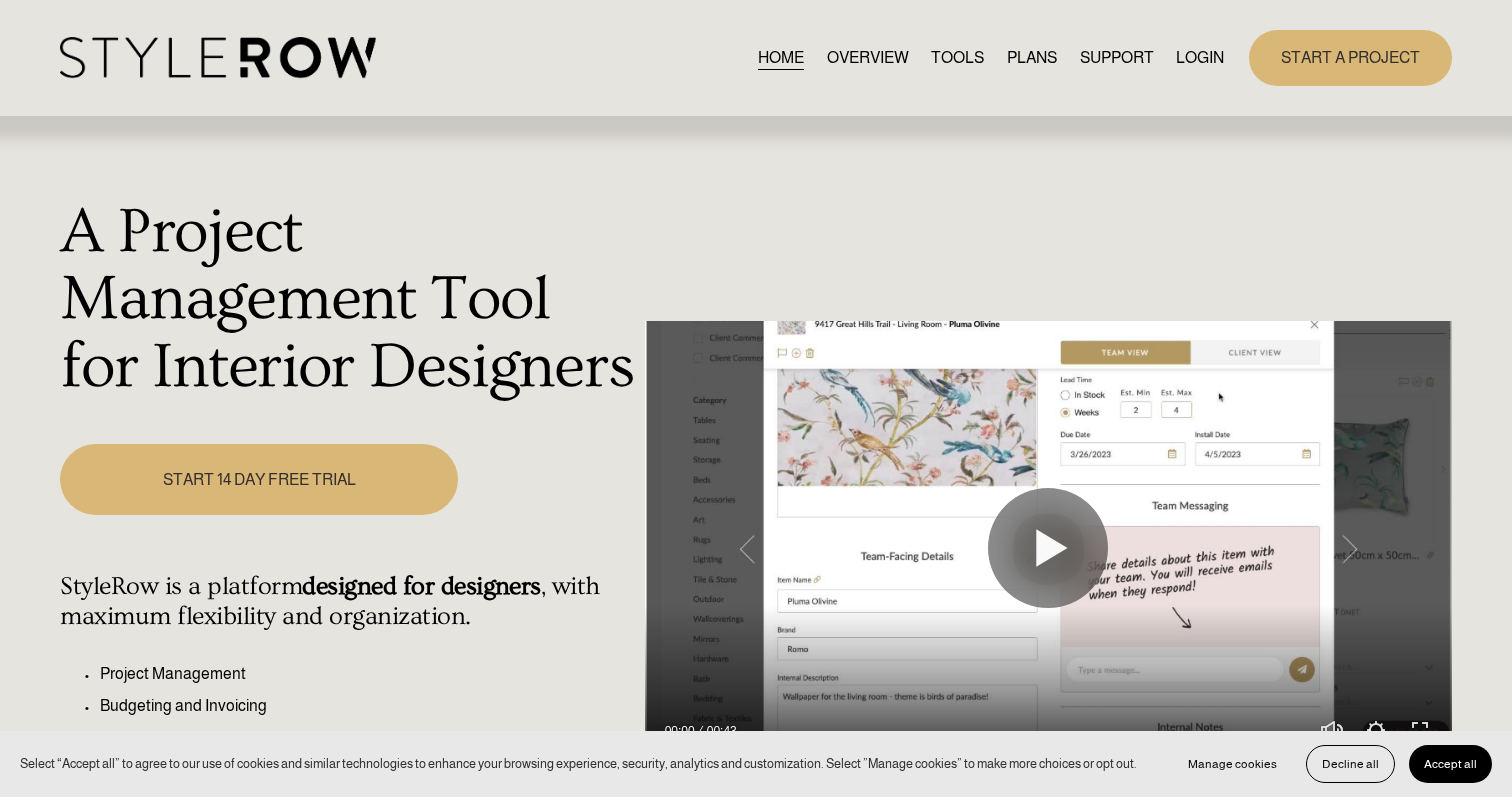 scroll, scrollTop: 0, scrollLeft: 0, axis: both 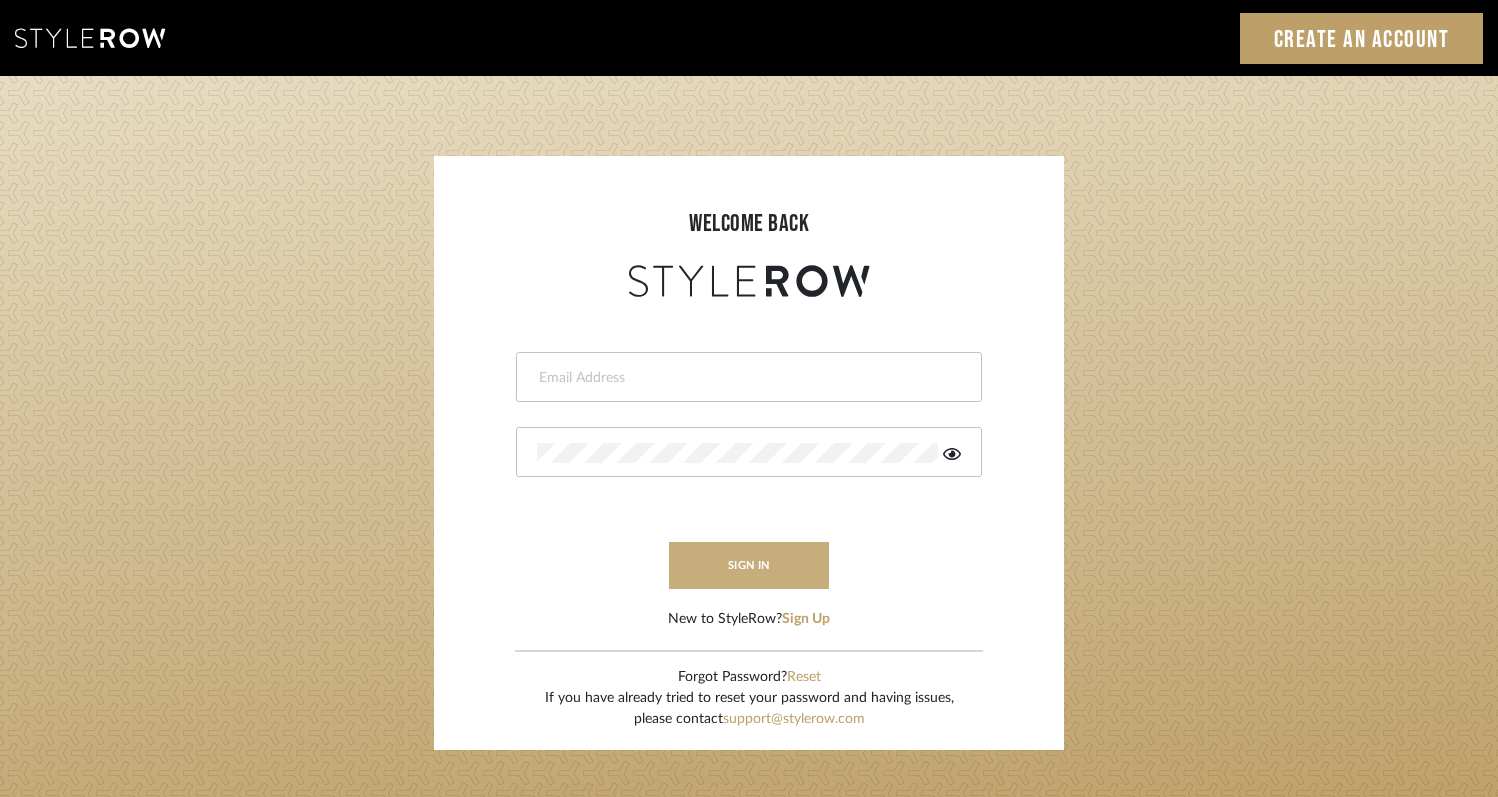 type on "rayeinteriordesign@example.com" 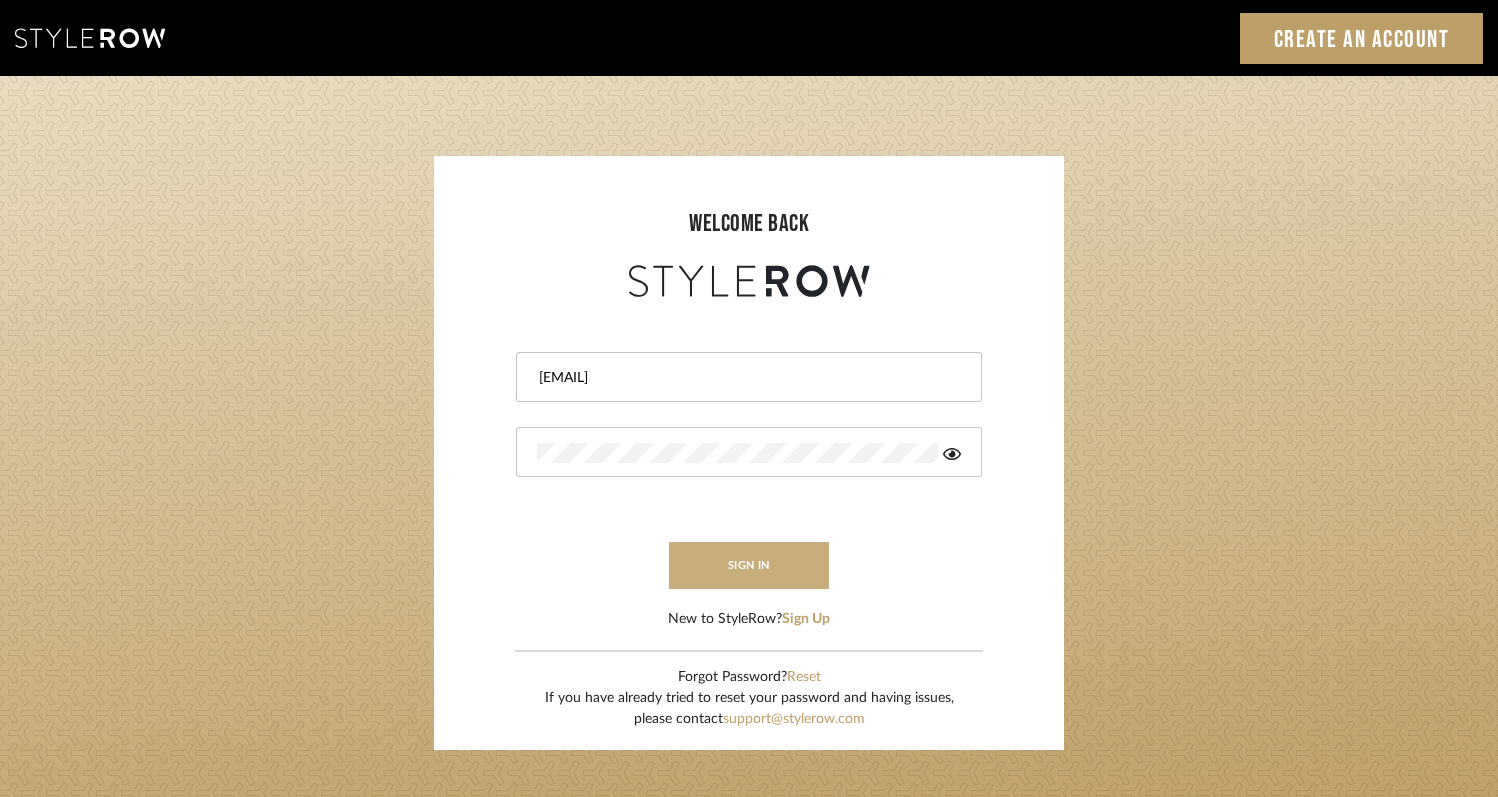 click on "sign in" at bounding box center [749, 565] 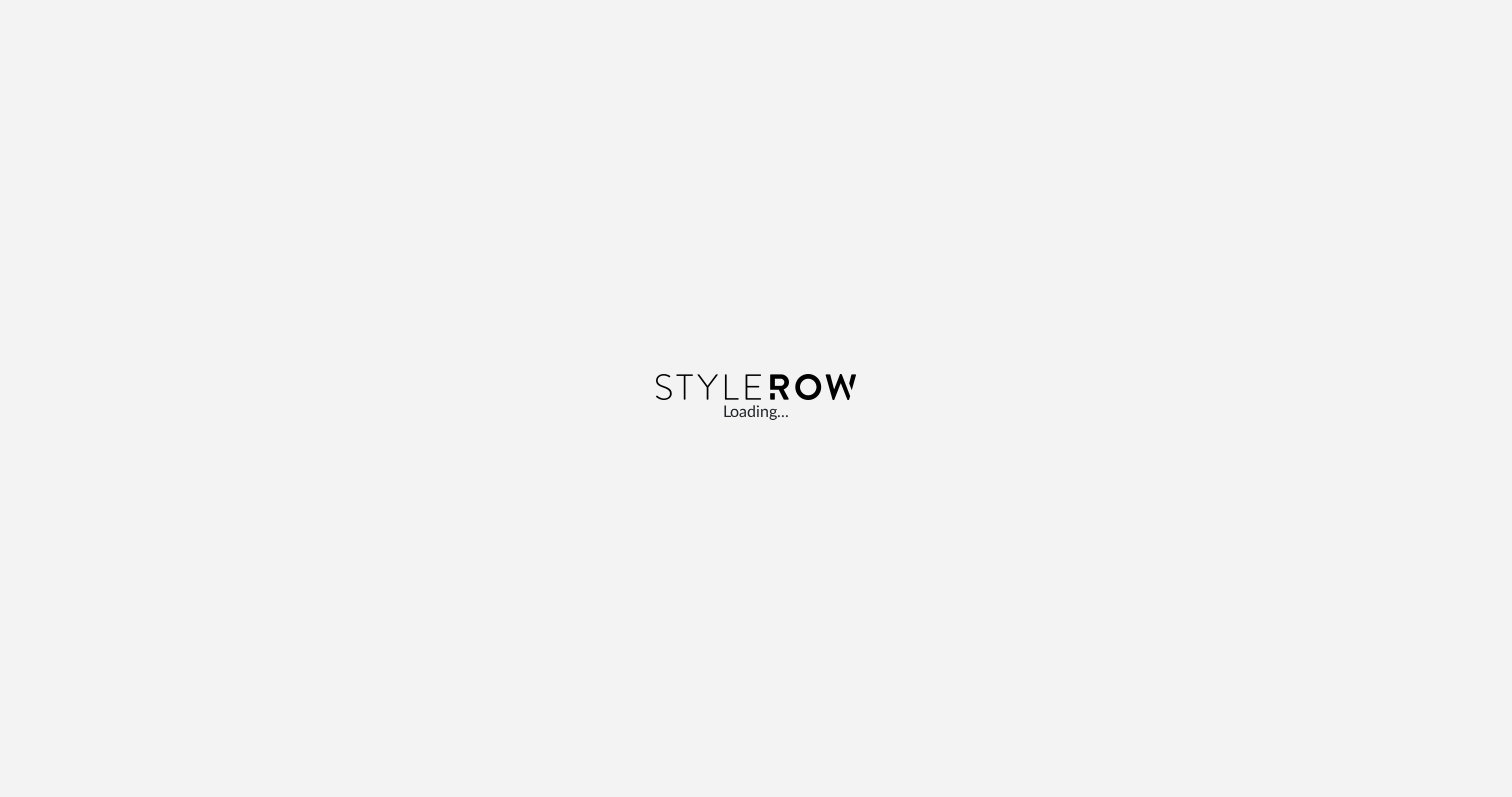 scroll, scrollTop: 0, scrollLeft: 0, axis: both 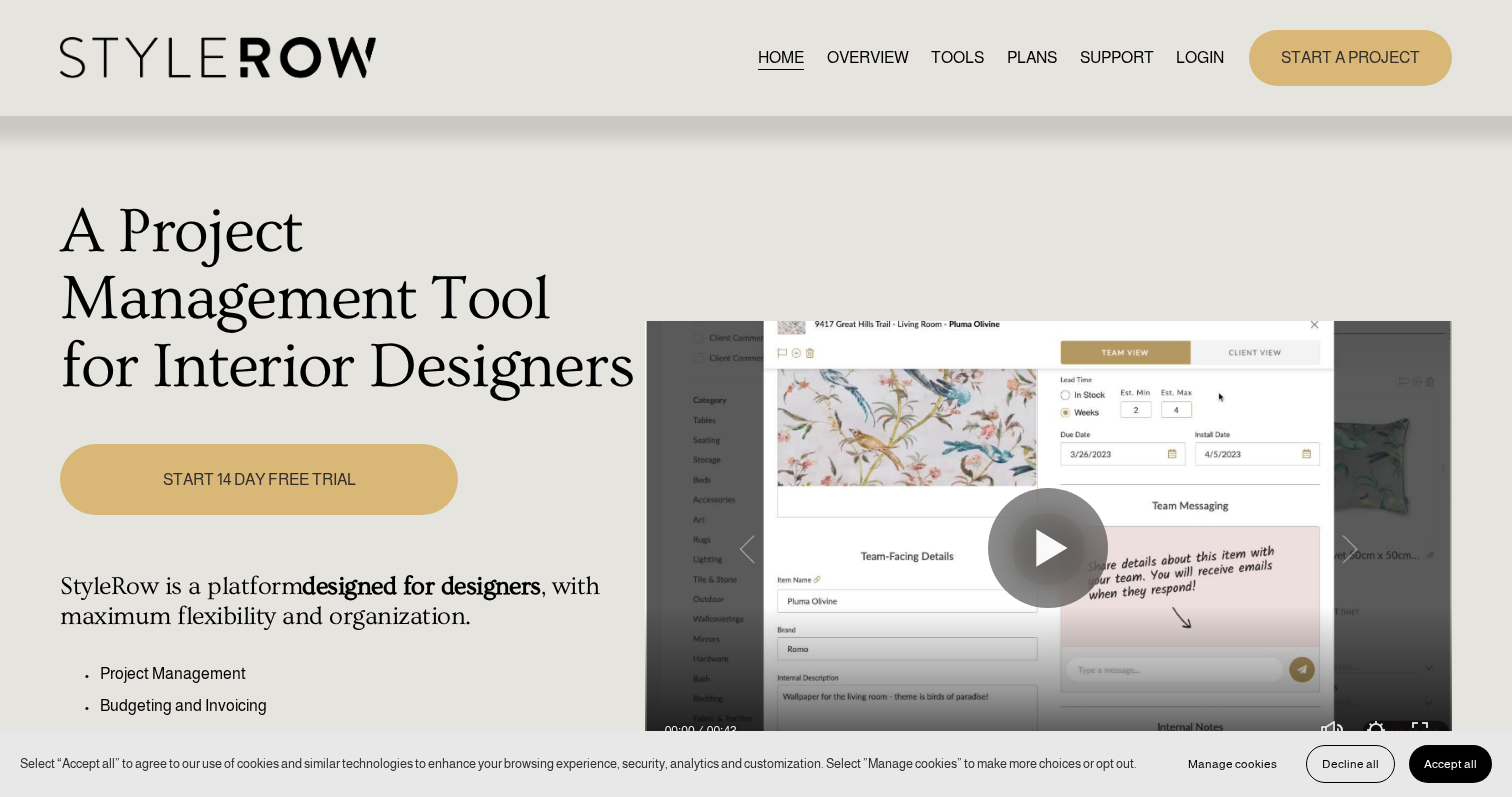click on "LOGIN" at bounding box center (1200, 57) 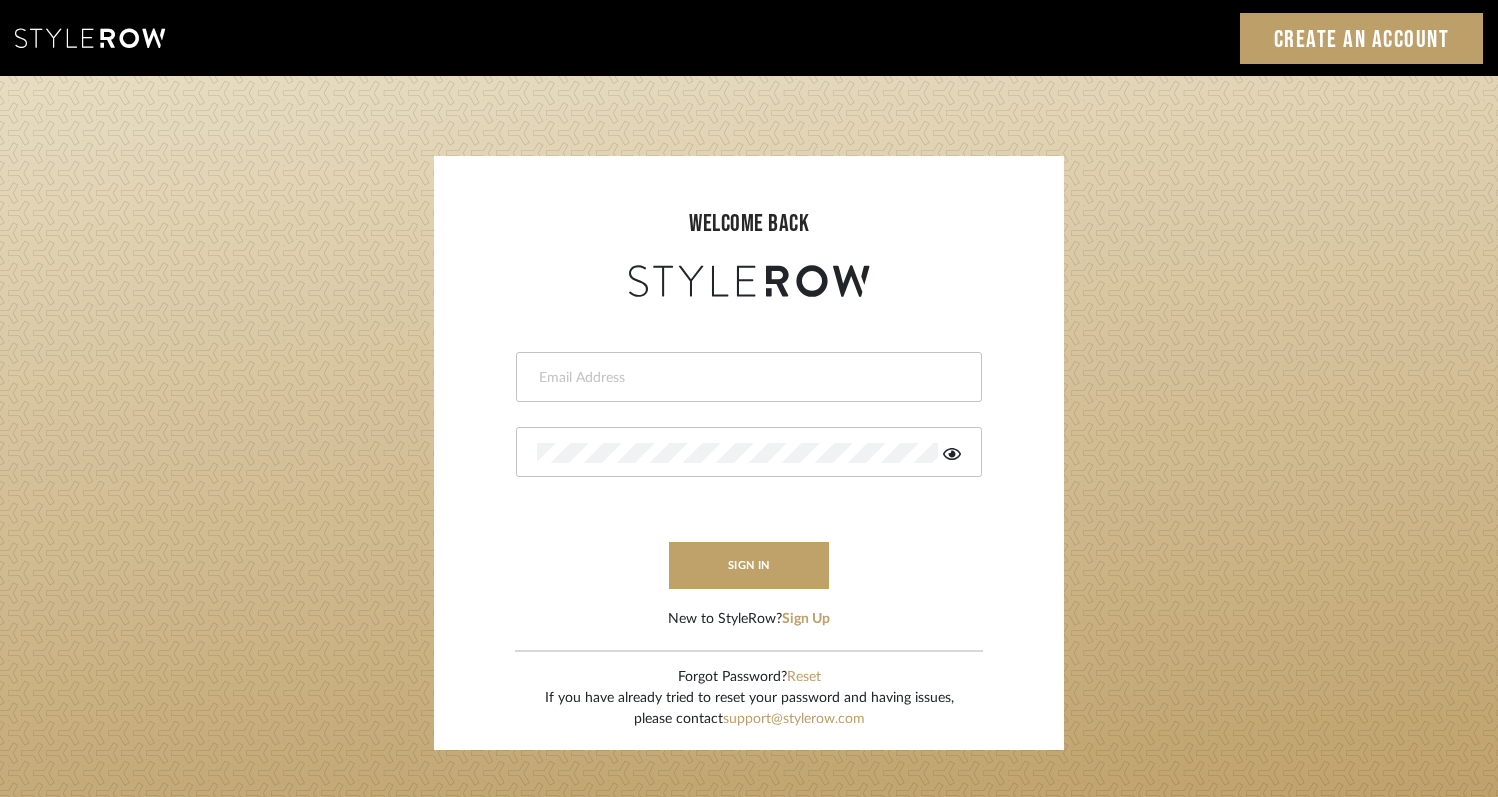 scroll, scrollTop: 0, scrollLeft: 0, axis: both 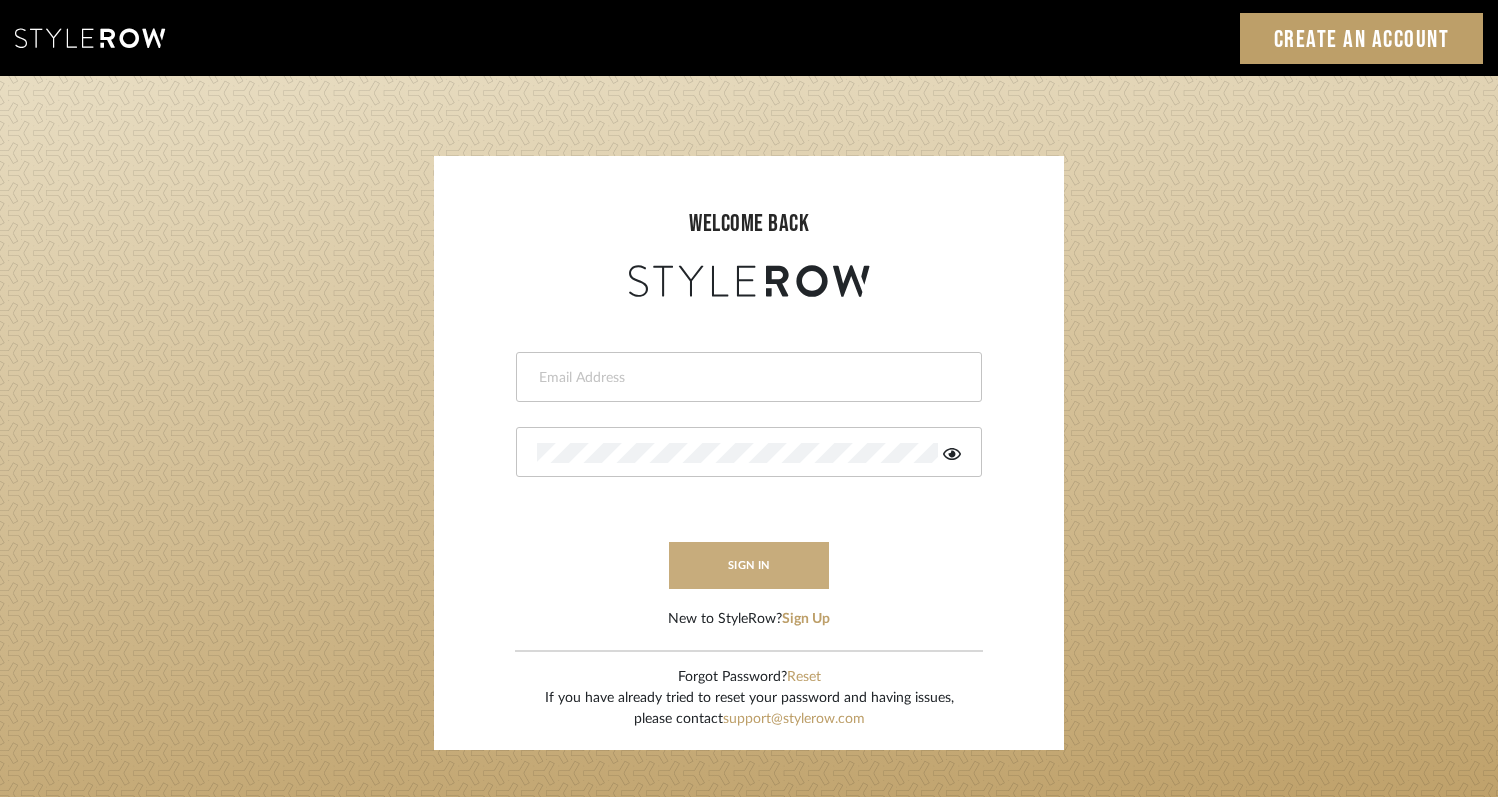 type on "[EMAIL]" 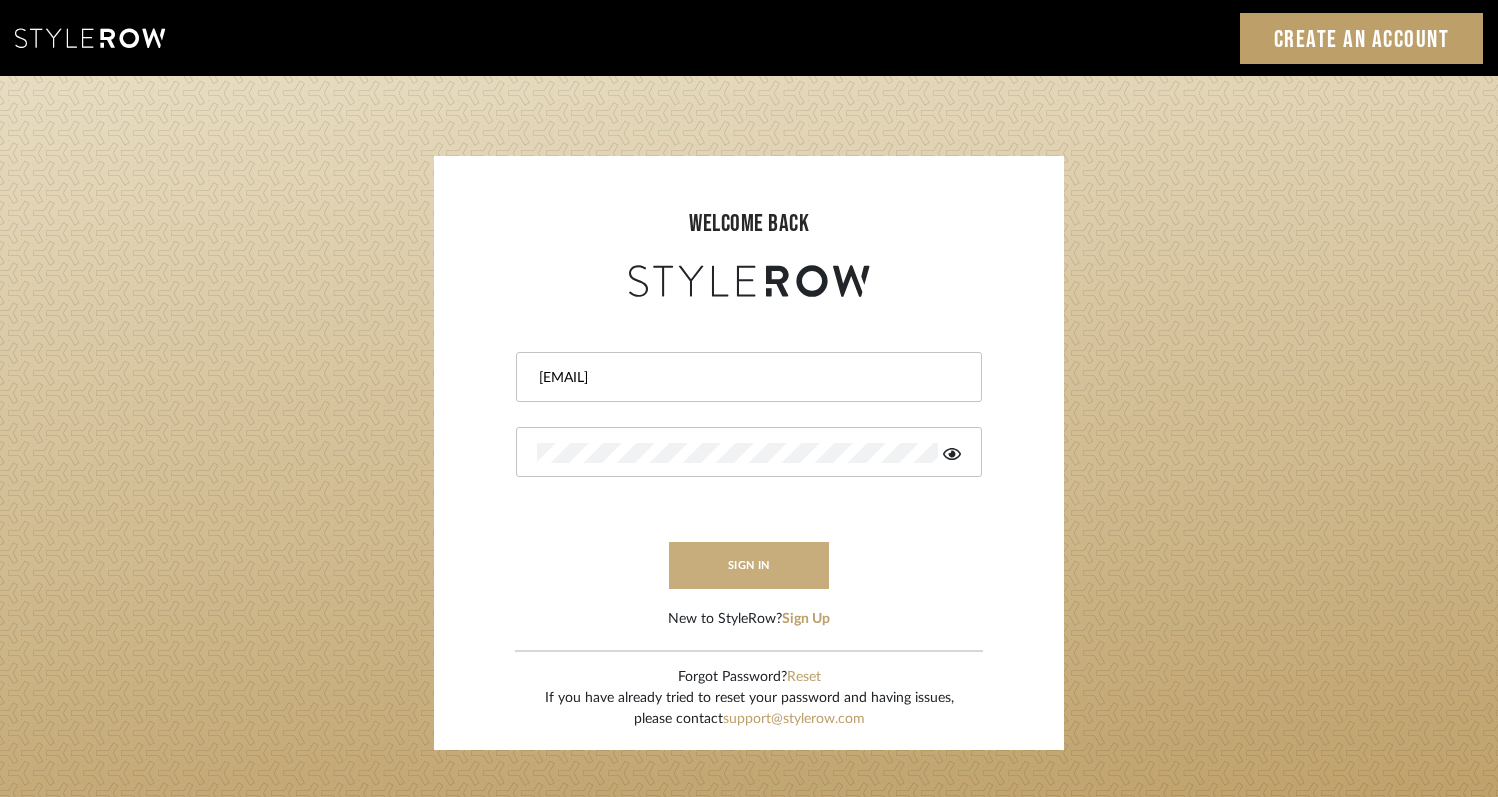 click on "sign in" at bounding box center (749, 565) 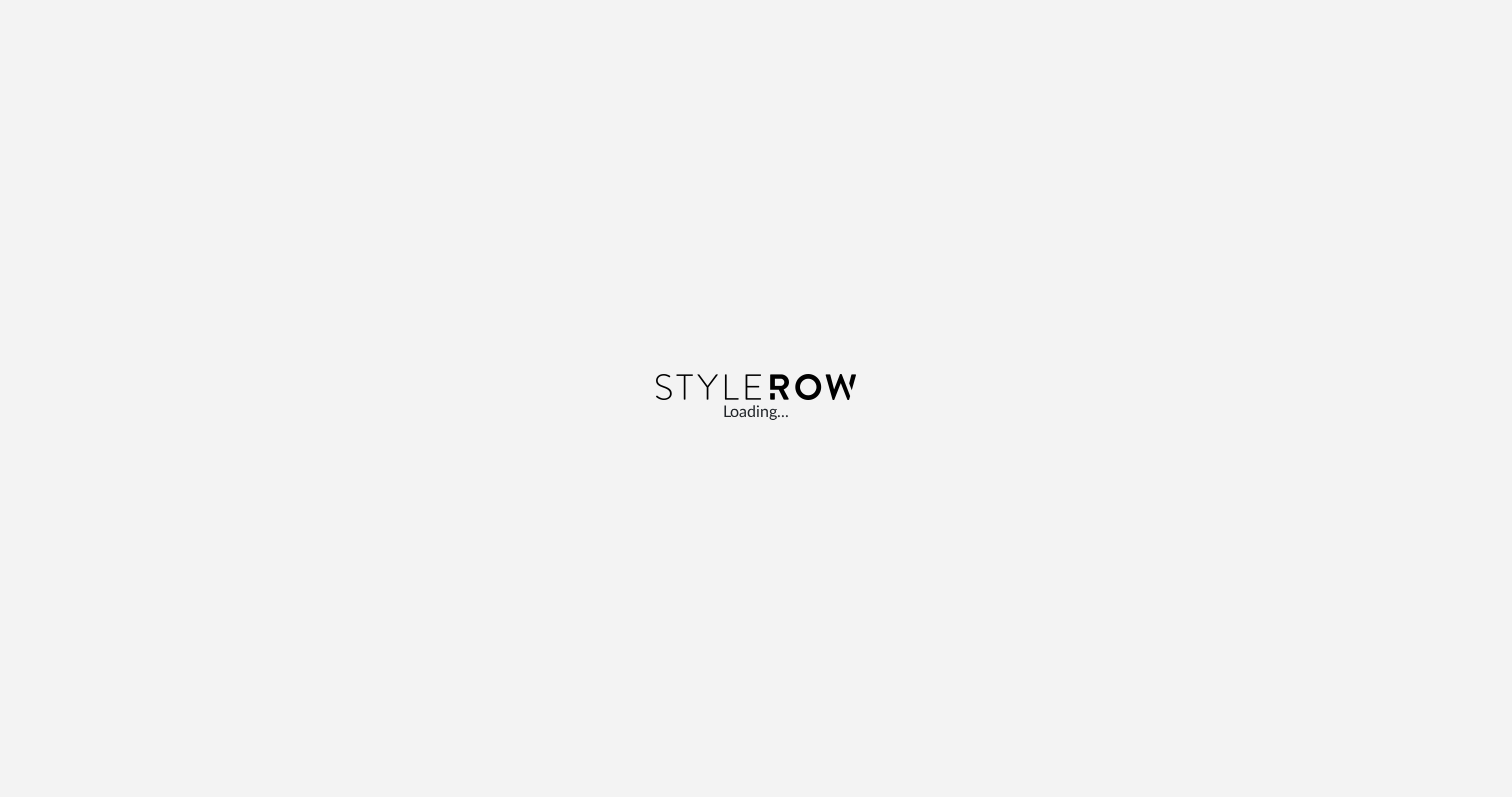 scroll, scrollTop: 0, scrollLeft: 0, axis: both 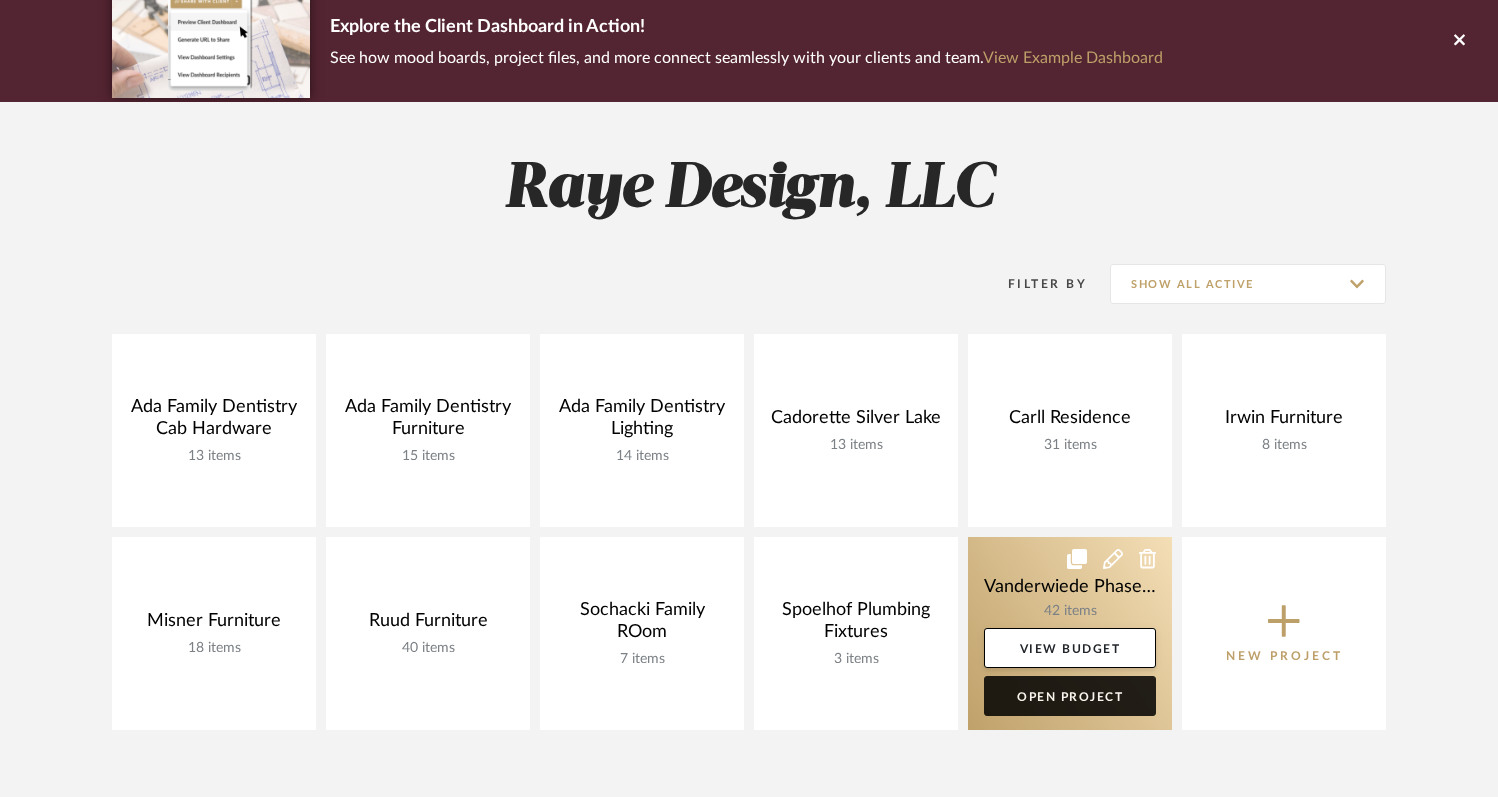 click on "Open Project" 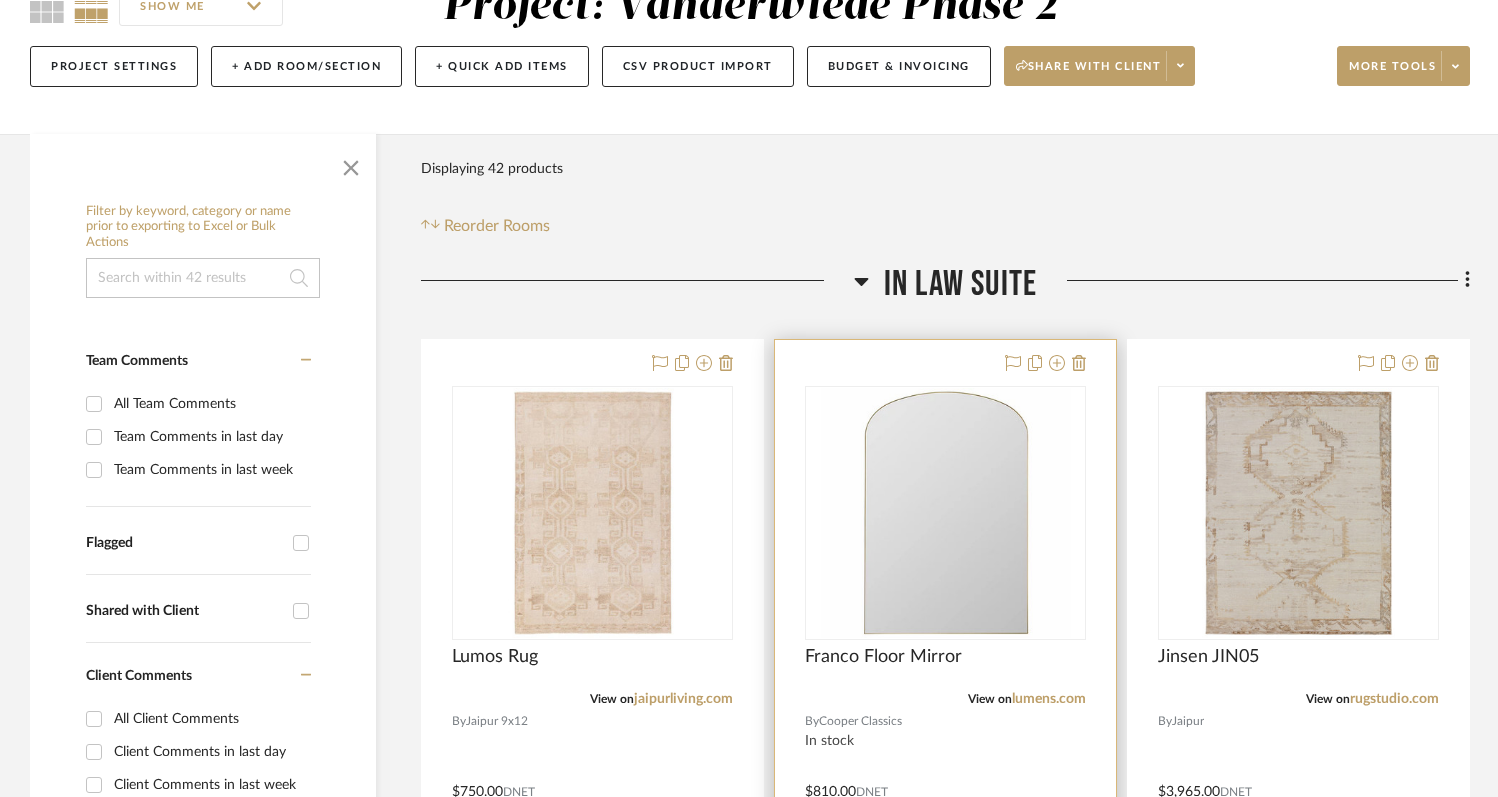 scroll, scrollTop: 218, scrollLeft: 0, axis: vertical 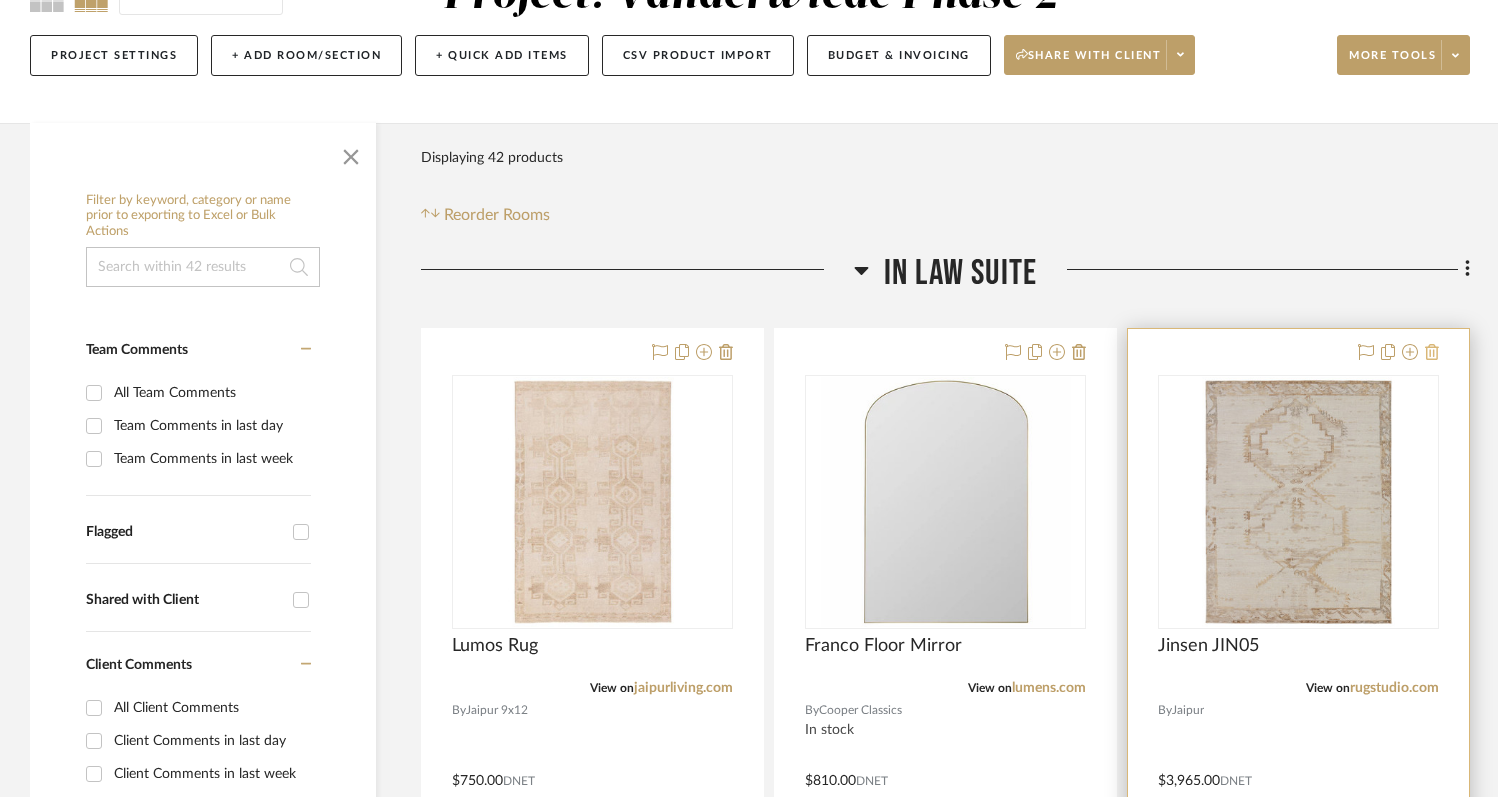 click 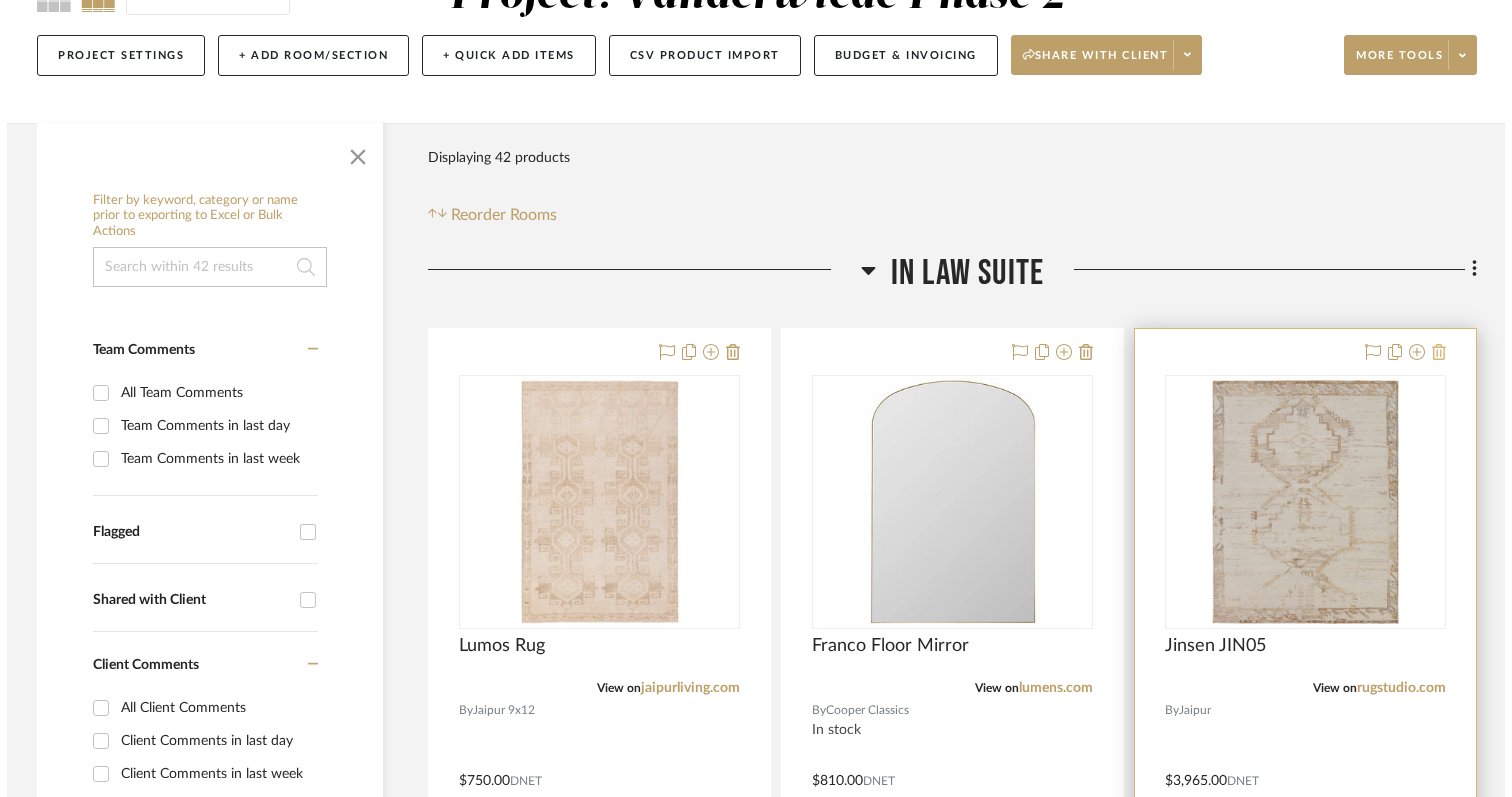 scroll, scrollTop: 0, scrollLeft: 0, axis: both 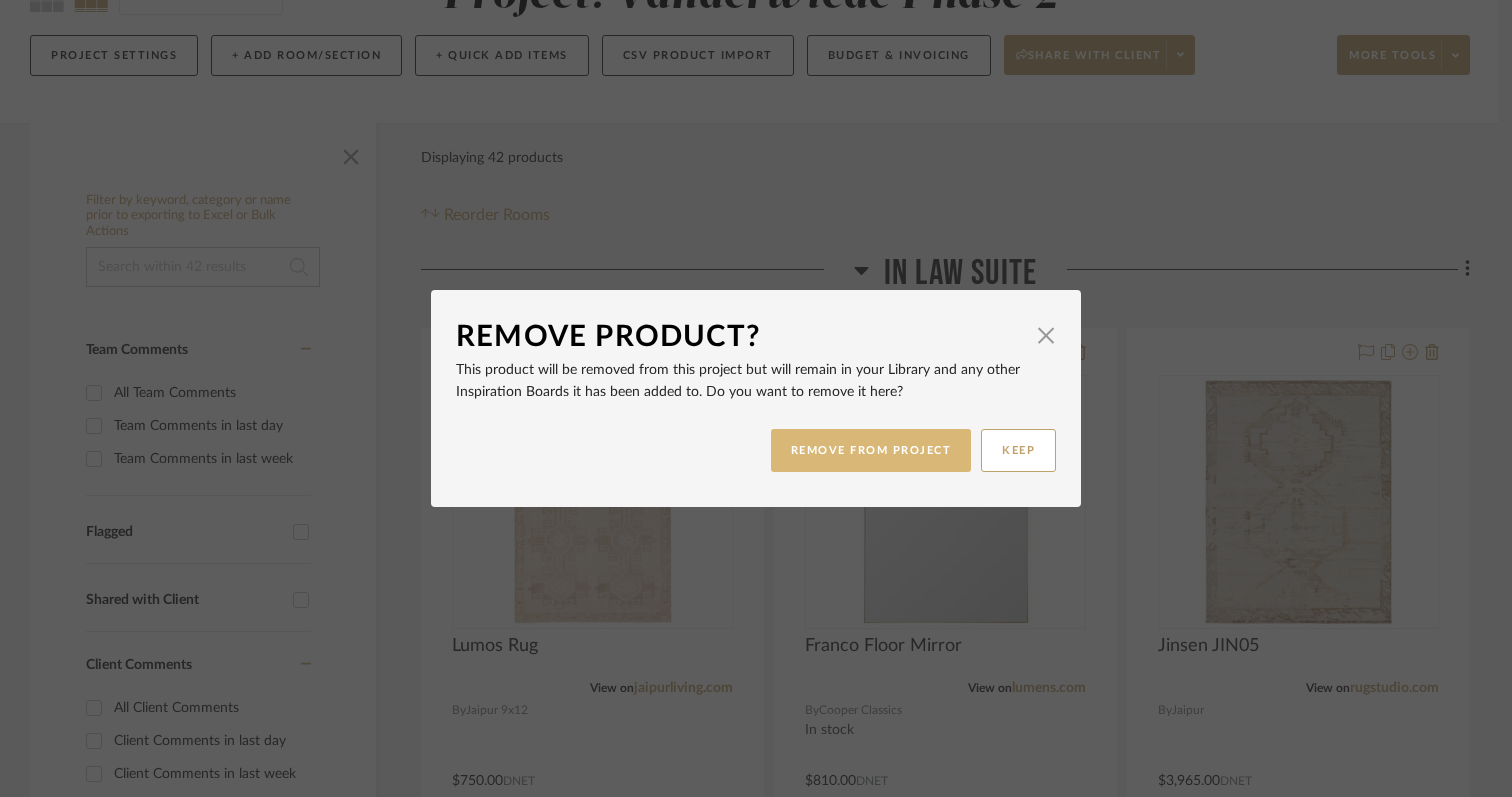 click on "REMOVE FROM PROJECT" at bounding box center [871, 450] 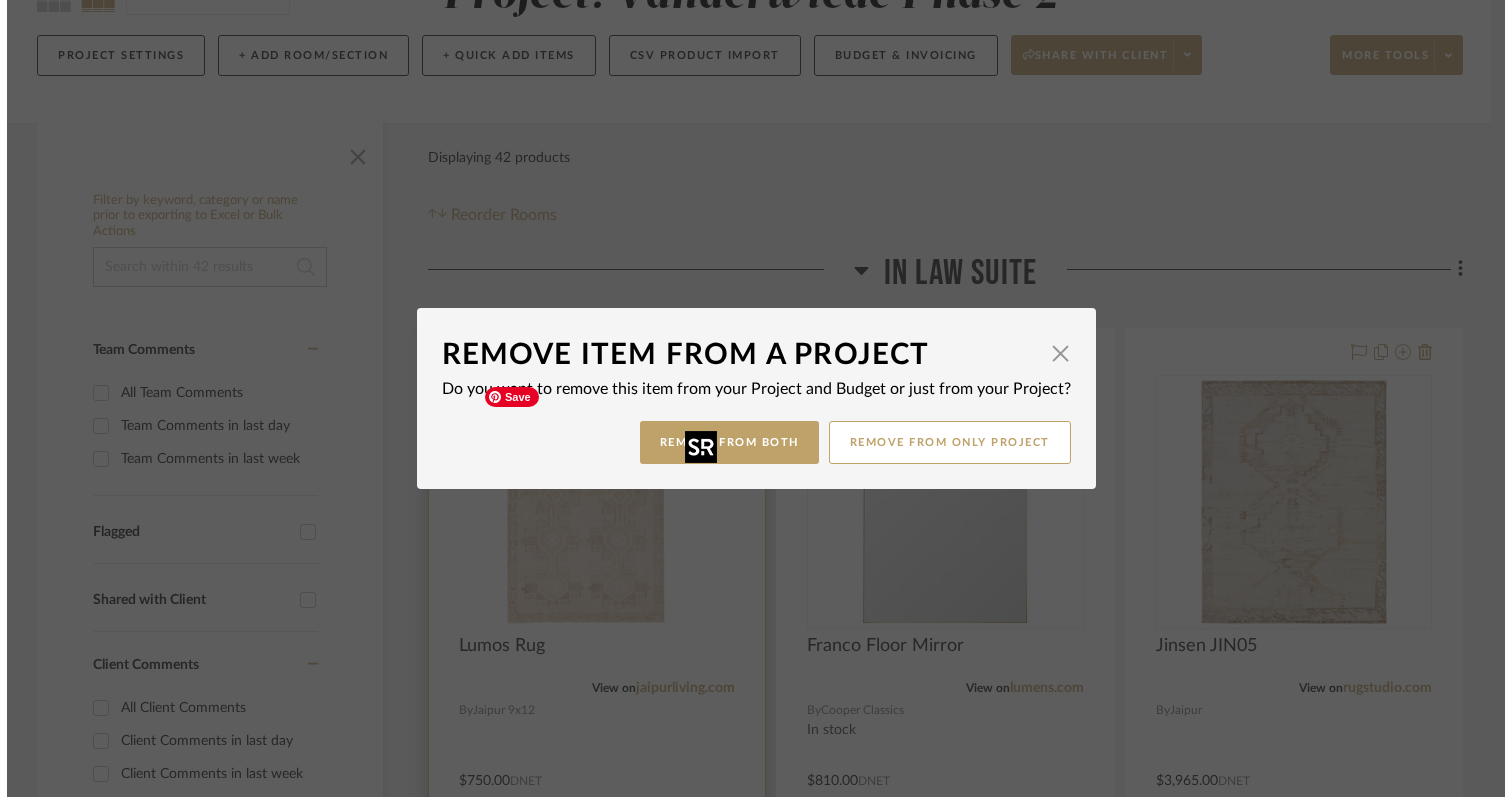 scroll, scrollTop: 0, scrollLeft: 0, axis: both 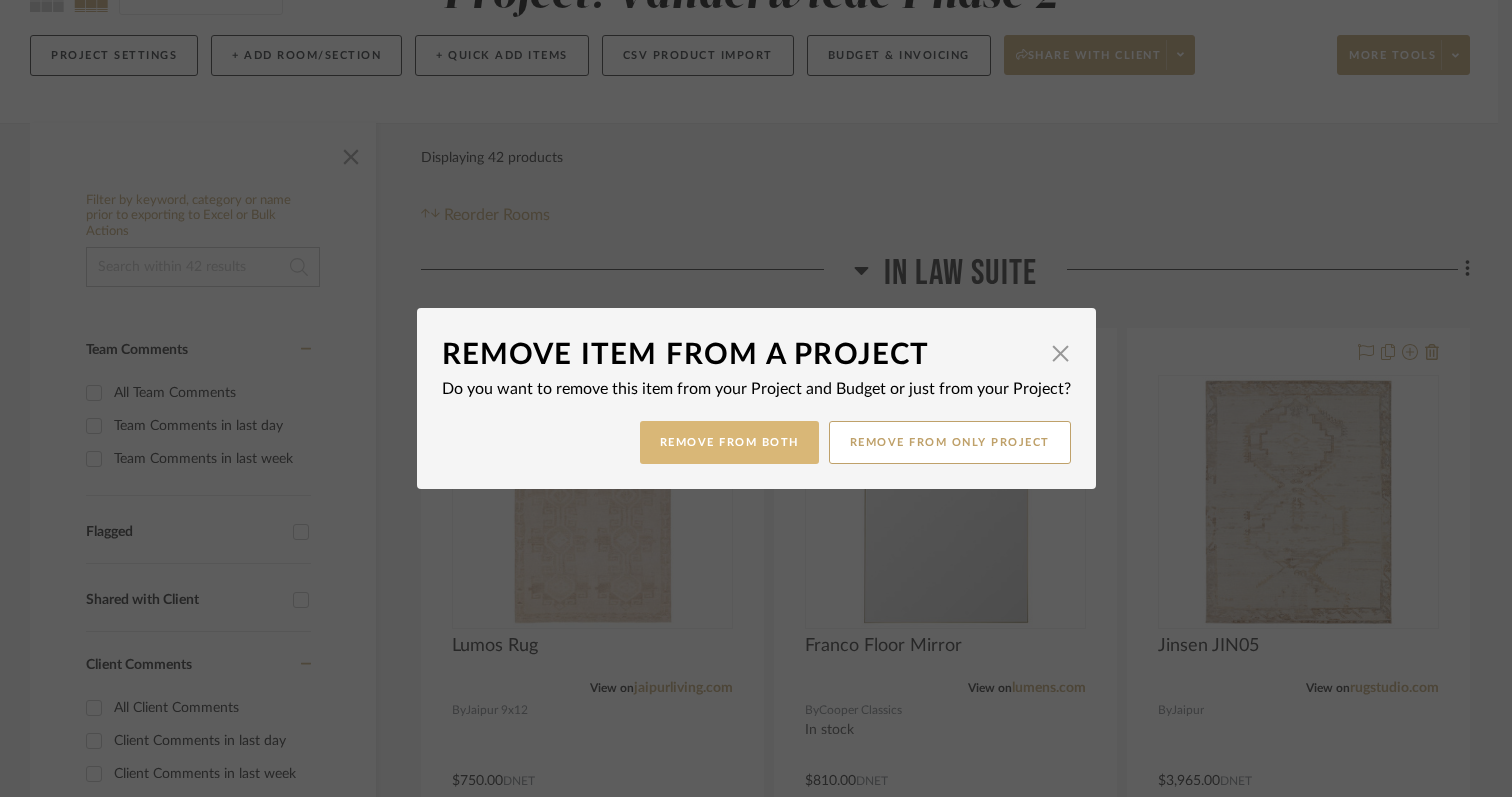 click on "Remove from Both" at bounding box center (729, 442) 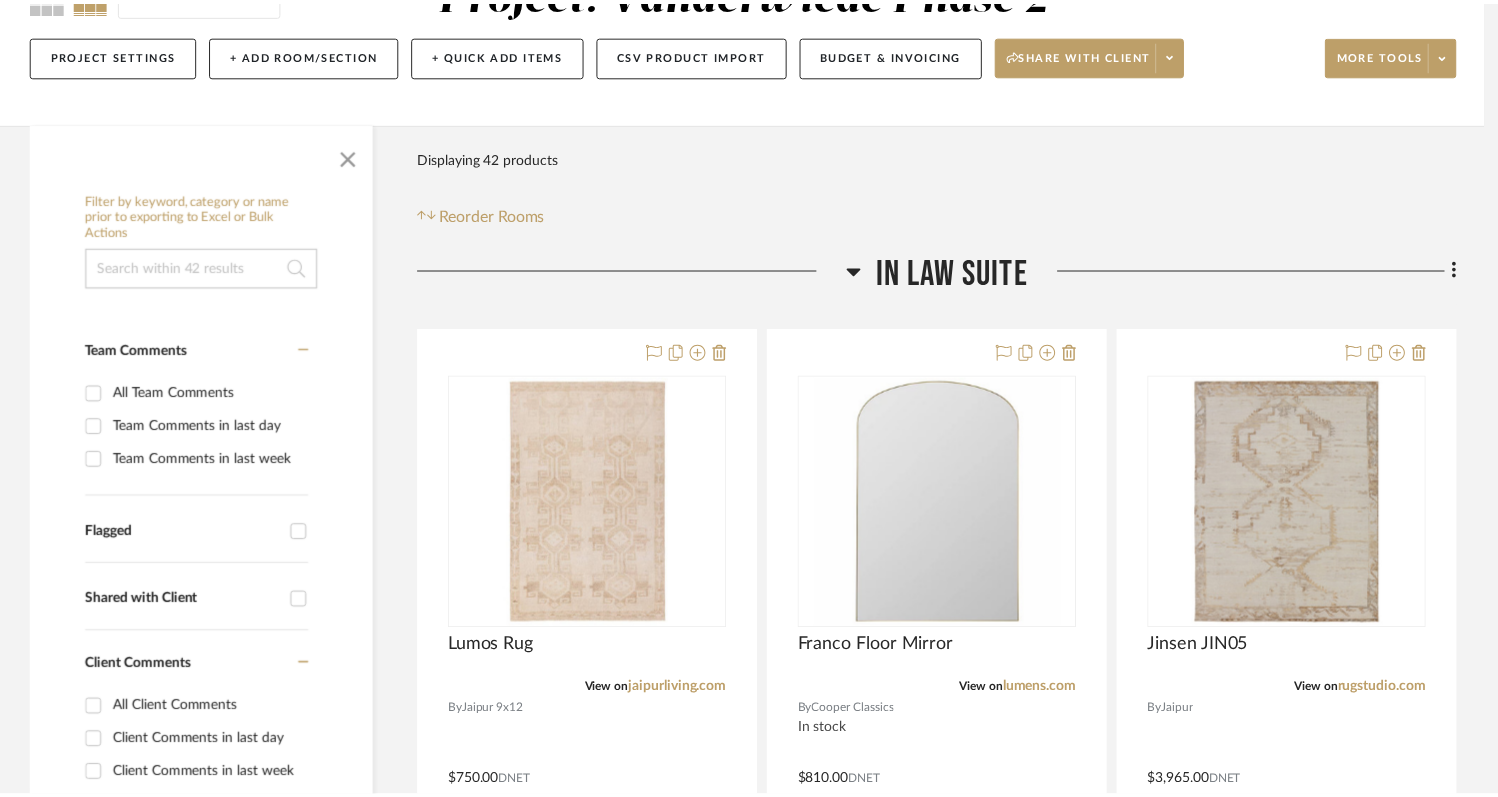 scroll, scrollTop: 218, scrollLeft: 0, axis: vertical 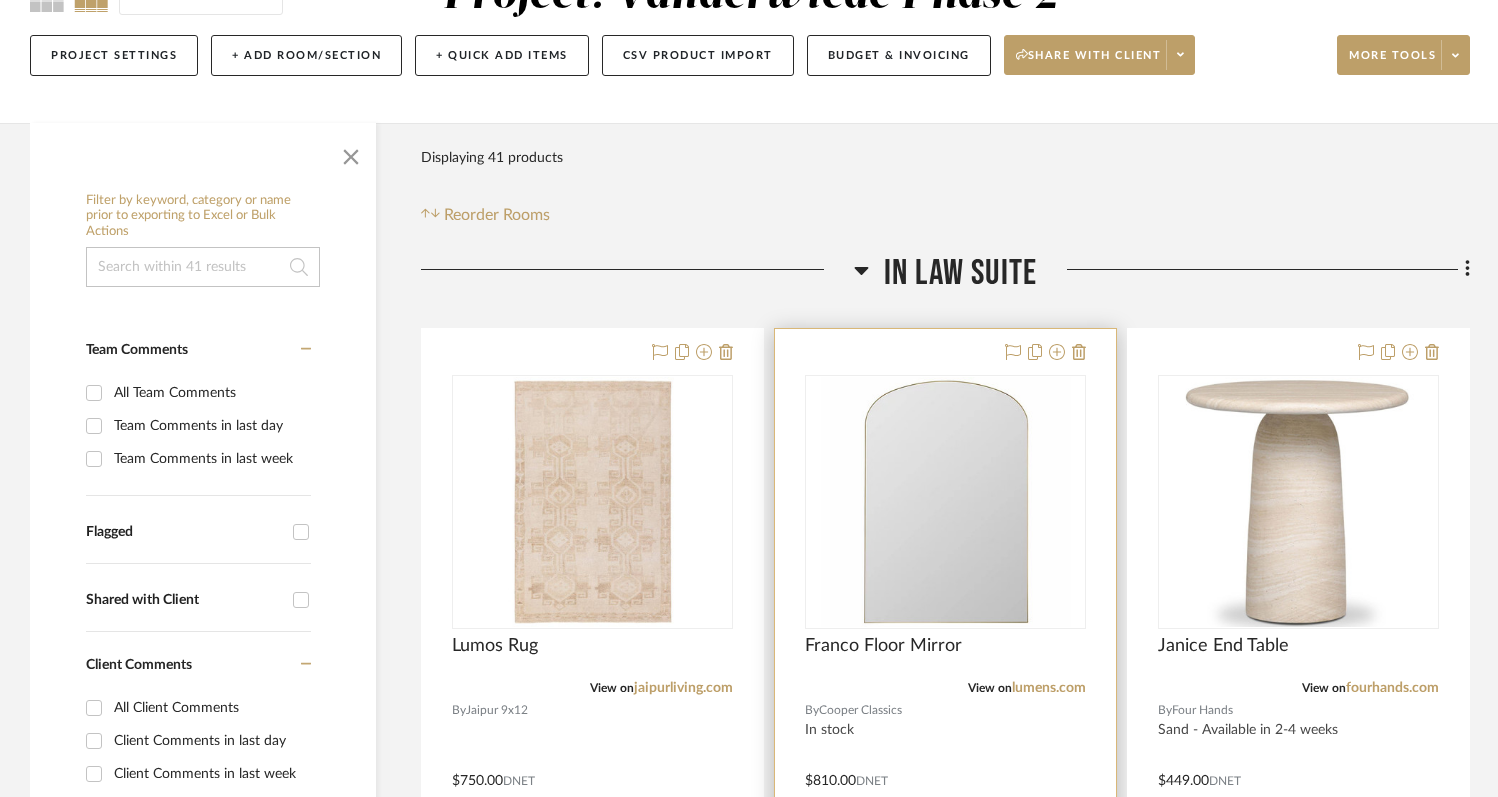 type 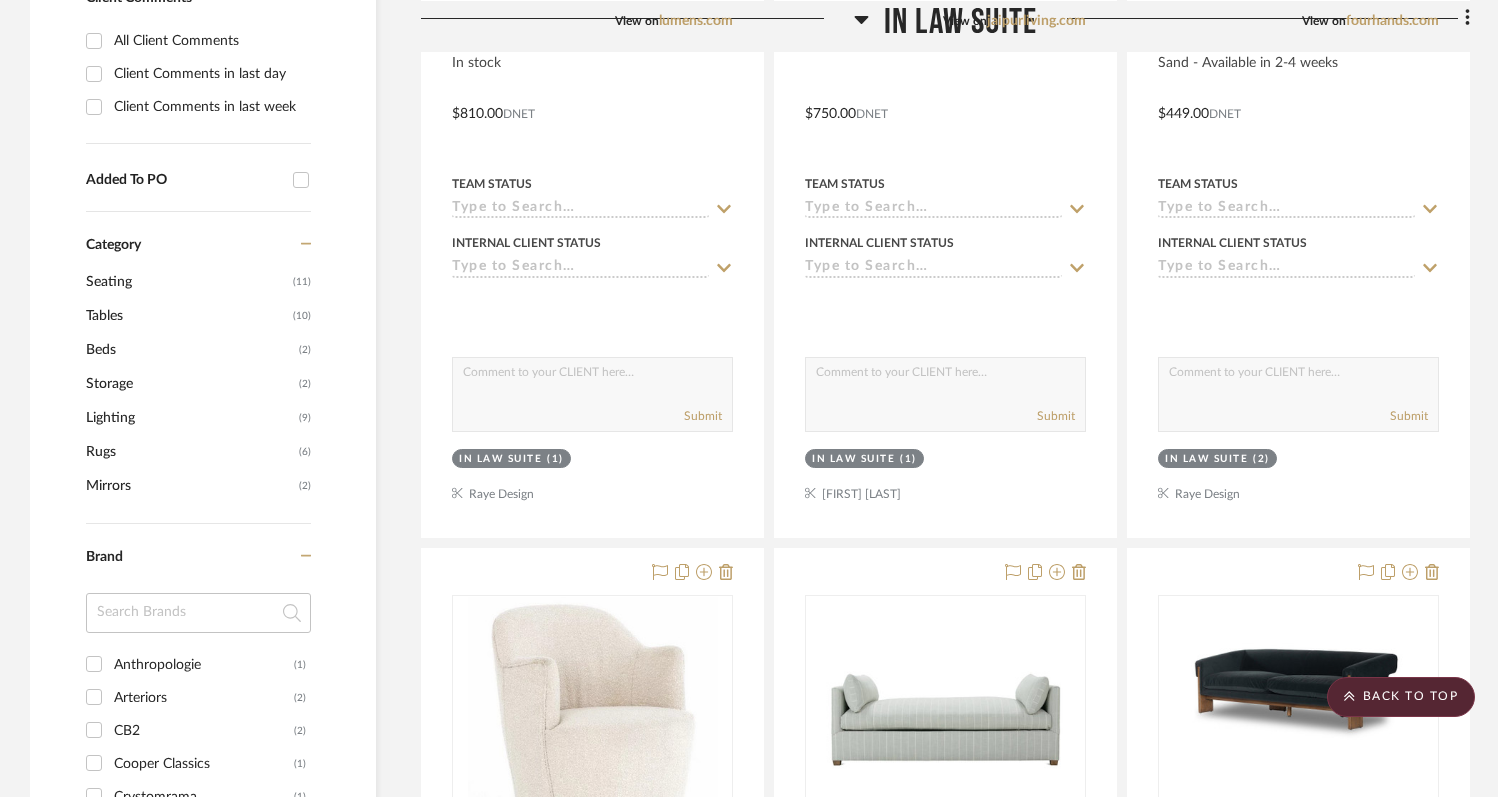 scroll, scrollTop: 835, scrollLeft: 0, axis: vertical 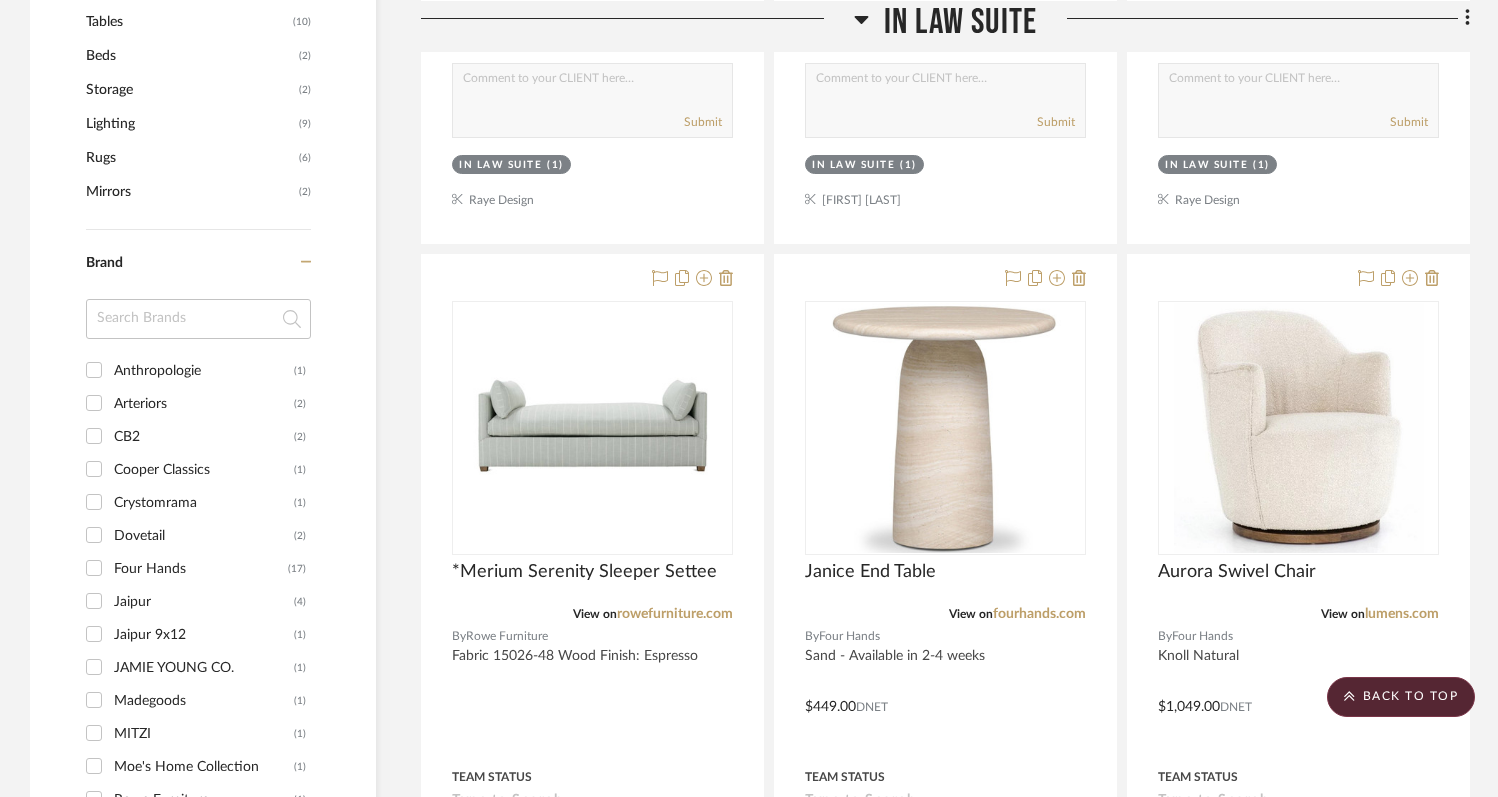 drag, startPoint x: 1247, startPoint y: 151, endPoint x: 815, endPoint y: 38, distance: 446.53442 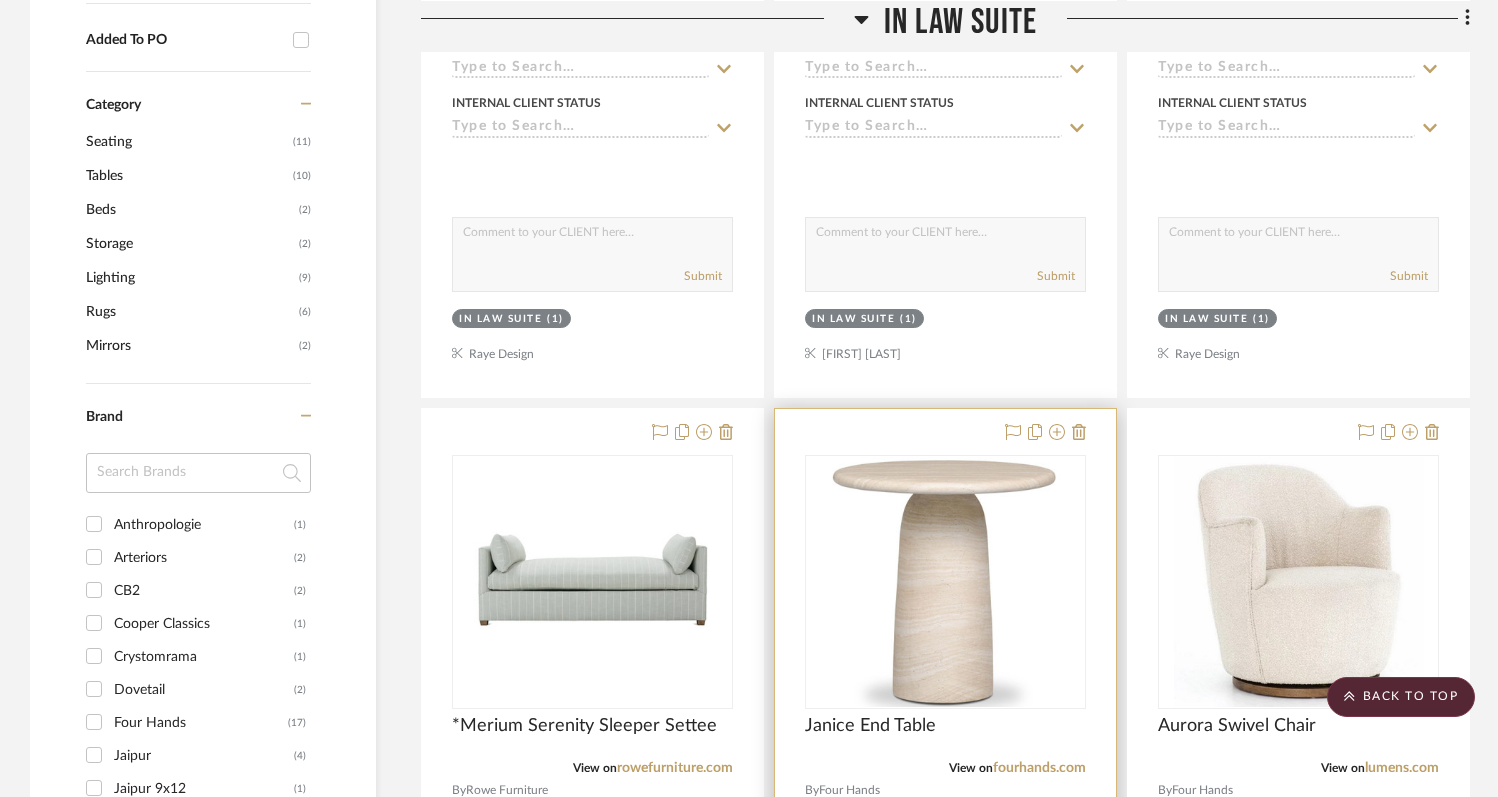scroll, scrollTop: 1057, scrollLeft: 0, axis: vertical 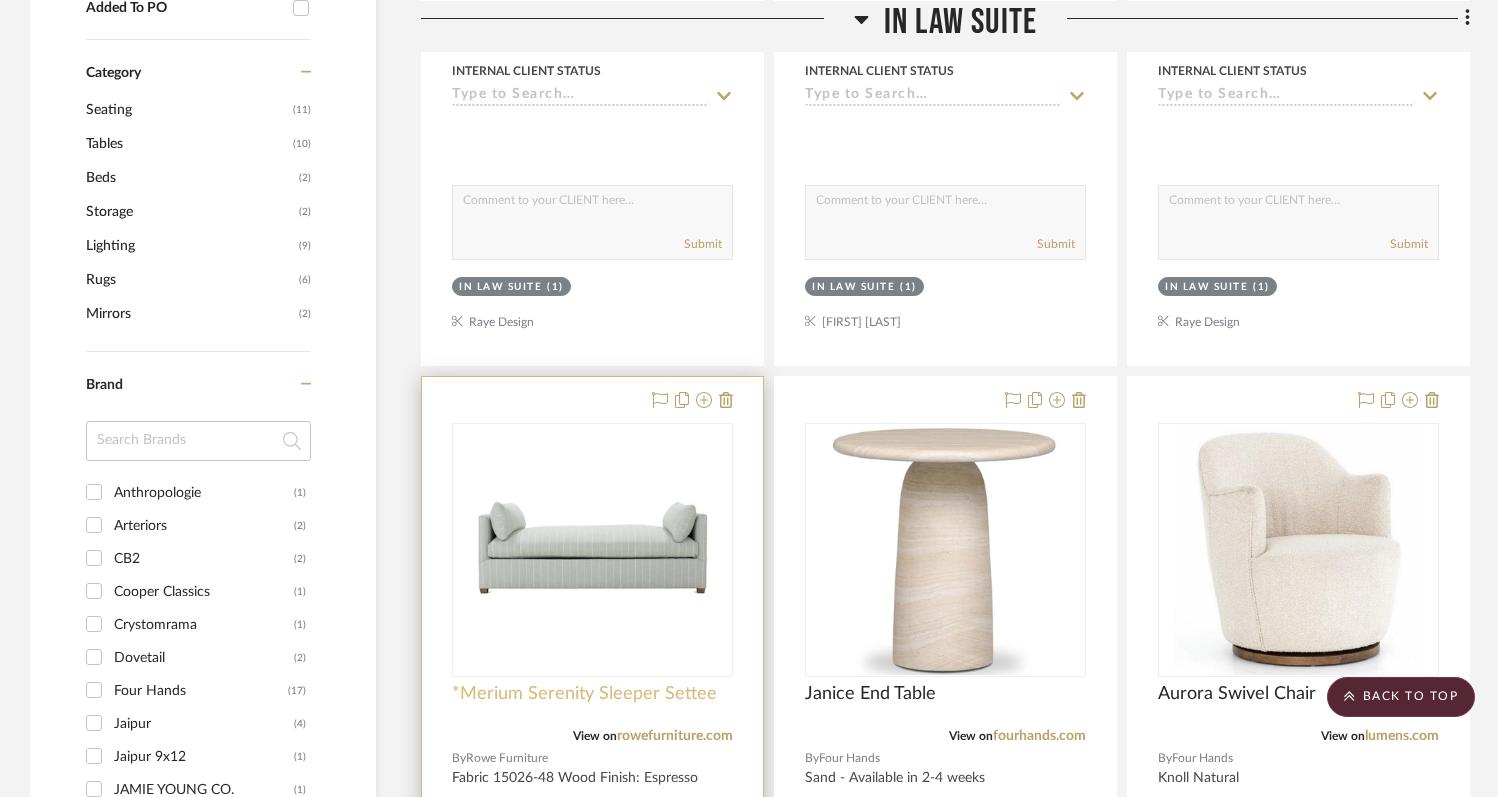 click on "*Merium Serenity Sleeper Settee" at bounding box center (584, 694) 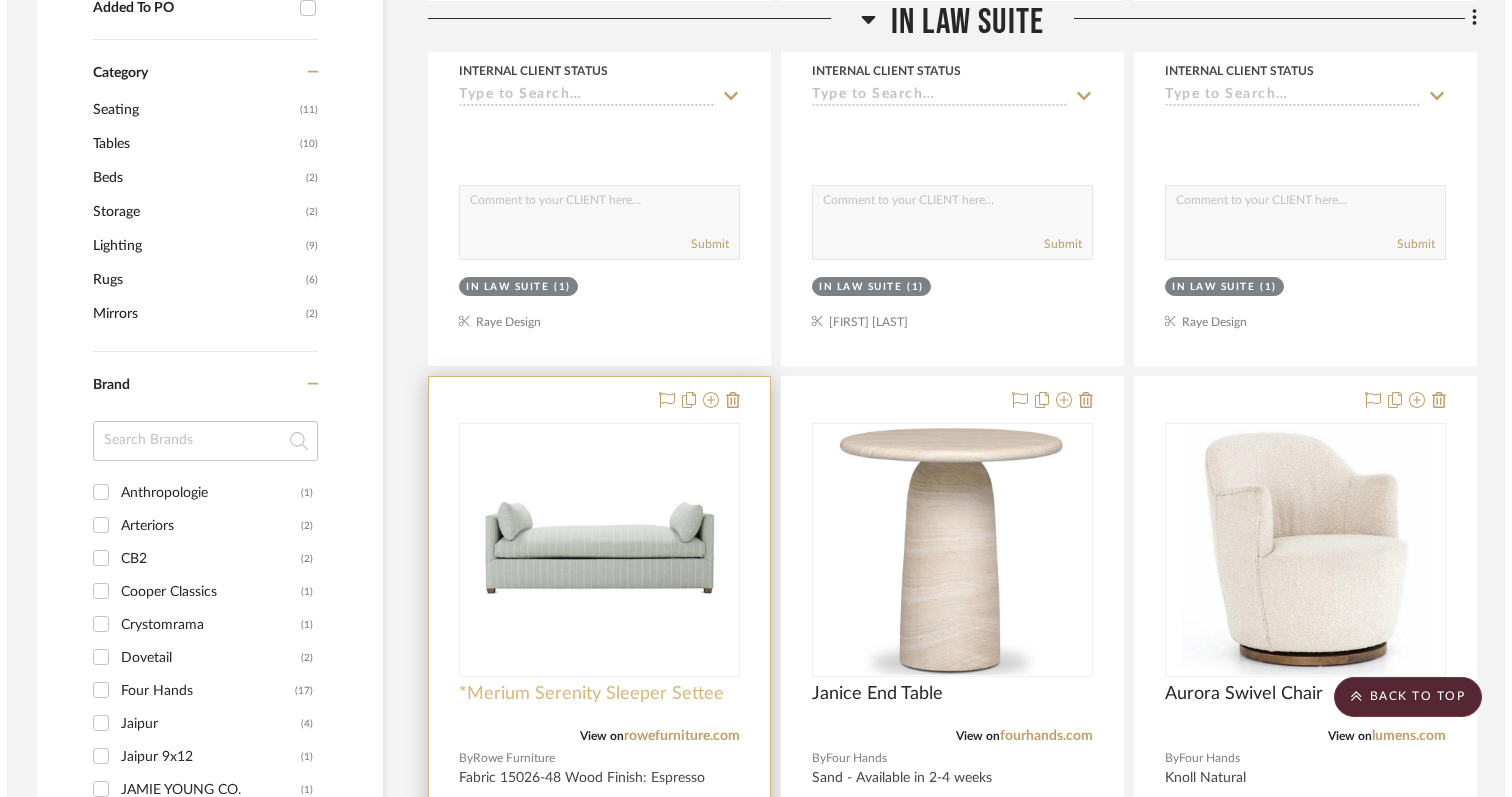 scroll, scrollTop: 0, scrollLeft: 0, axis: both 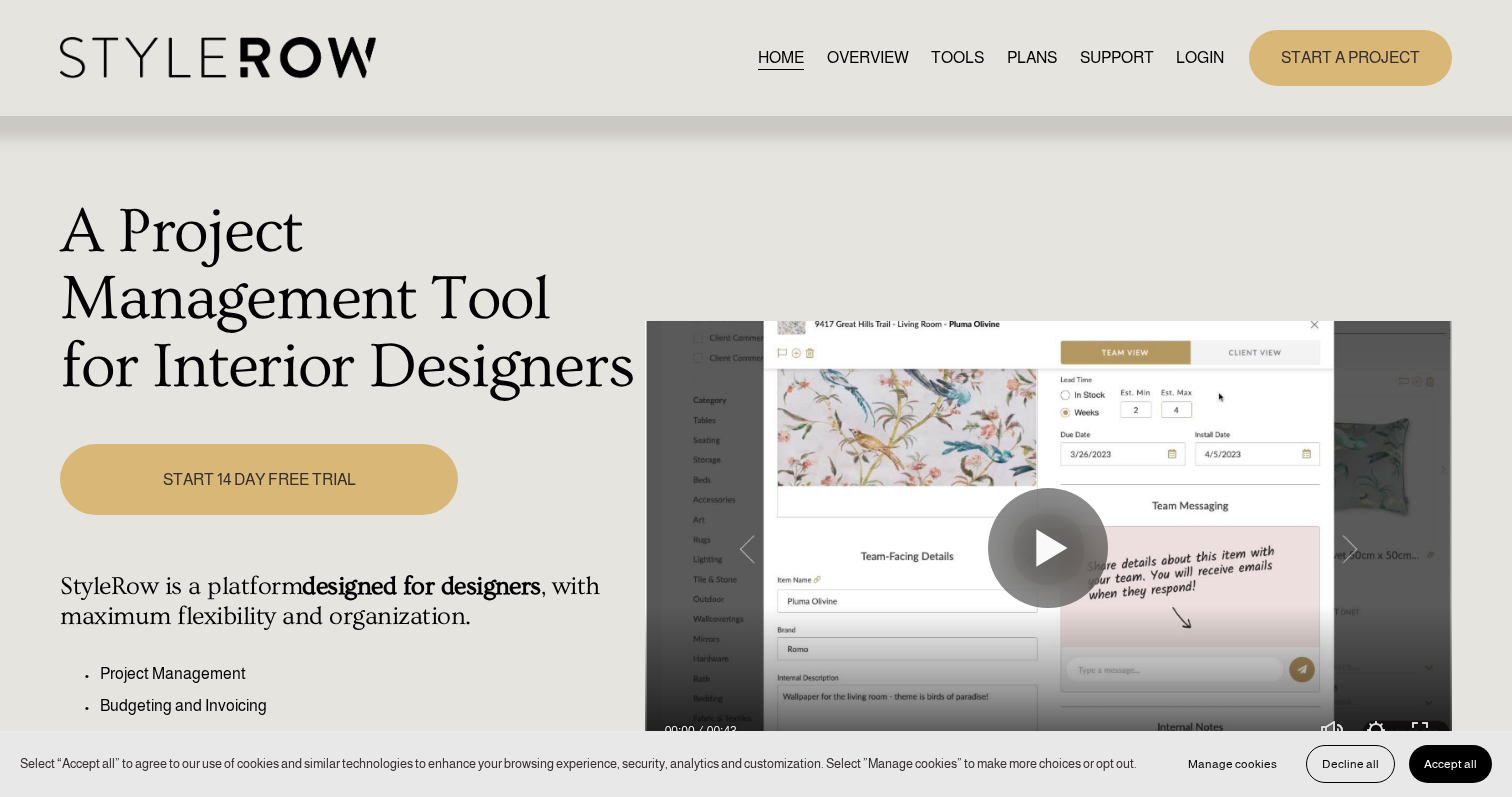 click on "LOGIN" at bounding box center [1200, 57] 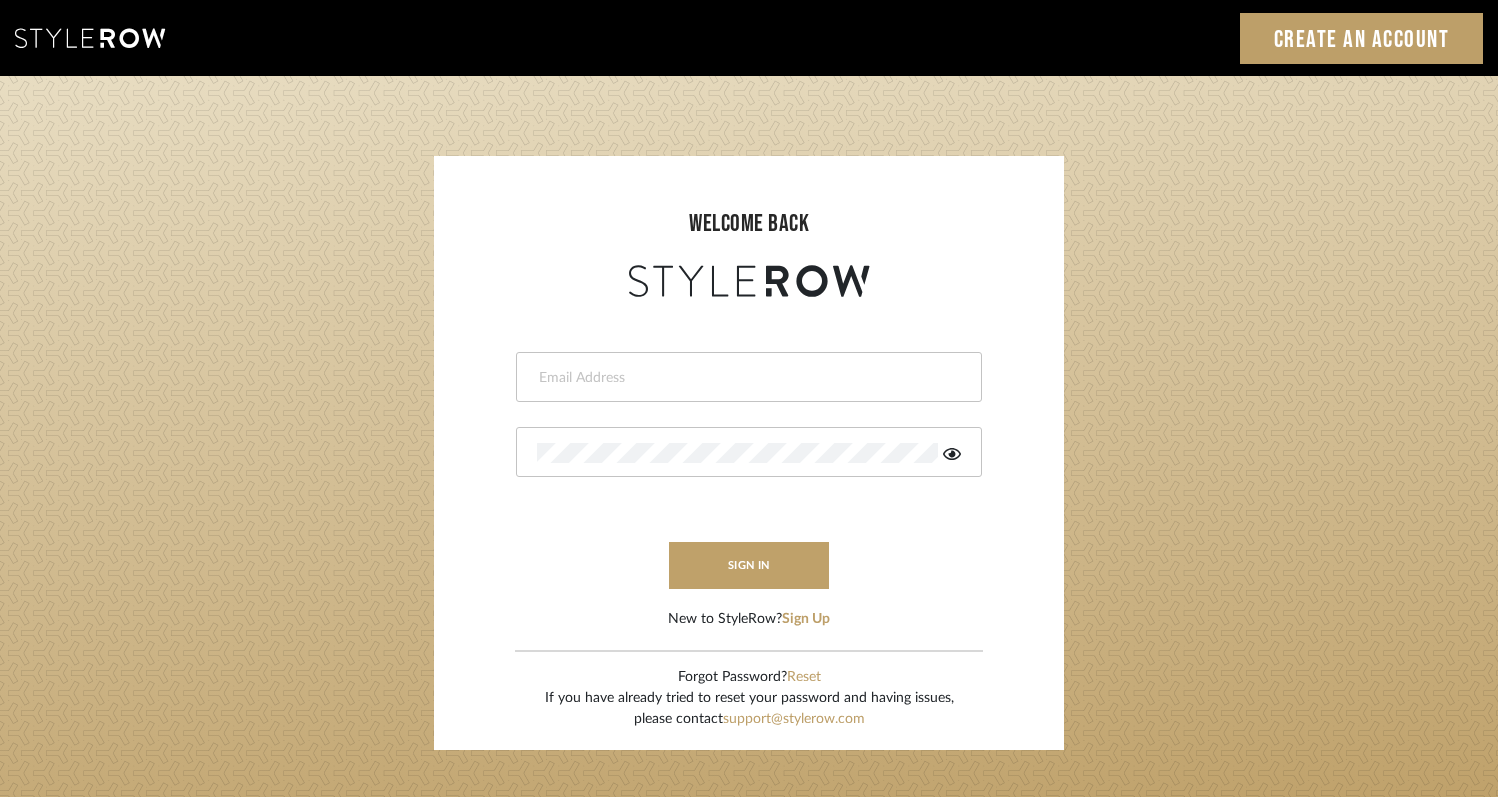scroll, scrollTop: 0, scrollLeft: 0, axis: both 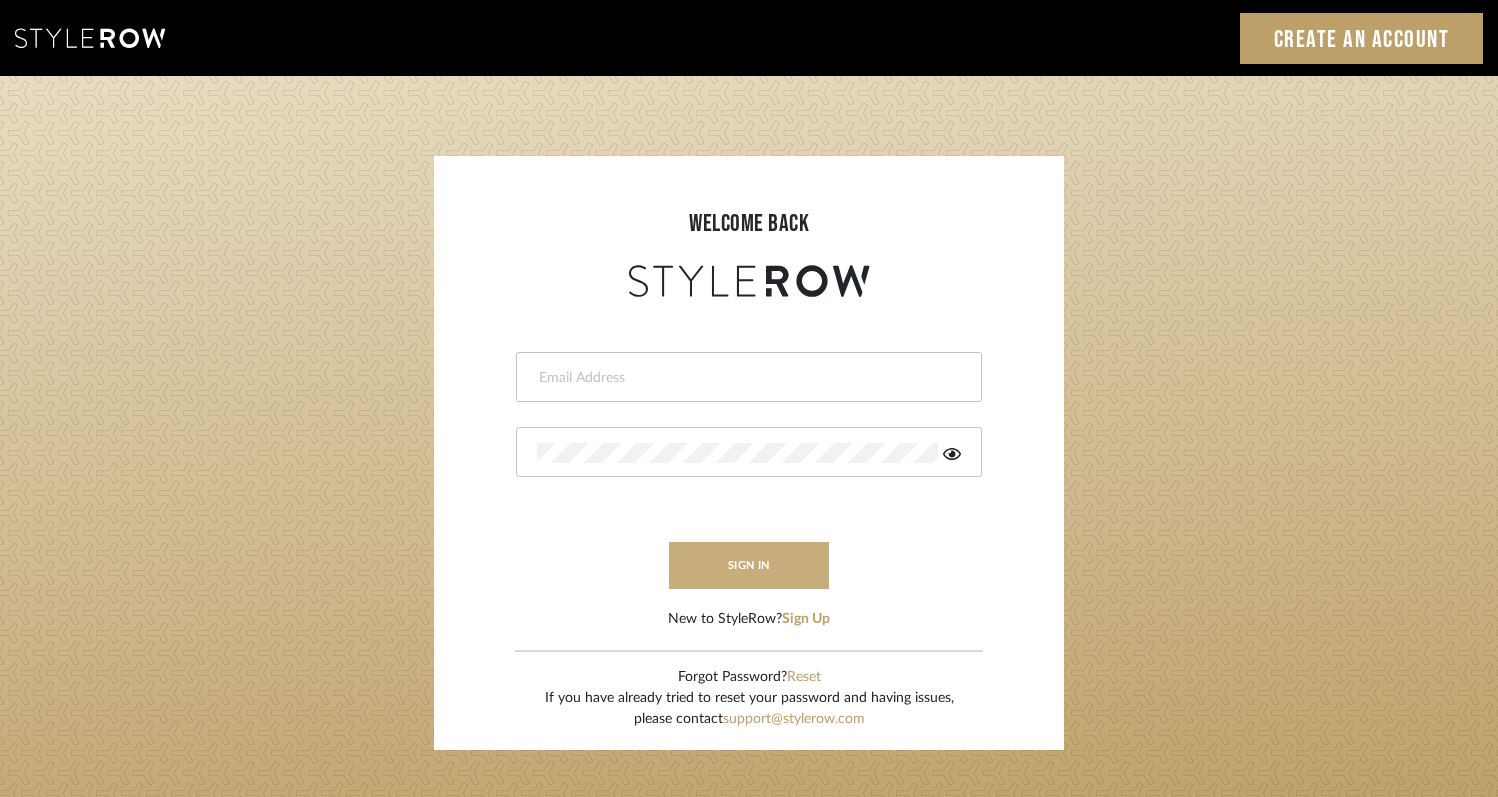 type on "[EMAIL]" 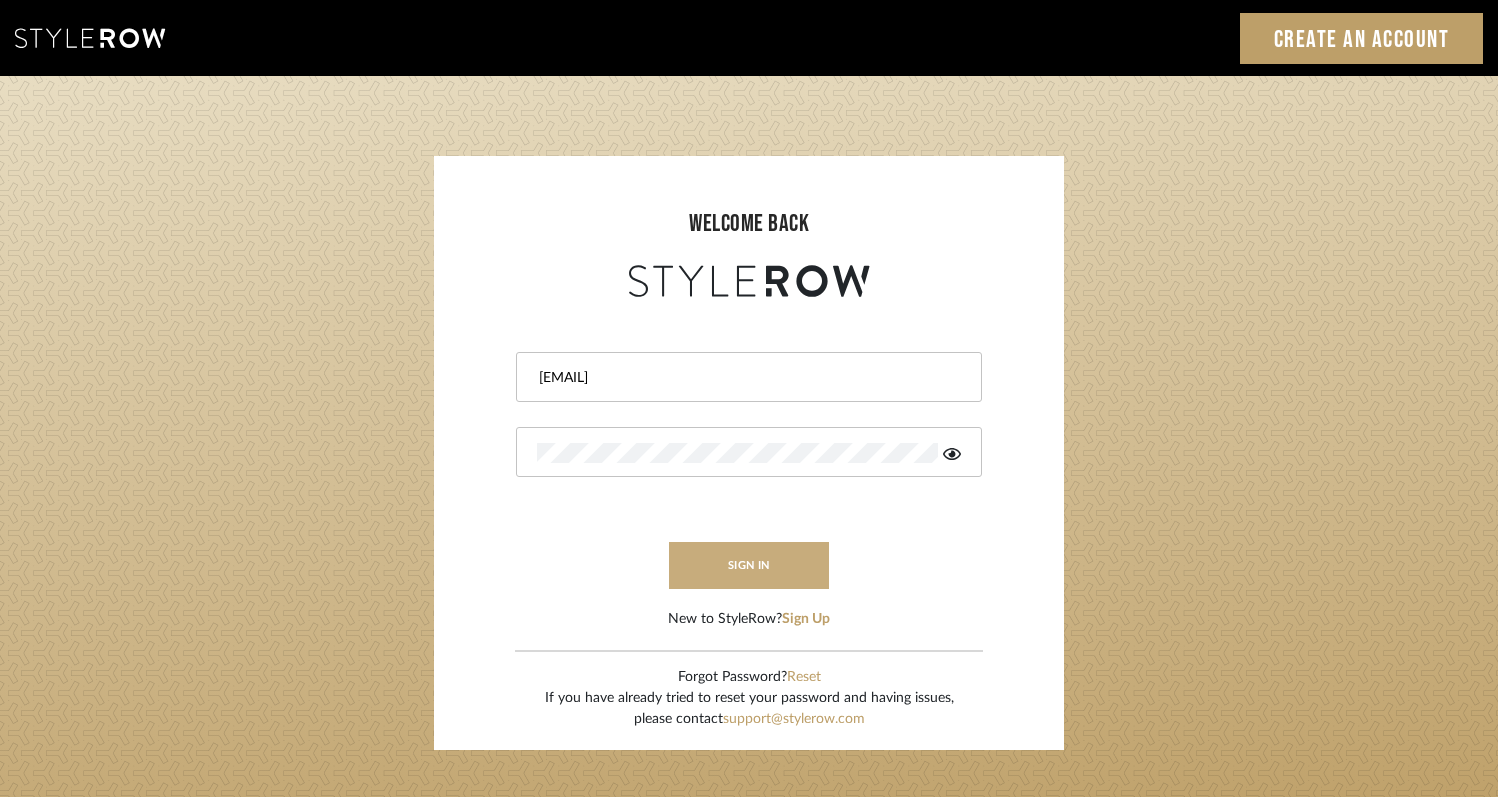 click on "sign in" at bounding box center (749, 565) 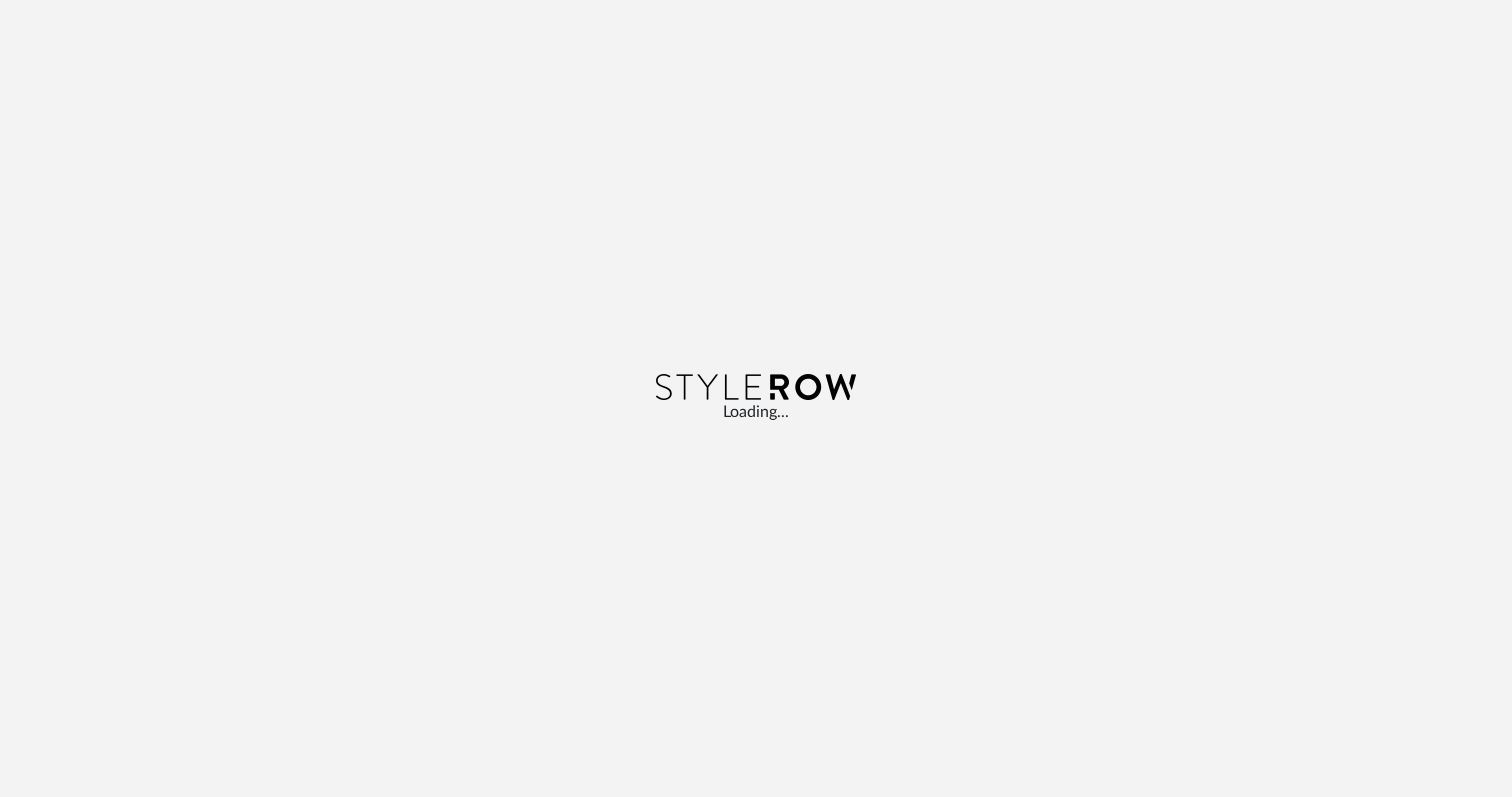 scroll, scrollTop: 0, scrollLeft: 0, axis: both 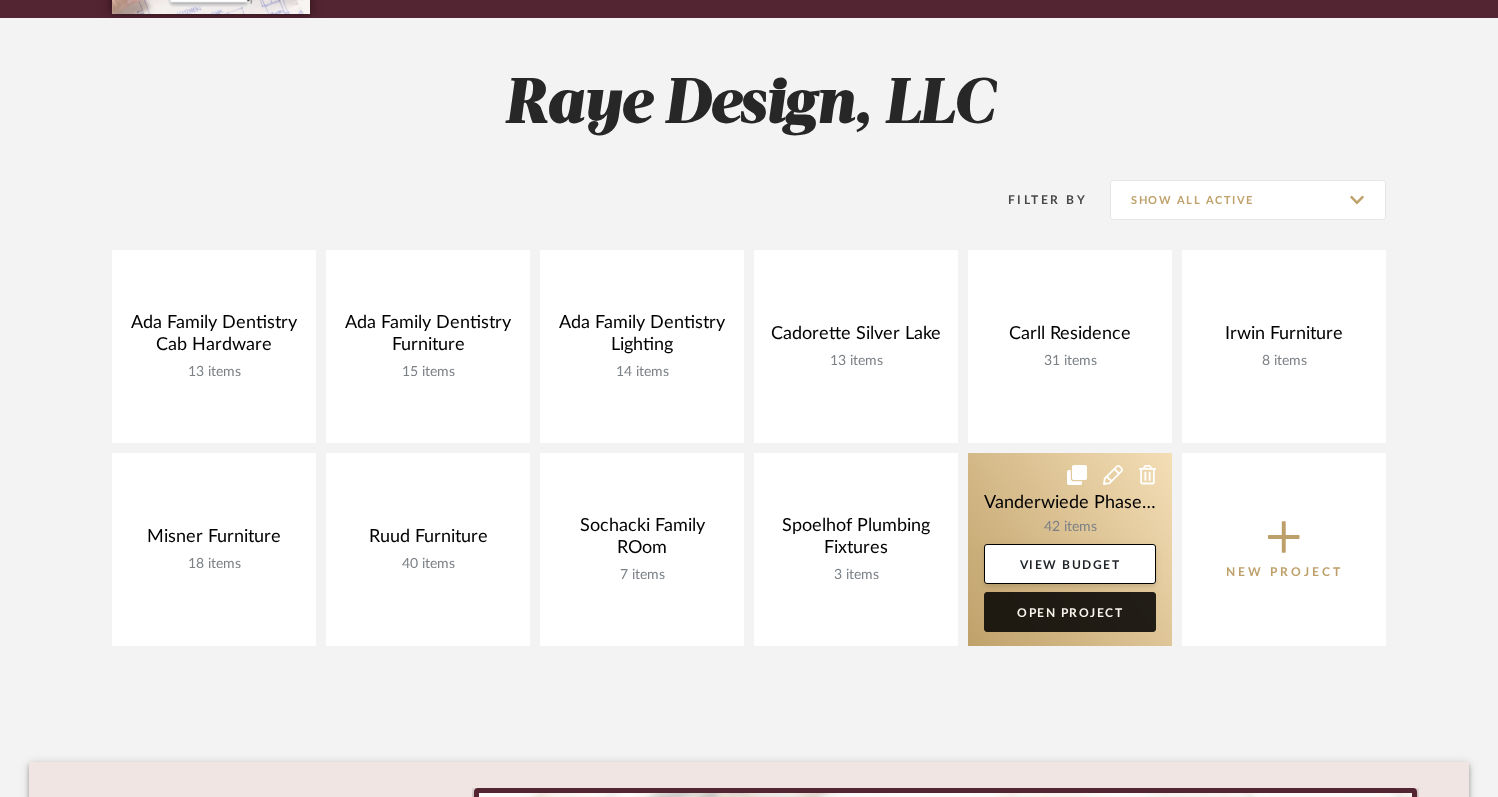 click on "Open Project" 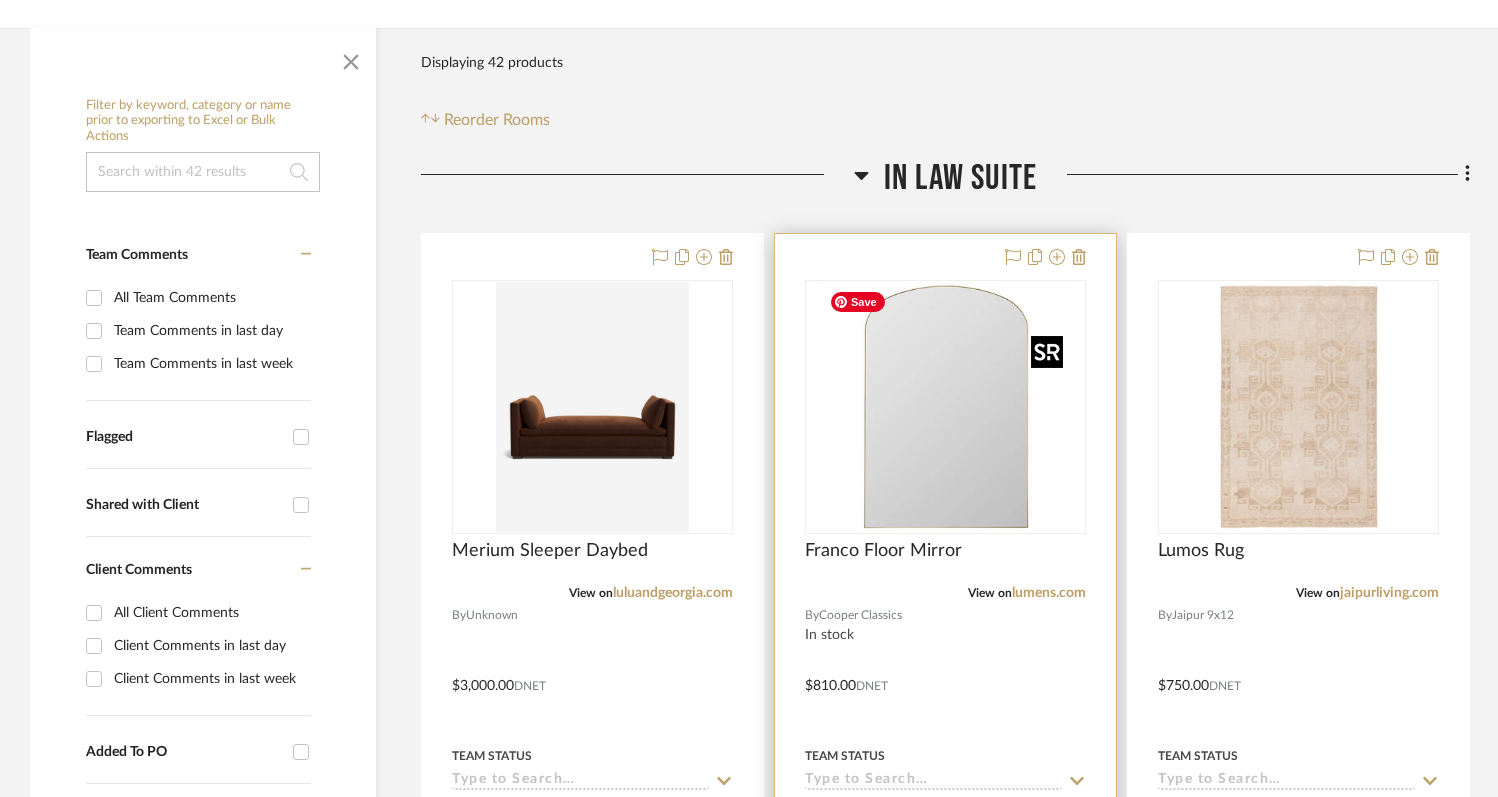 scroll, scrollTop: 334, scrollLeft: 0, axis: vertical 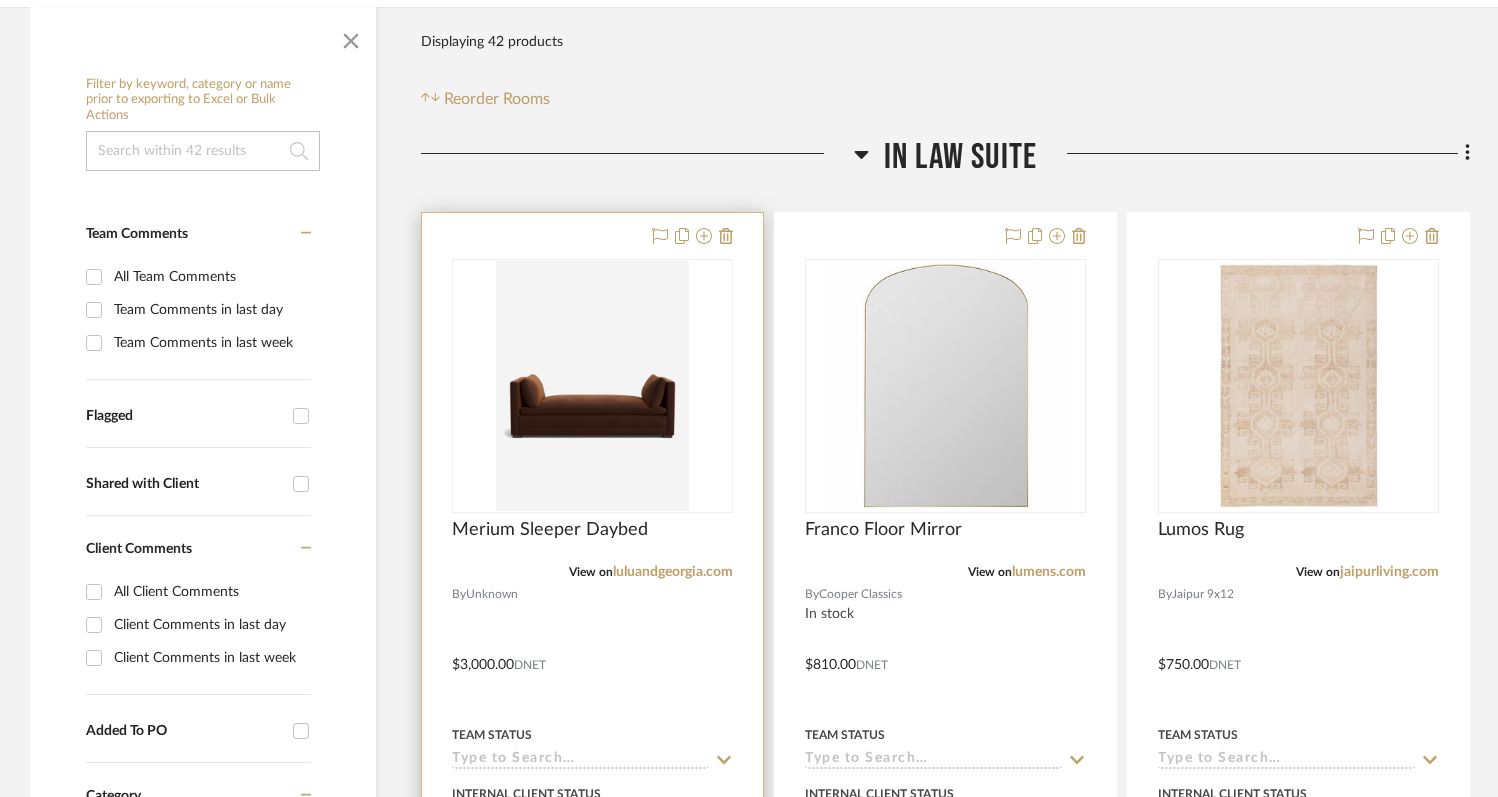 type 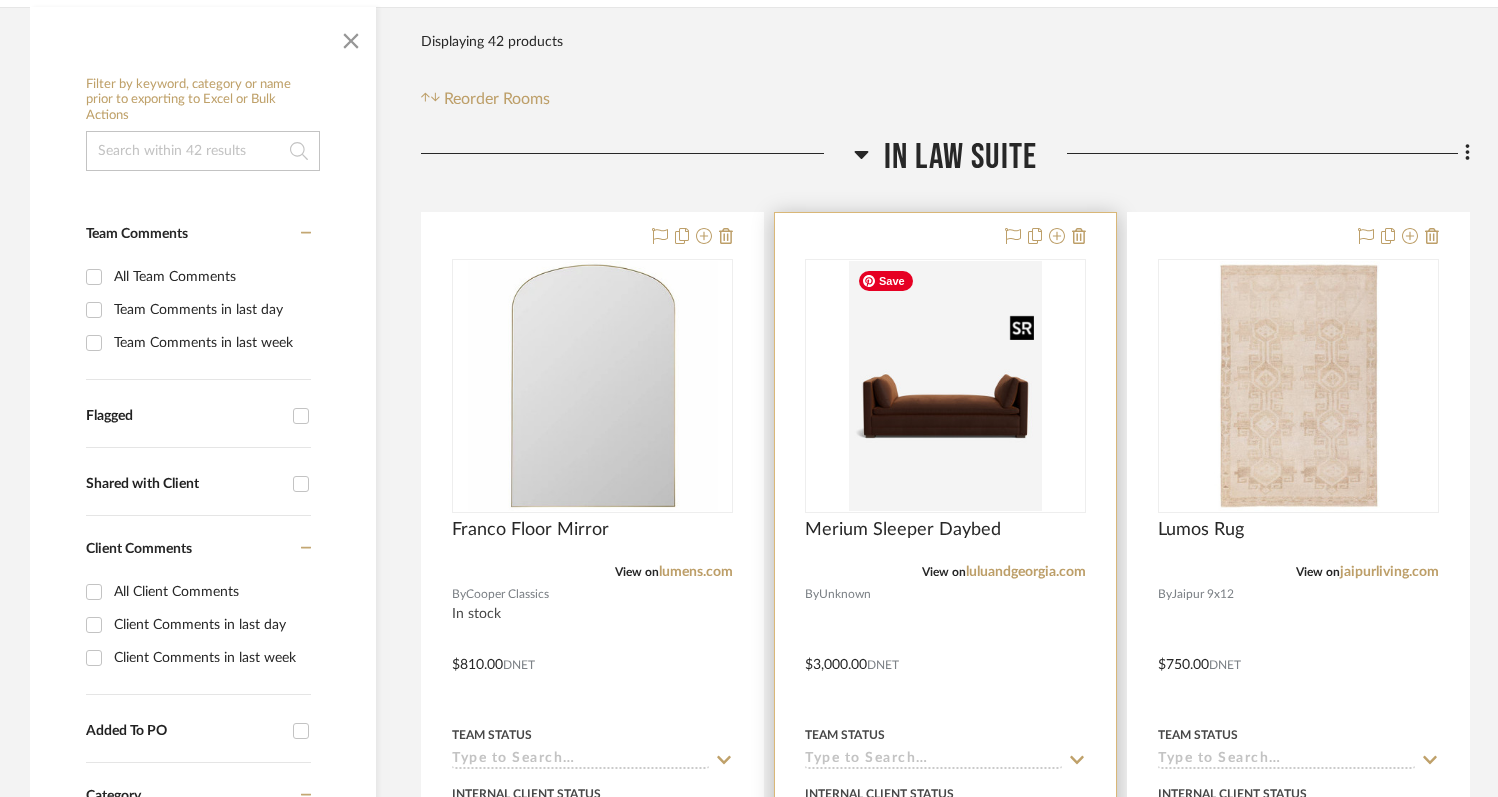 scroll, scrollTop: 392, scrollLeft: 0, axis: vertical 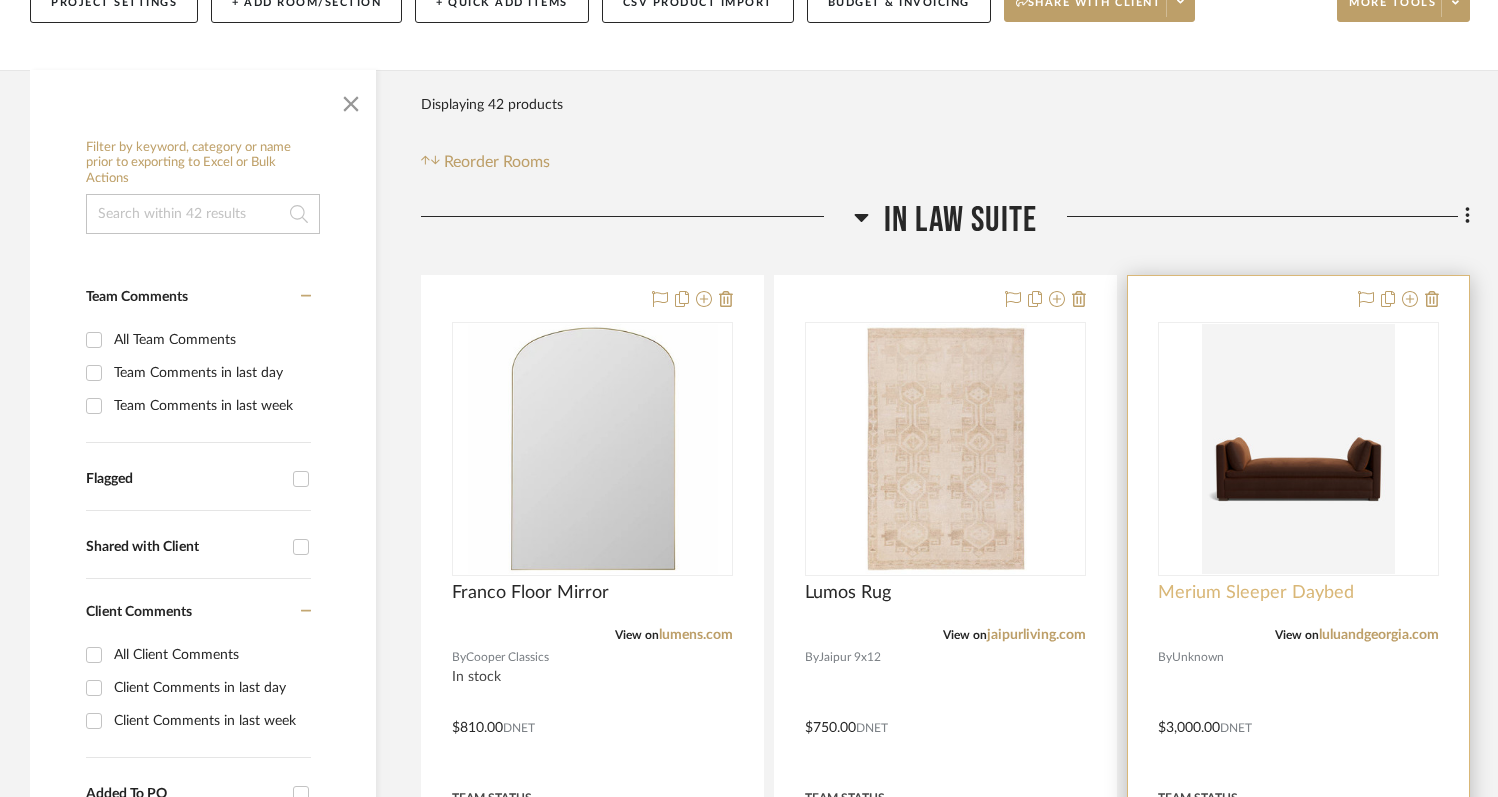 click on "Merium Sleeper Daybed" at bounding box center (1256, 593) 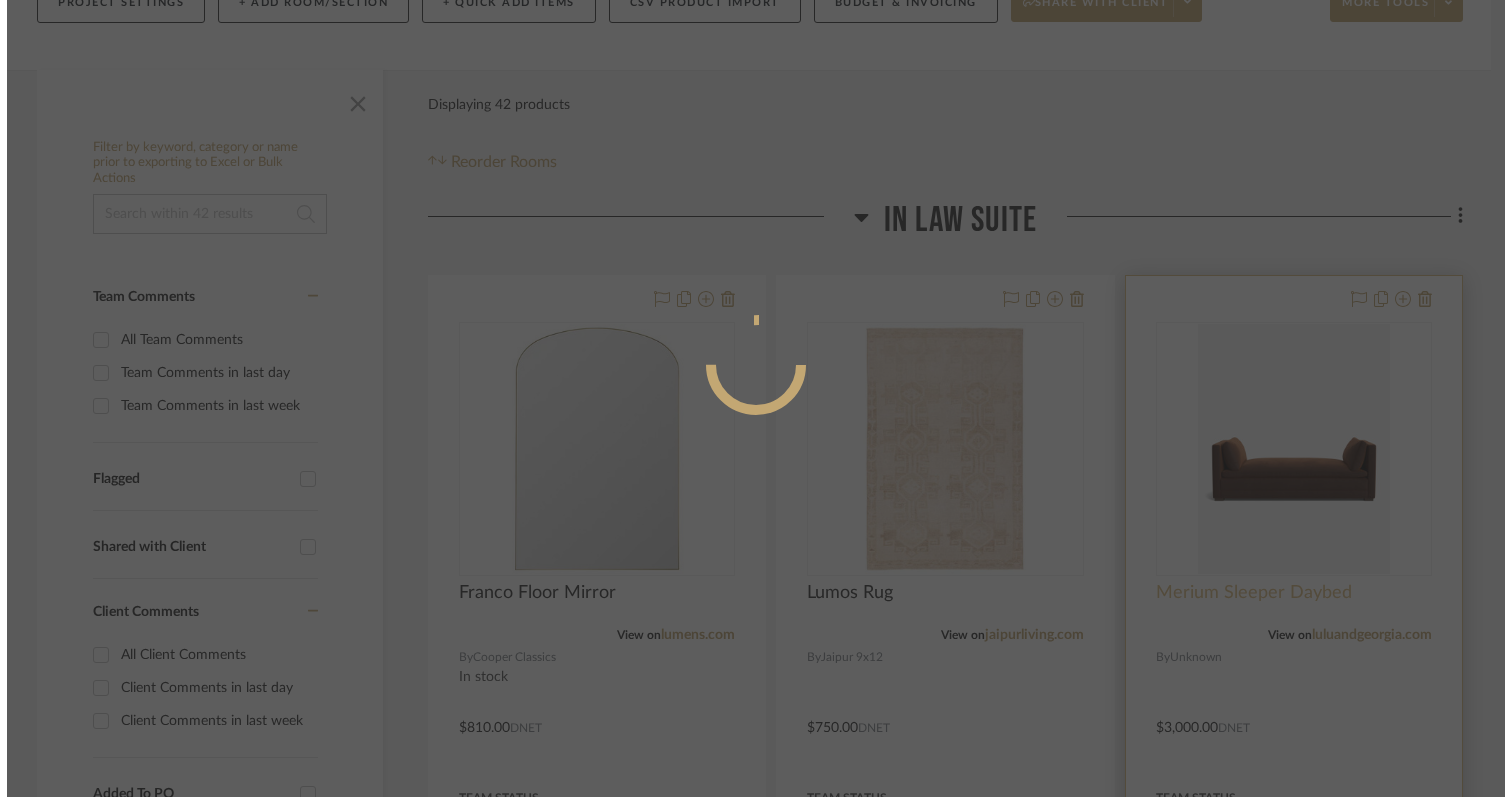 scroll, scrollTop: 0, scrollLeft: 0, axis: both 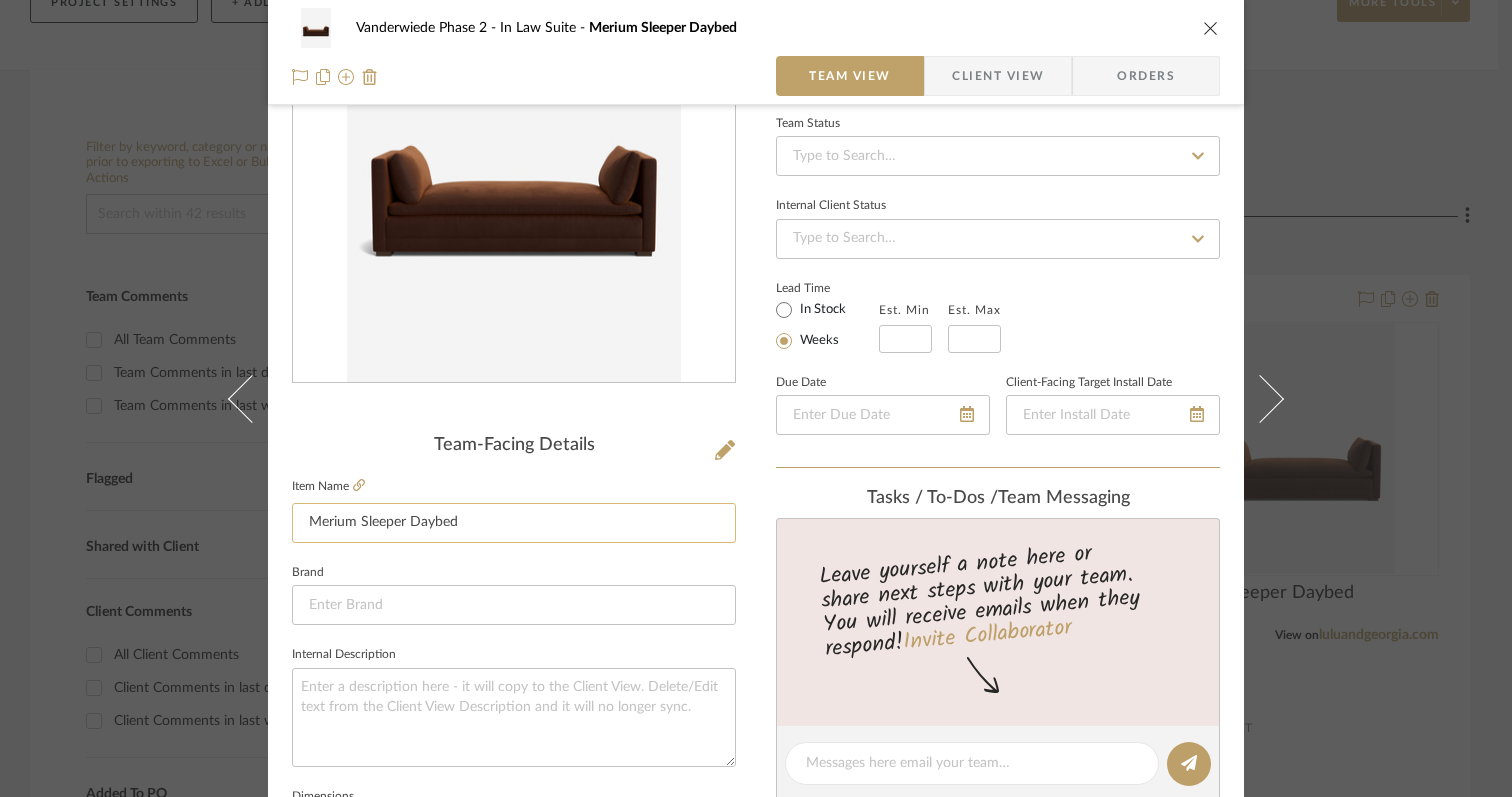 click on "Merium Sleeper Daybed" 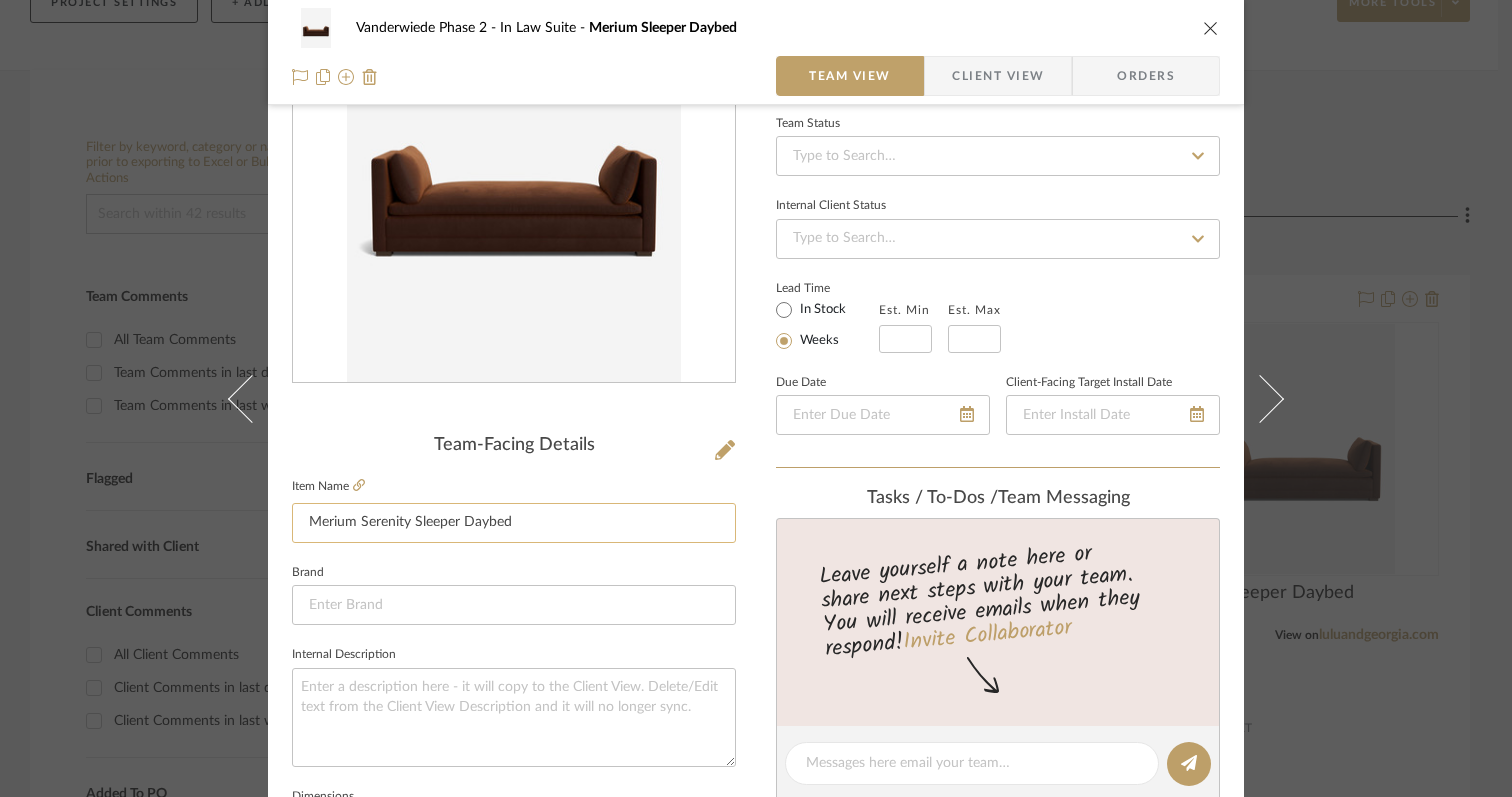 click on "Merium Serenity Sleeper Daybed" 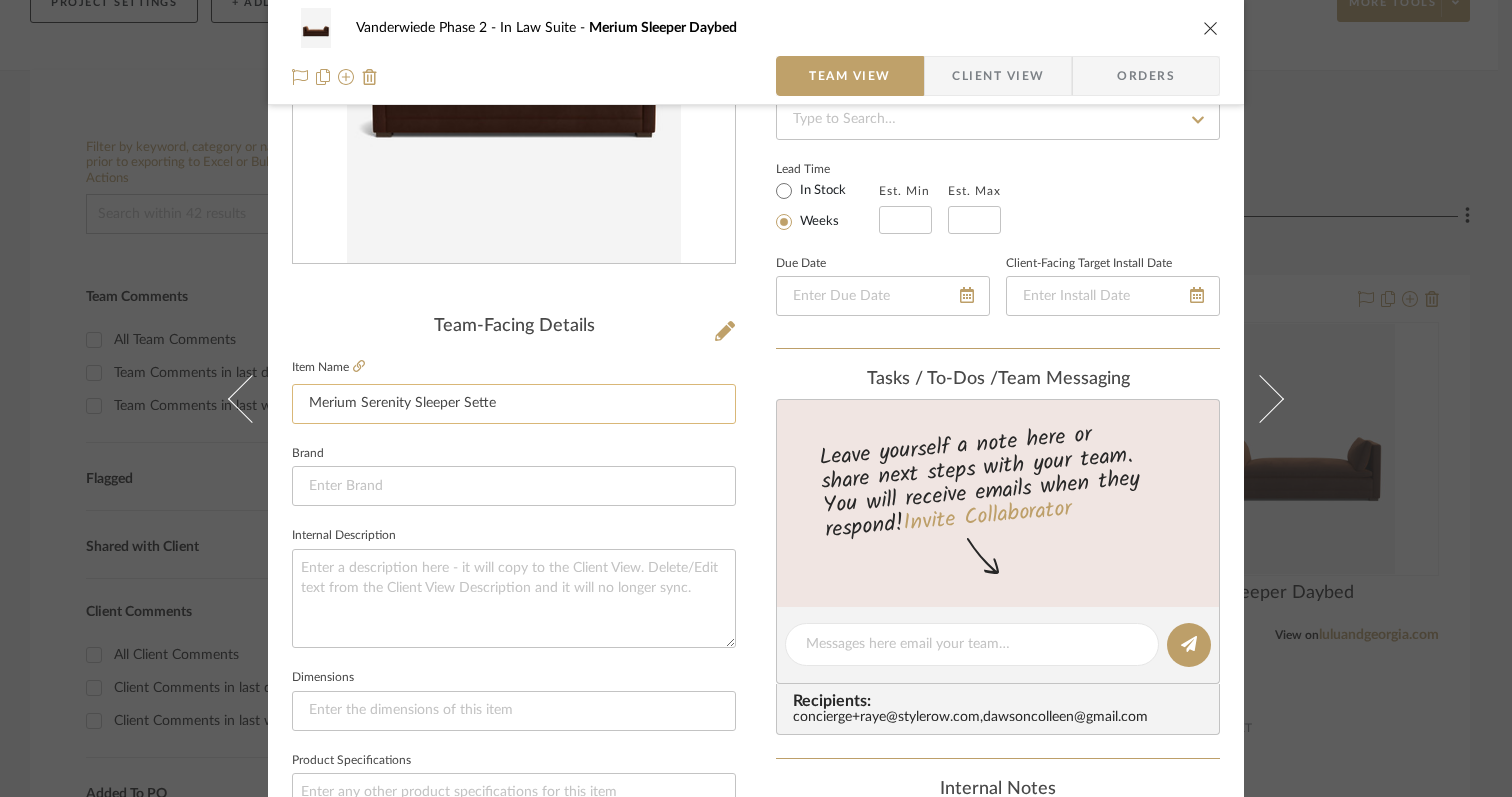 scroll, scrollTop: 304, scrollLeft: 0, axis: vertical 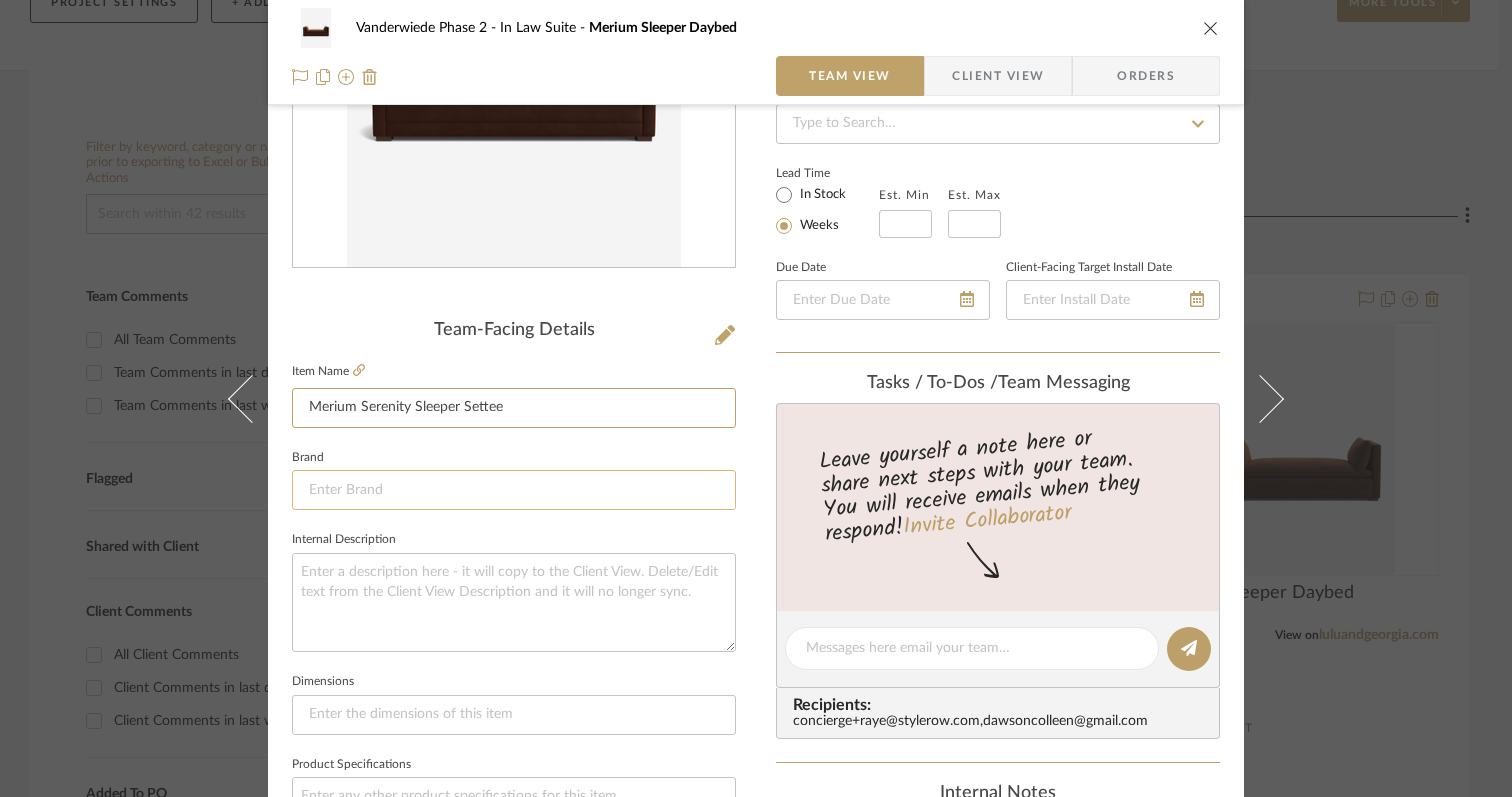 type on "Merium Serenity Sleeper Settee" 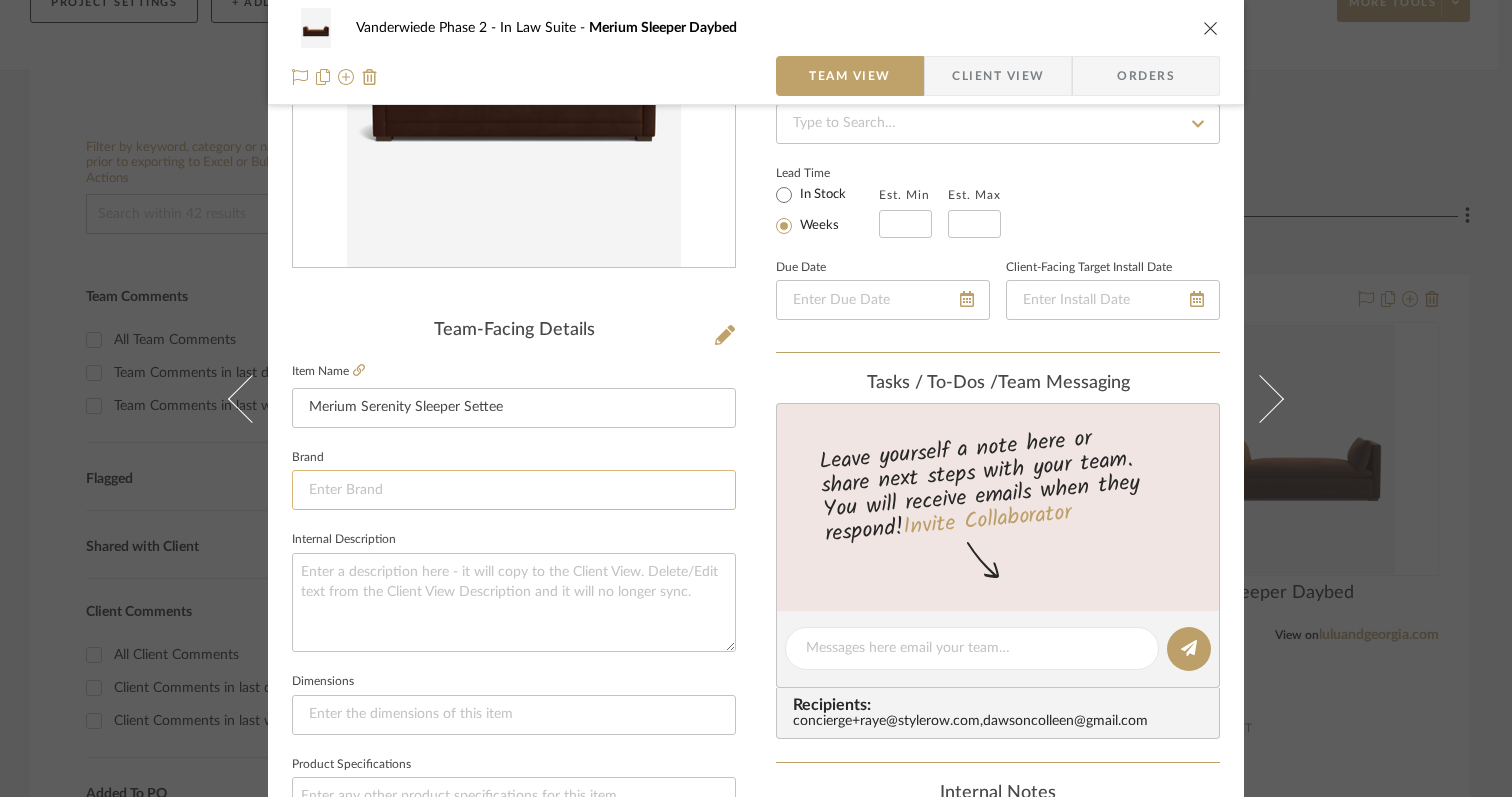 click 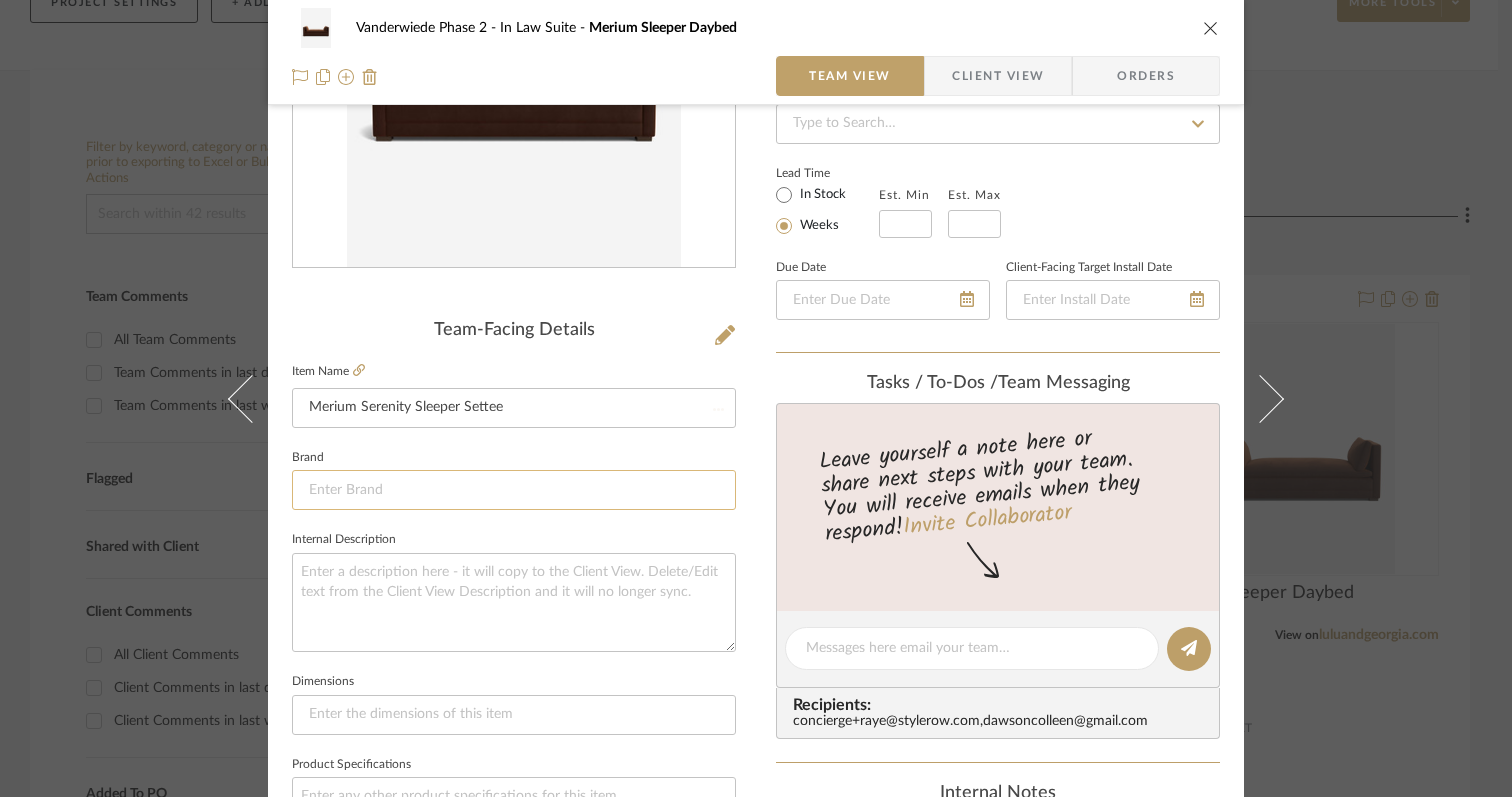 type 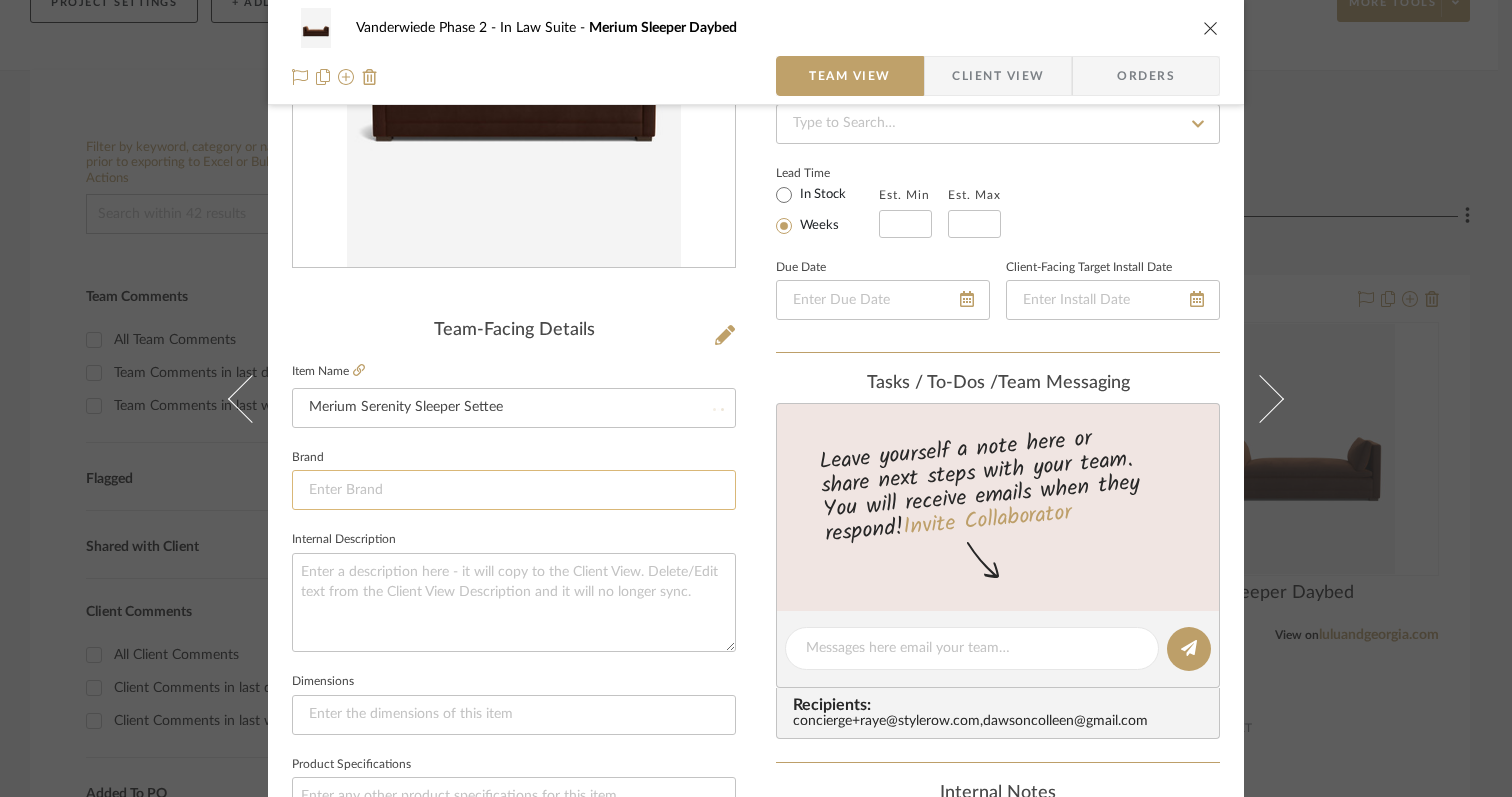 type 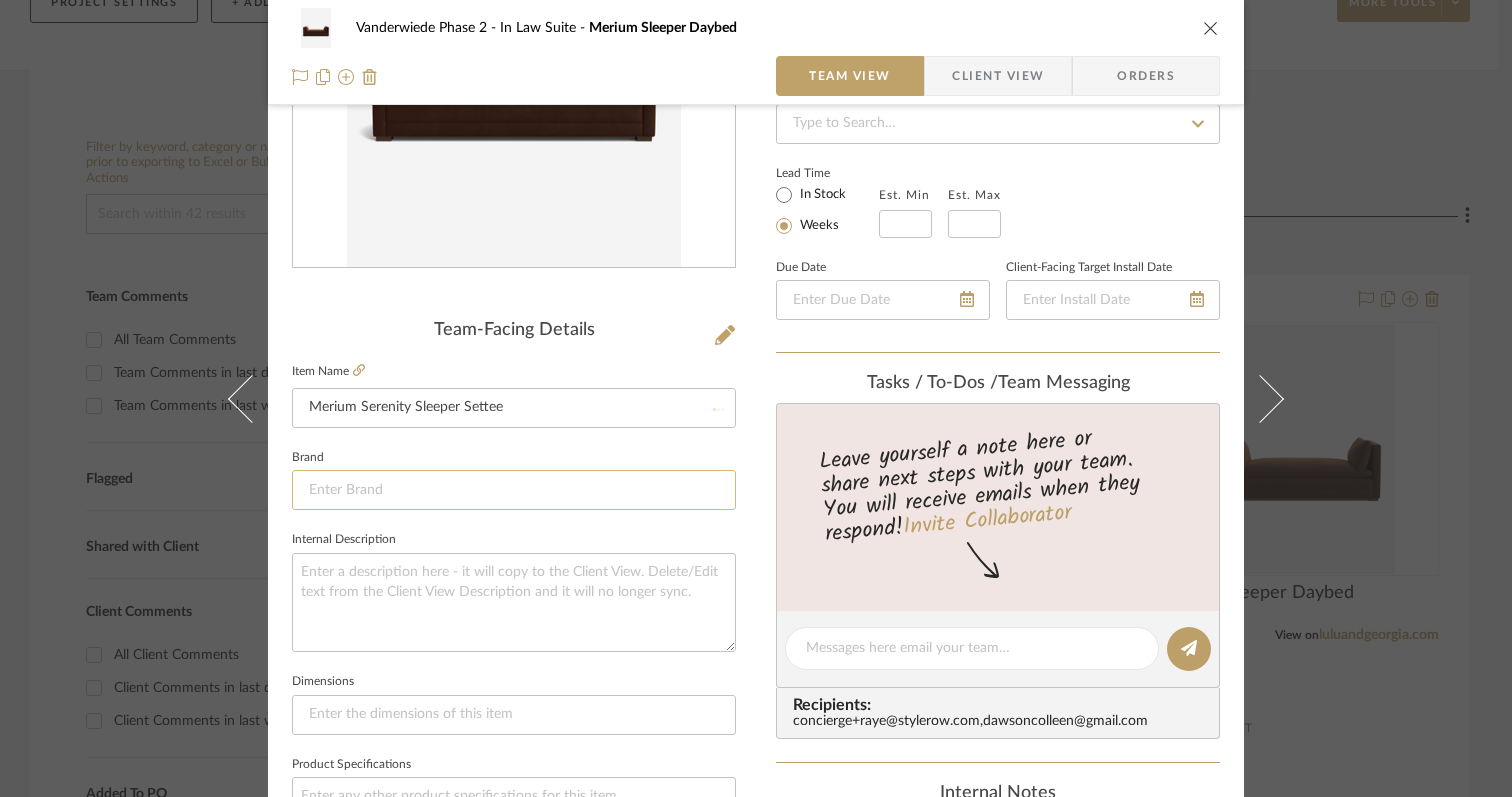 type 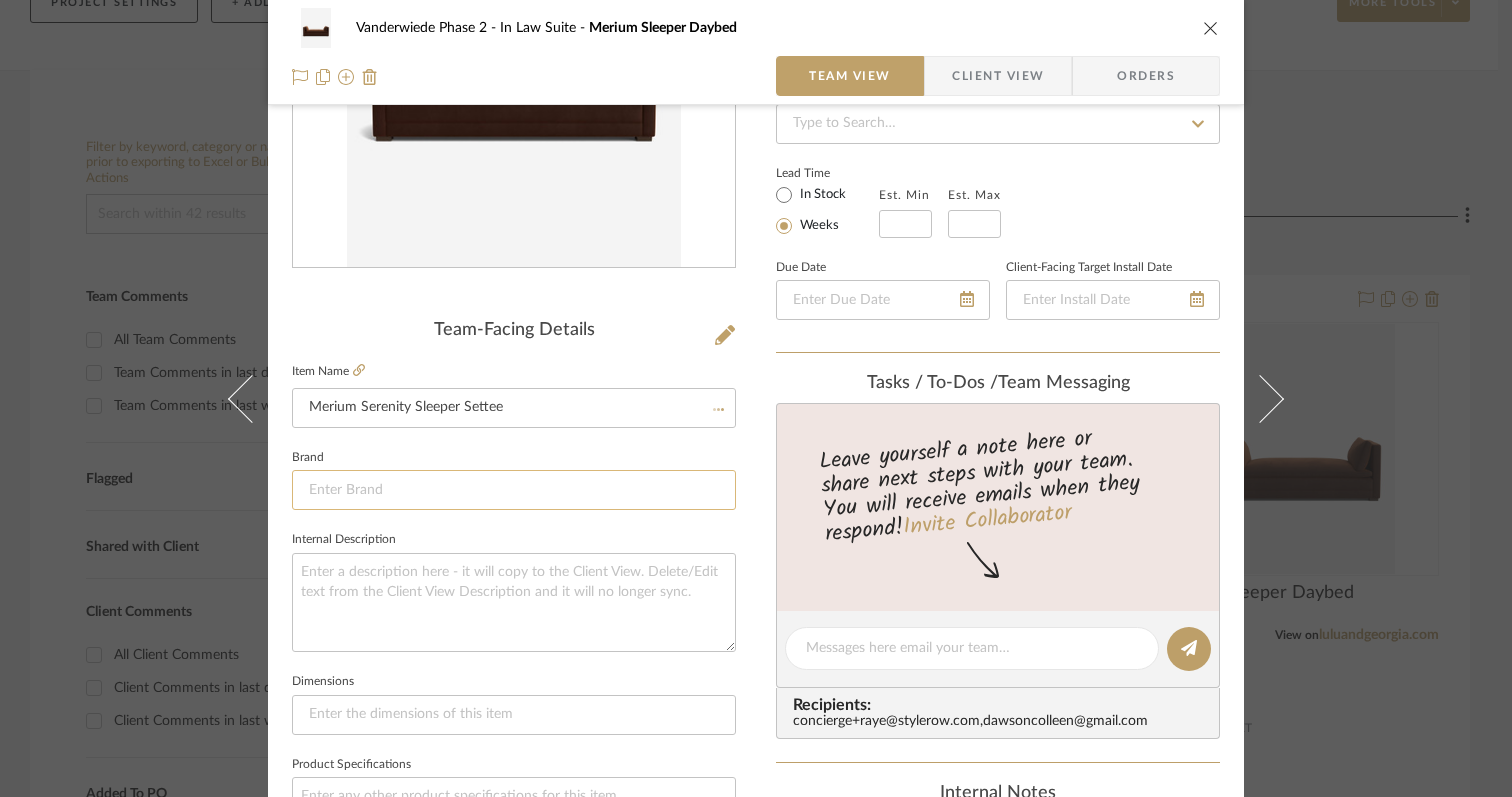 type 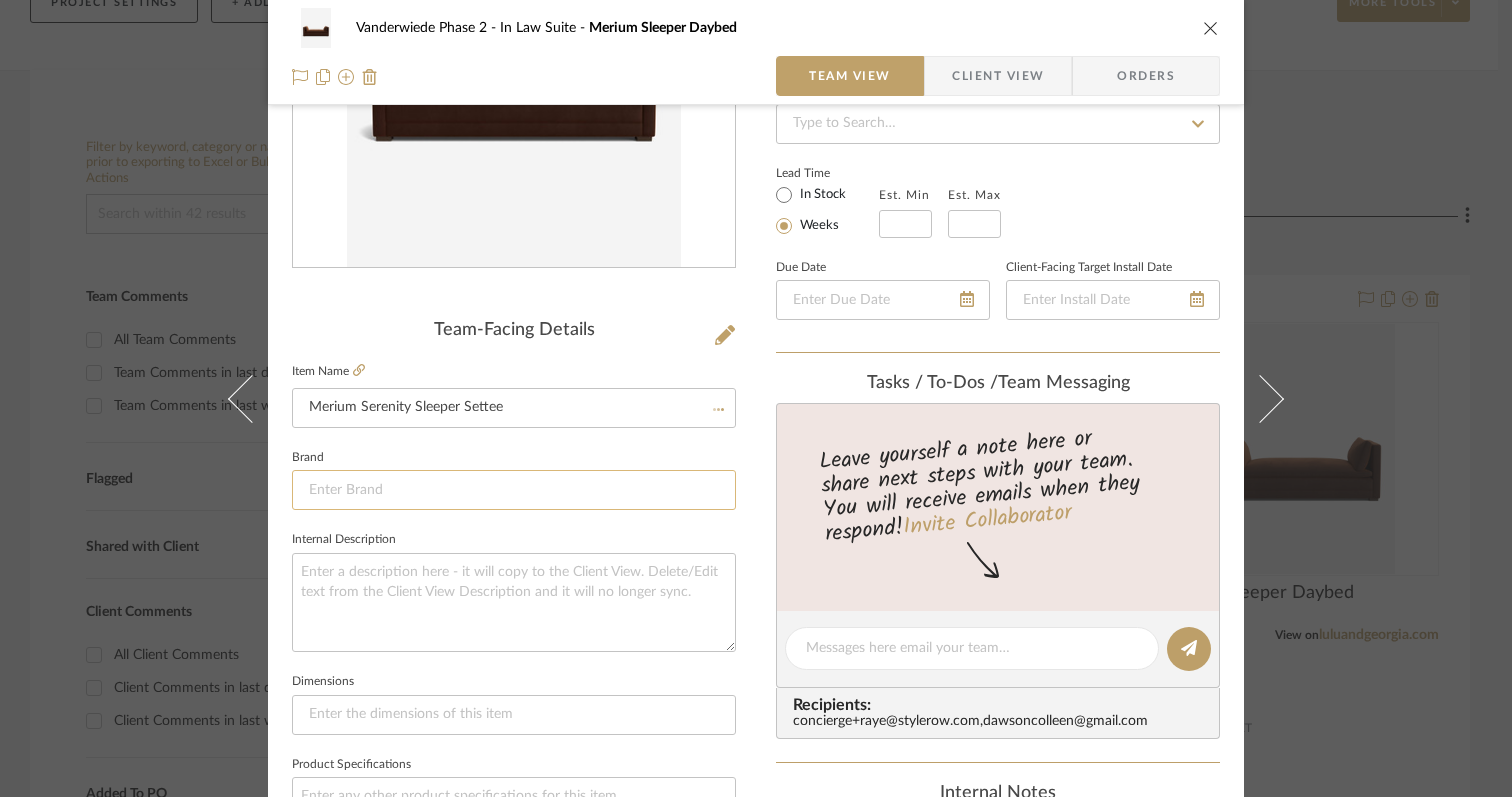 type 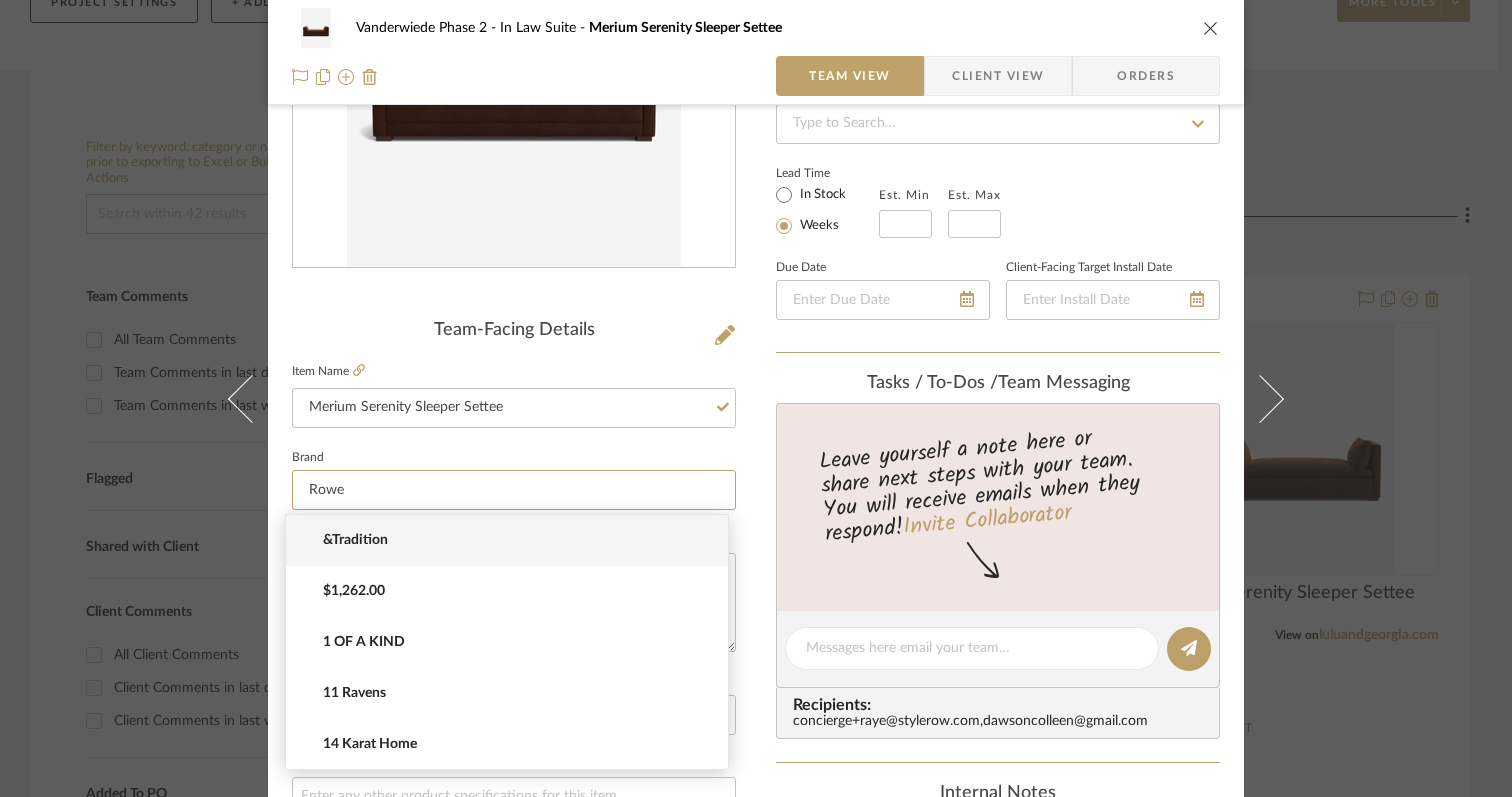 type on "Rowe" 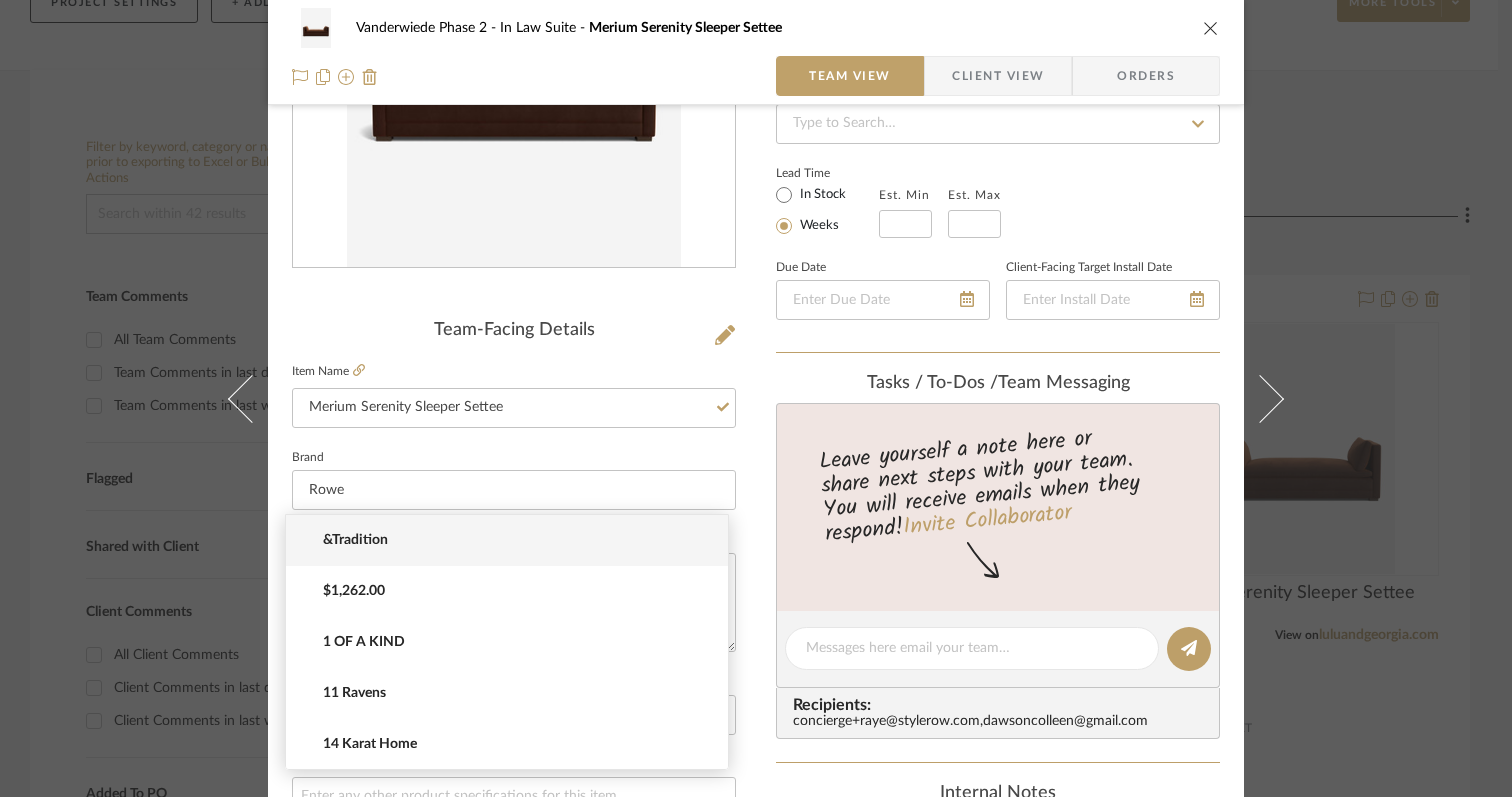 click on "Vanderwiede Phase 2 In Law Suite Merium Serenity Sleeper Settee Team View Client View Orders  Team-Facing Details   Item Name  Merium Serenity Sleeper Settee  Brand  Rowe  Internal Description   Dimensions   Product Specifications   Reference Price   Reference Price Type  DNET  Item Costs   View Budget   Markup %  (Use "-X%" to discount) 30%  Unit Cost  $3,000.00  Cost Type  DNET  Client Unit Price  $3,900.00  Quantity  1  Unit Type  Each  Subtotal   $3,900.00   Tax %  0%  Total Tax   $0.00   Shipping Cost  $0.00  Ship. Markup %  0% Taxable  Total Shipping   $0.00  Total Client Price  $3,900.00  Your Cost  $3,000.00  Your Margin  $900.00  Content here copies to Client View - confirm visibility there.  Show in Client Dashboard  Bulk Manage Dashboard Settings  Include in Budget   View Budget  Team Status Internal Client Status  Lead Time  In Stock Weeks  Est. Min   Est. Max   Due Date   Client-Facing Target Install Date  Tasks / To-Dos /  team Messaging Invite Collaborator Recipients: ,  Internal Notes (1)" at bounding box center [756, 634] 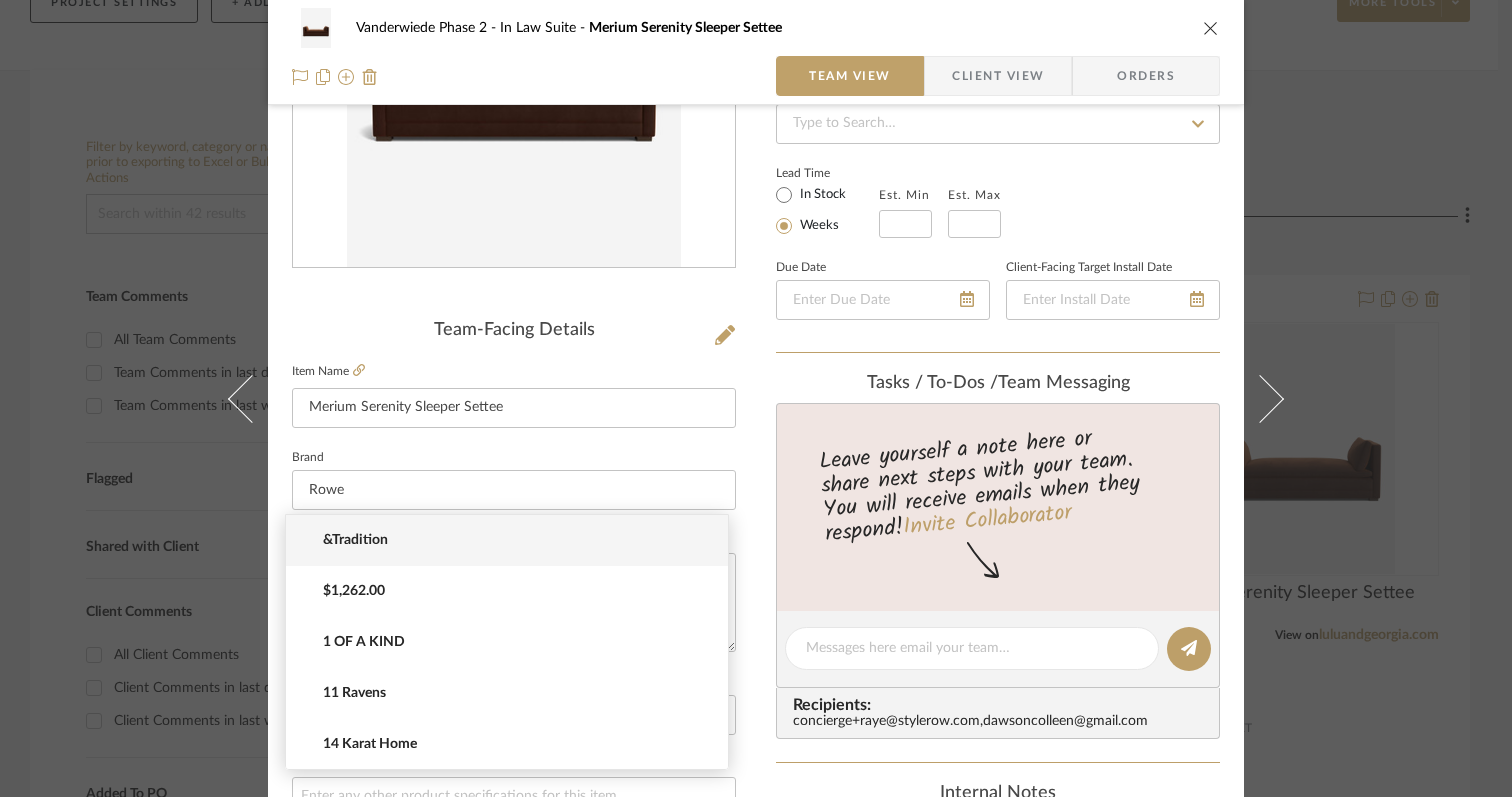 type 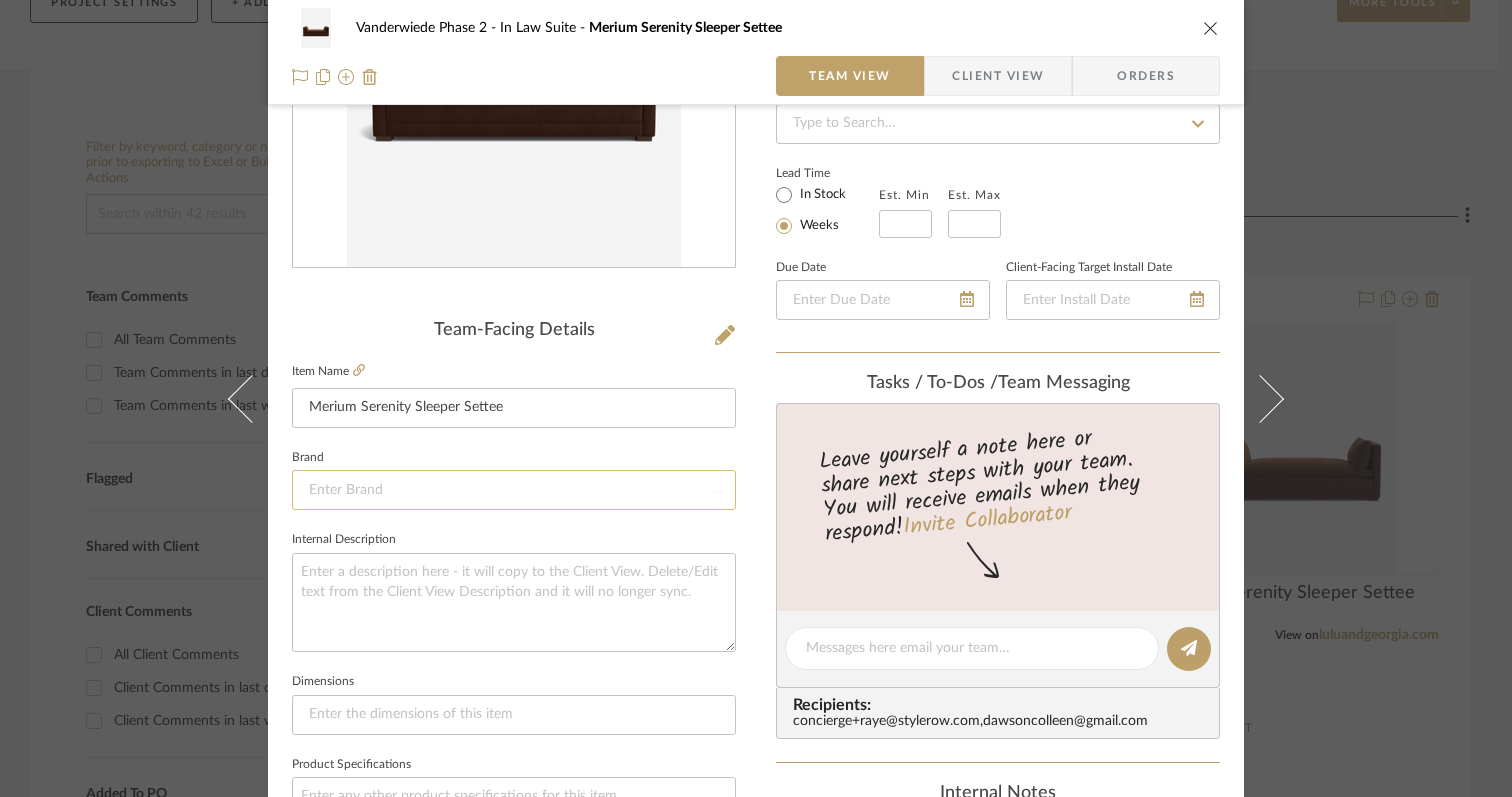 type 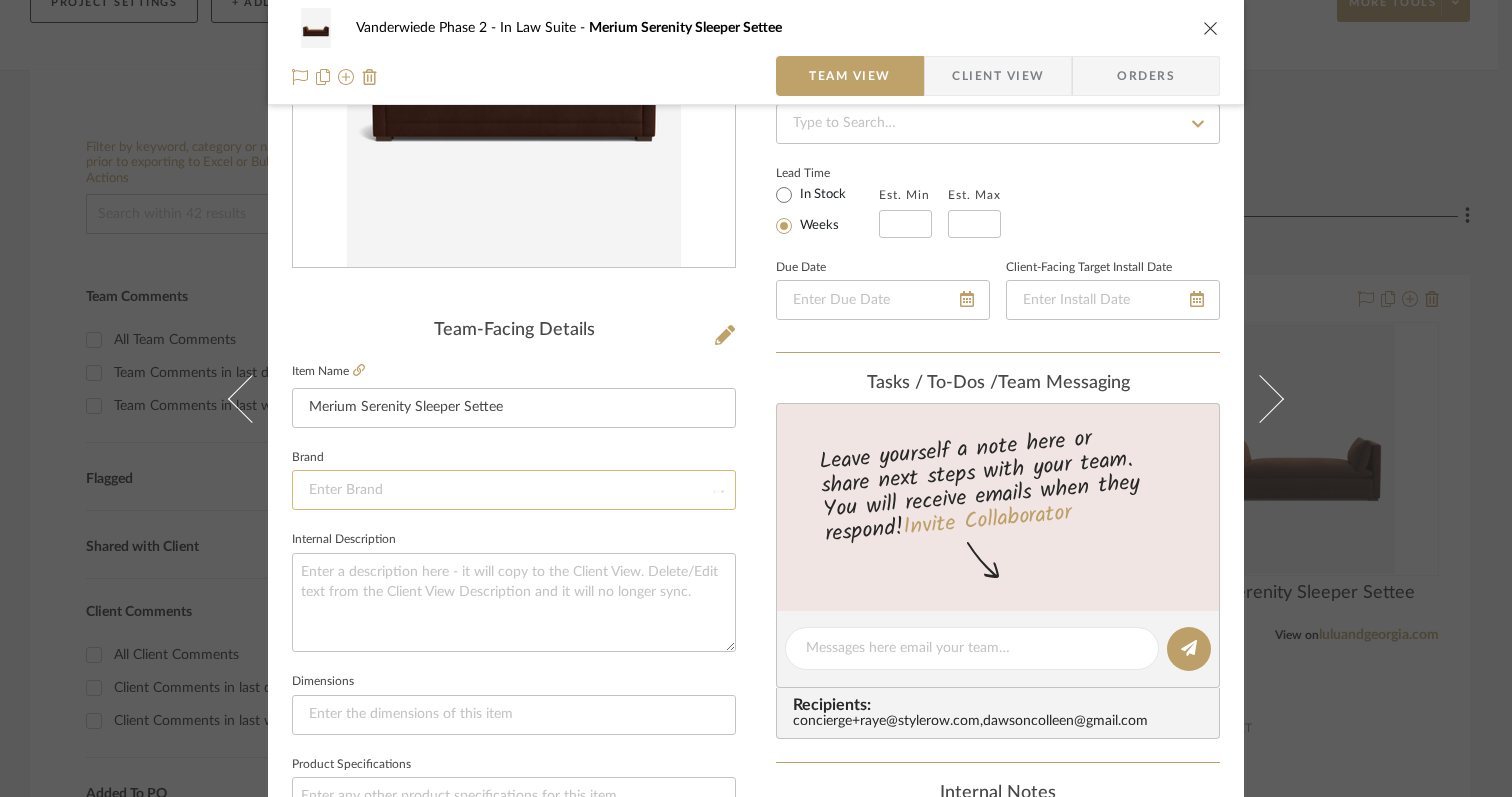 type 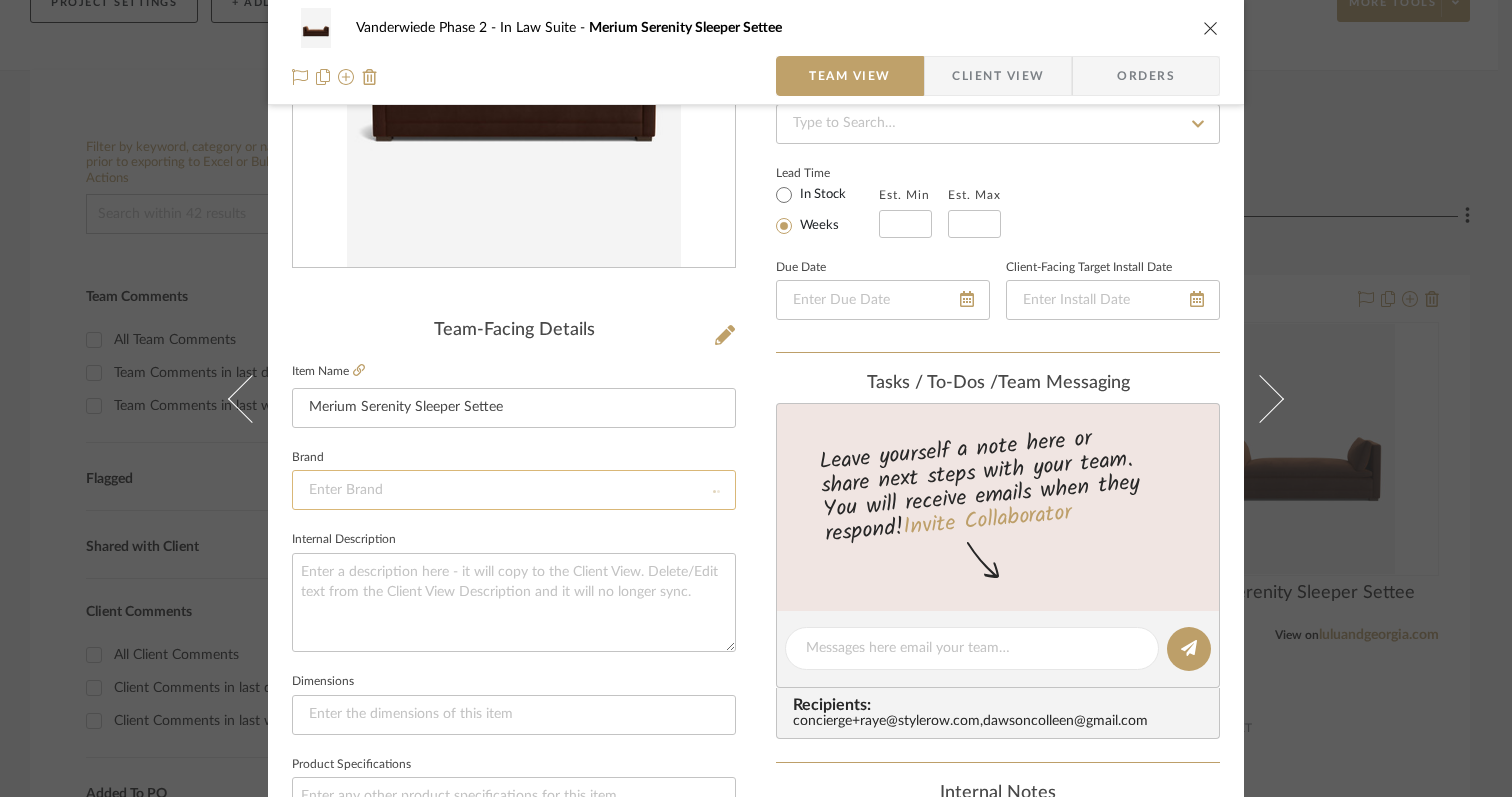type 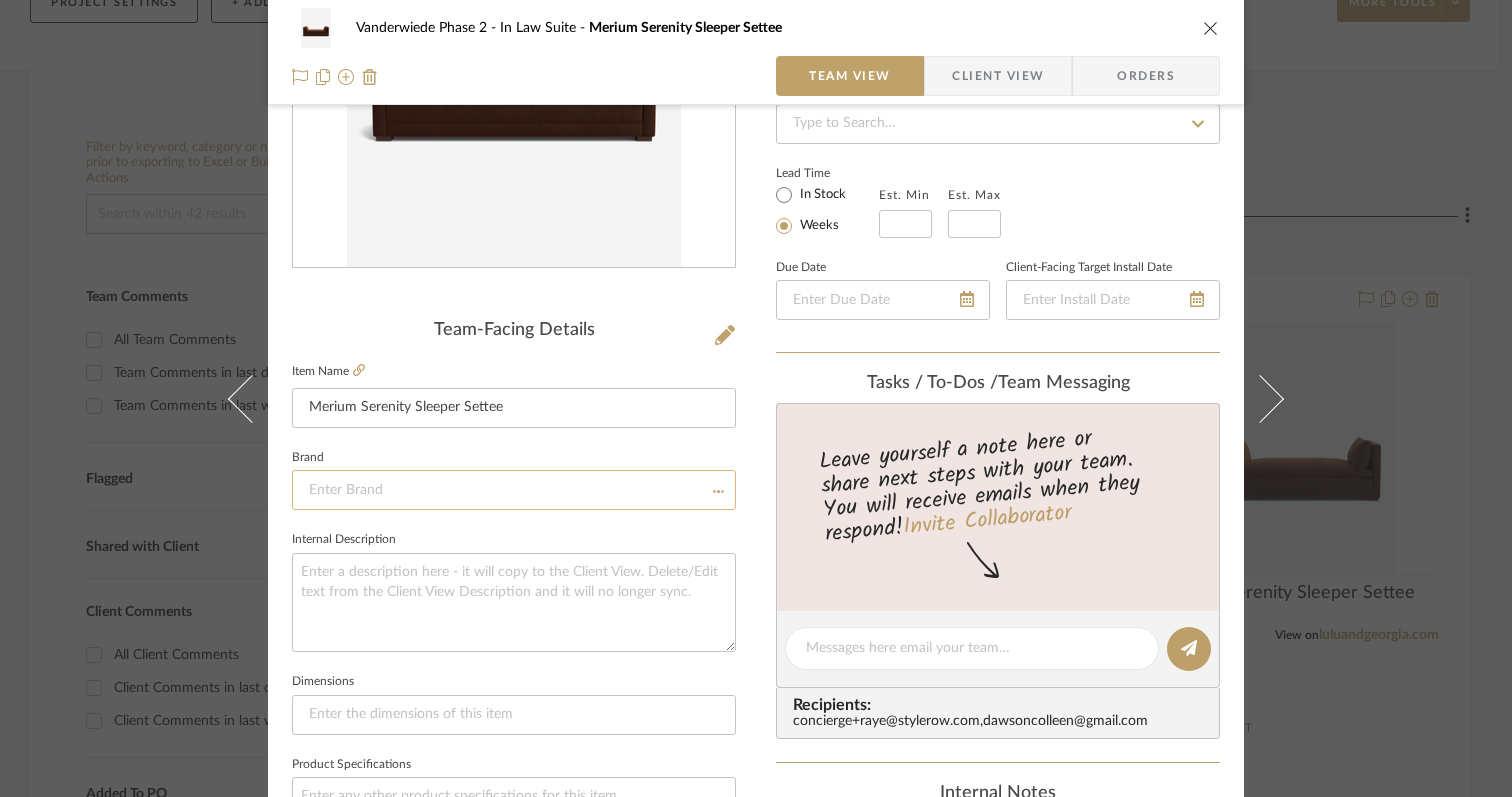 type 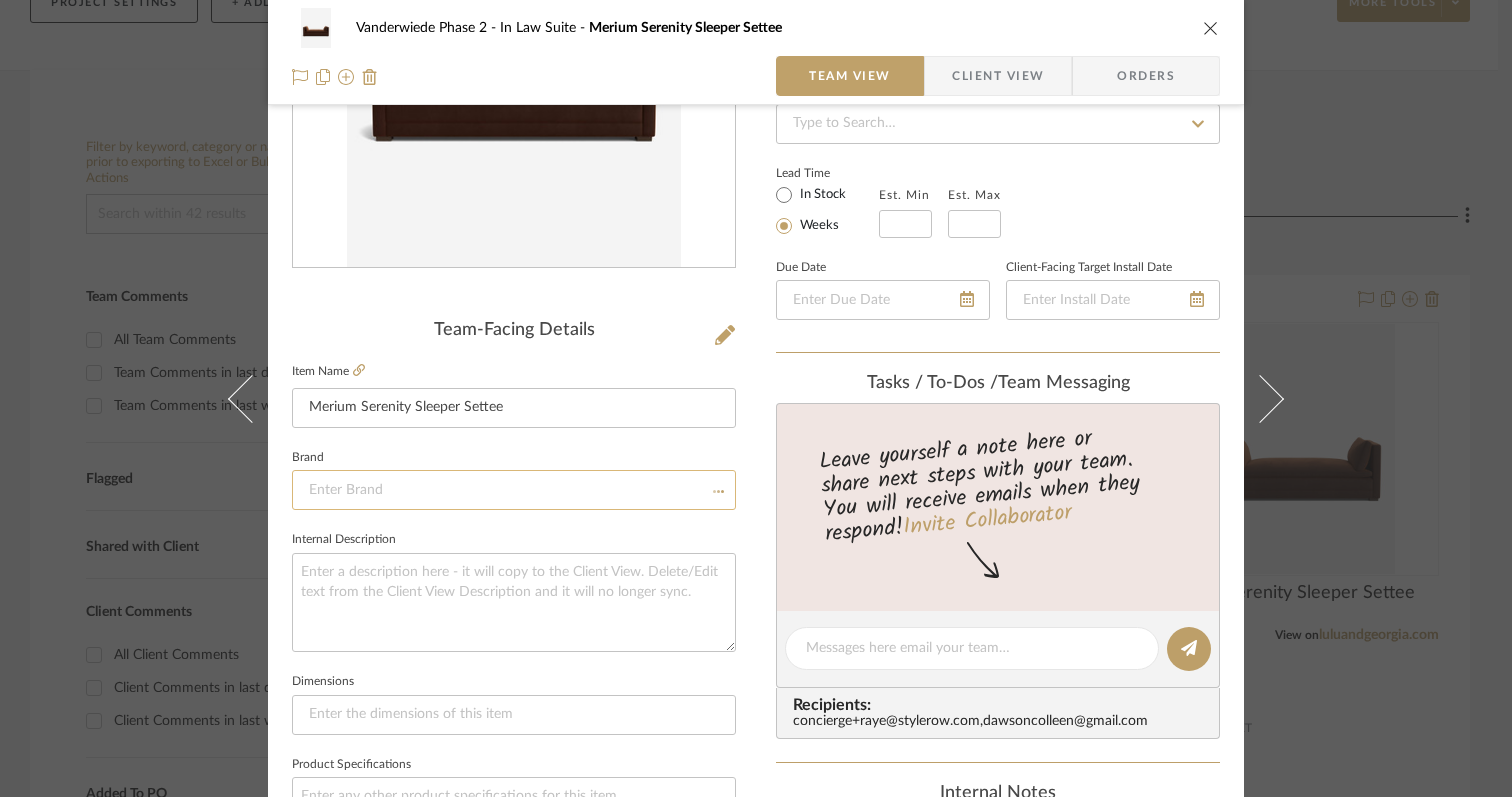 type 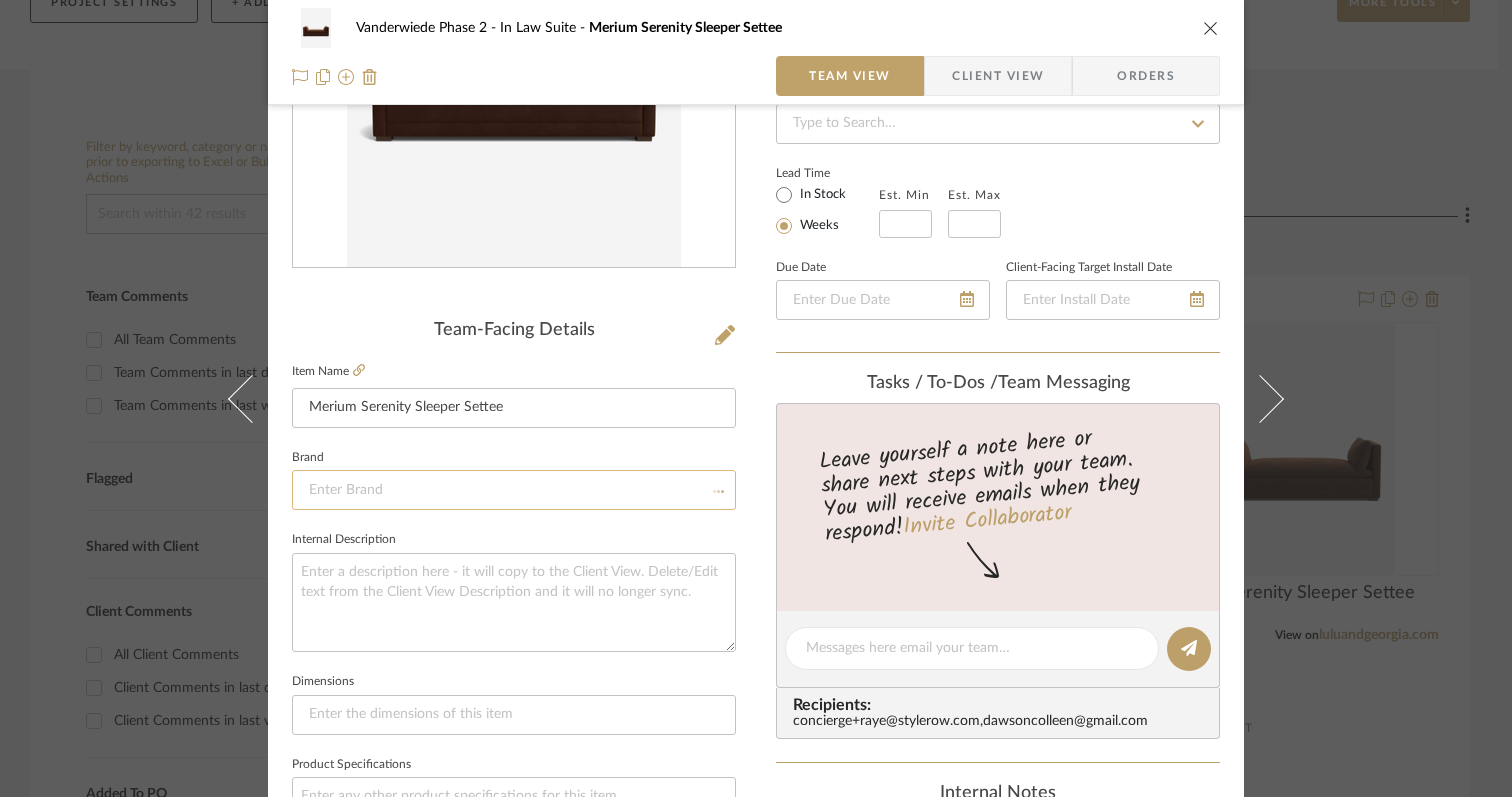 type 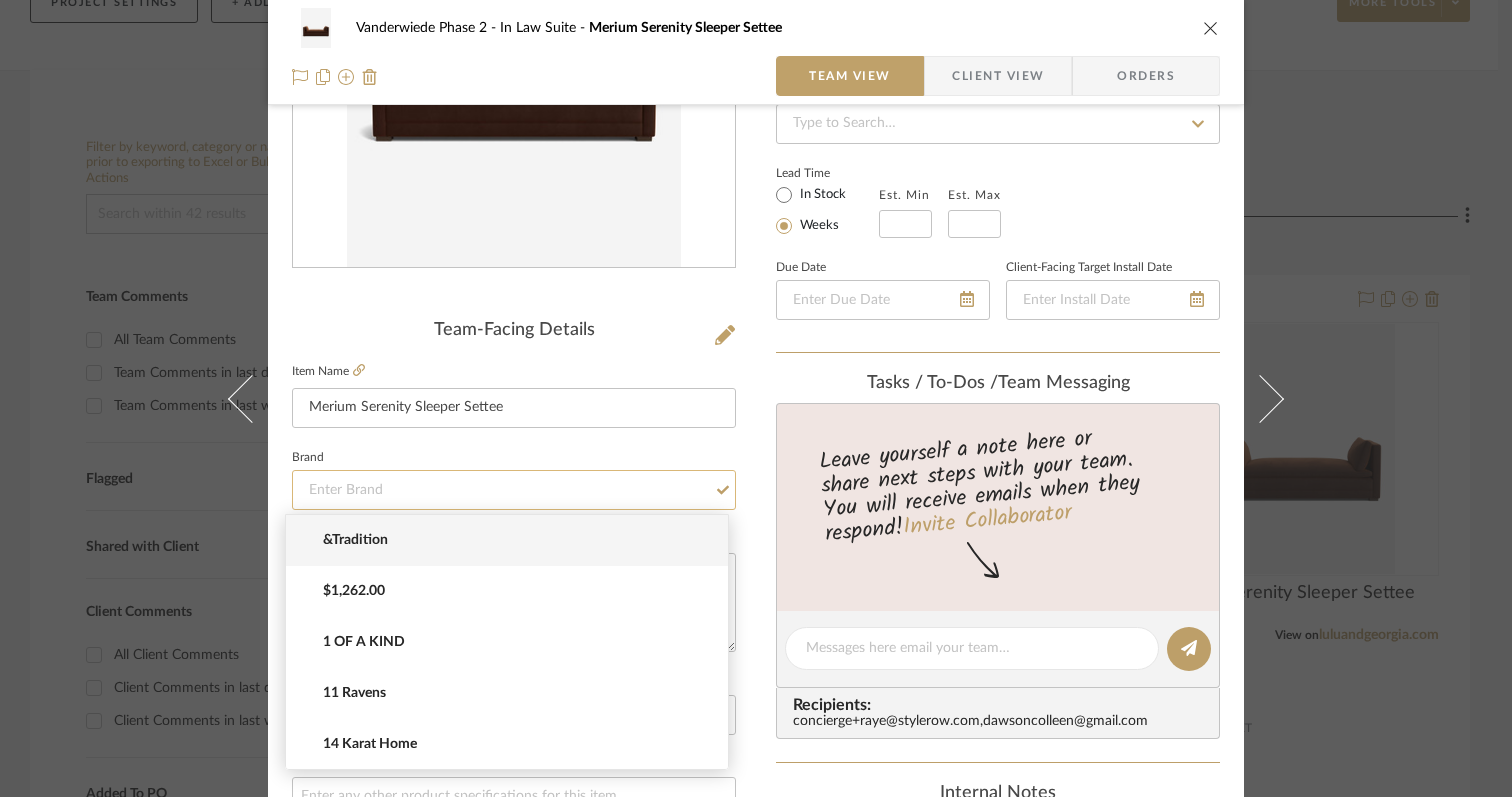 click 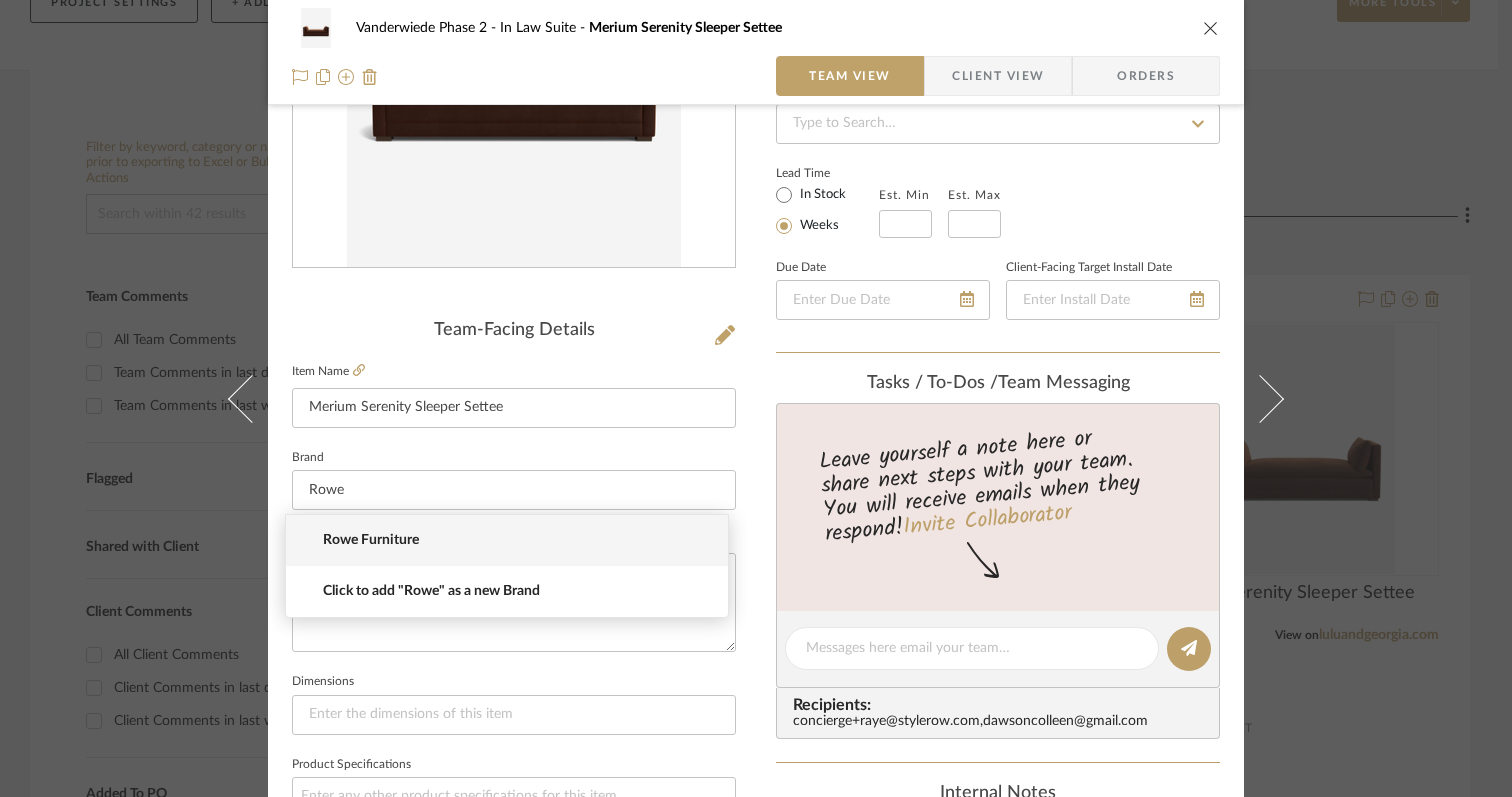 click on "Rowe Furniture" at bounding box center (515, 540) 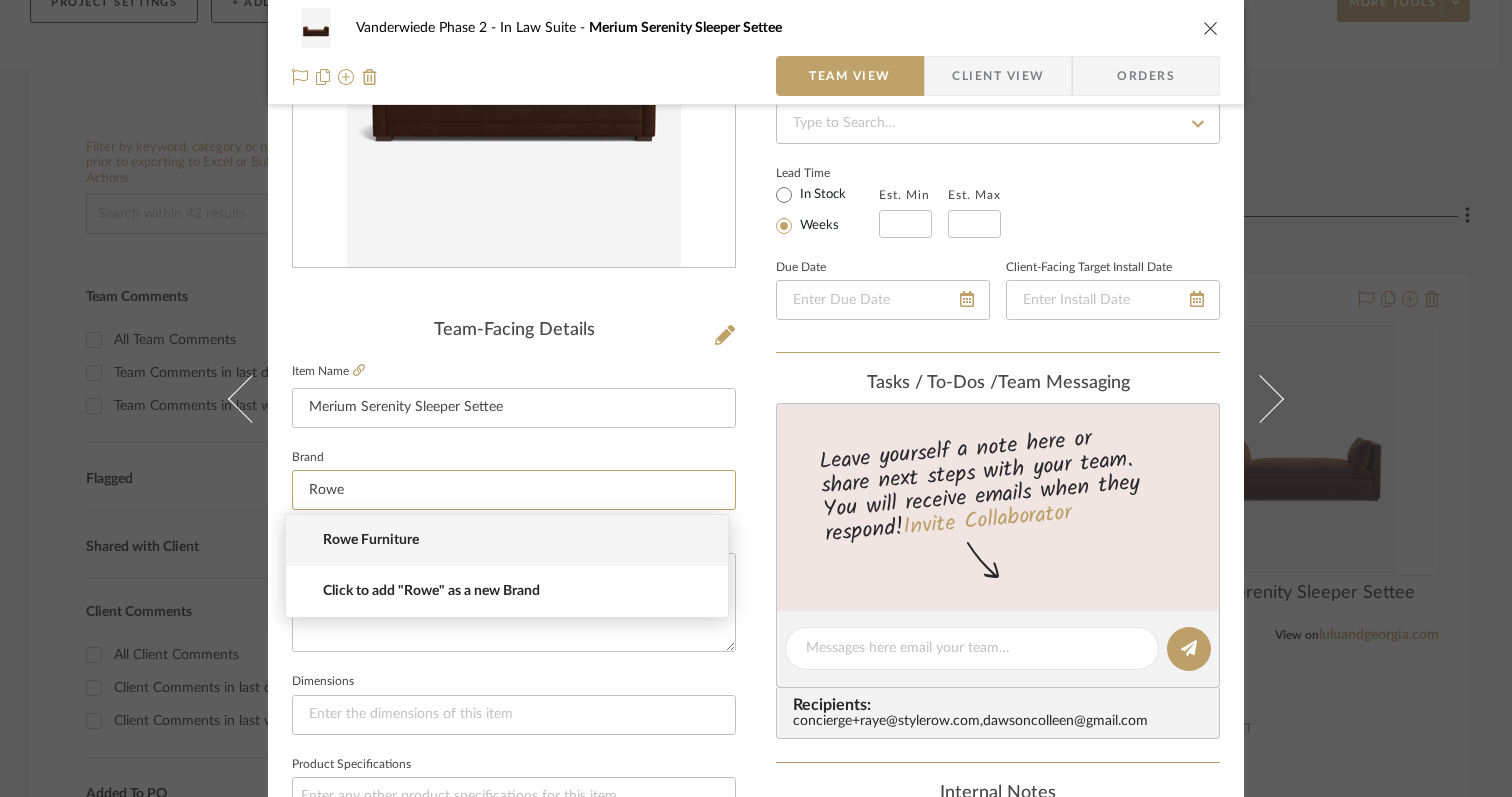 type on "Rowe Furniture" 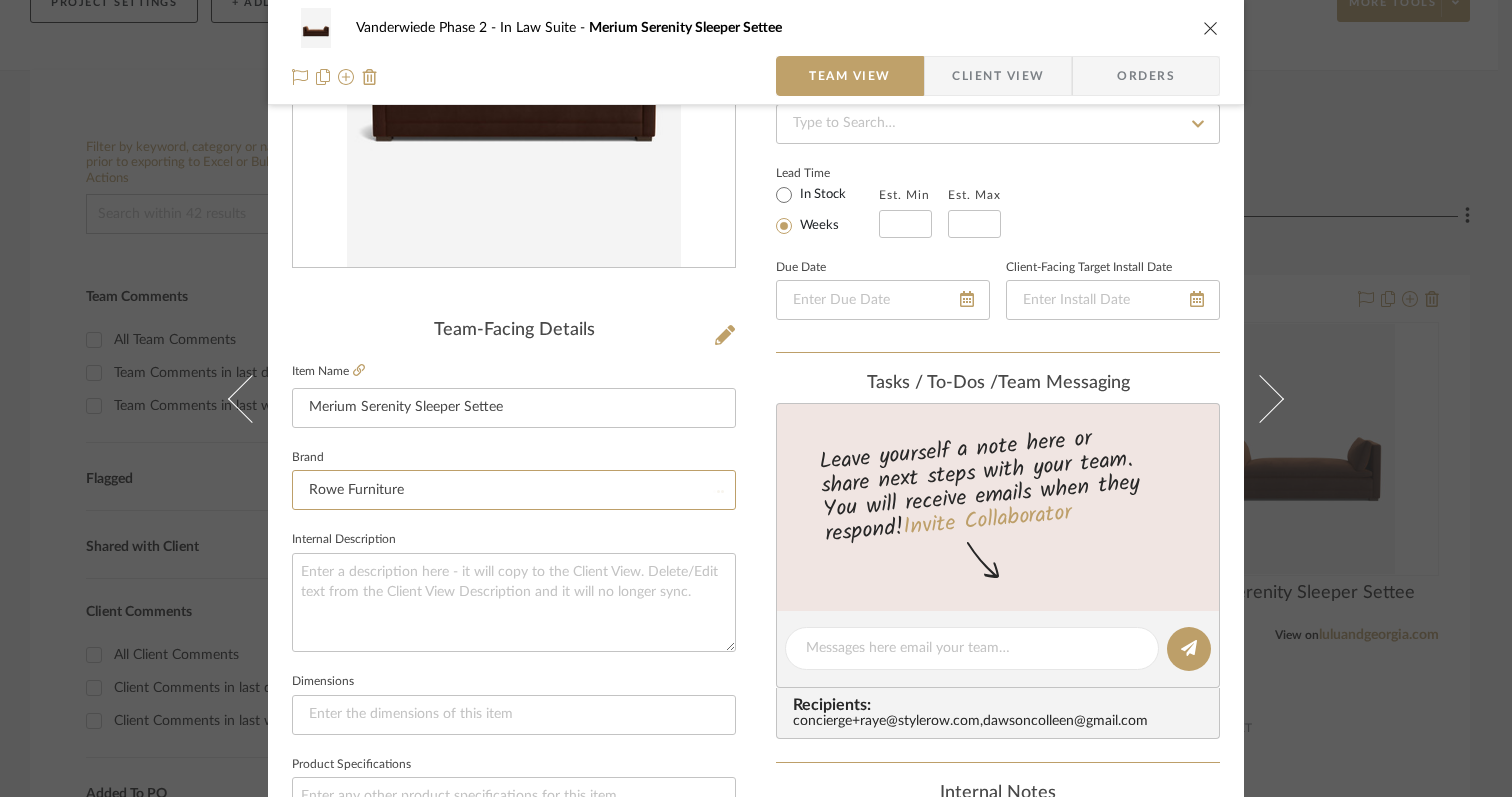 type 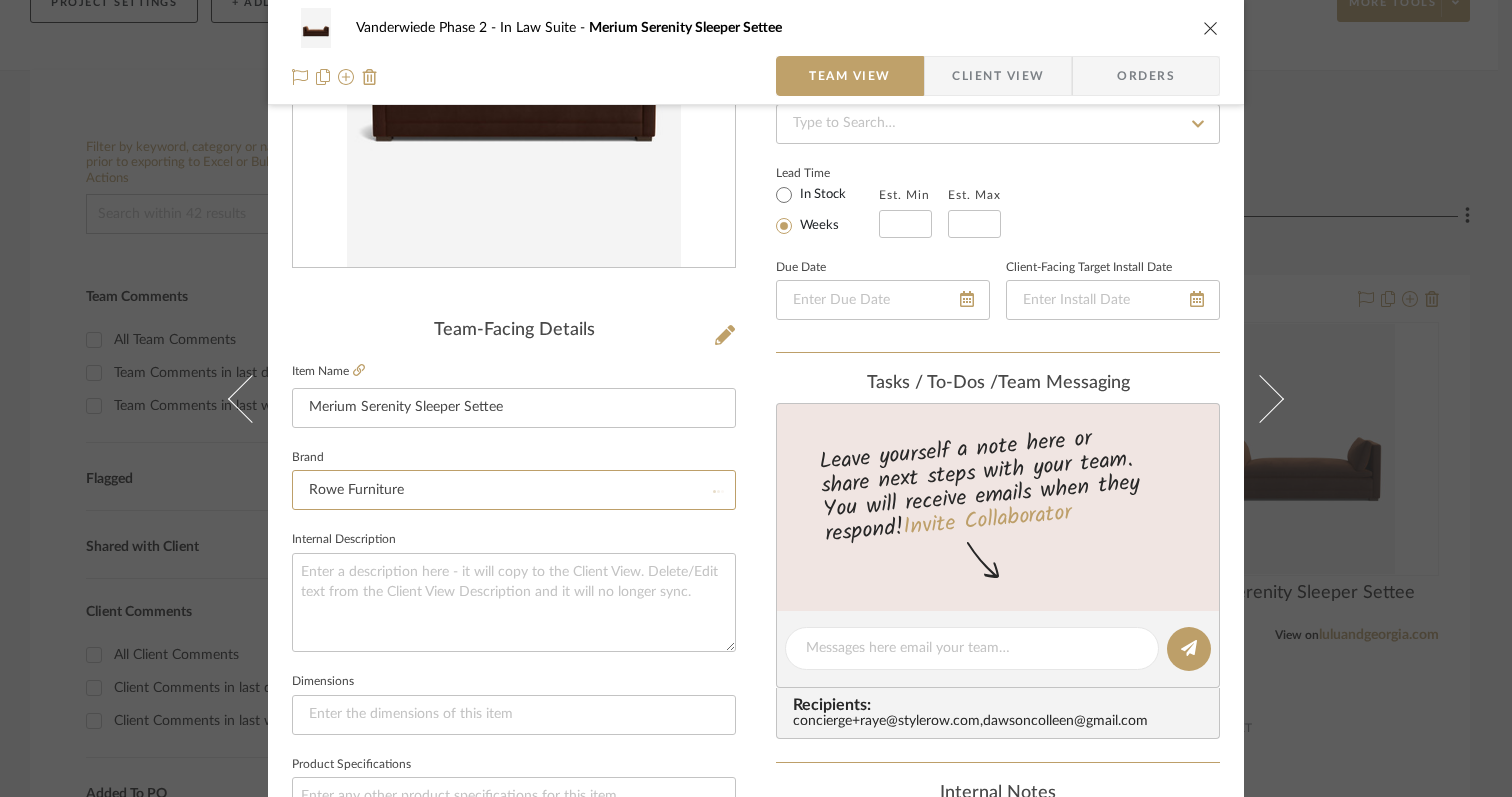type 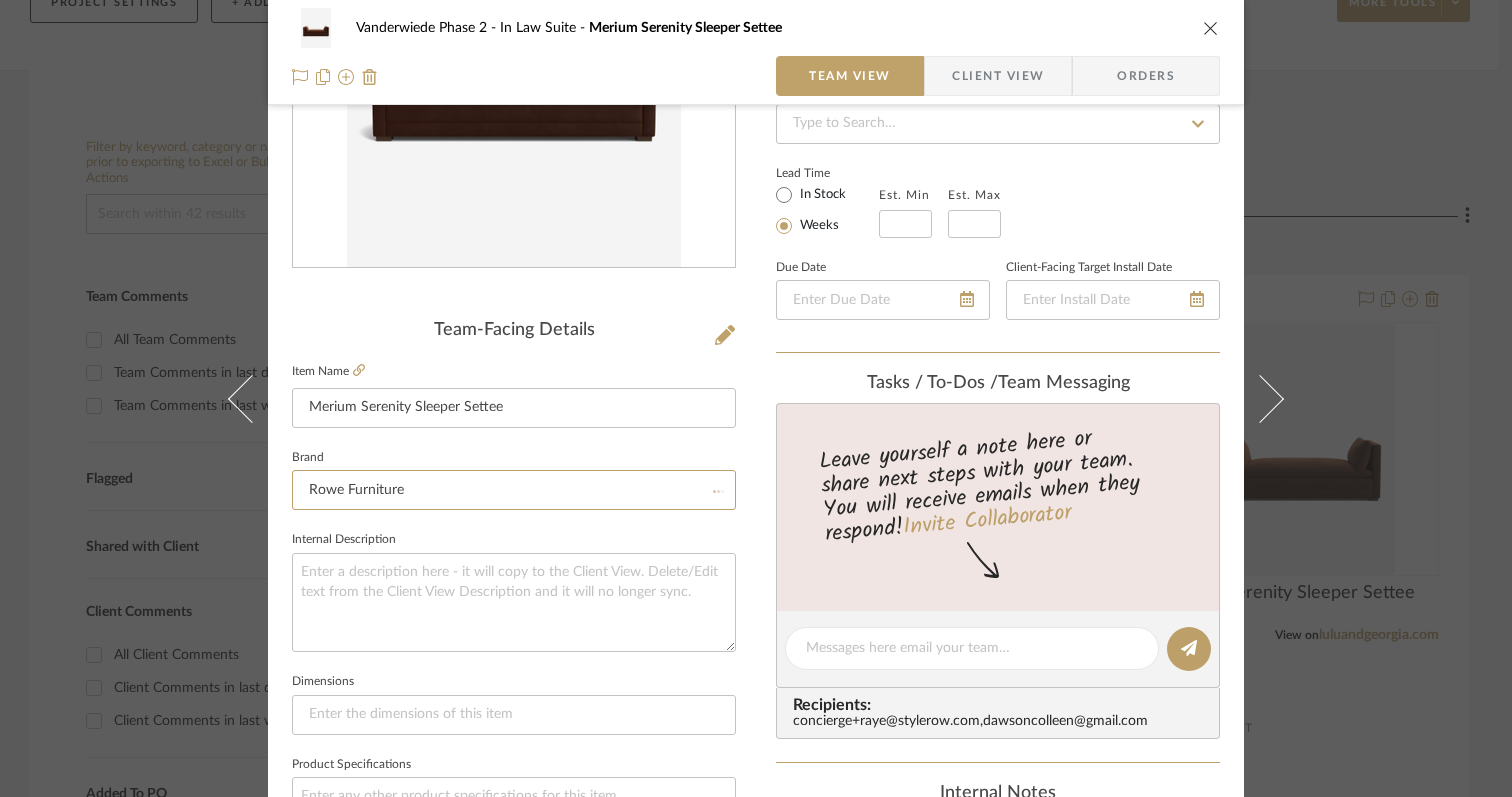 type 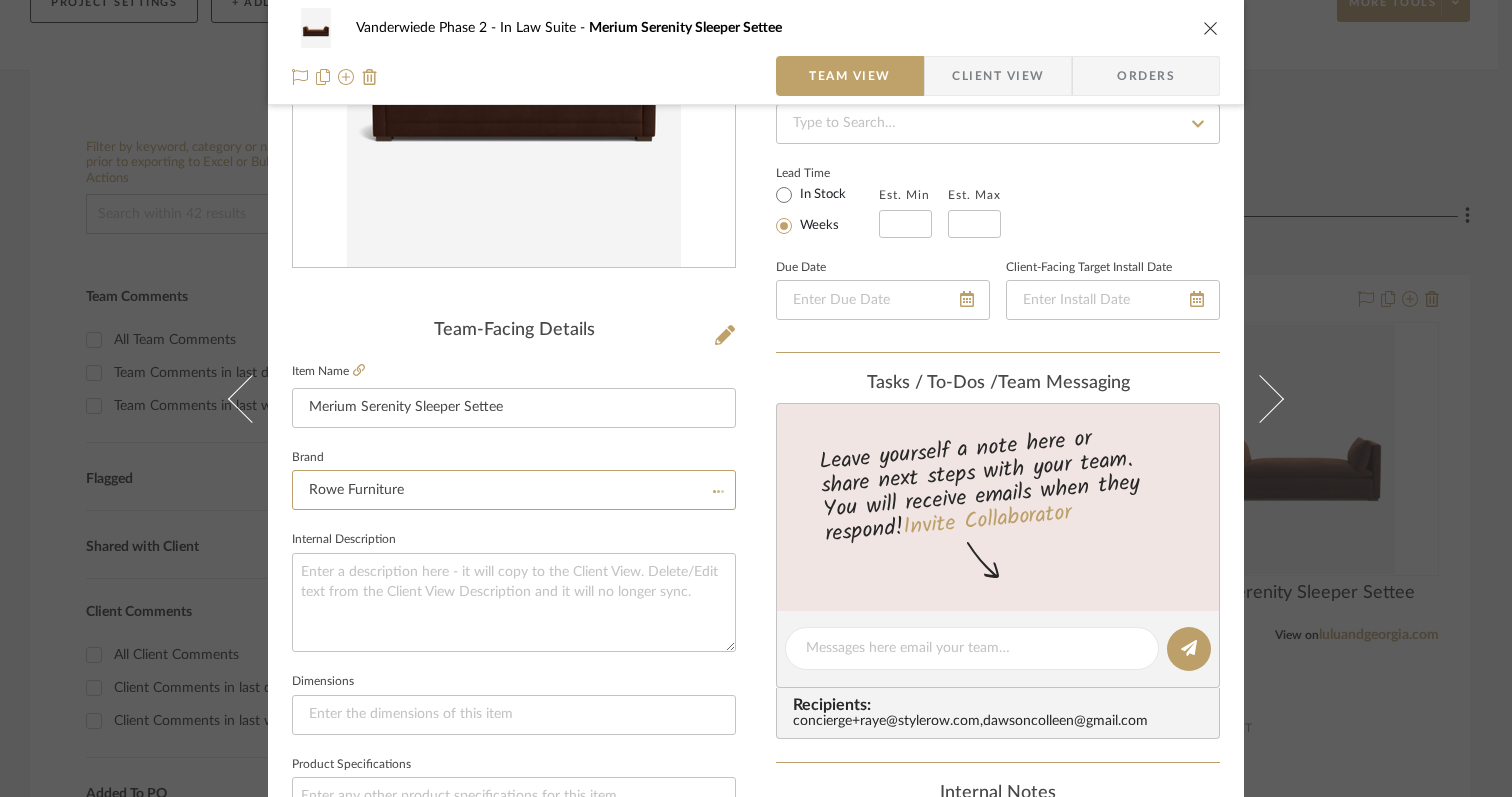type 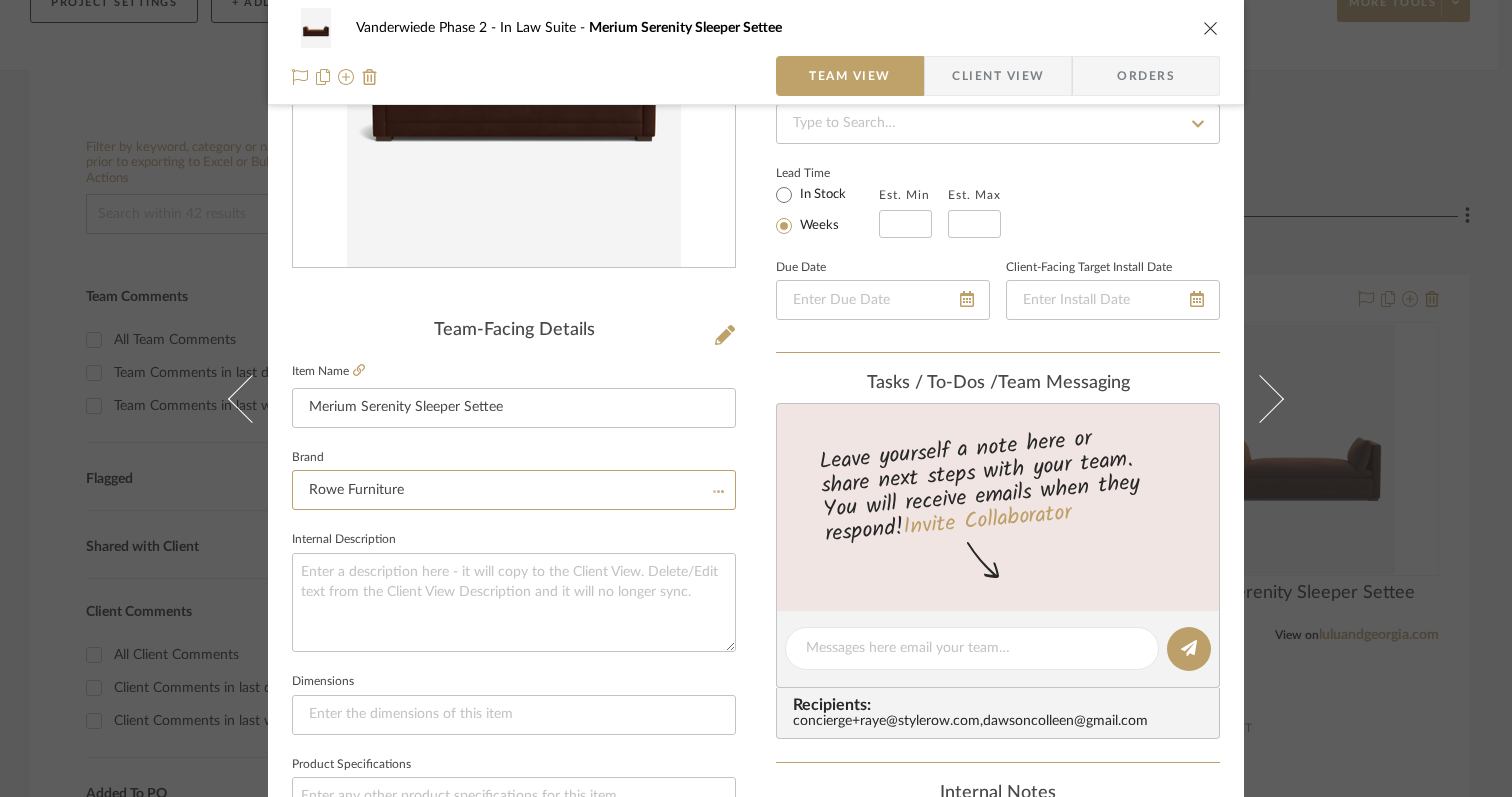 type 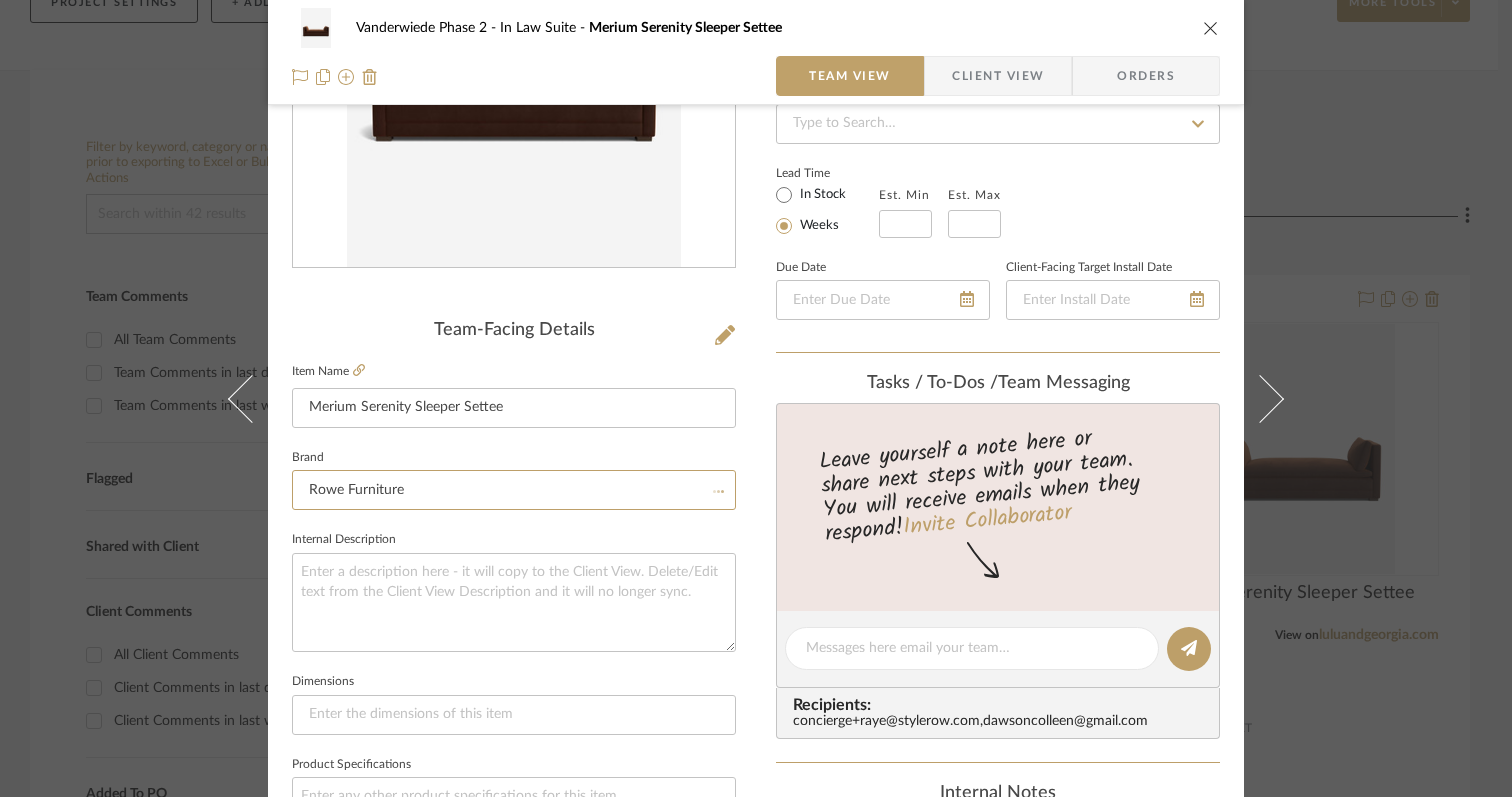 type 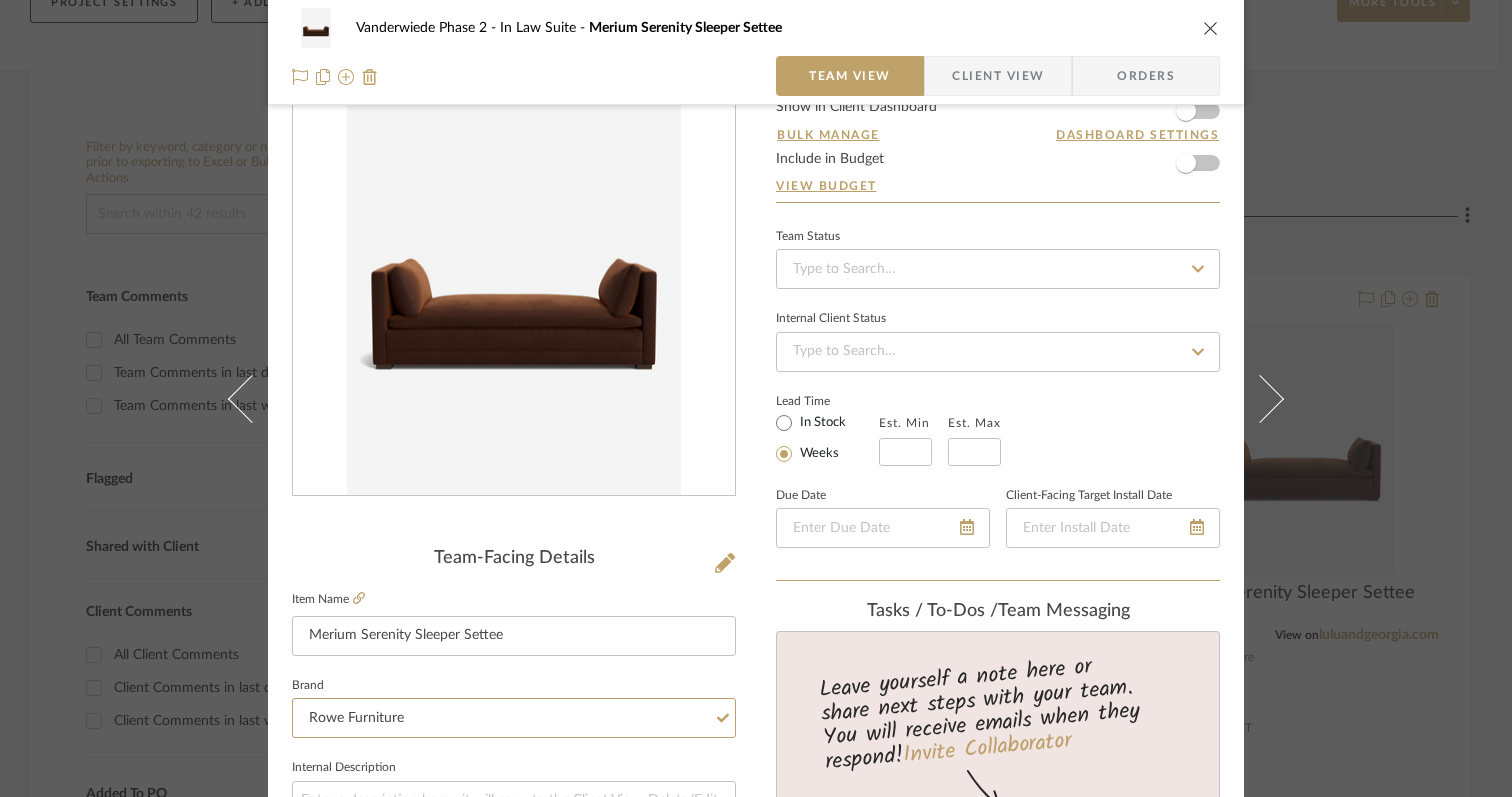 scroll, scrollTop: 0, scrollLeft: 0, axis: both 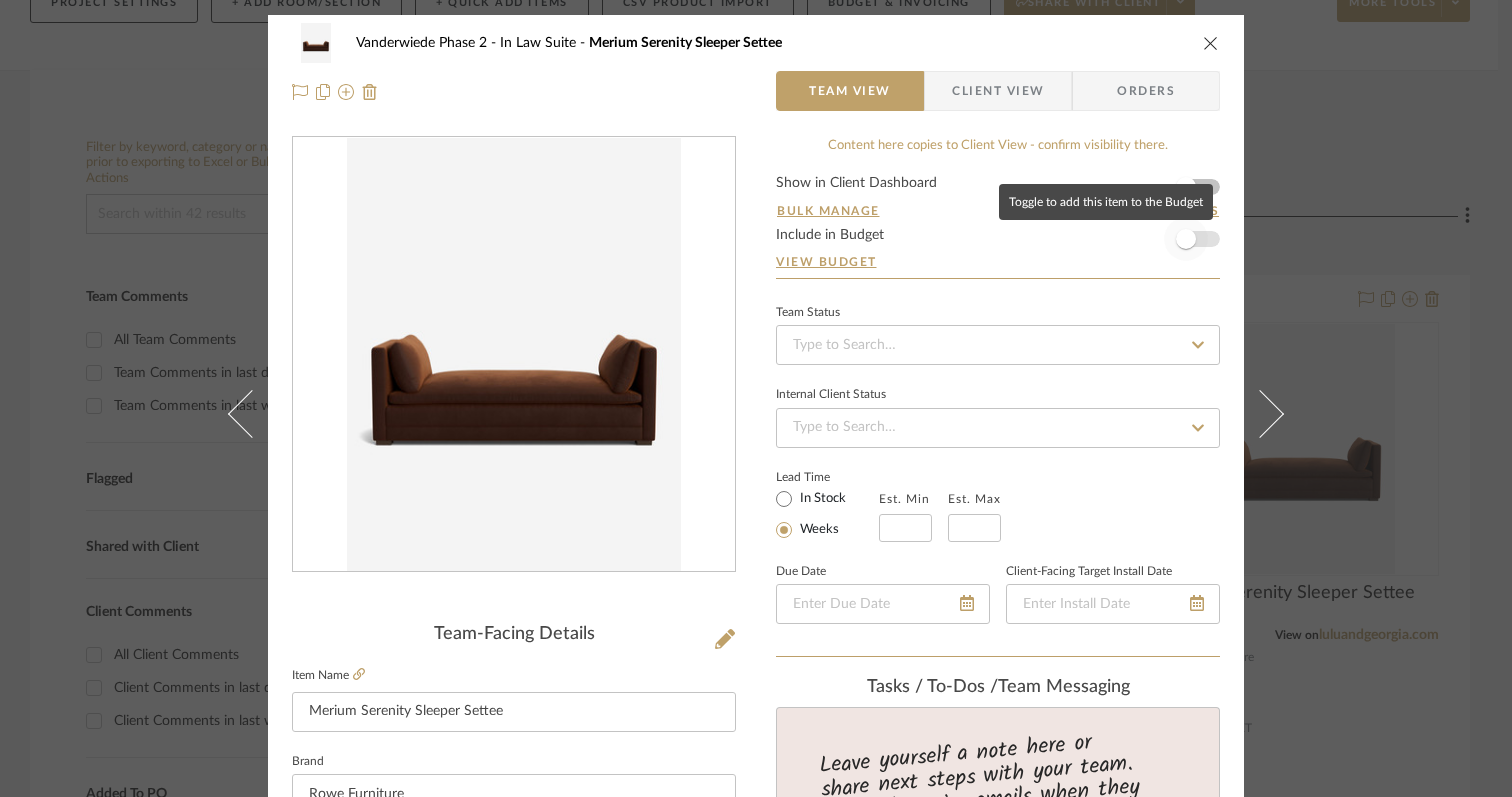 click at bounding box center (1186, 239) 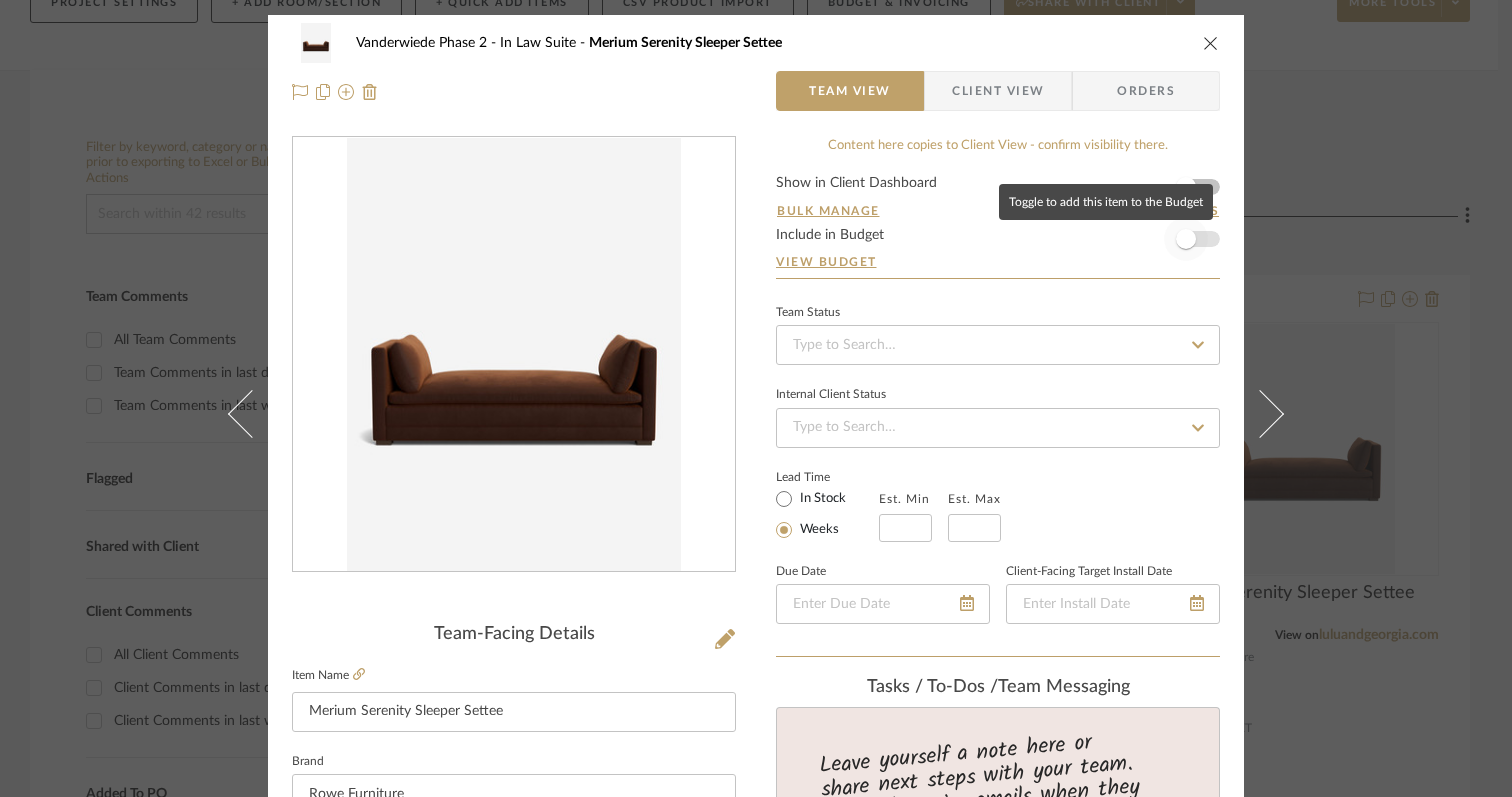 type 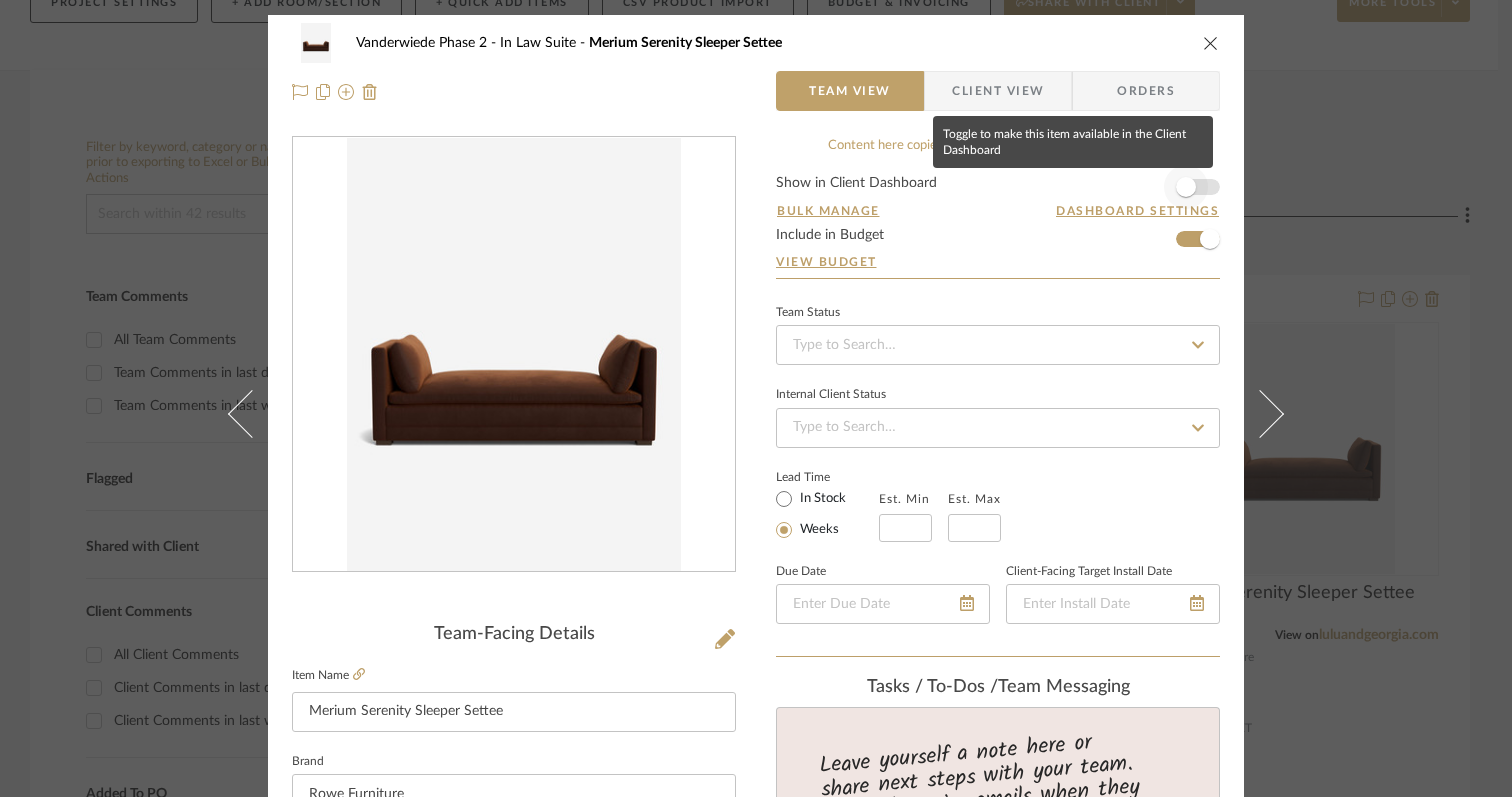 type 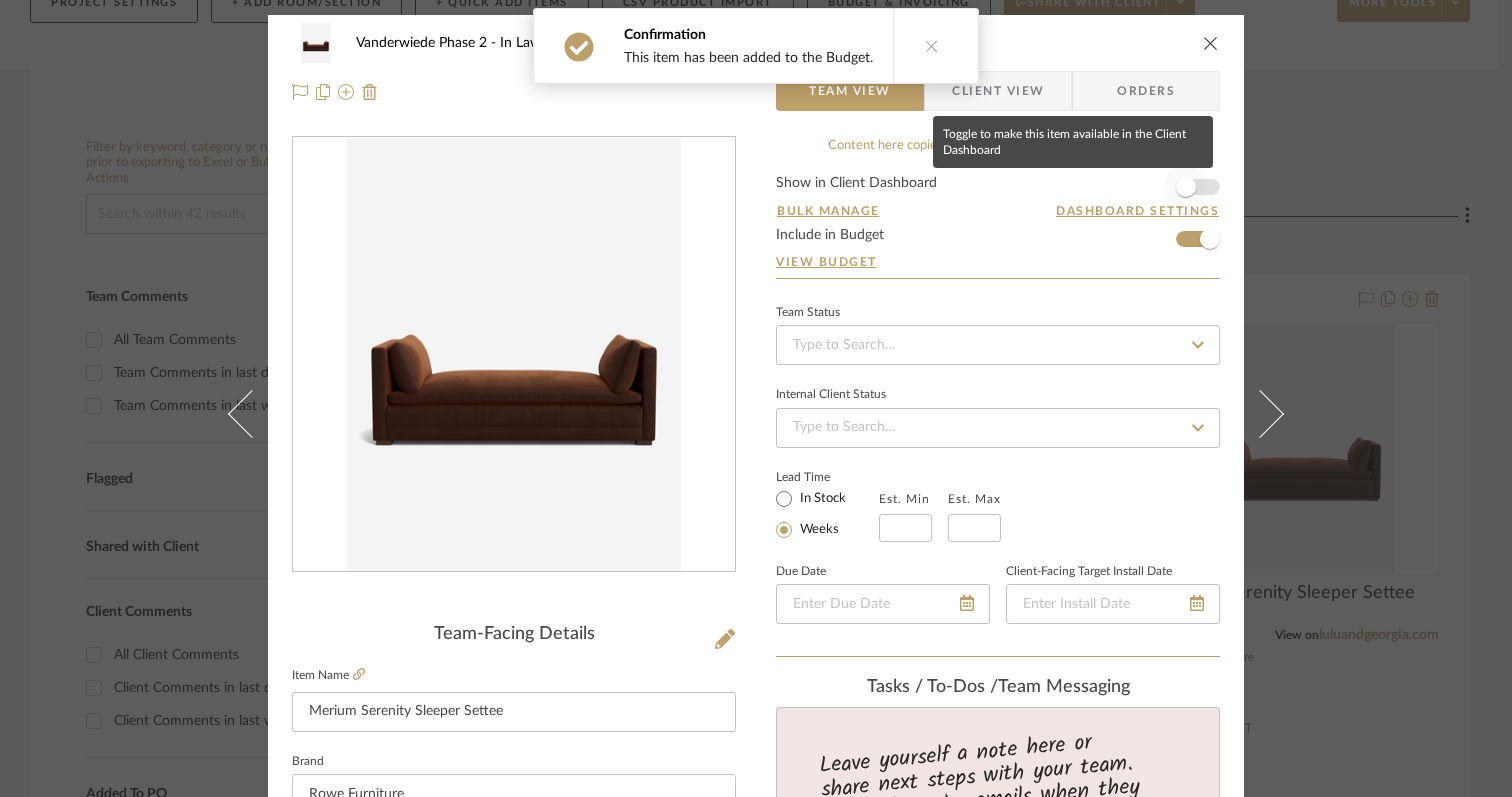 click at bounding box center (1186, 187) 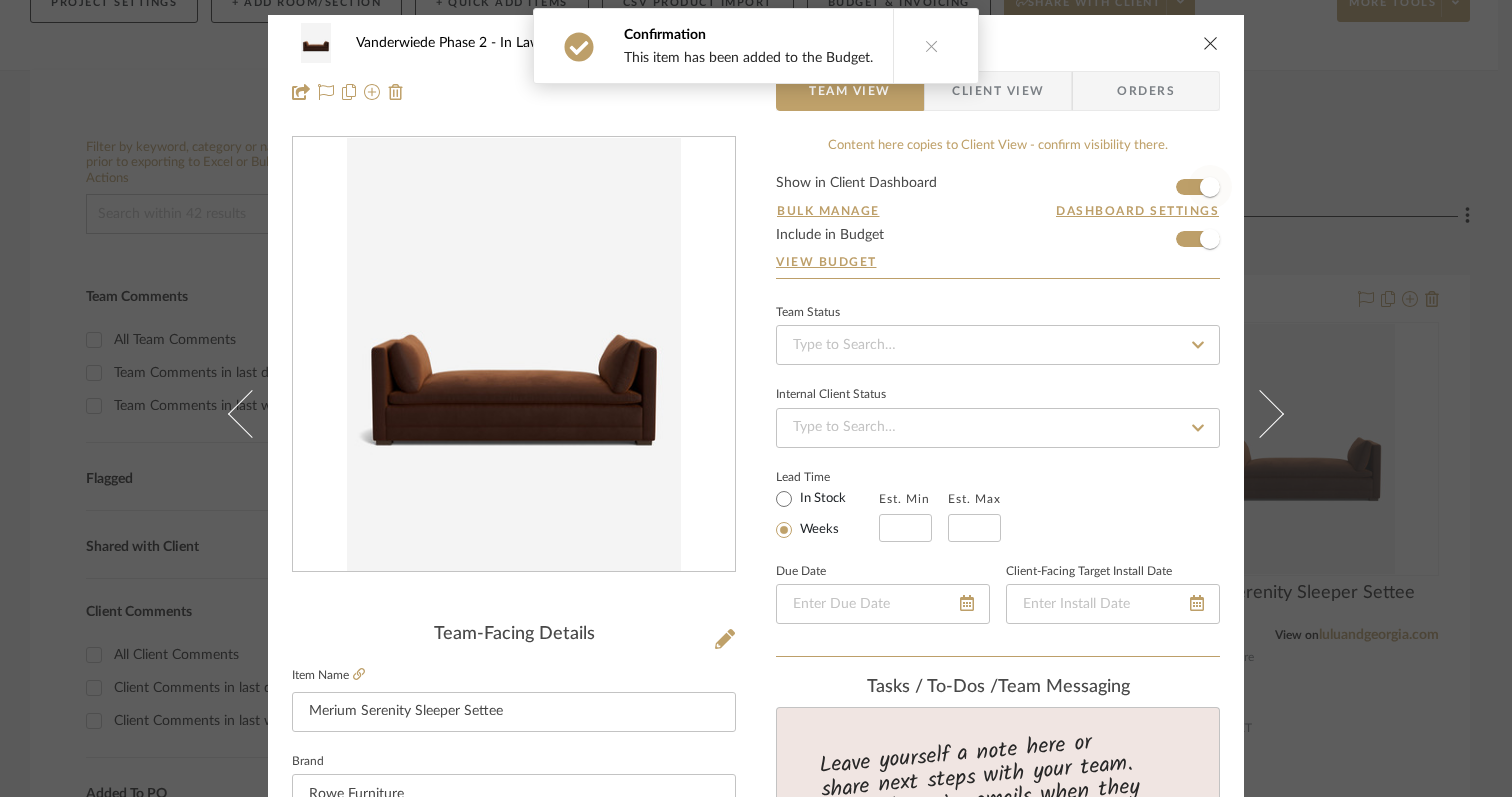 type 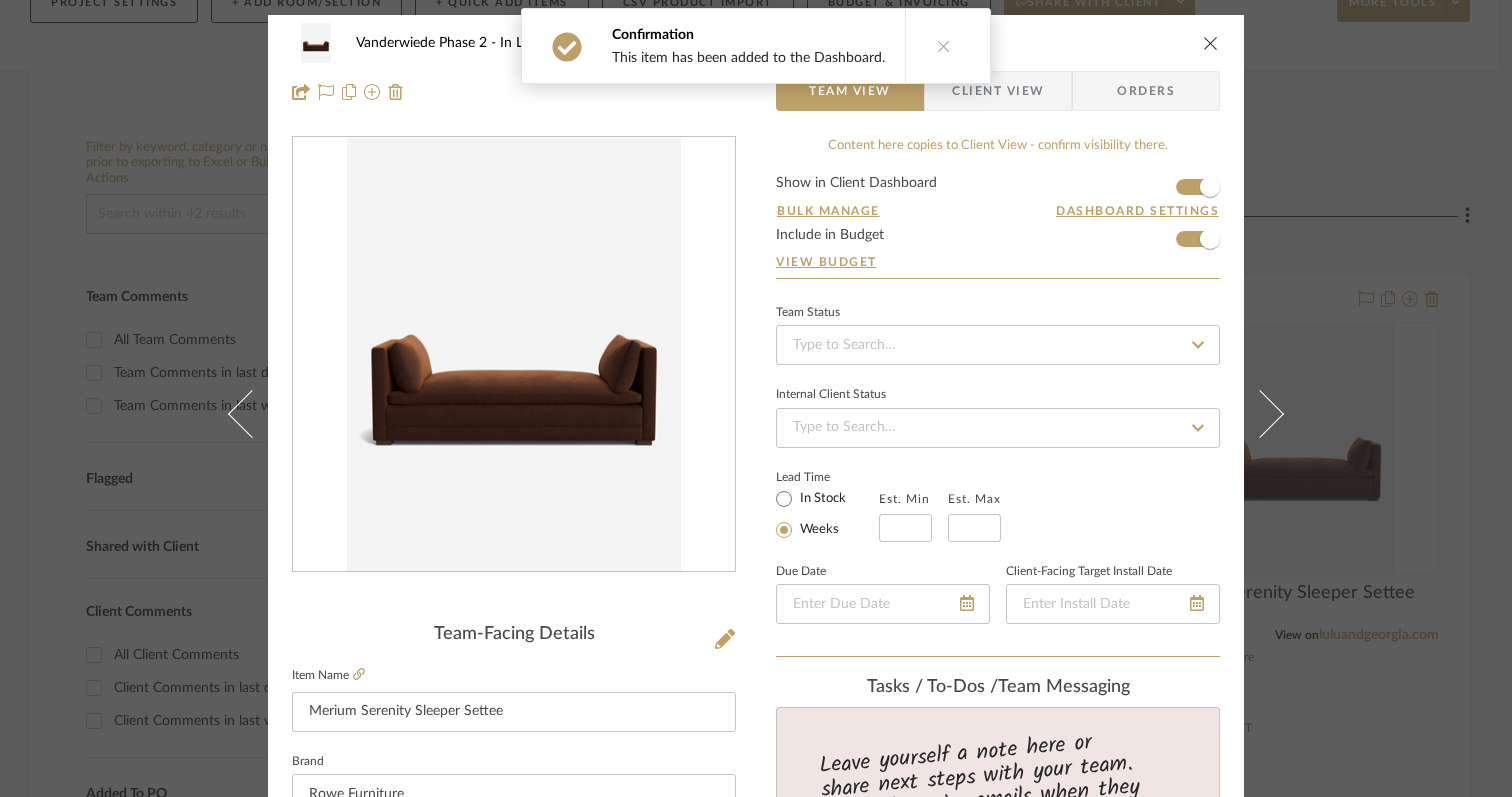 click at bounding box center [1211, 43] 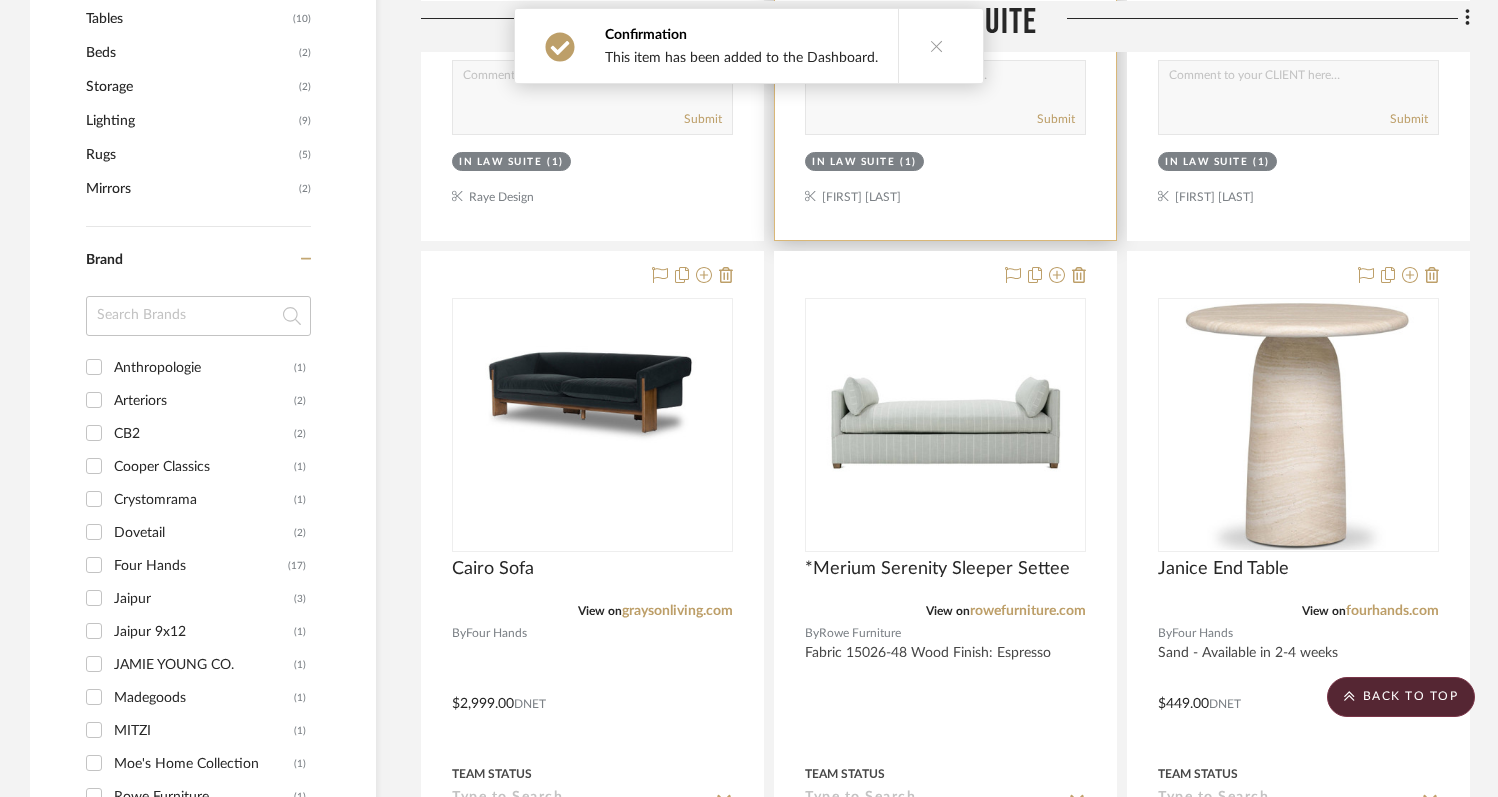 scroll, scrollTop: 1183, scrollLeft: 0, axis: vertical 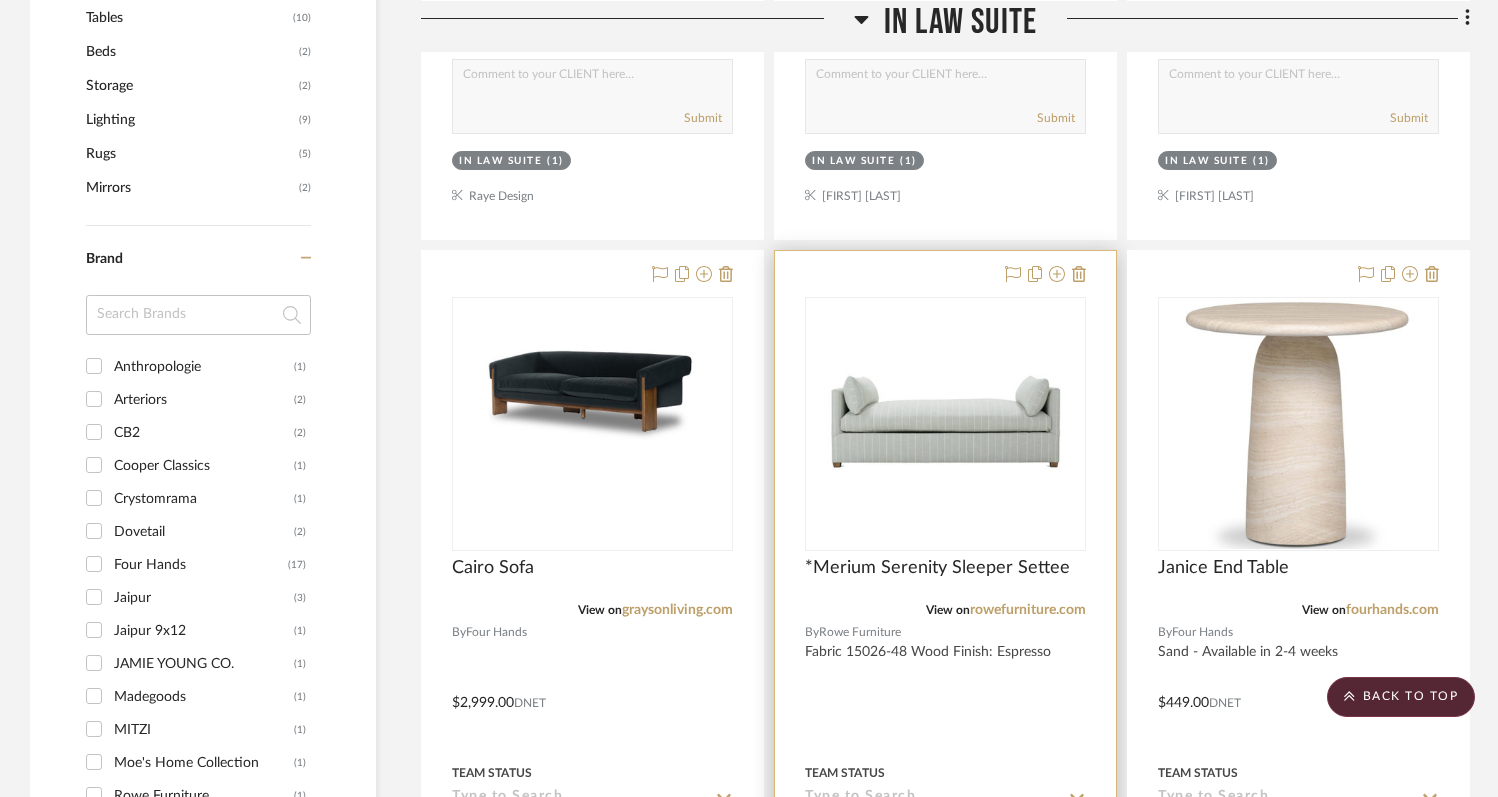 click at bounding box center [945, 688] 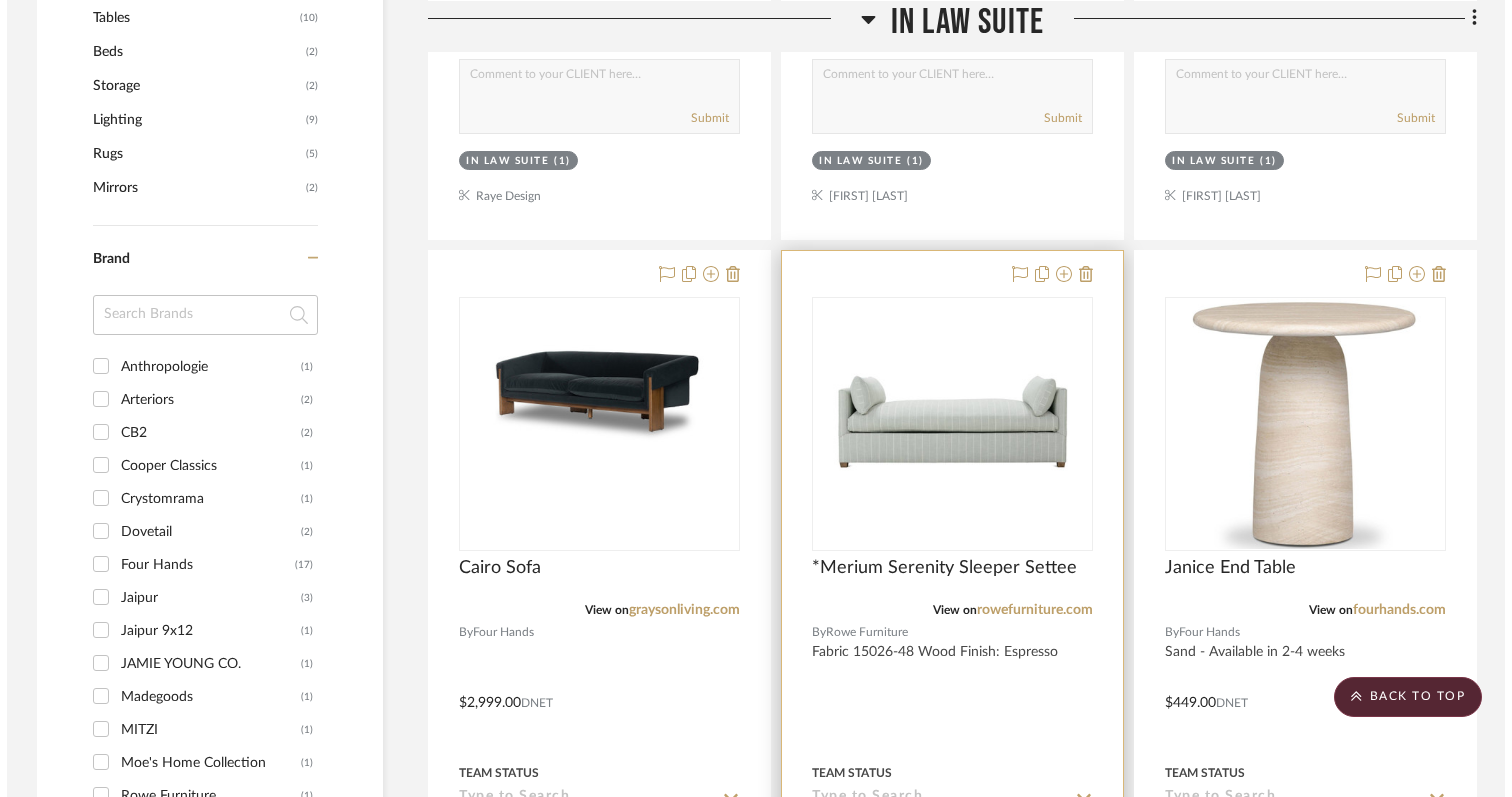 scroll, scrollTop: 0, scrollLeft: 0, axis: both 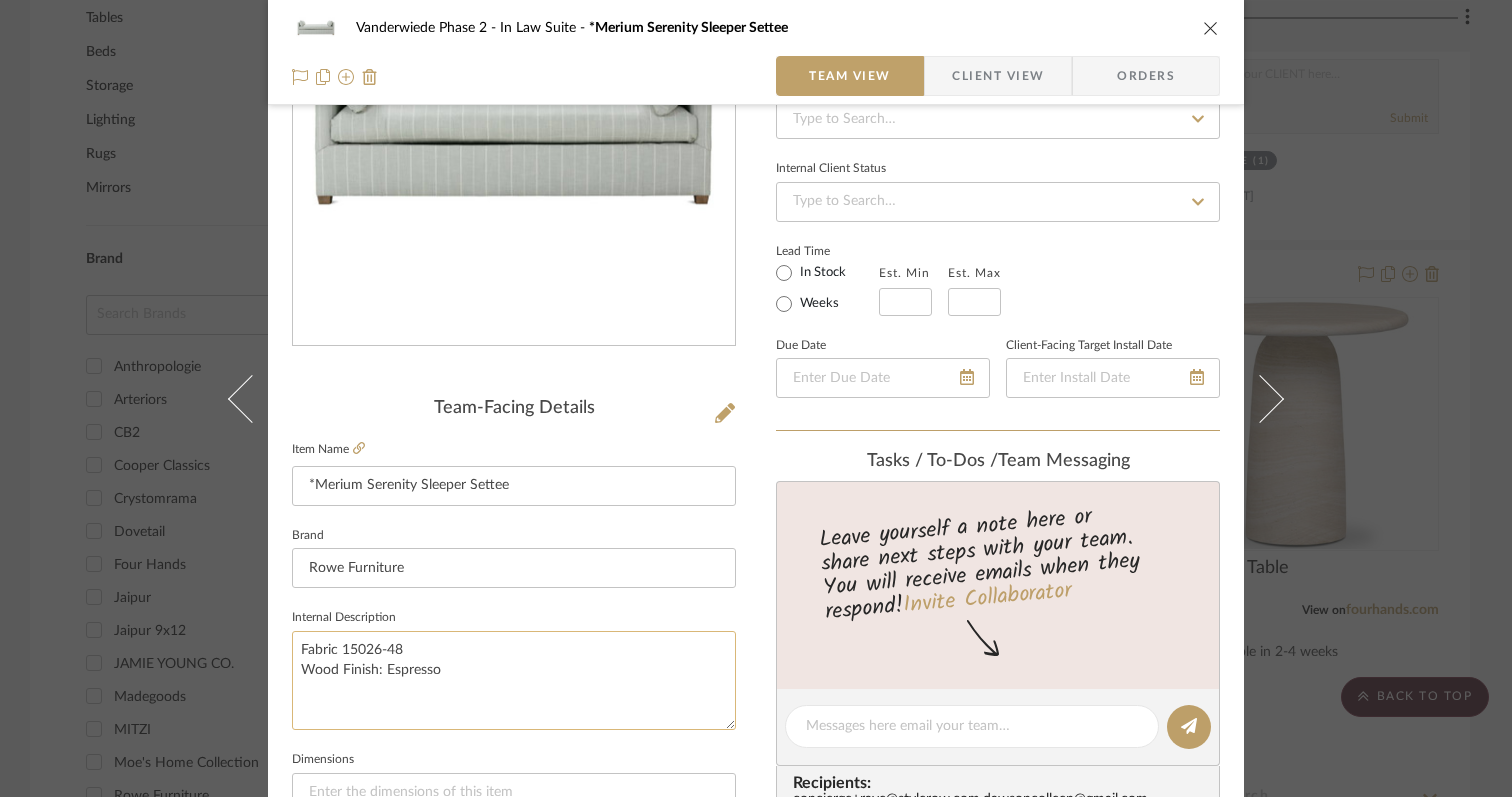 drag, startPoint x: 439, startPoint y: 670, endPoint x: 289, endPoint y: 644, distance: 152.23666 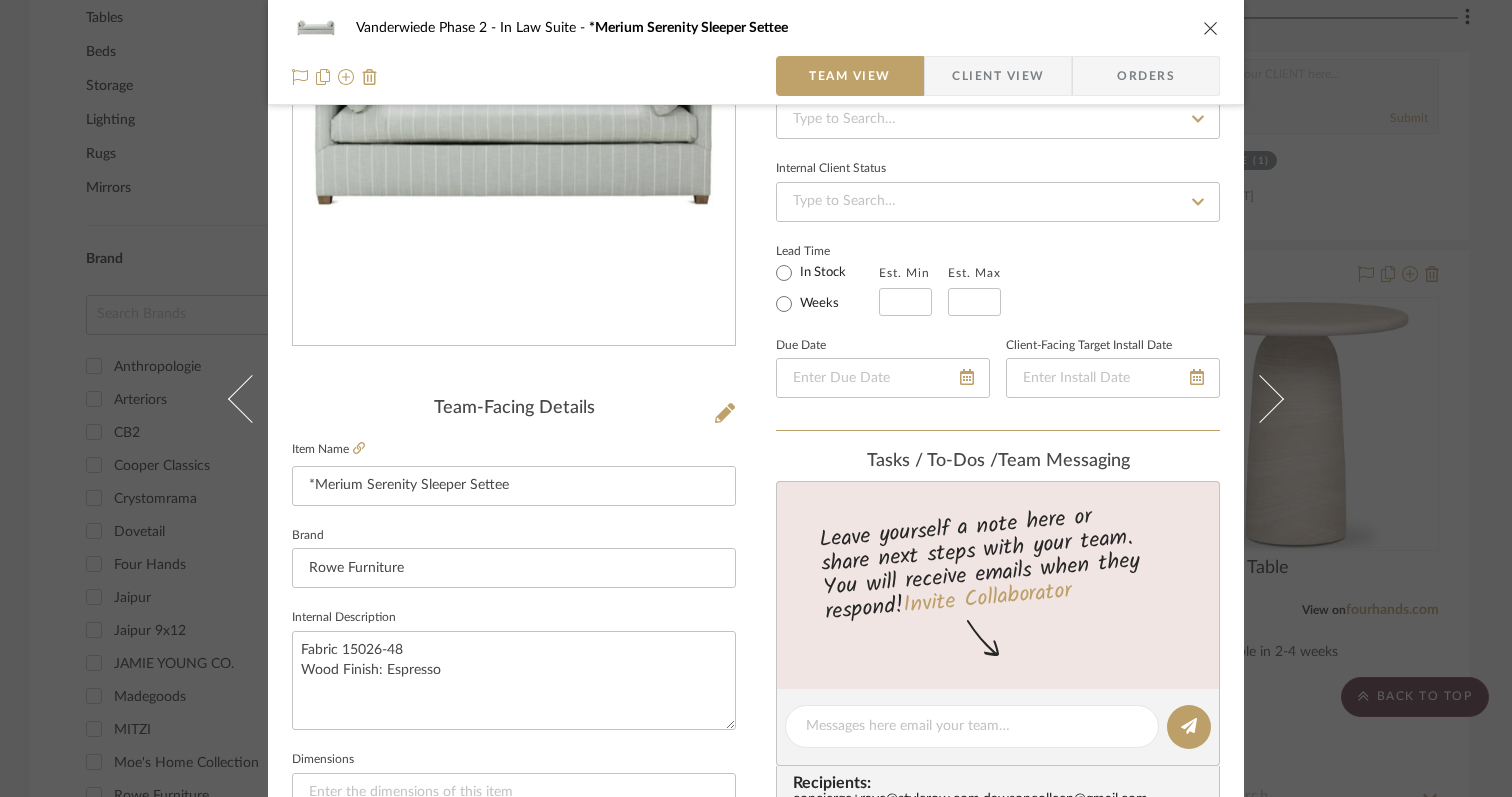 click at bounding box center (1211, 28) 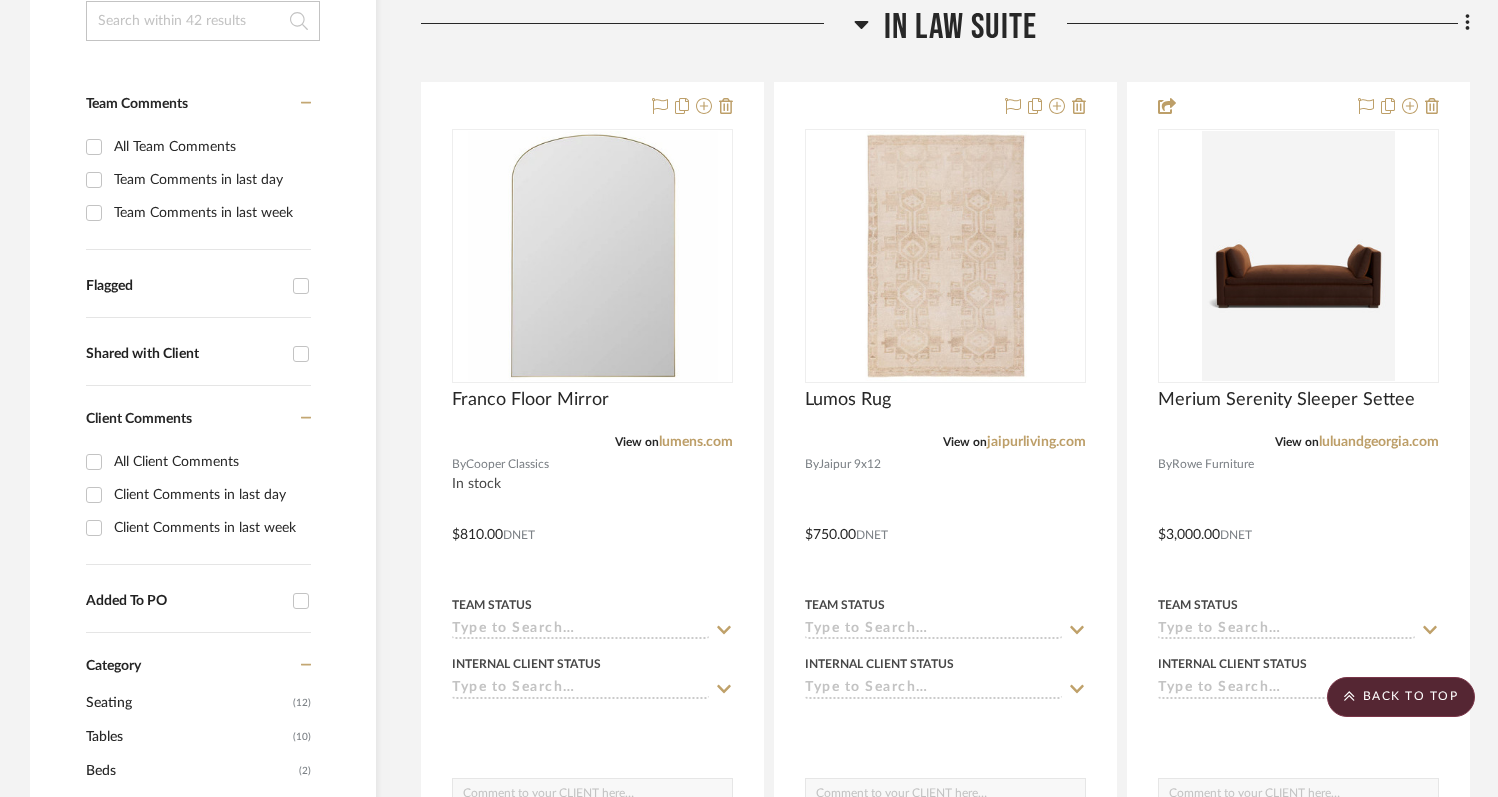 scroll, scrollTop: 460, scrollLeft: 0, axis: vertical 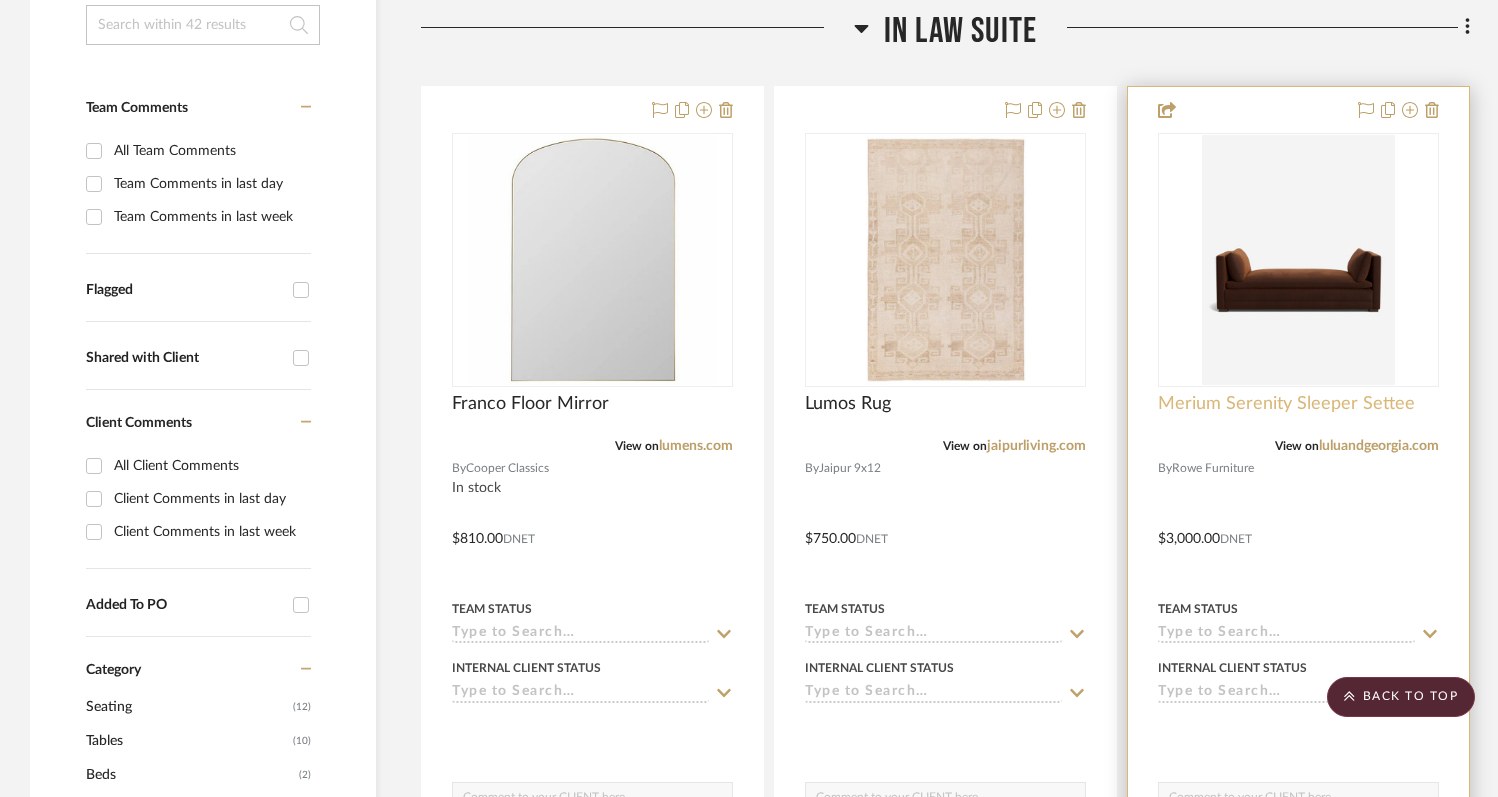 click on "Merium Serenity Sleeper Settee" at bounding box center (1286, 404) 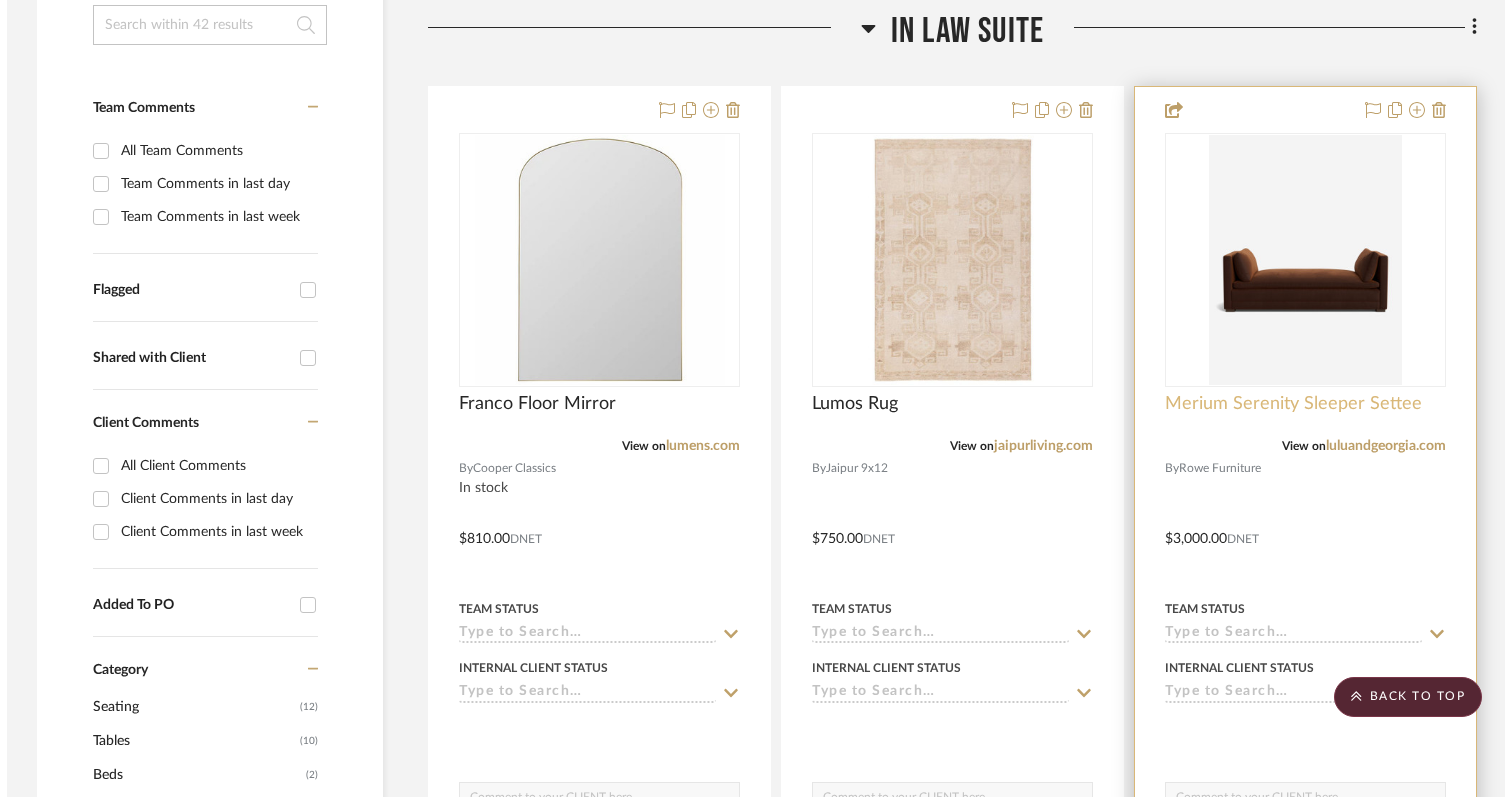 scroll, scrollTop: 0, scrollLeft: 0, axis: both 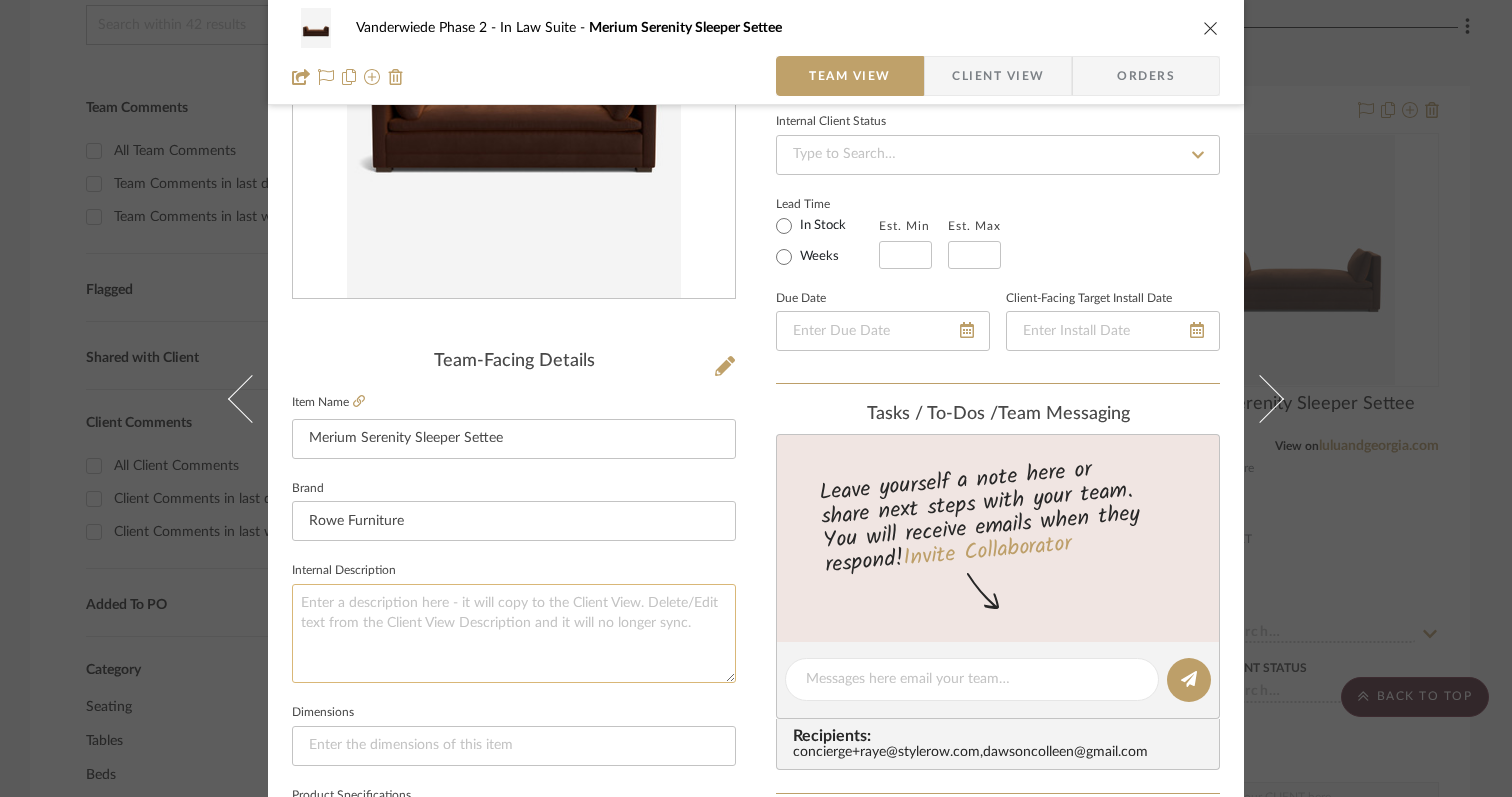 click 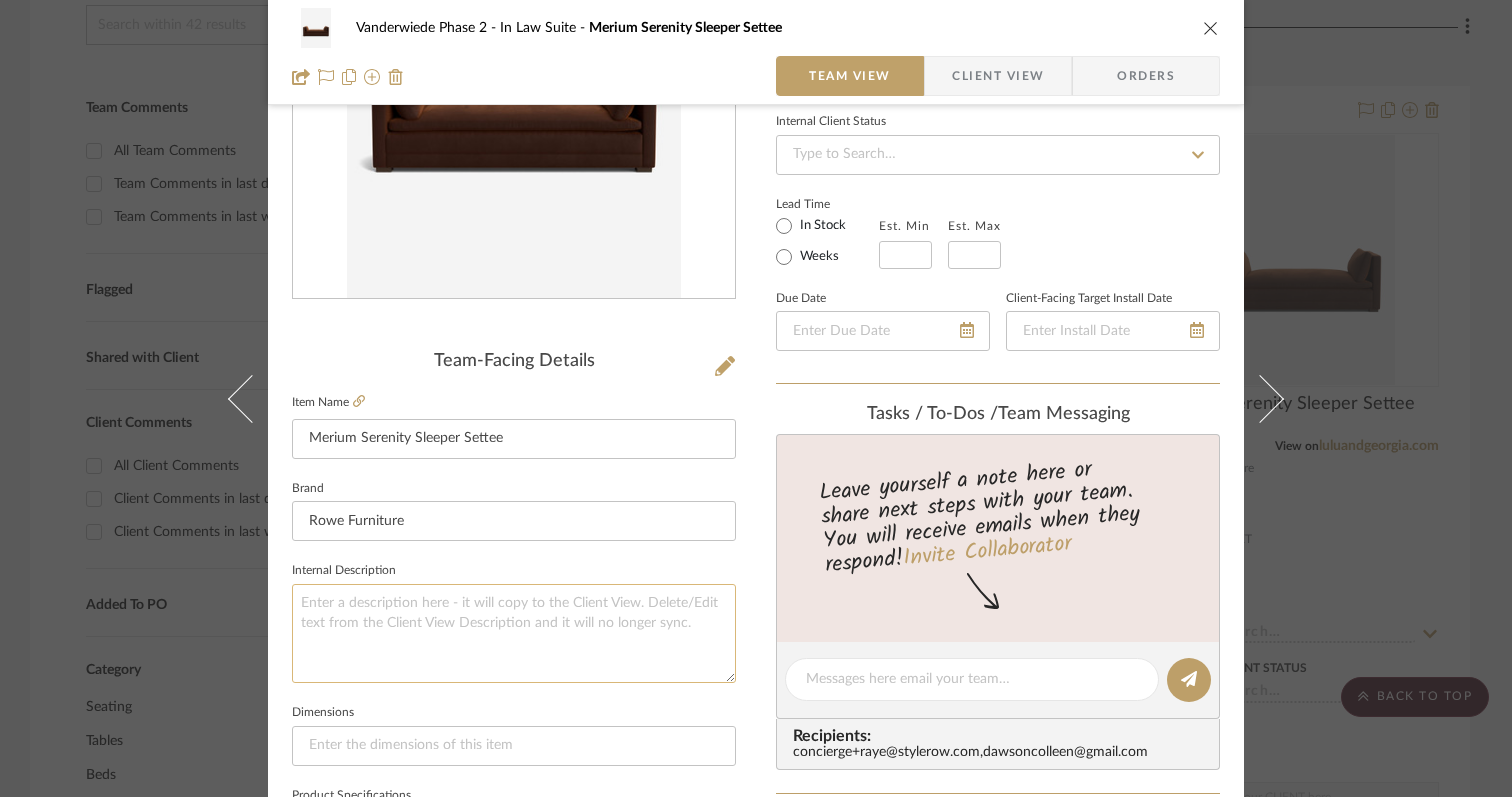 paste on "Fabric 15026-48
Wood Finish: Espresso" 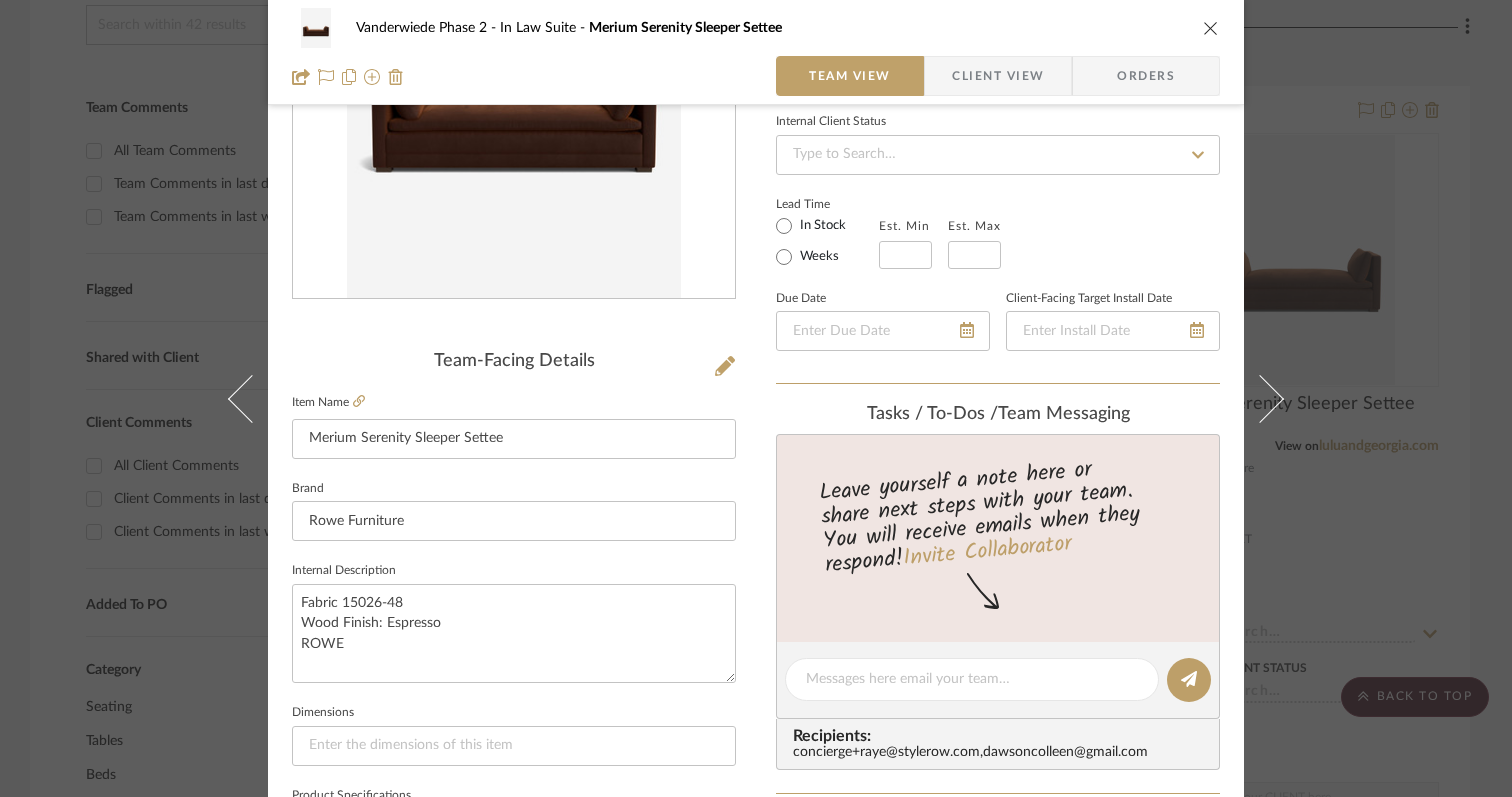 type on "Fabric 15026-48
Wood Finish: Espresso
ROWE" 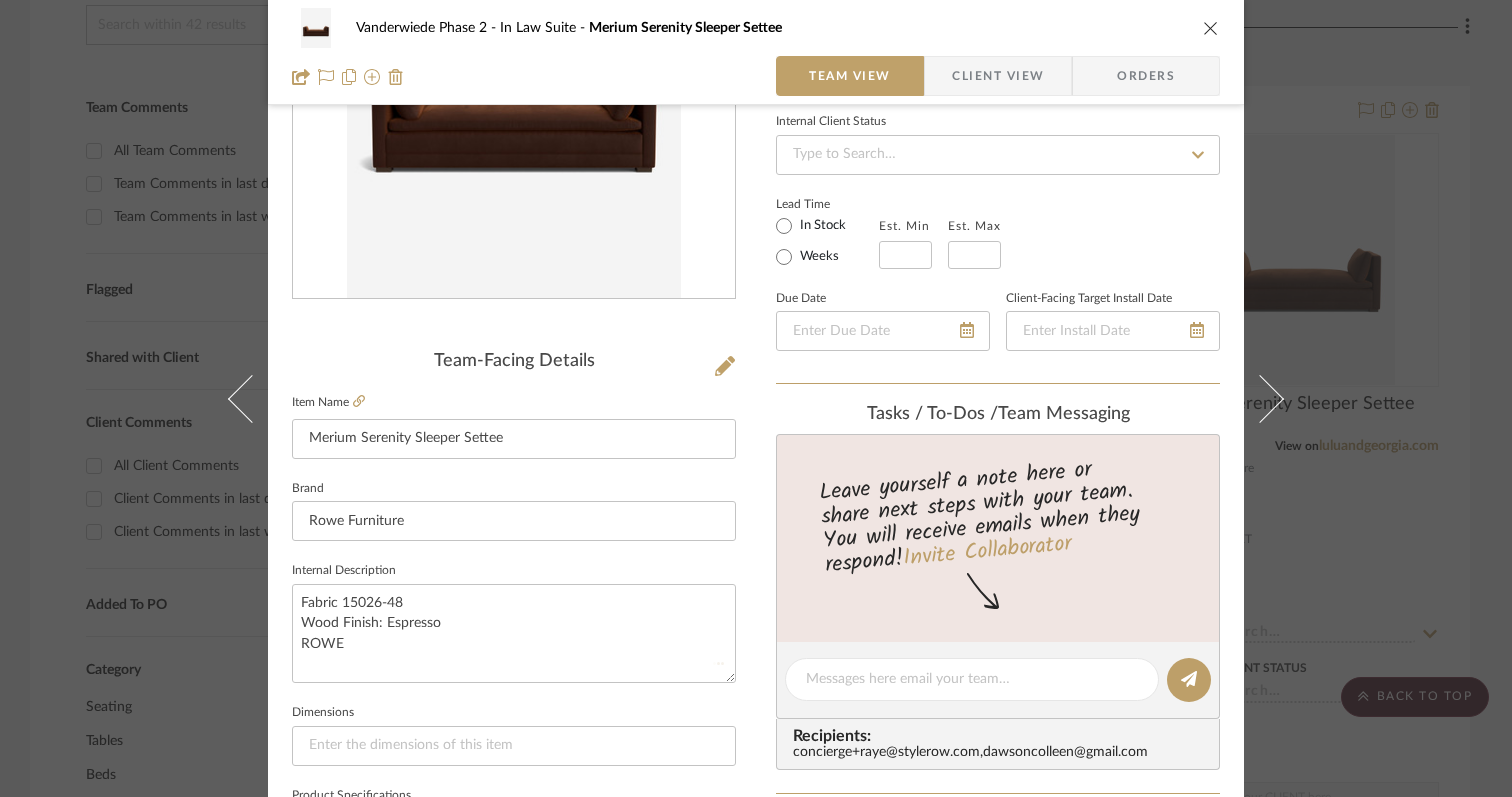 click at bounding box center [1211, 28] 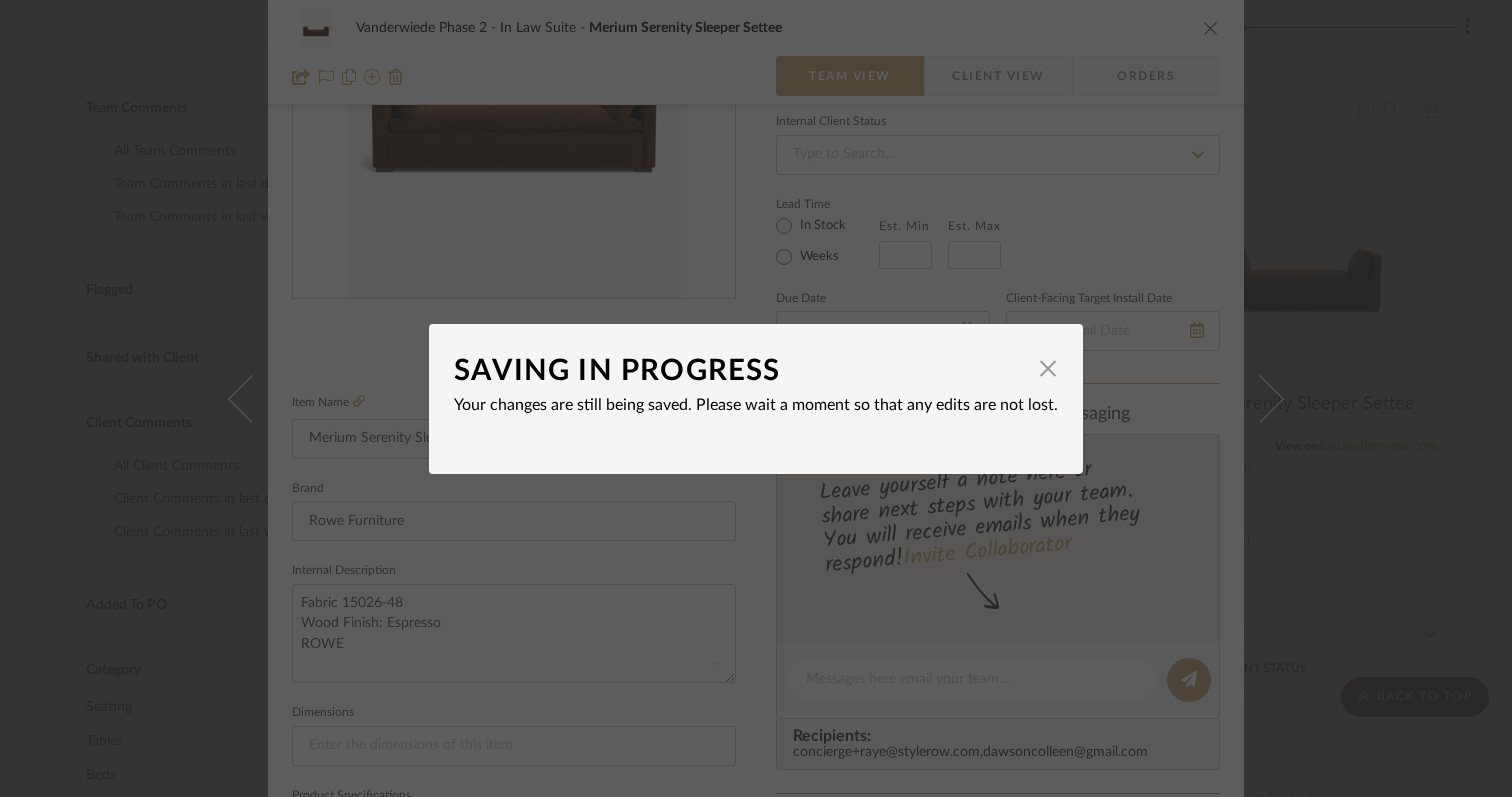 type 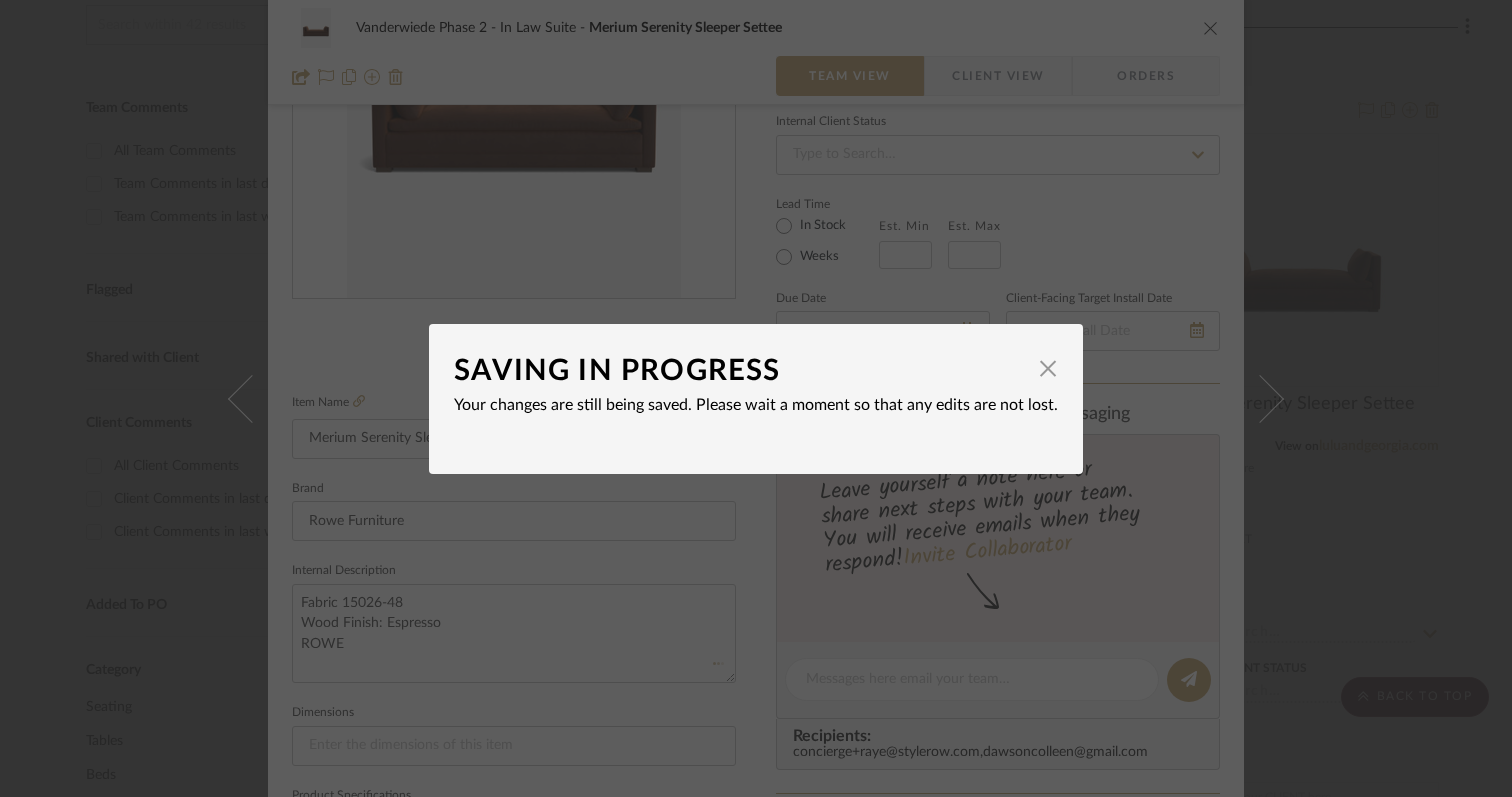 type 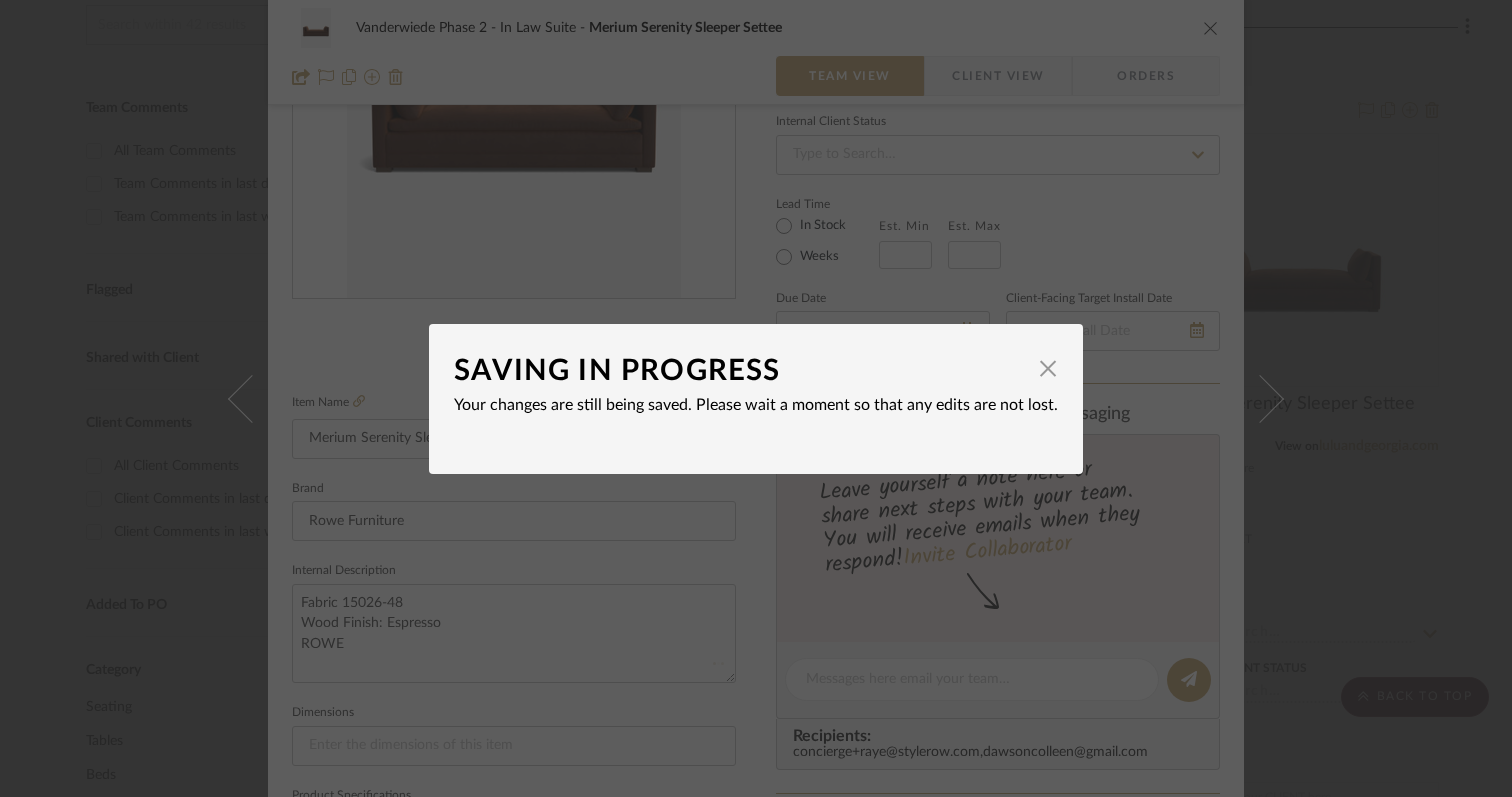 type 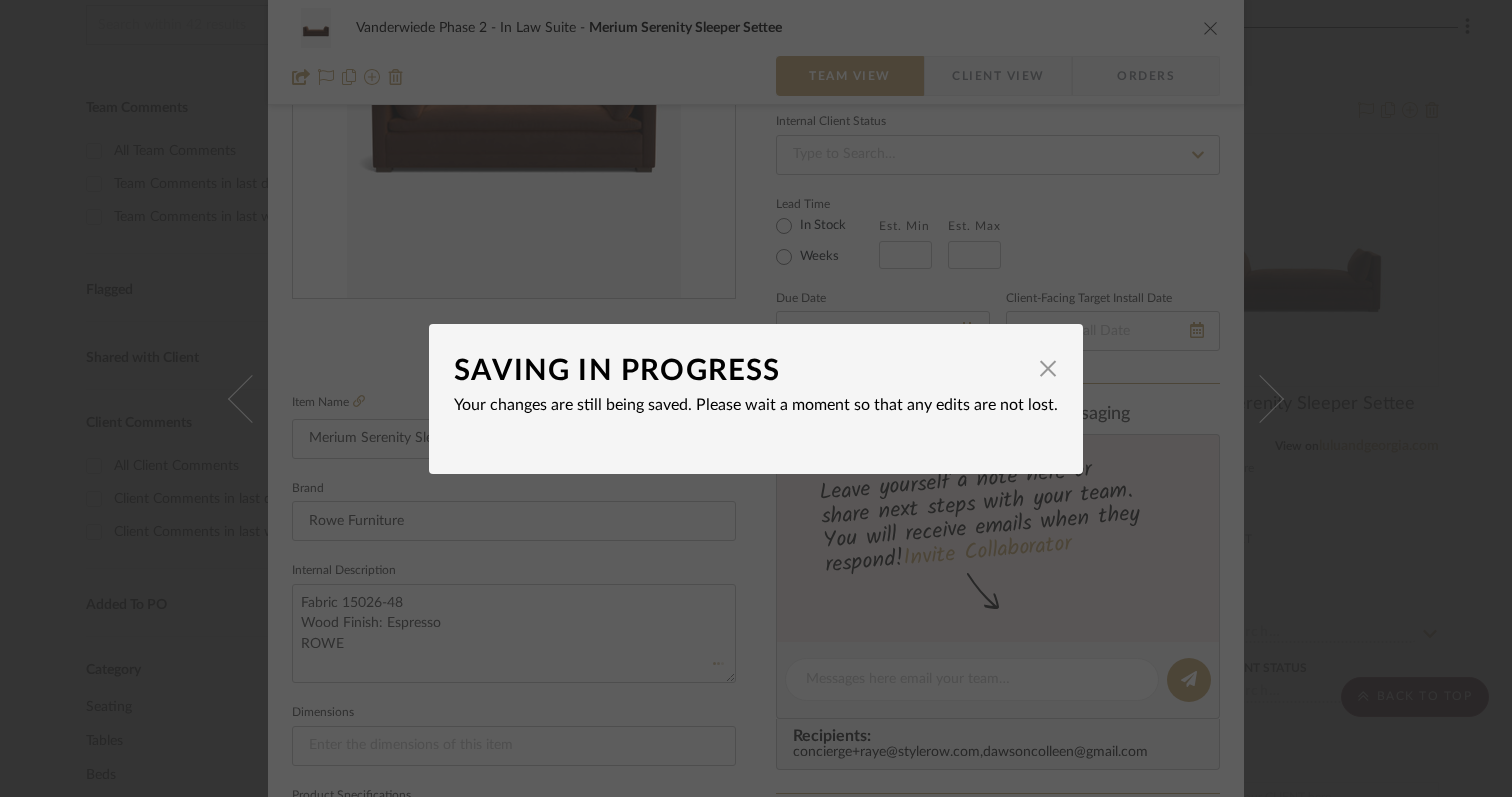 type 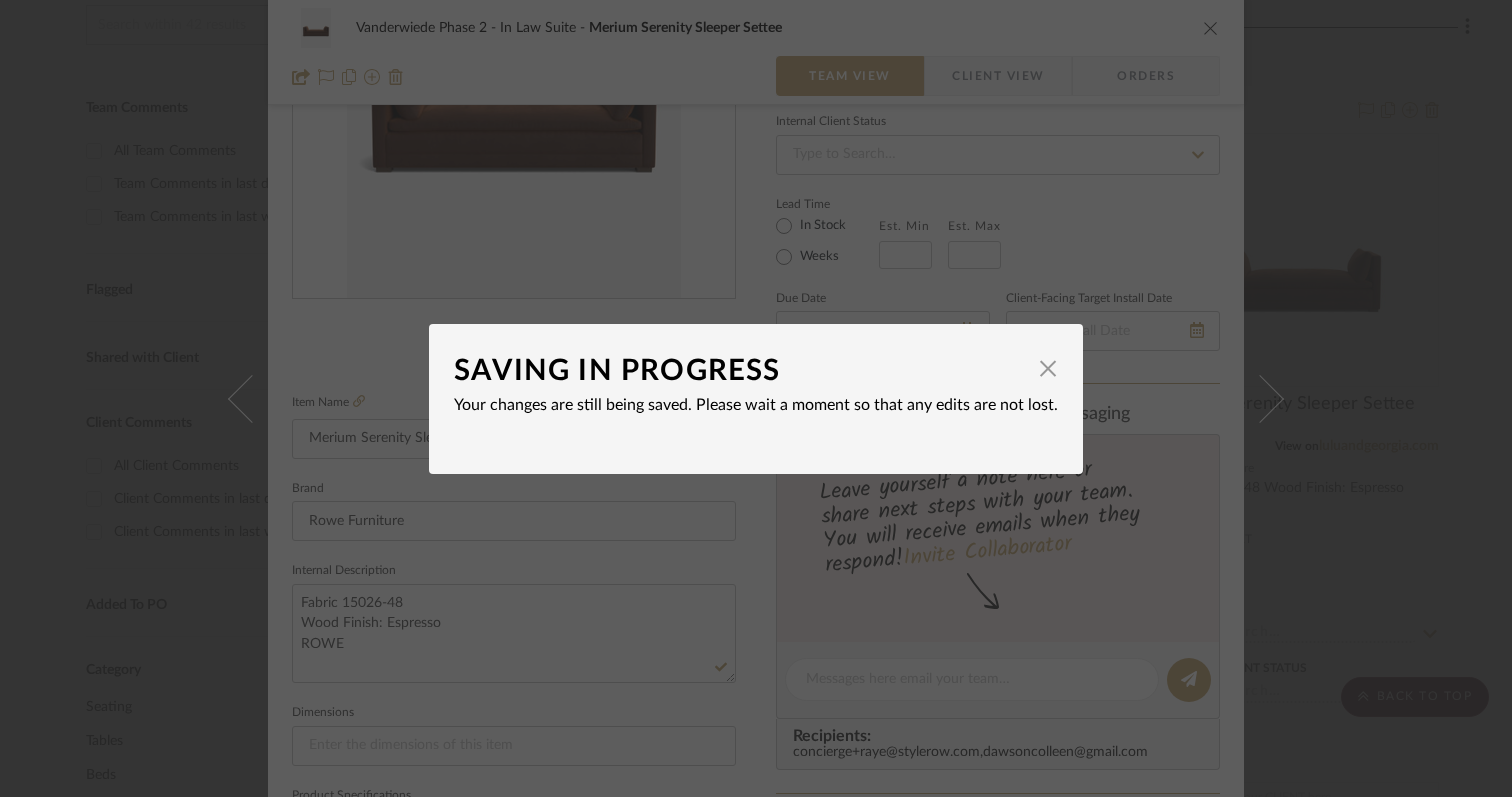 click on "SAVING IN PROGRESS × Your changes are still being saved. Please wait a moment so that any edits are not lost." at bounding box center [756, 399] 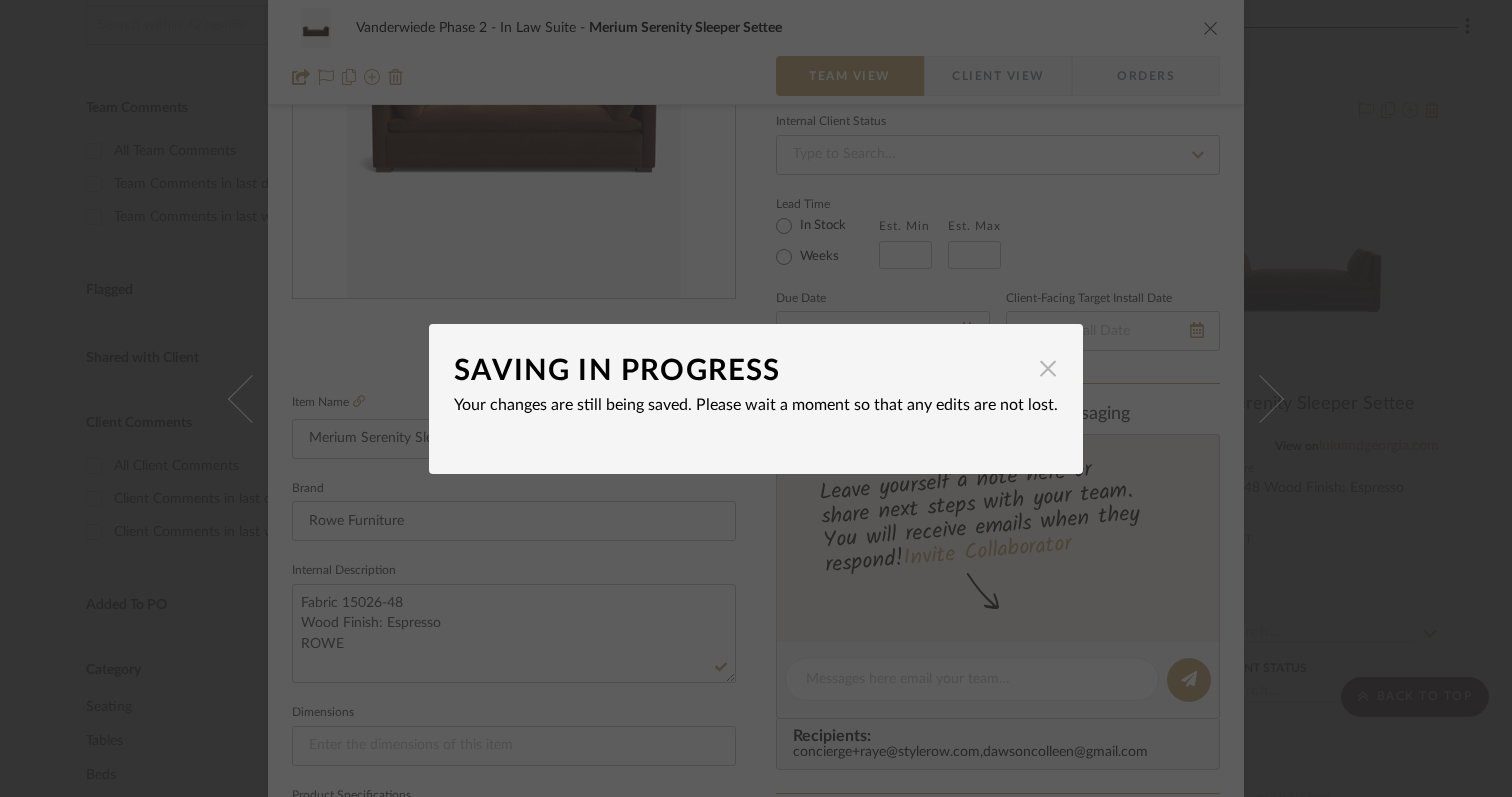 click at bounding box center [1048, 369] 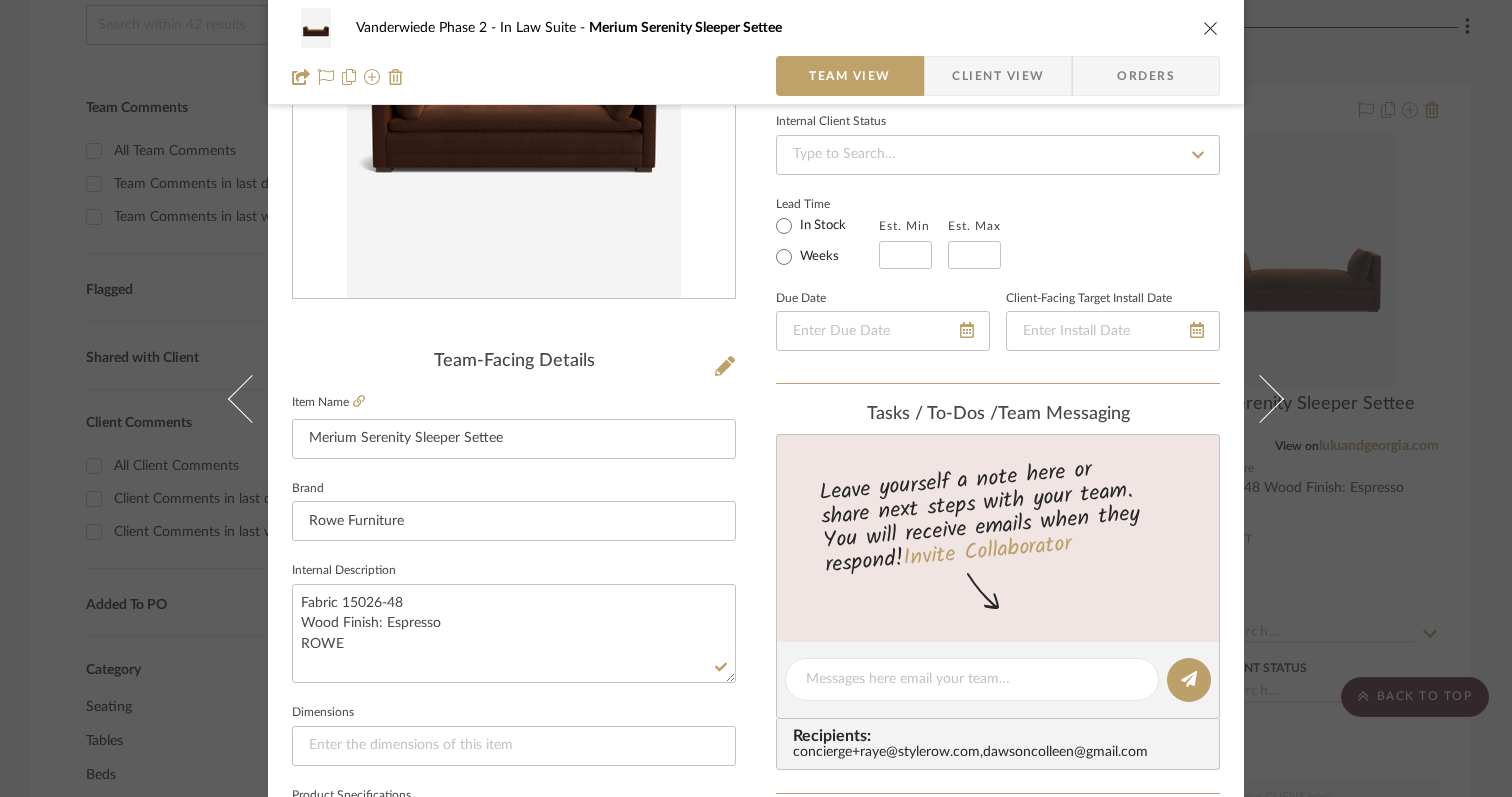 click on "Lead Time  In Stock Weeks  Est. Min   Est. Max" 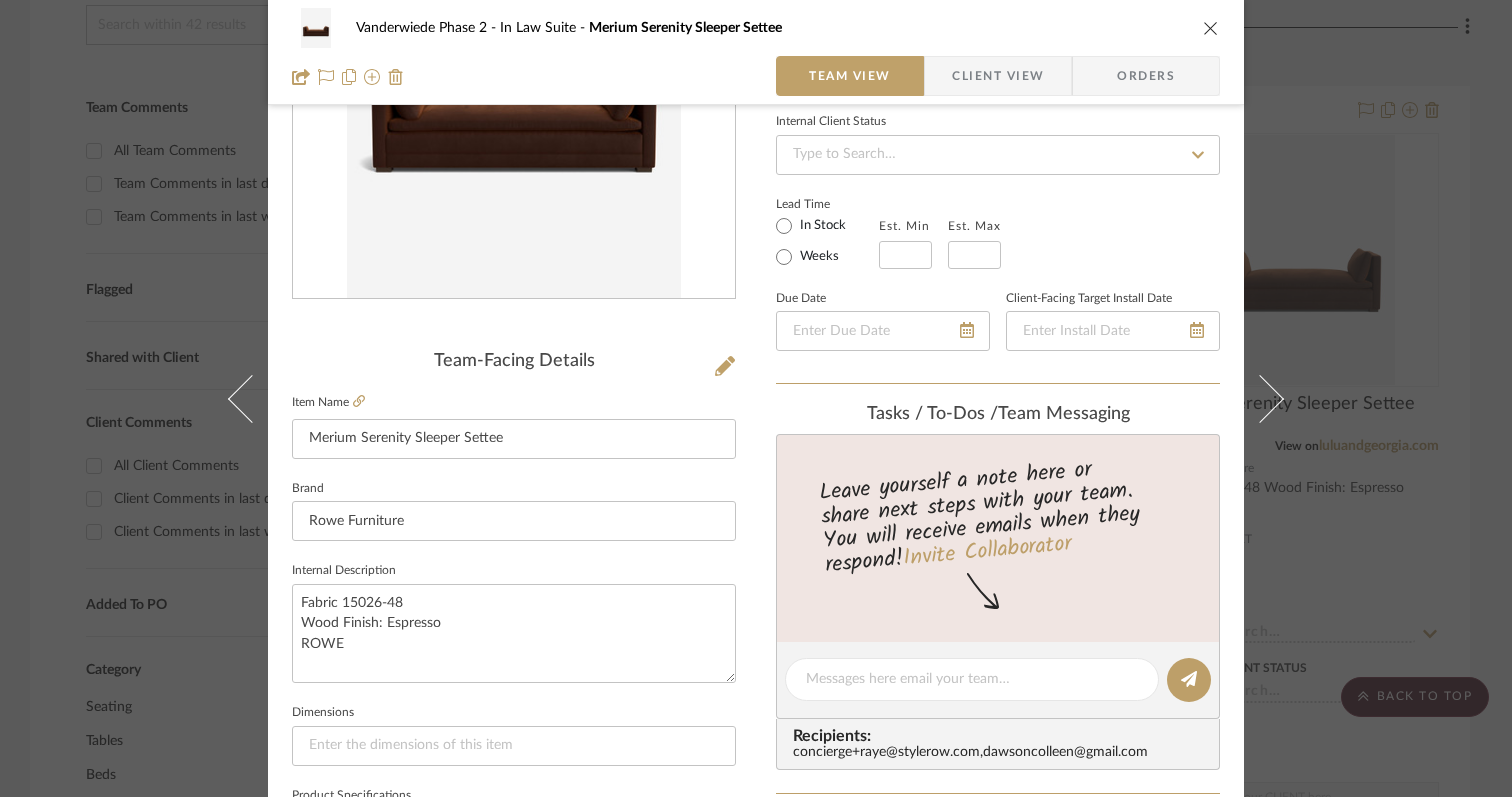 click at bounding box center (1211, 28) 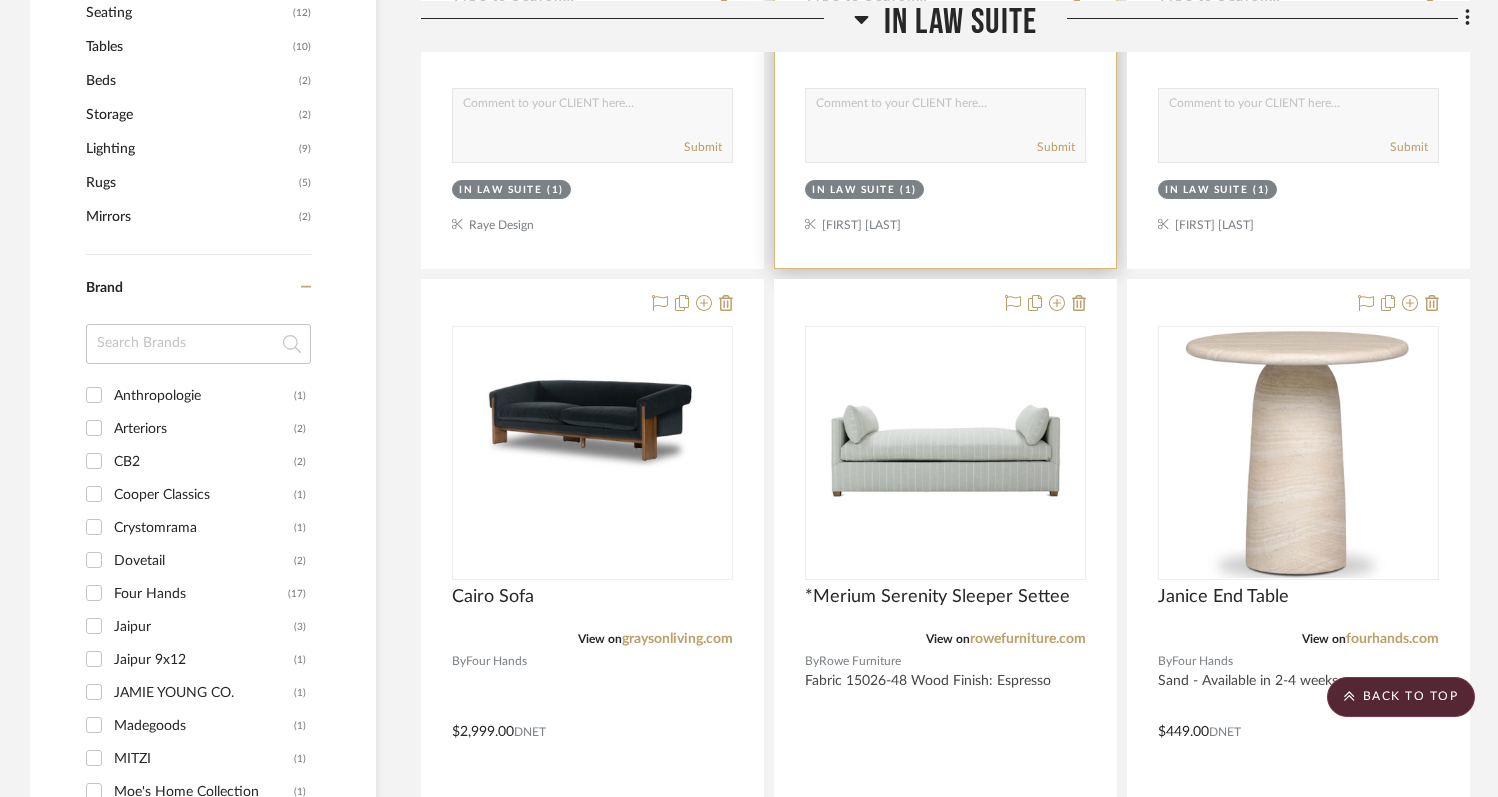 scroll, scrollTop: 1150, scrollLeft: 0, axis: vertical 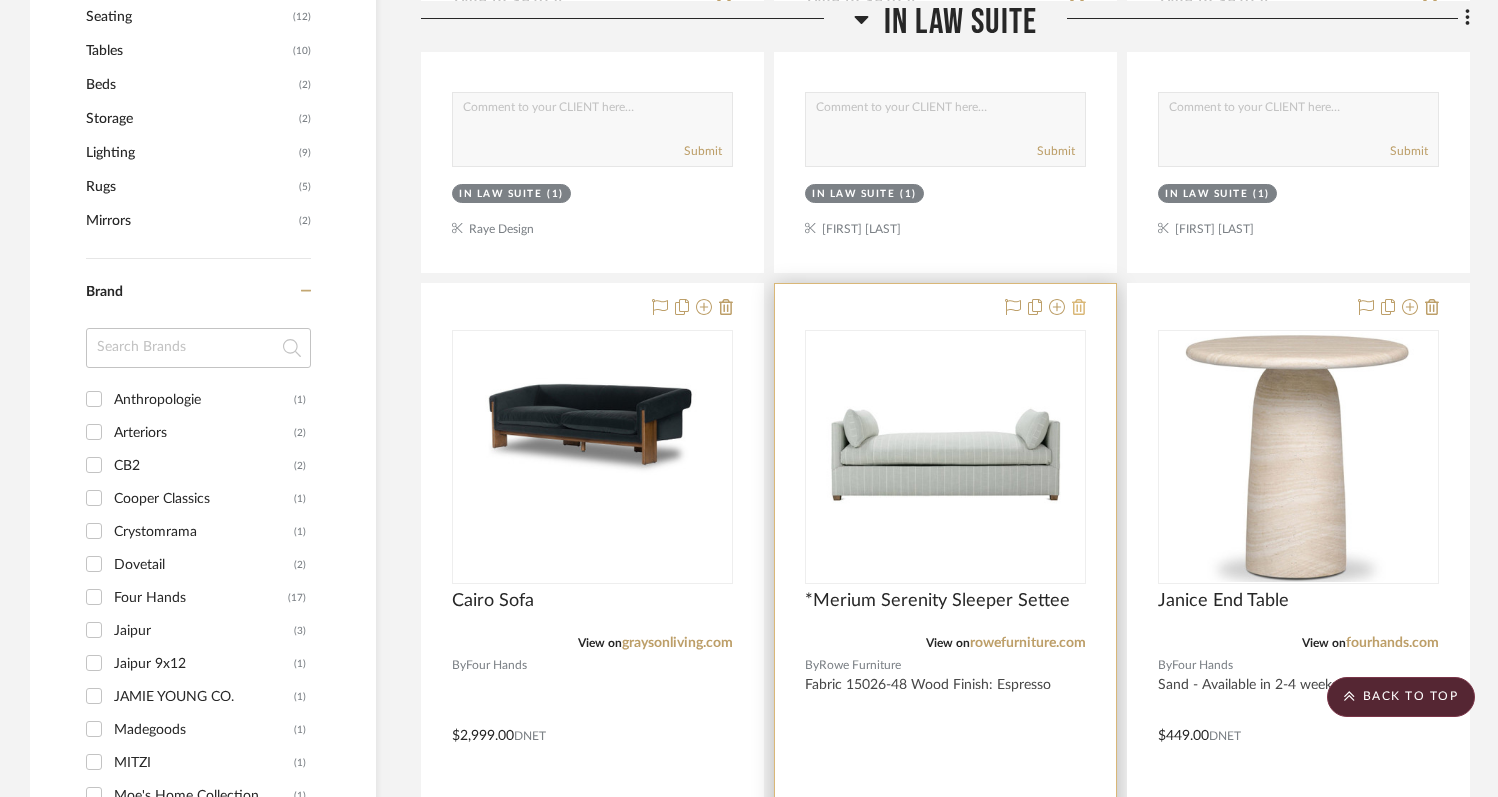 click 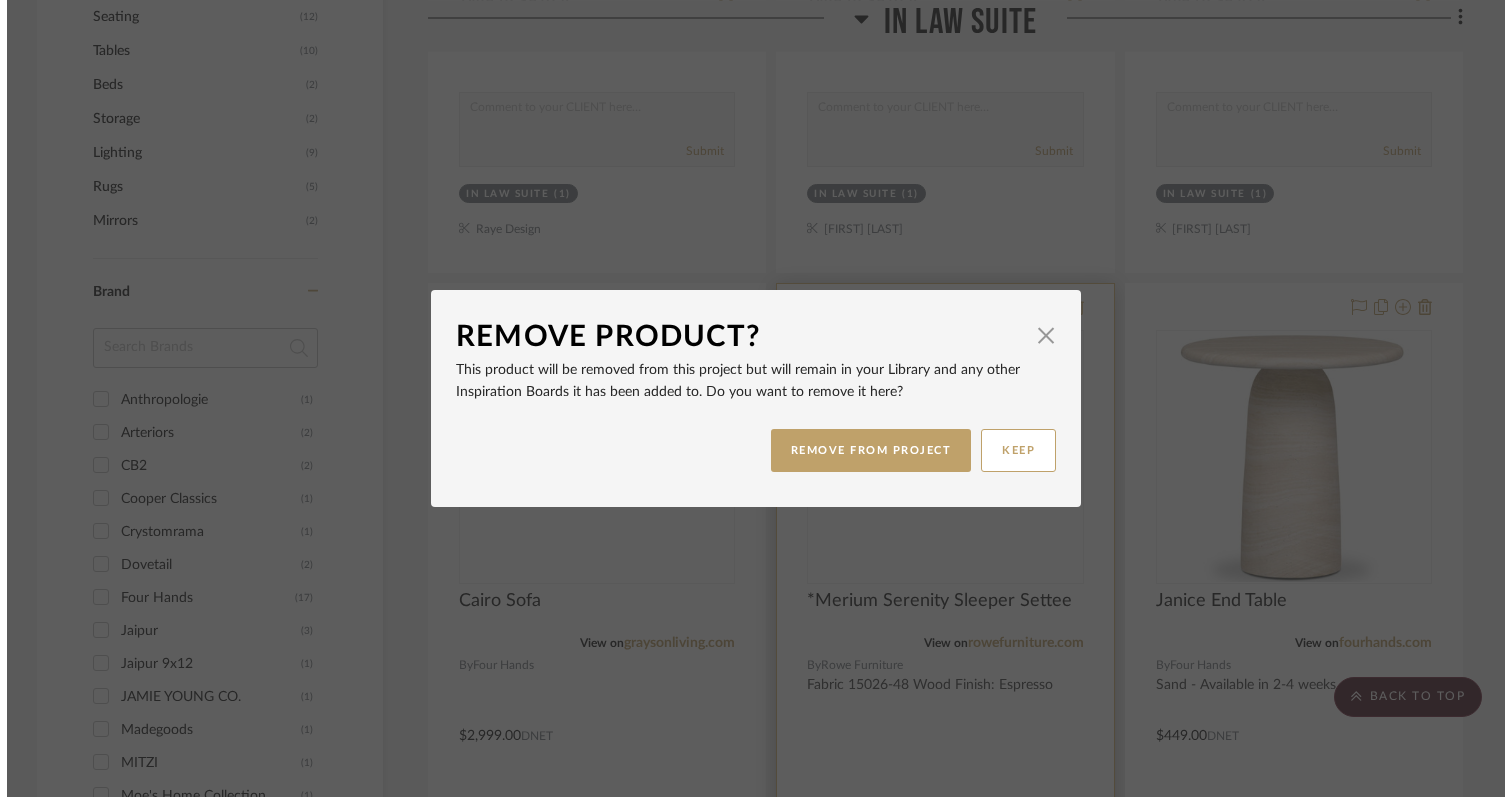 scroll, scrollTop: 0, scrollLeft: 0, axis: both 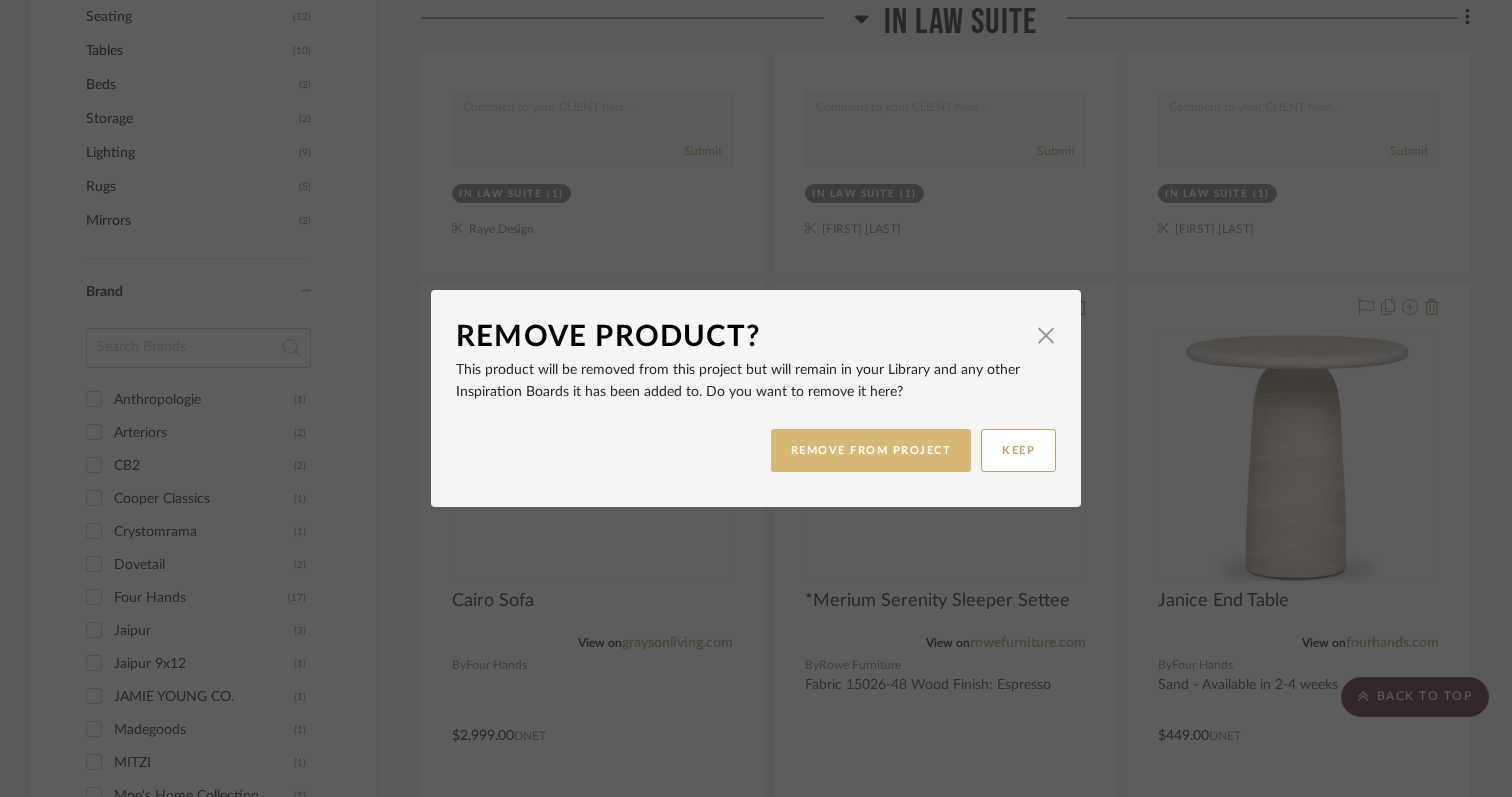 click on "REMOVE FROM PROJECT" at bounding box center [871, 450] 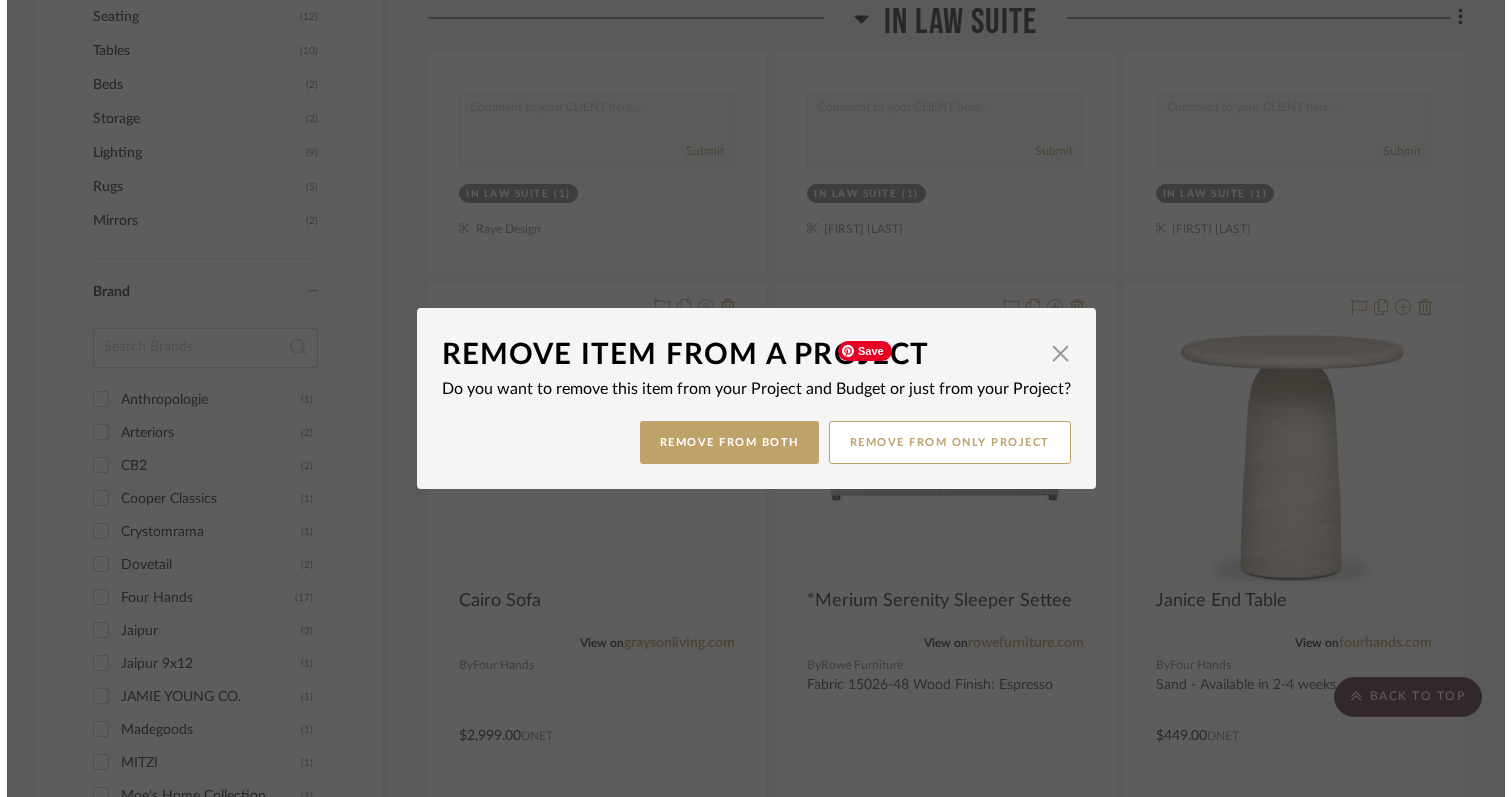 scroll, scrollTop: 0, scrollLeft: 0, axis: both 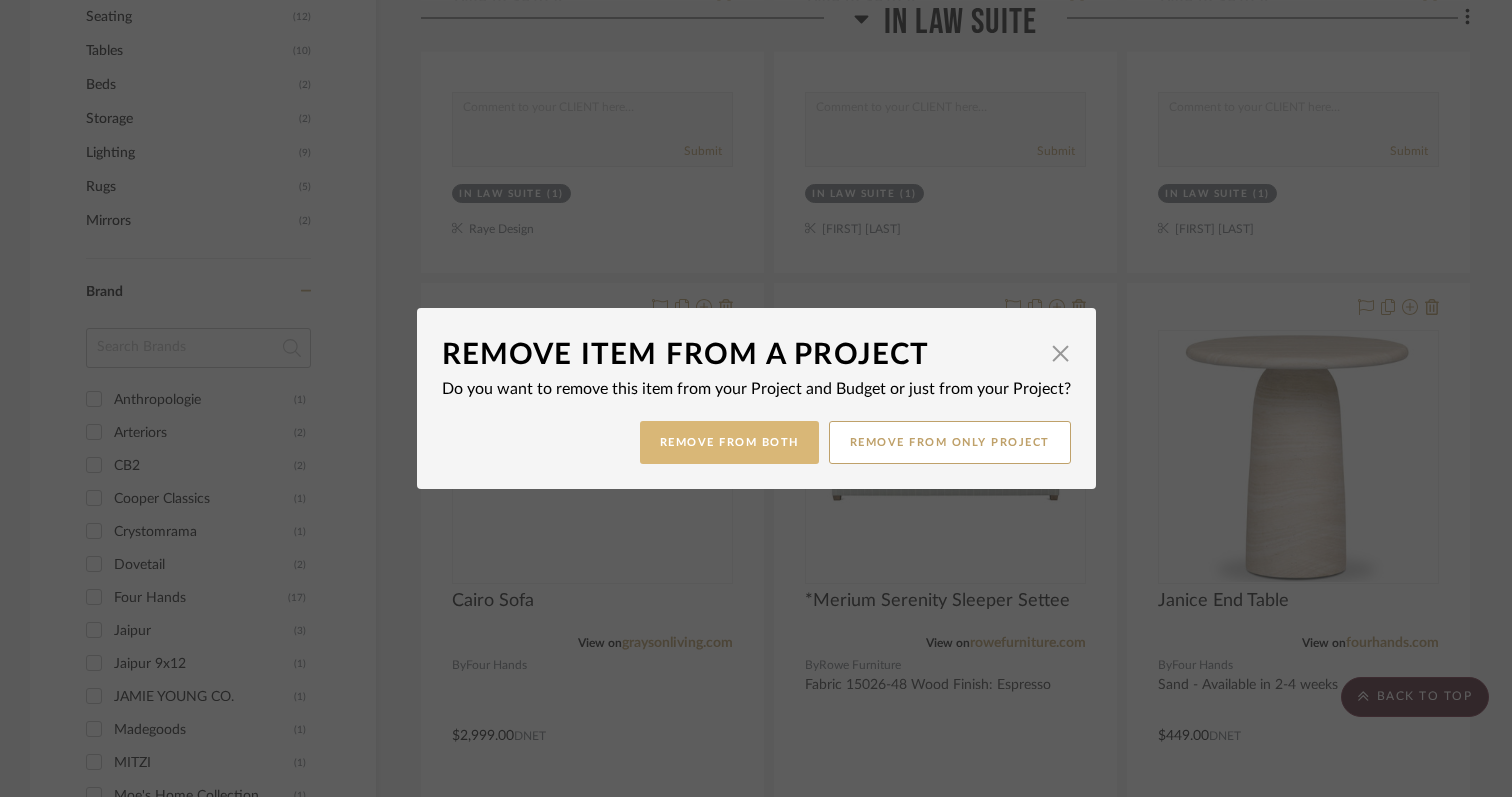 click on "Remove from Both" at bounding box center (729, 442) 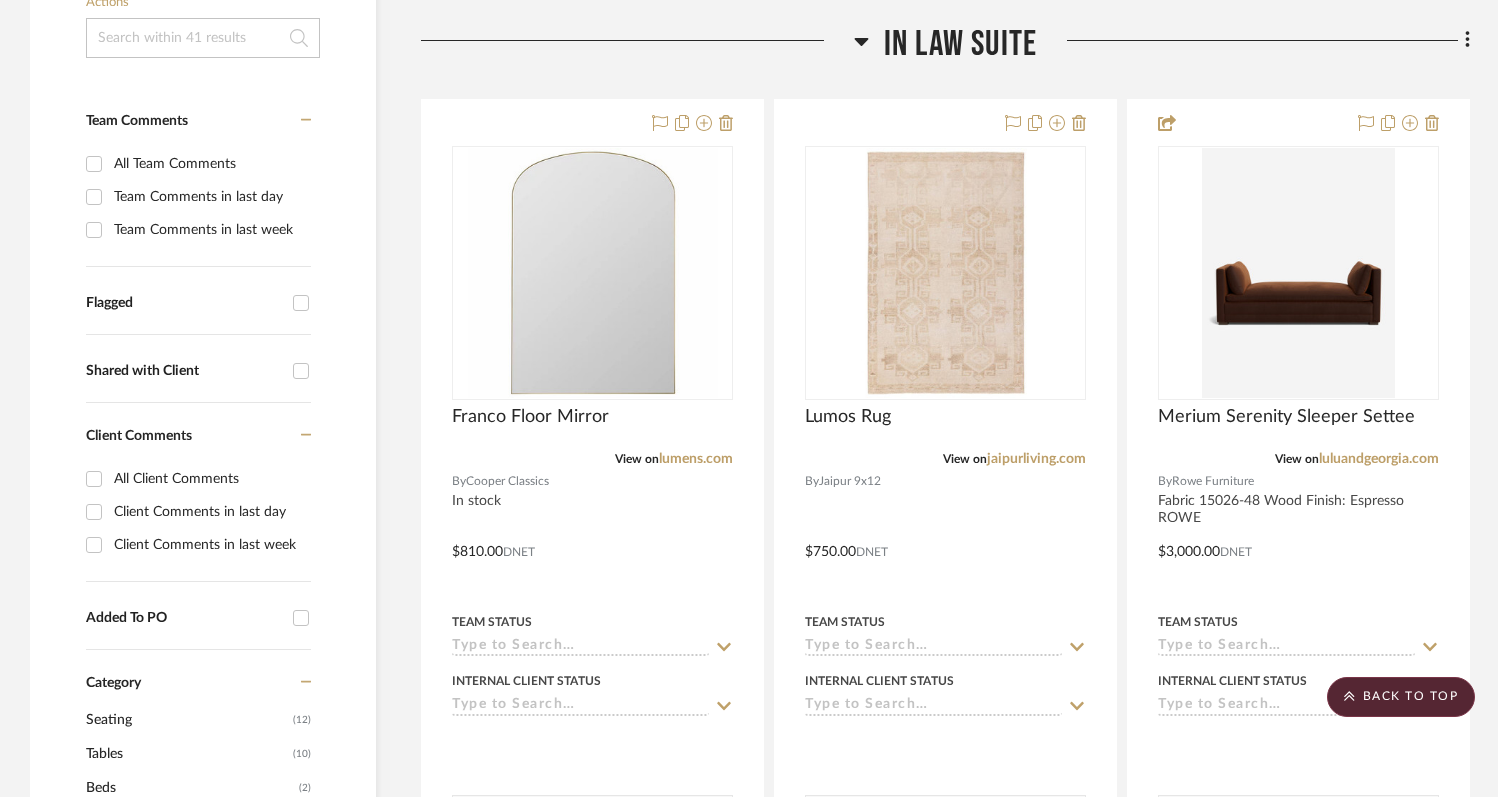 scroll, scrollTop: 403, scrollLeft: 0, axis: vertical 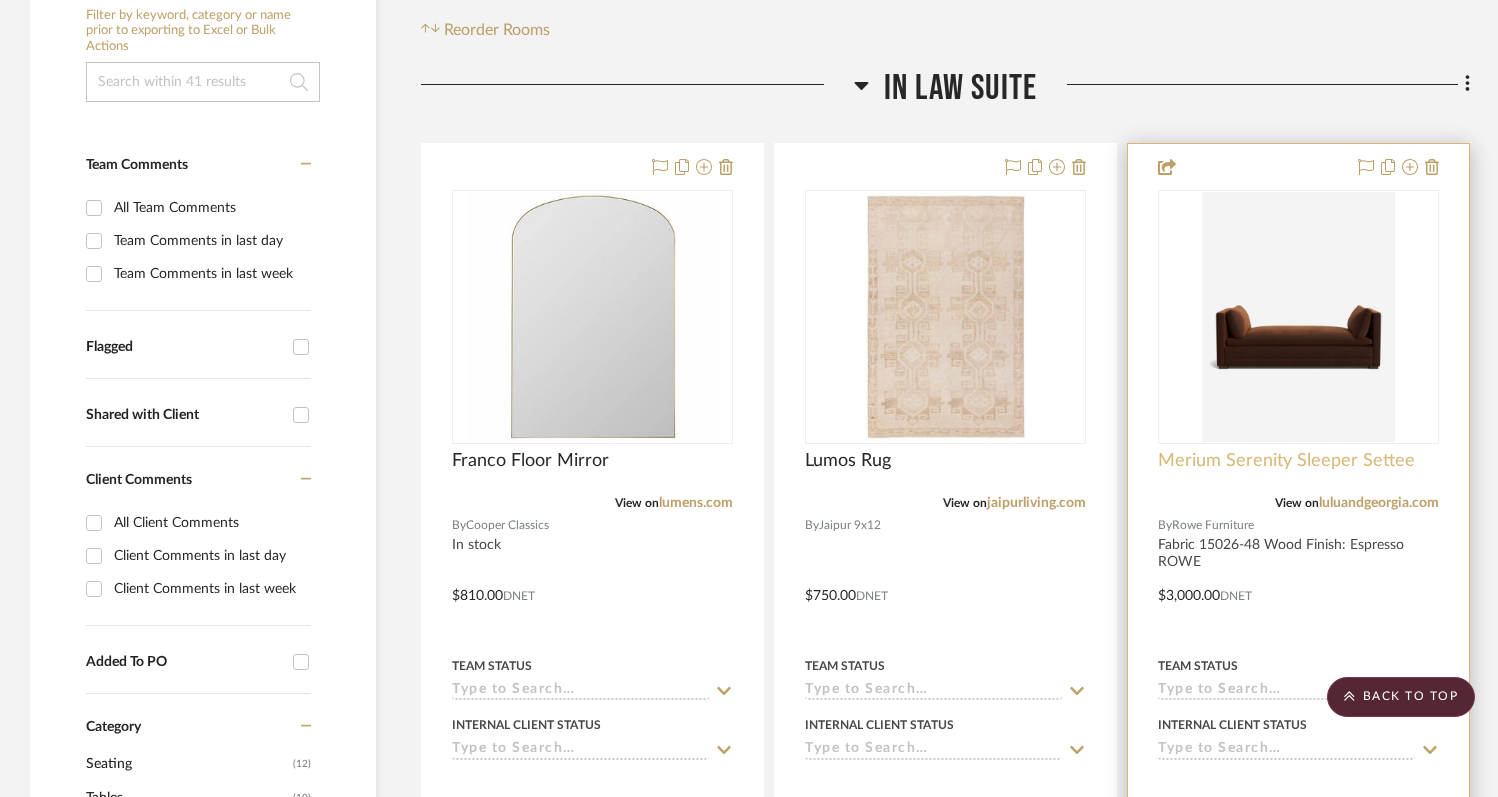 click on "Merium Serenity Sleeper Settee" at bounding box center (1286, 461) 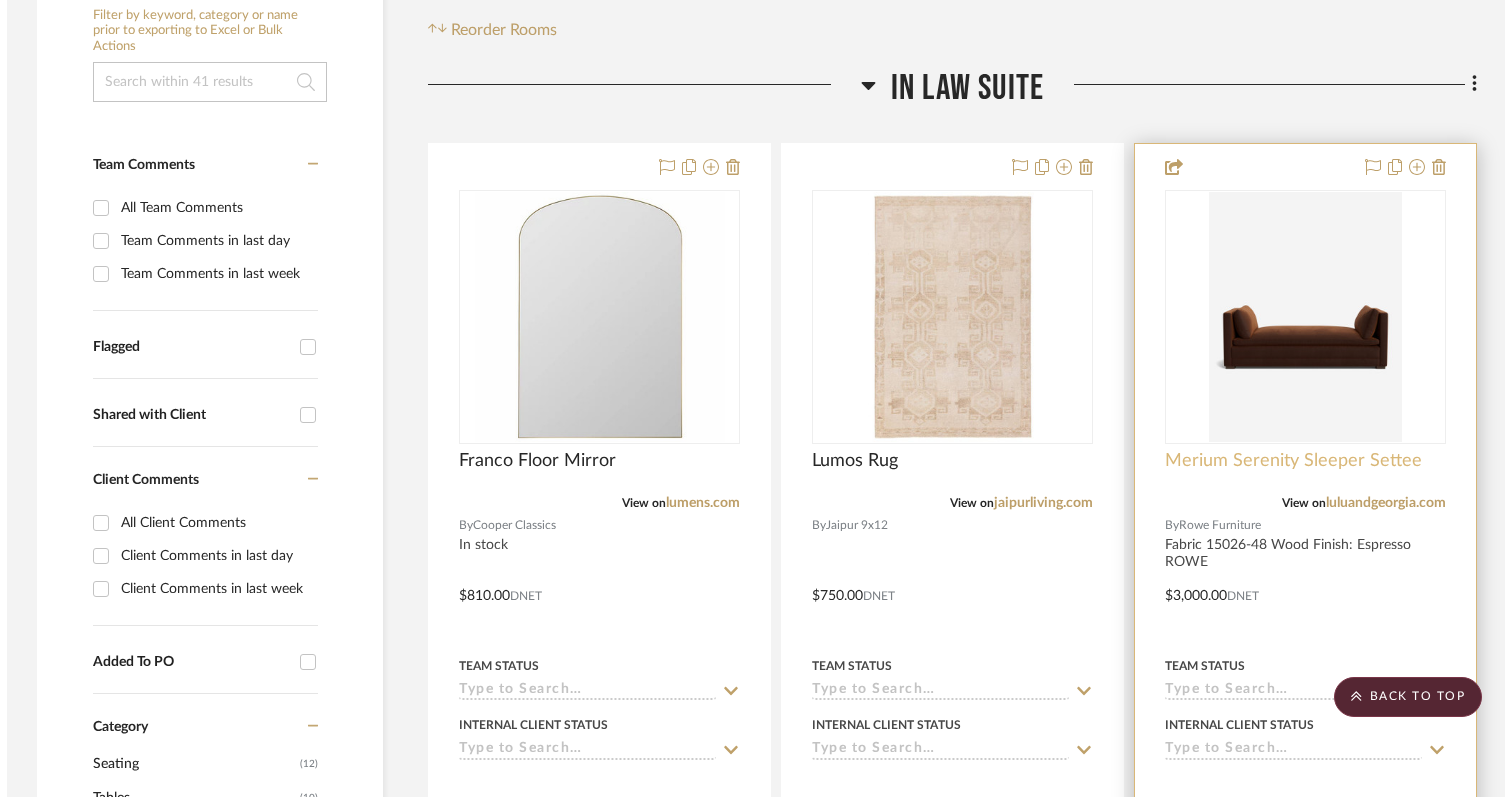scroll, scrollTop: 0, scrollLeft: 0, axis: both 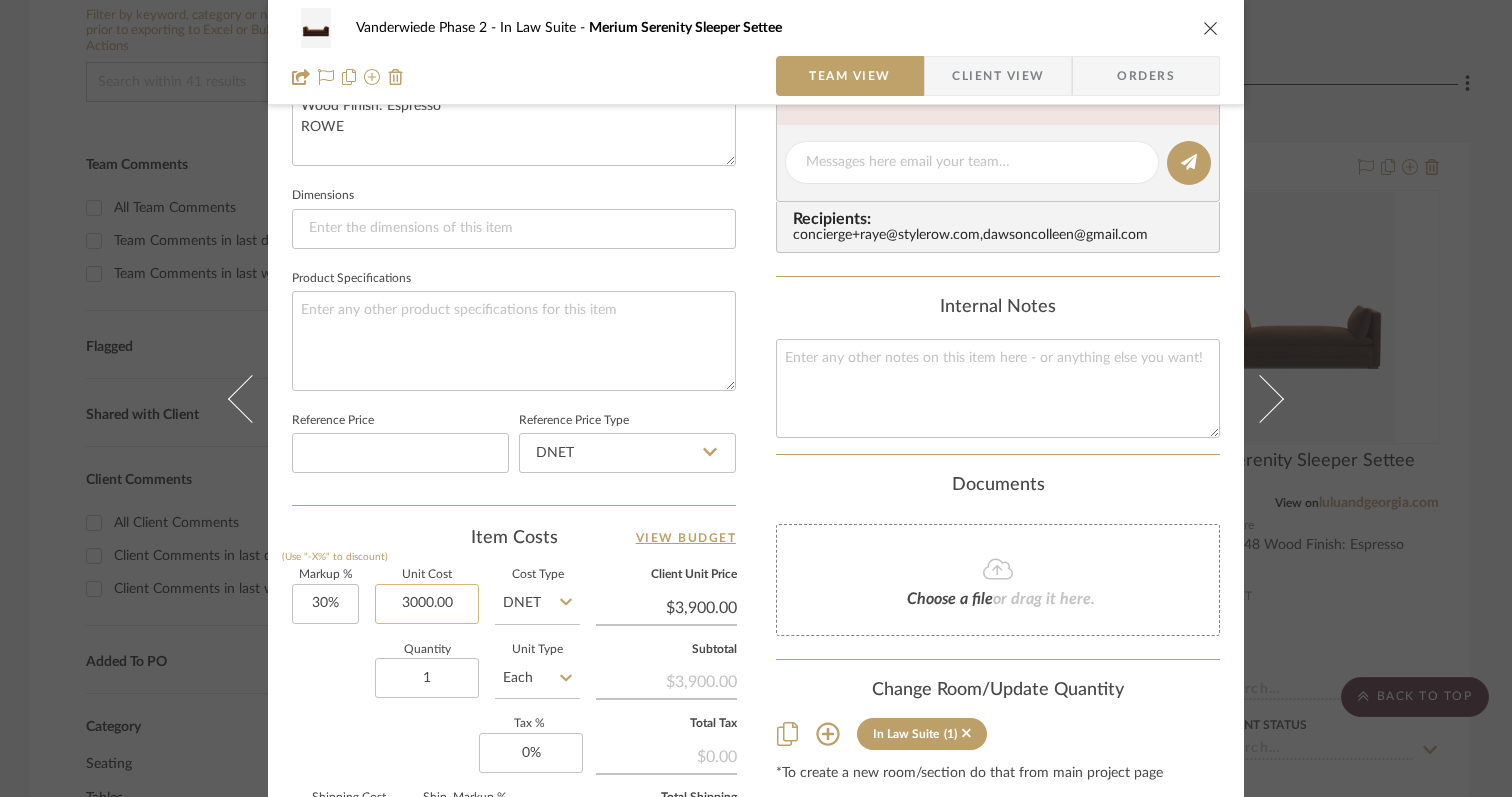click on "3000.00" 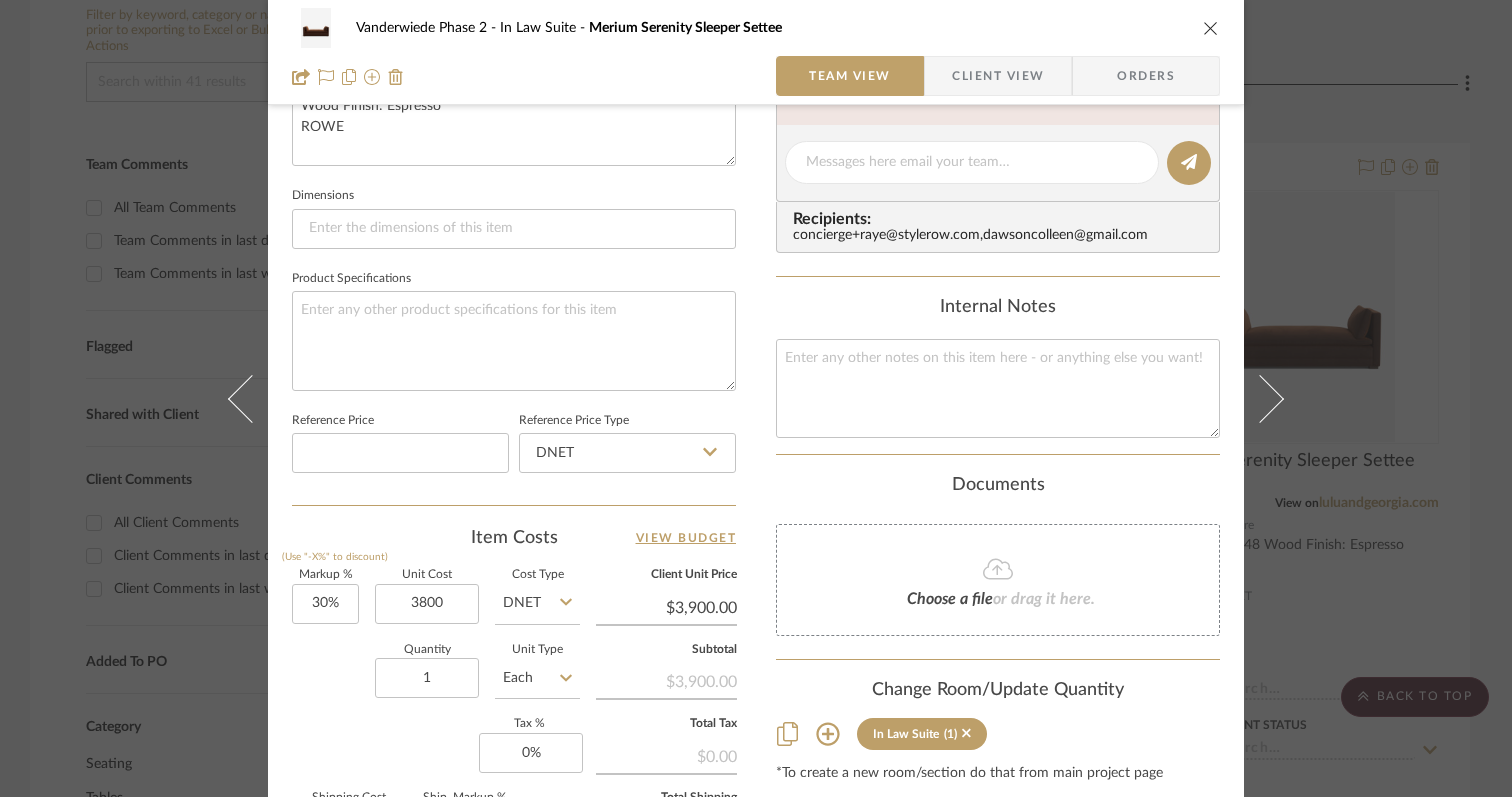 type on "$3,800.00" 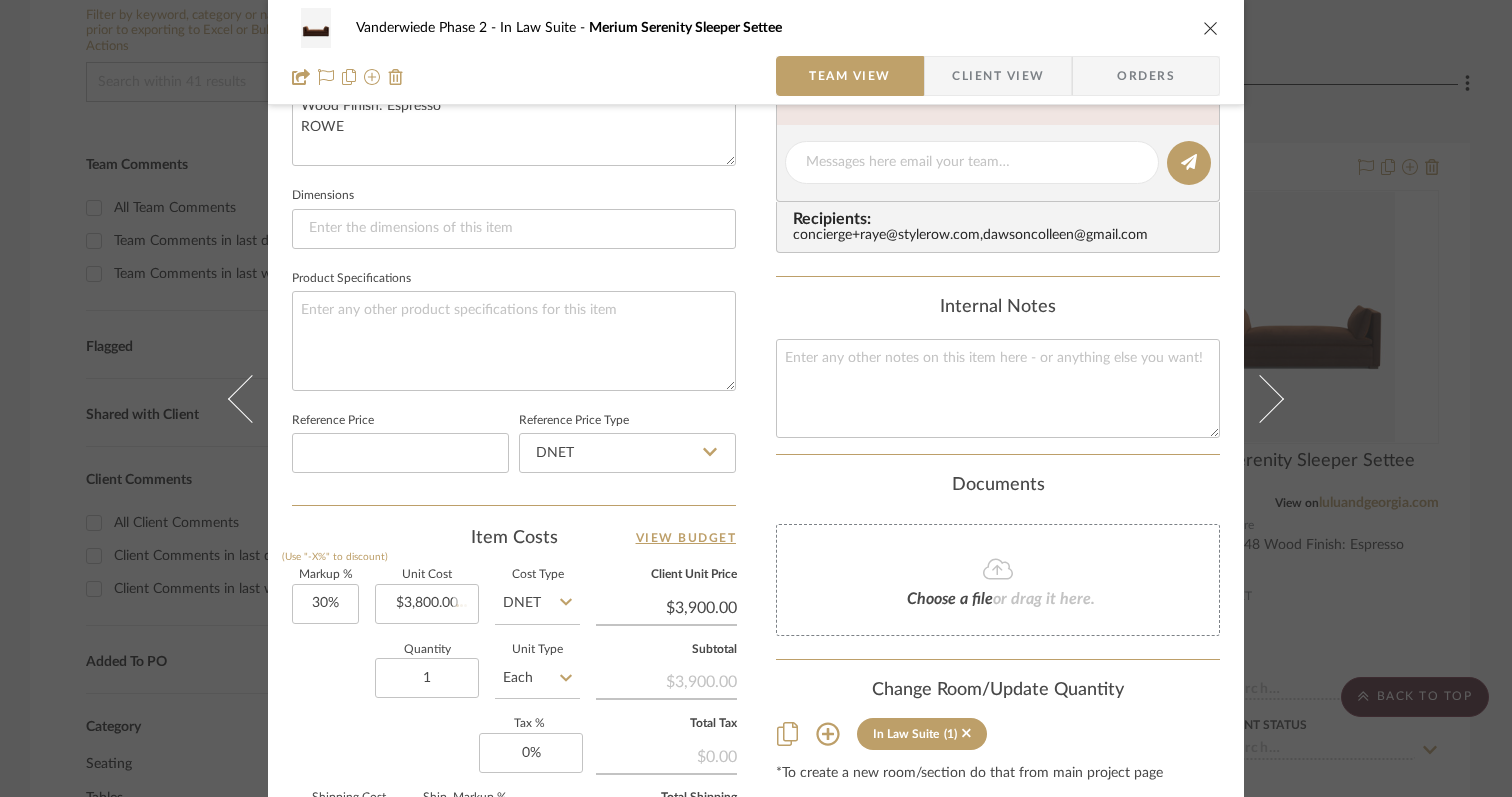 click on "Quantity  1  Unit Type  Each" 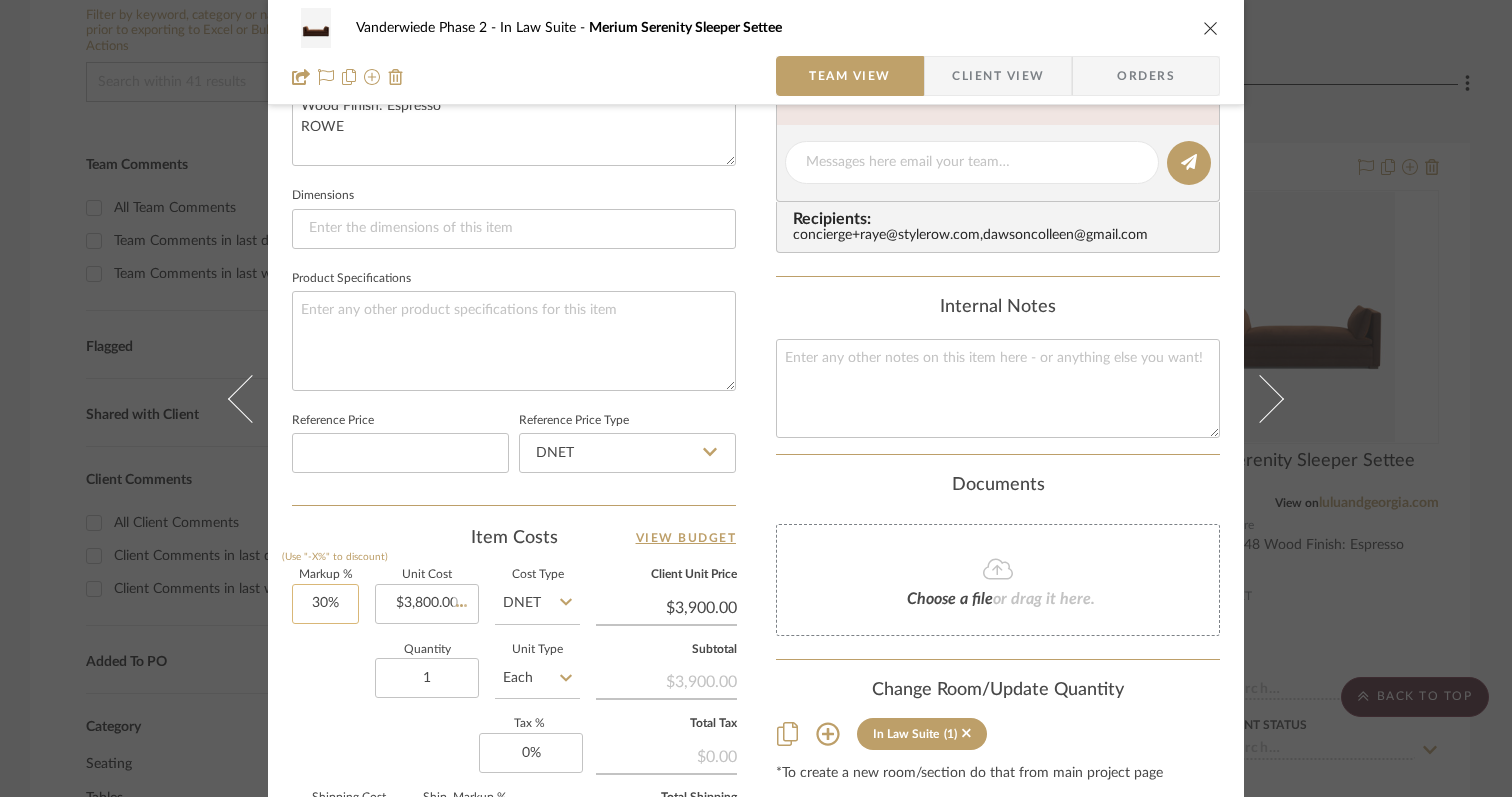 type on "30" 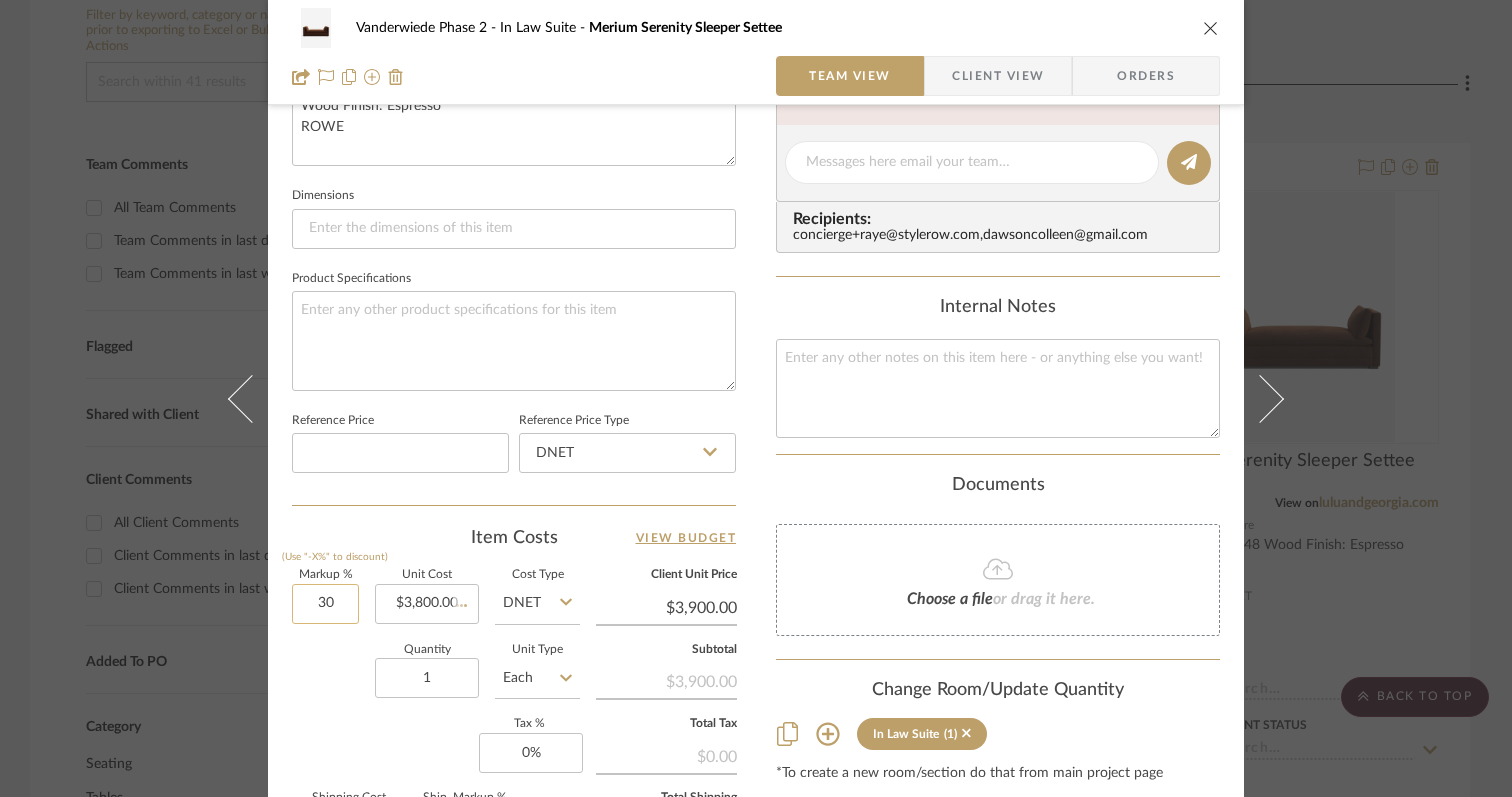 click on "30" 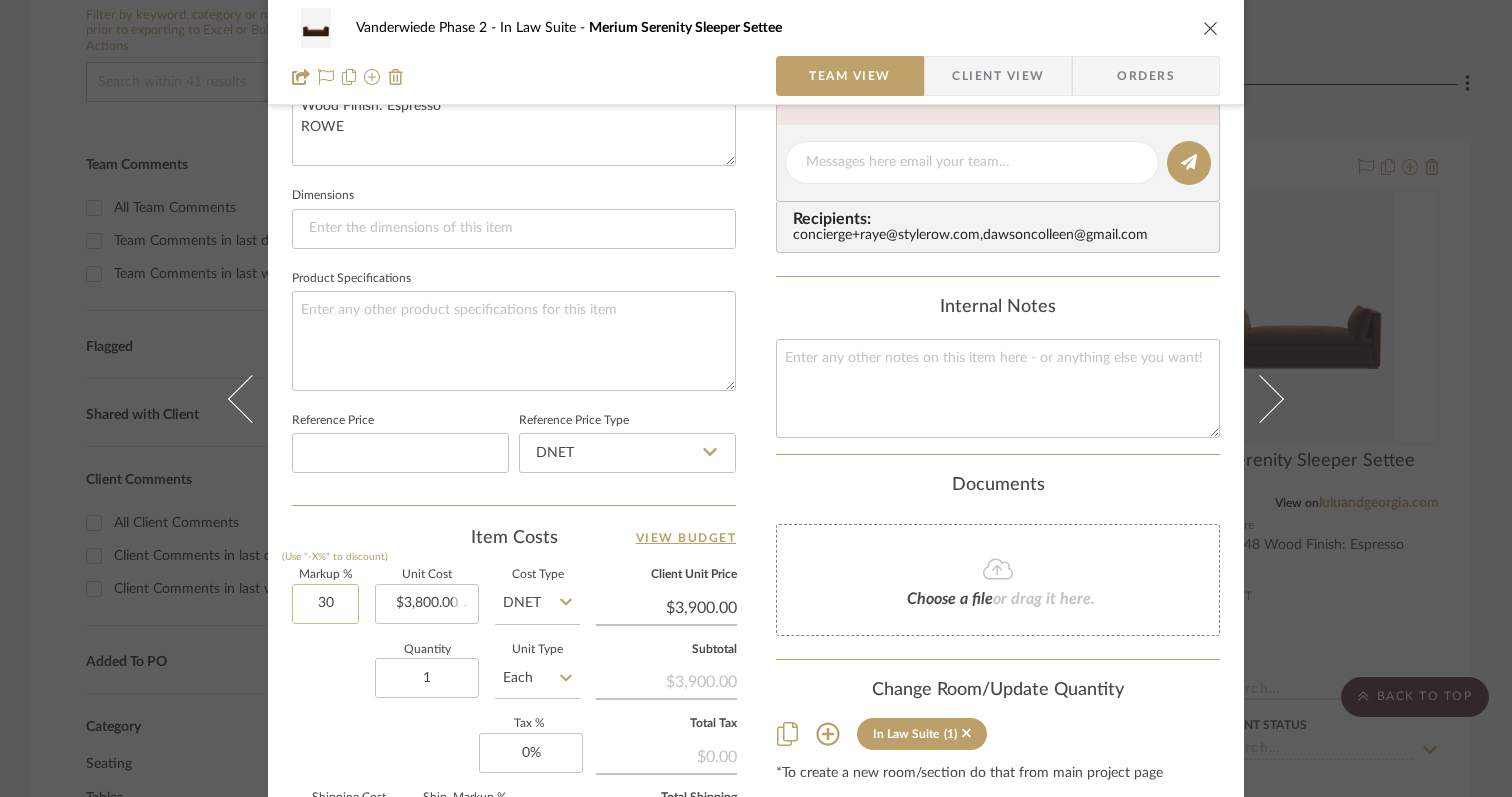 type 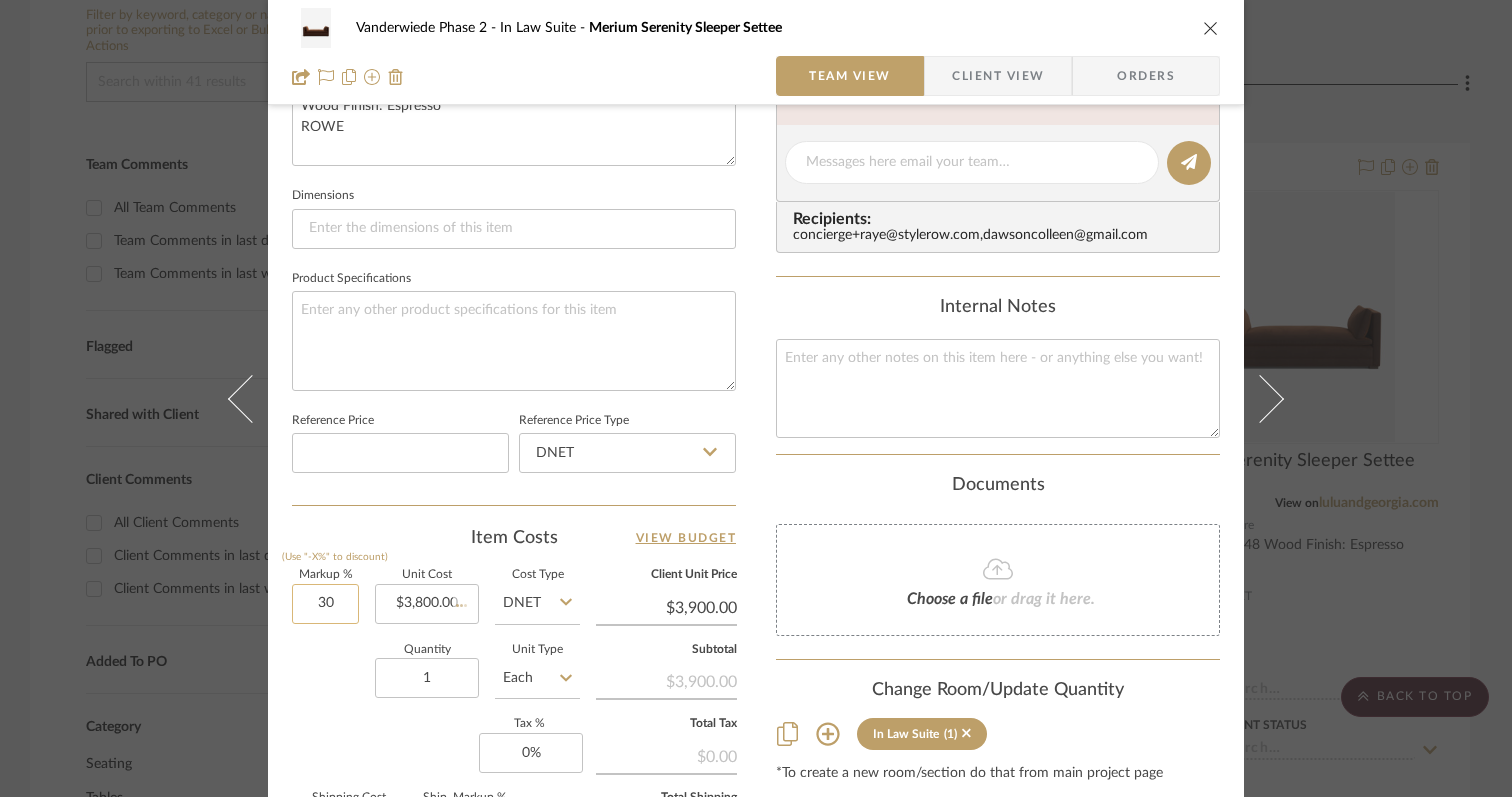 type 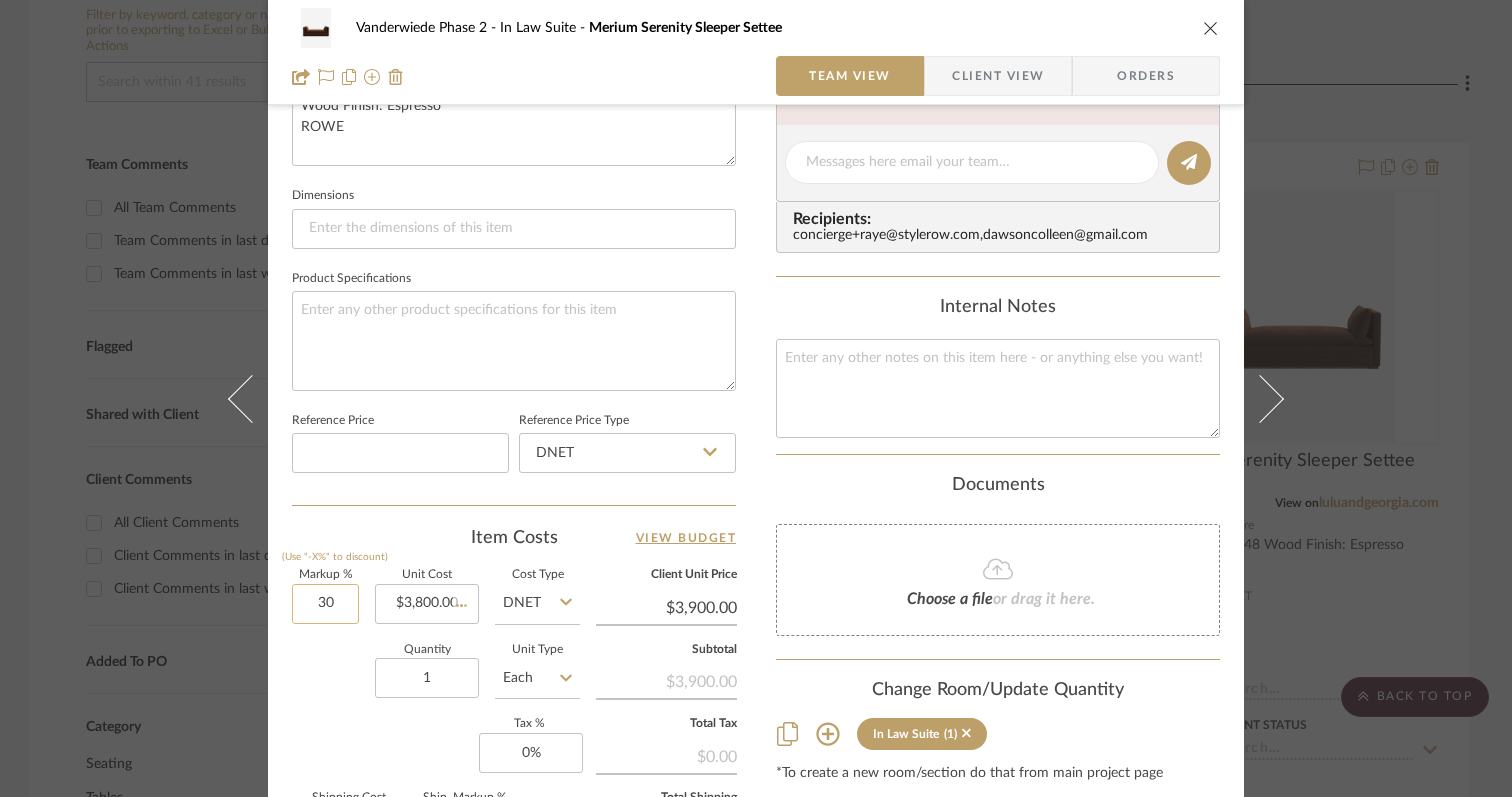 type 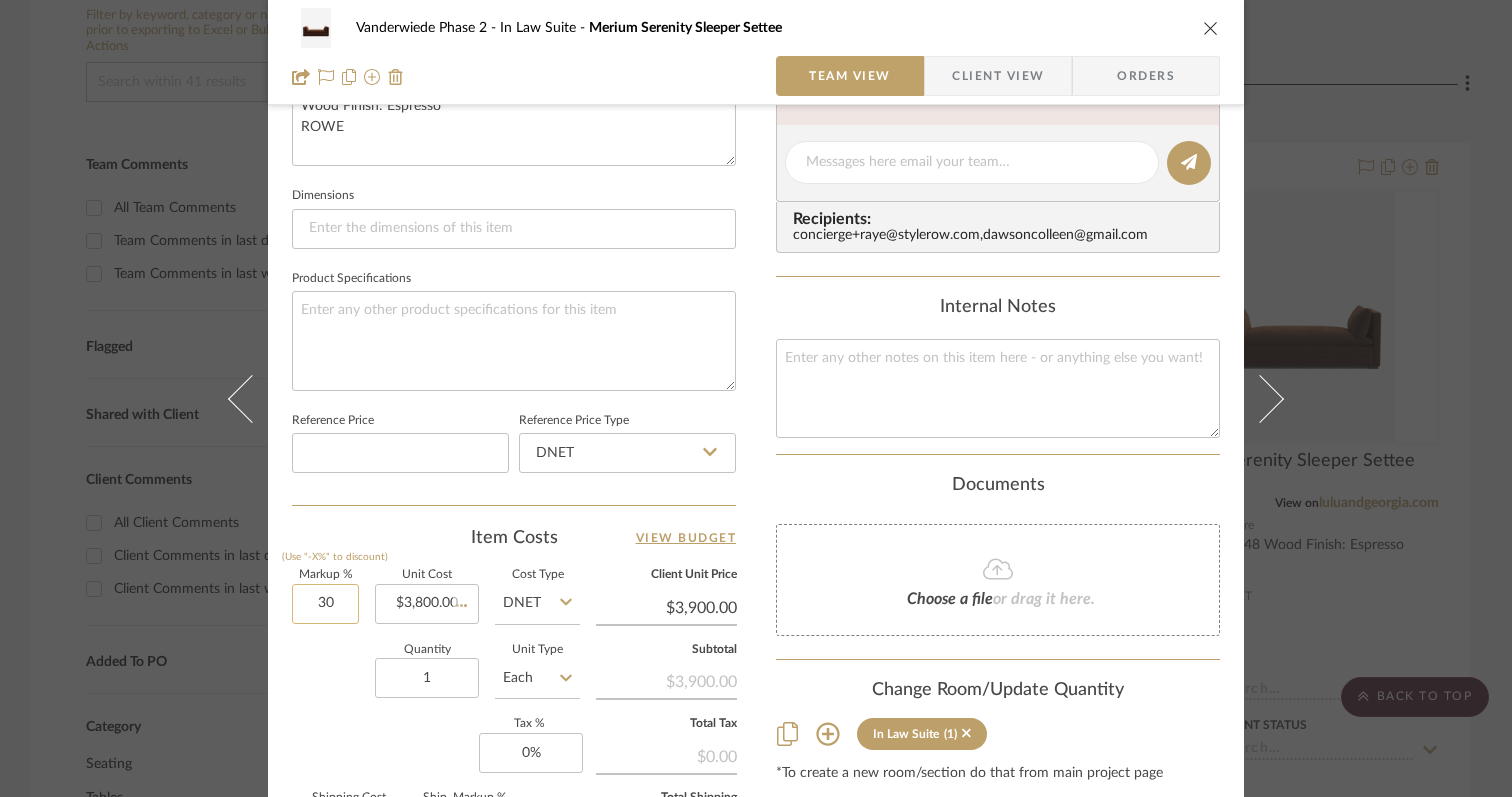 type on "$4,940.00" 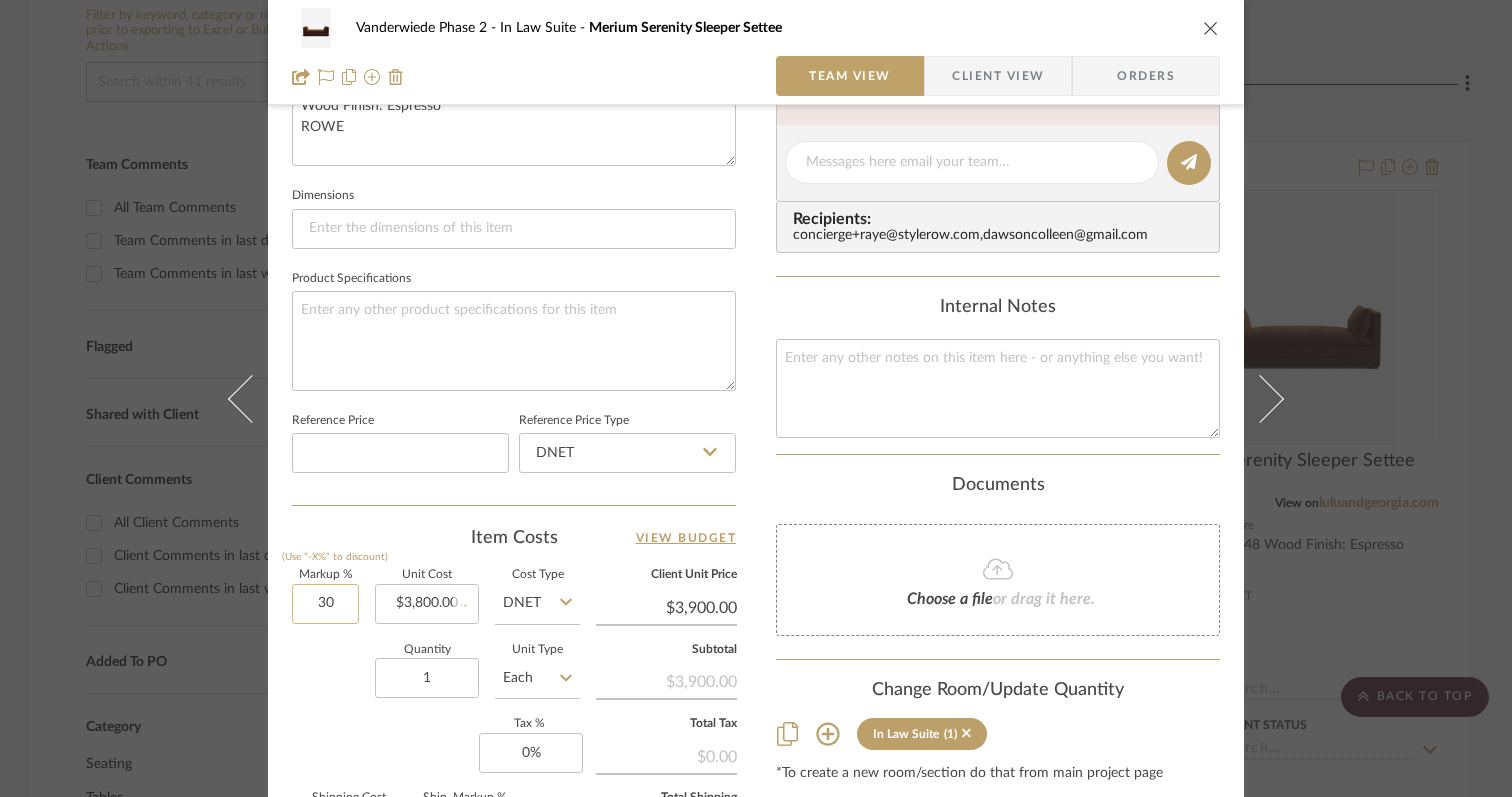type 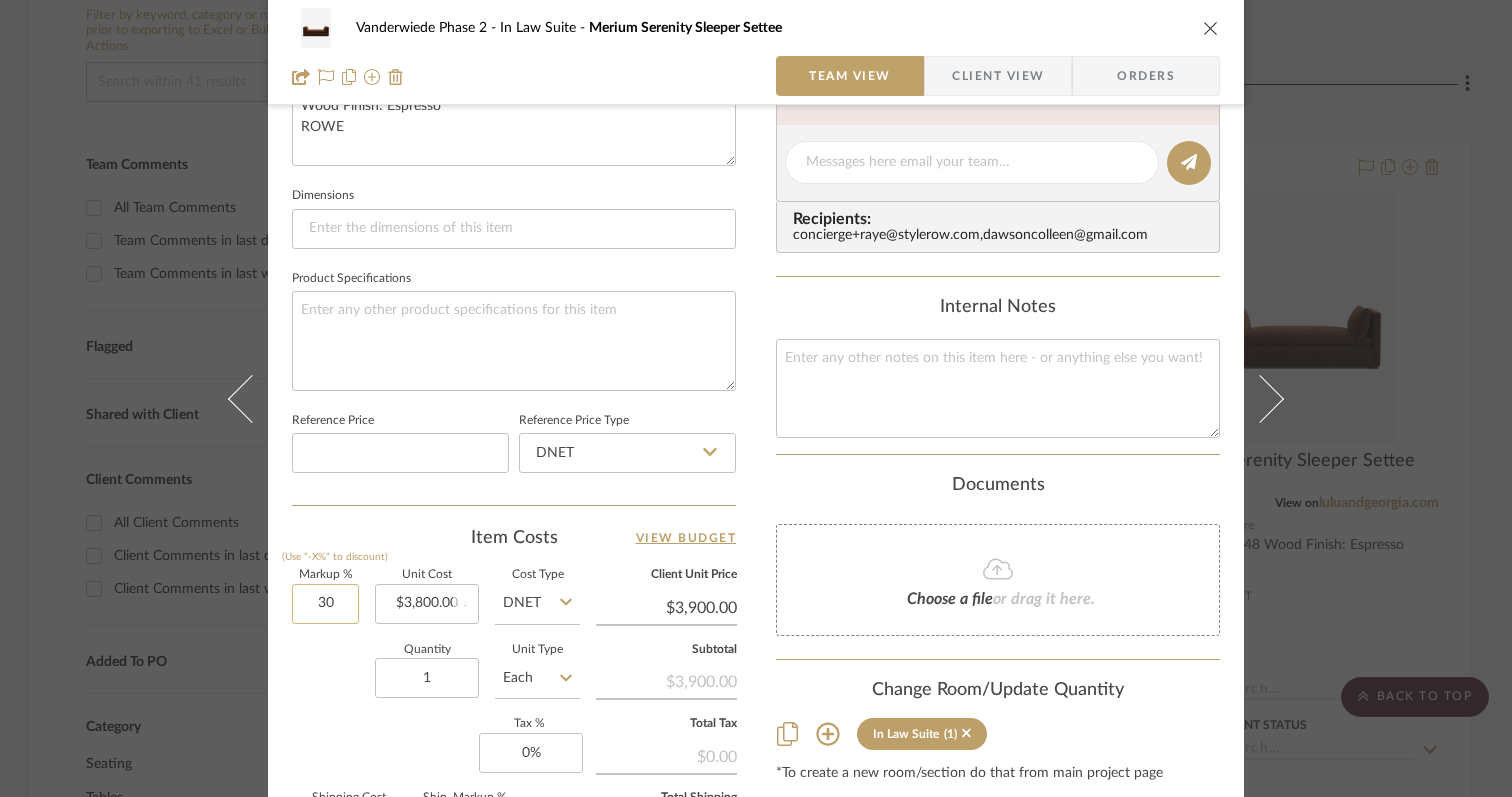type 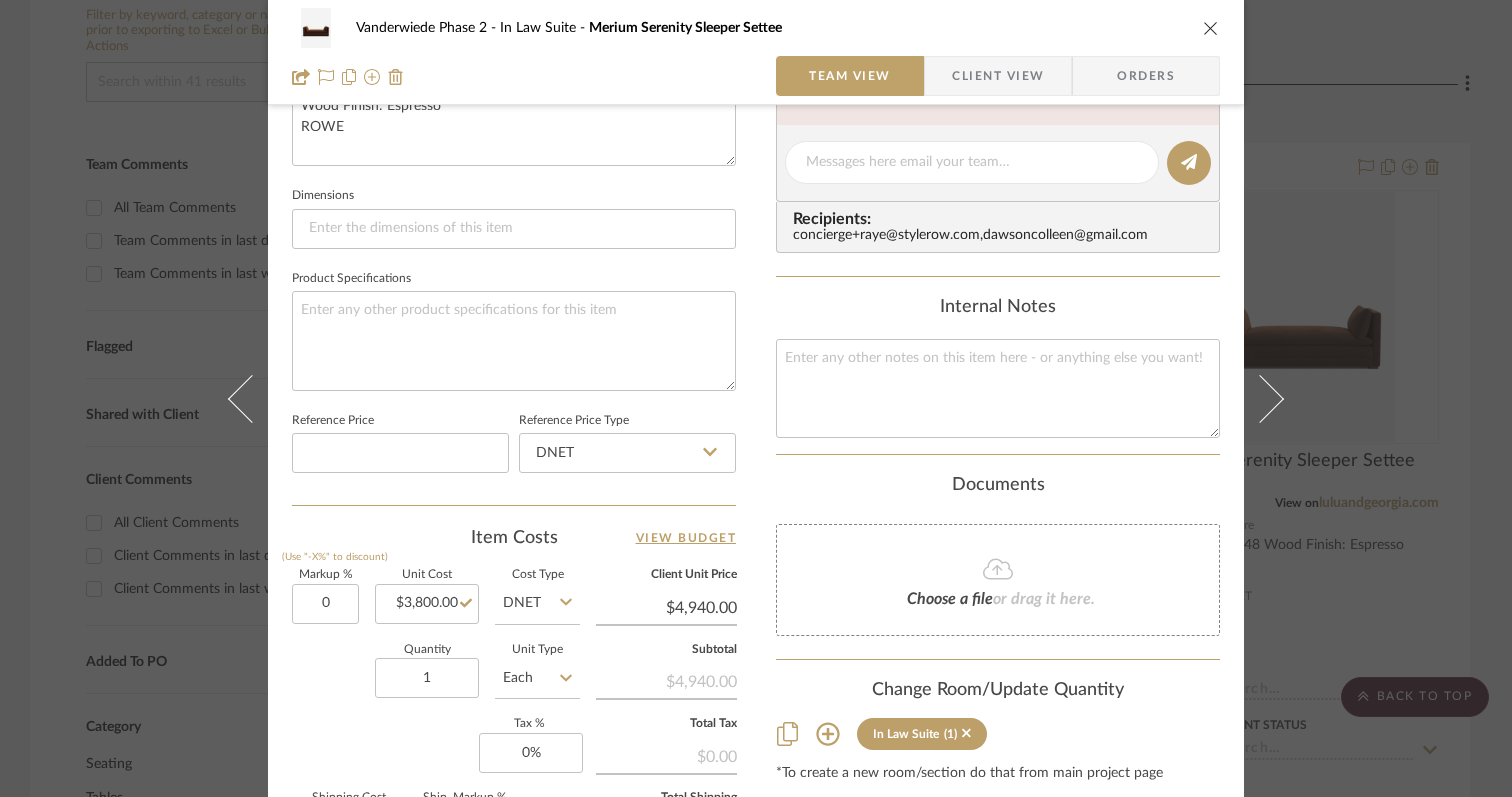 type on "0%" 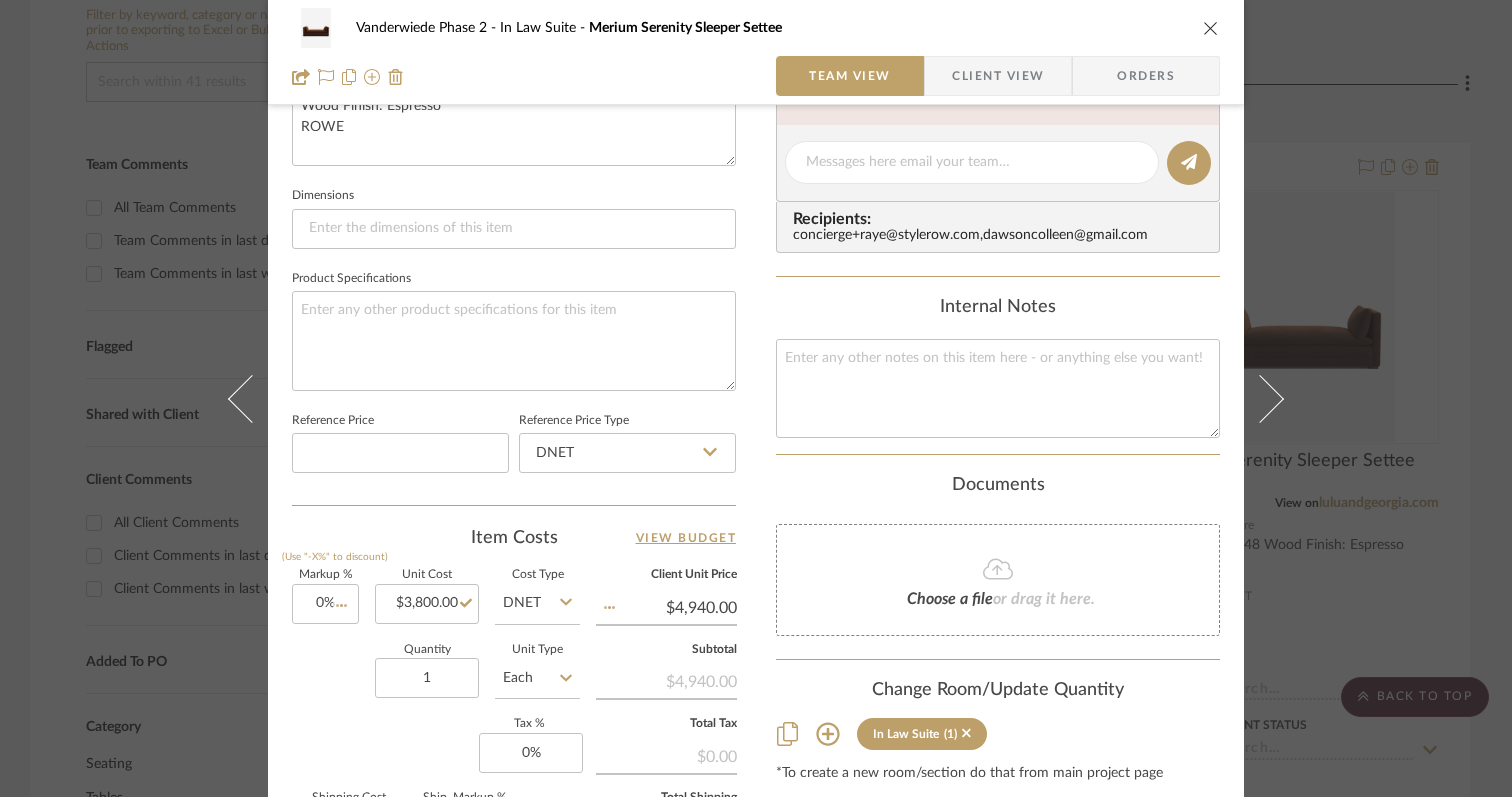 click on "Quantity  1  Unit Type  Each" 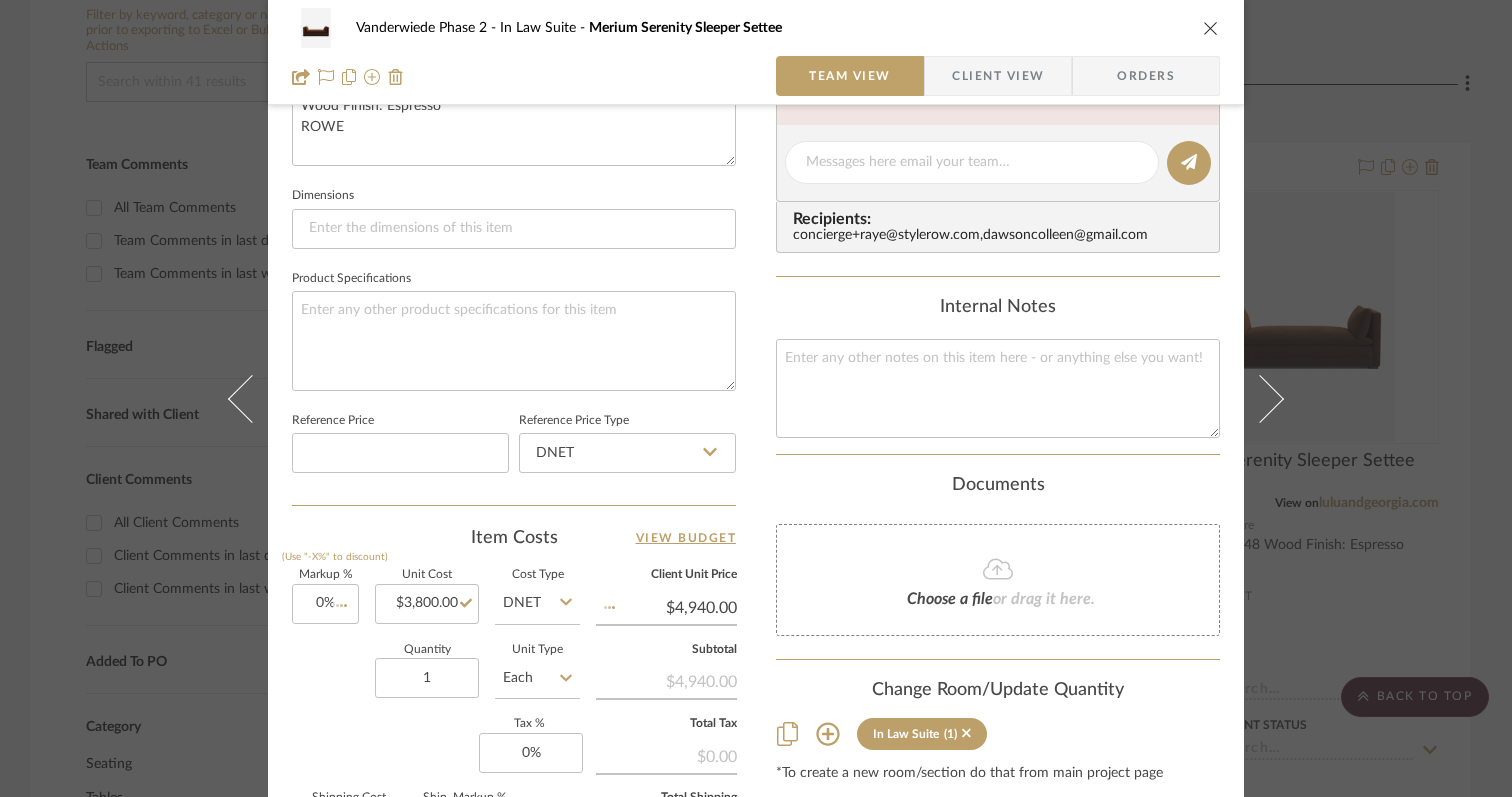 type 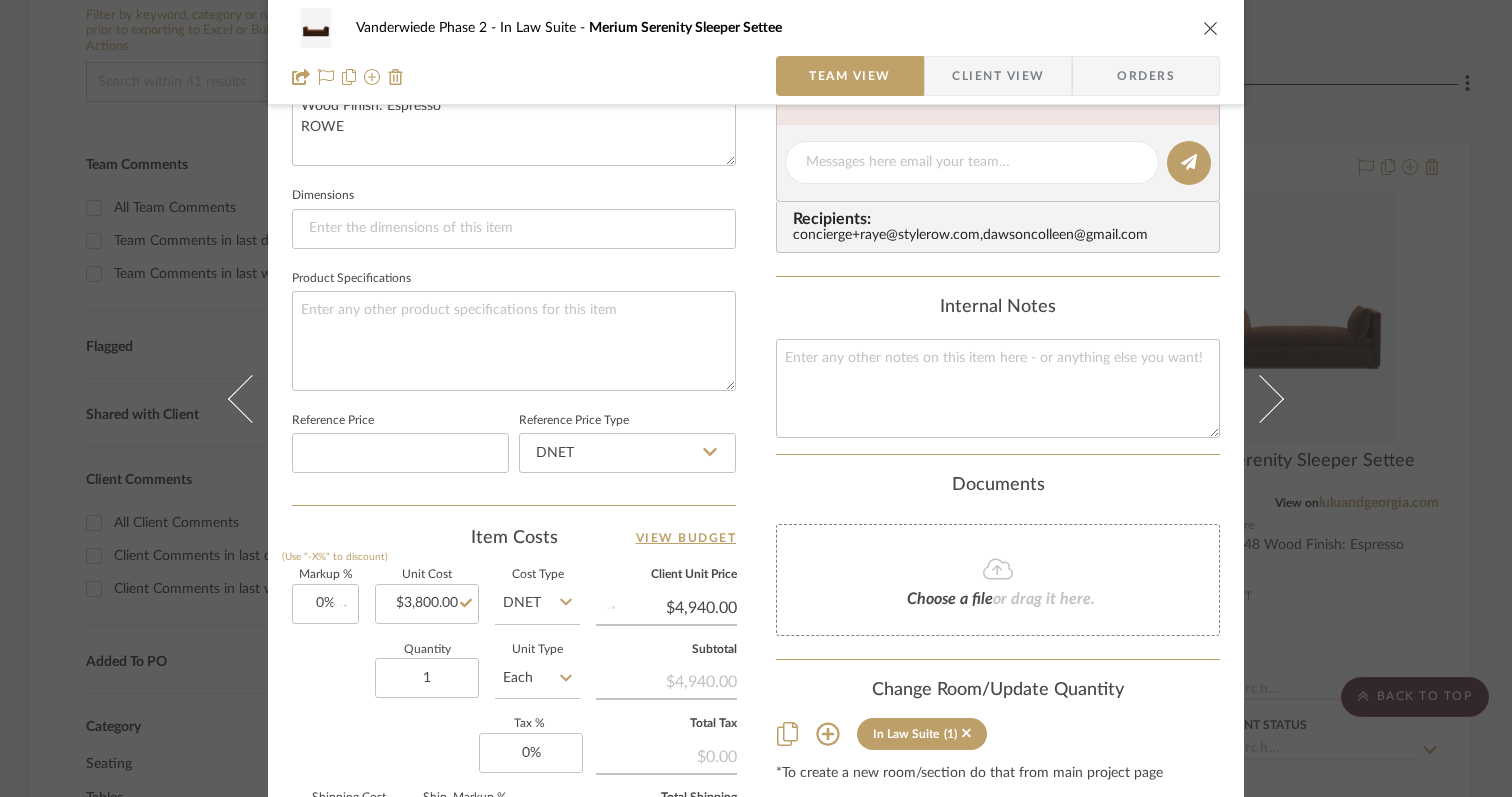 type 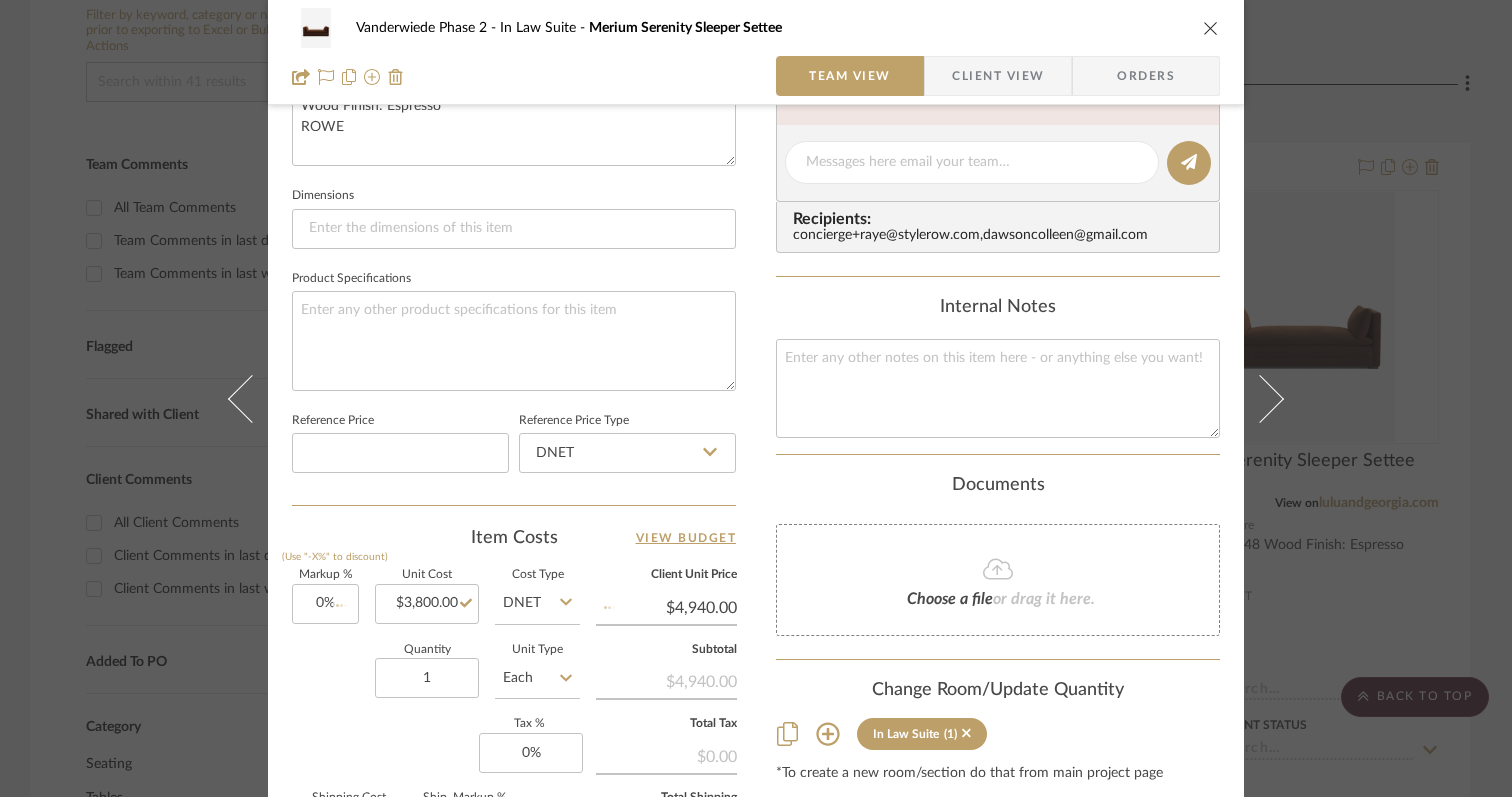 type 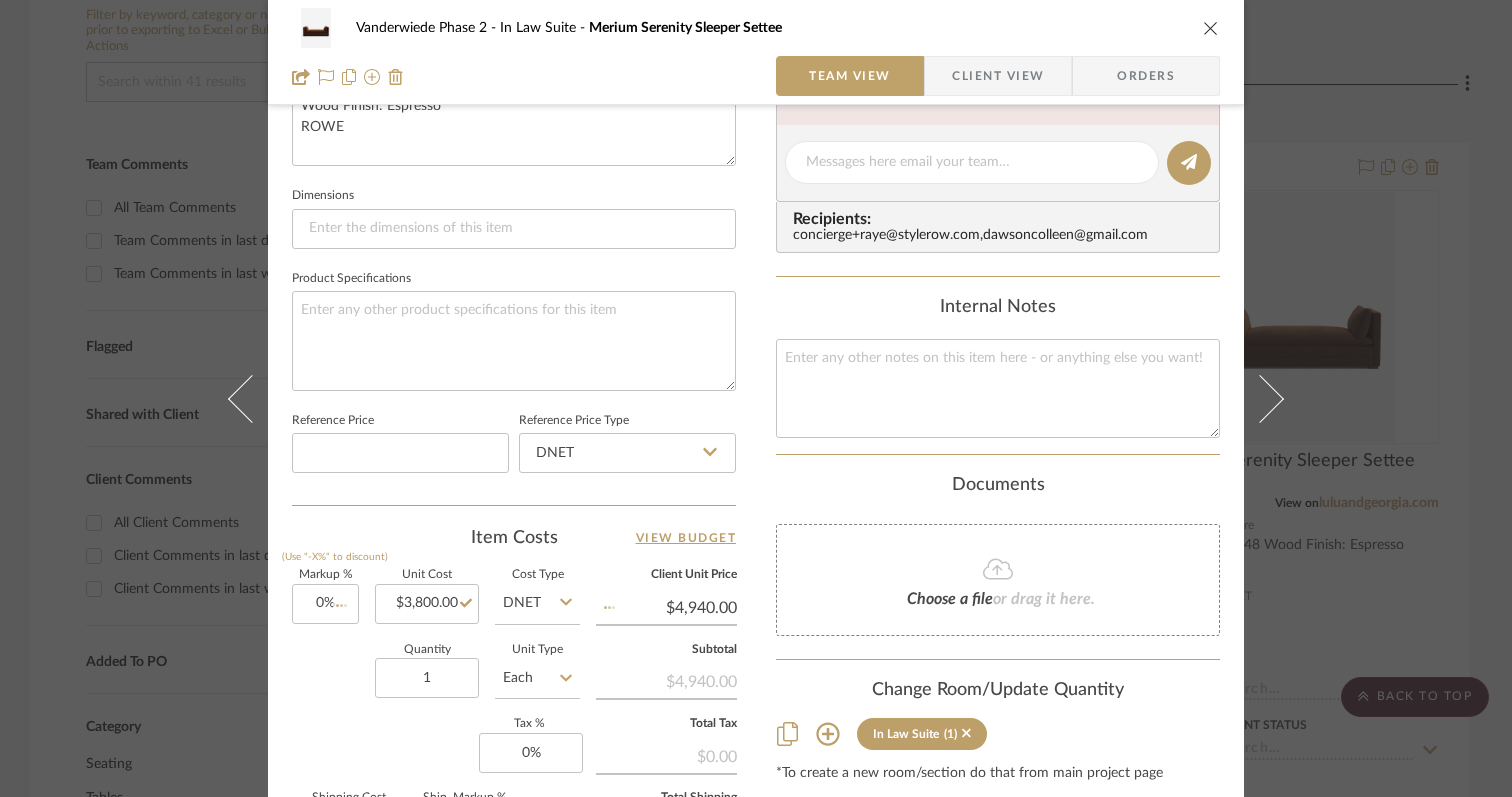 type on "$3,800.00" 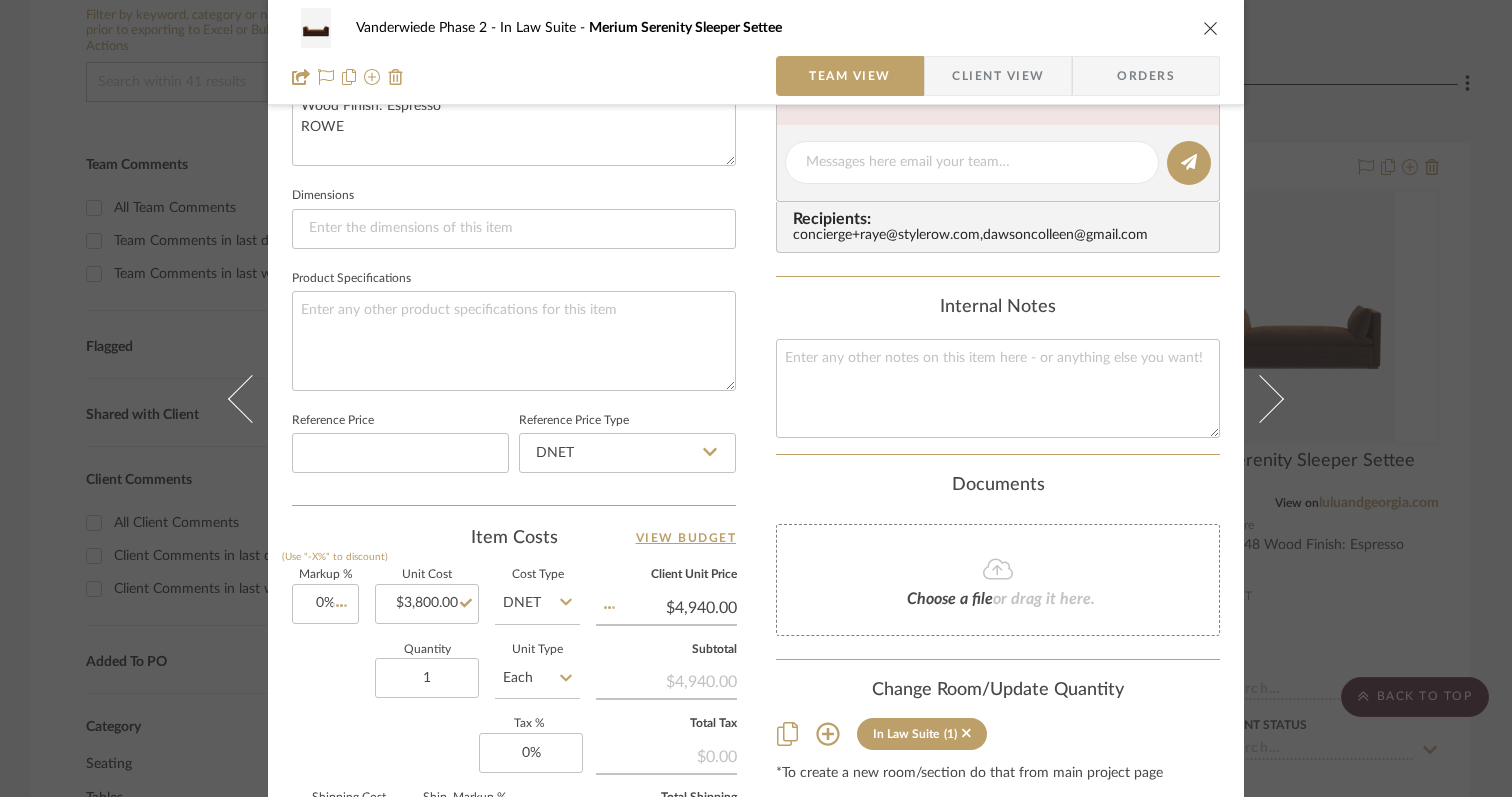 type 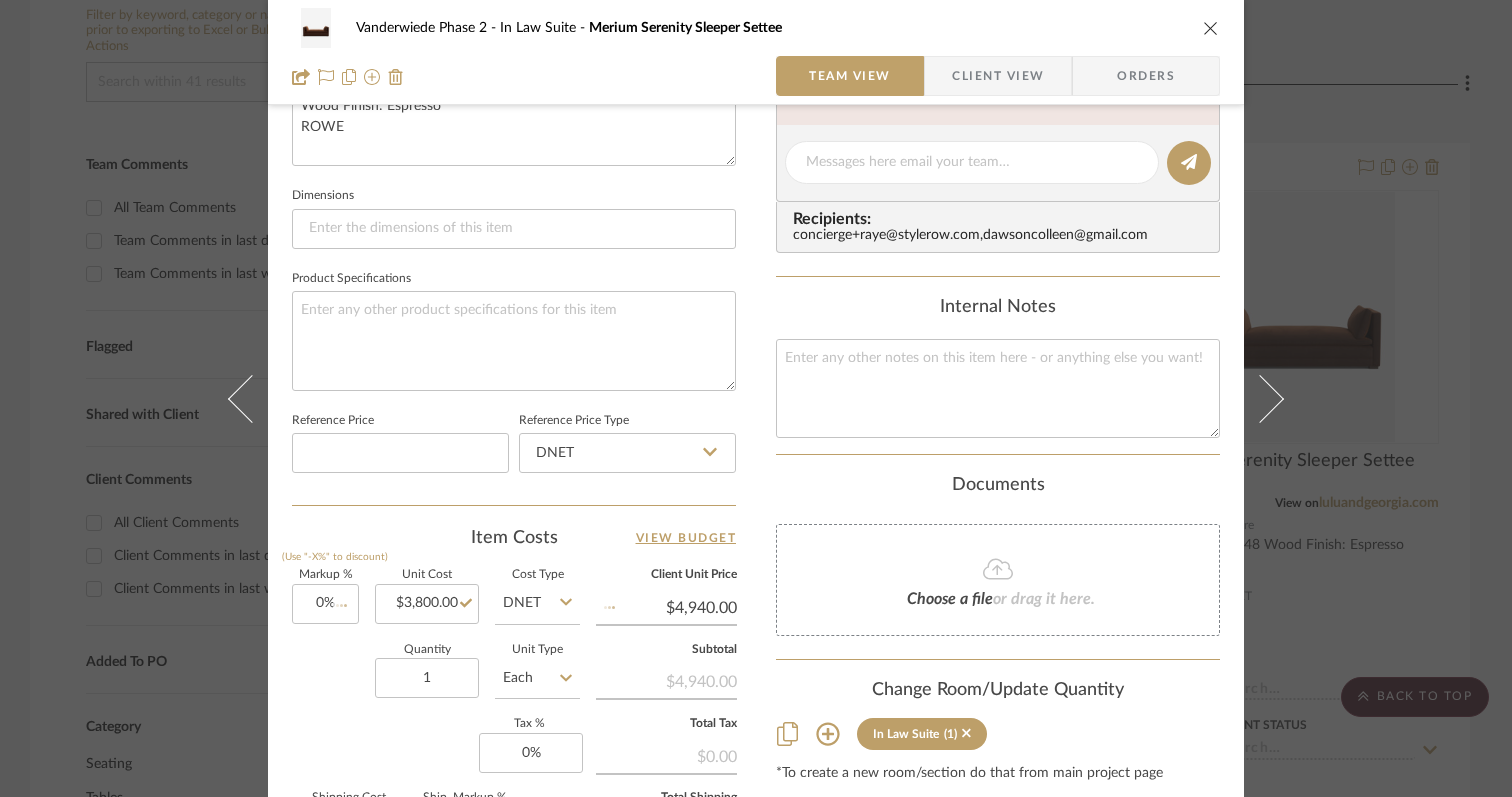 type 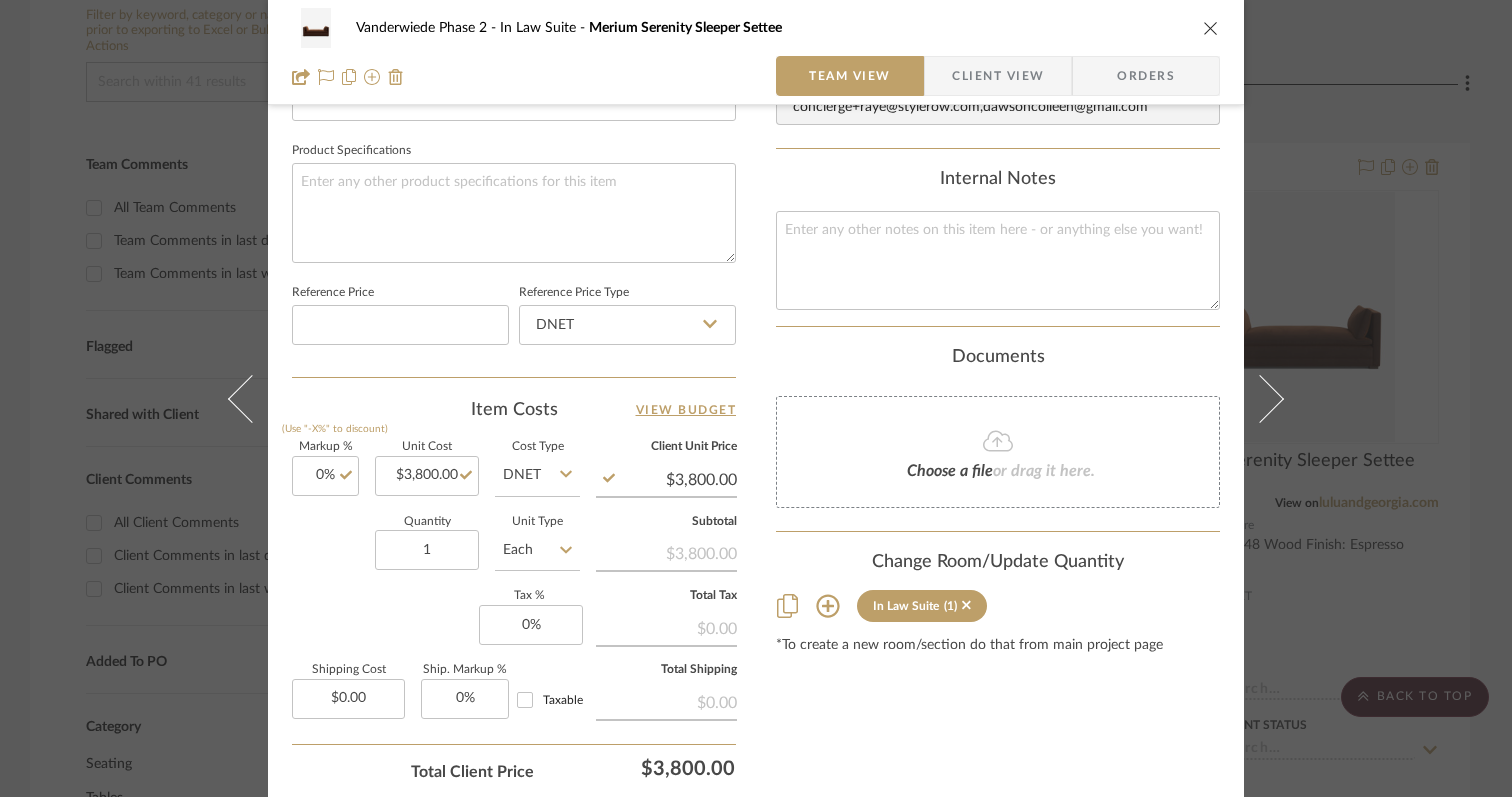 scroll, scrollTop: 951, scrollLeft: 0, axis: vertical 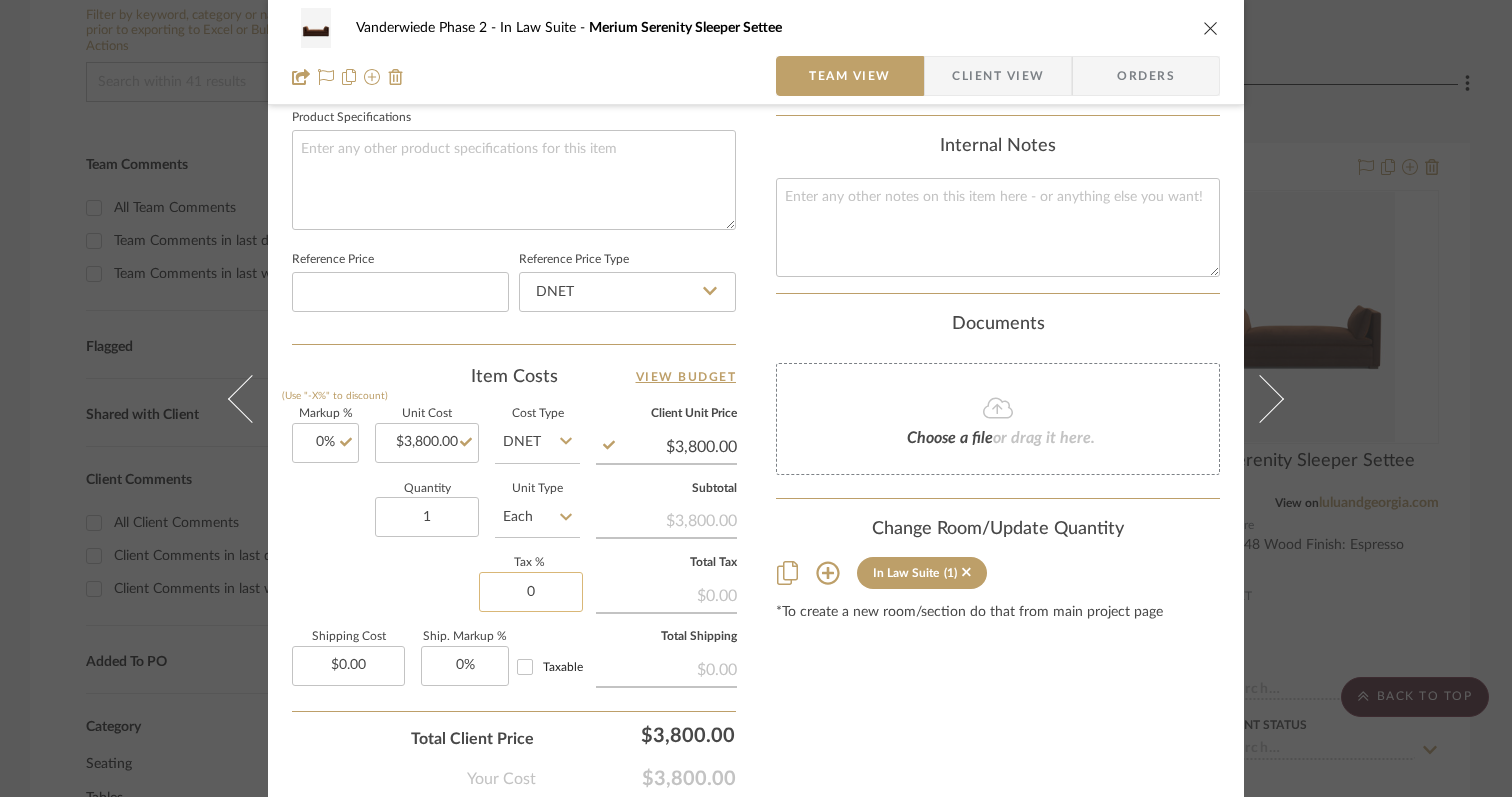 click on "0" 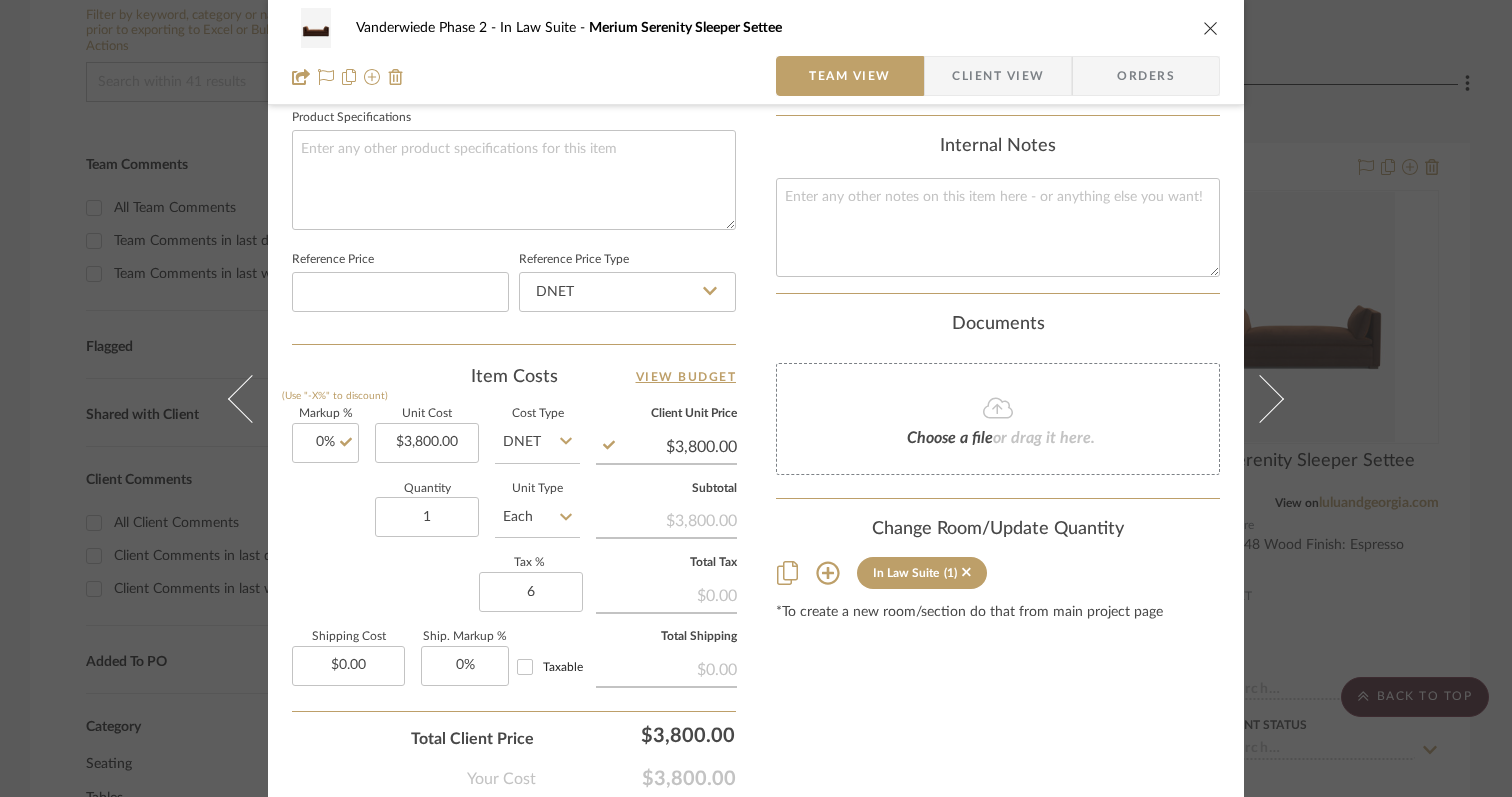 type on "6%" 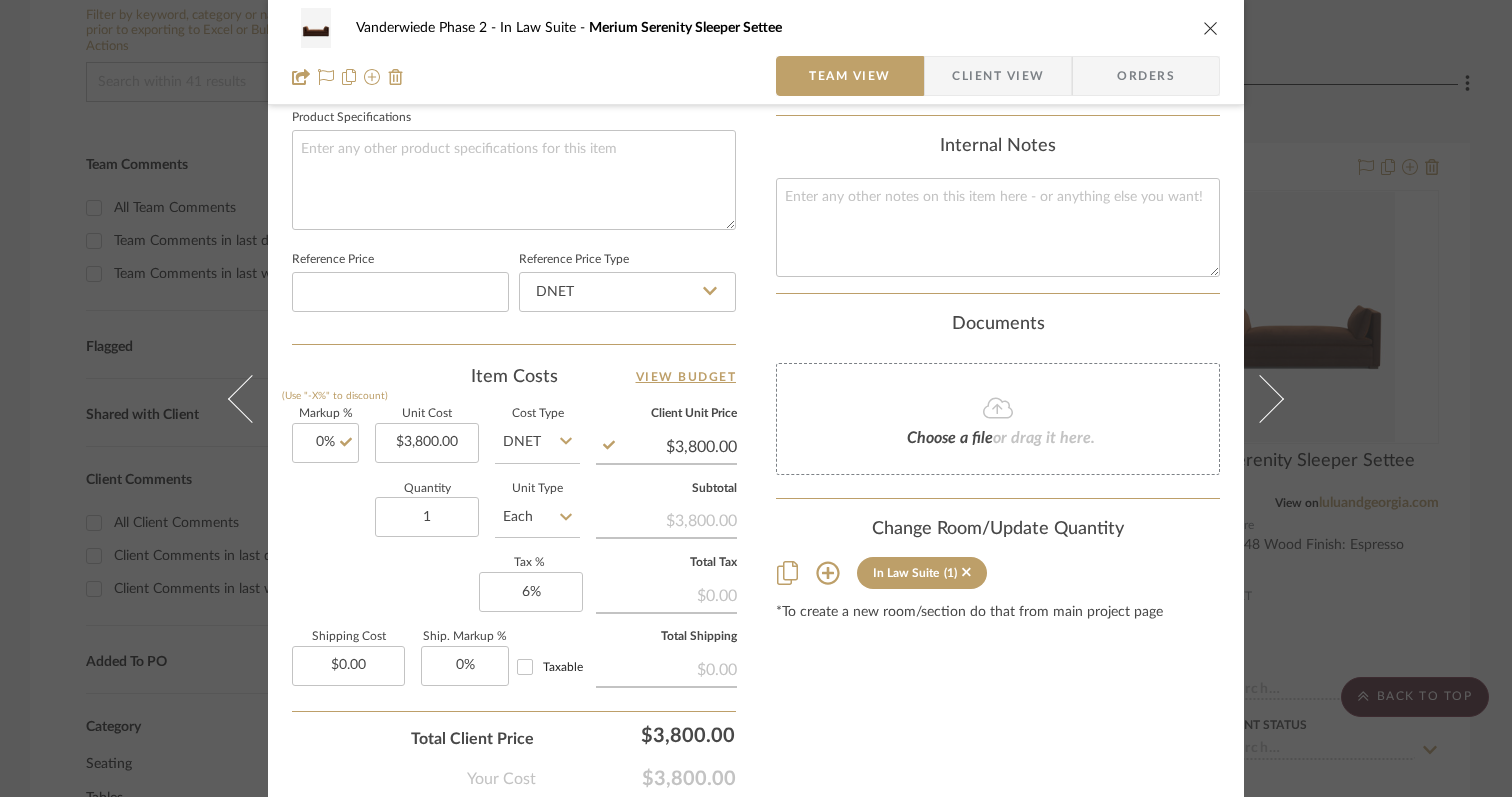 click on "Markup %  (Use "-X%" to discount) 0%  Unit Cost  $3,800.00  Cost Type  DNET  Client Unit Price  $3,800.00  Quantity  1  Unit Type  Each  Subtotal   $3,800.00   Tax %  6%  Total Tax   $0.00   Shipping Cost  $0.00  Ship. Markup %  0% Taxable  Total Shipping   $0.00" 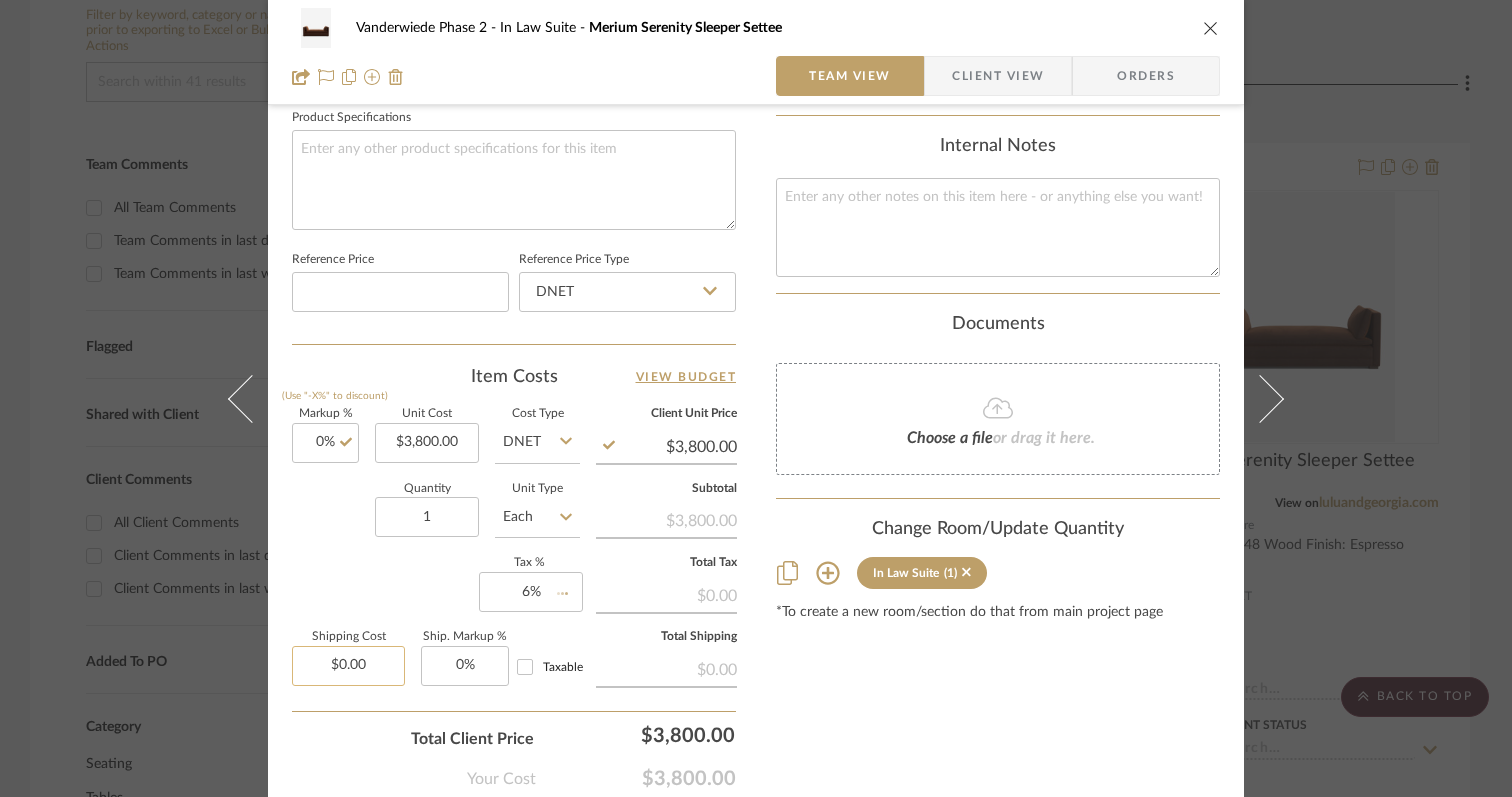 type on "0.00" 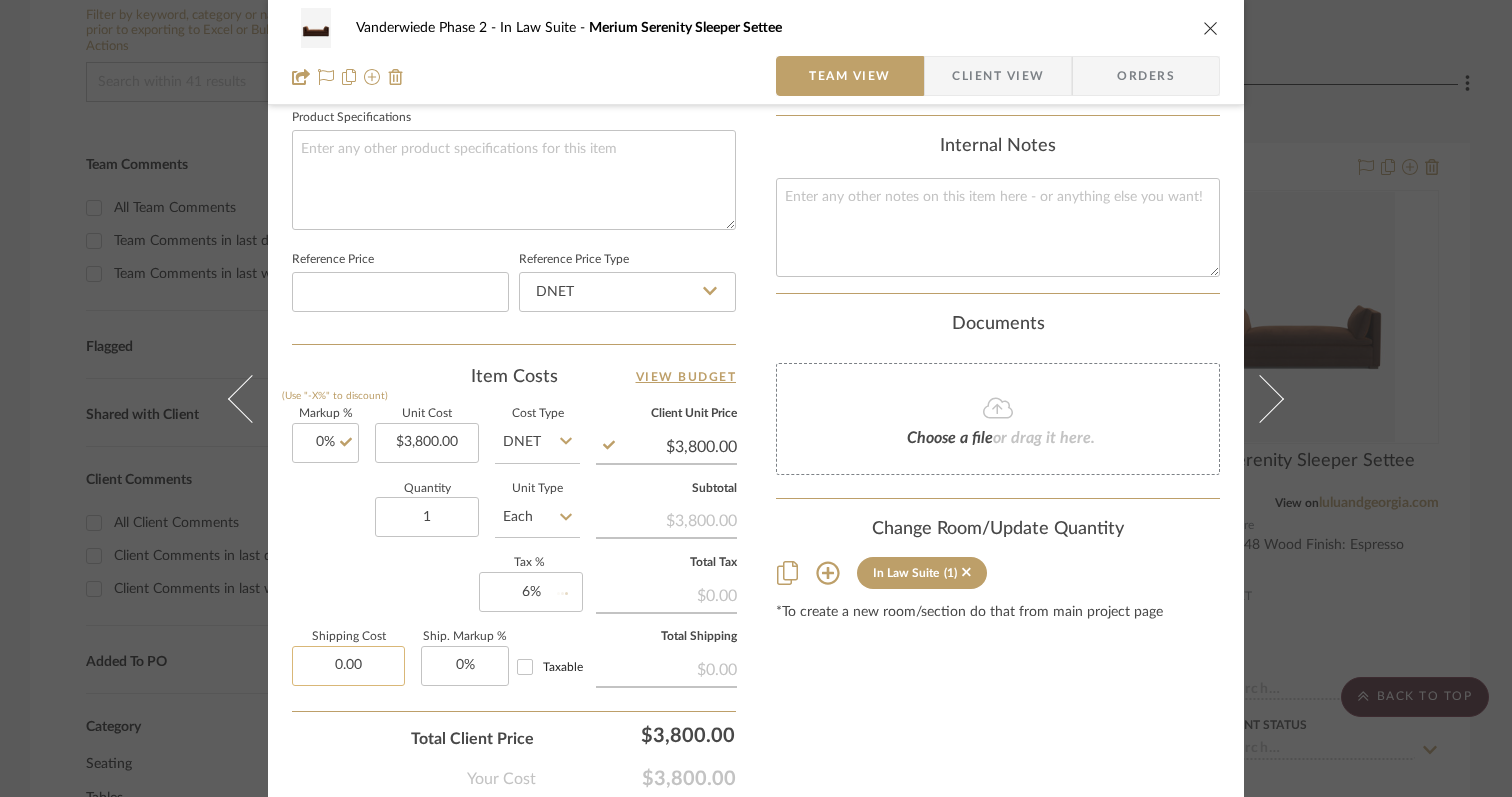 click on "0.00" 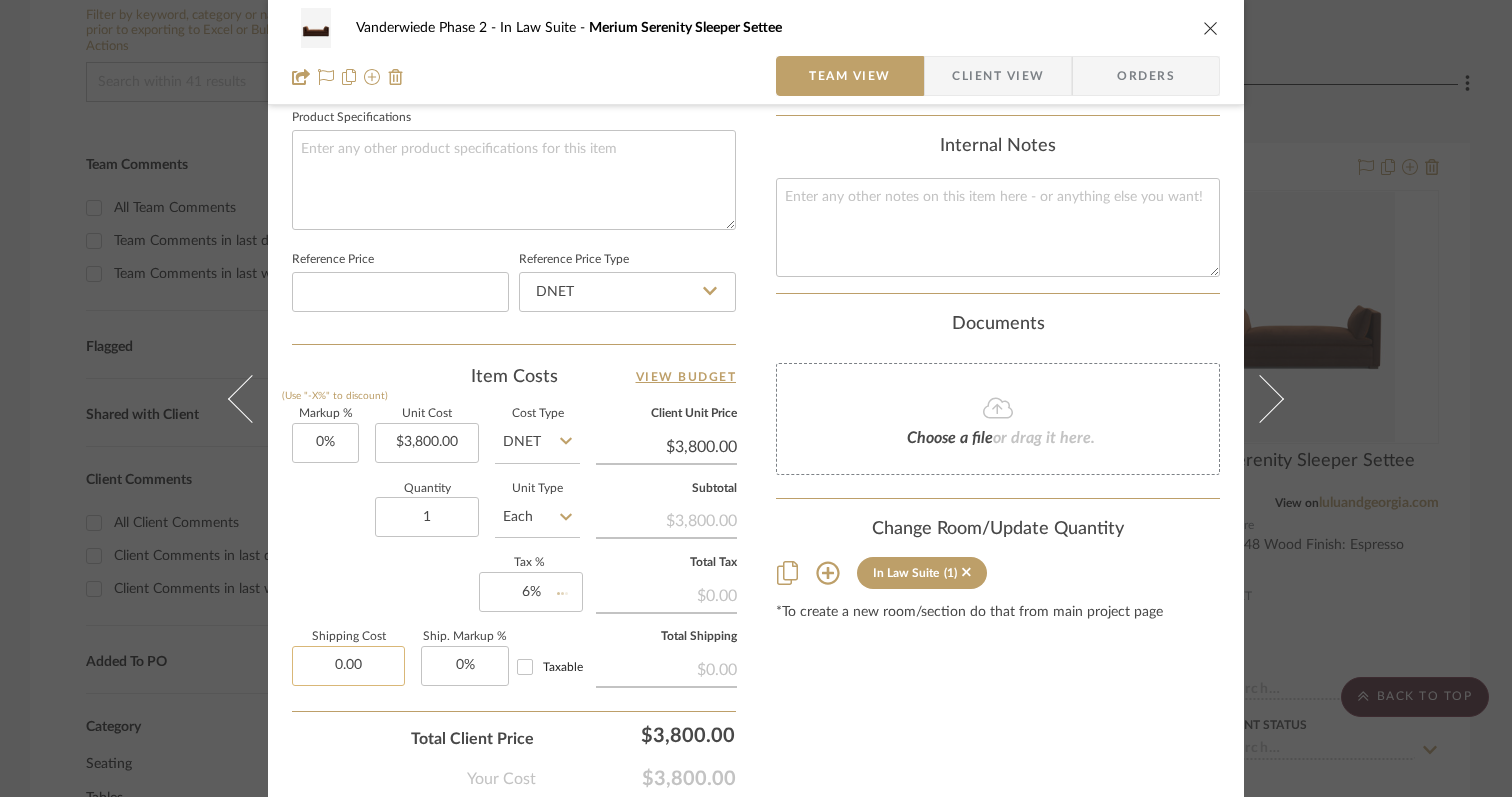 type 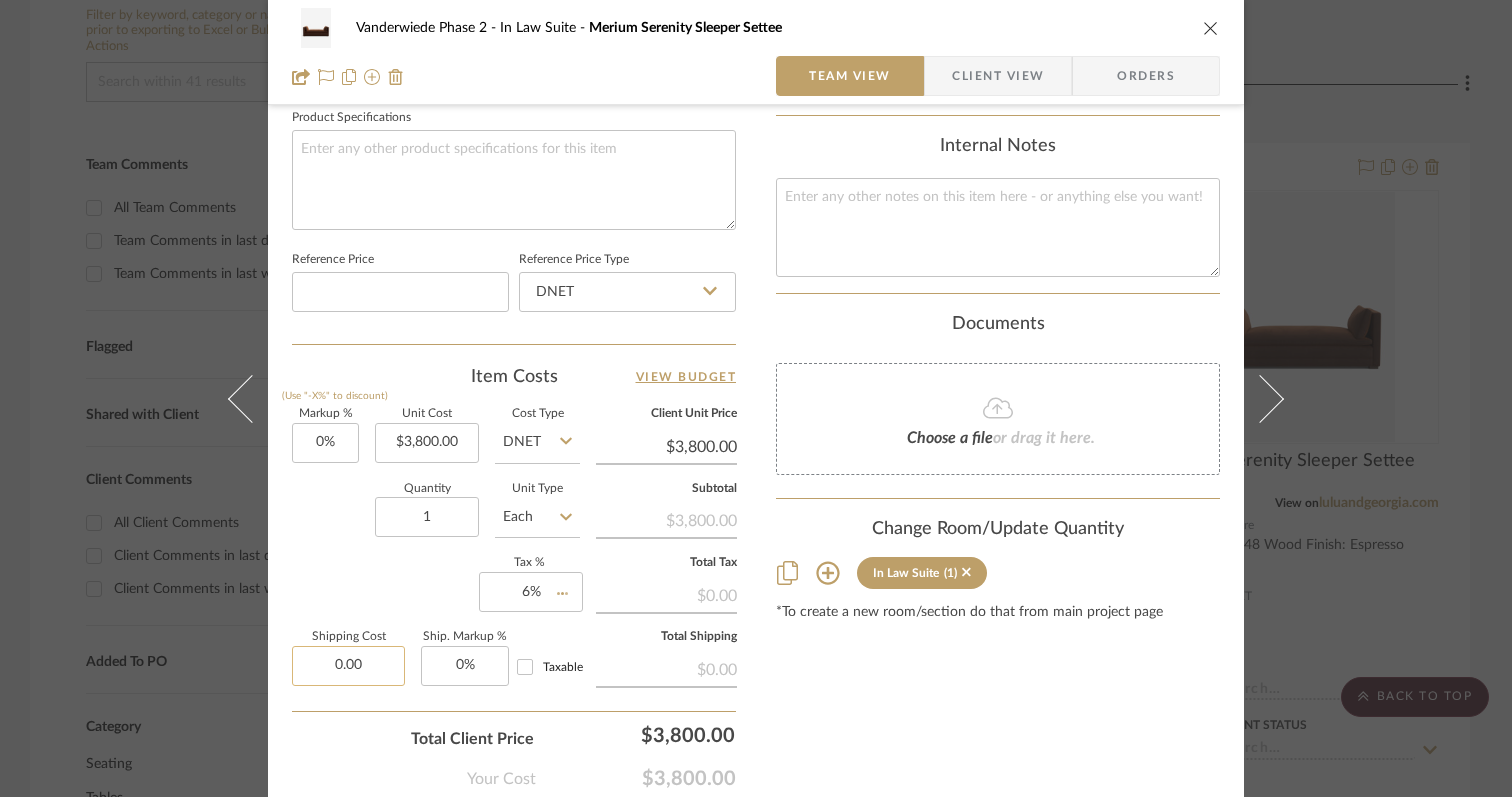 type 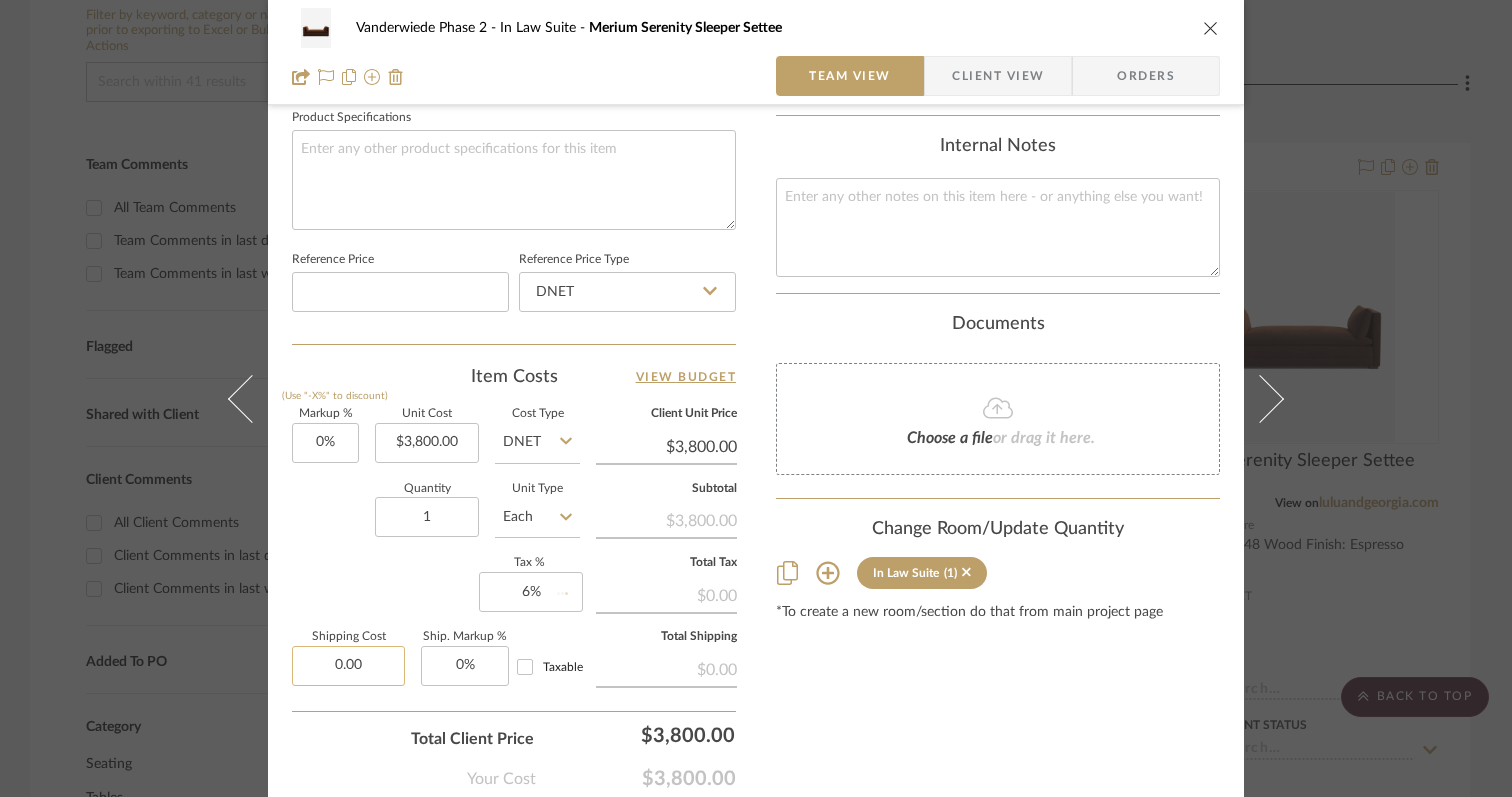 type 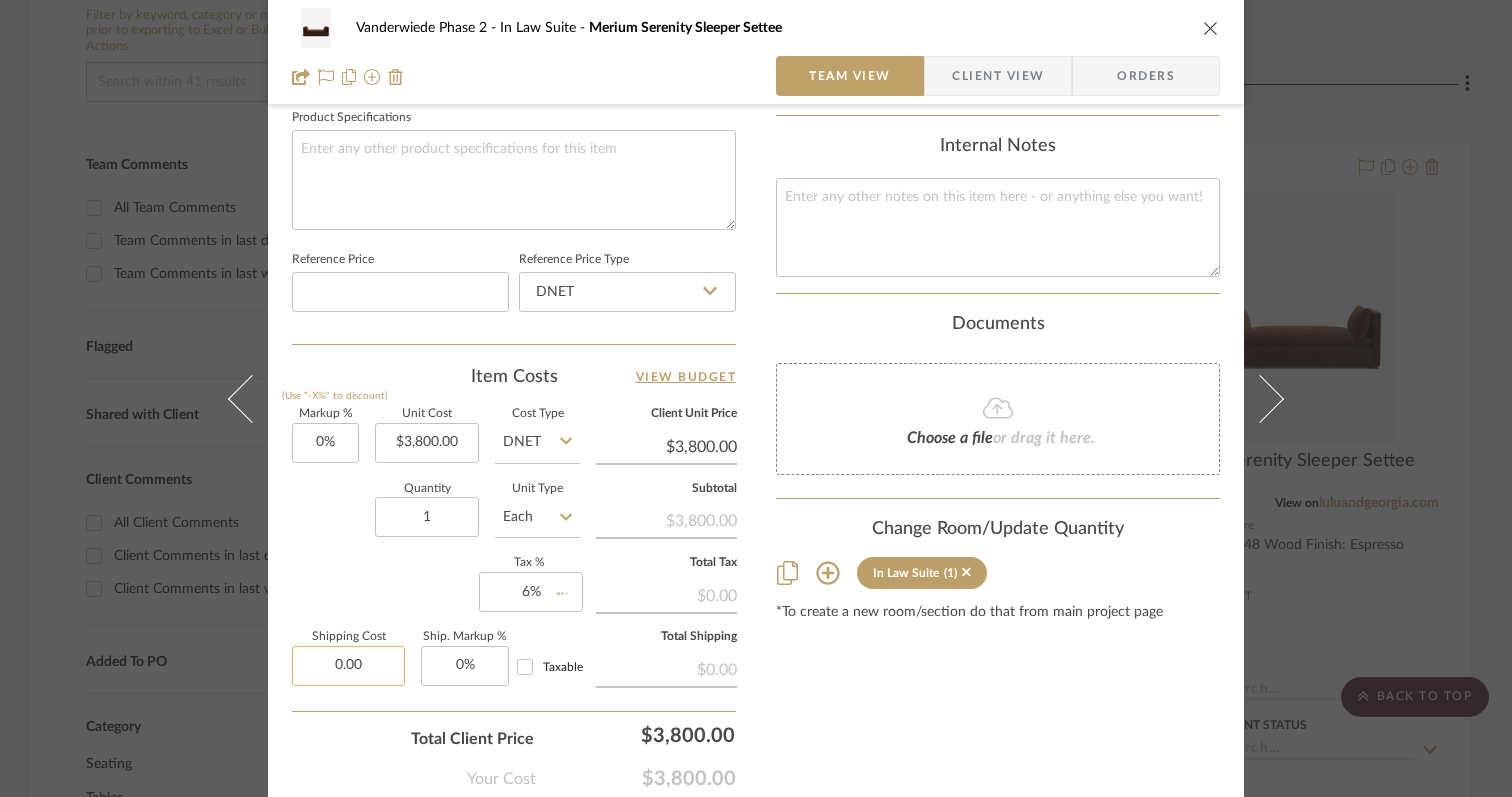 type 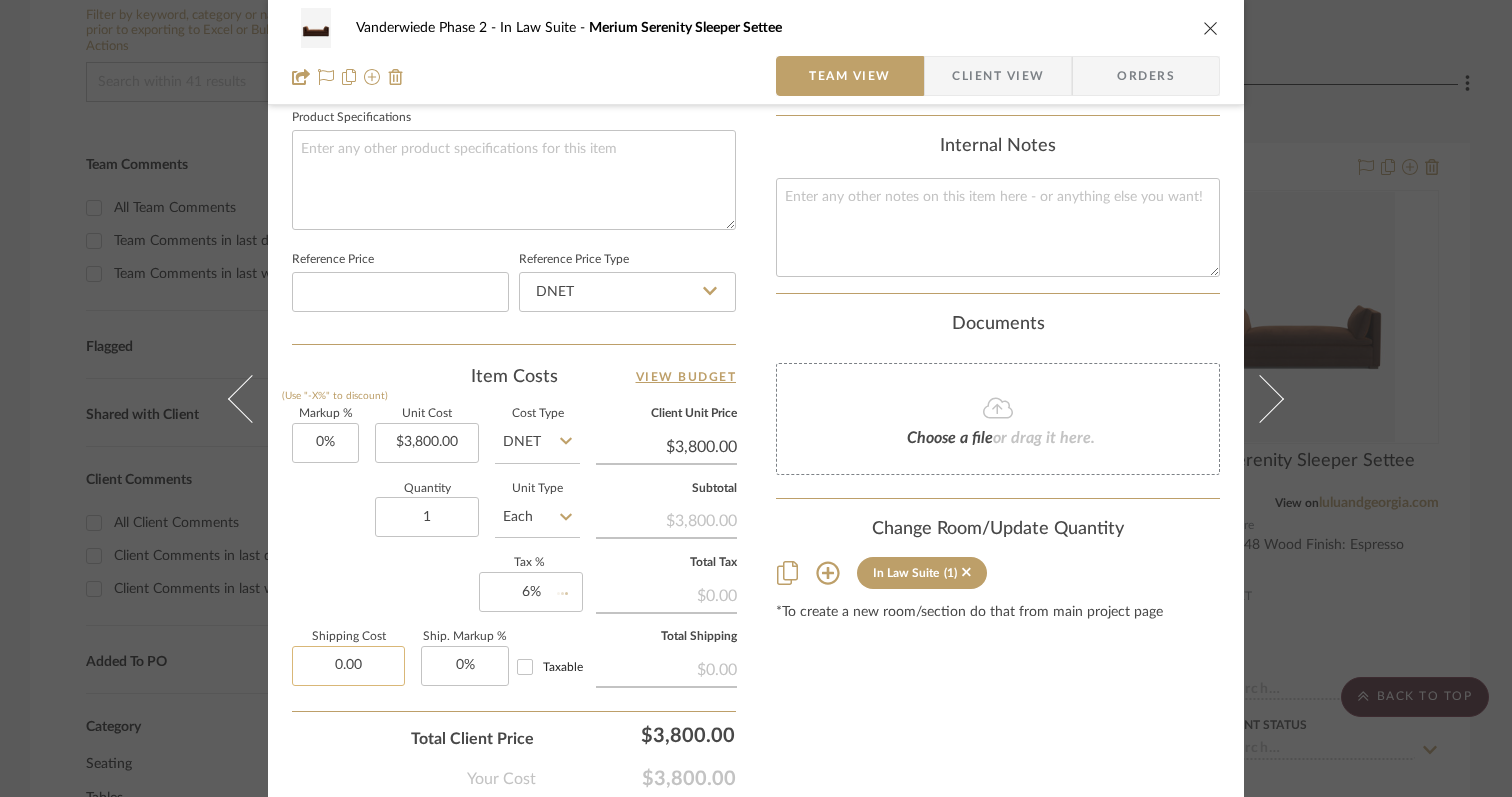type 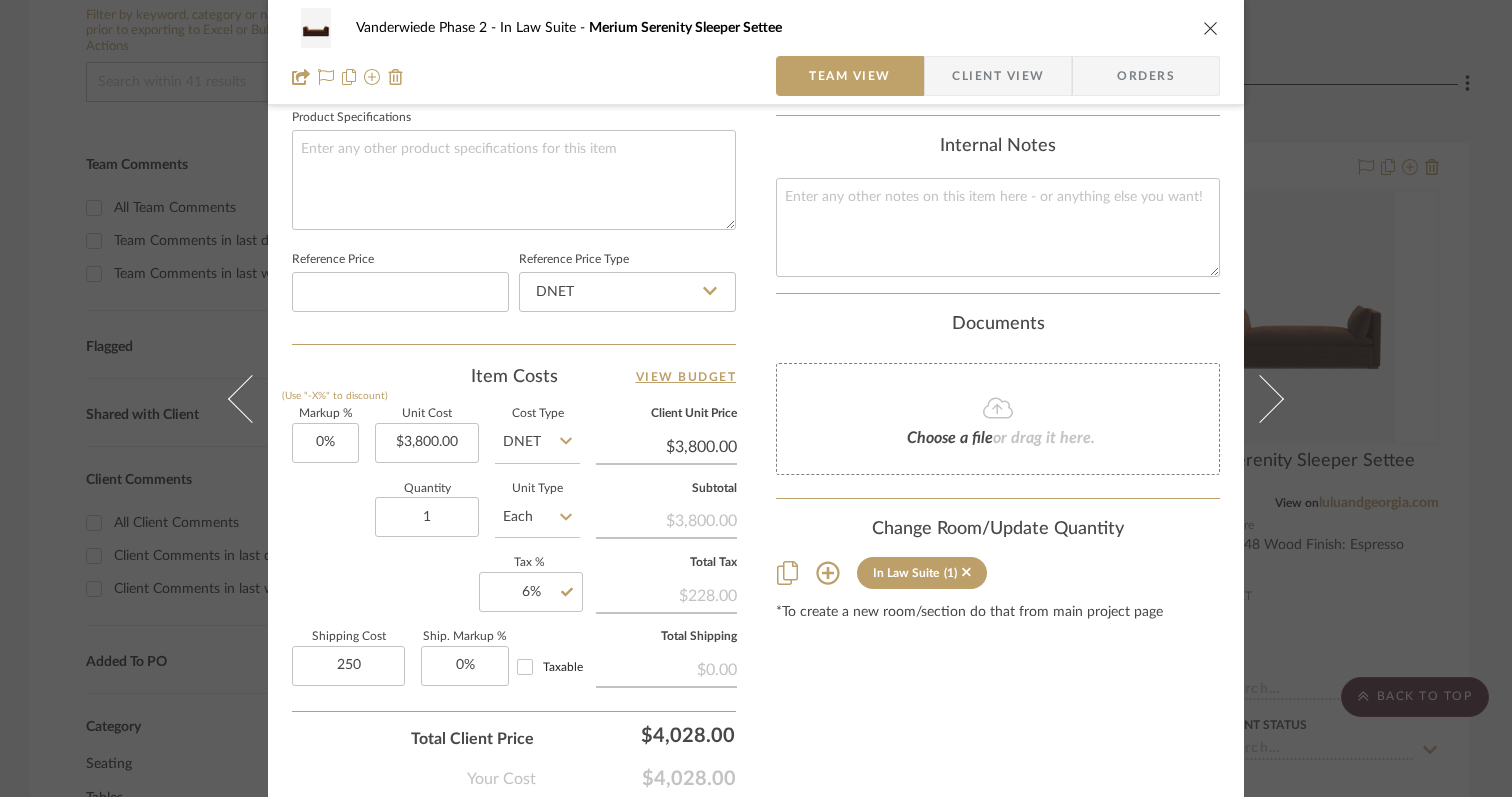 type on "$250.00" 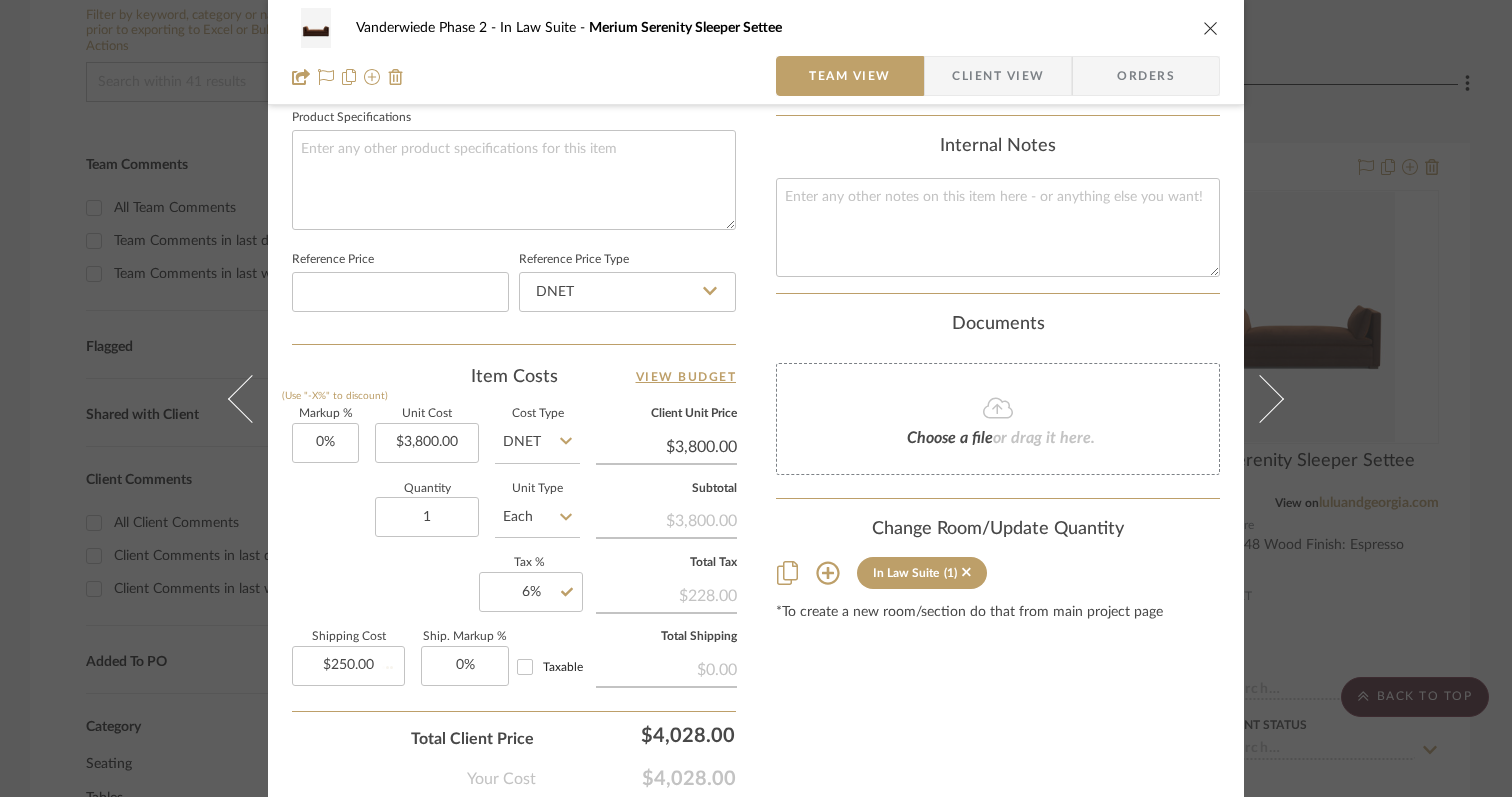 click on "Markup %  (Use "-X%" to discount) 0%  Unit Cost  $3,800.00  Cost Type  DNET  Client Unit Price  $3,800.00  Quantity  1  Unit Type  Each  Subtotal   $3,800.00   Tax %  6%  Total Tax   $228.00   Shipping Cost  $250.00  Ship. Markup %  0% Taxable  Total Shipping   $0.00" 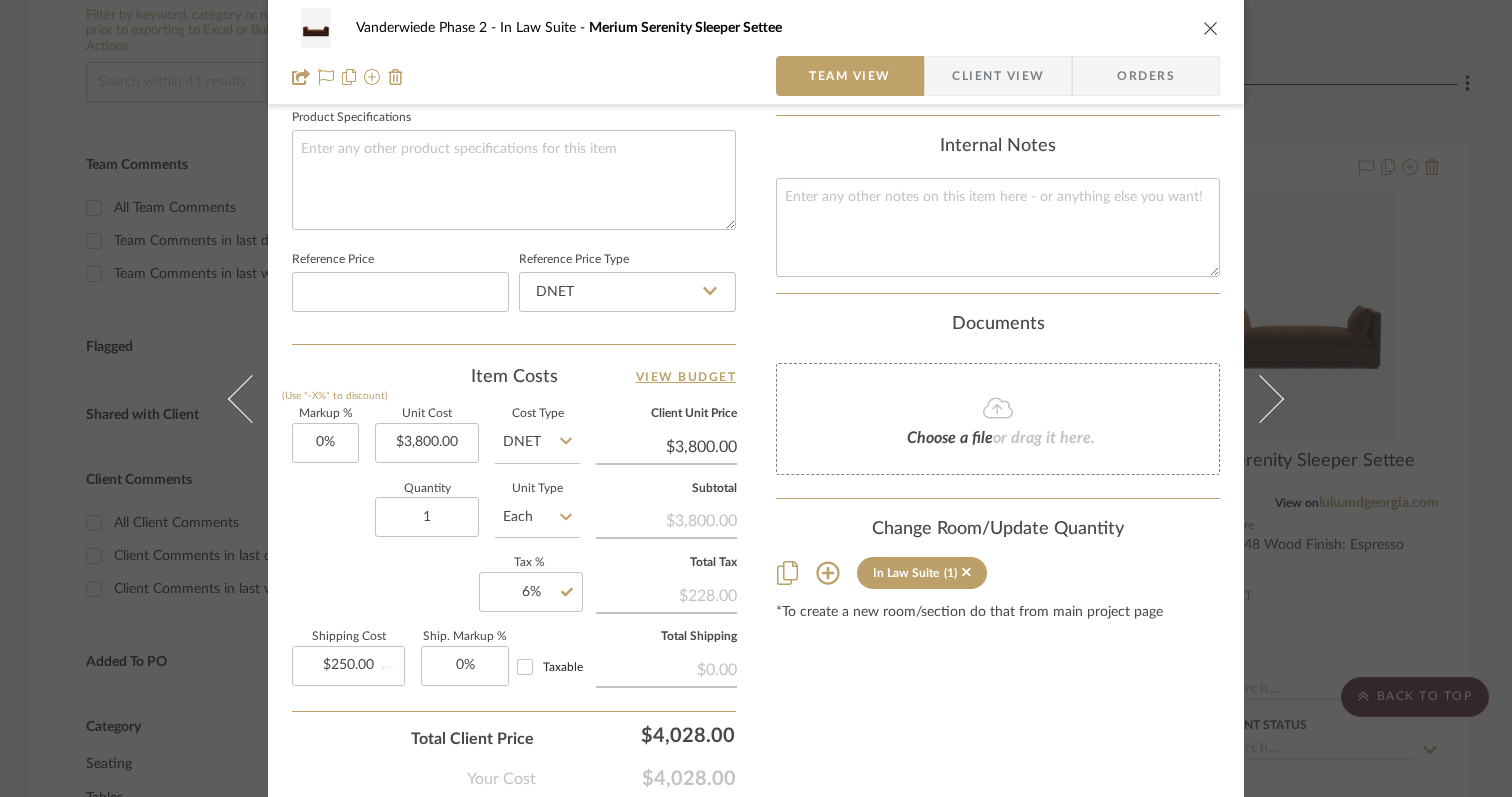 type 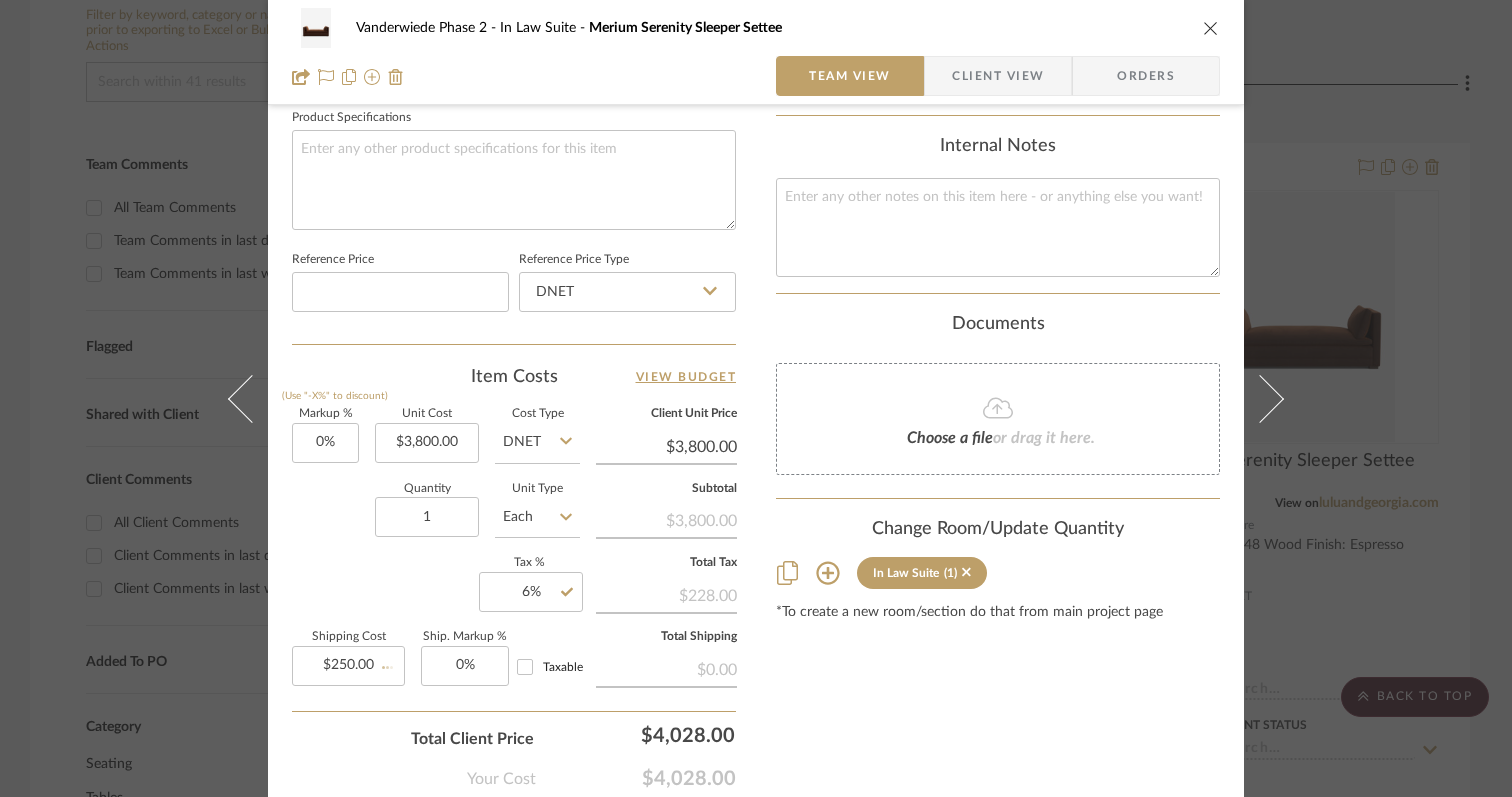 type 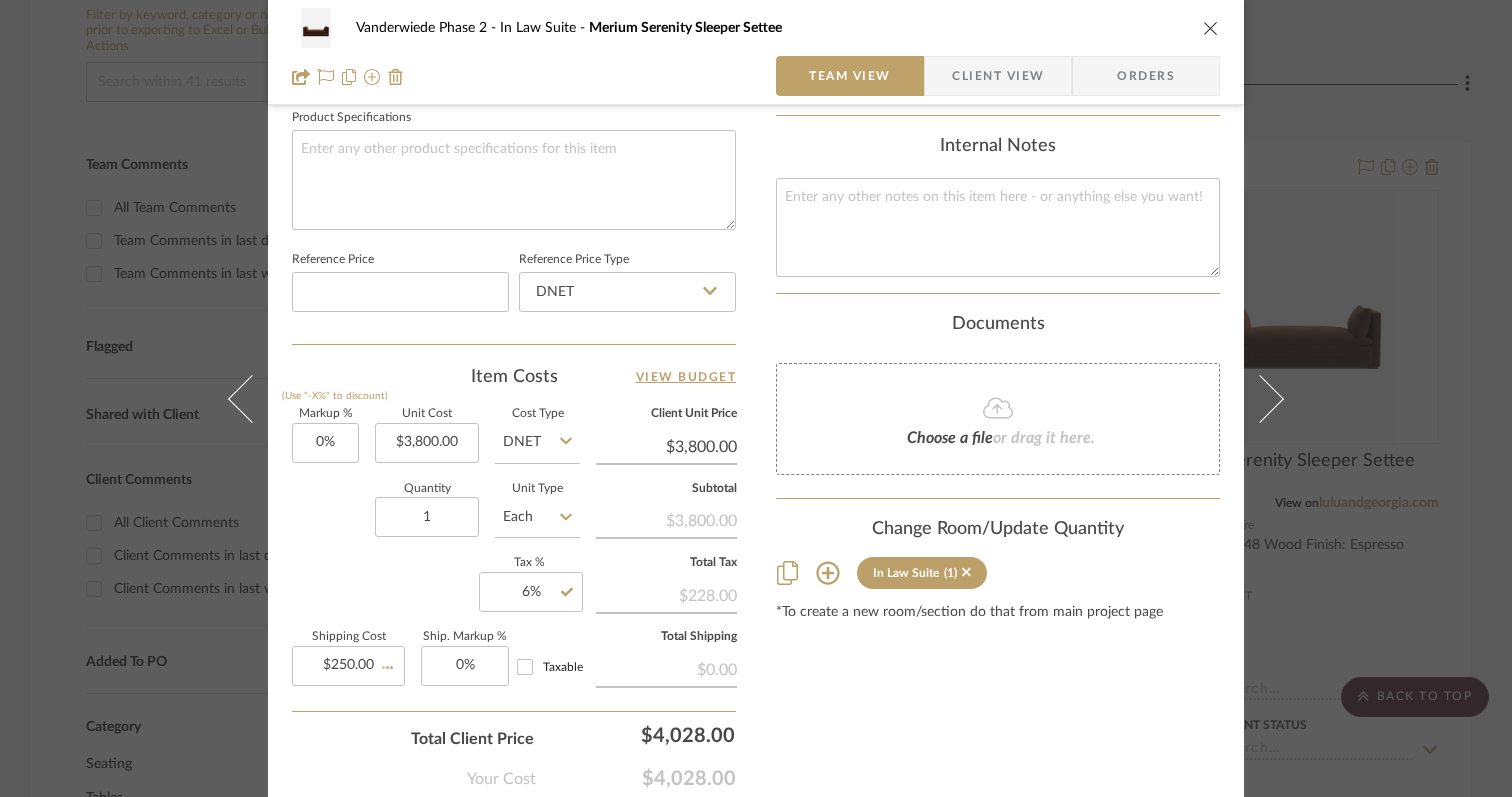 type 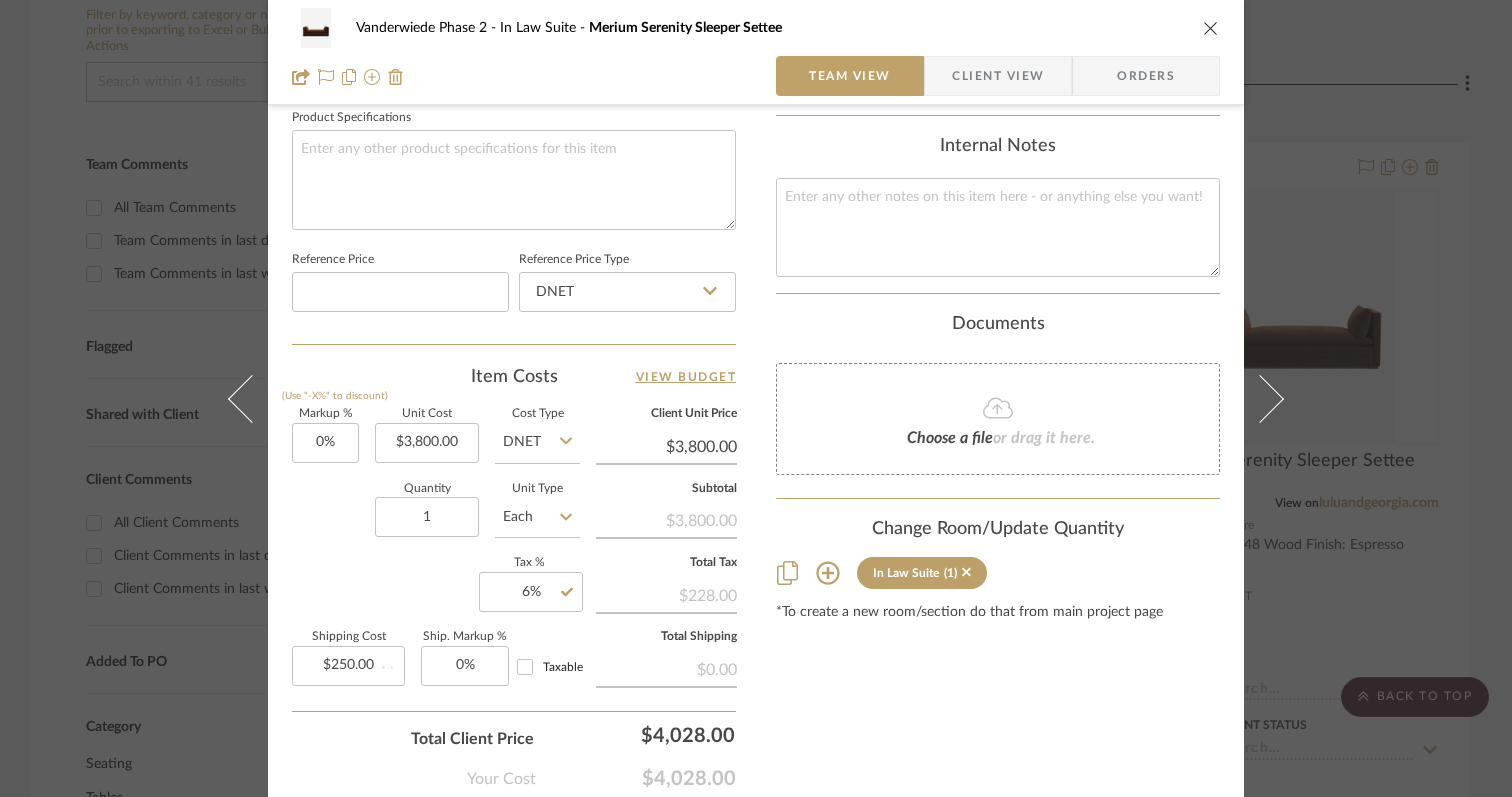 type 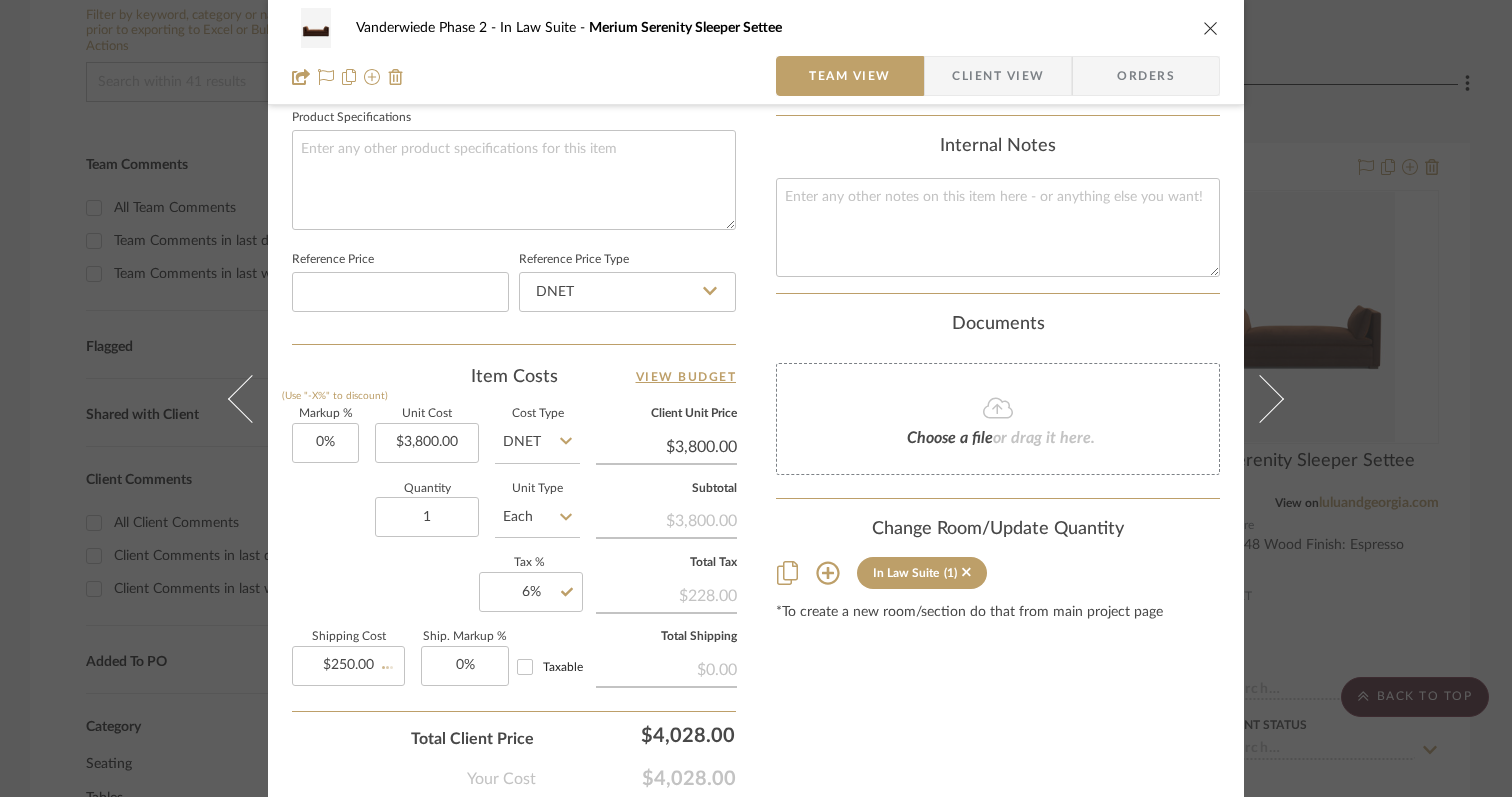 type 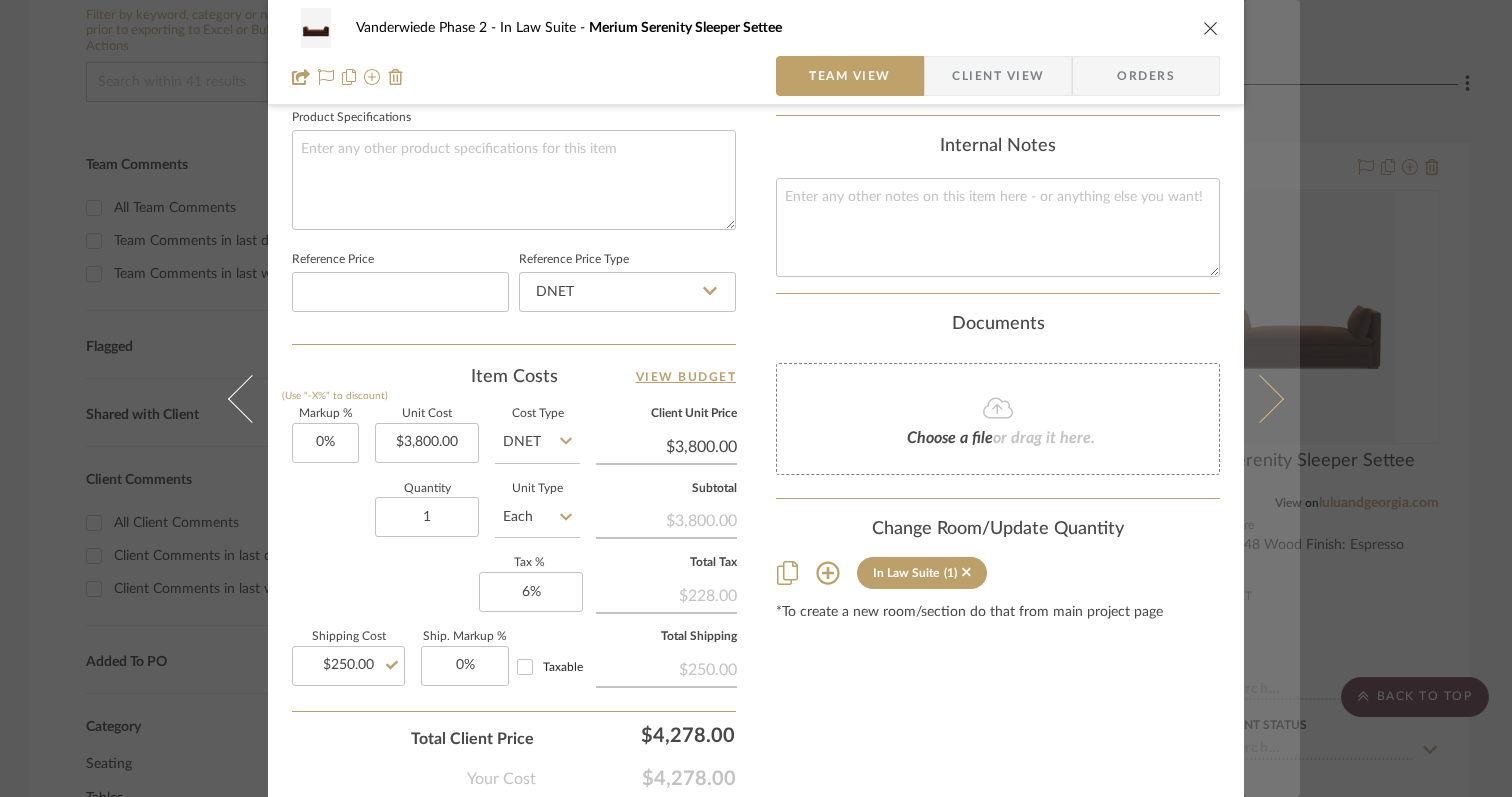 click at bounding box center (1260, 398) 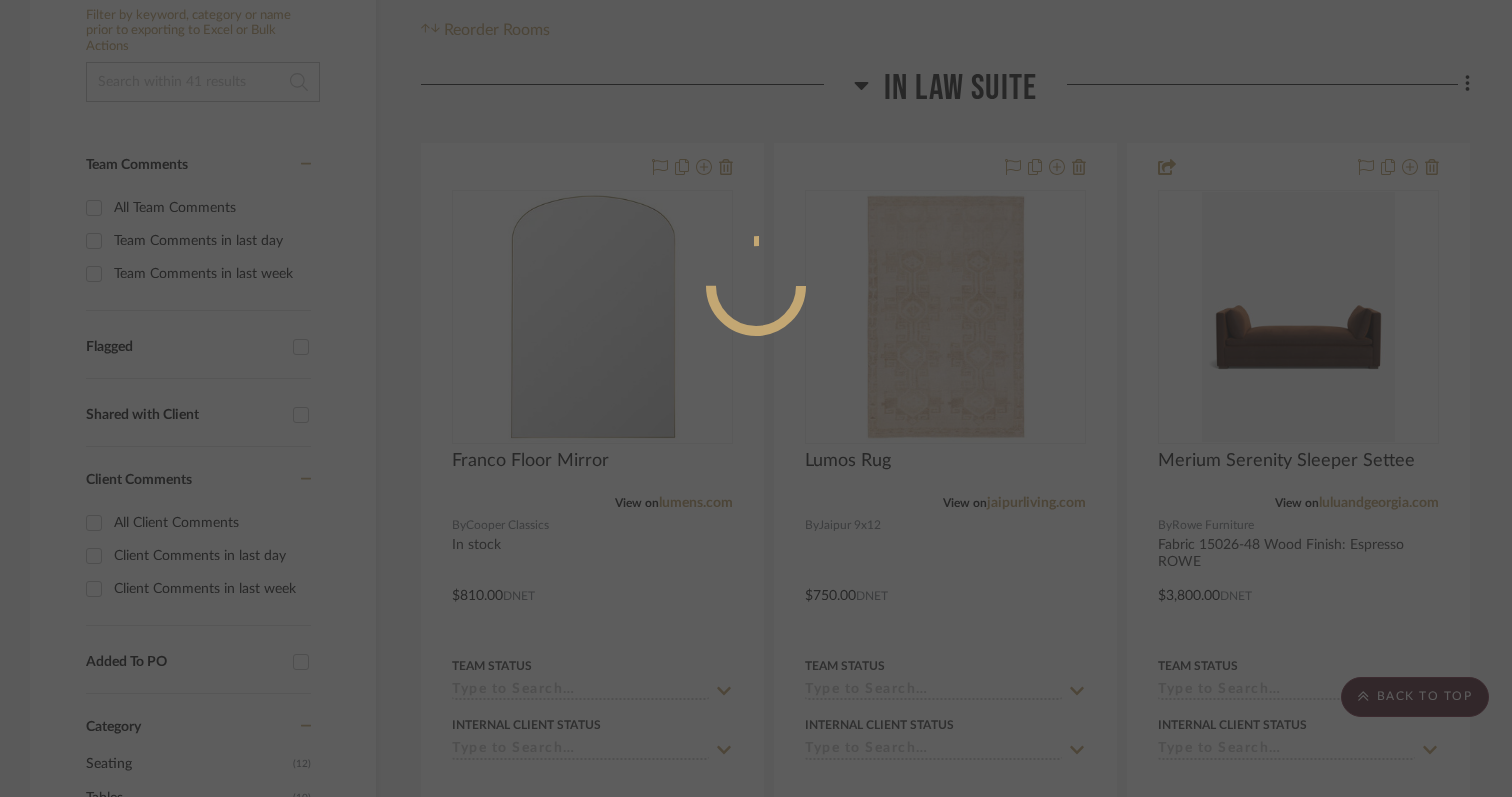 scroll, scrollTop: 951, scrollLeft: 0, axis: vertical 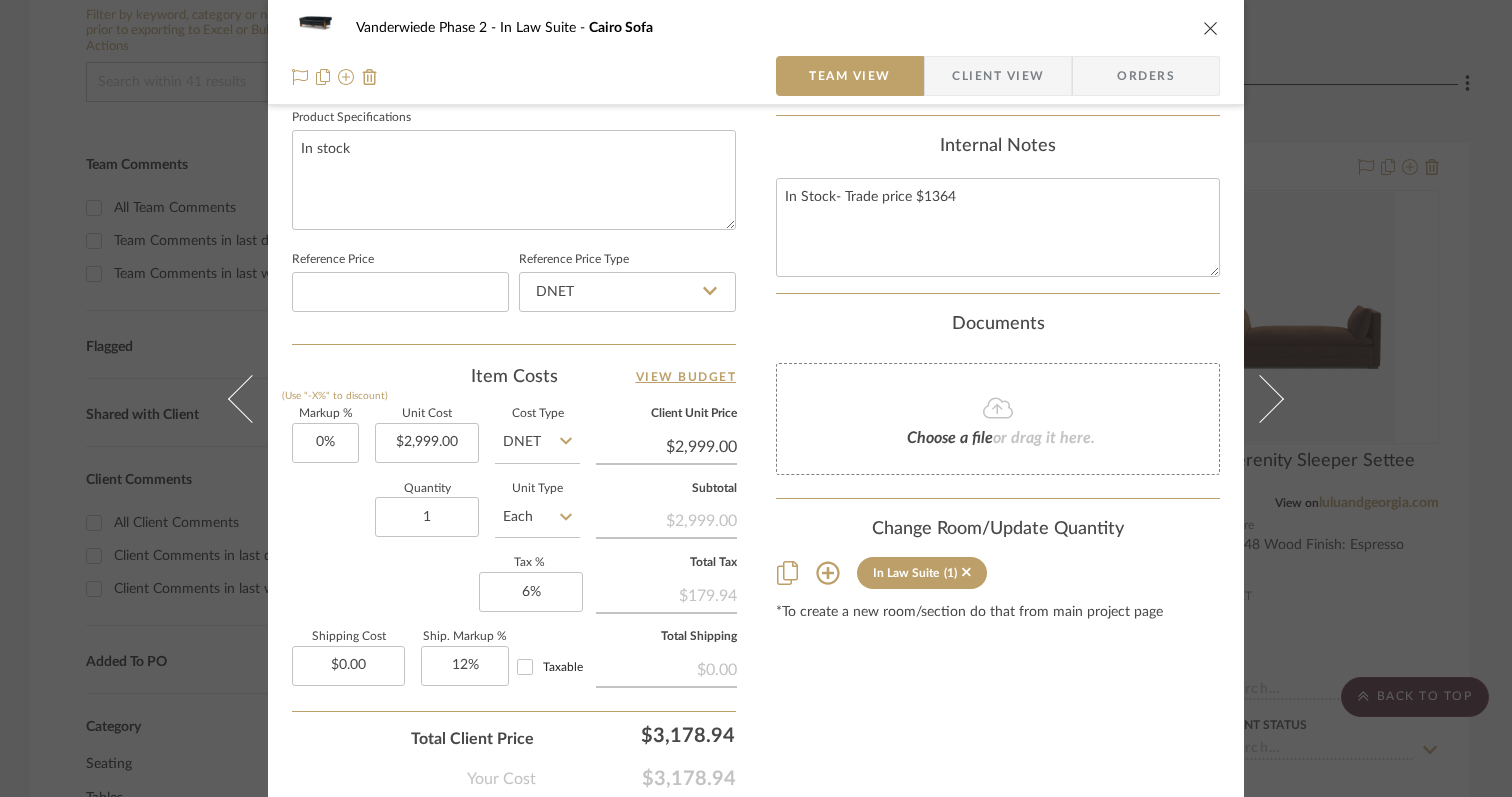 click at bounding box center [1211, 28] 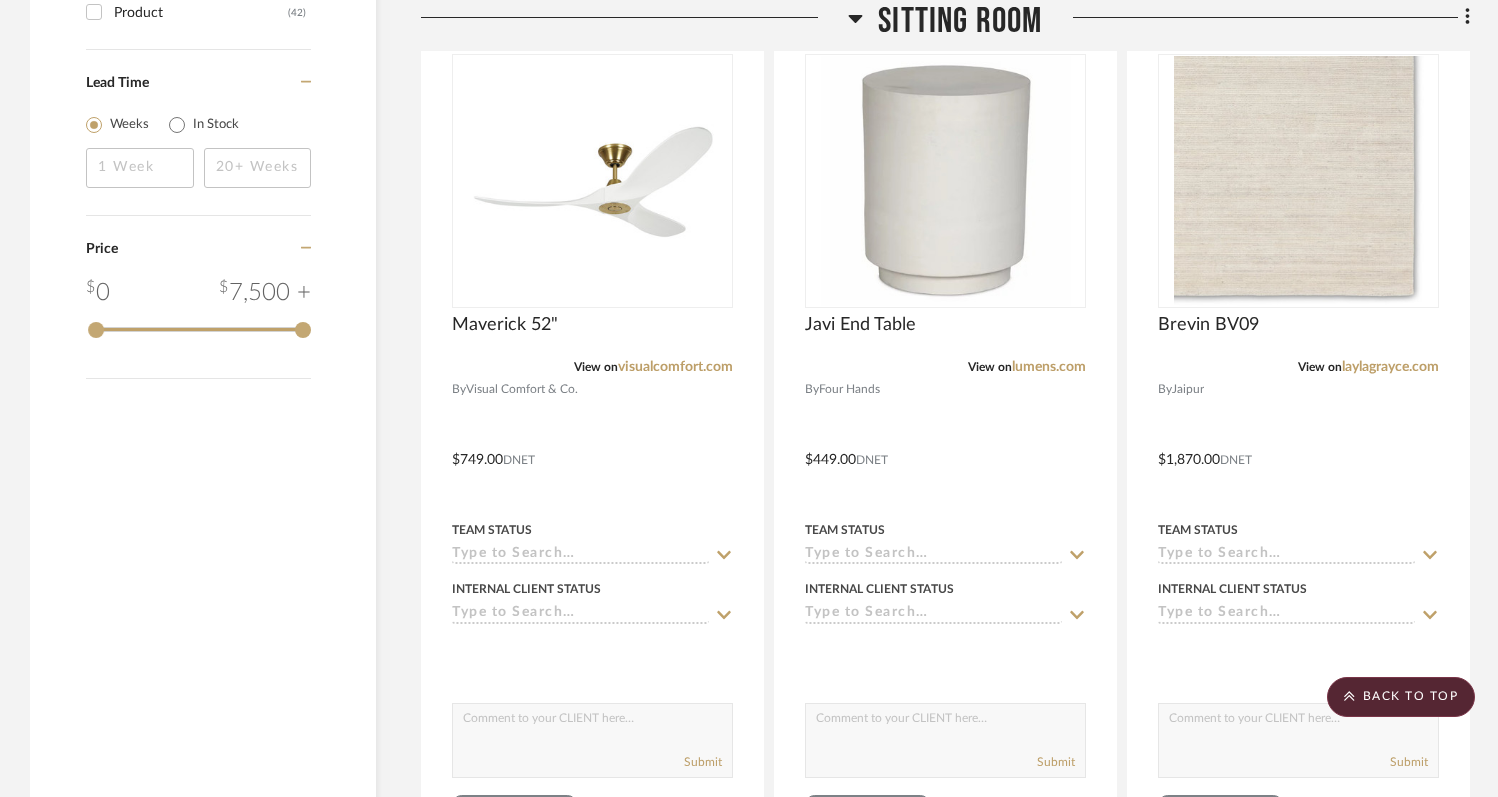 scroll, scrollTop: 2423, scrollLeft: 0, axis: vertical 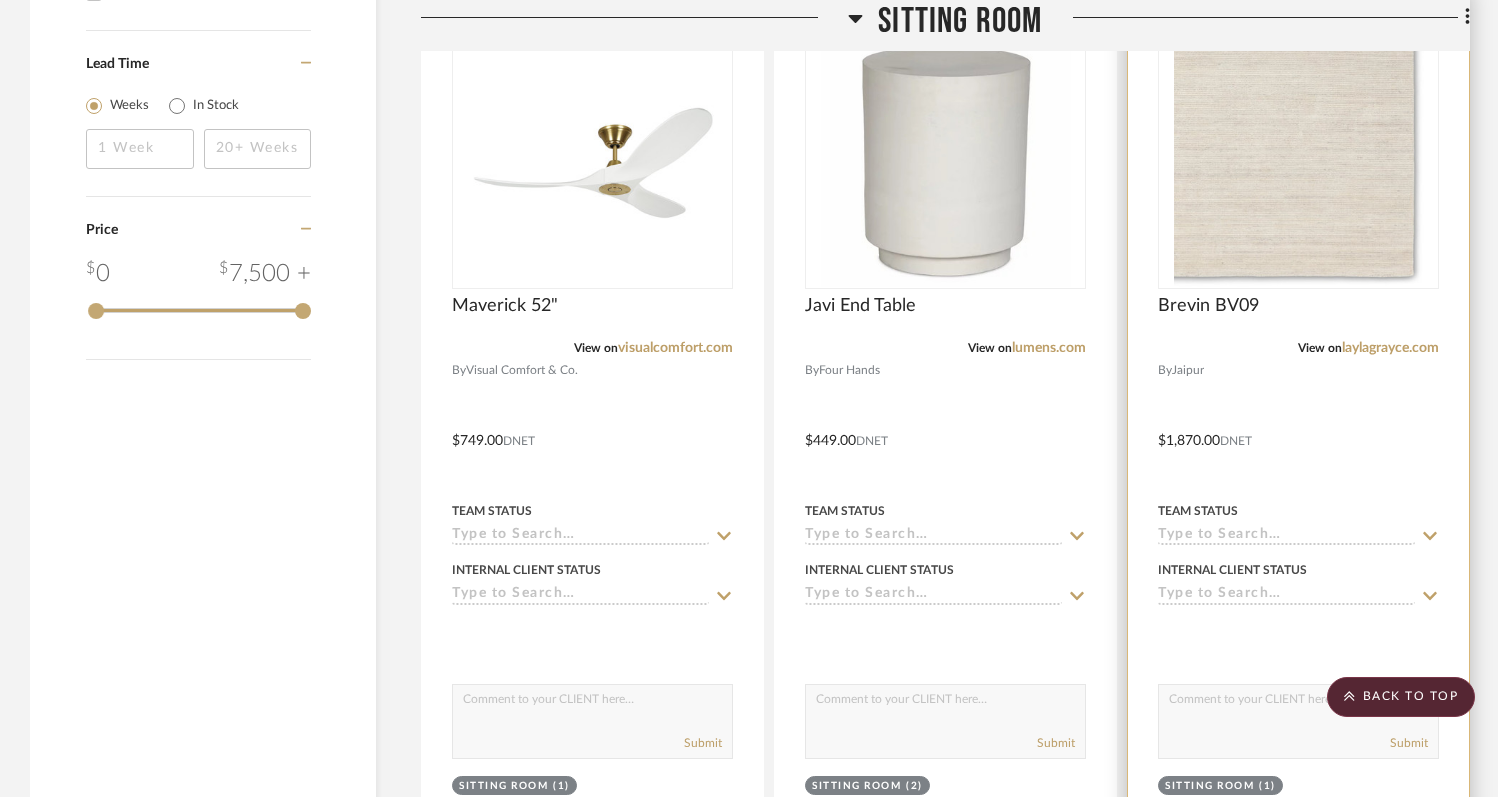 click at bounding box center [1298, 426] 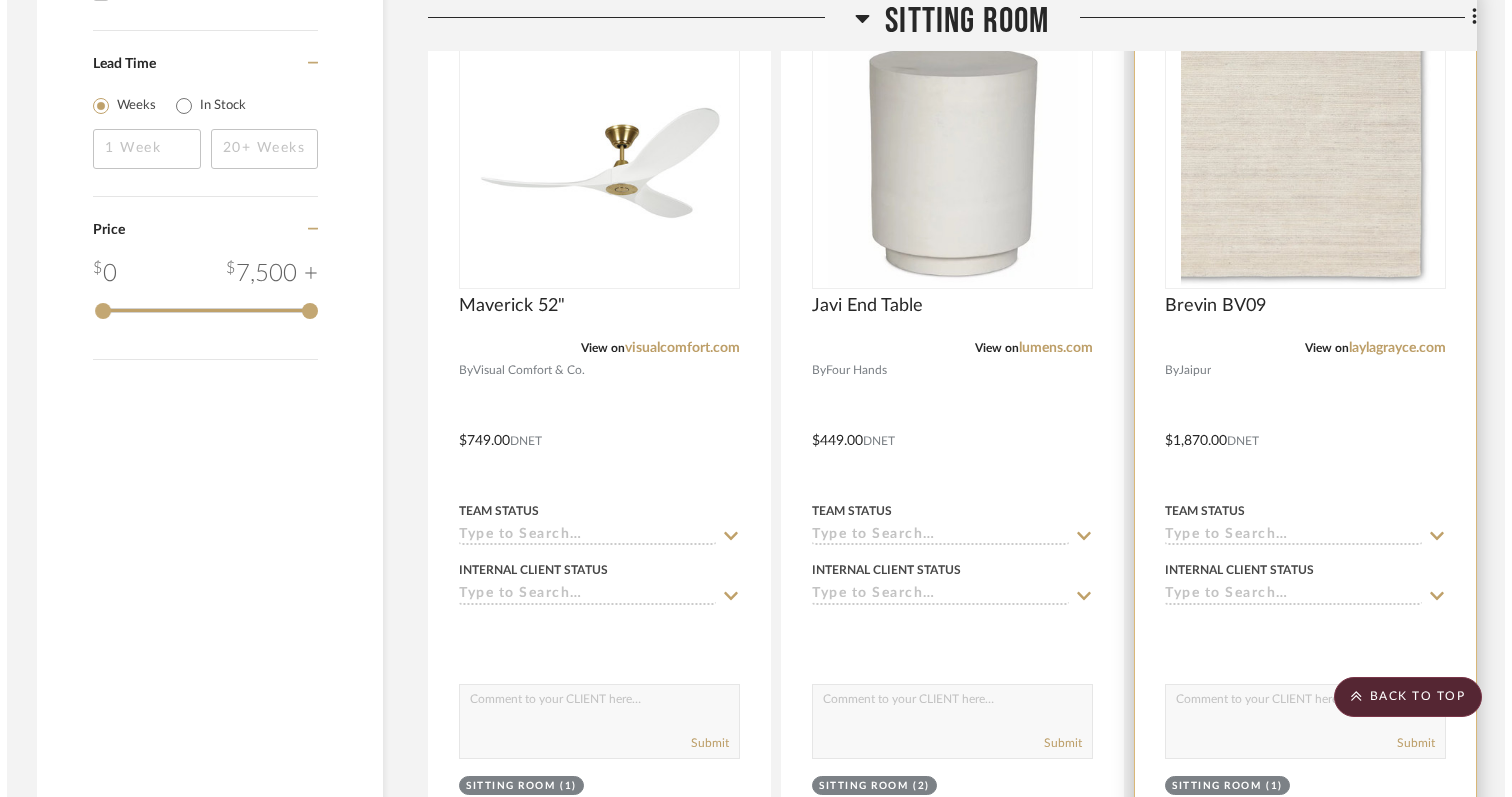 scroll, scrollTop: 0, scrollLeft: 0, axis: both 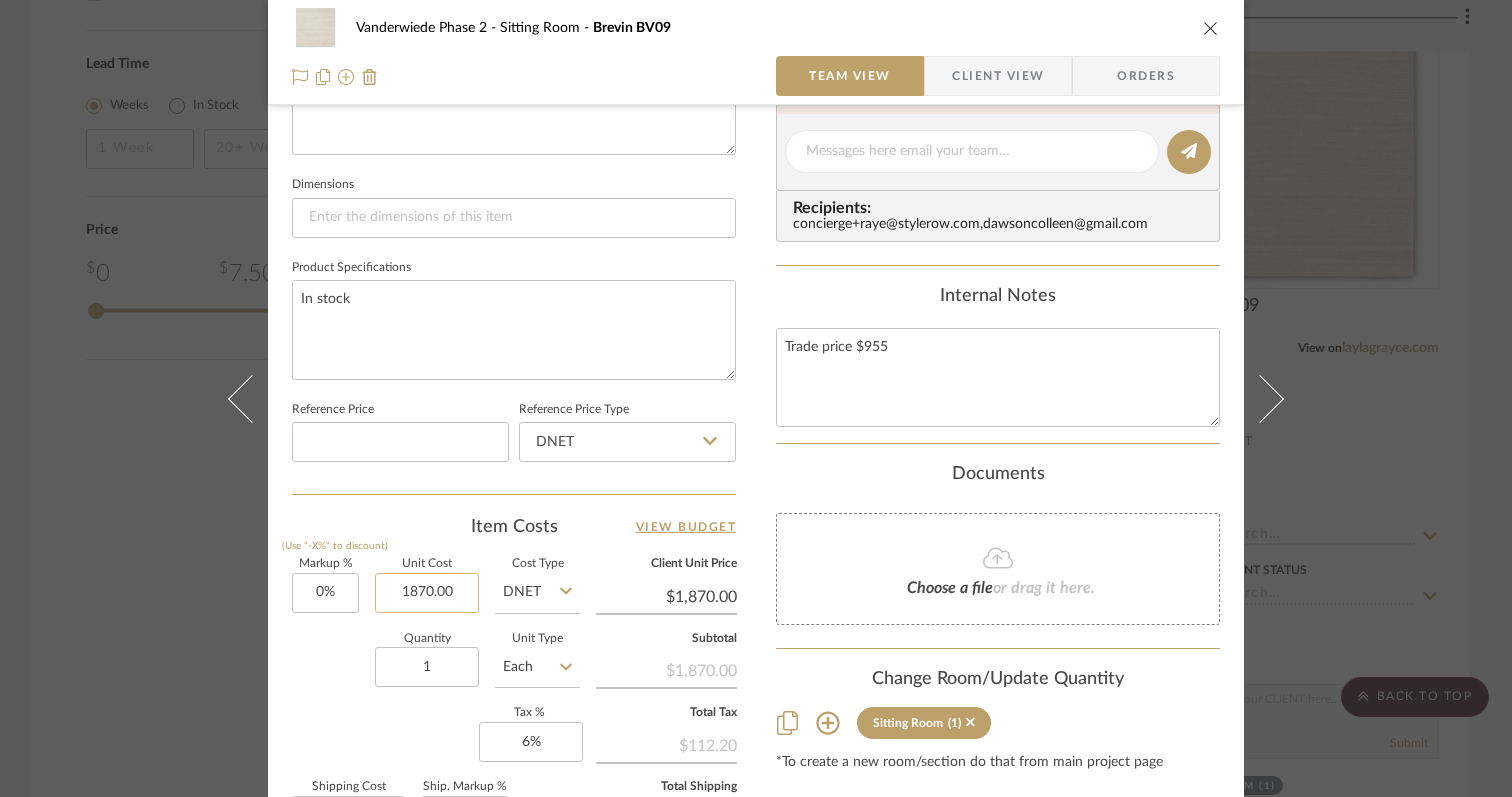 click on "1870.00" 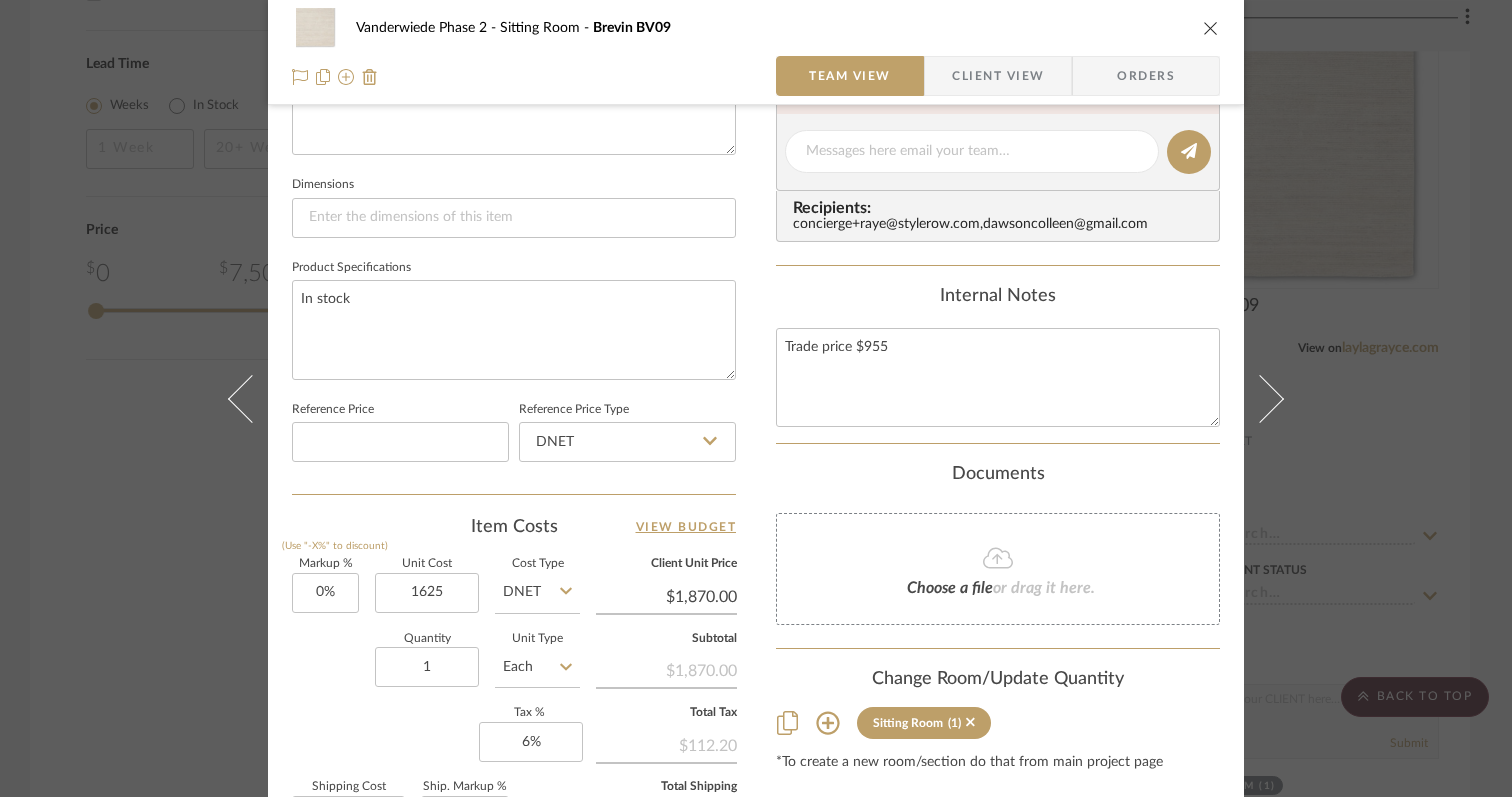 type on "$1,625.00" 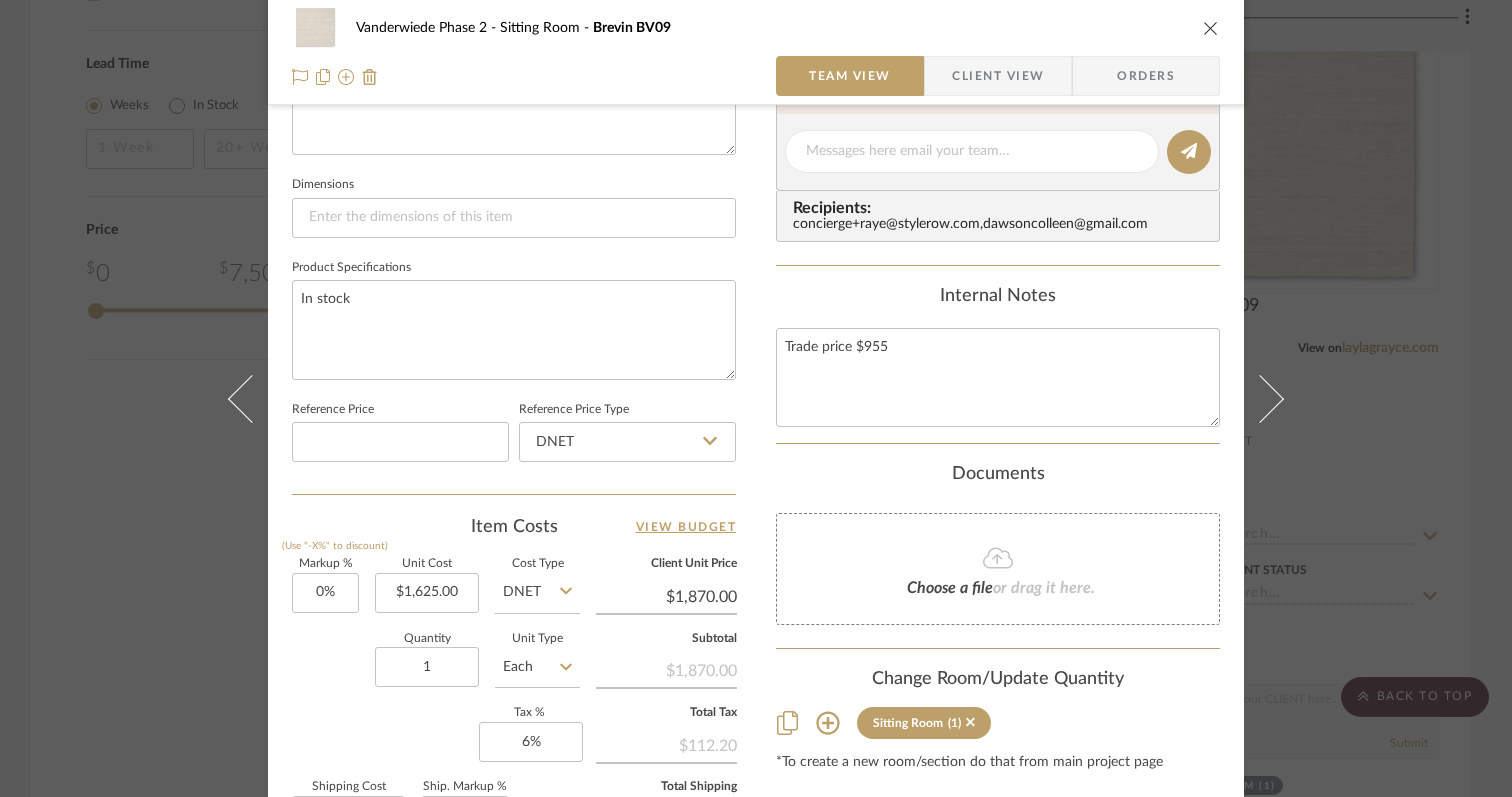 click on "Quantity  1  Unit Type  Each" 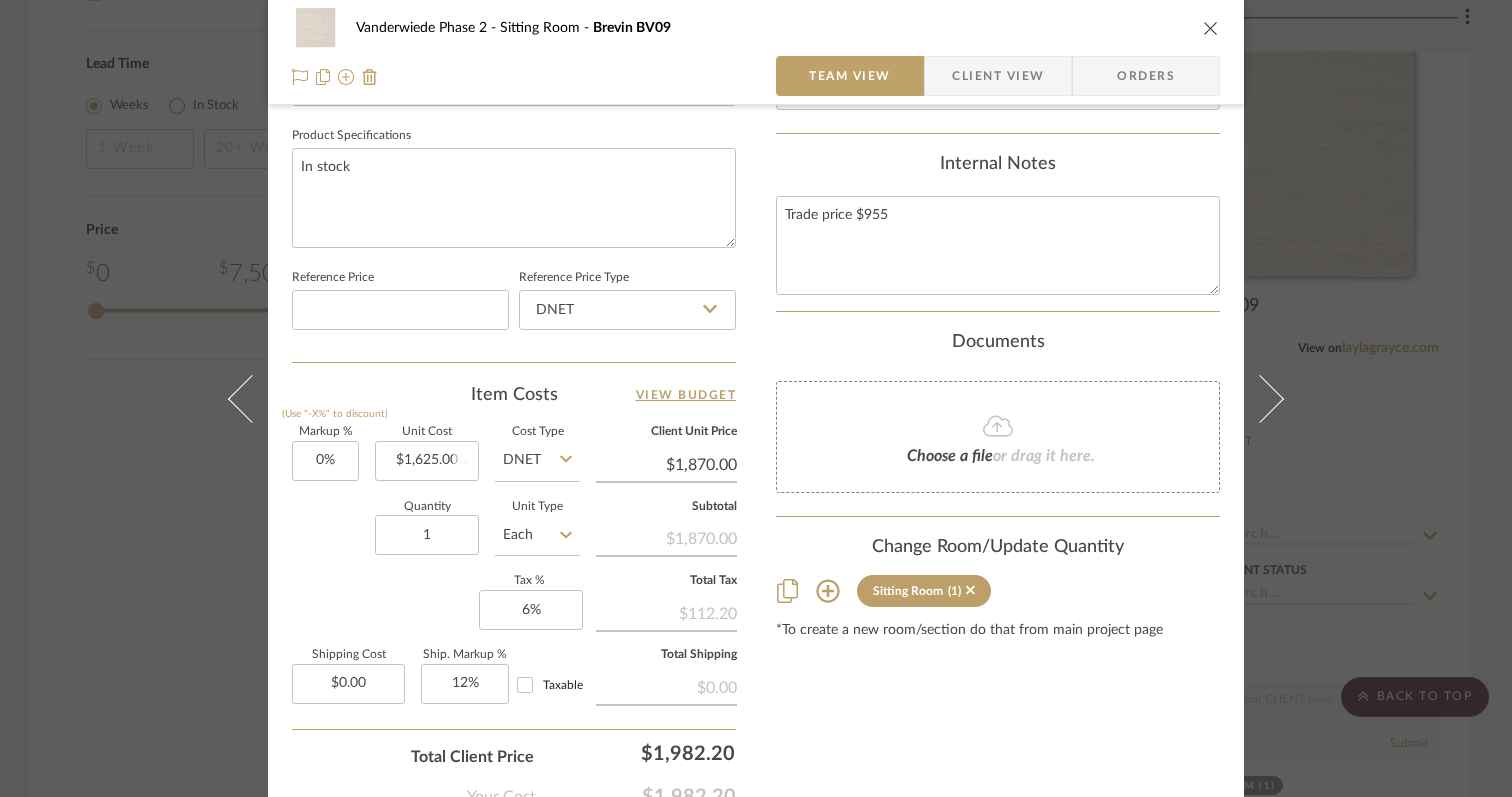 type 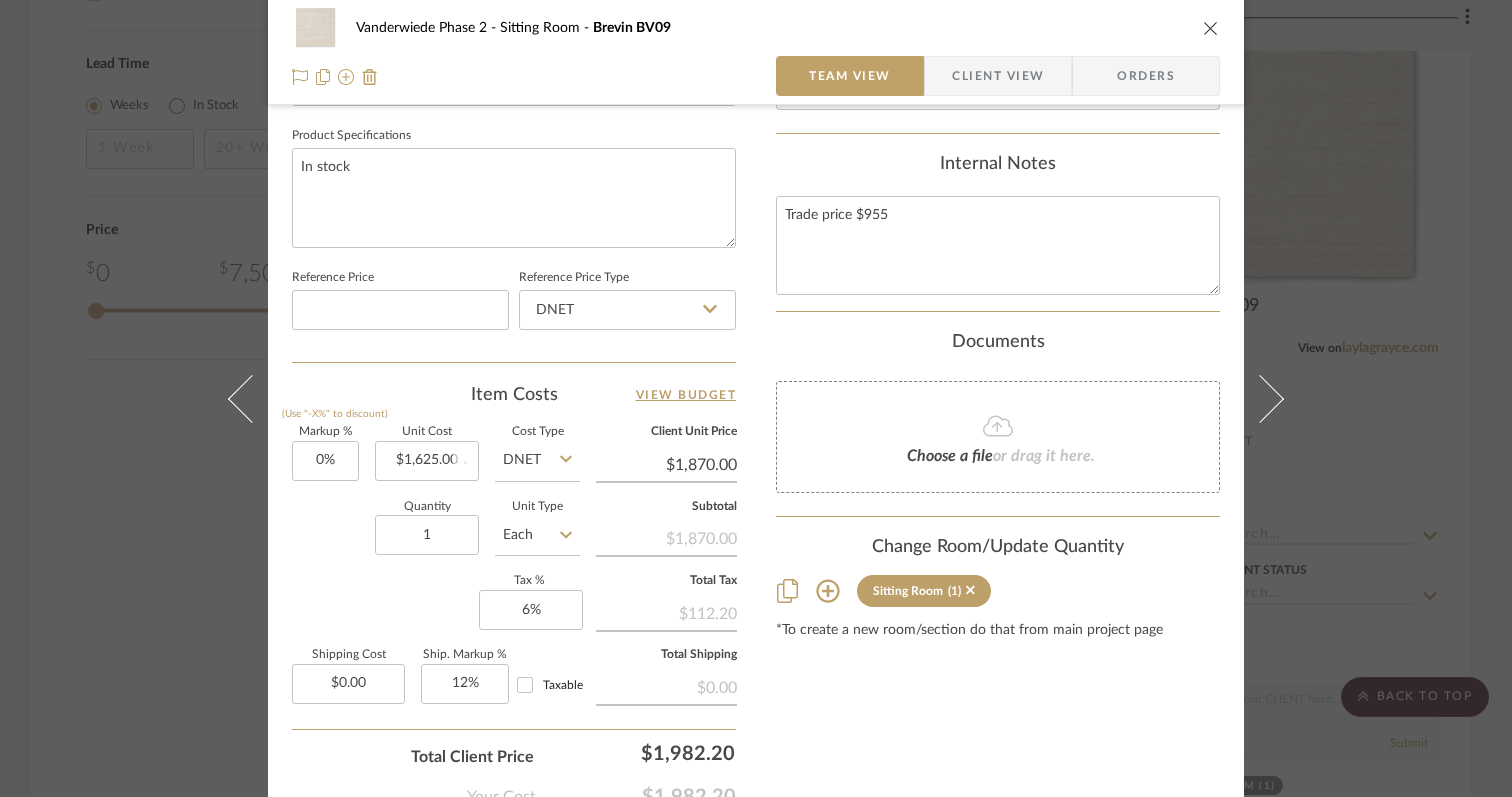 type 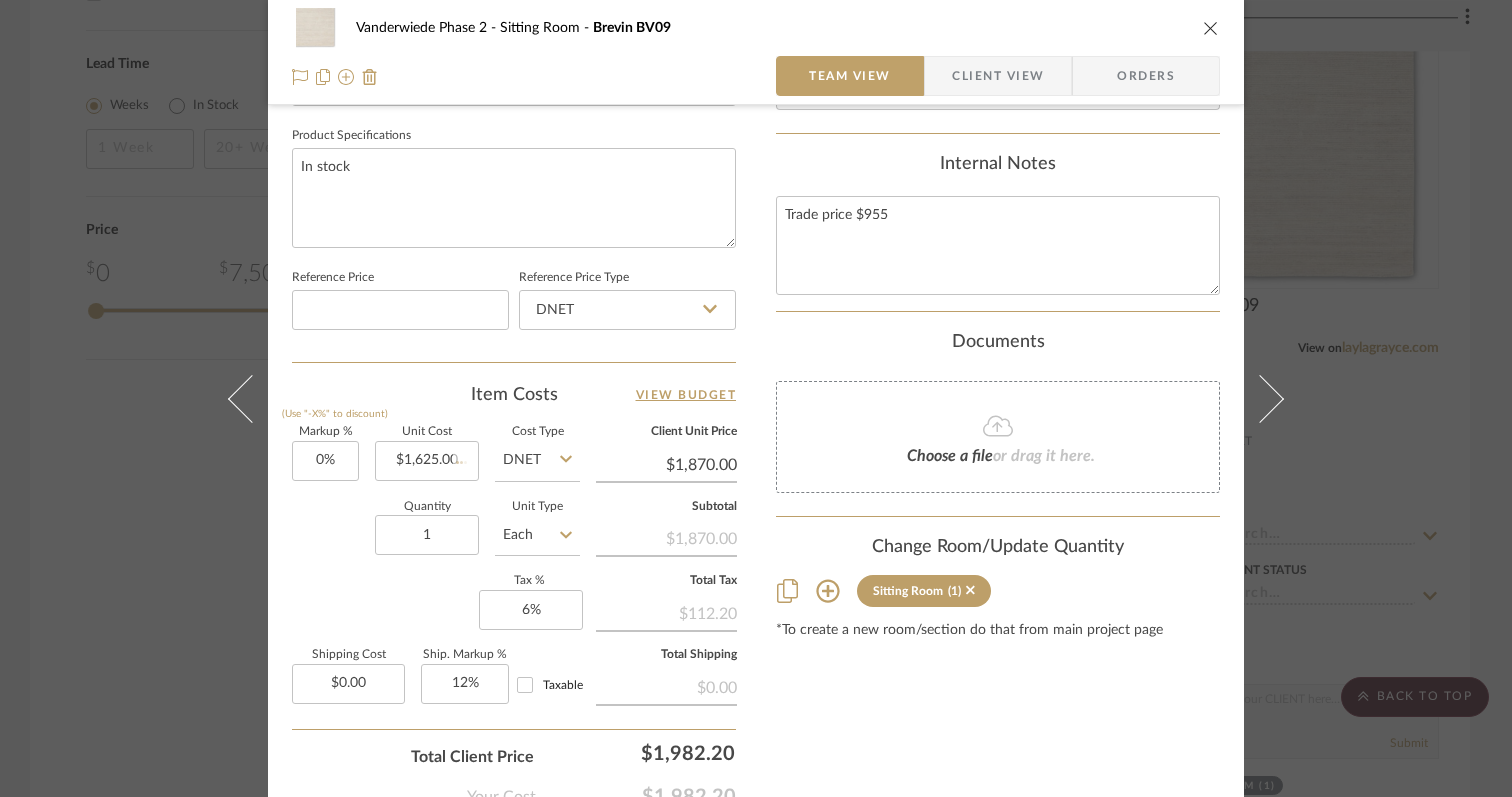 type 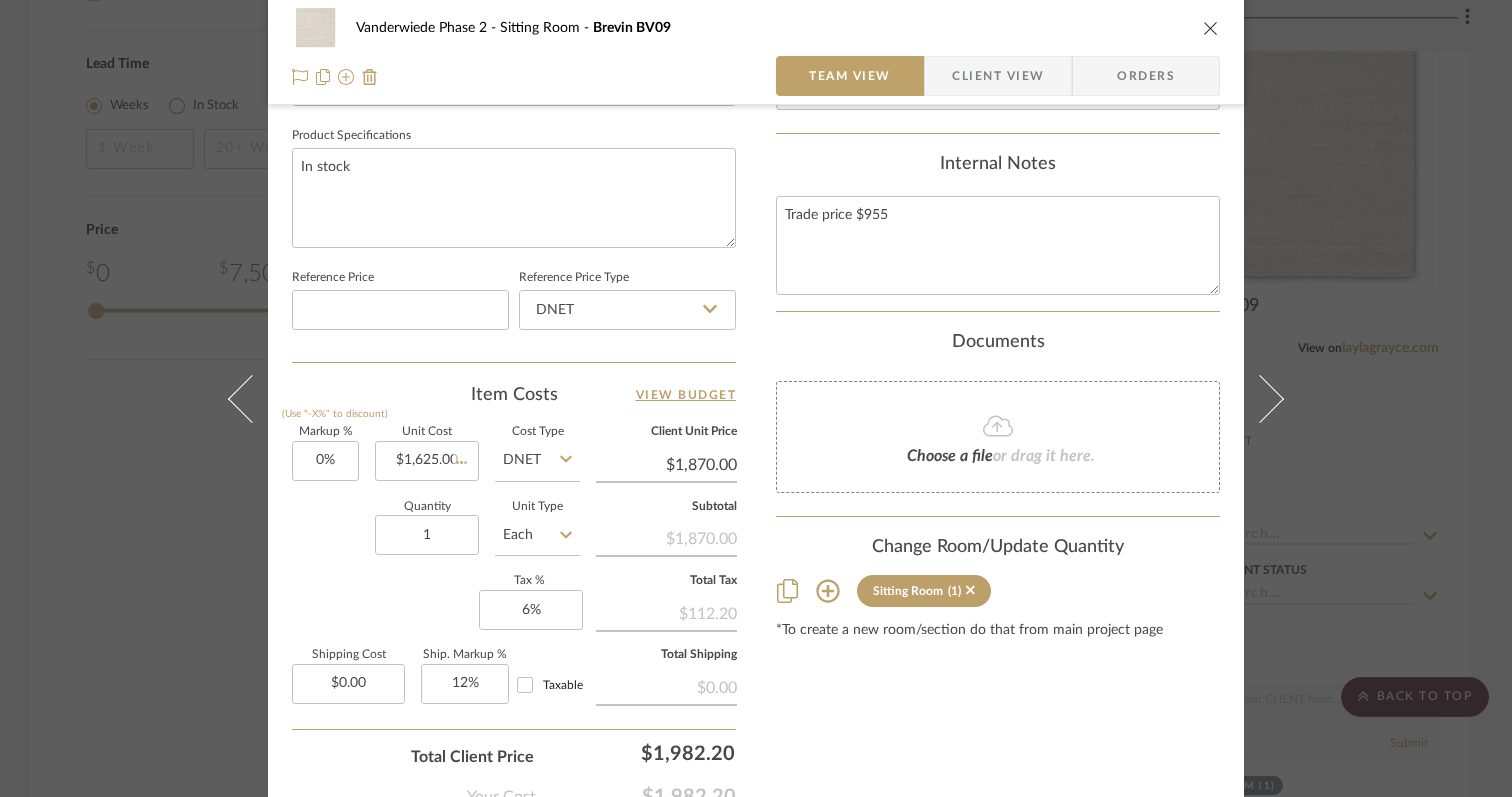 type on "$1,625.00" 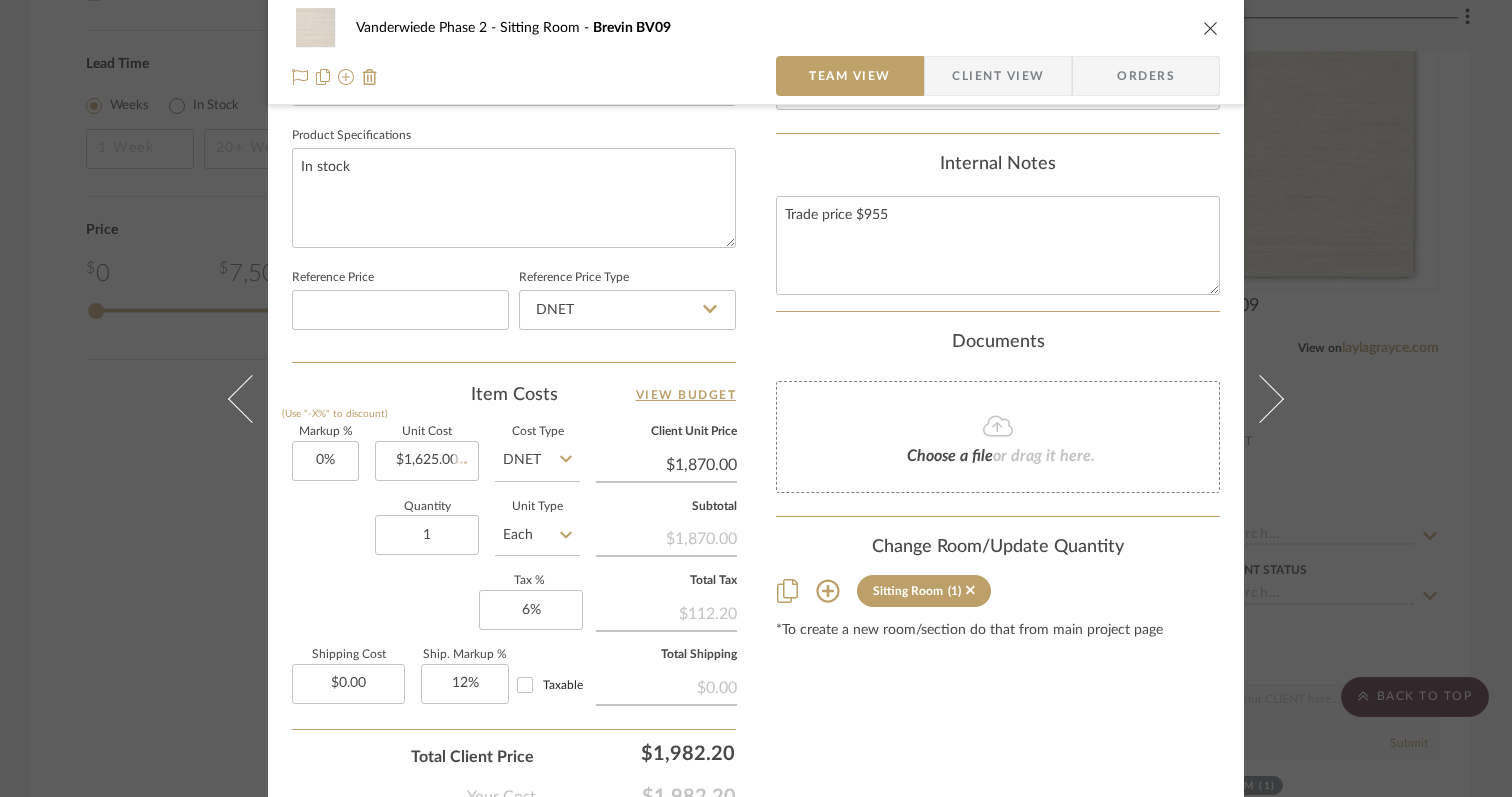 type 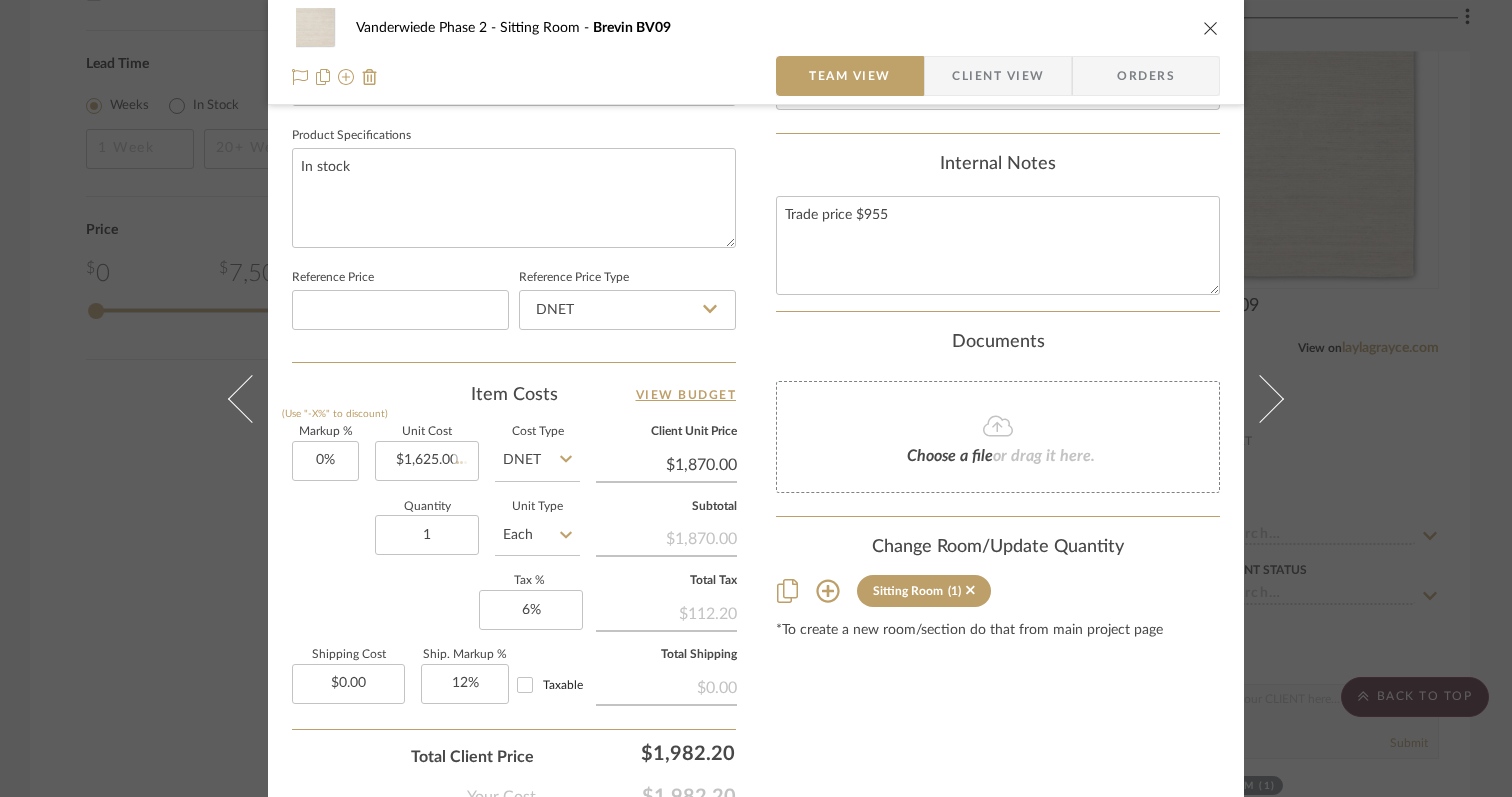 type 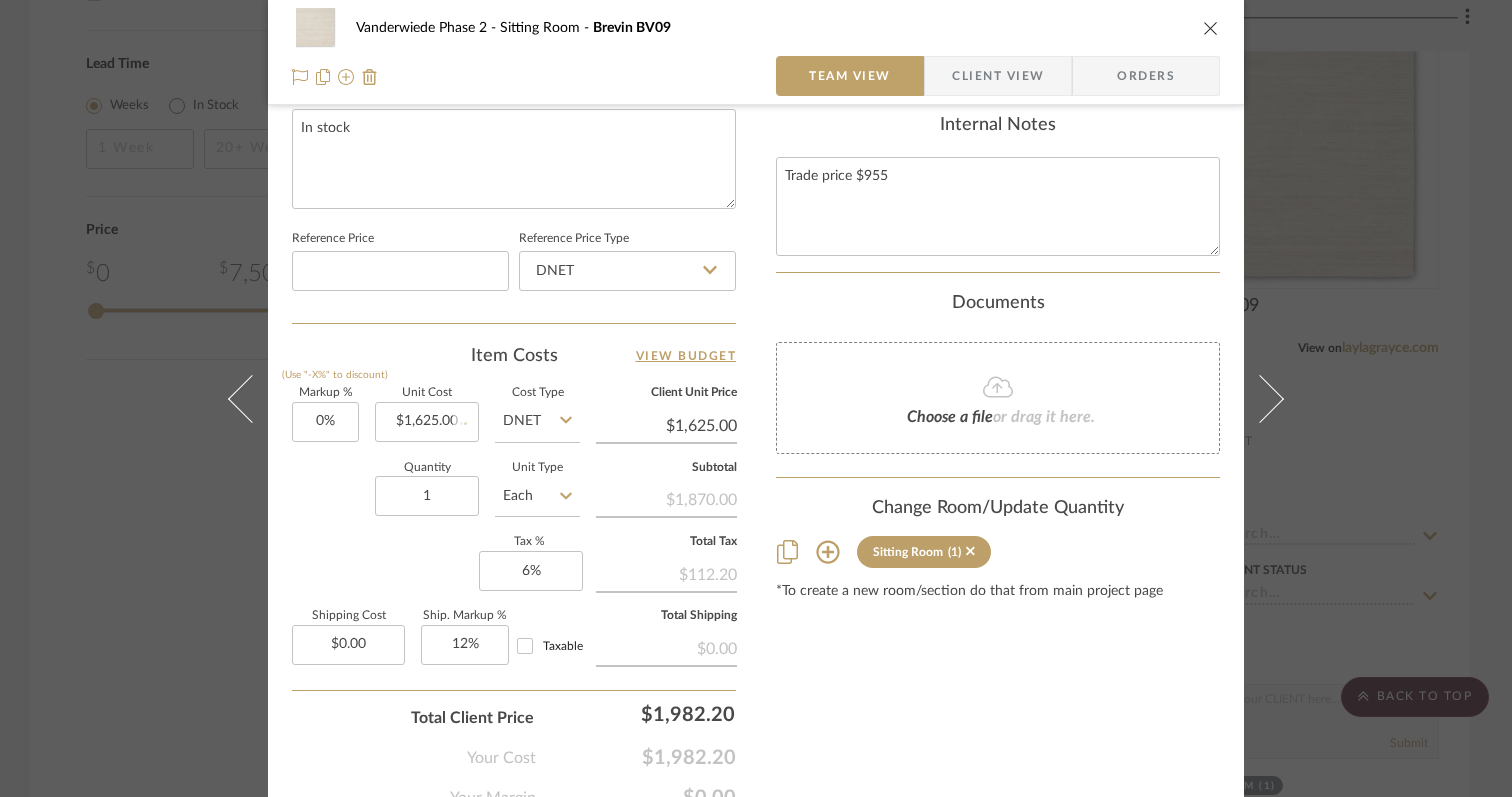 scroll, scrollTop: 978, scrollLeft: 0, axis: vertical 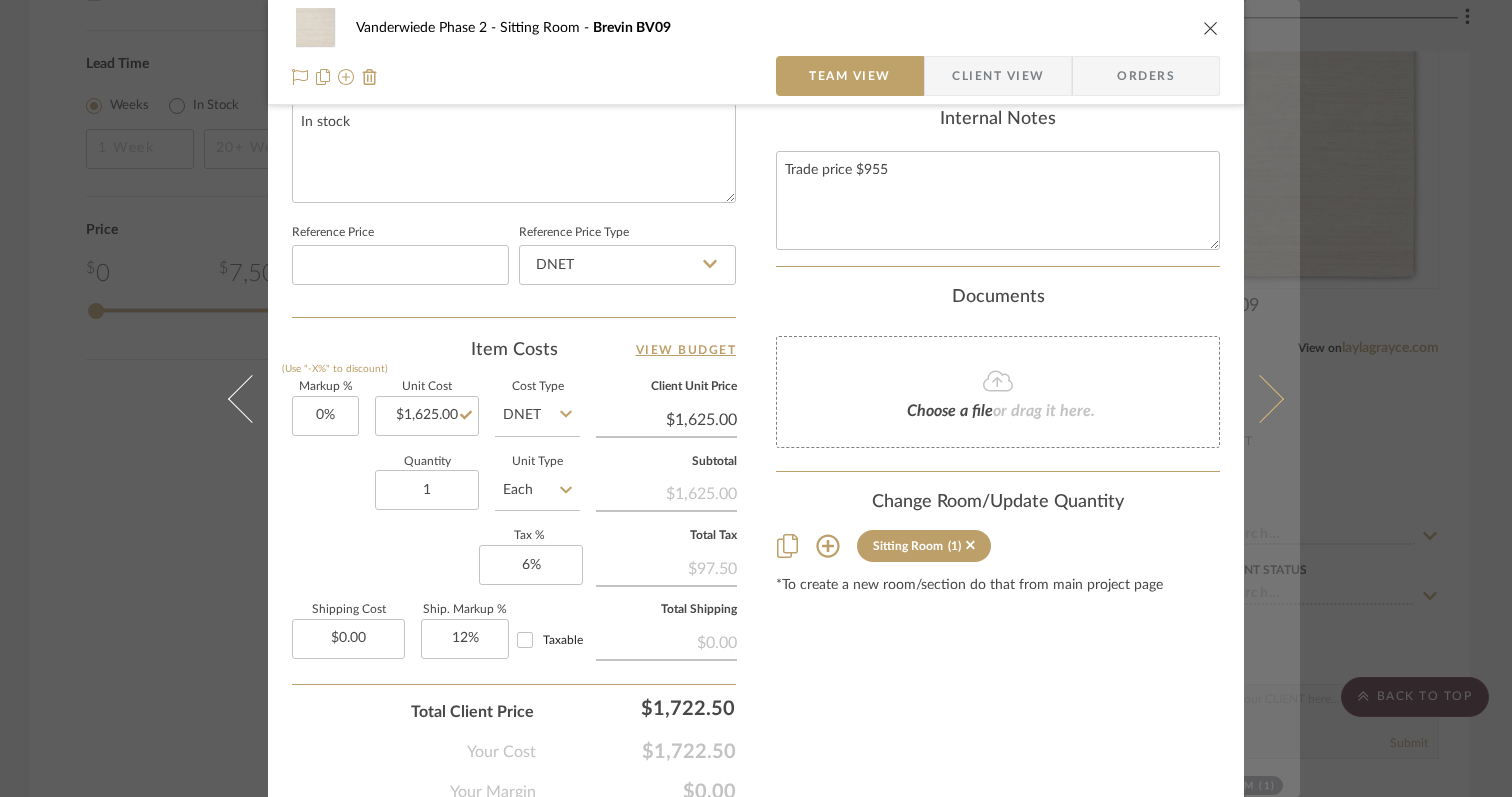 click at bounding box center [1272, 398] 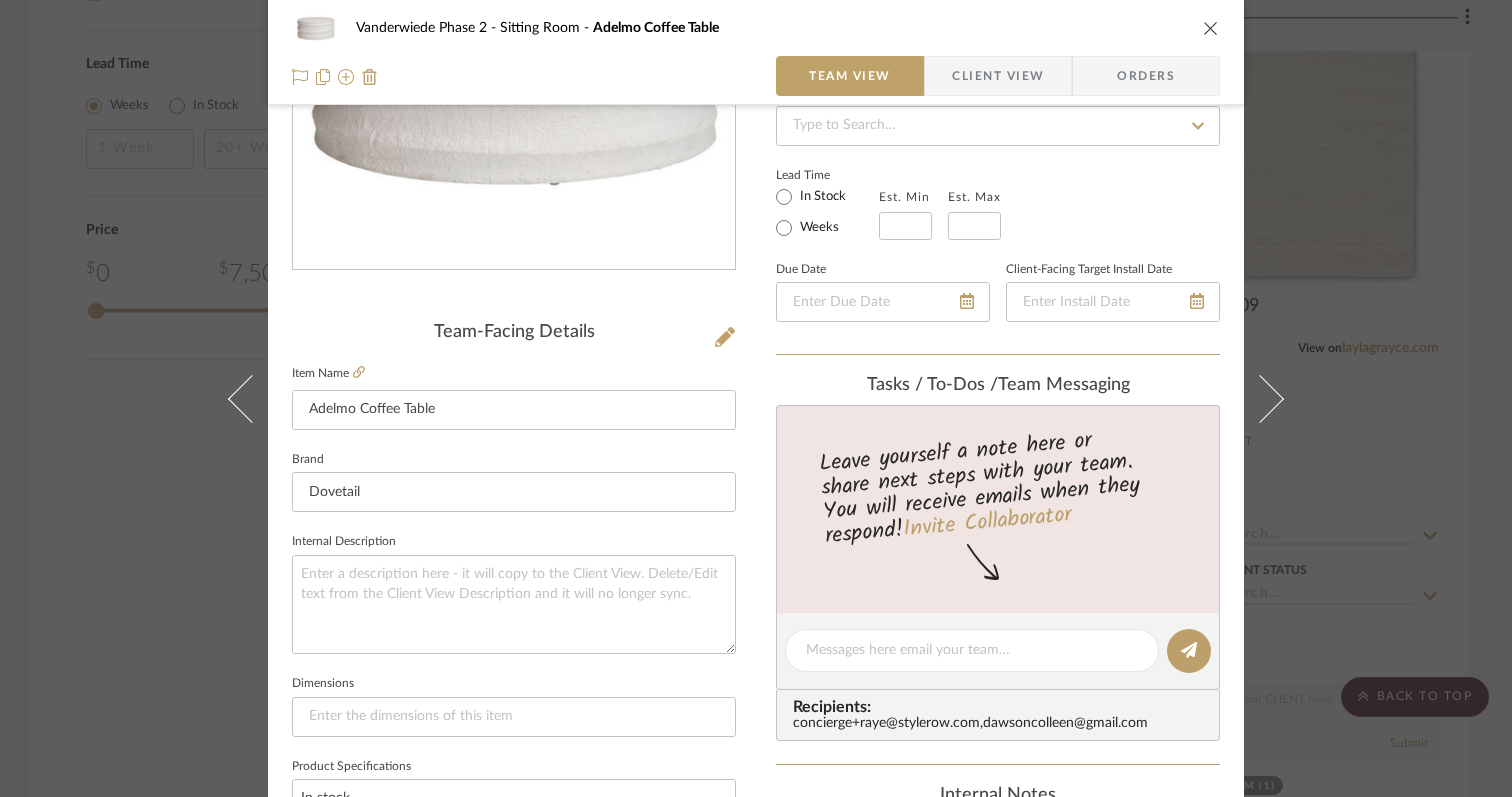 scroll, scrollTop: 0, scrollLeft: 0, axis: both 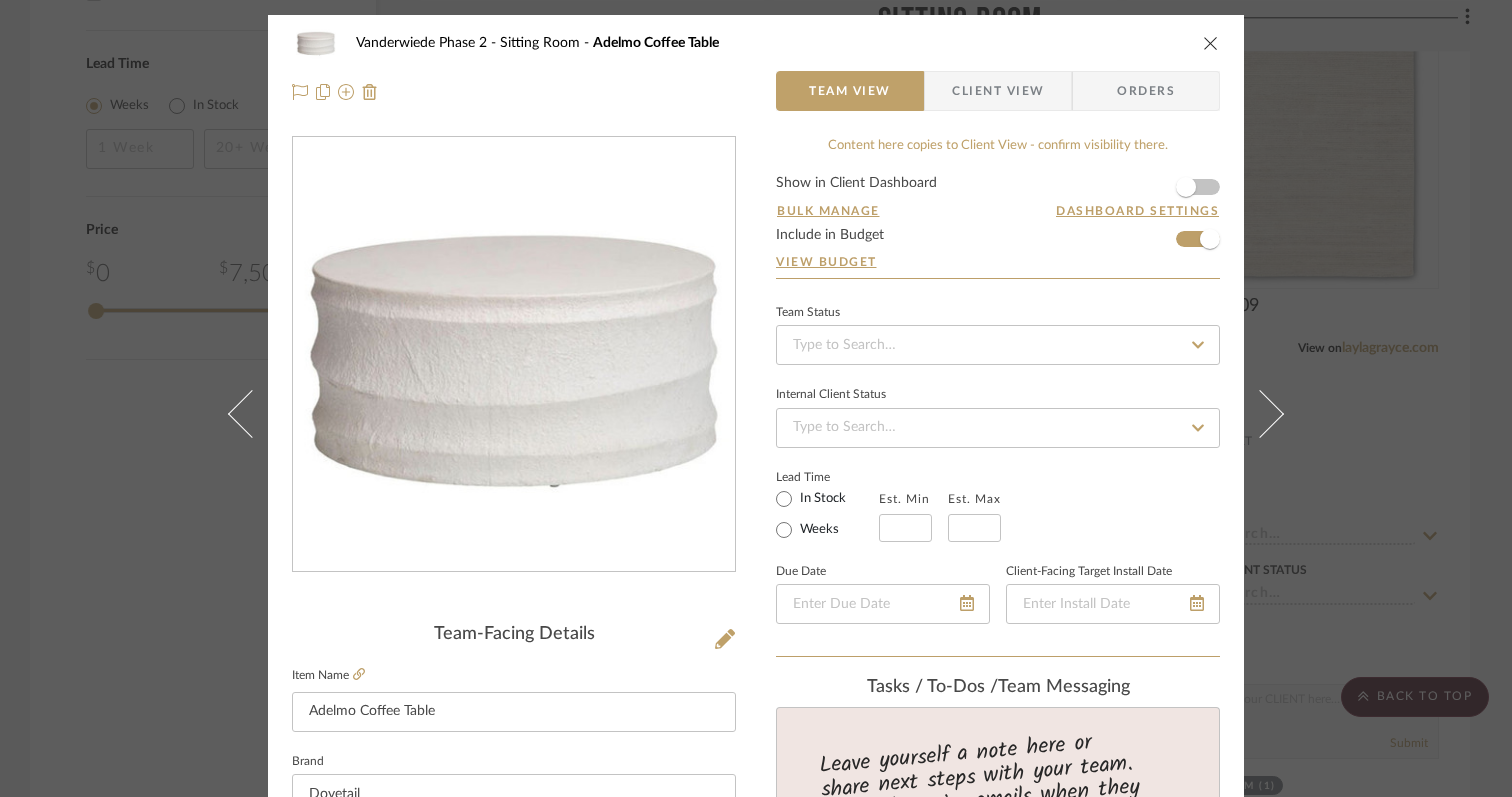 click at bounding box center [1211, 43] 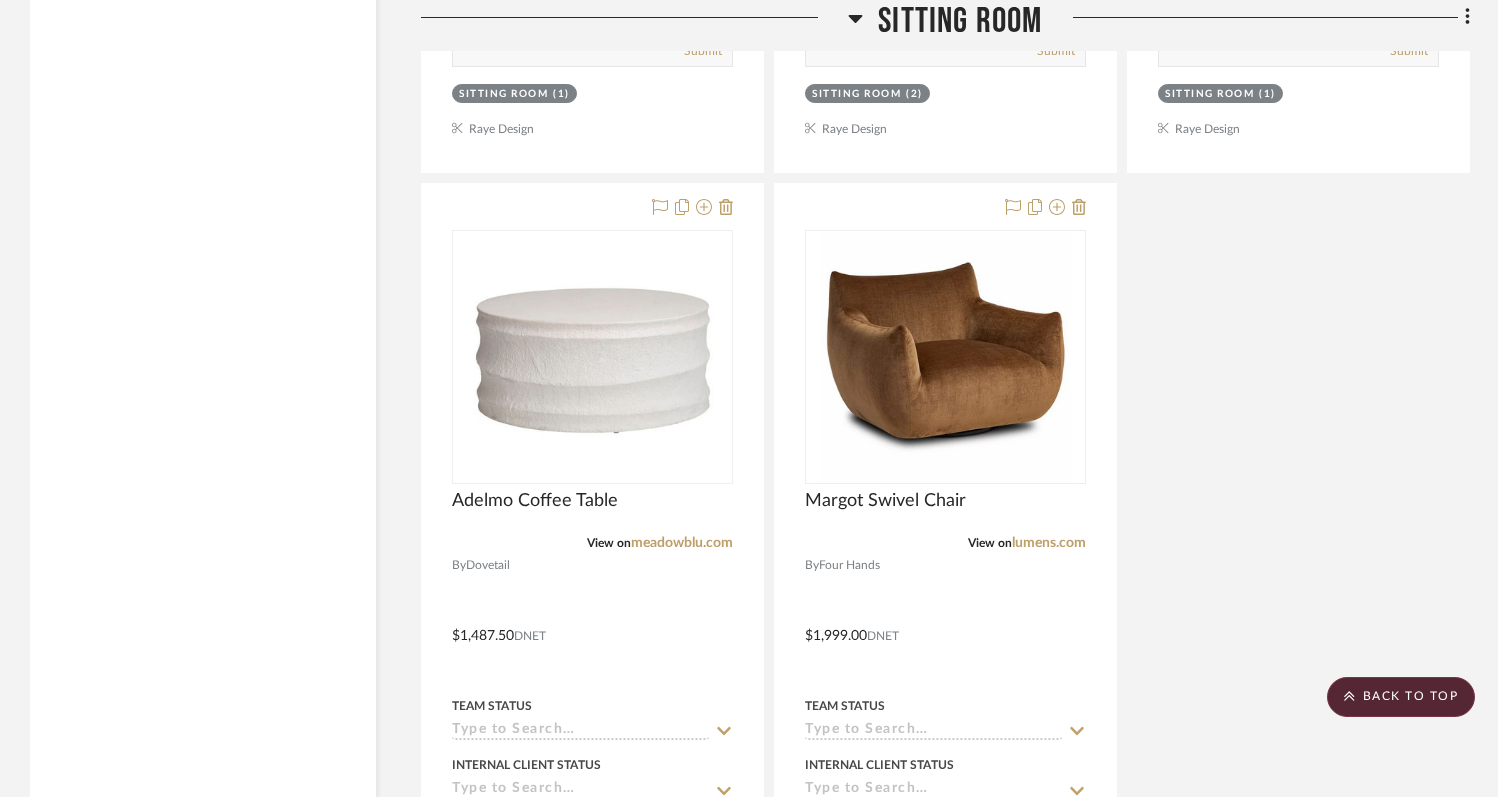 scroll, scrollTop: 3117, scrollLeft: 0, axis: vertical 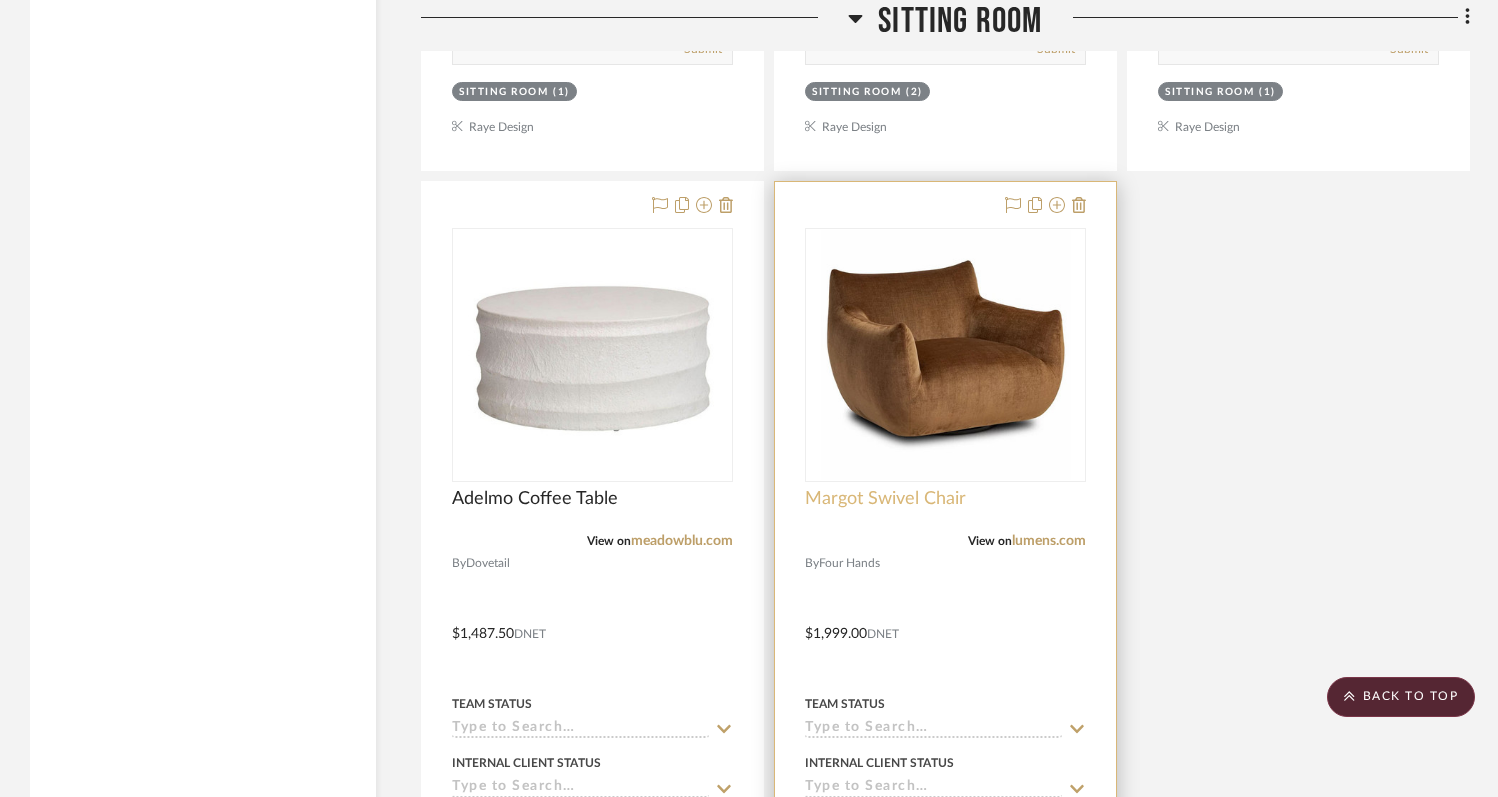 click on "Margot Swivel Chair" at bounding box center (885, 499) 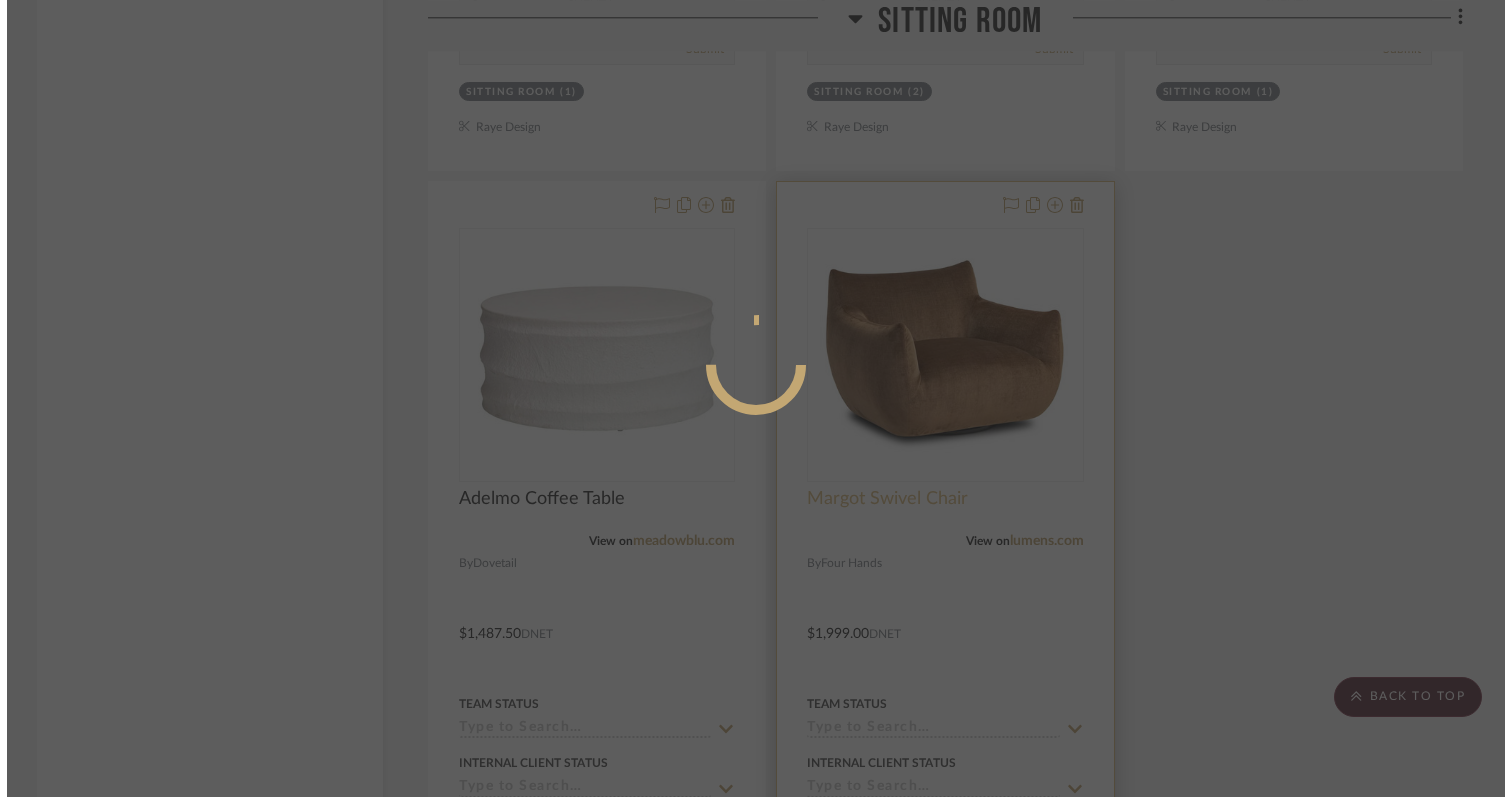 scroll, scrollTop: 0, scrollLeft: 0, axis: both 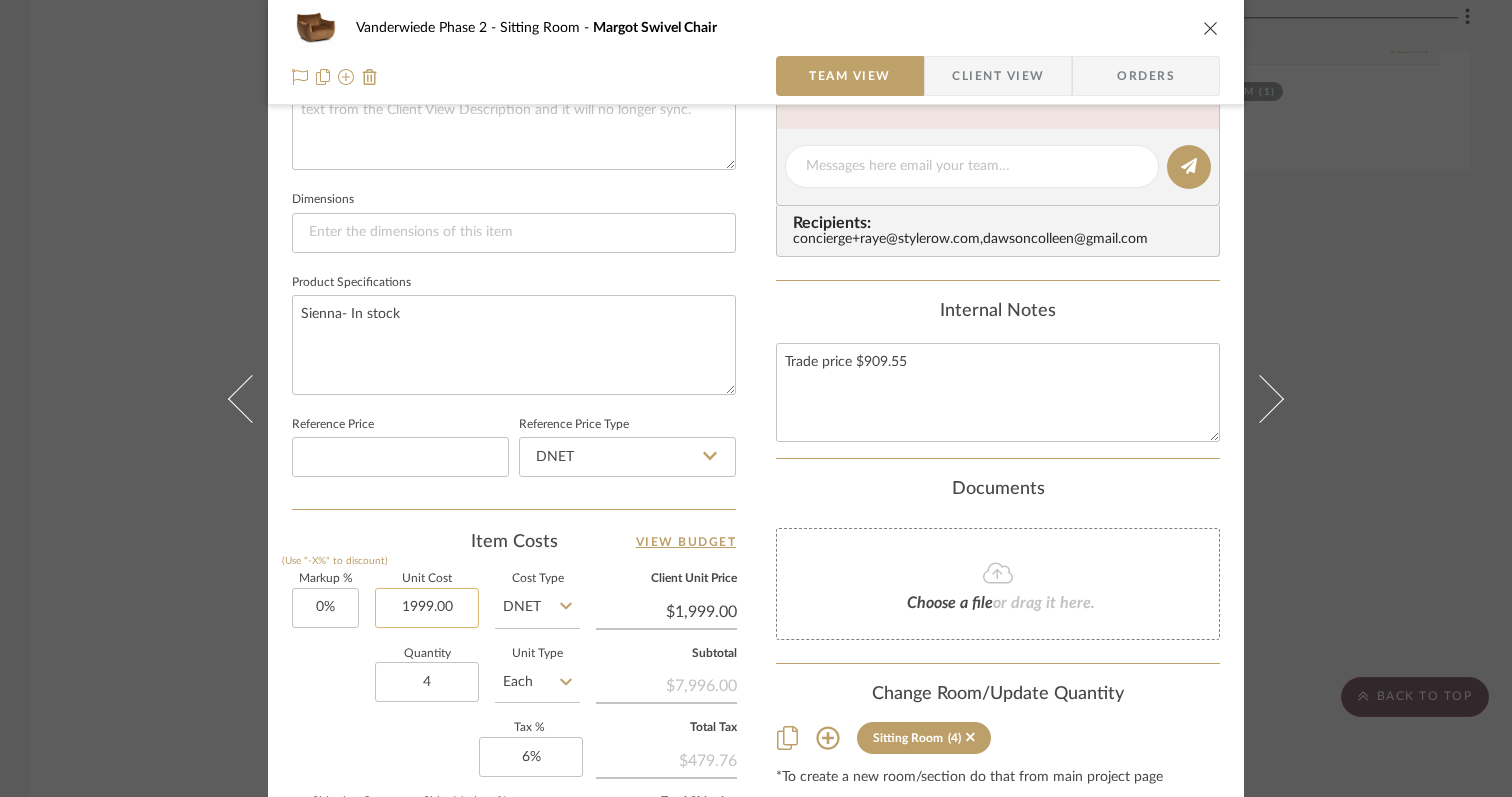 click on "1999.00" 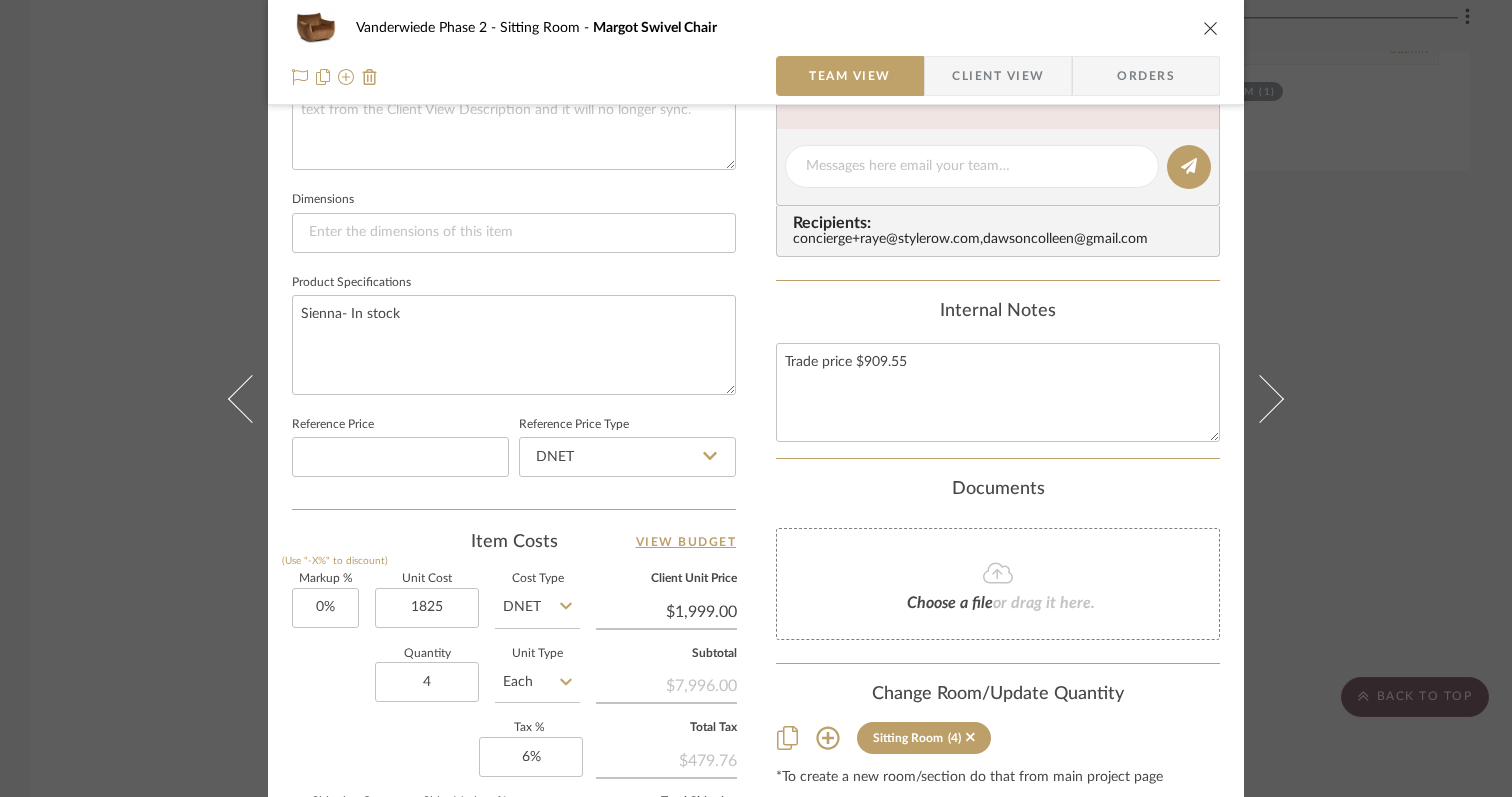 type on "$1,825.00" 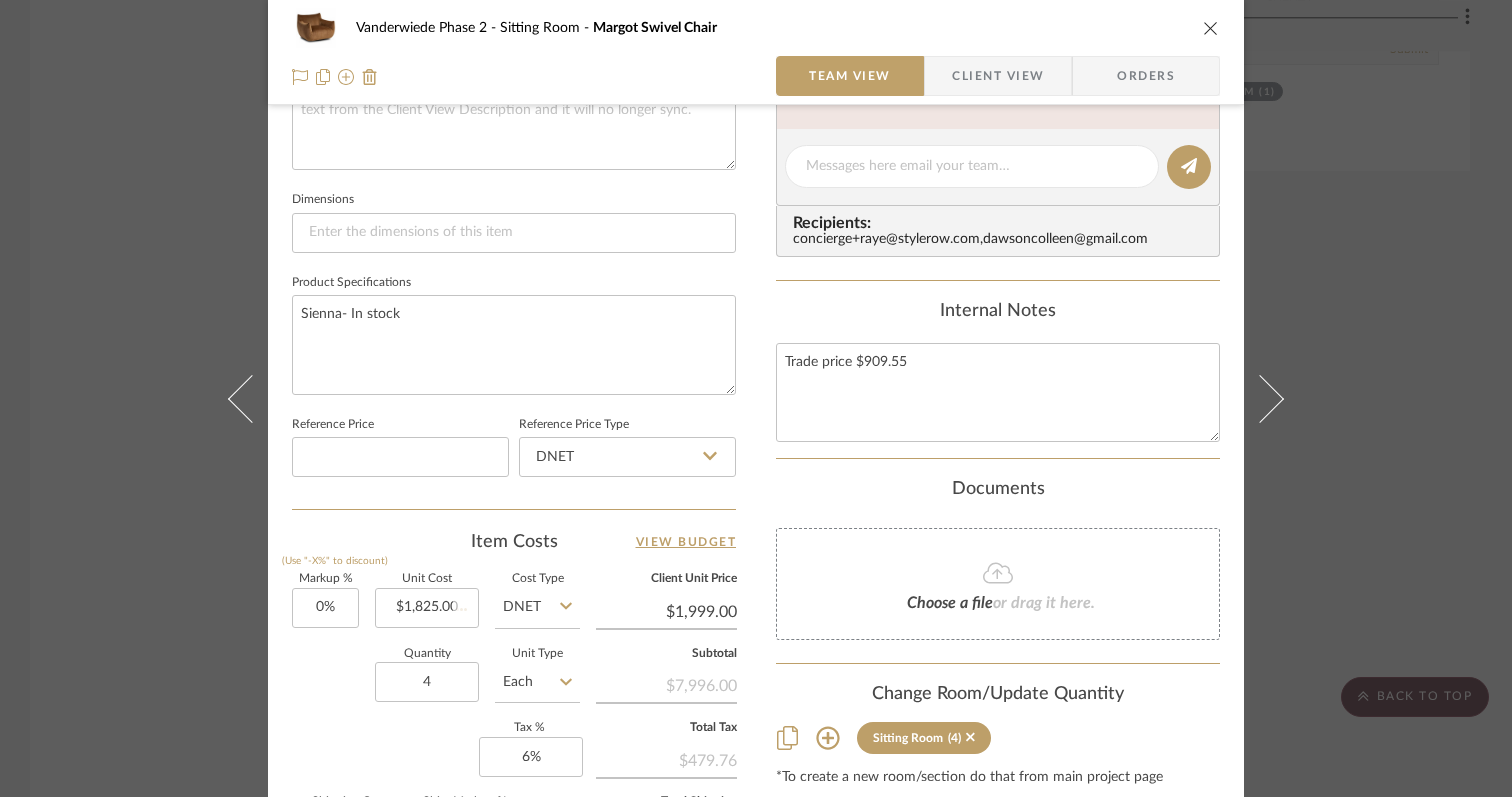 click on "Quantity  4  Unit Type  Each" 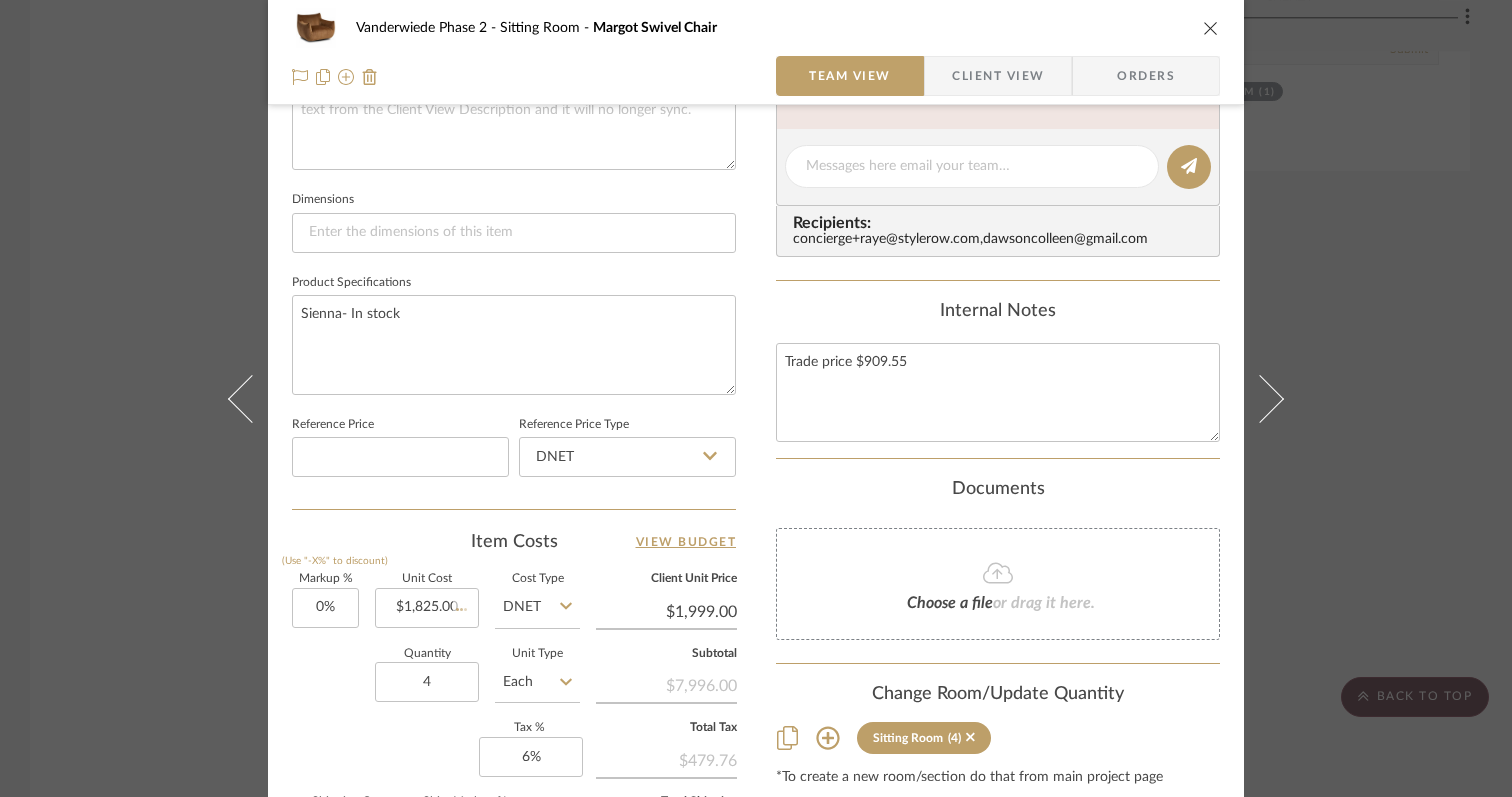 type 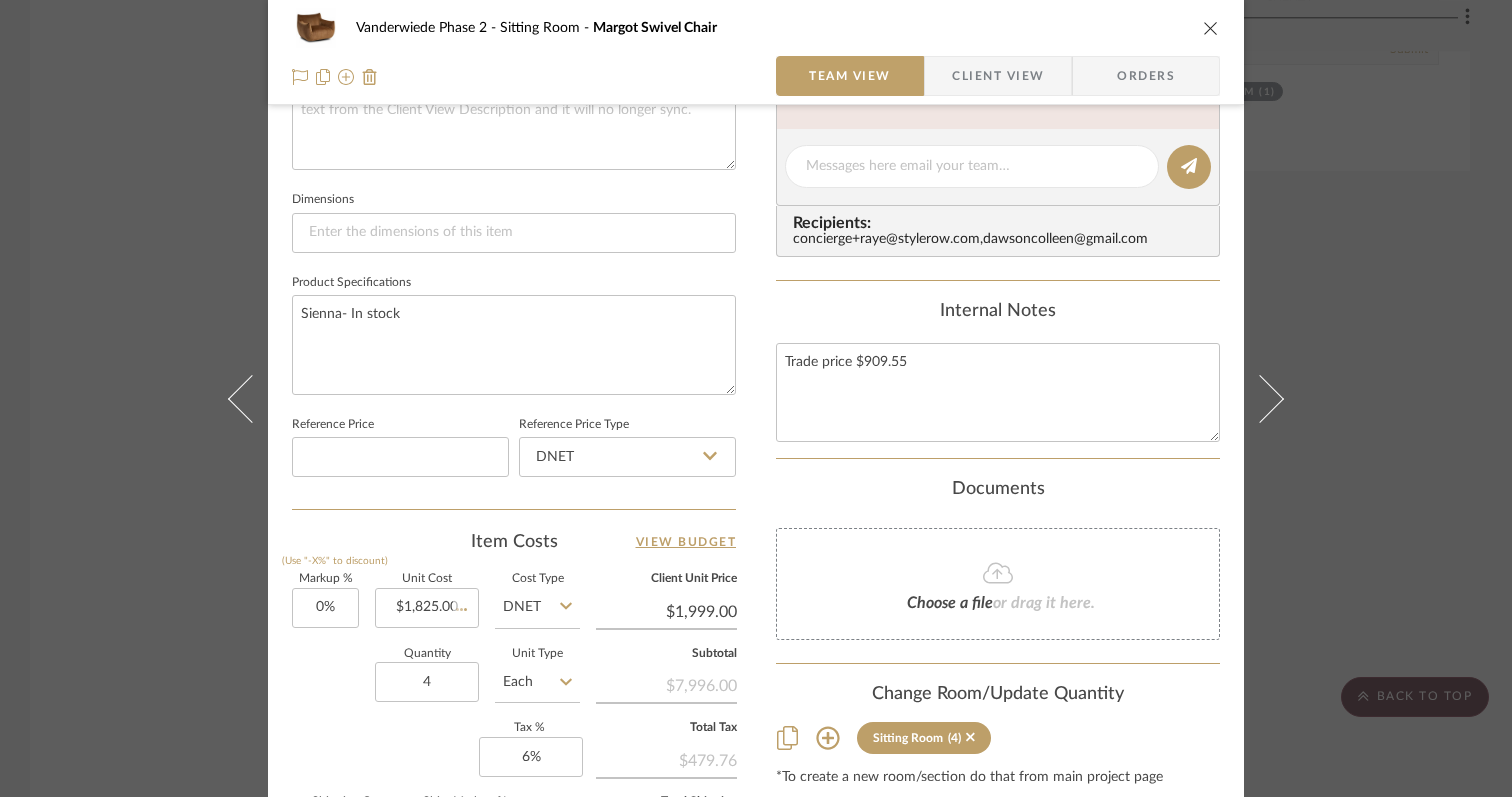 type 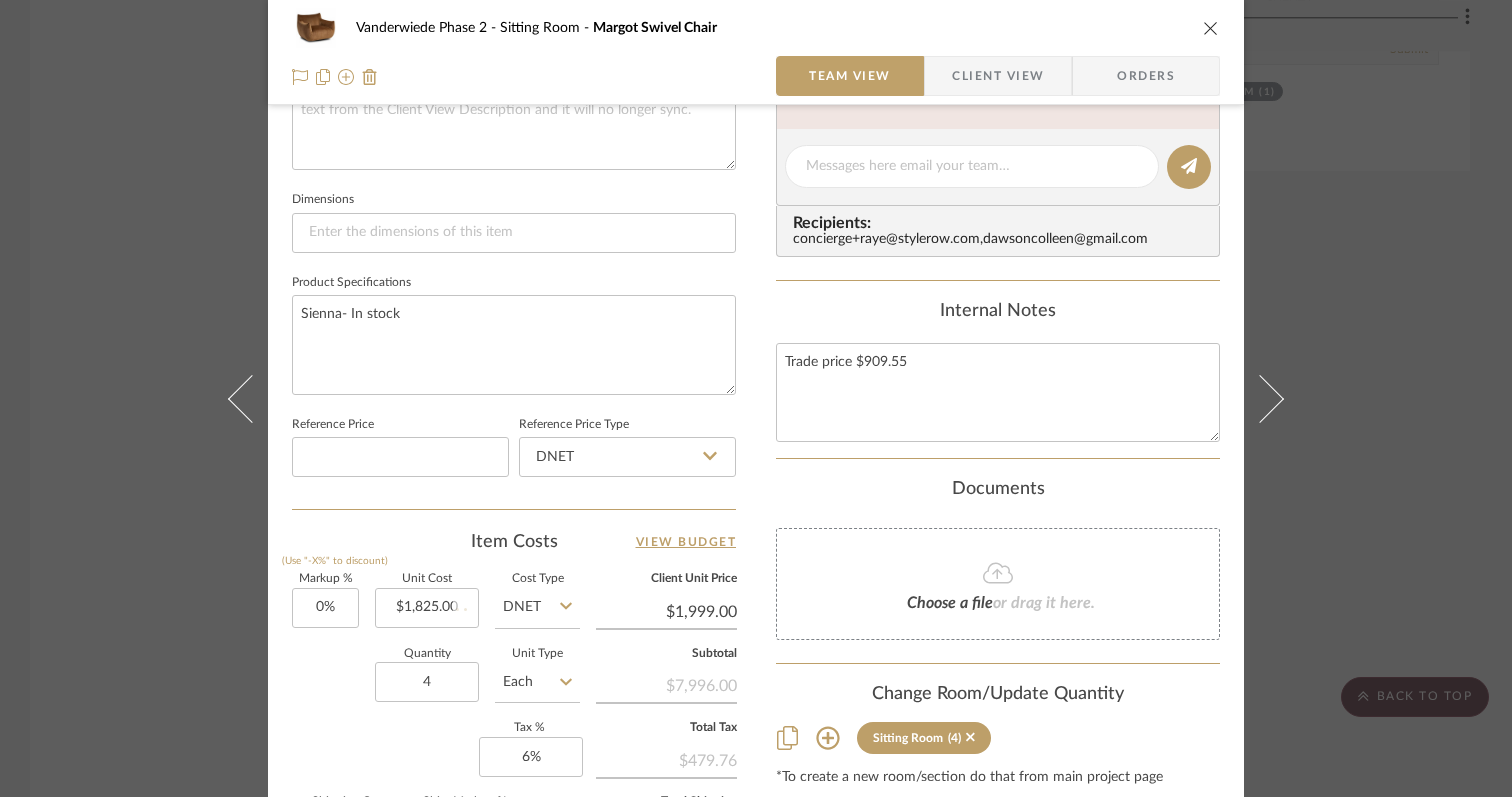 type 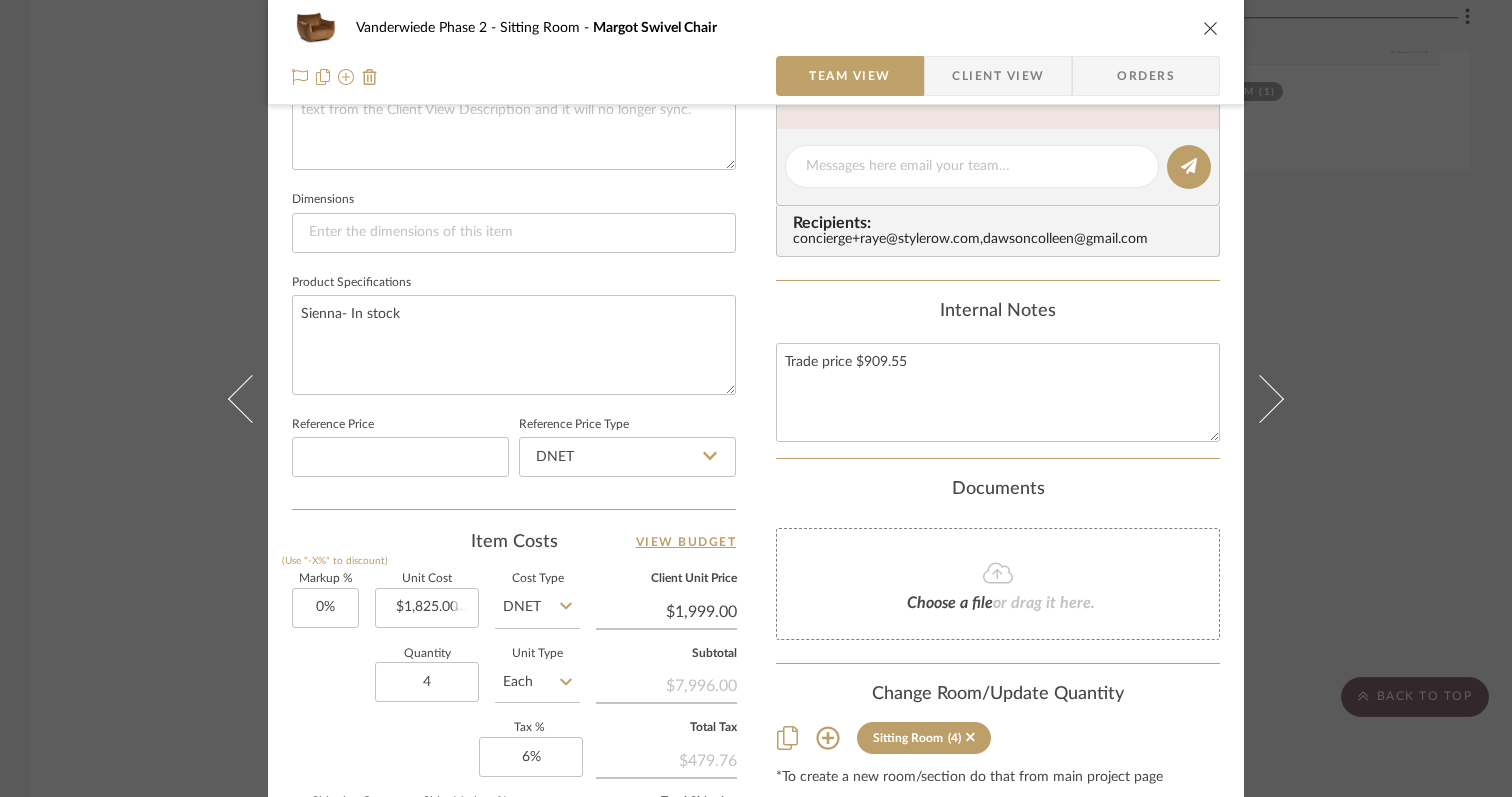 type on "$1,825.00" 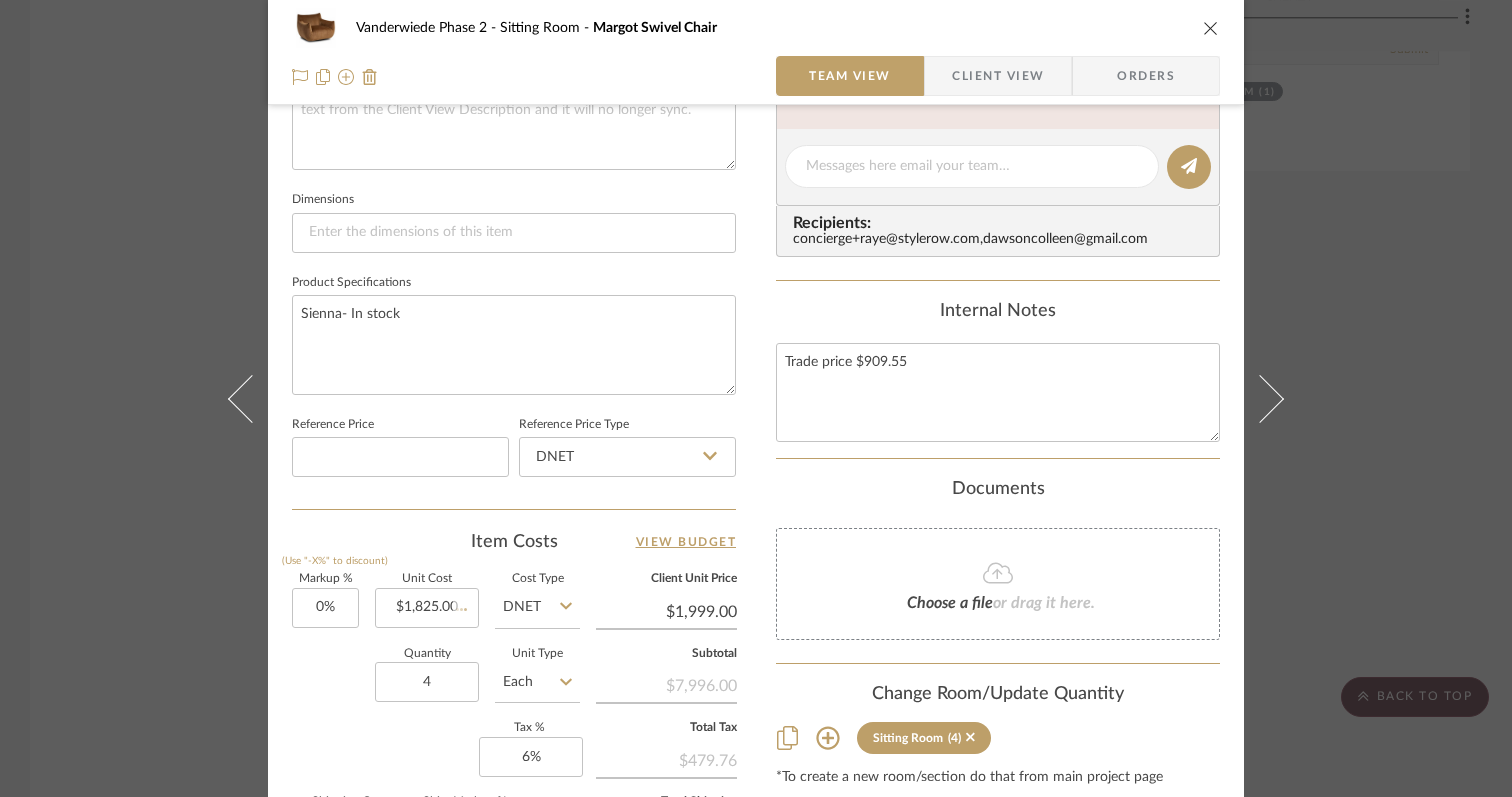 type 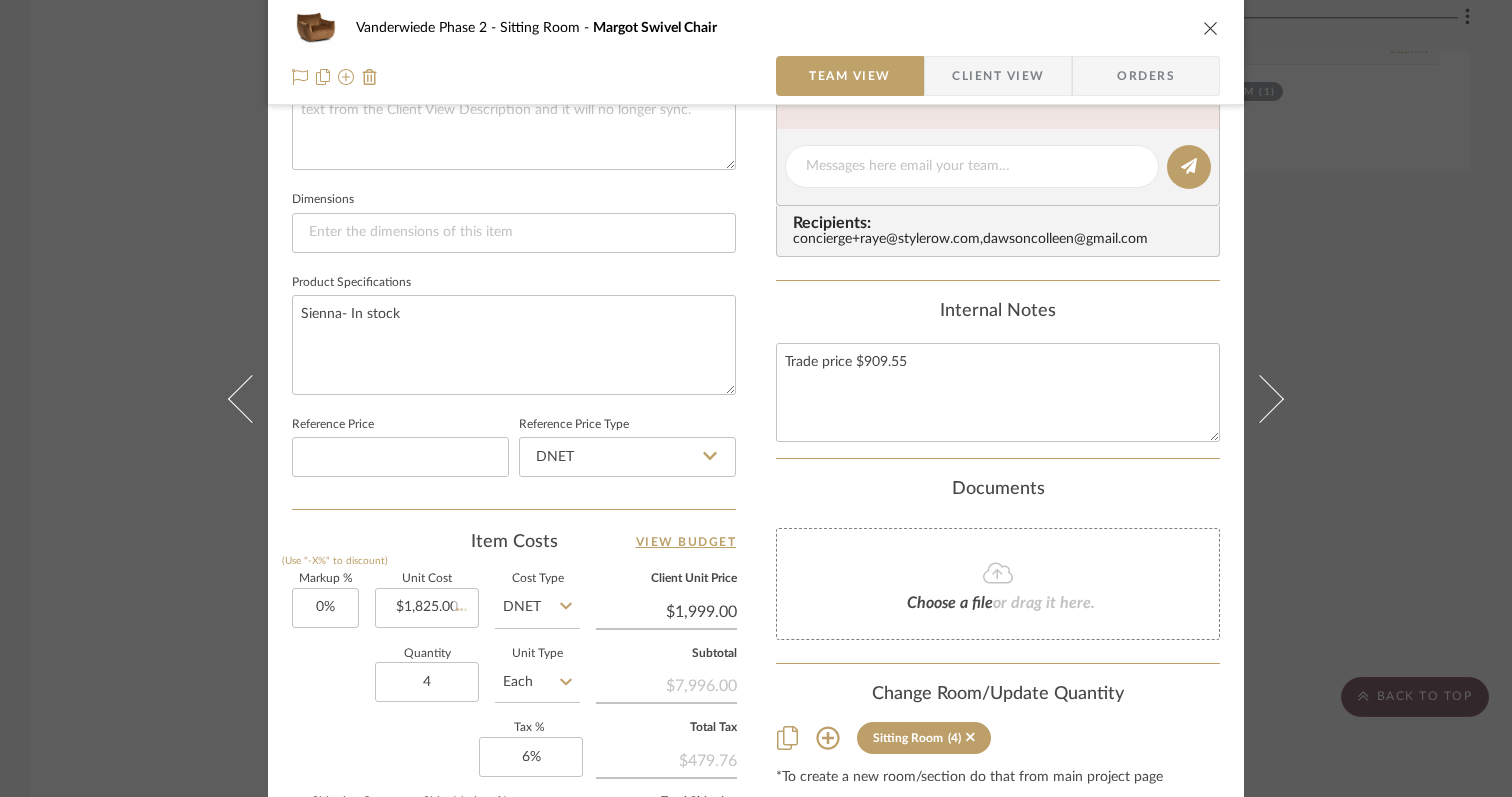 type 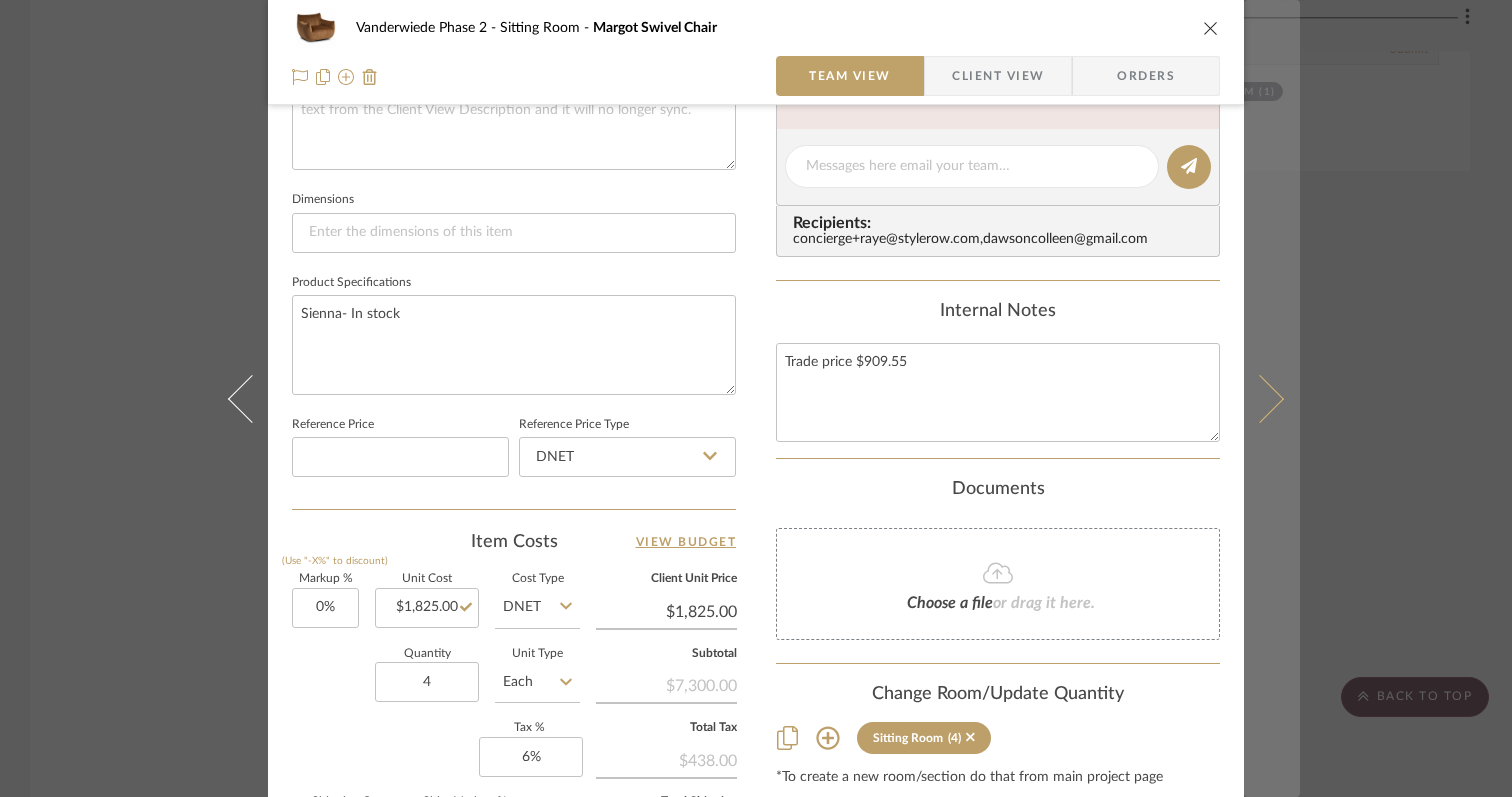 click at bounding box center [1272, 398] 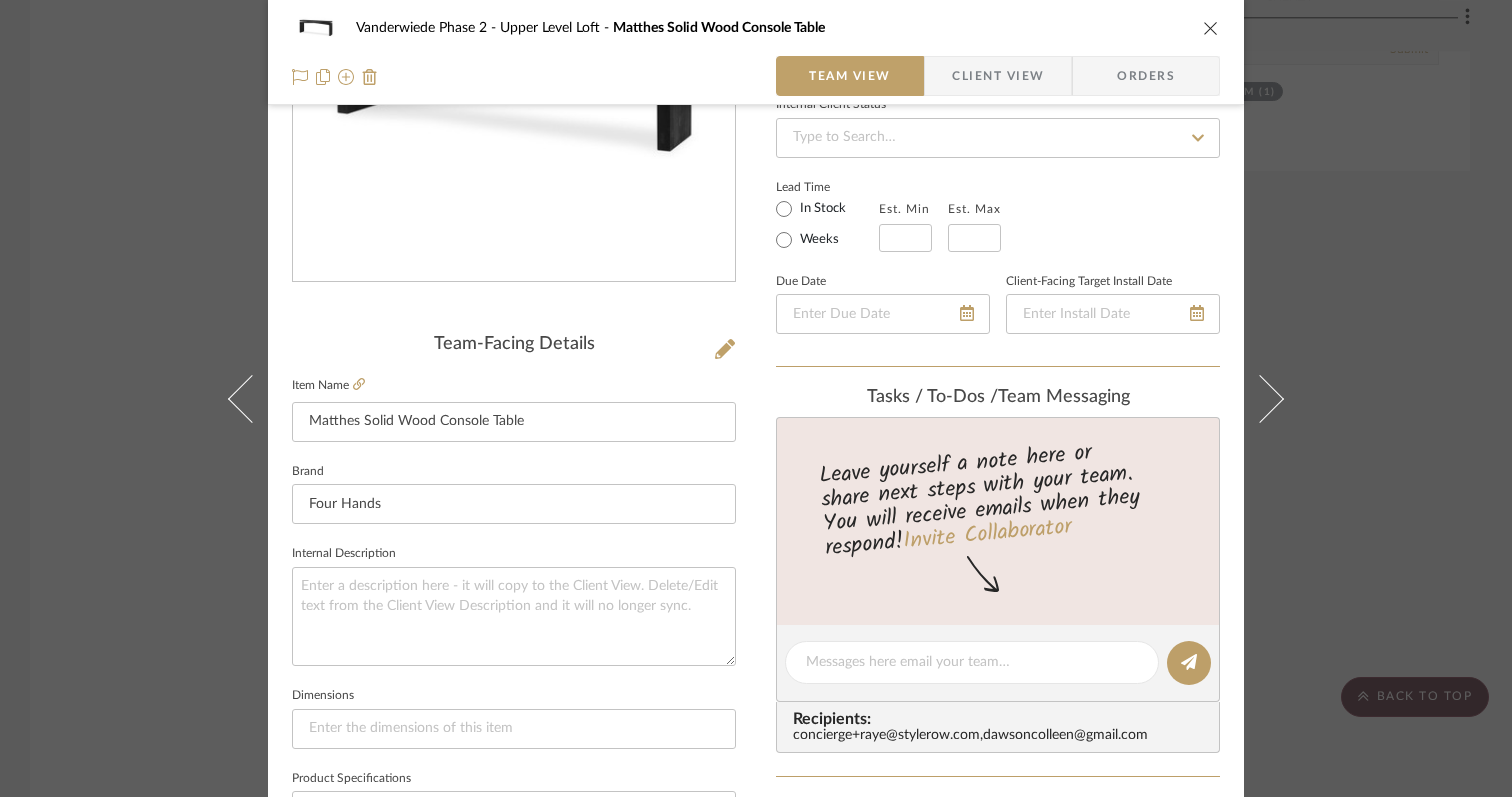 scroll, scrollTop: 0, scrollLeft: 0, axis: both 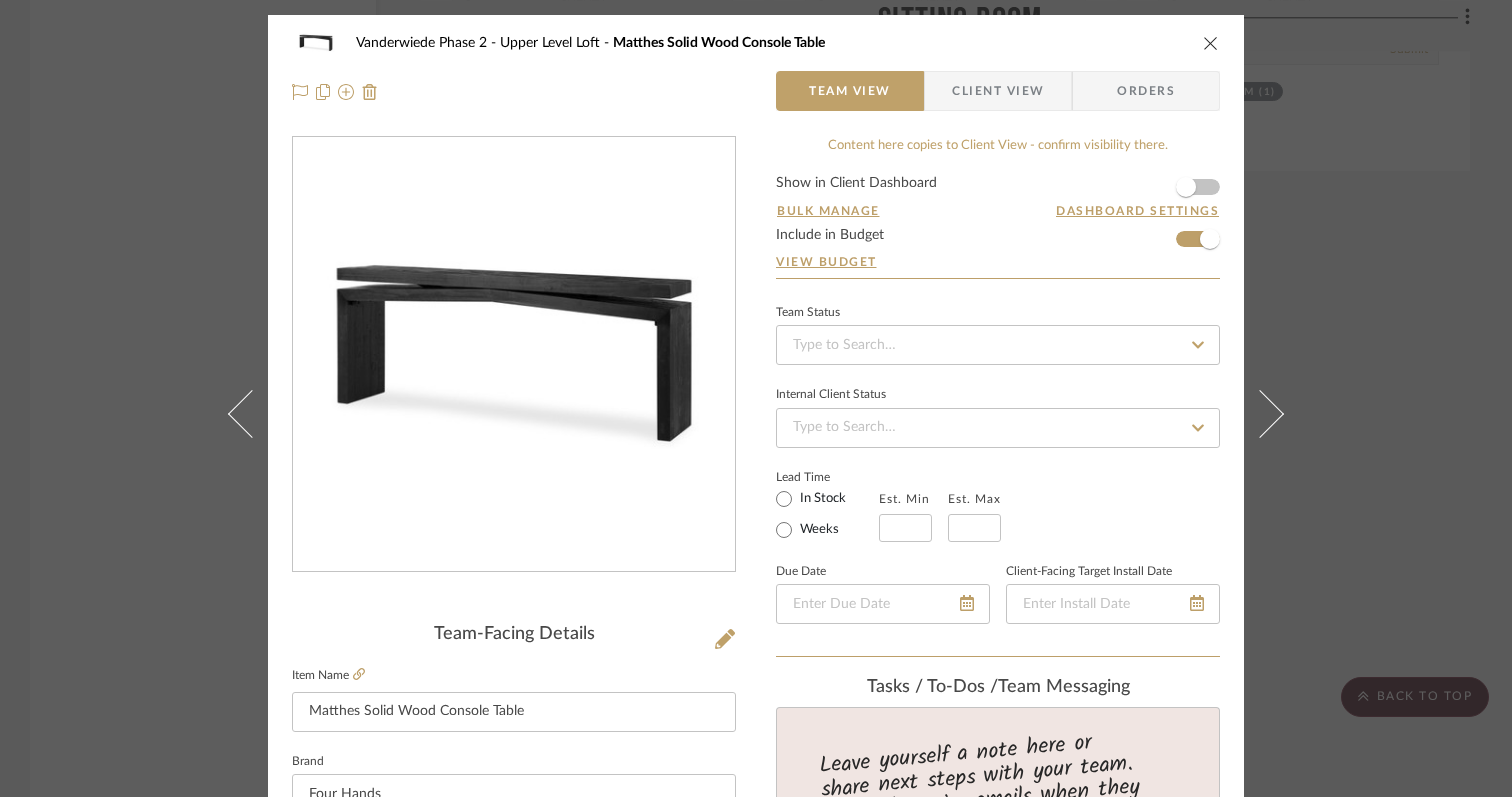 click at bounding box center [1211, 43] 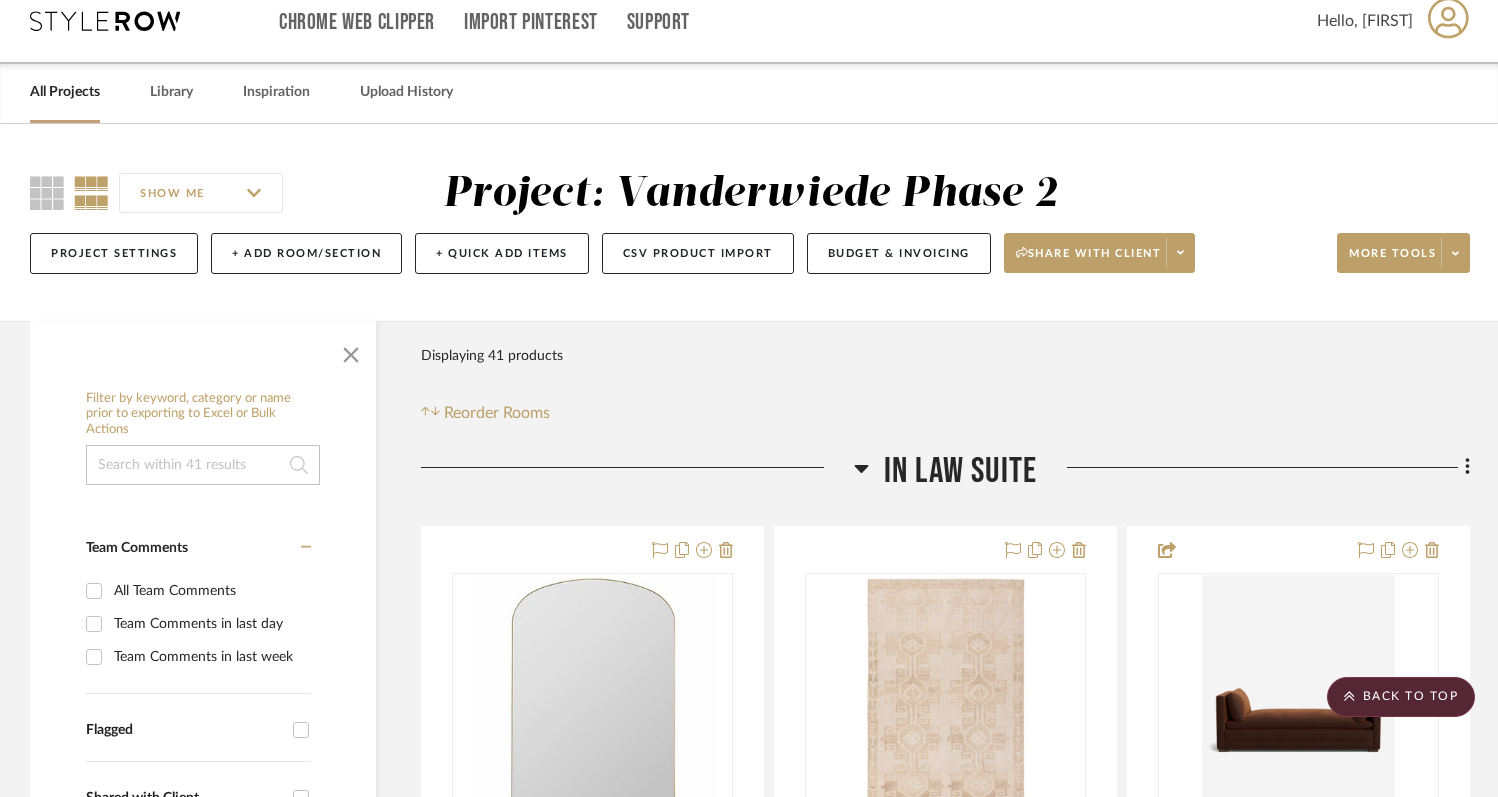 scroll, scrollTop: 0, scrollLeft: 0, axis: both 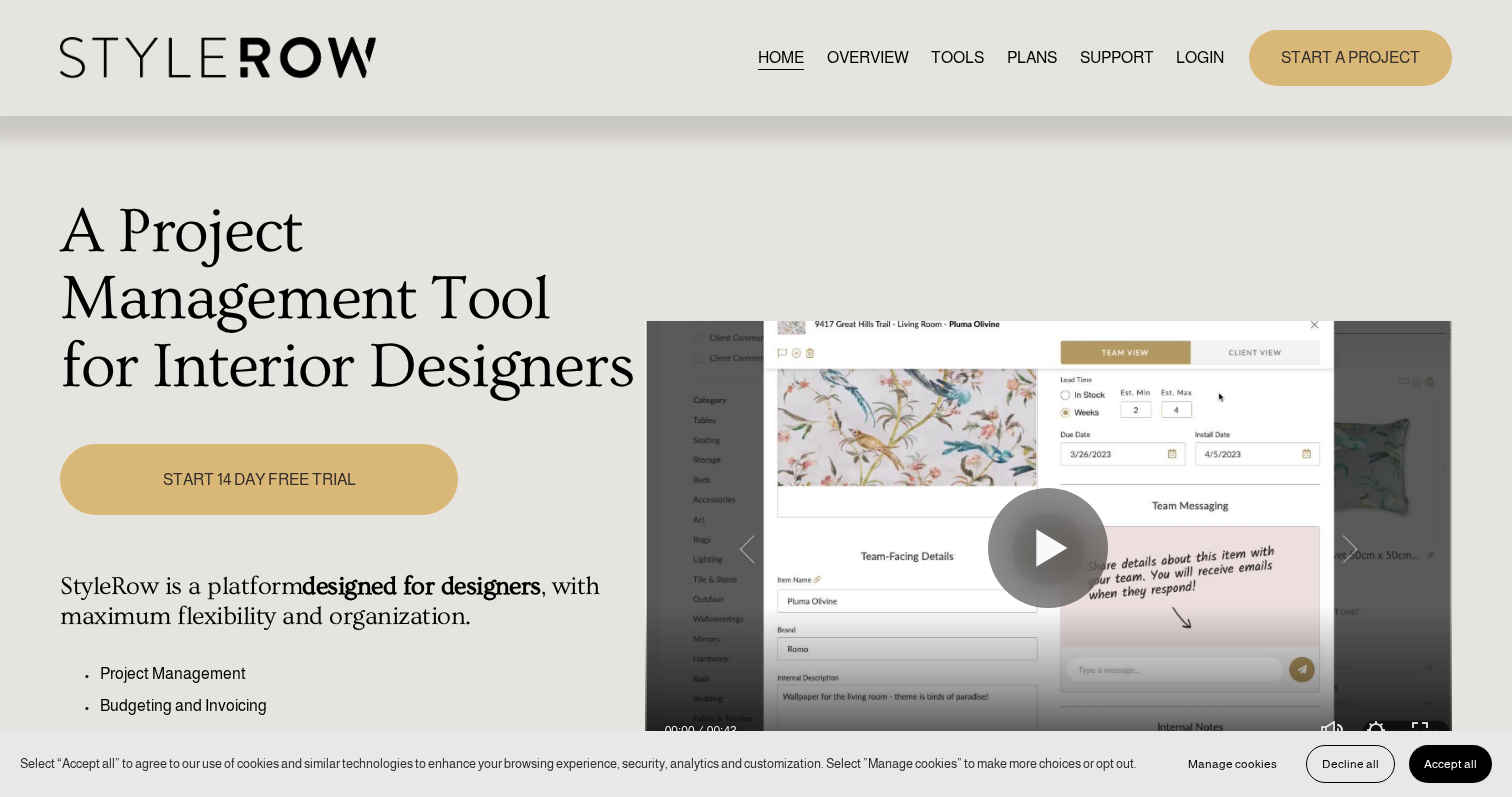 click on "LOGIN" at bounding box center [1200, 57] 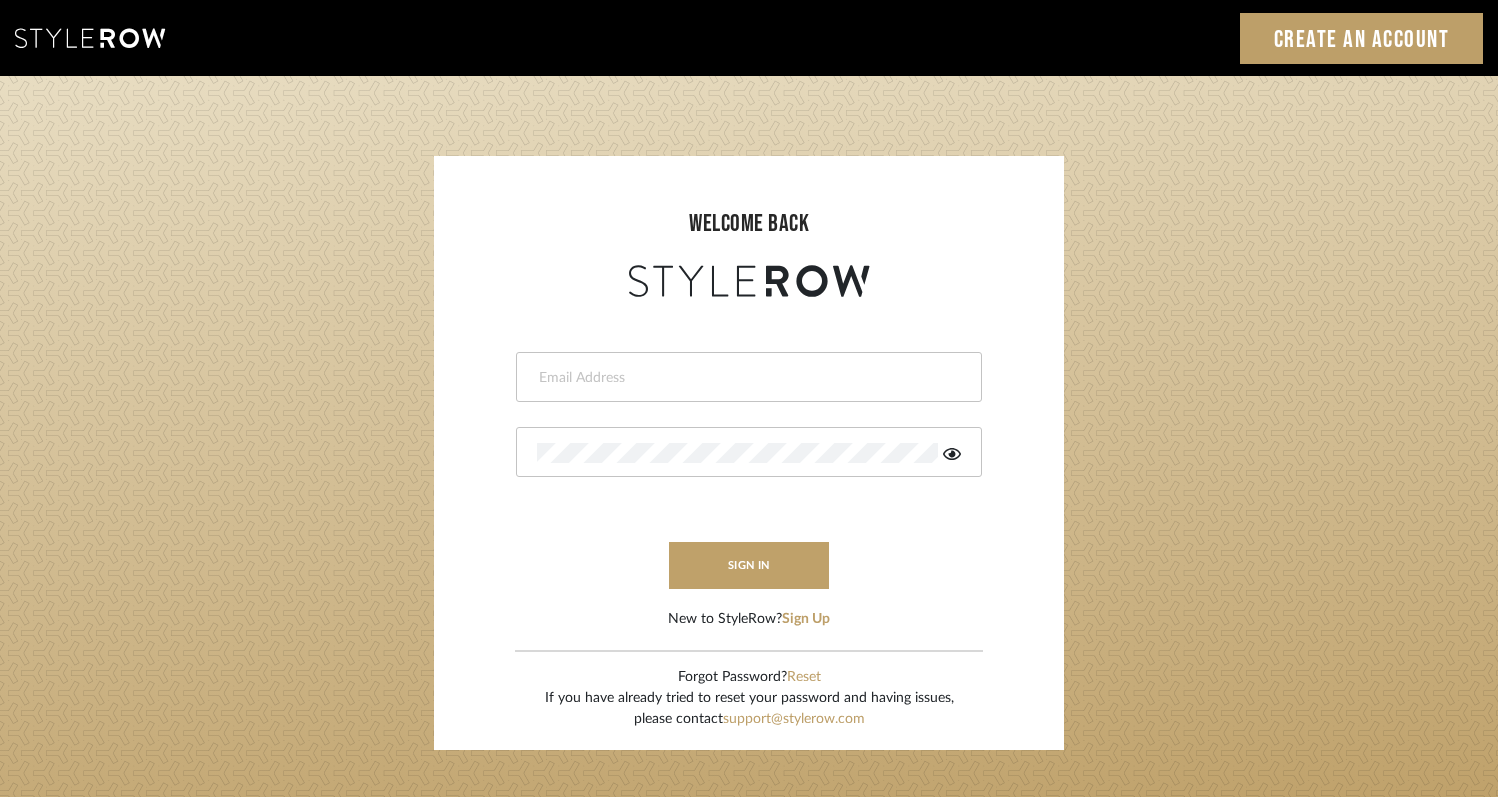 scroll, scrollTop: 0, scrollLeft: 0, axis: both 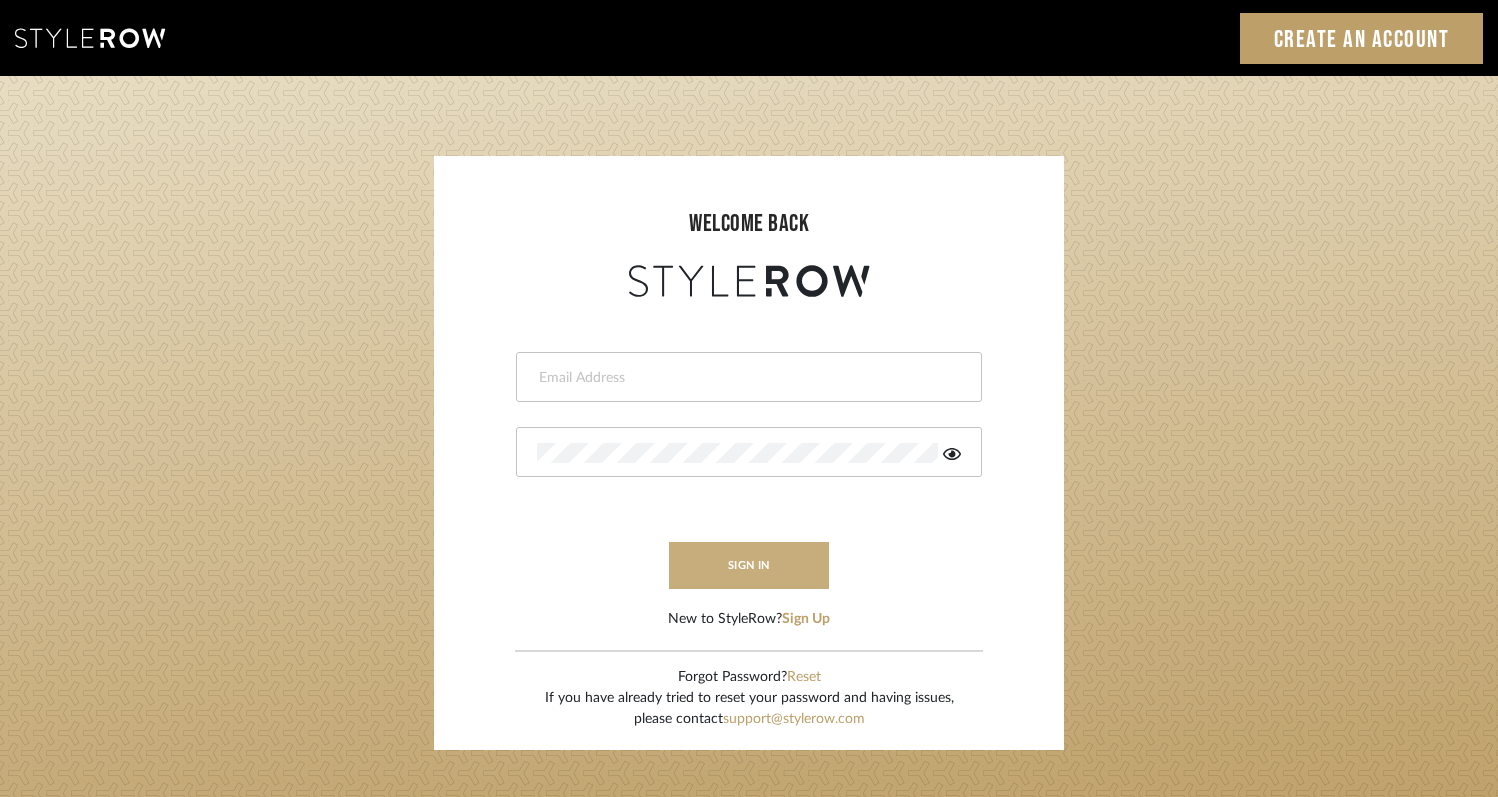 type on "[EMAIL]" 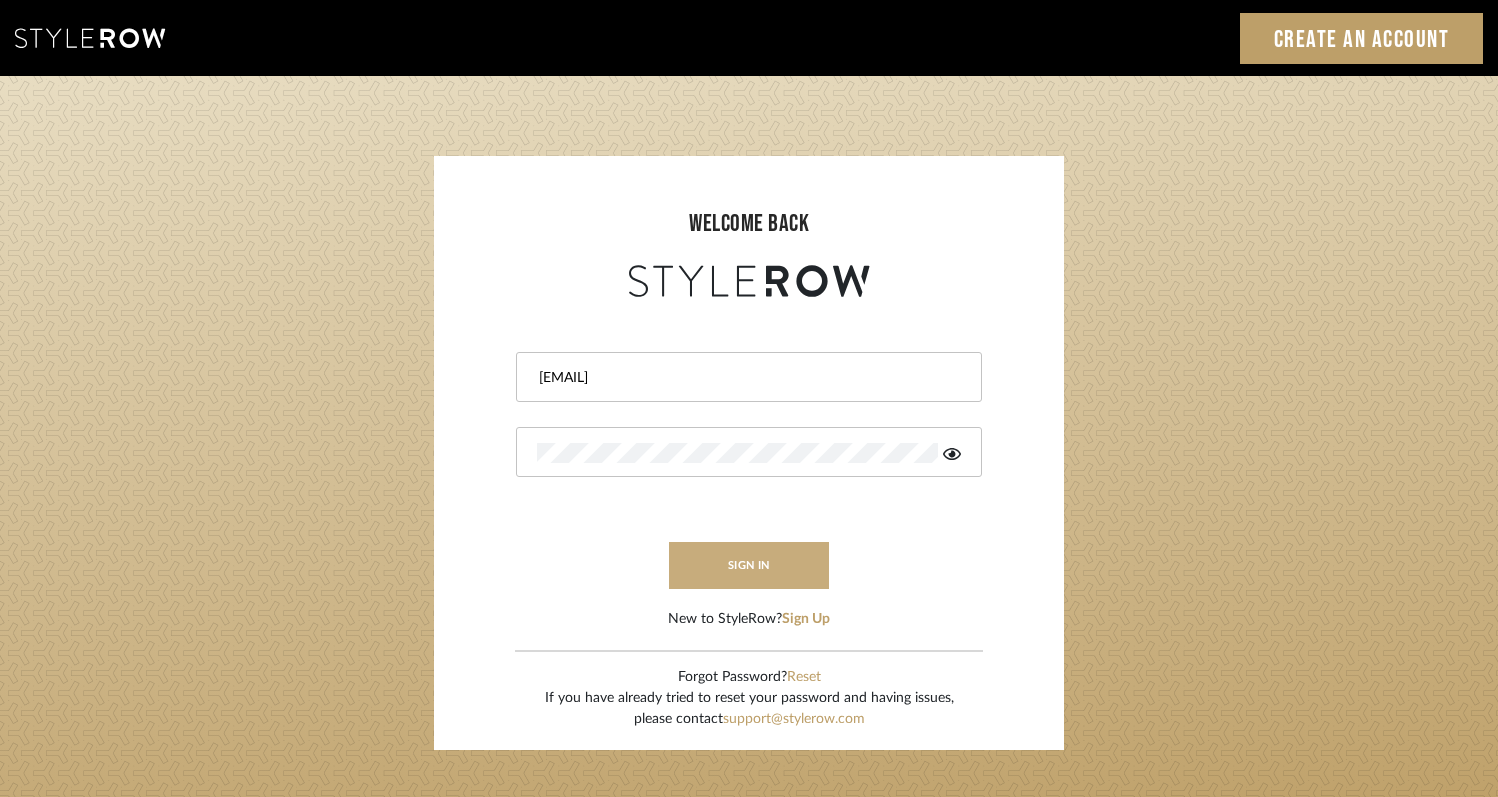 click on "sign in" at bounding box center [749, 565] 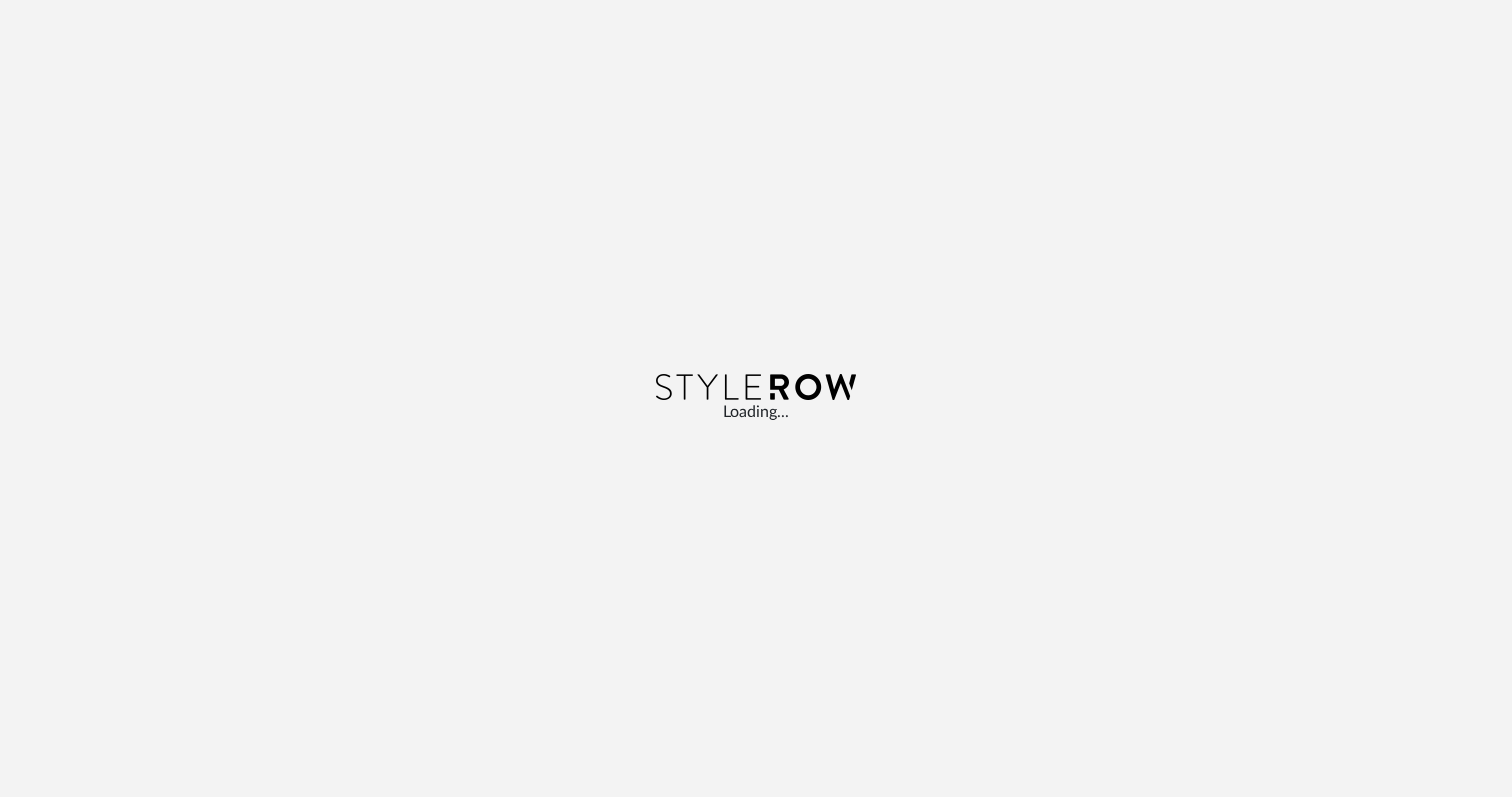 scroll, scrollTop: 0, scrollLeft: 0, axis: both 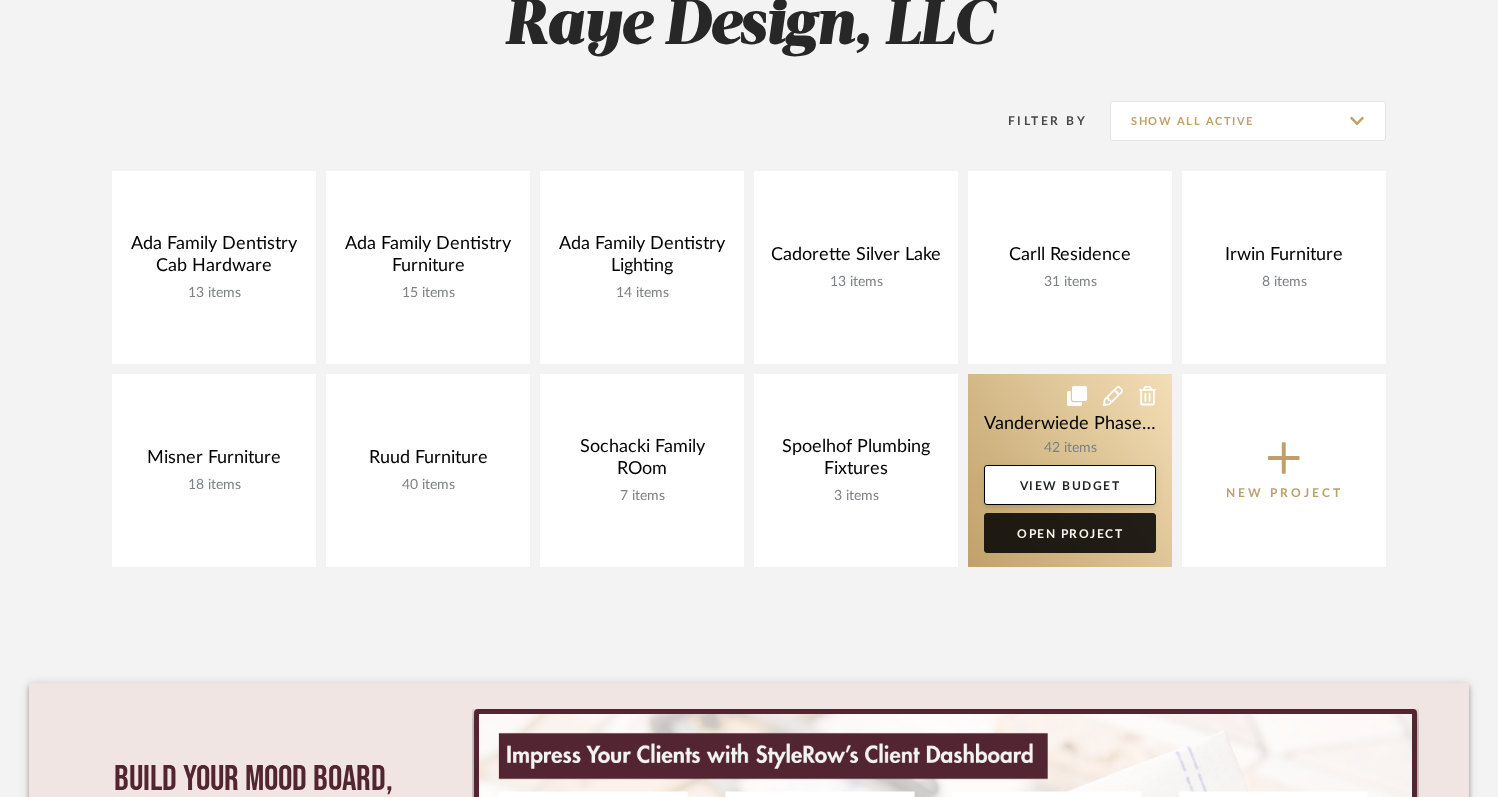 click on "Open Project" 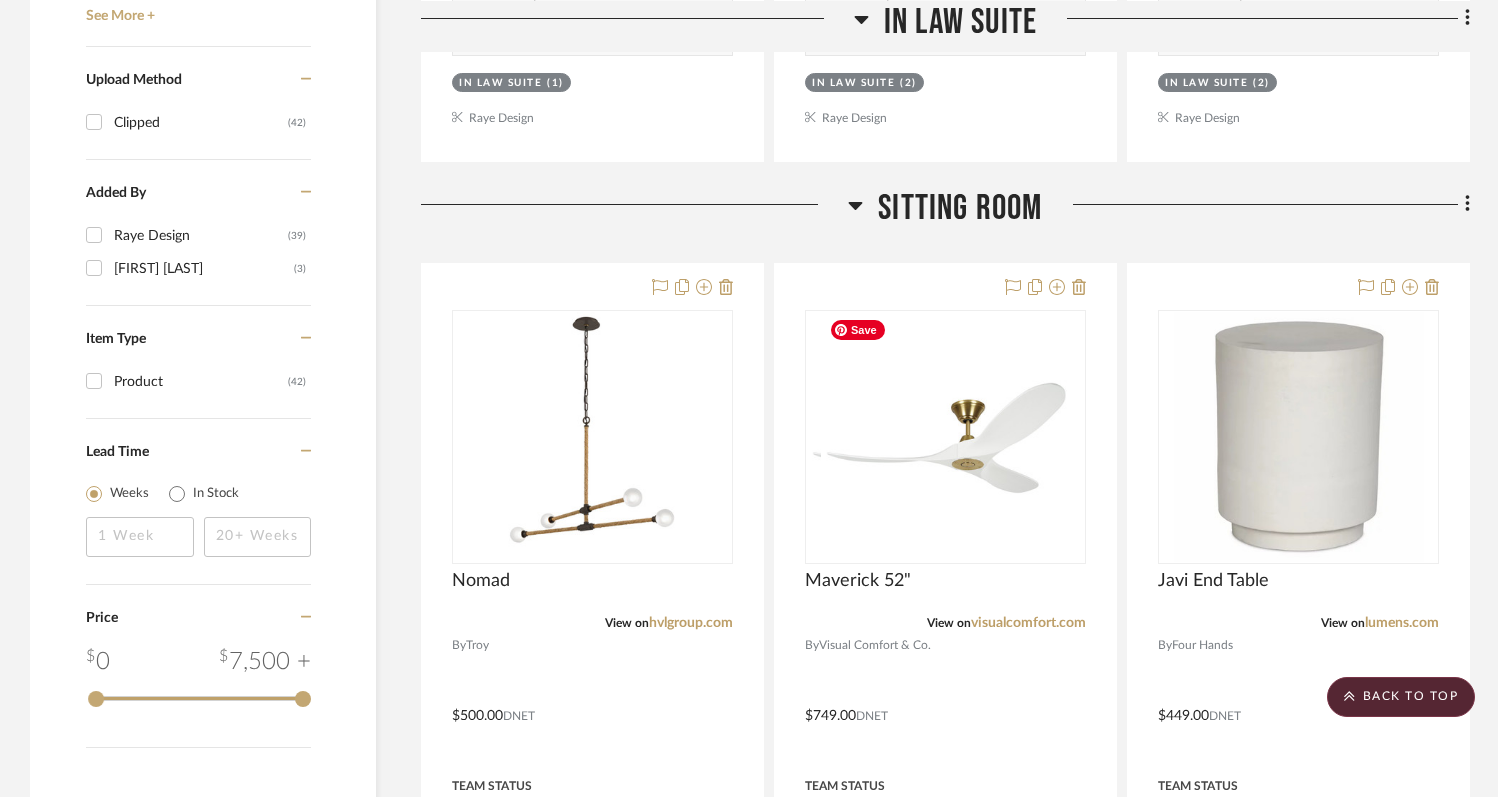 scroll, scrollTop: 2155, scrollLeft: 0, axis: vertical 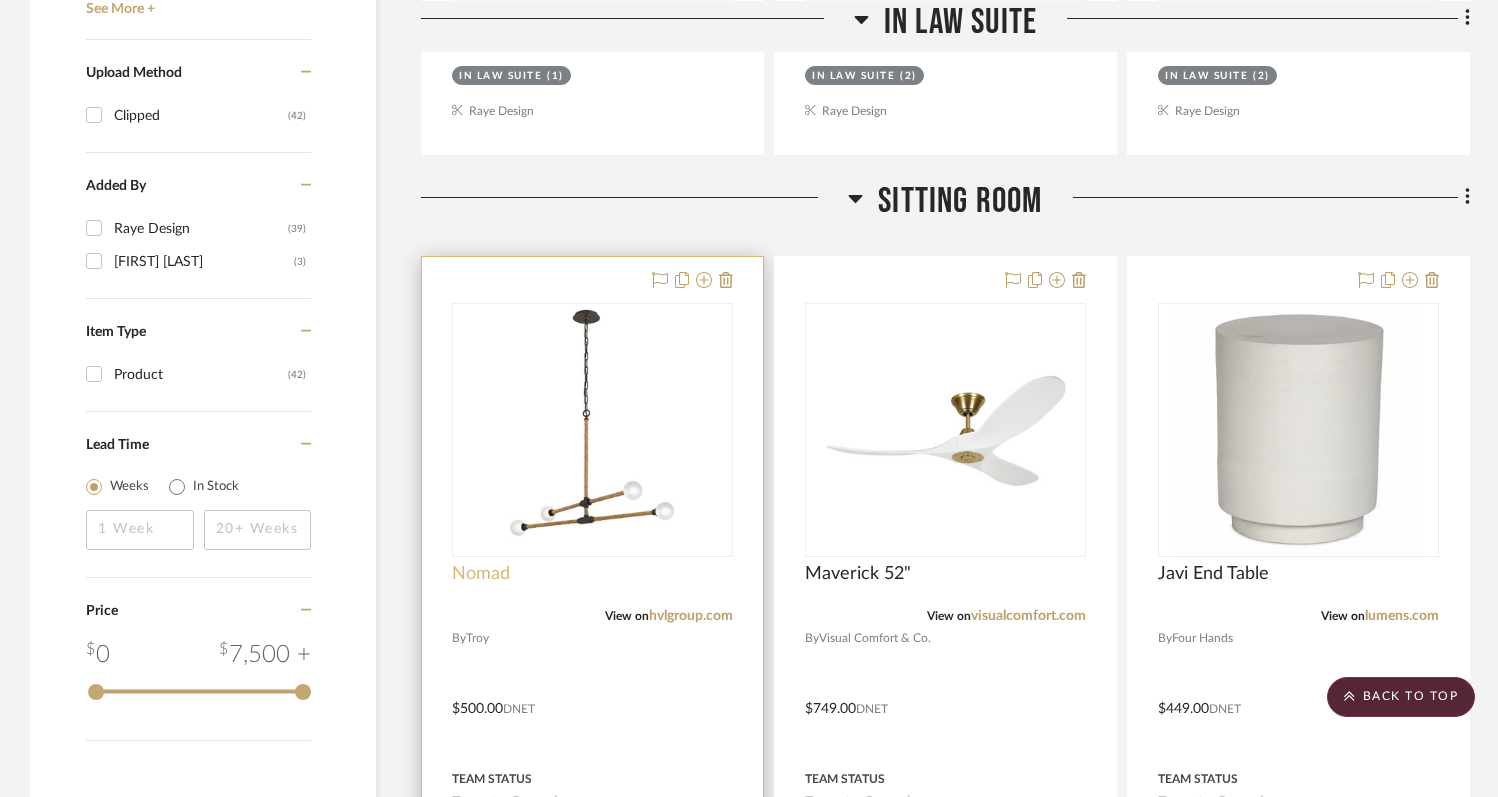 click on "Nomad" at bounding box center (481, 574) 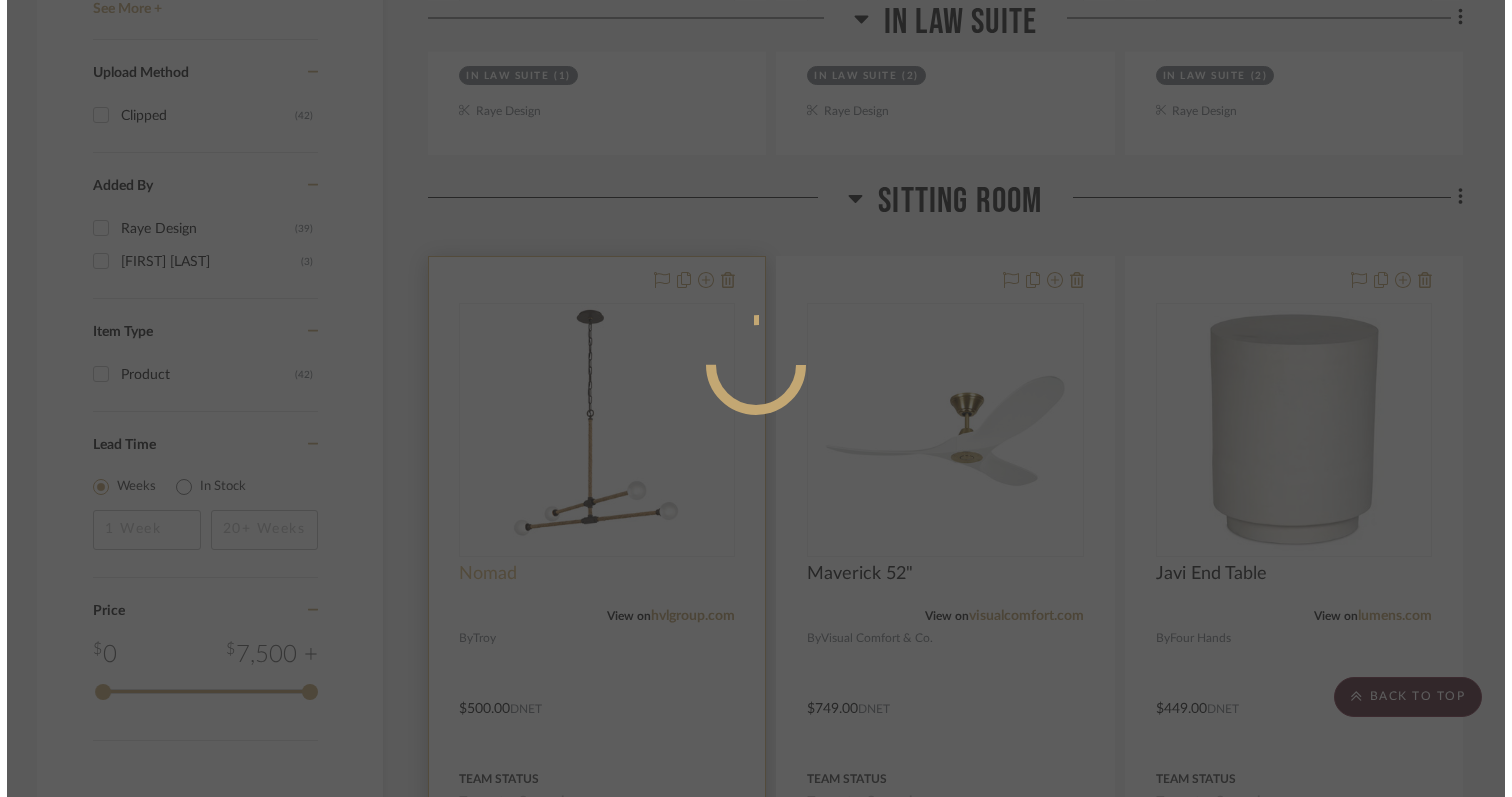 scroll, scrollTop: 0, scrollLeft: 0, axis: both 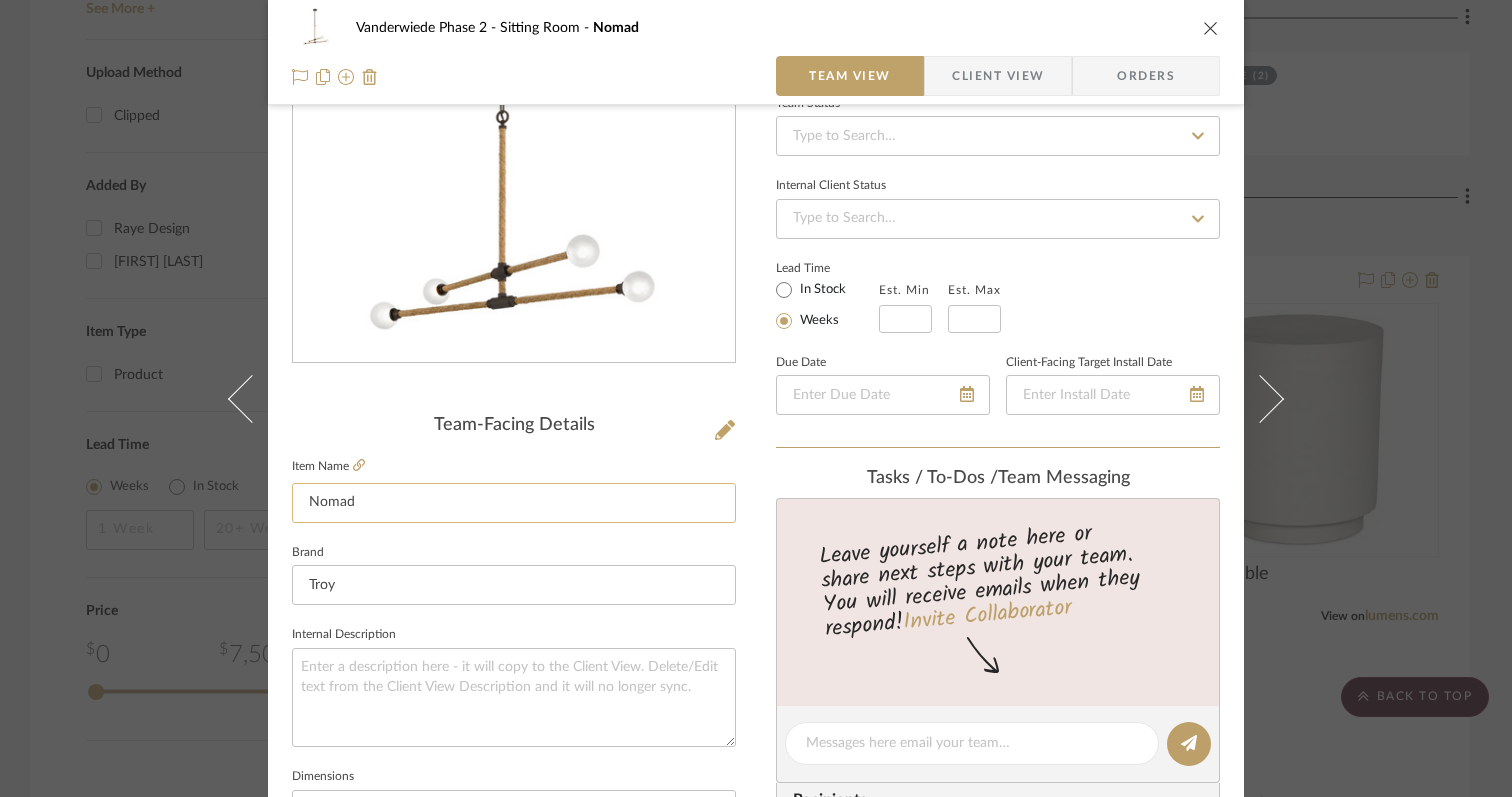 click on "Nomad" 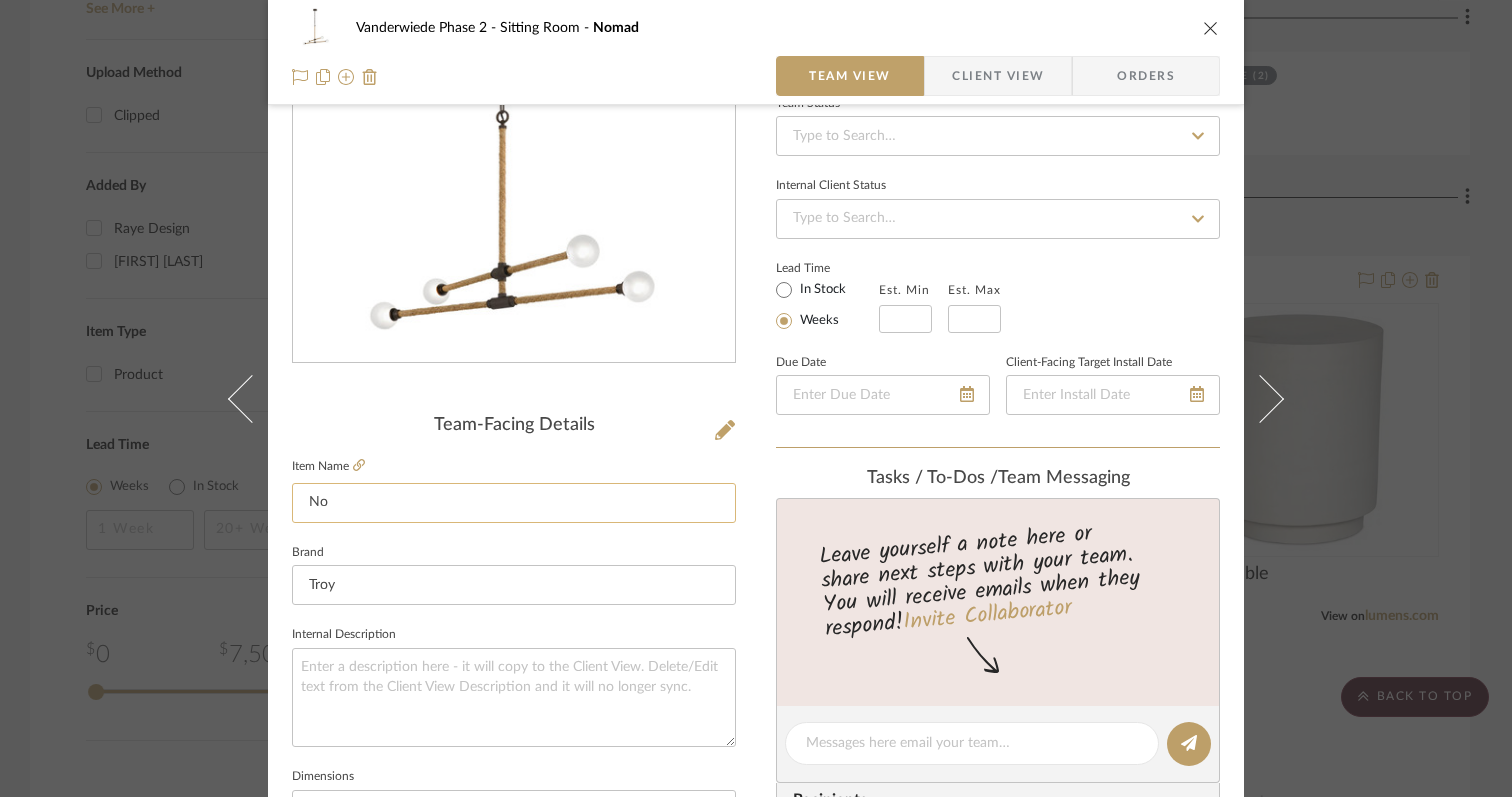 type on "N" 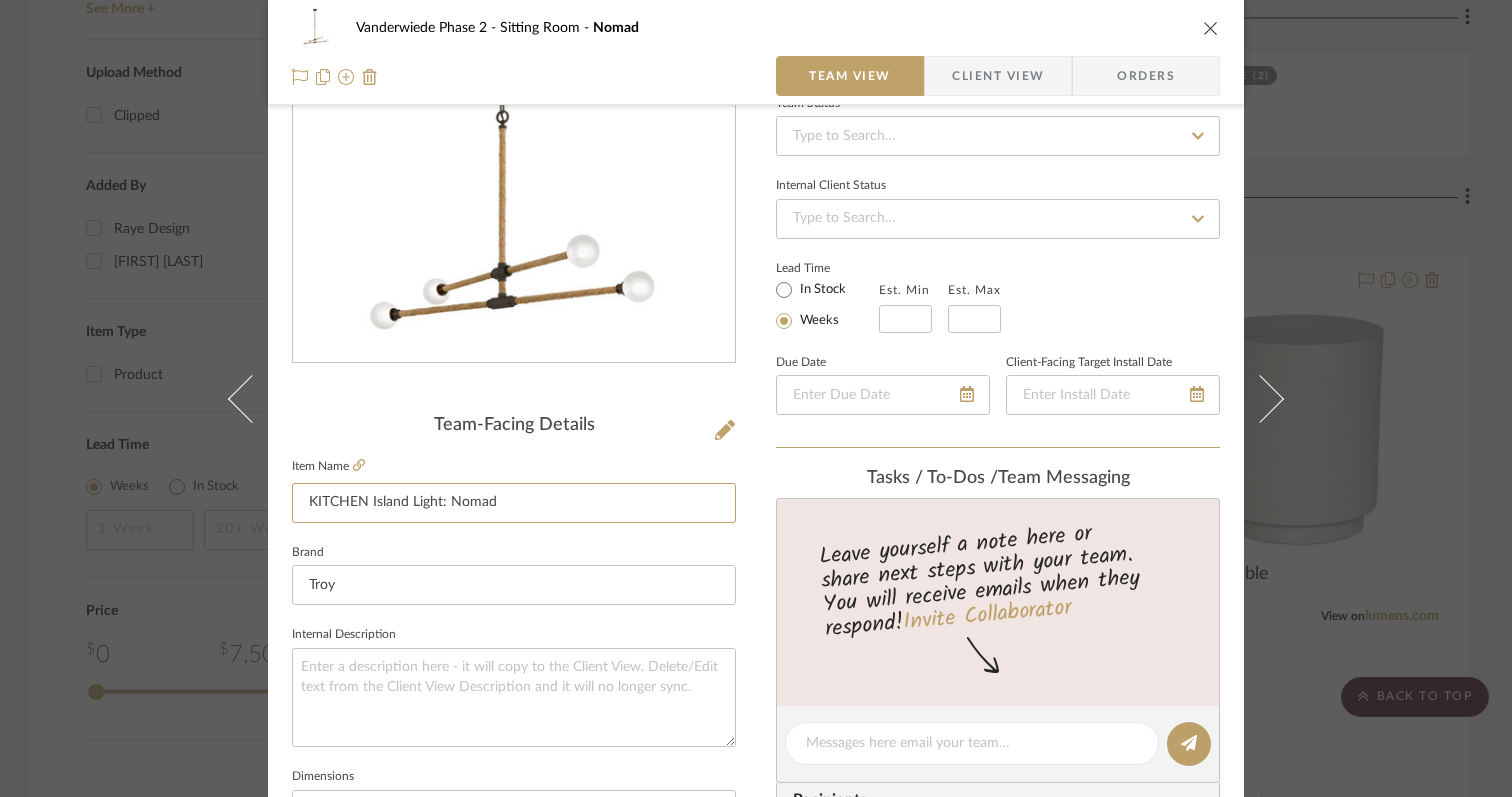type on "KITCHEN Island Light: Nomad" 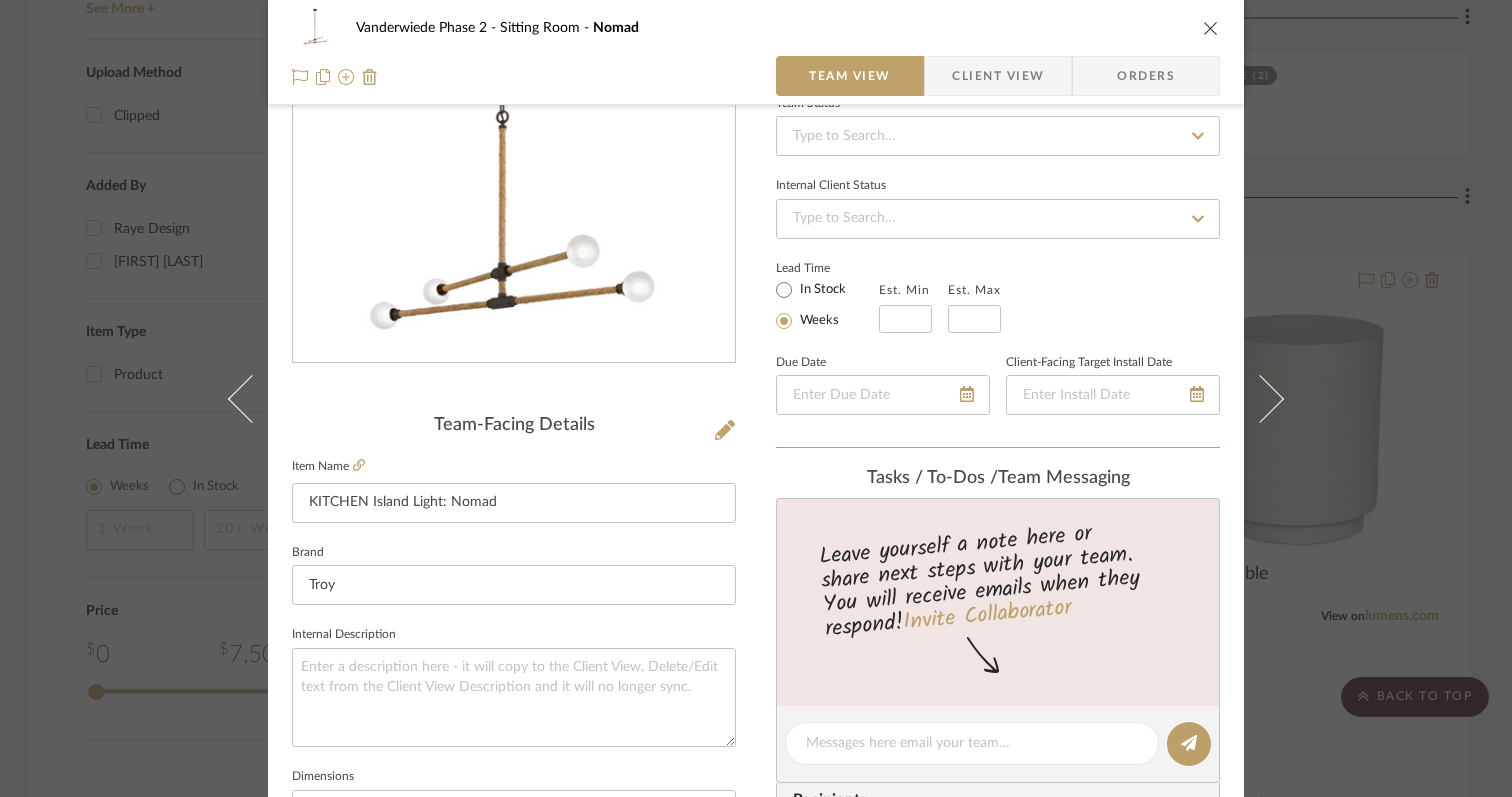 click on "Item Name  KITCHEN Island Light: Nomad" 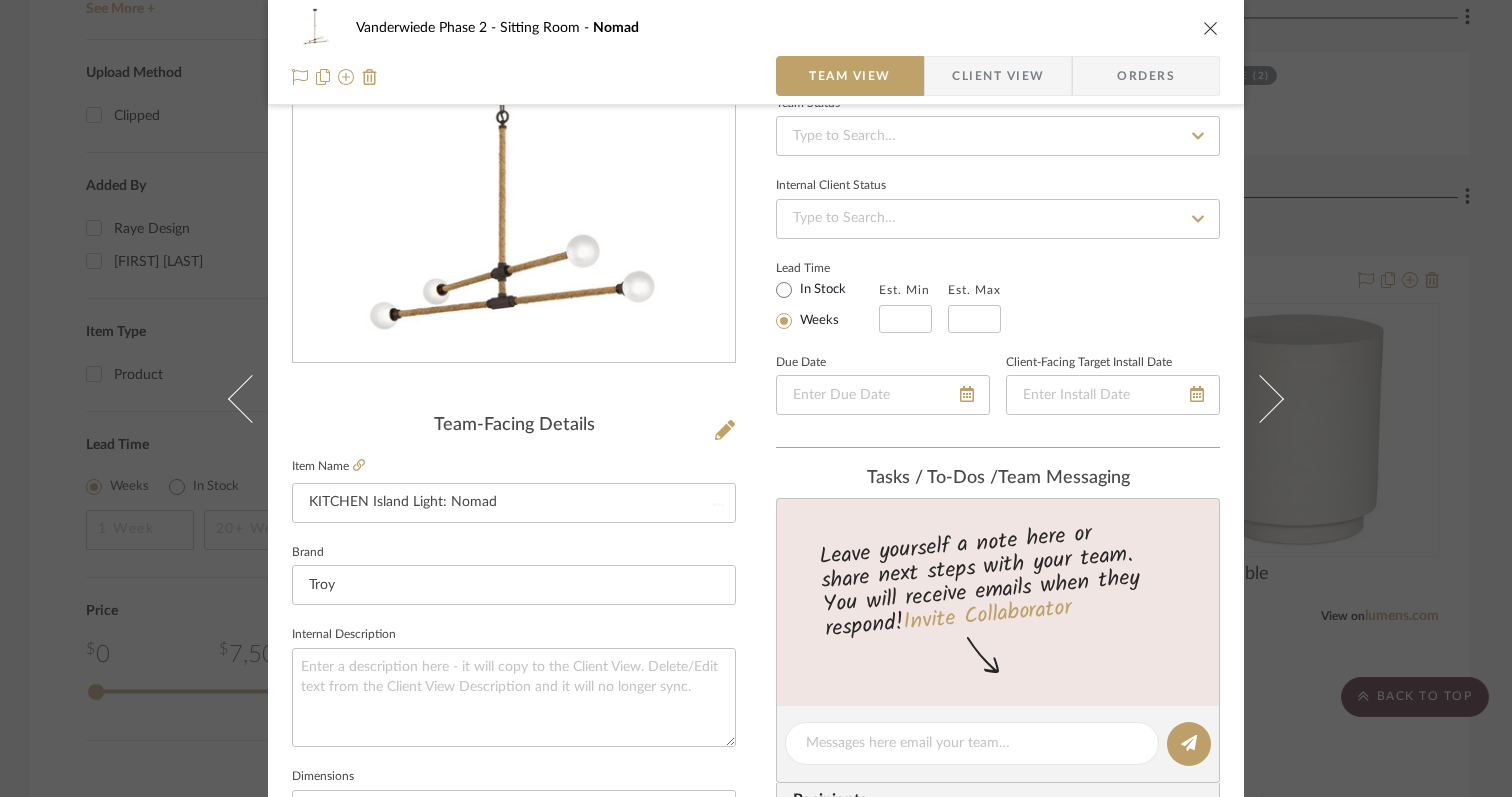 type 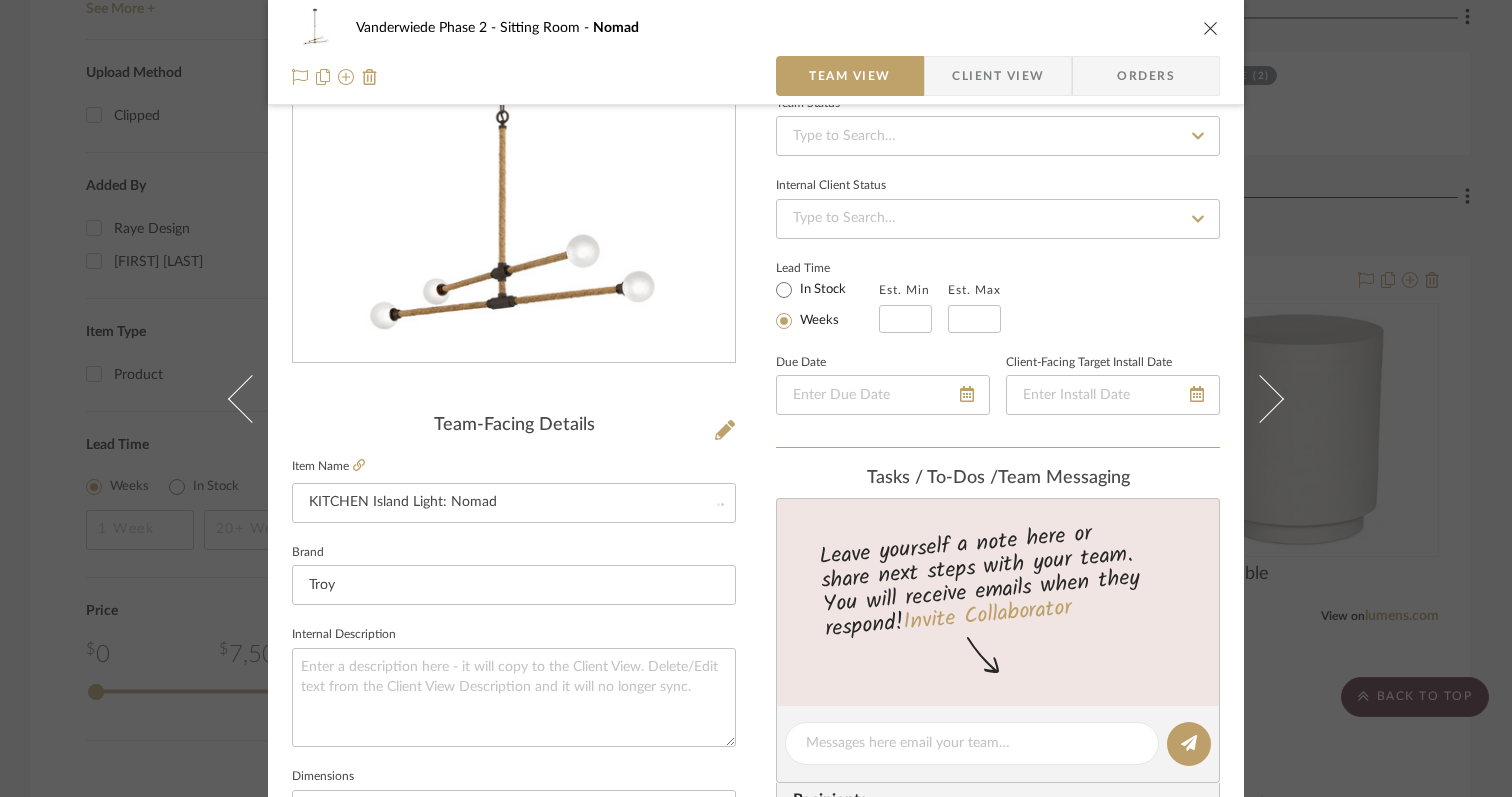 type 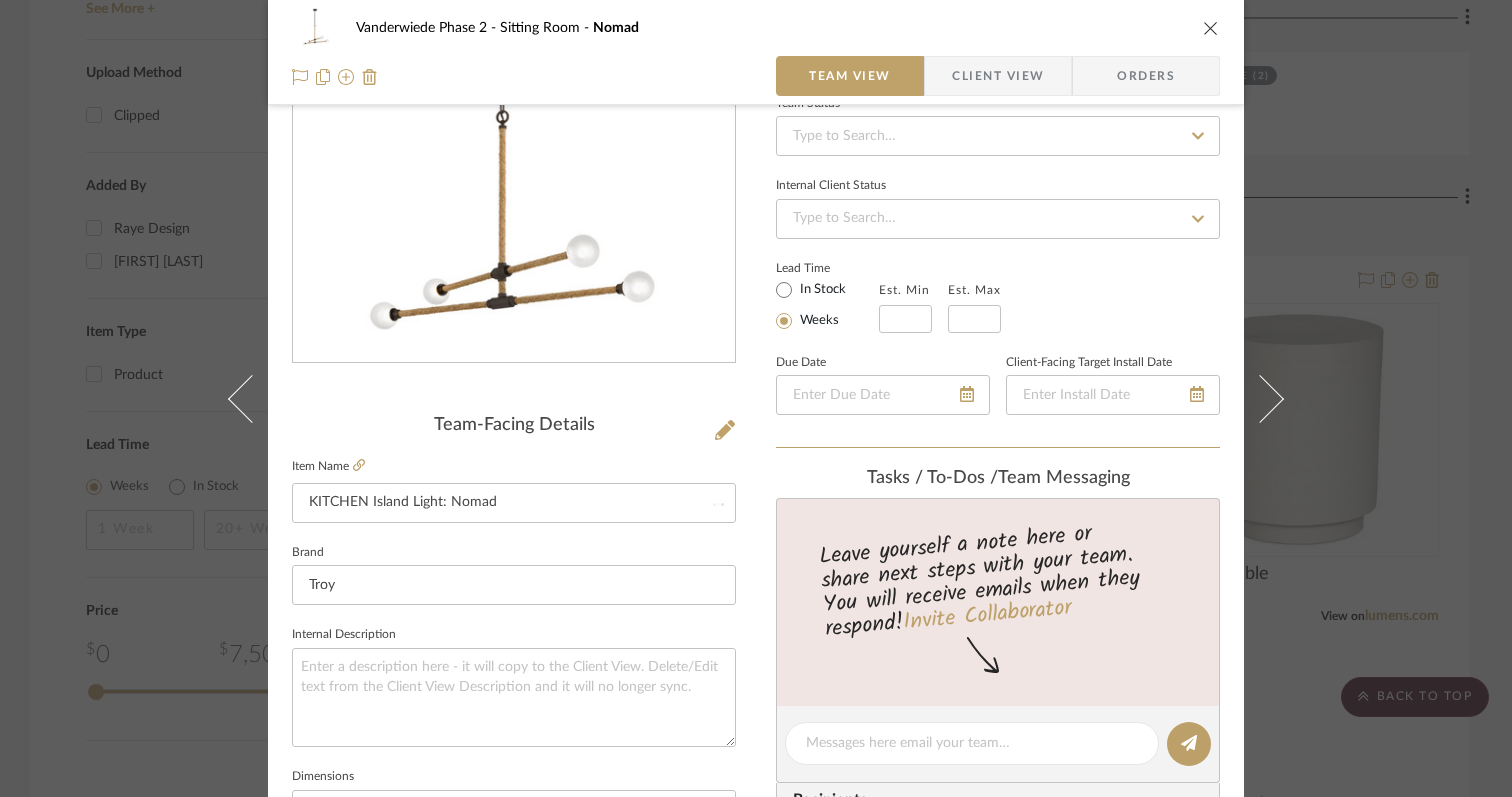 type 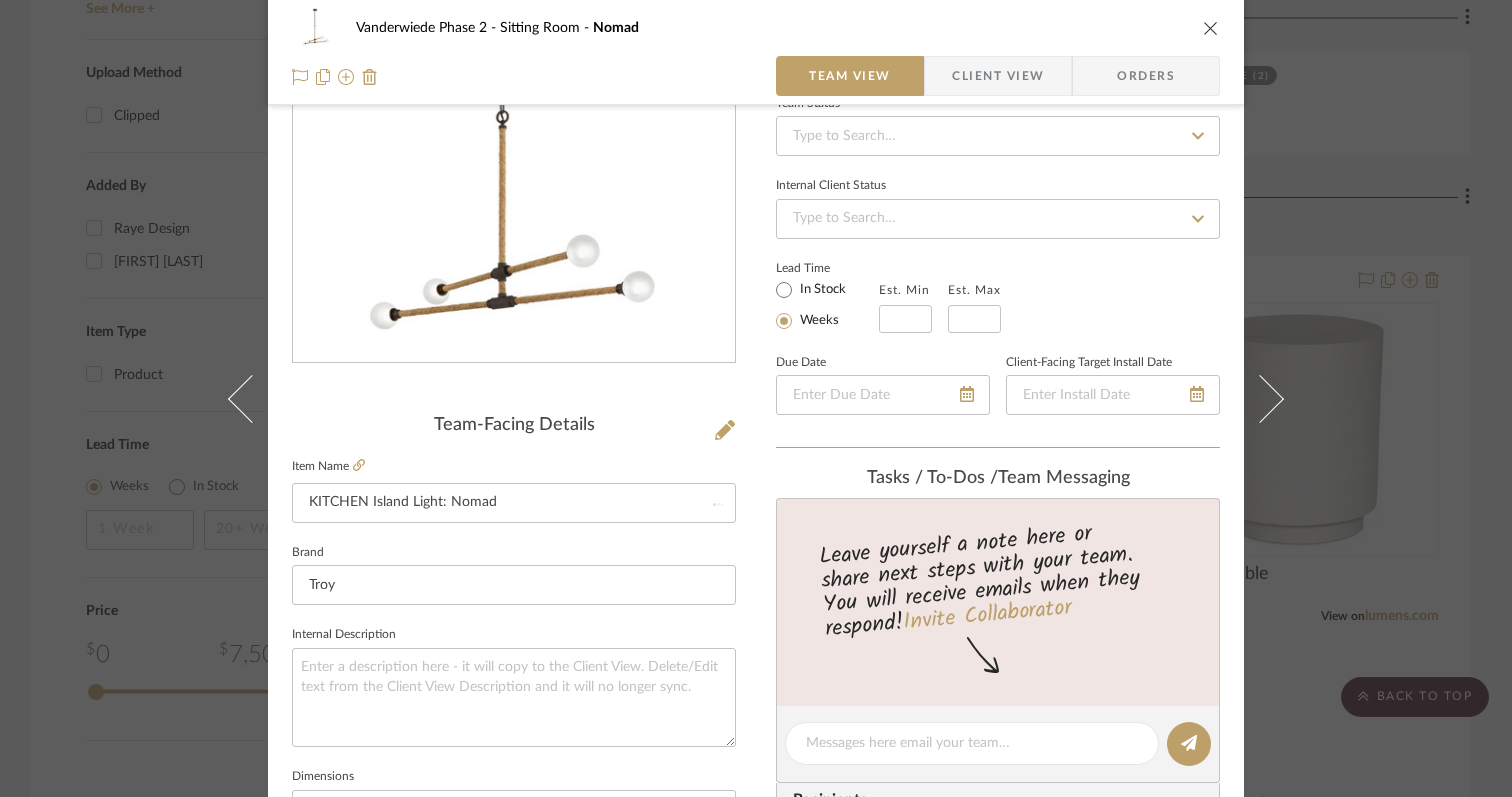 type 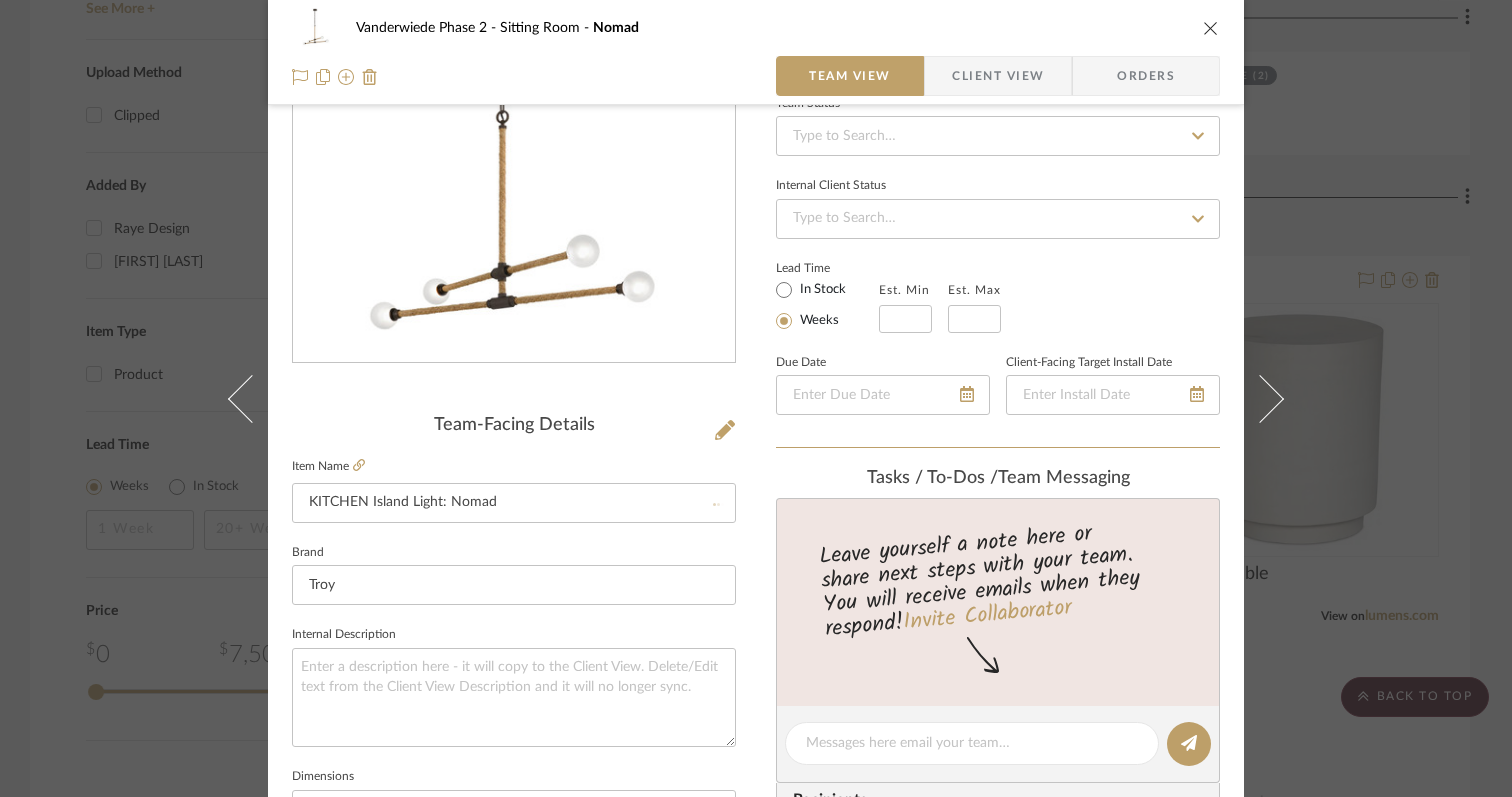 type 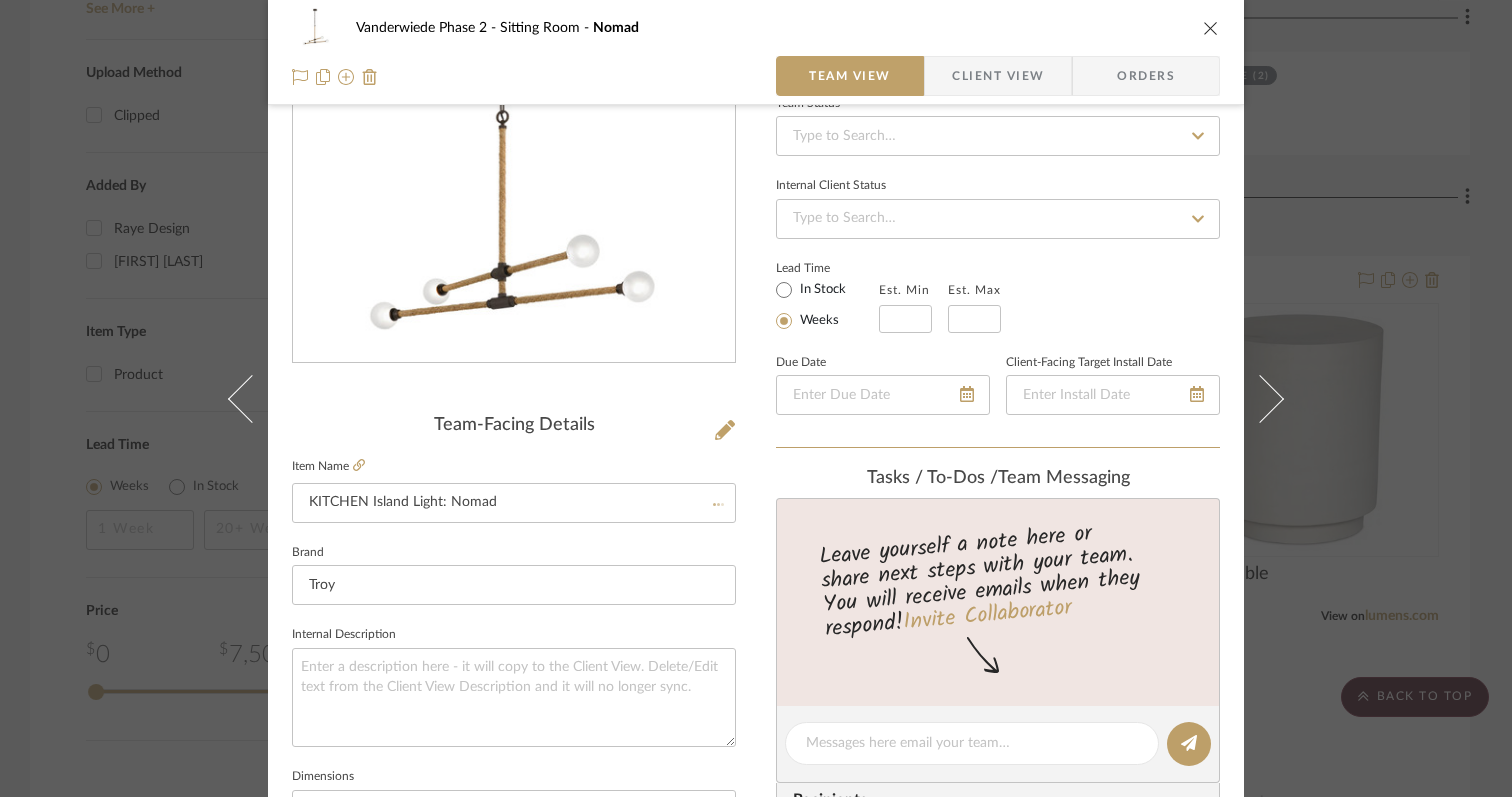 type 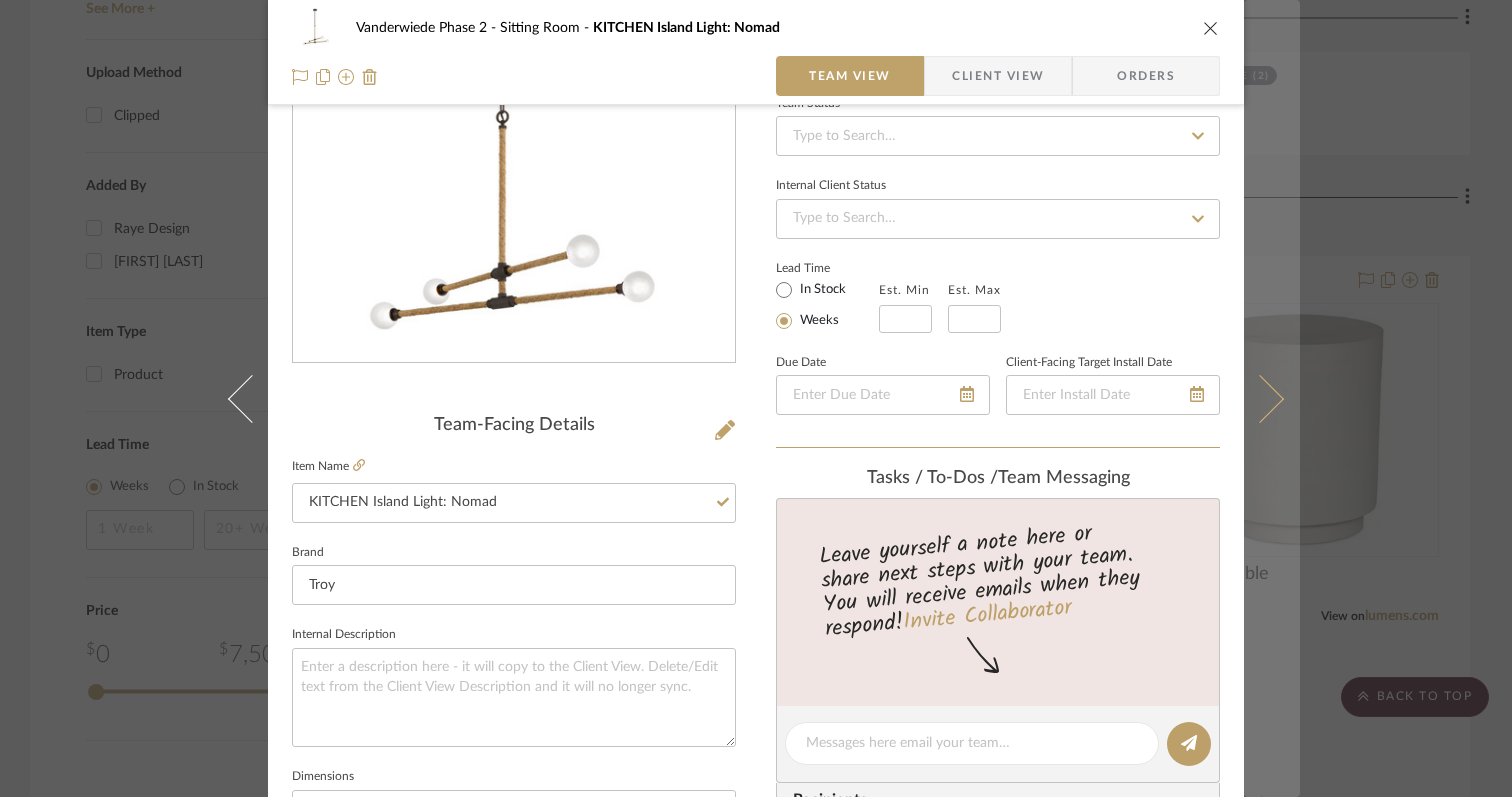 click at bounding box center [1260, 398] 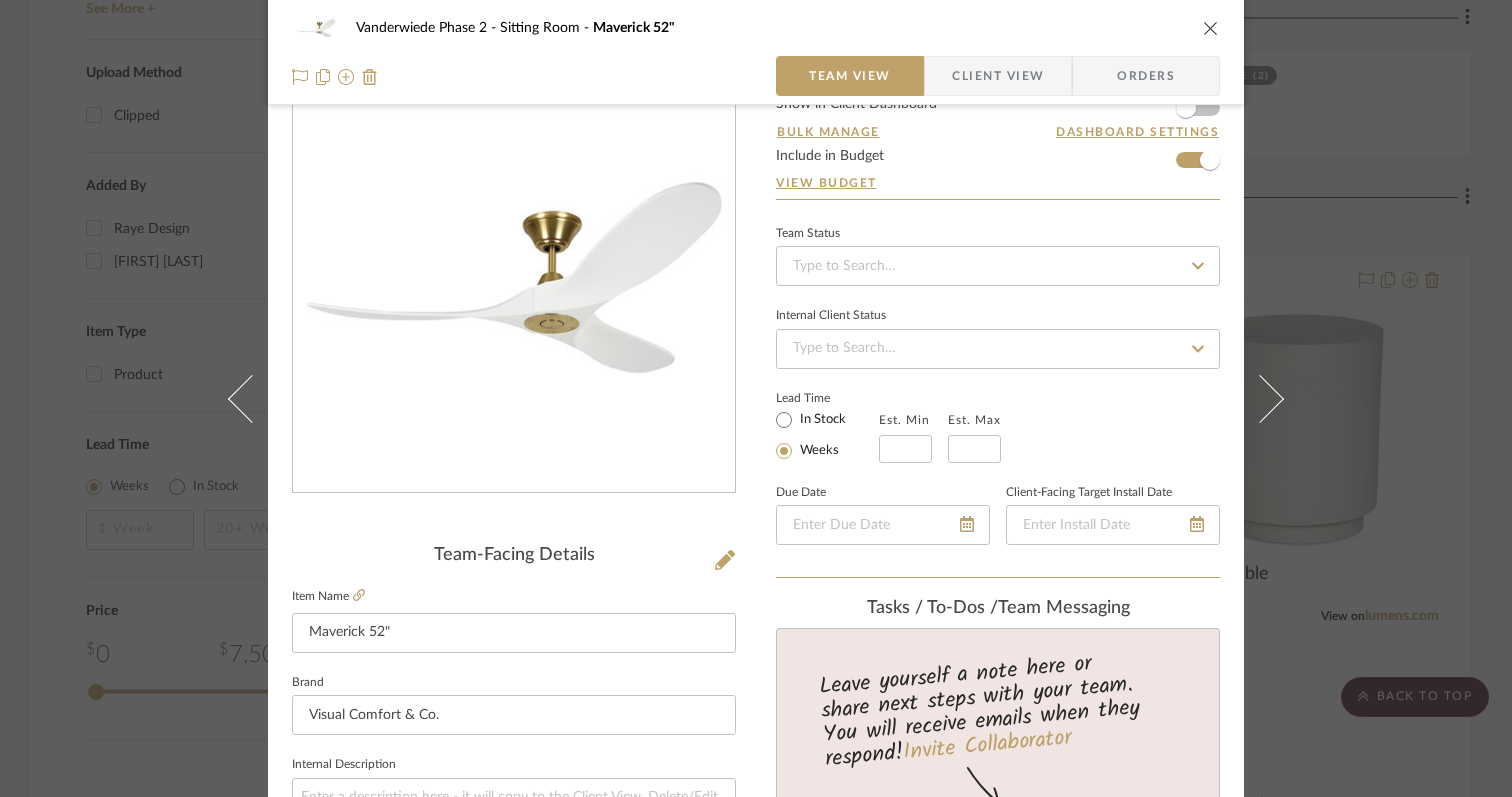 scroll, scrollTop: 209, scrollLeft: 0, axis: vertical 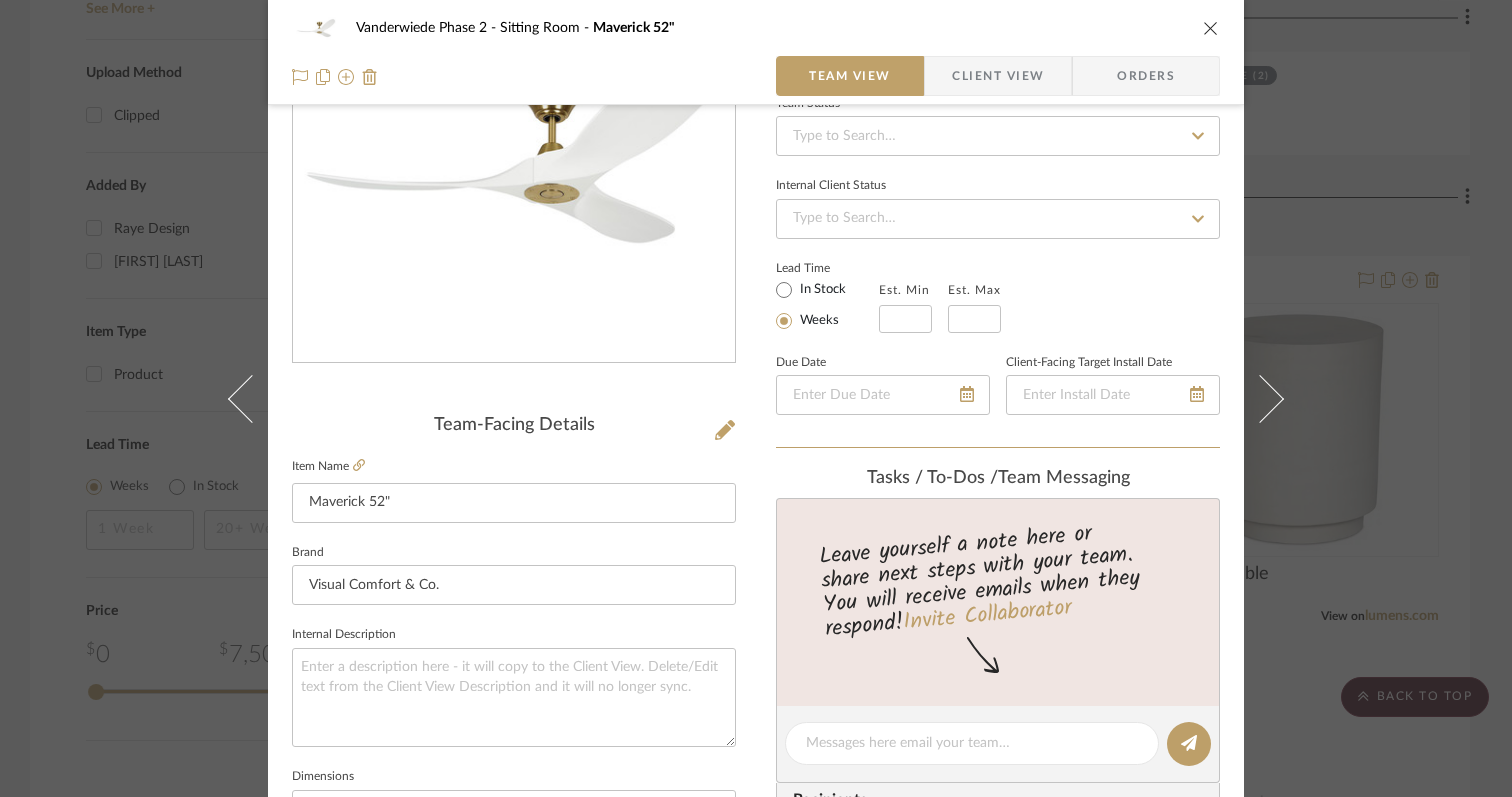click at bounding box center [1211, 28] 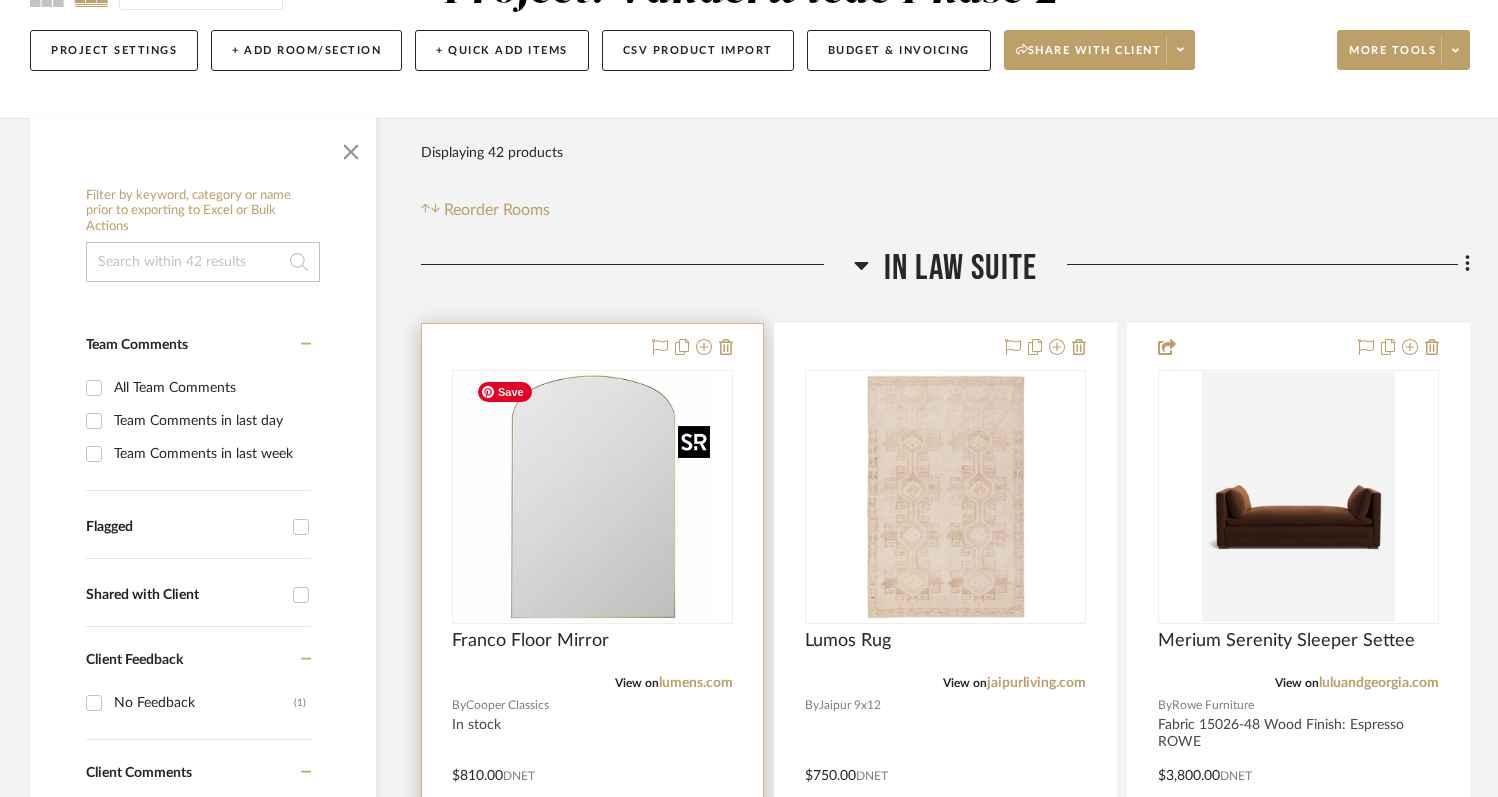 scroll, scrollTop: 242, scrollLeft: 0, axis: vertical 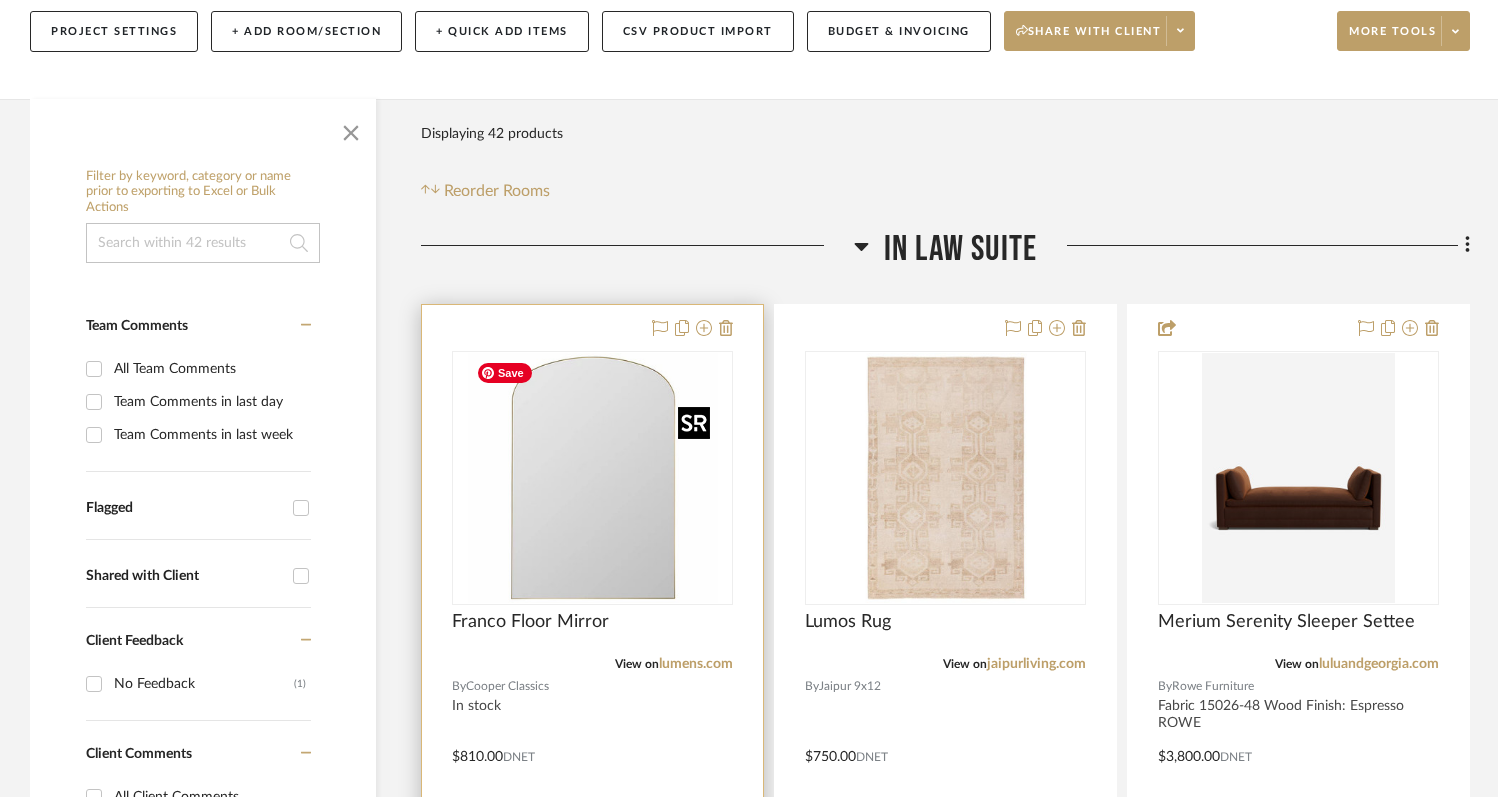 click at bounding box center [593, 478] 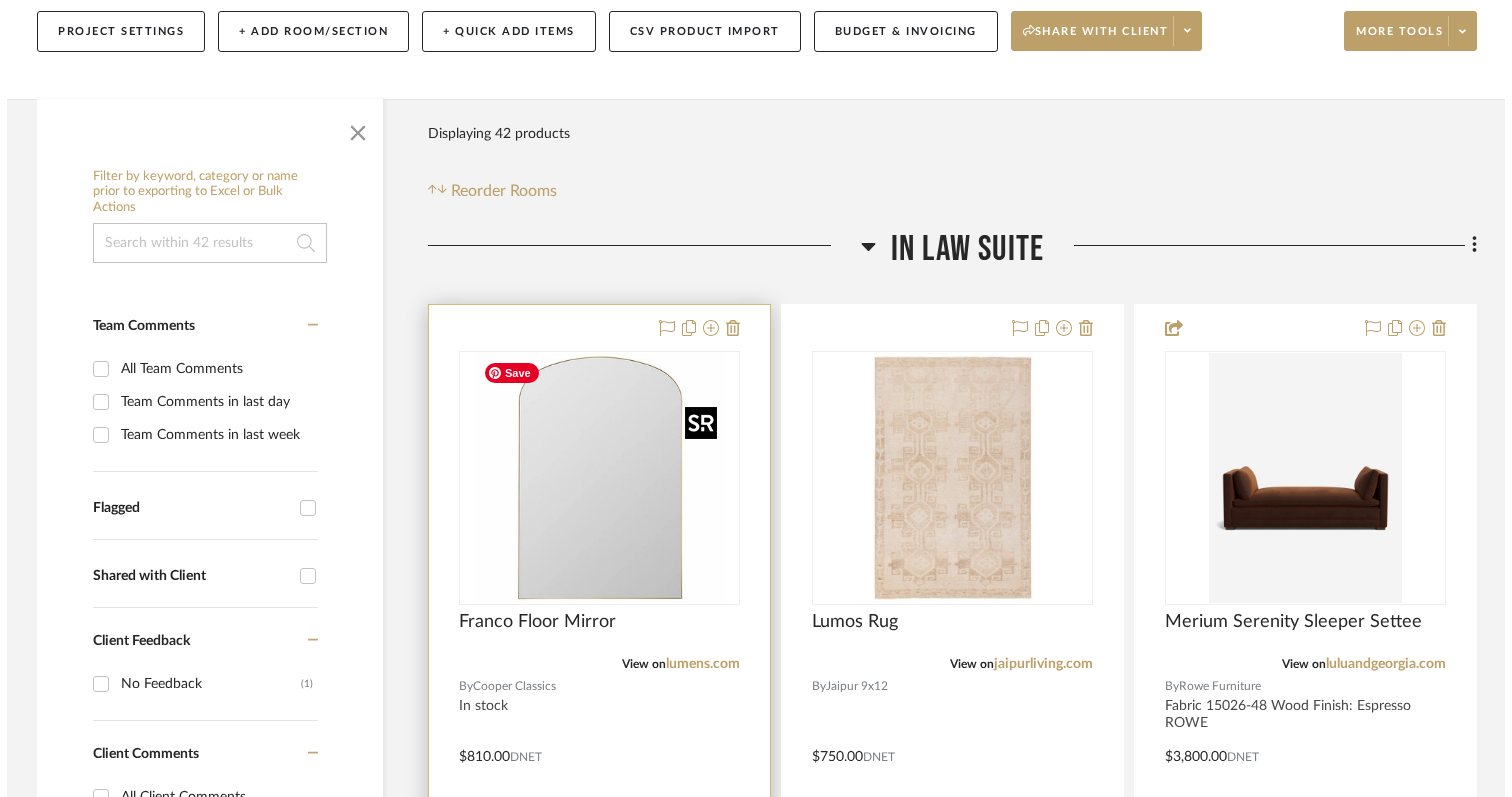 scroll, scrollTop: 0, scrollLeft: 0, axis: both 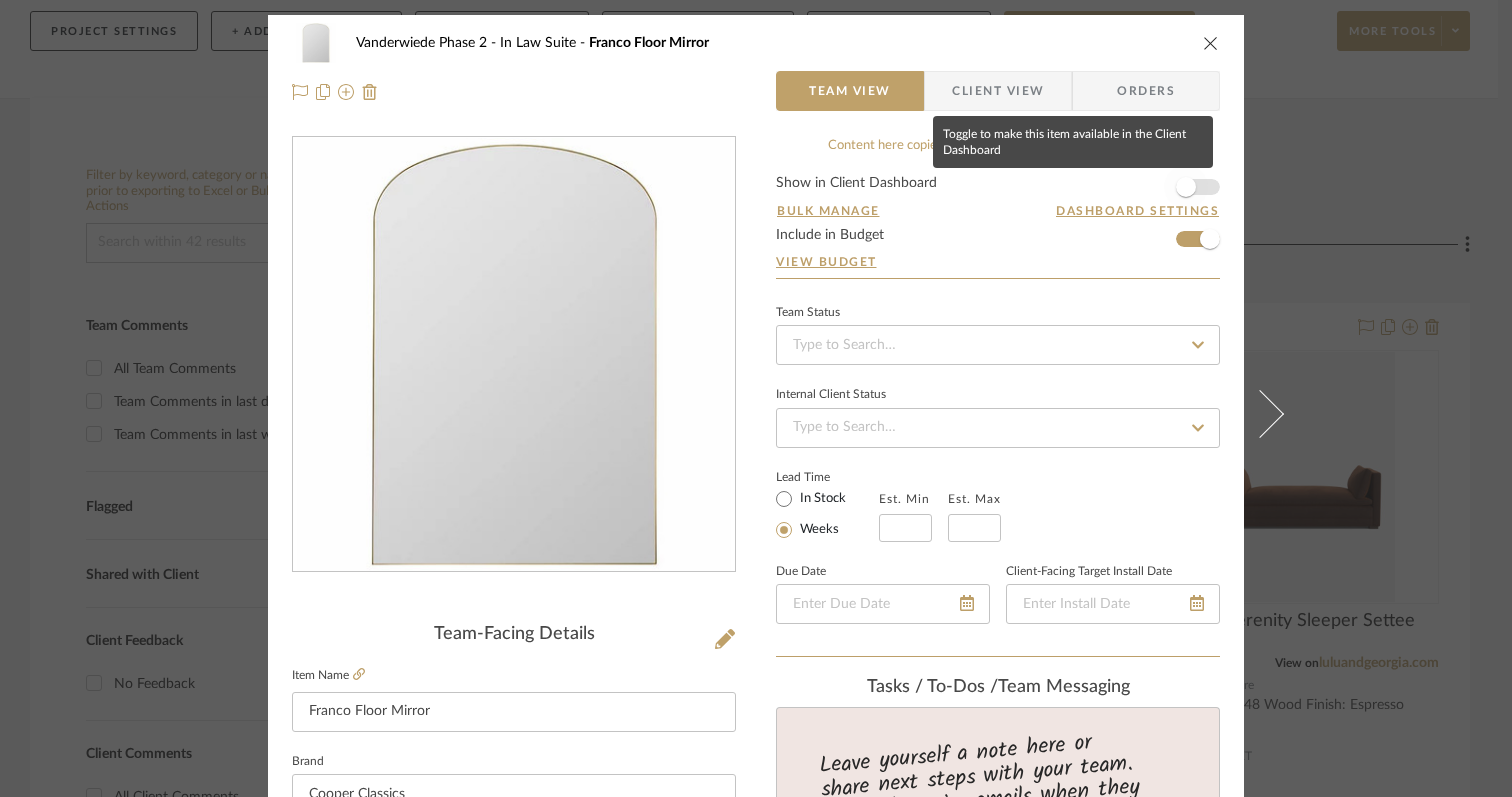 click at bounding box center (1186, 187) 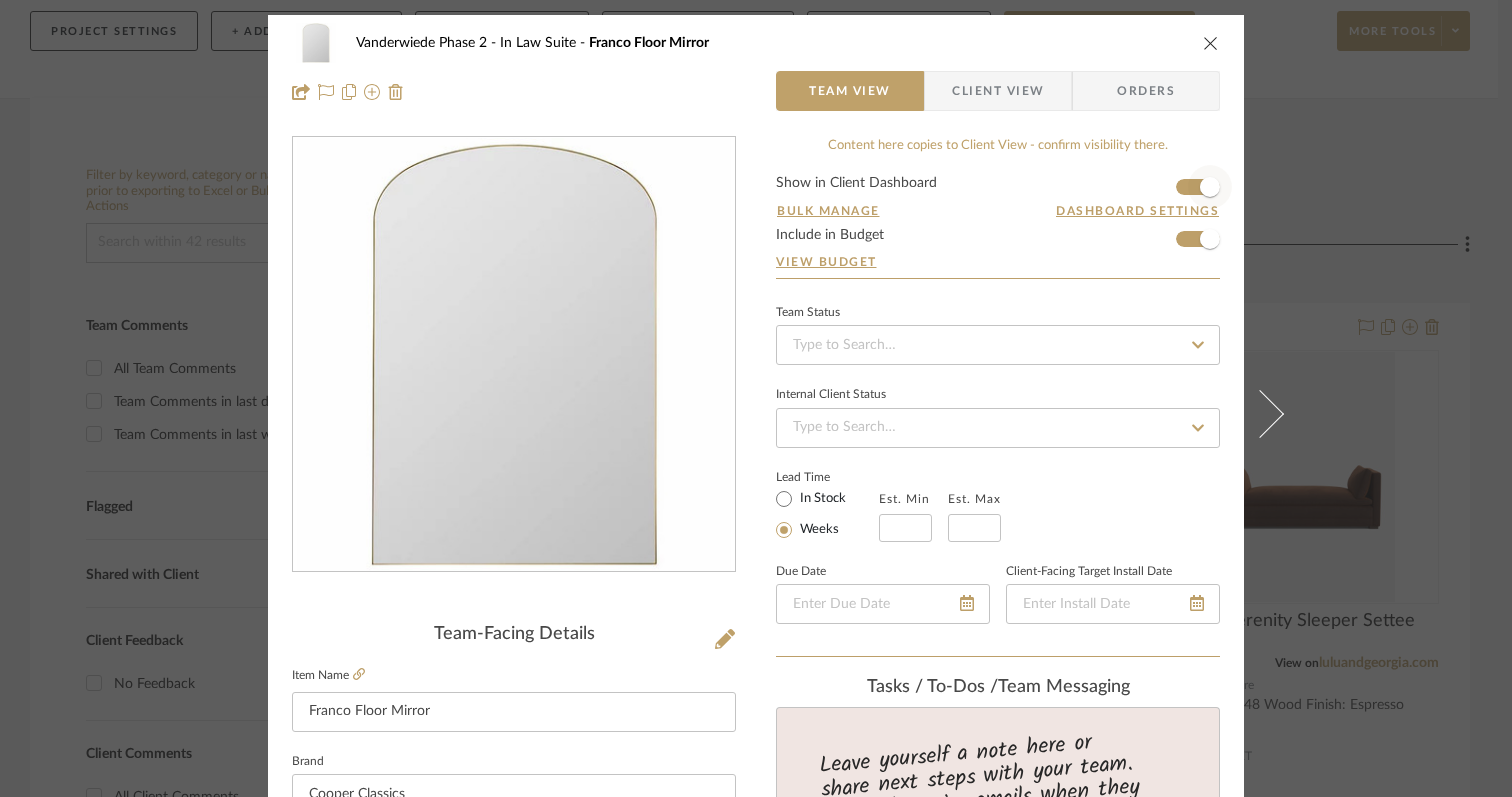 type 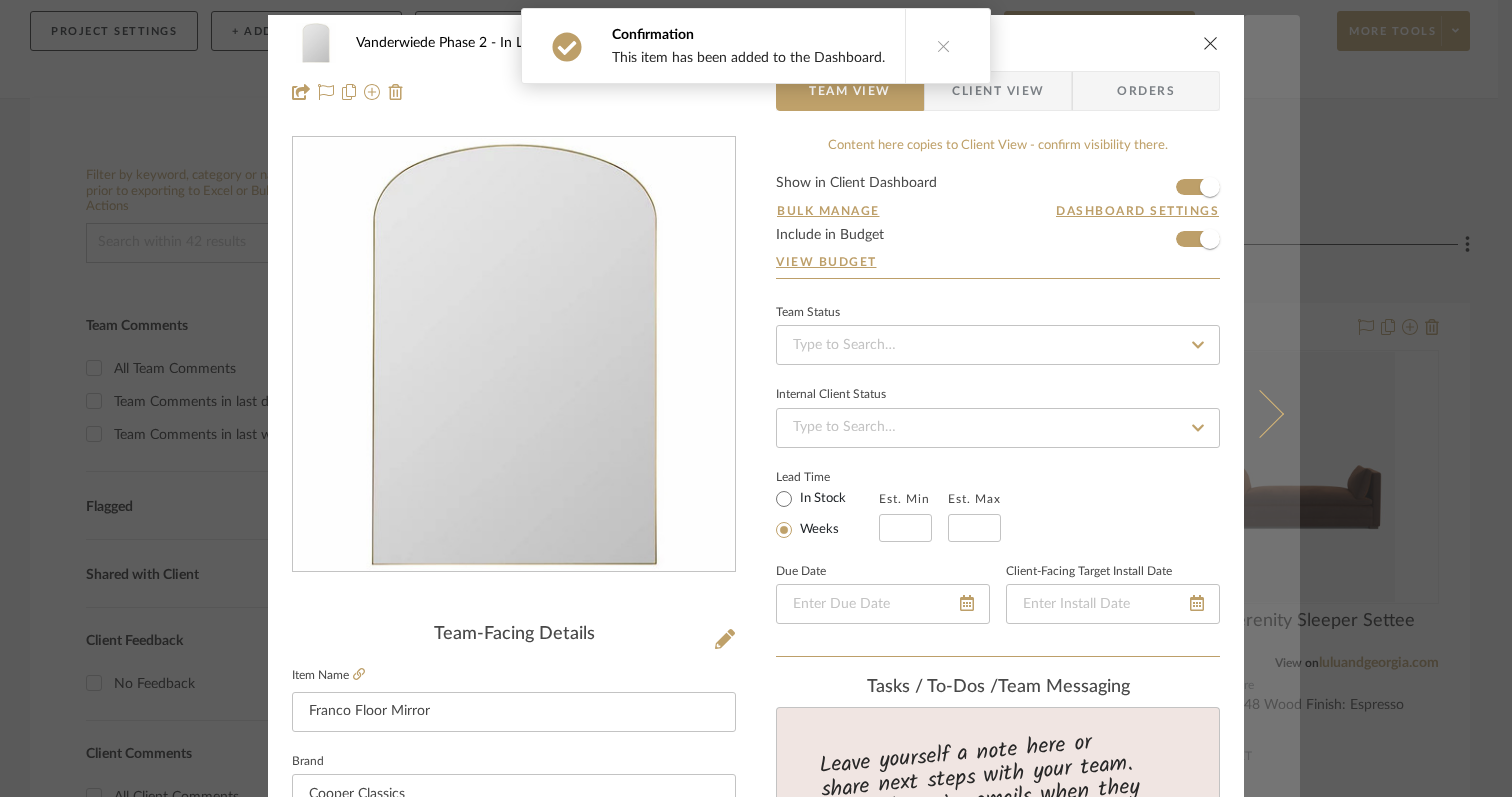 click at bounding box center [1260, 413] 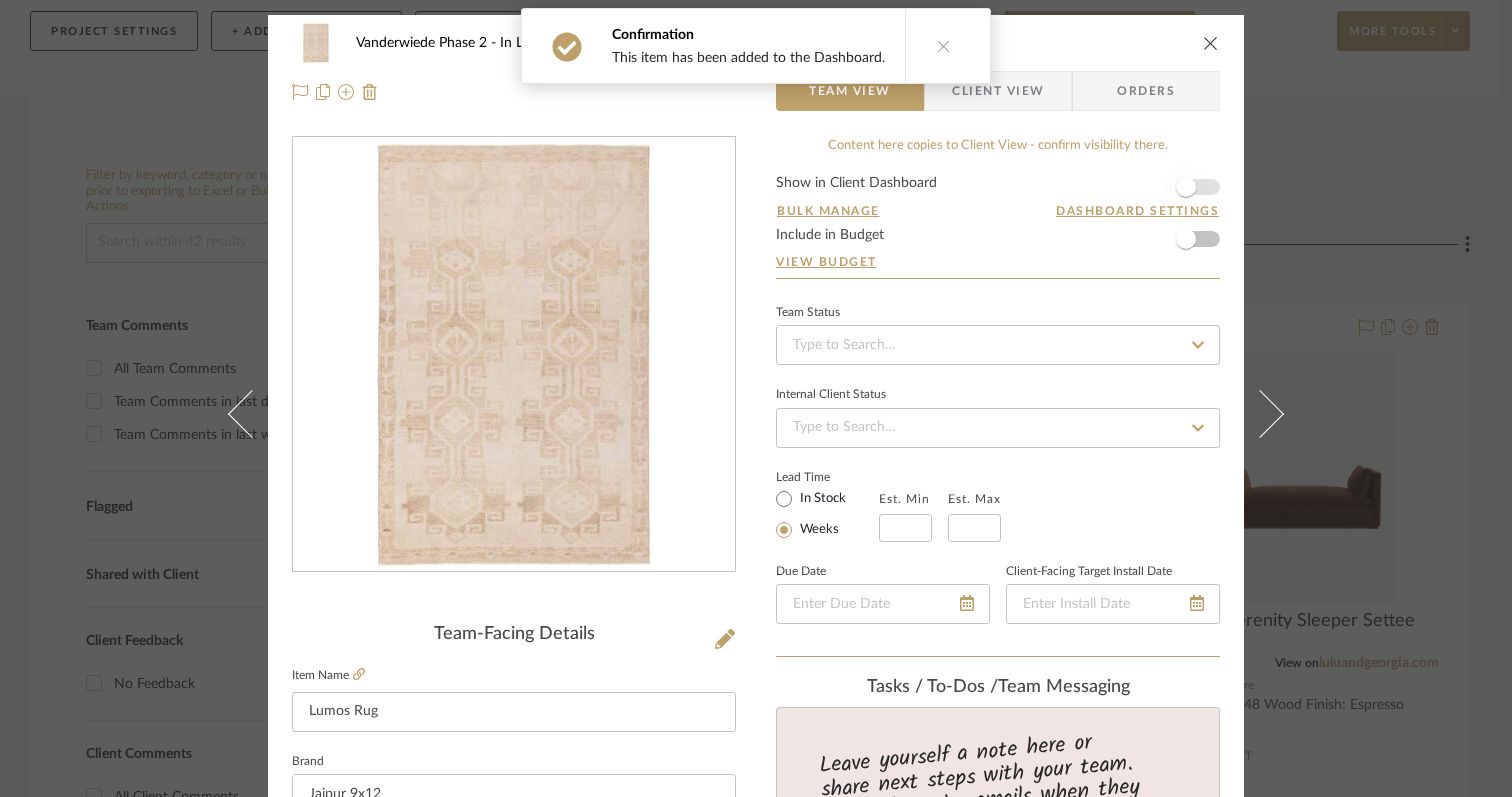 click at bounding box center [1186, 187] 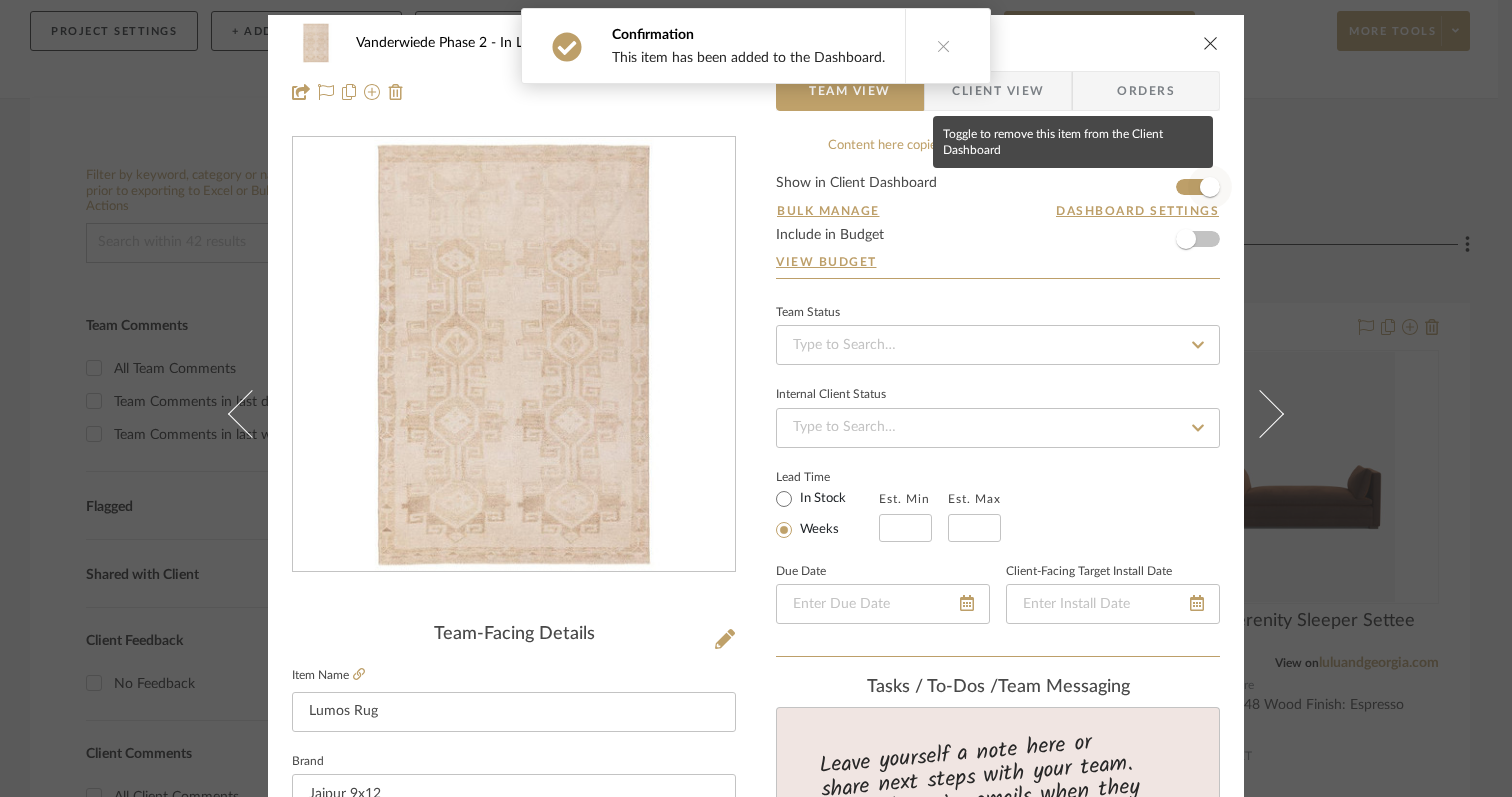 type 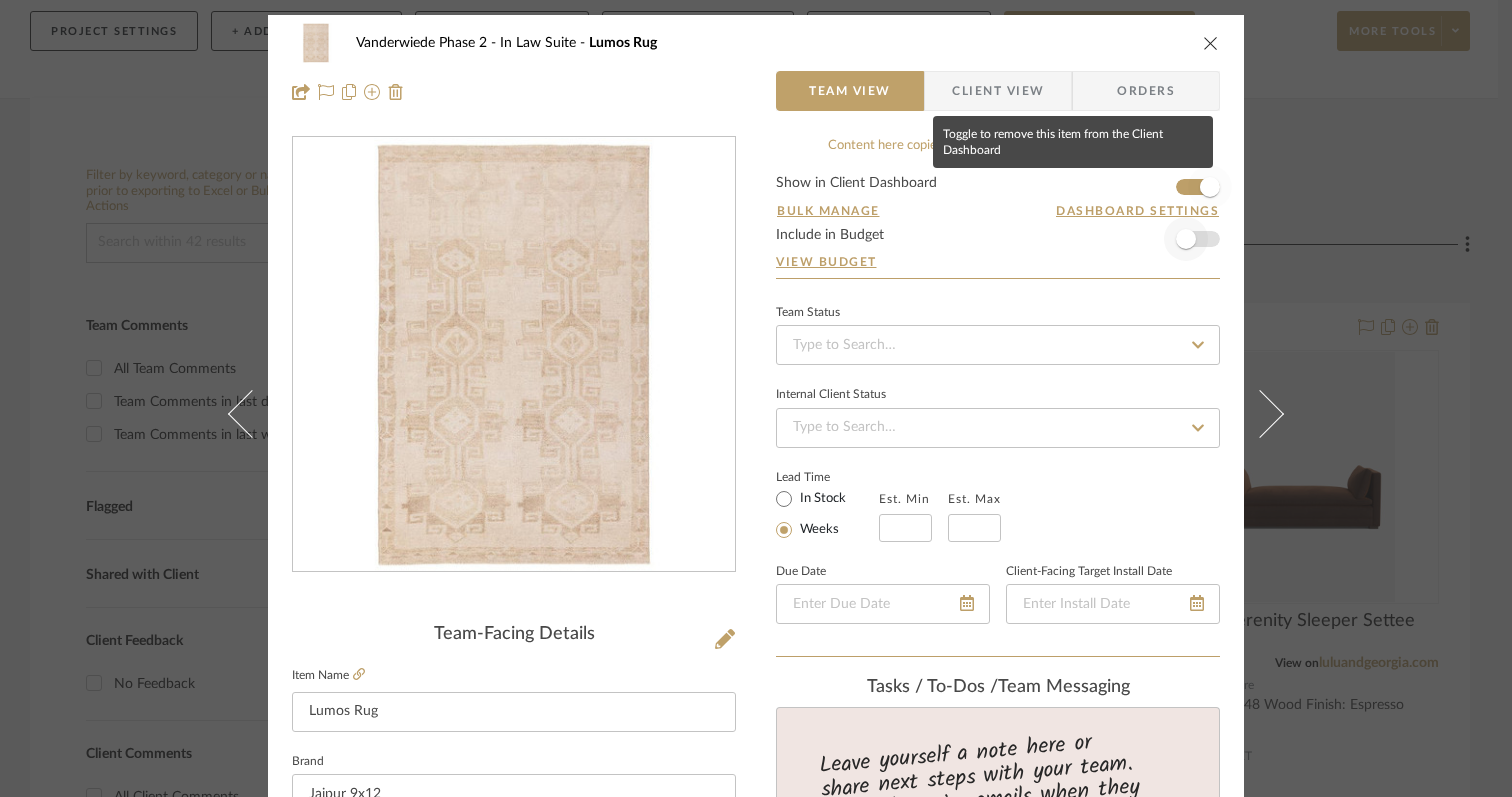 type 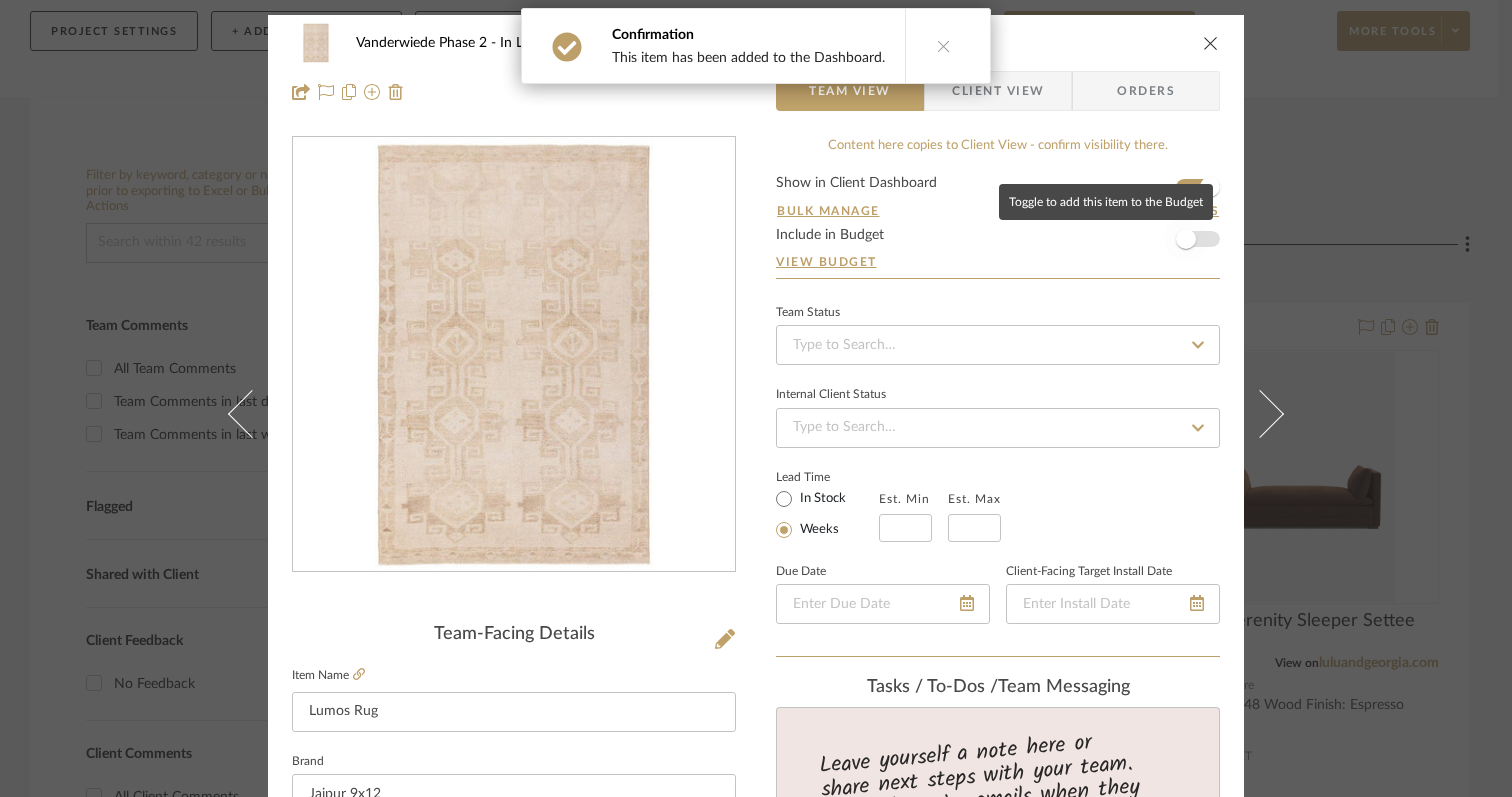 click at bounding box center (1186, 239) 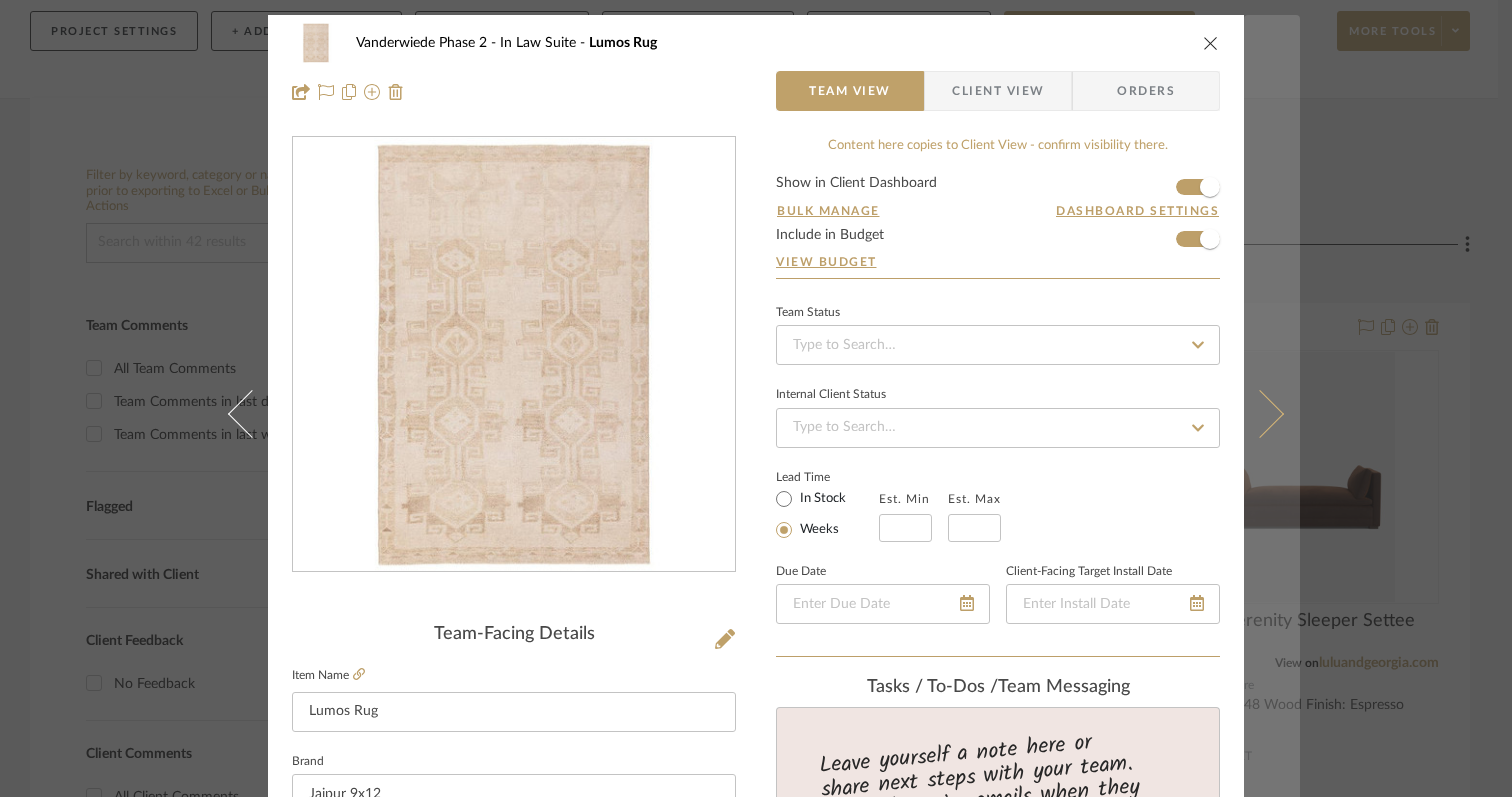 type 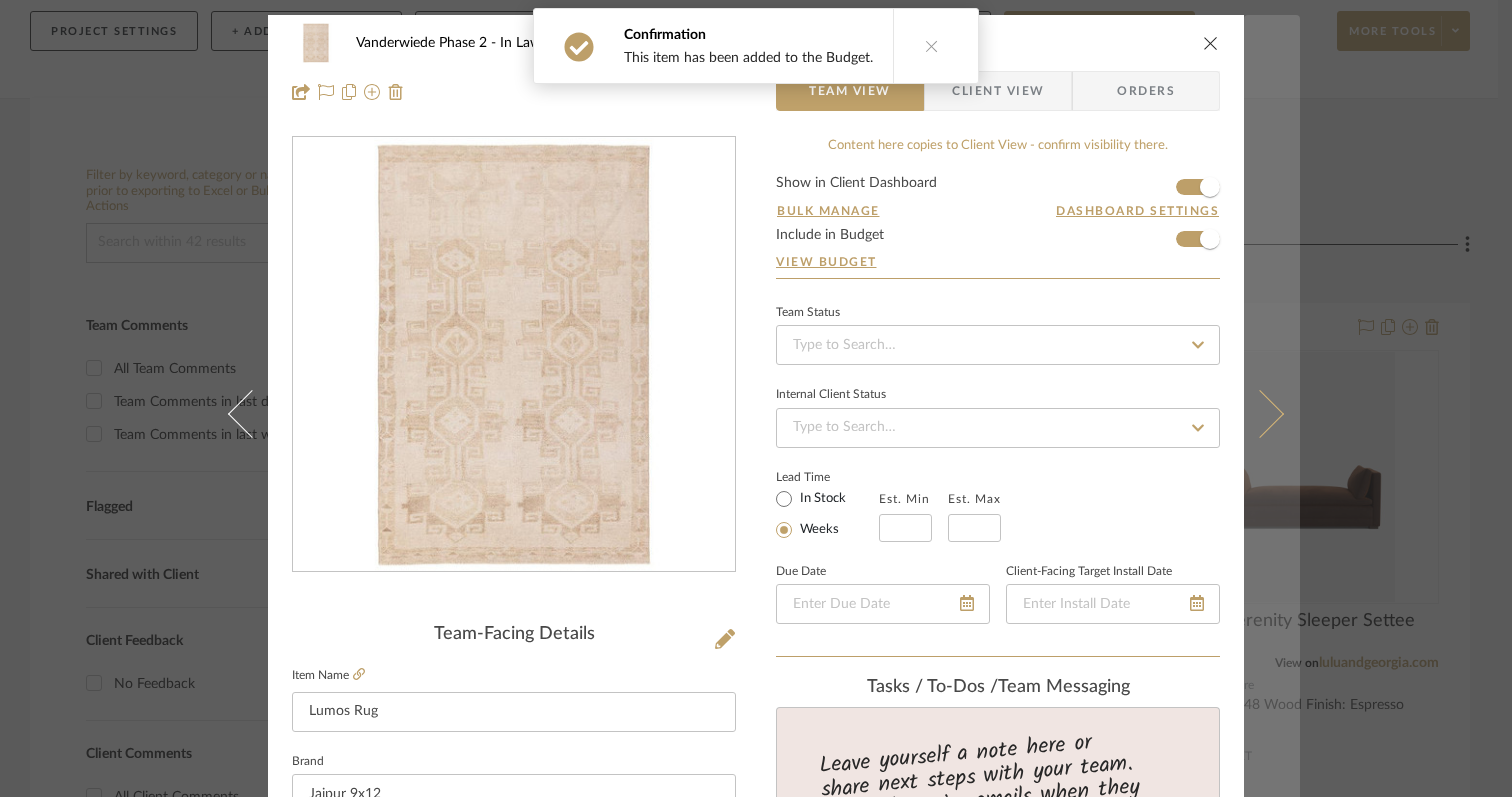 click at bounding box center [1260, 413] 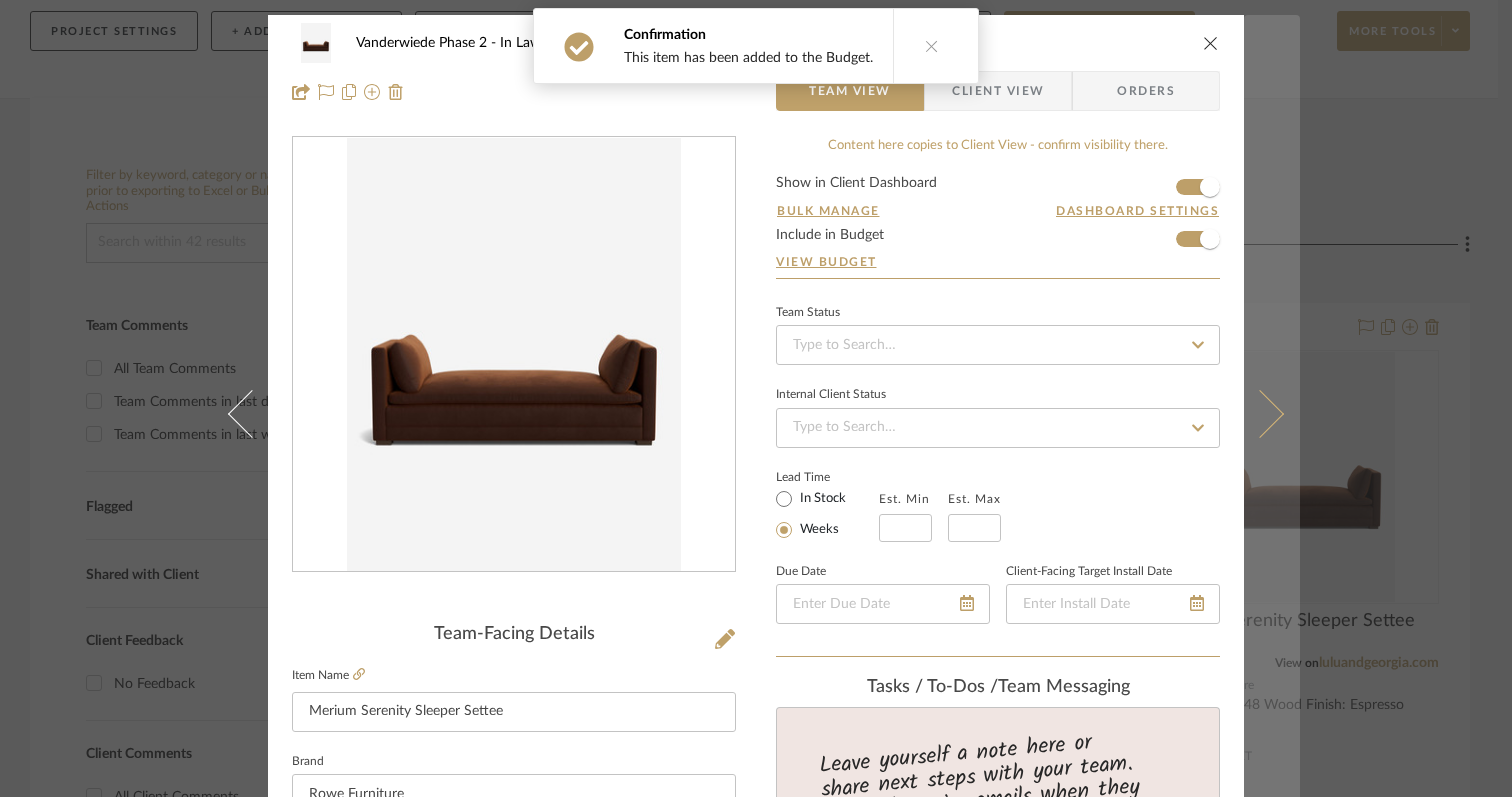 click at bounding box center [1272, 413] 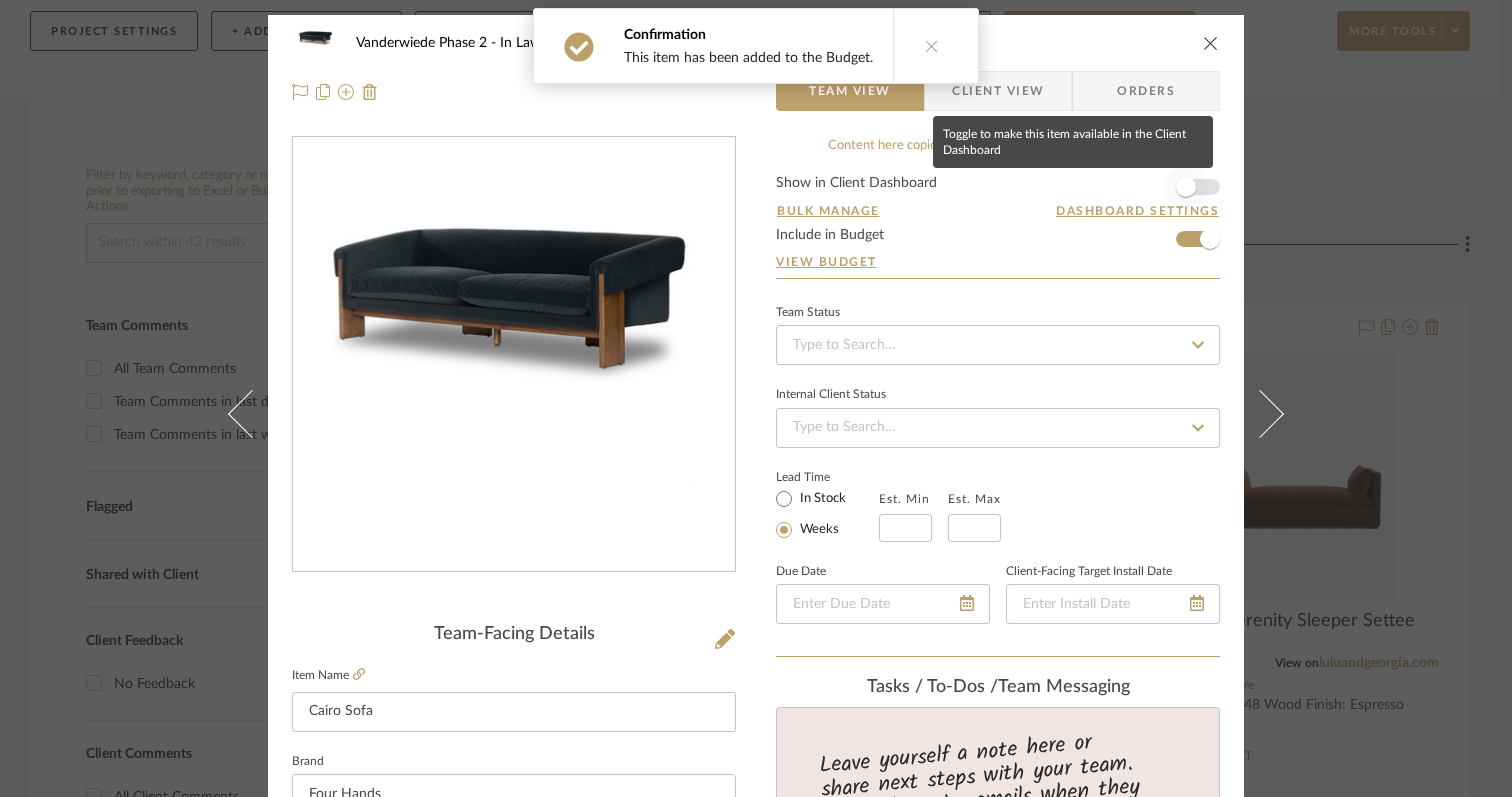click at bounding box center (1186, 187) 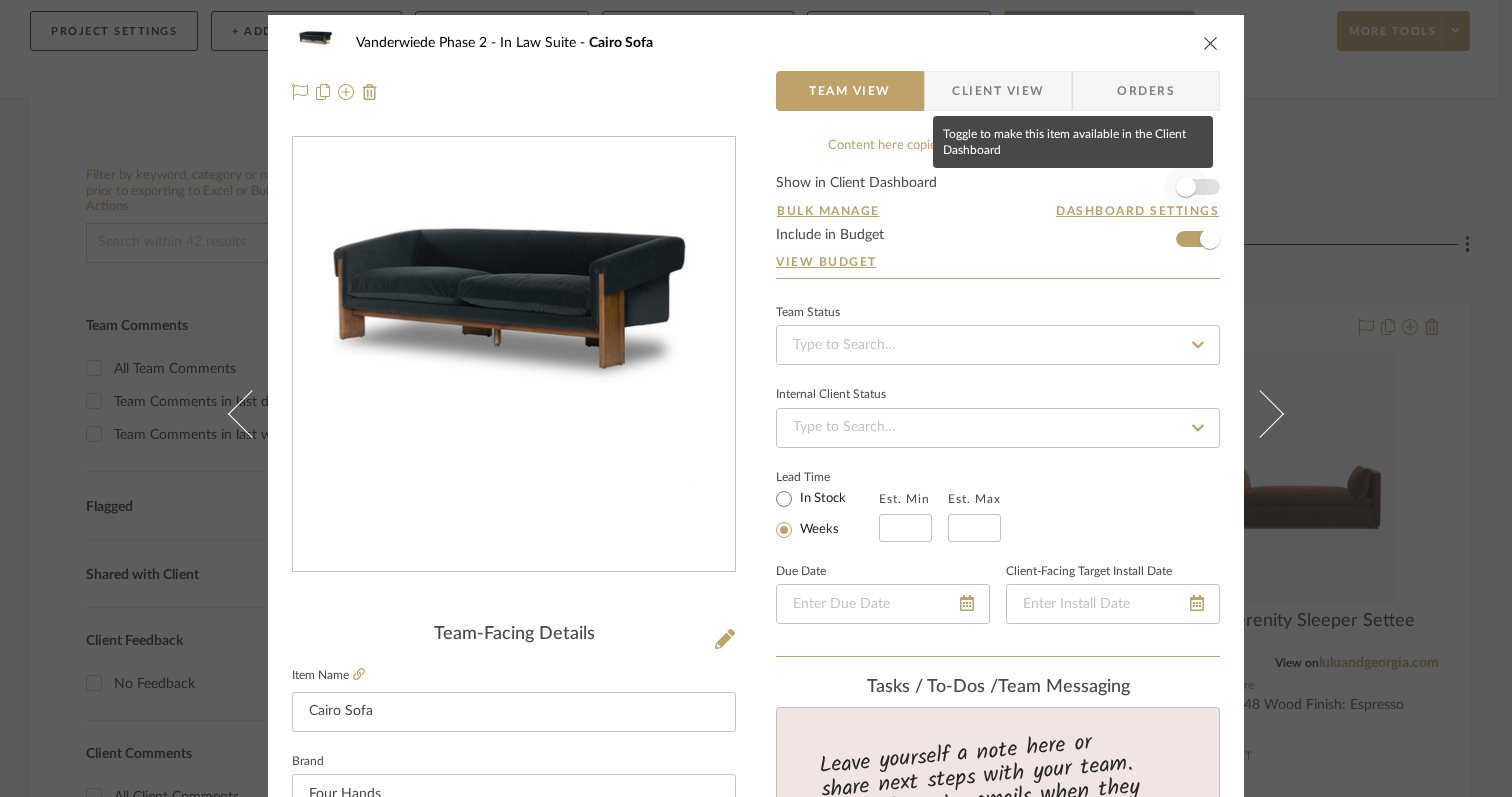 type 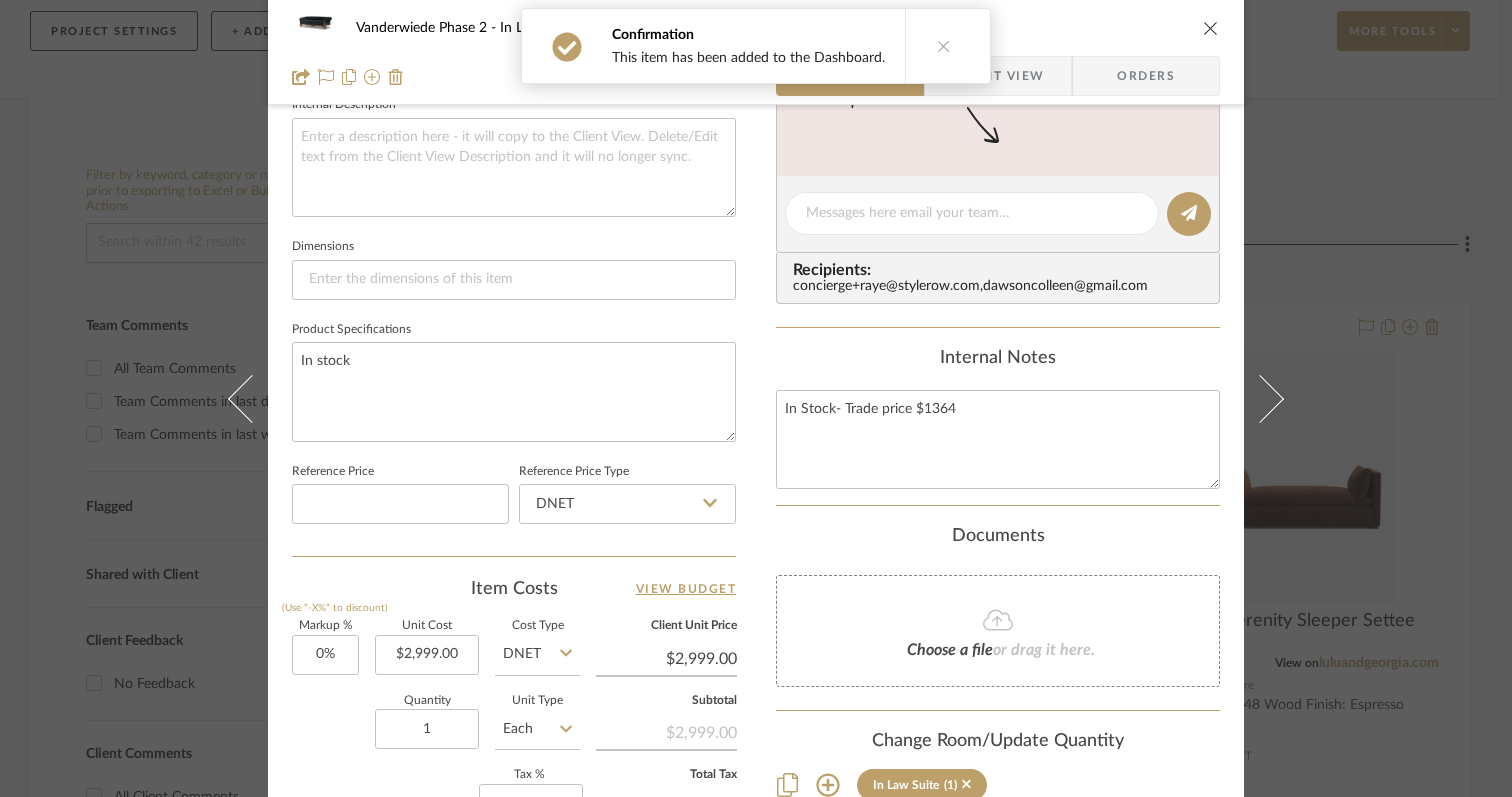 scroll, scrollTop: 738, scrollLeft: 0, axis: vertical 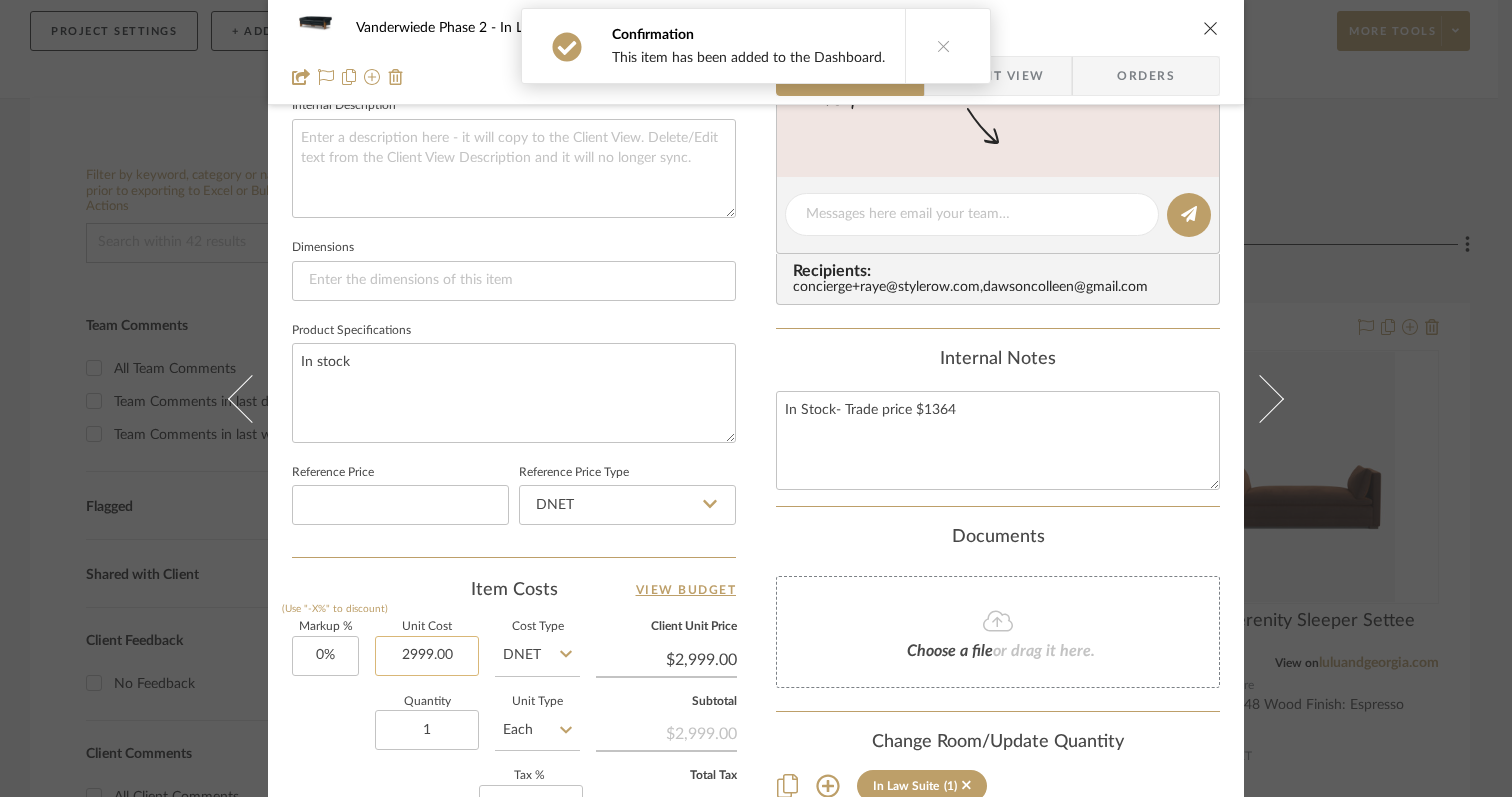 click on "2999.00" 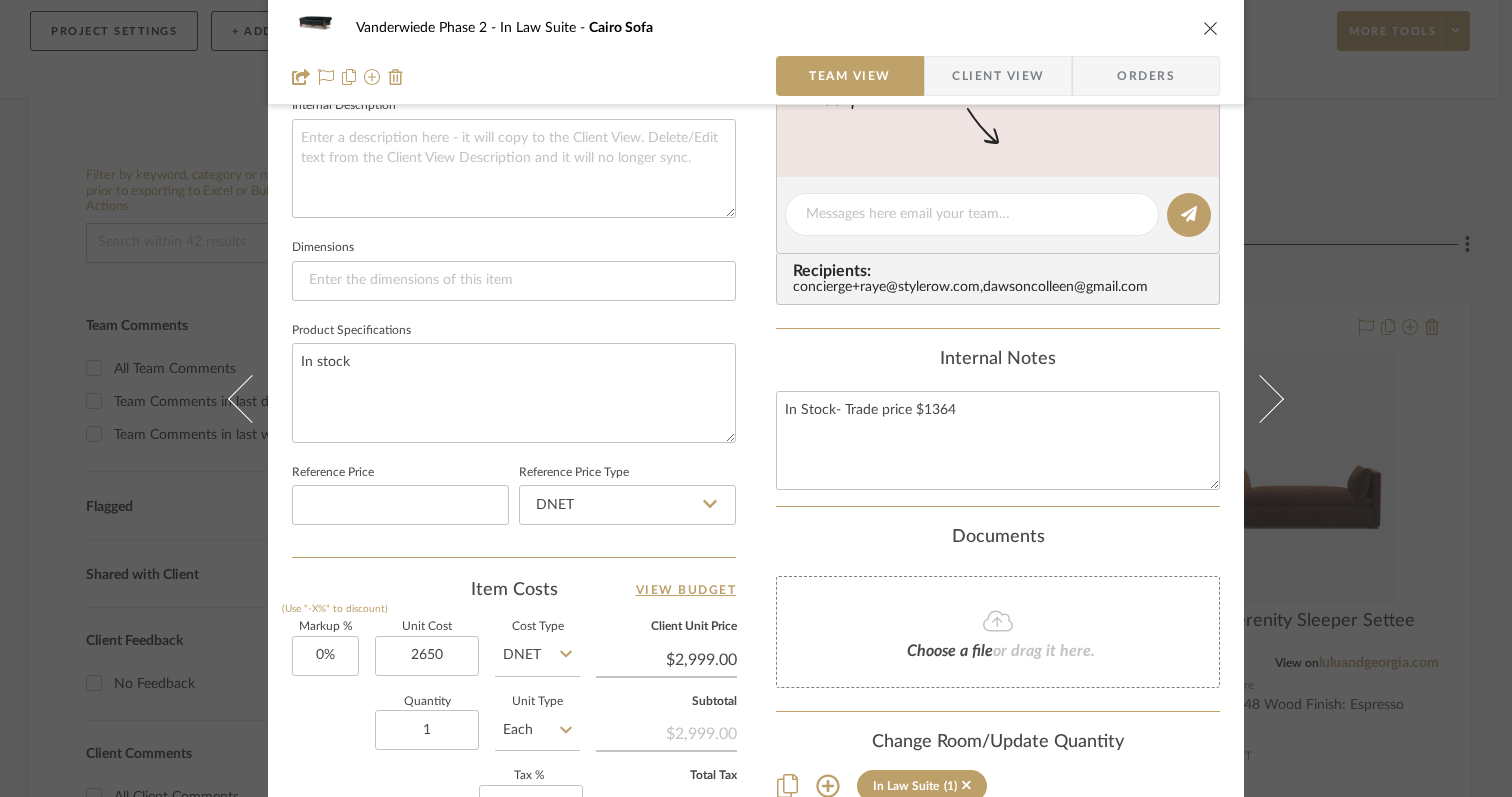 type on "$2,650.00" 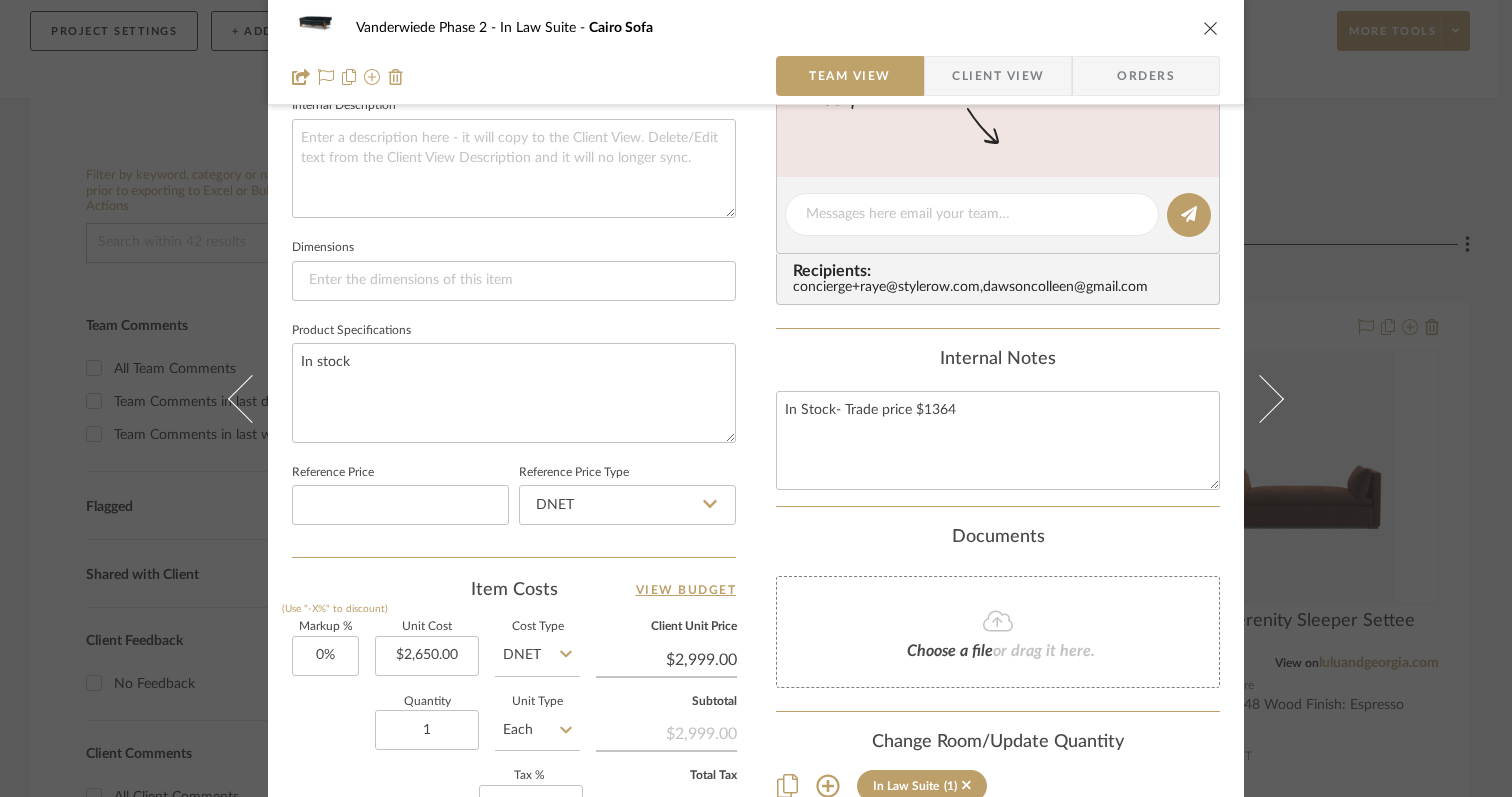 click on "Item Costs   View Budget" 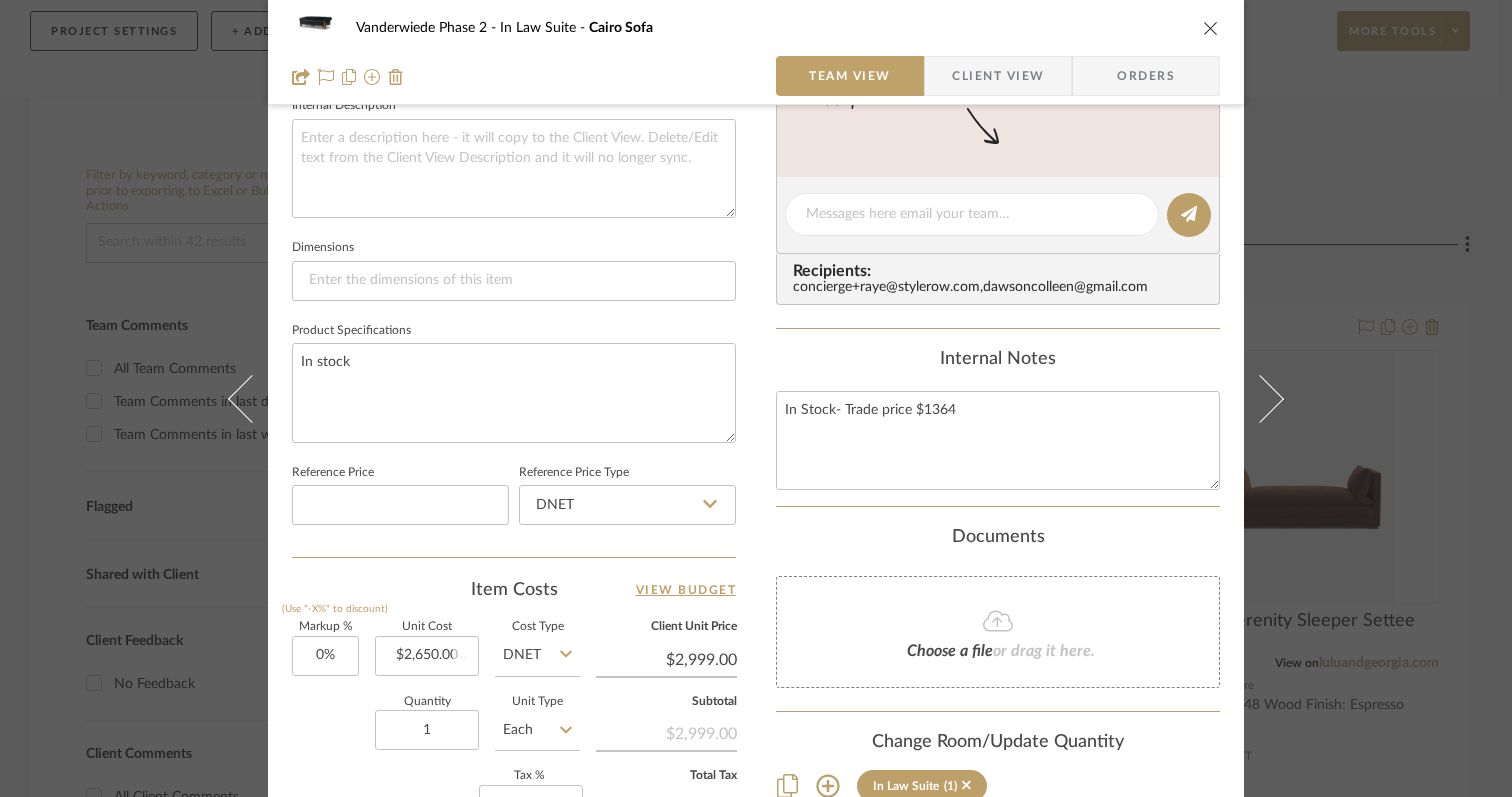 type 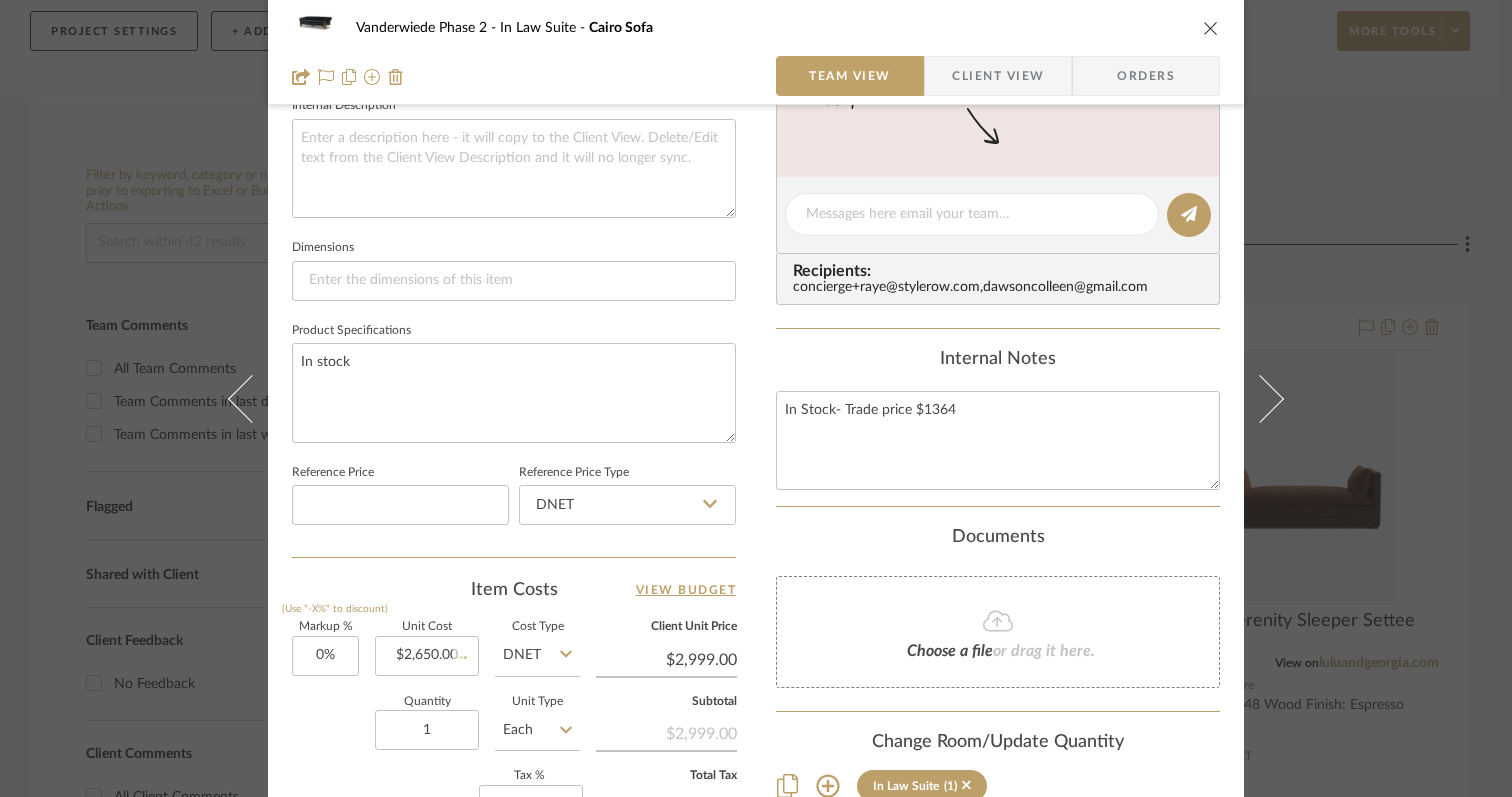 type 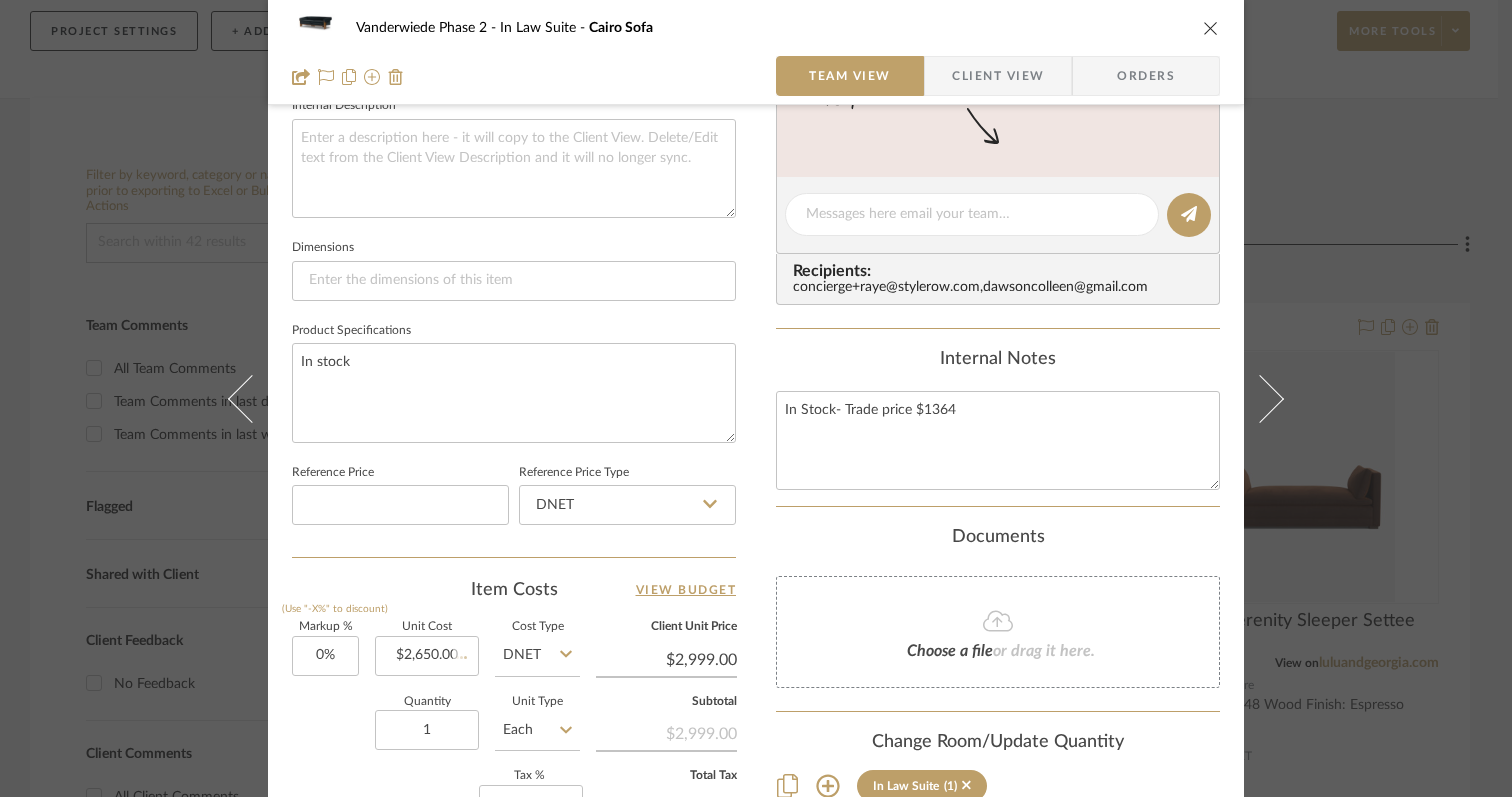 type 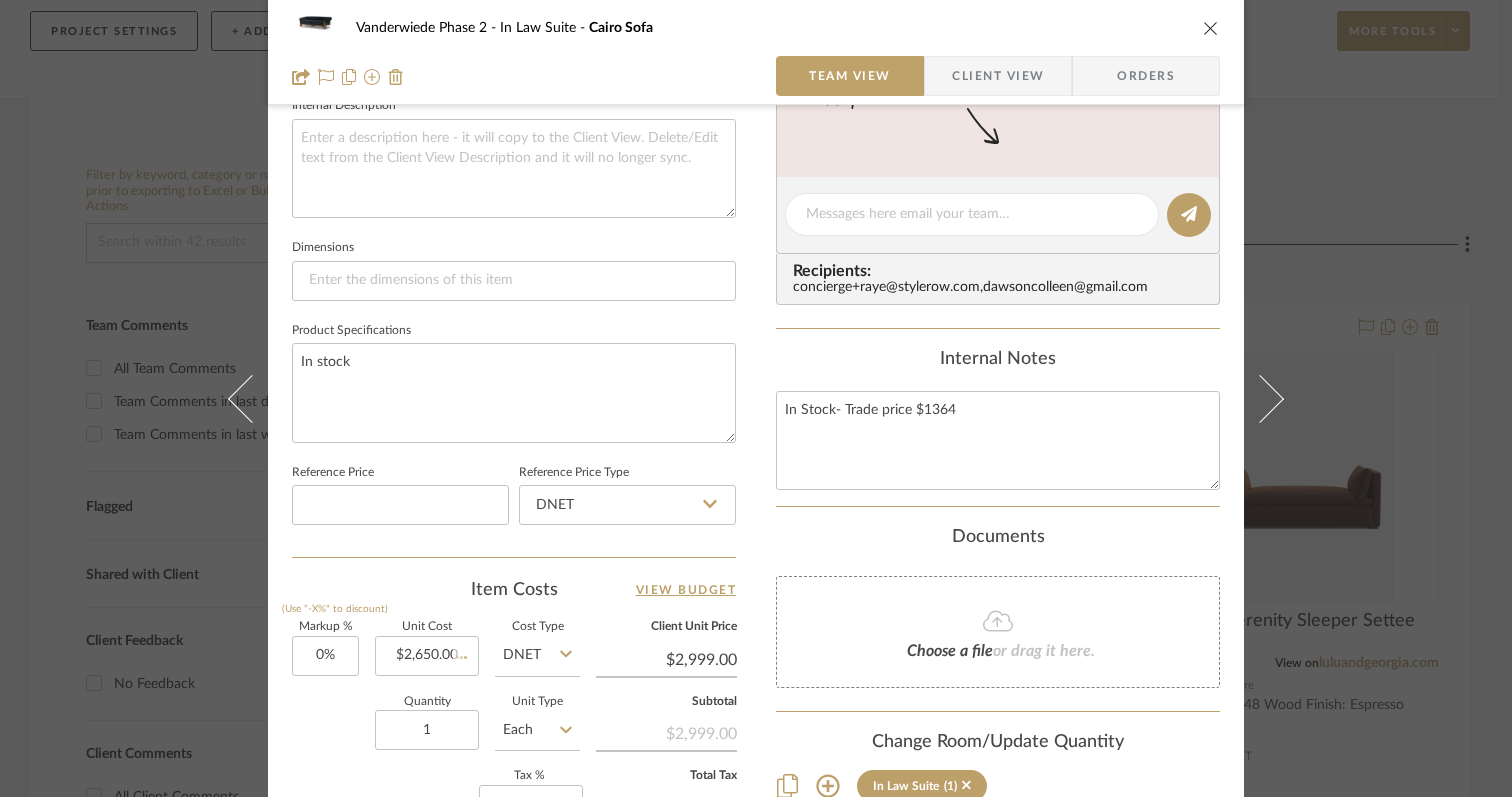type on "$2,650.00" 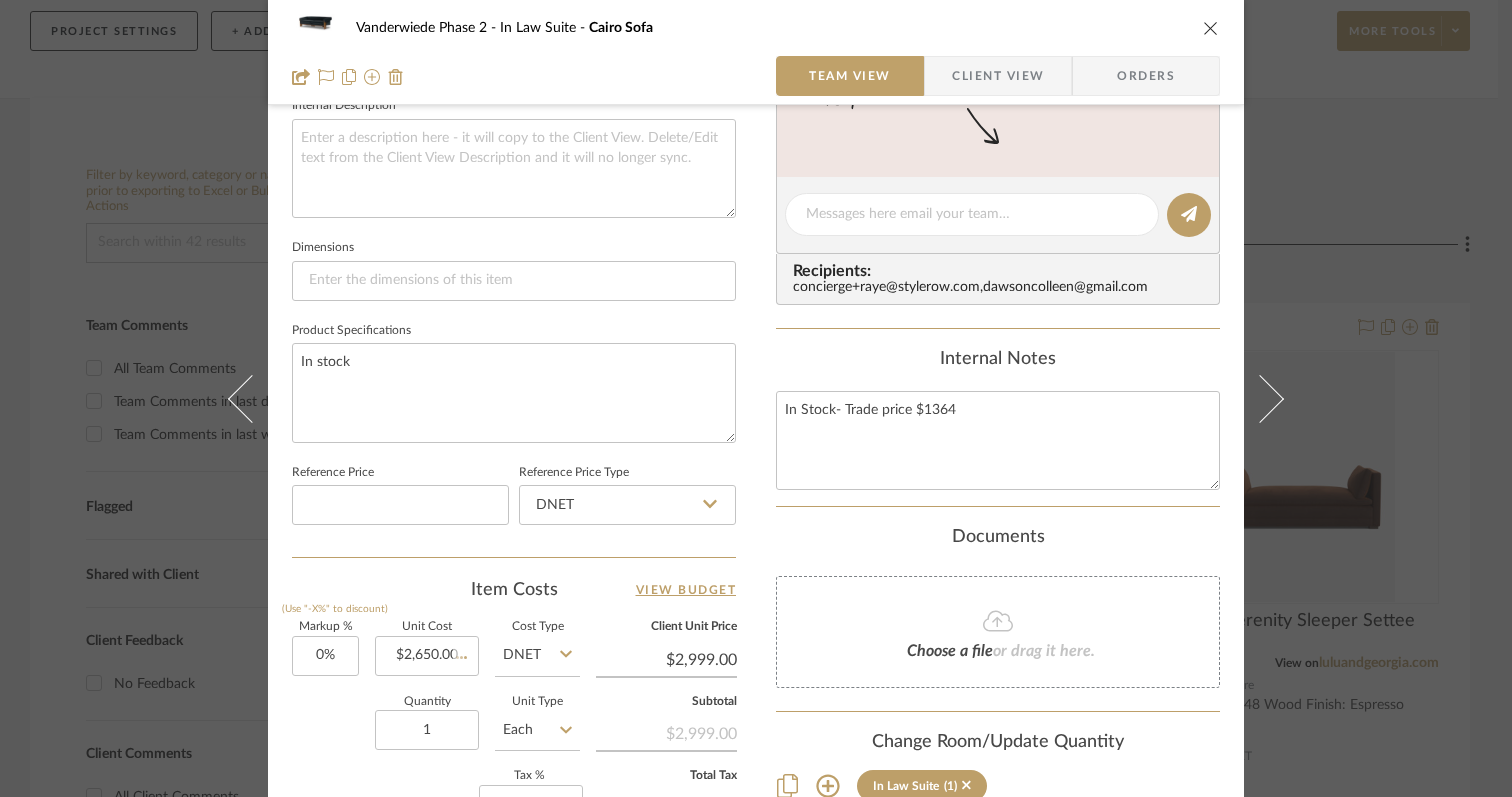 type 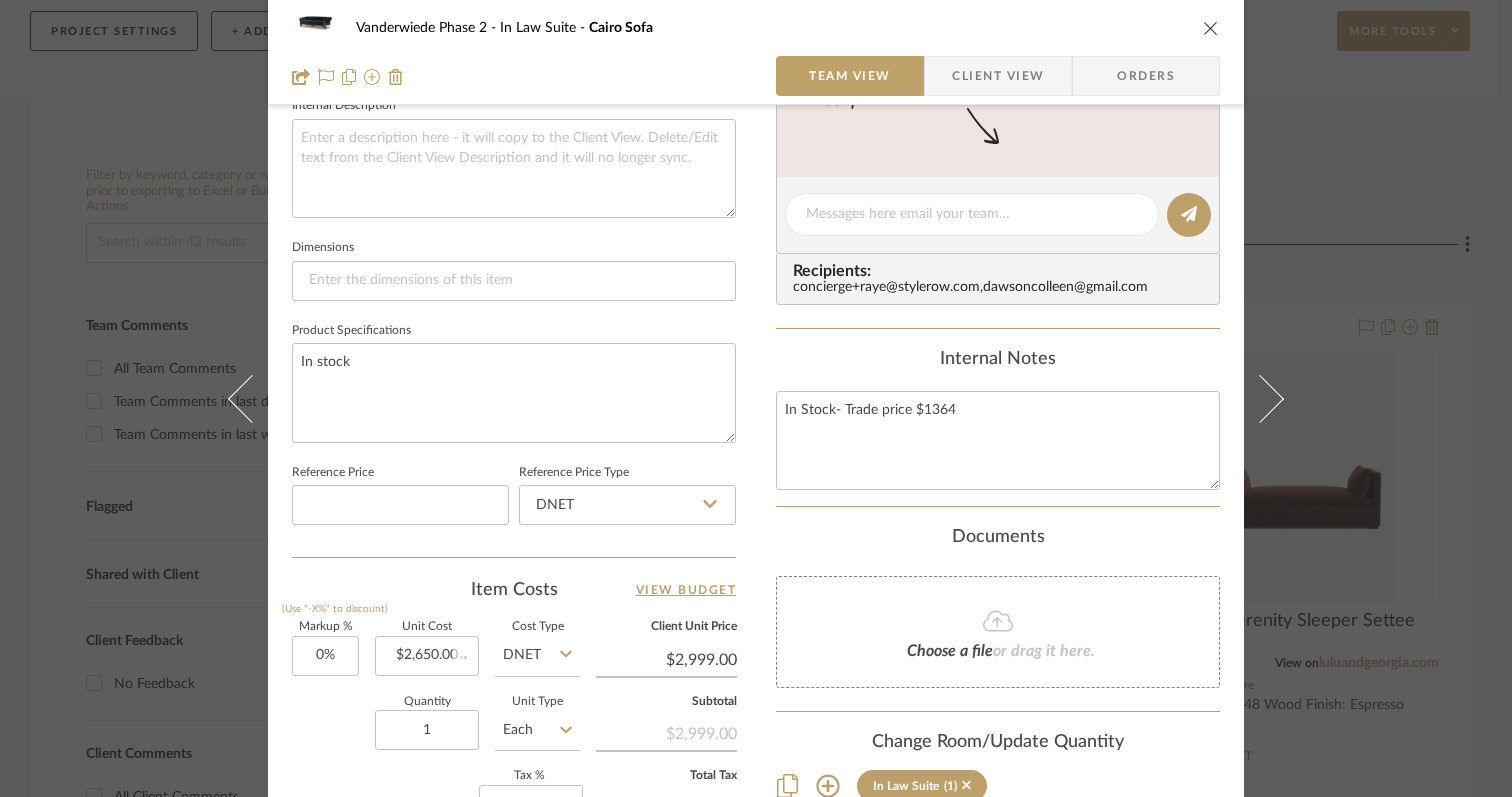 type 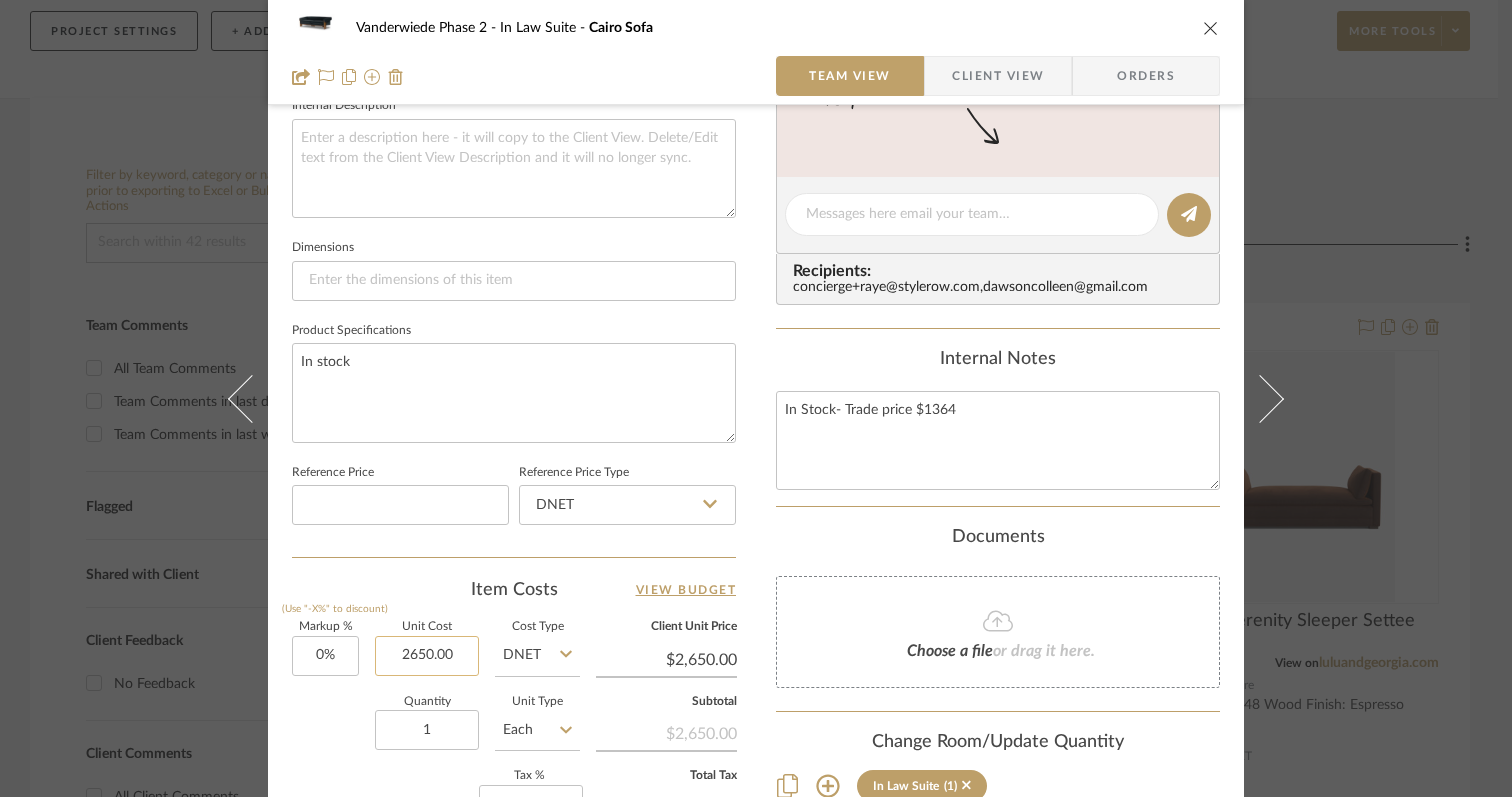click on "2650.00" 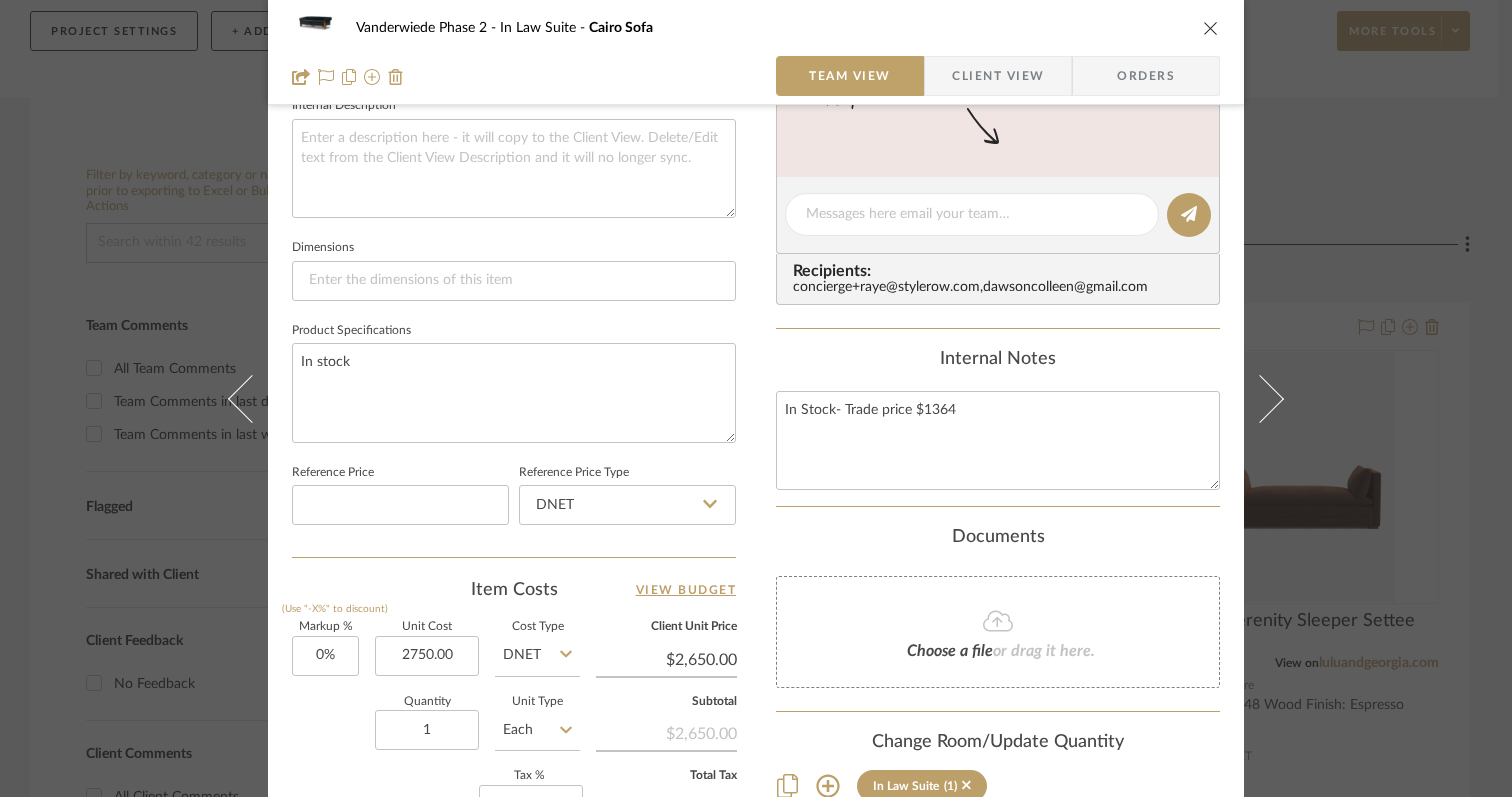 type on "$2,750.00" 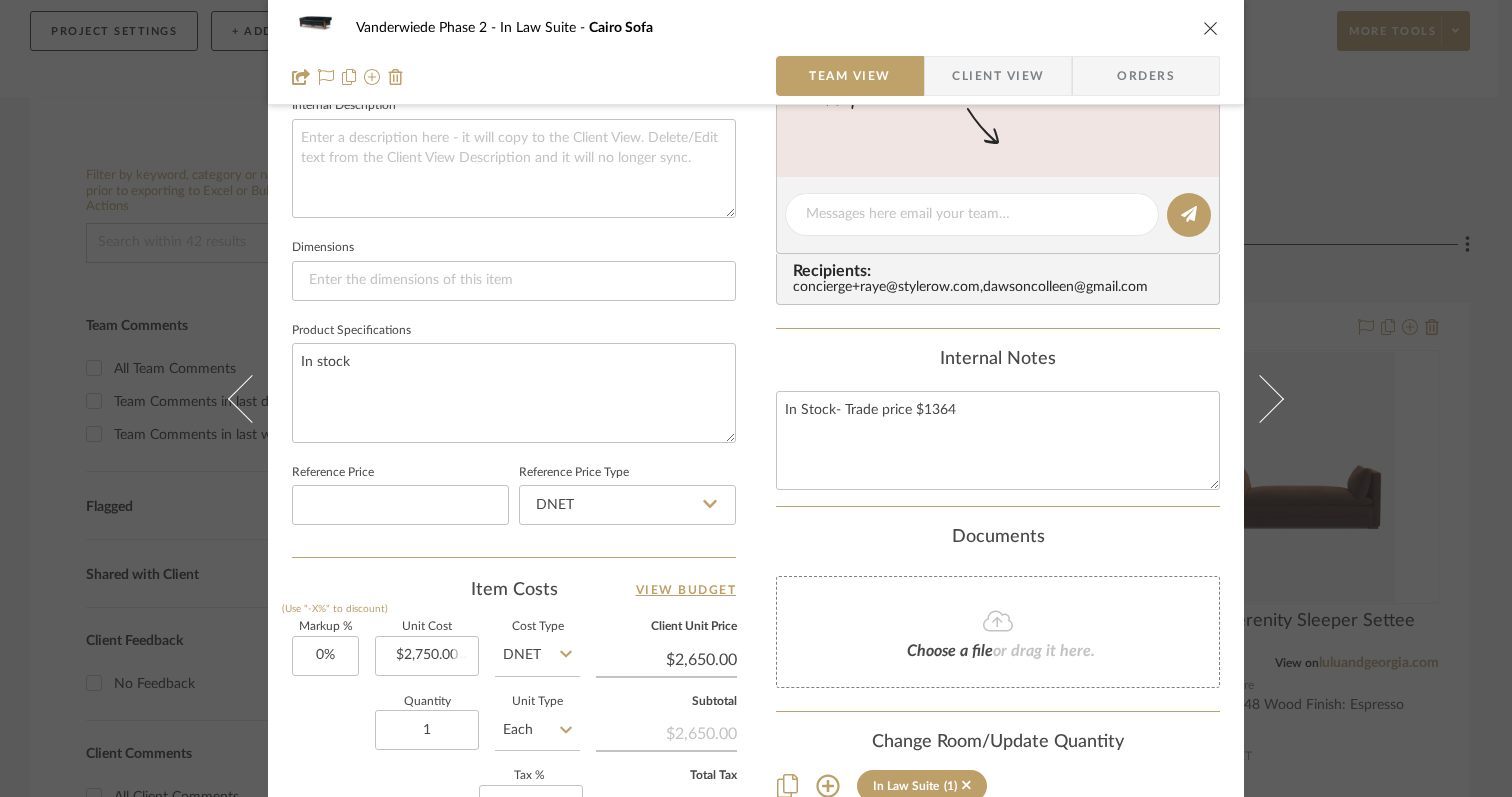 click on "Quantity  1  Unit Type  Each" 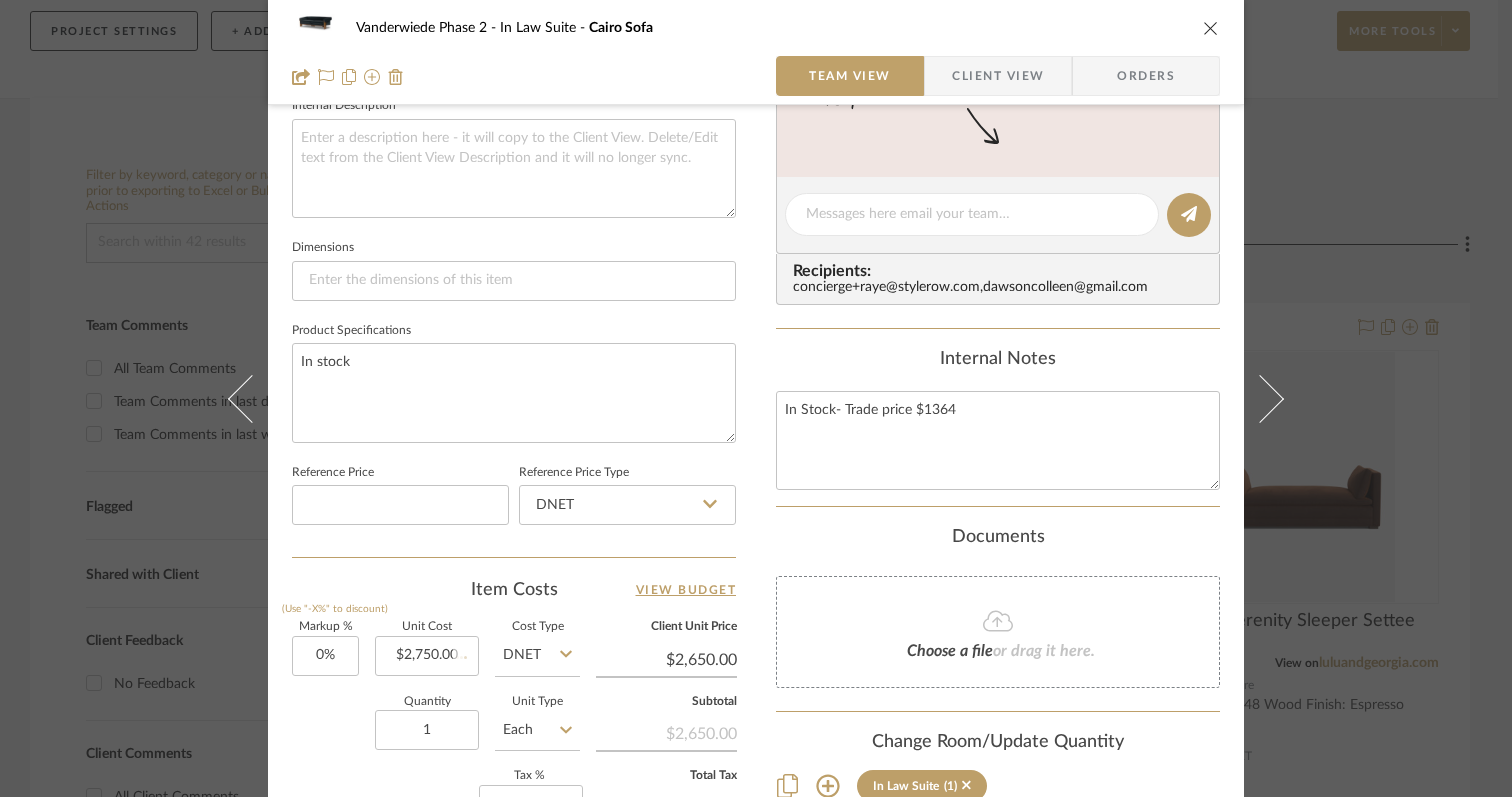 type 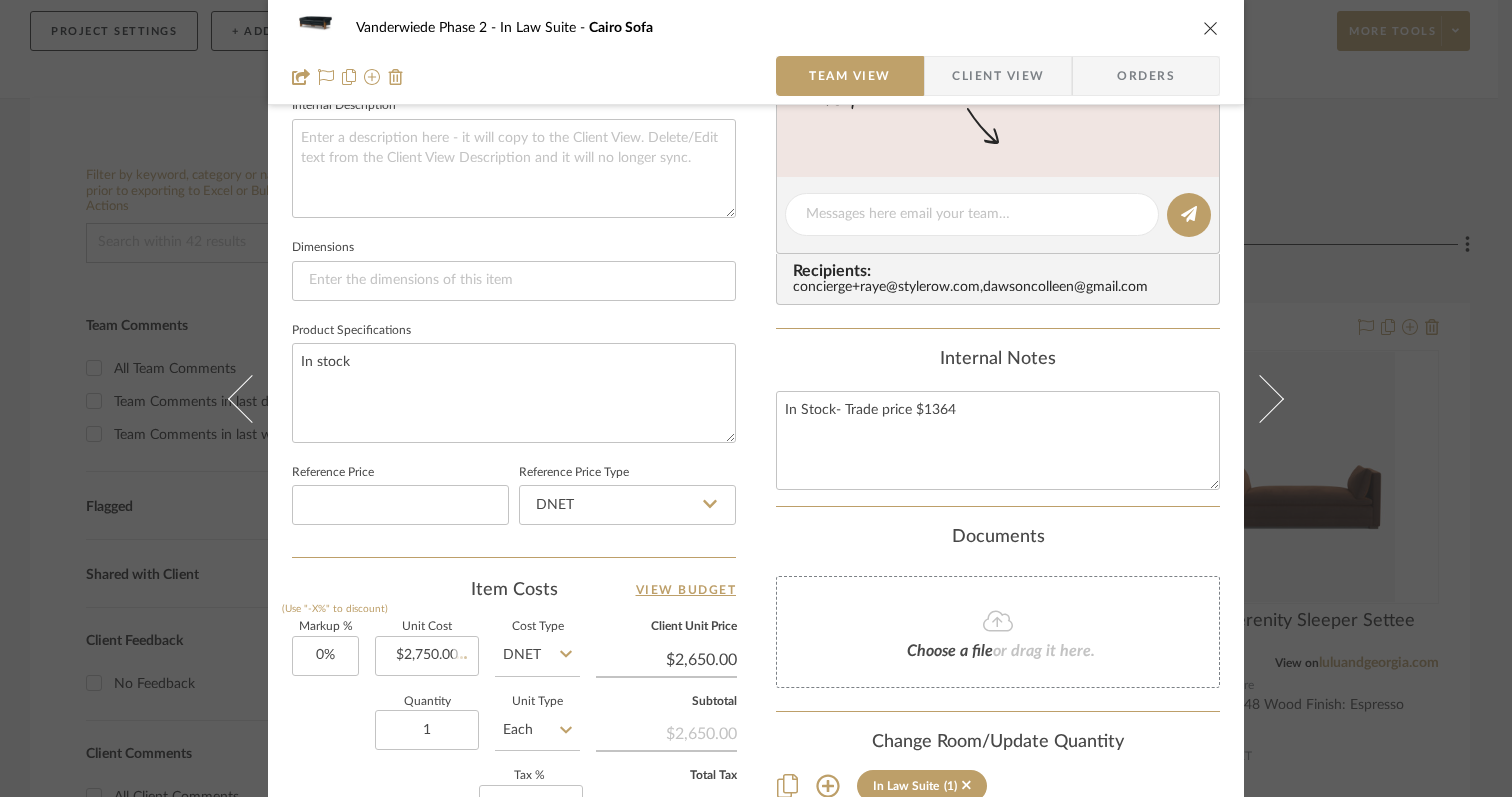 type 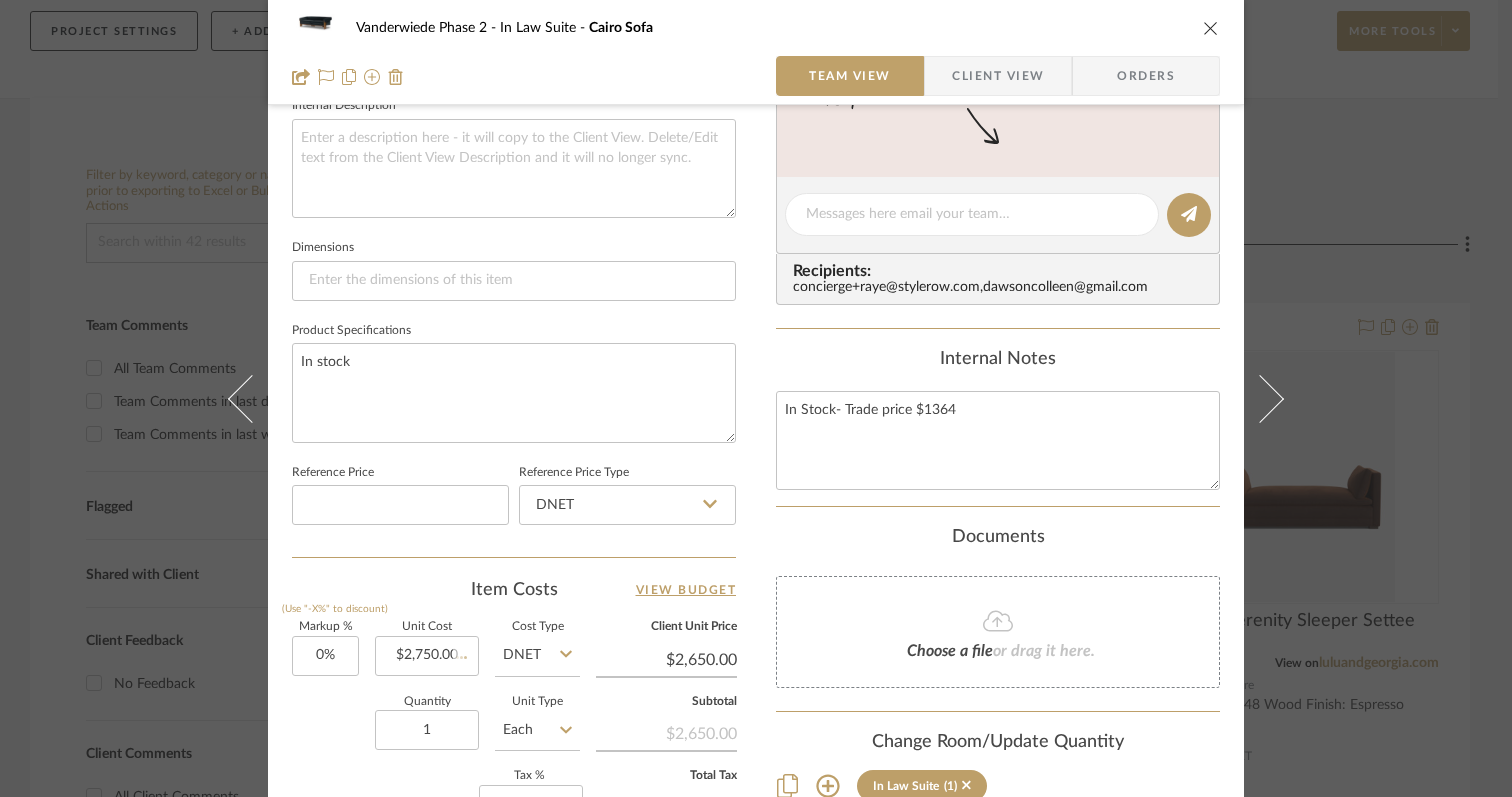 type 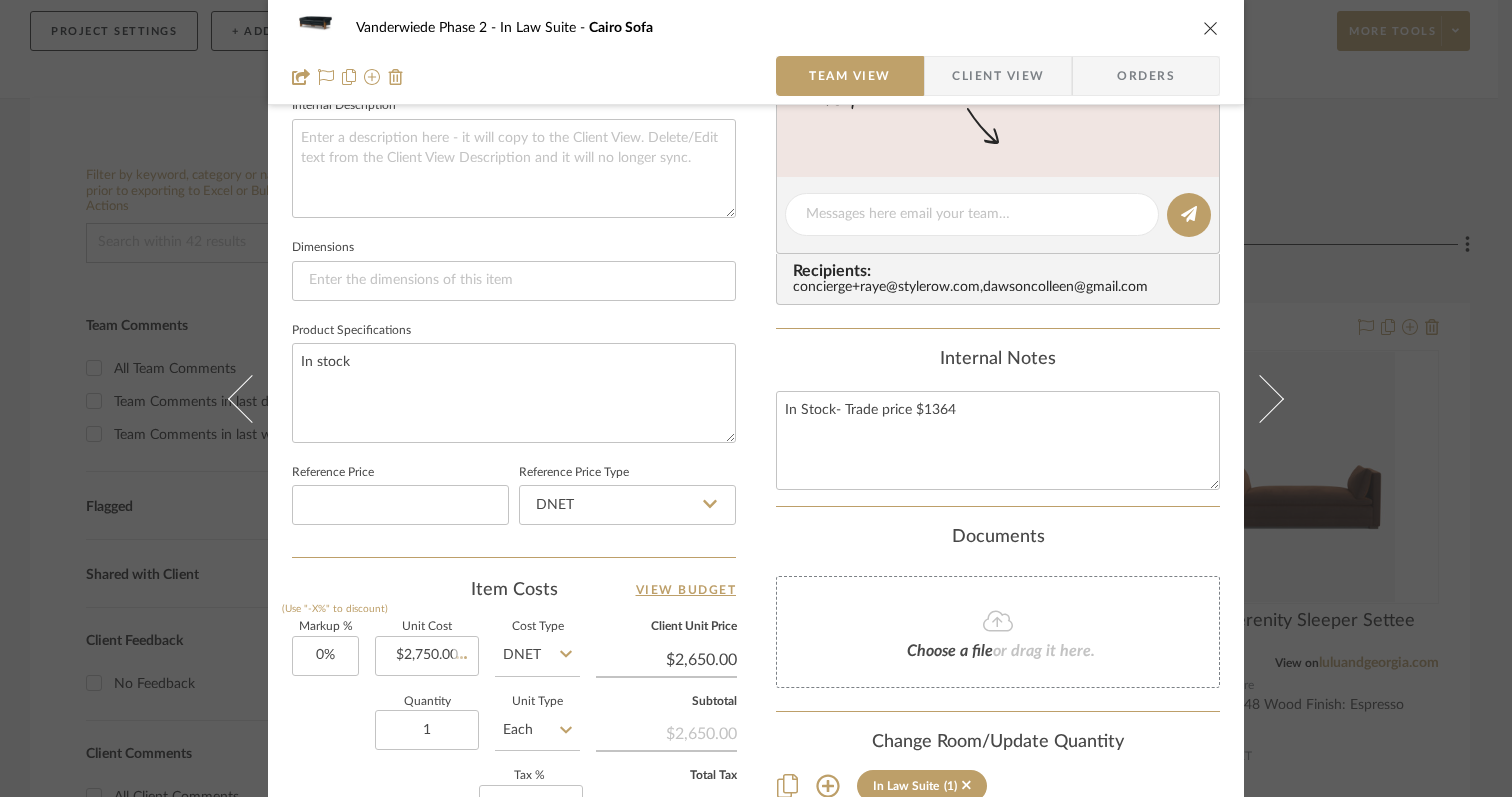 type on "$2,750.00" 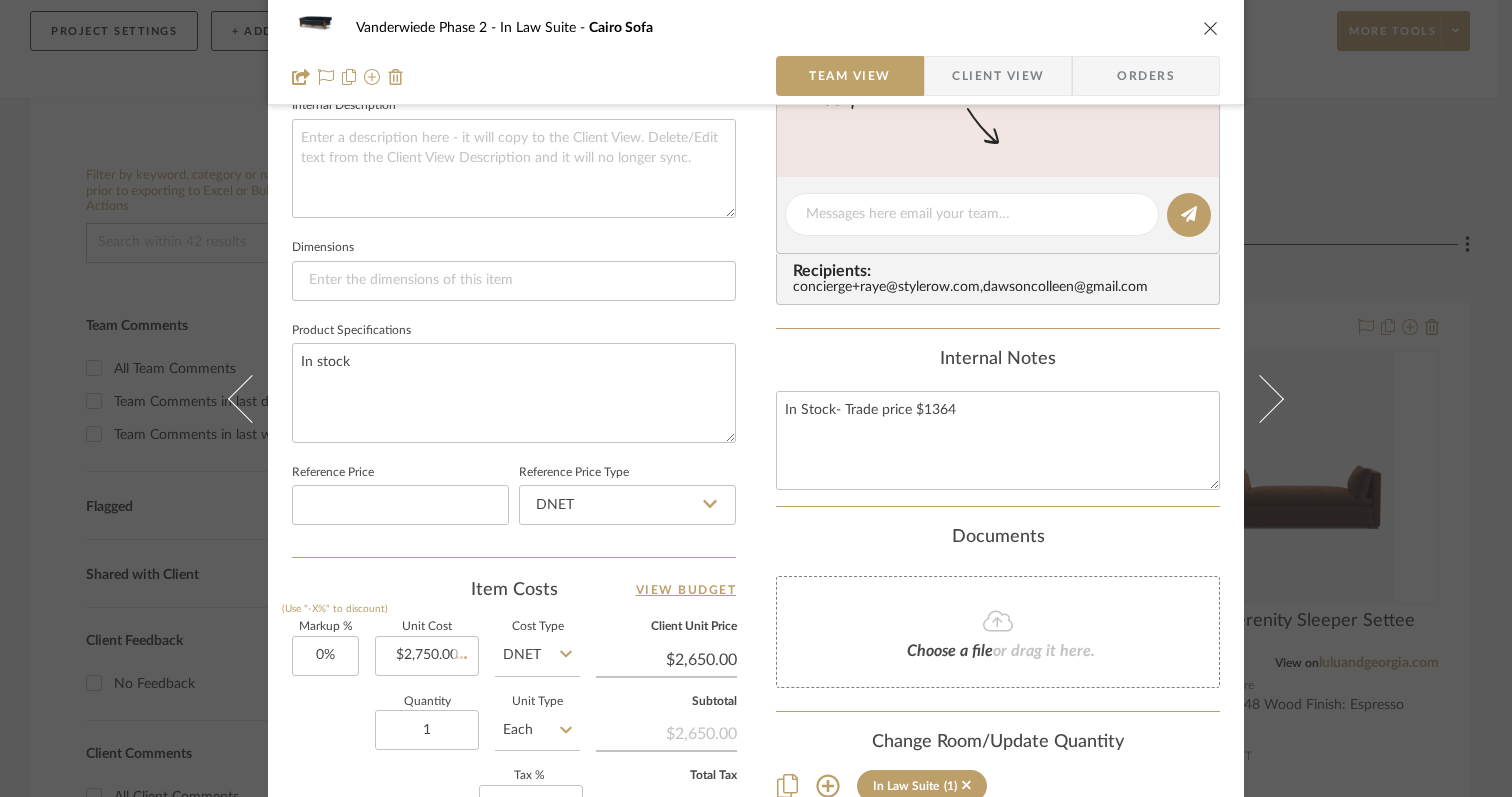 type 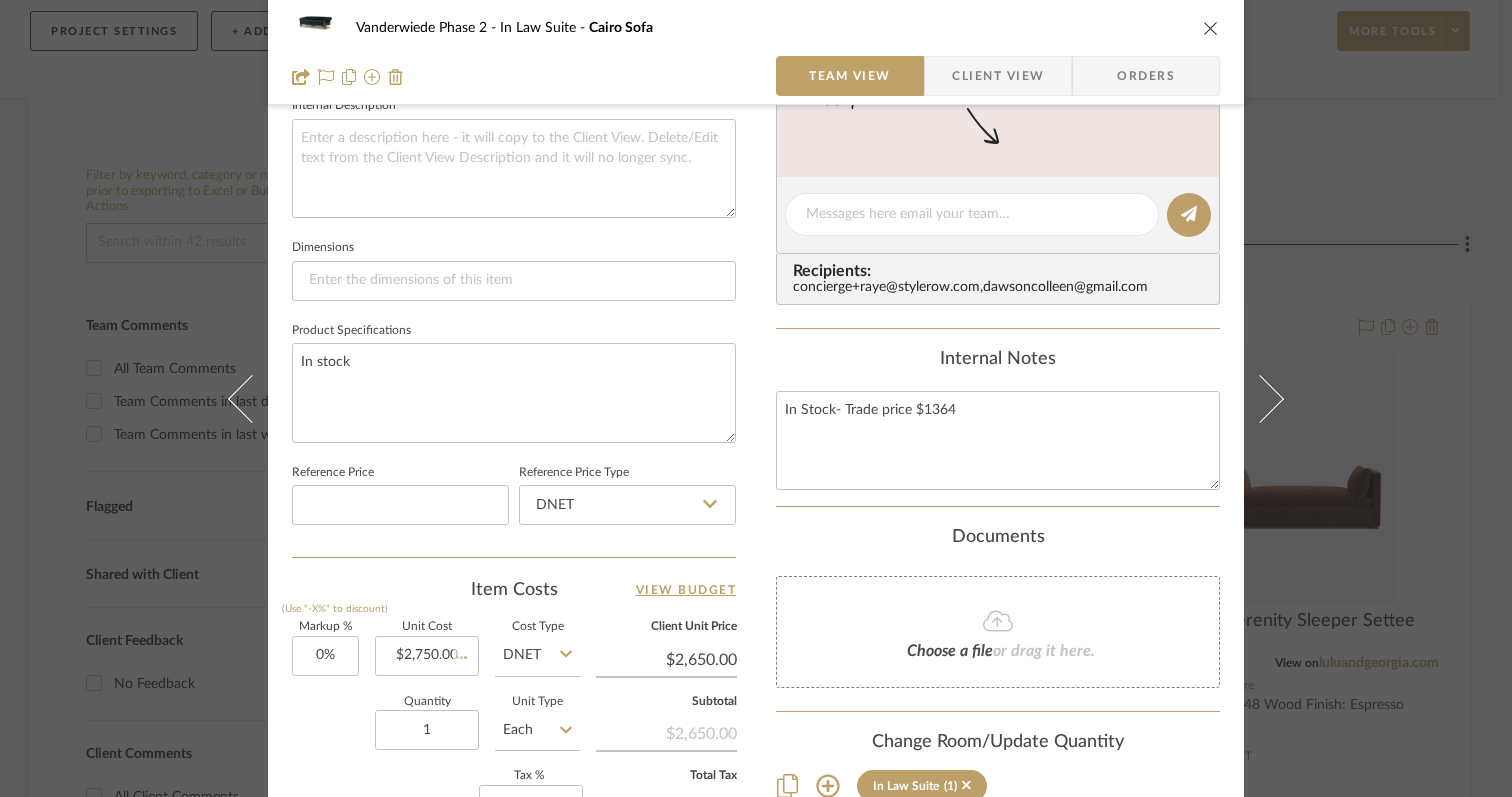 type 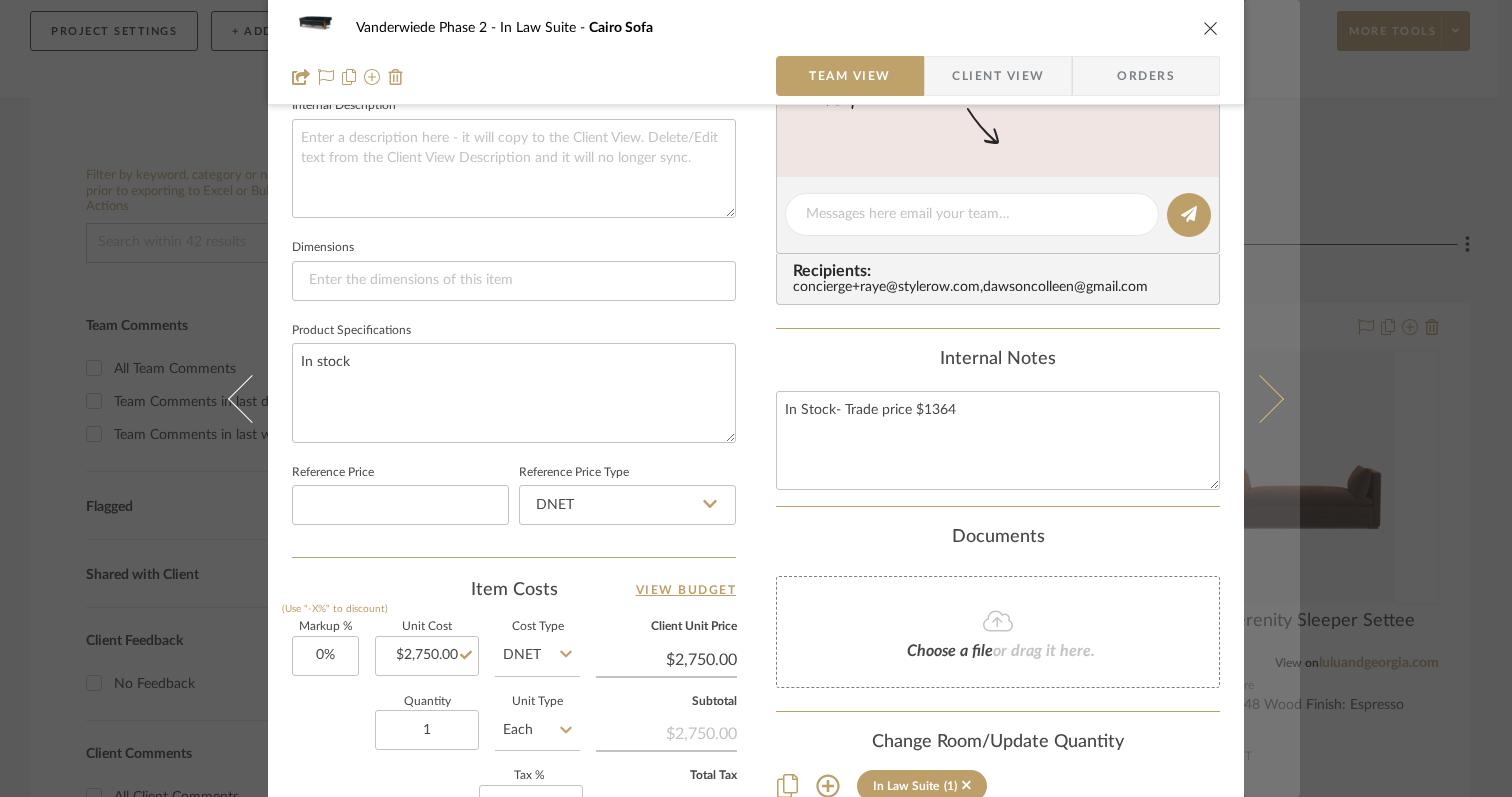 click at bounding box center [1260, 398] 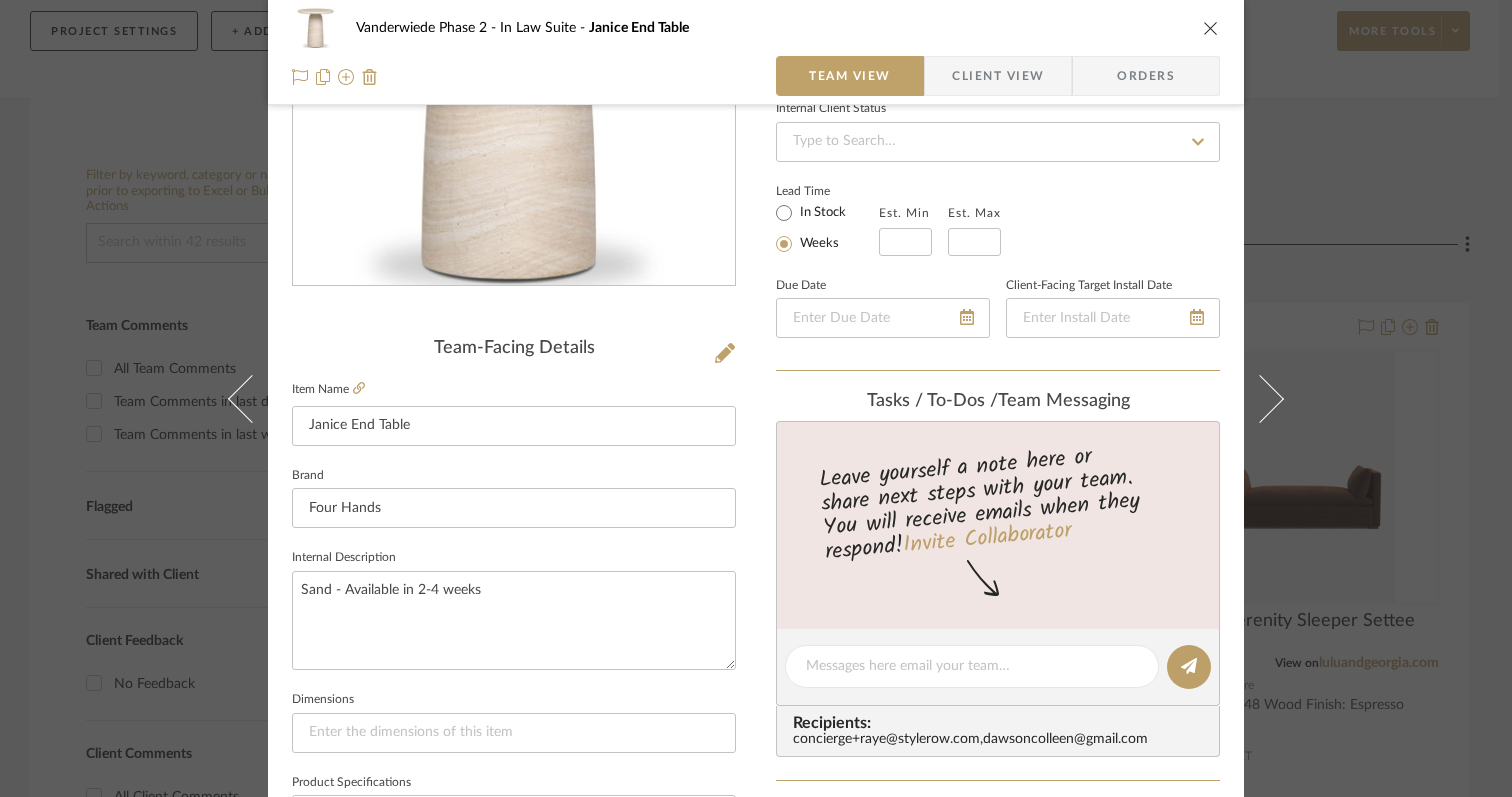scroll, scrollTop: 0, scrollLeft: 0, axis: both 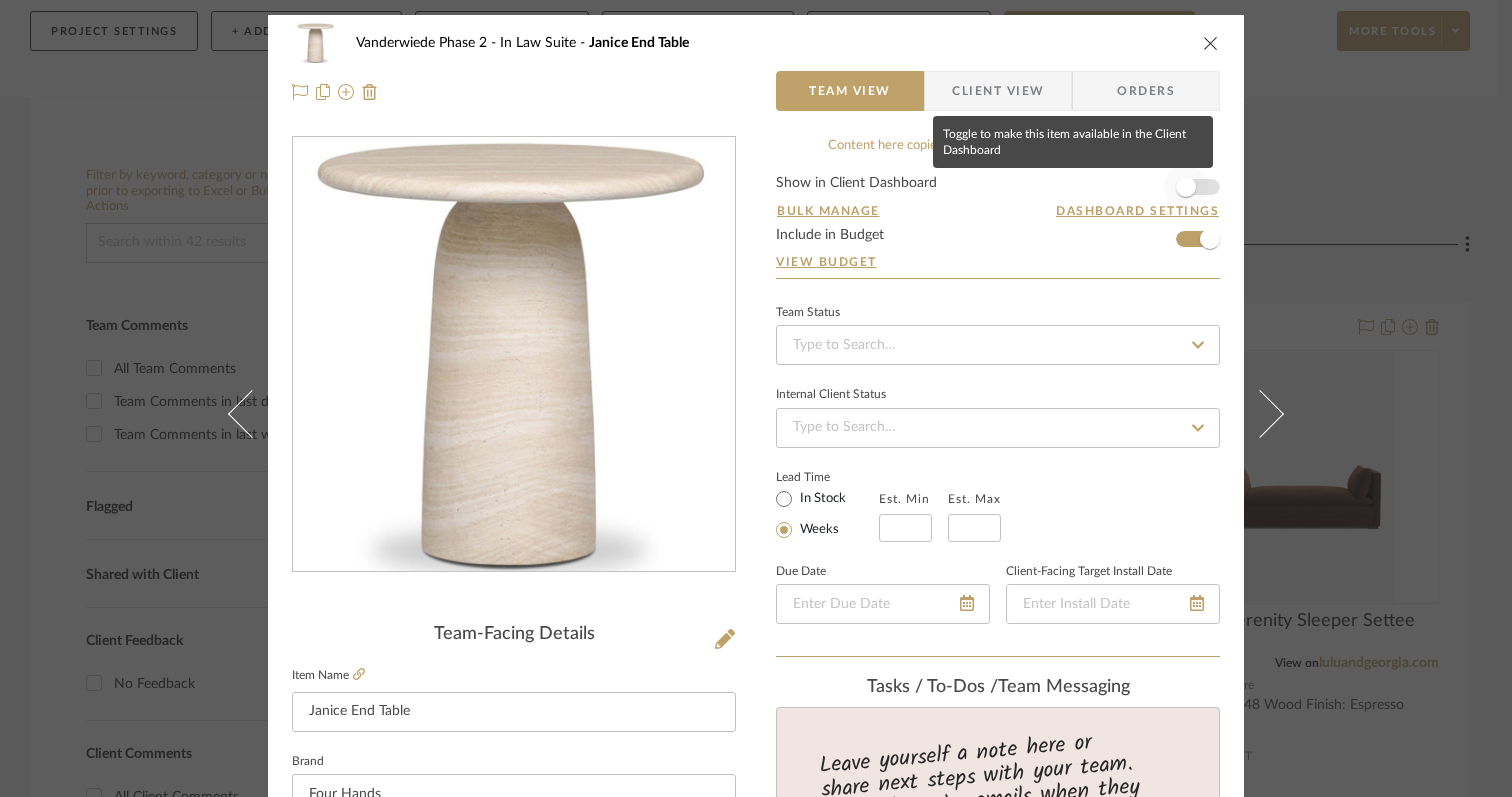 click at bounding box center [1186, 187] 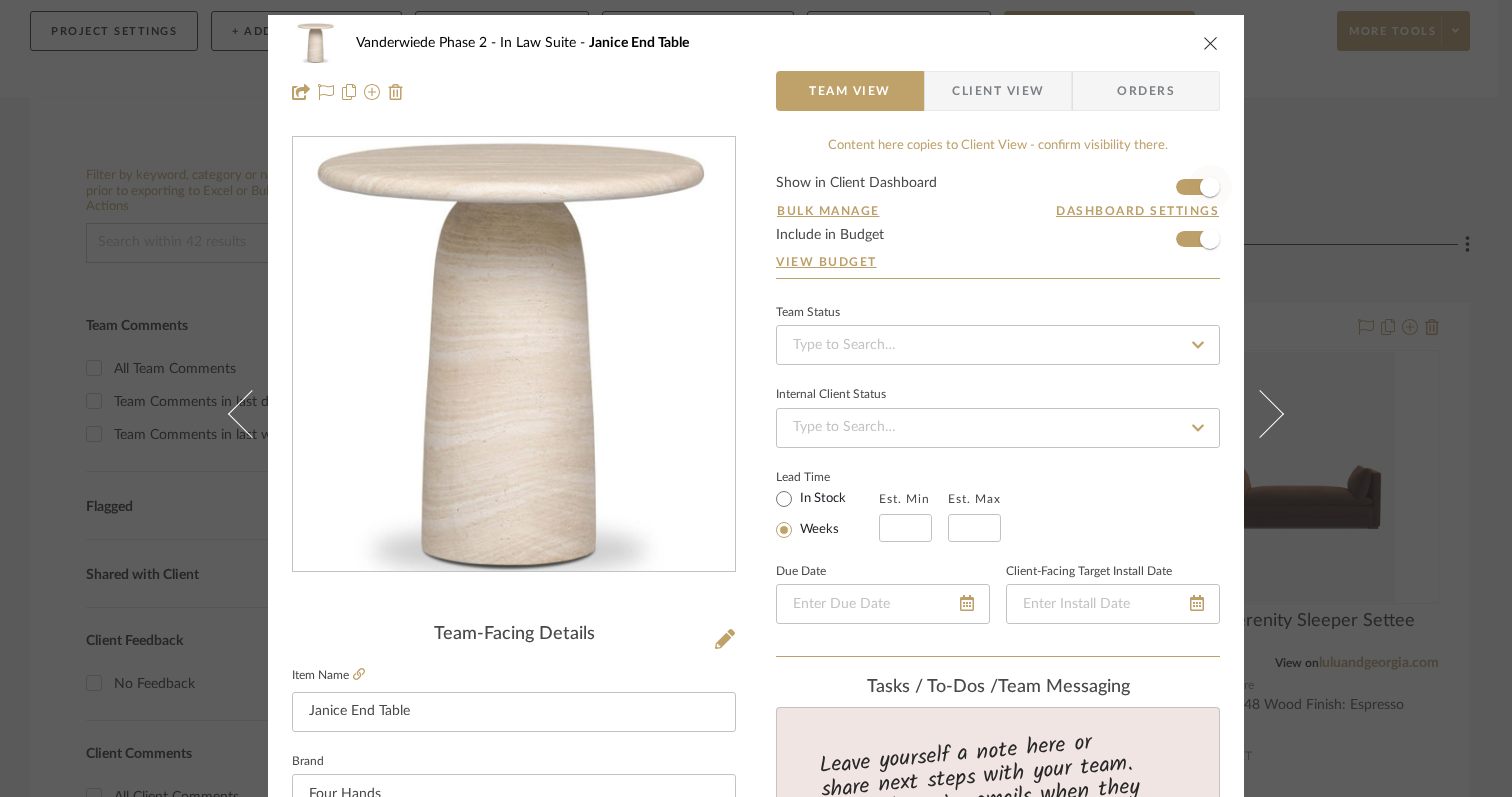 type 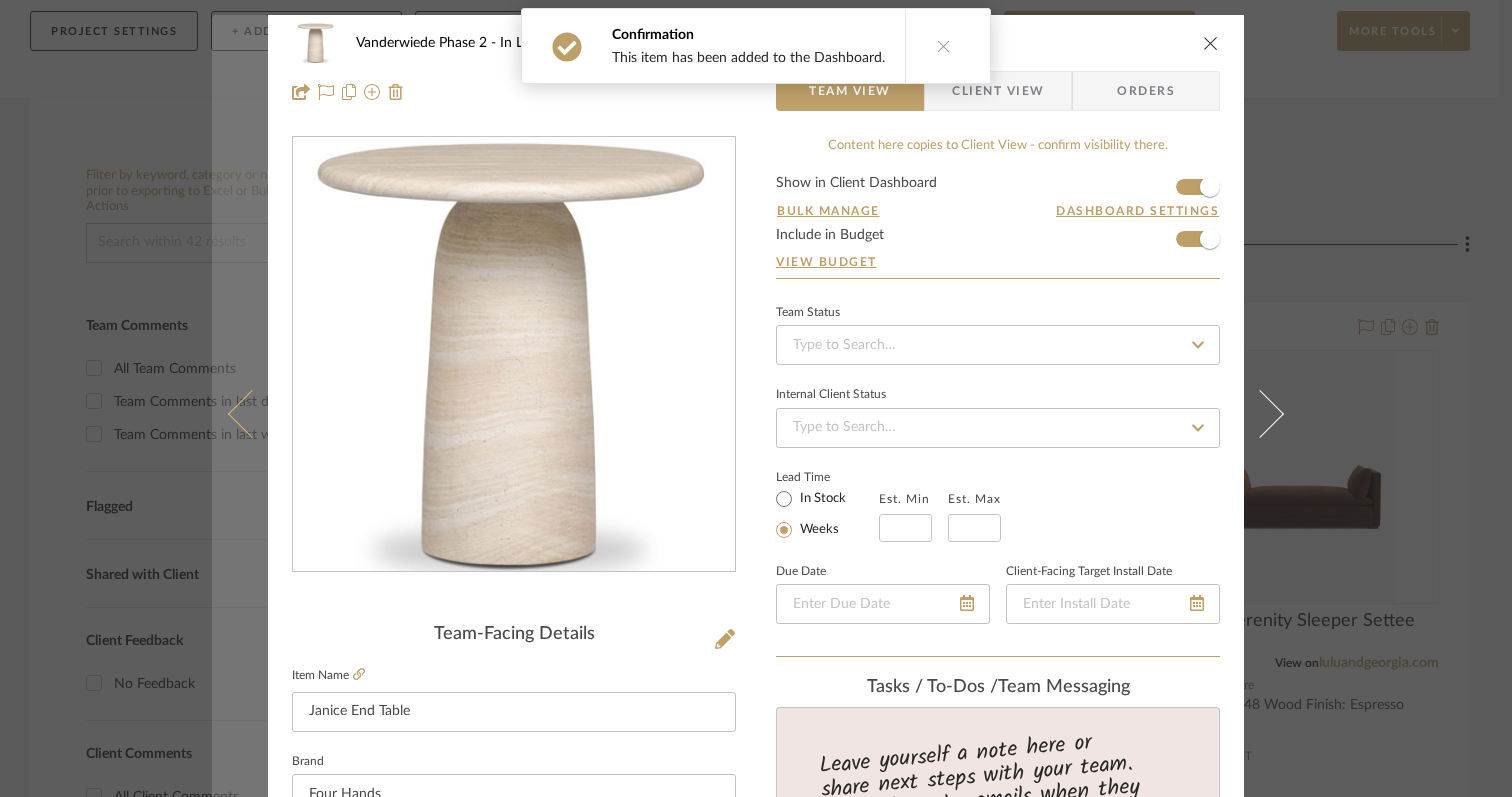 click at bounding box center [252, 413] 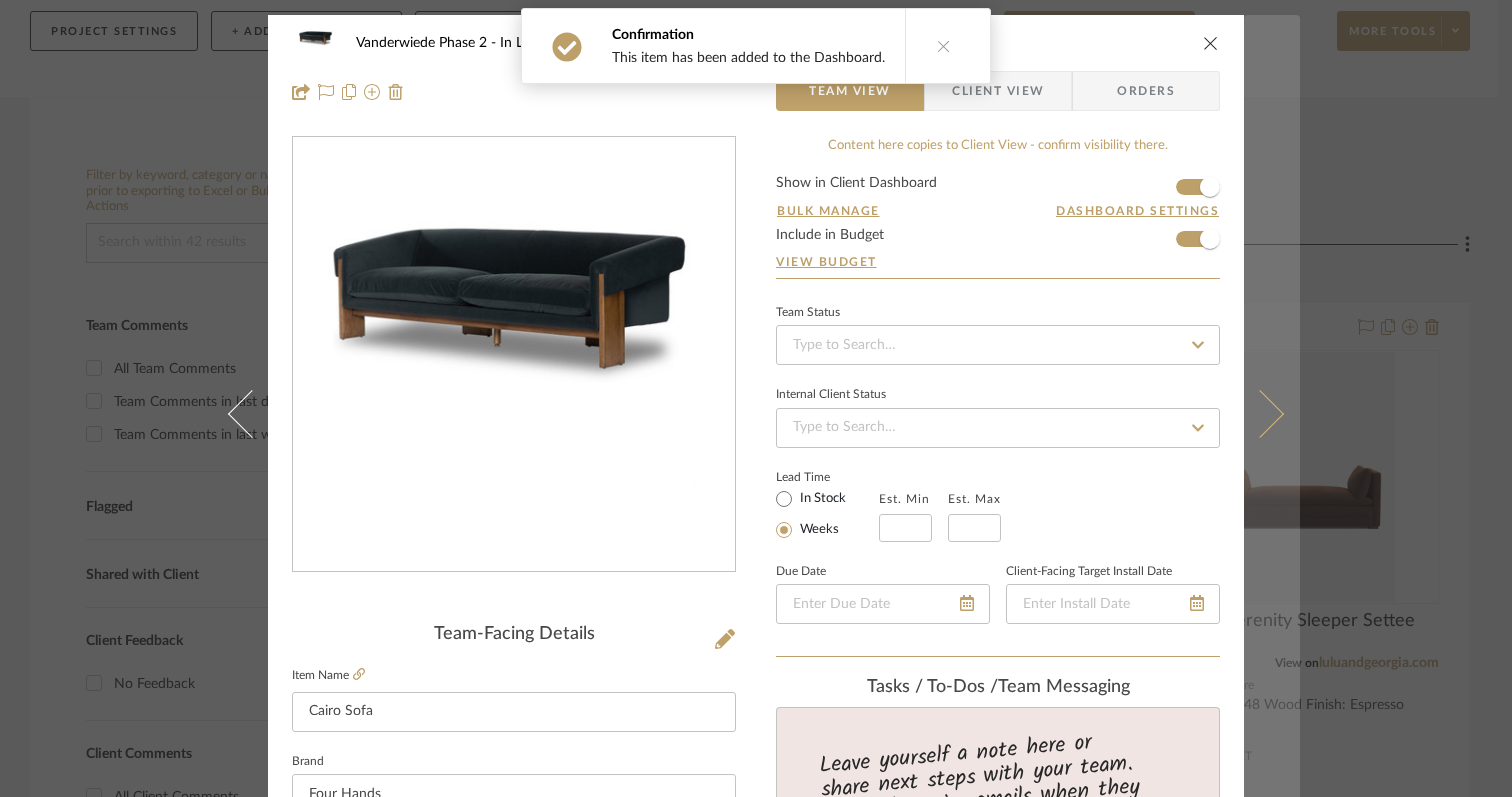 click at bounding box center (1260, 413) 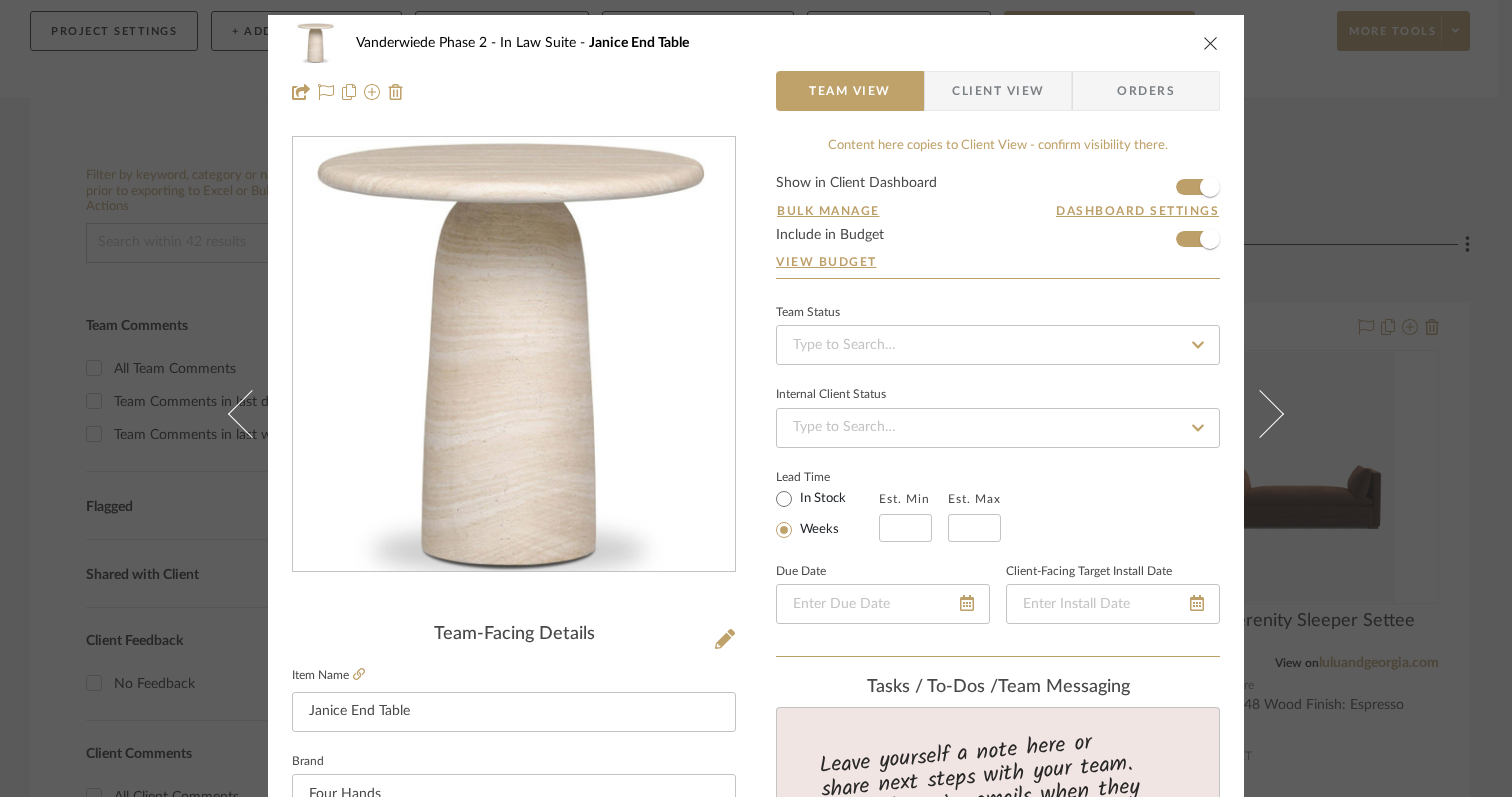click at bounding box center (1260, 413) 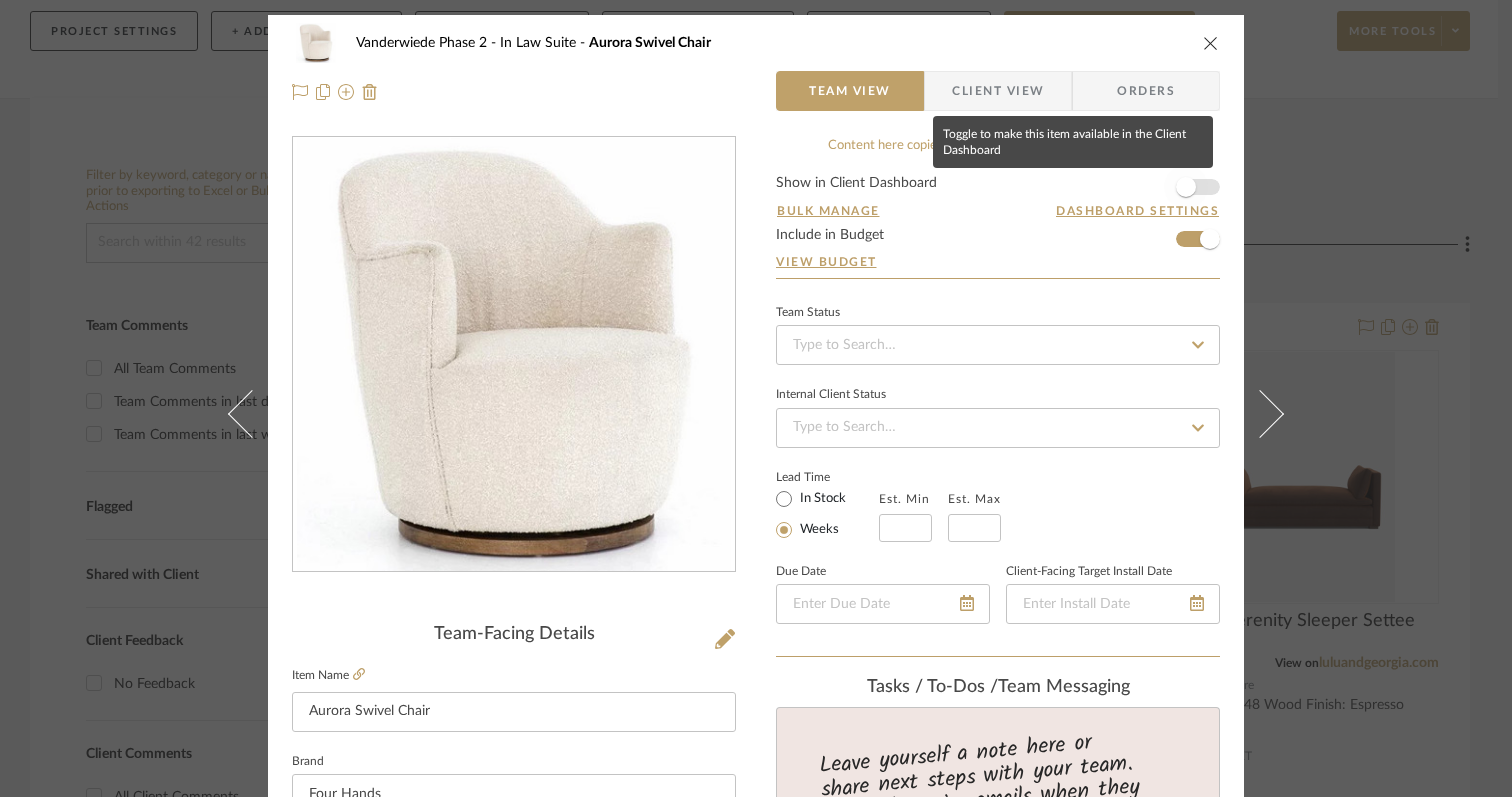 click at bounding box center (1186, 187) 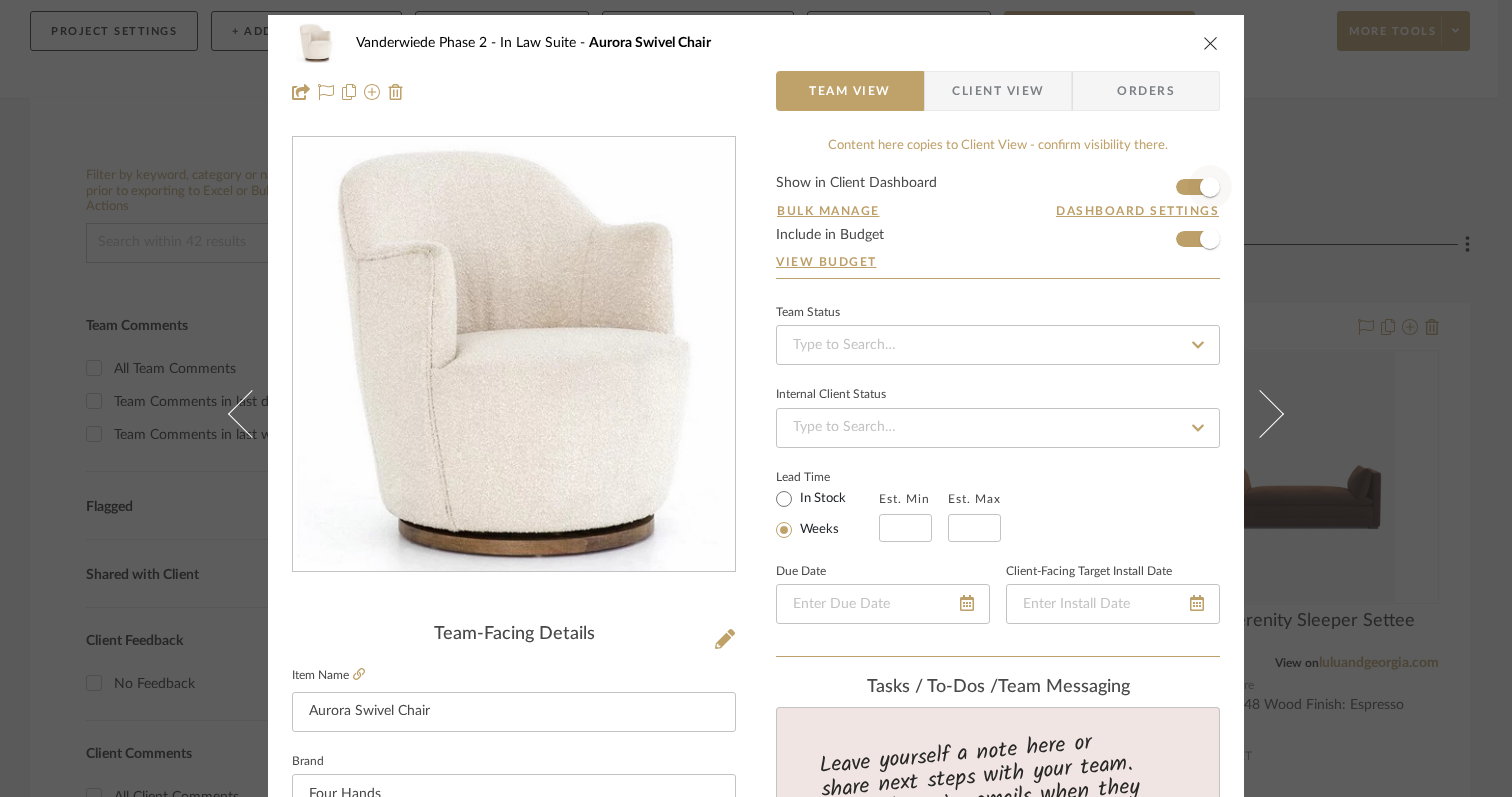 type 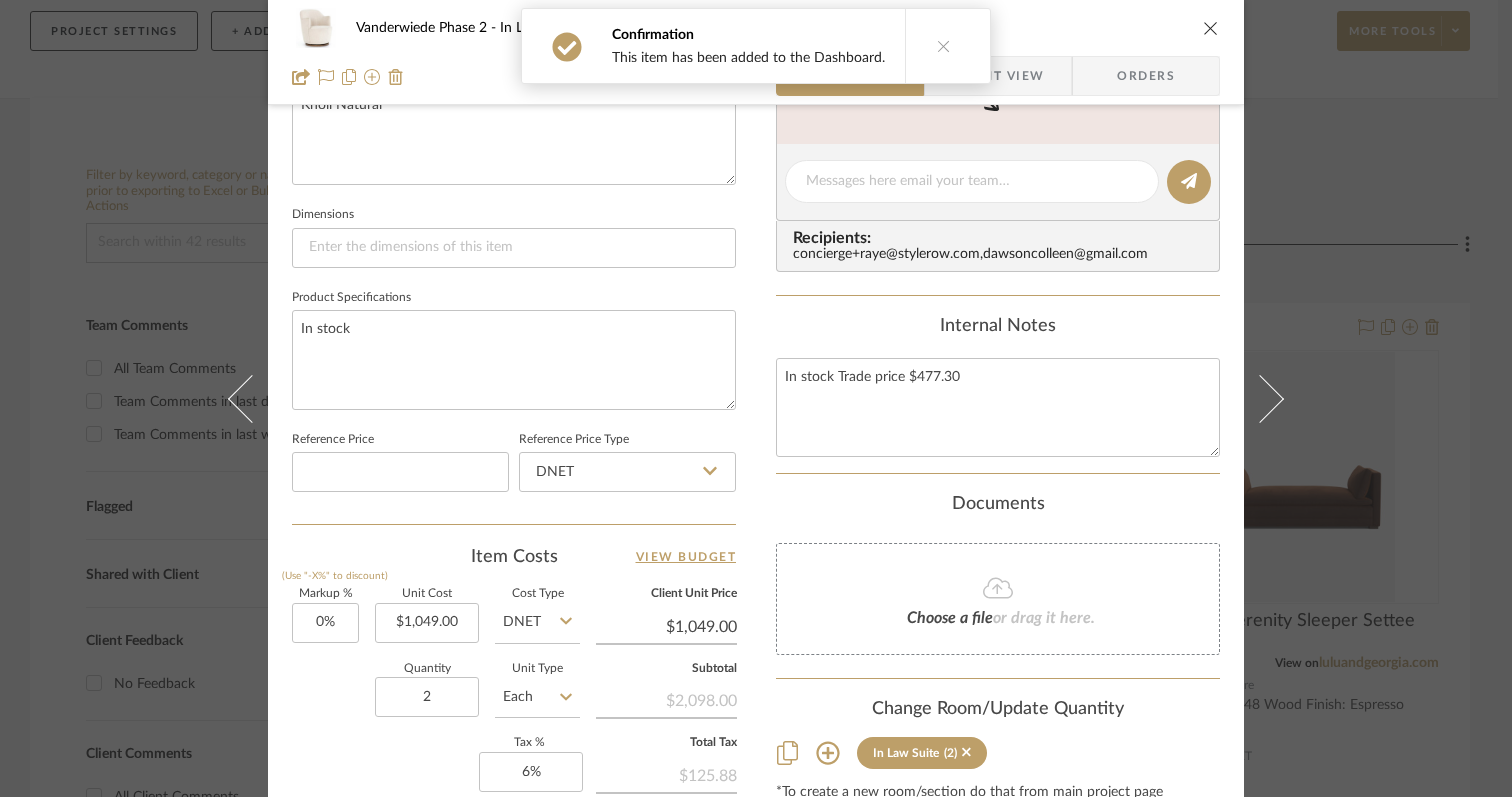 scroll, scrollTop: 772, scrollLeft: 0, axis: vertical 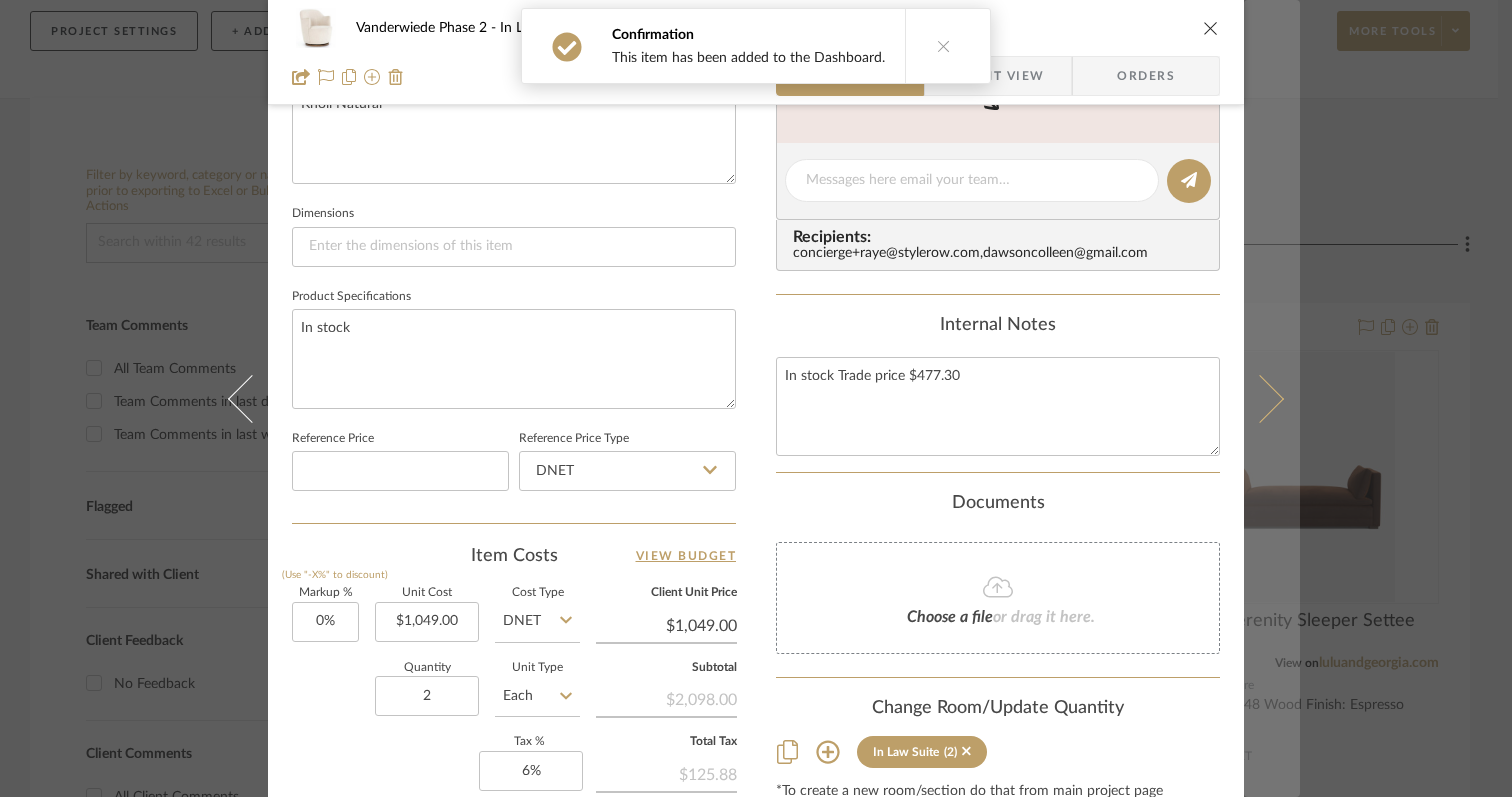 click at bounding box center [1272, 398] 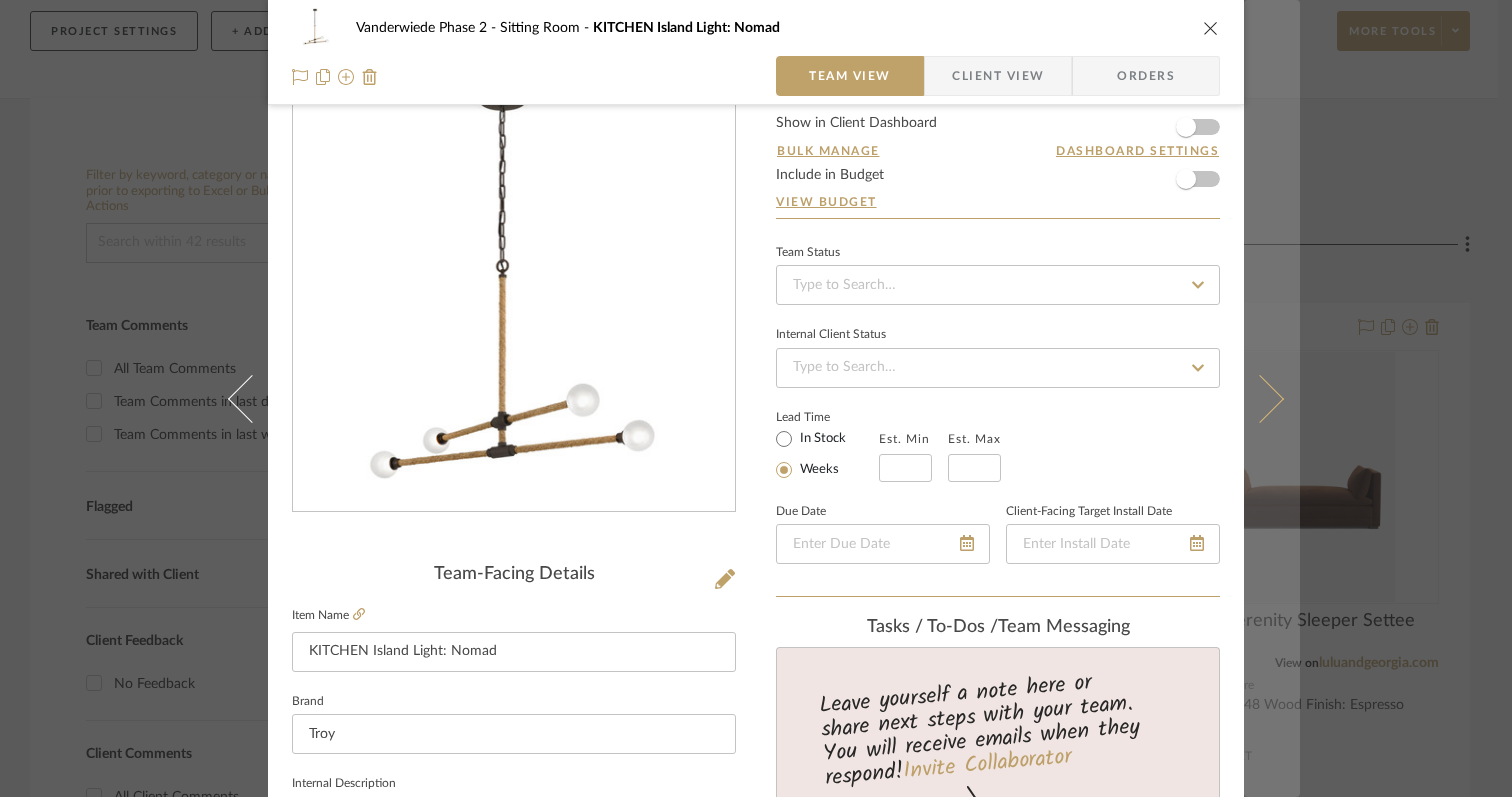 scroll, scrollTop: 0, scrollLeft: 0, axis: both 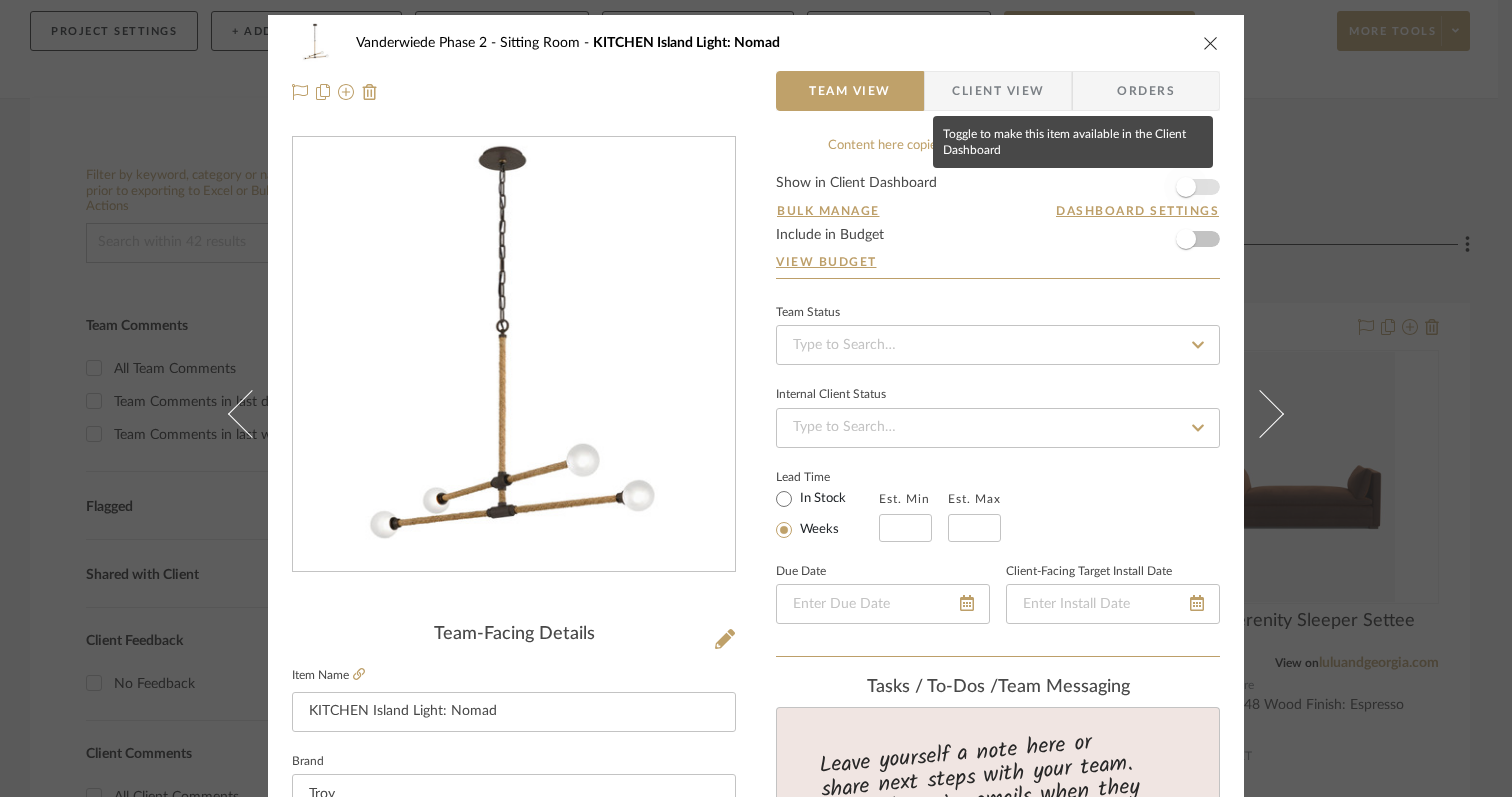 click at bounding box center (1186, 187) 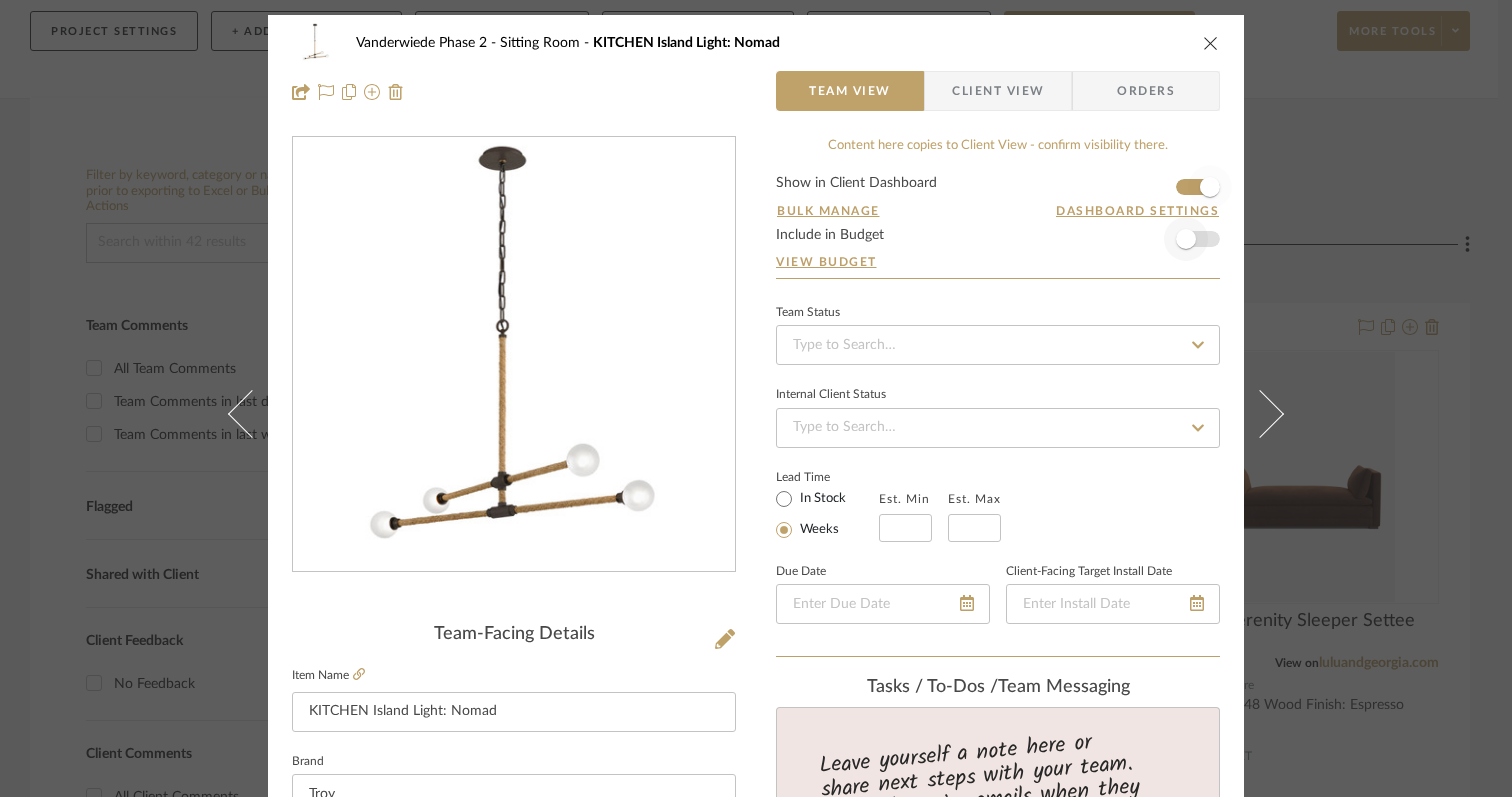 type 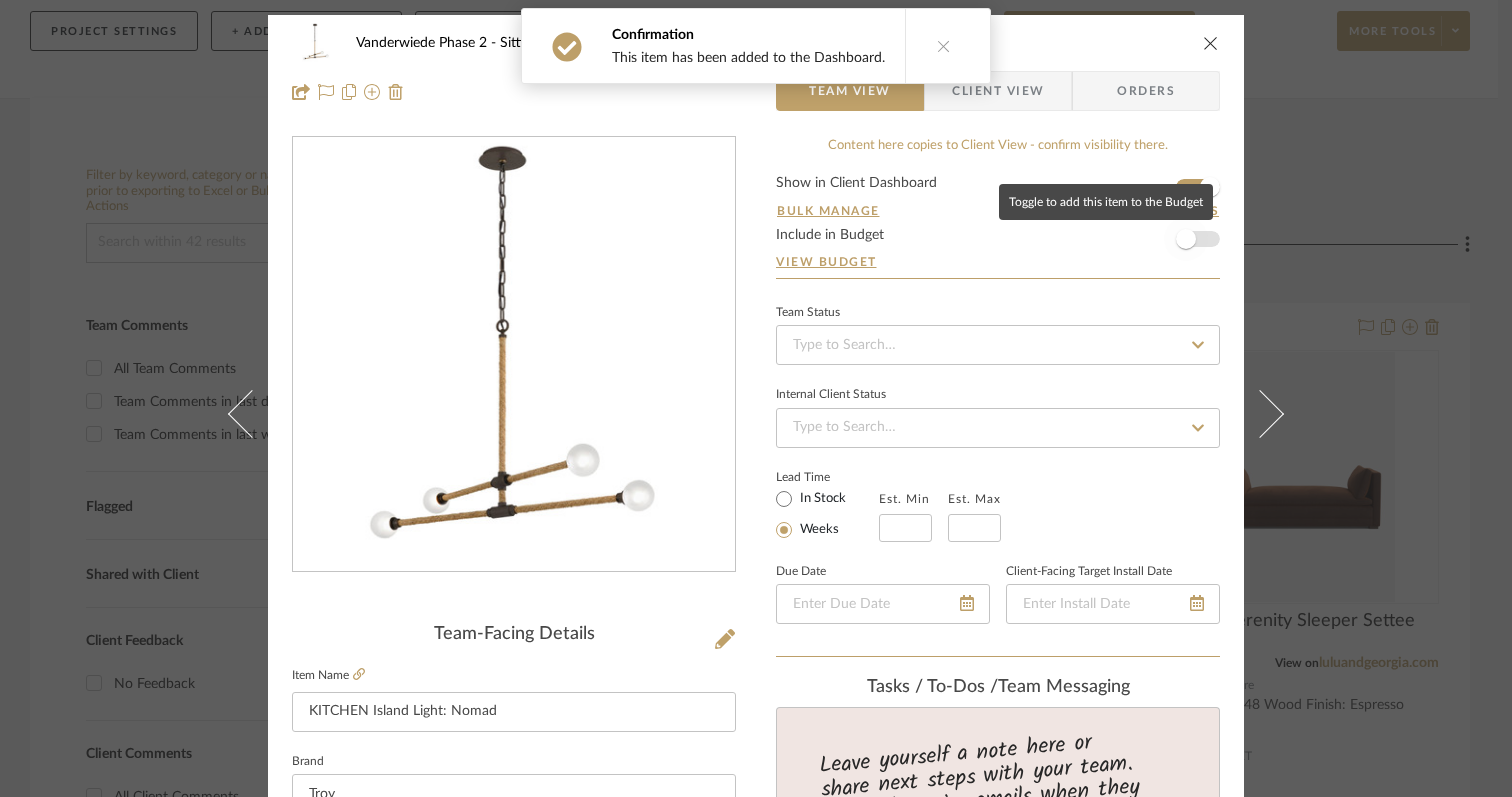 click at bounding box center [1186, 239] 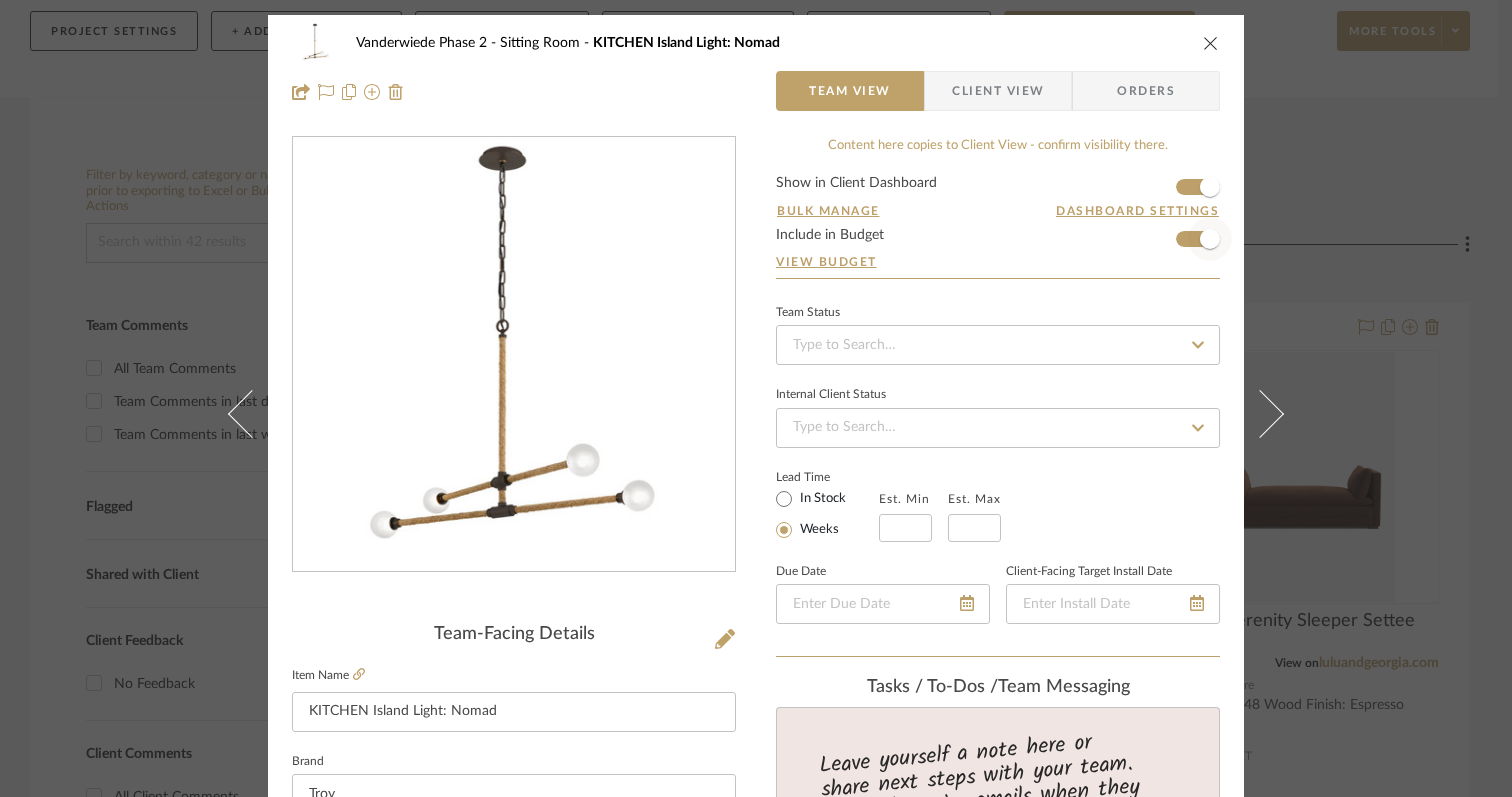 type 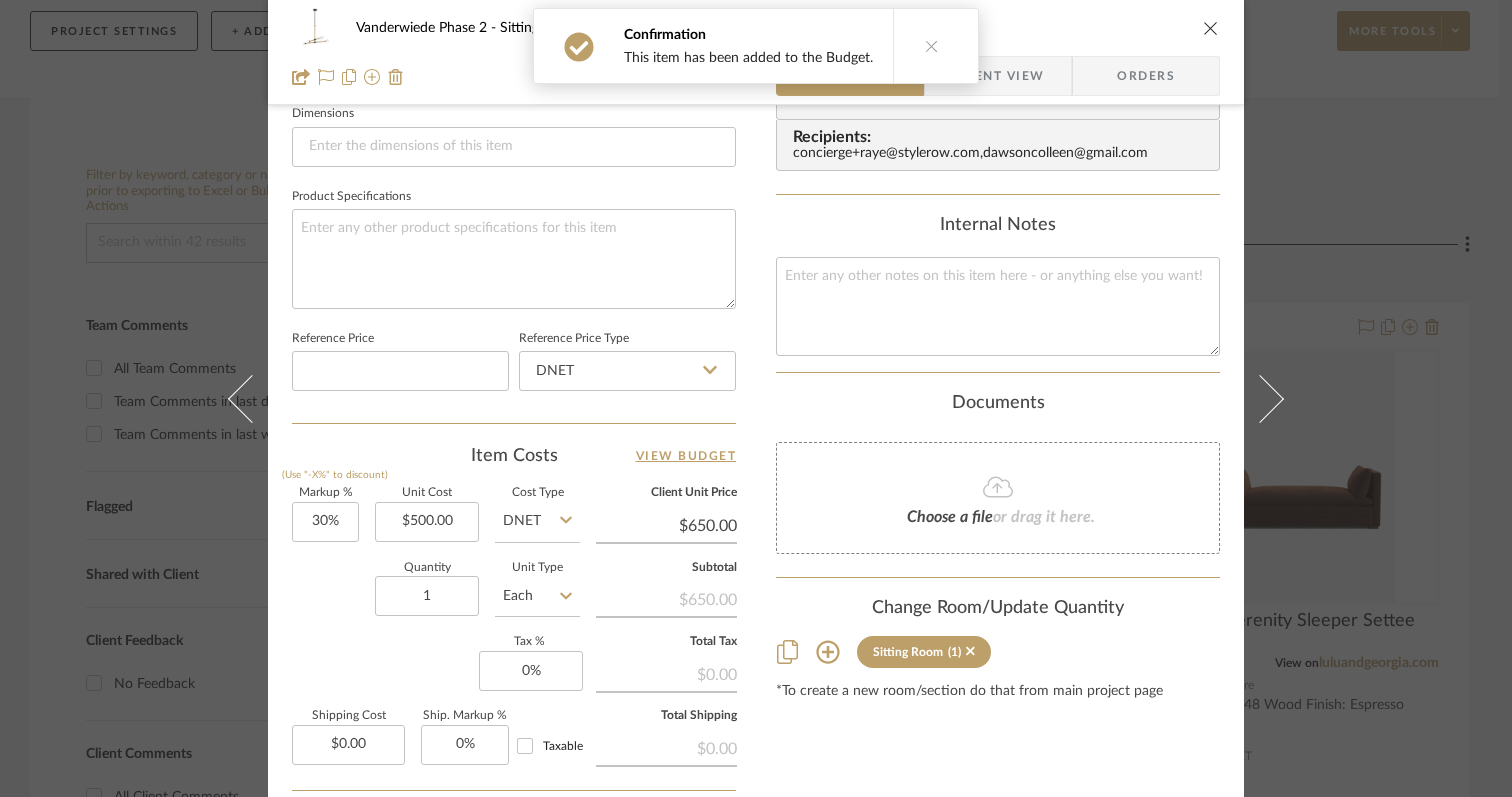 scroll, scrollTop: 872, scrollLeft: 0, axis: vertical 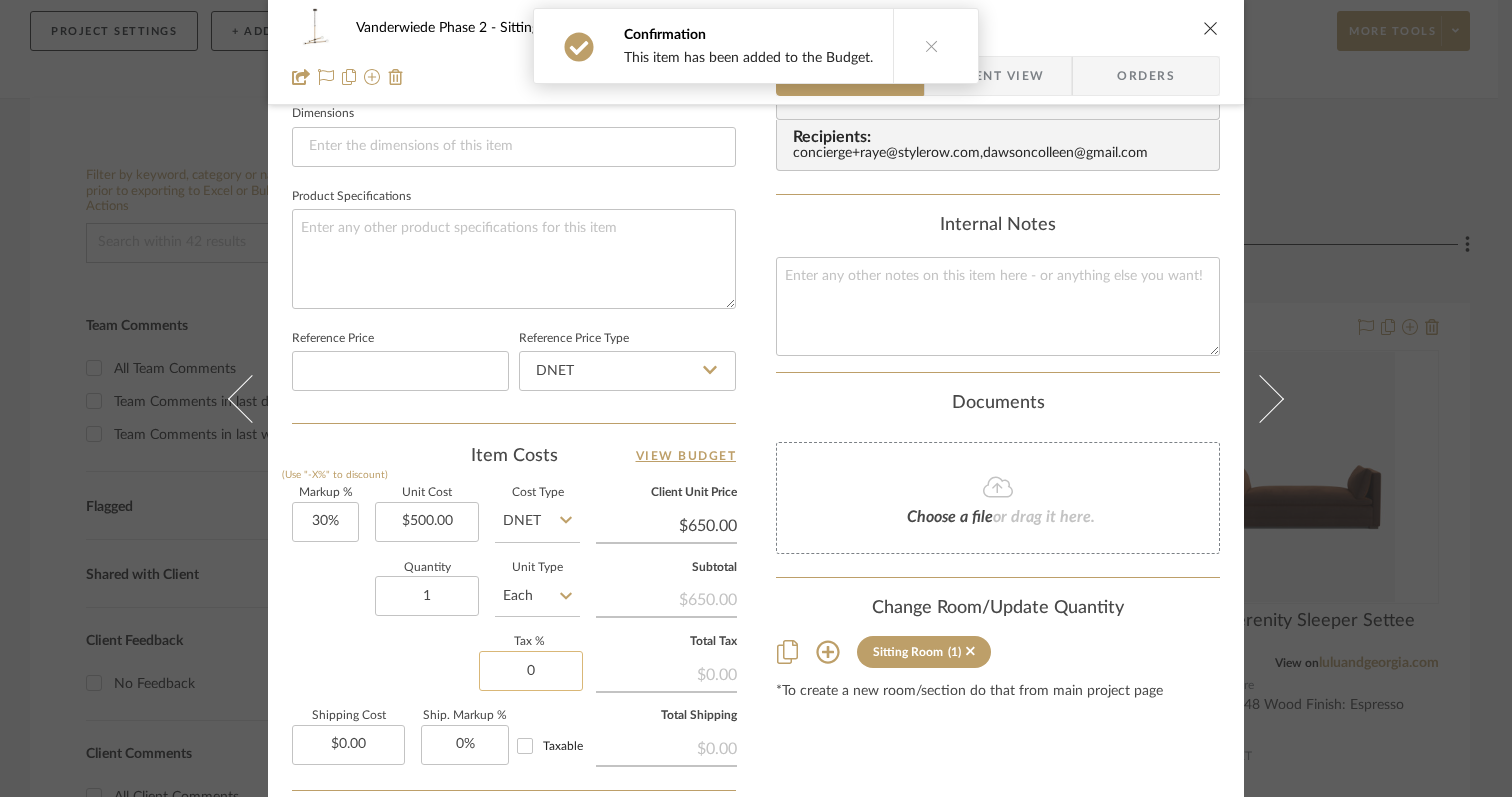 click on "0" 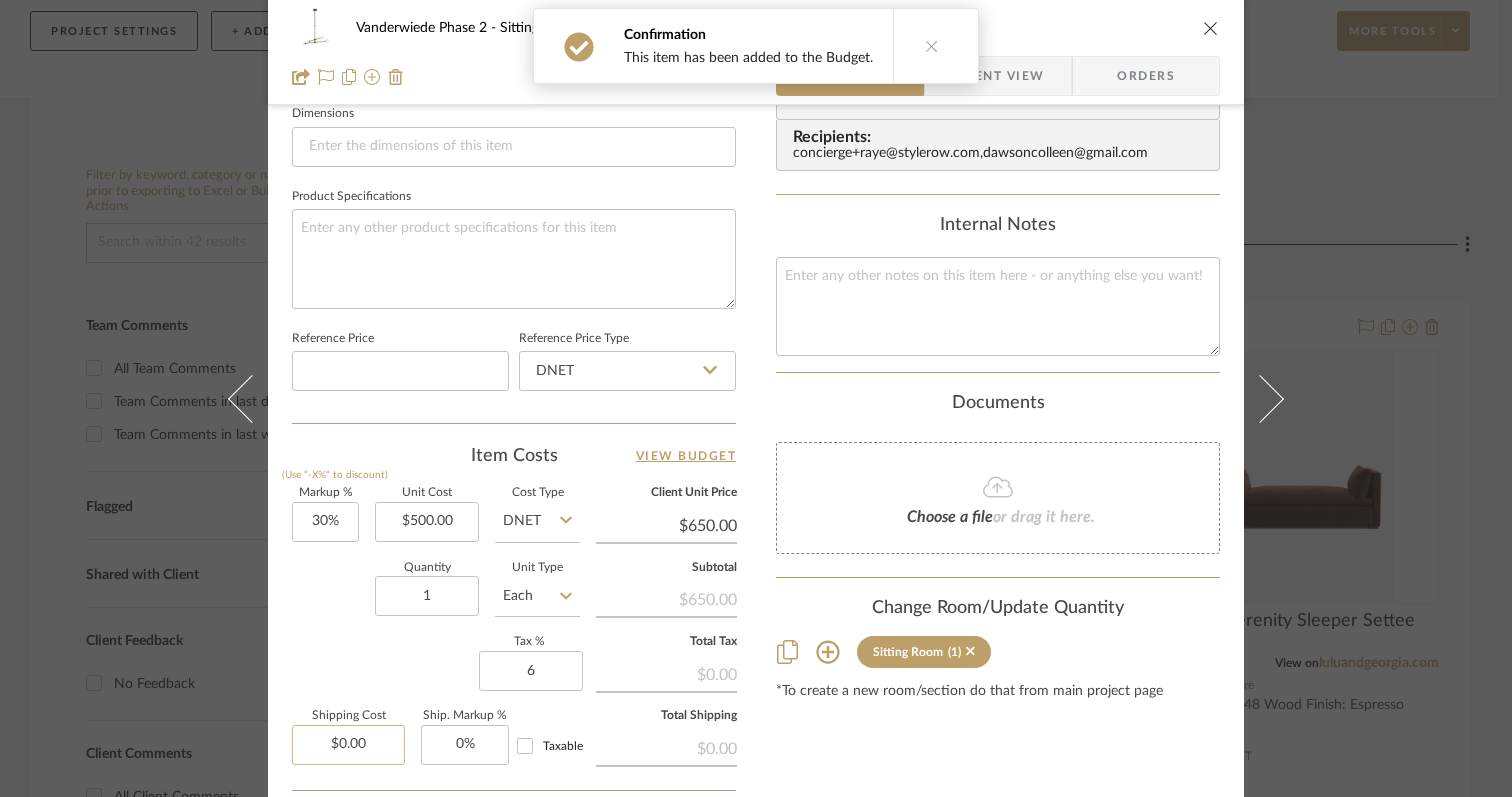 type on "6%" 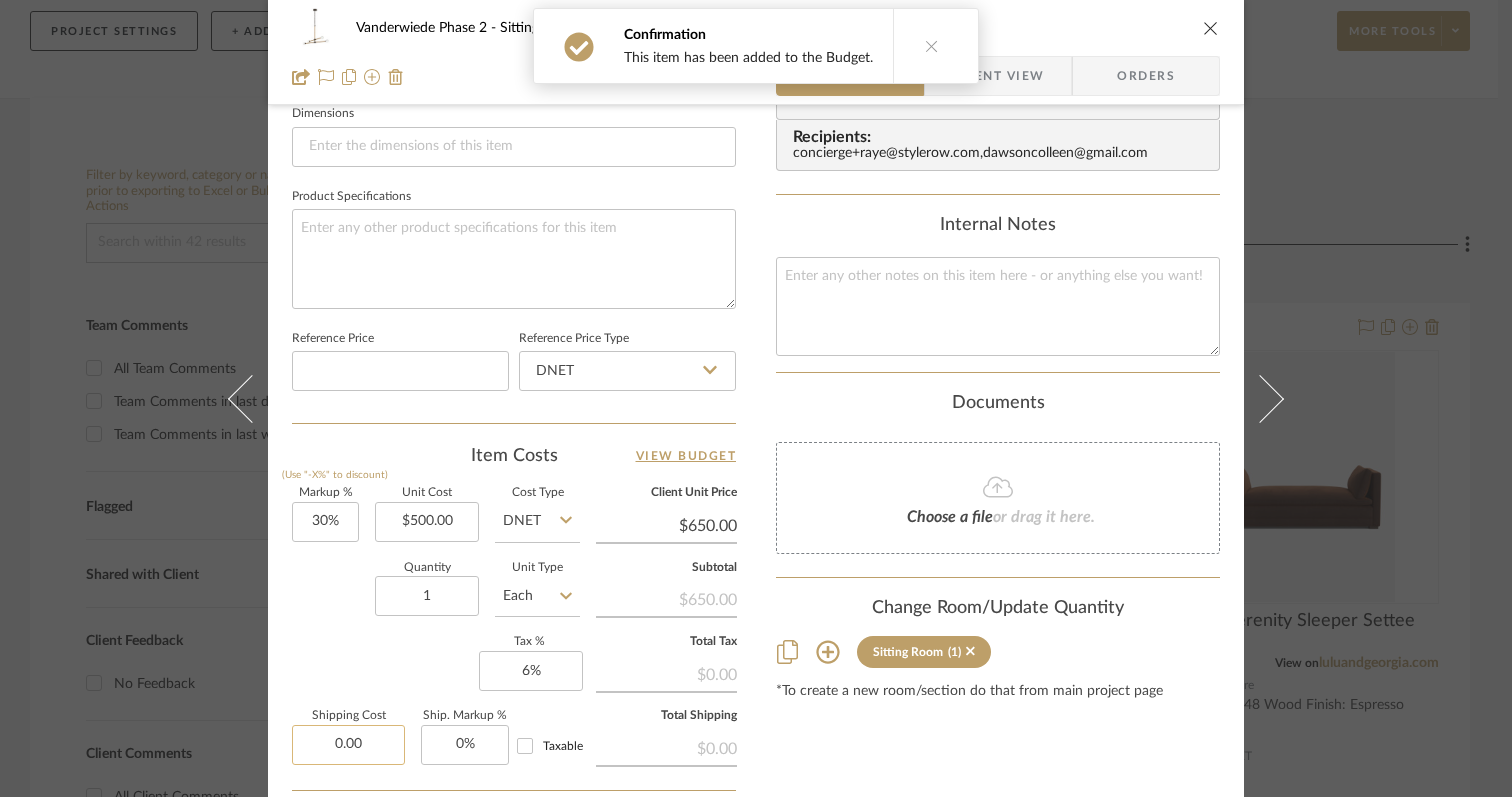 click on "0.00" 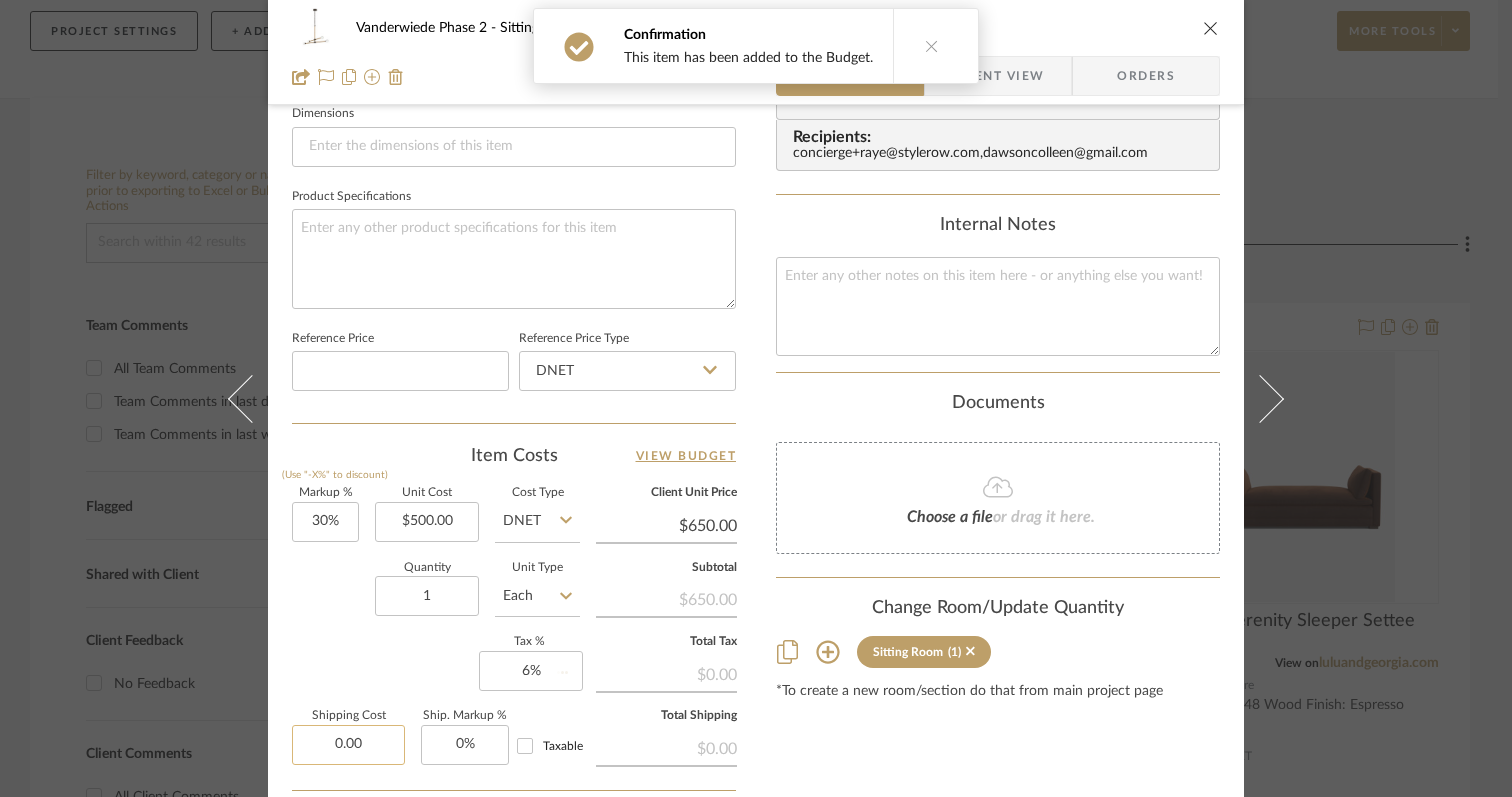 type 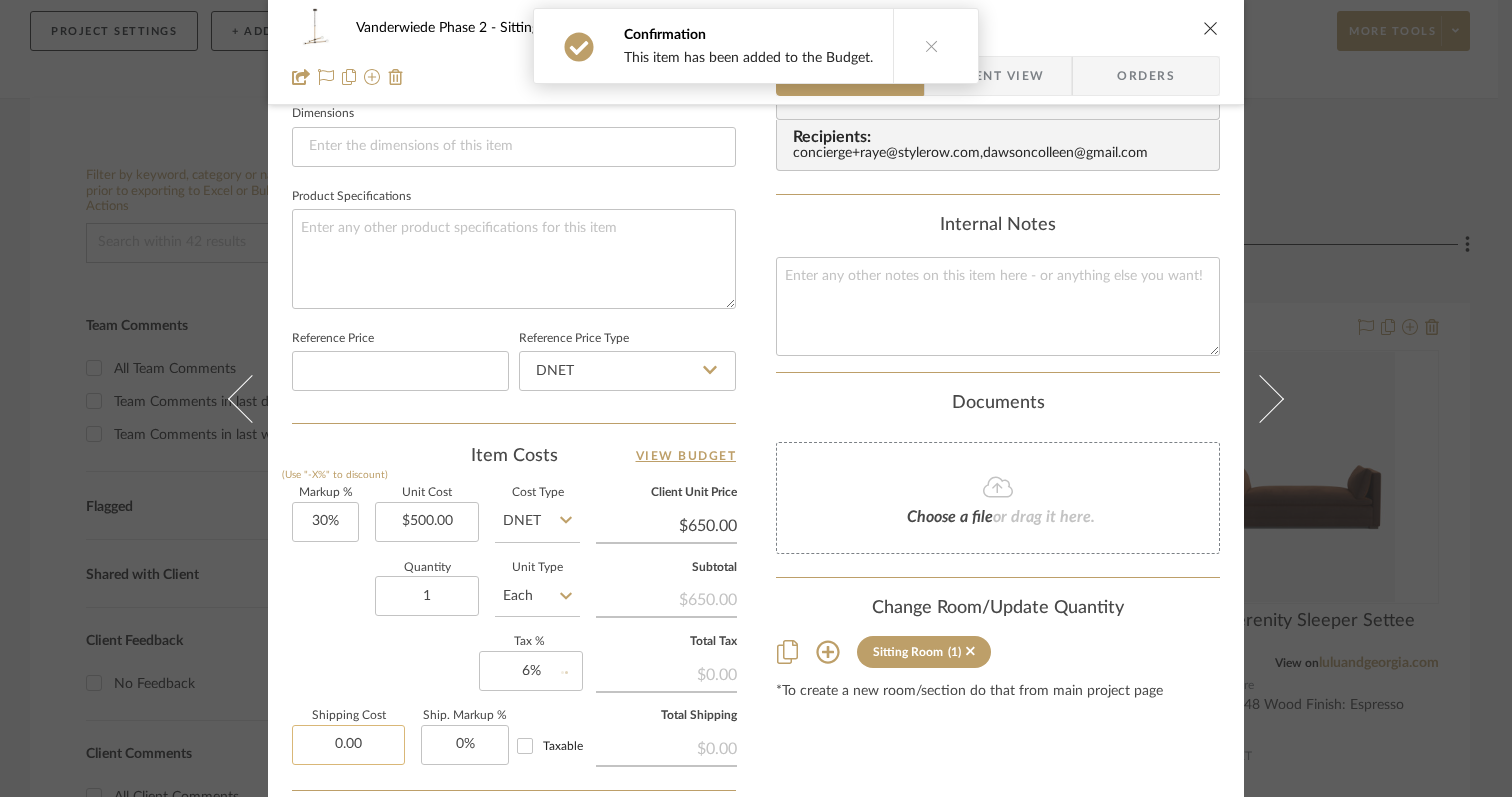 type 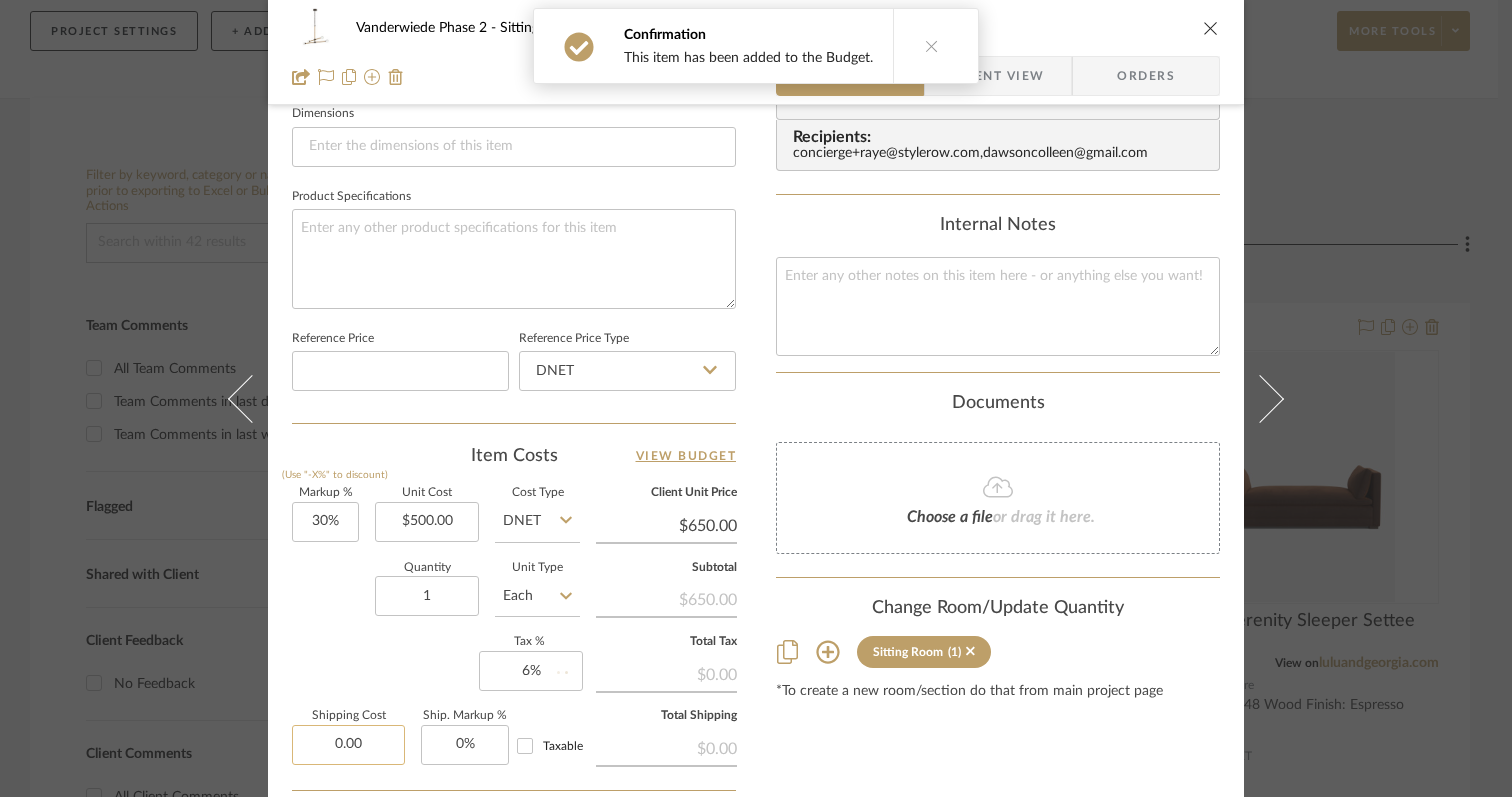type 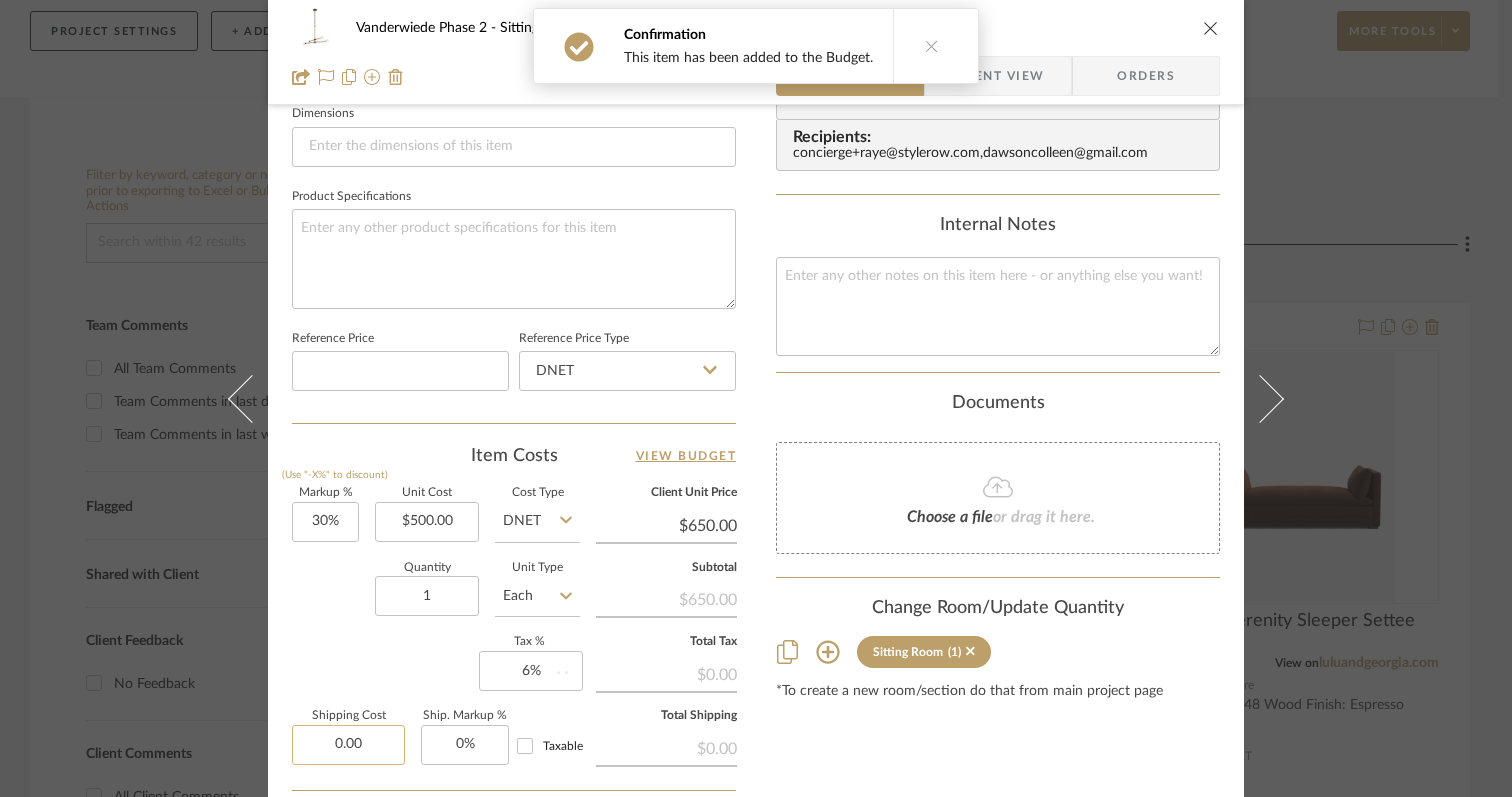 type 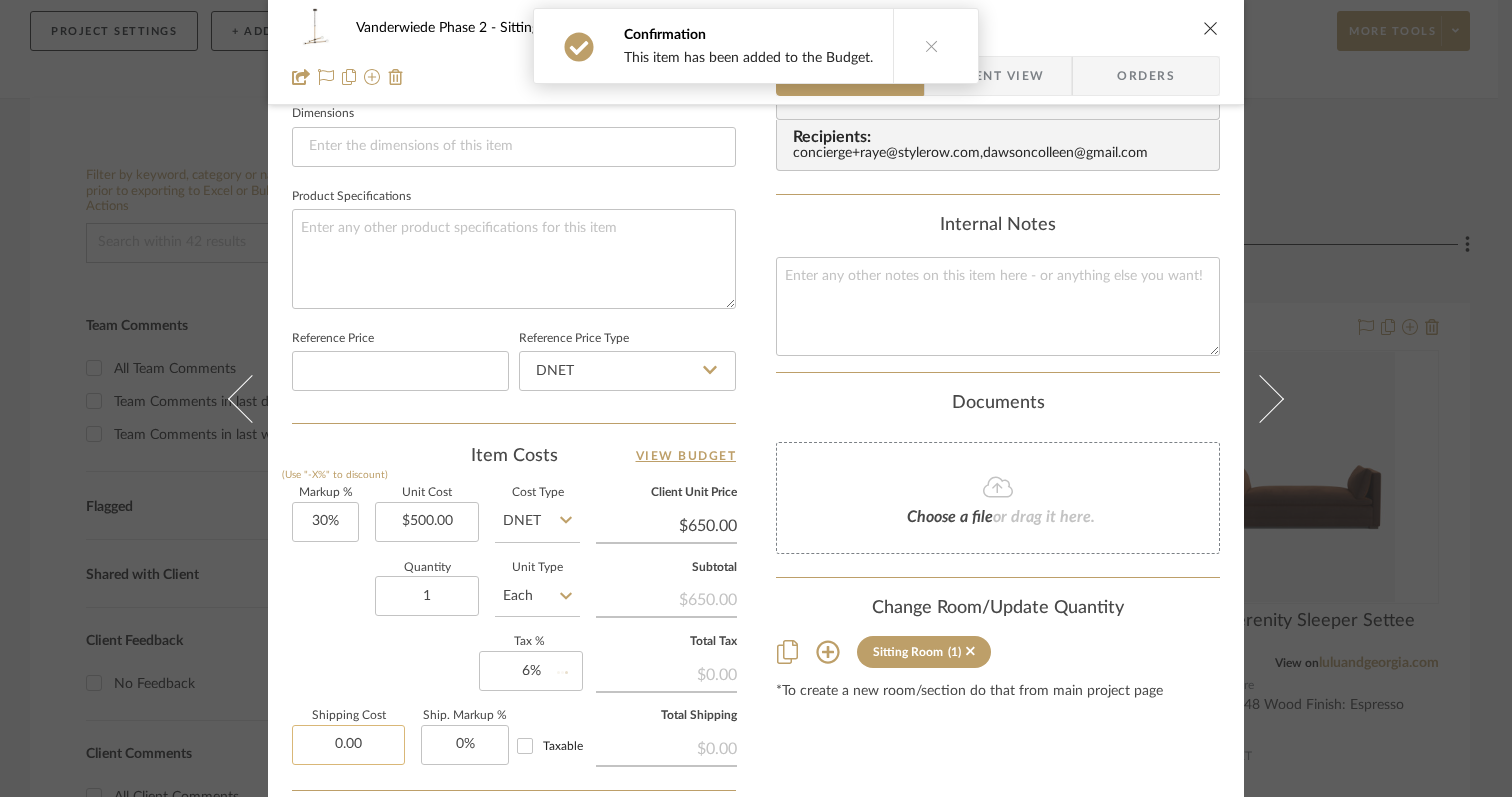 type 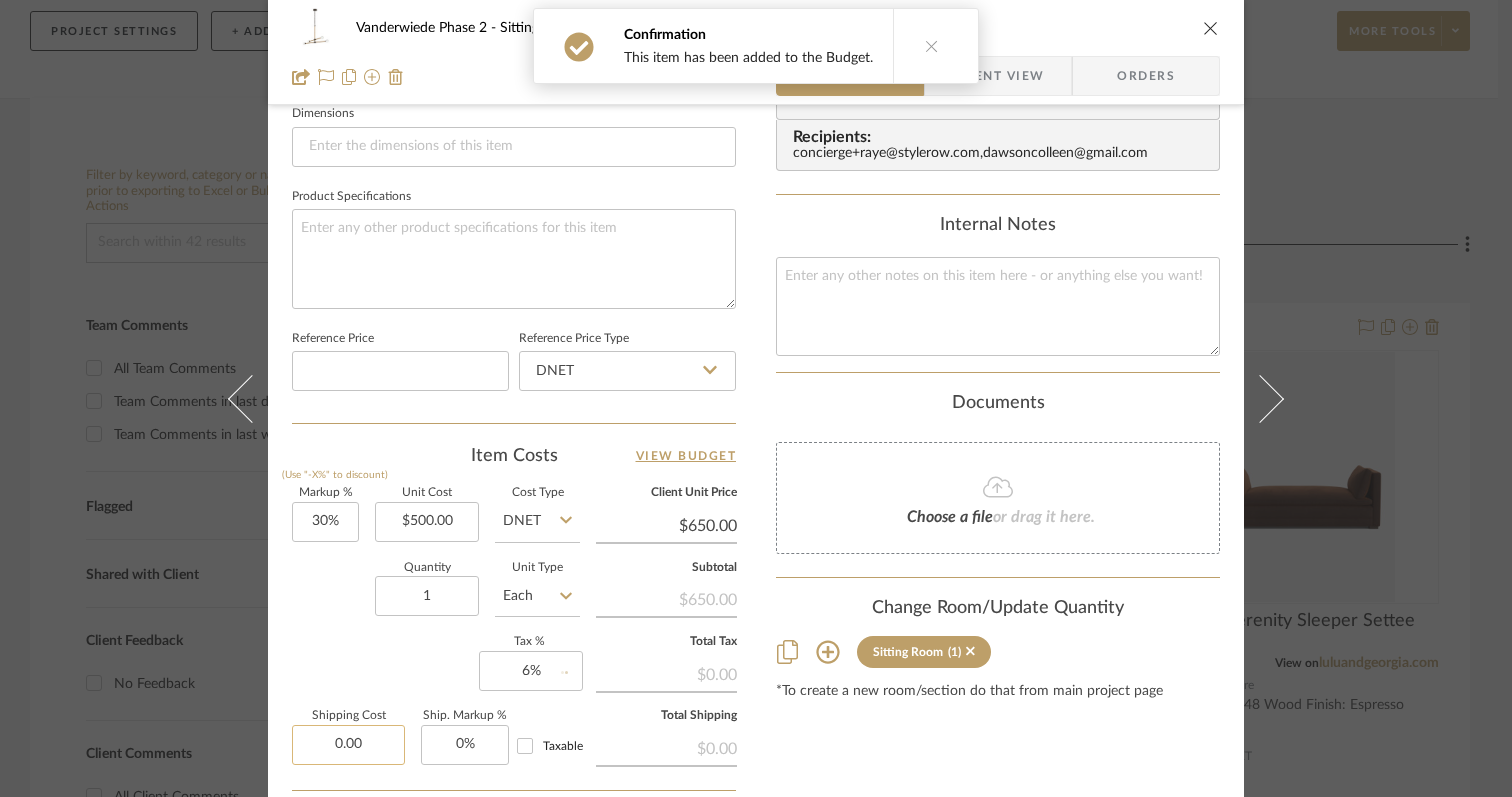 type 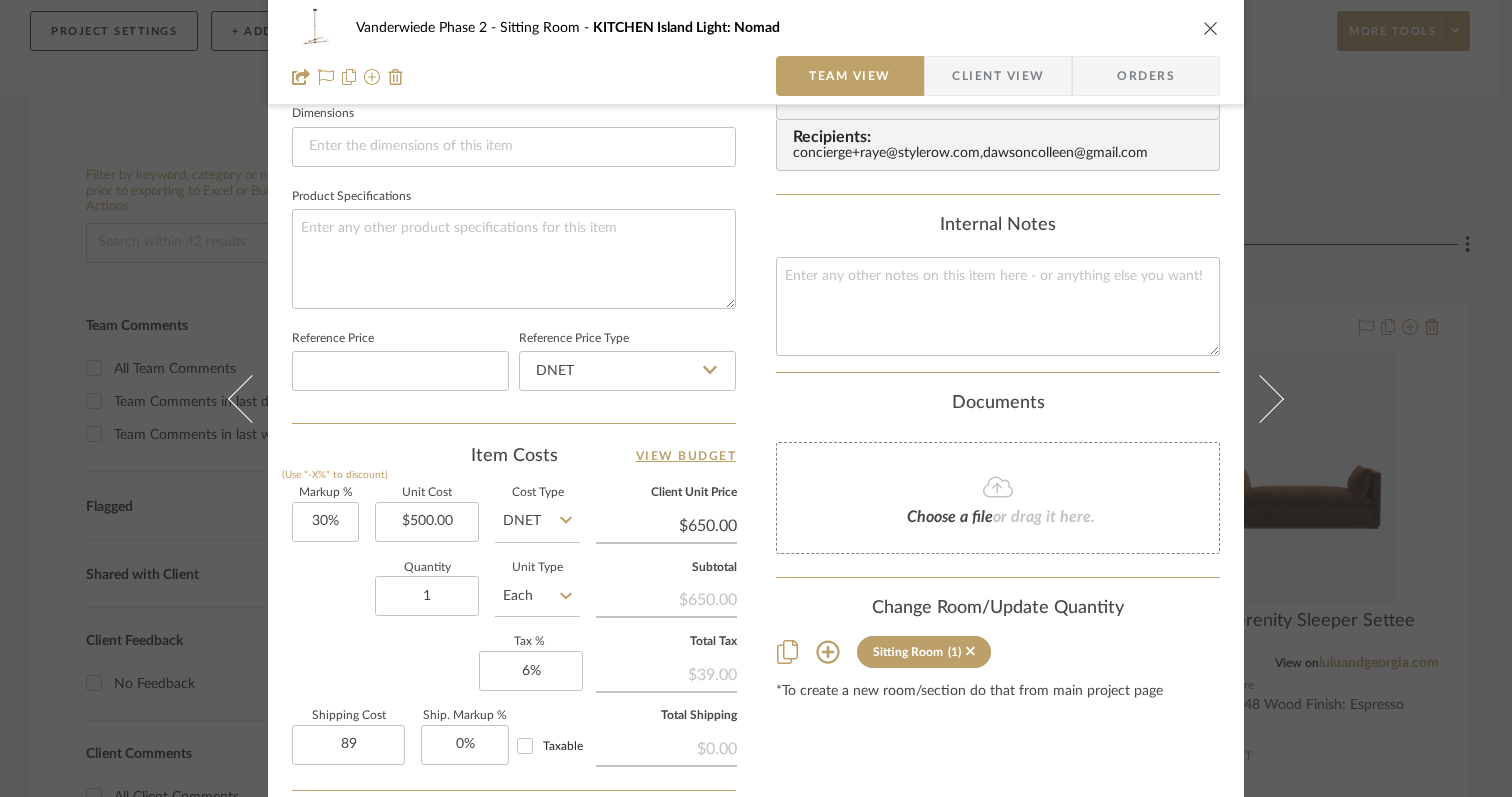 type on "$89.00" 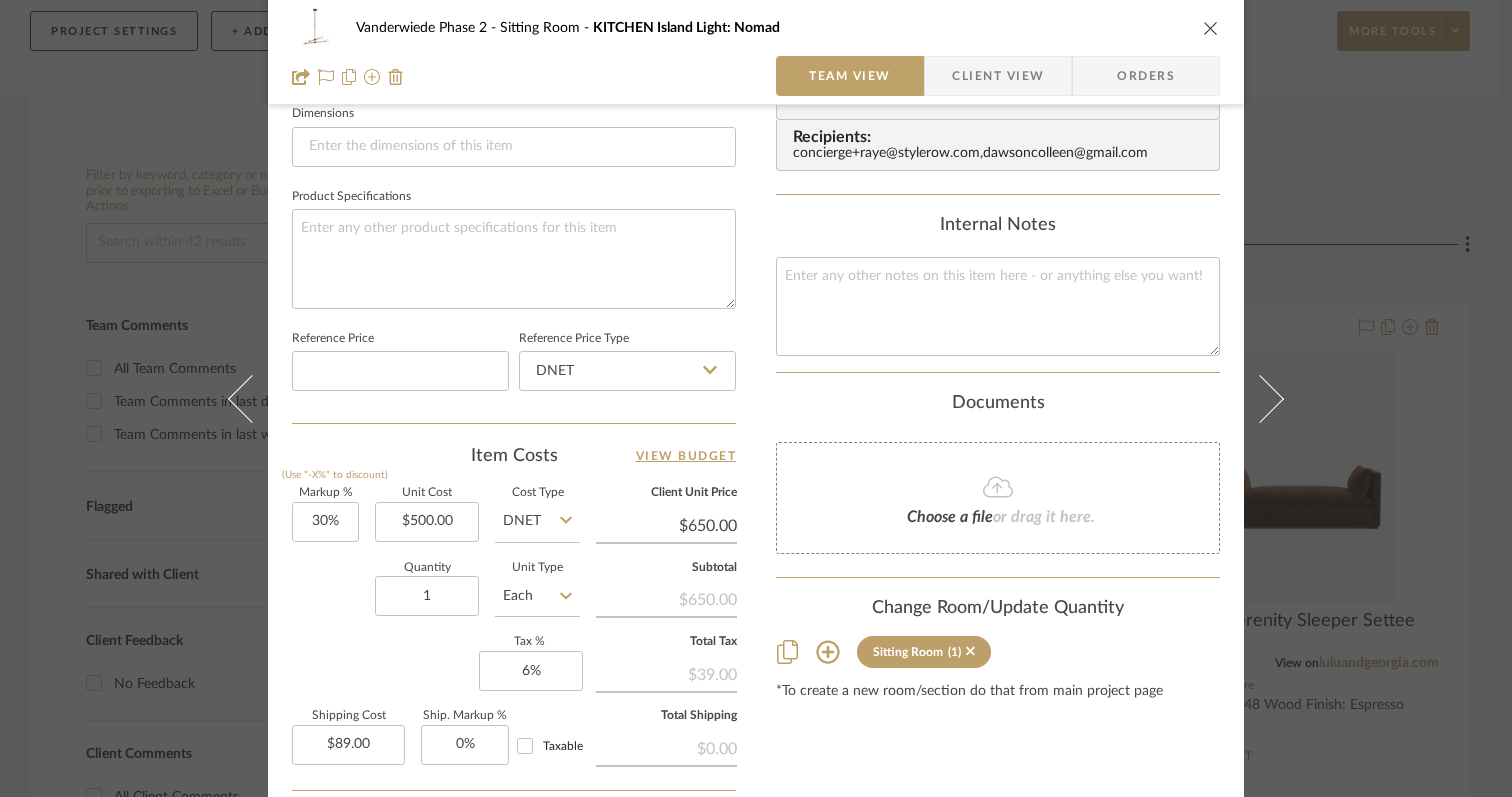 click on "Markup %  (Use "-X%" to discount) 30%  Unit Cost  $500.00  Cost Type  DNET  Client Unit Price  $650.00  Quantity  1  Unit Type  Each  Subtotal   $650.00   Tax %  6%  Total Tax   $39.00   Shipping Cost  $89.00  Ship. Markup %  0% Taxable  Total Shipping   $0.00" 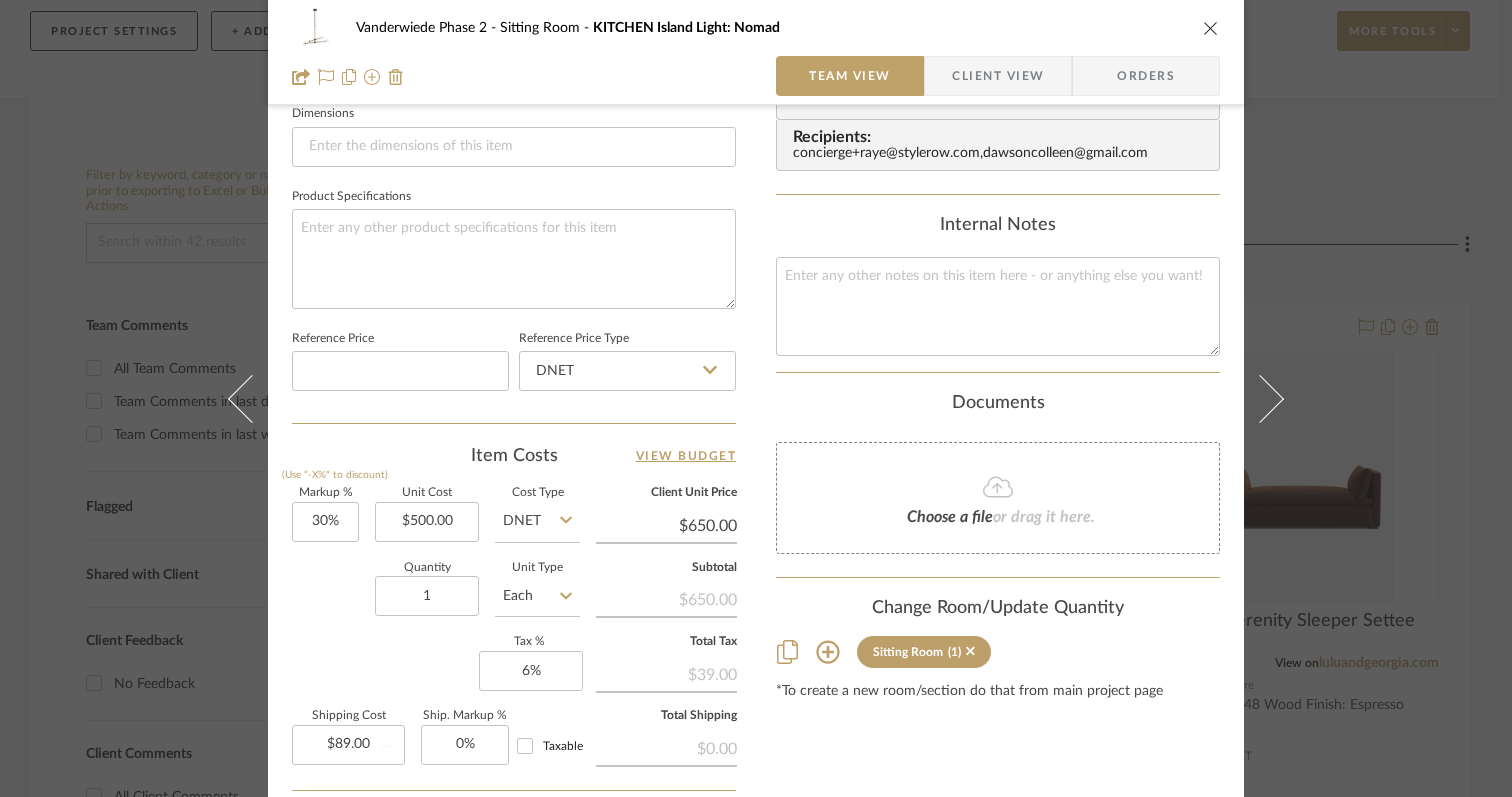 type 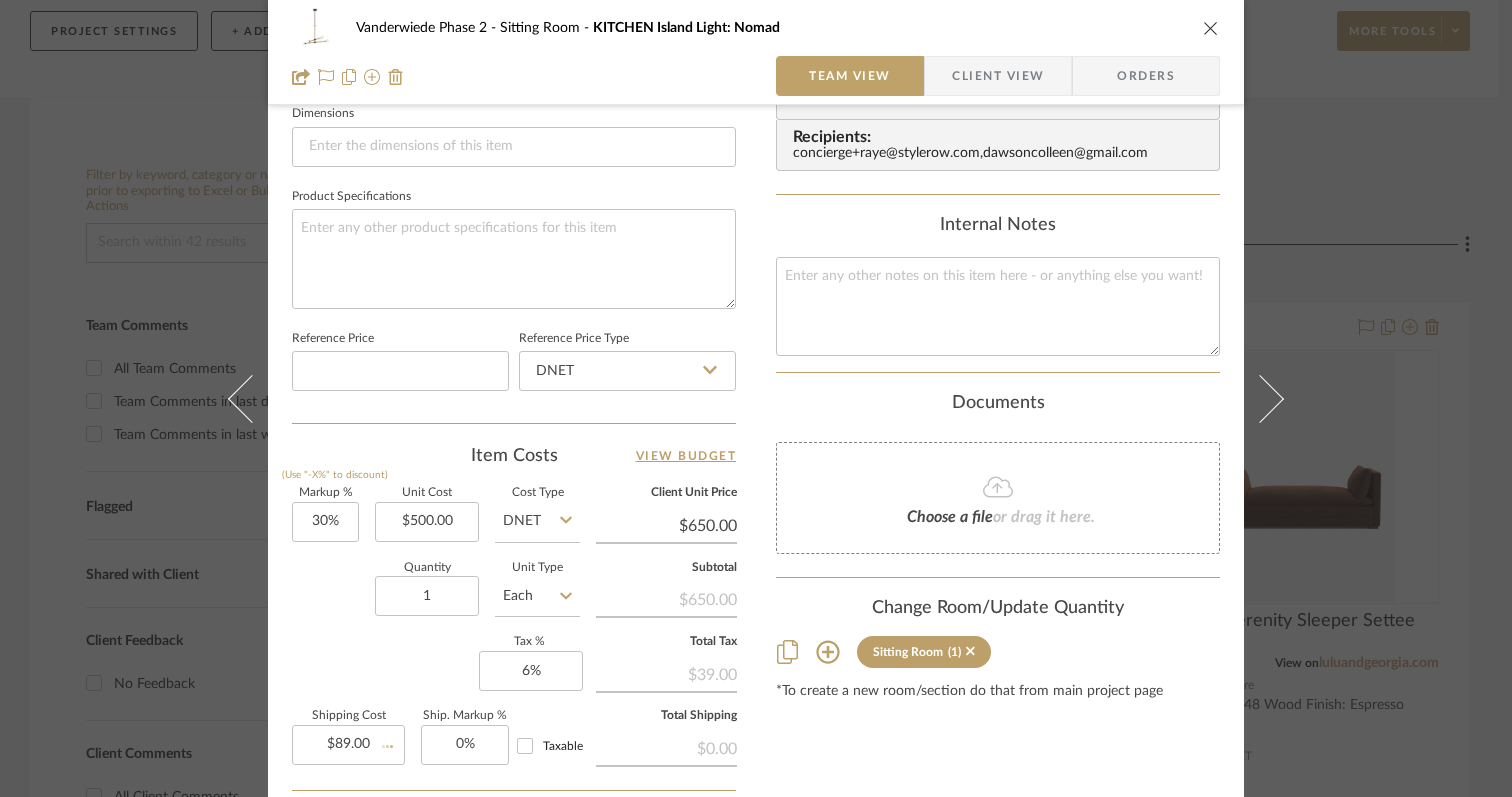 type 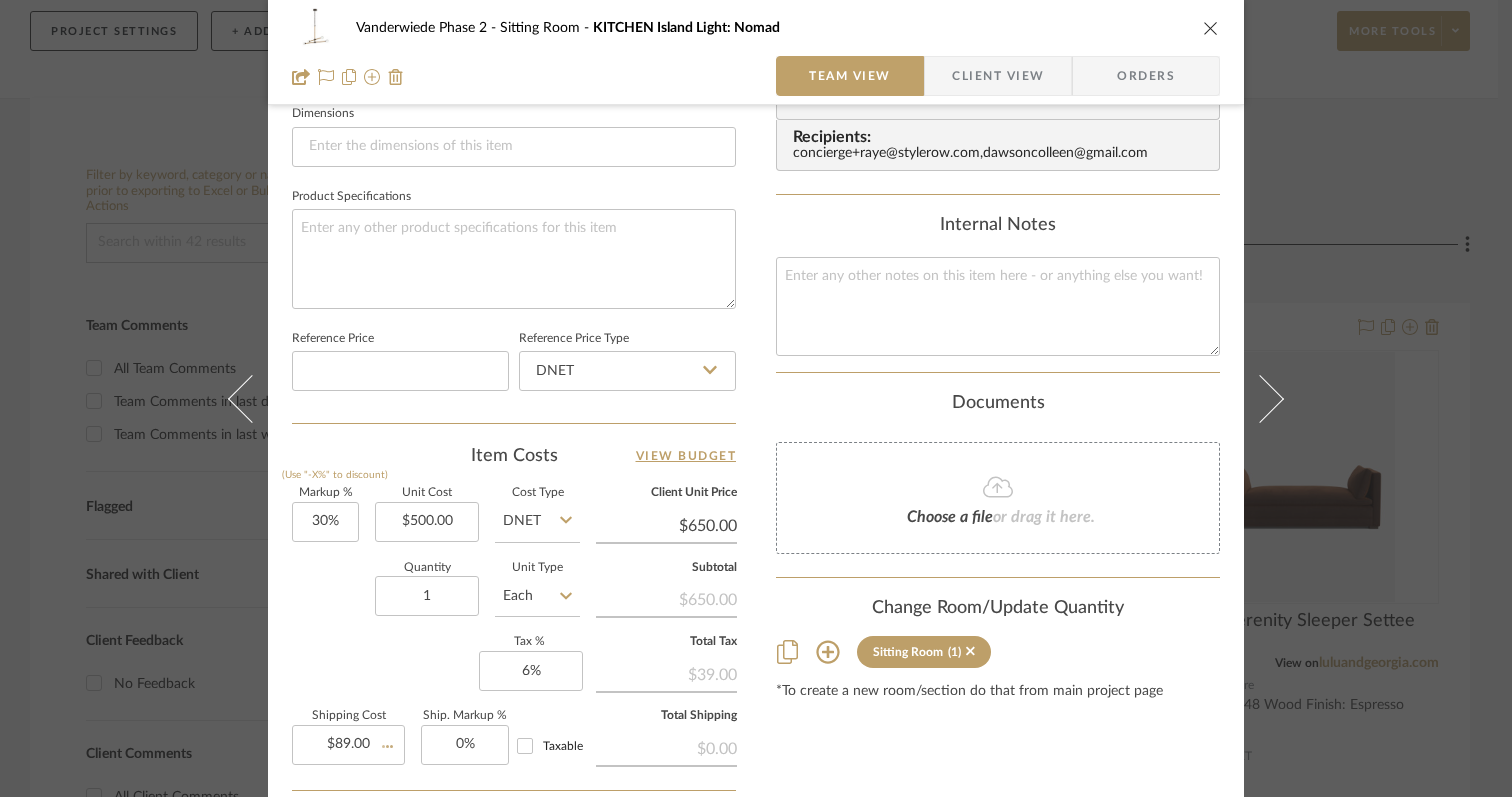 type 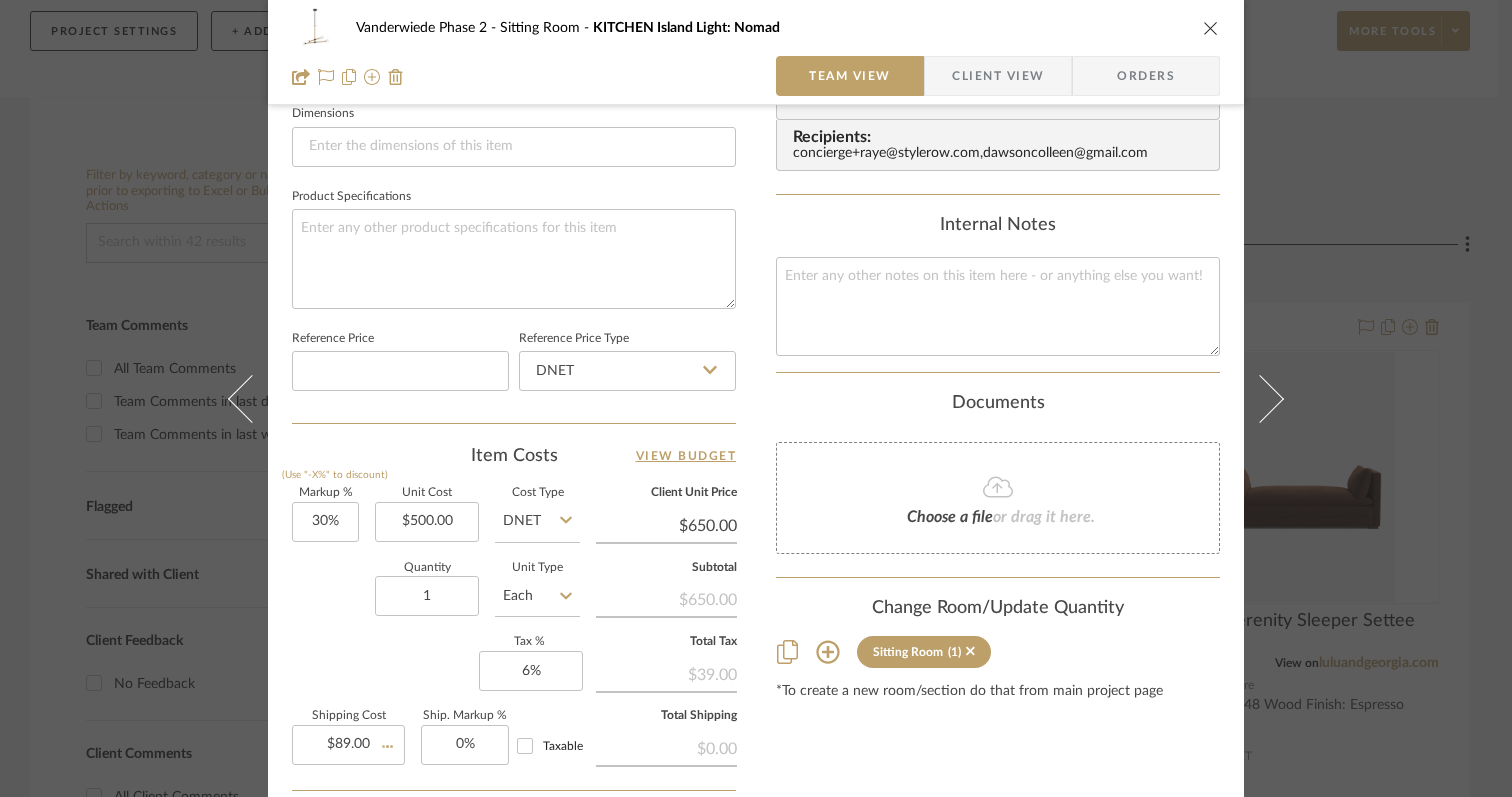 type 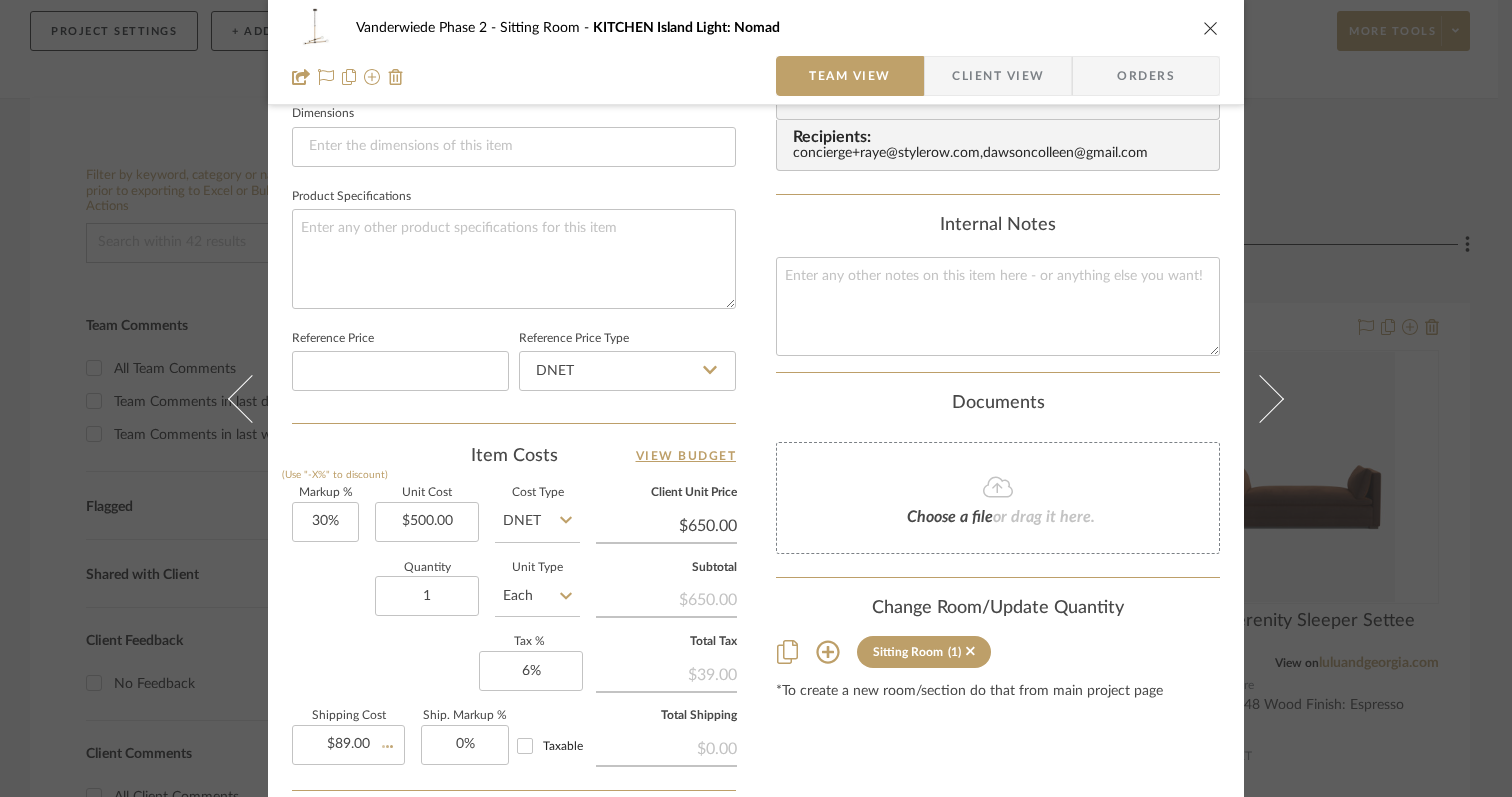 type 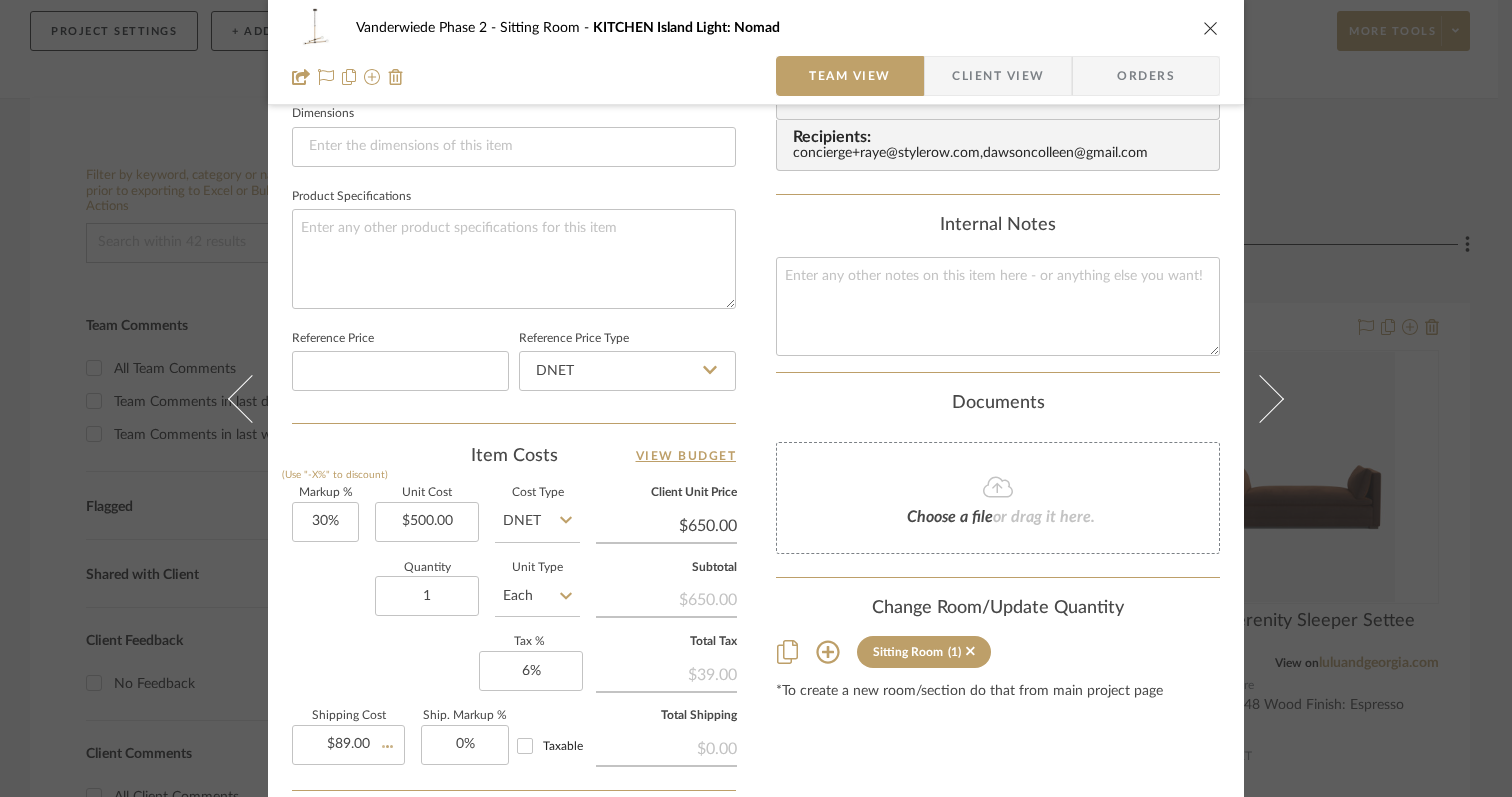 type 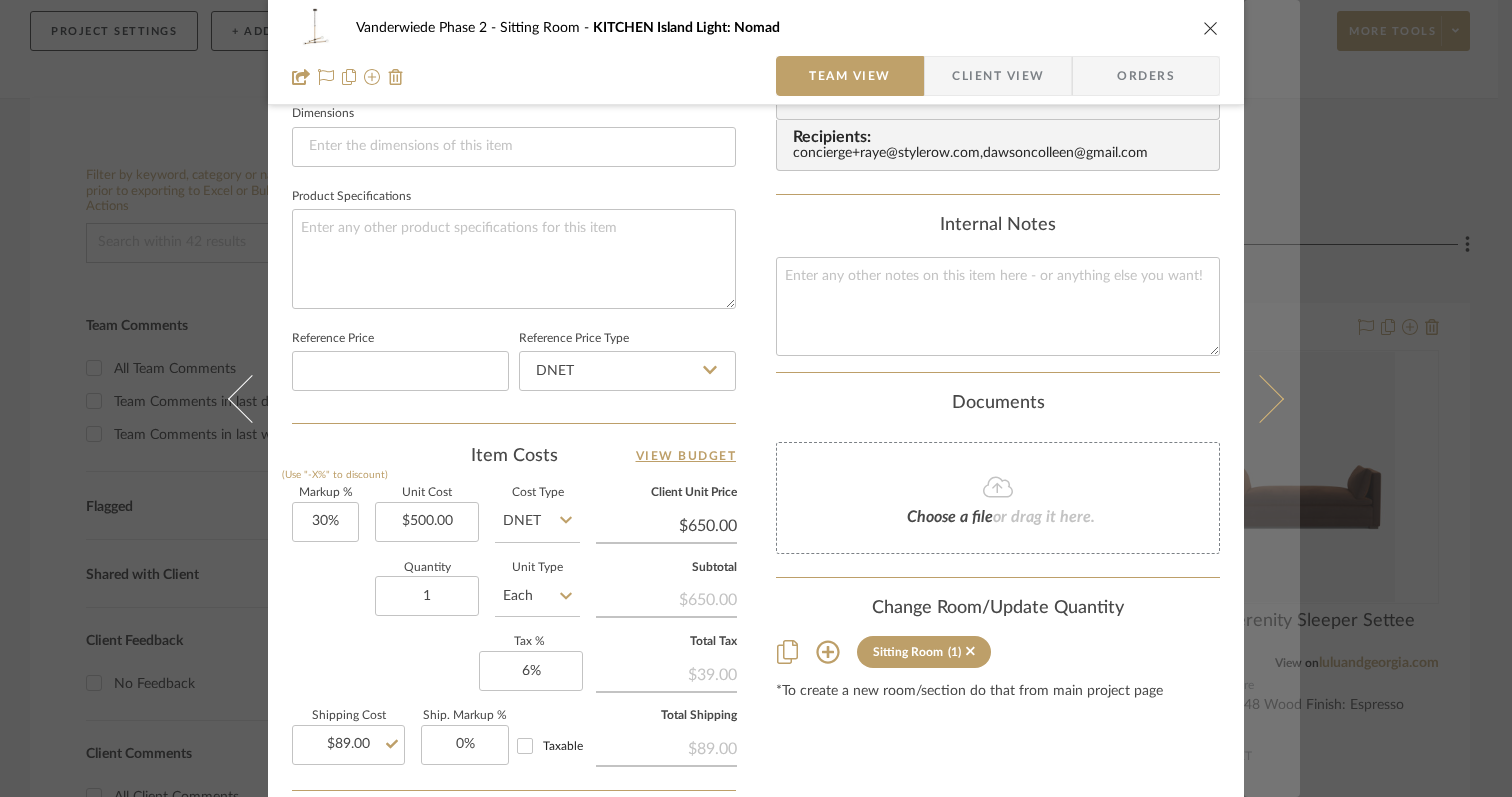 click at bounding box center (1272, 398) 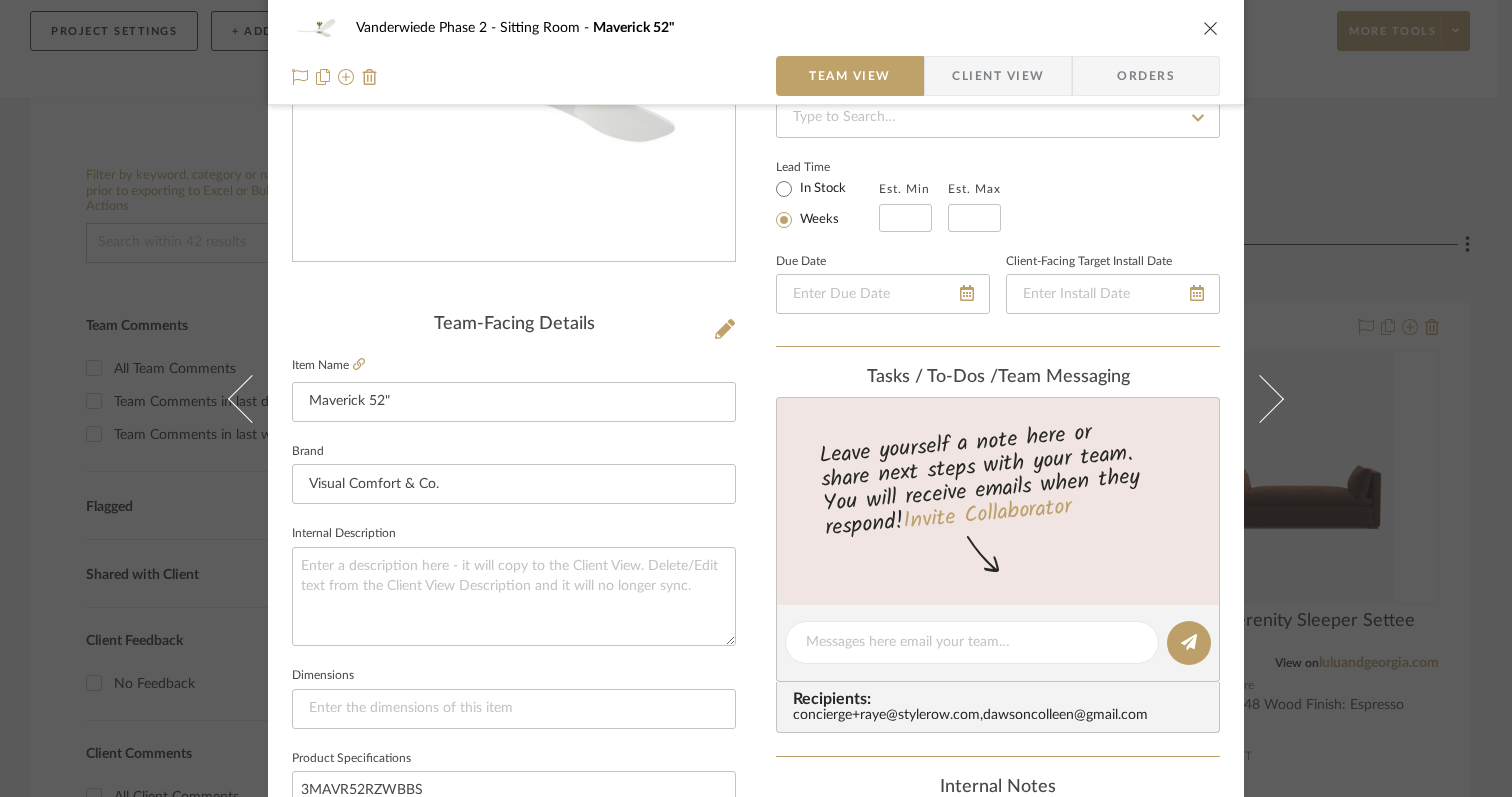 scroll, scrollTop: 0, scrollLeft: 0, axis: both 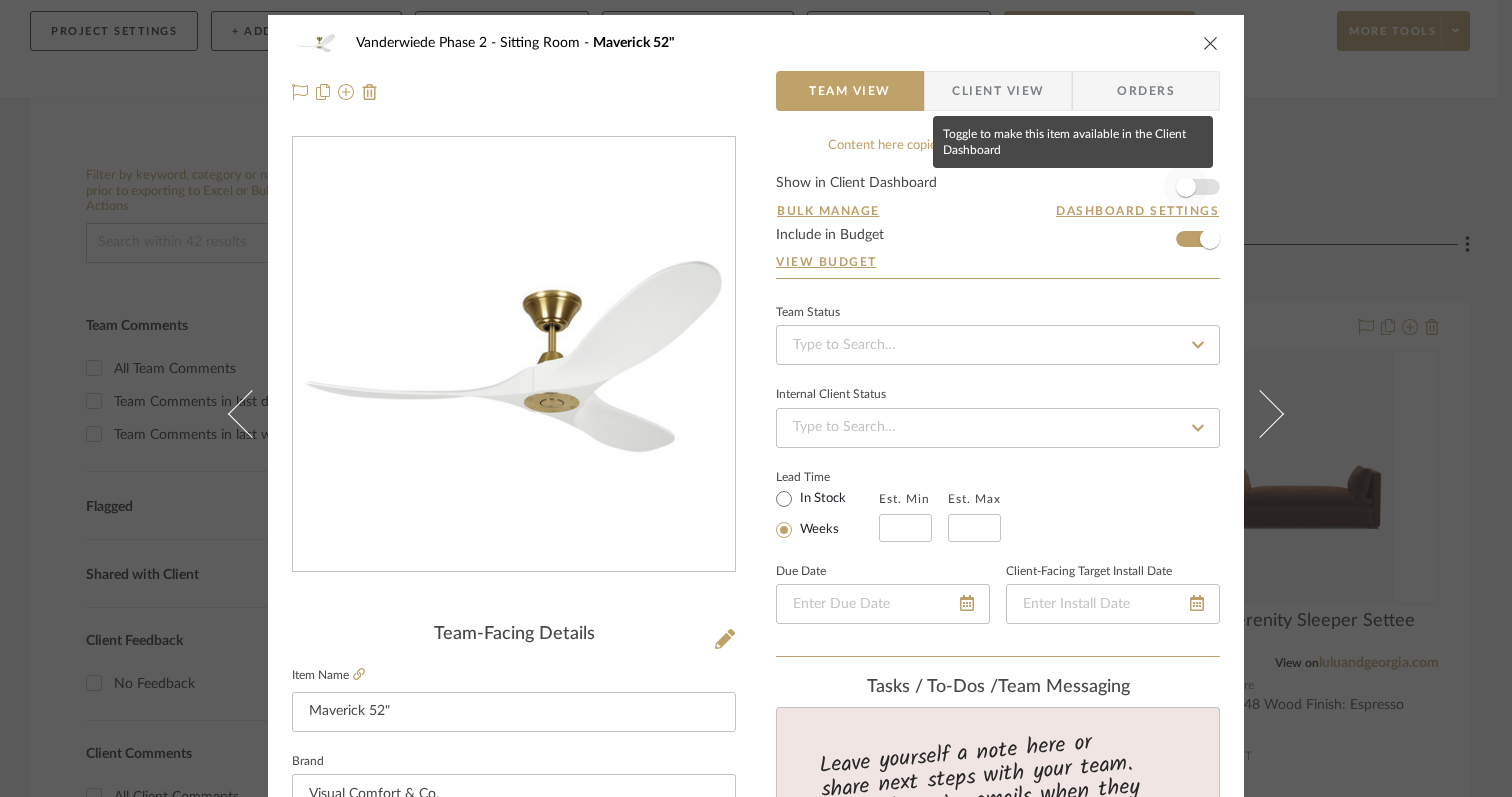 click at bounding box center (1186, 187) 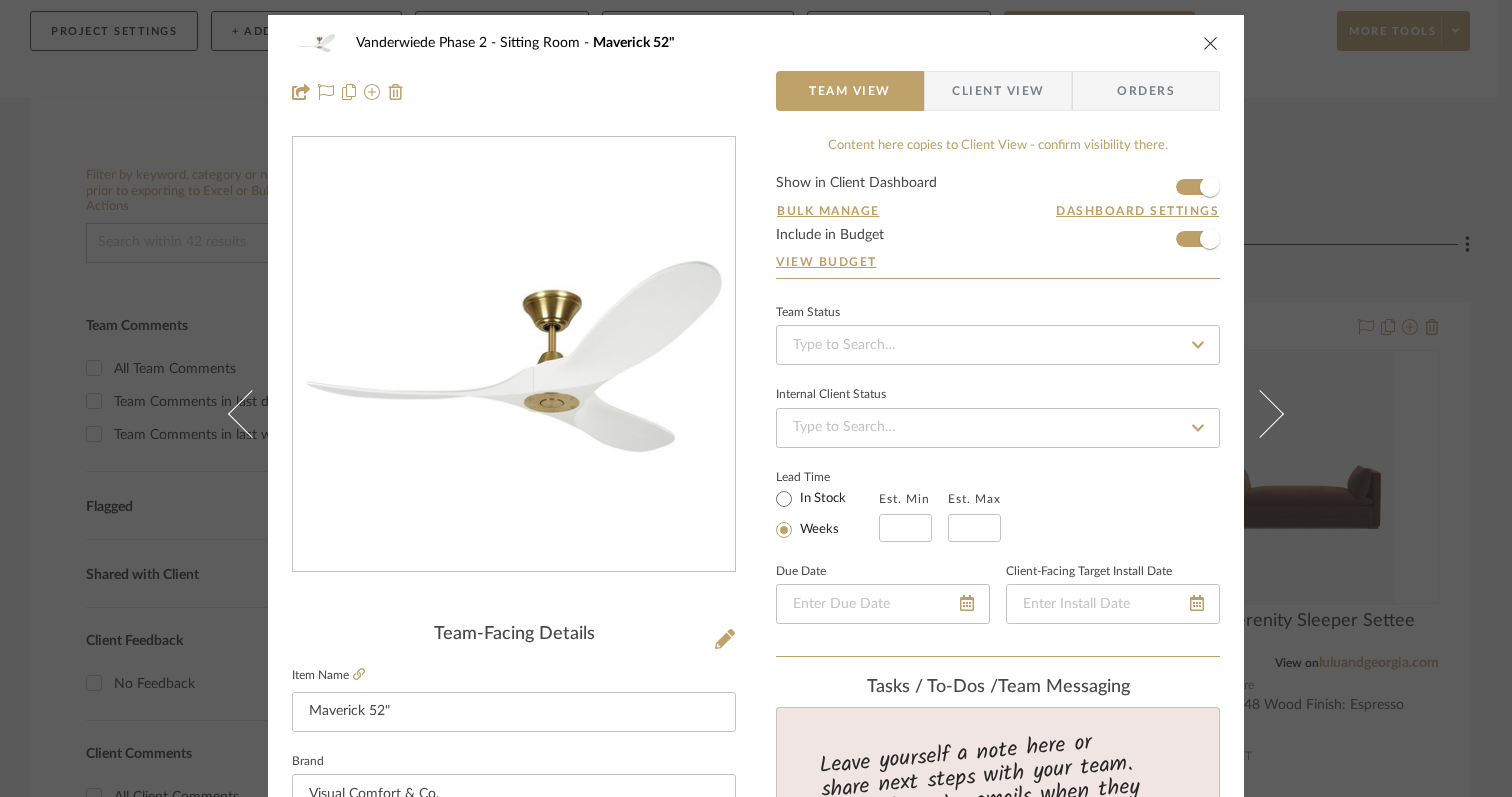 type 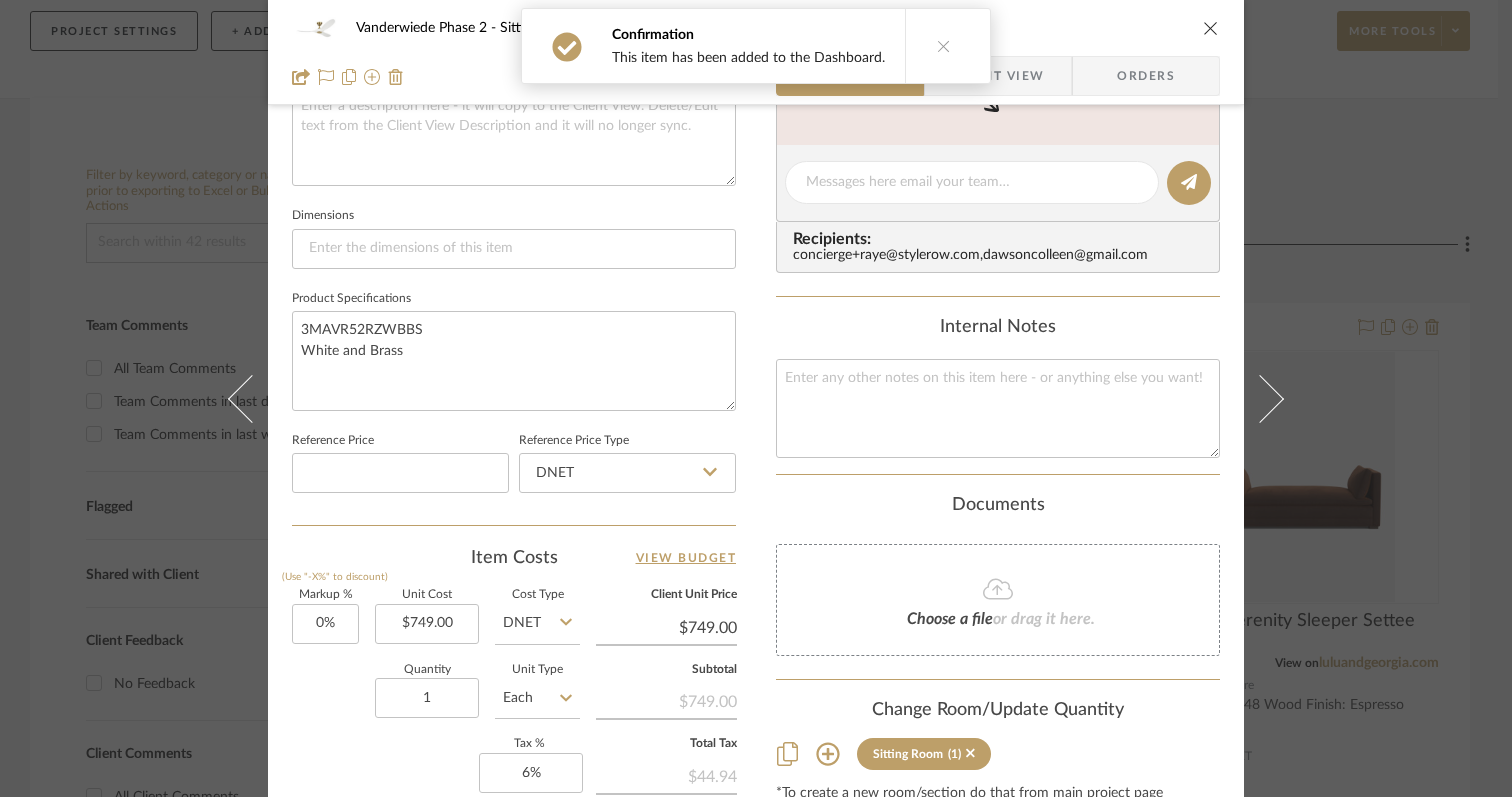 scroll, scrollTop: 772, scrollLeft: 0, axis: vertical 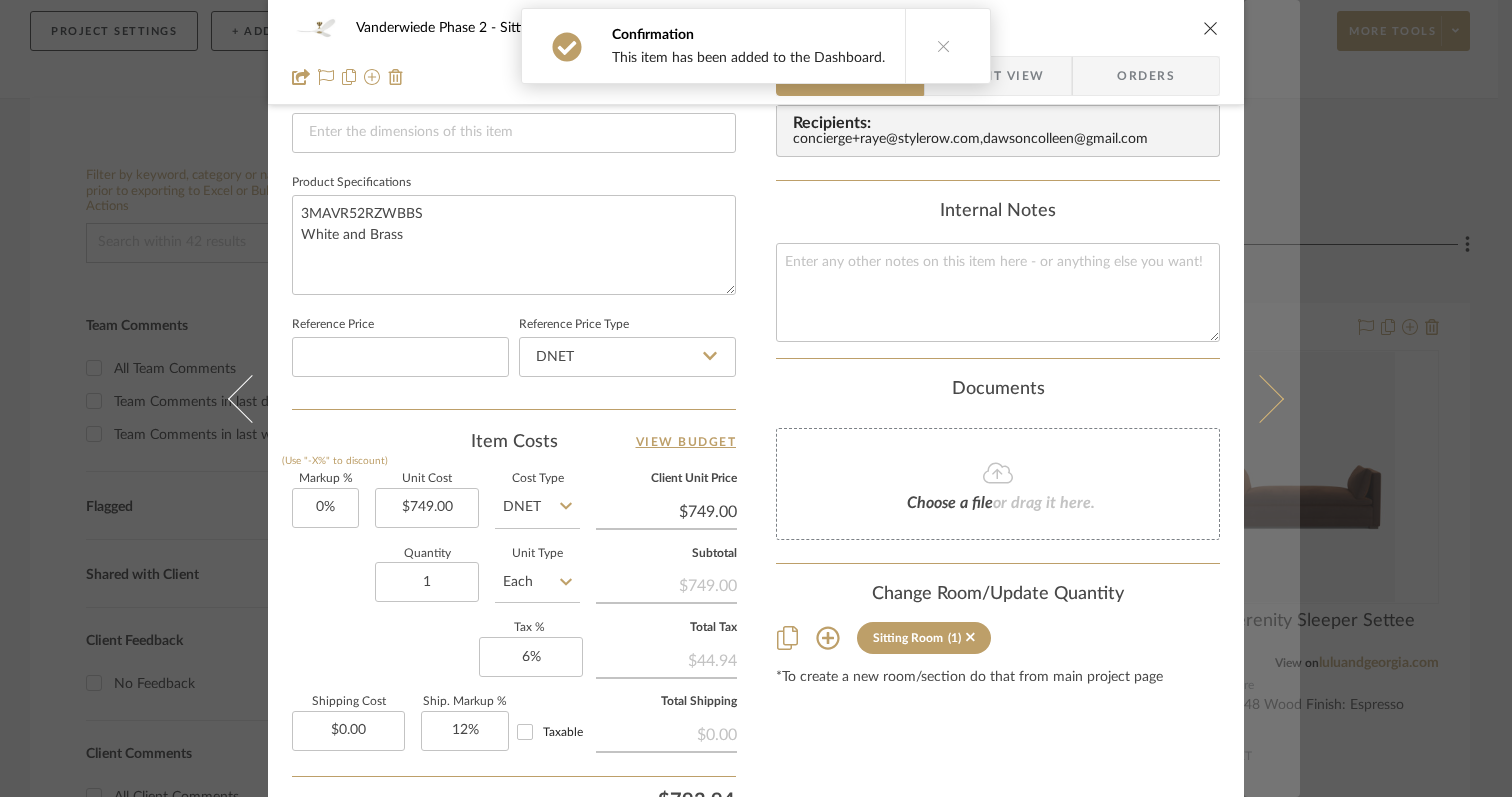 click at bounding box center (1260, 398) 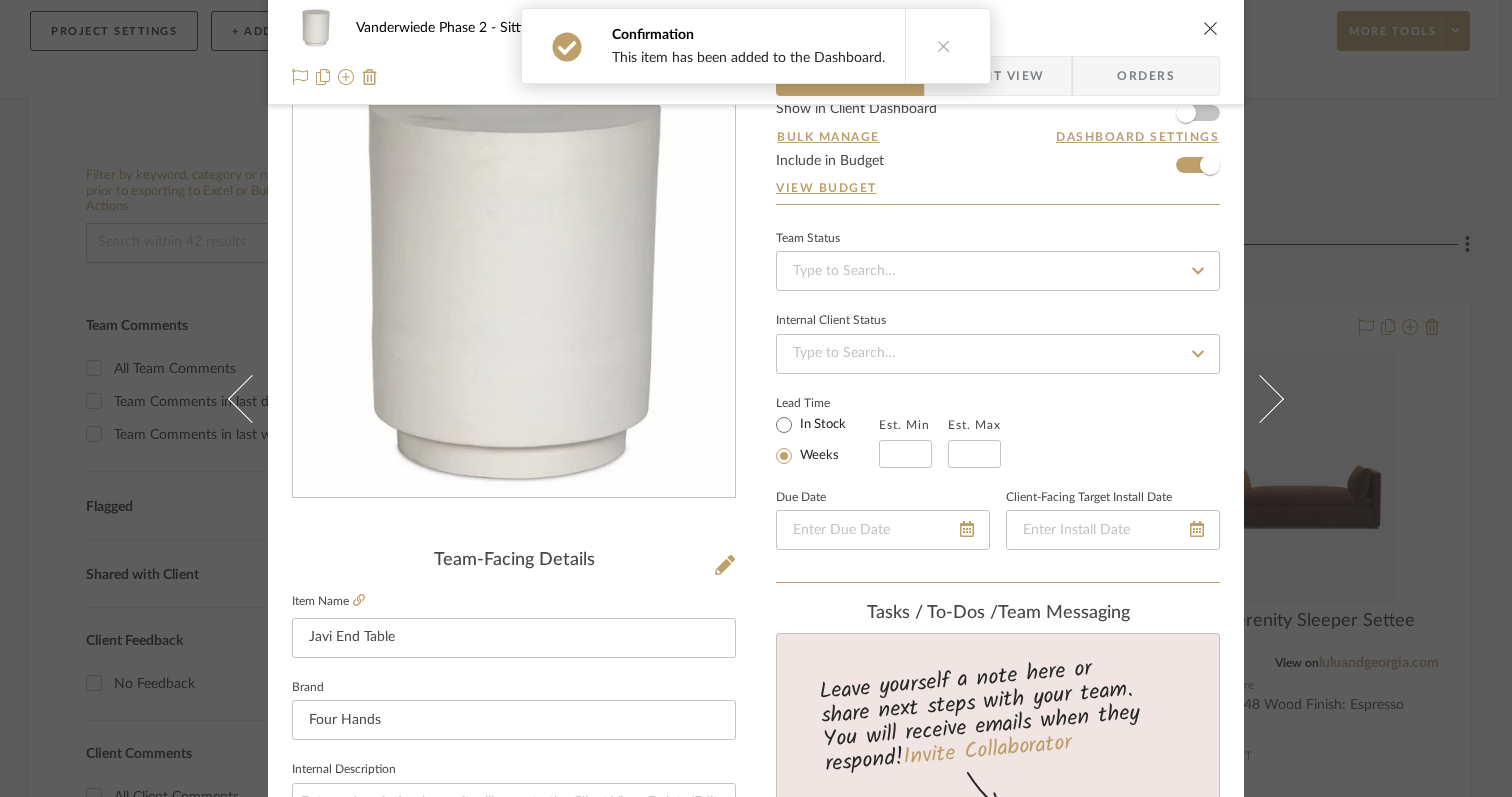 scroll, scrollTop: 0, scrollLeft: 0, axis: both 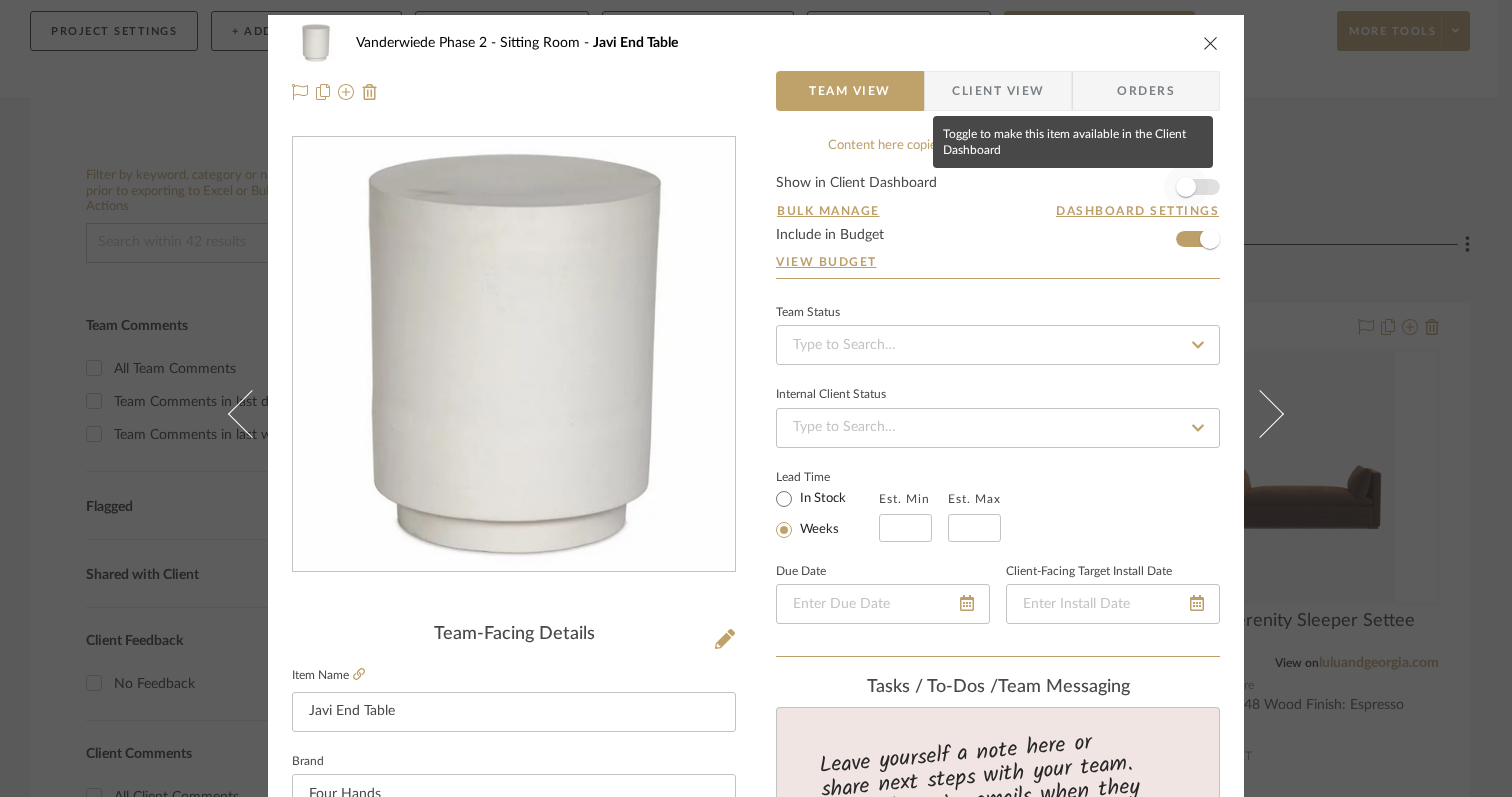 click at bounding box center [1186, 187] 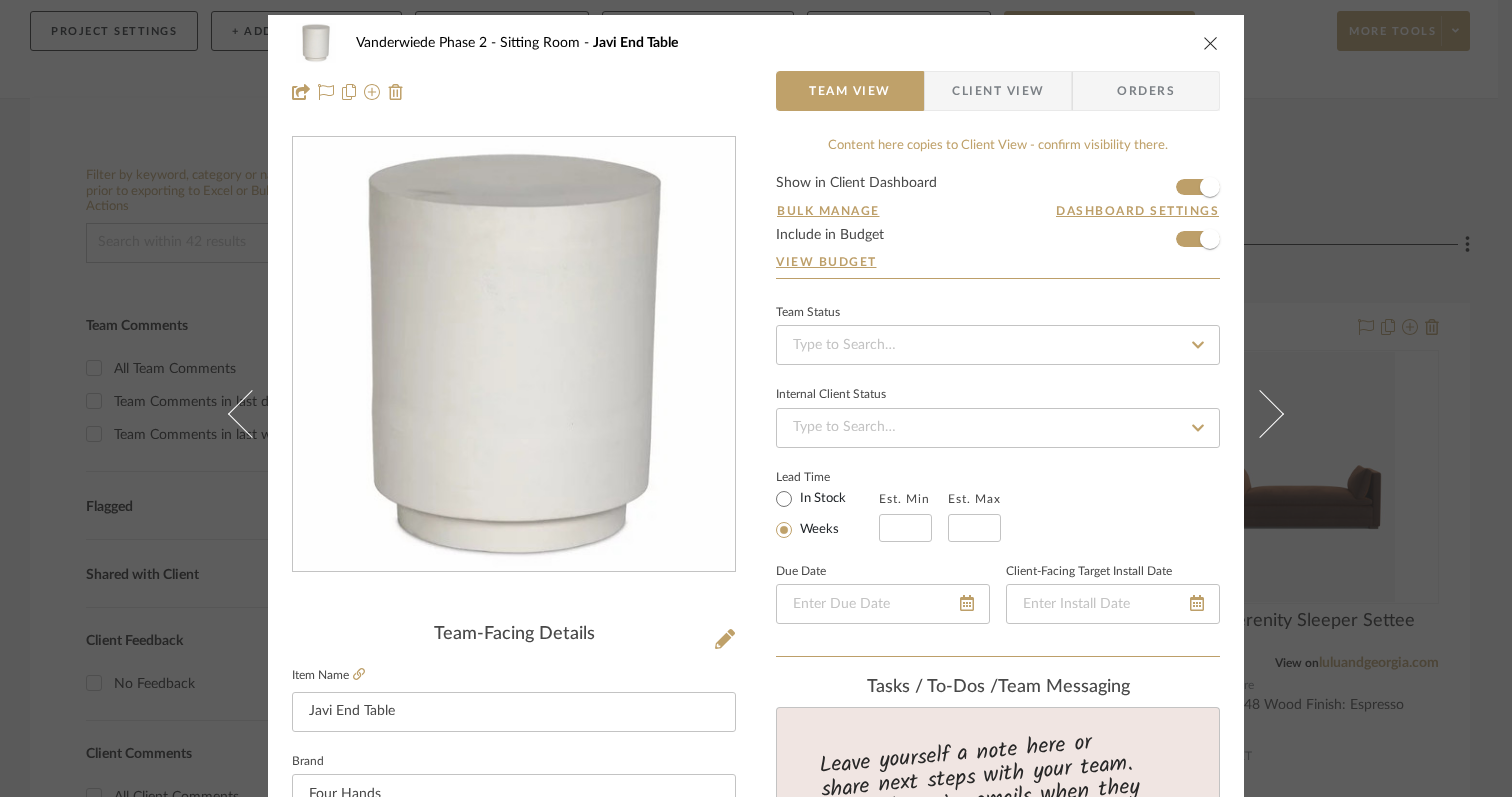 type 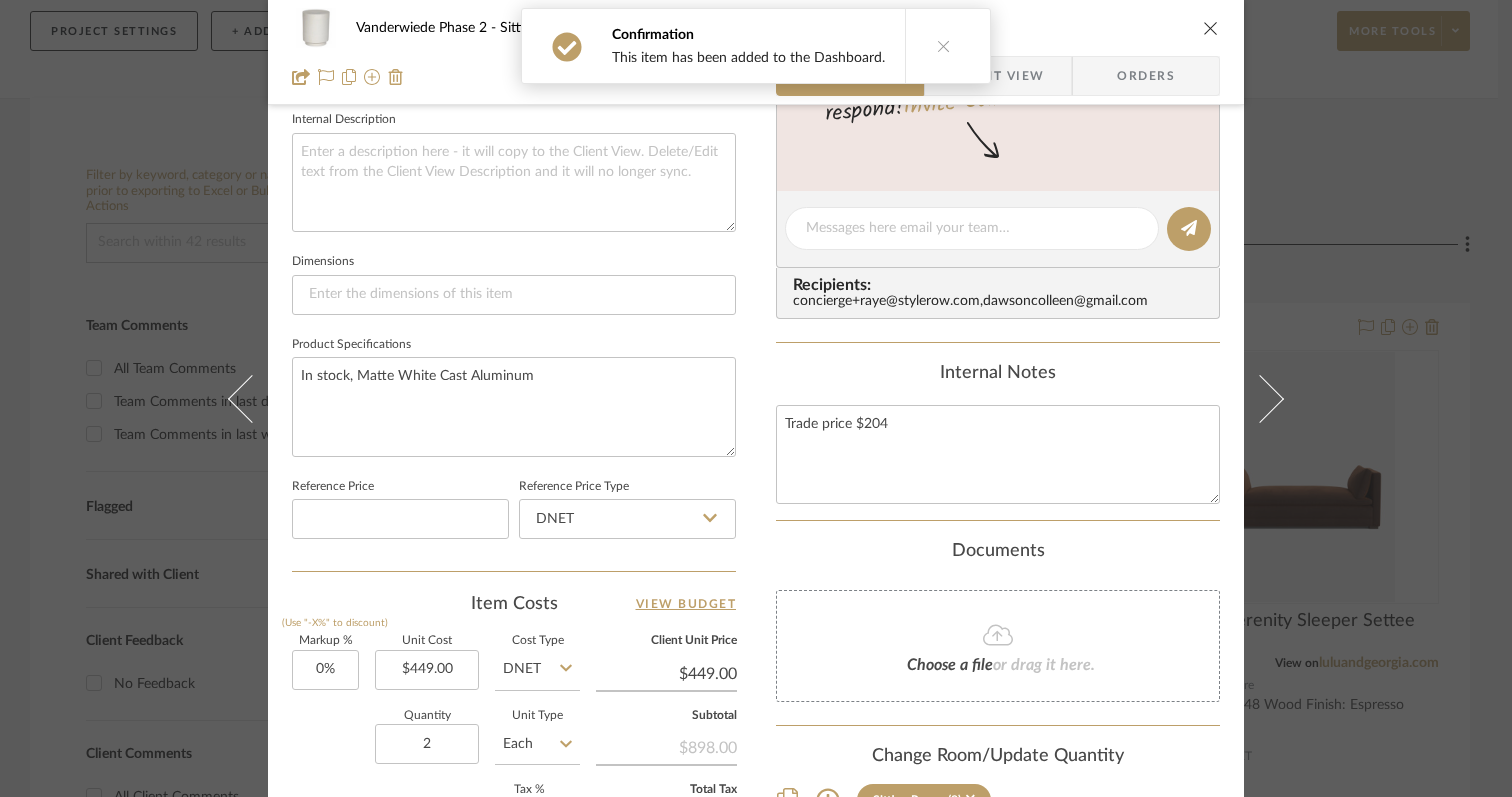 scroll, scrollTop: 733, scrollLeft: 0, axis: vertical 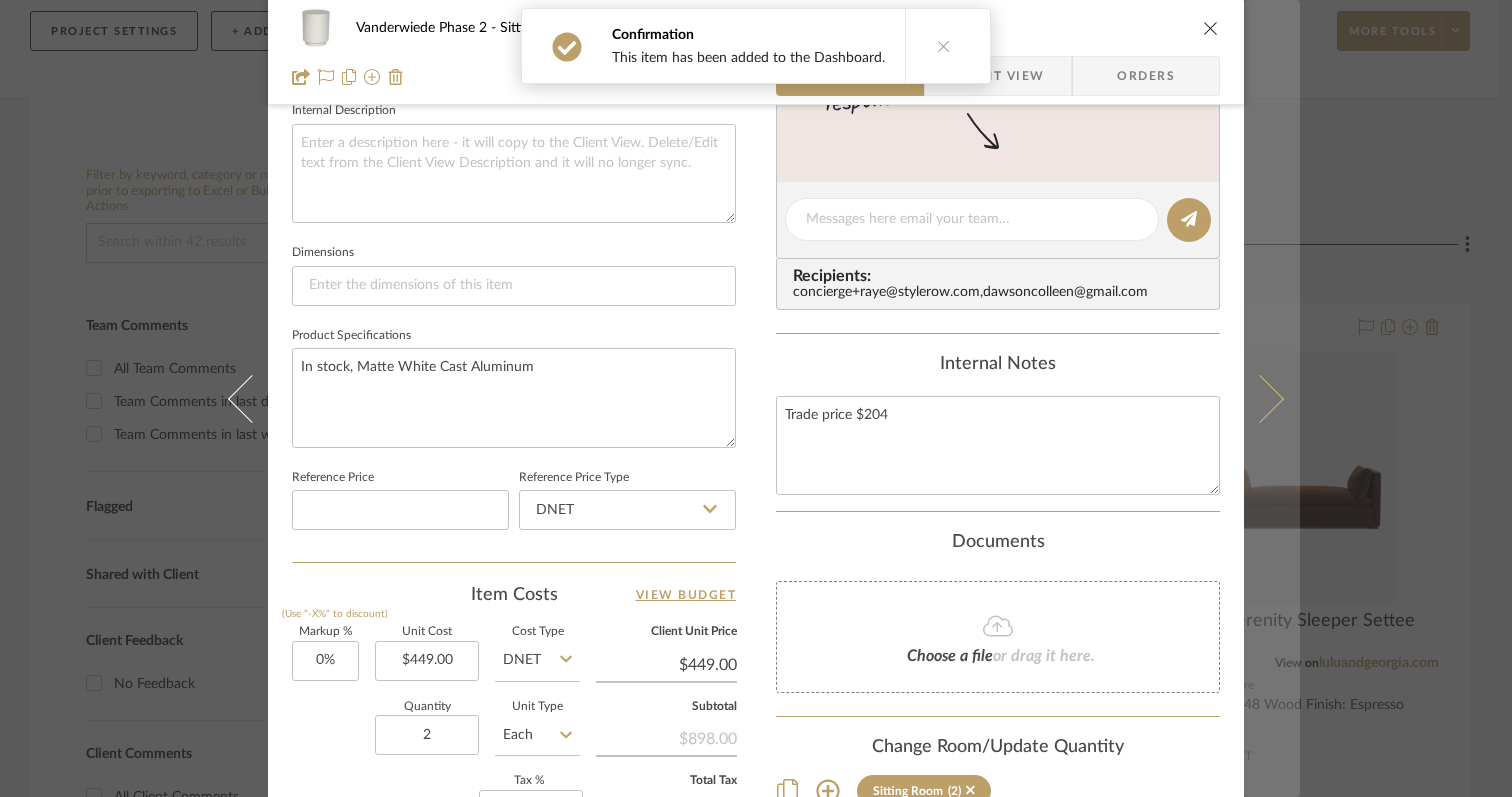 click at bounding box center (1272, 398) 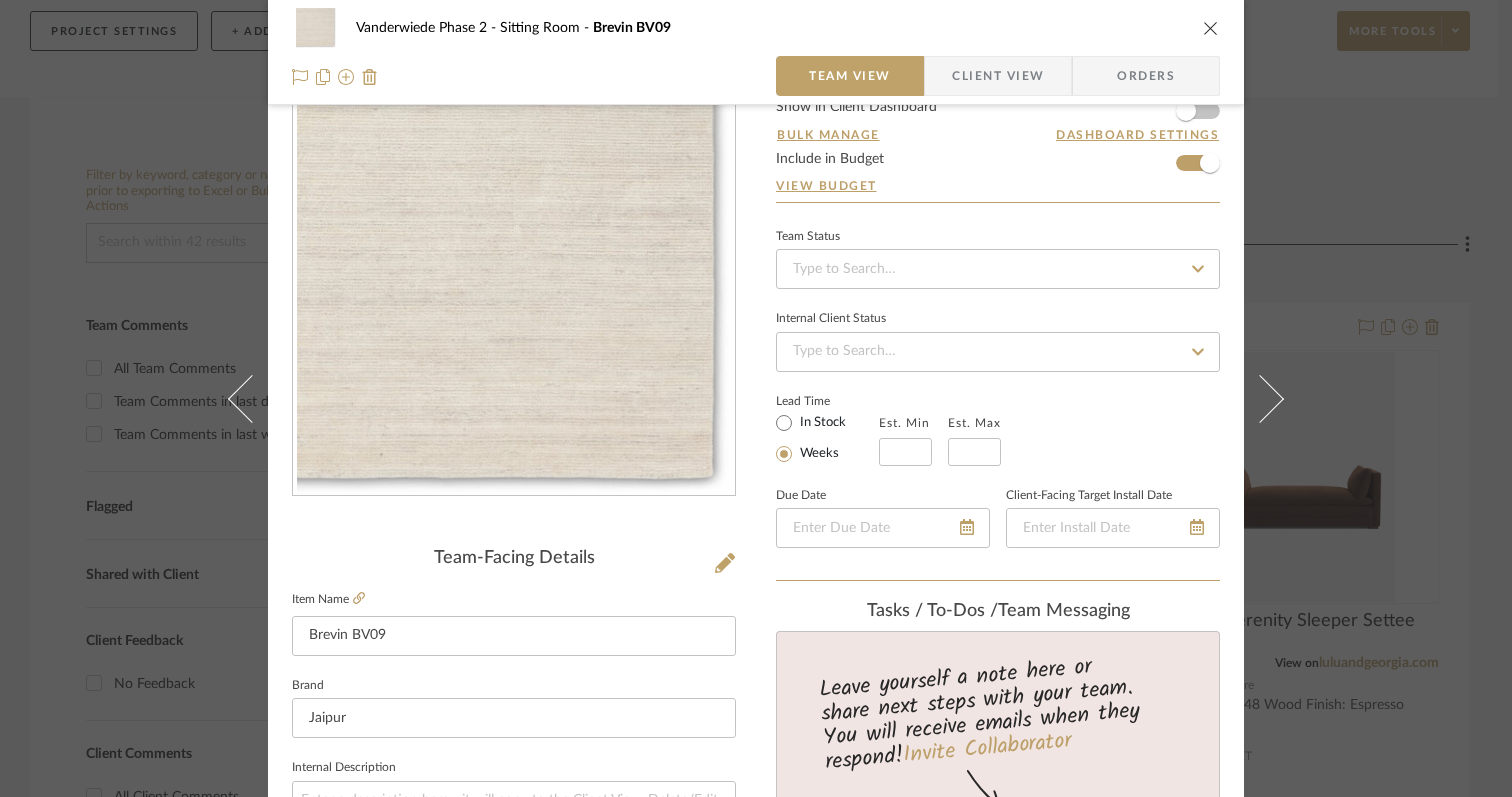 scroll, scrollTop: 0, scrollLeft: 0, axis: both 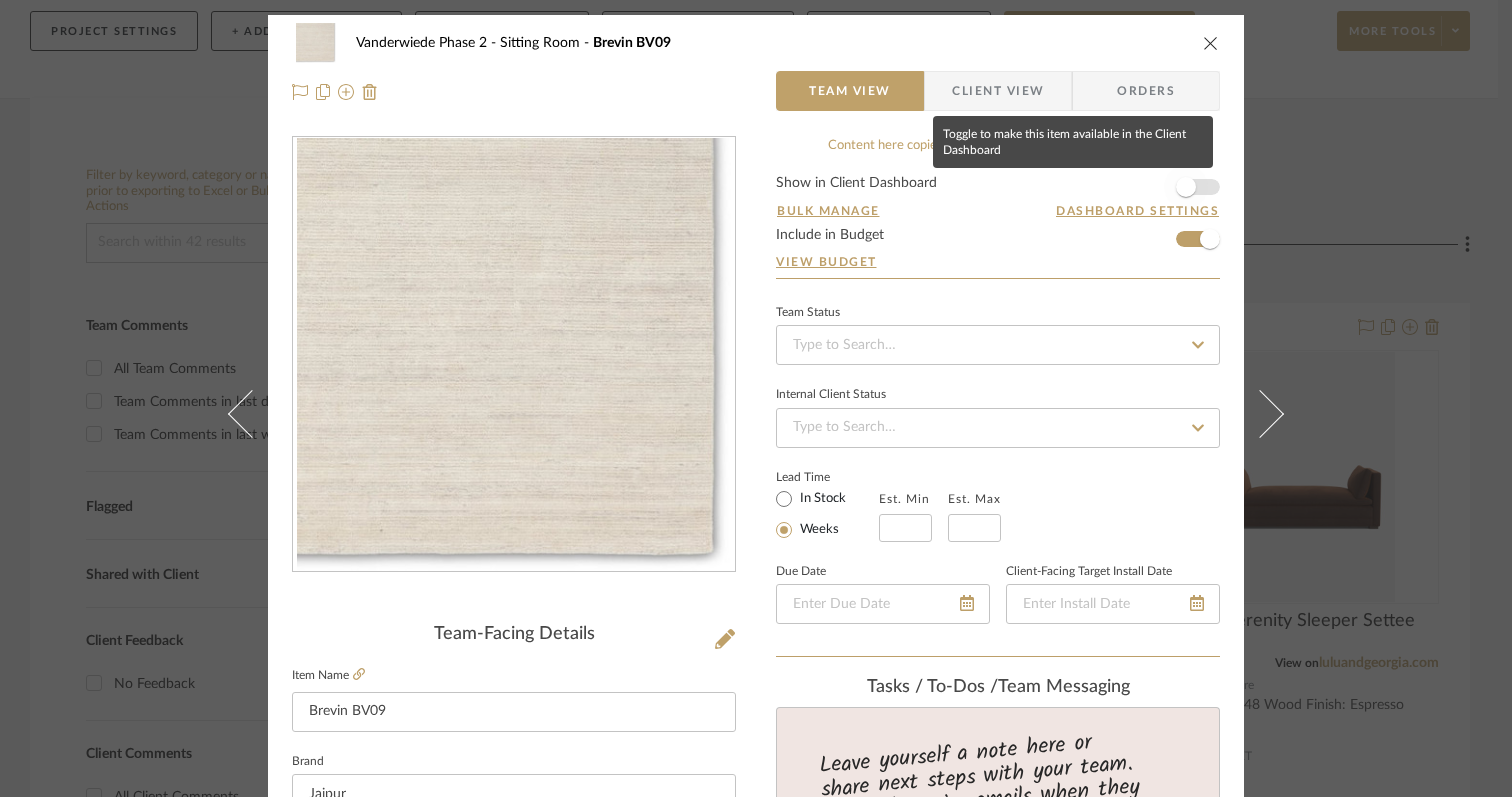 click at bounding box center (1186, 187) 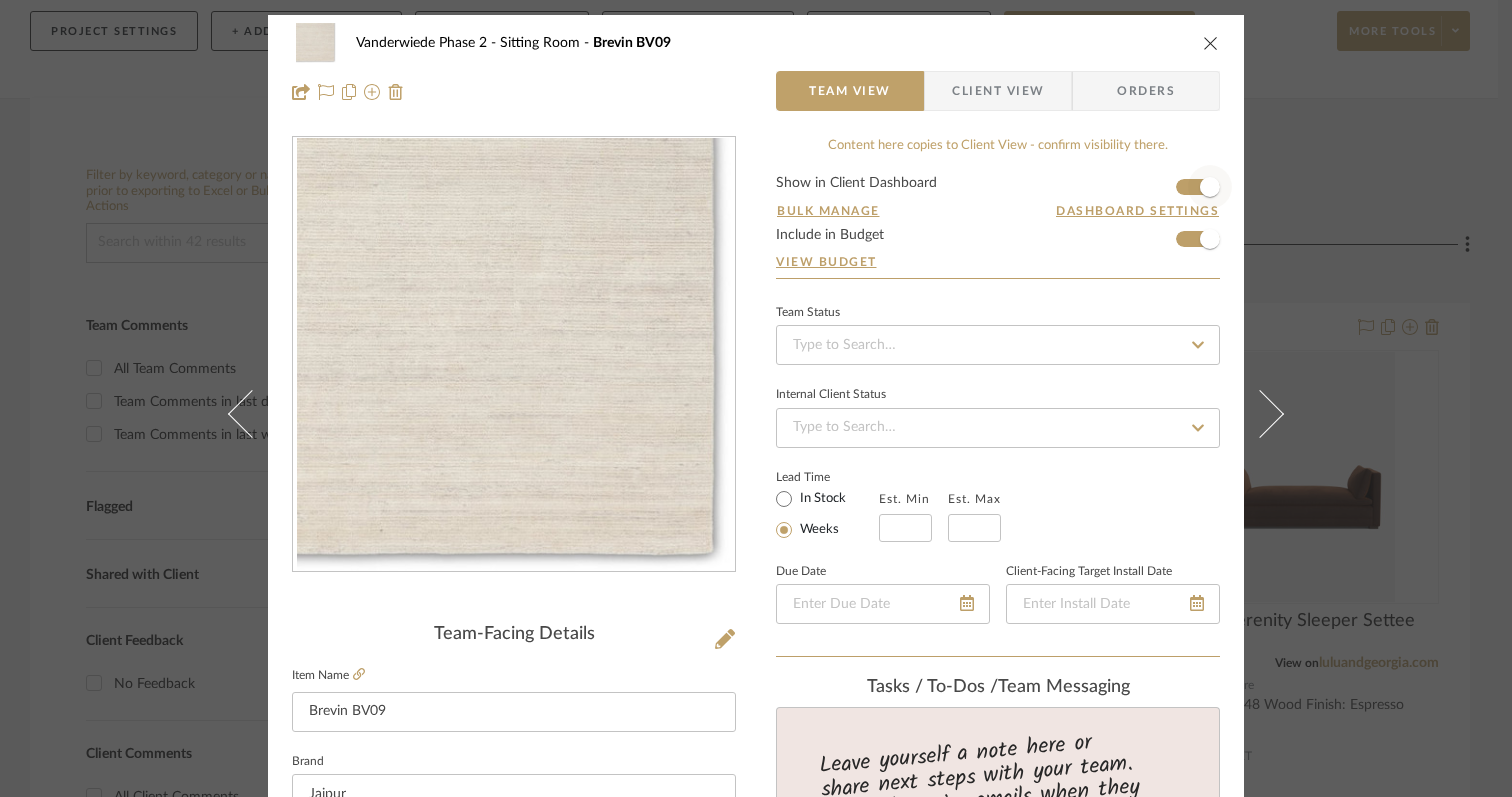 type 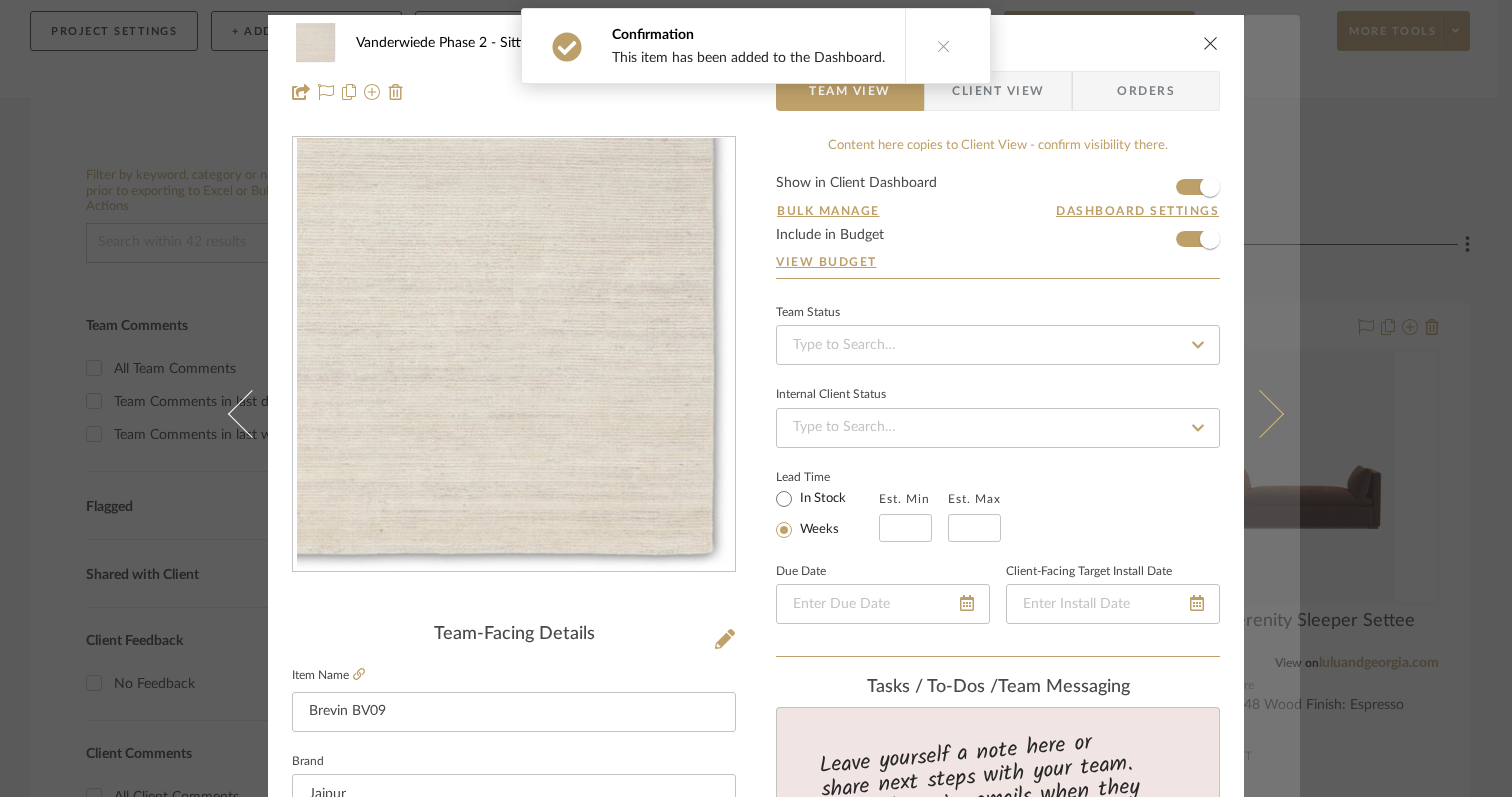 click at bounding box center (1260, 413) 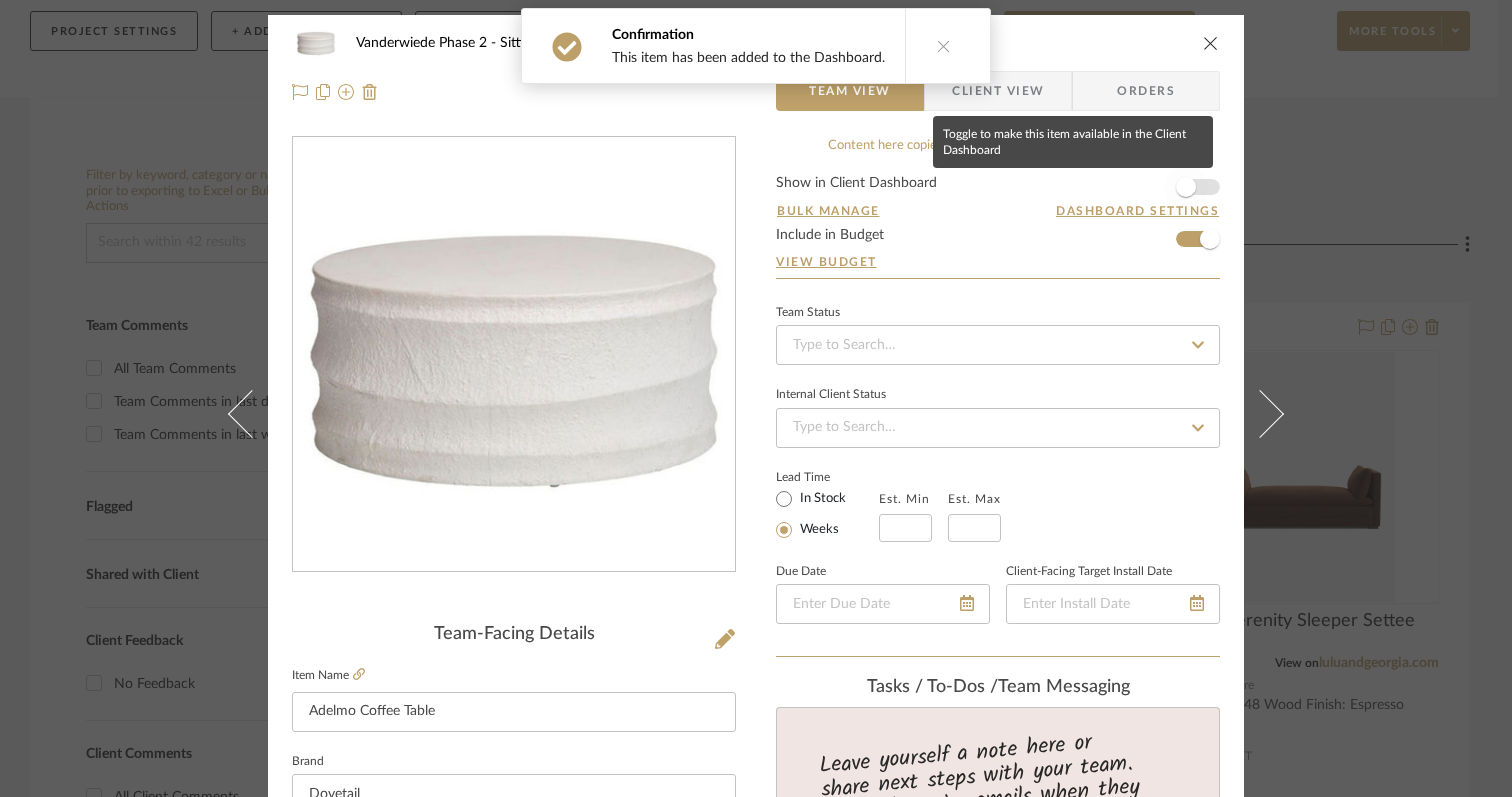 click at bounding box center (1186, 187) 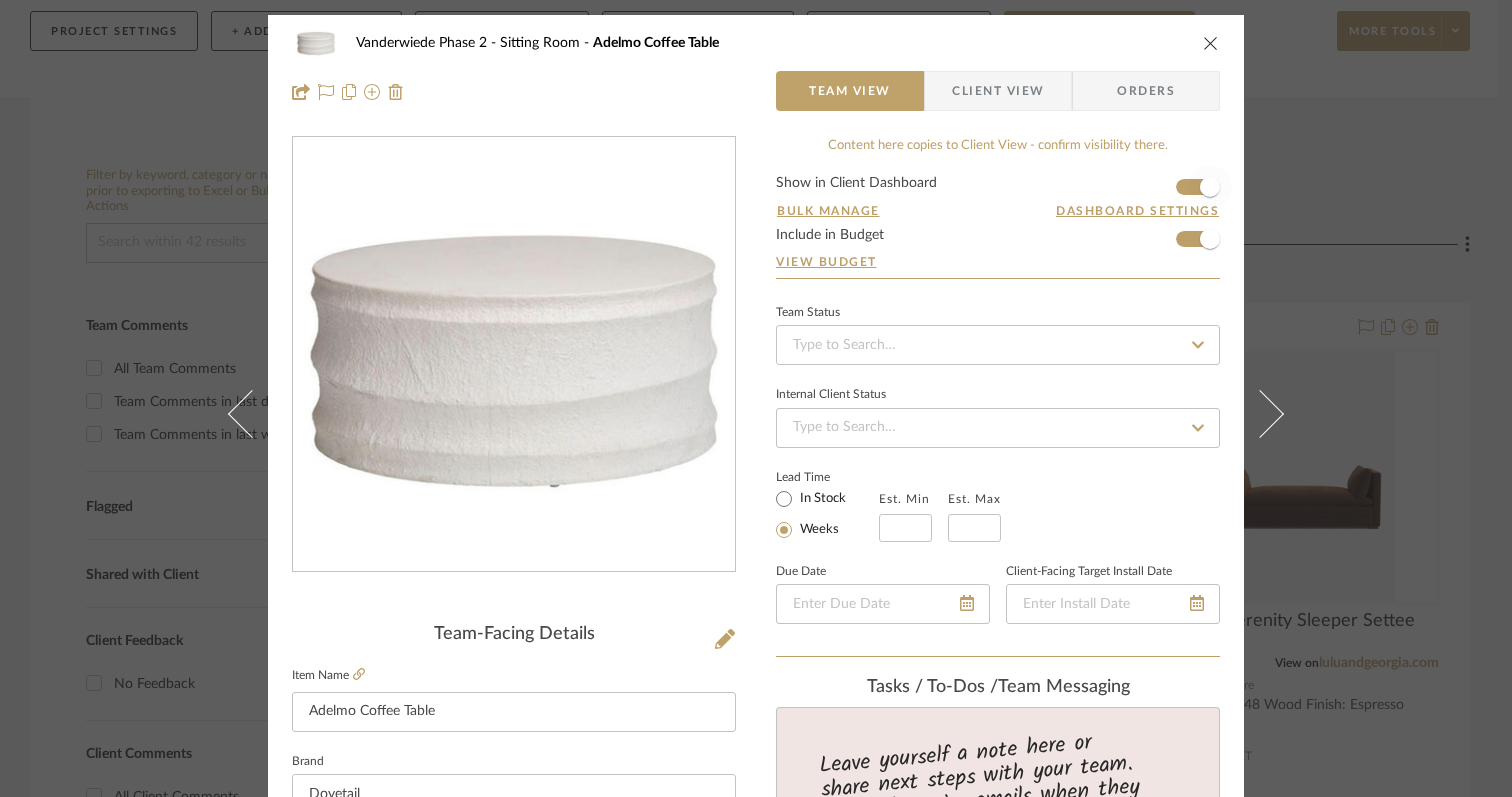 type 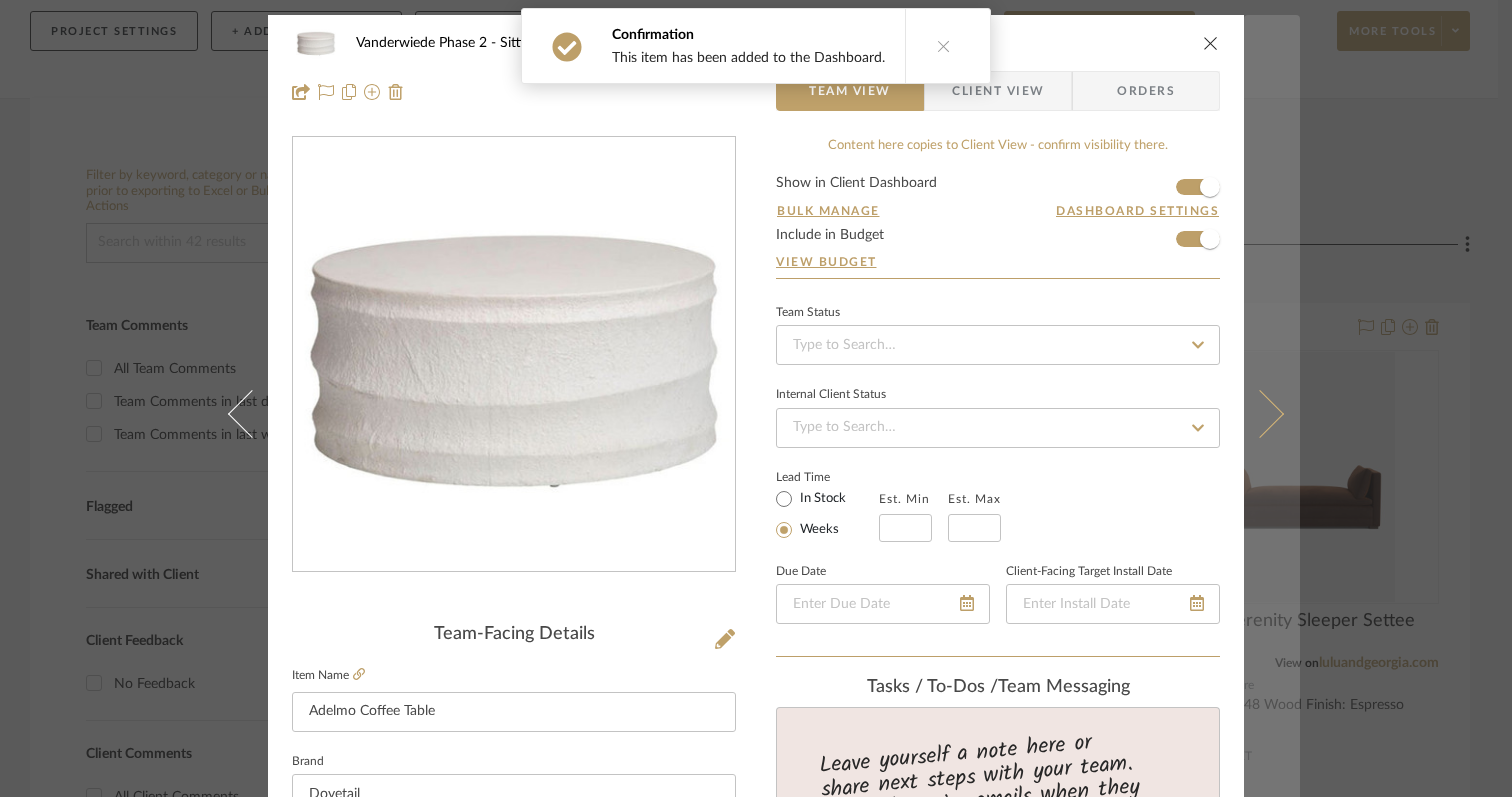 click at bounding box center (1260, 413) 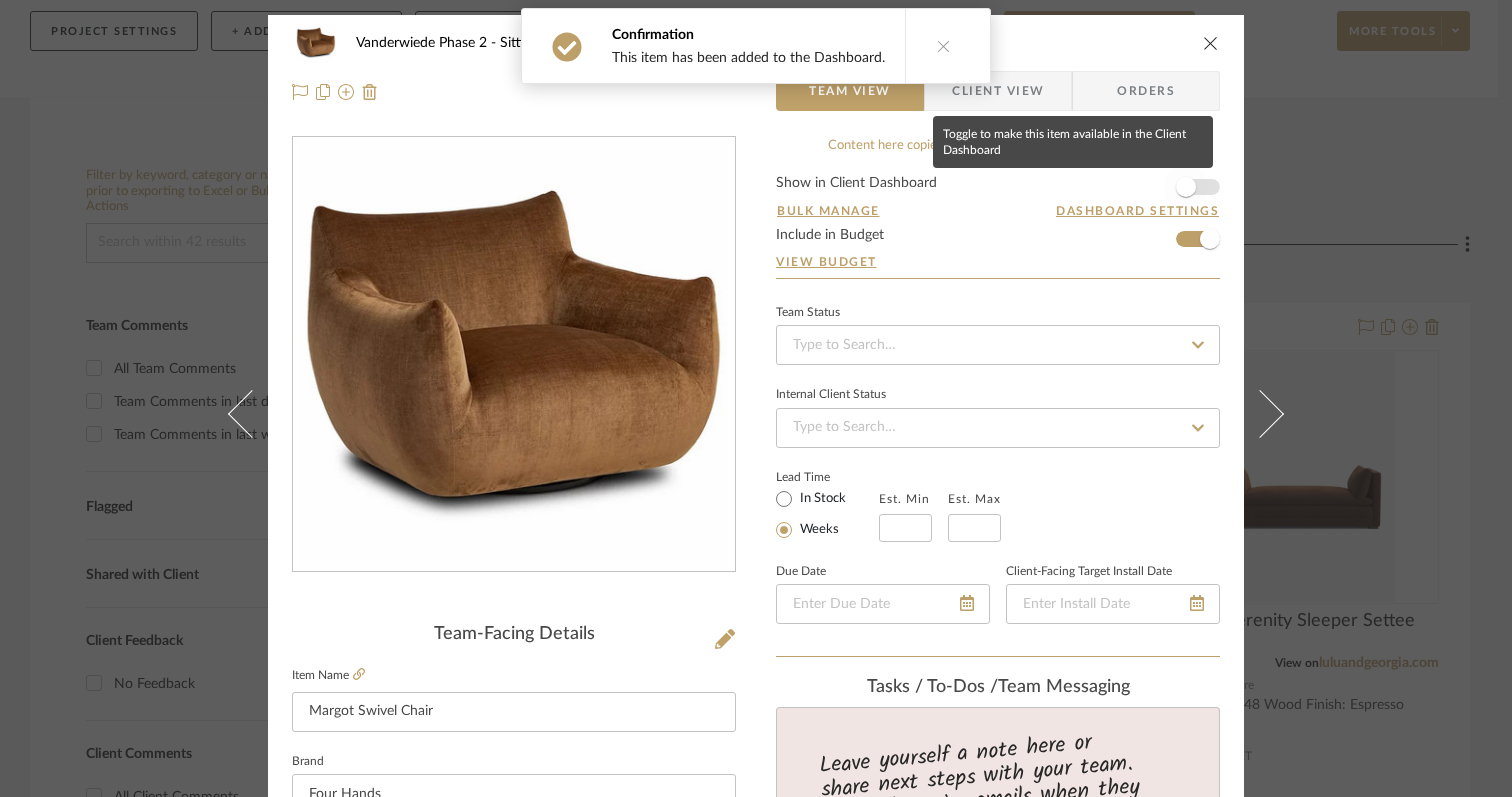 click at bounding box center [1186, 187] 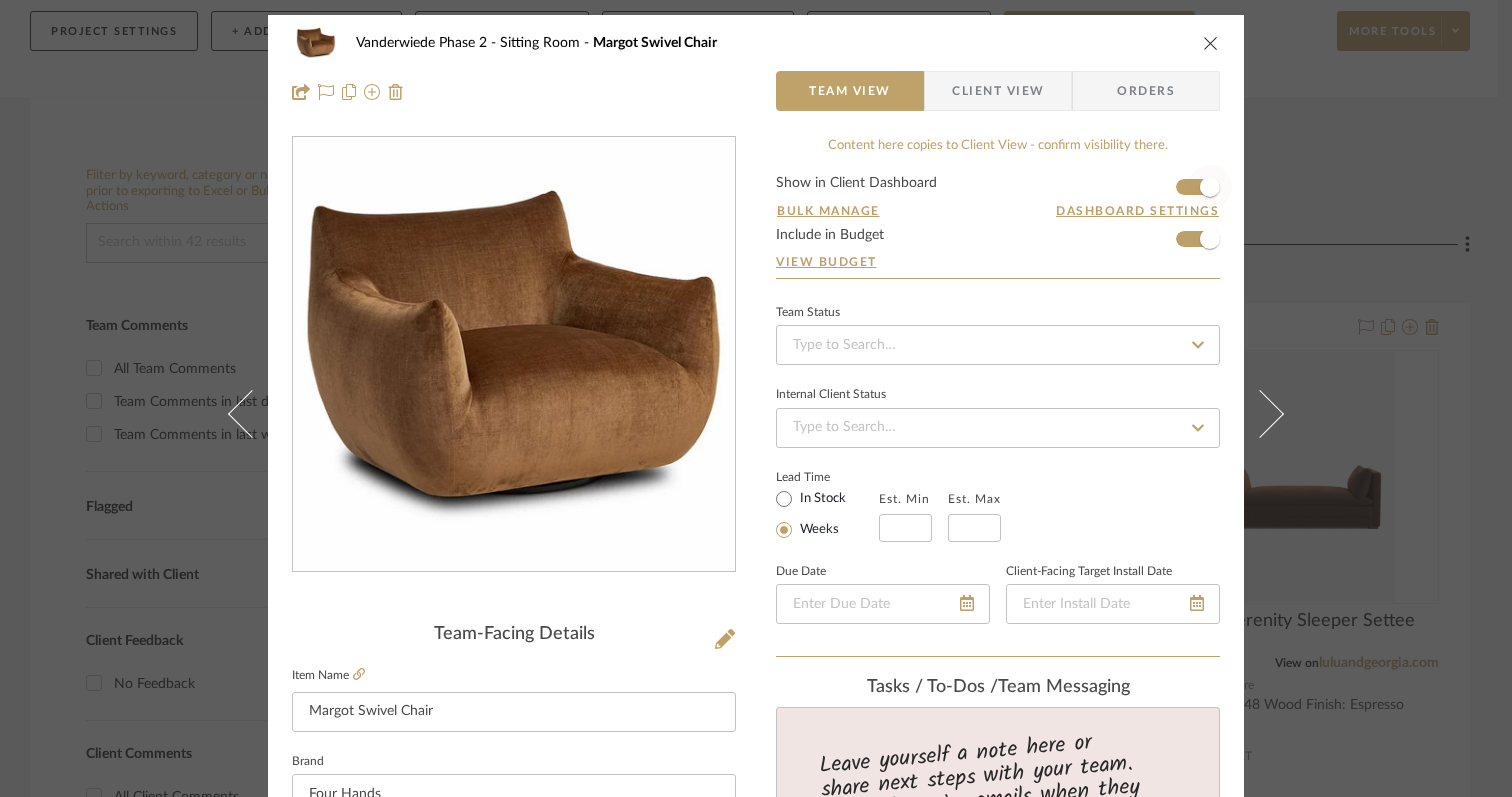 type 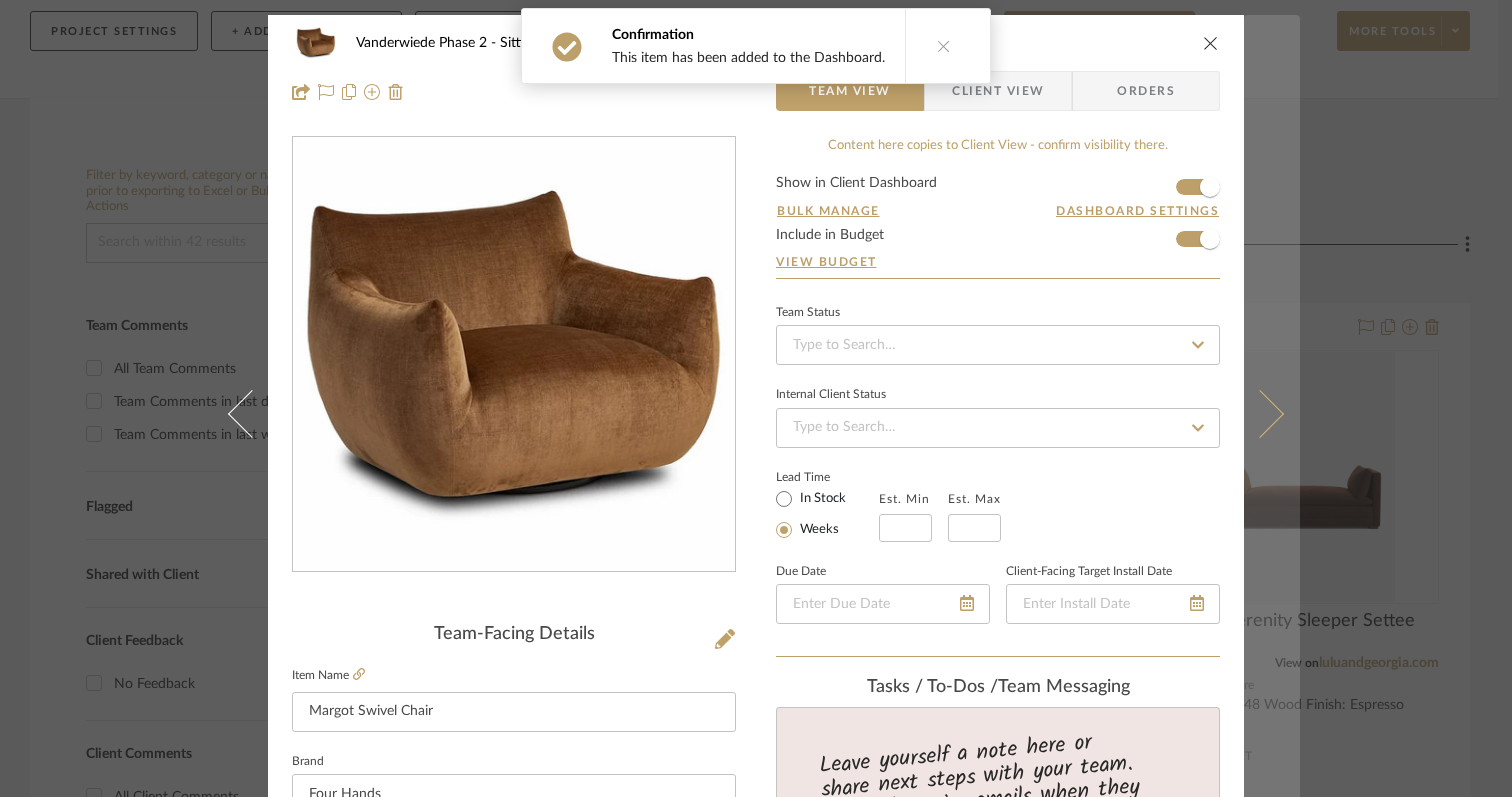 click at bounding box center (1260, 413) 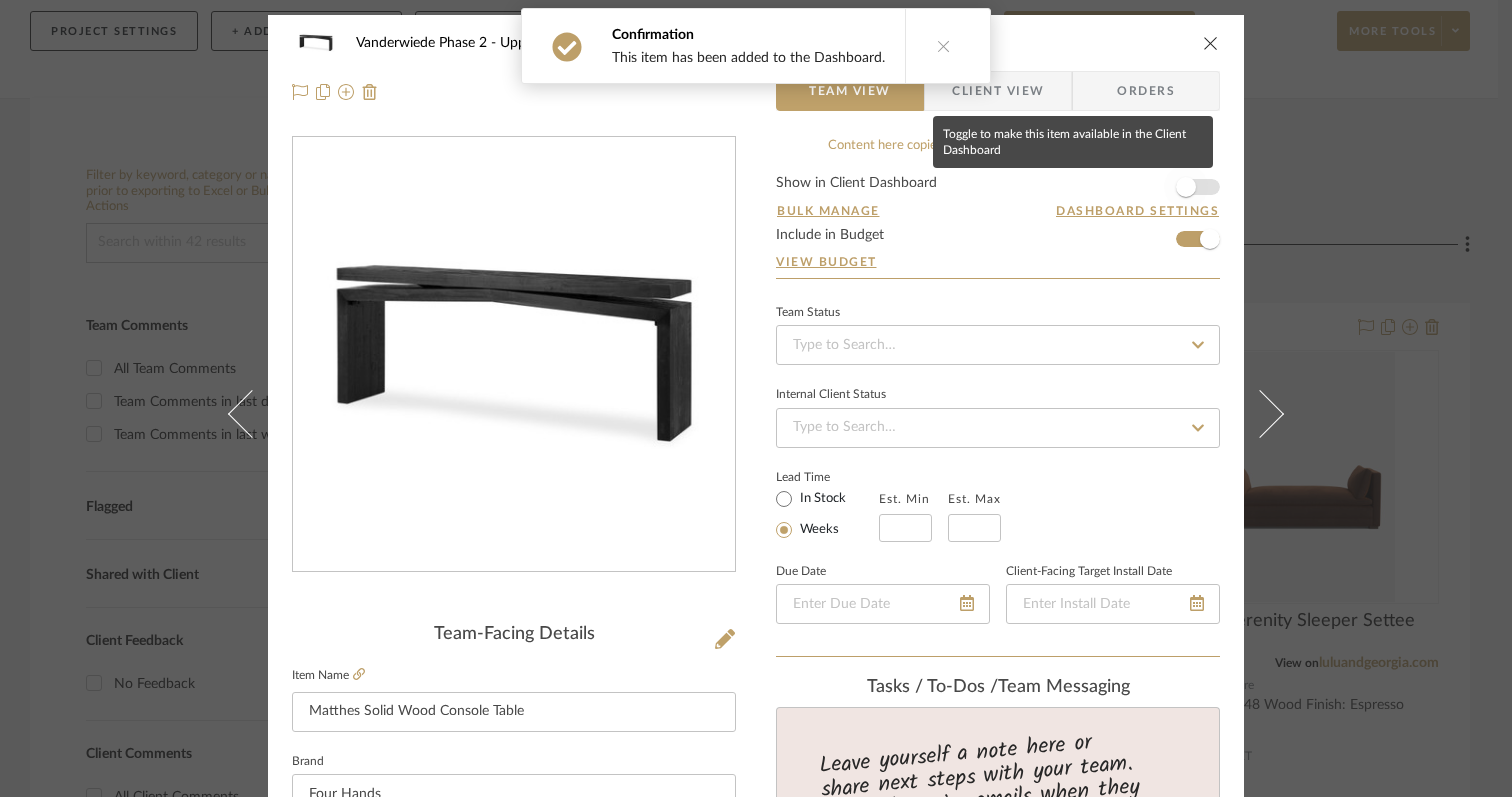 click at bounding box center (1186, 187) 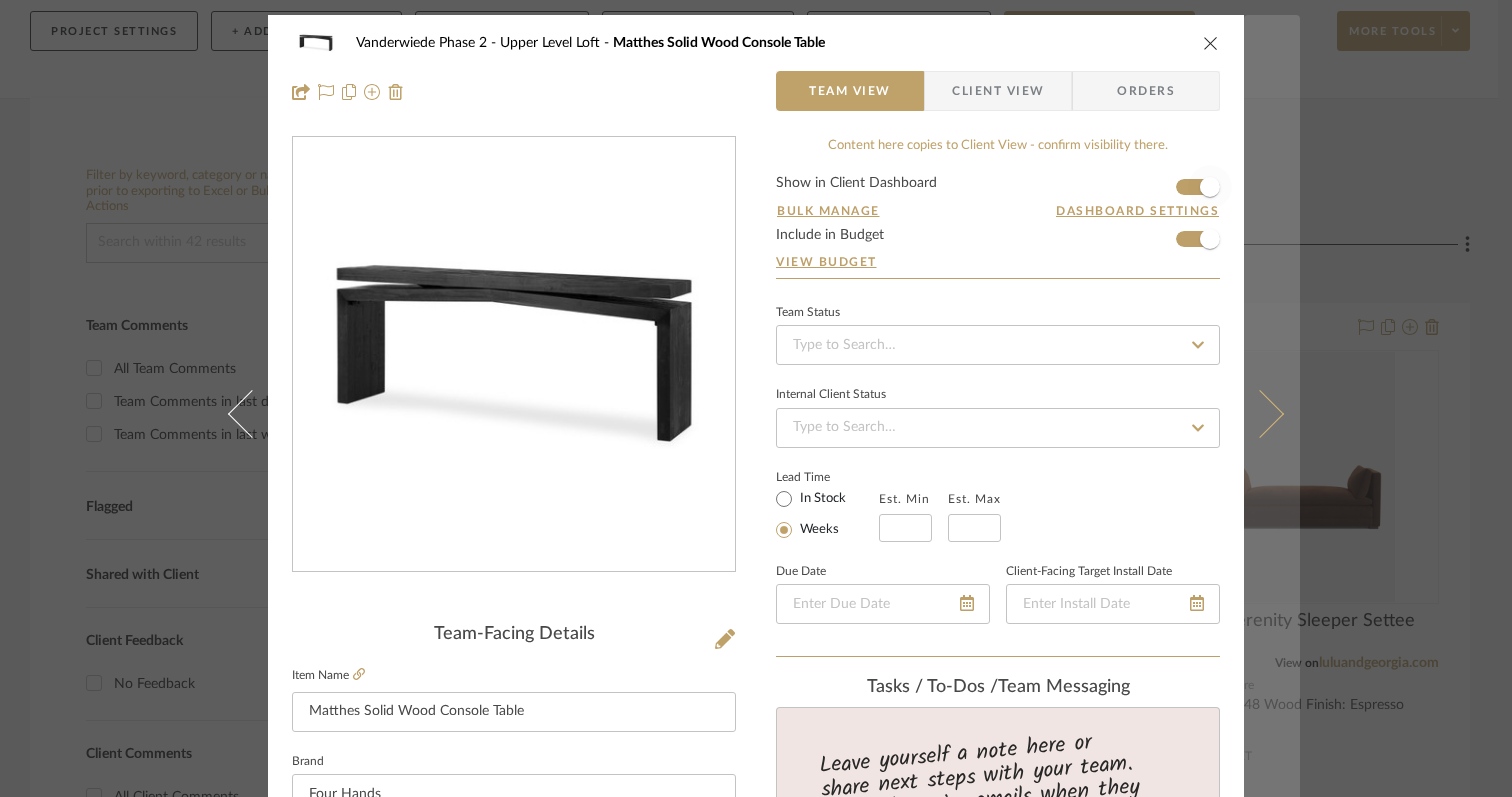 type 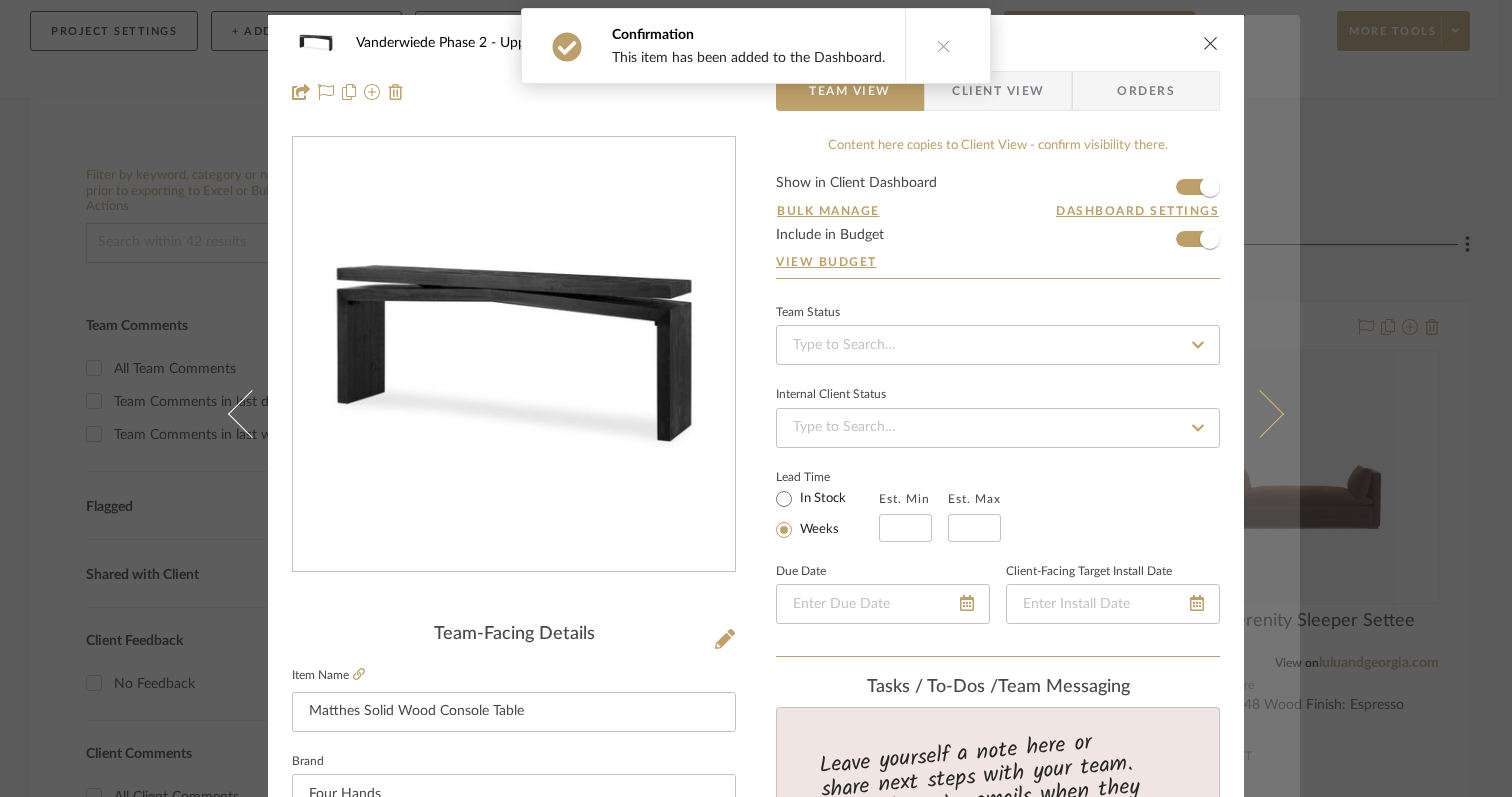 click at bounding box center (1260, 413) 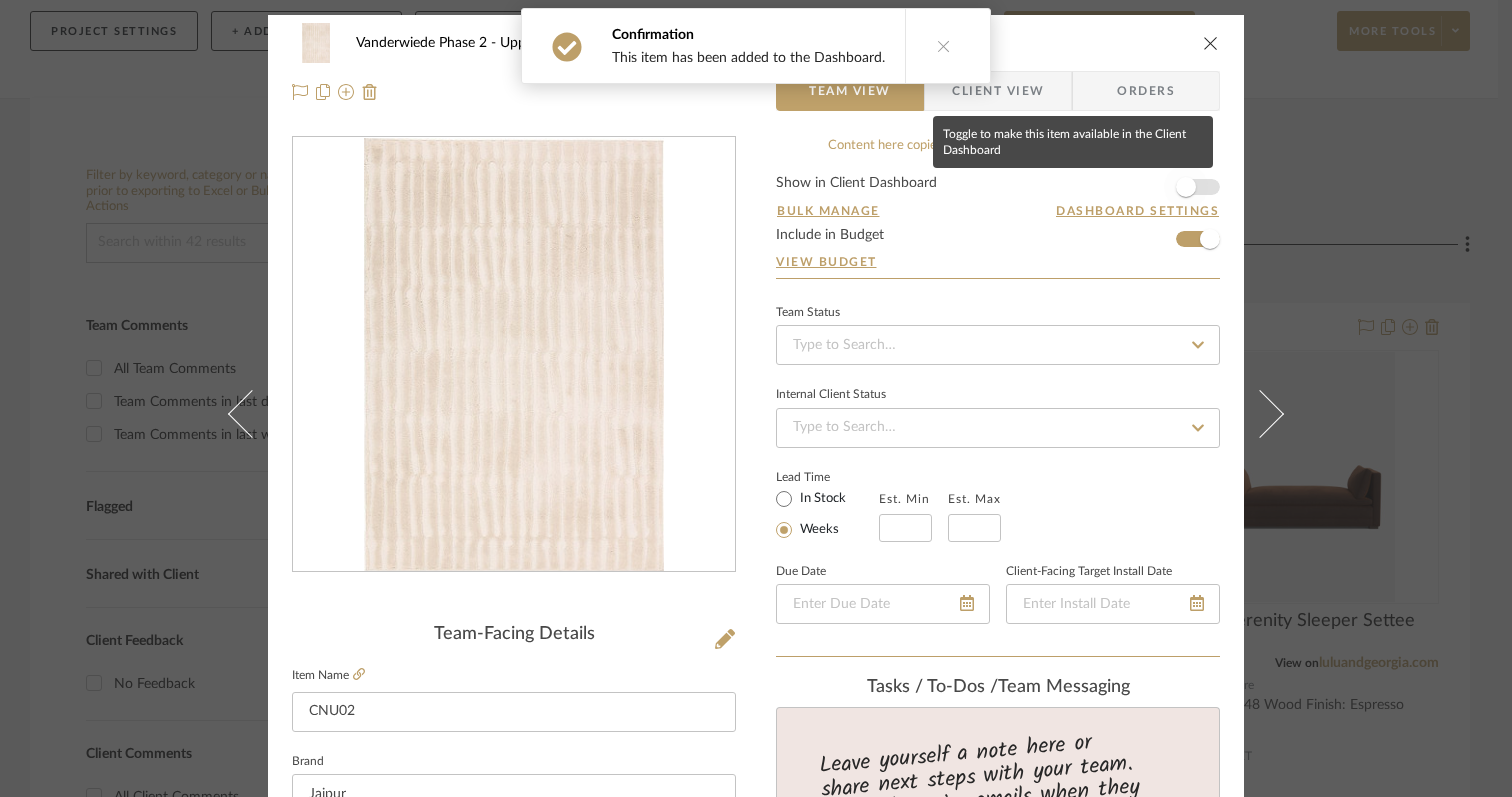 click at bounding box center [1186, 187] 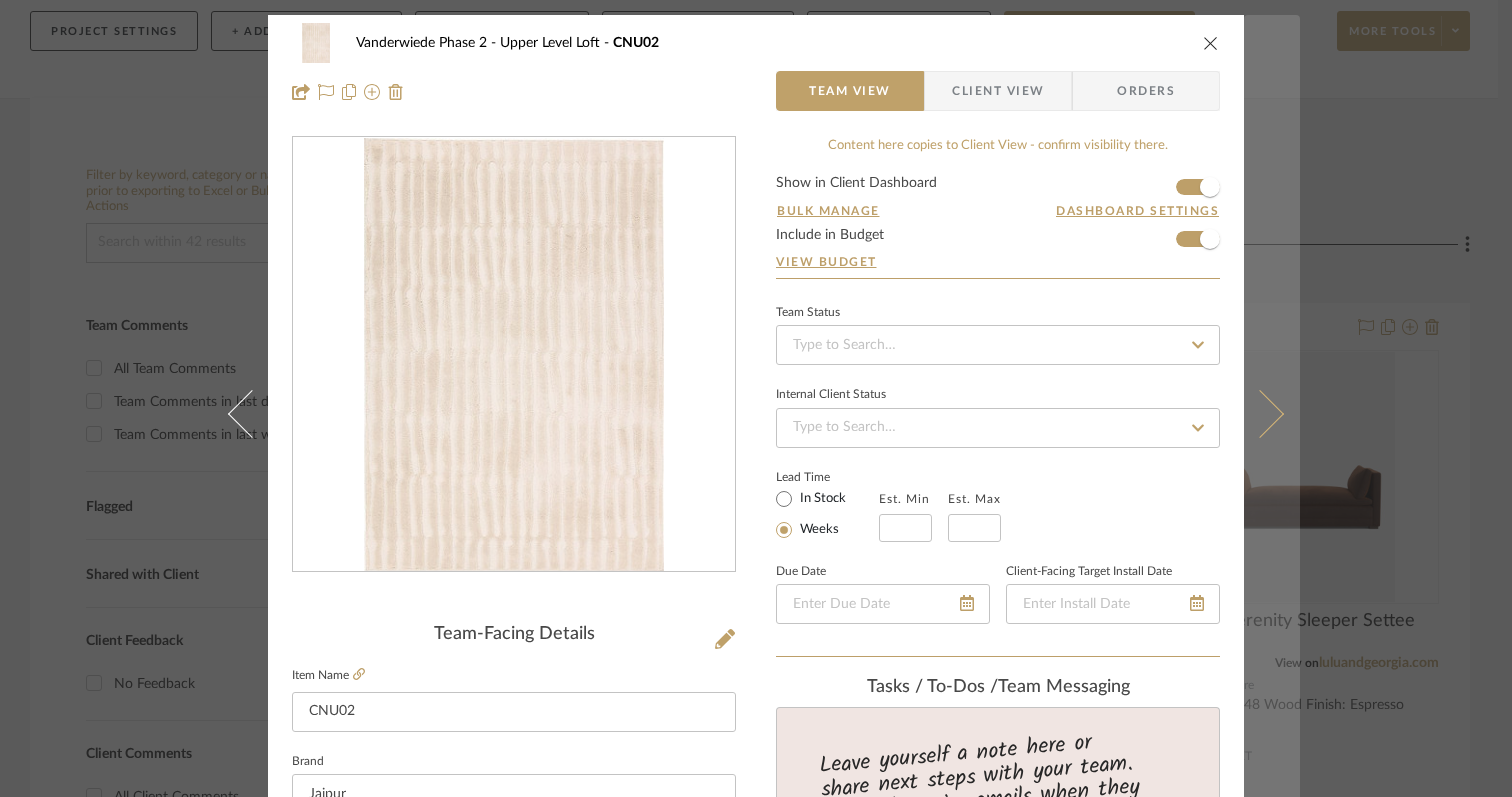 type 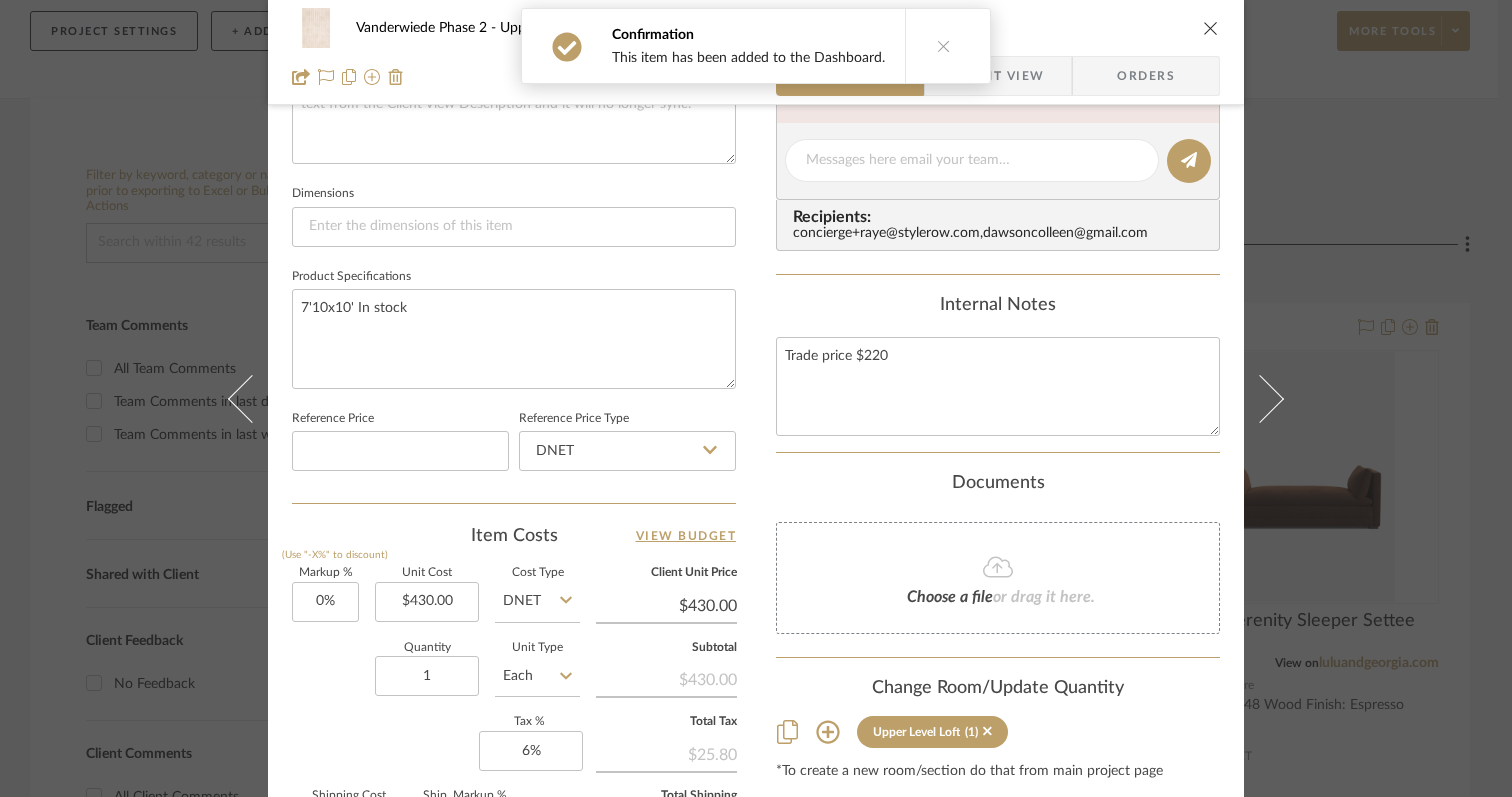 scroll, scrollTop: 794, scrollLeft: 0, axis: vertical 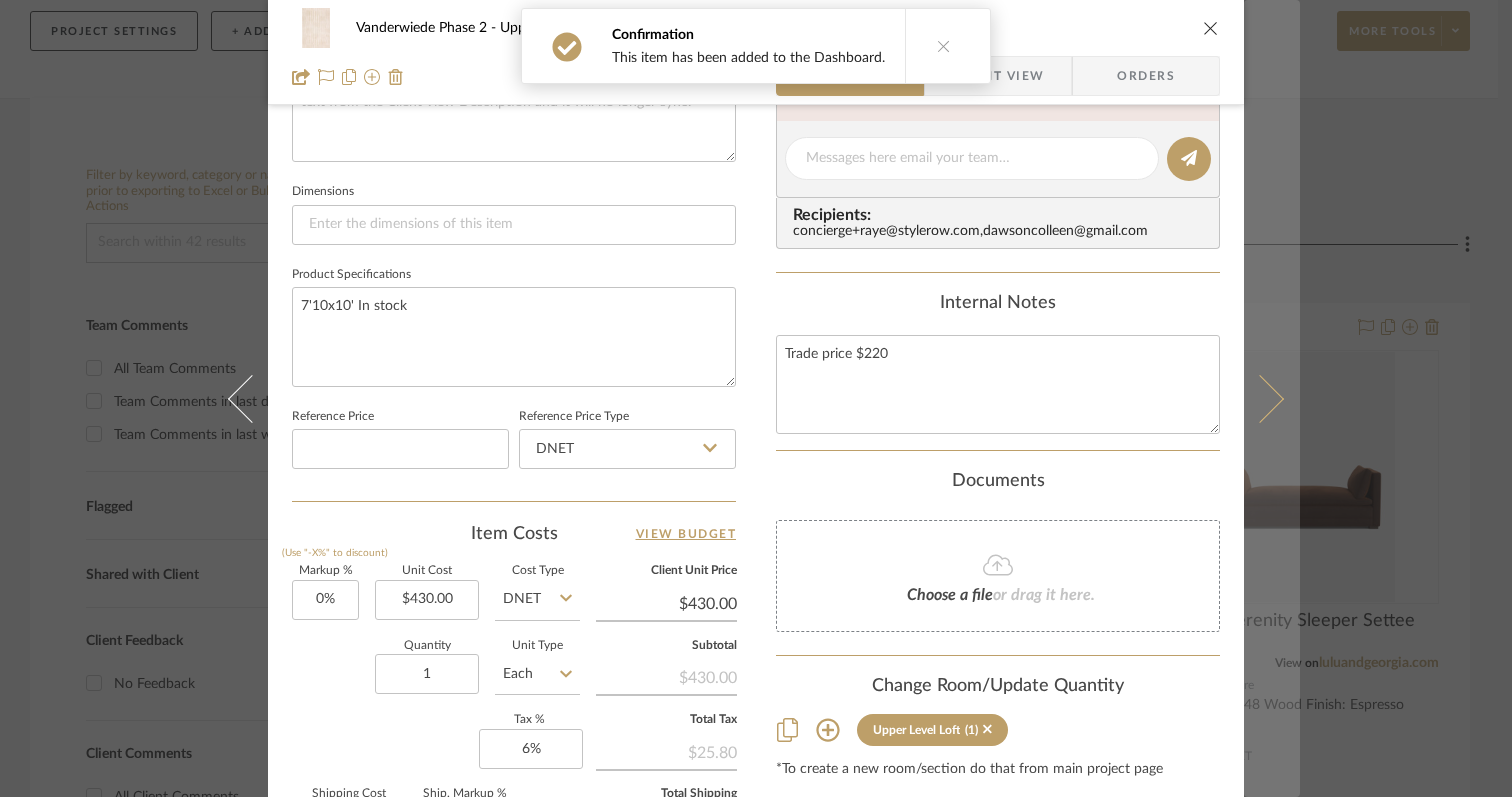 click at bounding box center [1260, 398] 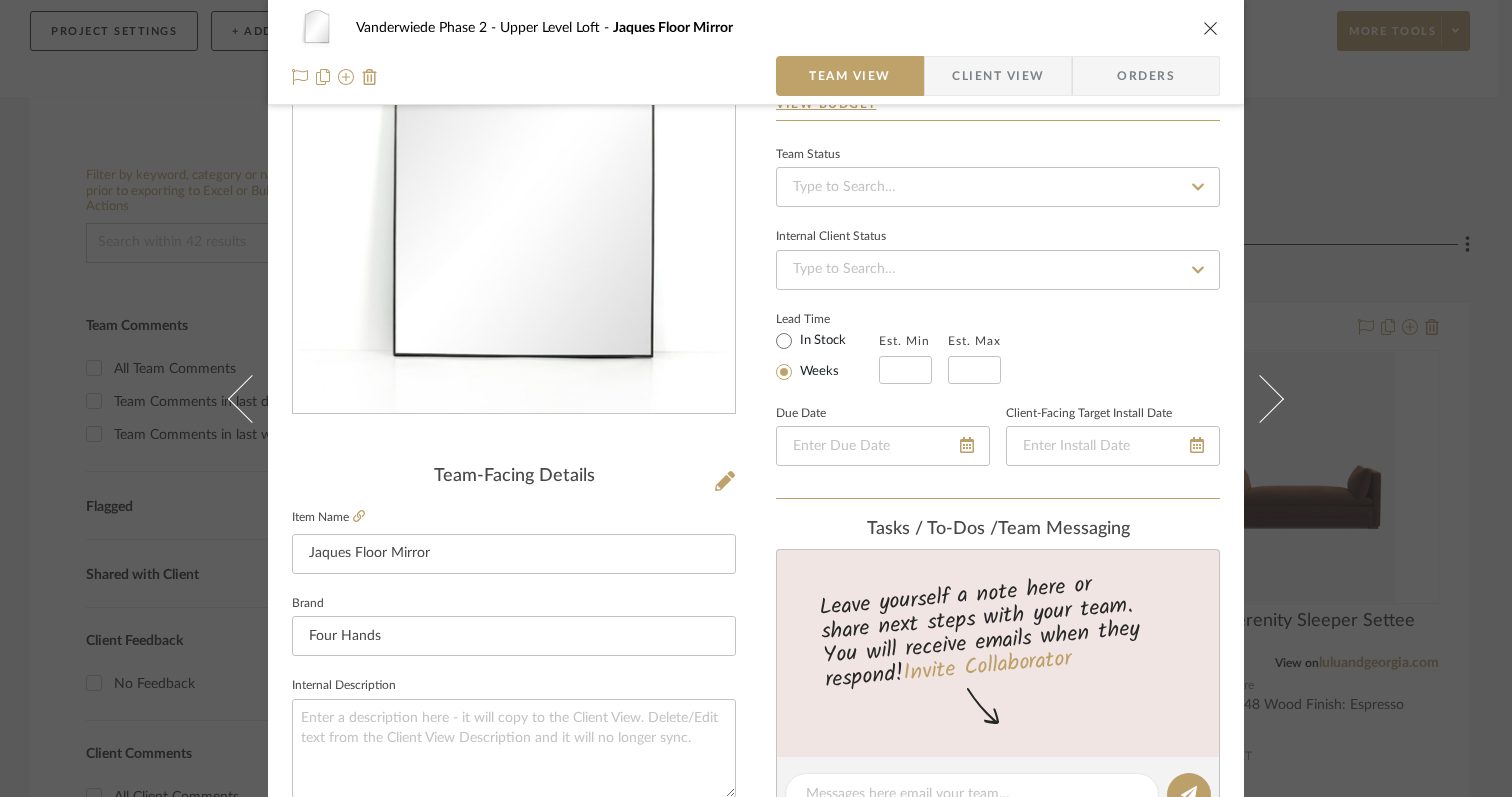 scroll, scrollTop: 0, scrollLeft: 0, axis: both 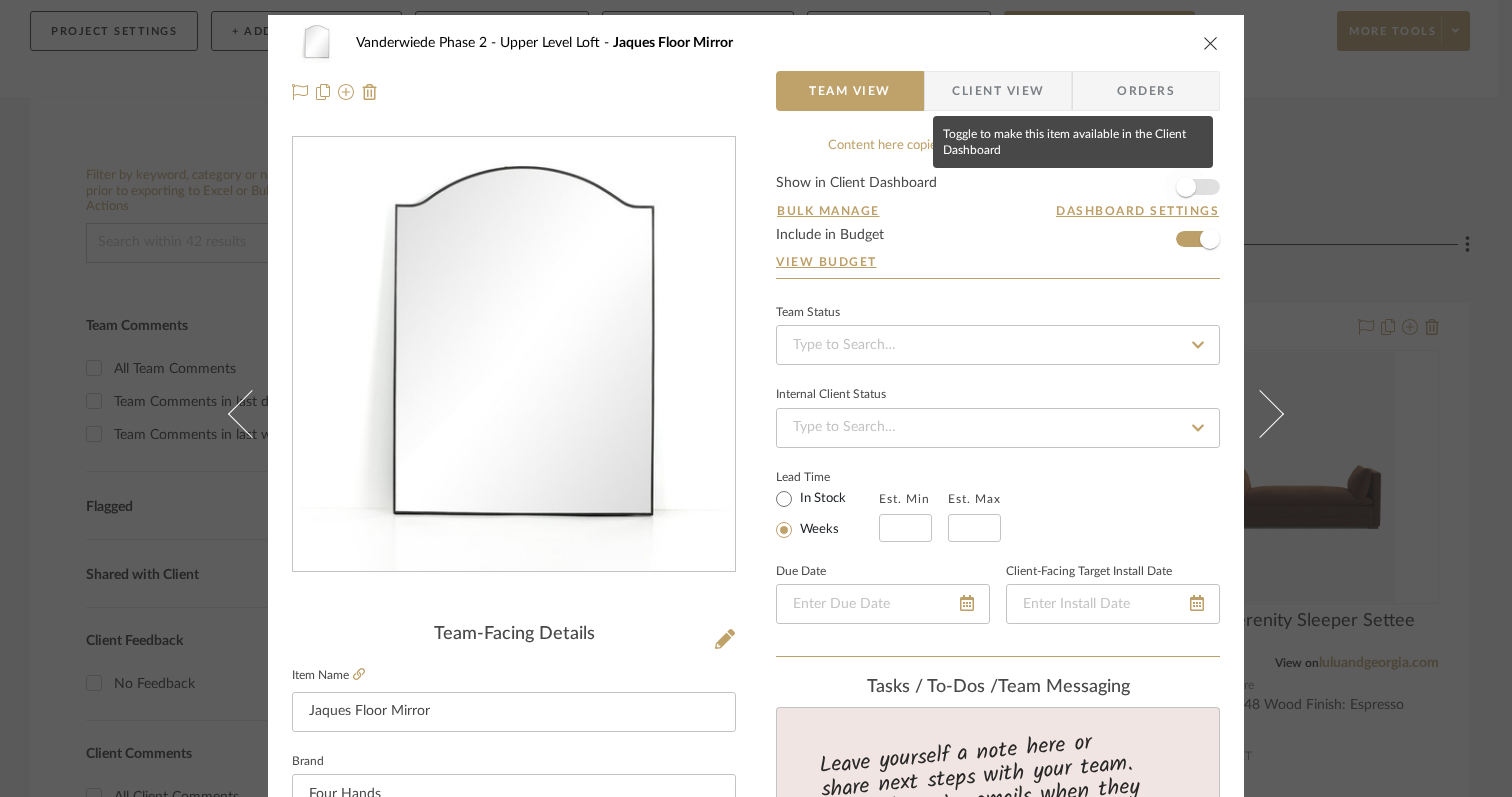 click at bounding box center (1186, 187) 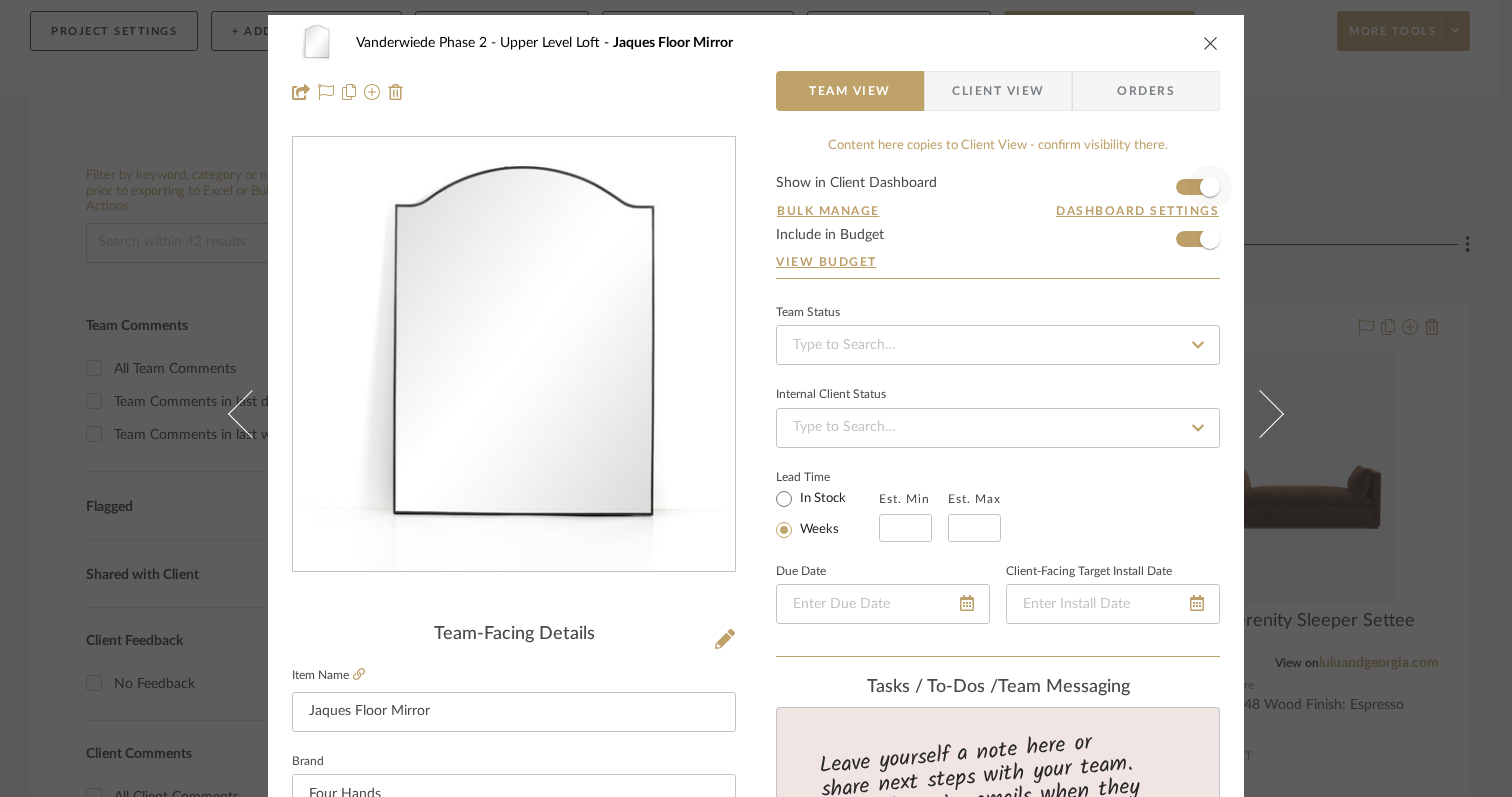 type 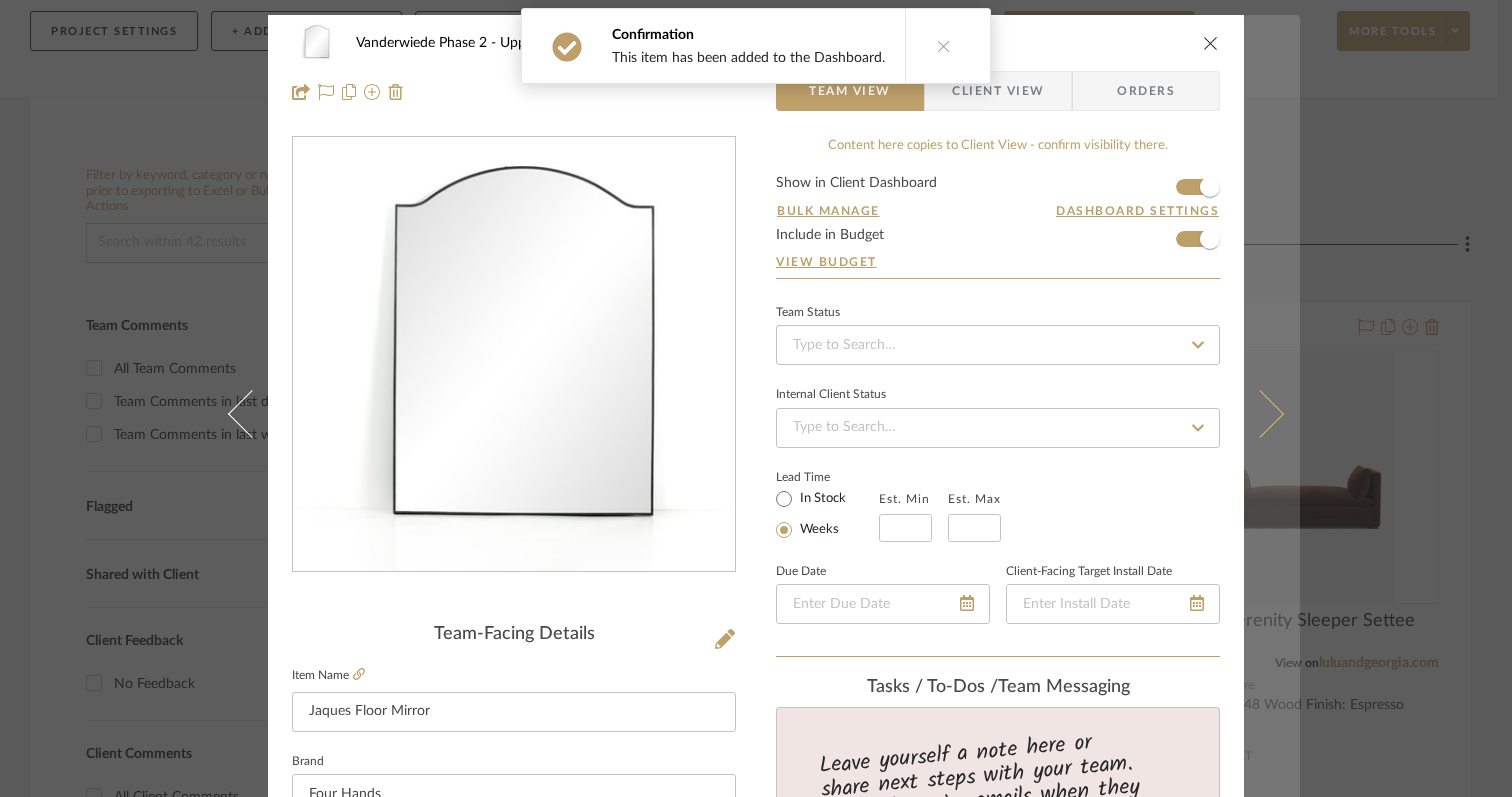 click at bounding box center (1260, 413) 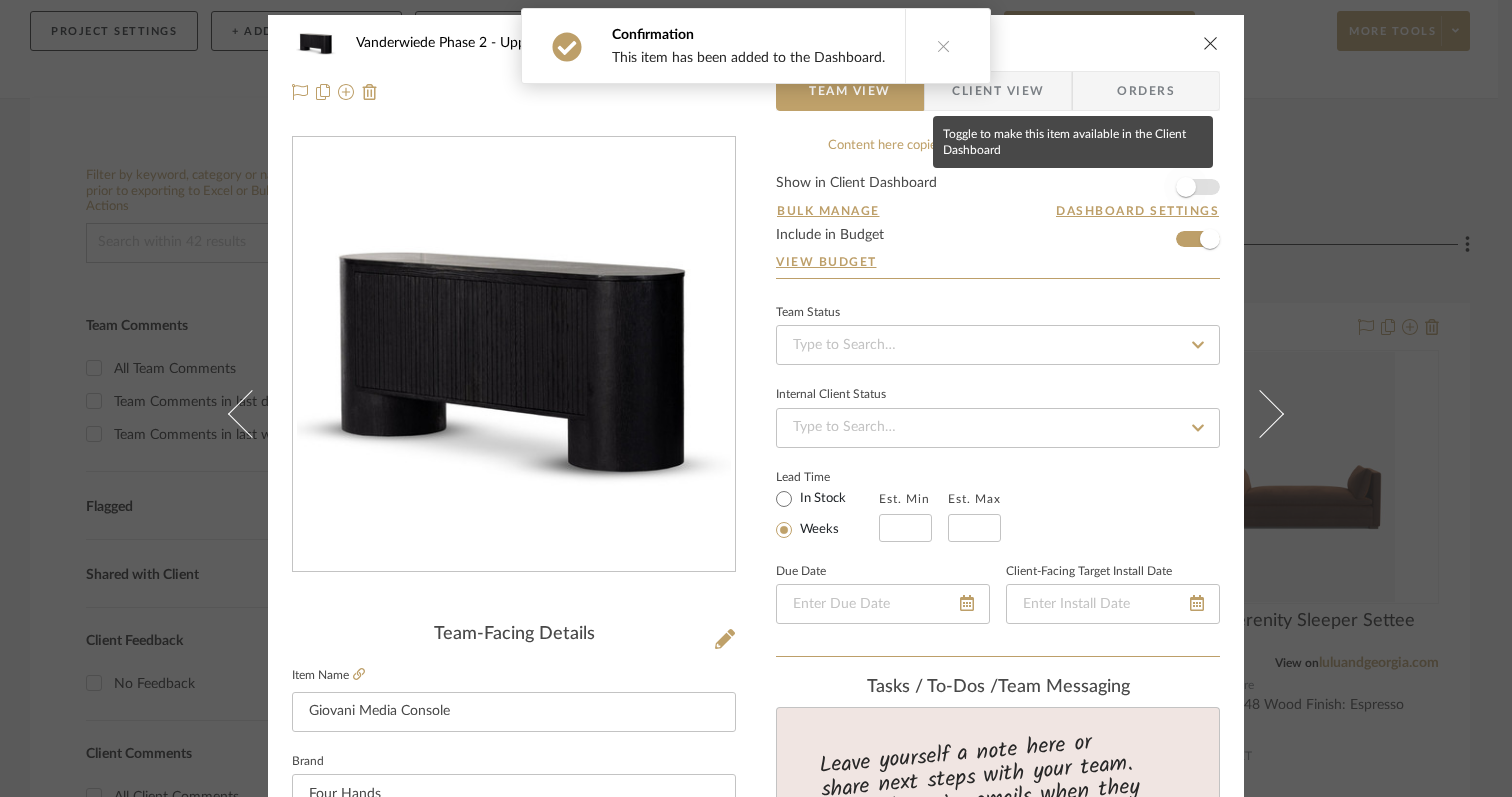 click at bounding box center [1186, 187] 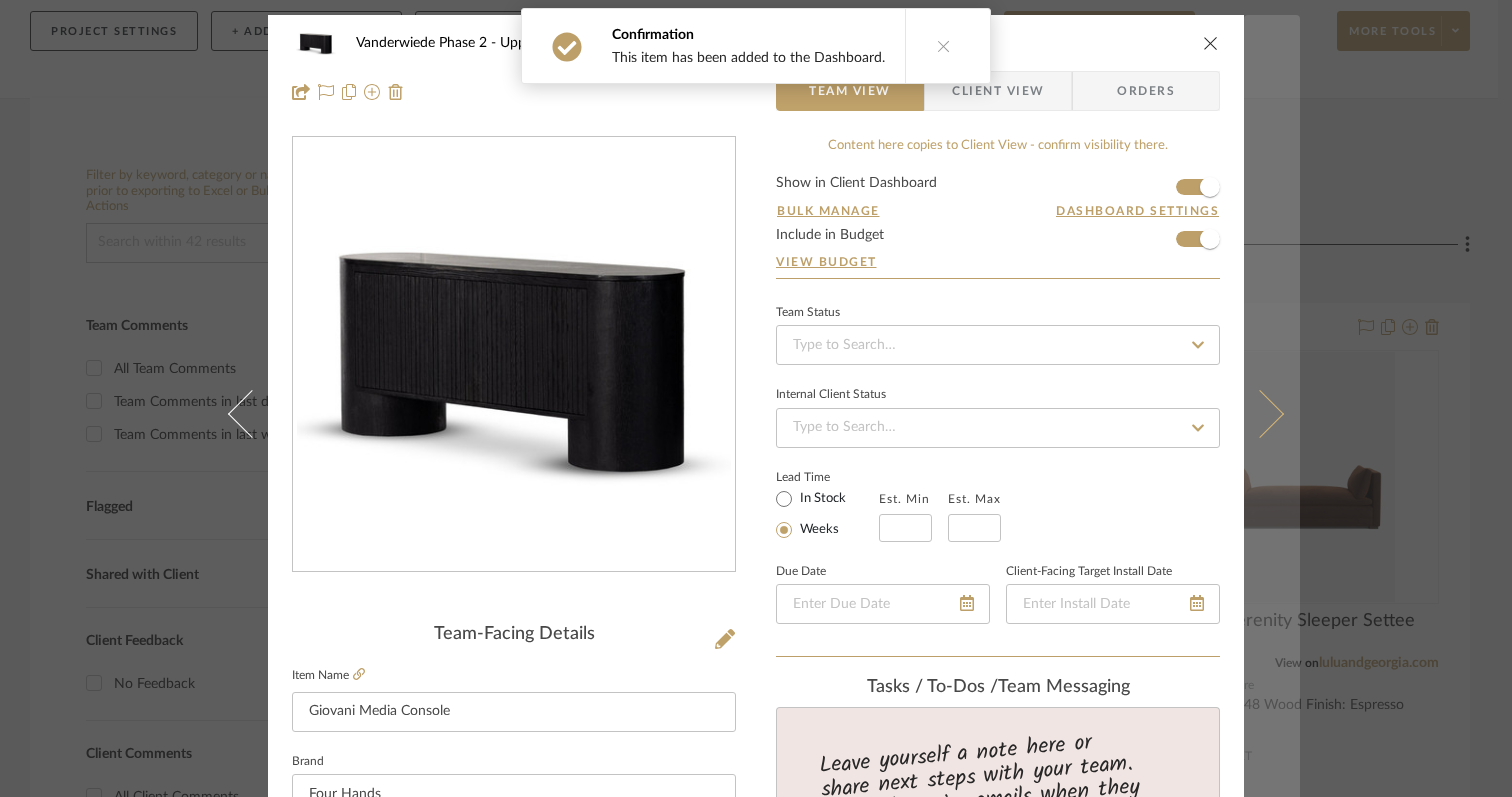 click at bounding box center [1260, 413] 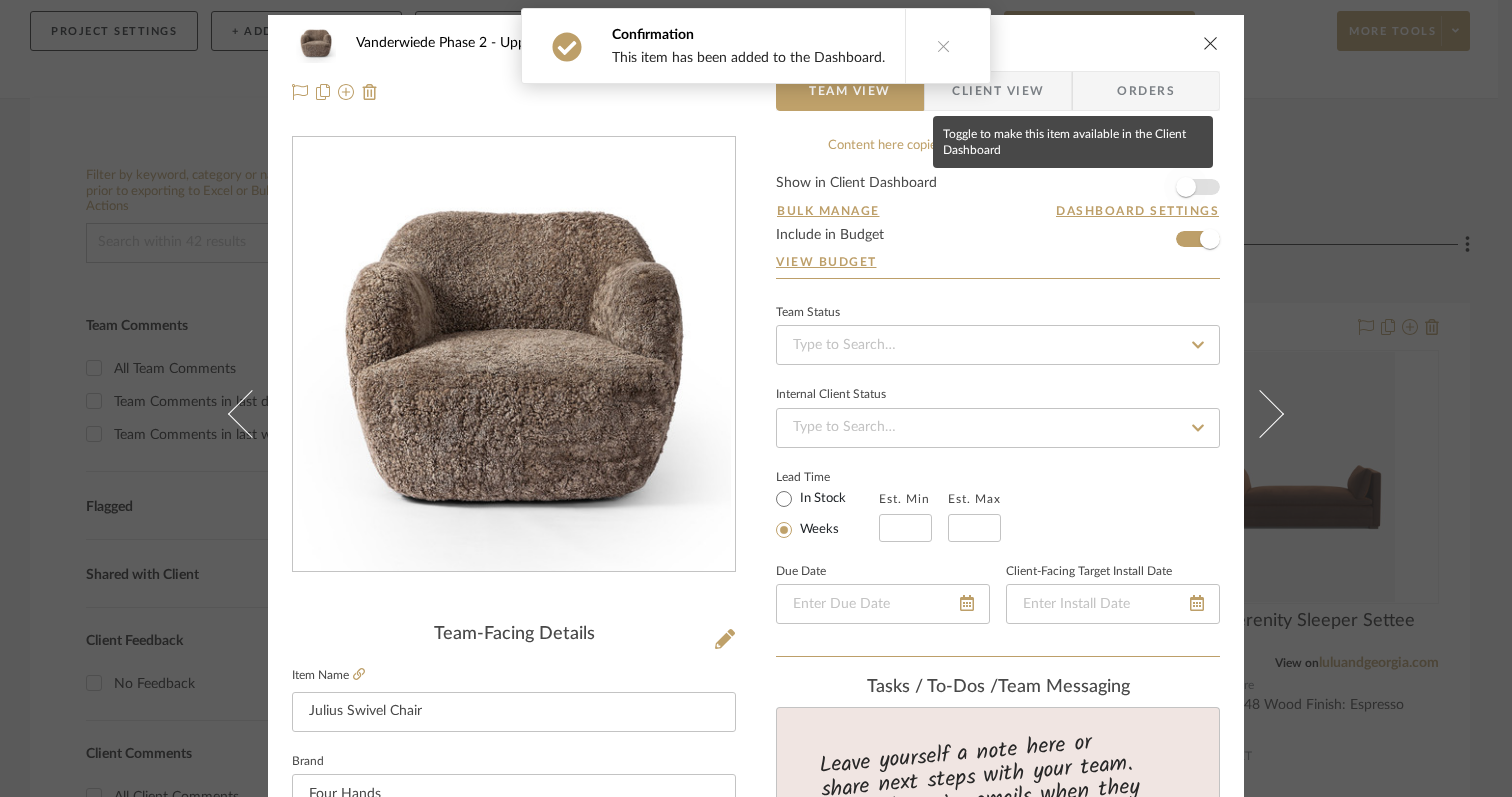 click at bounding box center [1186, 187] 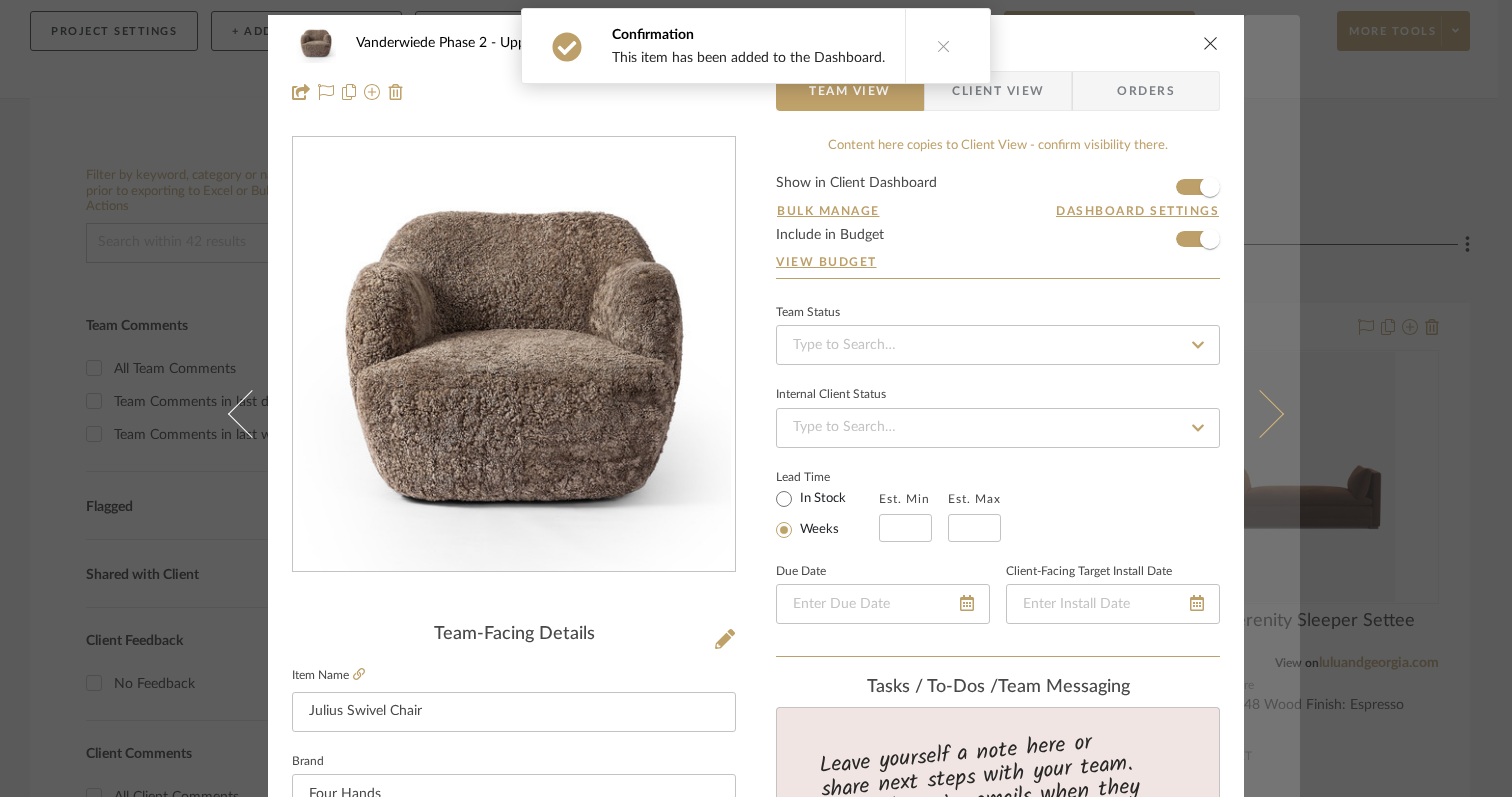 click at bounding box center [1272, 413] 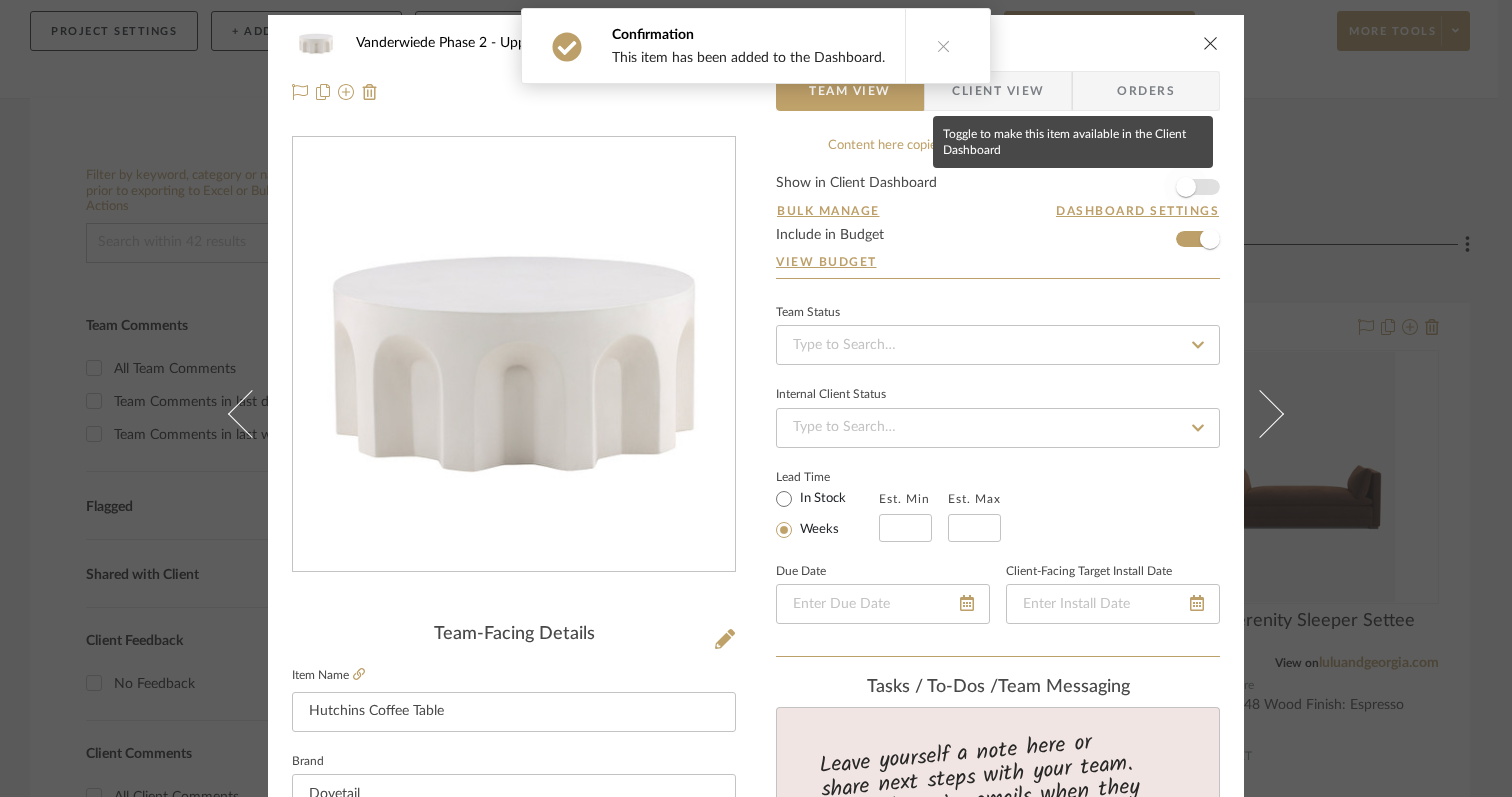 click at bounding box center [1186, 187] 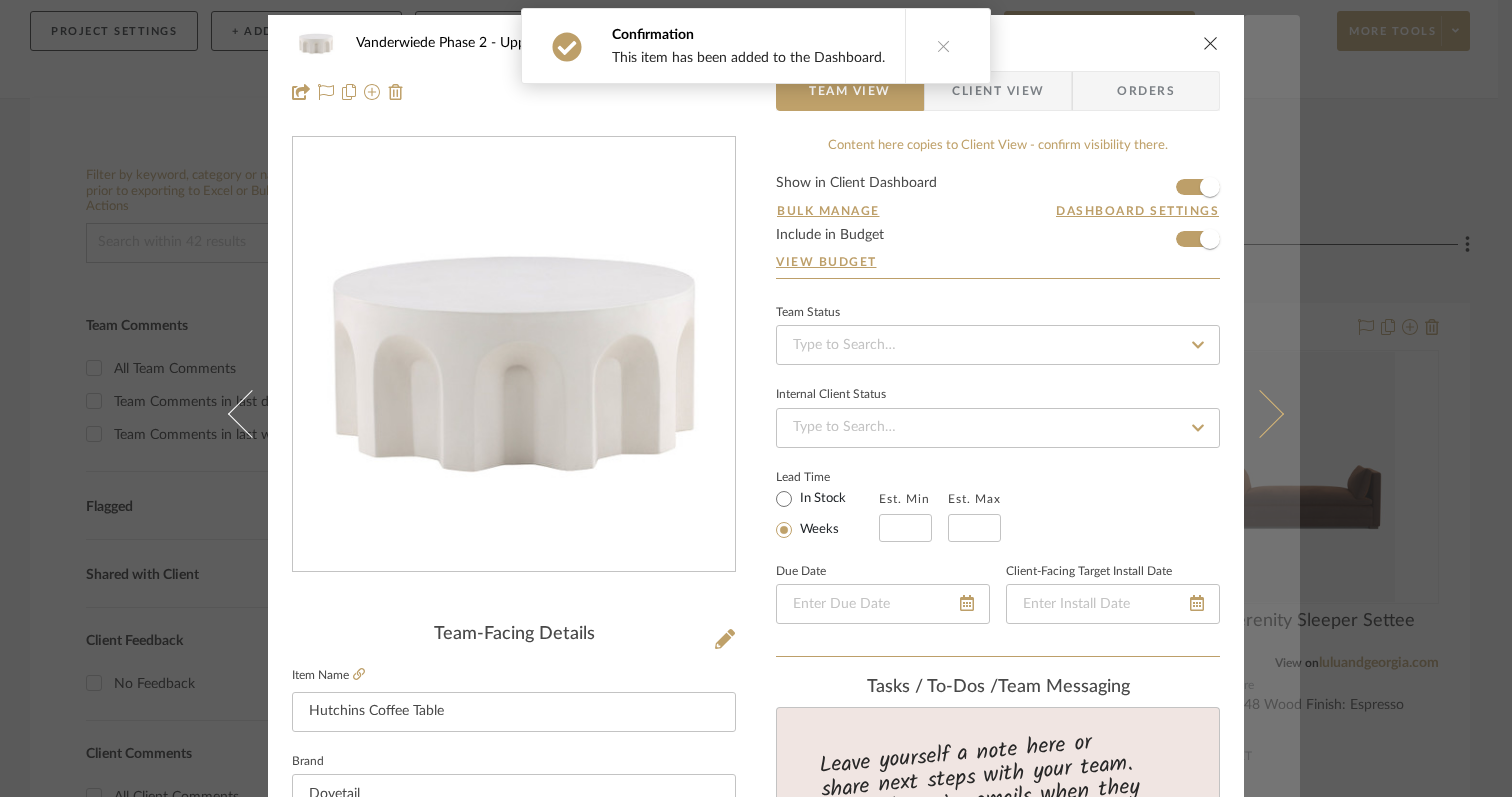 click at bounding box center (1260, 413) 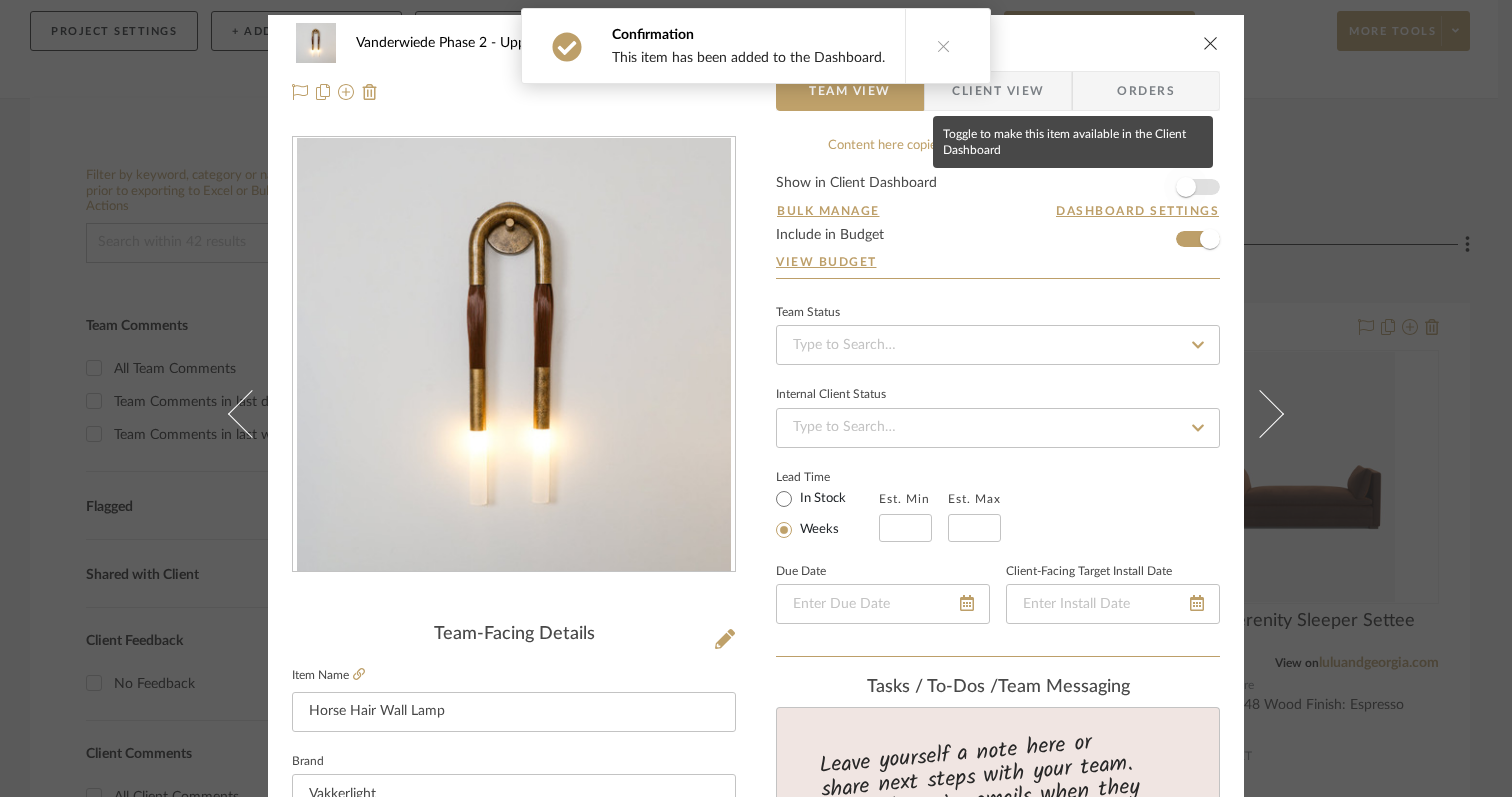 click at bounding box center [1186, 187] 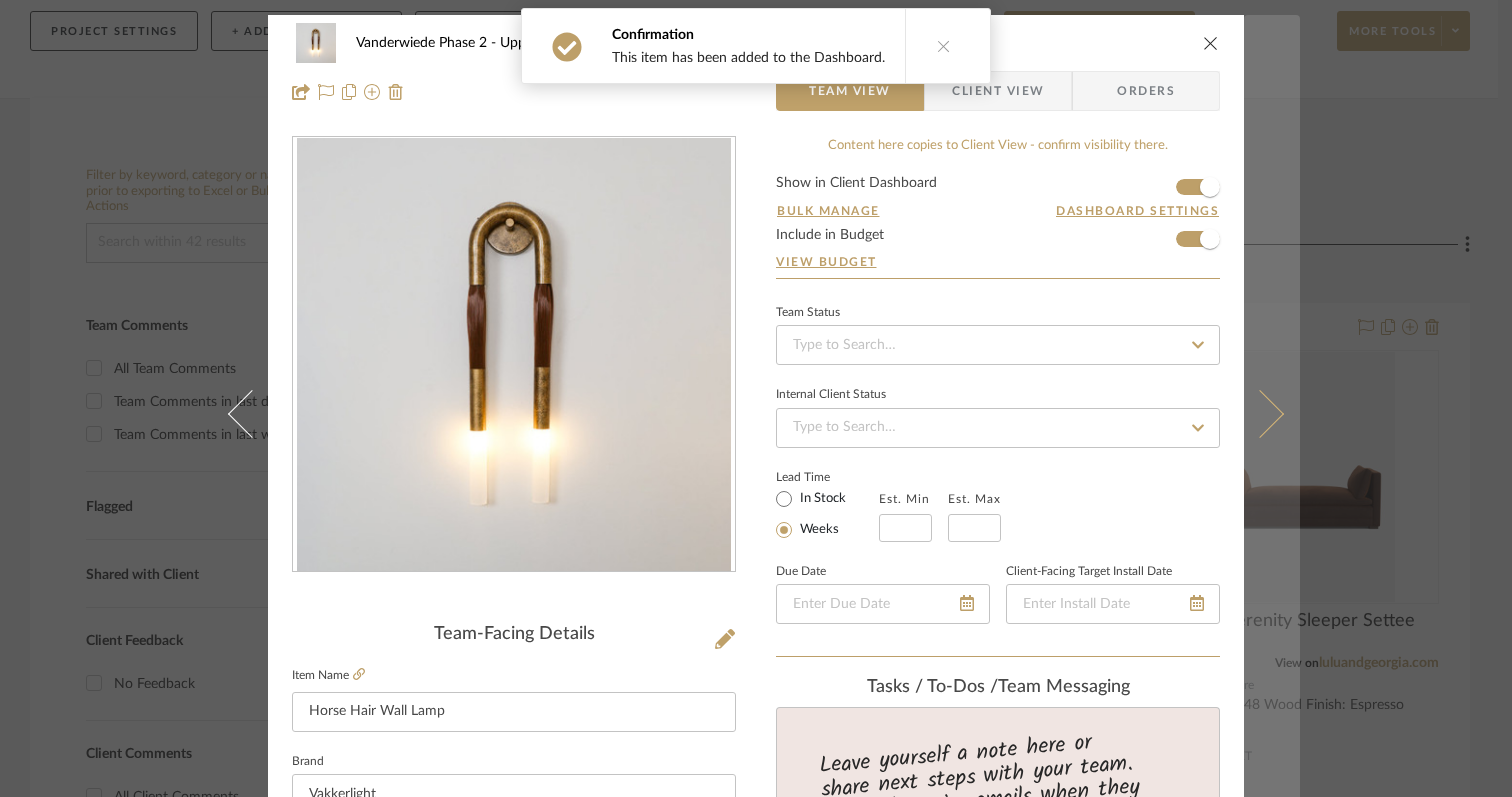 click at bounding box center (1260, 413) 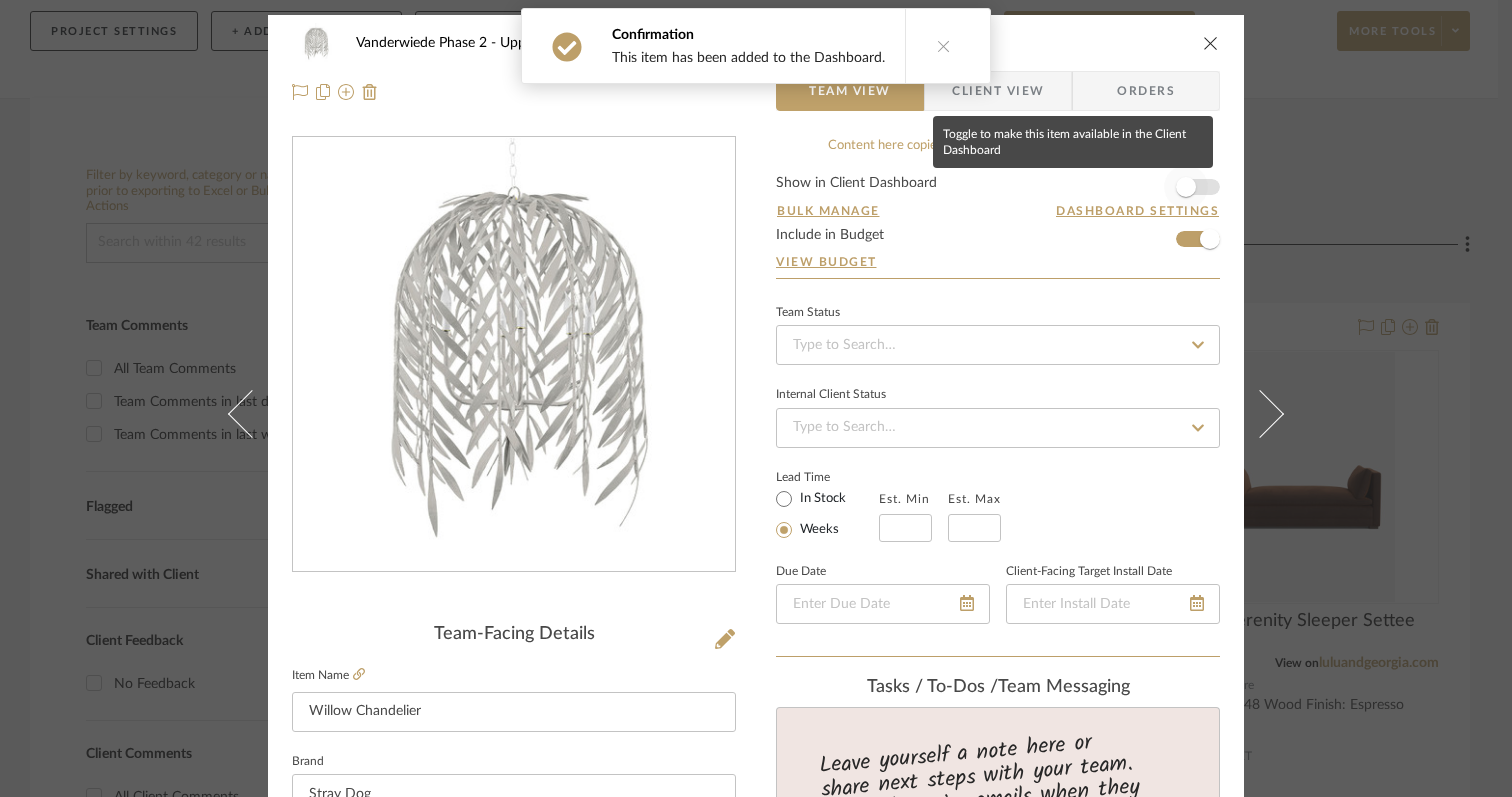 click at bounding box center (1186, 187) 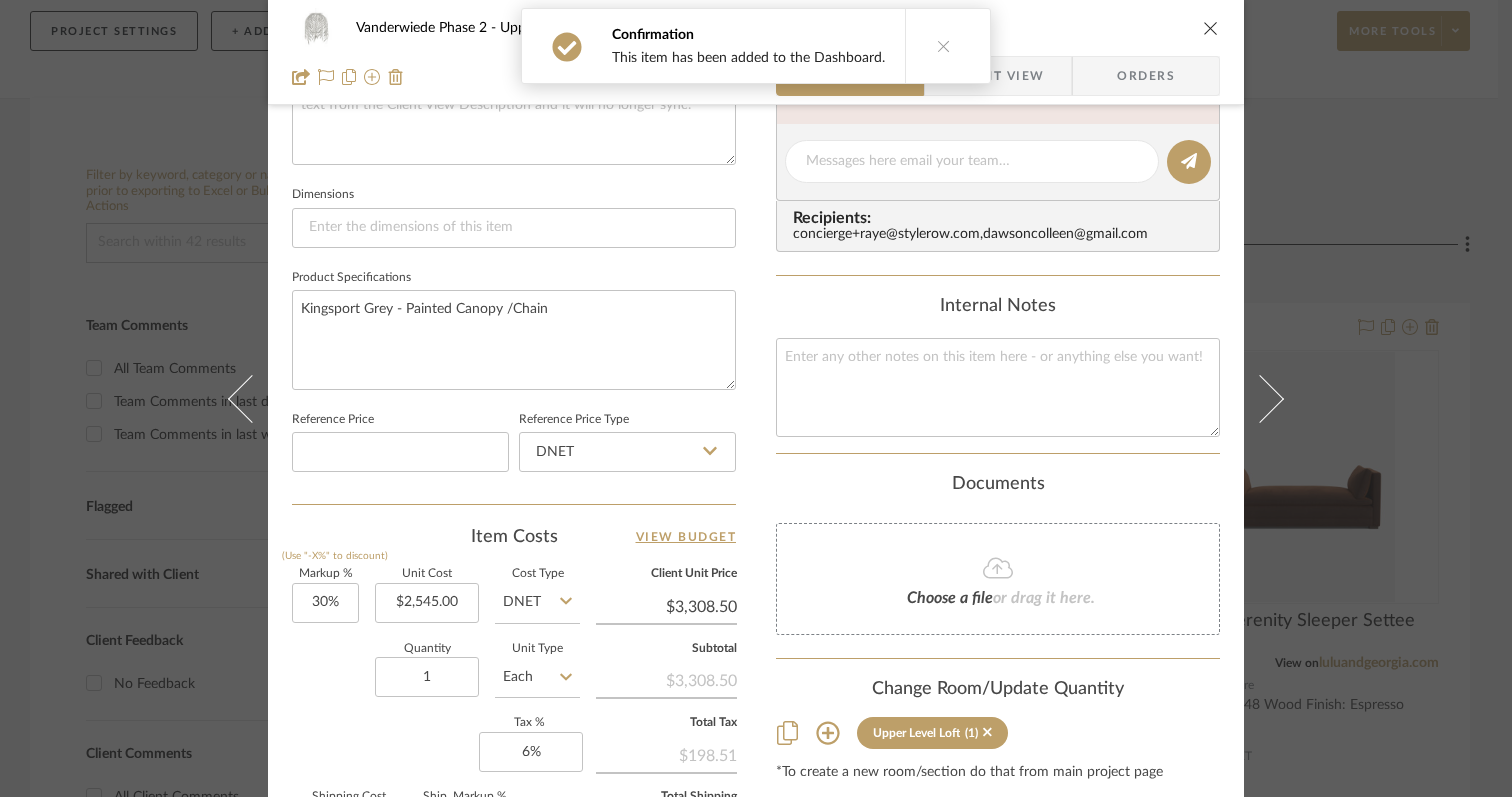 scroll, scrollTop: 827, scrollLeft: 0, axis: vertical 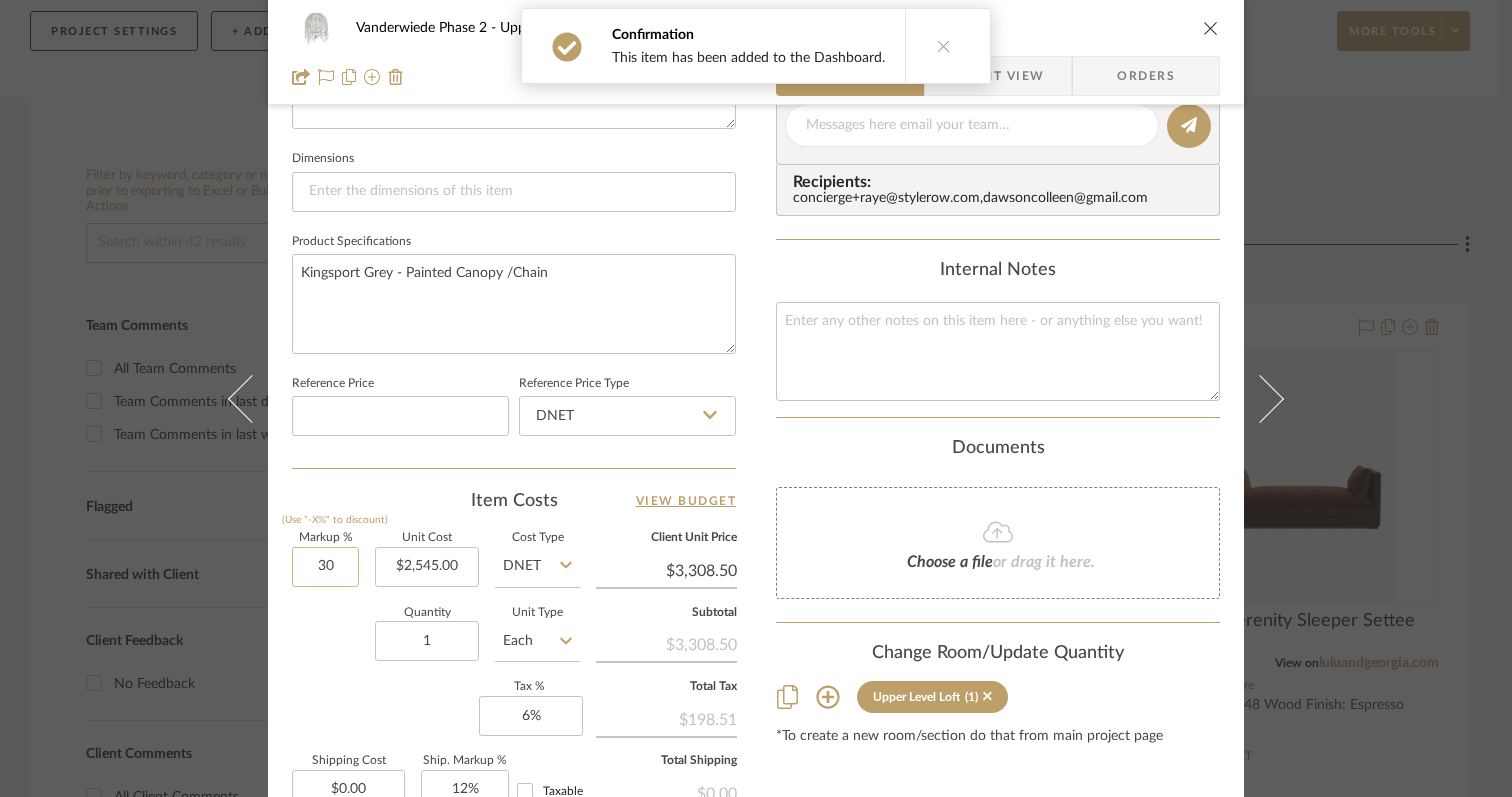 click on "30" 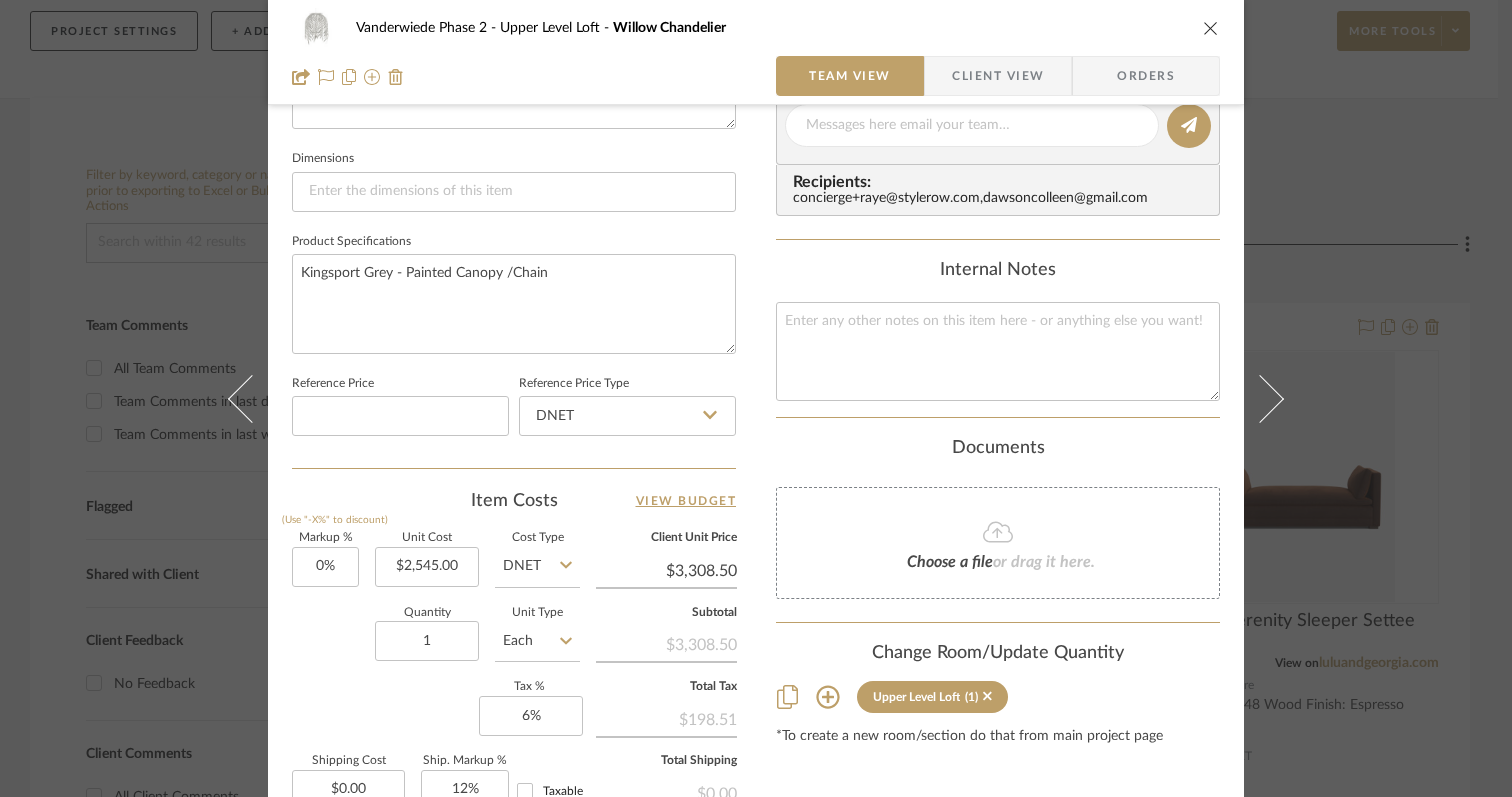 click on "Markup %  (Use "-X%" to discount) 0%  Unit Cost  $2,545.00  Cost Type  DNET  Client Unit Price  $3,308.50  Quantity  1  Unit Type  Each  Subtotal   $3,308.50   Tax %  6%  Total Tax   $198.51   Shipping Cost  $0.00  Ship. Markup %  12% Taxable  Total Shipping   $0.00" 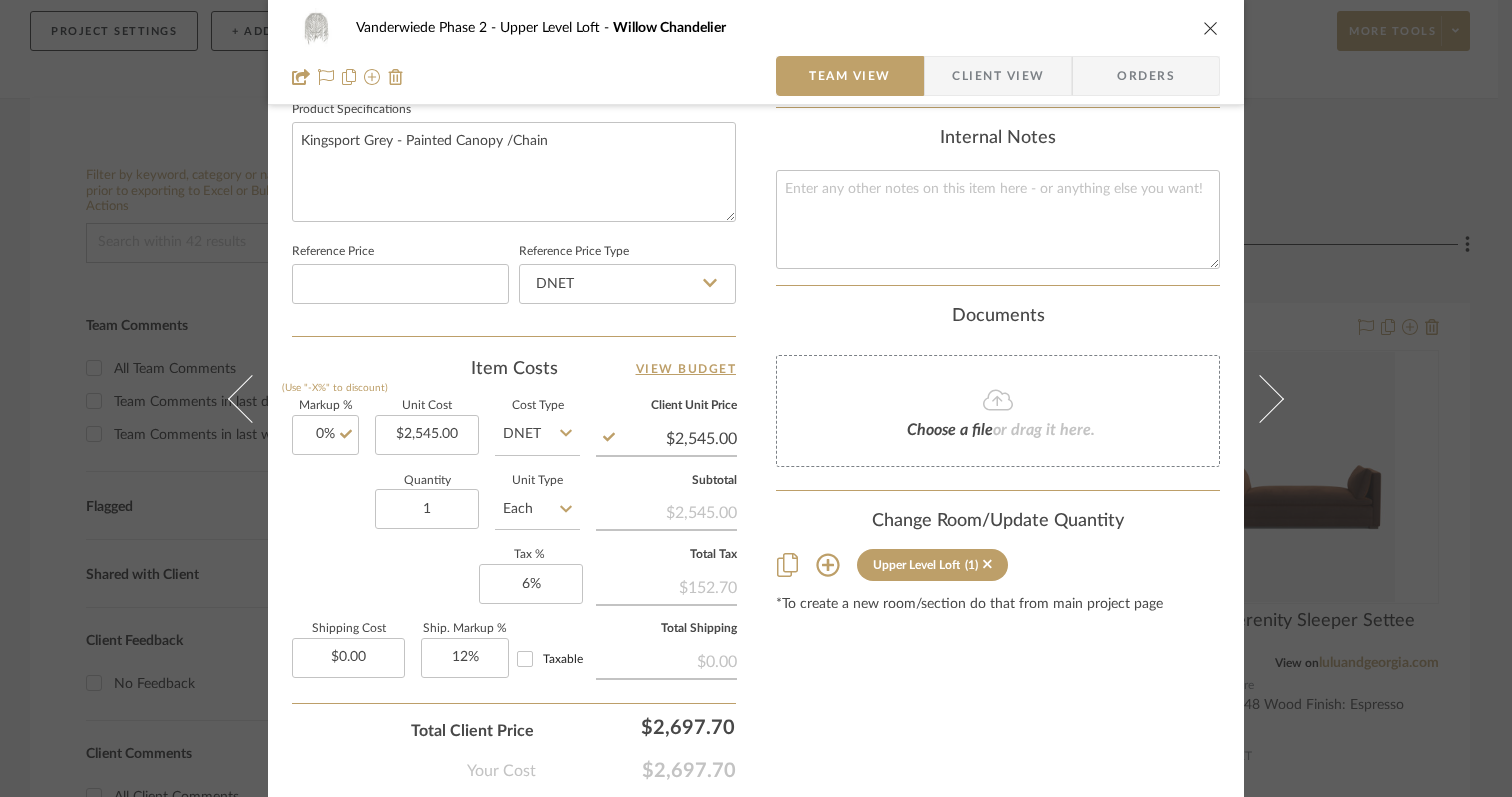 scroll, scrollTop: 999, scrollLeft: 0, axis: vertical 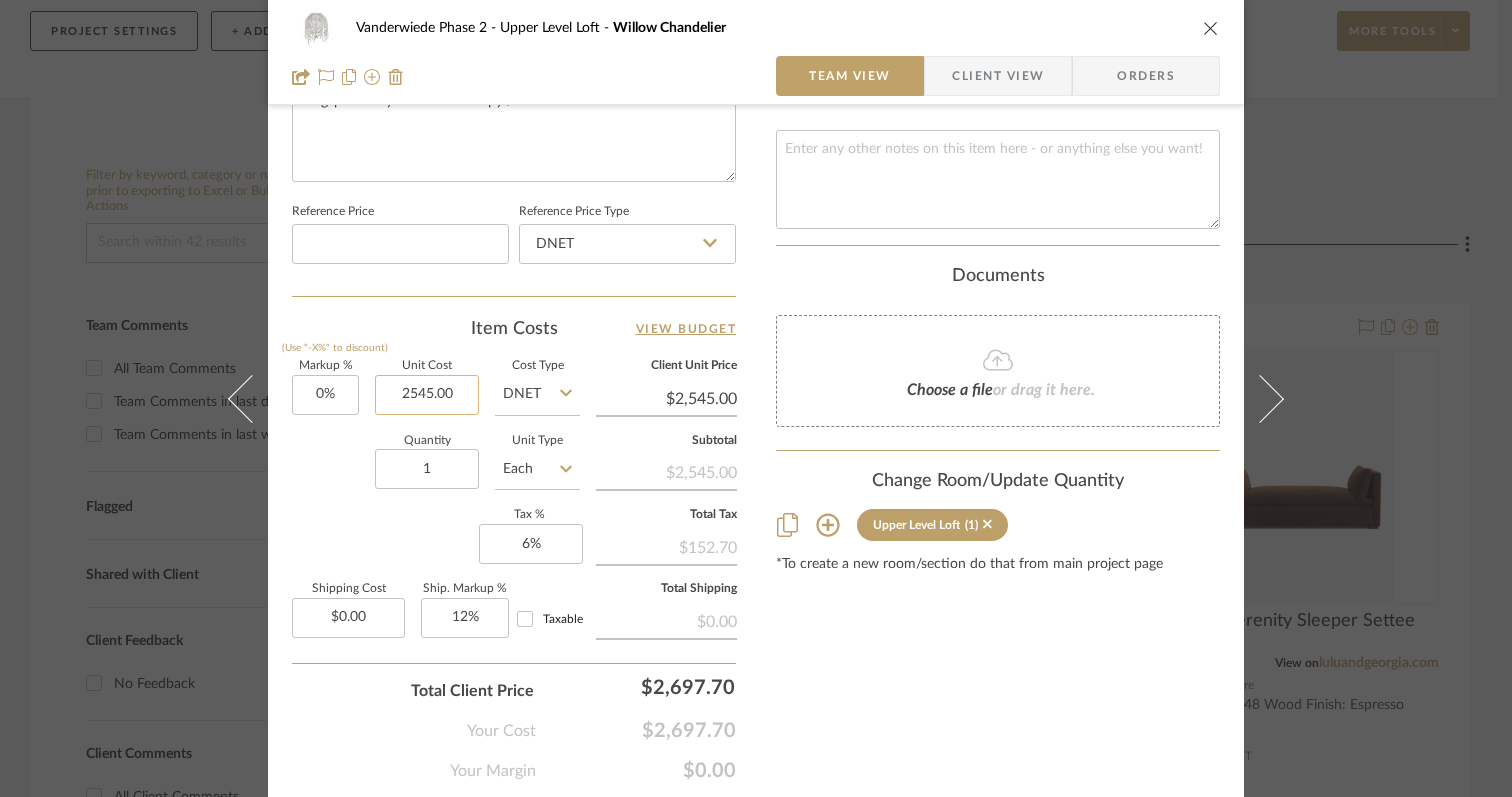 click on "2545.00" 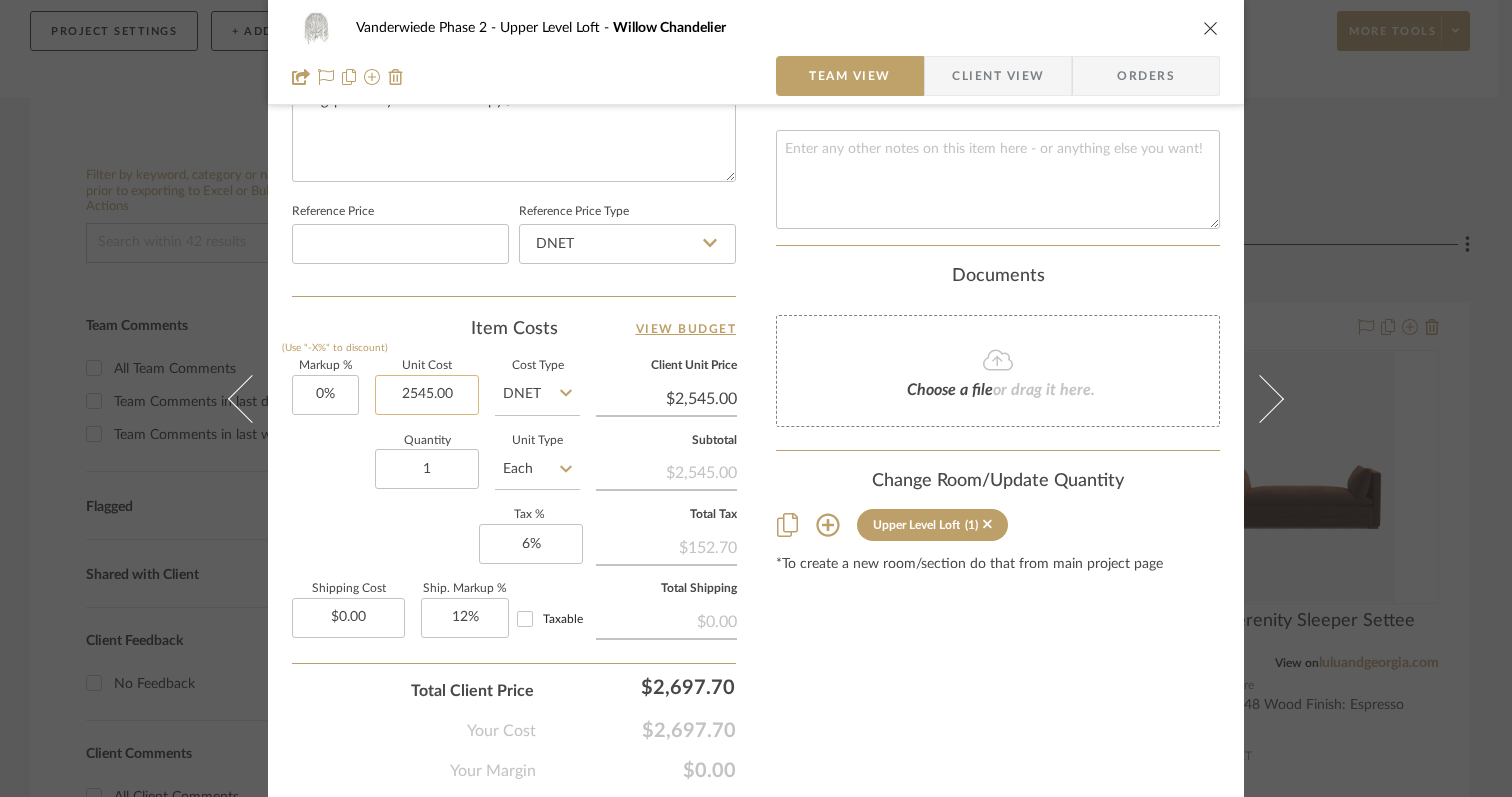 click on "2545.00" 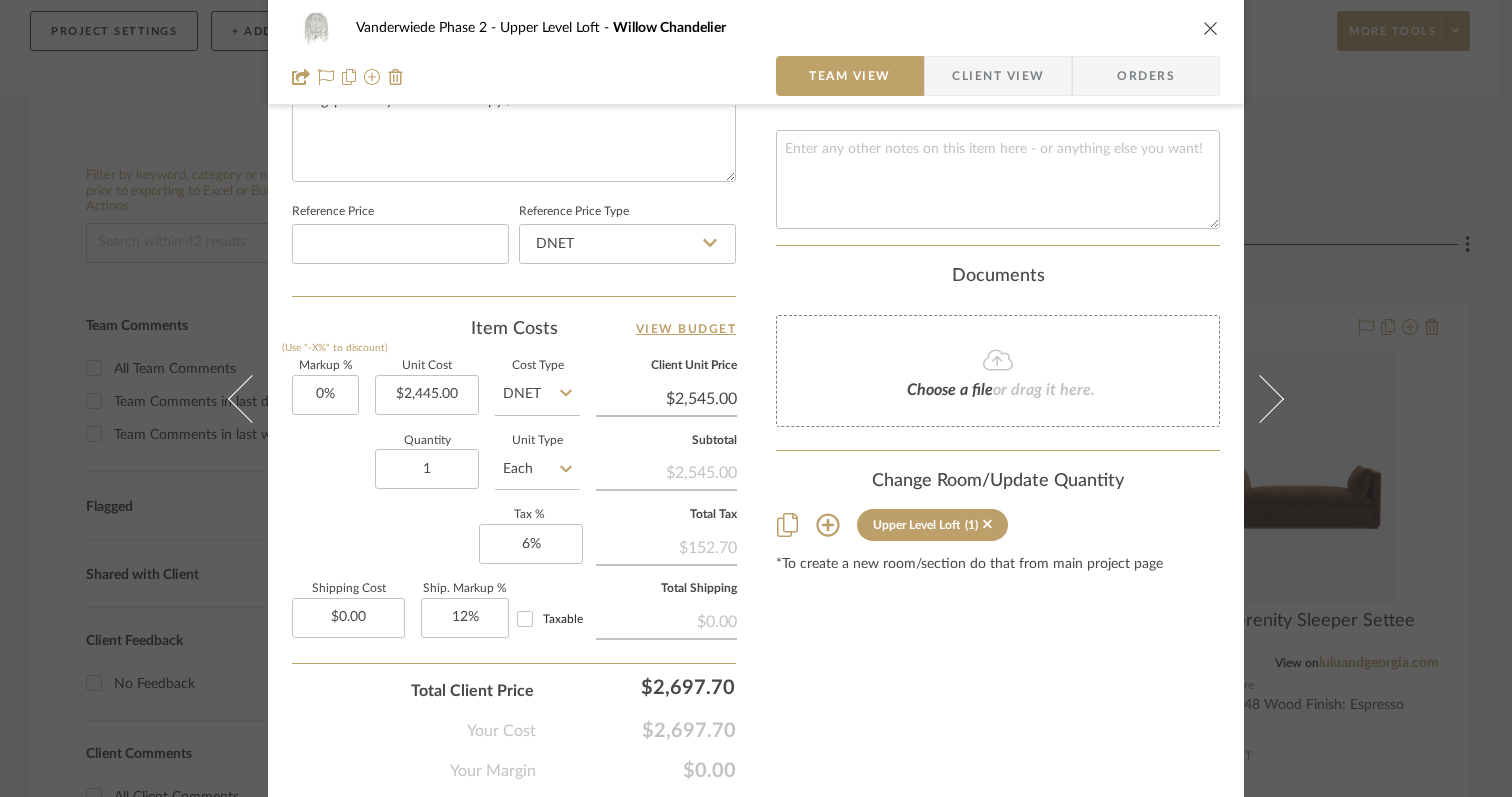 click on "Quantity  1  Unit Type  Each" 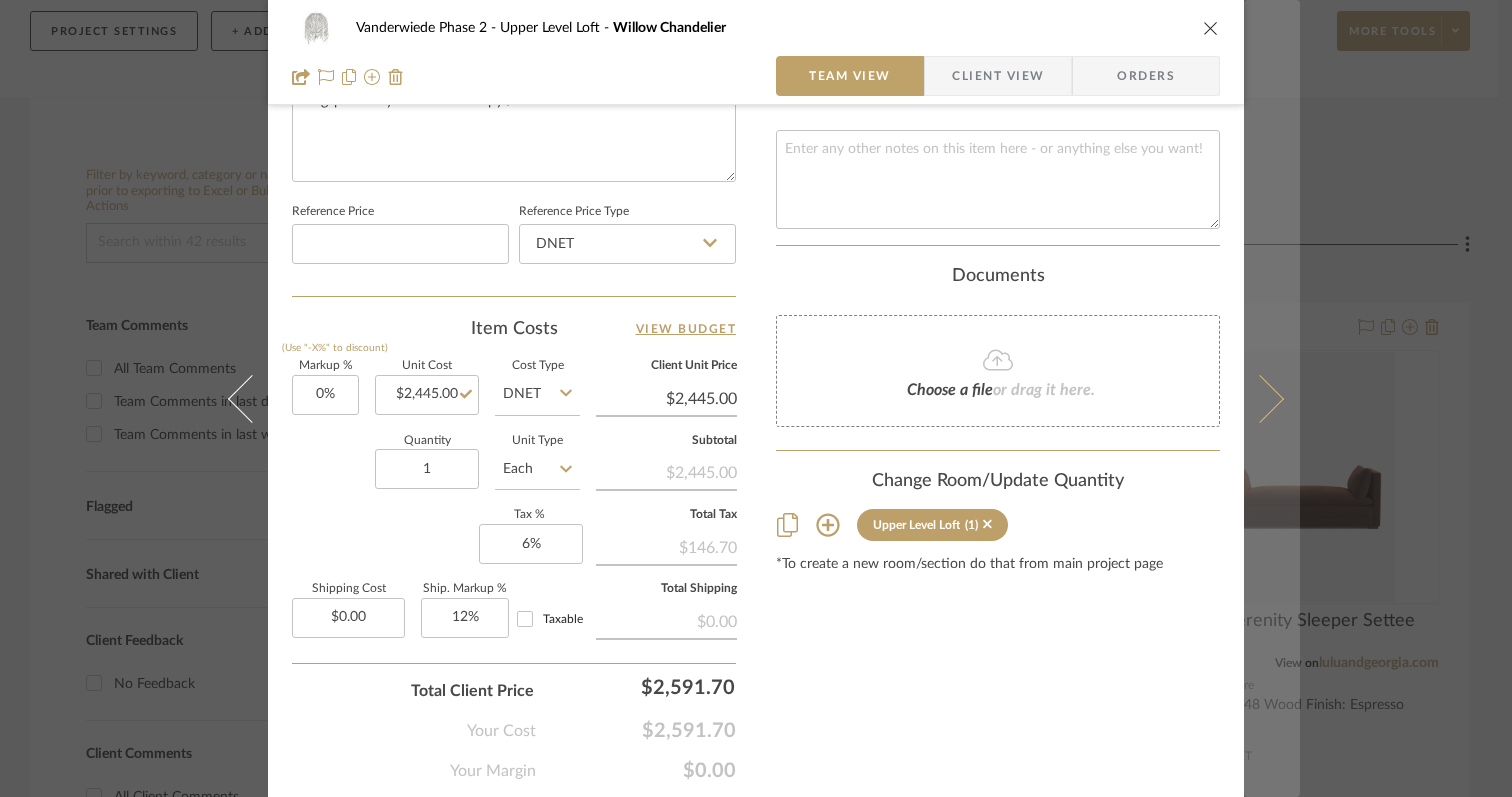 click at bounding box center (1260, 398) 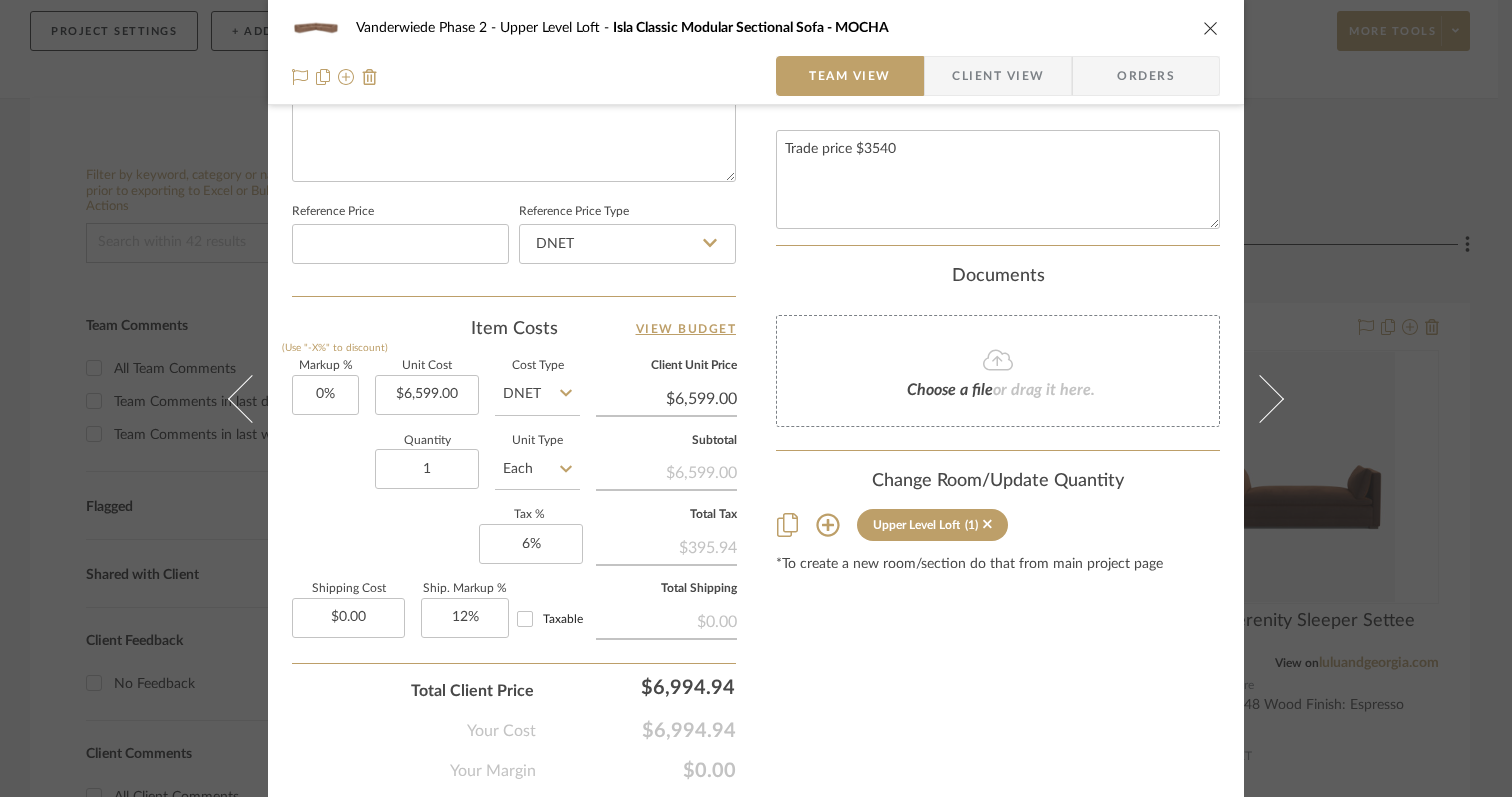 scroll, scrollTop: 0, scrollLeft: 0, axis: both 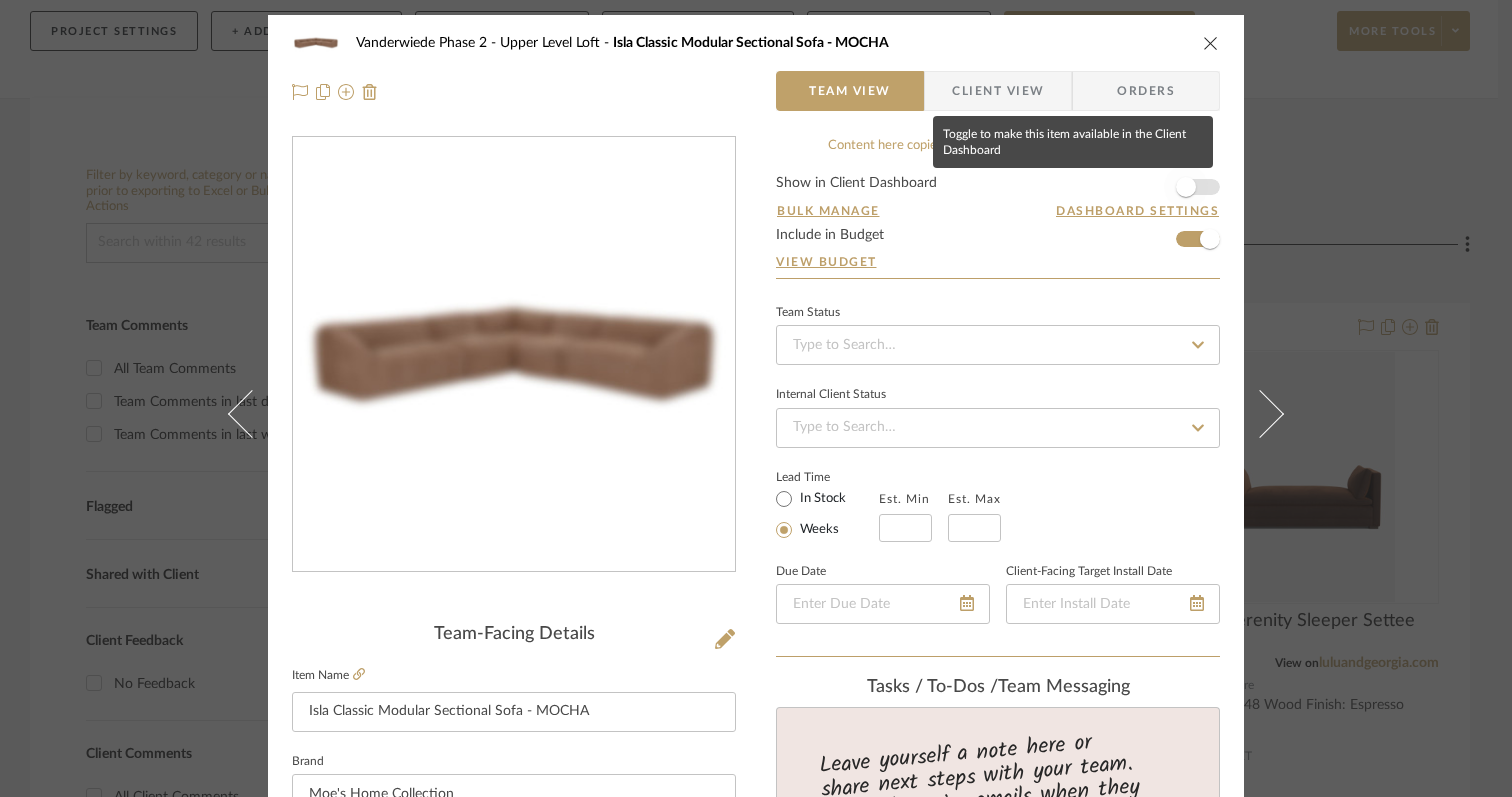 click at bounding box center (1186, 187) 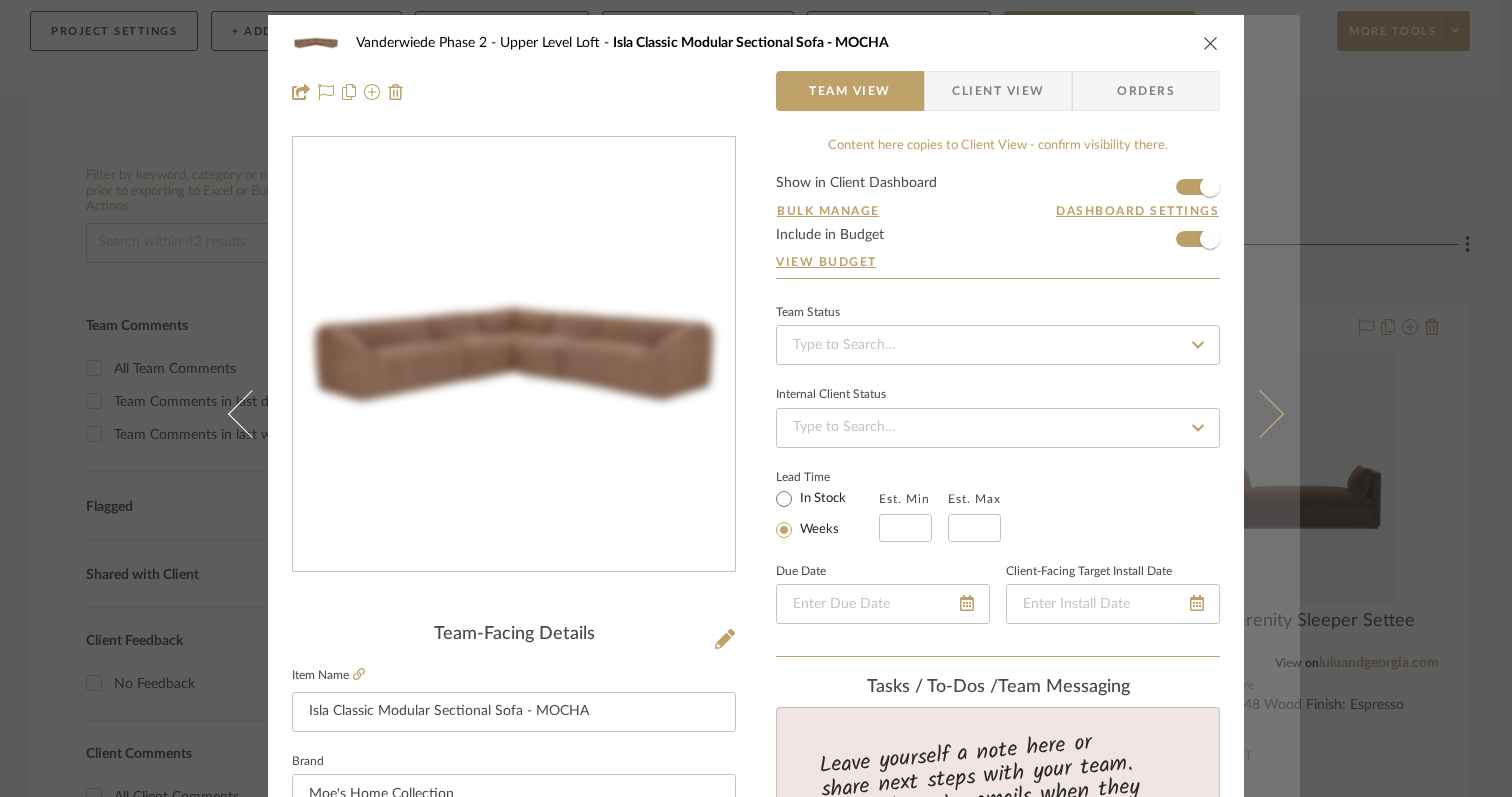 click at bounding box center (1260, 413) 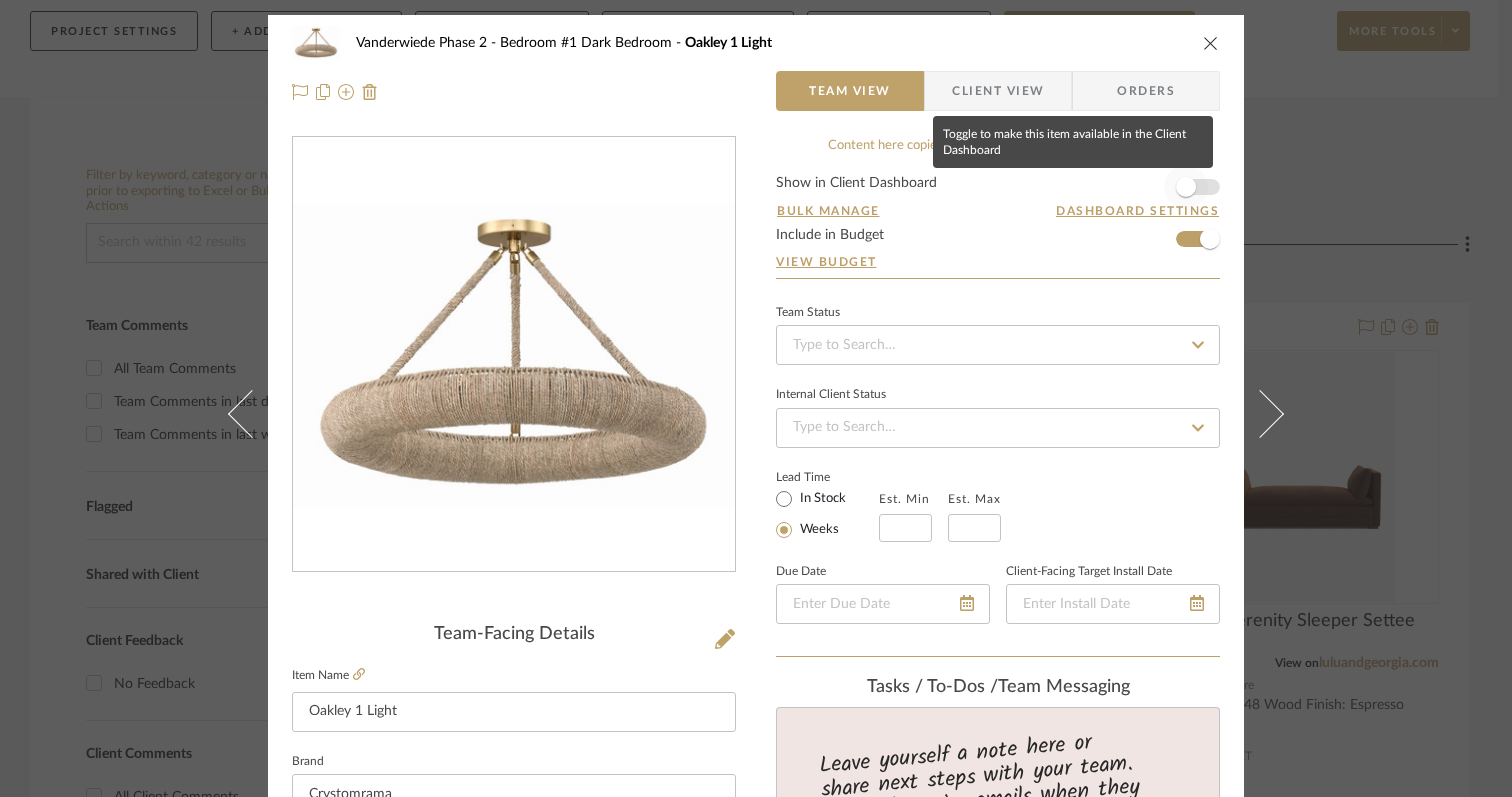 click at bounding box center (1186, 187) 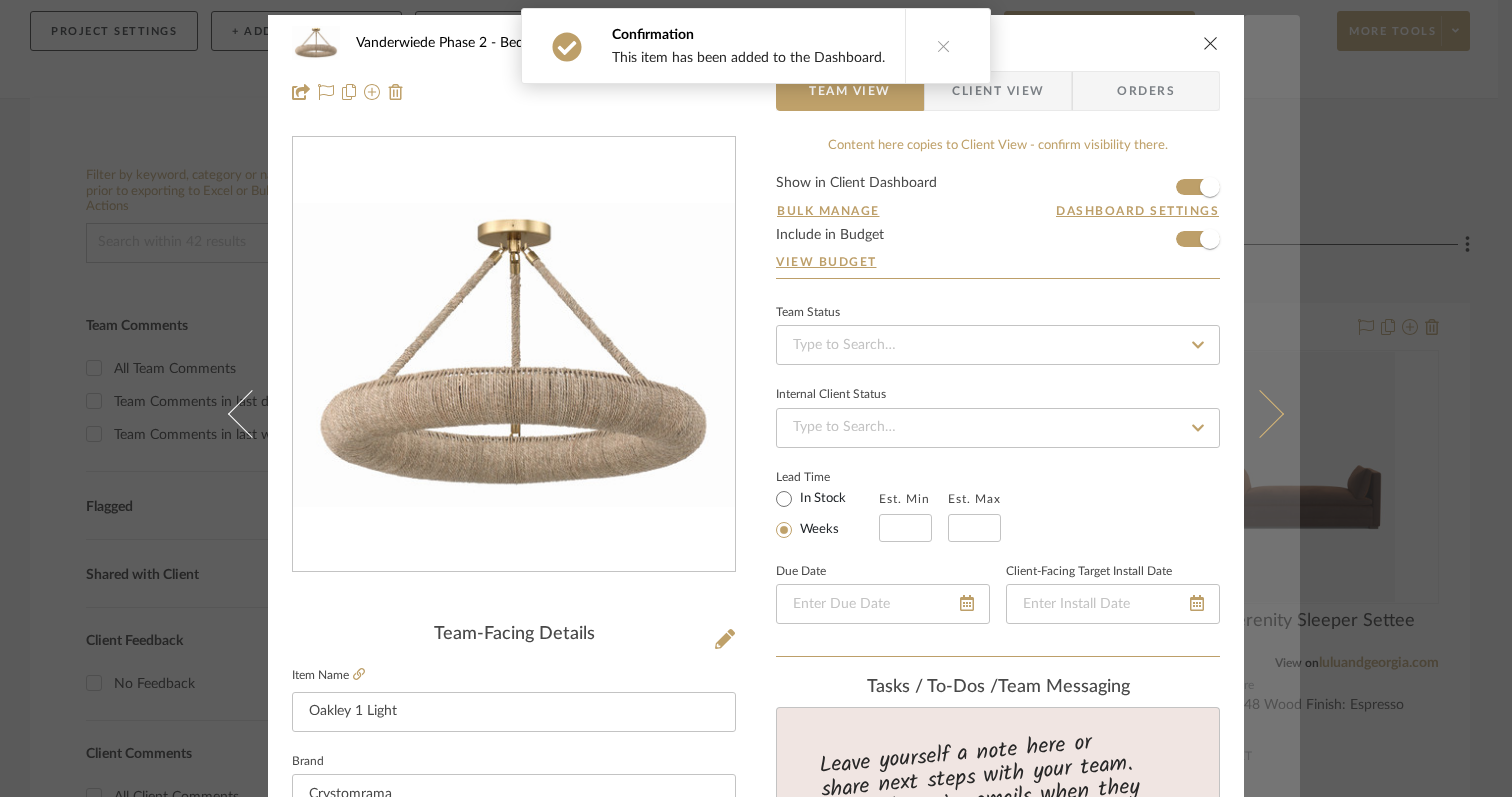 click at bounding box center [1260, 413] 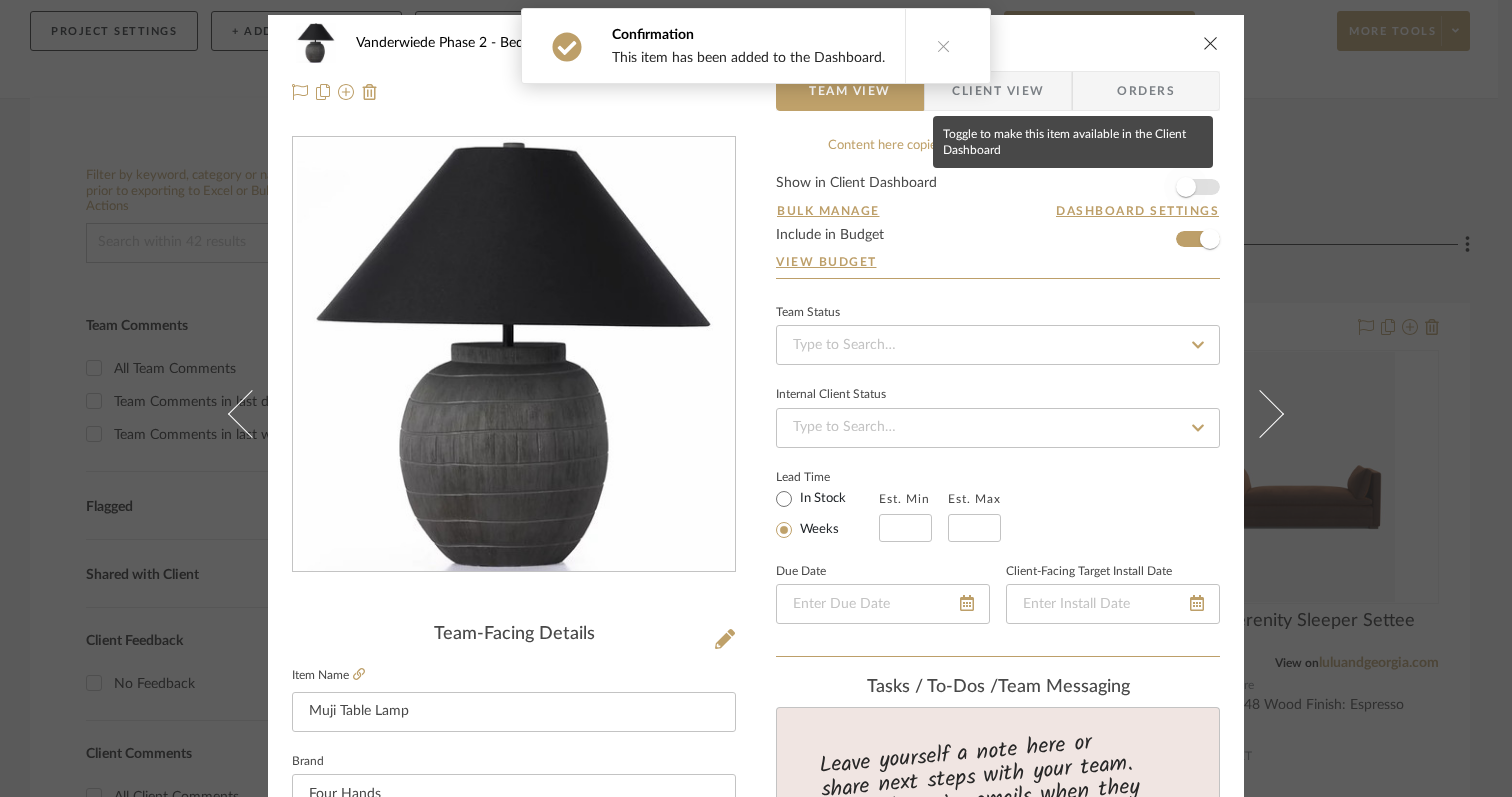 click at bounding box center (1186, 187) 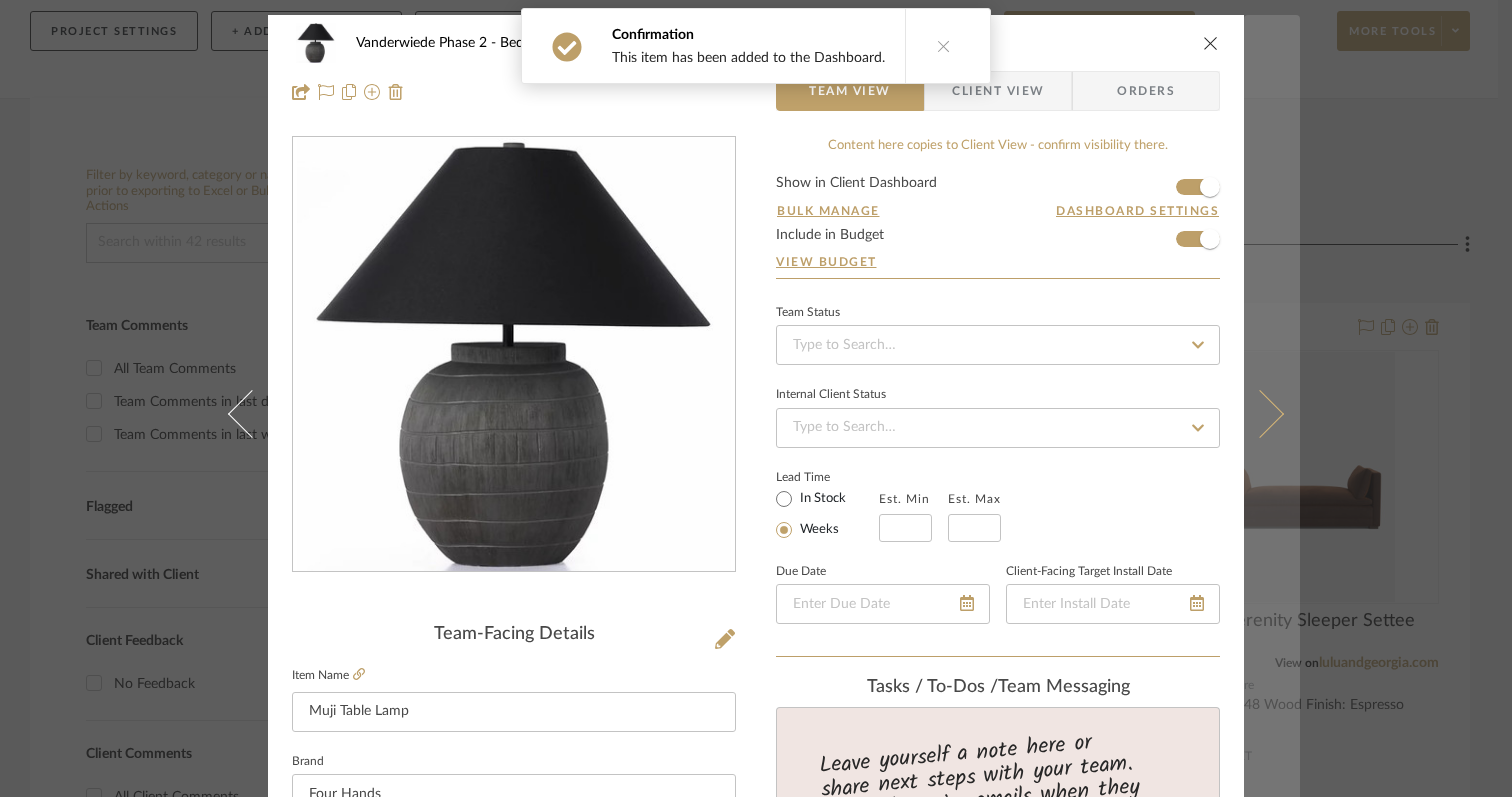 click at bounding box center [1272, 413] 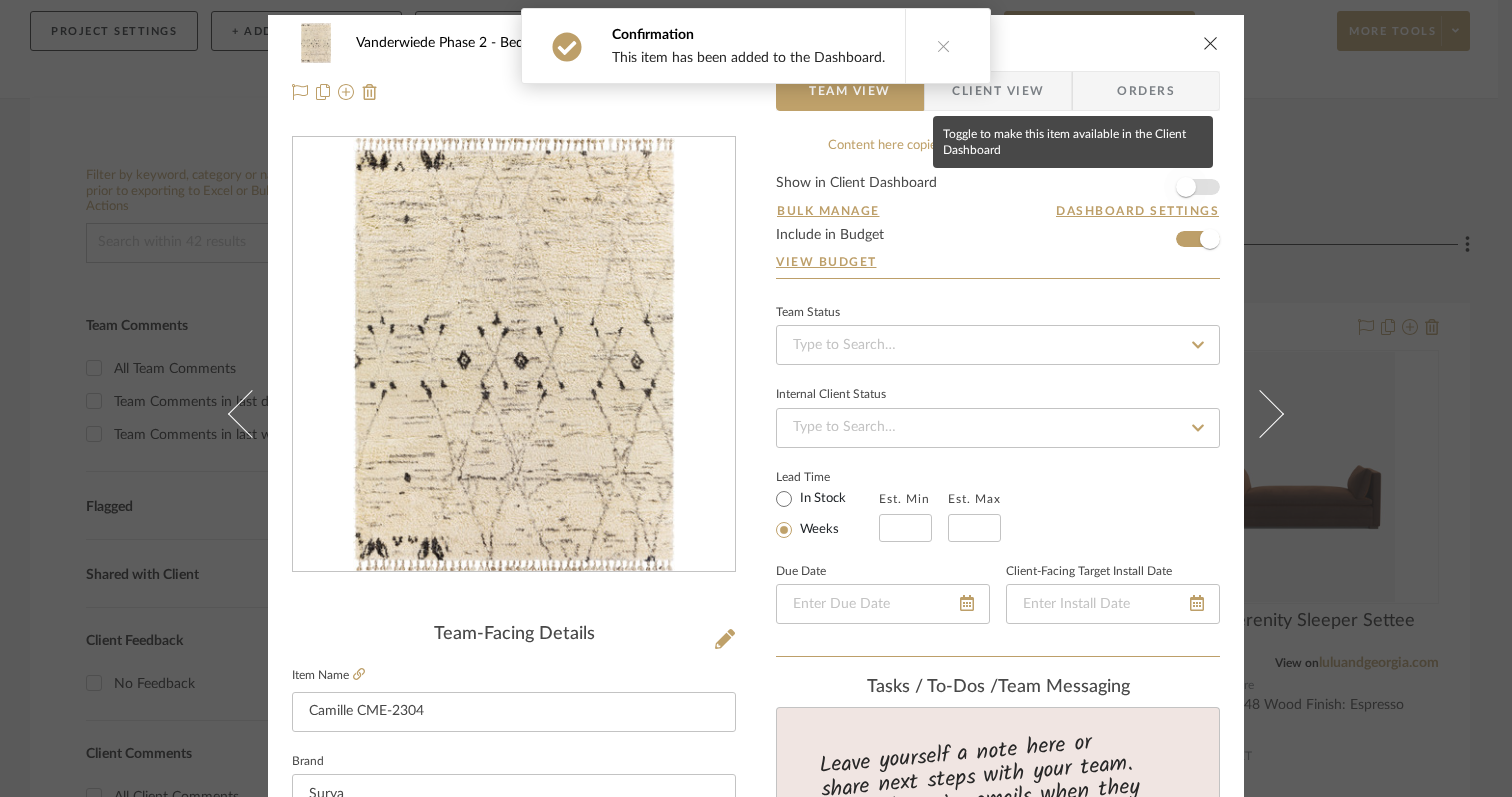 click at bounding box center [1186, 187] 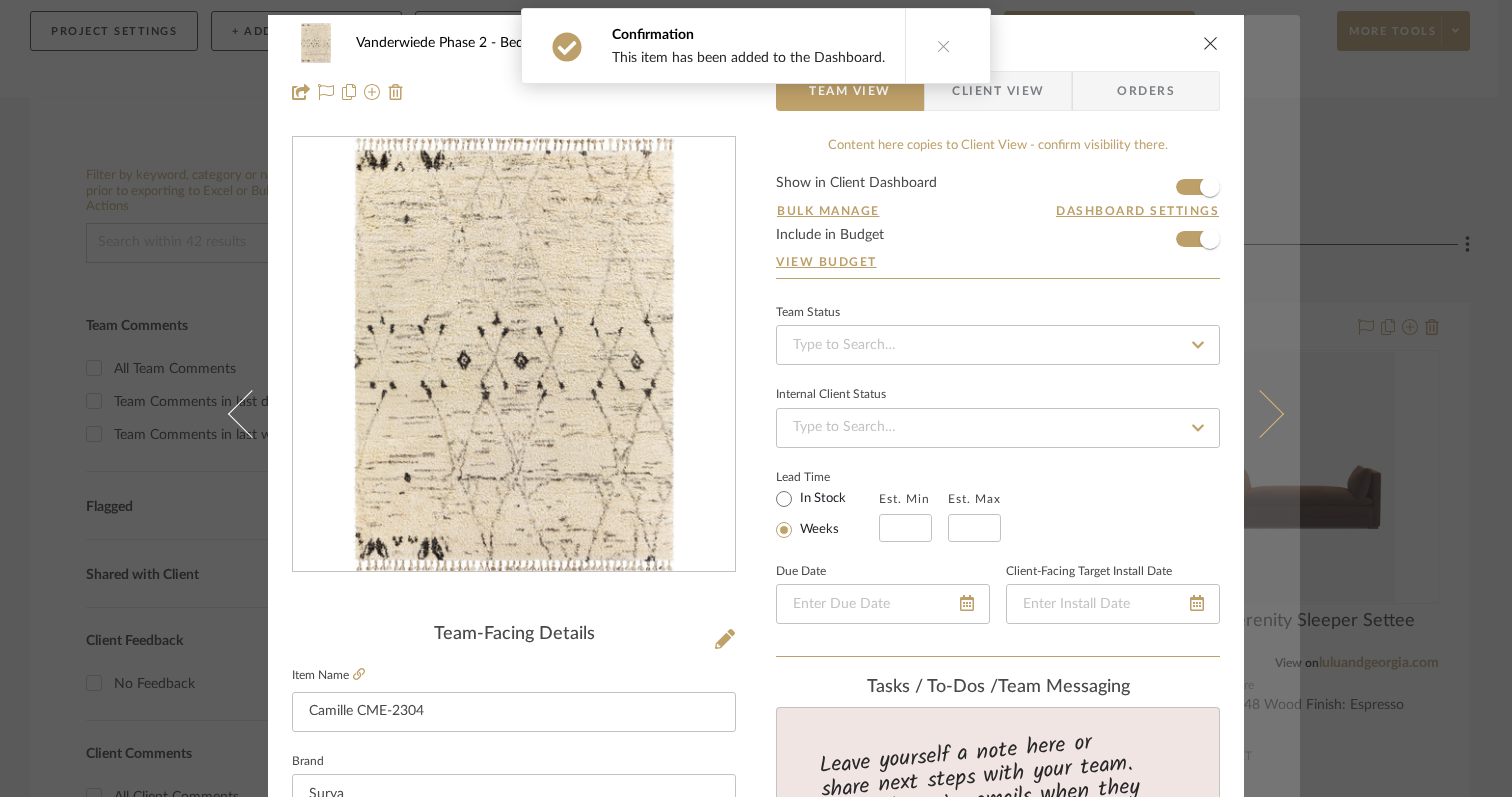 click at bounding box center (1260, 413) 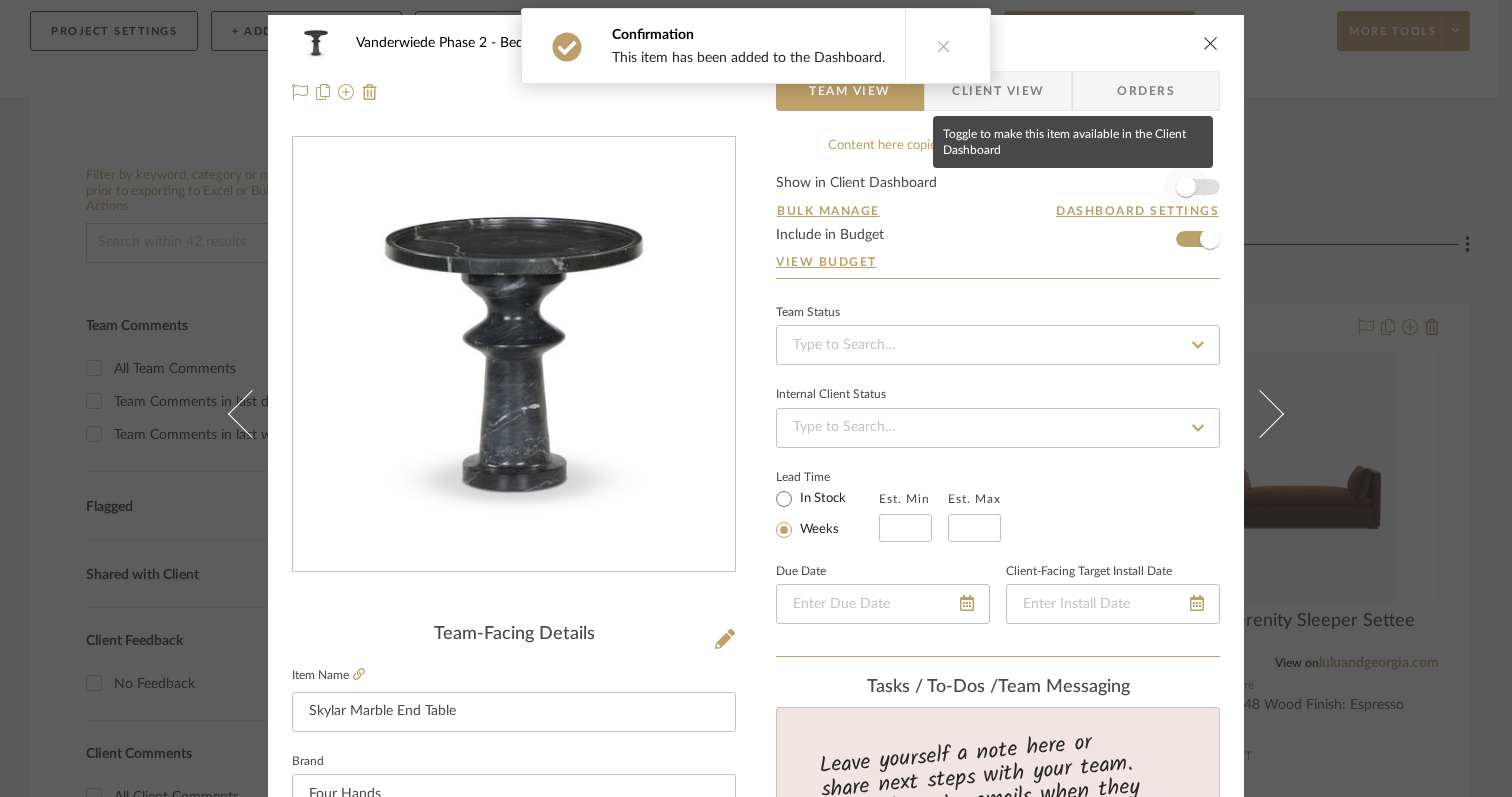 click at bounding box center (1186, 187) 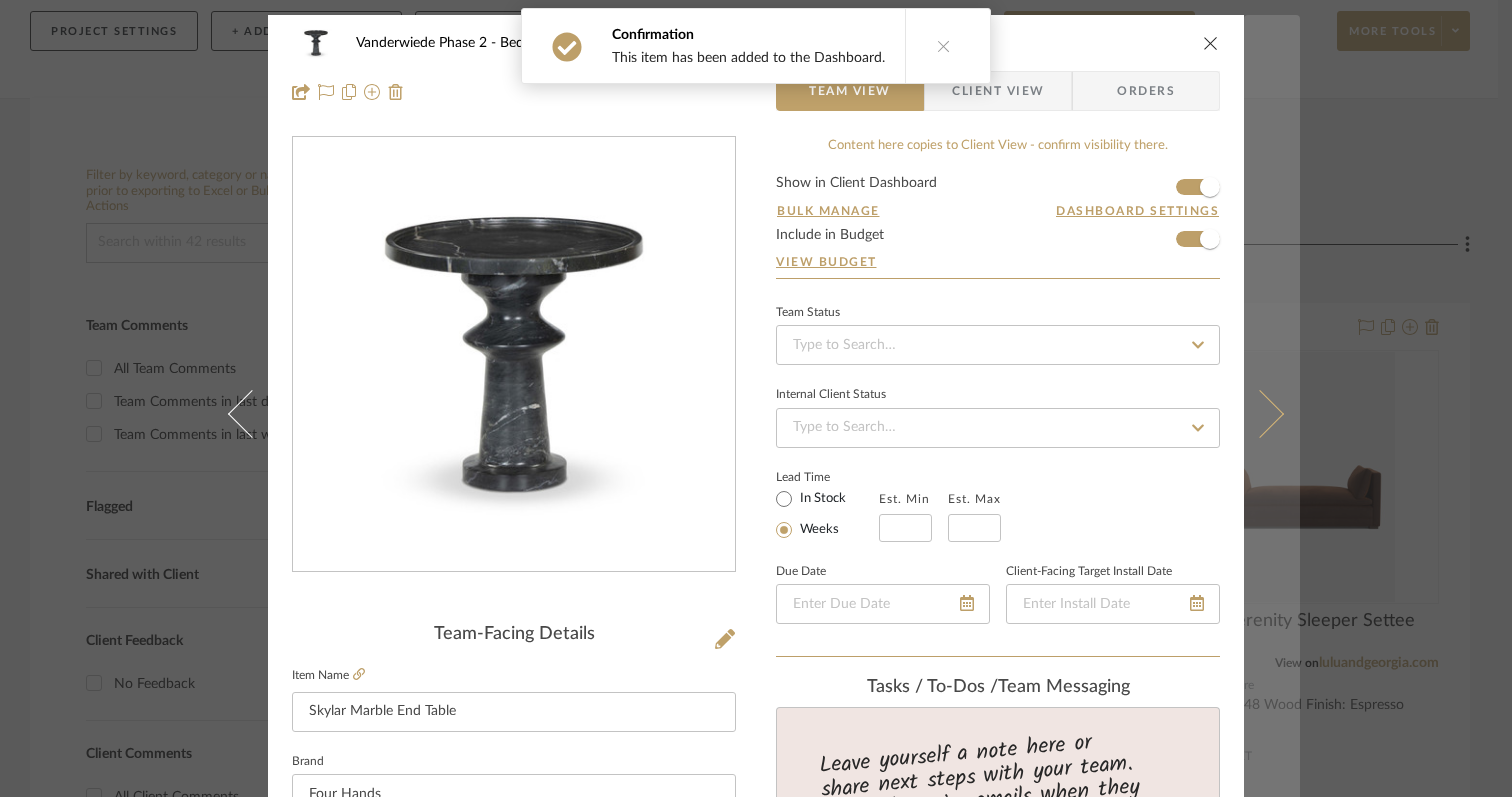click at bounding box center [1260, 413] 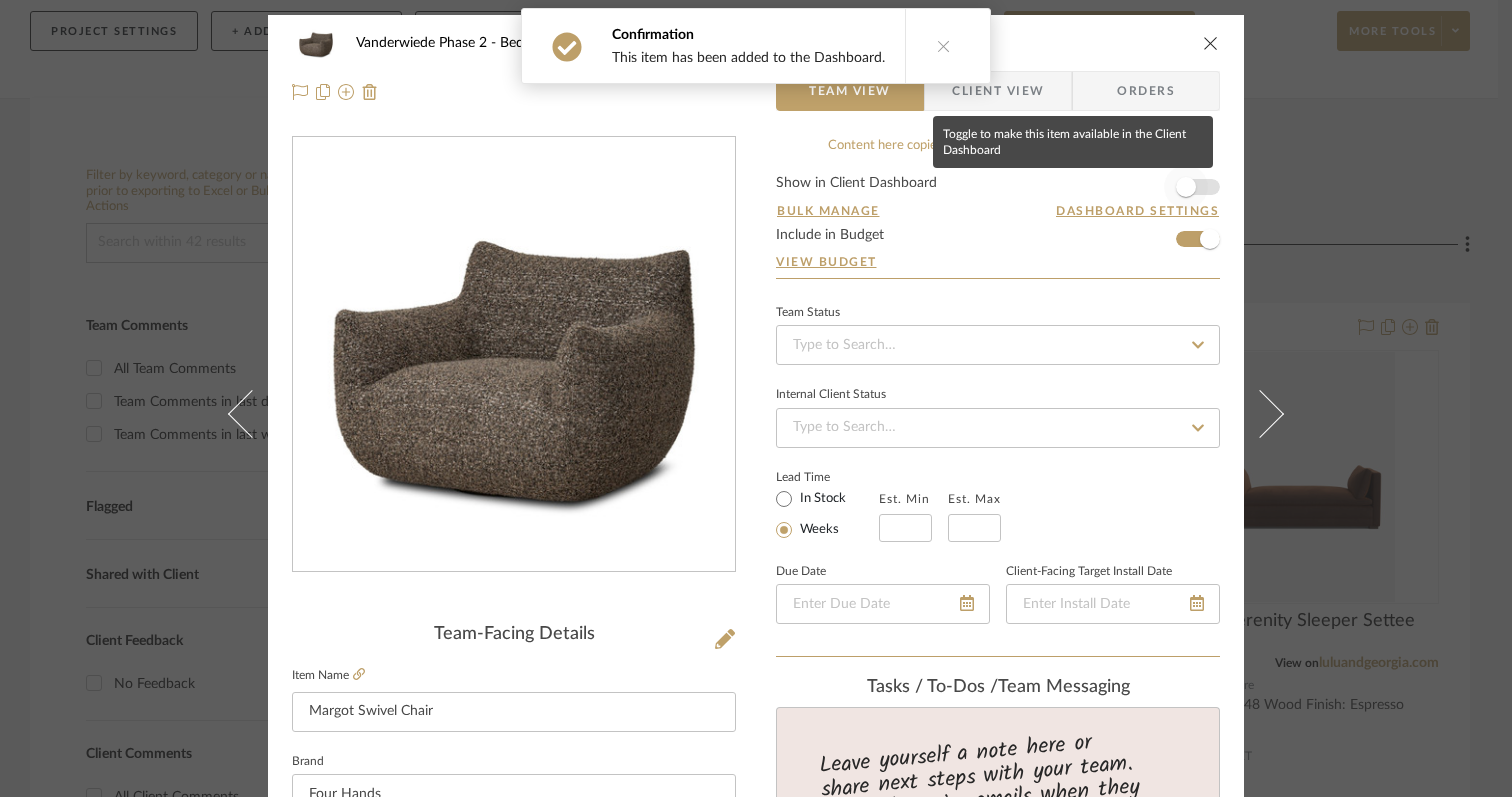 click at bounding box center [1186, 187] 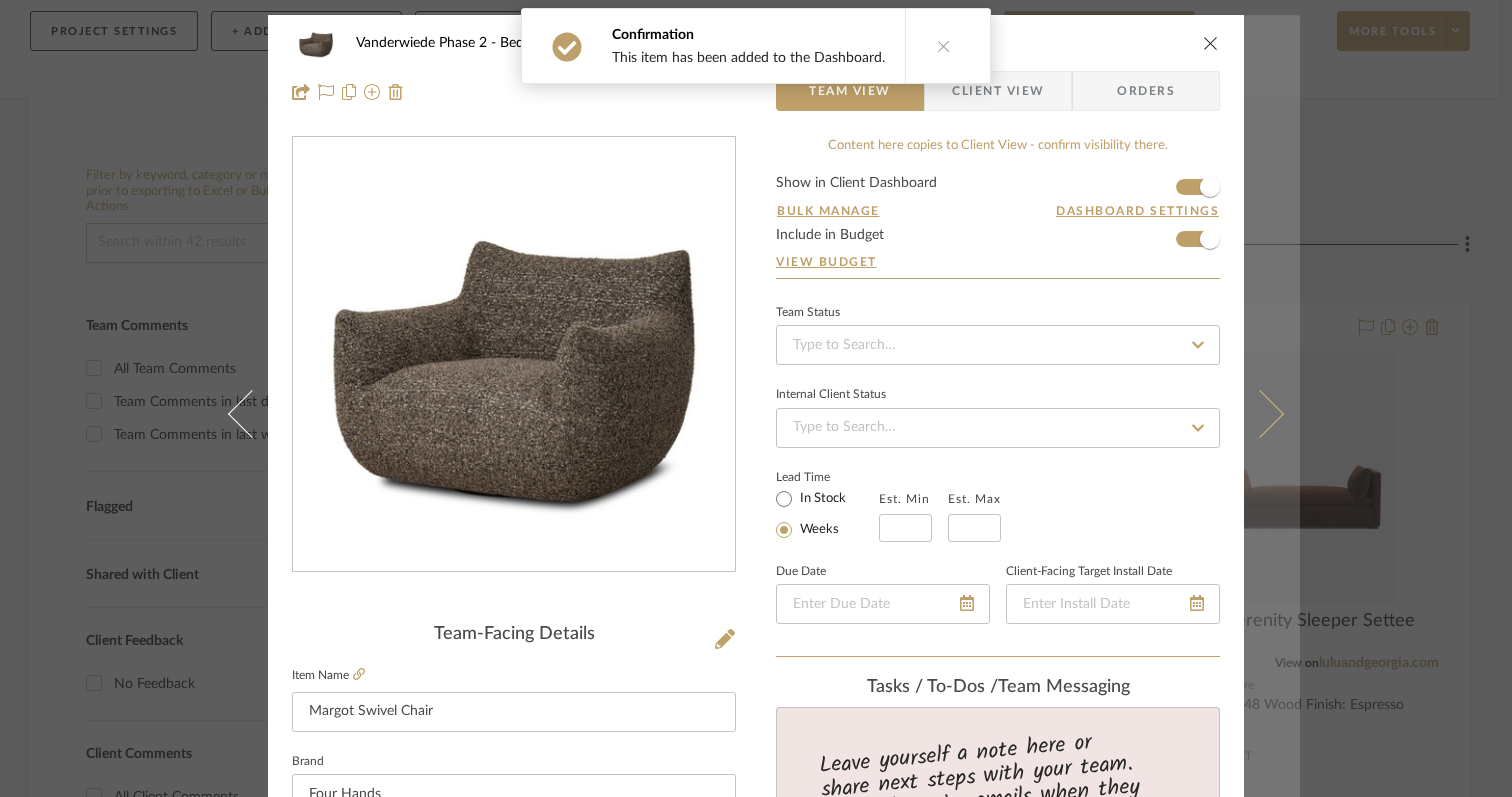 click at bounding box center [1272, 413] 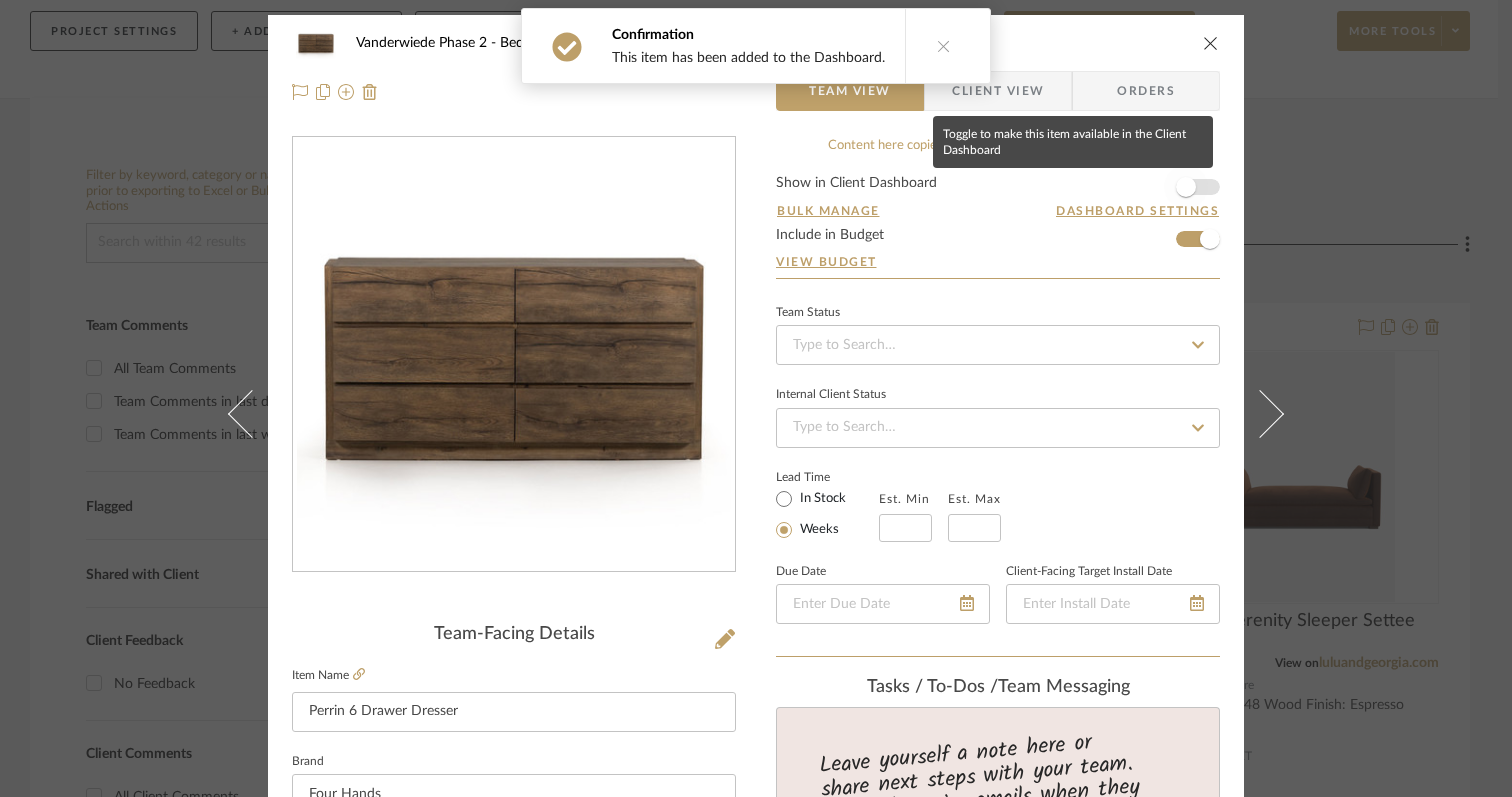 click at bounding box center (1186, 187) 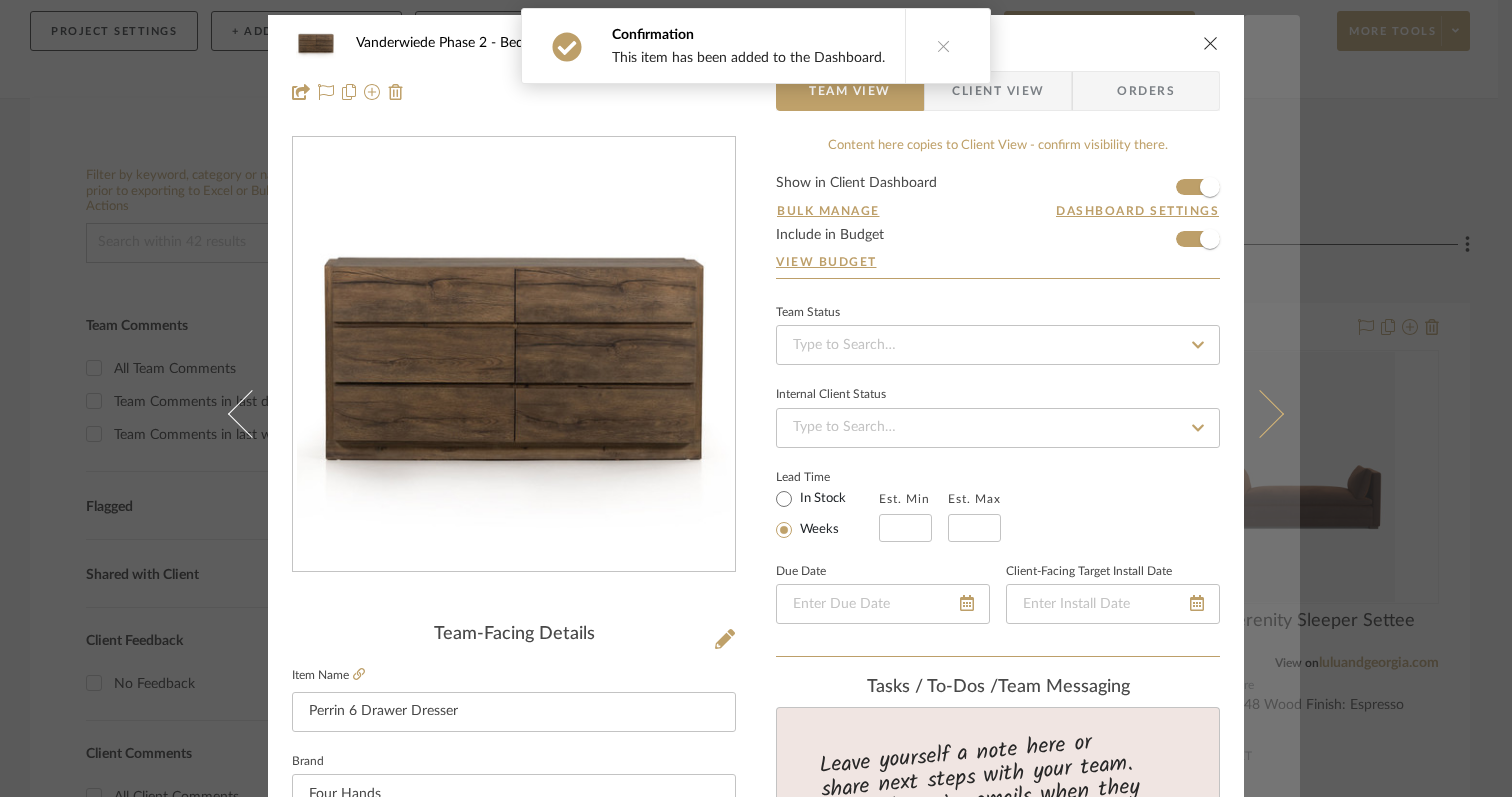 click at bounding box center [1260, 413] 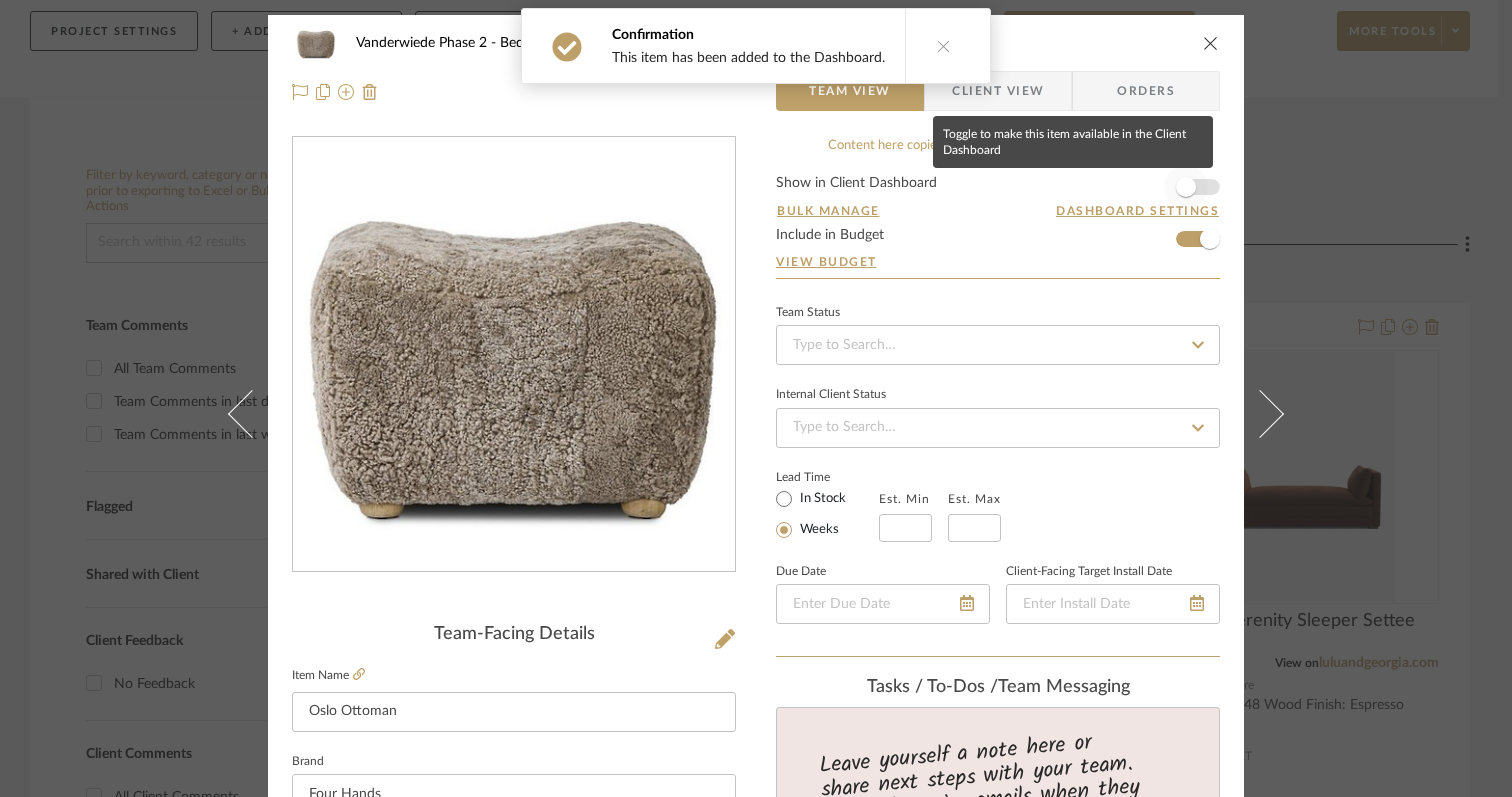 click at bounding box center [1186, 187] 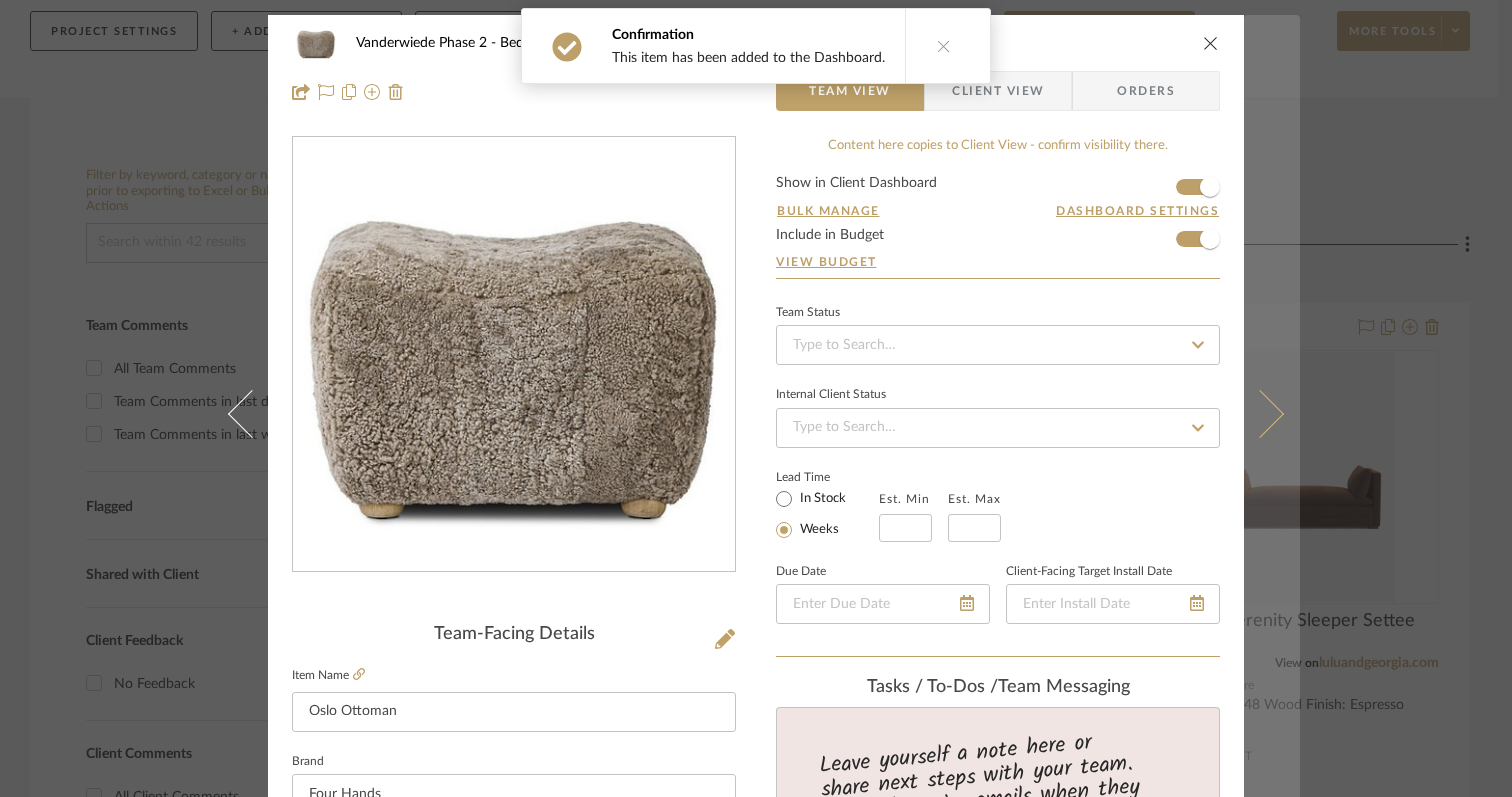 click at bounding box center [1272, 413] 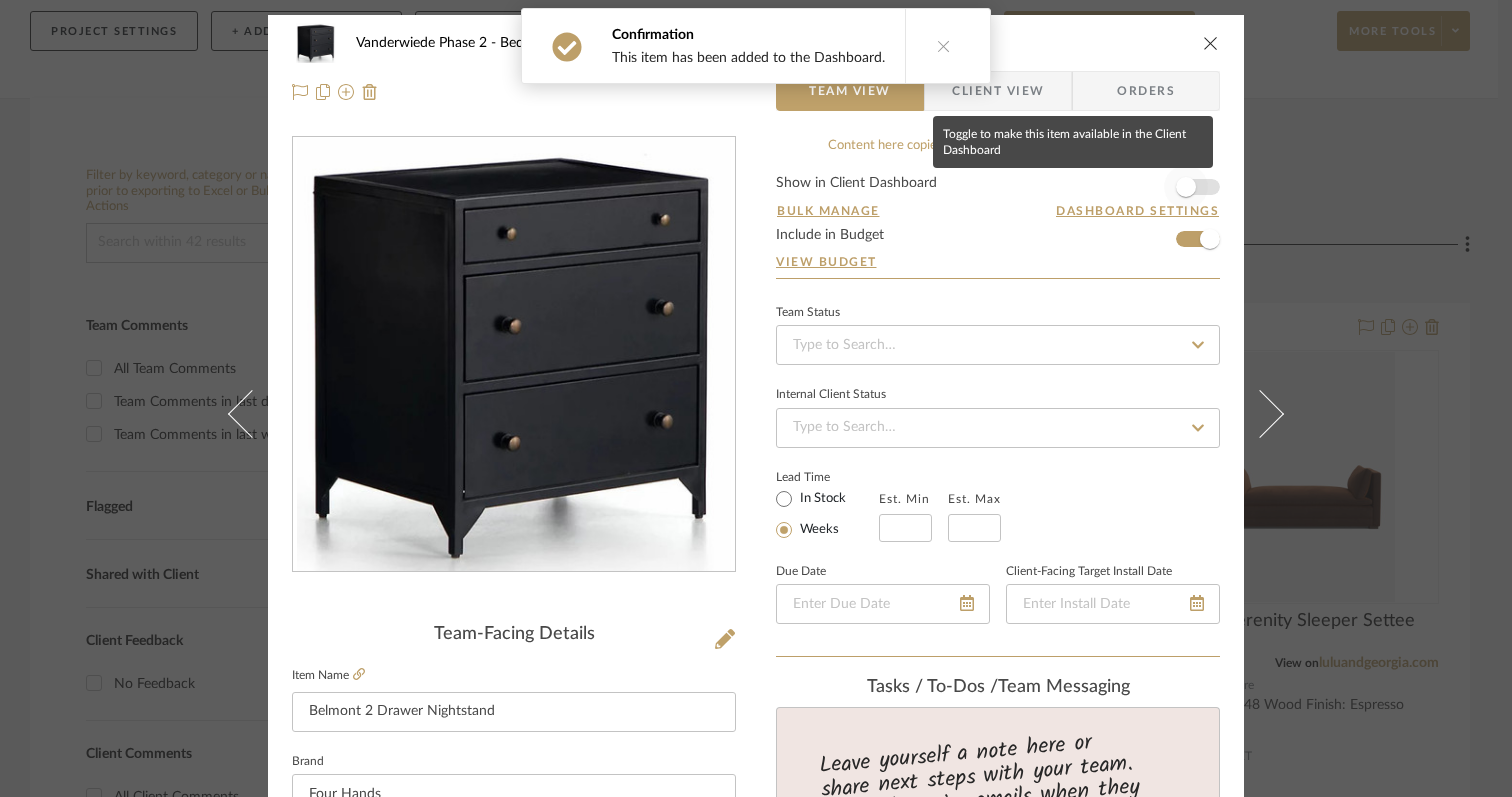 click at bounding box center (1186, 187) 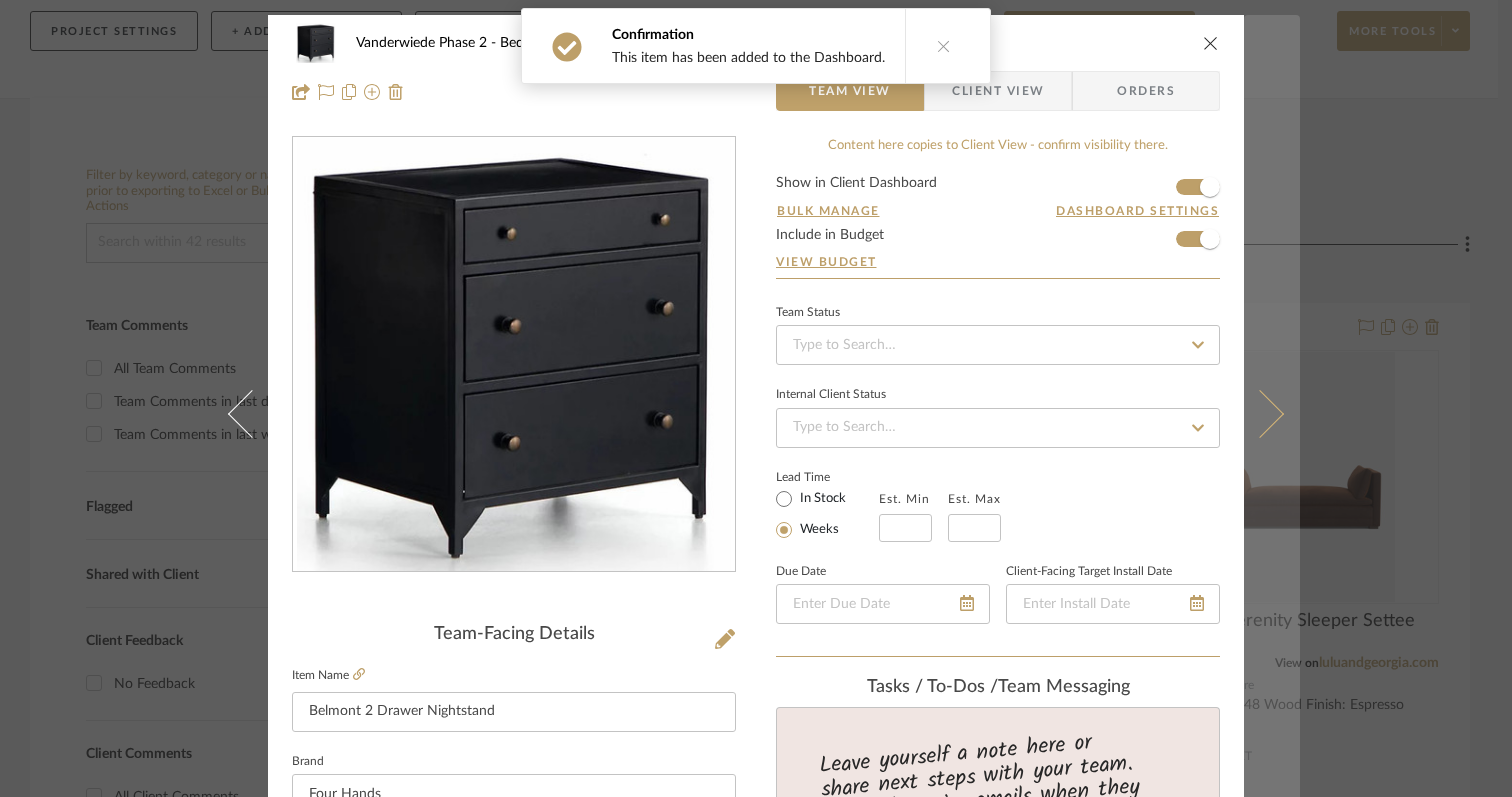 click at bounding box center (1260, 413) 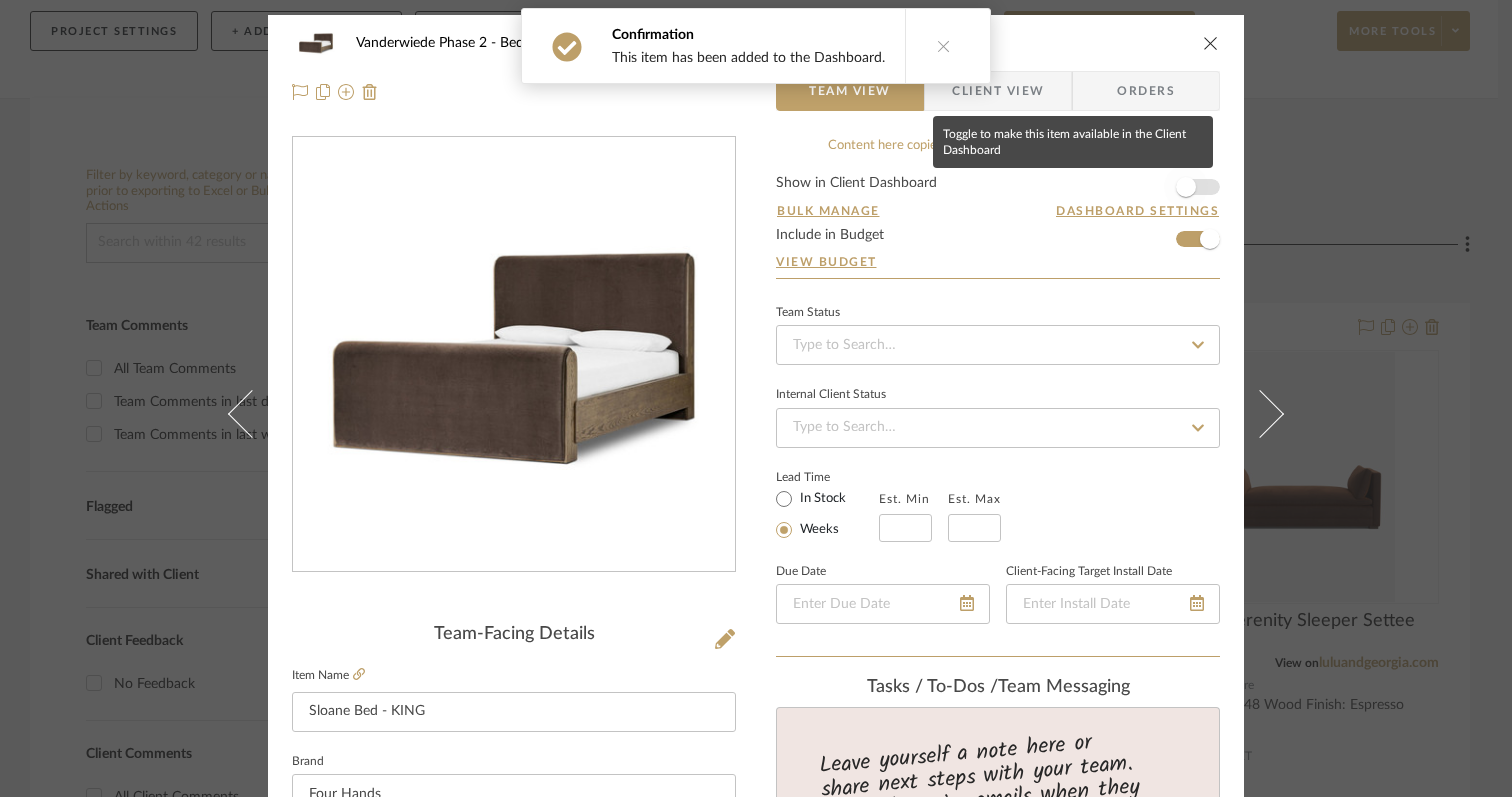 click at bounding box center (1186, 187) 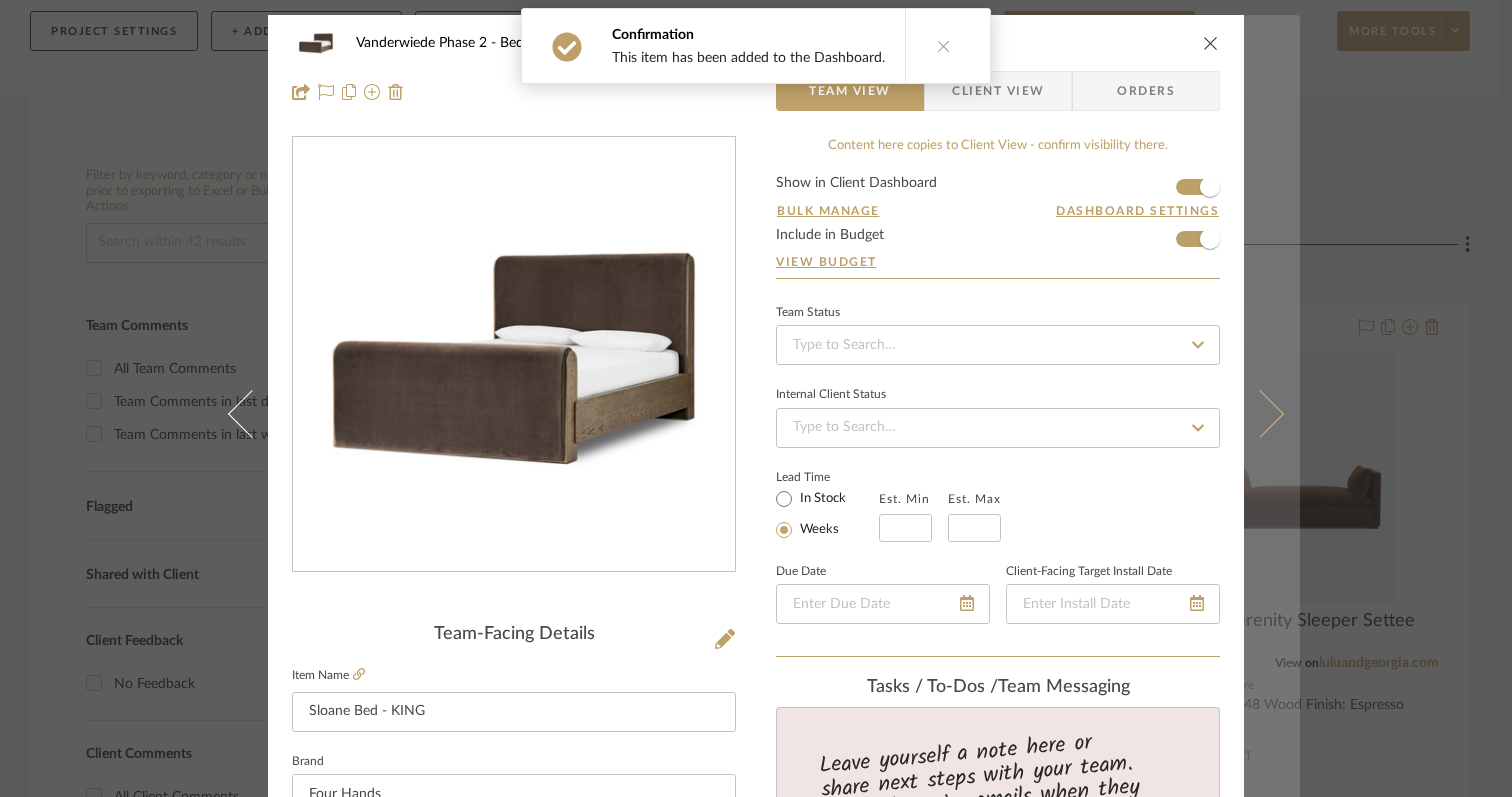 click at bounding box center (1260, 413) 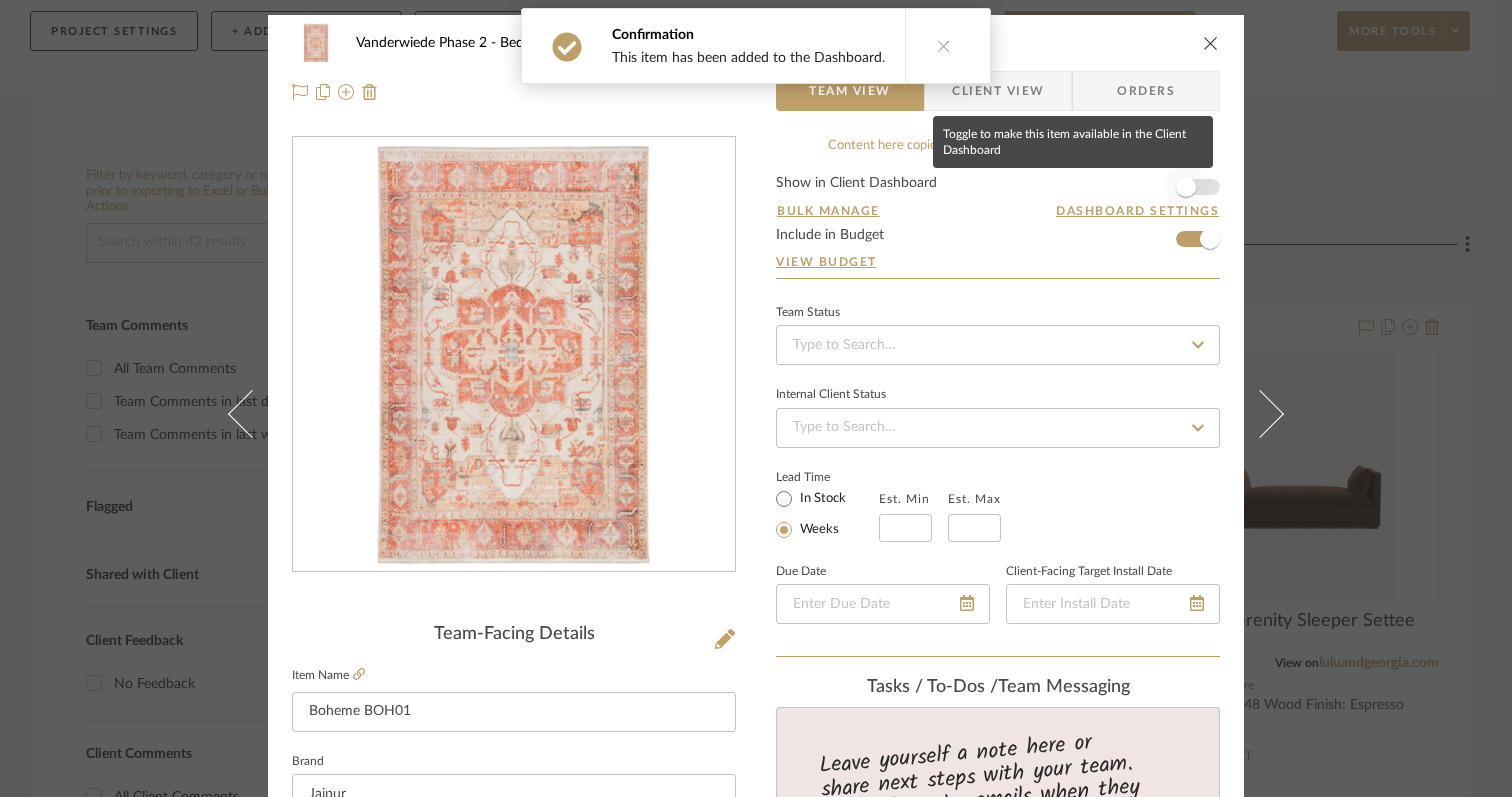 click at bounding box center [1186, 187] 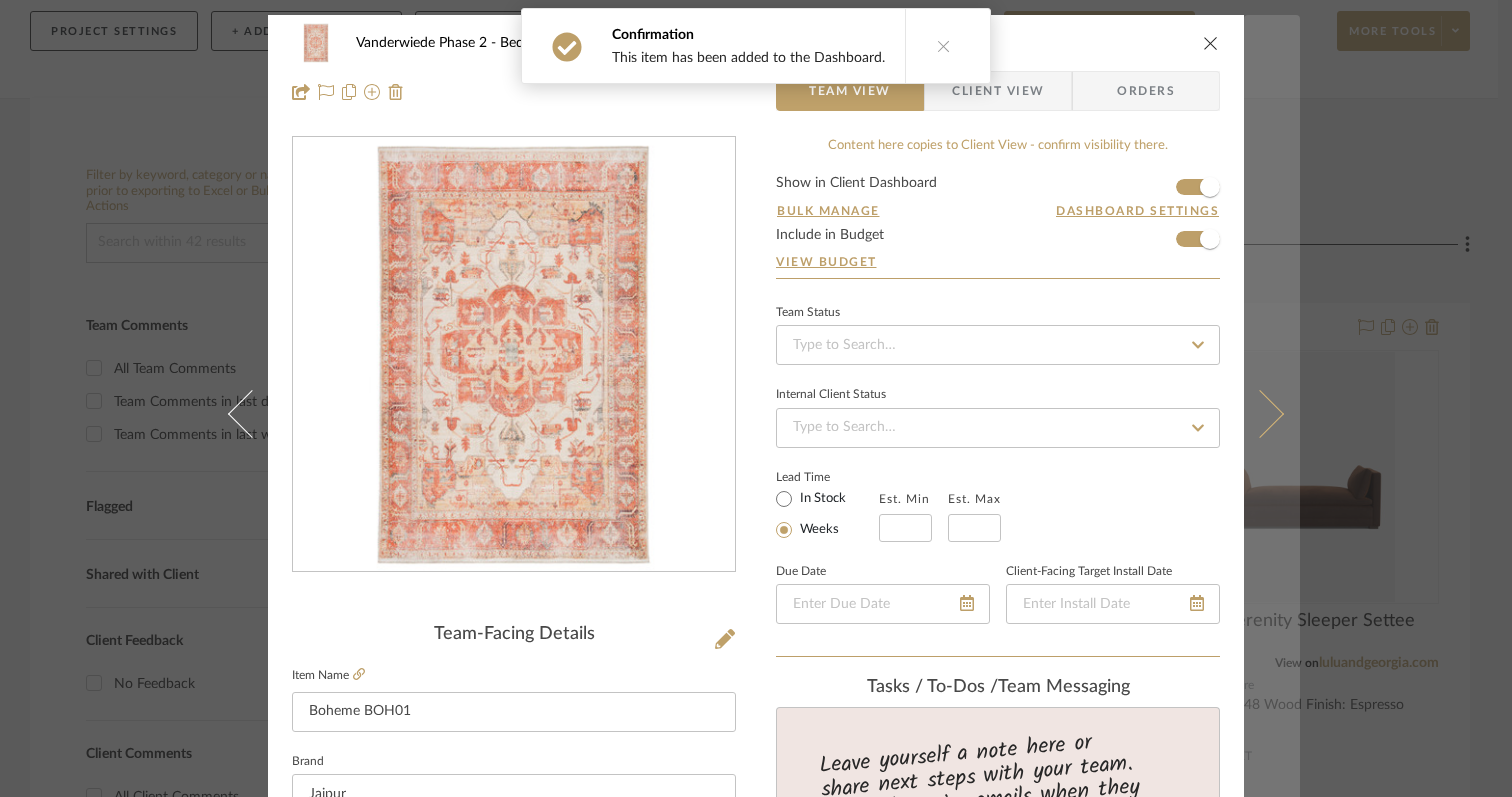 click at bounding box center (1272, 413) 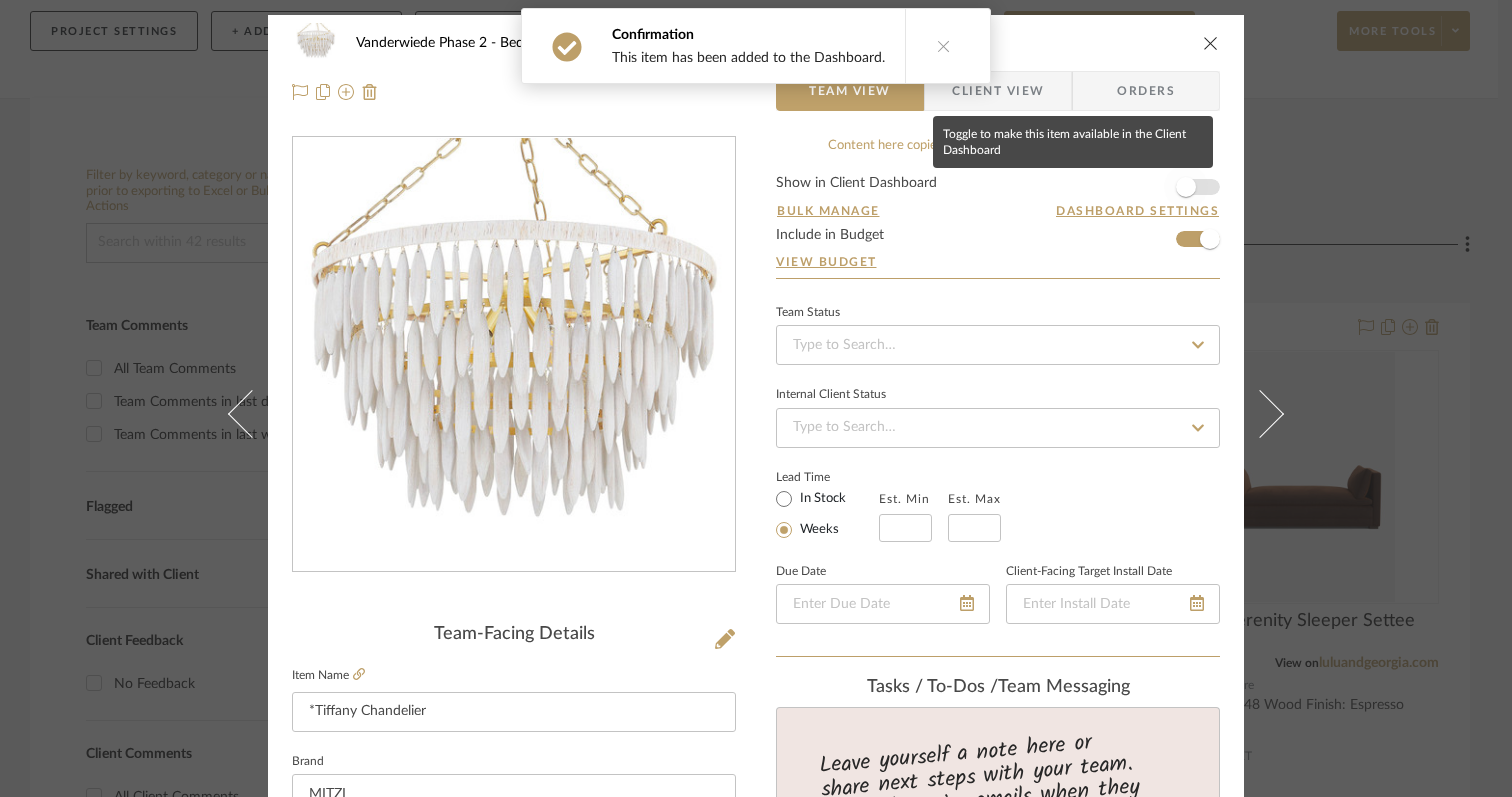 click at bounding box center [1186, 187] 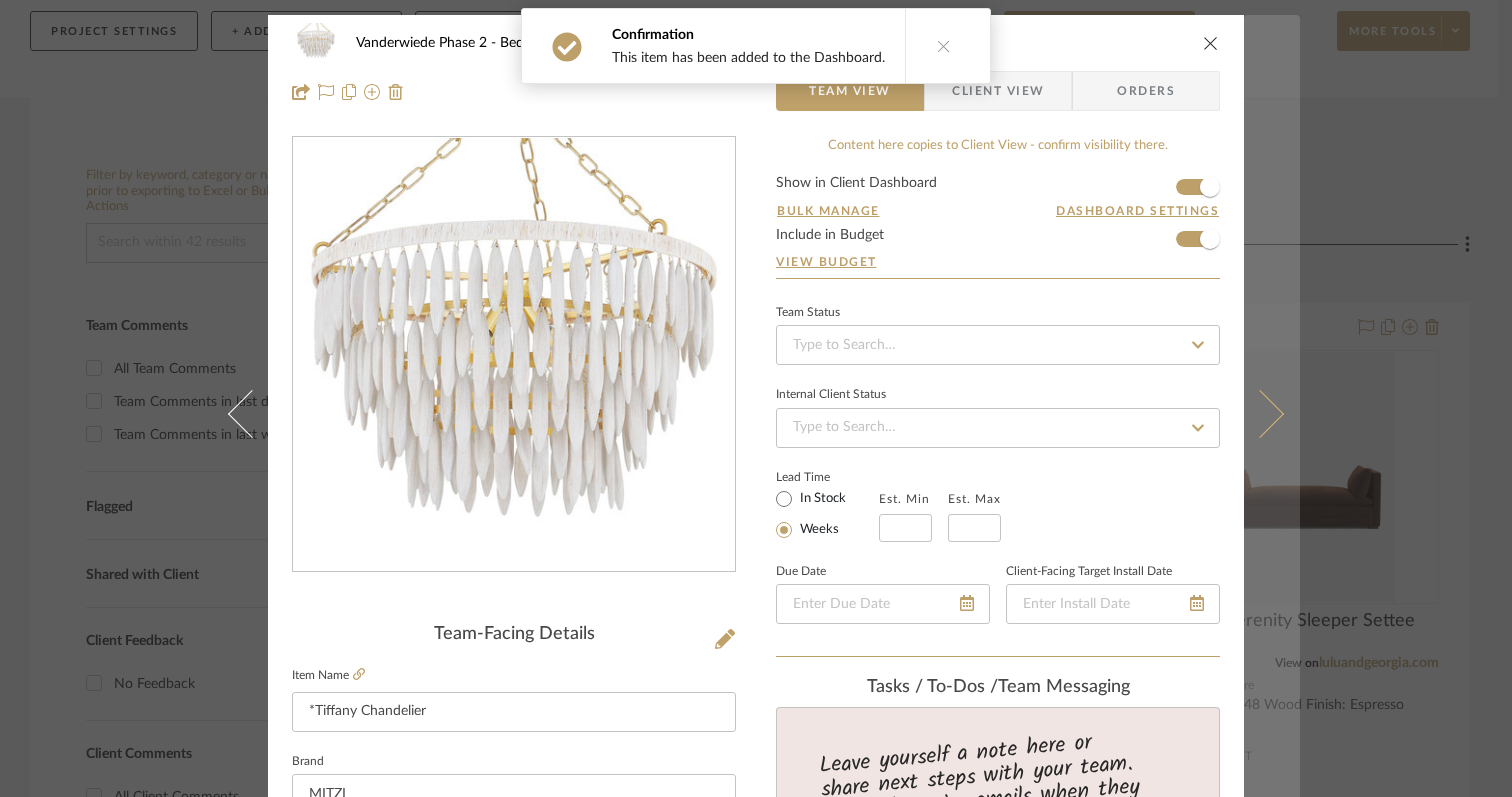 click at bounding box center [1260, 413] 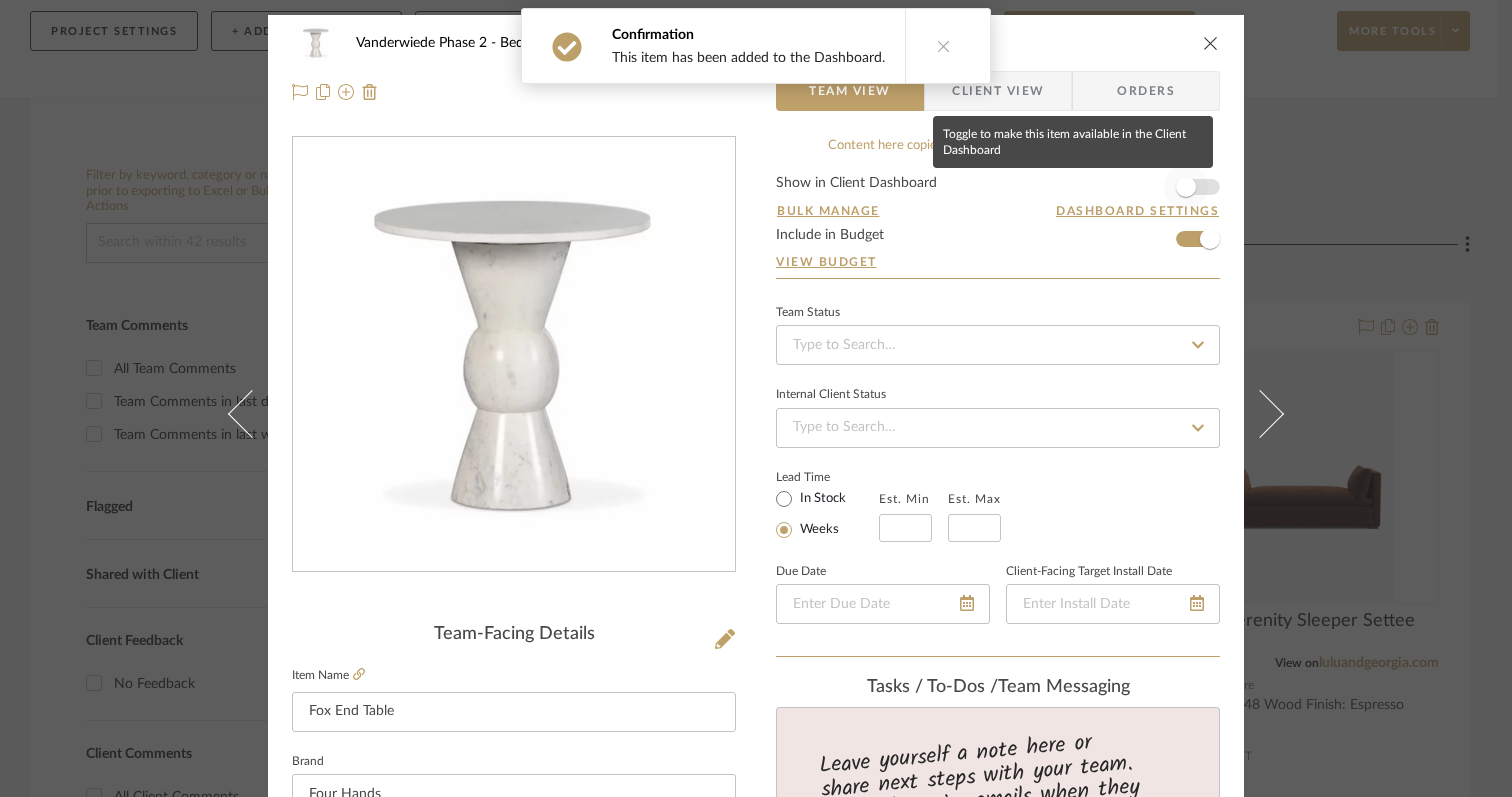 click at bounding box center (1186, 187) 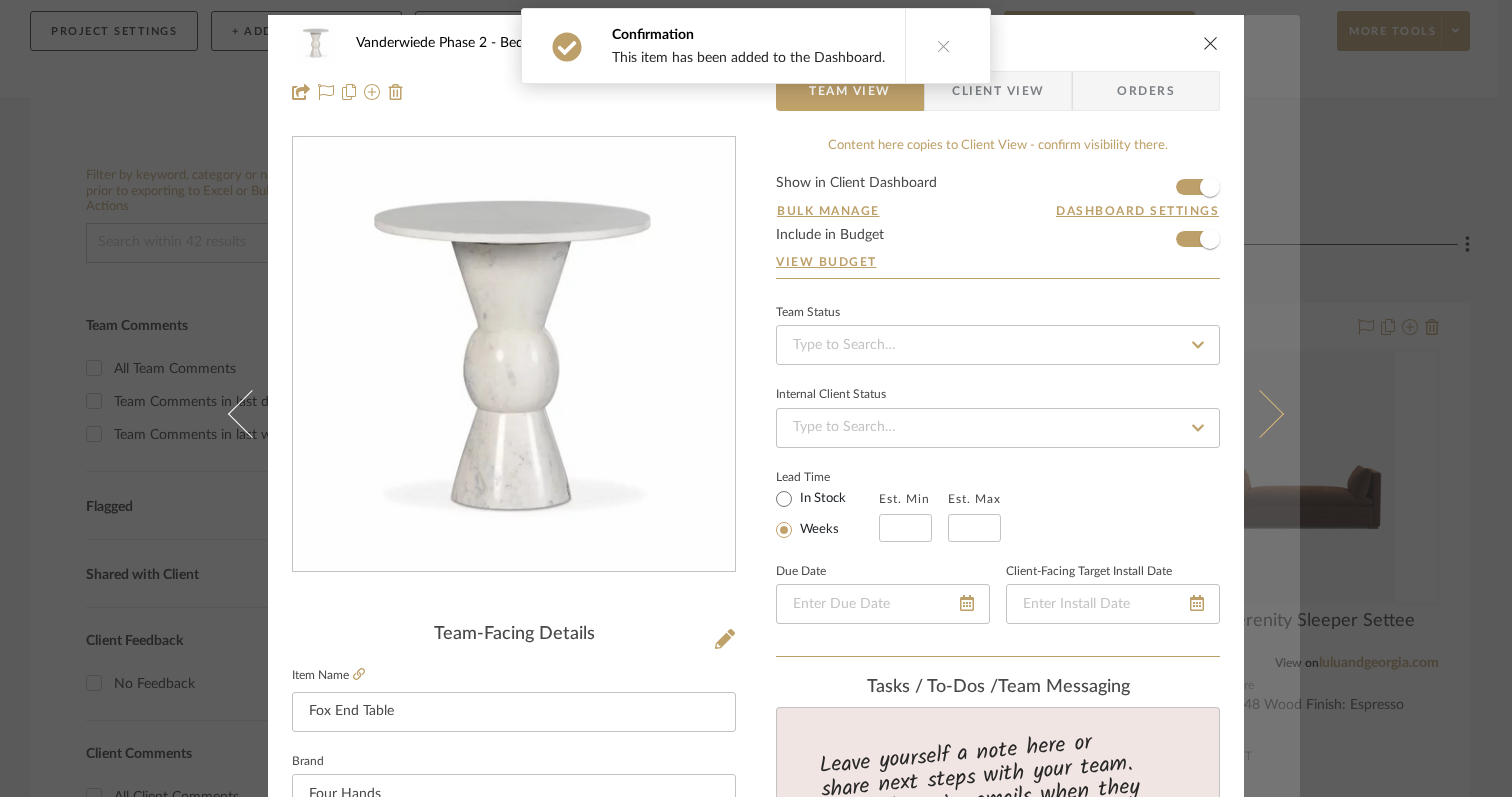 click at bounding box center [1260, 413] 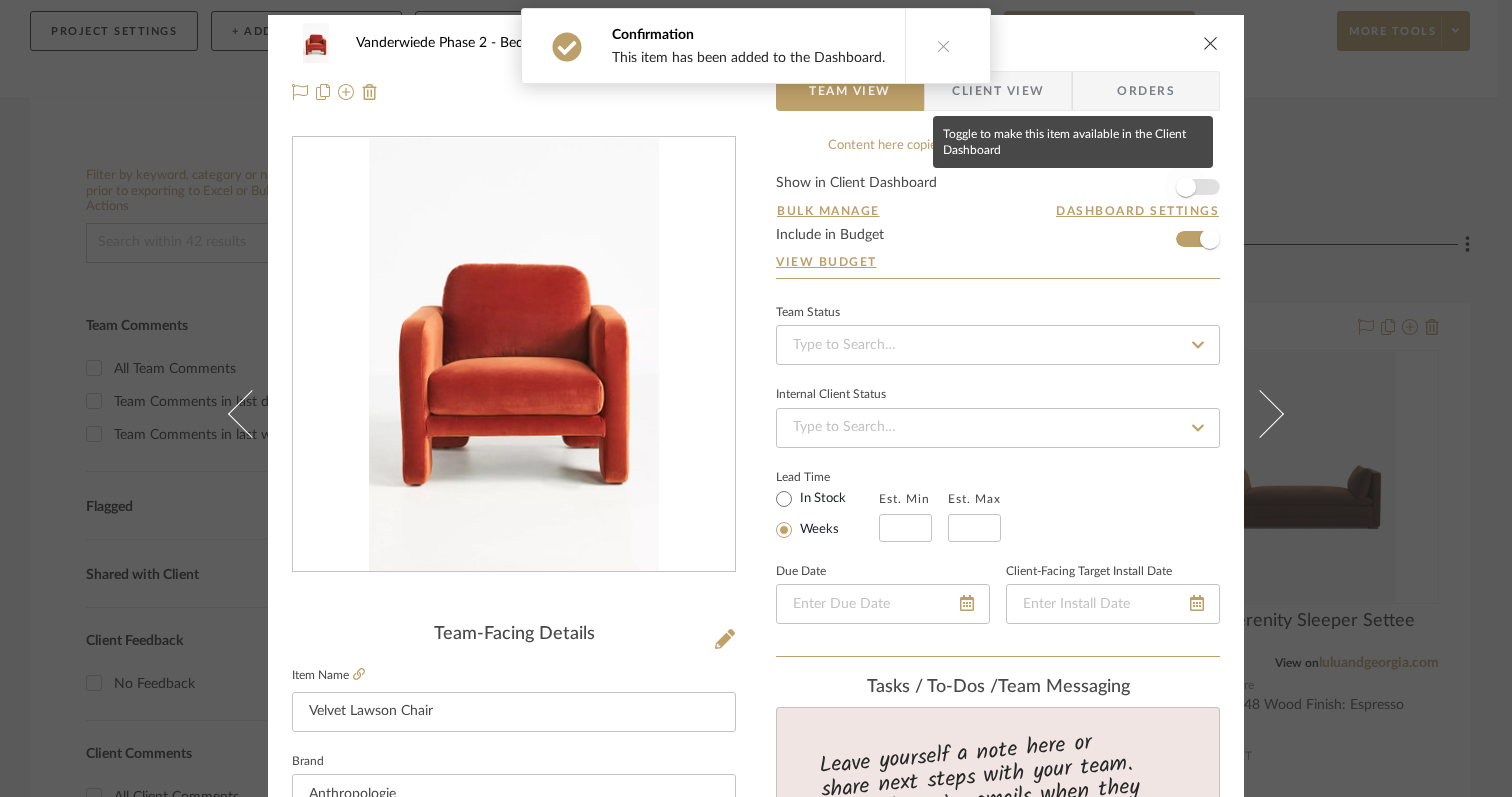 click at bounding box center [1186, 187] 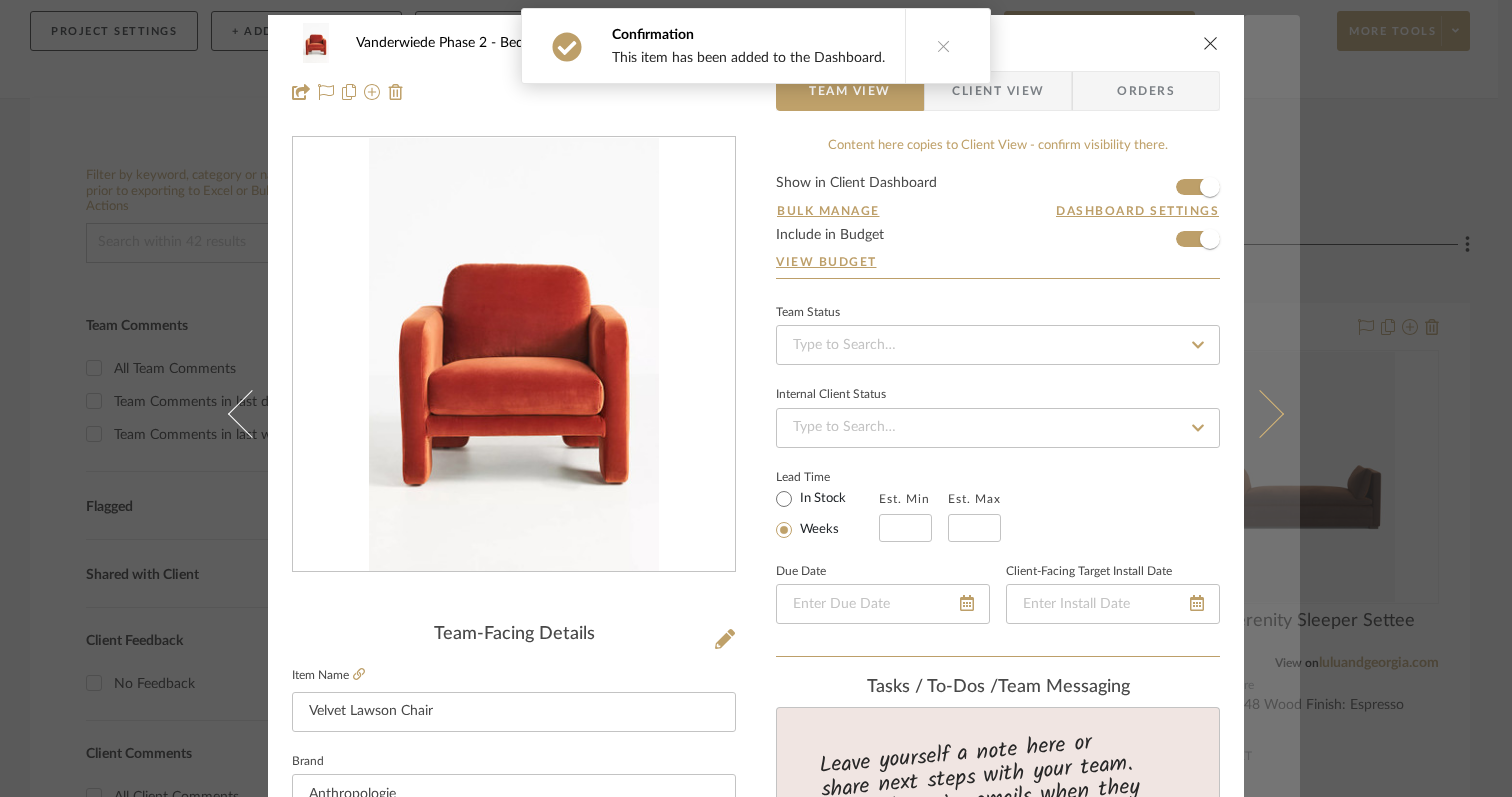 click at bounding box center (1260, 413) 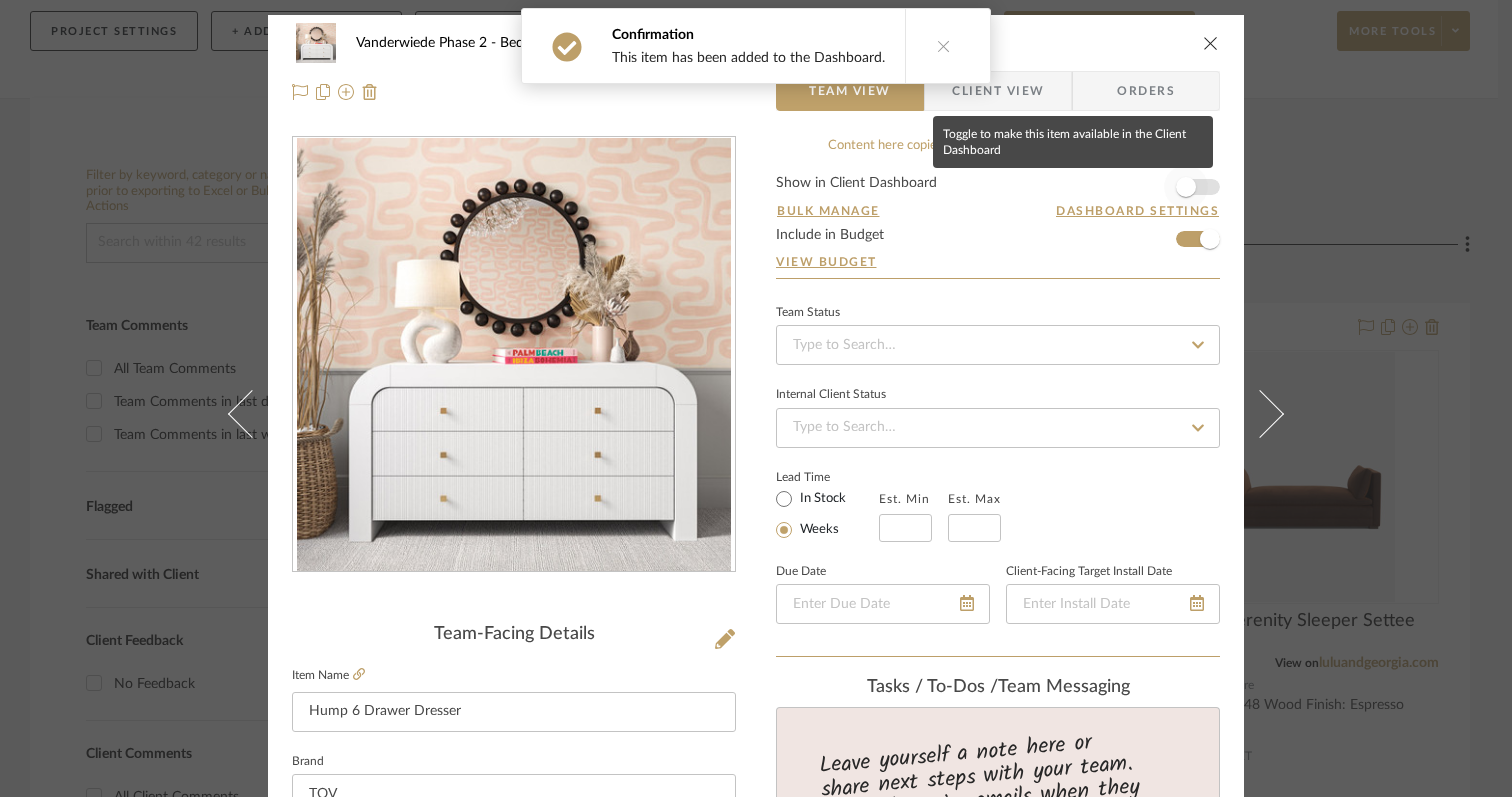 click at bounding box center [1186, 187] 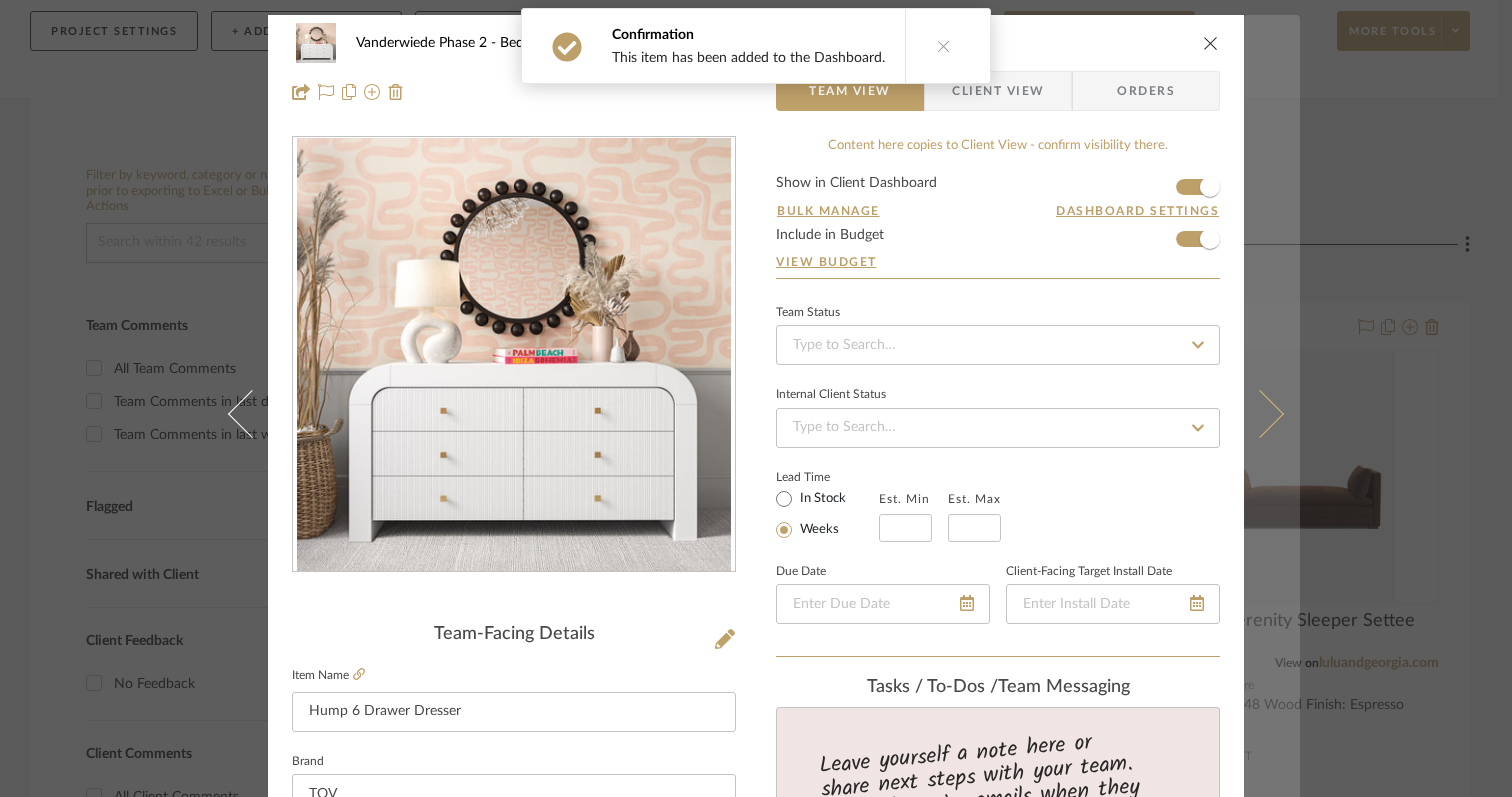 click at bounding box center [1260, 413] 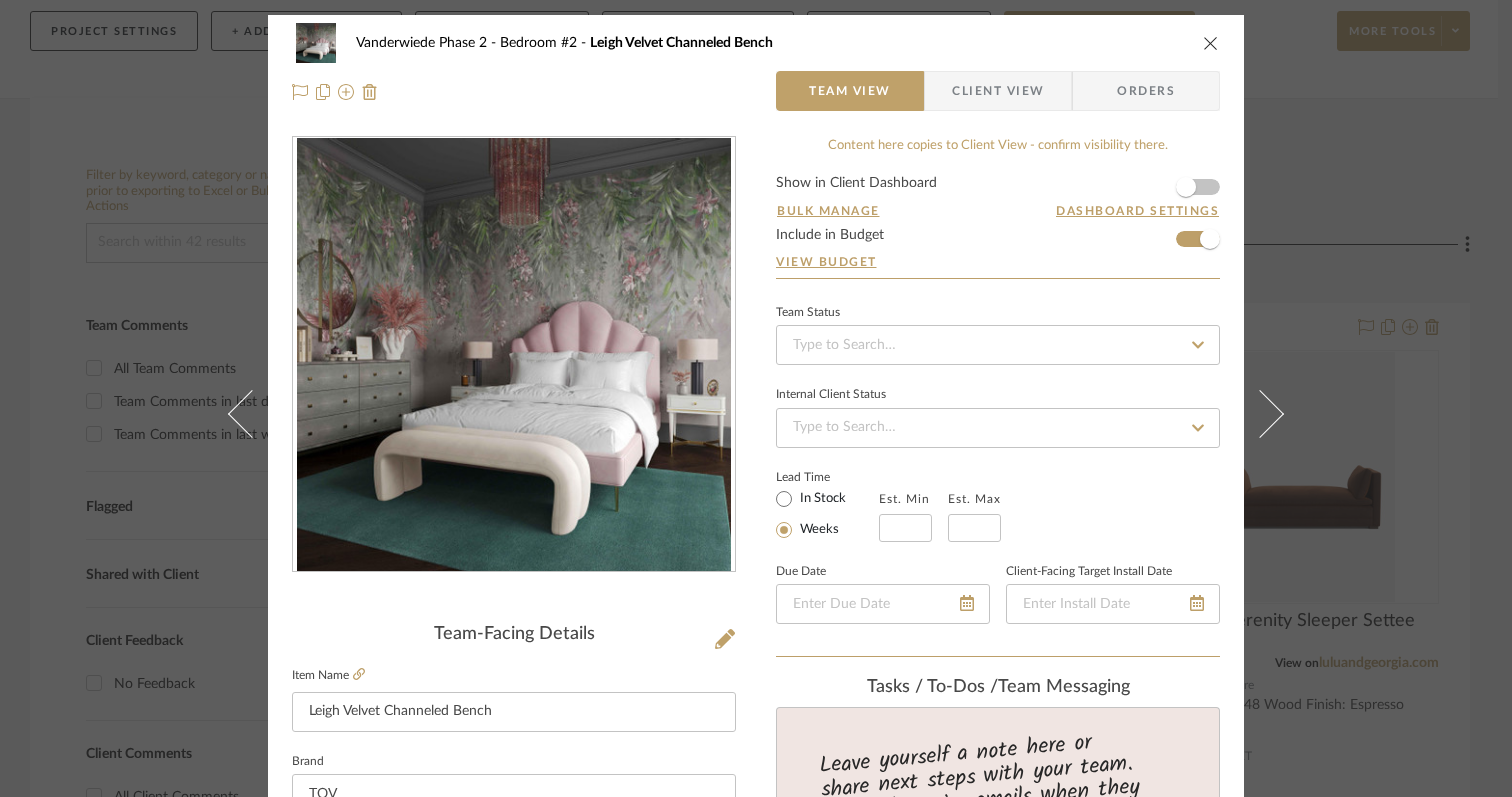 click at bounding box center [514, 355] 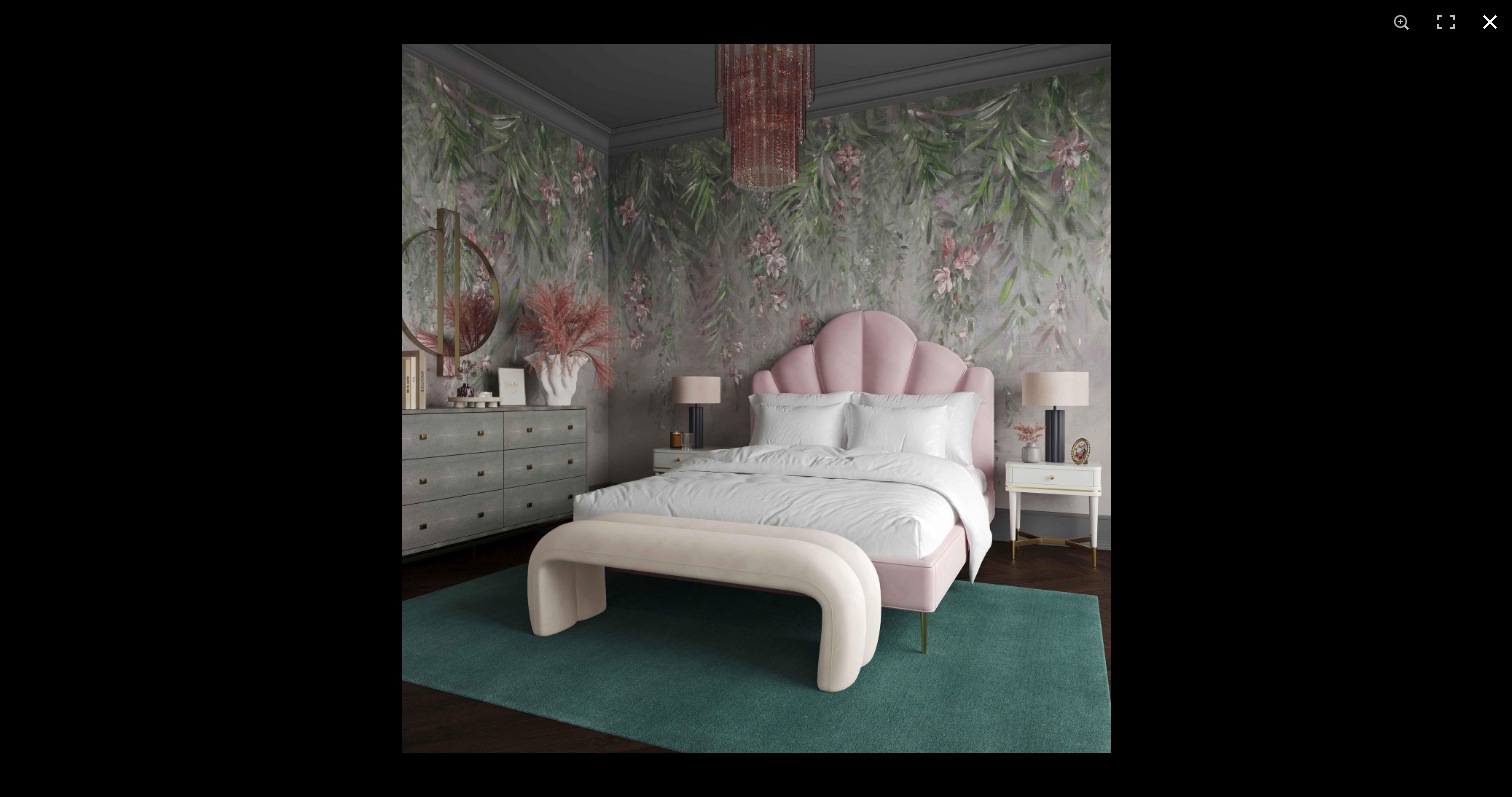 click at bounding box center [1490, 22] 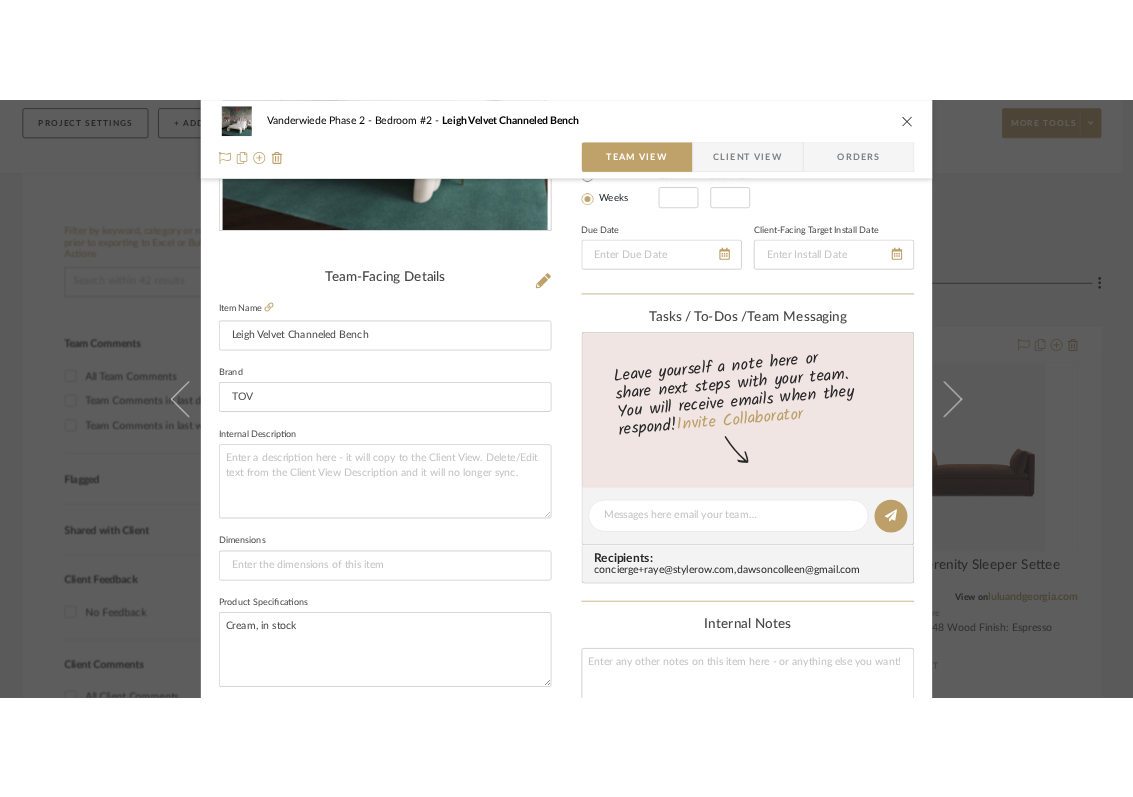scroll, scrollTop: 0, scrollLeft: 0, axis: both 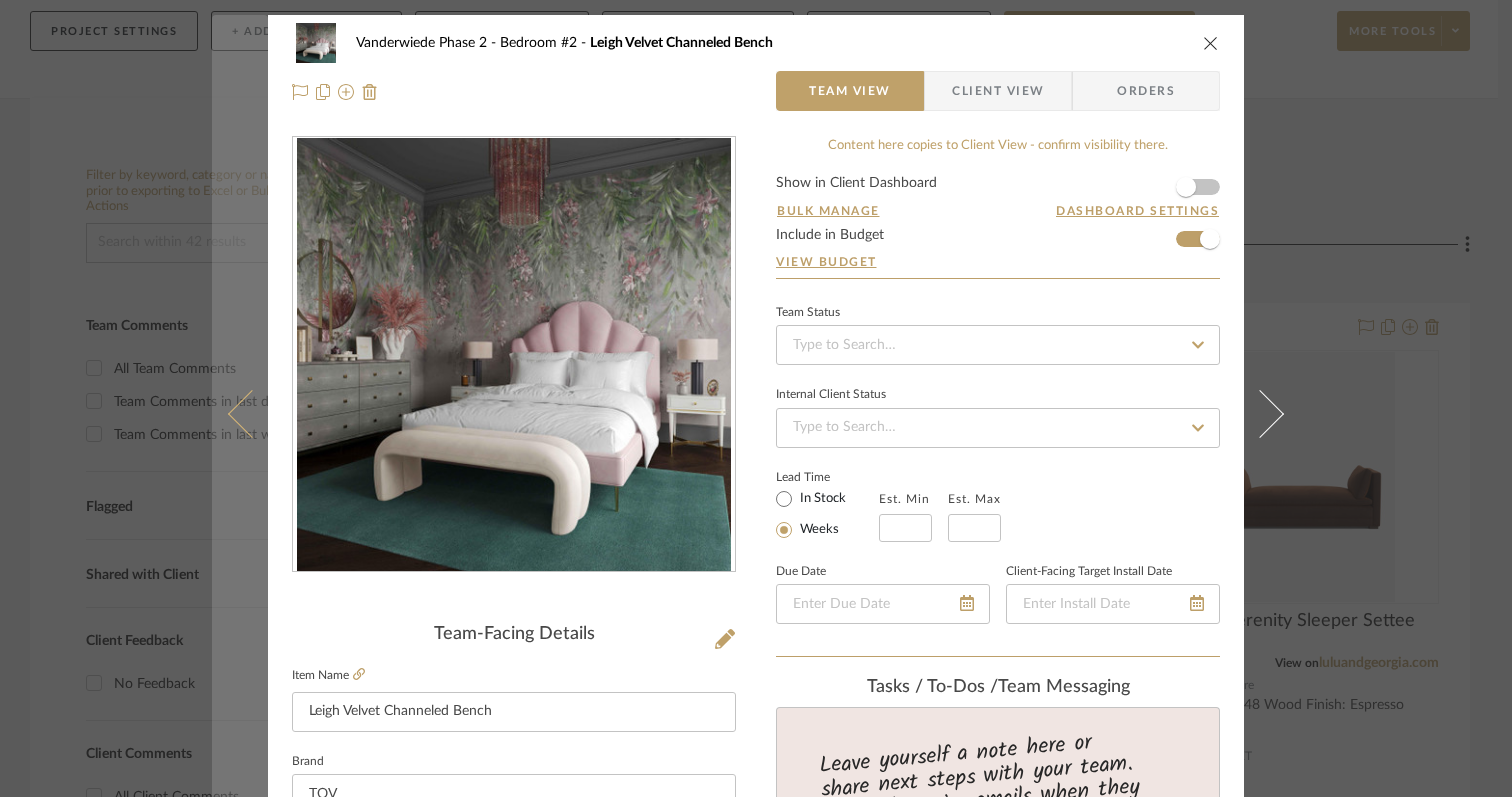 click at bounding box center [252, 413] 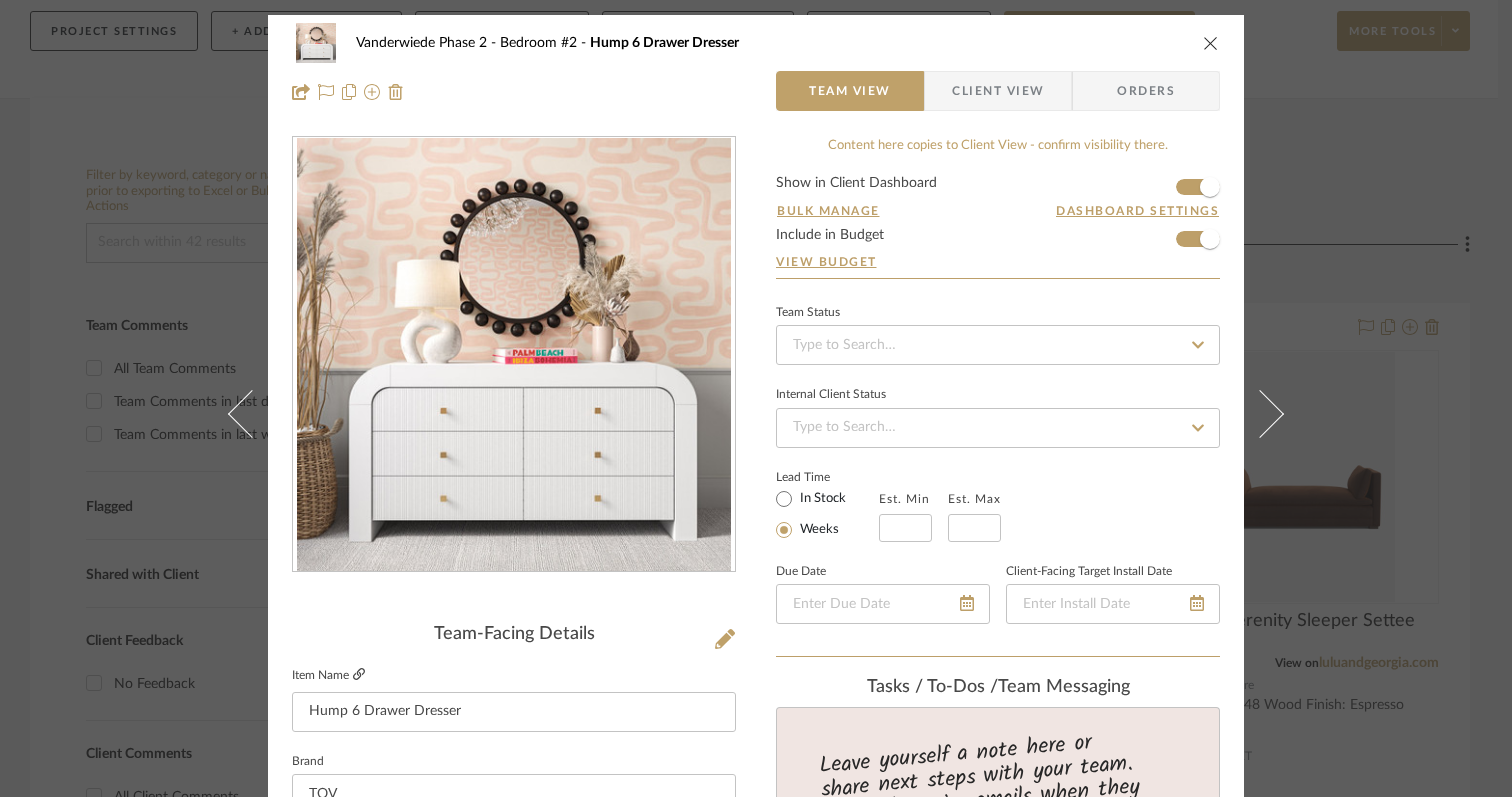 click 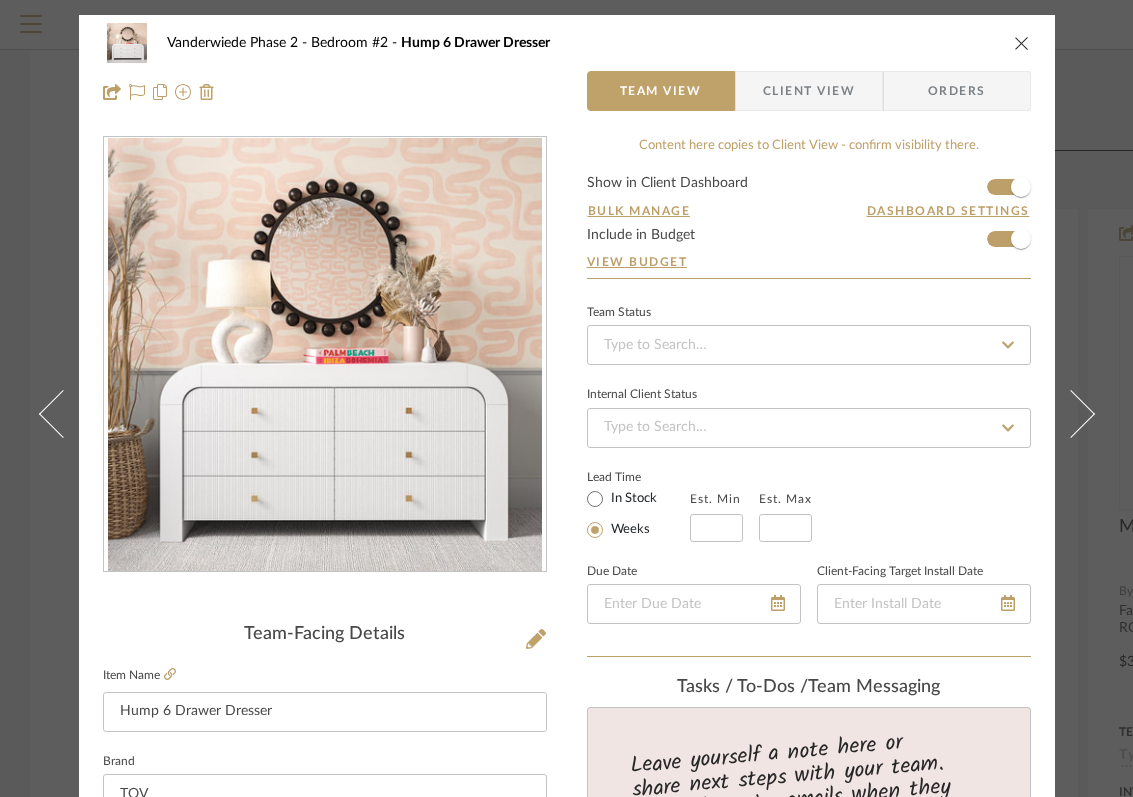 click at bounding box center (1022, 43) 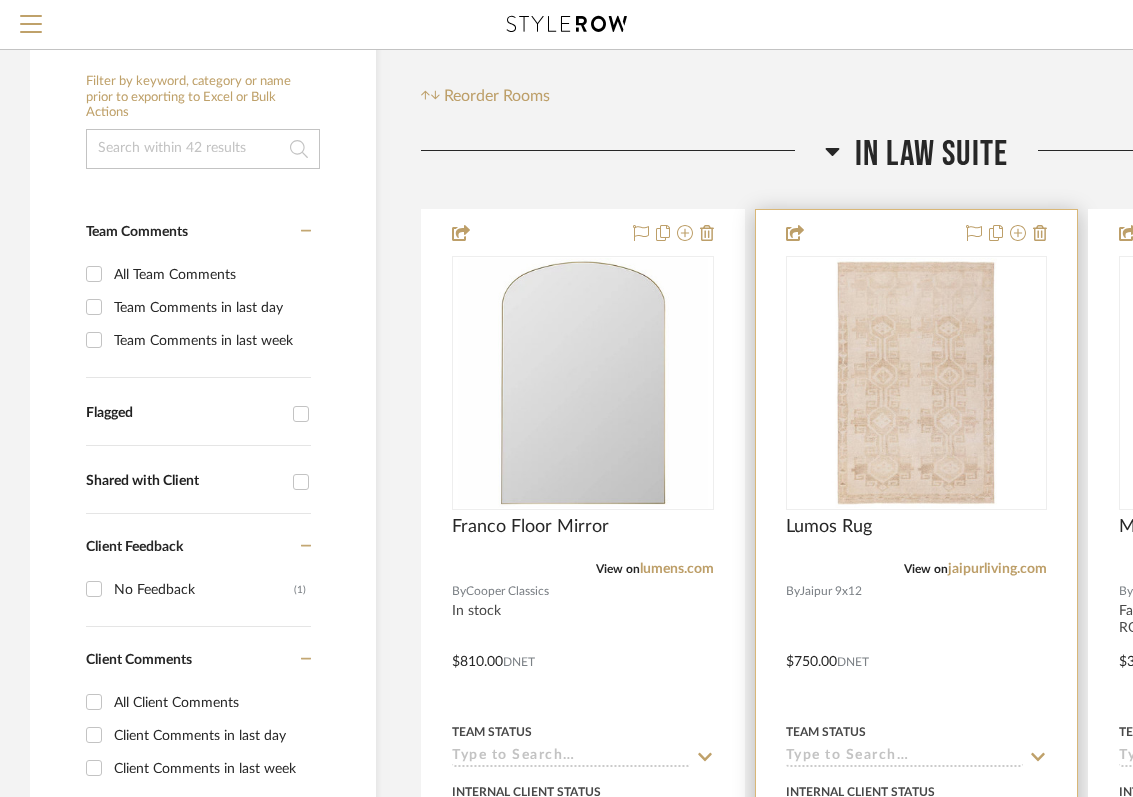 click on "In Law Suite  Franco Floor Mirror   View on  lumens.com  By  Cooper Classics  In stock
$810.00  DNET  Team Status Internal Client Status client Comments:  Submit   In Law Suite  (1)    Raye Design  Lumos Rug  View on  jaipurliving.com  By  Jaipur 9x12
$750.00  DNET  Team Status Internal Client Status client Comments:  Submit   In Law Suite  (1)    Colleen Dawson  Merium Serenity Sleeper Settee  View on  luluandgeorgia.com  By  Rowe Furniture  Fabric 15026-48
Wood Finish: Espresso
ROWE
$3,800.00  DNET  Team Status Internal Client Status client Comments:  Submit   In Law Suite  (1)    Colleen Dawson  Cairo Sofa   View on  graysonliving.com  By  Four Hands
$2,750.00  DNET  Team Status Internal Client Status client Comments:  Submit   In Law Suite  (1)    Raye Design  Janice End Table  View on  fourhands.com  By  Four Hands  Sand - Available in 2-4 weeks
$449.00  DNET  Team Status Internal Client Status client Comments:  Submit   In Law Suite  (2)    Raye Design  Aurora Swivel Chair" 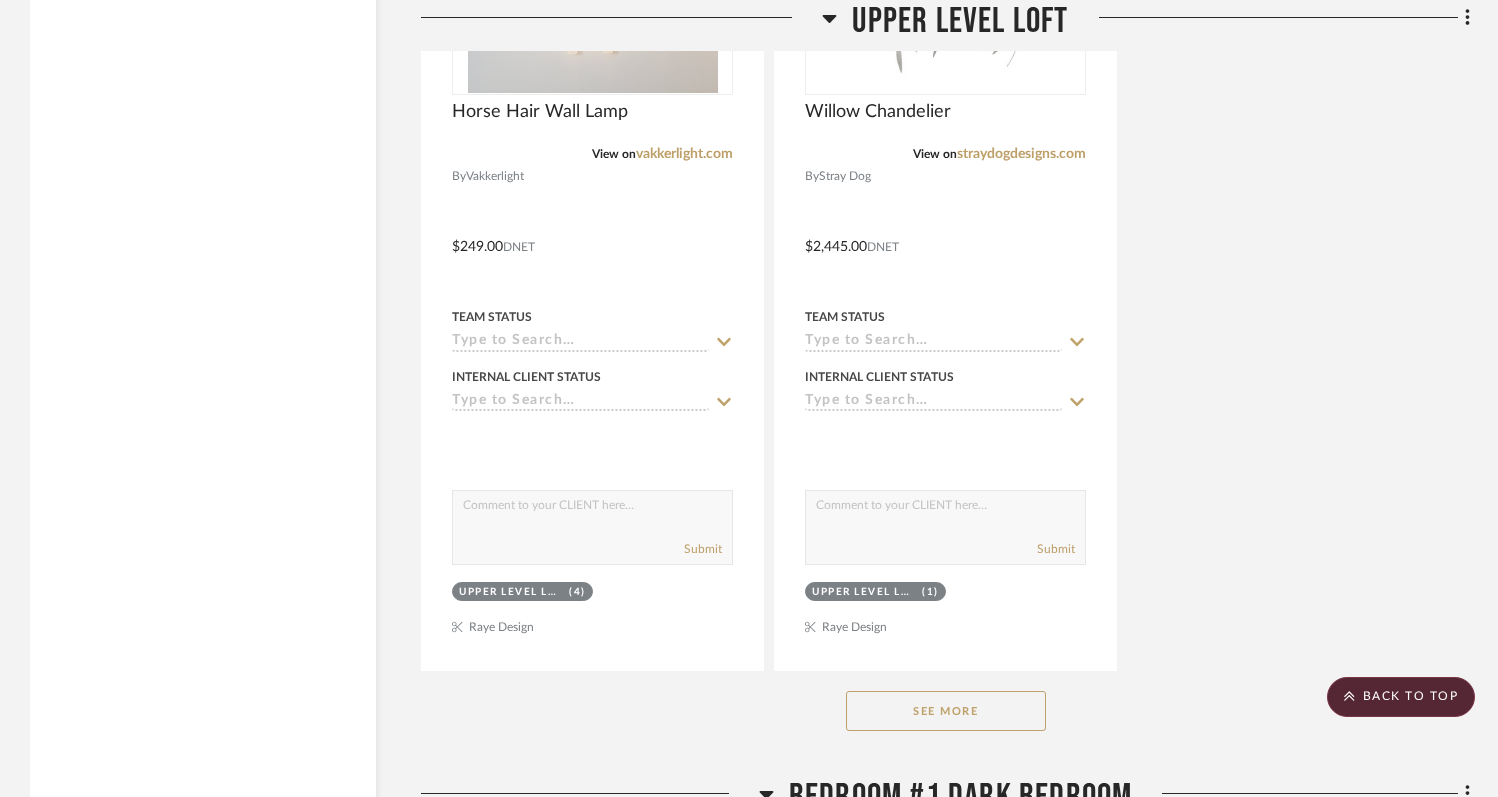scroll, scrollTop: 6253, scrollLeft: 0, axis: vertical 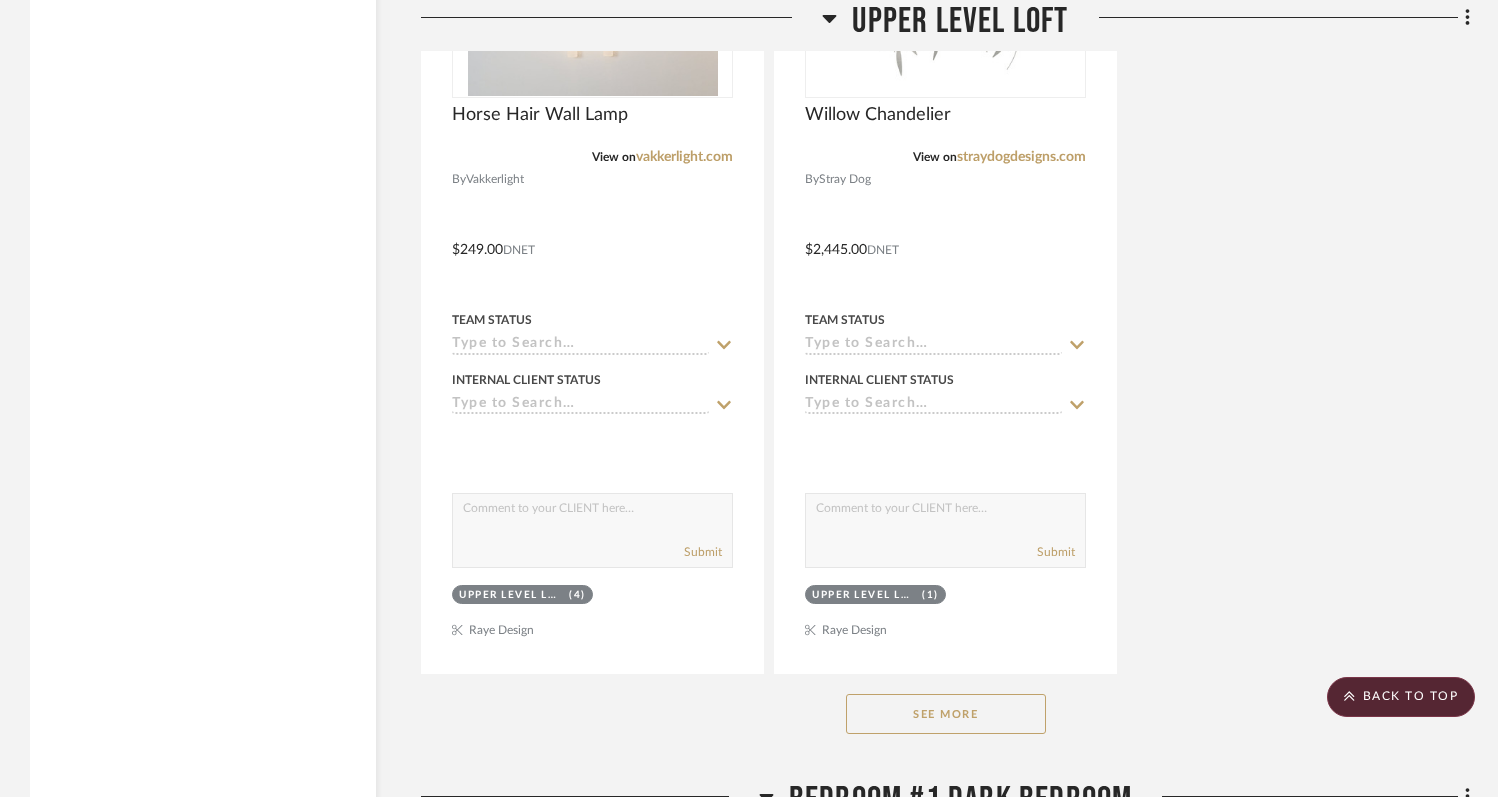 click on "See More" 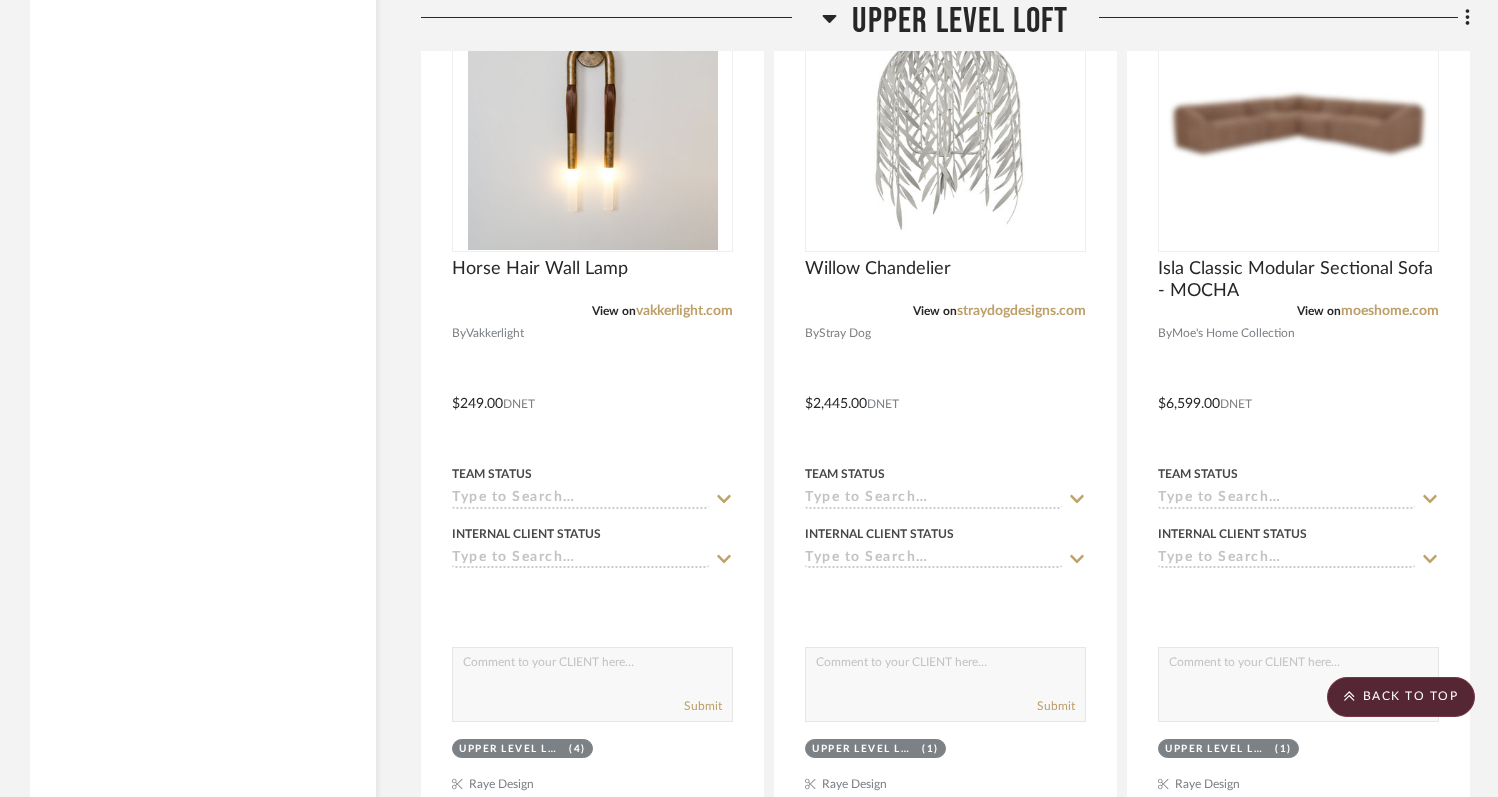 scroll, scrollTop: 6124, scrollLeft: 0, axis: vertical 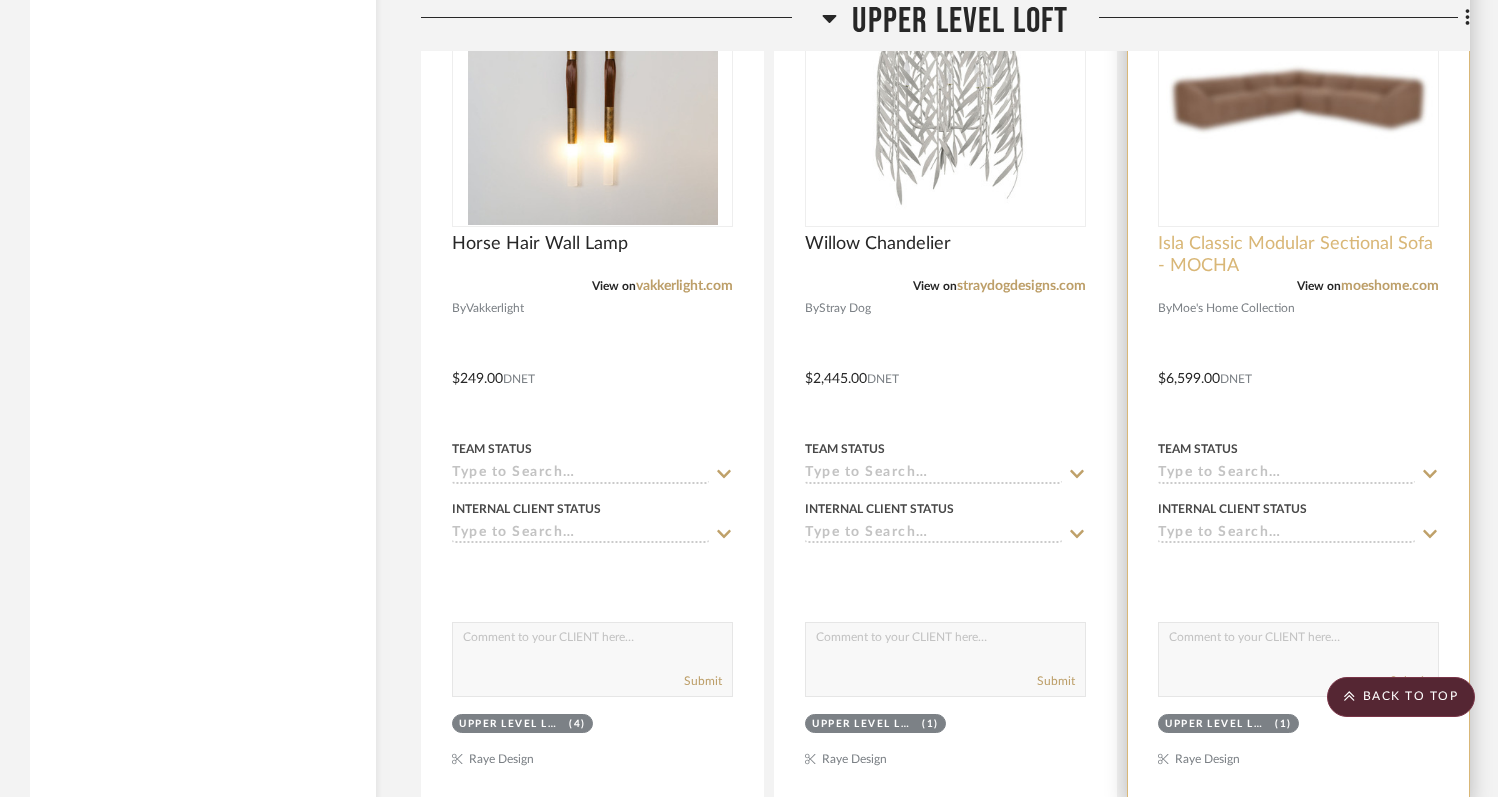 click on "Isla Classic Modular Sectional Sofa - MOCHA" at bounding box center [1298, 255] 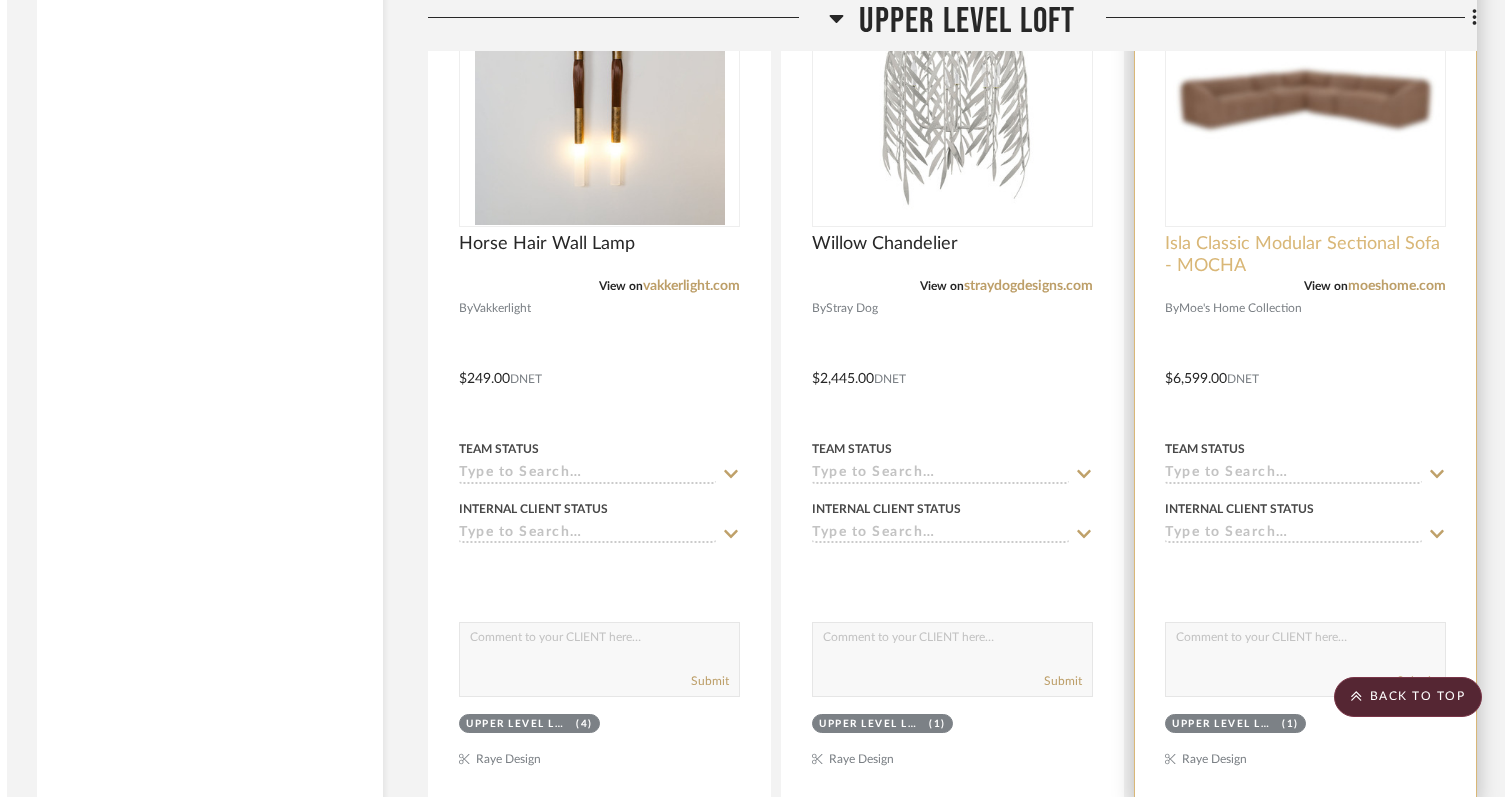 scroll, scrollTop: 0, scrollLeft: 0, axis: both 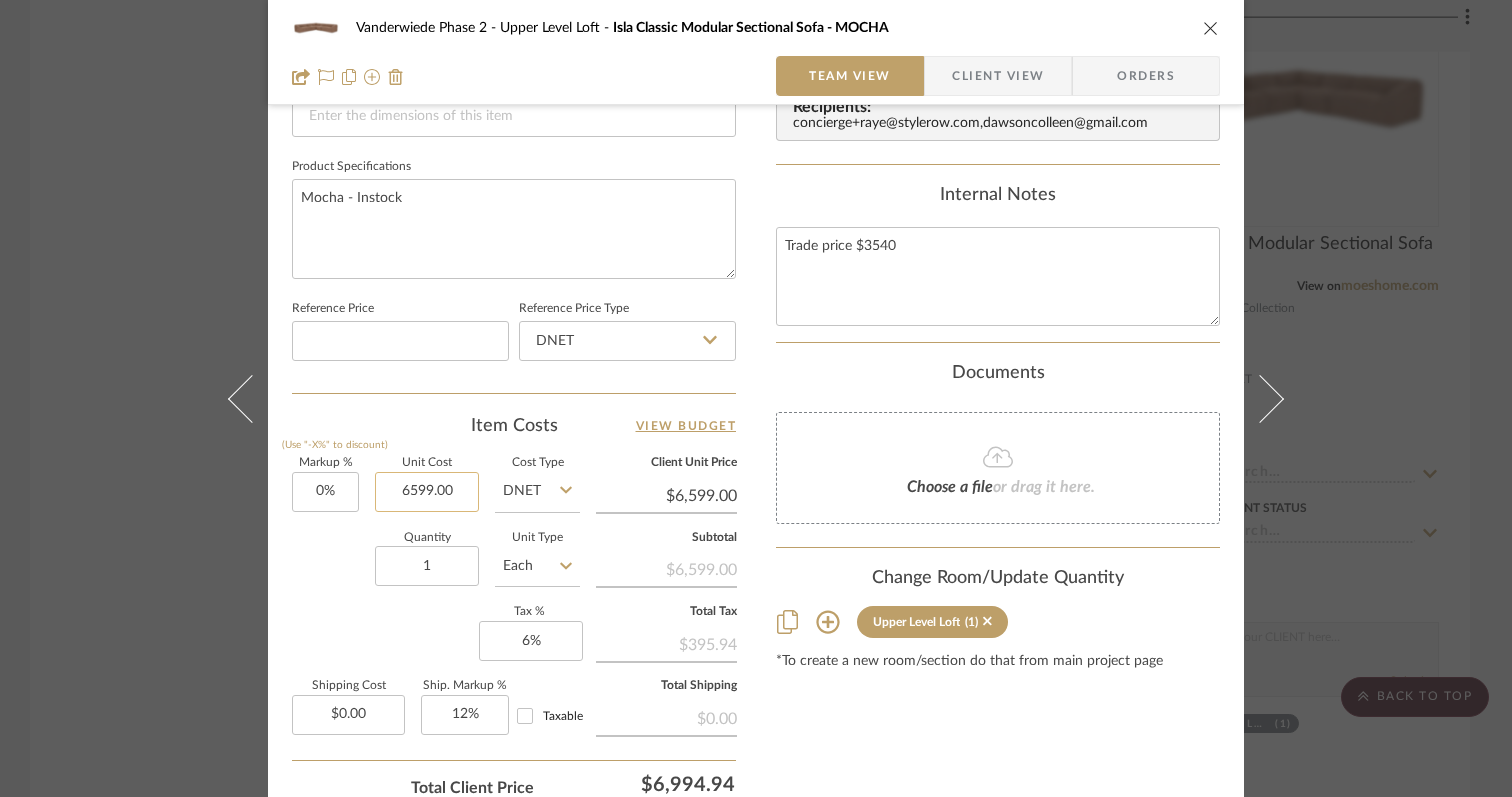 click on "6599.00" 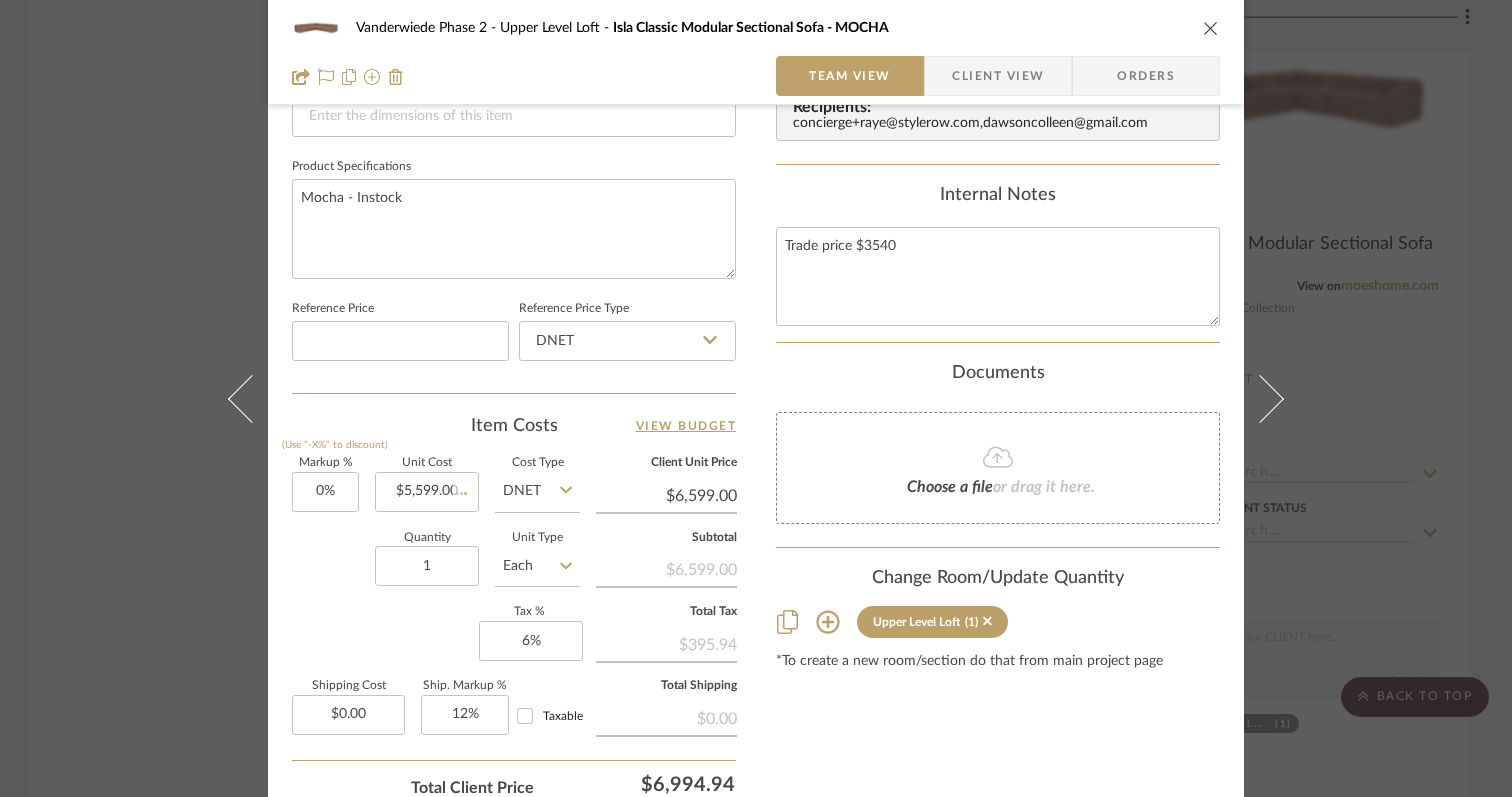 click on "Quantity  1  Unit Type  Each" 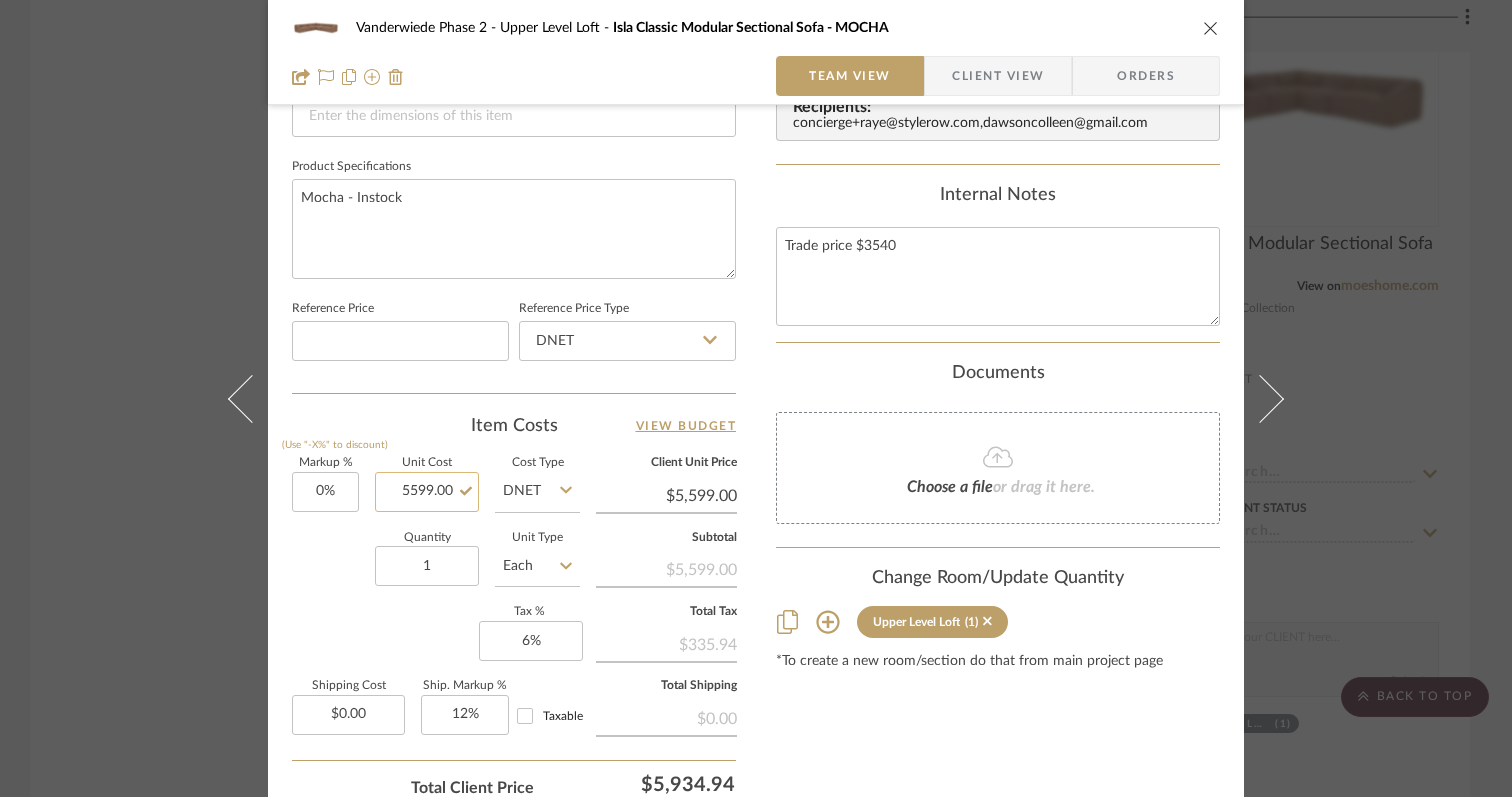 click on "5599.00" 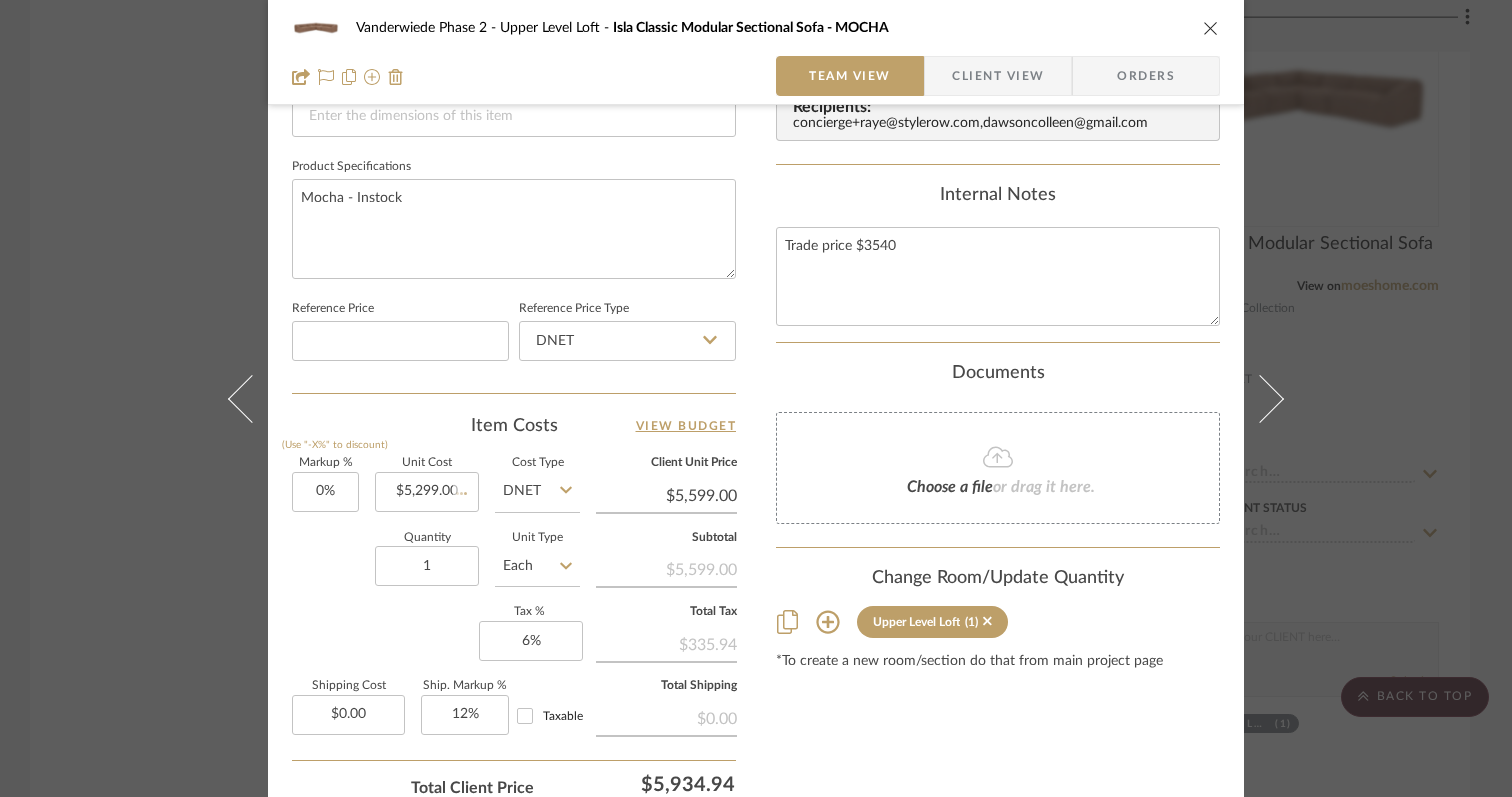 click on "Markup %  (Use "-X%" to discount) 0%  Unit Cost  $5,299.00  Cost Type  DNET  Client Unit Price  $5,599.00  Quantity  1  Unit Type  Each  Subtotal   $5,599.00   Tax %  6%  Total Tax   $335.94   Shipping Cost  $0.00  Ship. Markup %  12% Taxable  Total Shipping   $0.00" 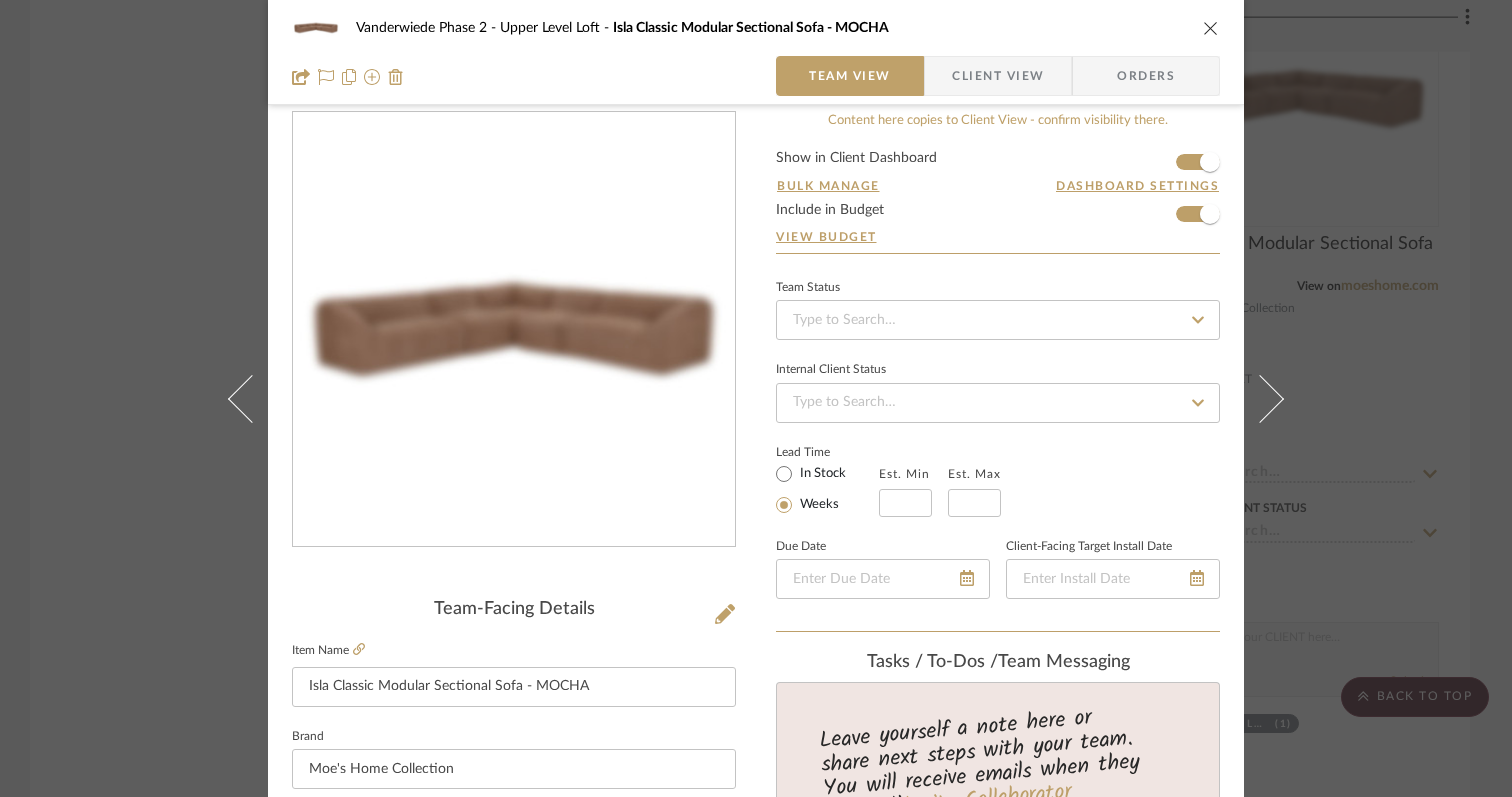scroll, scrollTop: 0, scrollLeft: 0, axis: both 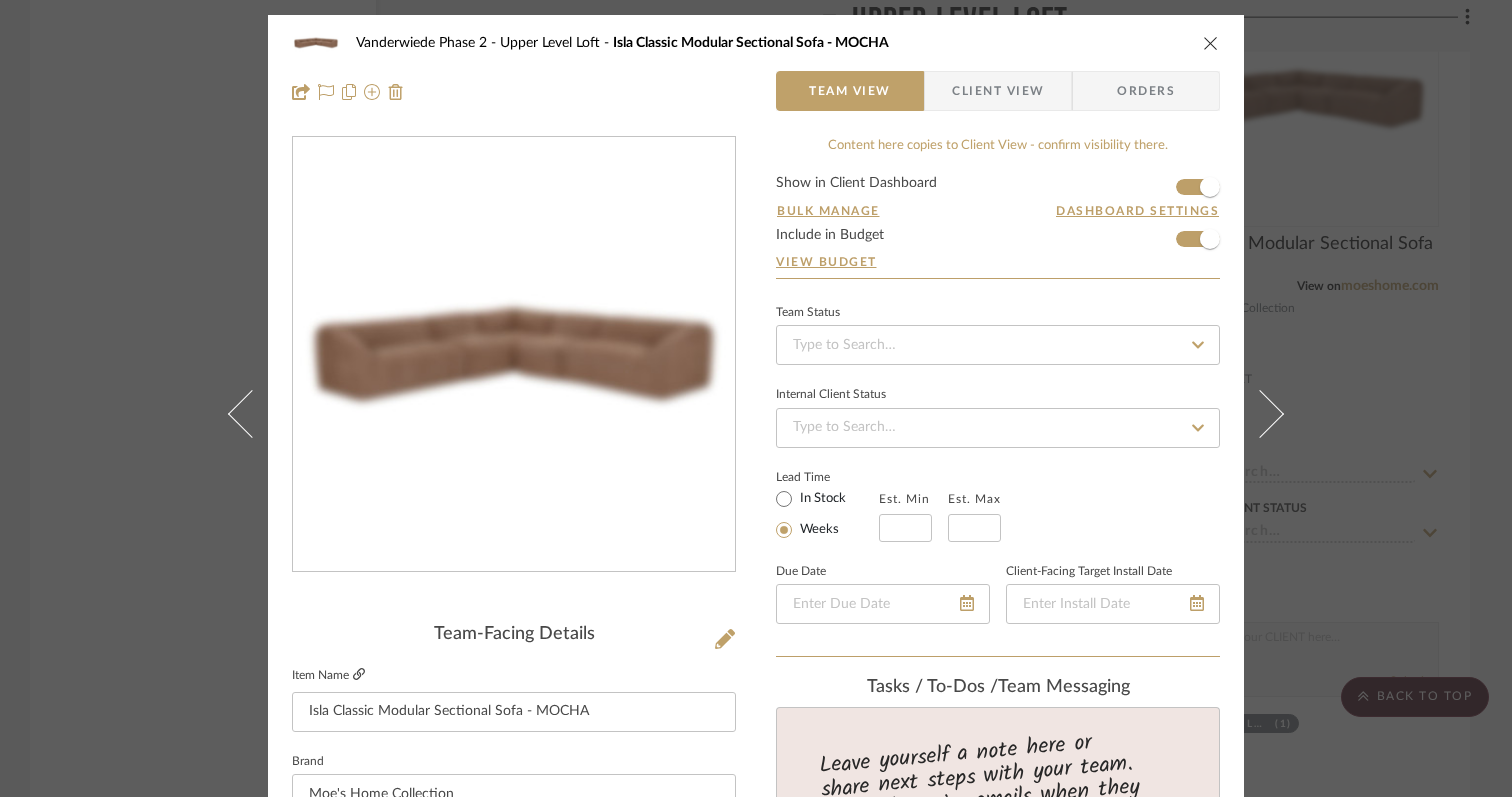 click 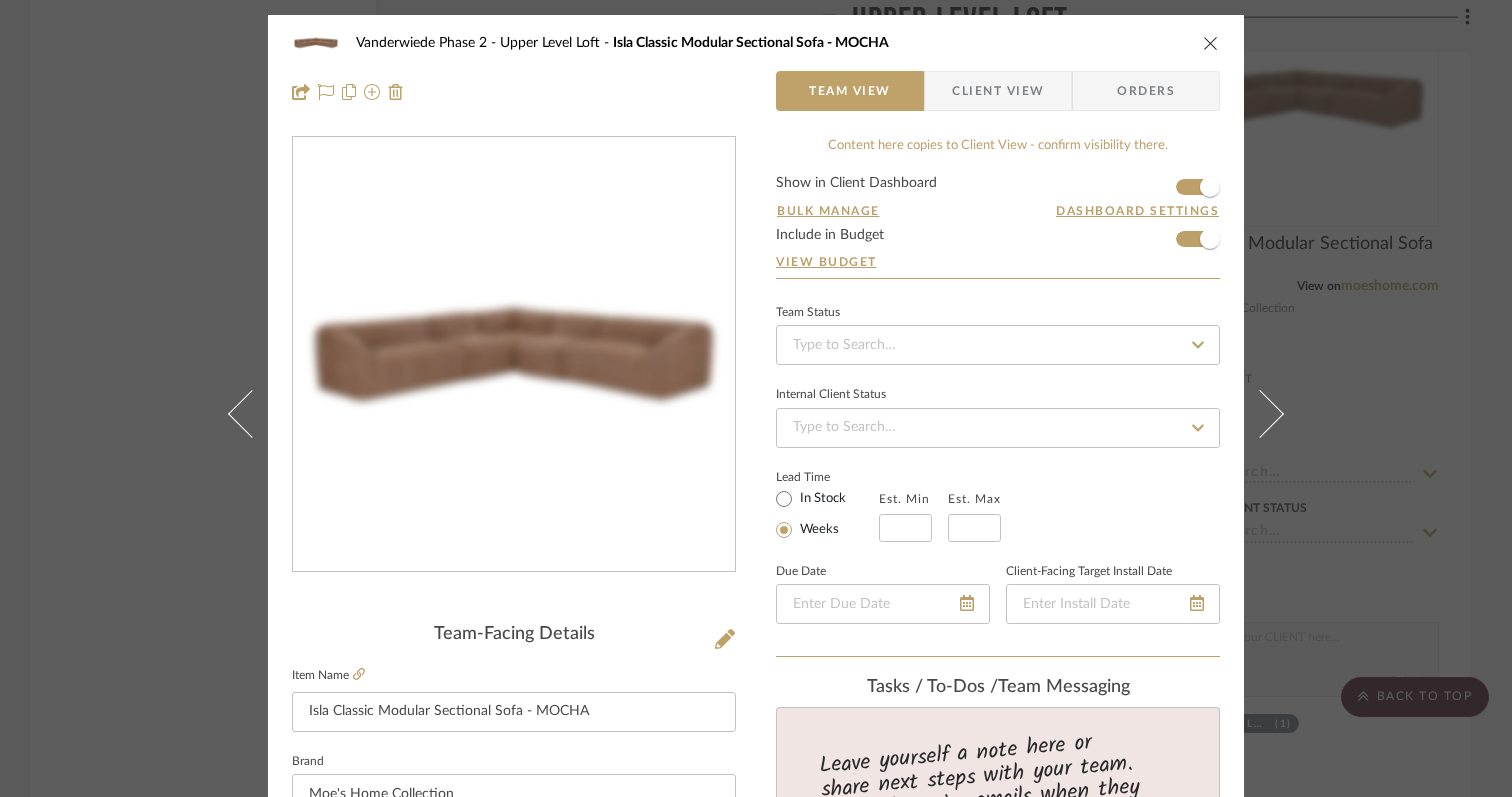click at bounding box center [1211, 43] 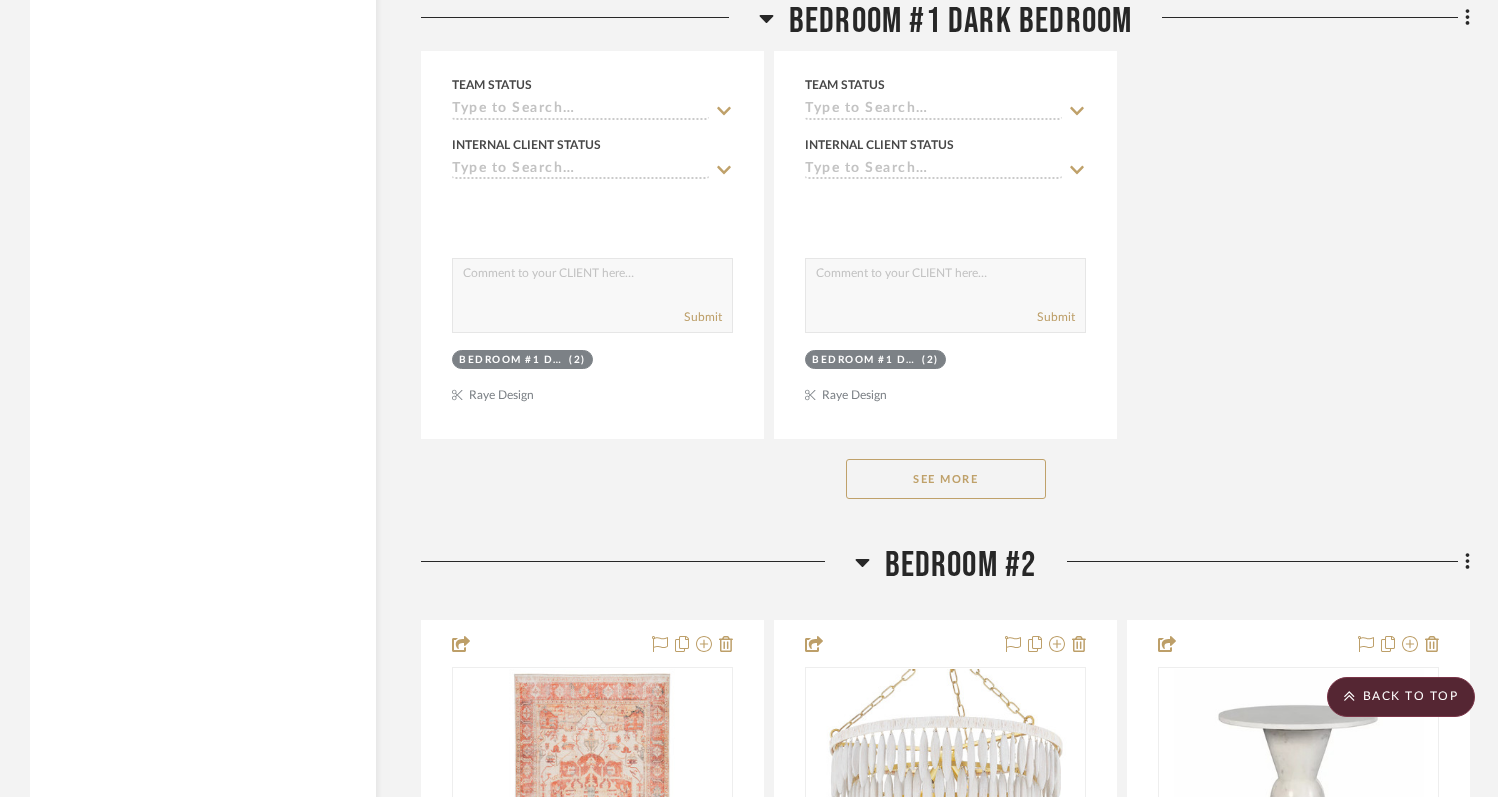 click on "See More" 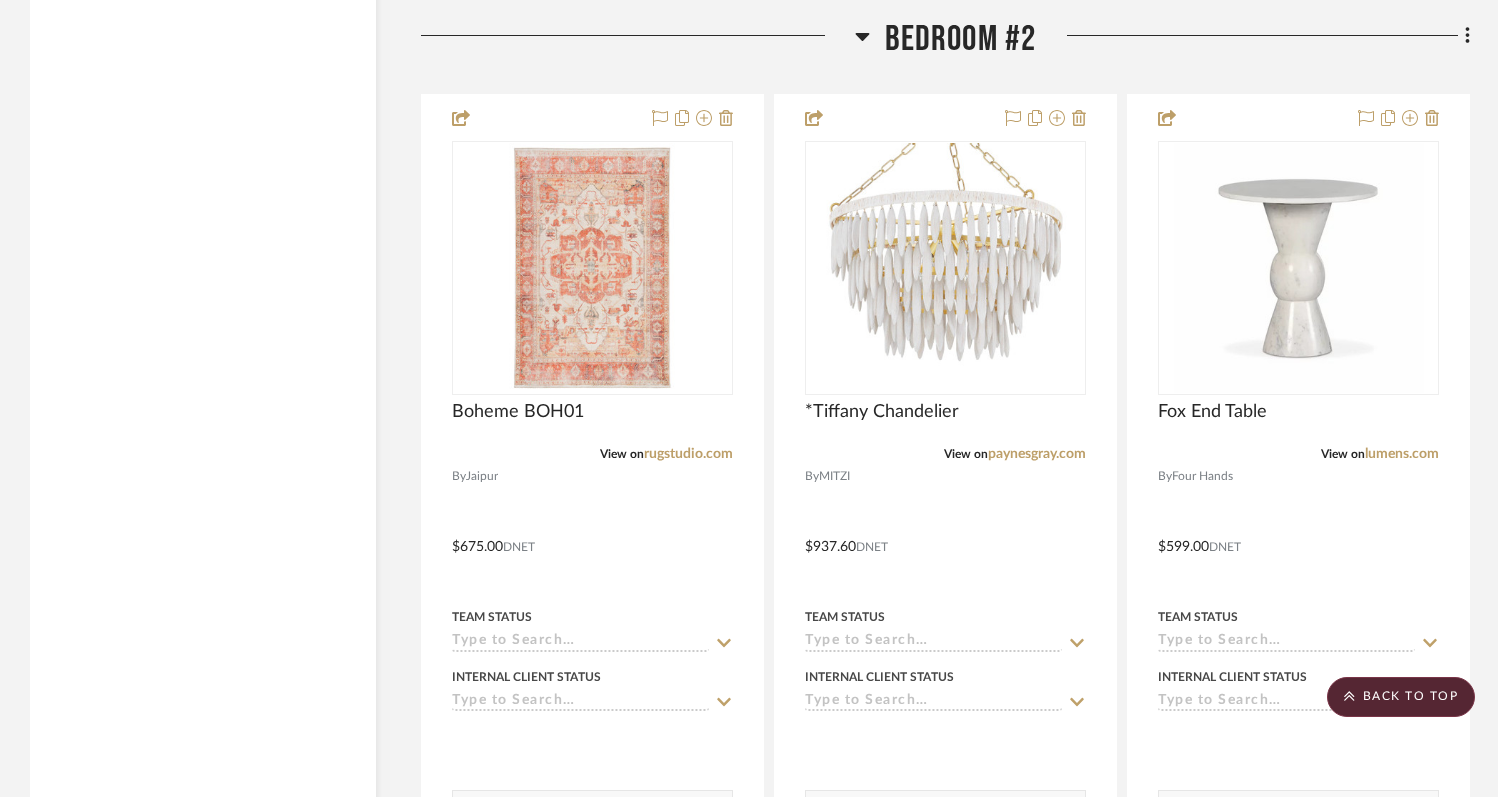 scroll, scrollTop: 9828, scrollLeft: 0, axis: vertical 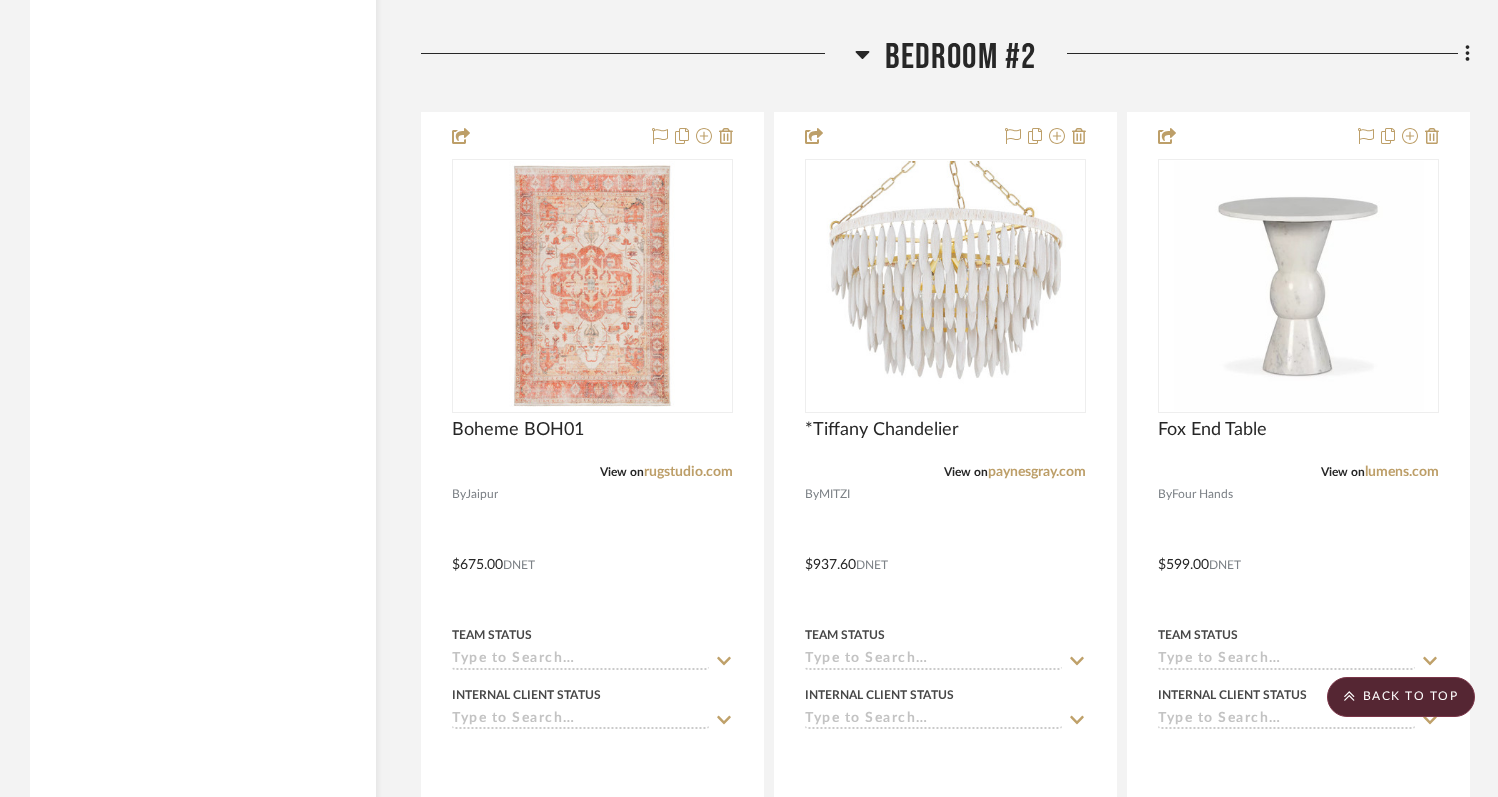 click on "Bedroom #2" 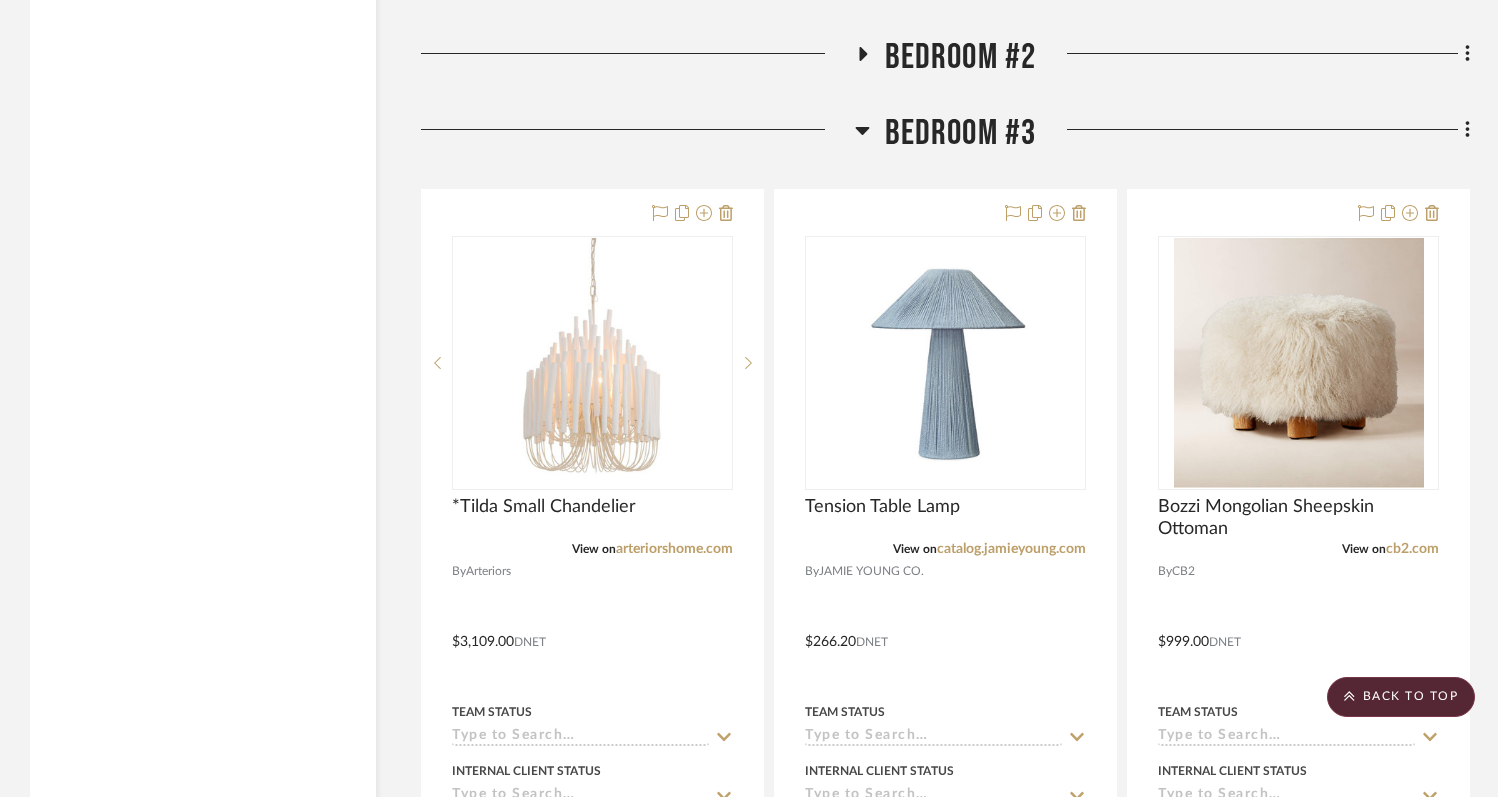 click on "Bedroom #2" 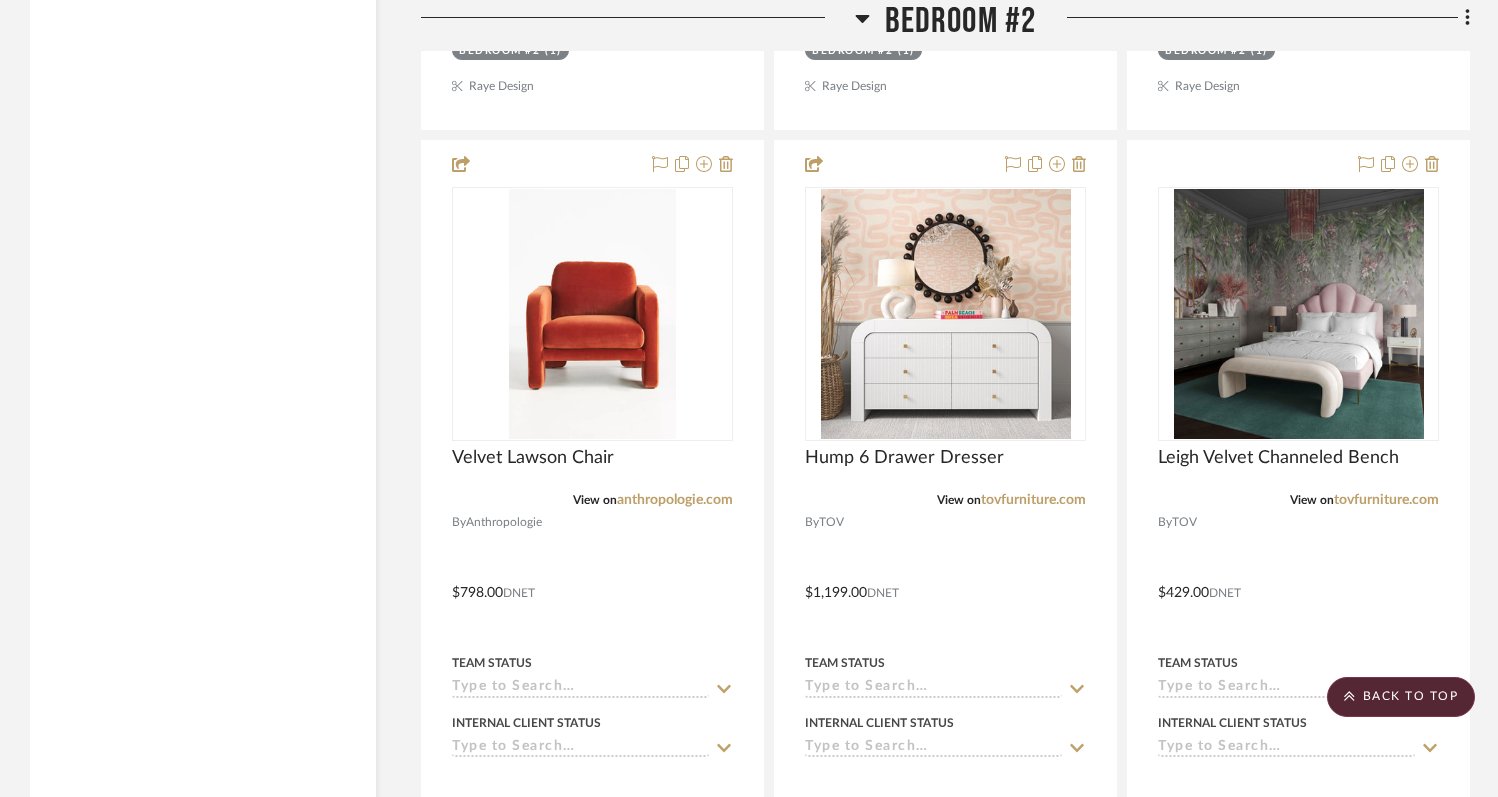 scroll, scrollTop: 10673, scrollLeft: 0, axis: vertical 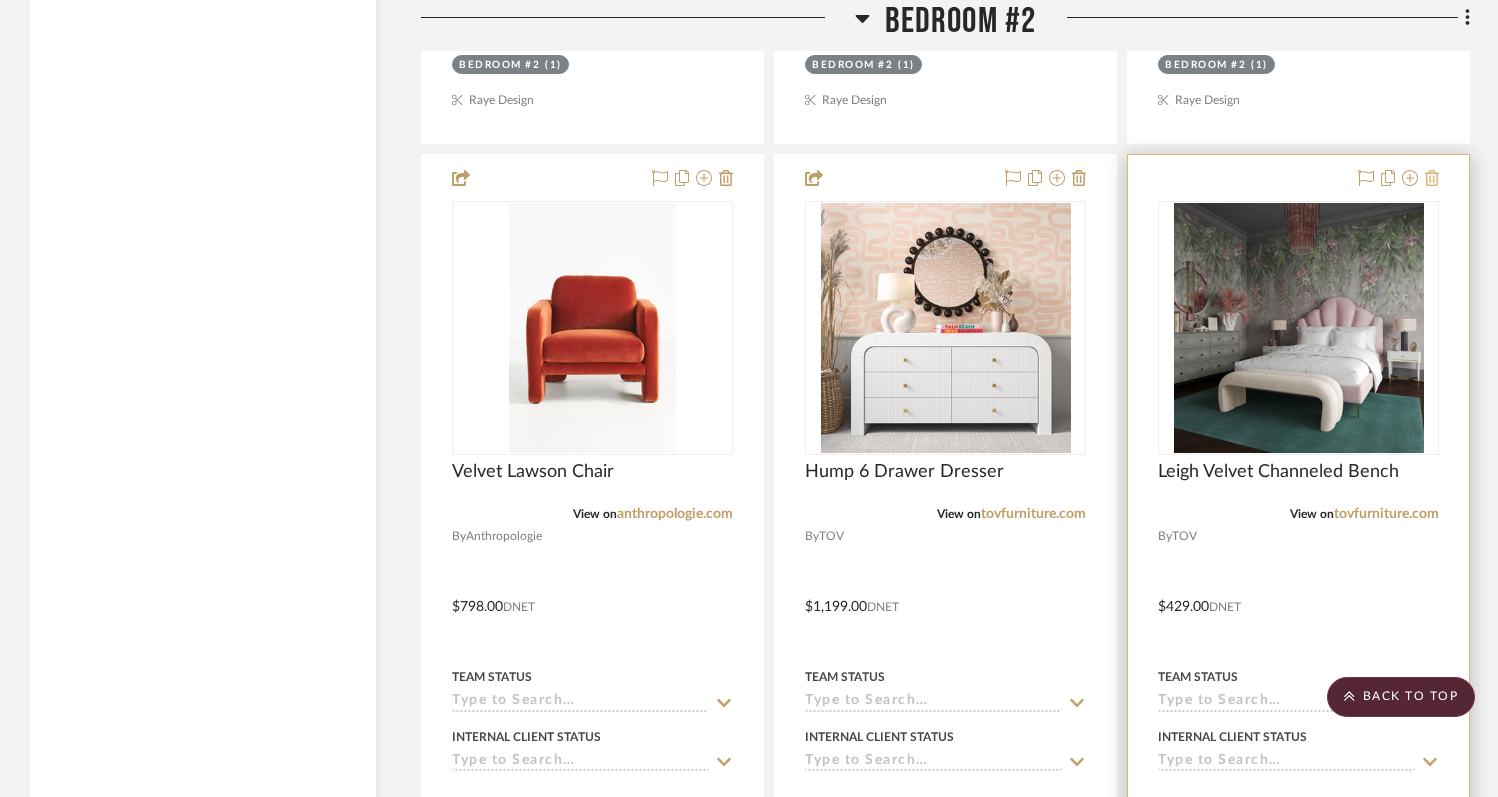 click 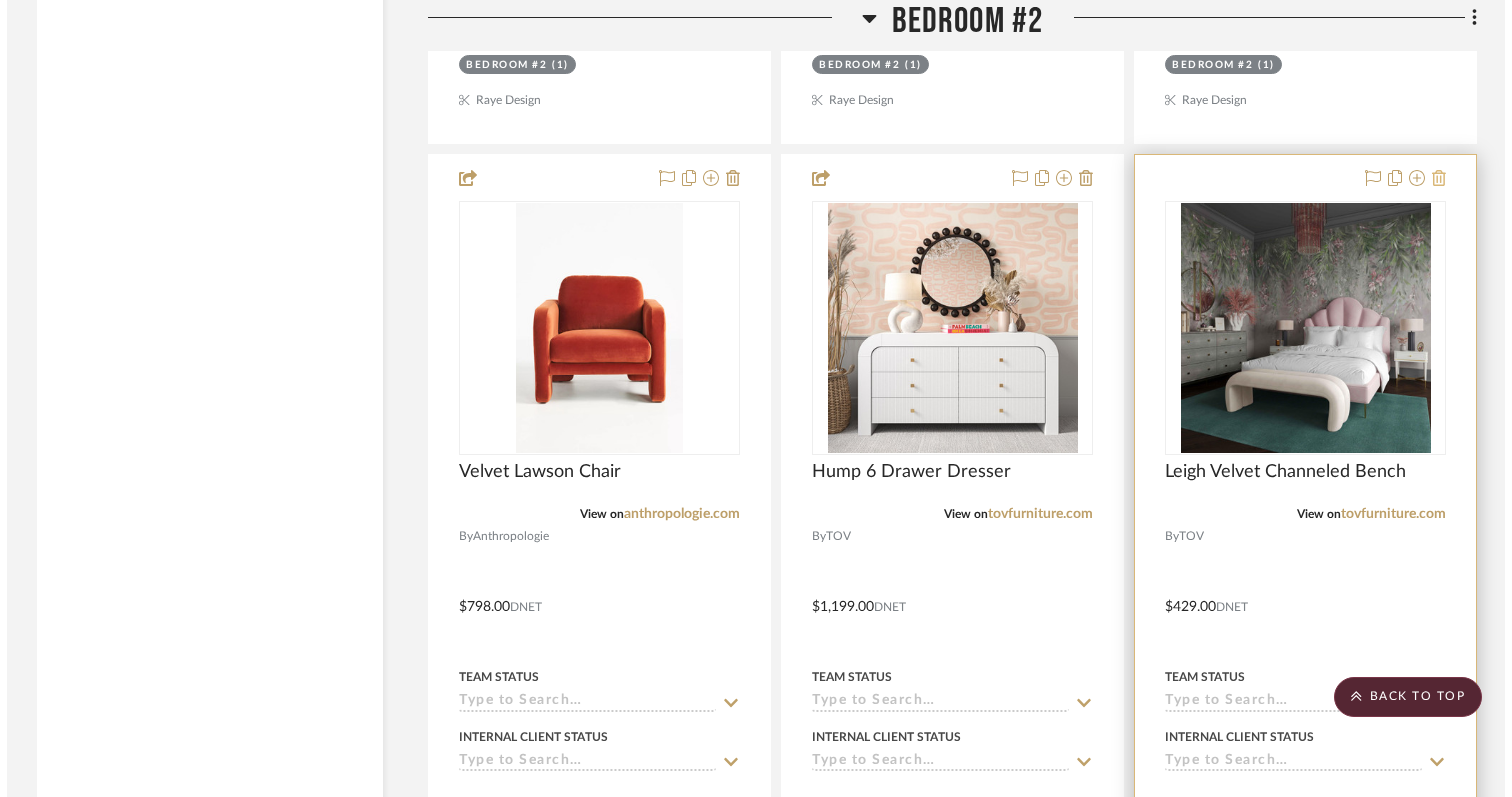 scroll, scrollTop: 0, scrollLeft: 0, axis: both 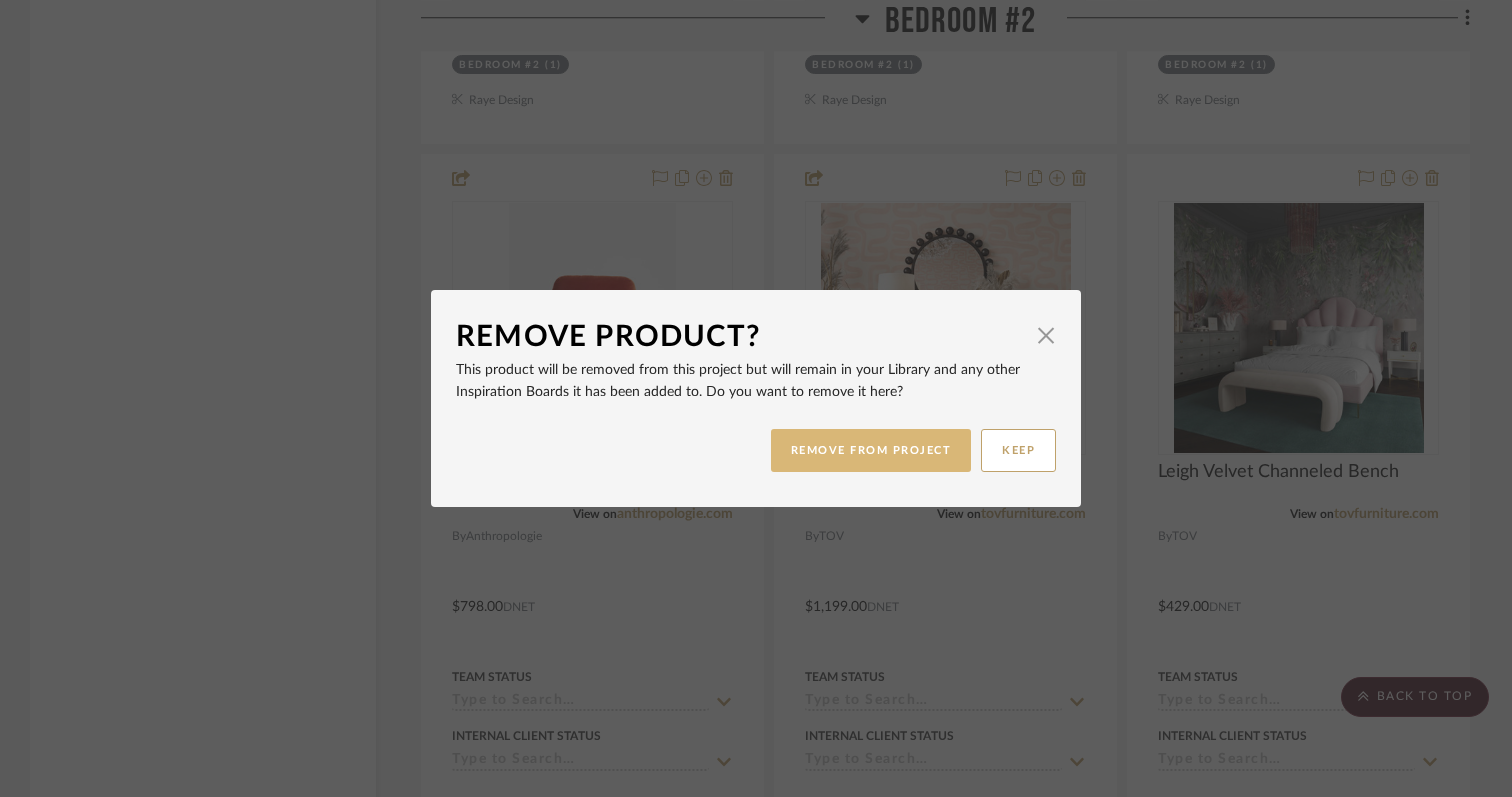 click on "REMOVE FROM PROJECT" at bounding box center (871, 450) 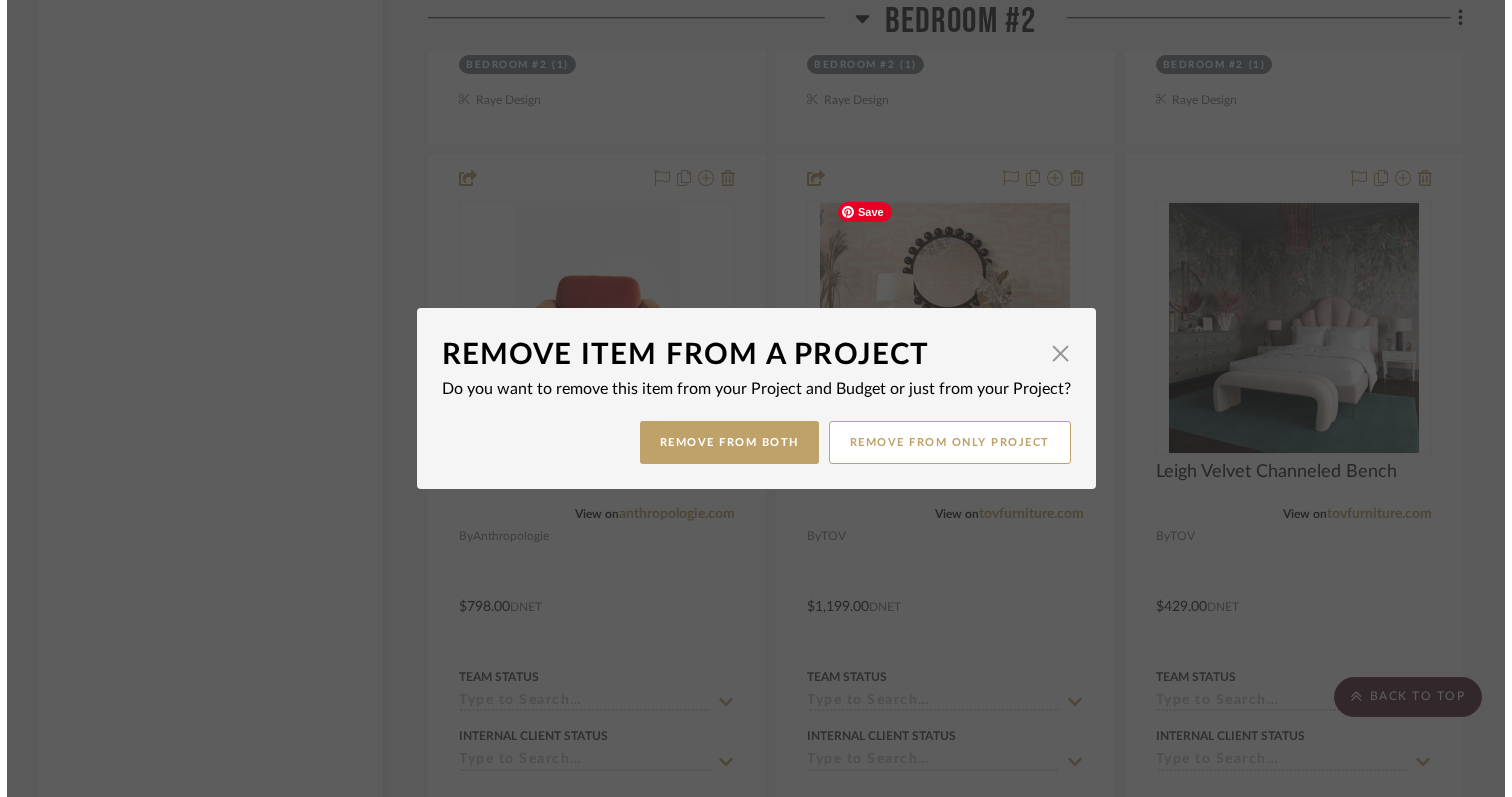 scroll, scrollTop: 0, scrollLeft: 0, axis: both 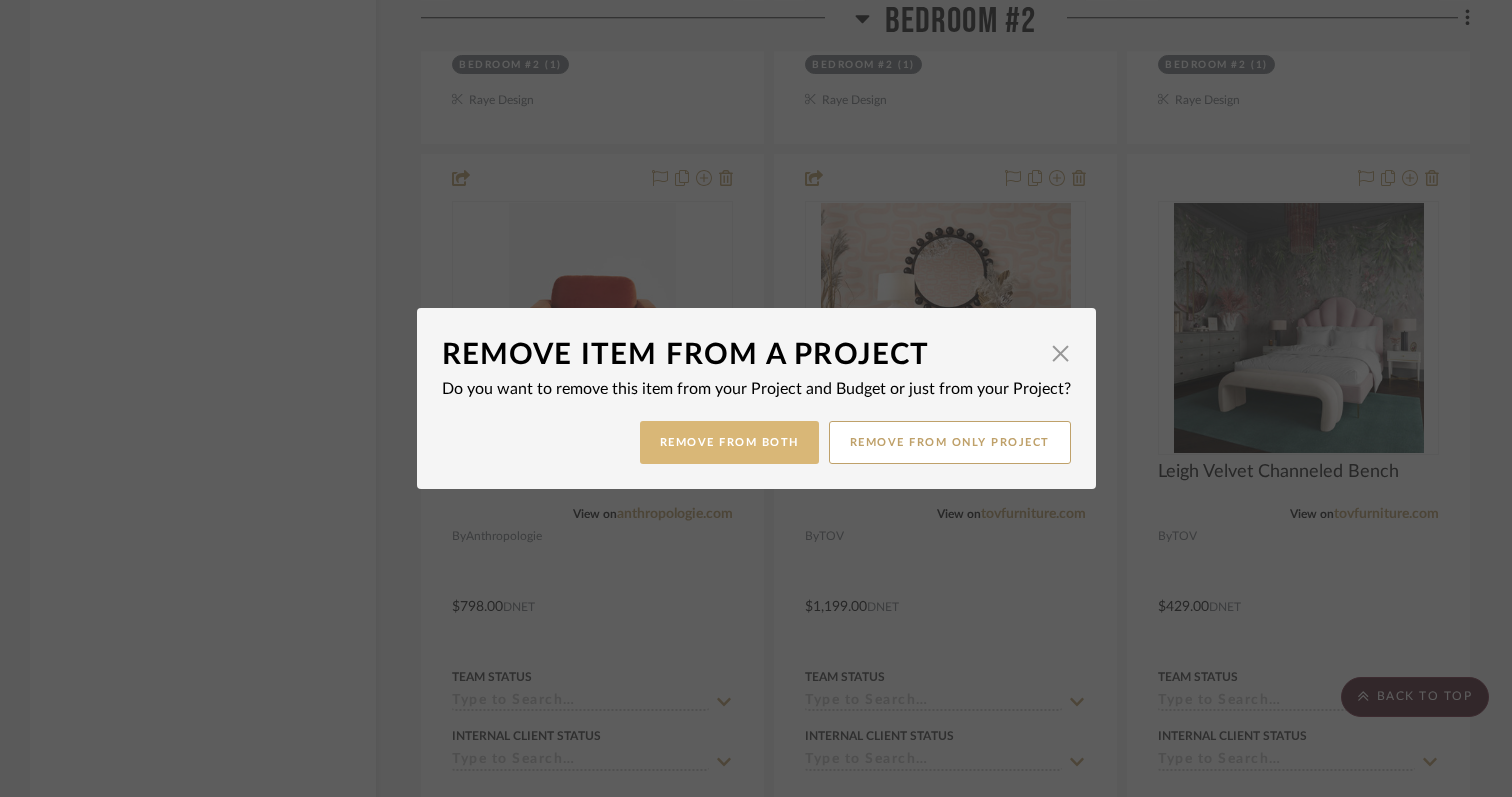 click on "Remove from Both" at bounding box center (729, 442) 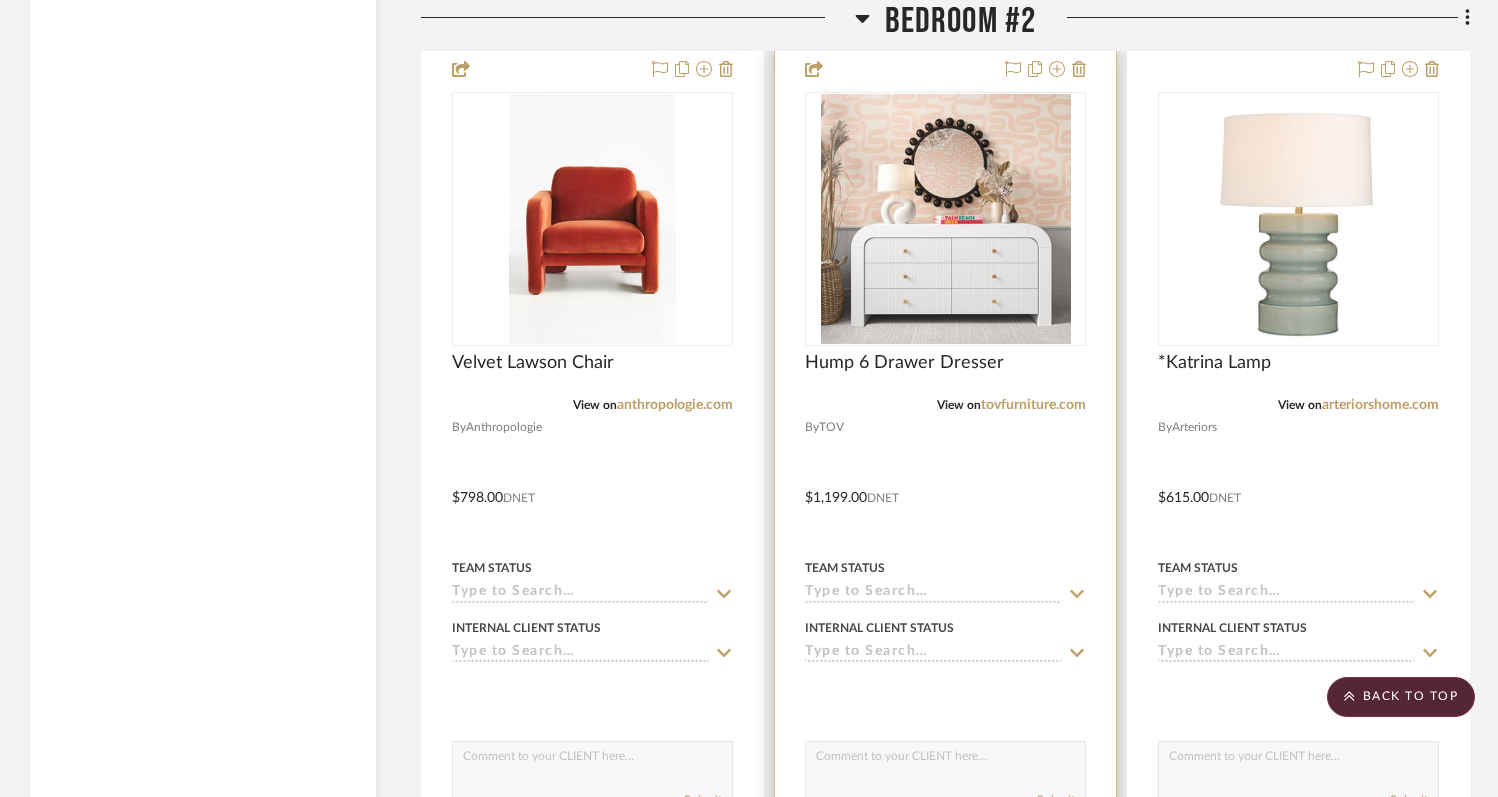 scroll, scrollTop: 10682, scrollLeft: 0, axis: vertical 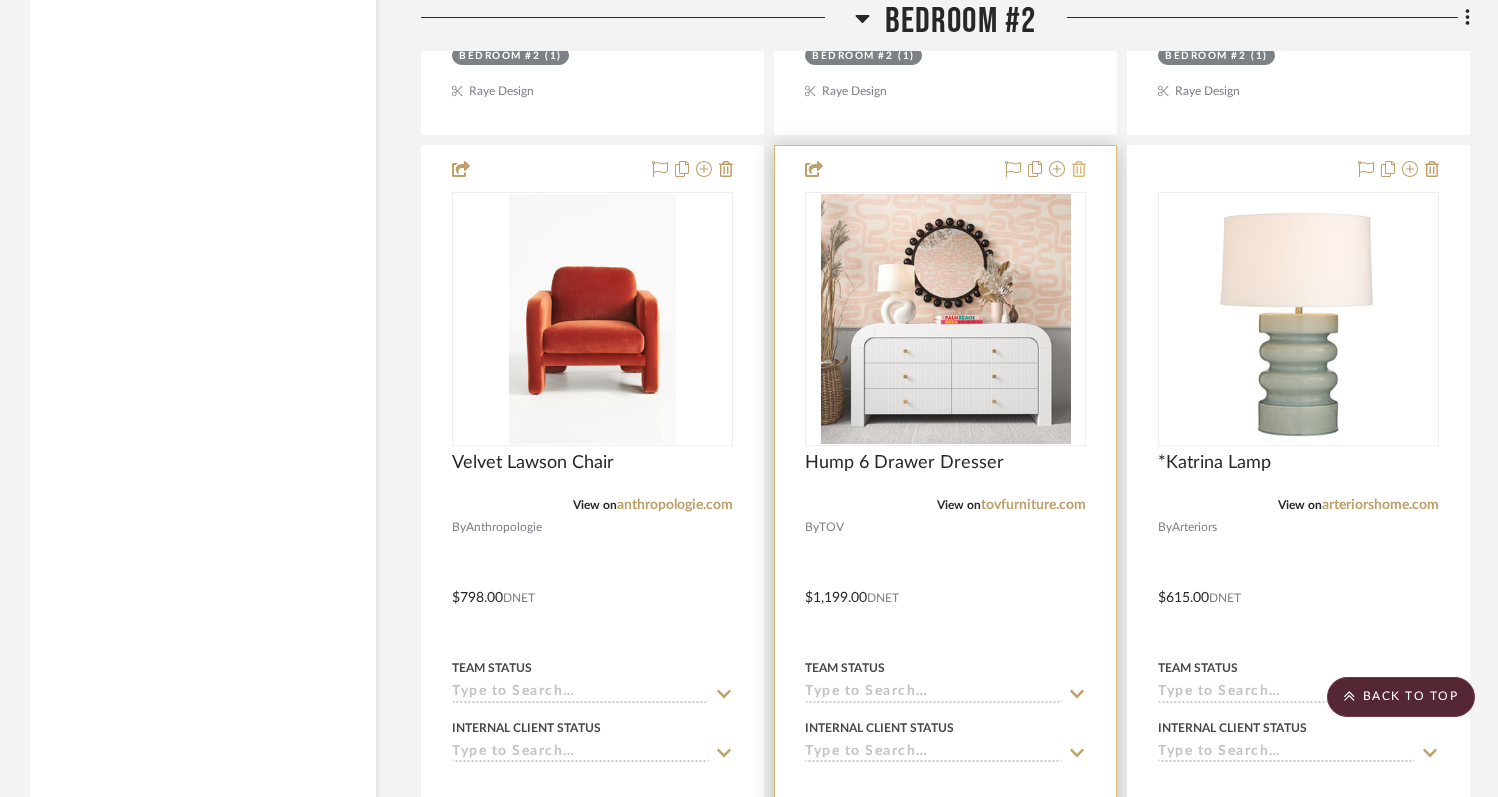 click 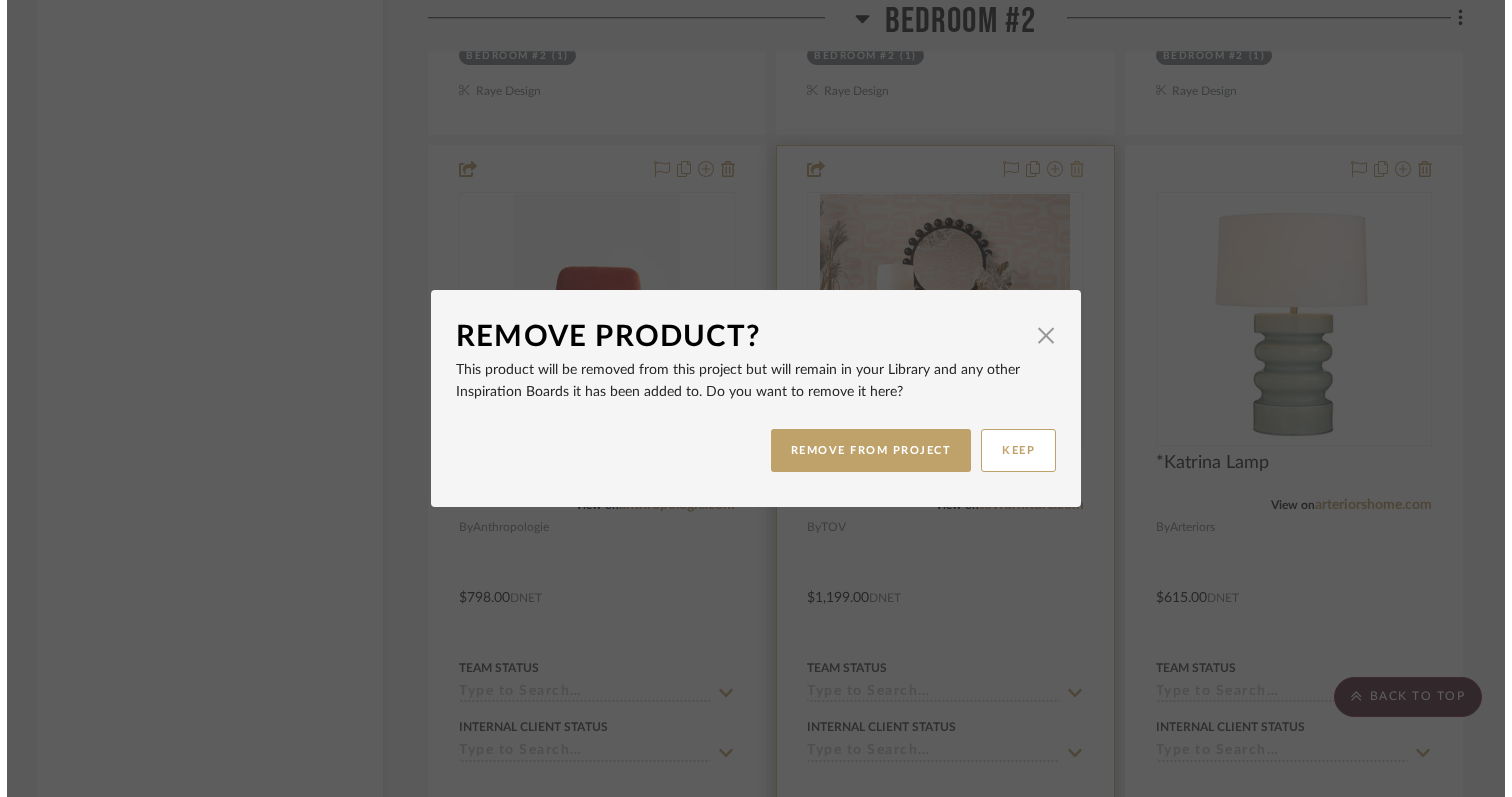 scroll, scrollTop: 0, scrollLeft: 0, axis: both 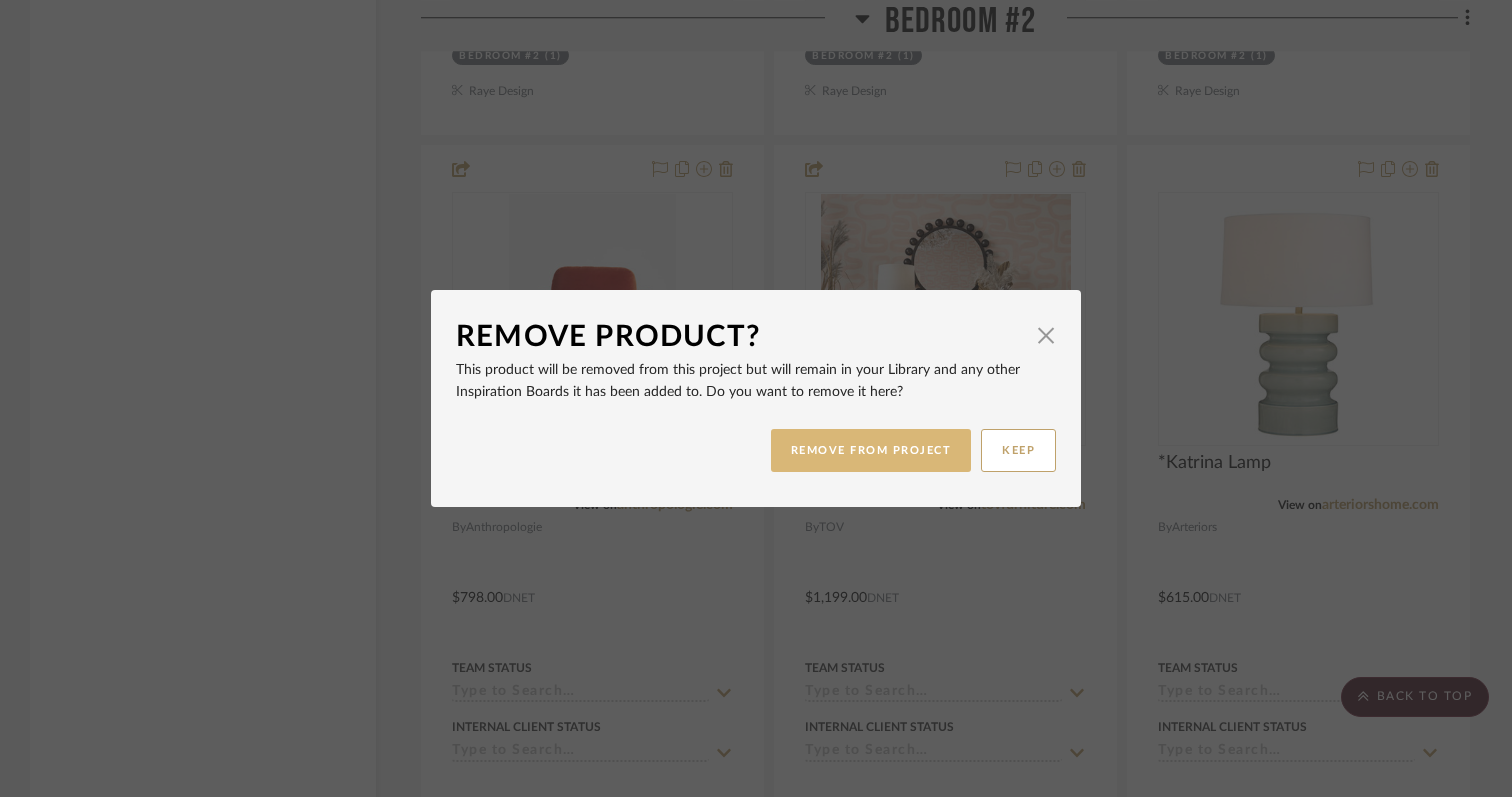 click on "REMOVE FROM PROJECT" at bounding box center [871, 450] 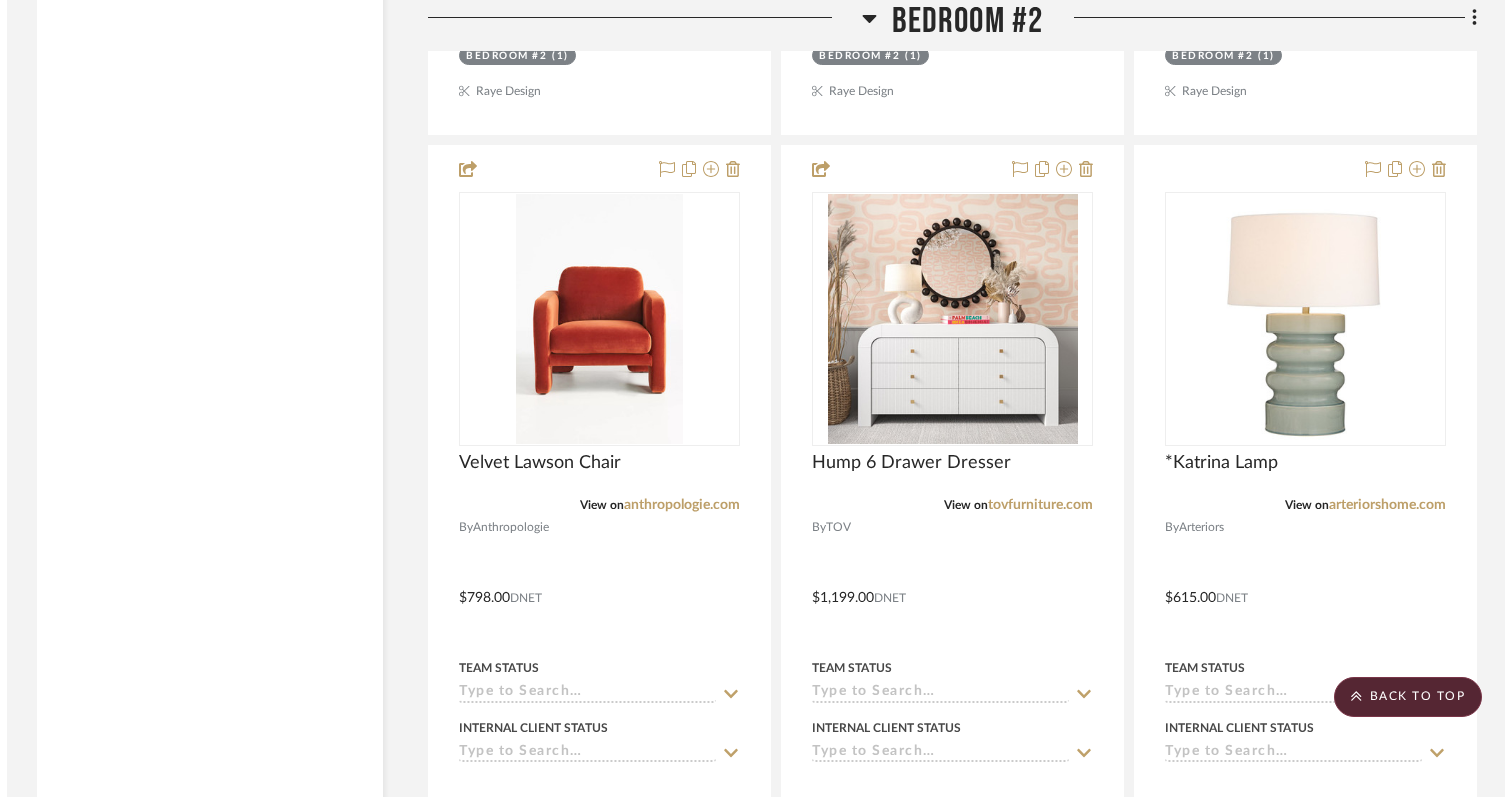 scroll, scrollTop: 0, scrollLeft: 0, axis: both 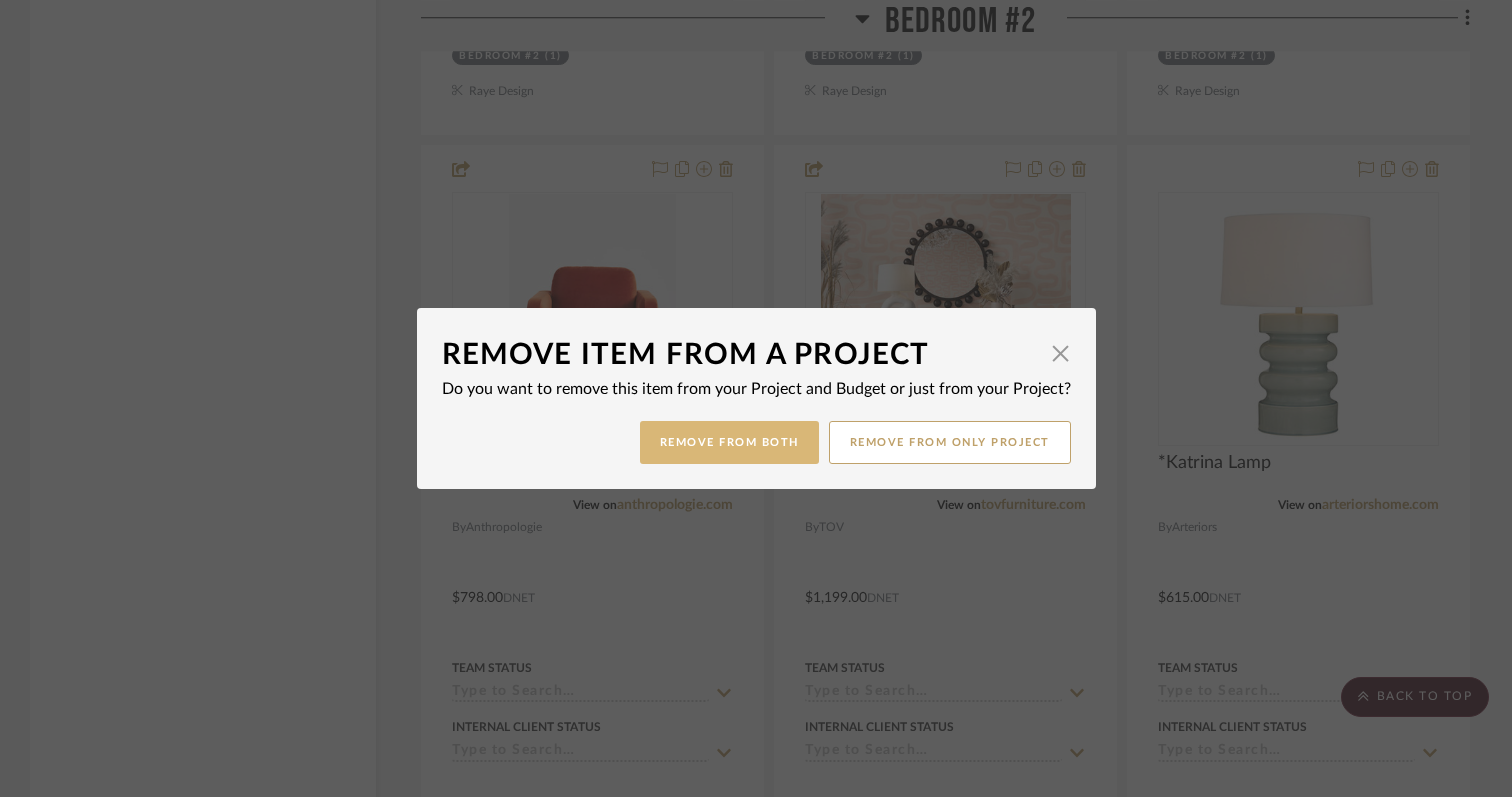 click on "Remove from Both" at bounding box center [729, 442] 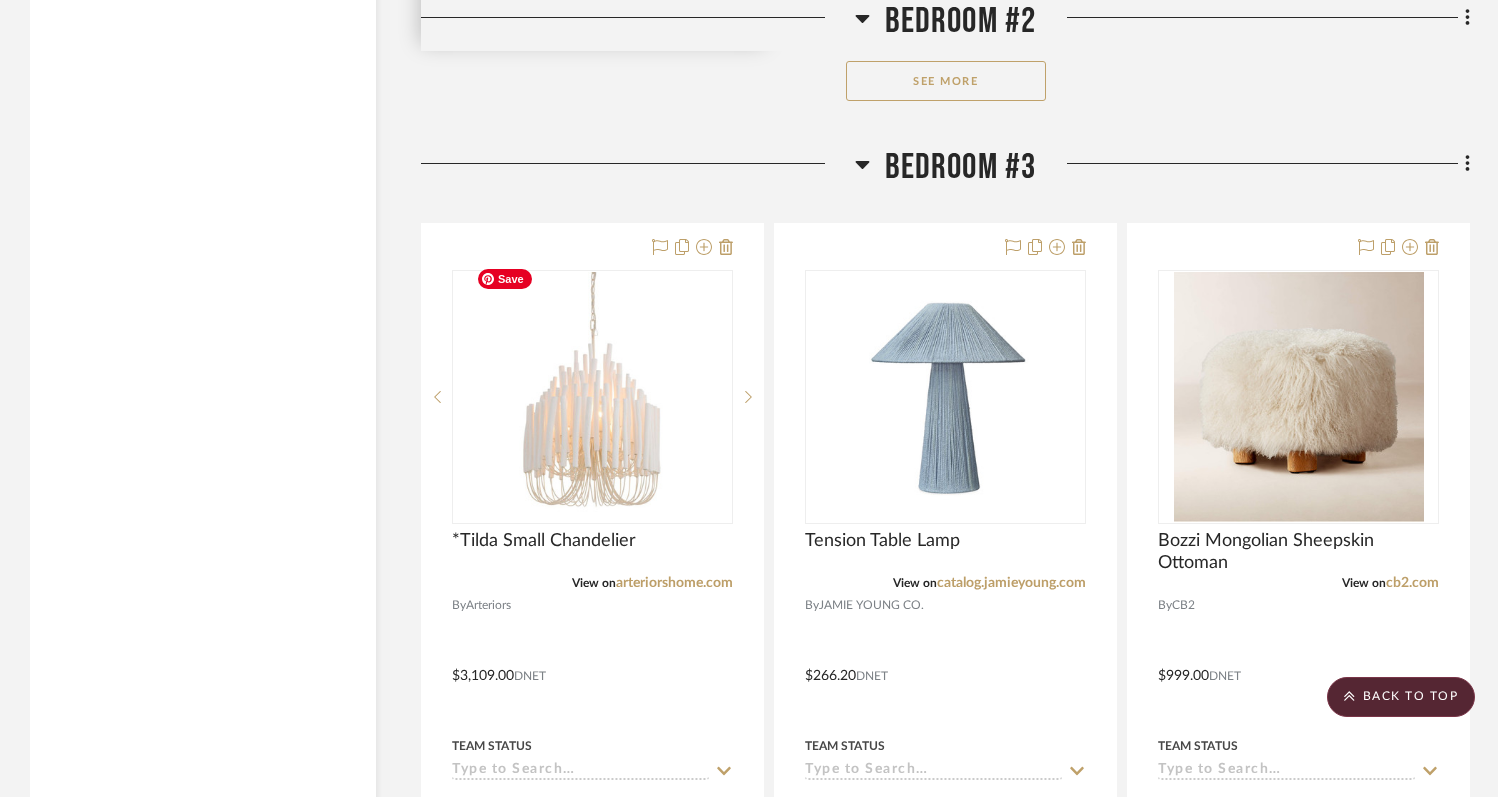 scroll, scrollTop: 12557, scrollLeft: 0, axis: vertical 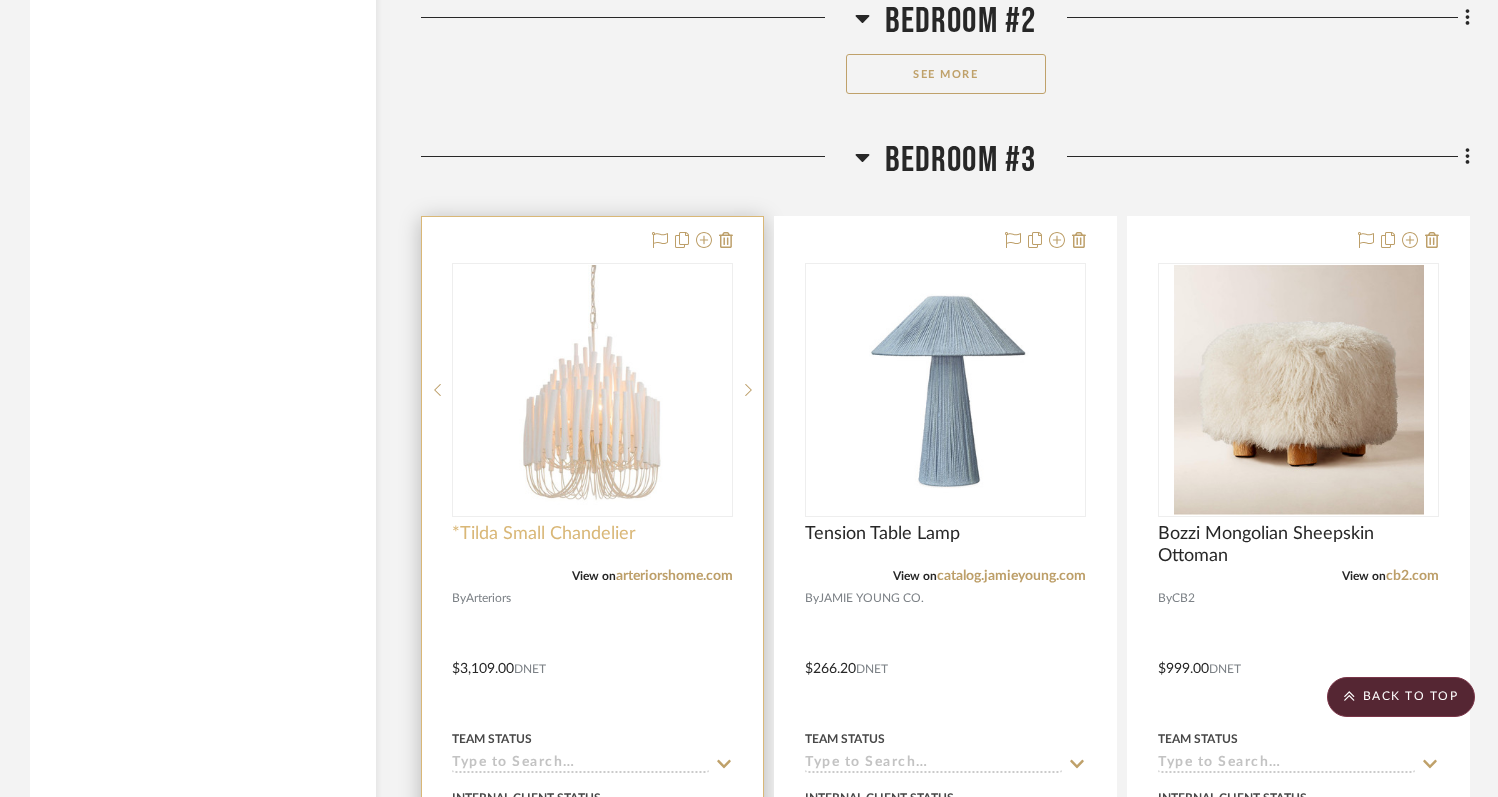 click on "*Tilda Small Chandelier" at bounding box center (544, 534) 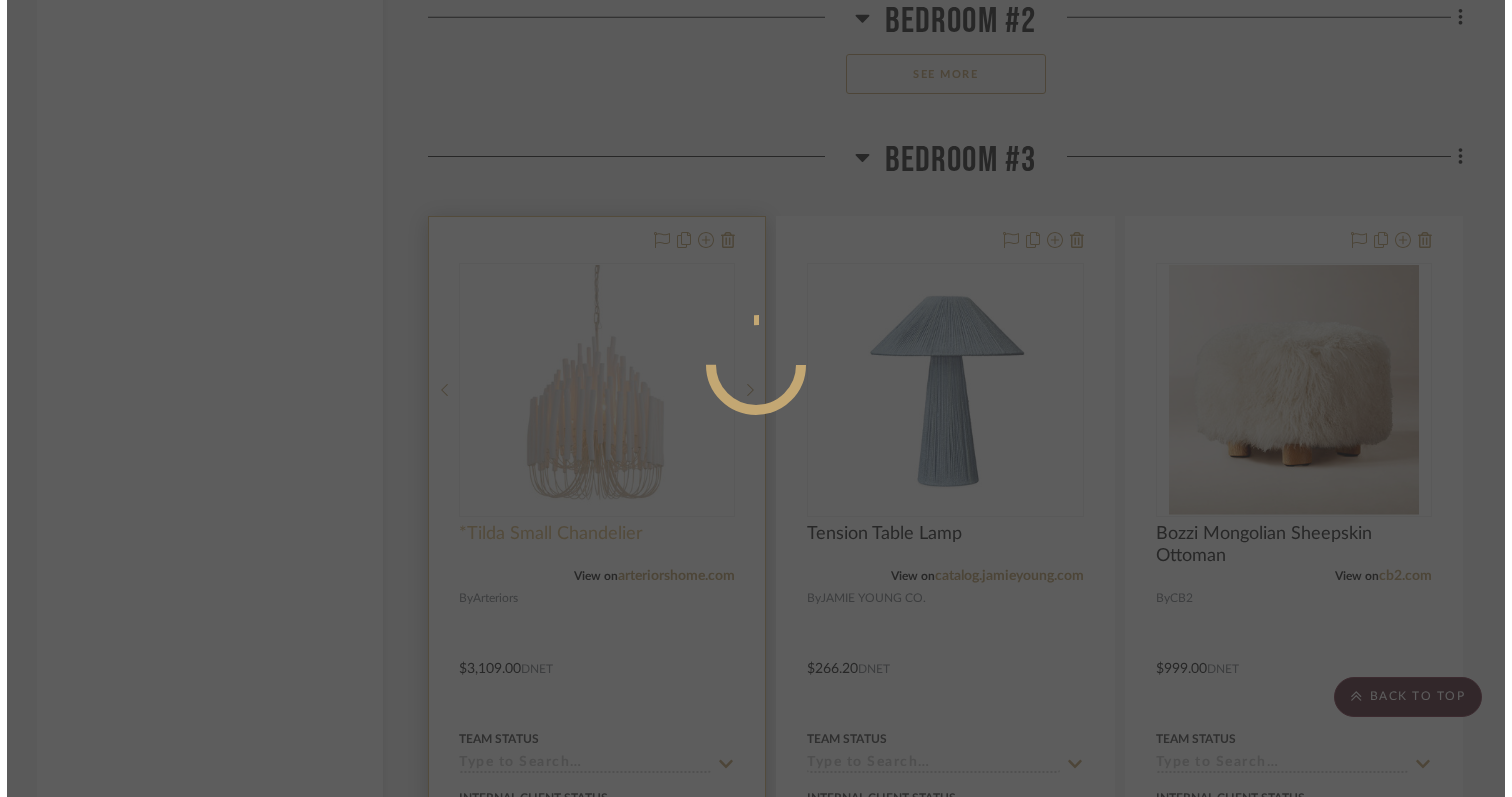 scroll, scrollTop: 0, scrollLeft: 0, axis: both 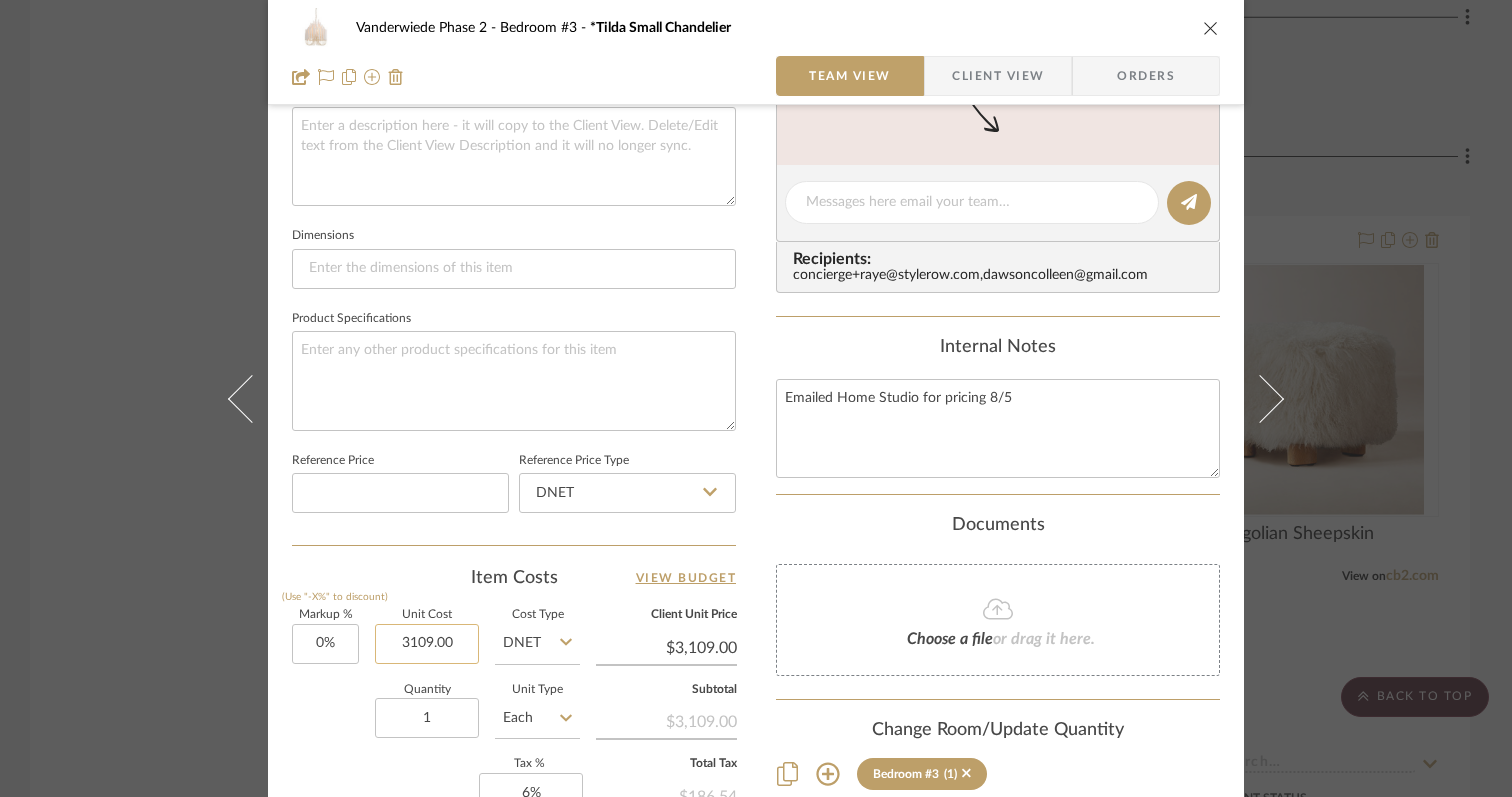 click on "3109.00" 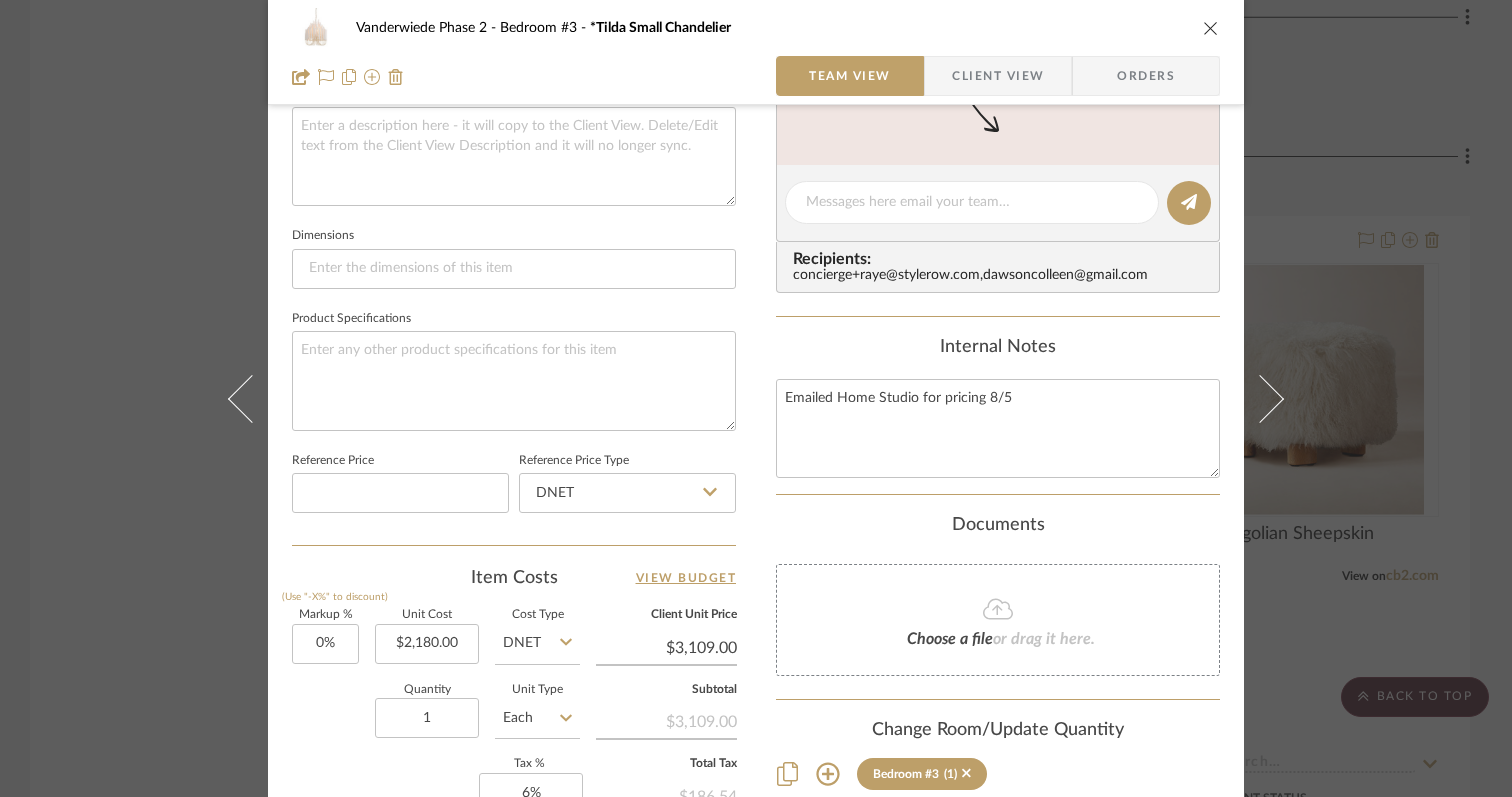 click on "Quantity  1  Unit Type  Each" 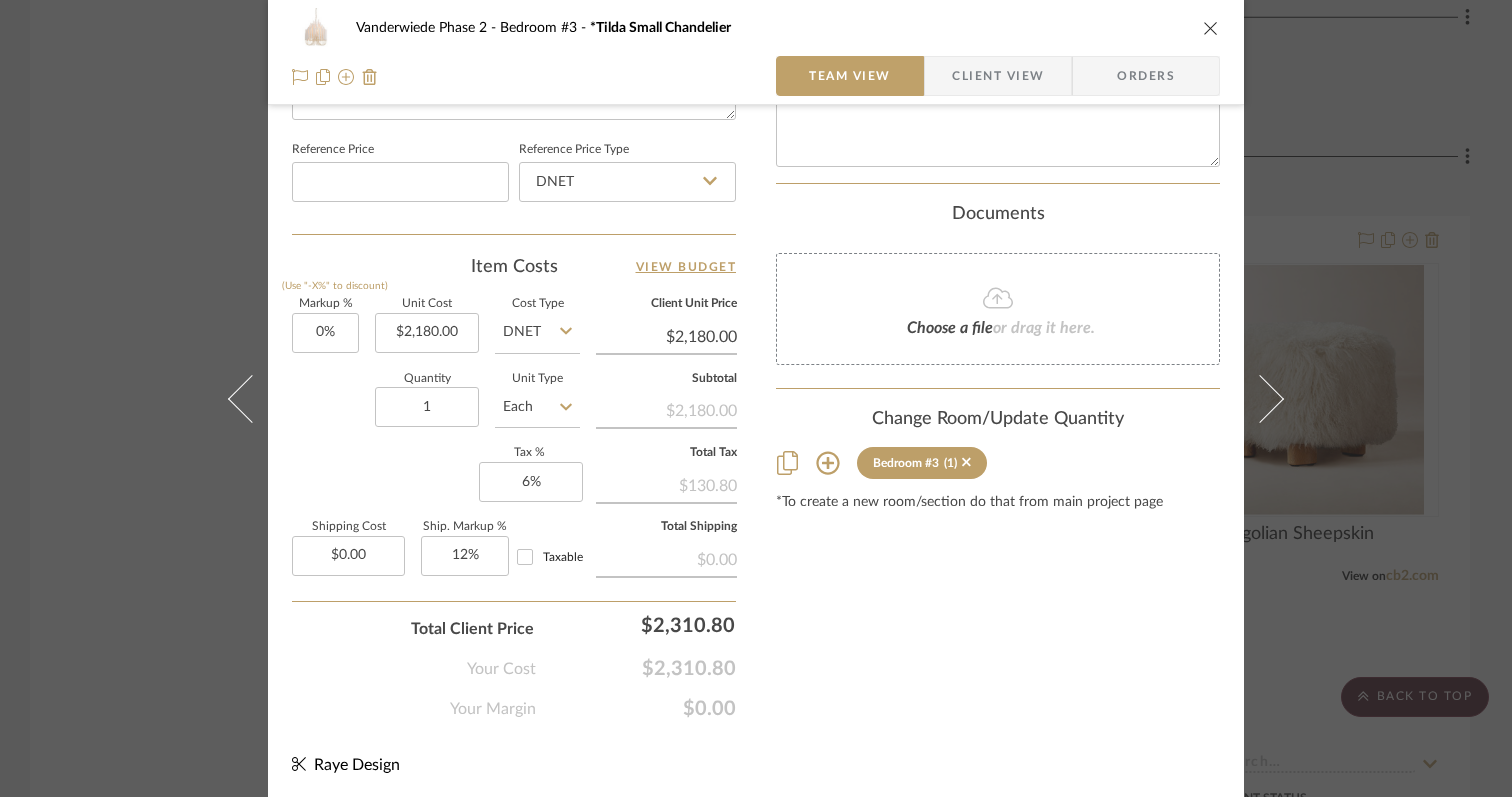 scroll, scrollTop: 1061, scrollLeft: 0, axis: vertical 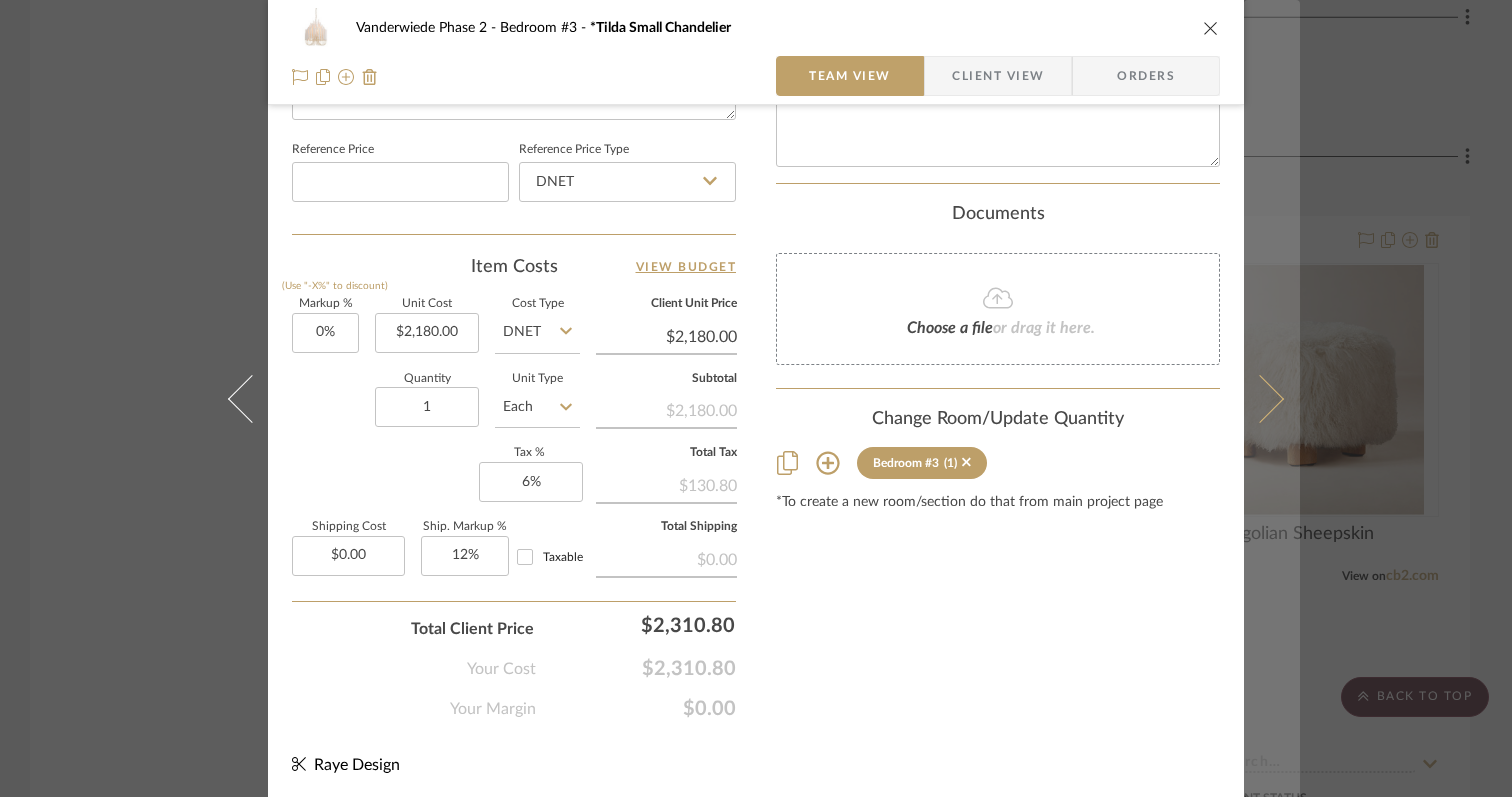 click at bounding box center [1260, 398] 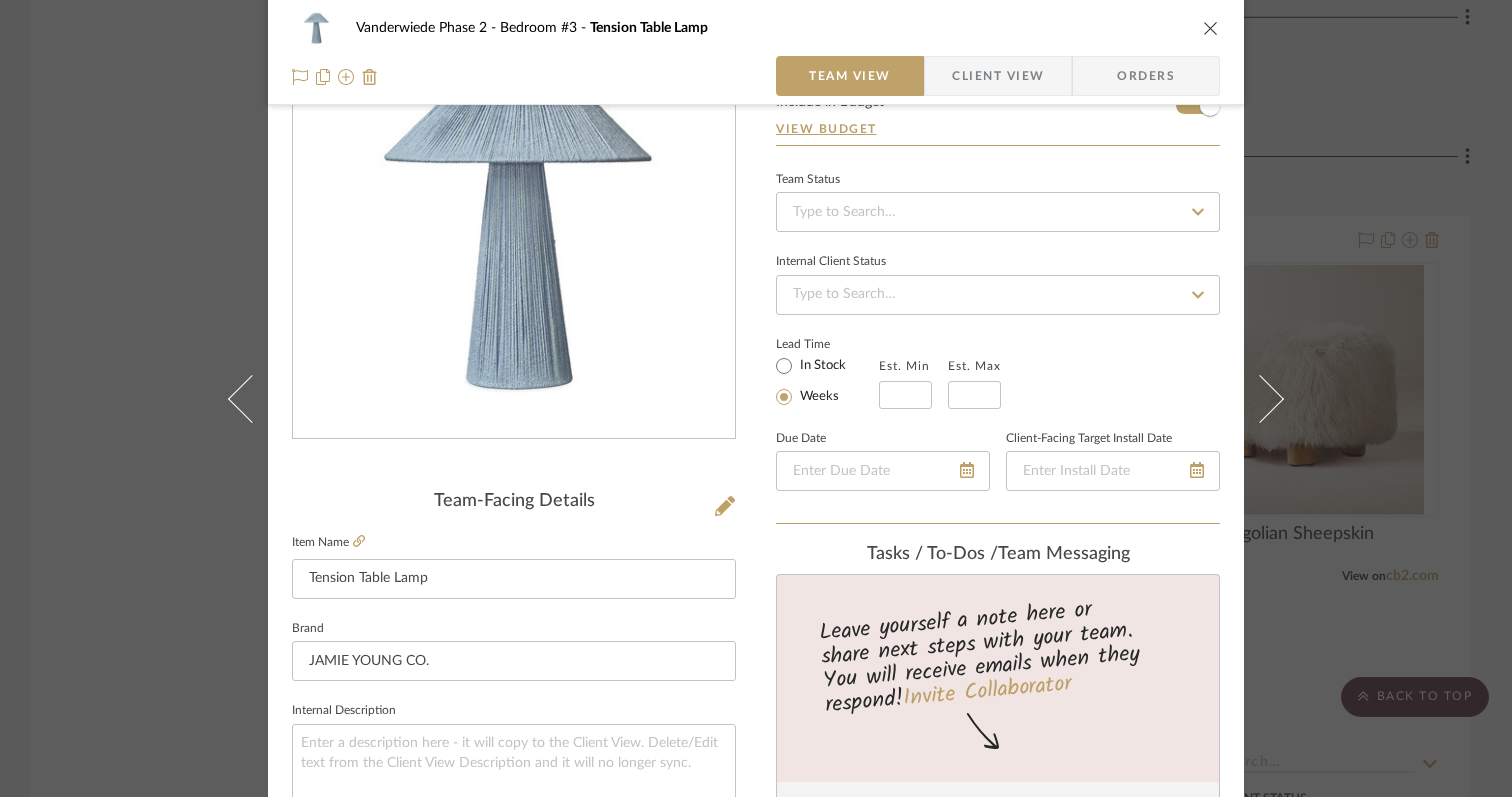 scroll, scrollTop: 0, scrollLeft: 0, axis: both 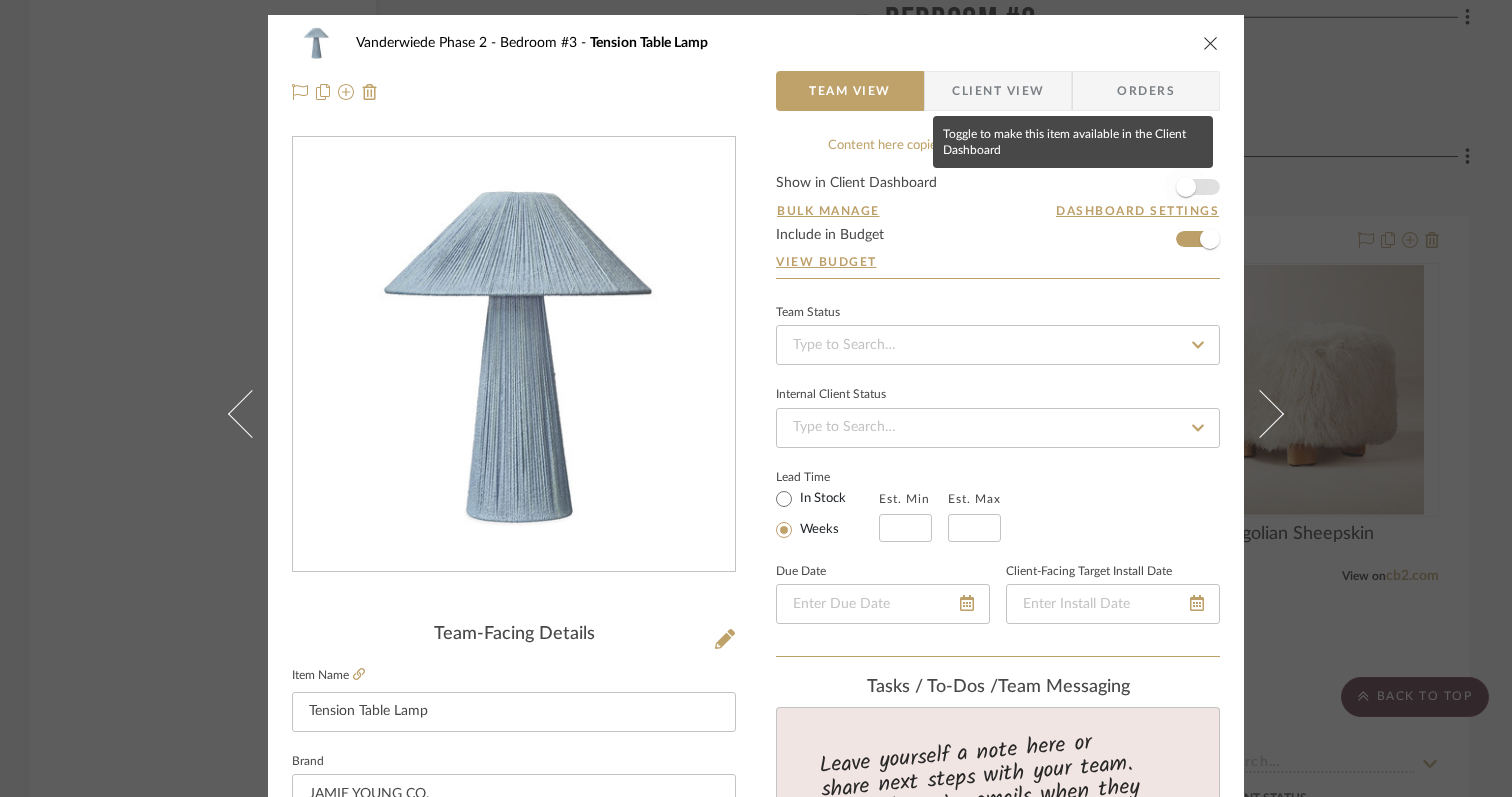 click at bounding box center [1186, 187] 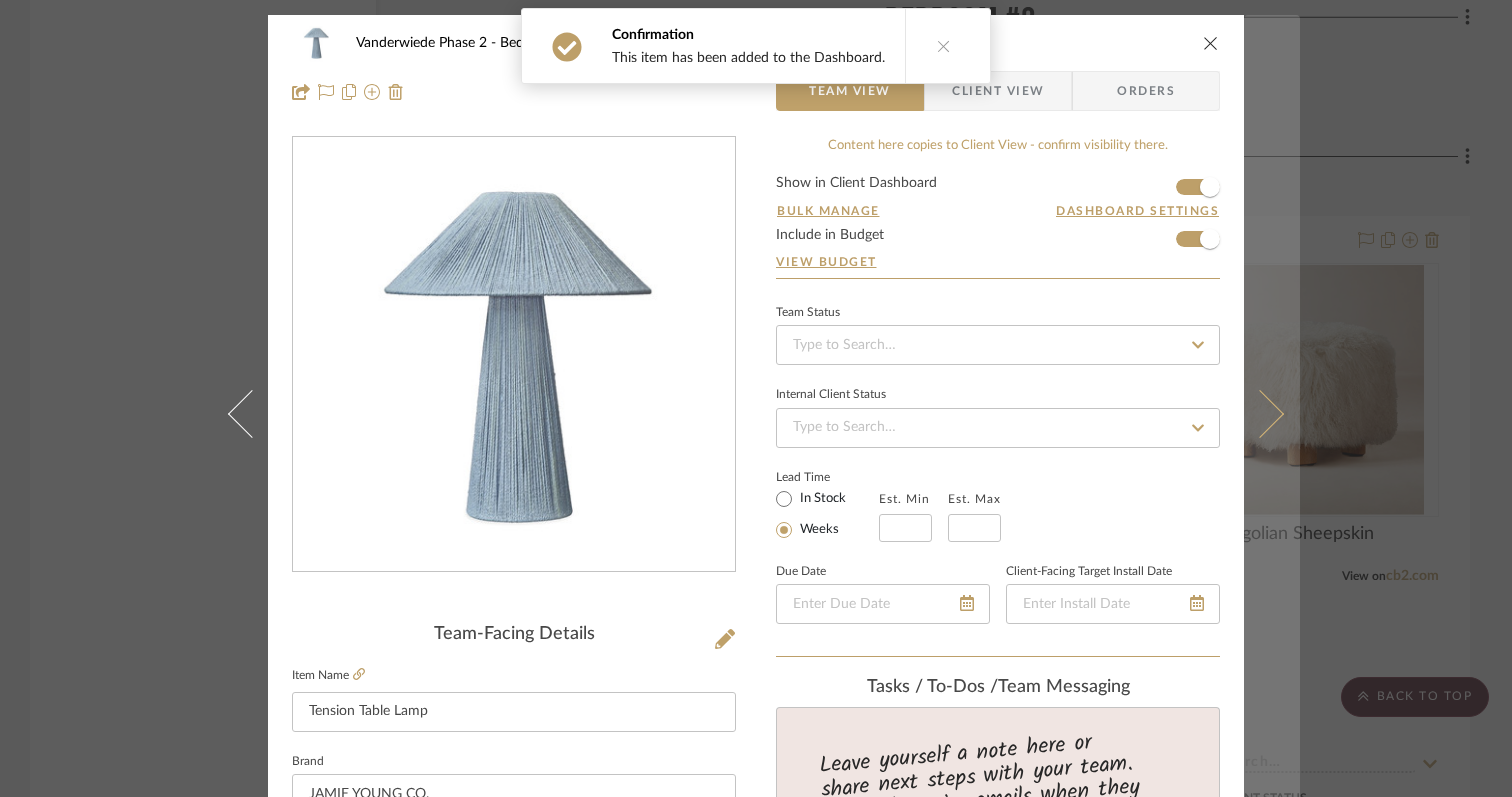 click at bounding box center [1260, 413] 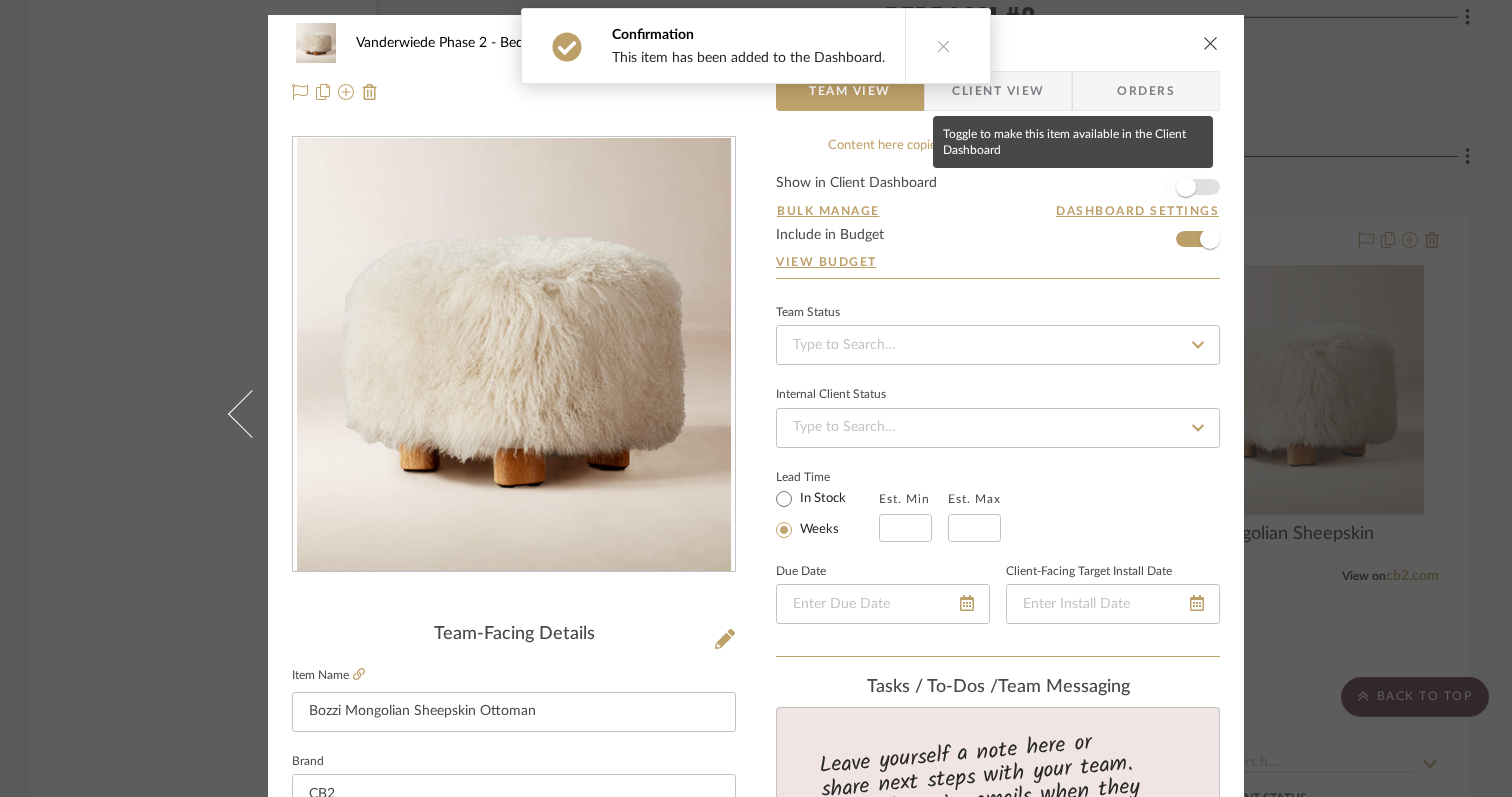 click at bounding box center (1186, 187) 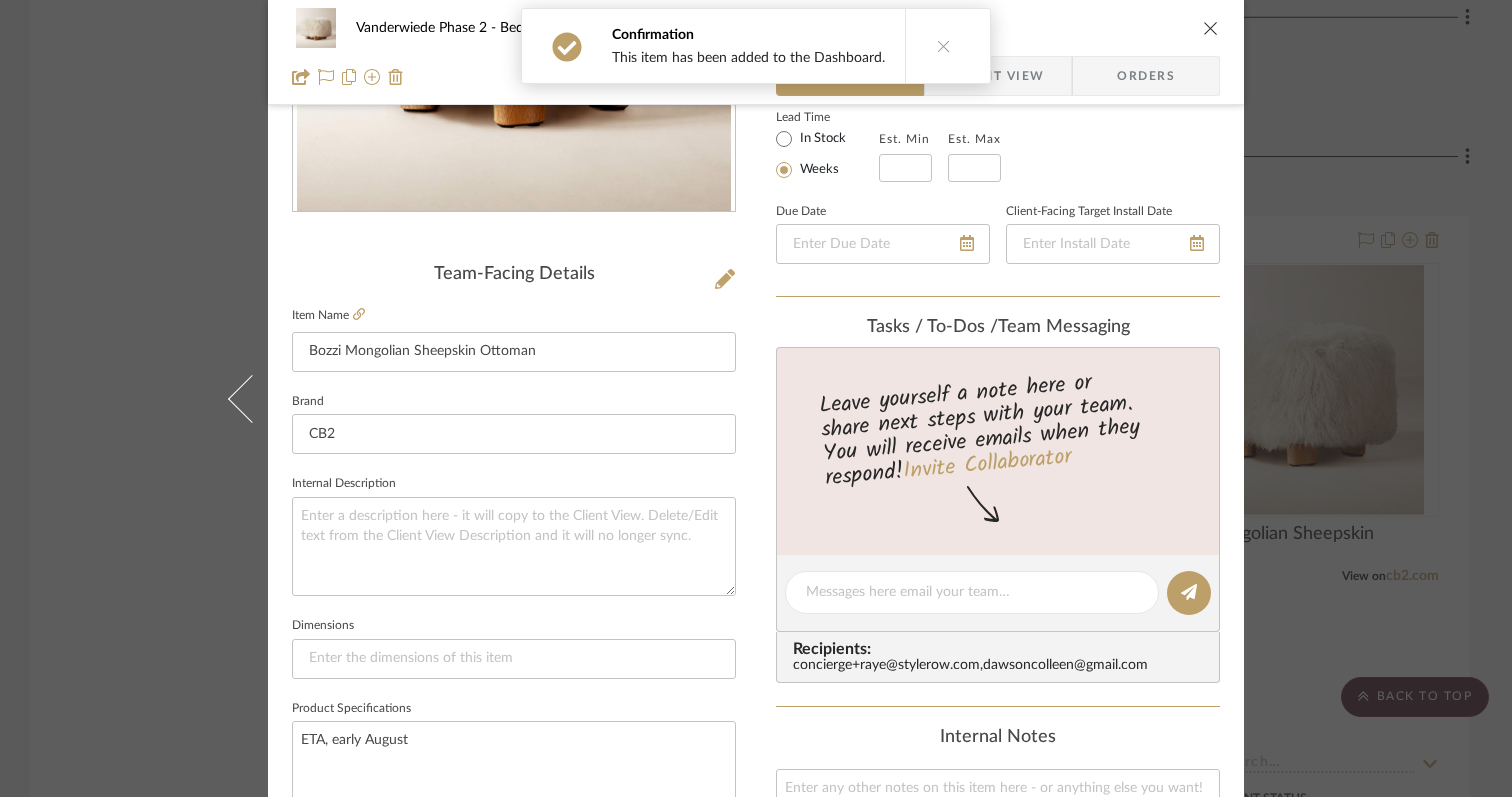 scroll, scrollTop: 289, scrollLeft: 0, axis: vertical 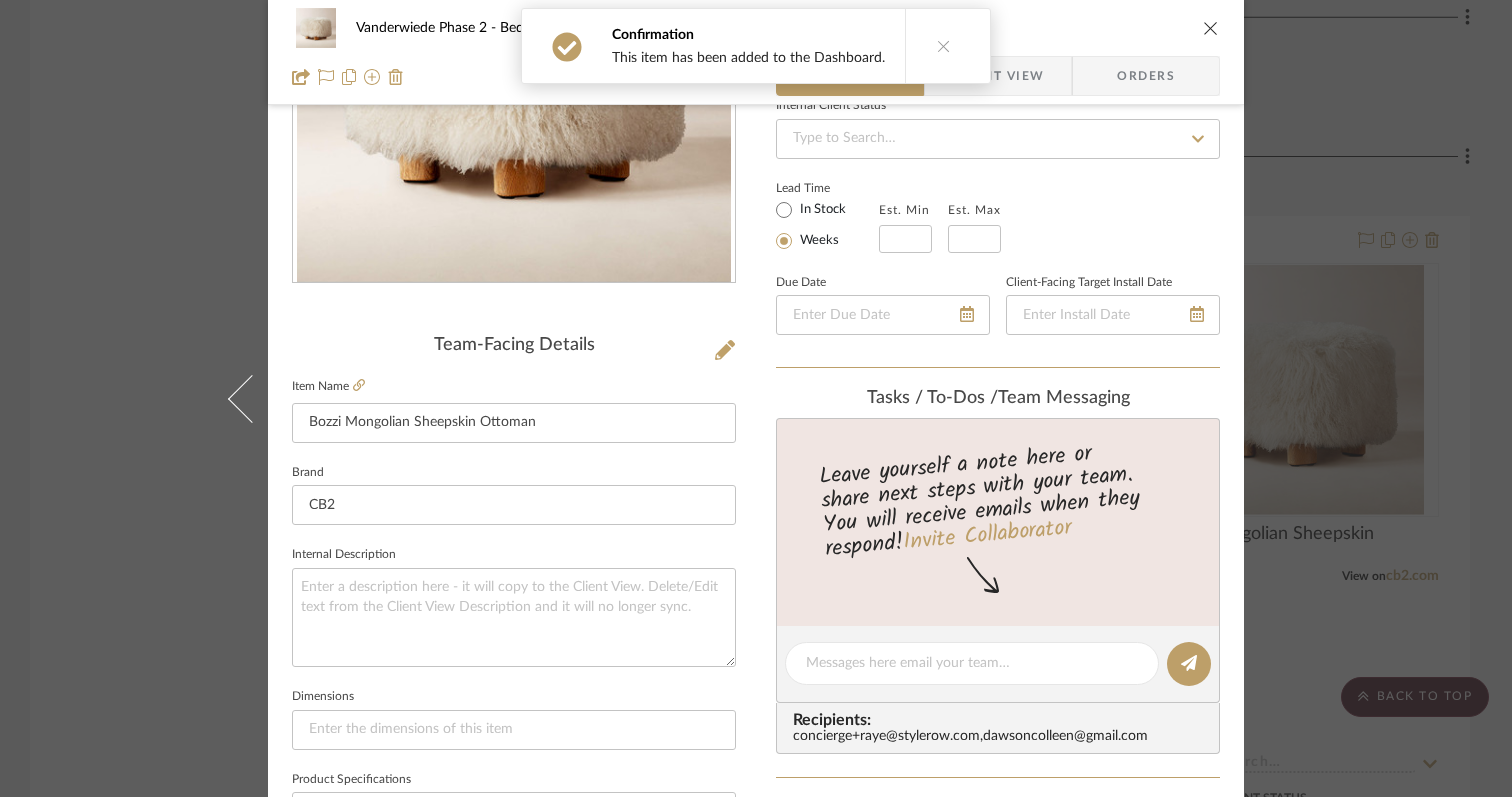 click on "Vanderwiede Phase 2 Bedroom #3 Bozzi Mongolian Sheepskin Ottoman Team View Client View Orders  Team-Facing Details   Item Name  Bozzi Mongolian Sheepskin Ottoman  Brand  CB2  Internal Description   Dimensions   Product Specifications  ETA, early August  Reference Price   Reference Price Type  DNET  Item Costs   View Budget   Markup %  (Use "-X%" to discount) 30%  Unit Cost  $999.00  Cost Type  DNET  Client Unit Price  $1,298.70  Quantity  2  Unit Type  Each  Subtotal   $2,597.40   Tax %  6%  Total Tax   $155.84   Shipping Cost  $0.00  Ship. Markup %  12% Taxable  Total Shipping   $0.00  Total Client Price  $2,753.24  Your Cost  $2,117.88  Your Margin  $599.40  Content here copies to Client View - confirm visibility there.  Show in Client Dashboard  Bulk Manage Dashboard Settings  Include in Budget   View Budget  Team Status Internal Client Status  Lead Time  In Stock Weeks  Est. Min   Est. Max   Due Date   Client-Facing Target Install Date  Tasks / To-Dos /  team Messaging Invite Collaborator Recipients: ," at bounding box center [756, 649] 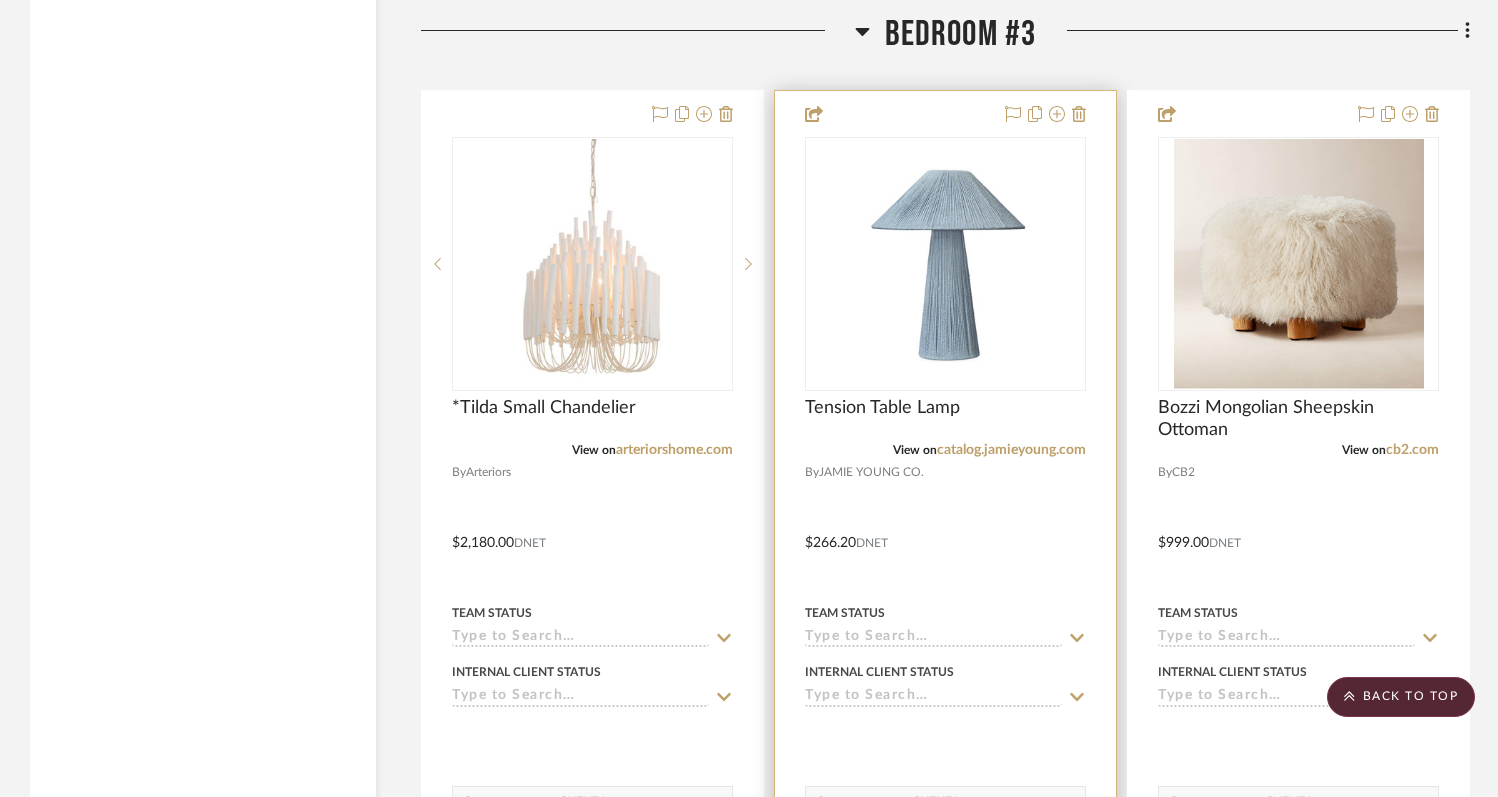 scroll, scrollTop: 12687, scrollLeft: 0, axis: vertical 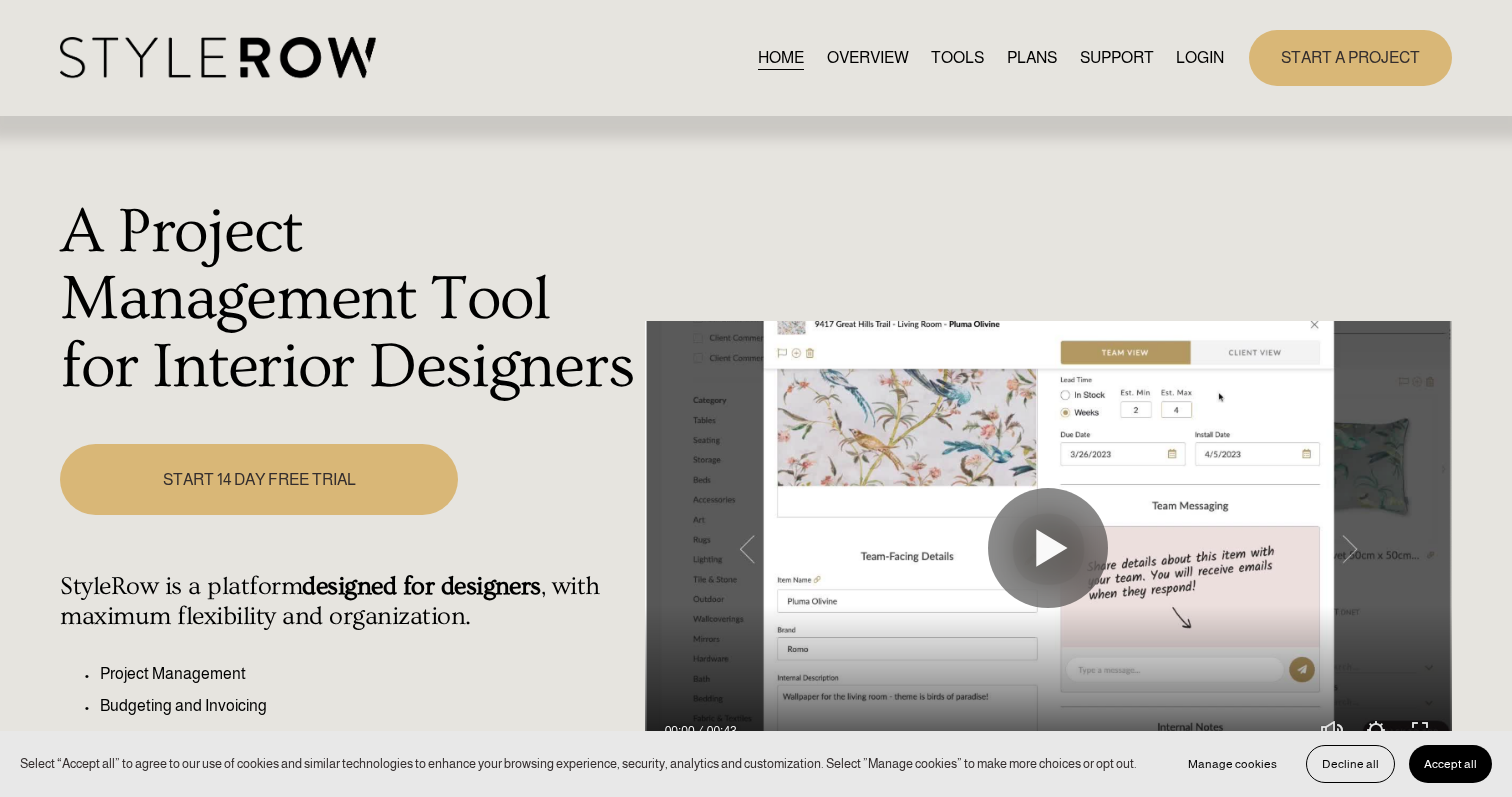 click on "LOGIN" at bounding box center (1200, 57) 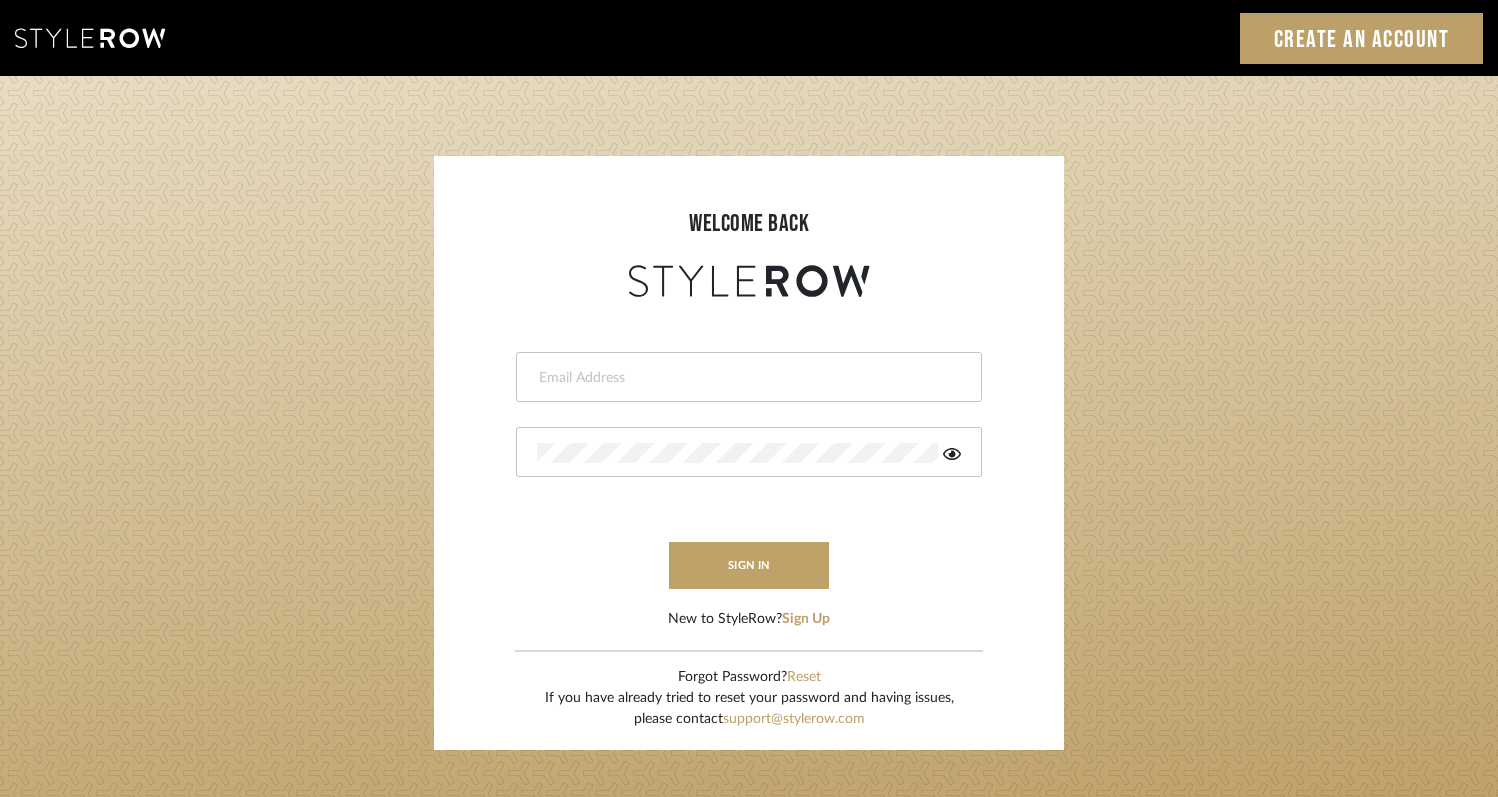 scroll, scrollTop: 0, scrollLeft: 0, axis: both 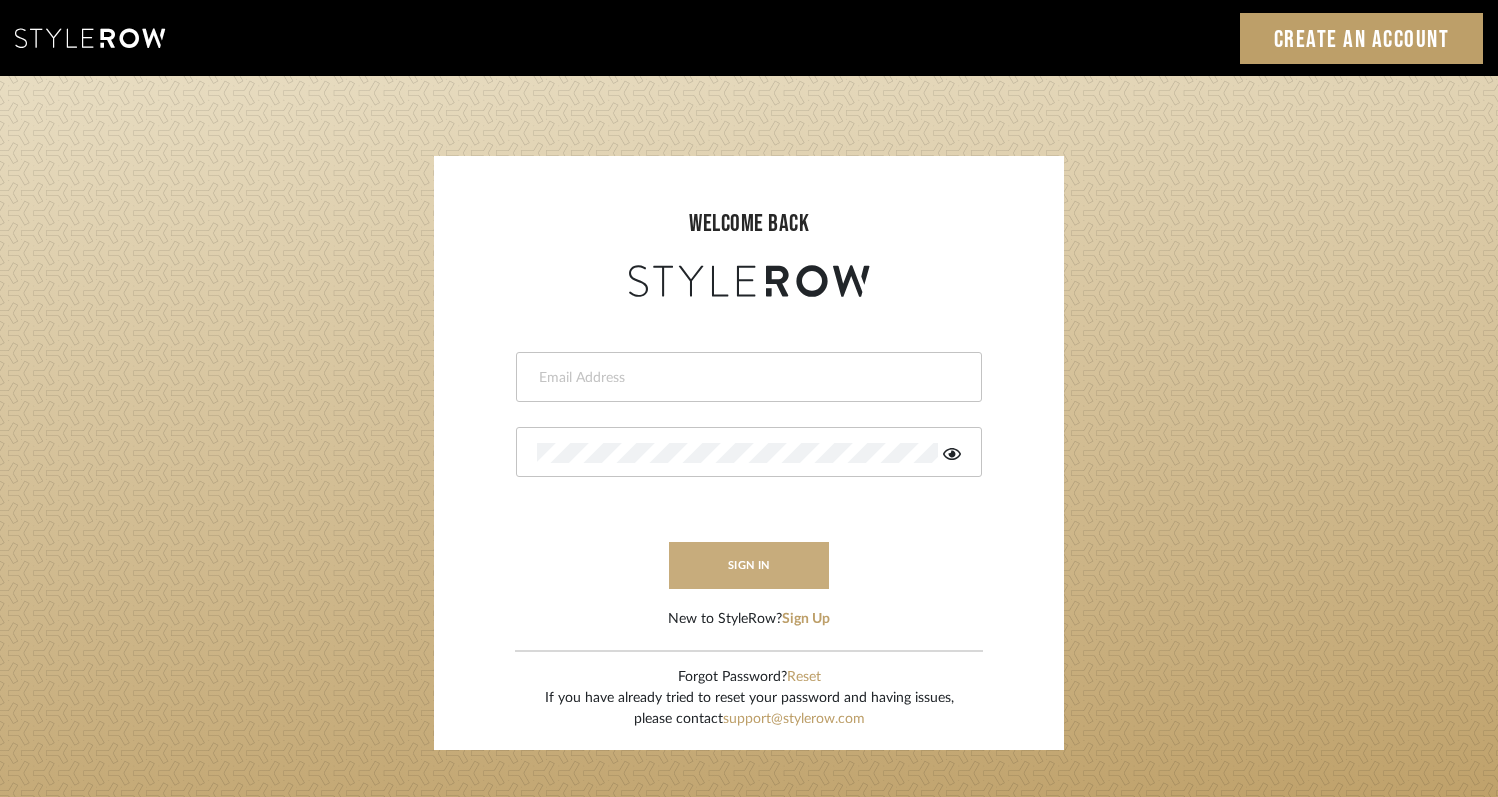 type on "rayeinteriordesign@example.com" 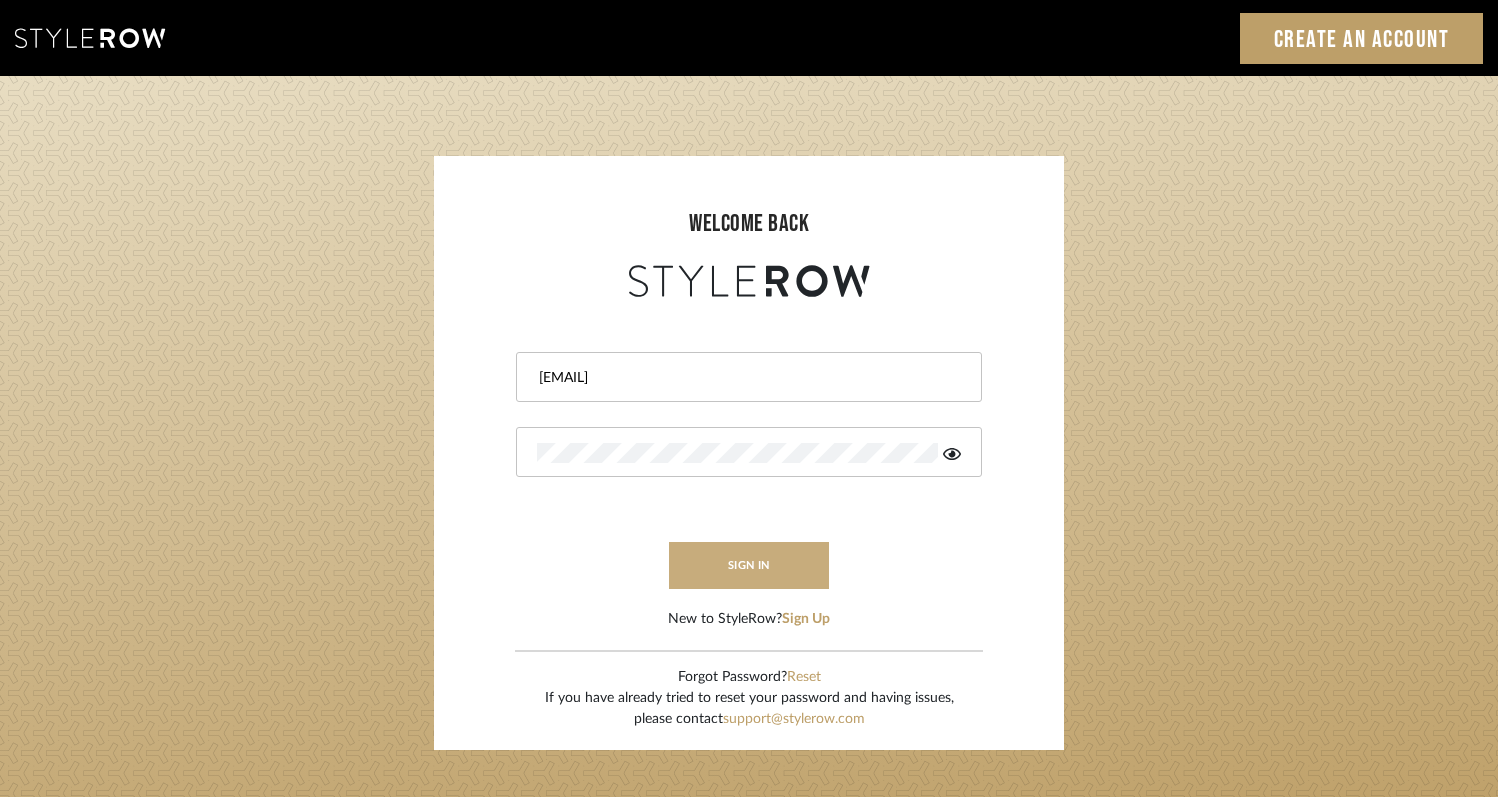 click on "sign in" at bounding box center (749, 565) 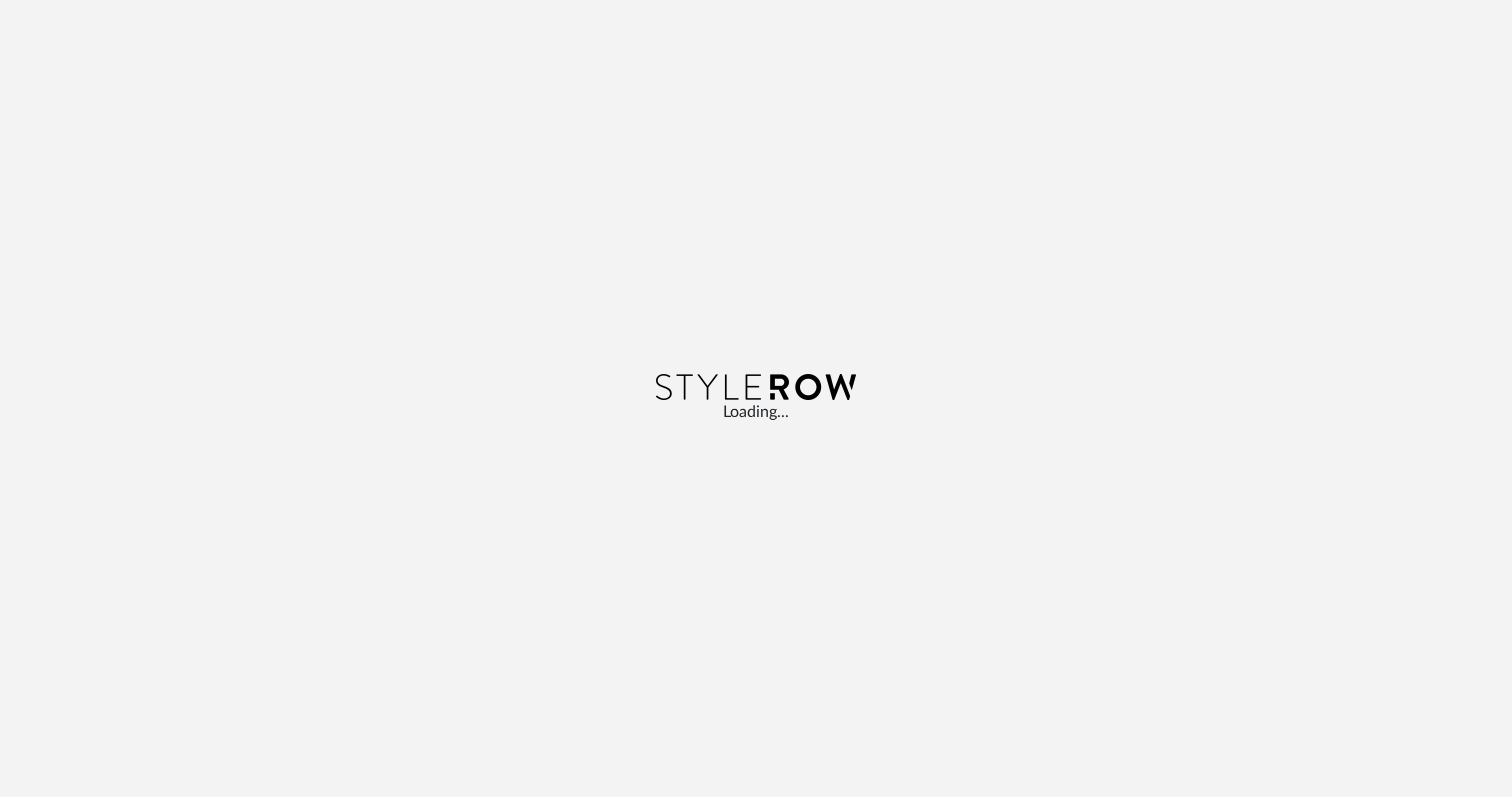 scroll, scrollTop: 0, scrollLeft: 0, axis: both 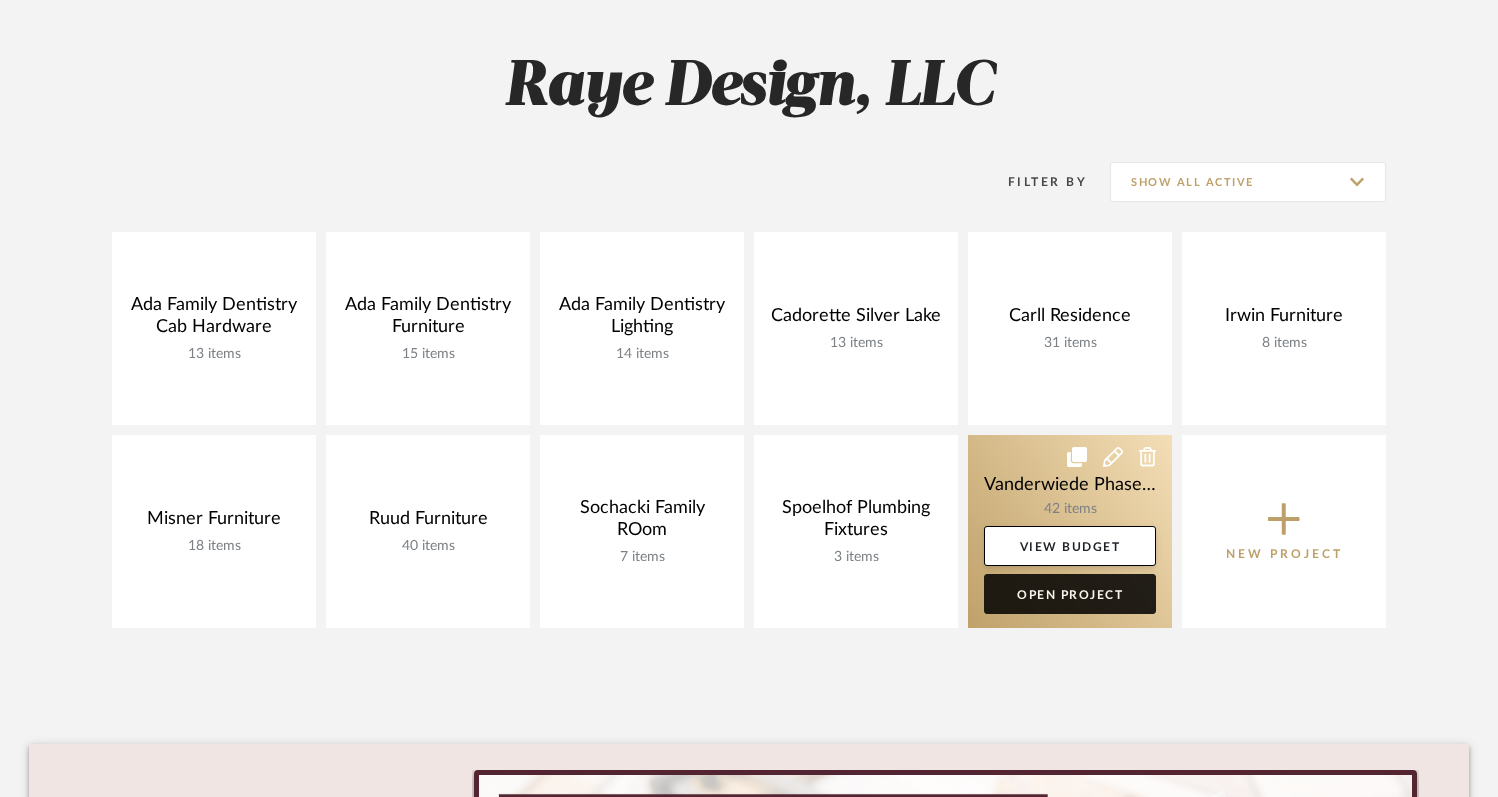 click on "Open Project" 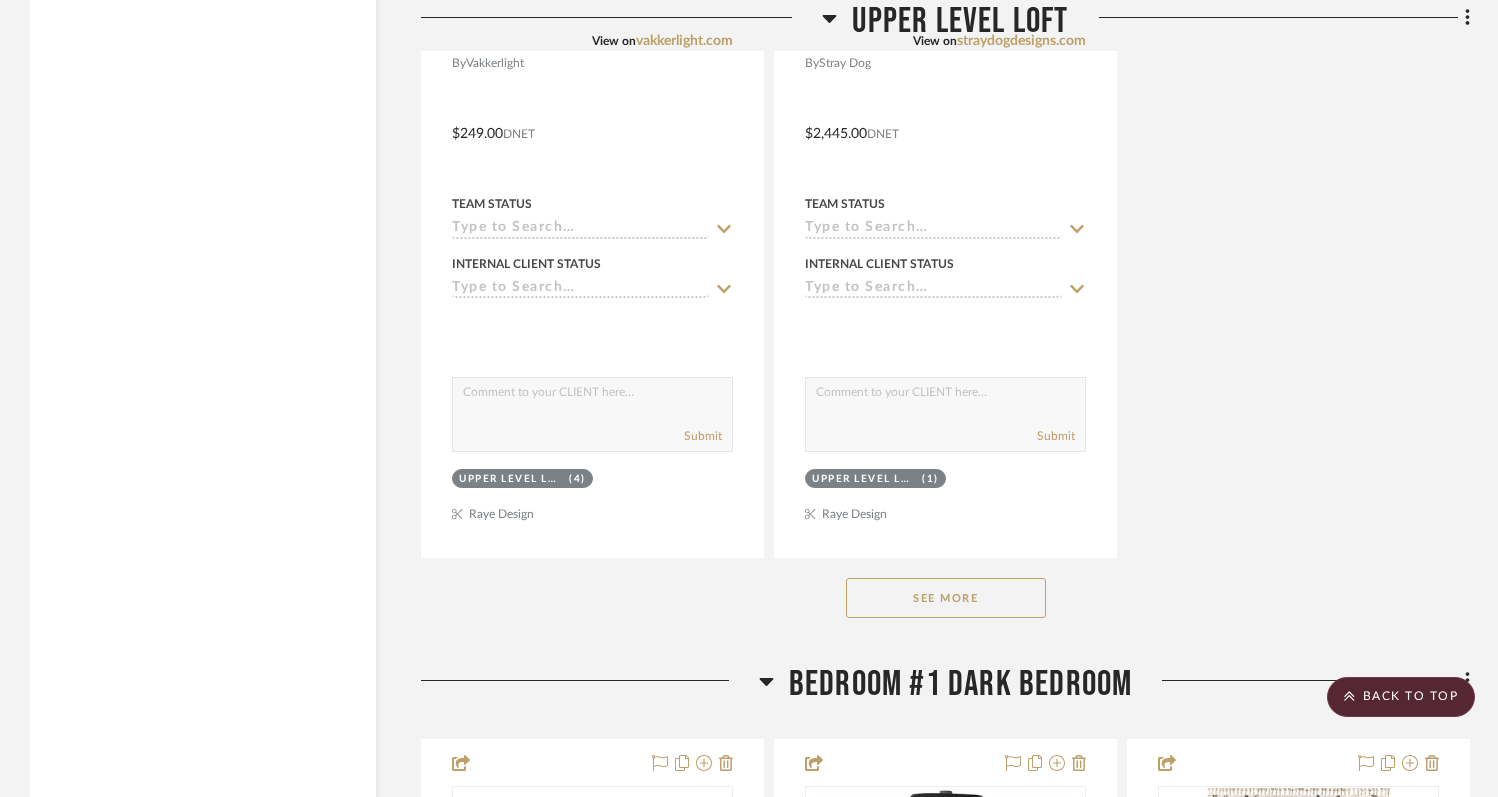 scroll, scrollTop: 6375, scrollLeft: 0, axis: vertical 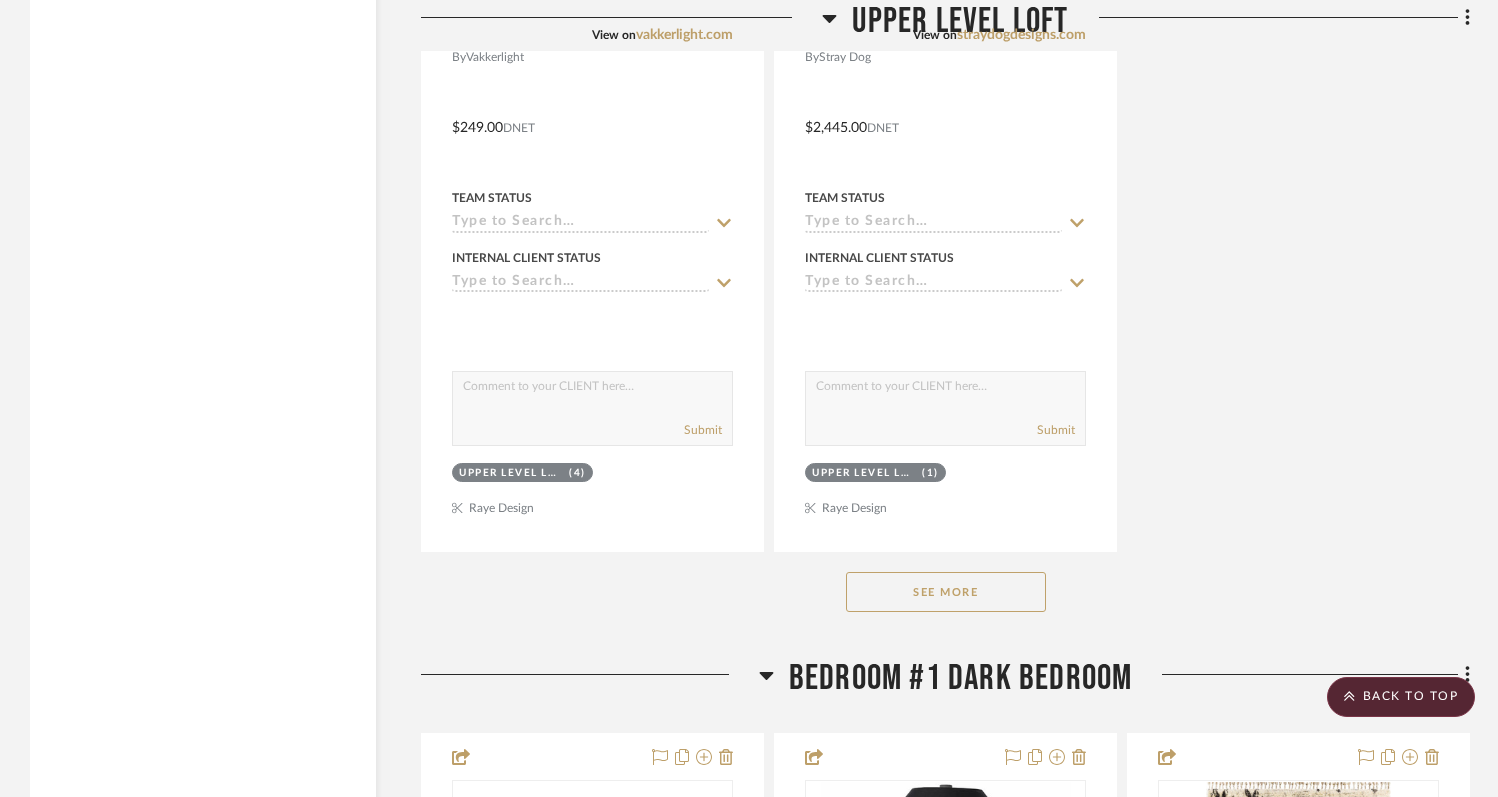 click on "See More" 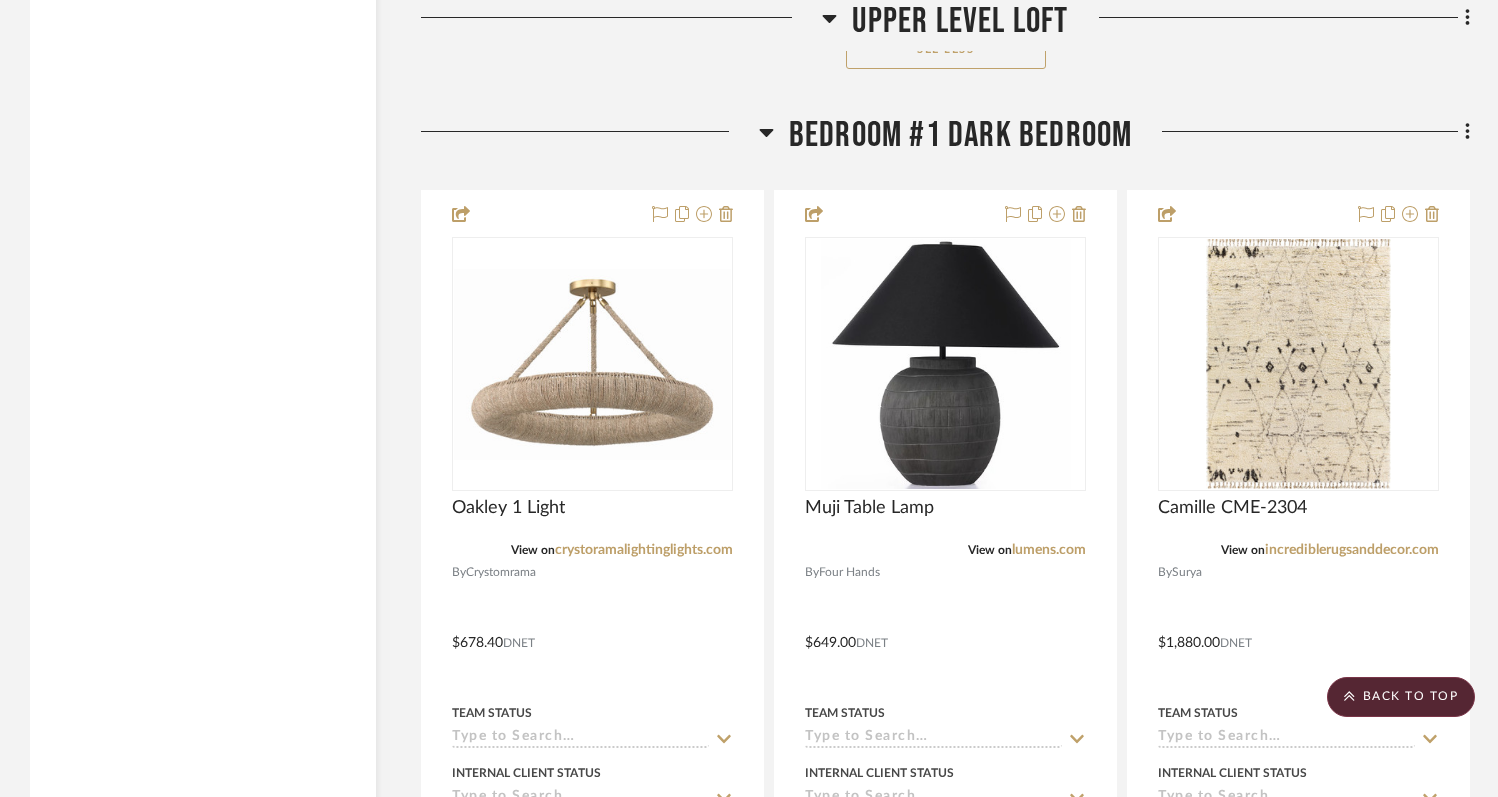scroll, scrollTop: 6907, scrollLeft: 0, axis: vertical 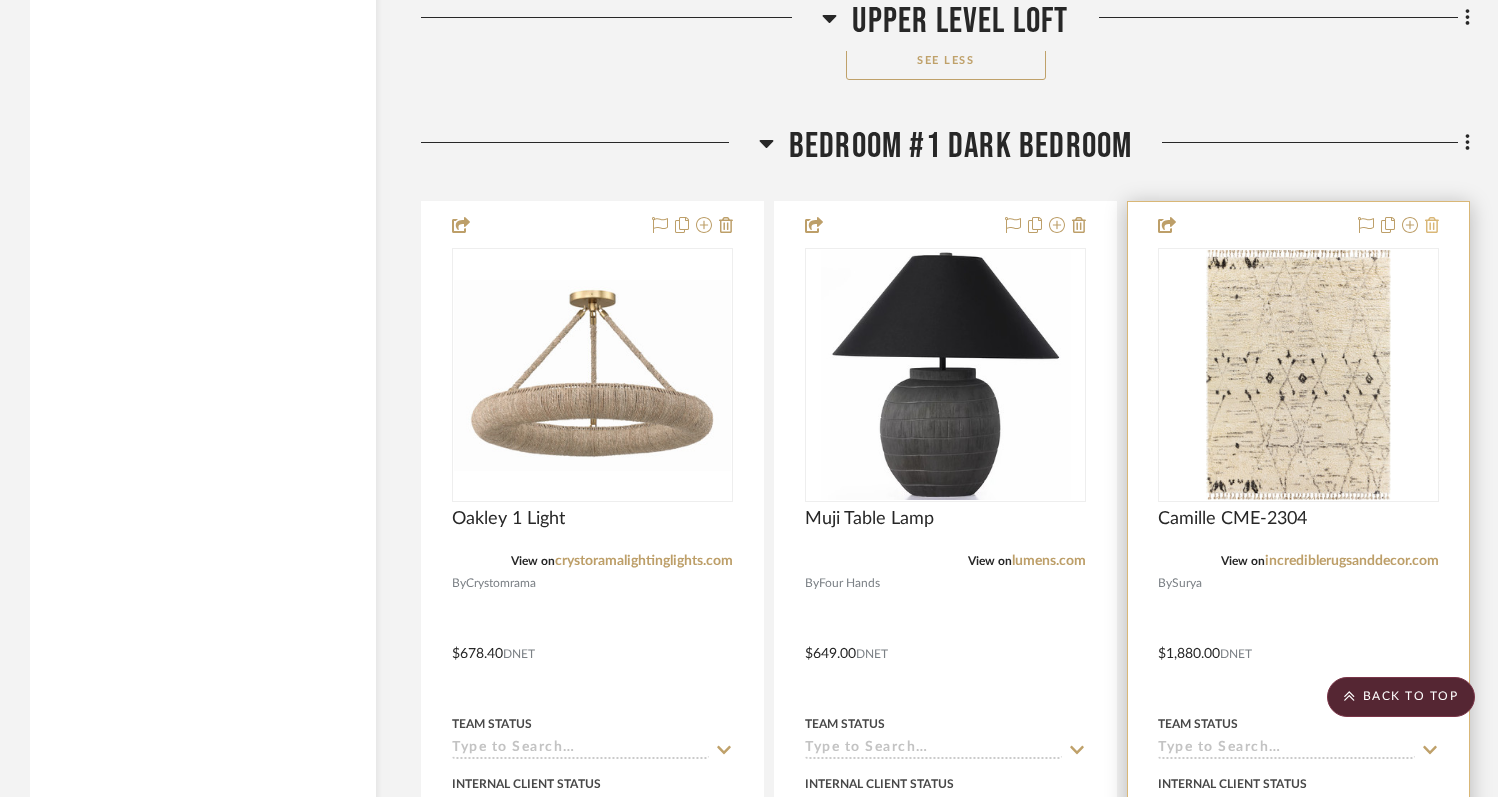 click 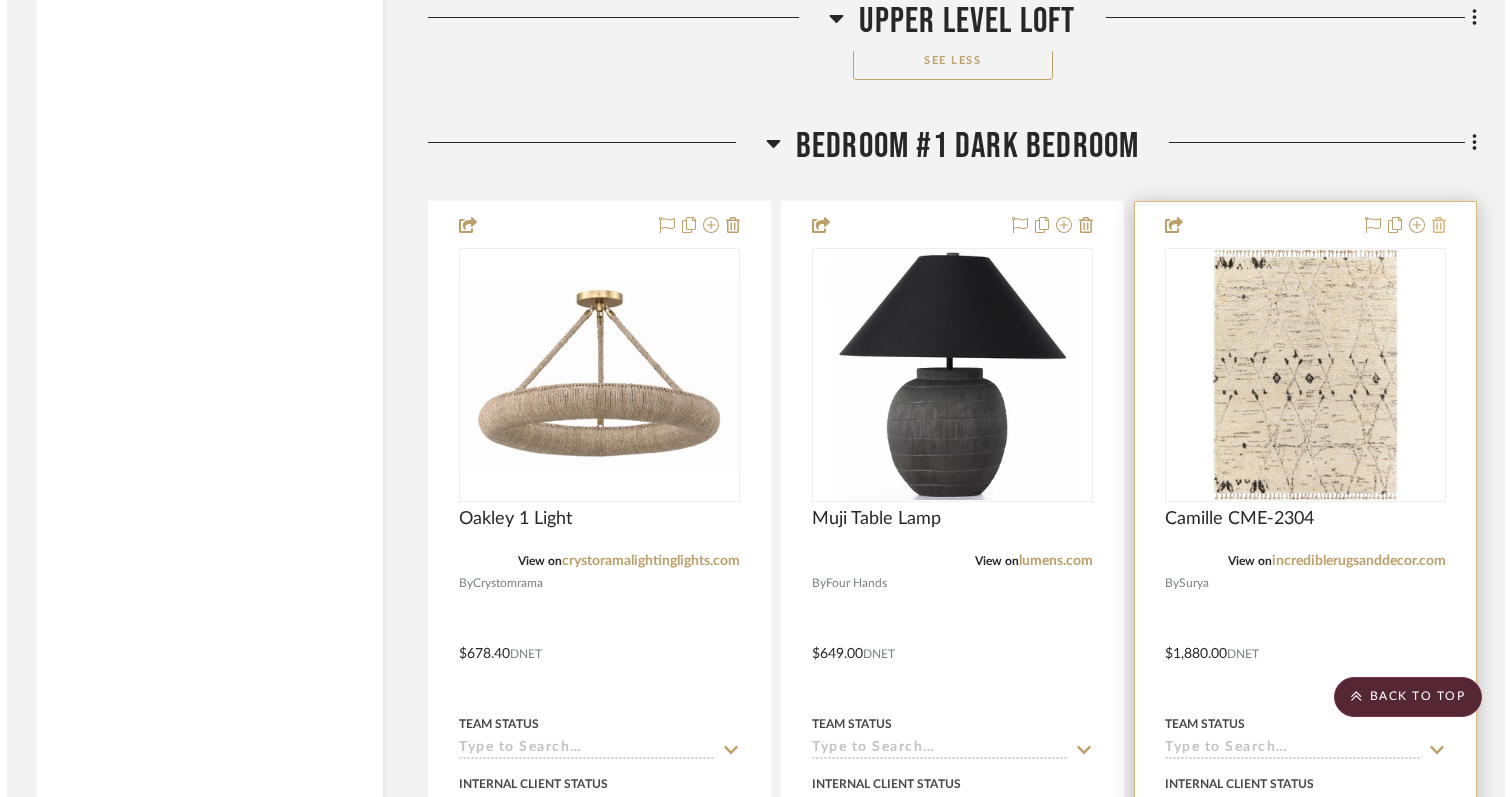 scroll, scrollTop: 0, scrollLeft: 0, axis: both 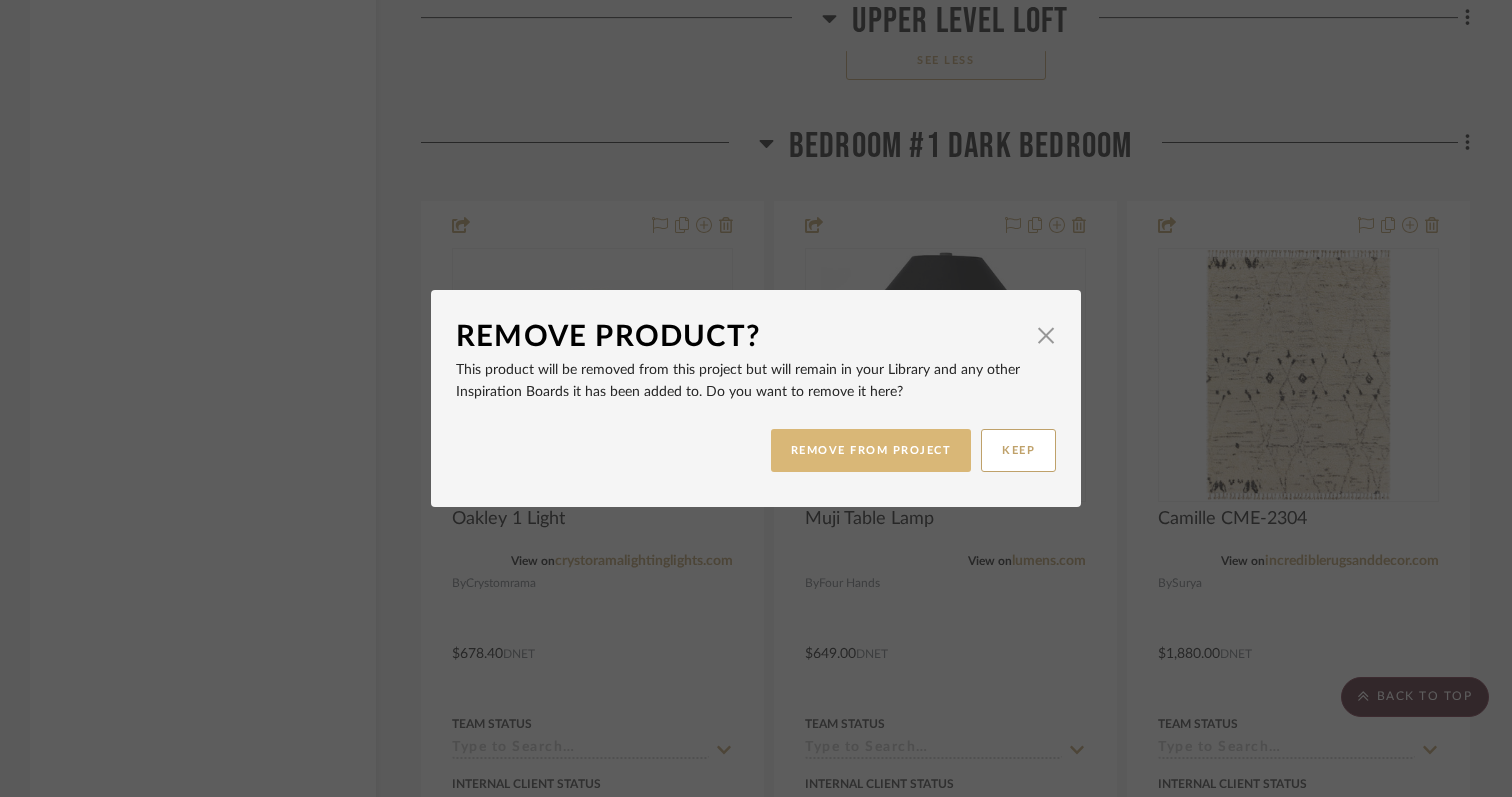 click on "REMOVE FROM PROJECT" at bounding box center [871, 450] 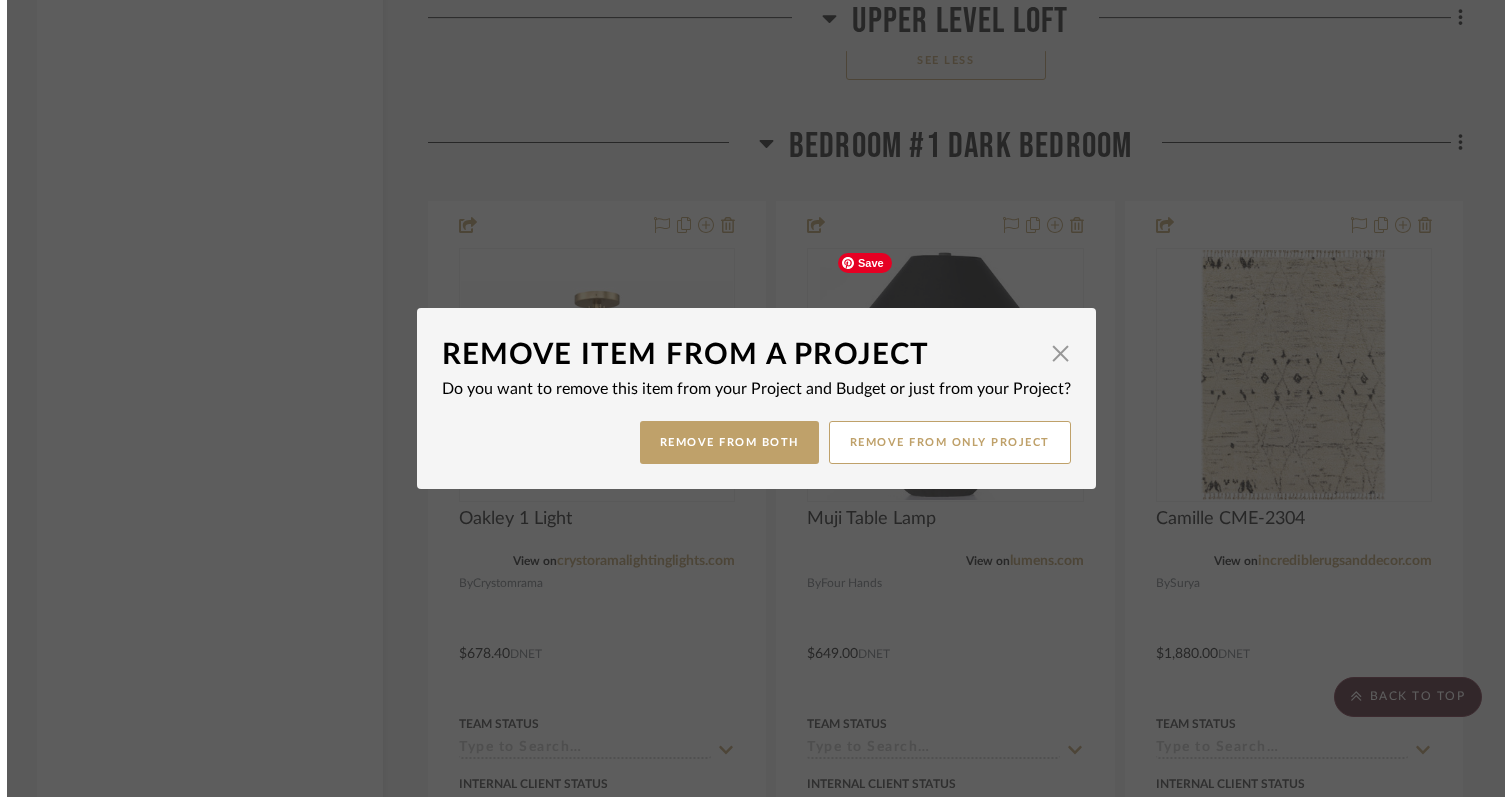 scroll, scrollTop: 0, scrollLeft: 0, axis: both 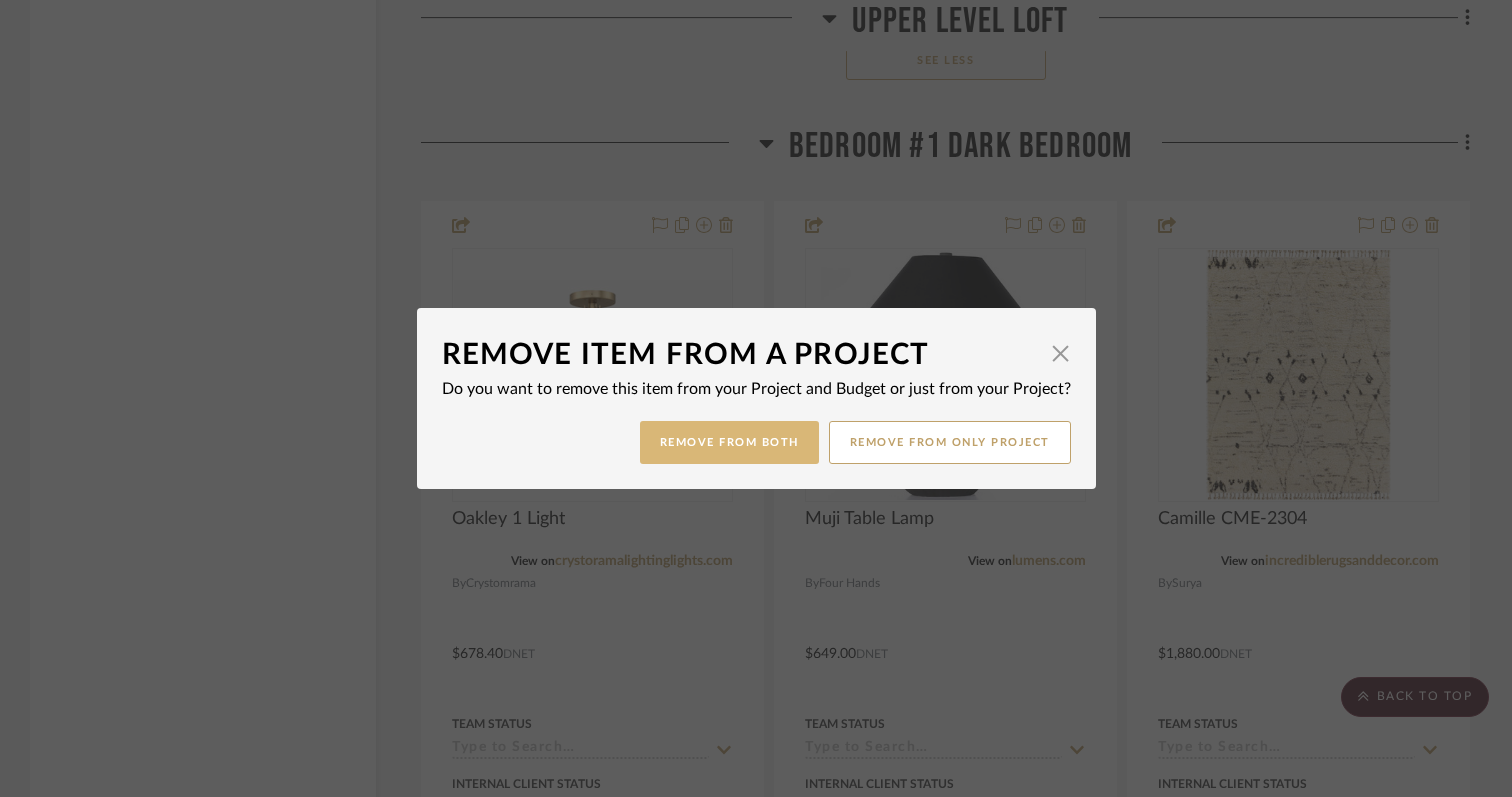 click on "Remove from Both" at bounding box center (729, 442) 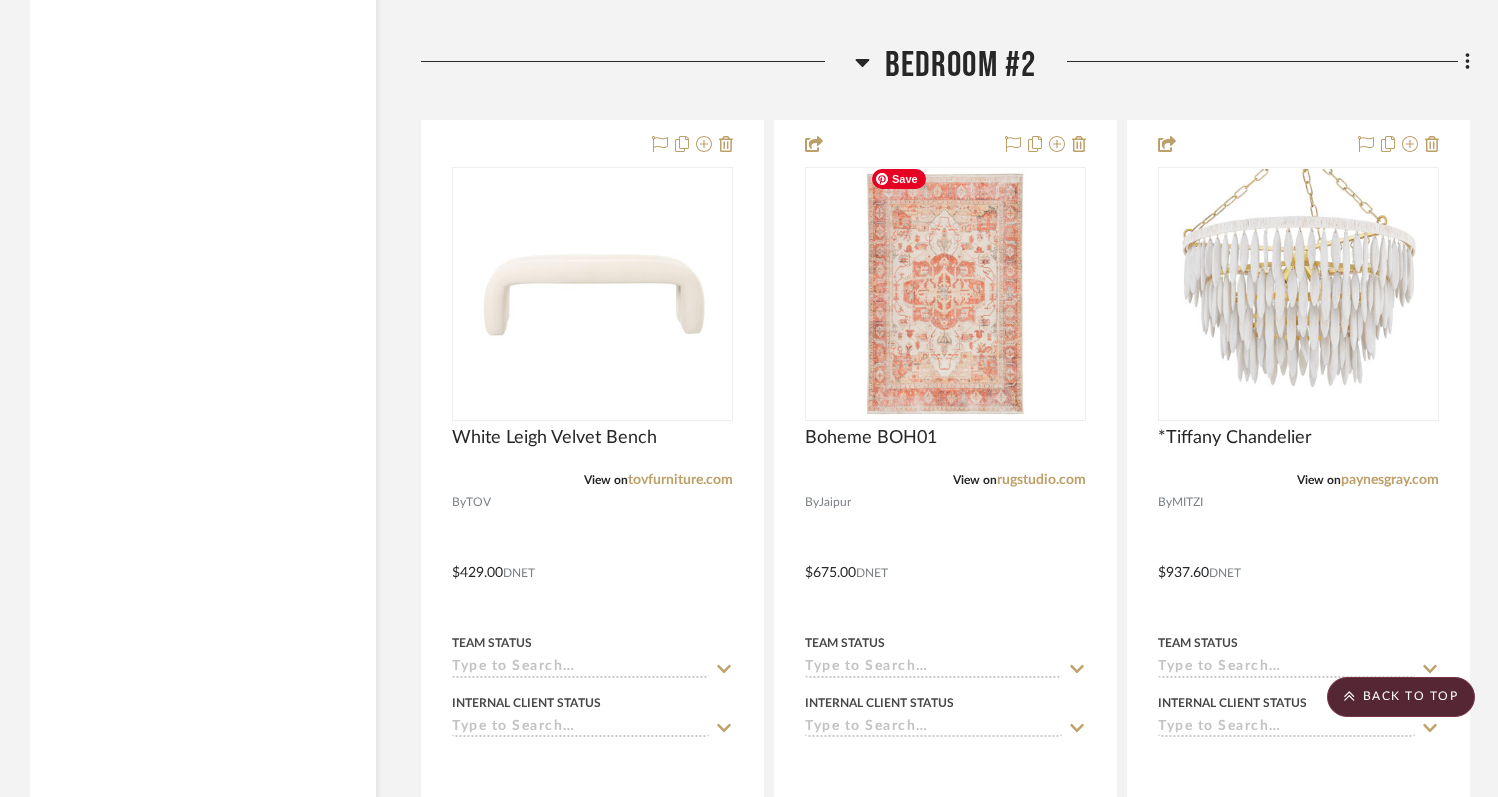 scroll, scrollTop: 9822, scrollLeft: 0, axis: vertical 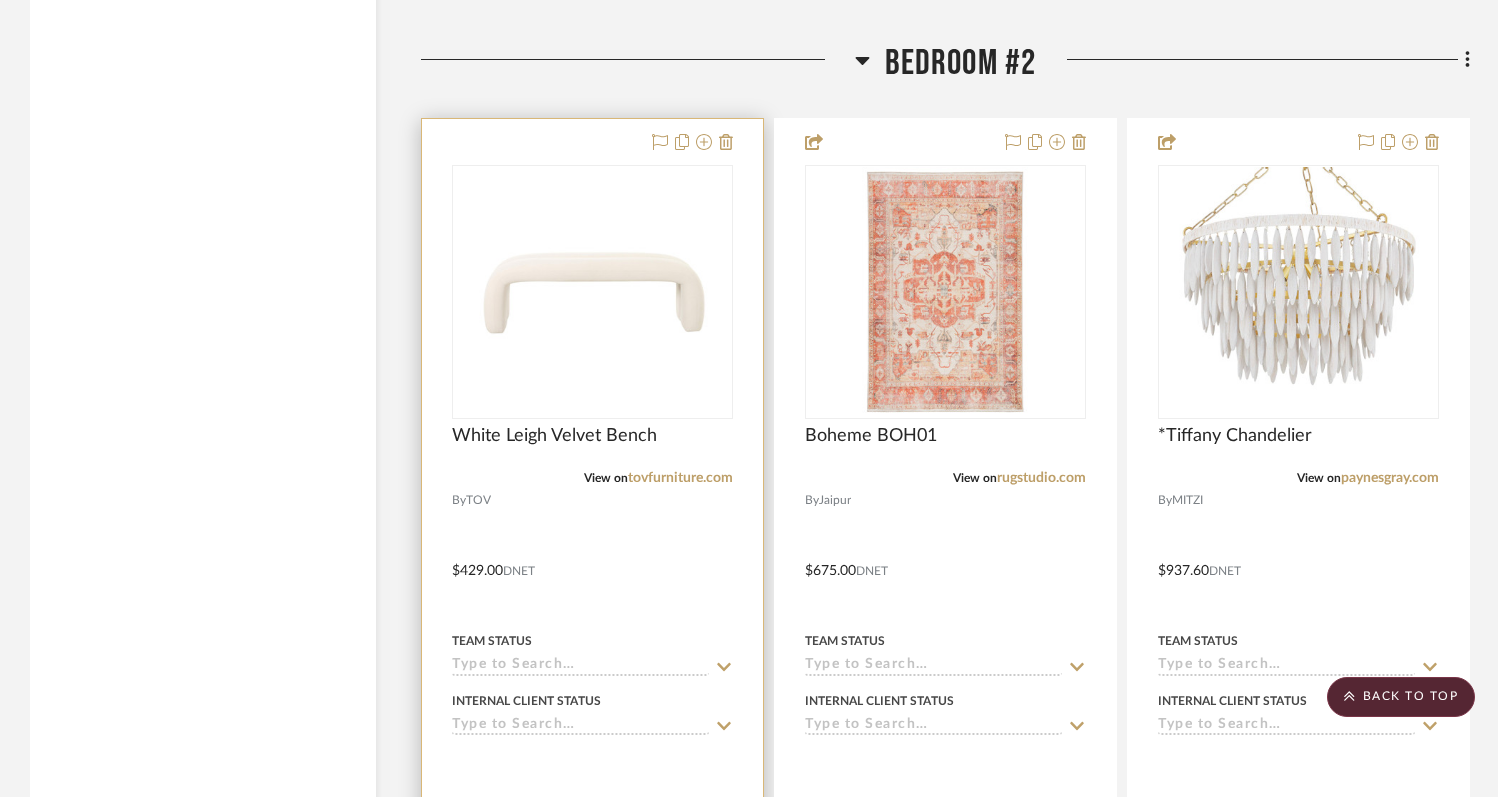 type 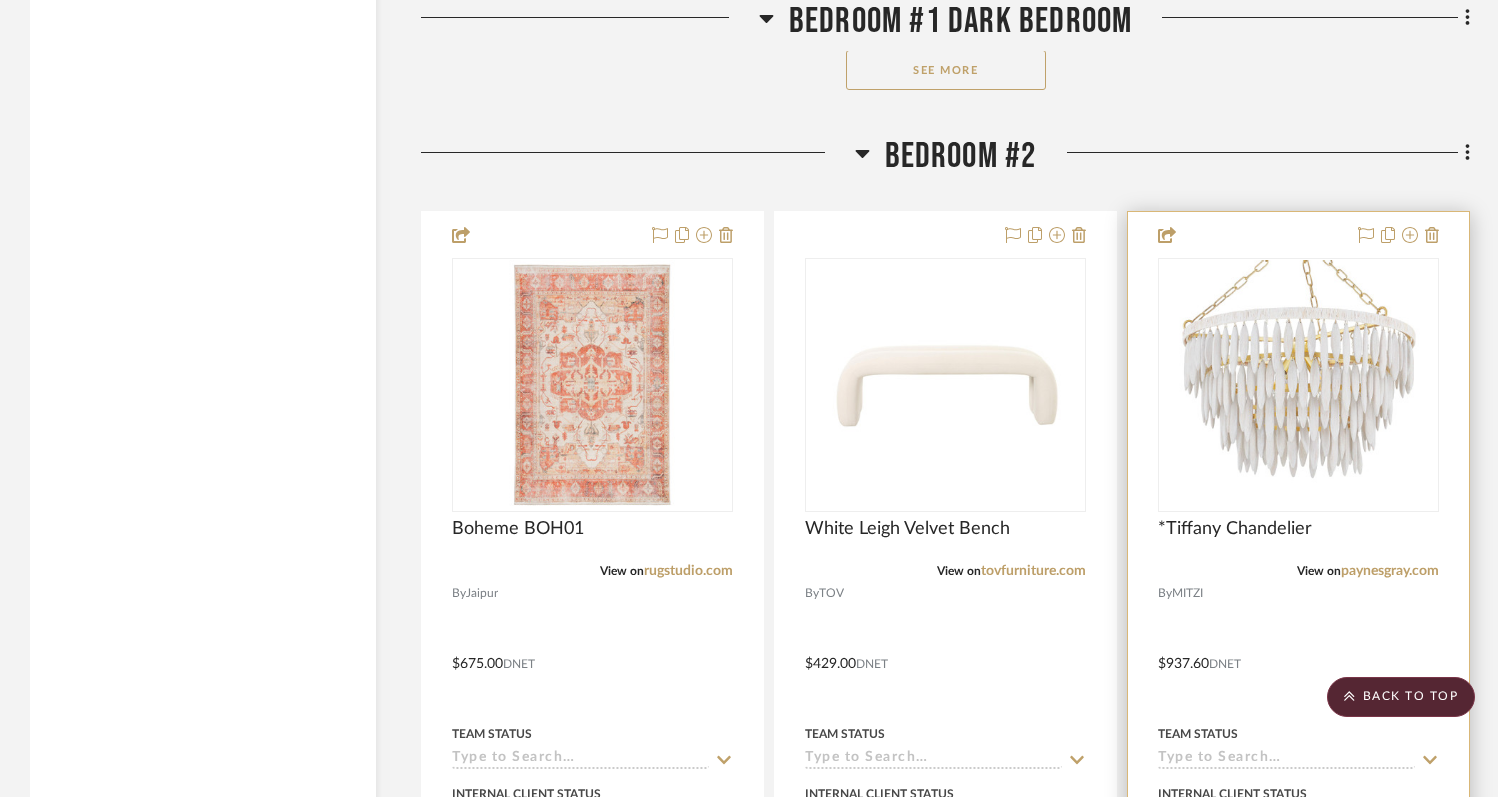 scroll, scrollTop: 9720, scrollLeft: 0, axis: vertical 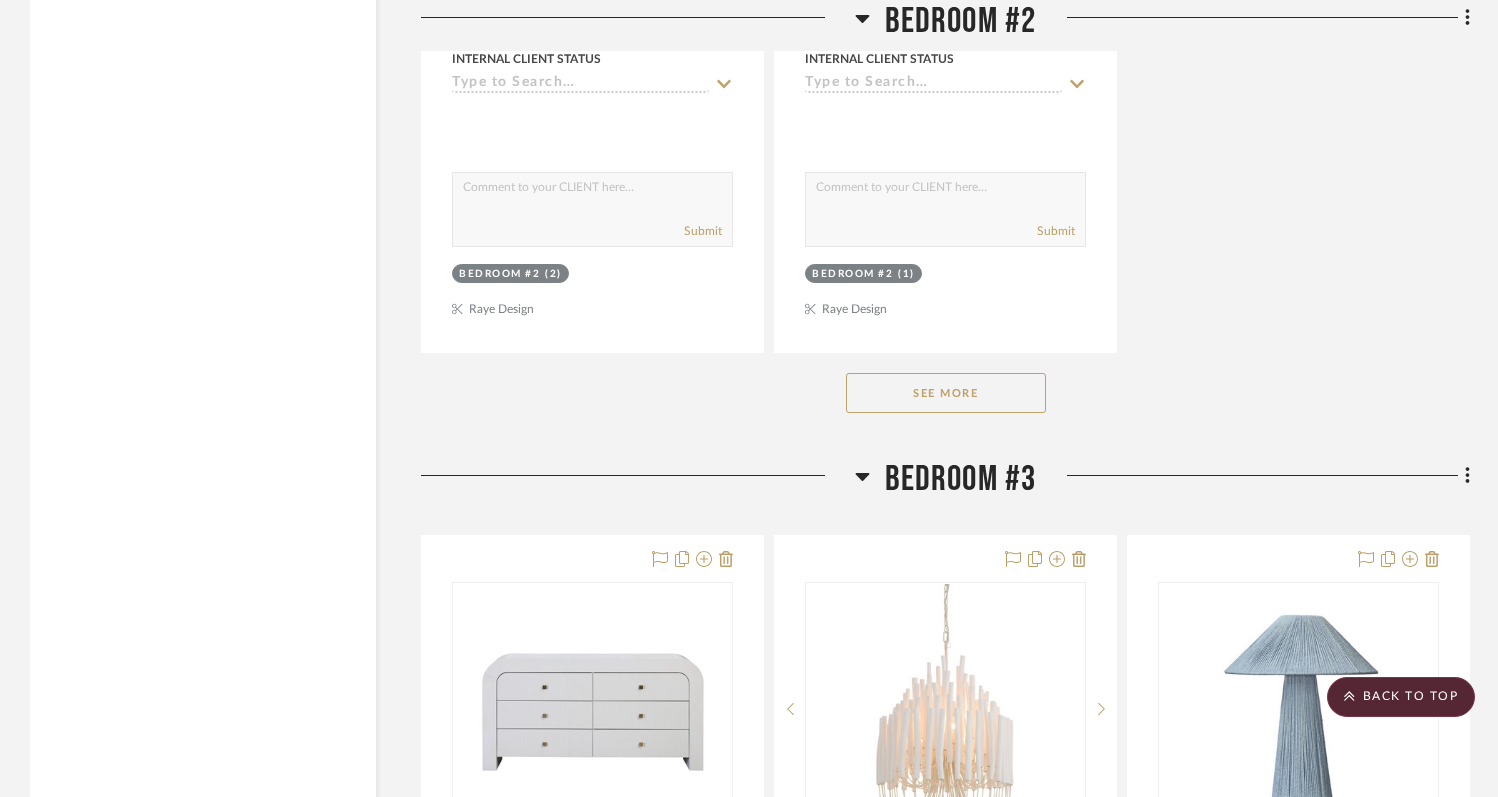 click on "*Tiffany Chandelier  View on  paynesgray.com  By  MITZI
$937.60  DNET  Team Status Internal Client Status client Comments:  Submit   Bedroom #2  (1)    Raye Design  Boheme BOH01  View on  rugstudio.com  By  Jaipur
$675.00  DNET  Team Status Internal Client Status client Comments:  Submit   Bedroom #2  (1)    Raye Design  White Leigh Velvet Bench  View on  tovfurniture.com  By  TOV
$429.00  DNET  Team Status Internal Client Status client Comments:  Submit   Bedroom #2  (1)    Colleen Dawson  Fox End Table  View on  lumens.com  By  Four Hands
$599.00  DNET  Team Status Internal Client Status client Comments:  Submit   Bedroom #2  (1)    Raye Design  Velvet Lawson Chair  View on  anthropologie.com  By  Anthropologie
$798.00  DNET  Team Status Internal Client Status client Comments:  Submit   Bedroom #2  (1)    Raye Design  *Katrina Lamp  View on  arteriorshome.com  By  Arteriors
$615.00  DNET  Team Status Internal Client Status client Comments:  Submit   Bedroom #2  (2)" 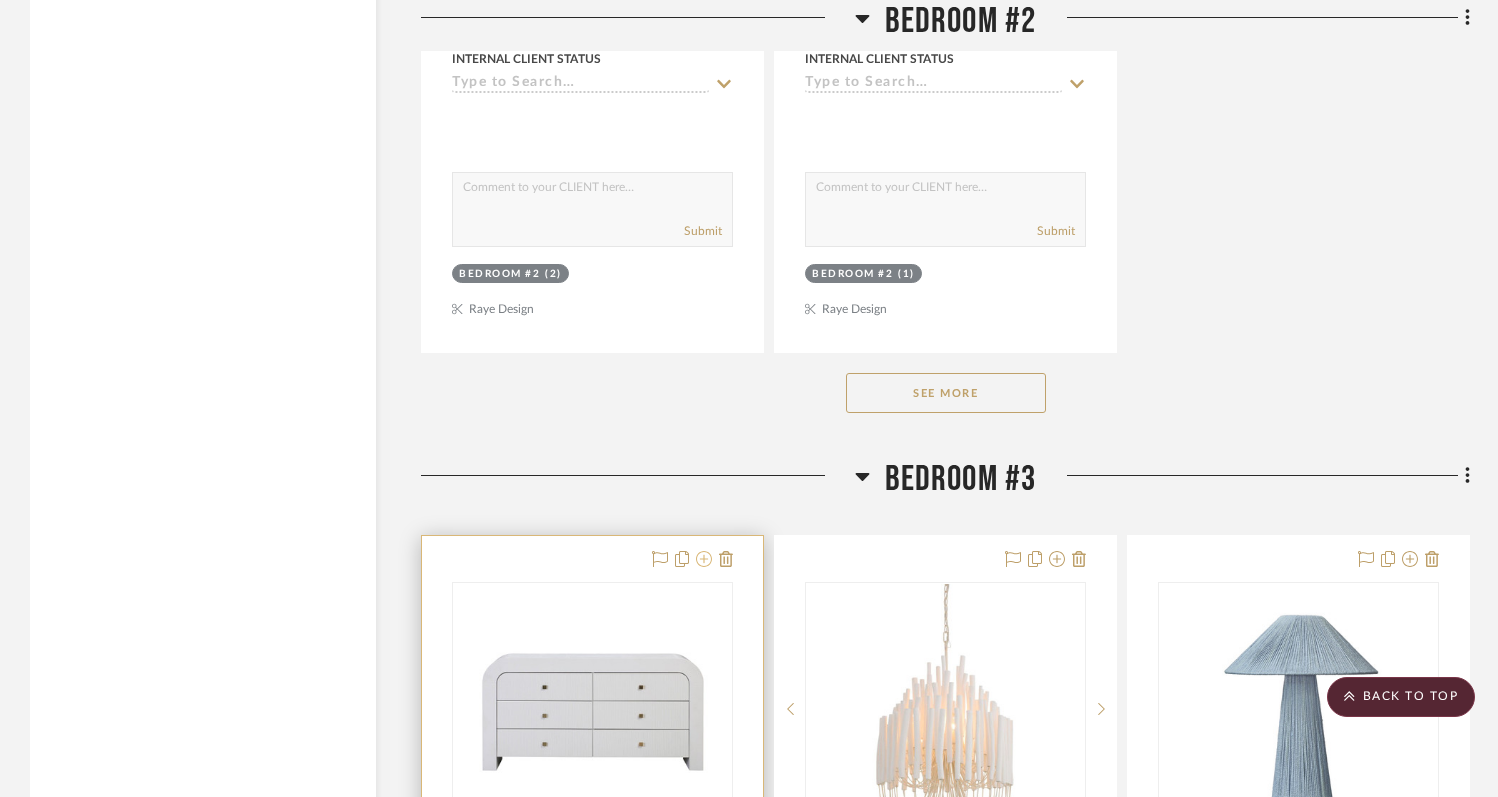 click 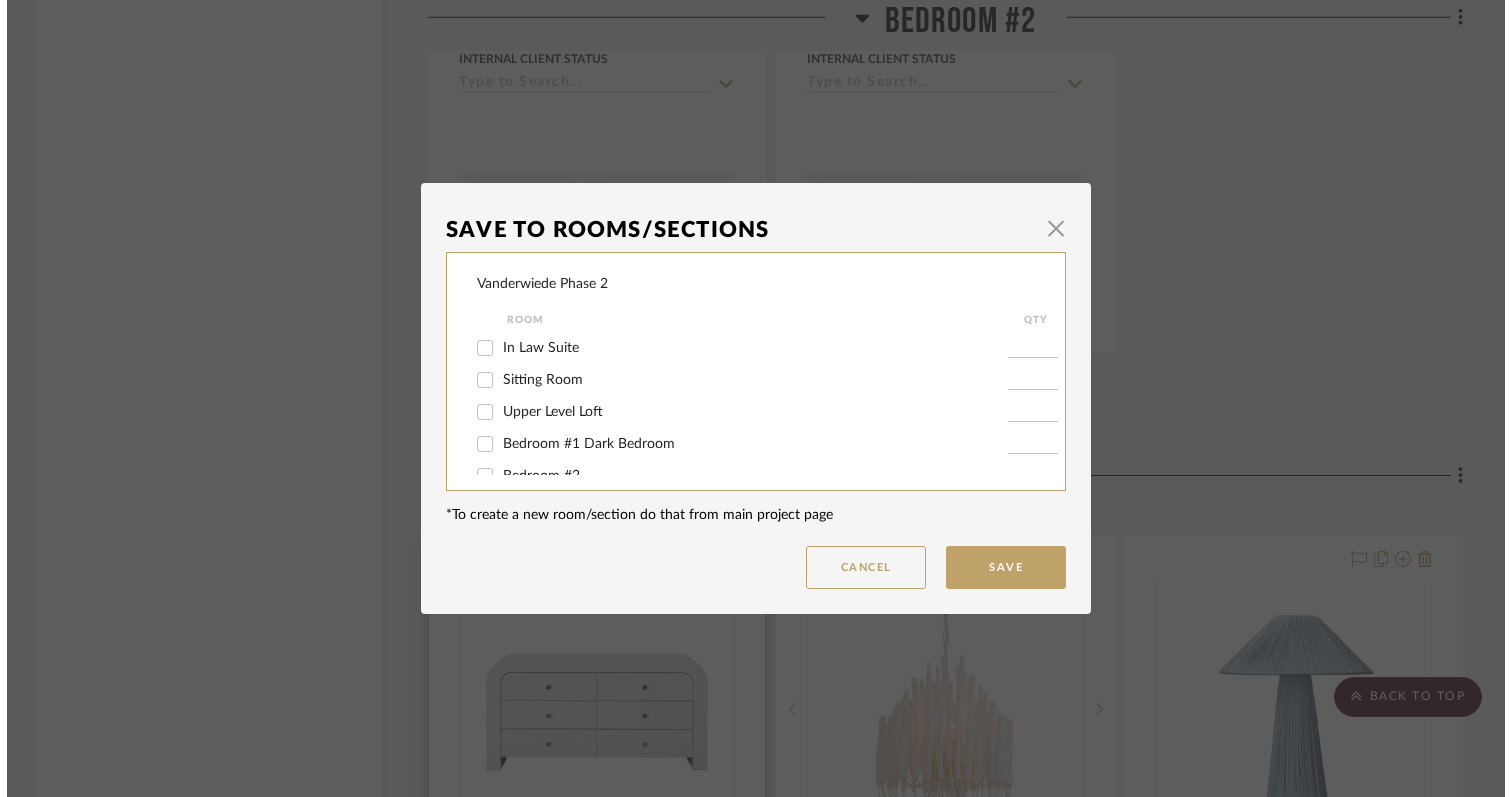 scroll, scrollTop: 0, scrollLeft: 0, axis: both 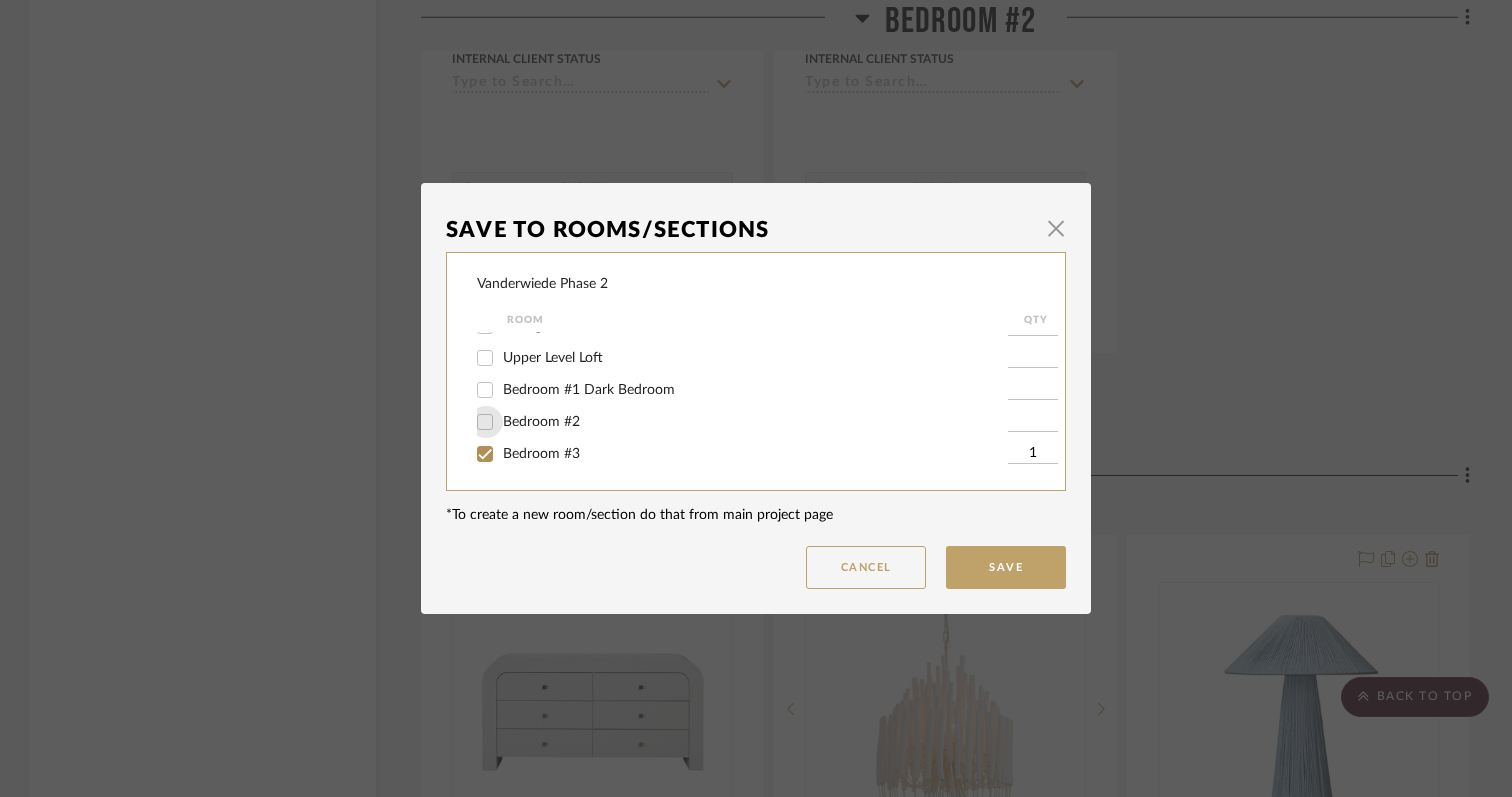 click on "Bedroom #2" at bounding box center [485, 422] 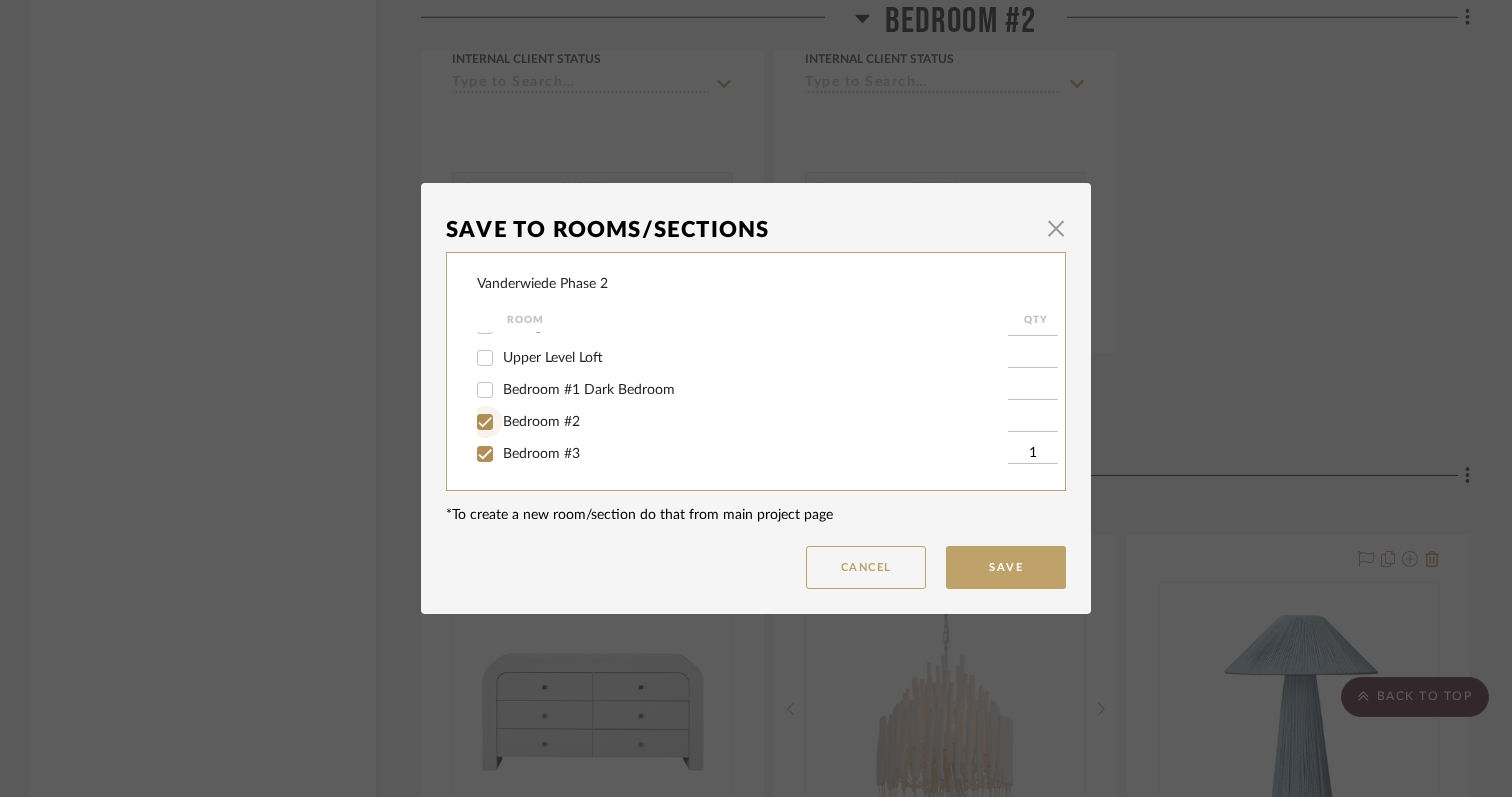 checkbox on "true" 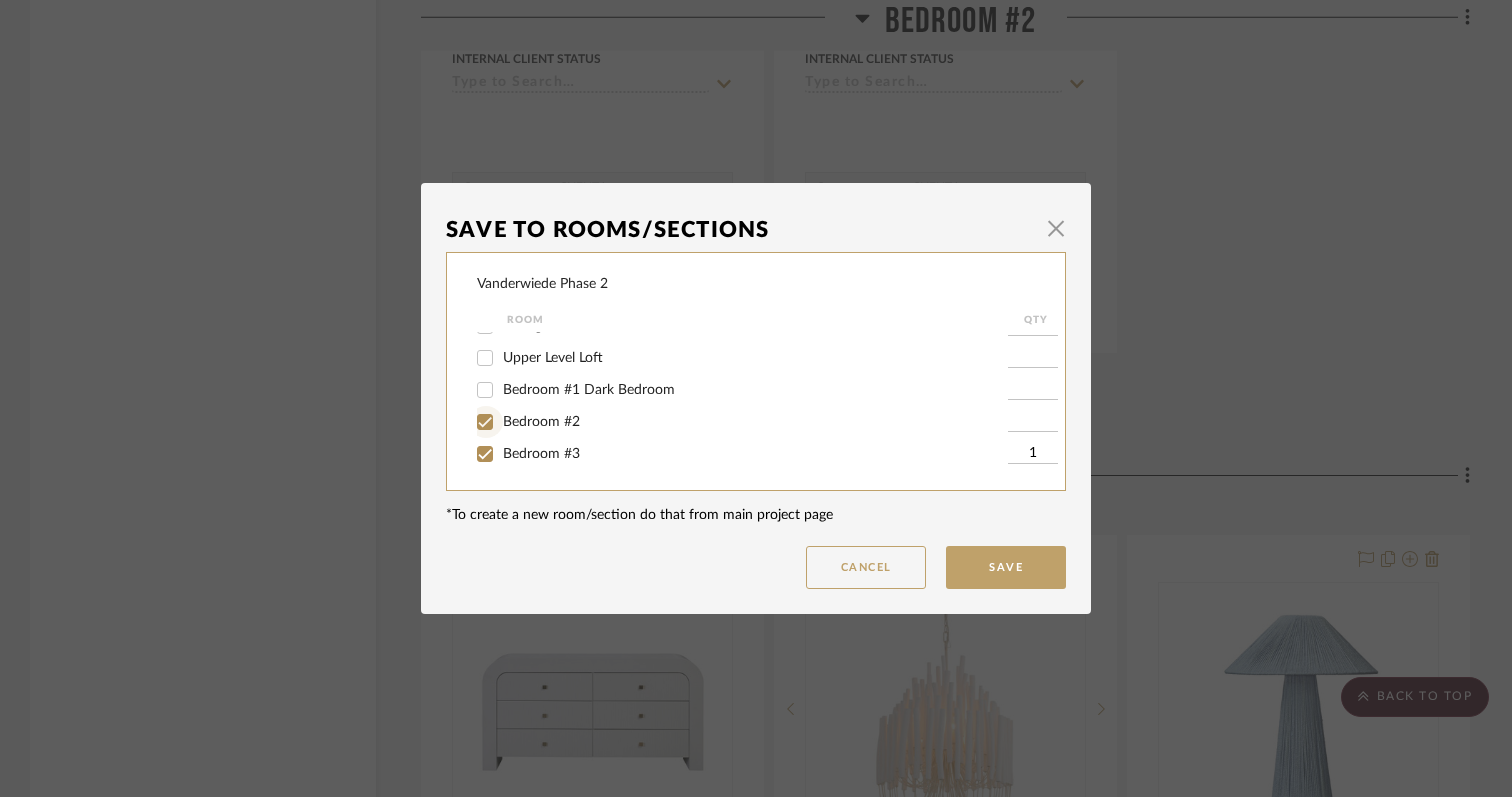 type on "1" 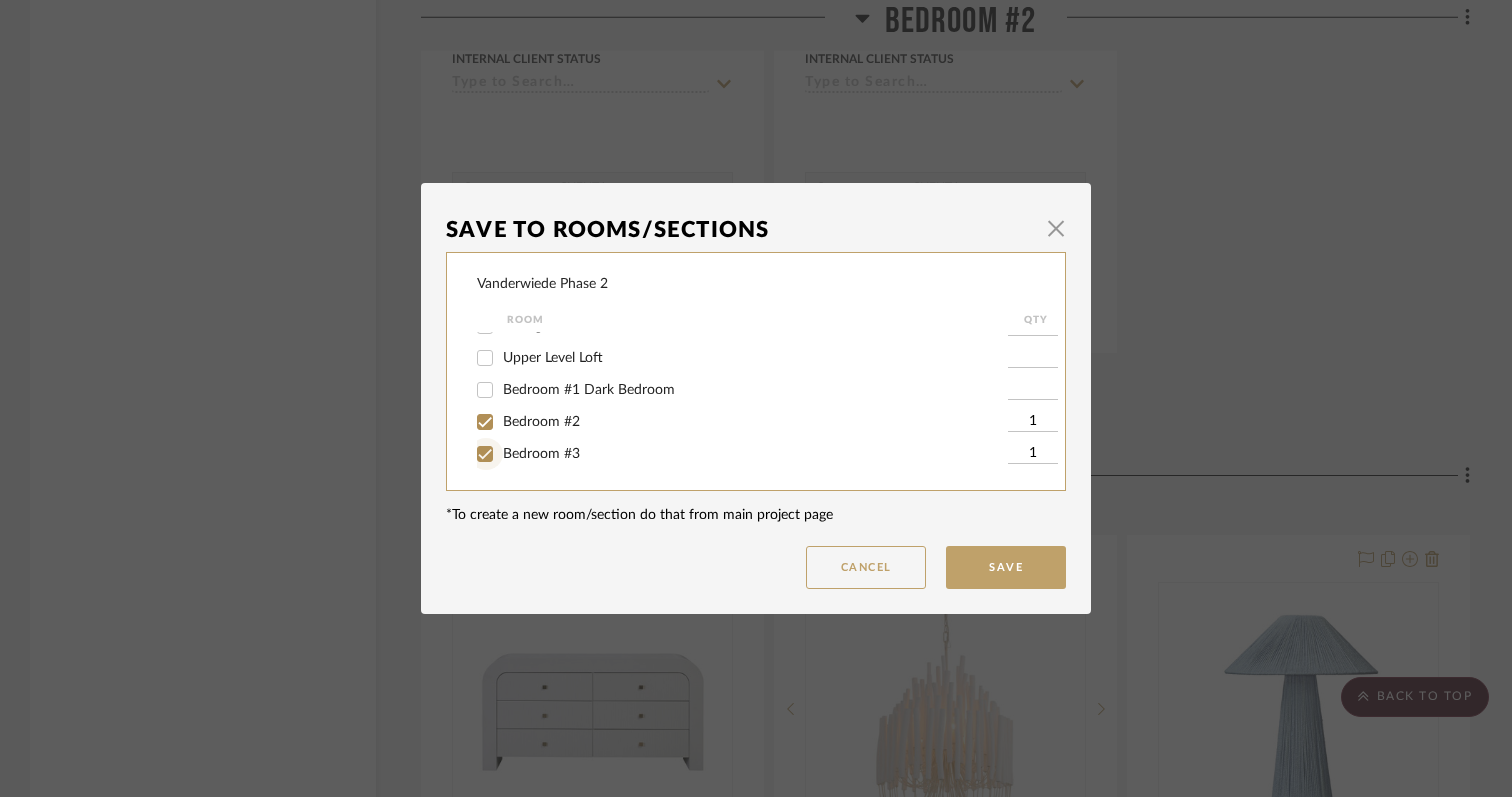 click on "Bedroom #3" at bounding box center [485, 454] 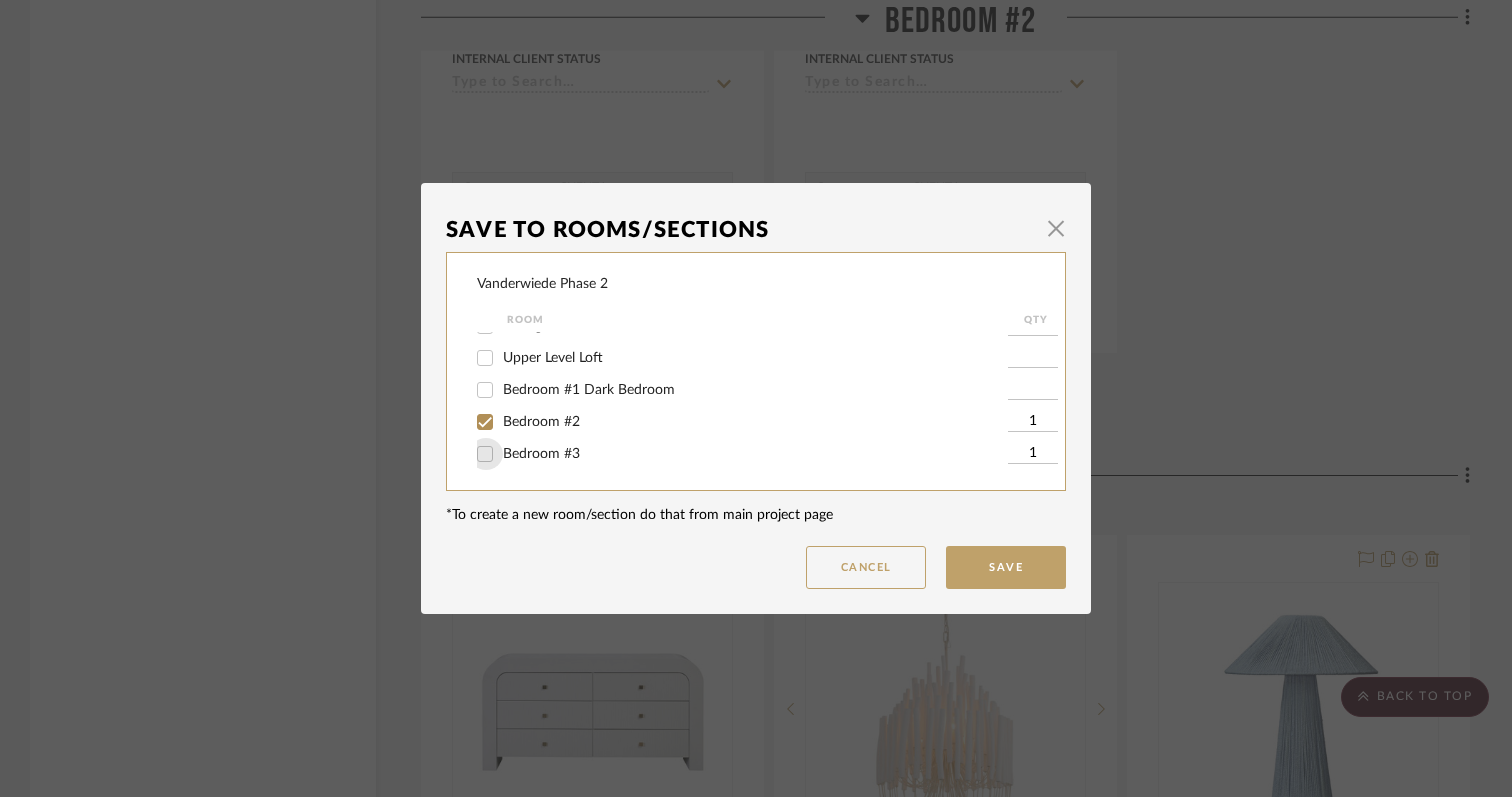 checkbox on "false" 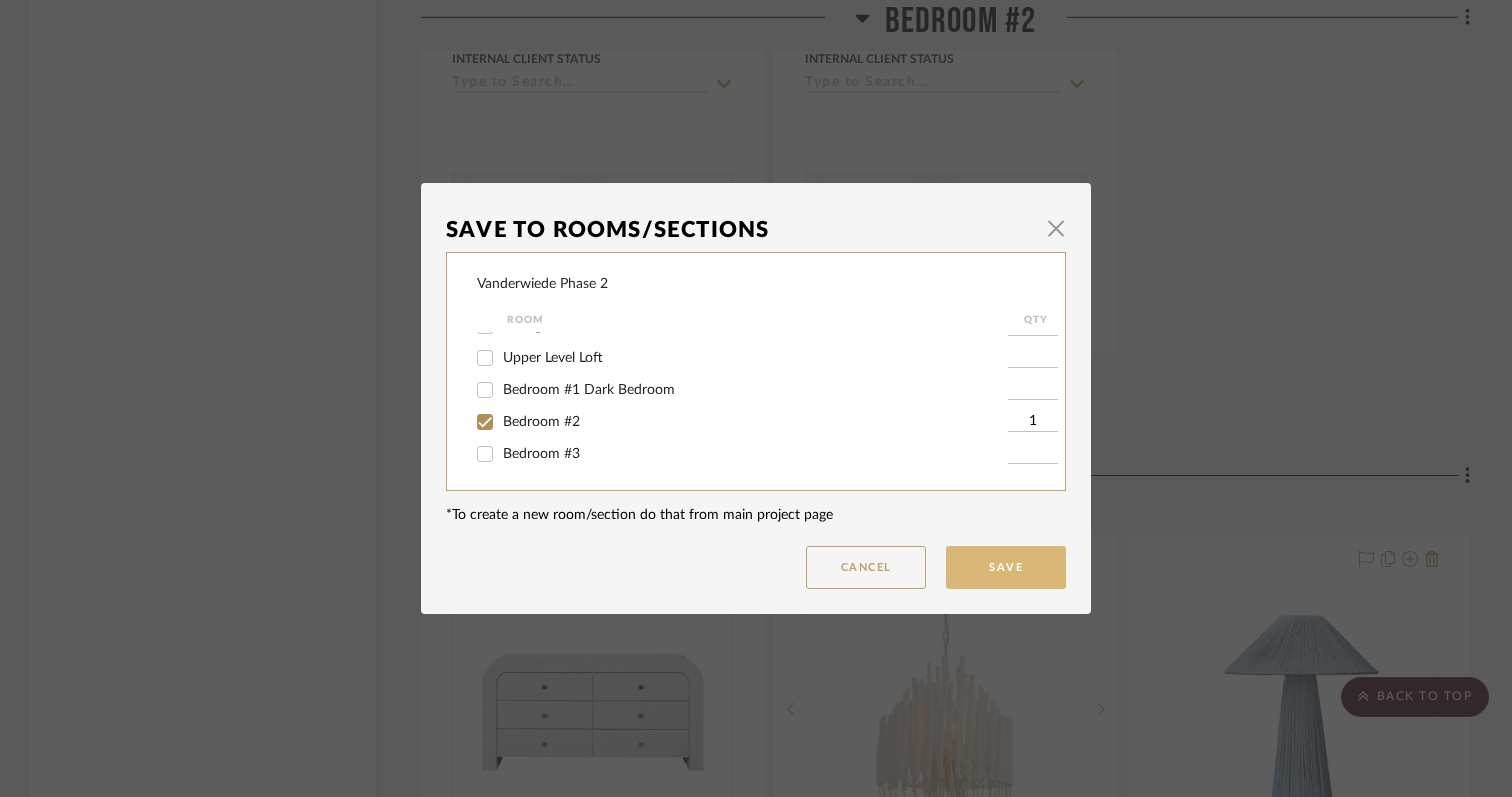 click on "Save" at bounding box center [1006, 567] 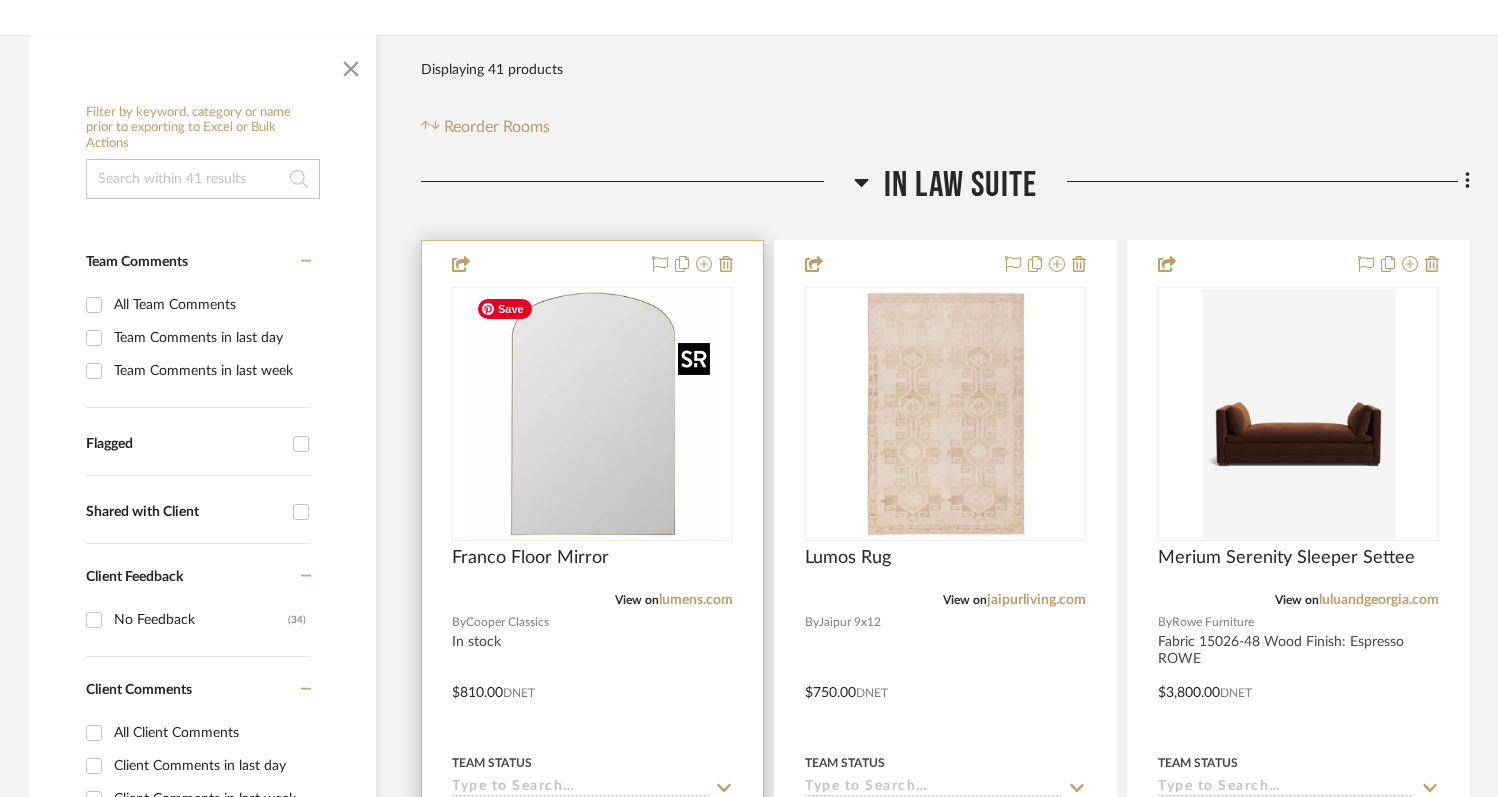 scroll, scrollTop: 348, scrollLeft: 0, axis: vertical 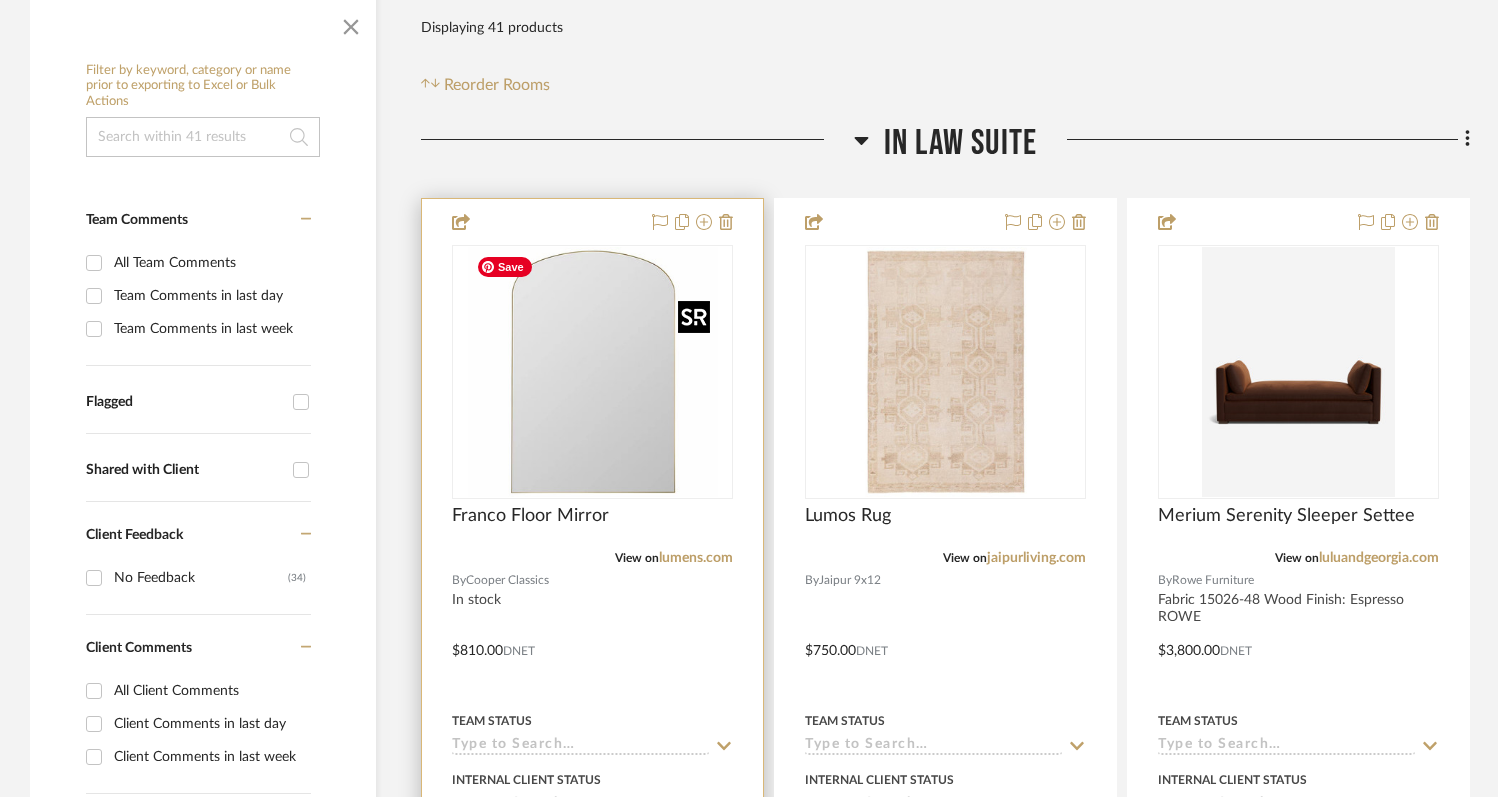 click at bounding box center (593, 372) 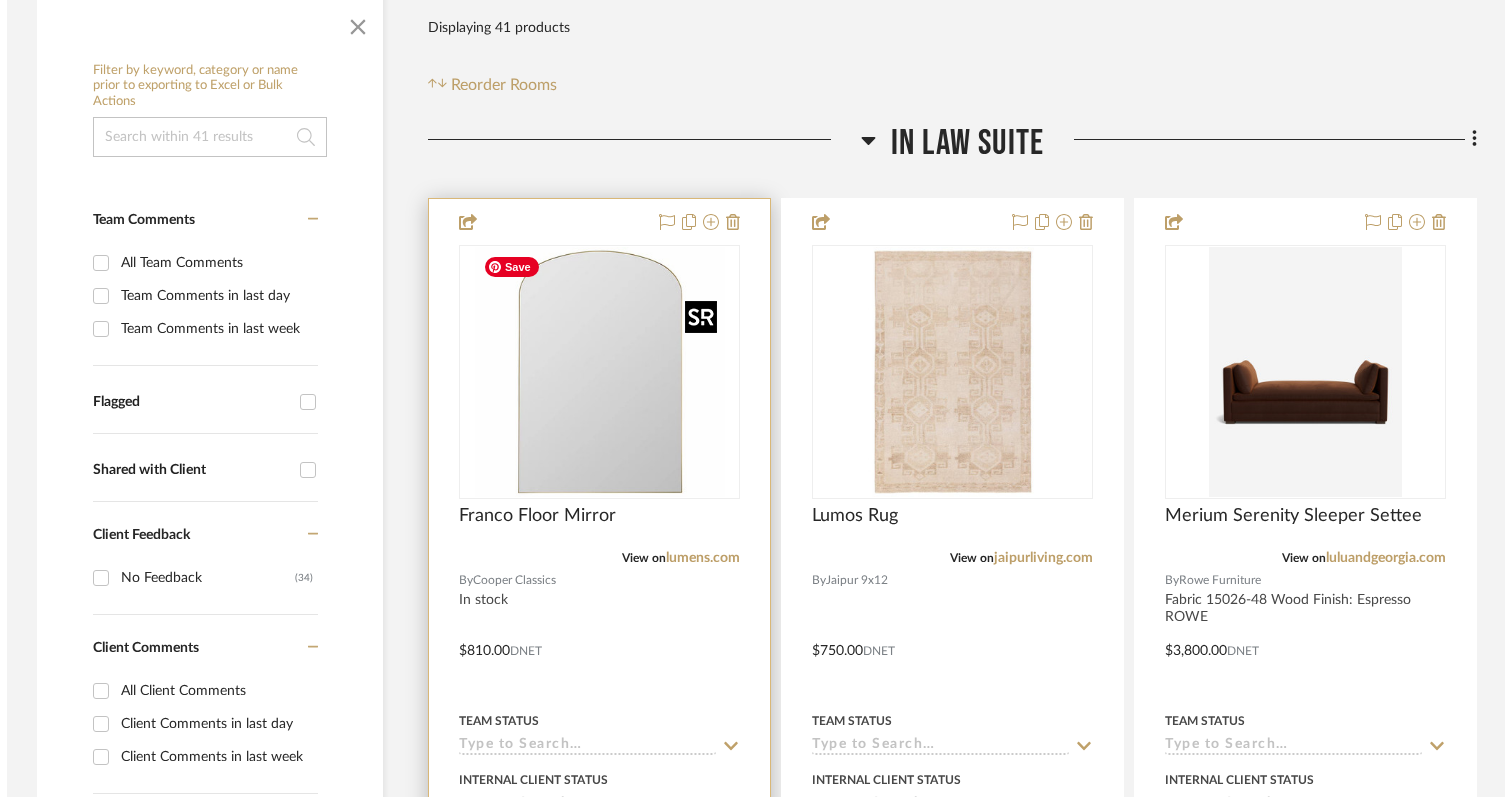 scroll, scrollTop: 0, scrollLeft: 0, axis: both 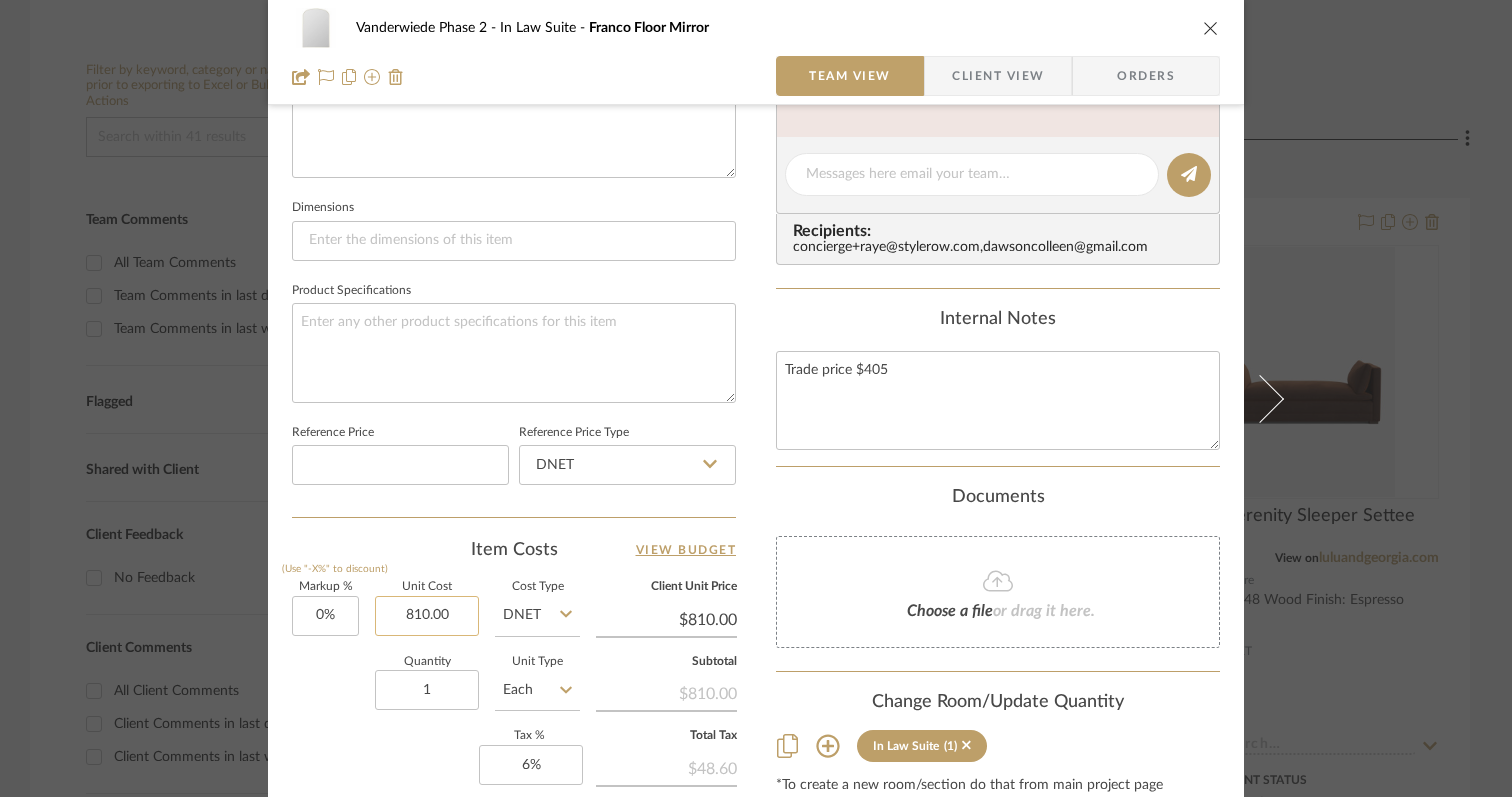 click on "810.00" 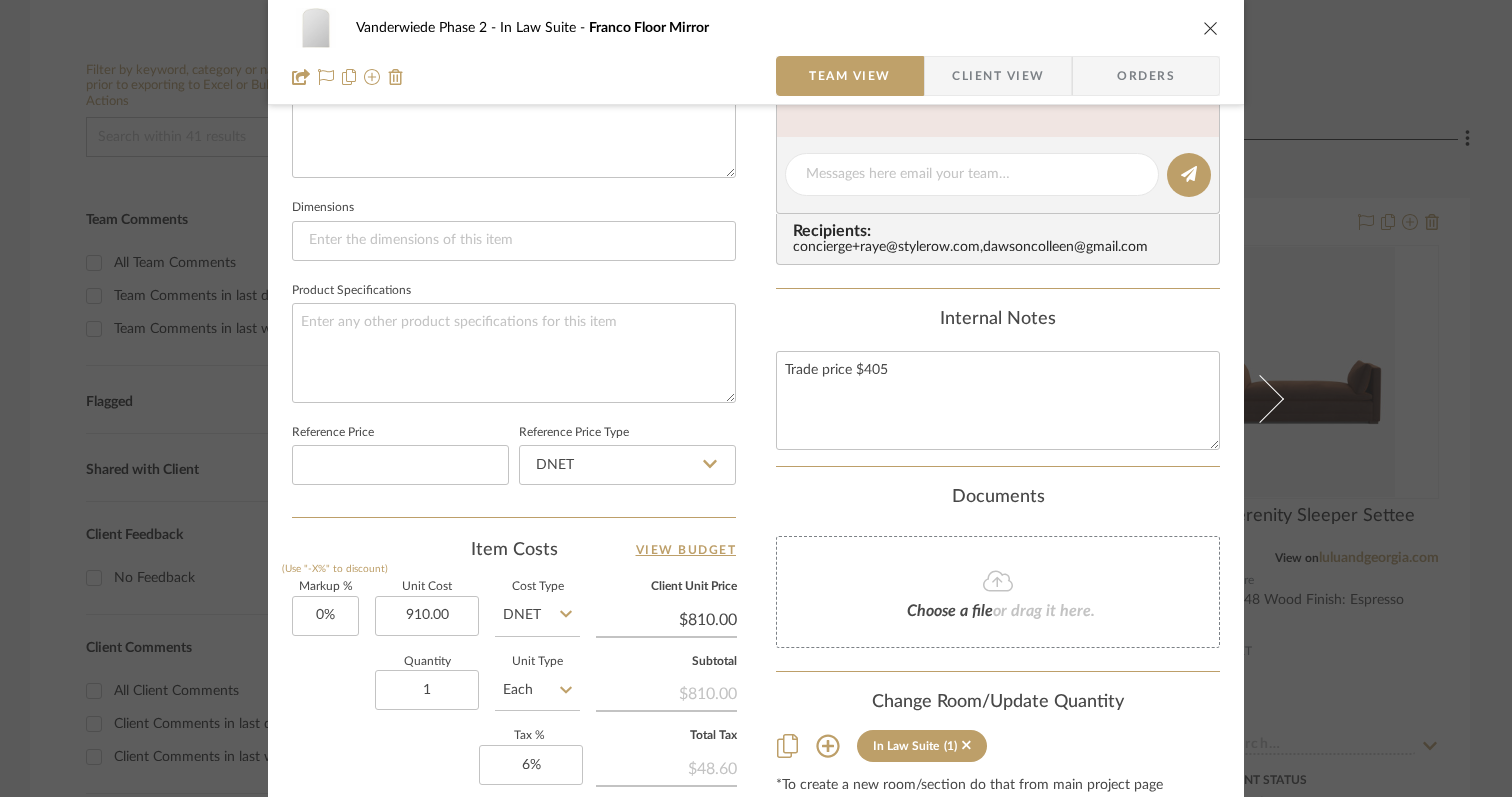 type on "$910.00" 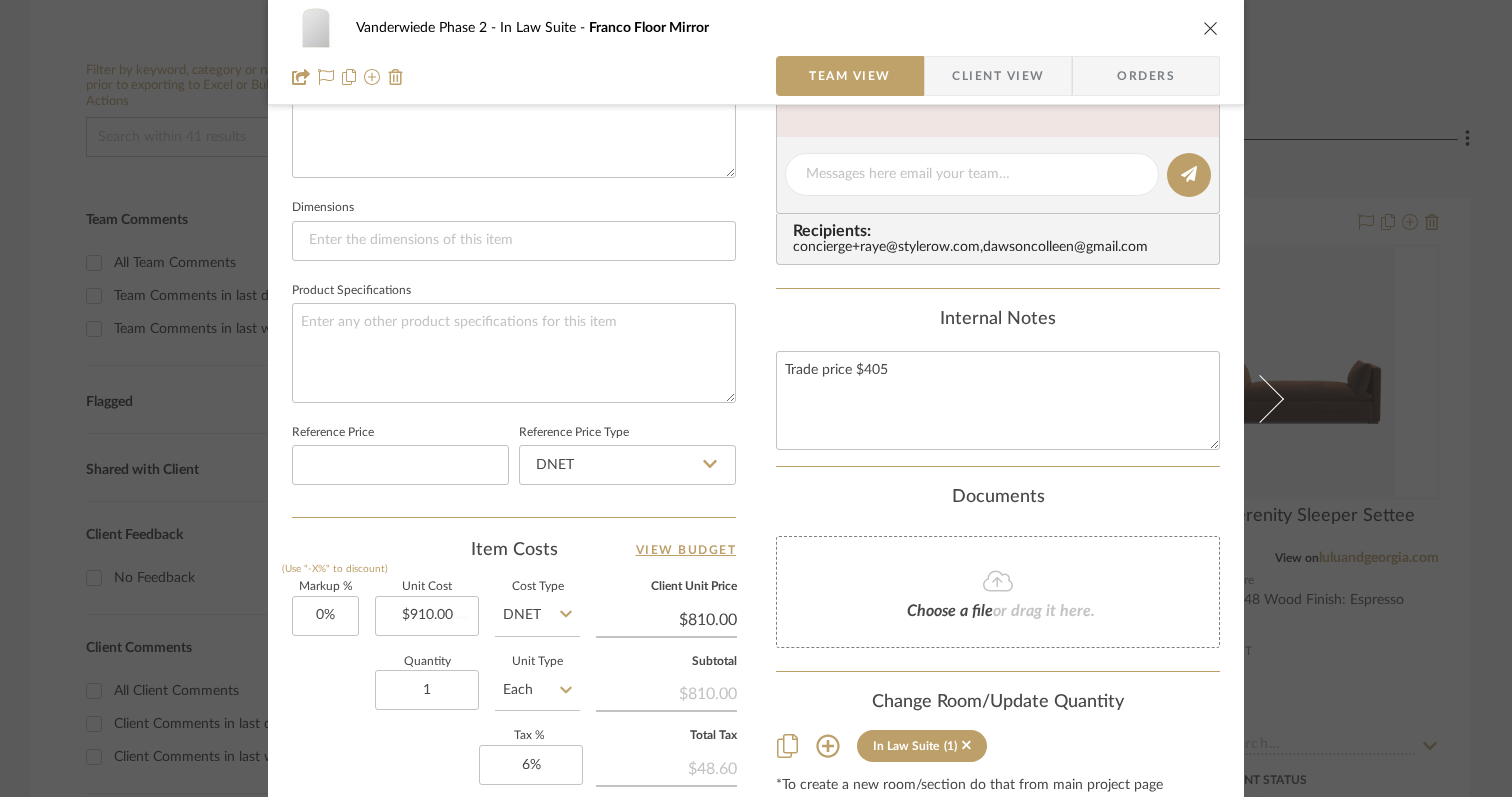 click on "Quantity  1  Unit Type  Each" 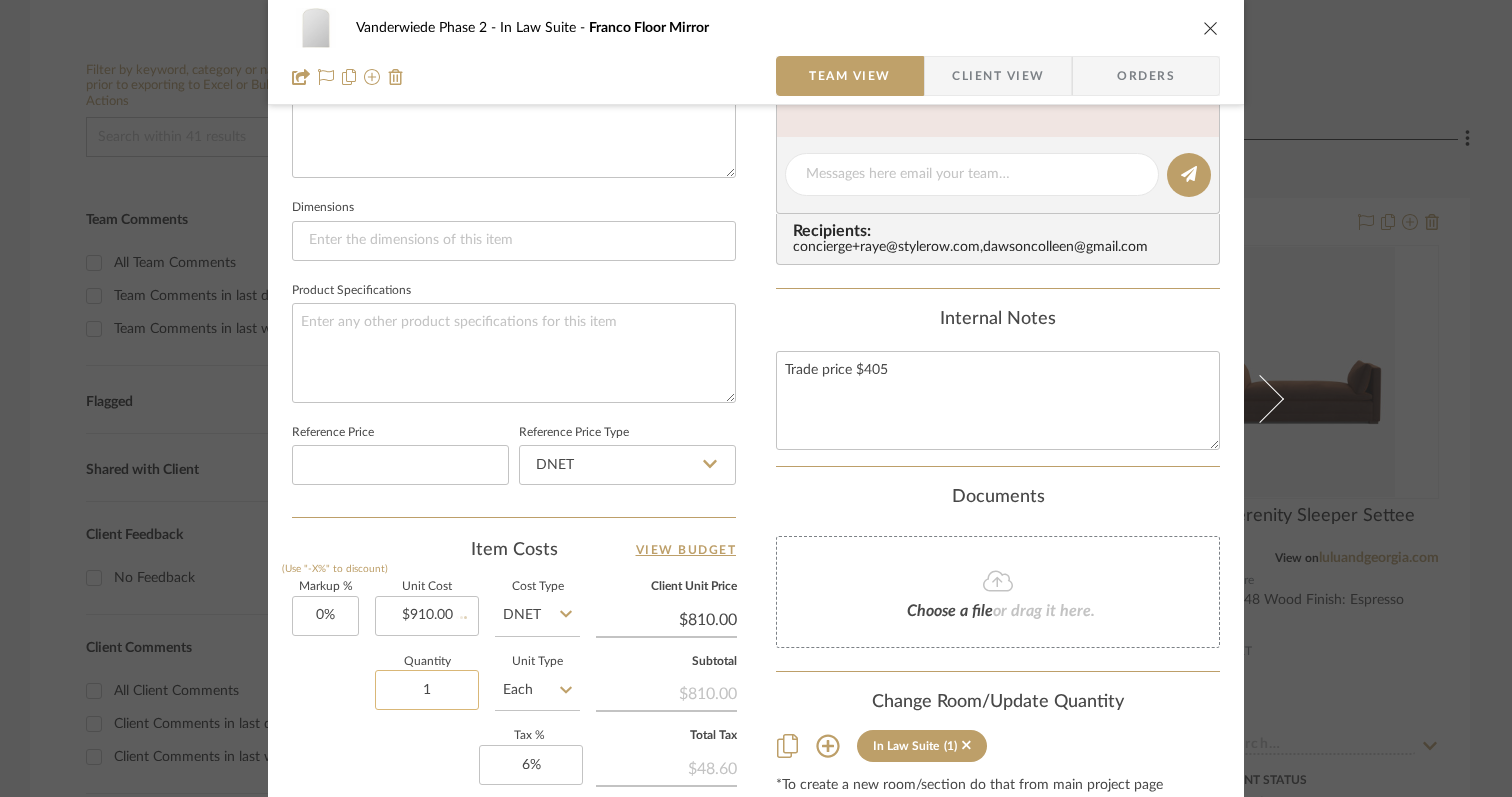 scroll, scrollTop: 864, scrollLeft: 0, axis: vertical 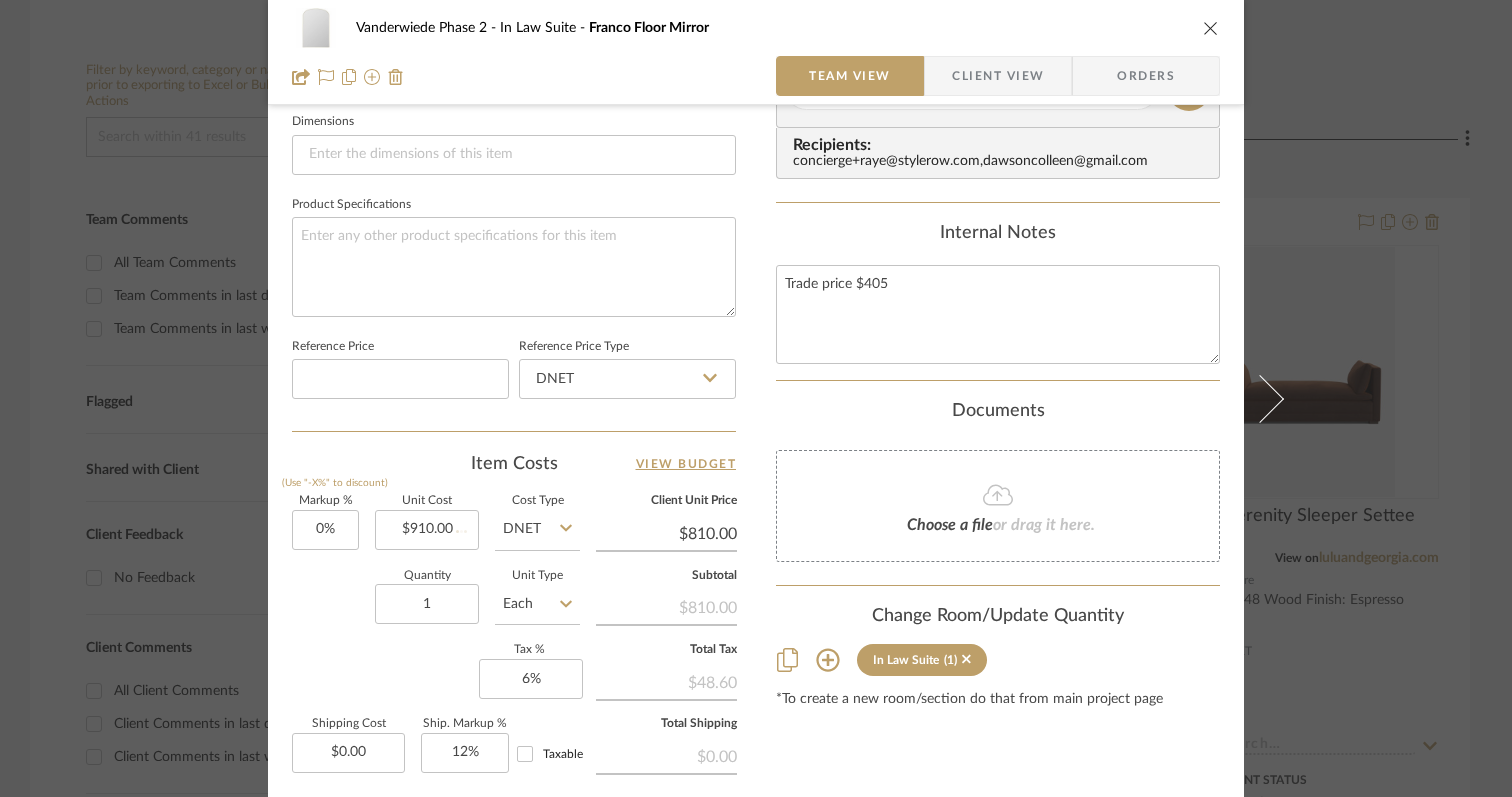 type 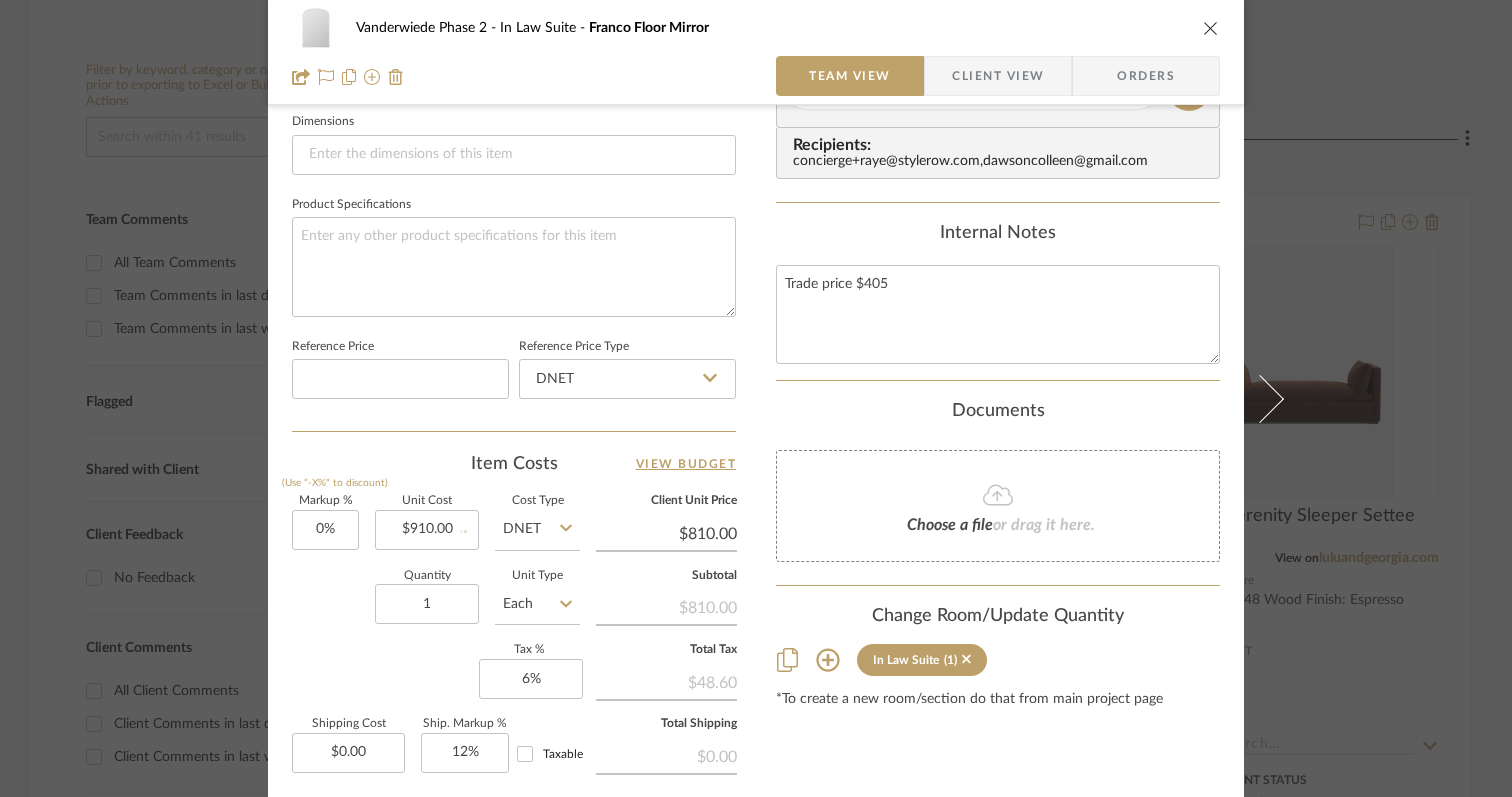 type 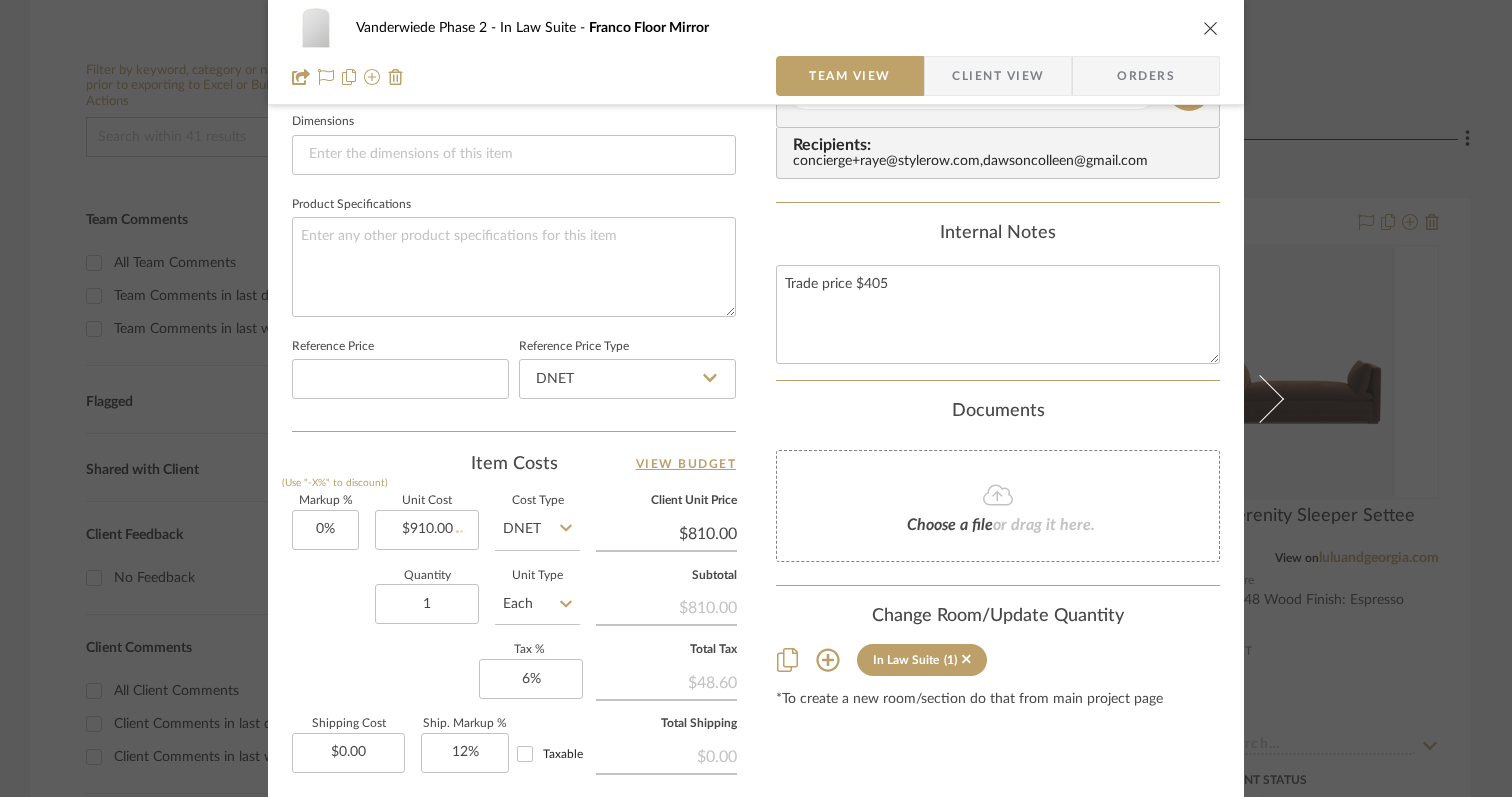 type 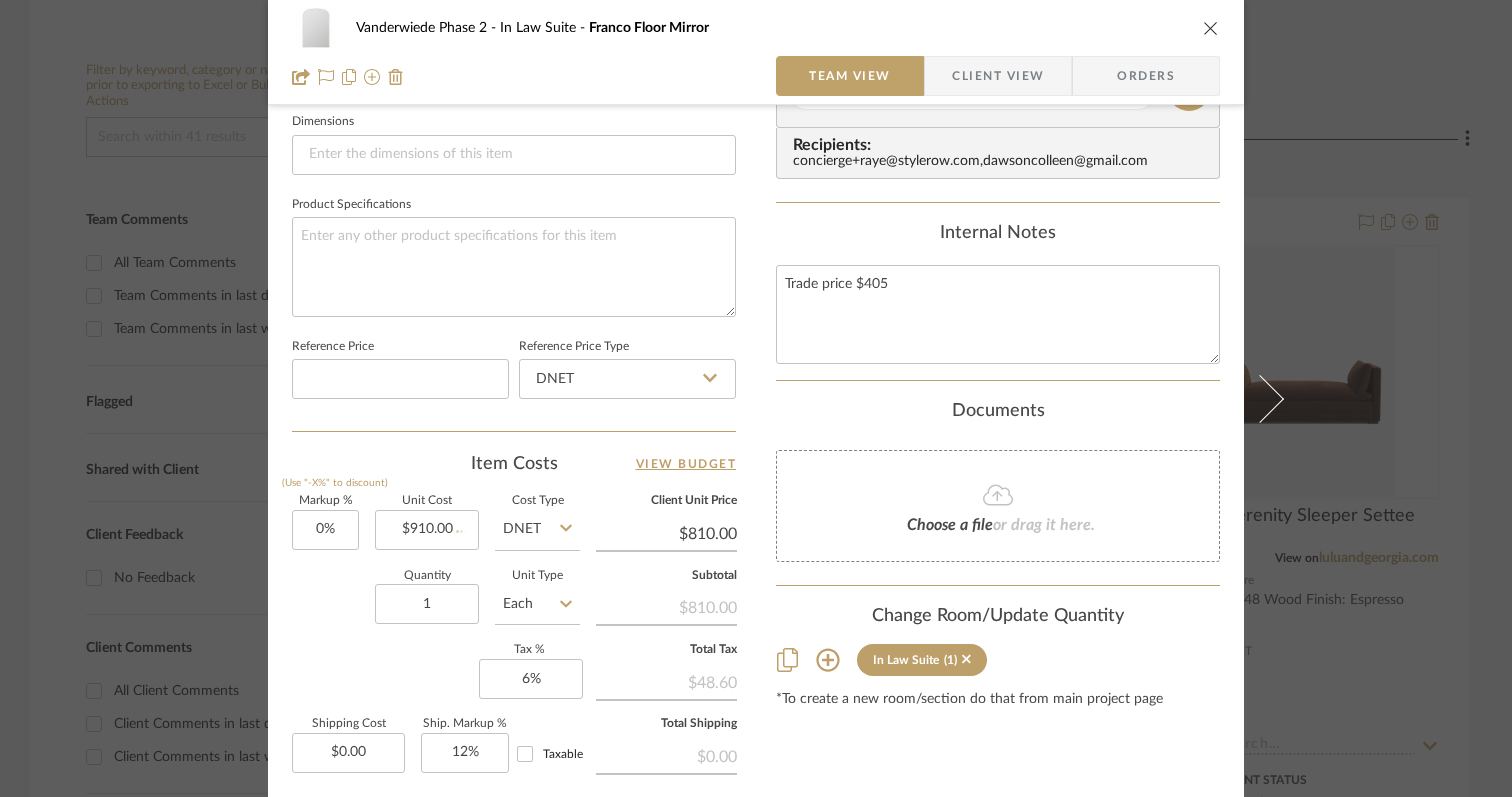 type on "$910.00" 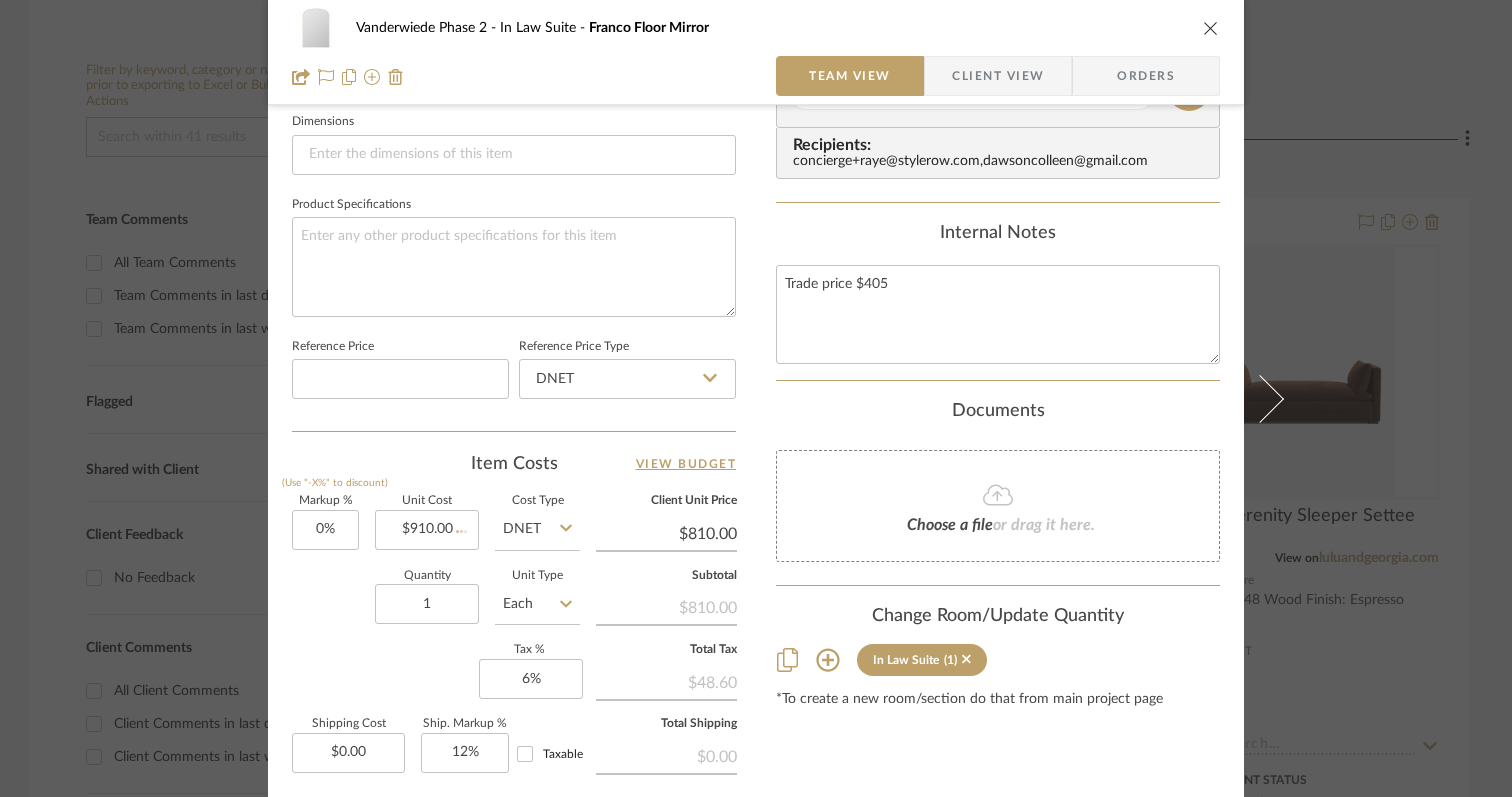type 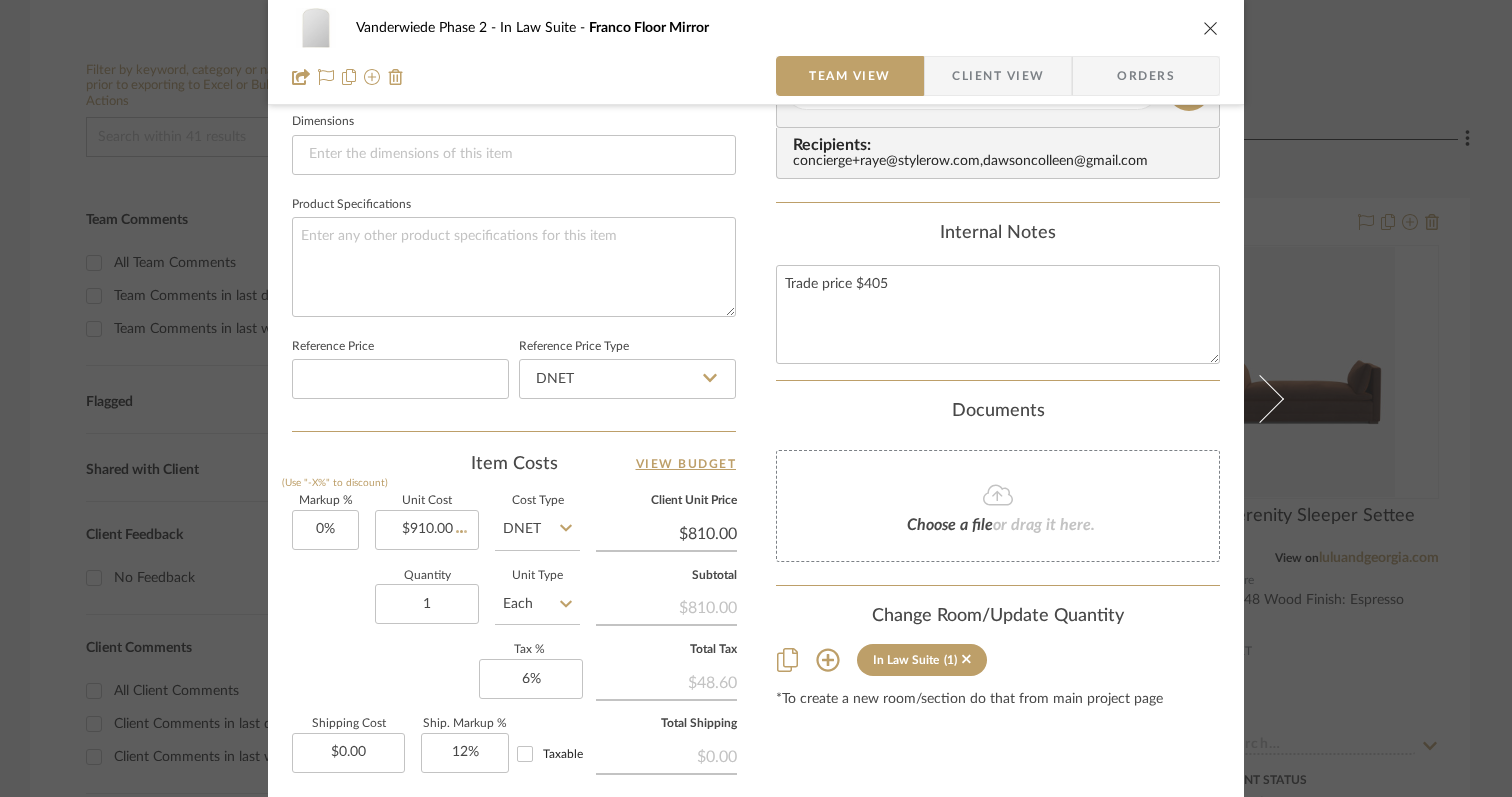 type 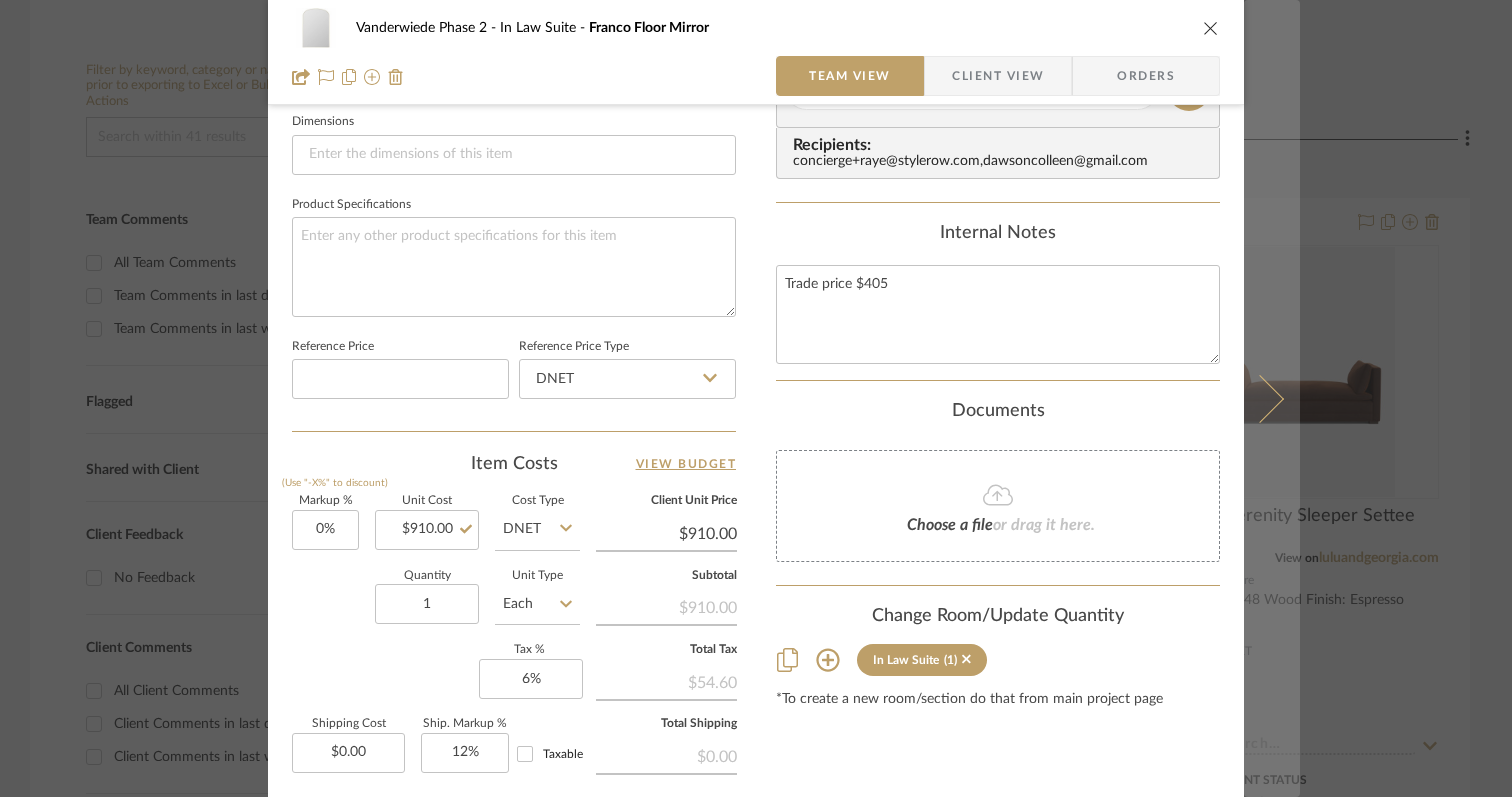 click at bounding box center (1272, 398) 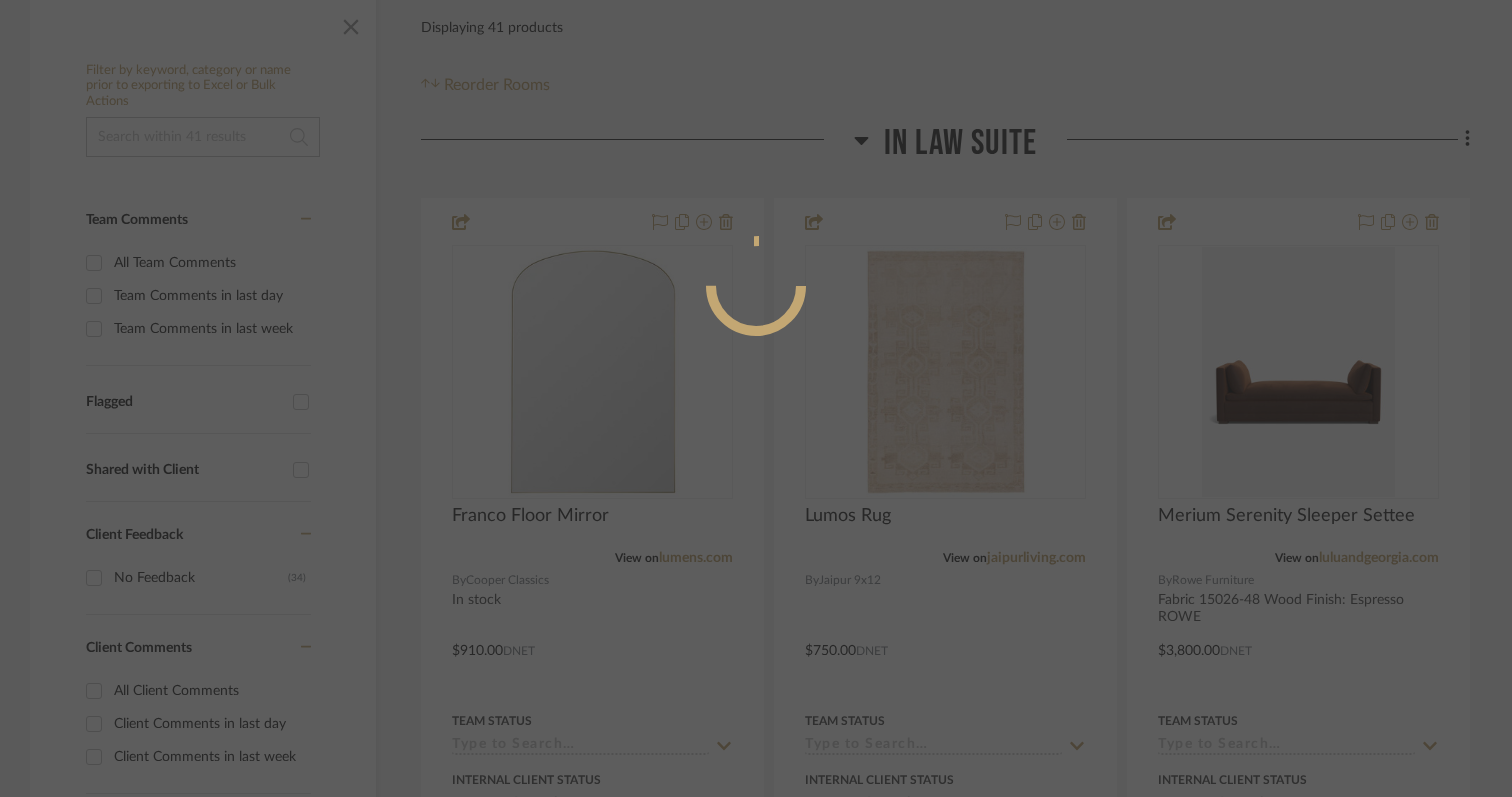 scroll, scrollTop: 864, scrollLeft: 0, axis: vertical 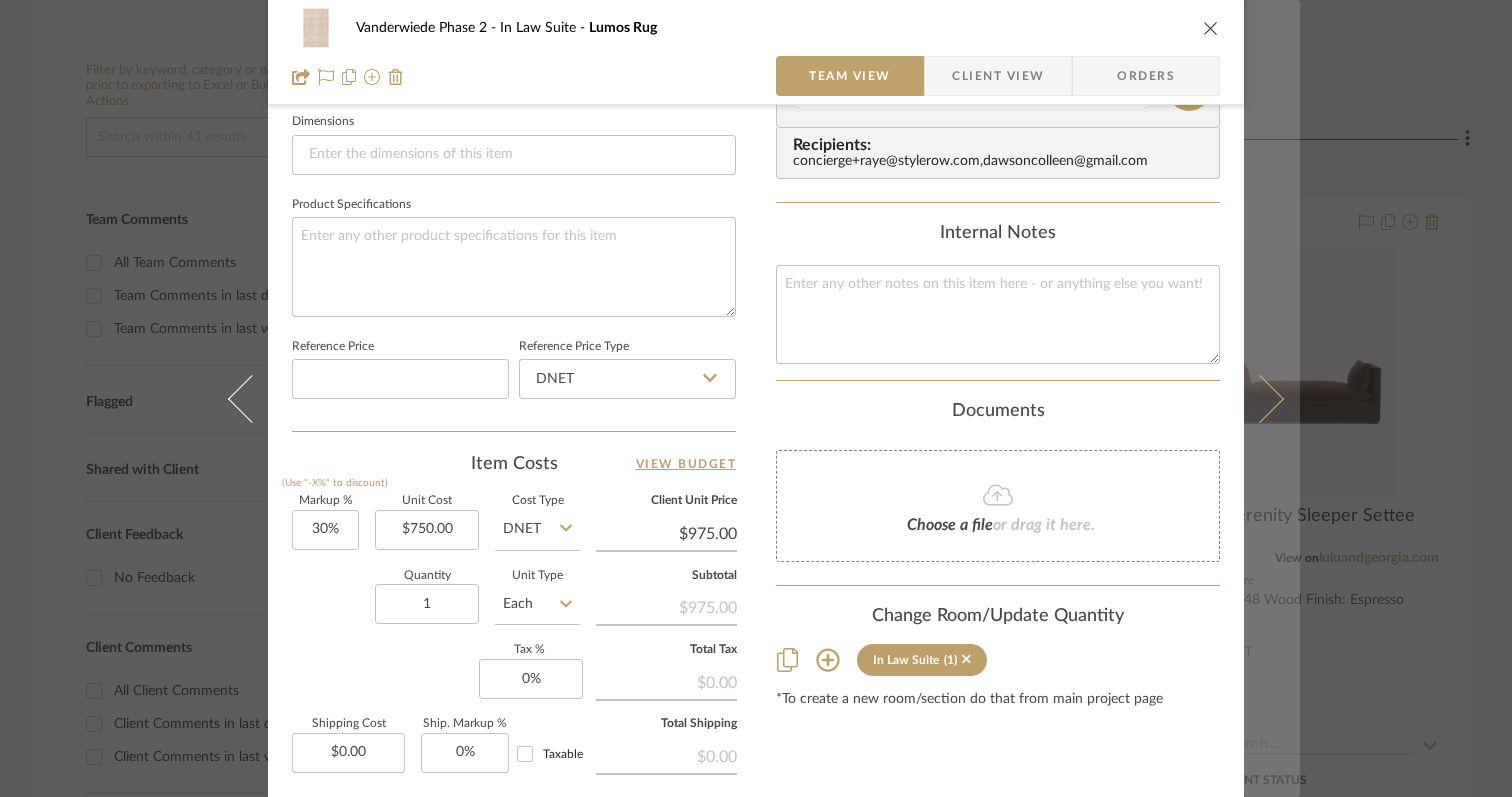 click at bounding box center (1260, 398) 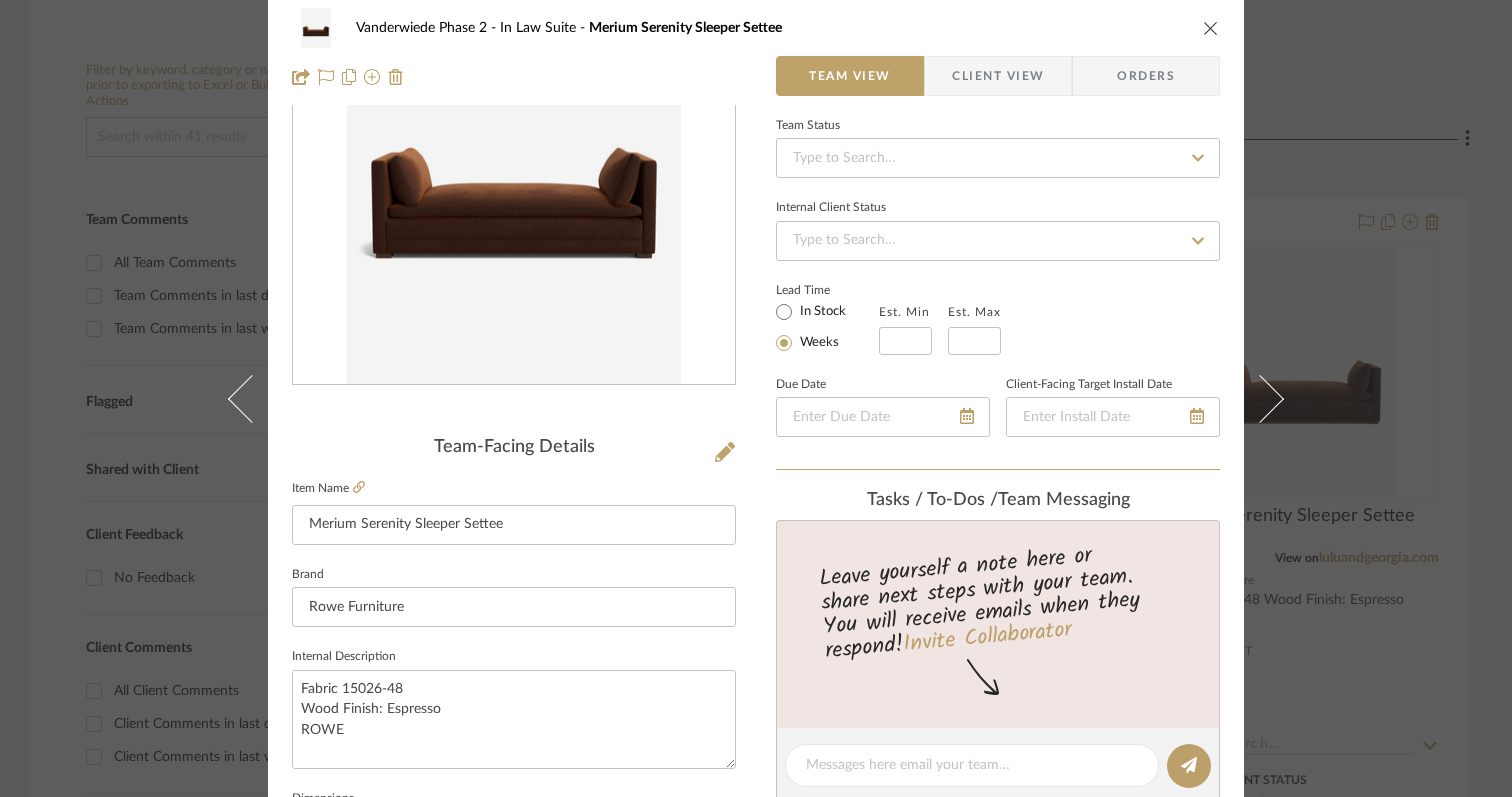 scroll, scrollTop: 0, scrollLeft: 0, axis: both 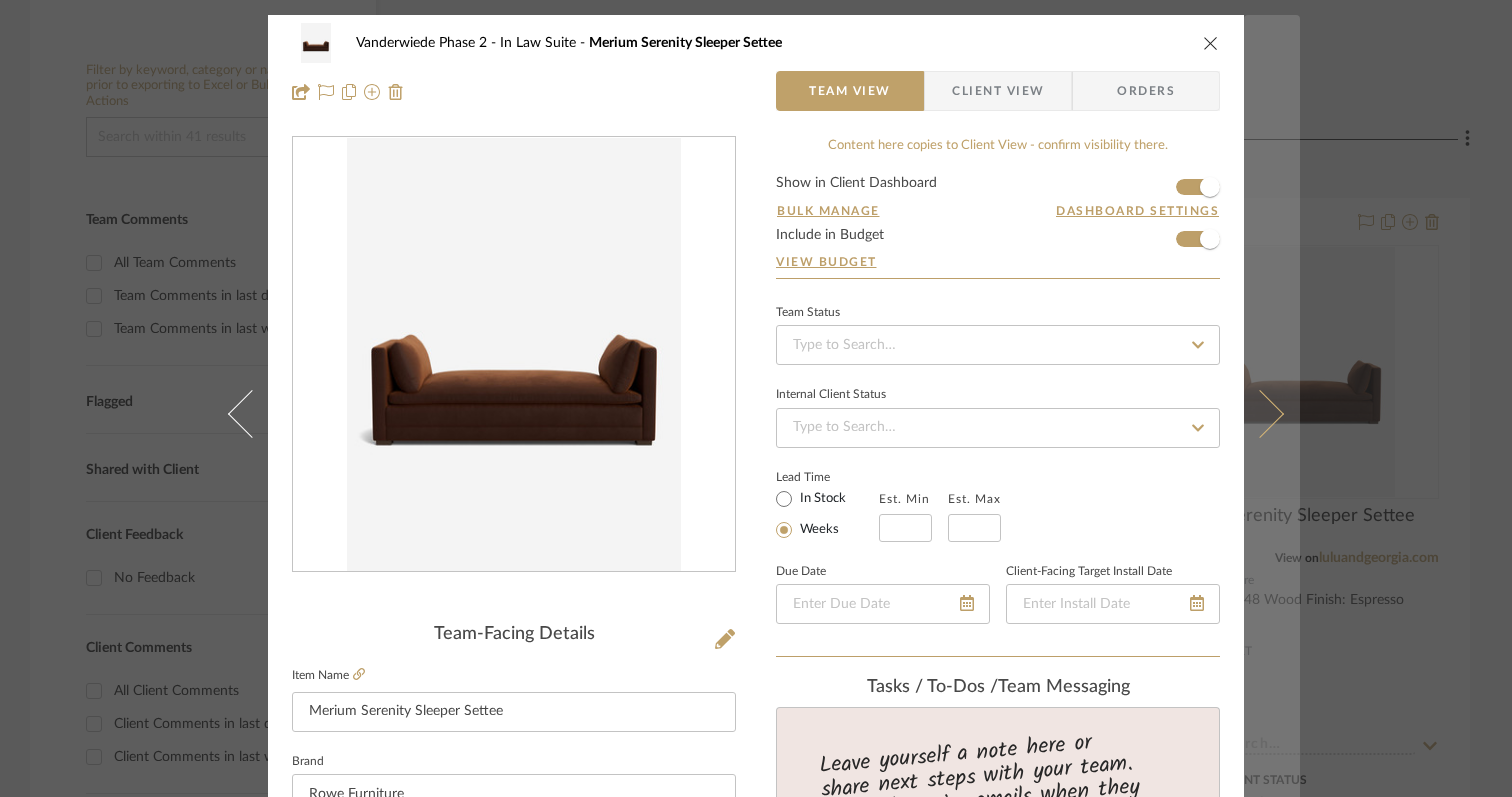 click at bounding box center [1260, 413] 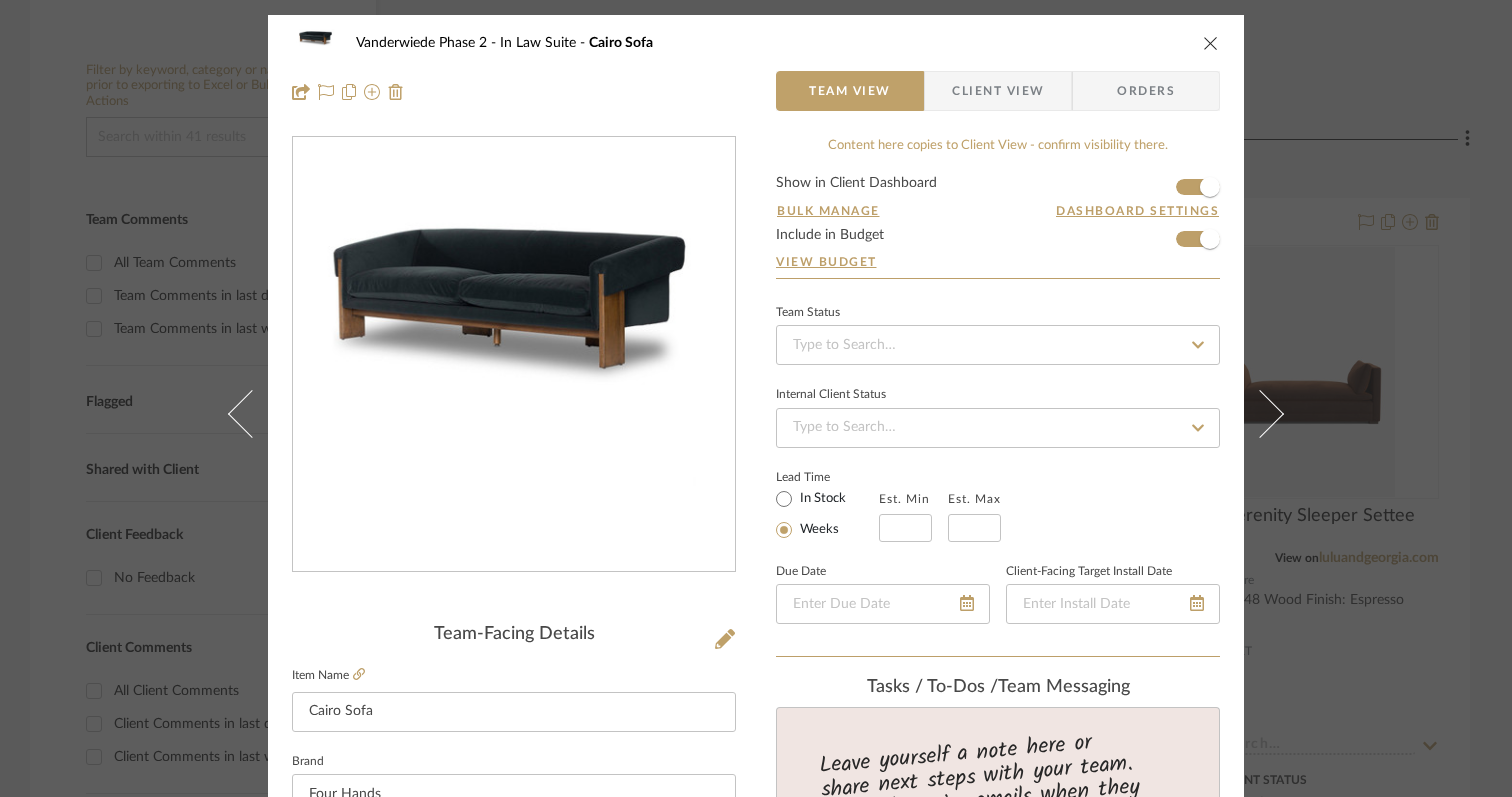 click at bounding box center [1260, 413] 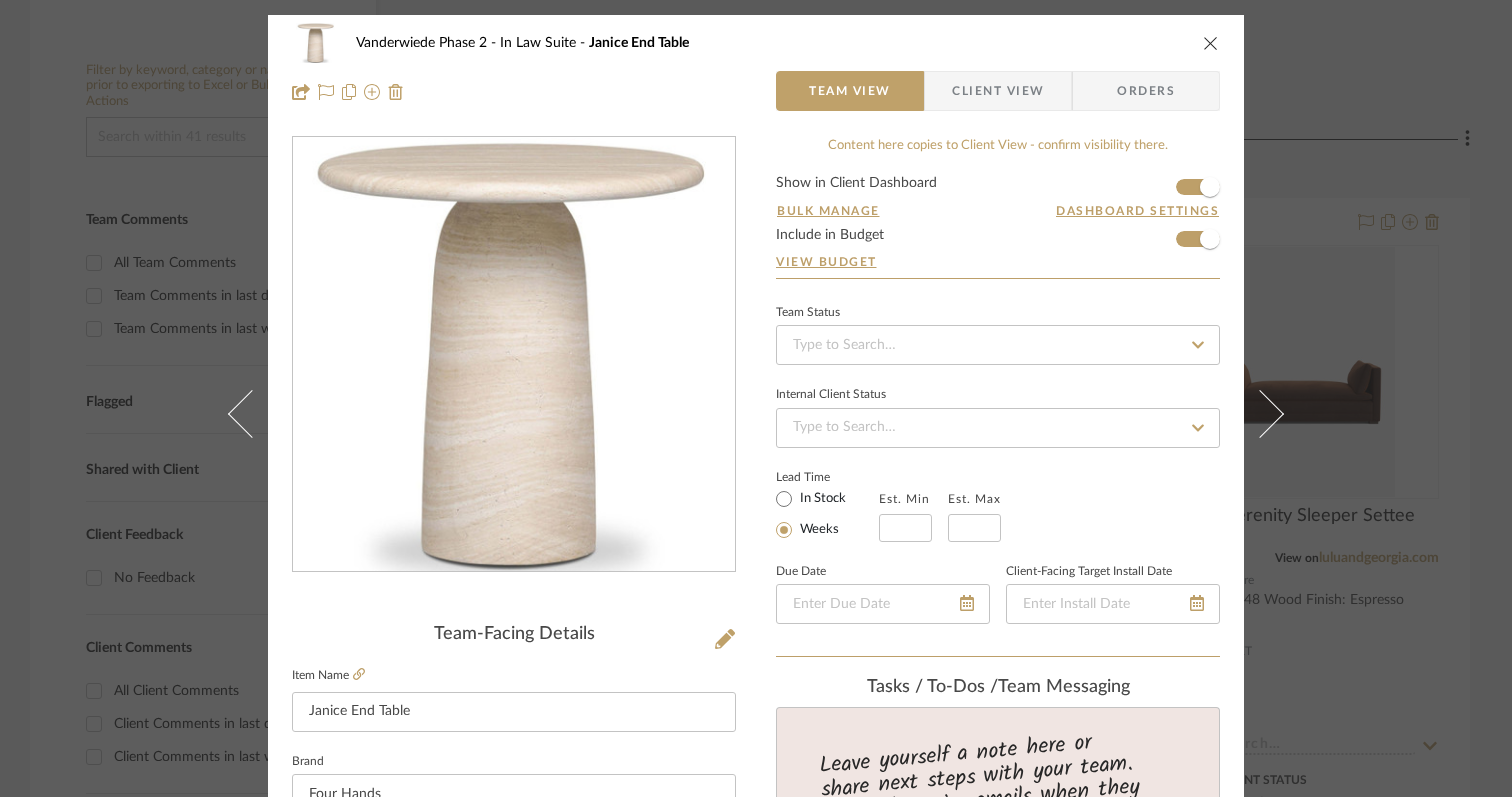click at bounding box center (1260, 413) 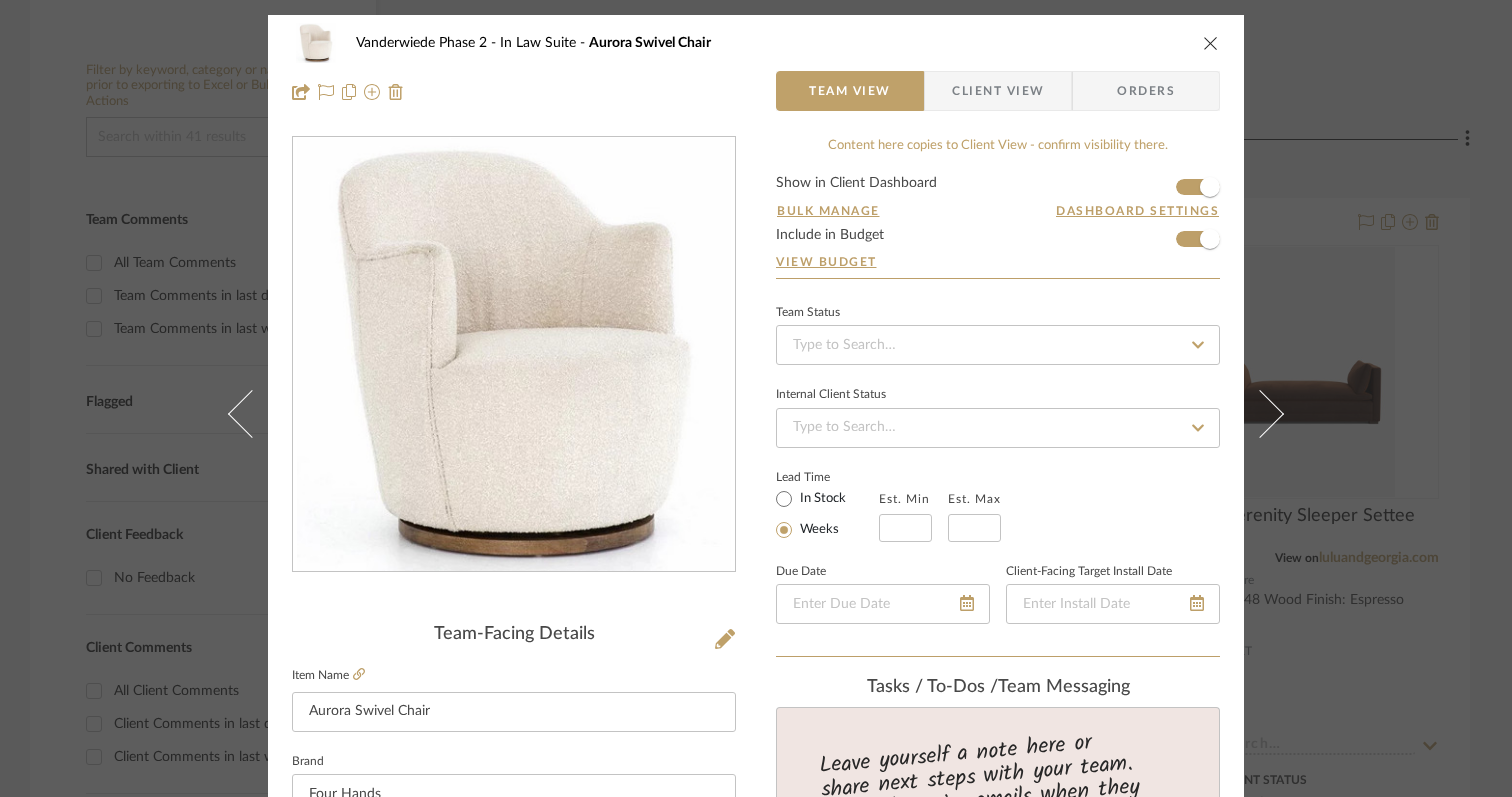 click at bounding box center (1260, 413) 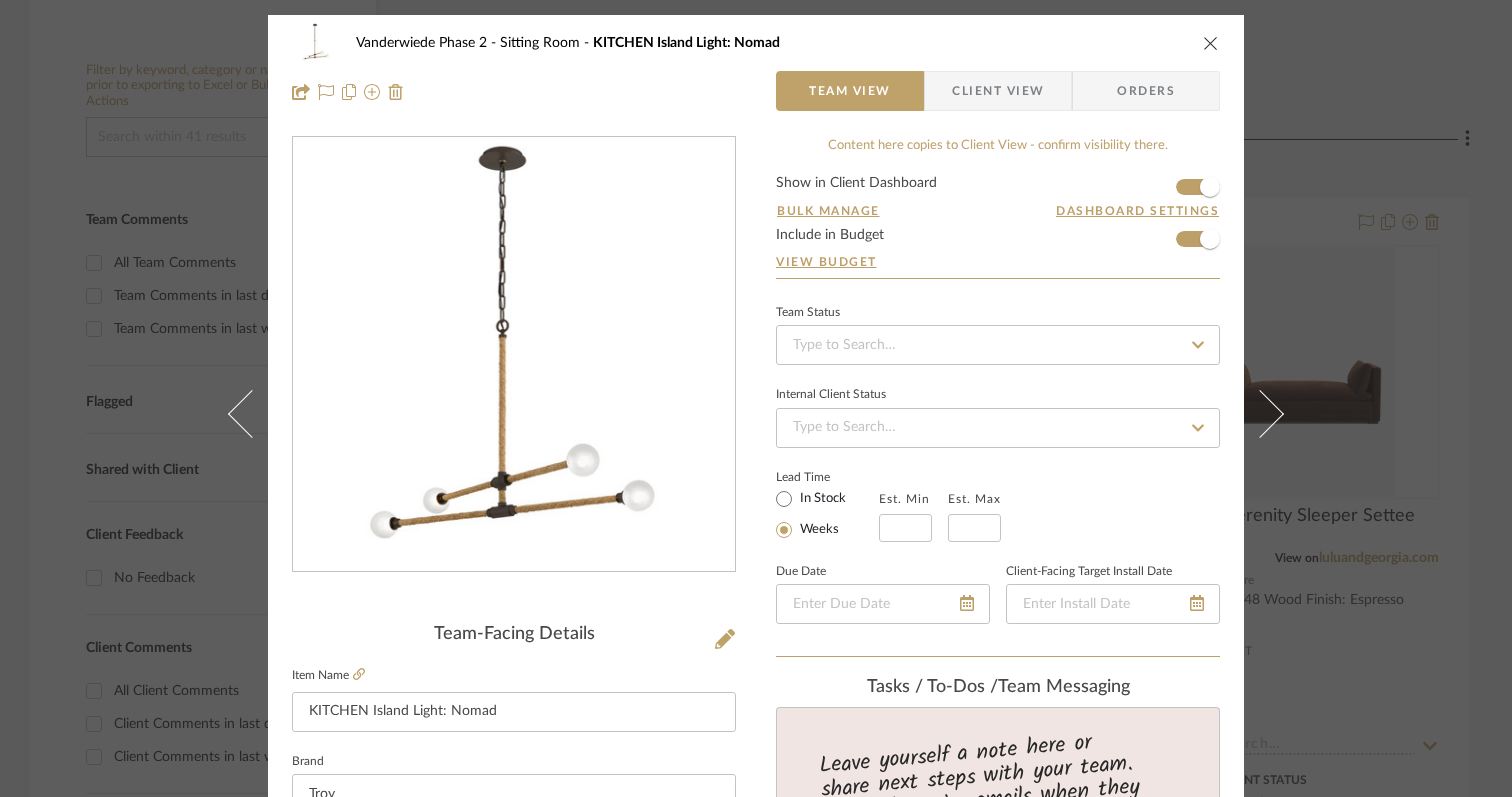 click at bounding box center (1260, 413) 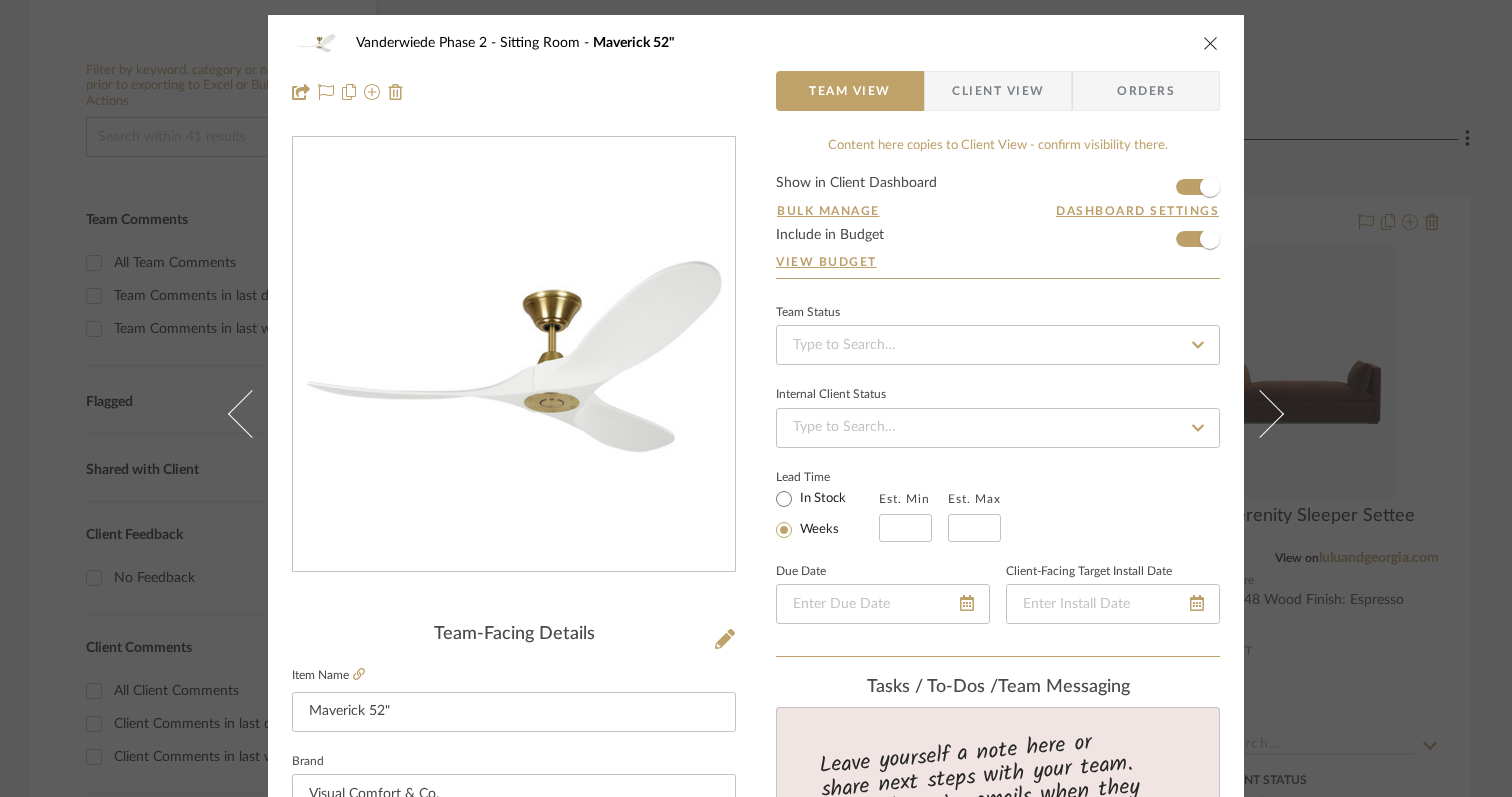 click at bounding box center [1260, 413] 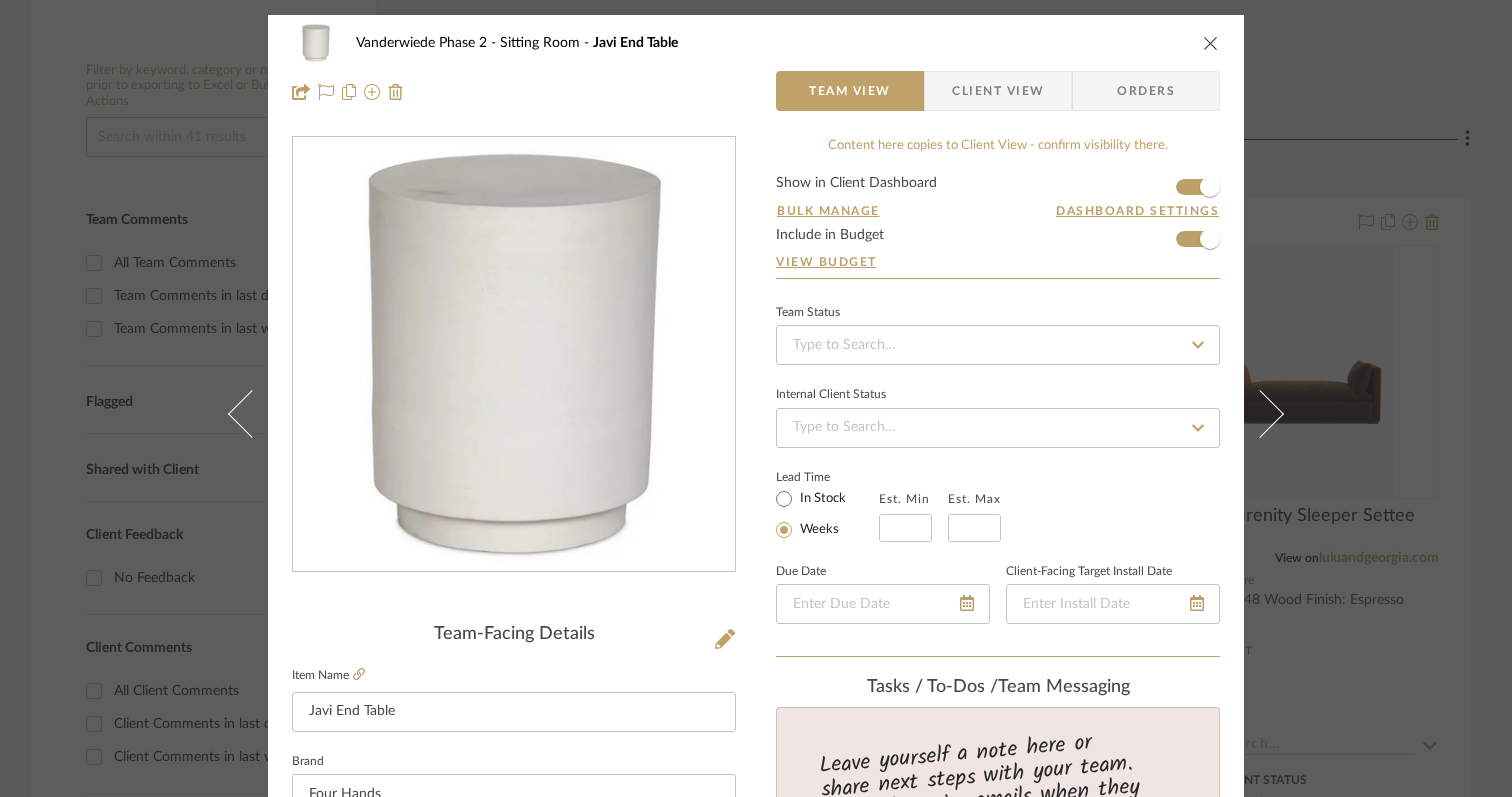 click at bounding box center (1260, 413) 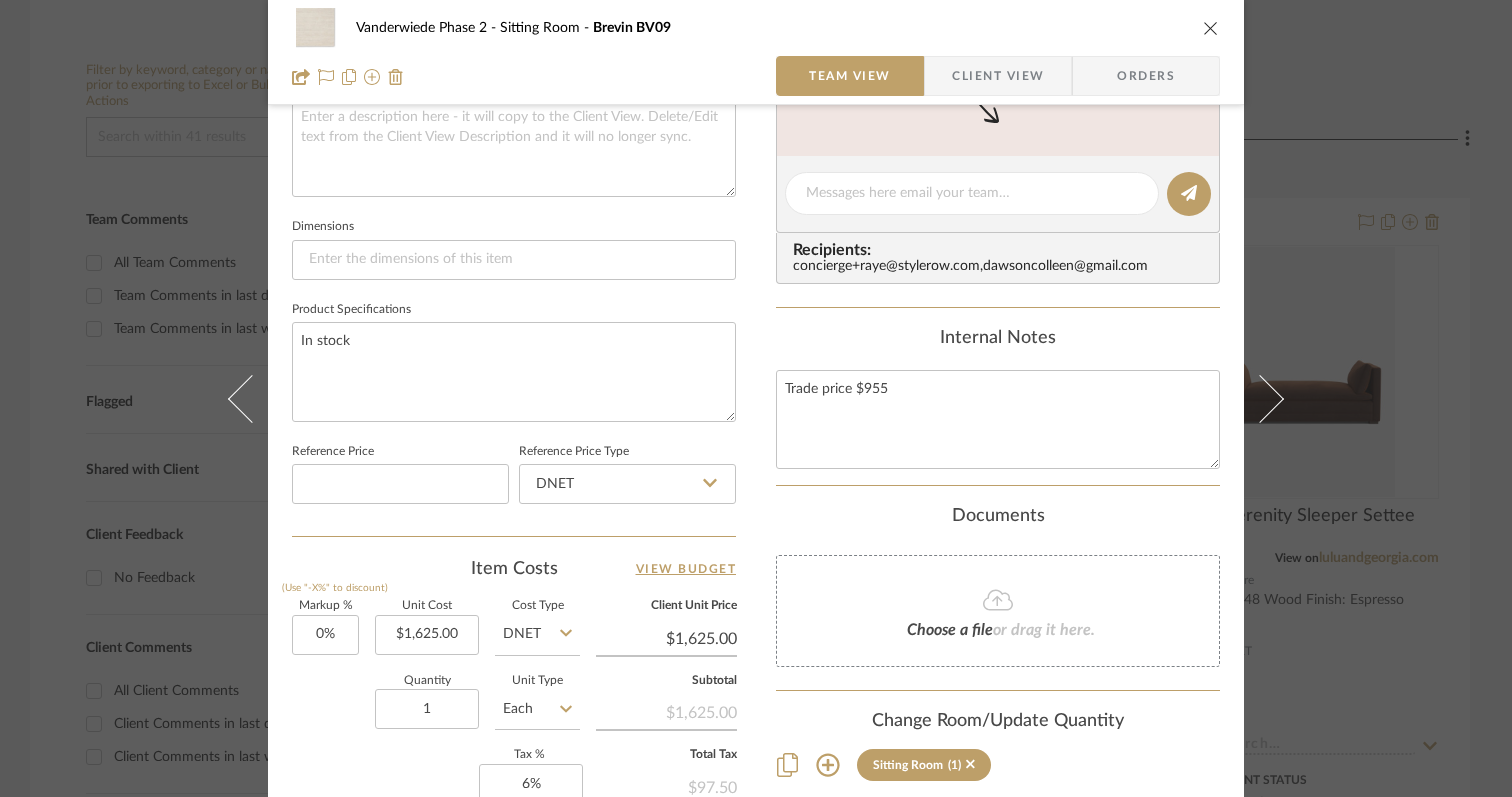 scroll, scrollTop: 757, scrollLeft: 0, axis: vertical 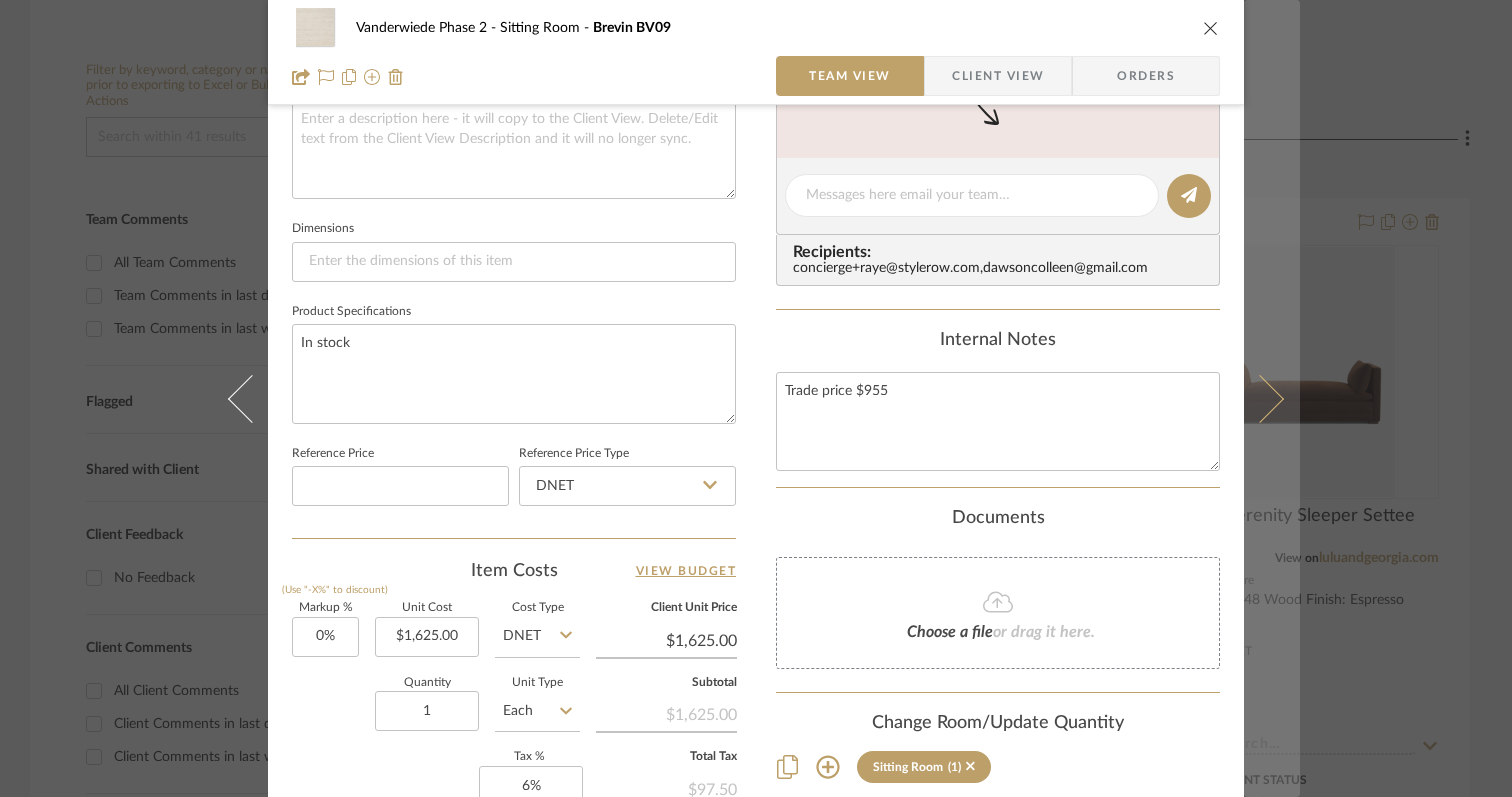 click at bounding box center [1260, 398] 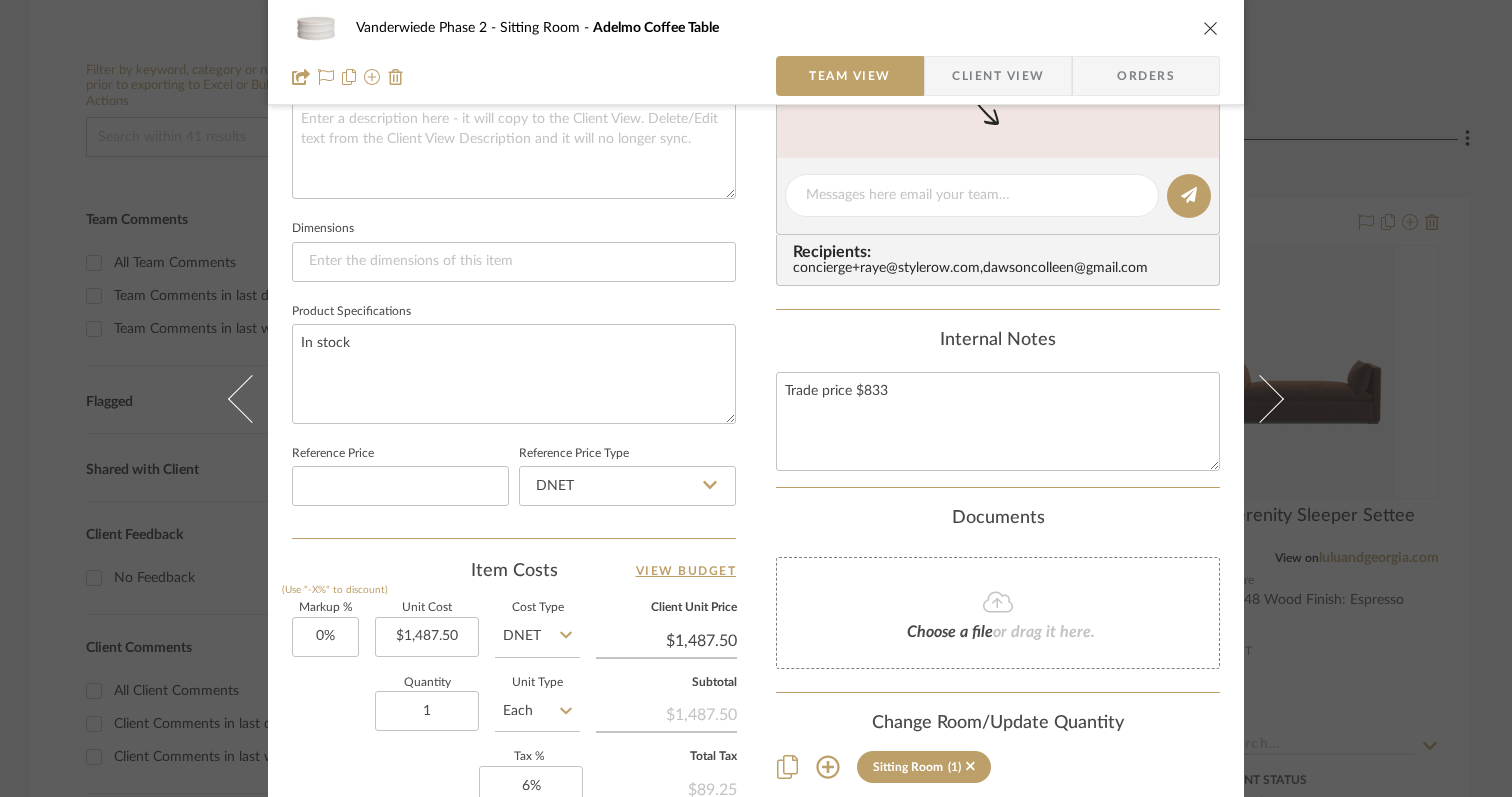 scroll, scrollTop: 0, scrollLeft: 0, axis: both 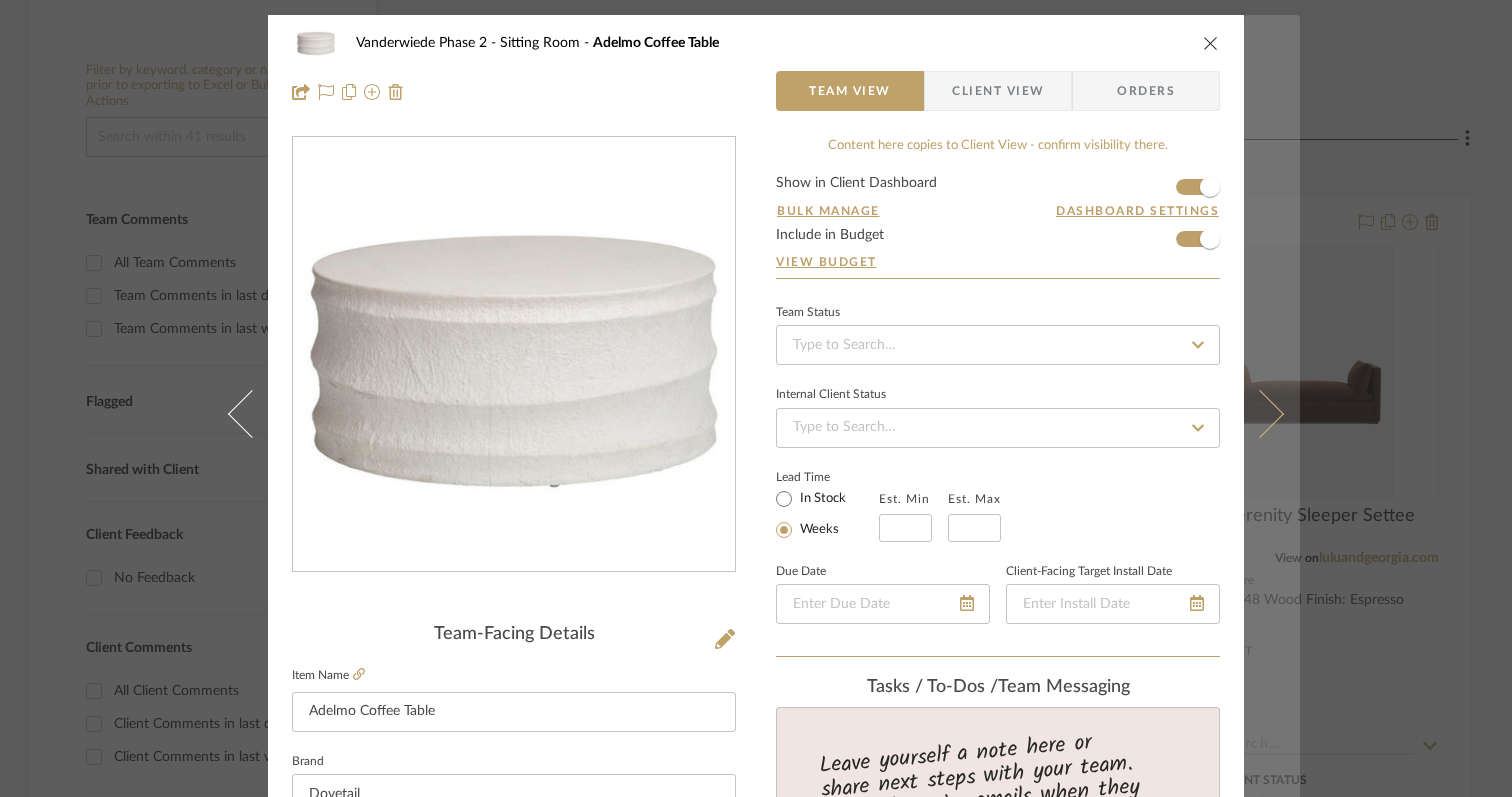 click at bounding box center (1260, 413) 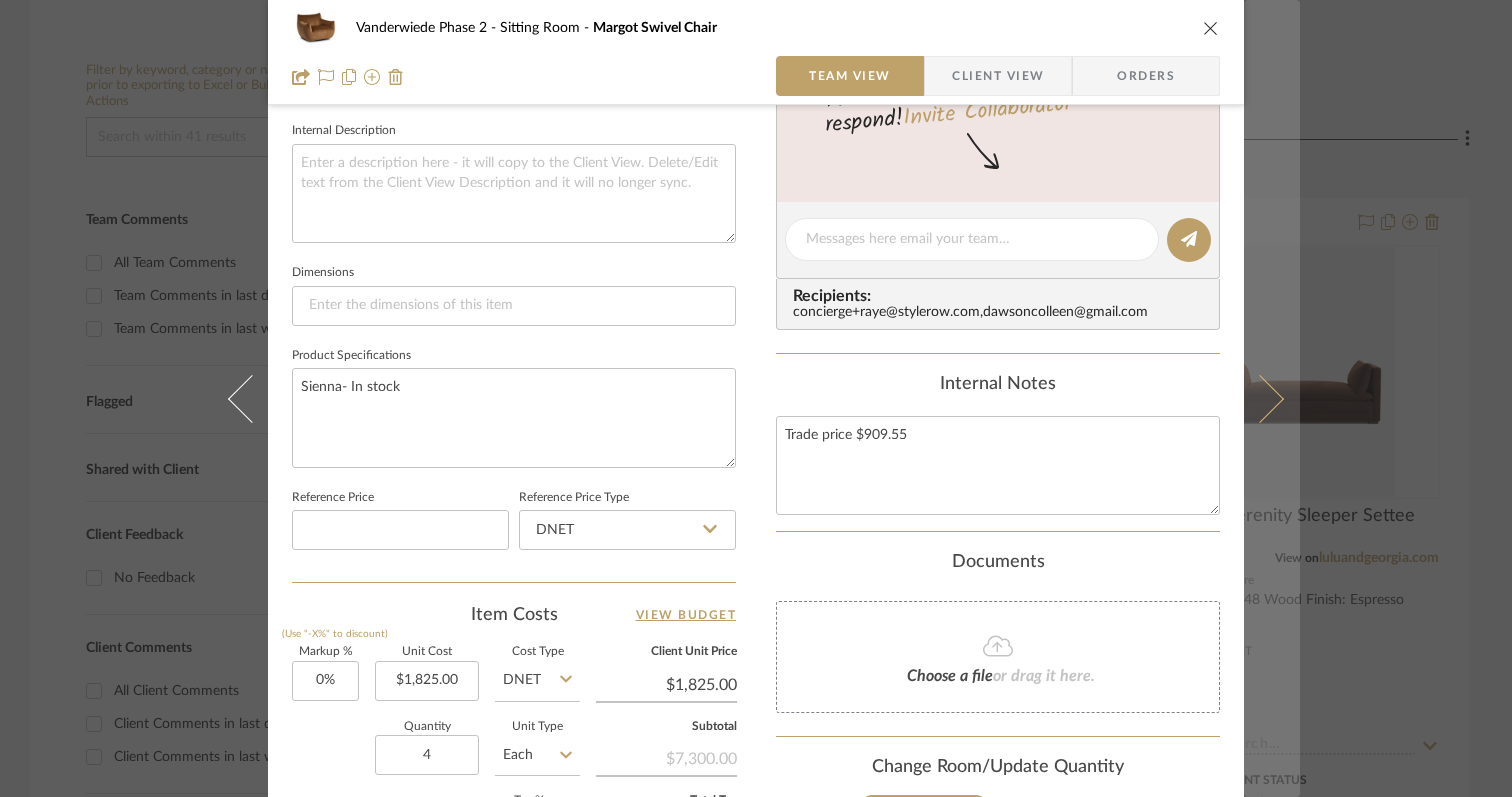 scroll, scrollTop: 714, scrollLeft: 0, axis: vertical 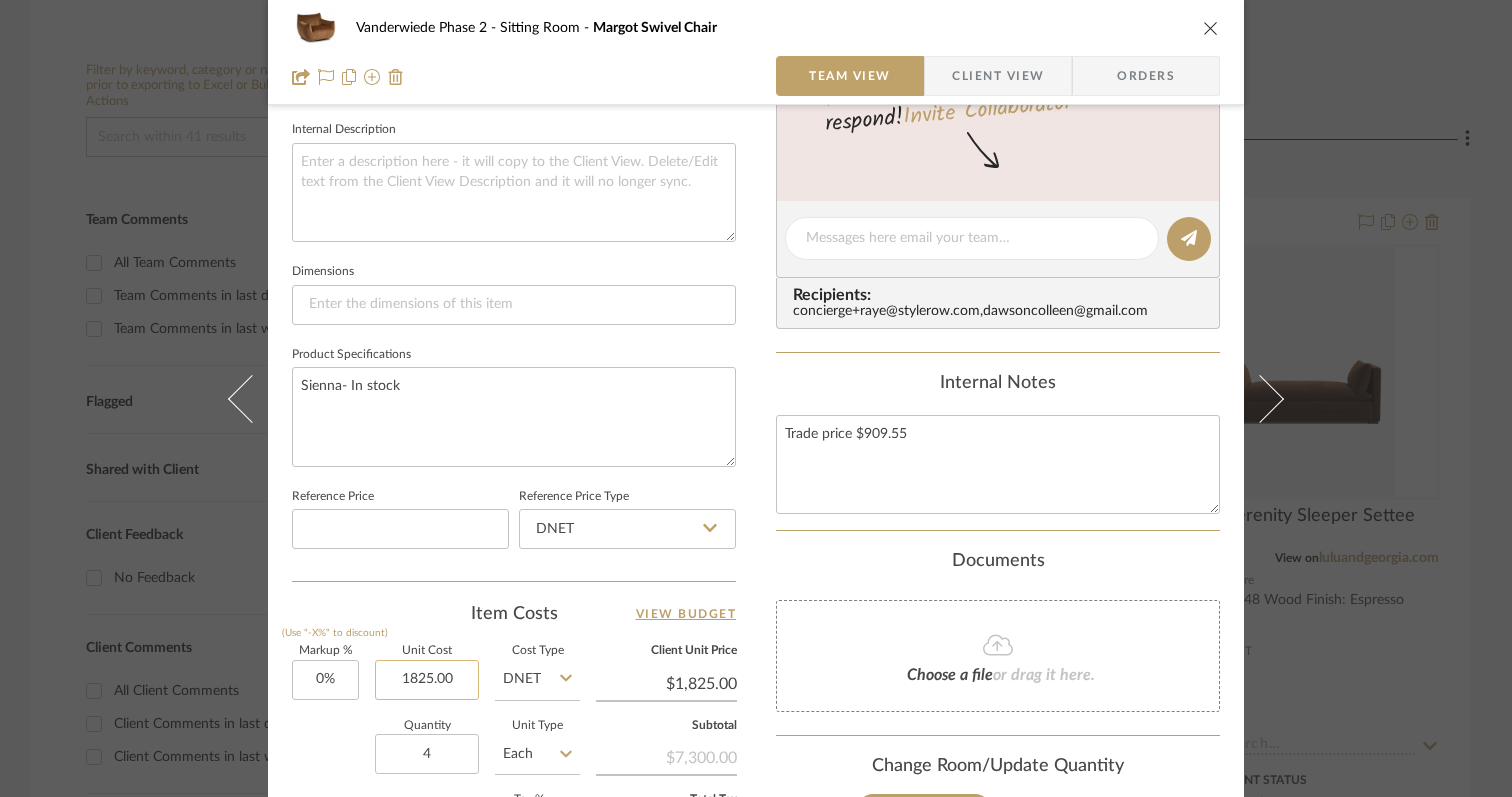 click on "1825.00" 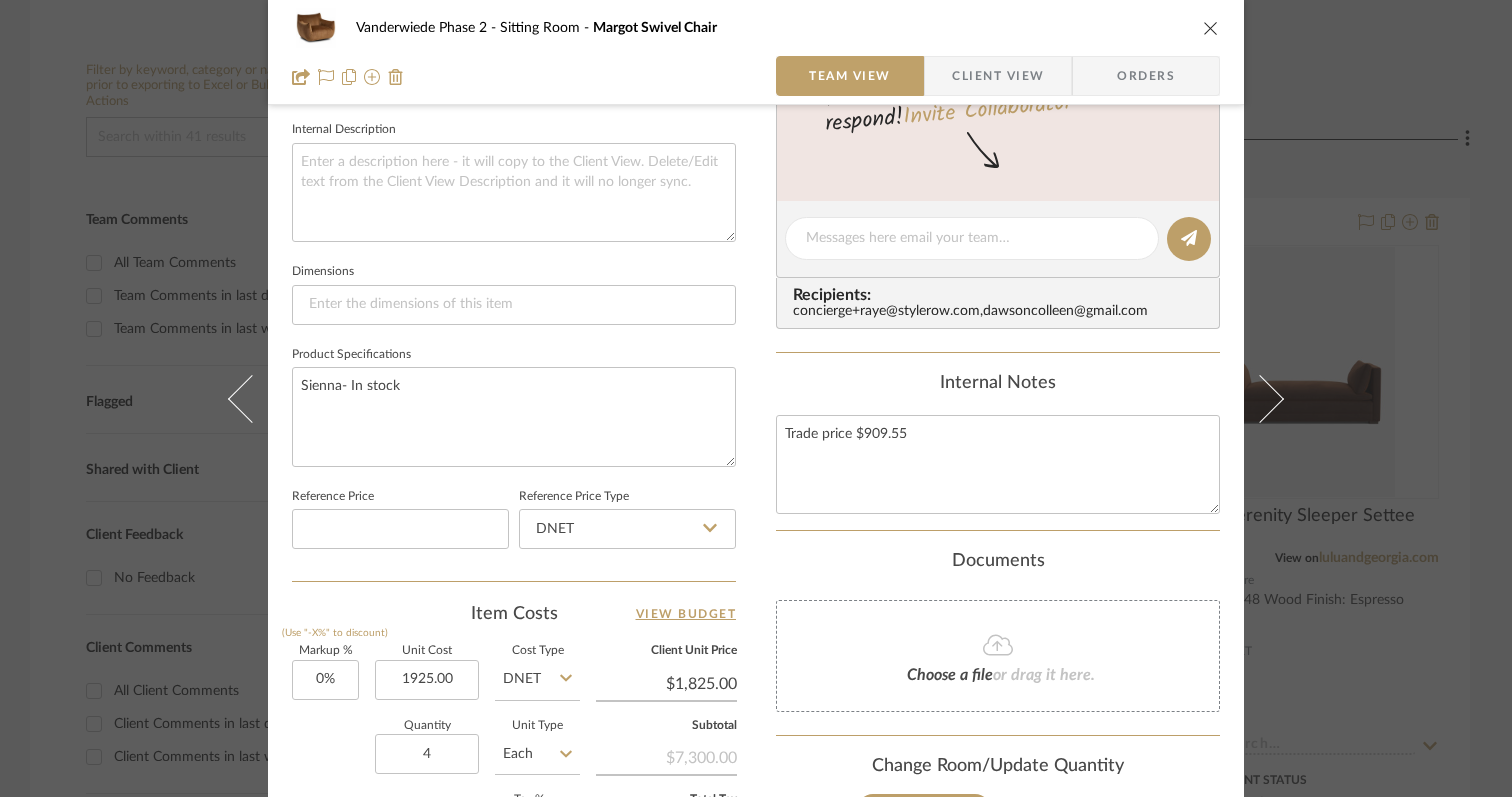 type on "$1,925.00" 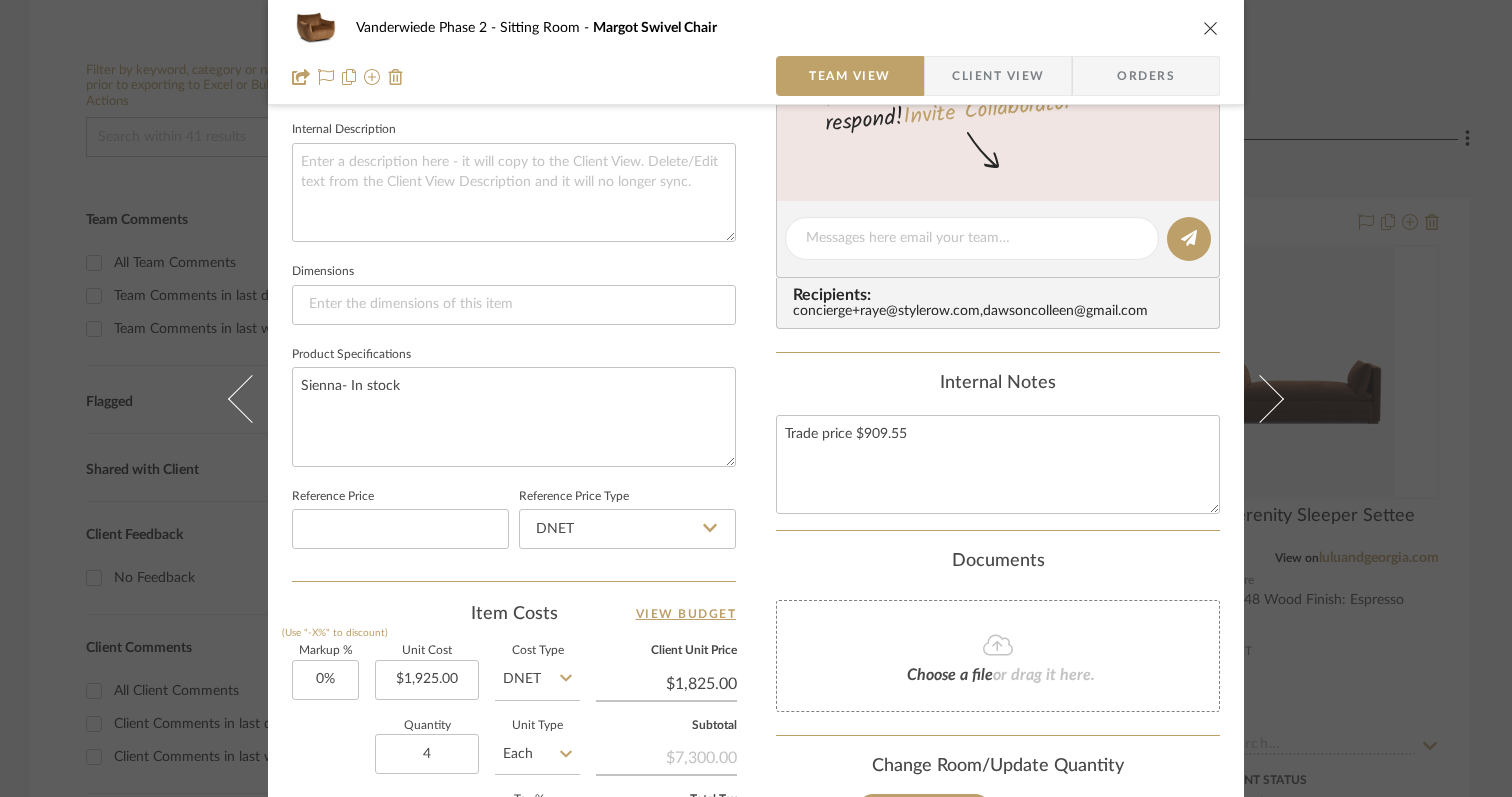 click on "Quantity  4  Unit Type  Each" 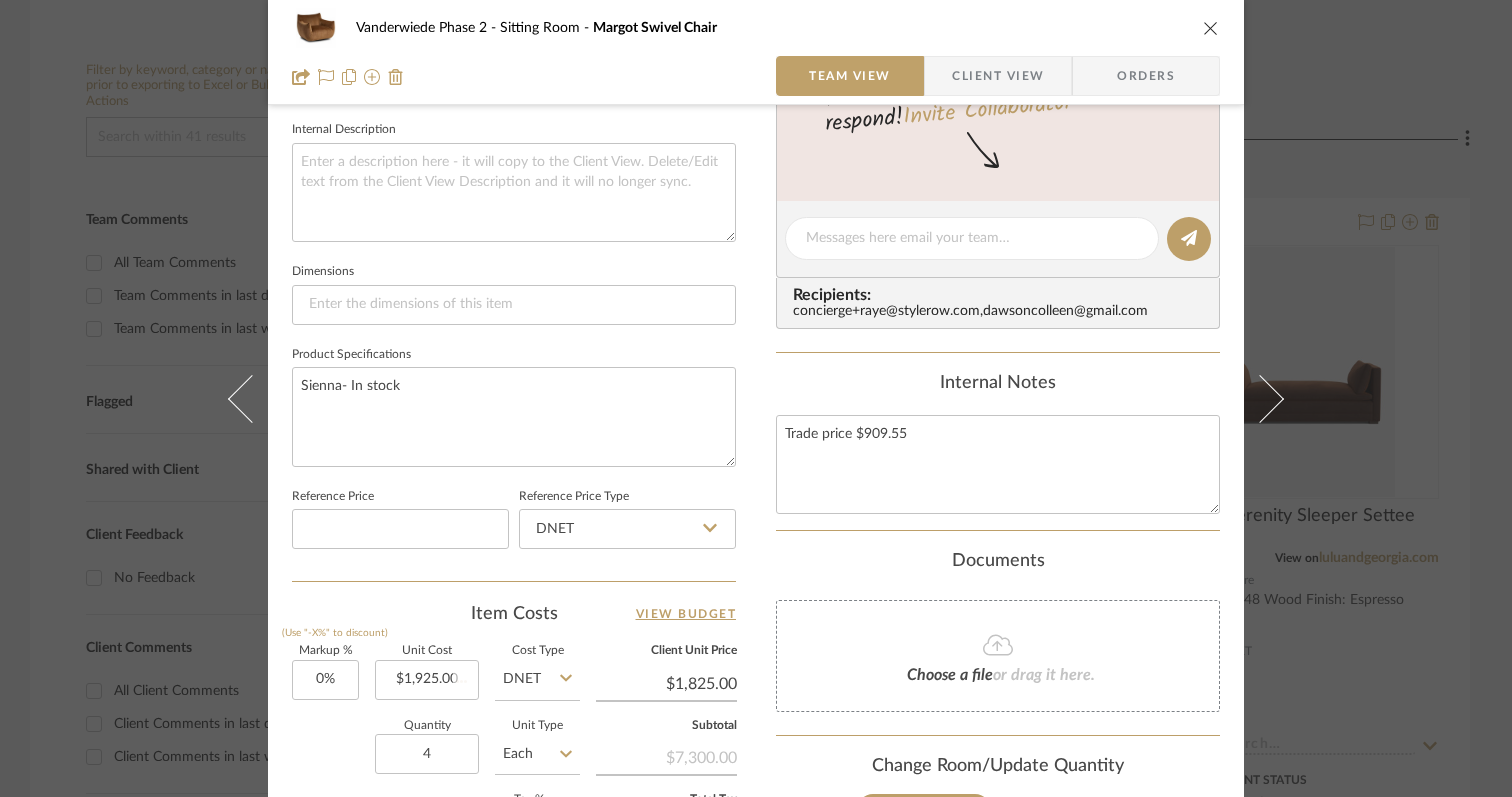 type 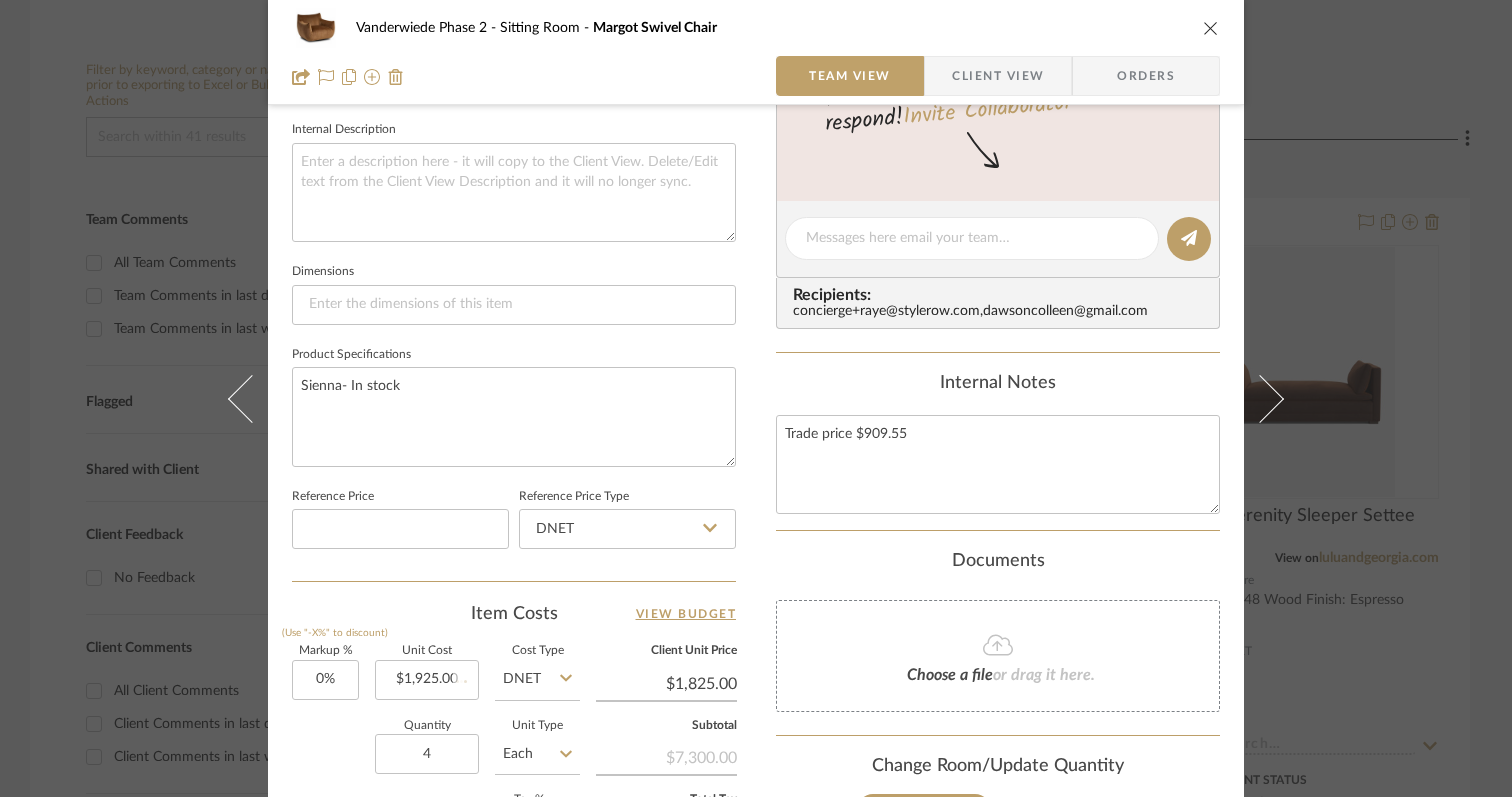 type 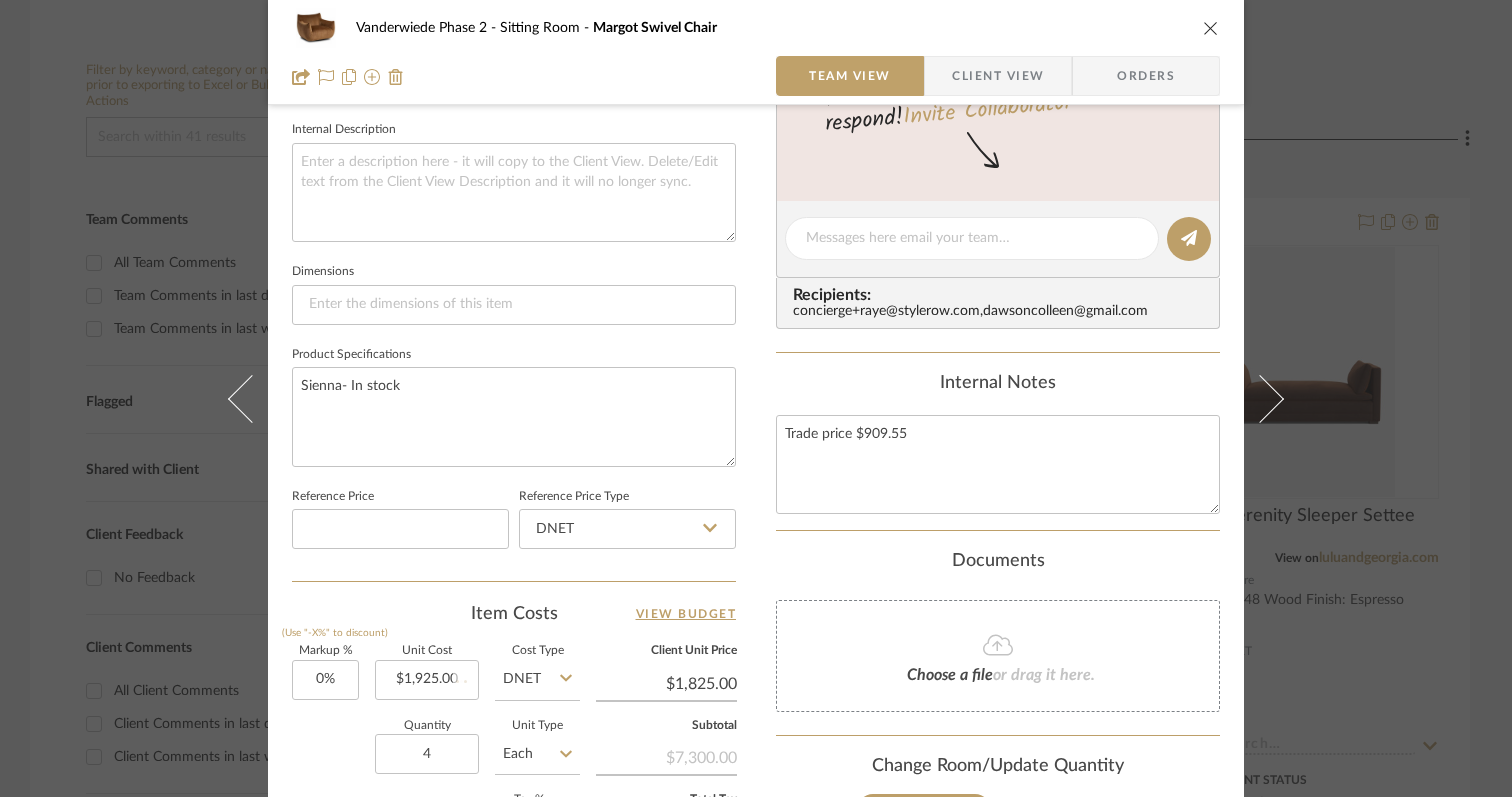 type 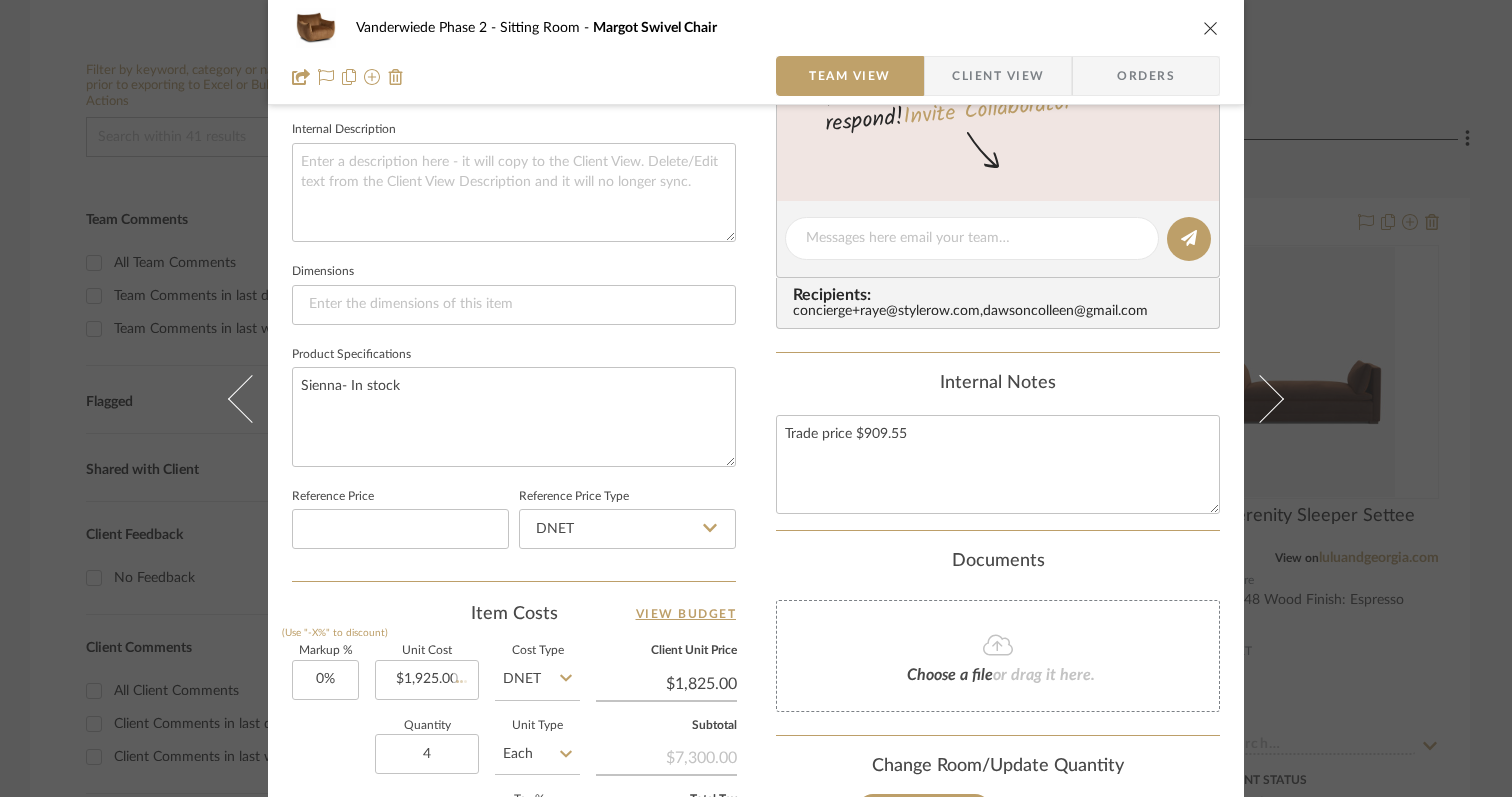 type on "$1,925.00" 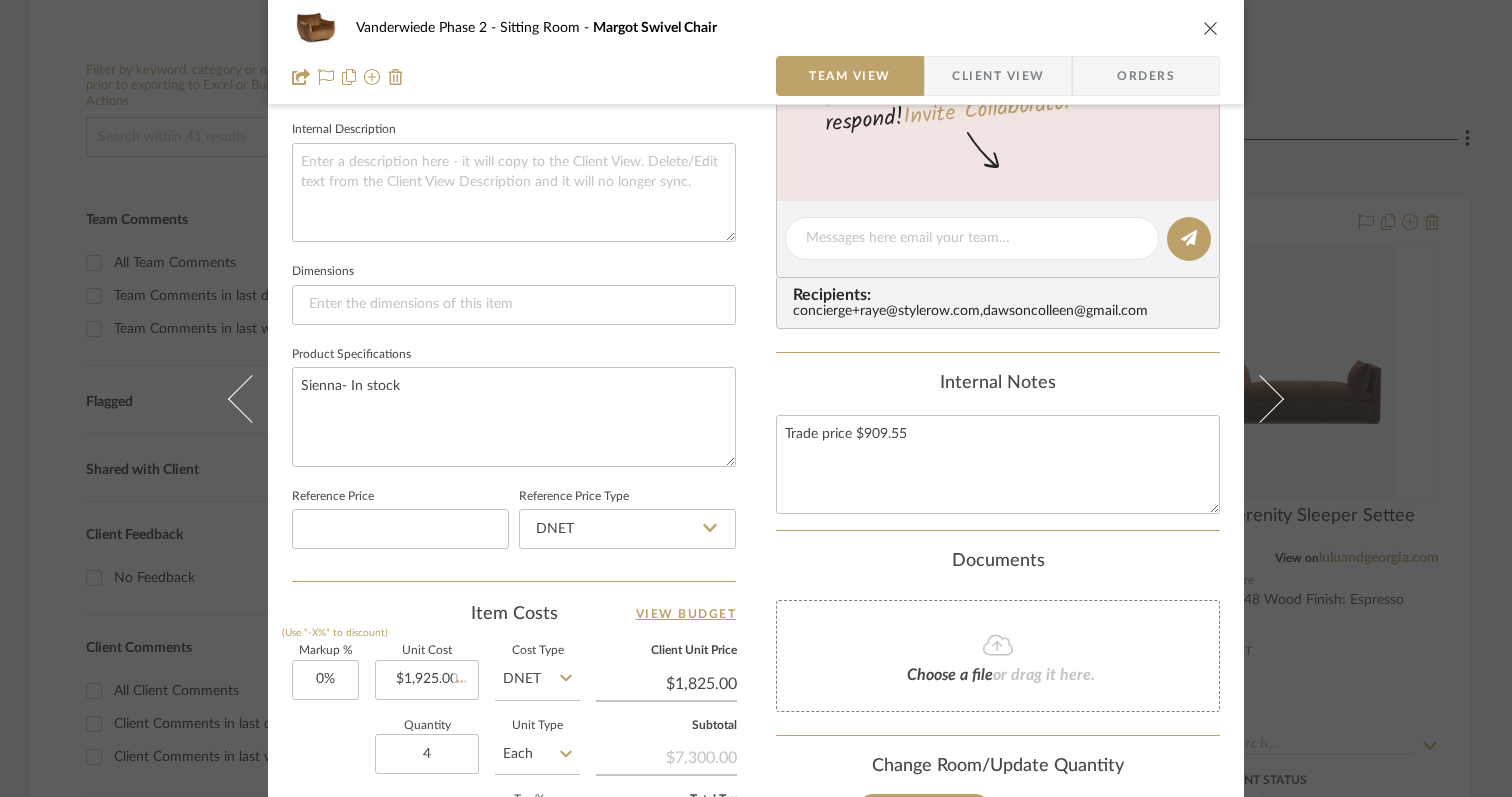 type 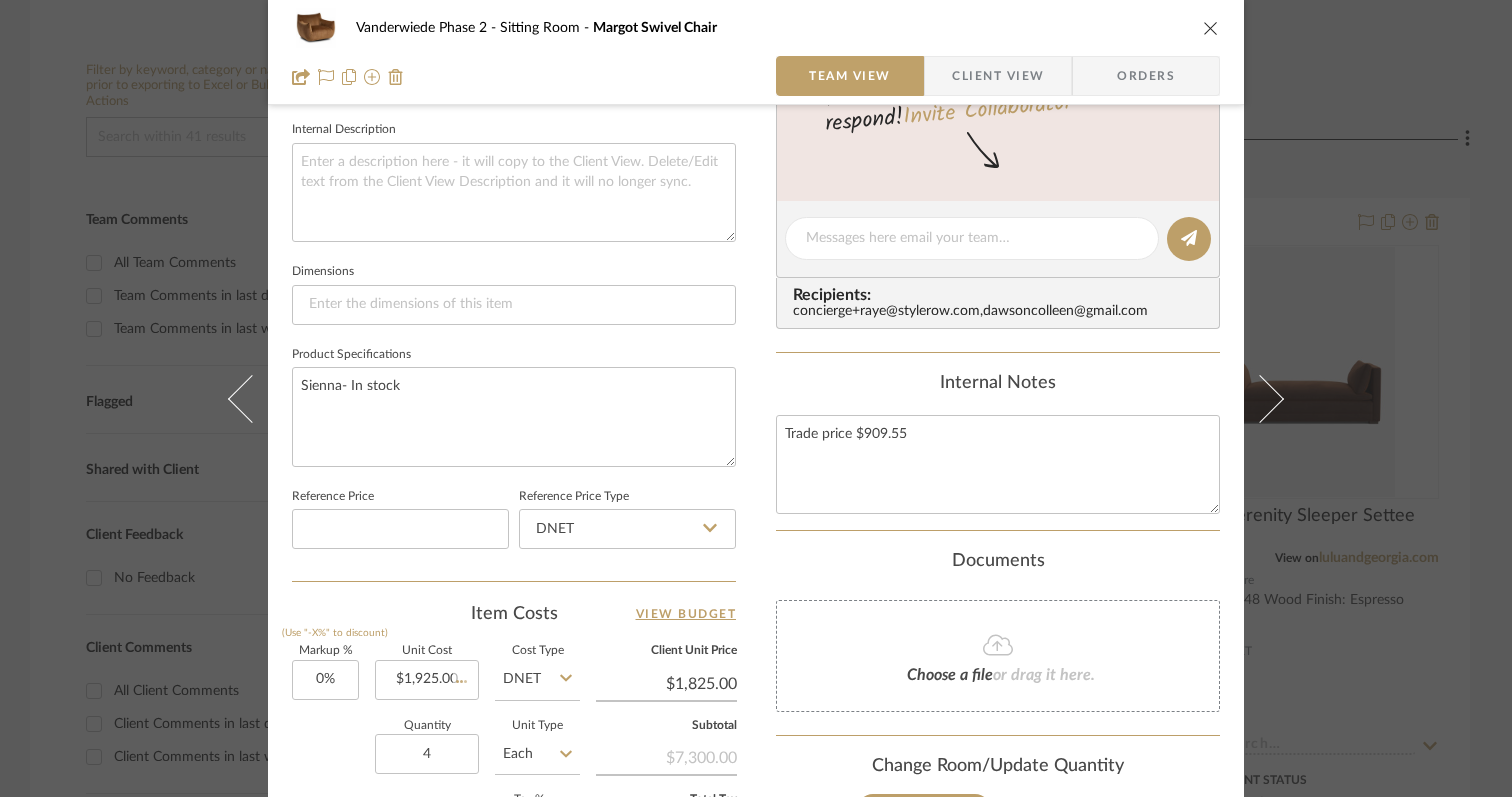 type 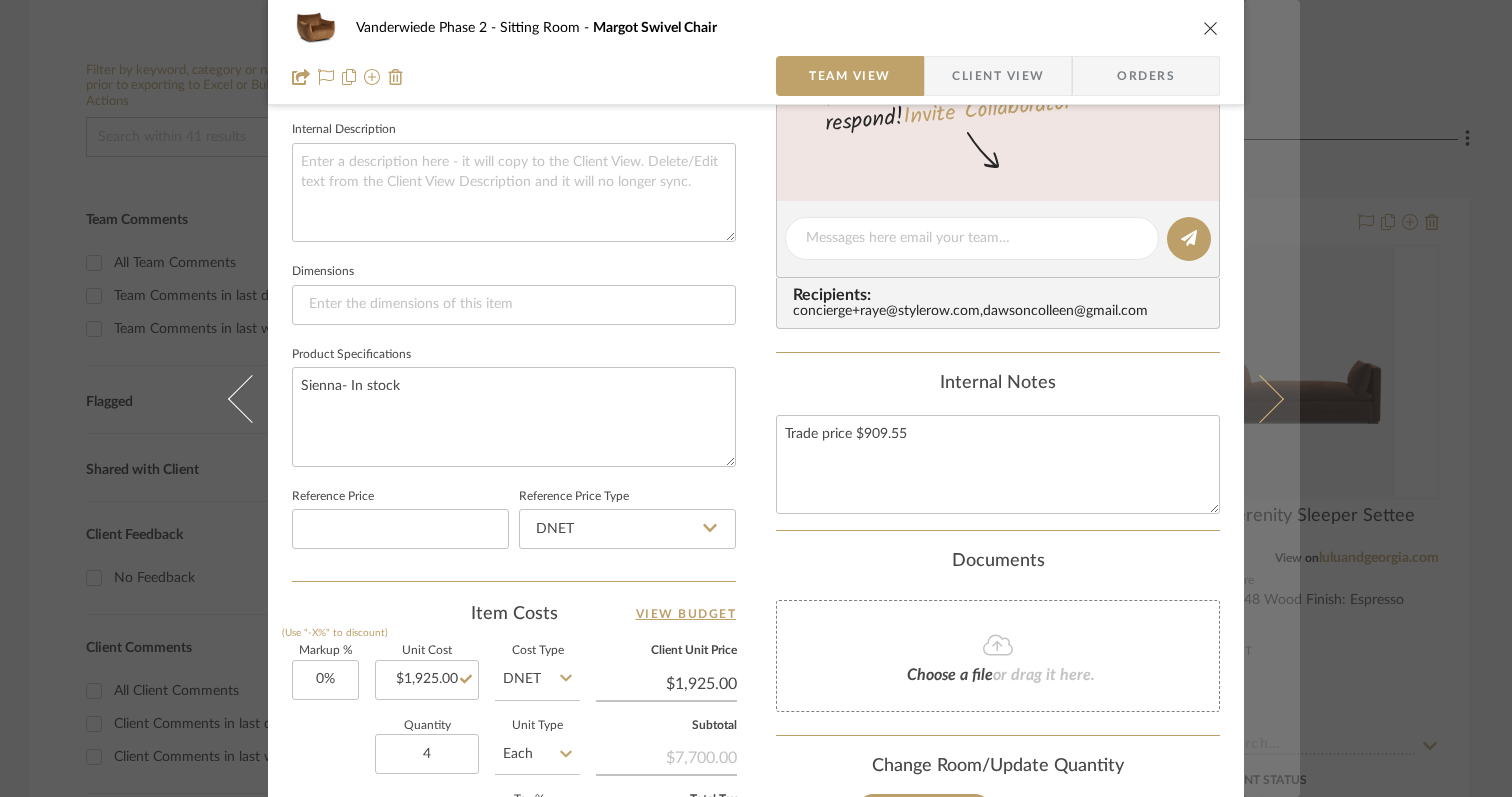 click at bounding box center (1260, 398) 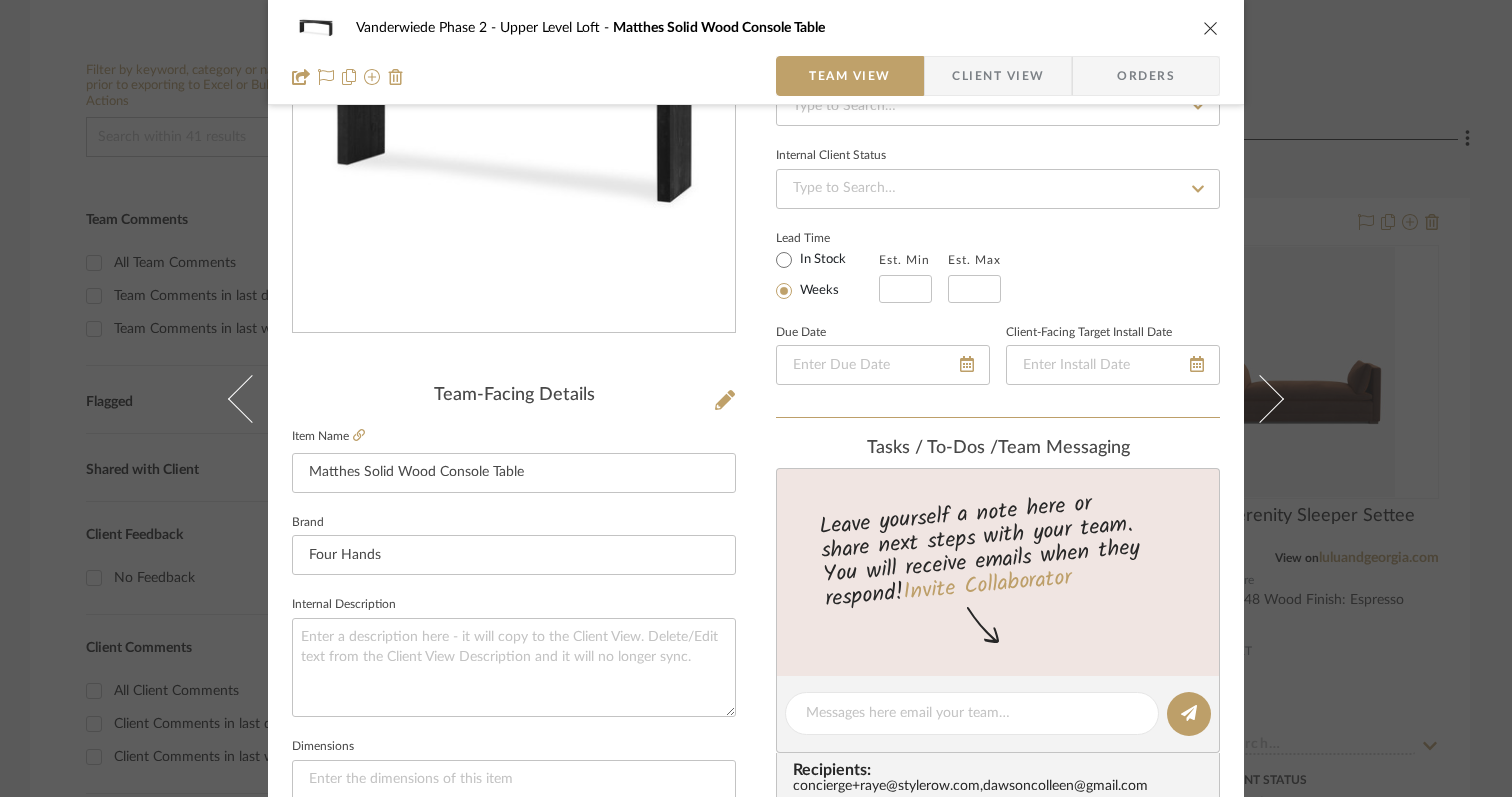 scroll, scrollTop: 0, scrollLeft: 0, axis: both 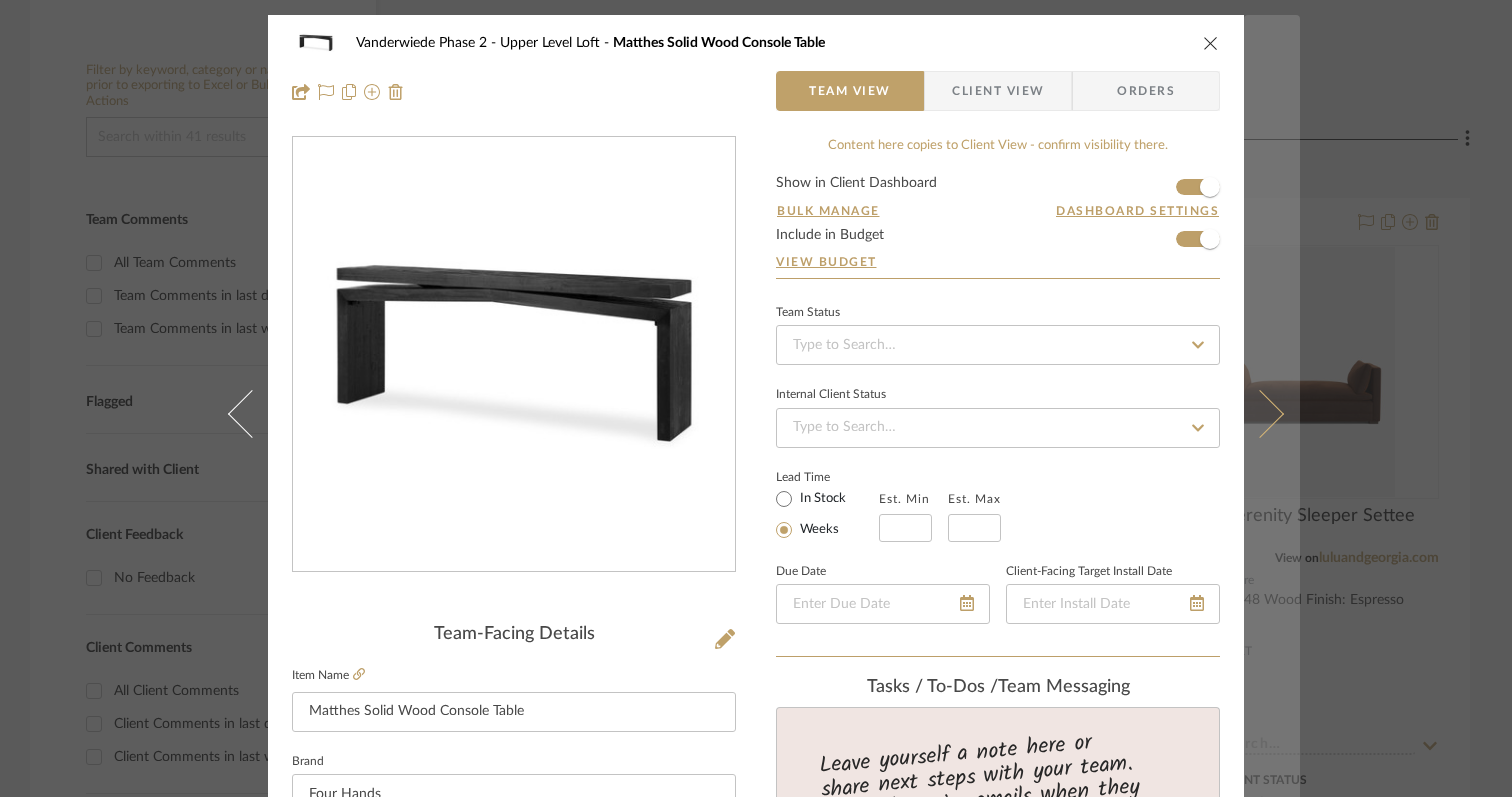 click at bounding box center (1260, 413) 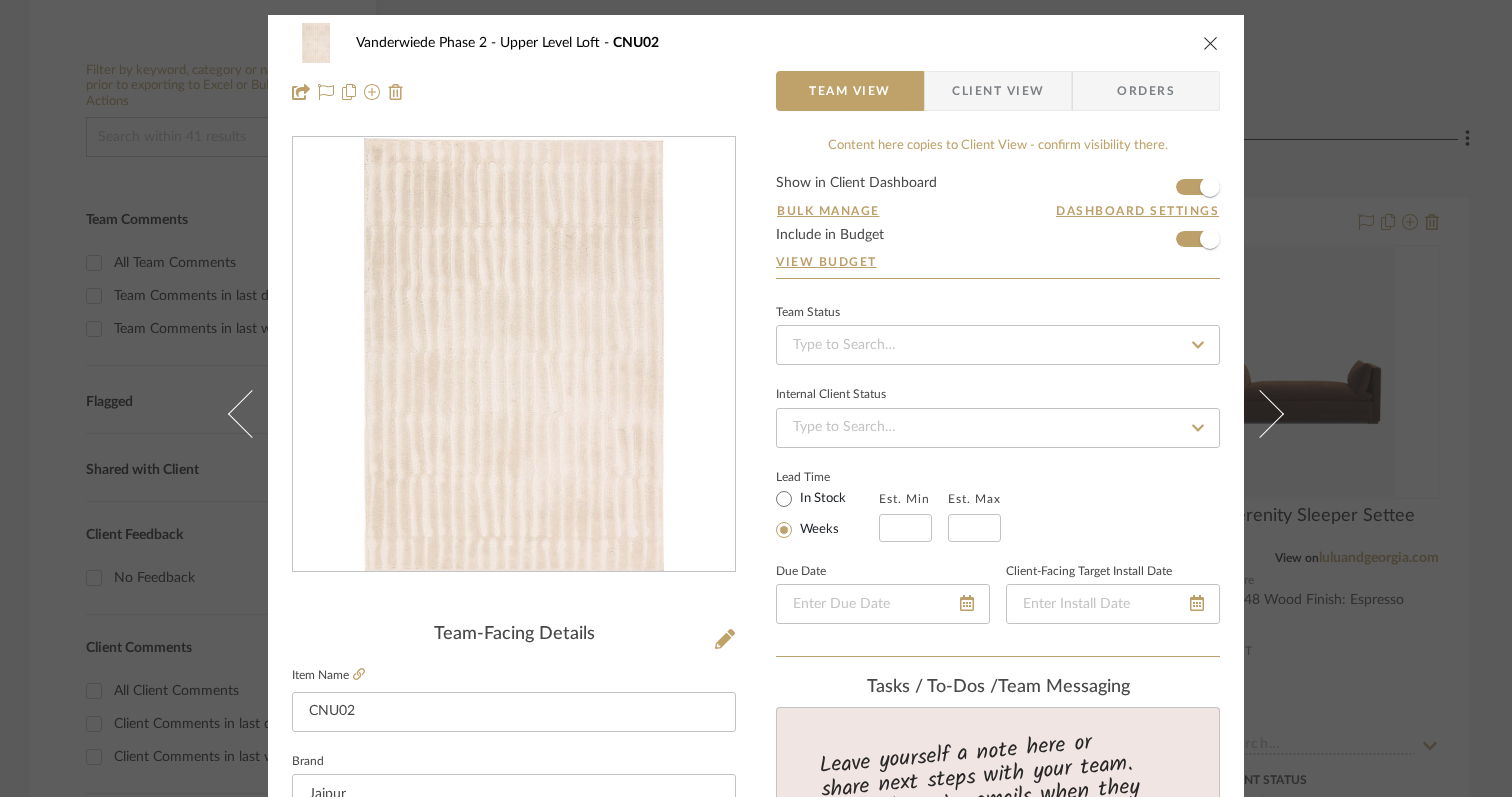 click at bounding box center [1260, 413] 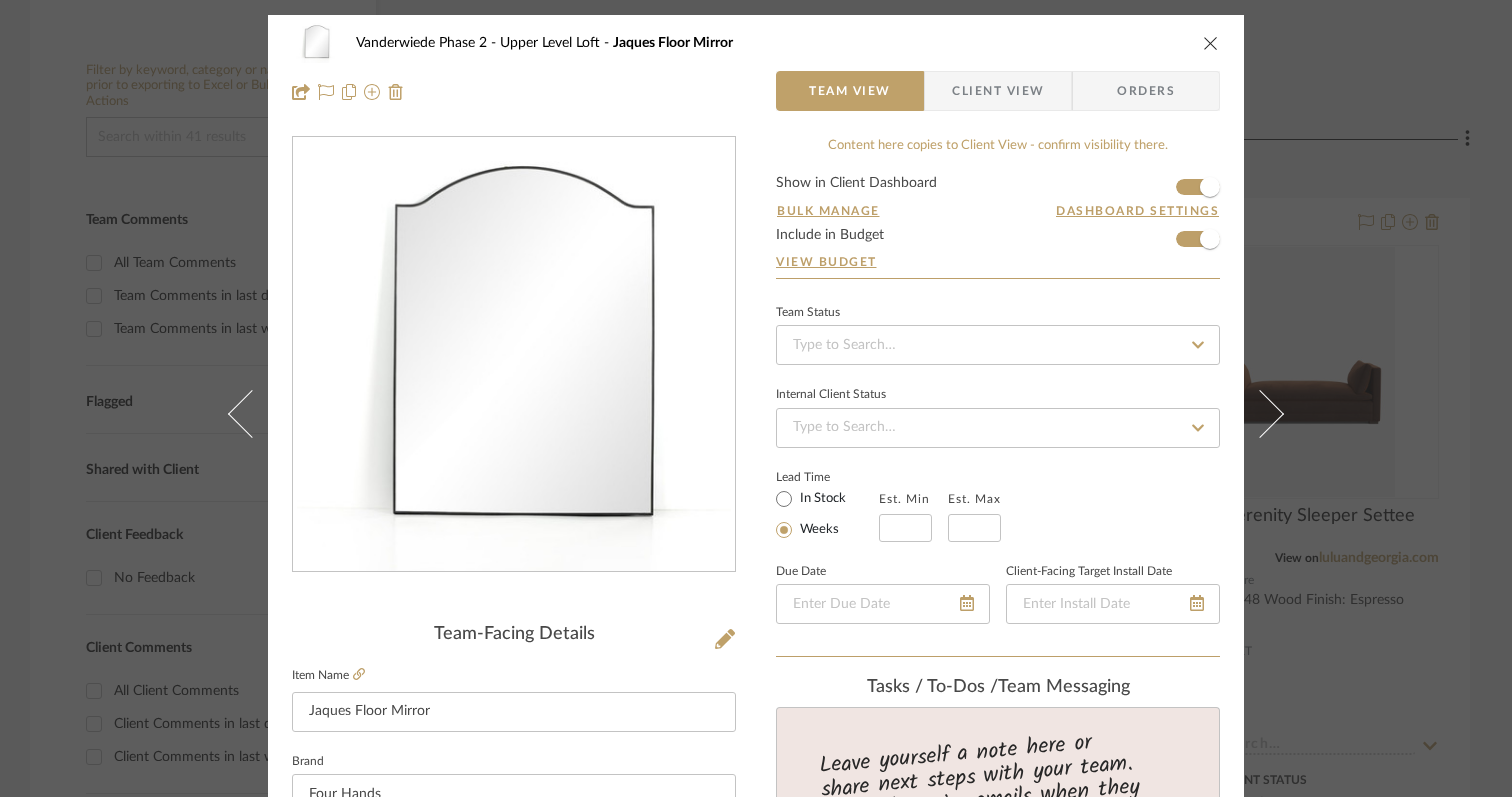 click at bounding box center (1260, 413) 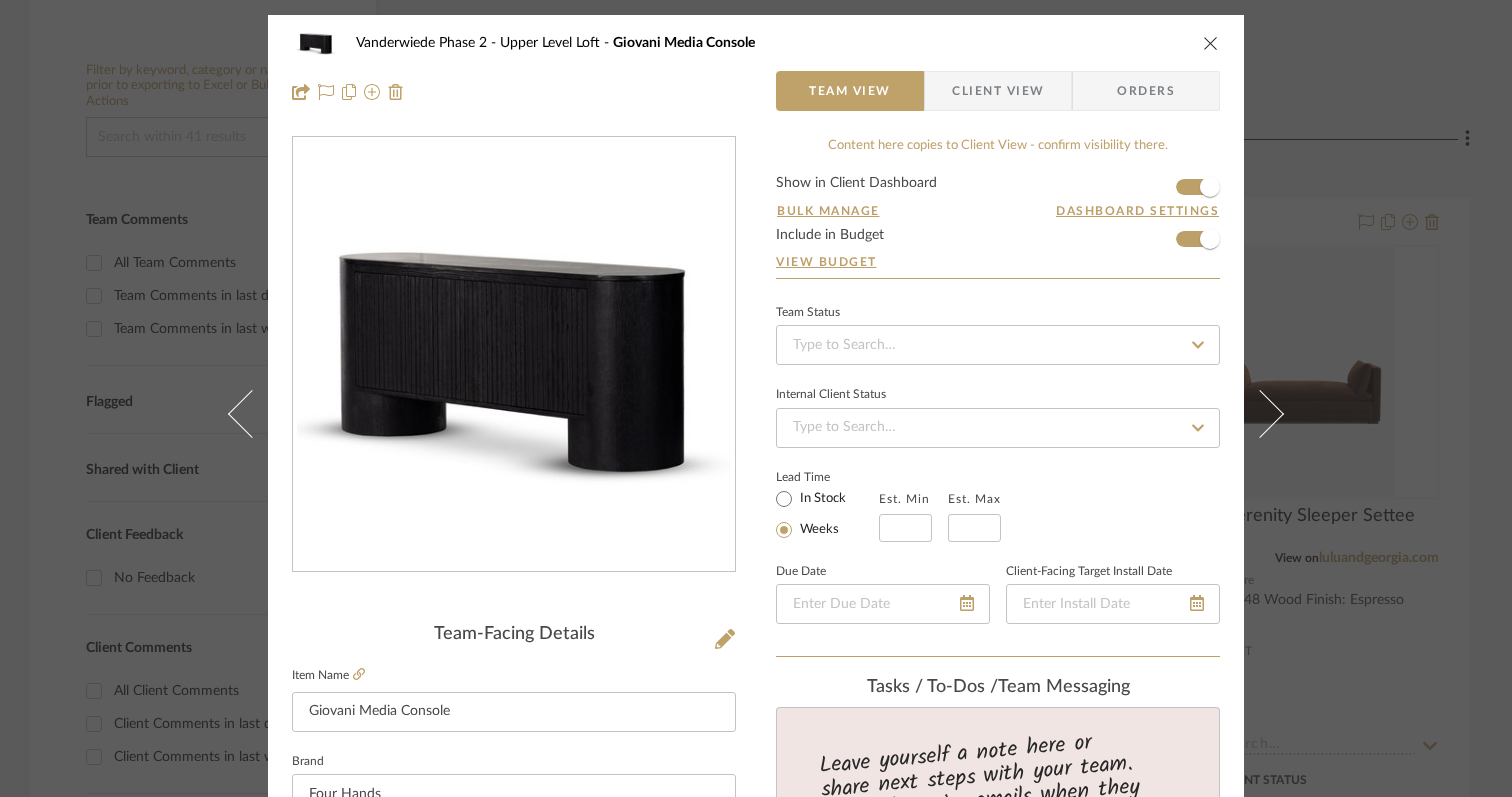 click at bounding box center [1260, 413] 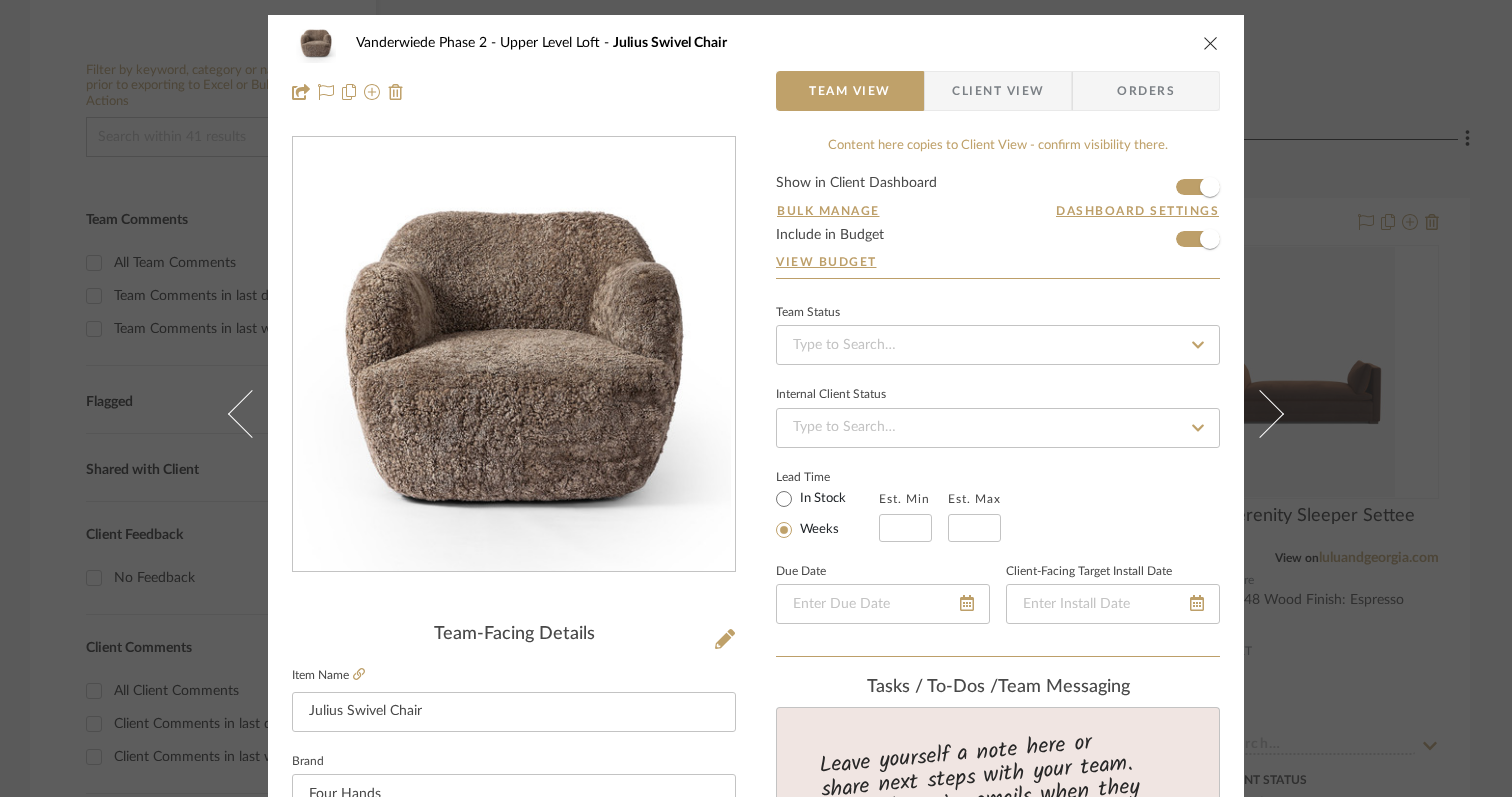 click at bounding box center (1260, 413) 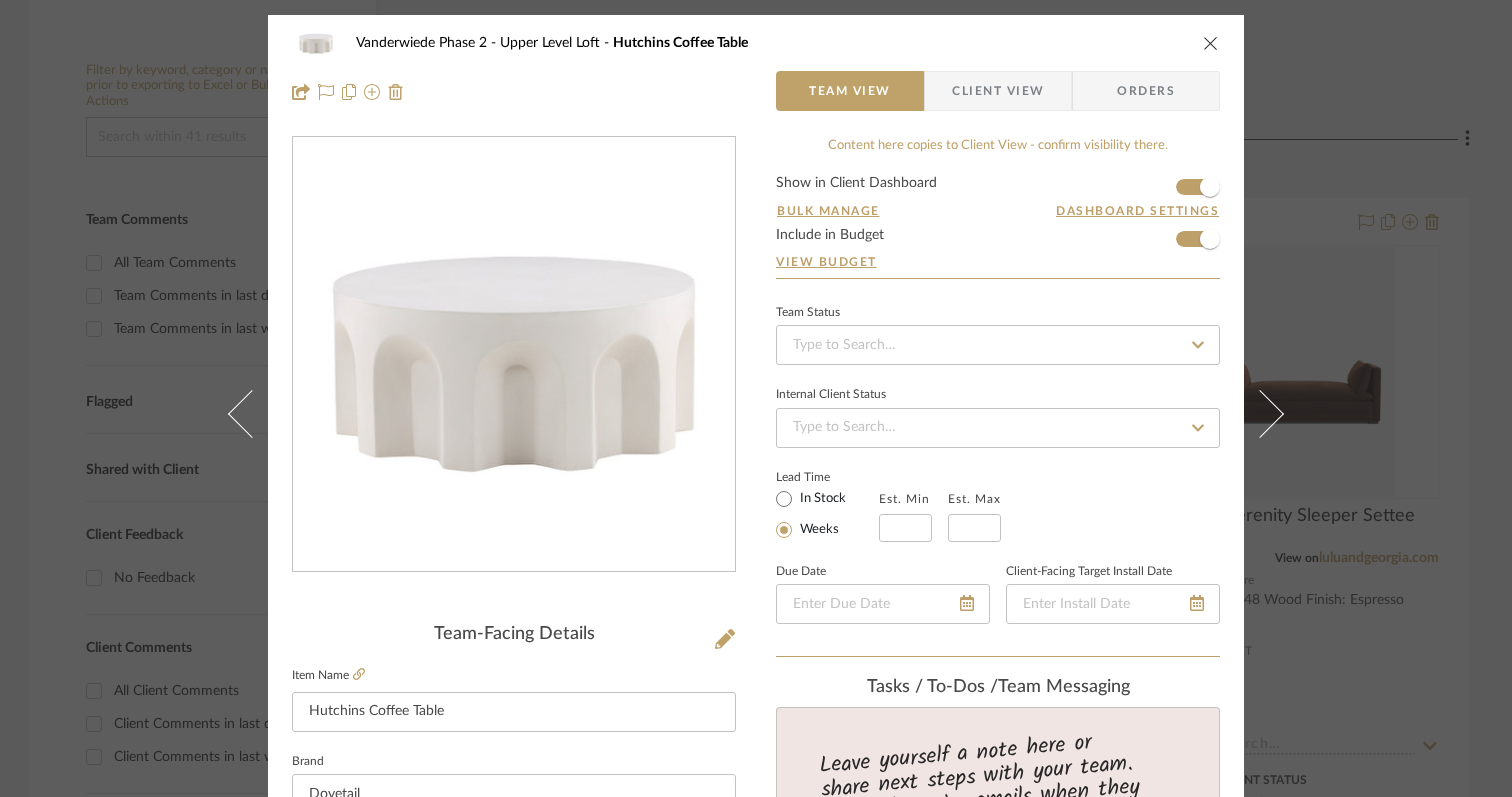 click at bounding box center (1260, 413) 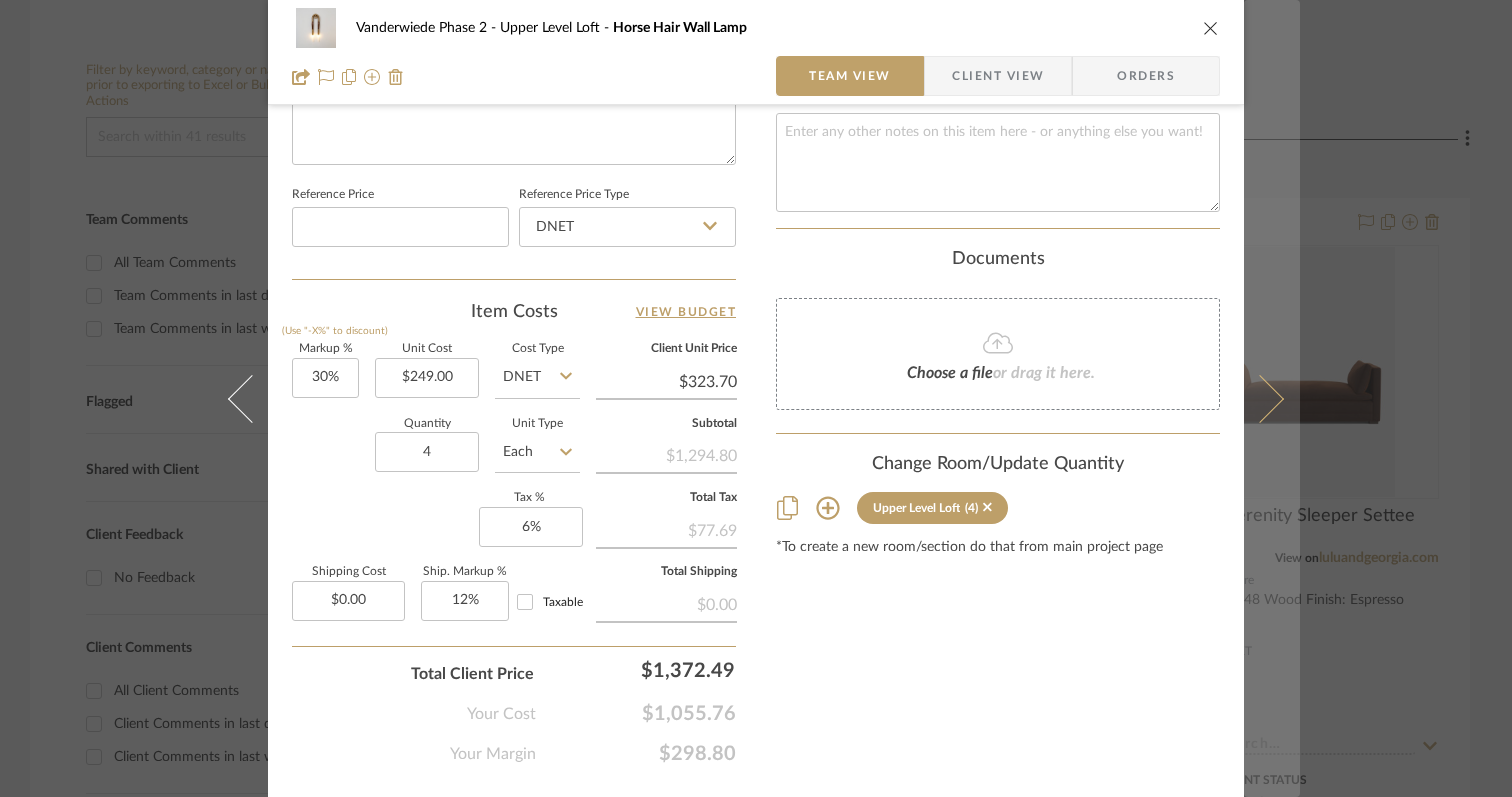 click at bounding box center [1260, 398] 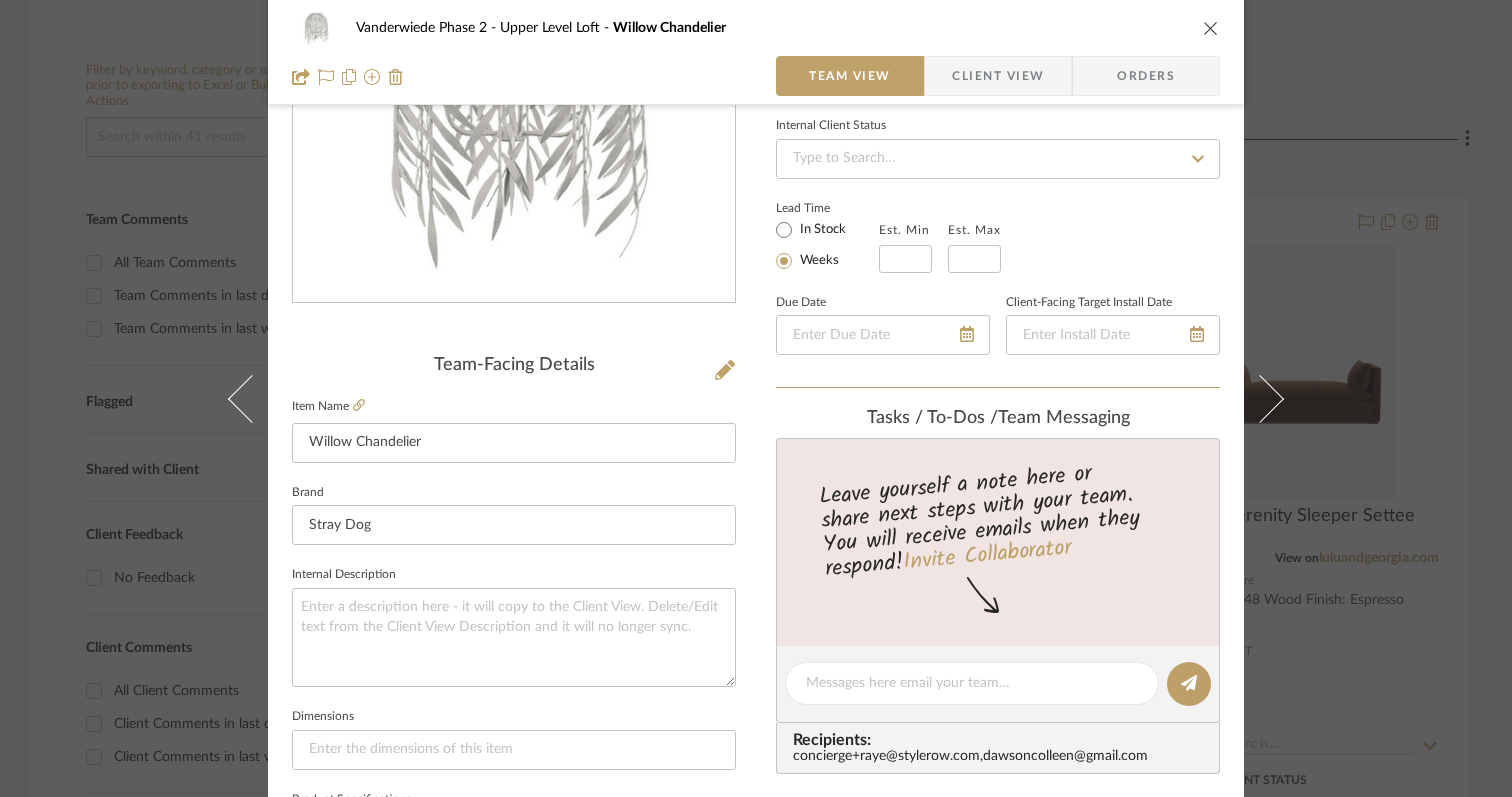 scroll, scrollTop: 0, scrollLeft: 0, axis: both 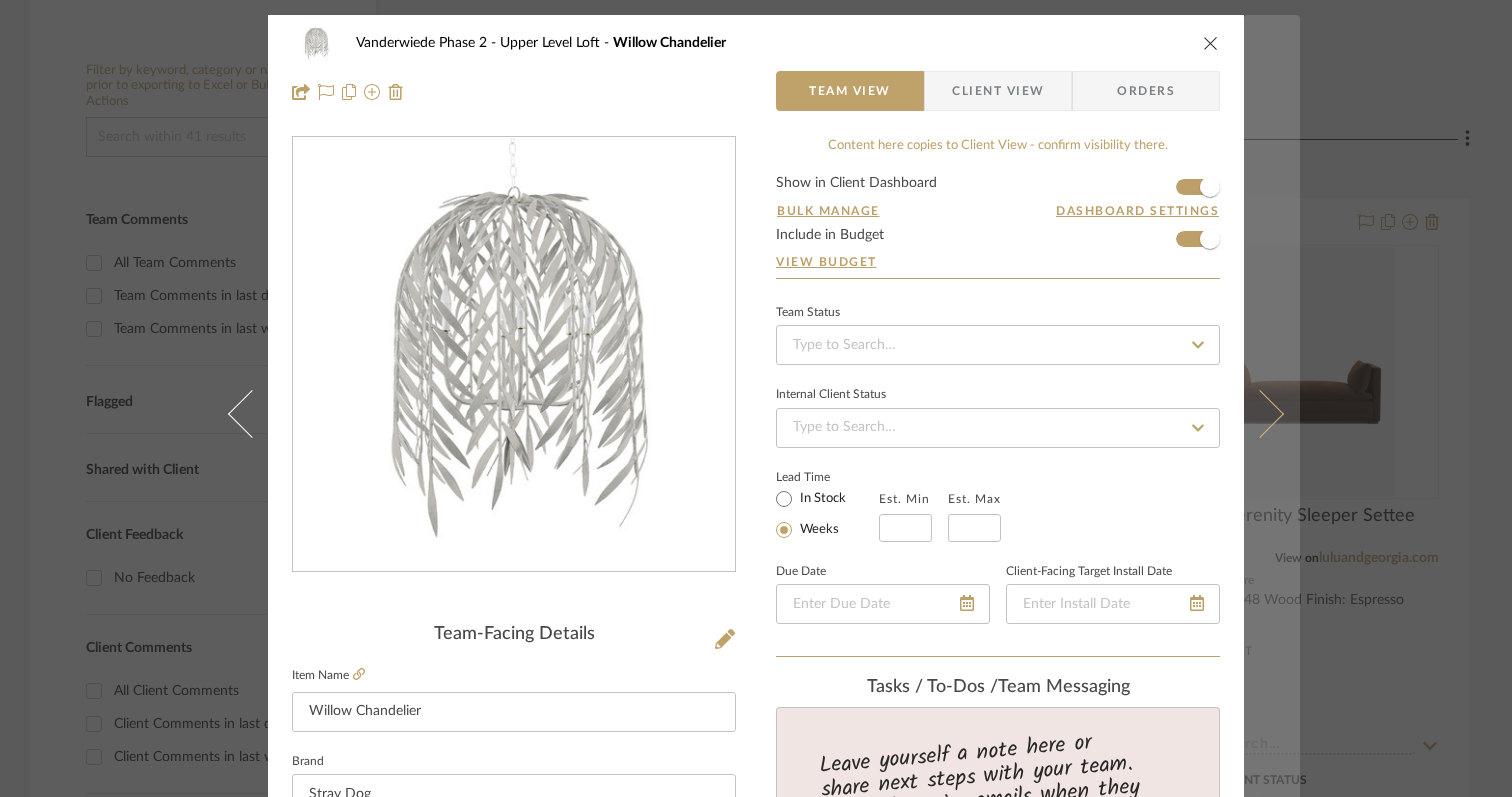 click at bounding box center [1272, 413] 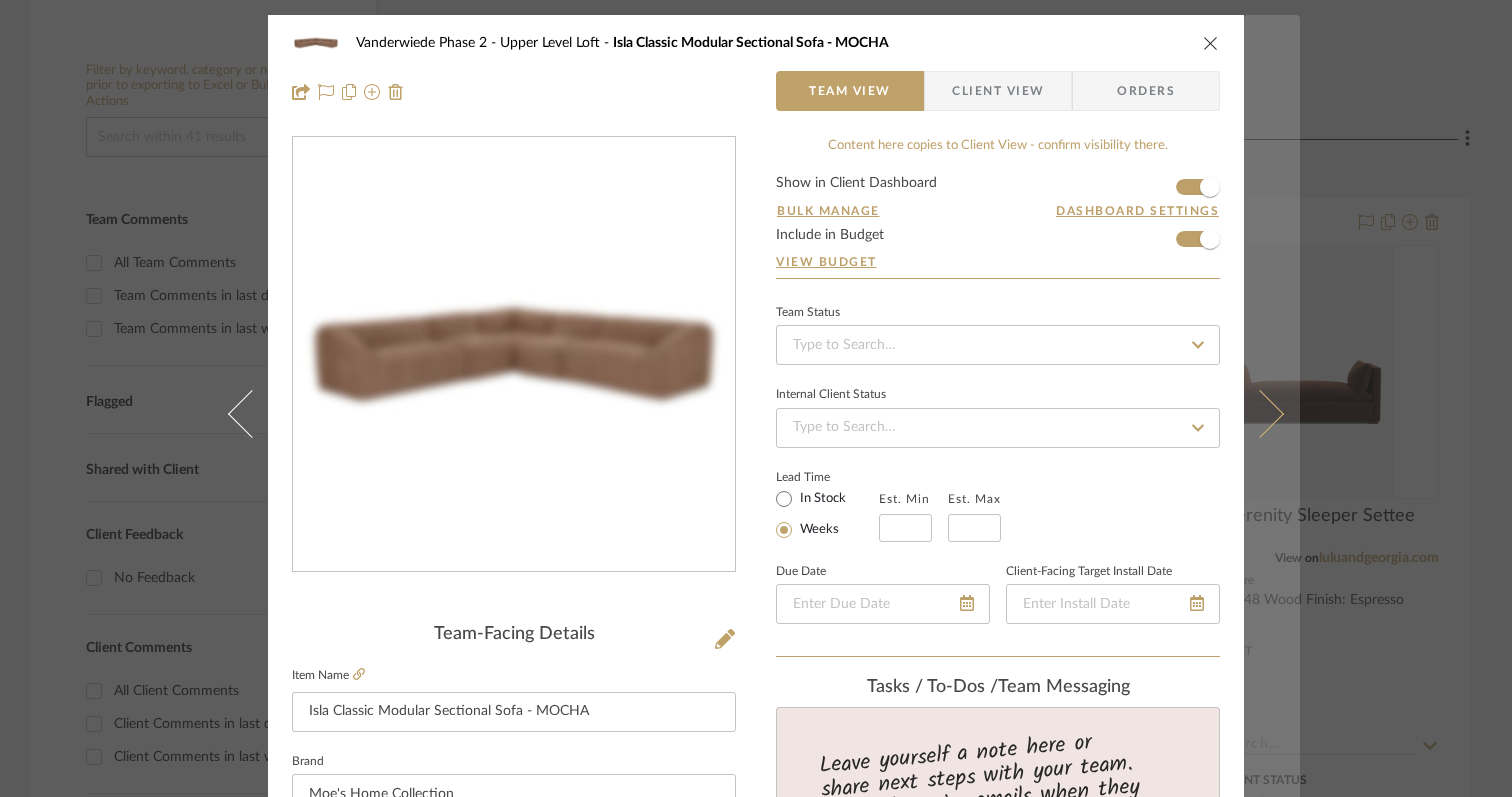 click at bounding box center [1260, 413] 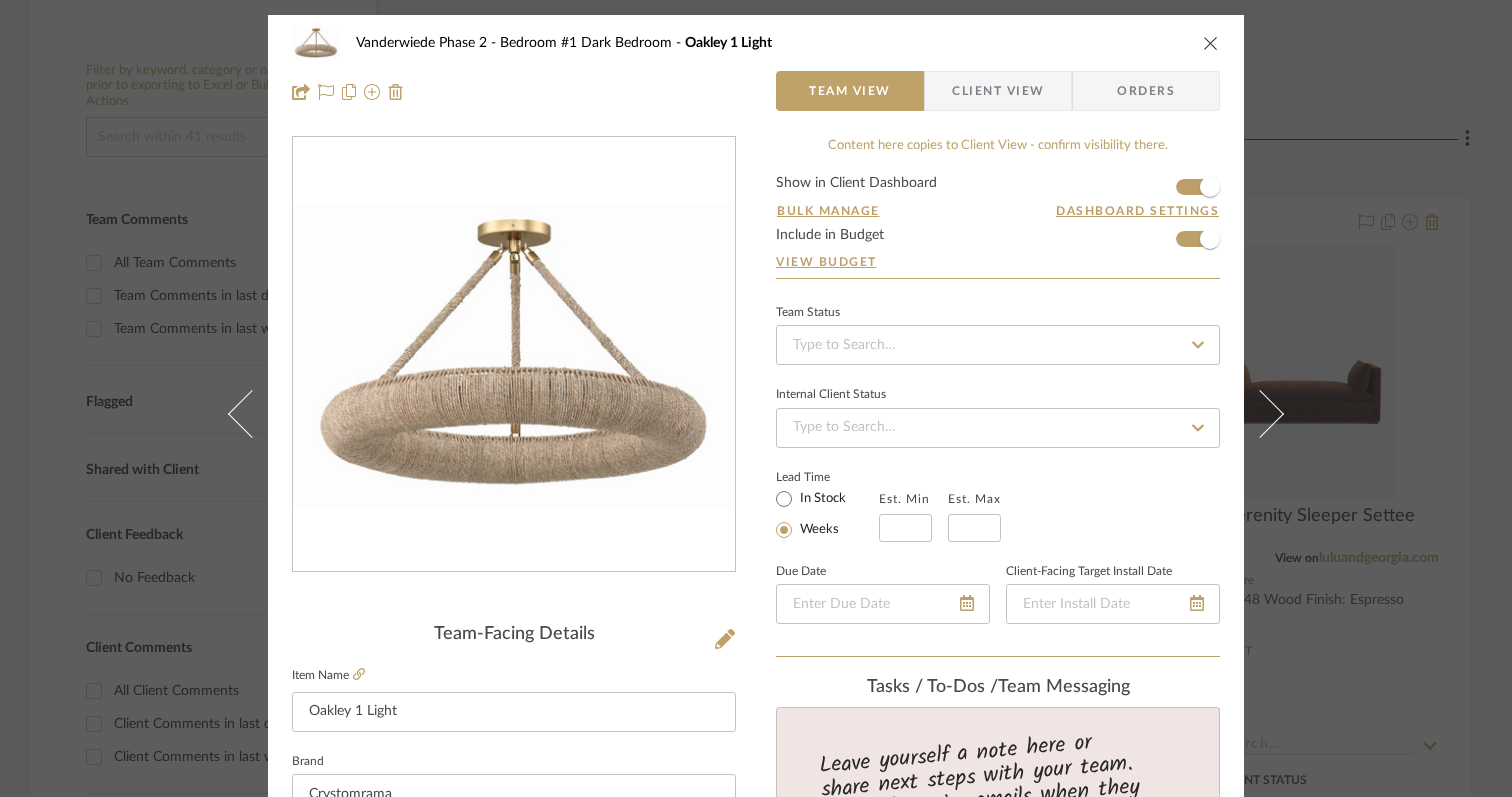click at bounding box center (1260, 413) 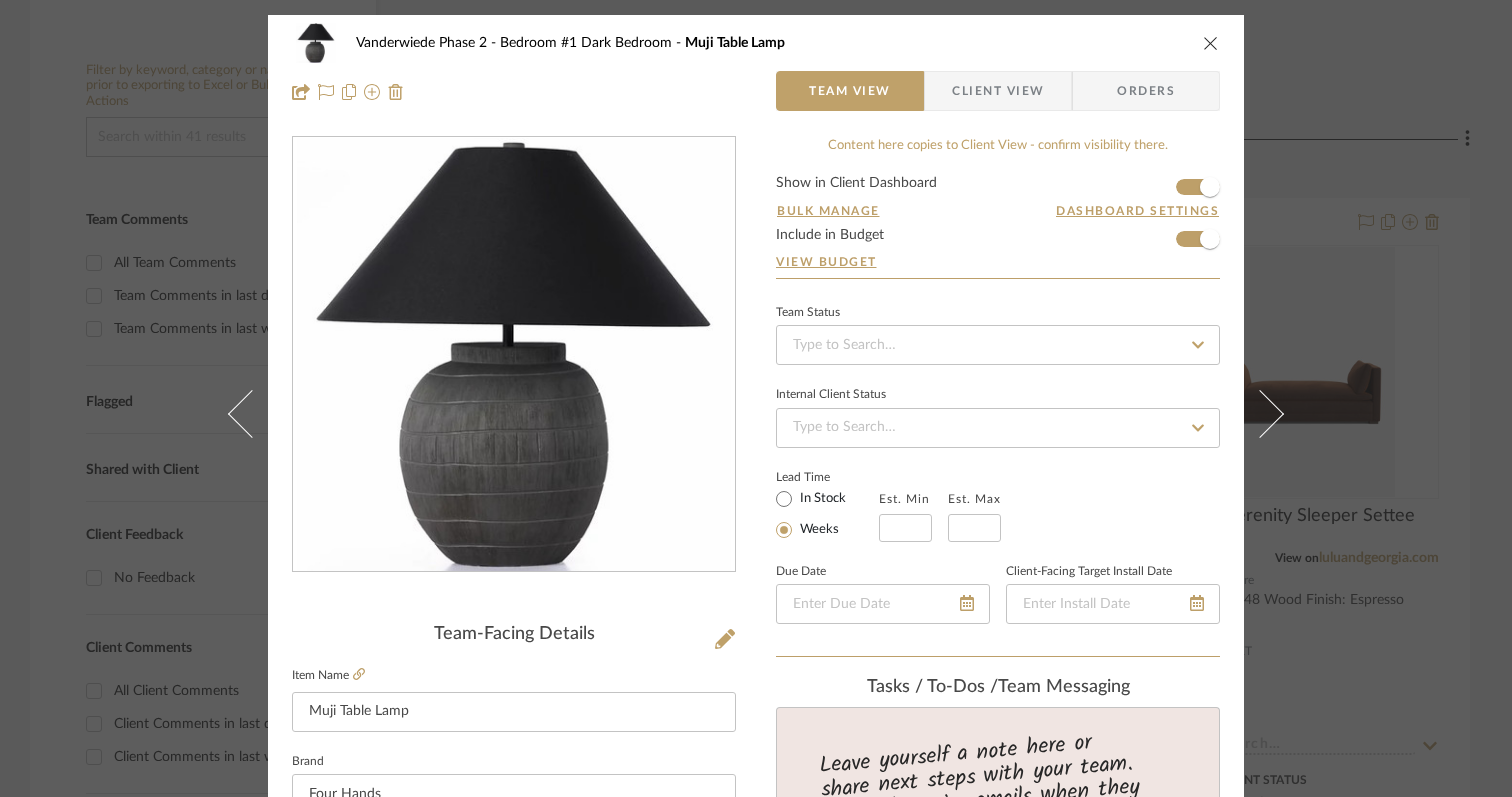 click at bounding box center [1260, 413] 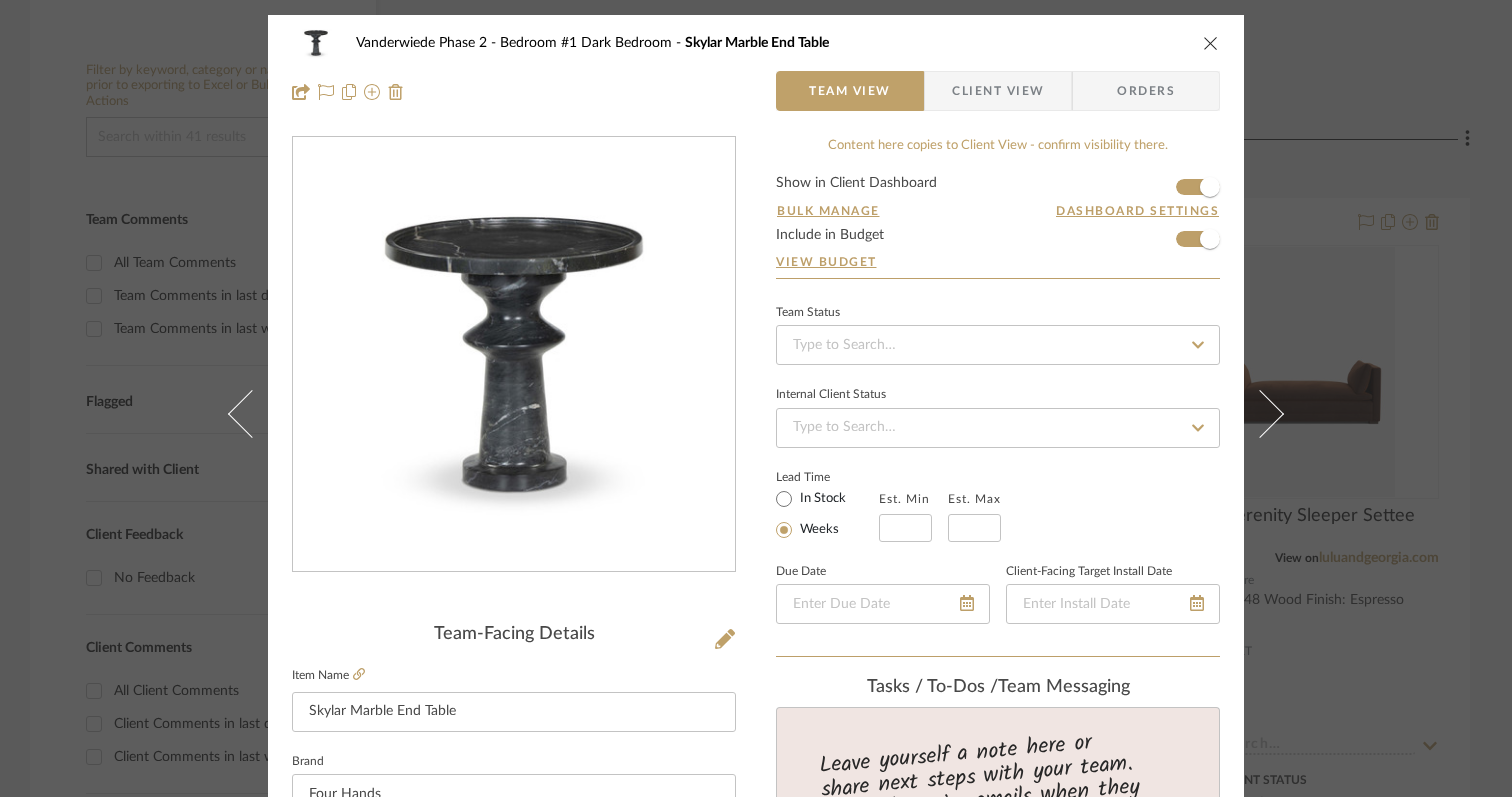 click at bounding box center [1260, 413] 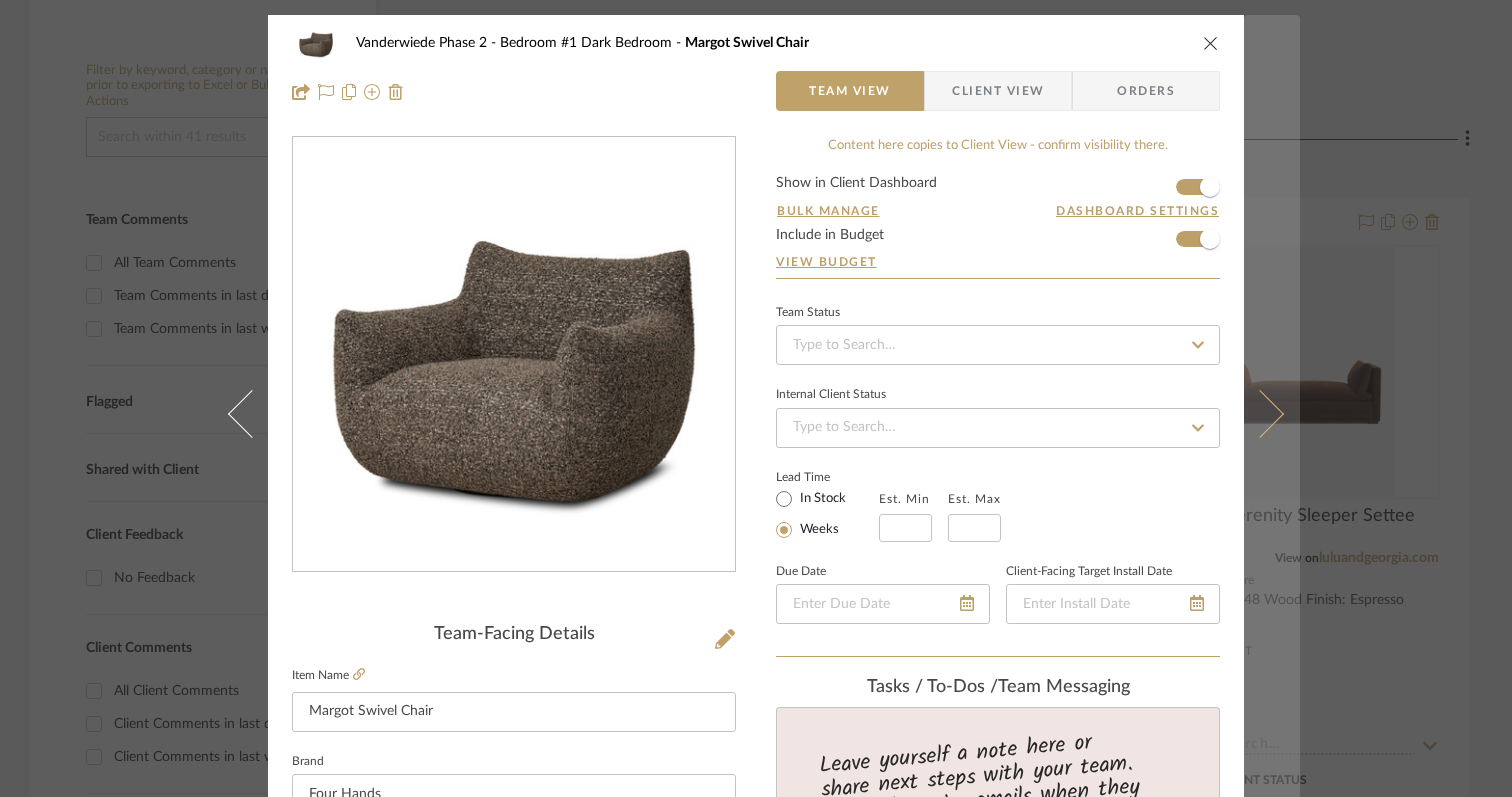 click at bounding box center [1260, 413] 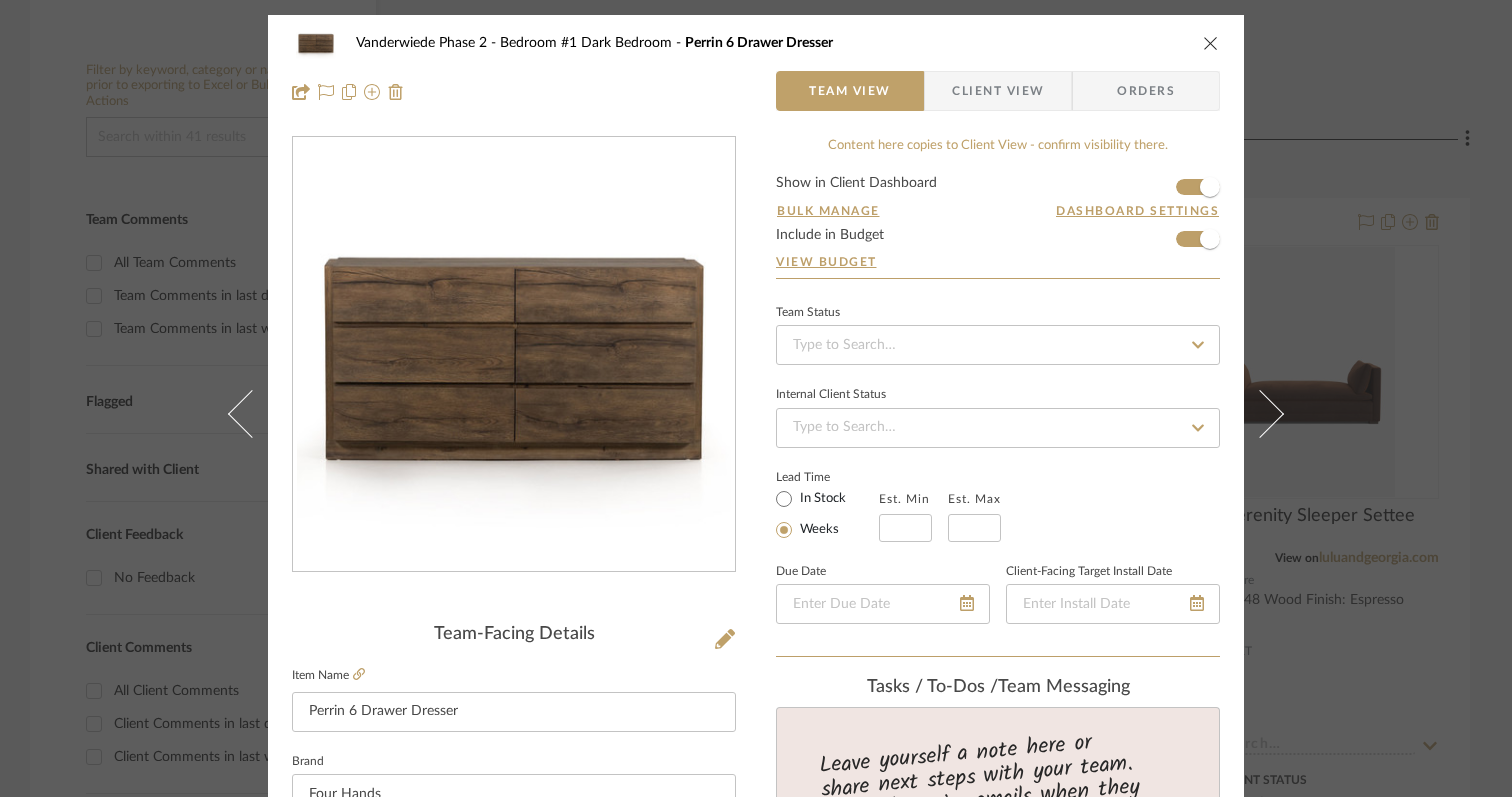 click at bounding box center (1260, 413) 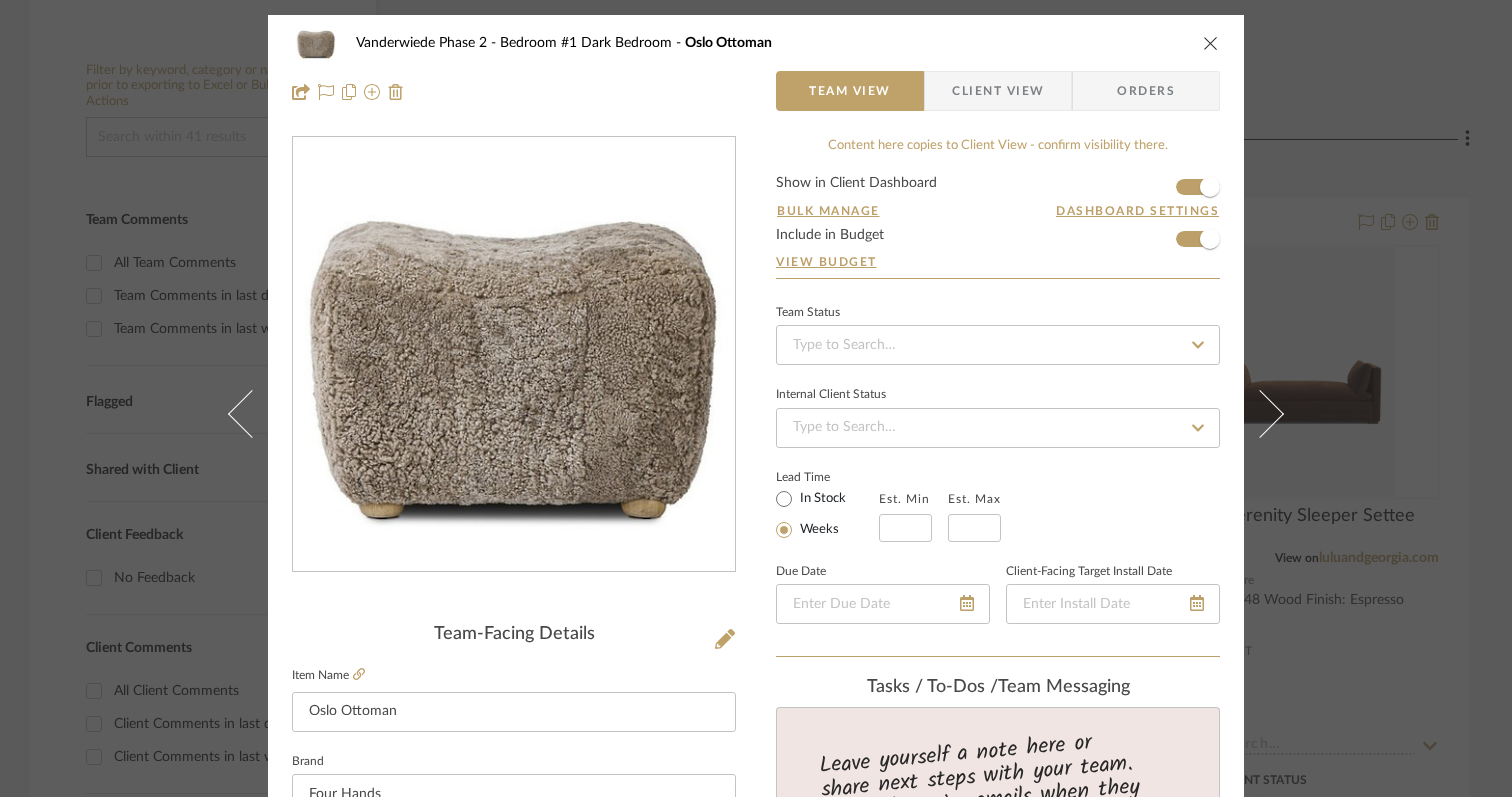 click at bounding box center [1260, 413] 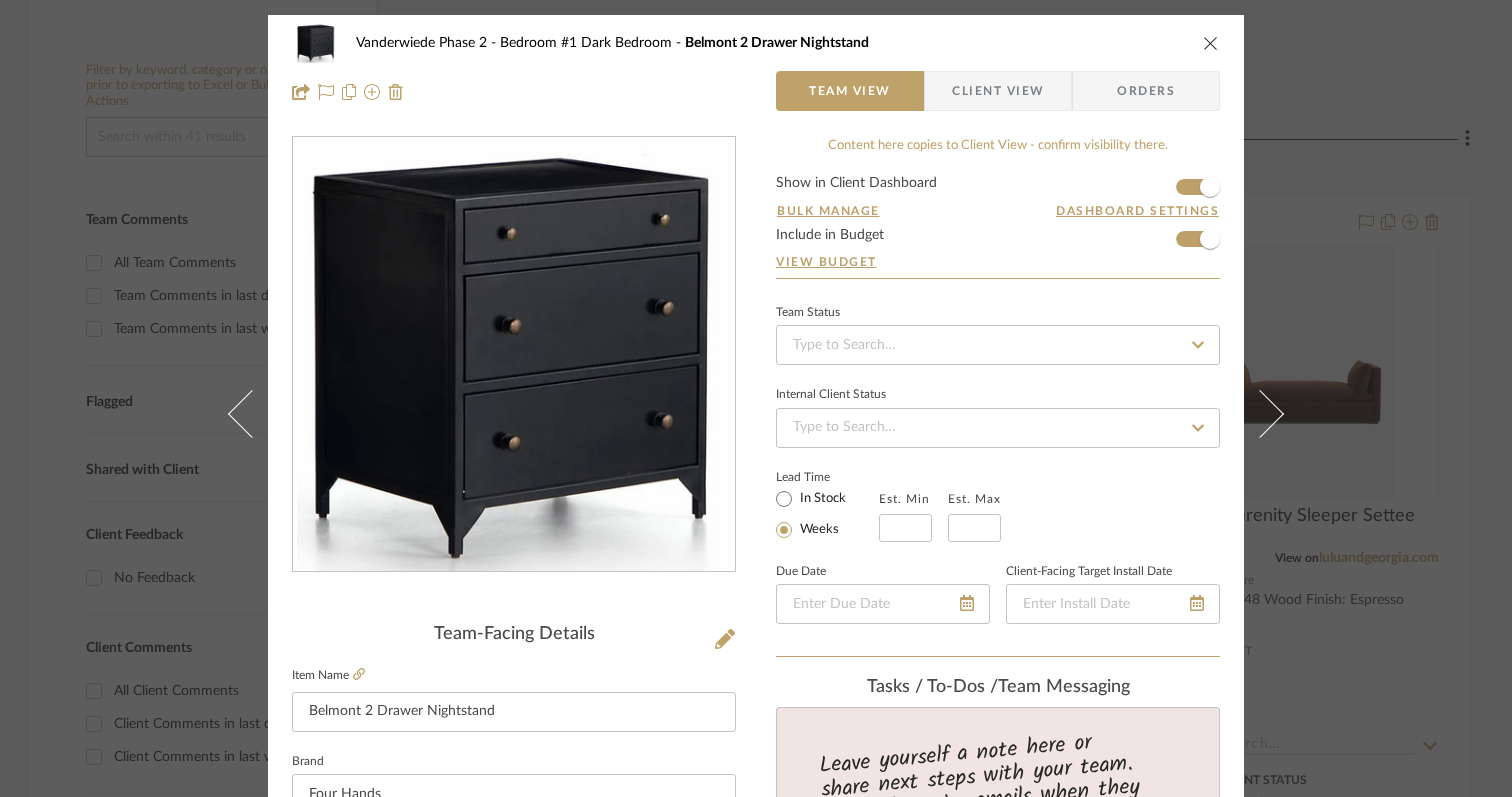 click at bounding box center (1260, 413) 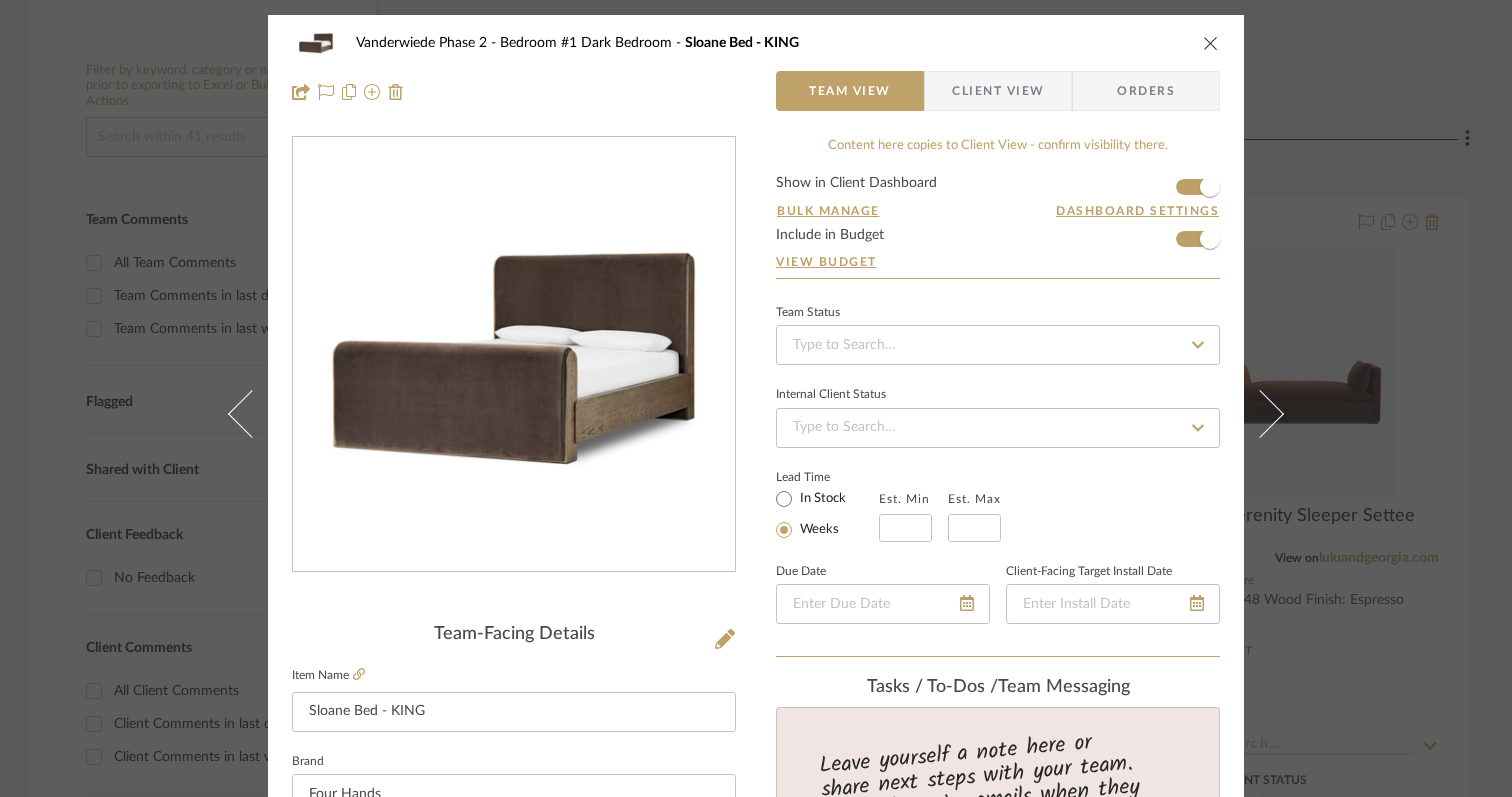 click at bounding box center [1260, 413] 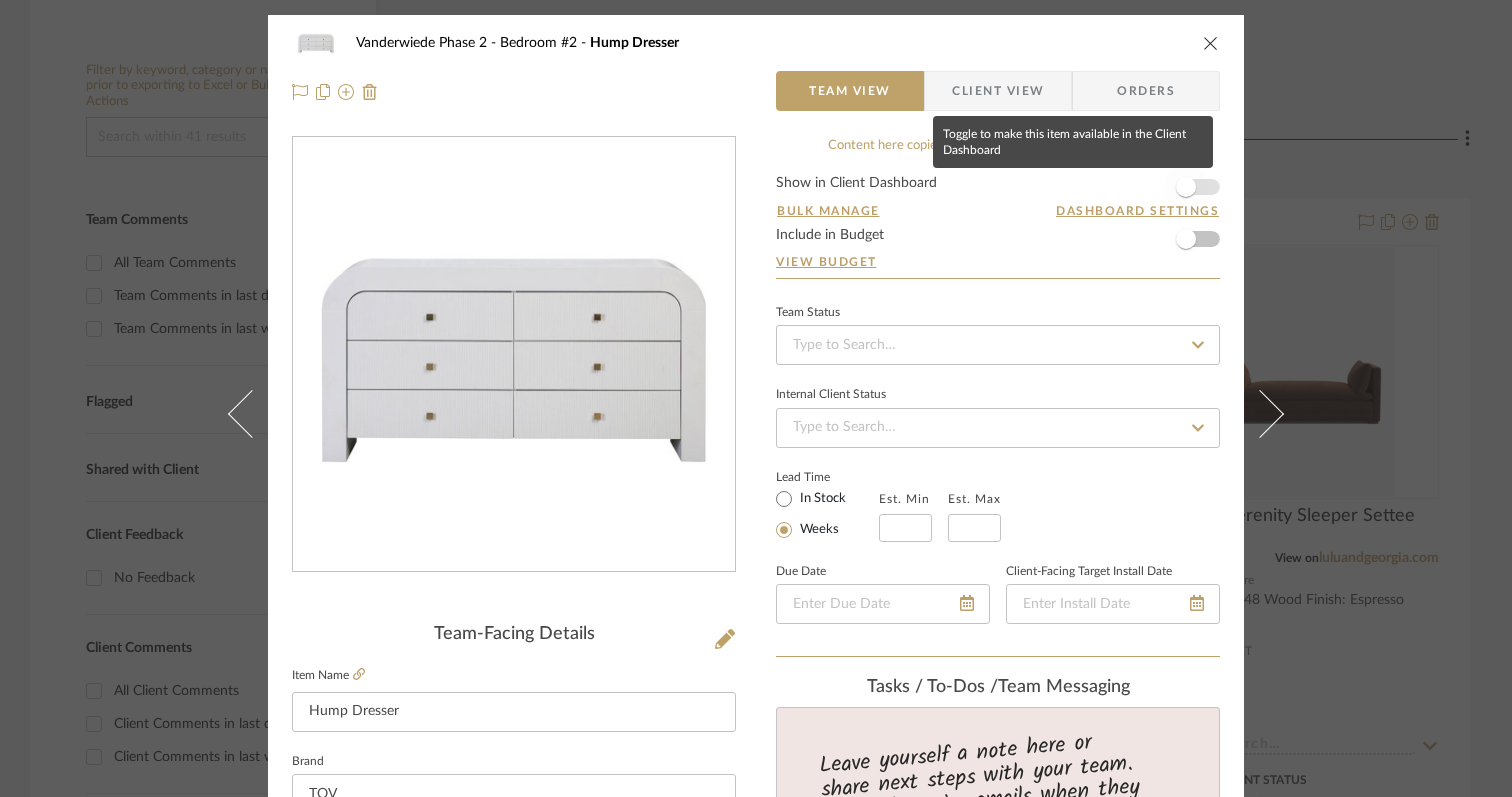 click at bounding box center [1186, 187] 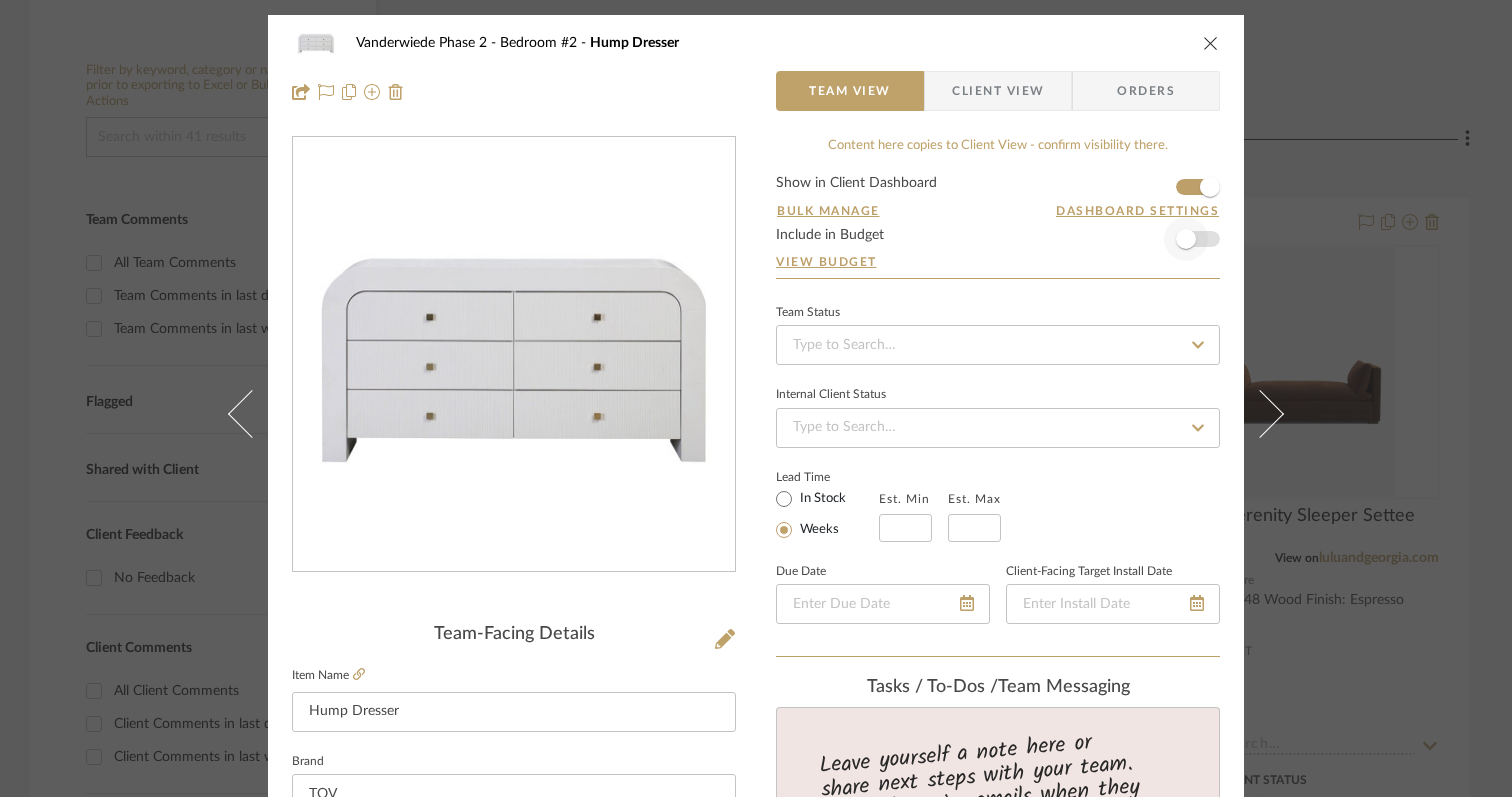 type 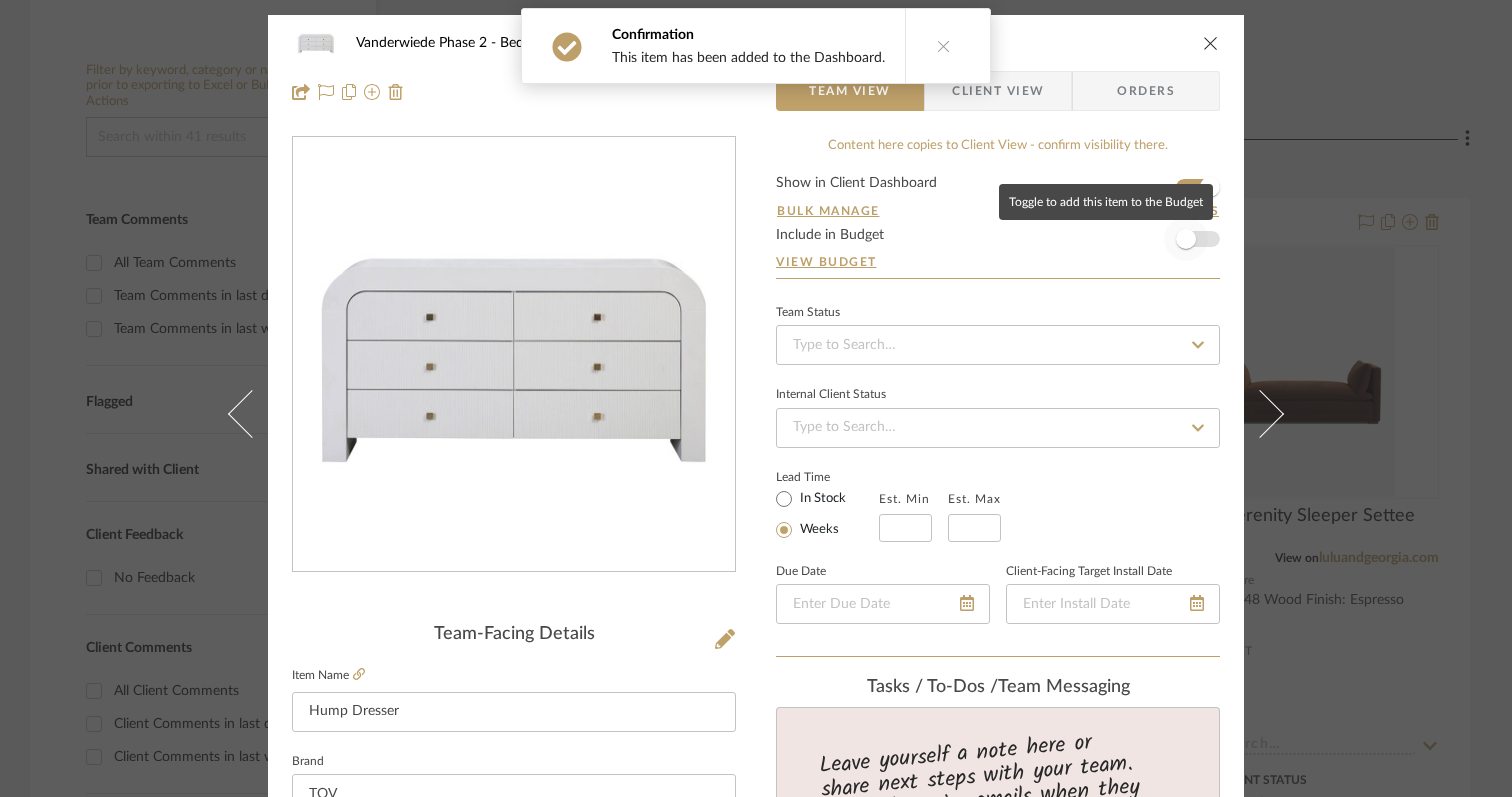click at bounding box center [1186, 239] 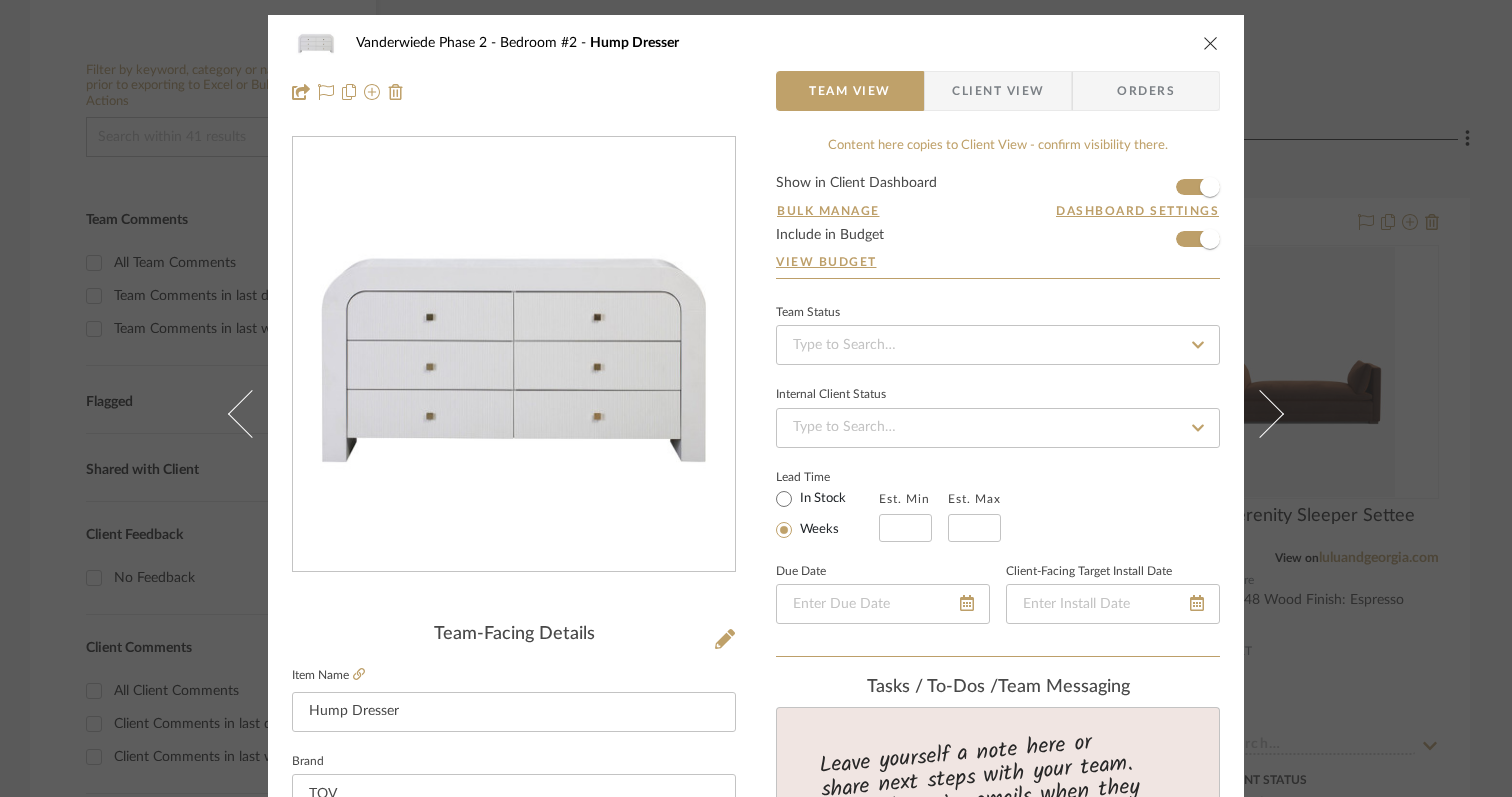 type 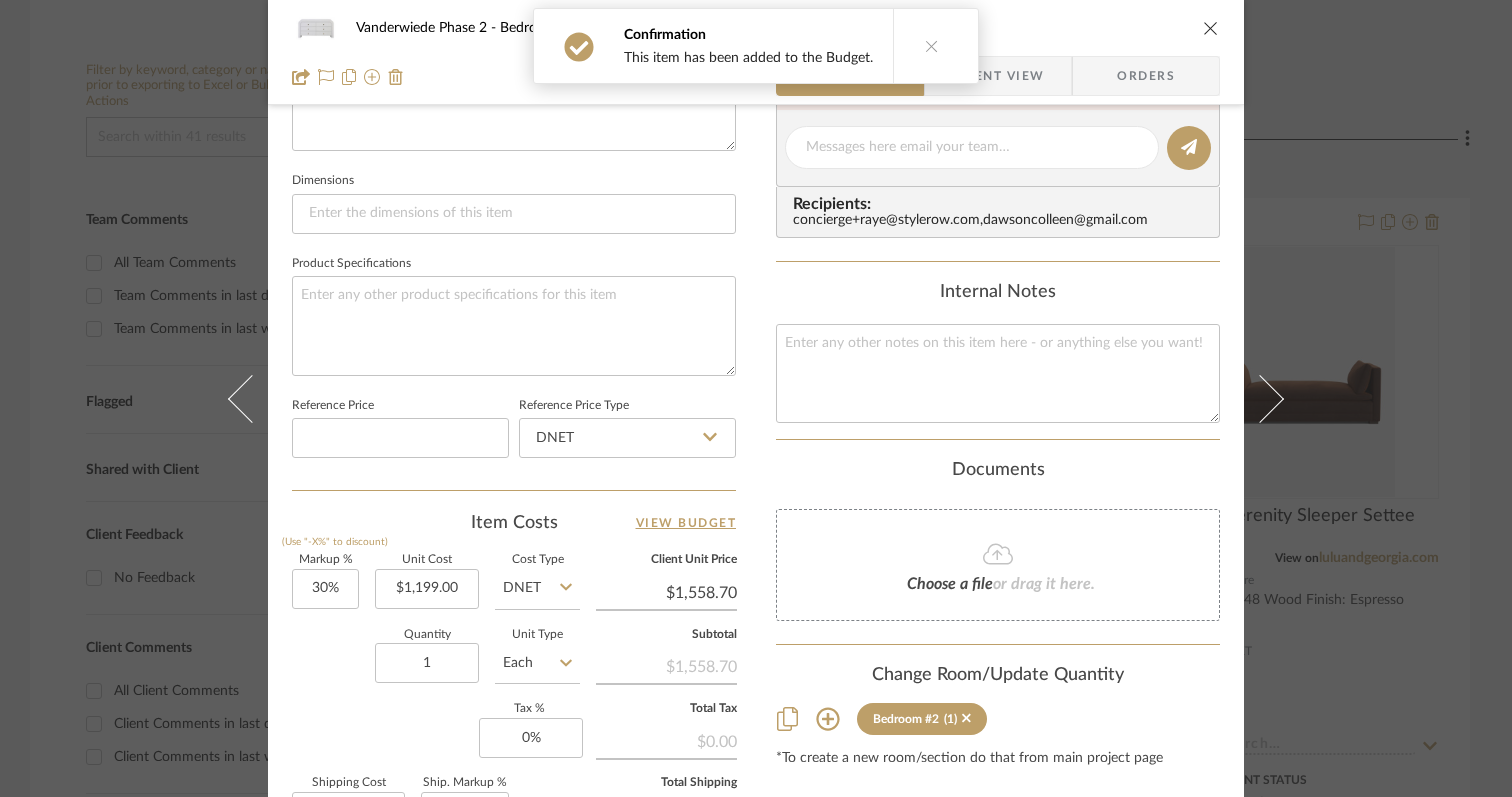 scroll, scrollTop: 829, scrollLeft: 0, axis: vertical 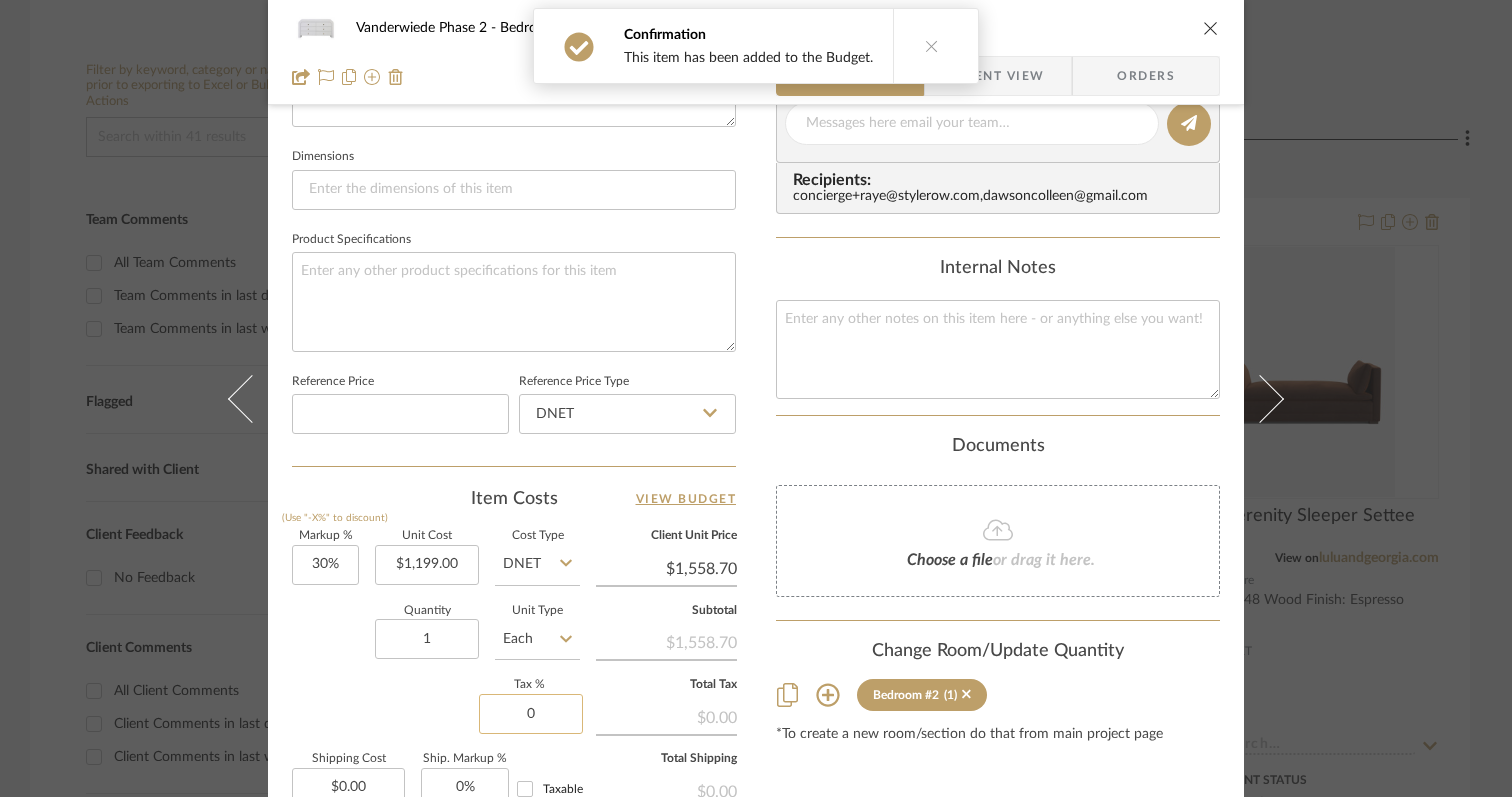 click on "0" 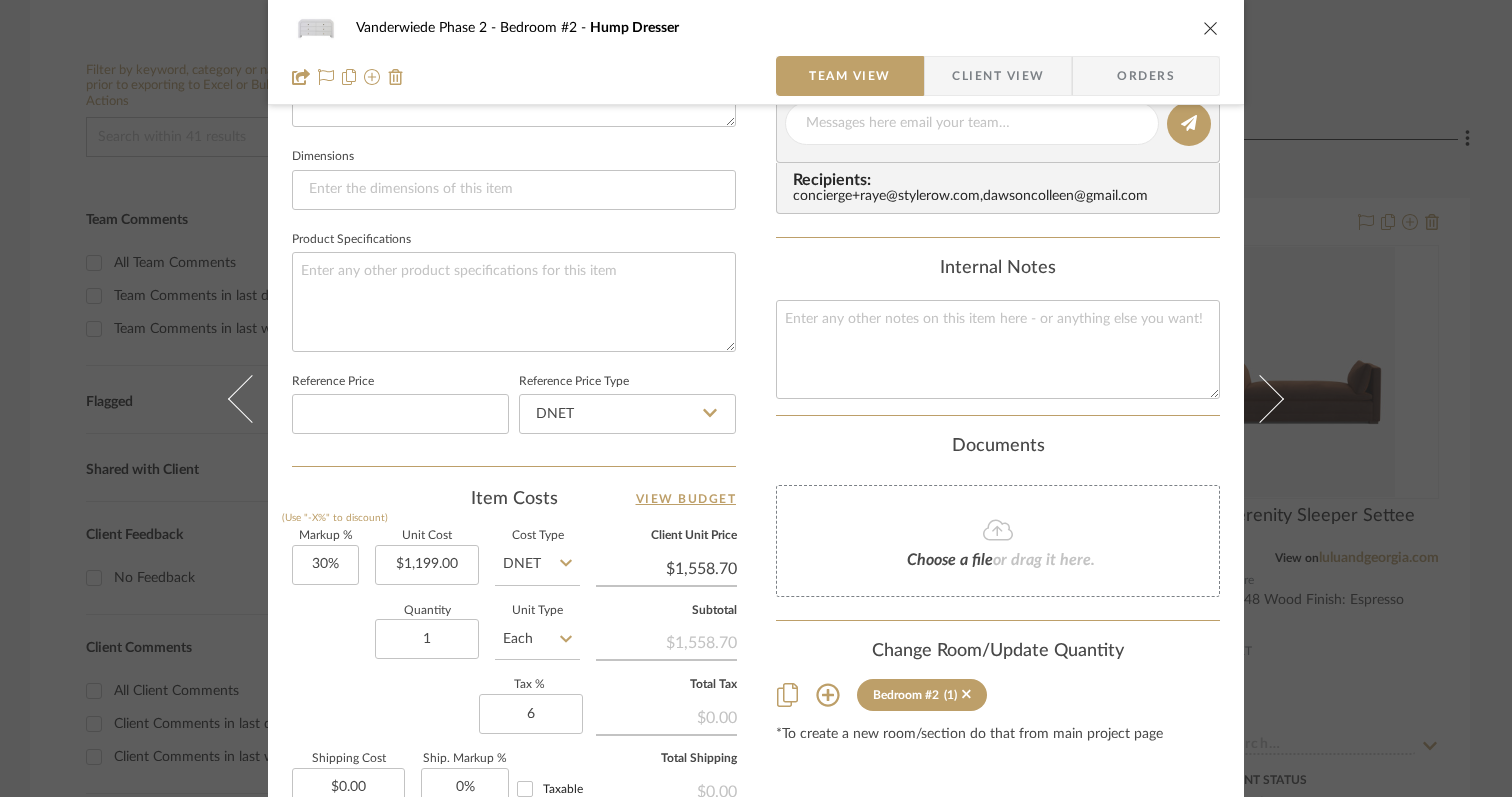 type on "6%" 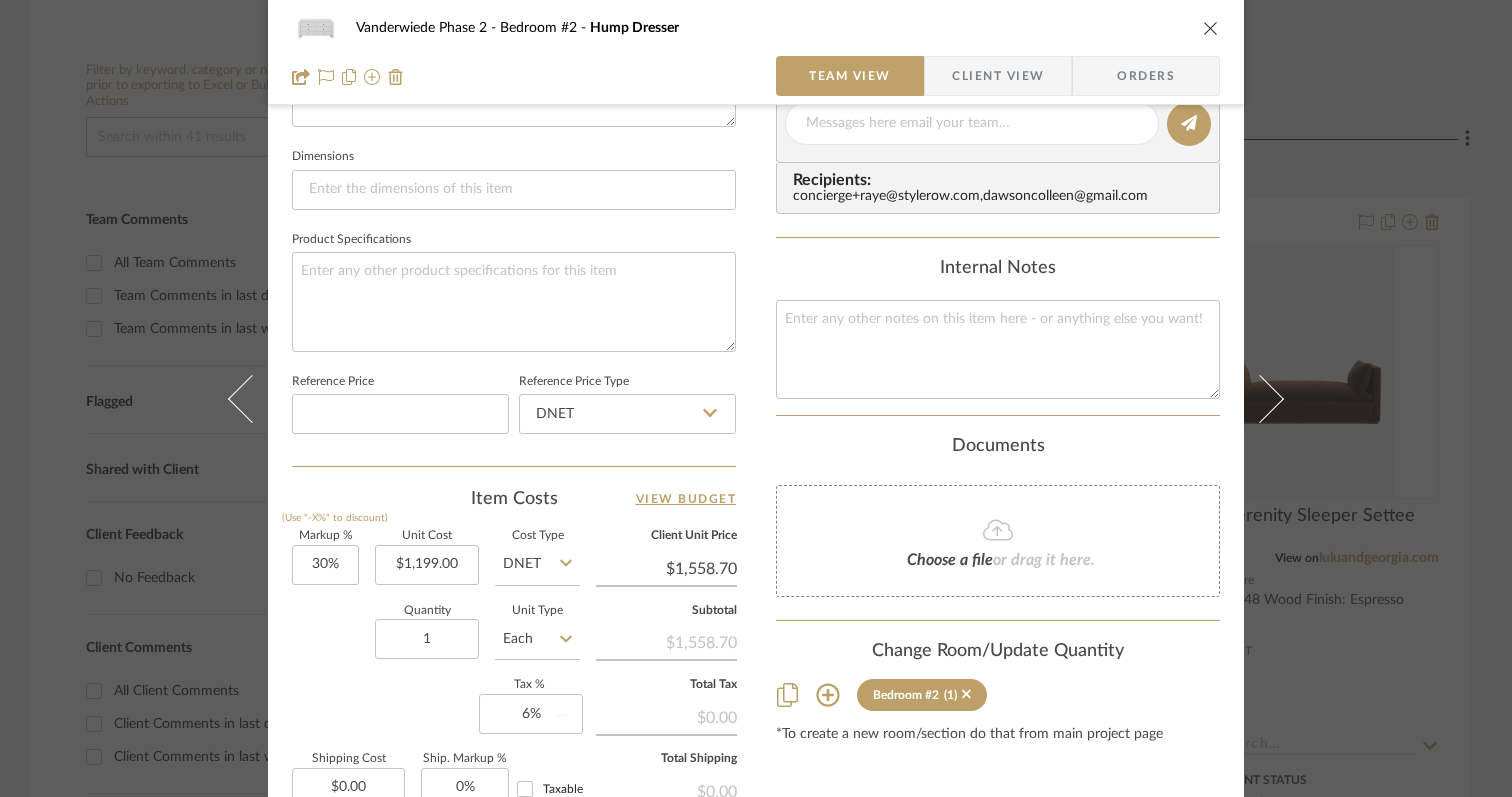 click on "Markup %  (Use "-X%" to discount) 30%  Unit Cost  $1,199.00  Cost Type  DNET  Client Unit Price  $1,558.70  Quantity  1  Unit Type  Each  Subtotal   $1,558.70   Tax %  6%  Total Tax   $0.00   Shipping Cost  $0.00  Ship. Markup %  0% Taxable  Total Shipping   $0.00" 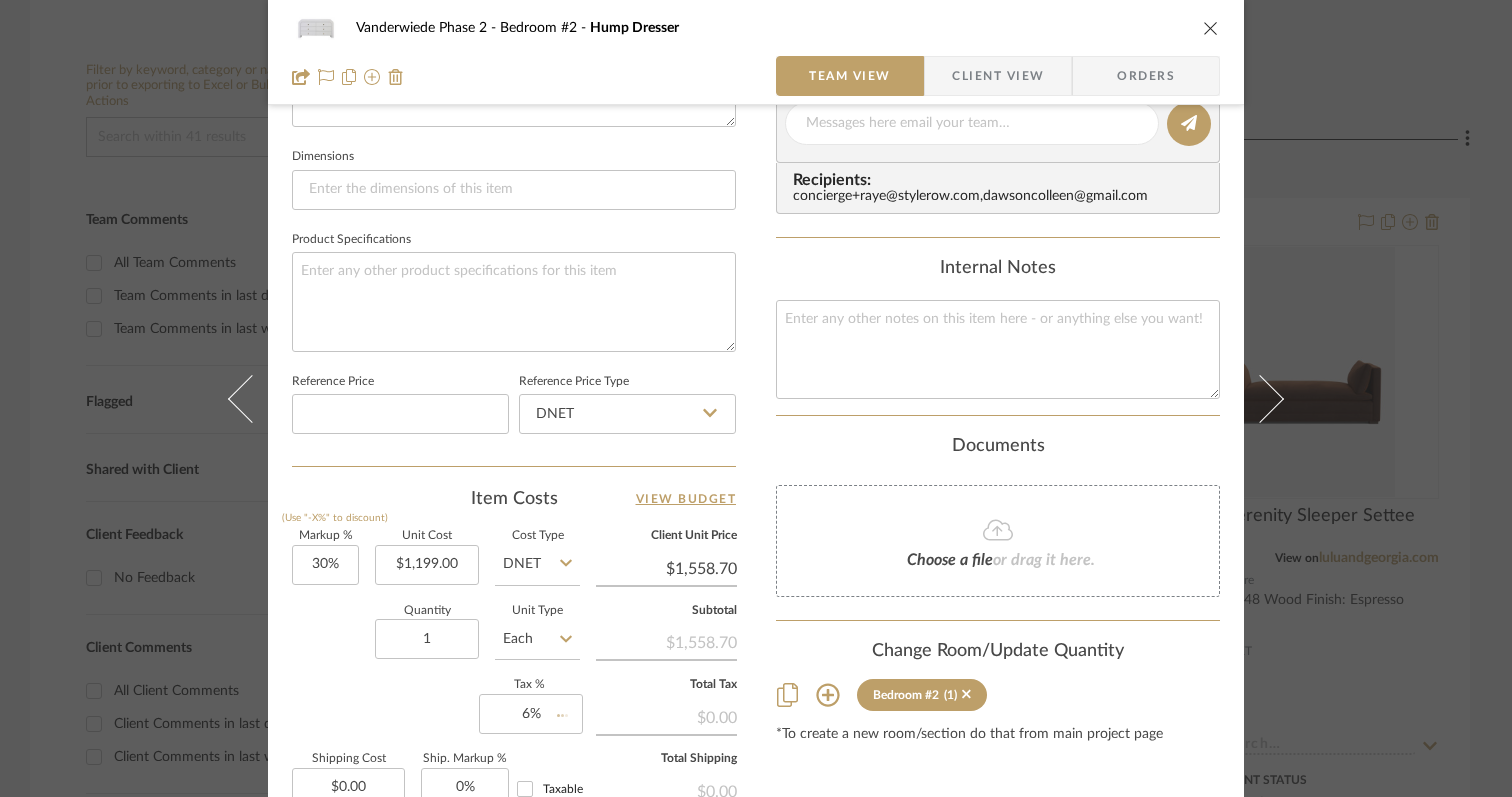 type 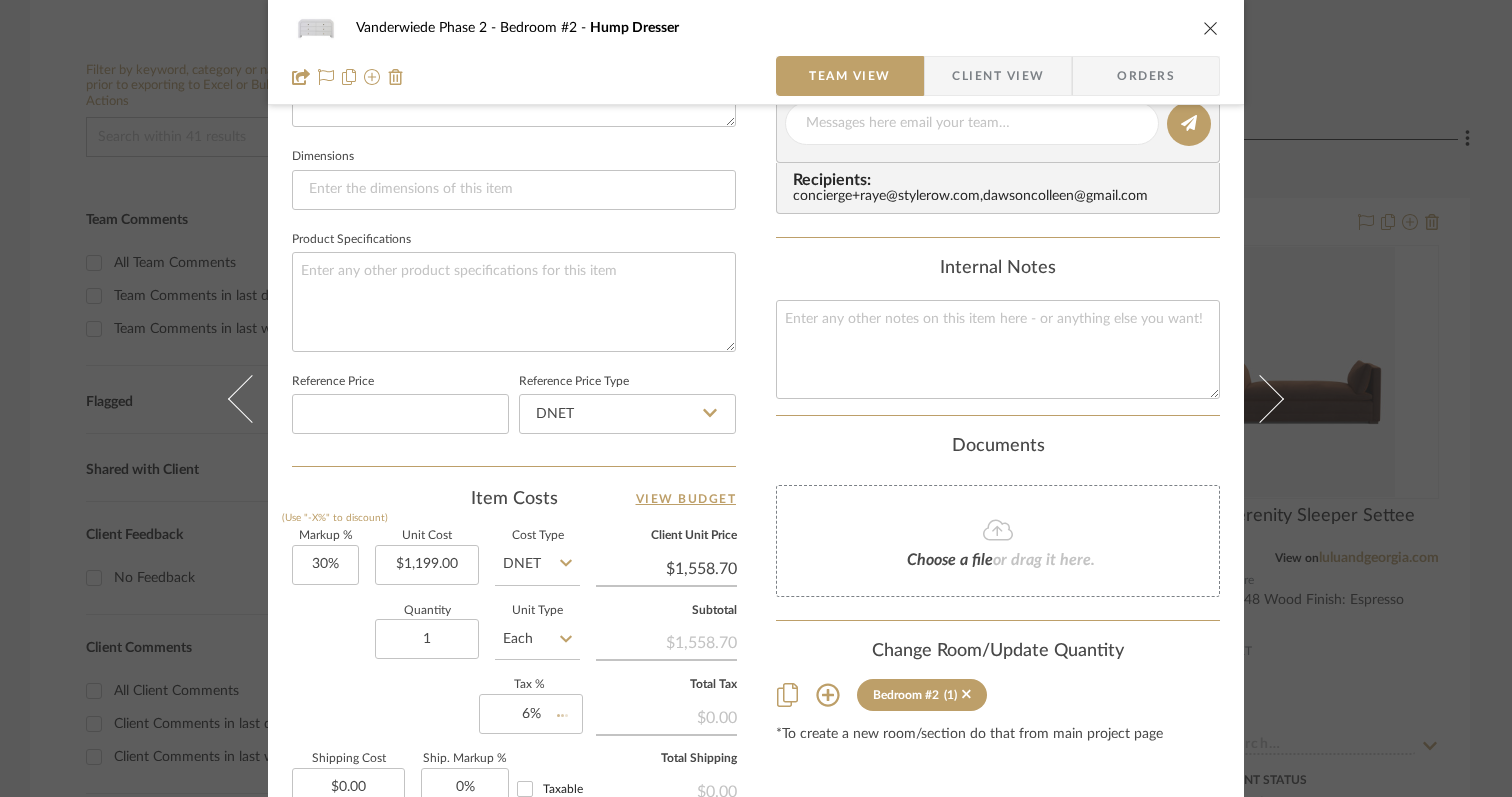 type 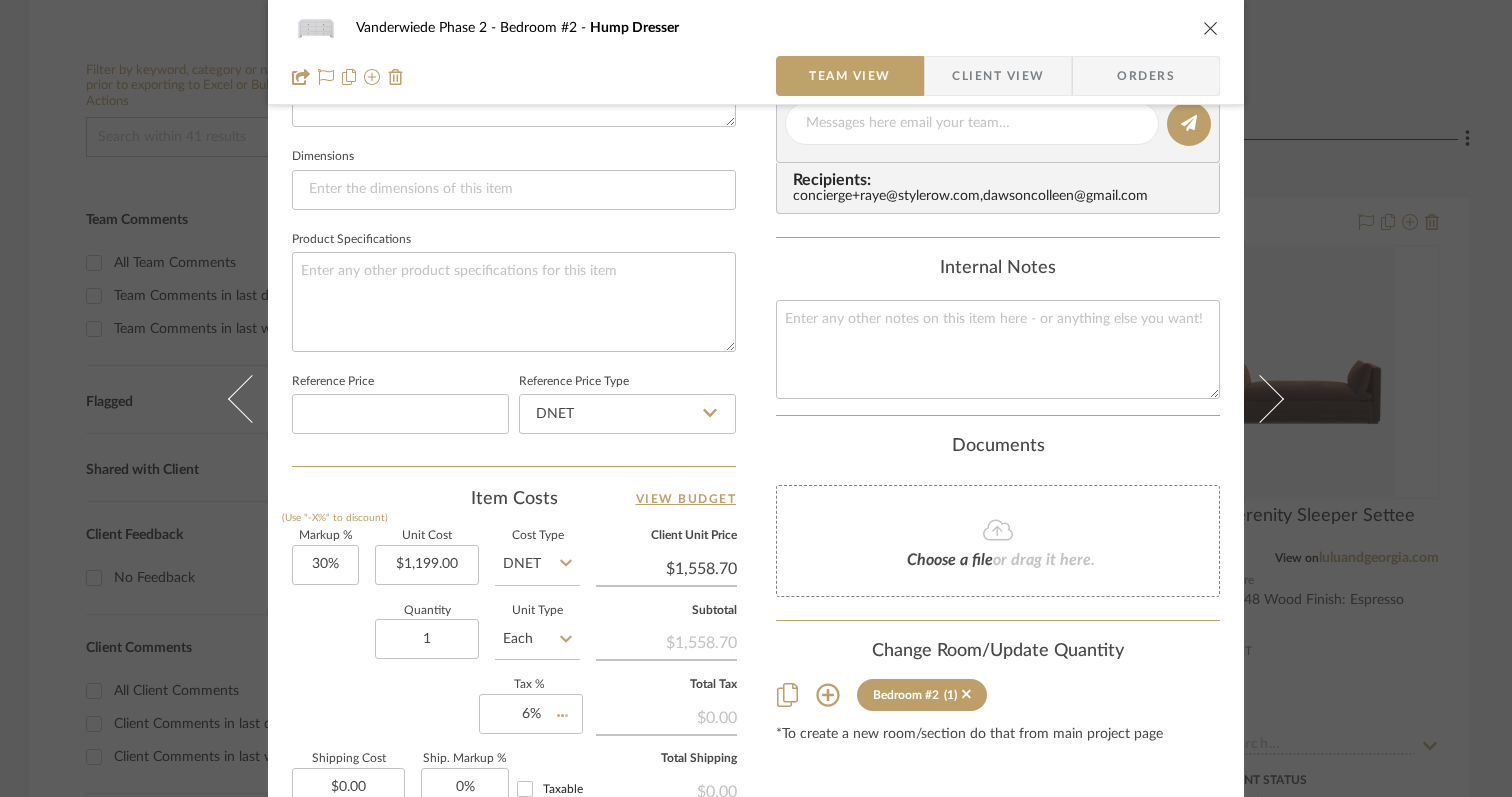 type 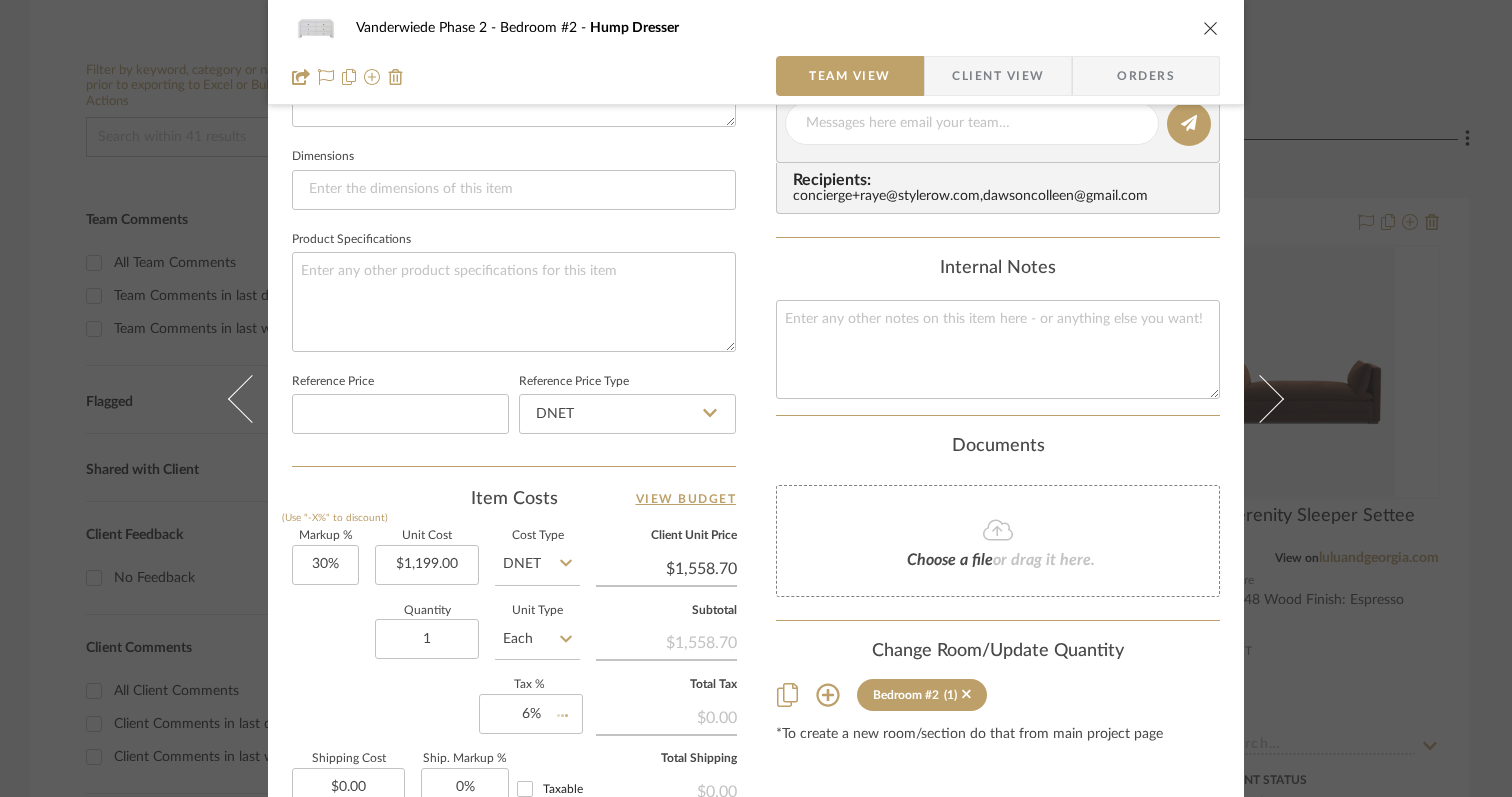 type 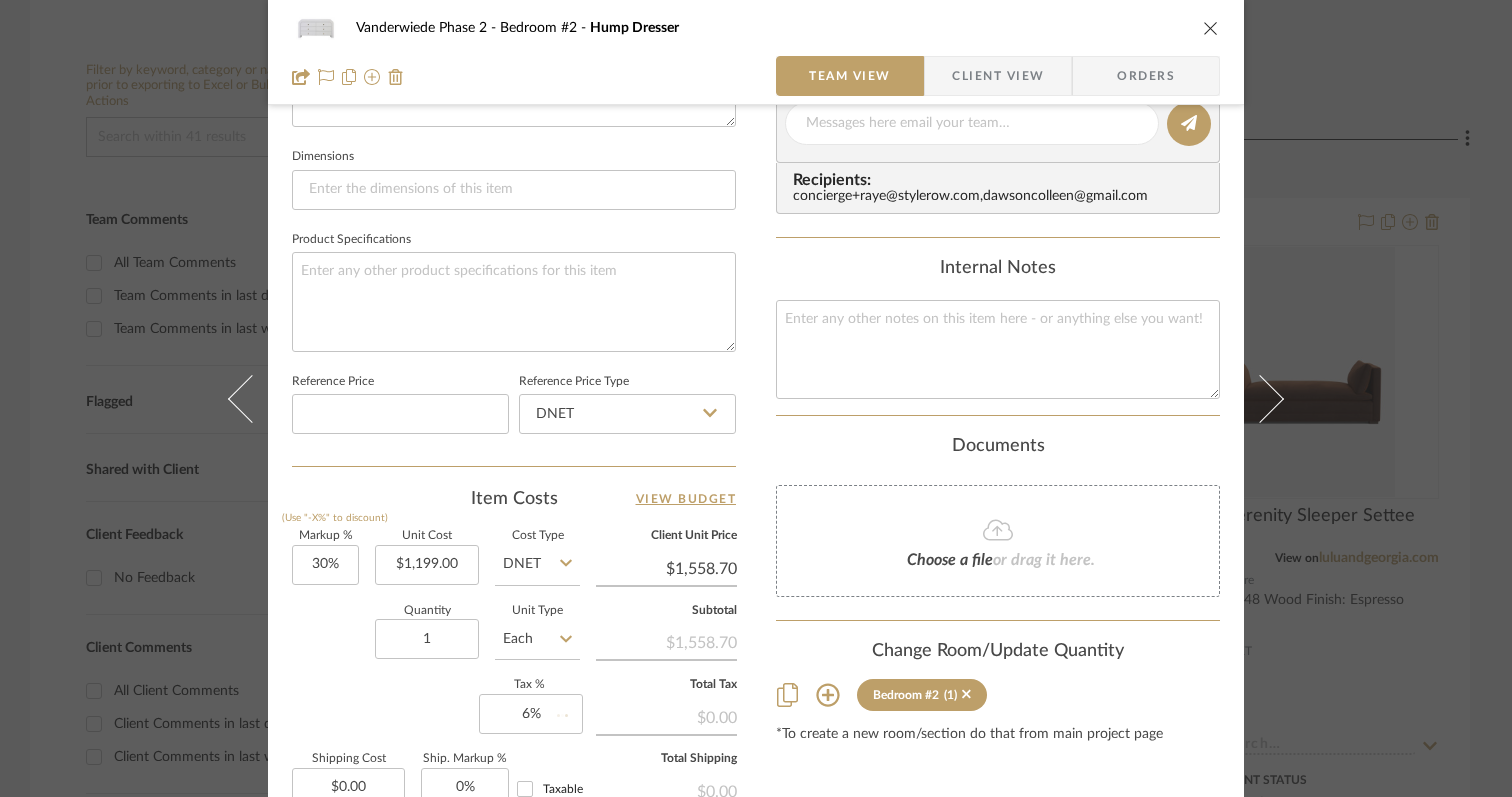 type 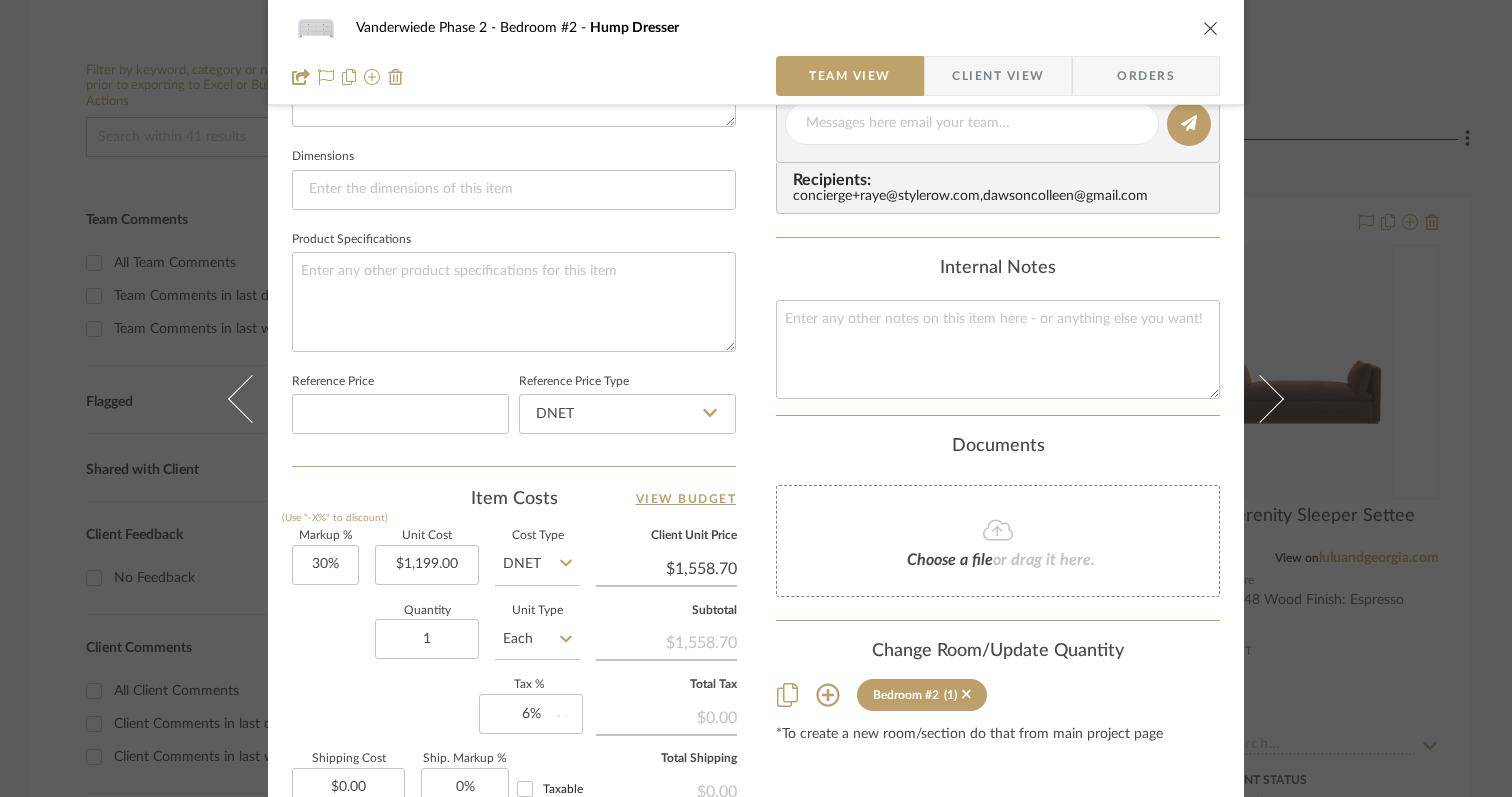 type 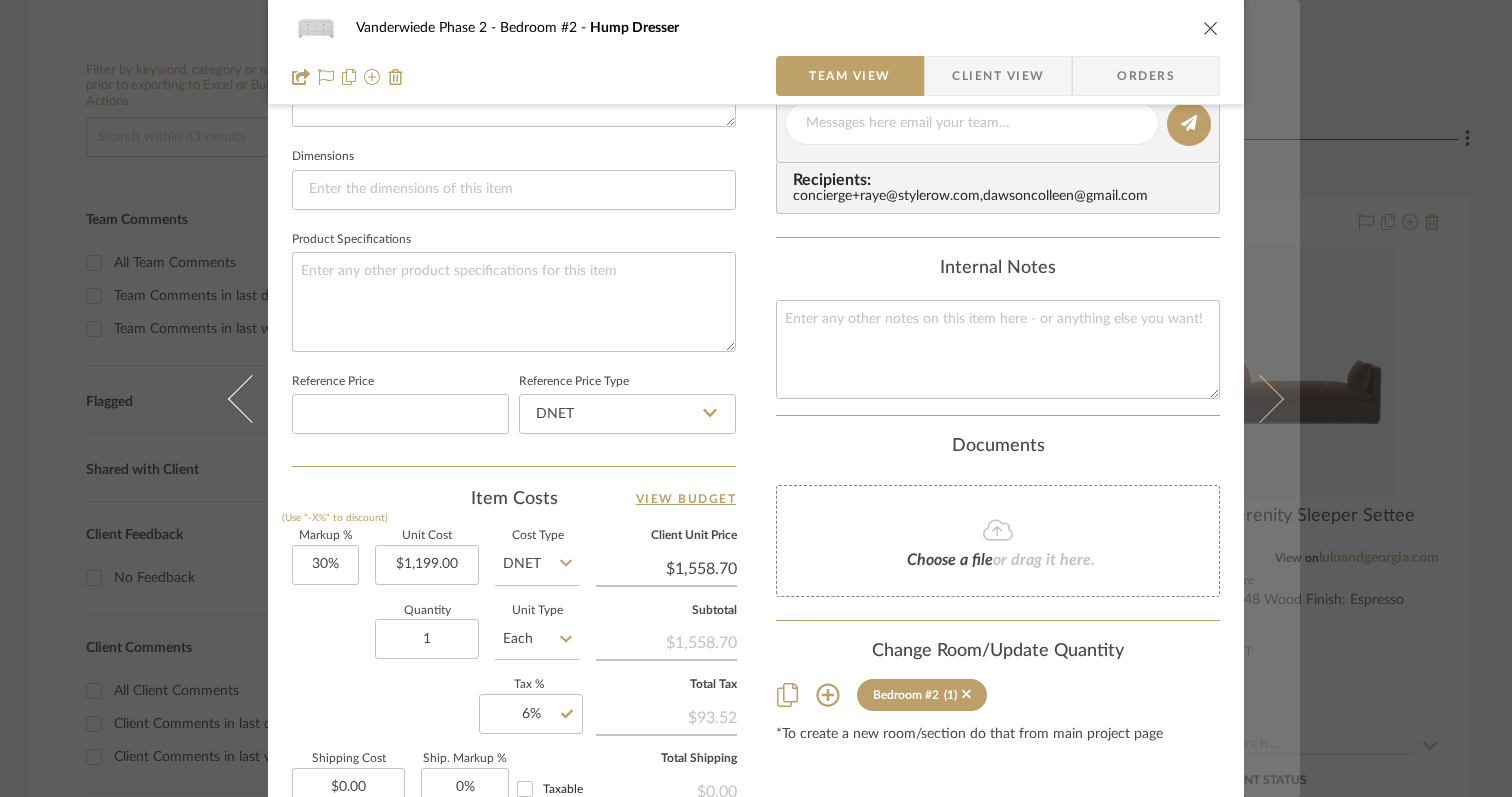 click at bounding box center (1260, 398) 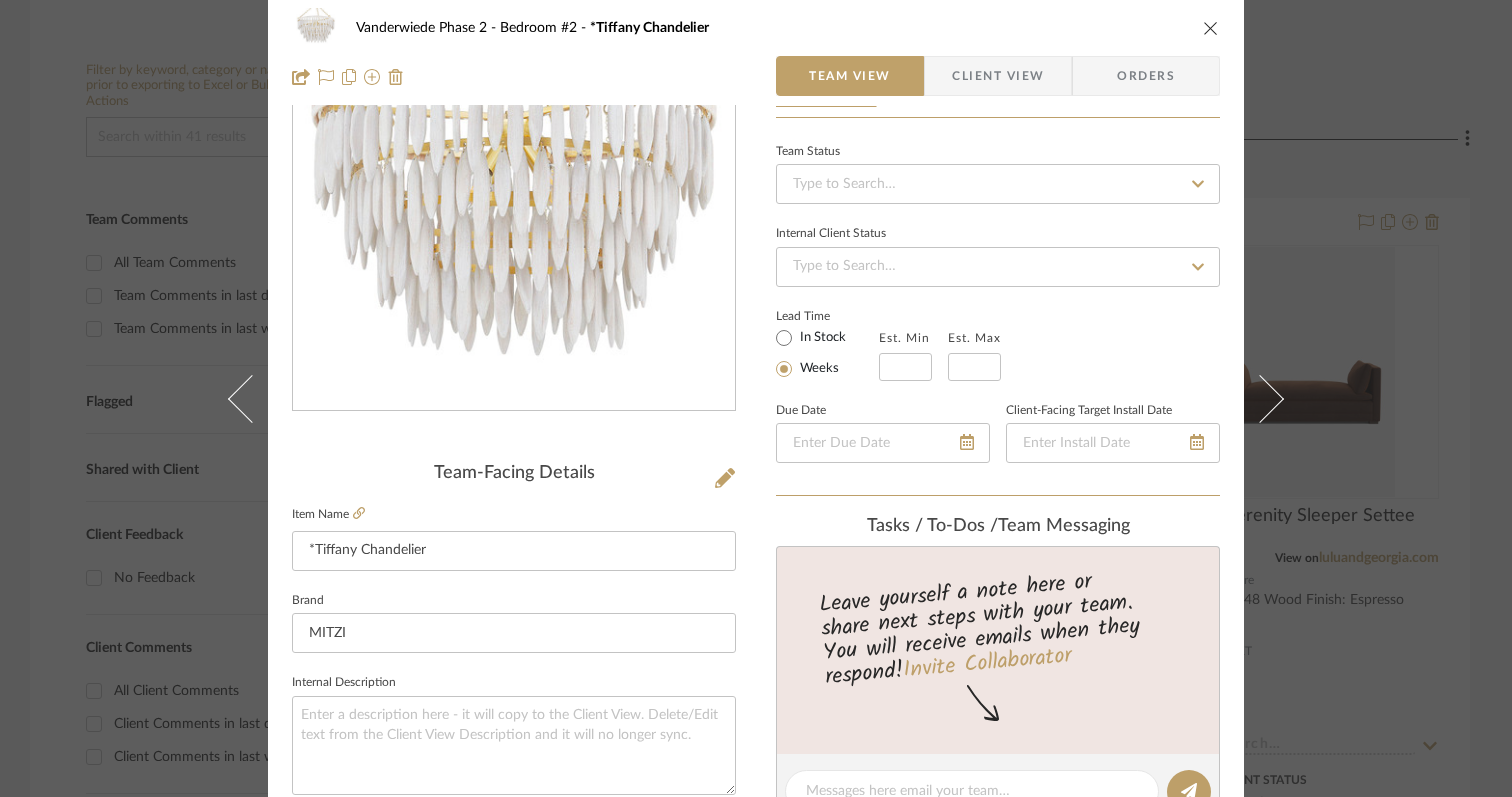 scroll, scrollTop: 0, scrollLeft: 0, axis: both 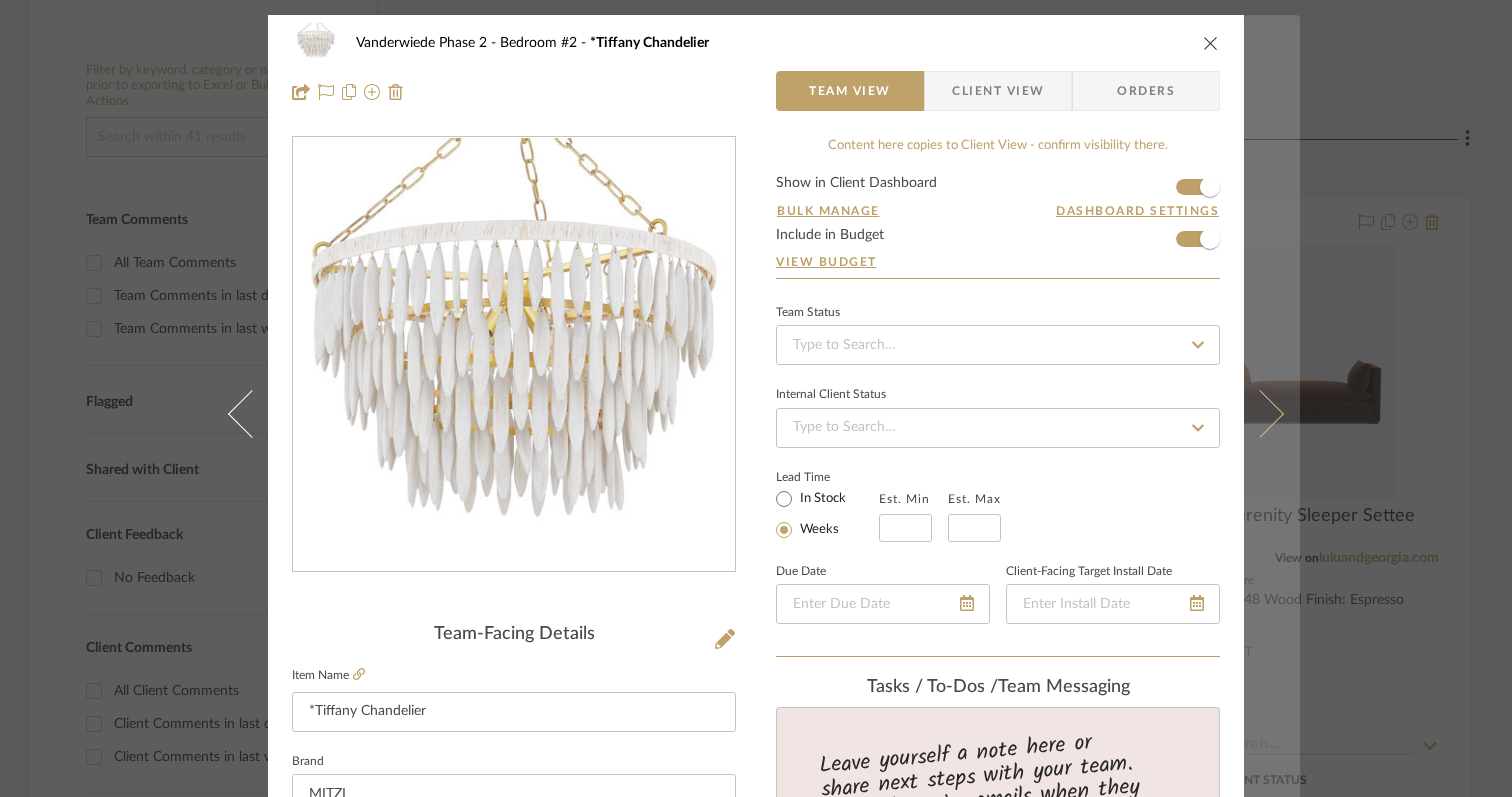 click at bounding box center [1260, 413] 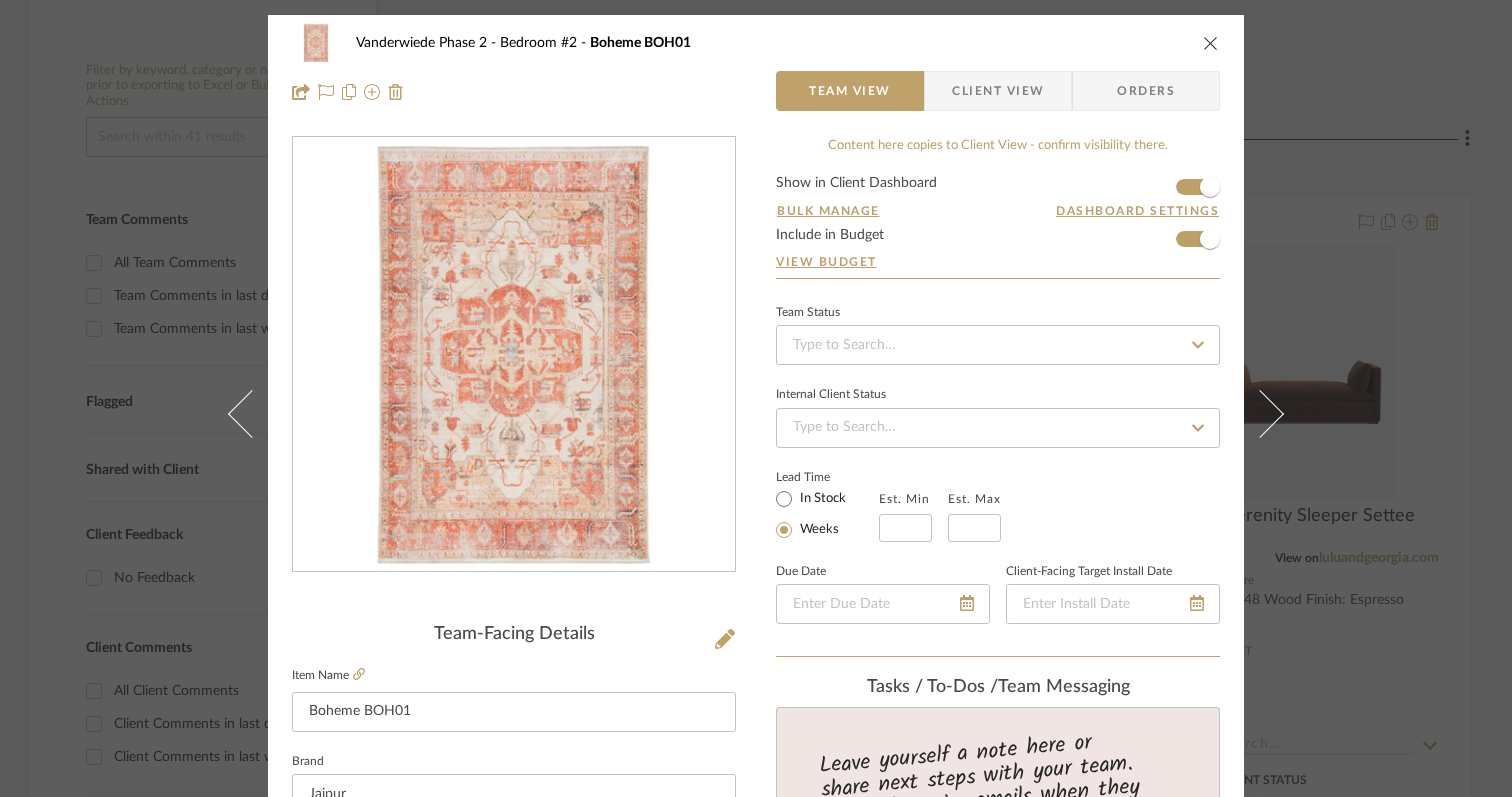 click at bounding box center [1260, 413] 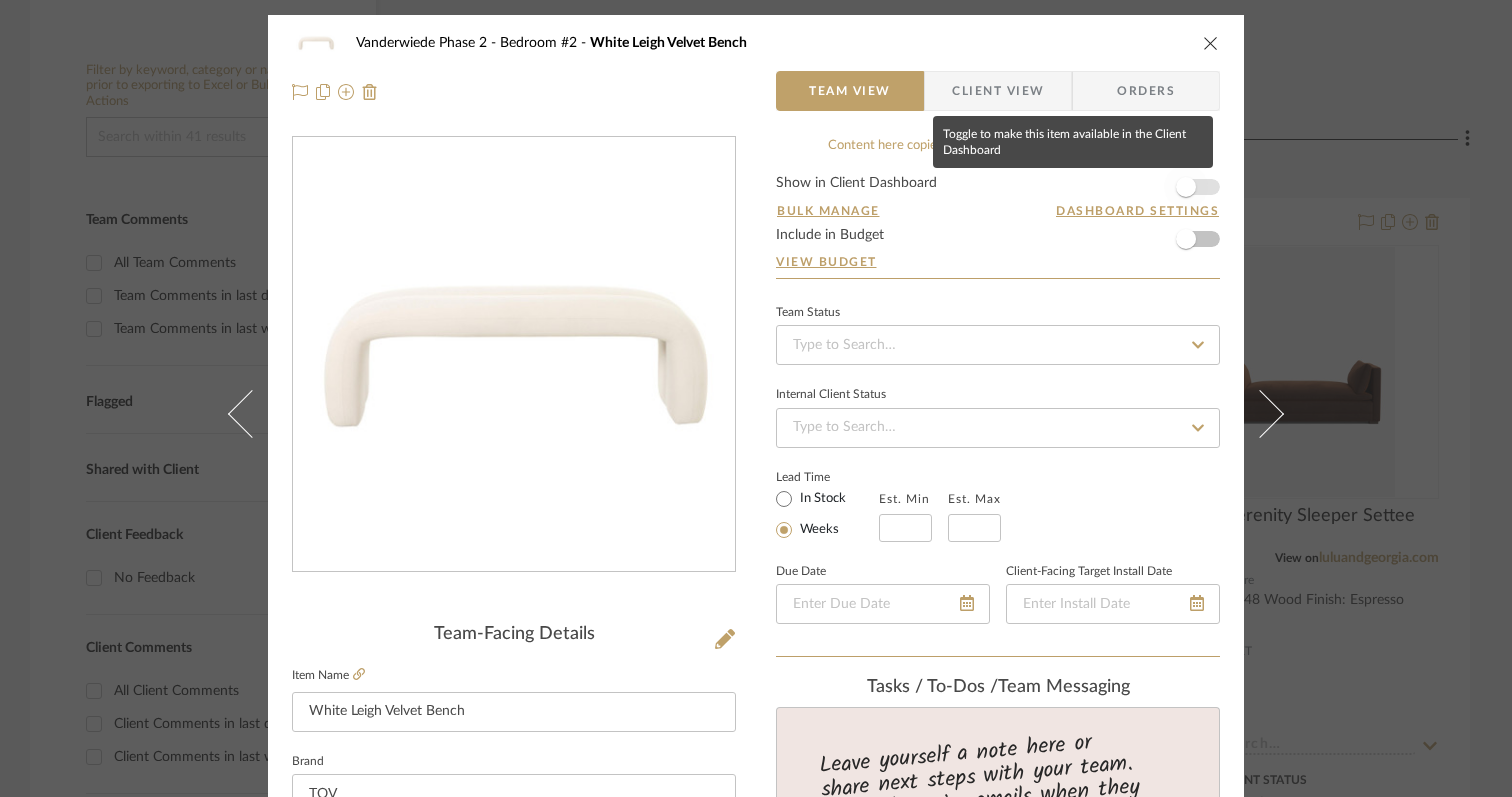 click at bounding box center [1186, 187] 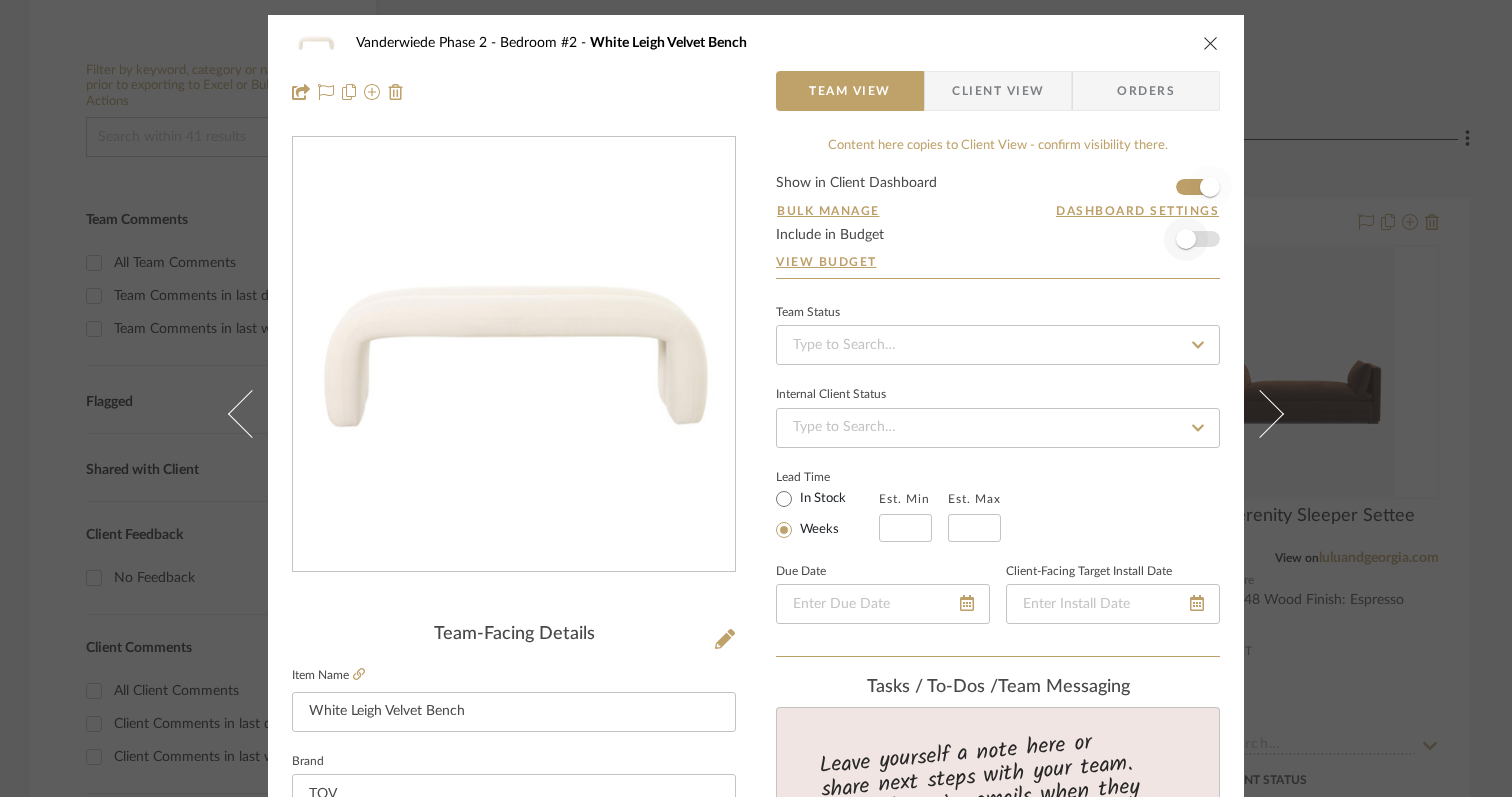 type 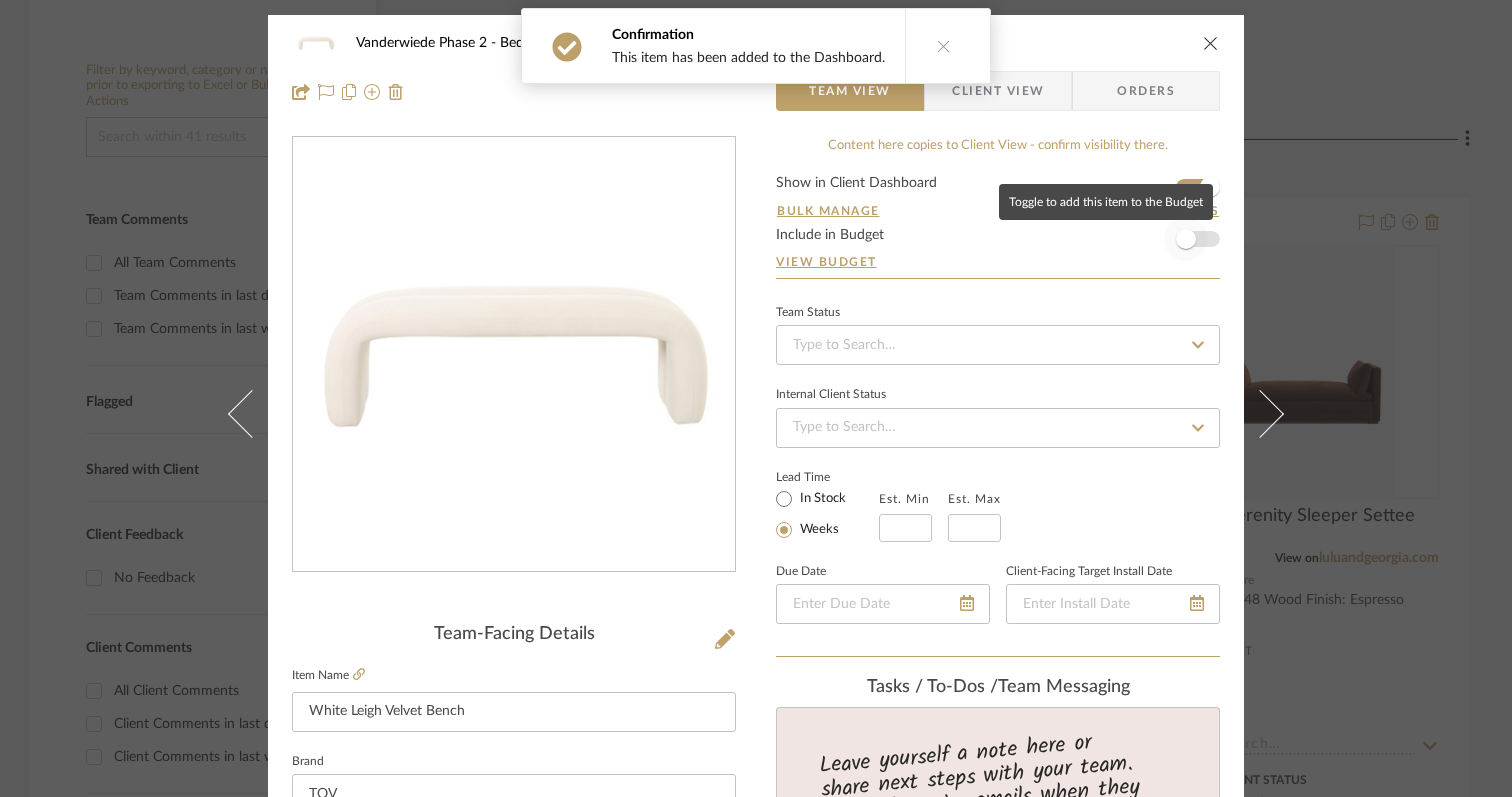 click at bounding box center (1186, 239) 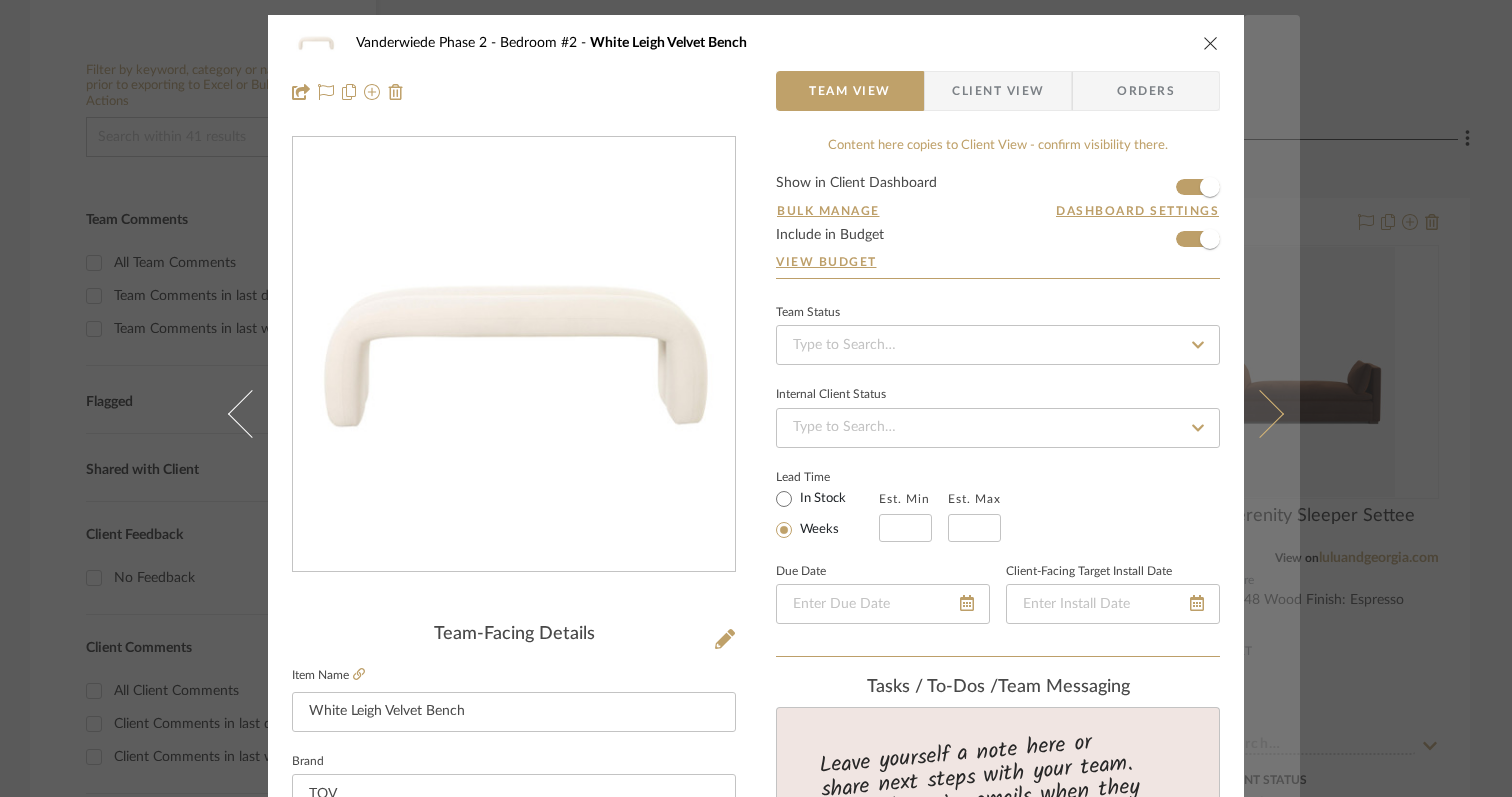 type 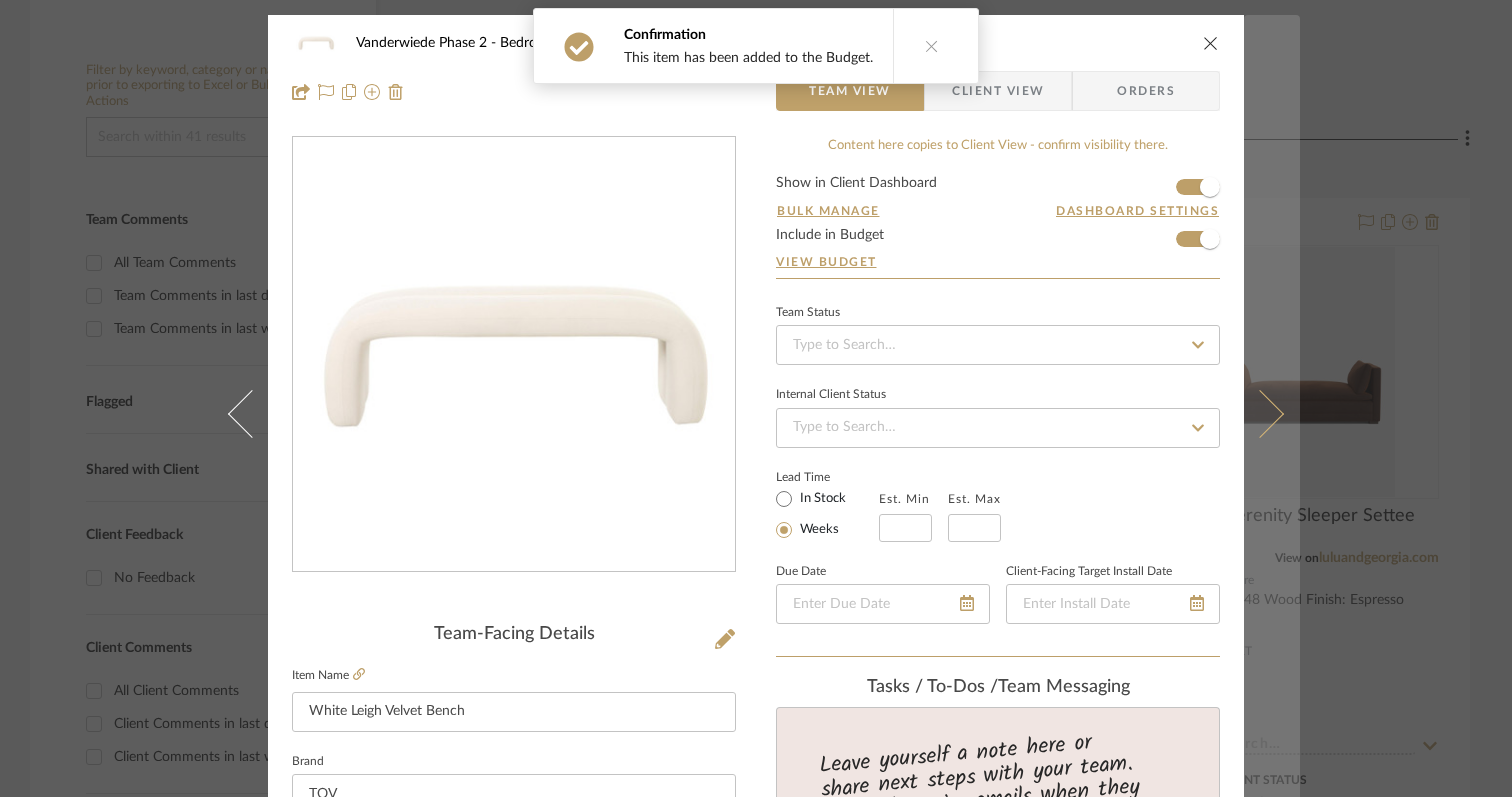 click at bounding box center [1272, 413] 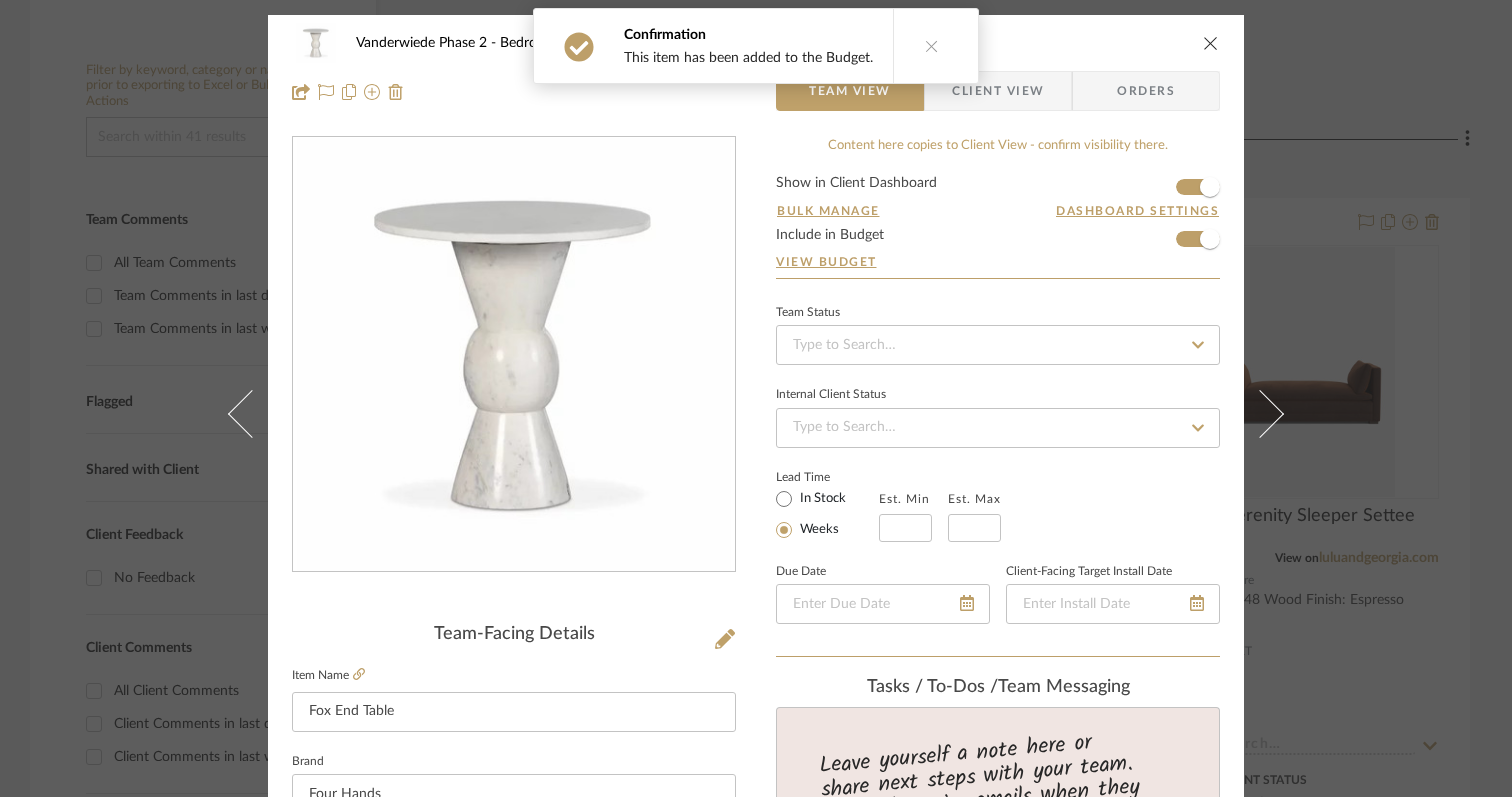 click at bounding box center (1272, 413) 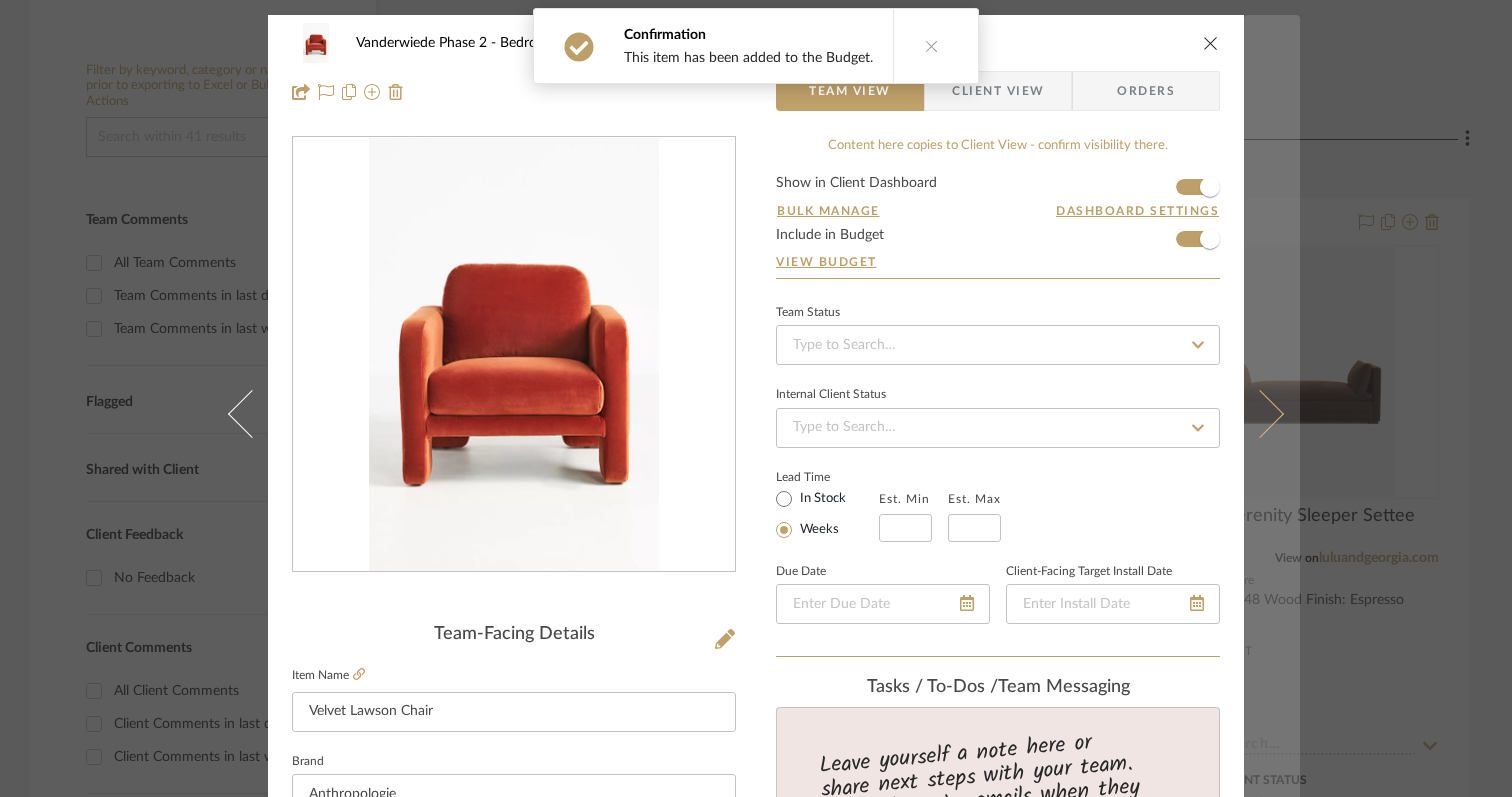 click at bounding box center [1260, 413] 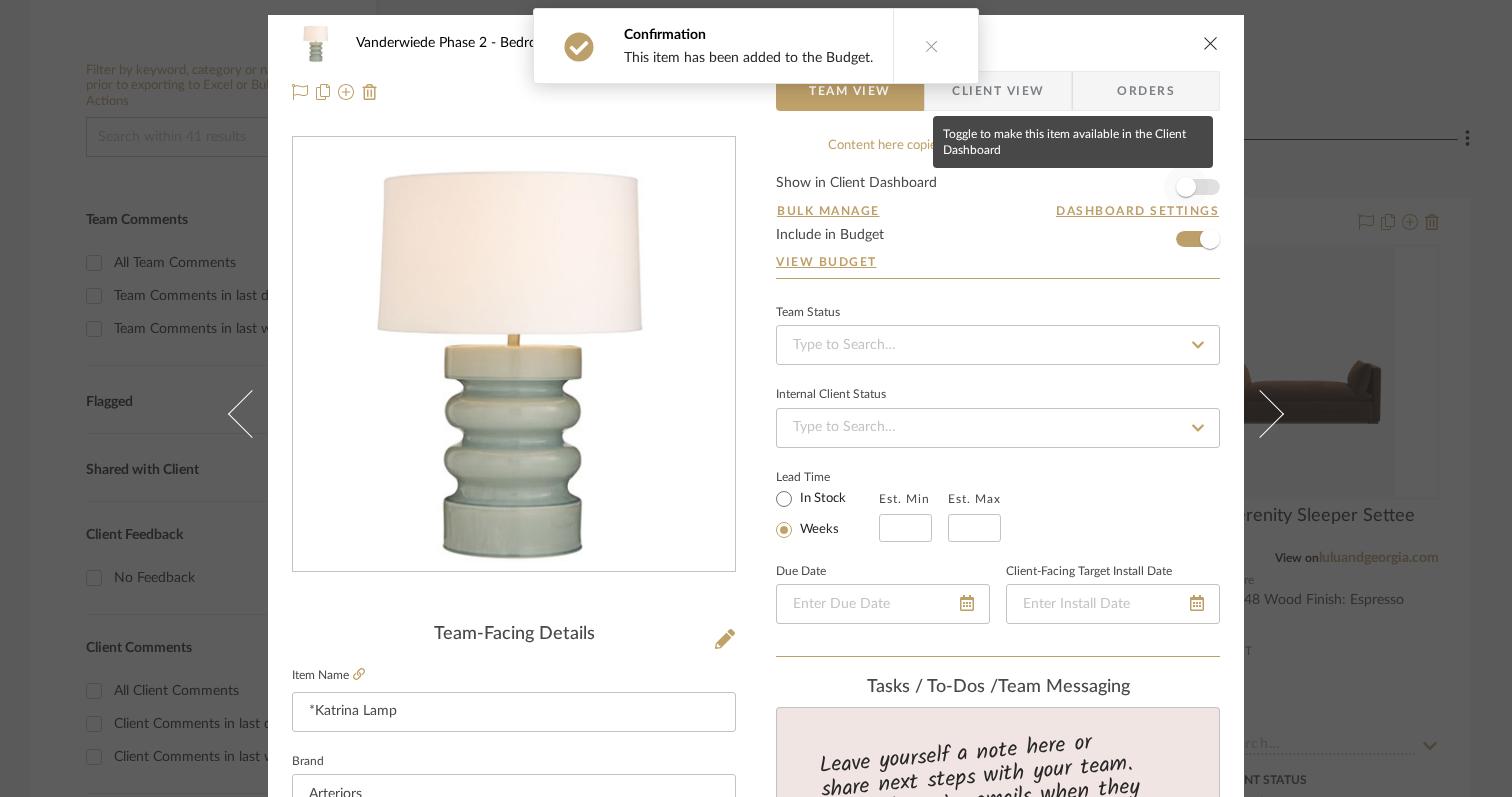 click at bounding box center (1186, 187) 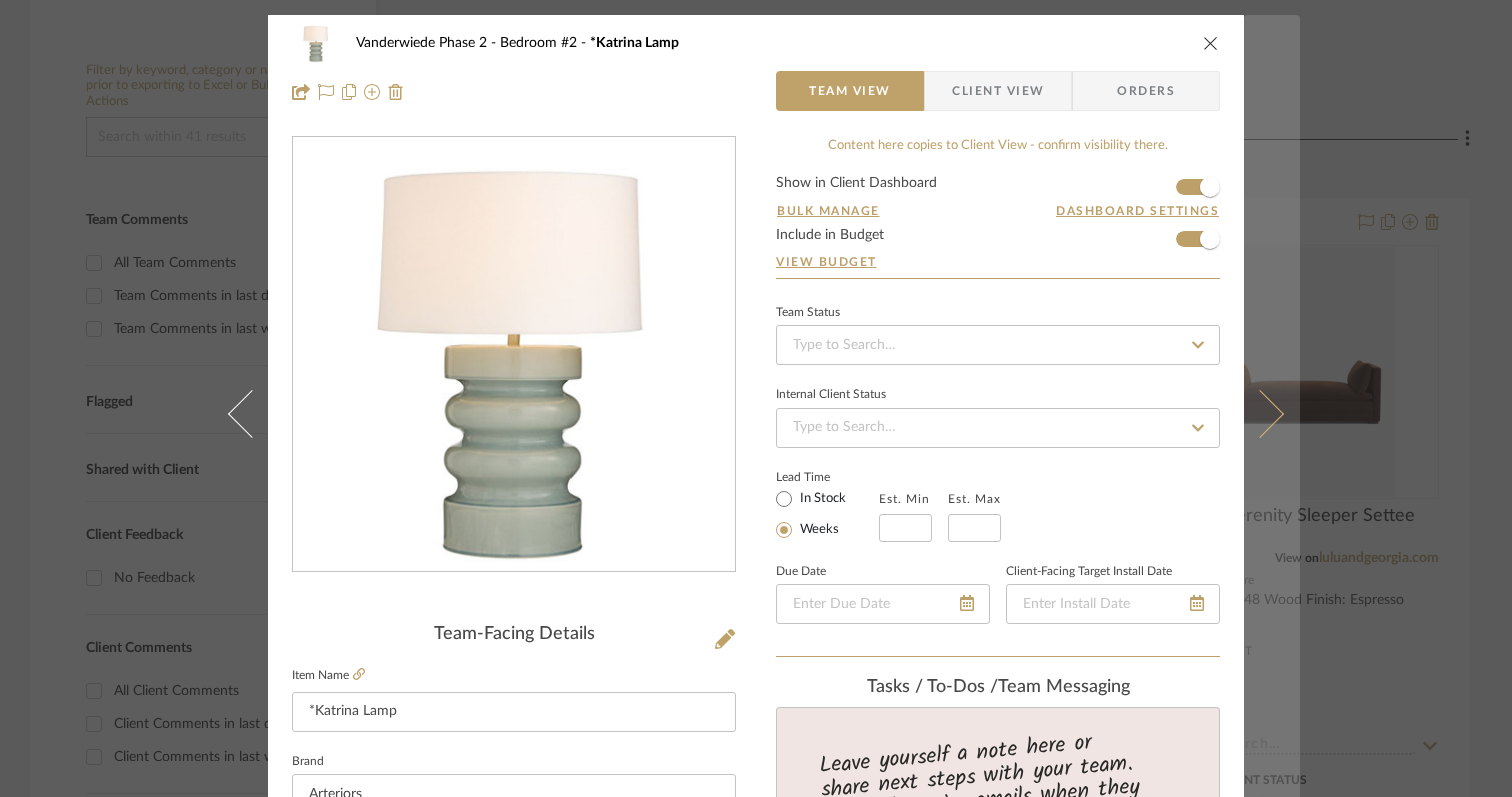 type 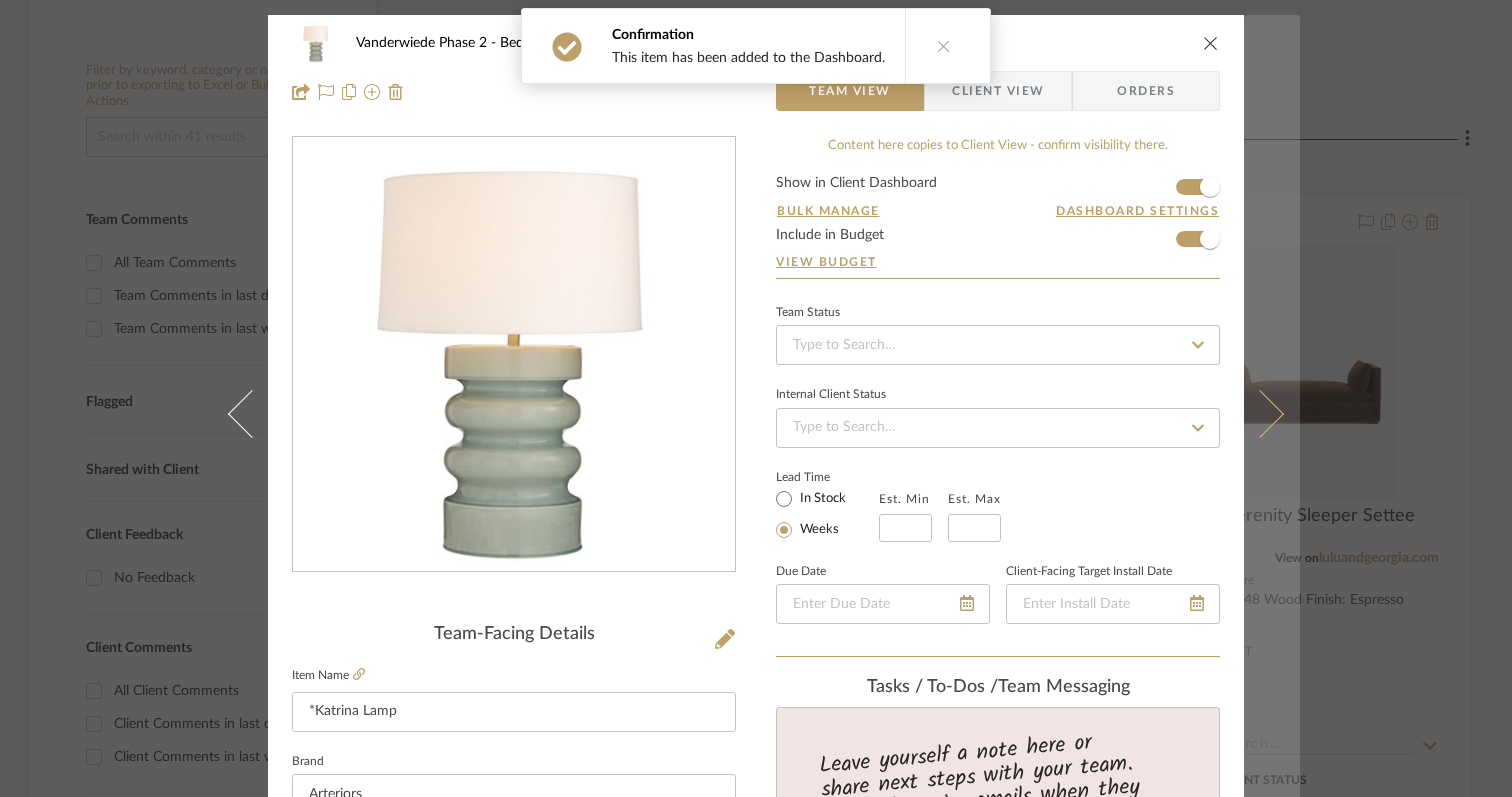 click at bounding box center [1260, 413] 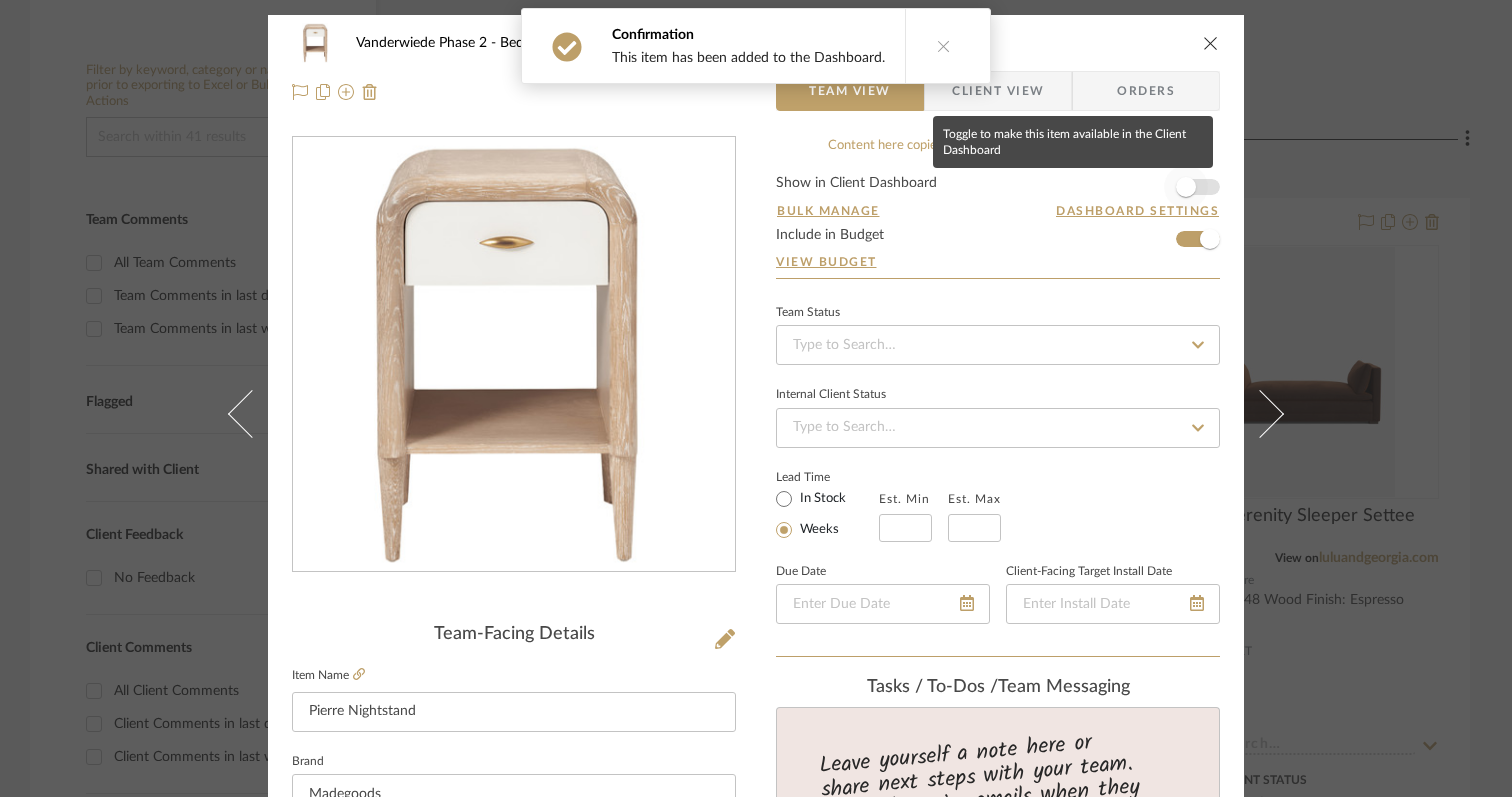 click at bounding box center (1186, 187) 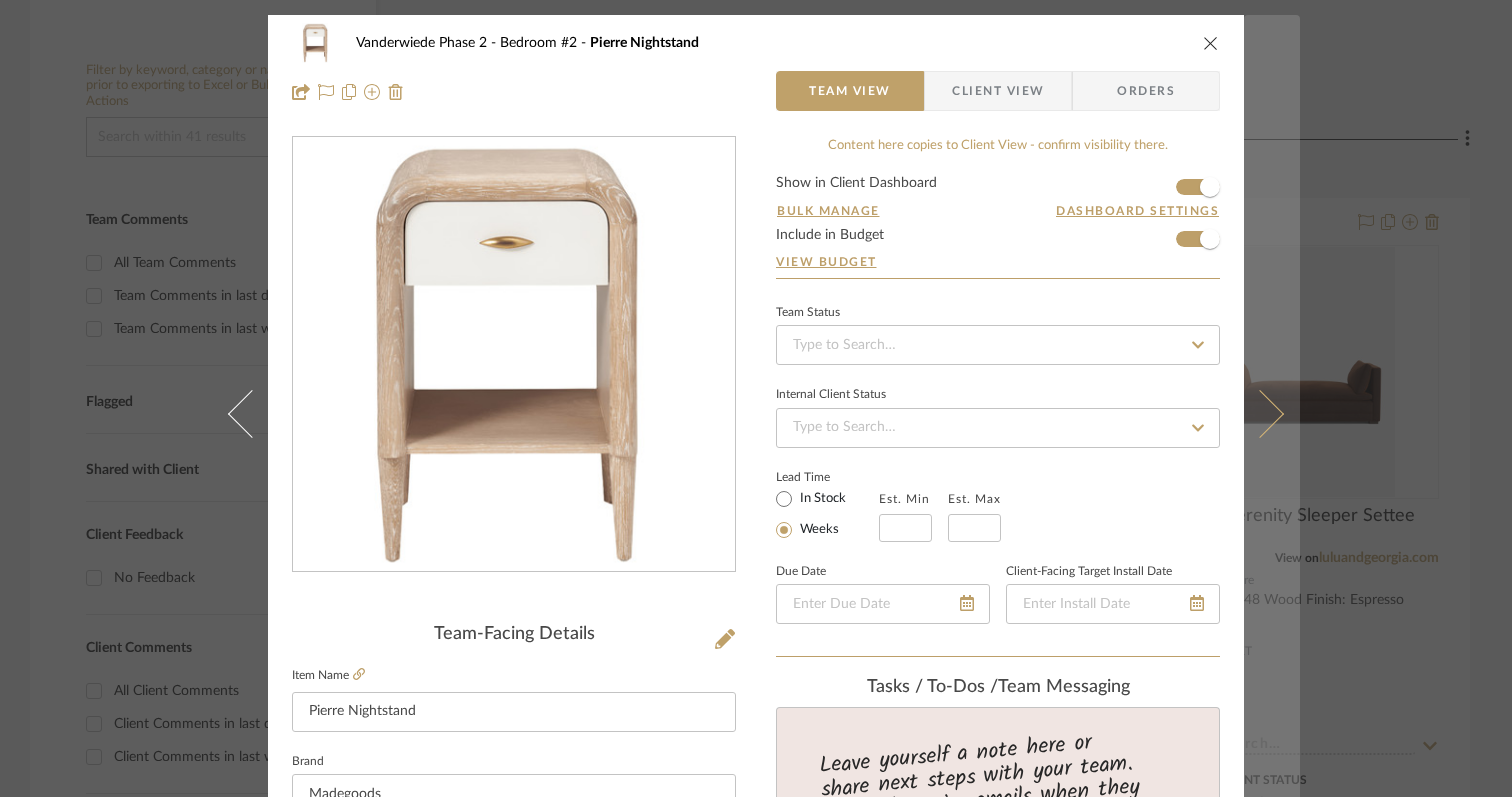 type 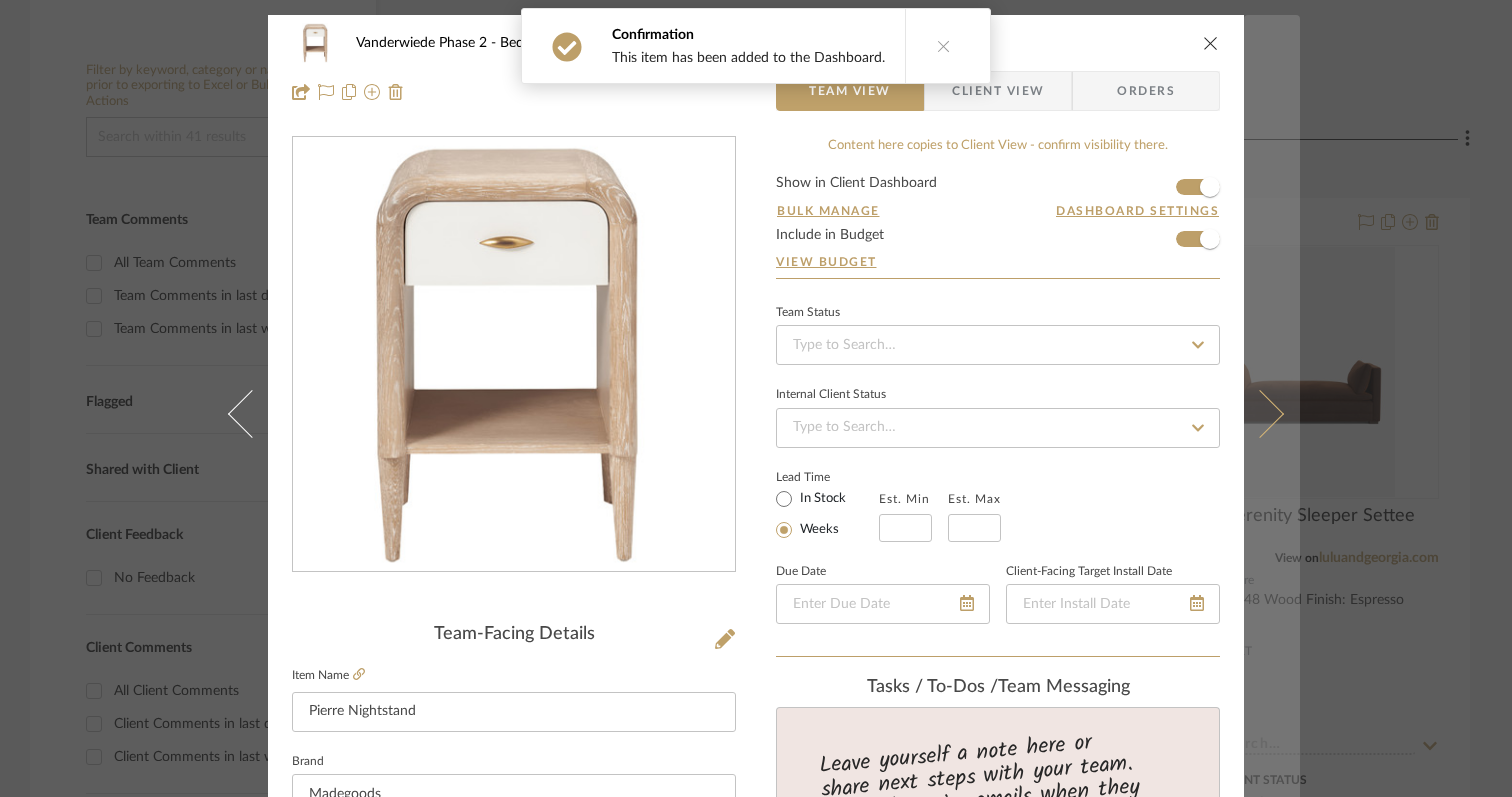 click at bounding box center (1272, 413) 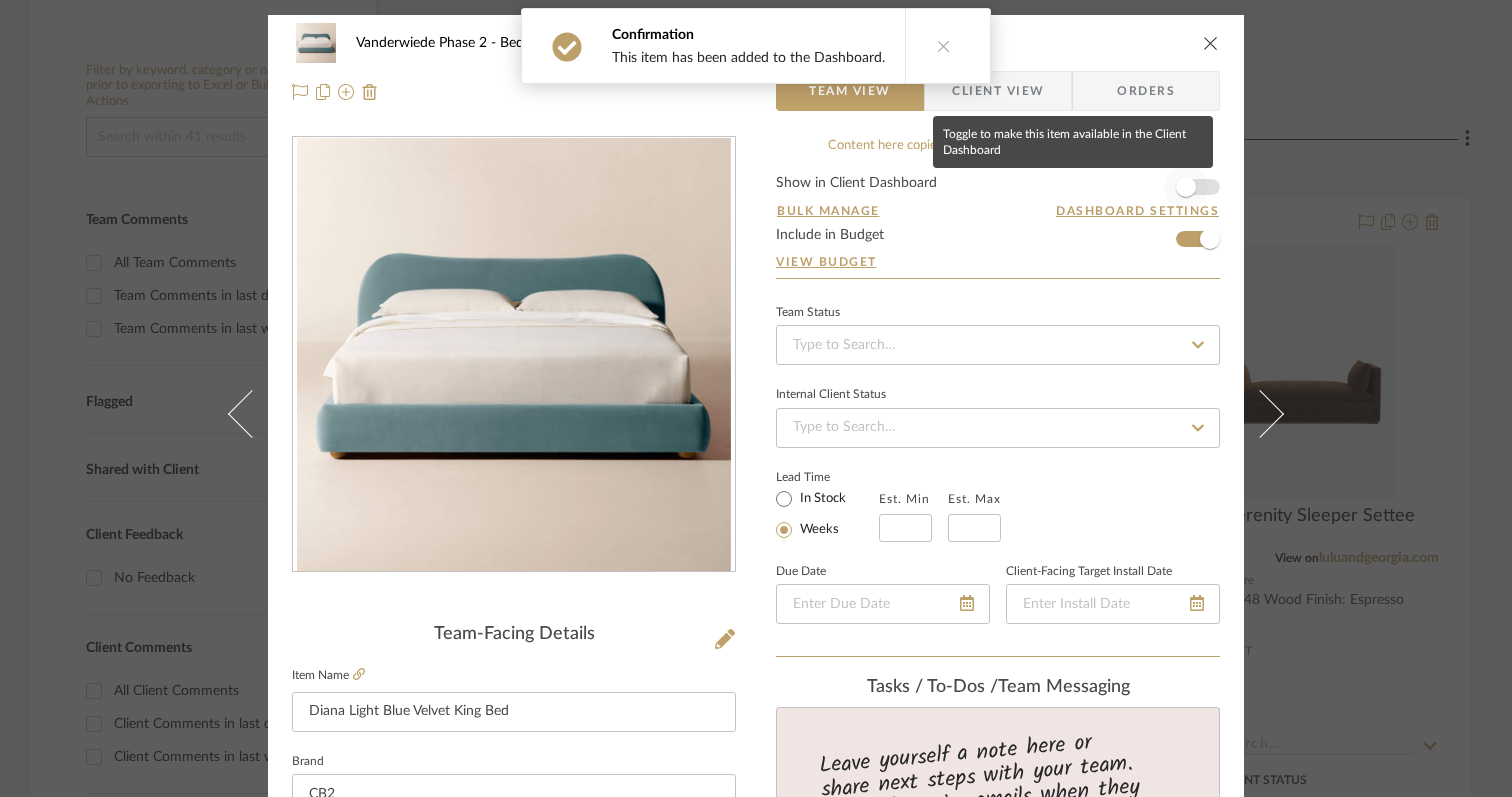 click at bounding box center [1186, 187] 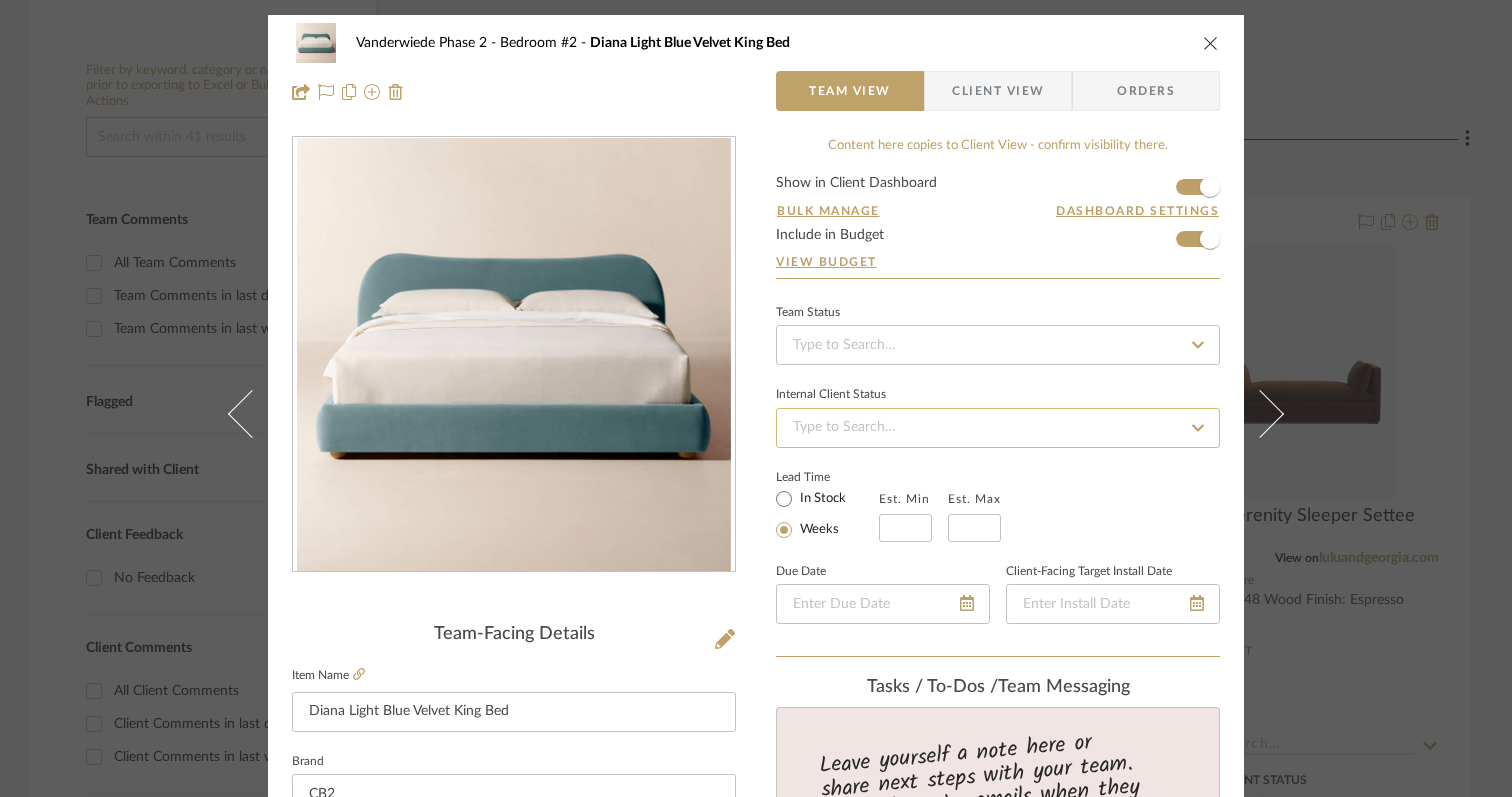 type 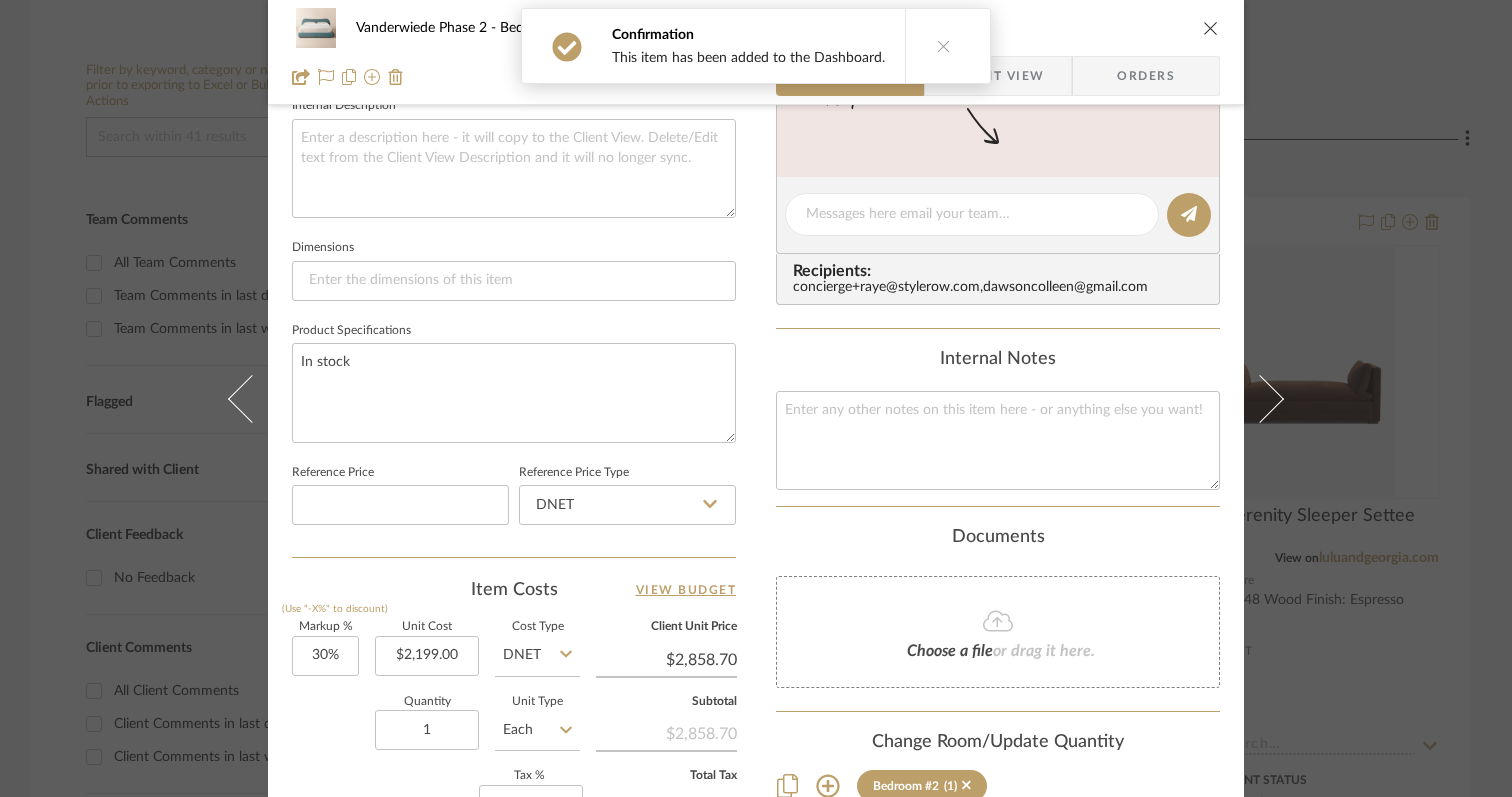 scroll, scrollTop: 742, scrollLeft: 0, axis: vertical 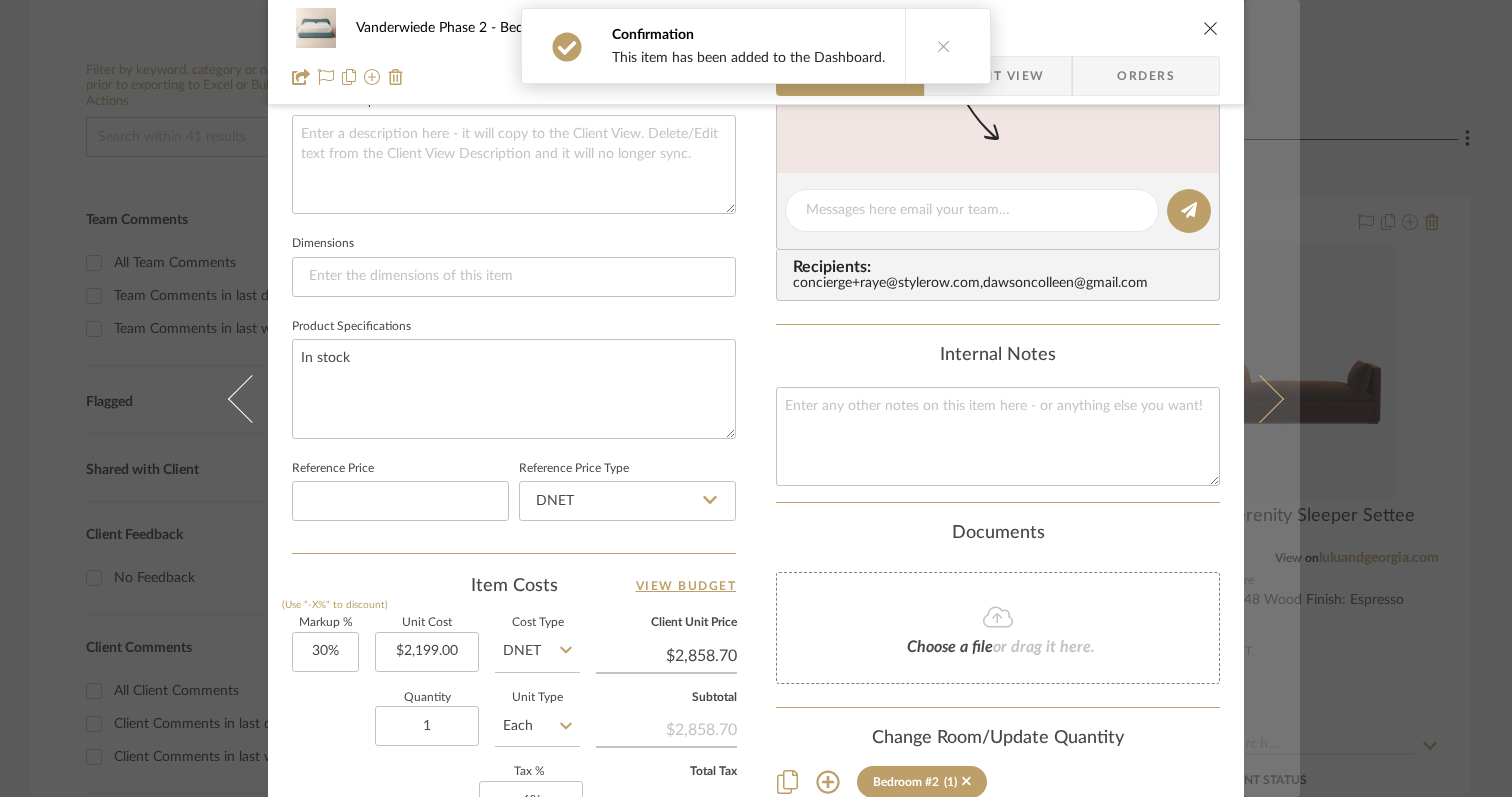 click at bounding box center (1272, 398) 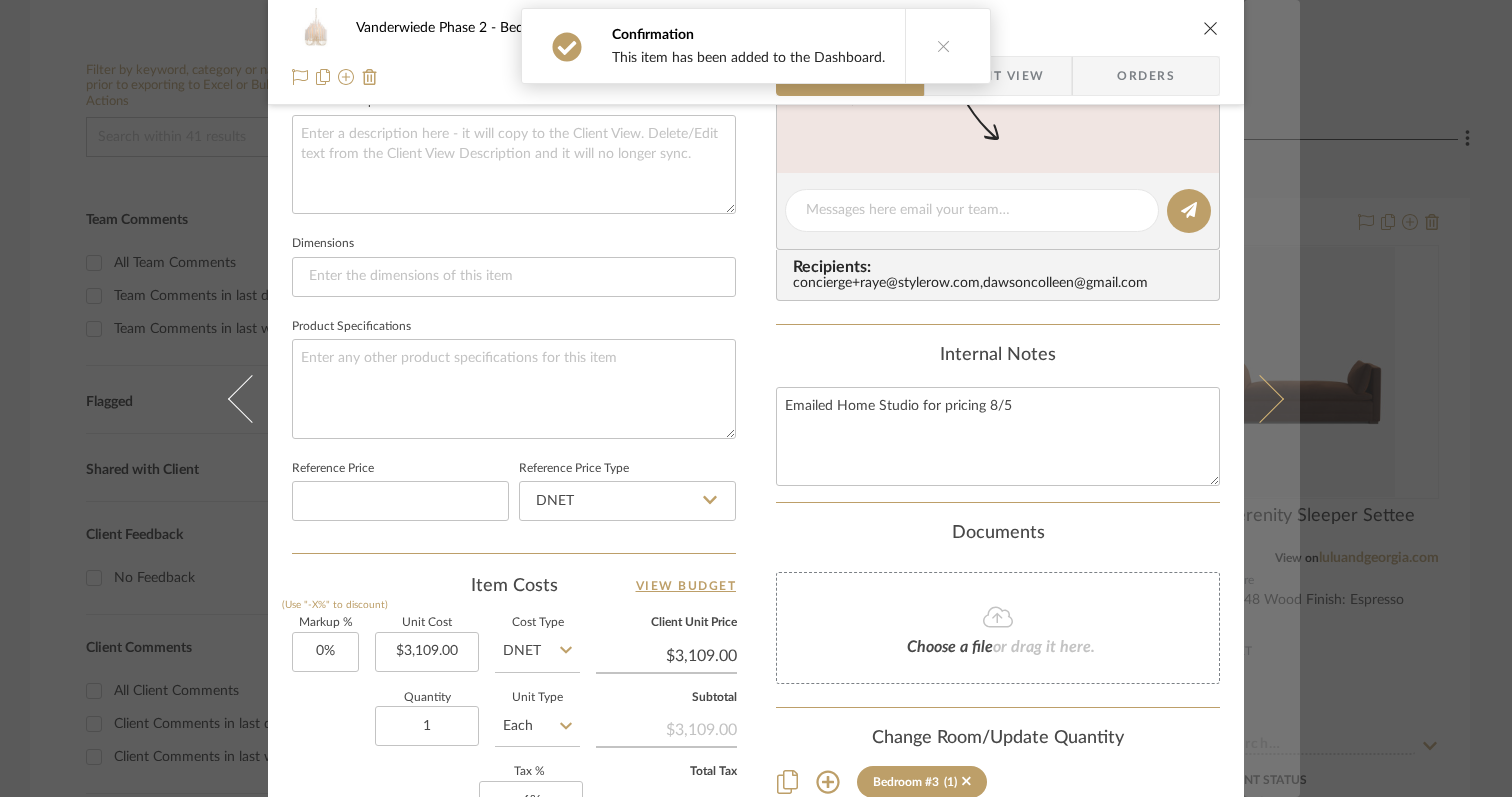 scroll, scrollTop: 0, scrollLeft: 0, axis: both 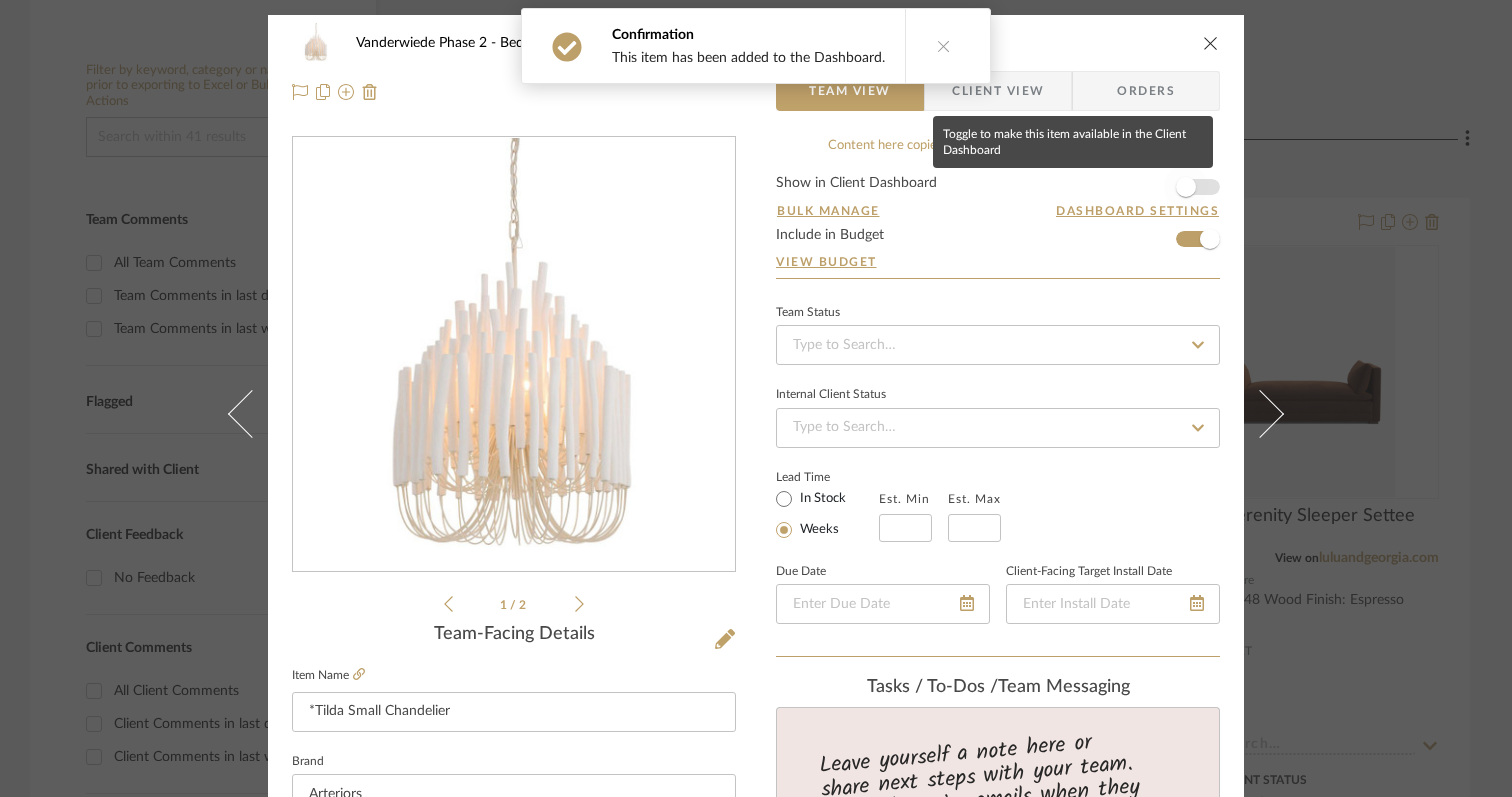 click at bounding box center [1186, 187] 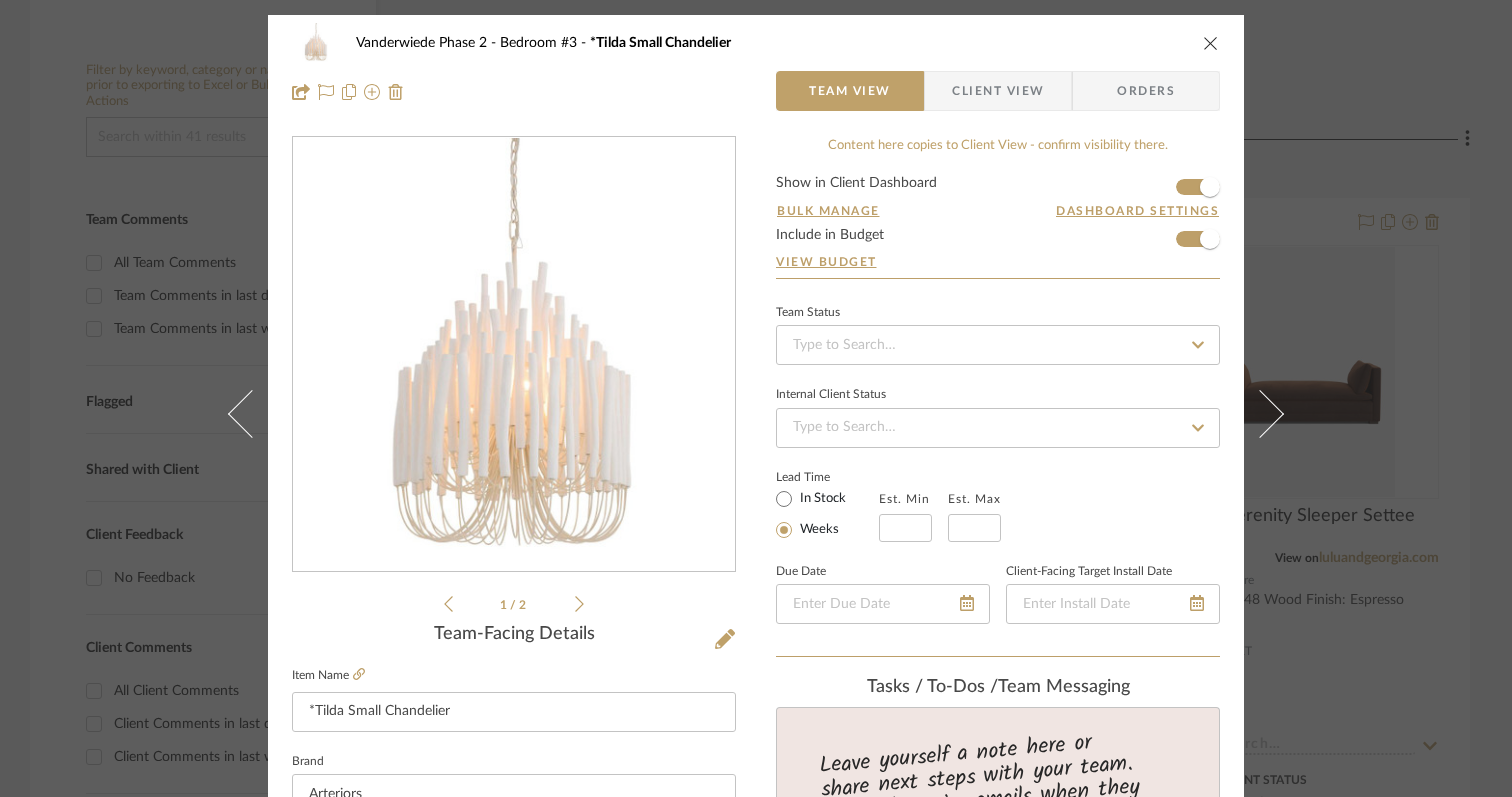 type 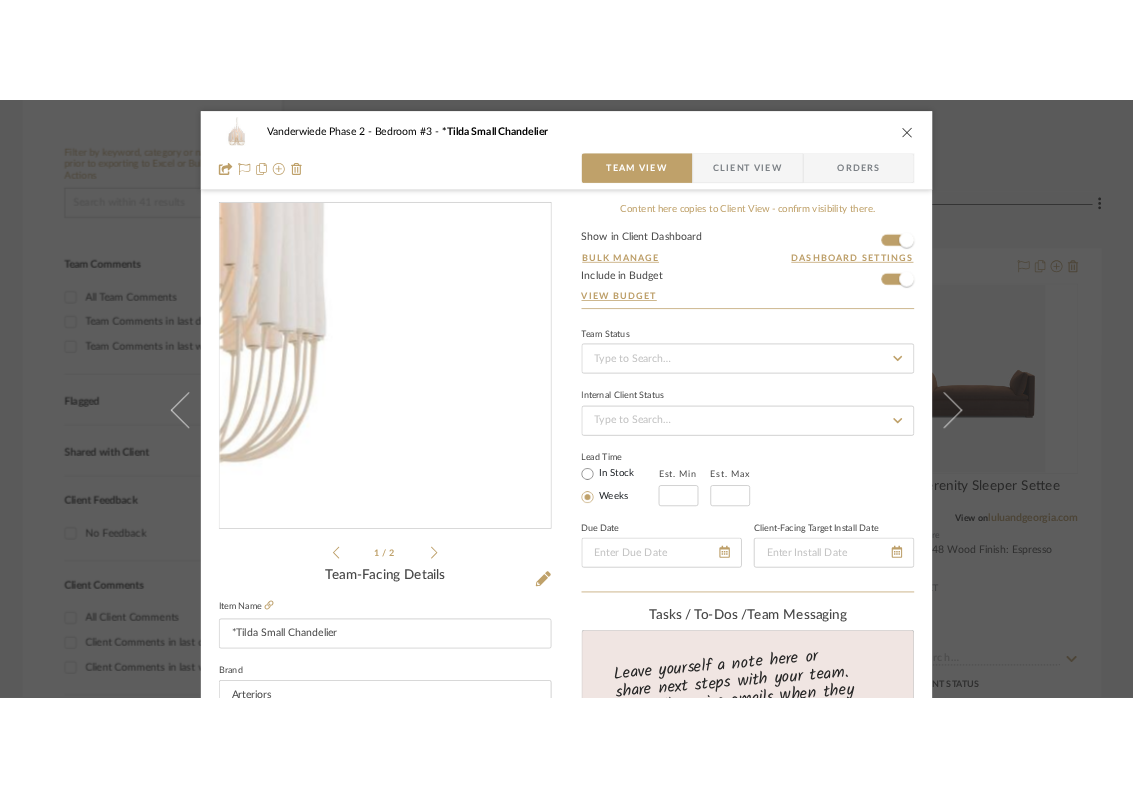 scroll, scrollTop: 90, scrollLeft: 0, axis: vertical 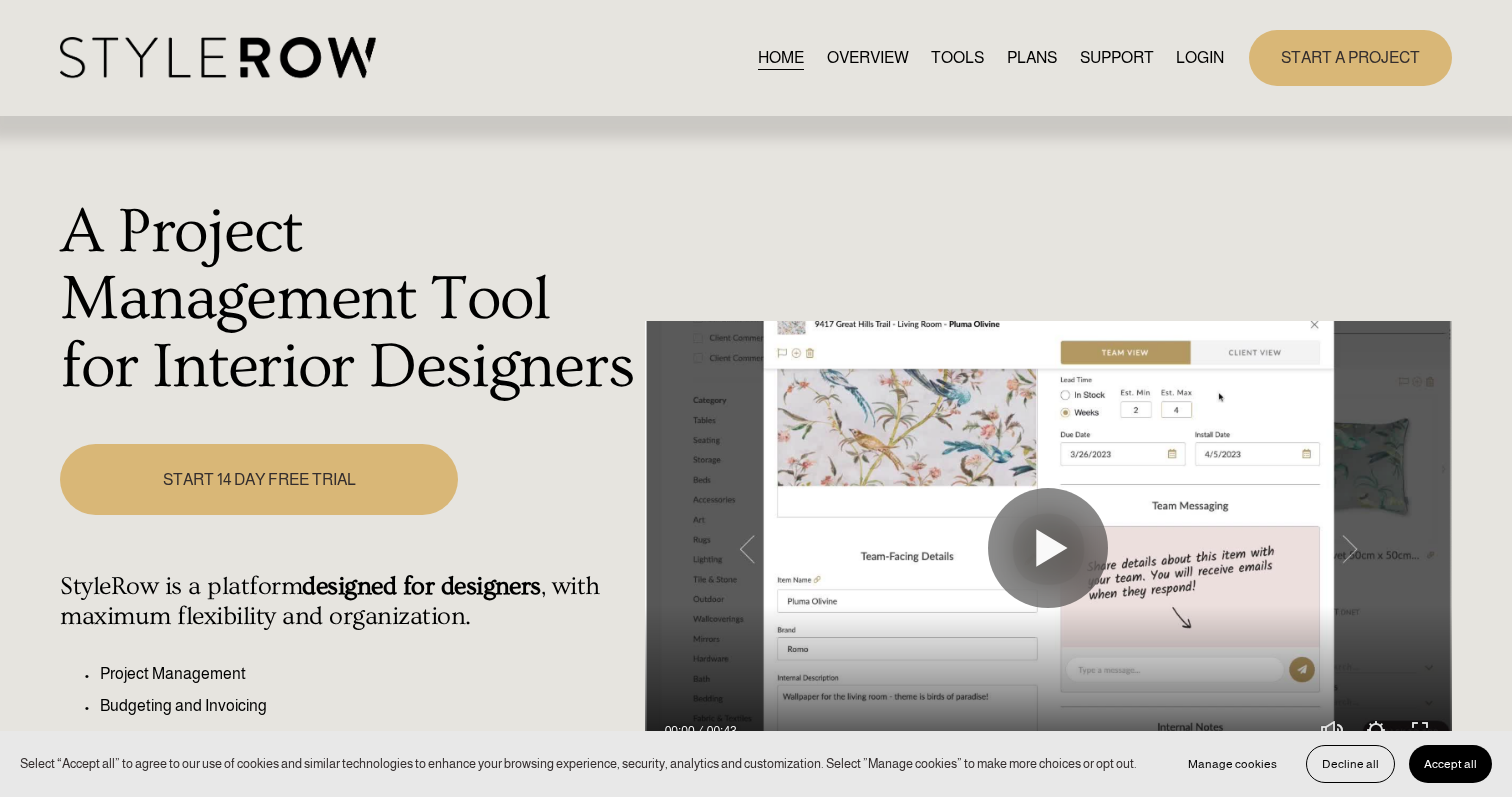 click on "LOGIN" at bounding box center [1200, 57] 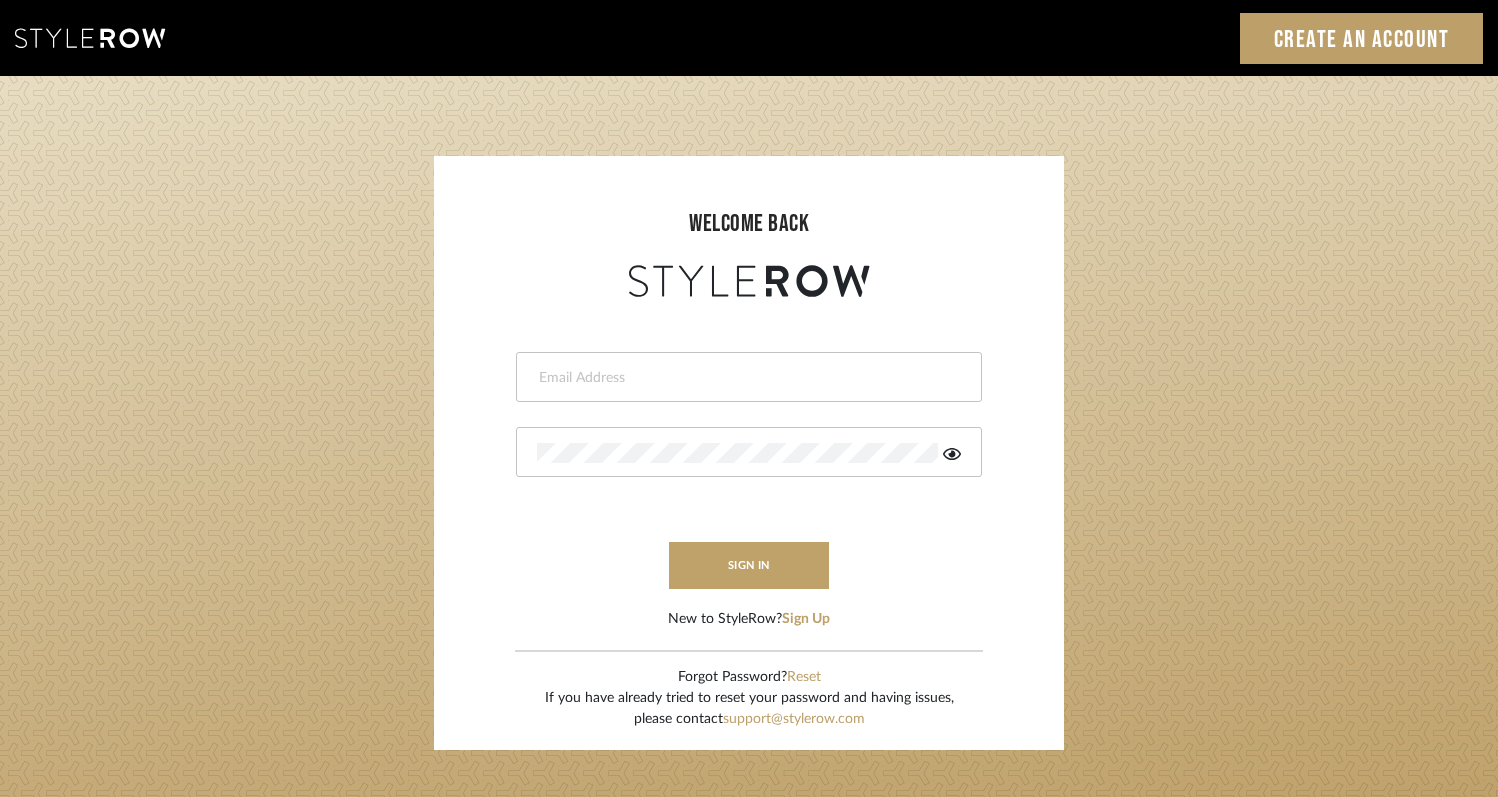 scroll, scrollTop: 0, scrollLeft: 0, axis: both 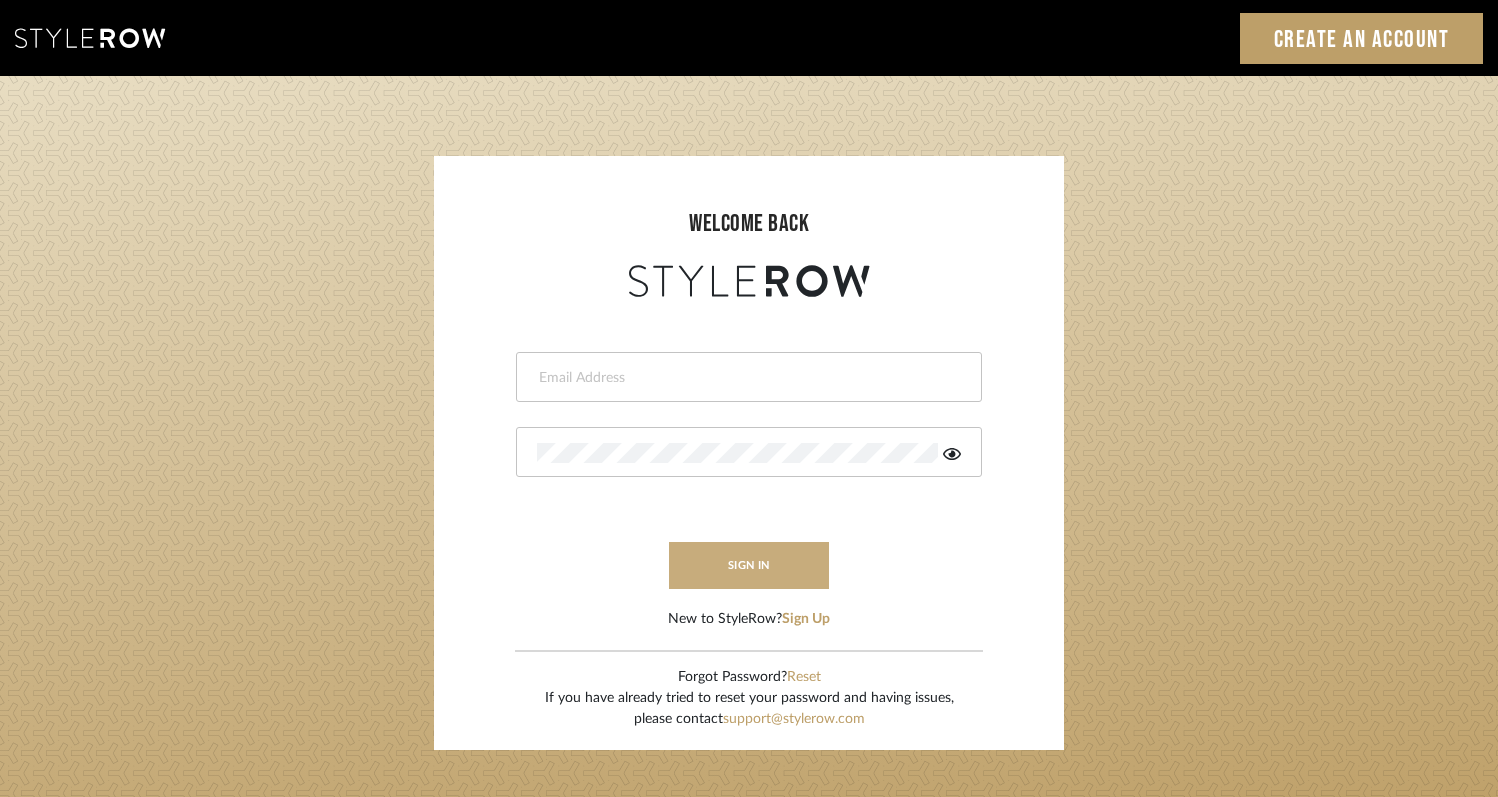 type on "[EMAIL]" 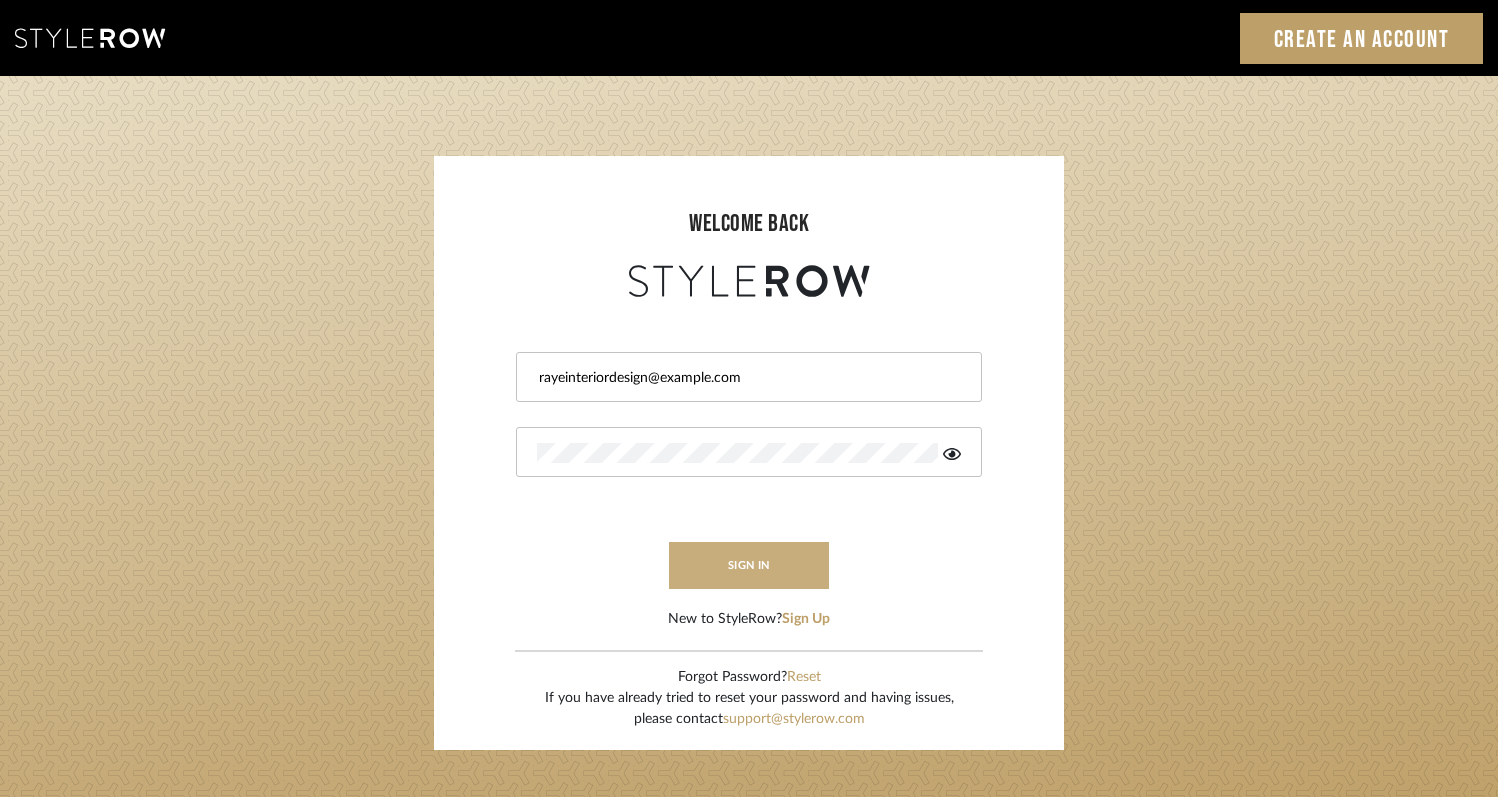 click on "sign in" at bounding box center [749, 565] 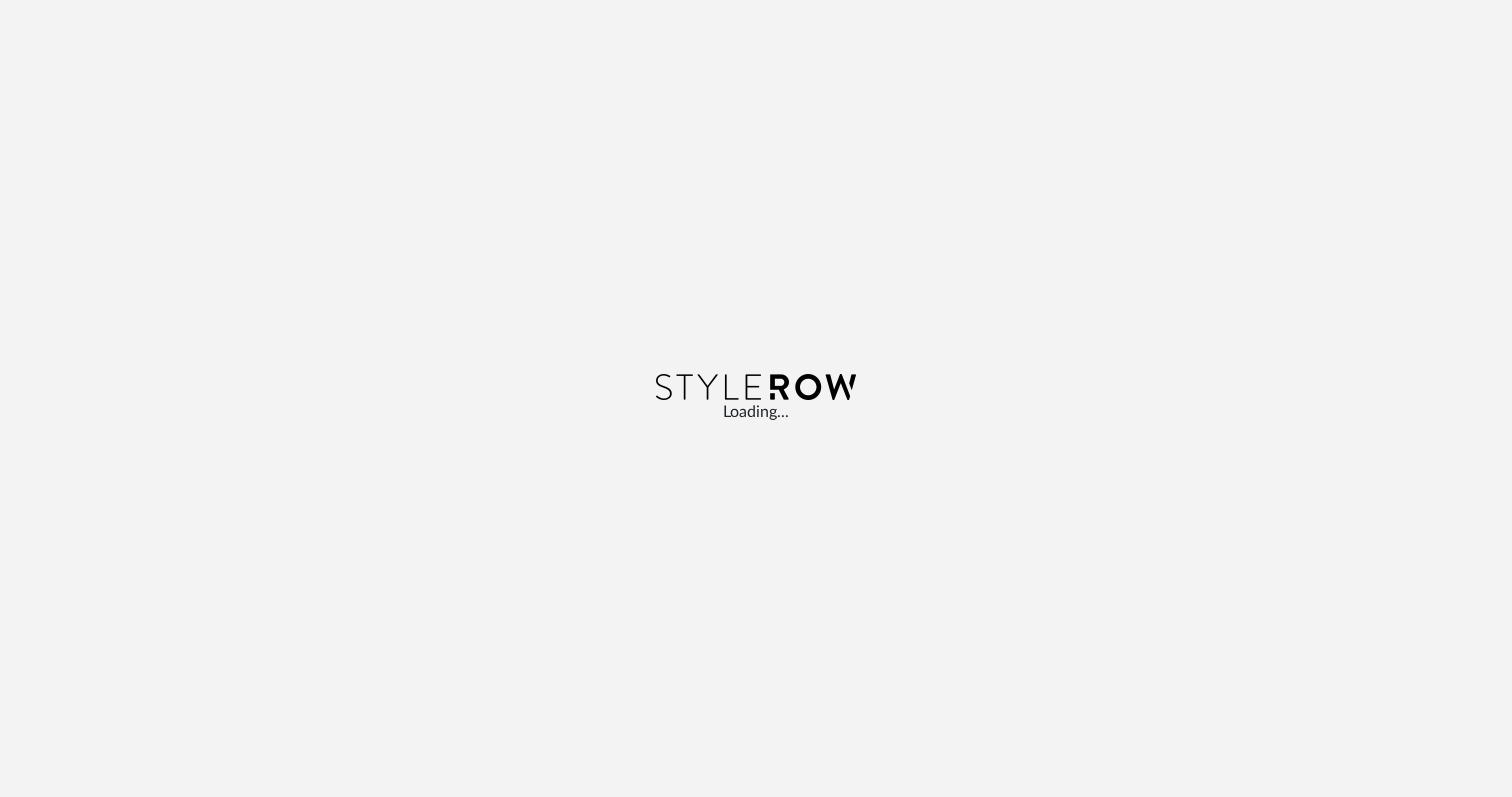 scroll, scrollTop: 0, scrollLeft: 0, axis: both 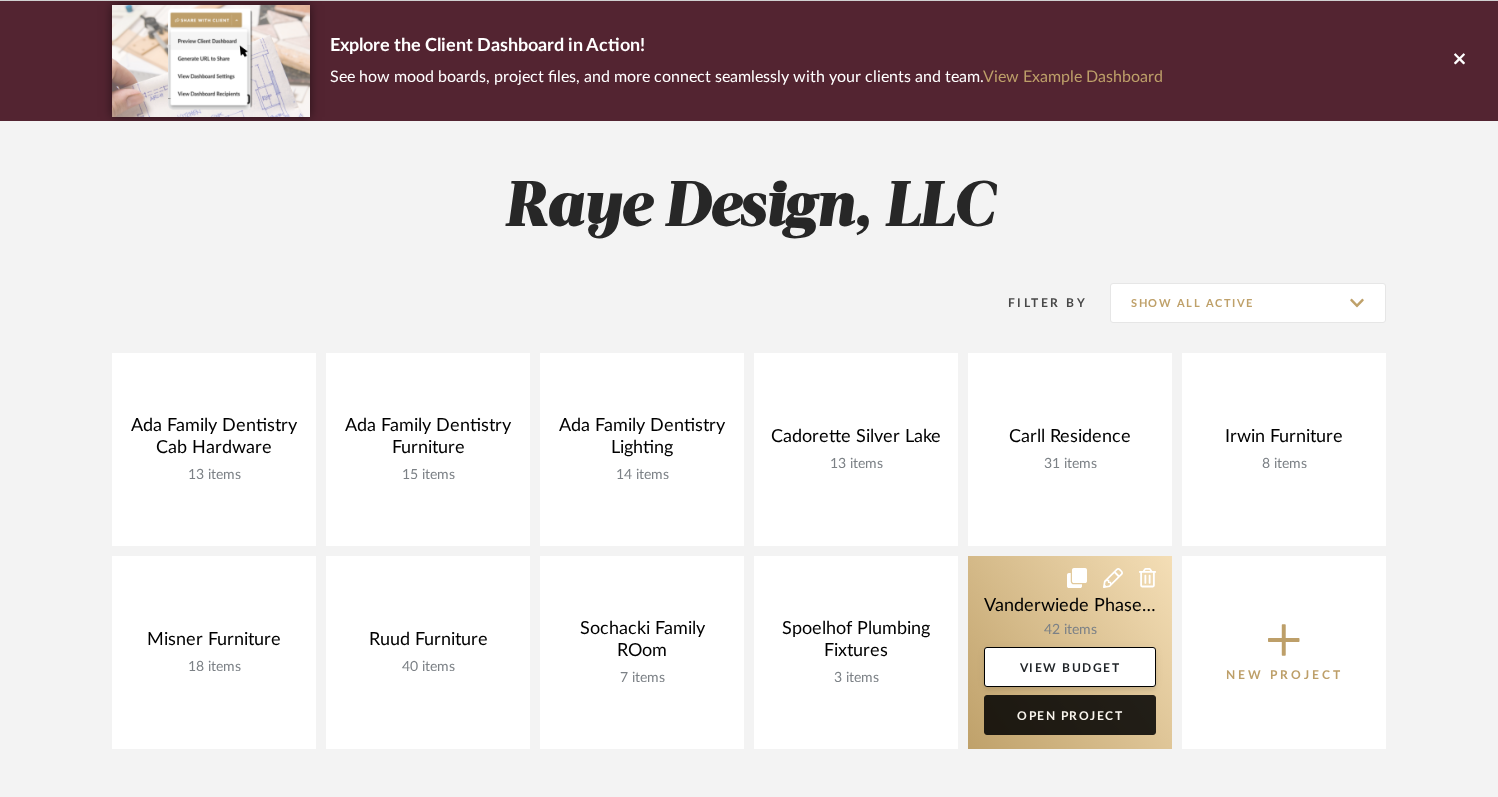 click on "Open Project" 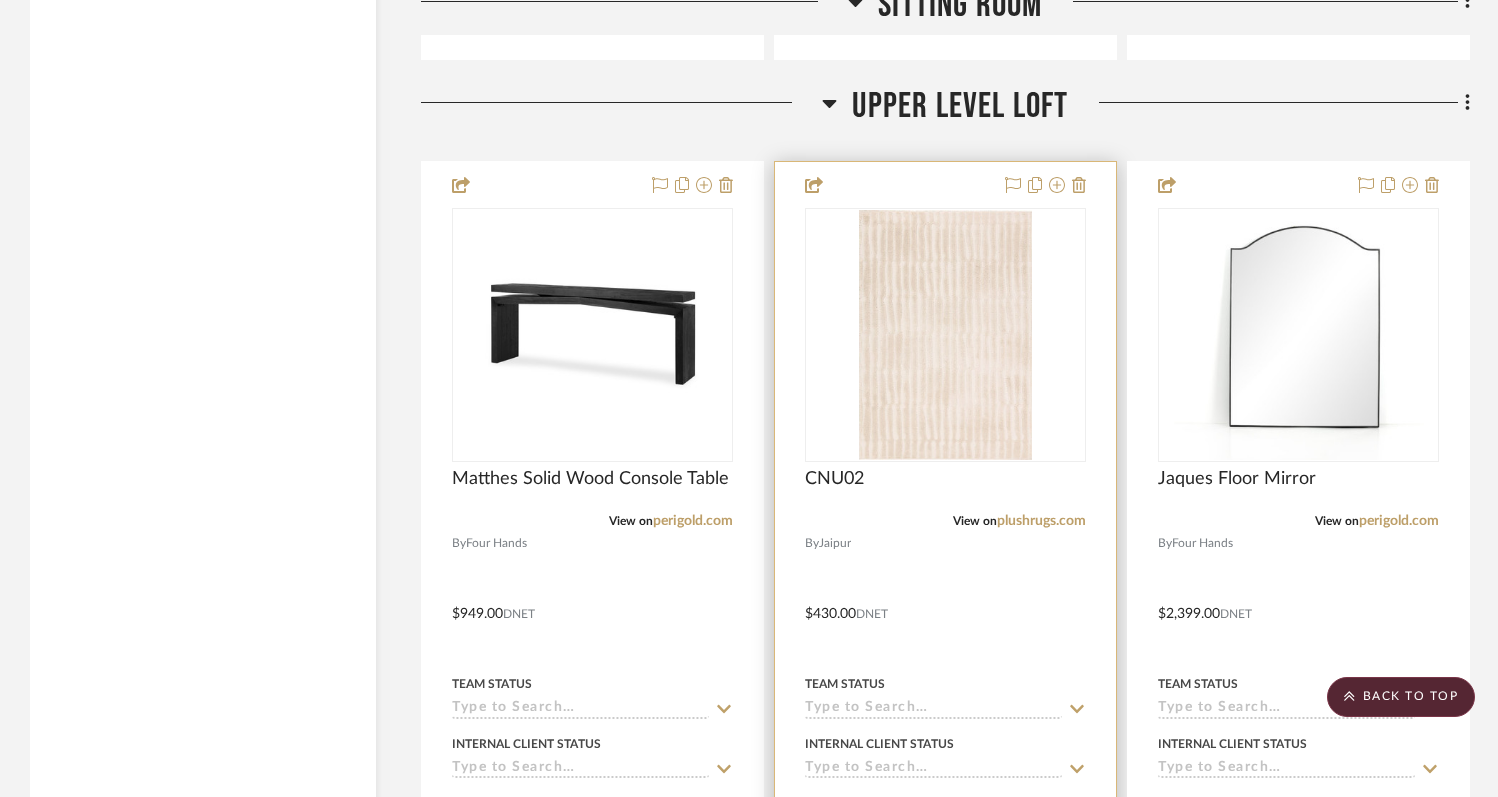 scroll, scrollTop: 4103, scrollLeft: 0, axis: vertical 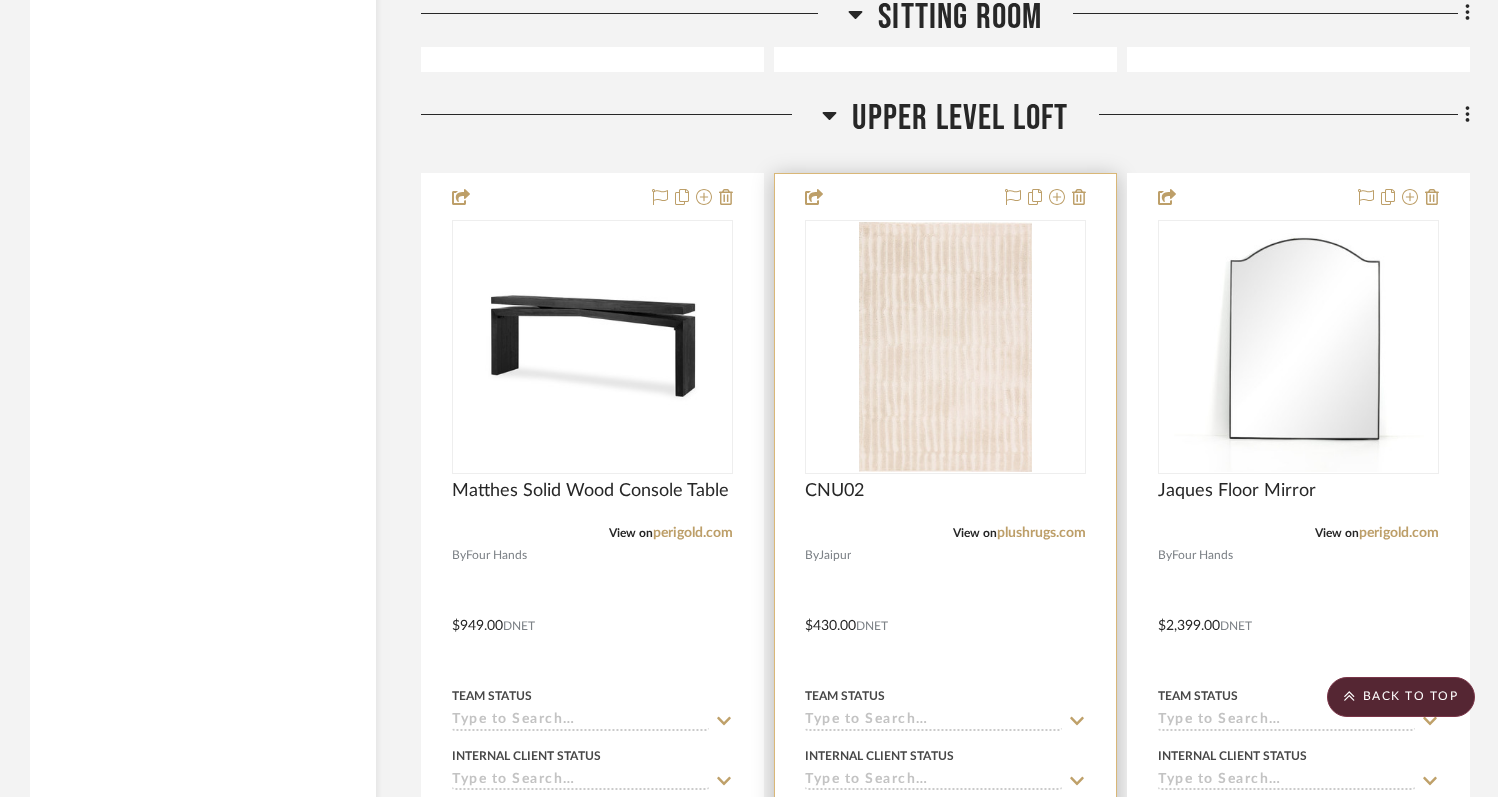 type 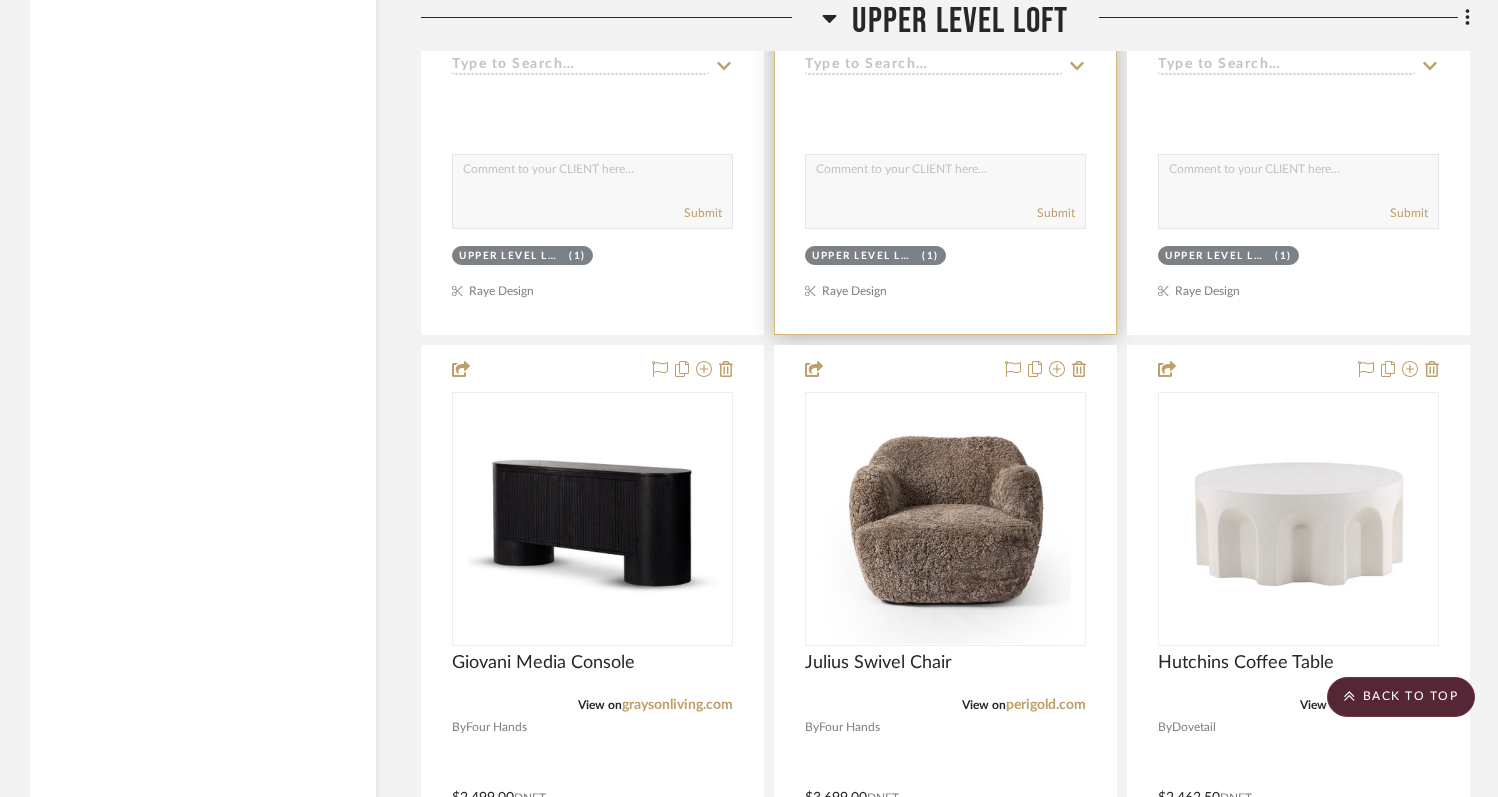 scroll, scrollTop: 4816, scrollLeft: 0, axis: vertical 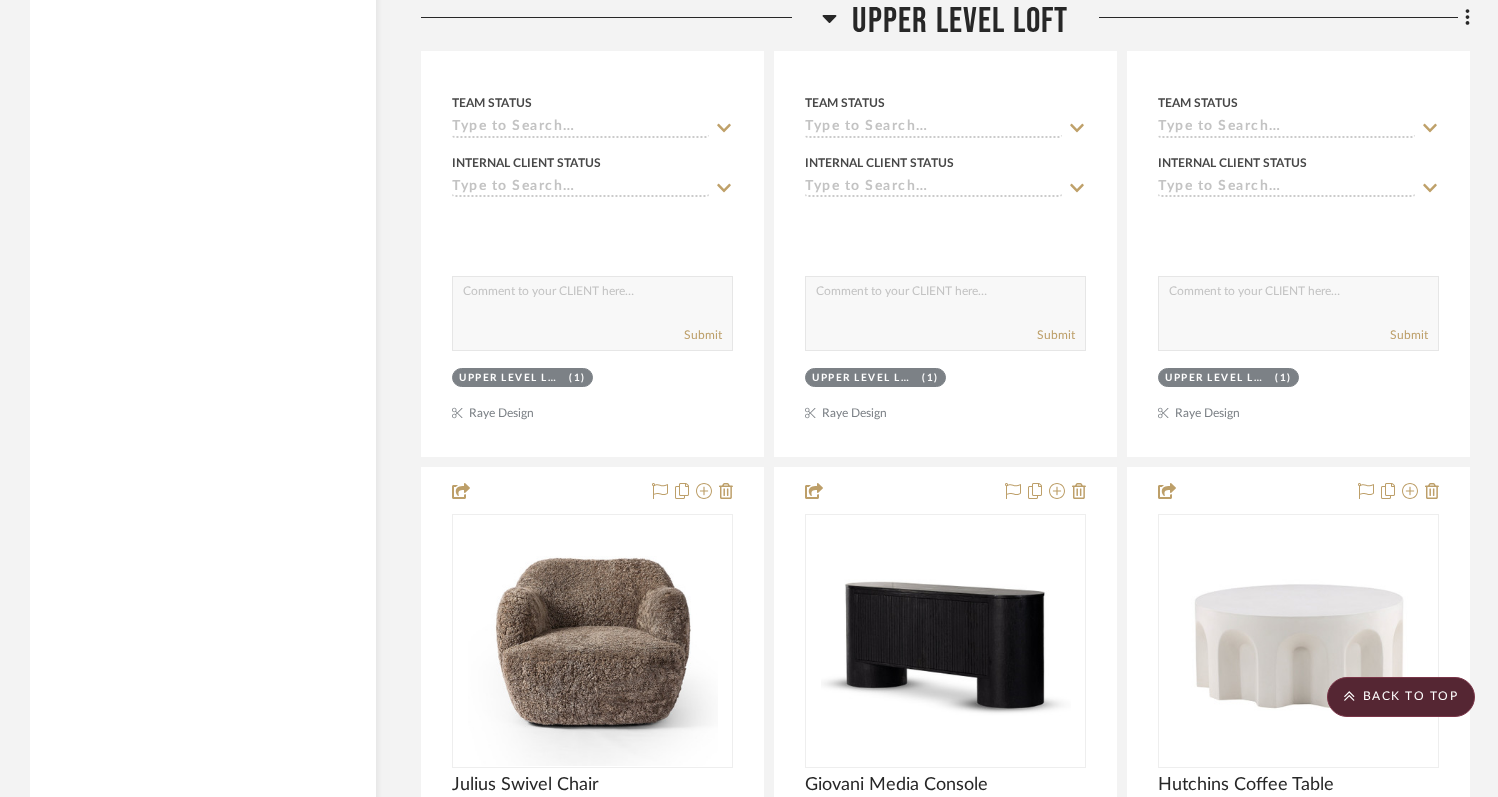 drag, startPoint x: 585, startPoint y: 373, endPoint x: 597, endPoint y: 364, distance: 15 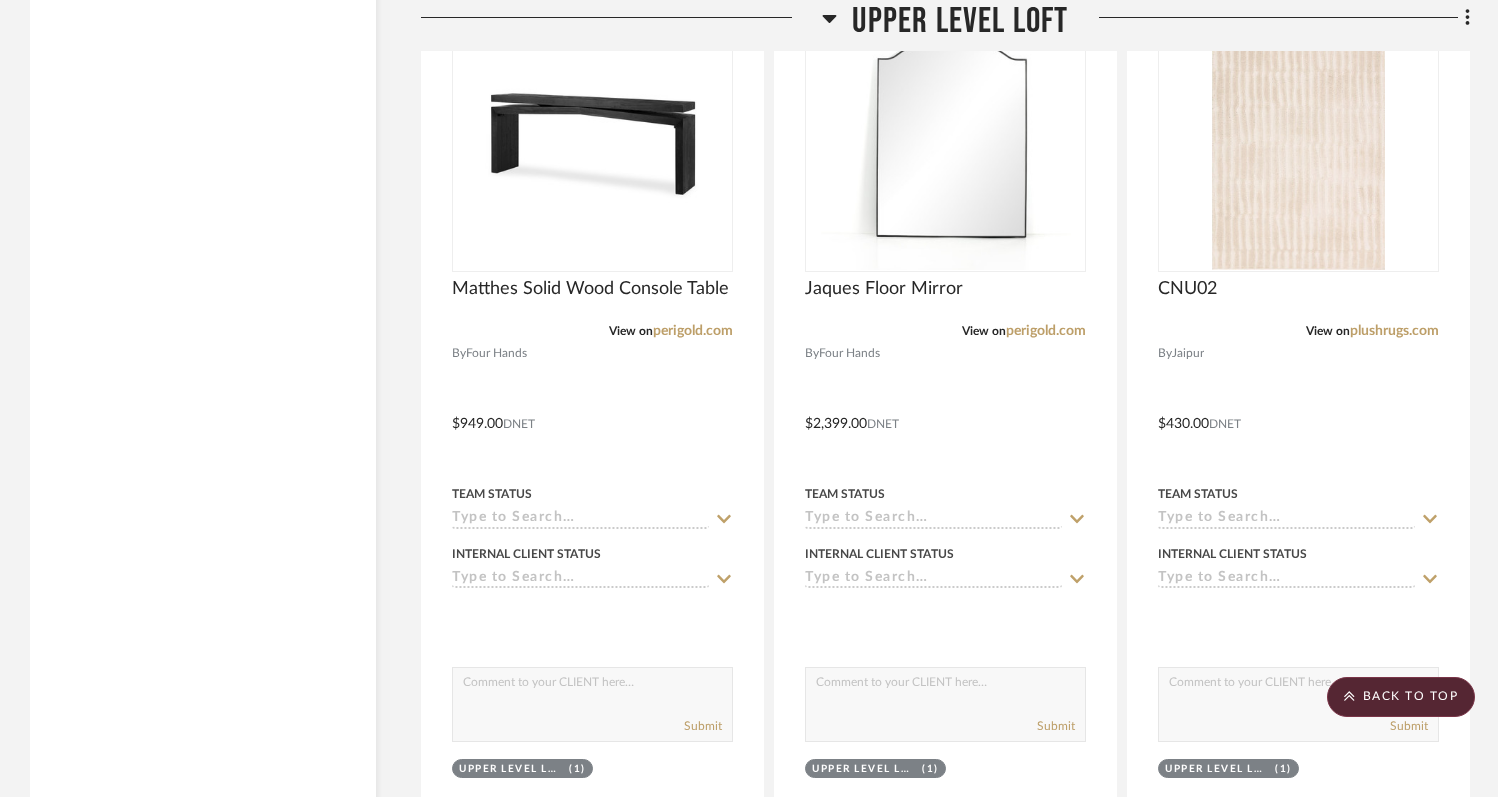 scroll, scrollTop: 4216, scrollLeft: 0, axis: vertical 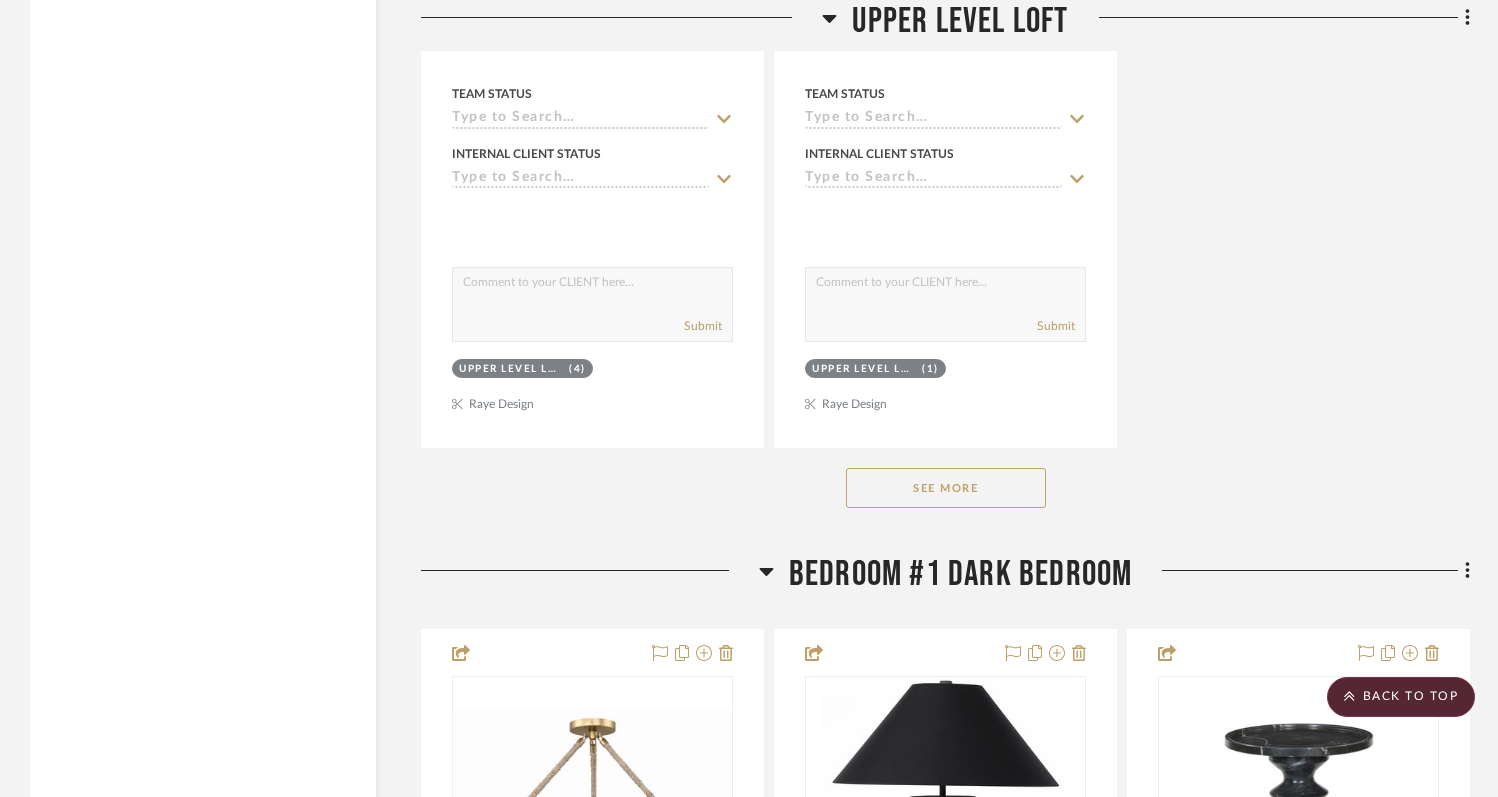 click on "See More" 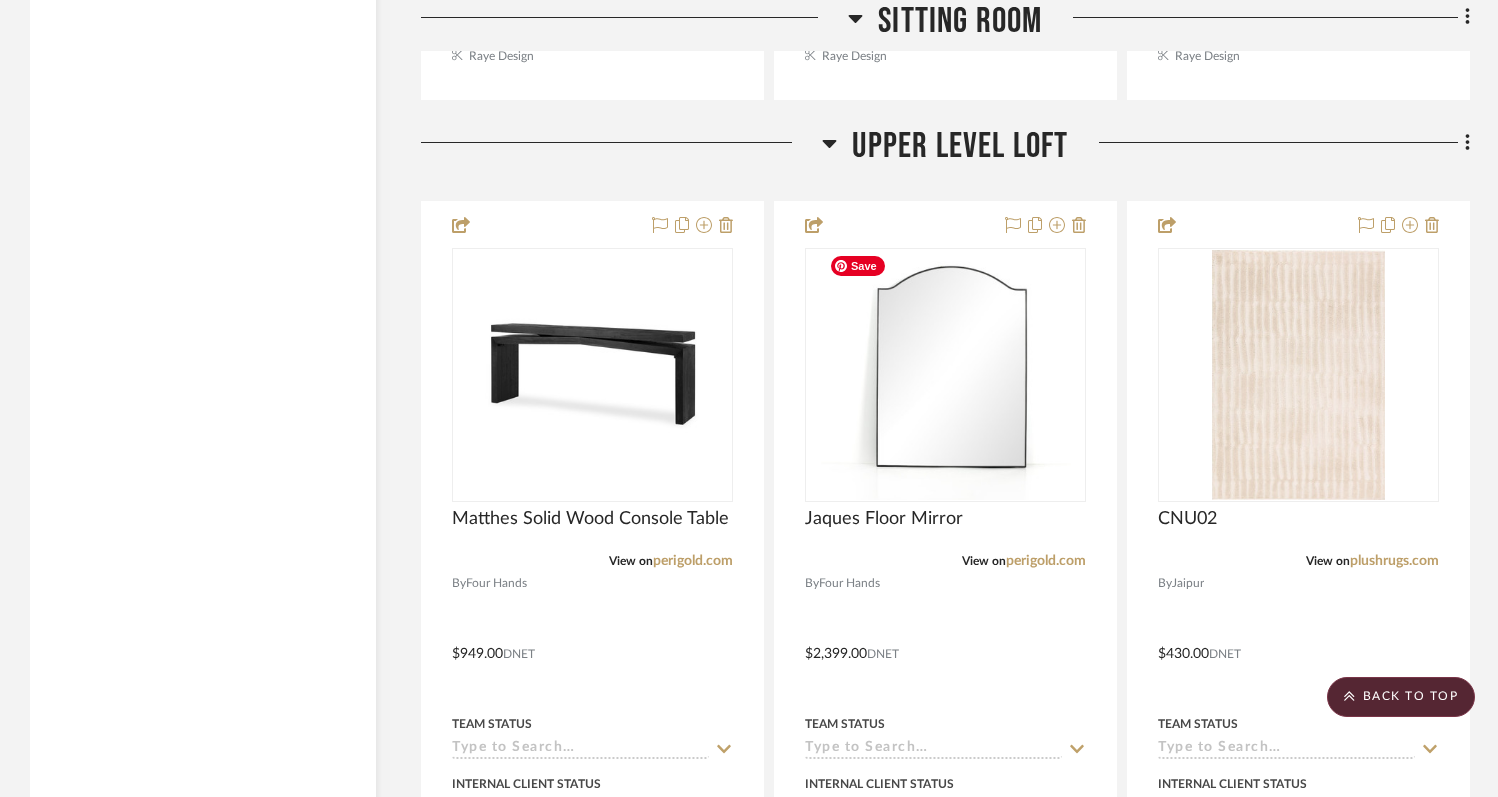scroll, scrollTop: 4058, scrollLeft: 0, axis: vertical 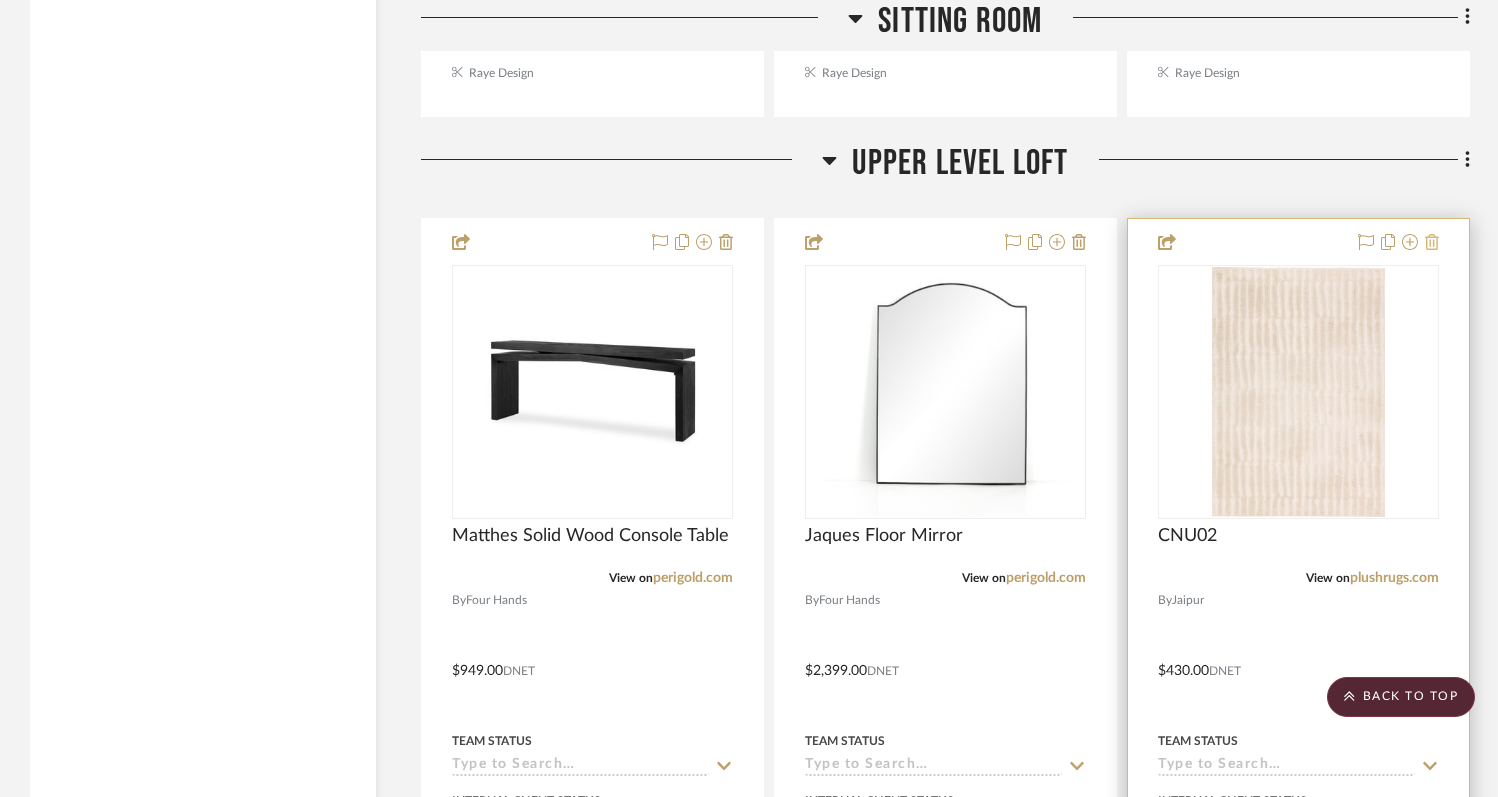 click 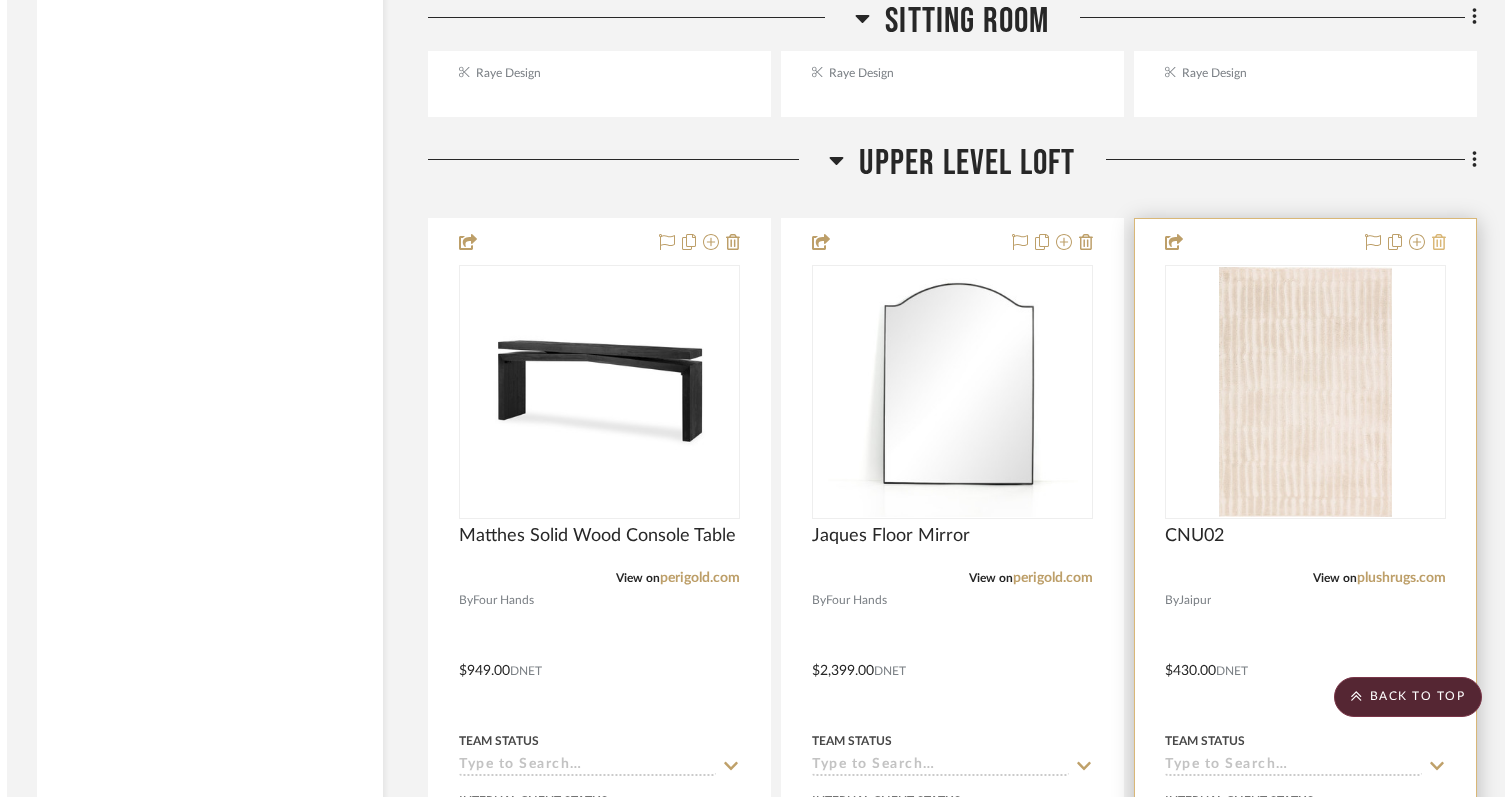 scroll, scrollTop: 0, scrollLeft: 0, axis: both 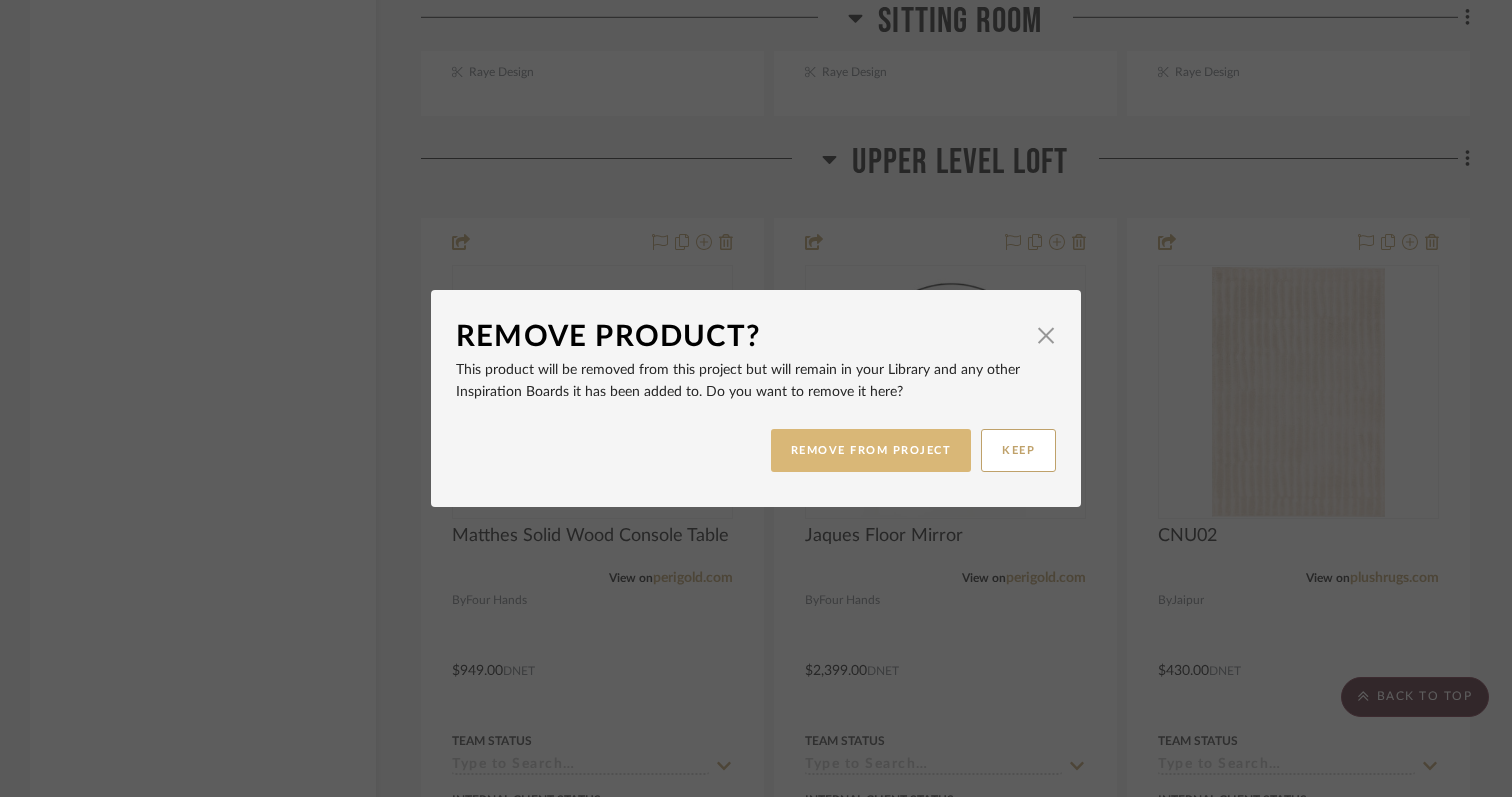 click on "REMOVE FROM PROJECT" at bounding box center [871, 450] 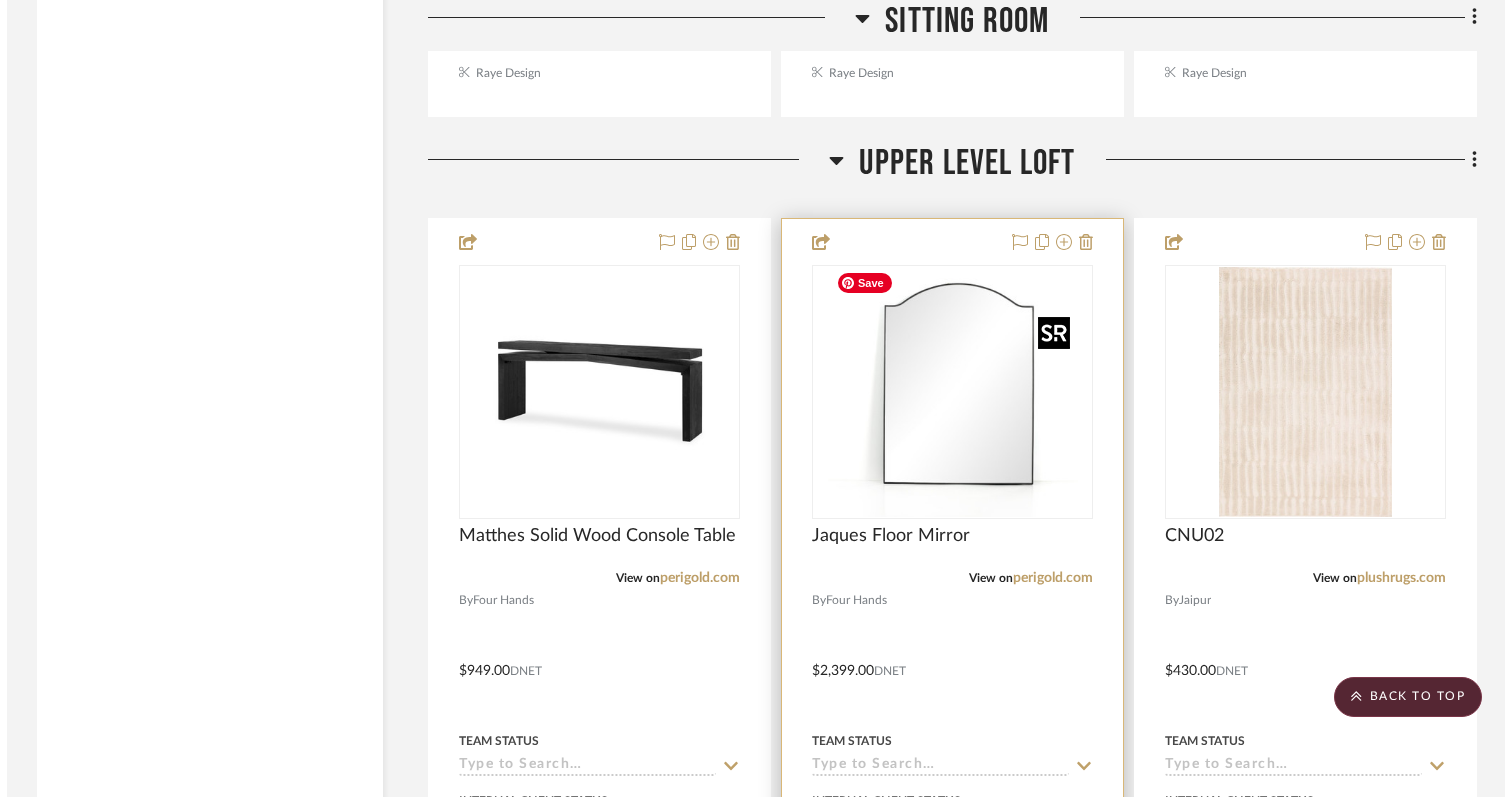 scroll, scrollTop: 0, scrollLeft: 0, axis: both 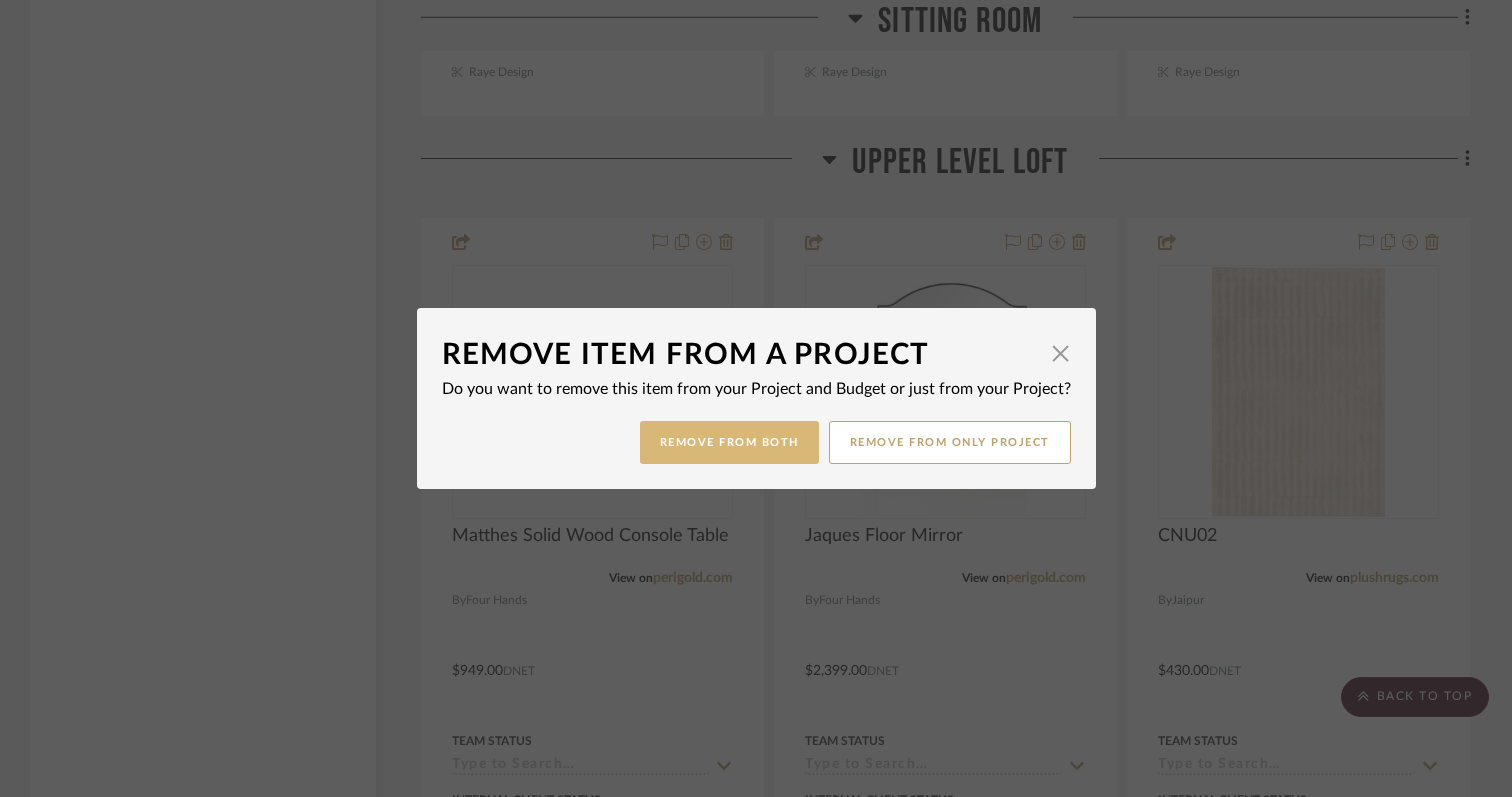 click on "Remove from Both" at bounding box center (729, 442) 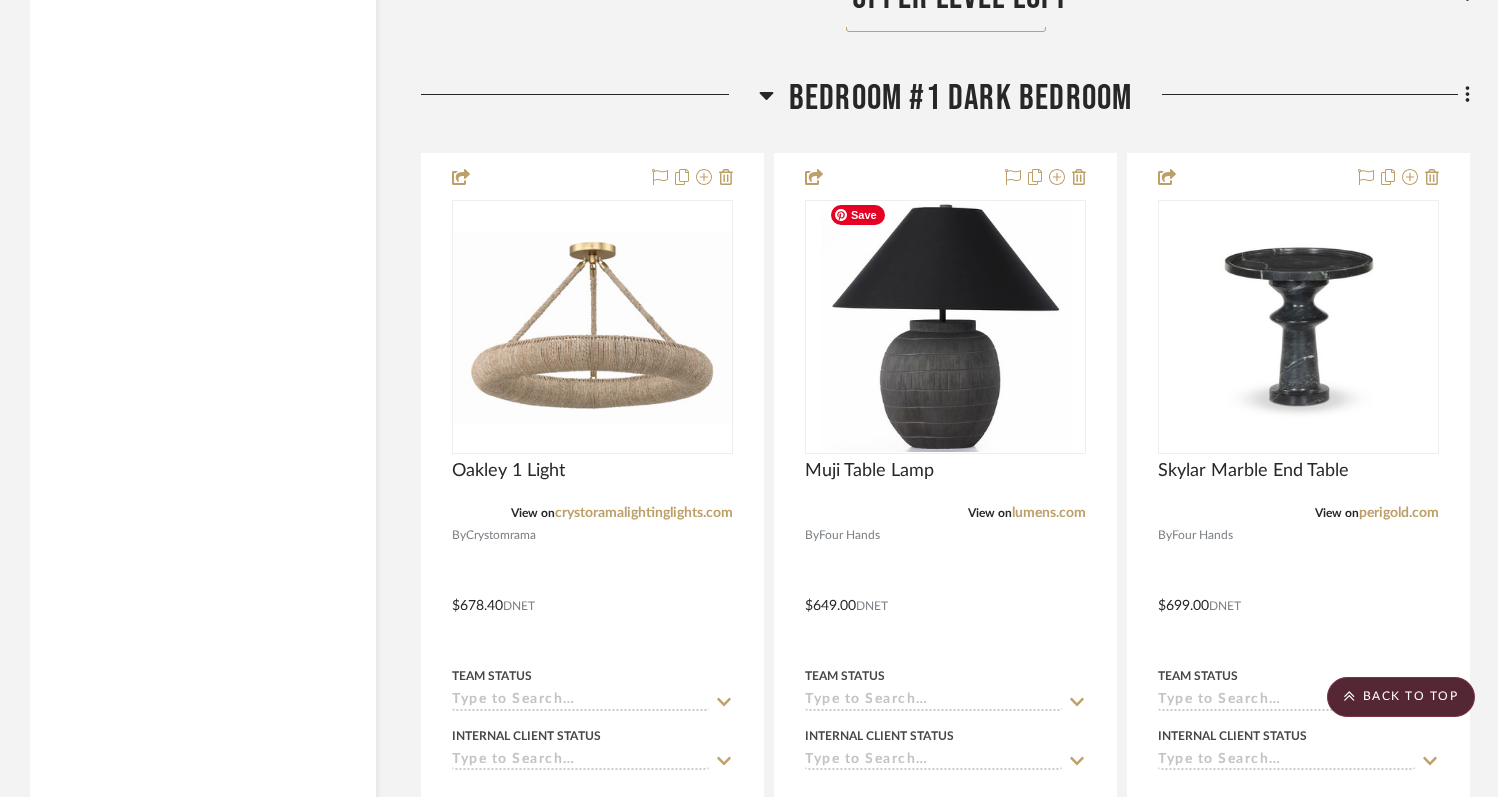 scroll, scrollTop: 6957, scrollLeft: 0, axis: vertical 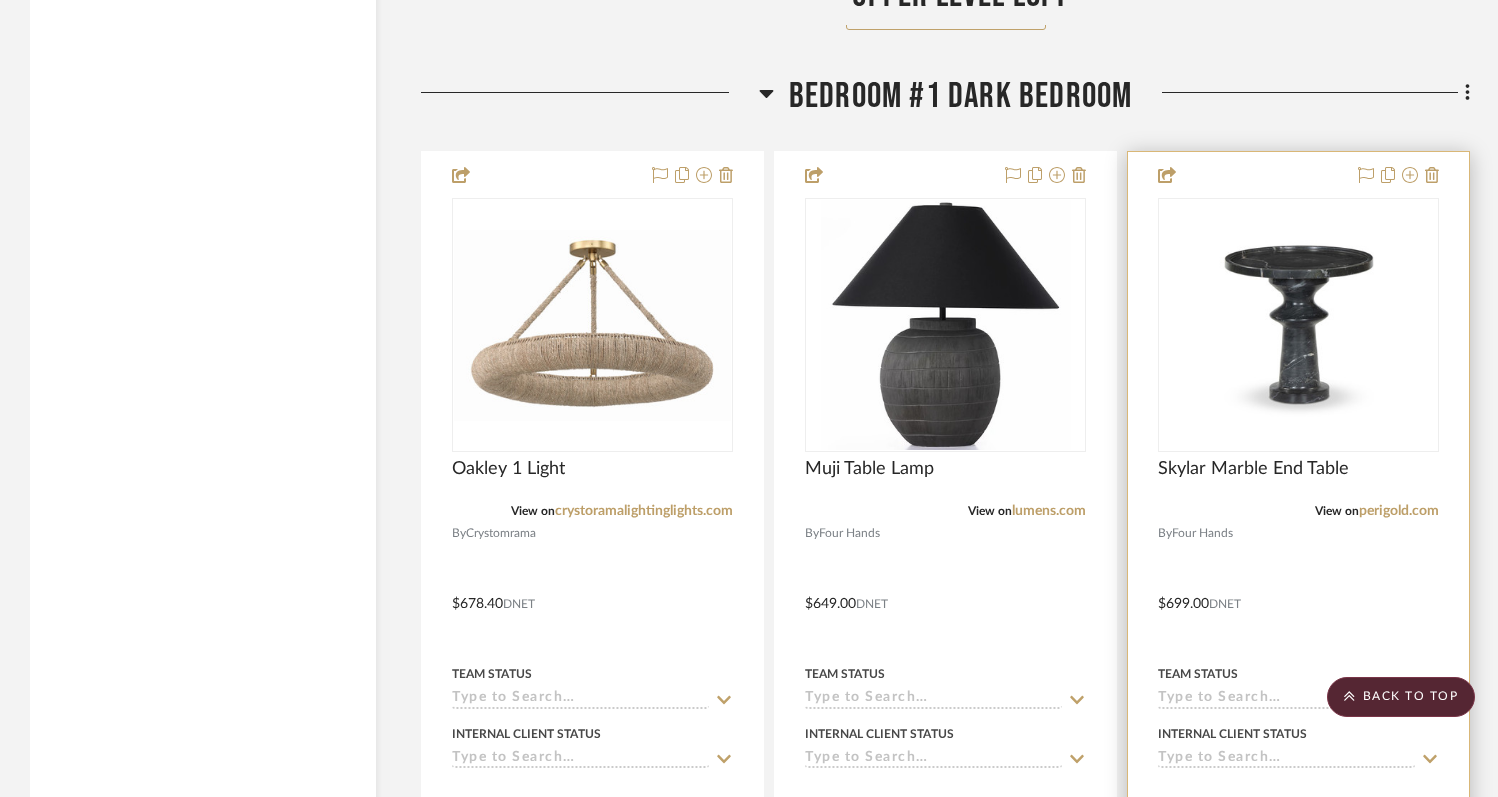 type 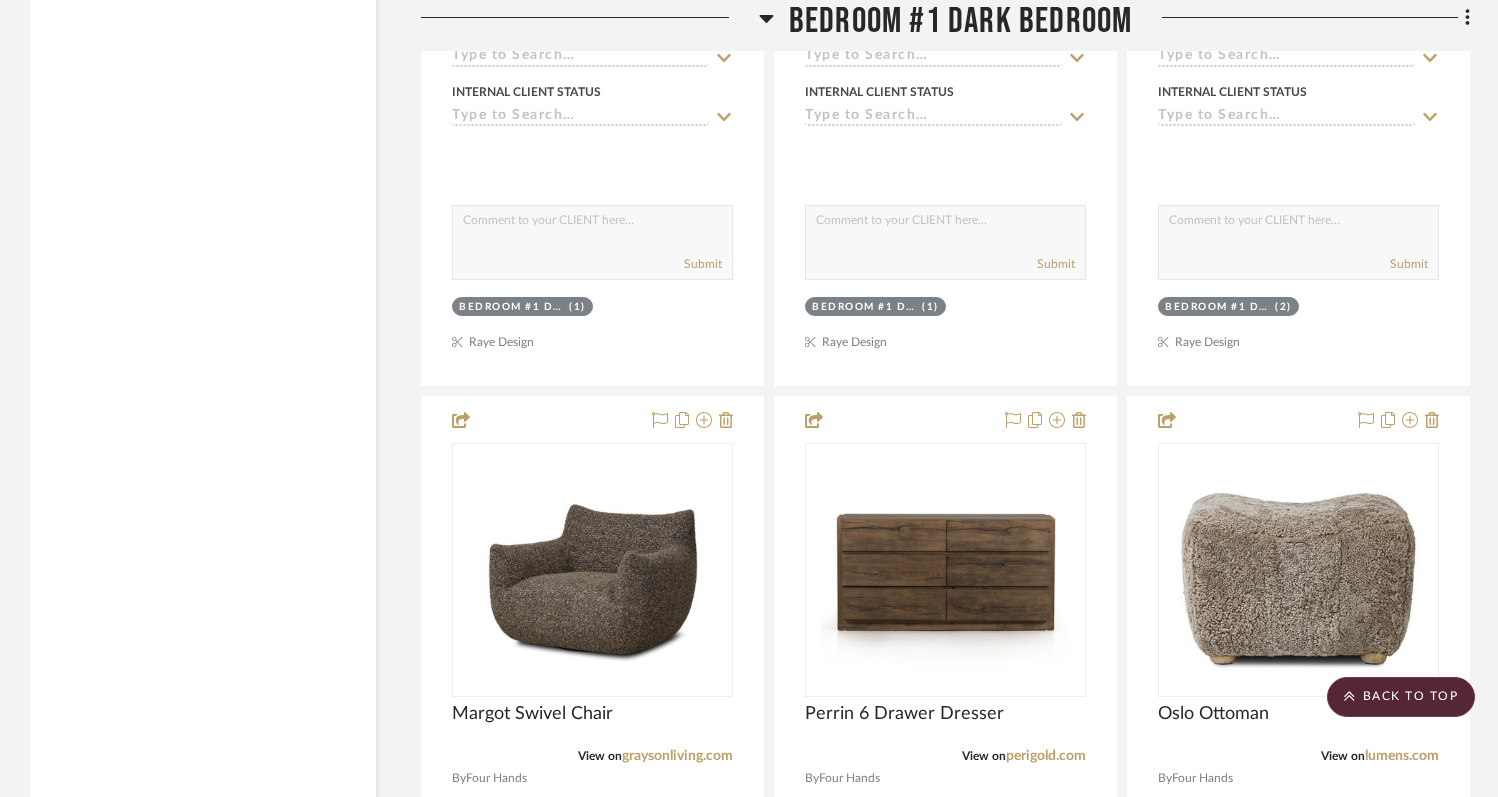 scroll, scrollTop: 7594, scrollLeft: 0, axis: vertical 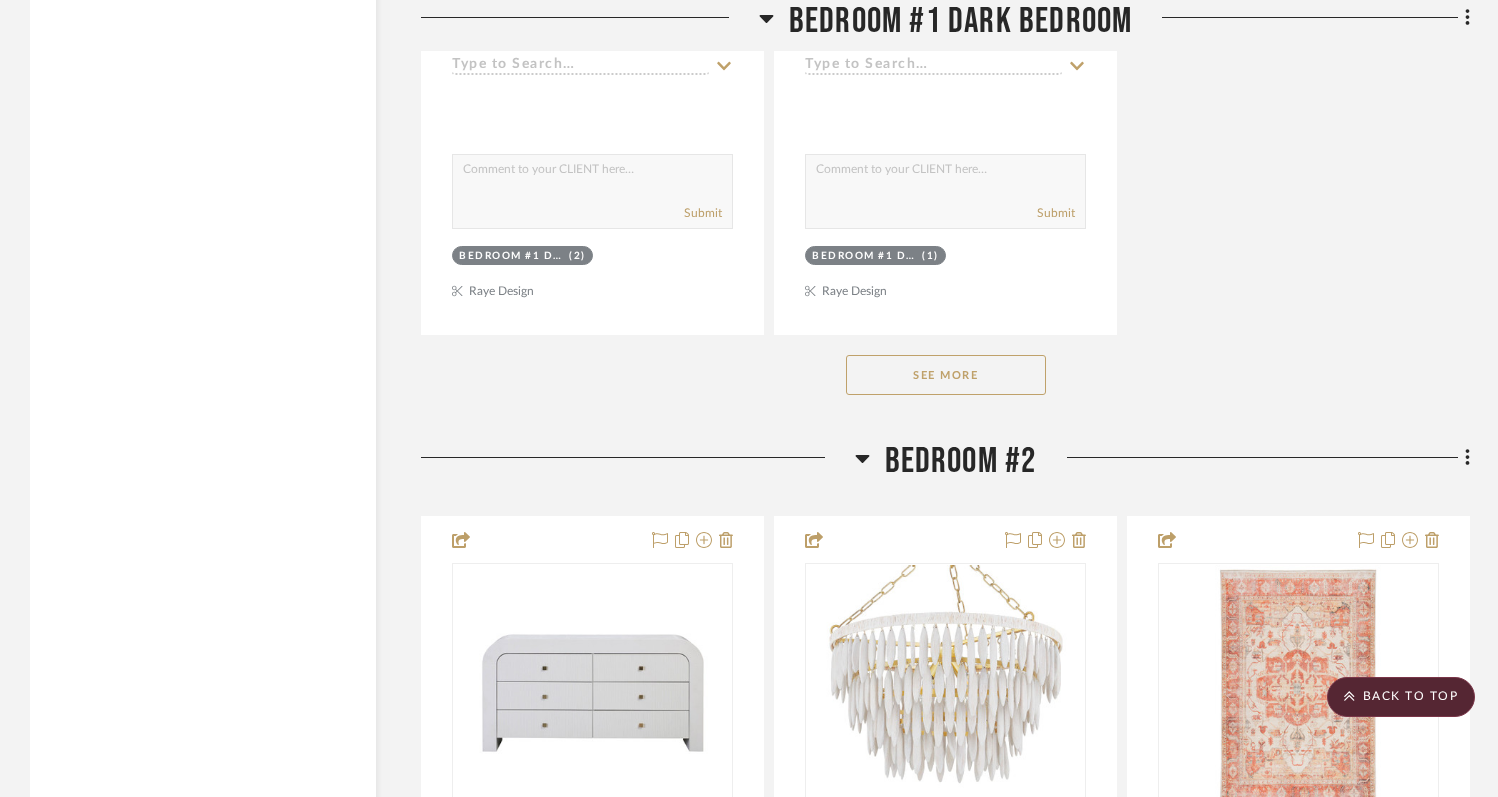 click on "See More" 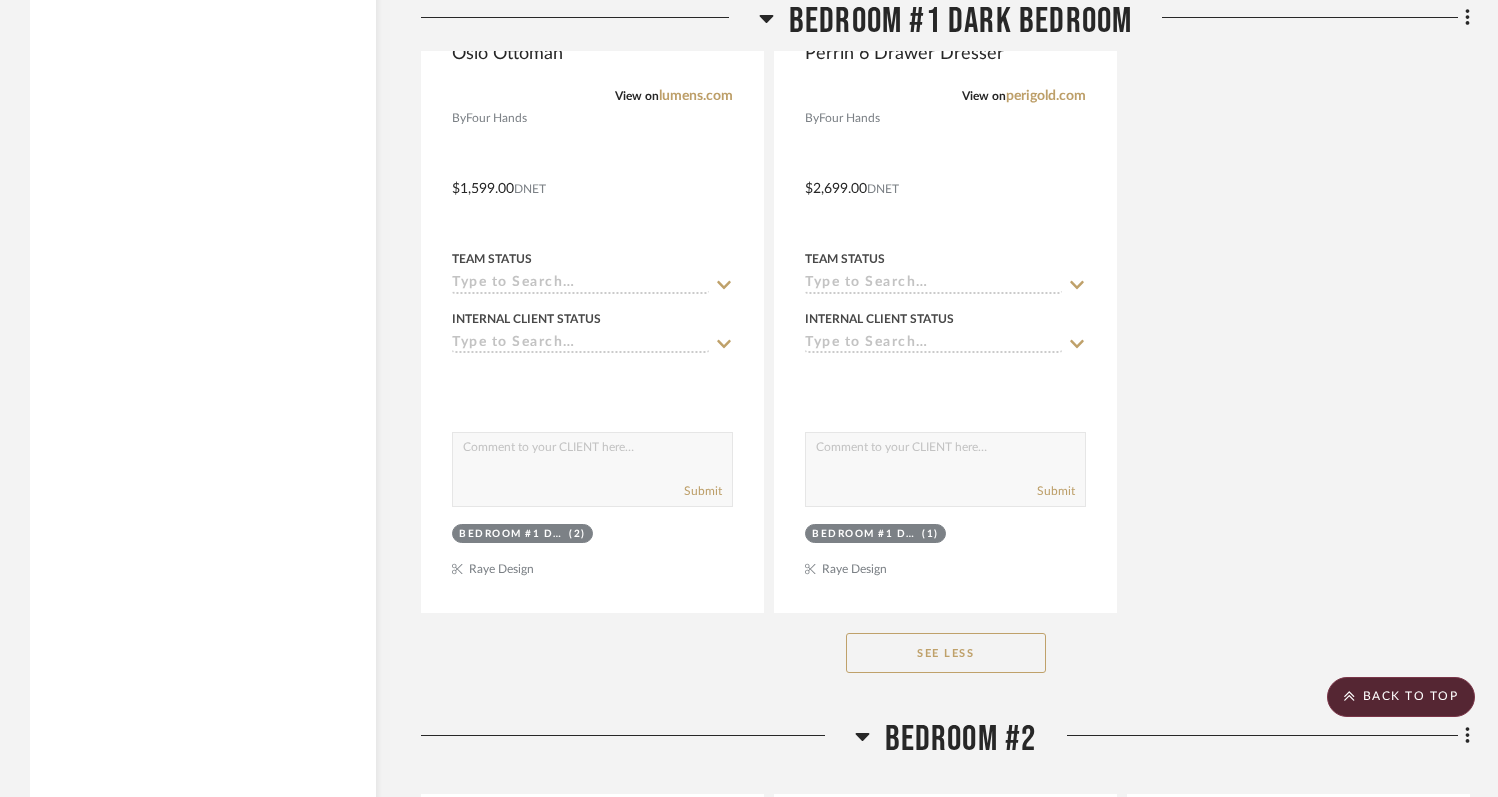 click on "See Less" 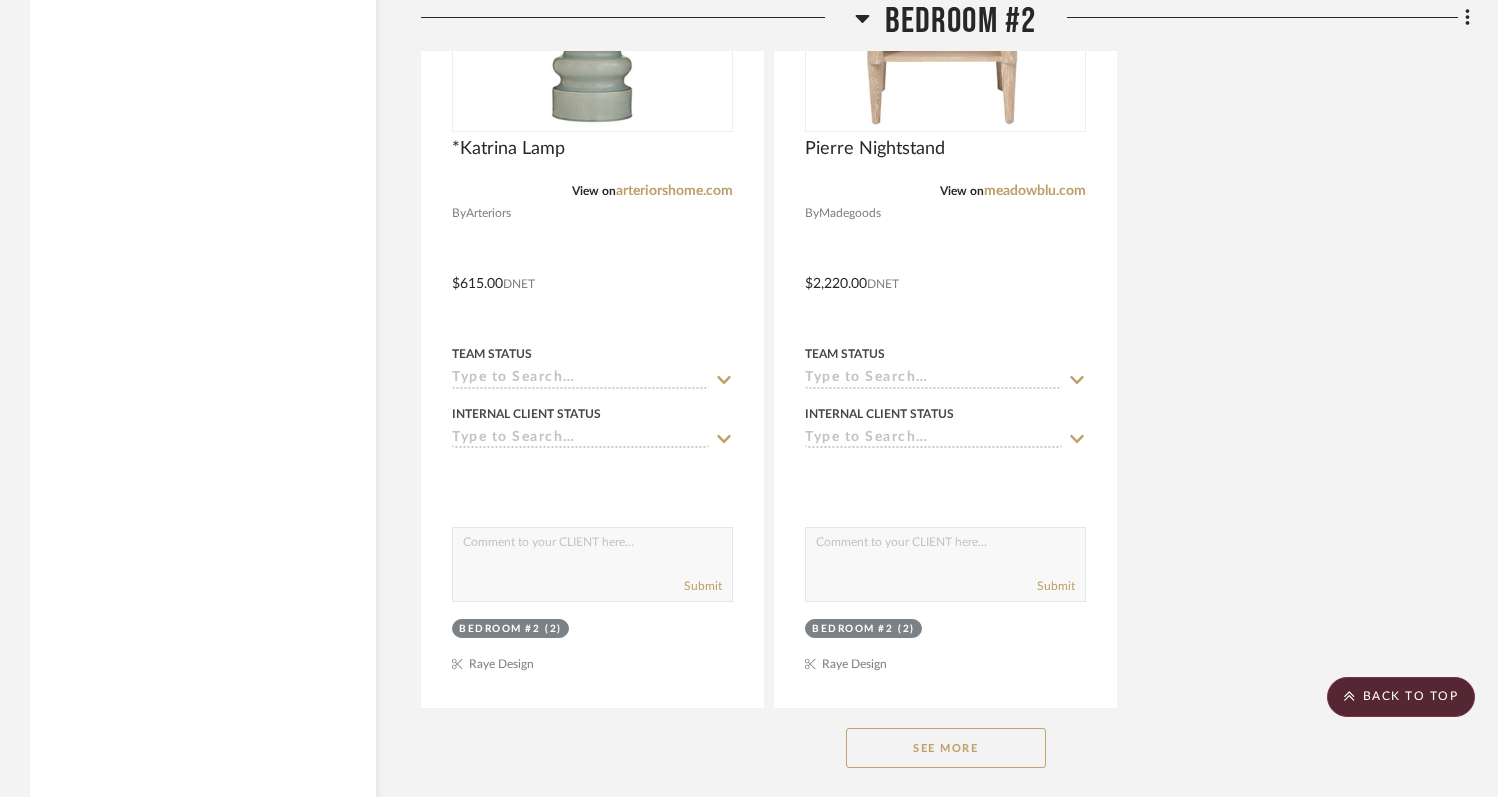 scroll, scrollTop: 11953, scrollLeft: 0, axis: vertical 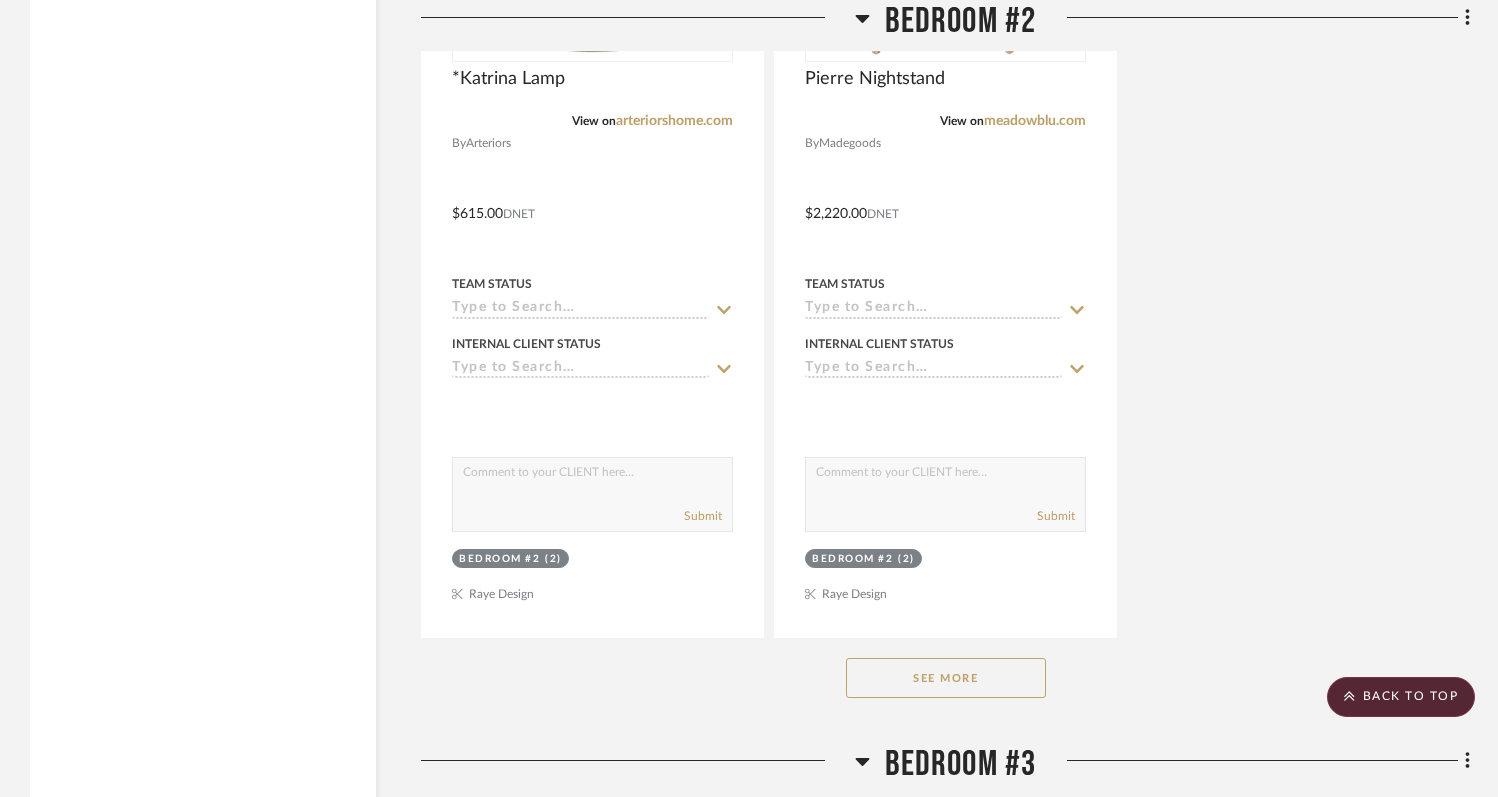 click on "See More" 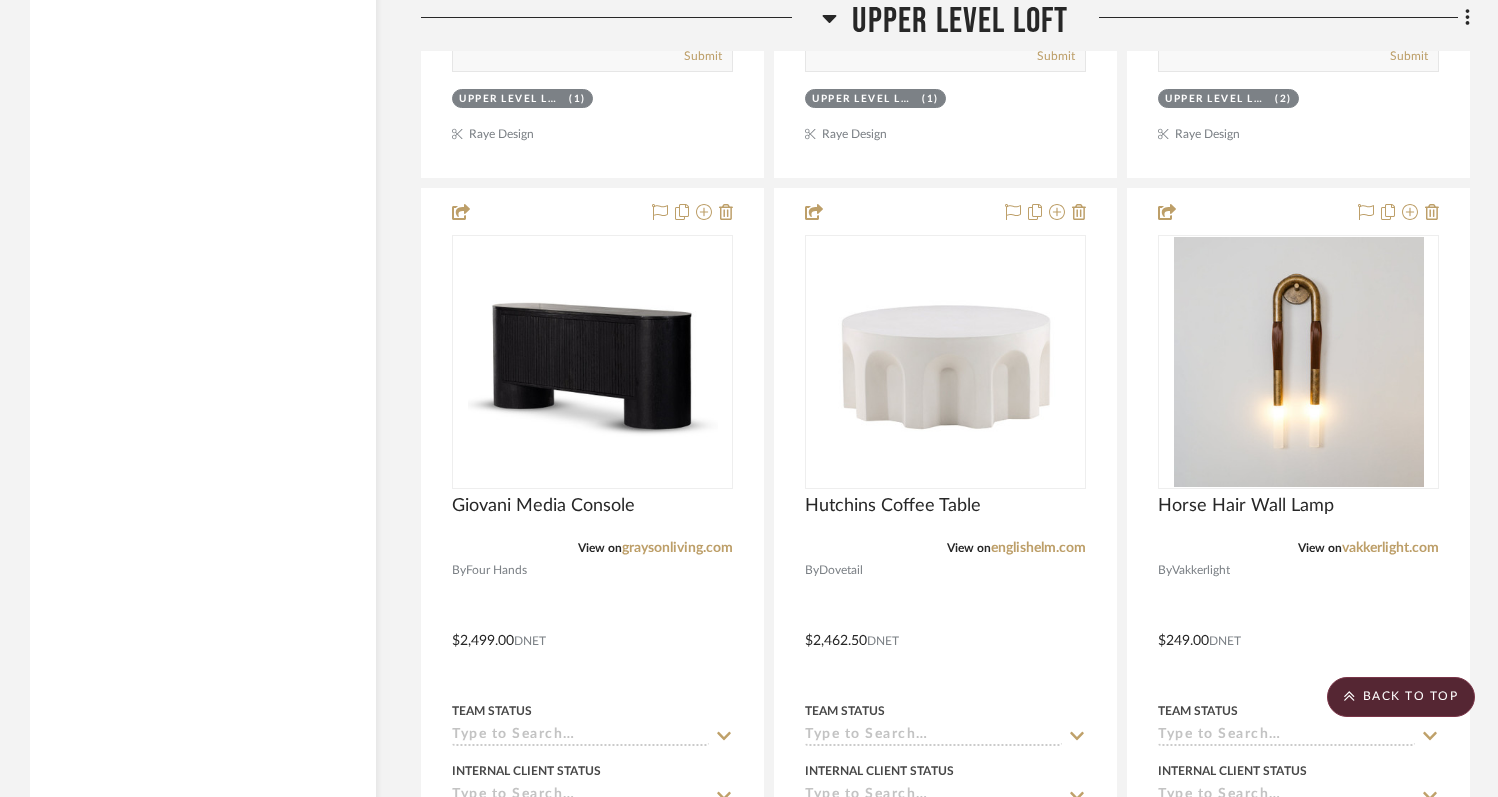 scroll, scrollTop: 4973, scrollLeft: 0, axis: vertical 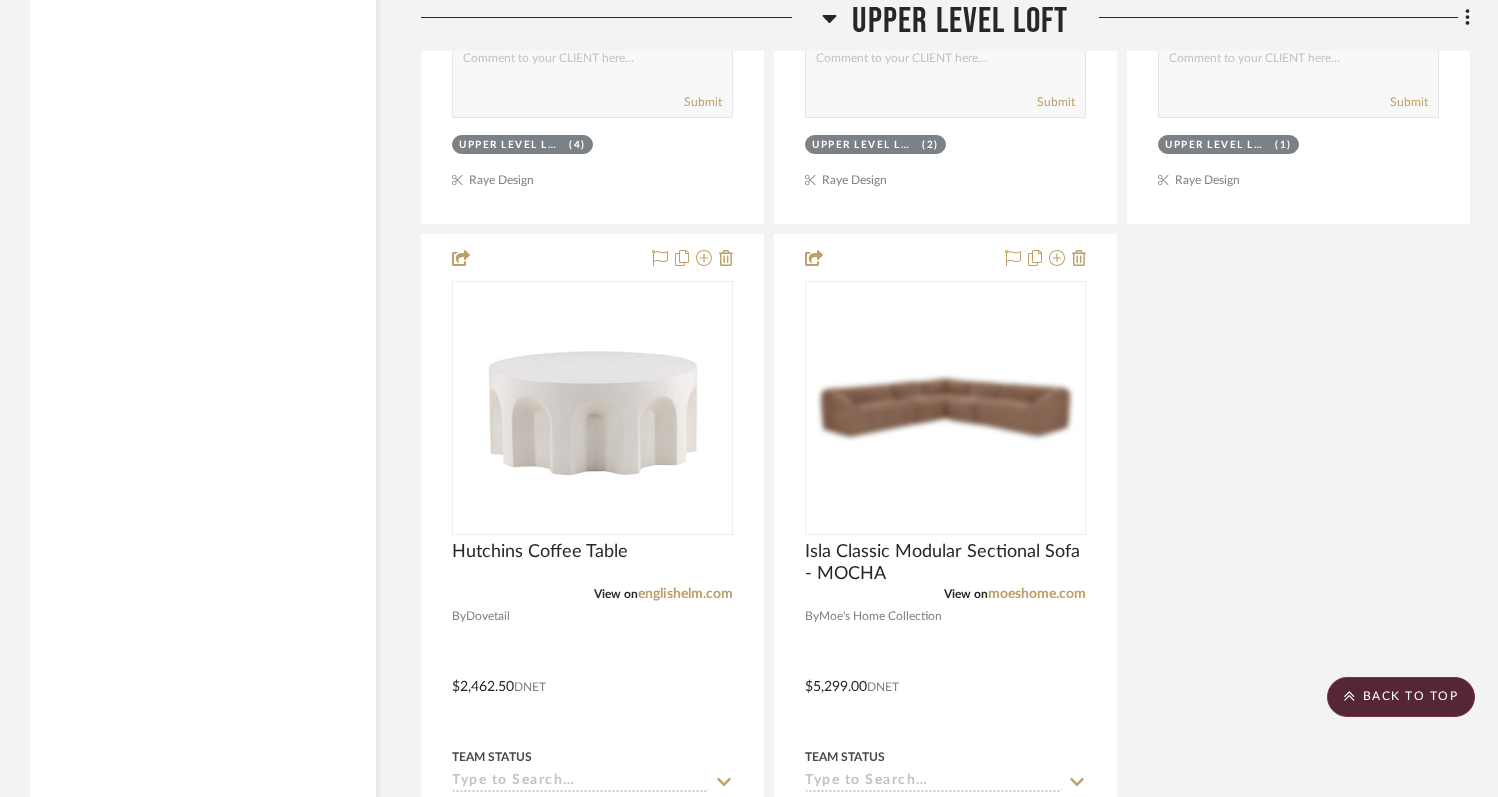 drag, startPoint x: 932, startPoint y: 138, endPoint x: 757, endPoint y: 18, distance: 212.19095 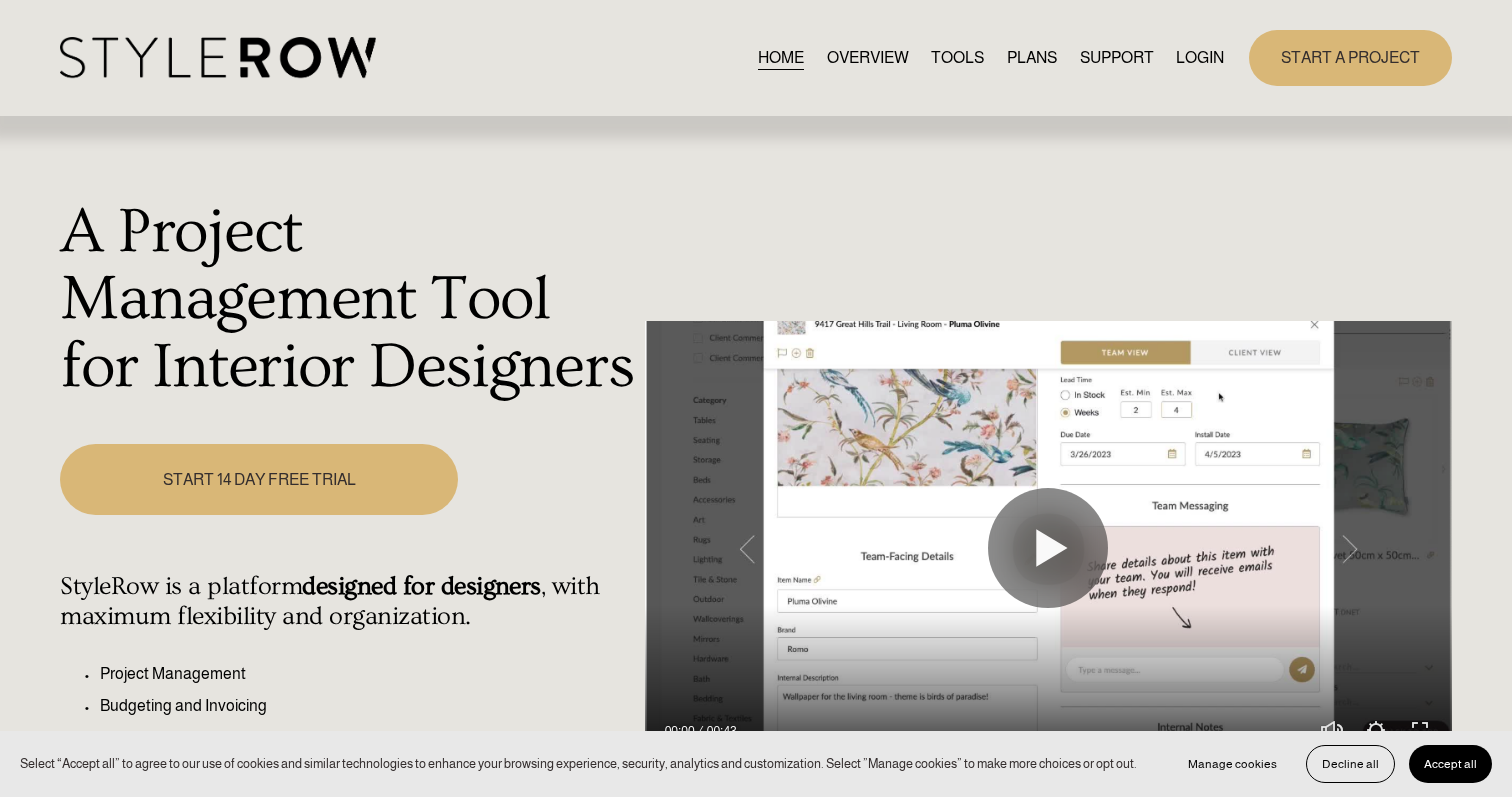 scroll, scrollTop: 0, scrollLeft: 0, axis: both 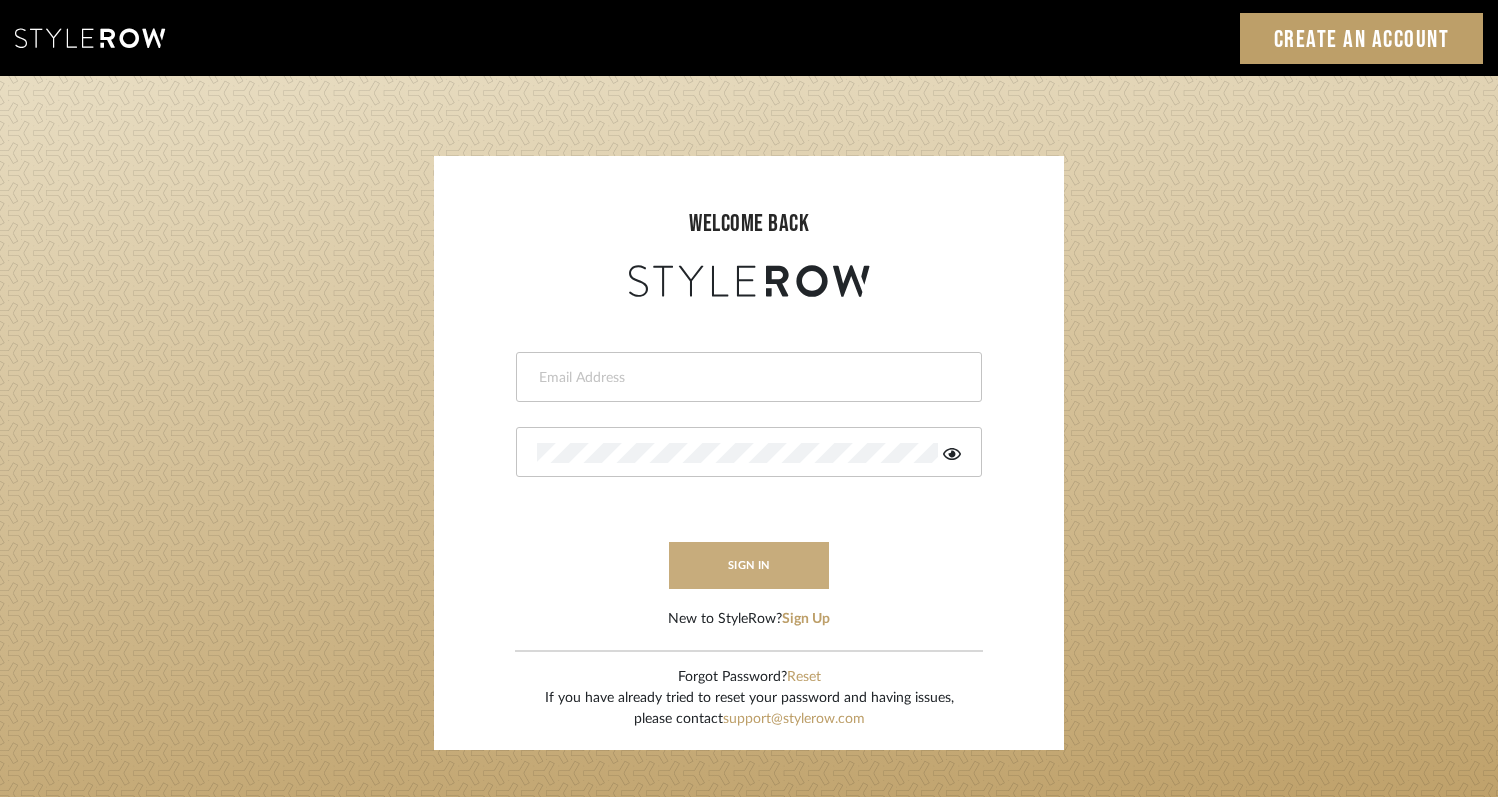 type on "[EMAIL]" 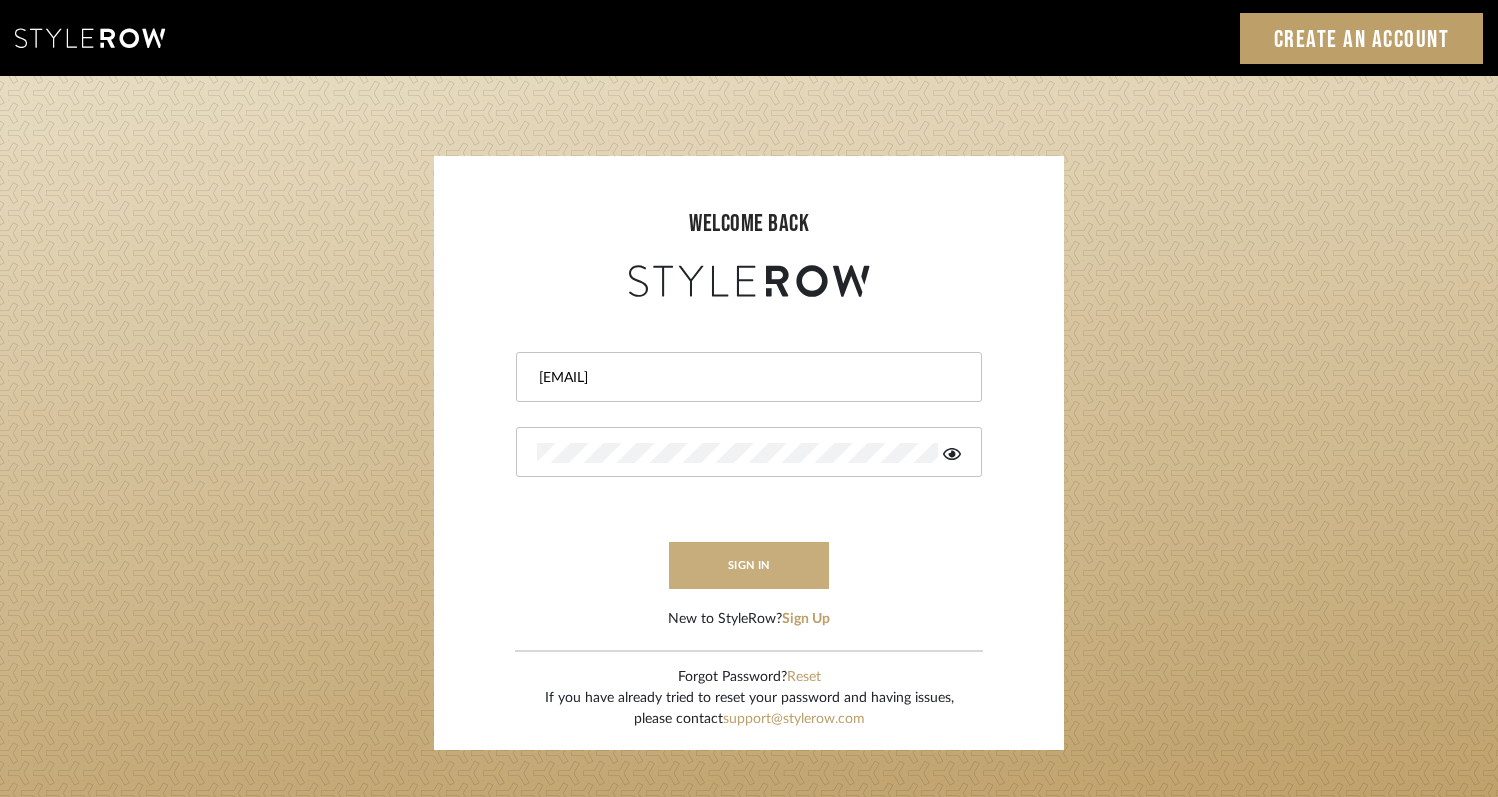 click on "sign in" at bounding box center (749, 565) 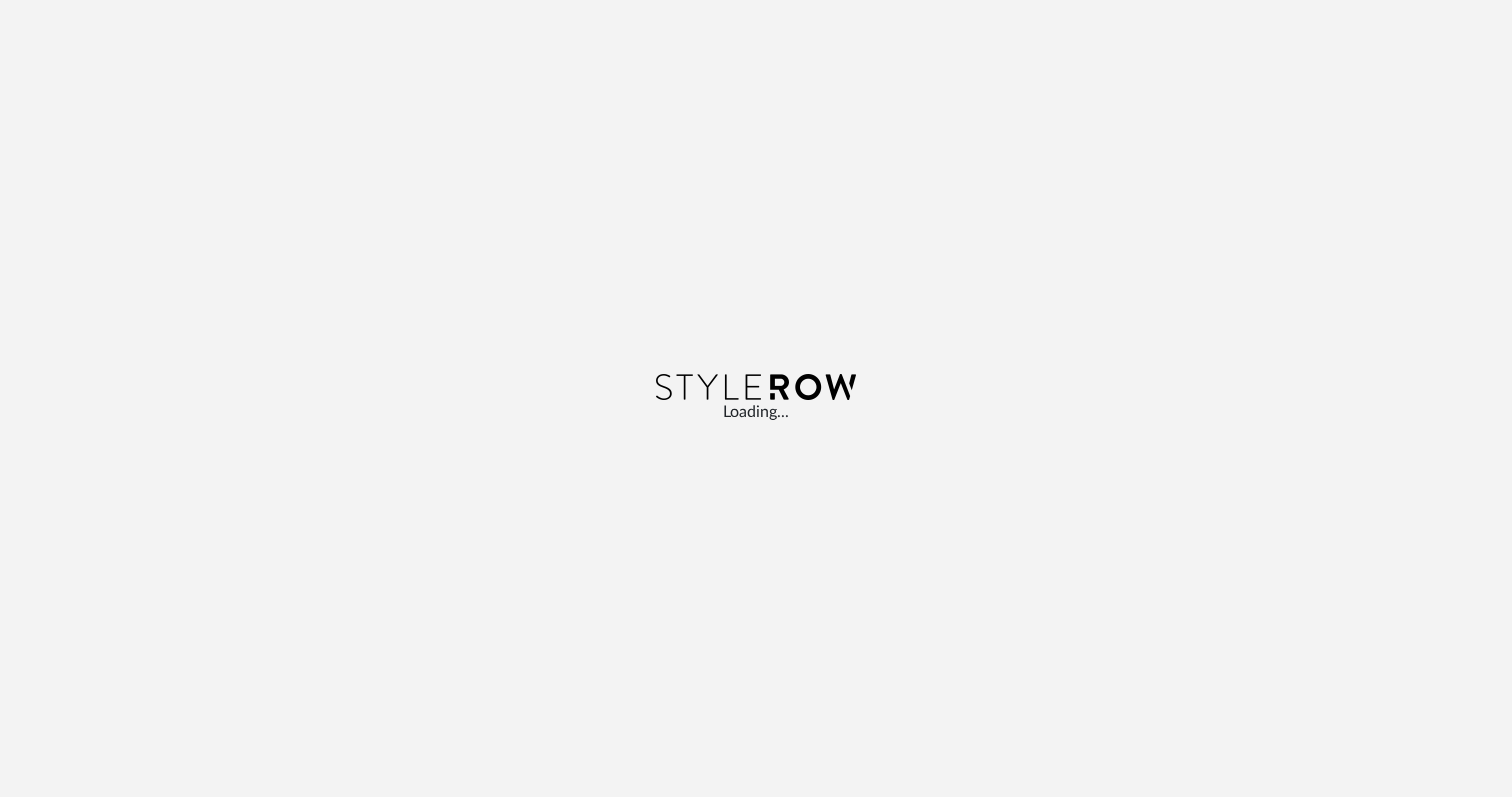 scroll, scrollTop: 0, scrollLeft: 0, axis: both 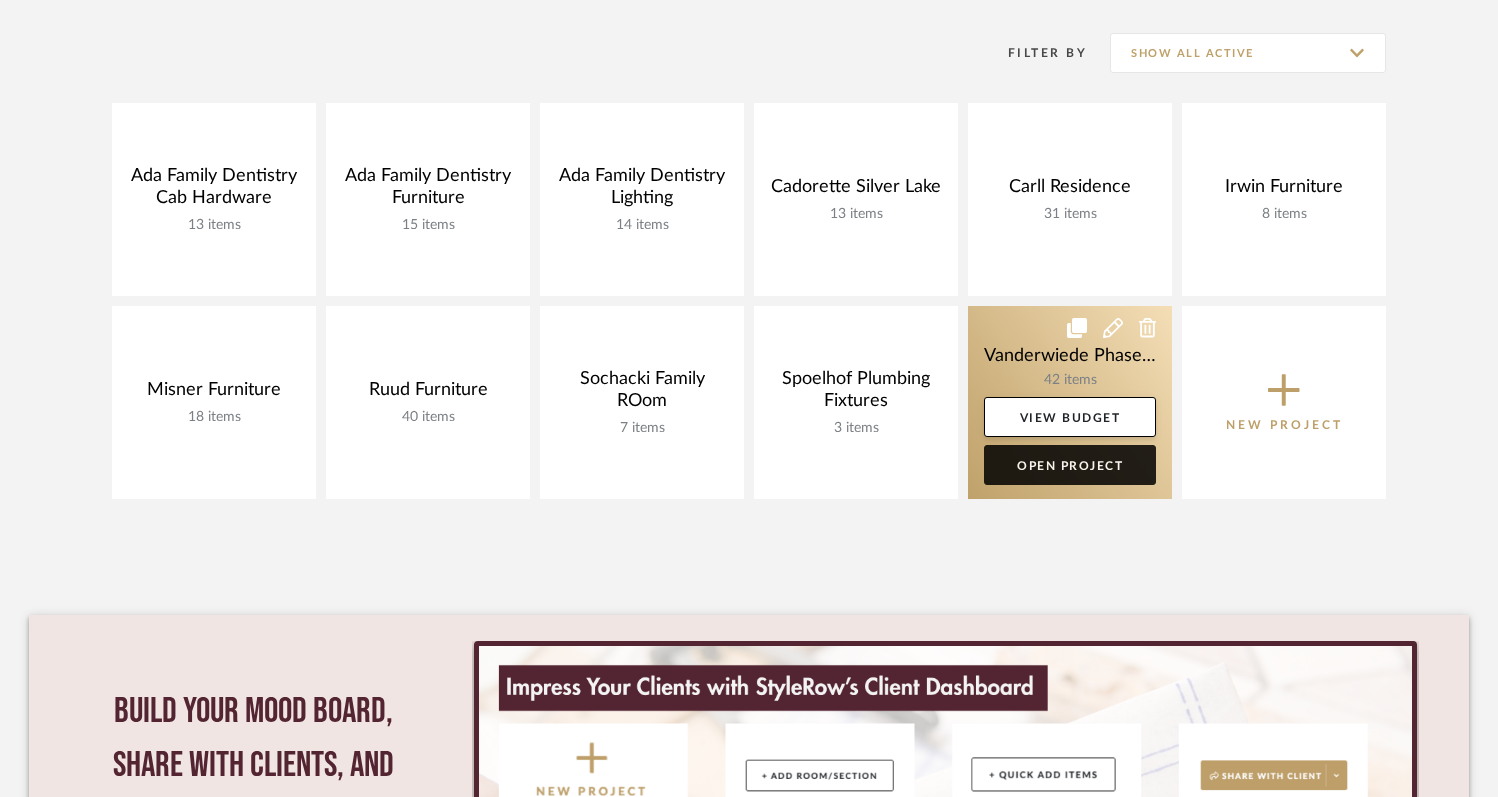 click on "Open Project" 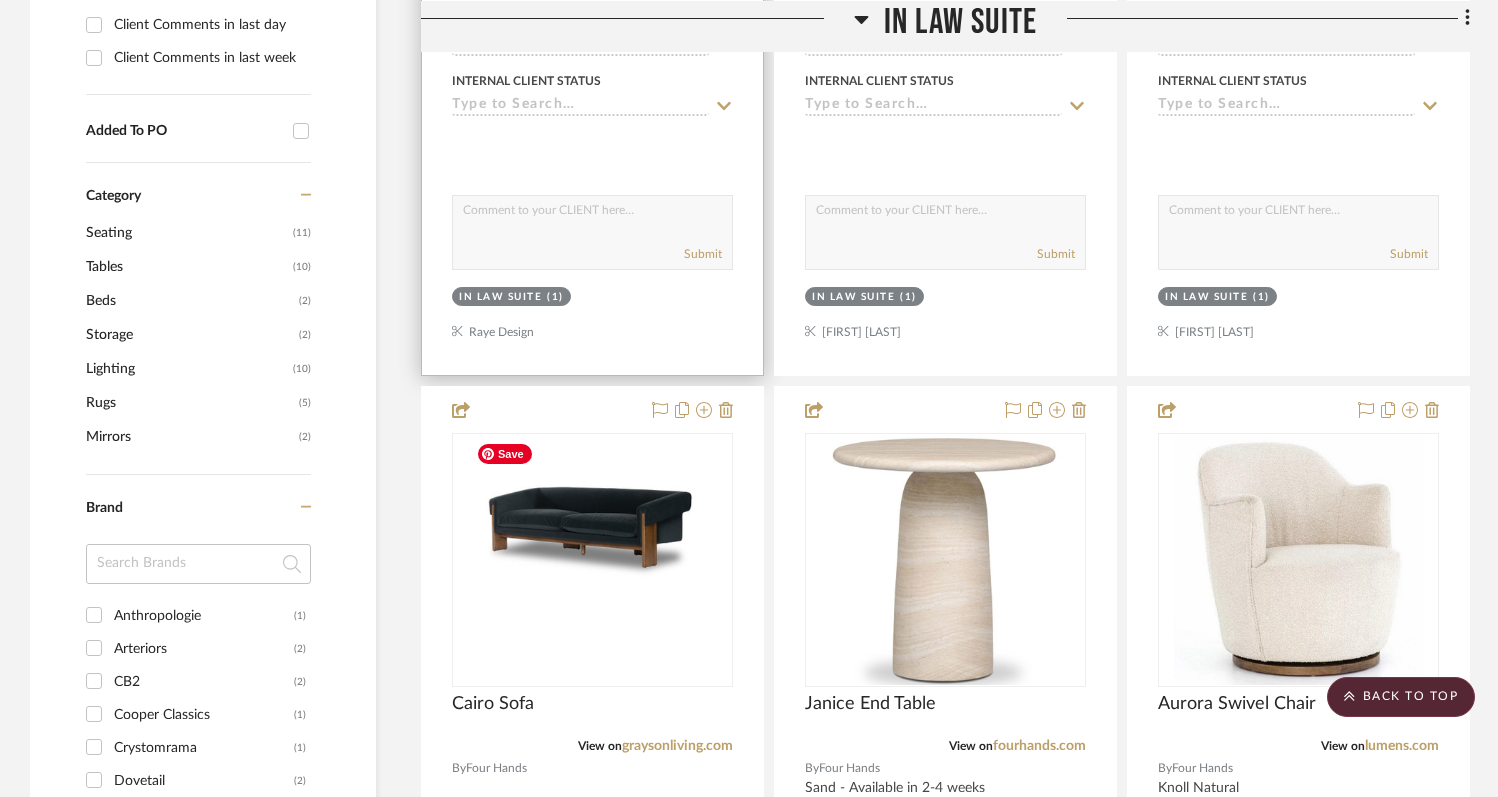 scroll, scrollTop: 1157, scrollLeft: 0, axis: vertical 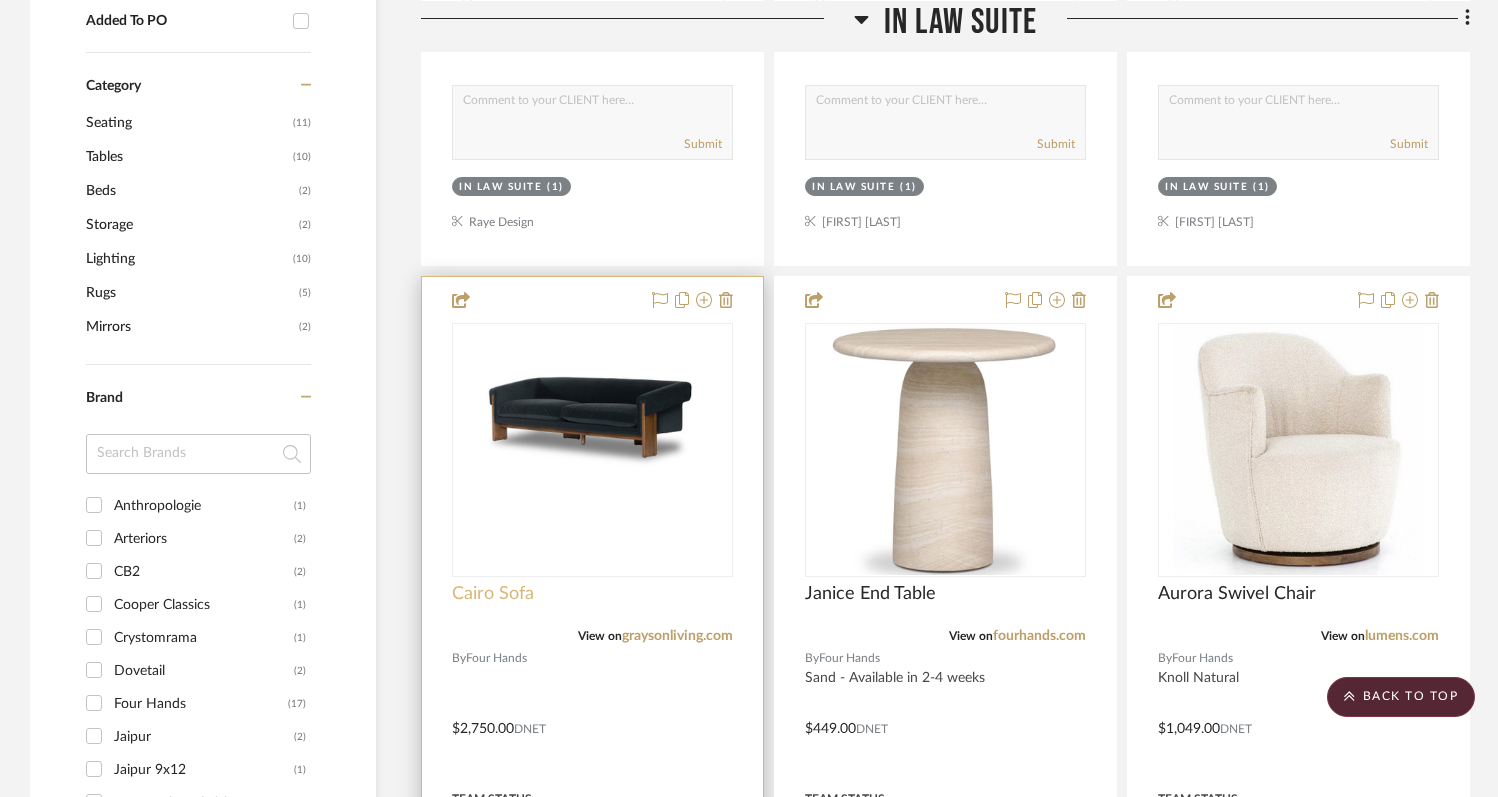 click on "Cairo Sofa" at bounding box center [493, 594] 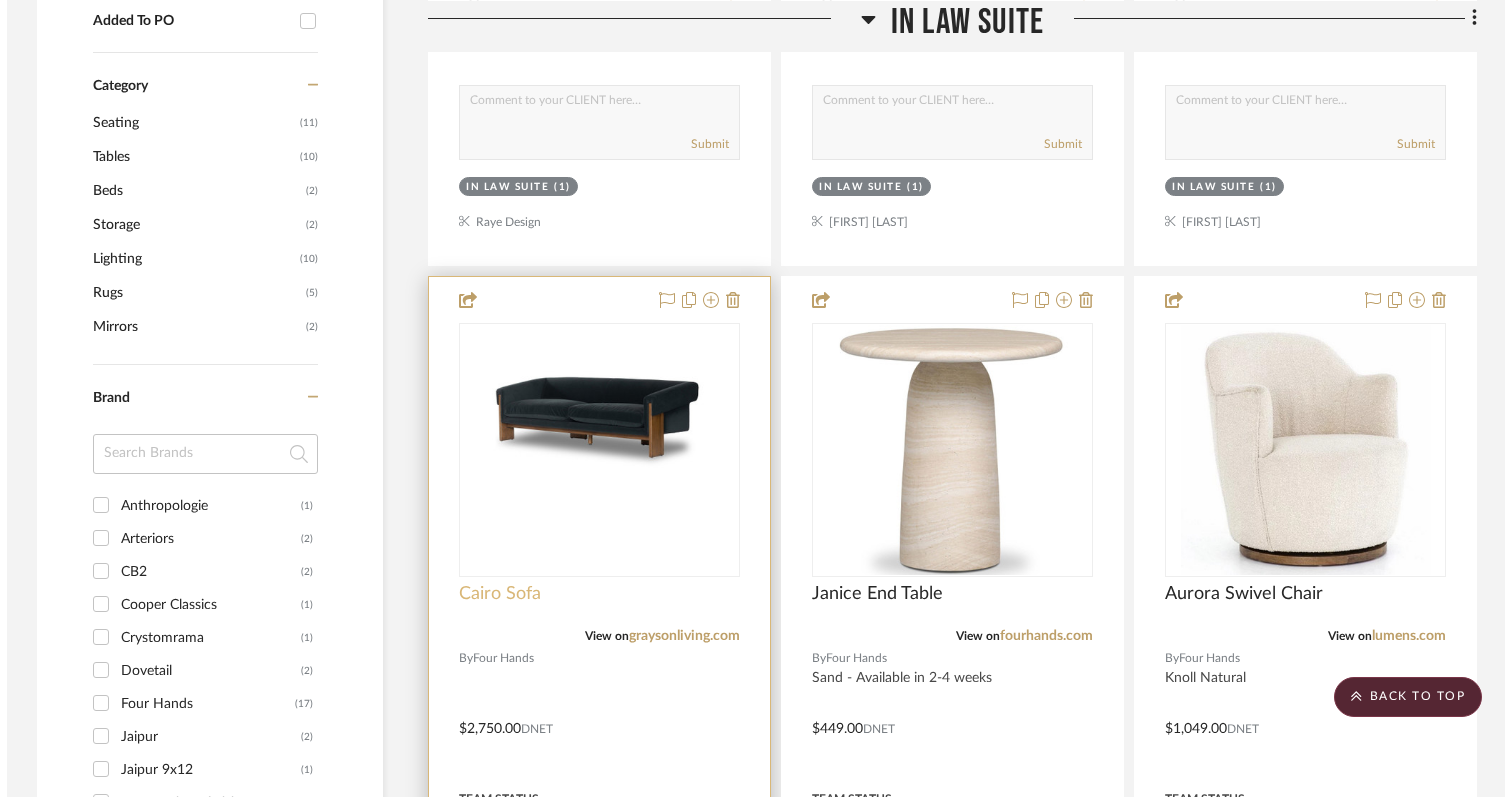 scroll, scrollTop: 0, scrollLeft: 0, axis: both 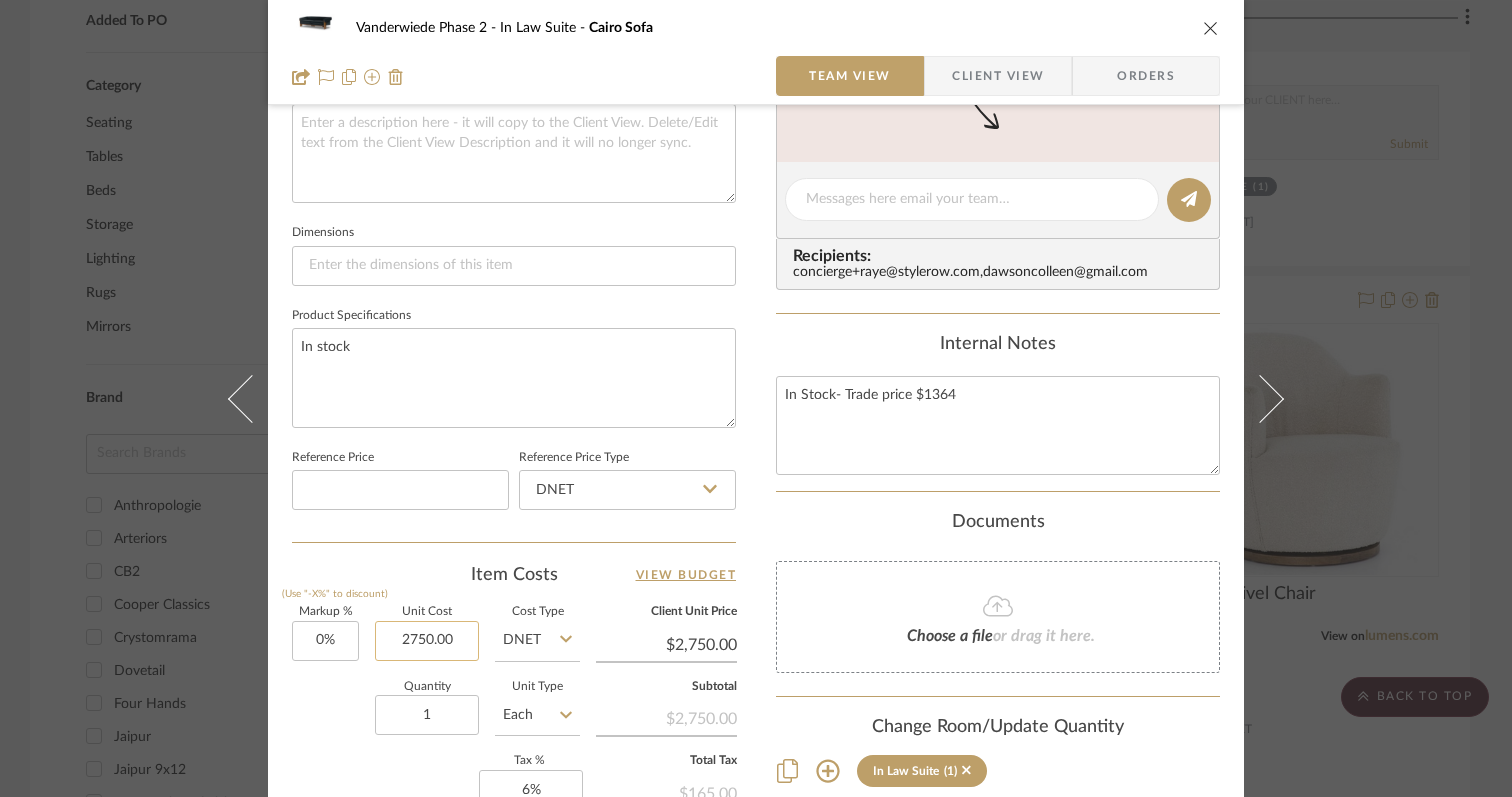 click on "2750.00" 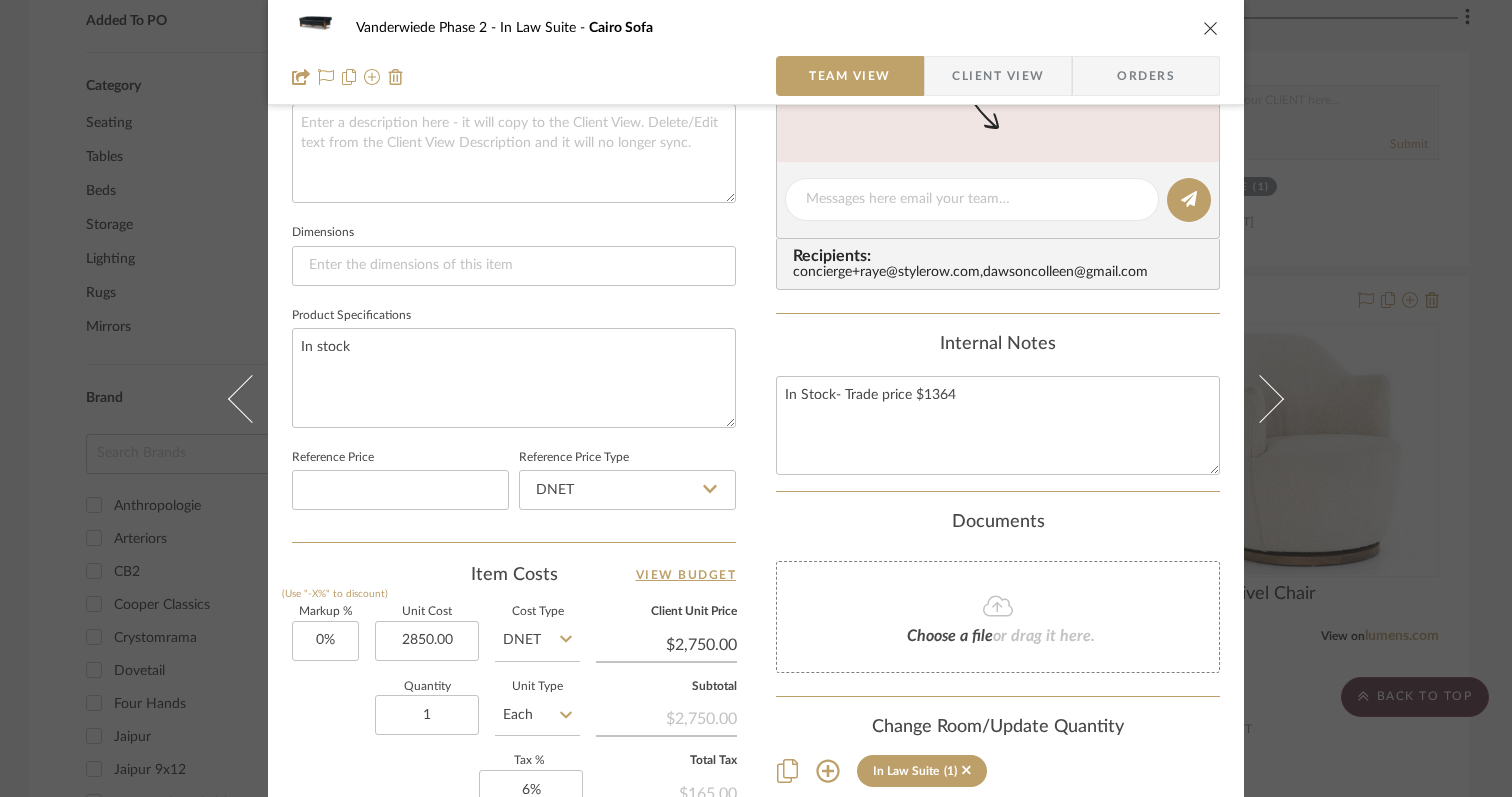 type on "$2,850.00" 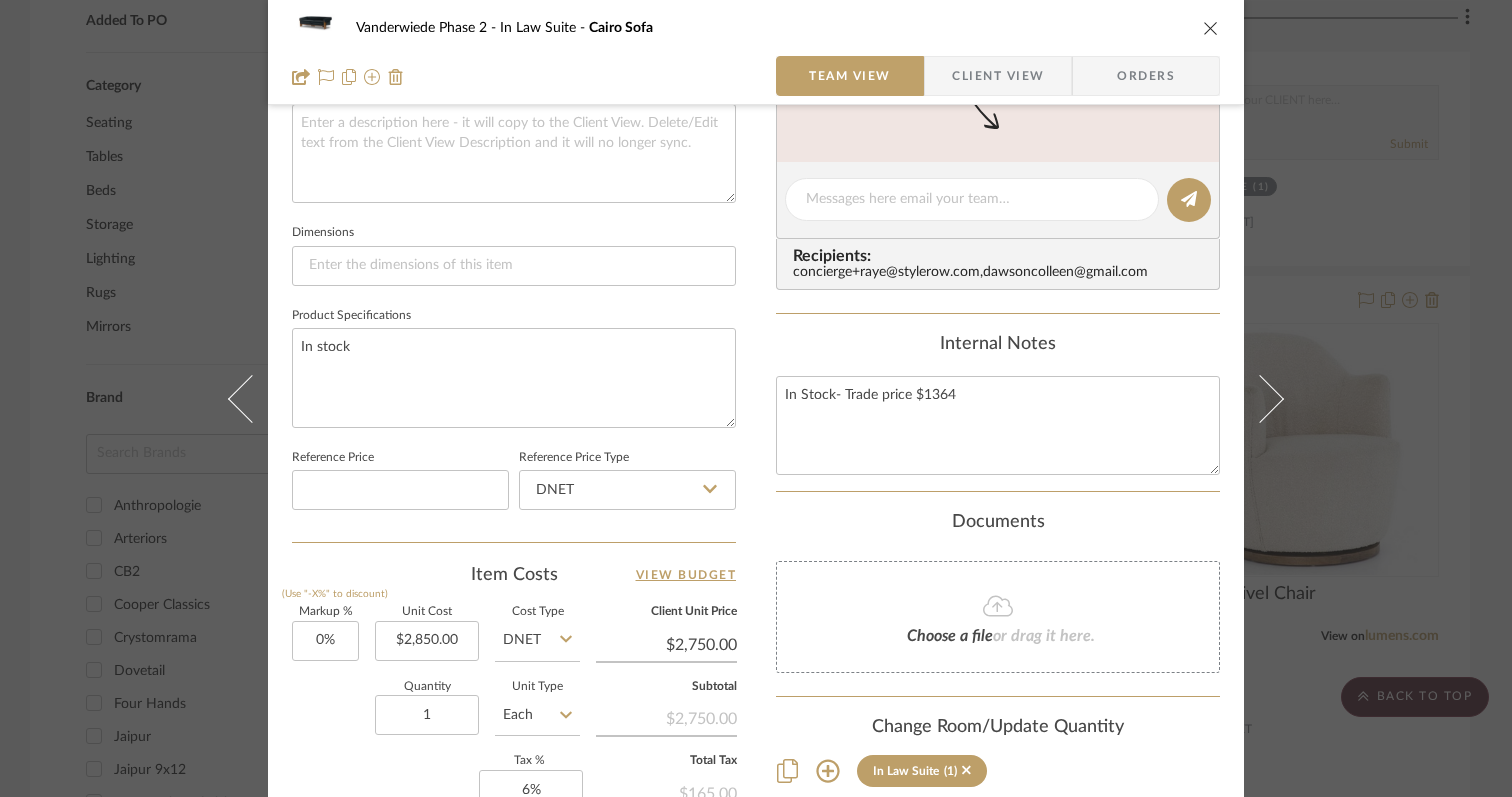 click on "Quantity  1  Unit Type  Each" 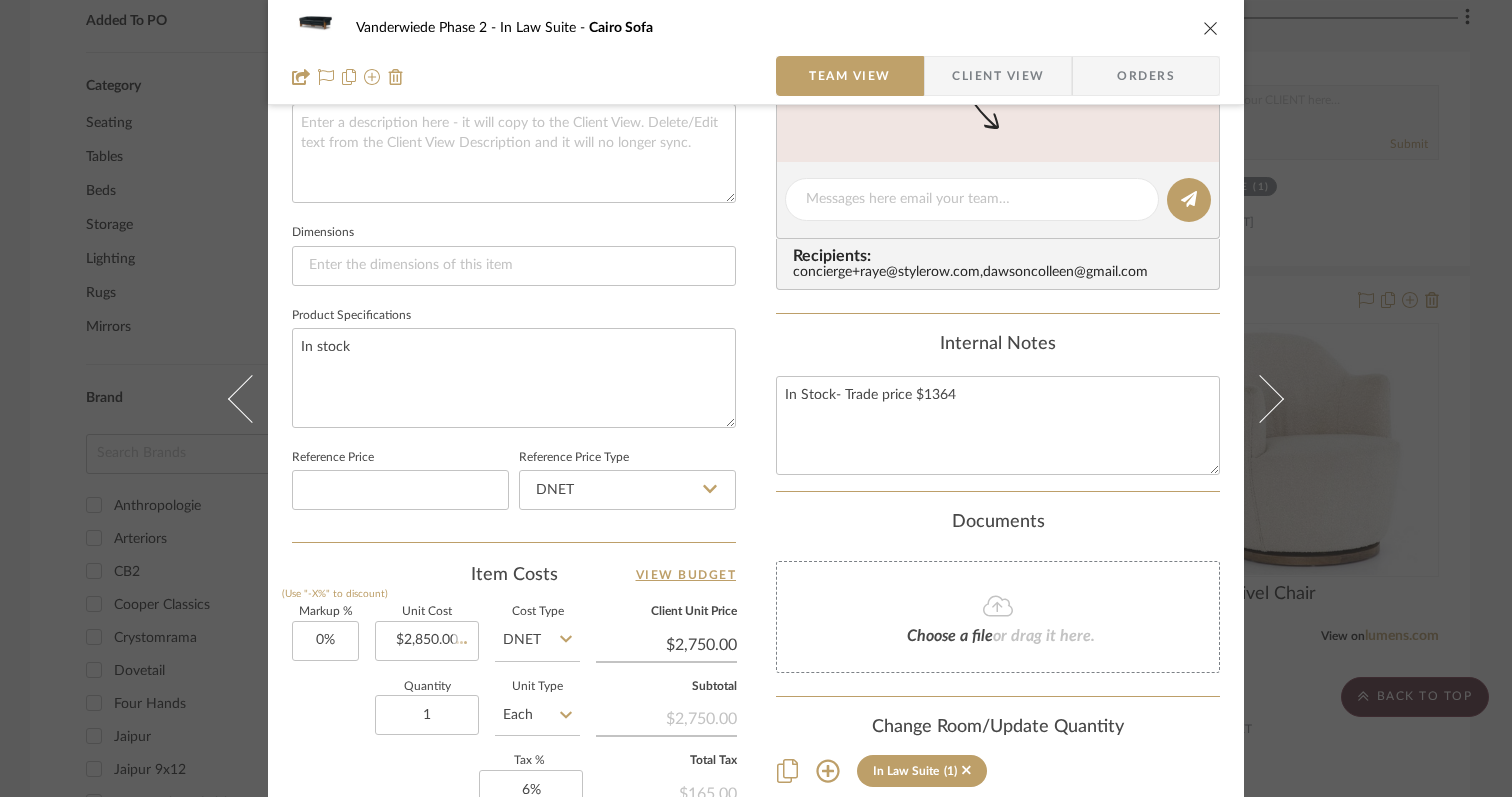 type 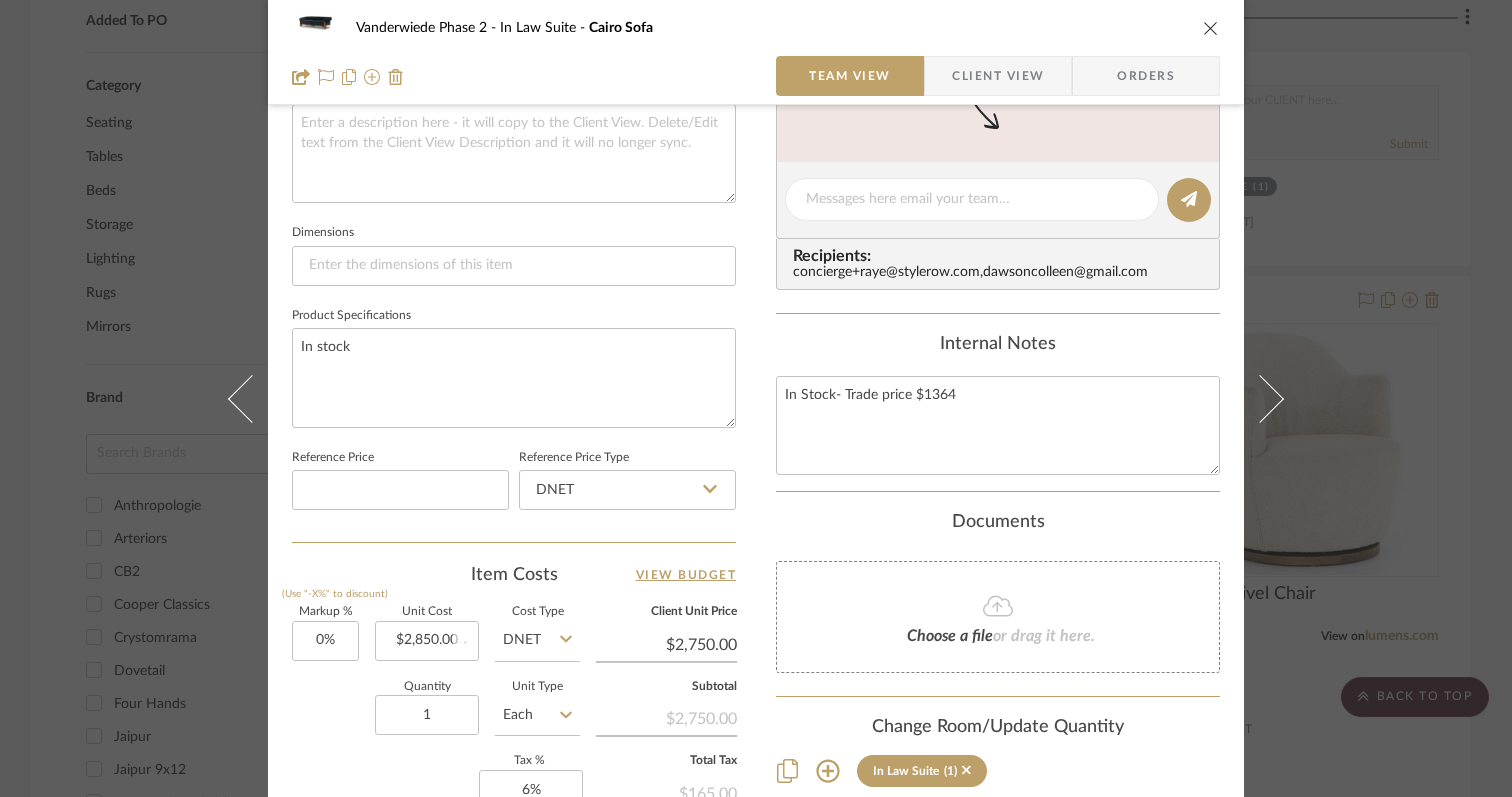 type 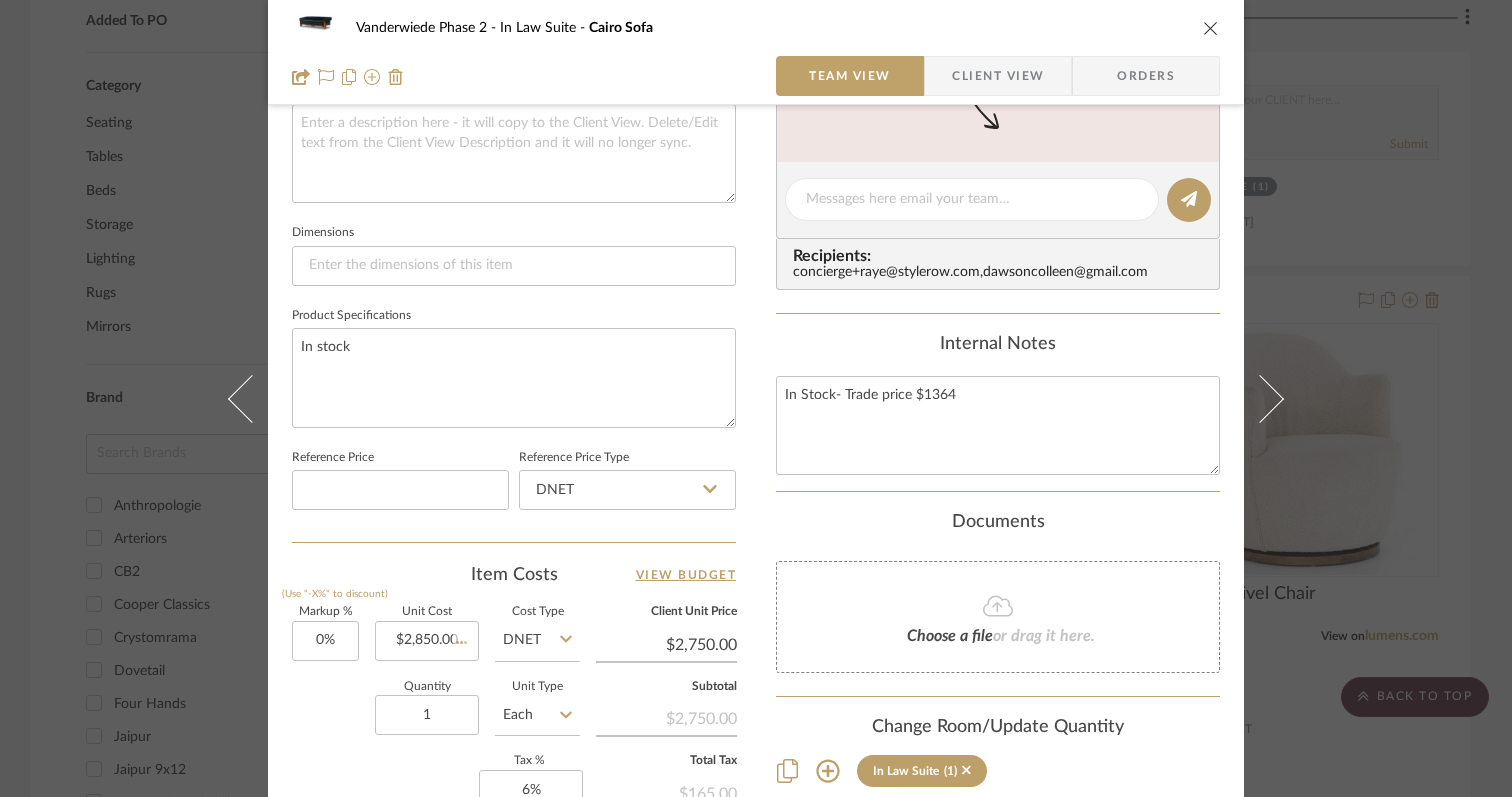 type 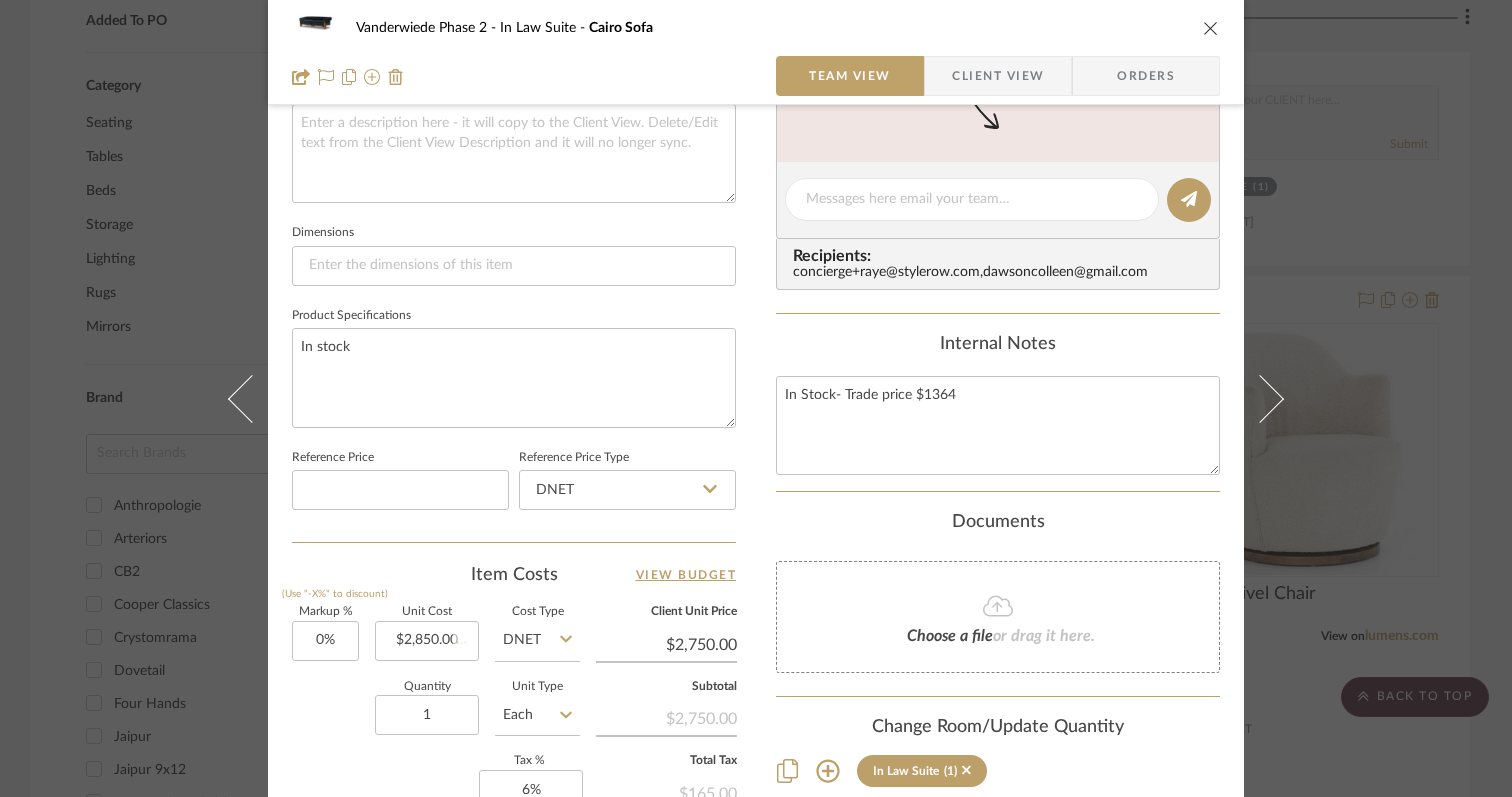 type on "$2,850.00" 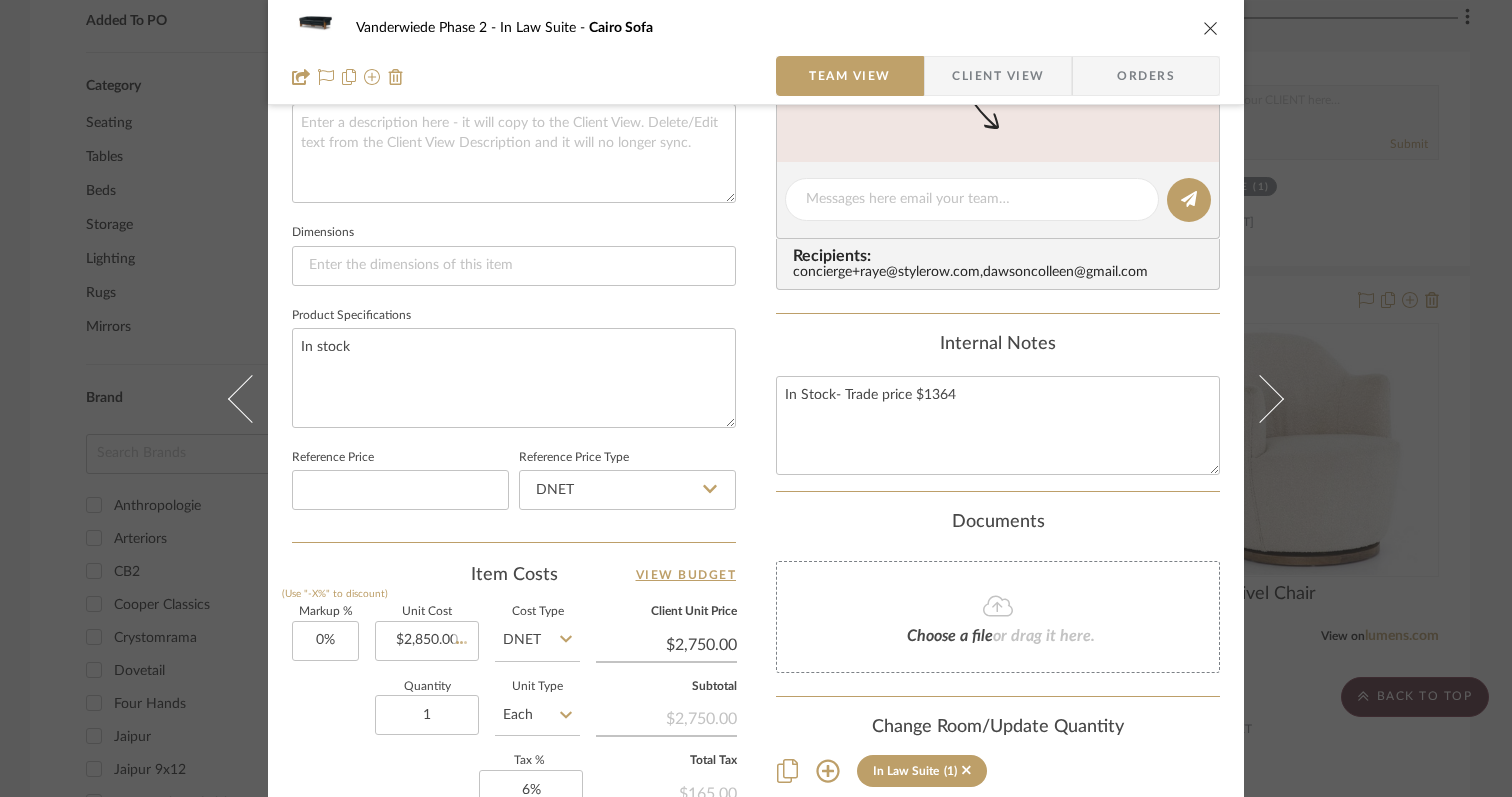 type 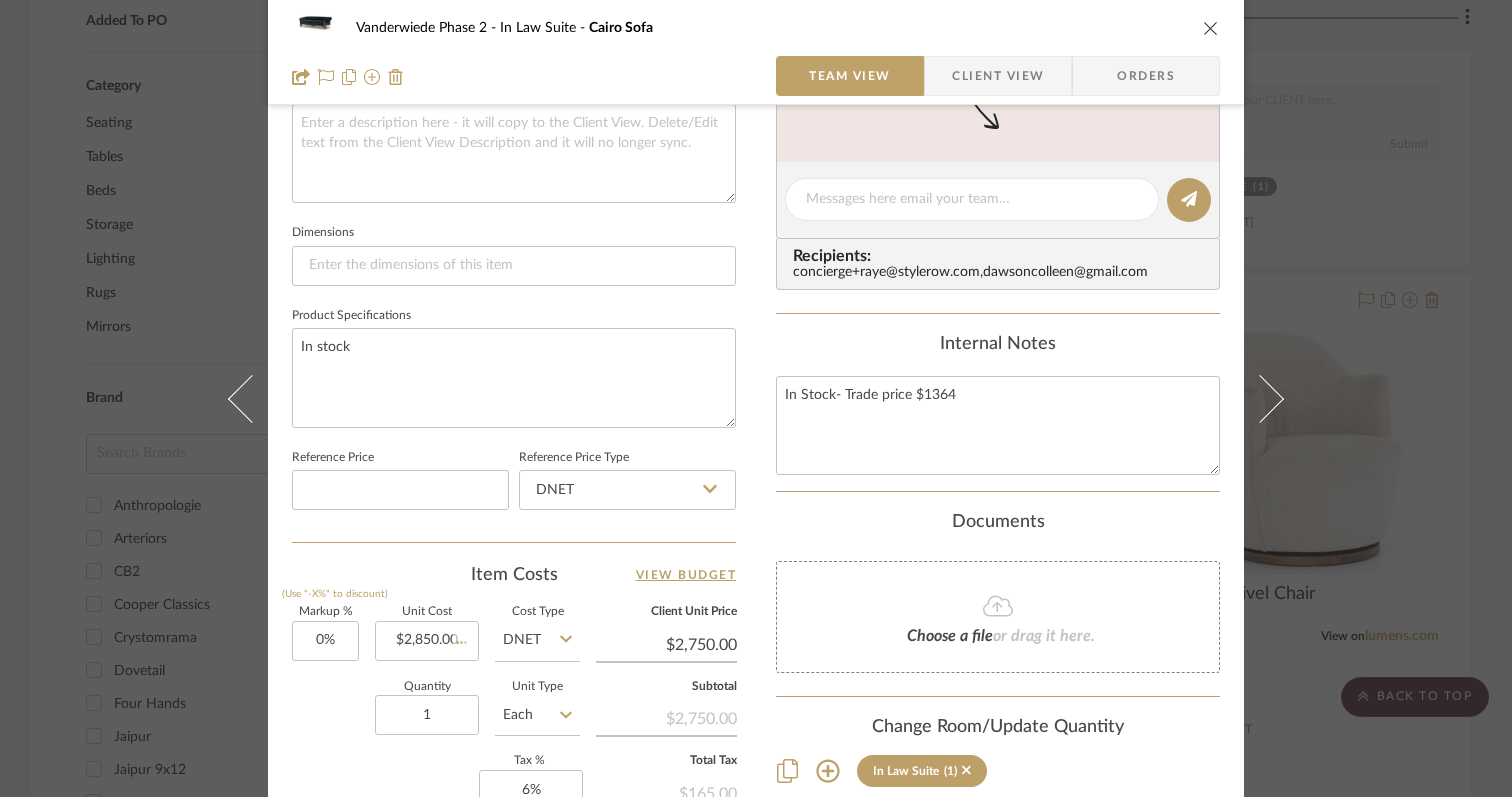 type 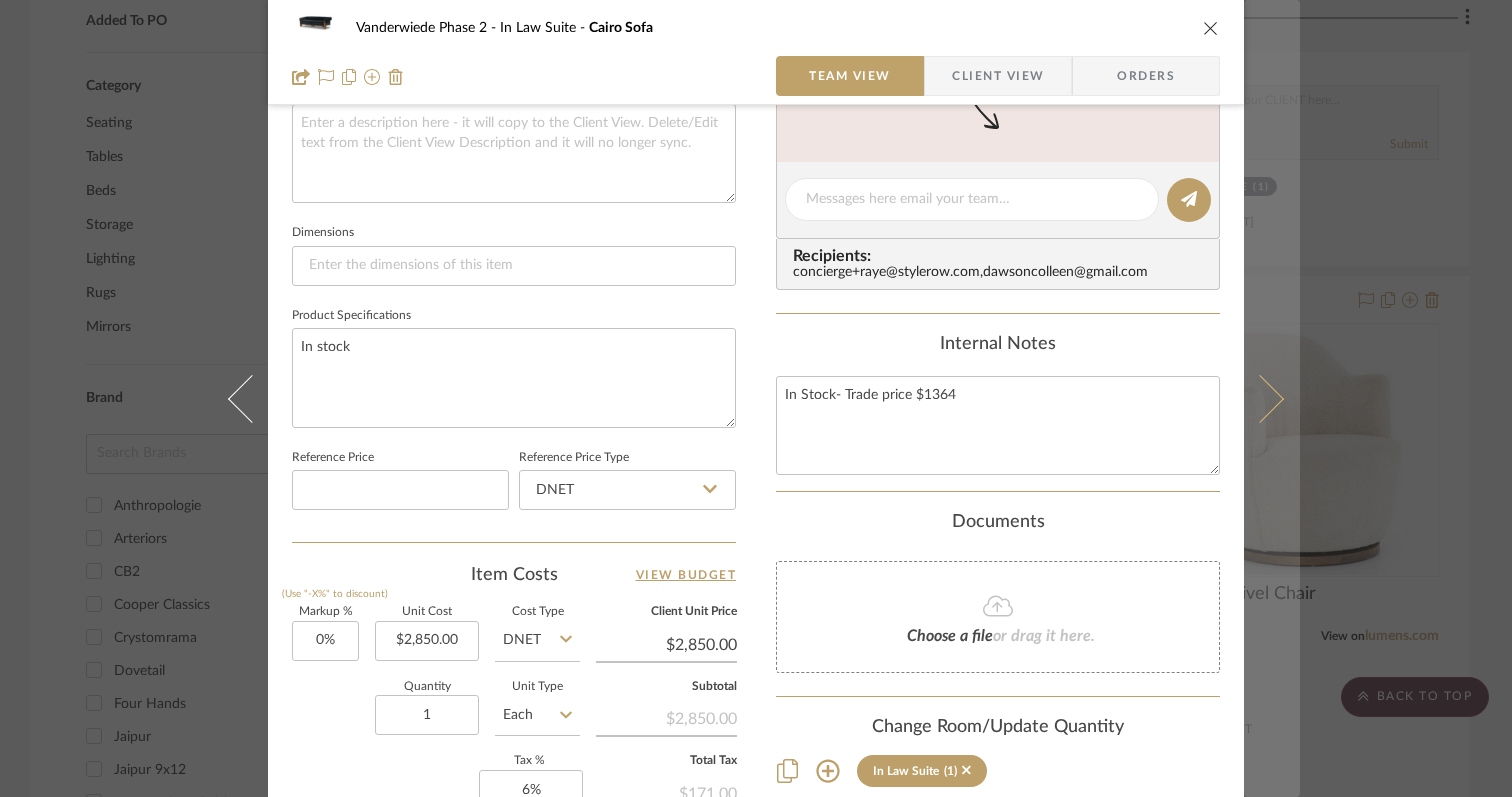 click at bounding box center (1260, 398) 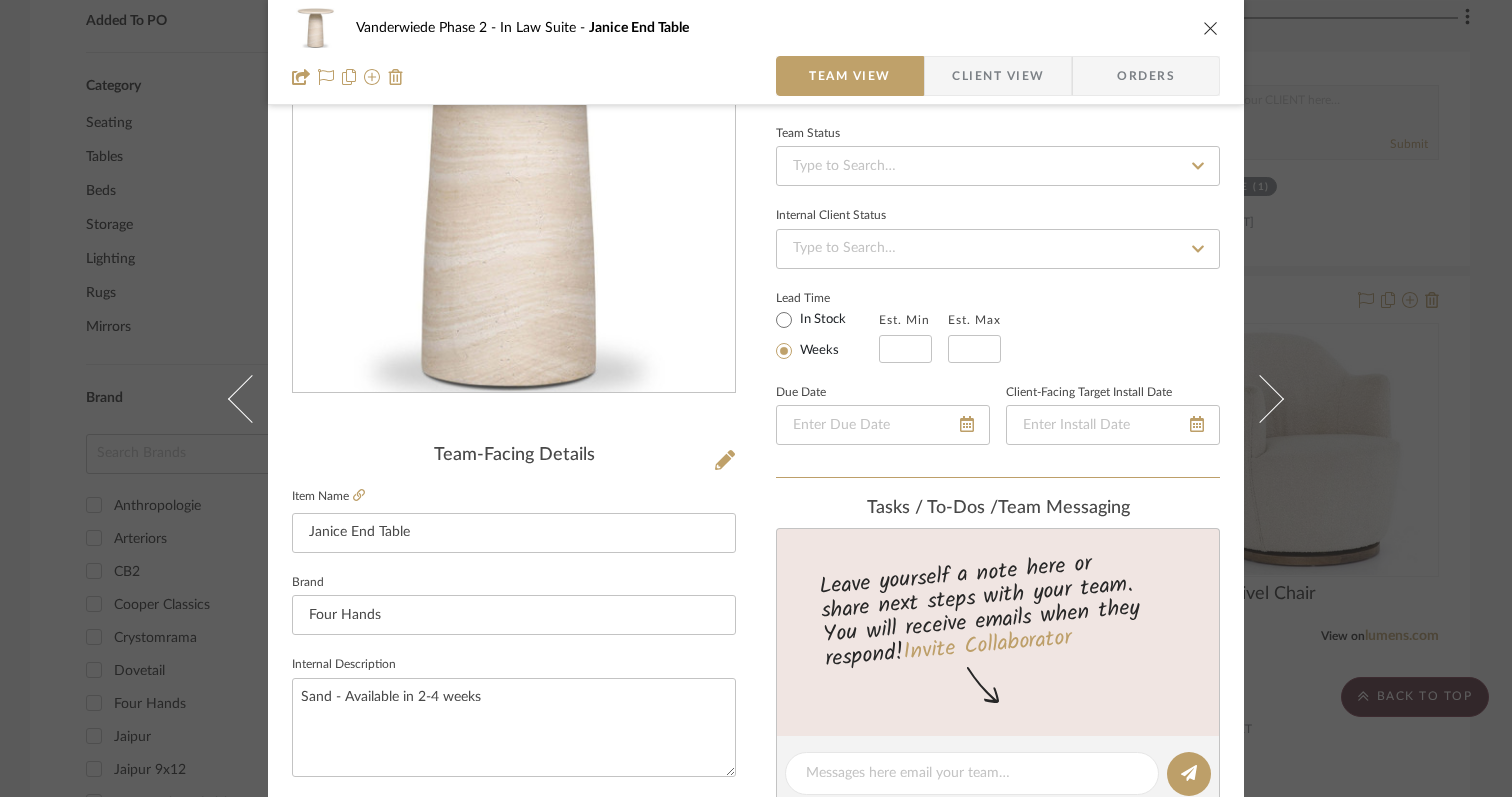 scroll, scrollTop: 0, scrollLeft: 0, axis: both 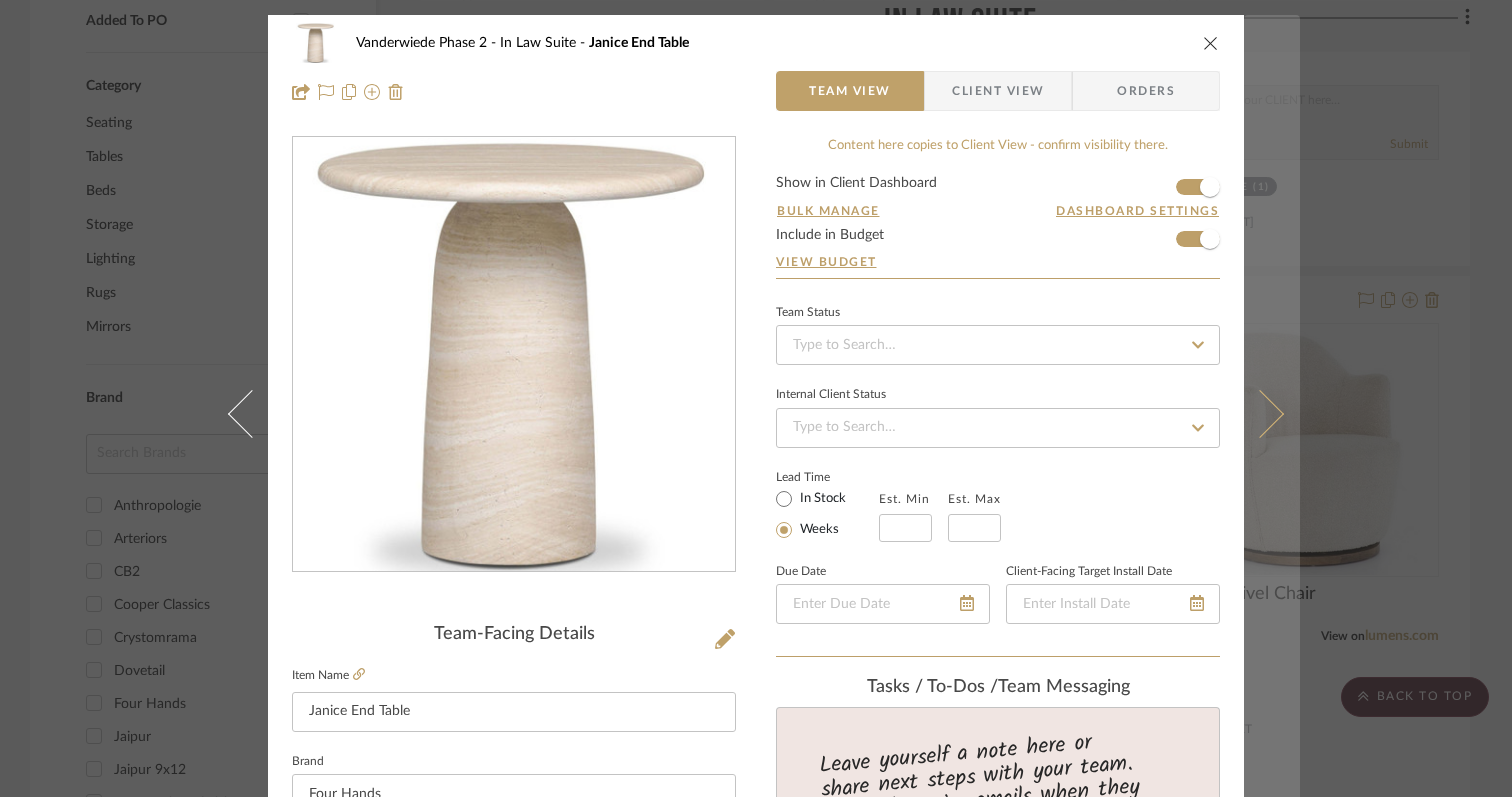 click at bounding box center [1260, 413] 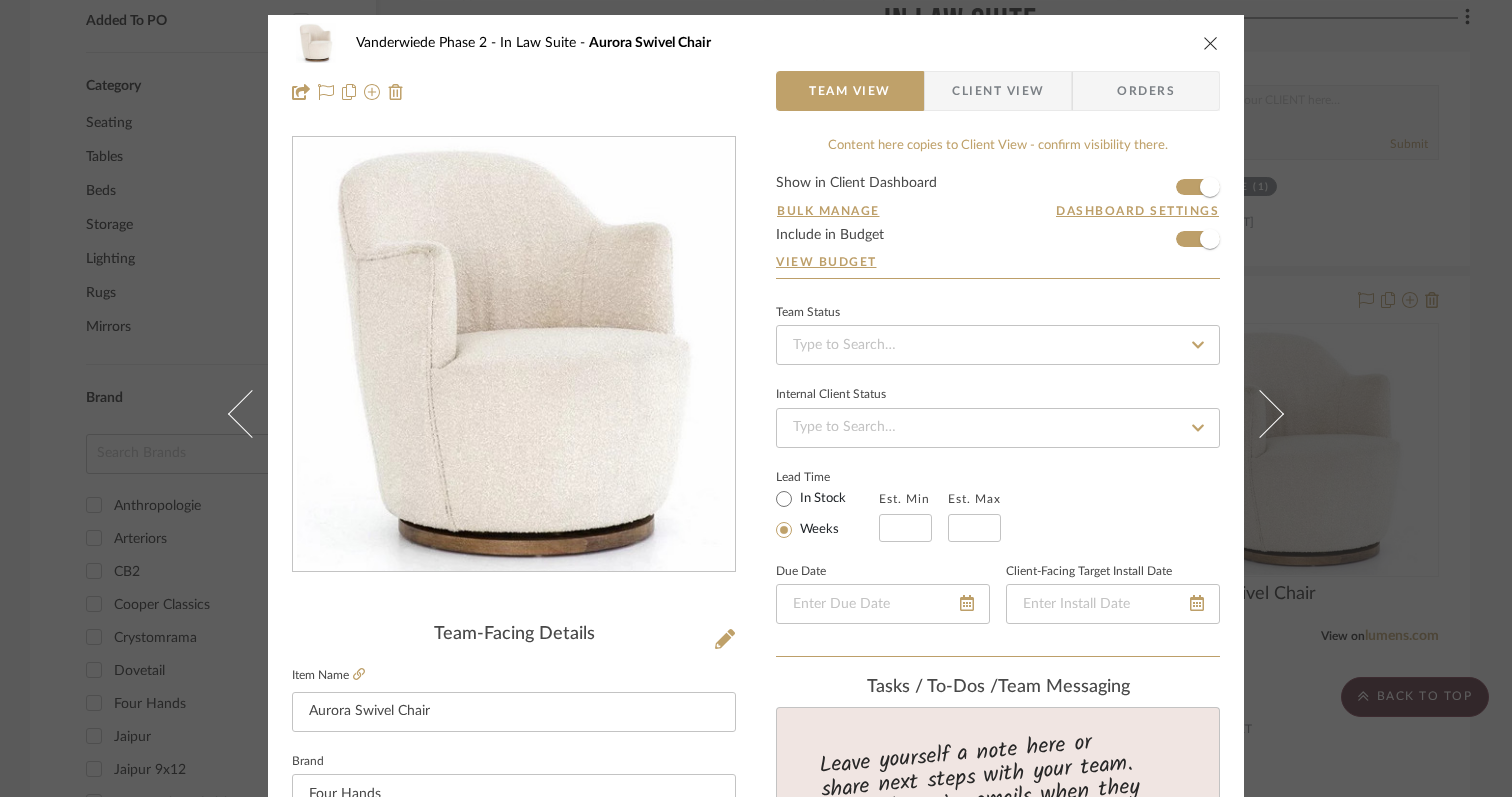 click at bounding box center (1260, 413) 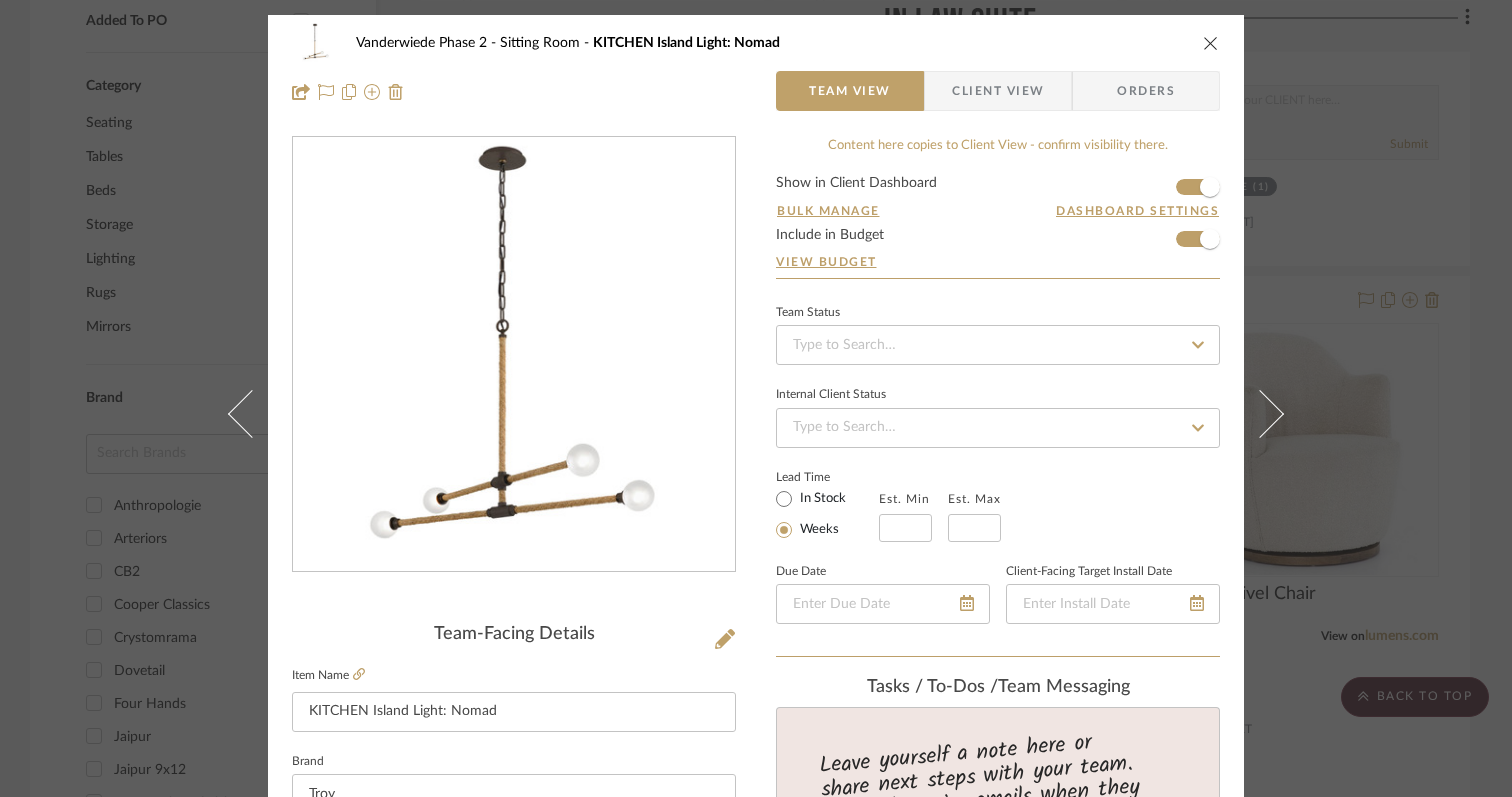 click at bounding box center [1260, 413] 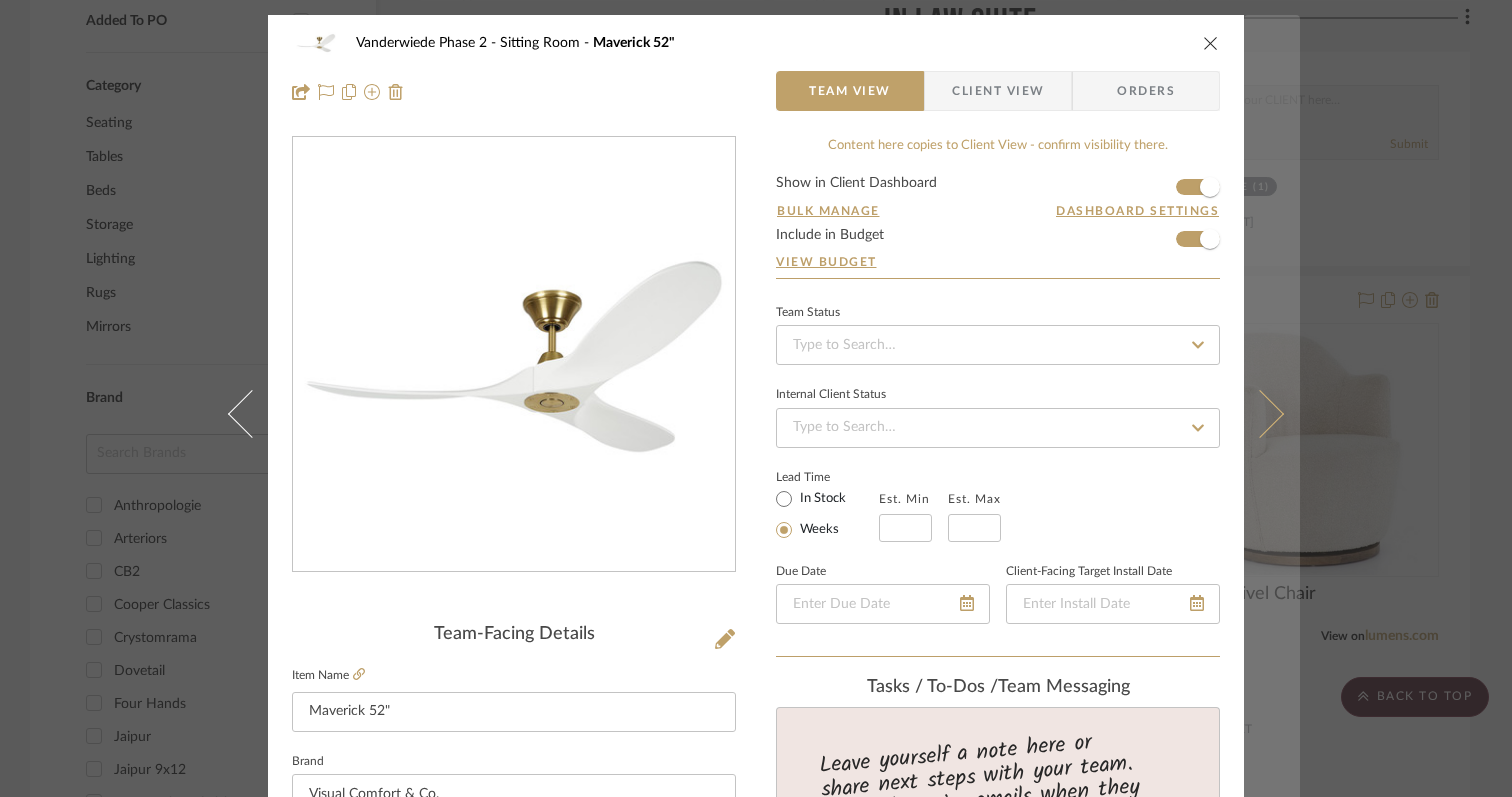 click at bounding box center [1260, 413] 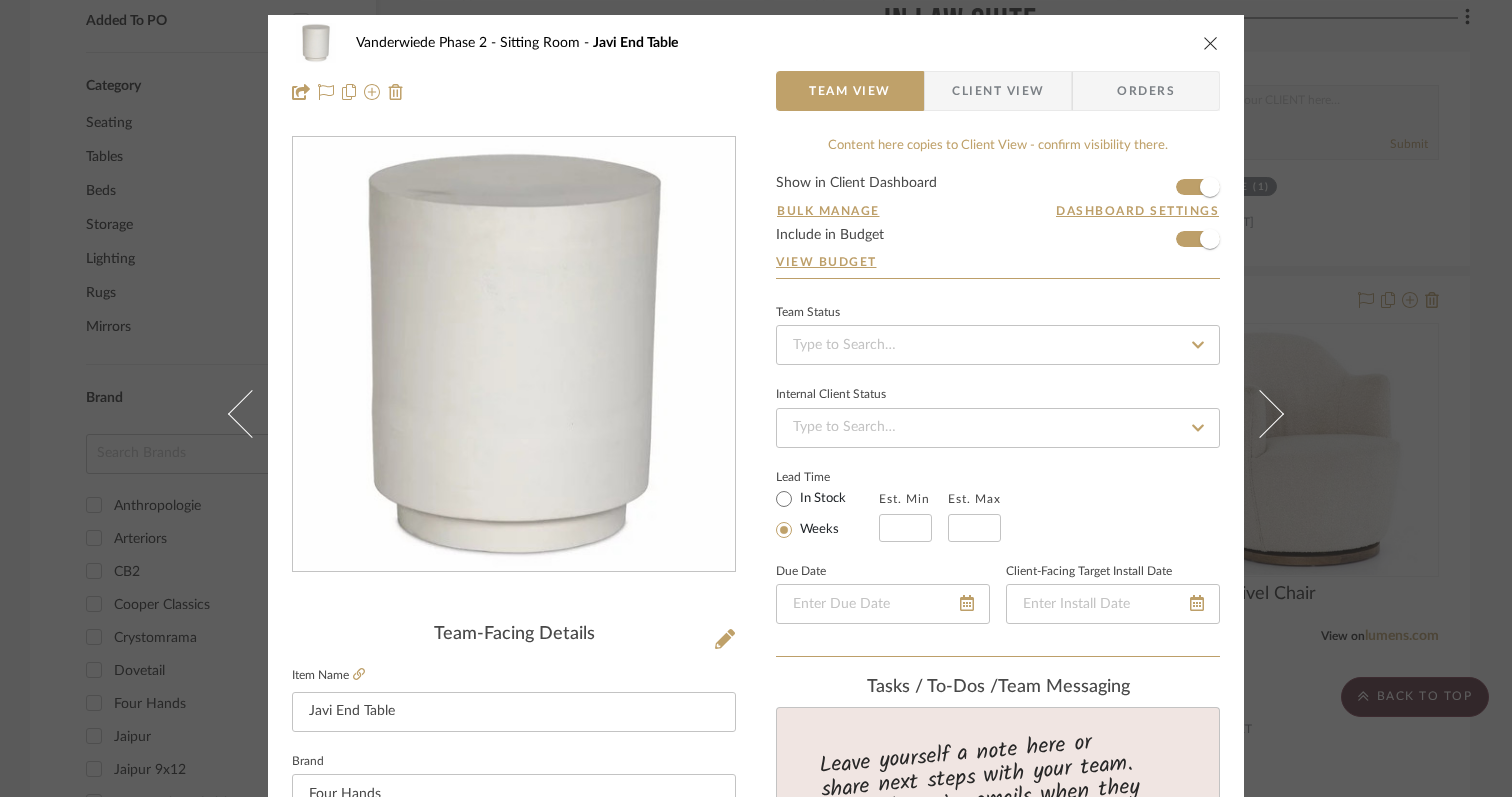click at bounding box center (1260, 413) 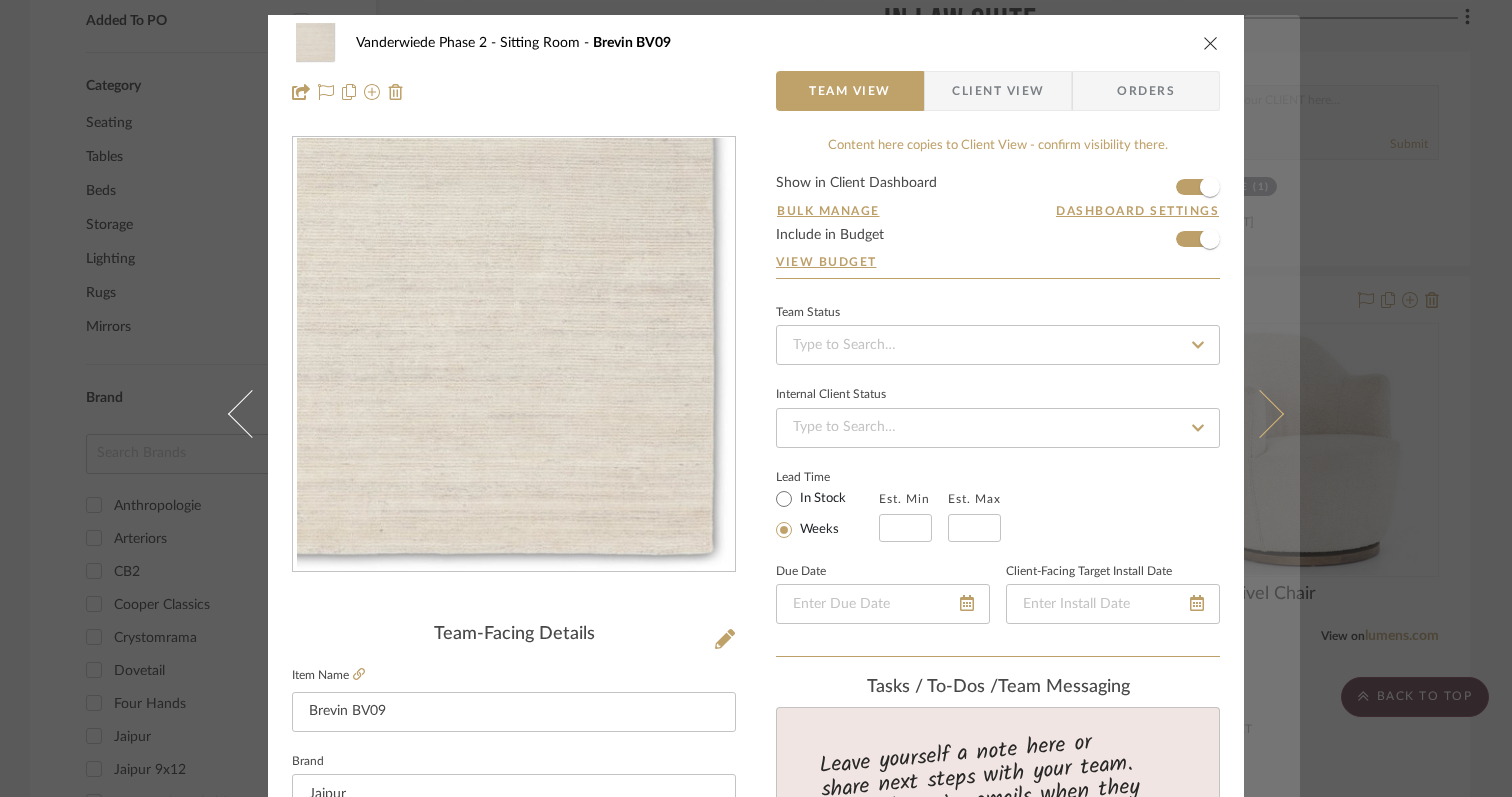 click at bounding box center [1260, 413] 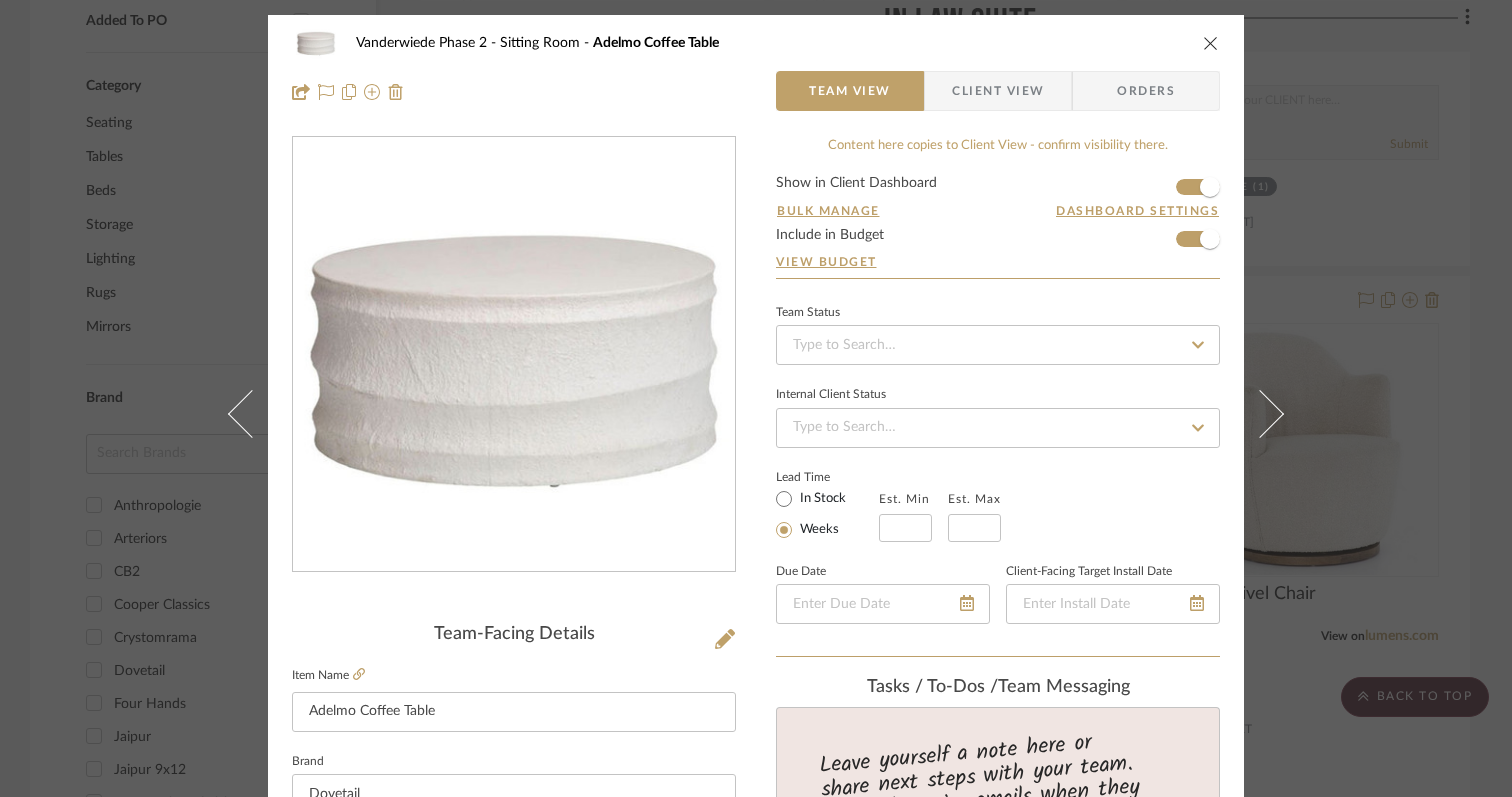 click at bounding box center [1260, 413] 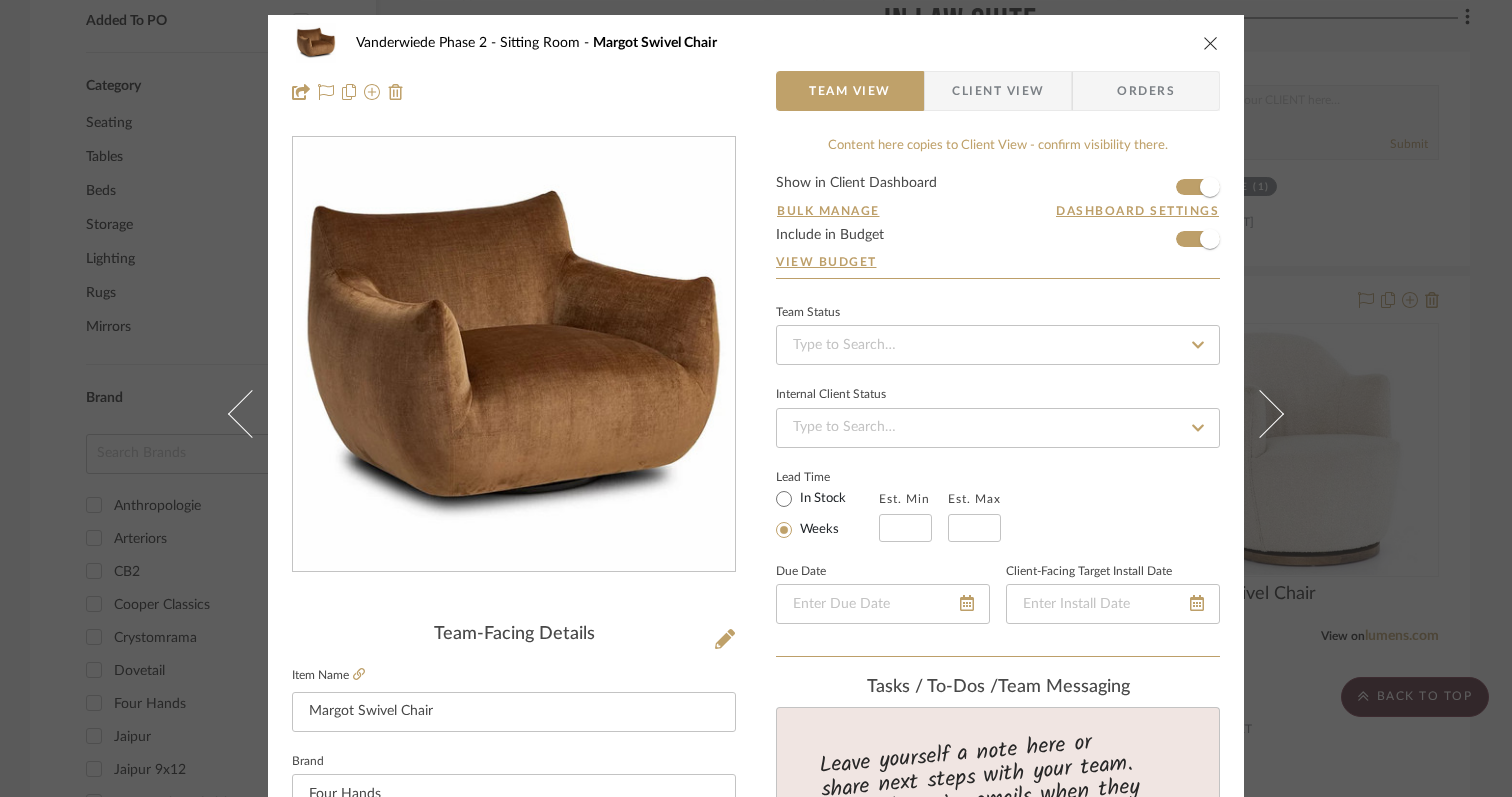 click at bounding box center [1260, 413] 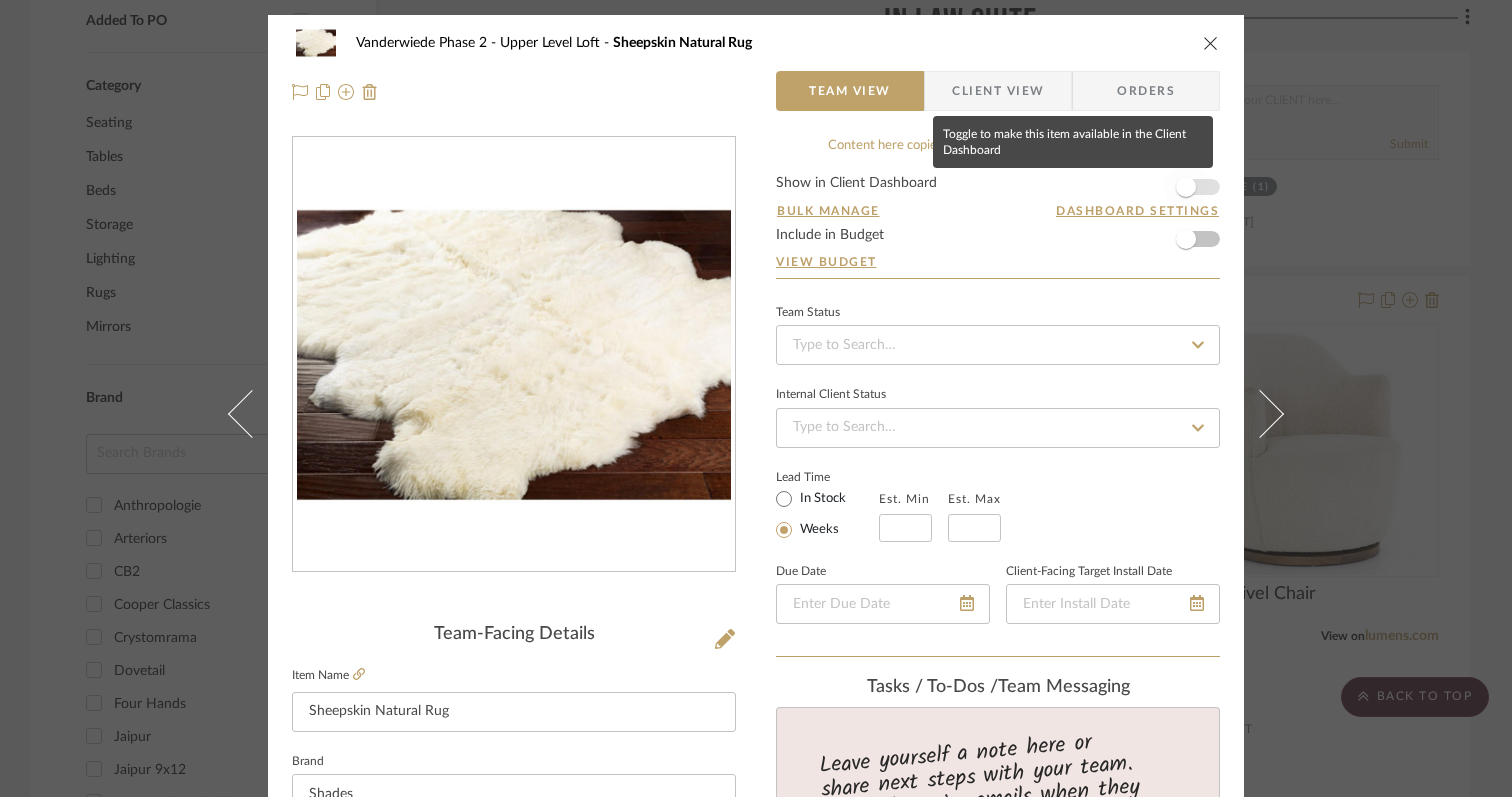 click at bounding box center [1186, 187] 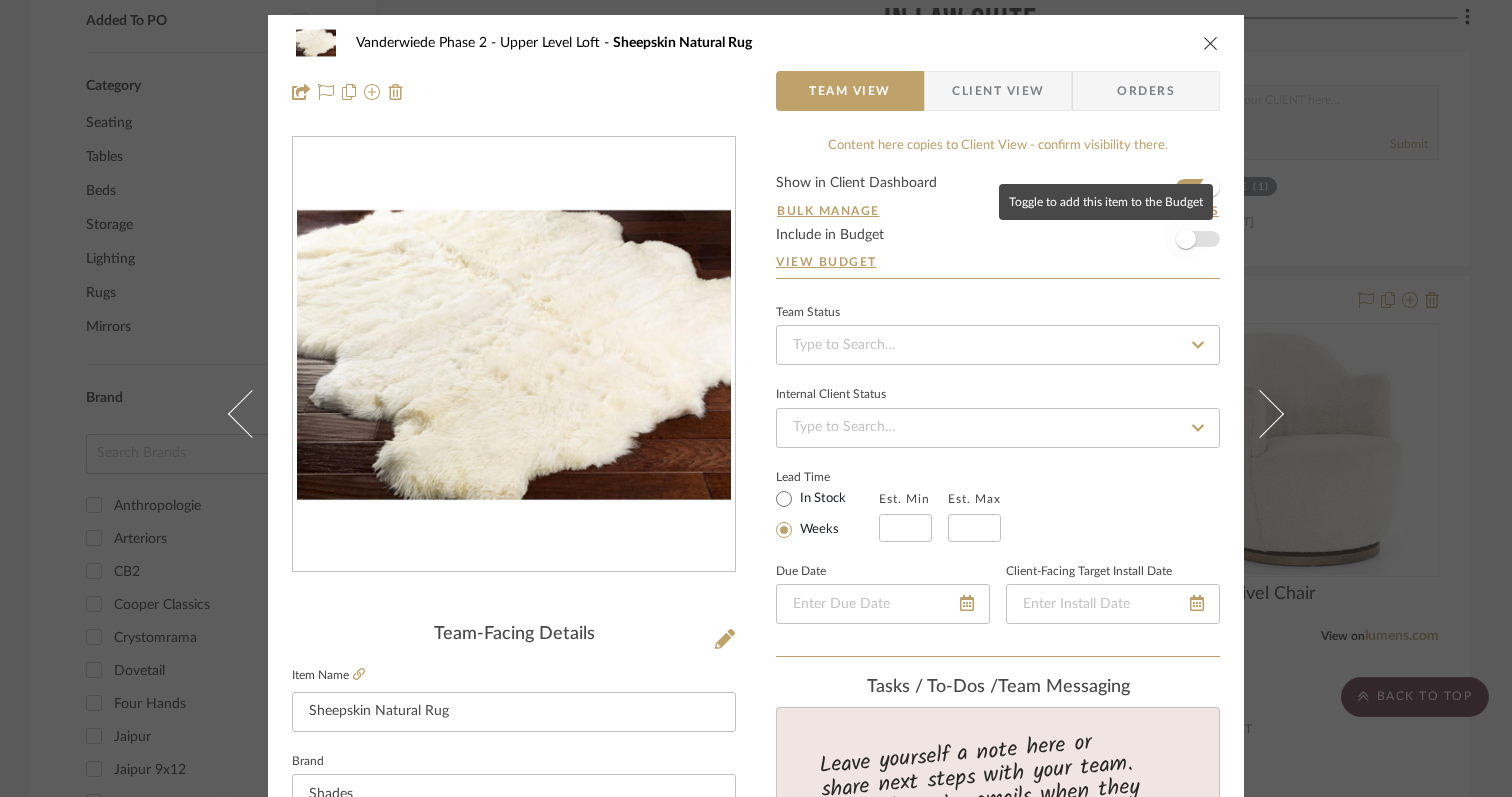 type 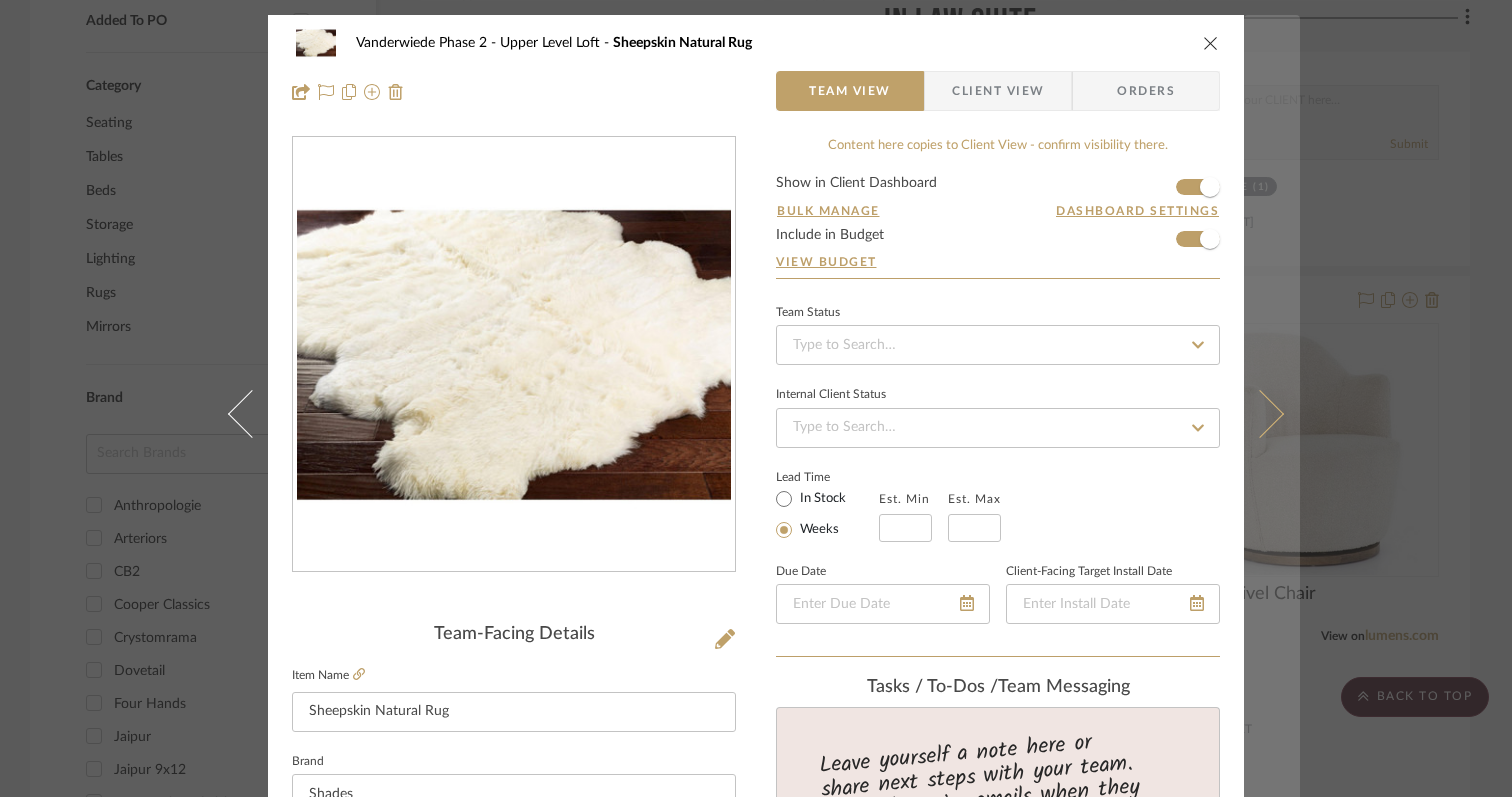 type 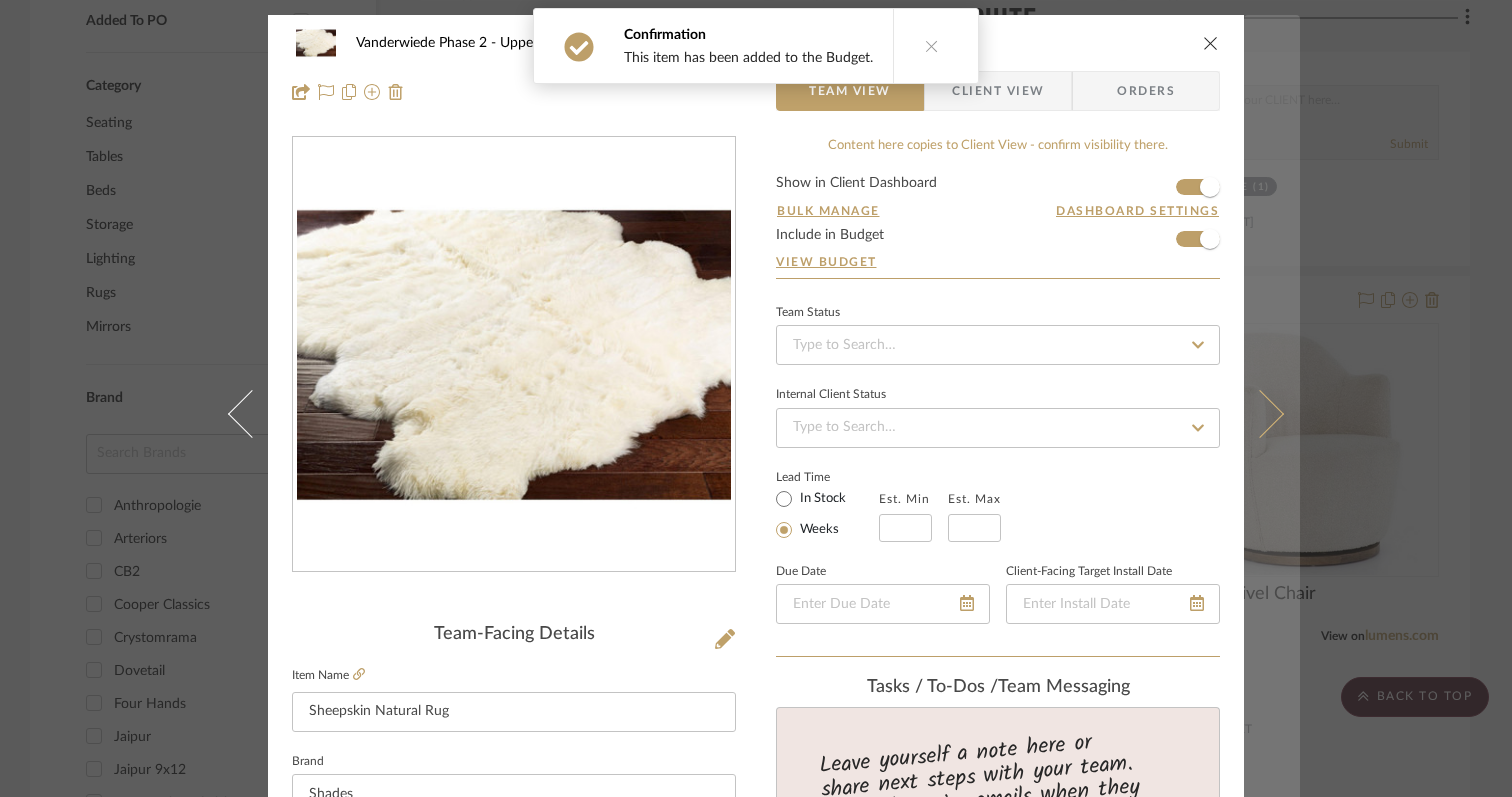click at bounding box center (1272, 413) 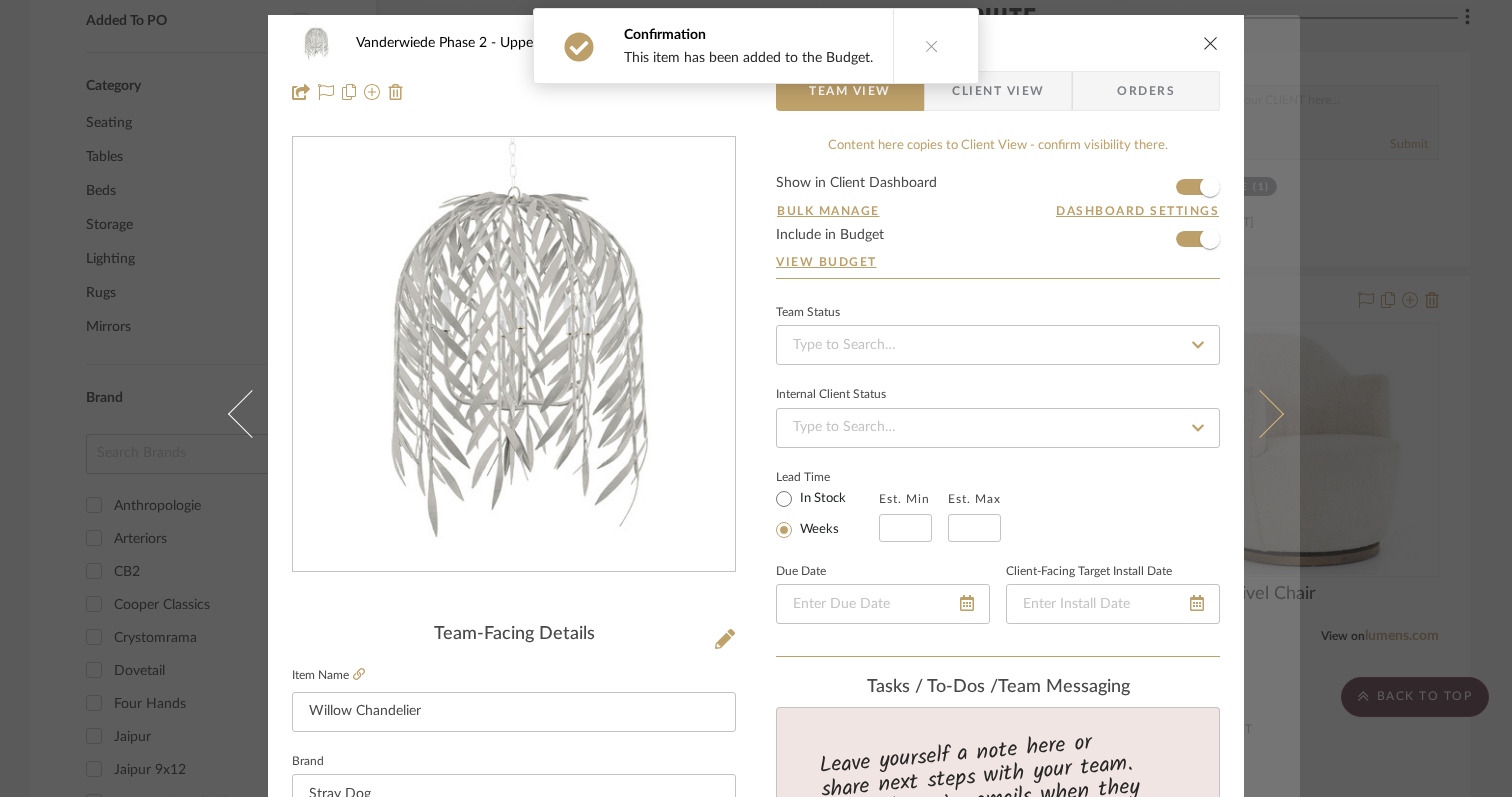 click at bounding box center (1260, 413) 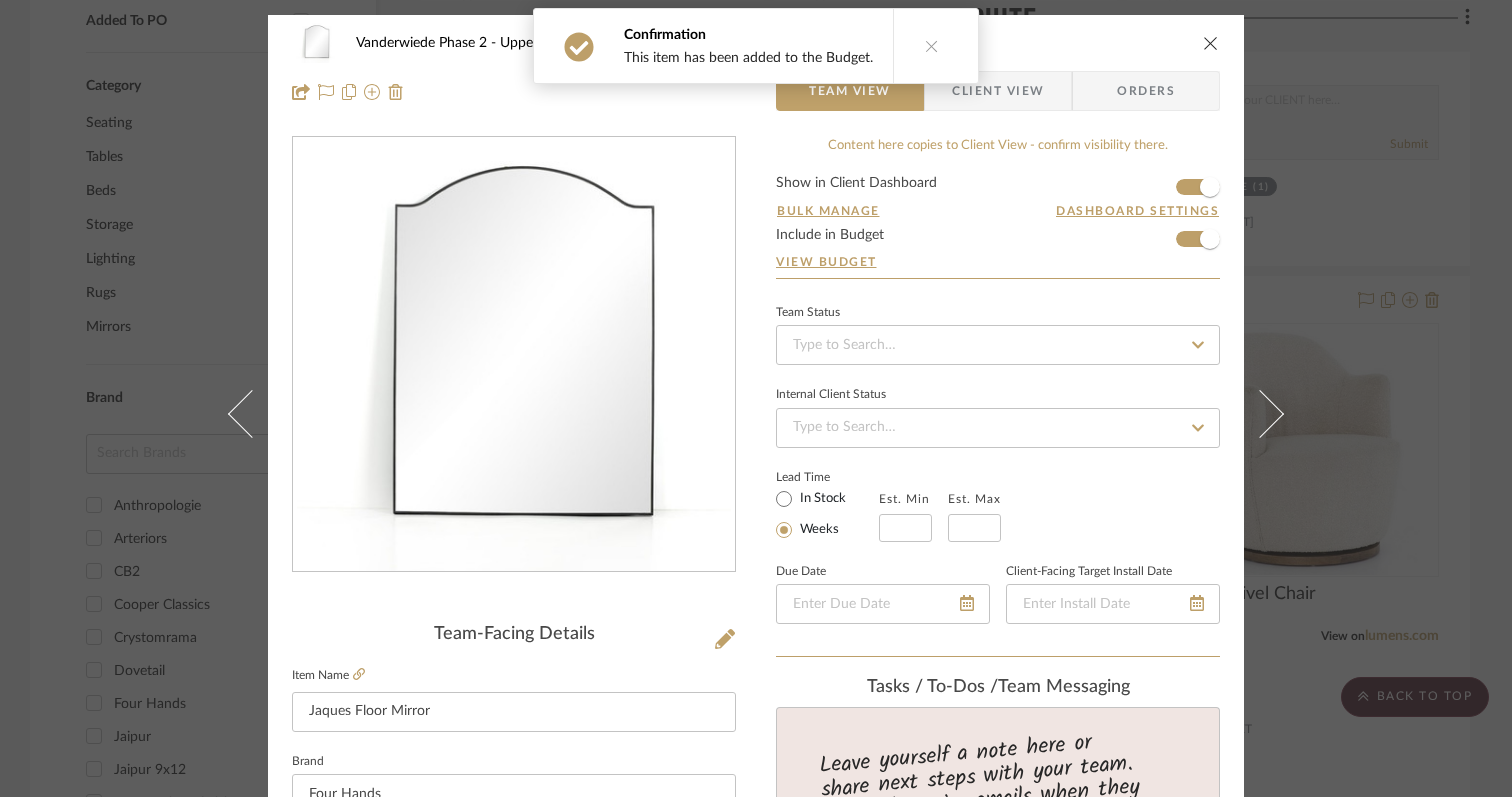 click at bounding box center (1260, 413) 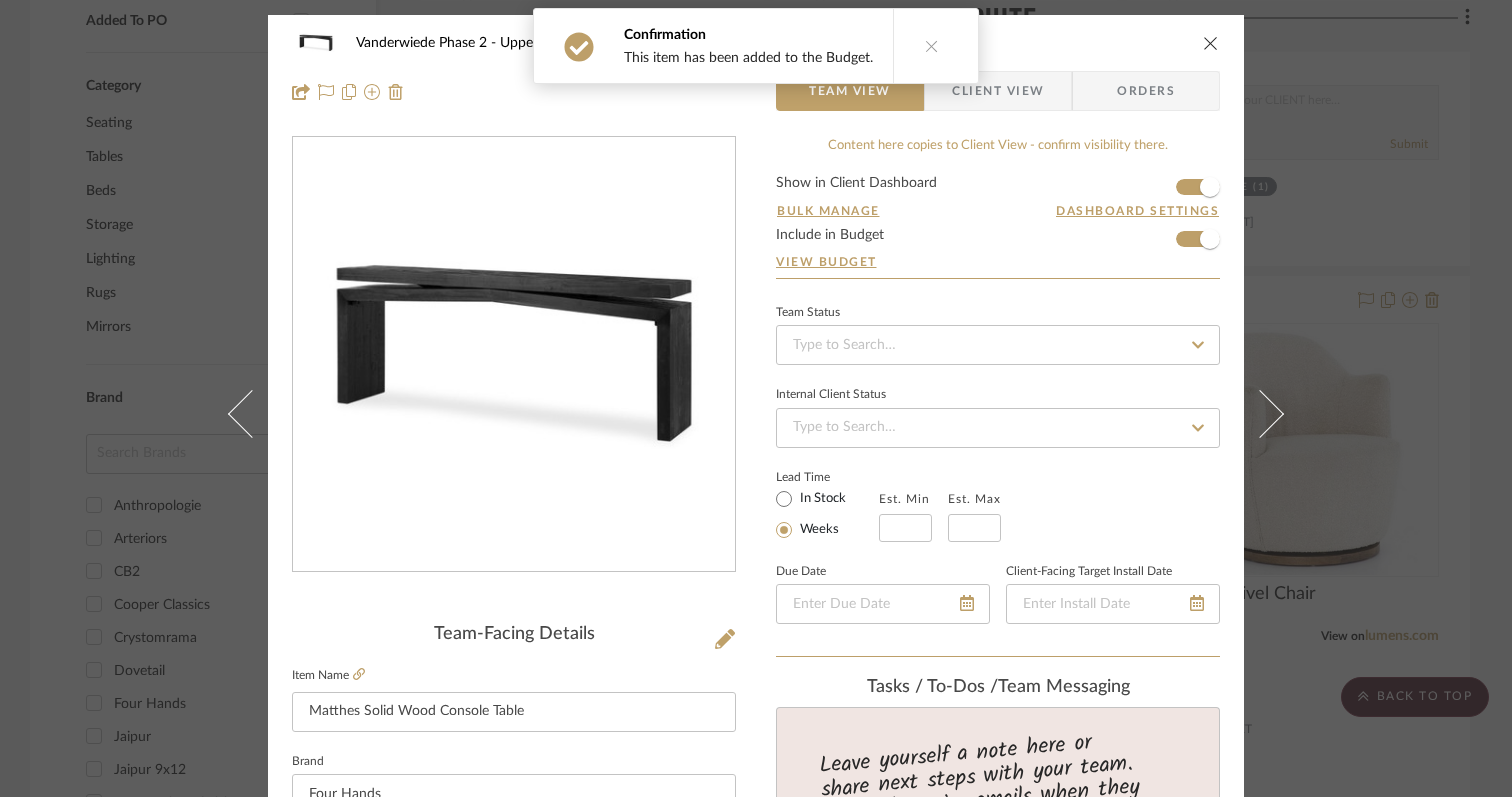 click at bounding box center [1260, 413] 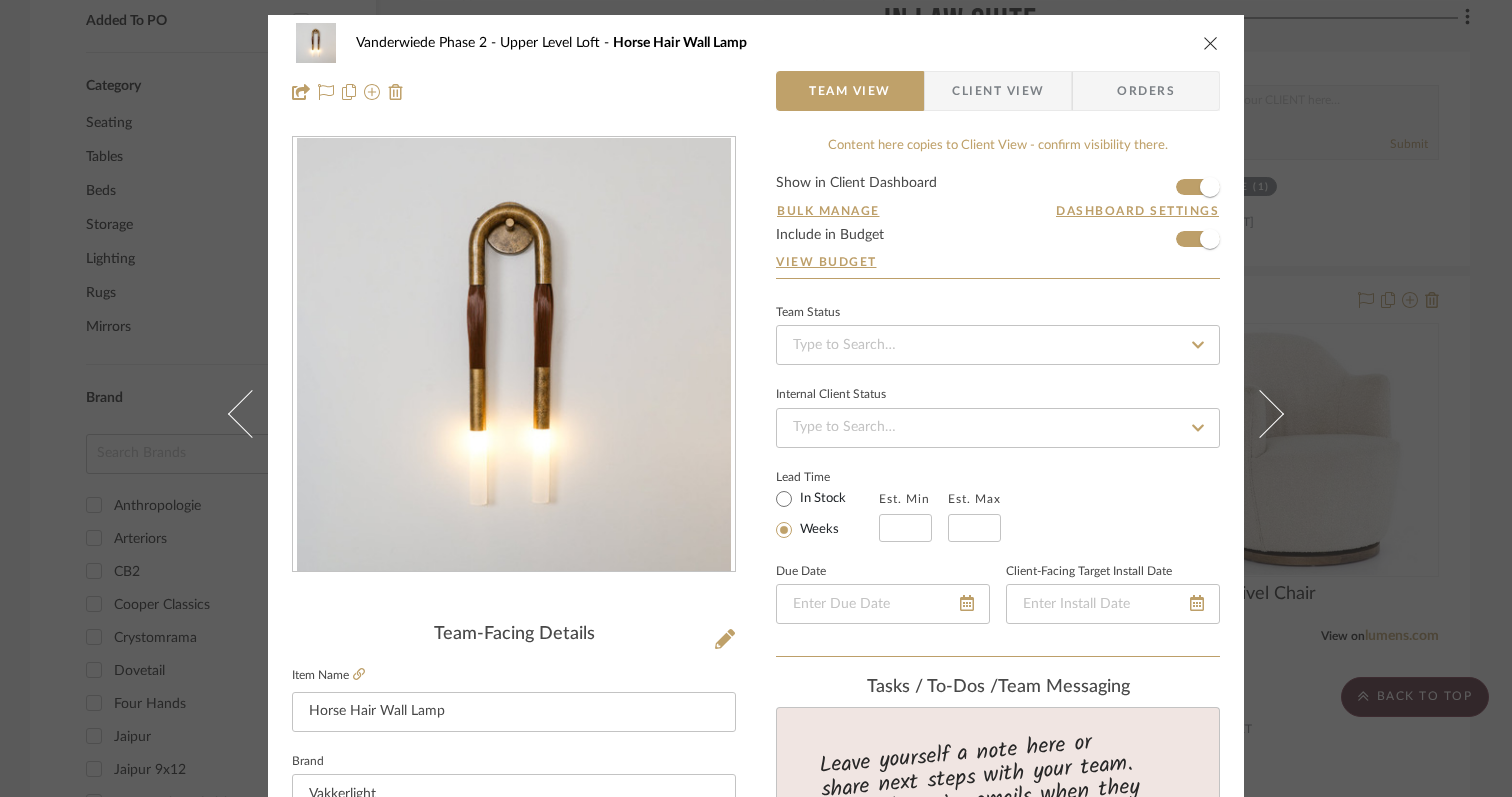 click at bounding box center [1260, 413] 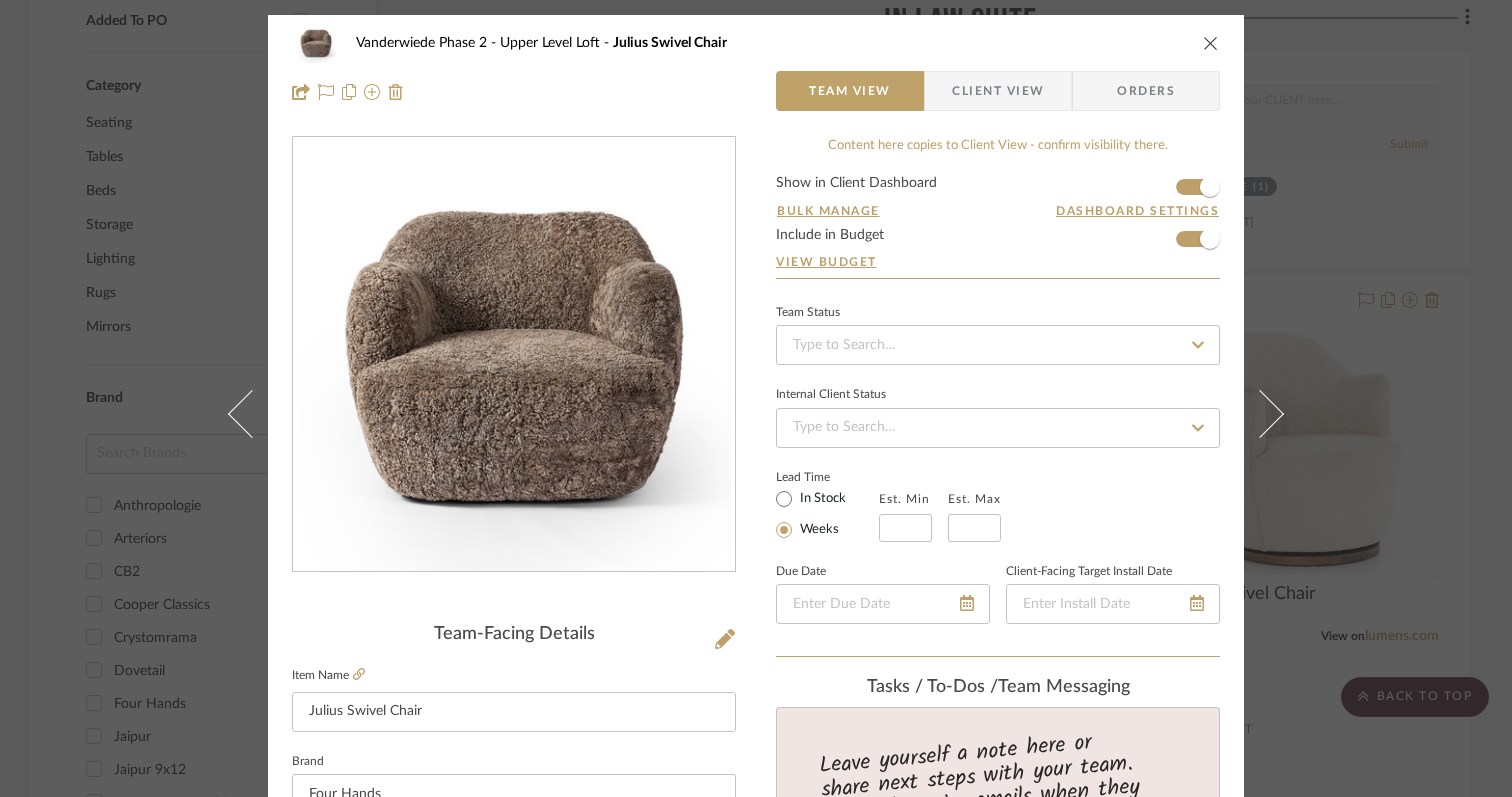 click at bounding box center [1260, 413] 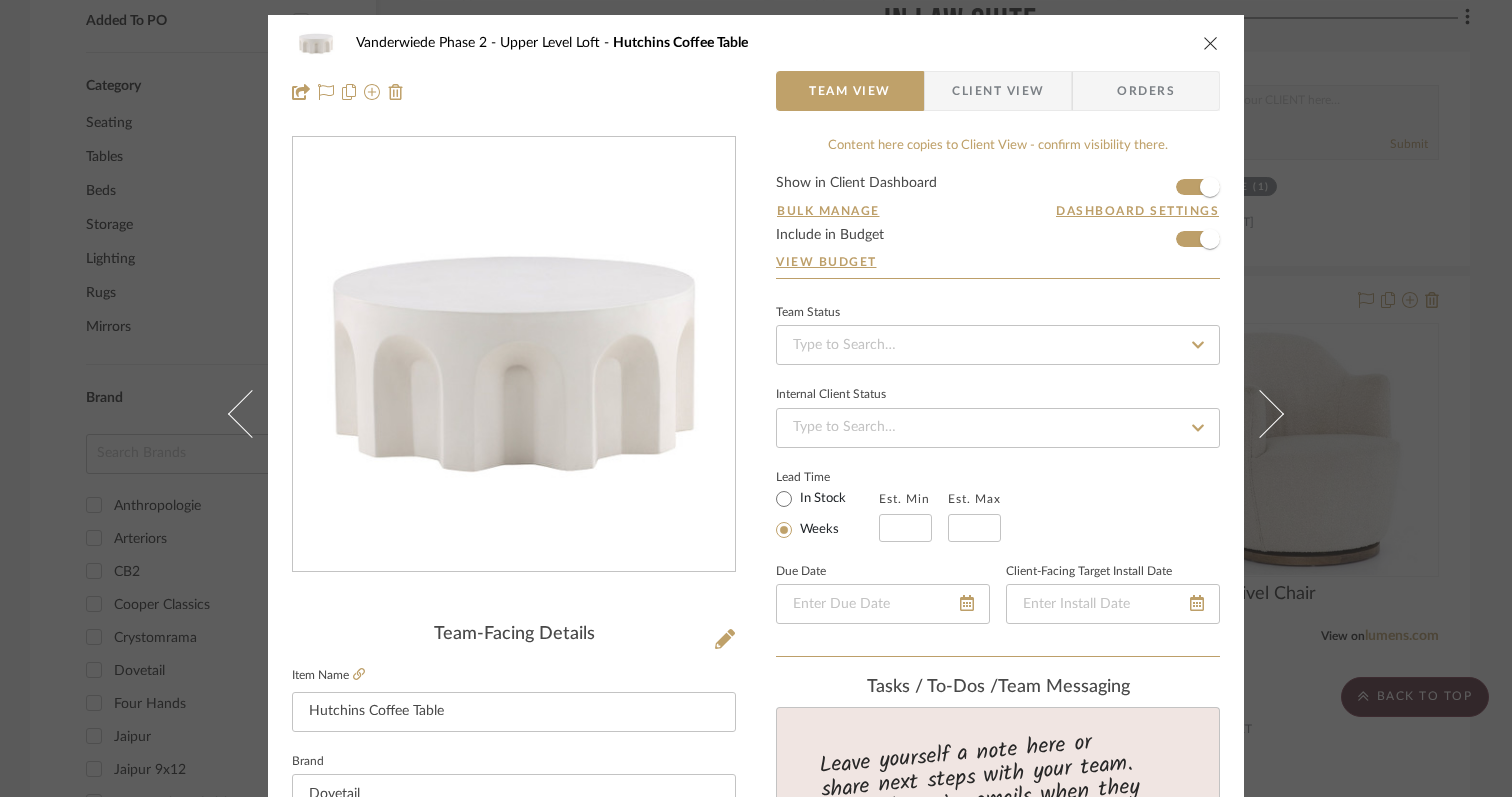 click at bounding box center (1260, 413) 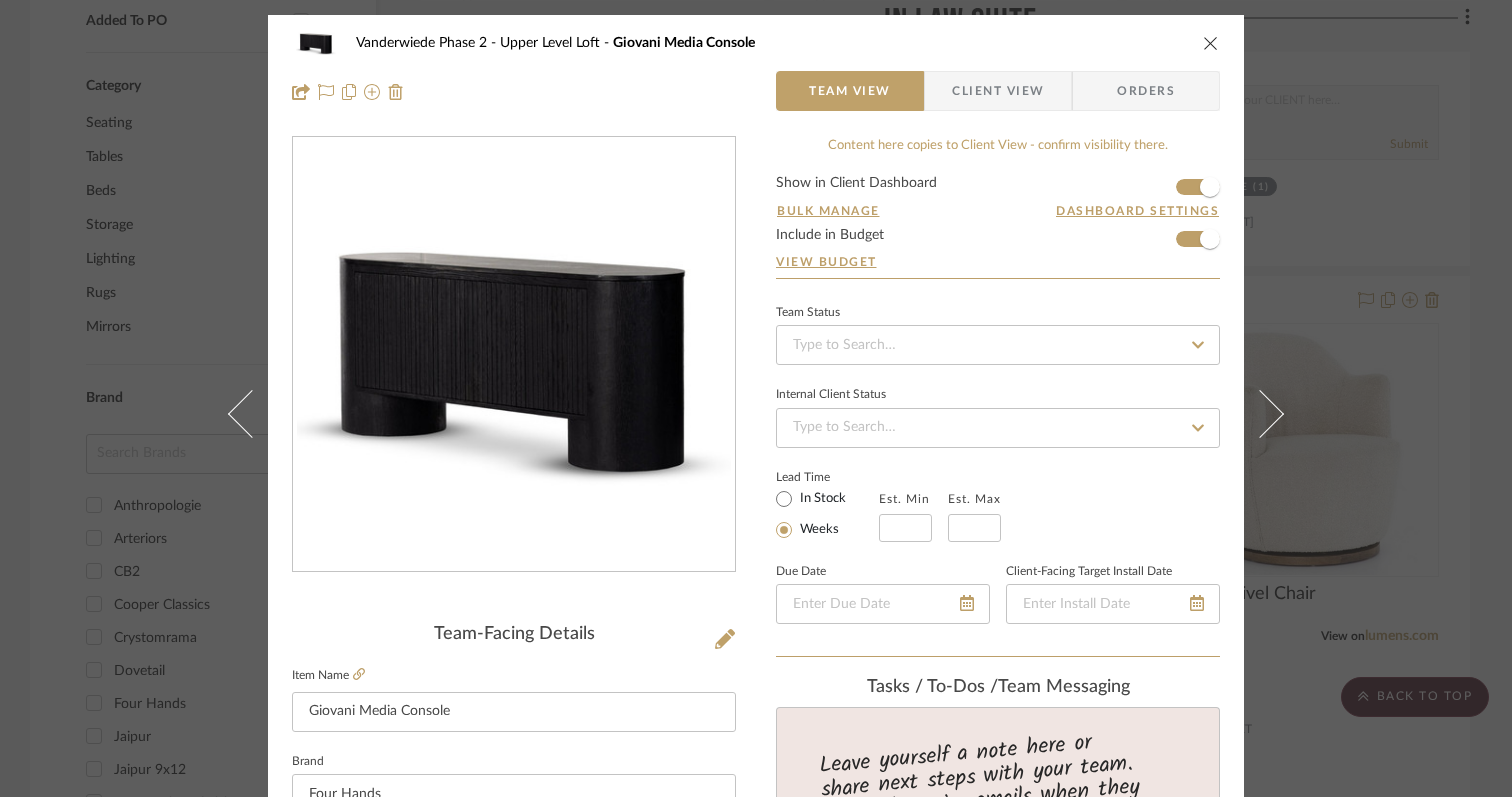 click at bounding box center (1260, 413) 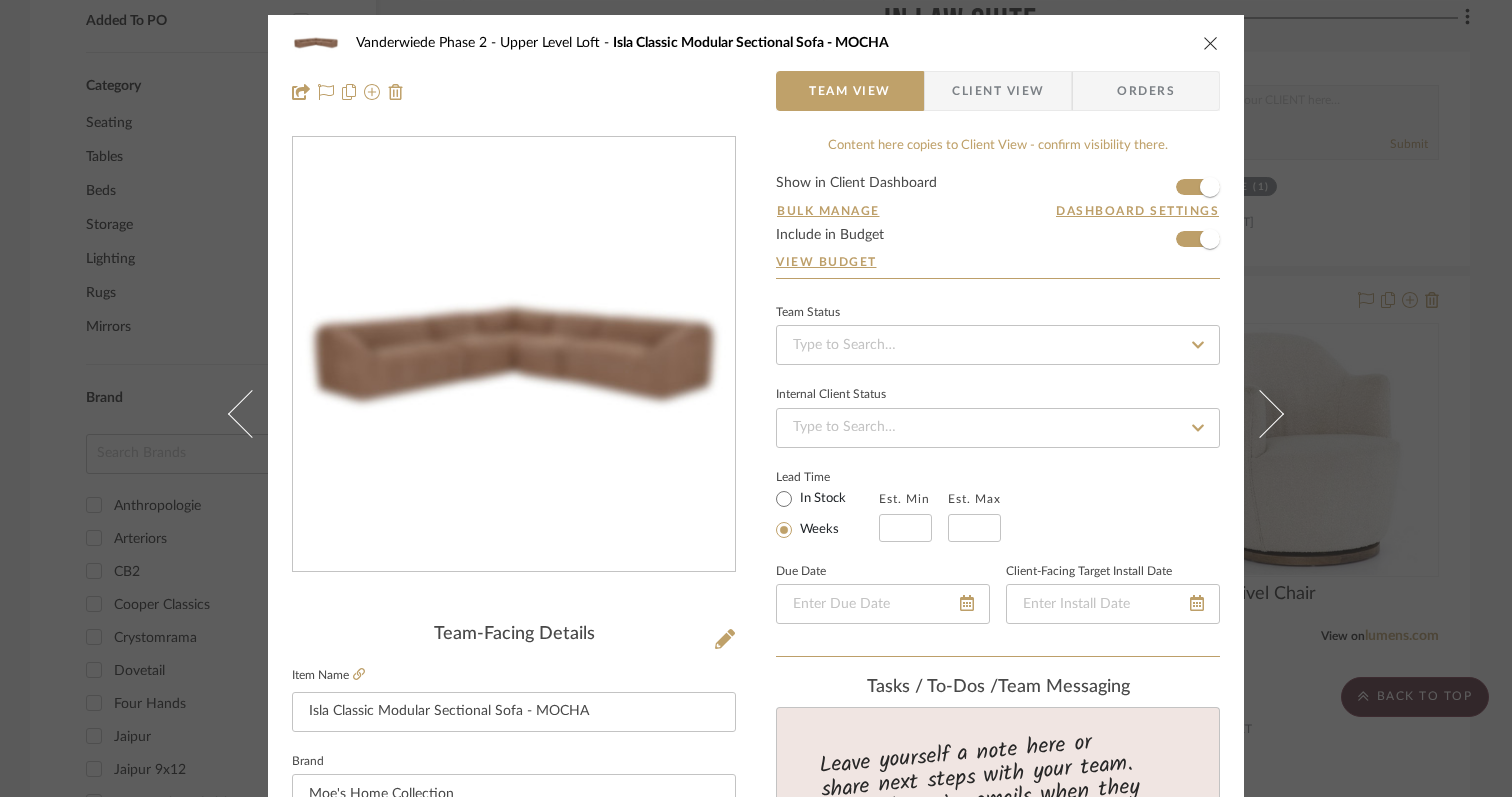 click at bounding box center [1260, 413] 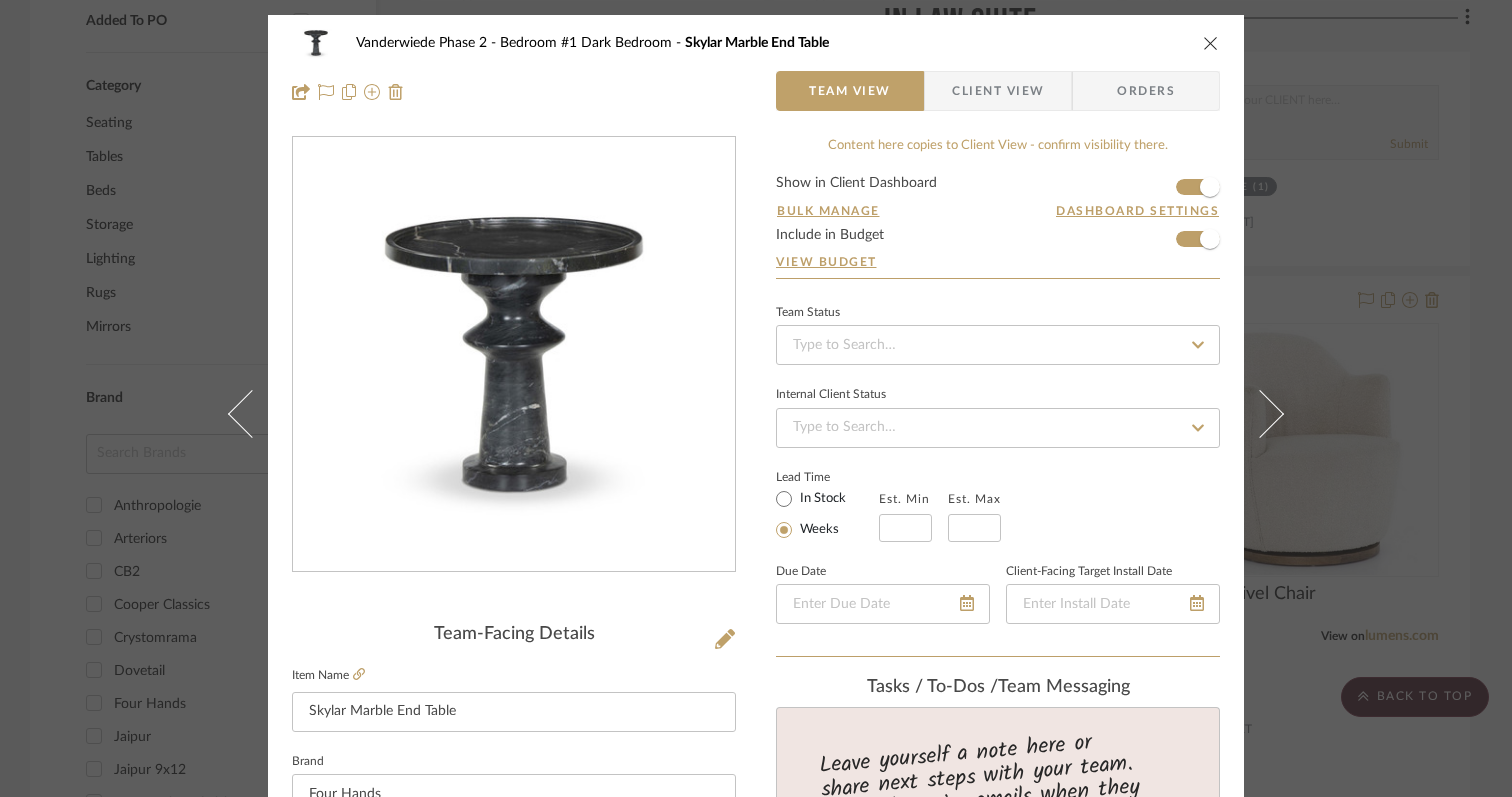click at bounding box center (1260, 413) 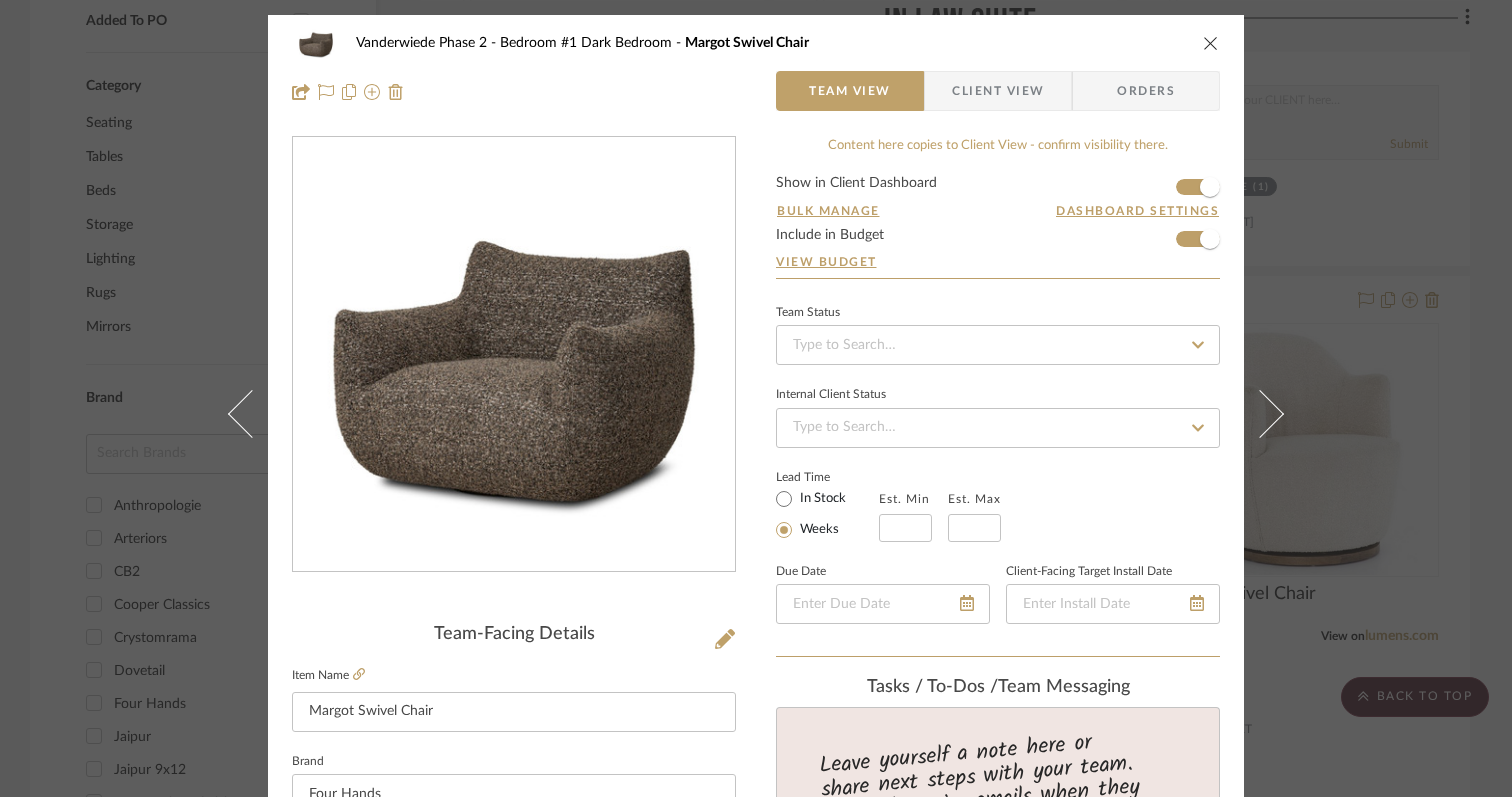 click at bounding box center (1260, 413) 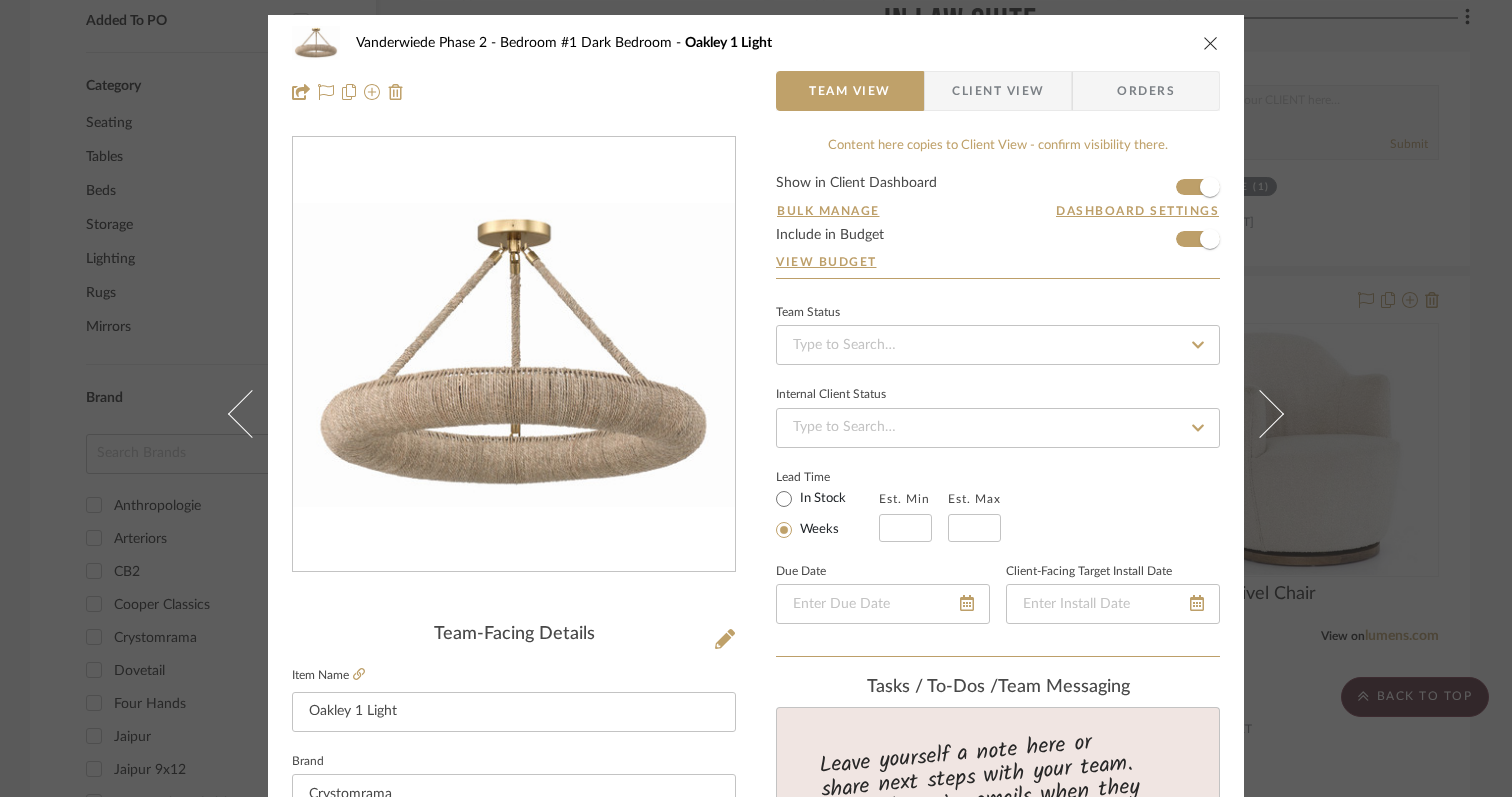 click at bounding box center (1260, 413) 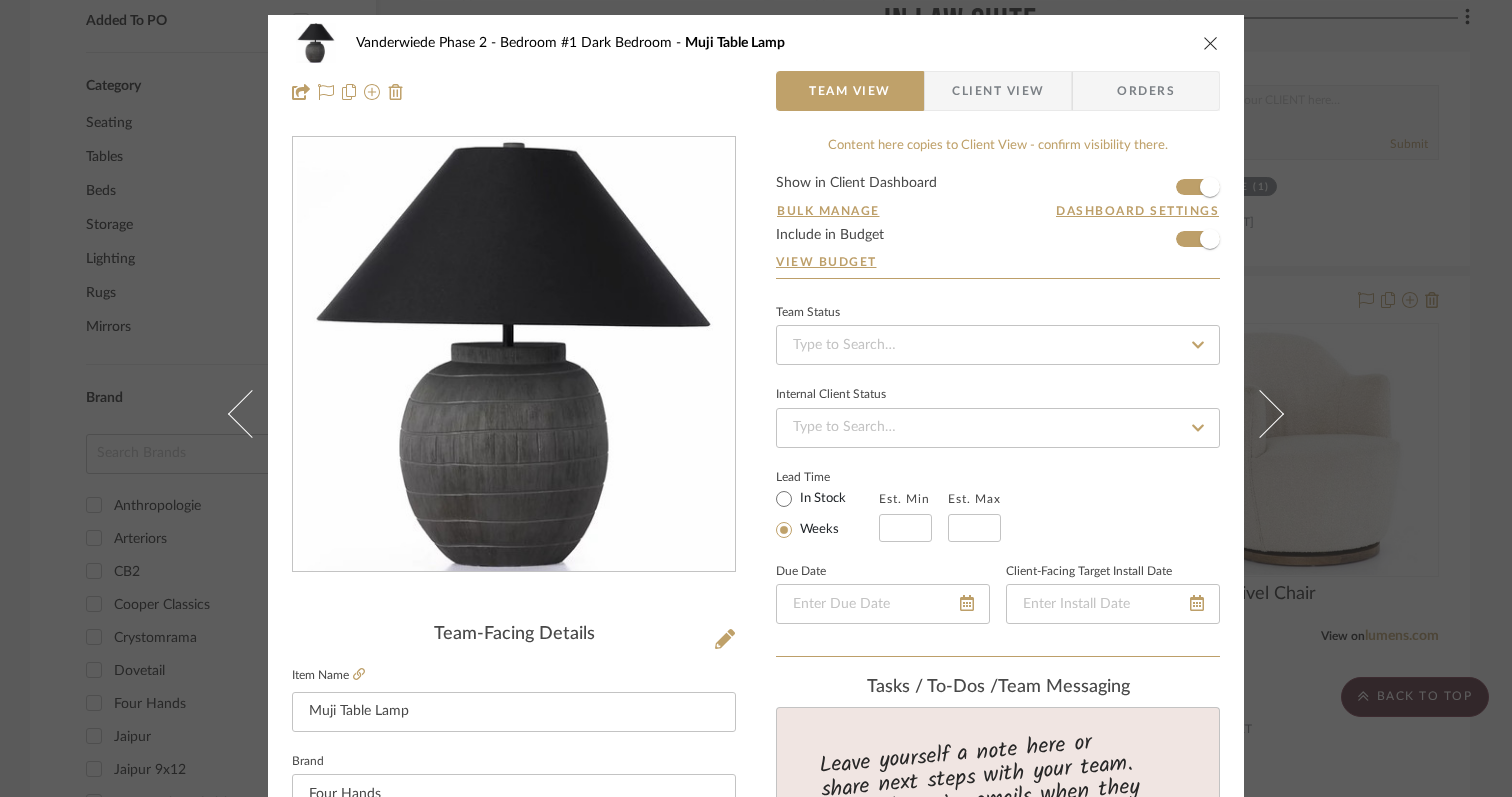 click at bounding box center (1260, 413) 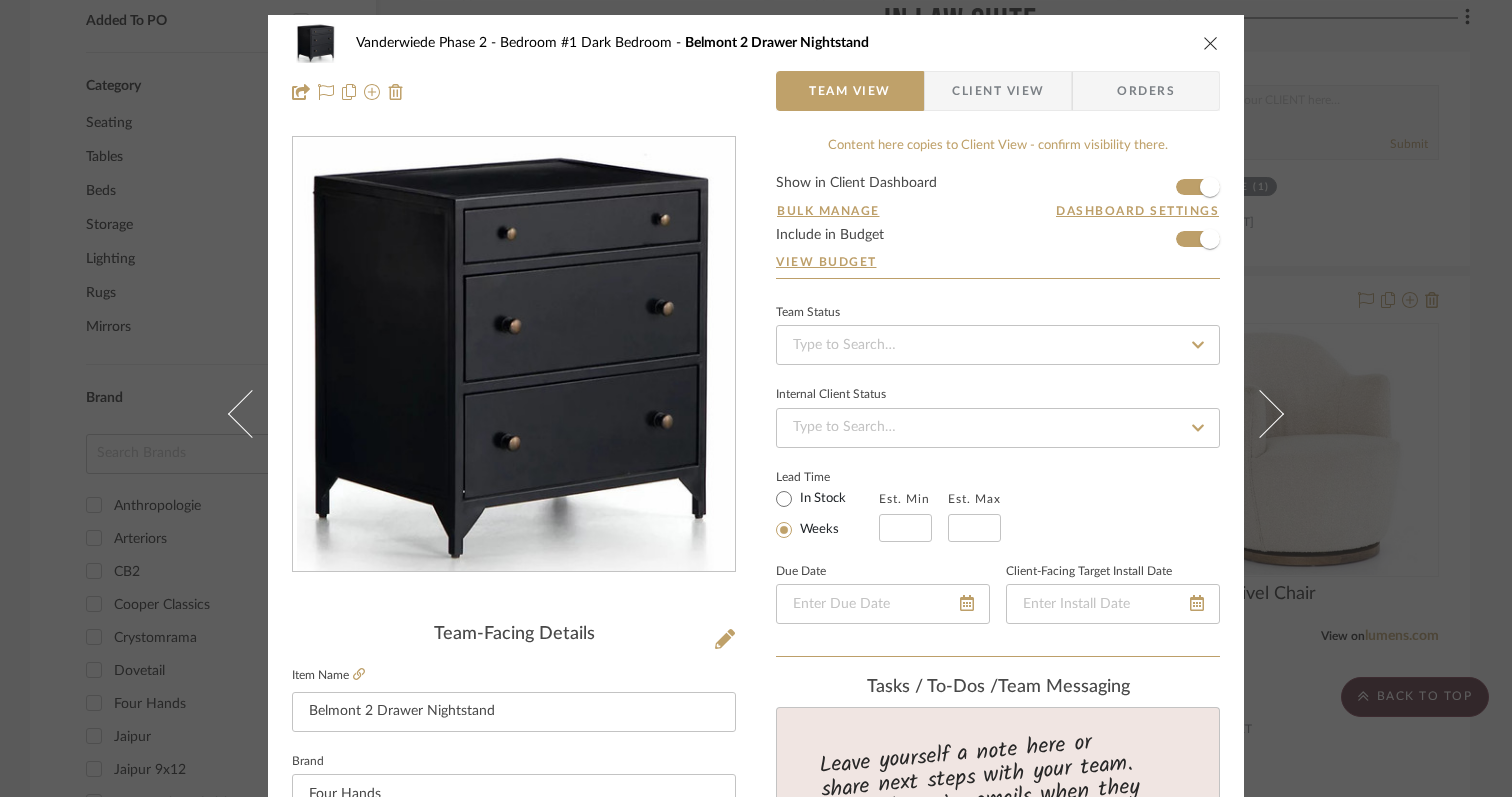 click at bounding box center [1260, 413] 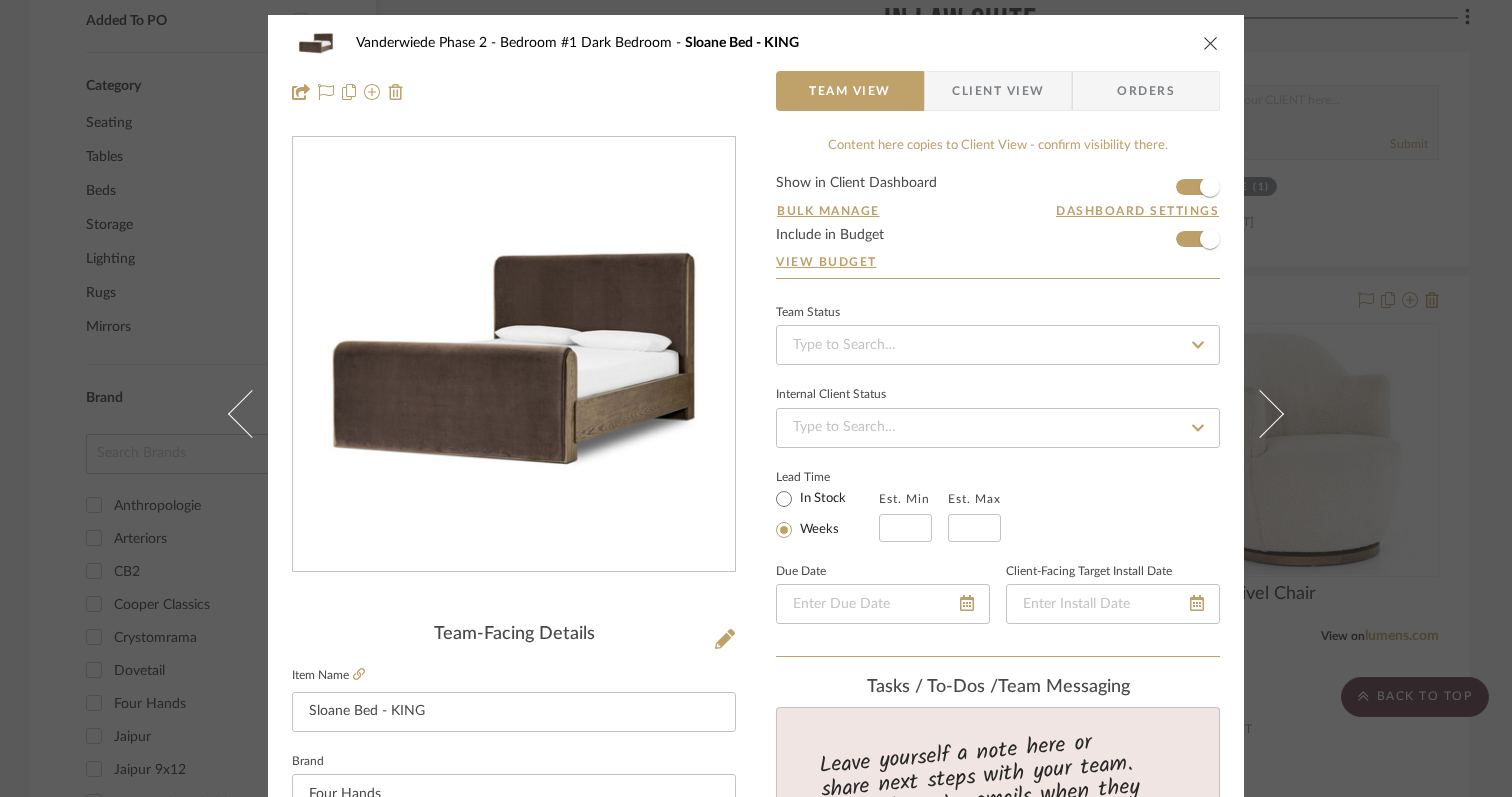 click at bounding box center [1260, 413] 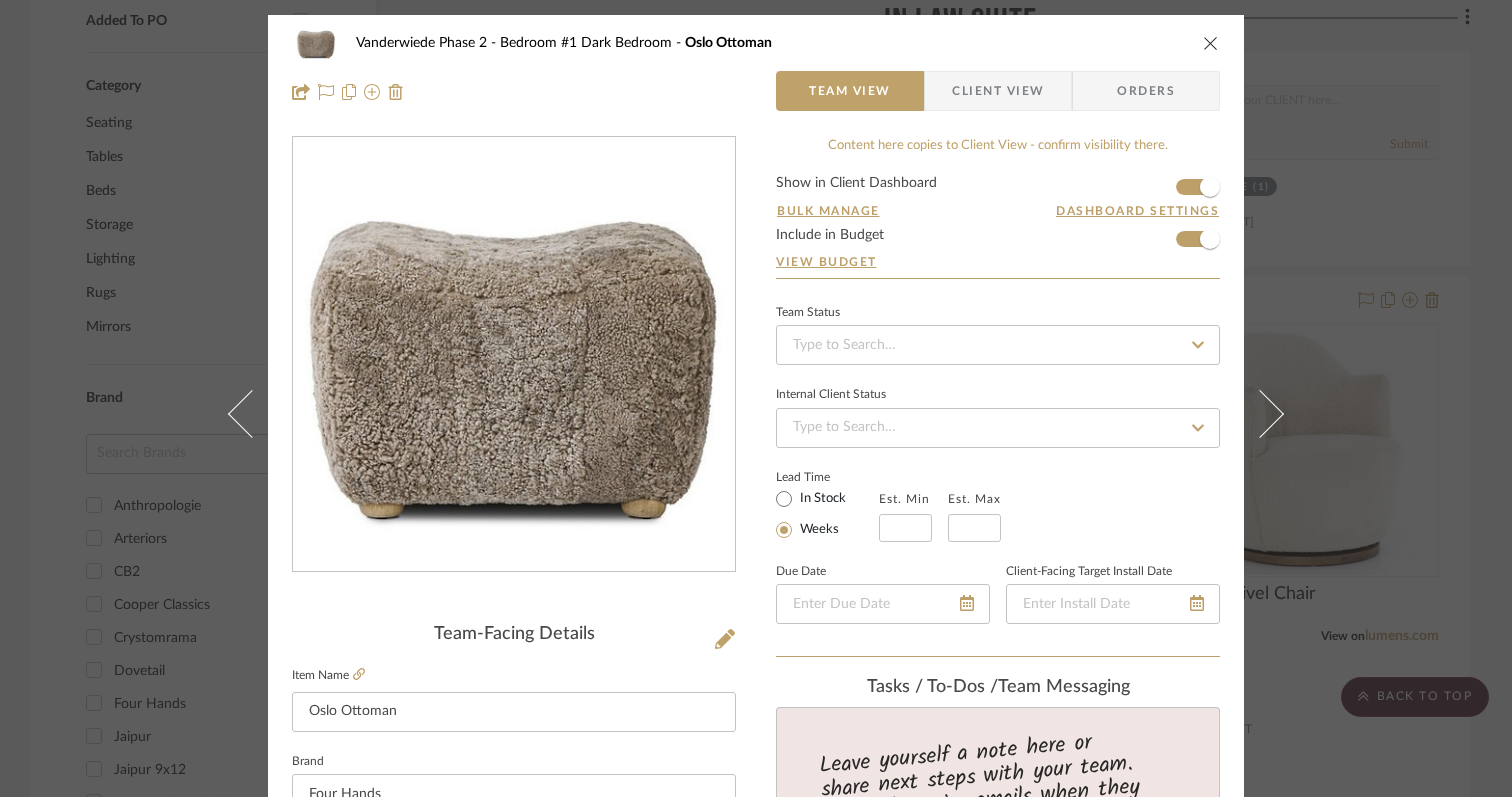 click at bounding box center [1260, 413] 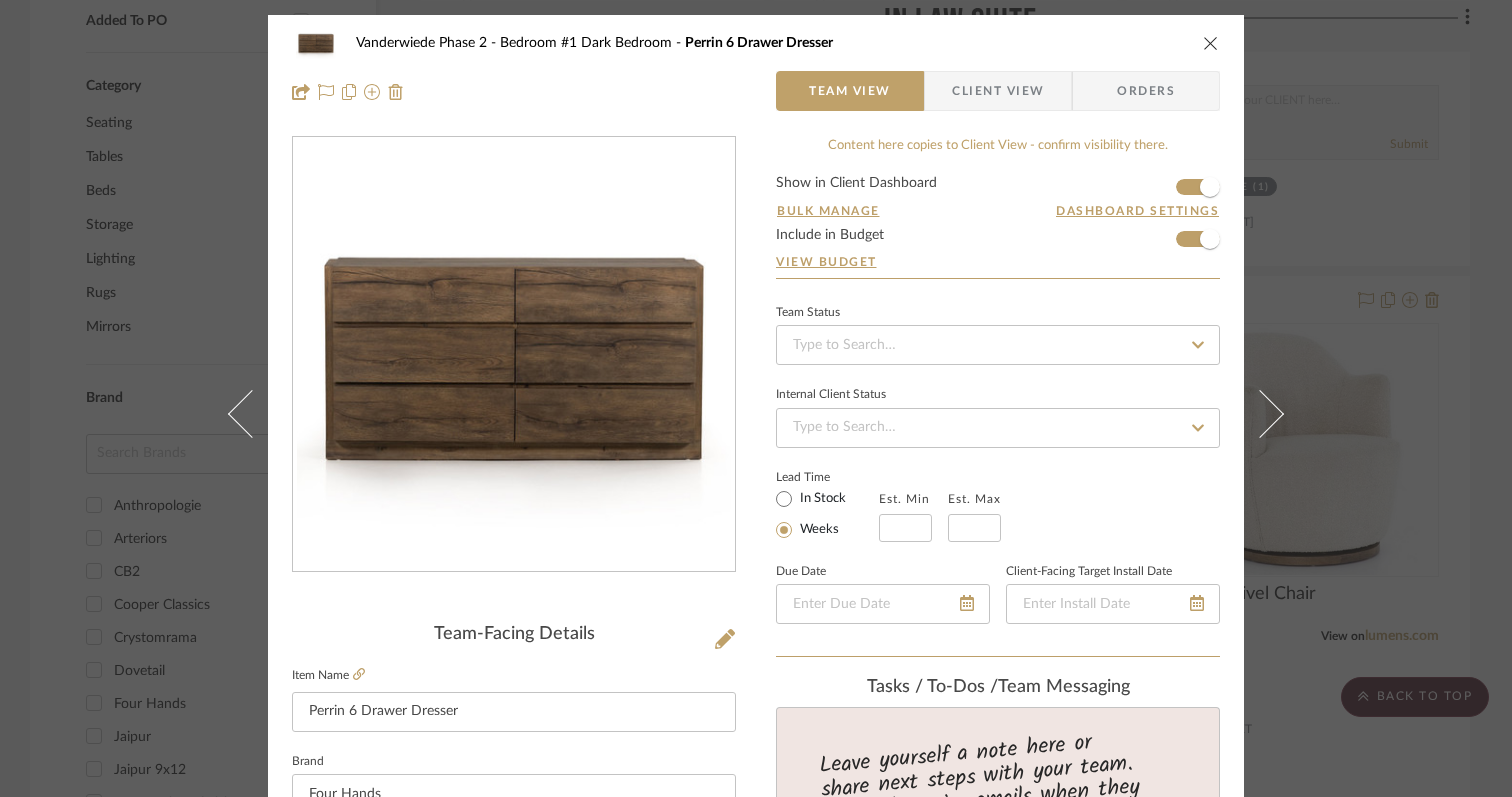 click at bounding box center [1260, 413] 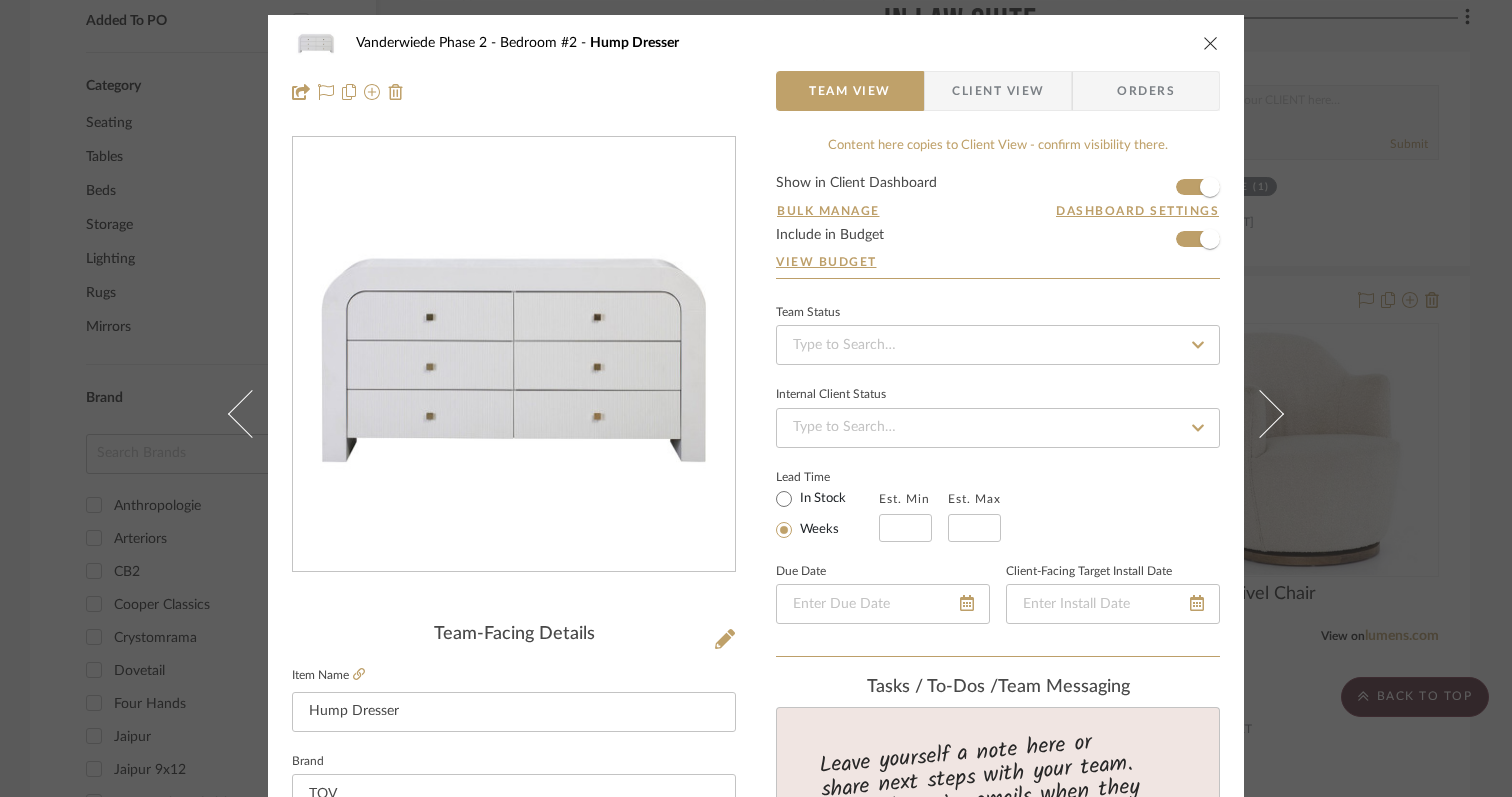 click at bounding box center (1260, 413) 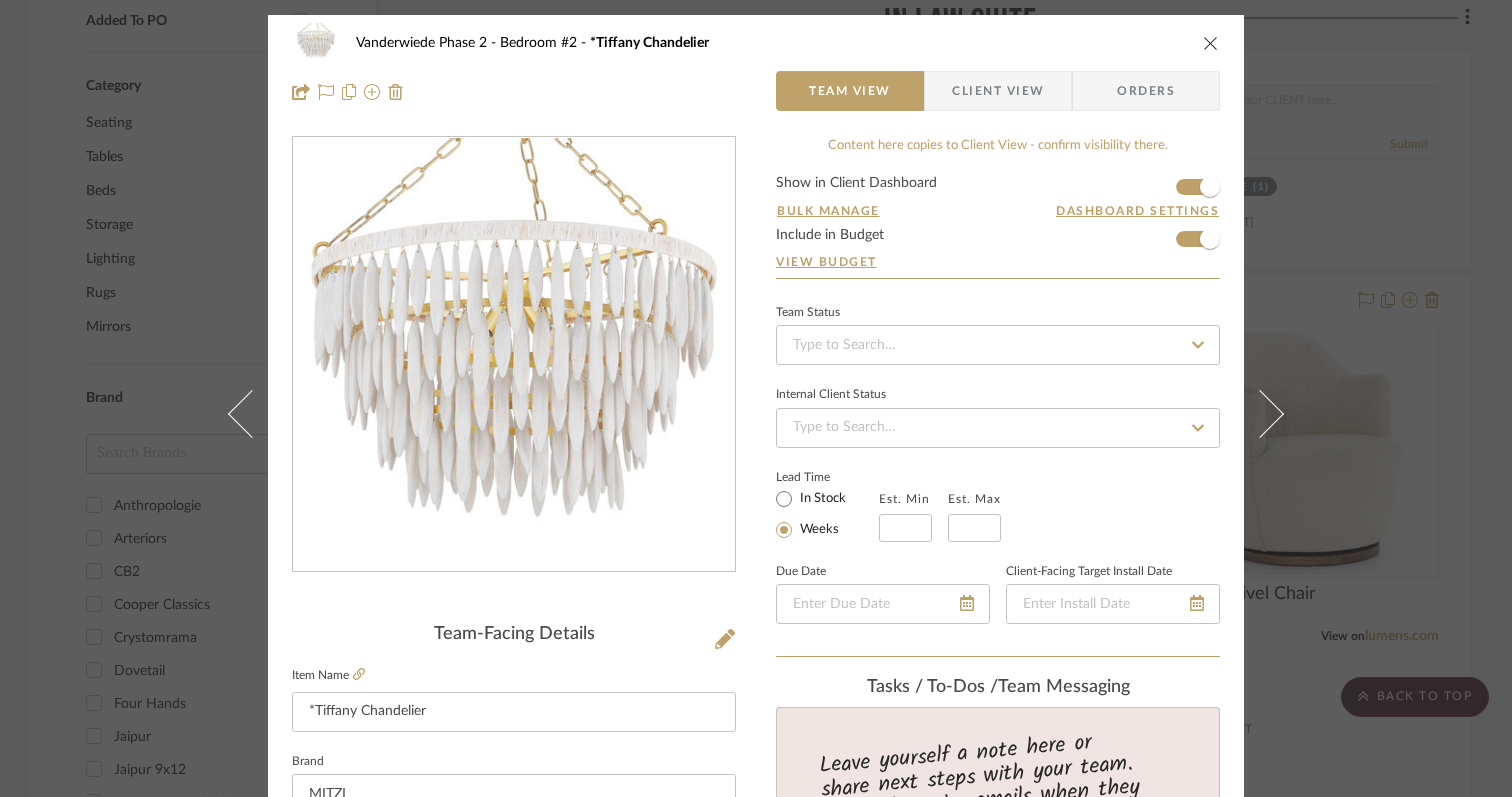 click at bounding box center (1260, 413) 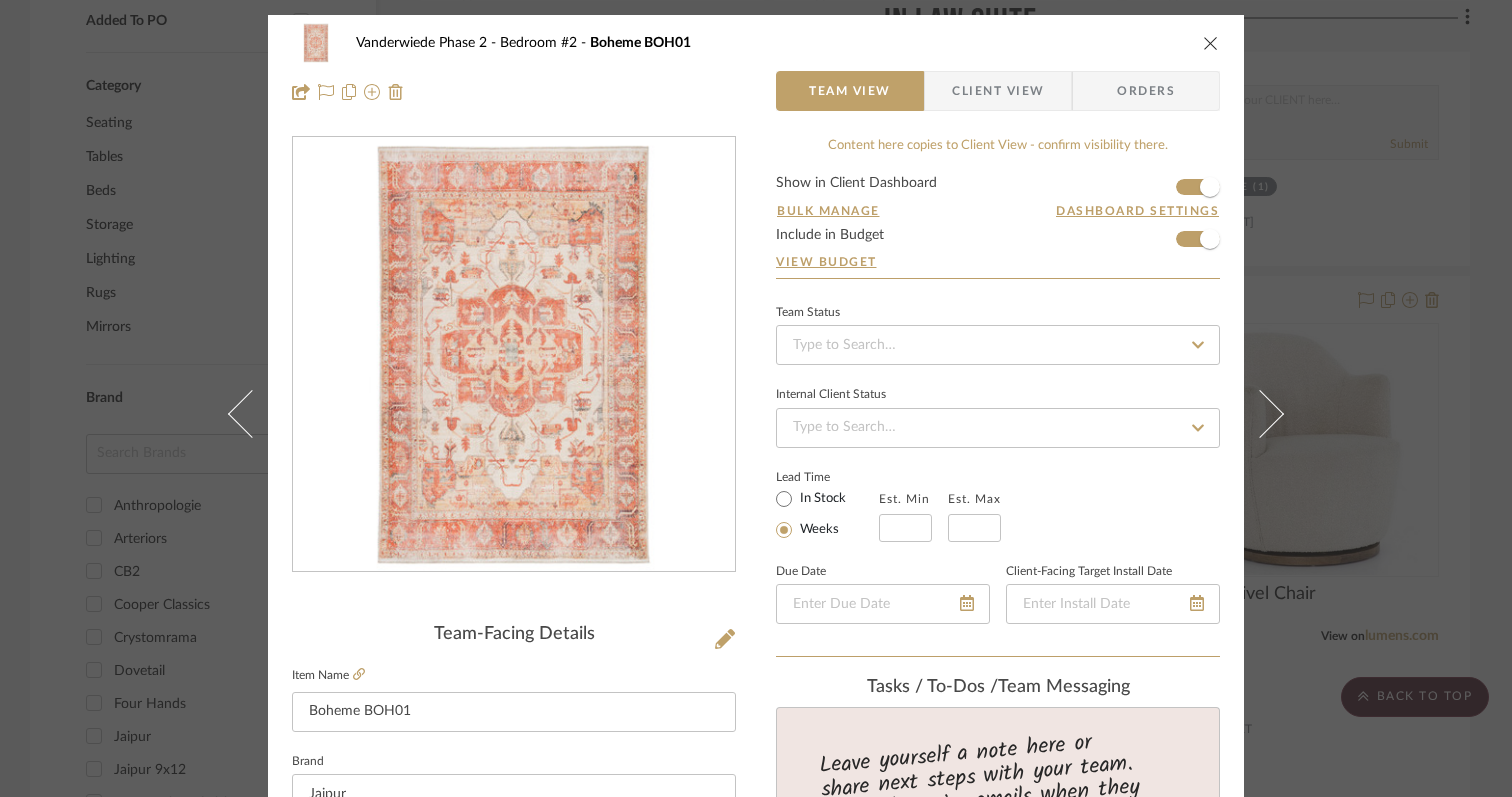 click at bounding box center (1260, 413) 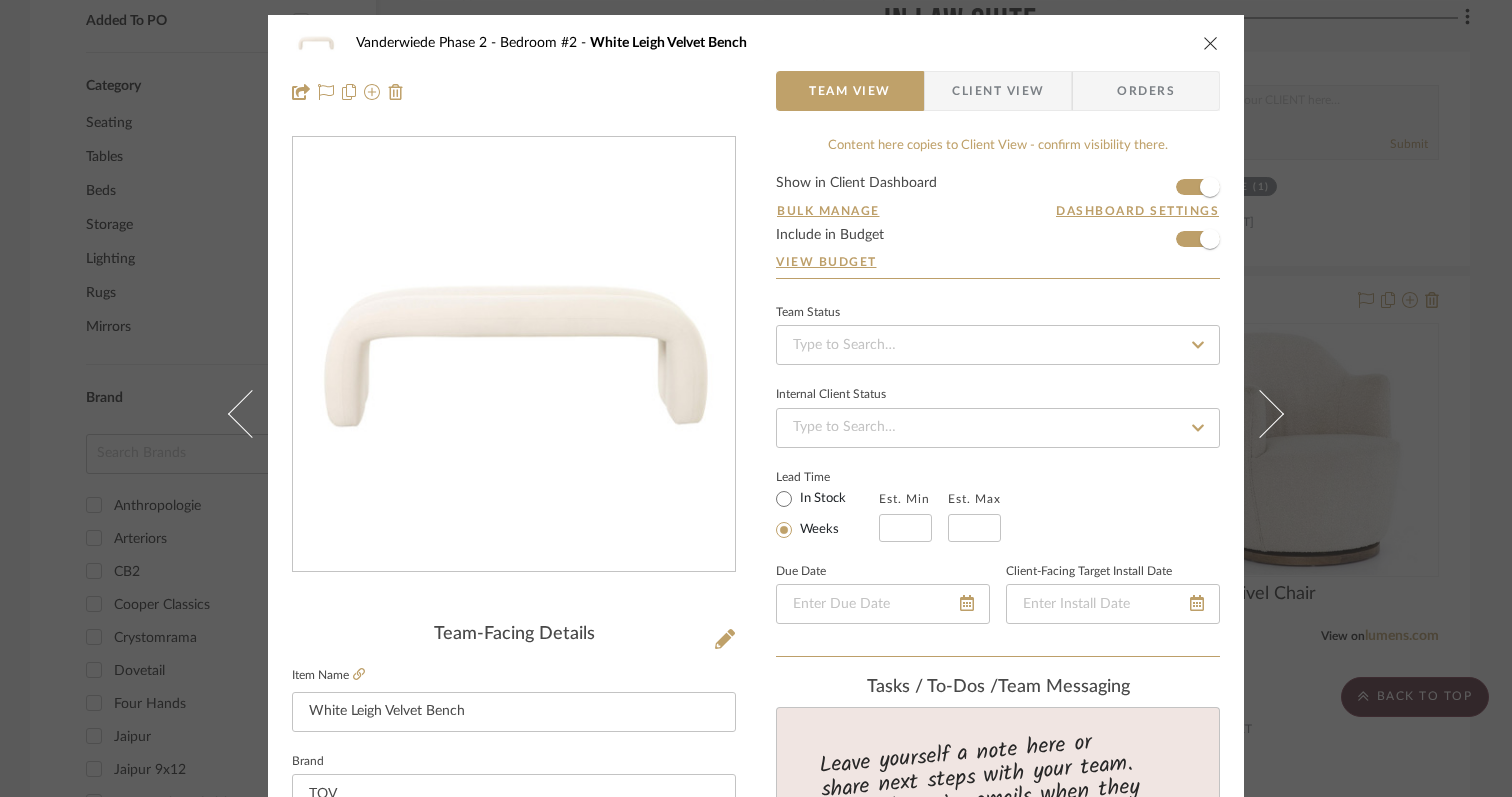click at bounding box center [1260, 413] 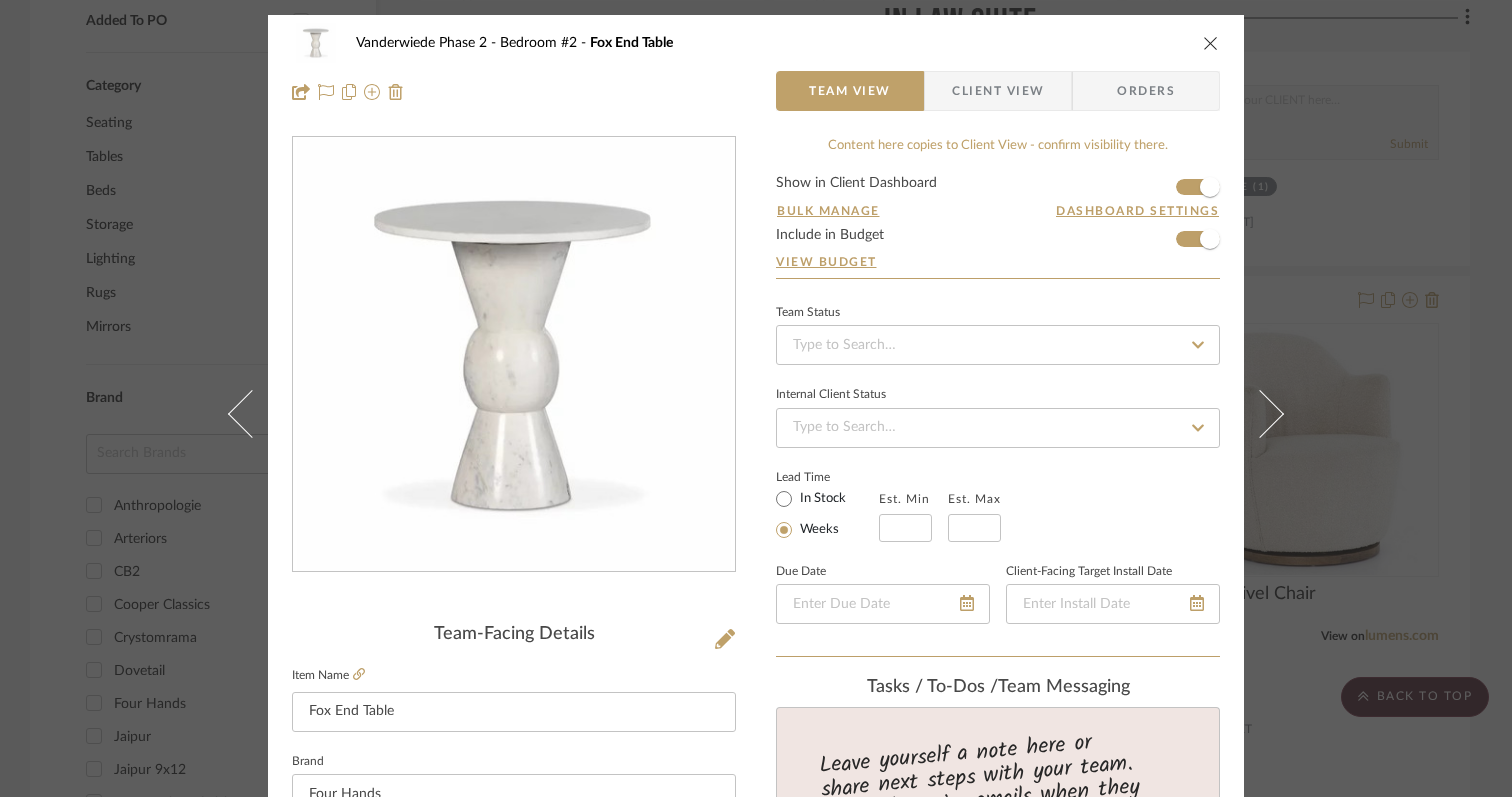 click at bounding box center [1260, 413] 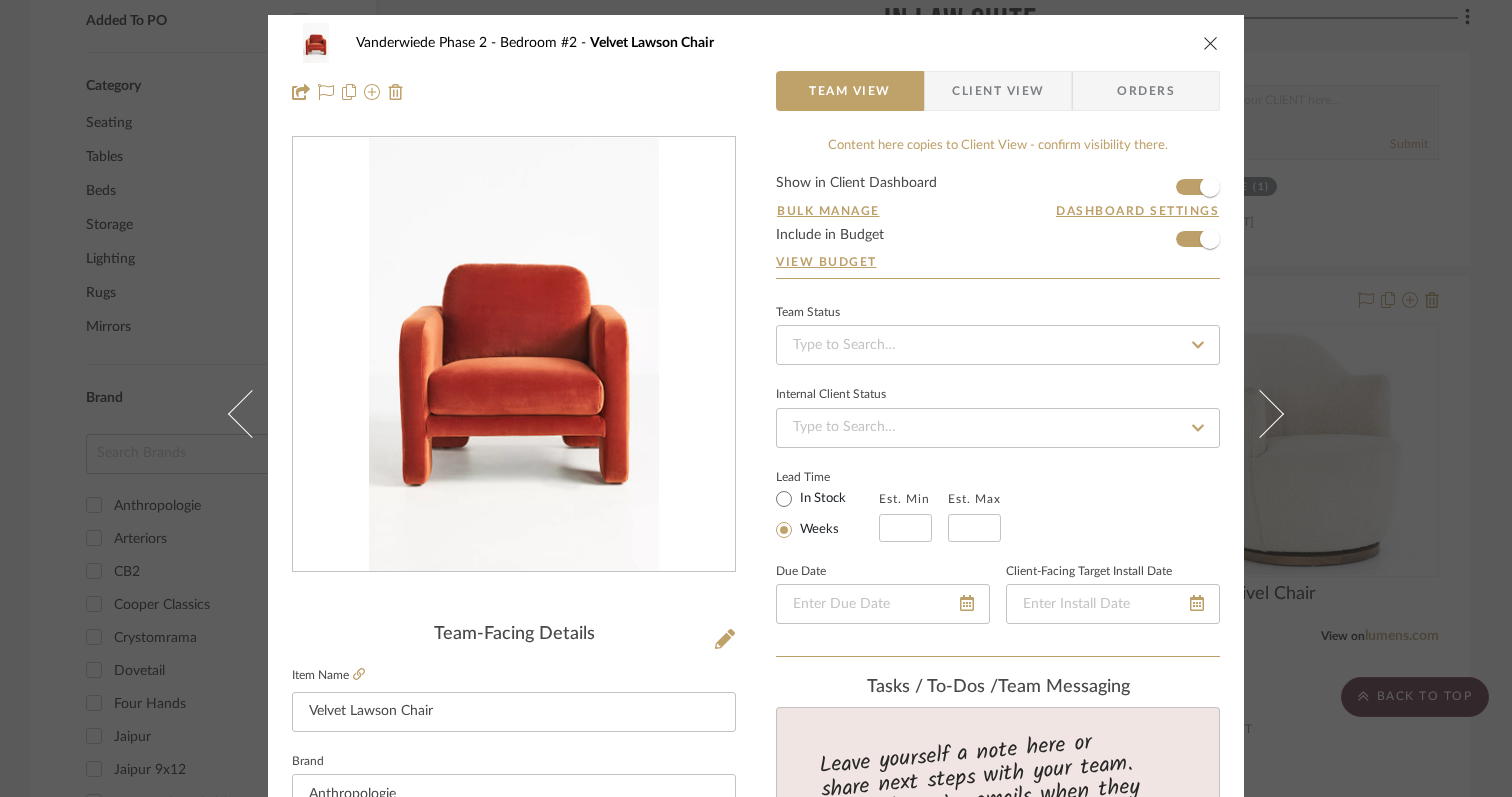click at bounding box center (1260, 413) 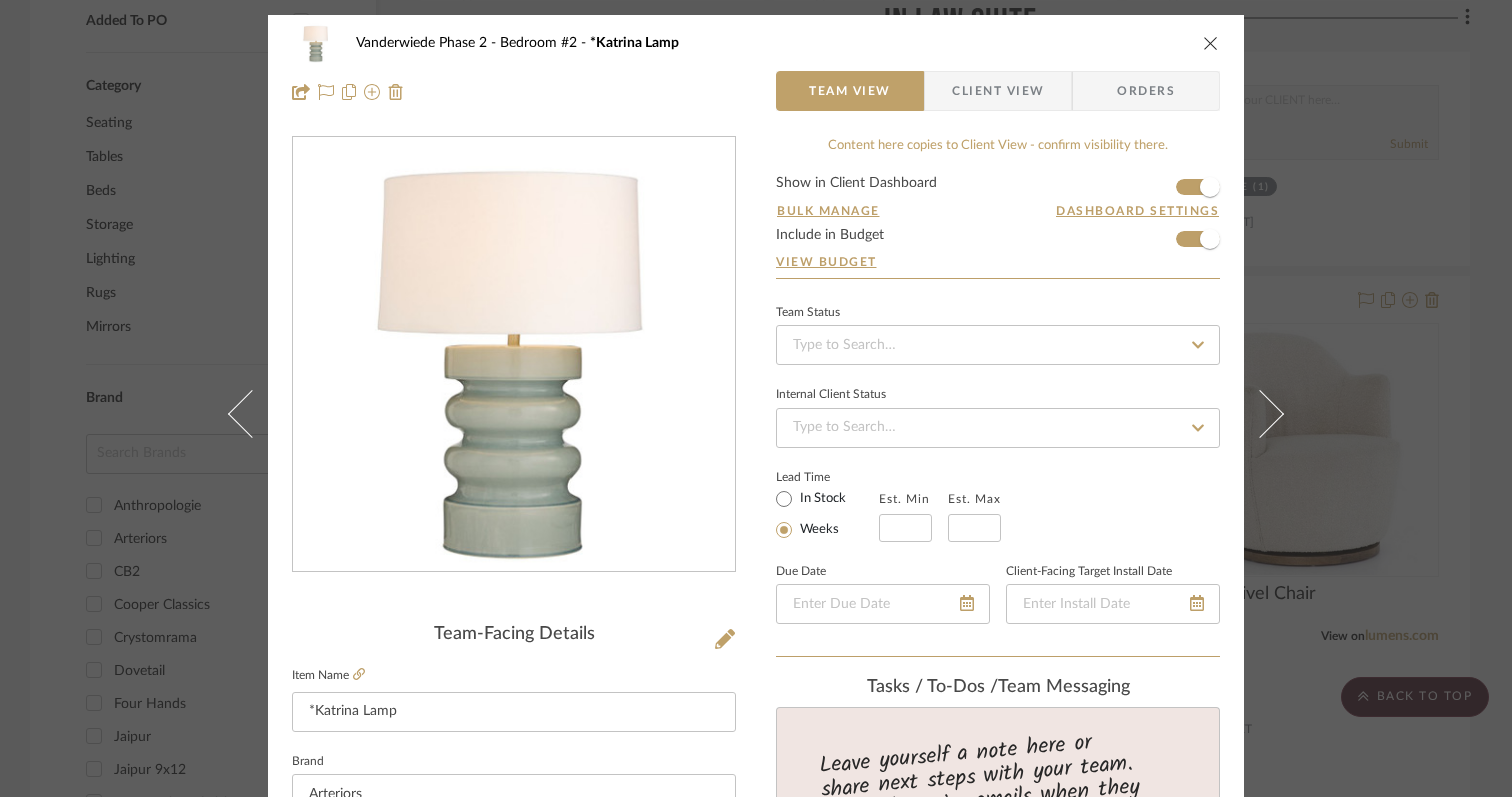 click at bounding box center [1260, 413] 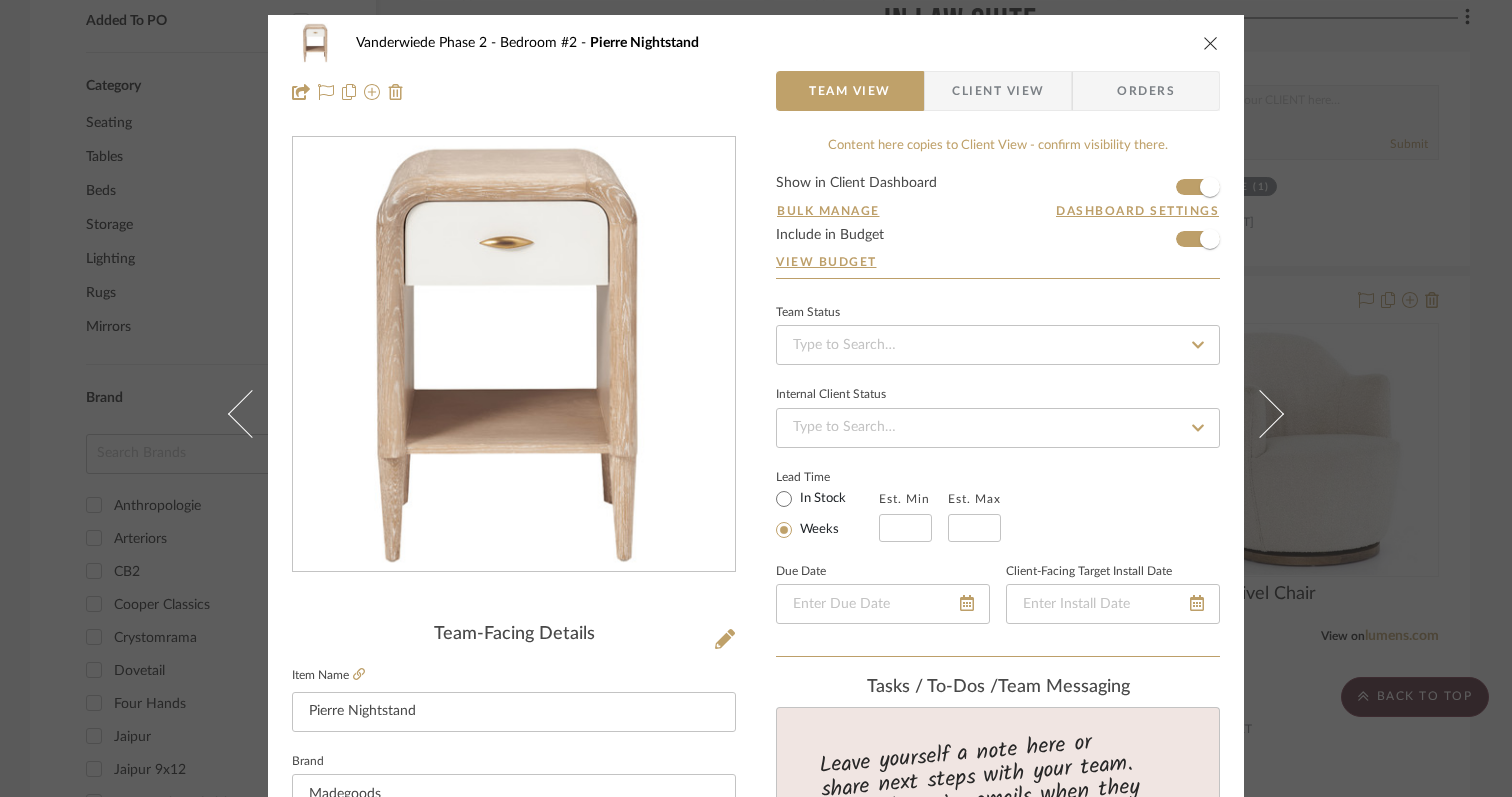 click at bounding box center (1260, 413) 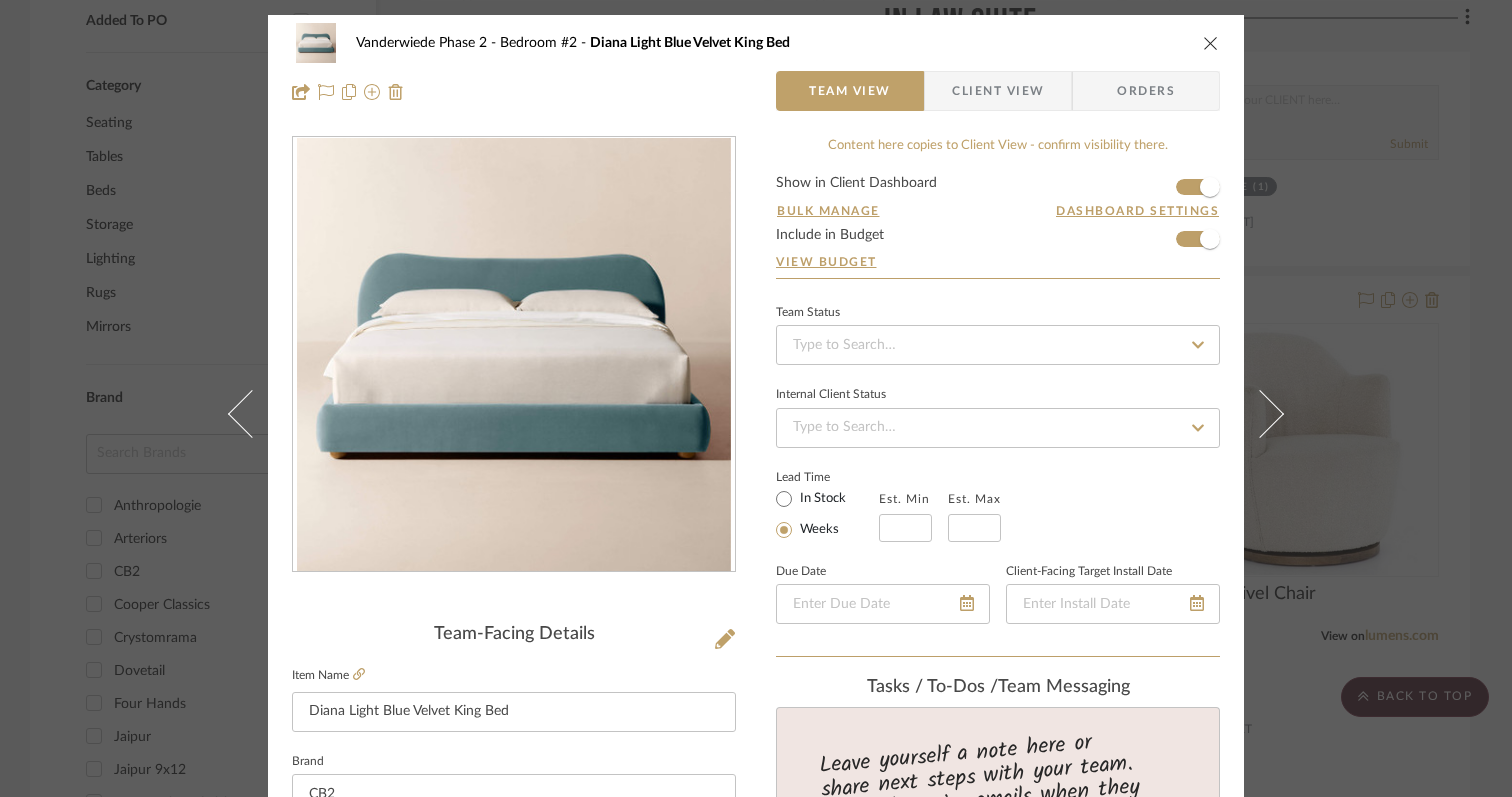 click at bounding box center [1260, 413] 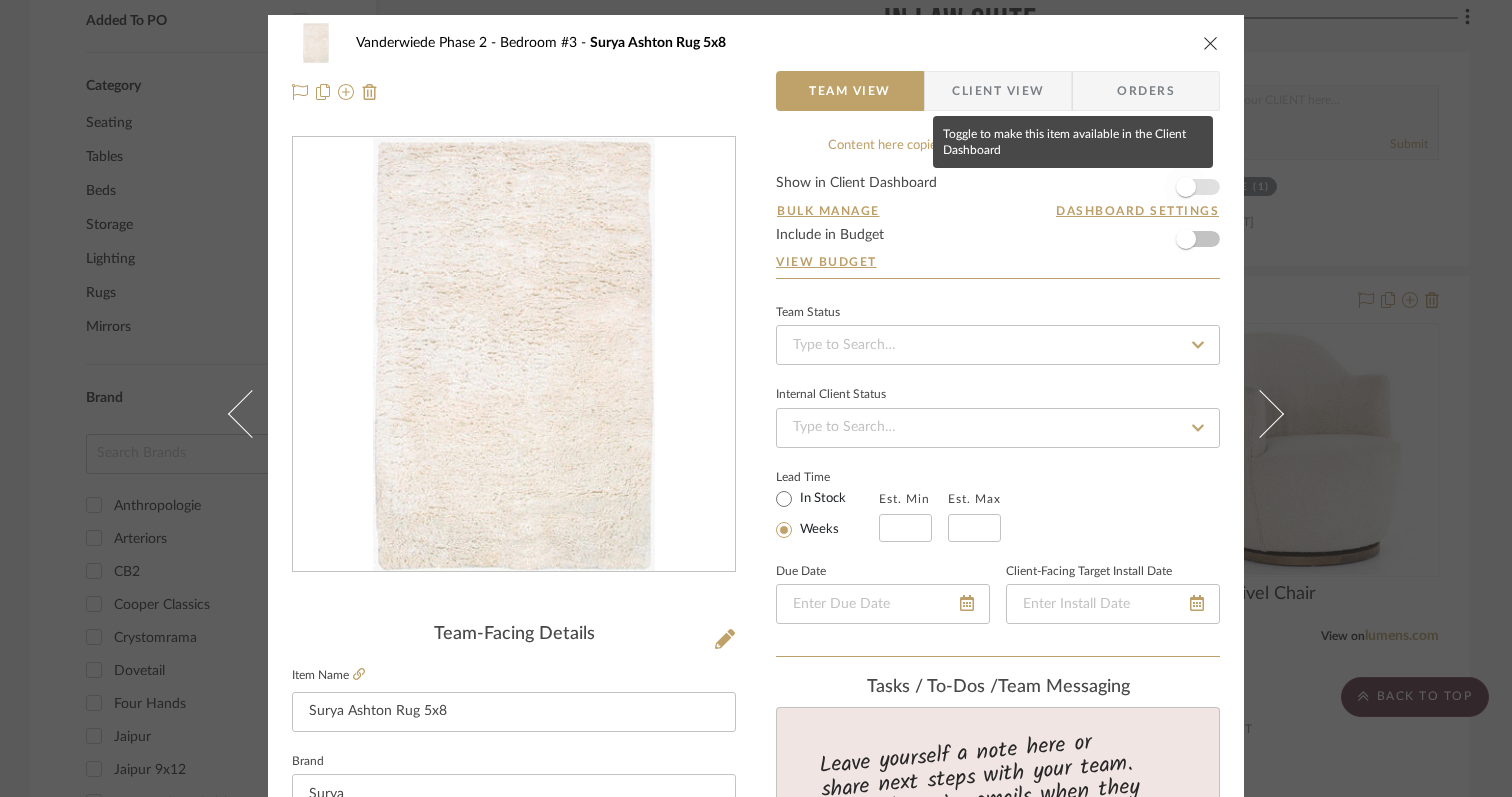 click at bounding box center [1186, 187] 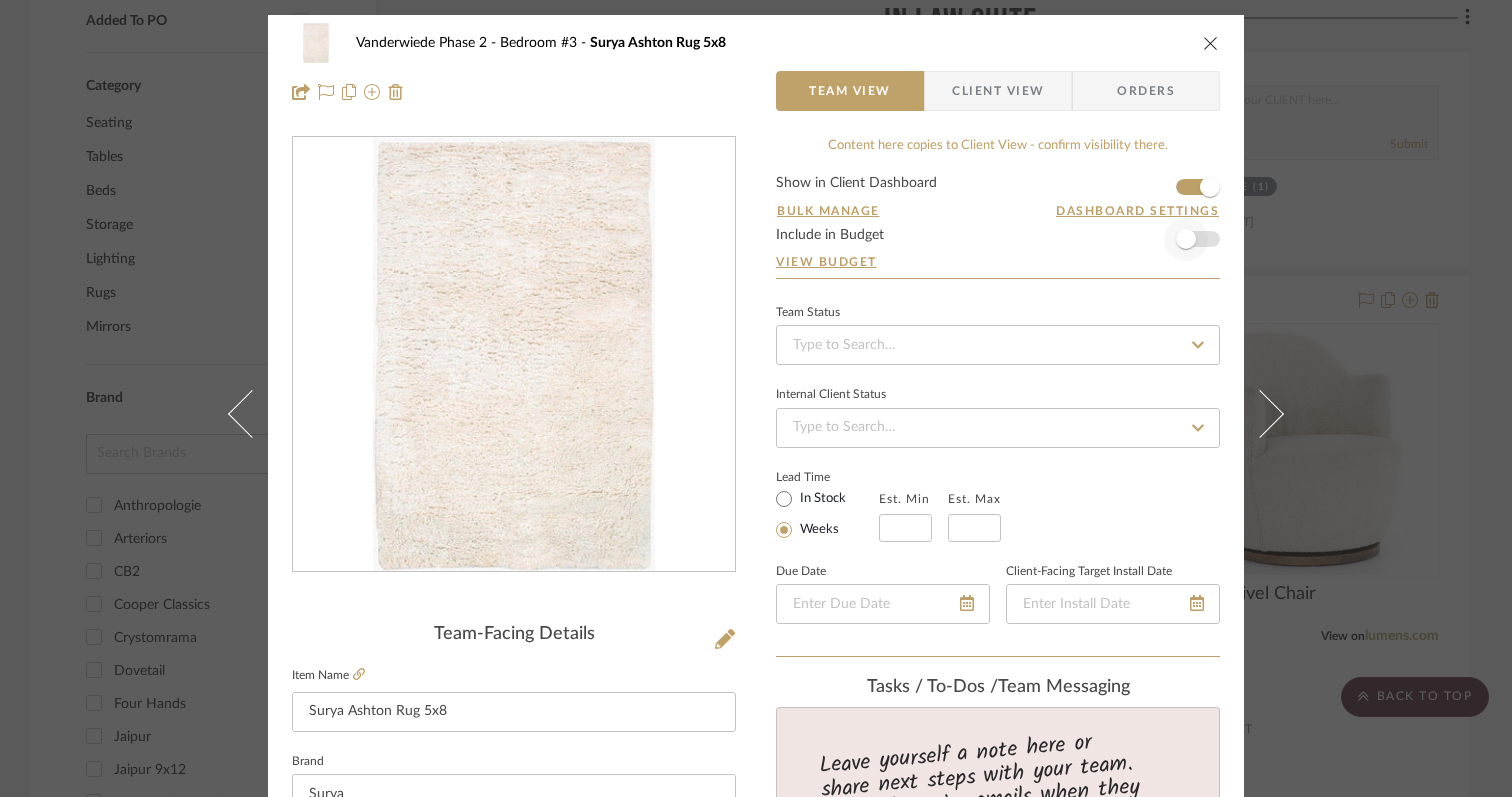 type 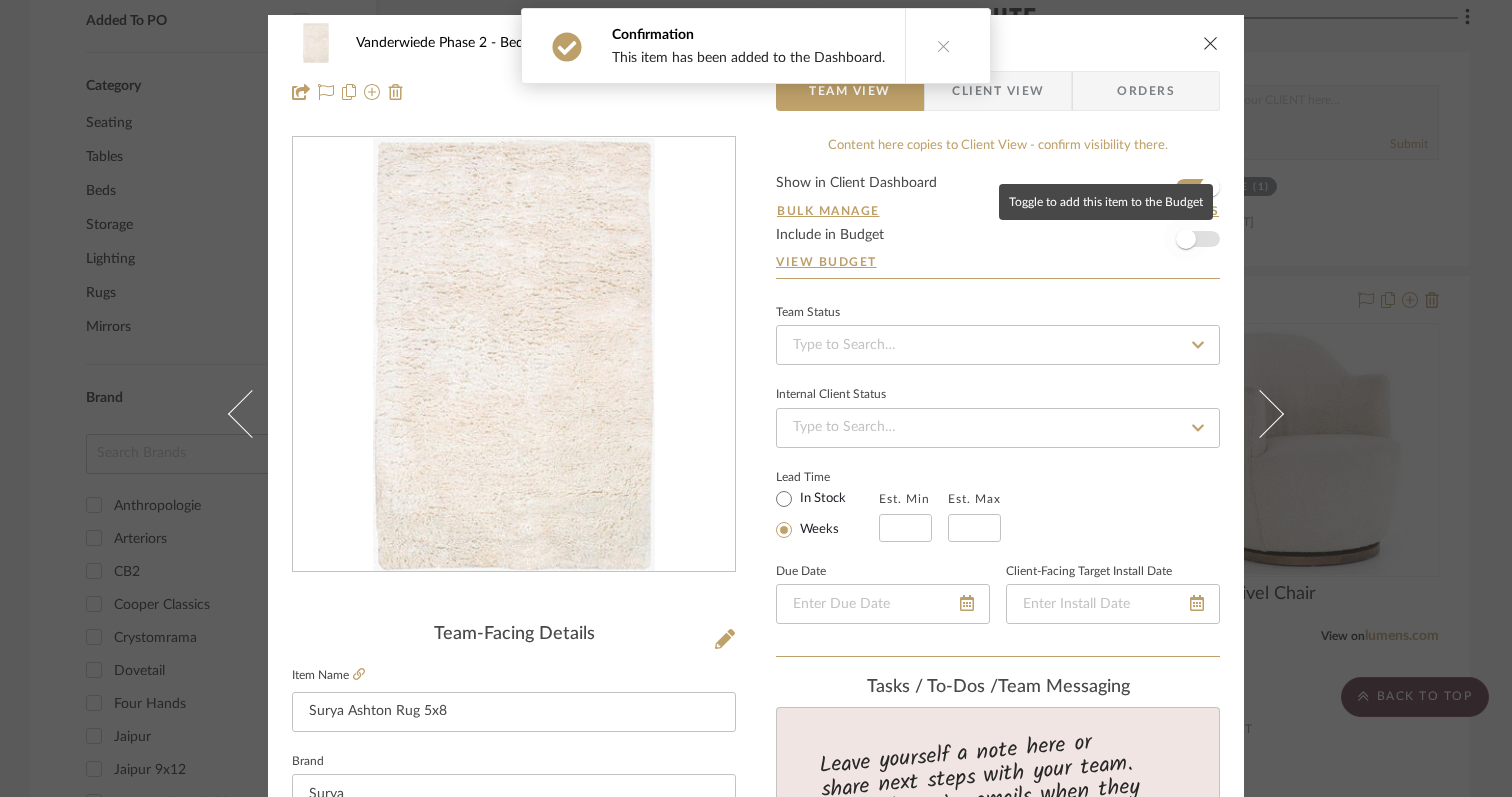 click at bounding box center (1186, 239) 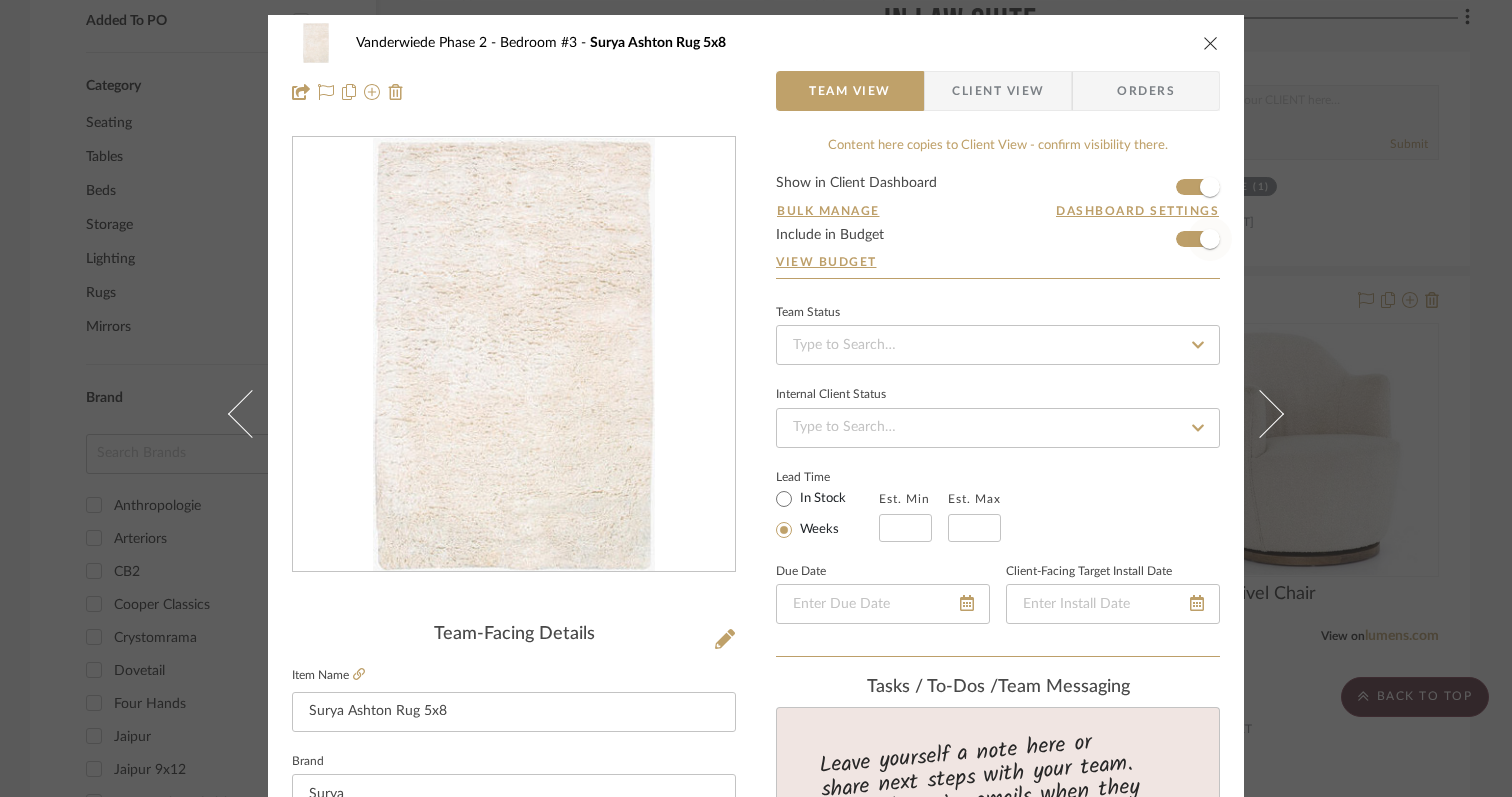 type 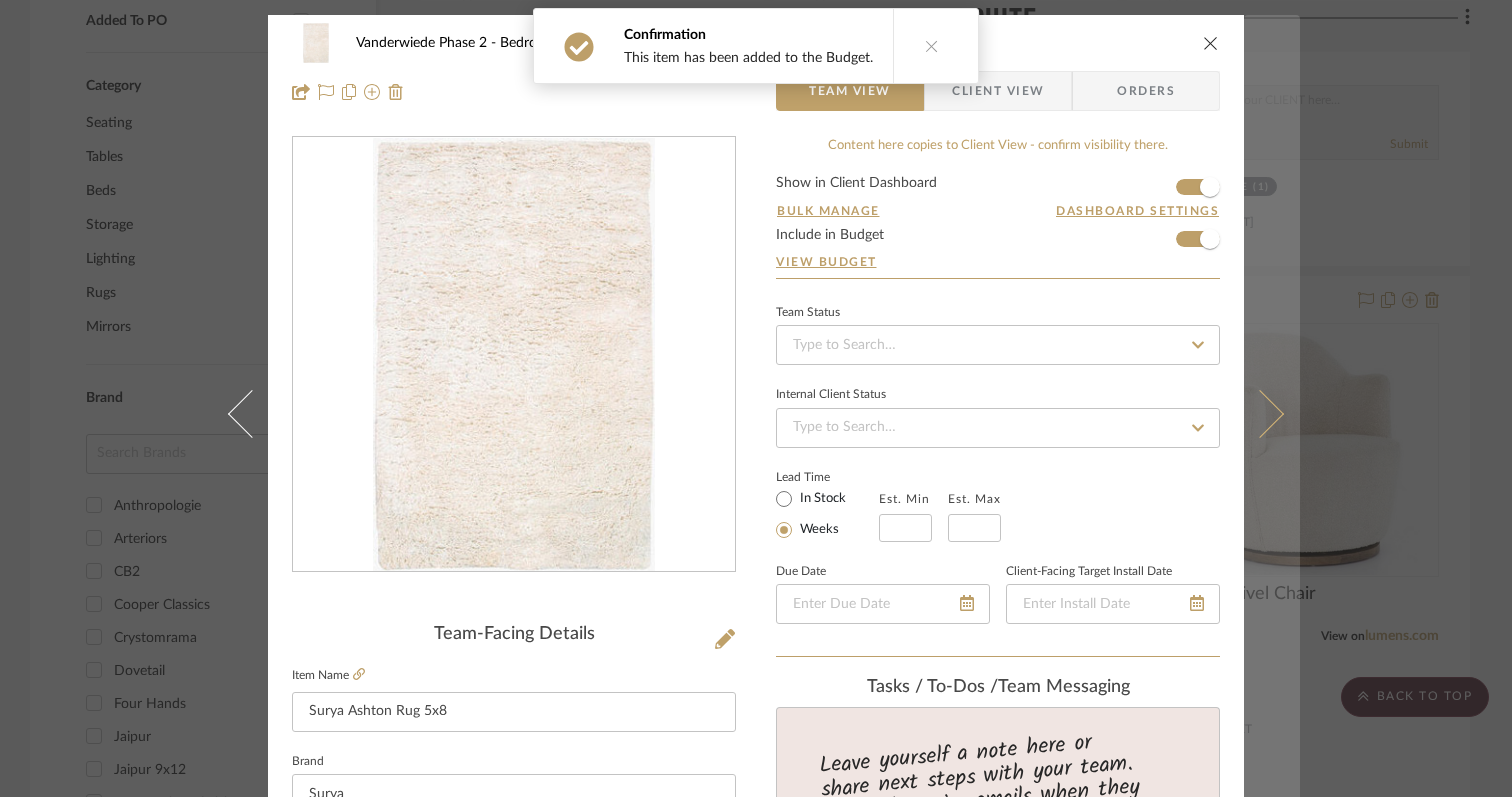 click at bounding box center (1260, 413) 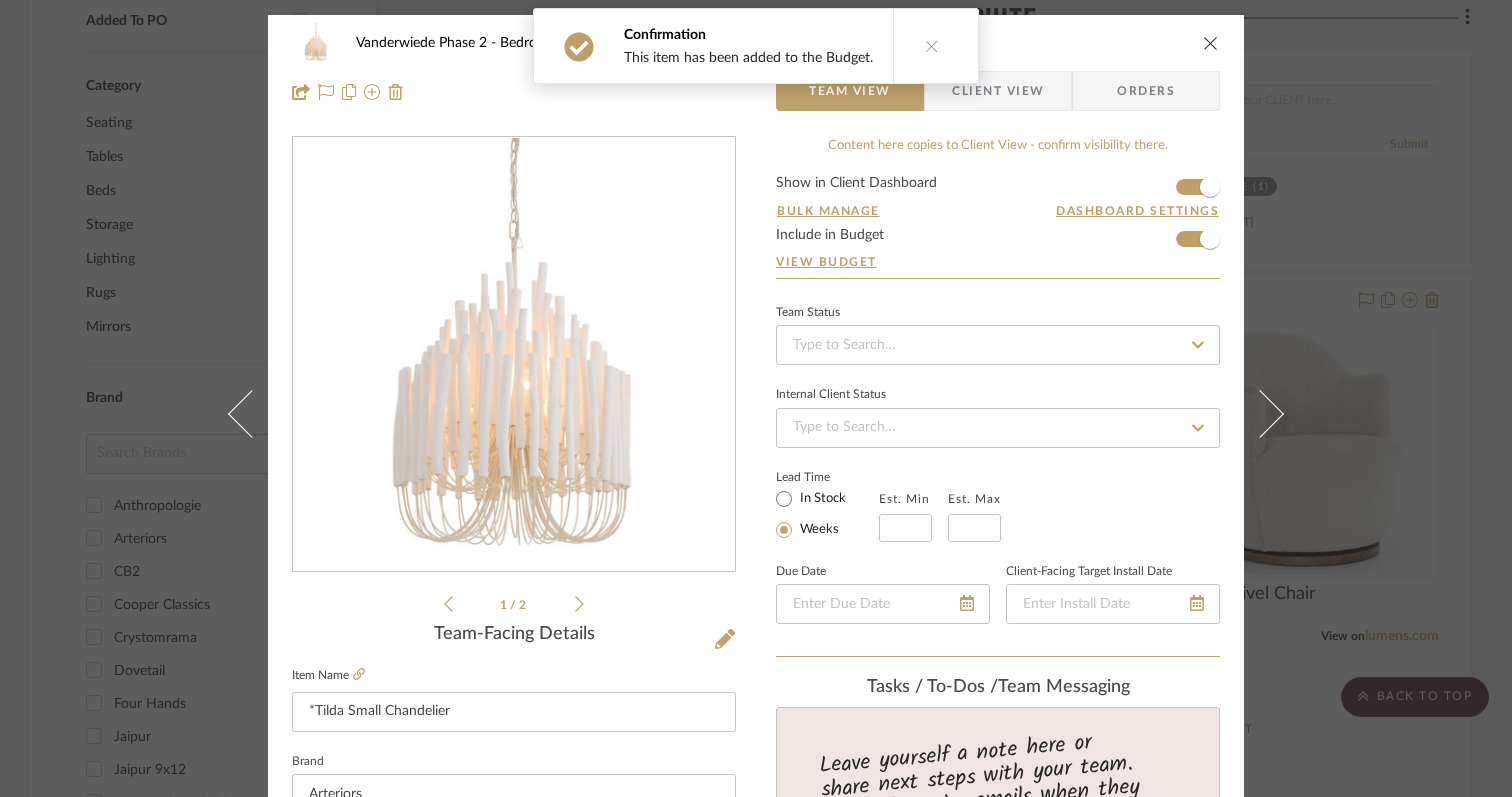 click at bounding box center [1260, 413] 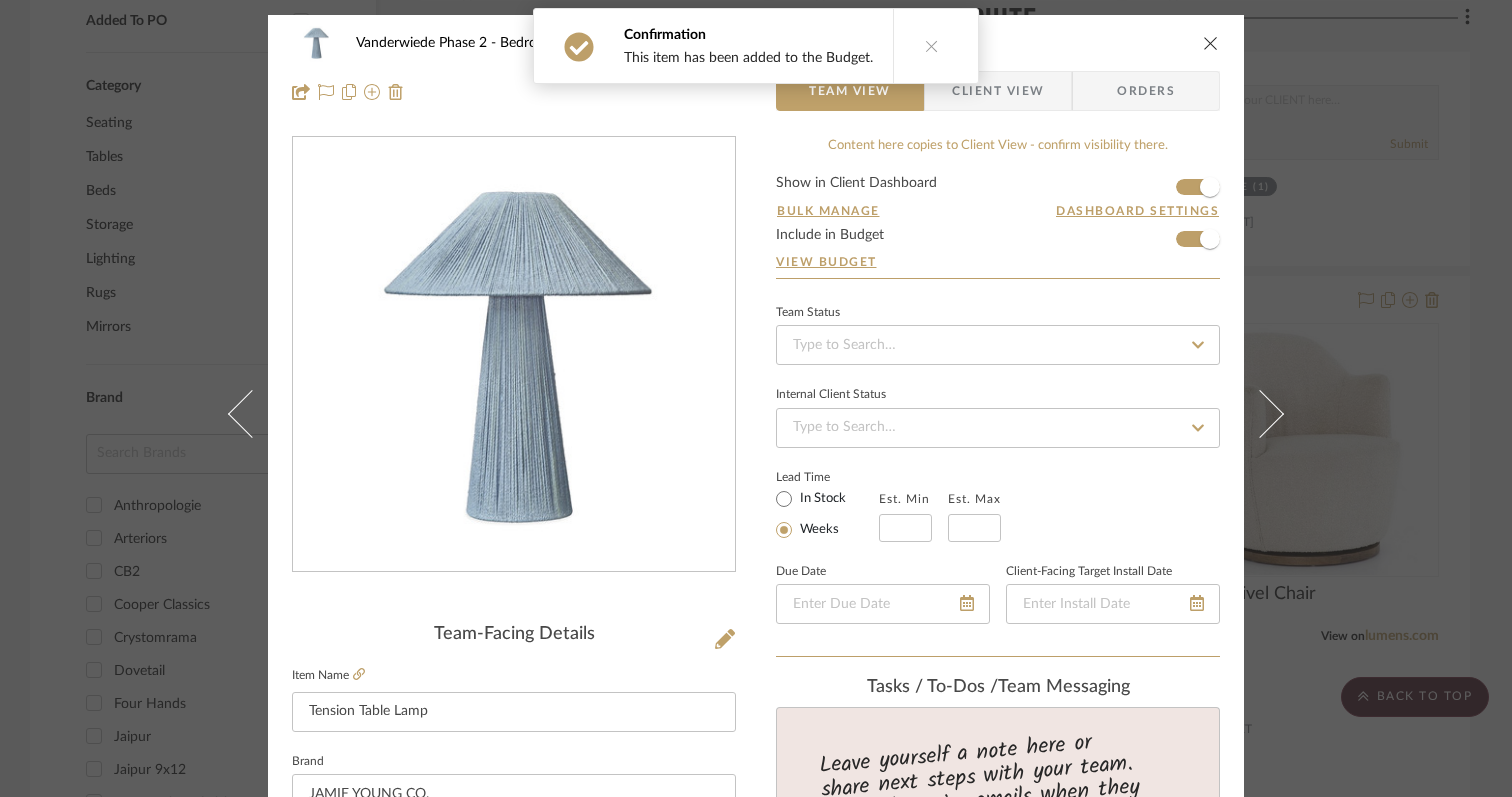 click at bounding box center (1260, 413) 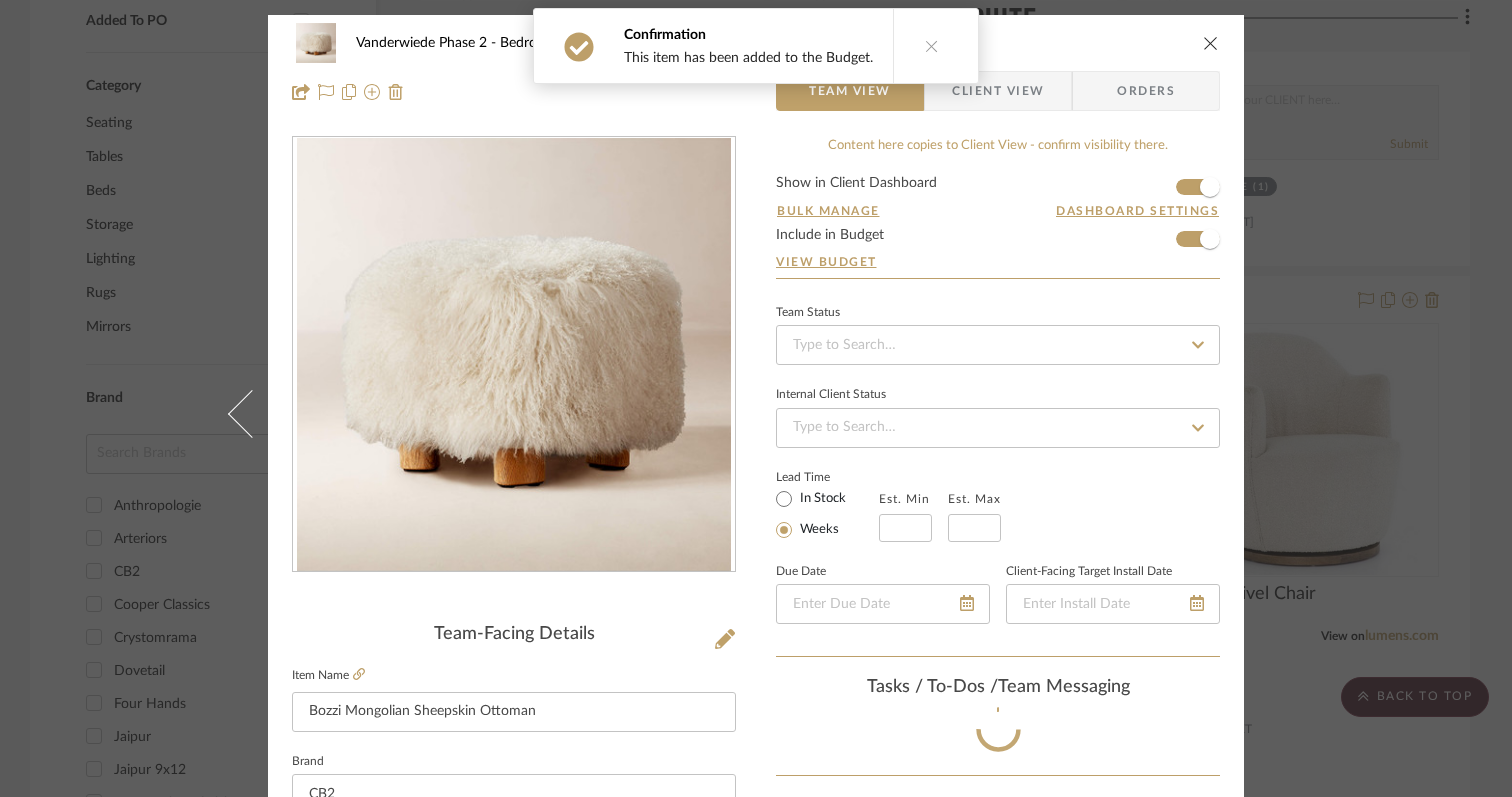 click on "Vanderwiede Phase 2 Bedroom #3 Bozzi Mongolian Sheepskin Ottoman Team View Client View Orders  Team-Facing Details   Item Name  Bozzi Mongolian Sheepskin Ottoman  Brand  CB2  Internal Description   Dimensions   Product Specifications  ETA, early August  Reference Price   Reference Price Type  DNET  Item Costs   View Budget   Markup %  (Use "-X%" to discount) 30%  Unit Cost  $999.00  Cost Type  DNET  Client Unit Price  $1,298.70  Quantity  2  Unit Type  Each  Subtotal   $2,597.40   Tax %  6%  Total Tax   $155.84   Shipping Cost  $0.00  Ship. Markup %  12% Taxable  Total Shipping   $0.00  Total Client Price  $2,753.24  Your Cost  $2,117.88  Your Margin  $599.40  Content here copies to Client View - confirm visibility there.  Show in Client Dashboard  Bulk Manage Dashboard Settings  Include in Budget   View Budget  Team Status Internal Client Status  Lead Time  In Stock Weeks  Est. Min   Est. Max   Due Date   Client-Facing Target Install Date  Tasks / To-Dos /  team Messaging Internal Notes  Documents  (2)" at bounding box center (756, 938) 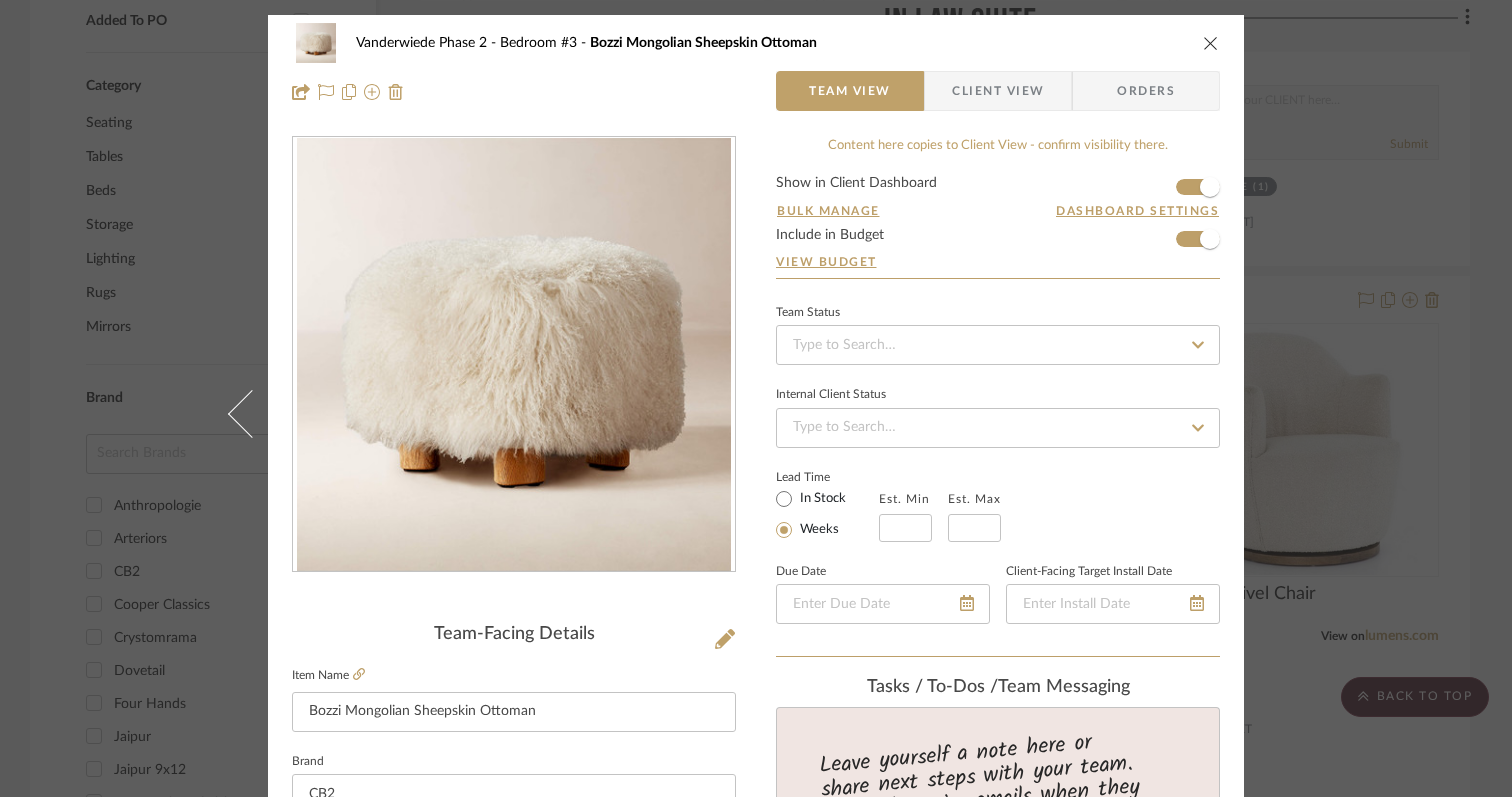 click at bounding box center [1211, 43] 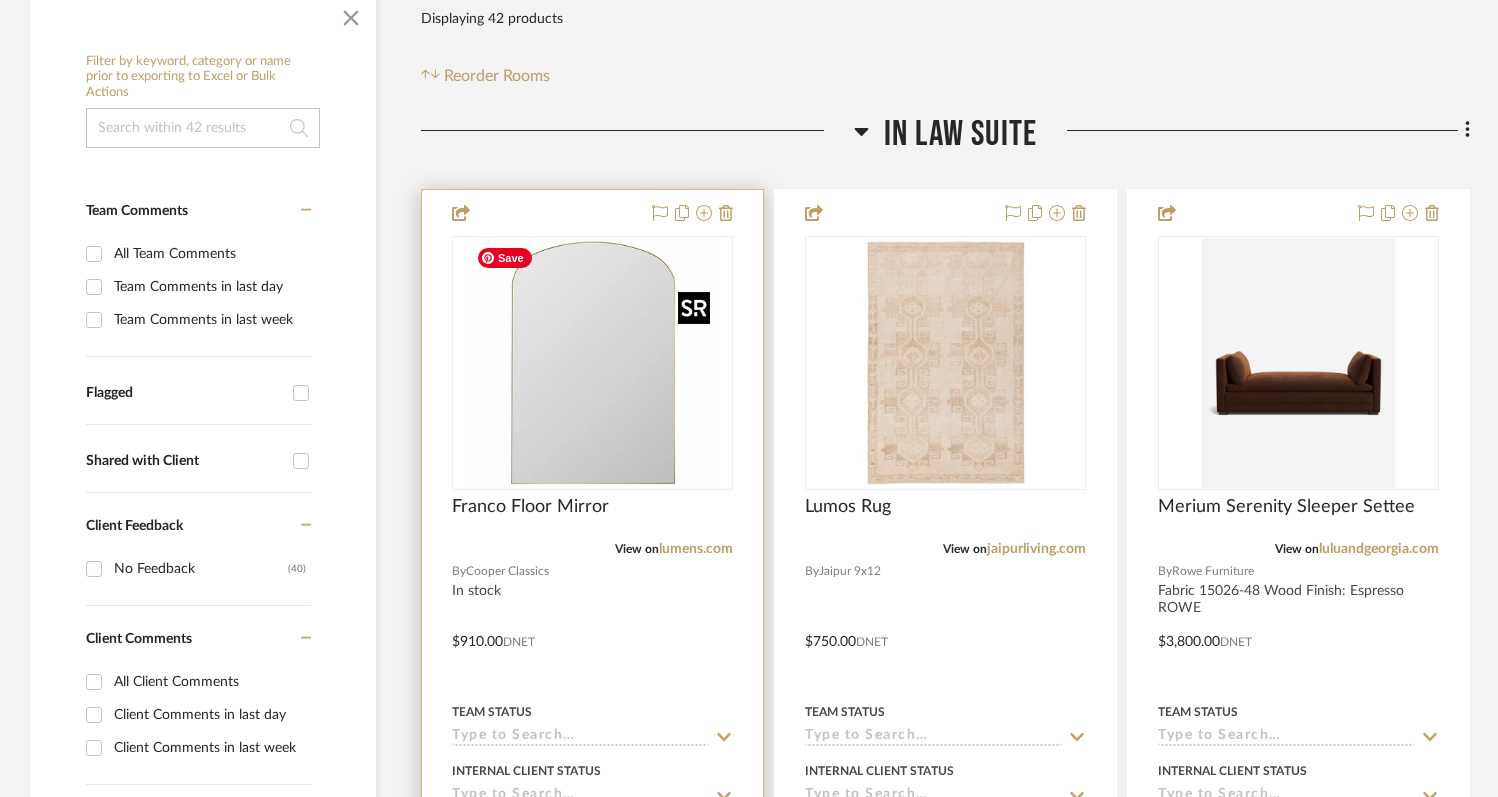 scroll, scrollTop: 360, scrollLeft: 0, axis: vertical 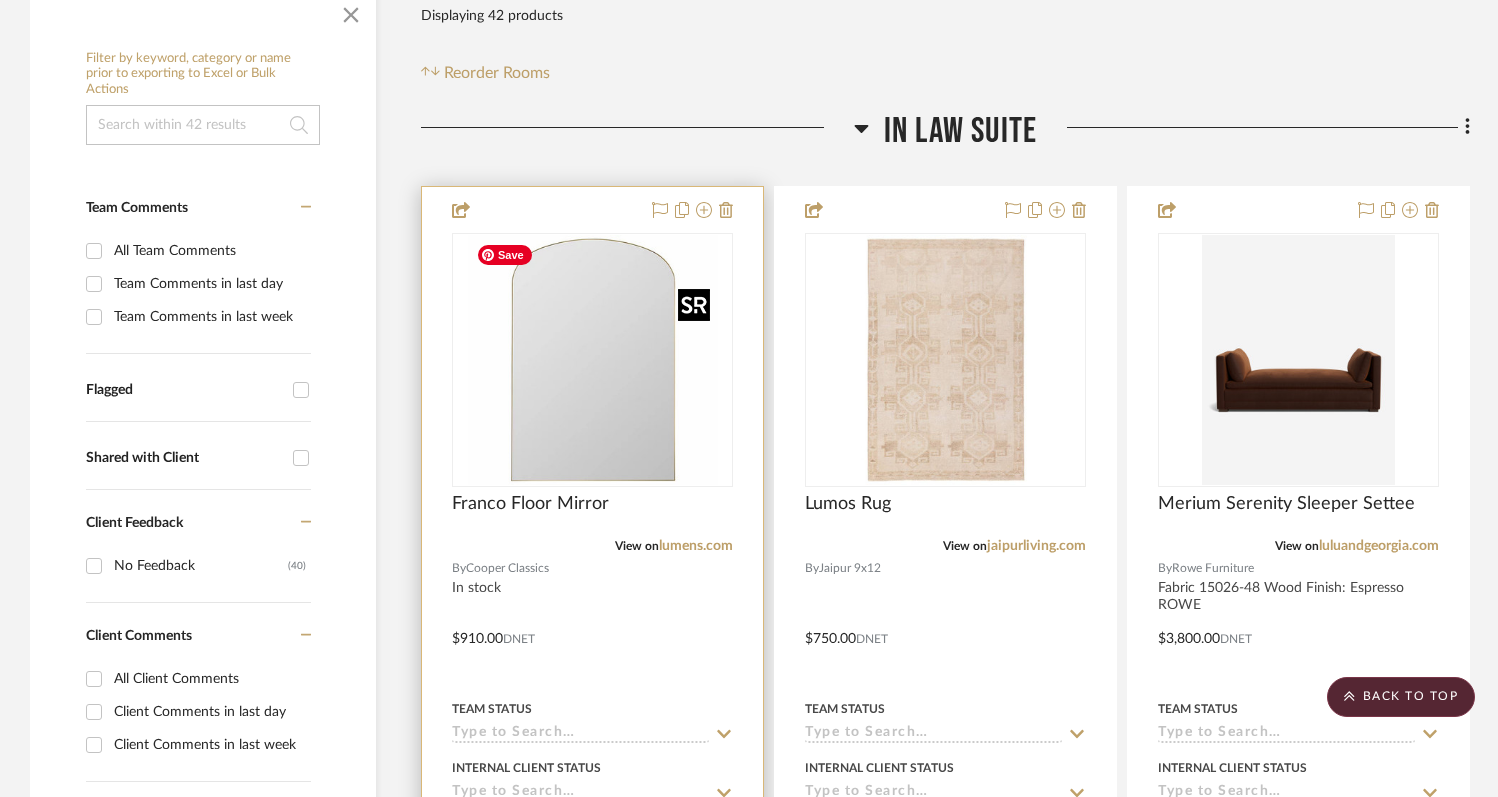 click at bounding box center (593, 360) 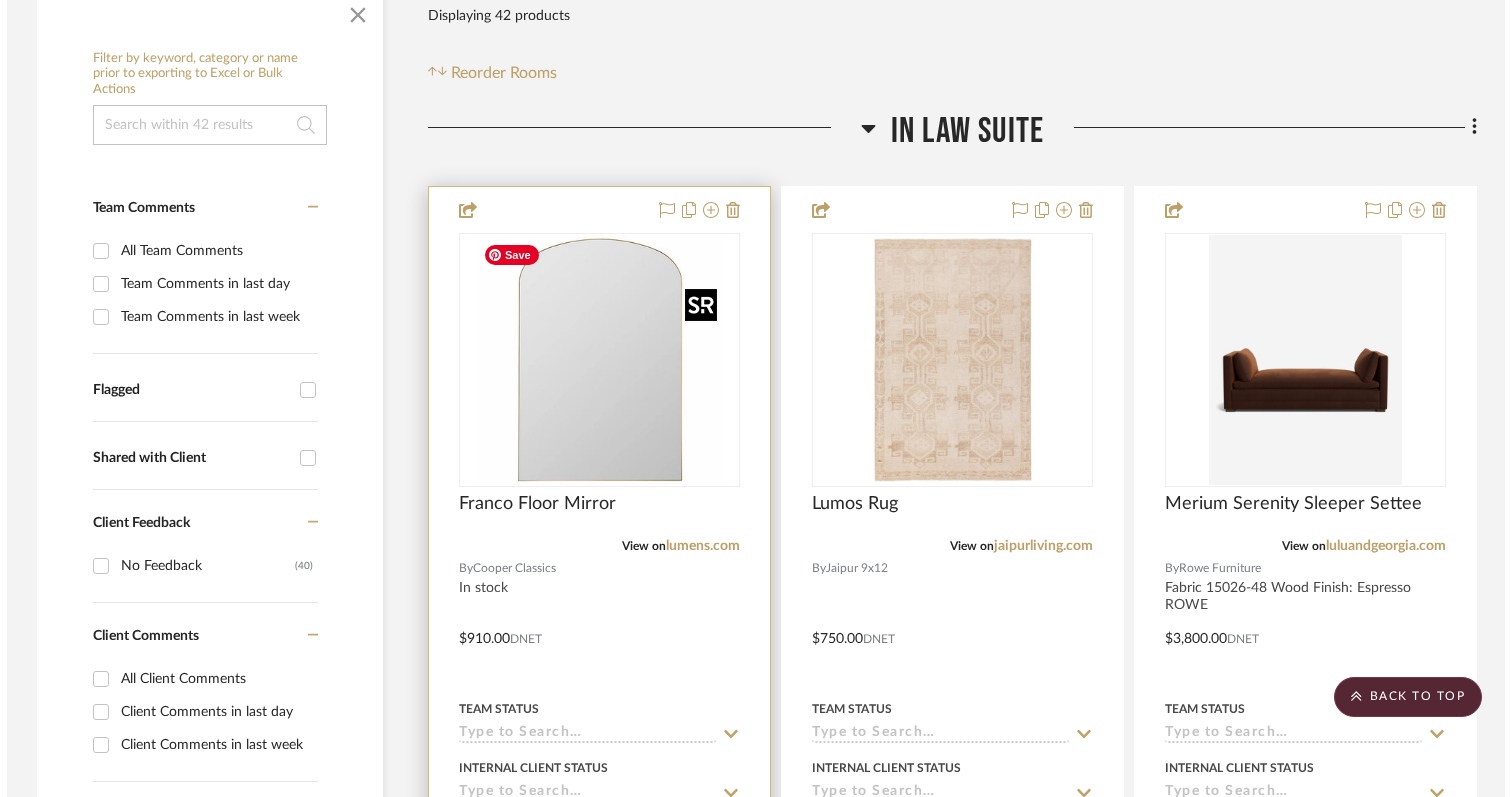 scroll, scrollTop: 0, scrollLeft: 0, axis: both 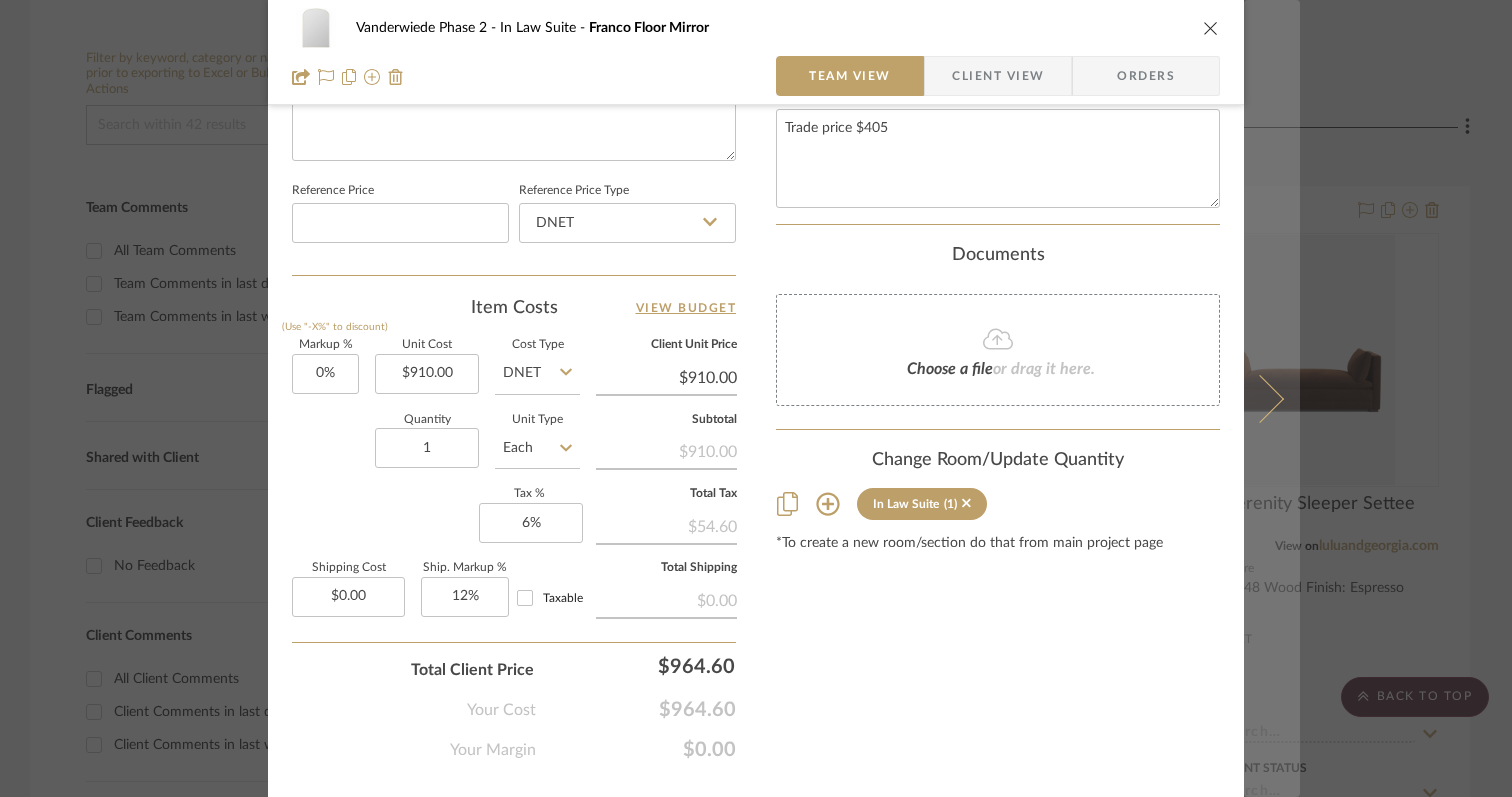 click at bounding box center (1260, 398) 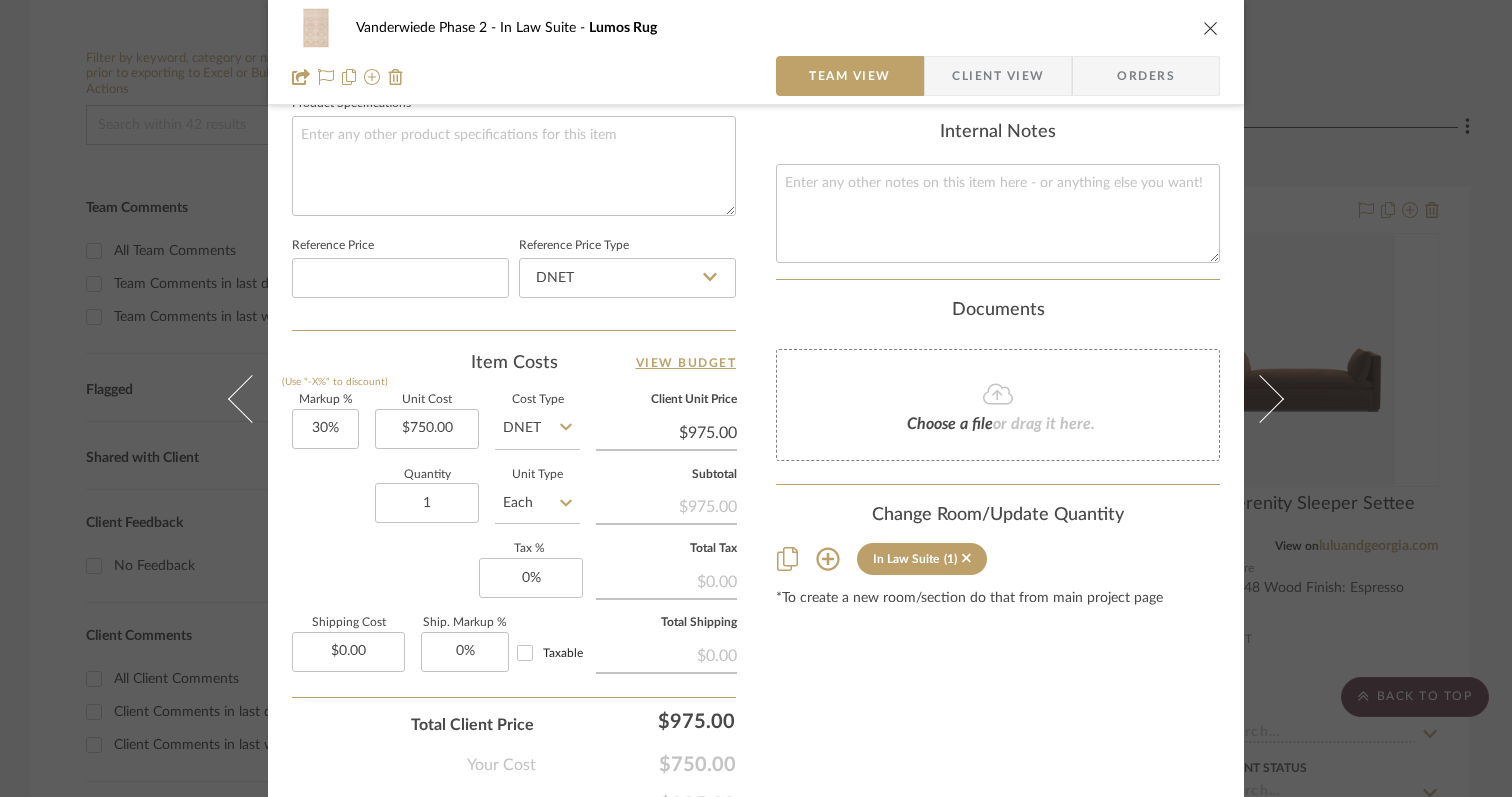 scroll, scrollTop: 994, scrollLeft: 0, axis: vertical 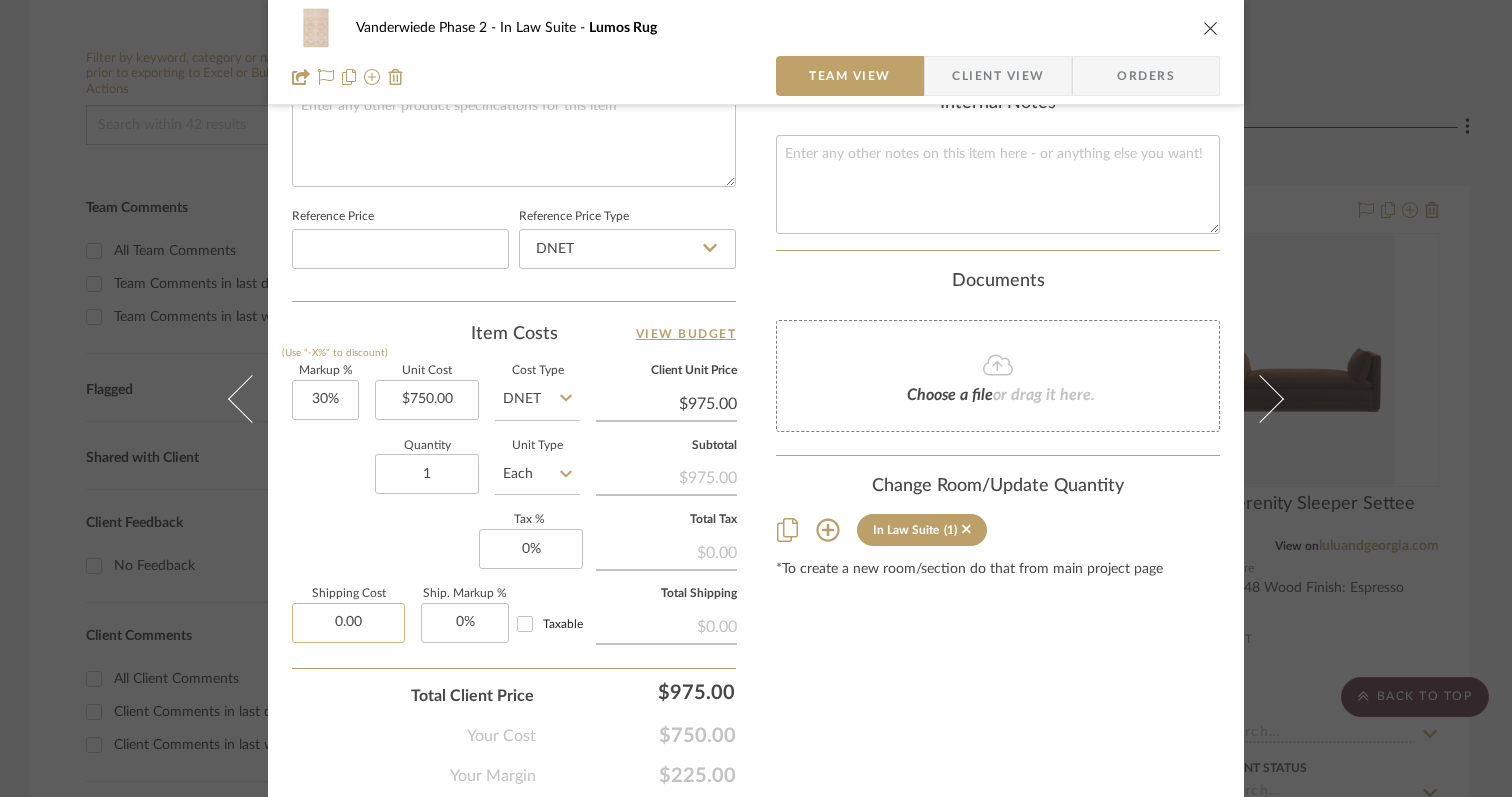 click on "0.00" 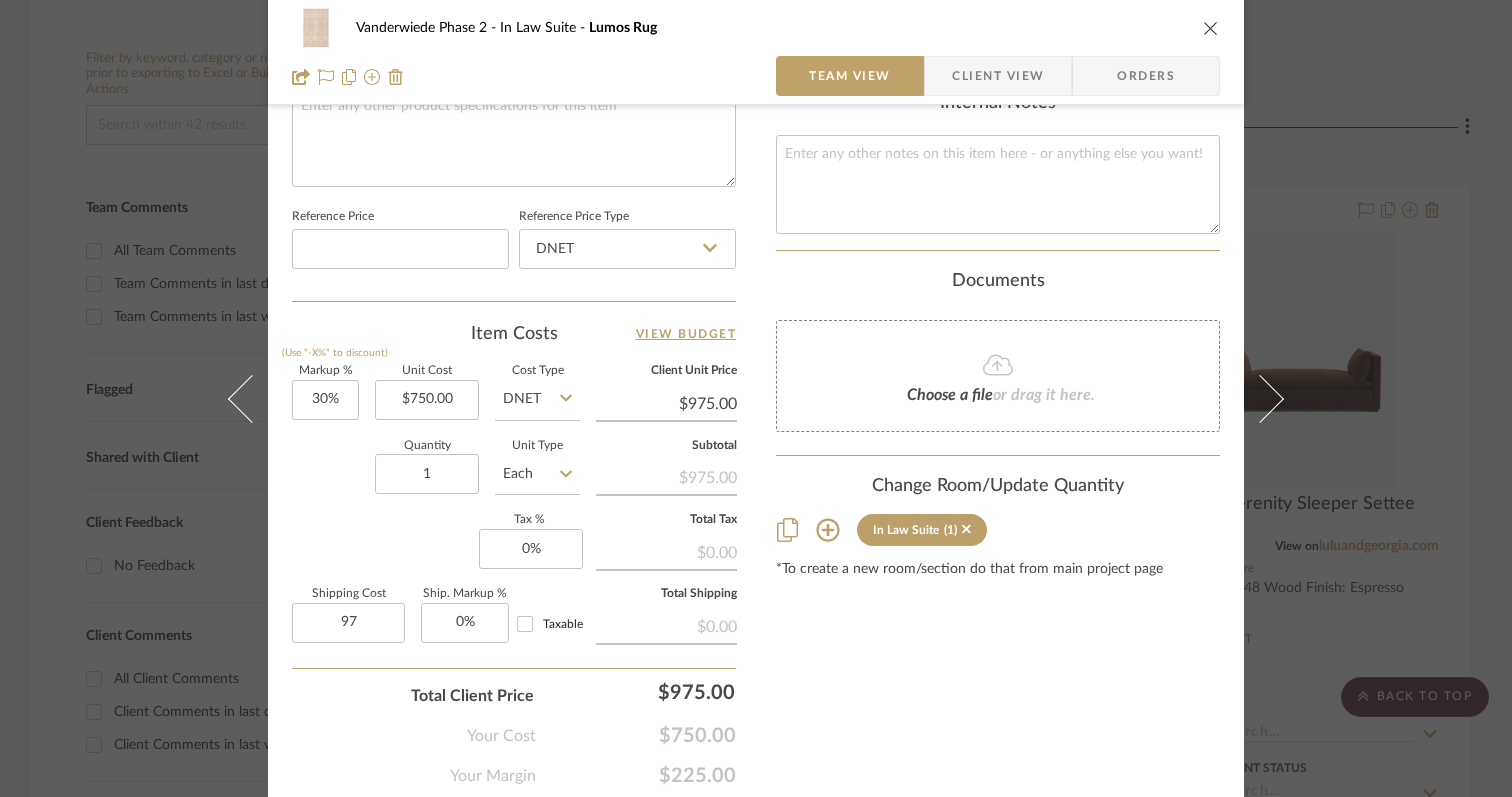 type on "$97.00" 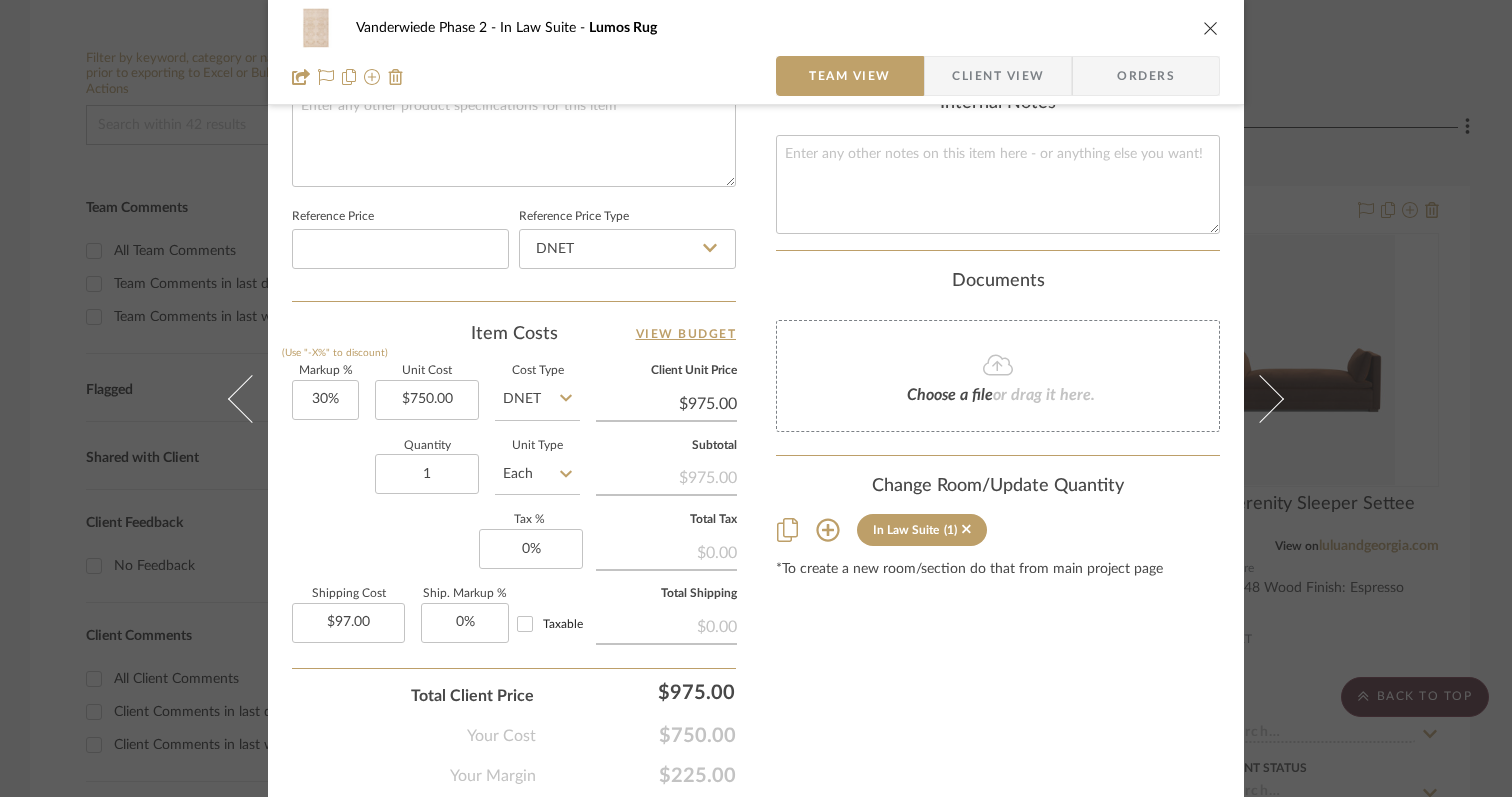 click on "Total Client Price  $975.00" 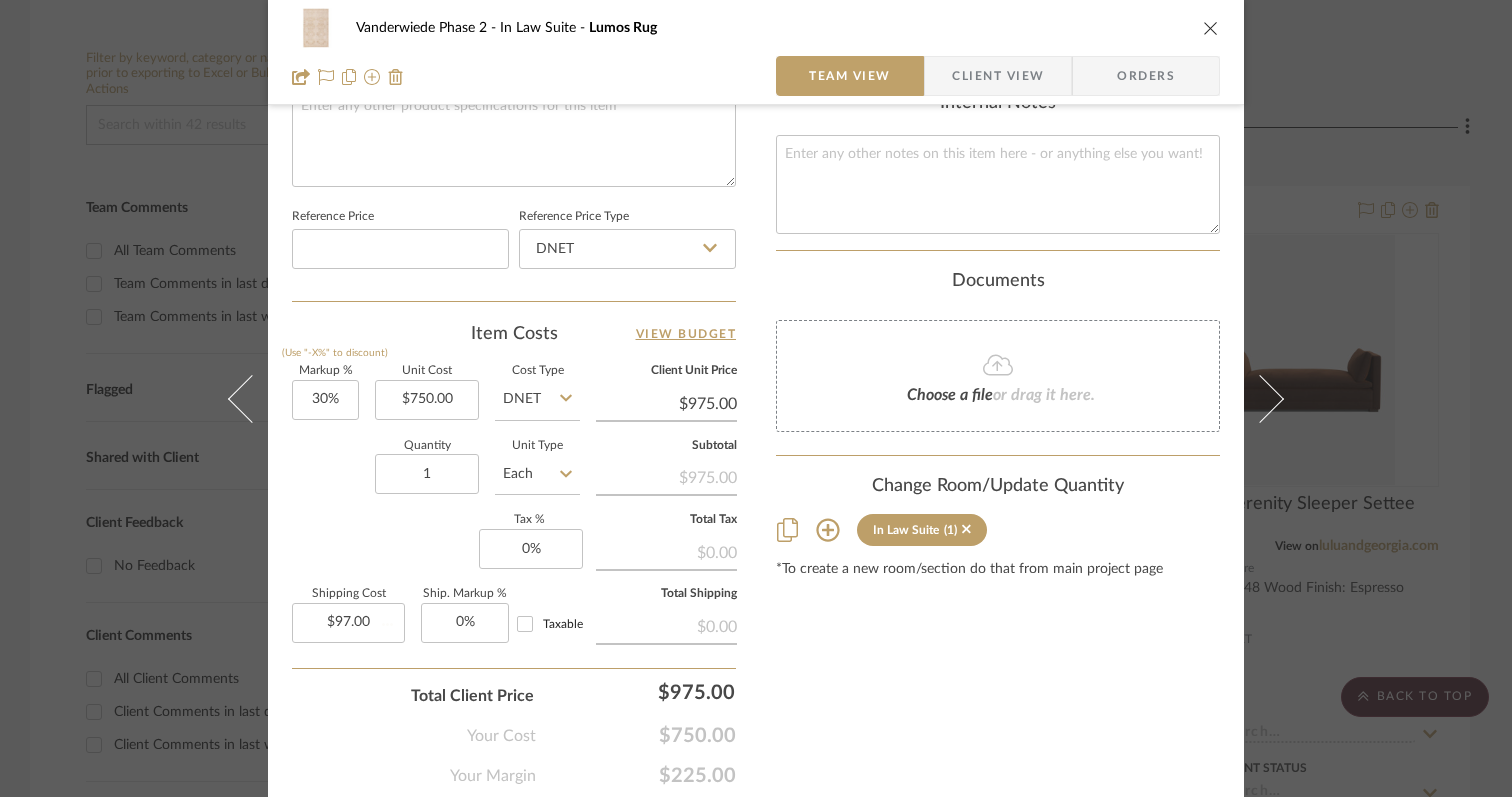 type 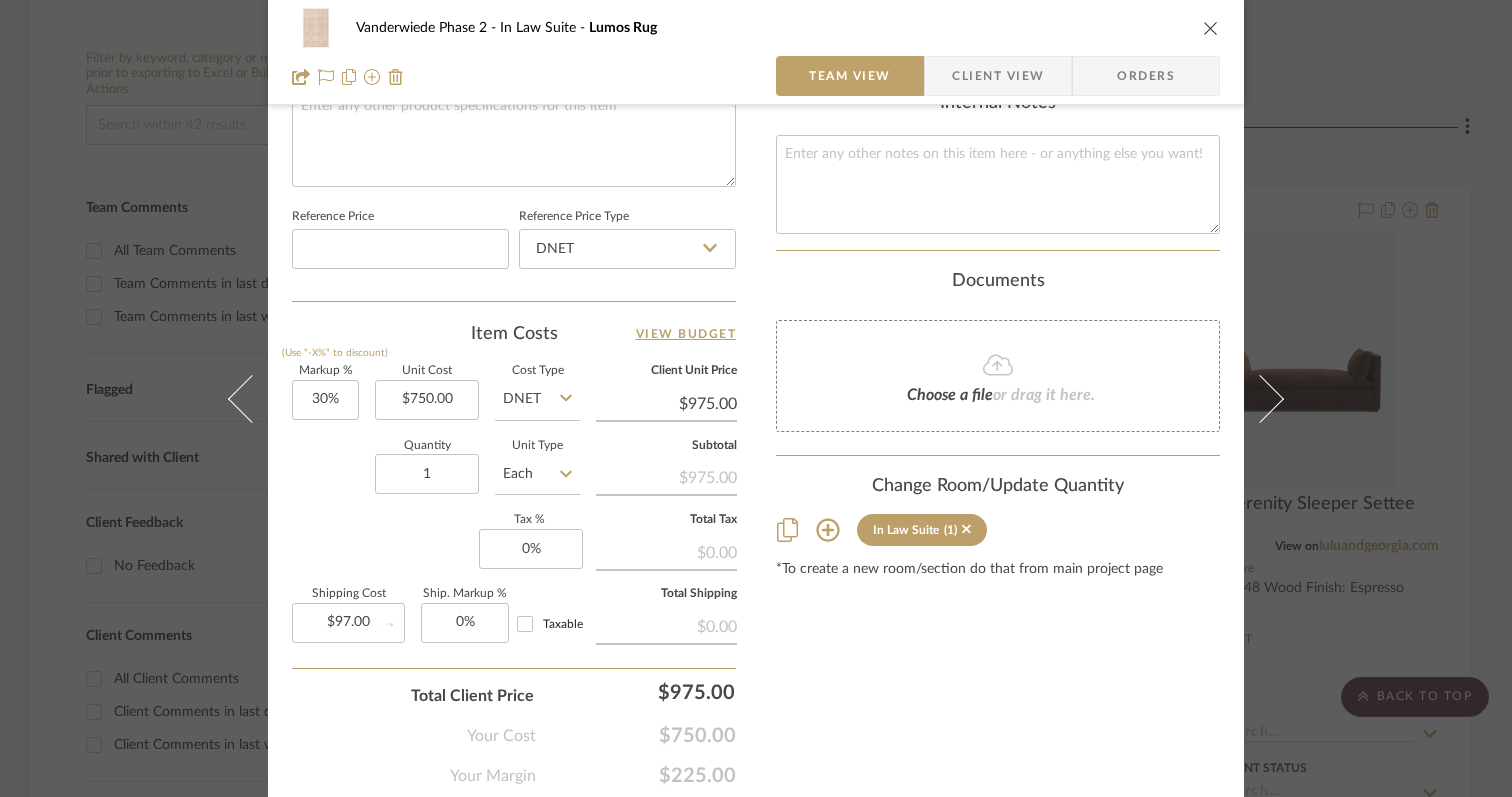 type 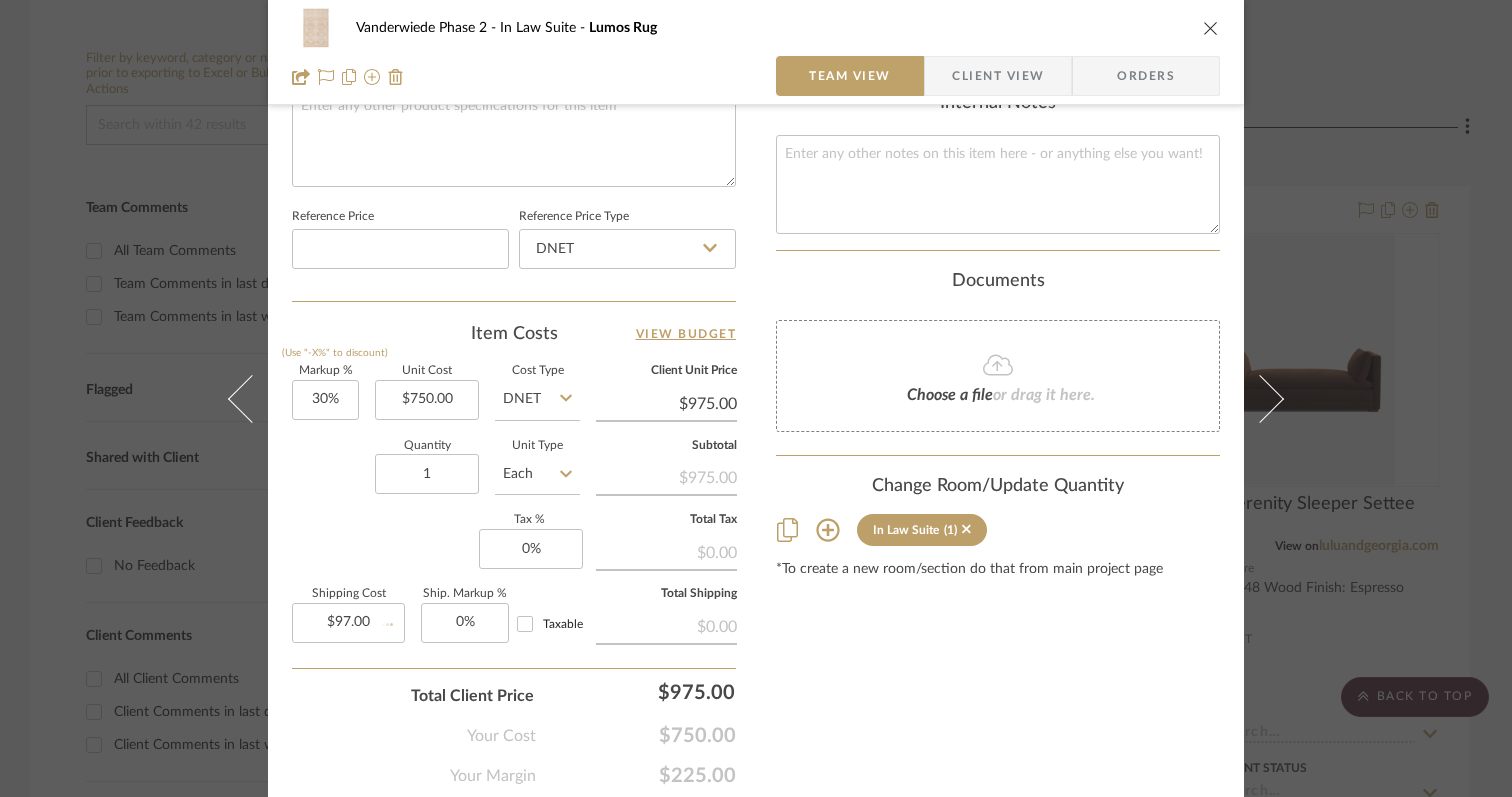 type 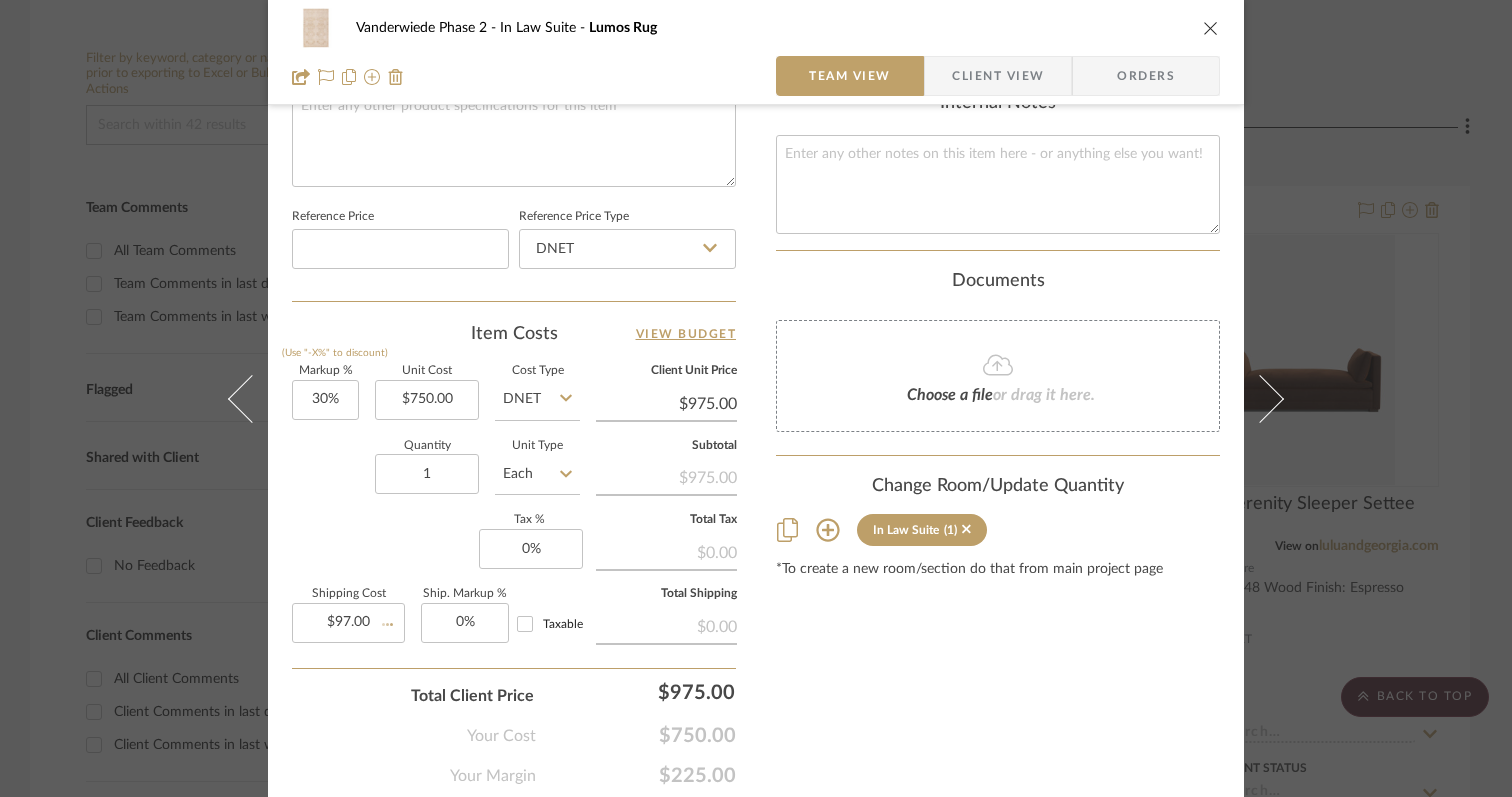 type 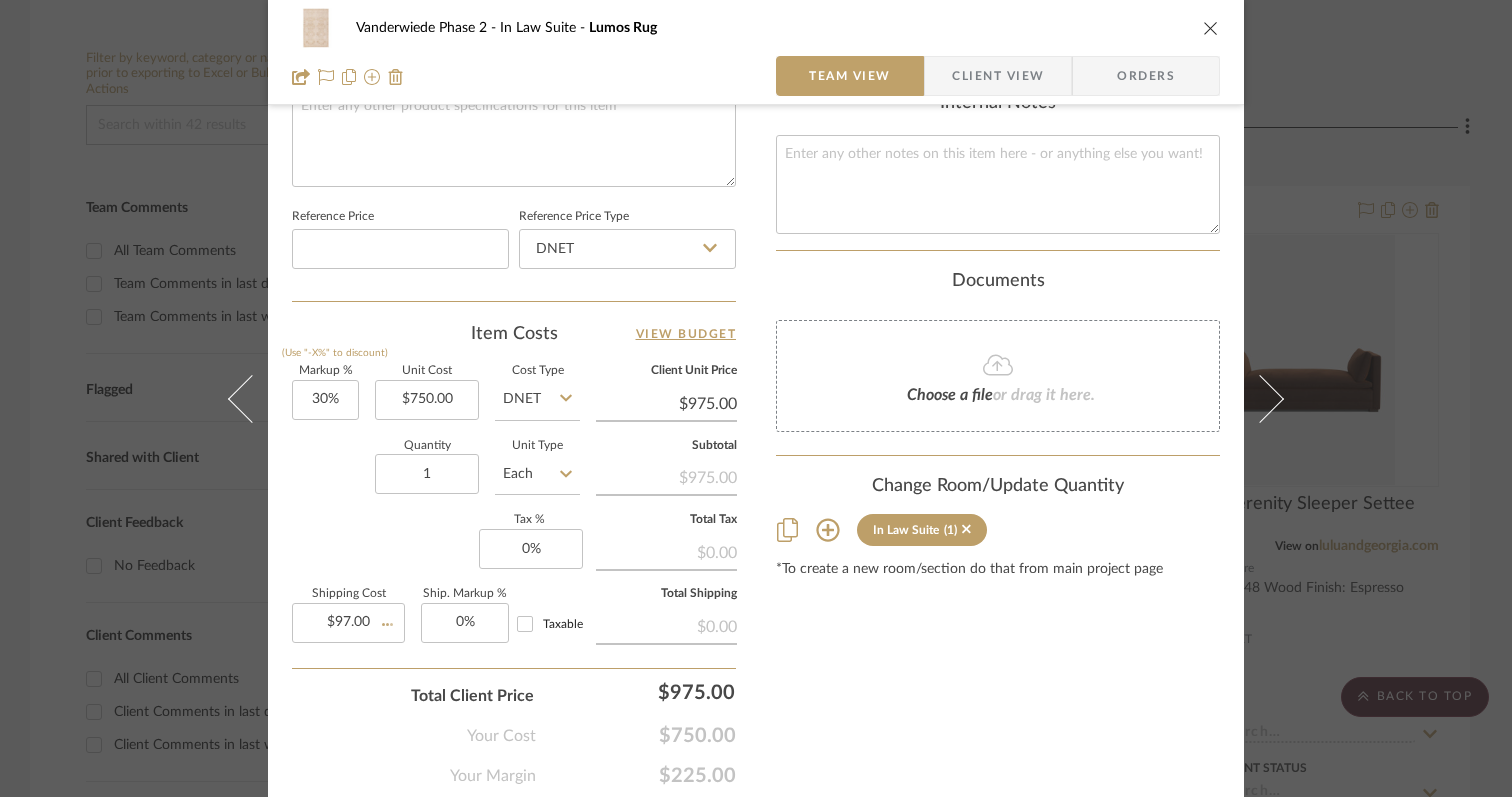 type 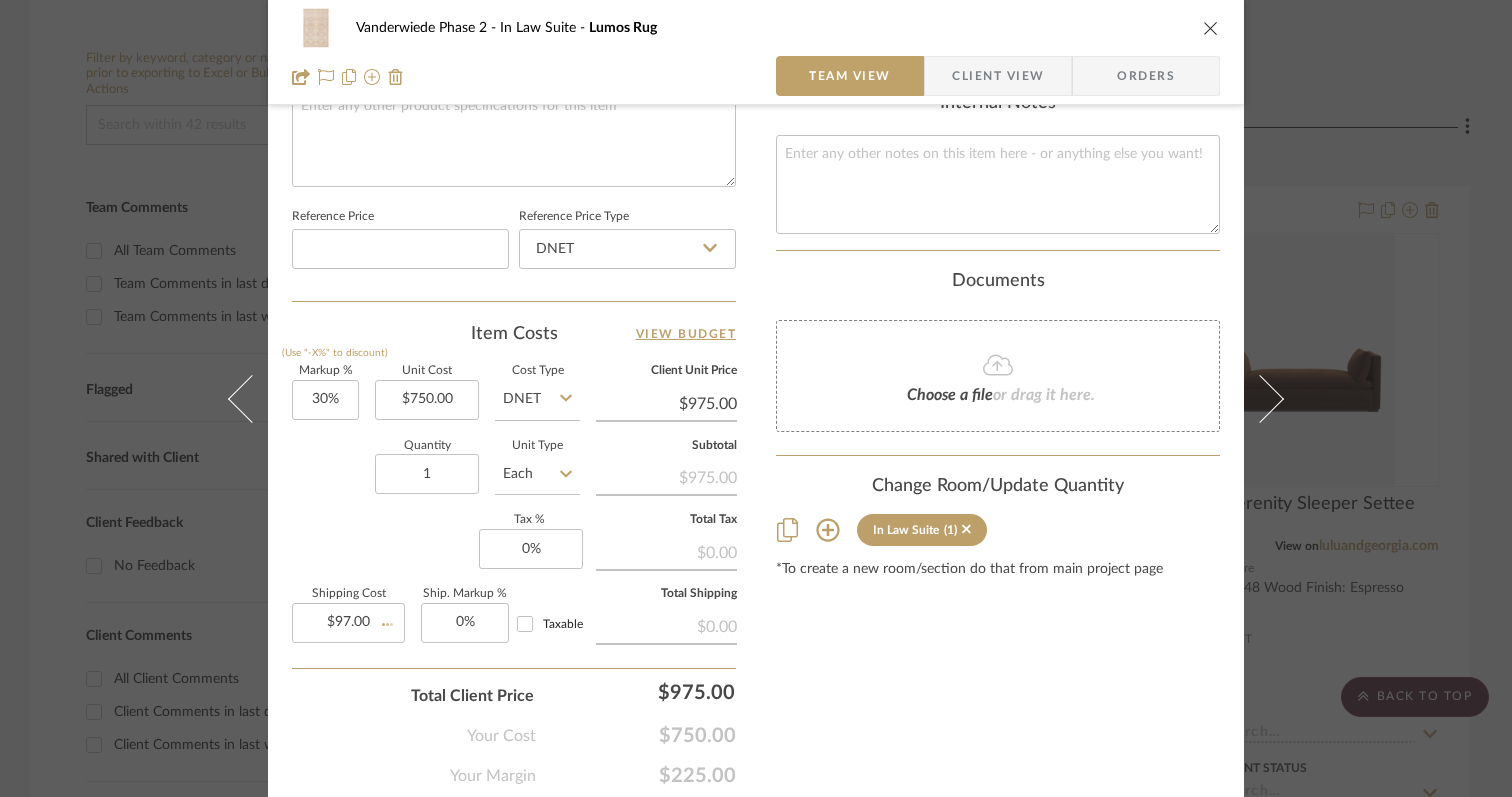 type 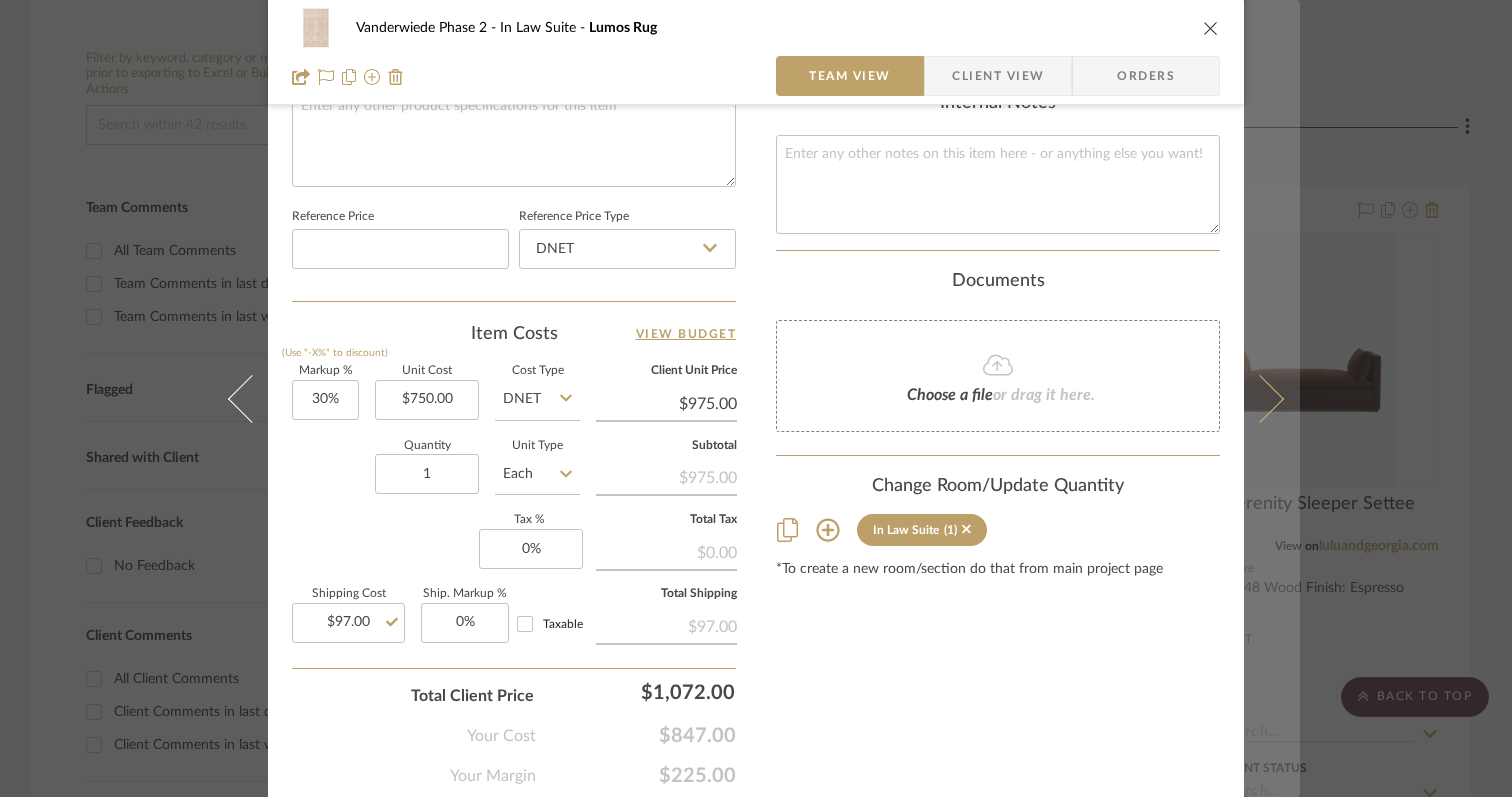 click at bounding box center (1260, 398) 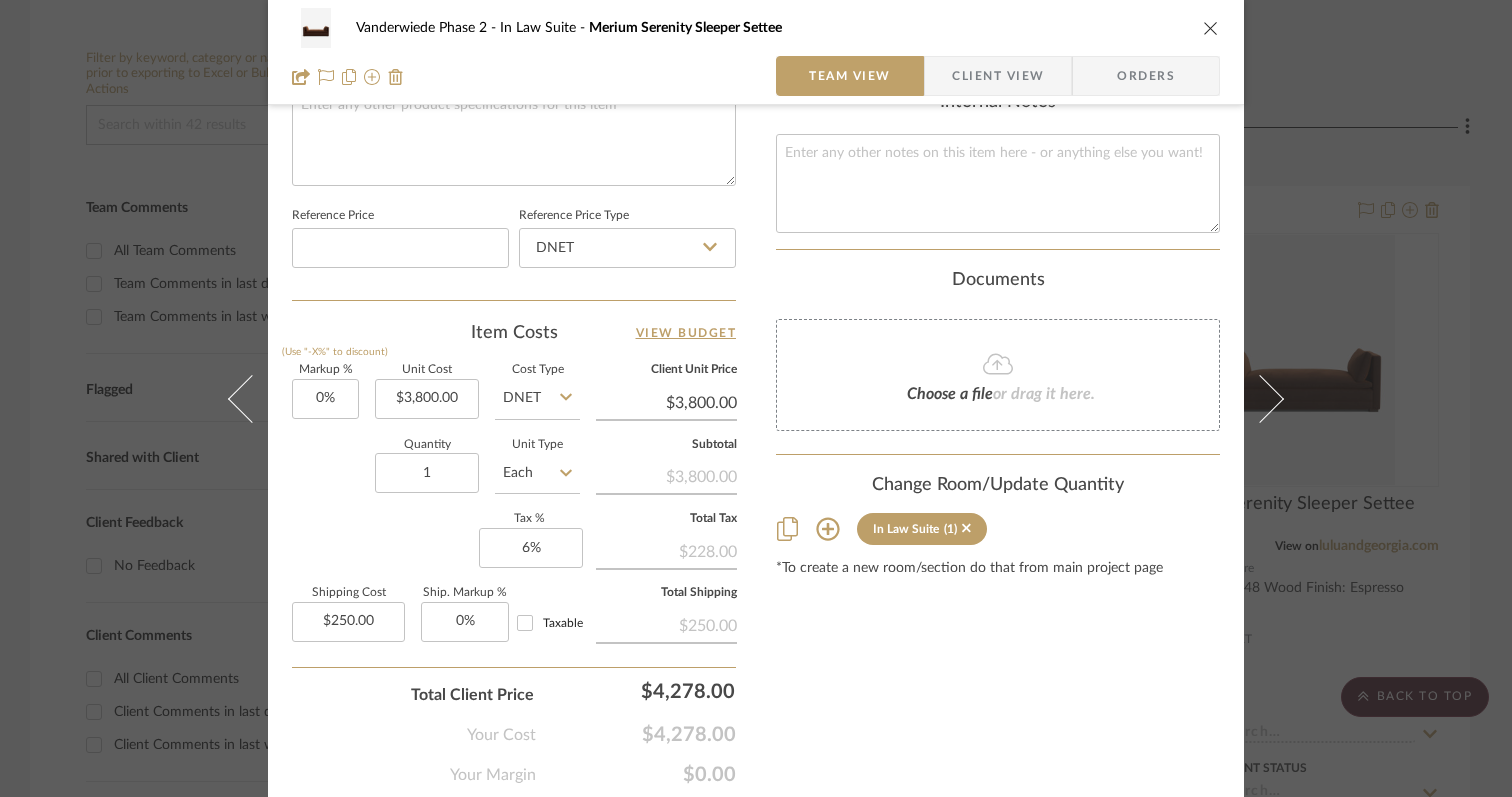click at bounding box center [1260, 398] 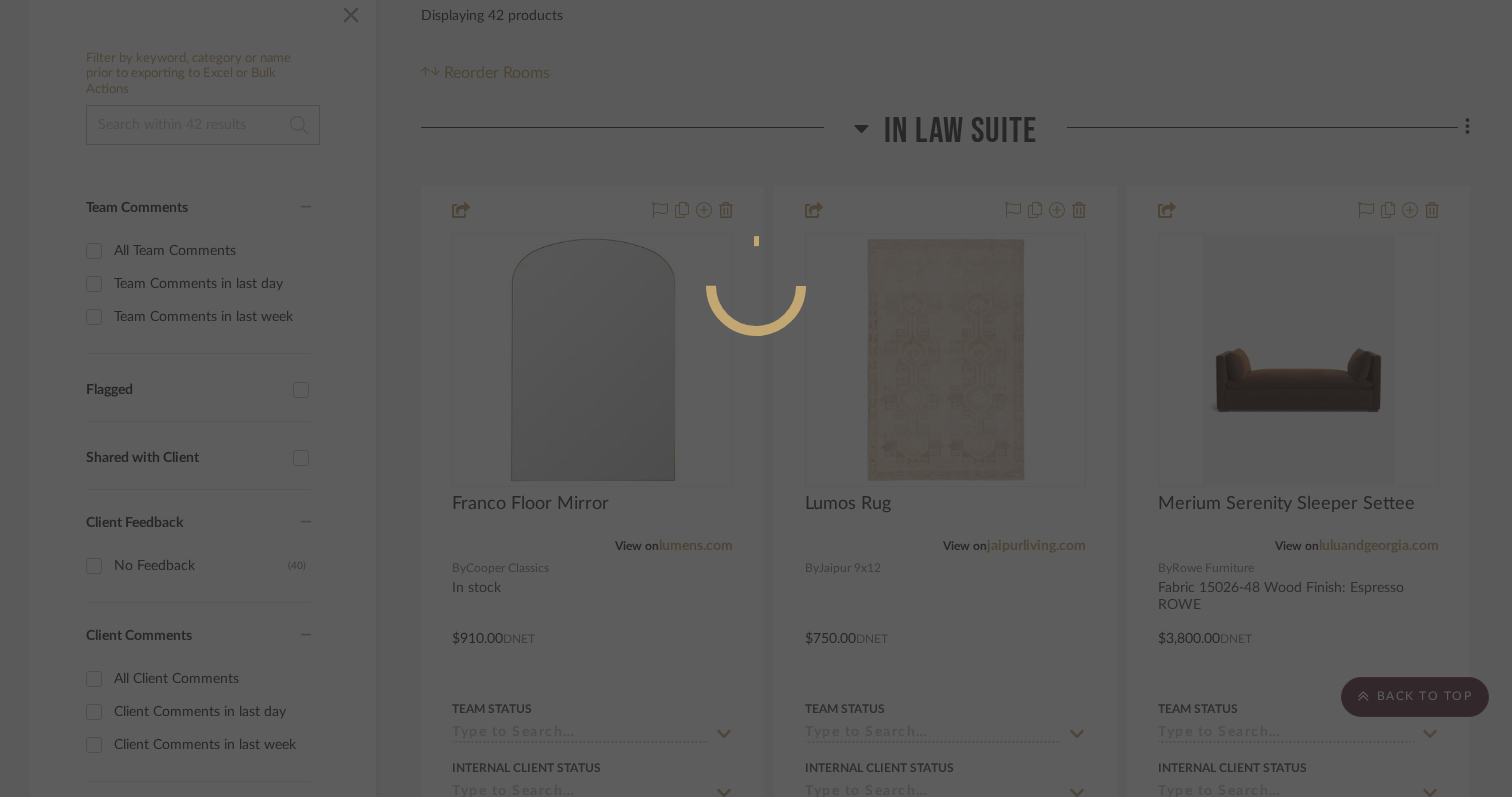 scroll, scrollTop: 995, scrollLeft: 0, axis: vertical 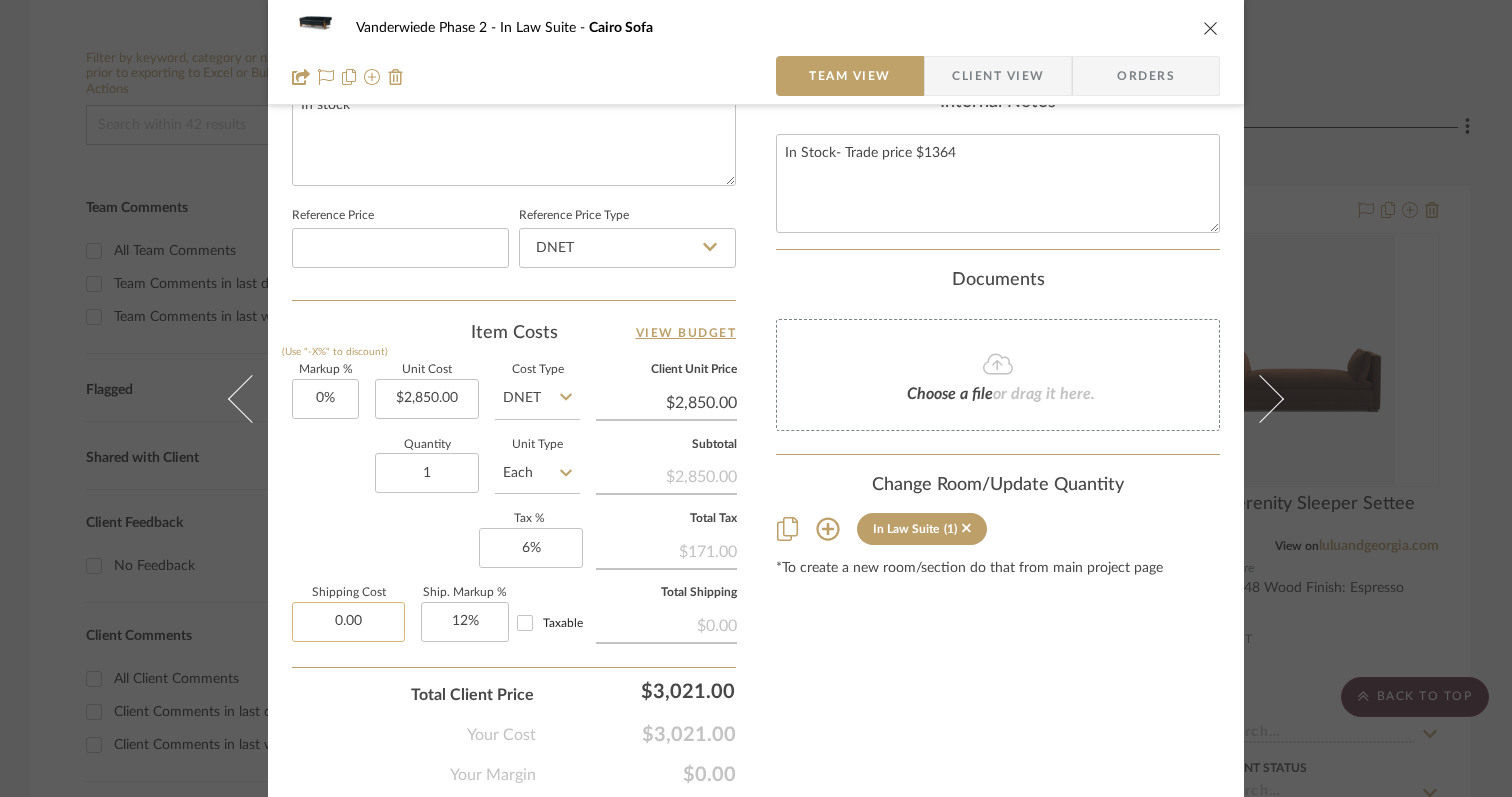 click on "0.00" 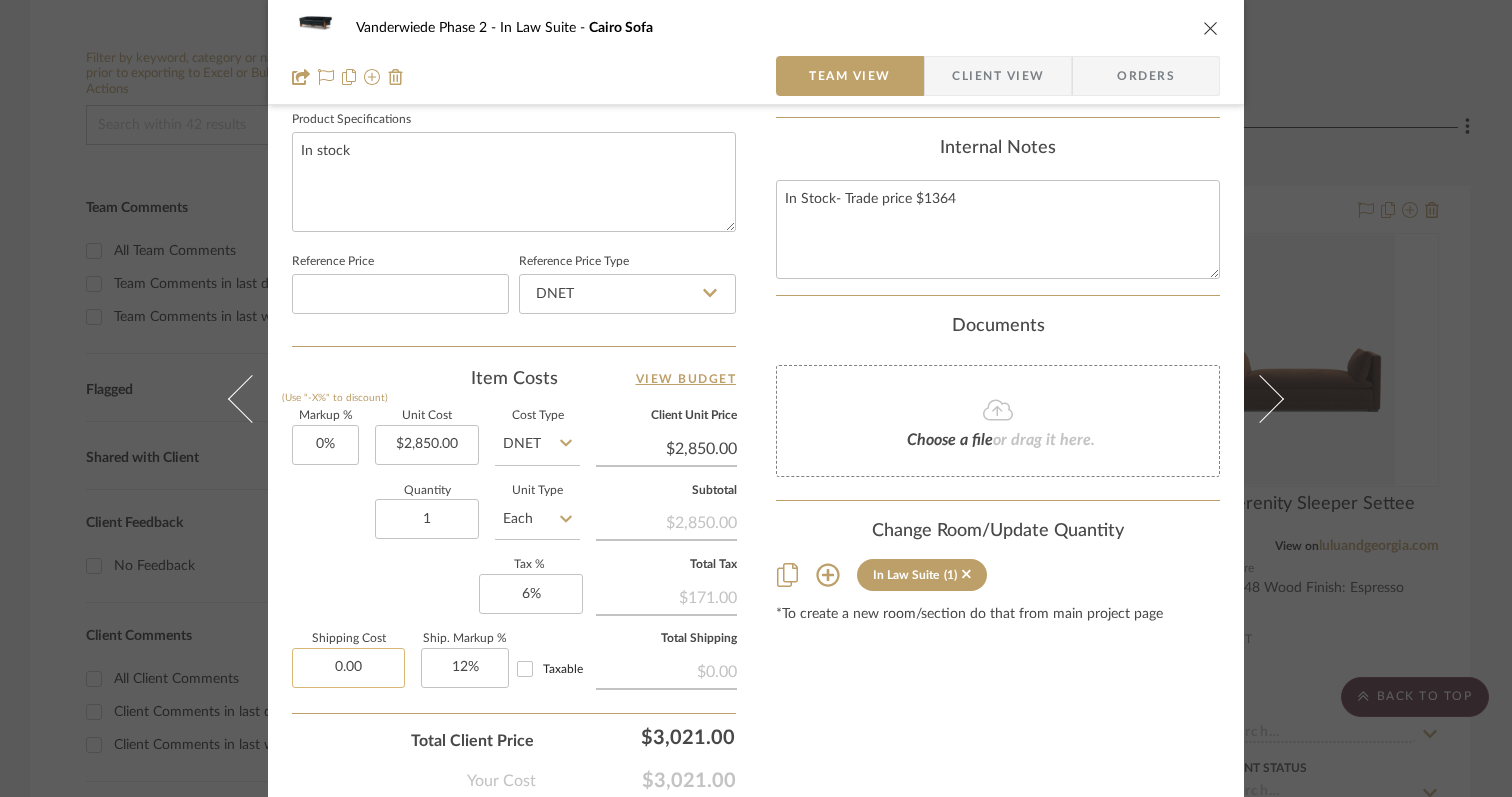 scroll, scrollTop: 1061, scrollLeft: 0, axis: vertical 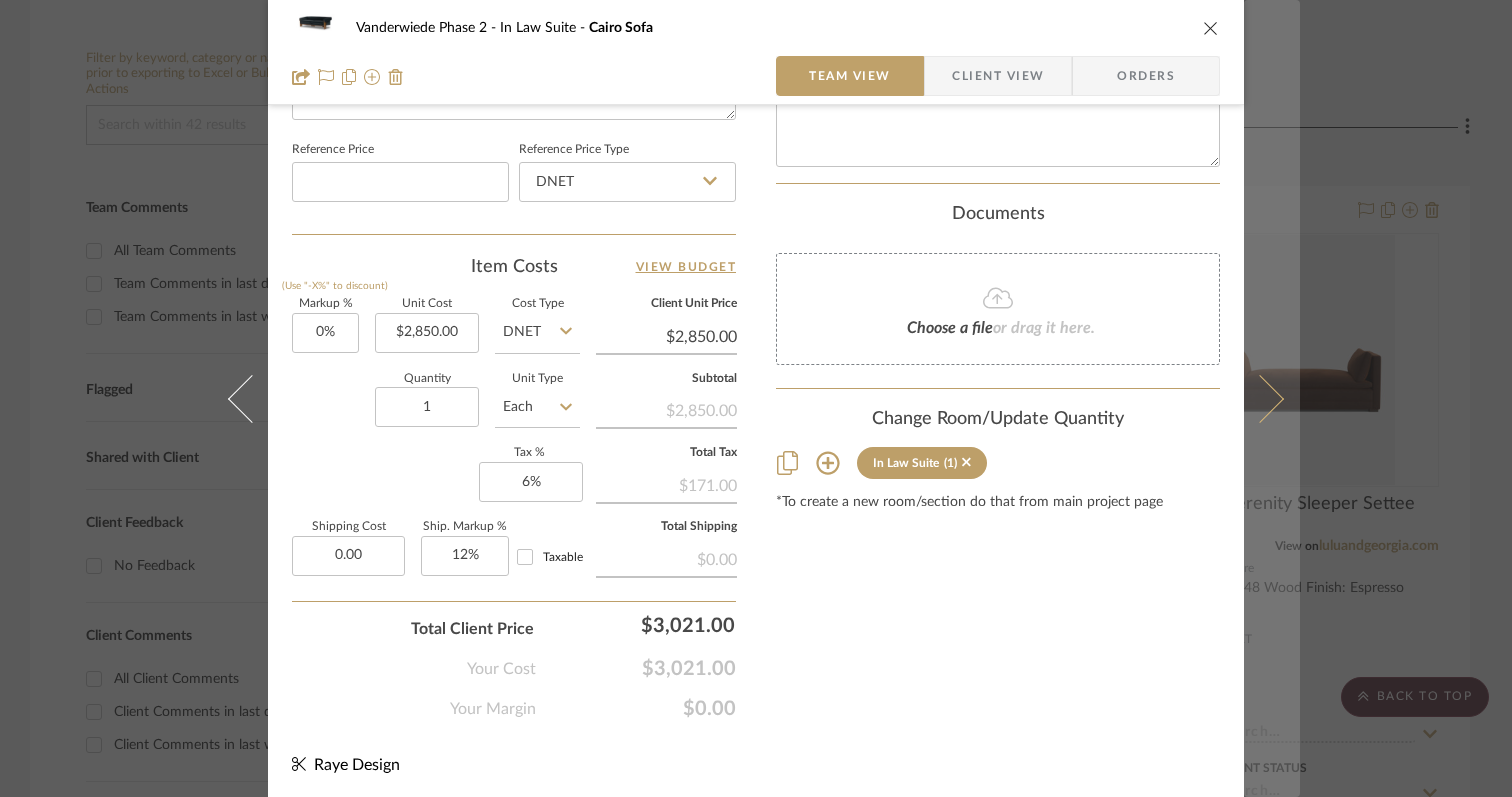 type on "$0.00" 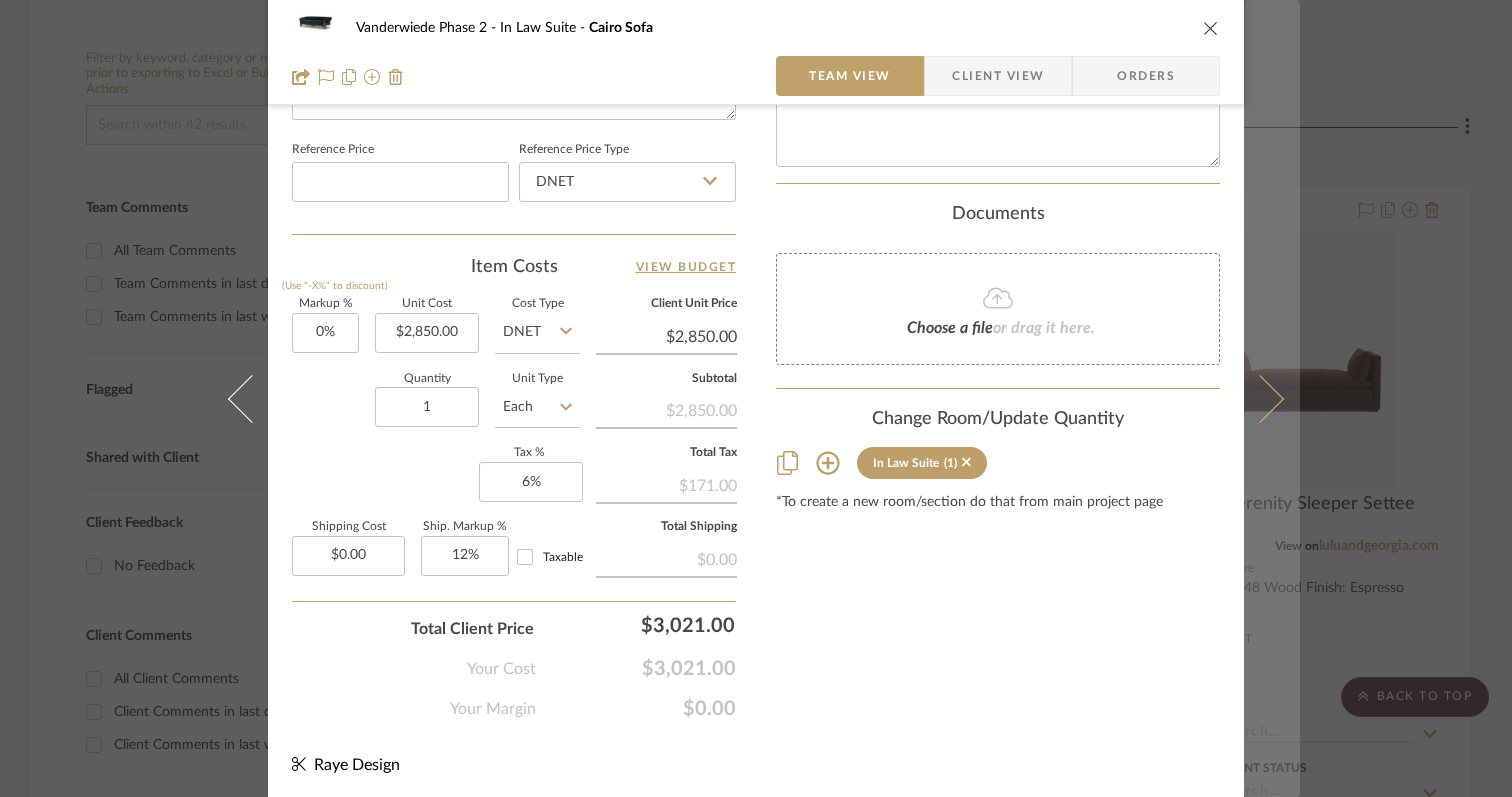 click at bounding box center [1260, 398] 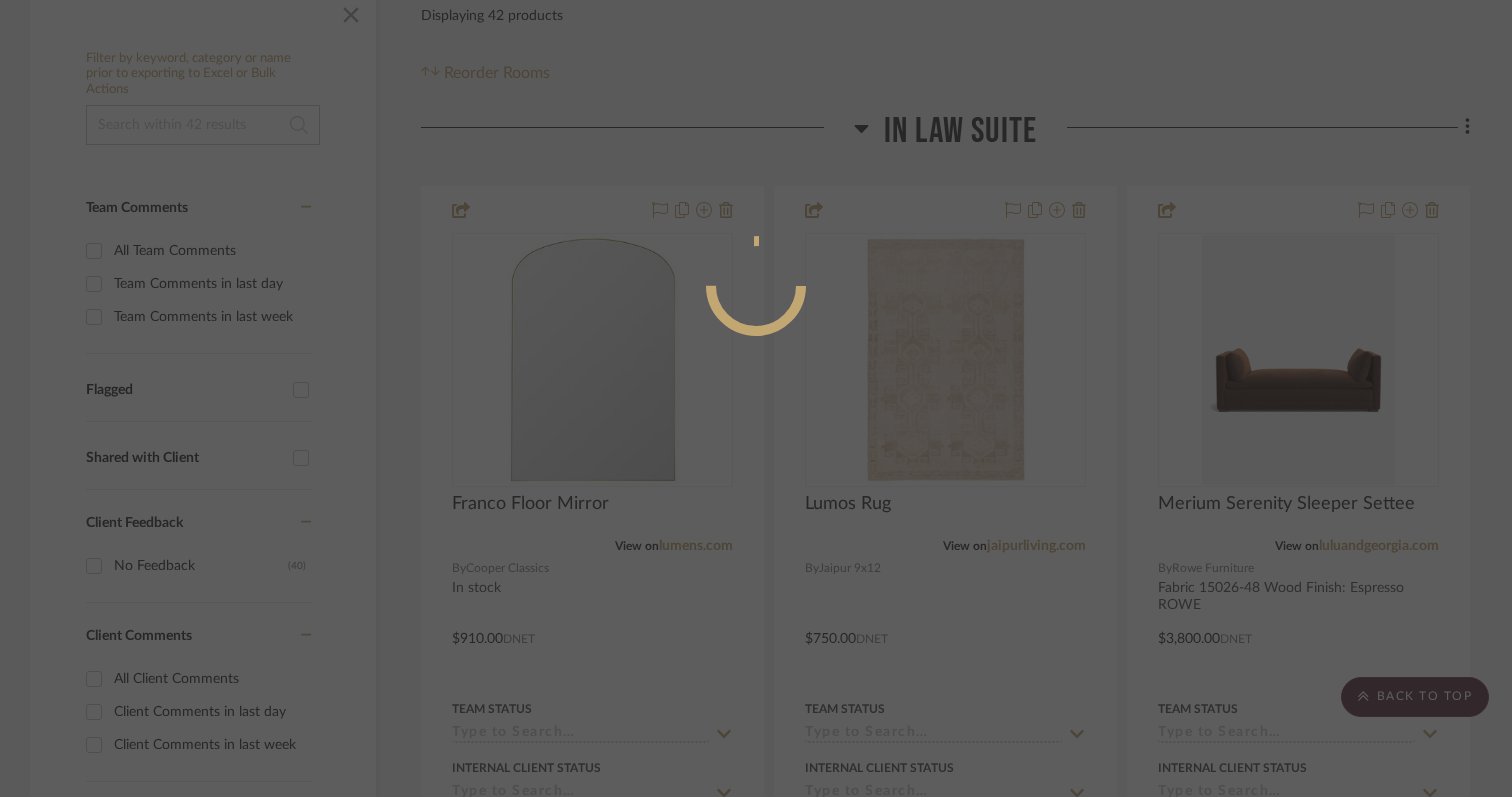 scroll, scrollTop: 1061, scrollLeft: 0, axis: vertical 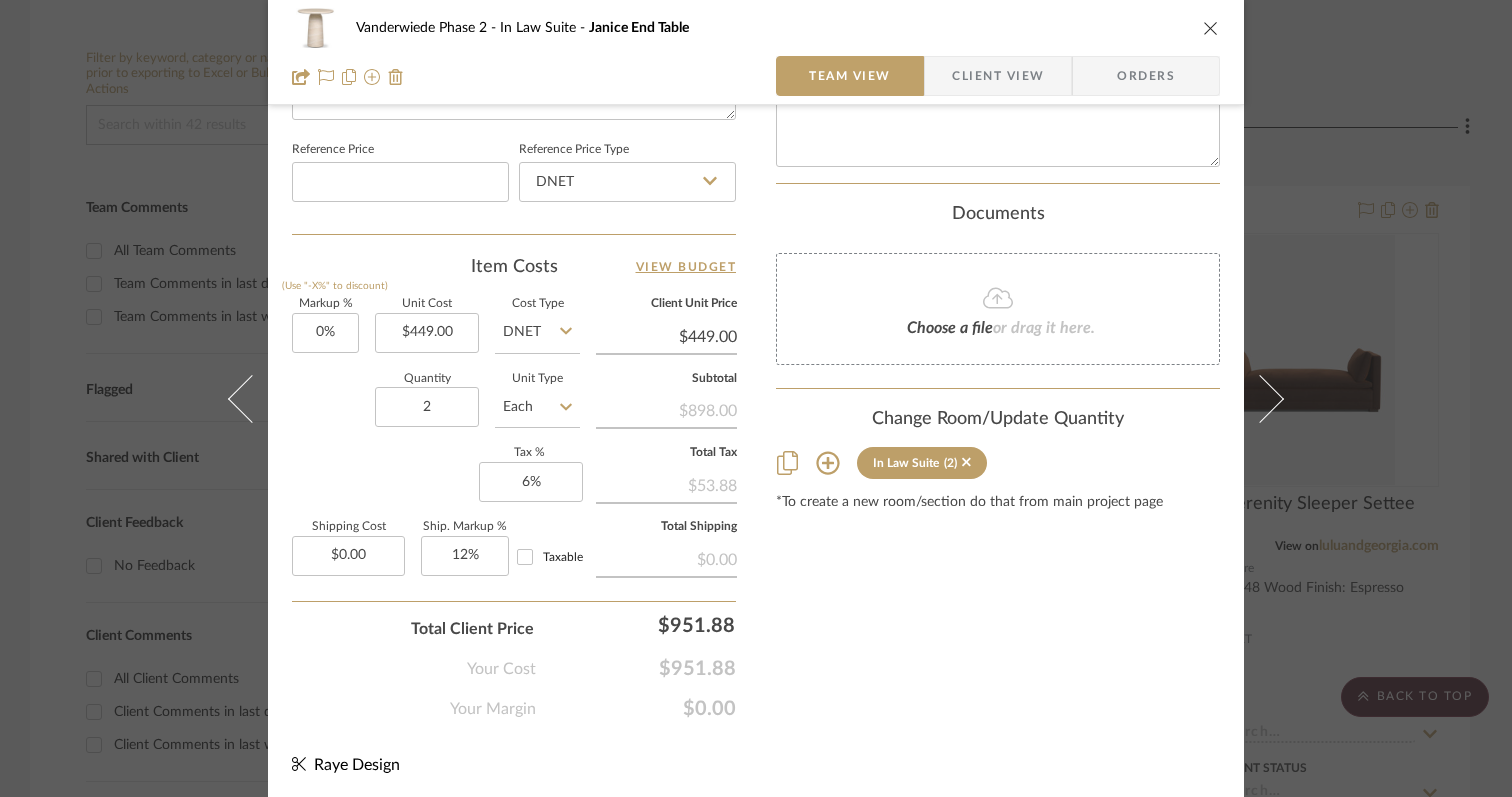 click at bounding box center [1260, 398] 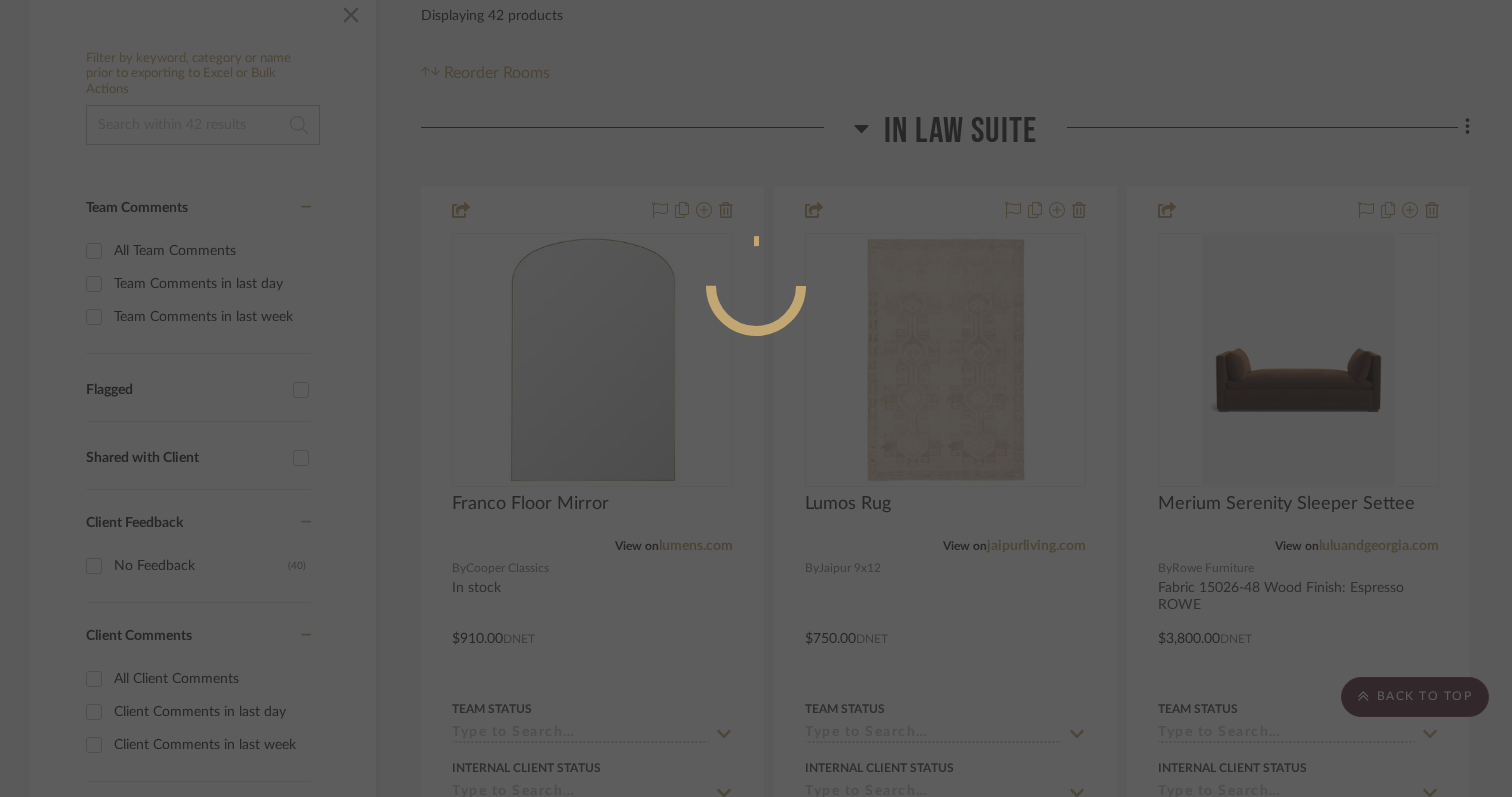 scroll, scrollTop: 1061, scrollLeft: 0, axis: vertical 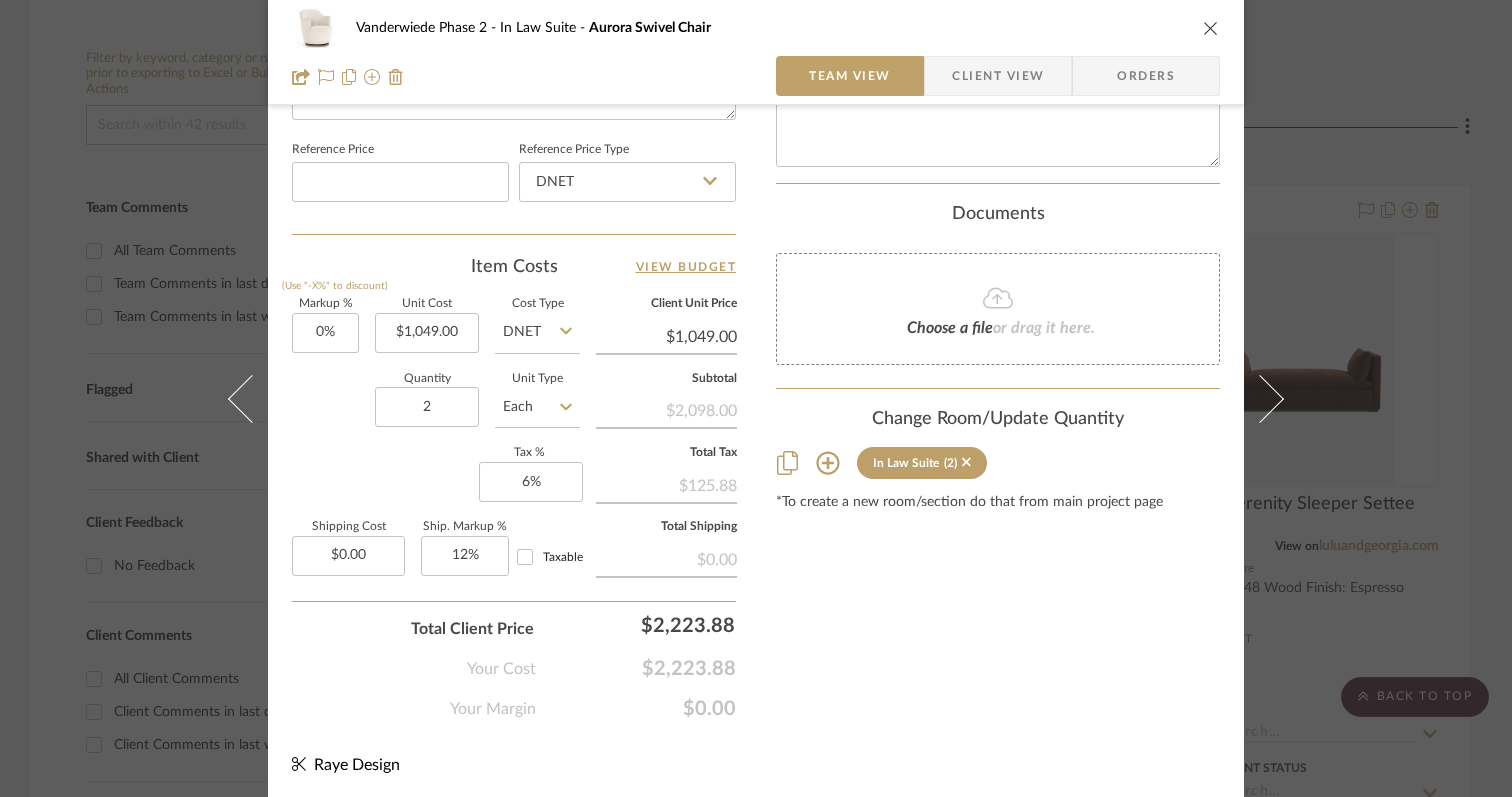 click at bounding box center (1260, 398) 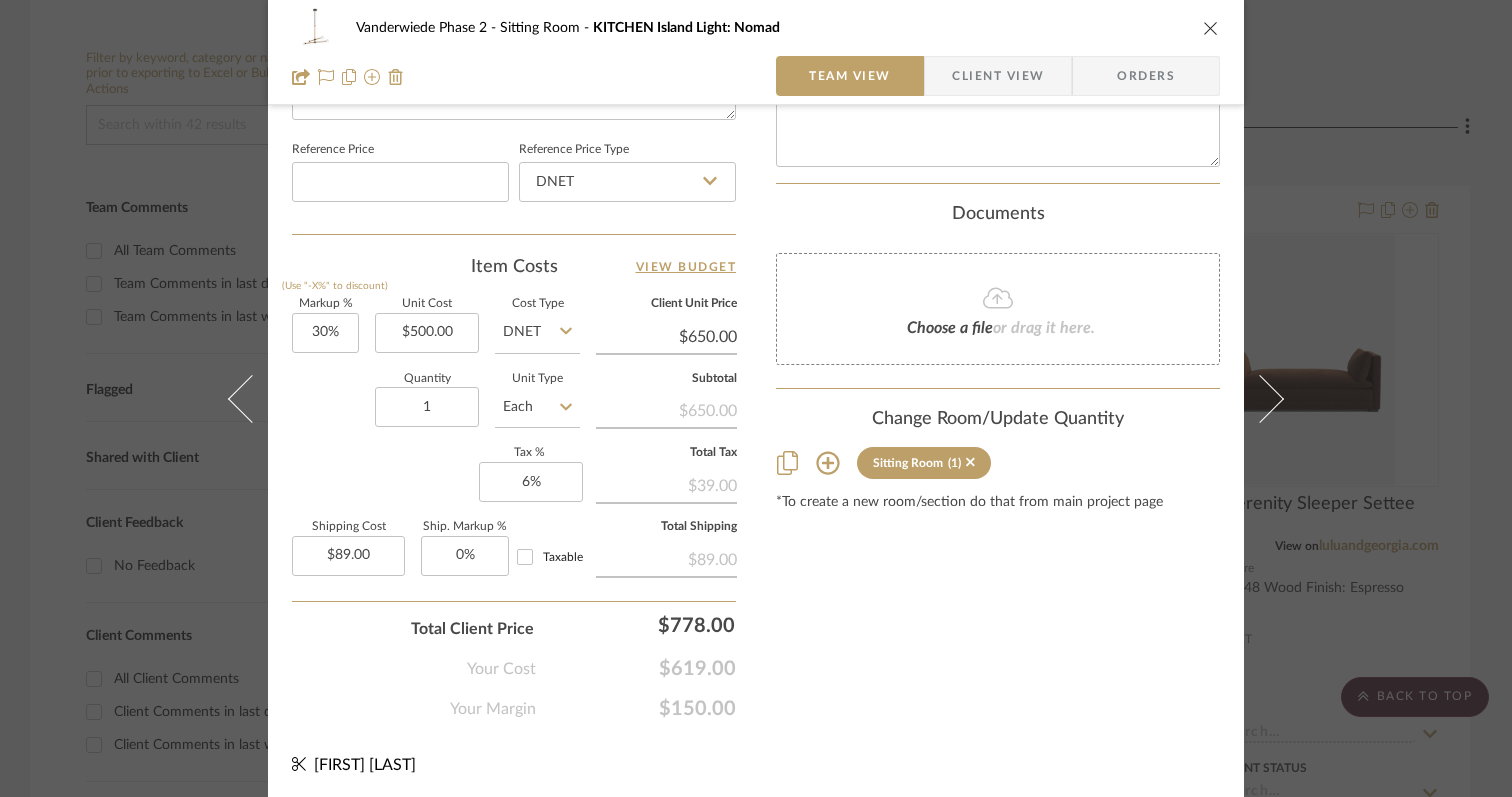 click at bounding box center (1260, 398) 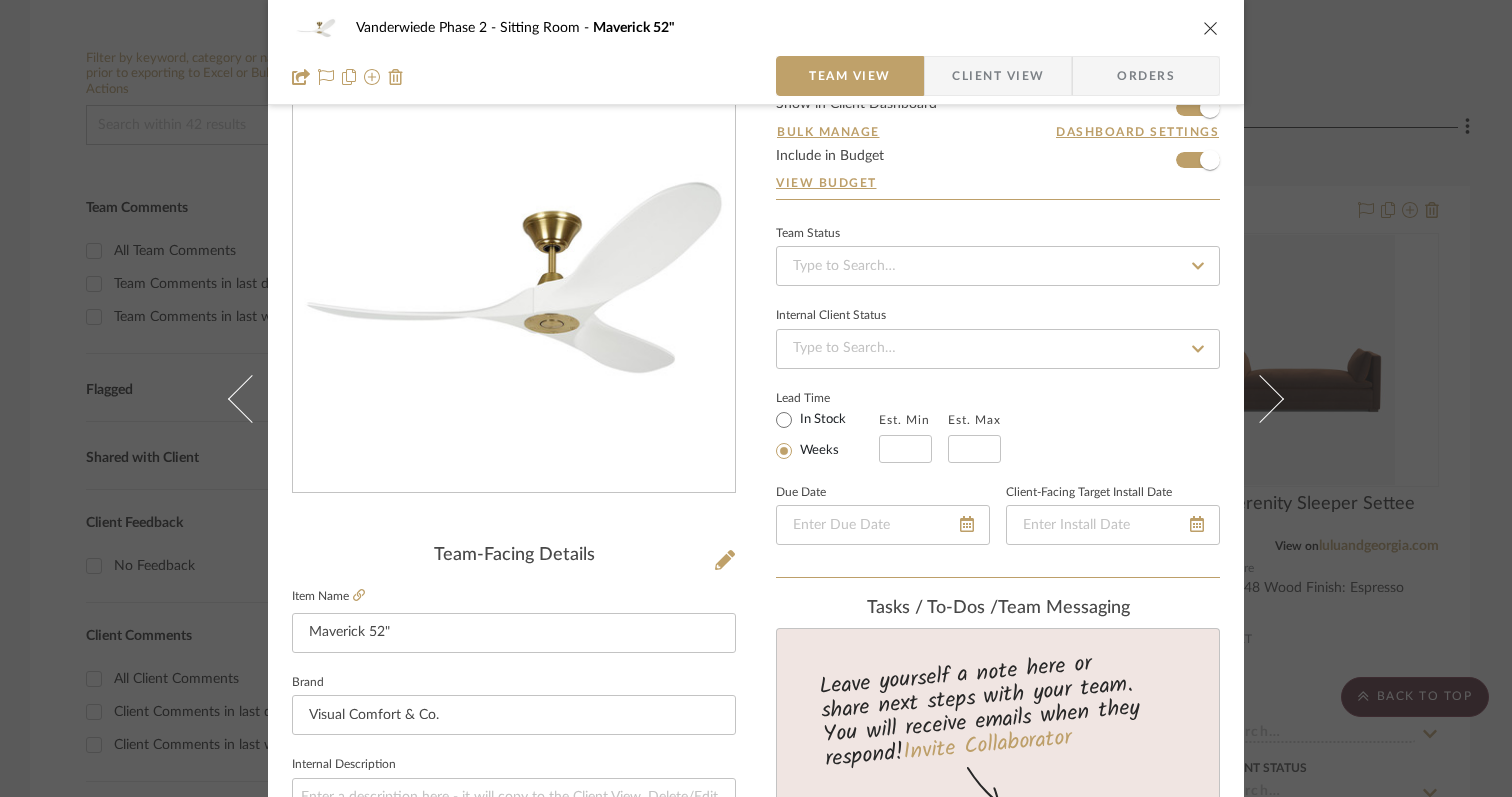 scroll, scrollTop: 1061, scrollLeft: 0, axis: vertical 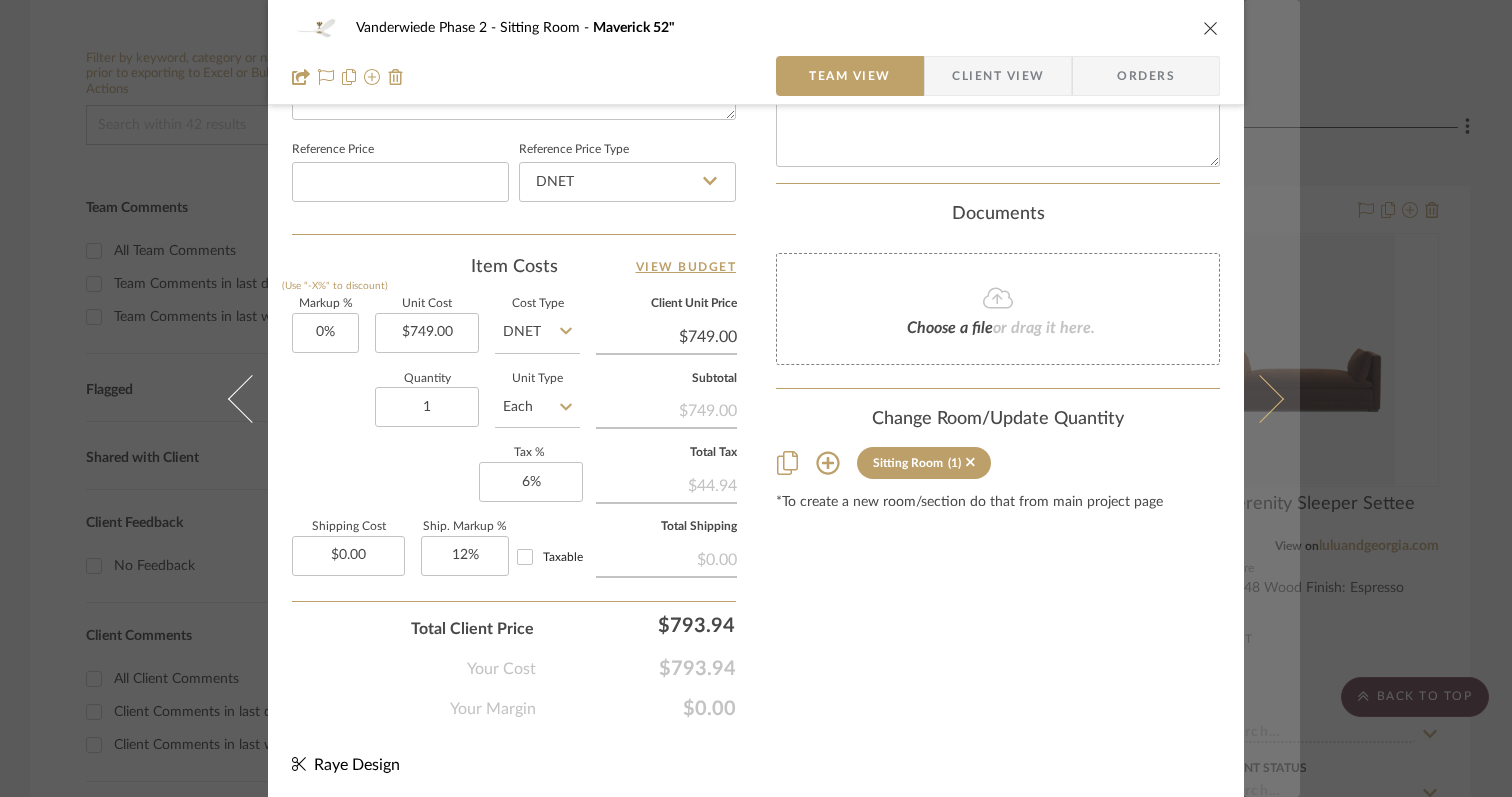 click at bounding box center [1260, 398] 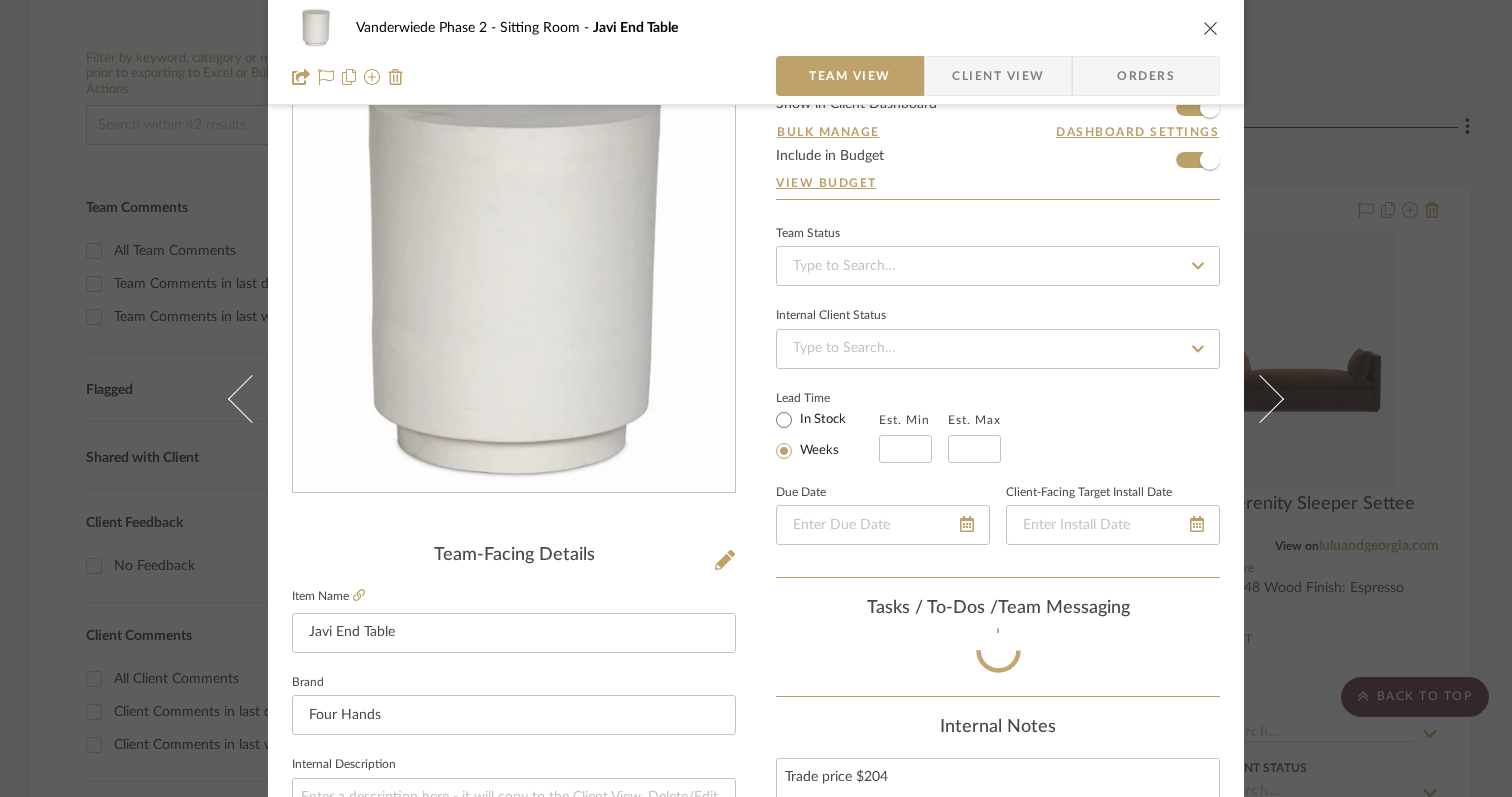 scroll, scrollTop: 1061, scrollLeft: 0, axis: vertical 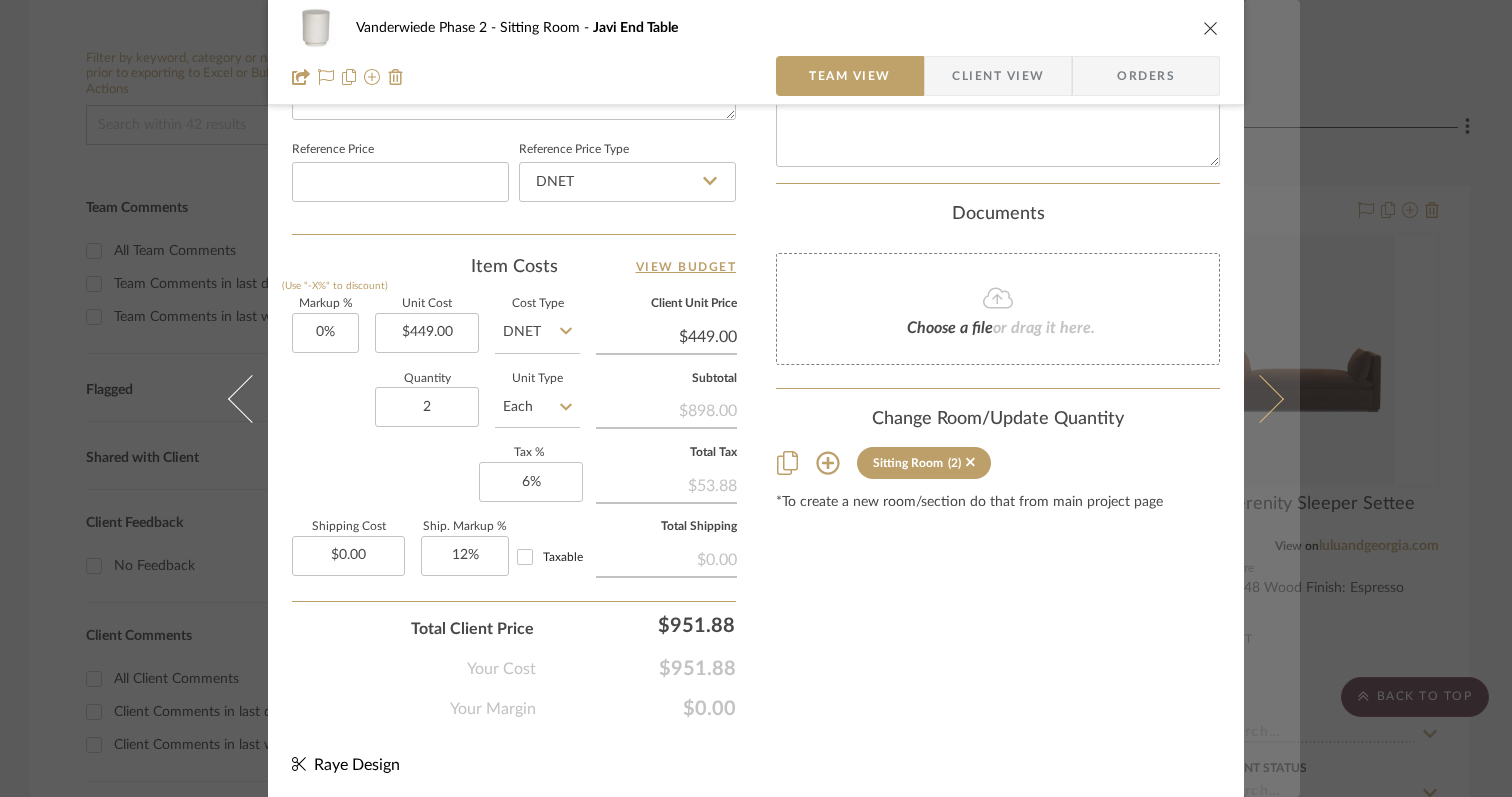 click at bounding box center [1272, 398] 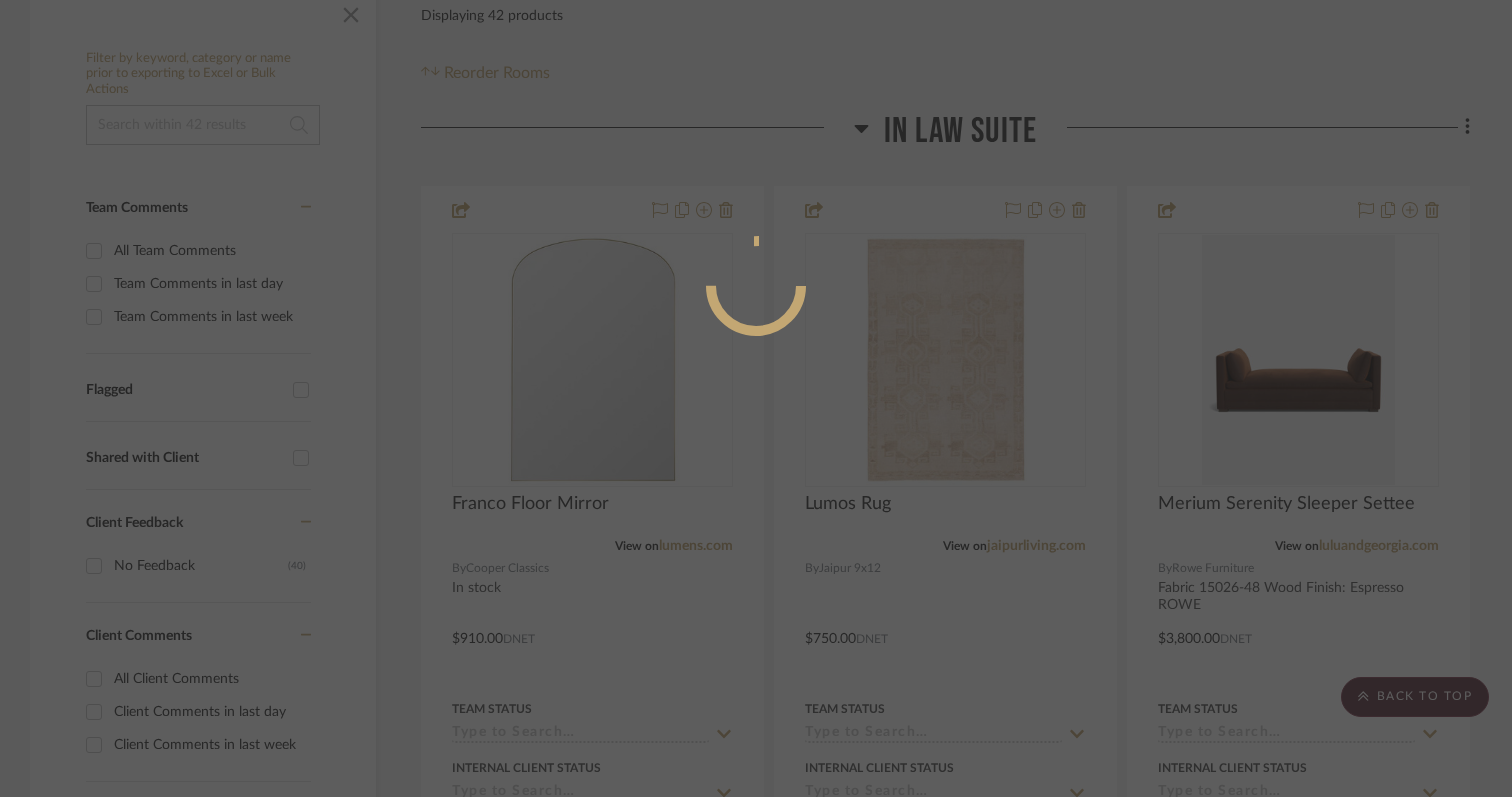 scroll, scrollTop: 1061, scrollLeft: 0, axis: vertical 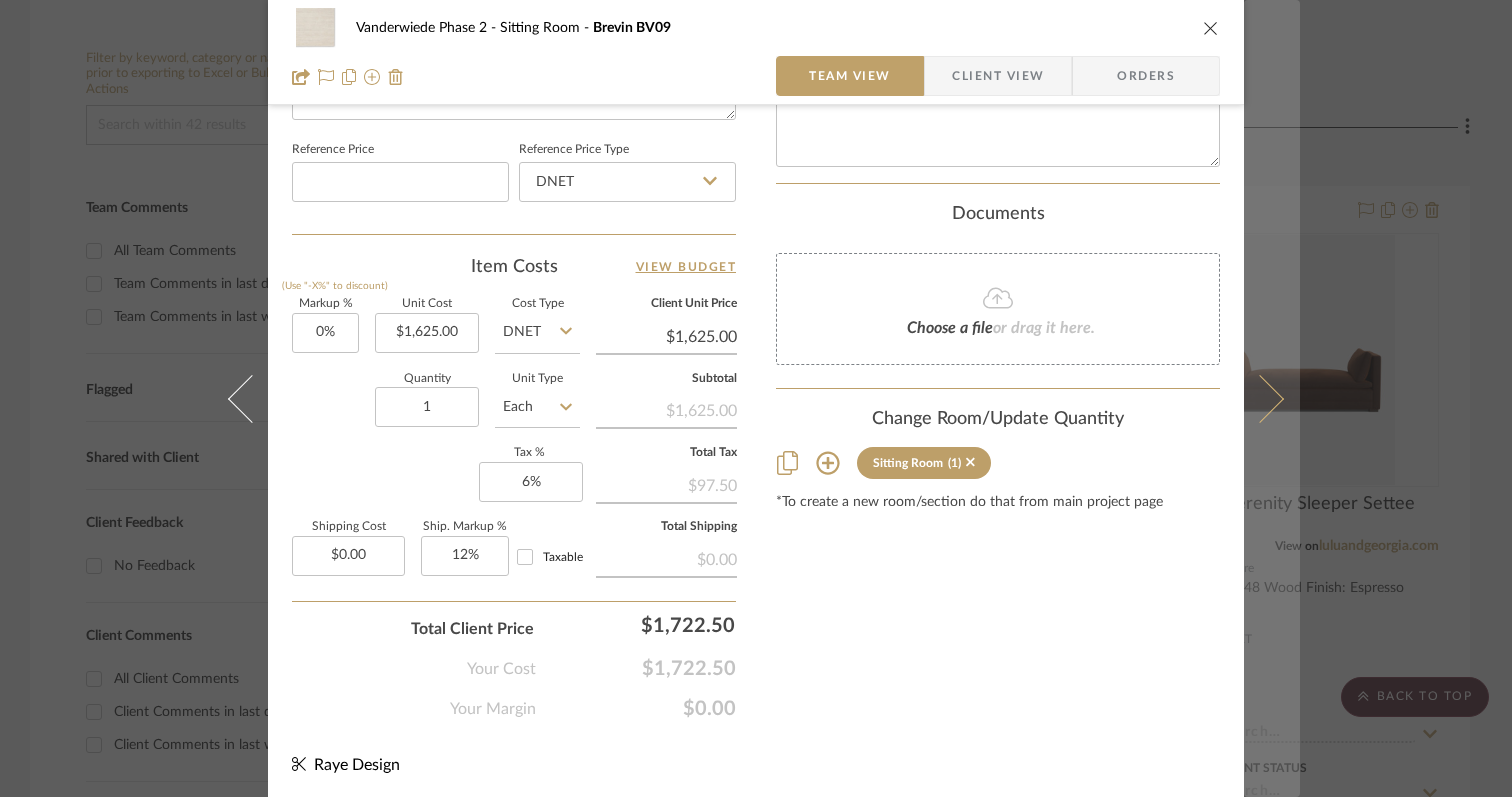 click at bounding box center (1260, 398) 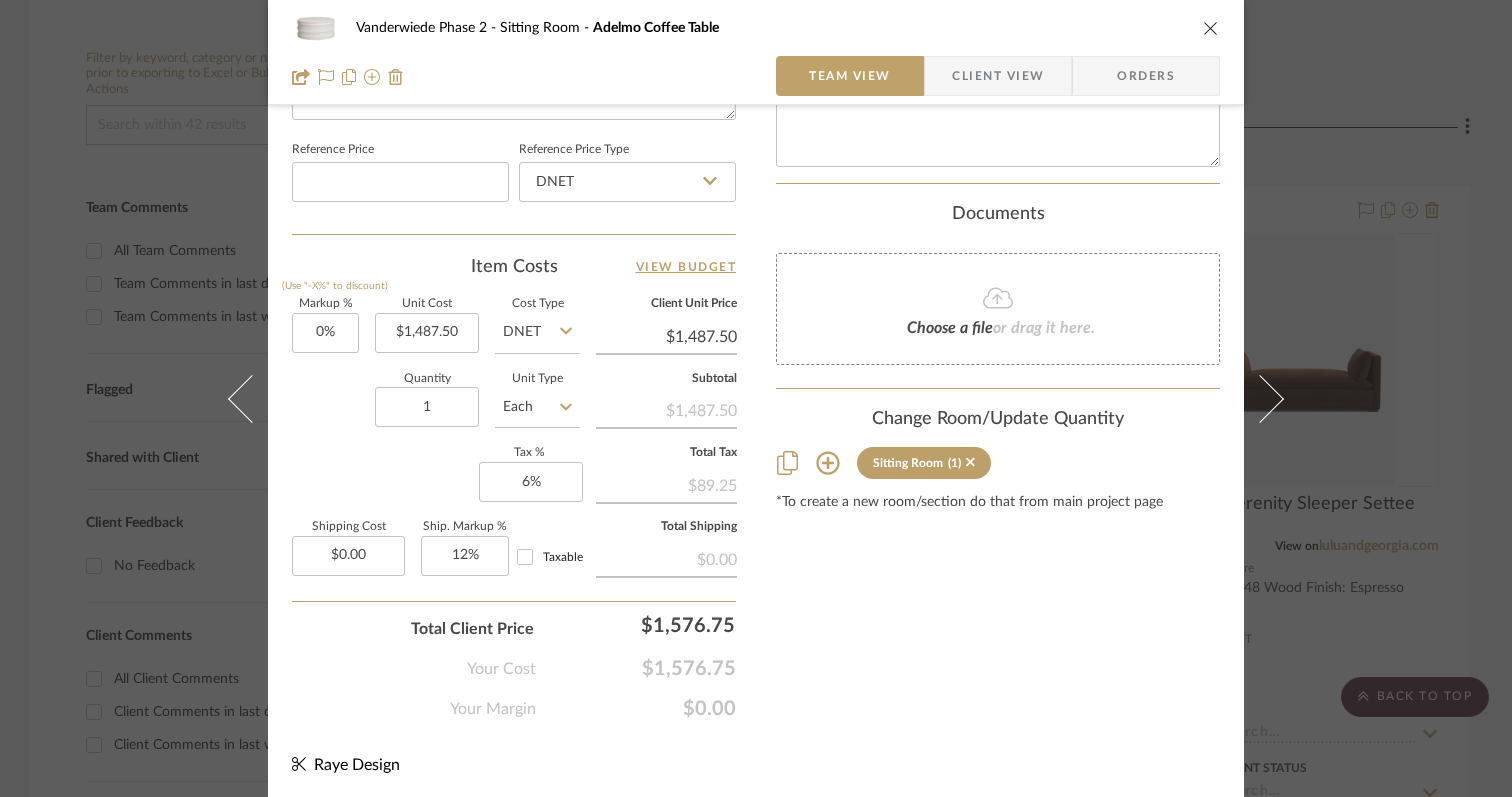 click at bounding box center (1260, 398) 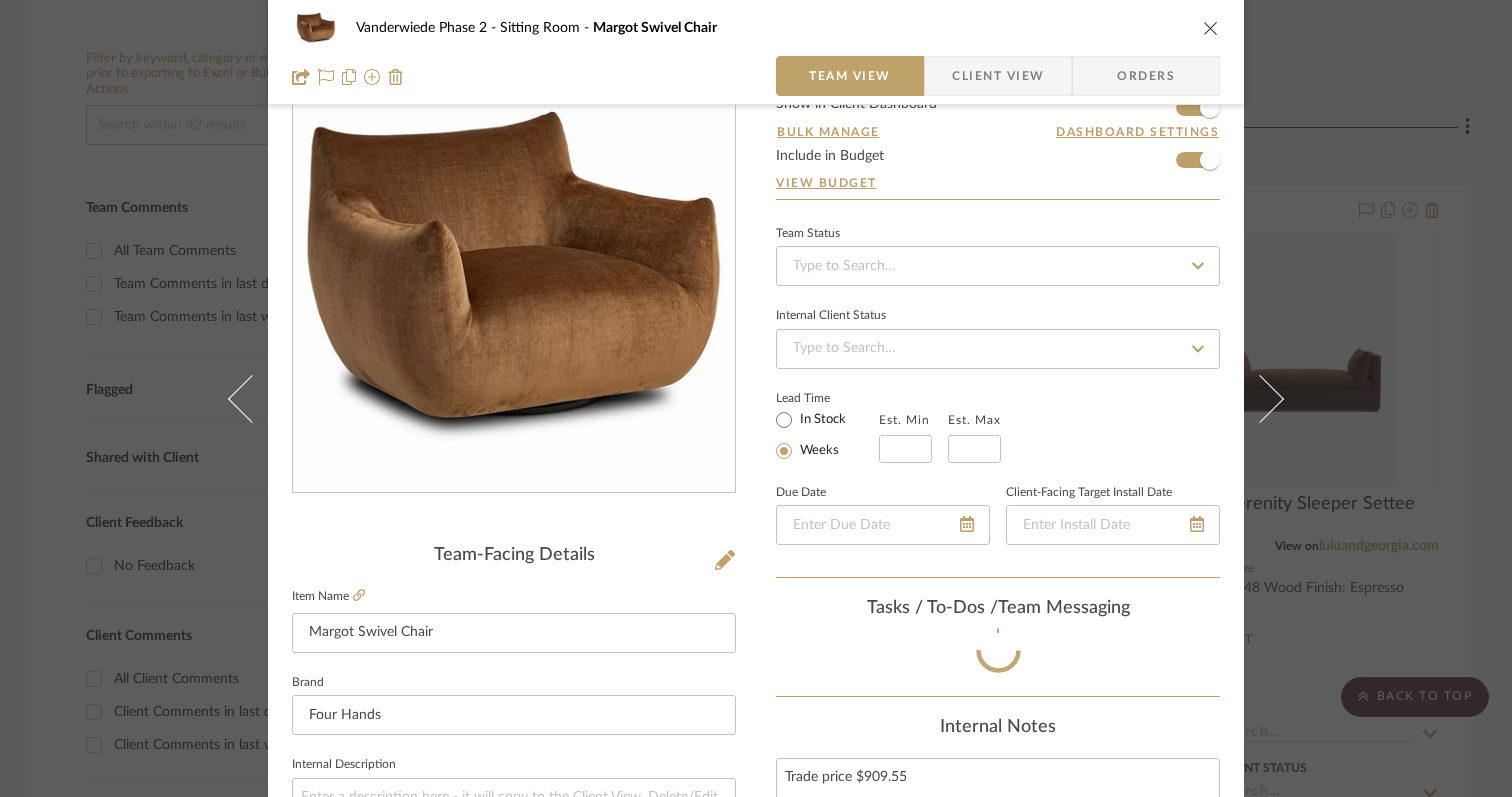 scroll, scrollTop: 1061, scrollLeft: 0, axis: vertical 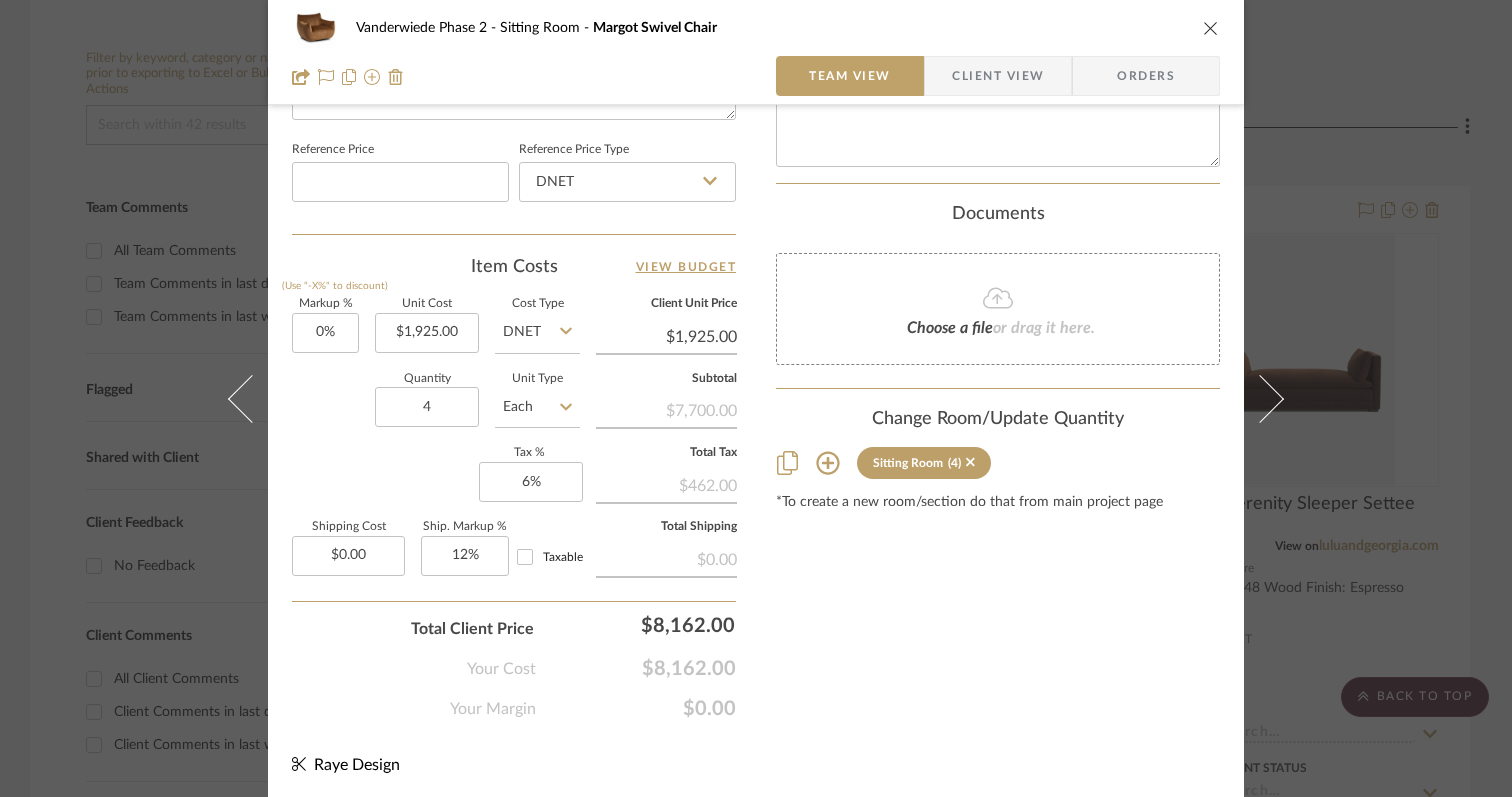 click at bounding box center [1260, 398] 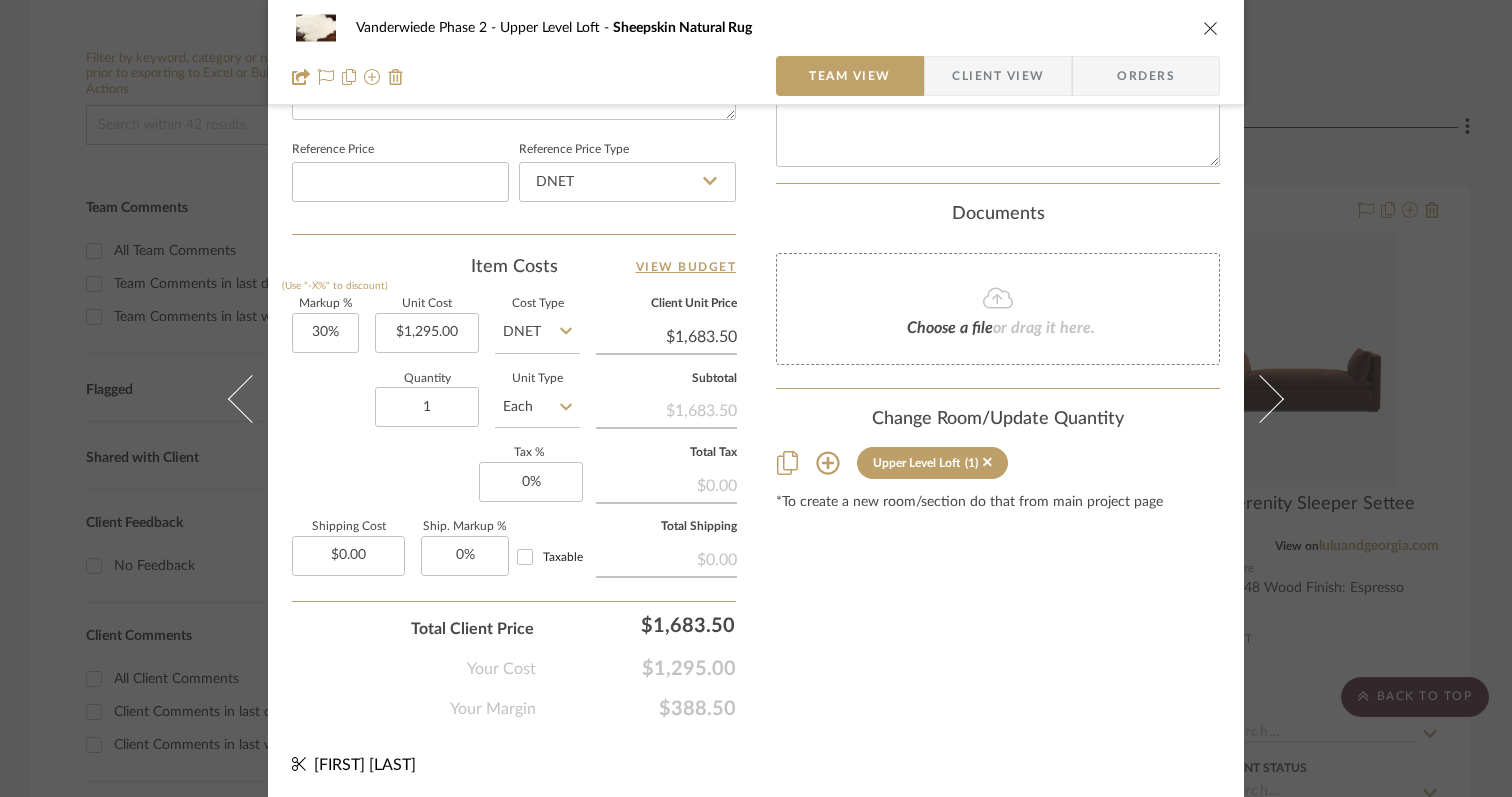 click at bounding box center (1260, 398) 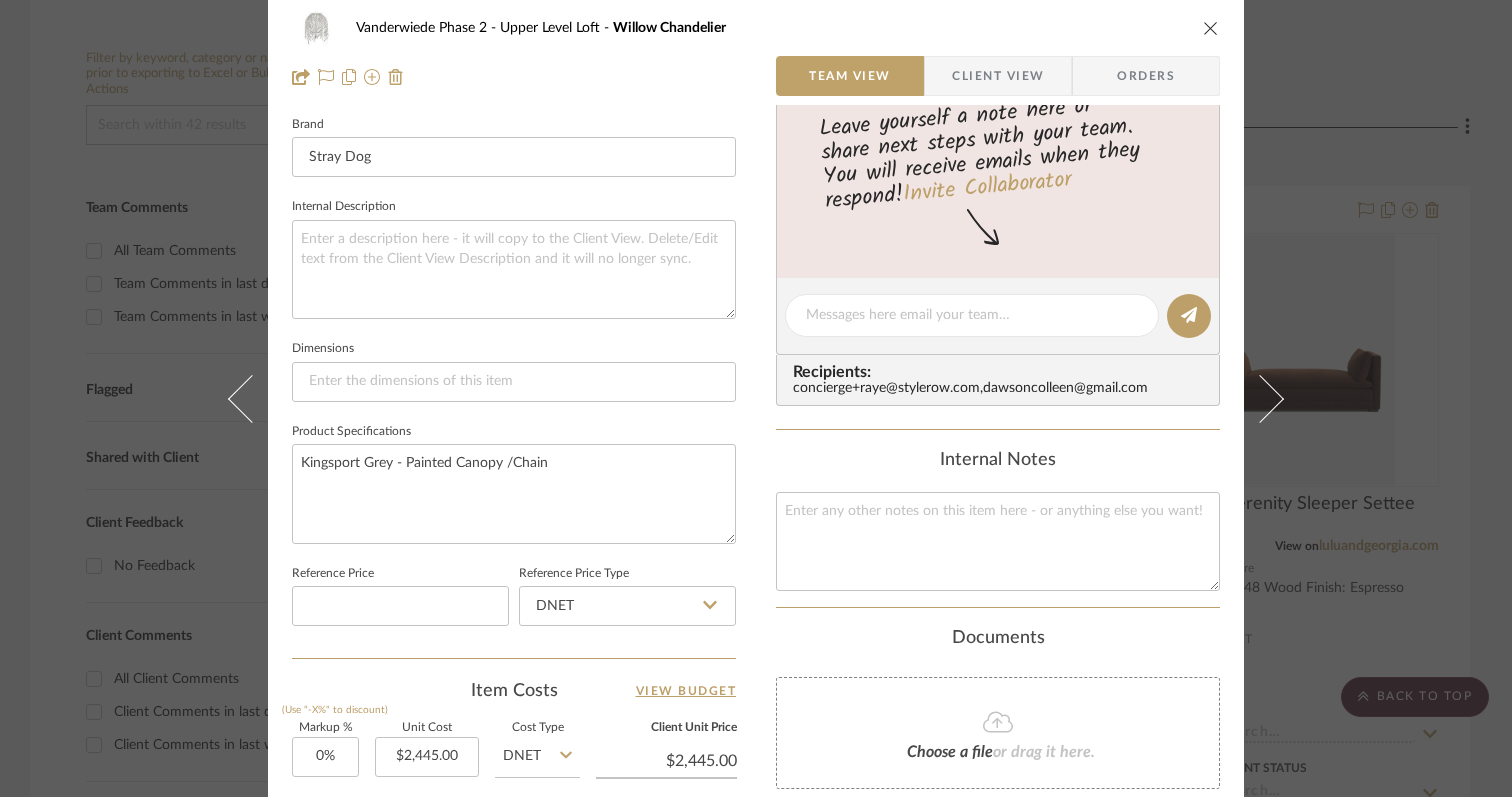 scroll, scrollTop: 0, scrollLeft: 0, axis: both 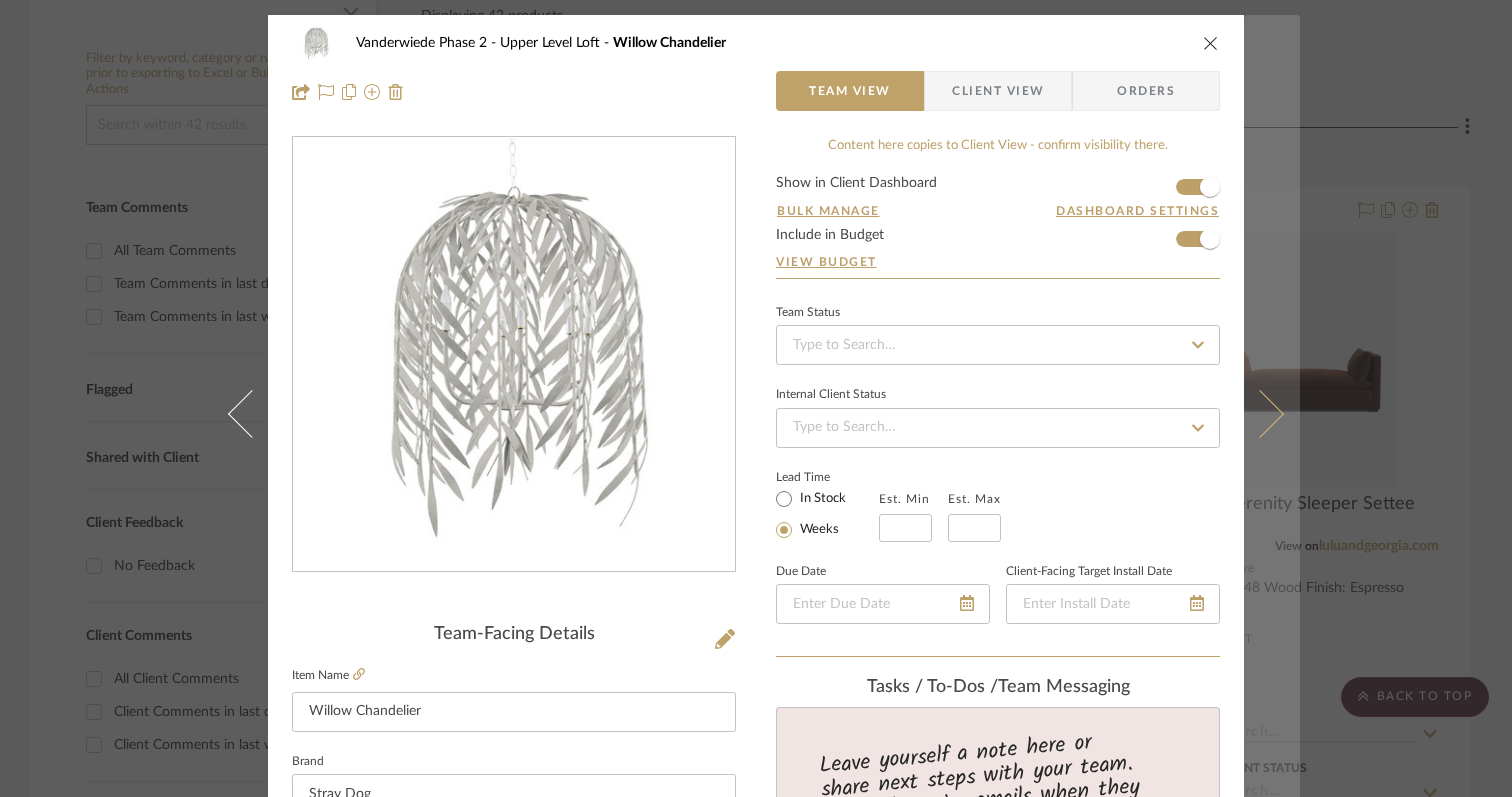 click at bounding box center (1260, 413) 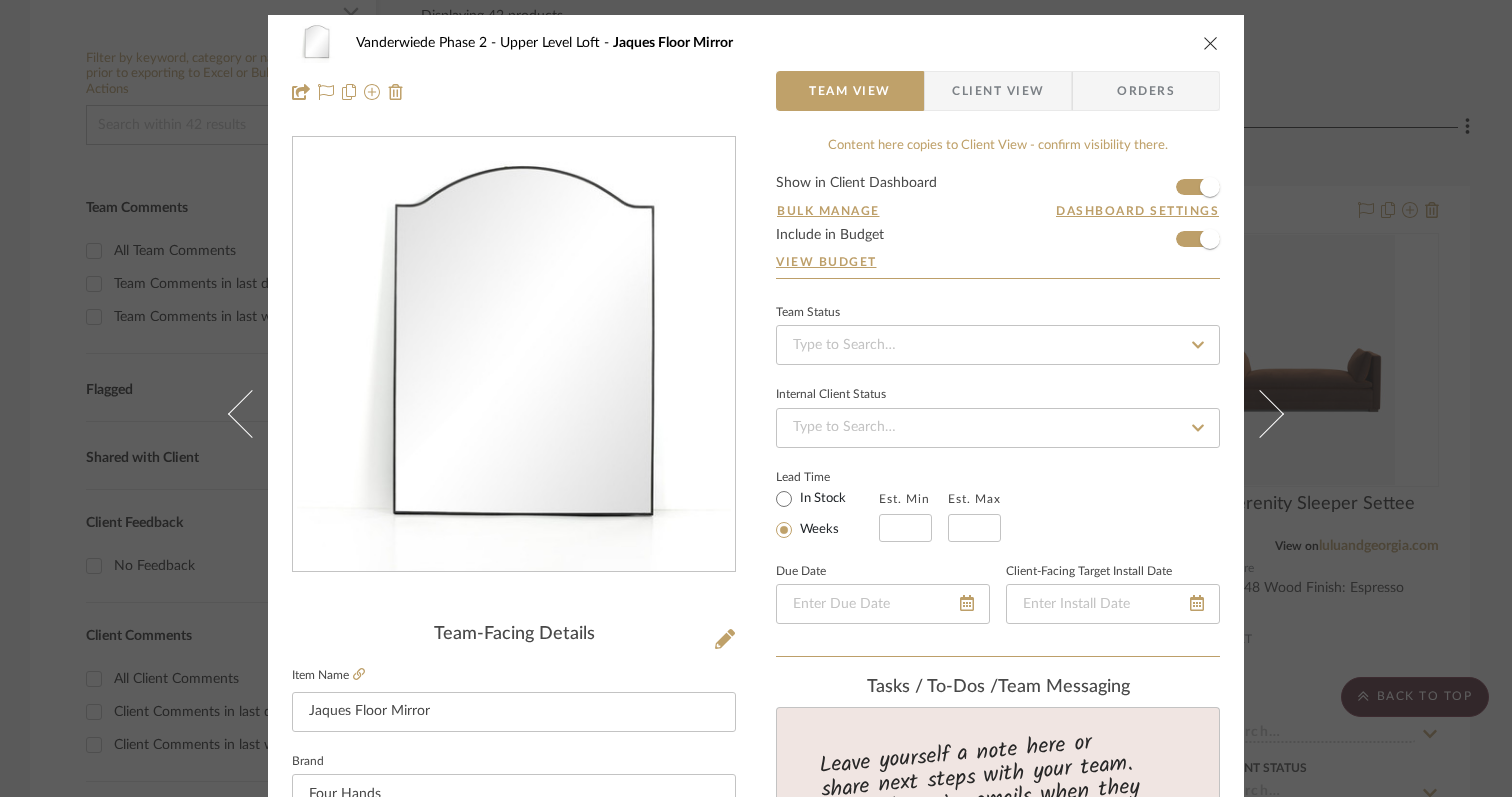 click at bounding box center [1260, 413] 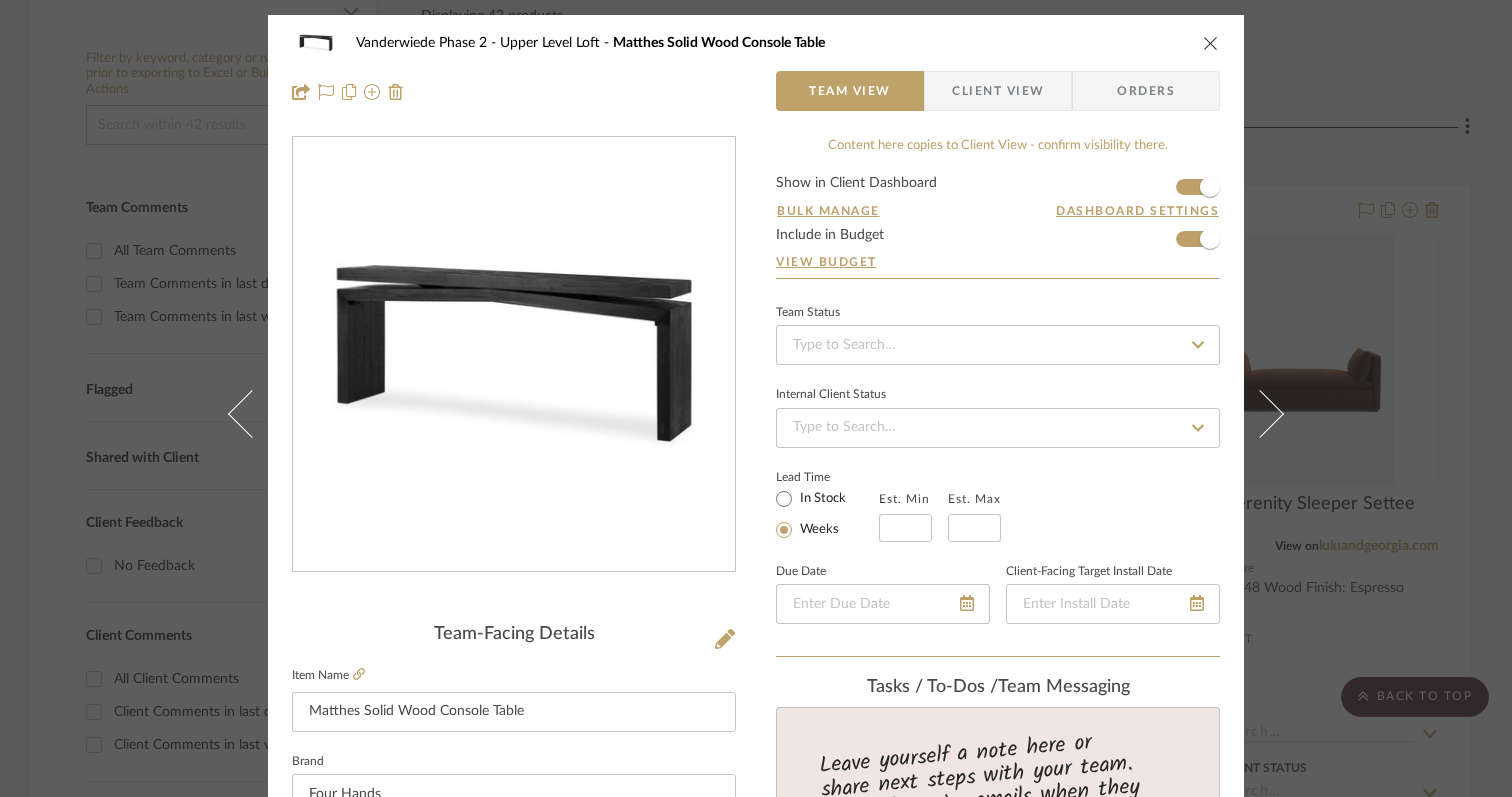 click at bounding box center [1260, 413] 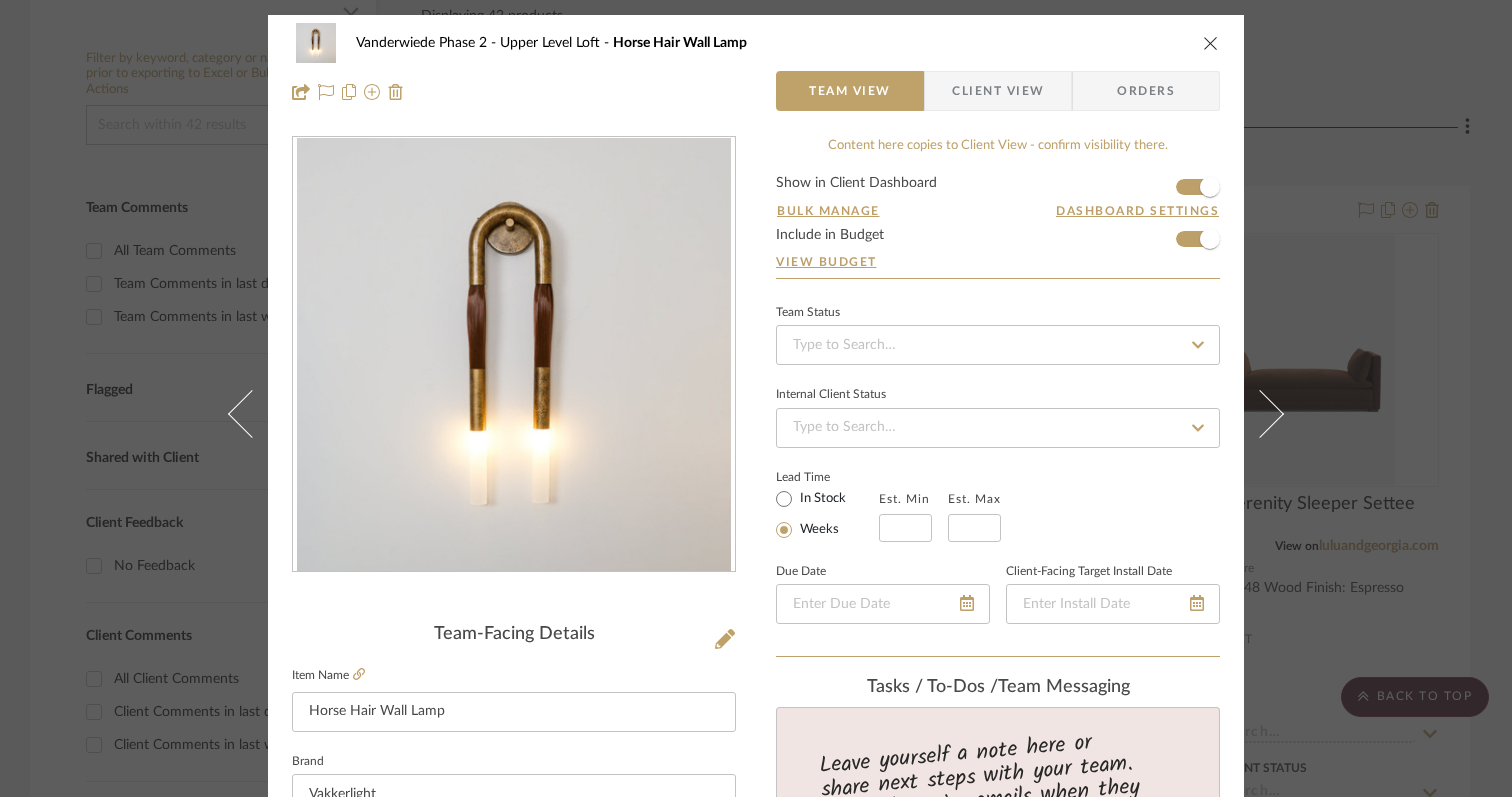 click at bounding box center (1260, 413) 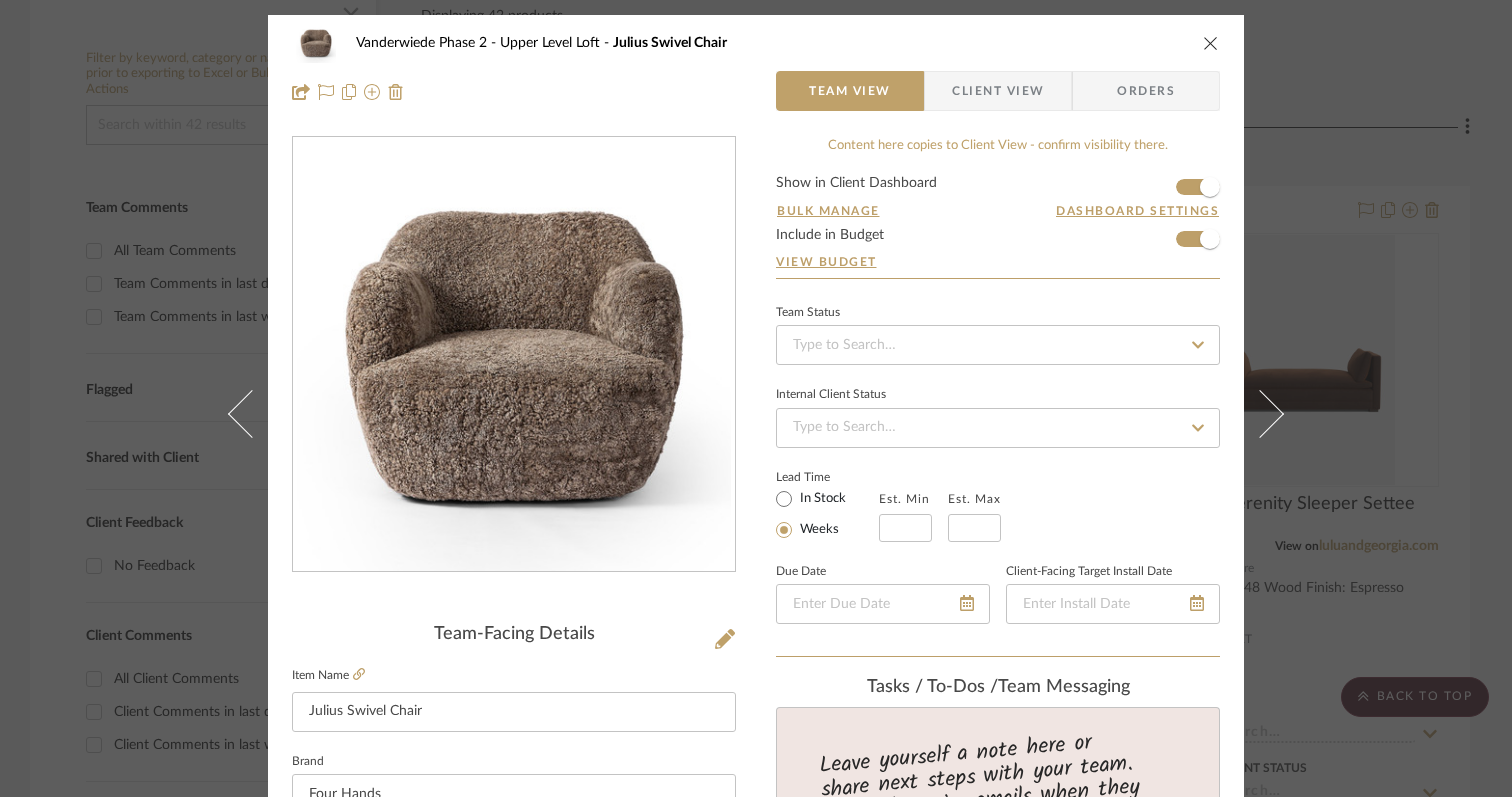click at bounding box center (1260, 413) 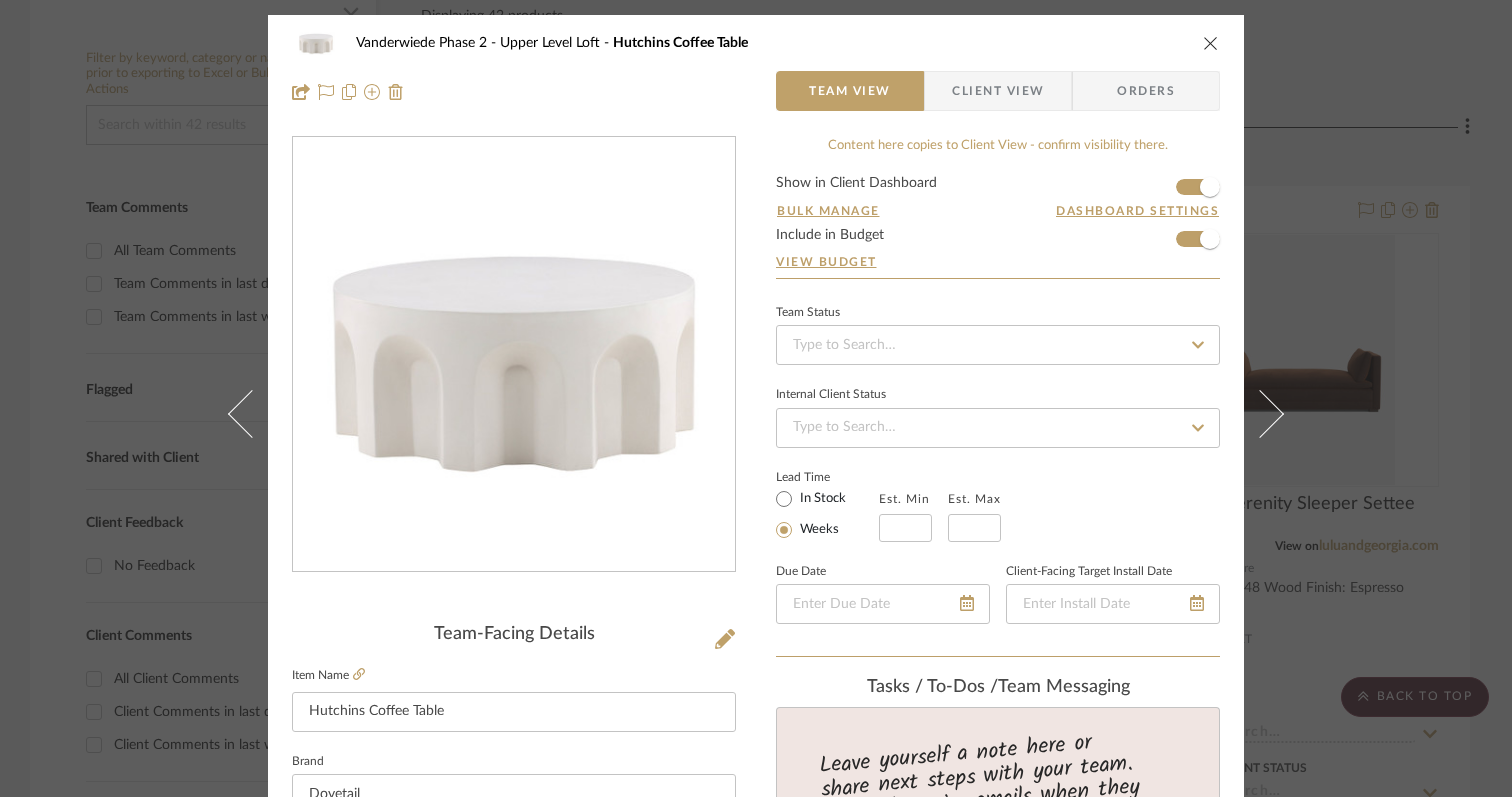 click at bounding box center (1260, 413) 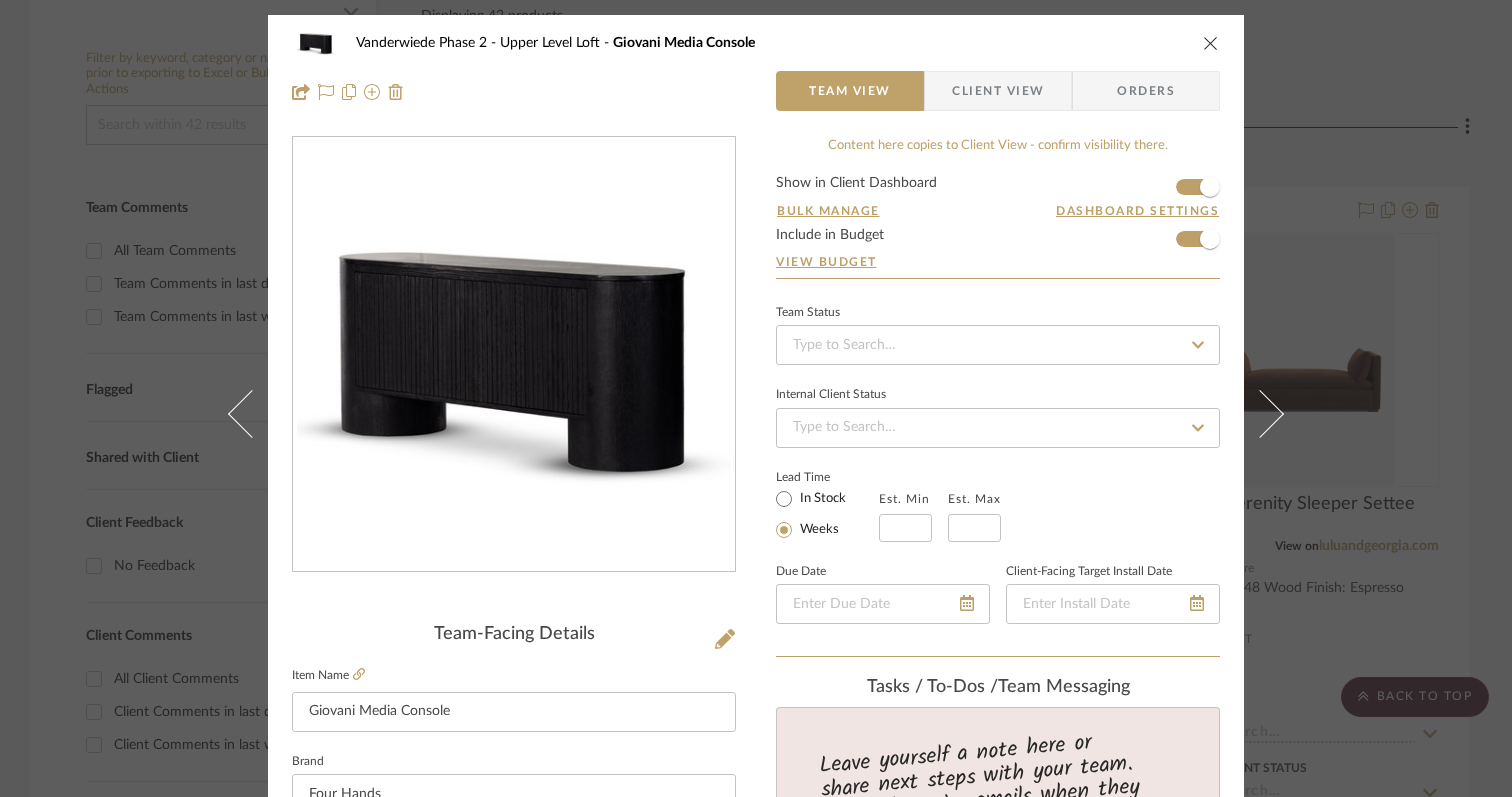 click at bounding box center [1260, 413] 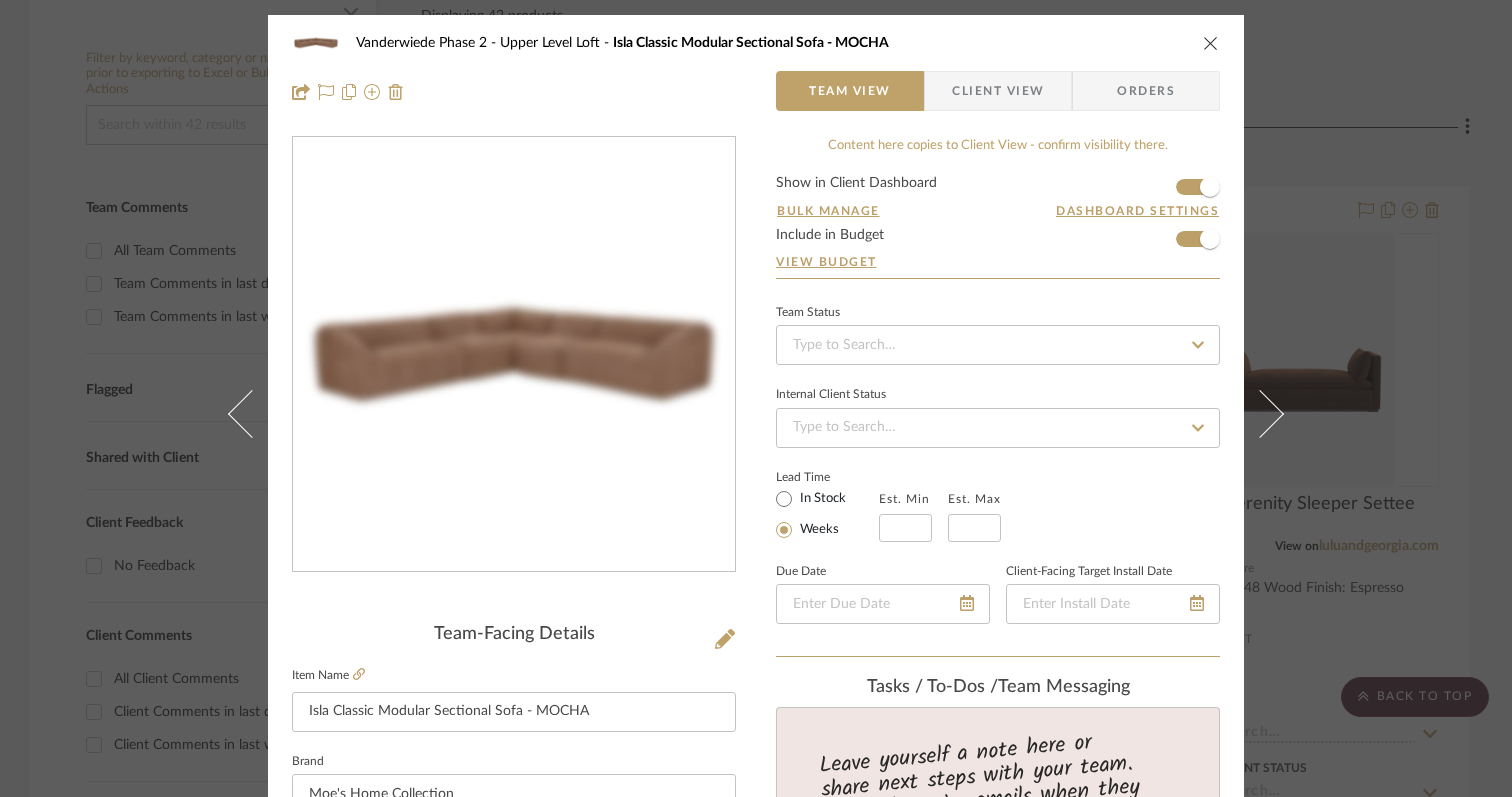click at bounding box center (1260, 413) 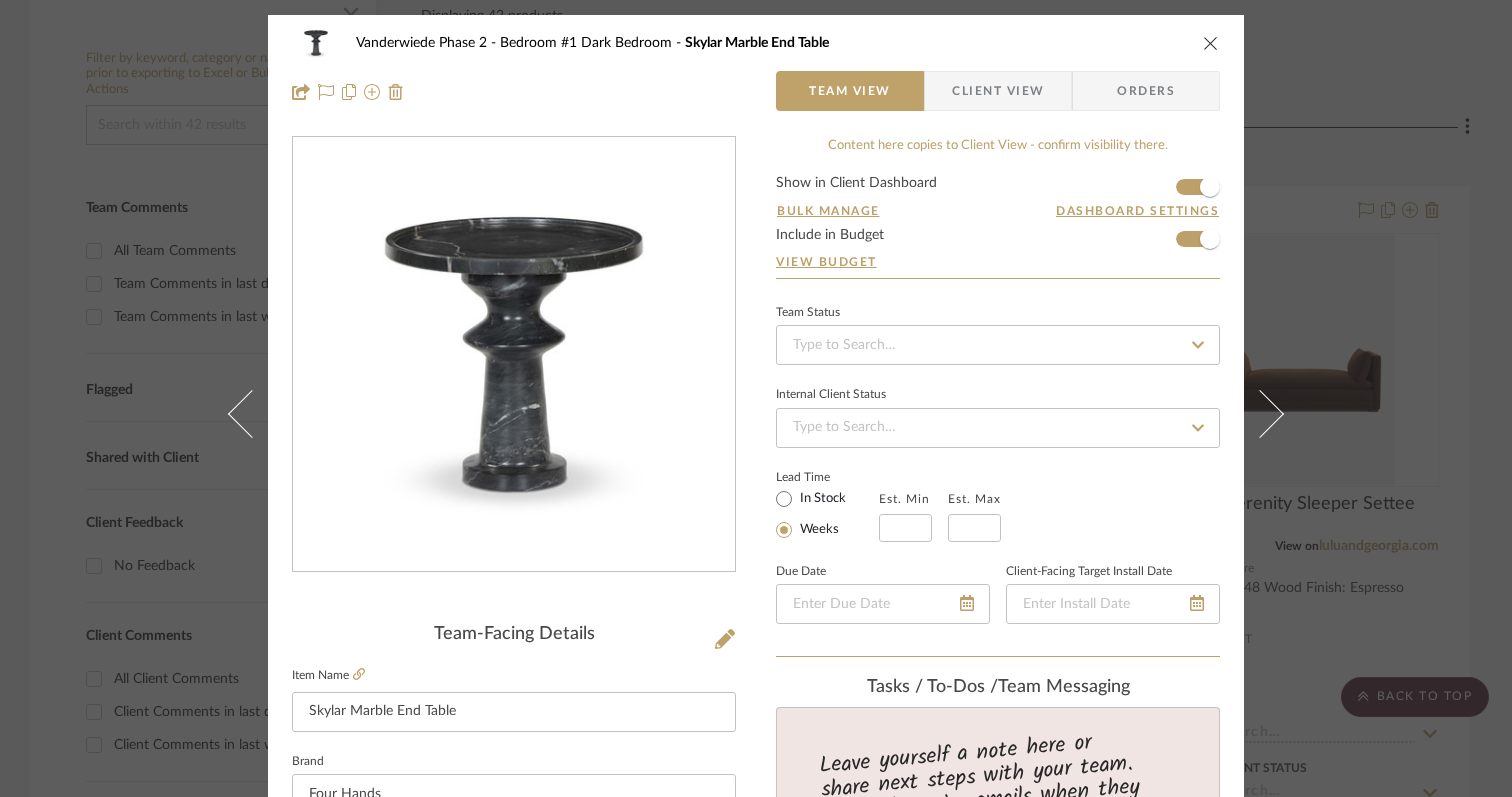 click at bounding box center [1260, 413] 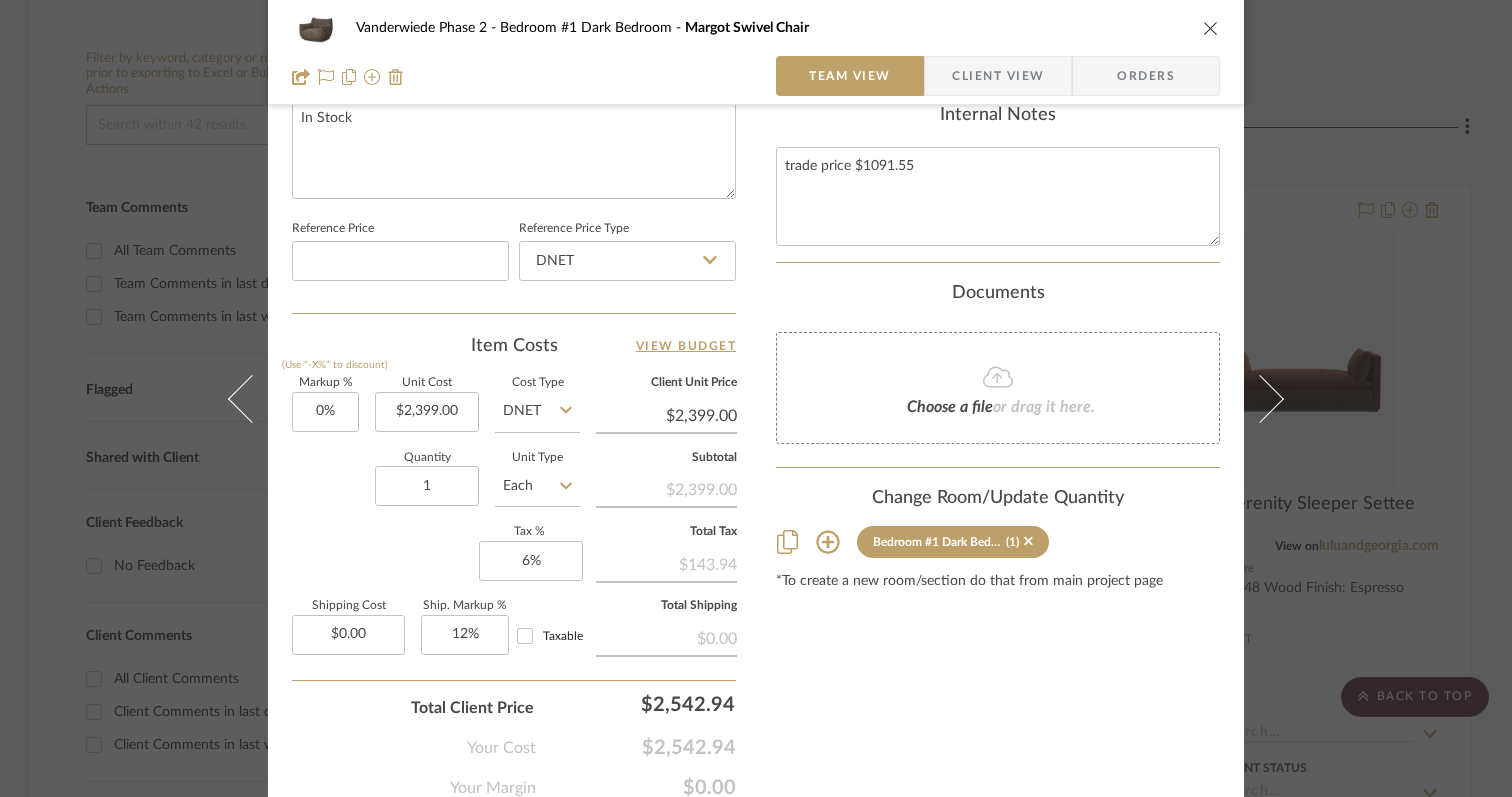 scroll, scrollTop: 986, scrollLeft: 0, axis: vertical 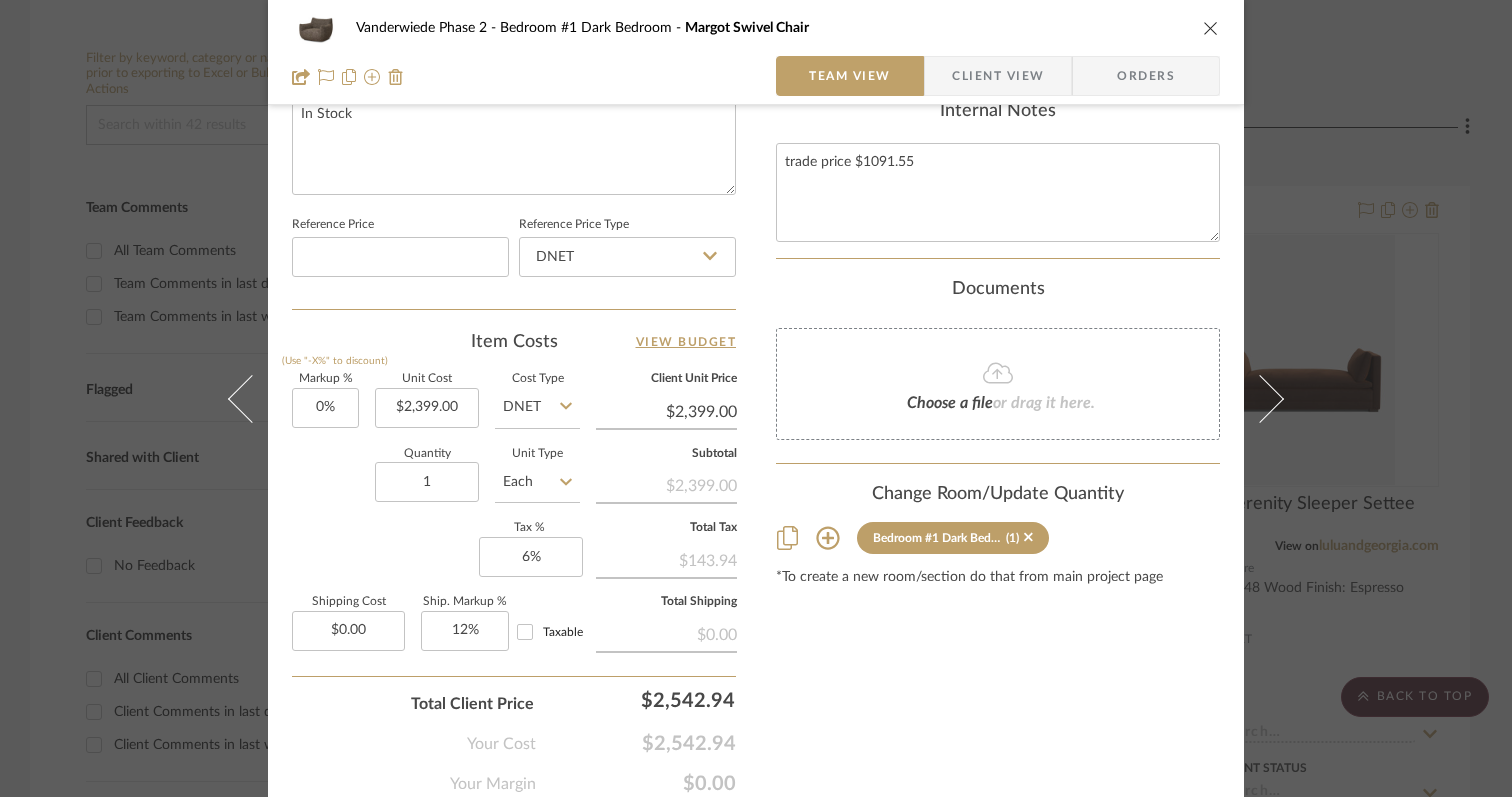click at bounding box center (1211, 28) 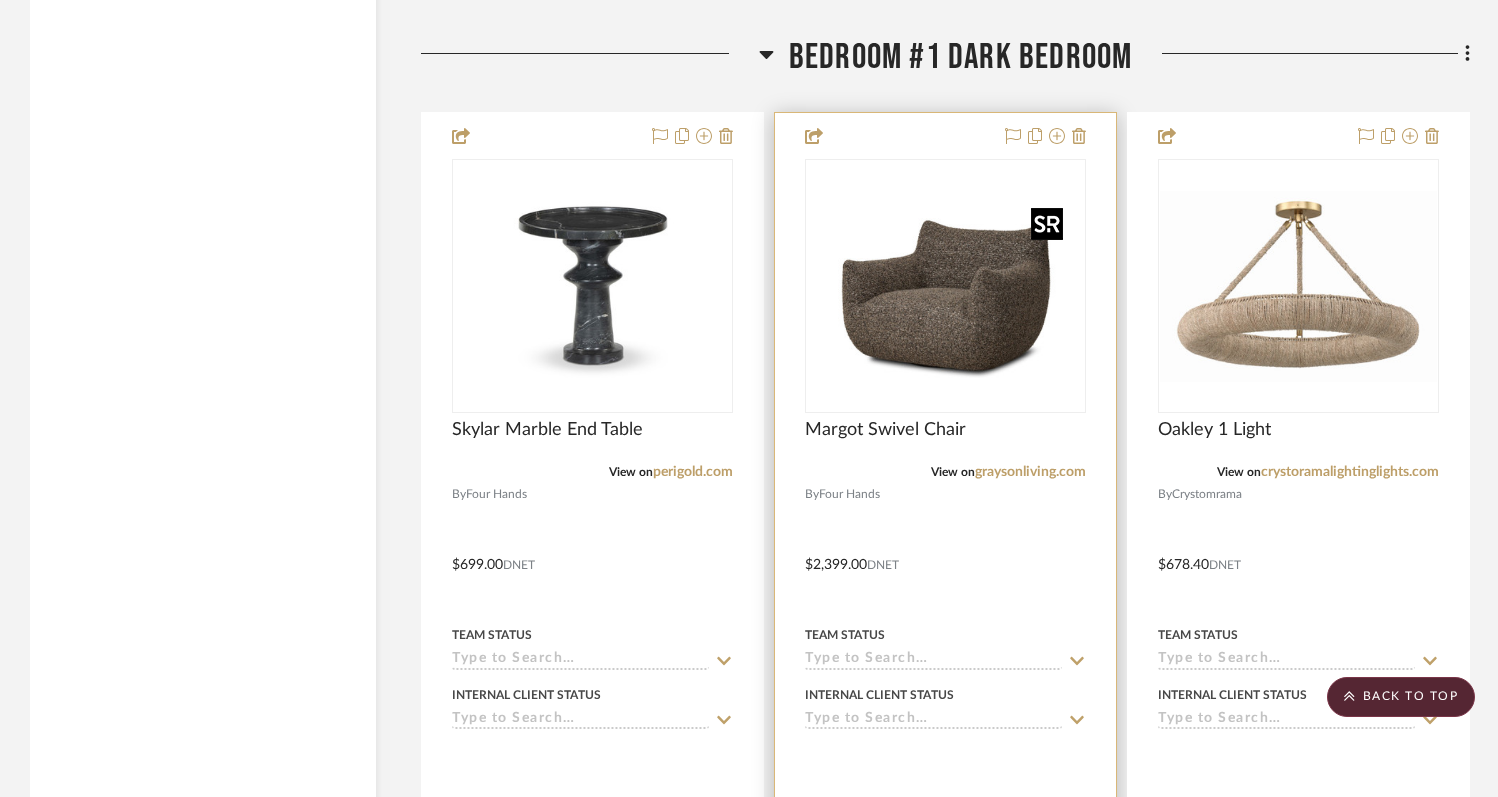 scroll, scrollTop: 7006, scrollLeft: 0, axis: vertical 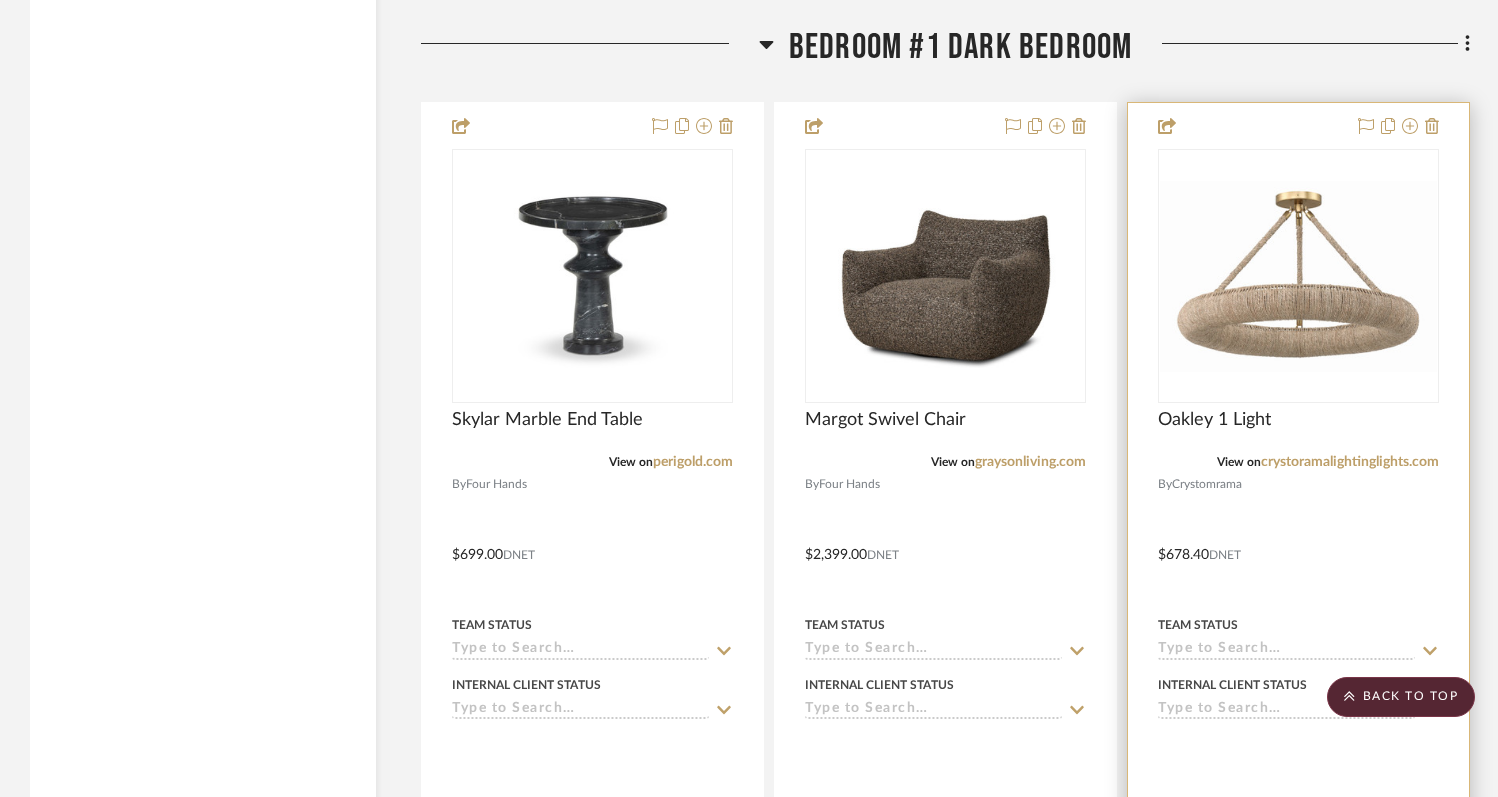 type 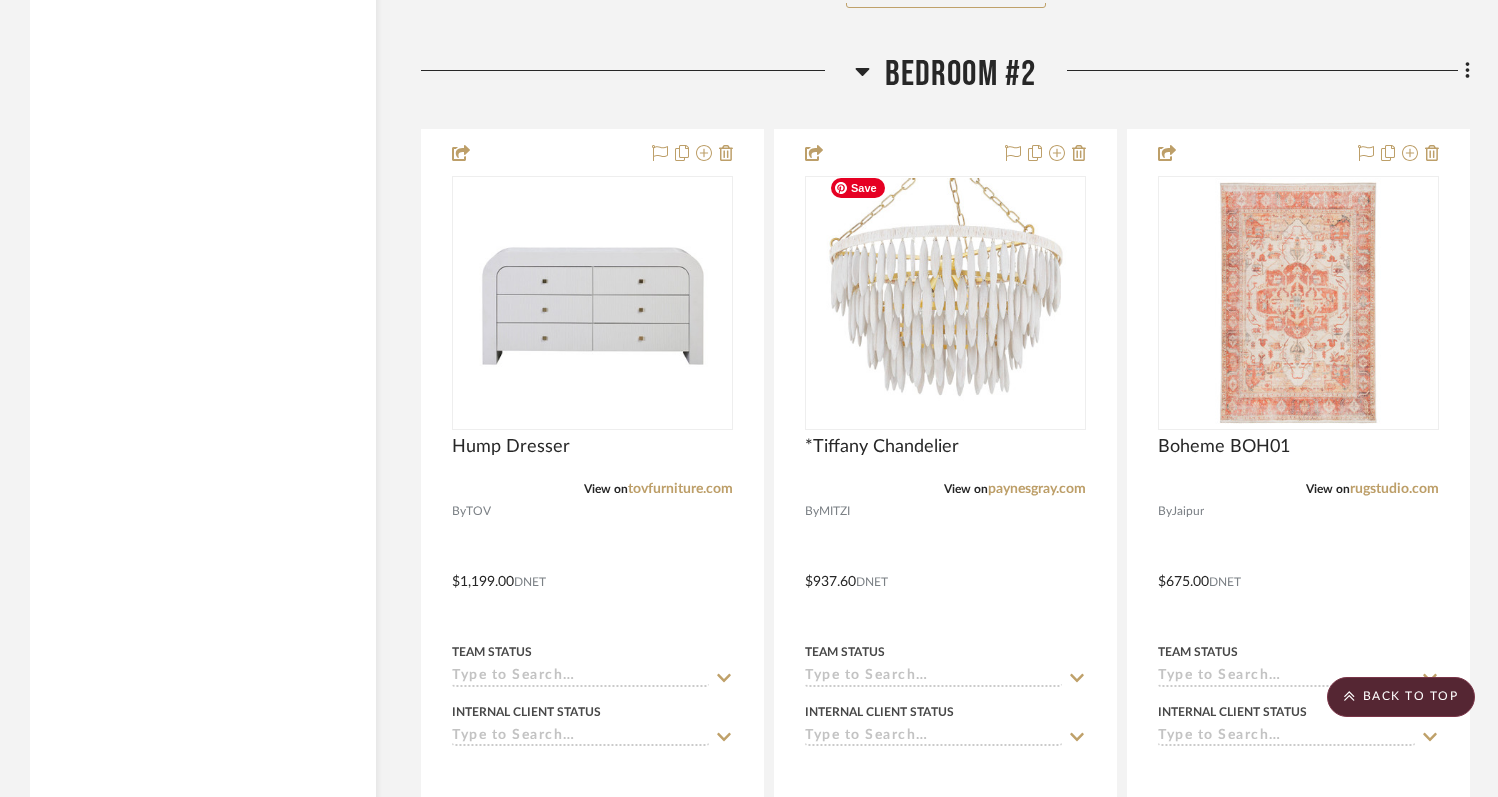 scroll, scrollTop: 9765, scrollLeft: 0, axis: vertical 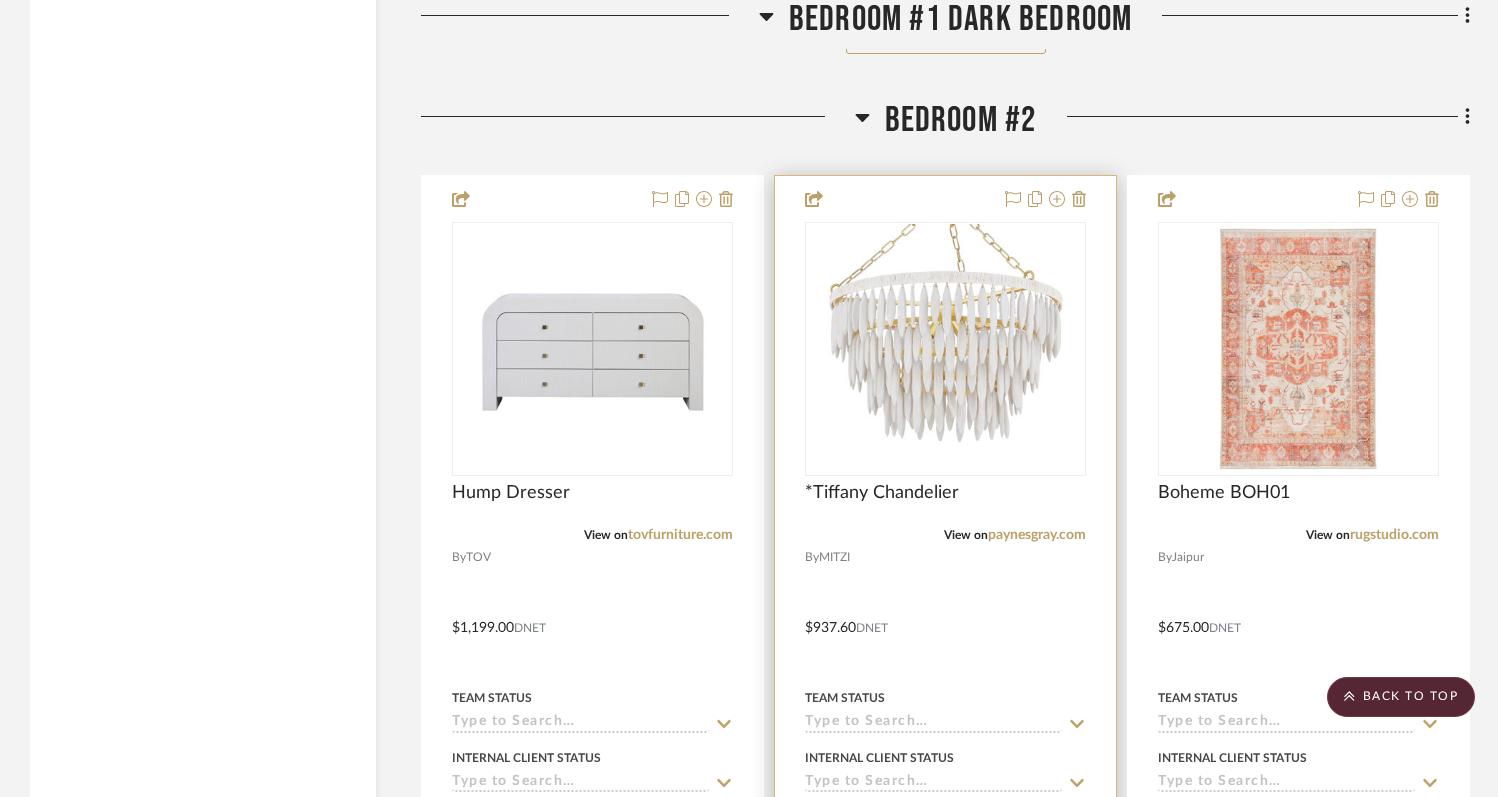 type 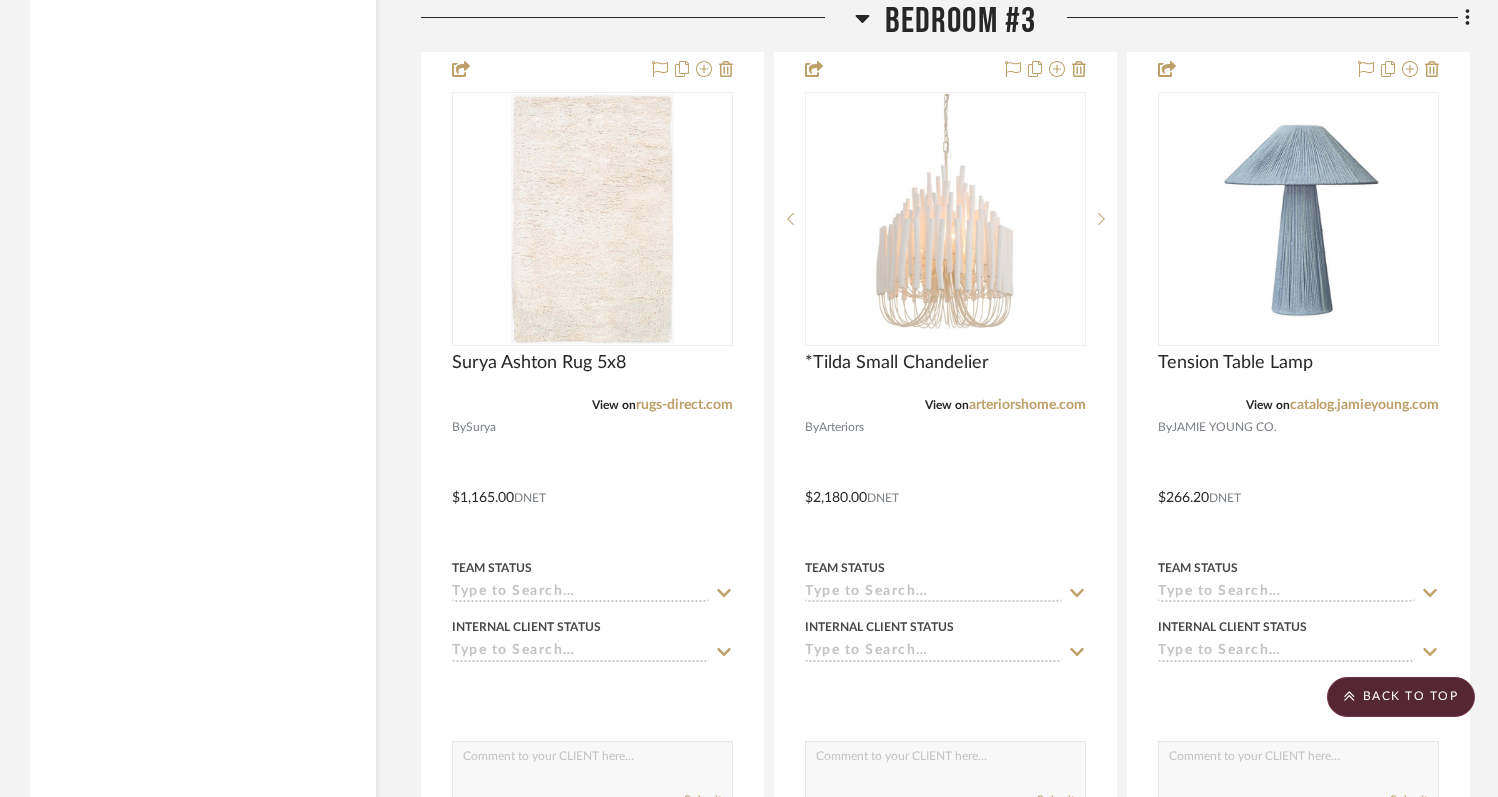 scroll, scrollTop: 12715, scrollLeft: 0, axis: vertical 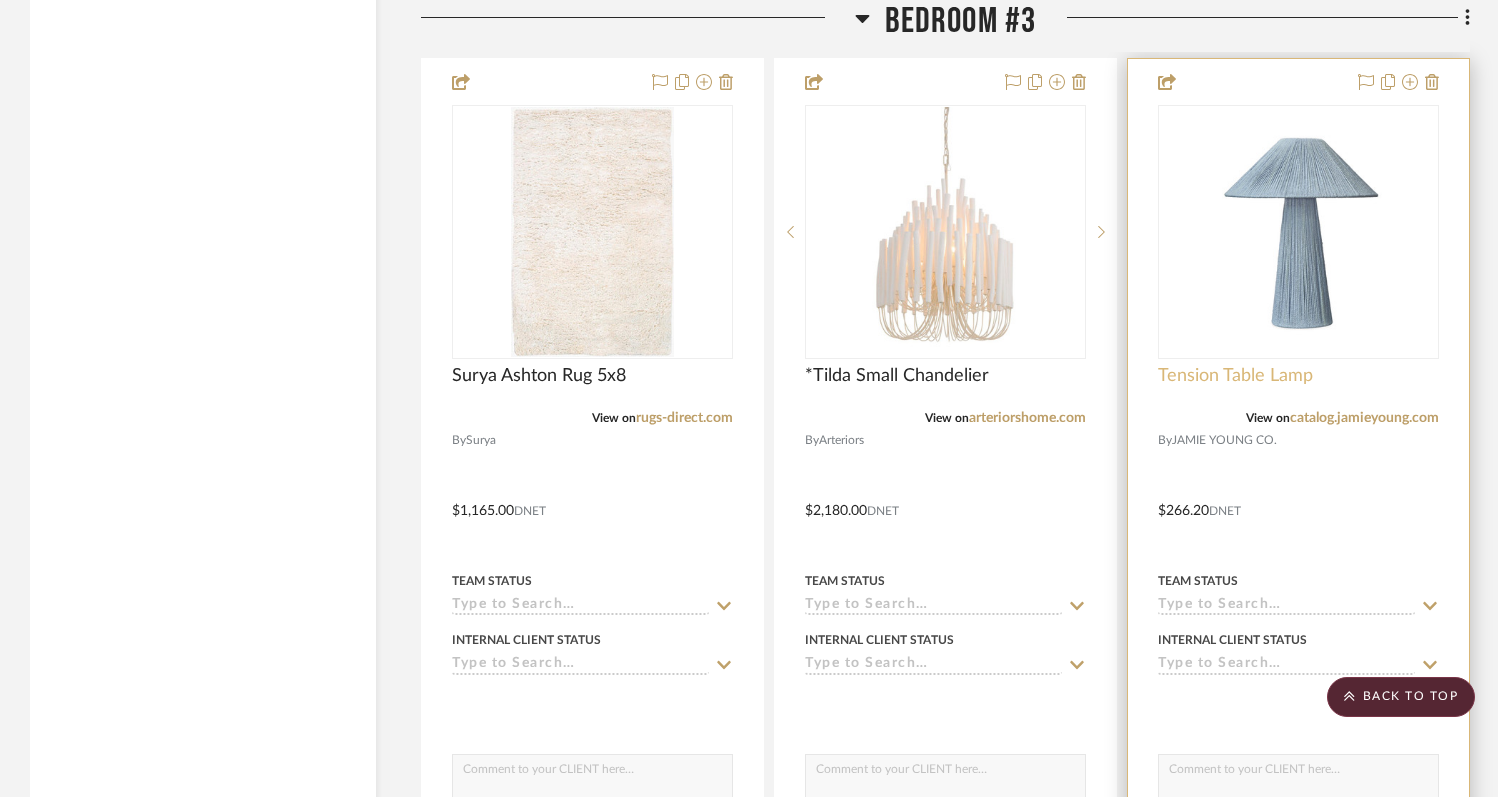 click on "Tension Table Lamp" at bounding box center (1235, 376) 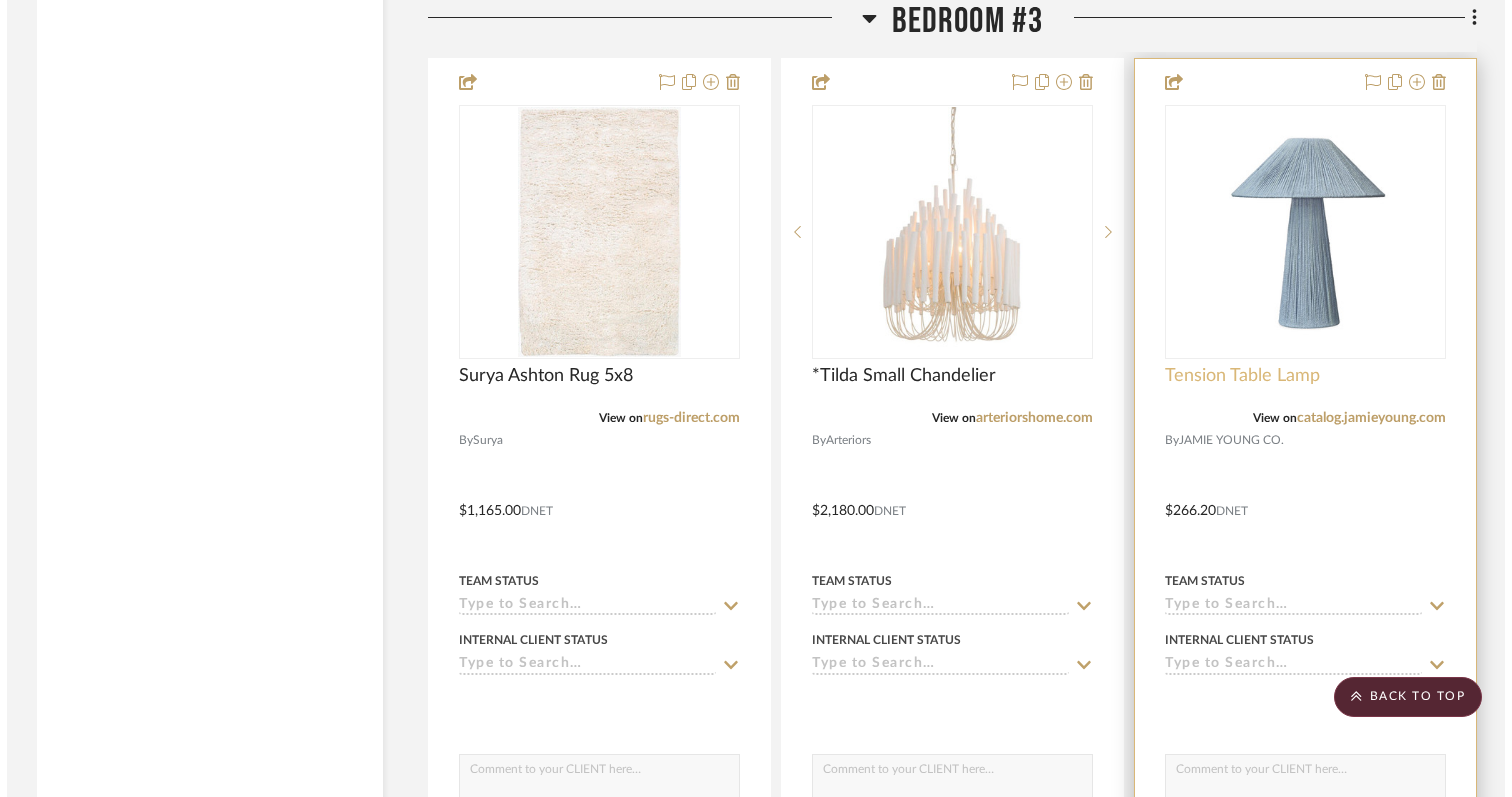 scroll, scrollTop: 0, scrollLeft: 0, axis: both 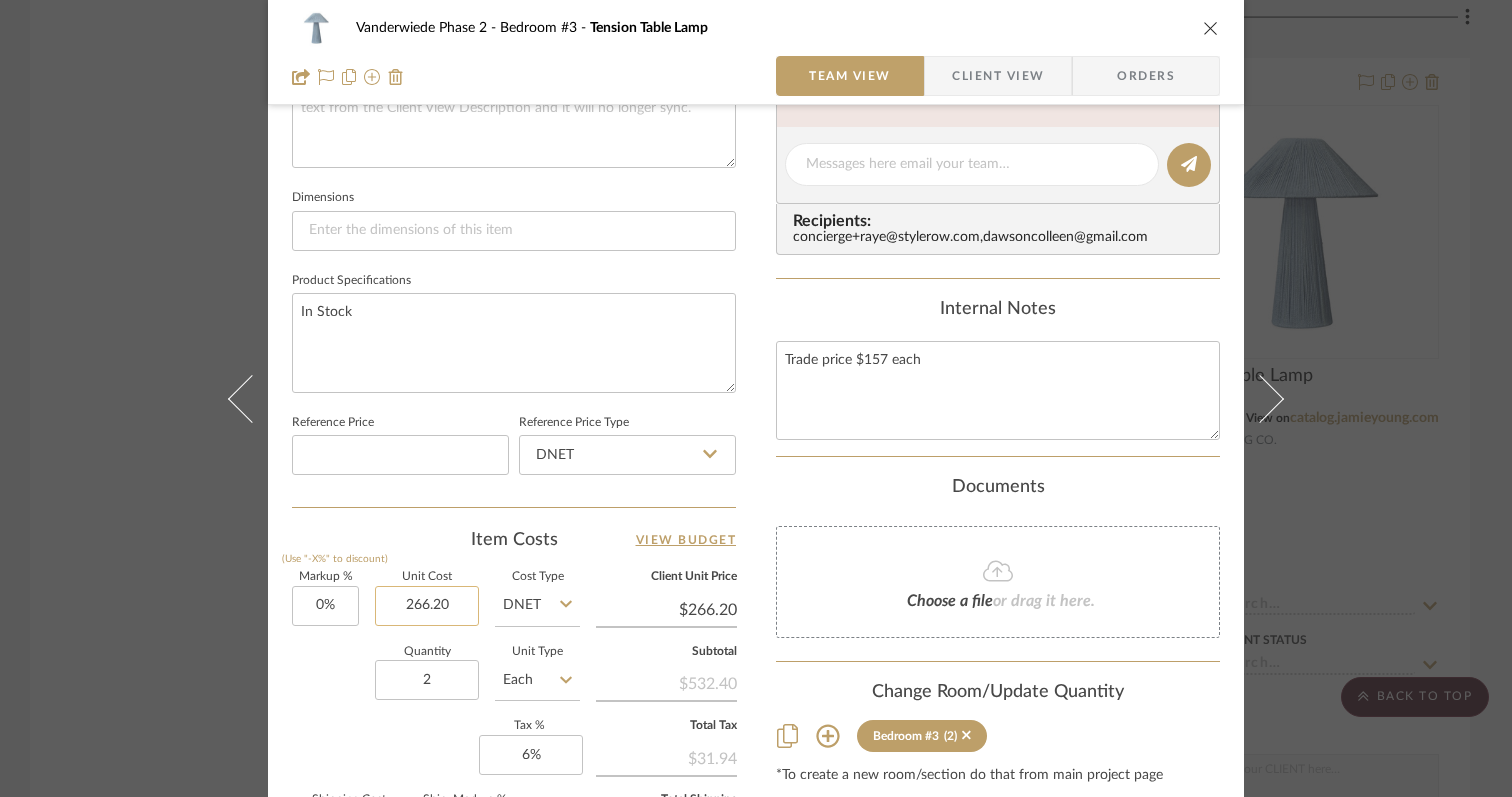 click on "266.20" 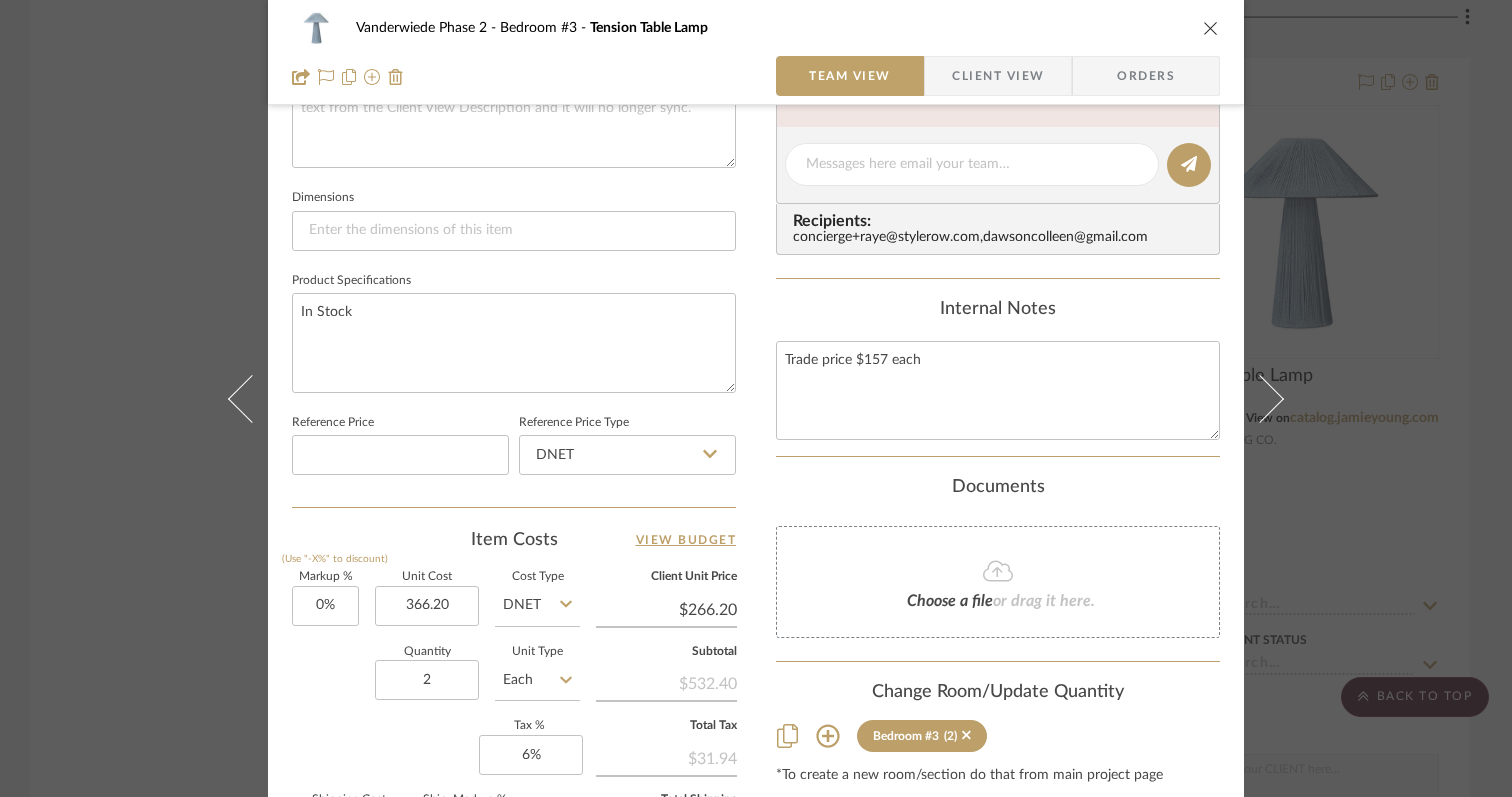 type on "$366.20" 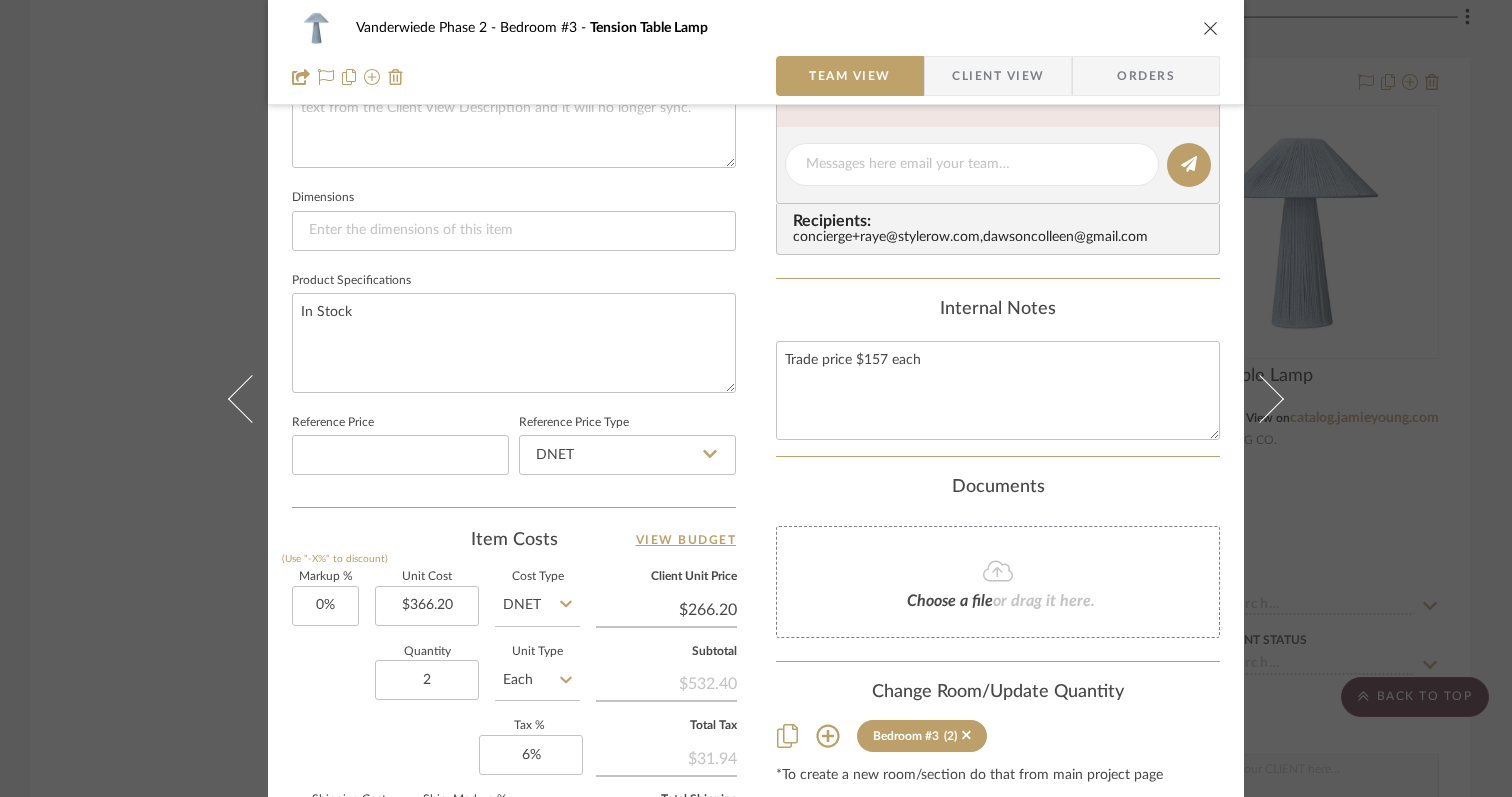 click on "Quantity  2  Unit Type  Each" 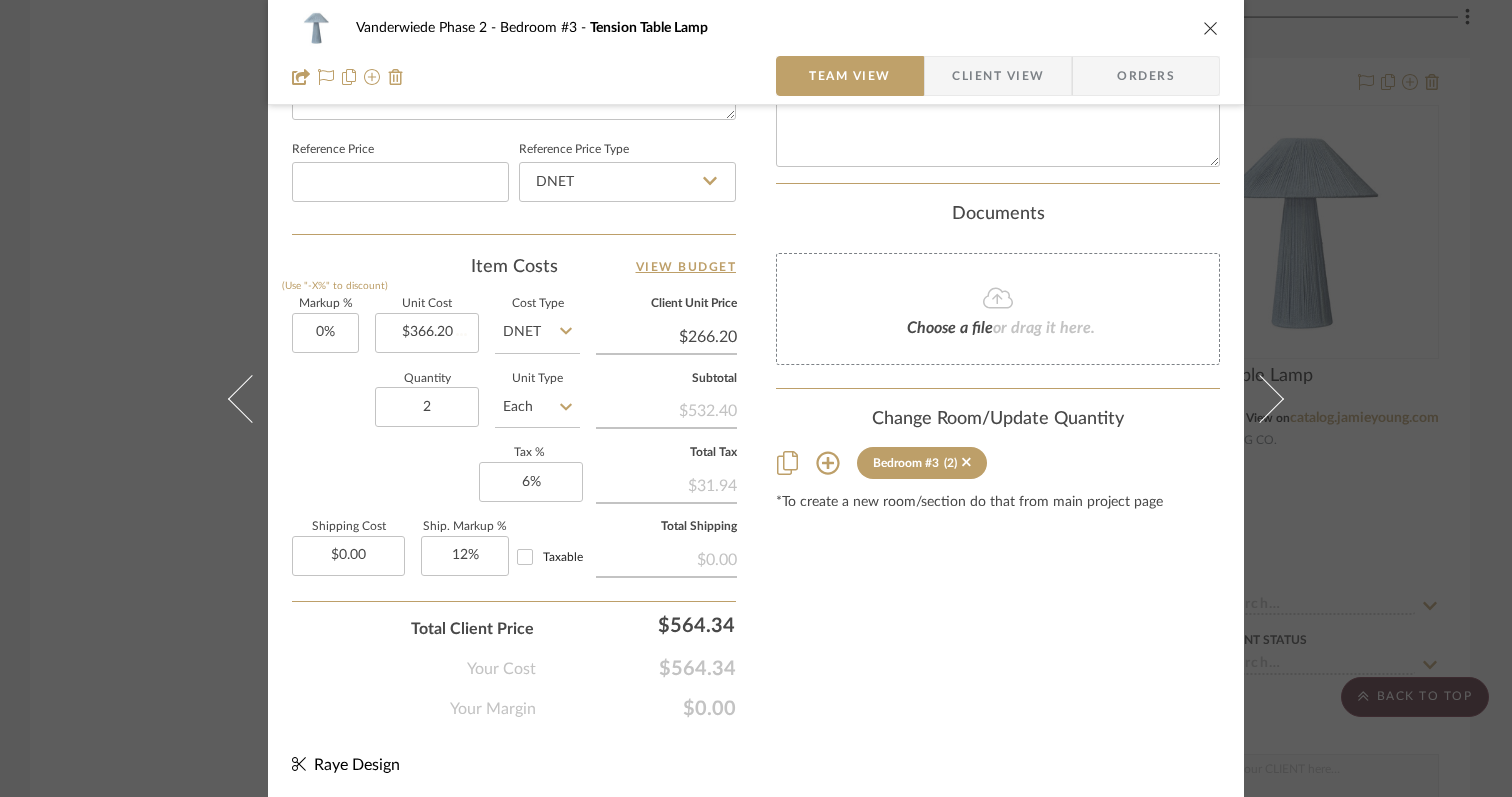 scroll, scrollTop: 1059, scrollLeft: 0, axis: vertical 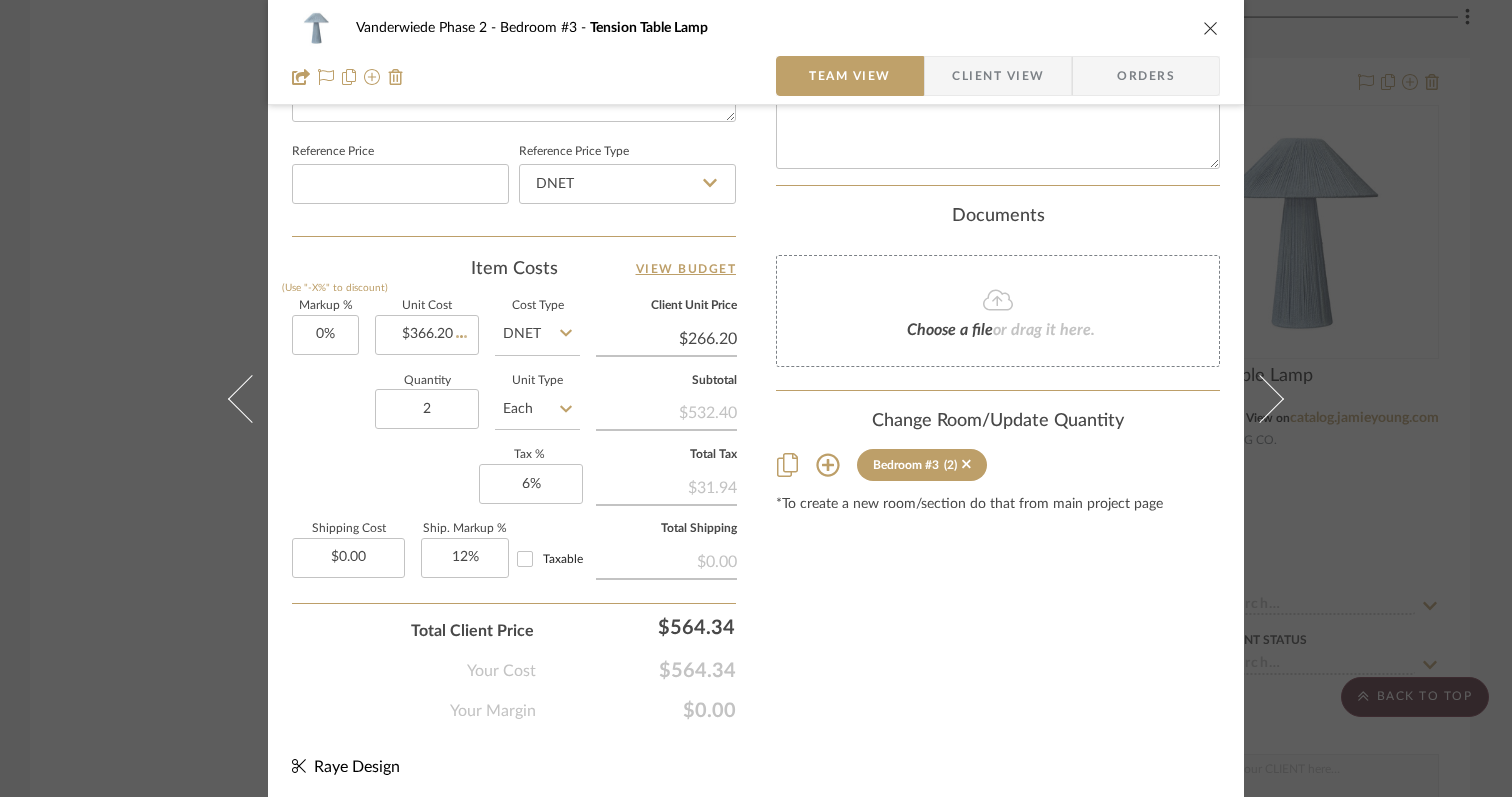 type 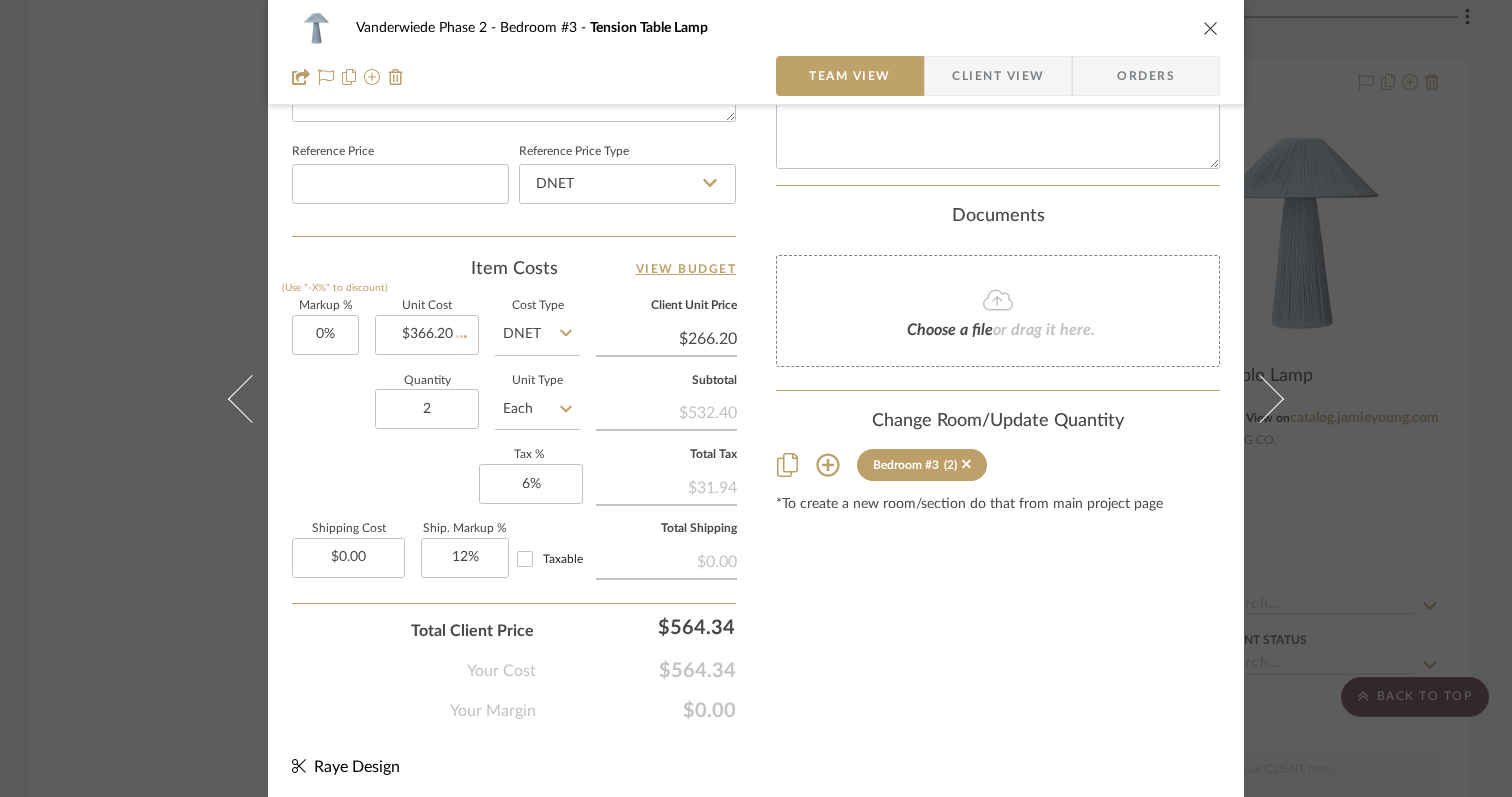 type 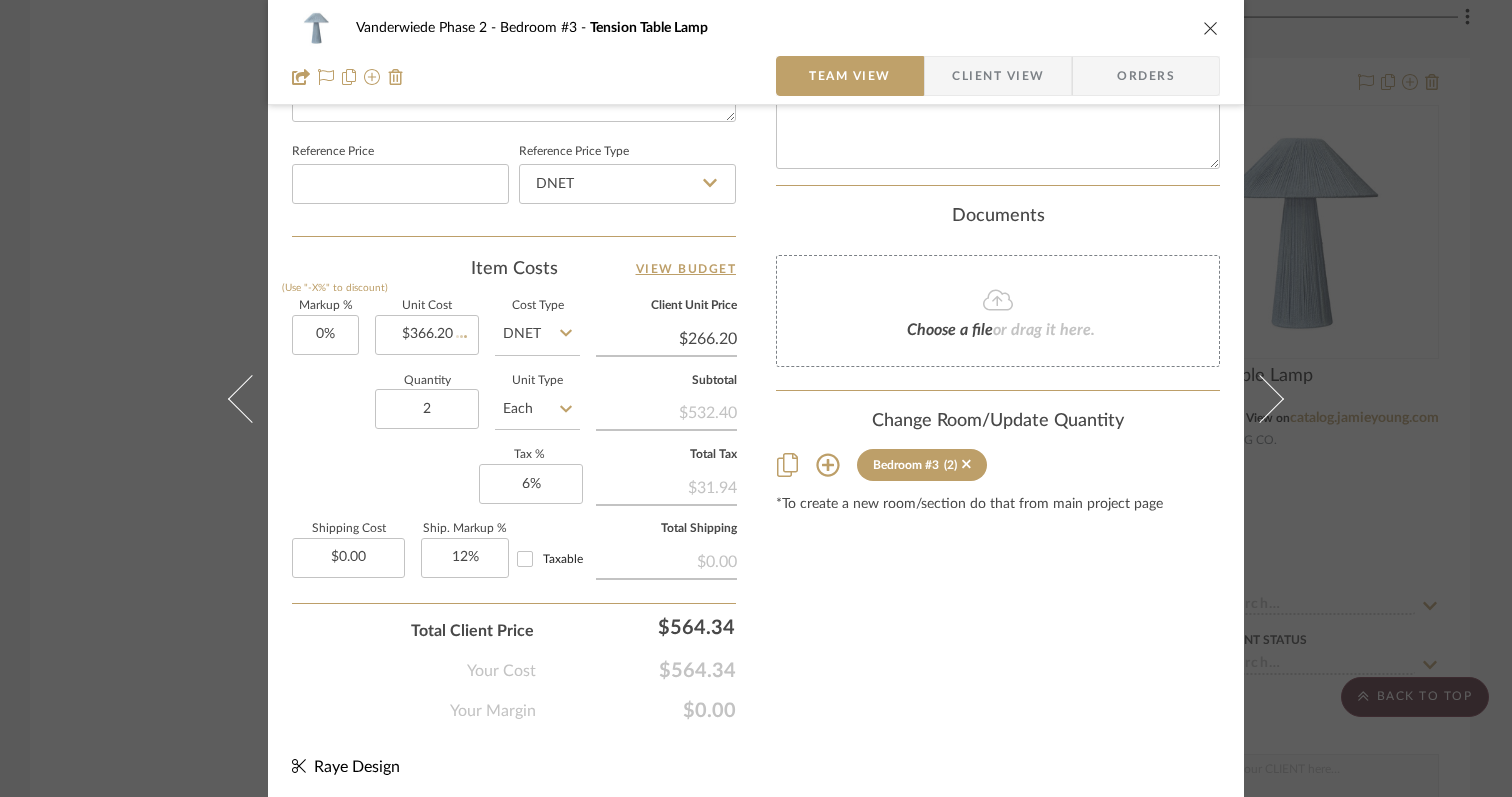 type 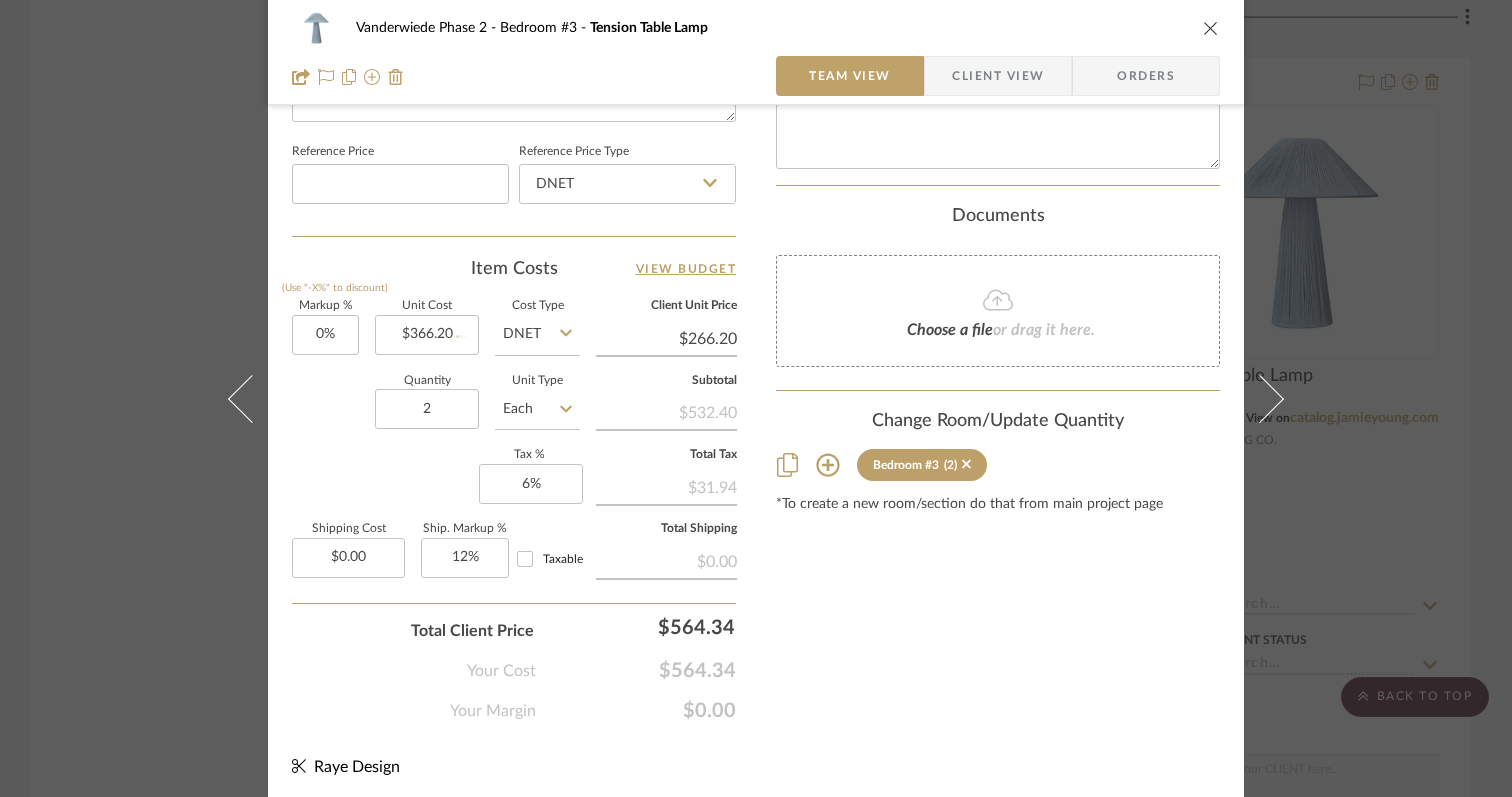 type on "$366.20" 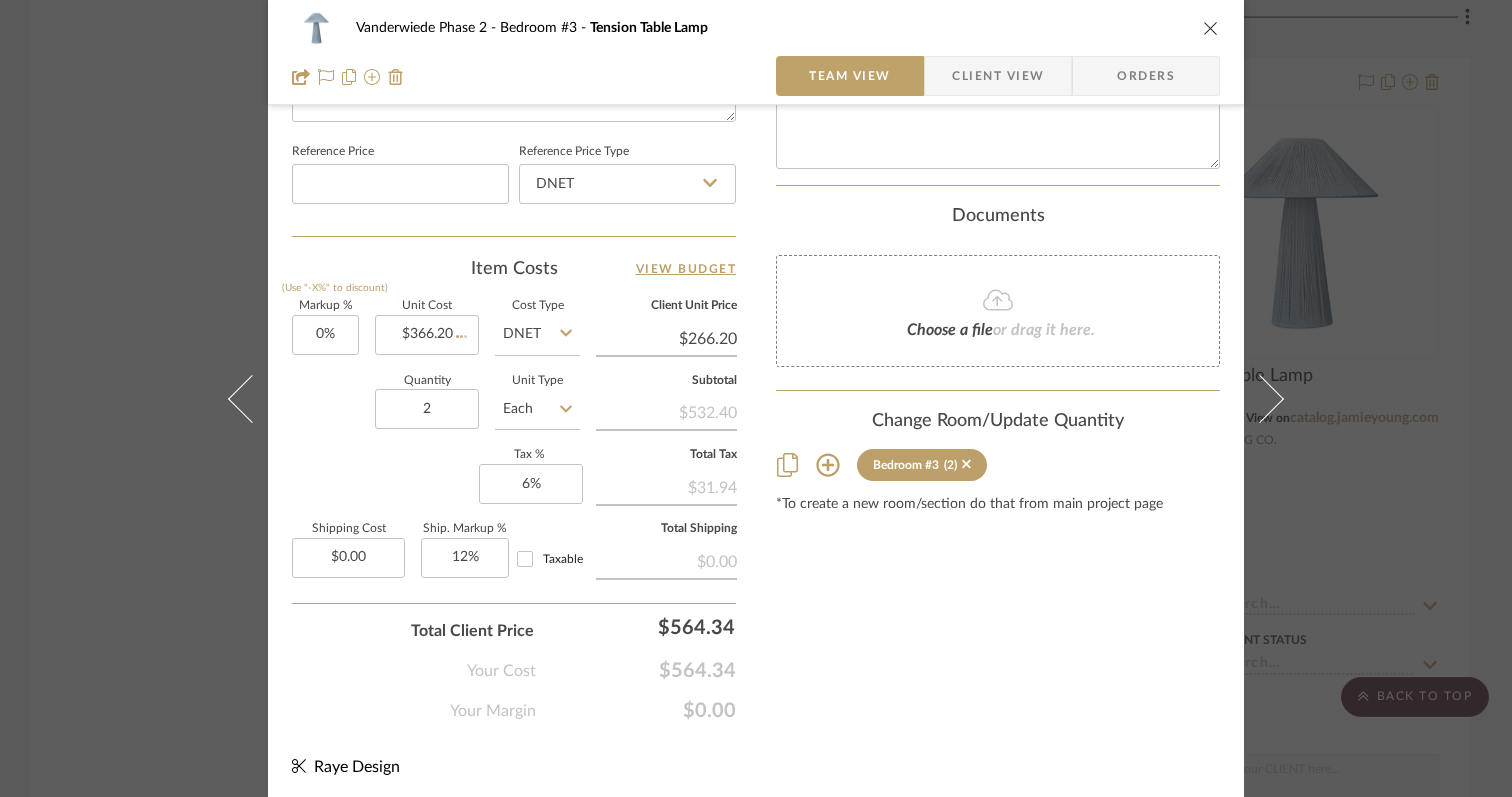 type 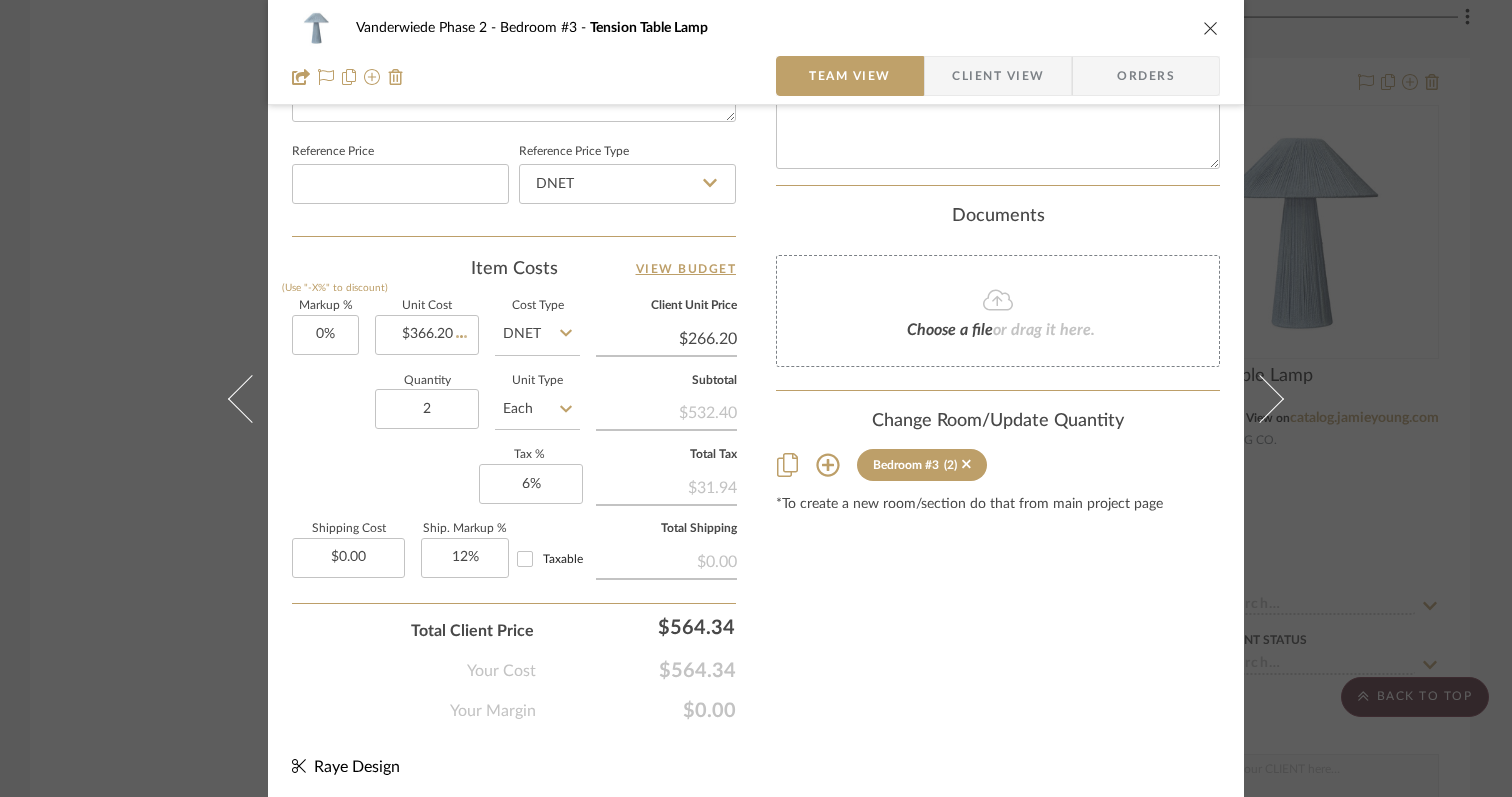 type 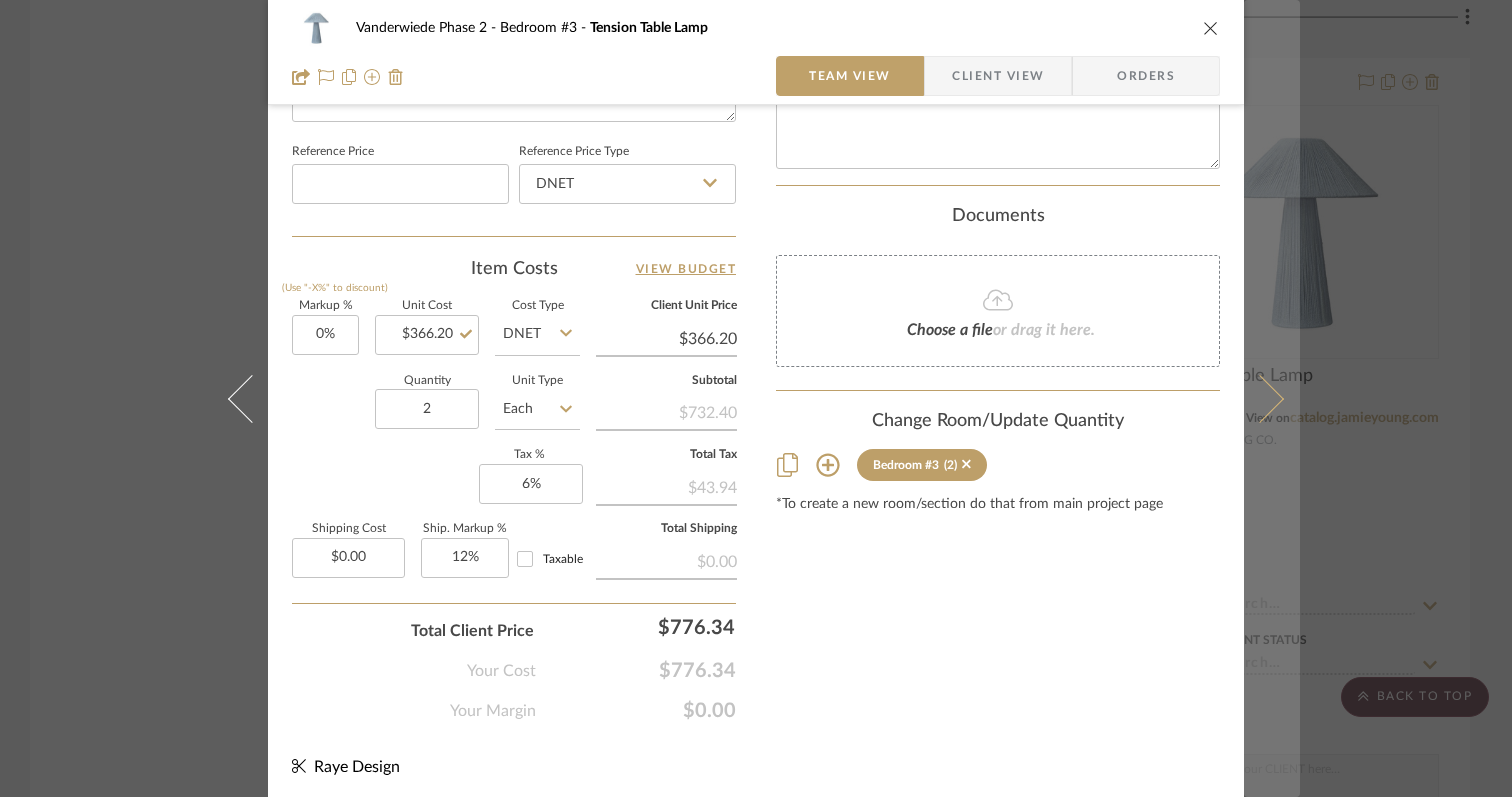 click at bounding box center [1260, 398] 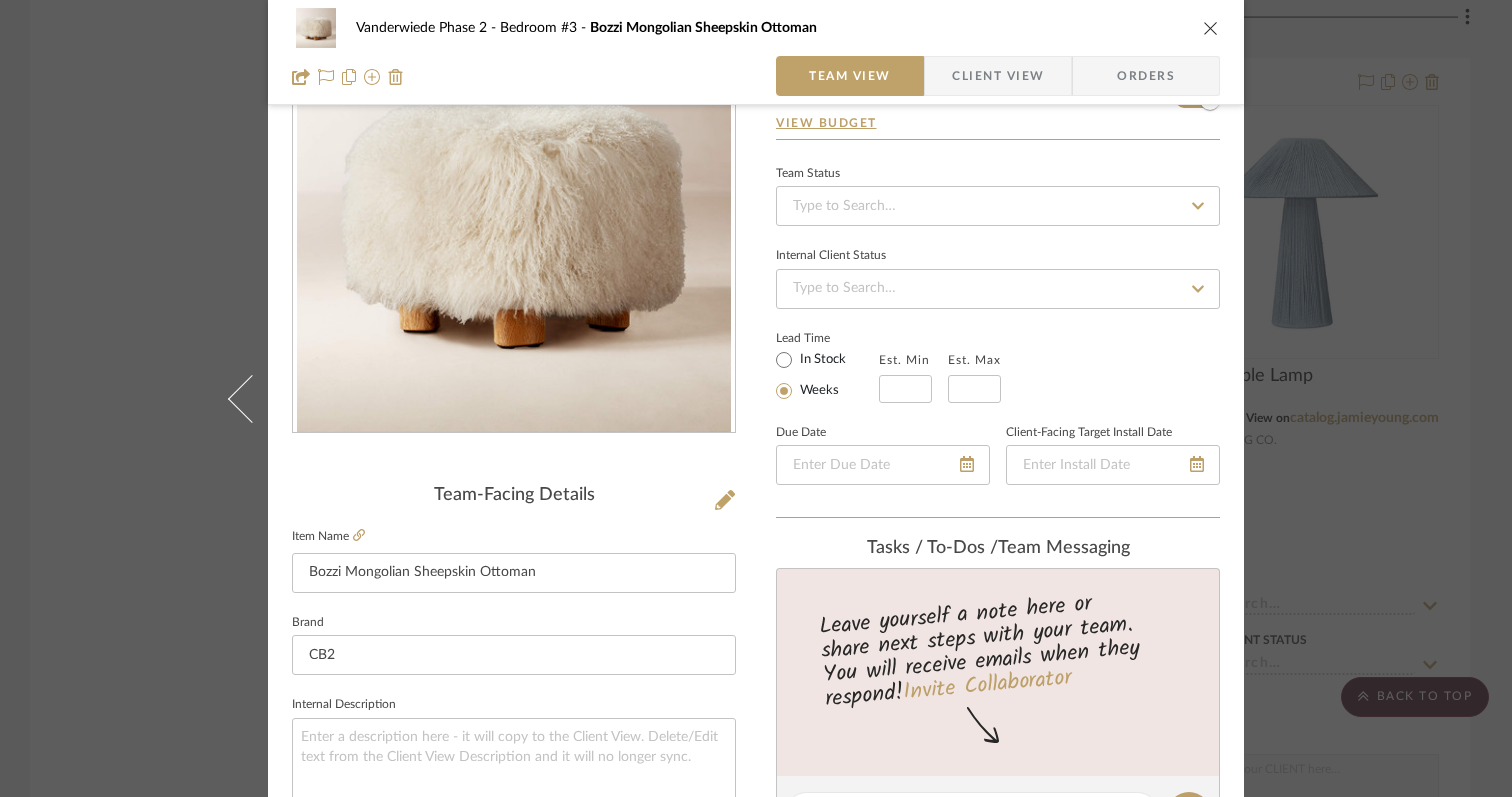 scroll, scrollTop: 0, scrollLeft: 0, axis: both 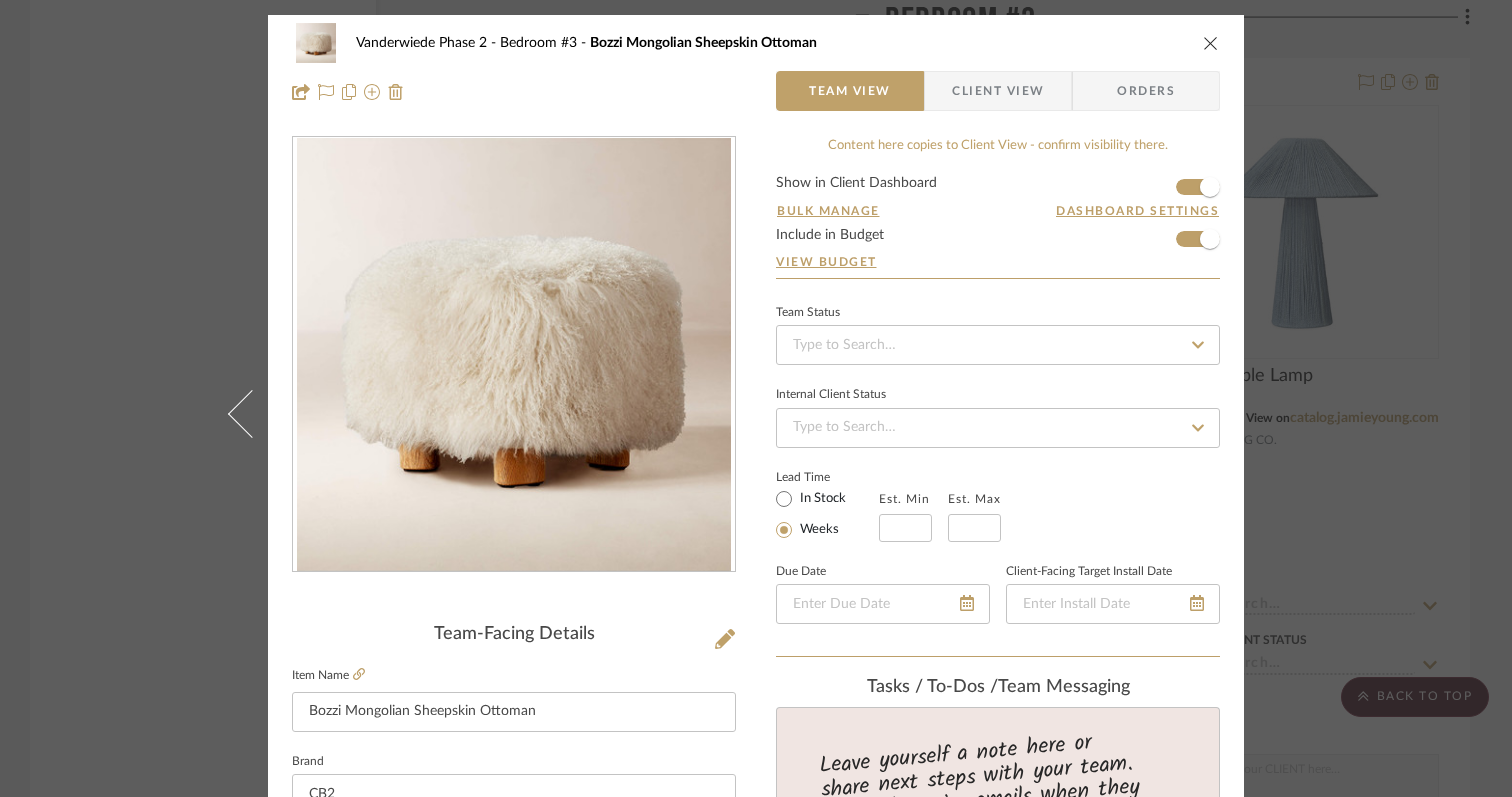 click on "Vanderwiede Phase 2 Bedroom #3 Bozzi Mongolian Sheepskin Ottoman Team View Client View Orders  Team-Facing Details   Item Name  Bozzi Mongolian Sheepskin Ottoman  Brand  CB2  Internal Description   Dimensions   Product Specifications  ETA, early August  Reference Price   Reference Price Type  DNET  Item Costs   View Budget   Markup %  (Use "-X%" to discount) 30%  Unit Cost  $999.00  Cost Type  DNET  Client Unit Price  $1,298.70  Quantity  2  Unit Type  Each  Subtotal   $2,597.40   Tax %  6%  Total Tax   $155.84   Shipping Cost  $0.00  Ship. Markup %  12% Taxable  Total Shipping   $0.00  Total Client Price  $2,753.24  Your Cost  $2,117.88  Your Margin  $599.40  Content here copies to Client View - confirm visibility there.  Show in Client Dashboard  Bulk Manage Dashboard Settings  Include in Budget   View Budget  Team Status Internal Client Status  Lead Time  In Stock Weeks  Est. Min   Est. Max   Due Date   Client-Facing Target Install Date  Tasks / To-Dos /  team Messaging Invite Collaborator Recipients: ," at bounding box center (756, 398) 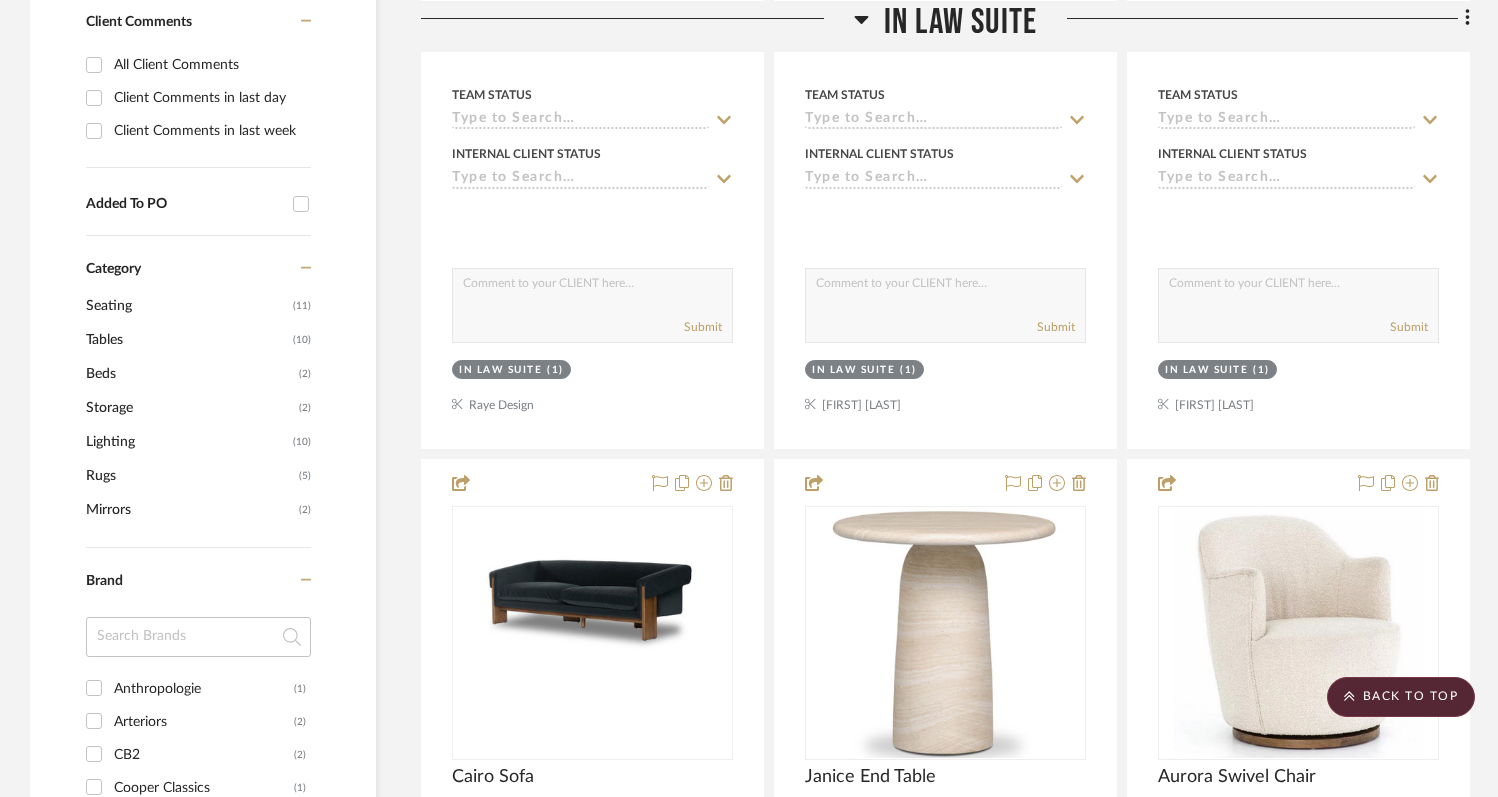 scroll, scrollTop: 0, scrollLeft: 0, axis: both 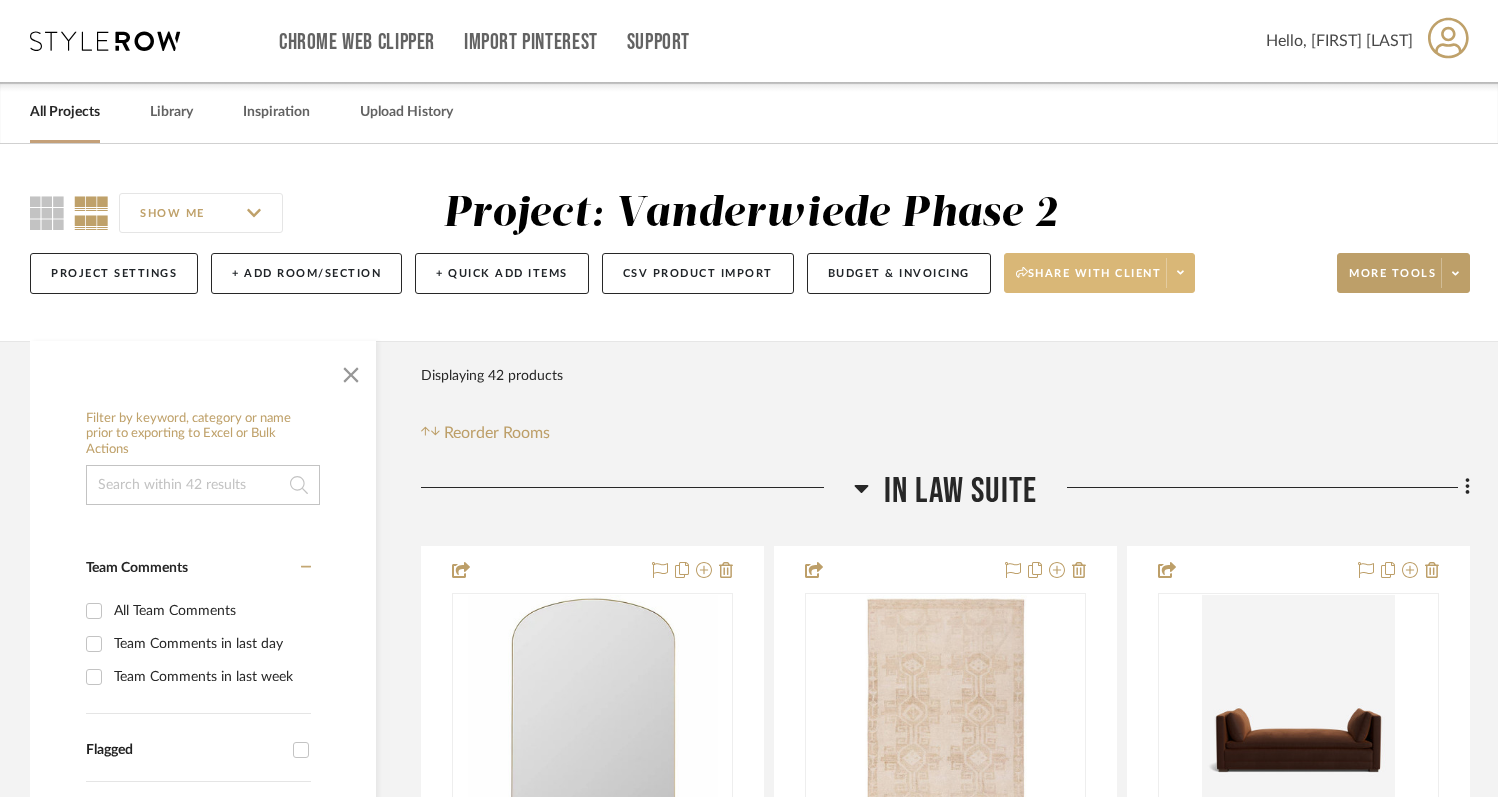 click 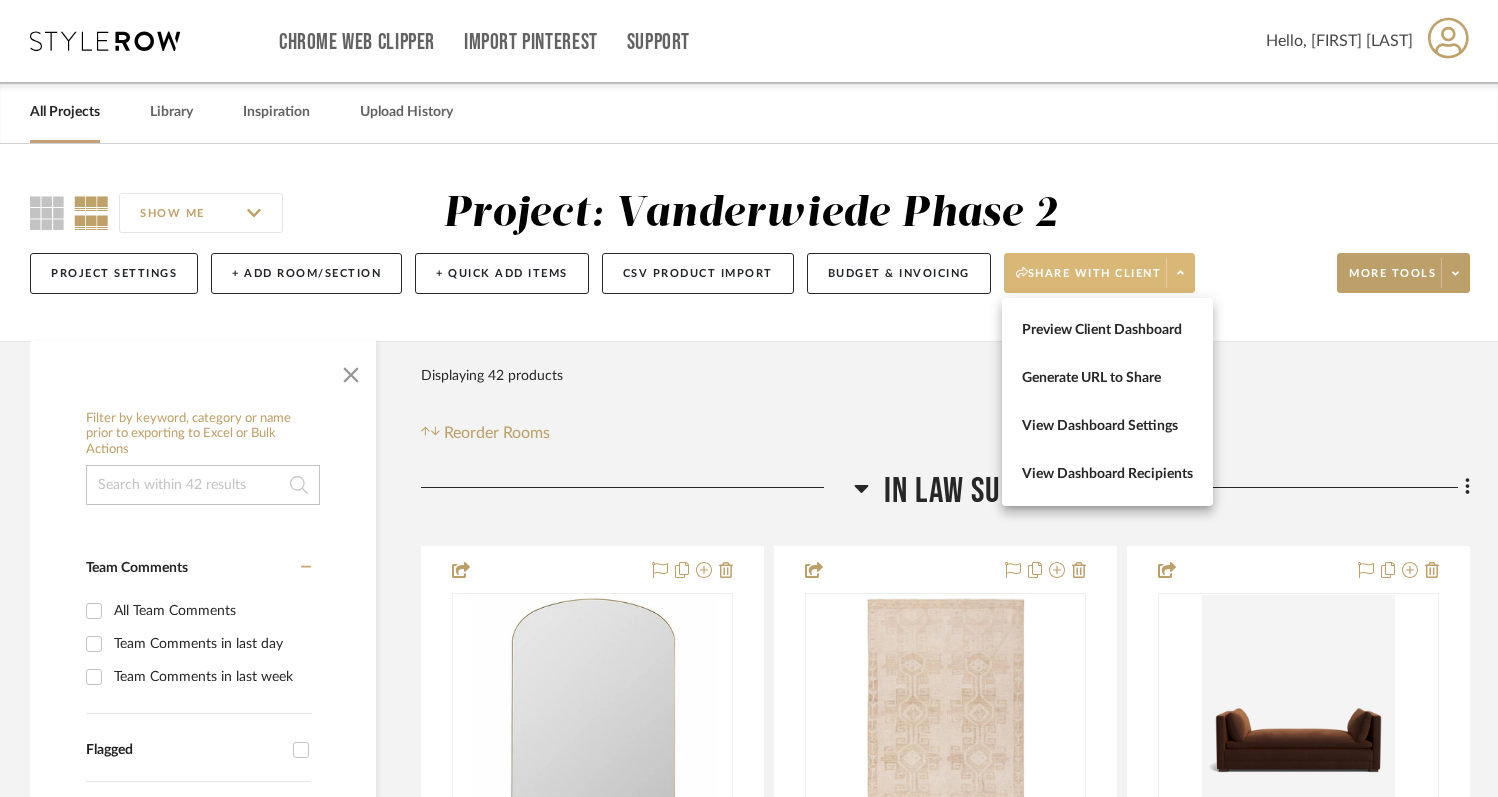click at bounding box center [749, 398] 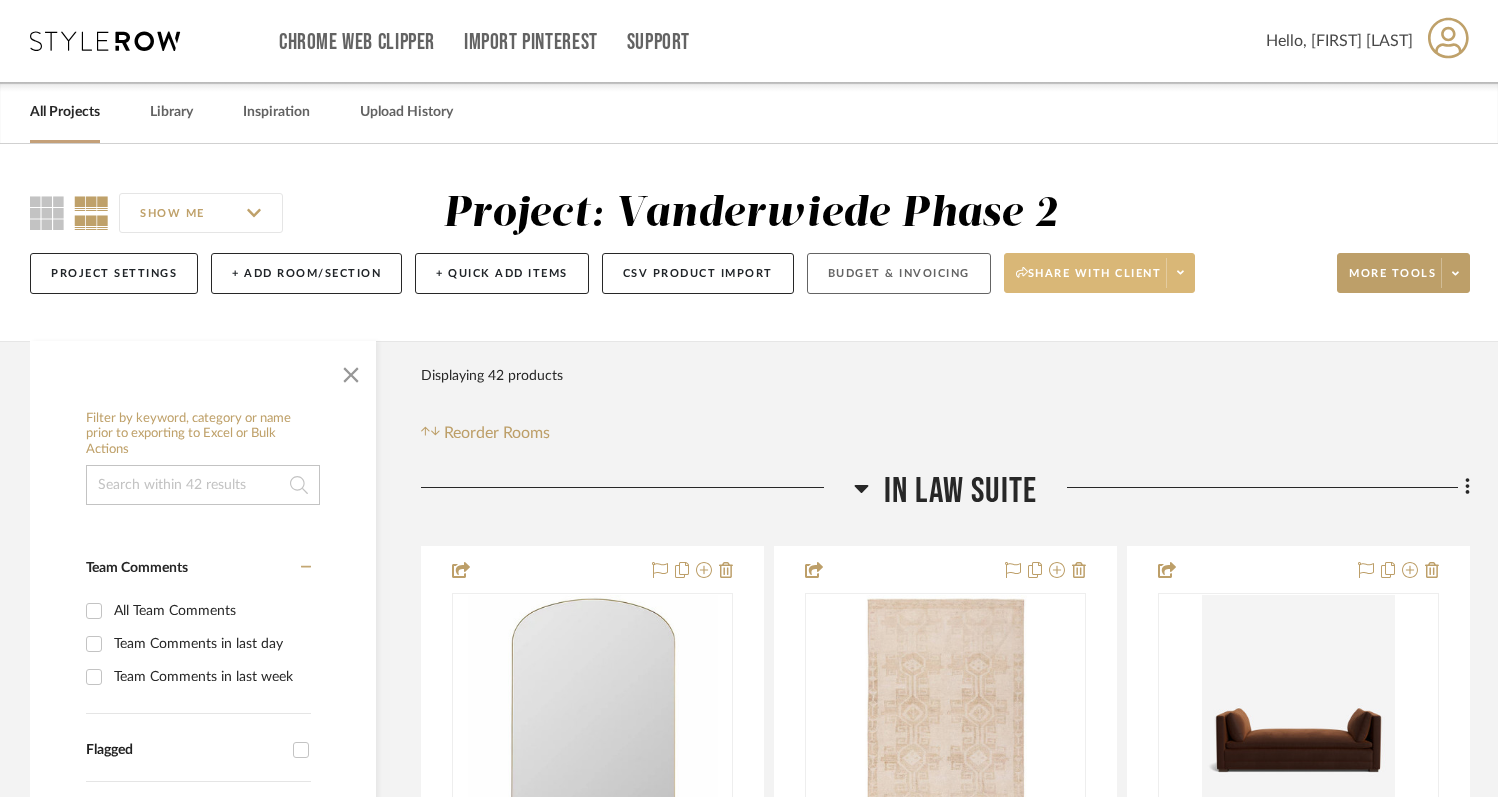click on "Budget & Invoicing" 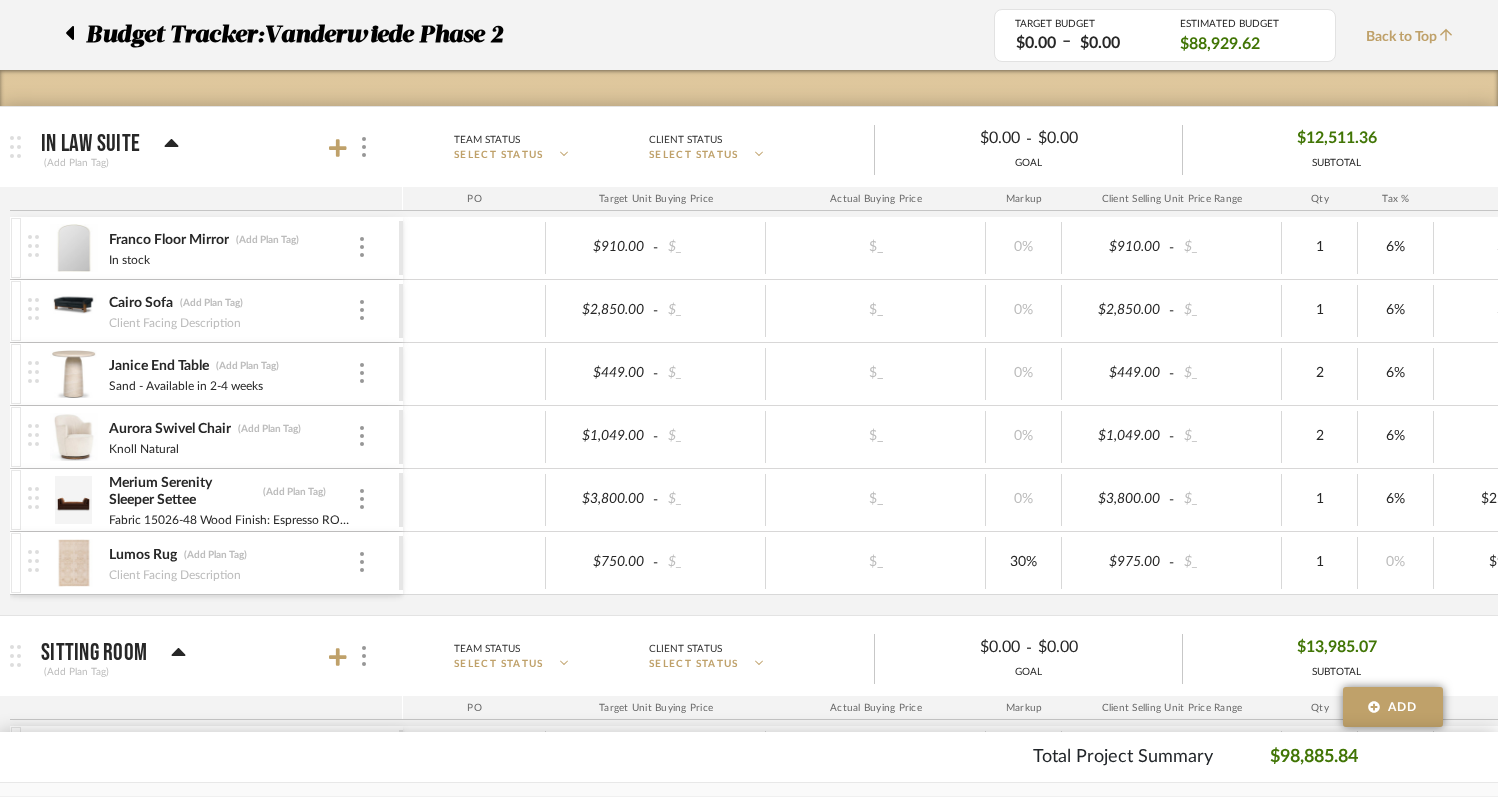 scroll, scrollTop: 316, scrollLeft: 0, axis: vertical 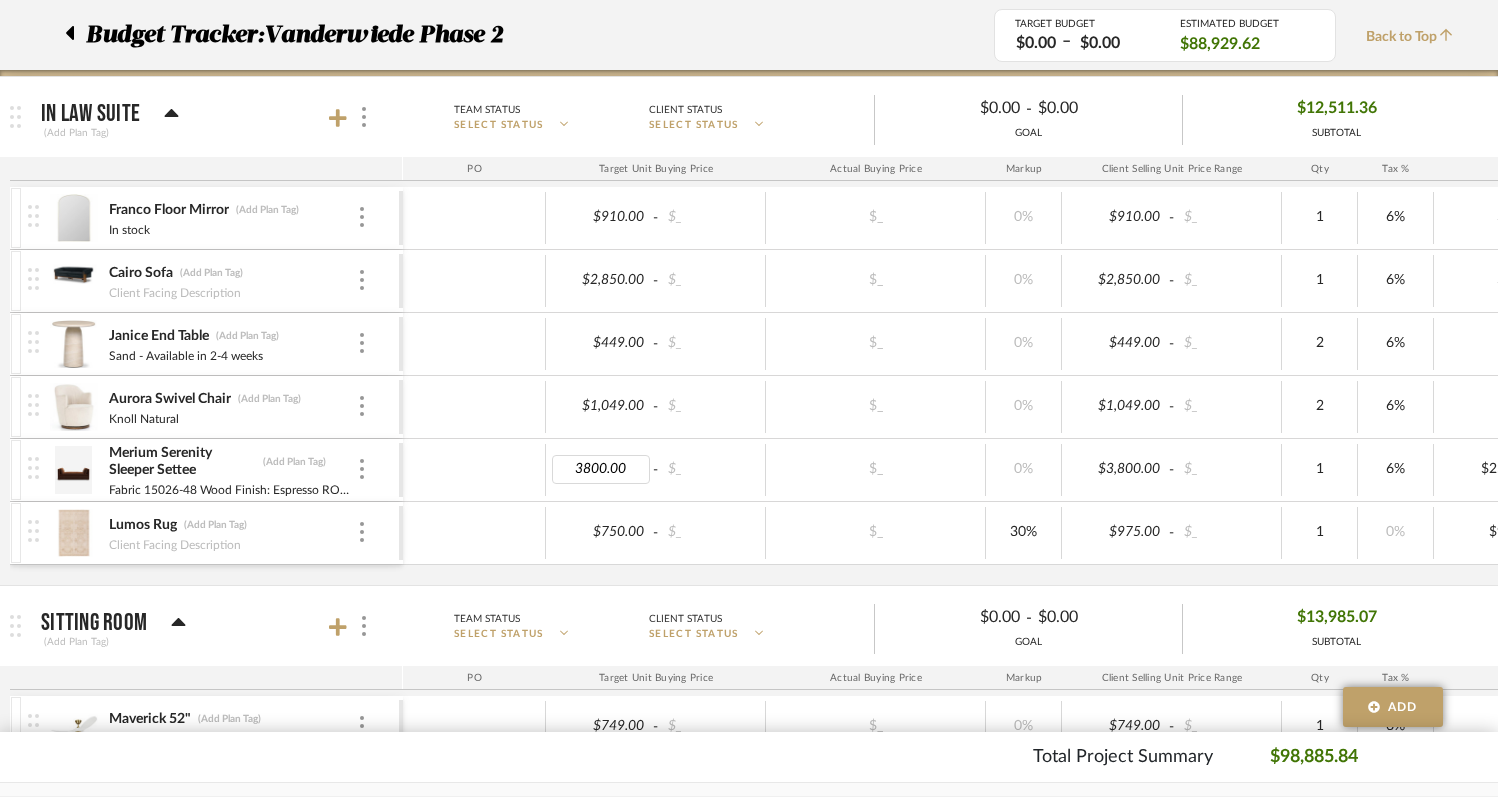 click on "3800.00" at bounding box center [601, 469] 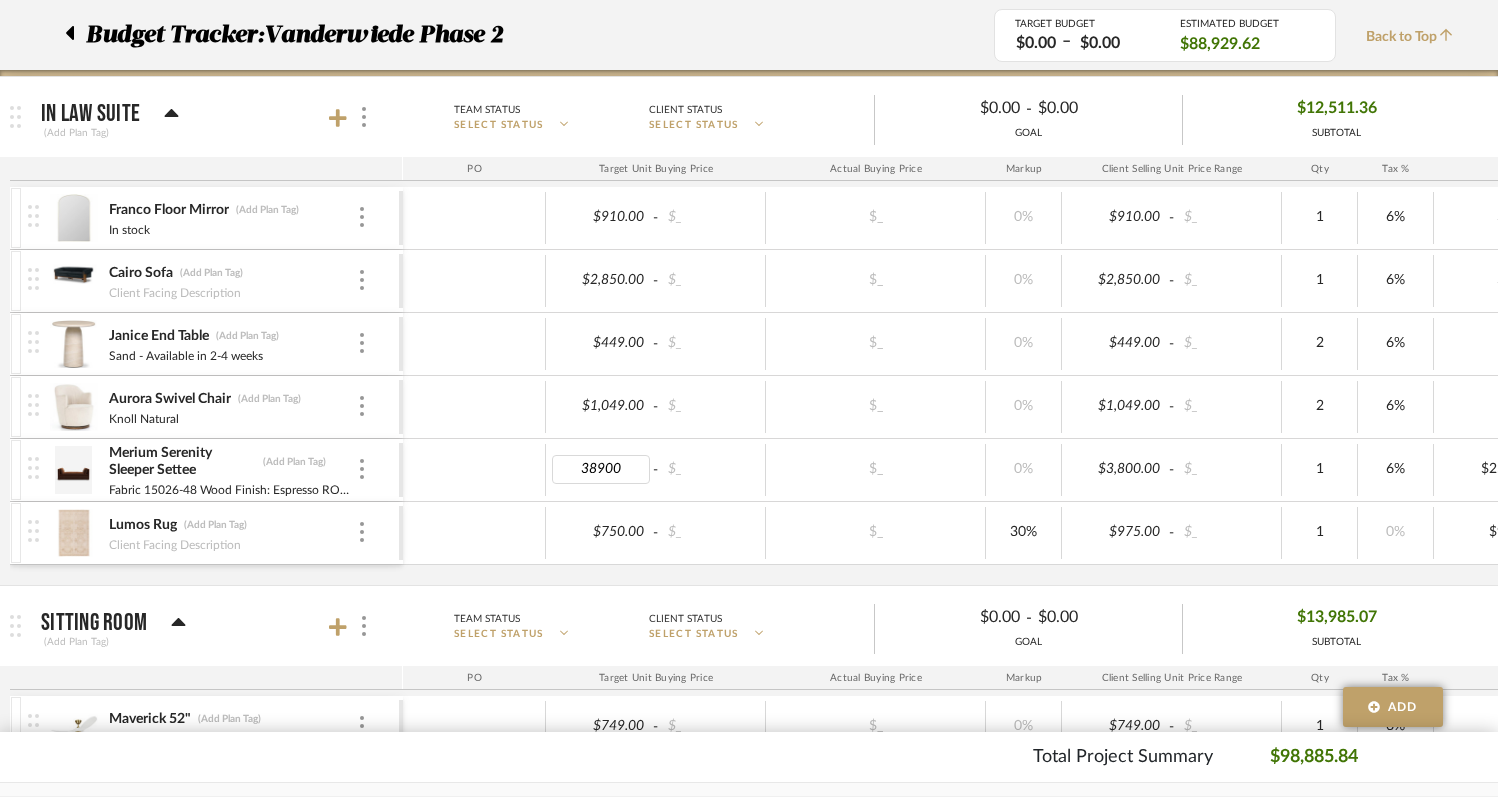 type on "389800" 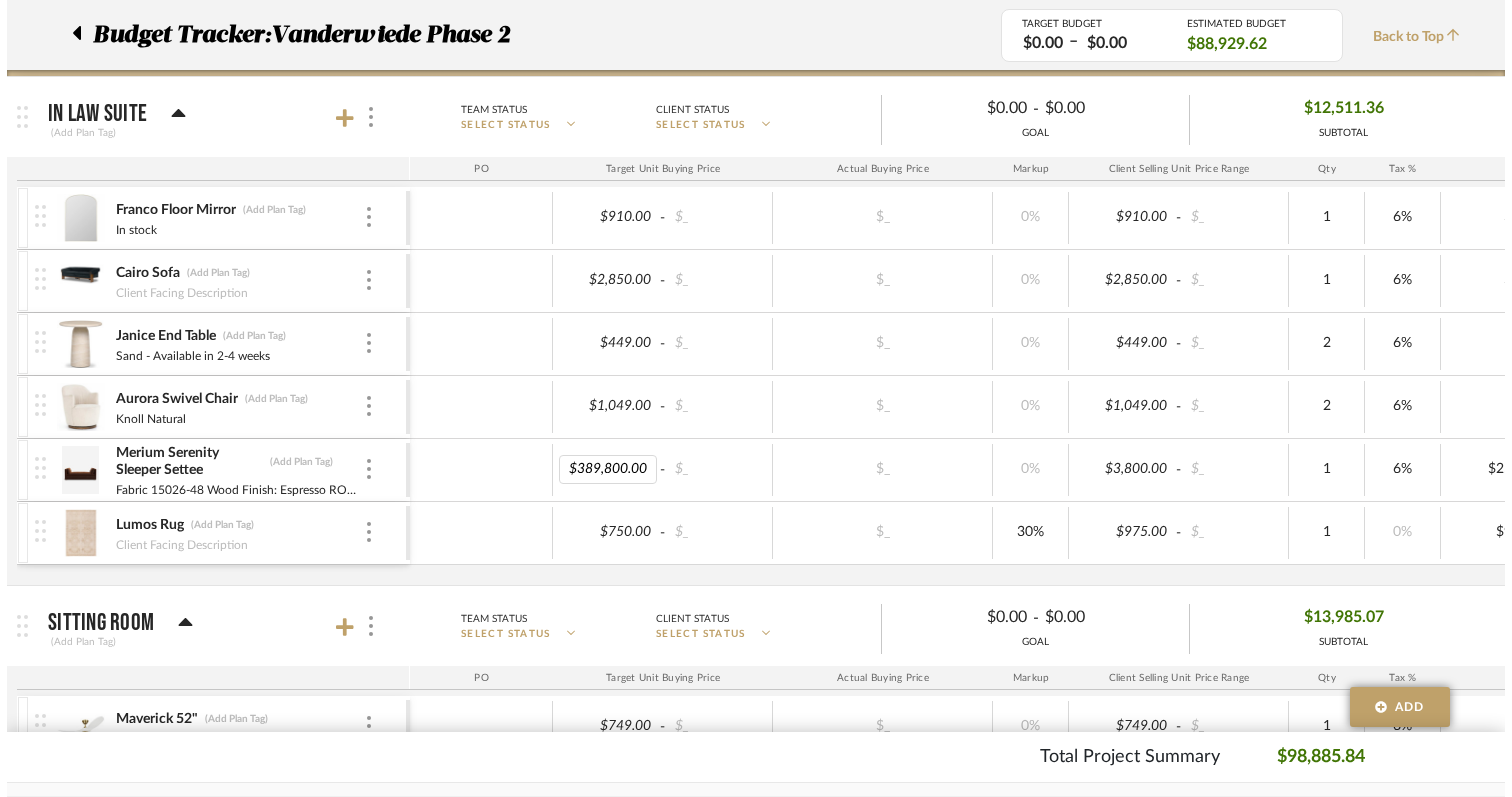 scroll, scrollTop: 0, scrollLeft: 0, axis: both 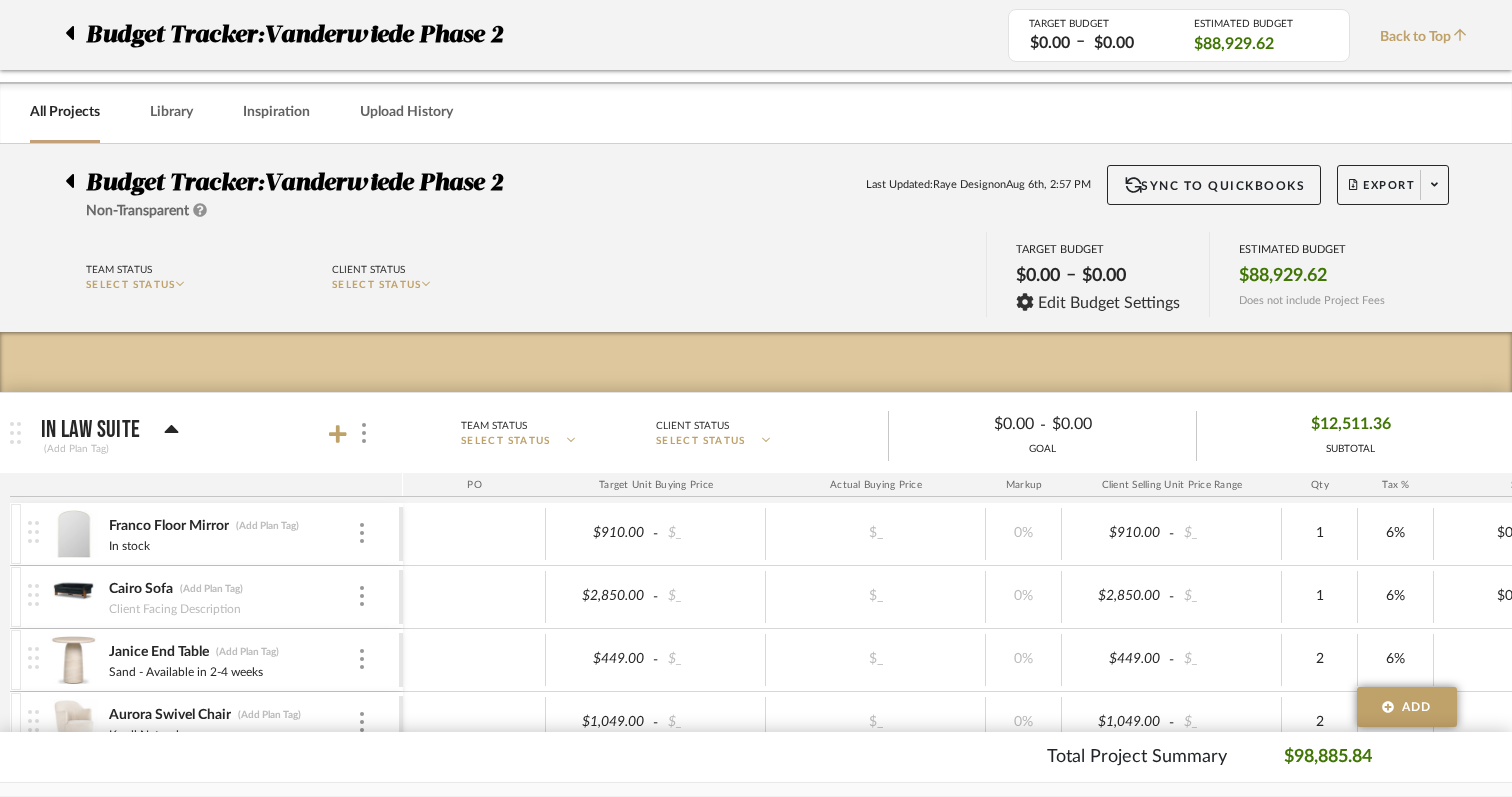 click on "Chrome Web Clipper   Import Pinterest   Support   All Projects   Library   Inspiration   Upload History  Hello, Raye Budget Tracker:  Vanderwiede Phase 2  Non-Transparent  Last Updated:  Raye Design  on  Aug 6th, 2:57 PM  Sync to QuickBooks   Export  Team Status SELECT STATUS  Client Status SELECT STATUS  TARGET BUDGET  $0.00   –   $0.00  Edit Budget Settings ESTIMATED BUDGET  $88,929.62  Does not include Project Fees Budget Tracker:   Vanderwiede Phase 2  TARGET BUDGET  $0.00   –   $0.00  ESTIMATED BUDGET  $88,929.62  Back to Top   In Law Suite   (Add Plan Tag)  Team Status SELECT STATUS  Client Status SELECT STATUS   $0.00  -  $0.00  GOAL $12,511.36 SUBTOTAL  PO  Target Unit Buying Price Actual Buying Price Markup Client Selling Unit Price Range Qty Tax % Shipping Cost Ship. Markup % Shipping Misc.  Client Extended Price   Franco Floor Mirror    (Add Plan Tag)   In stock   $910.00  -  $_   $_   0%   $910.00  -  $_   1   6%   $0.00  -  $_   12%  Taxable  $964.60   Cairo Sofa   -  $_  -" at bounding box center (756, 398) 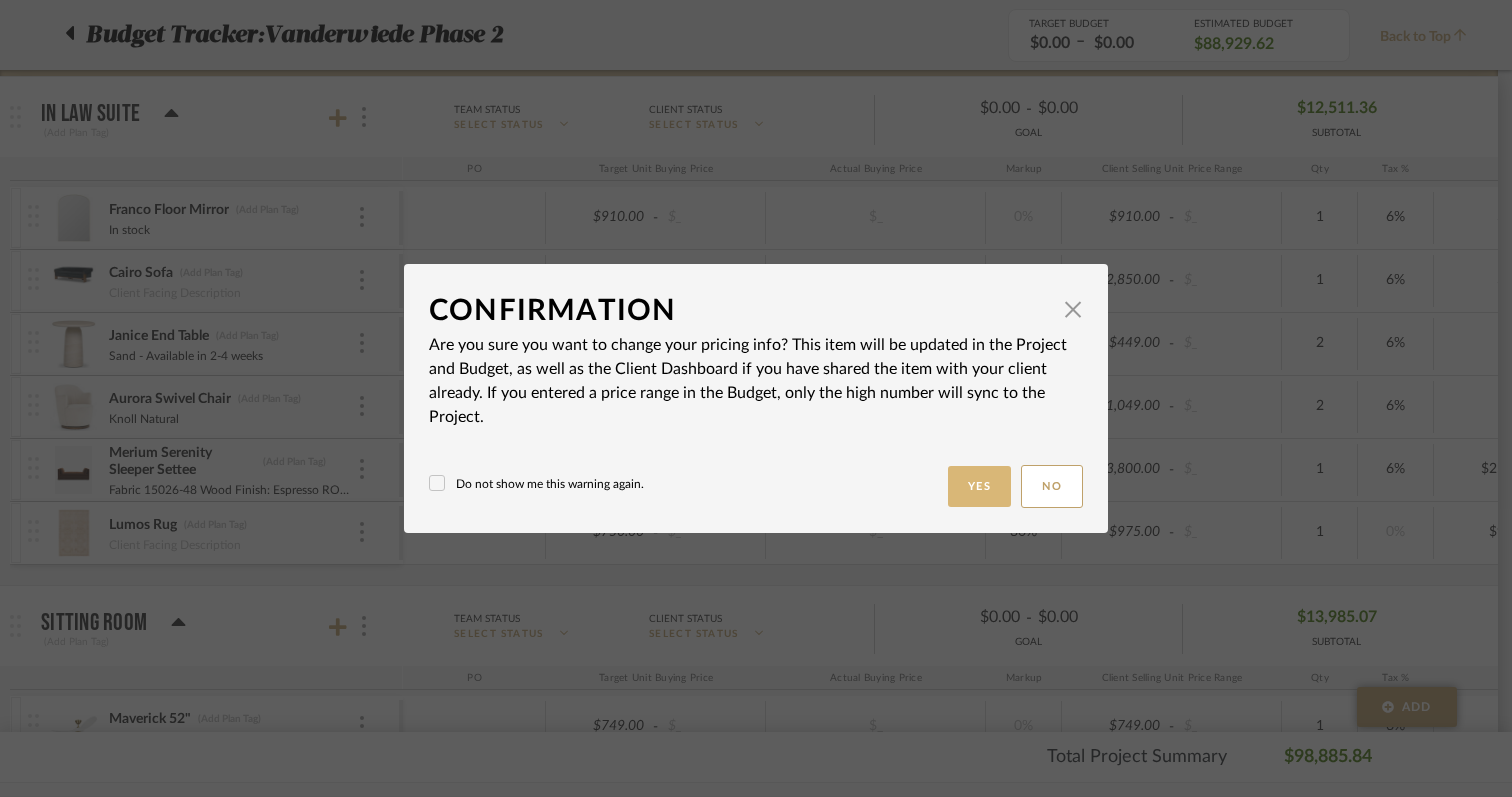 click on "Yes" at bounding box center [980, 486] 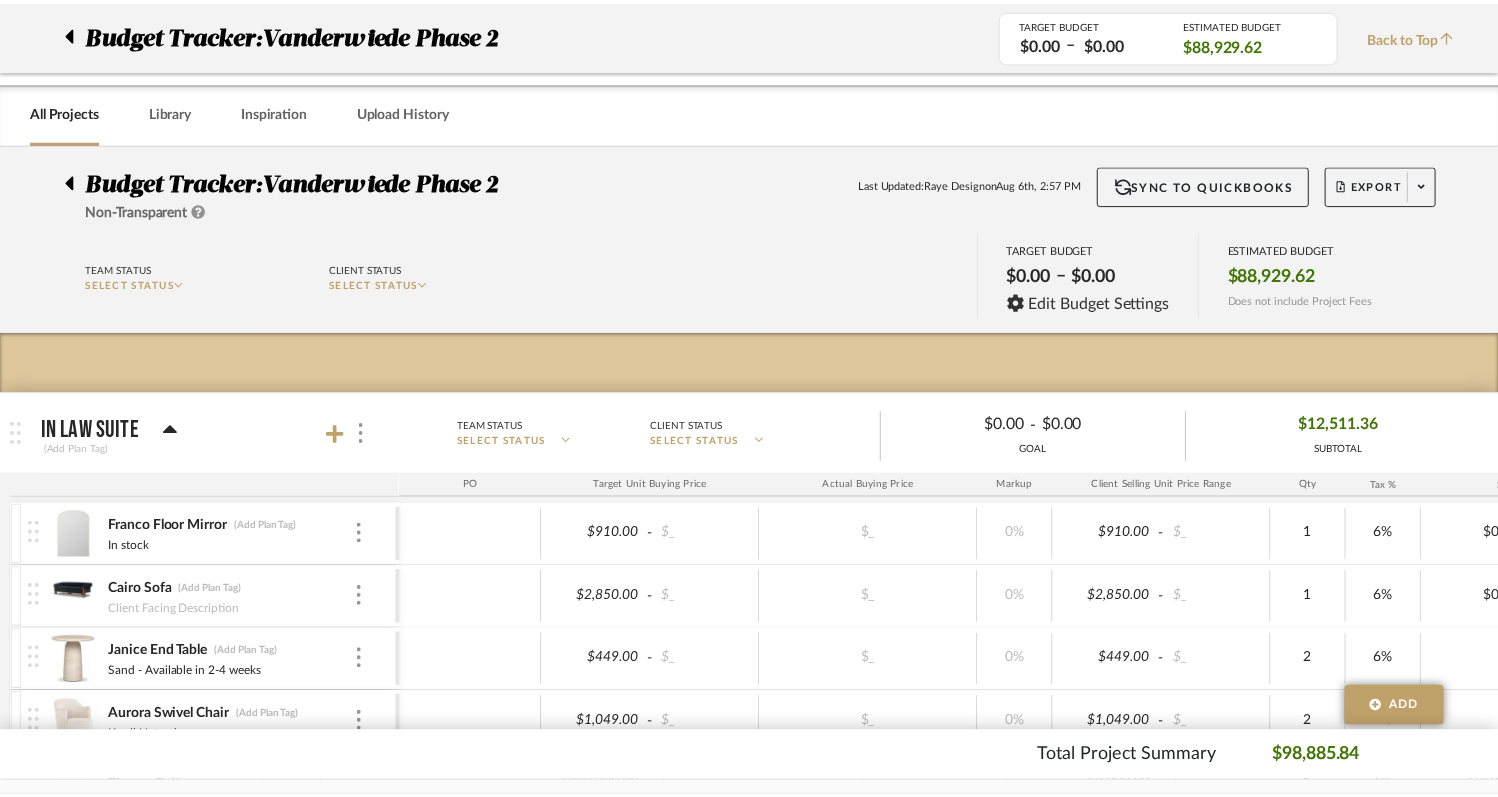 scroll, scrollTop: 316, scrollLeft: 0, axis: vertical 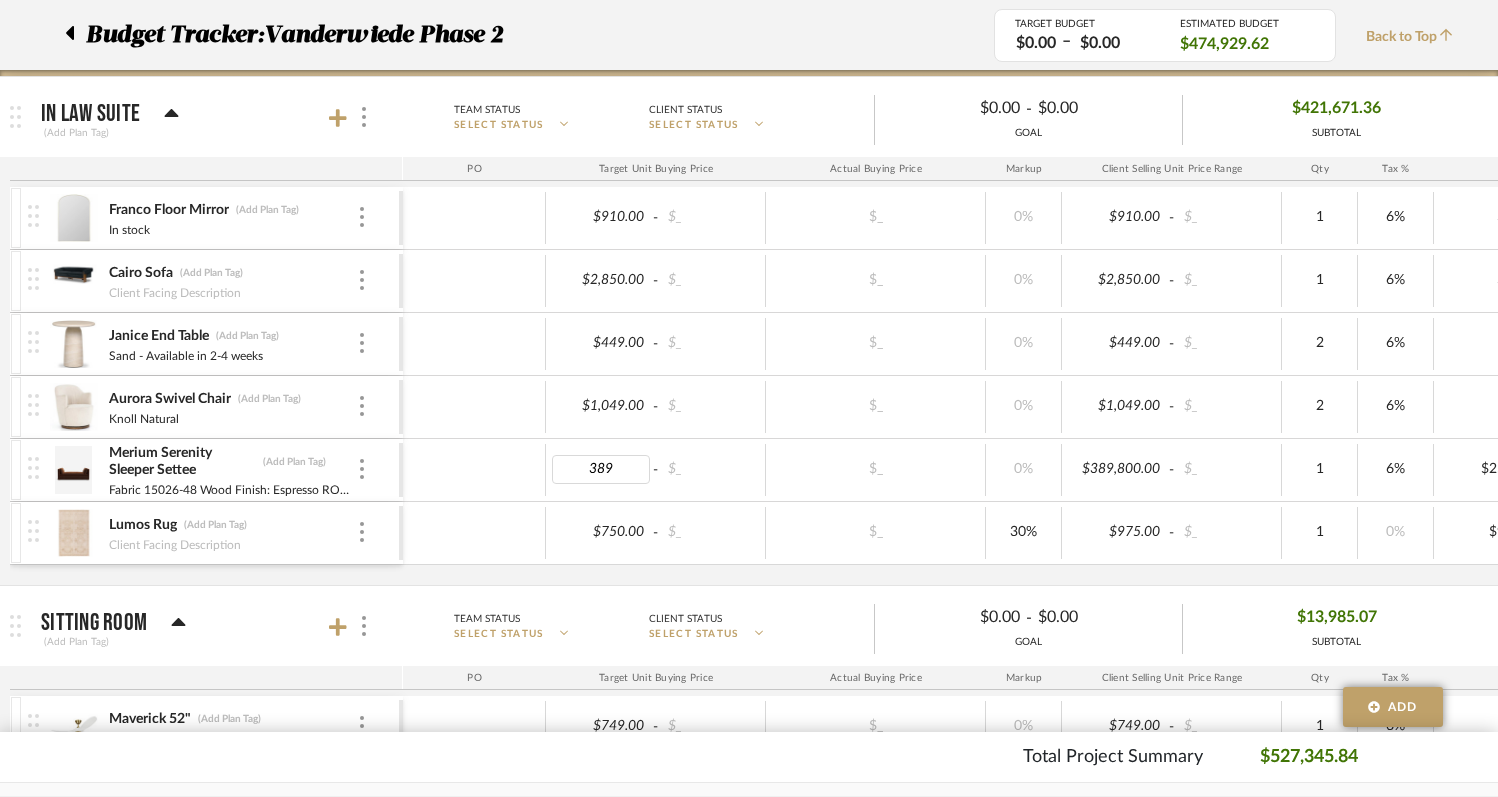 type on "3899" 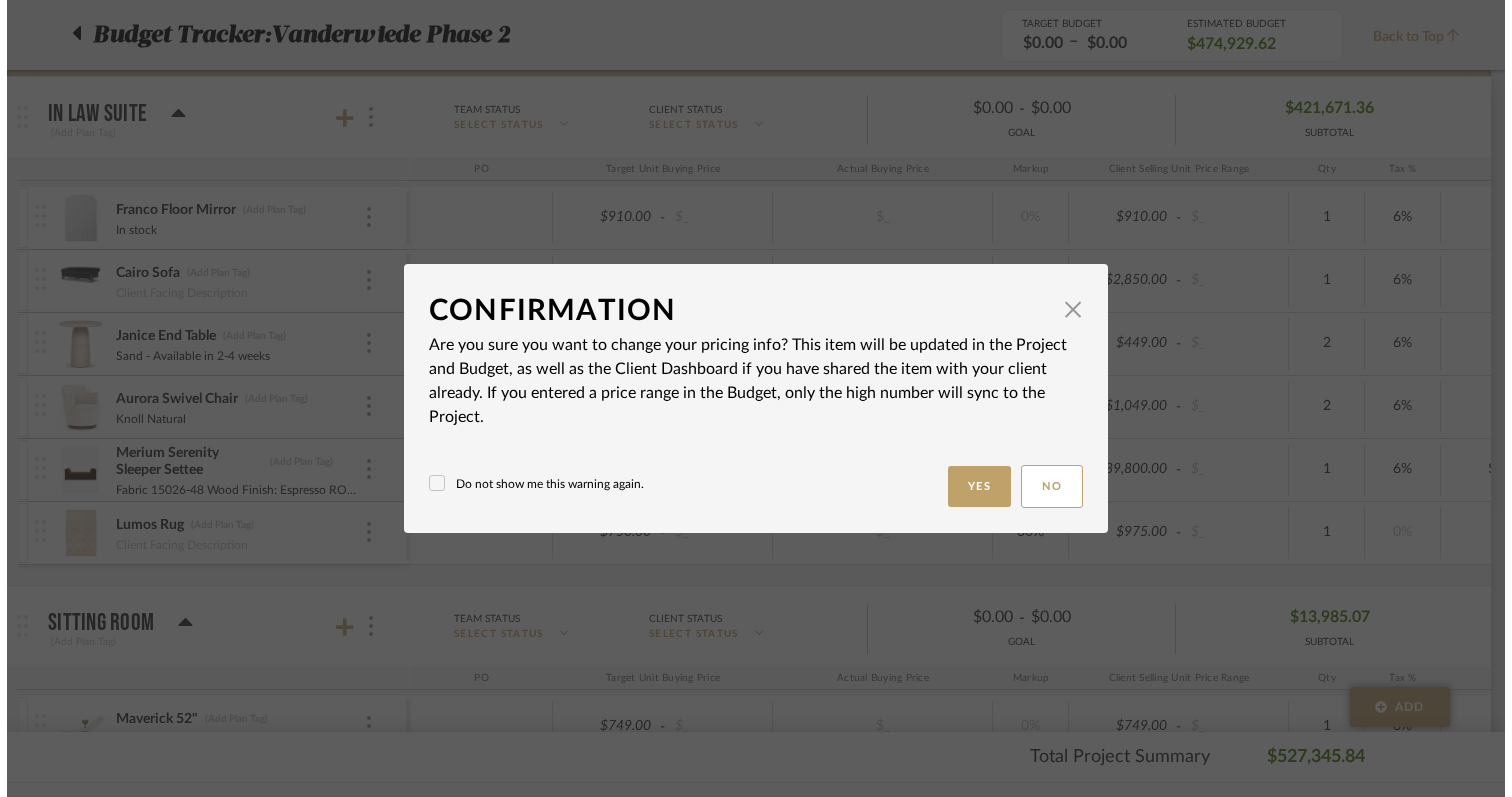 scroll, scrollTop: 0, scrollLeft: 0, axis: both 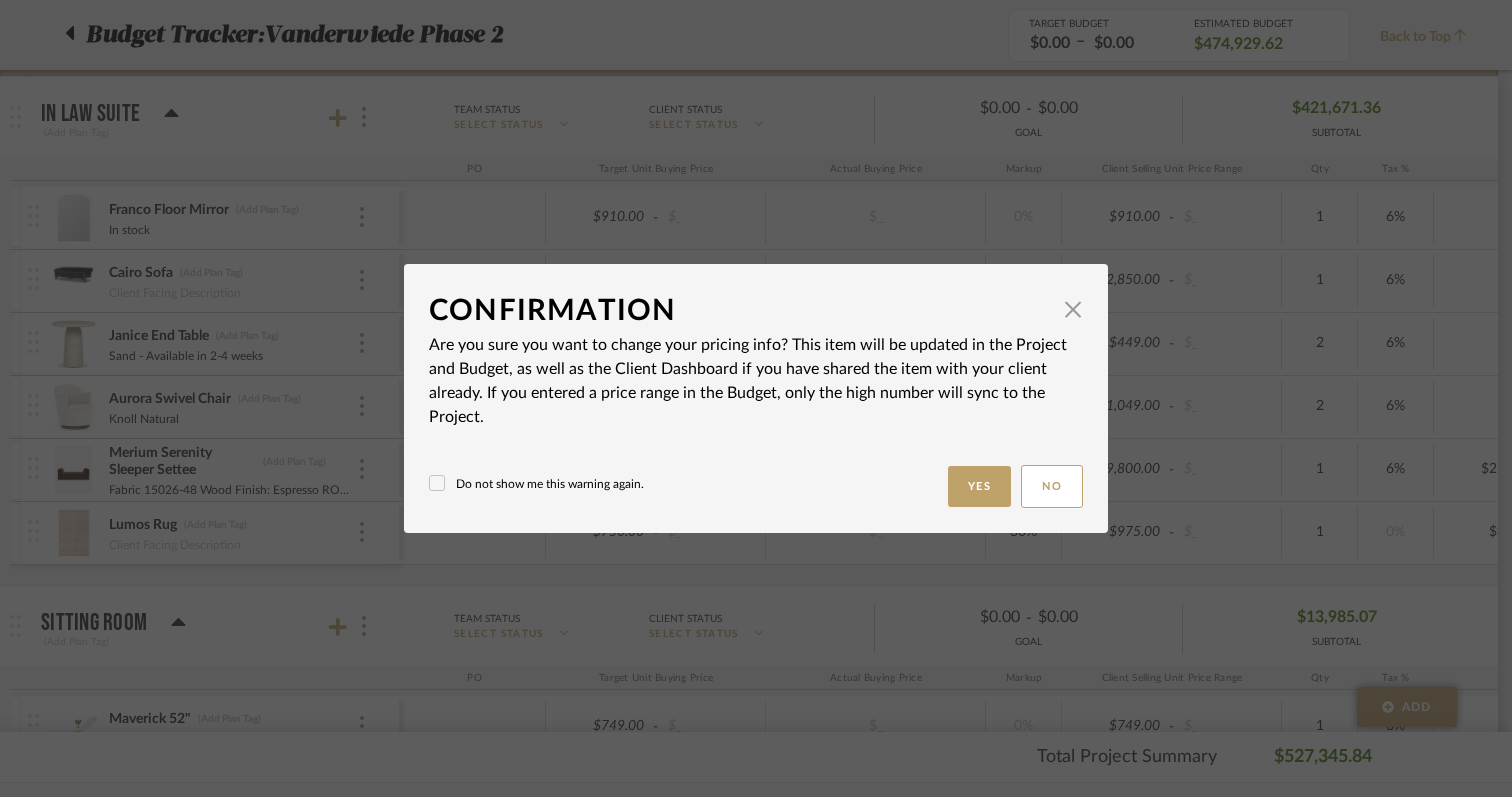 click on "Chrome Web Clipper   Import Pinterest   Support   All Projects   Library   Inspiration   Upload History  Hello, Raye Budget Tracker:  Vanderwiede Phase 2  Non-Transparent  Last Updated:  Raye Design  on  Aug 6th, 2:58 PM  Sync to QuickBooks   Export  Team Status SELECT STATUS  Client Status SELECT STATUS  TARGET BUDGET  $0.00   –   $0.00  Edit Budget Settings ESTIMATED BUDGET  $474,929.62  Does not include Project Fees Budget Tracker:   Vanderwiede Phase 2  TARGET BUDGET  $0.00   –   $0.00  ESTIMATED BUDGET  $474,929.62  Back to Top   In Law Suite   (Add Plan Tag)  Team Status SELECT STATUS  Client Status SELECT STATUS   $0.00  -  $0.00  GOAL $421,671.36 SUBTOTAL  PO  Target Unit Buying Price Actual Buying Price Markup Client Selling Unit Price Range Qty Tax % Shipping Cost Ship. Markup % Shipping Misc.  Client Extended Price   Franco Floor Mirror    (Add Plan Tag)   In stock   $910.00  -  $_   $_   0%   $910.00  -  $_   1   6%   $0.00  -  $_   12%  Taxable  $964.60   Cairo Sofa   -  $_" at bounding box center [749, 82] 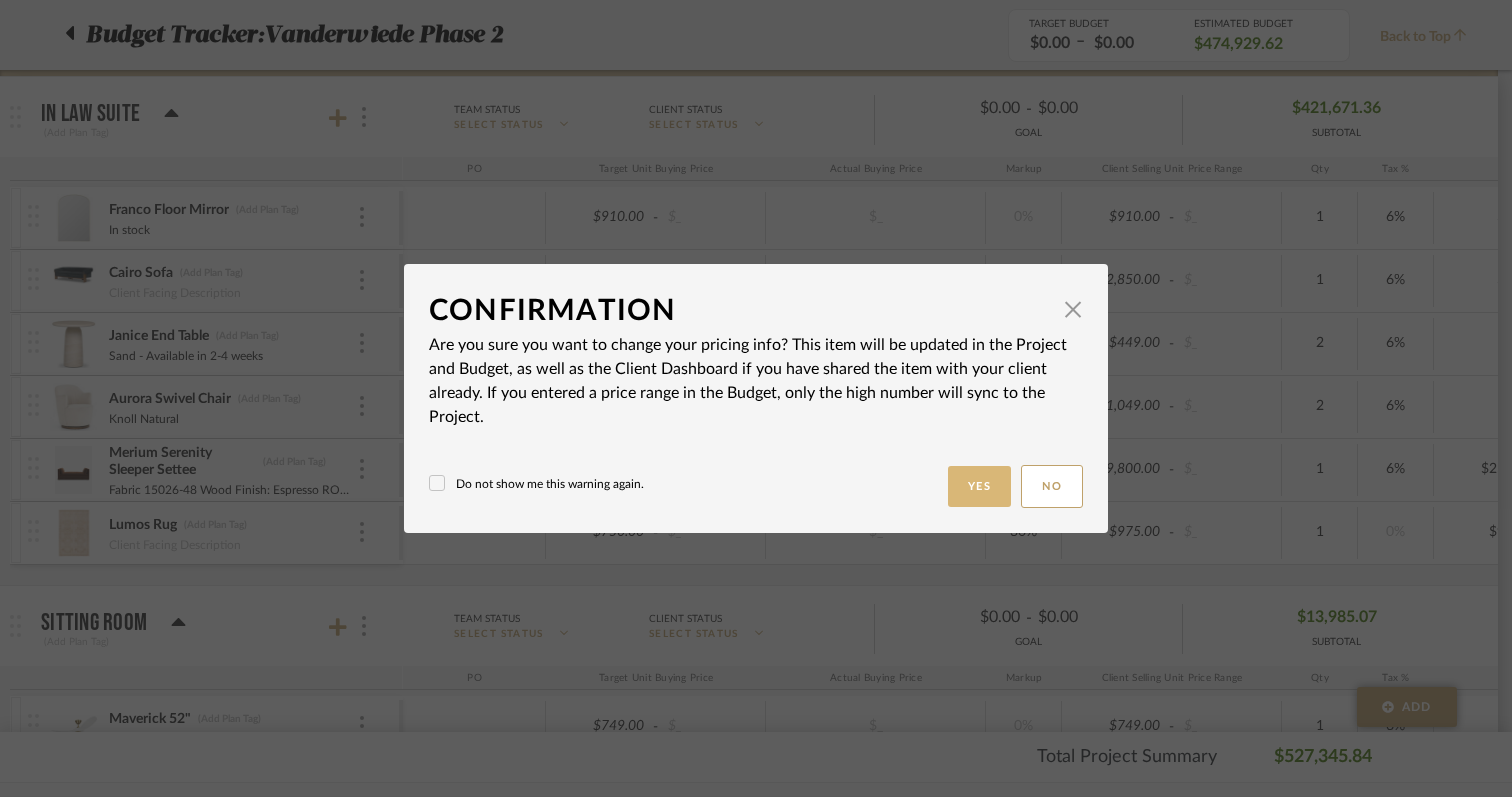 click on "Yes" at bounding box center (980, 486) 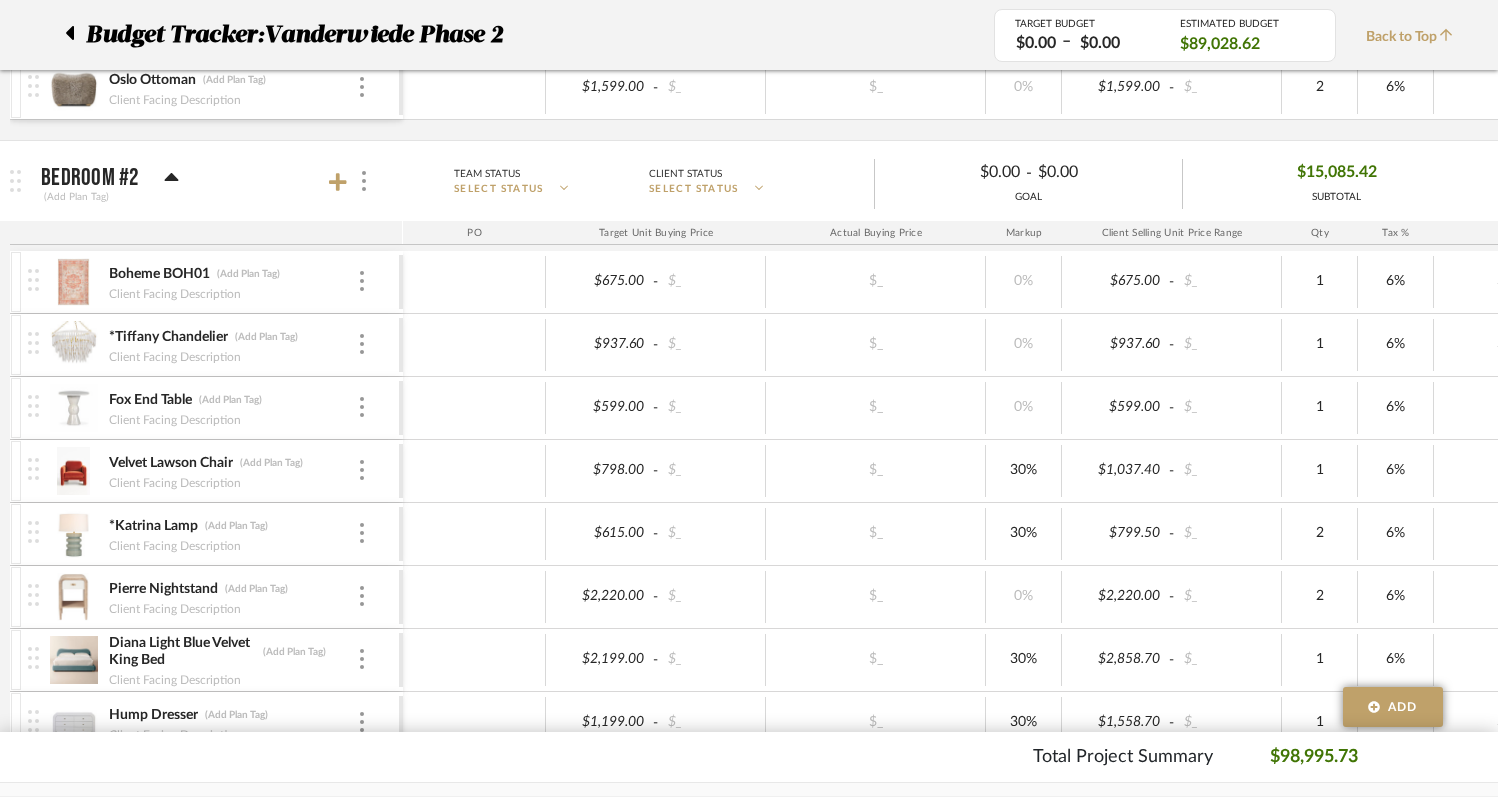 scroll, scrollTop: 2601, scrollLeft: 0, axis: vertical 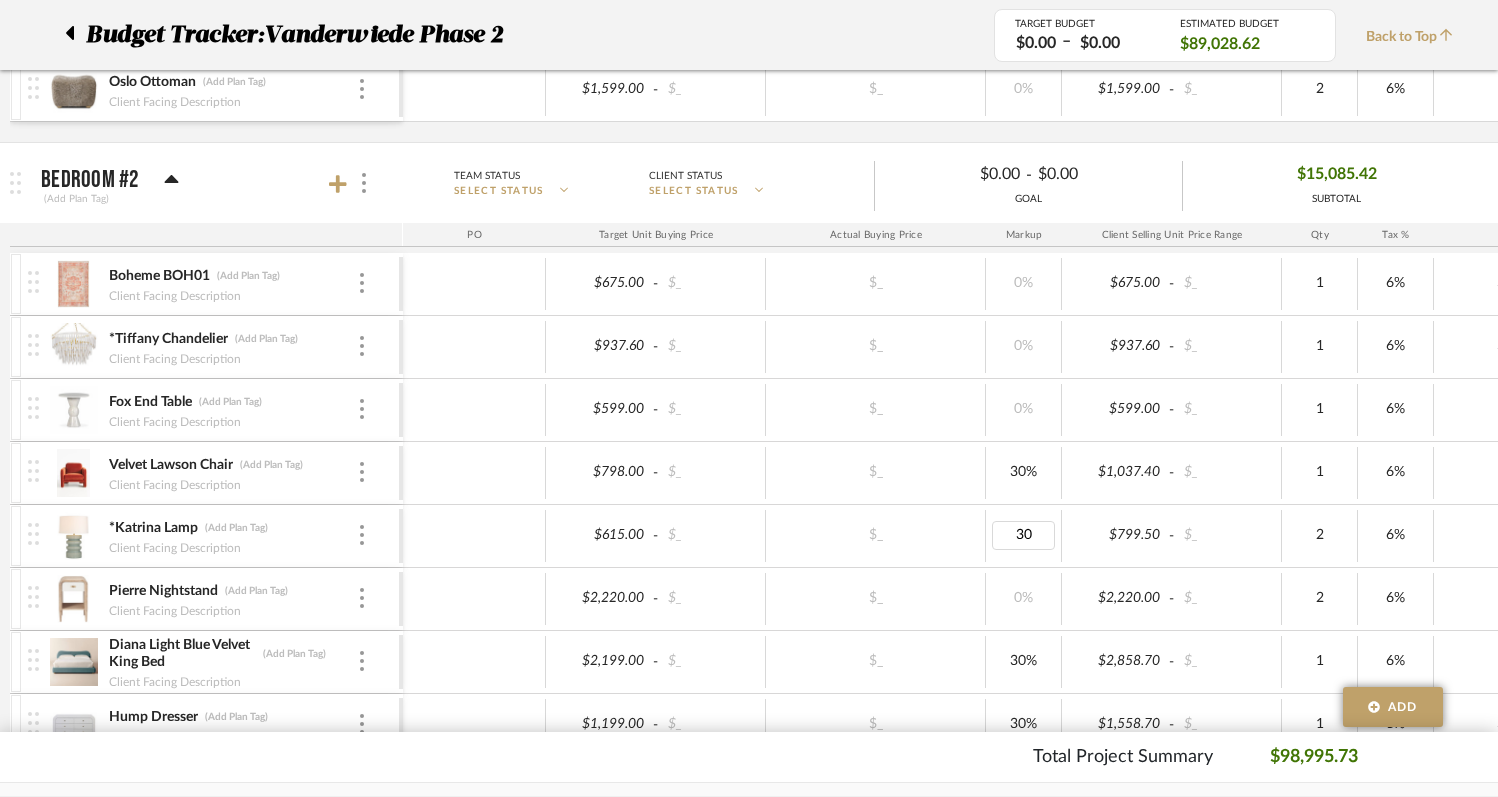 type on "0" 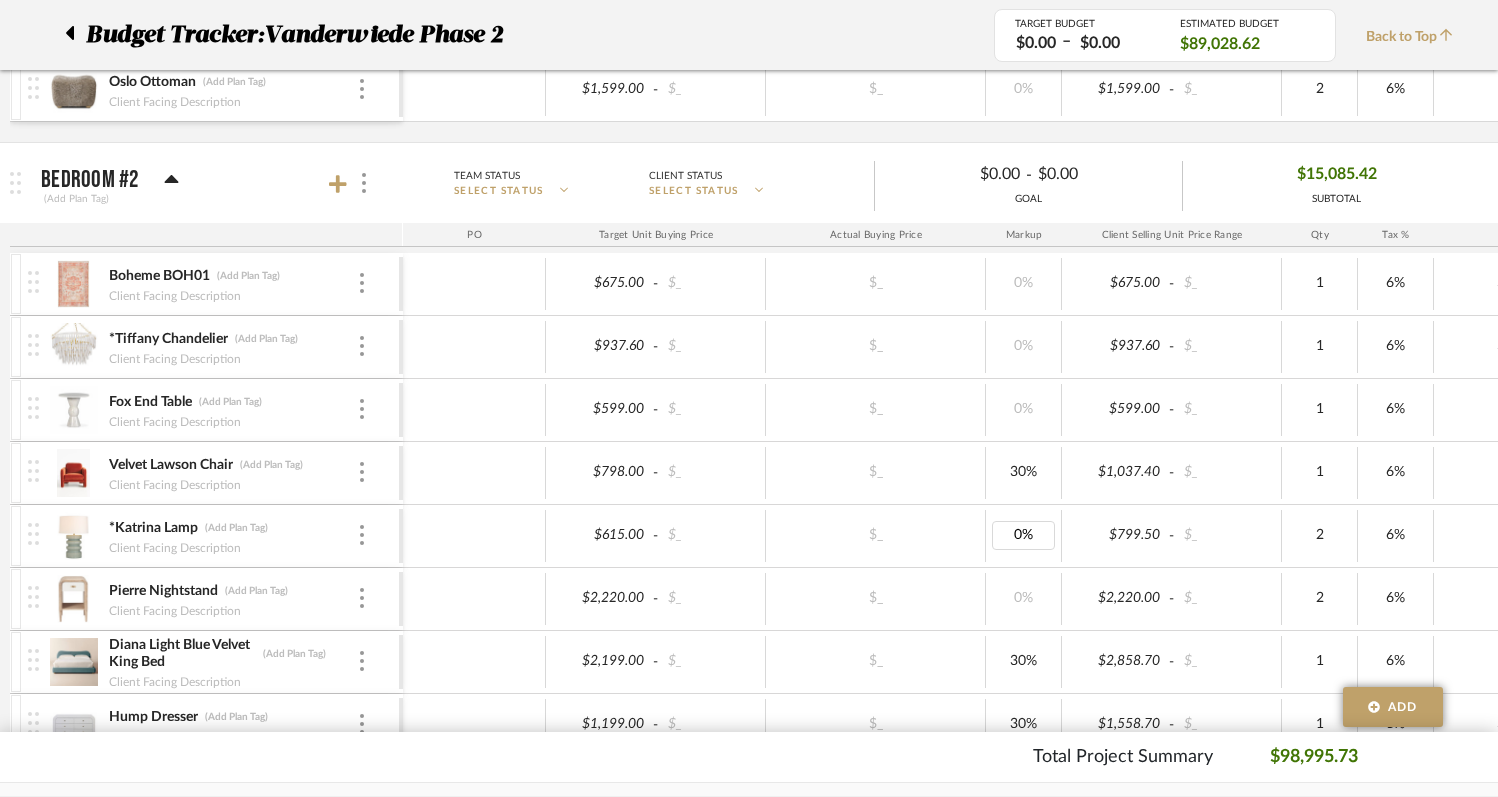 click on "Chrome Web Clipper   Import Pinterest   Support   All Projects   Library   Inspiration   Upload History  Hello, Raye Budget Tracker:  Vanderwiede Phase 2  Non-Transparent  Last Updated:  Raye Design  on  Aug 6th, 2:58 PM  Sync to QuickBooks   Export  Team Status SELECT STATUS  Client Status SELECT STATUS  TARGET BUDGET  $0.00   –   $0.00  Edit Budget Settings ESTIMATED BUDGET  $89,028.62  Does not include Project Fees Budget Tracker:   Vanderwiede Phase 2  TARGET BUDGET  $0.00   –   $0.00  ESTIMATED BUDGET  $89,028.62  Back to Top   In Law Suite   (Add Plan Tag)  Team Status SELECT STATUS  Client Status SELECT STATUS   $0.00  -  $0.00  GOAL $12,616.30 SUBTOTAL  PO  Target Unit Buying Price Actual Buying Price Markup Client Selling Unit Price Range Qty Tax % Shipping Cost Ship. Markup % Shipping Misc.  Client Extended Price   Franco Floor Mirror    (Add Plan Tag)   In stock   $910.00  -  $_   $_   0%   $910.00  -  $_   1   6%   $0.00  -  $_   12%  Taxable  $964.60   Cairo Sofa   -  $_  -" at bounding box center (749, -2203) 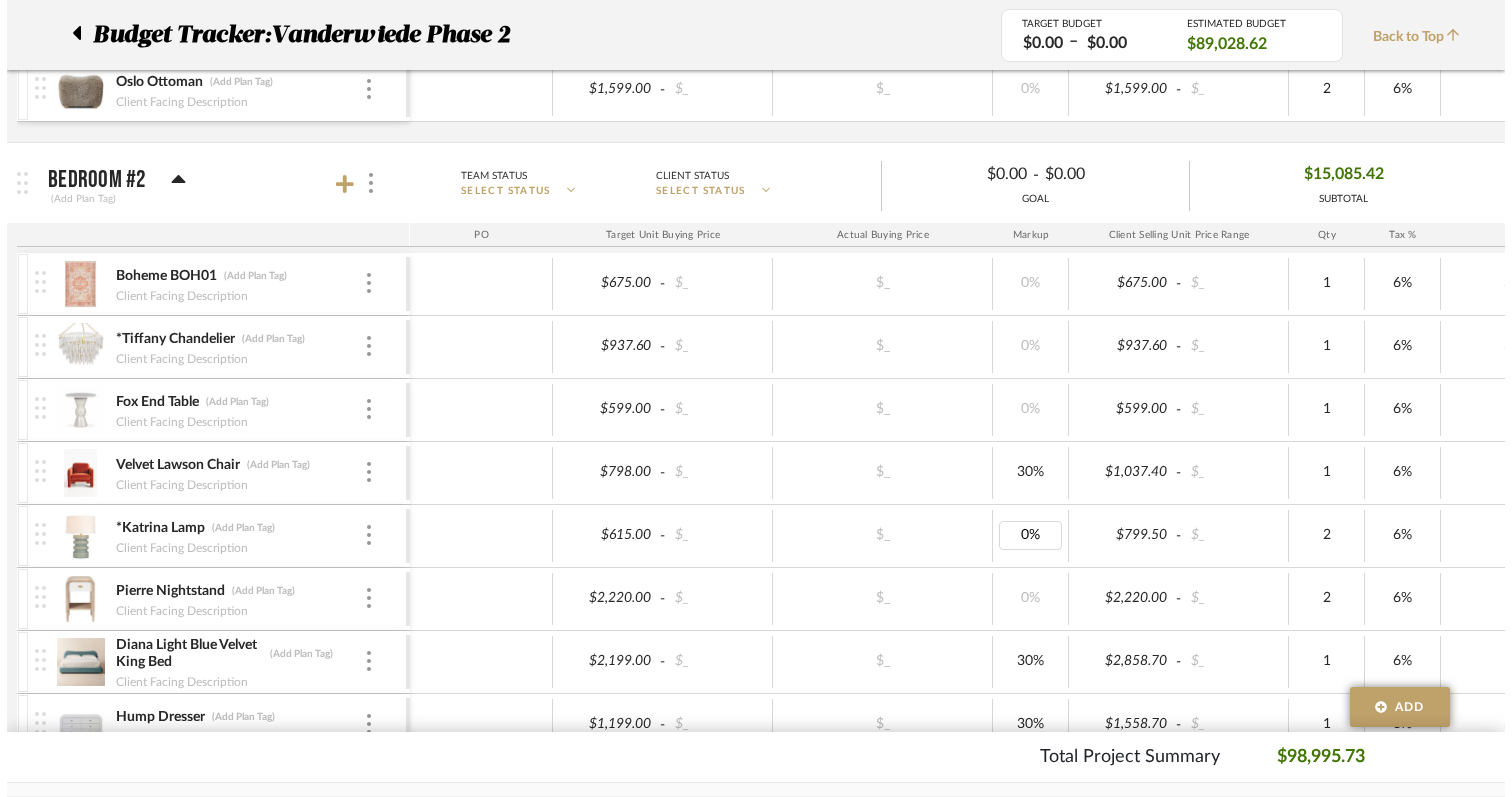 scroll, scrollTop: 0, scrollLeft: 0, axis: both 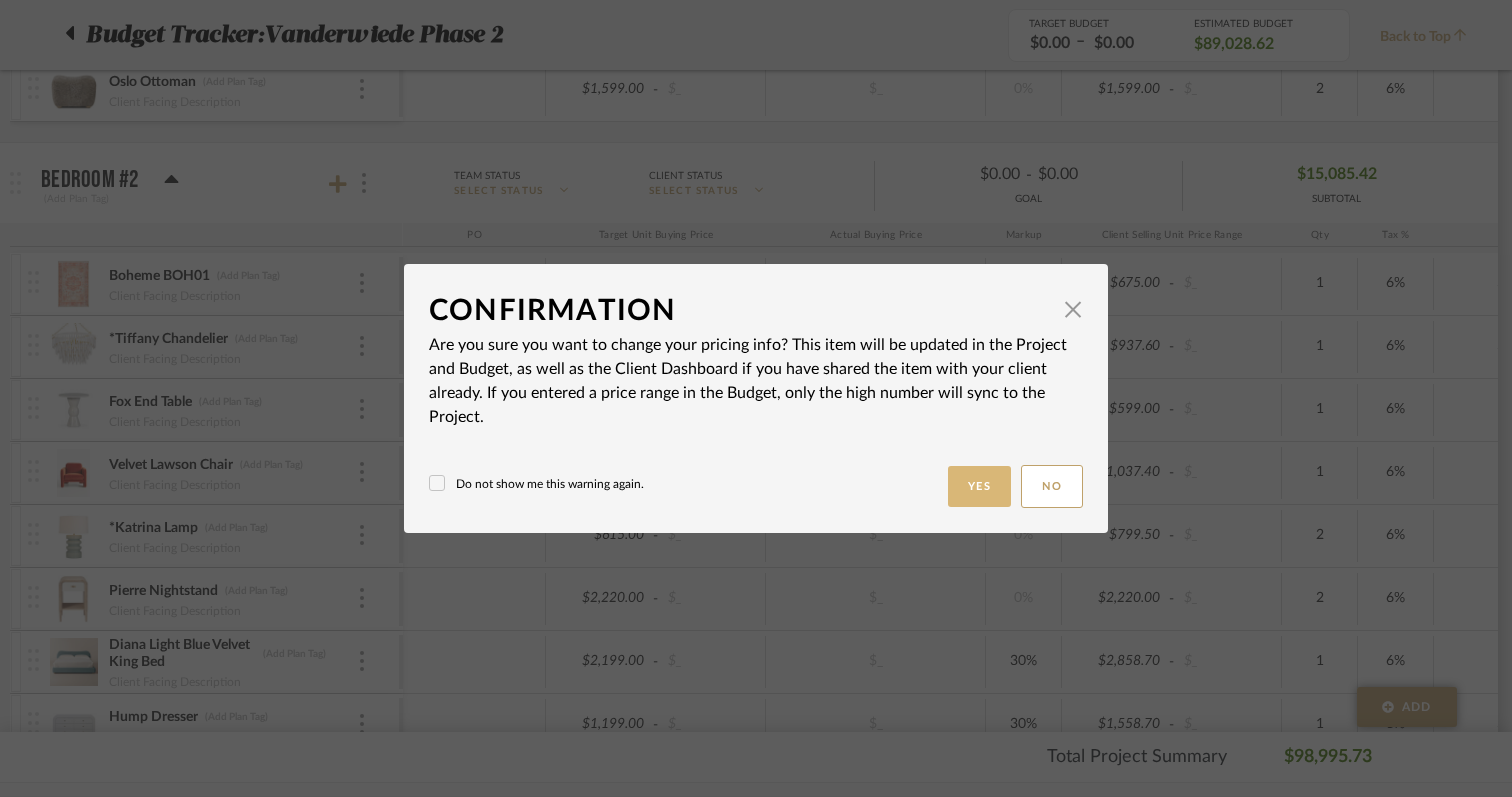 click on "Yes" at bounding box center (980, 486) 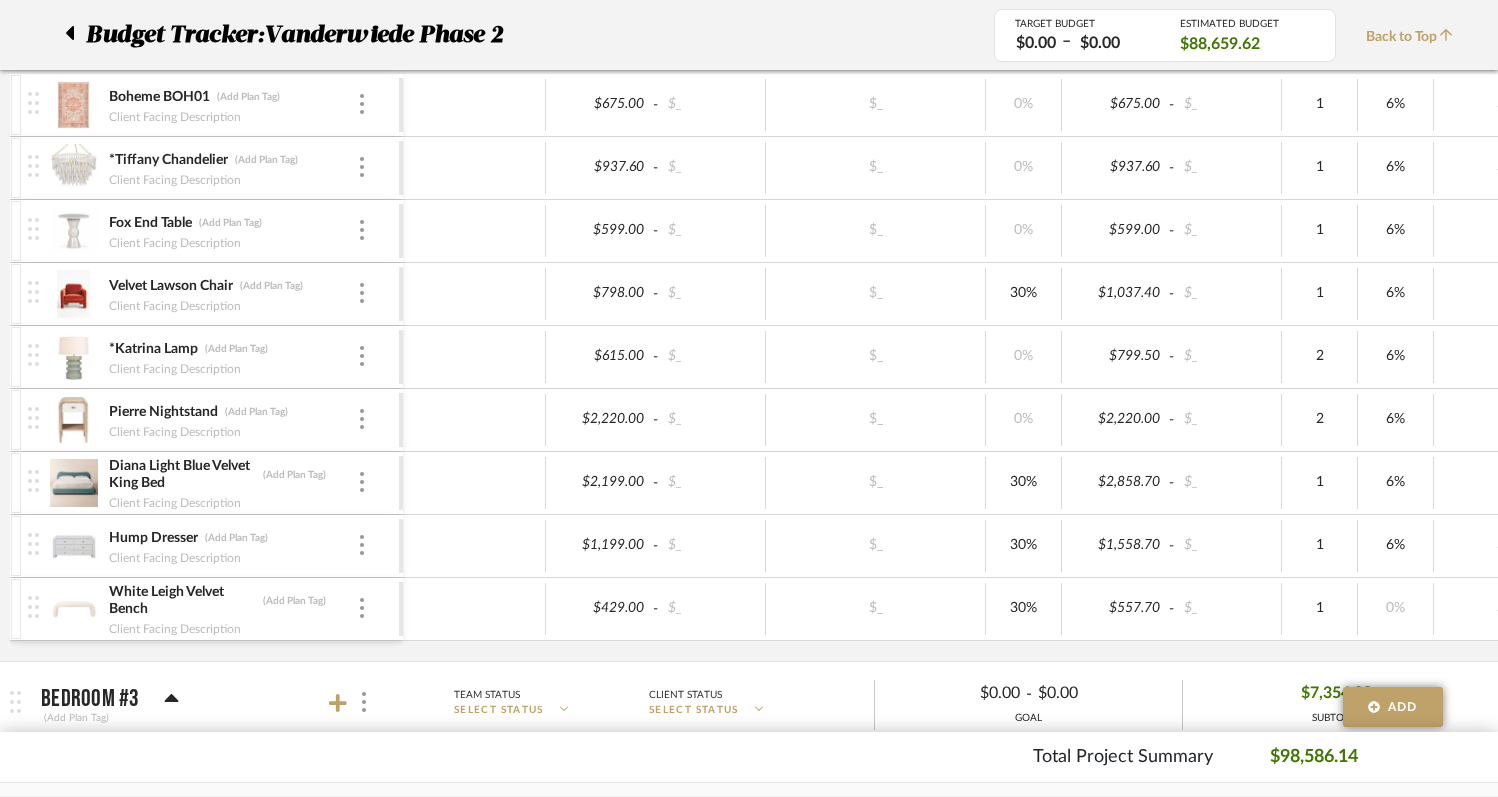 scroll, scrollTop: 2778, scrollLeft: 0, axis: vertical 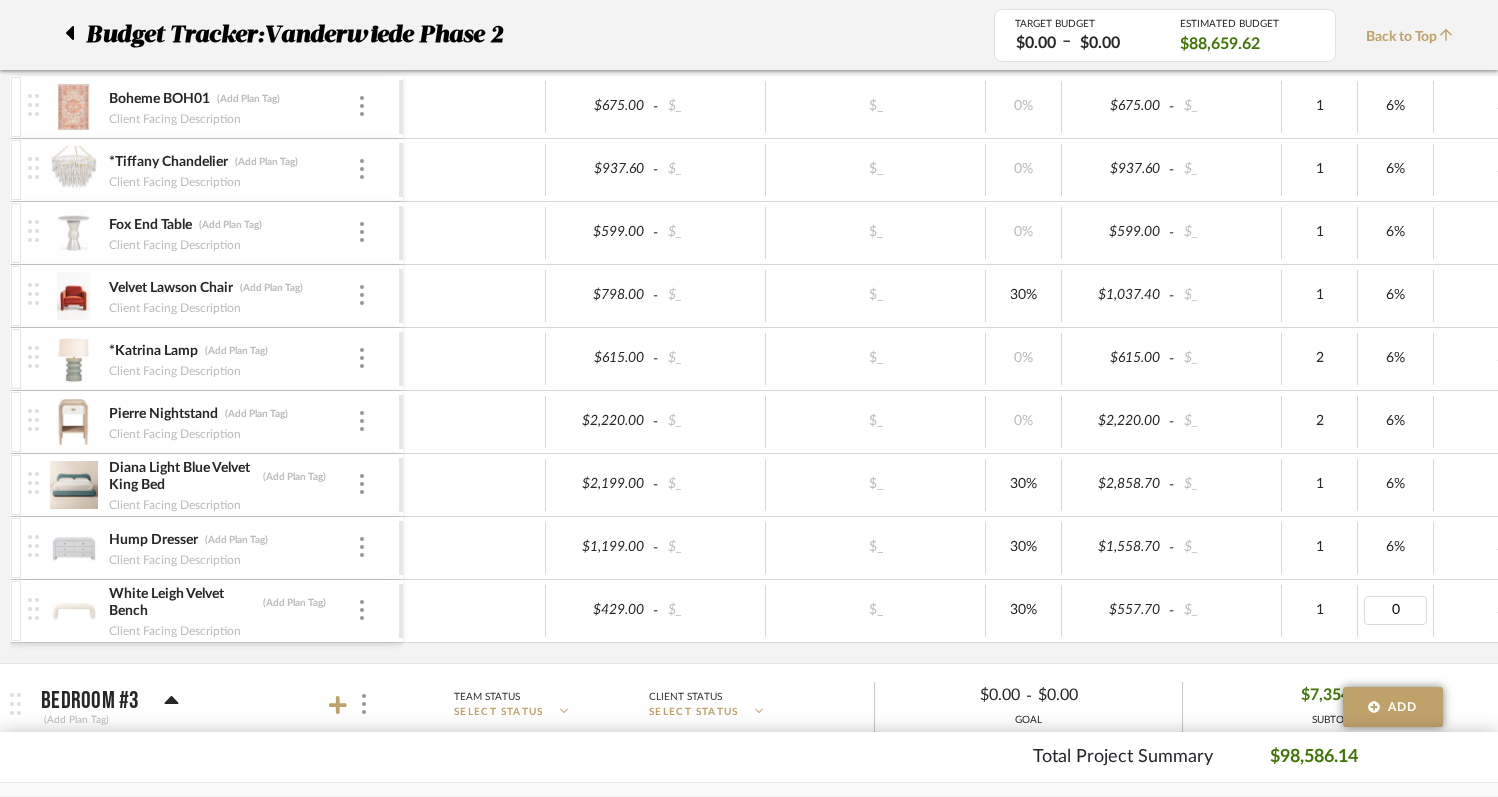 type on "6" 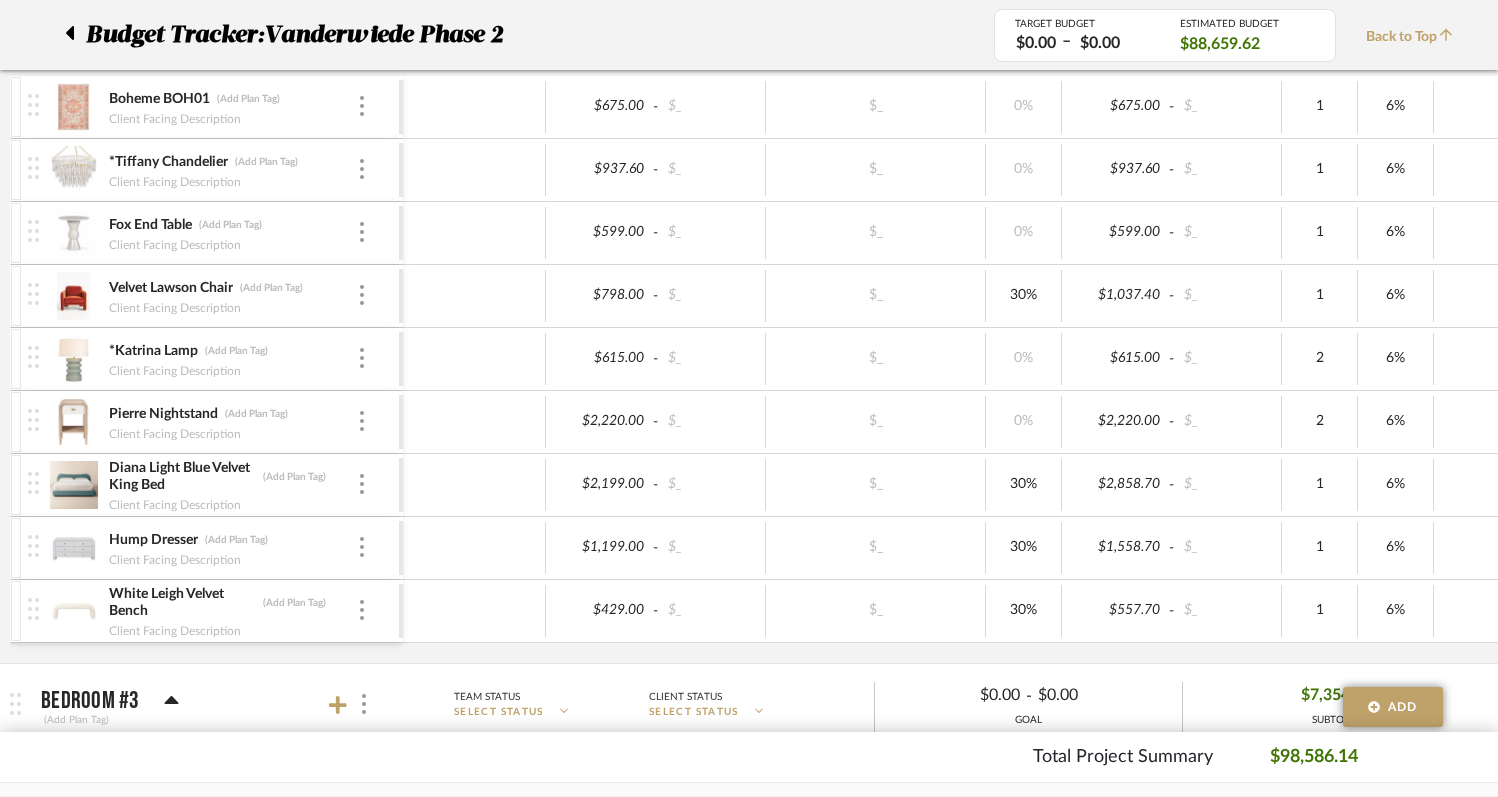 click on "$429.00  -  $_   $_   30%   $557.70  -  $_   1   6%   $0.00  -  $_   0%  Taxable  $557.70" at bounding box center (1235, 611) 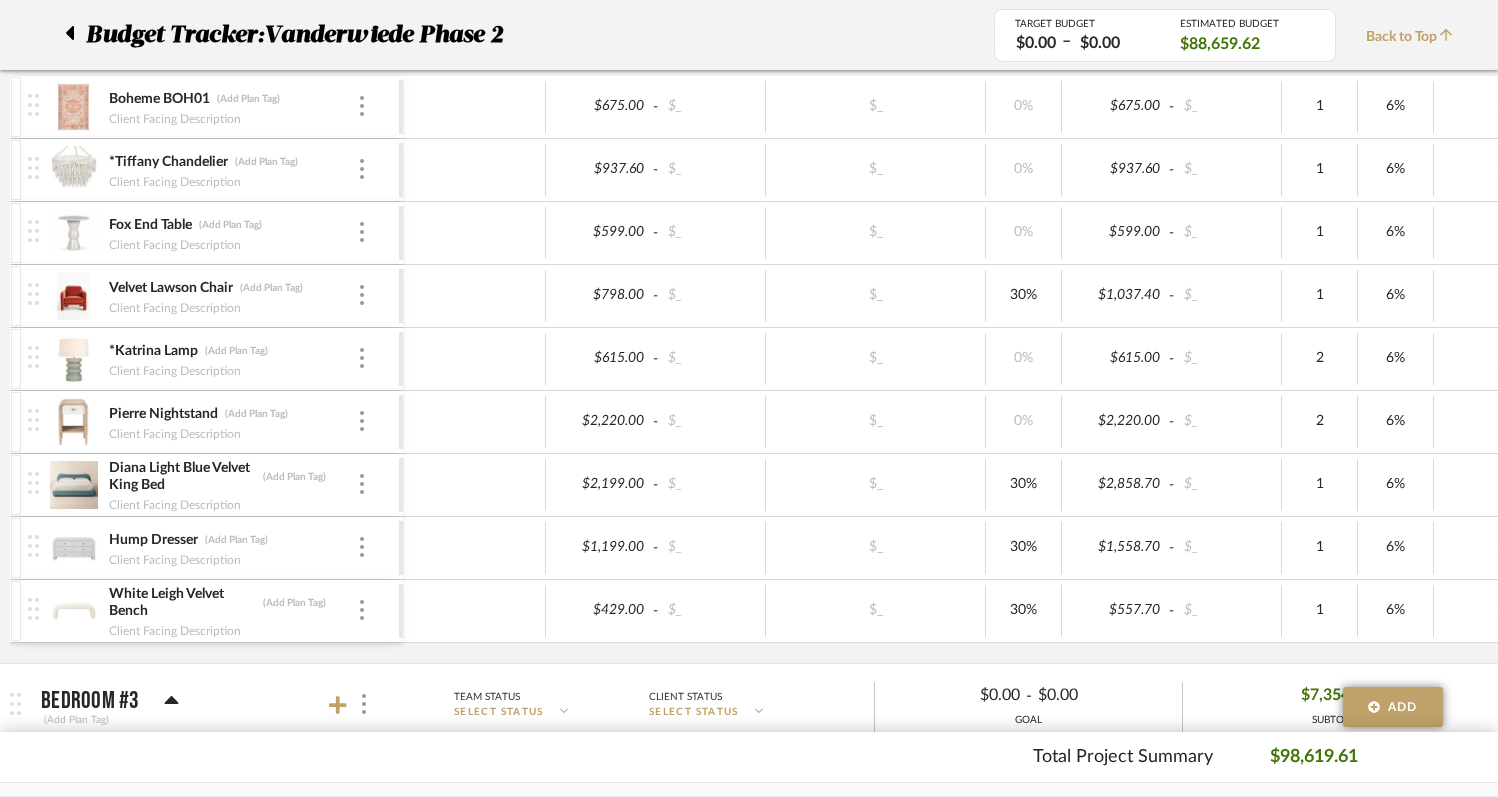 scroll, scrollTop: 0, scrollLeft: 110, axis: horizontal 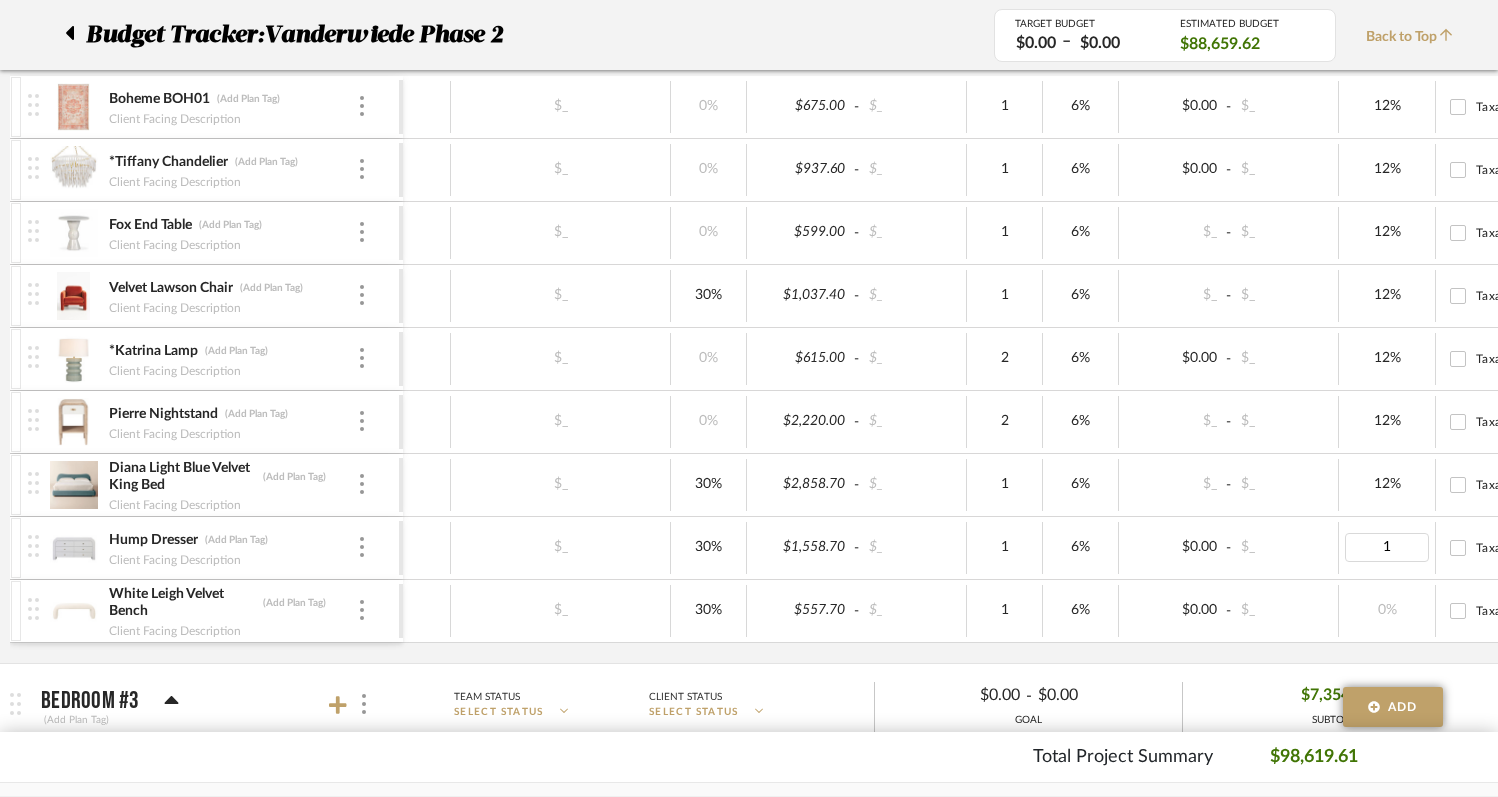type on "12" 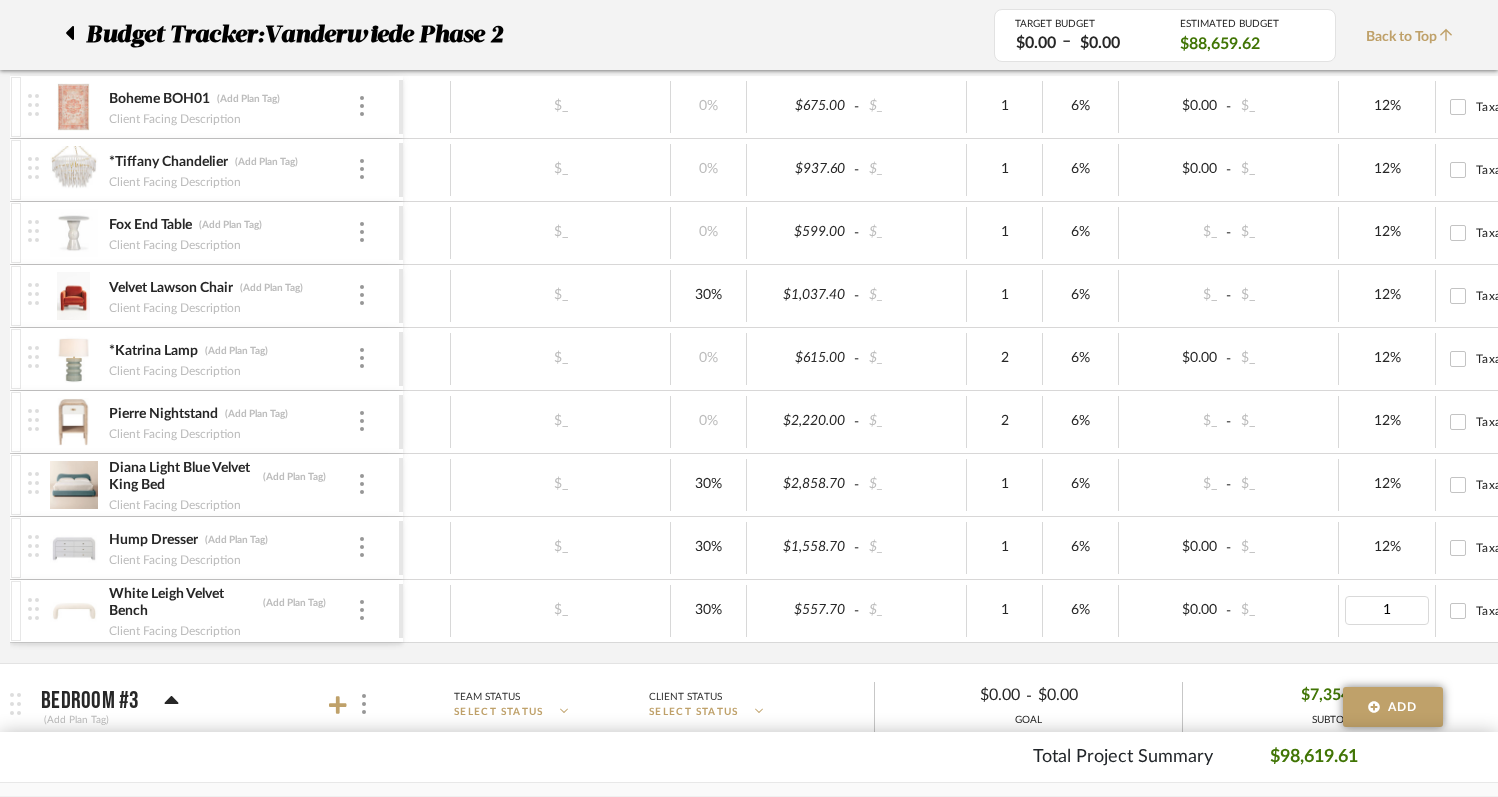 type on "12" 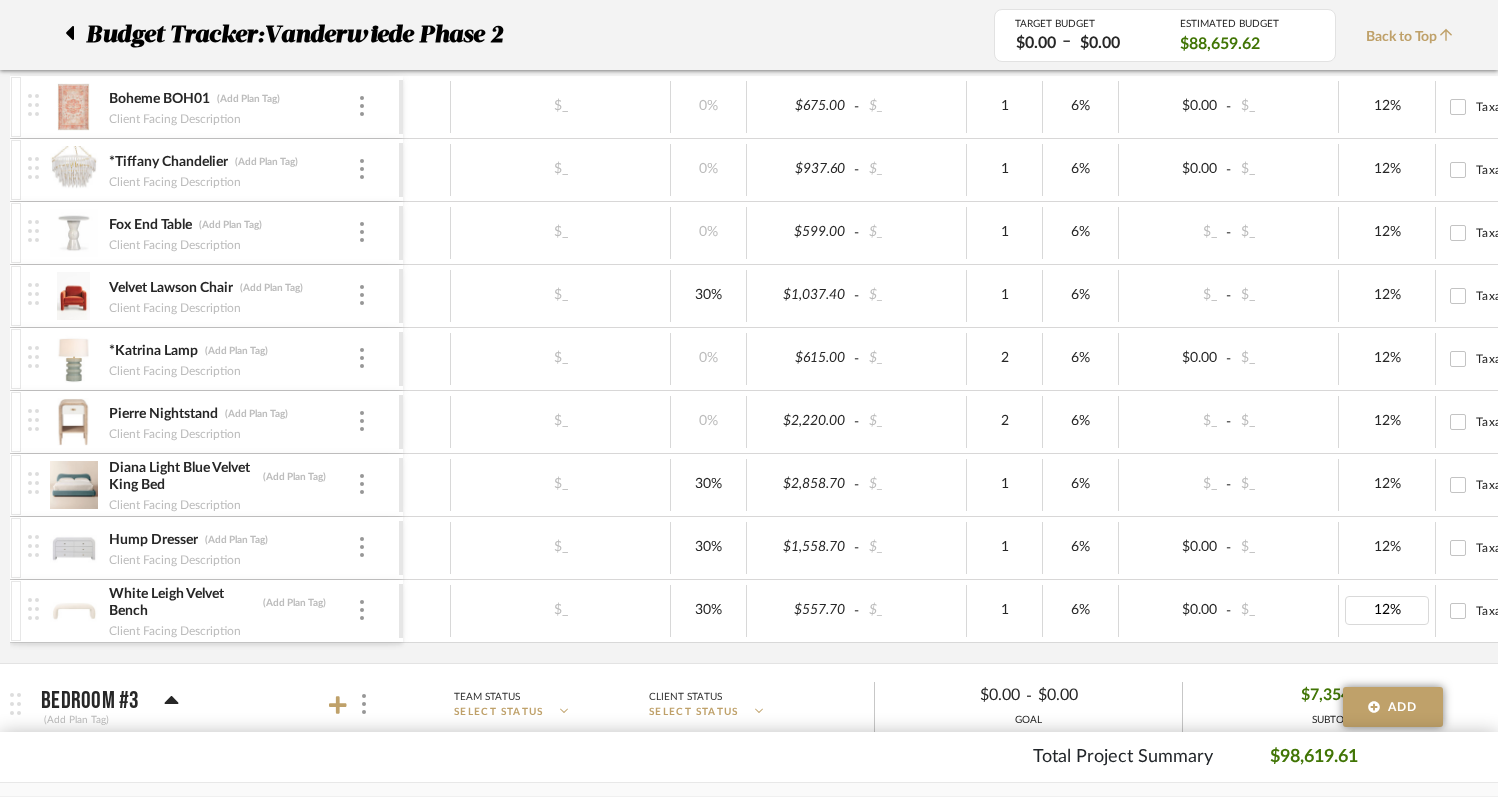 click on "Boheme BOH01   (Add Plan Tag)   Client Facing Description   $675.00  -  $_   $_   0%   $675.00  -  $_   1   6%   $0.00  -  $_   12%  Taxable  $715.50   *Tiffany Chandelier   (Add Plan Tag)   Client Facing Description   $937.60  -  $_   $_   0%   $937.60  -  $_   1   6%   $0.00  -  $_   12%  Taxable  $993.86   Fox End Table   (Add Plan Tag)   Client Facing Description   $599.00  -  $_   $_   0%   $599.00  -  $_   1   6%   $_  -  $_   12%  Taxable  $634.94   Velvet Lawson Chair   (Add Plan Tag)   Client Facing Description   $798.00  -  $_   $_   30%   $1,037.40  -  $_   1   6%   $_  -  $_   12%  Taxable  $1,099.64   *Katrina Lamp   (Add Plan Tag)   Client Facing Description   $615.00  -  $_   $_   0%   $615.00  -  $_   2   6%   $0.00  -  $_   12%  Taxable  $1,303.80   Pierre Nightstand   (Add Plan Tag)   Client Facing Description   $2,220.00  -  $_   $_   0%   $2,220.00  -  $_   2   6%   $_  -  $_   12%  Taxable  $4,706.40   Diana Light Blue Velvet King Bed   (Add Plan Tag)   Client Facing Description  -  $_" at bounding box center [729, 369] 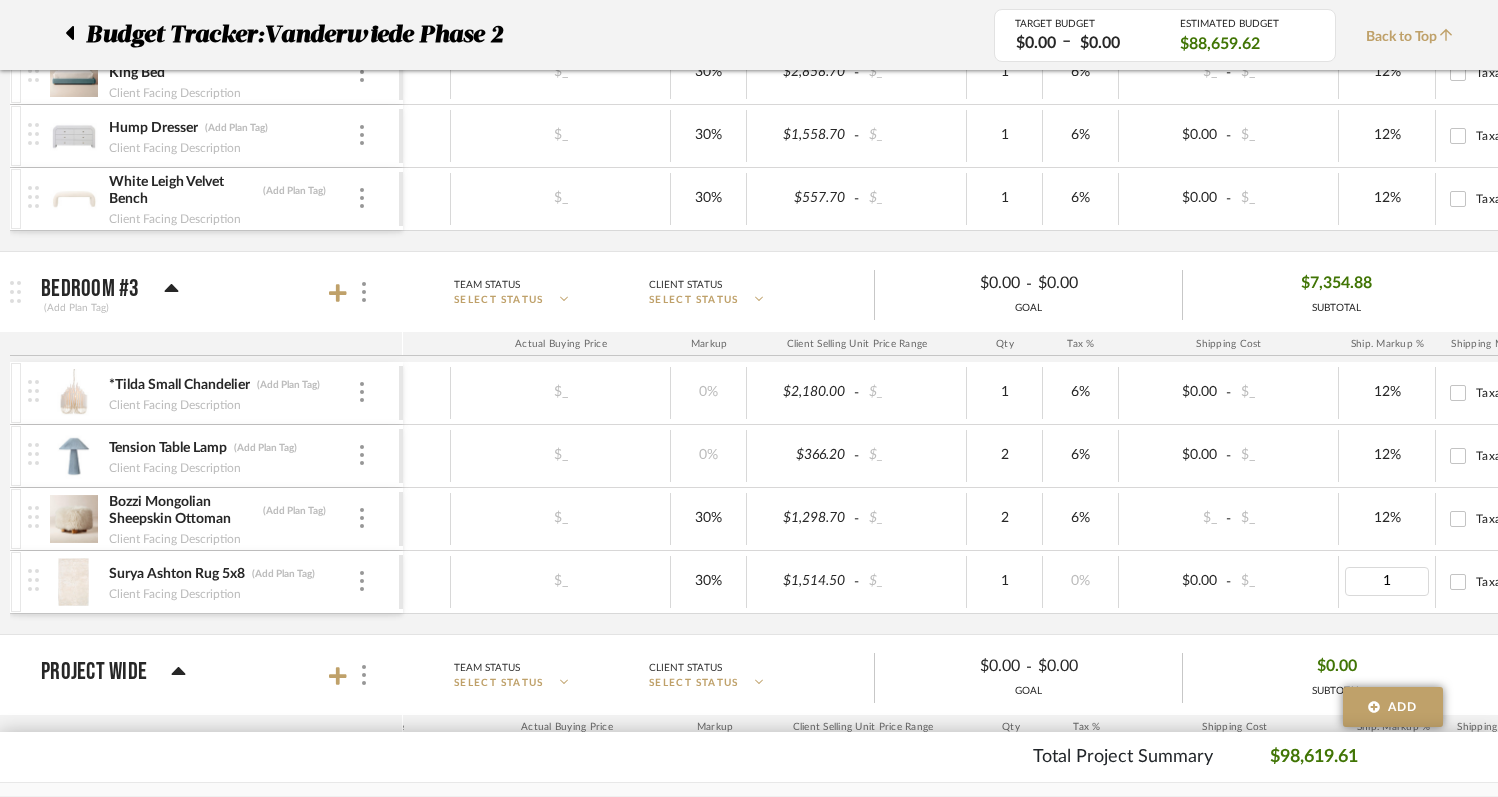 type on "12" 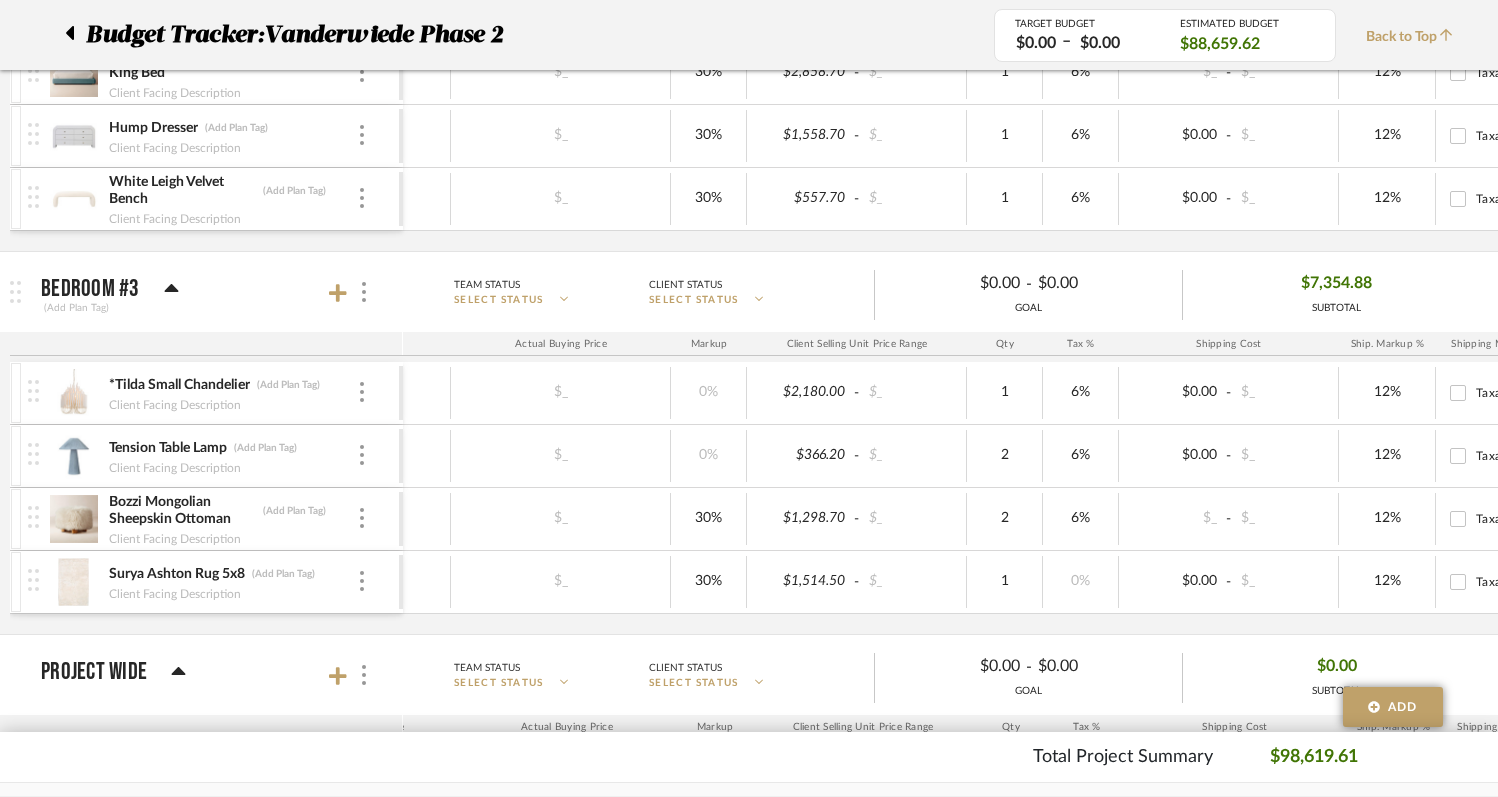 click on "*Tilda Small Chandelier    (Add Plan Tag)   Client Facing Description   $2,180.00  -  $_   $_   0%   $2,180.00  -  $_   1   6%   $0.00  -  $_   12%  Taxable  $2,310.80   Tension Table Lamp   (Add Plan Tag)   Client Facing Description   $366.20  -  $_   $_   0%   $366.20  -  $_   2   6%   $0.00  -  $_   12%  Taxable  $776.34   Bozzi Mongolian Sheepskin Ottoman   (Add Plan Tag)   Client Facing Description   $999.00  -  $_   $_   30%   $1,298.70  -  $_   2   6%   $_  -  $_   12%  Taxable  $2,753.24   Surya Ashton Rug 5x8   (Add Plan Tag)   Client Facing Description   $1,165.00  -  $_   $_   30%   $1,514.50  -  $_   1   0%   $0.00  -  $_   12%  Taxable  $1,514.50" at bounding box center (729, 498) 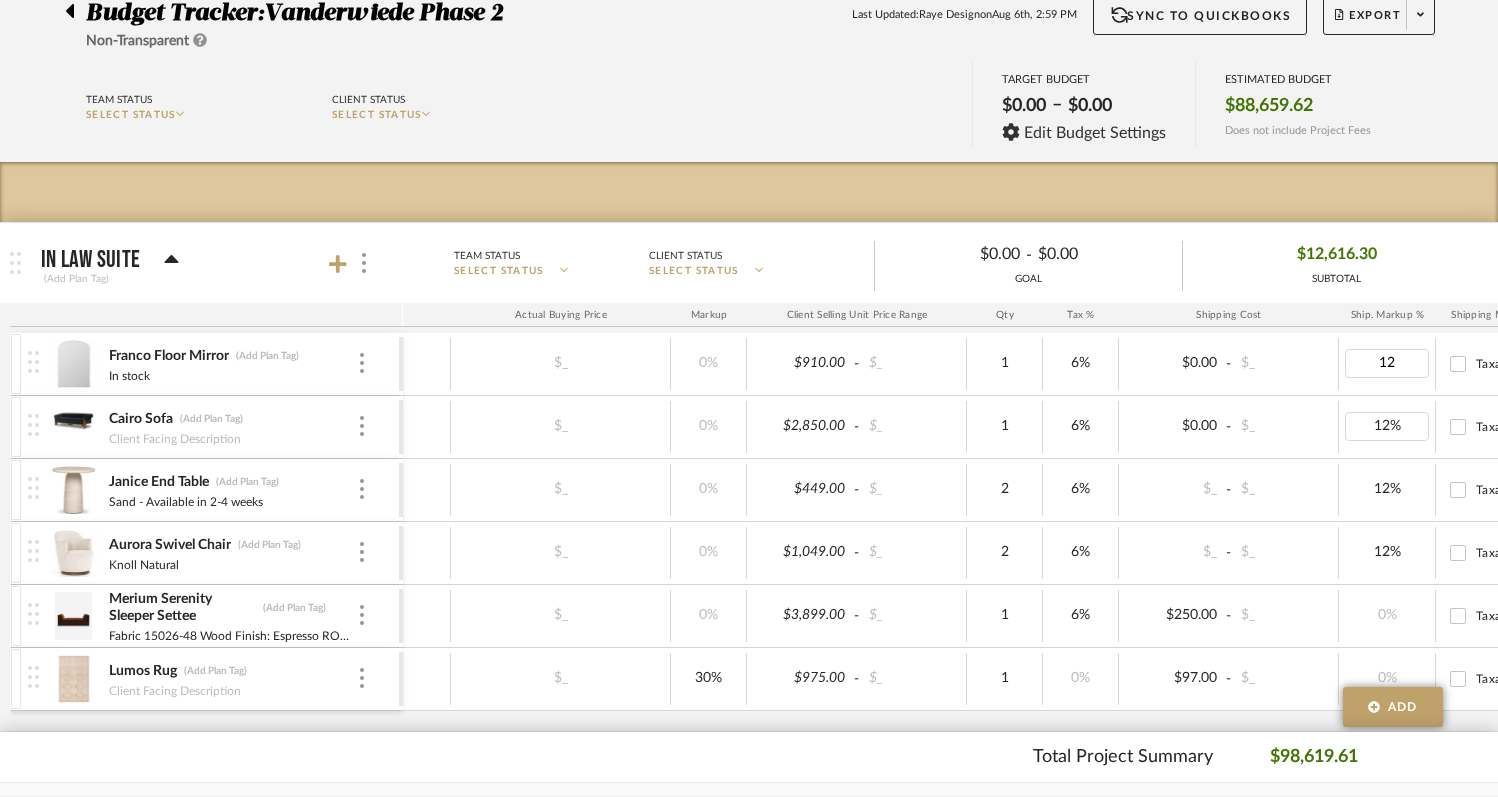 type on "0" 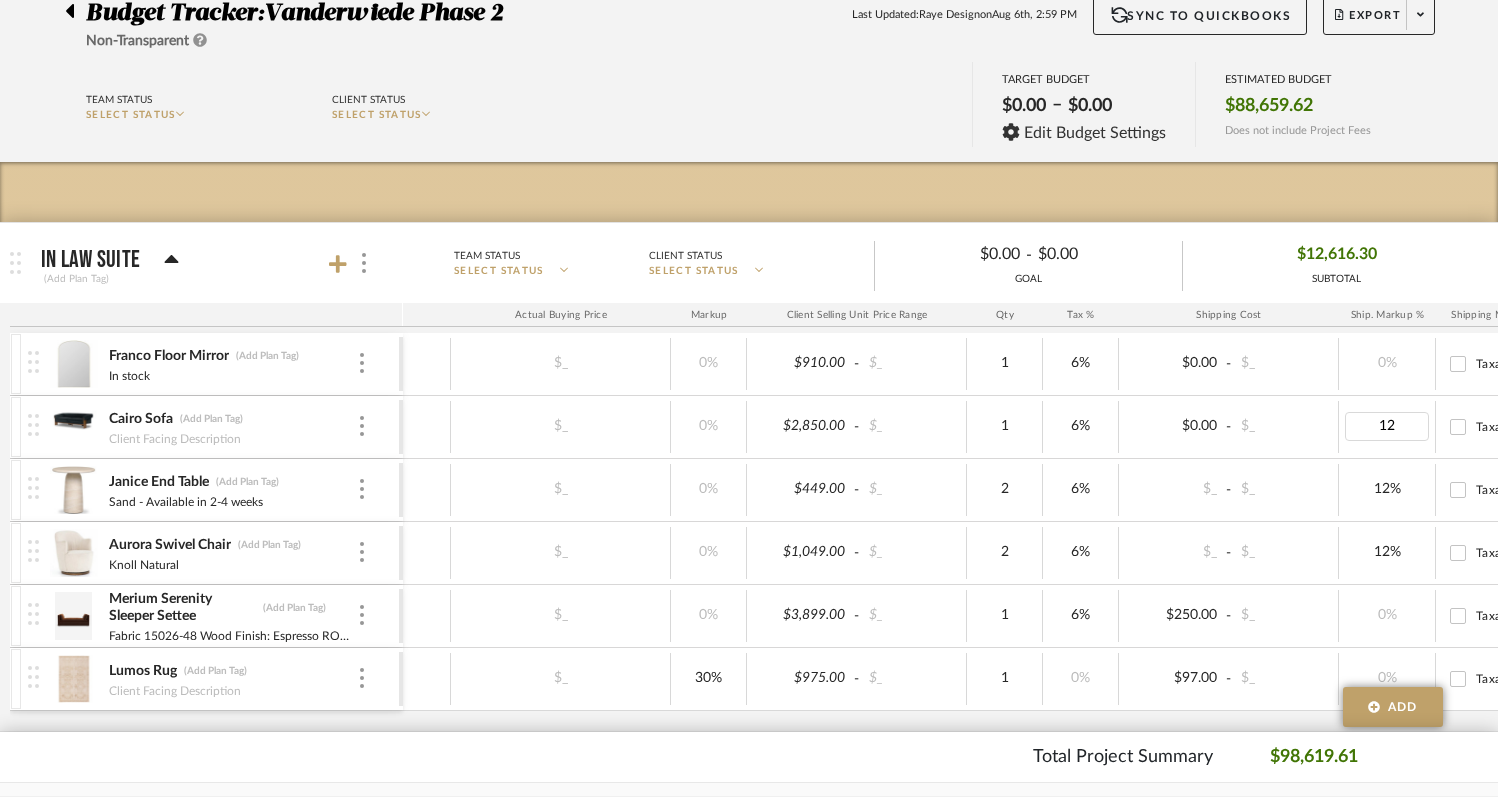 type on "0" 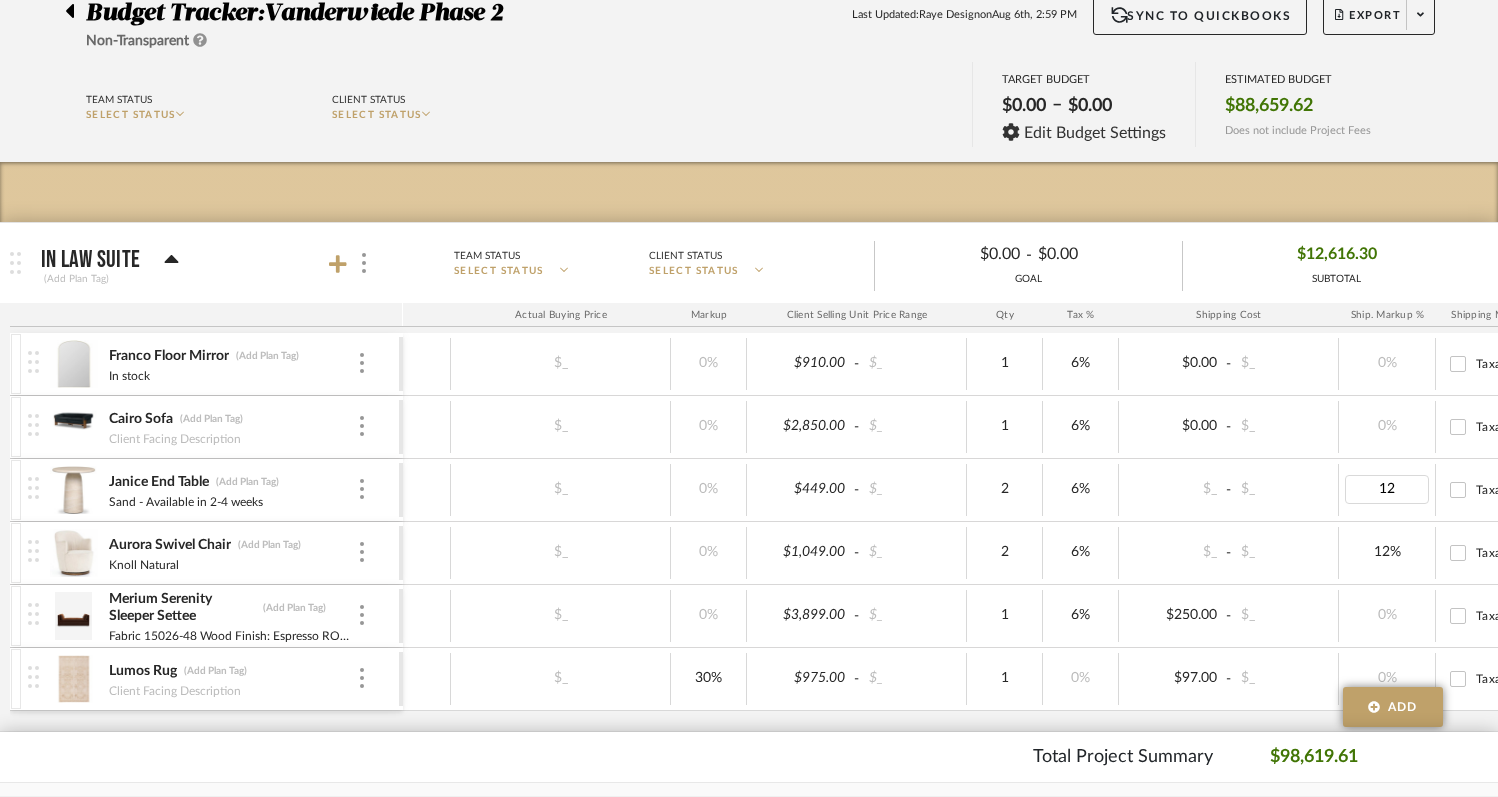 type on "0" 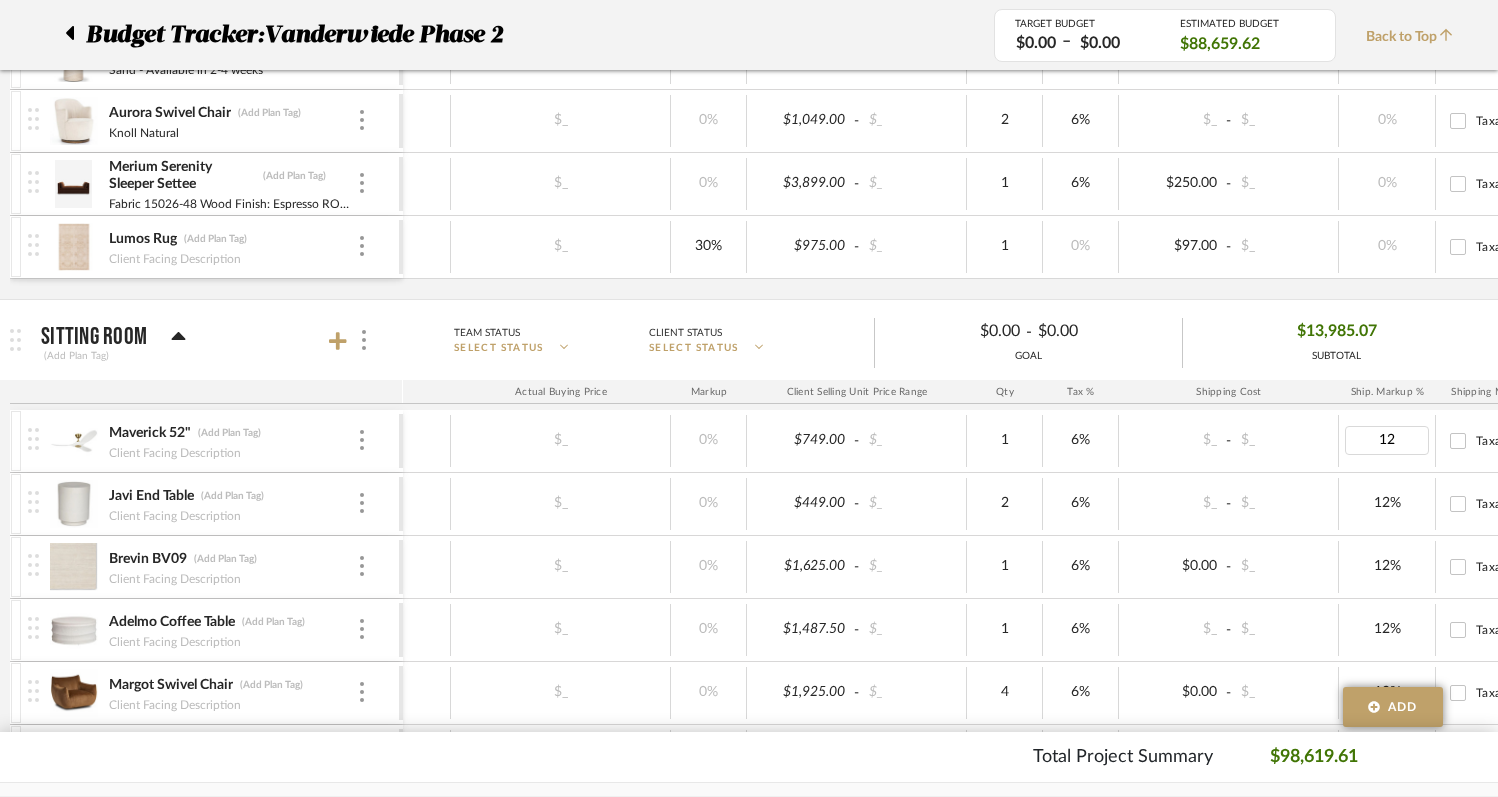 type on "0" 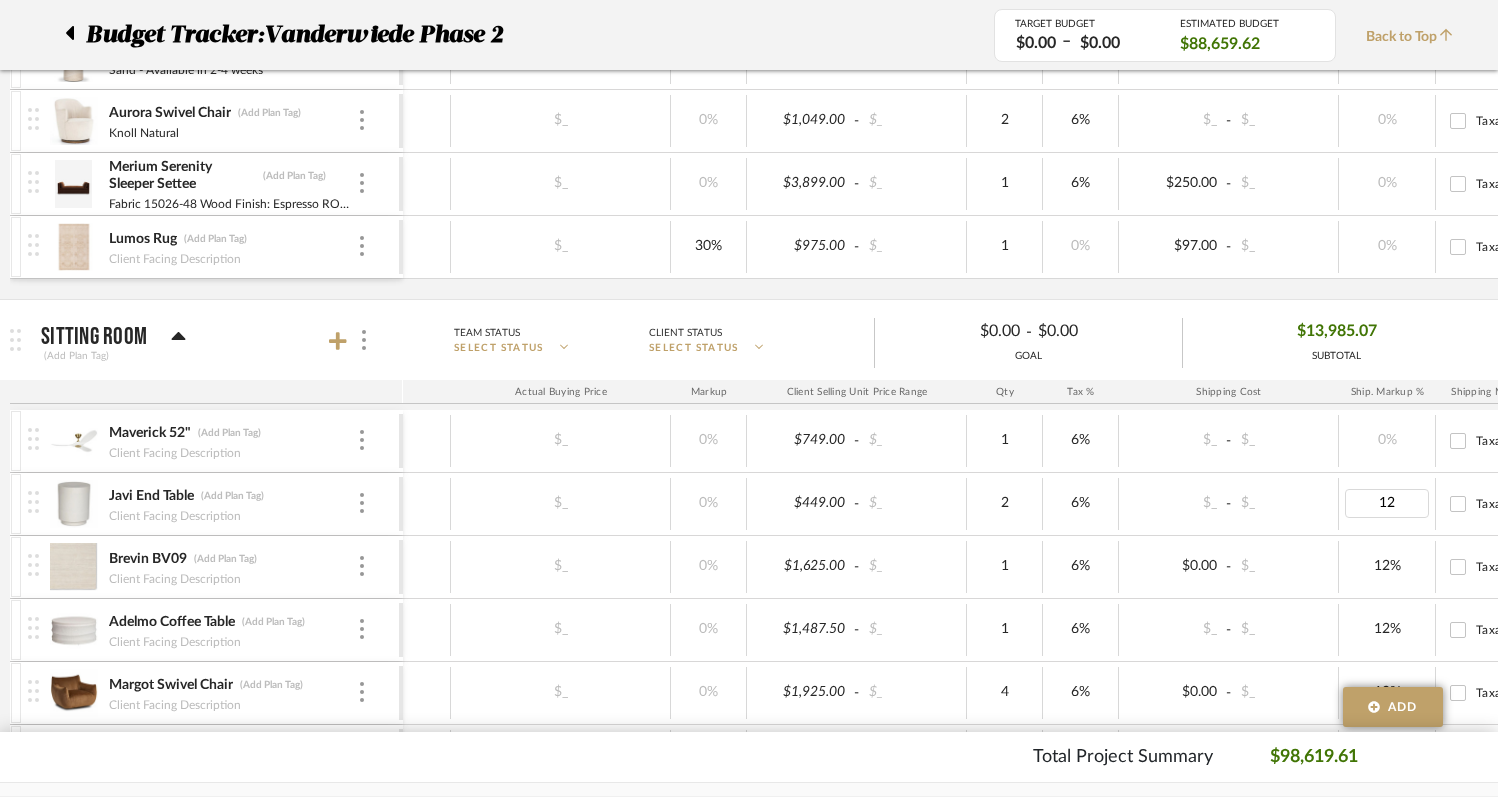 type on "0" 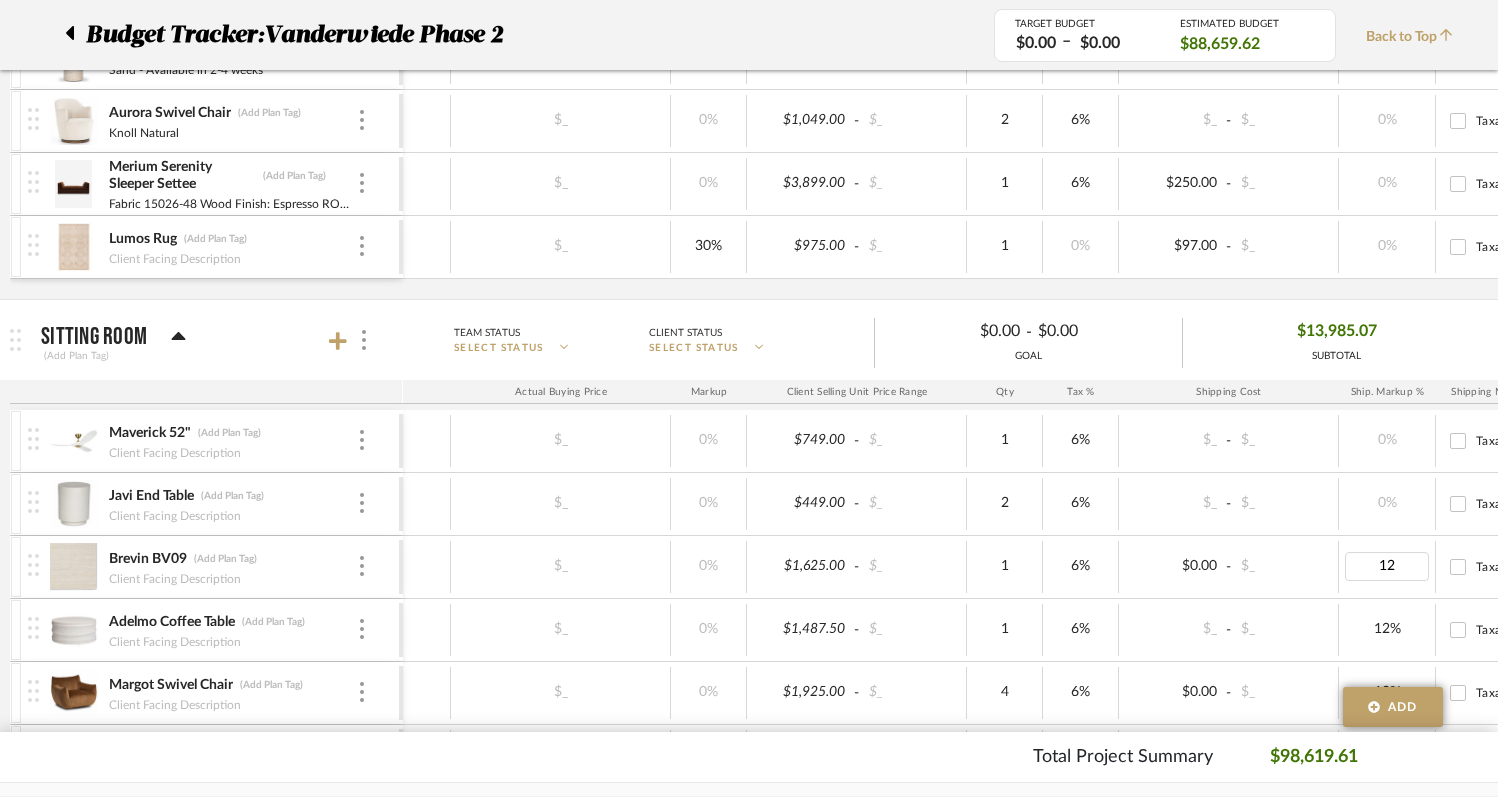 type on "0" 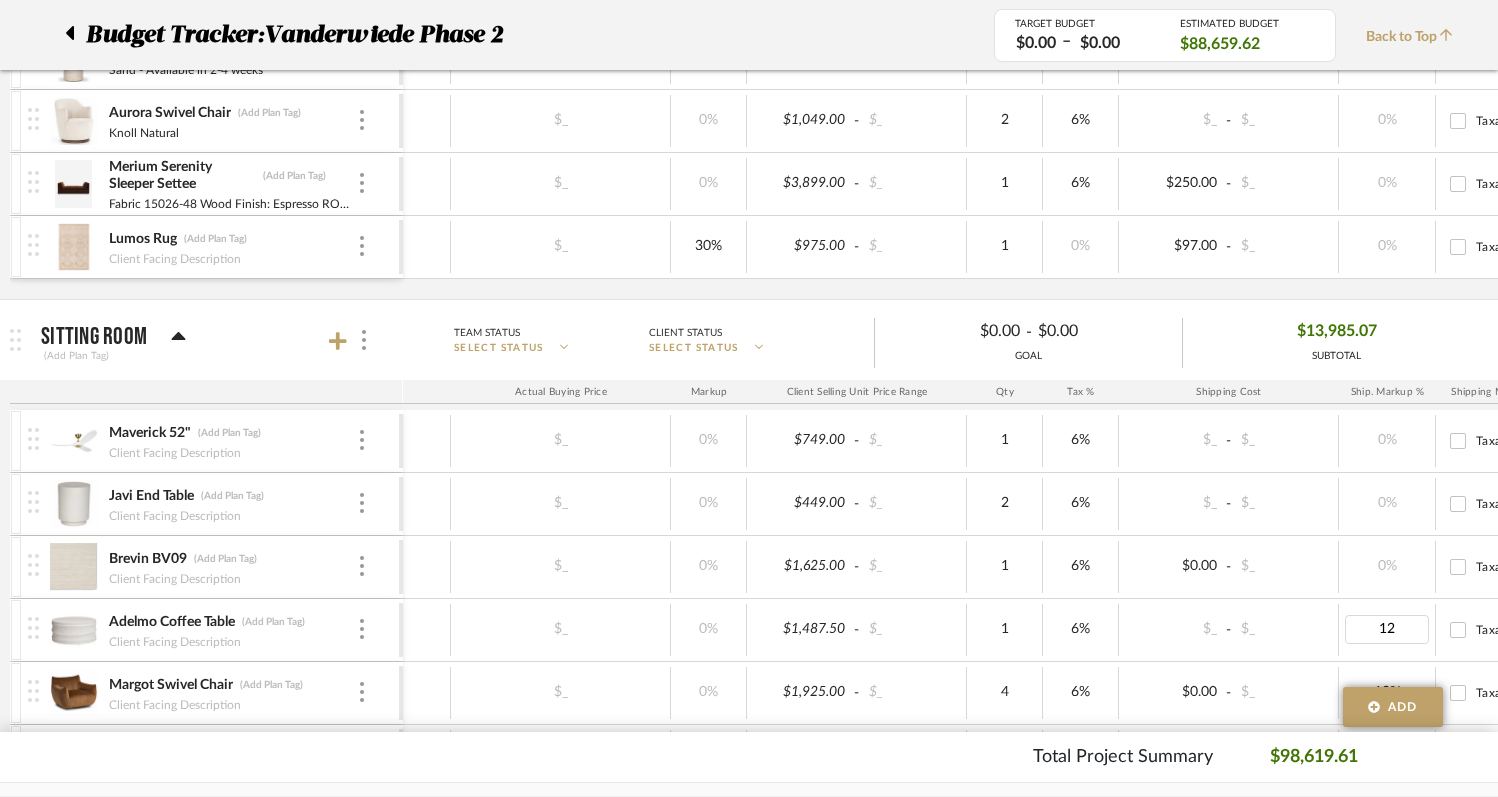 type on "0" 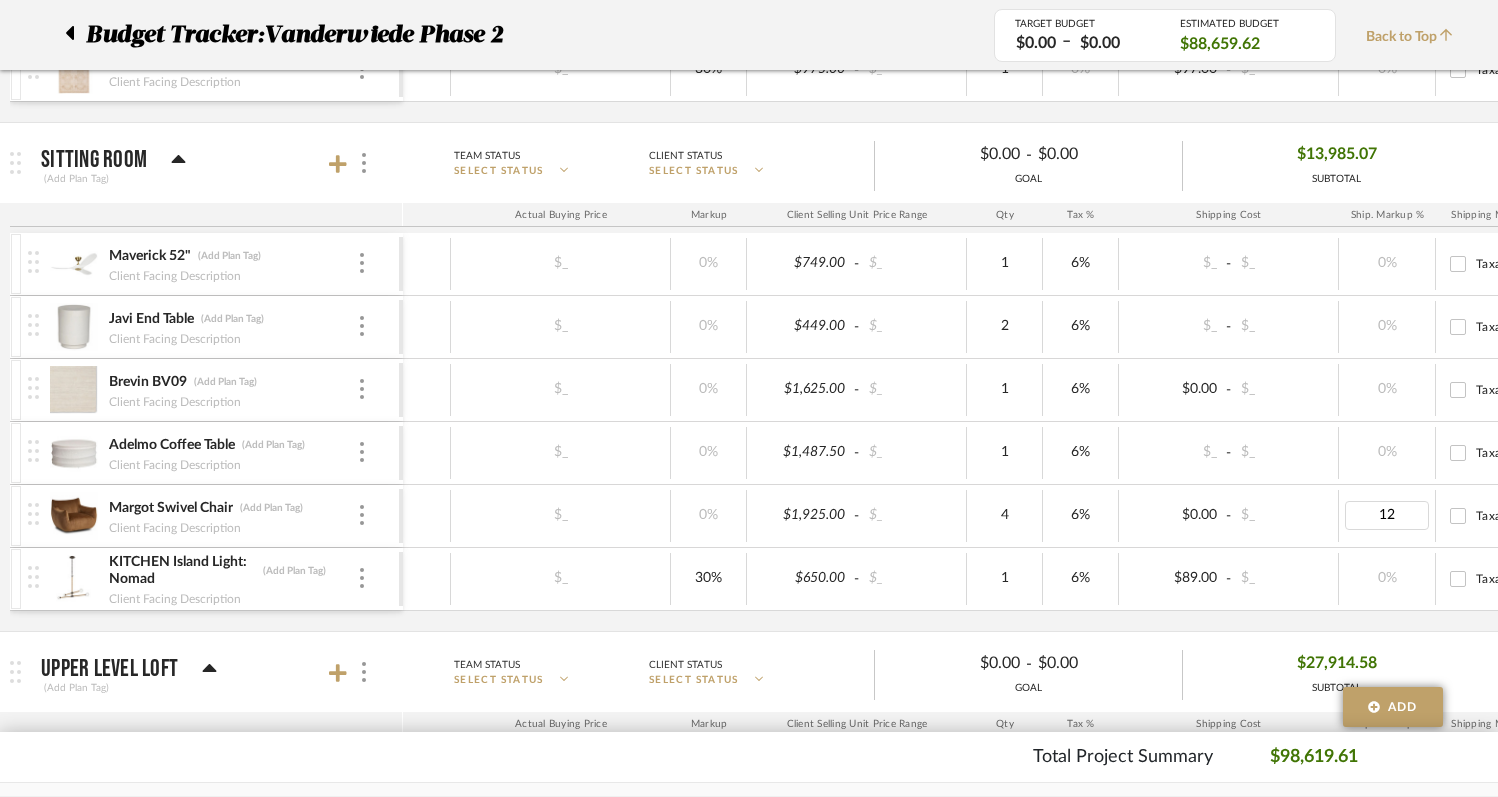 type on "0" 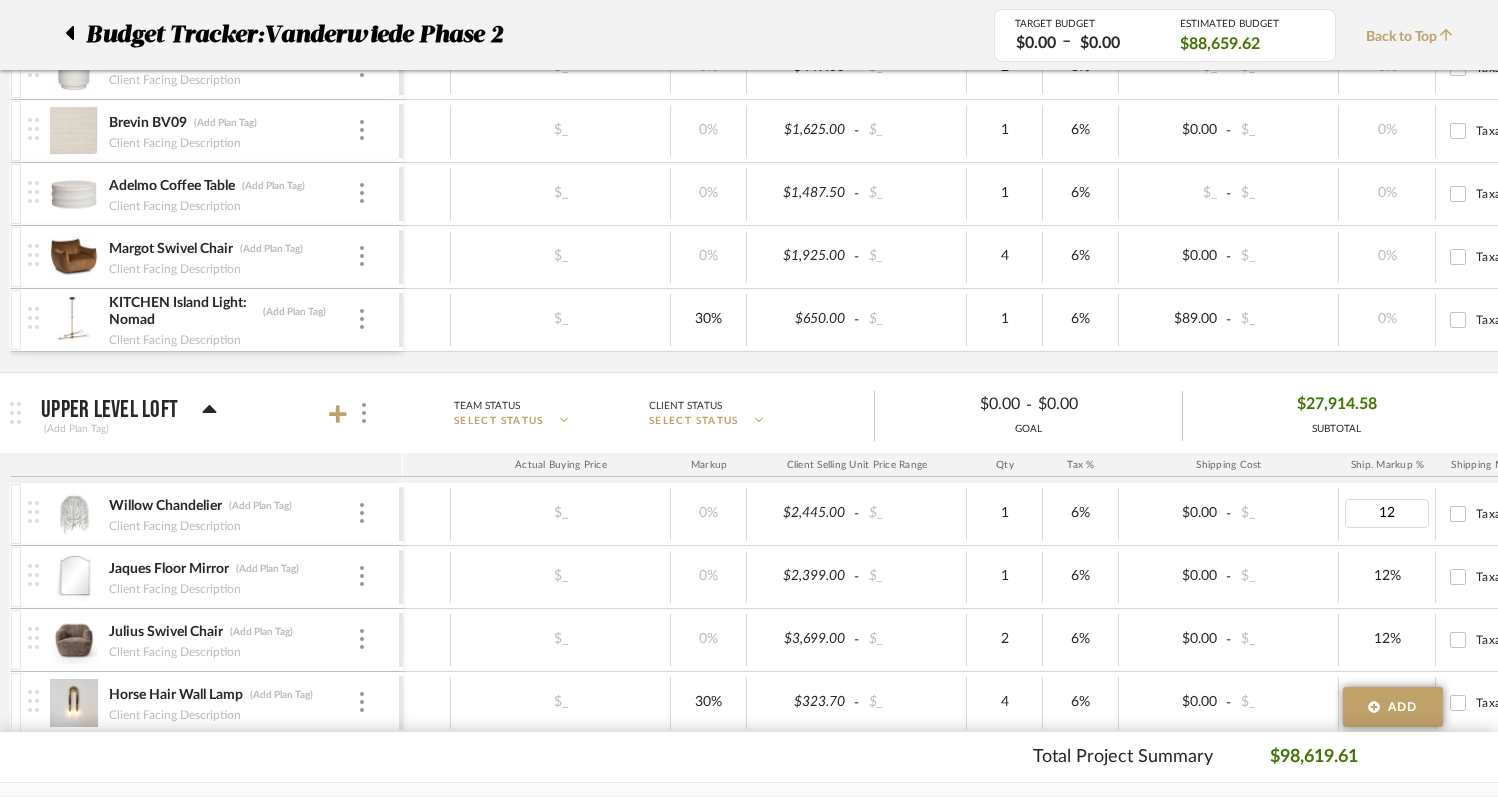 type on "0" 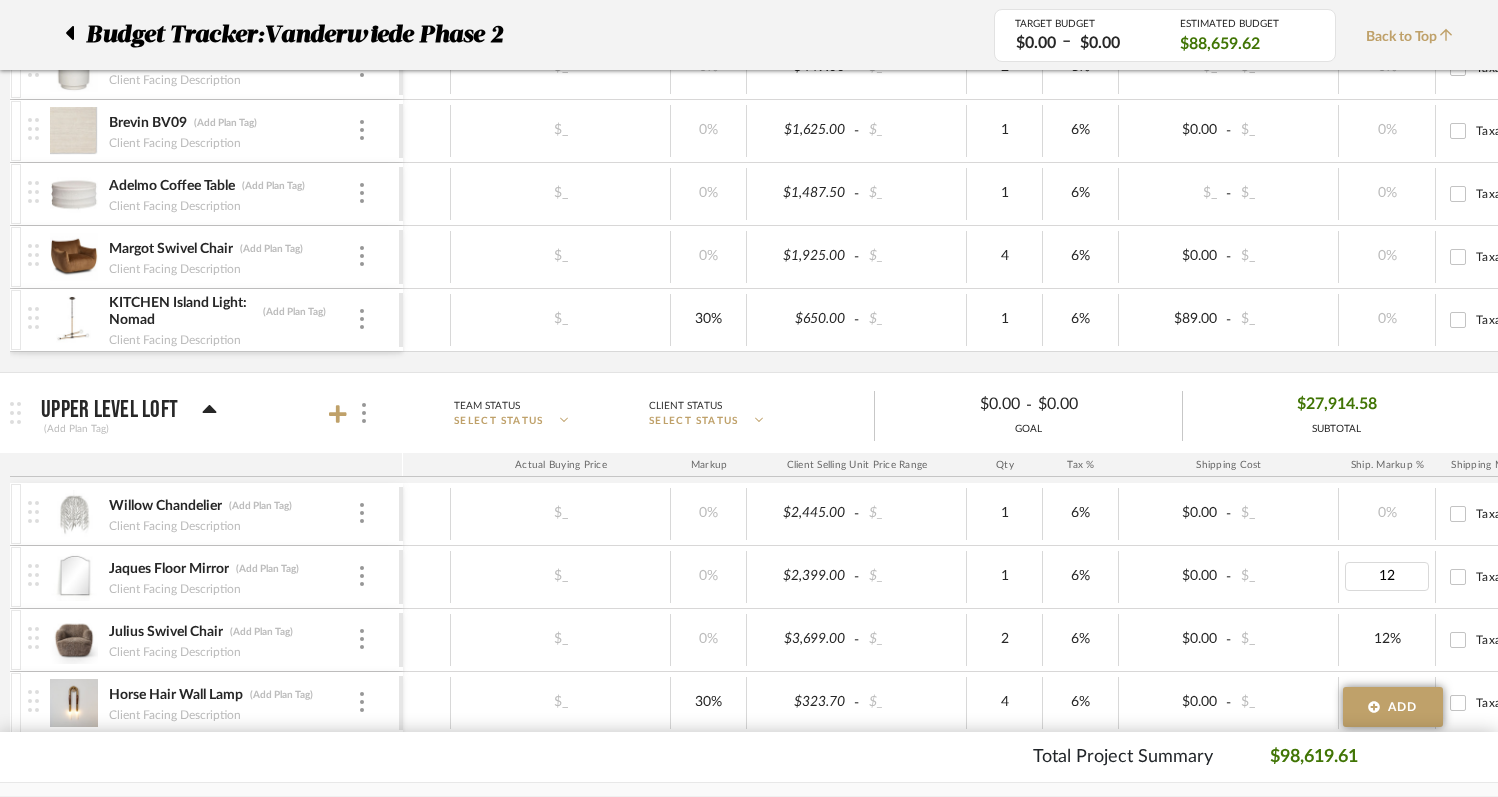 type on "0" 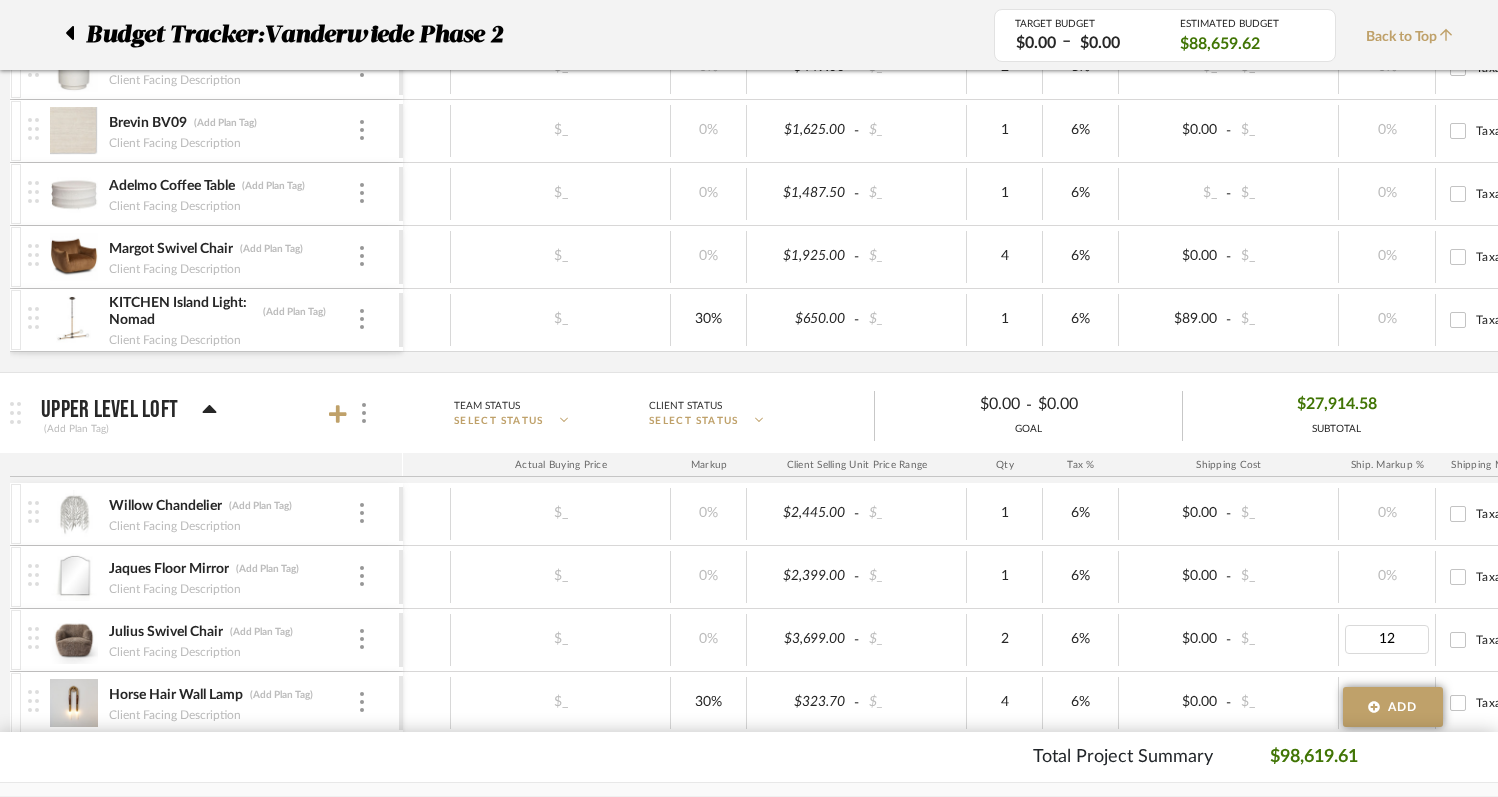 type on "0" 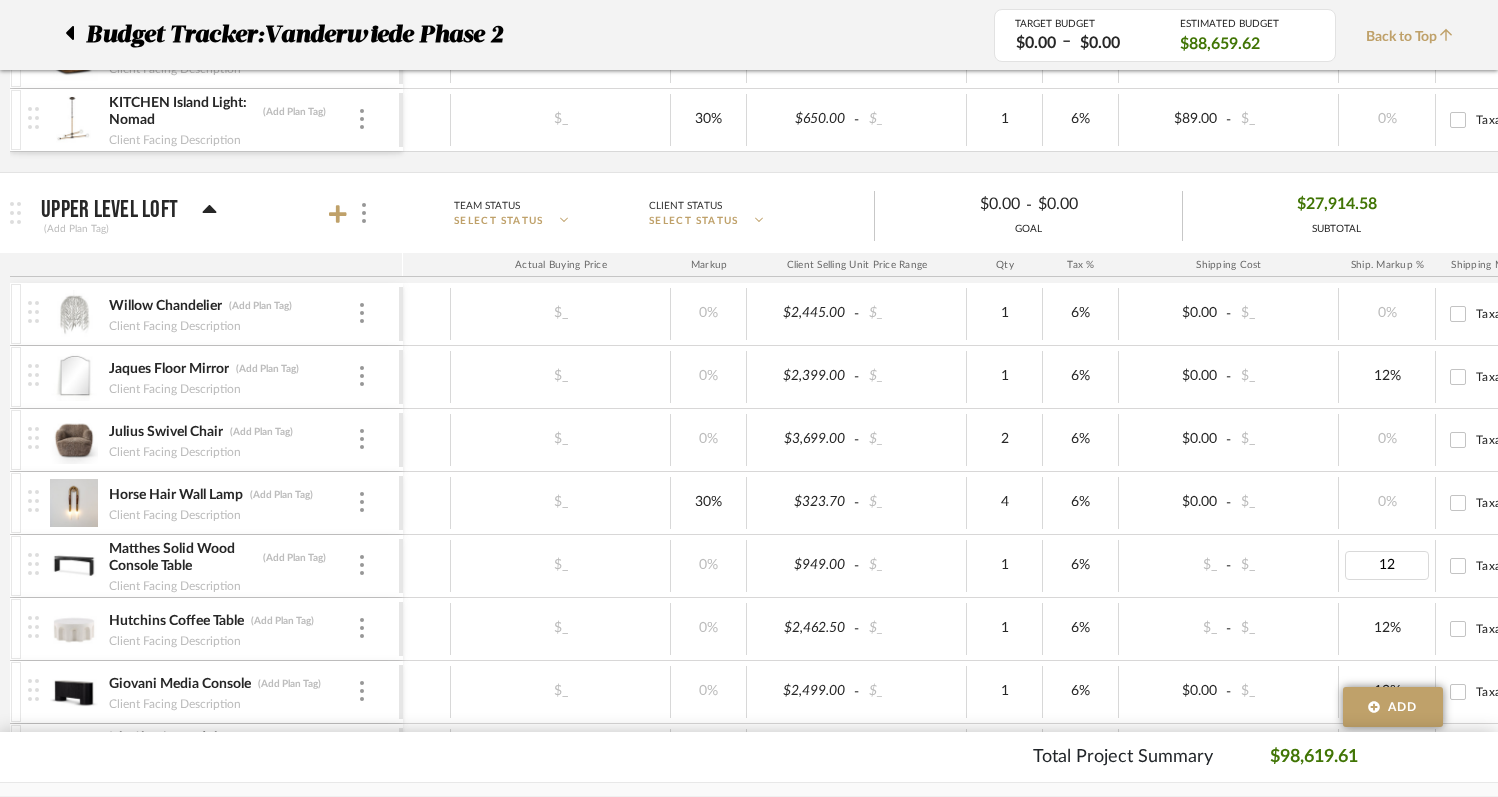 type on "0" 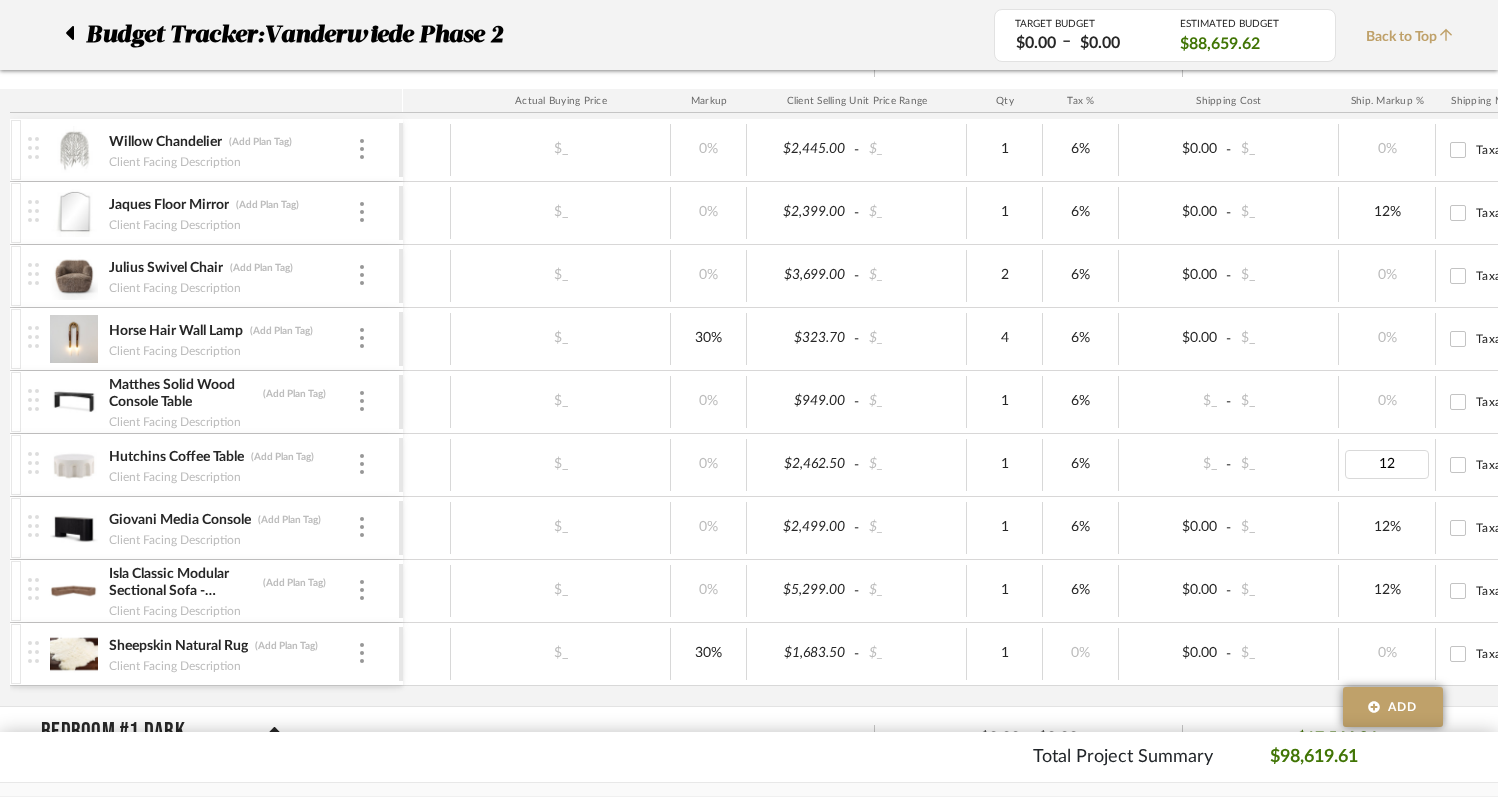 type on "0" 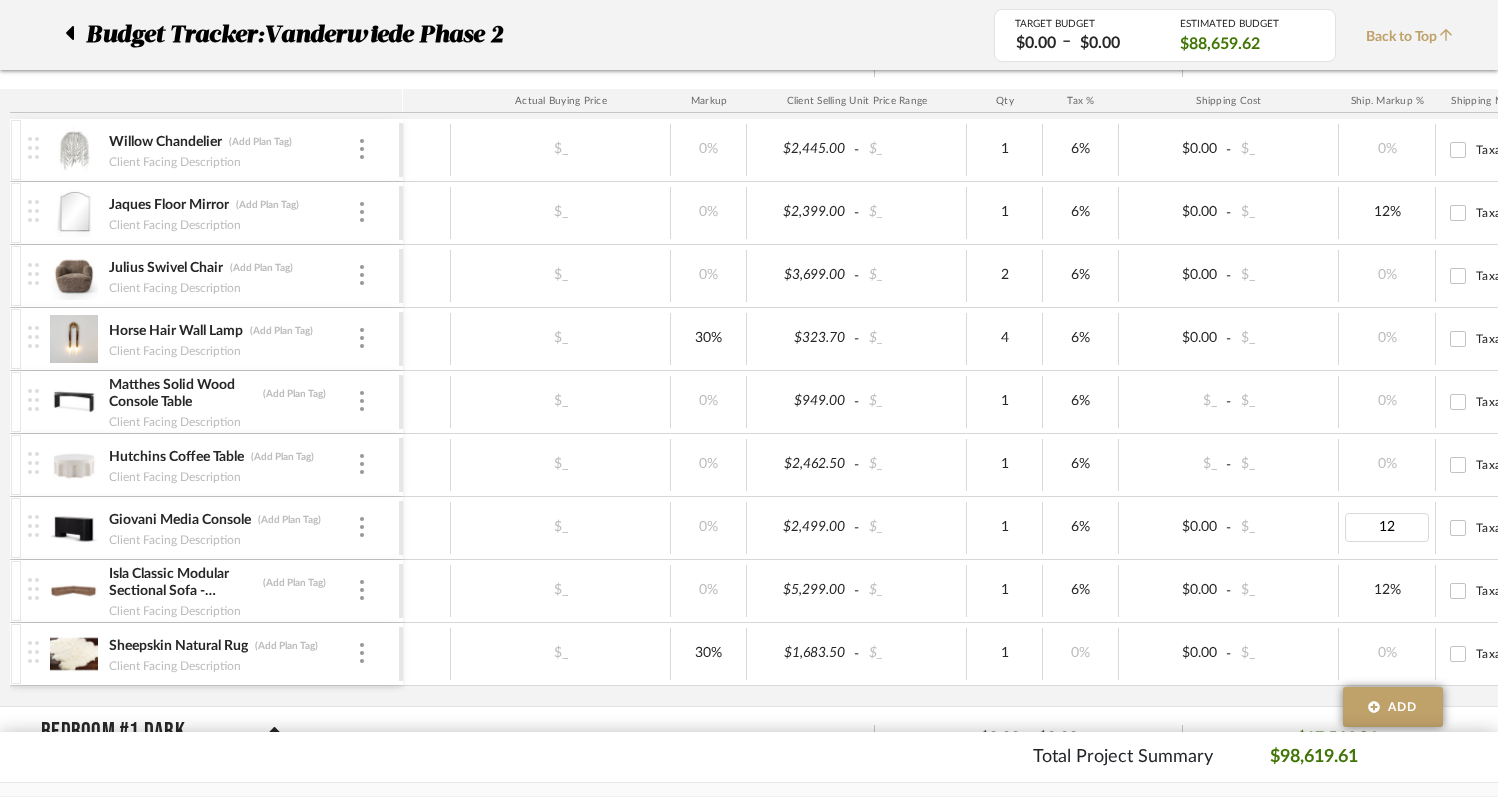 type on "0" 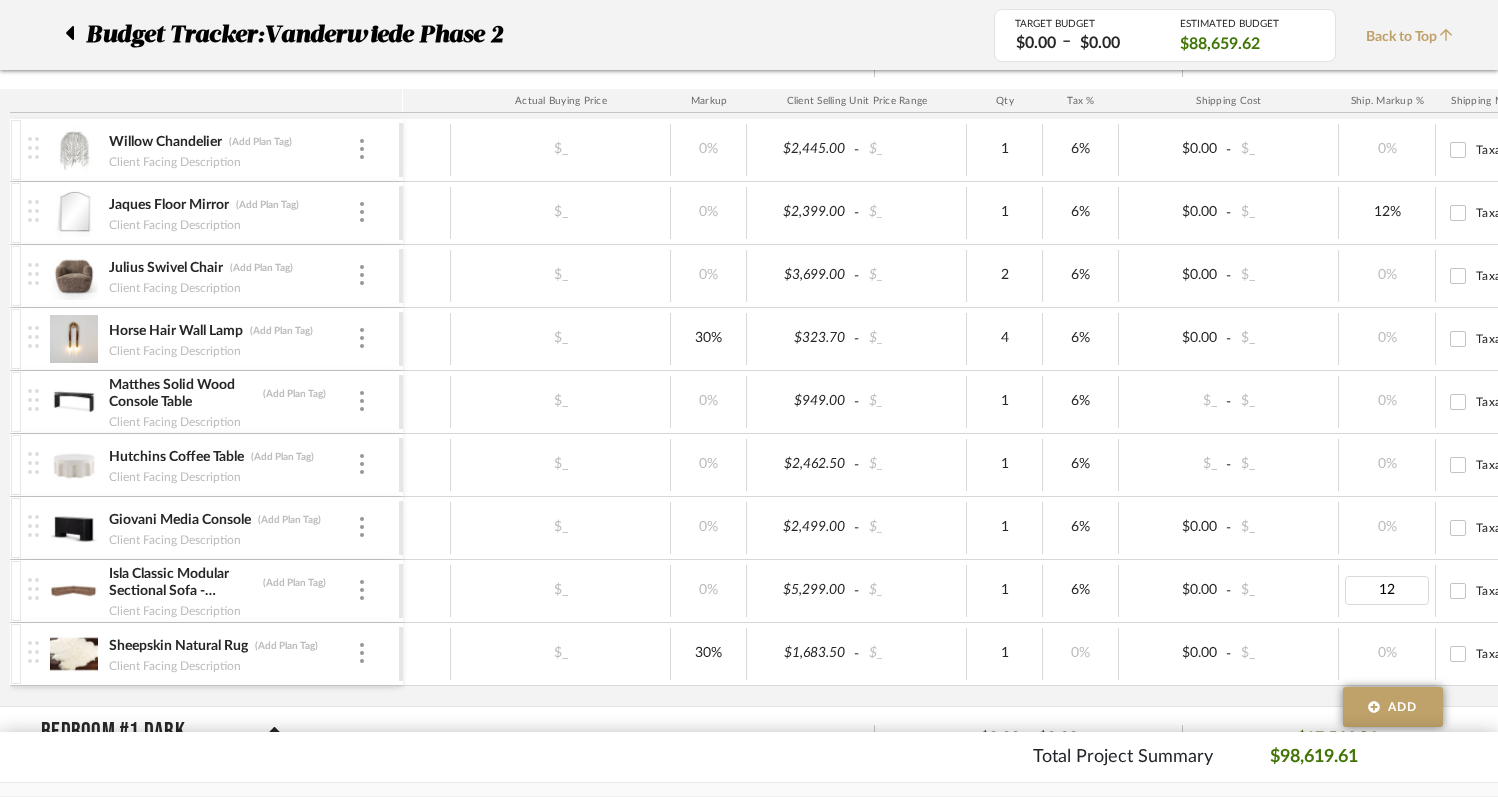 type on "0" 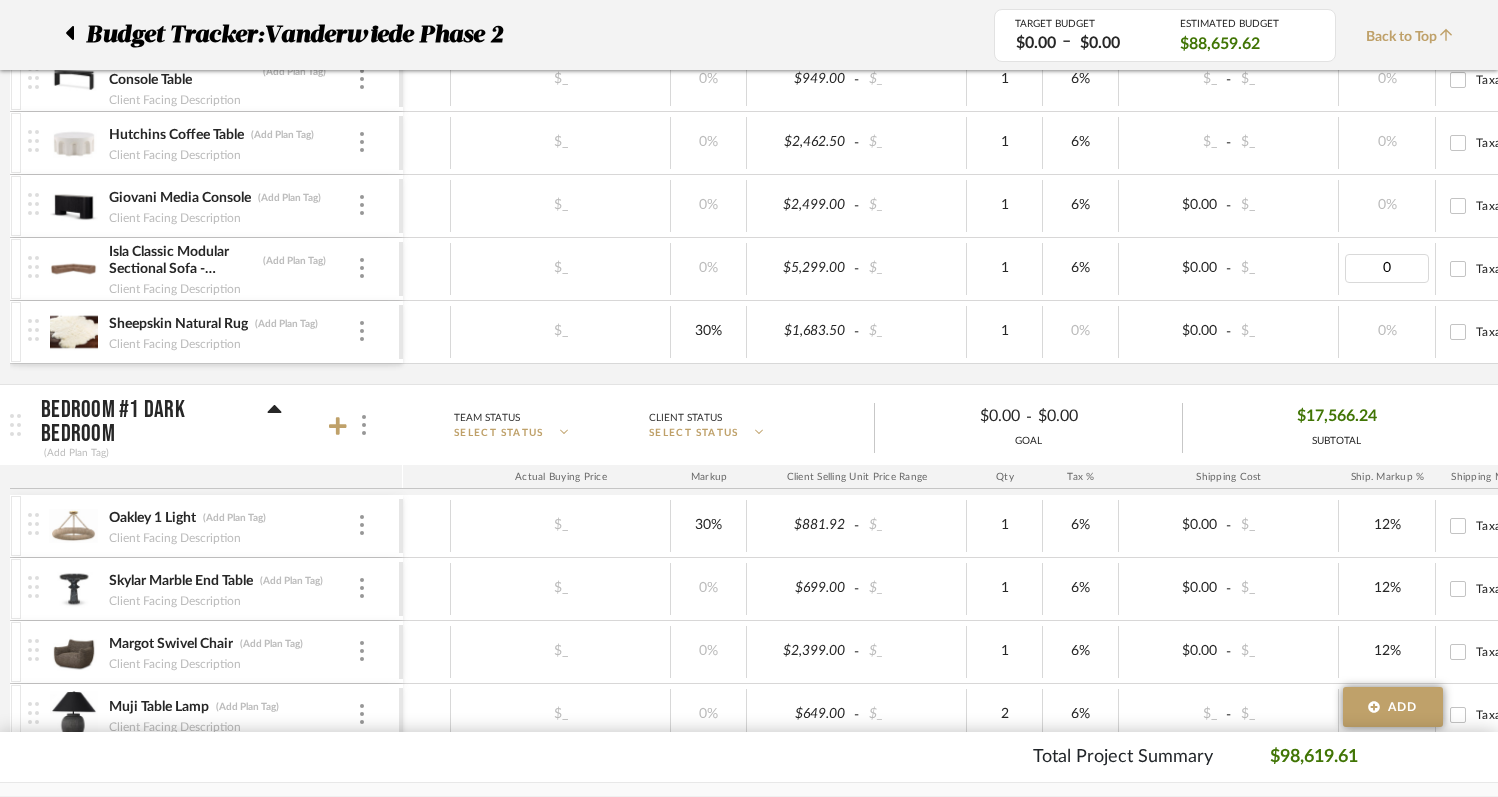 scroll, scrollTop: 1736, scrollLeft: 0, axis: vertical 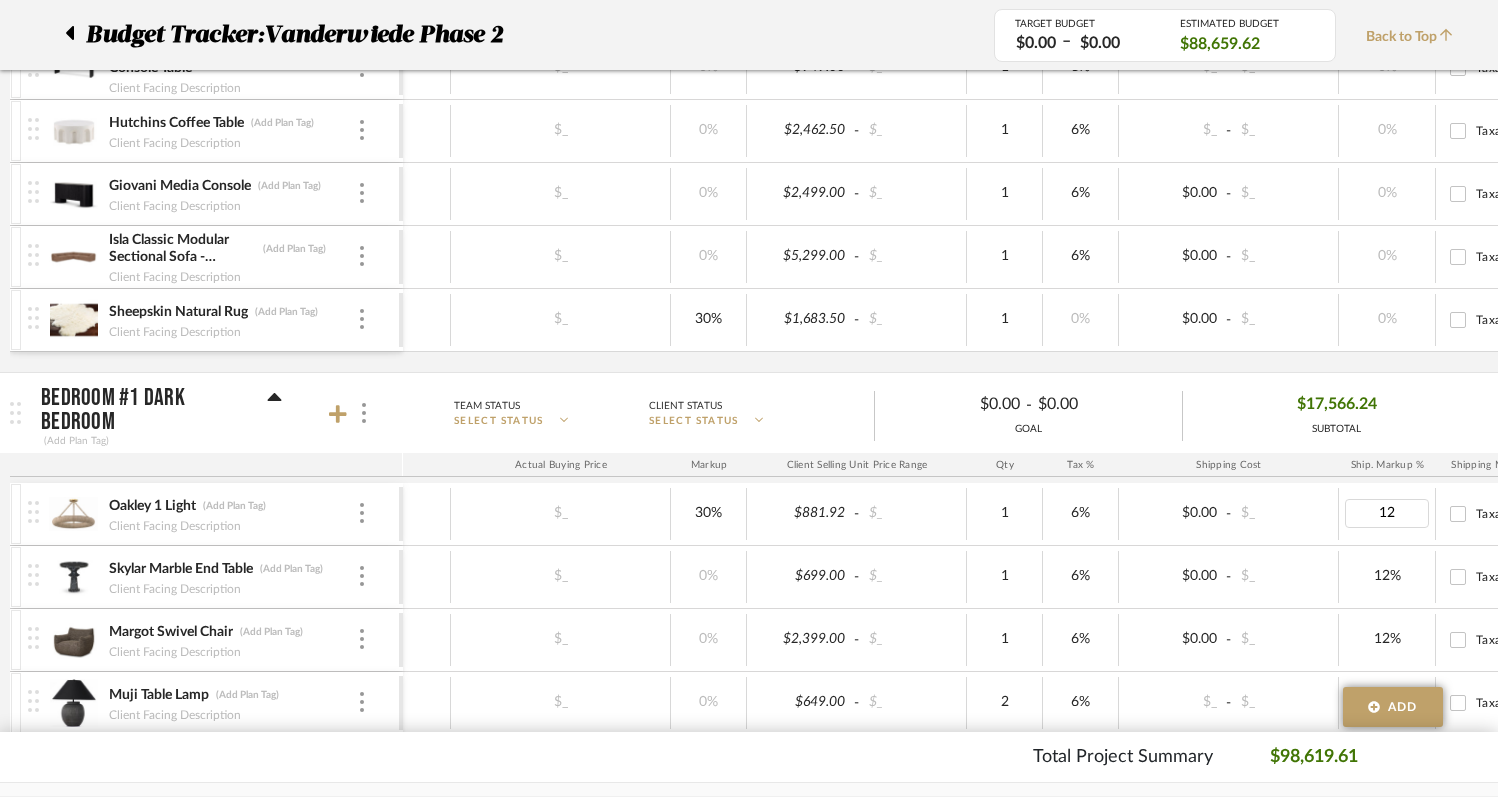 type on "0" 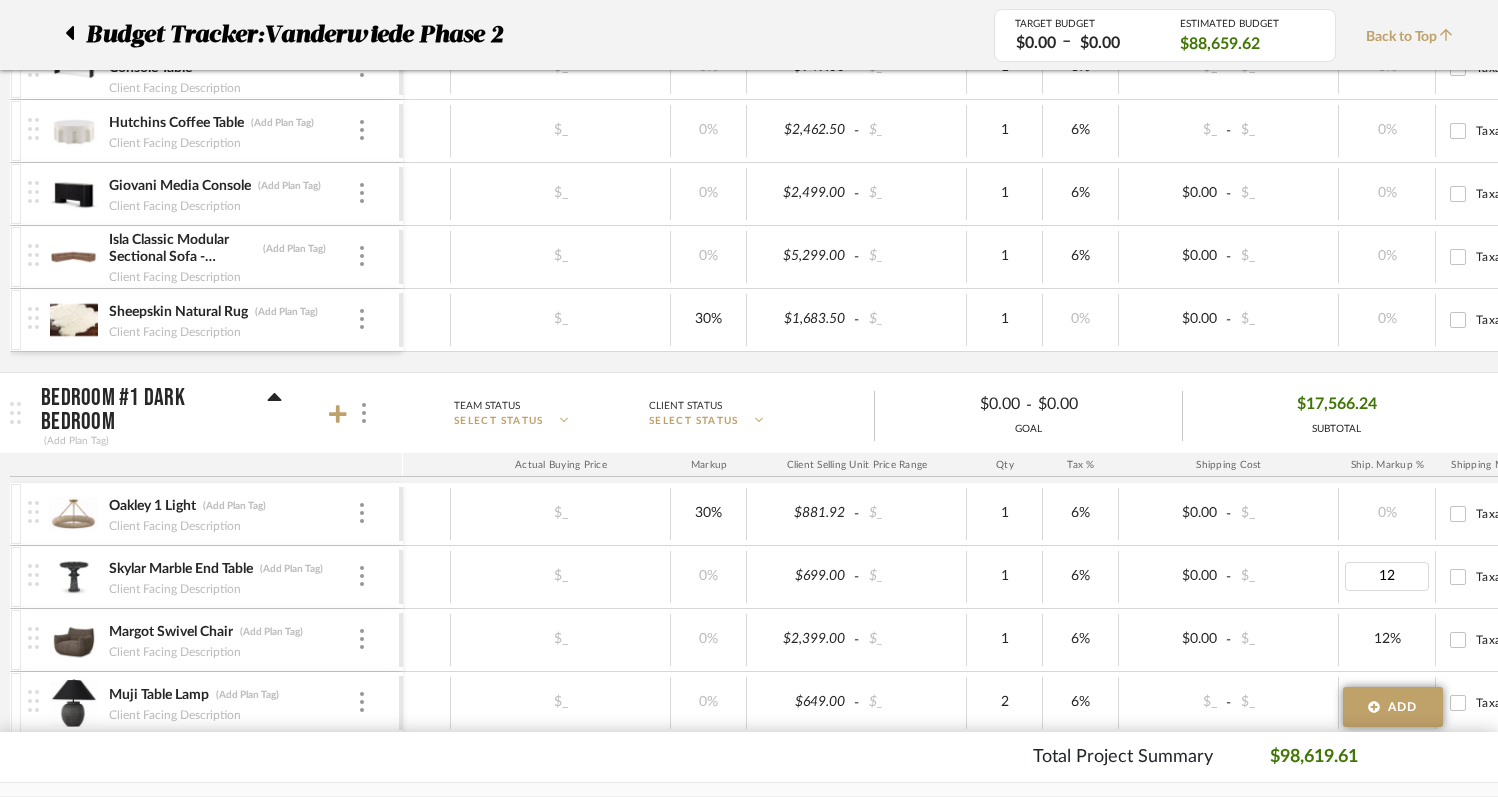 type on "0" 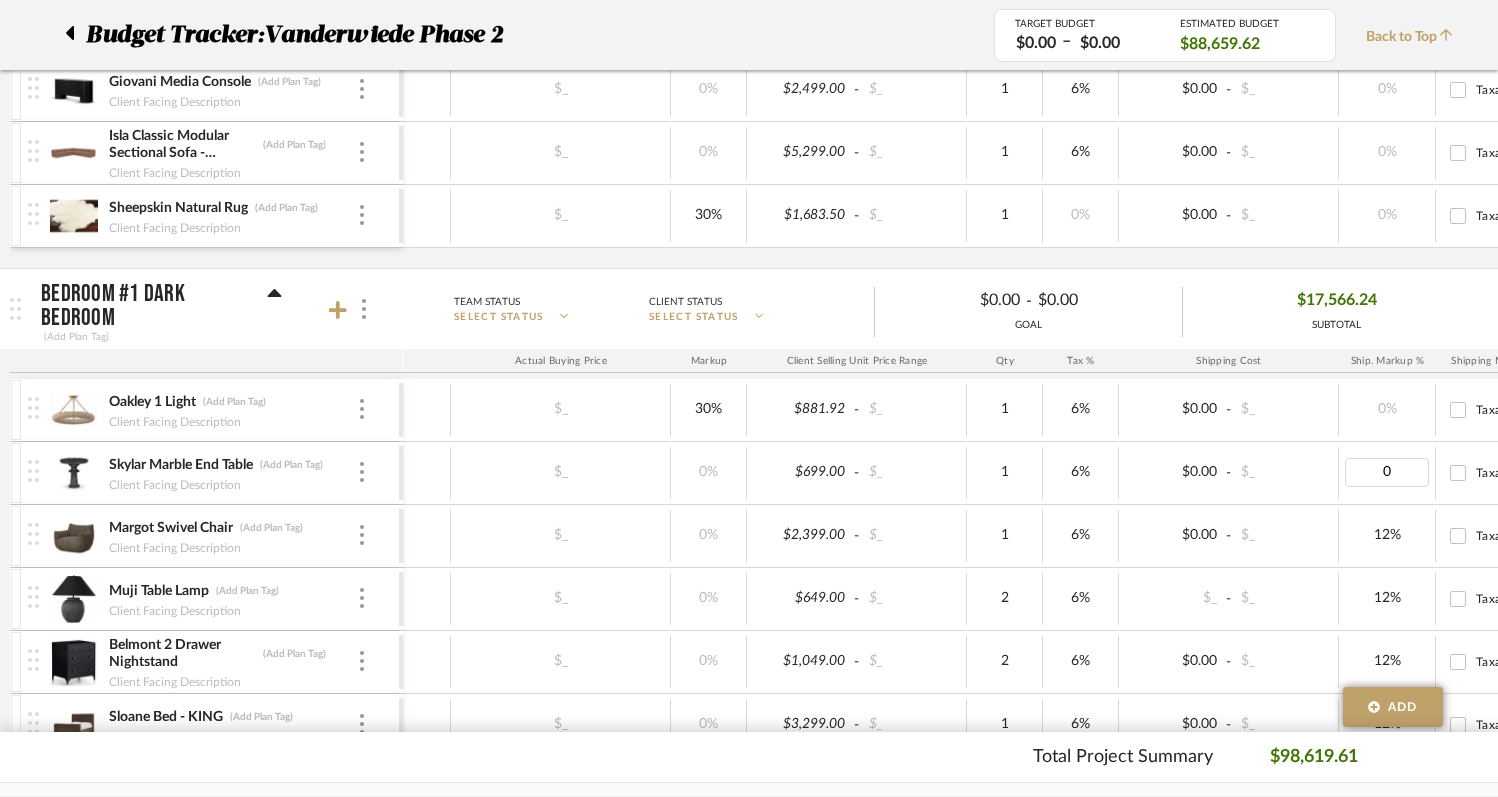 scroll, scrollTop: 1842, scrollLeft: 0, axis: vertical 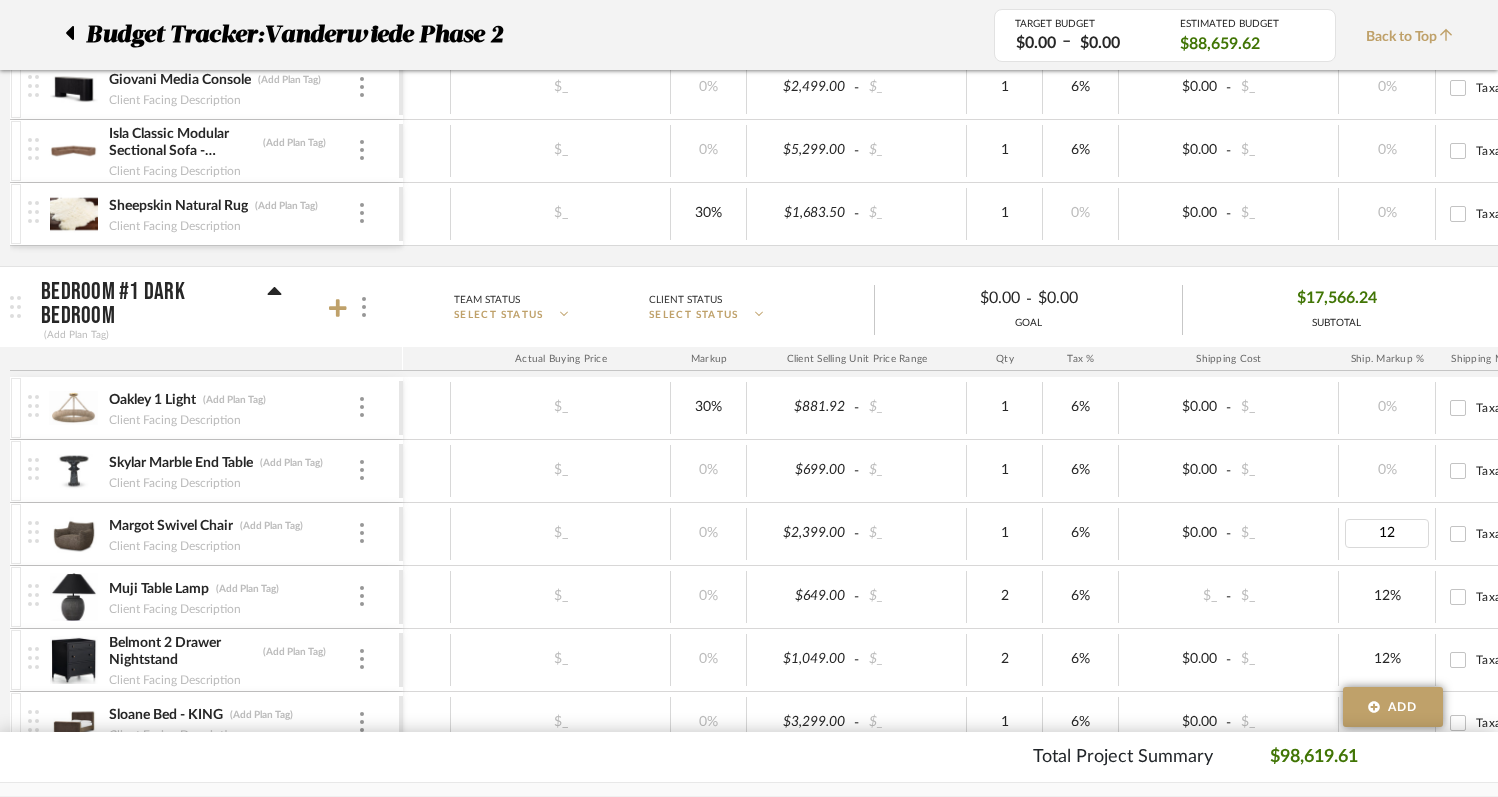 type on "0" 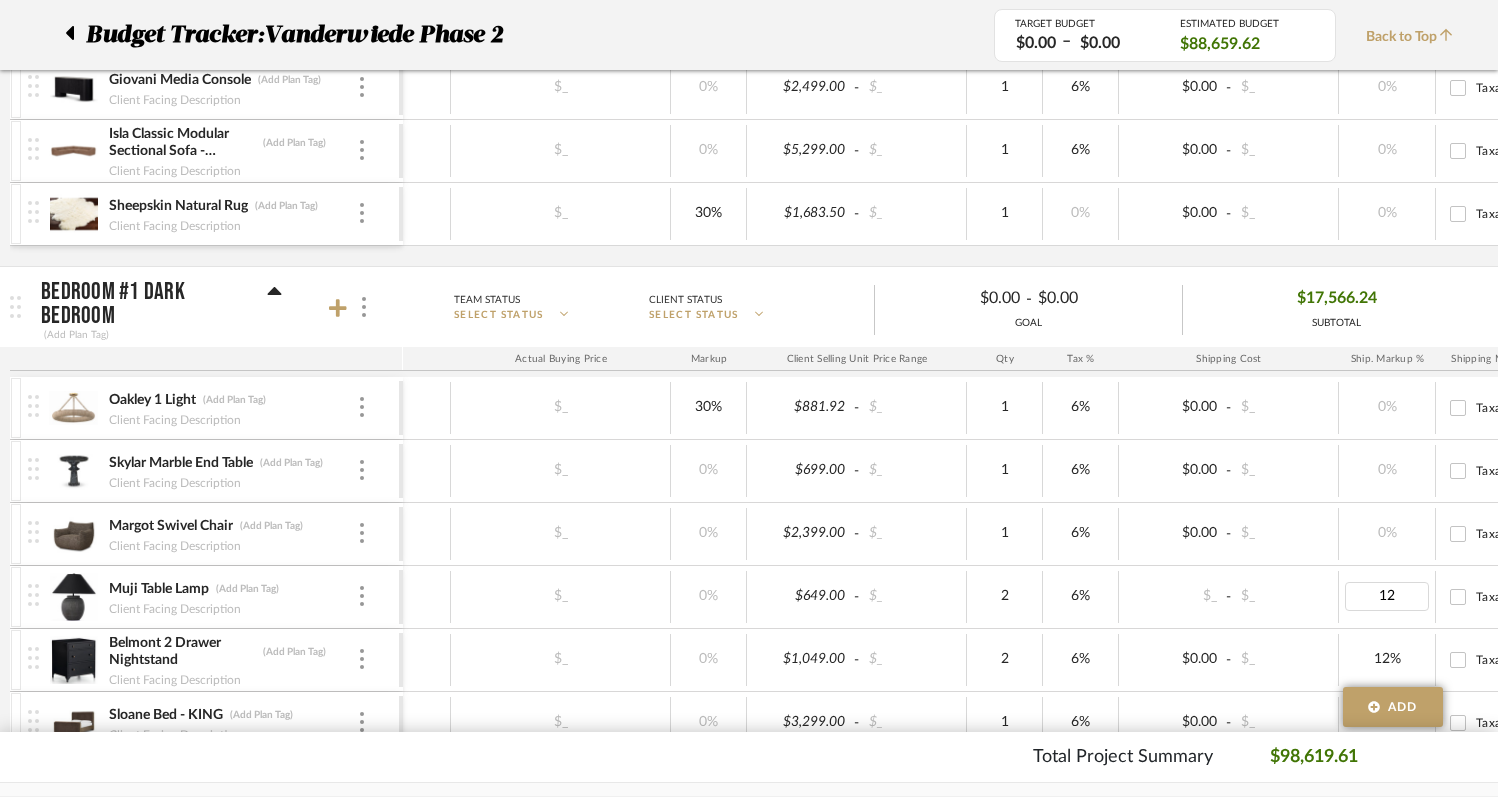 type on "0" 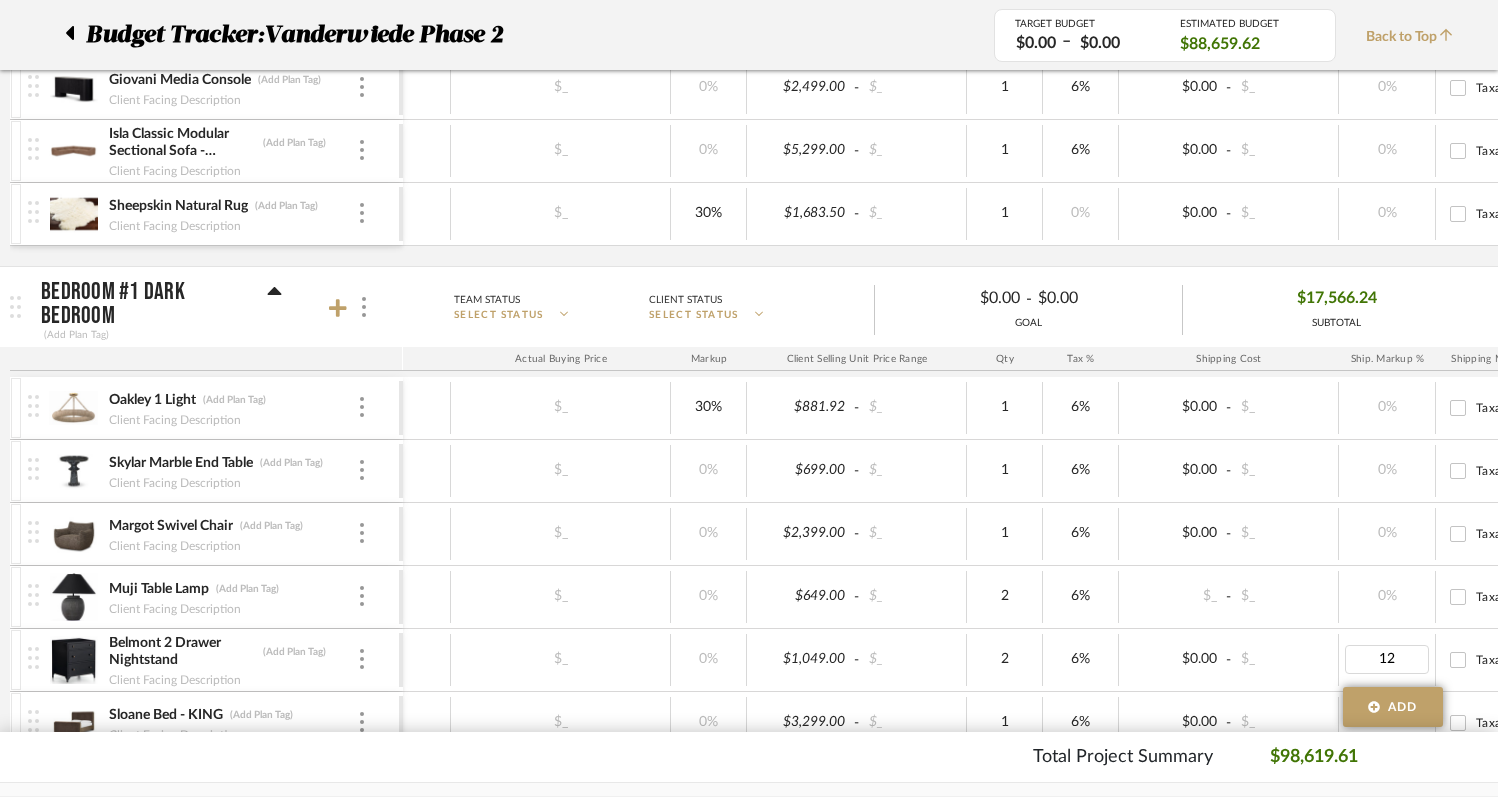 type on "0" 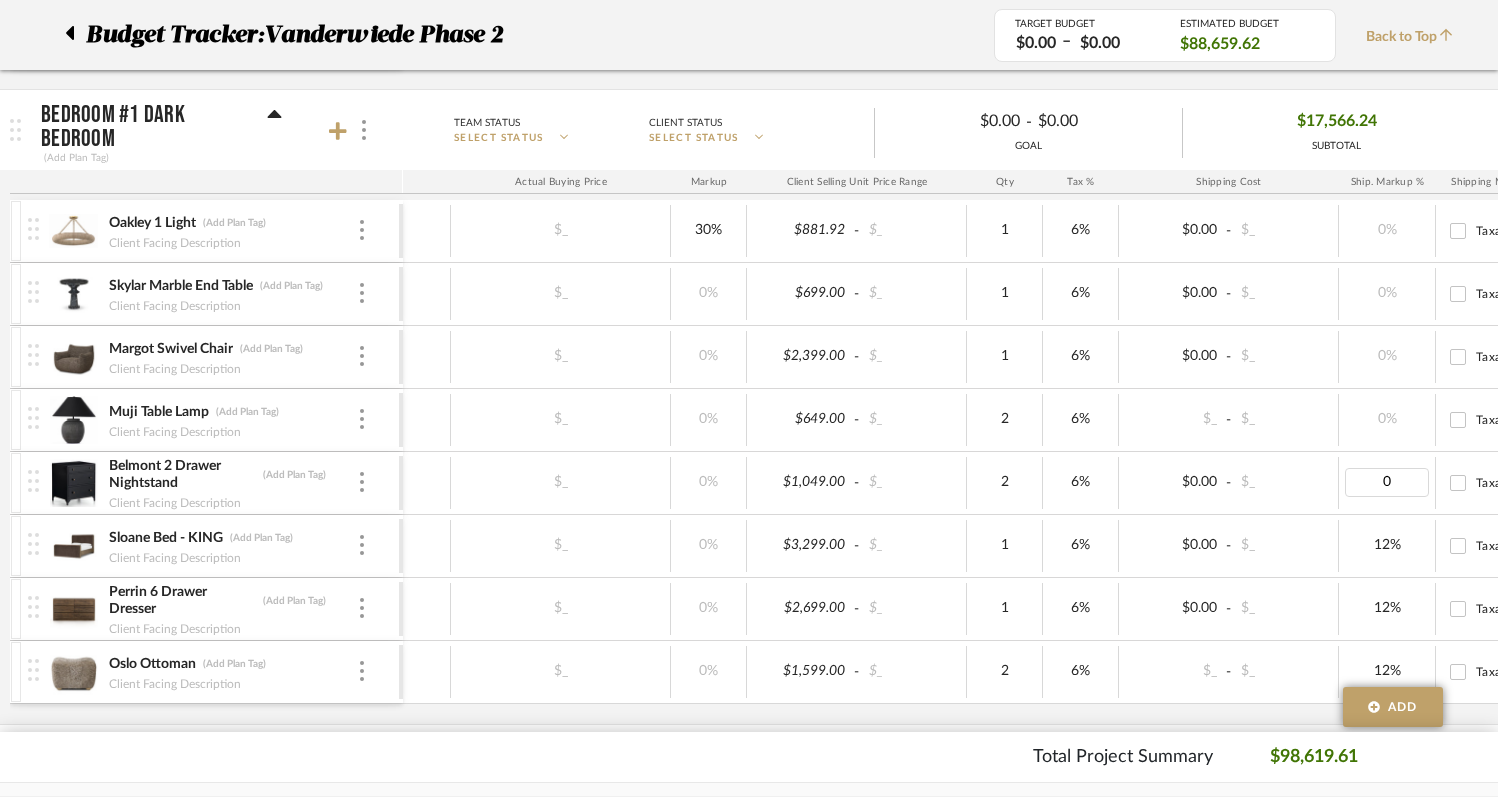 scroll, scrollTop: 2033, scrollLeft: 0, axis: vertical 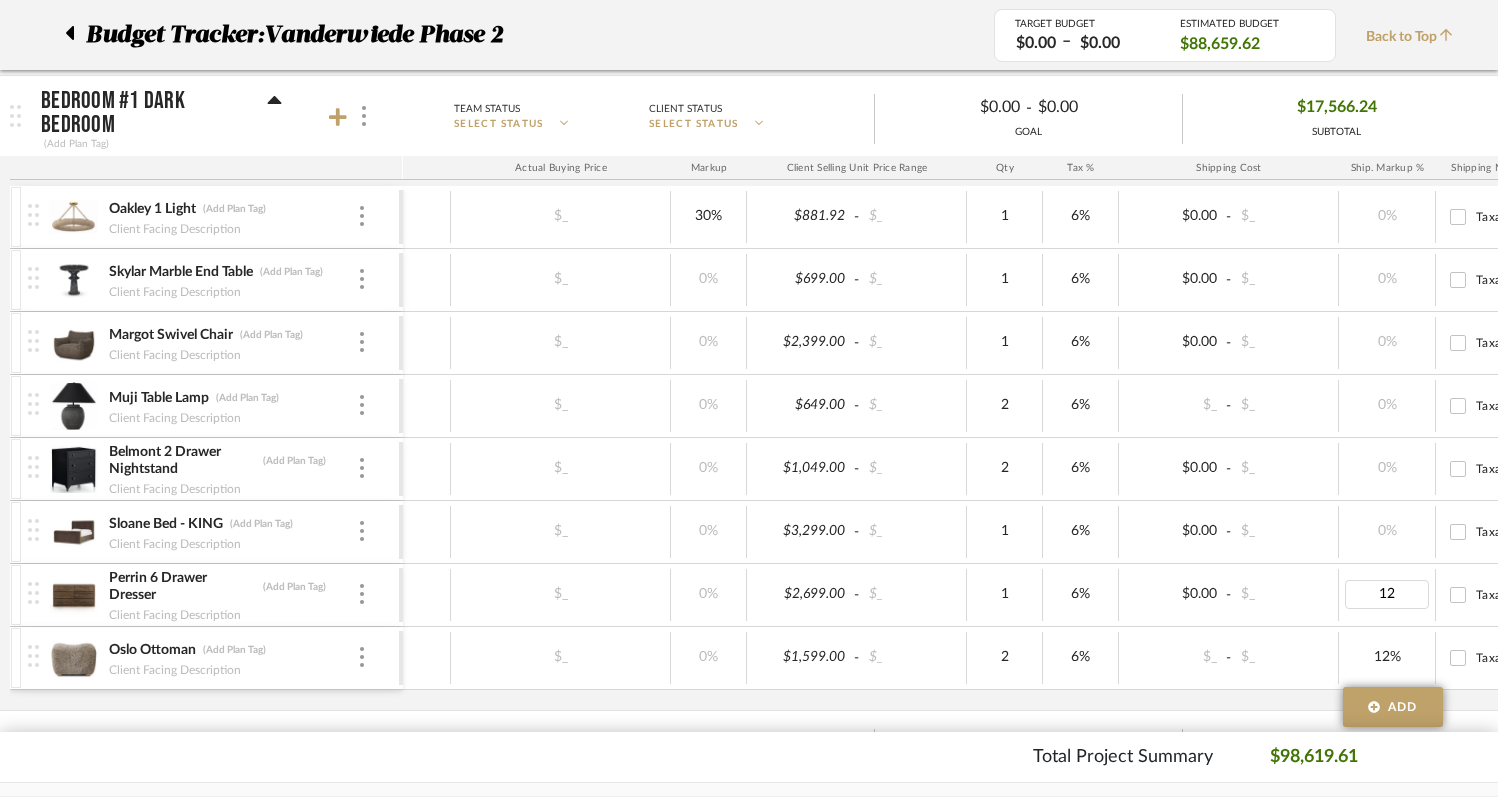 type on "0" 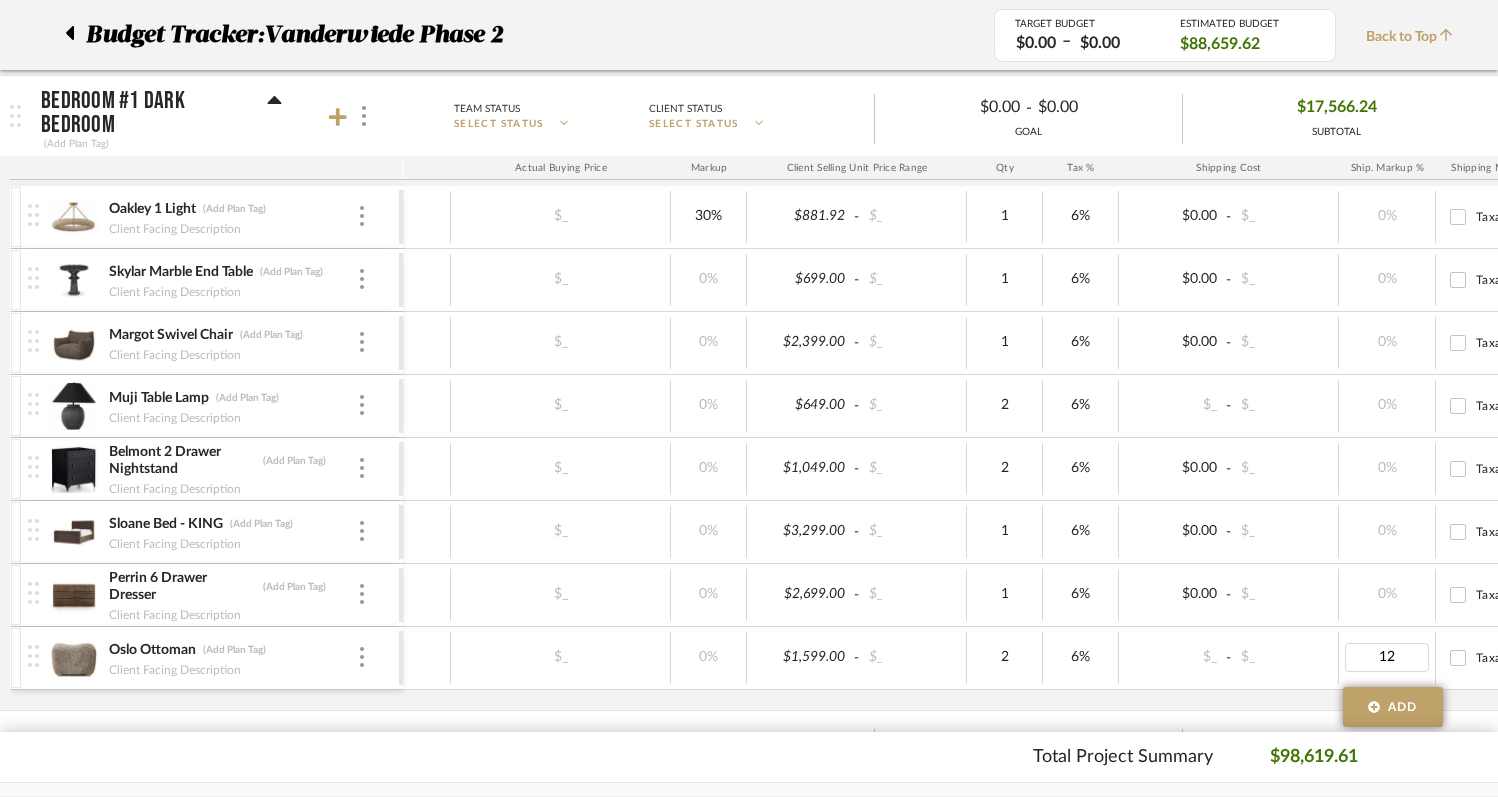 type on "0" 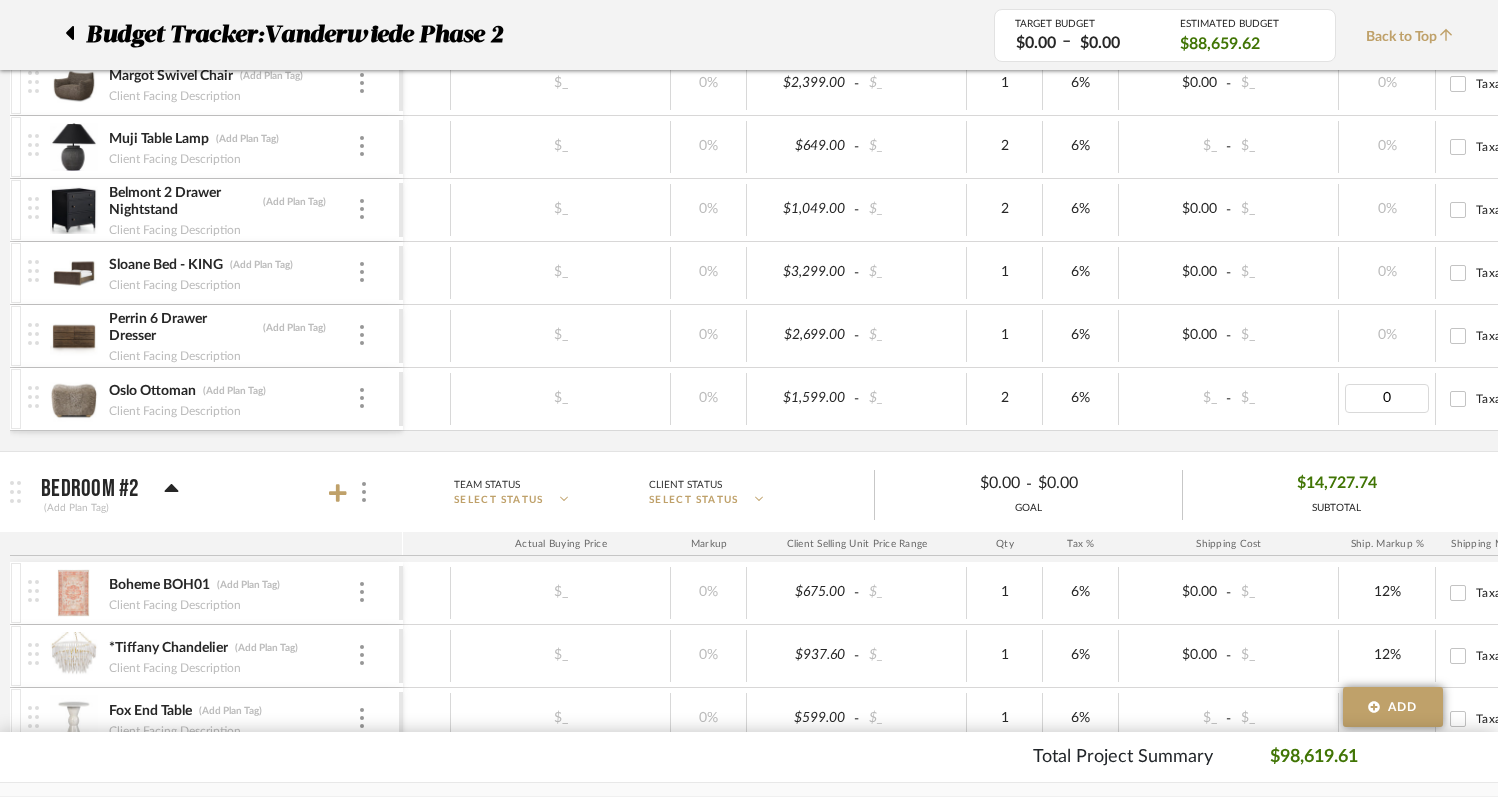 scroll, scrollTop: 2297, scrollLeft: 0, axis: vertical 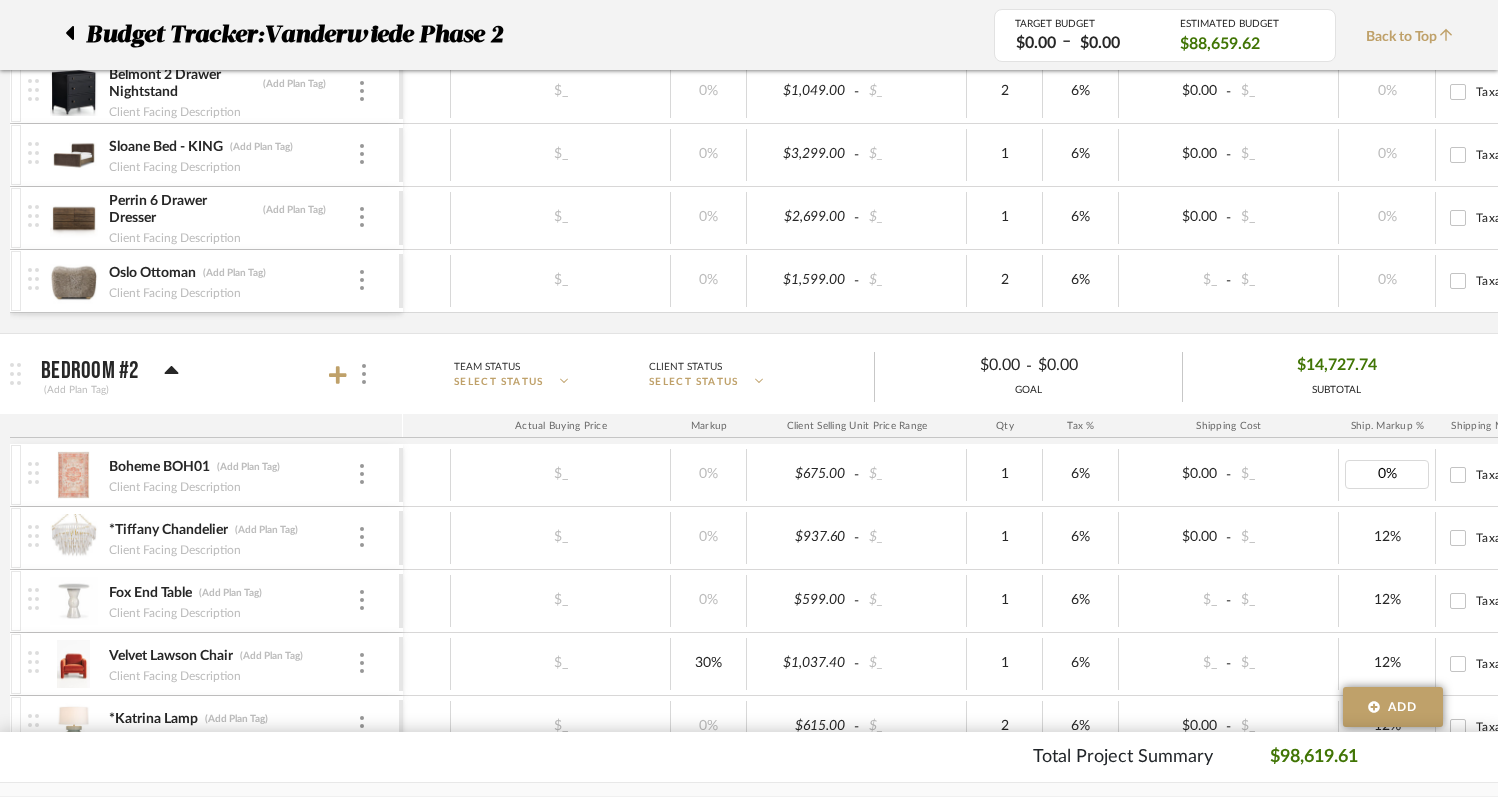 click on "12%" at bounding box center [1387, 538] 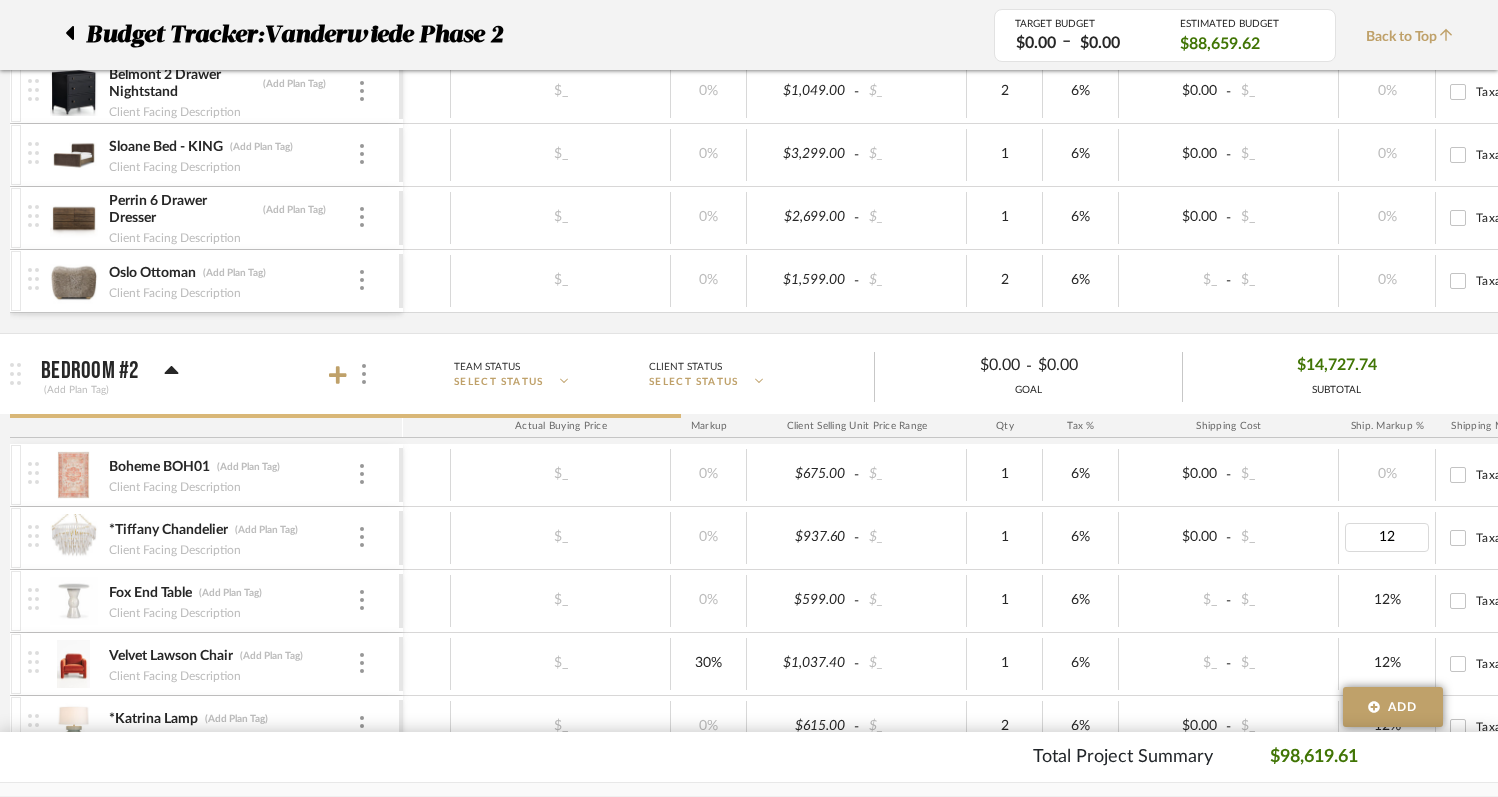 type on "0" 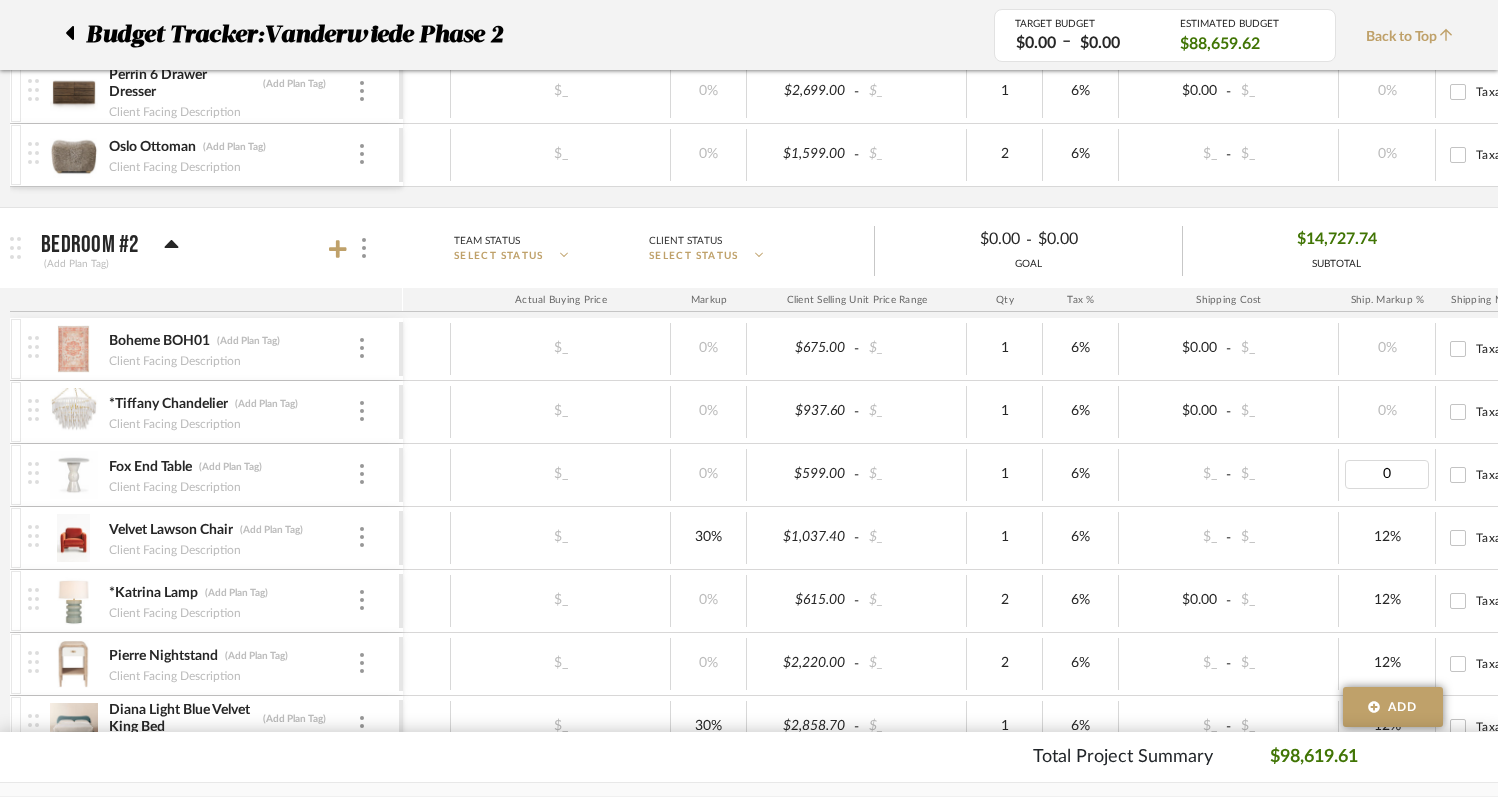 scroll, scrollTop: 2542, scrollLeft: 0, axis: vertical 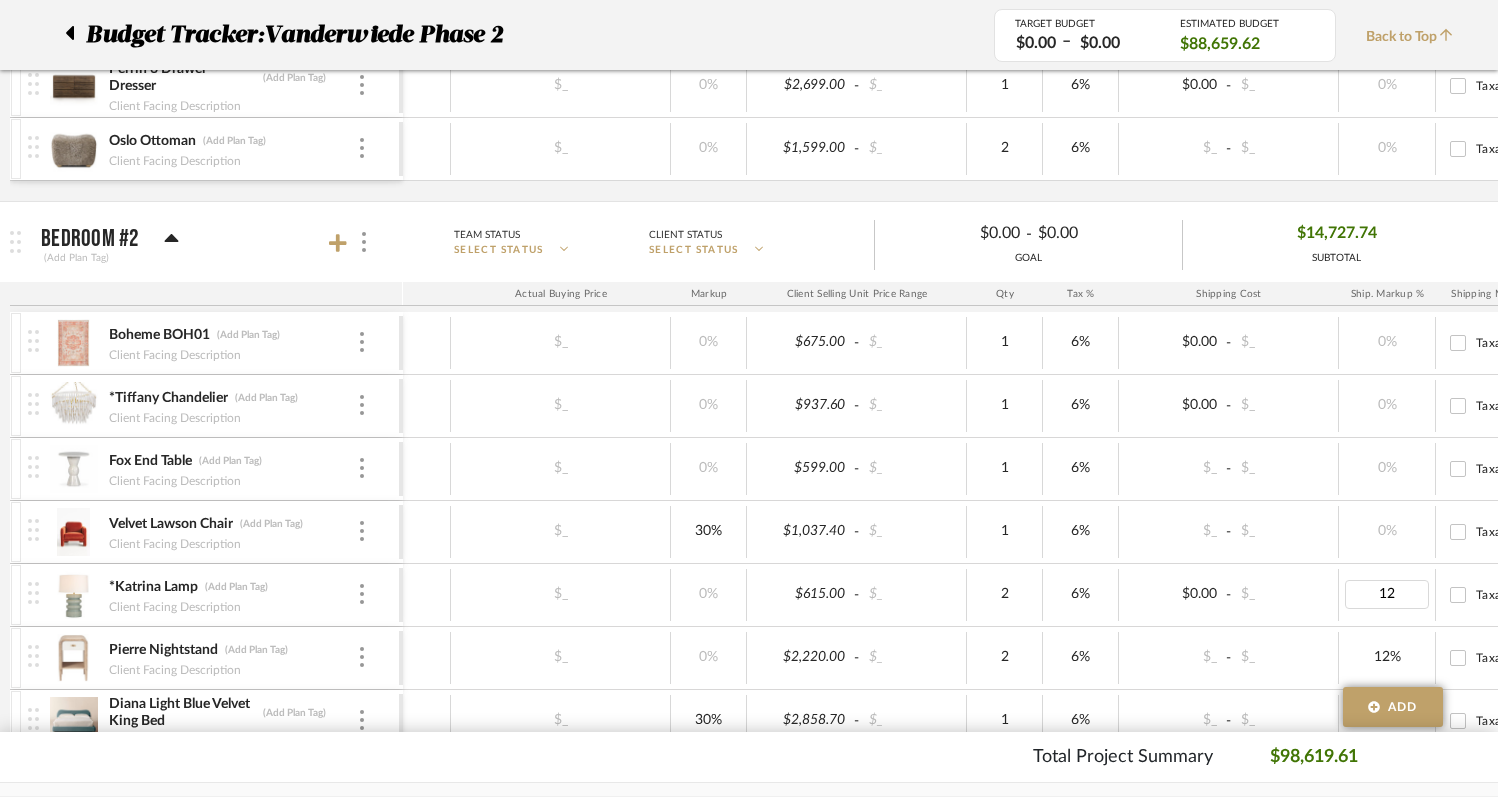 type on "0" 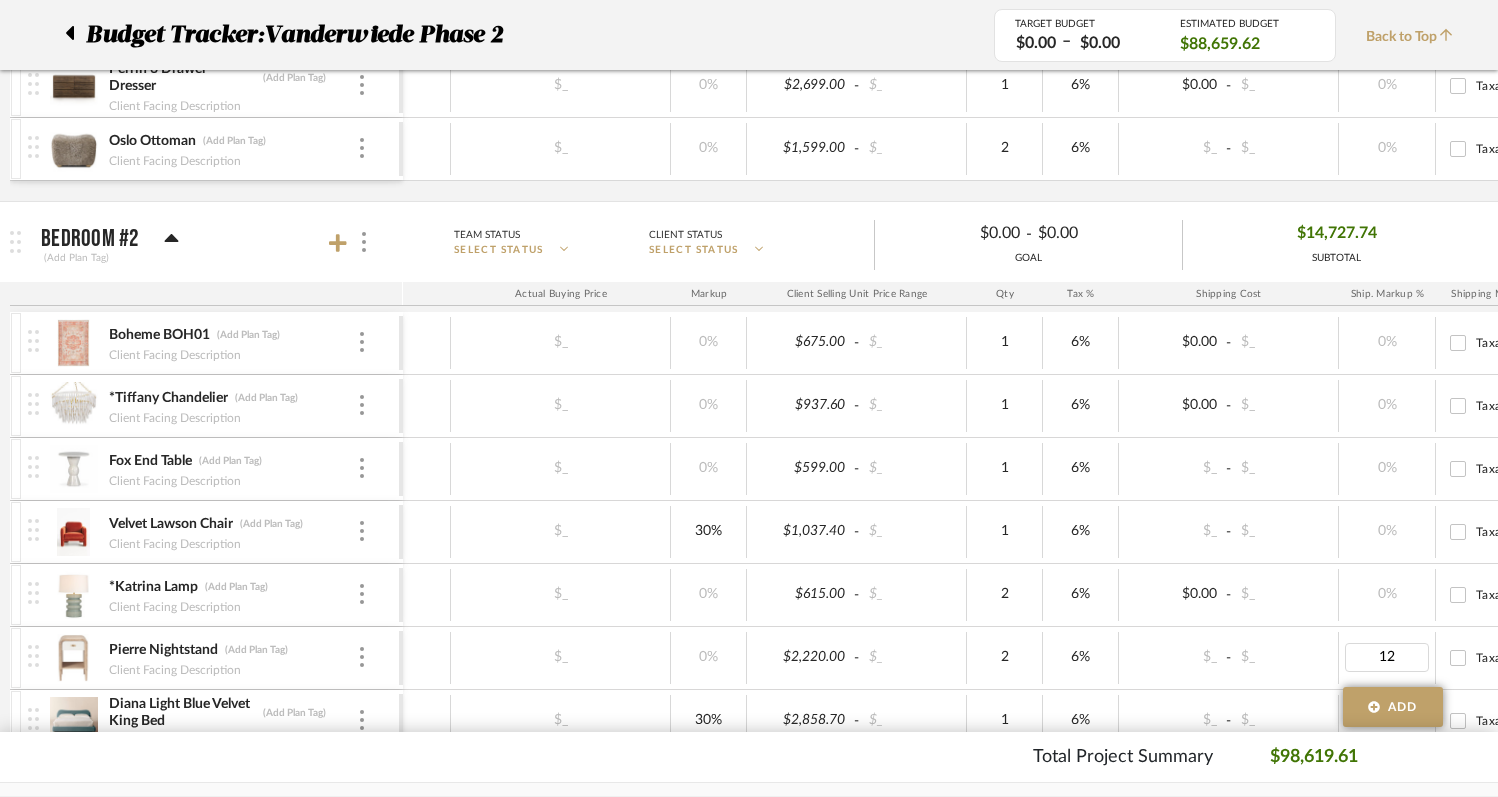 type on "0" 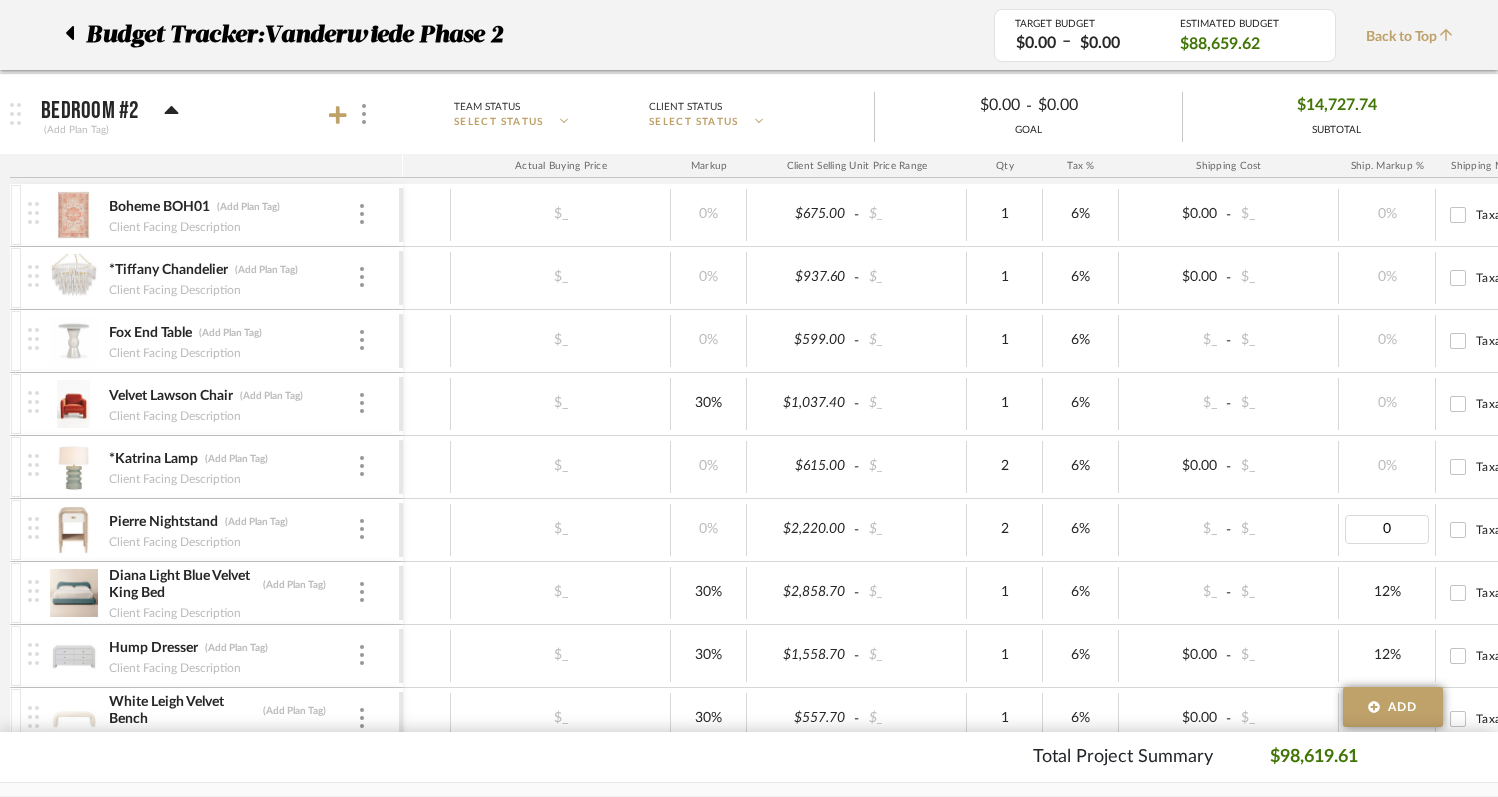 scroll, scrollTop: 2683, scrollLeft: 0, axis: vertical 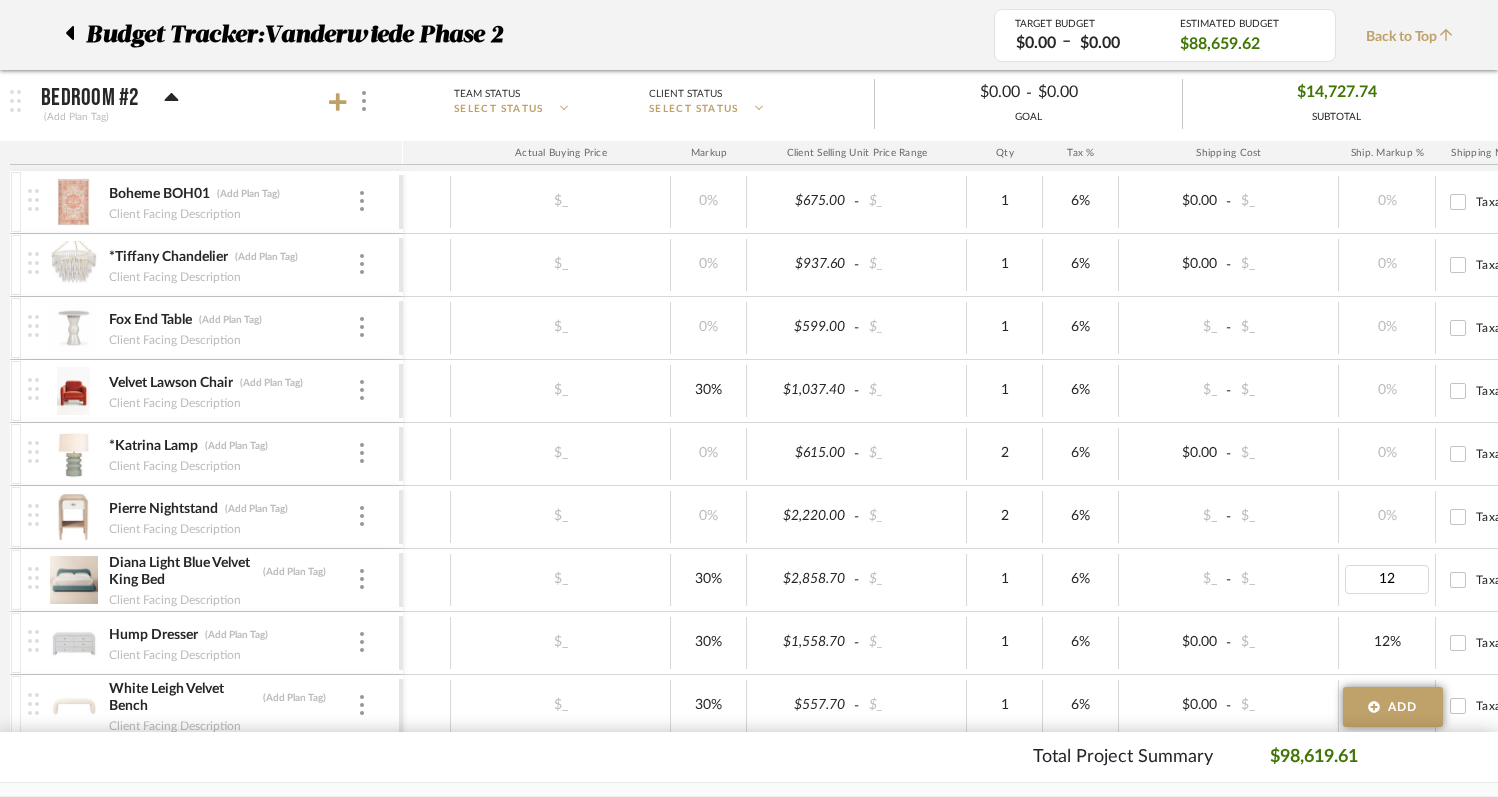 type on "0" 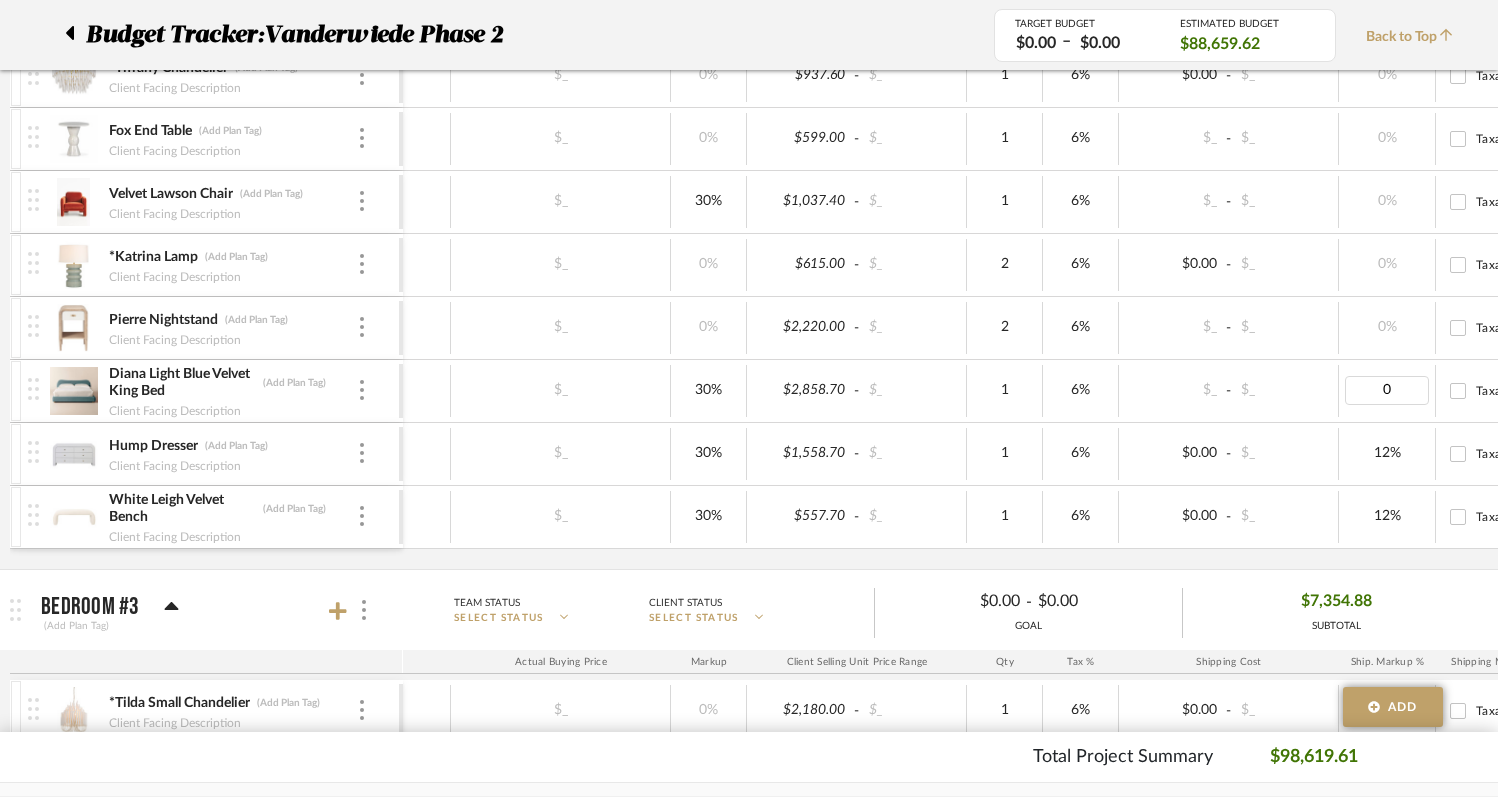 scroll, scrollTop: 2891, scrollLeft: 0, axis: vertical 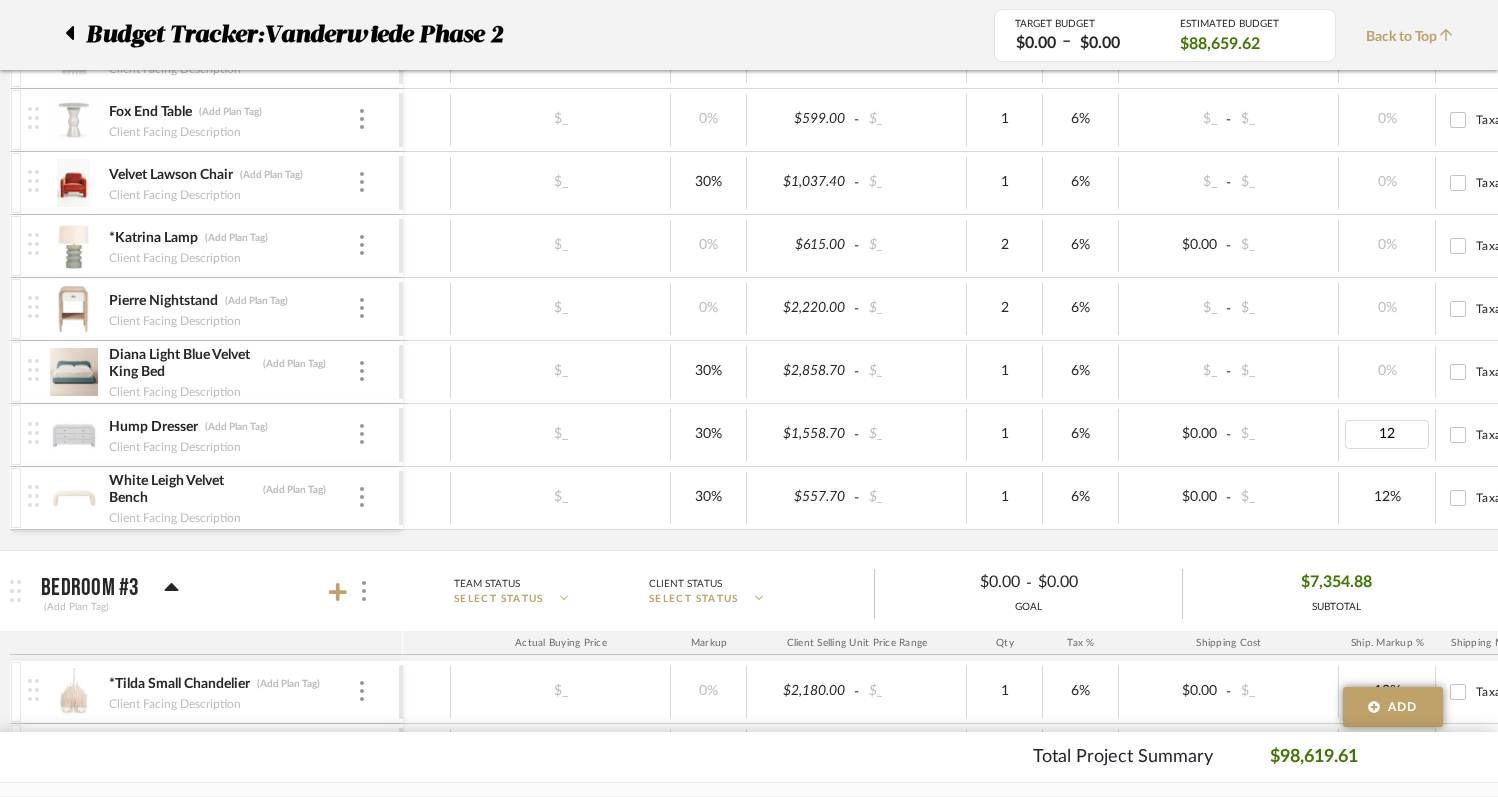 type on "0" 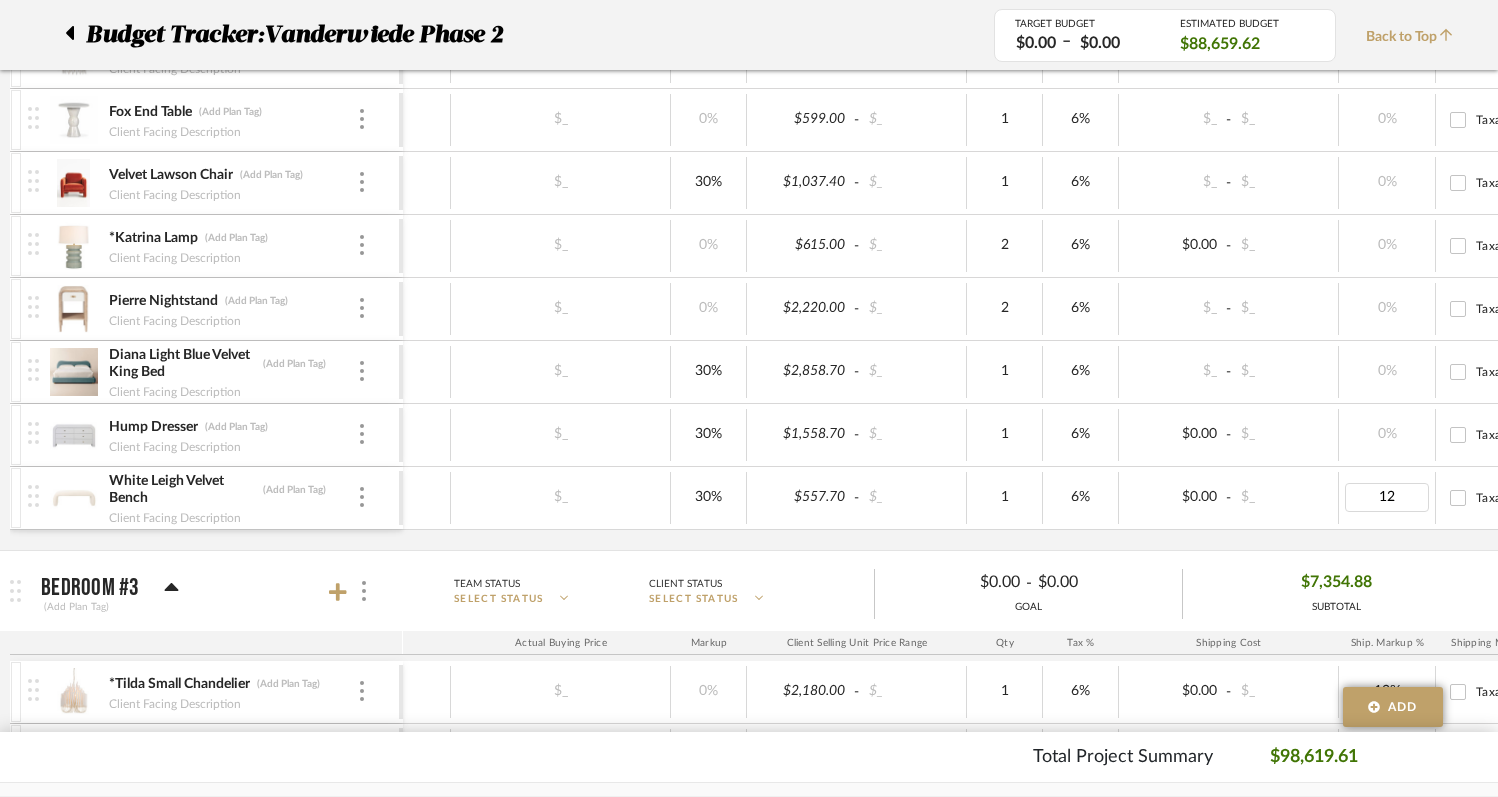 type on "0" 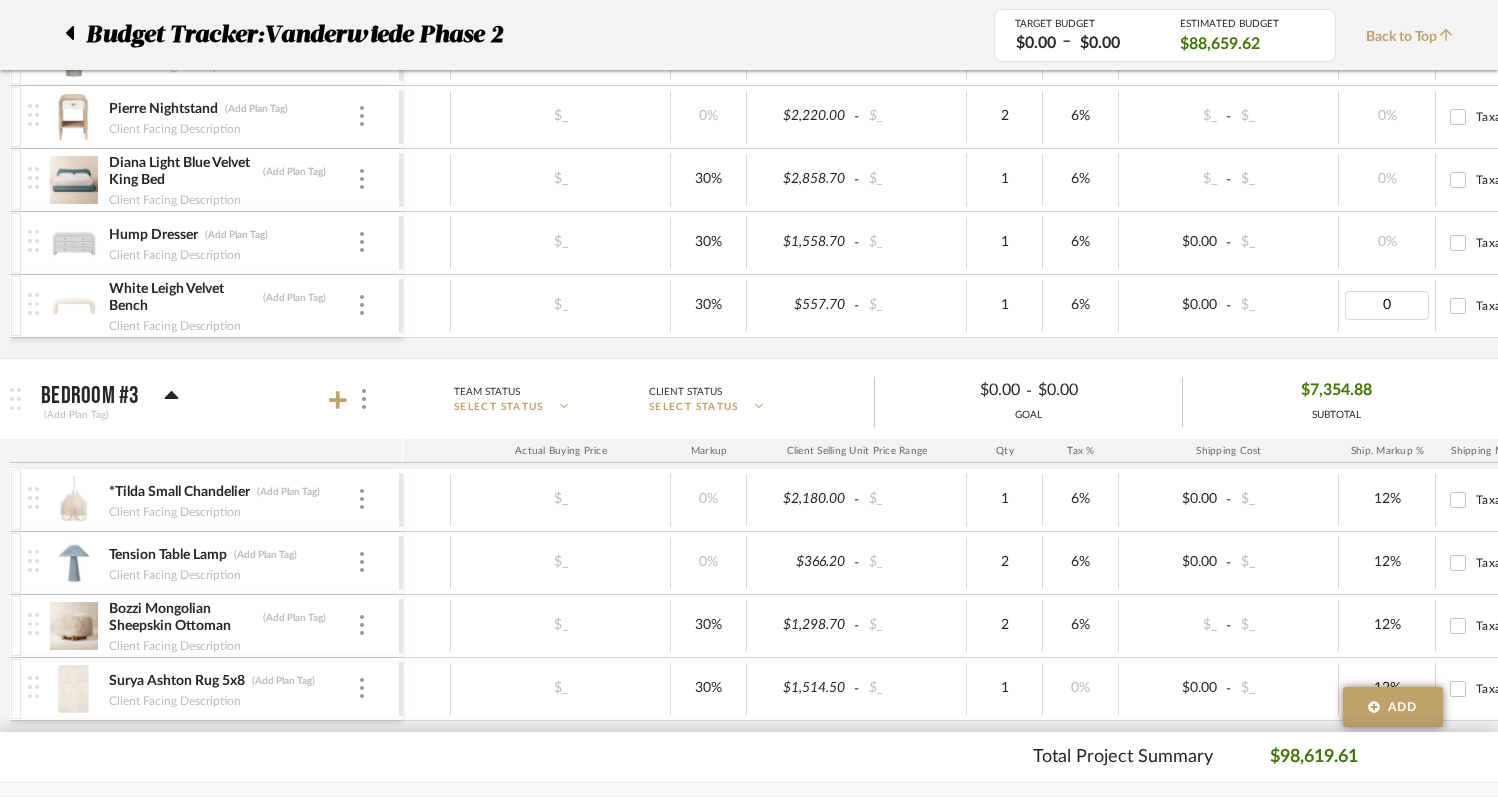 scroll, scrollTop: 3089, scrollLeft: 0, axis: vertical 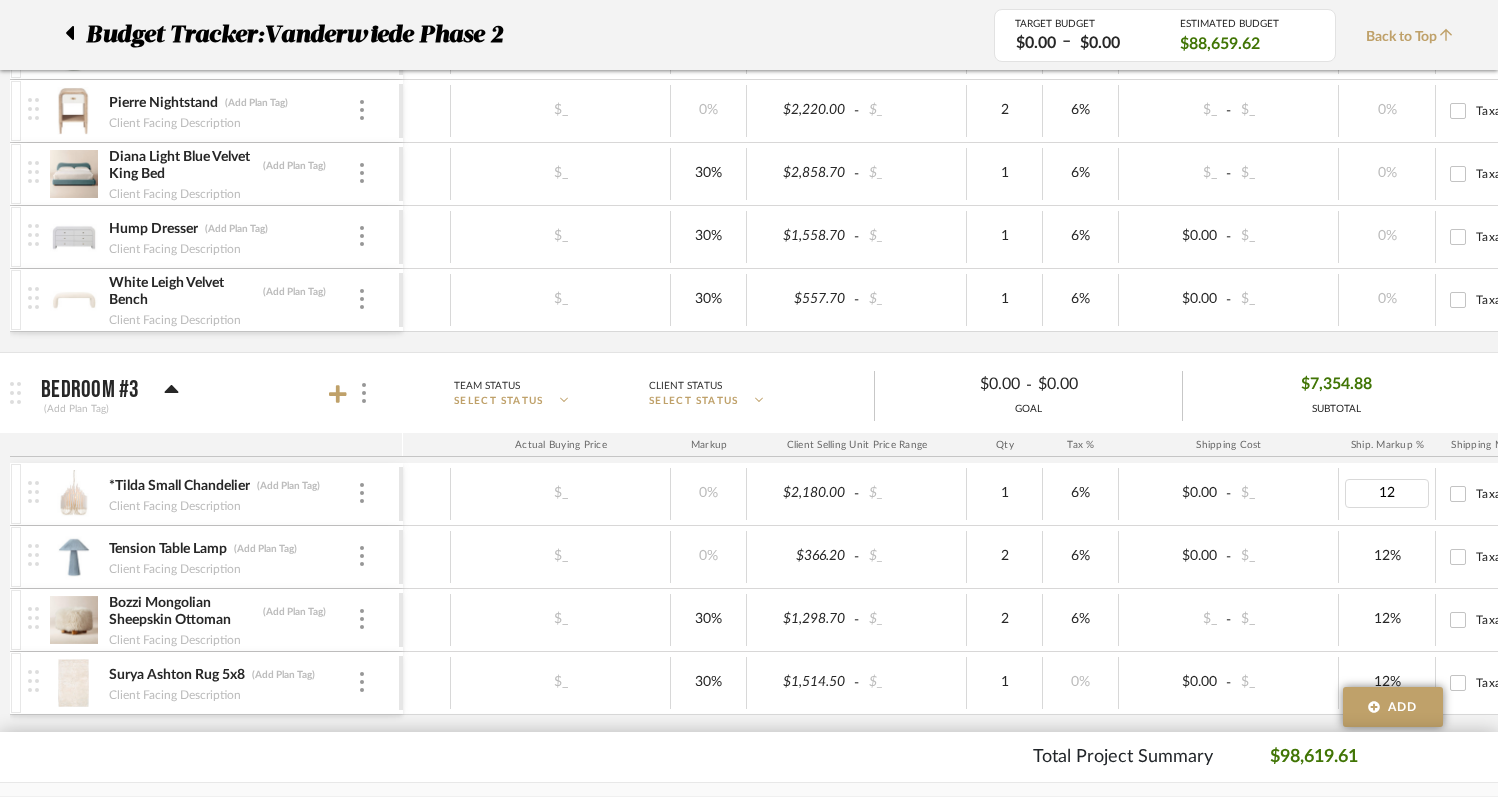 type on "0" 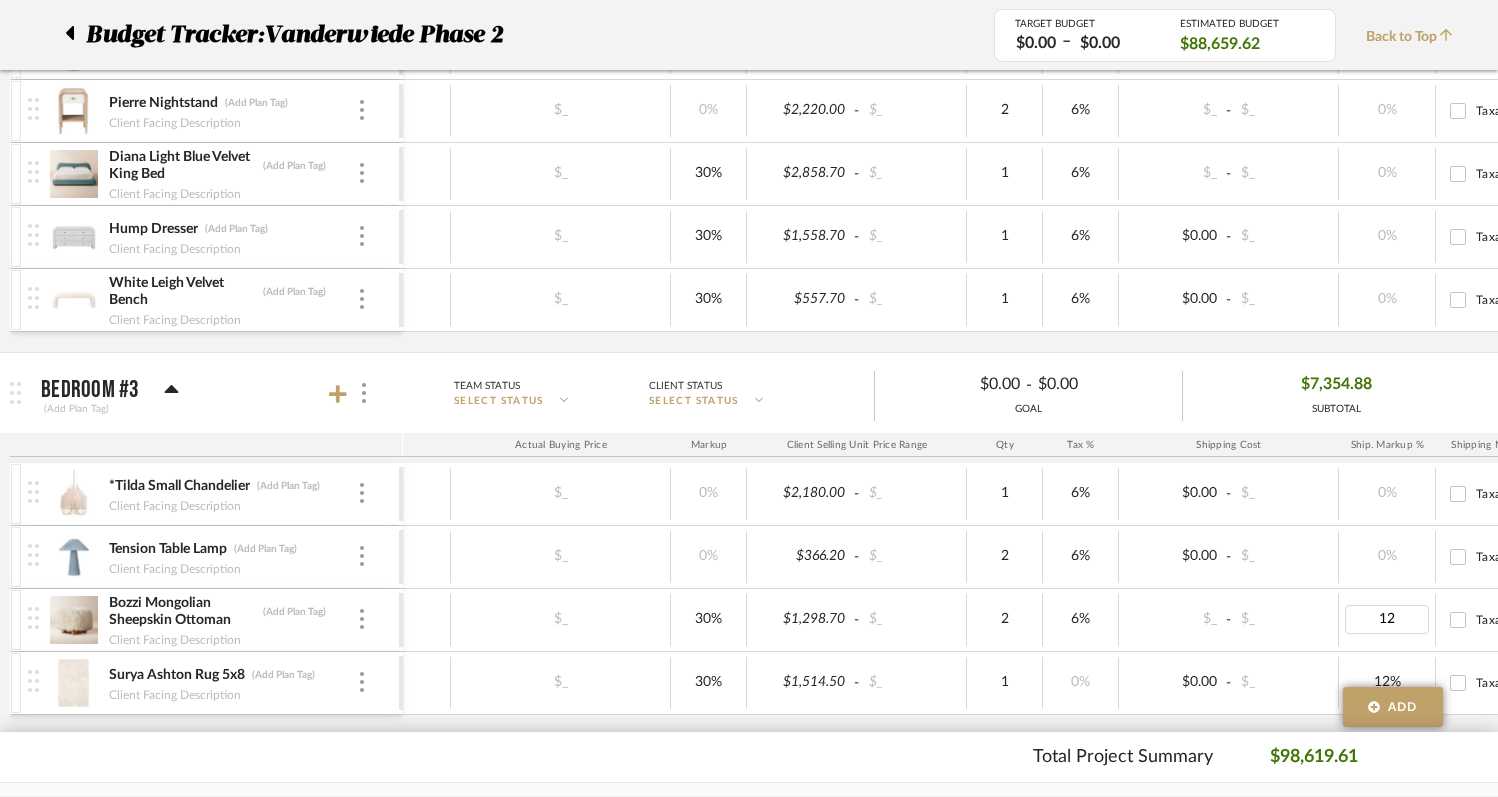 type on "0" 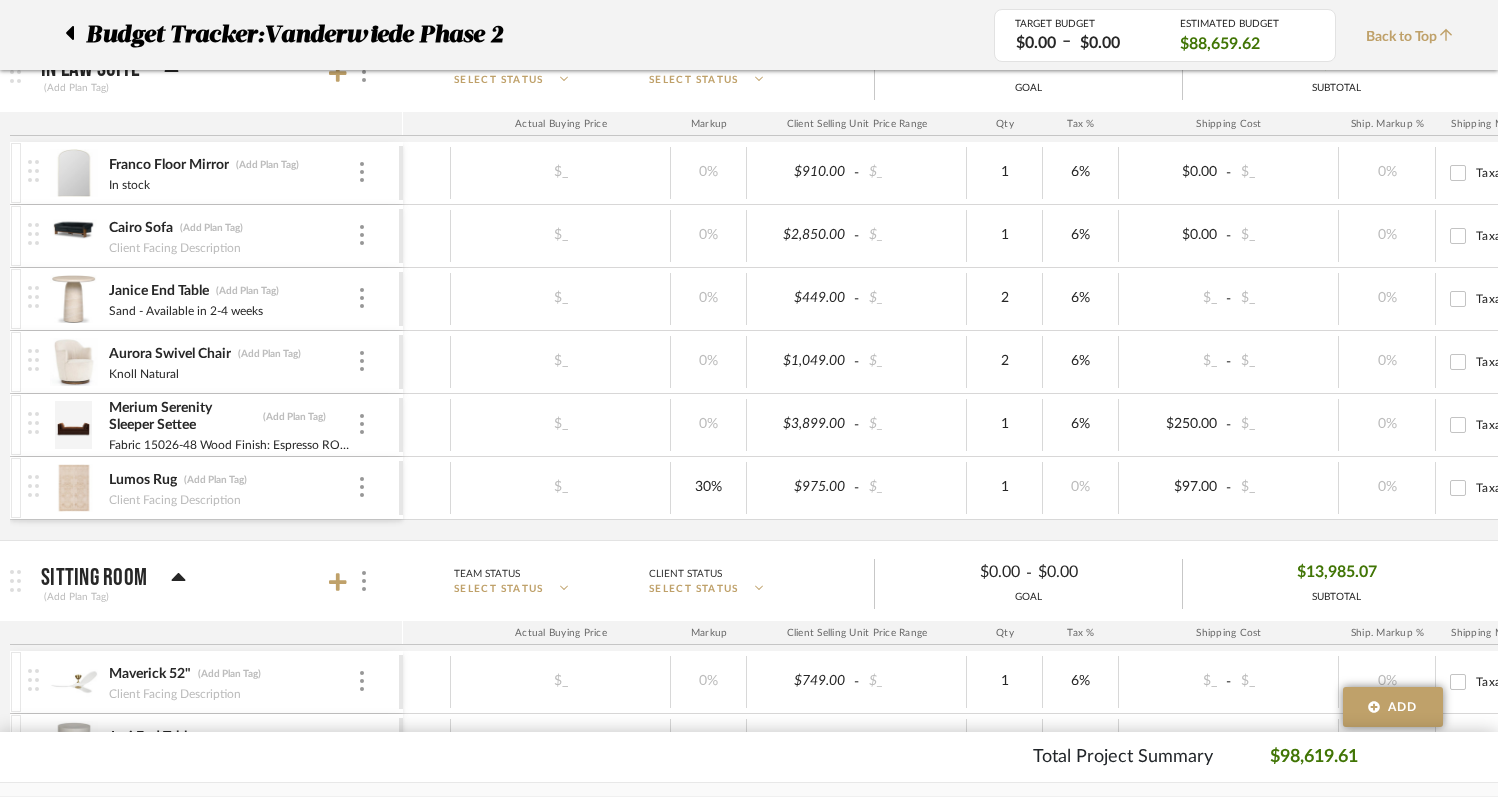 scroll, scrollTop: 0, scrollLeft: 0, axis: both 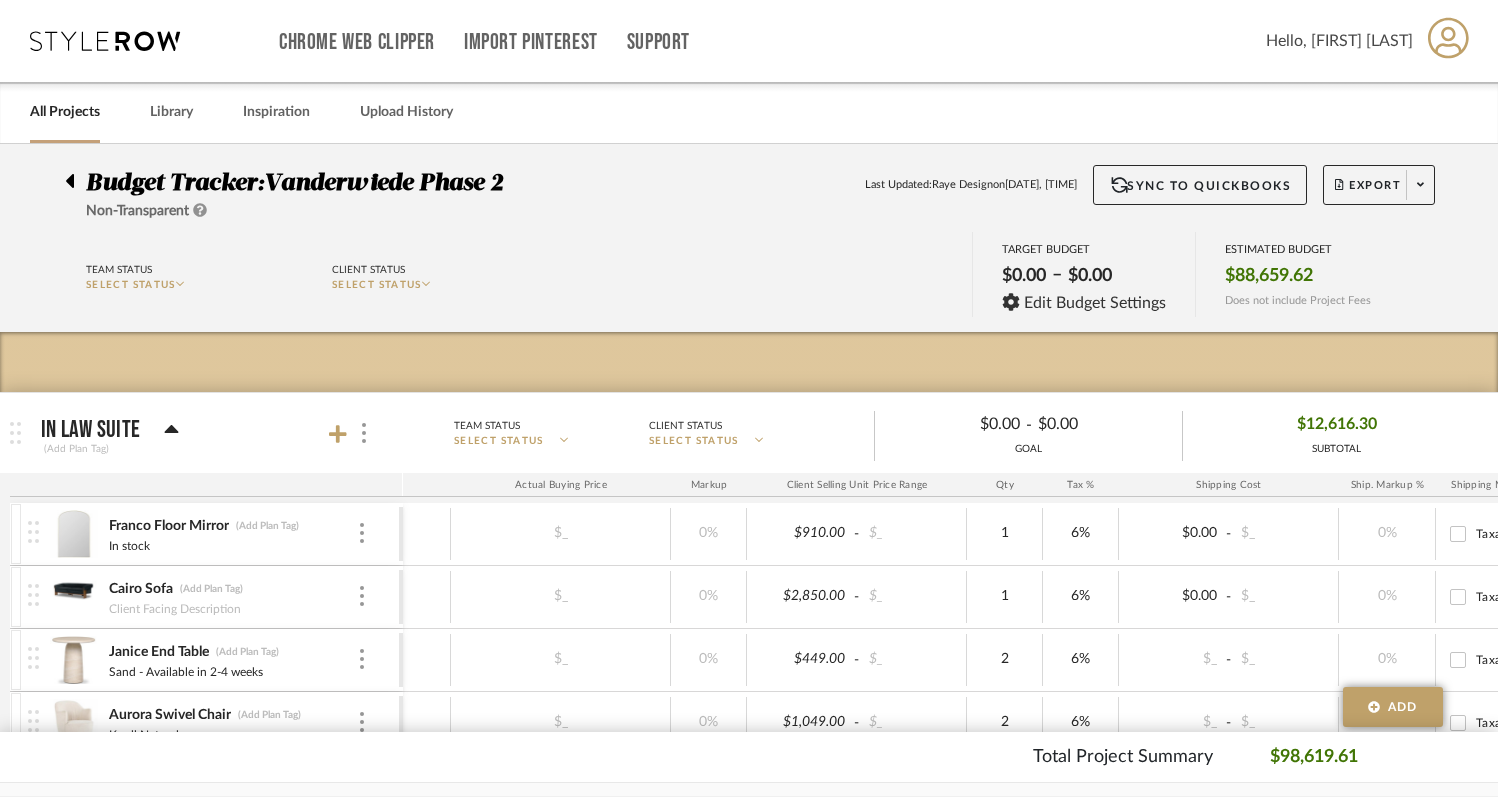 click at bounding box center [105, 41] 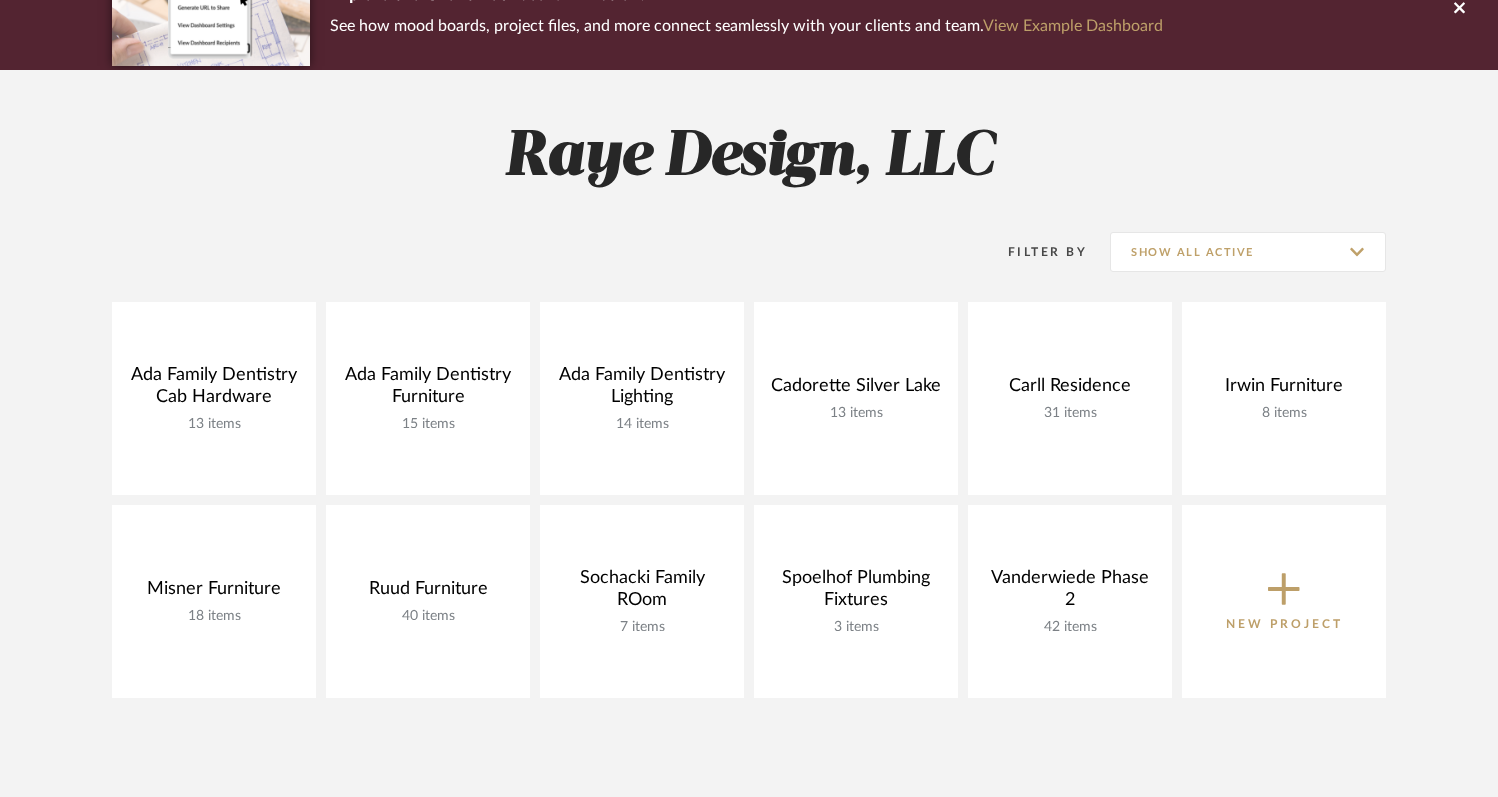 scroll, scrollTop: 212, scrollLeft: 0, axis: vertical 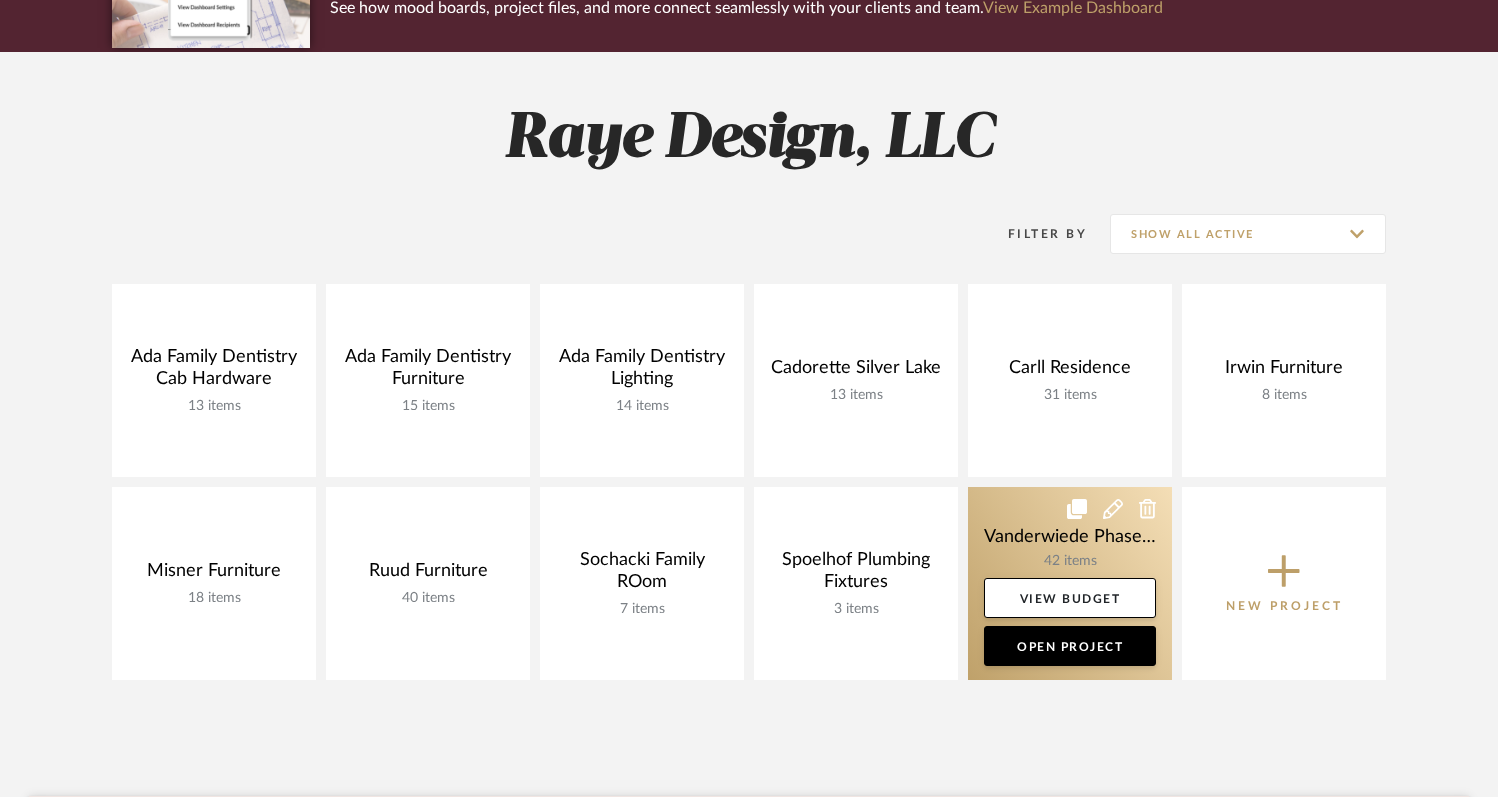 click 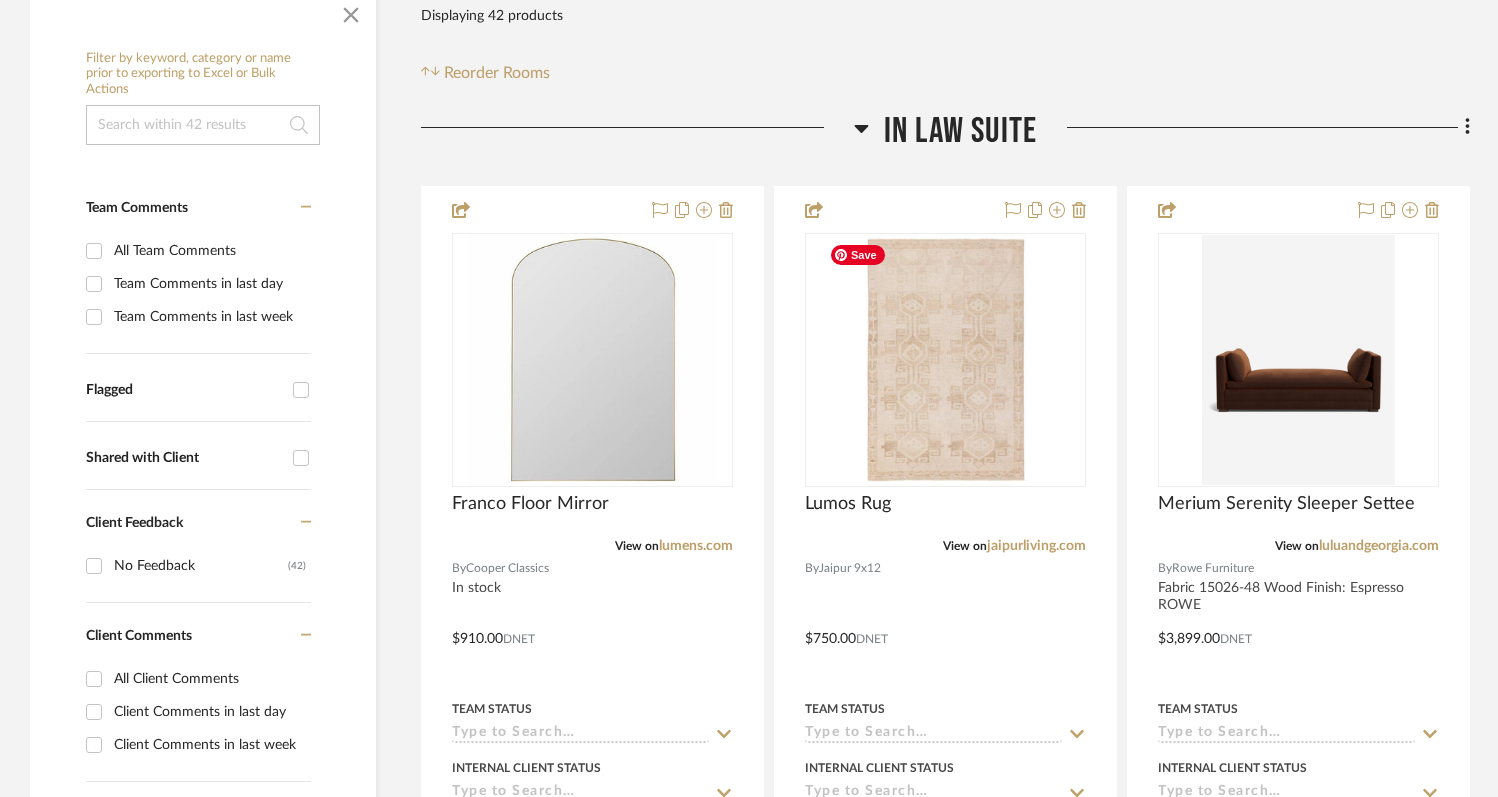 scroll, scrollTop: 391, scrollLeft: 0, axis: vertical 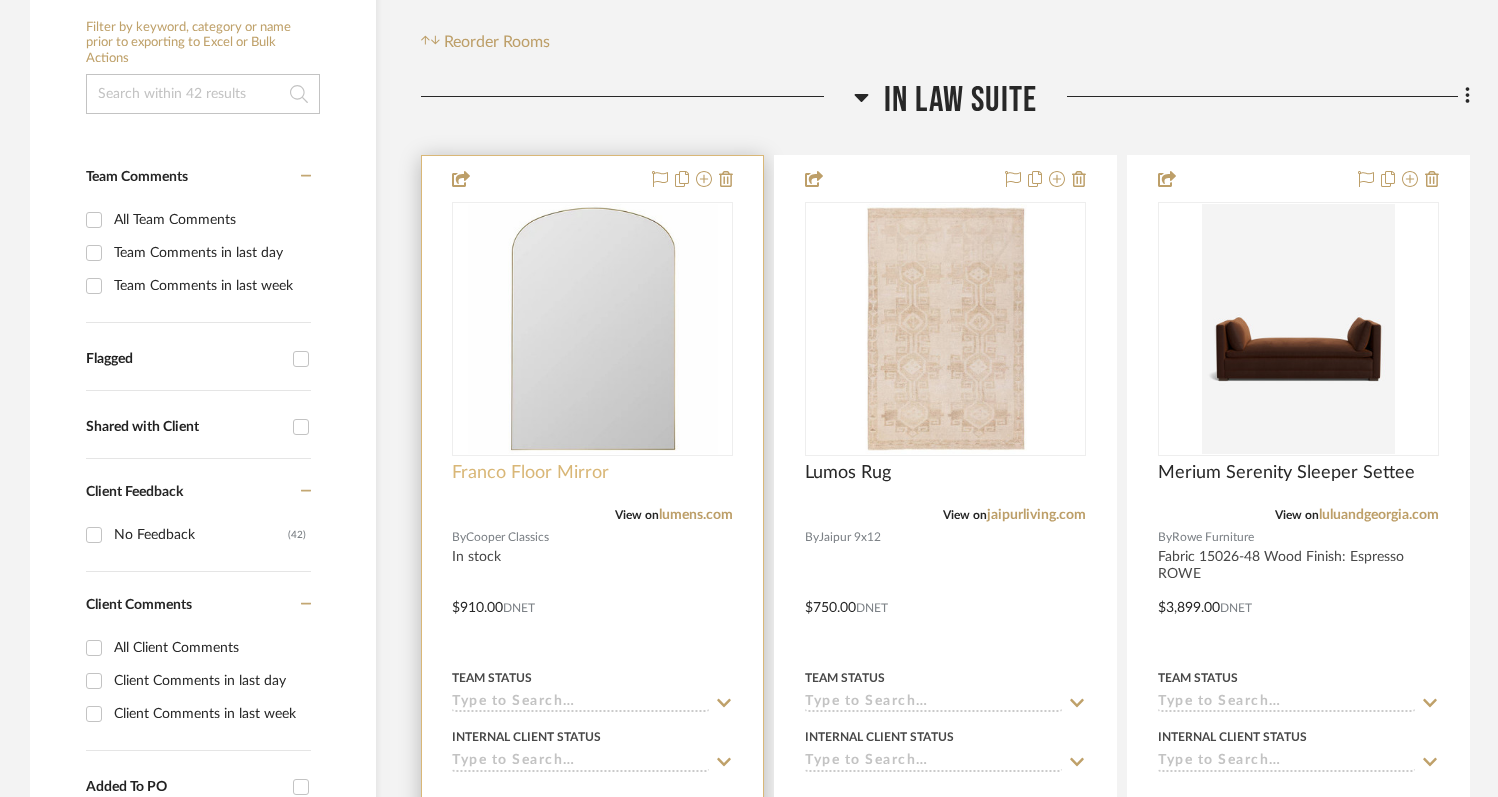 click on "Franco Floor Mirror" at bounding box center (530, 473) 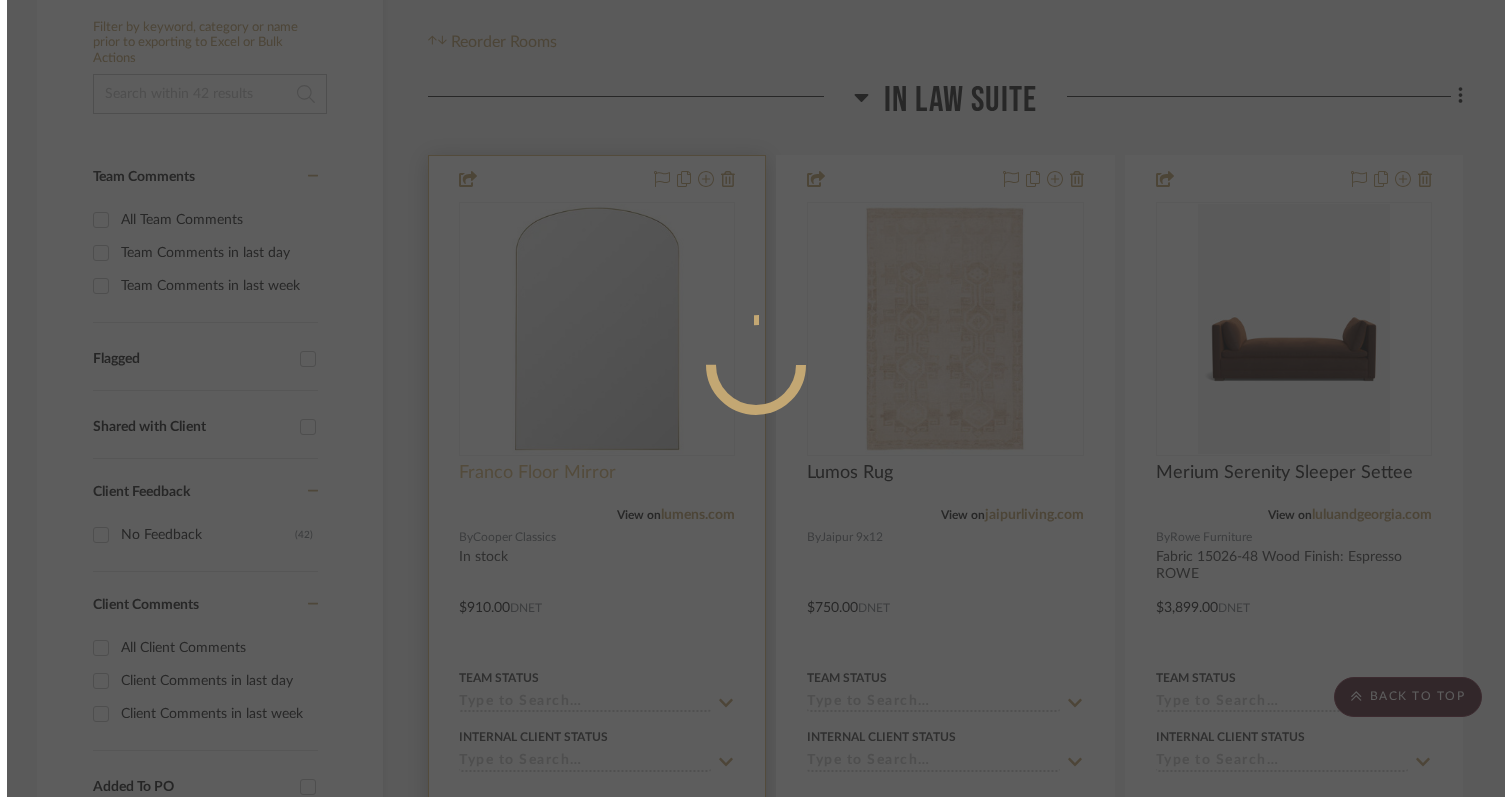 scroll, scrollTop: 0, scrollLeft: 0, axis: both 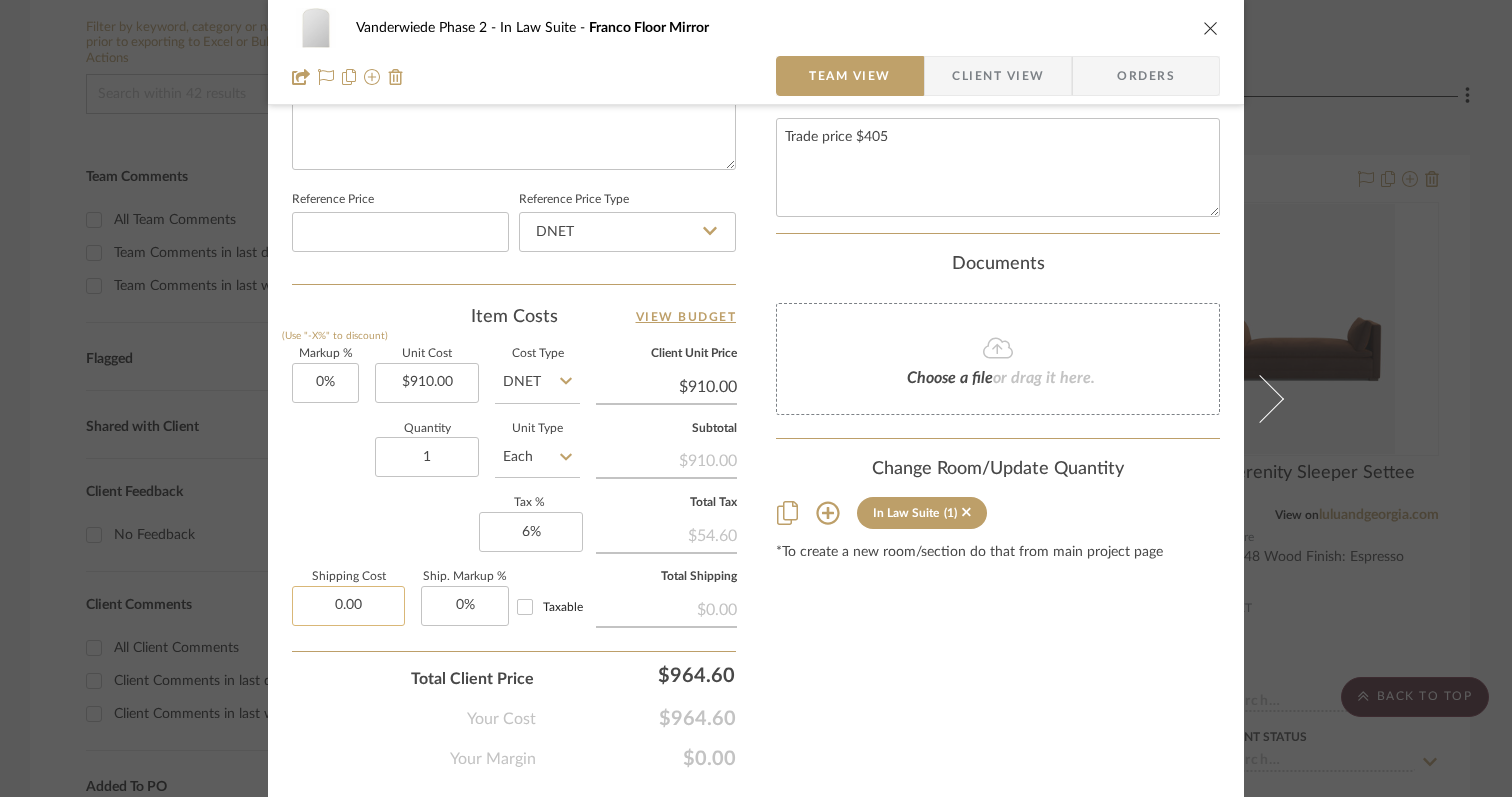 click on "0.00" 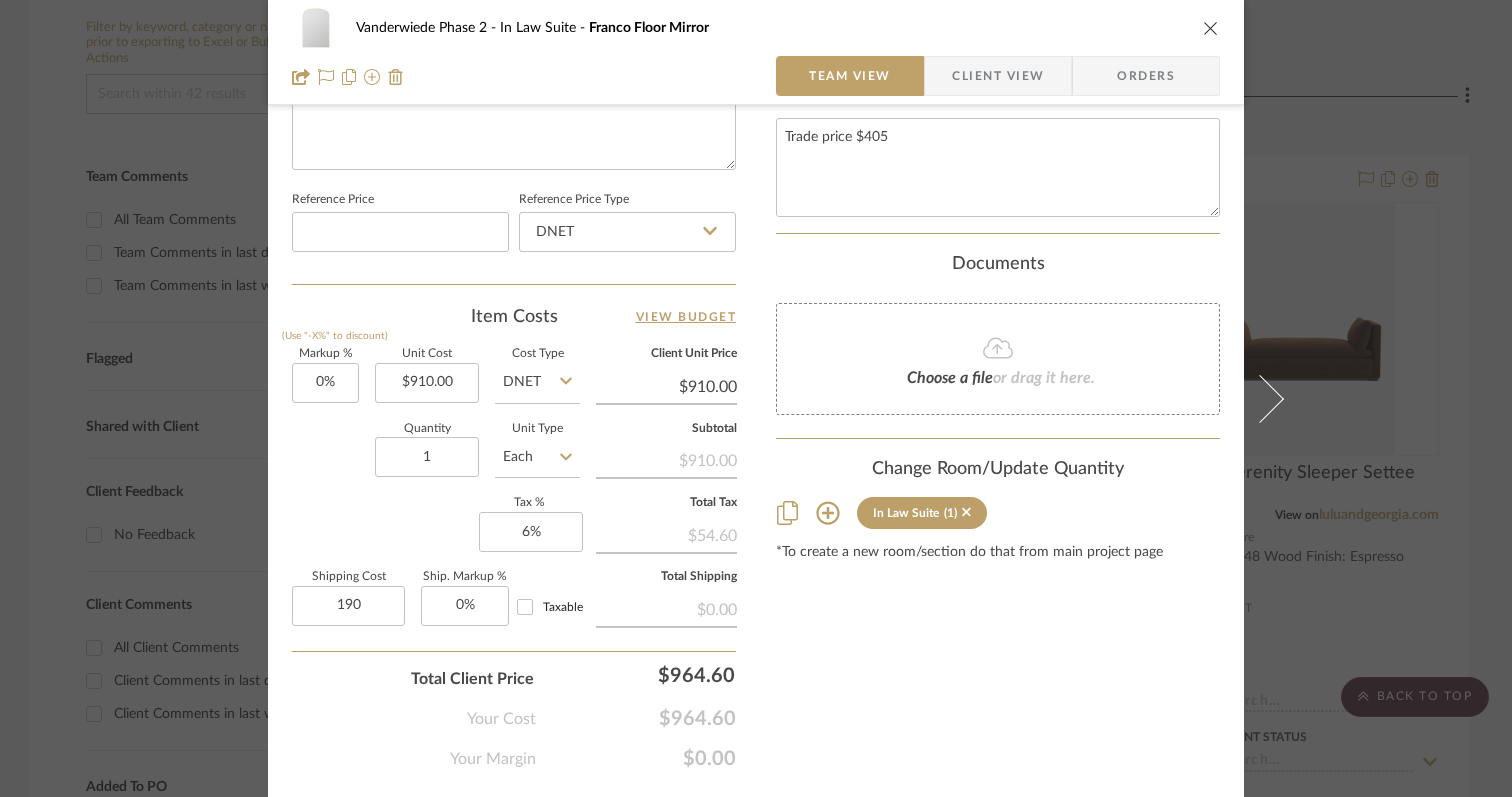 type on "$190.00" 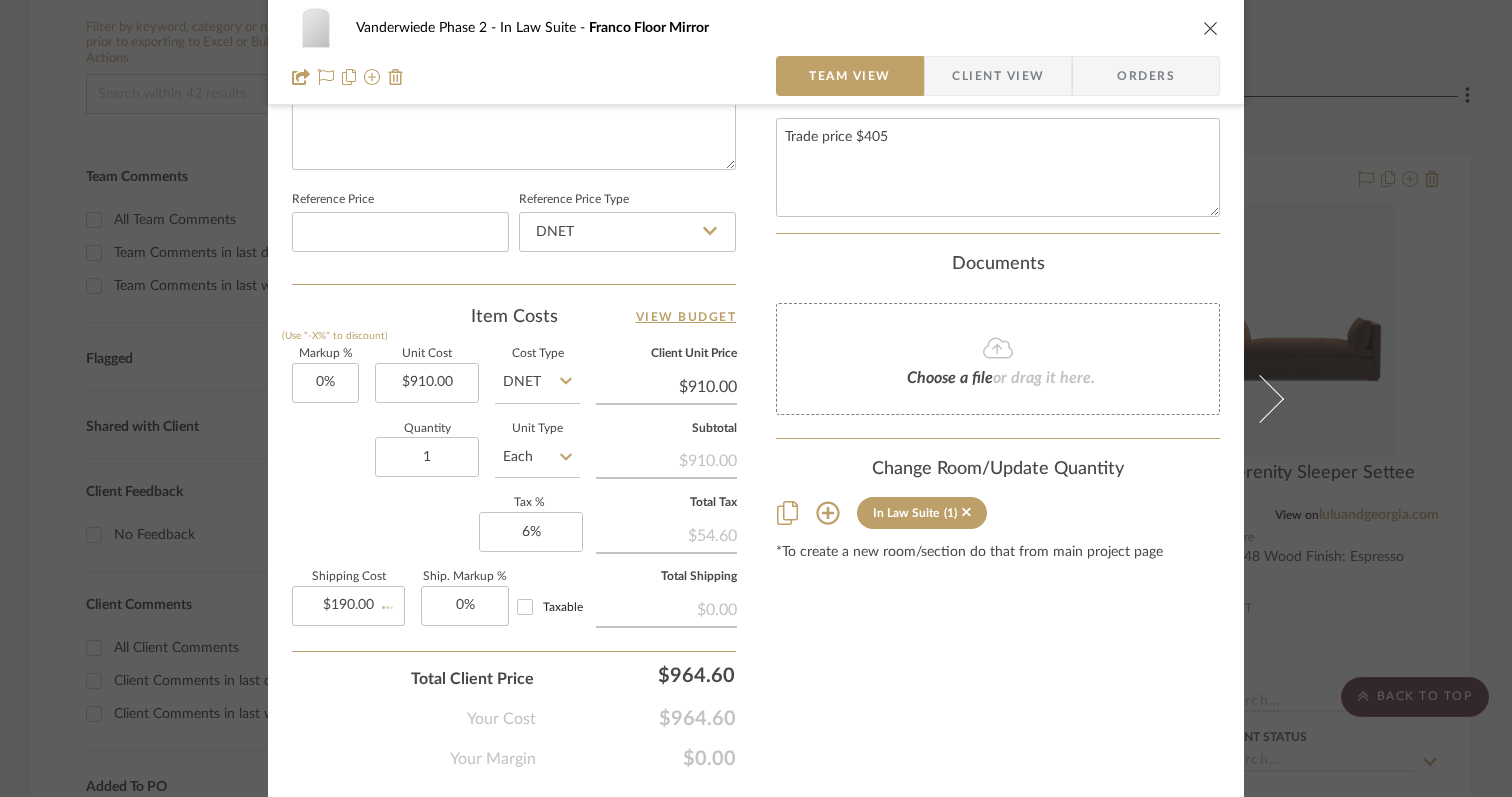 click on "Your Cost  $964.60" 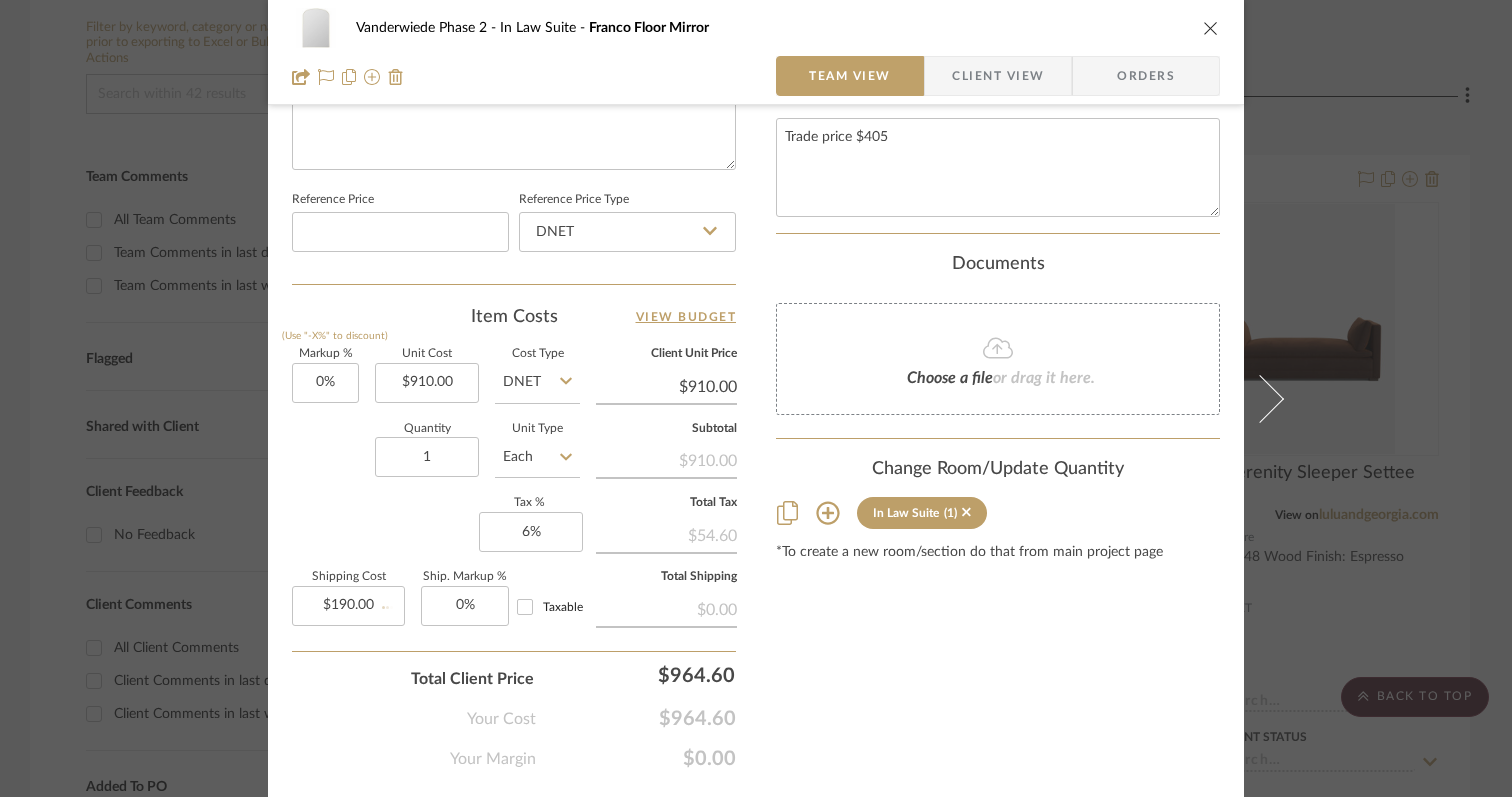 type 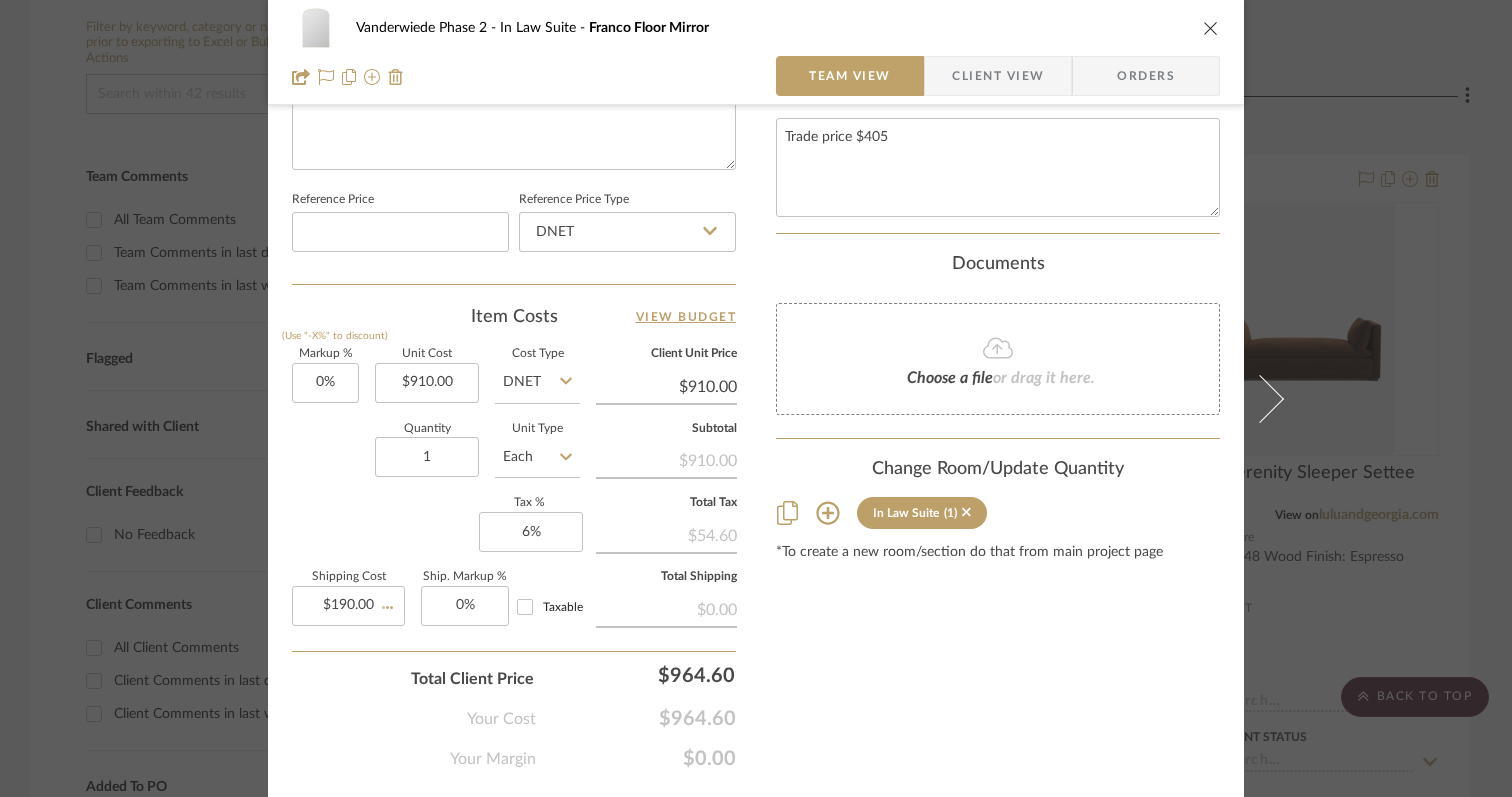 type 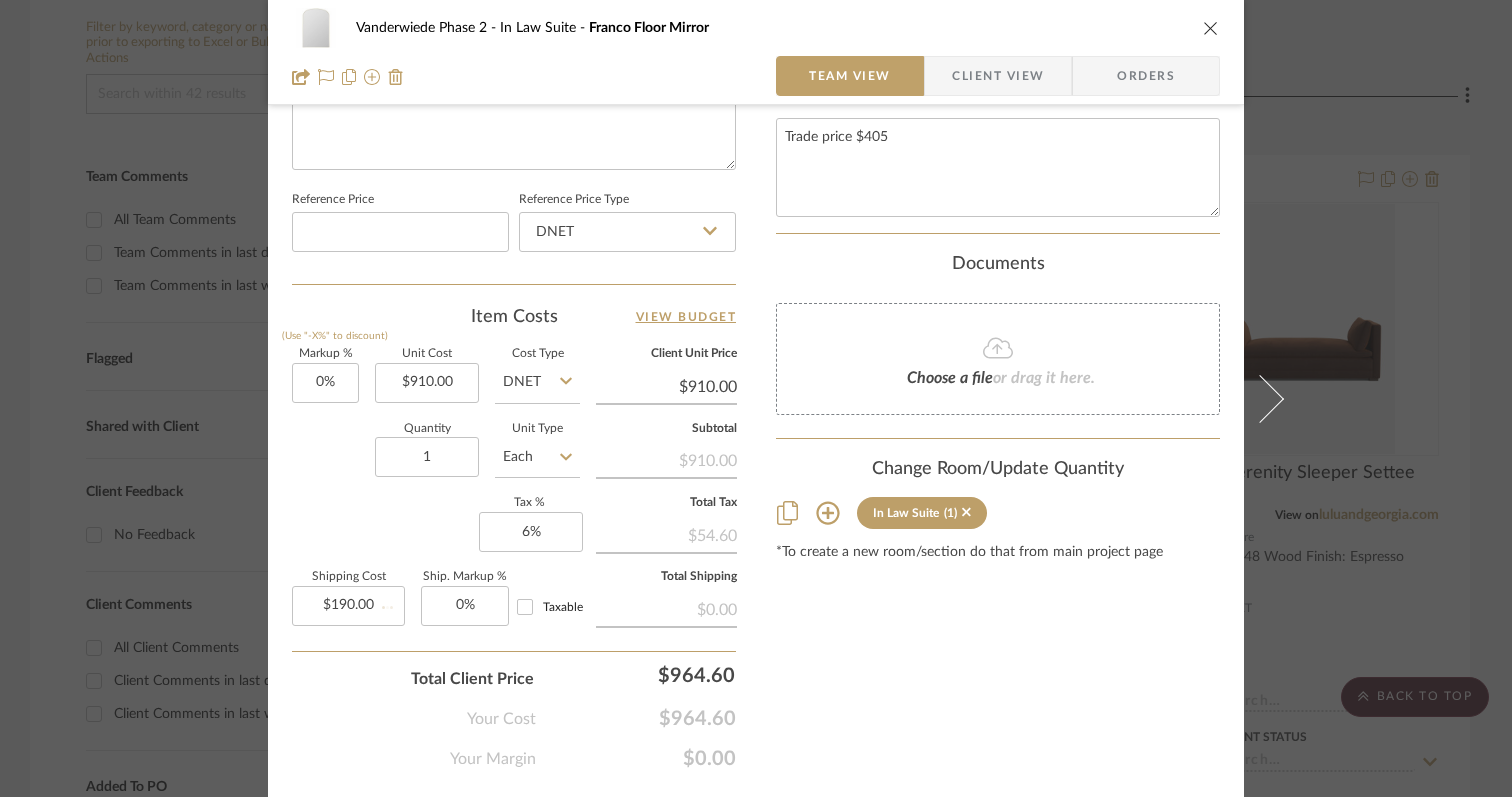 type 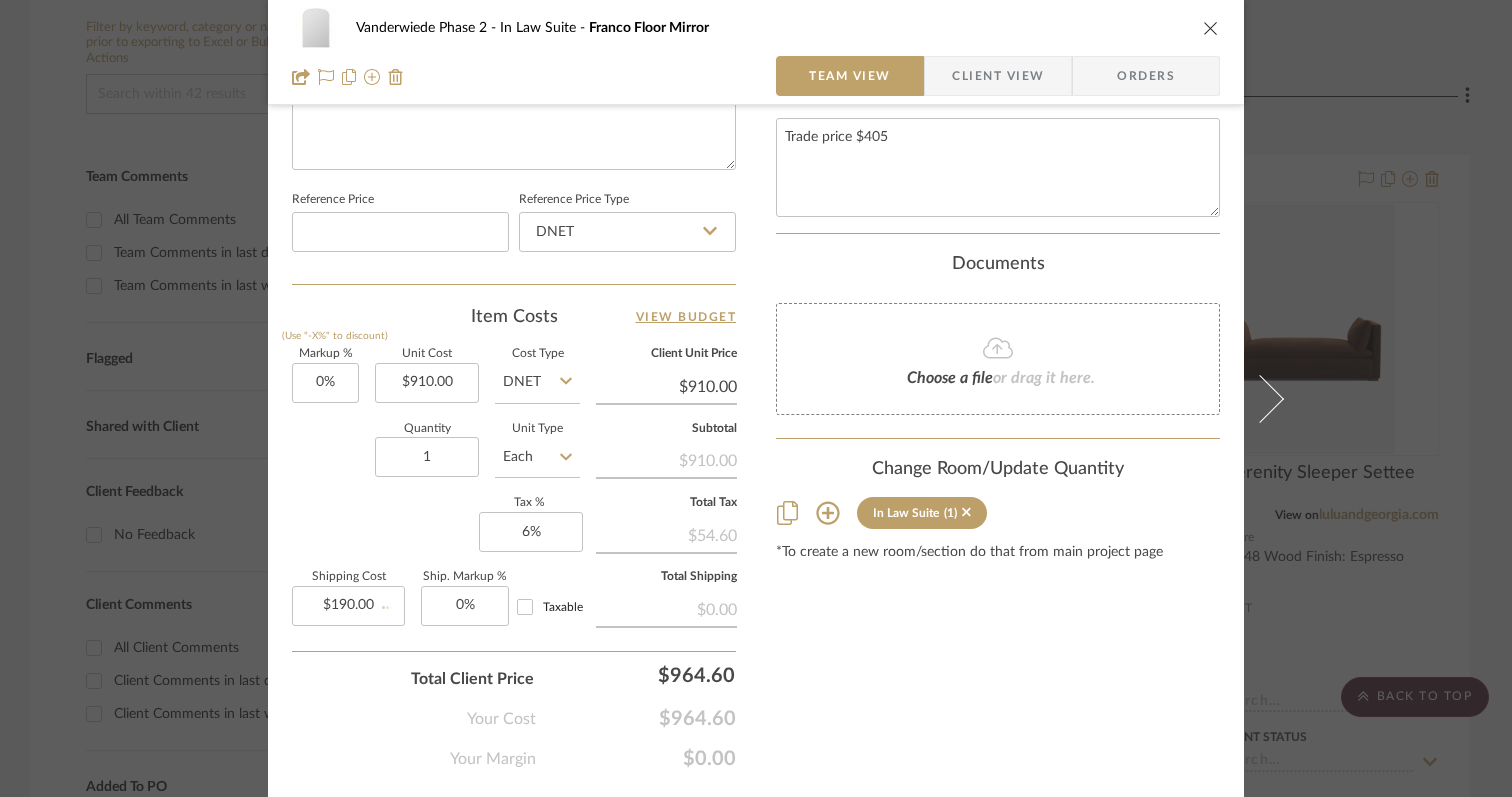 type 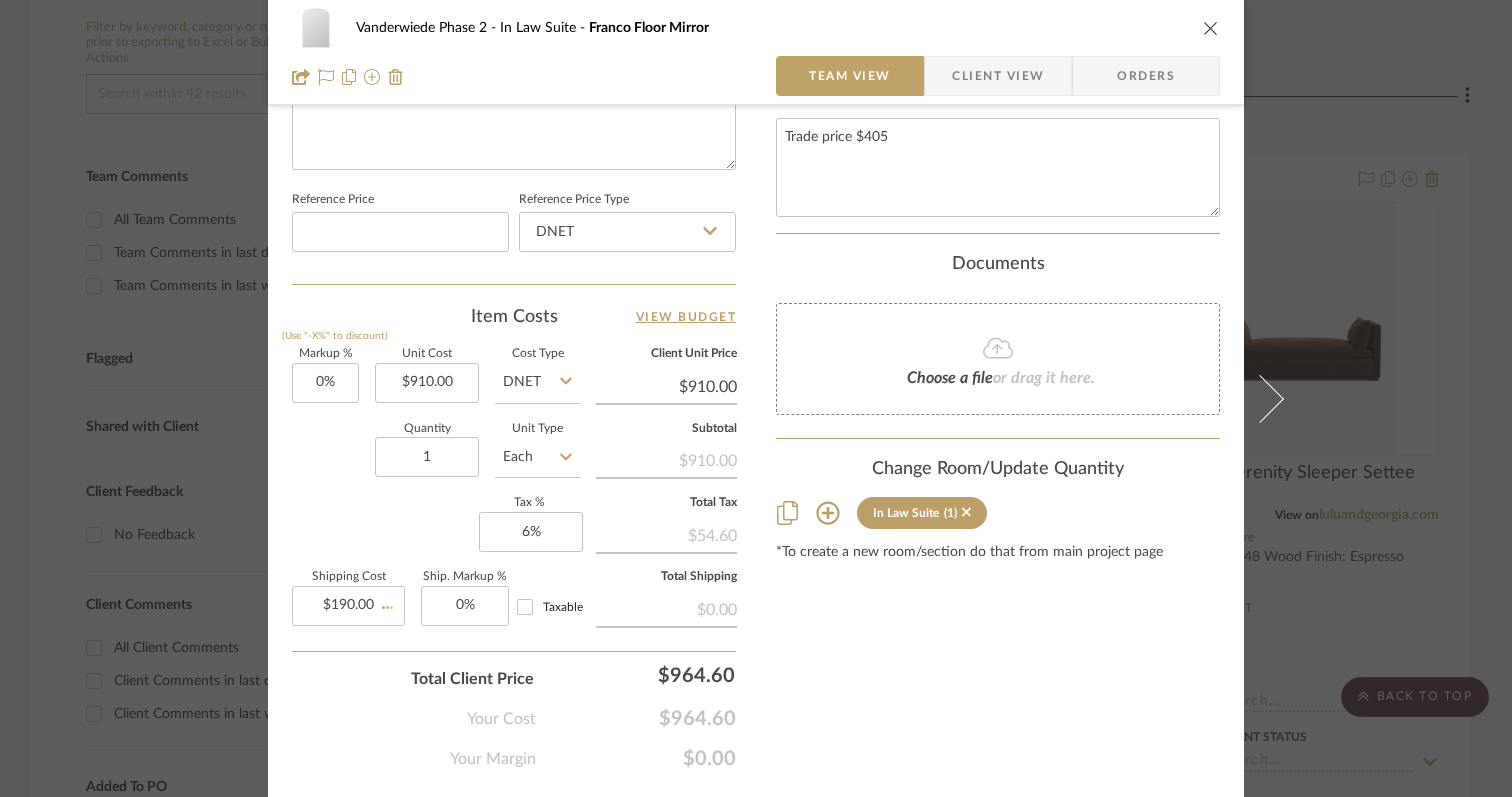 type 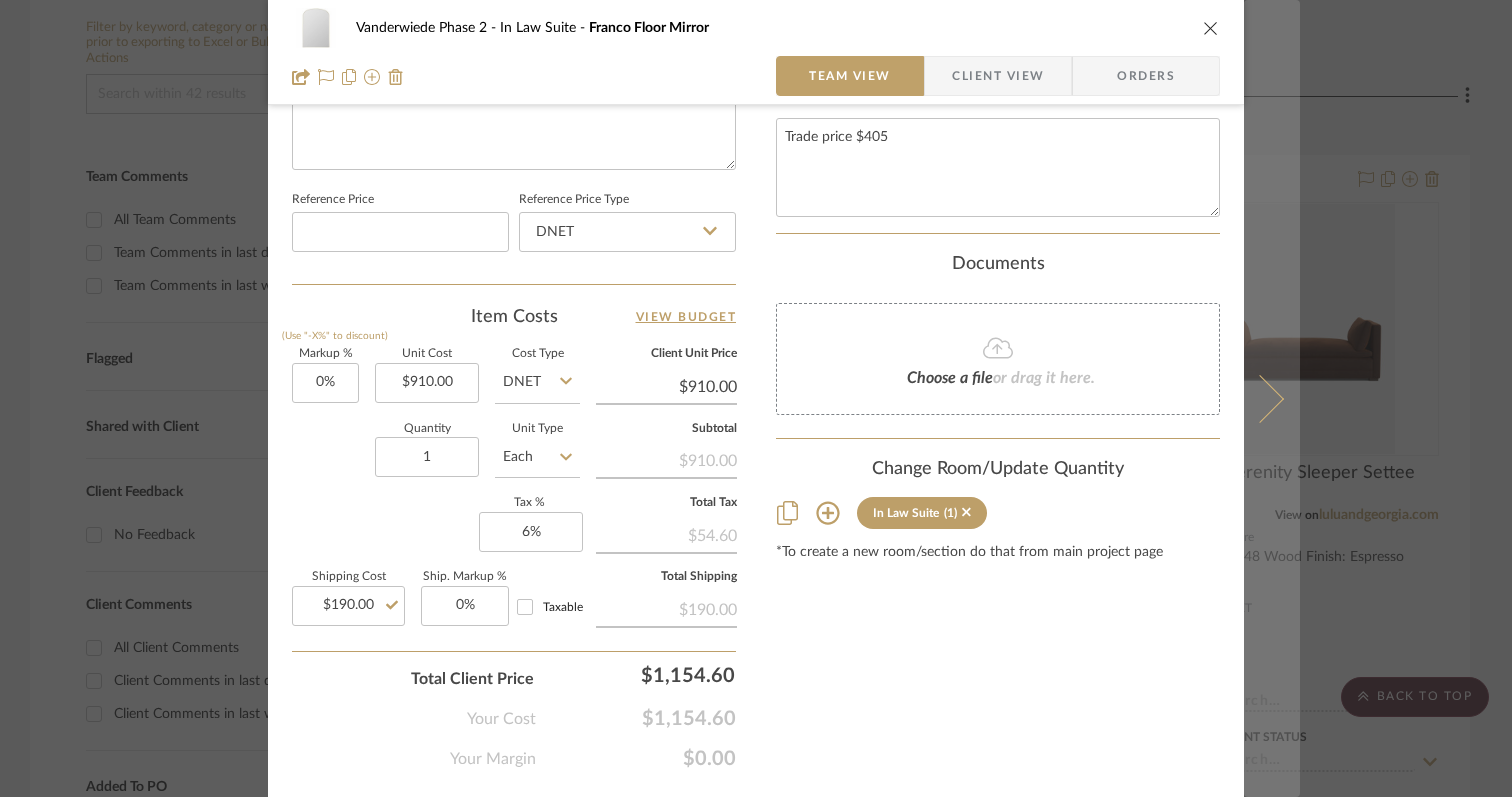 click at bounding box center [1272, 398] 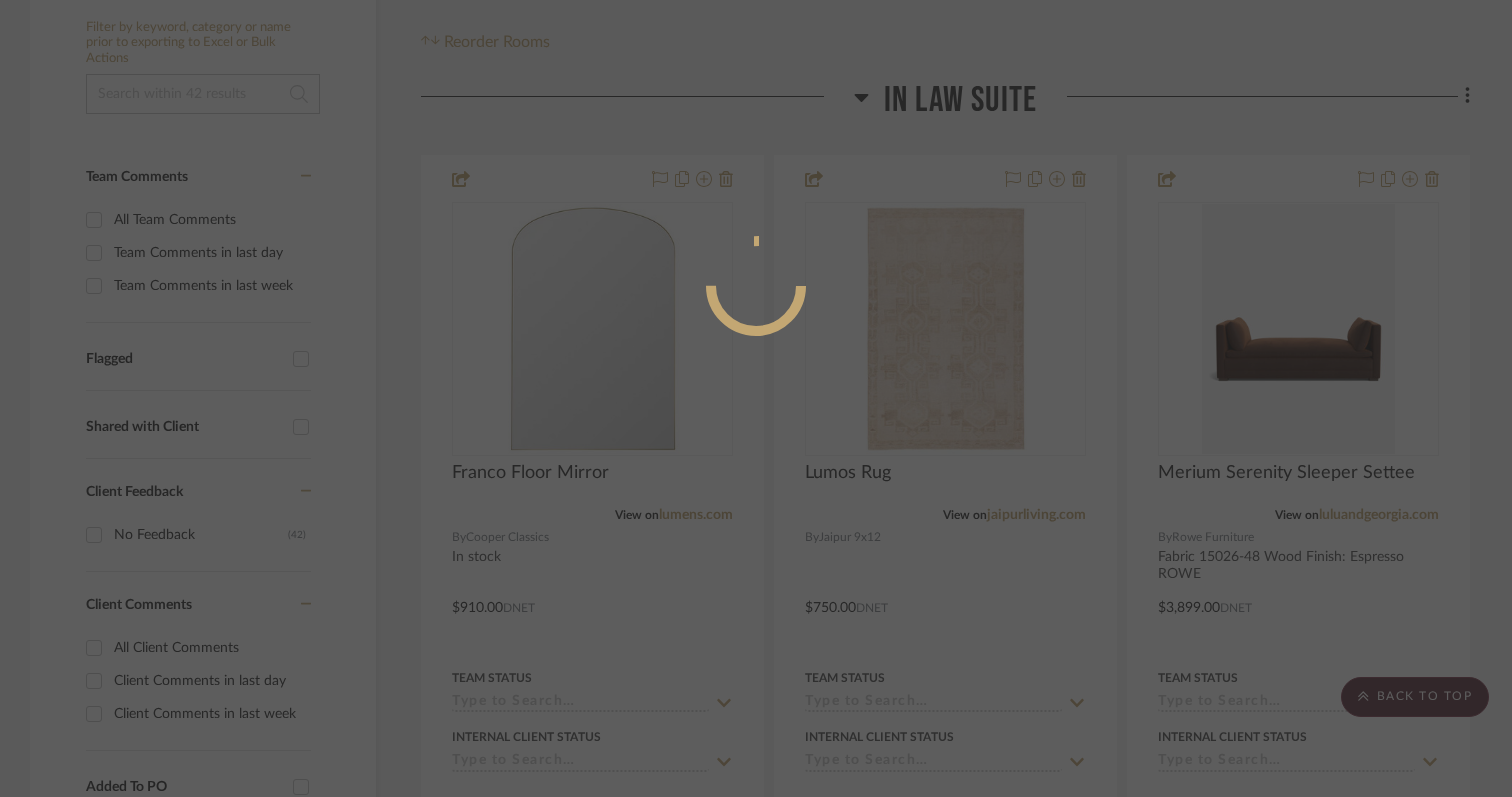 scroll, scrollTop: 1011, scrollLeft: 0, axis: vertical 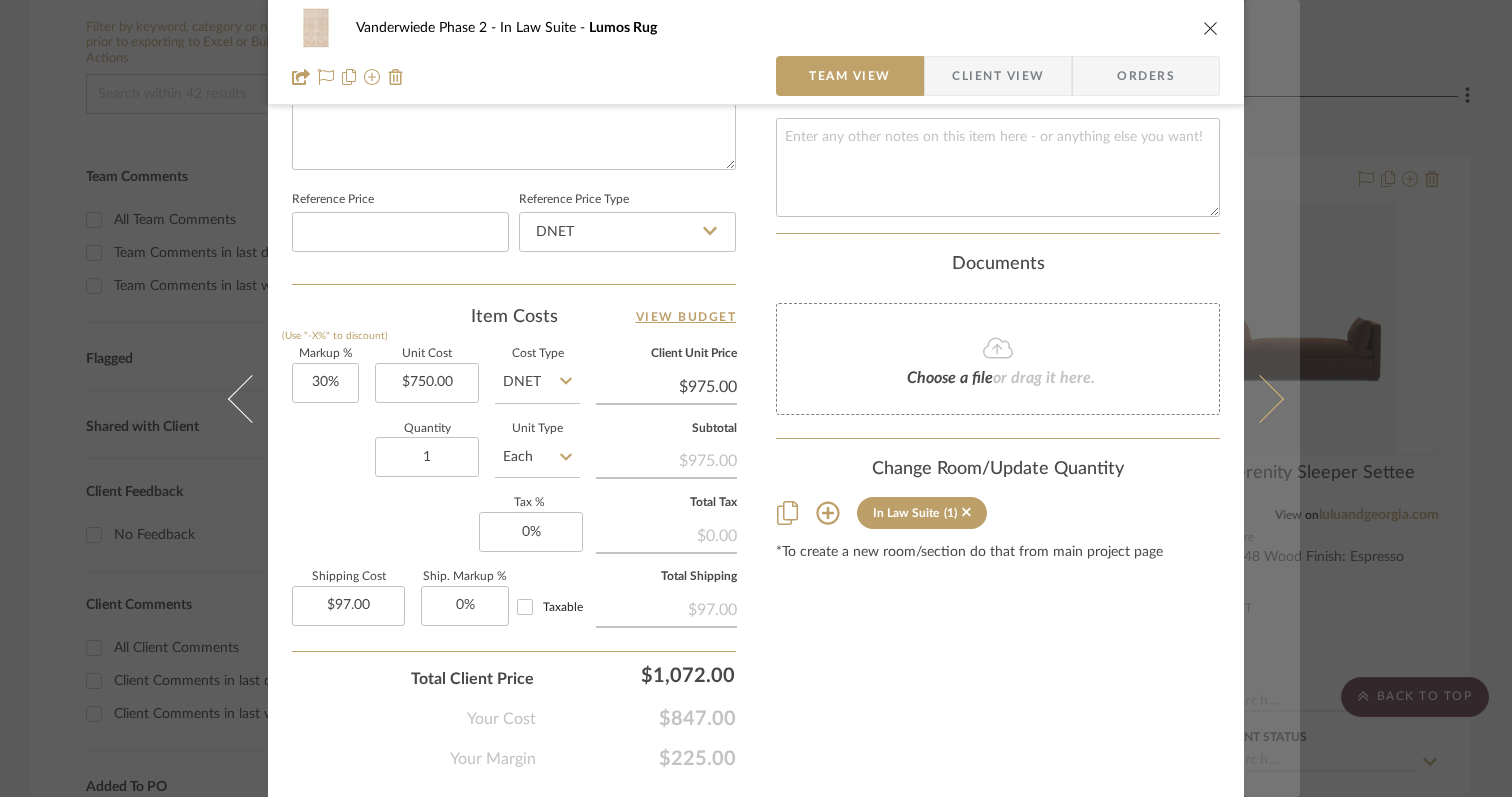 click at bounding box center [1260, 398] 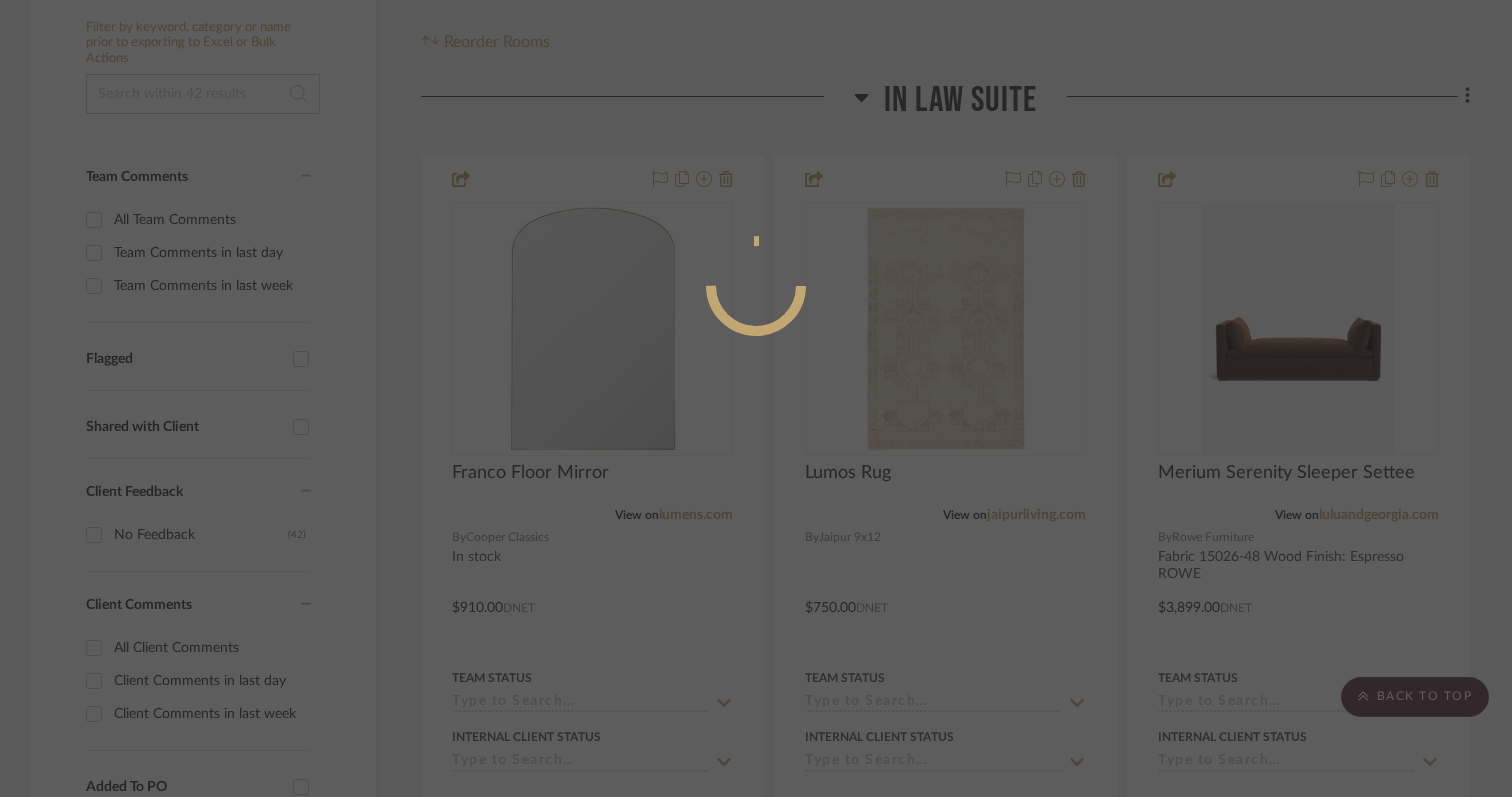scroll, scrollTop: 1011, scrollLeft: 0, axis: vertical 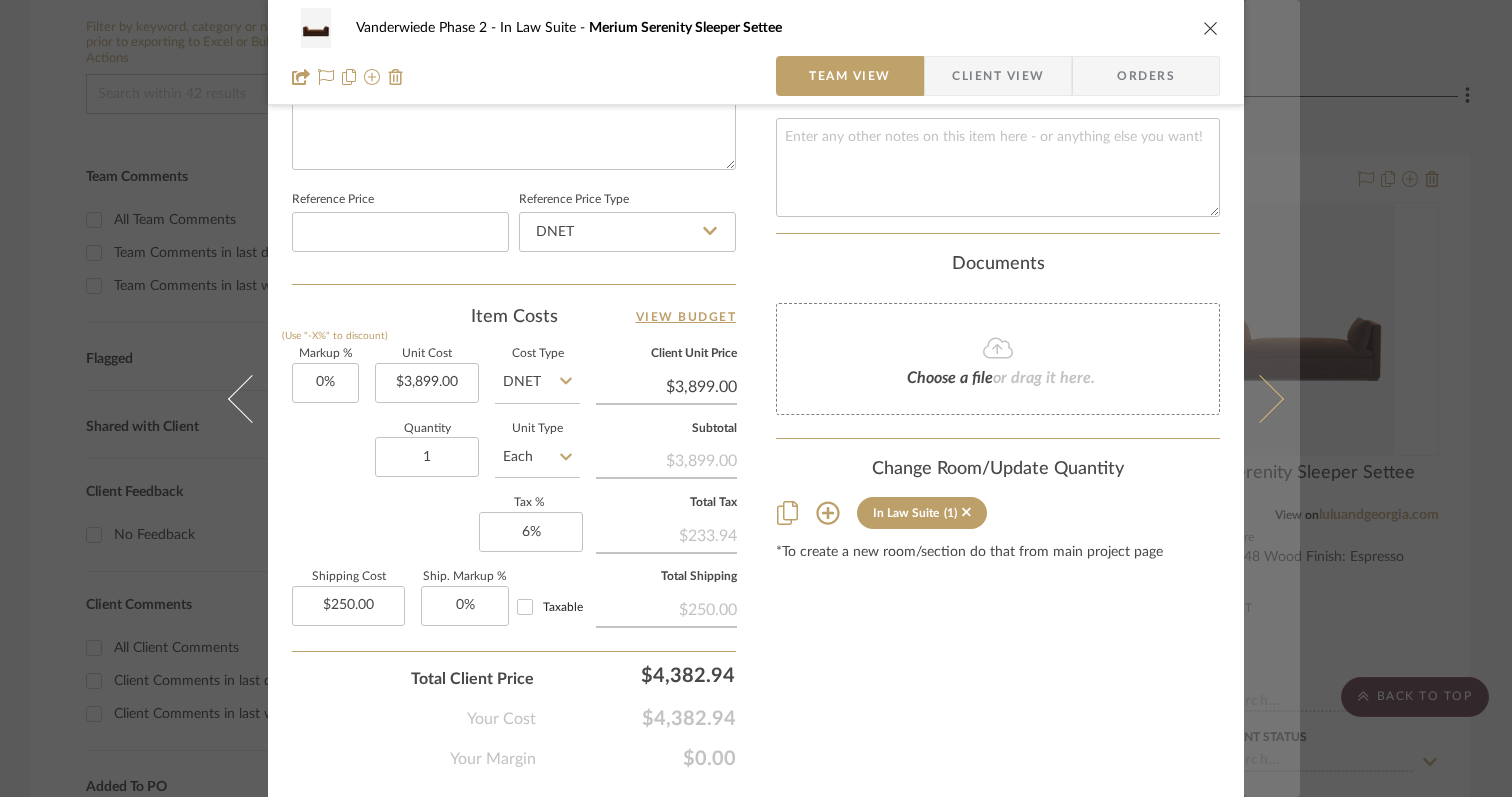click at bounding box center (1260, 398) 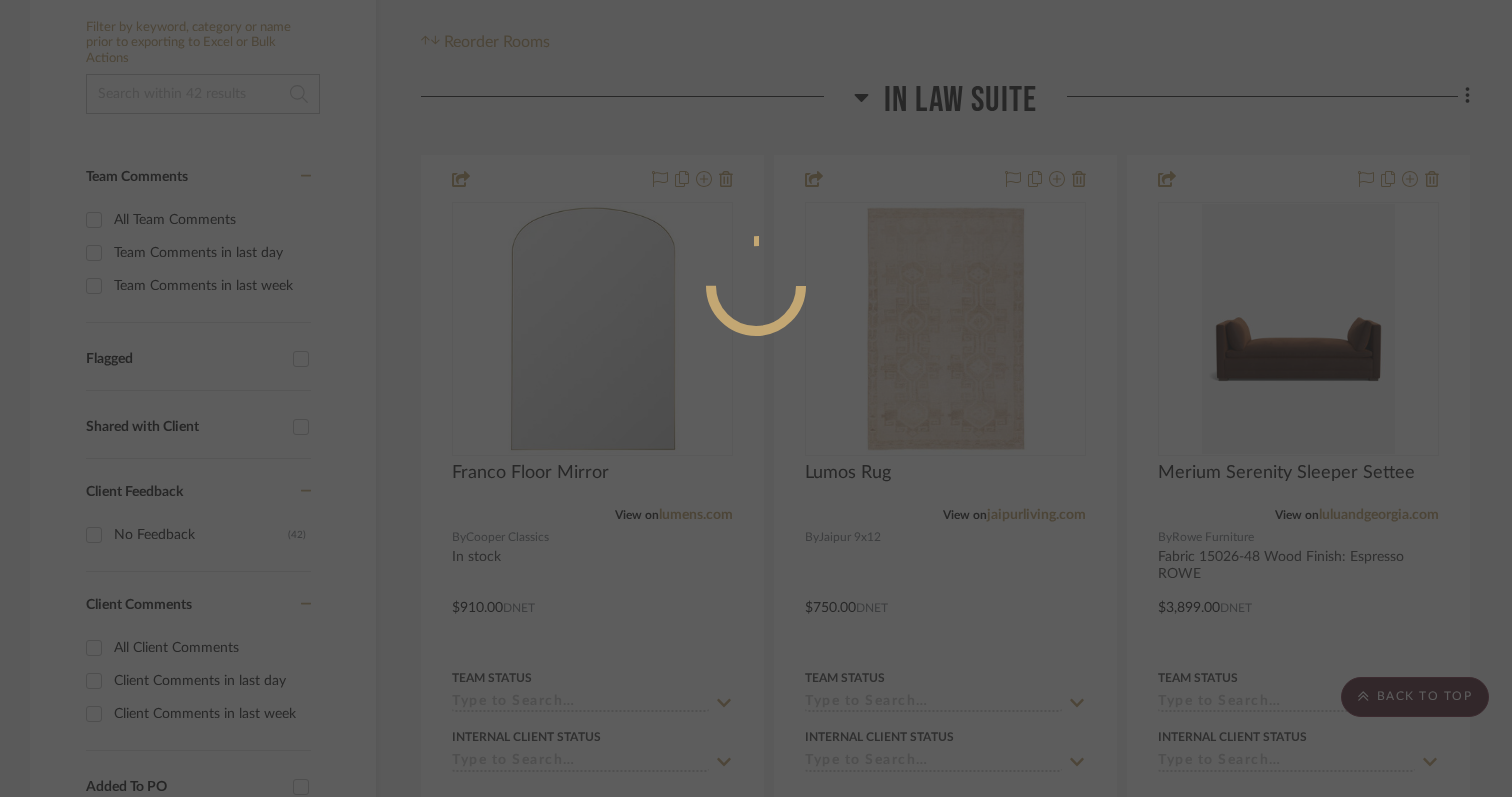 scroll, scrollTop: 1011, scrollLeft: 0, axis: vertical 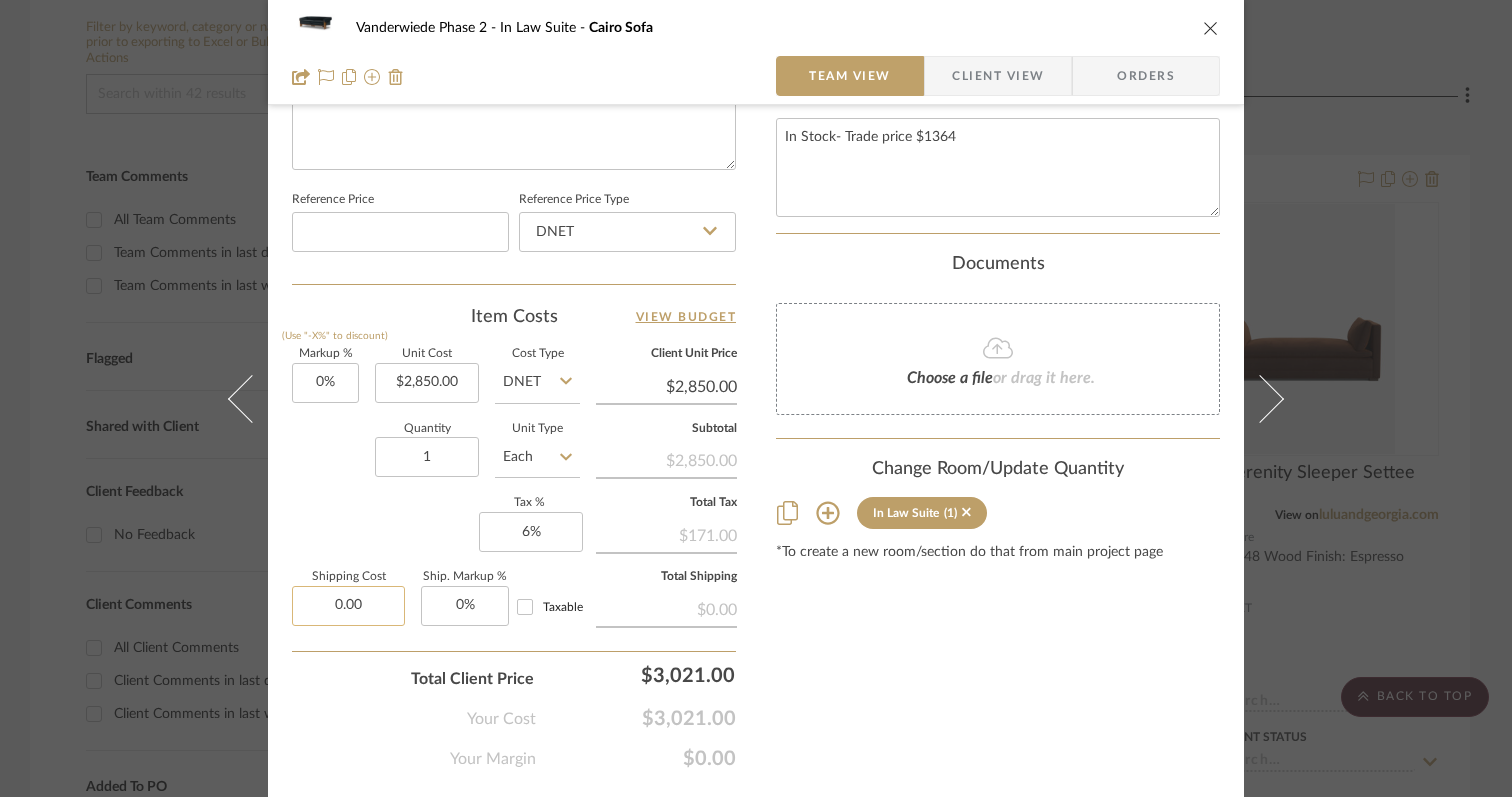 click on "0.00" 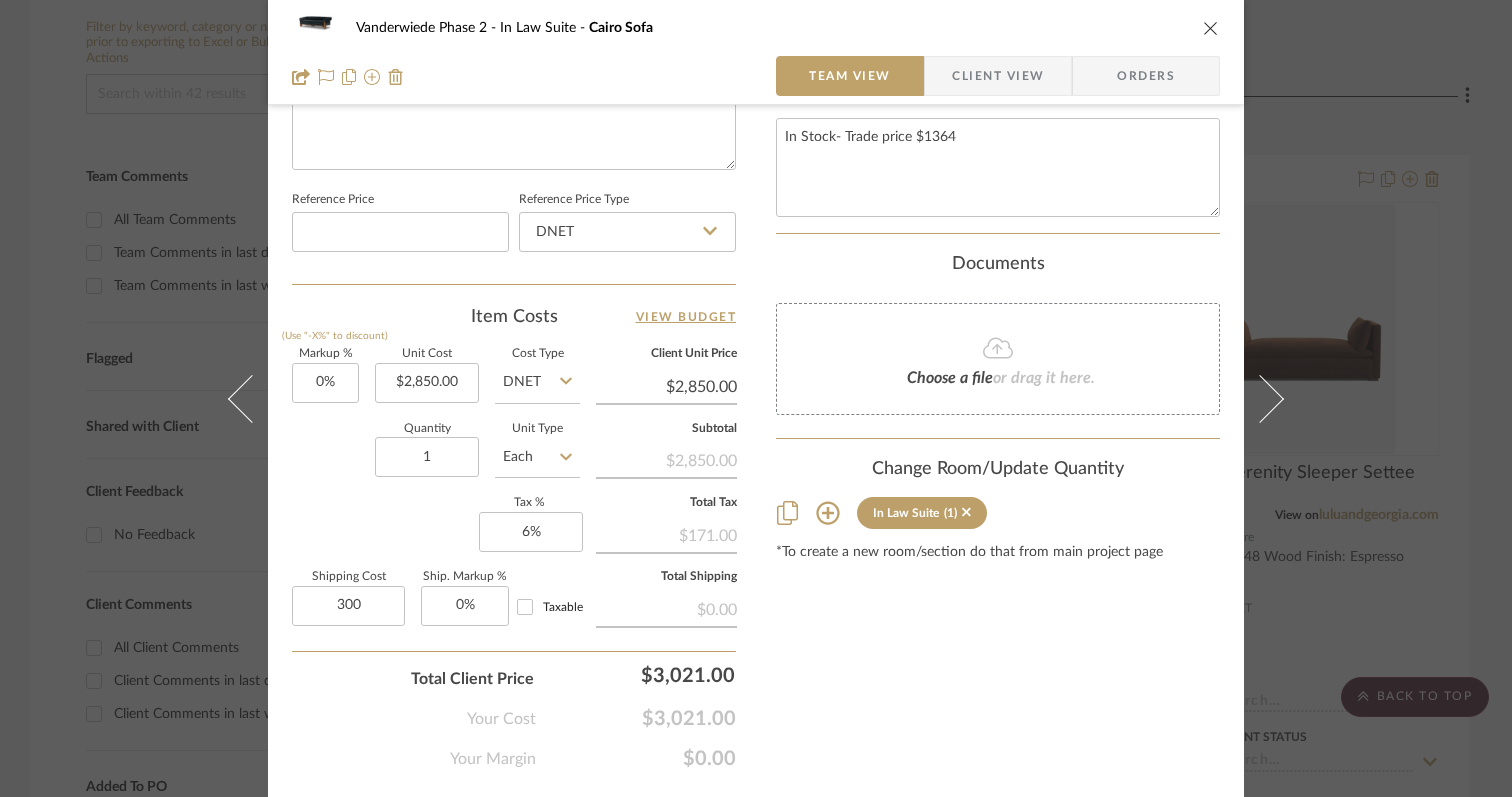 type on "$300.00" 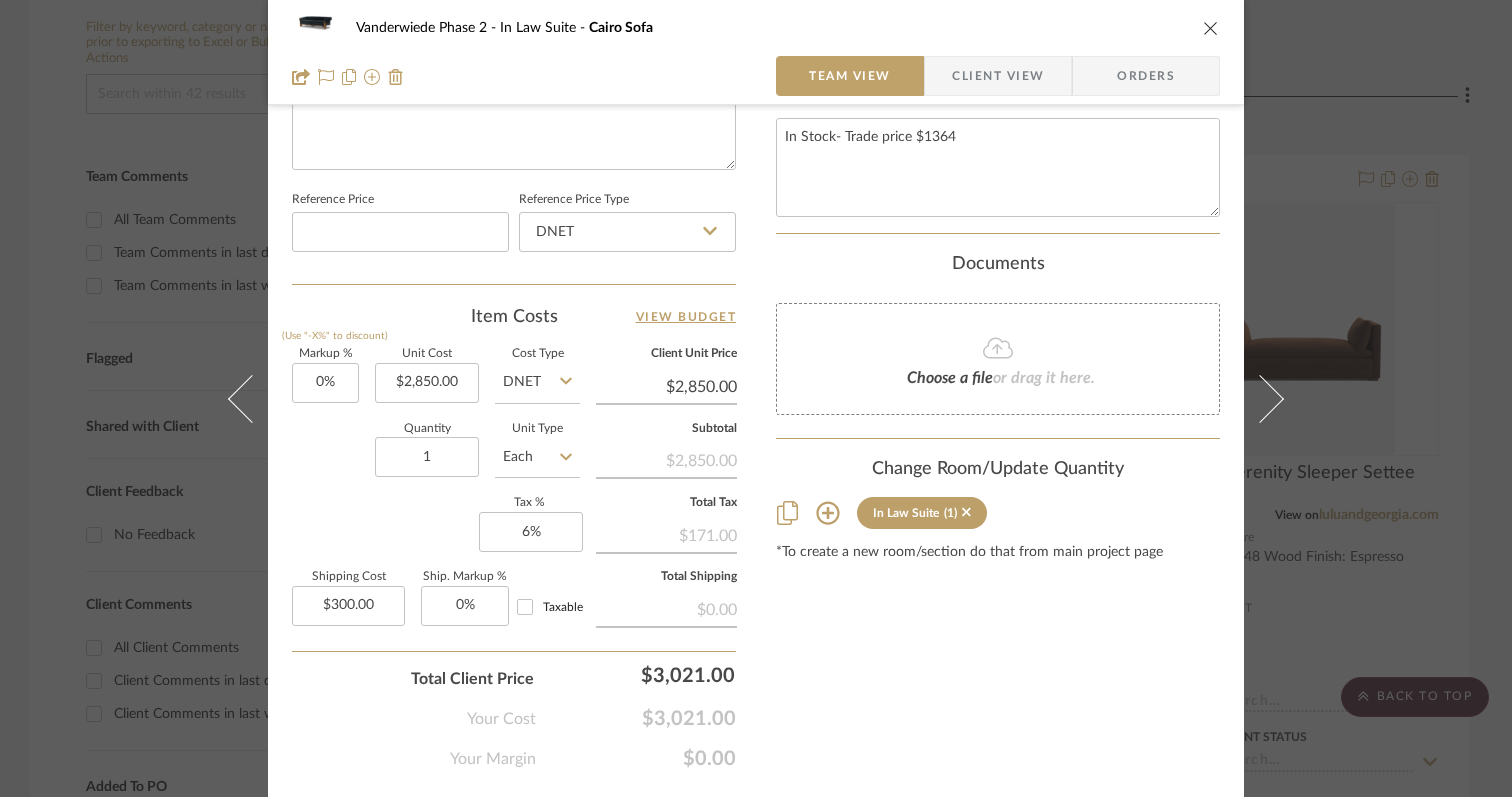 click on "Your Margin  $0.00" 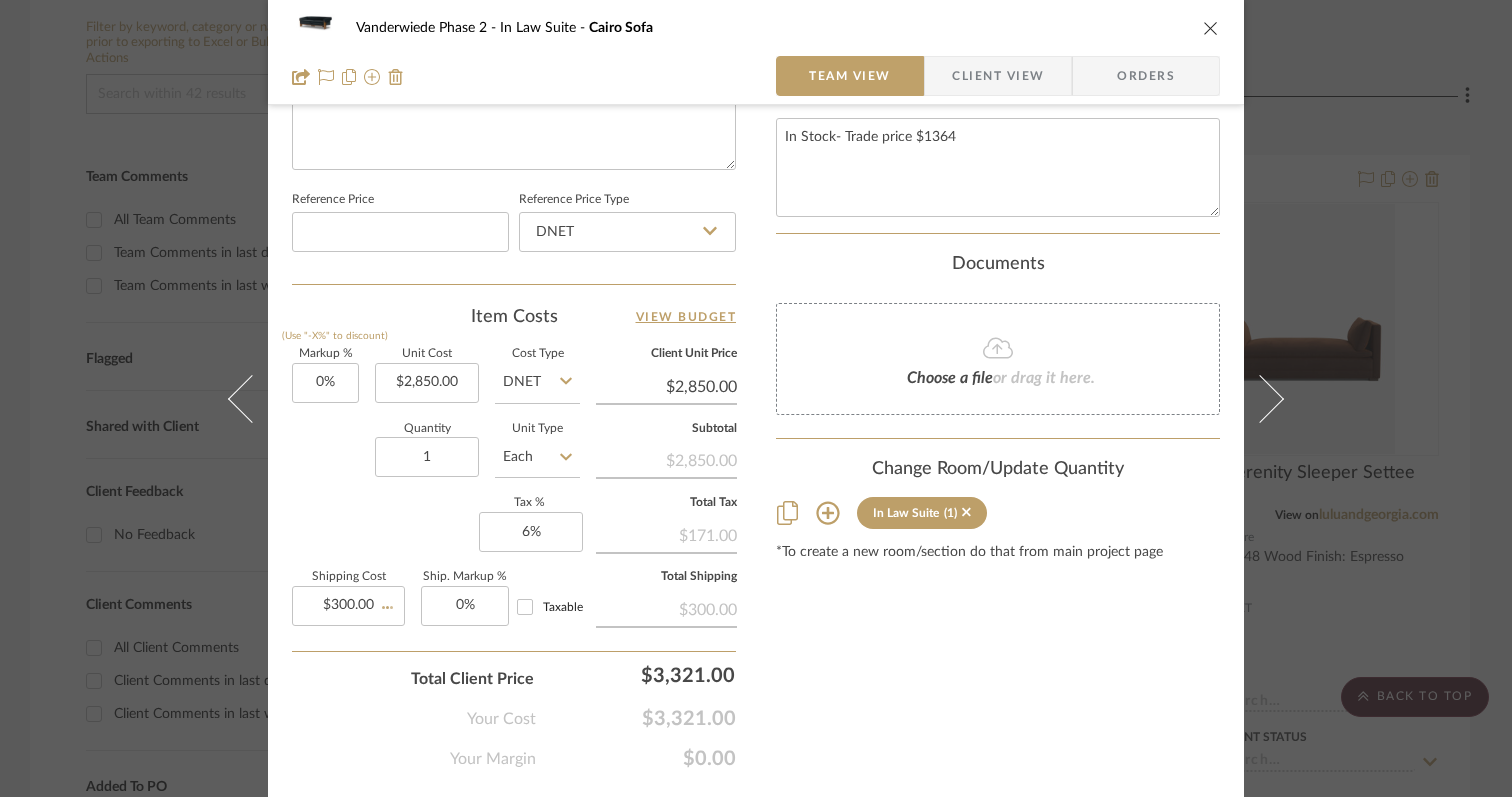 type 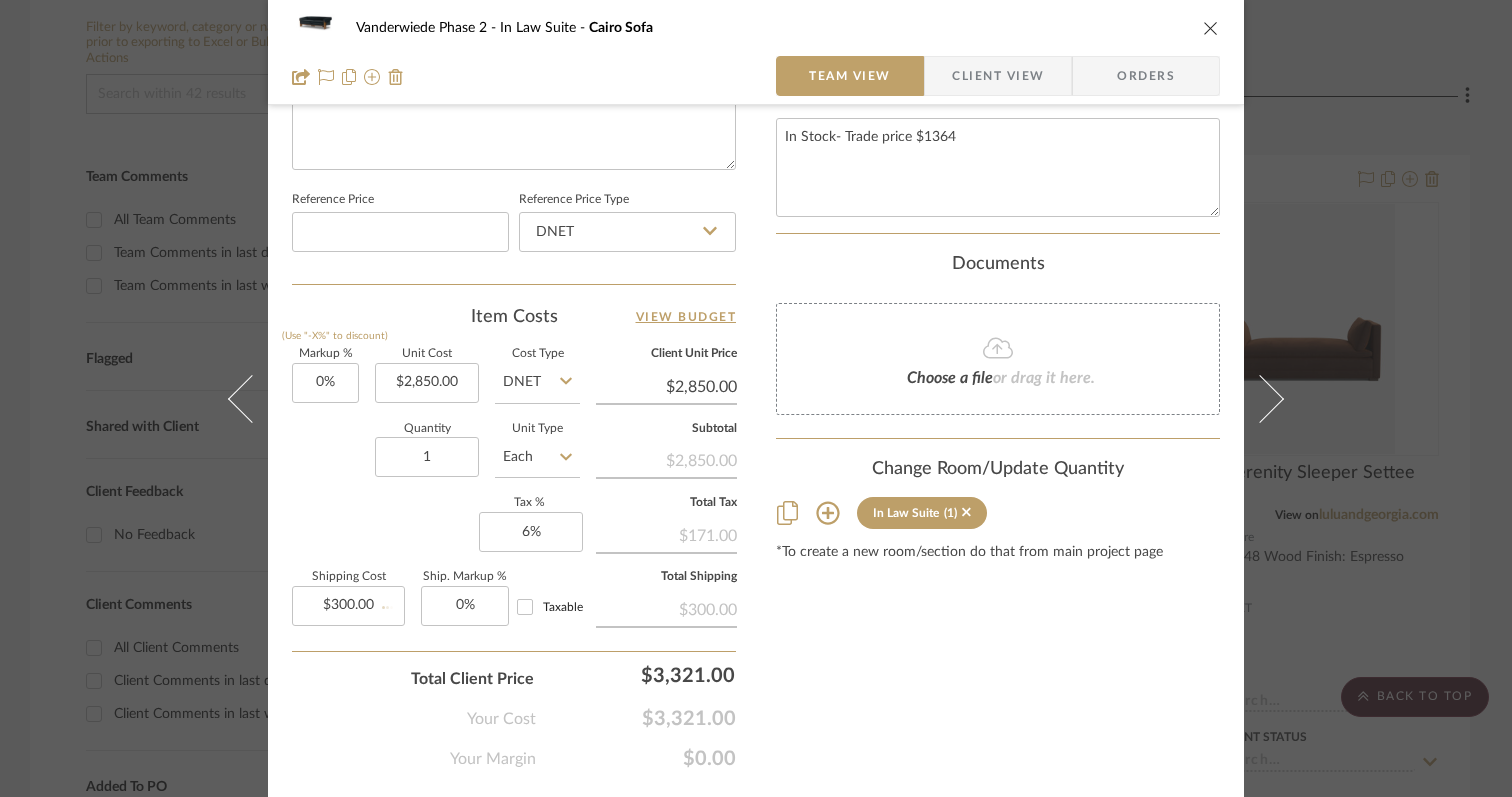 type 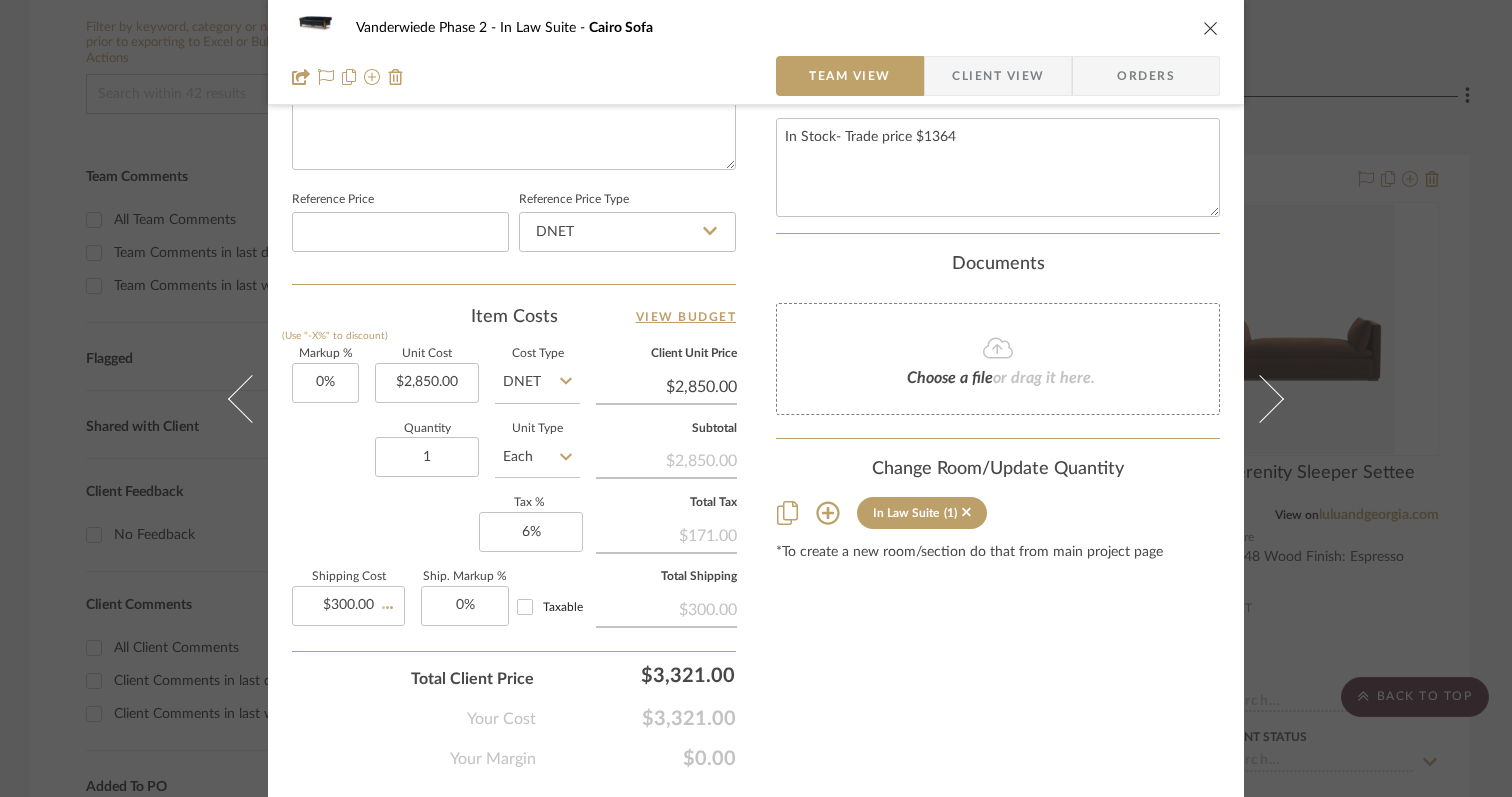 type 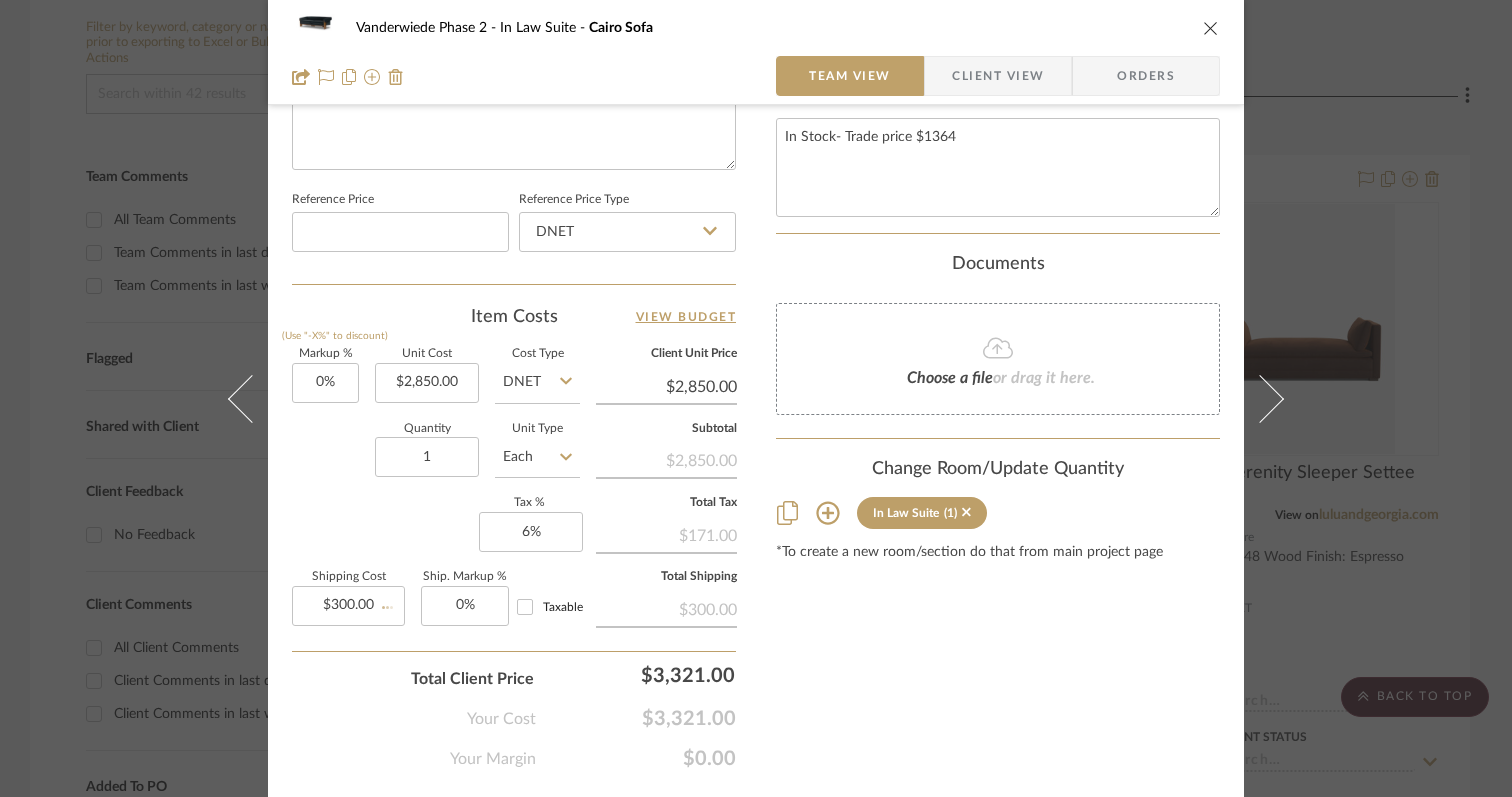 type 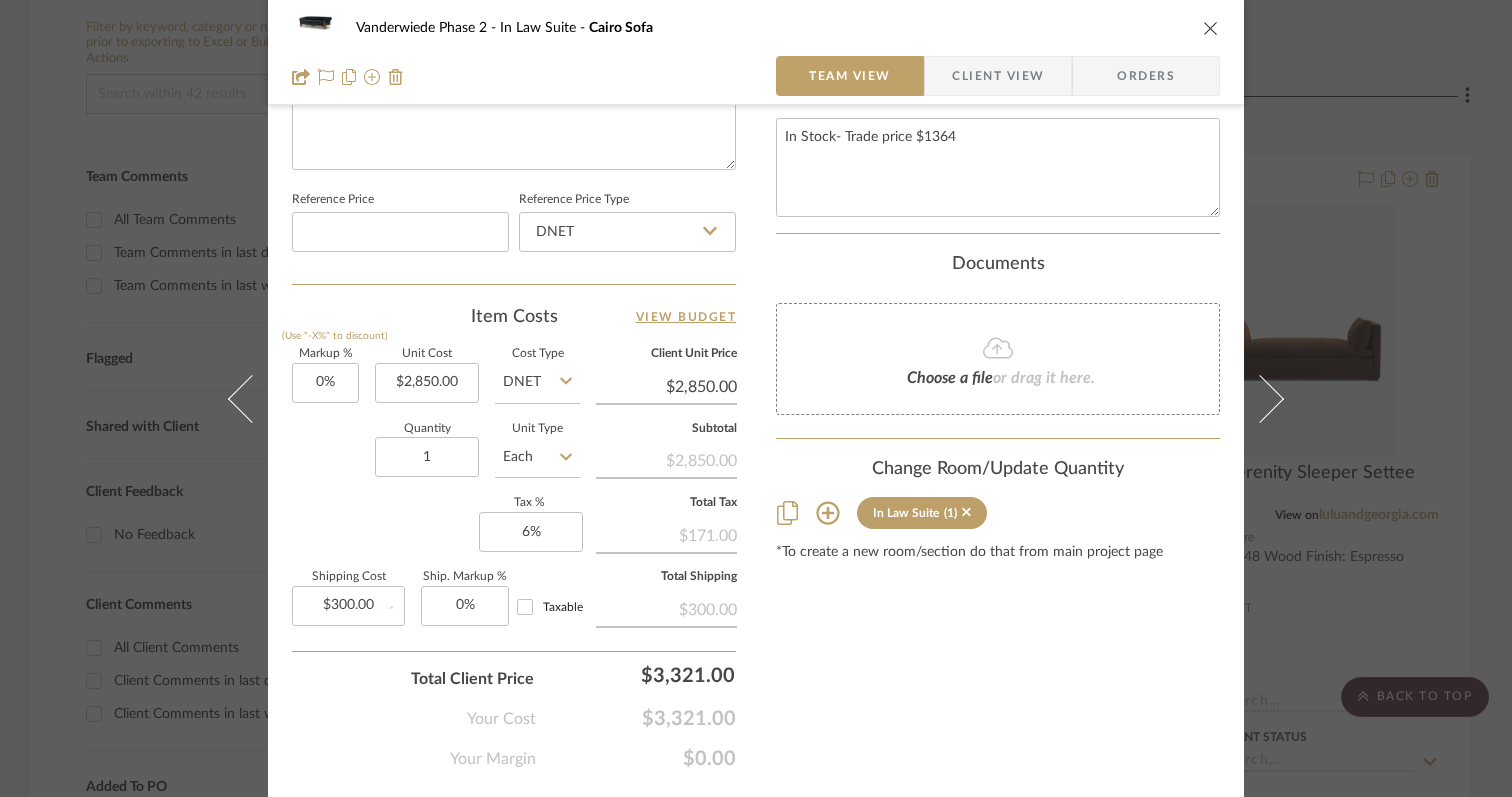 type 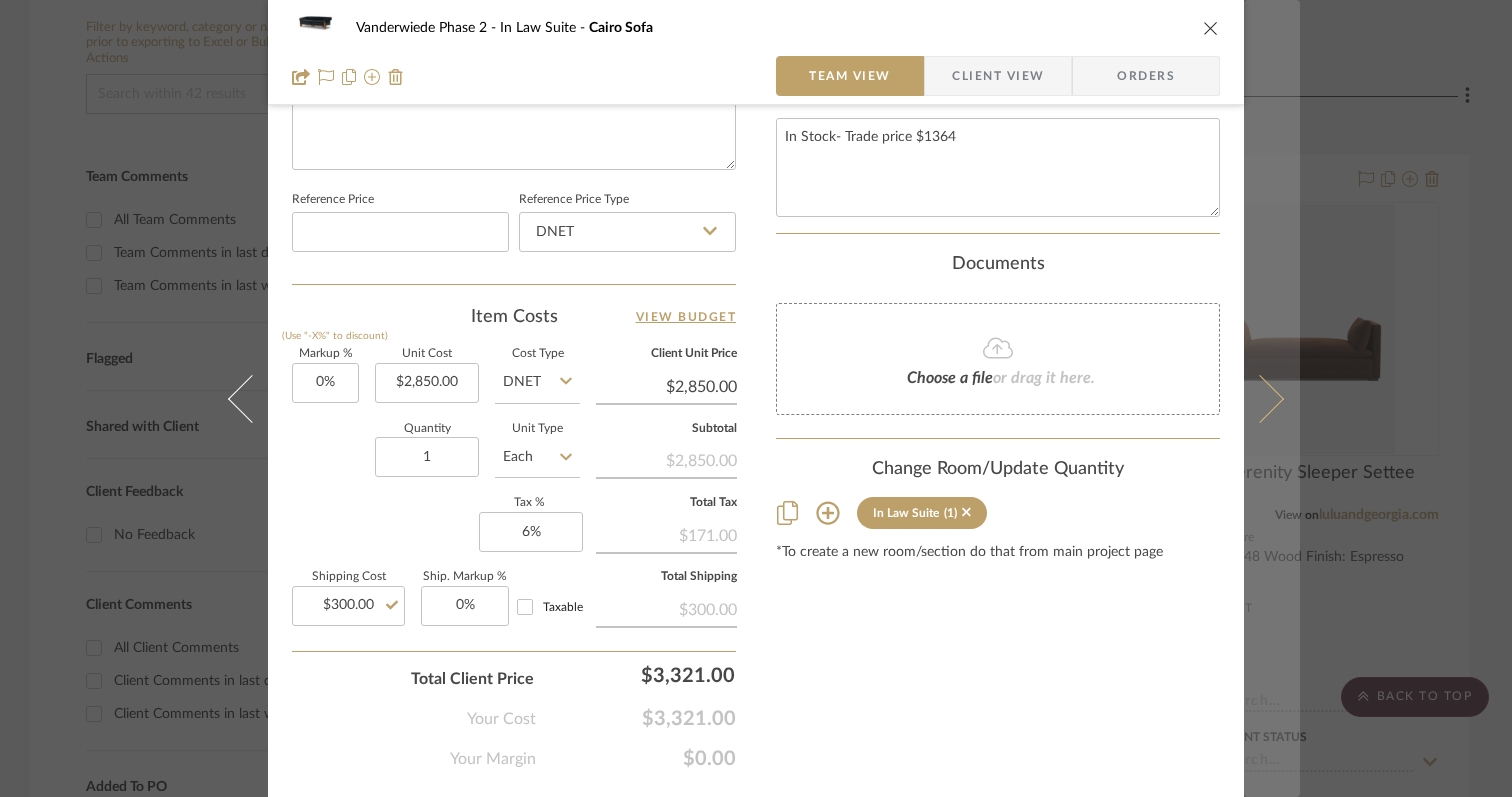 click at bounding box center (1260, 398) 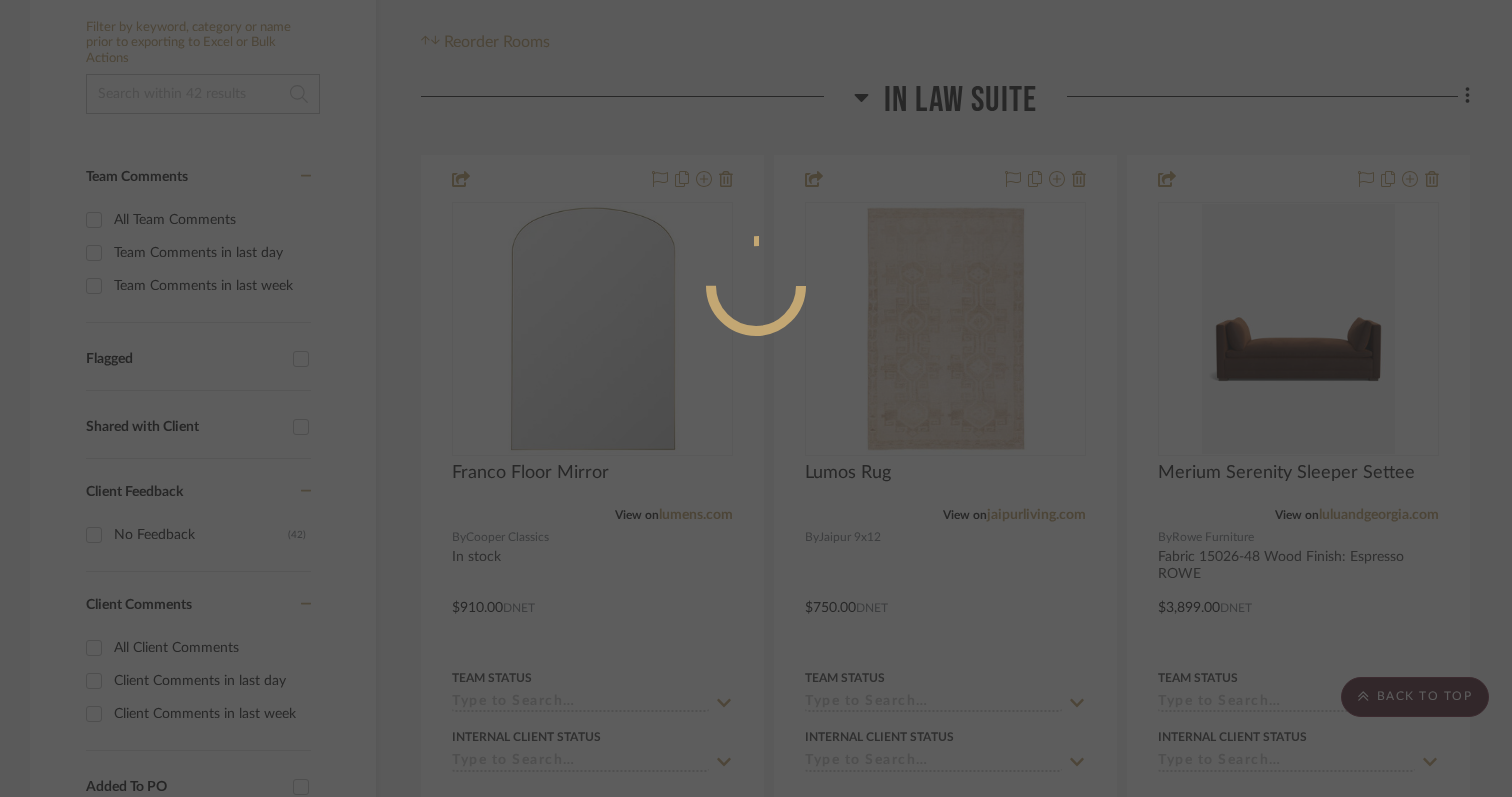 scroll, scrollTop: 1011, scrollLeft: 0, axis: vertical 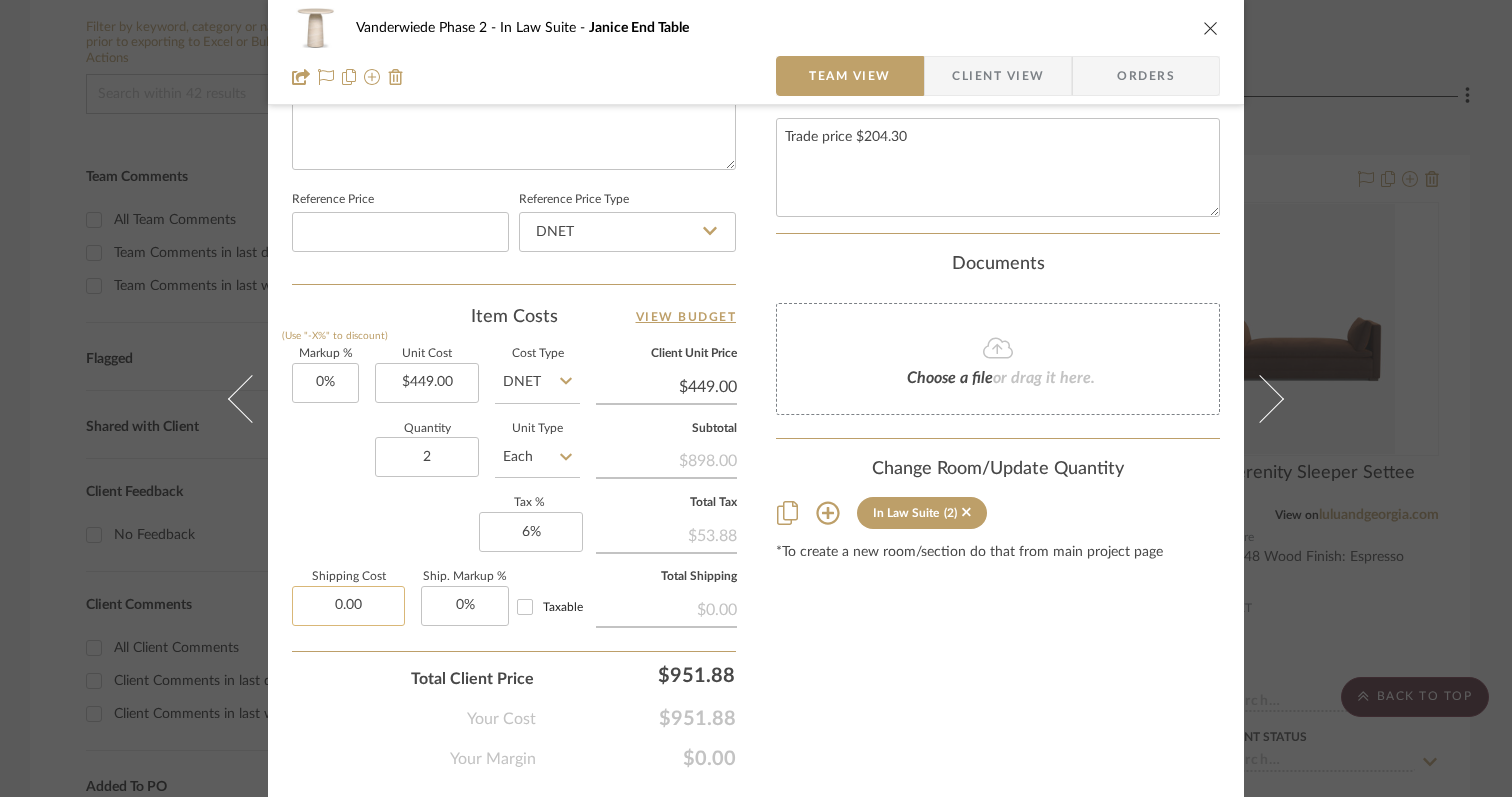 click on "0.00" 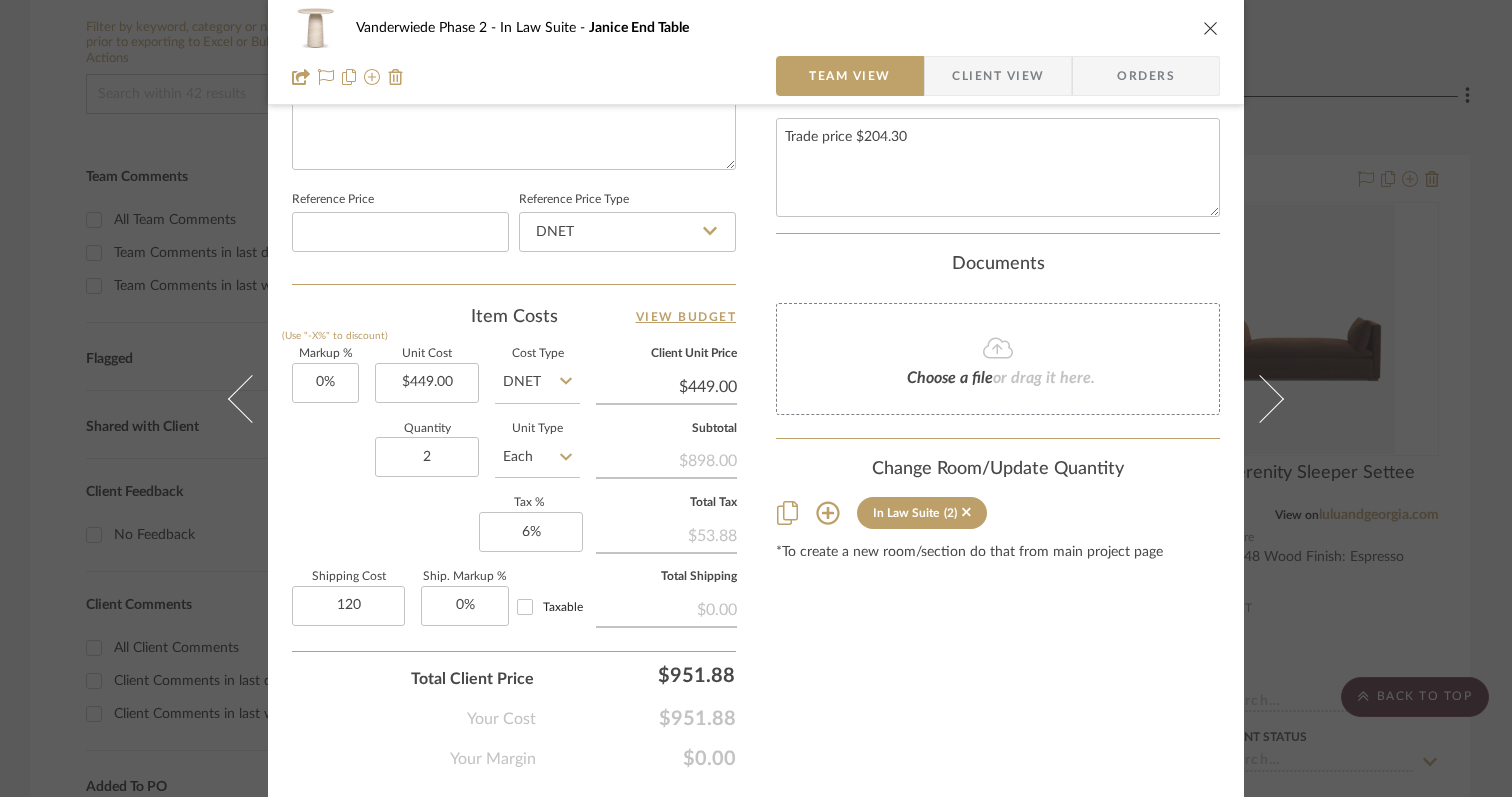type on "$120.00" 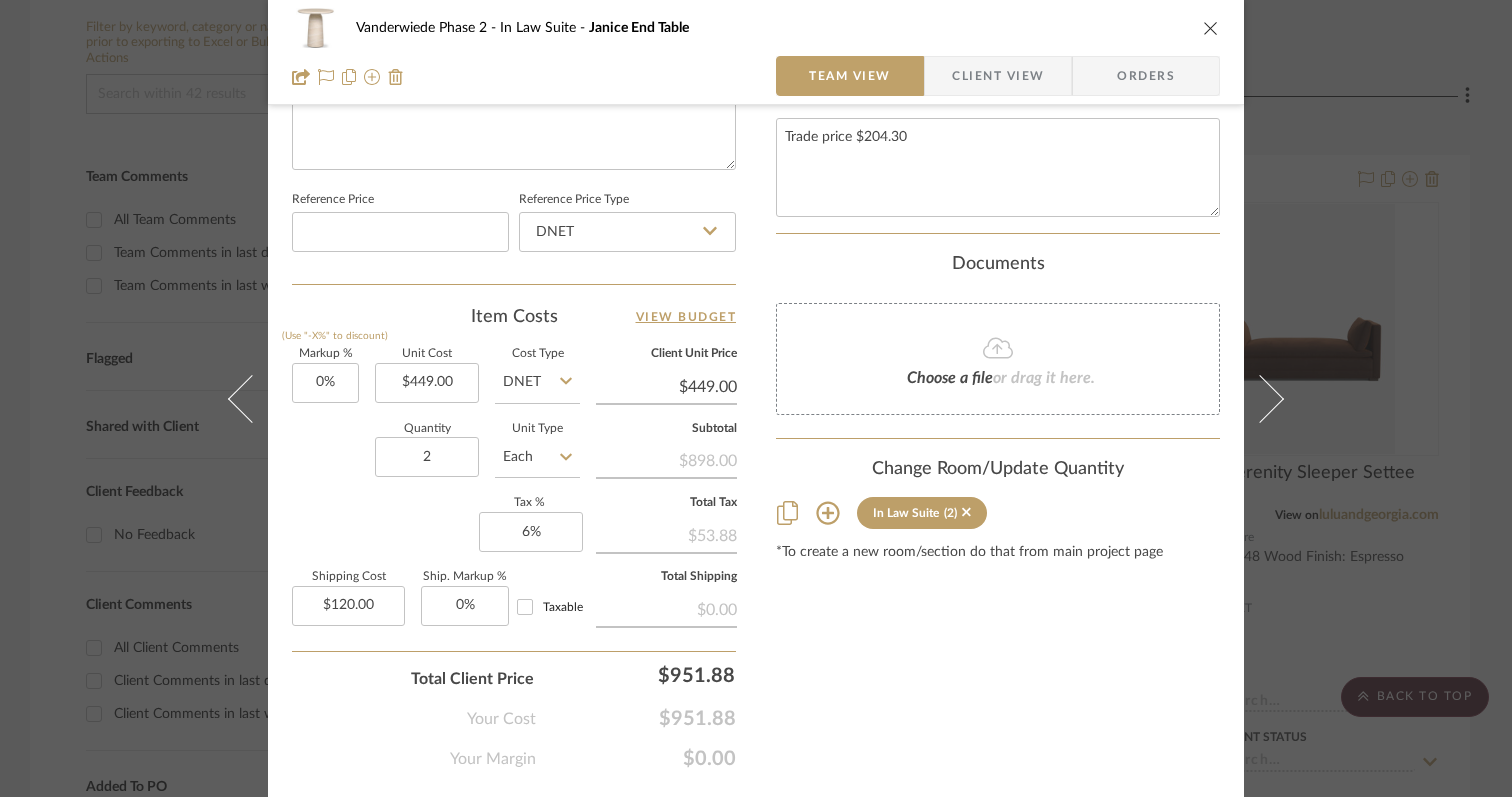 click on "Total Client Price  $951.88" 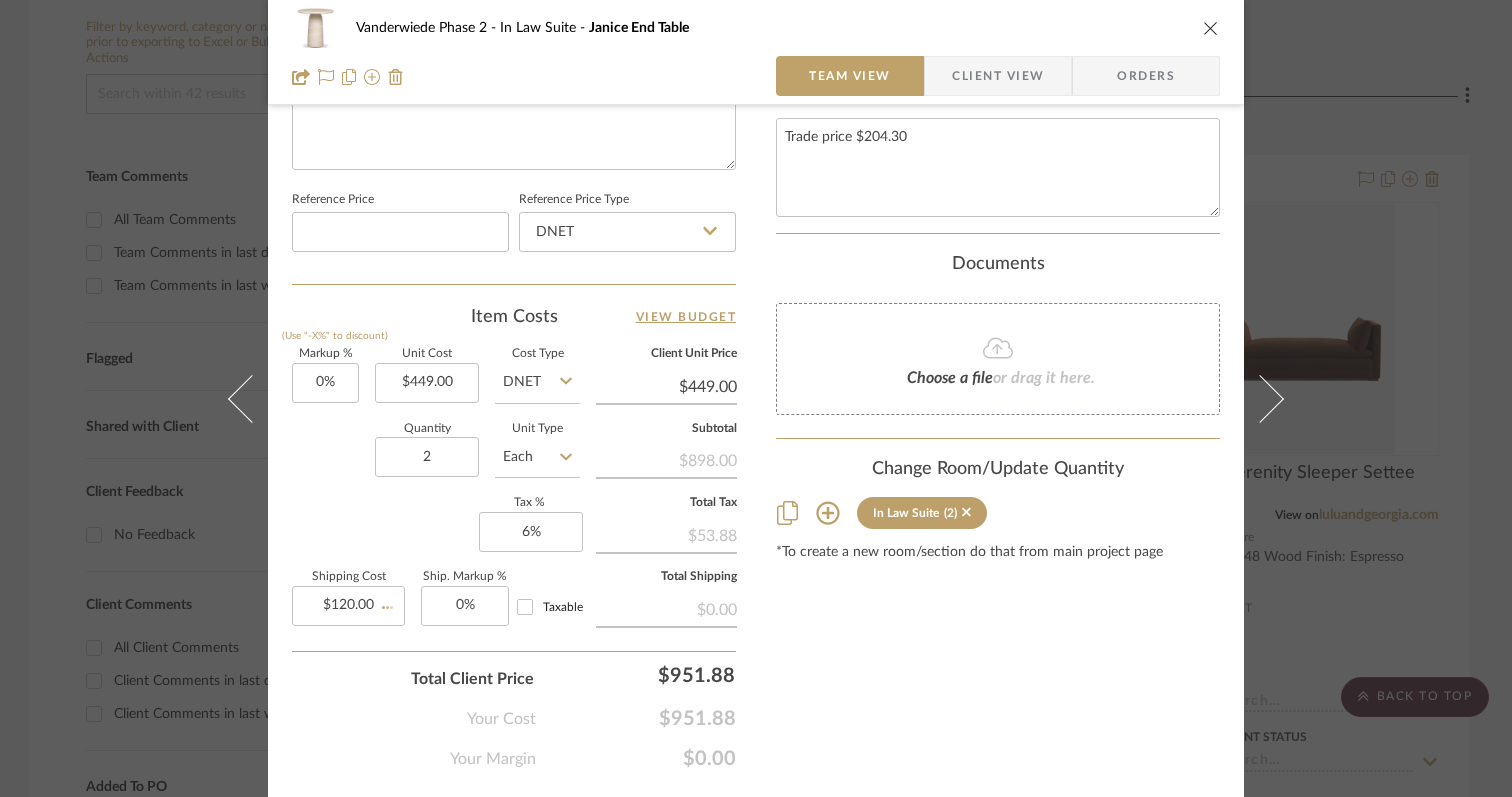 type 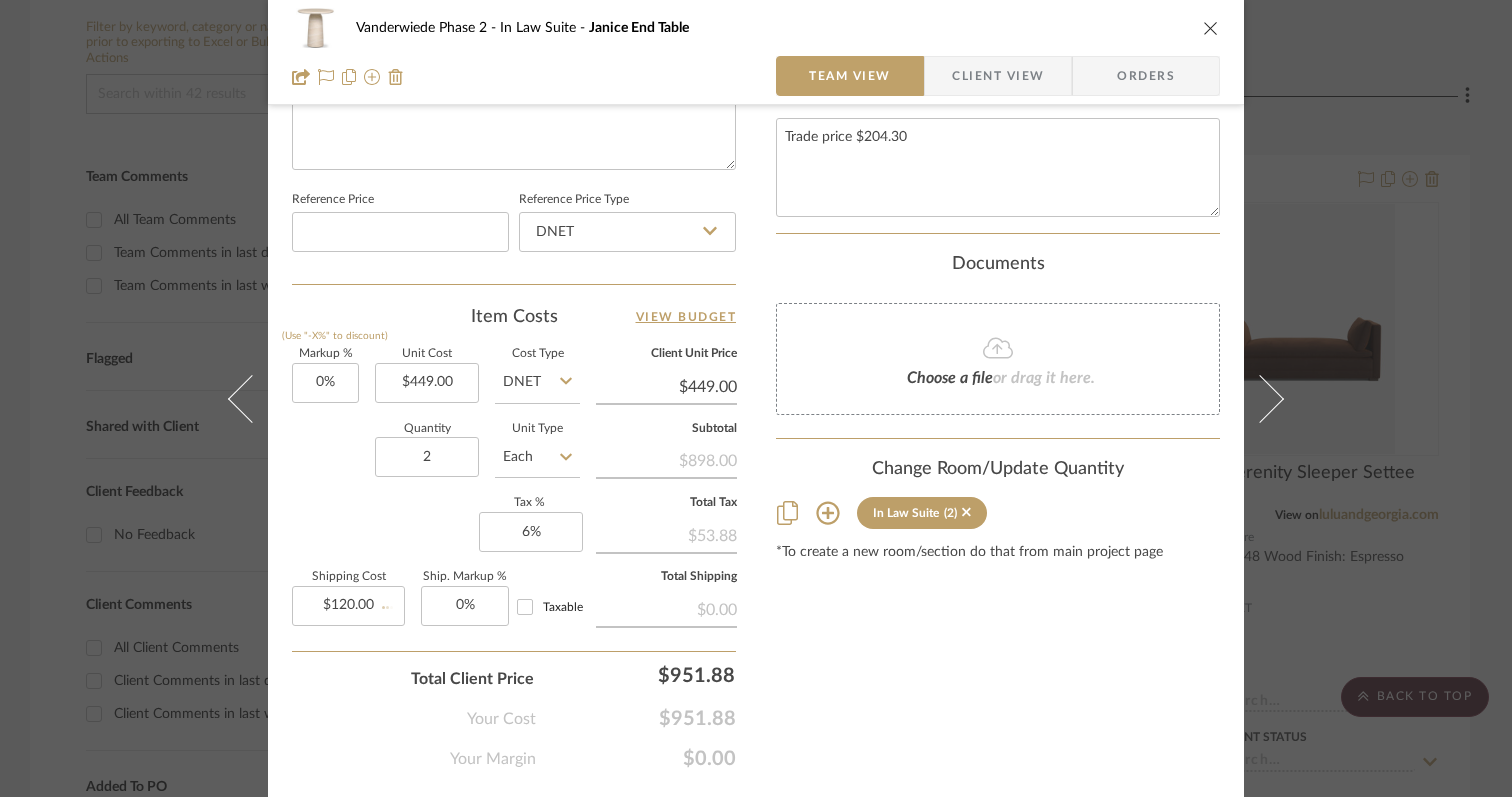 type 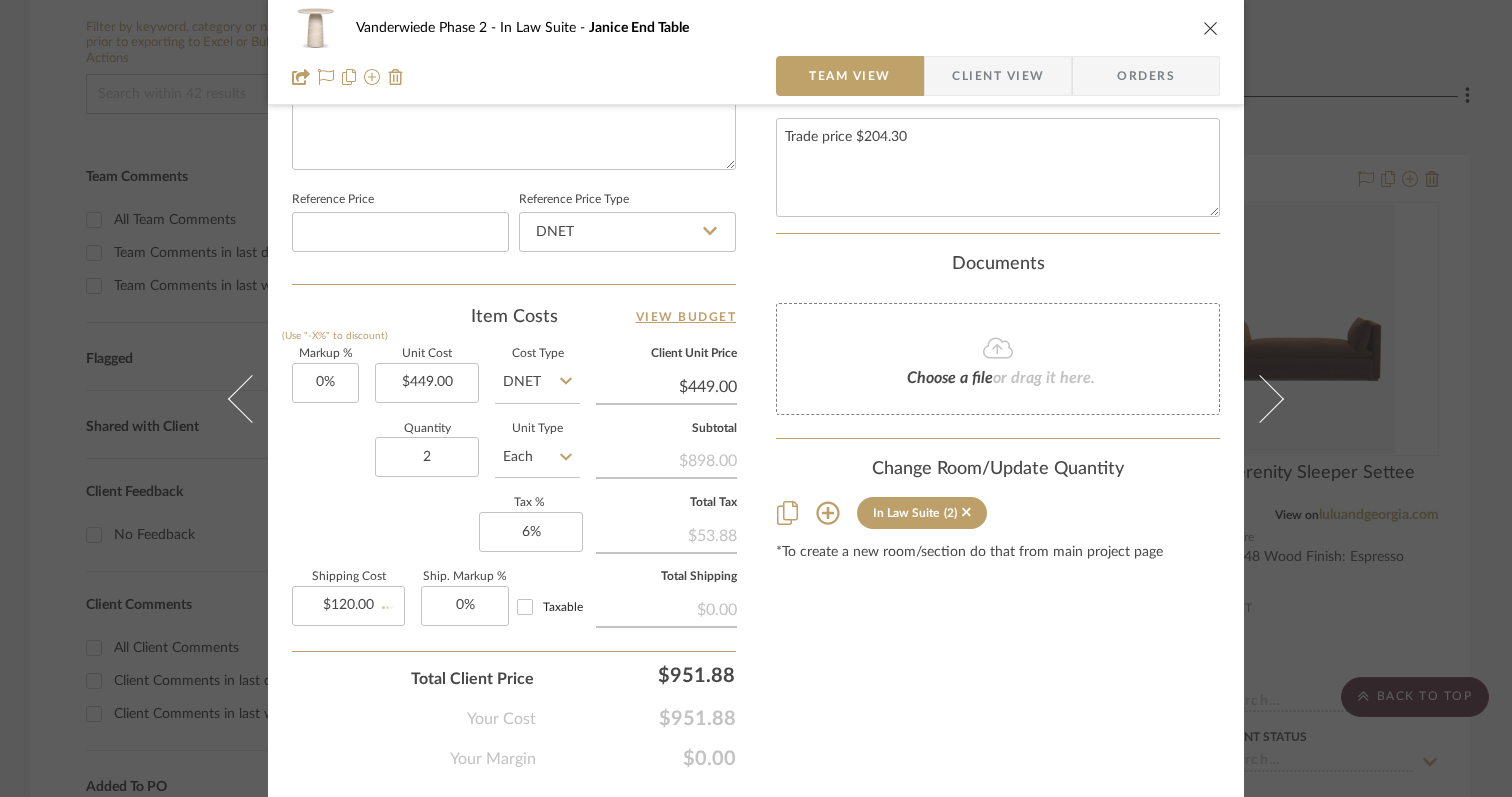 type 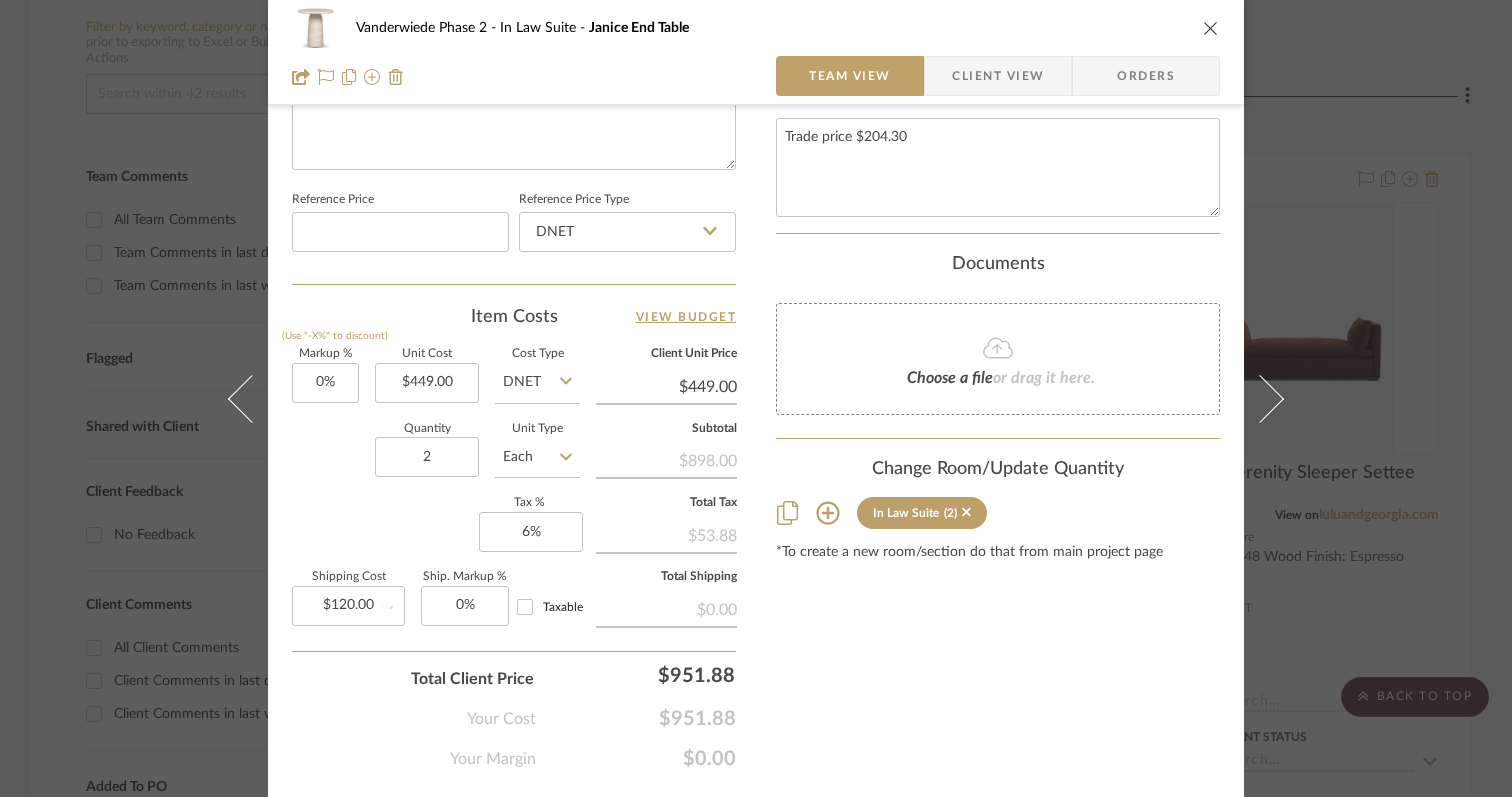 type 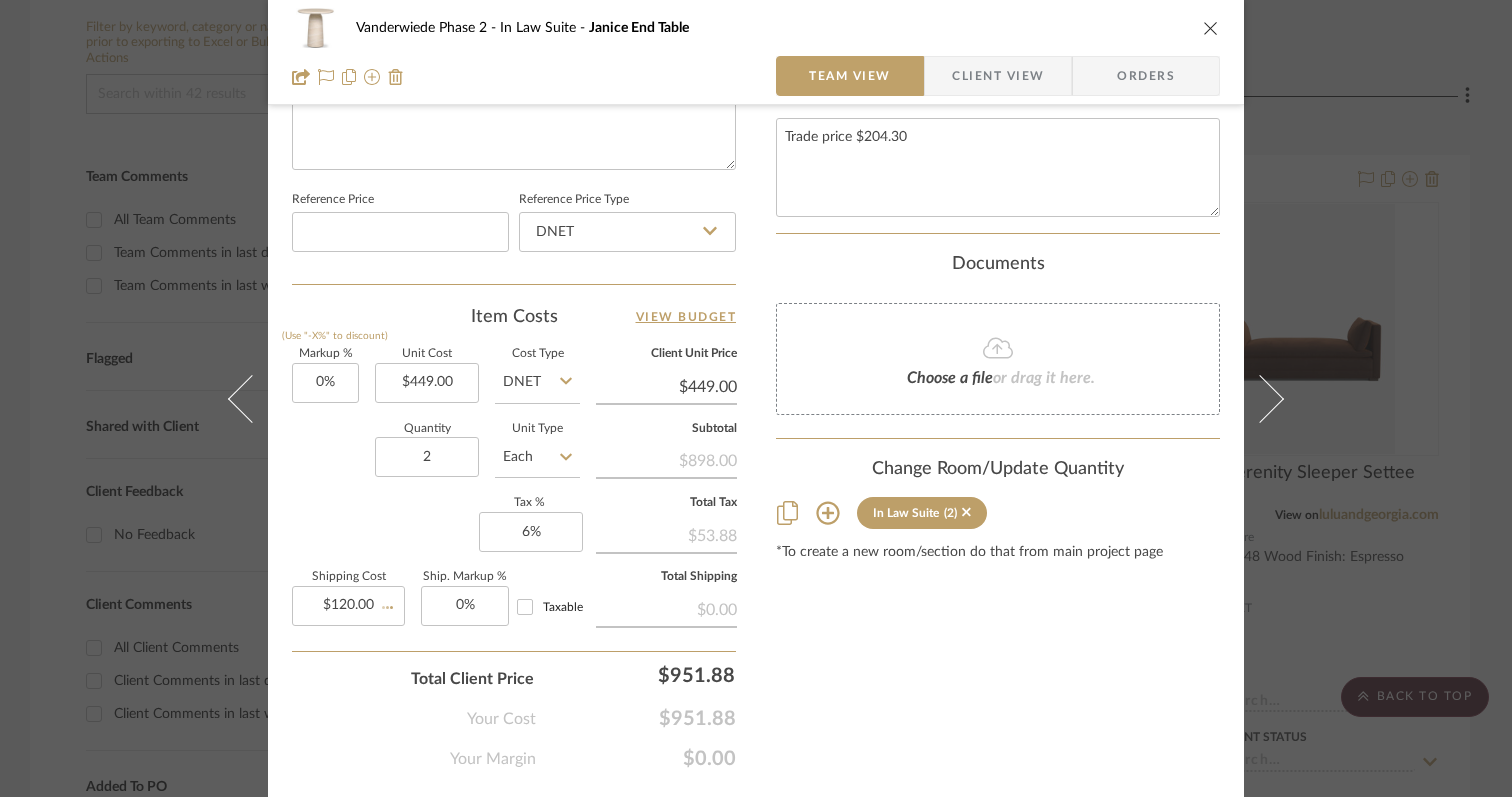 type 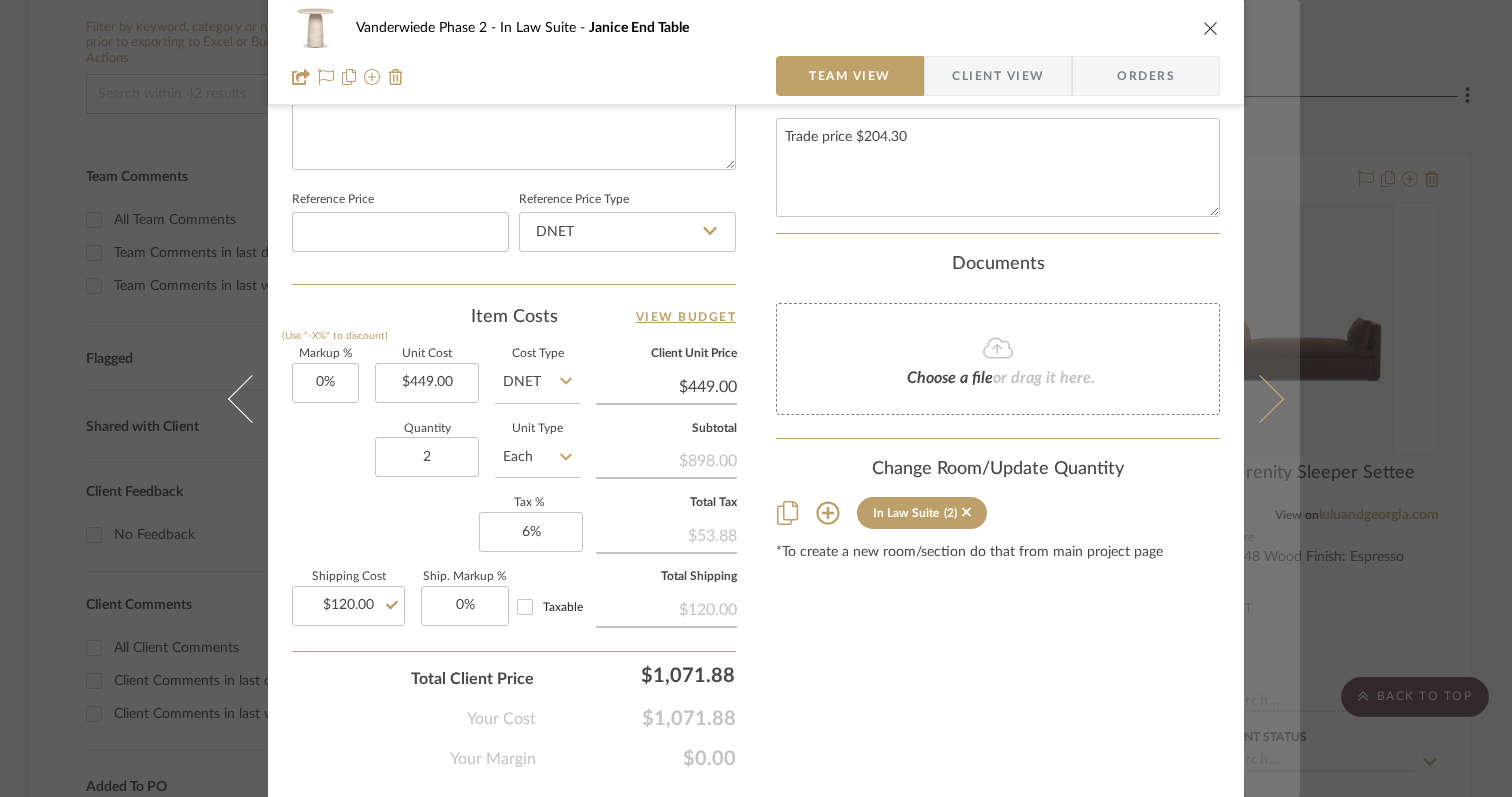 click at bounding box center [1260, 398] 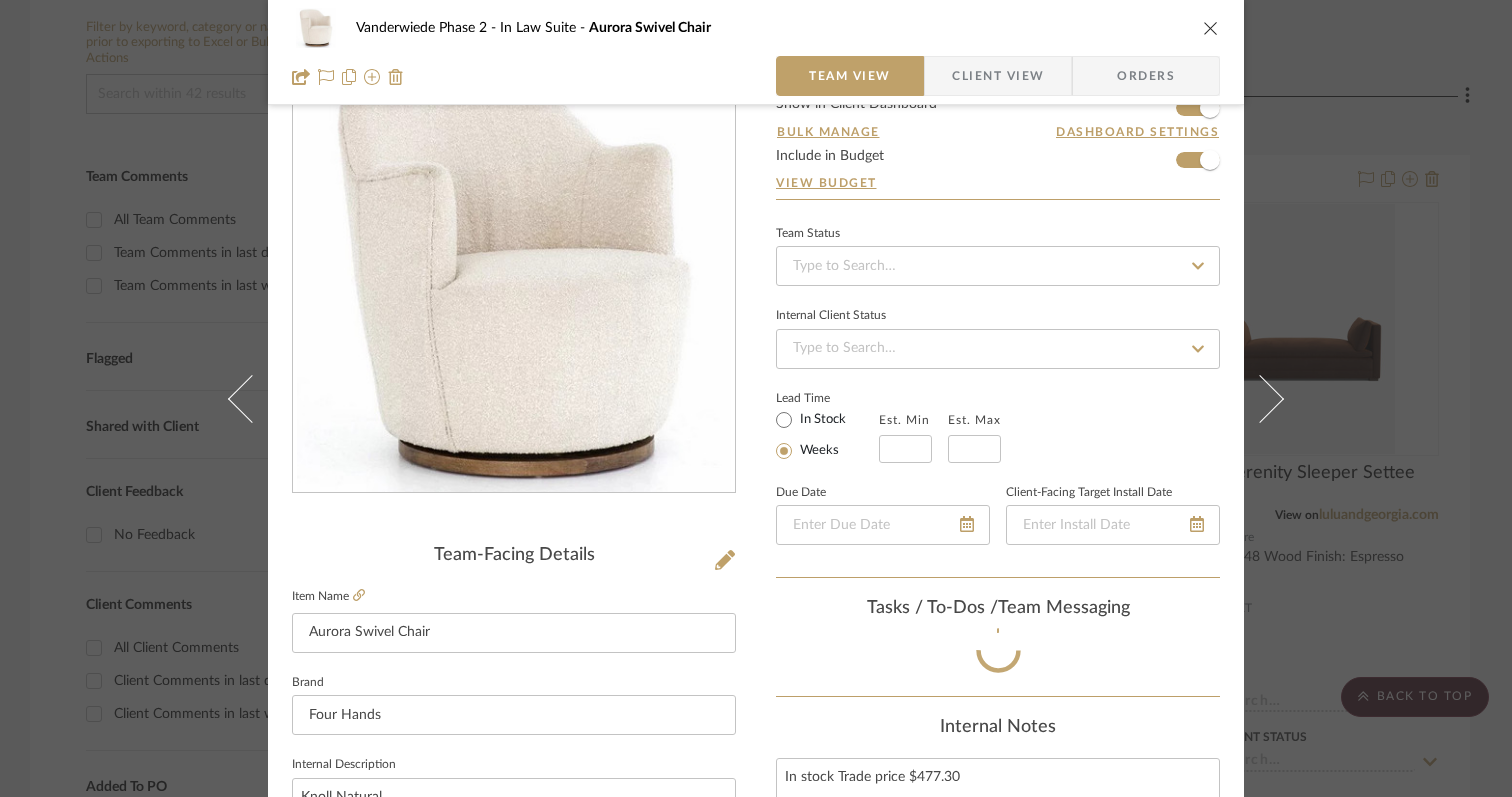 scroll, scrollTop: 1011, scrollLeft: 0, axis: vertical 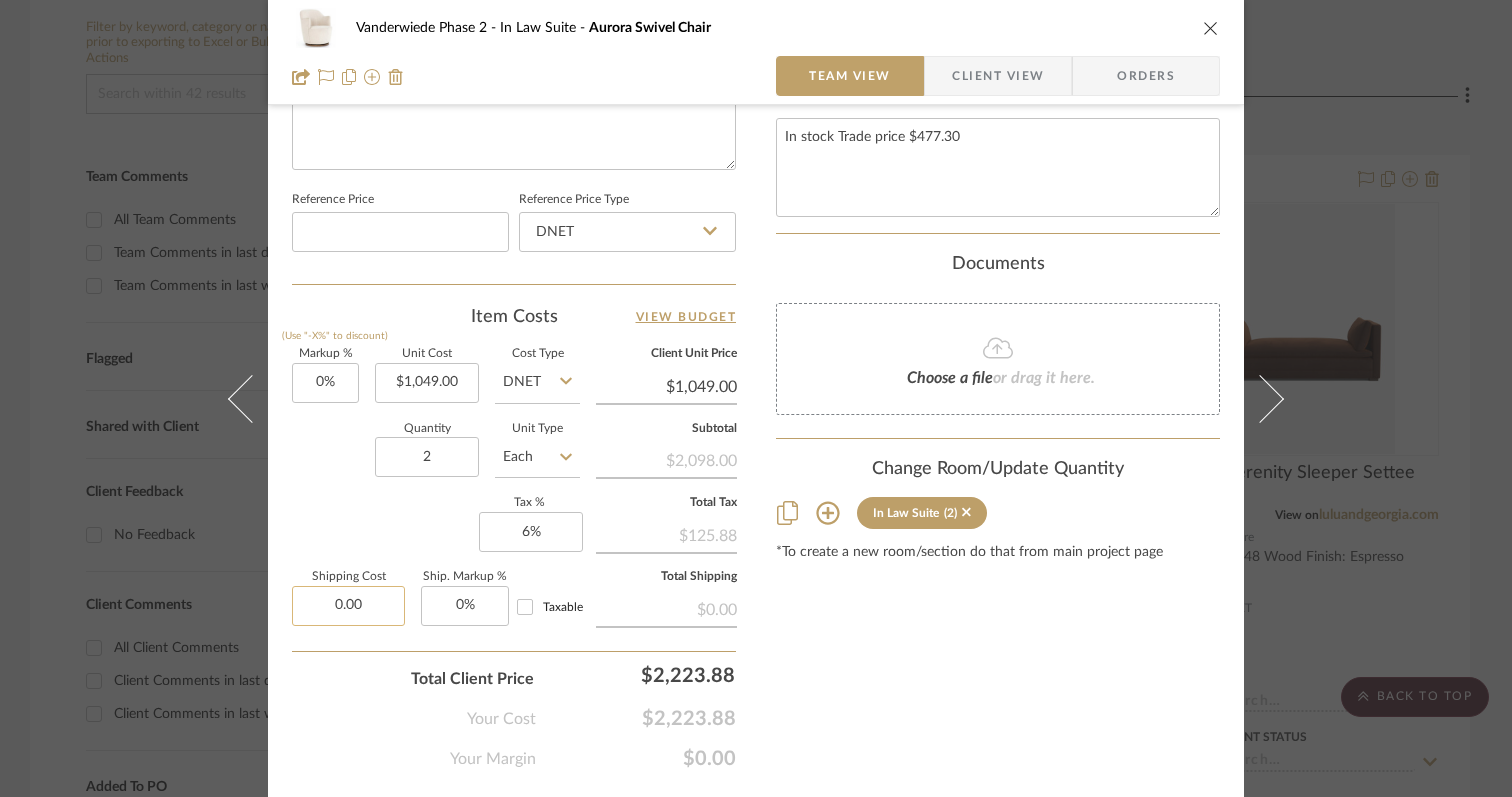 click on "0.00" 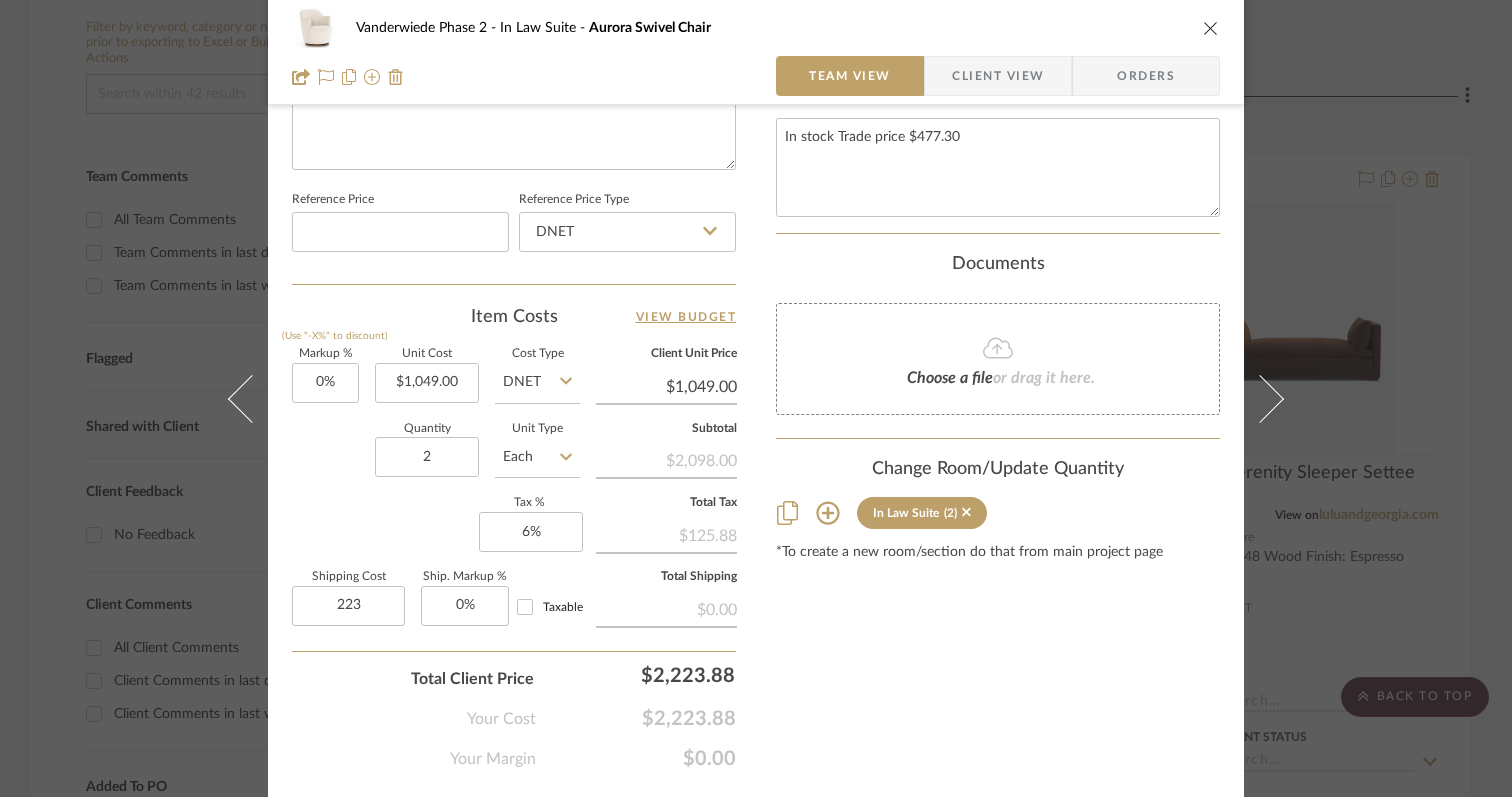 type on "$223.00" 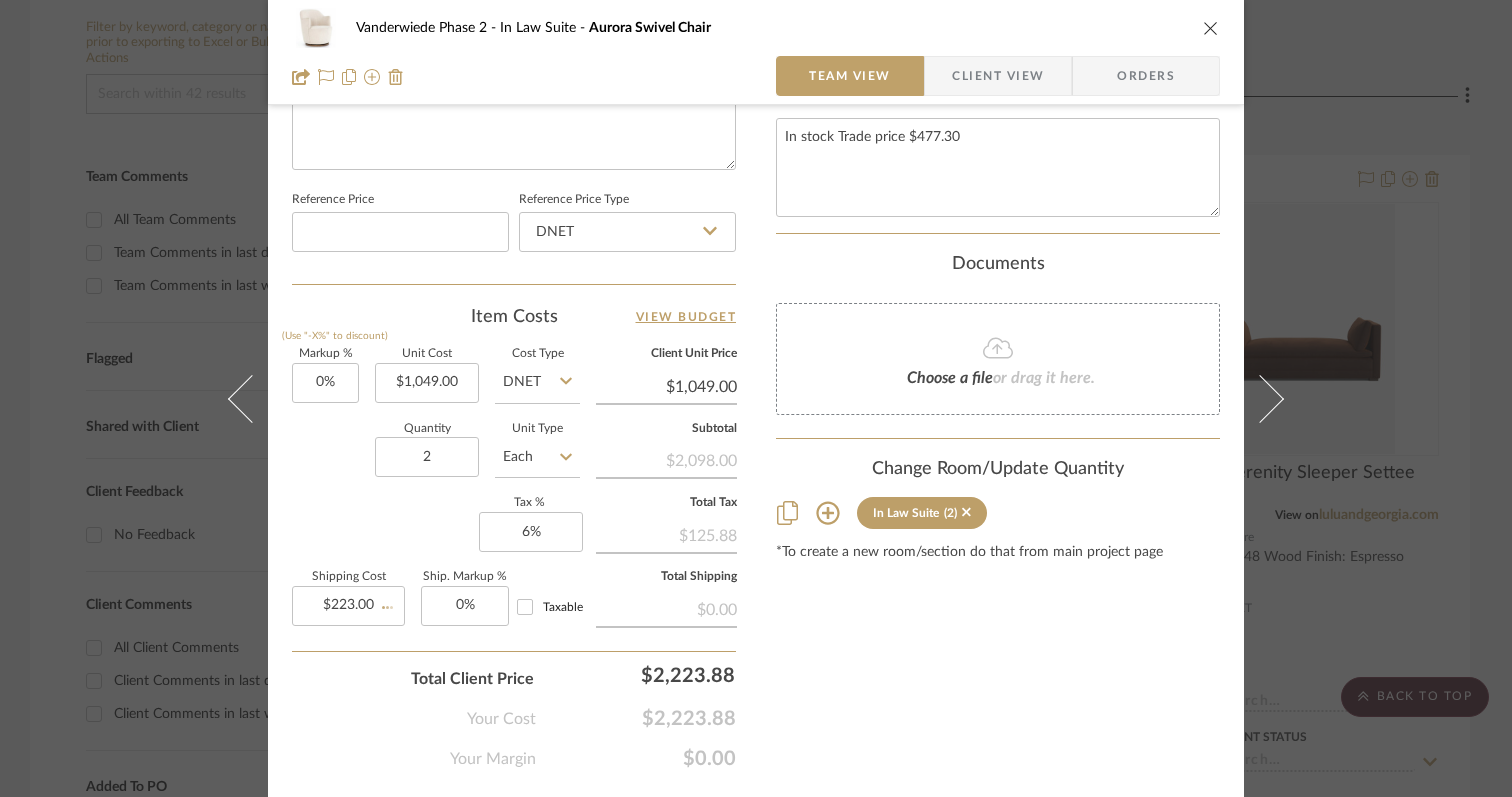click on "Vanderwiede Phase 2 In Law Suite Aurora Swivel Chair Team View Client View Orders  Team-Facing Details   Item Name  Aurora Swivel Chair  Brand  Four Hands  Internal Description  Knoll Natural  Dimensions   Product Specifications  In stock  Reference Price   Reference Price Type  DNET  Item Costs   View Budget   Markup %  (Use "-X%" to discount) 0%  Unit Cost  $1,049.00  Cost Type  DNET  Client Unit Price  $1,049.00  Quantity  2  Unit Type  Each  Subtotal   $2,098.00   Tax %  6%  Total Tax   $125.88   Shipping Cost  $223.00  Ship. Markup %  0% Taxable  Total Shipping   $0.00  Total Client Price  $2,223.88  Your Cost  $2,223.88  Your Margin  $0.00  Content here copies to Client View - confirm visibility there.  Show in Client Dashboard  Bulk Manage Dashboard Settings  Include in Budget   View Budget  Team Status Internal Client Status  Lead Time  In Stock Weeks  Est. Min   Est. Max   Due Date   Client-Facing Target Install Date  Tasks / To-Dos /  team Messaging Invite Collaborator Recipients: ,  Internal Notes" at bounding box center (756, -73) 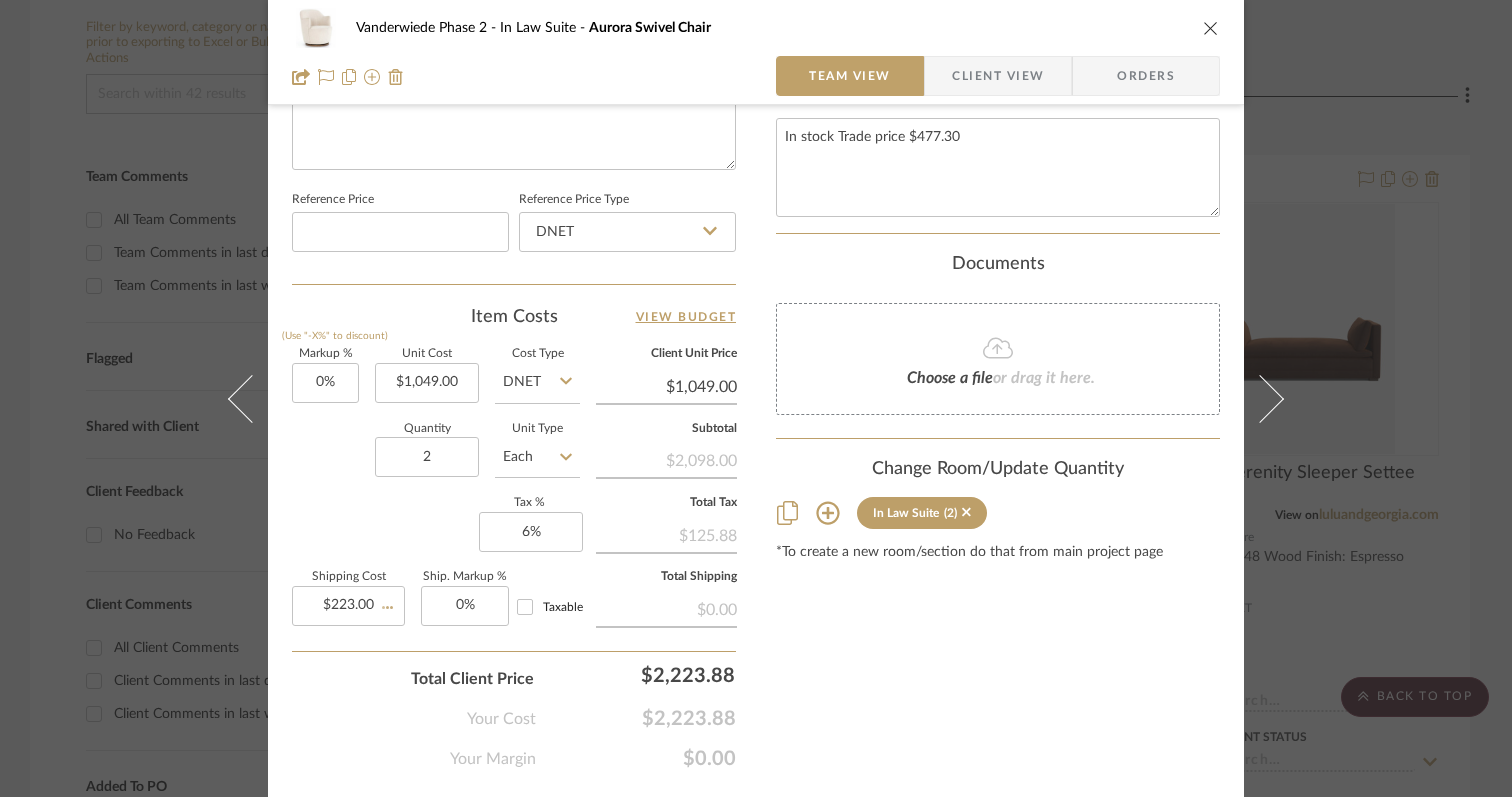 type 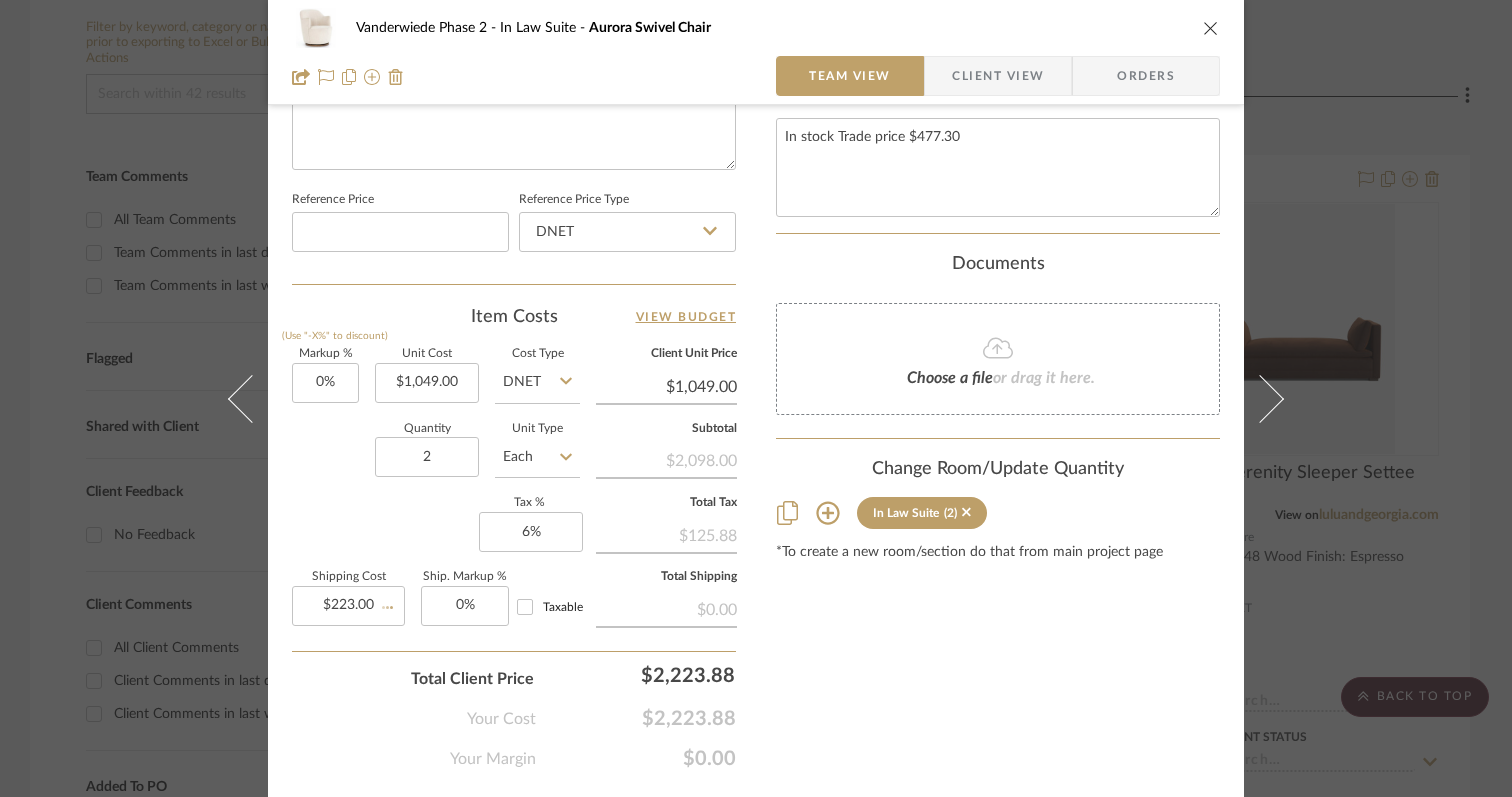 type 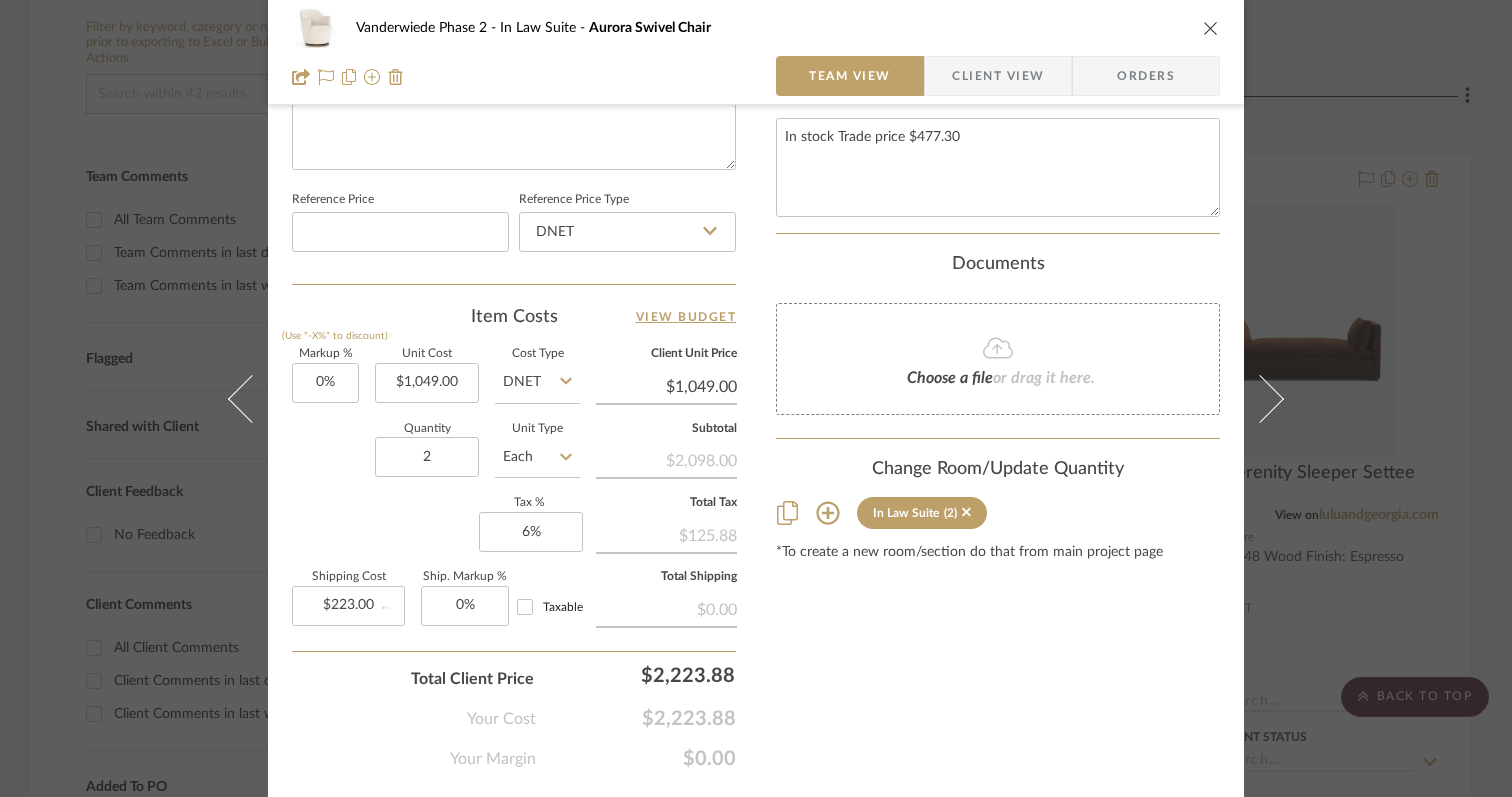 type 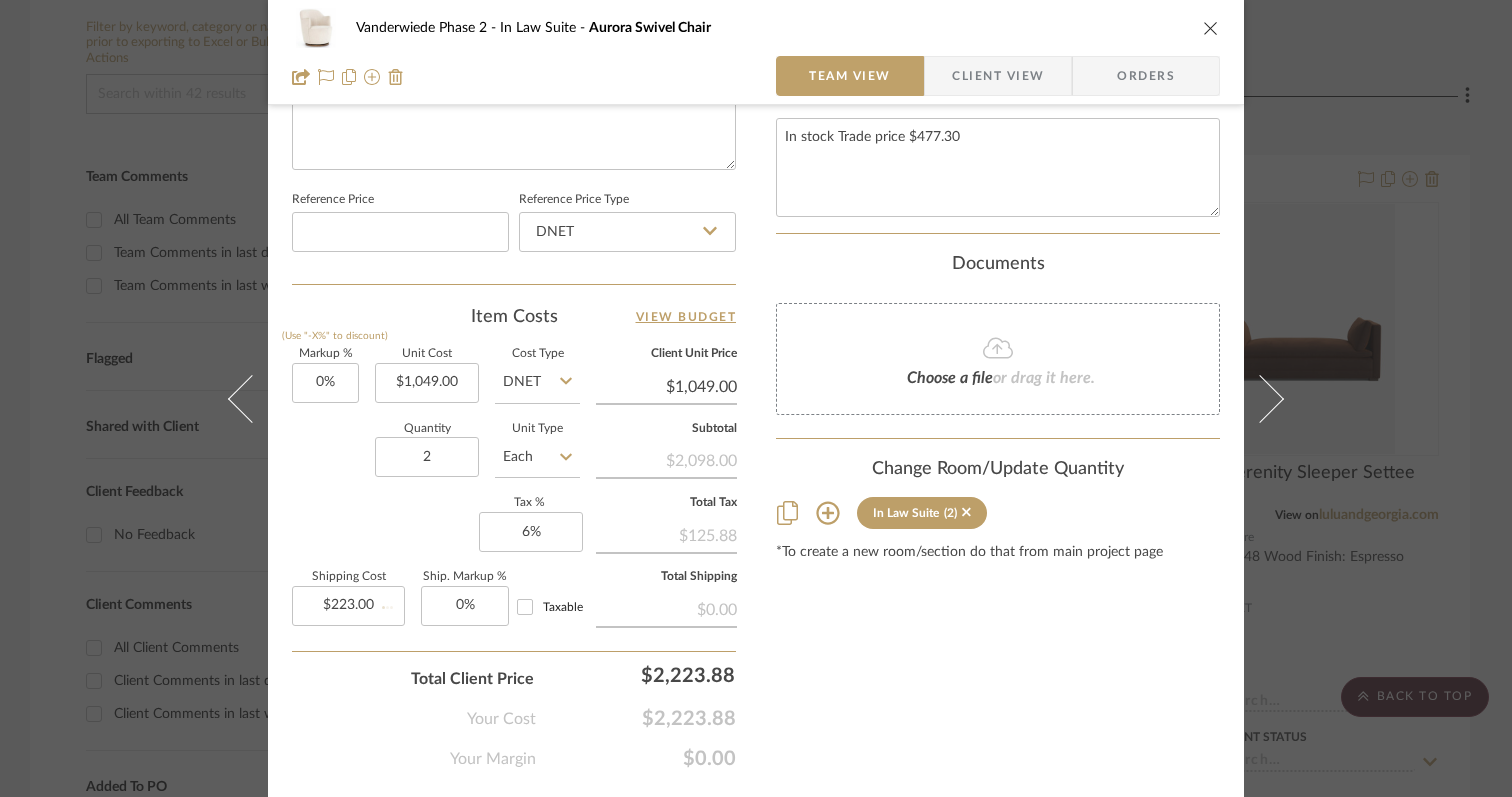 type 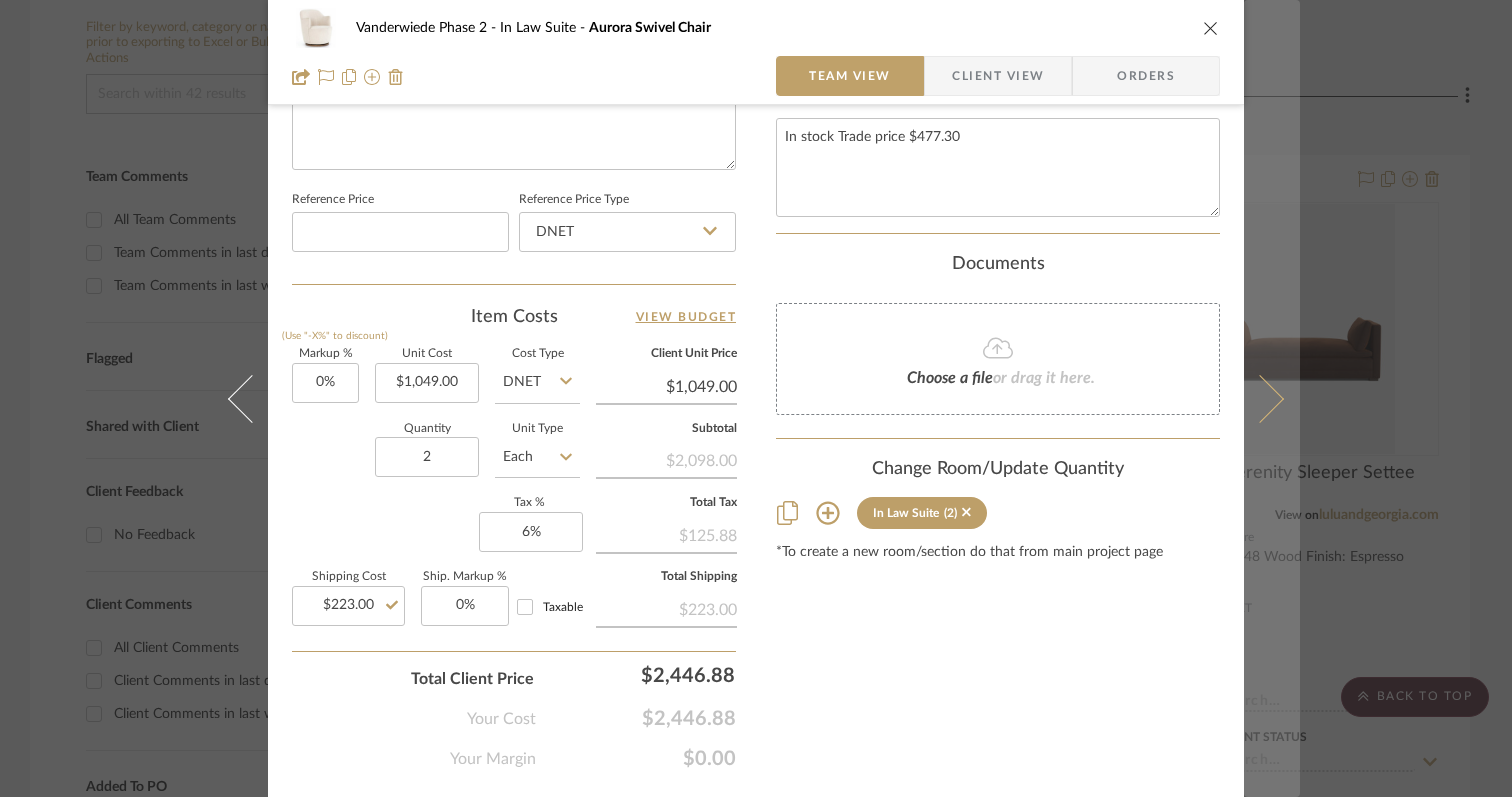 click at bounding box center (1260, 398) 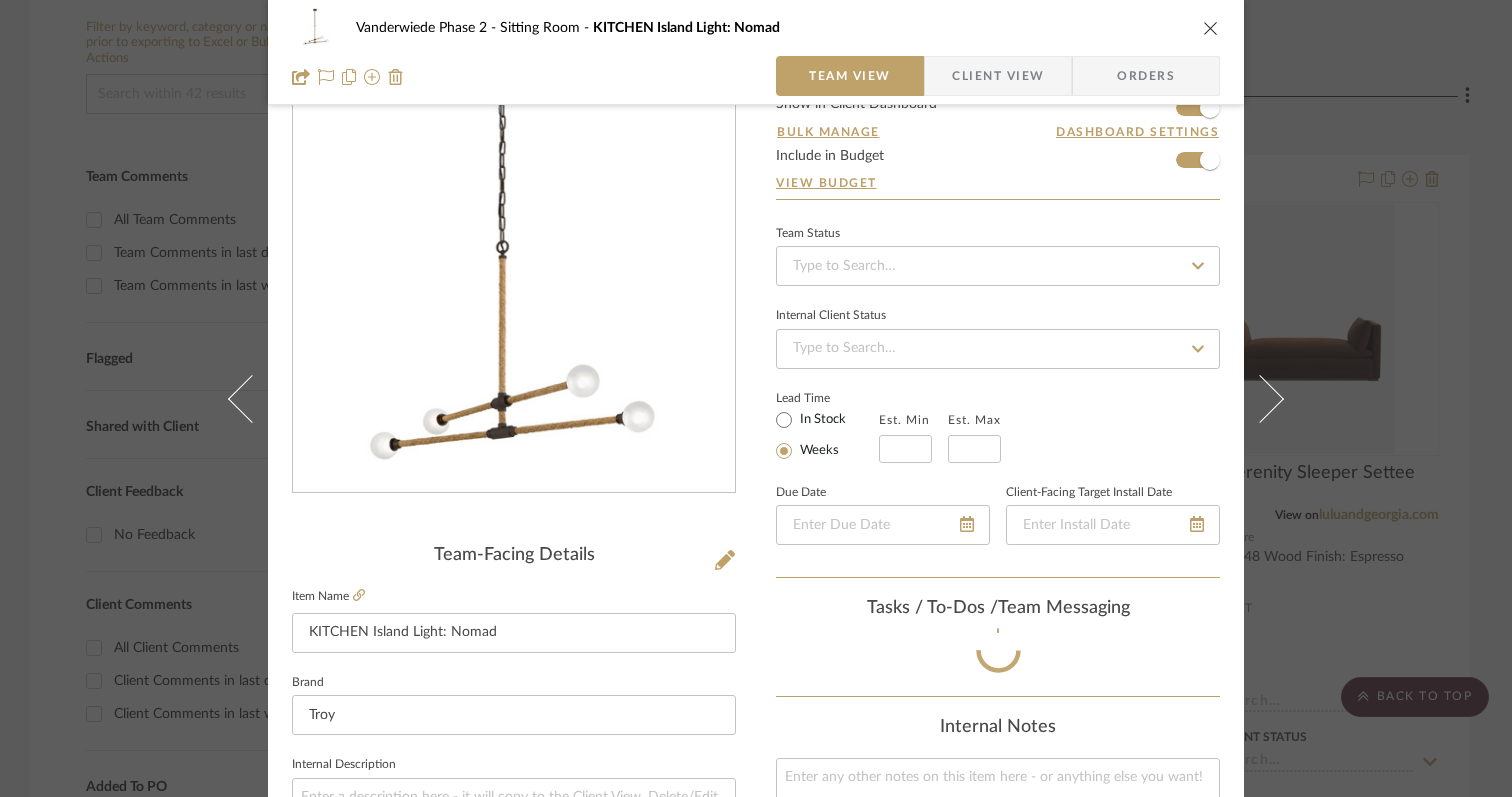 scroll, scrollTop: 1011, scrollLeft: 0, axis: vertical 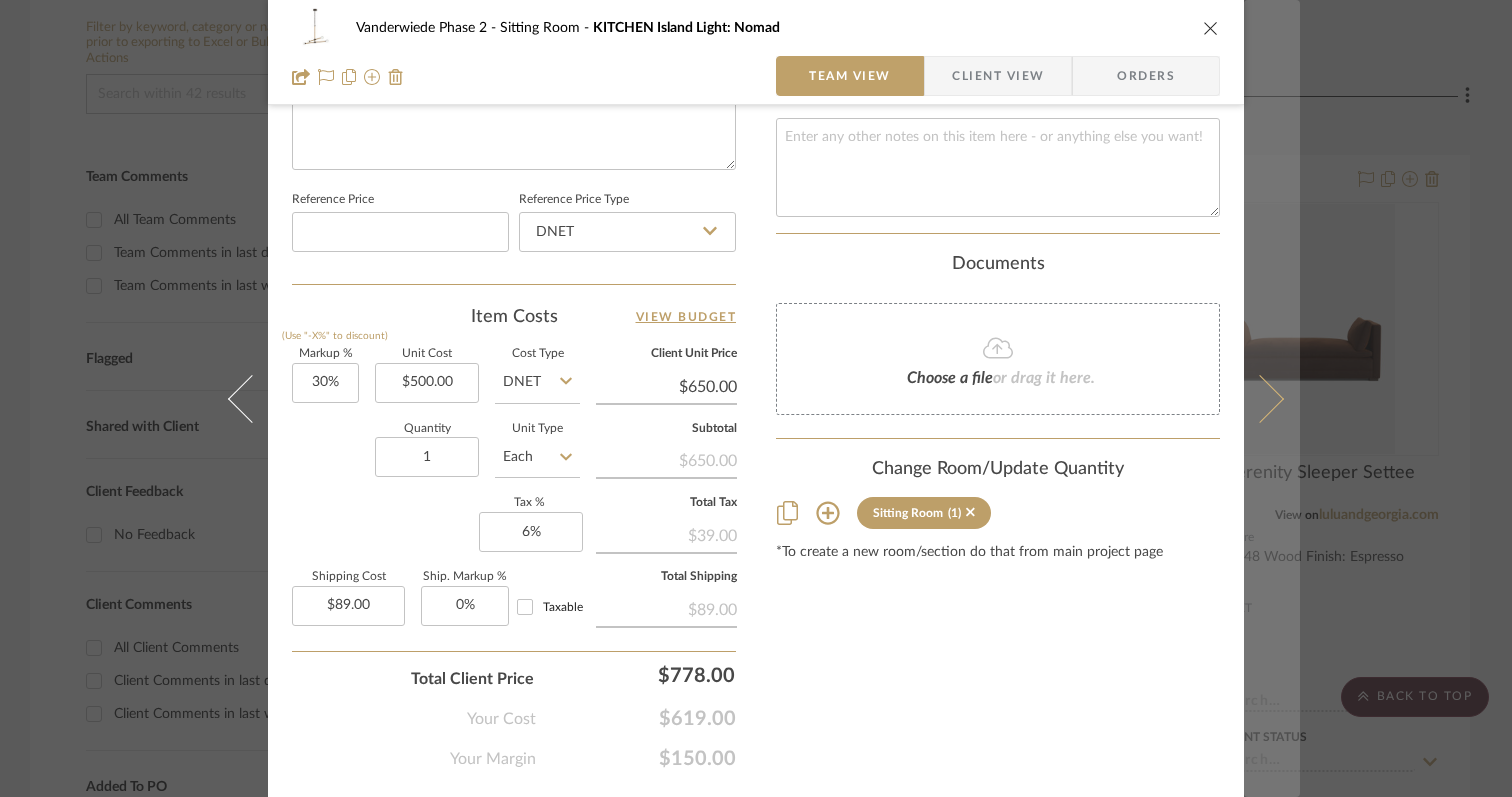 click at bounding box center (1260, 398) 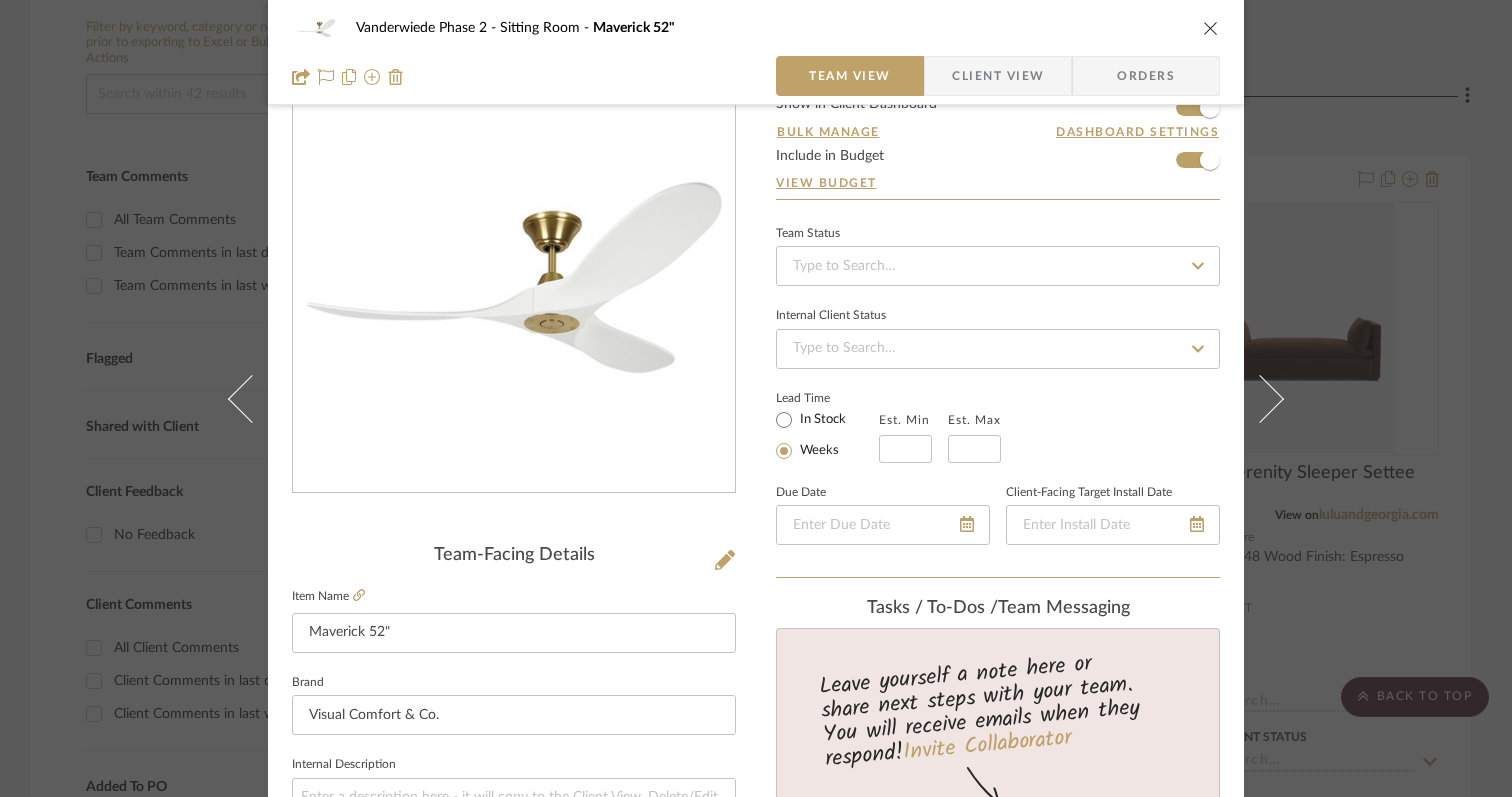 scroll, scrollTop: 1011, scrollLeft: 0, axis: vertical 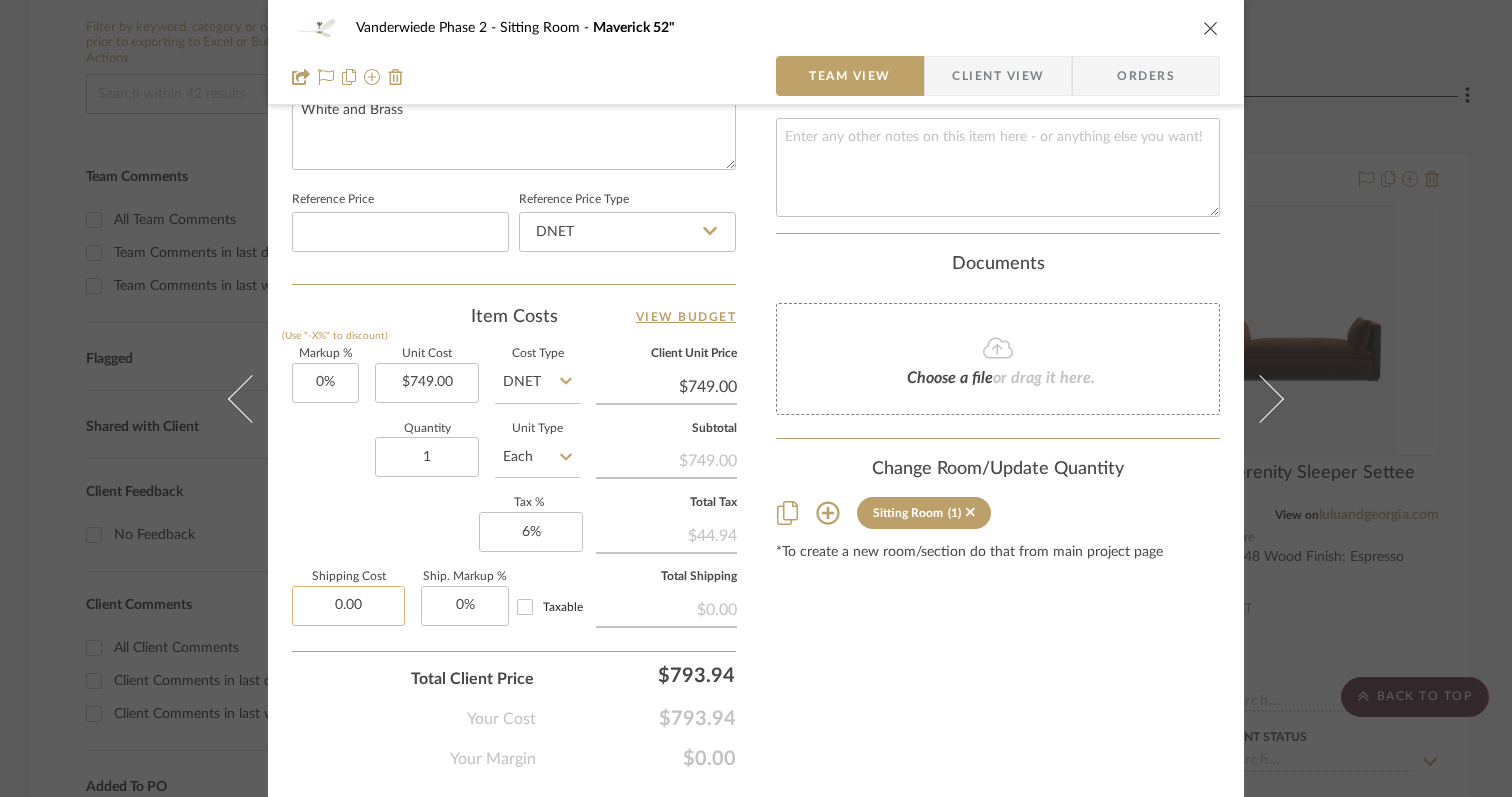 click on "0.00" 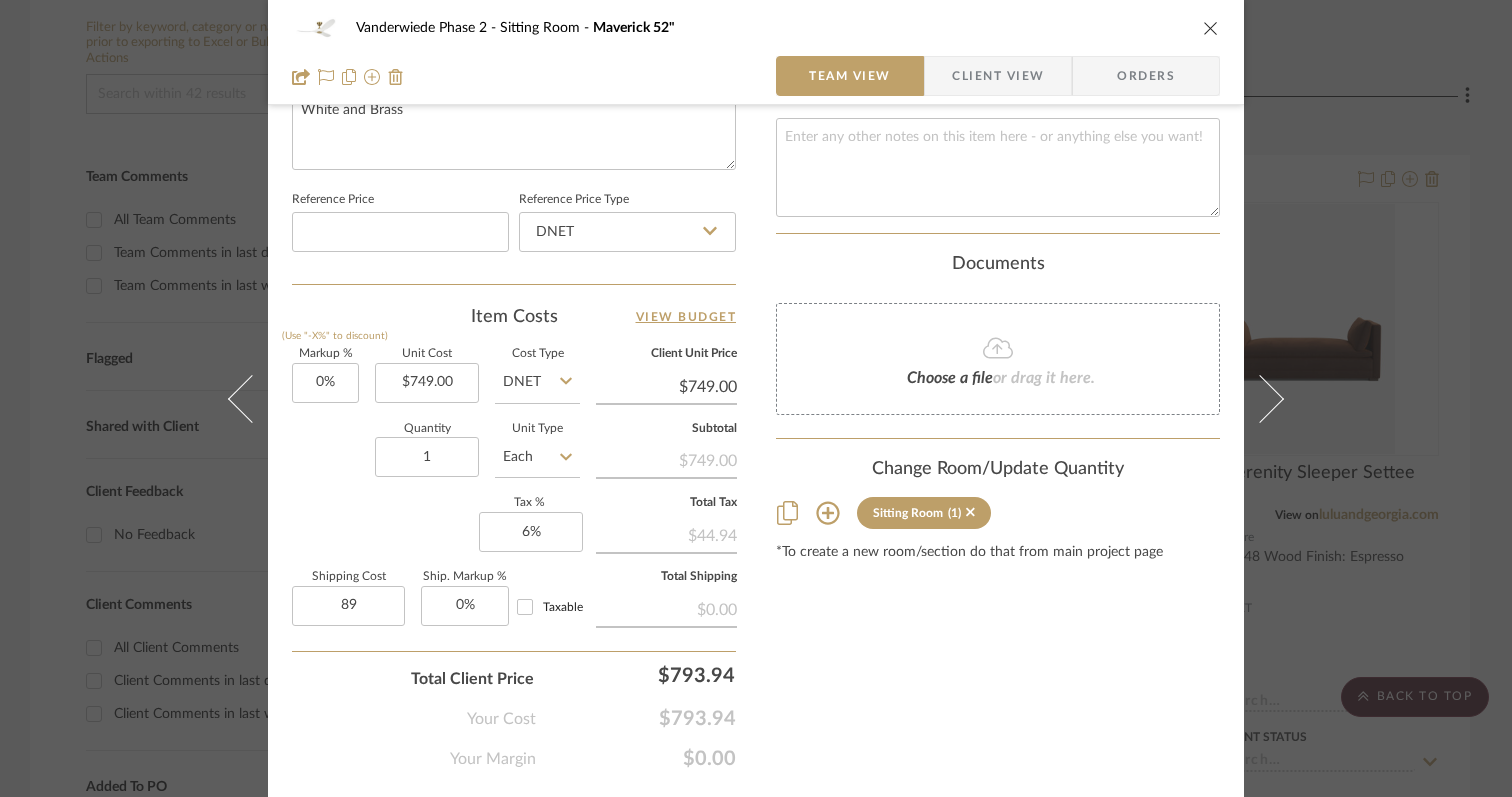 type on "$89.00" 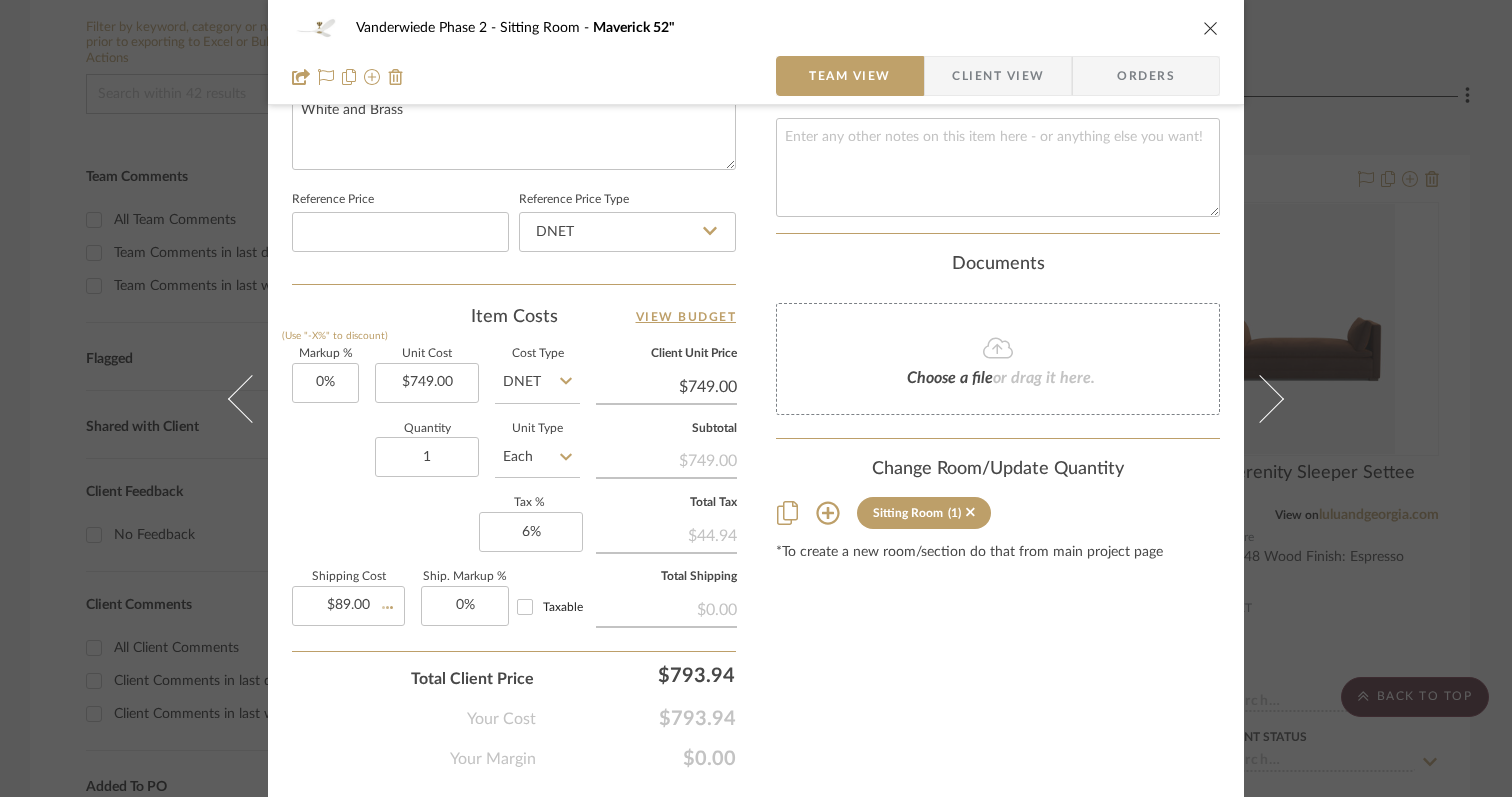 click on "Your Cost  $793.94" 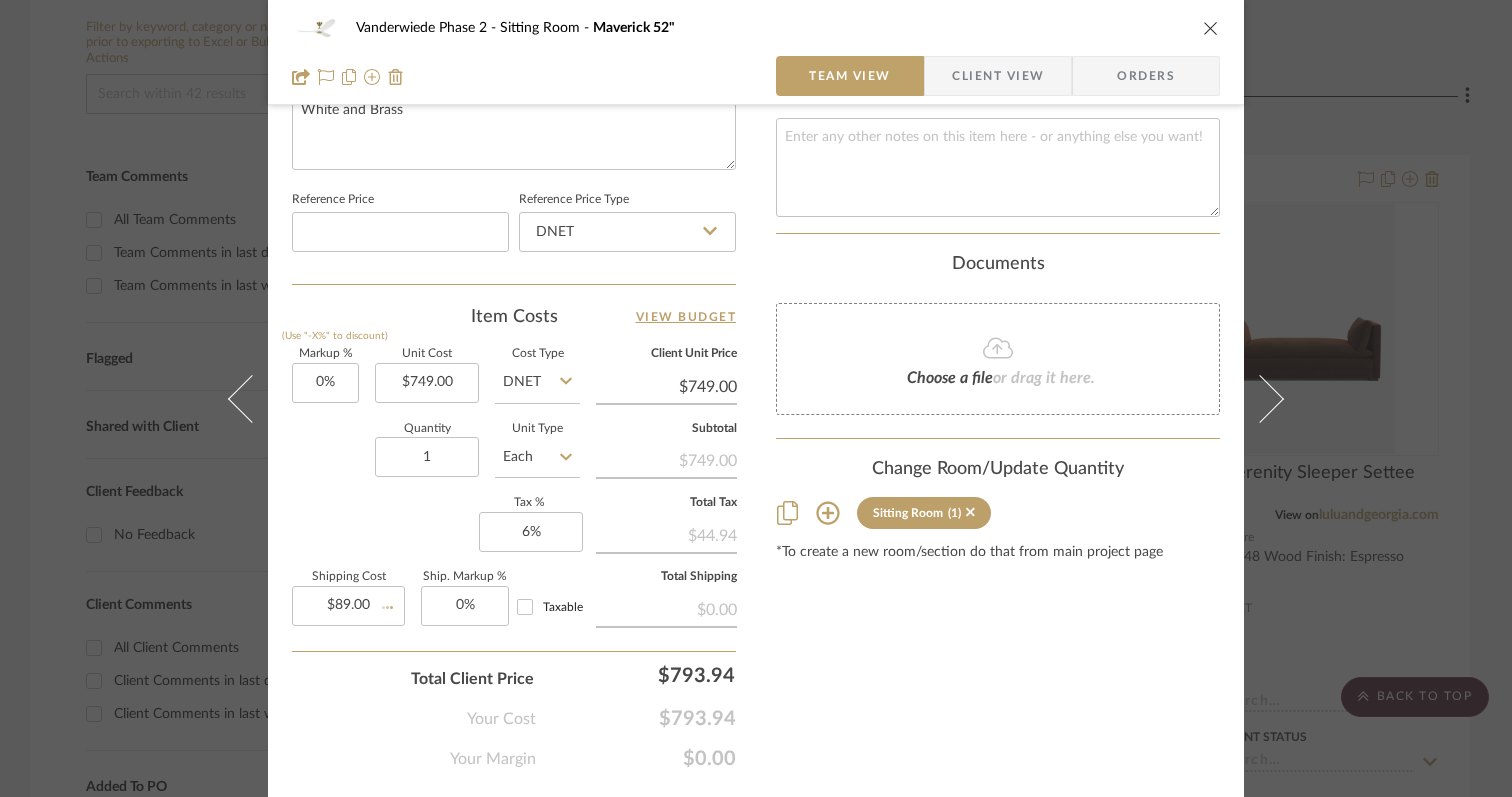 type 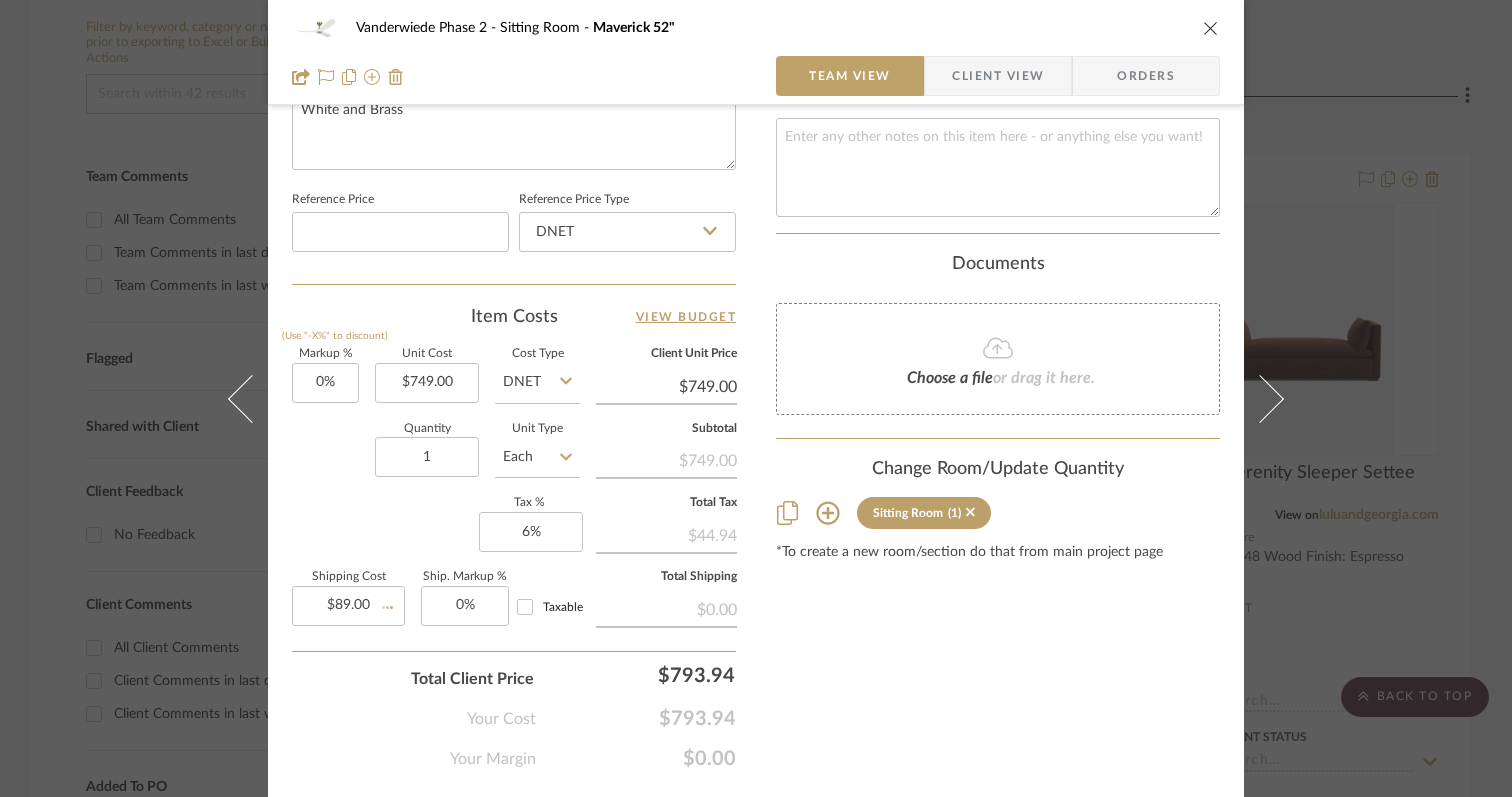 type 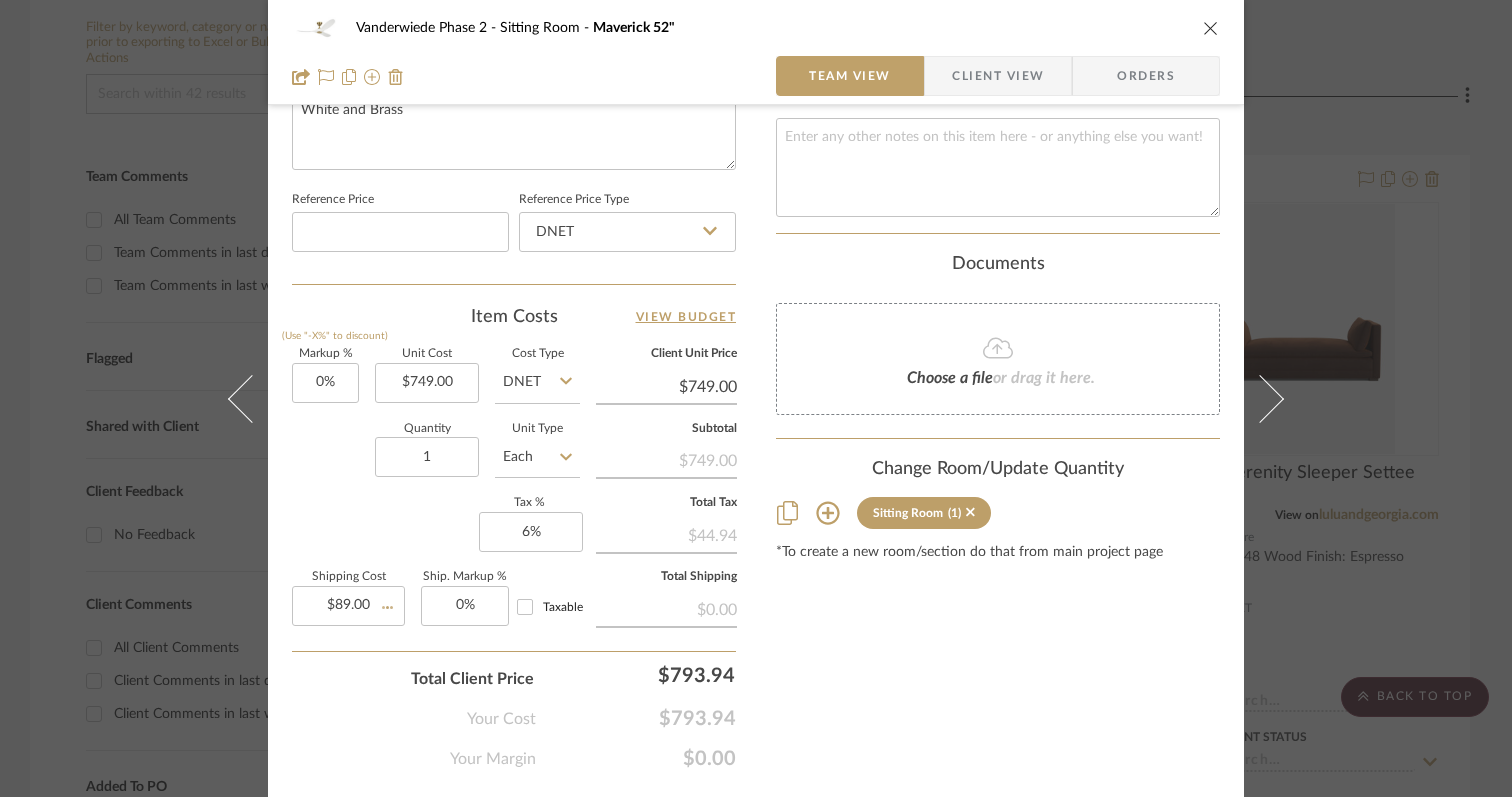 type 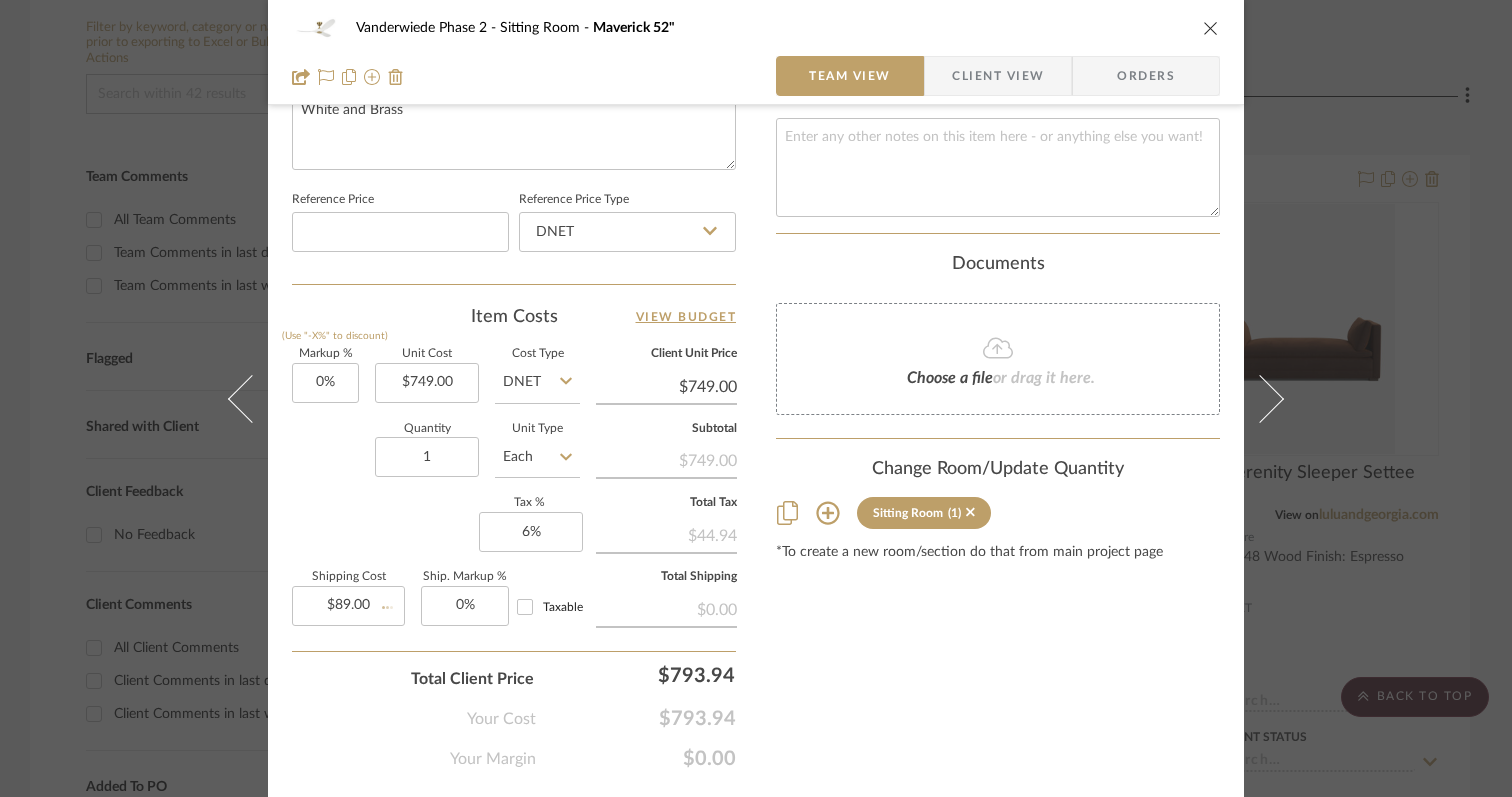 type 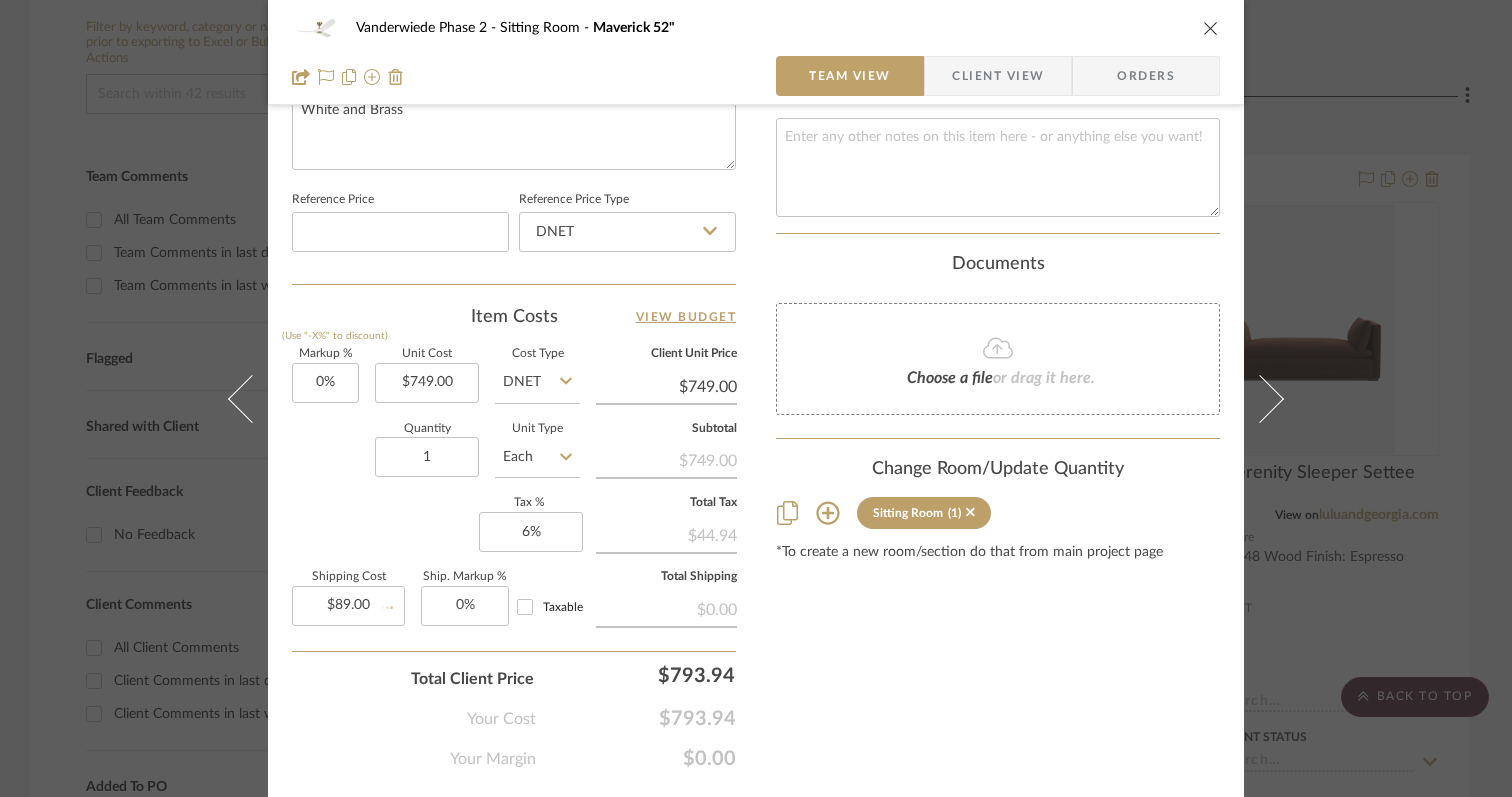 type 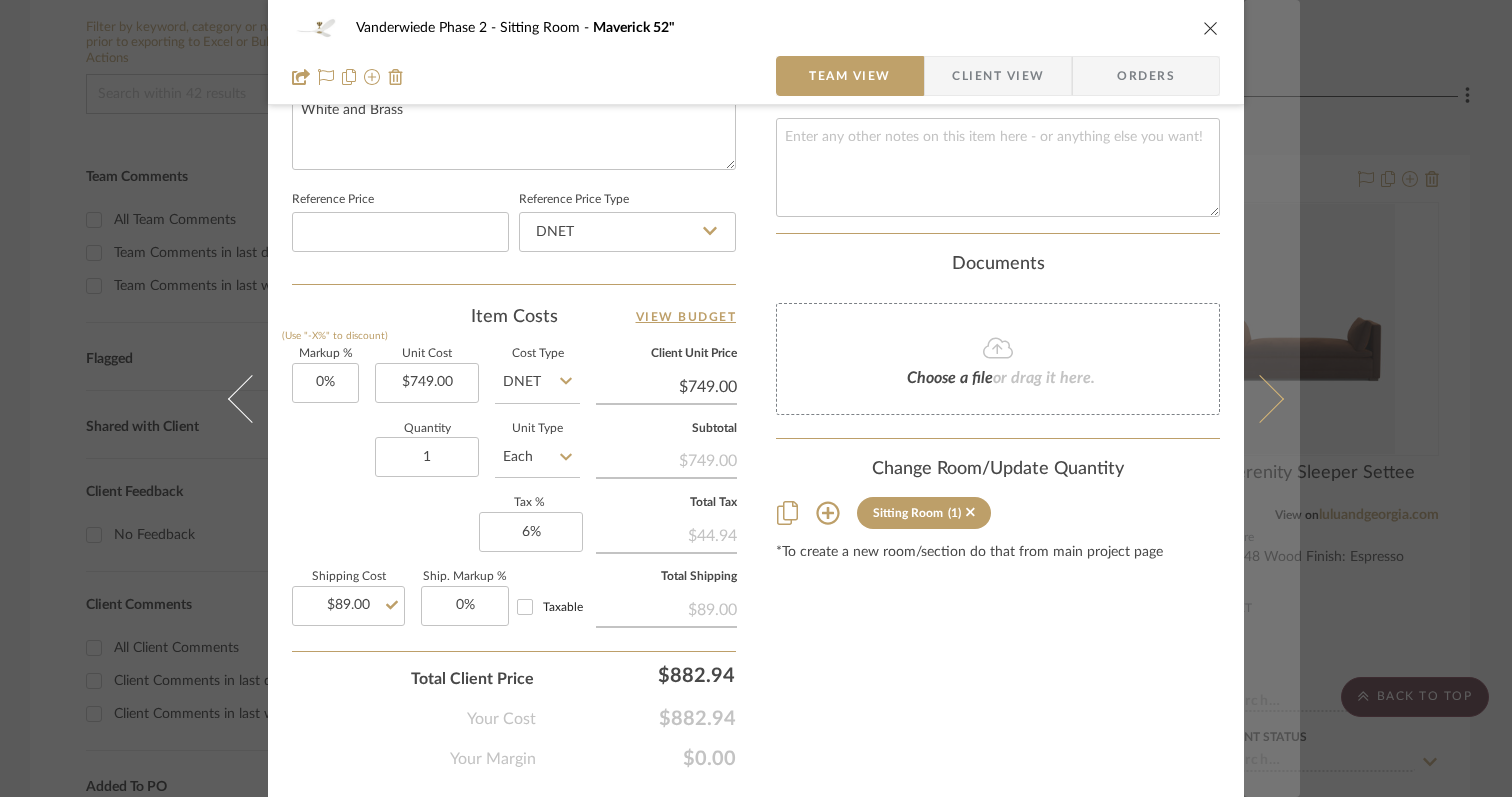 click at bounding box center [1260, 398] 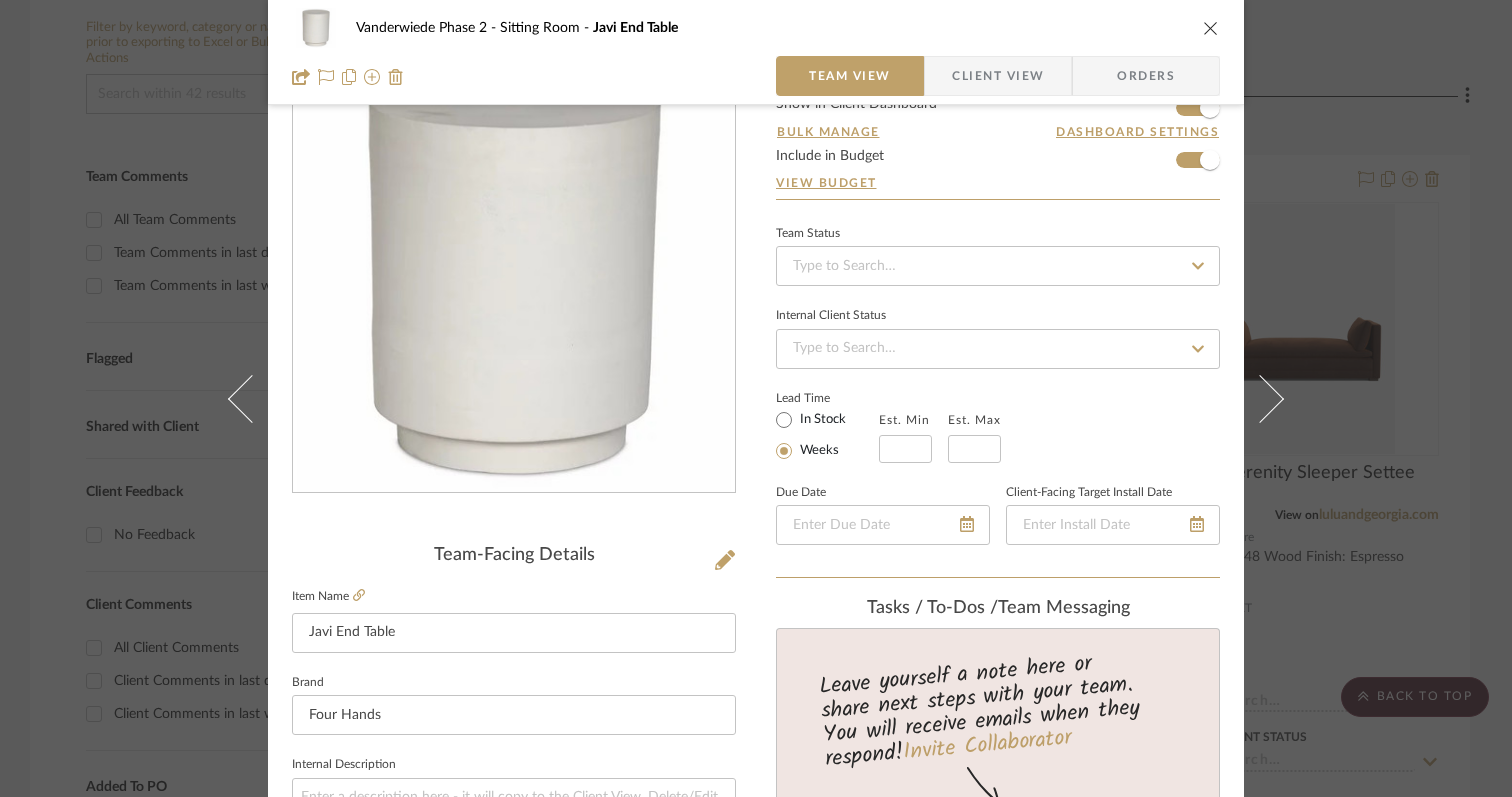 scroll, scrollTop: 1011, scrollLeft: 0, axis: vertical 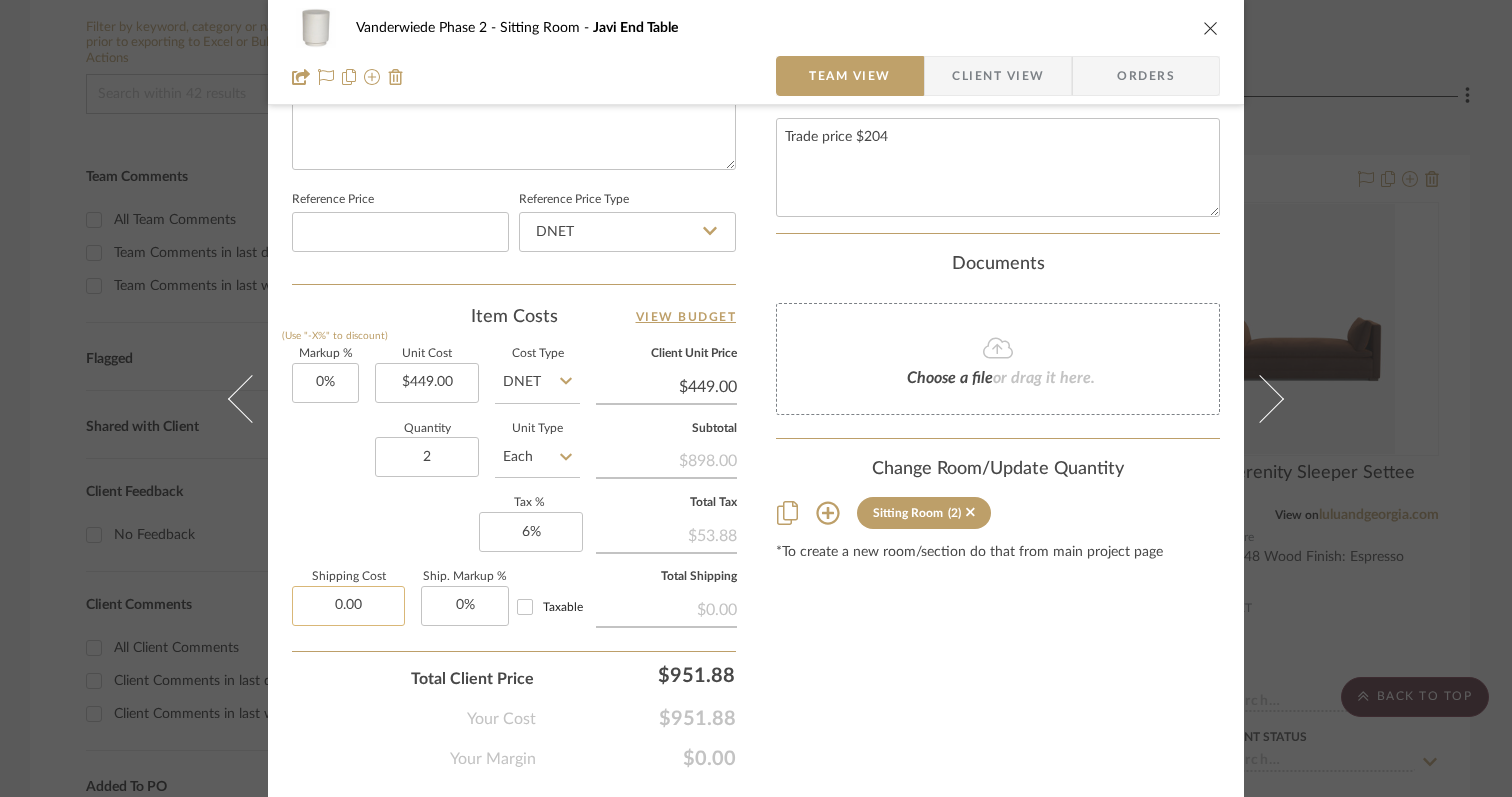 click on "0.00" 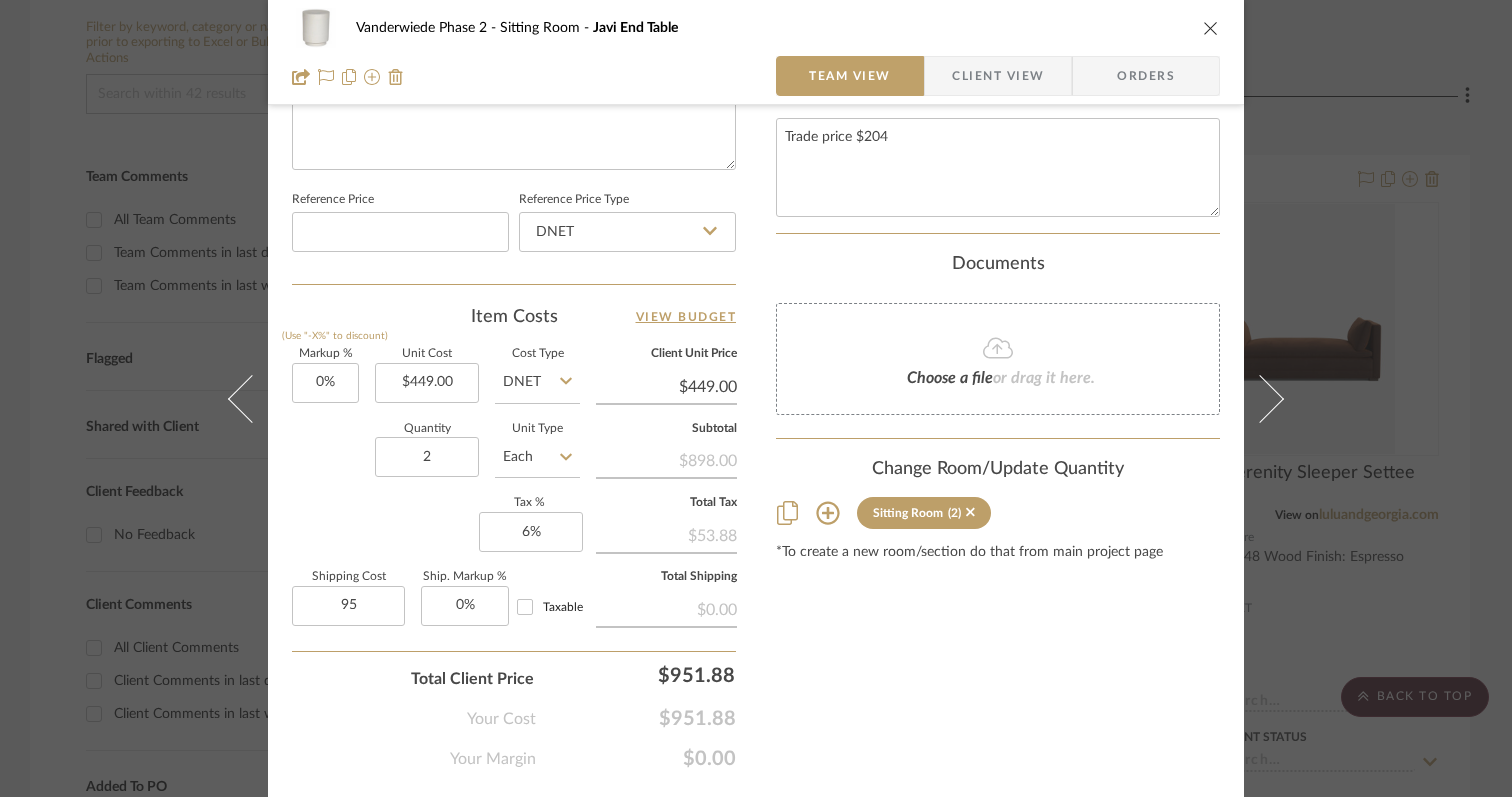 type on "$95.00" 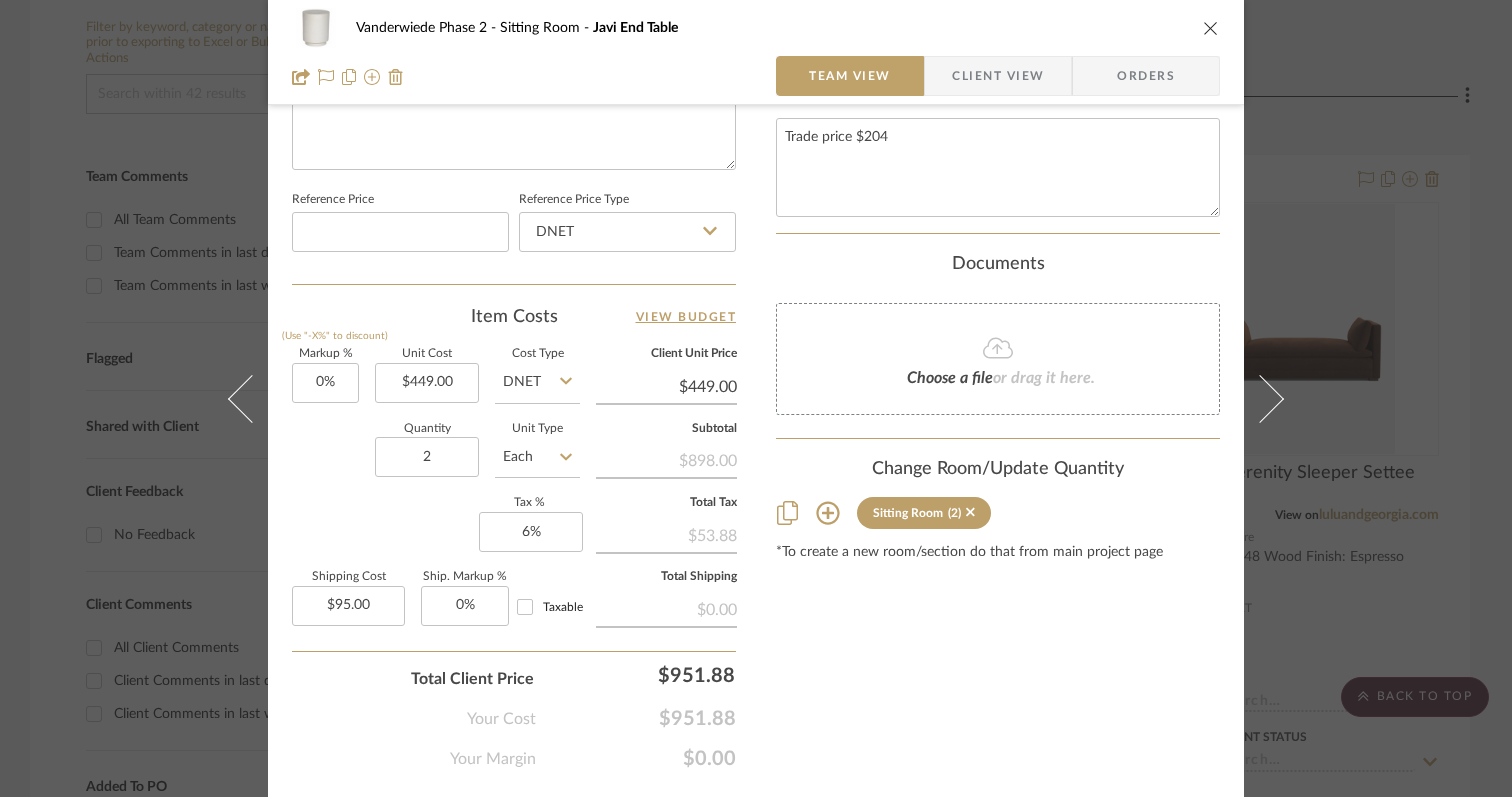 click on "Your Cost  $951.88" 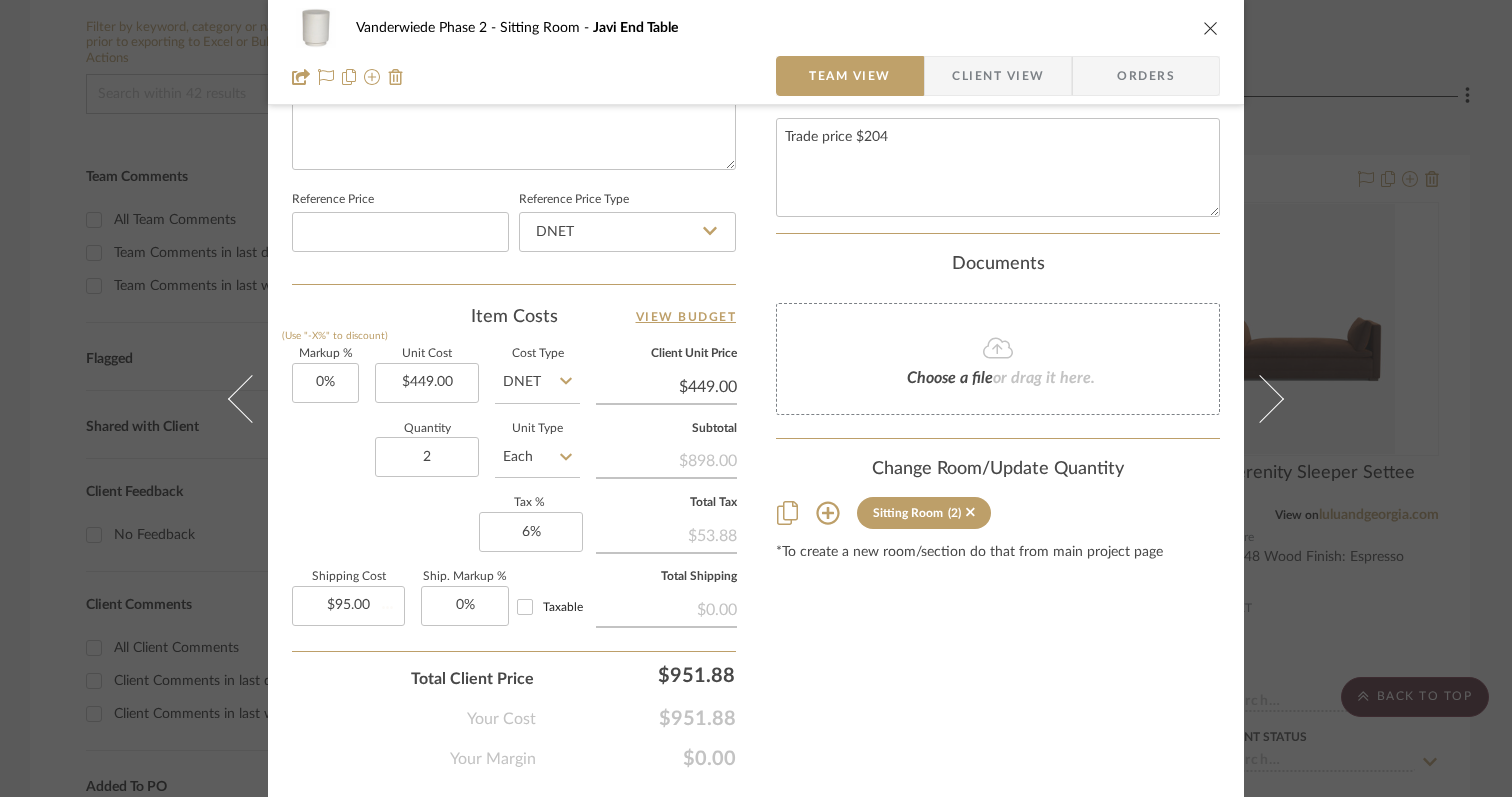 type 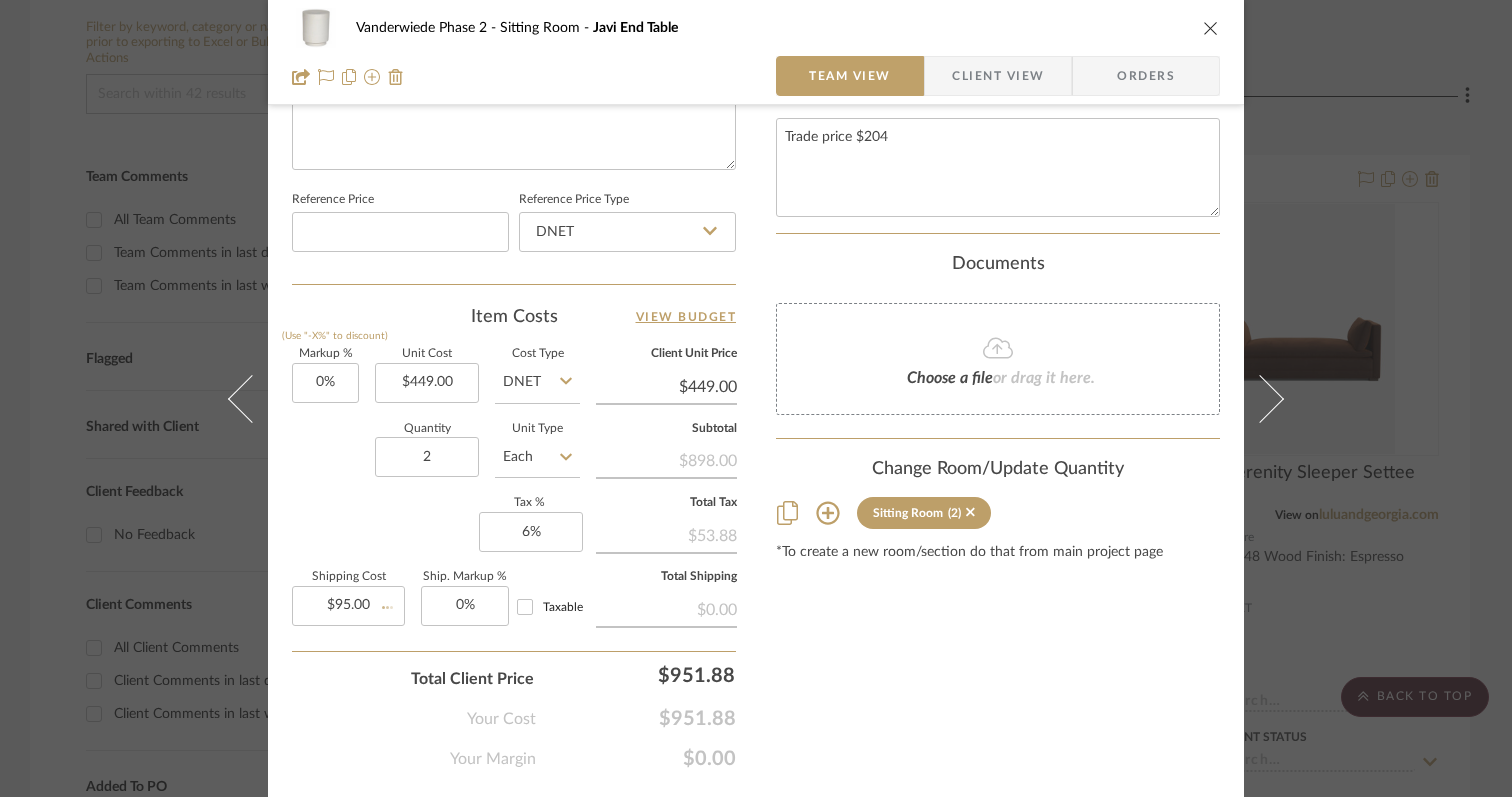 type 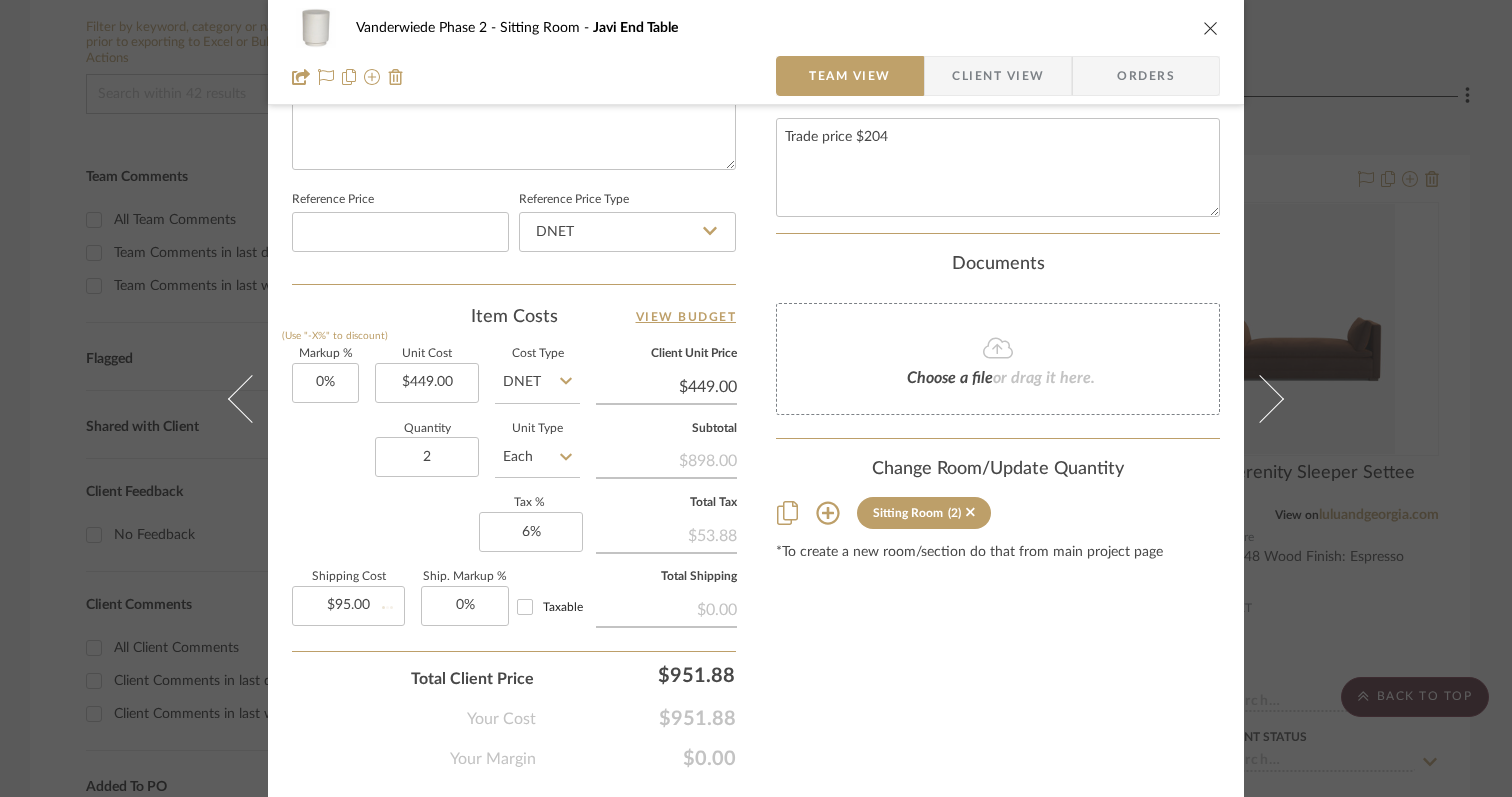 type 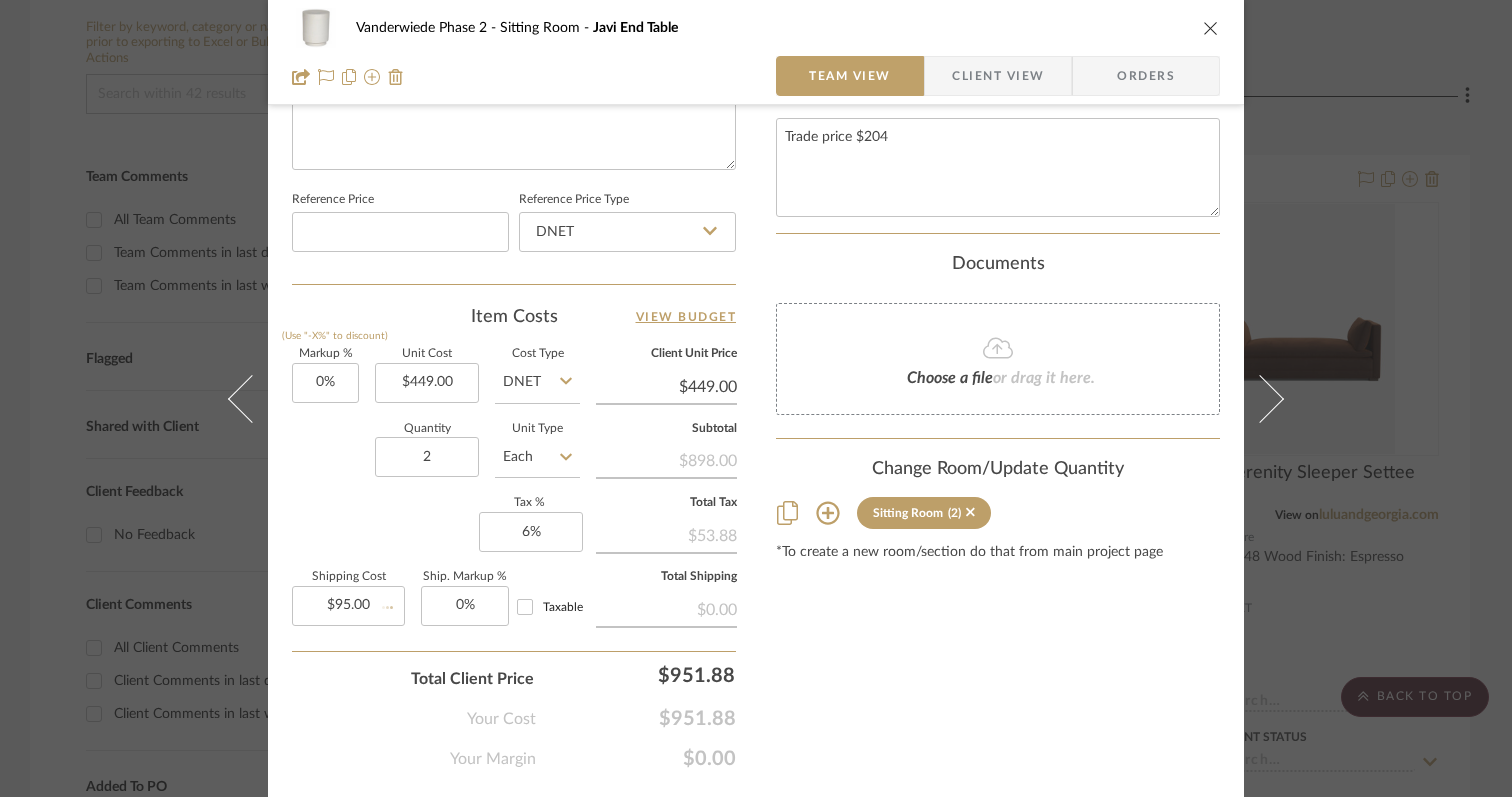 type 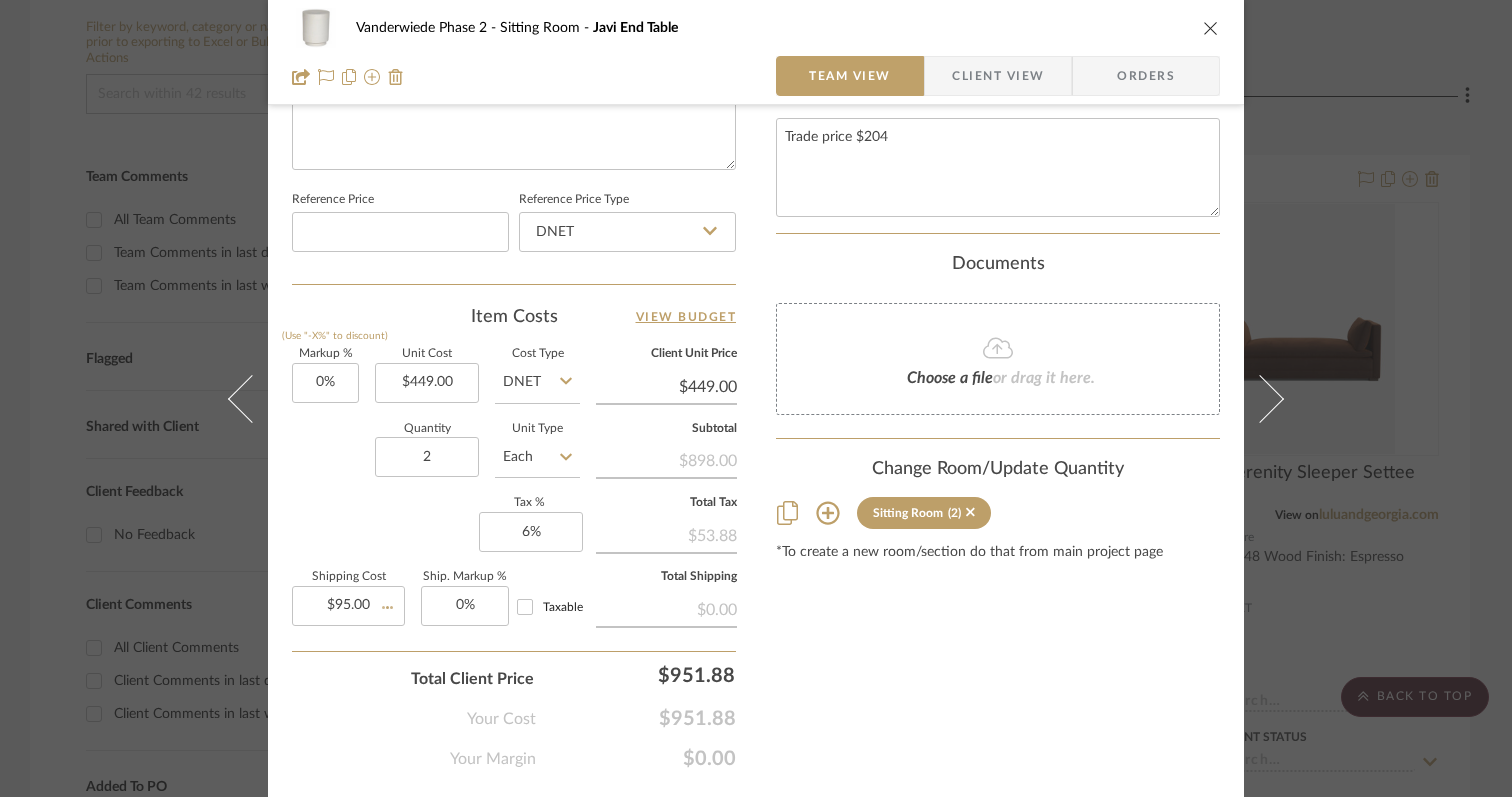 type 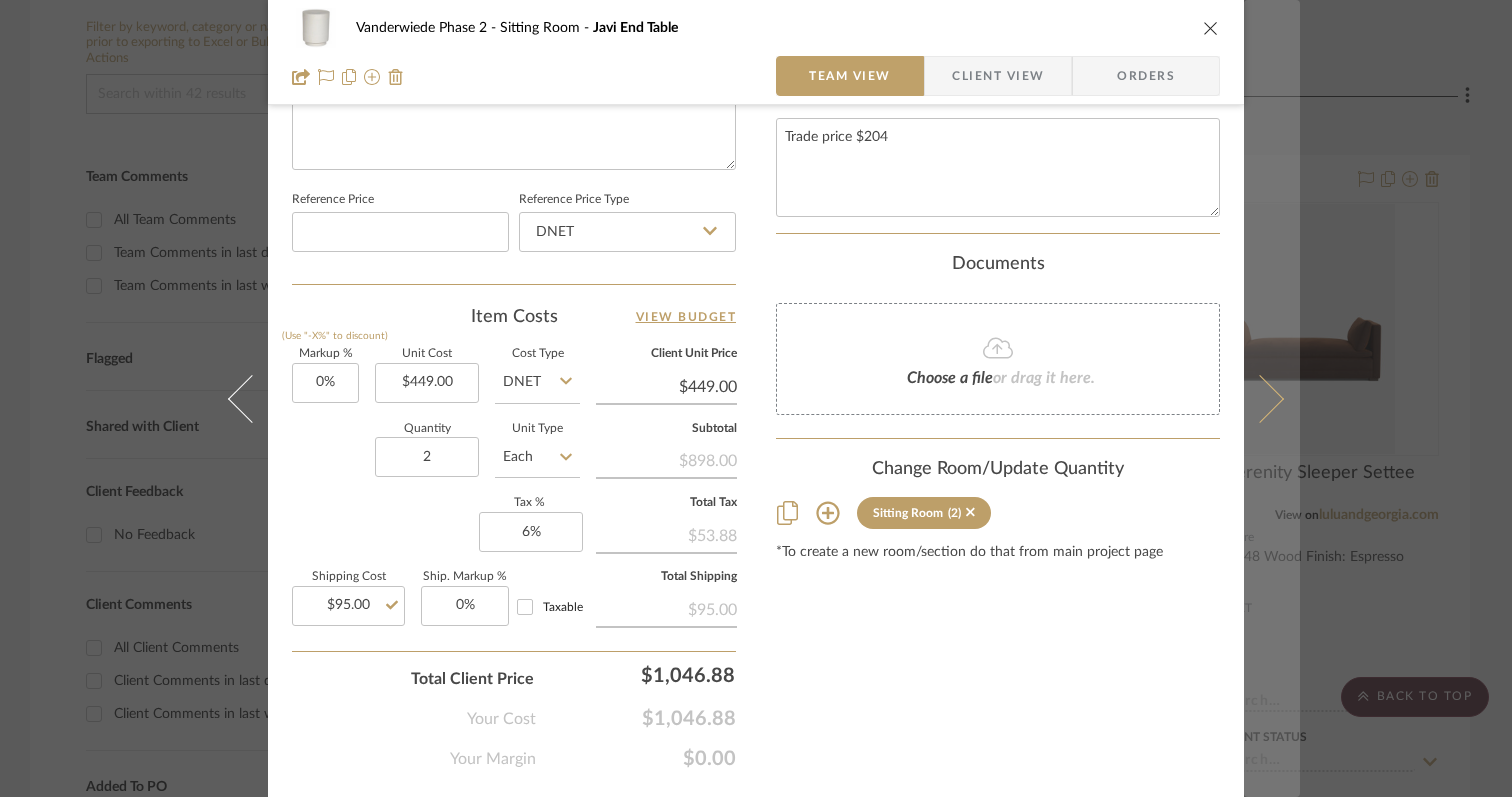 click at bounding box center [1260, 398] 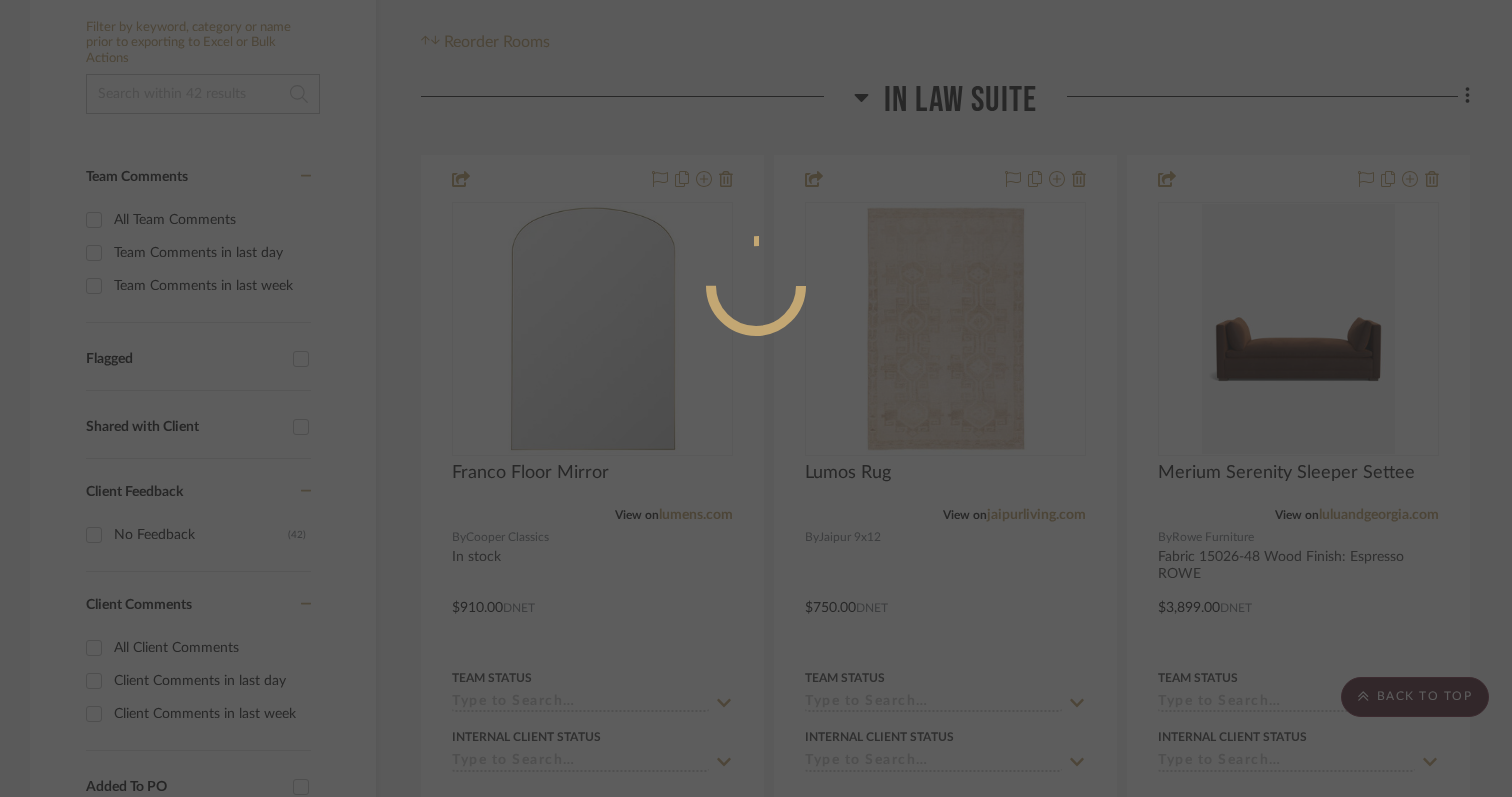 scroll, scrollTop: 1011, scrollLeft: 0, axis: vertical 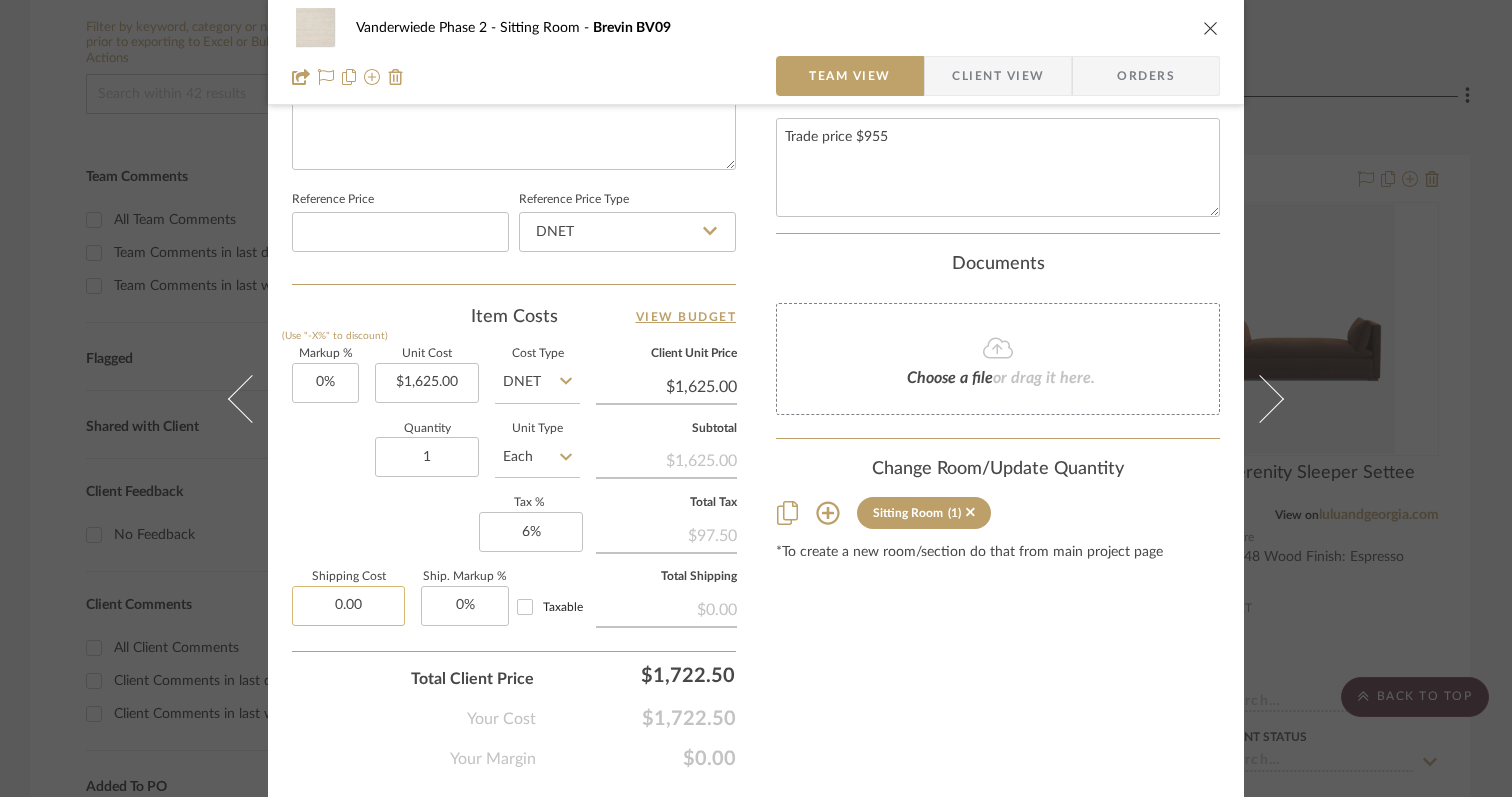 click on "0.00" 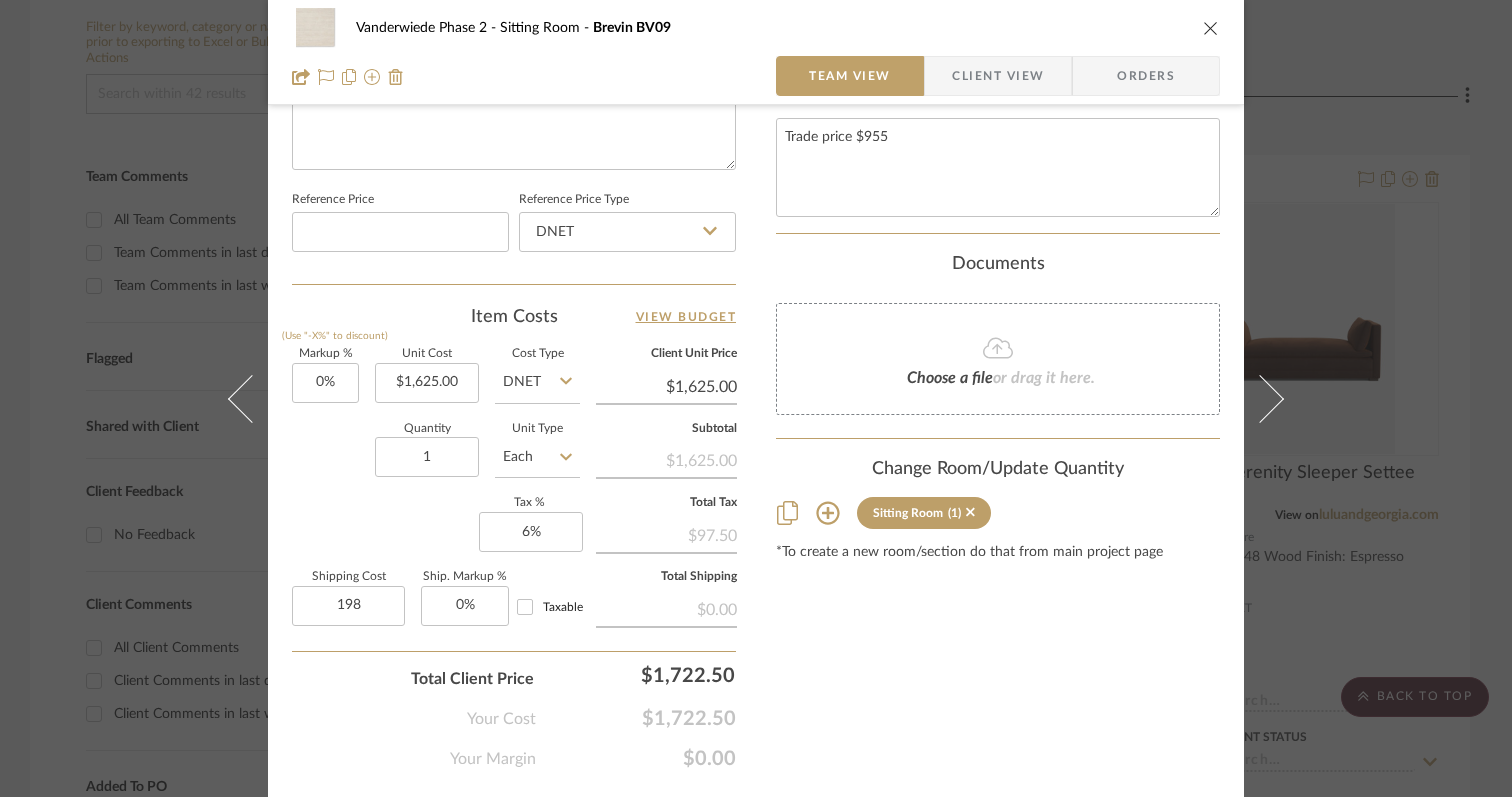 type on "$198.00" 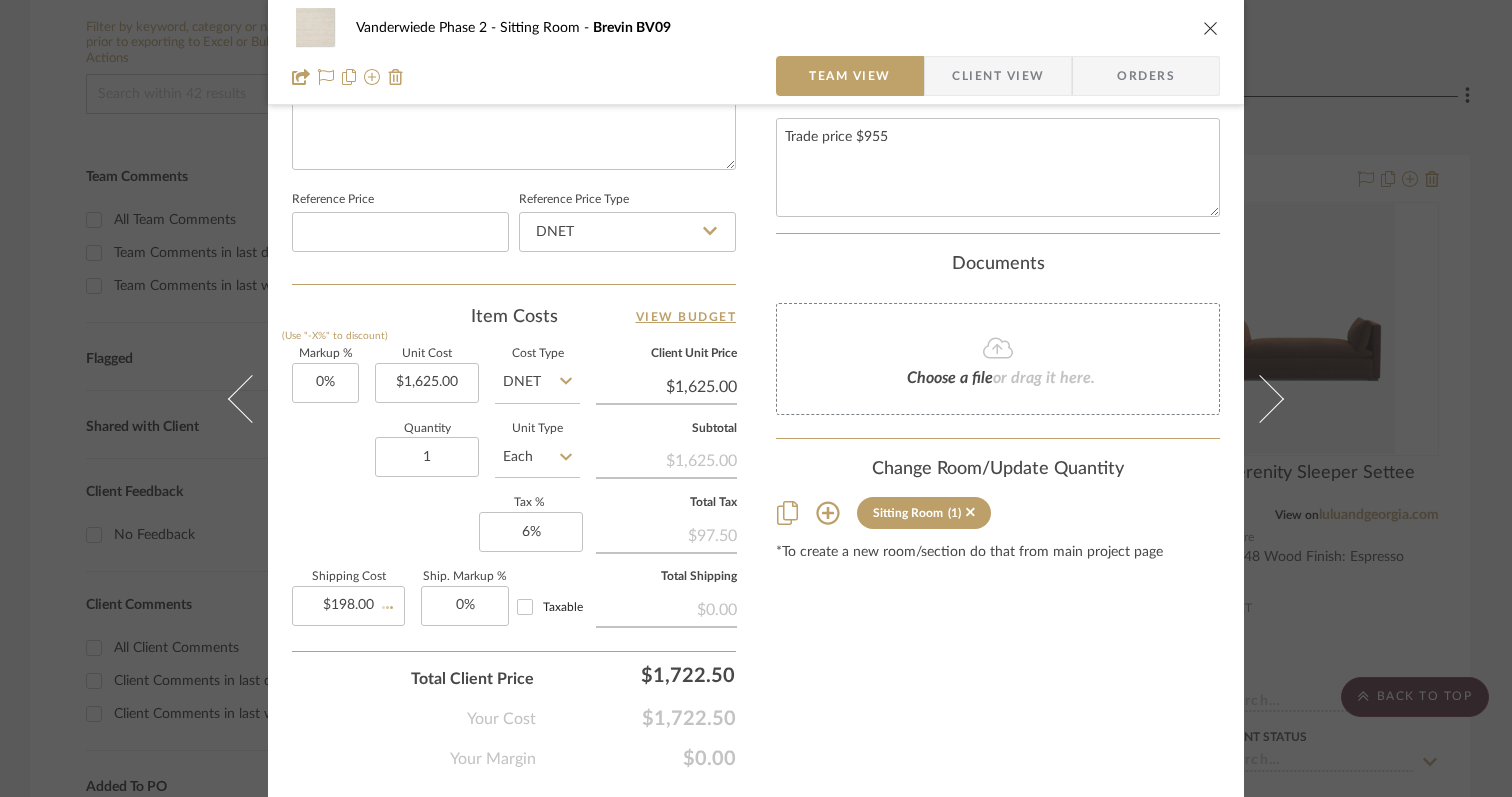 click on "Your Margin  $0.00" 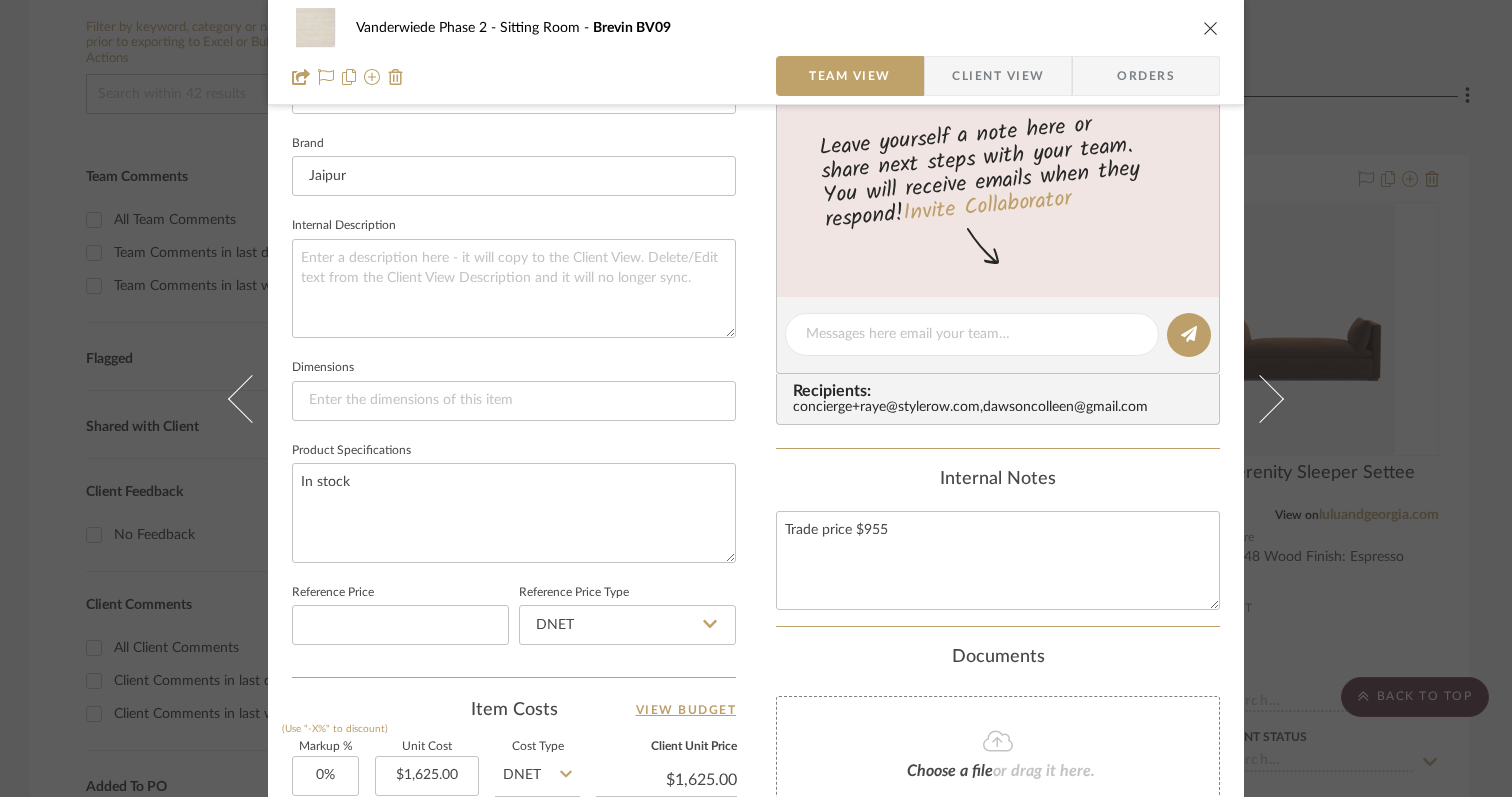 type 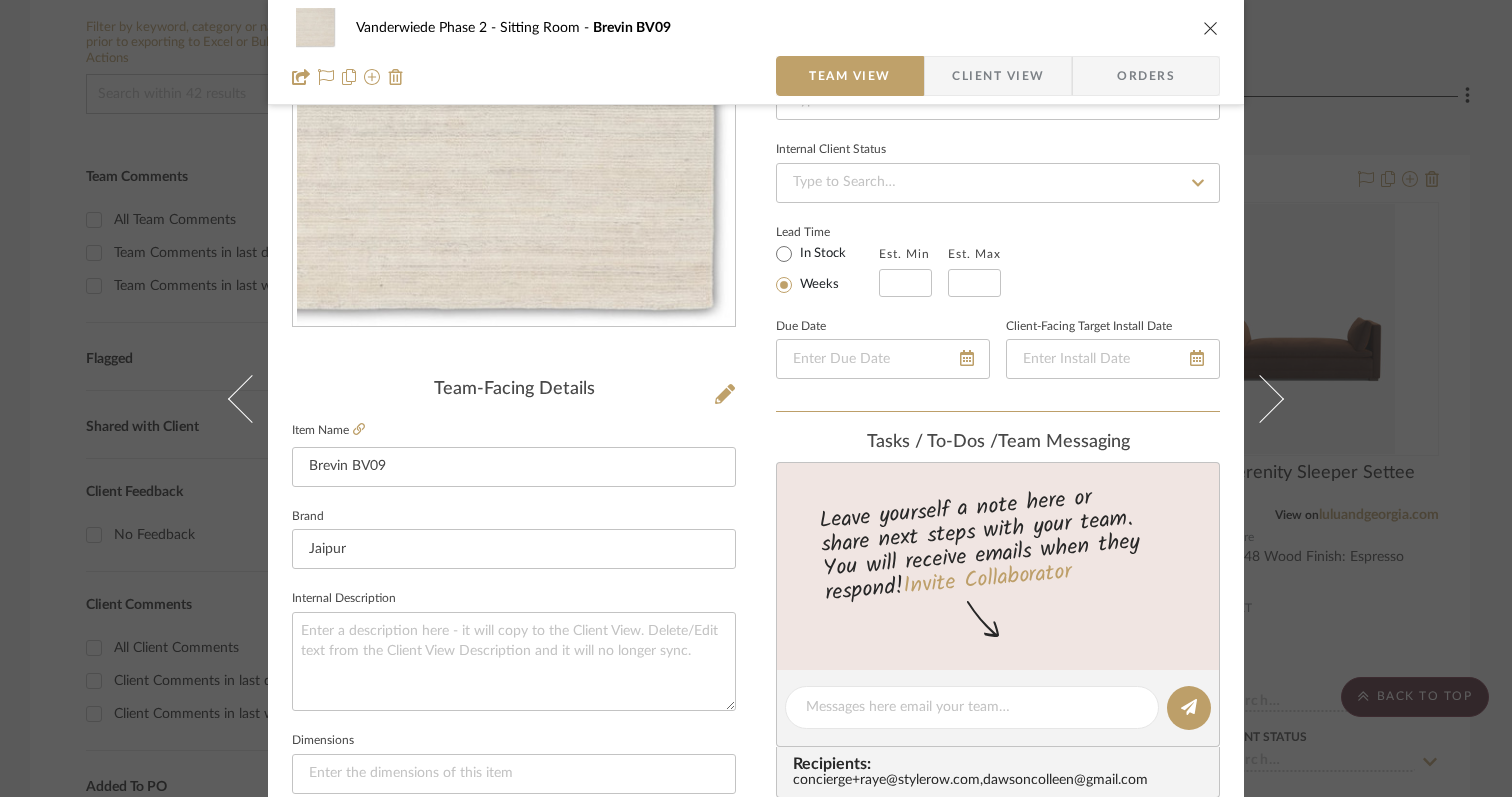 scroll, scrollTop: 270, scrollLeft: 0, axis: vertical 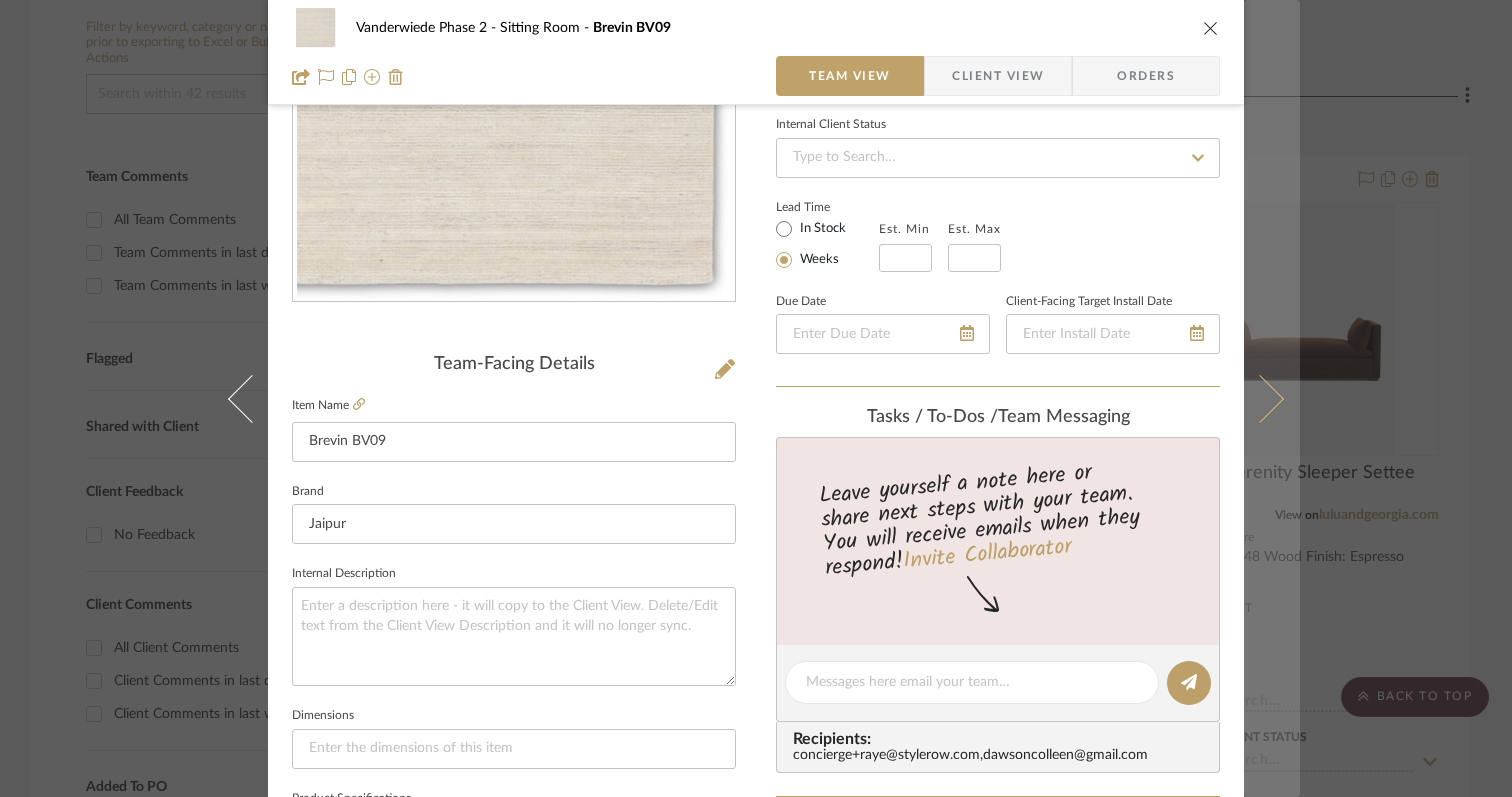 click at bounding box center [1260, 398] 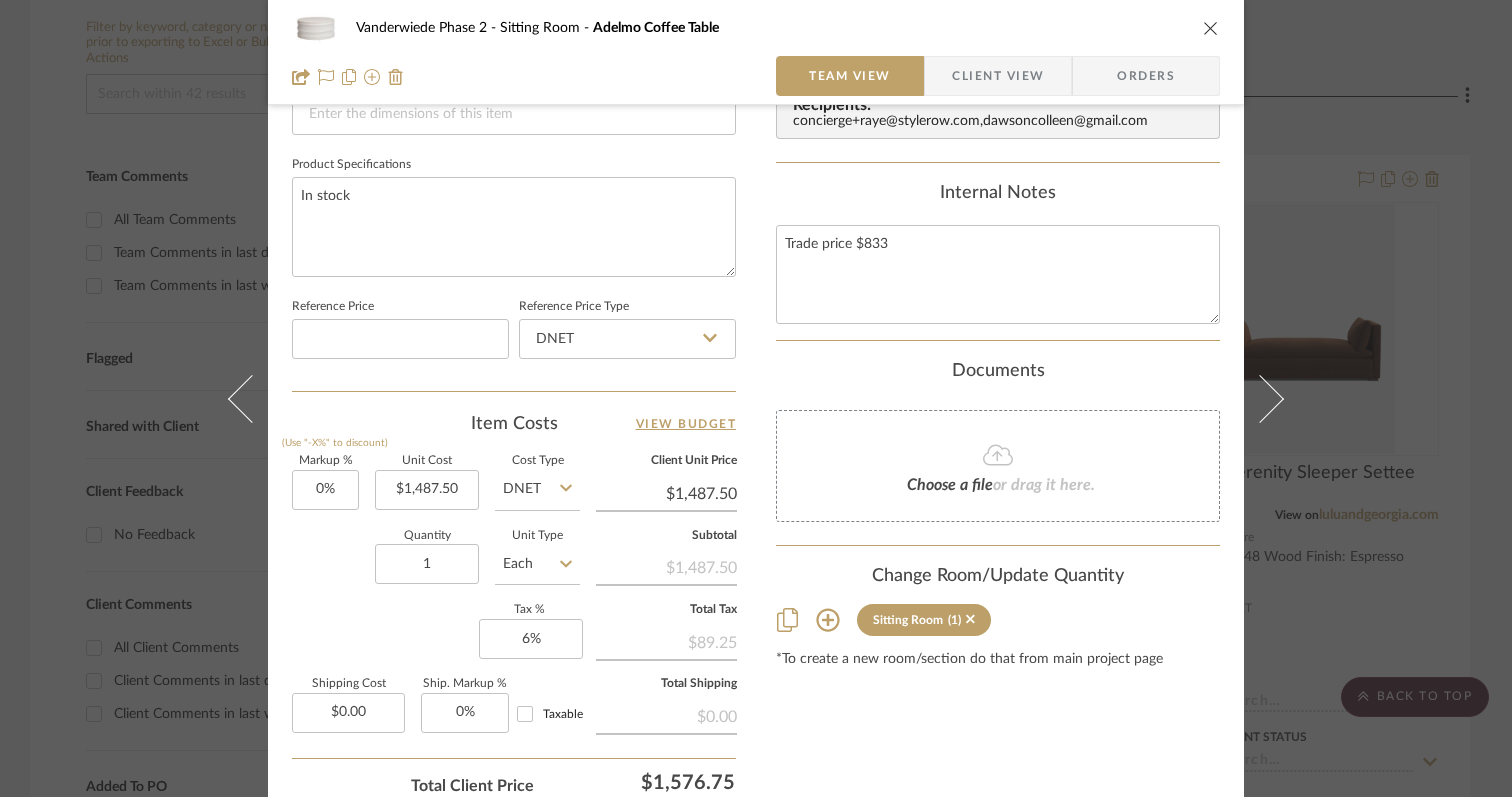 scroll, scrollTop: 998, scrollLeft: 0, axis: vertical 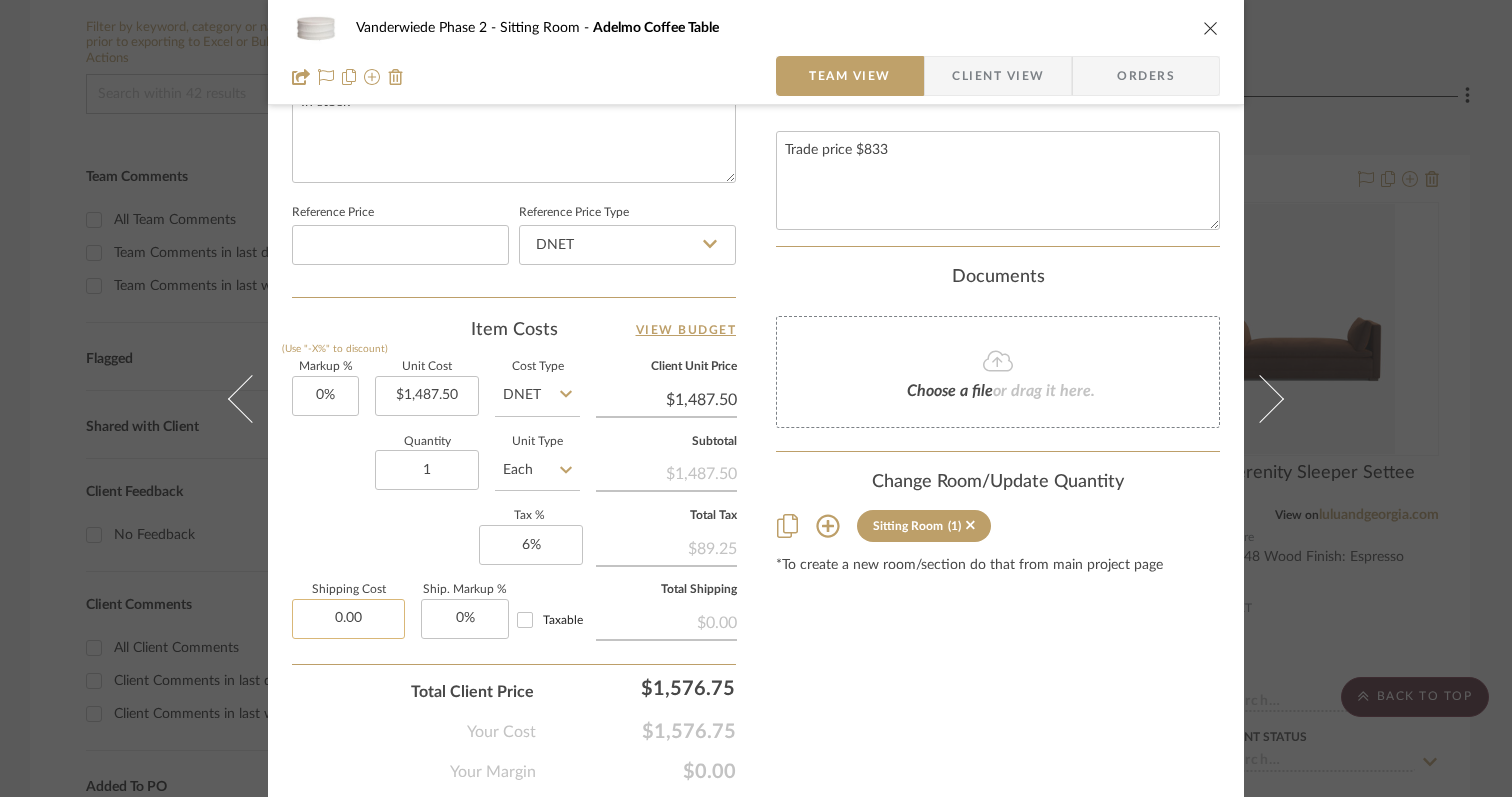 click on "0.00" 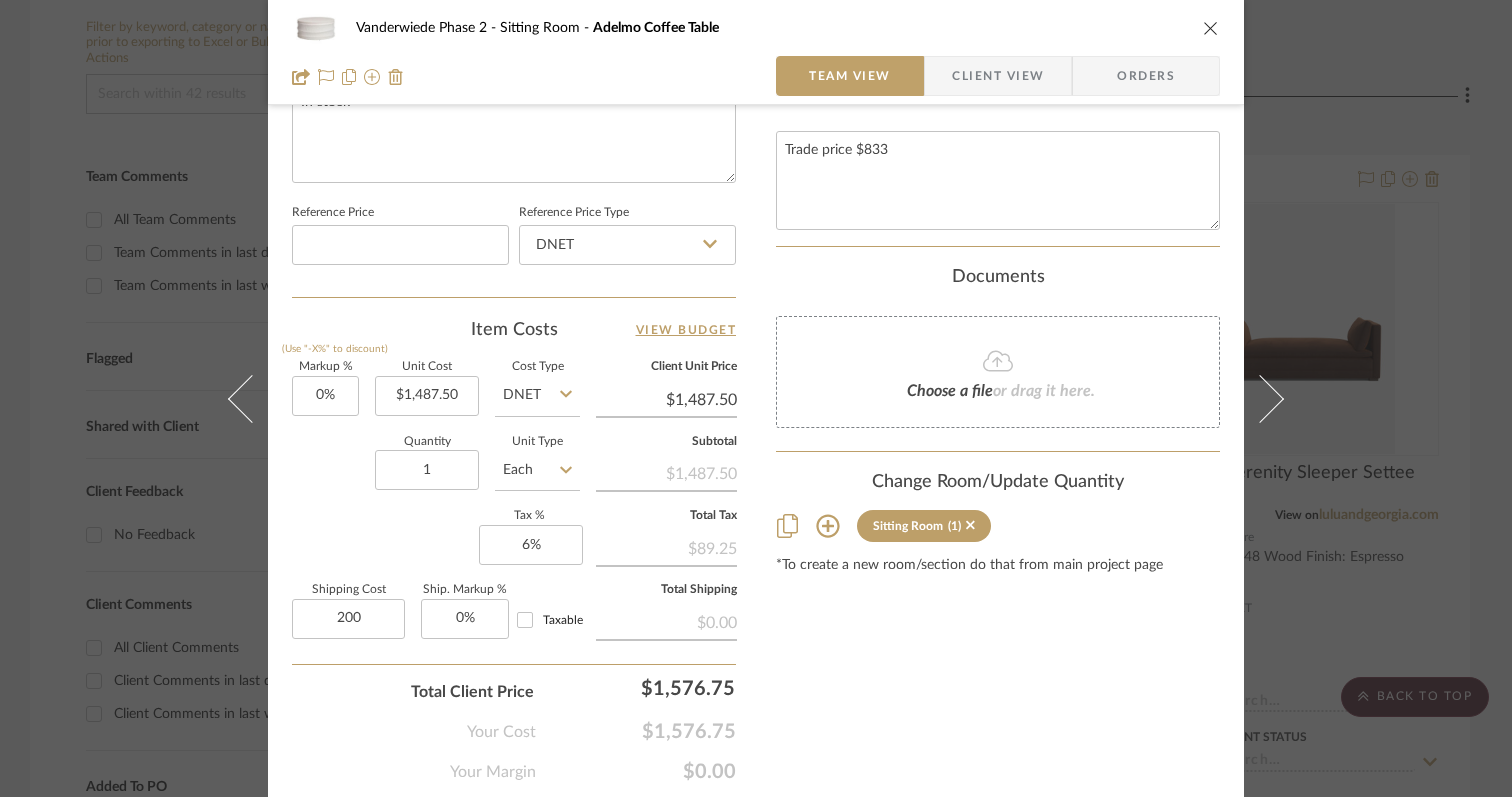 type on "$200.00" 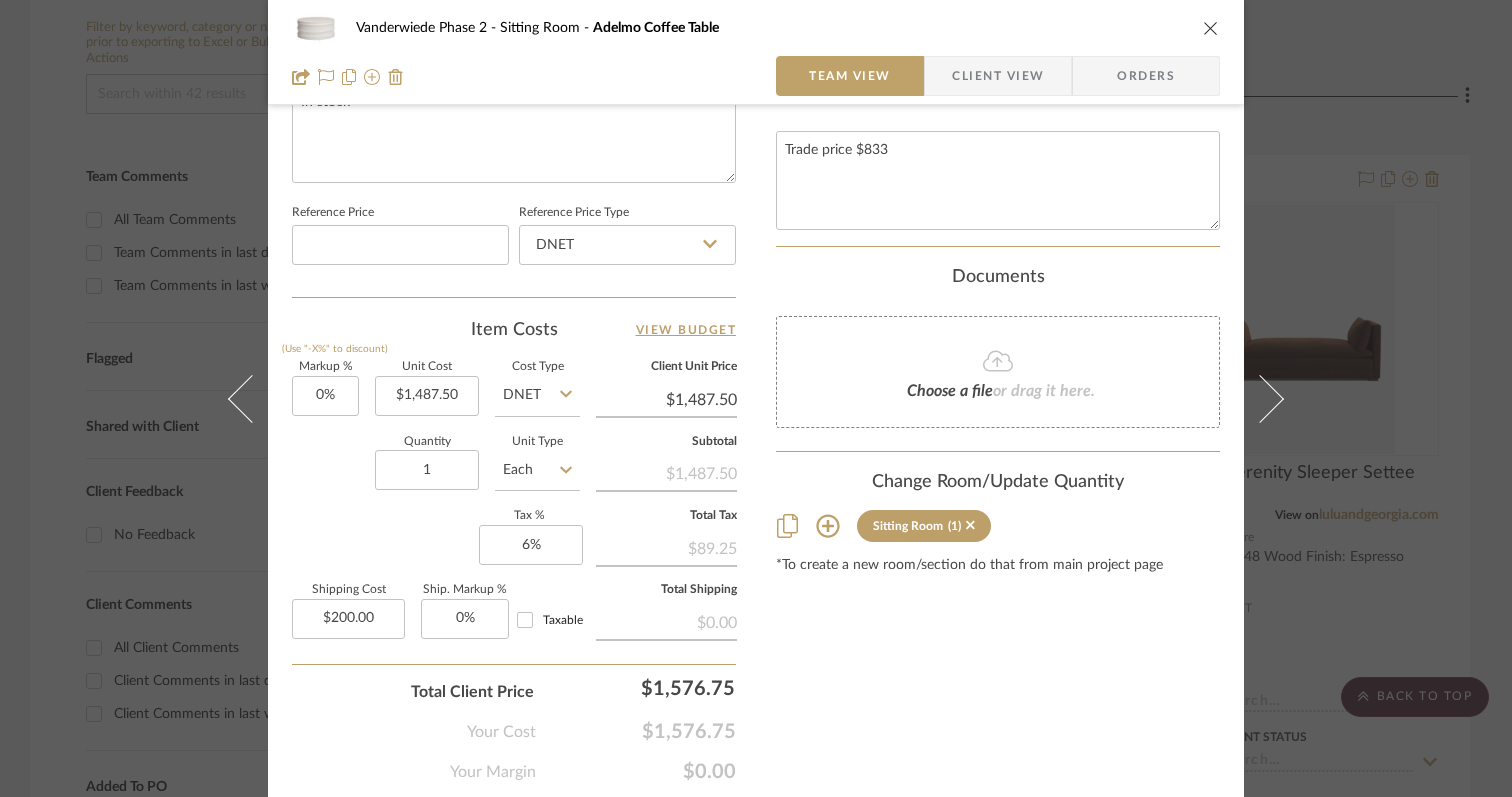 click on "Your Cost  $1,576.75" 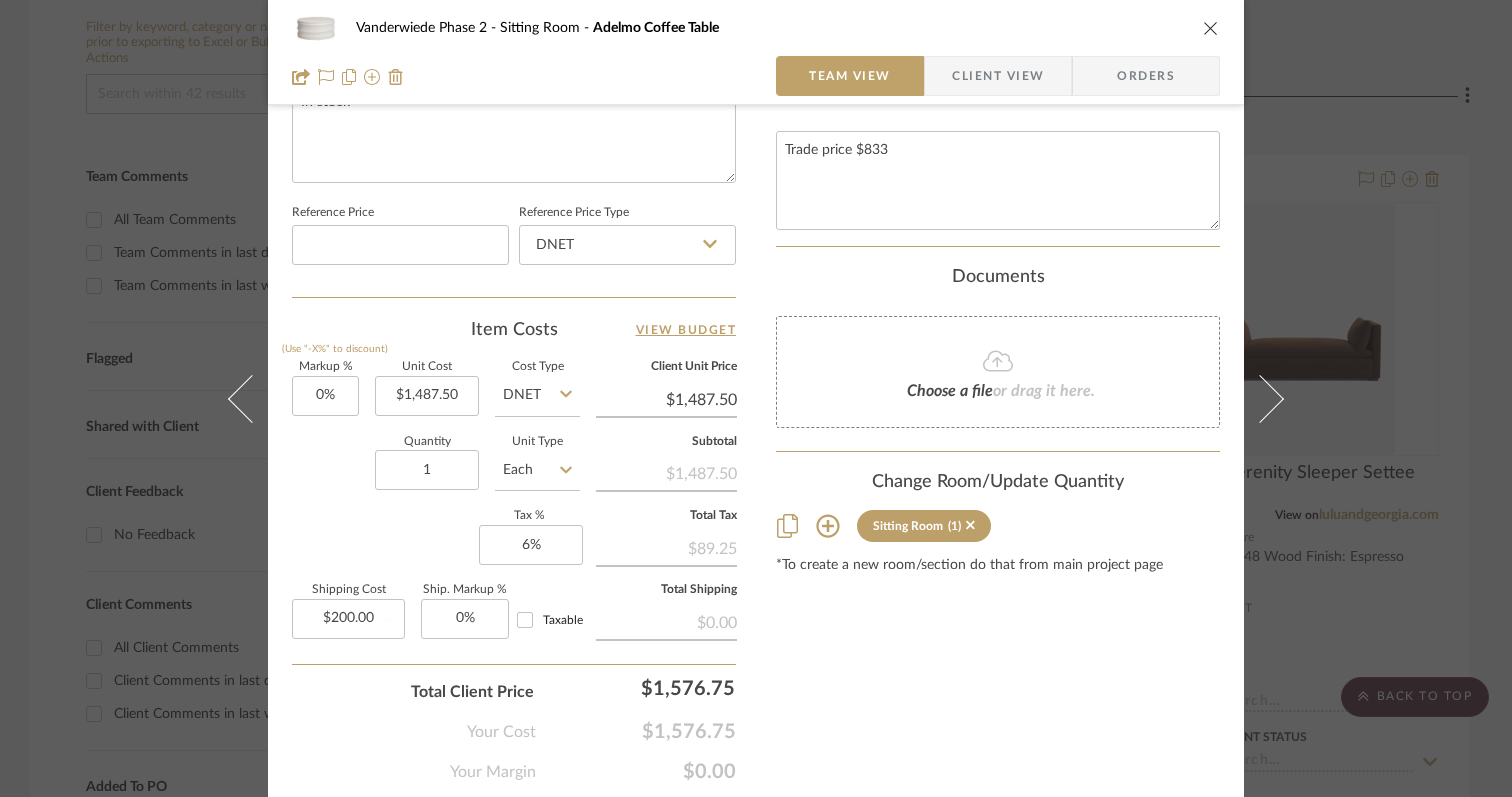 type 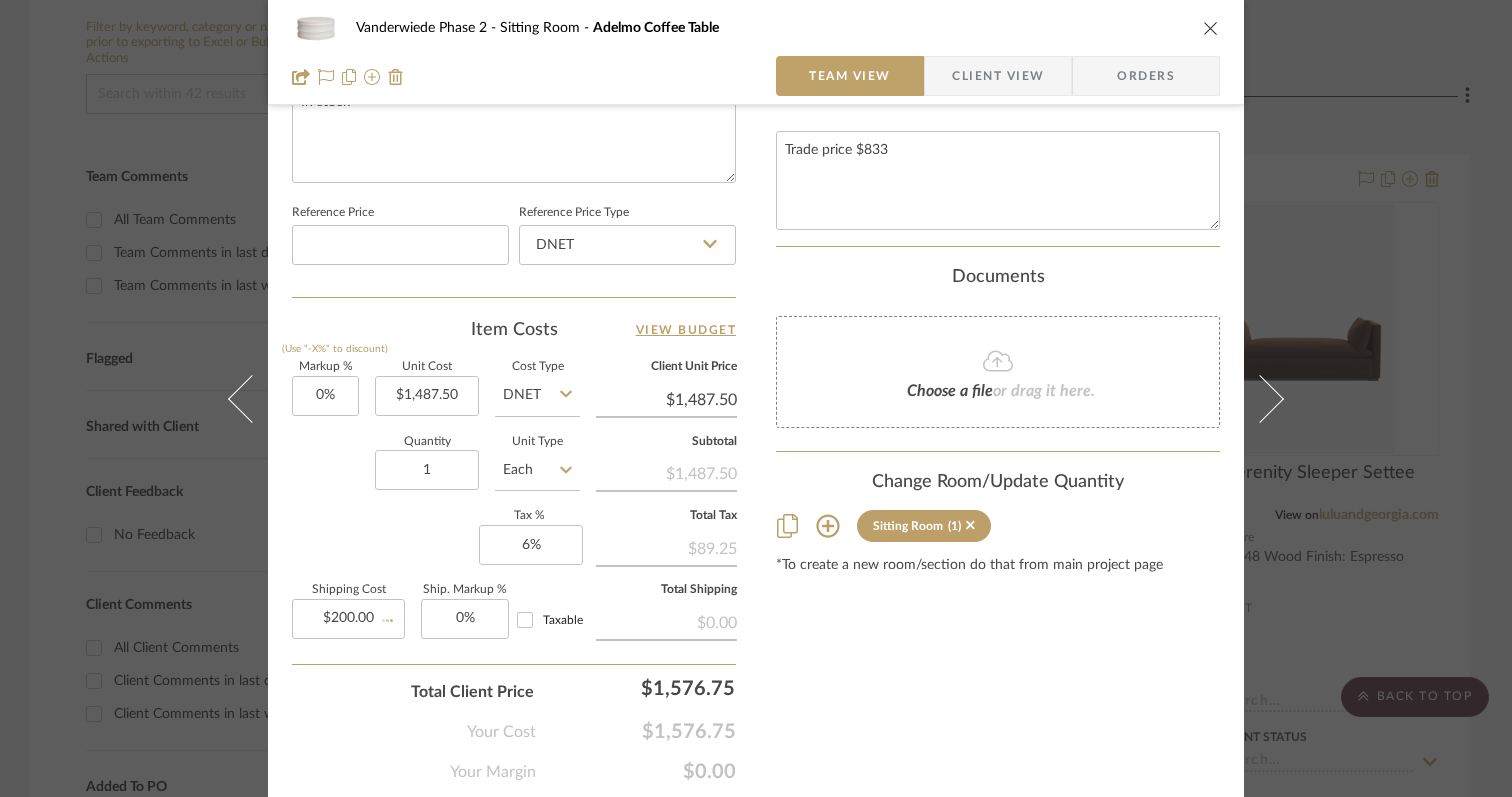 type 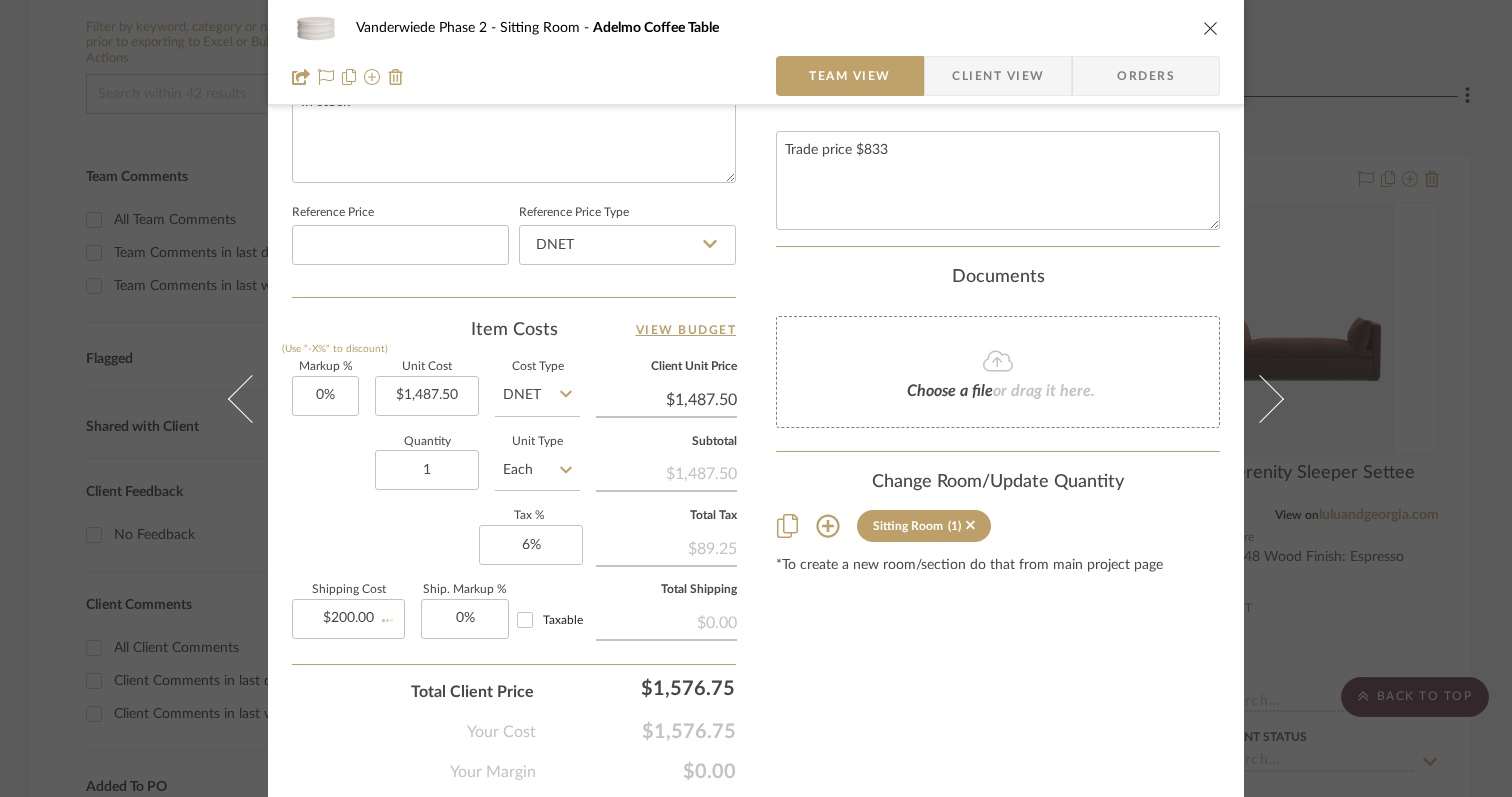 type 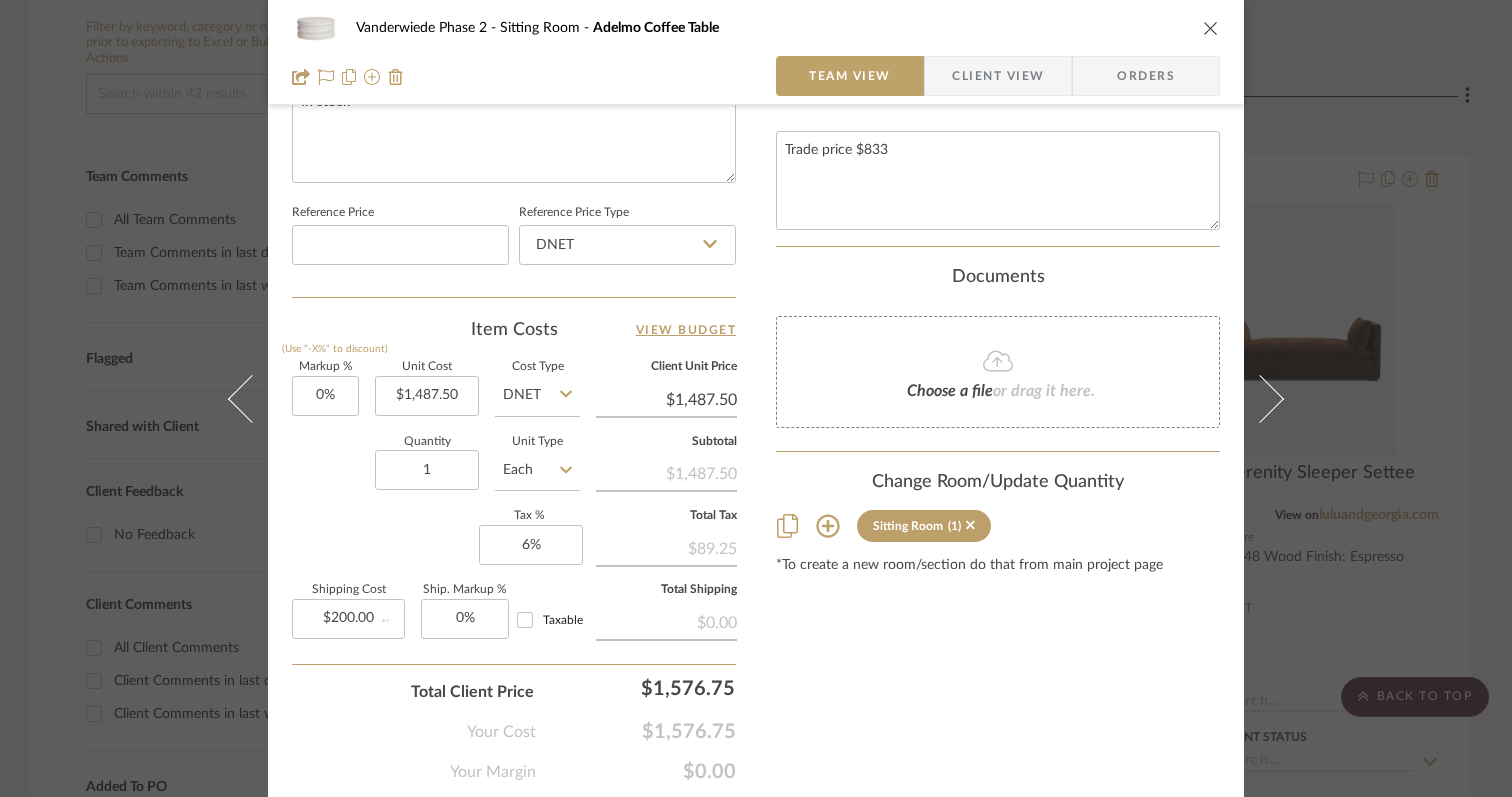 type 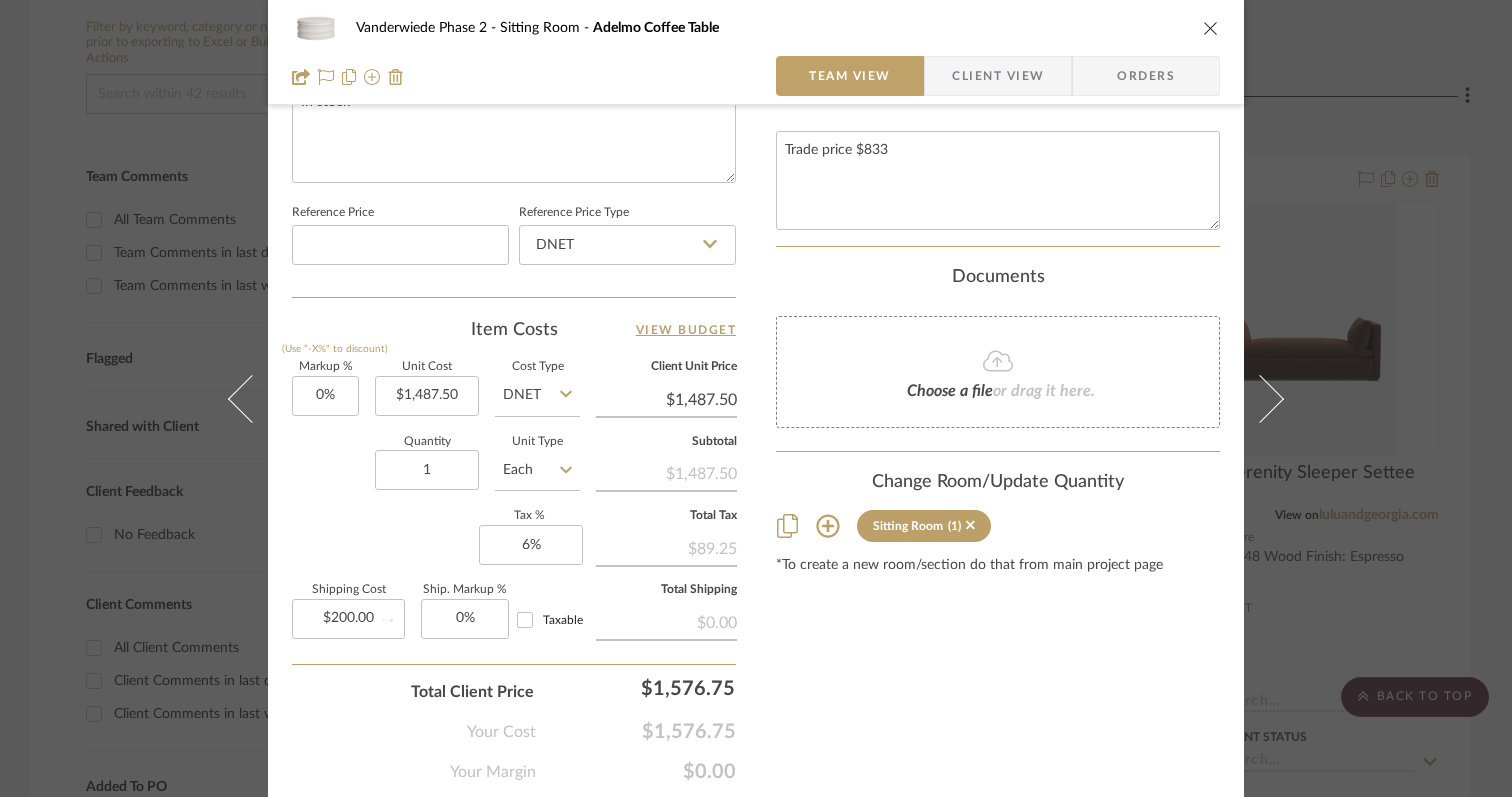type 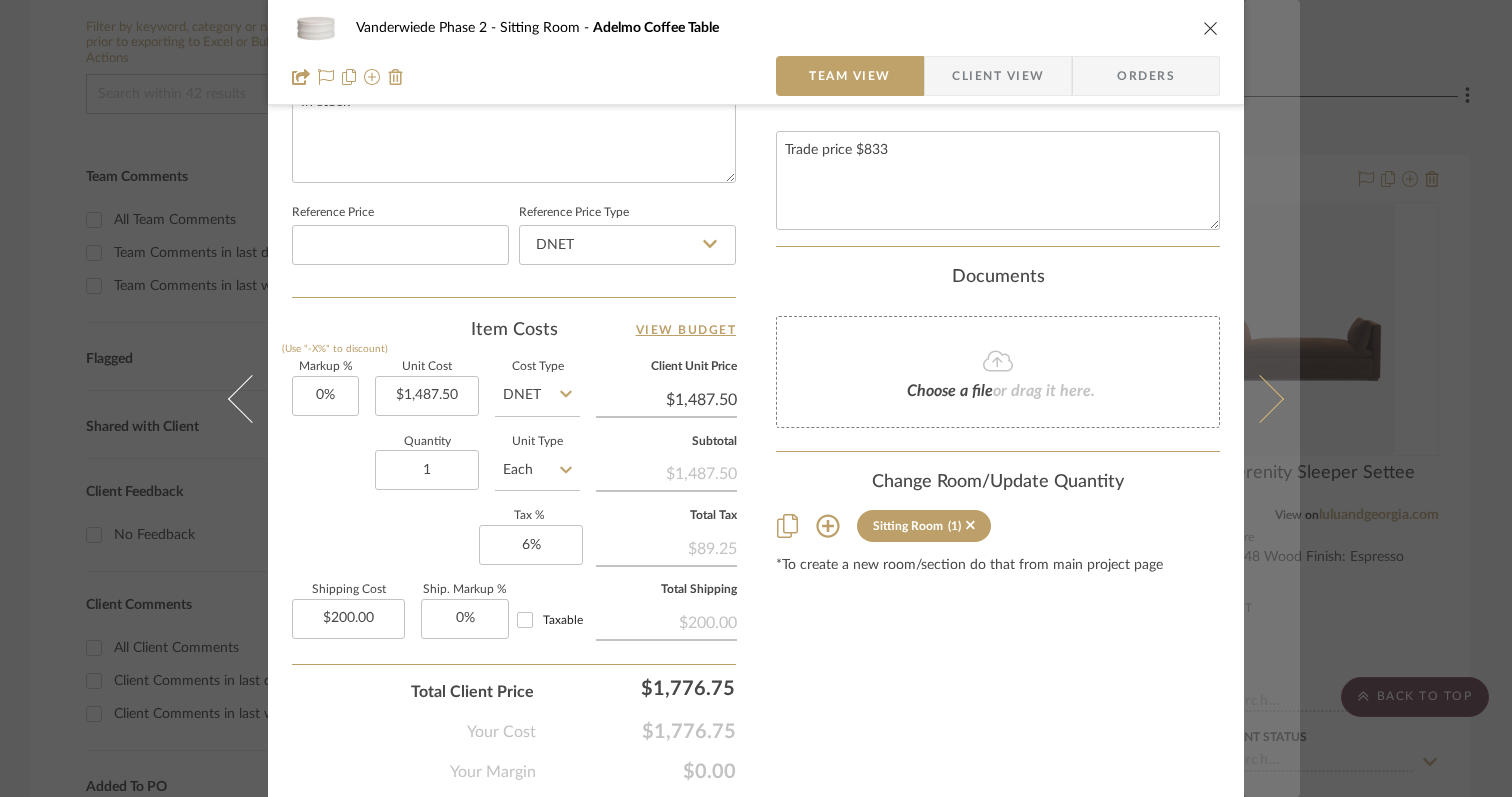 click at bounding box center [1260, 398] 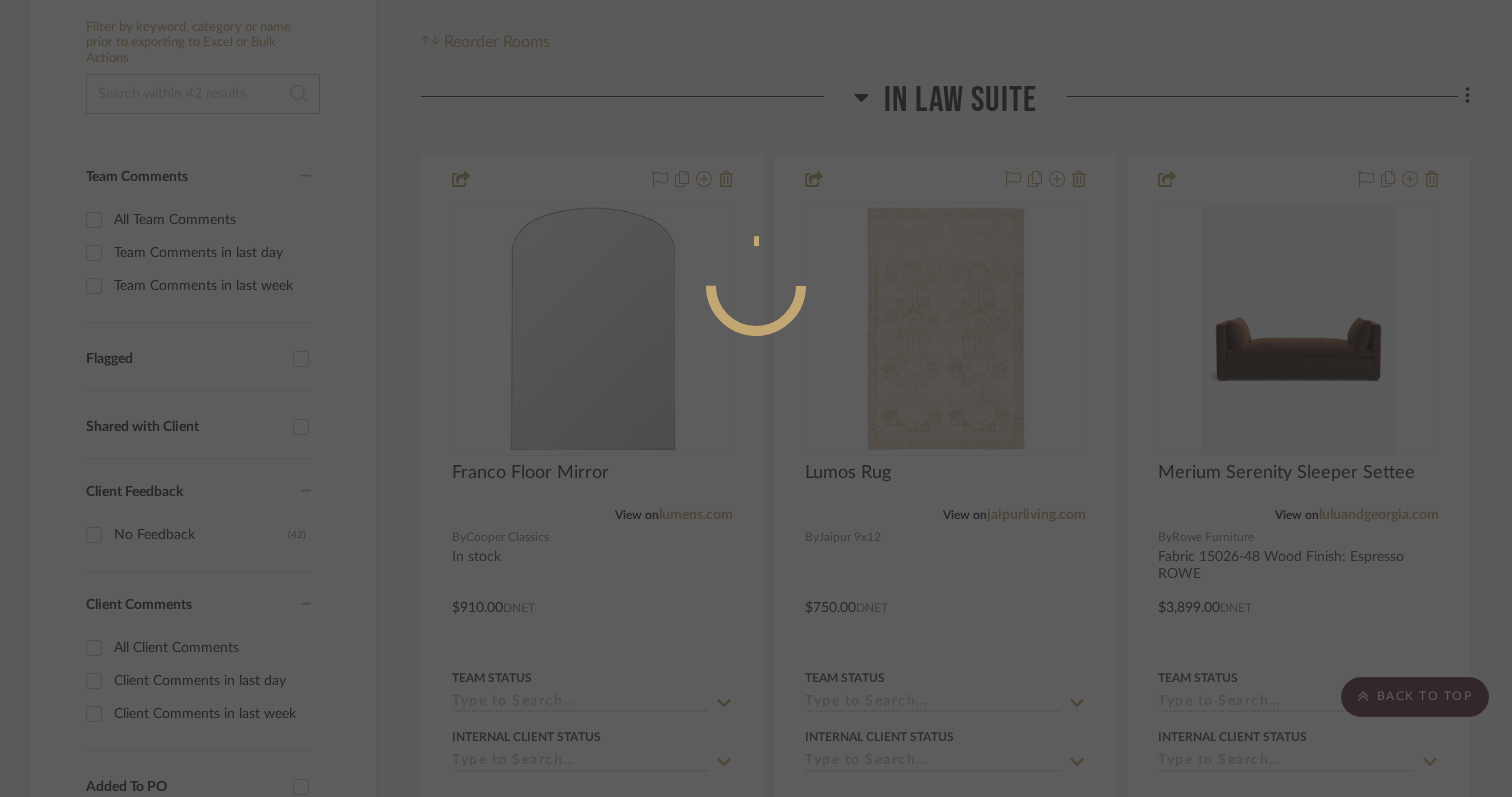 scroll, scrollTop: 998, scrollLeft: 0, axis: vertical 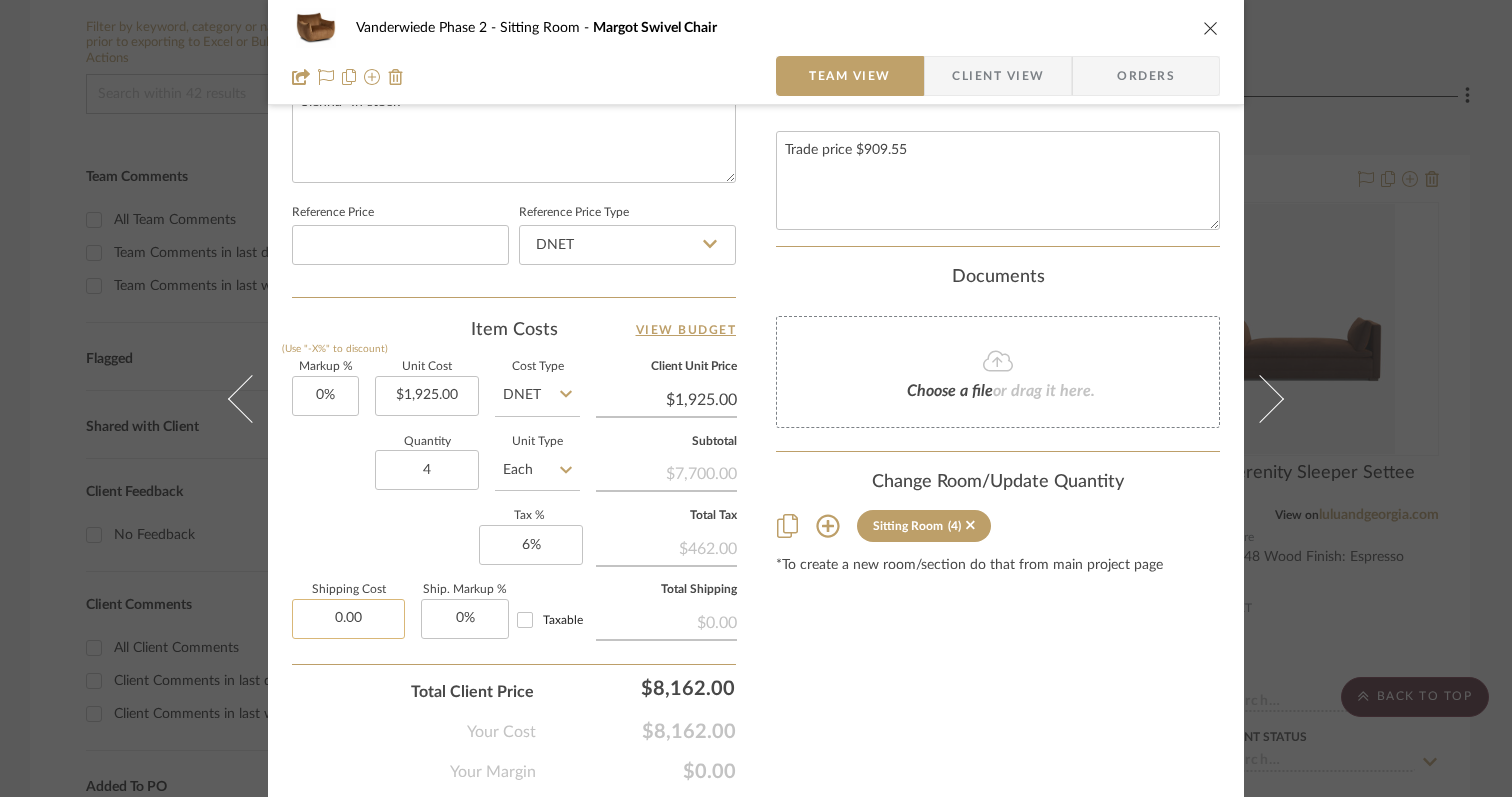 click on "0.00" 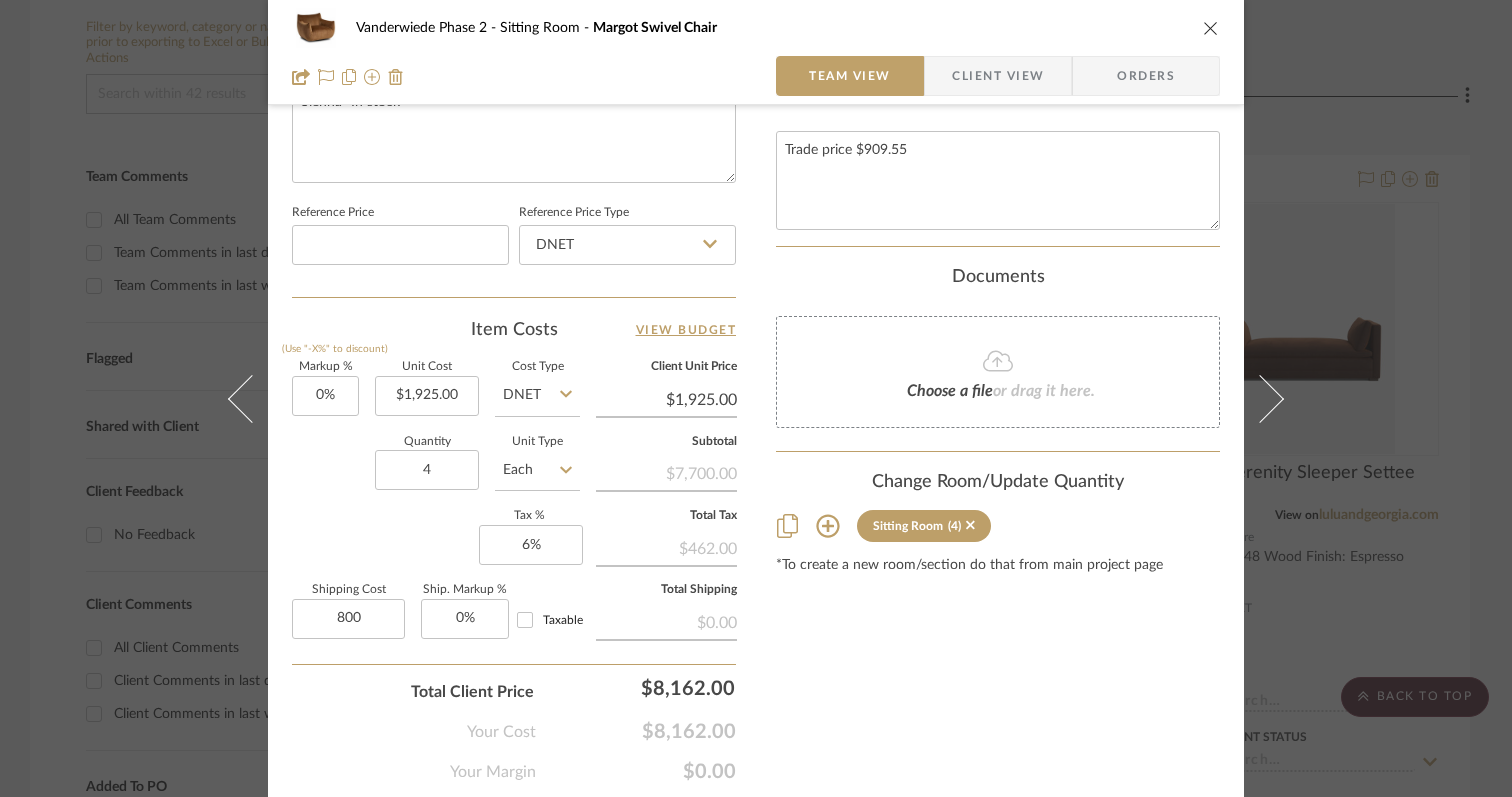 type on "$800.00" 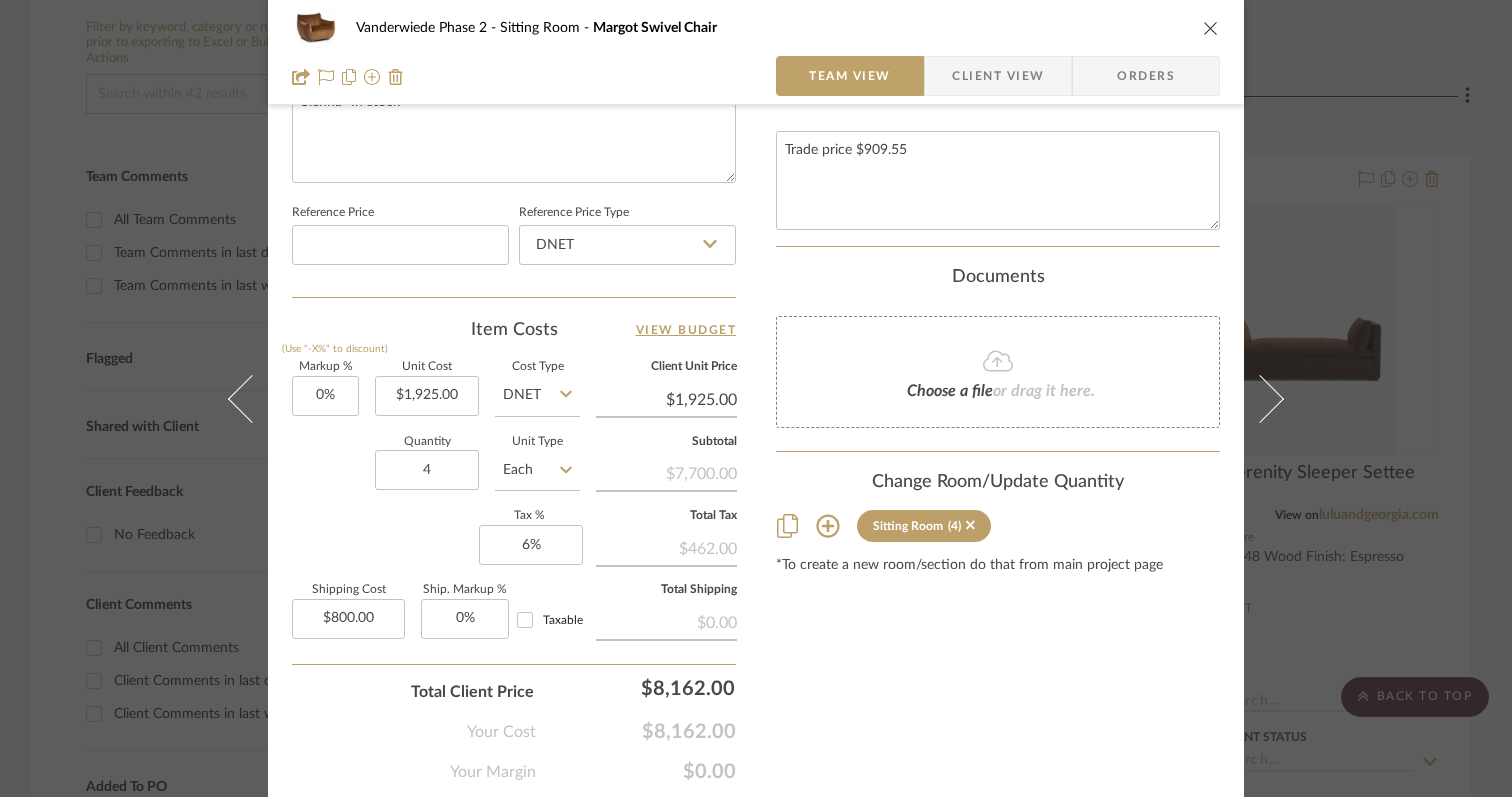 click on "Total Client Price  $8,162.00" 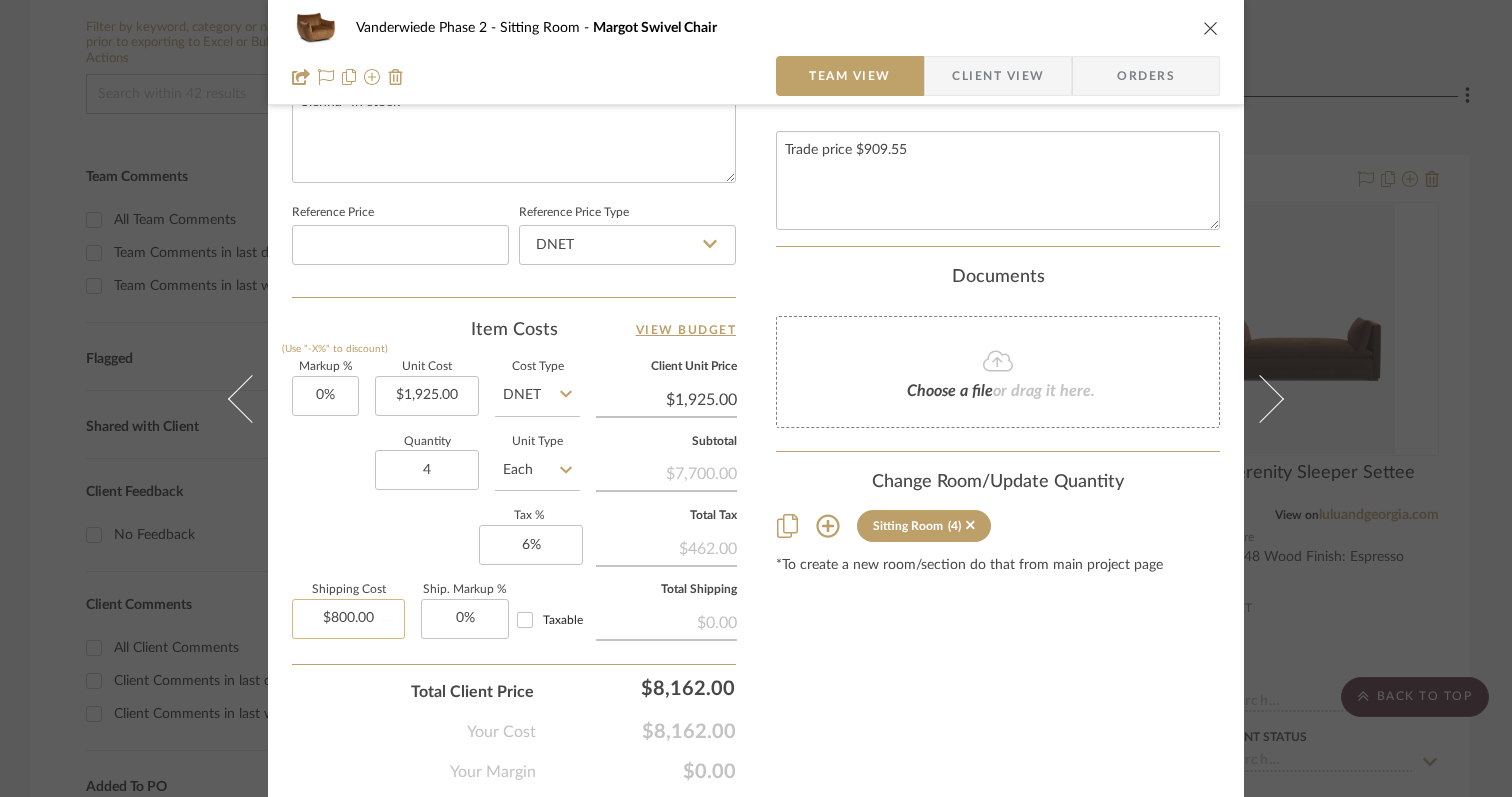 type 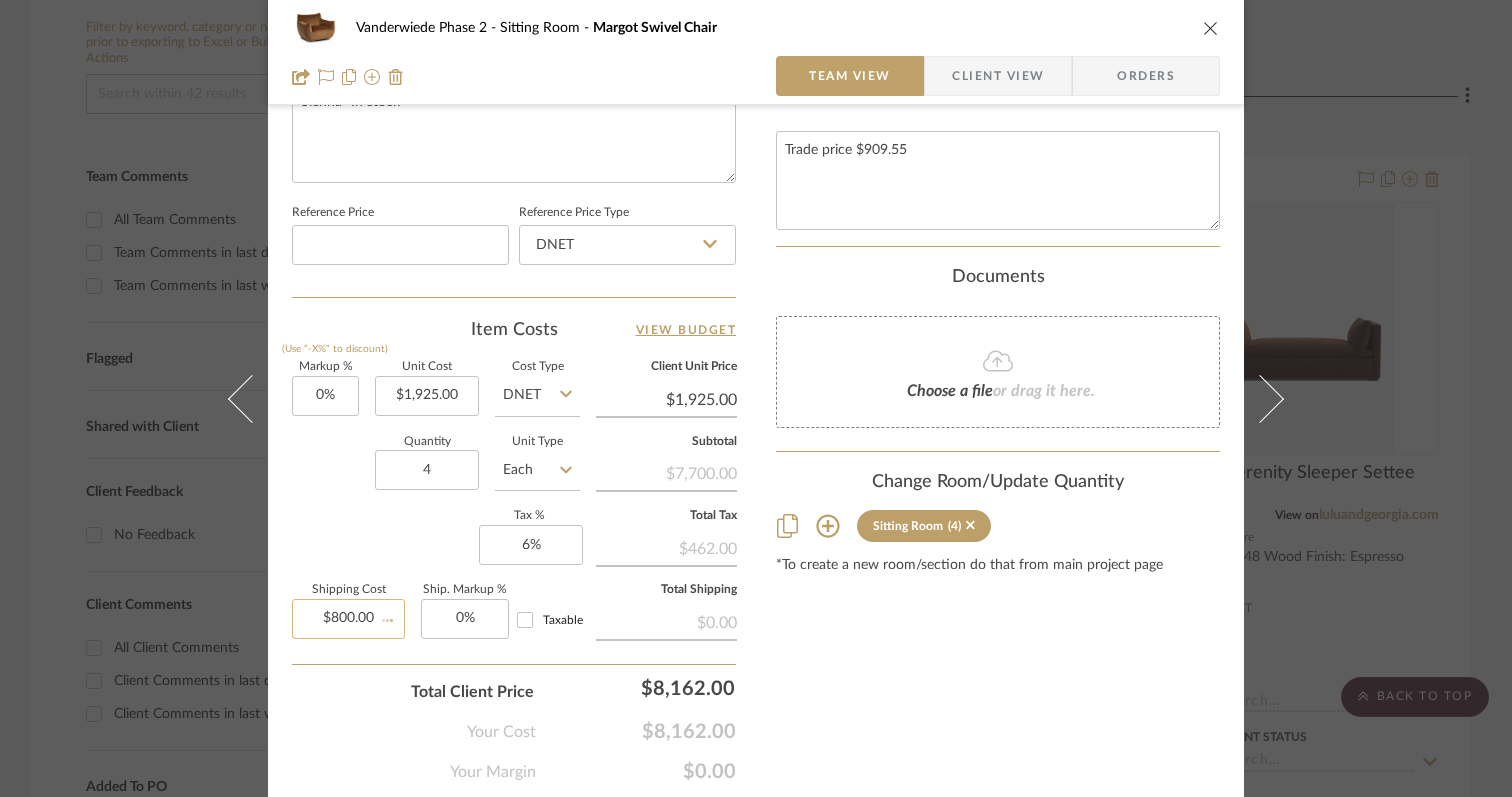 type 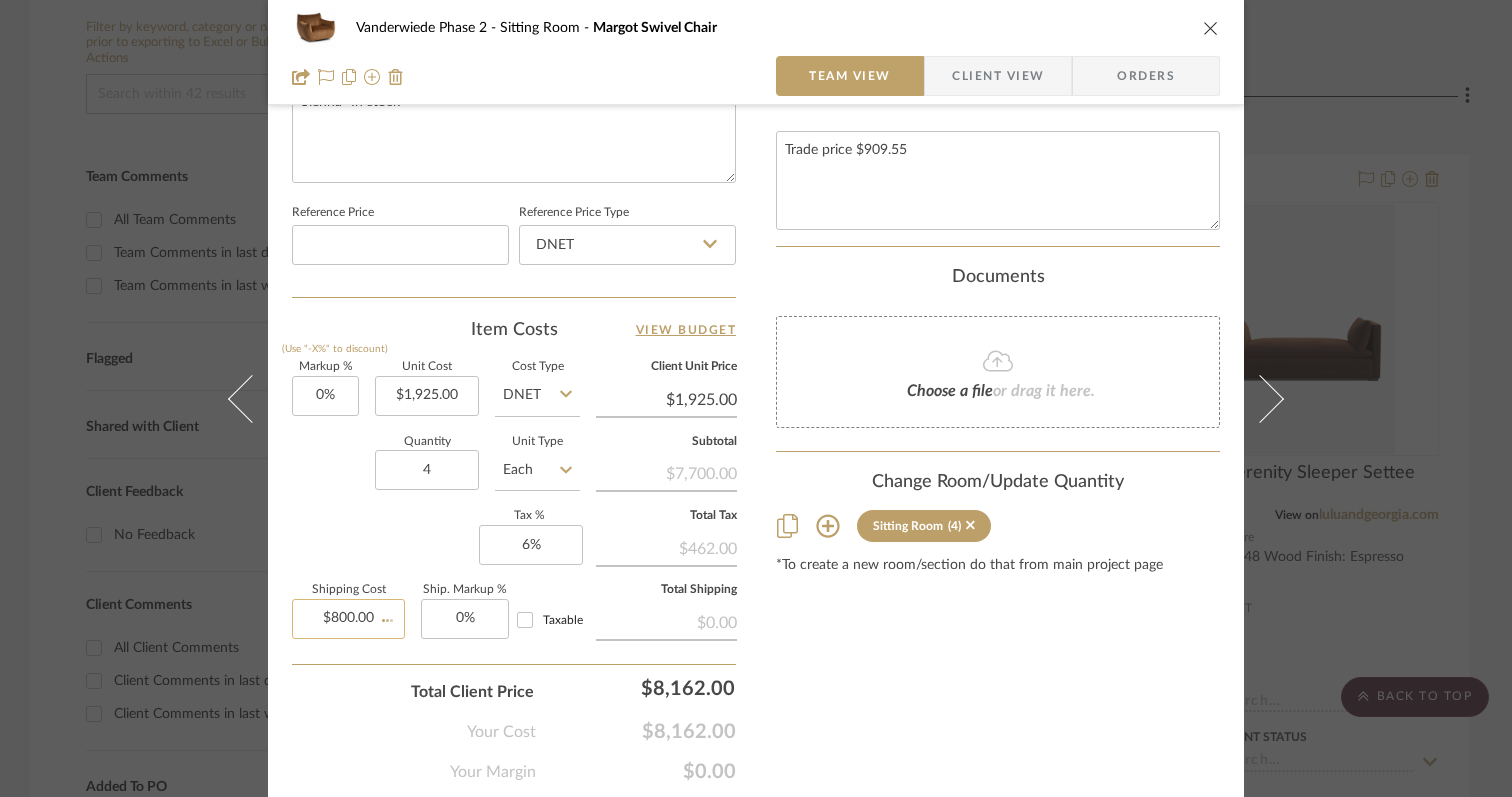type 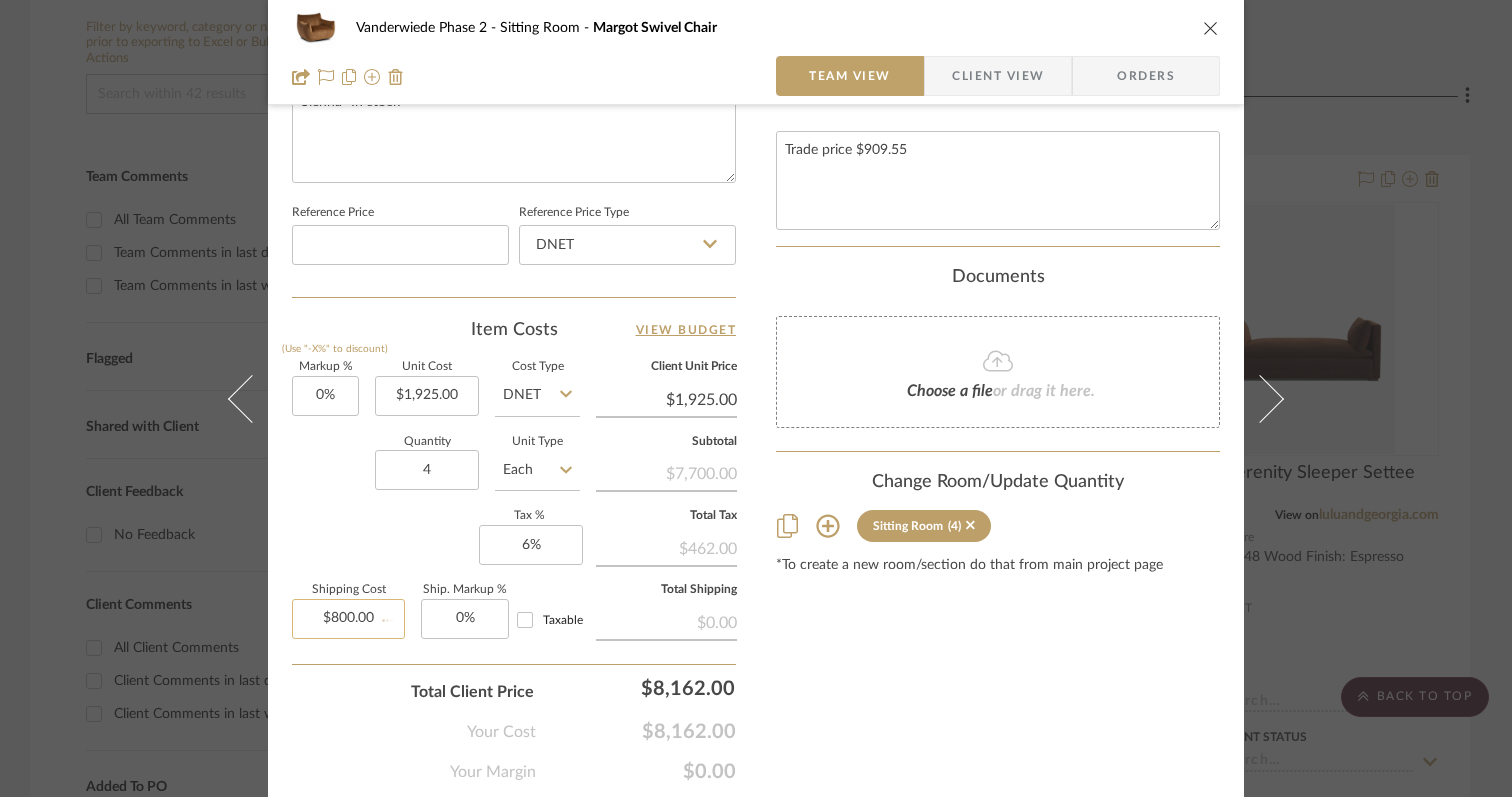 type 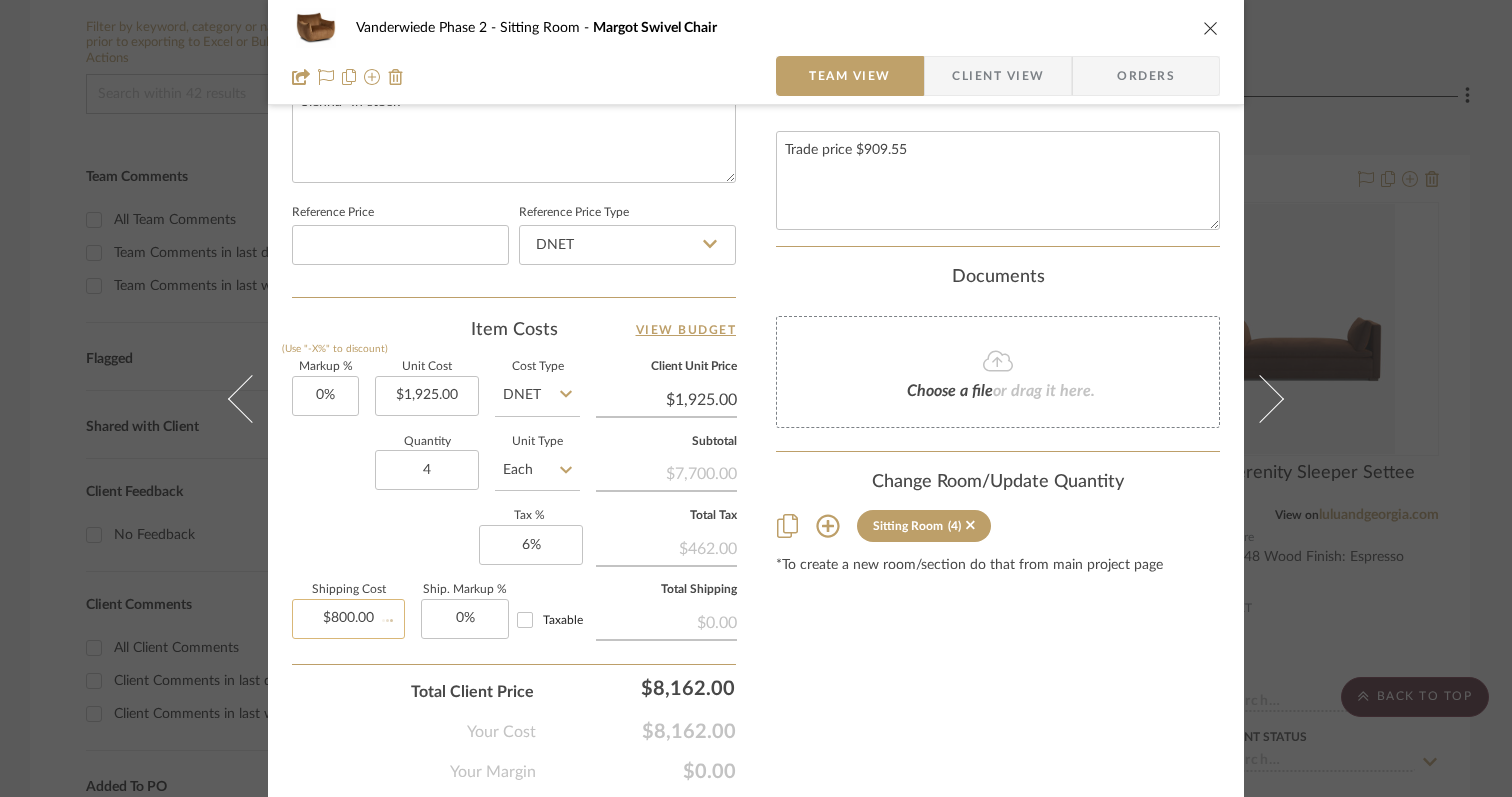 type 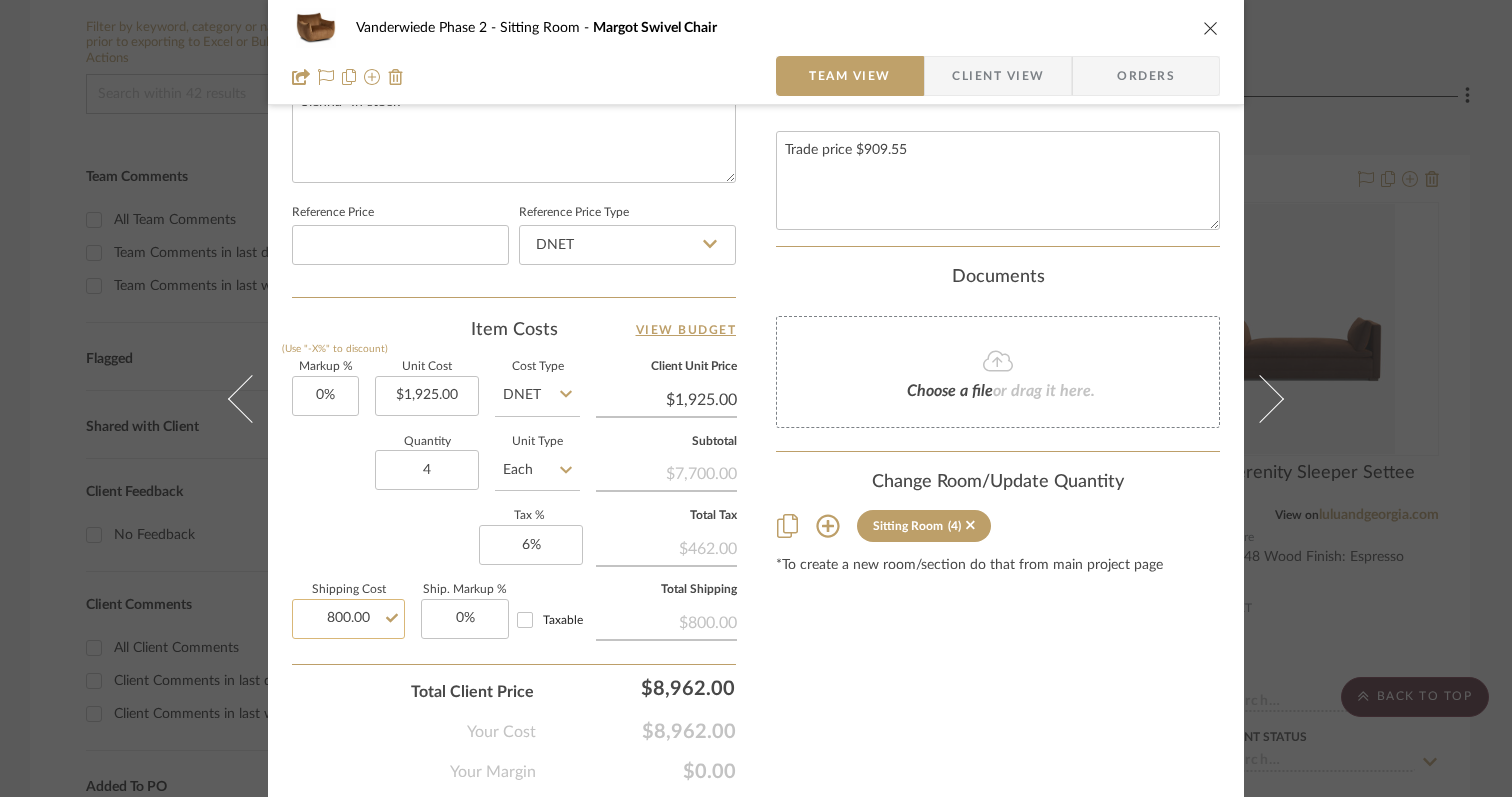 click on "800.00" 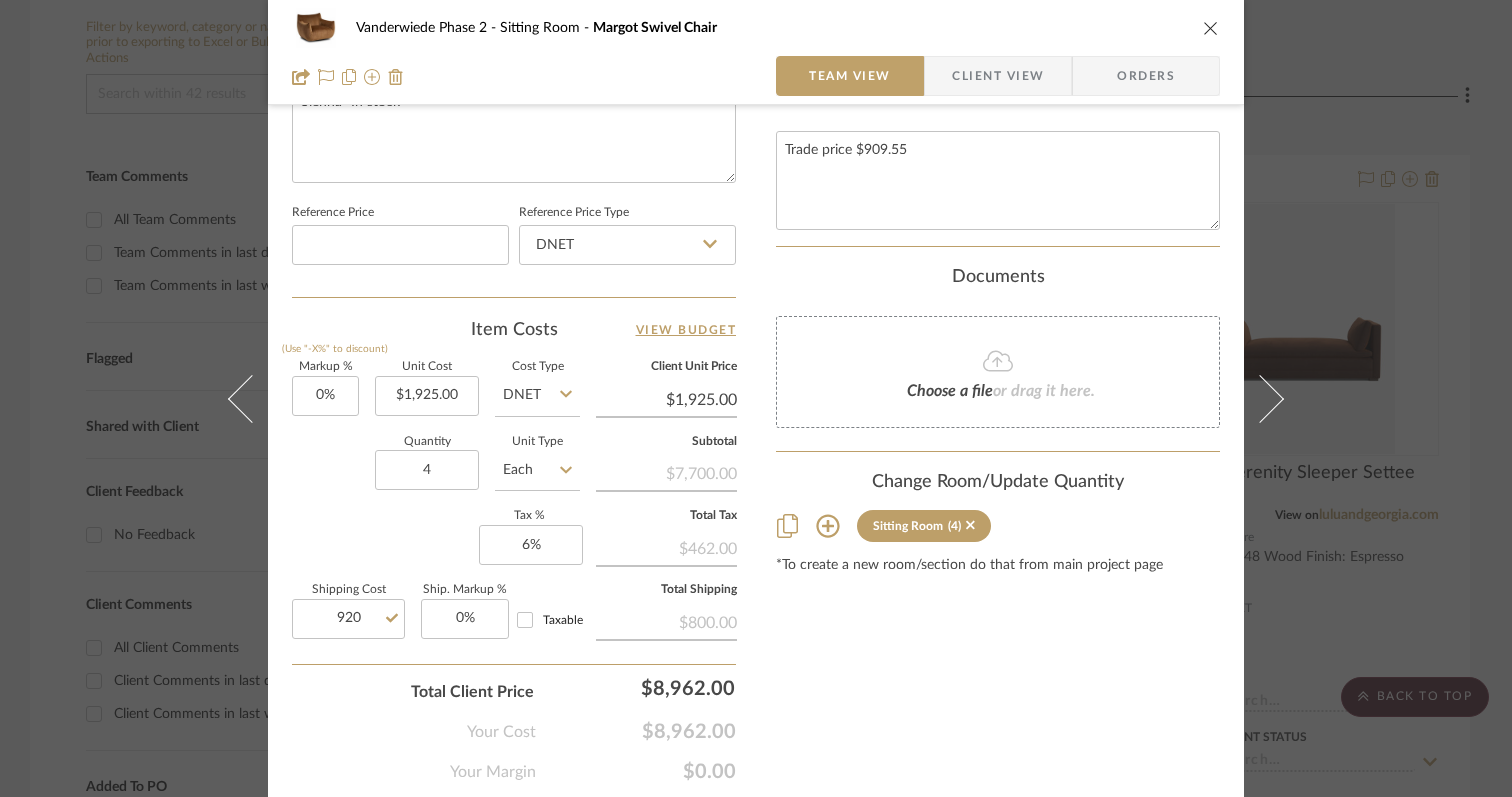 type on "$920.00" 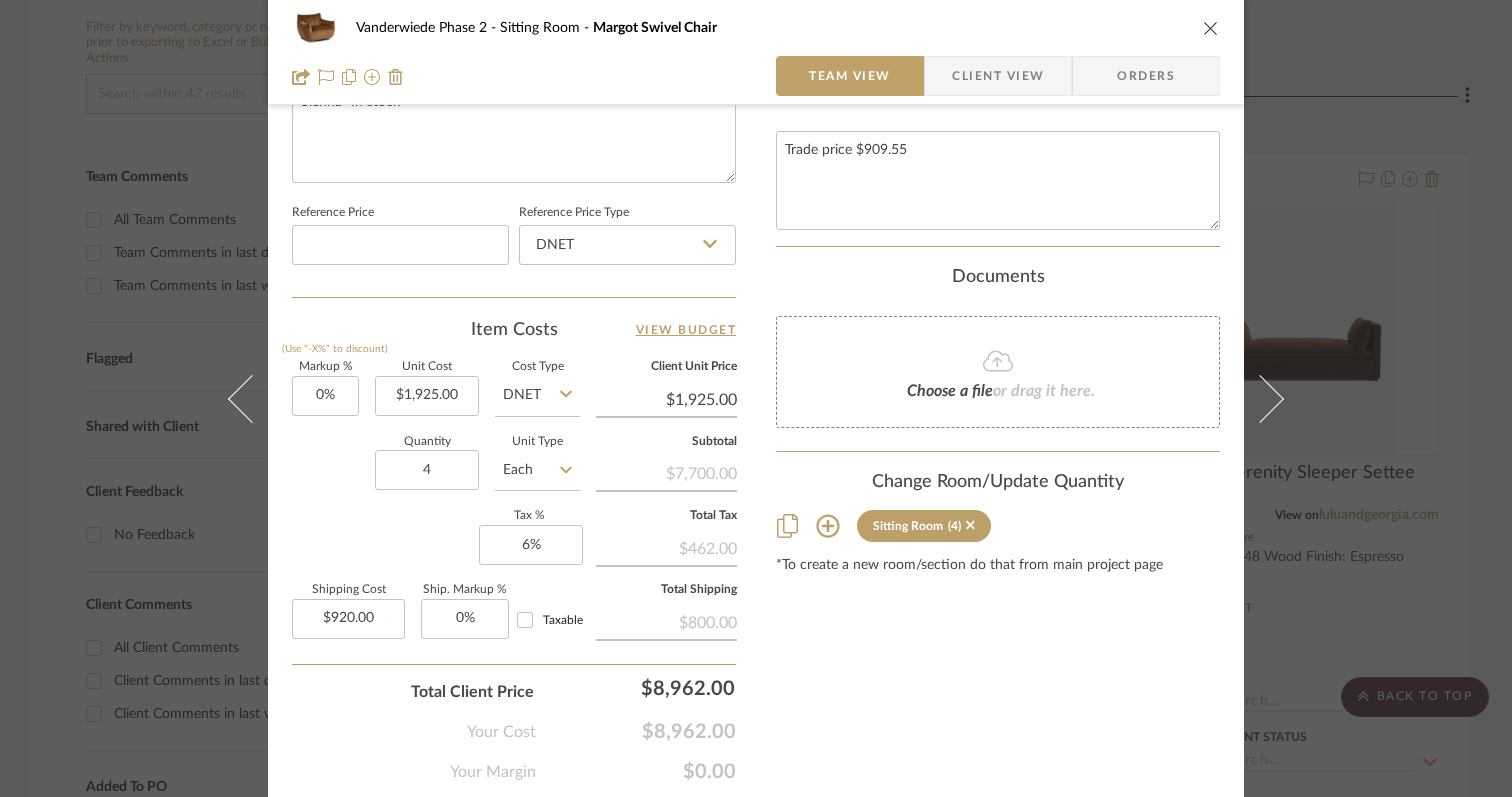 click on "Your Cost  $8,962.00" 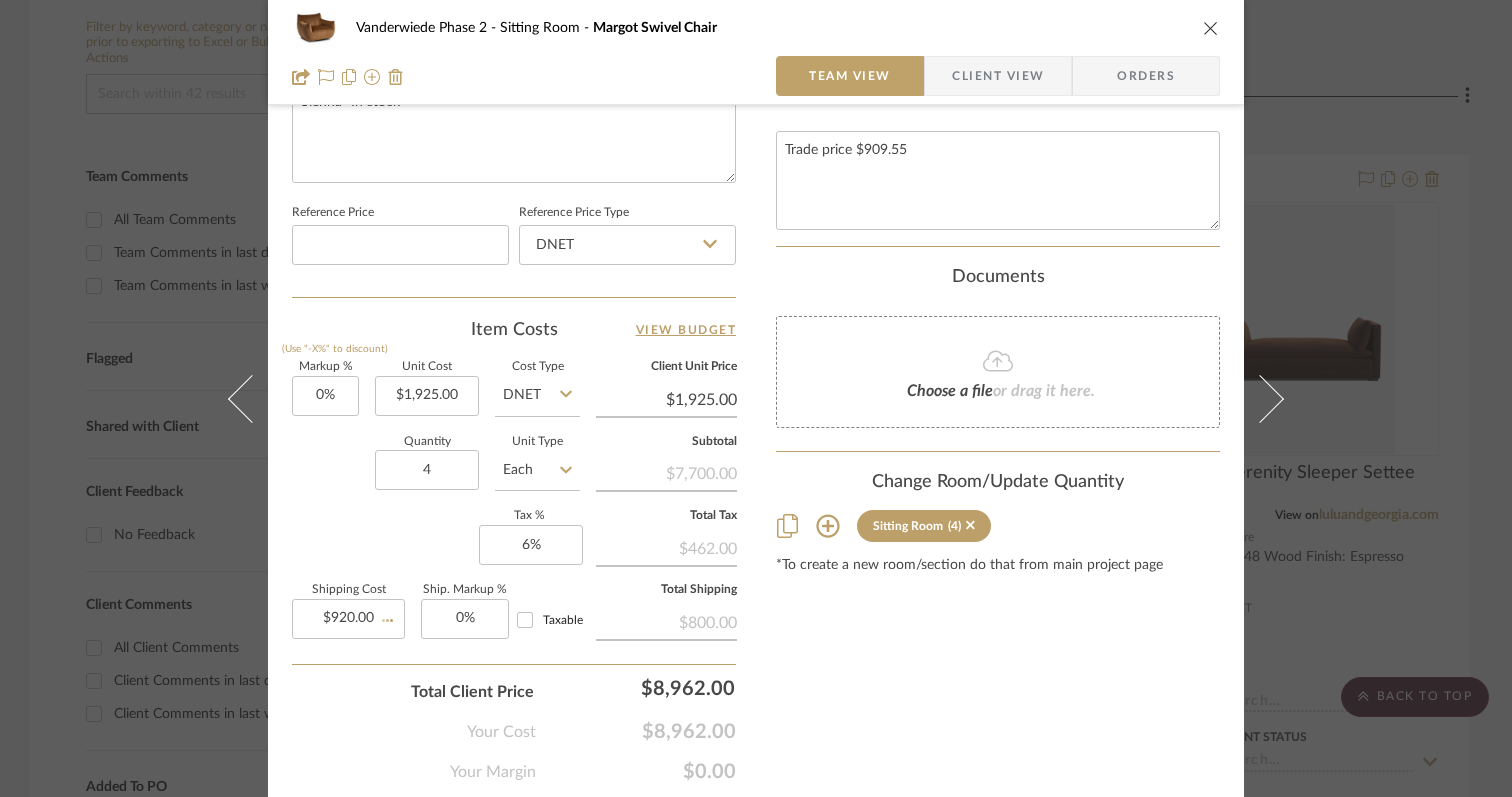 type 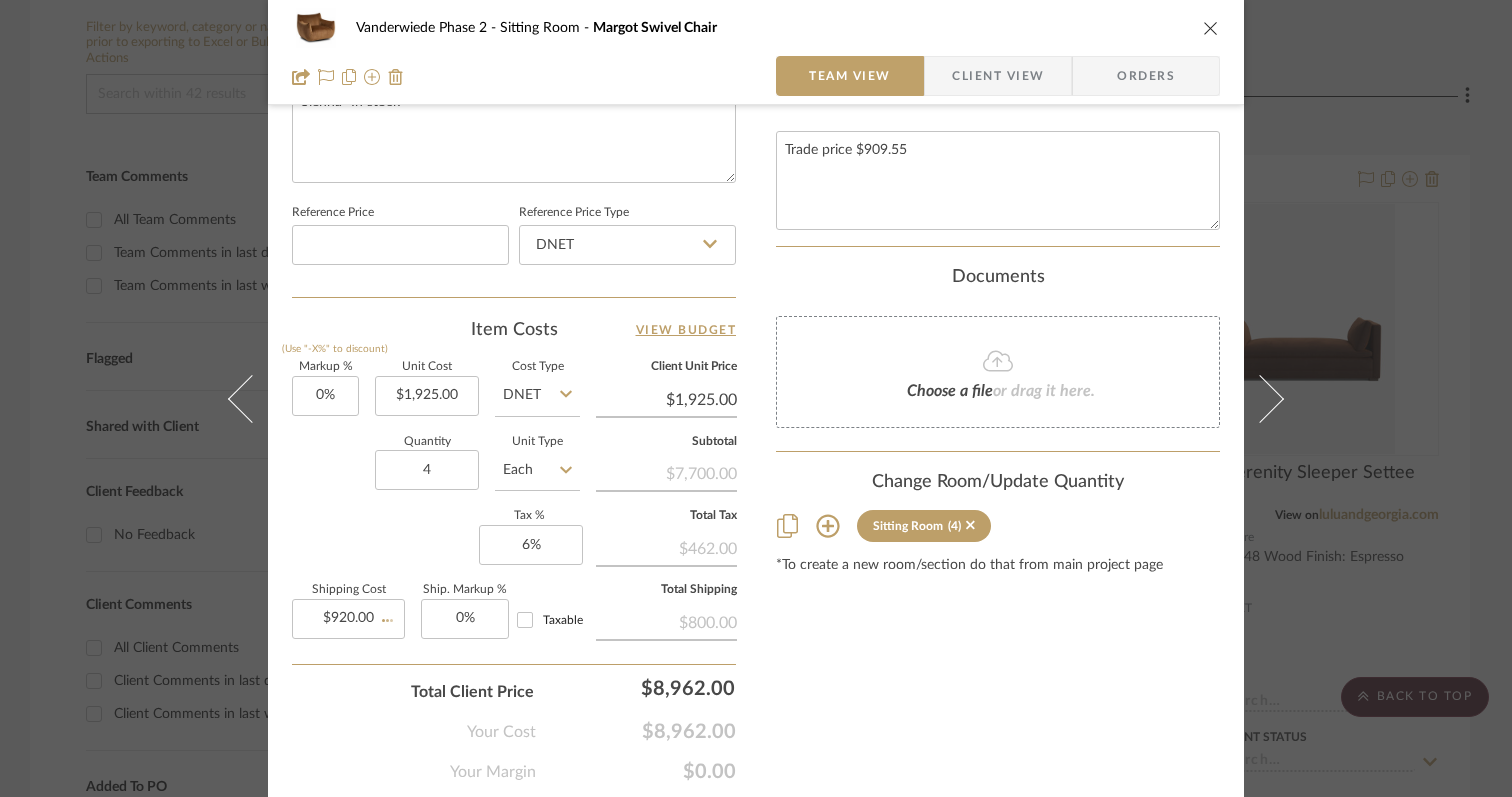 type 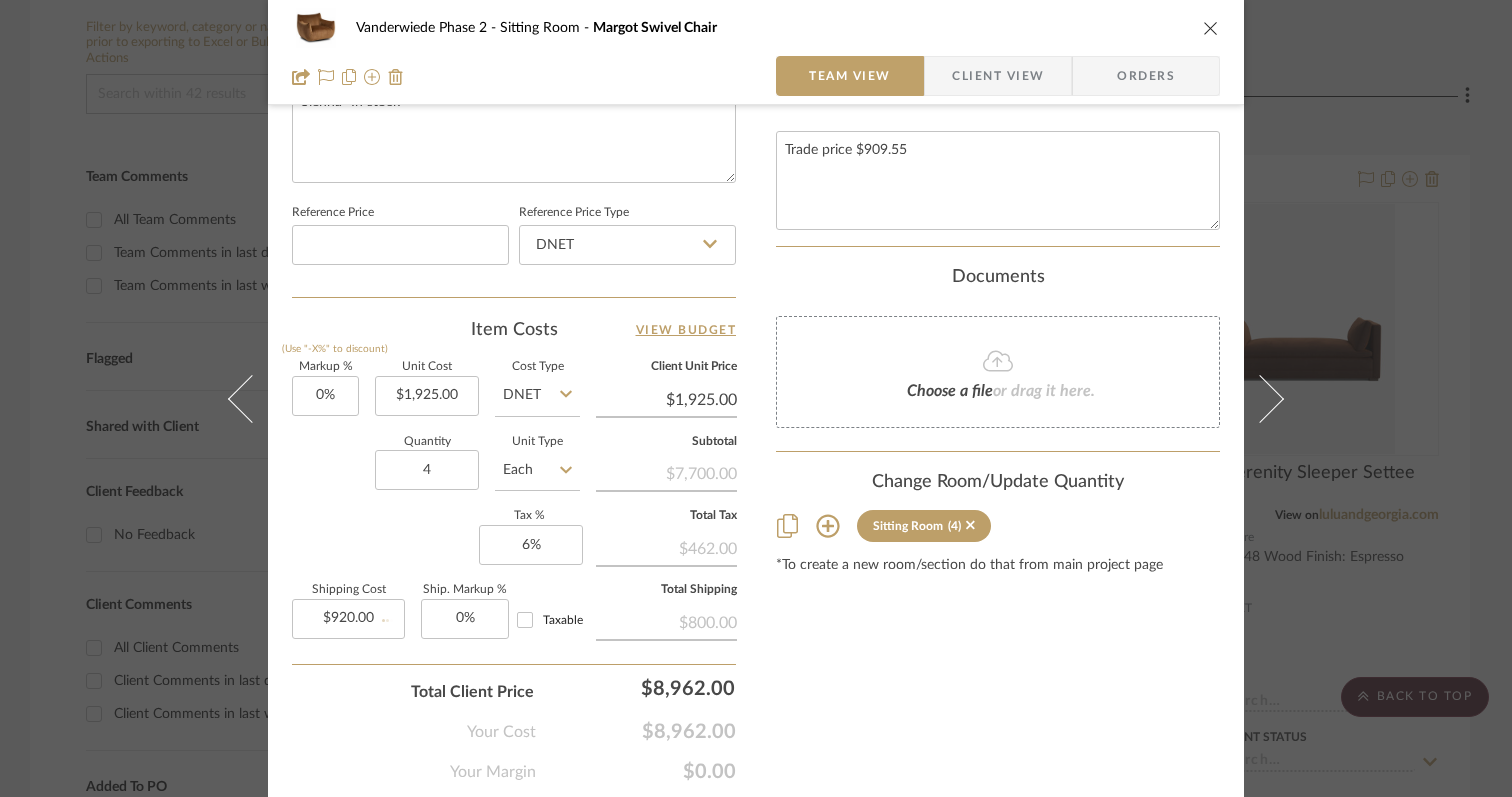 type 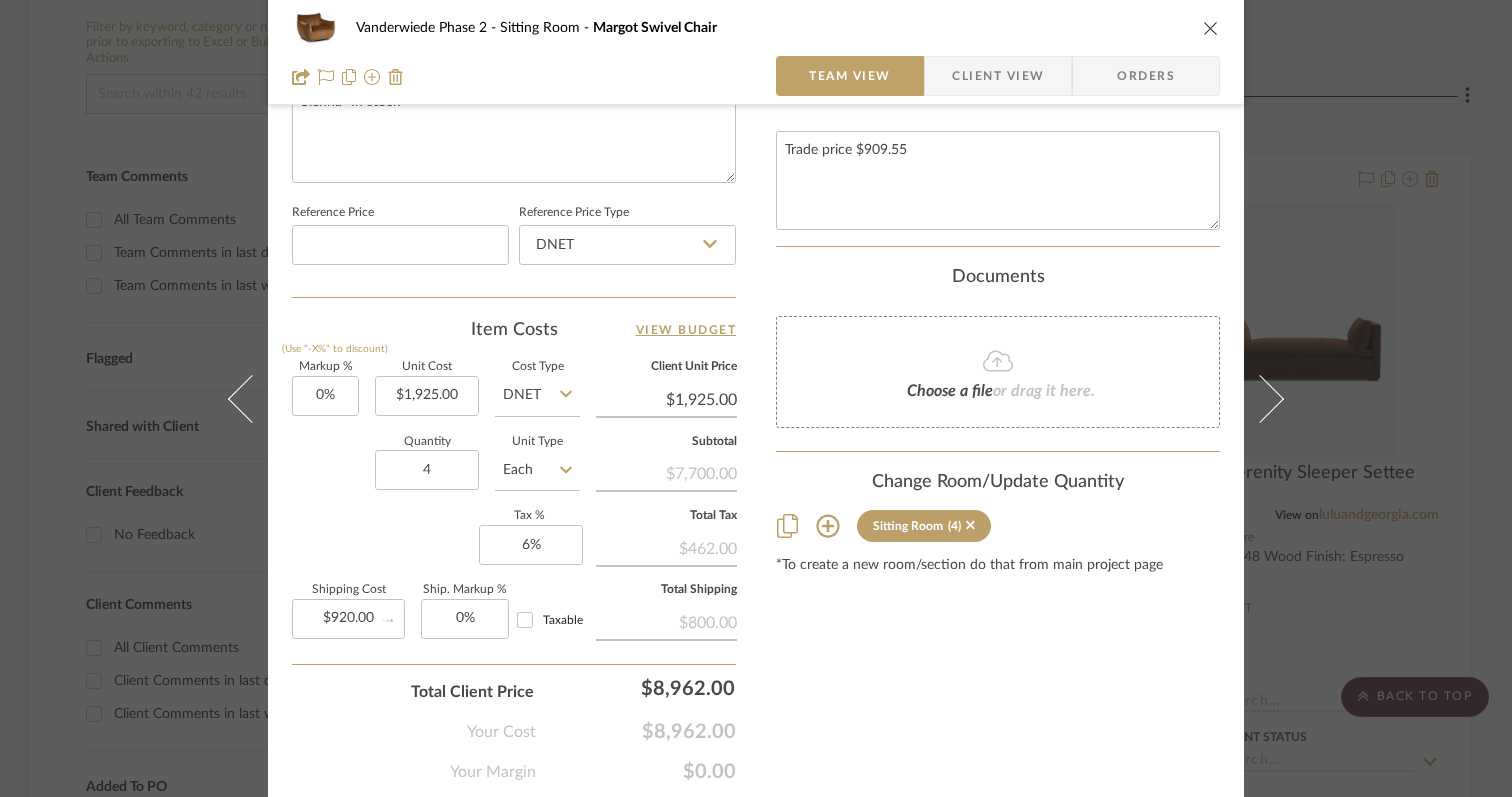 type 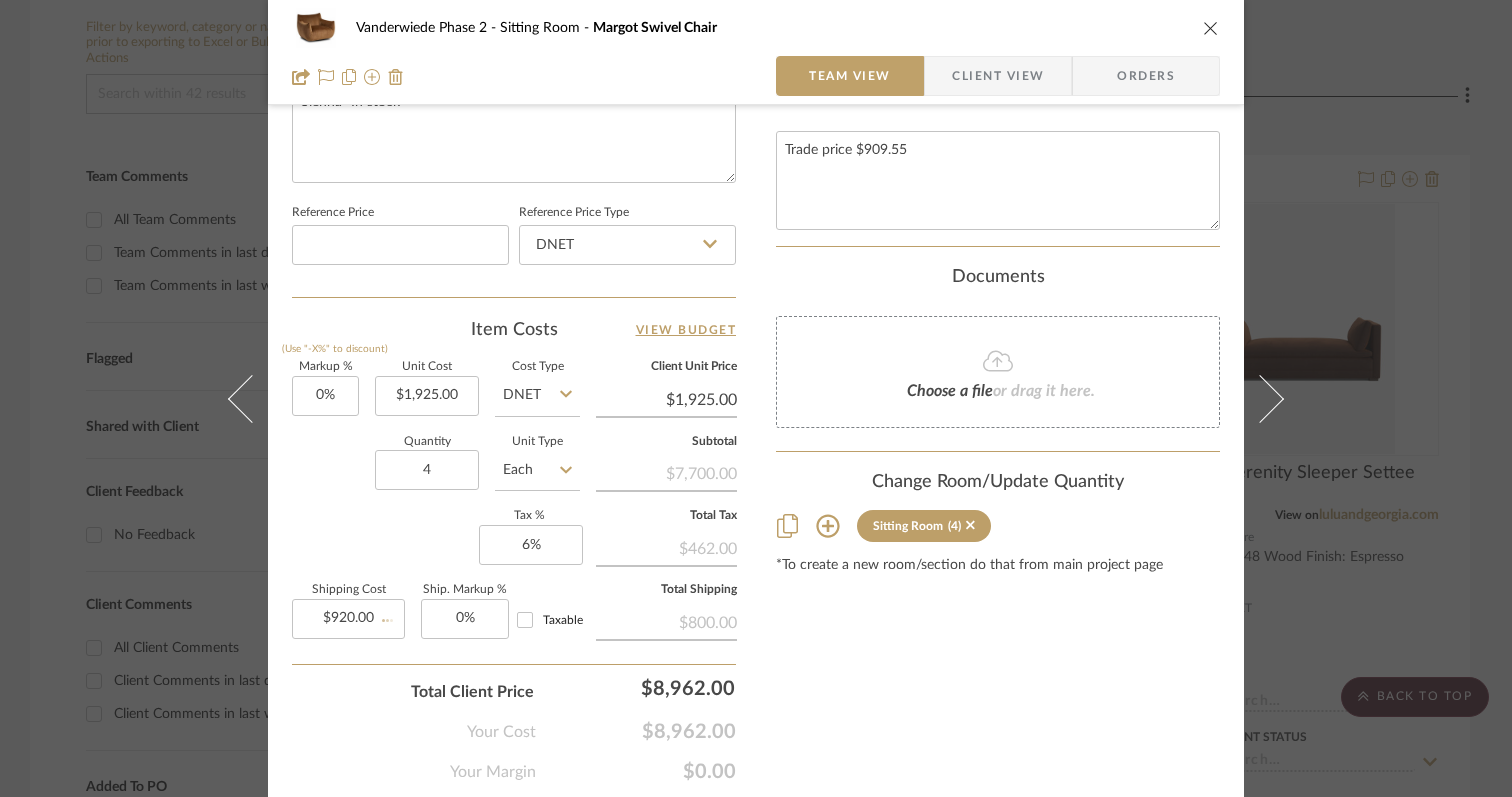 type 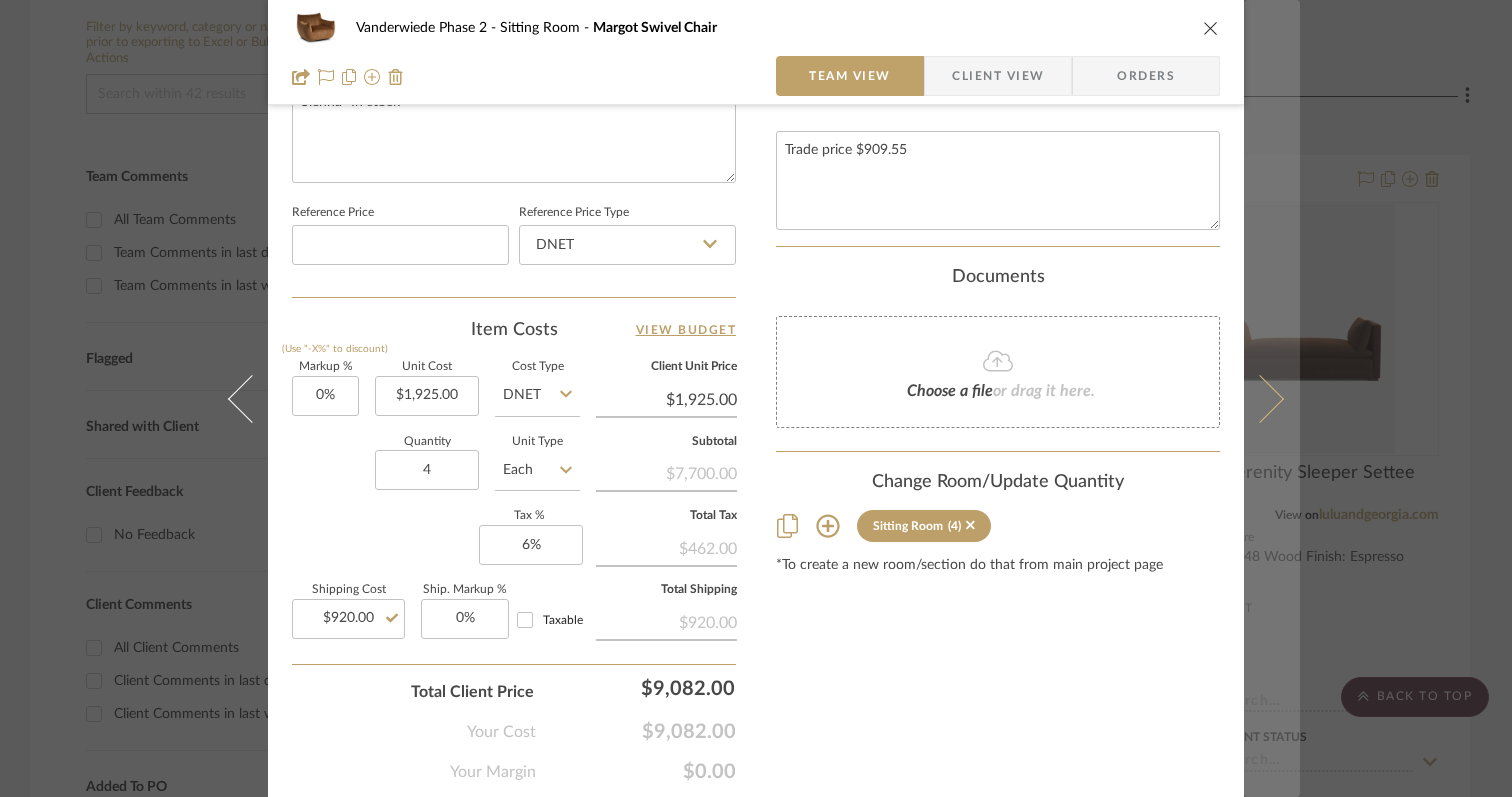 click at bounding box center (1260, 398) 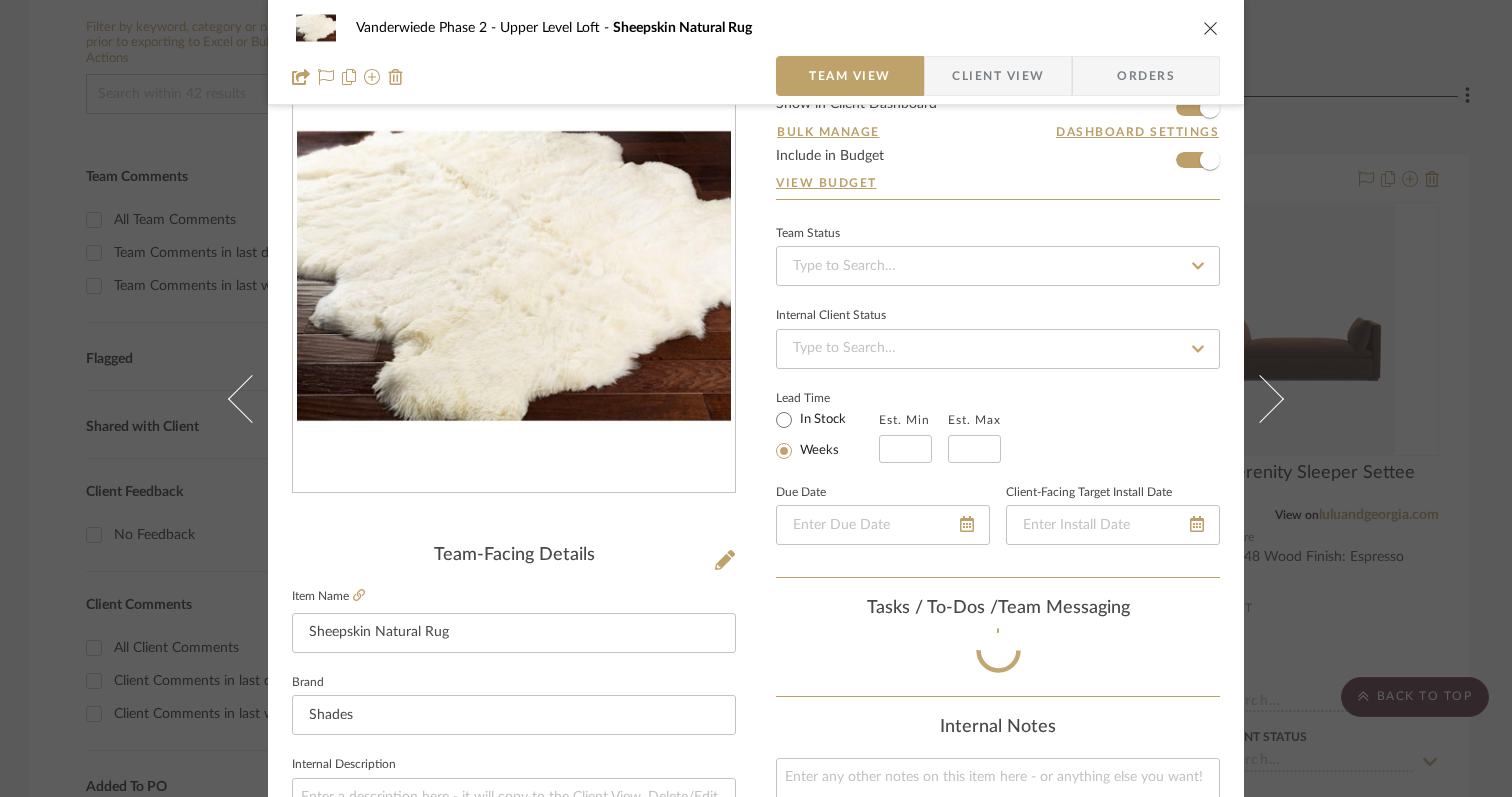scroll, scrollTop: 998, scrollLeft: 0, axis: vertical 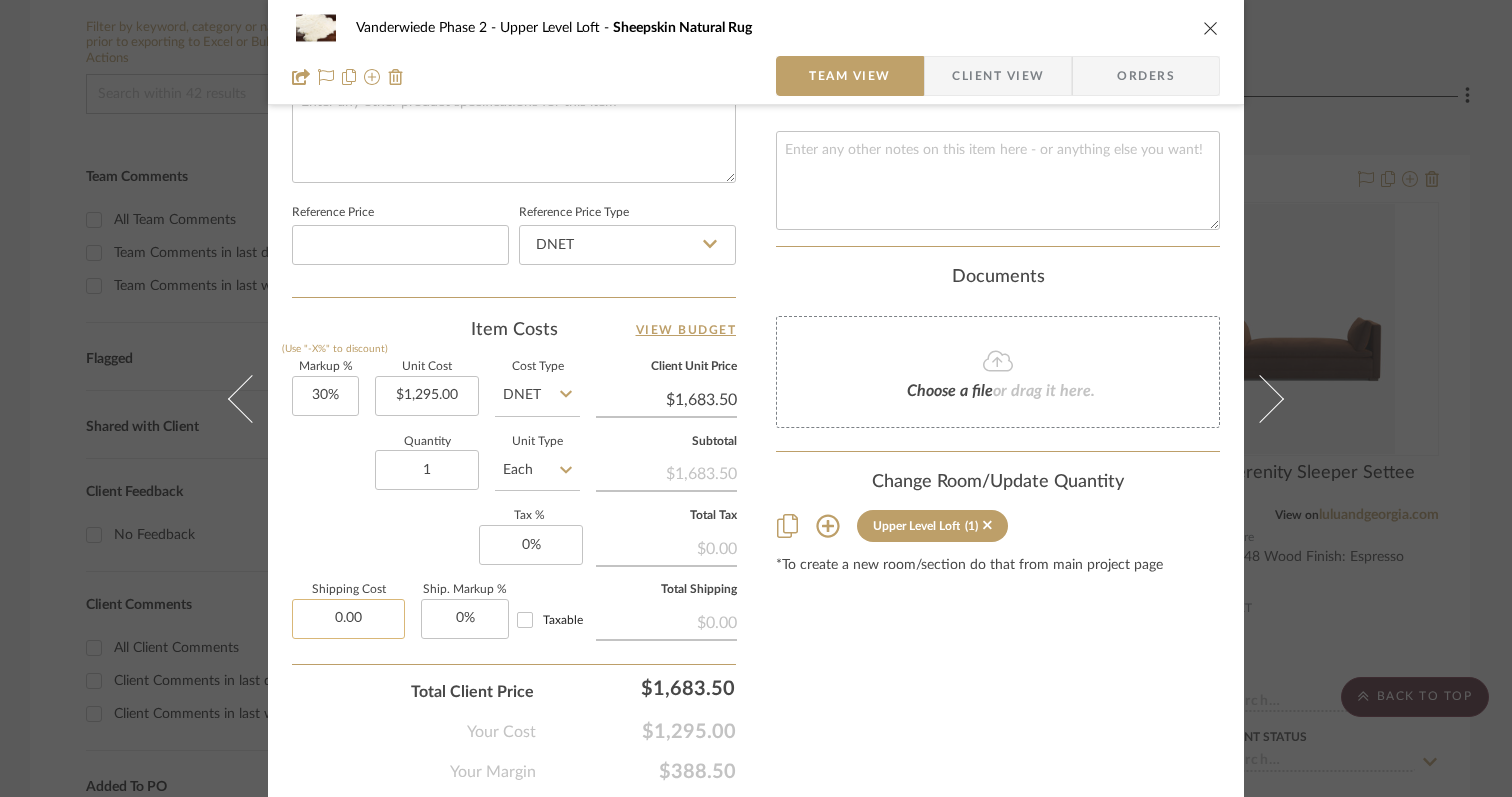 click on "0.00" 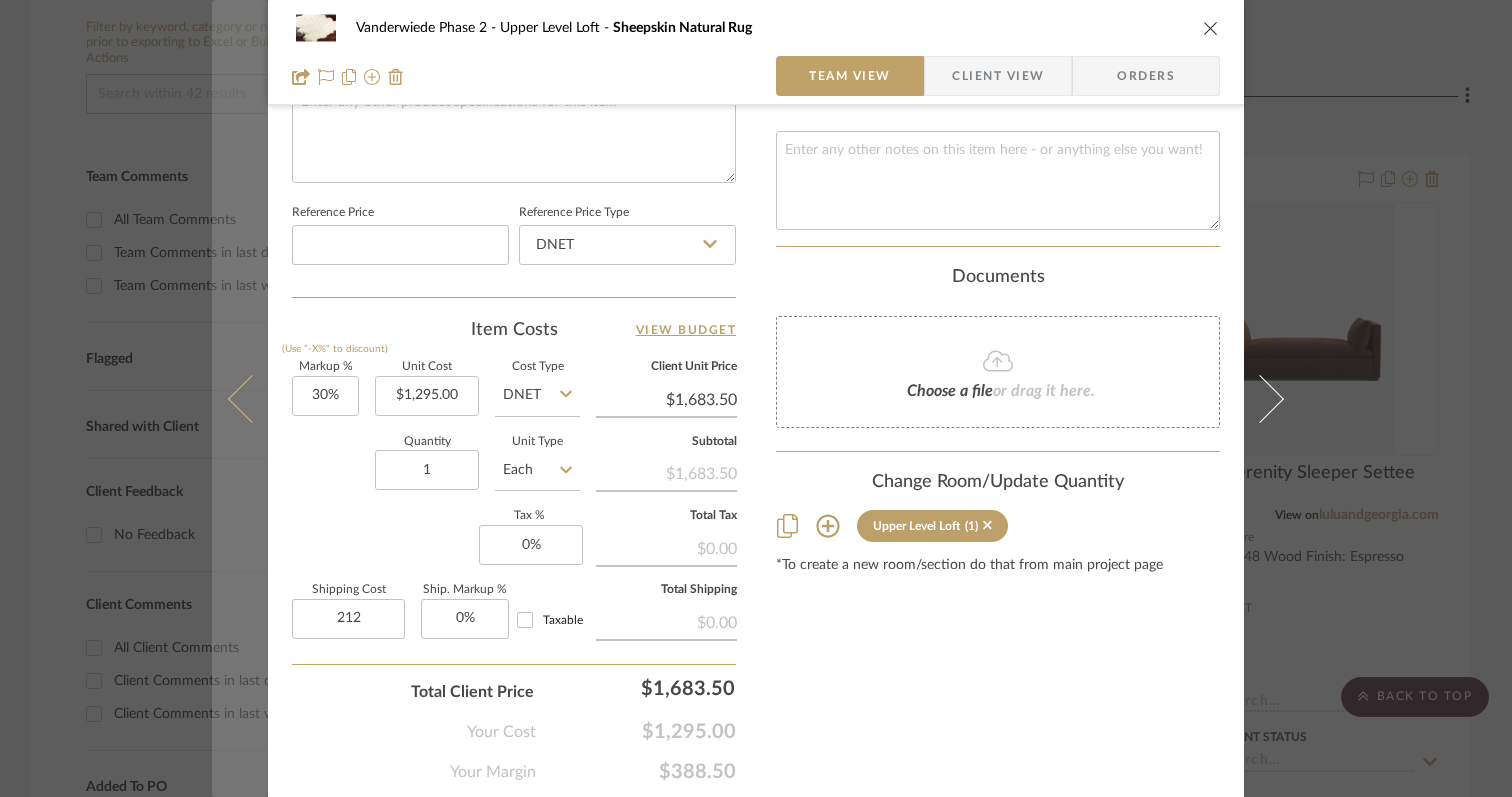 type on "$212.00" 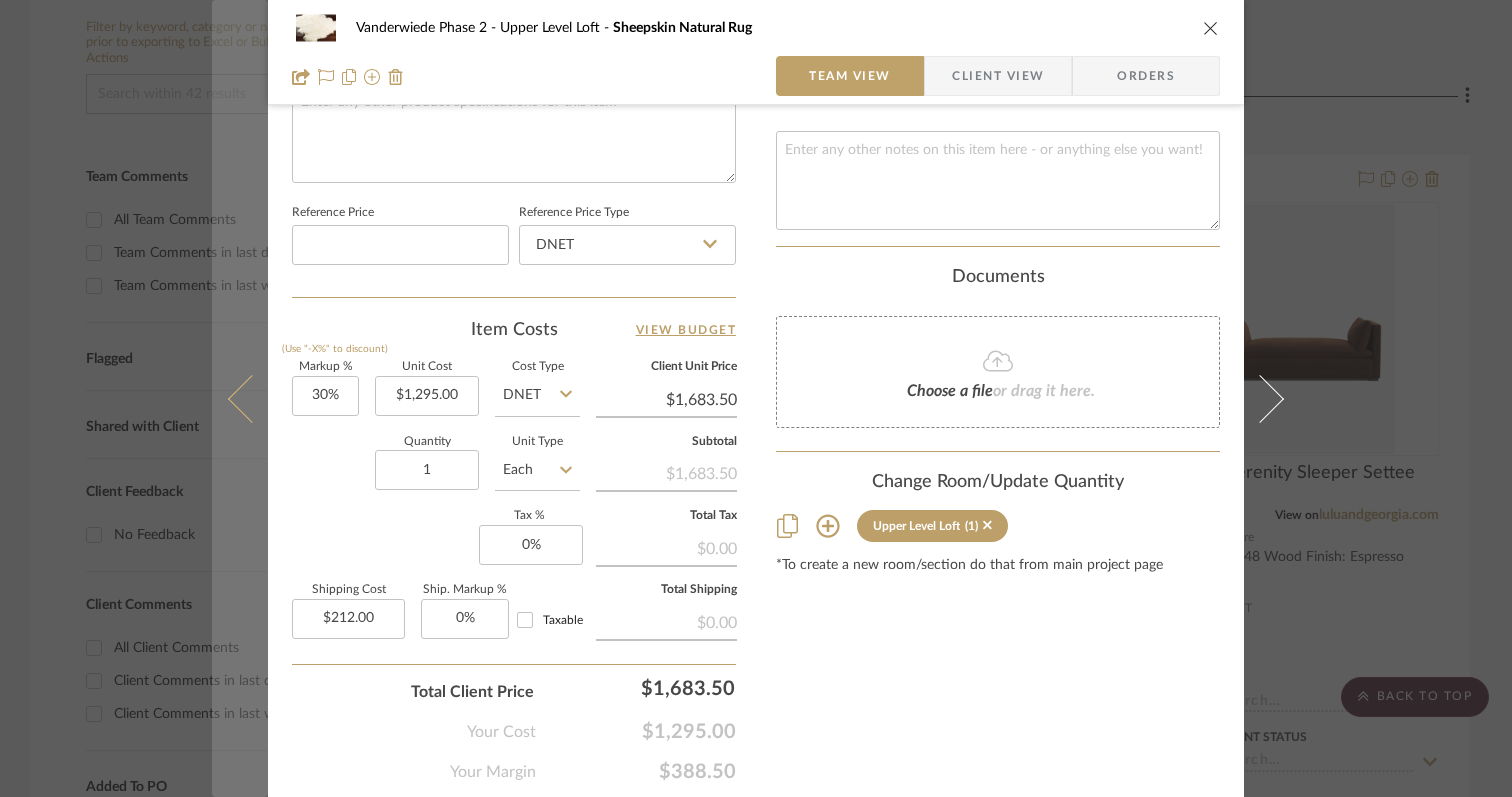 click at bounding box center [240, 398] 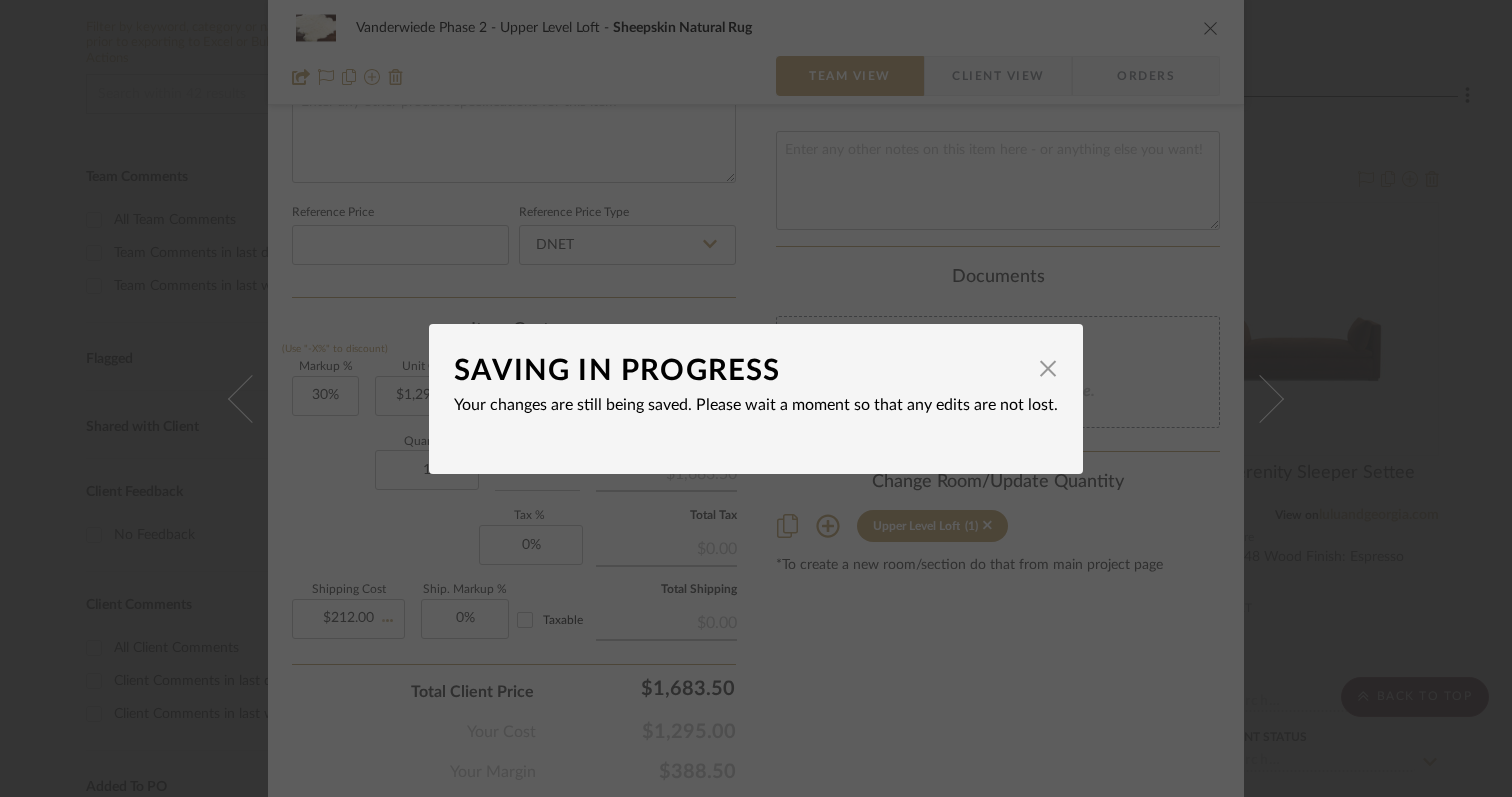 type 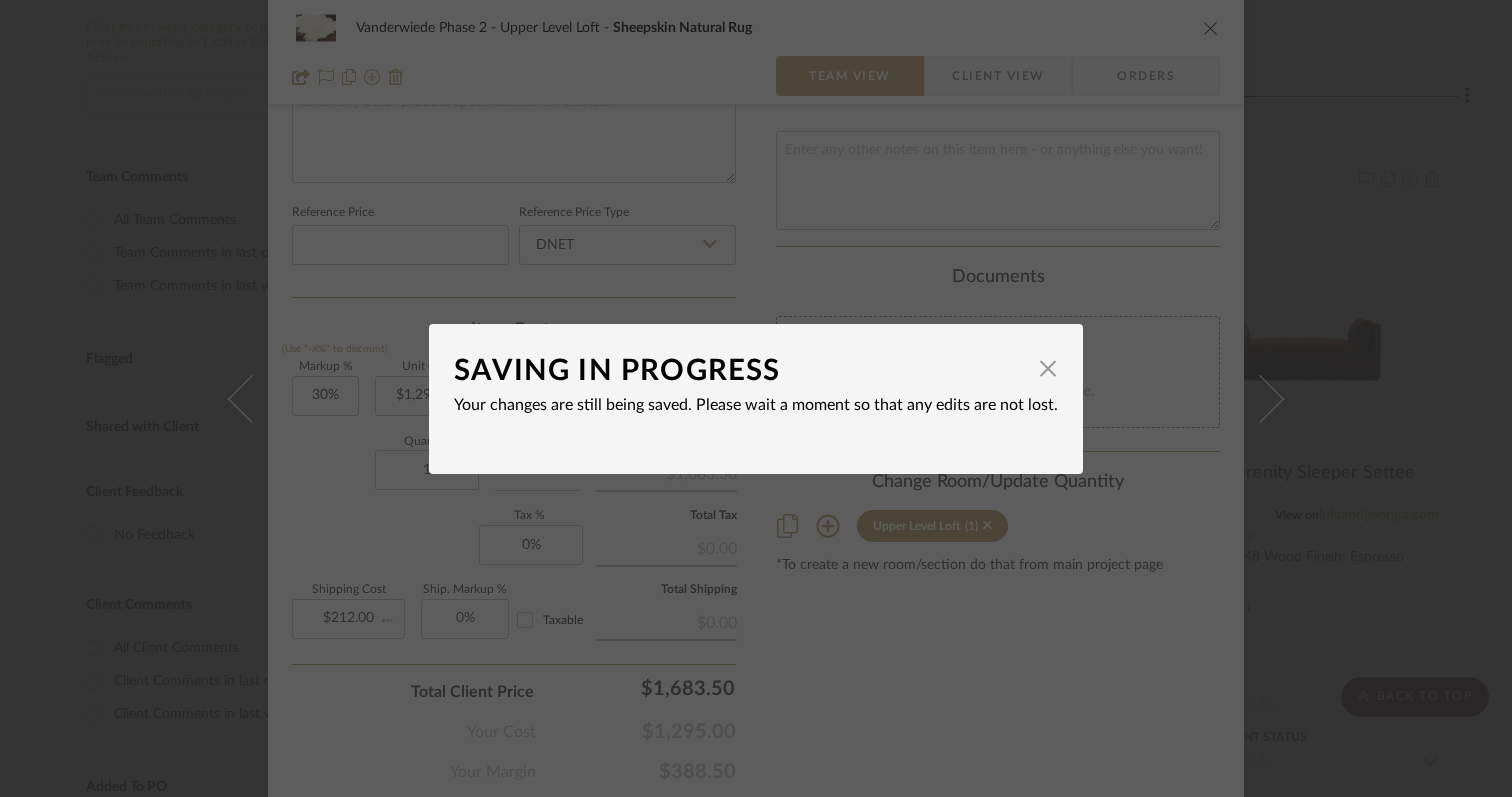 type 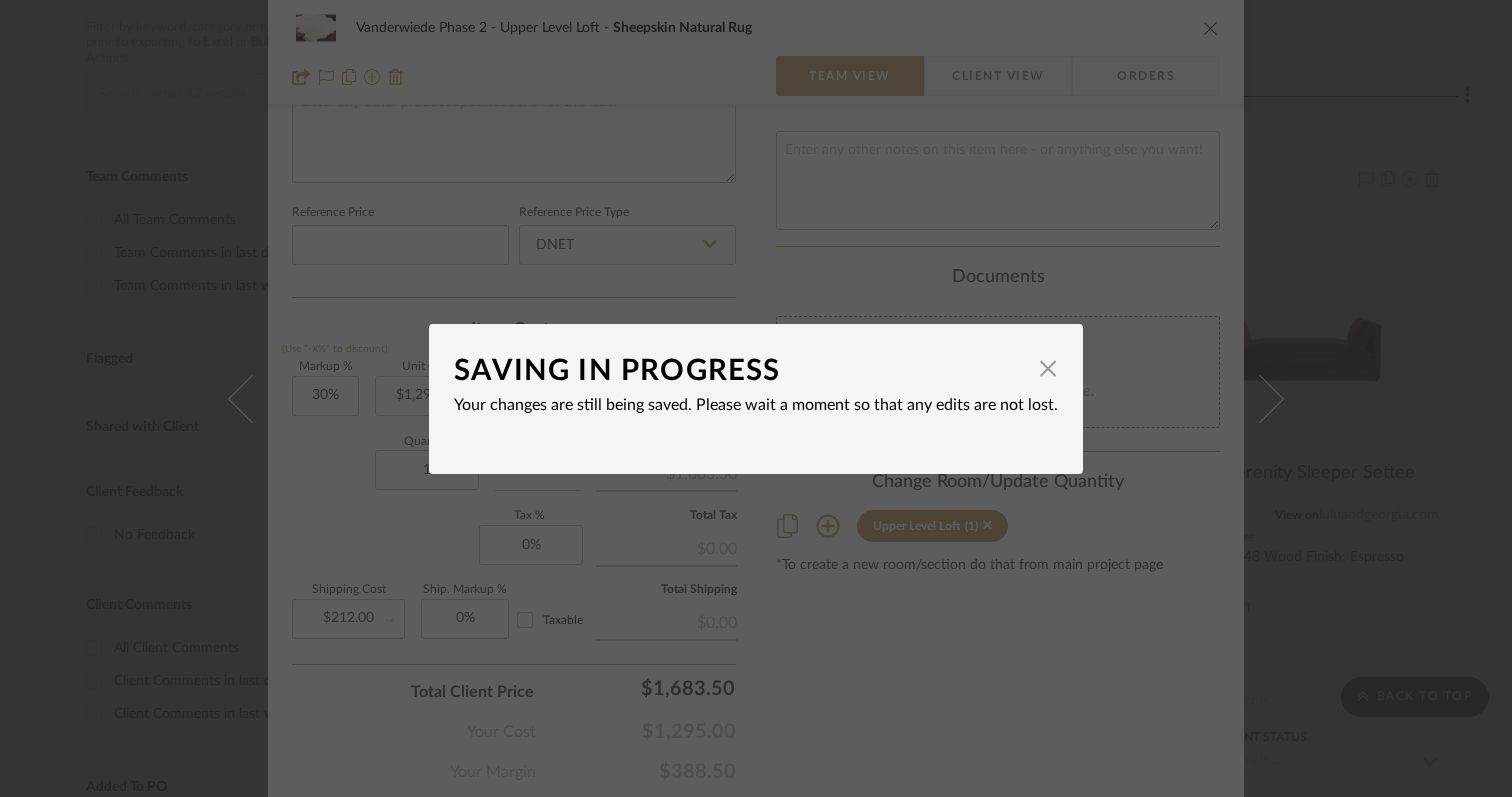 type 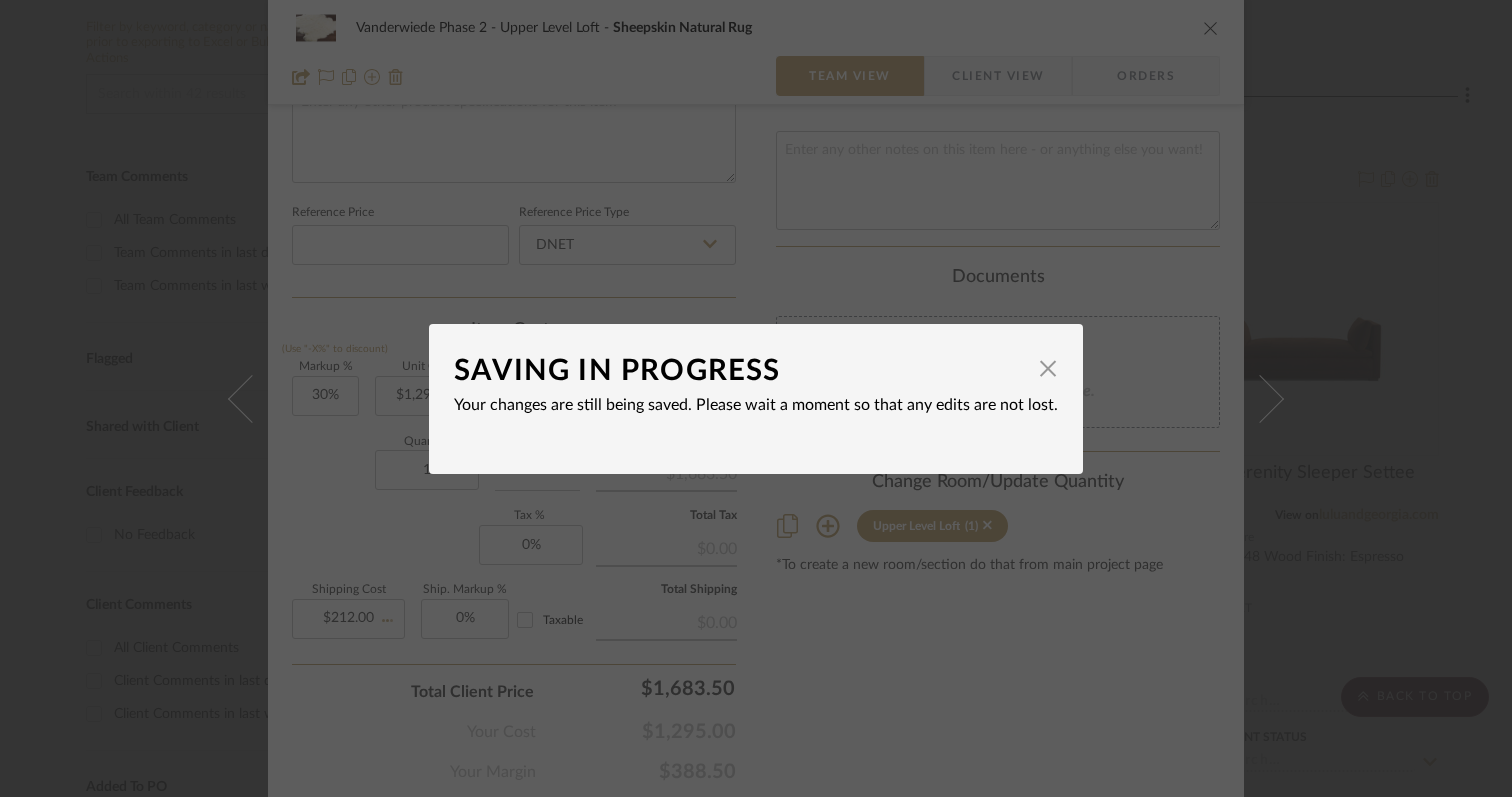 type 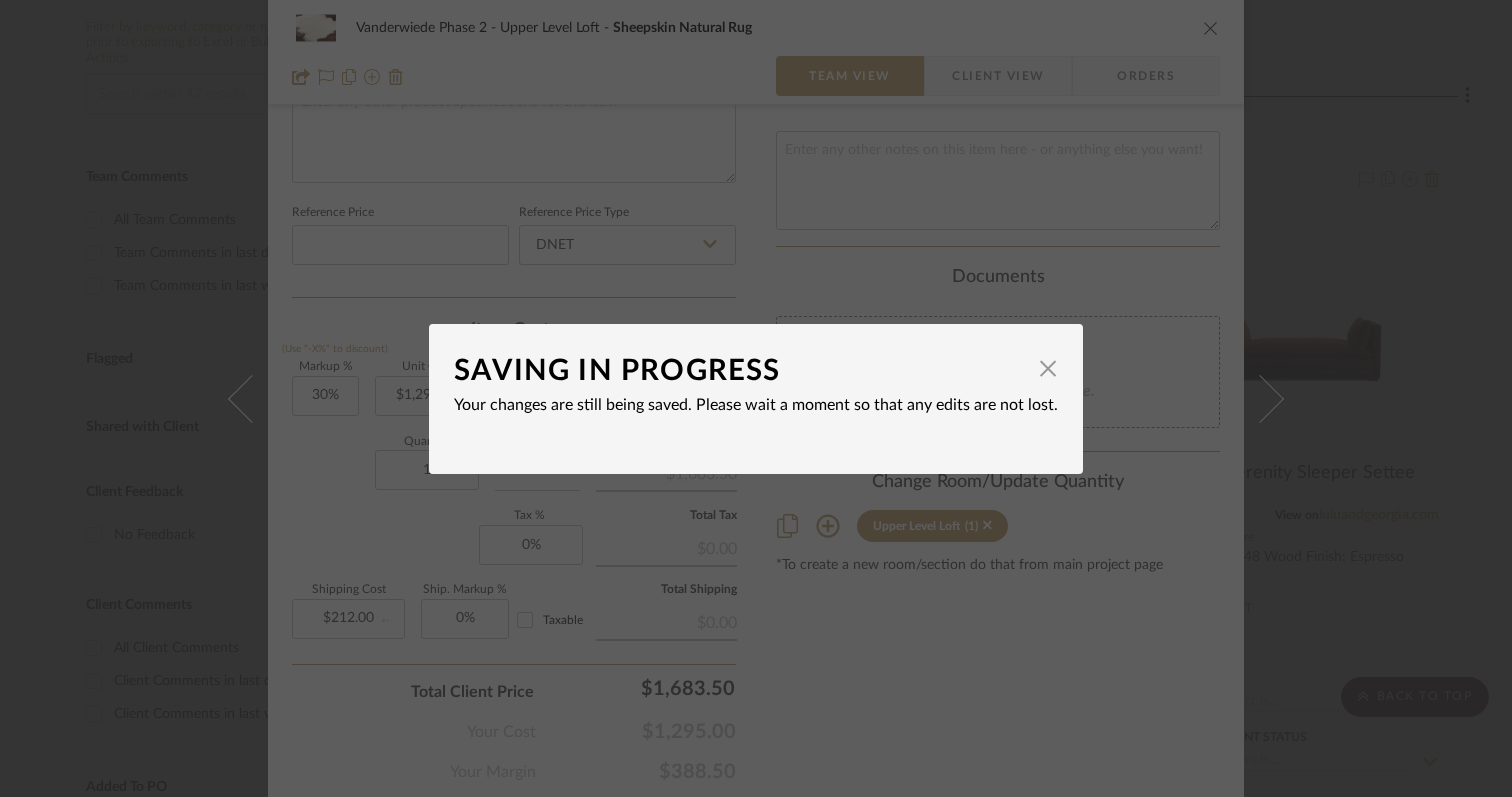 type 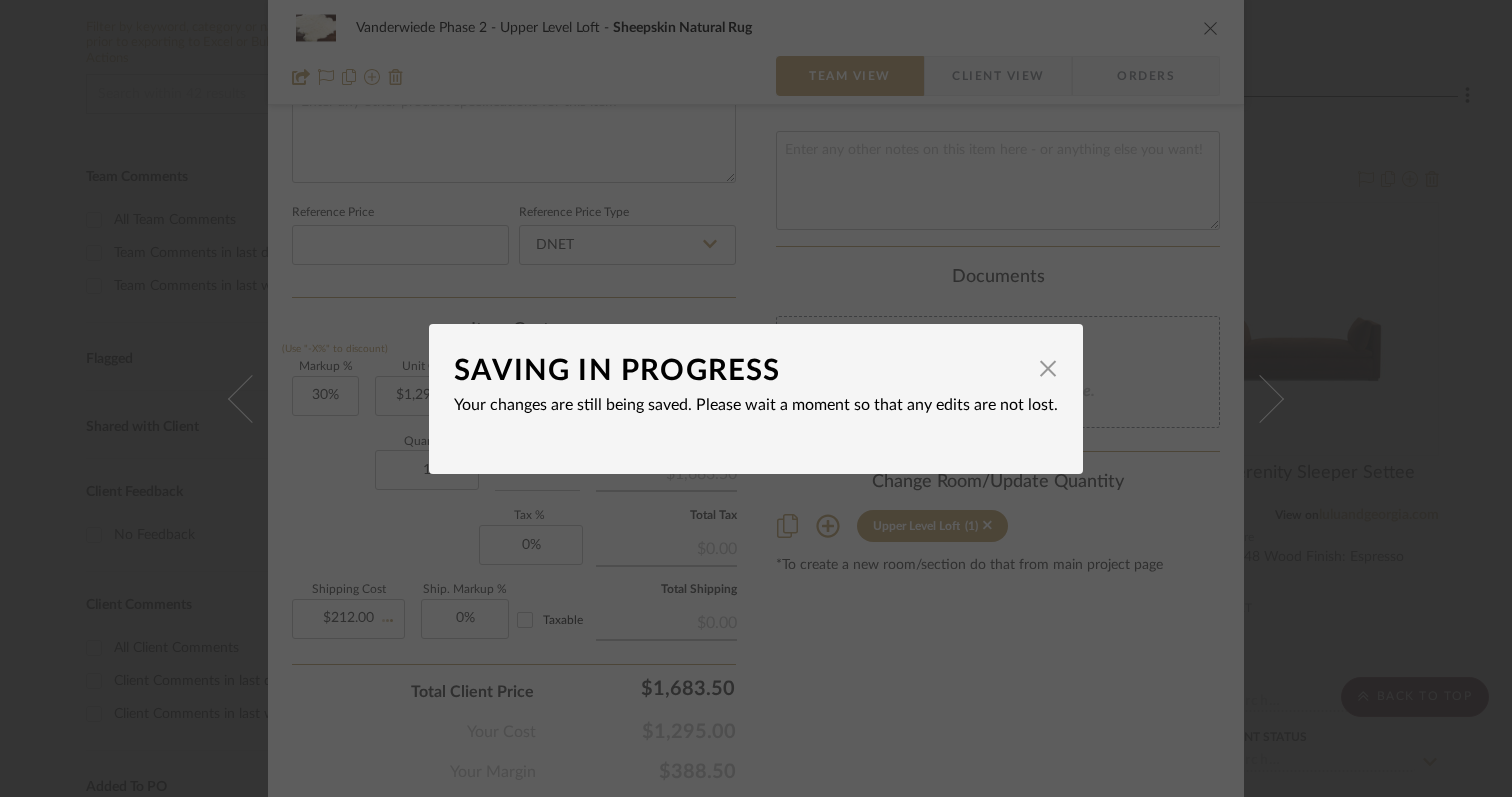 type 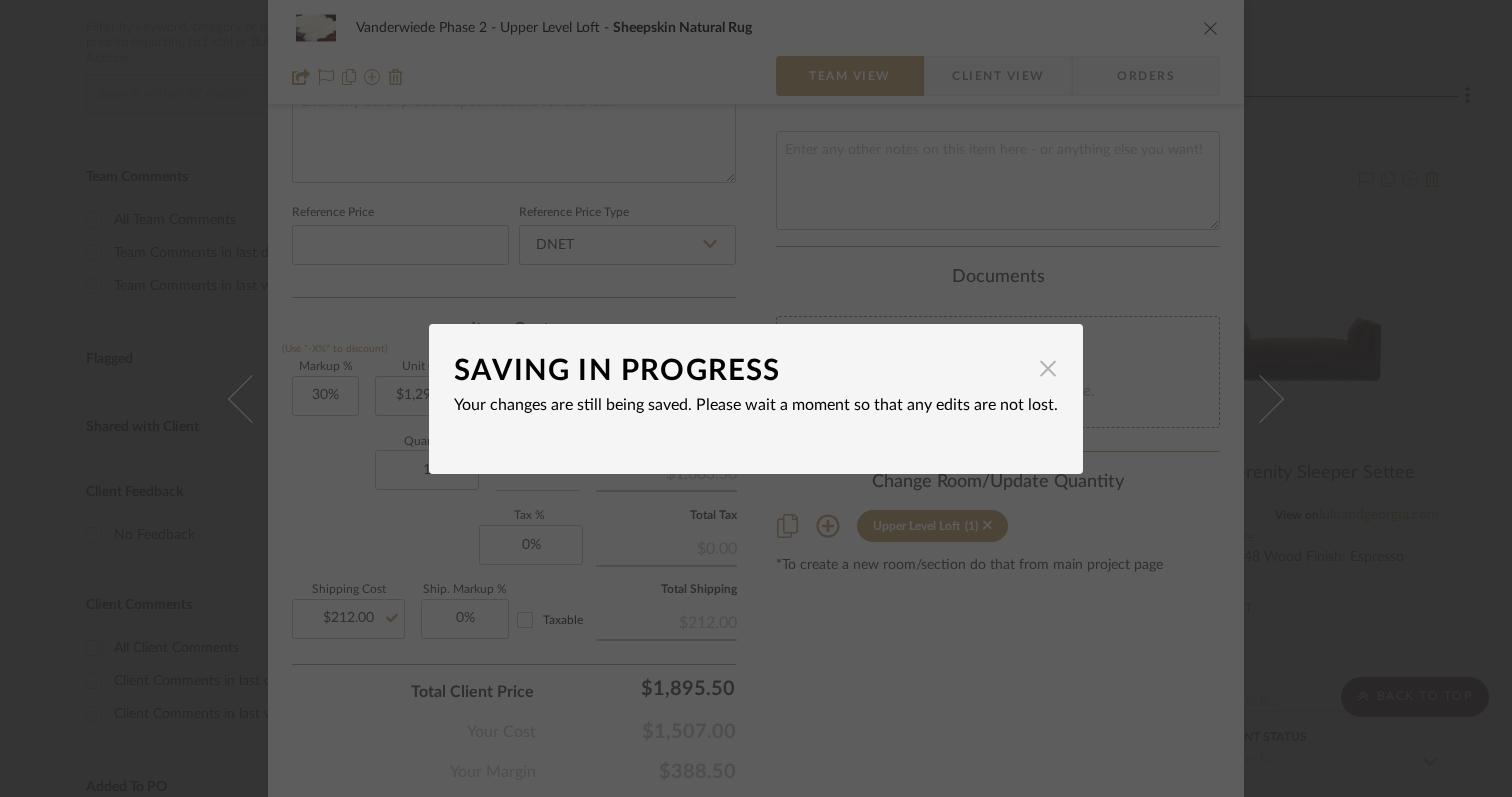 click at bounding box center [1048, 369] 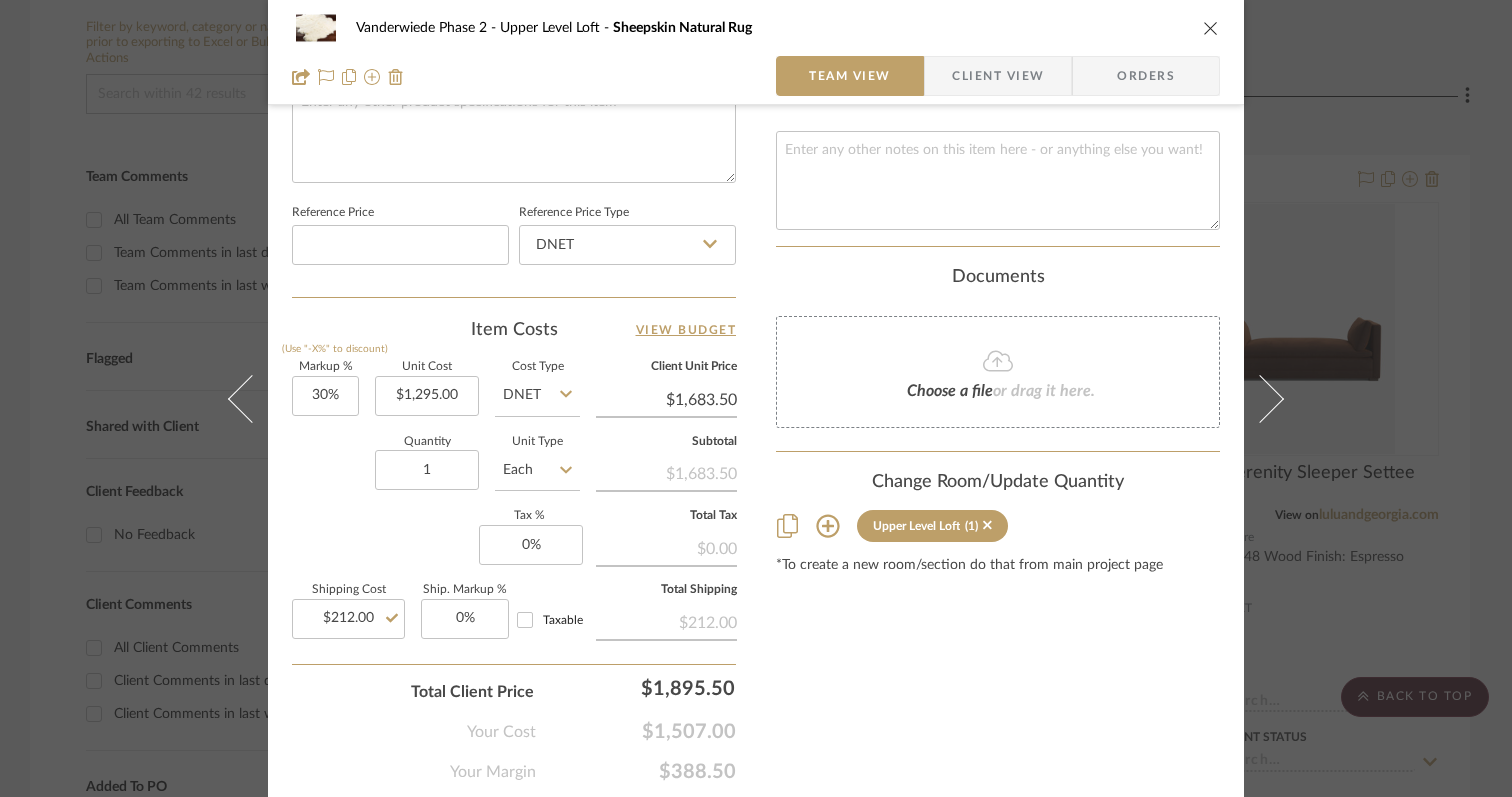 click on "Content here copies to Client View - confirm visibility there.  Show in Client Dashboard  Bulk Manage Dashboard Settings  Include in Budget   View Budget  Team Status Internal Client Status  Lead Time  In Stock Weeks  Est. Min   Est. Max   Due Date   Client-Facing Target Install Date  Tasks / To-Dos /  team Messaging  Leave yourself a note here or share next steps with your team. You will receive emails when they
respond!  Invite Collaborator Recipients:  concierge+example.com ,   dawsoncolleen@example.com Internal Notes  Documents  Choose a file  or drag it here. Change Room/Update Quantity  Upper Level Loft  (1) *To create a new room/section do that from main project page" at bounding box center (998, -39) 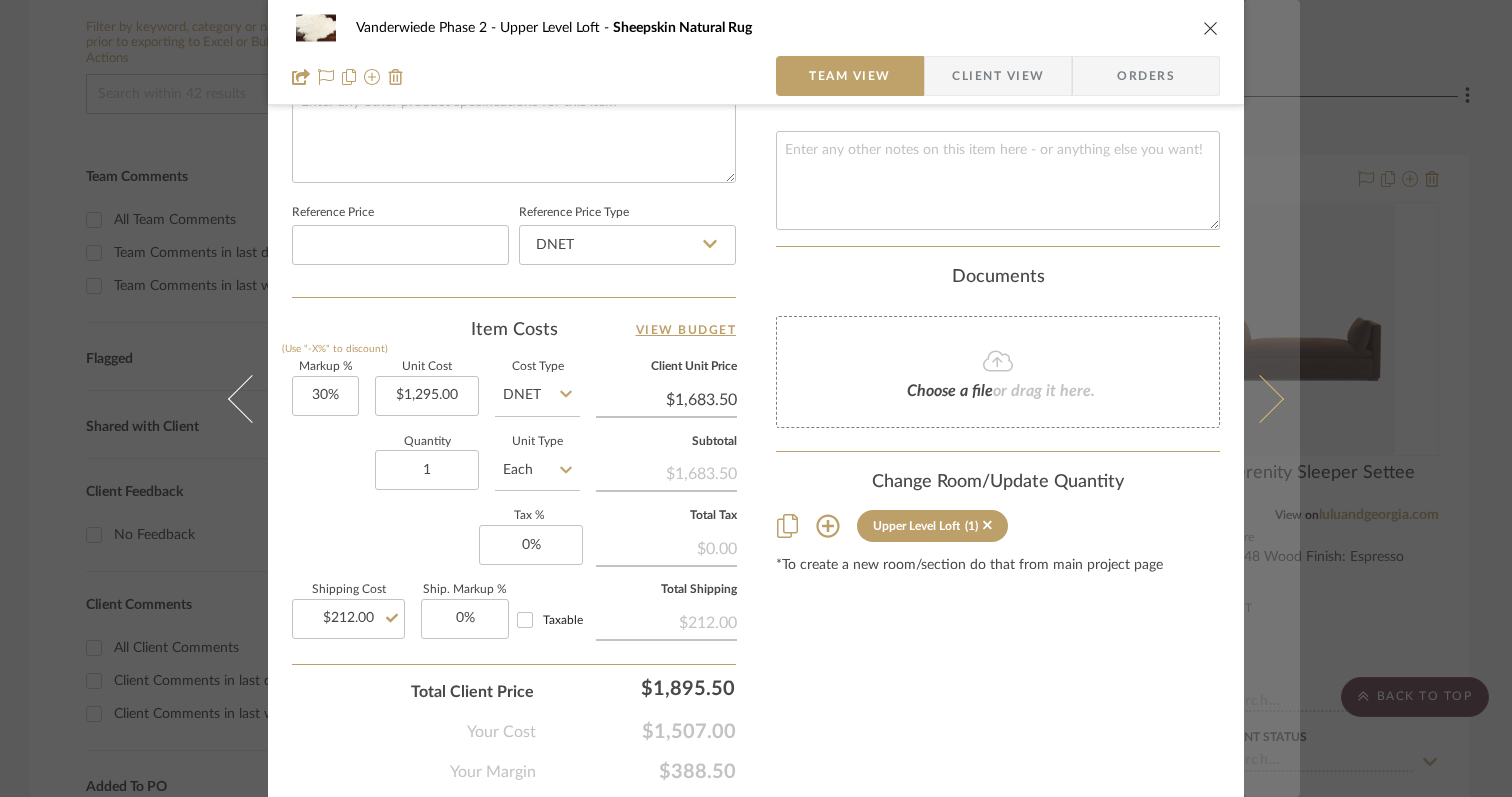 click at bounding box center [1272, 398] 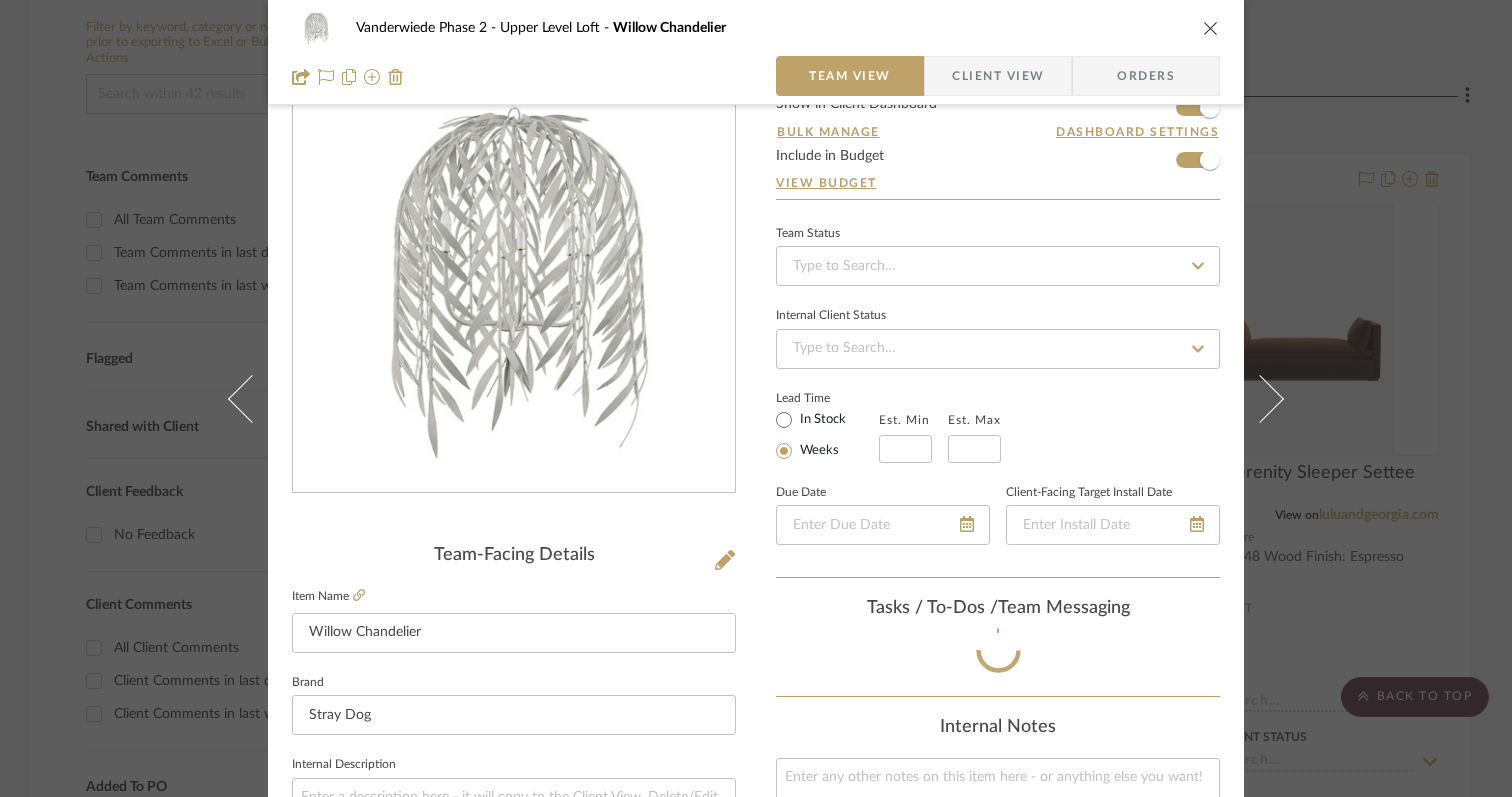 scroll, scrollTop: 998, scrollLeft: 0, axis: vertical 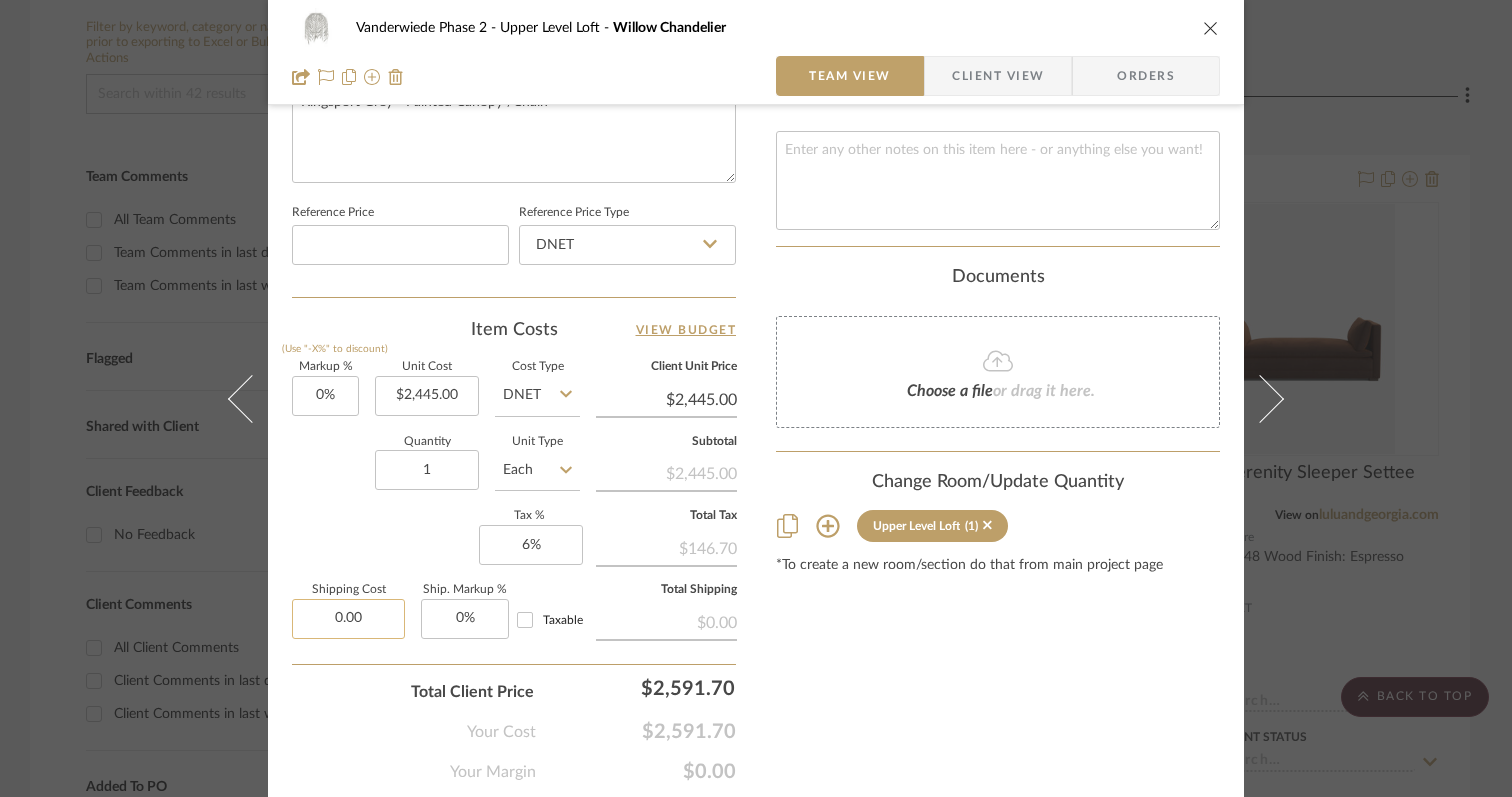click on "0.00" 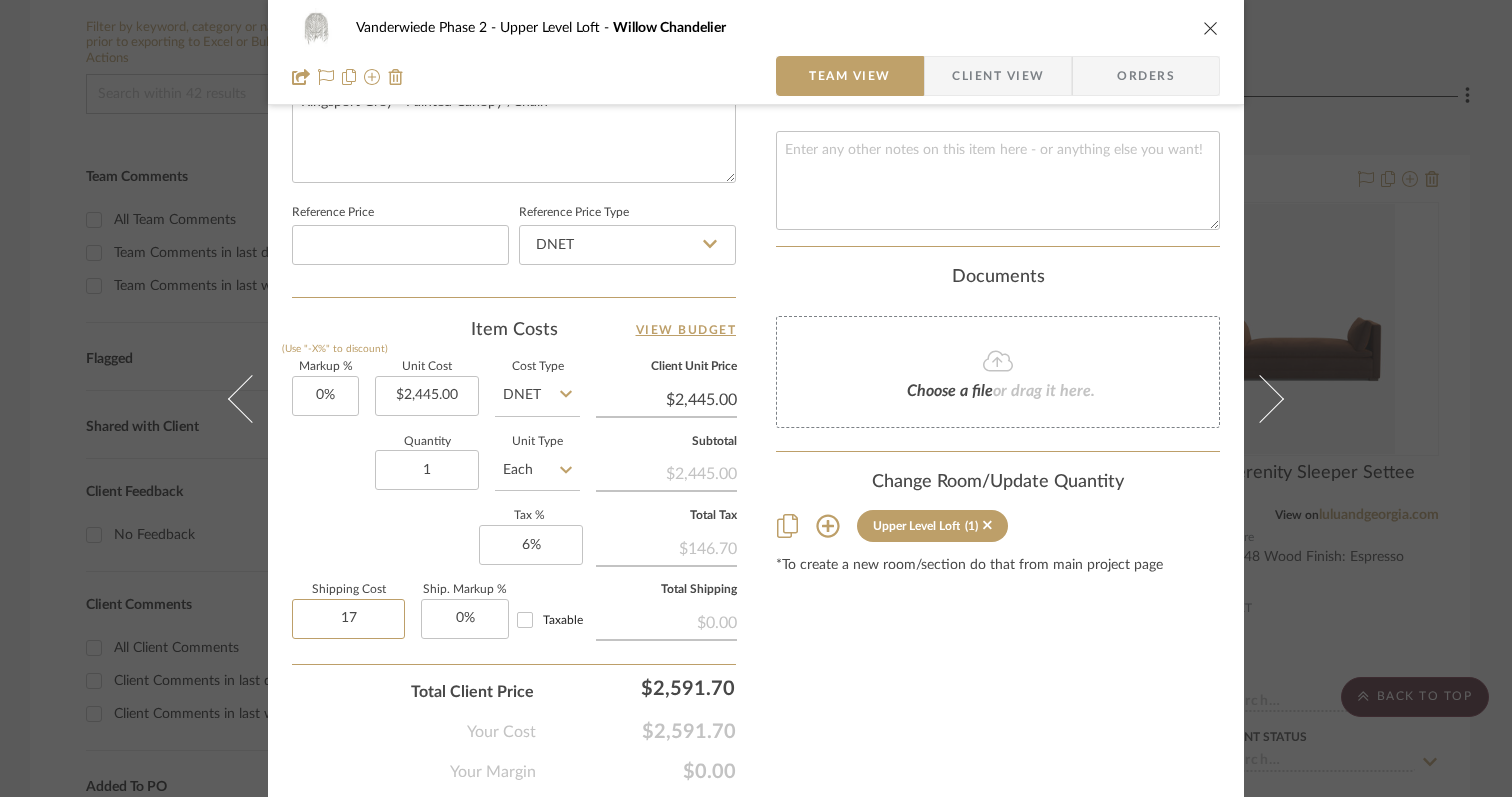 type on "1" 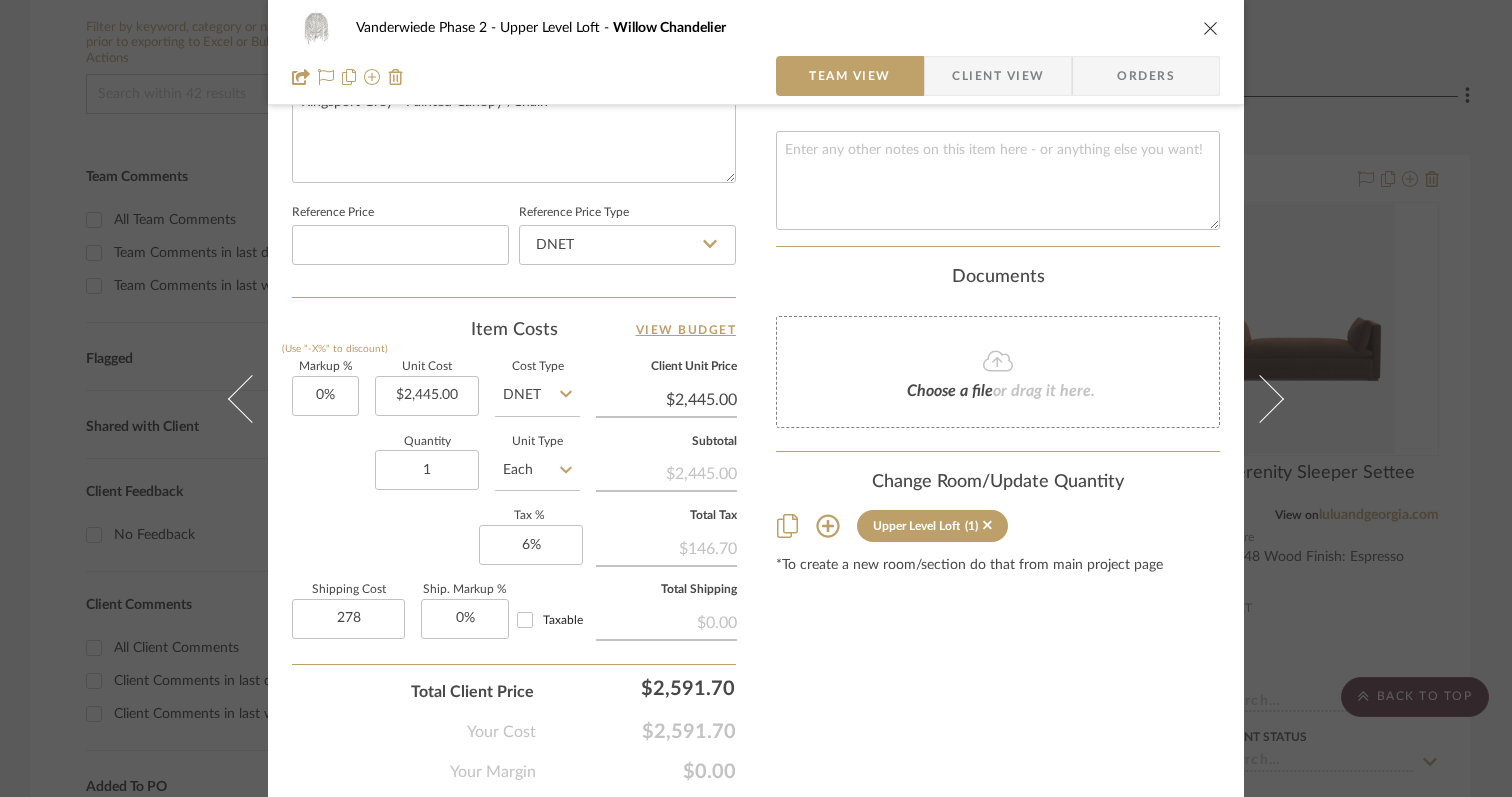 type on "$278.00" 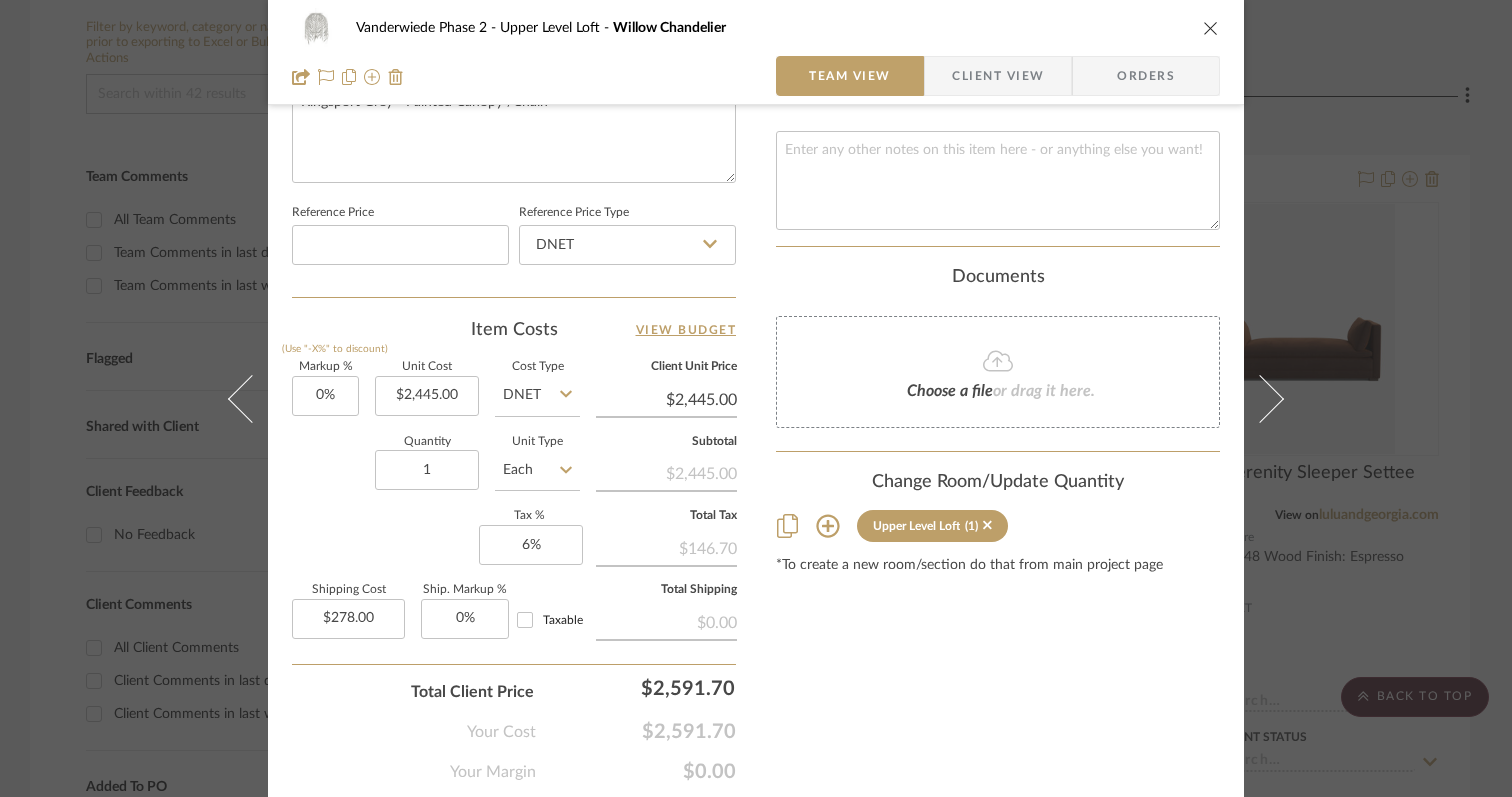 click on "Your Cost  $2,591.70" 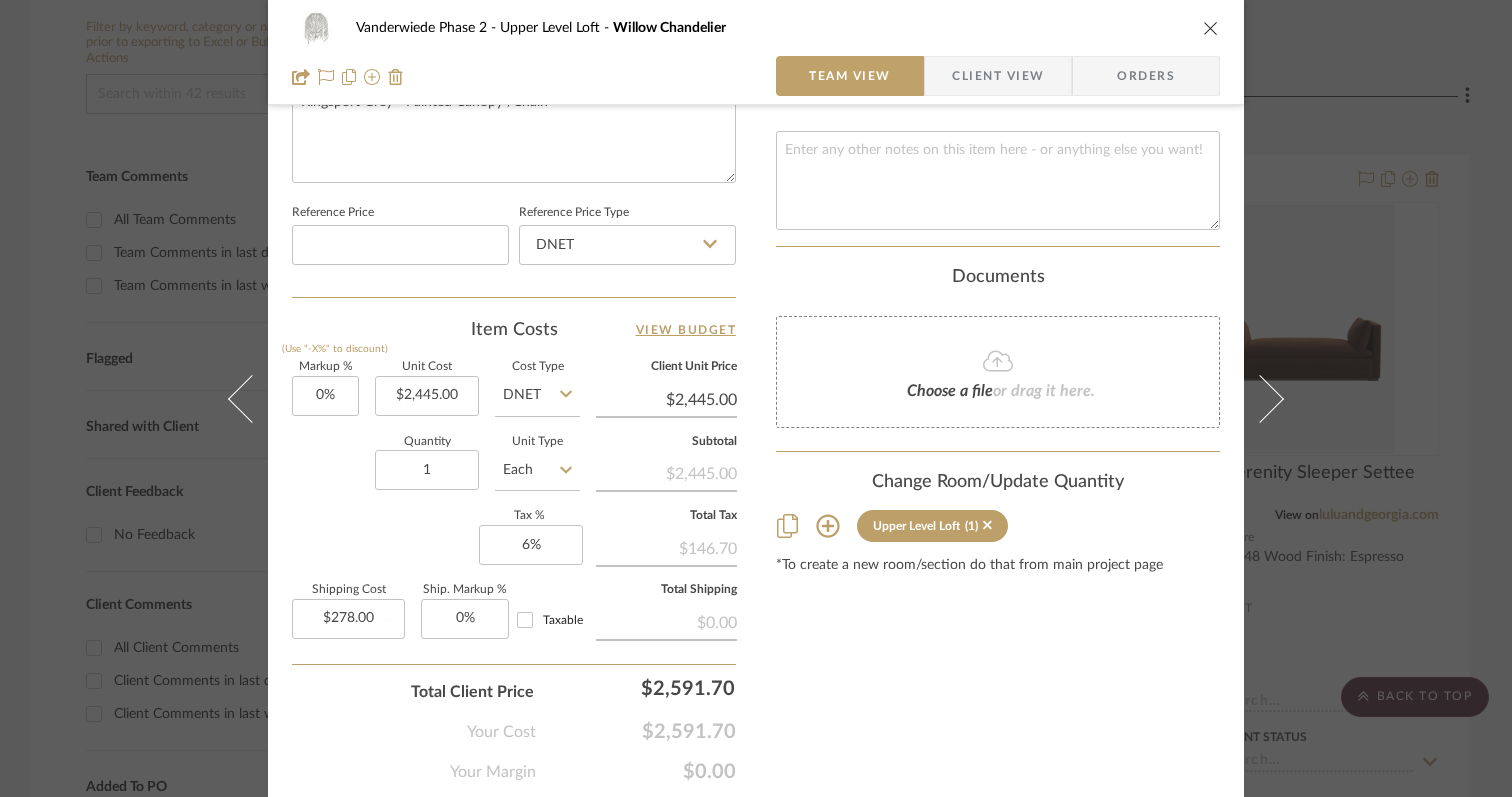 type 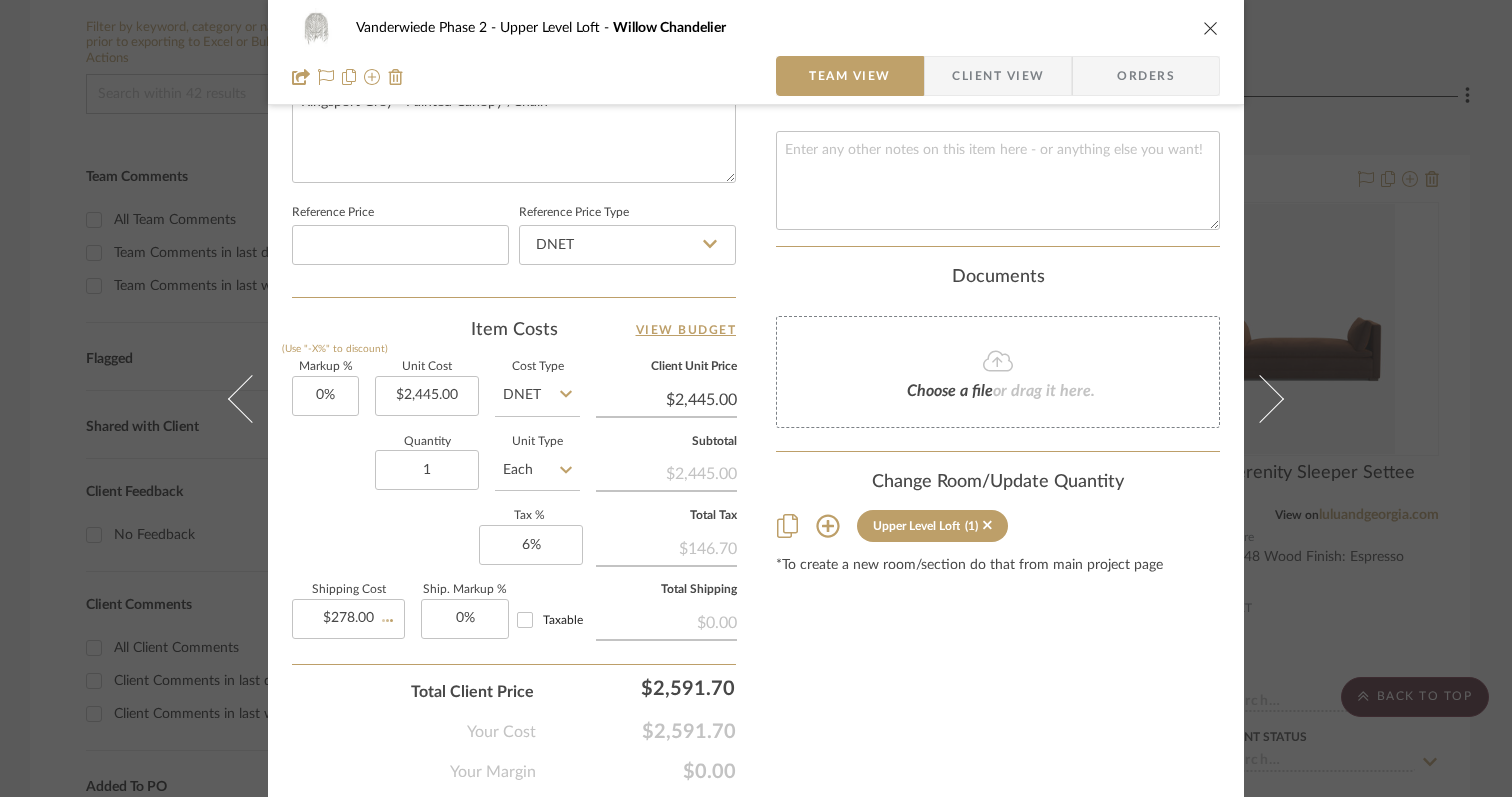type 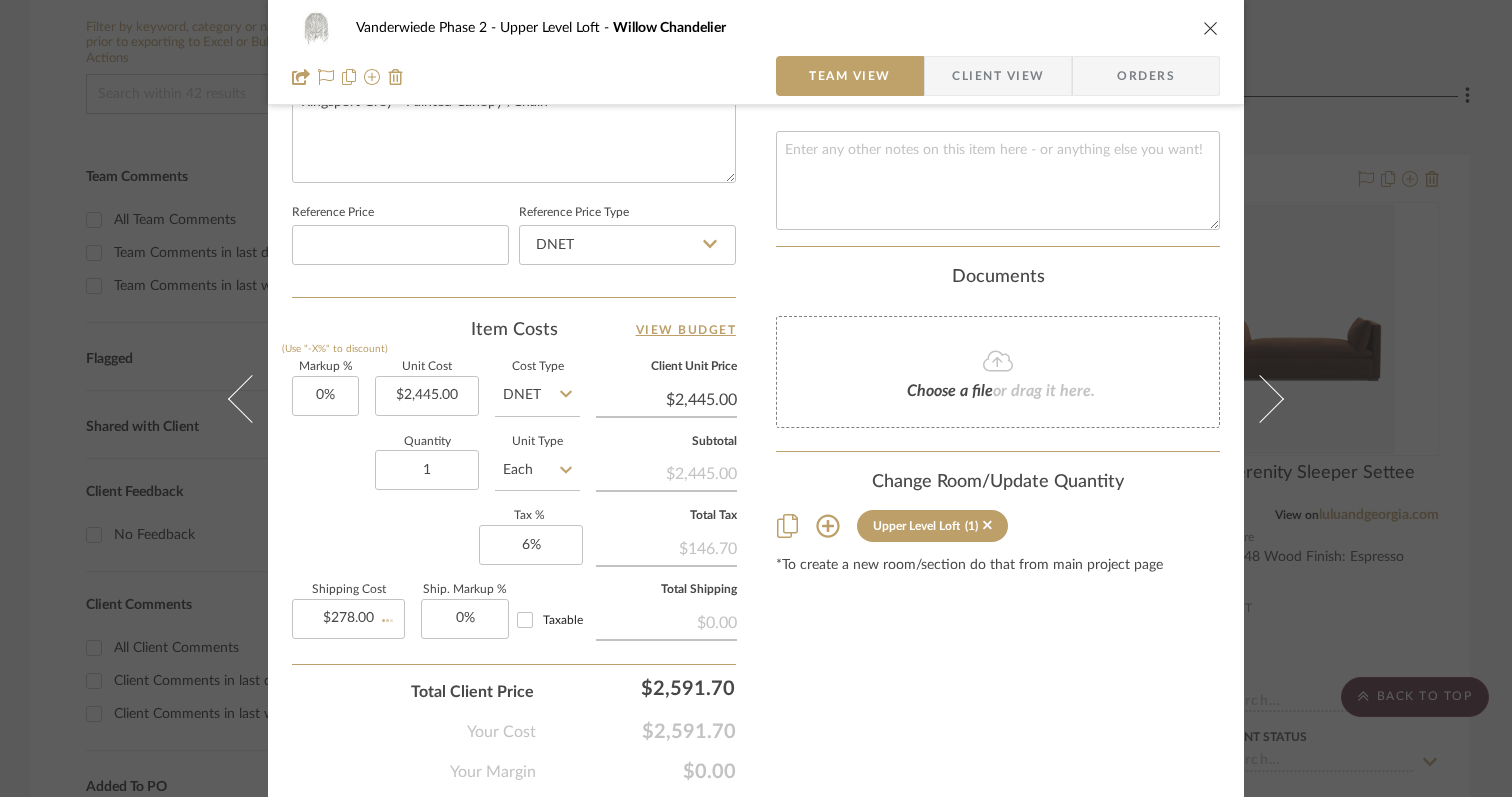 type 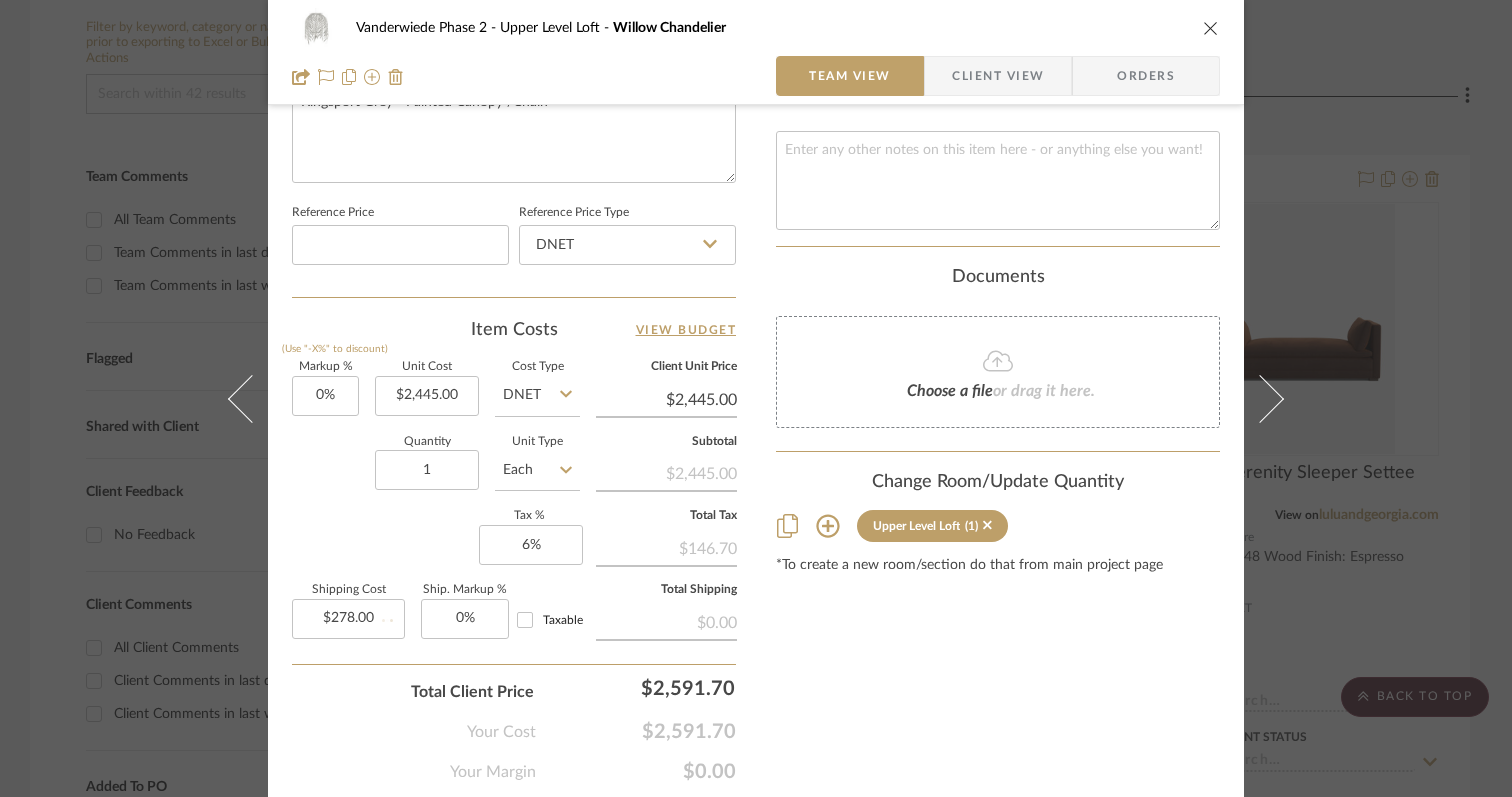 type 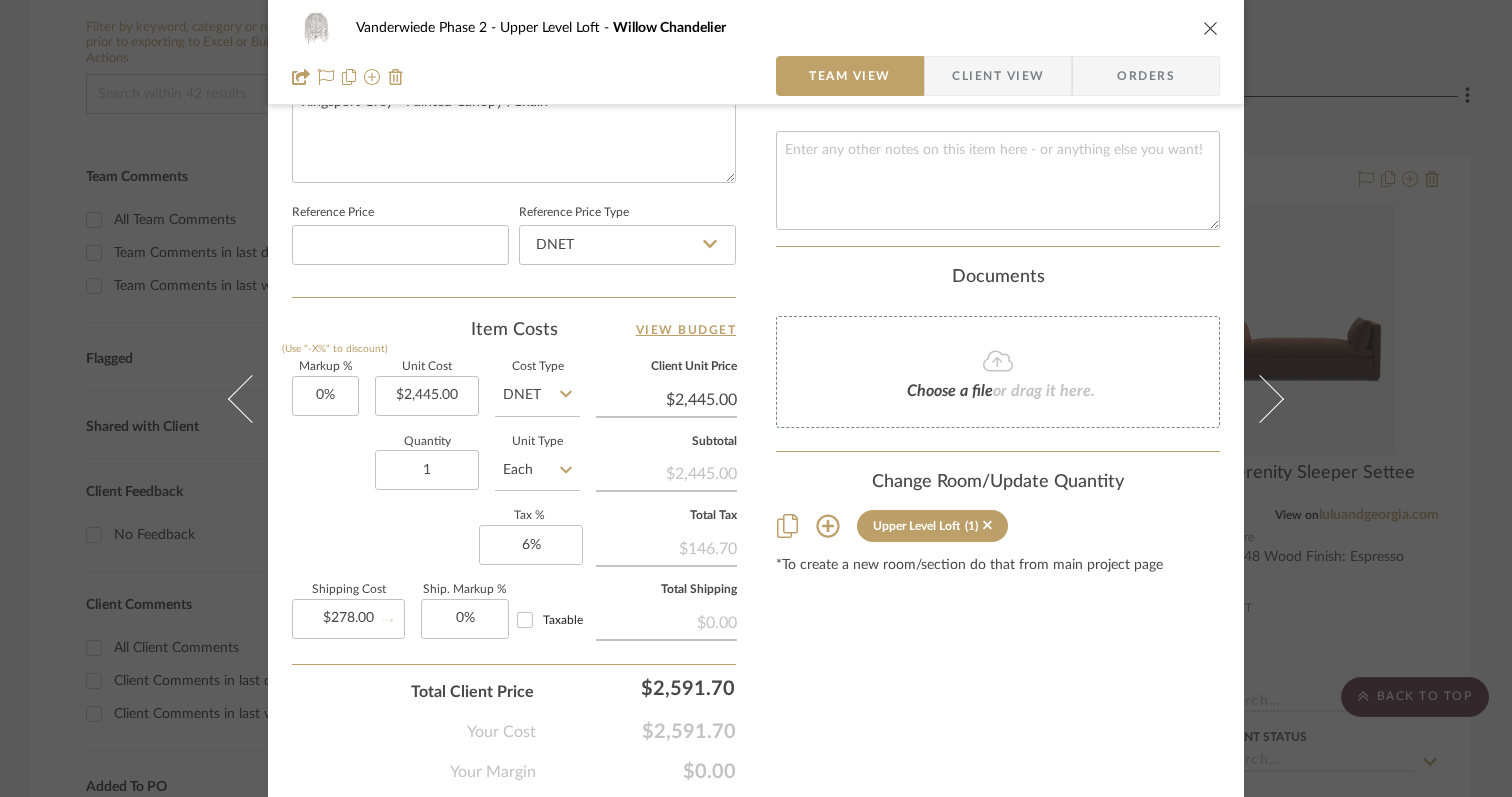 type 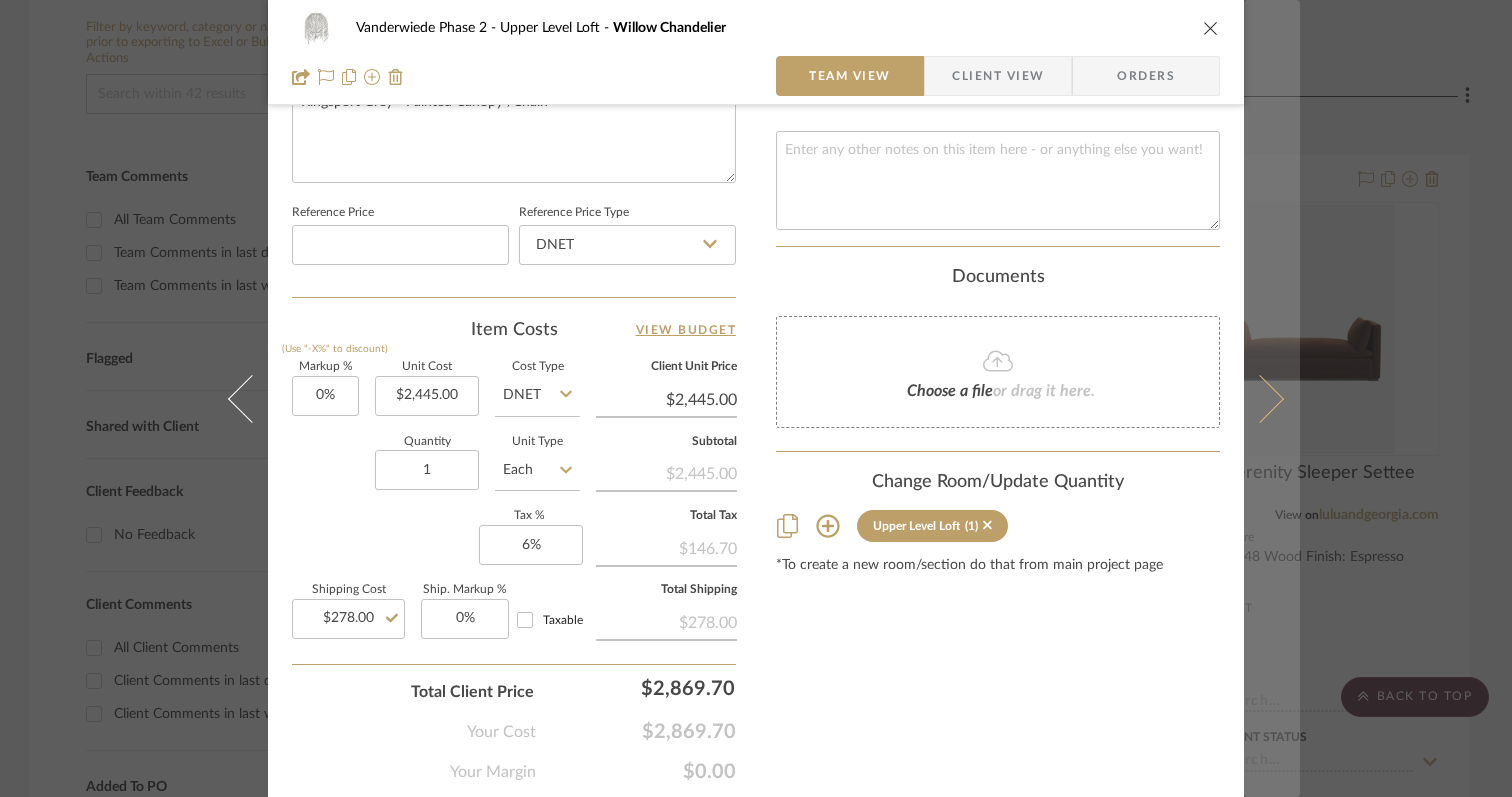 click at bounding box center (1272, 398) 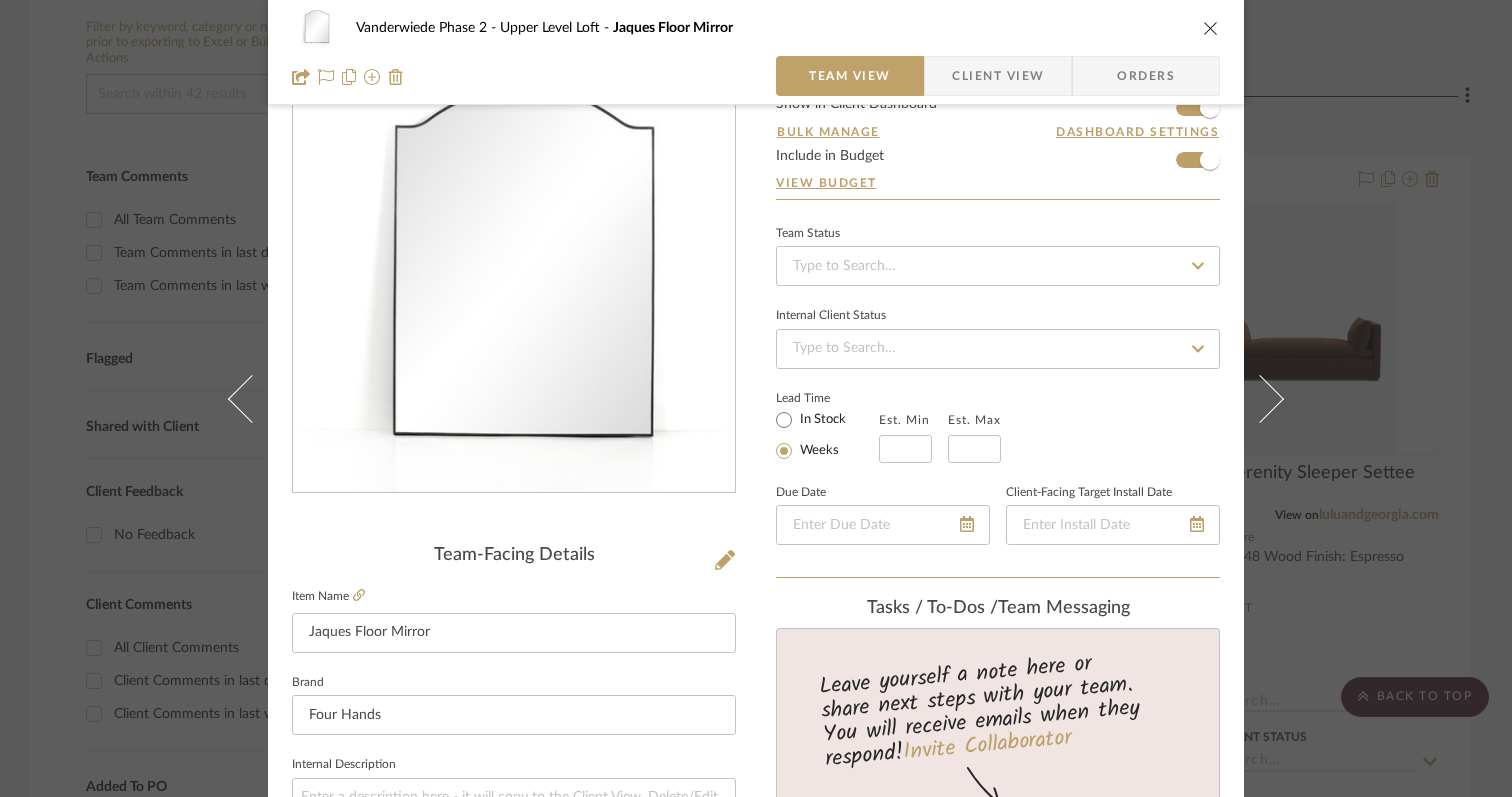 scroll, scrollTop: 998, scrollLeft: 0, axis: vertical 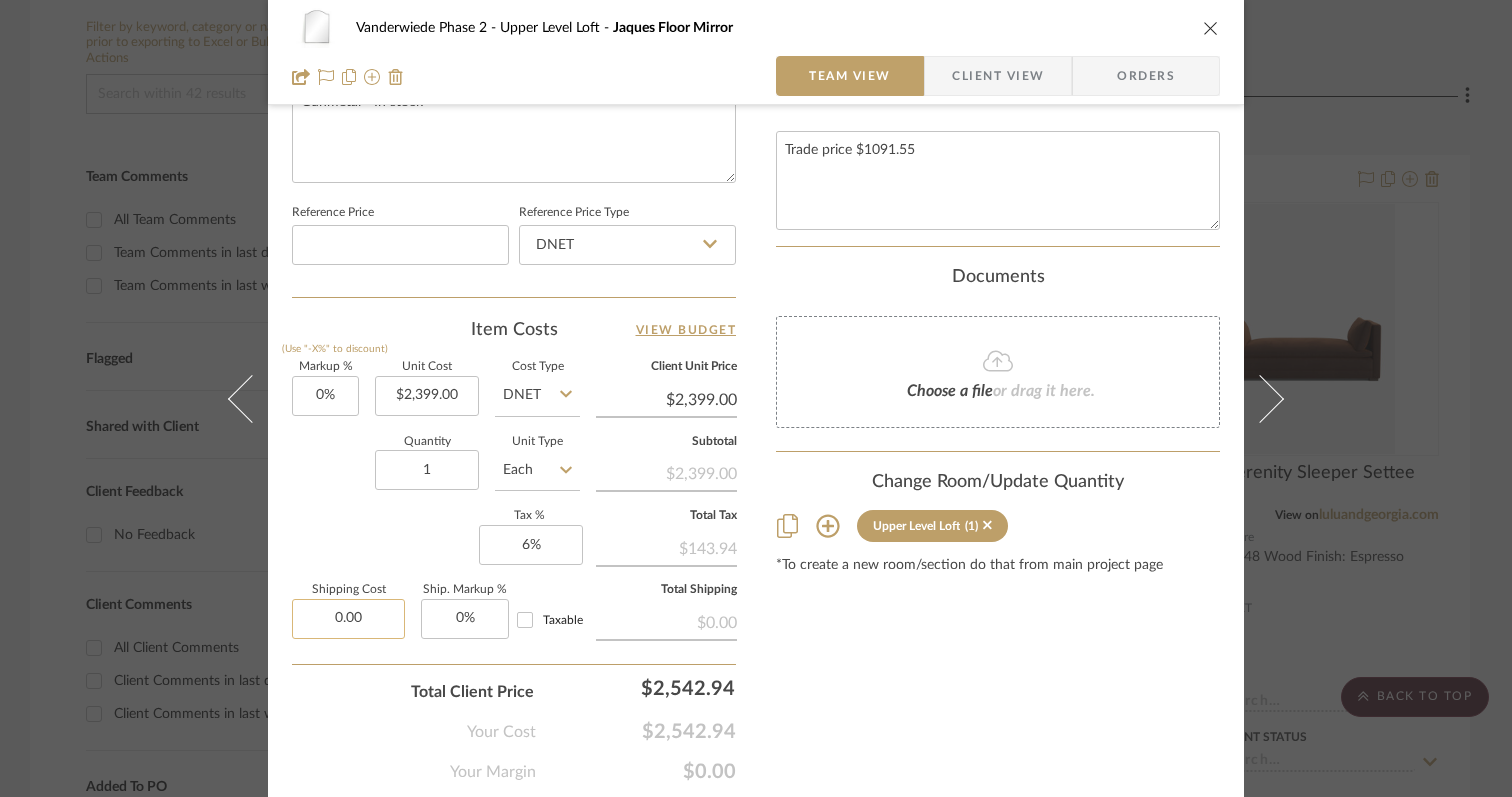 click on "0.00" 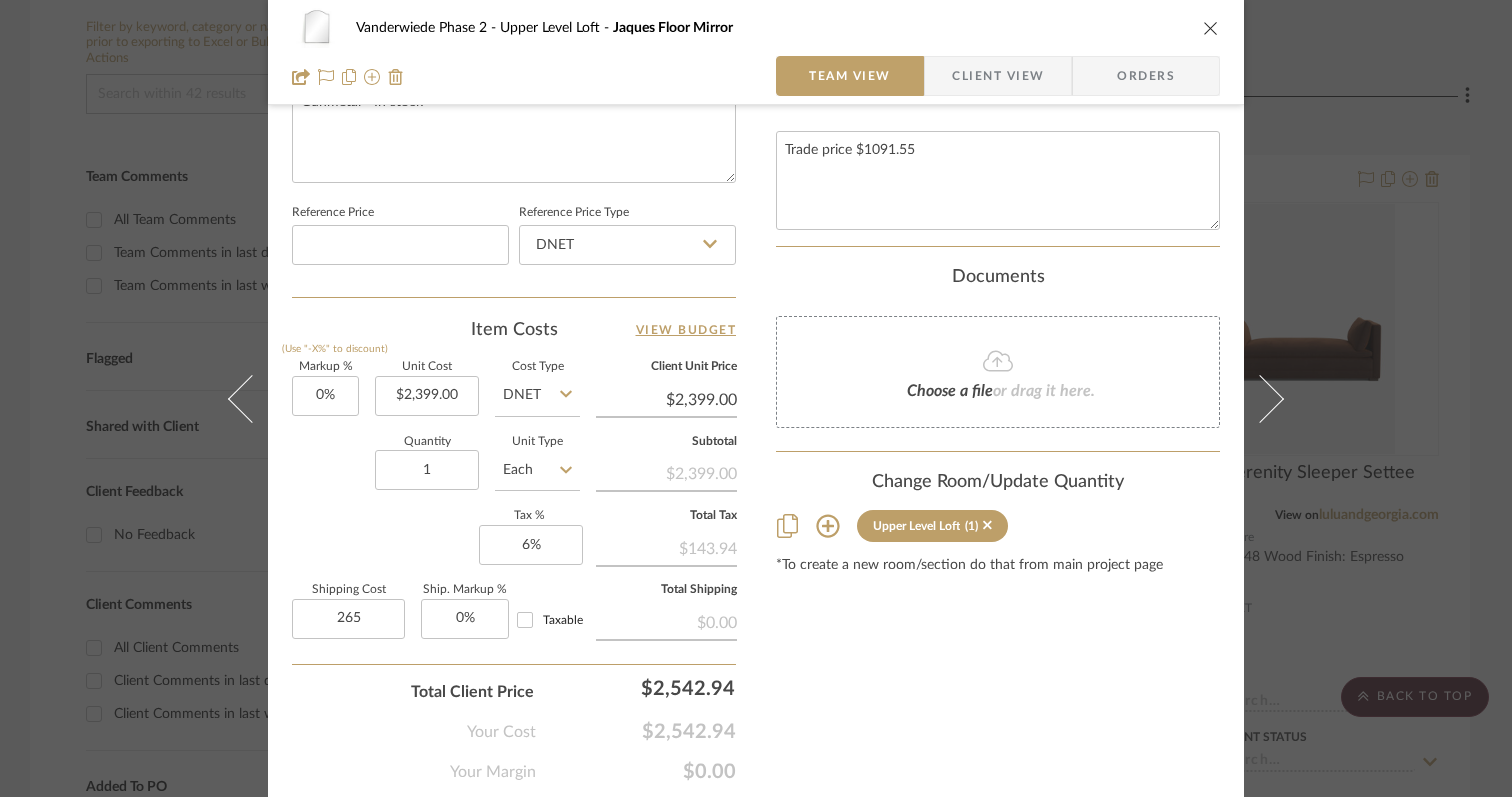 type on "$265.00" 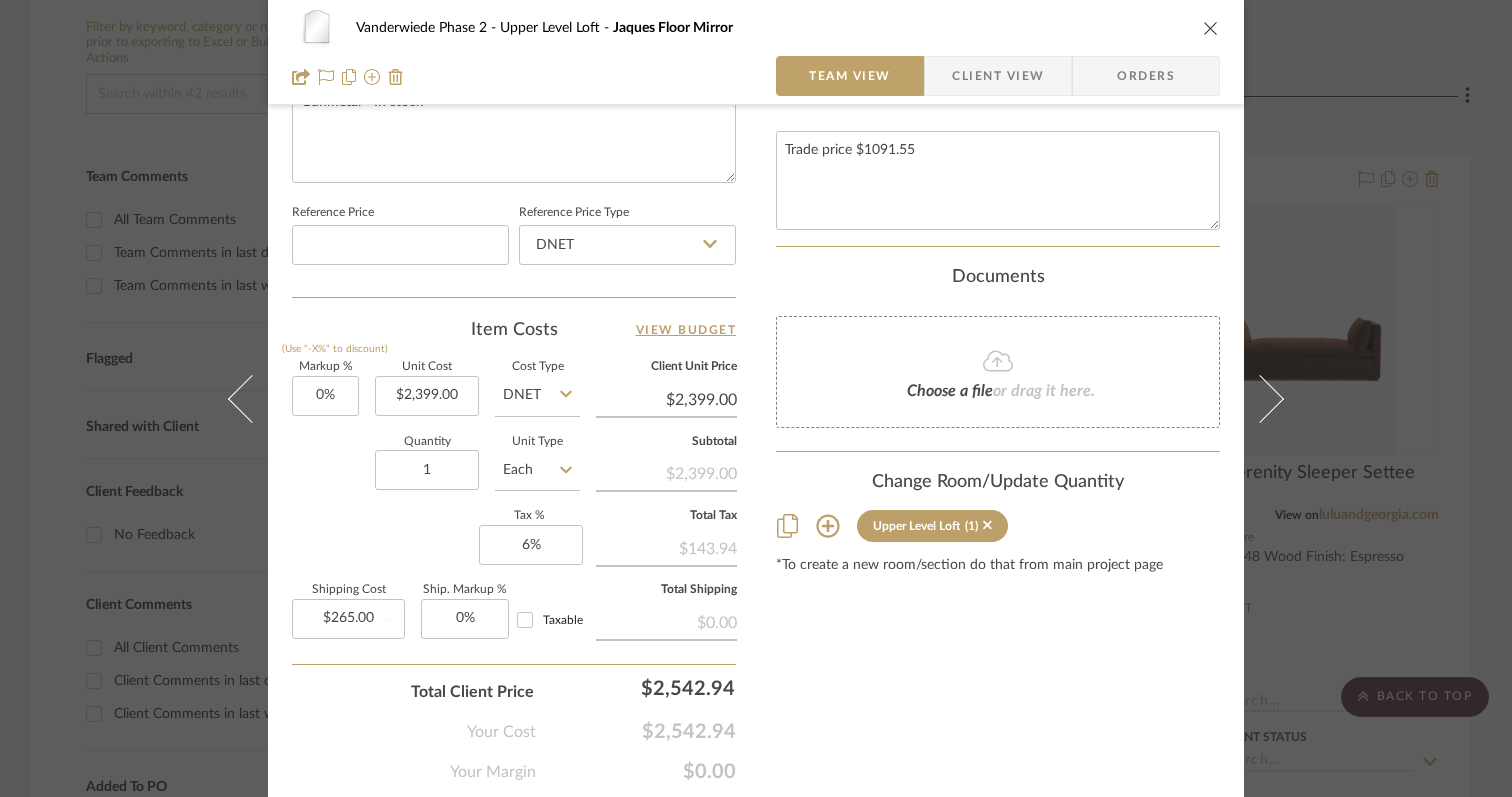click on "Total Client Price  $2,542.94" 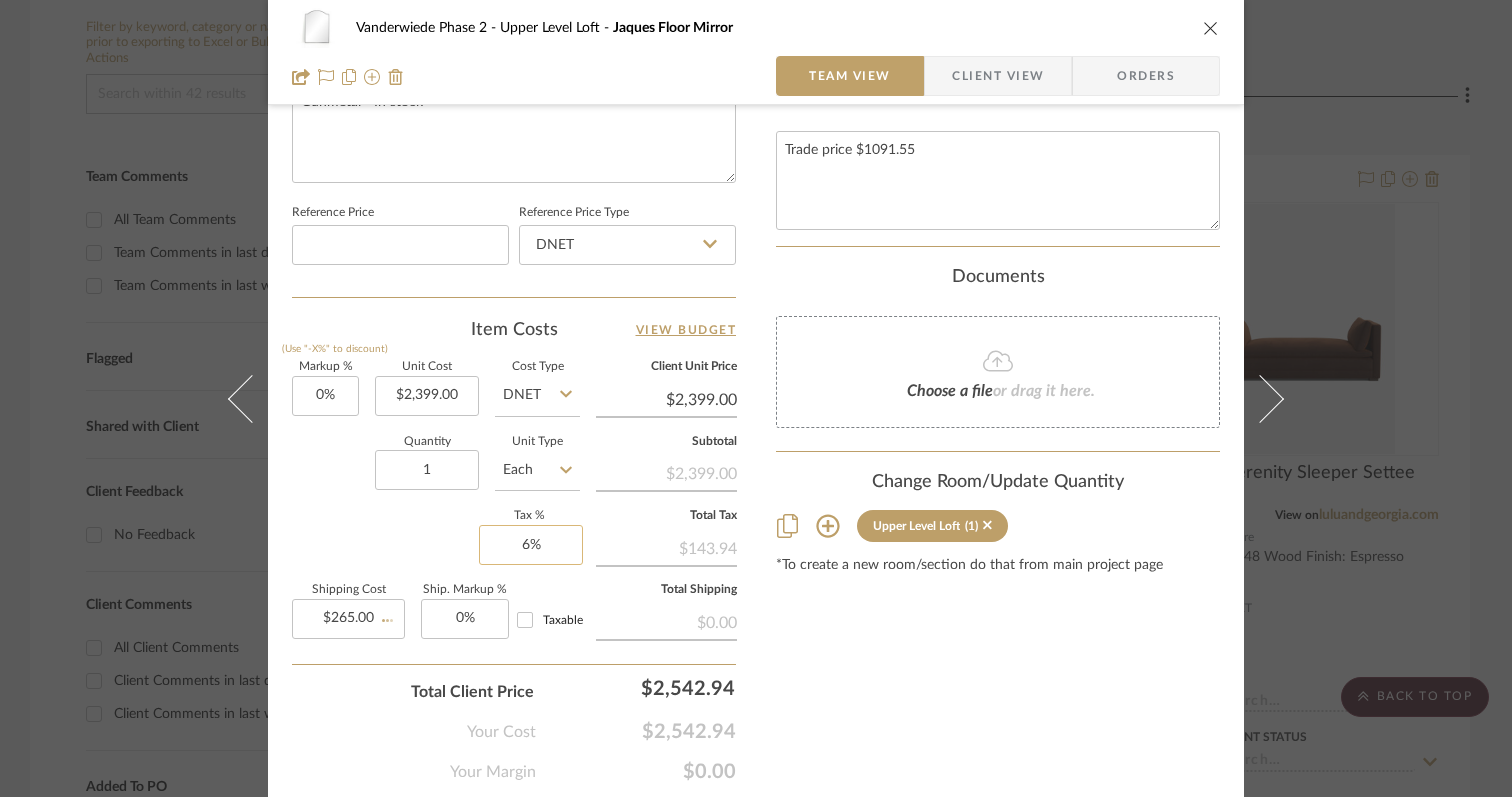 type 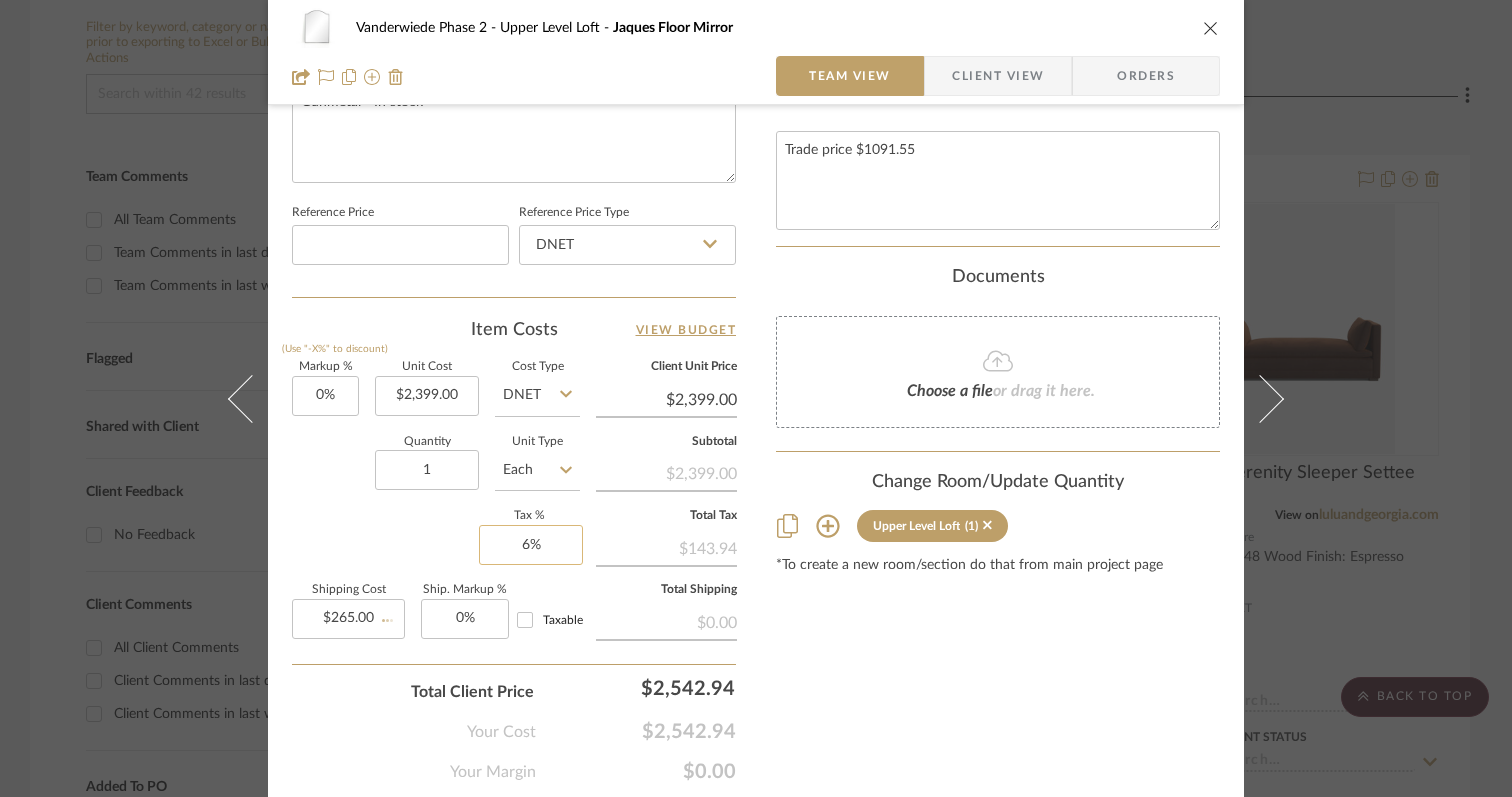 type 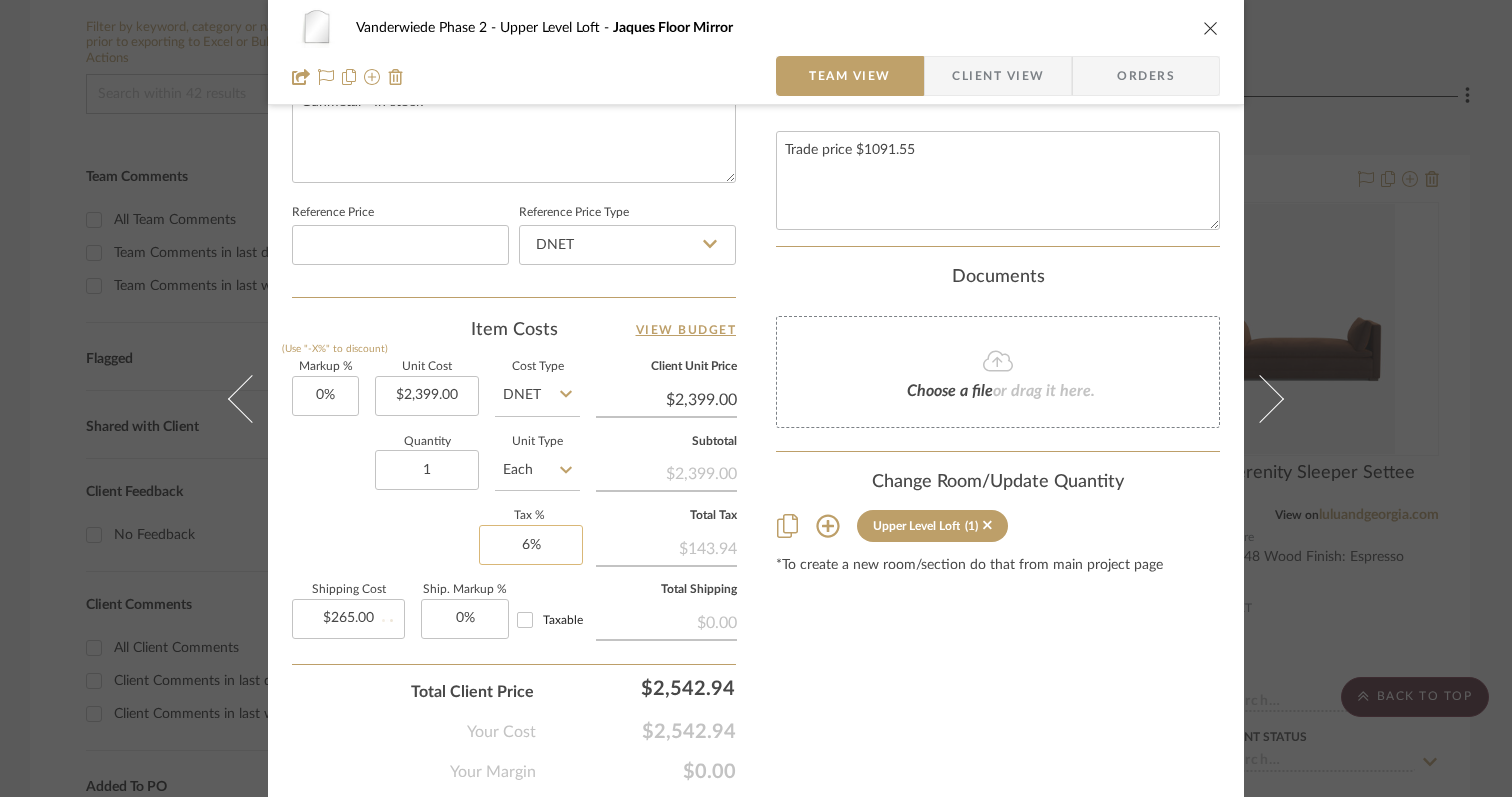 type 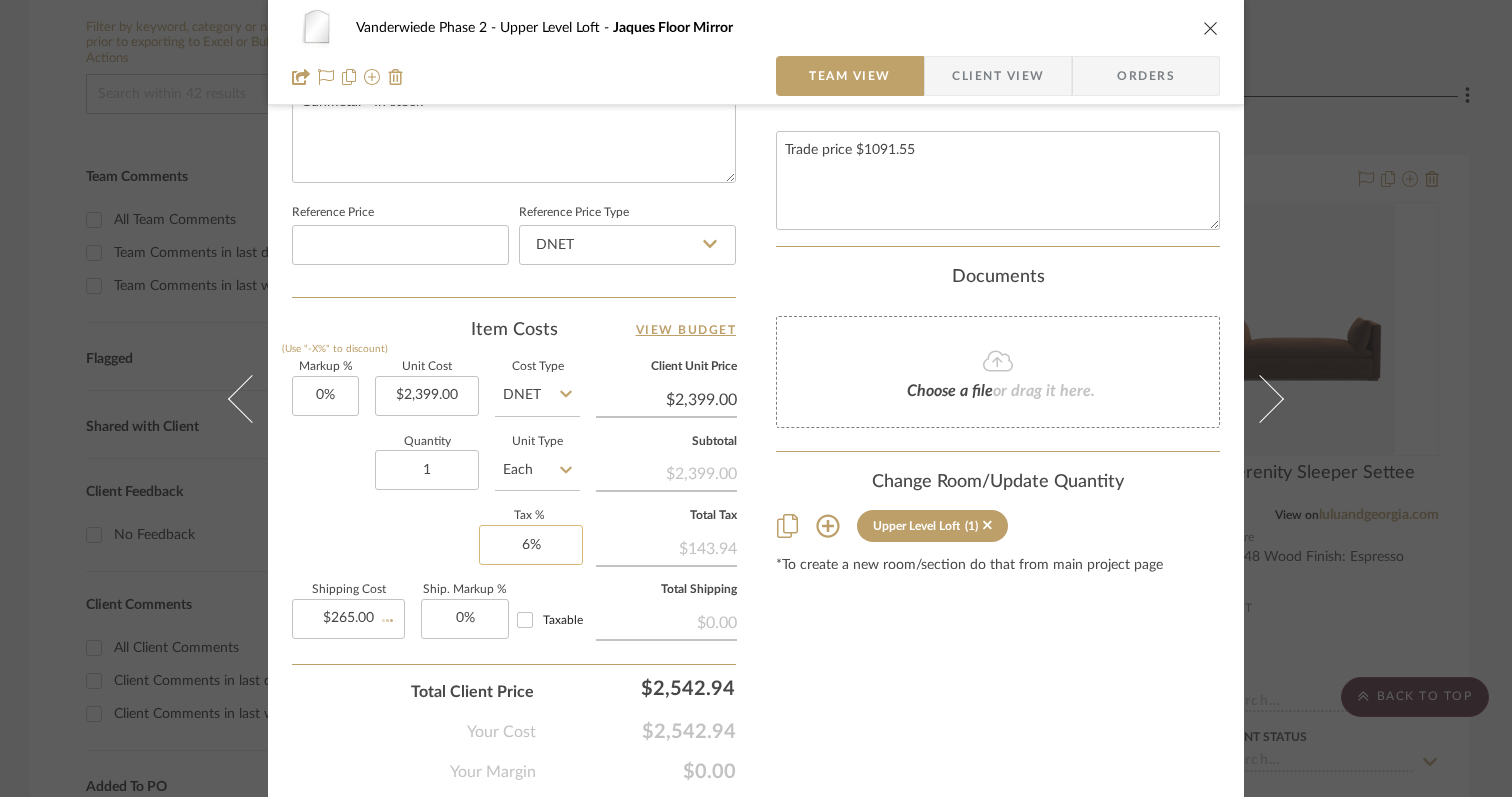 type 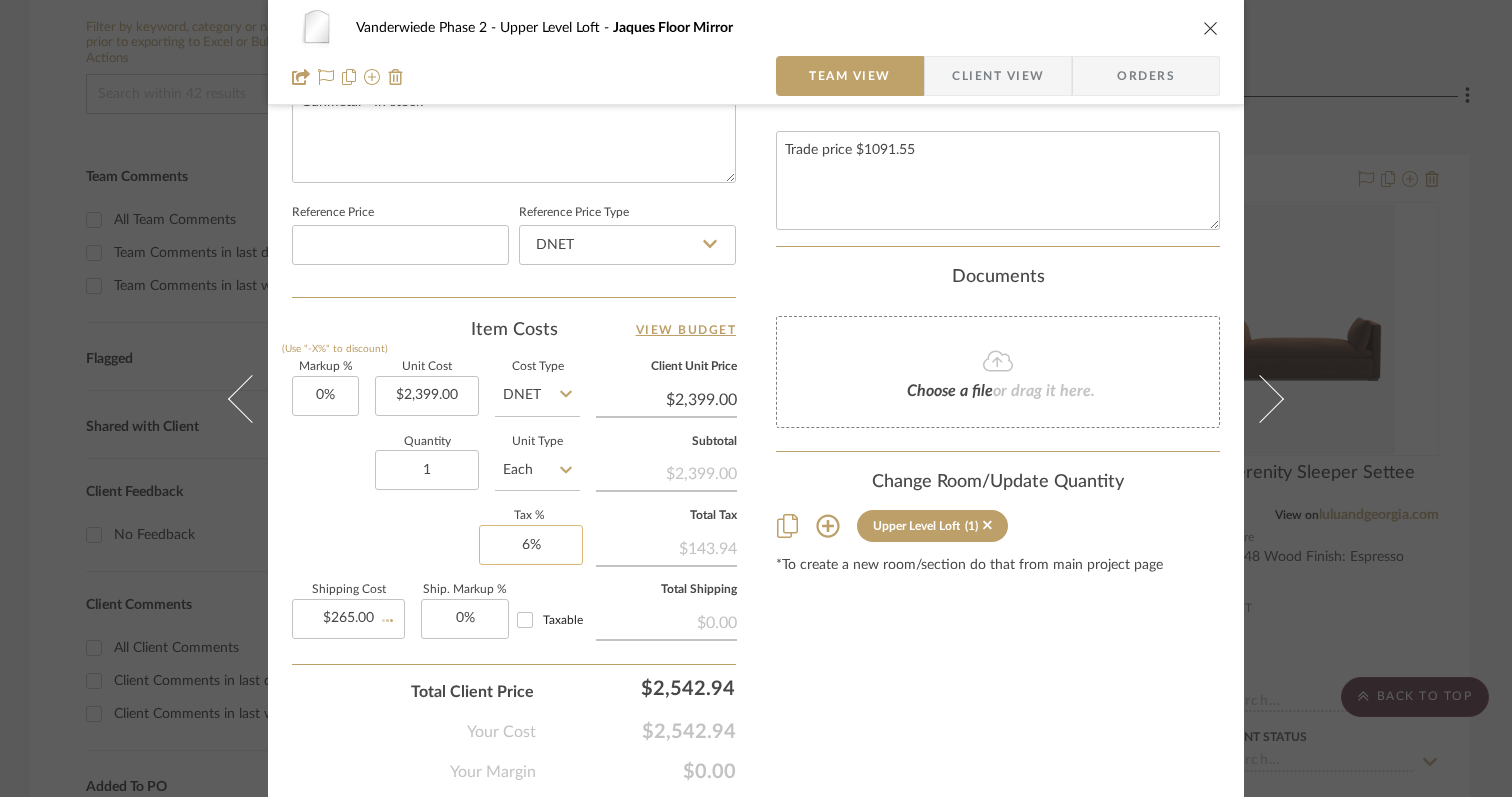 type 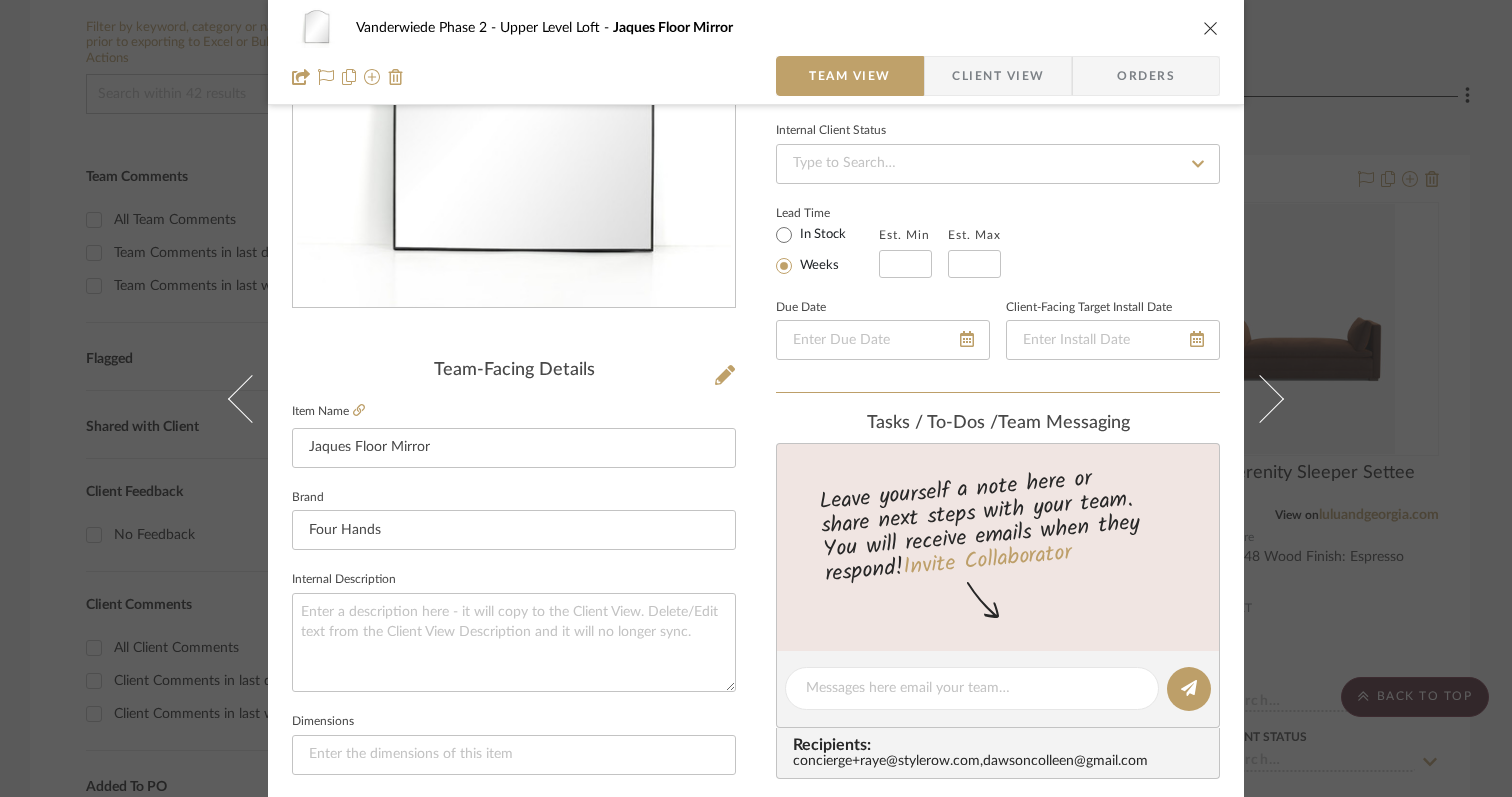 scroll, scrollTop: 227, scrollLeft: 0, axis: vertical 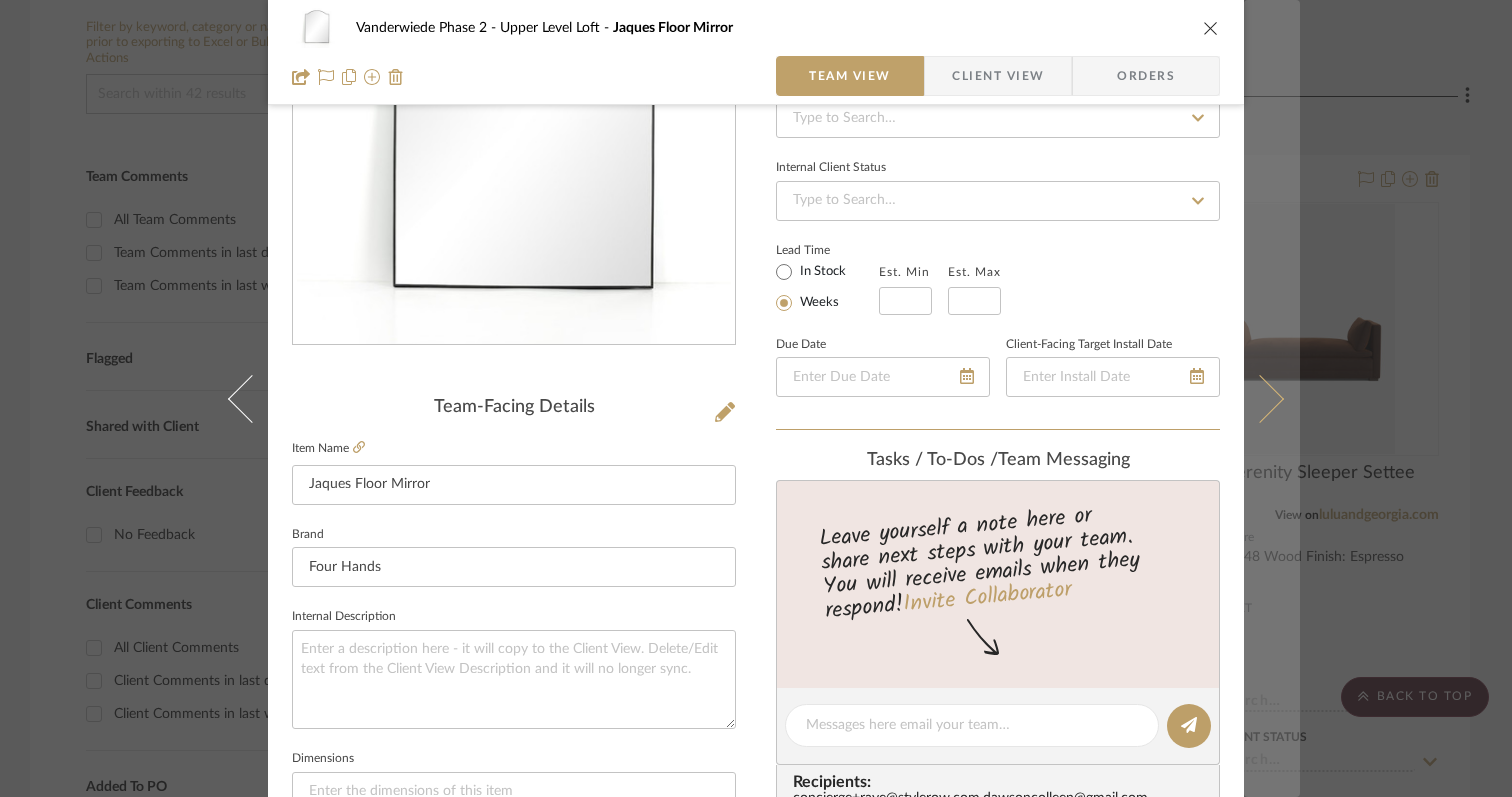 click at bounding box center [1260, 398] 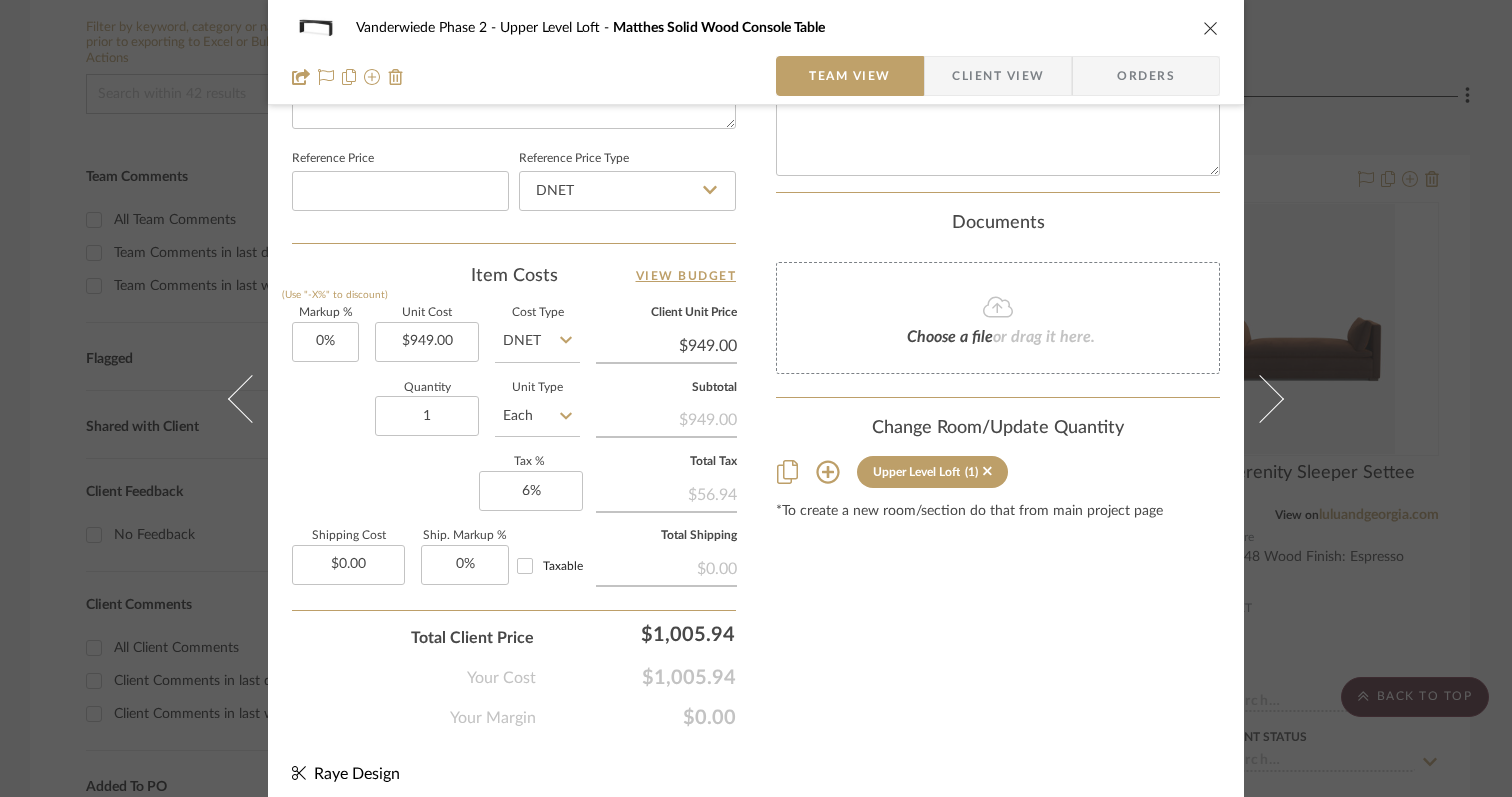 scroll, scrollTop: 1061, scrollLeft: 0, axis: vertical 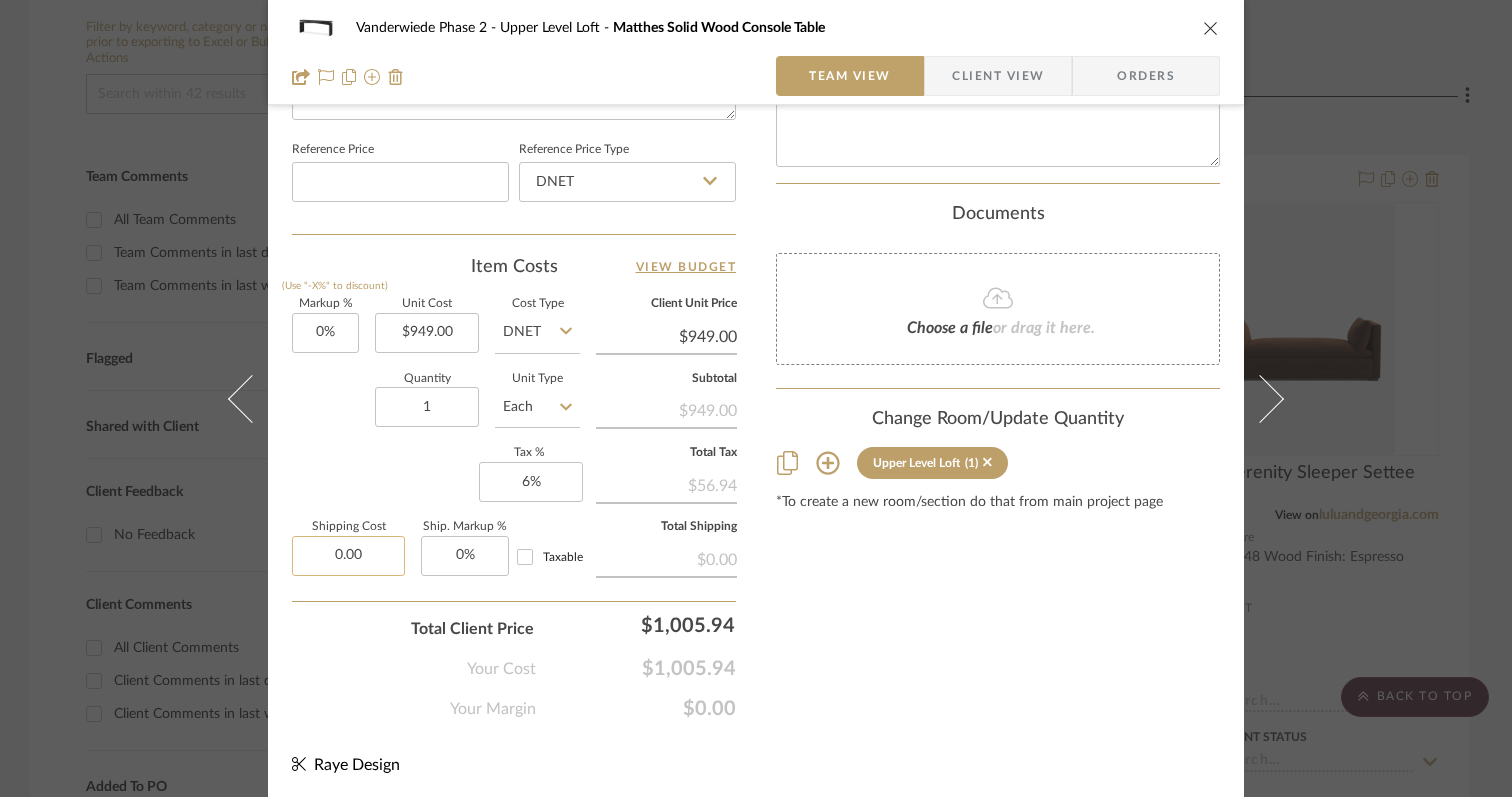 click on "0.00" 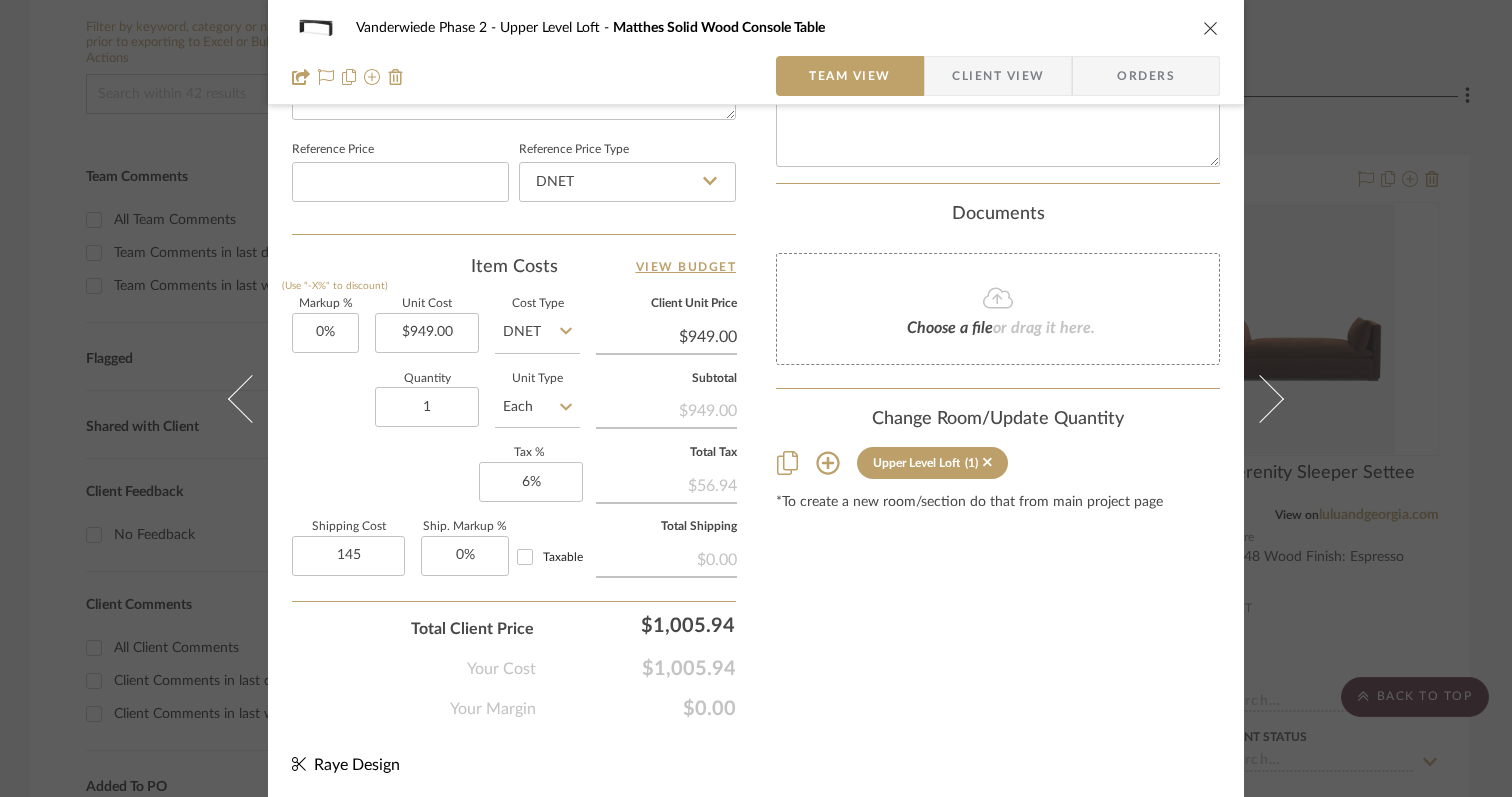 type on "$145.00" 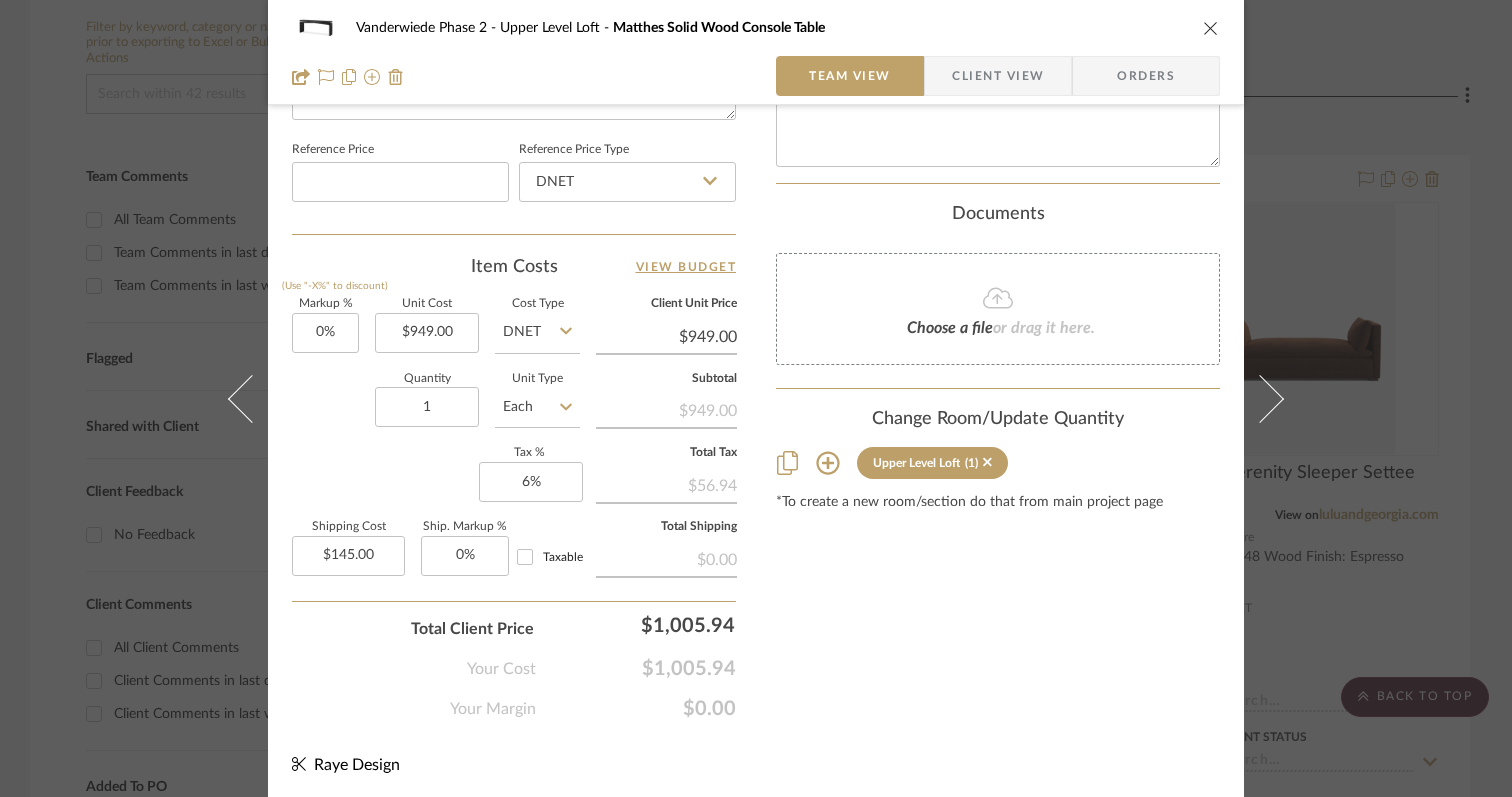 click on "Total Client Price  $1,005.94" 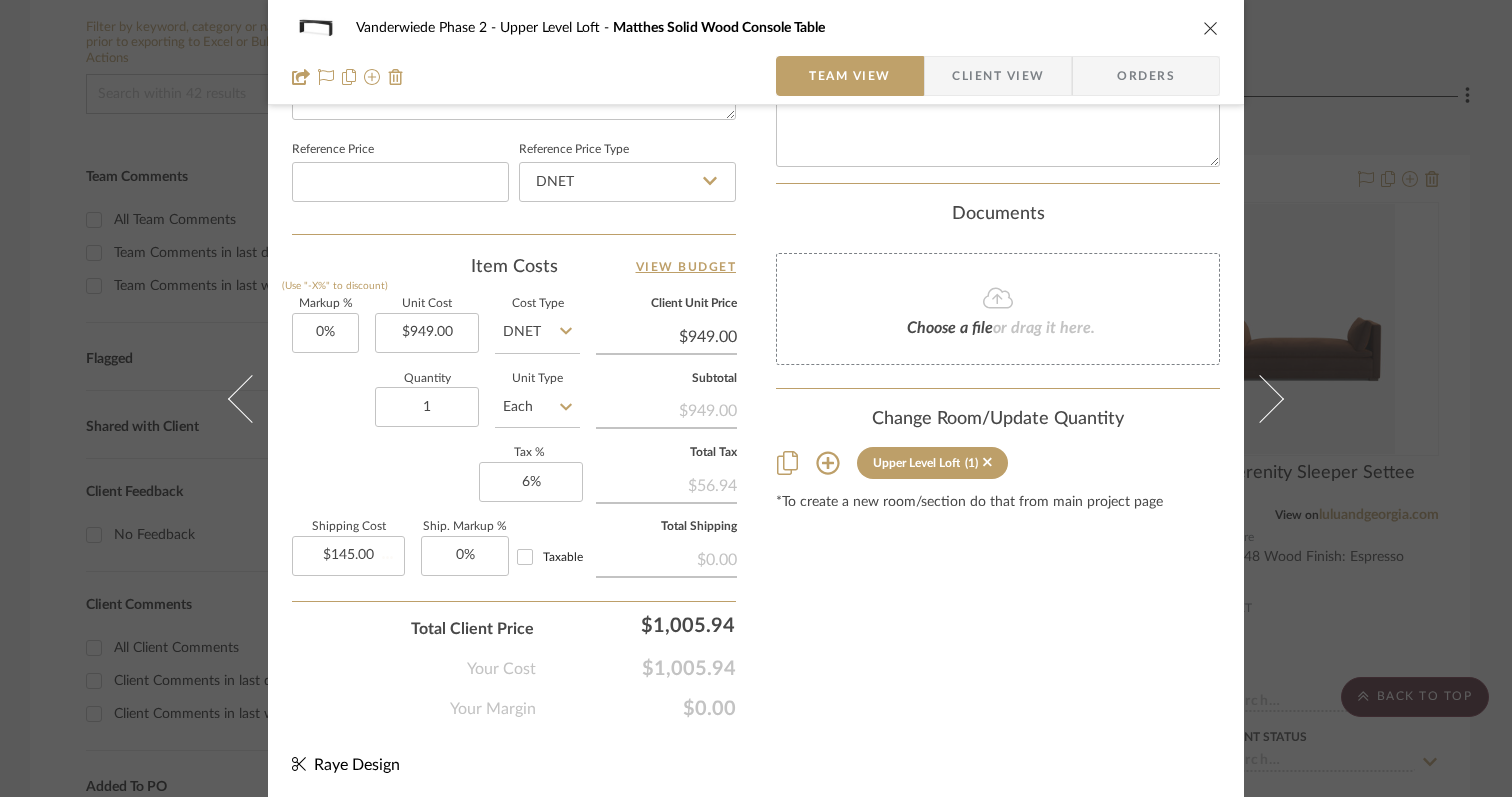 type 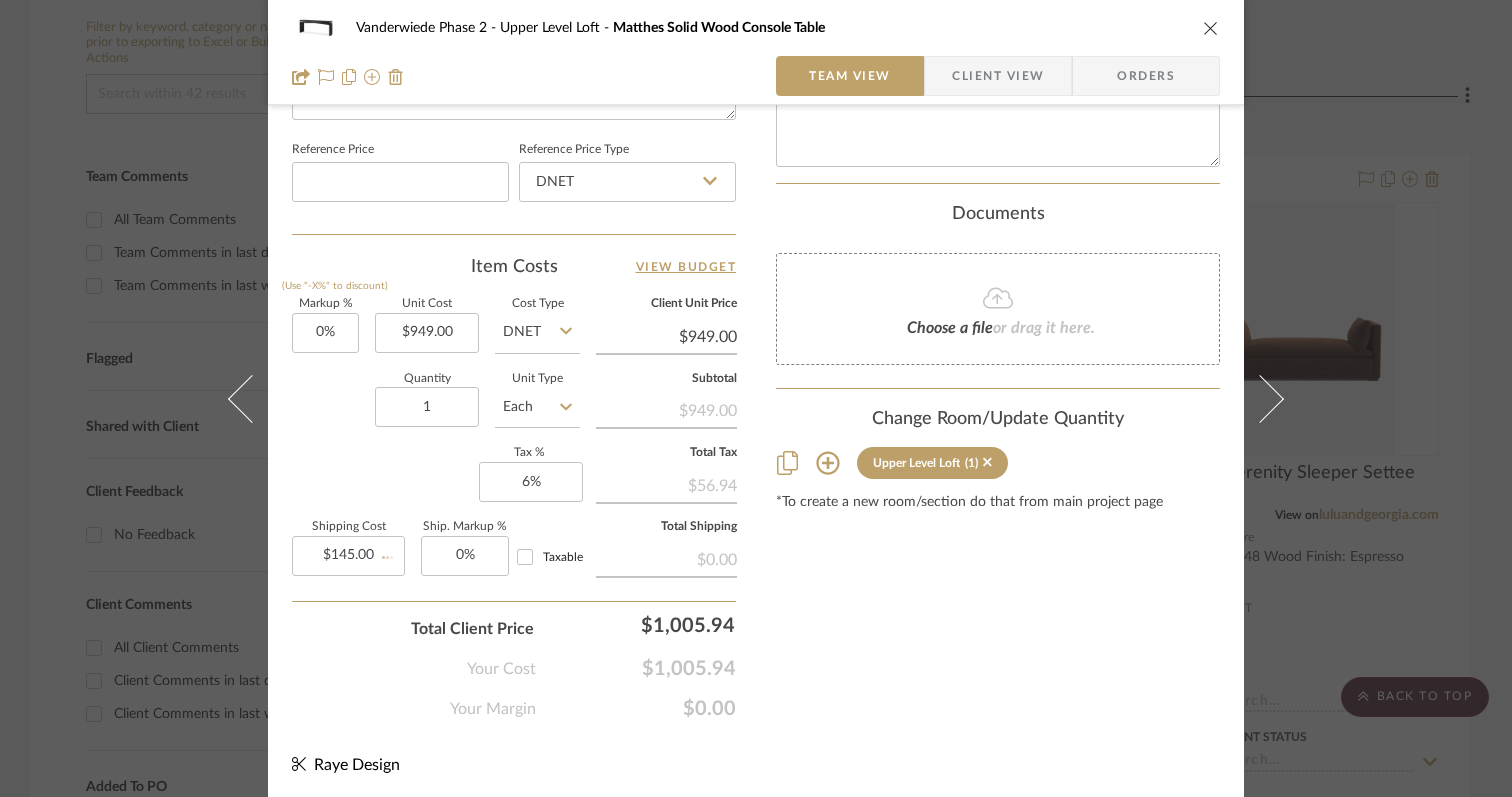 type 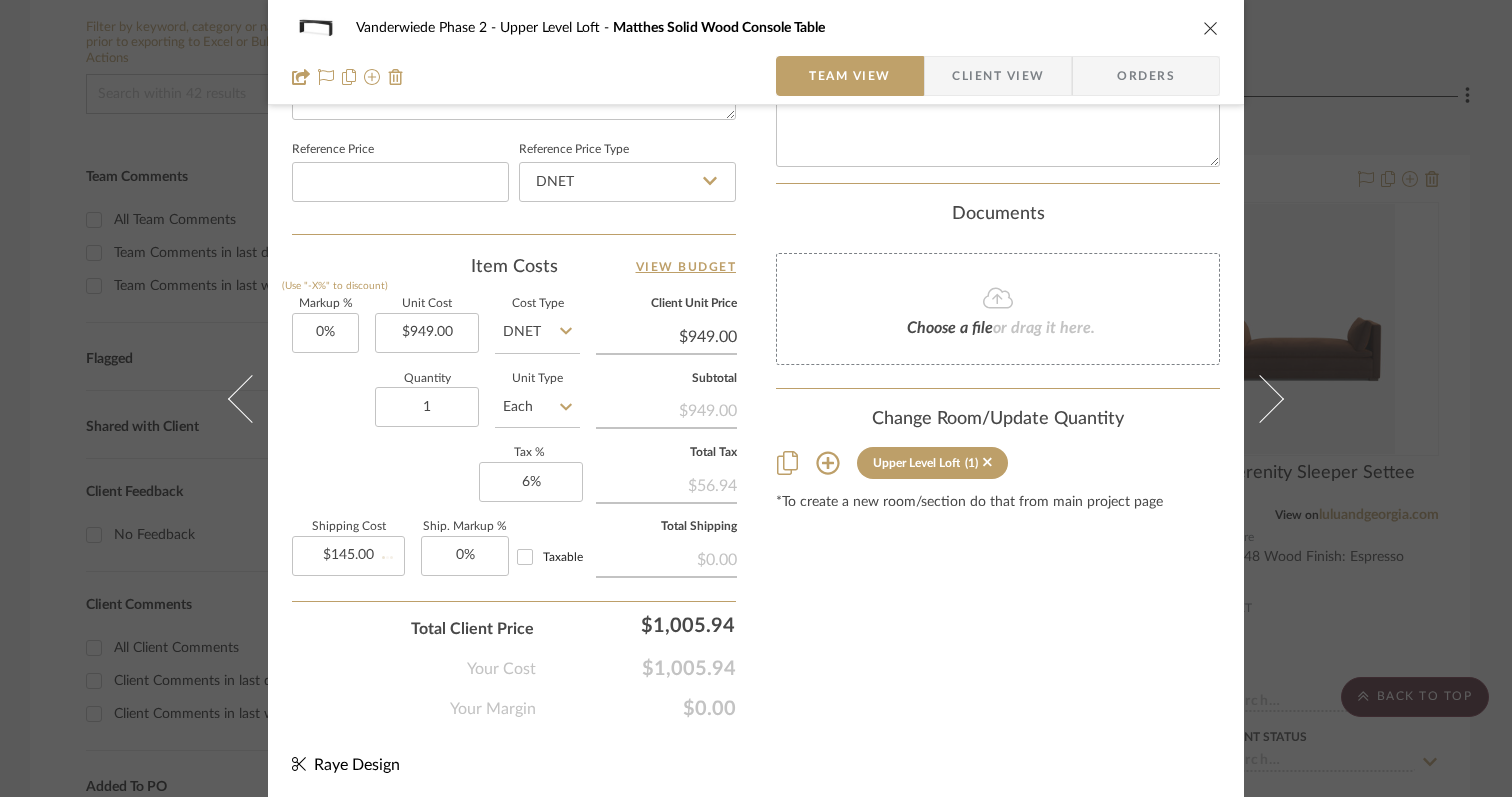 type 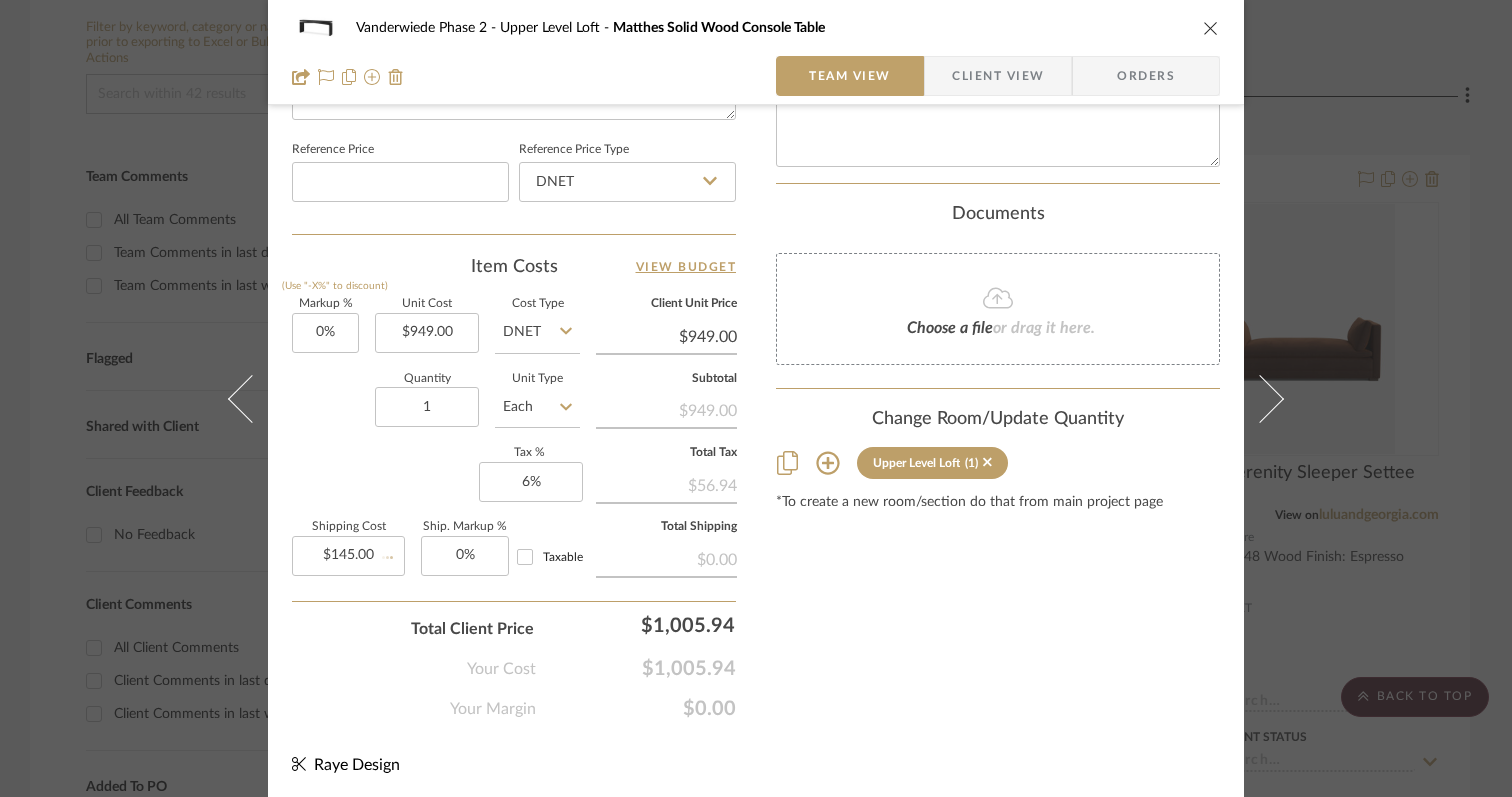 type 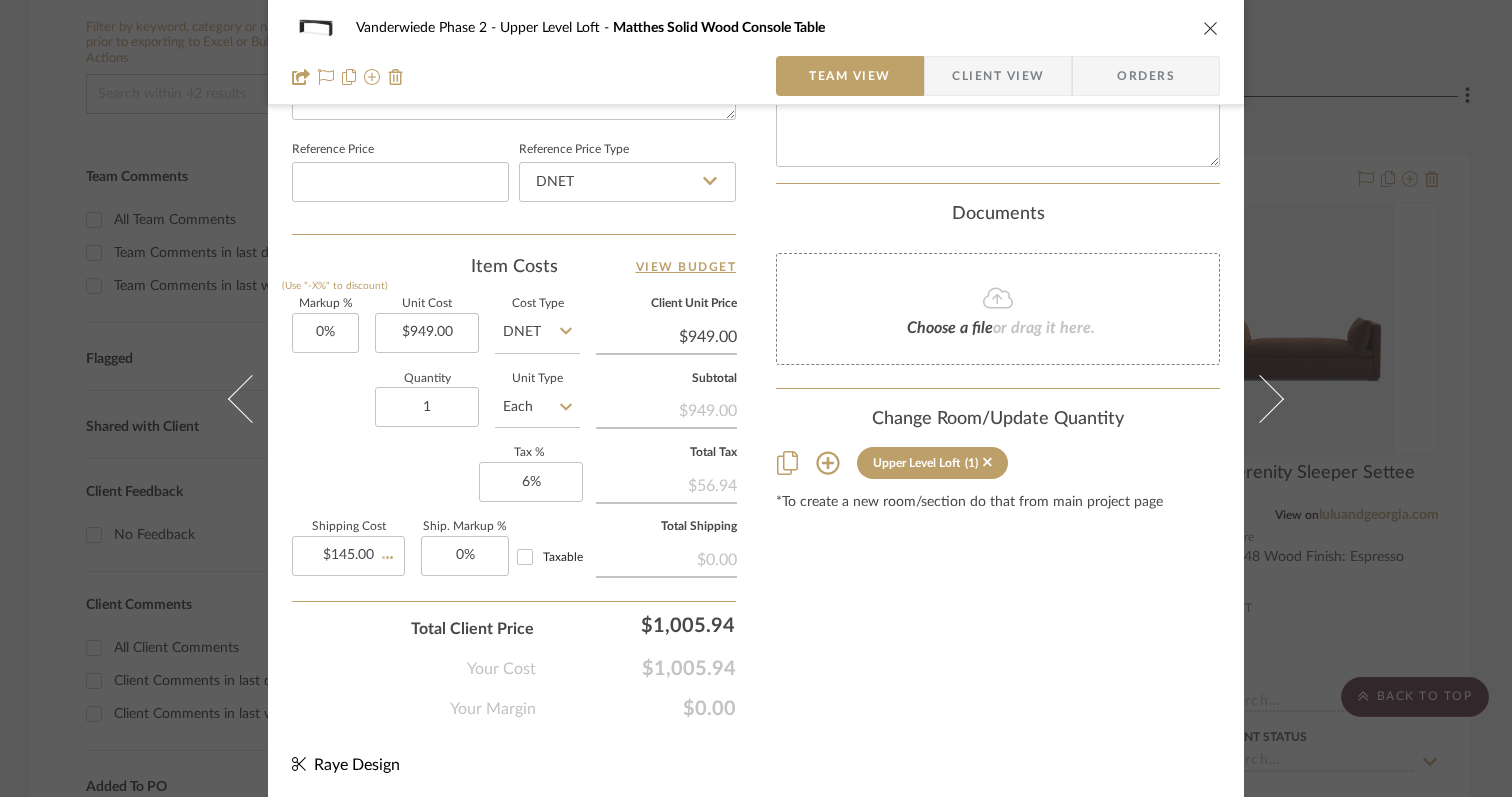 type 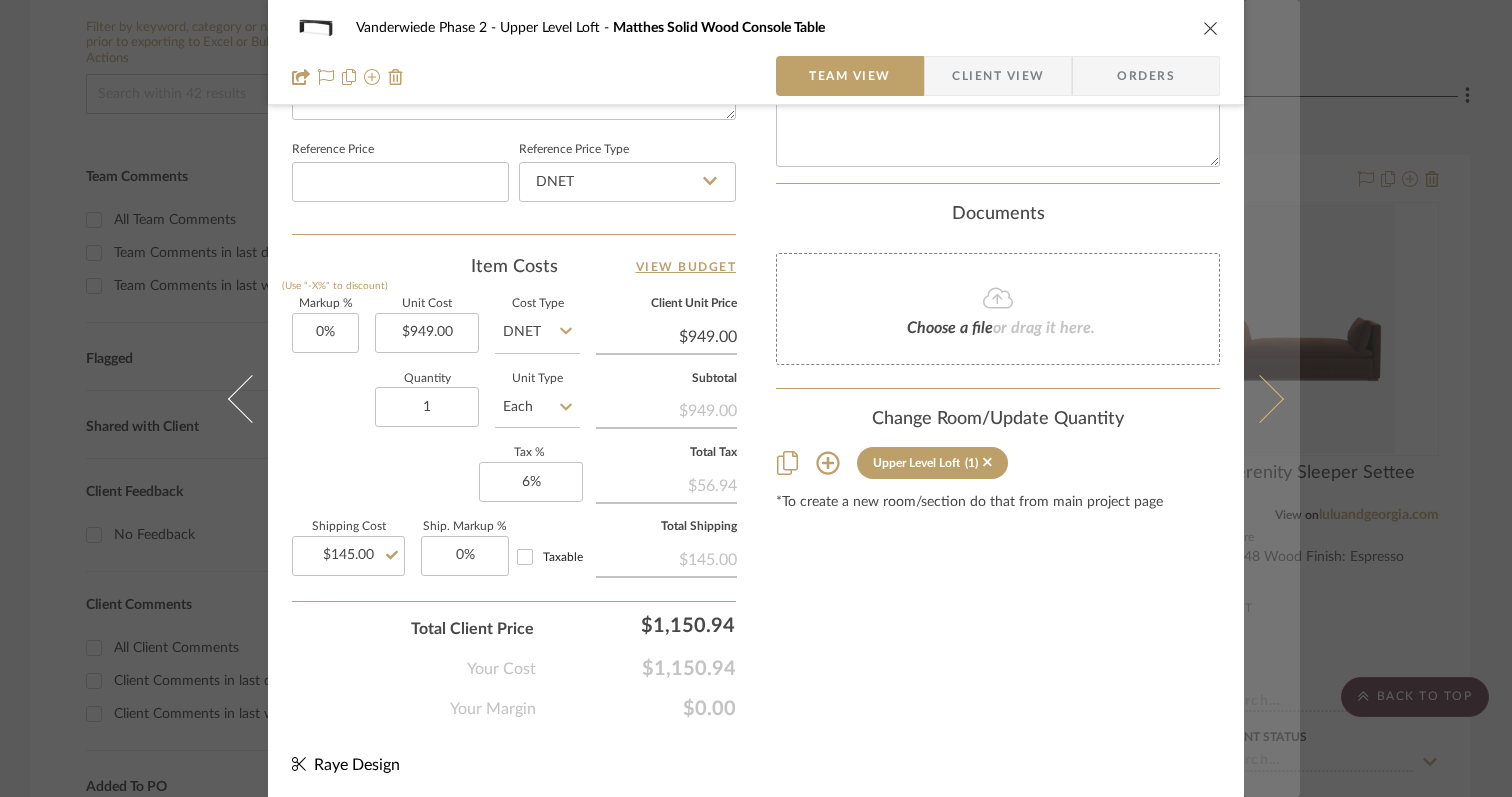 click at bounding box center [1272, 398] 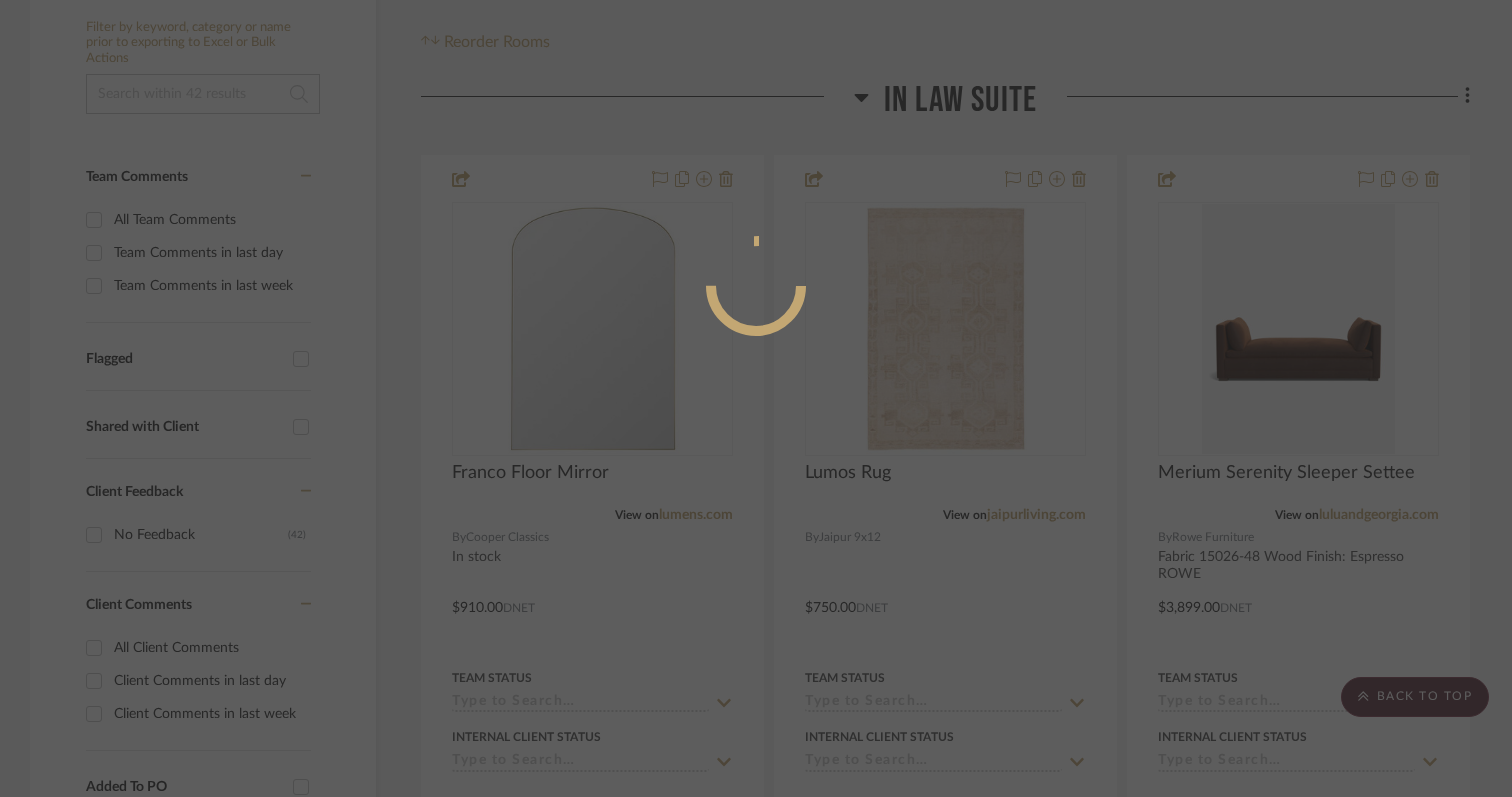 scroll, scrollTop: 1061, scrollLeft: 0, axis: vertical 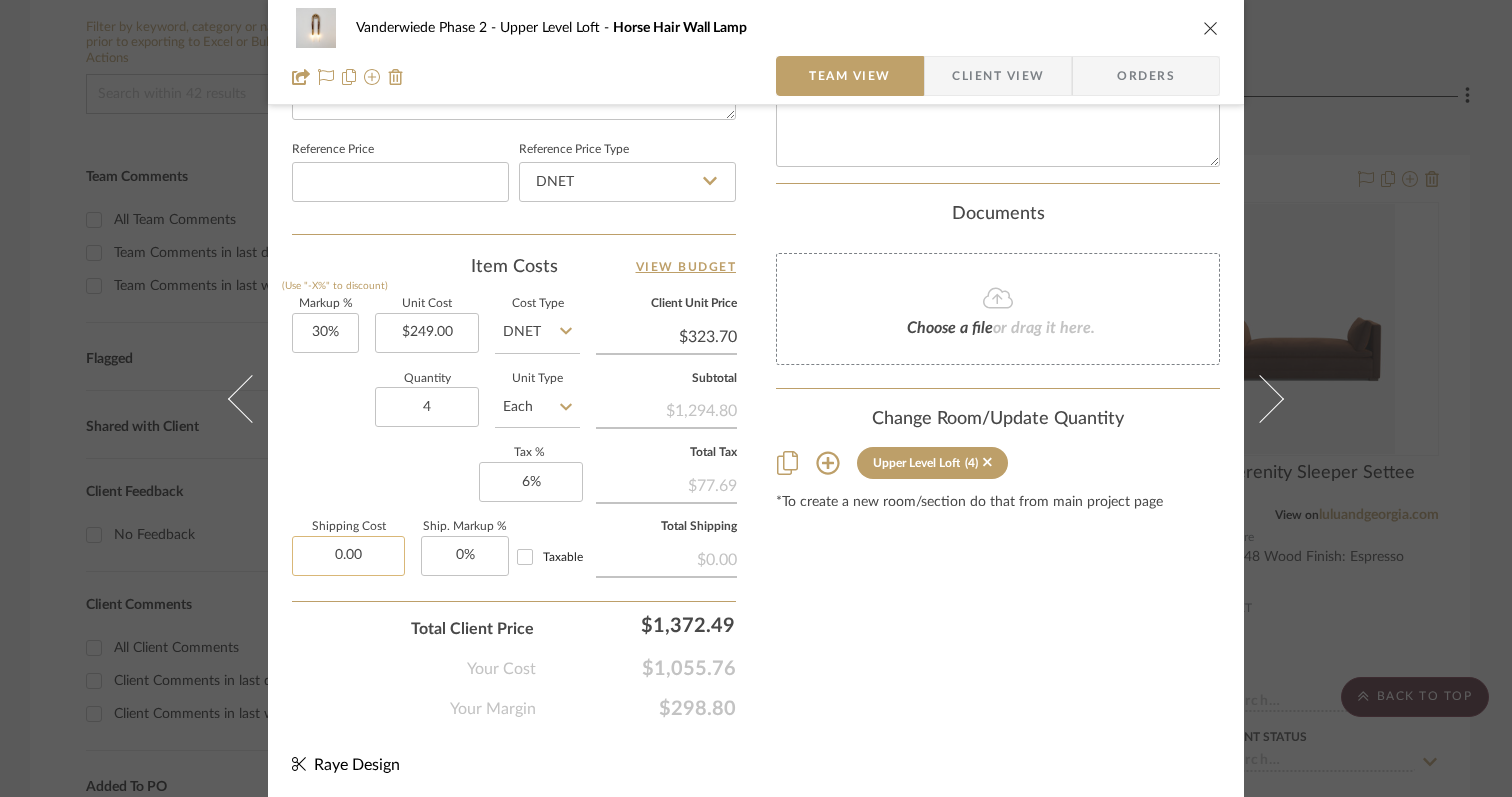 click on "0.00" 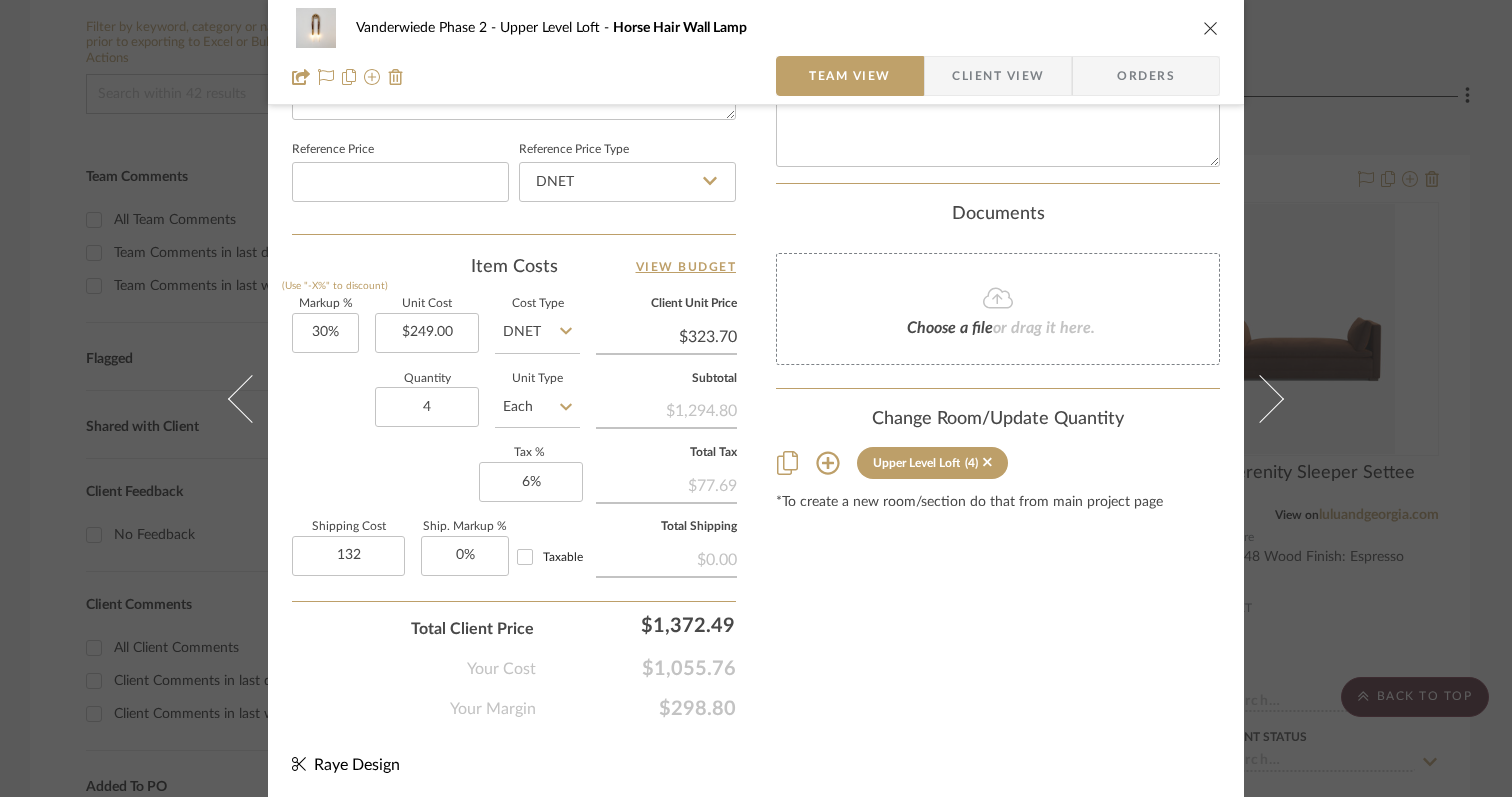 type on "$132.00" 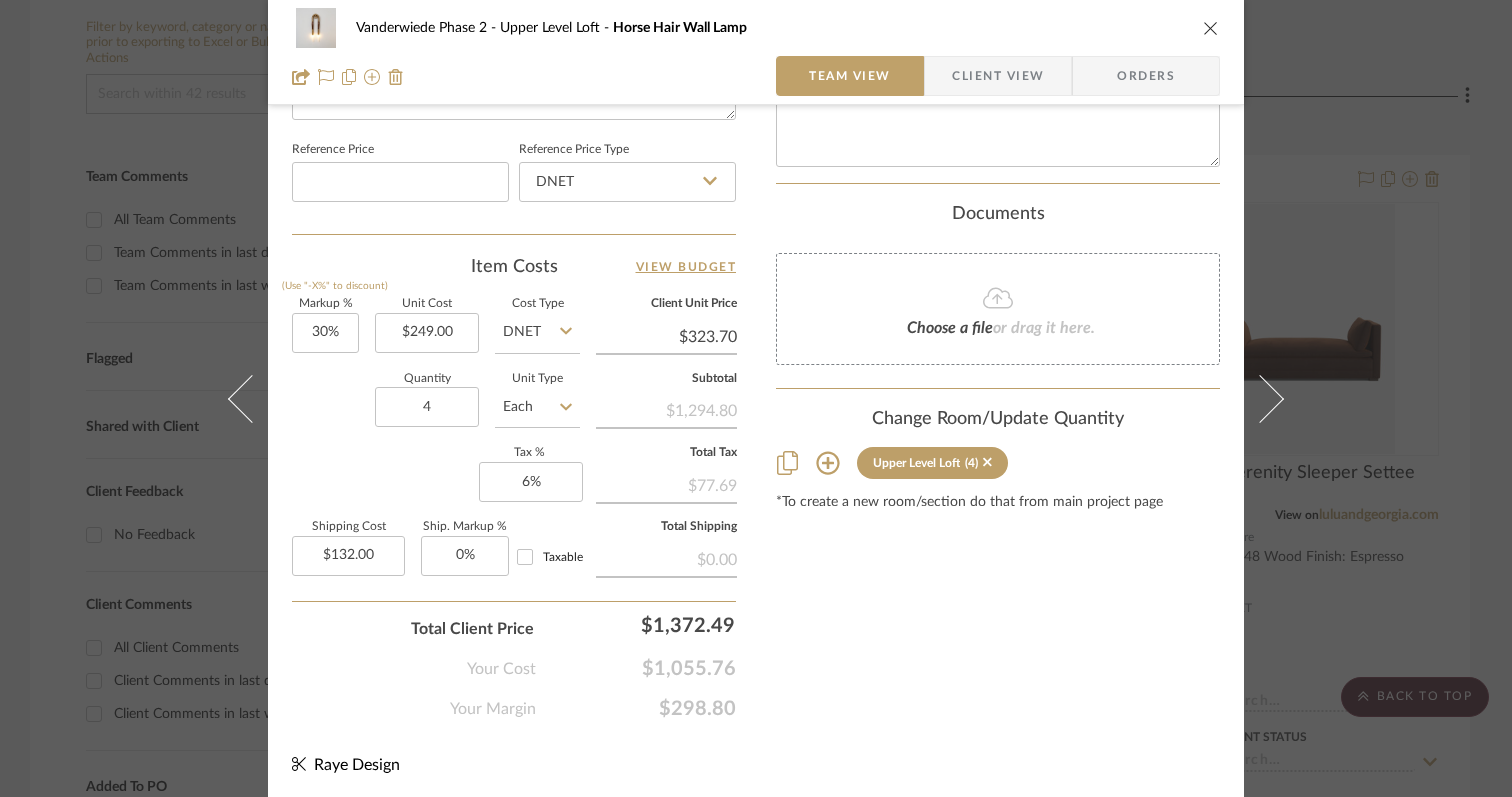 click on "Your Cost  $1,055.76" 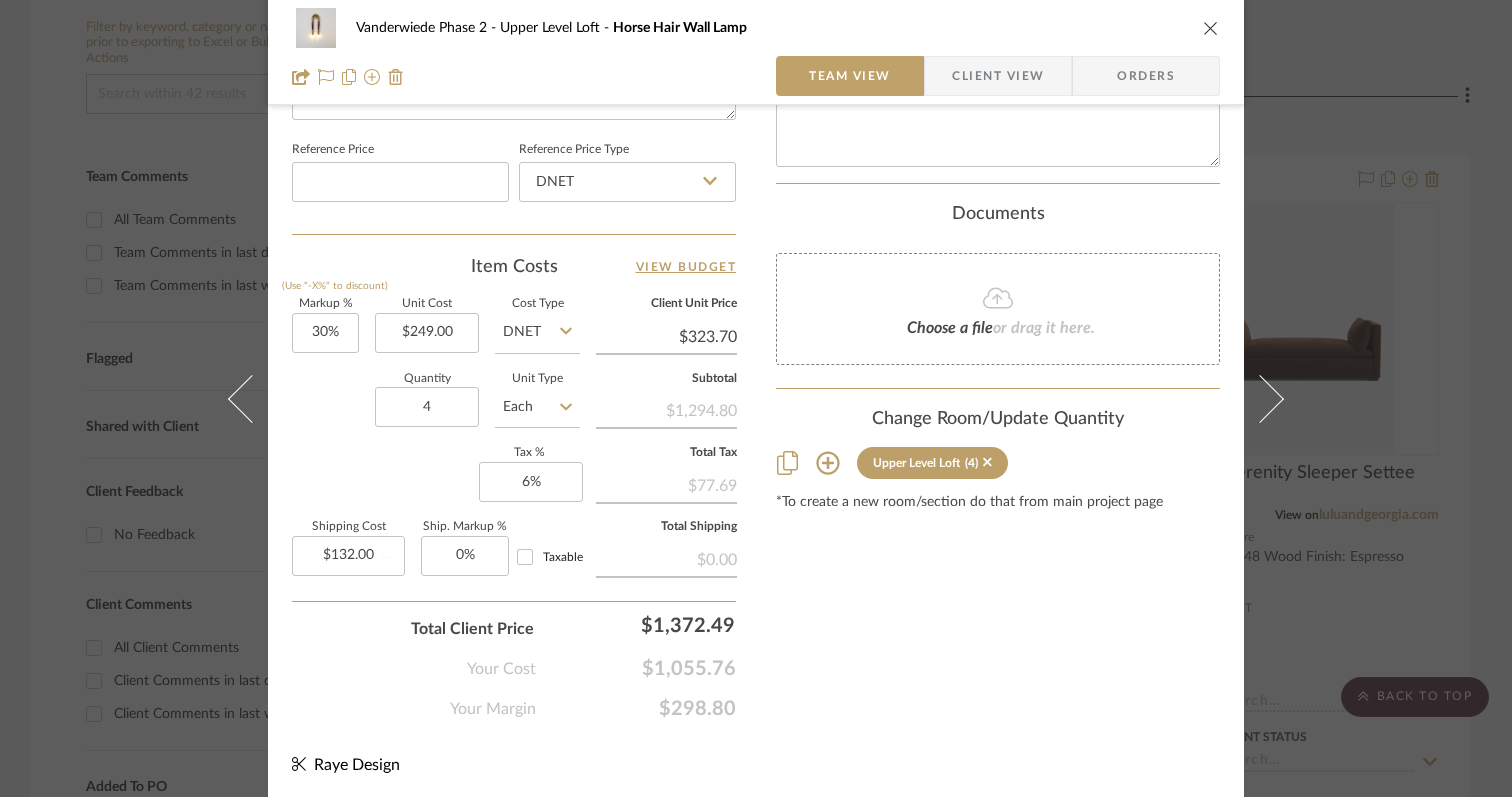 type 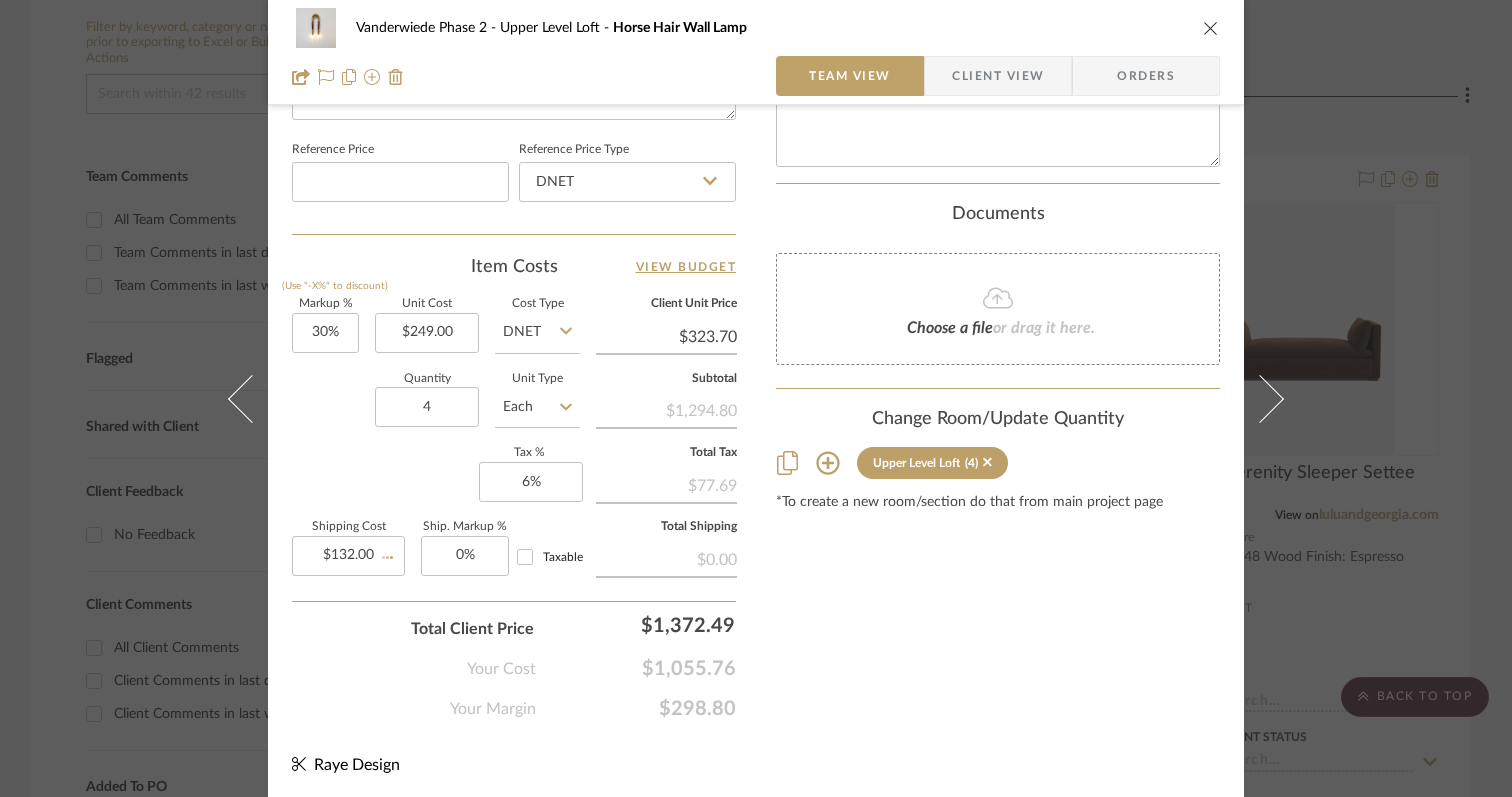 type 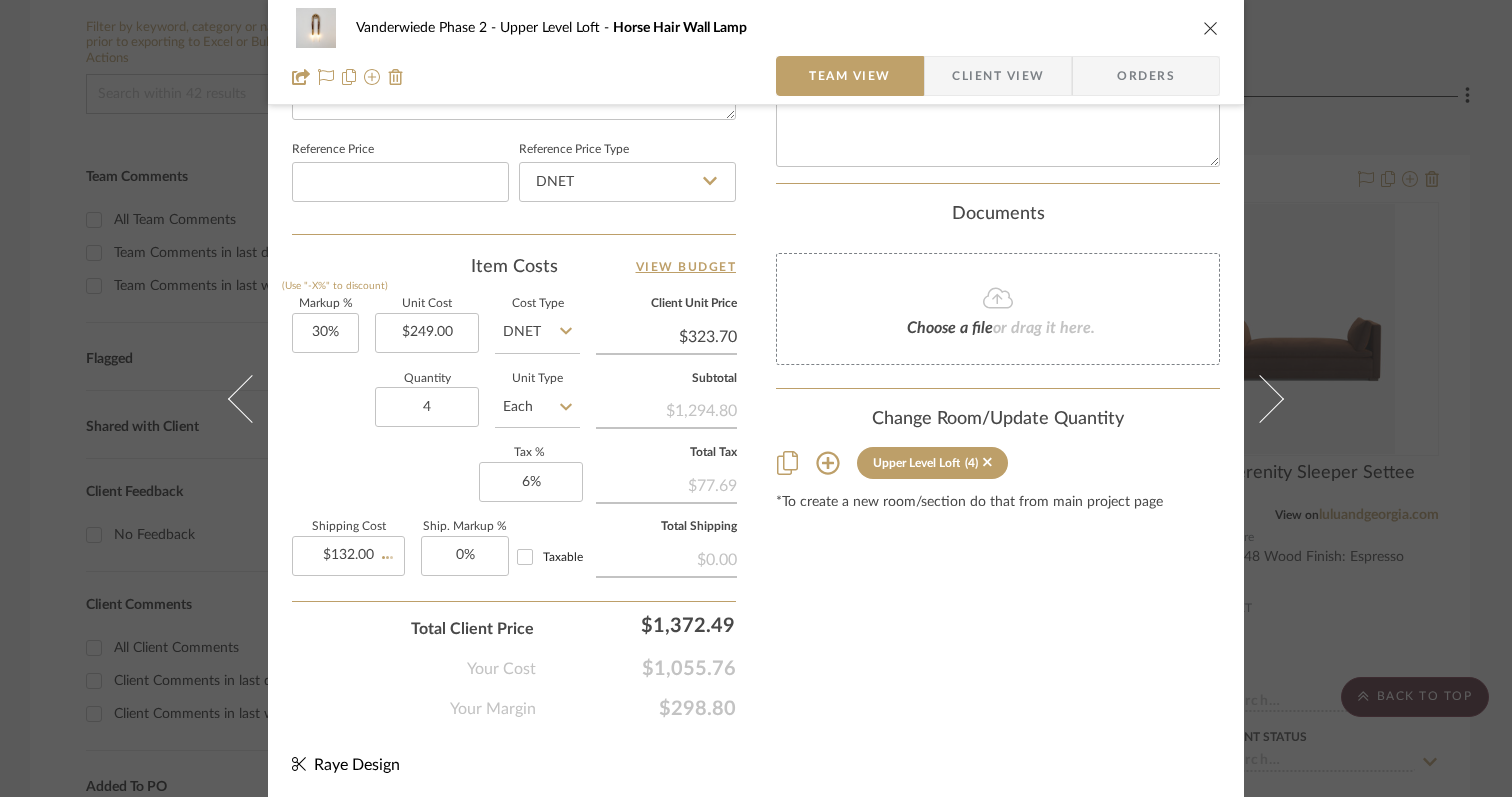 type 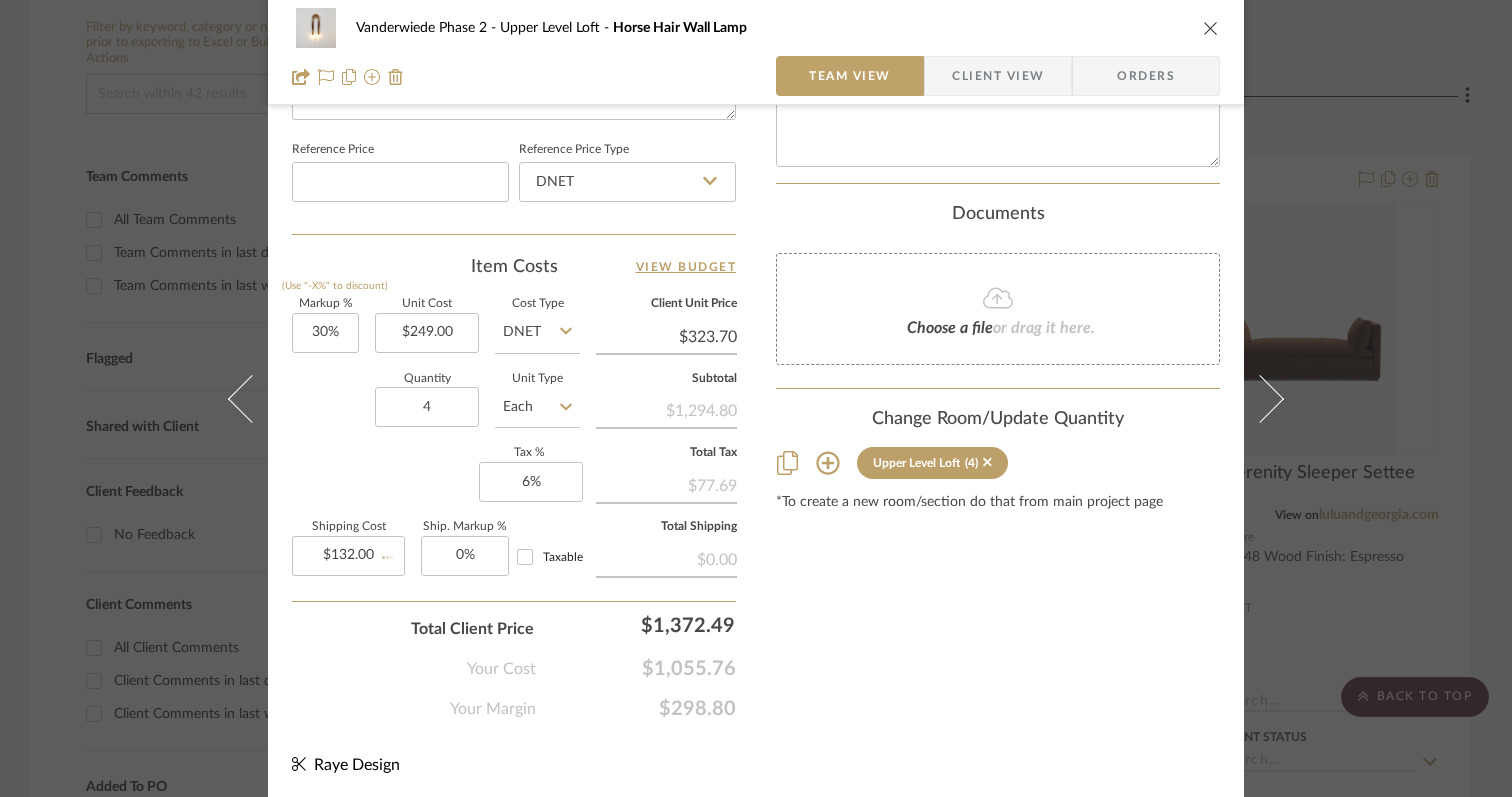 type 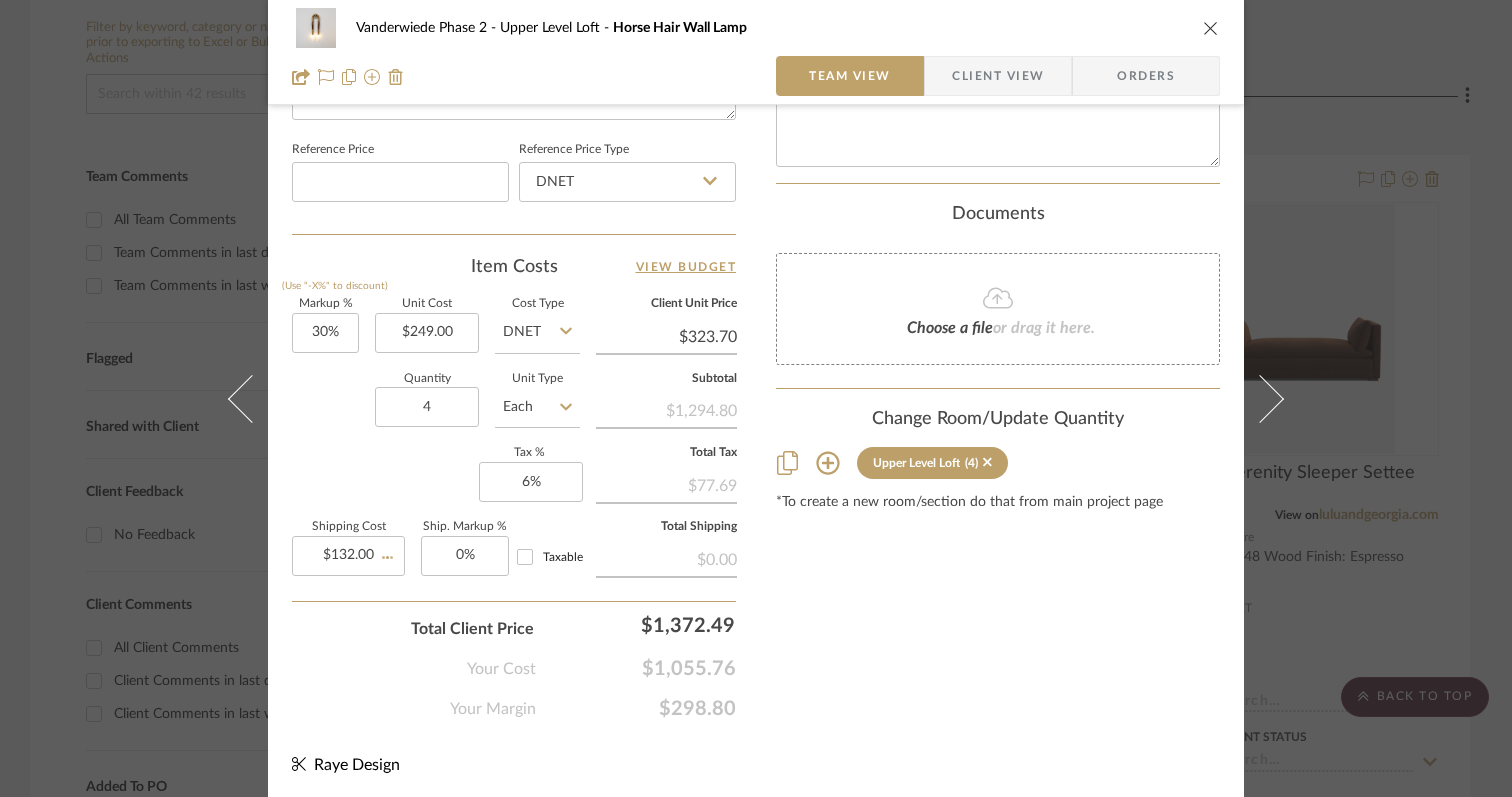 type 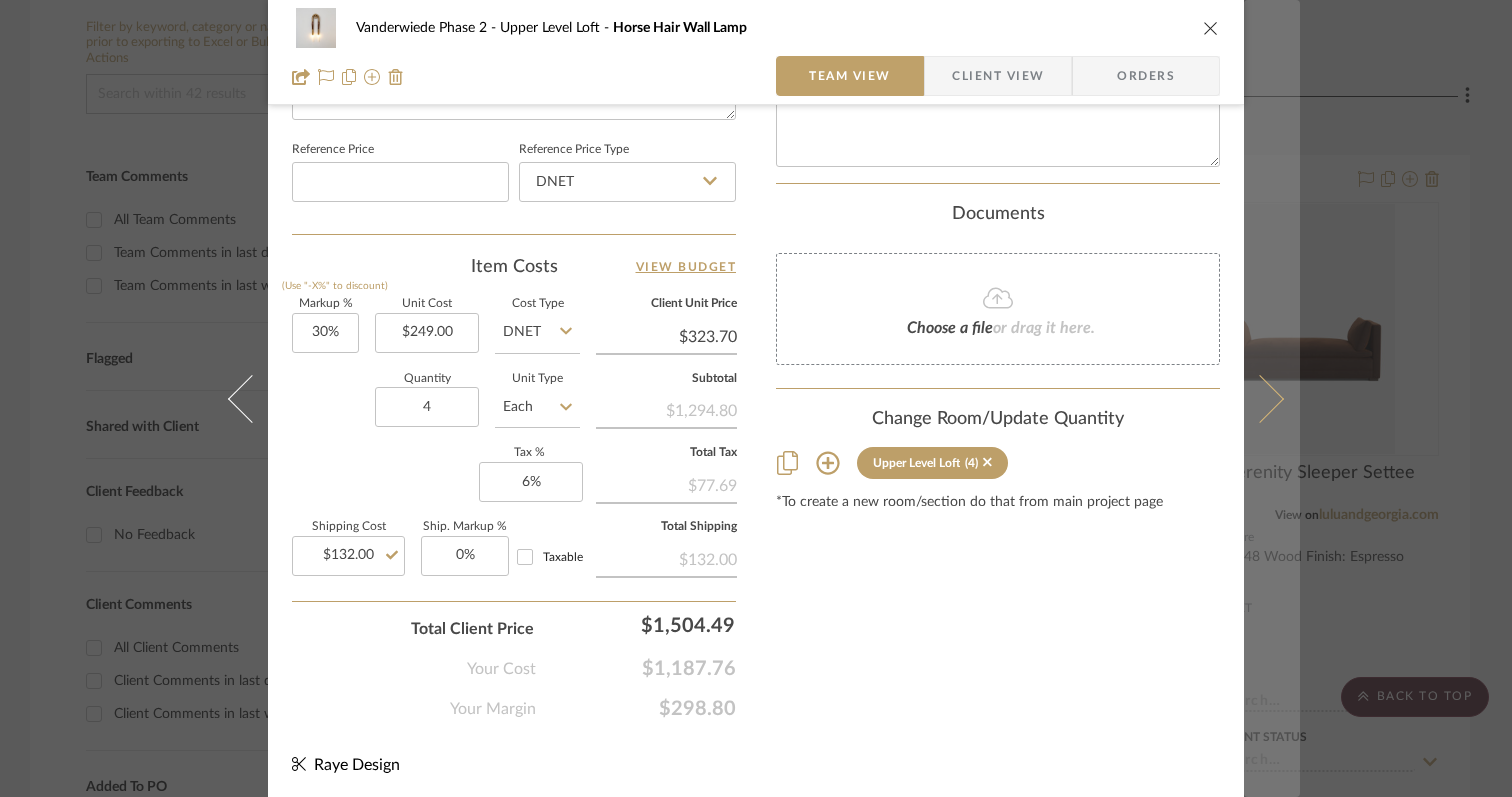 click at bounding box center [1260, 398] 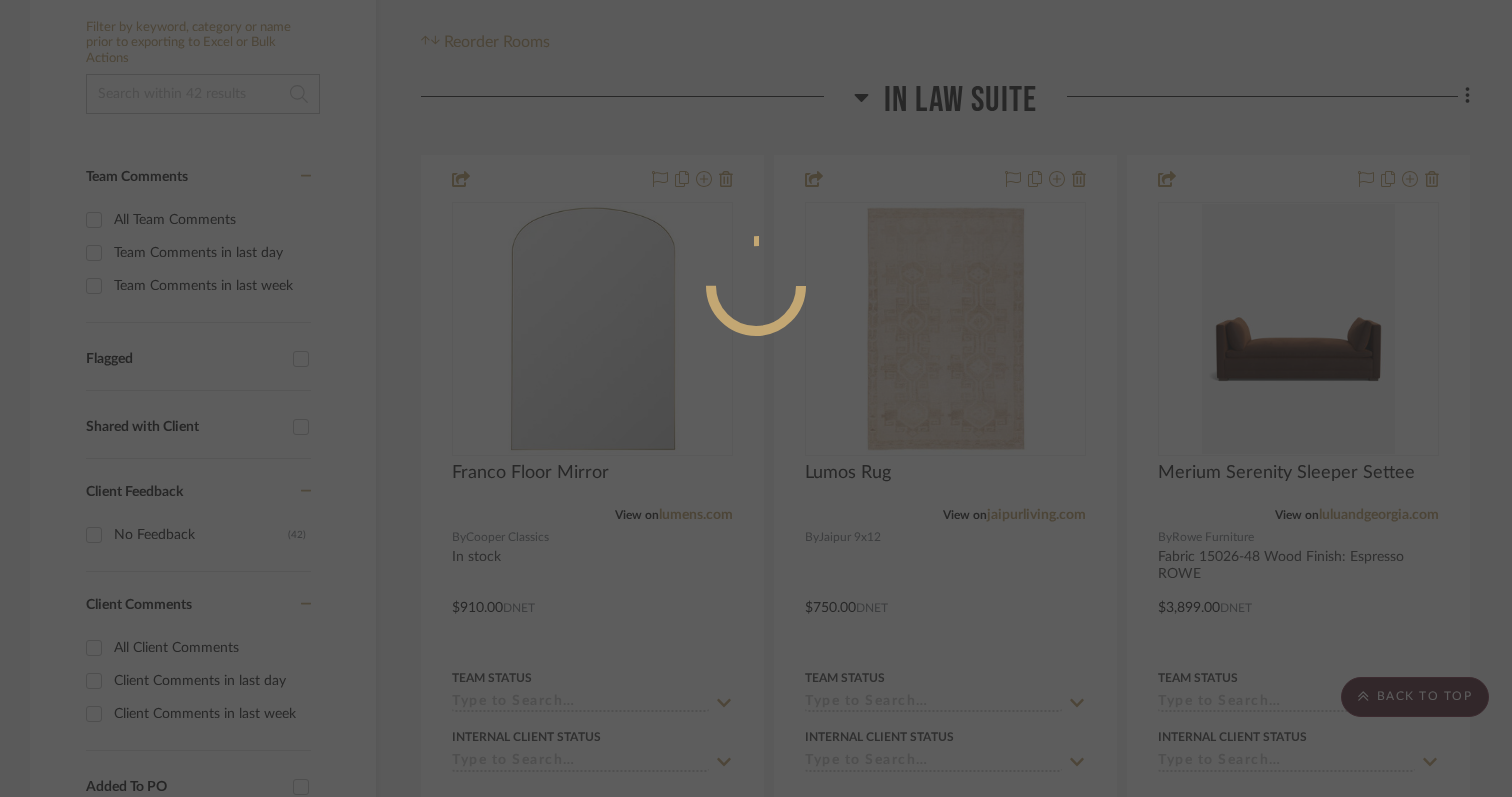 scroll, scrollTop: 1061, scrollLeft: 0, axis: vertical 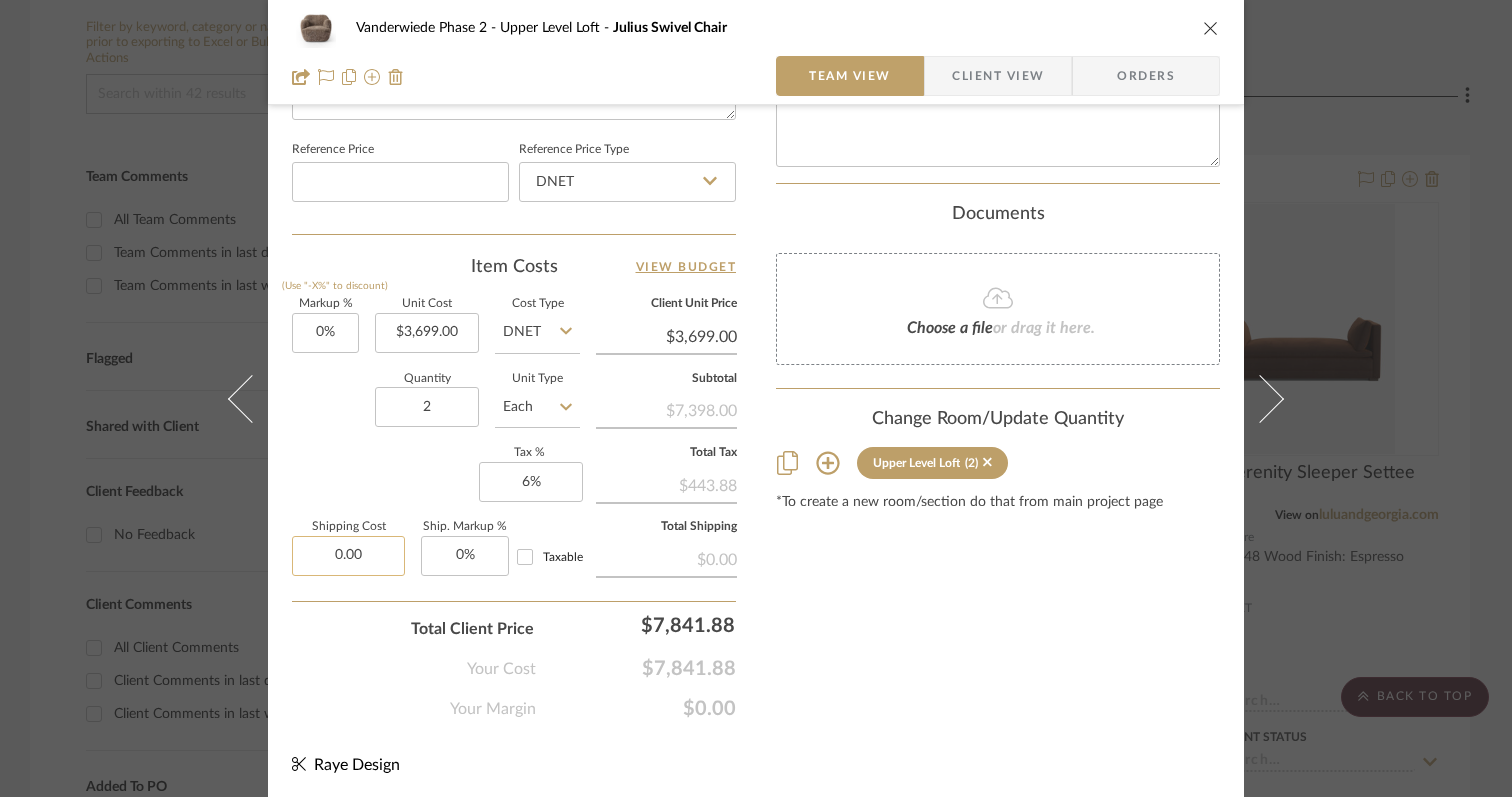 click on "0.00" 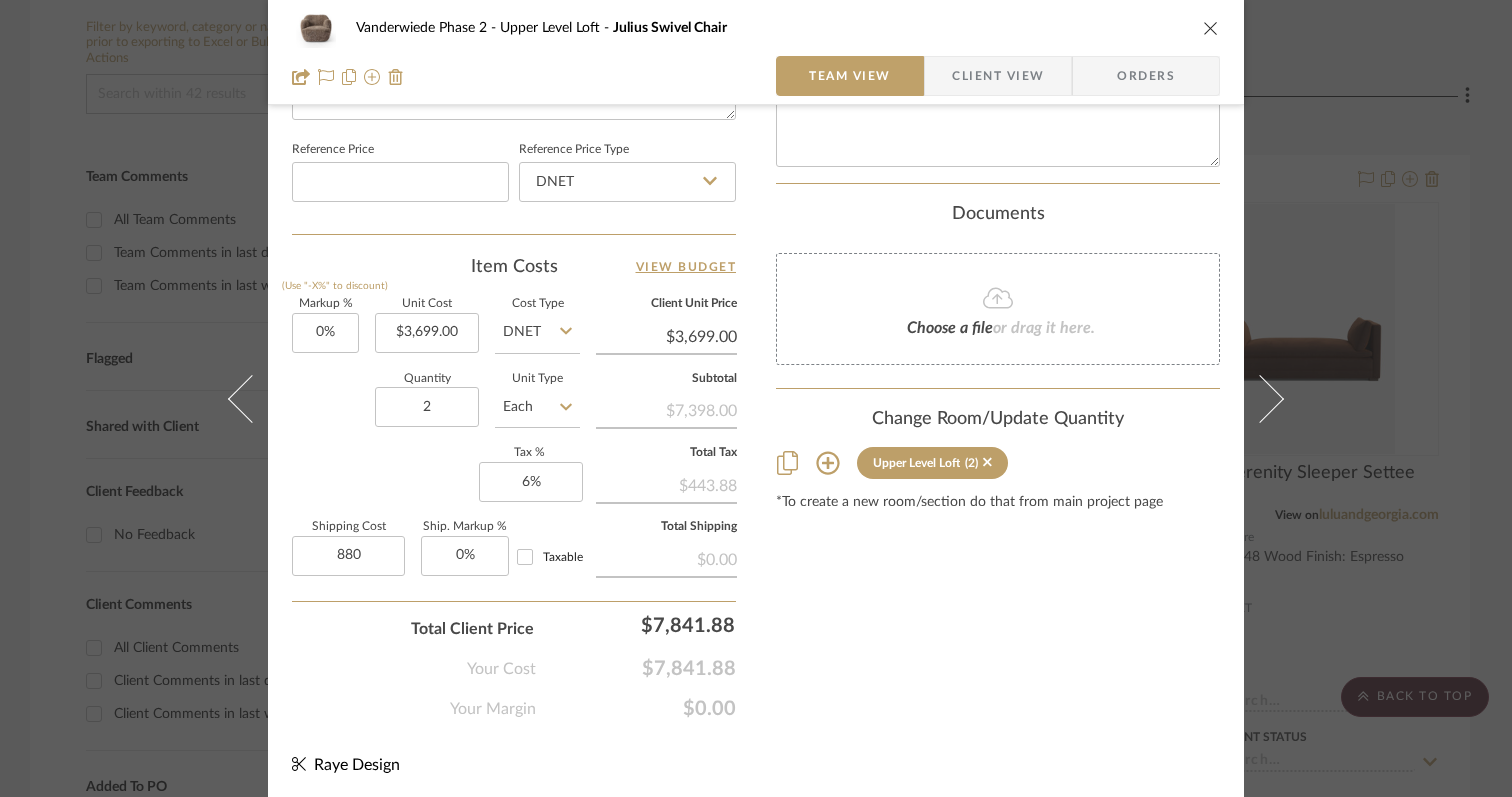 type on "$880.00" 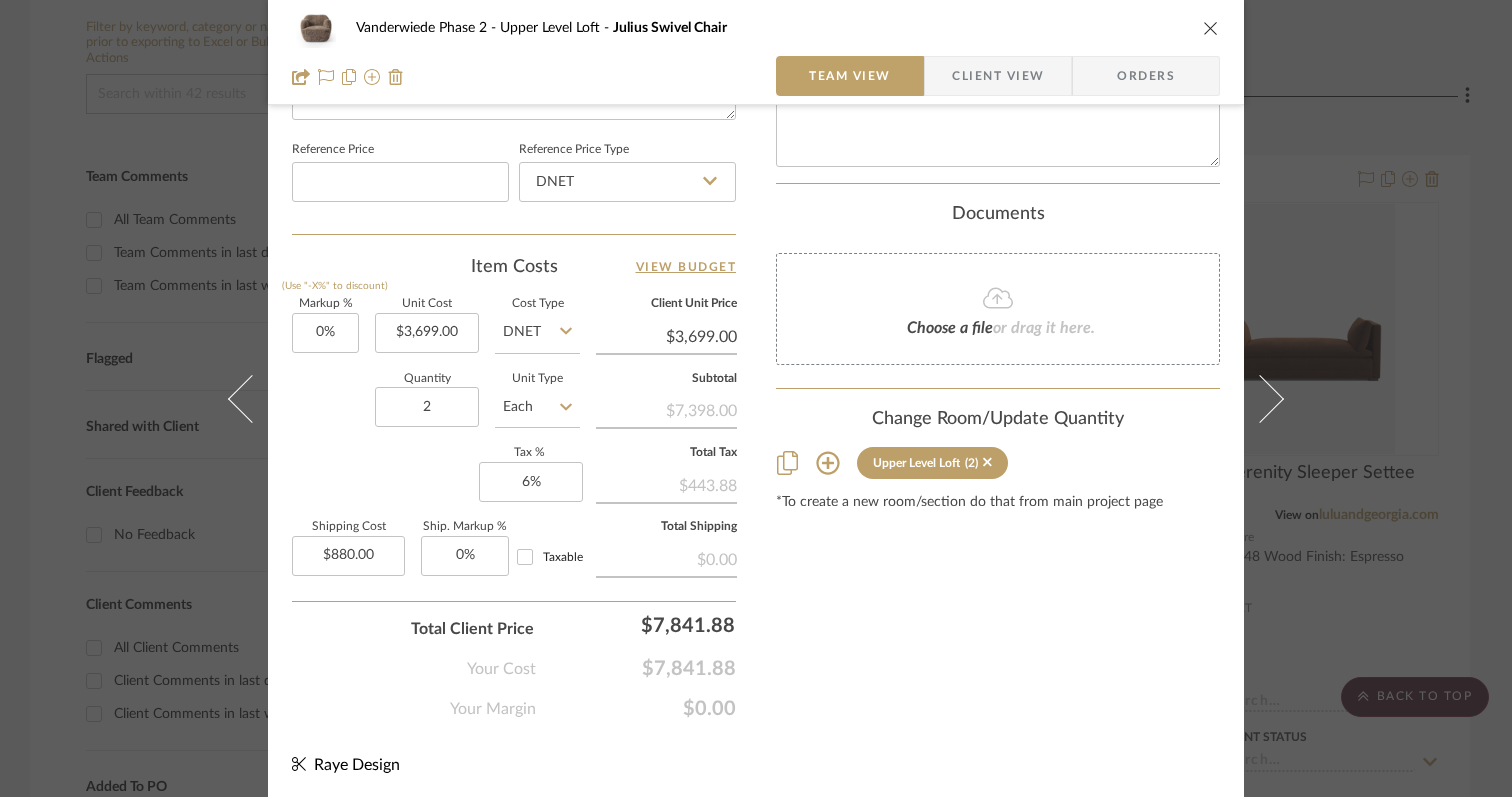 click on "Your Cost  $7,841.88" 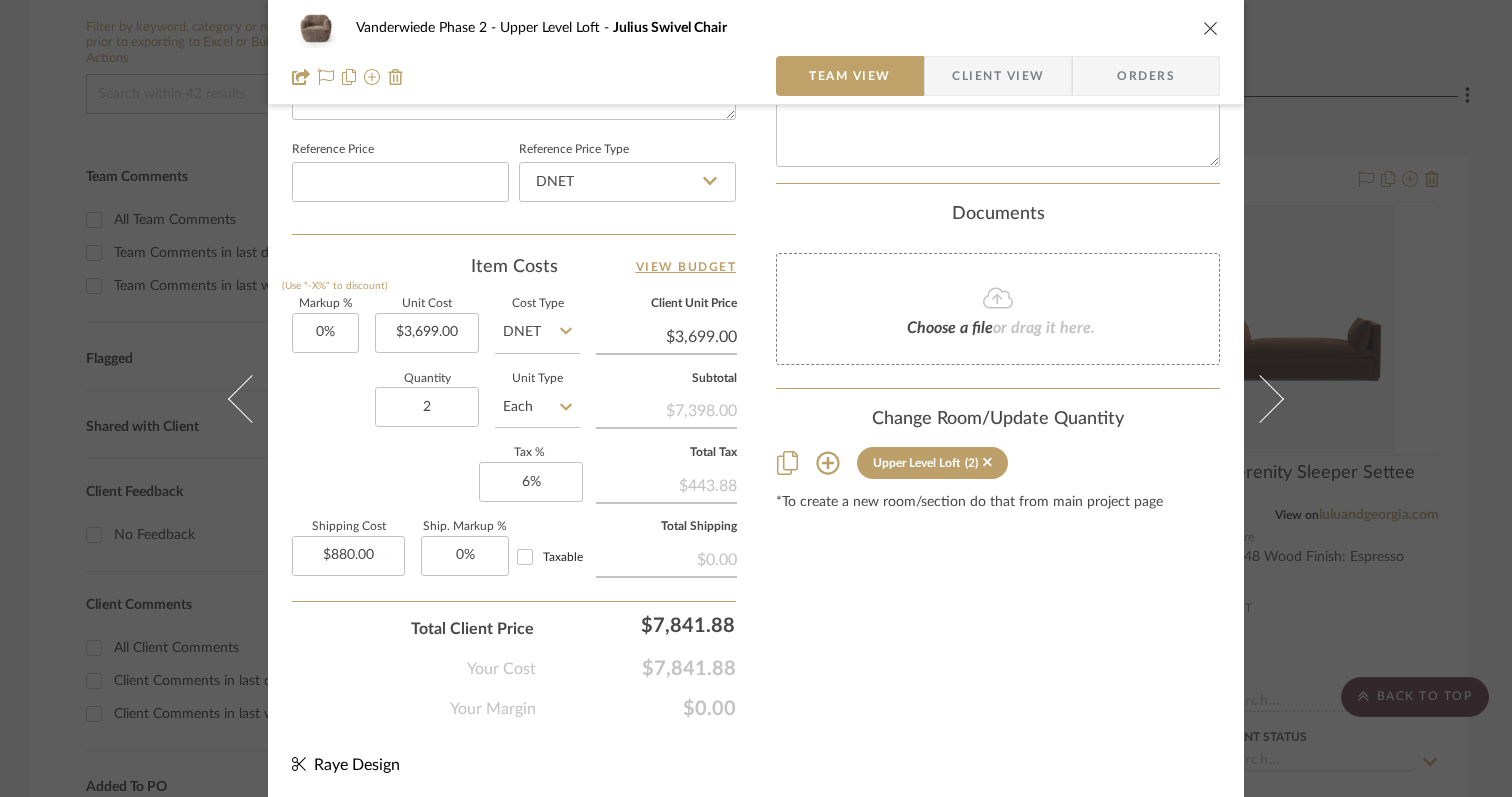type 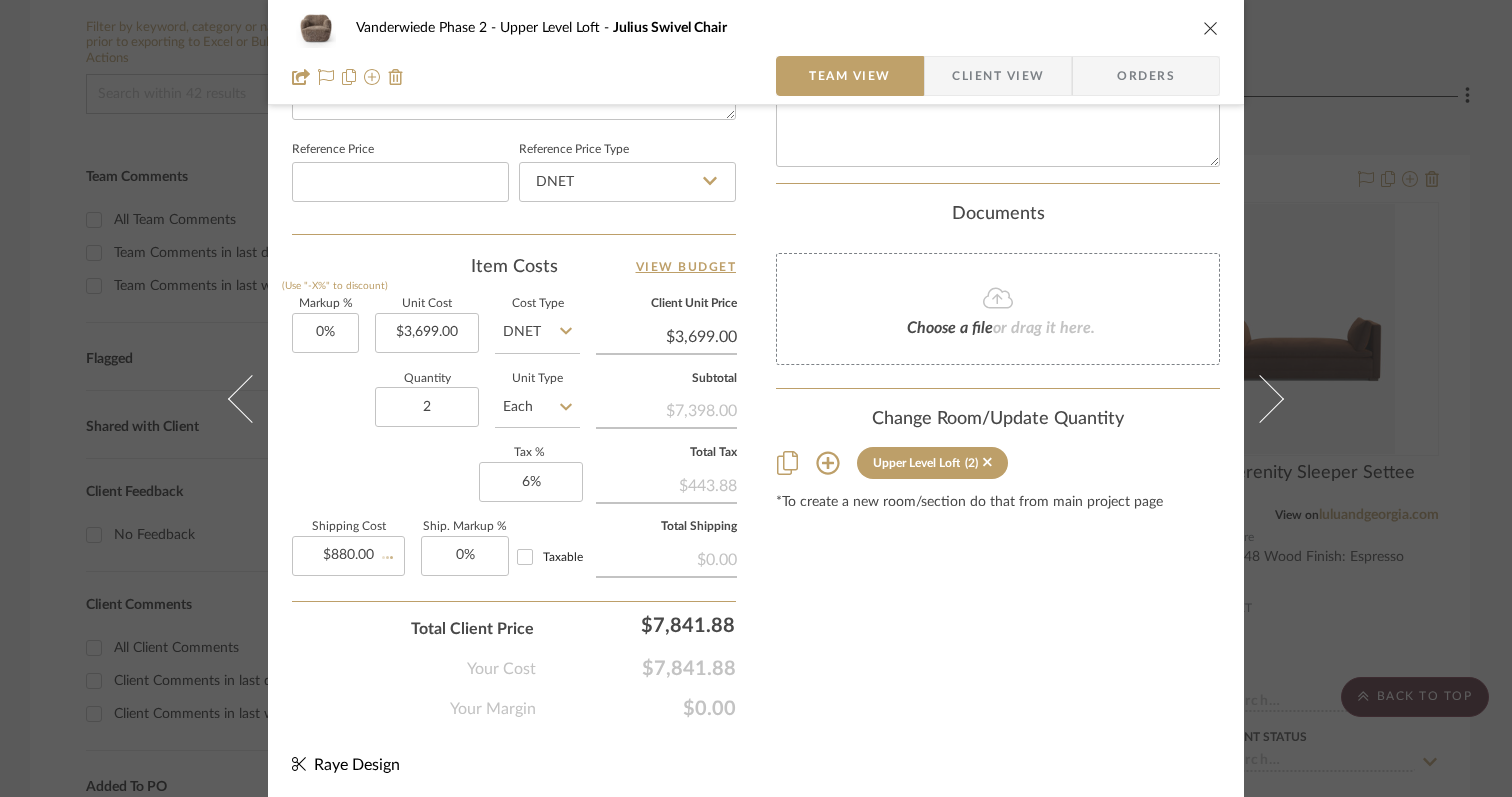 type 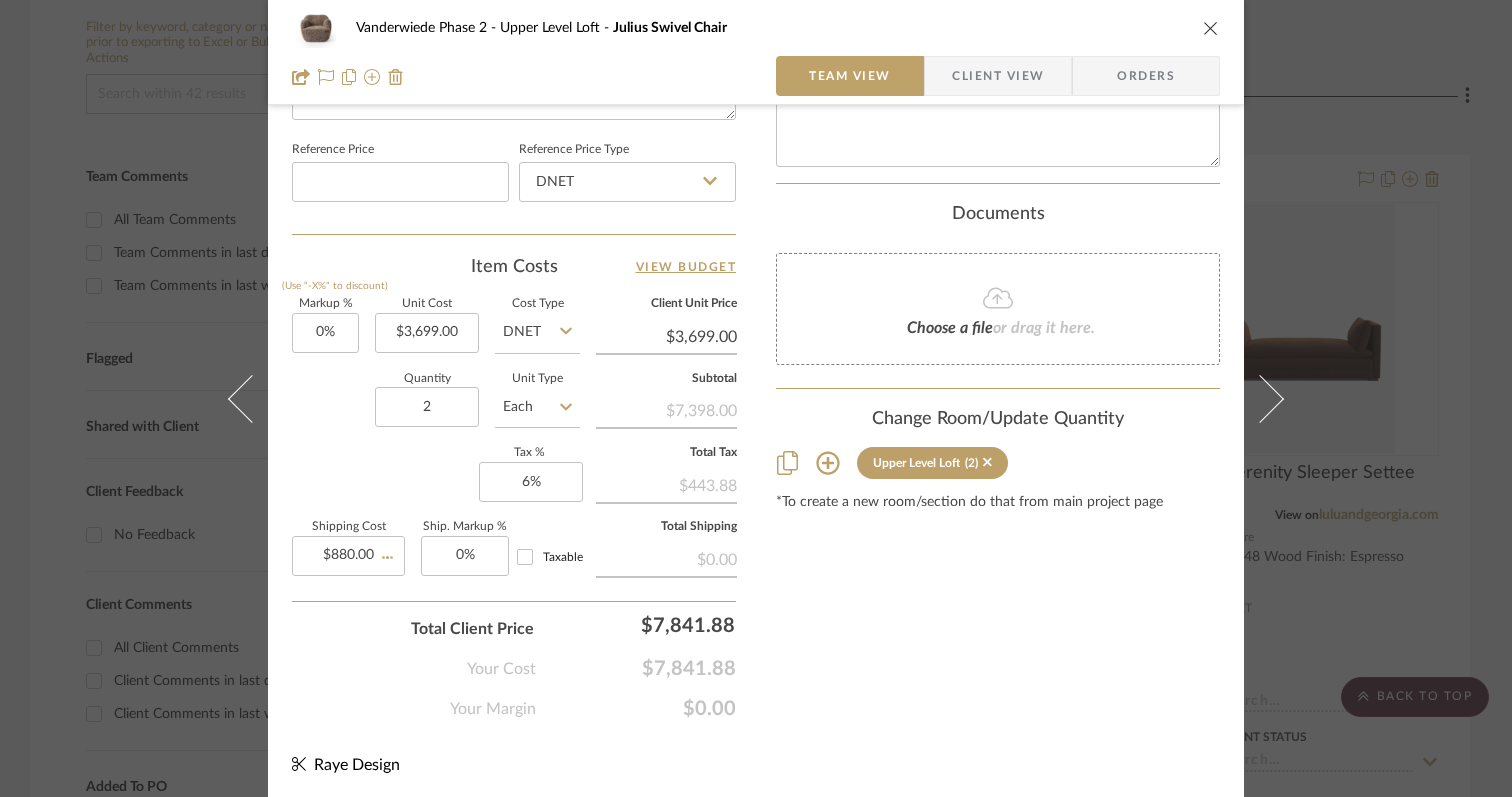 type 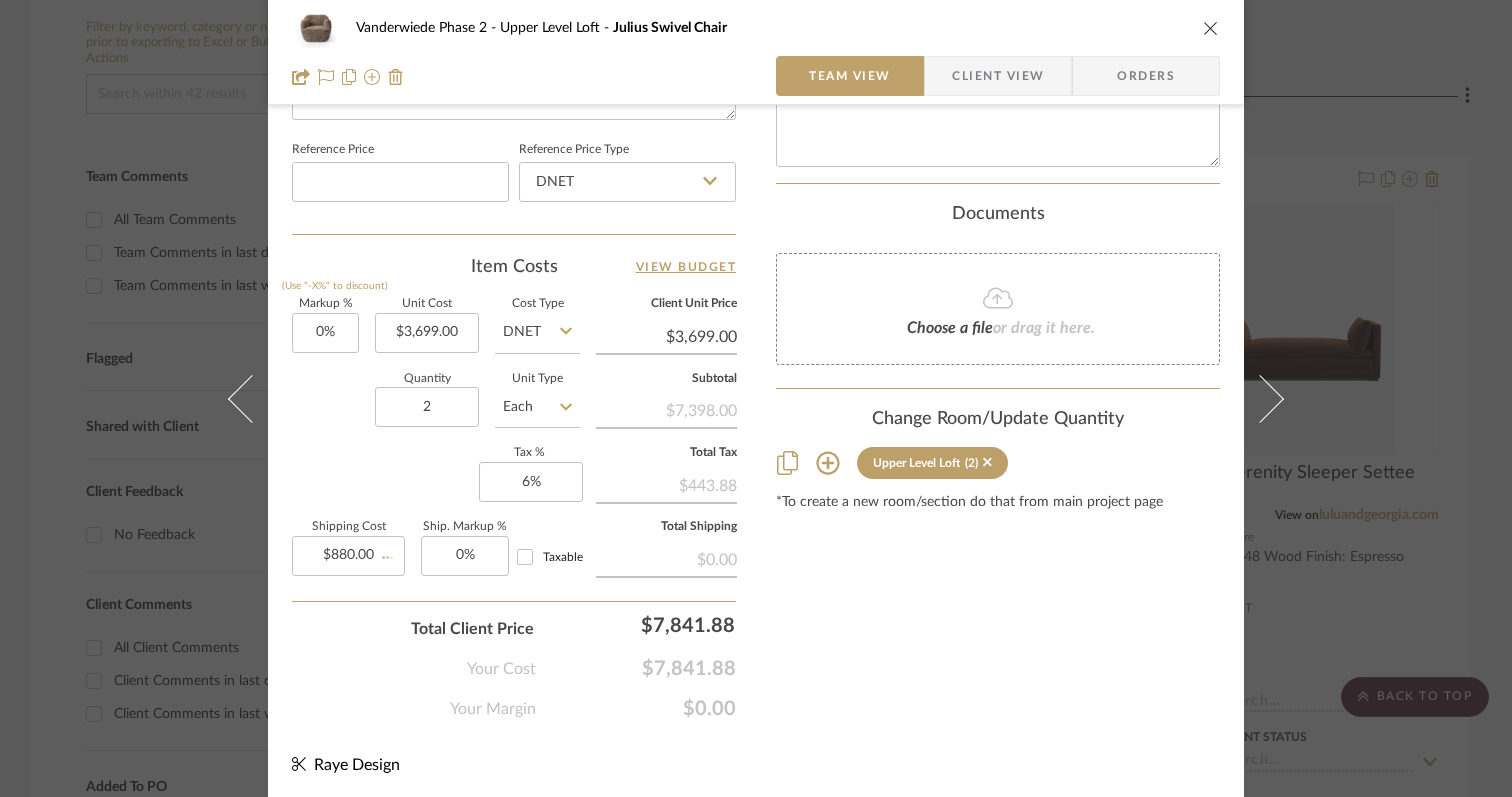 type 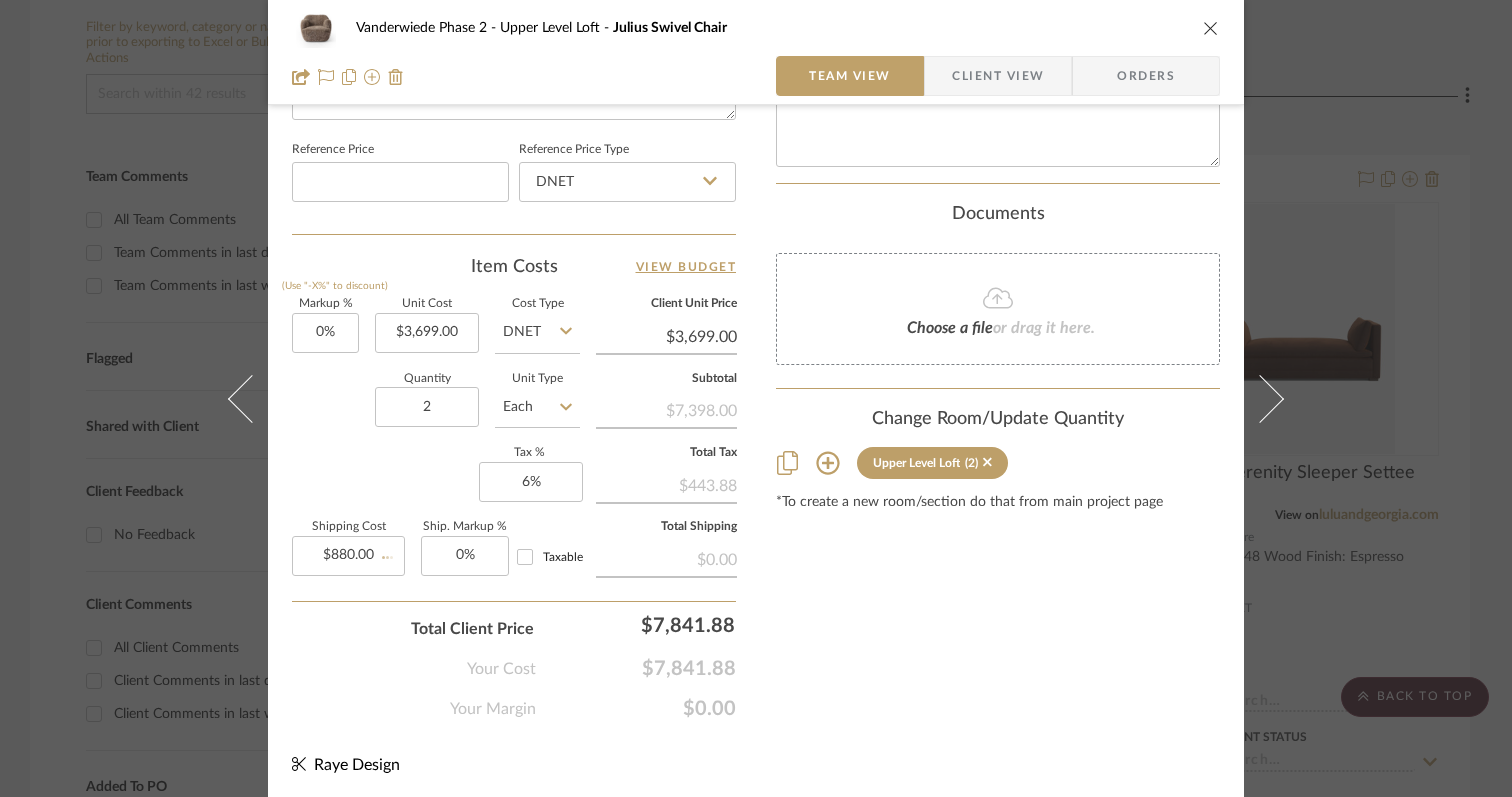 type 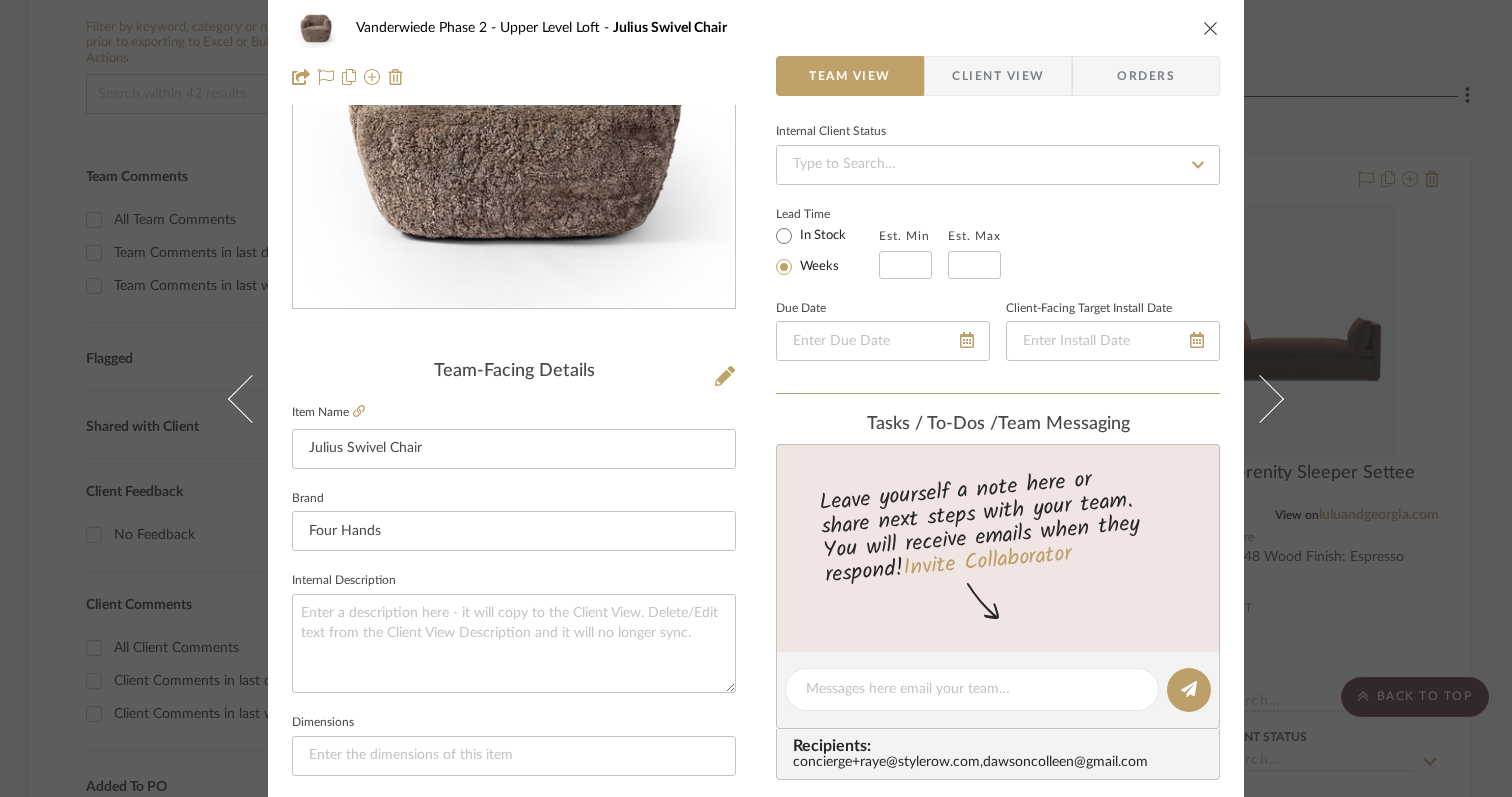 scroll, scrollTop: 0, scrollLeft: 0, axis: both 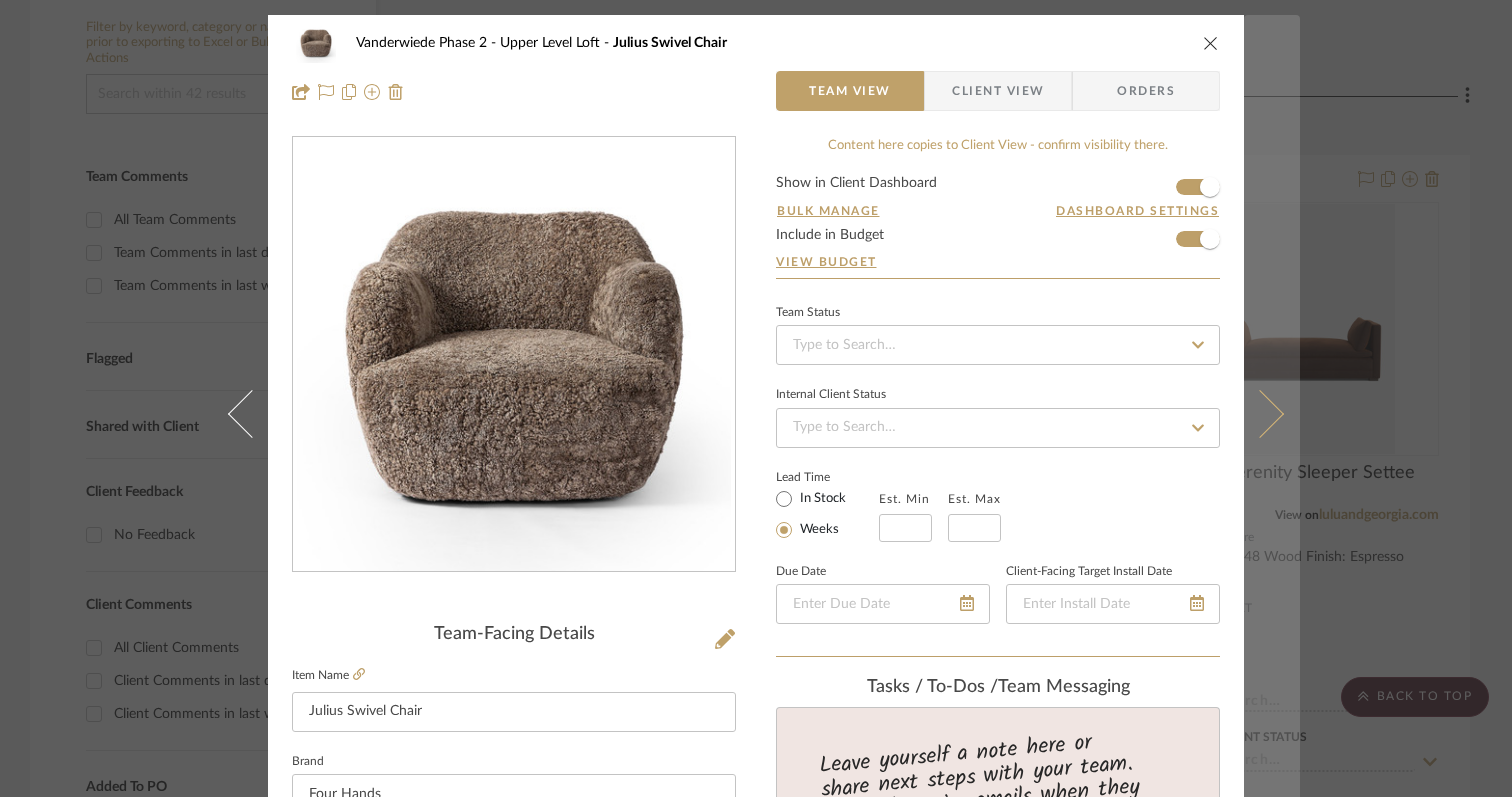 click at bounding box center [1260, 413] 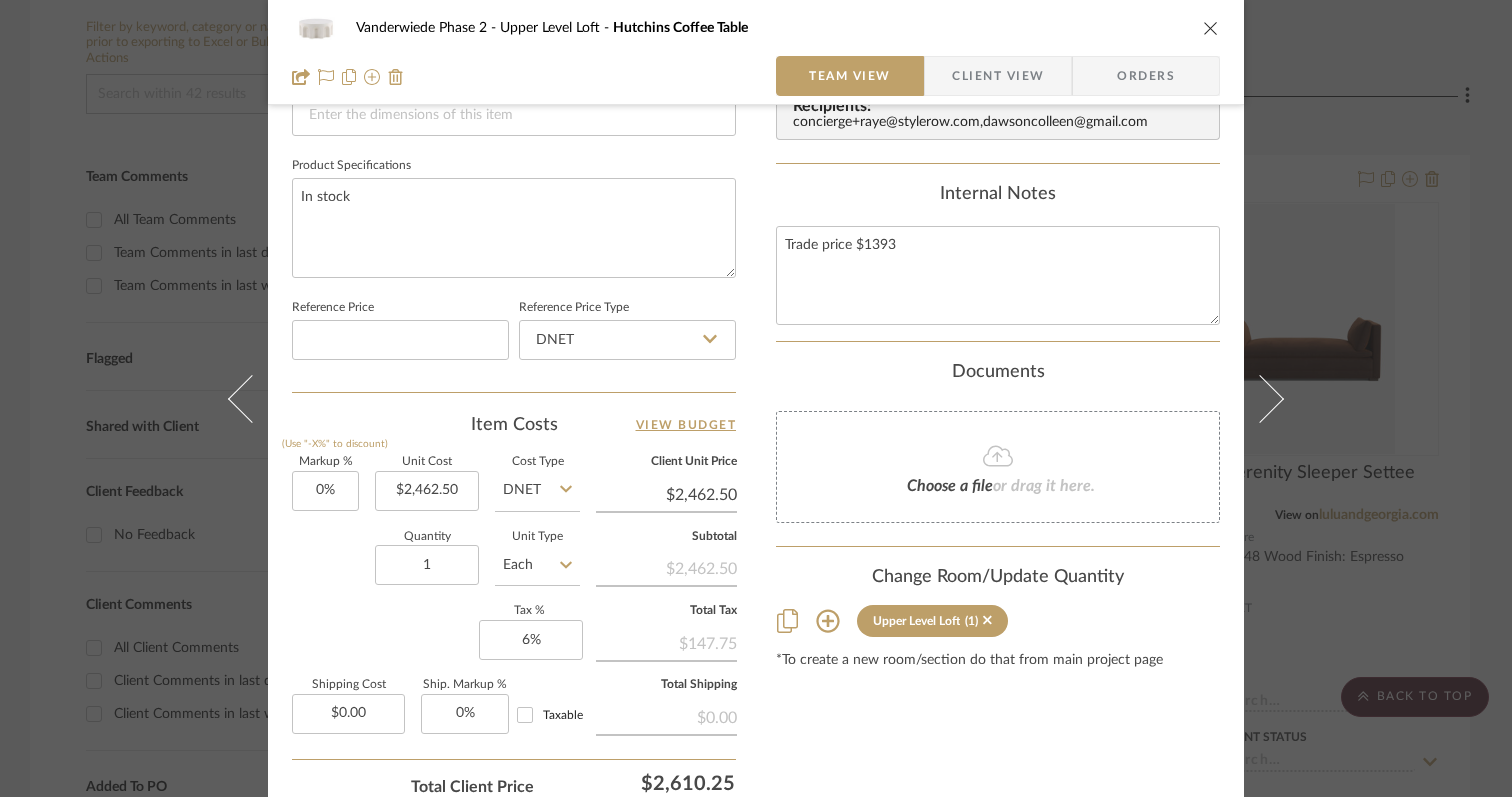 scroll, scrollTop: 910, scrollLeft: 0, axis: vertical 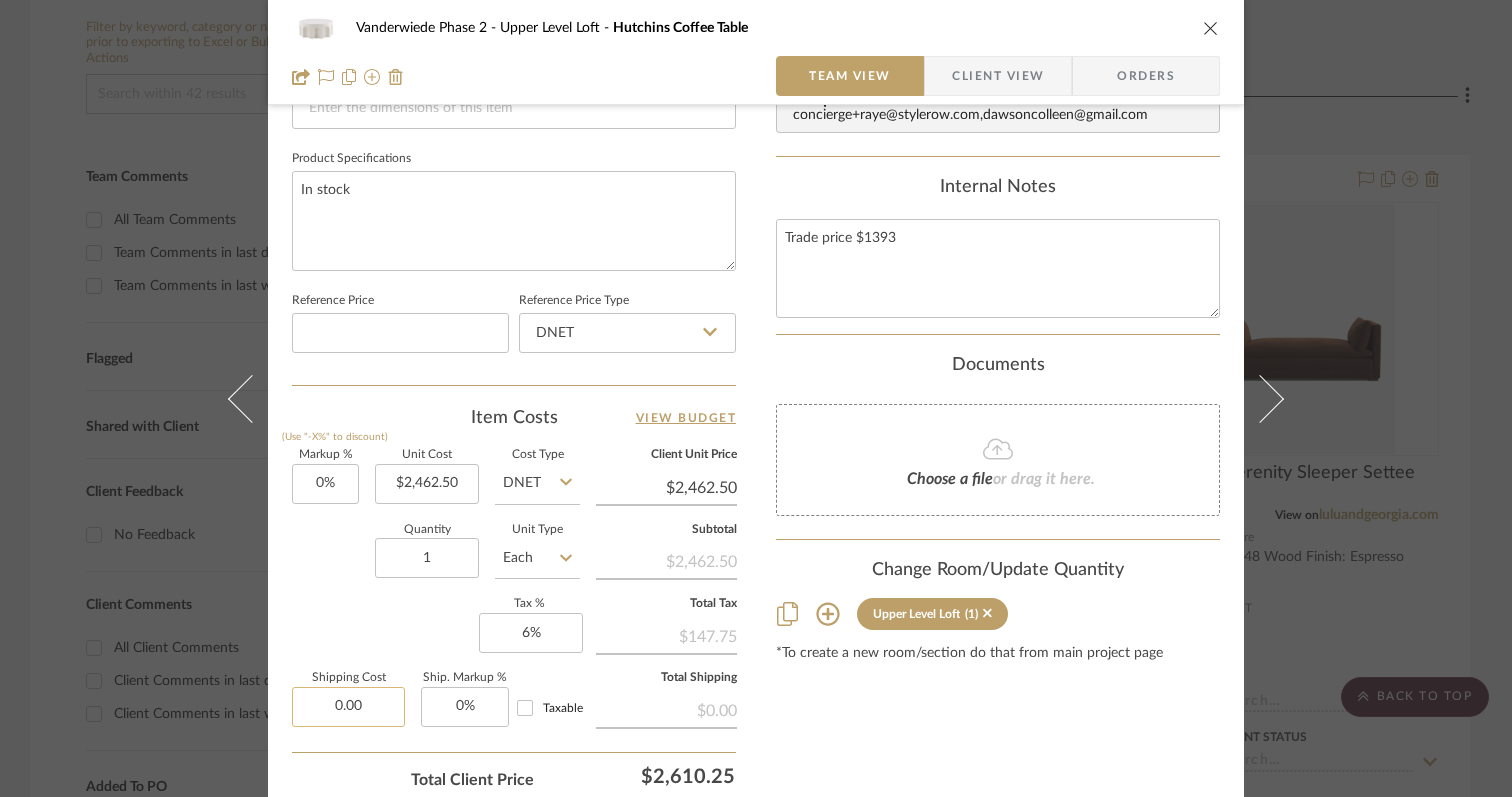 click on "0.00" 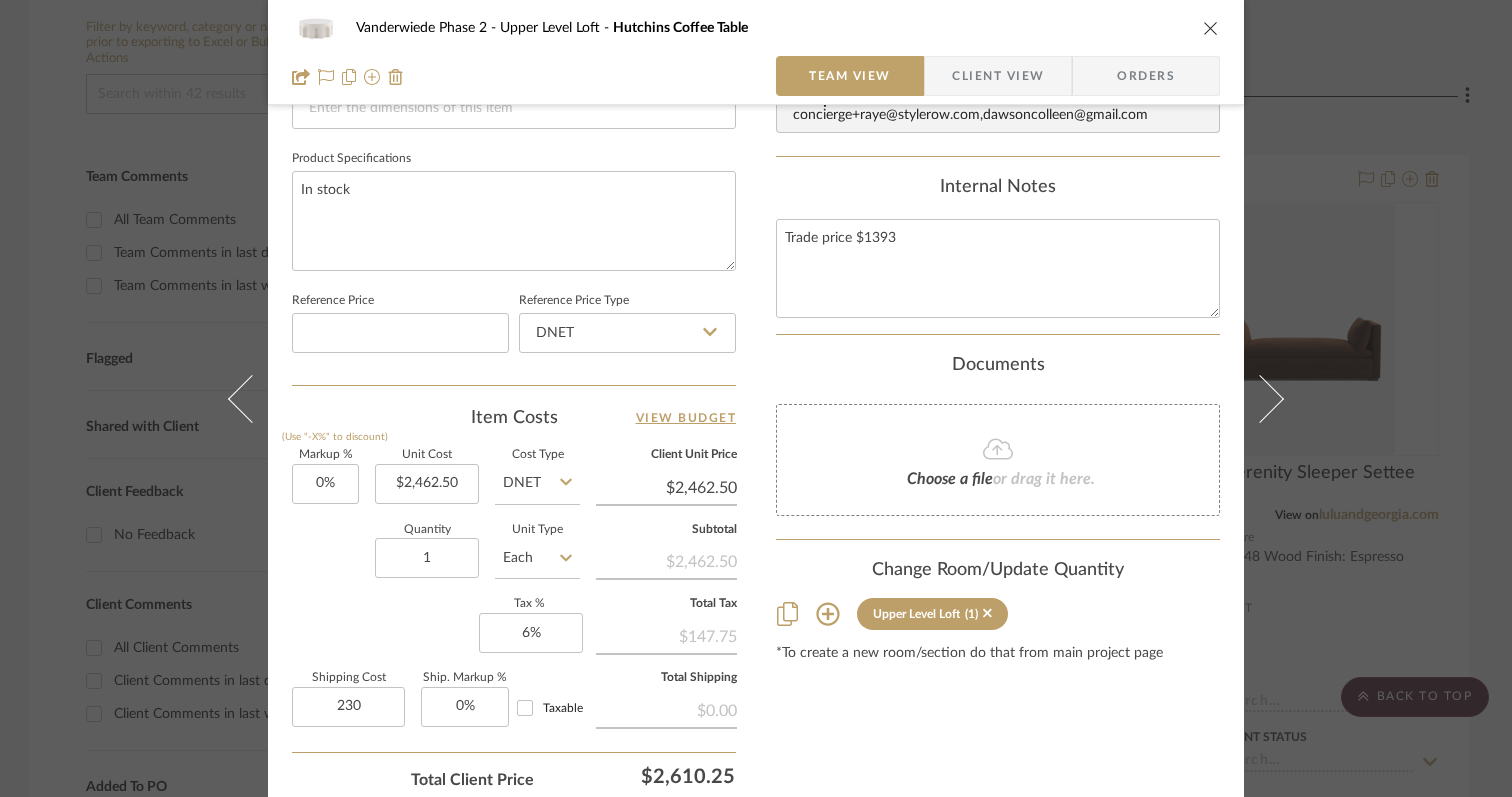 type on "$230.00" 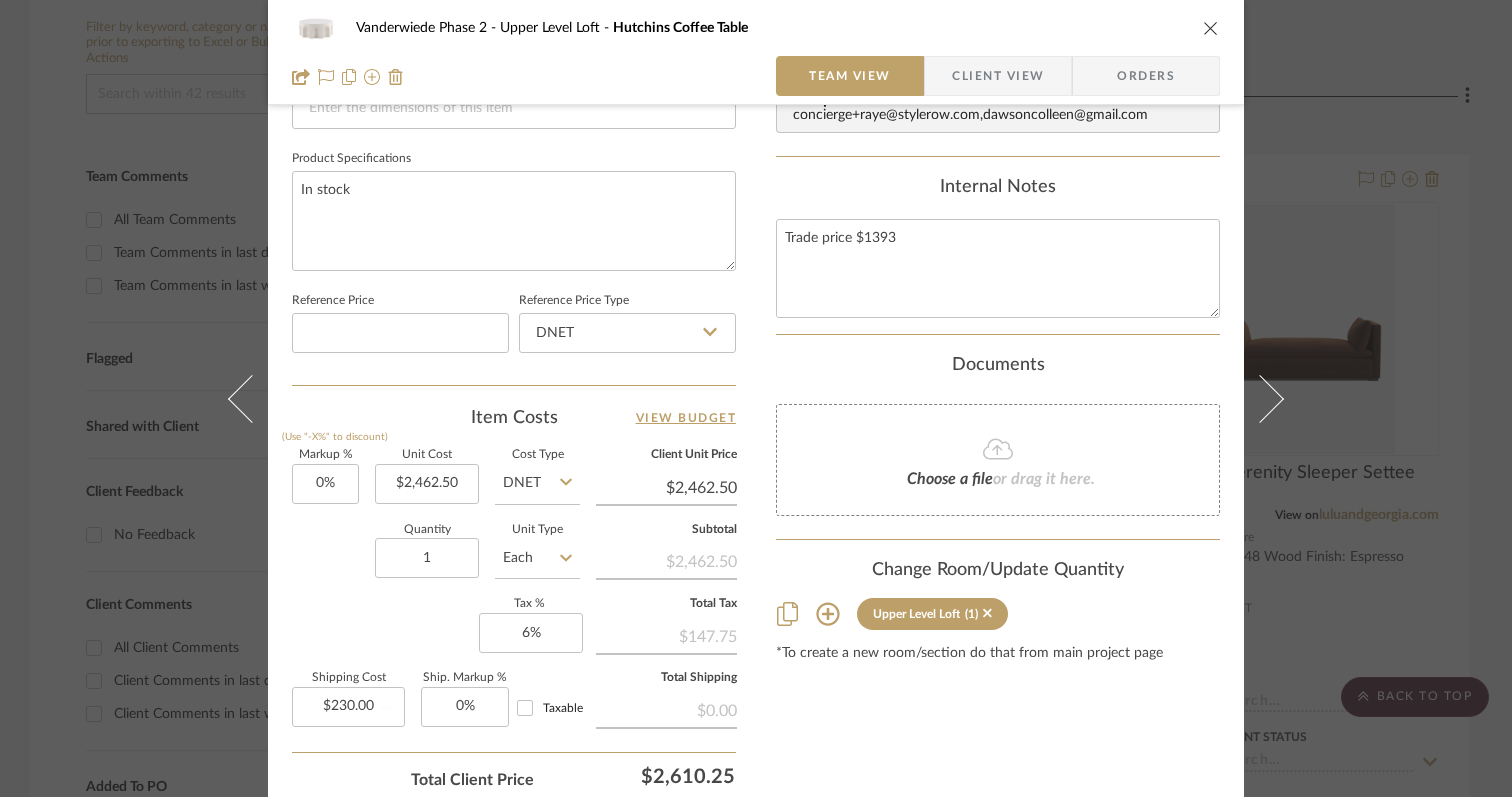 click on "Markup %  (Use "-X%" to discount) 0%  Unit Cost  $2,462.50  Cost Type  DNET  Client Unit Price  $2,462.50  Quantity  1  Unit Type  Each  Subtotal   $2,462.50   Tax %  6%  Total Tax   $147.75   Shipping Cost  $230.00  Ship. Markup %  0% Taxable  Total Shipping   $0.00" 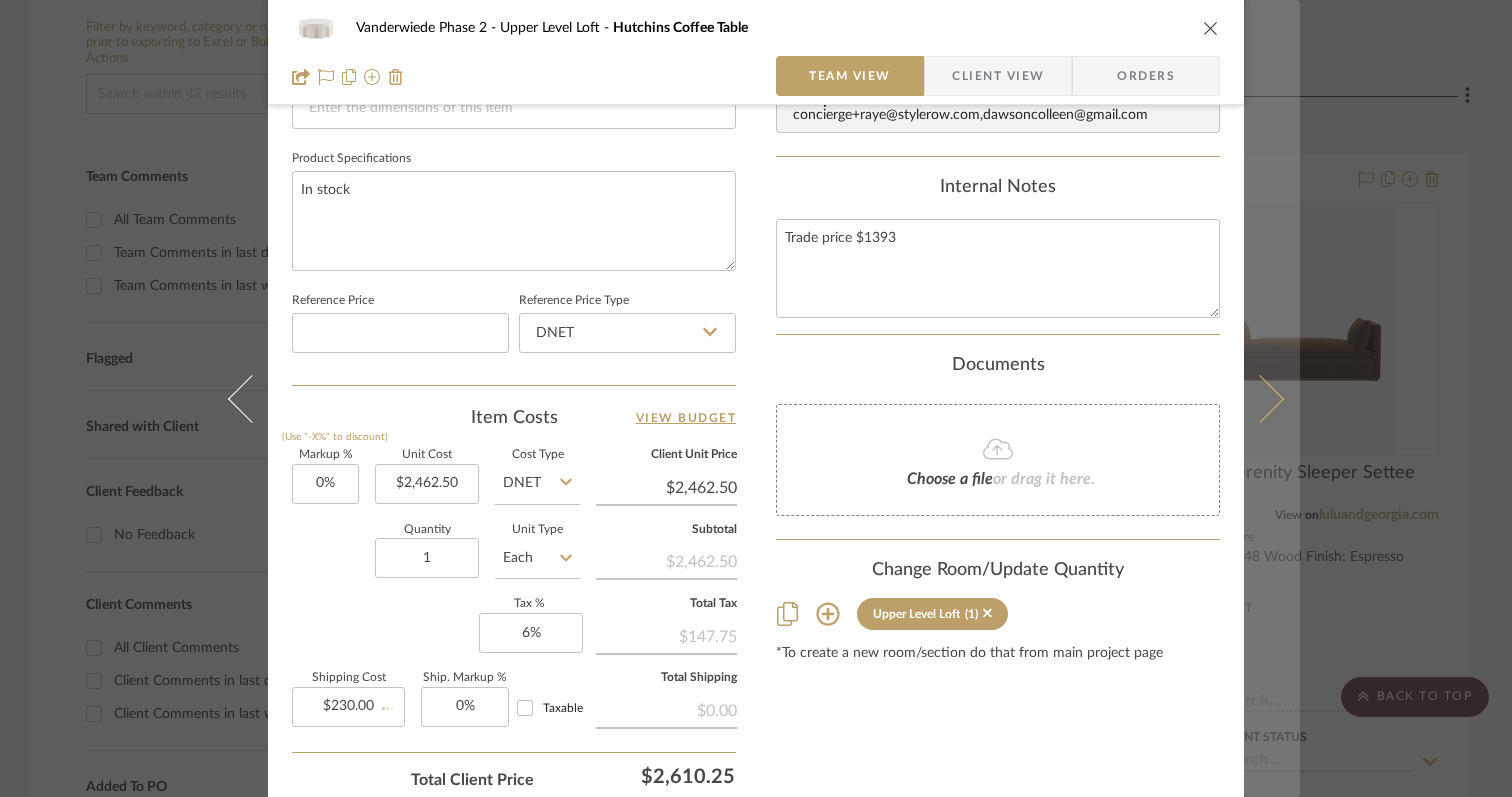 type 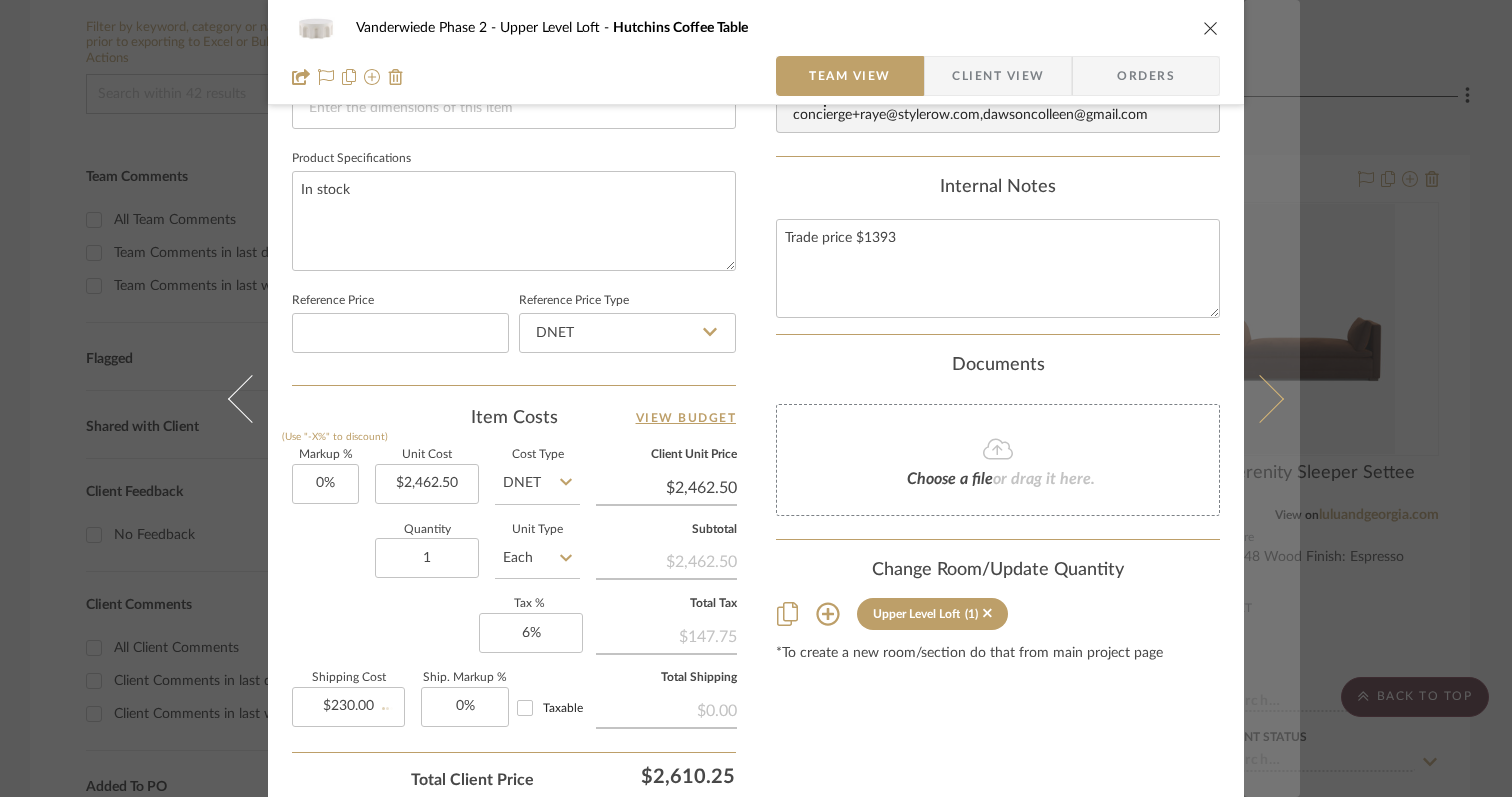 type 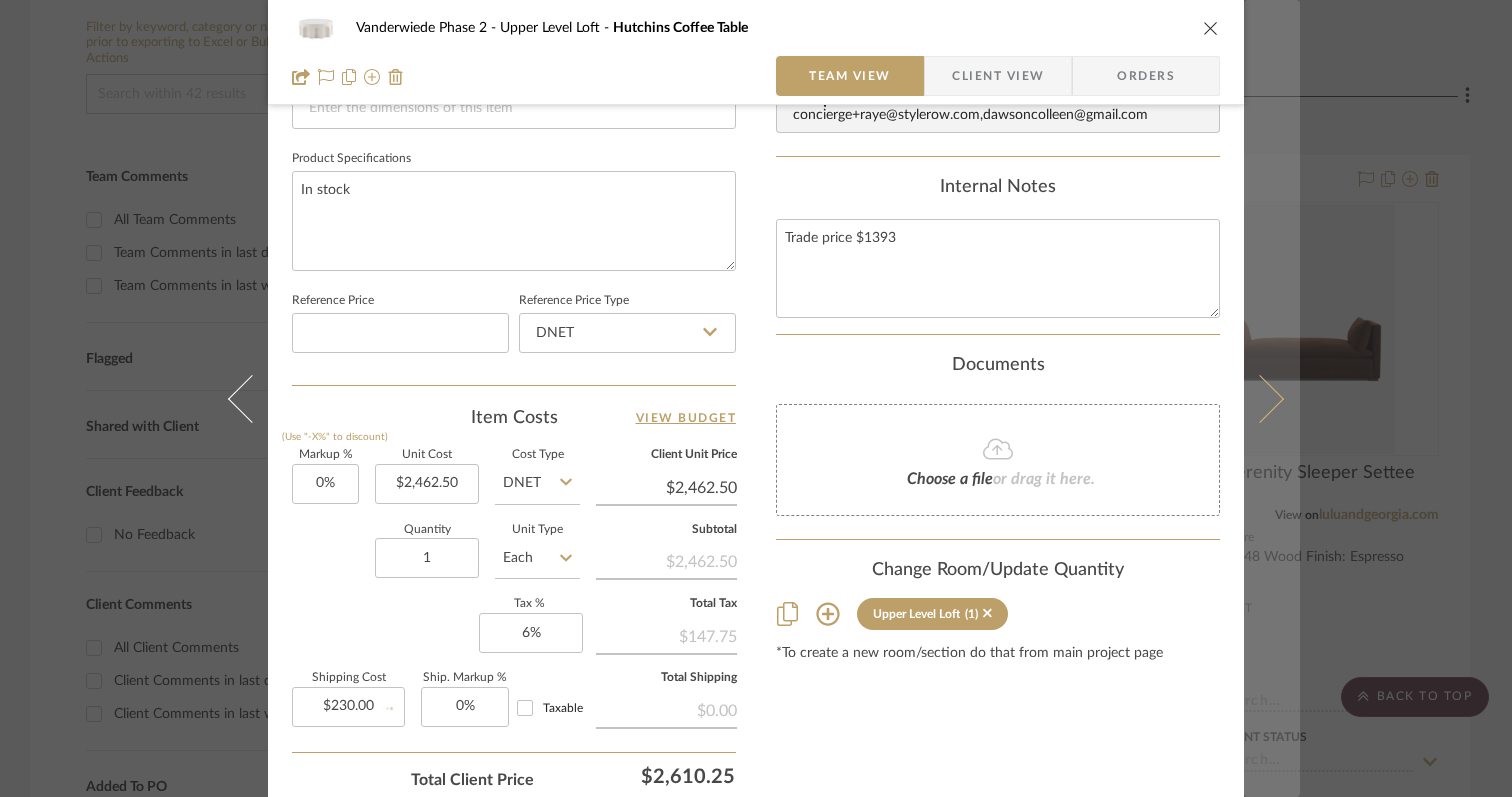 type 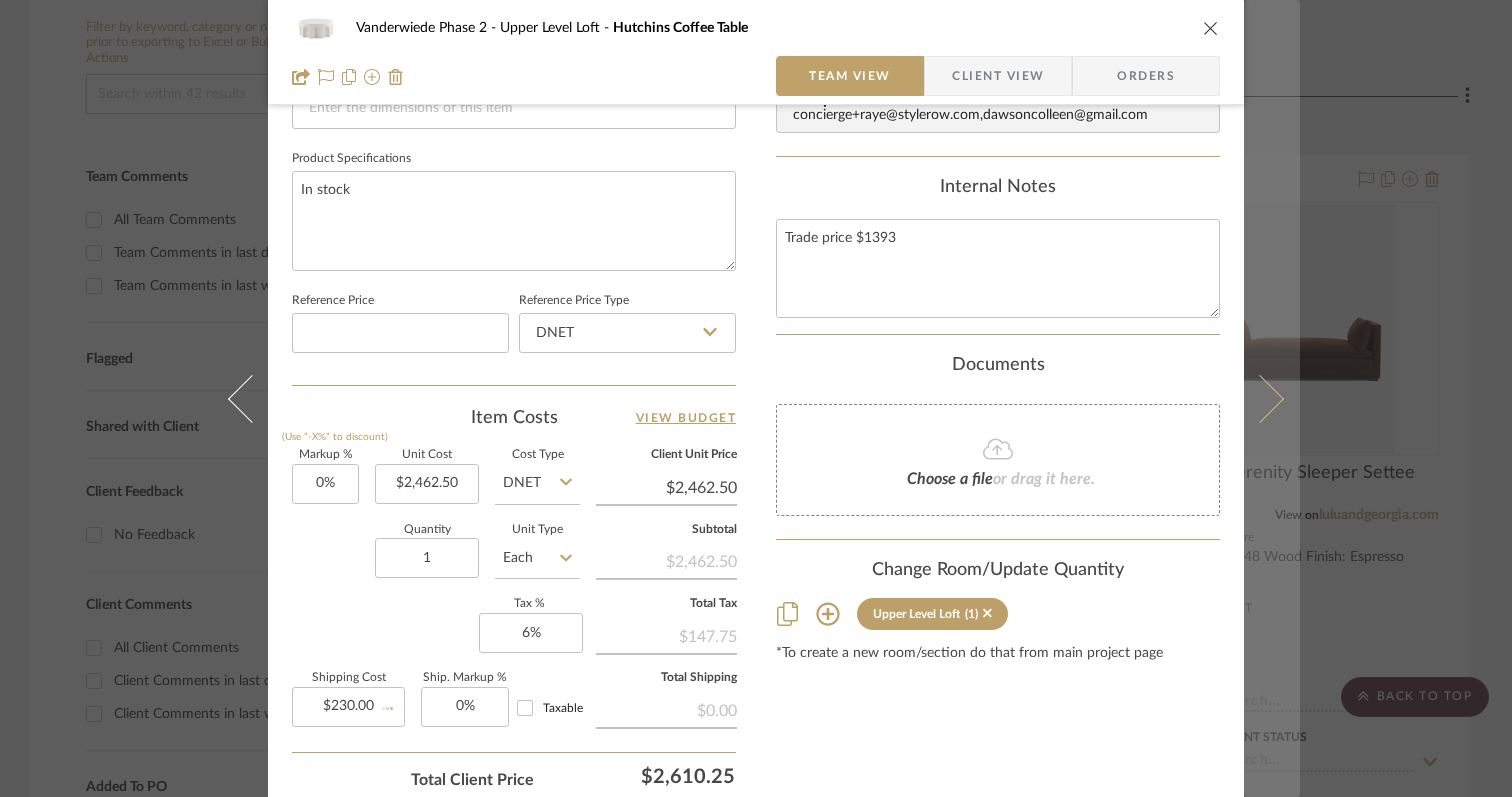 type 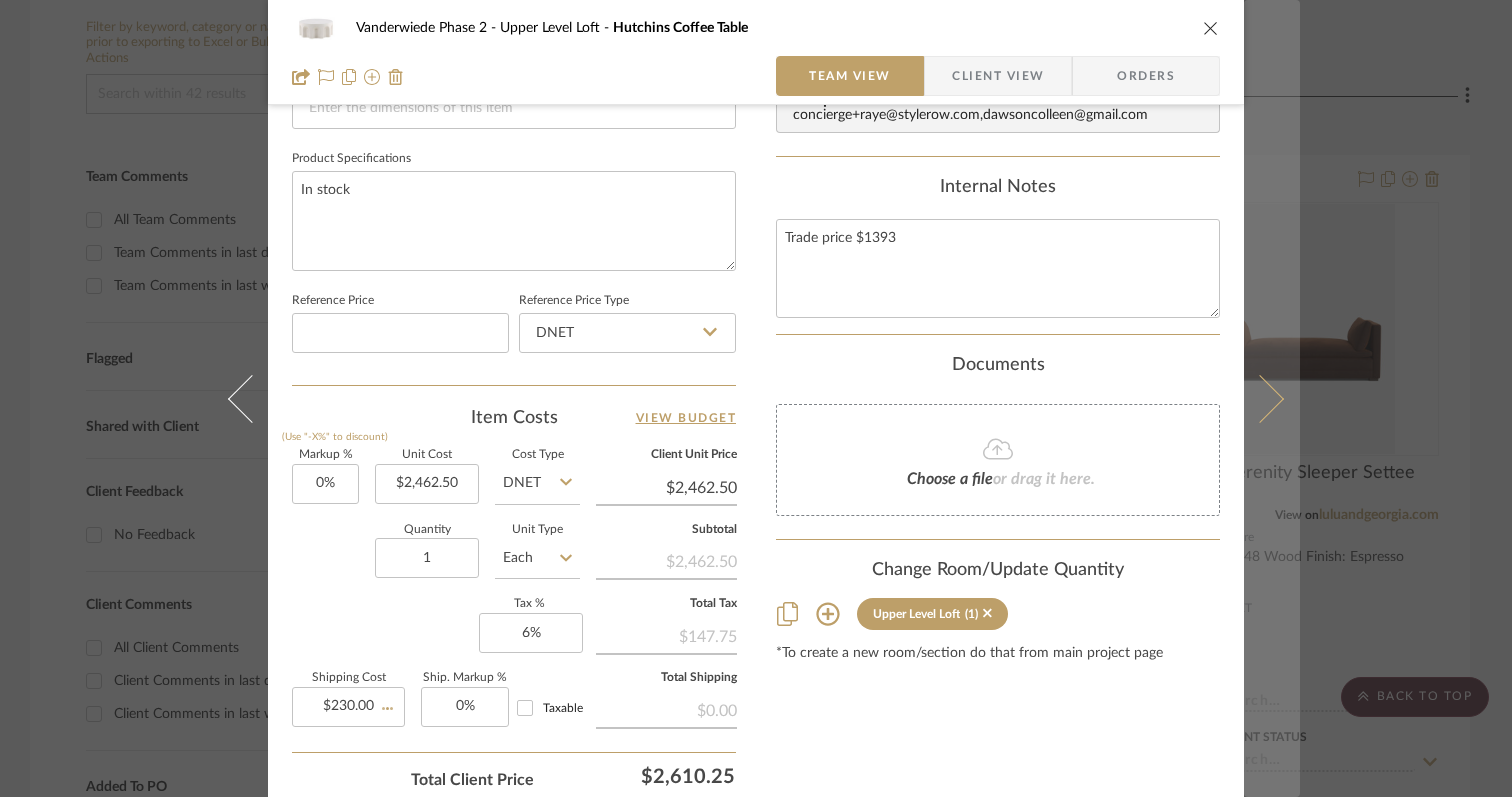type 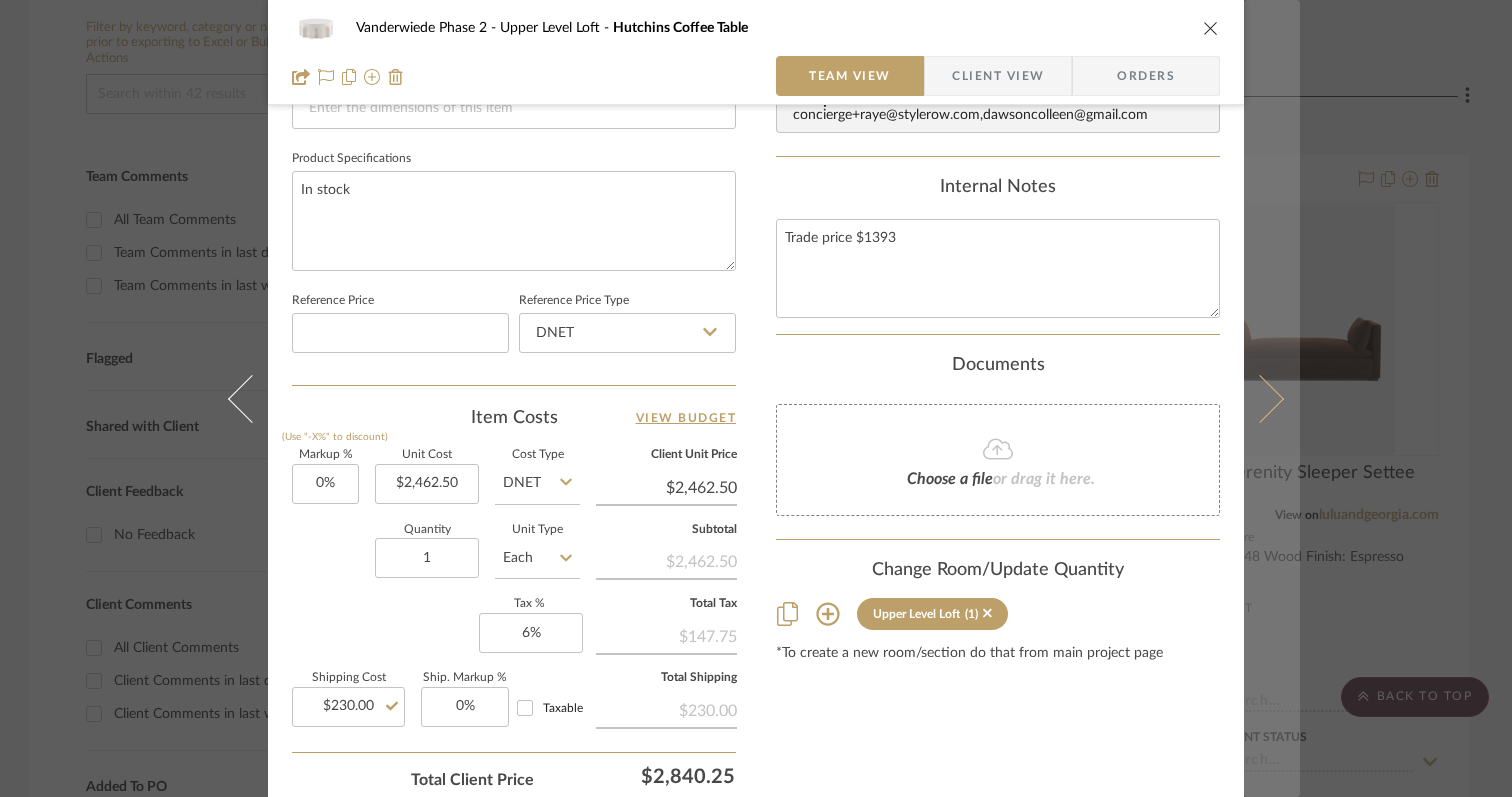 click at bounding box center (1260, 398) 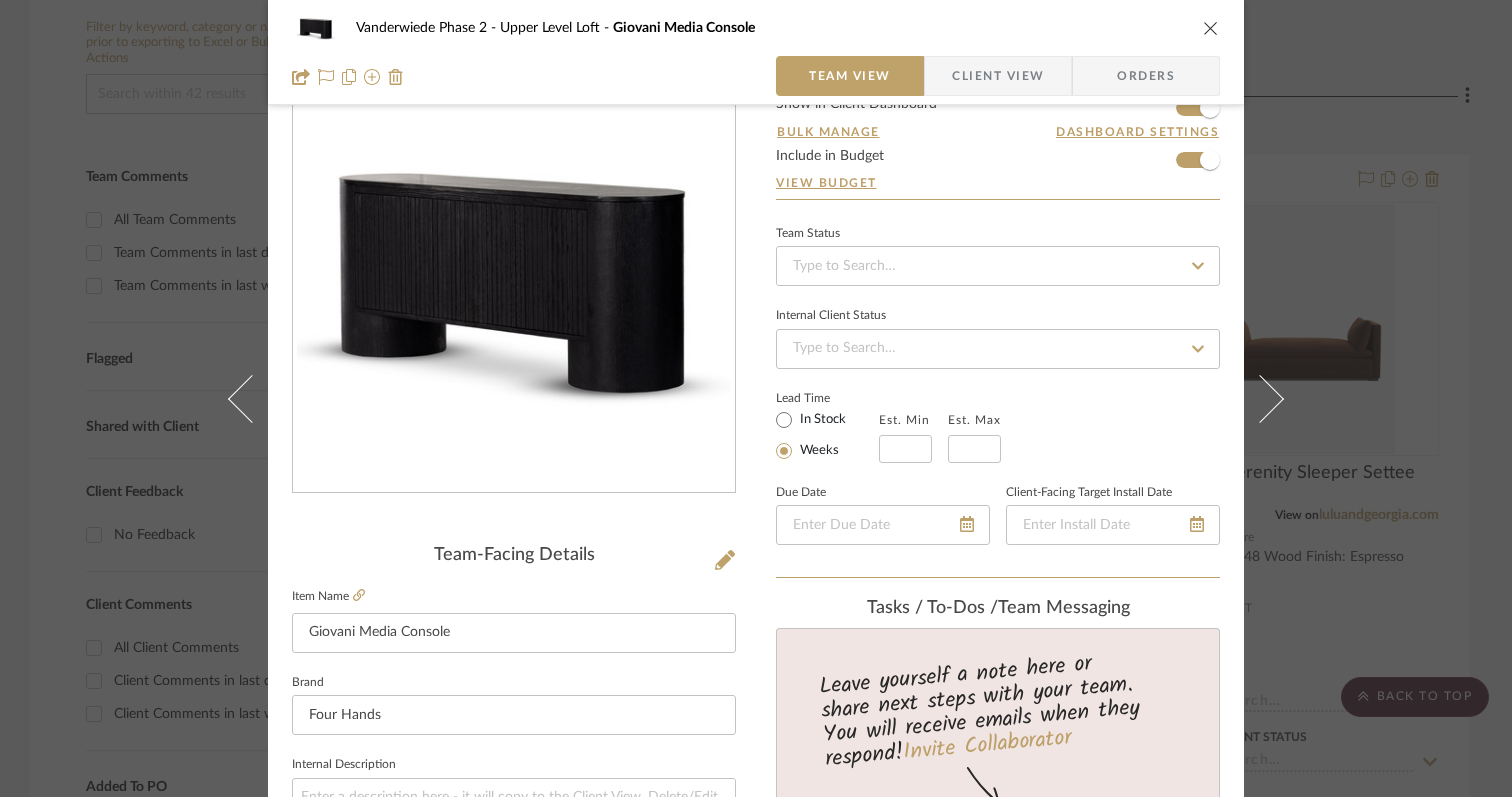 scroll, scrollTop: 910, scrollLeft: 0, axis: vertical 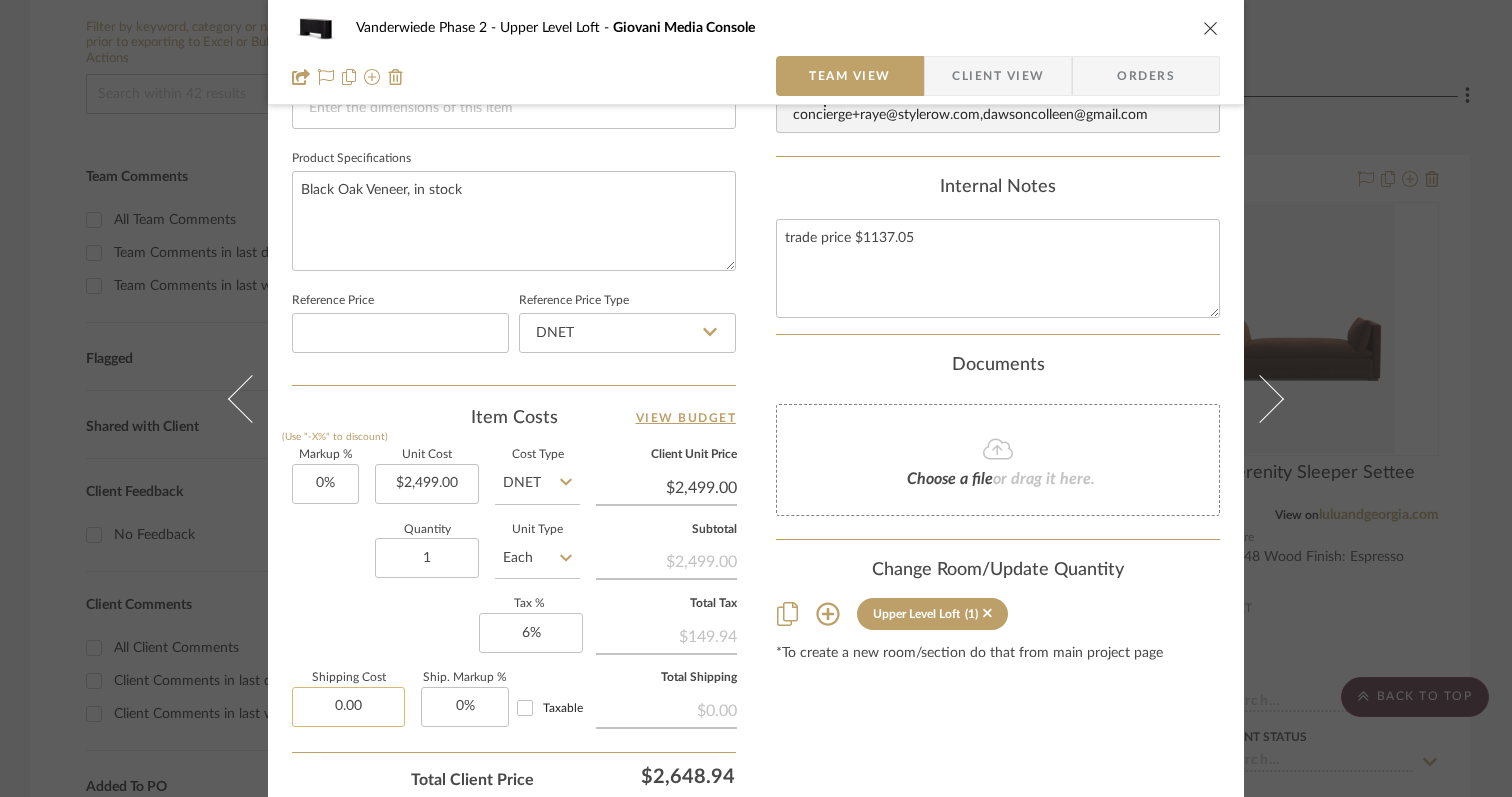click on "0.00" 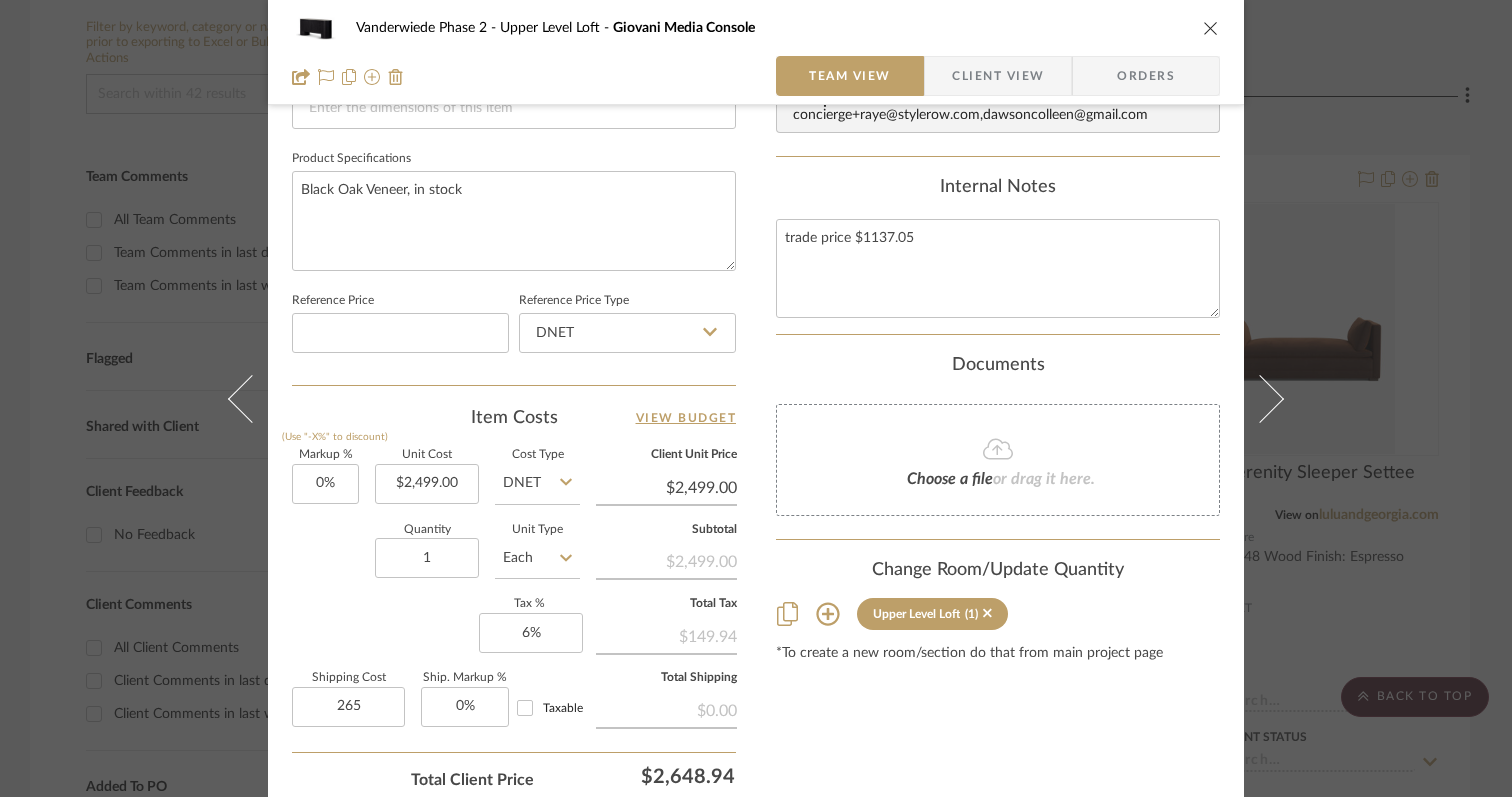 type on "$265.00" 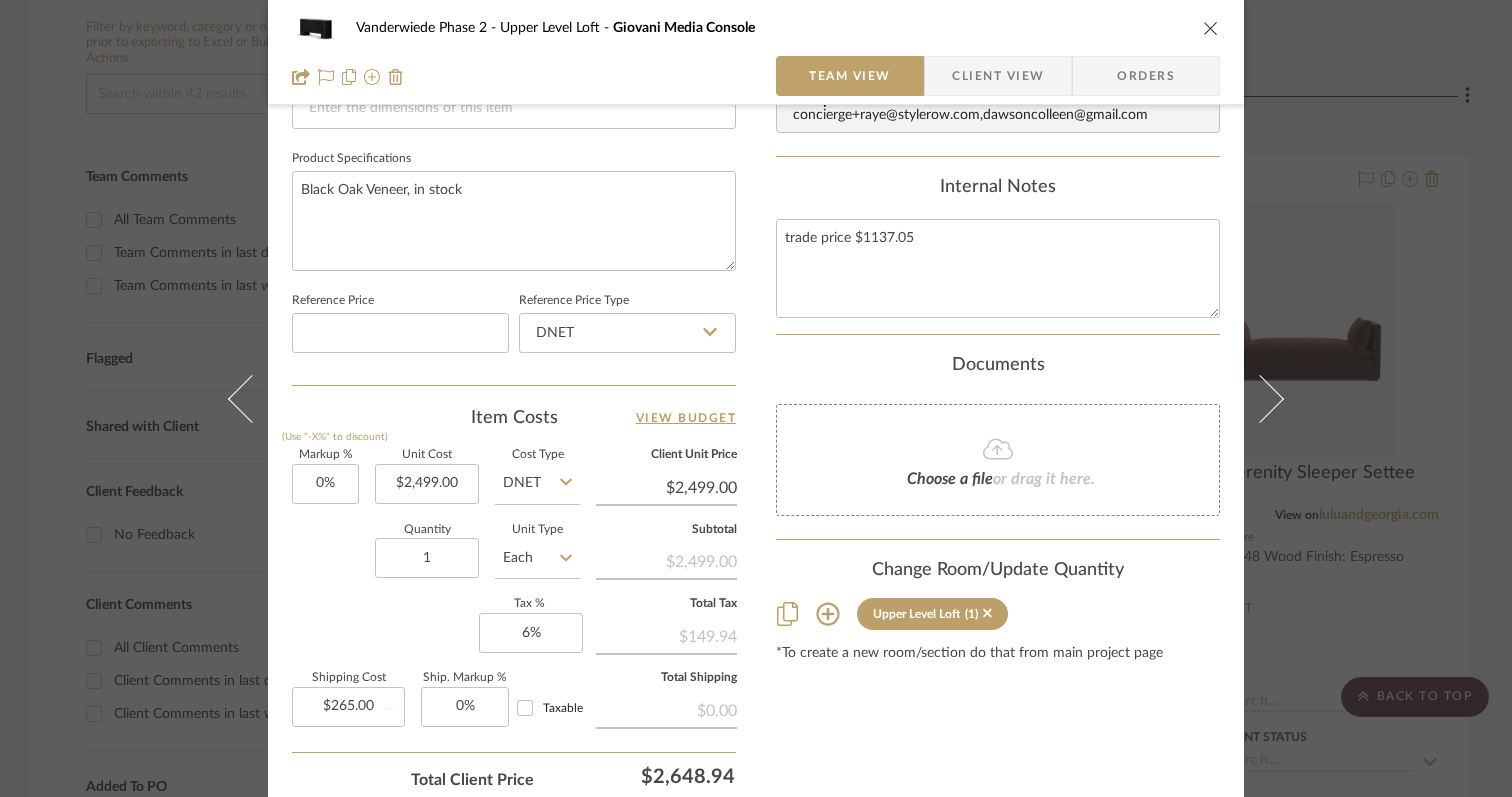 click on "Markup %  (Use "-X%" to discount) 0%  Unit Cost  $2,499.00  Cost Type  DNET  Client Unit Price  $2,499.00  Quantity  1  Unit Type  Each  Subtotal   $2,499.00   Tax %  6%  Total Tax   $149.94   Shipping Cost  $265.00  Ship. Markup %  0% Taxable  Total Shipping   $0.00" 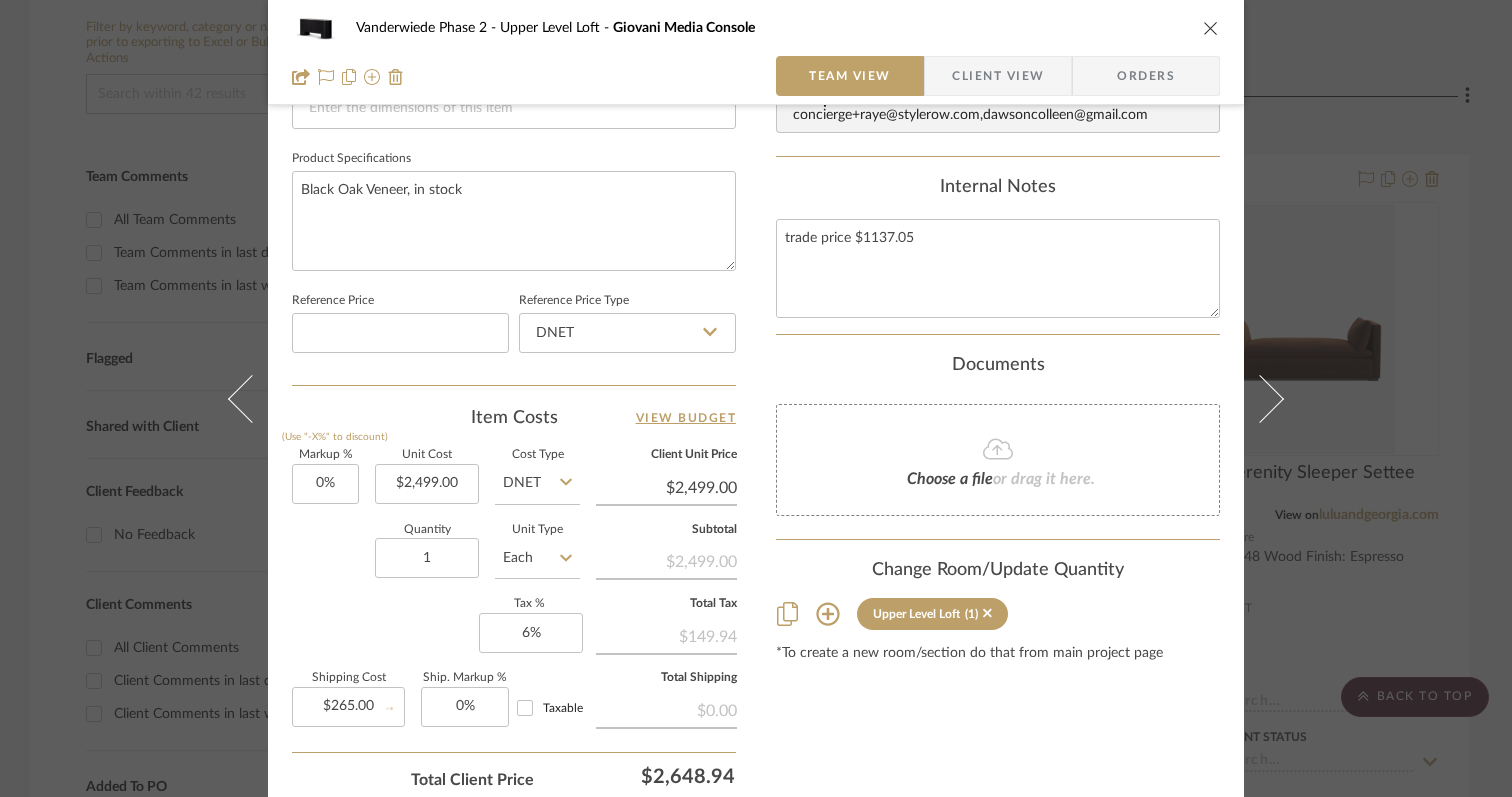 type 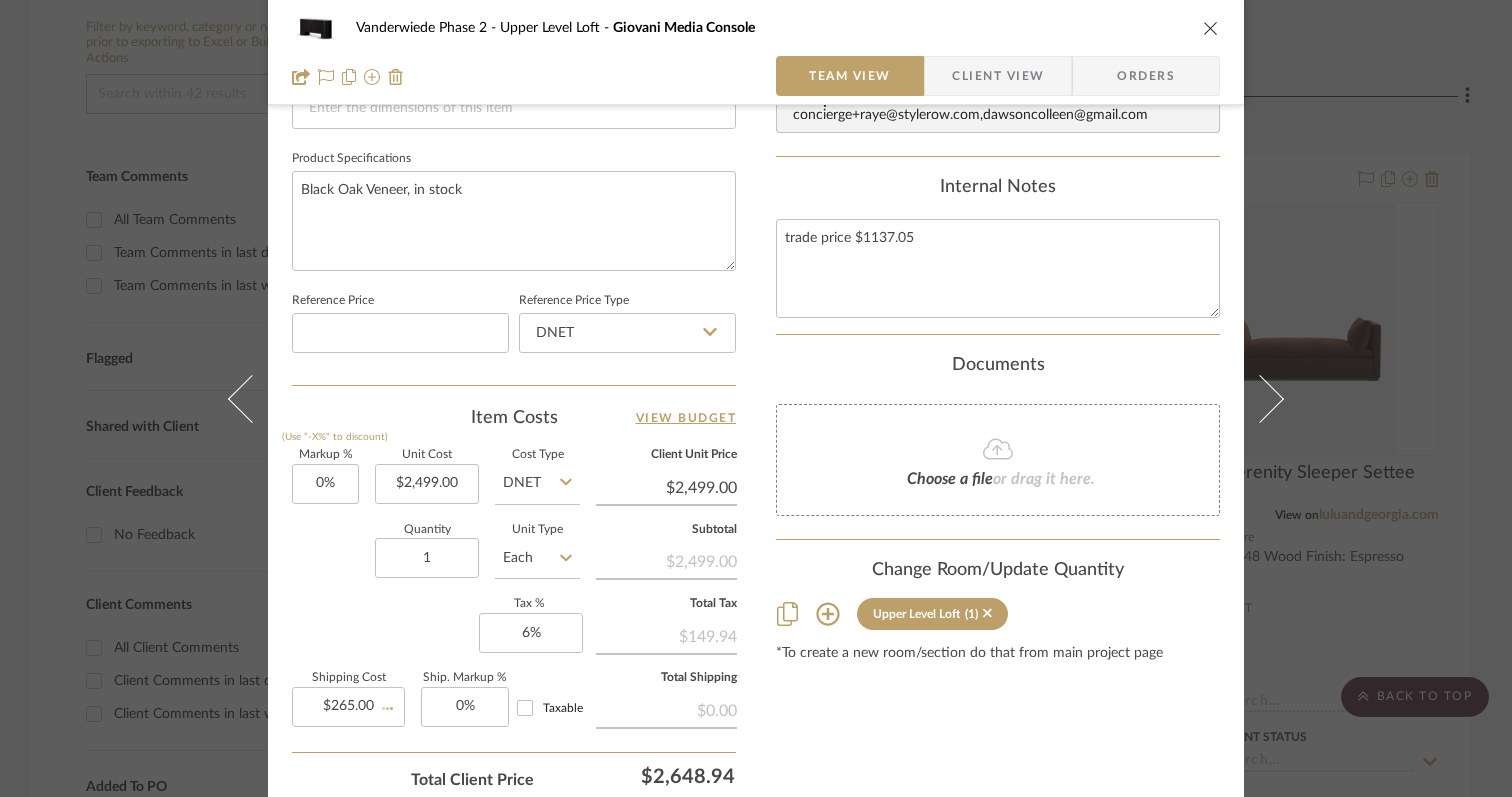 type 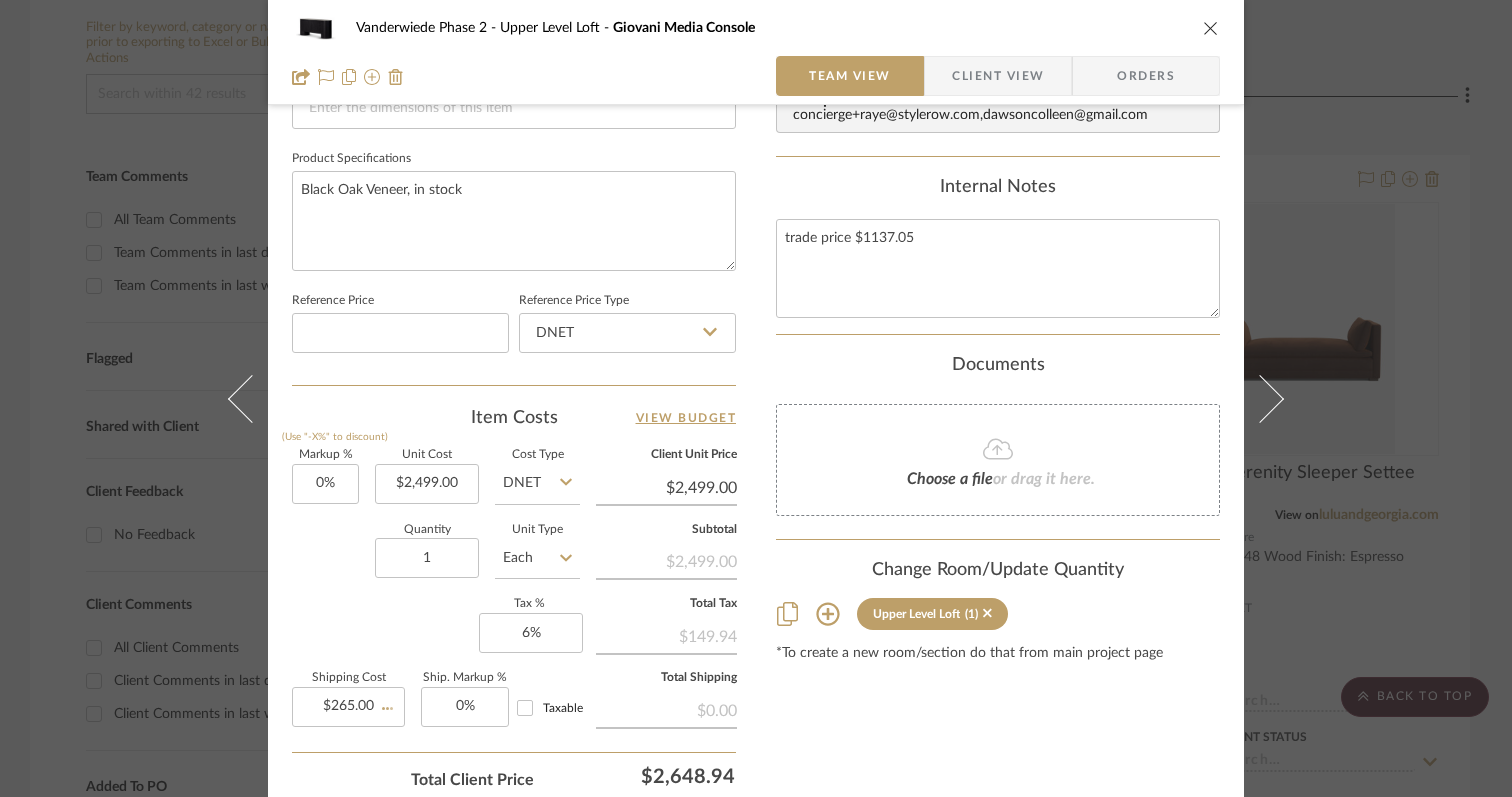 type 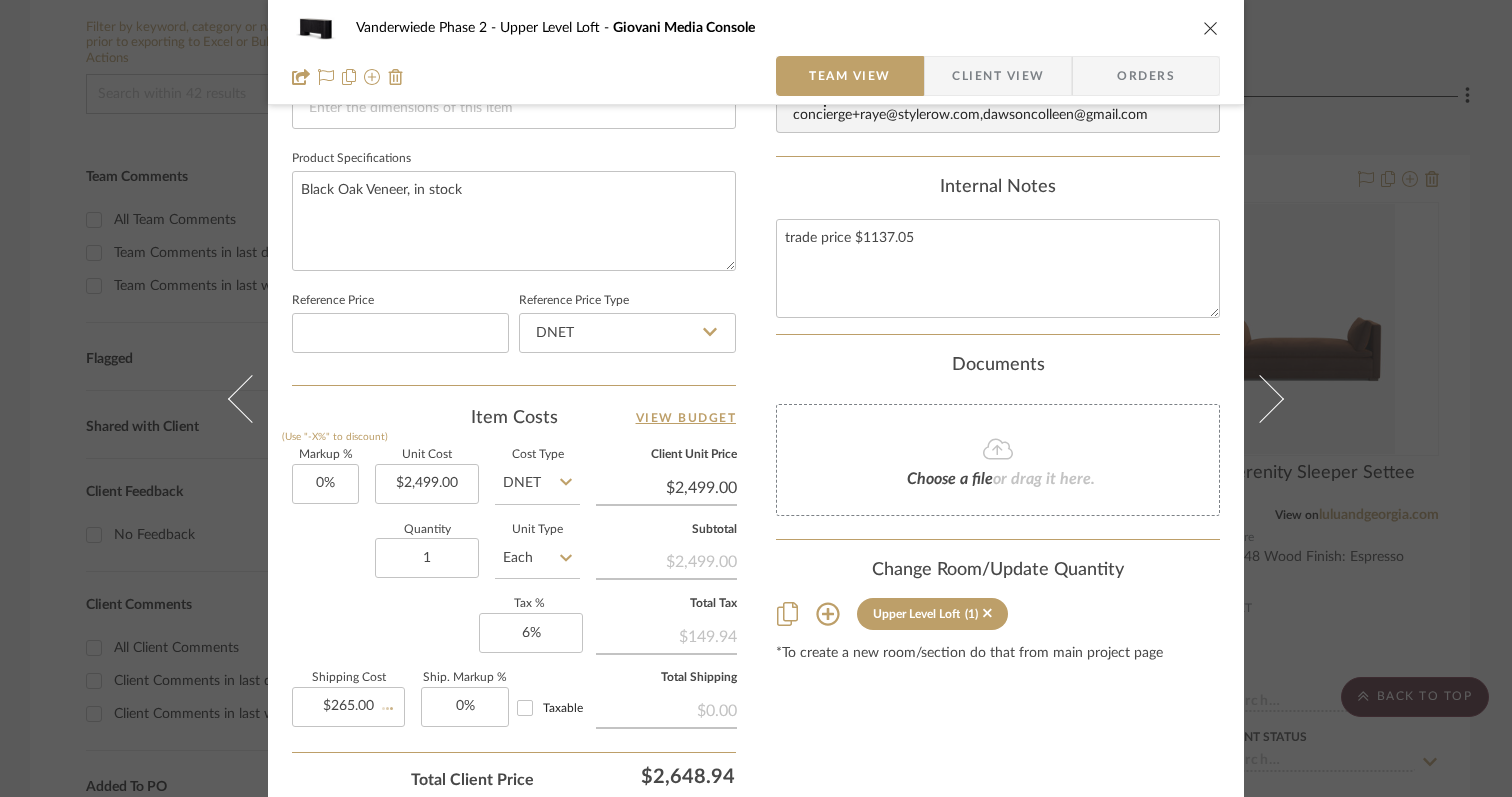type 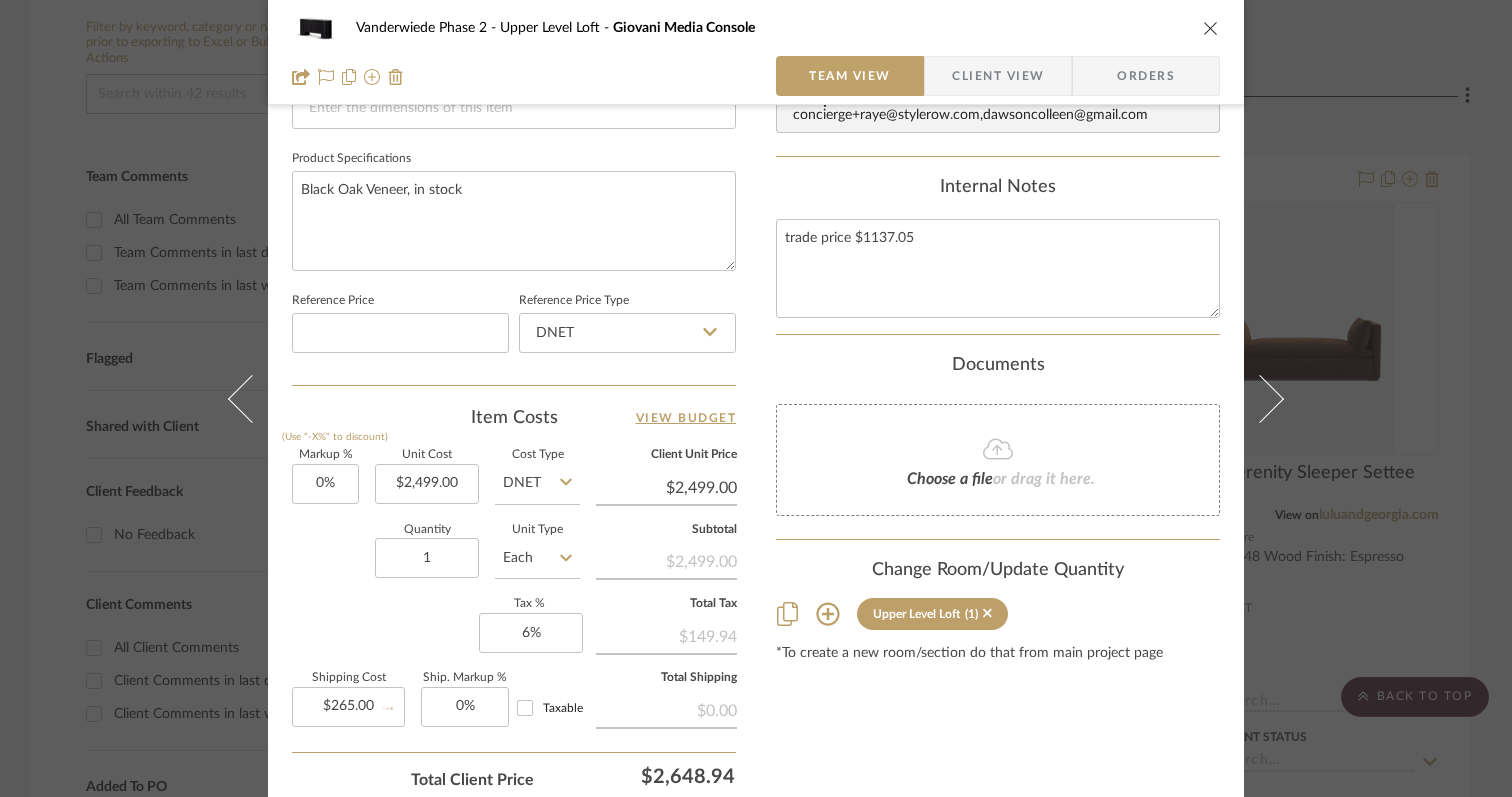 type 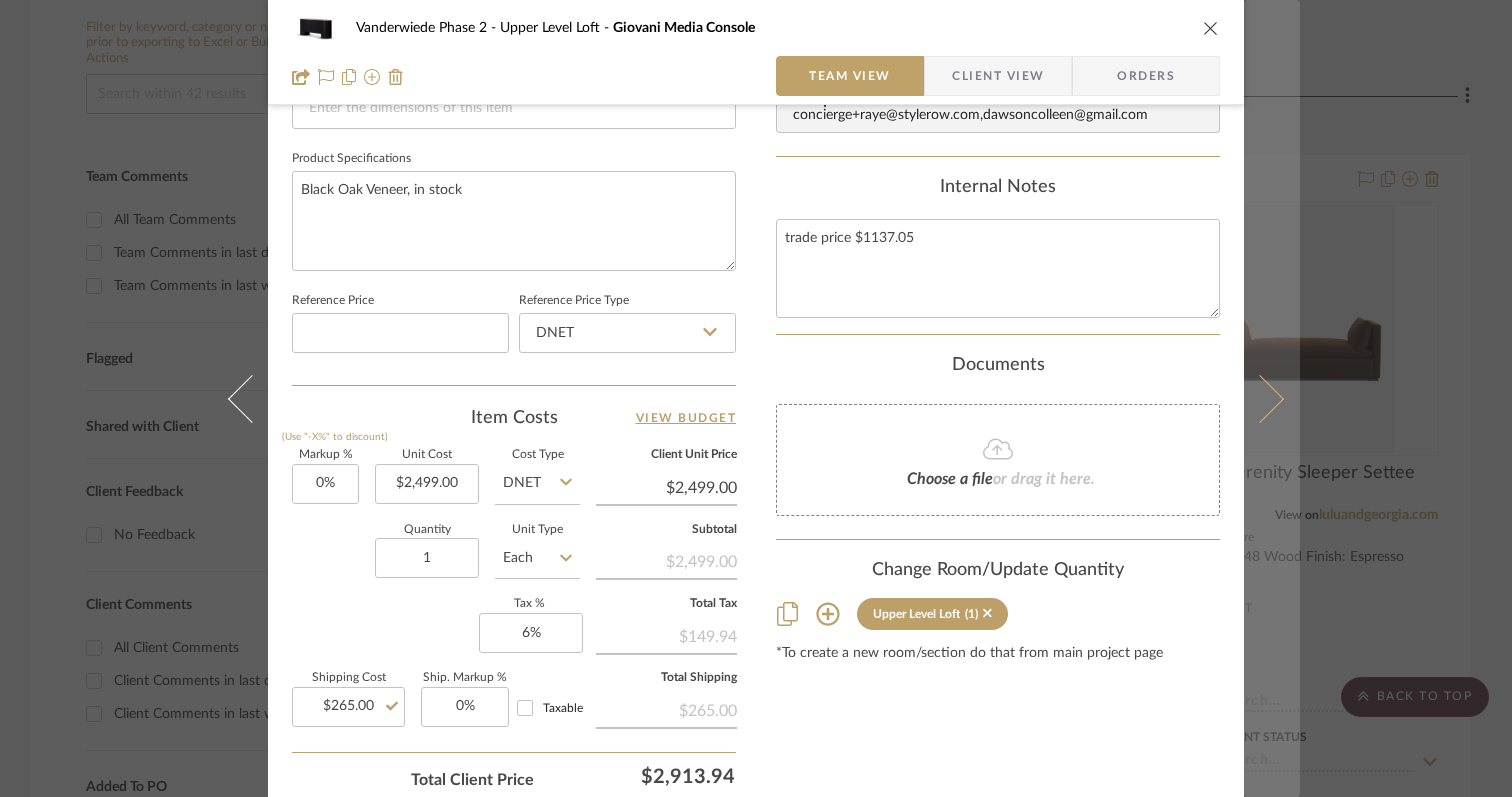 click at bounding box center [1260, 398] 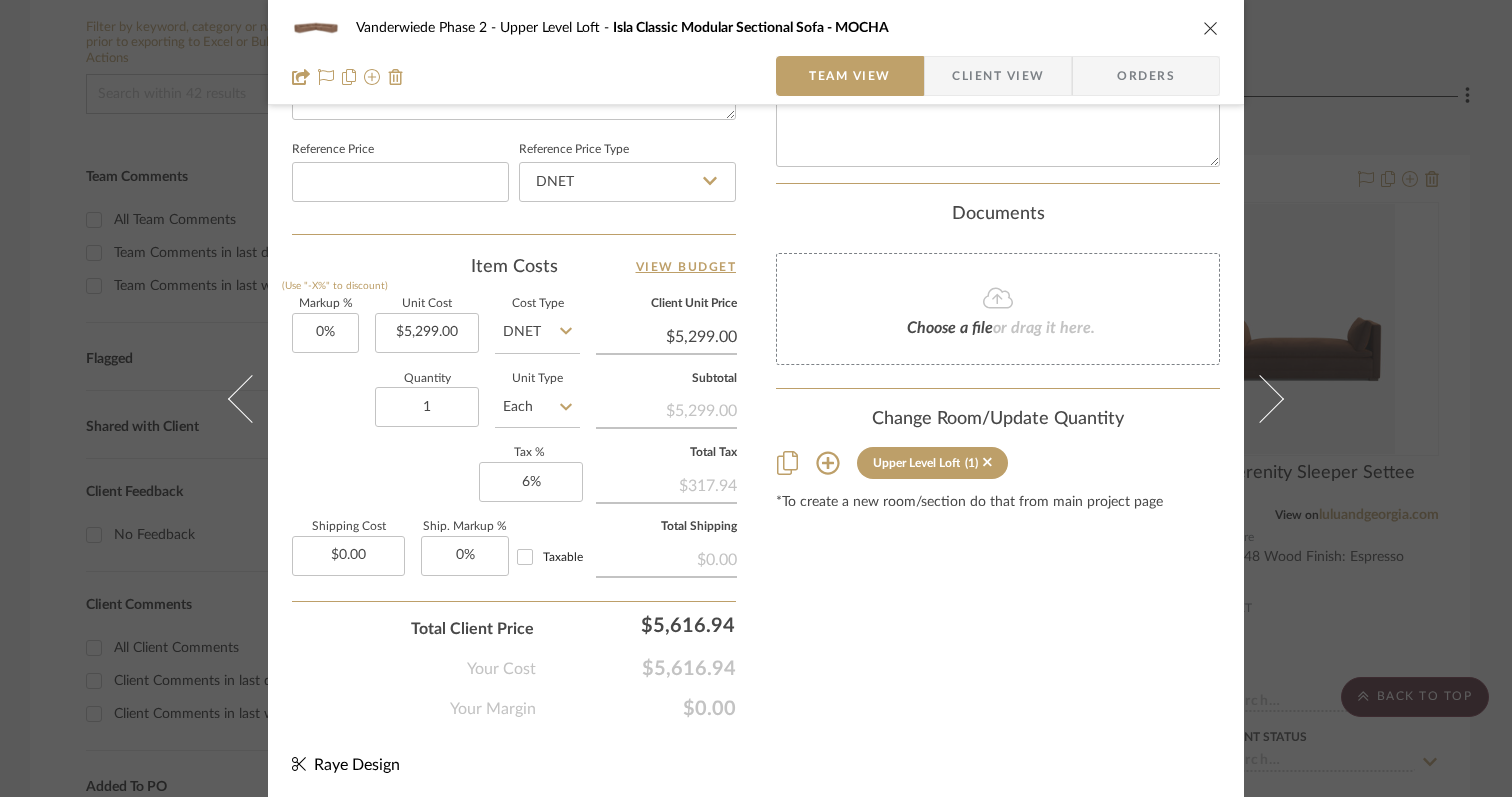 scroll, scrollTop: 1059, scrollLeft: 0, axis: vertical 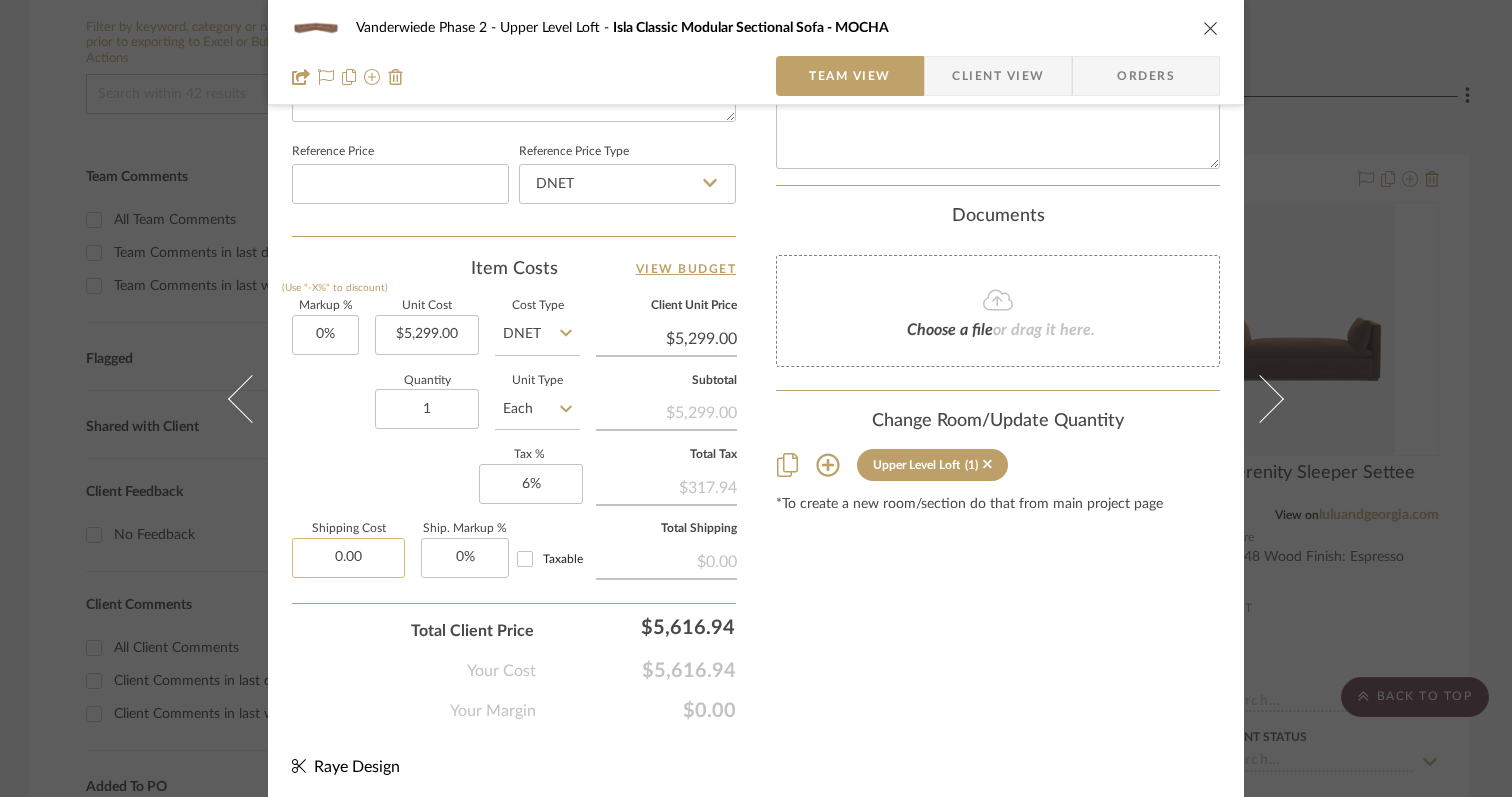 click on "0.00" 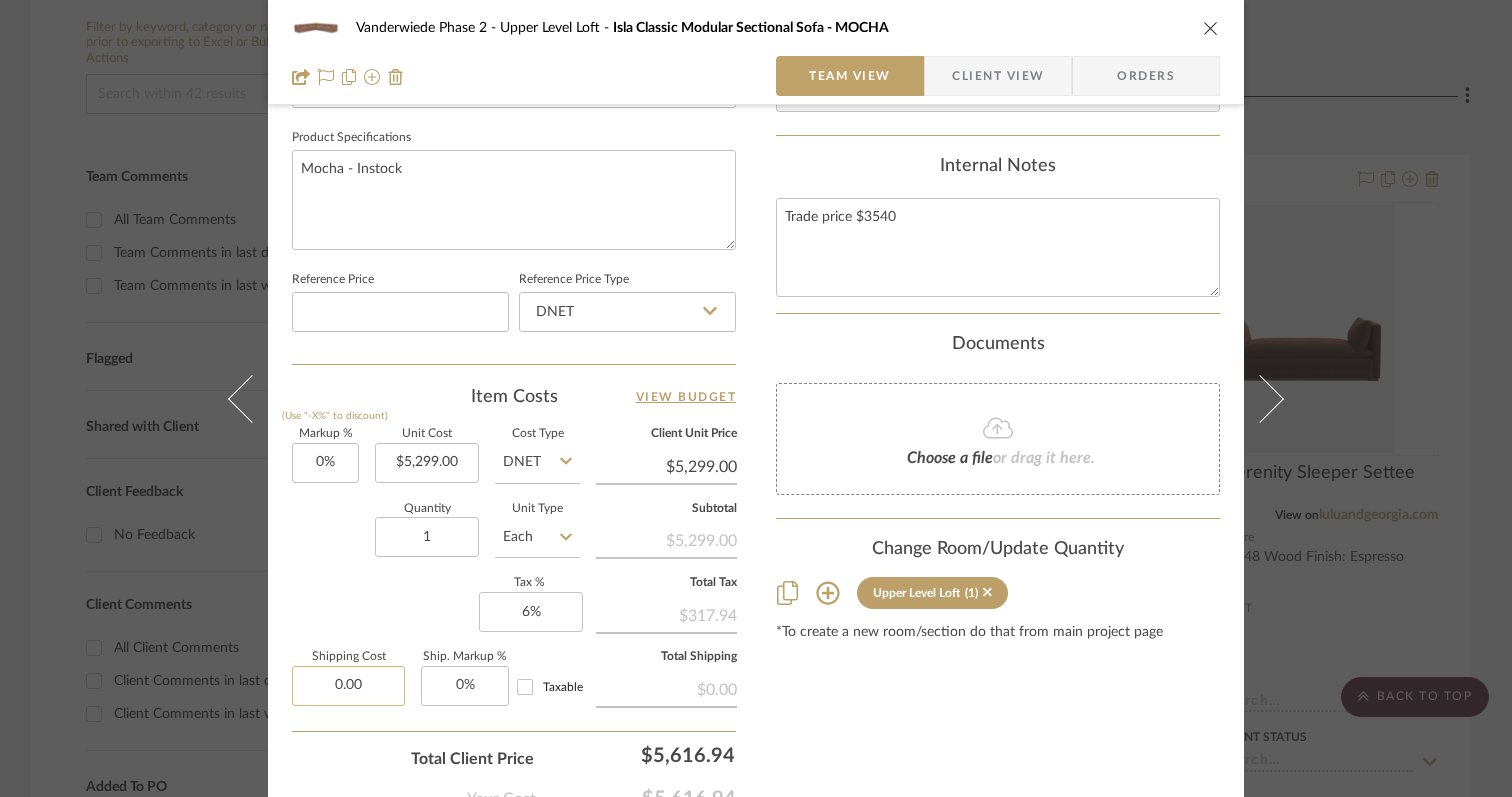 scroll, scrollTop: 1061, scrollLeft: 0, axis: vertical 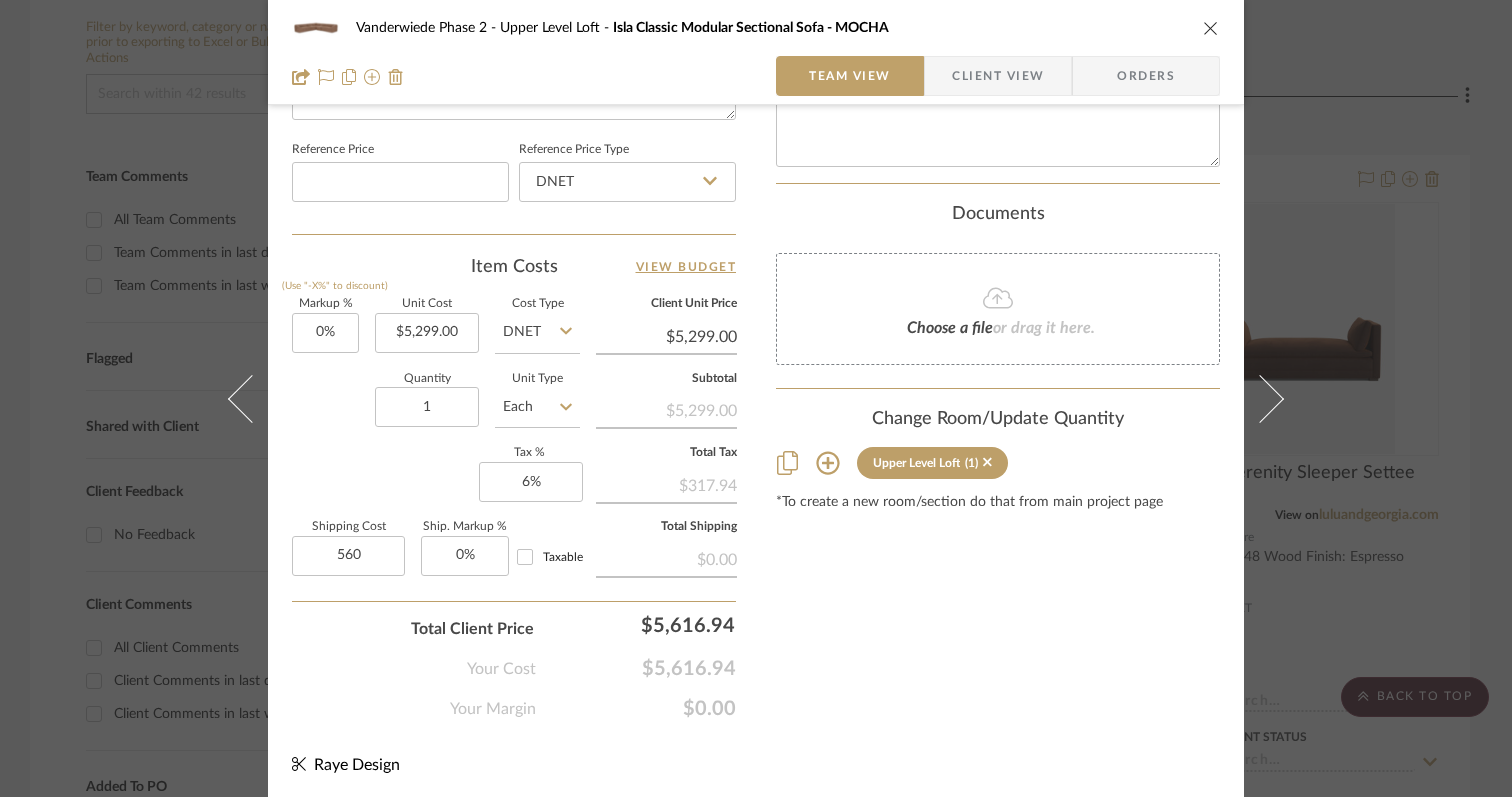 type on "$560.00" 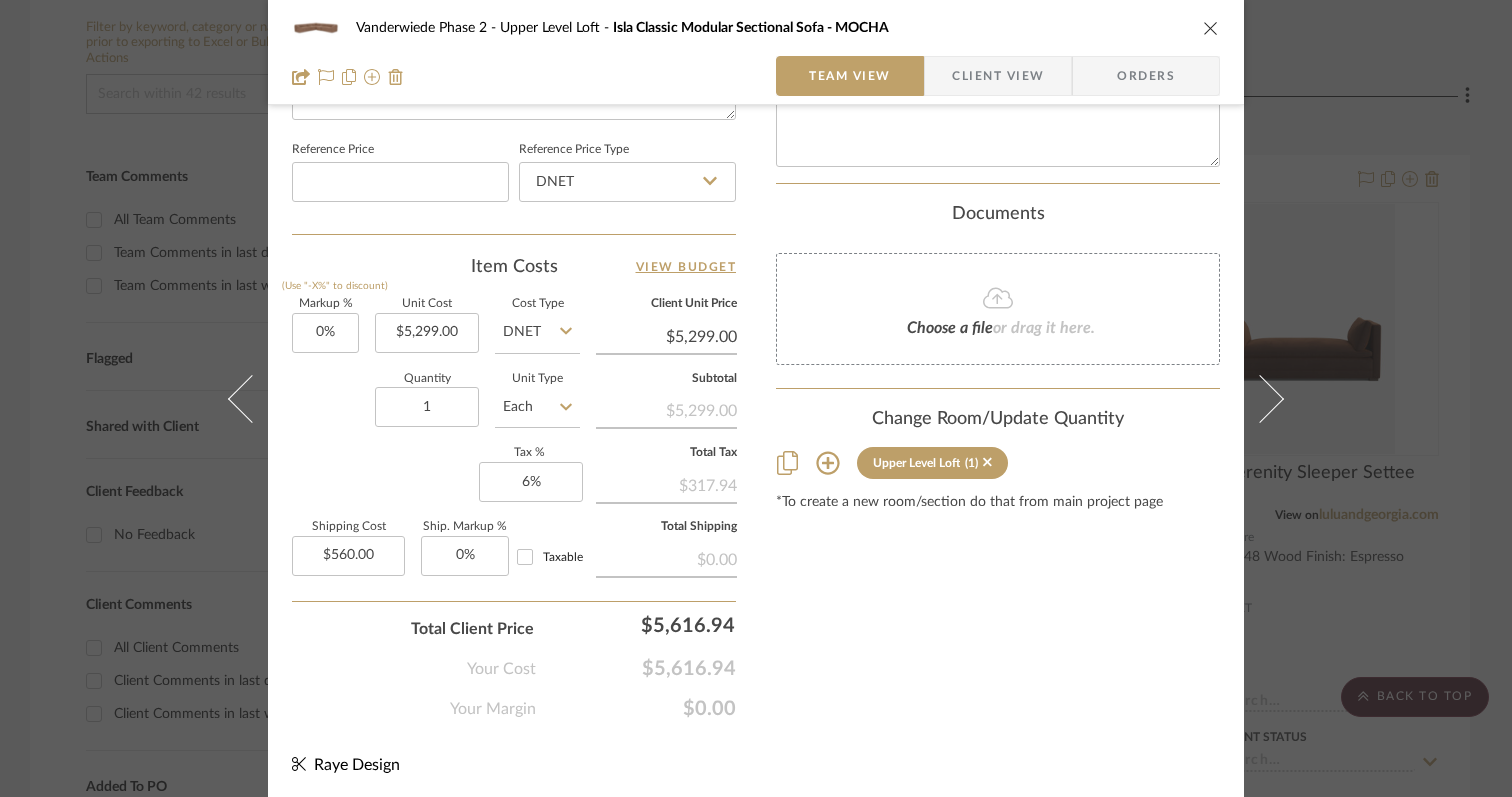 click on "Your Margin  $0.00" 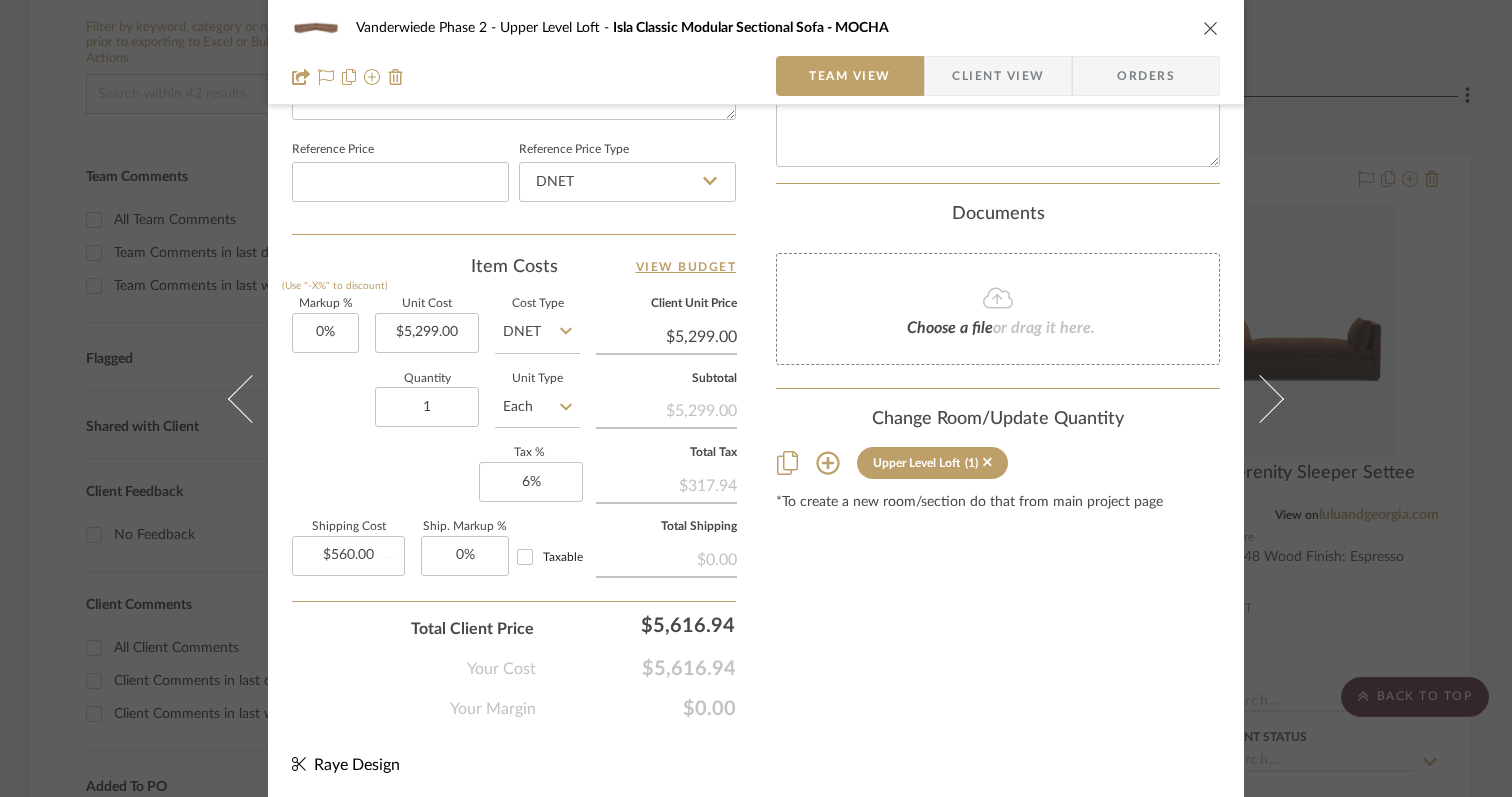 type 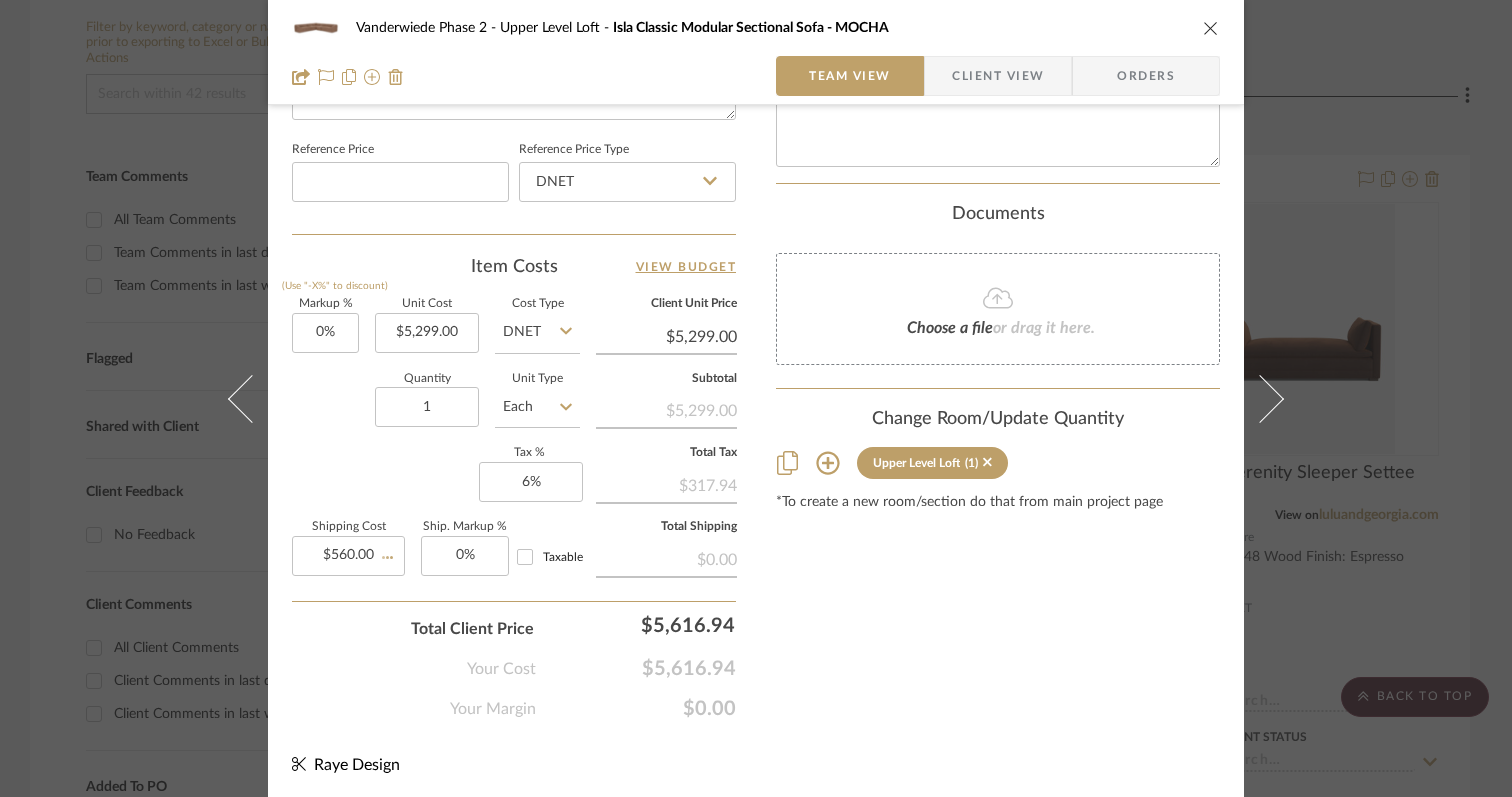 type 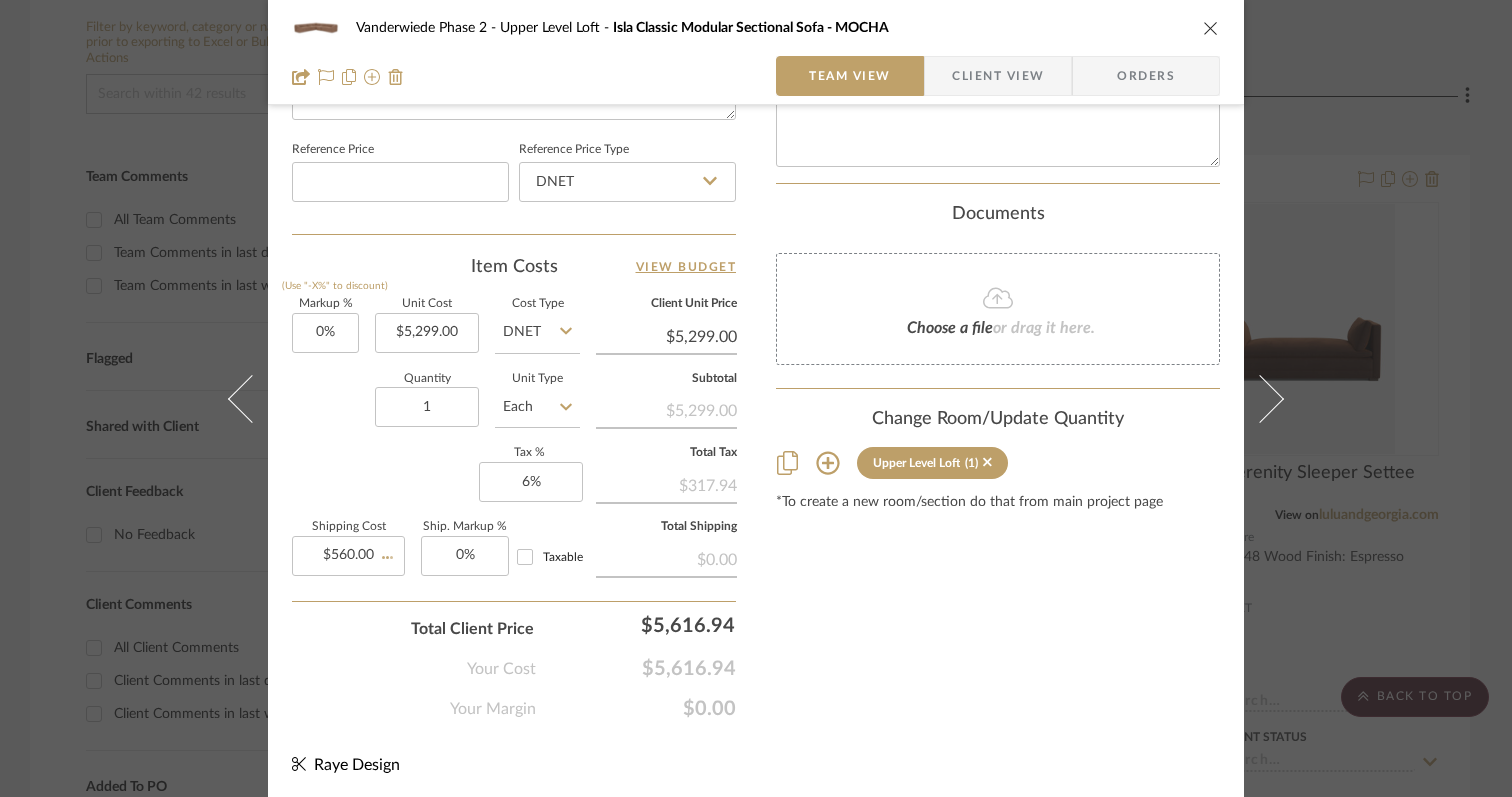 type 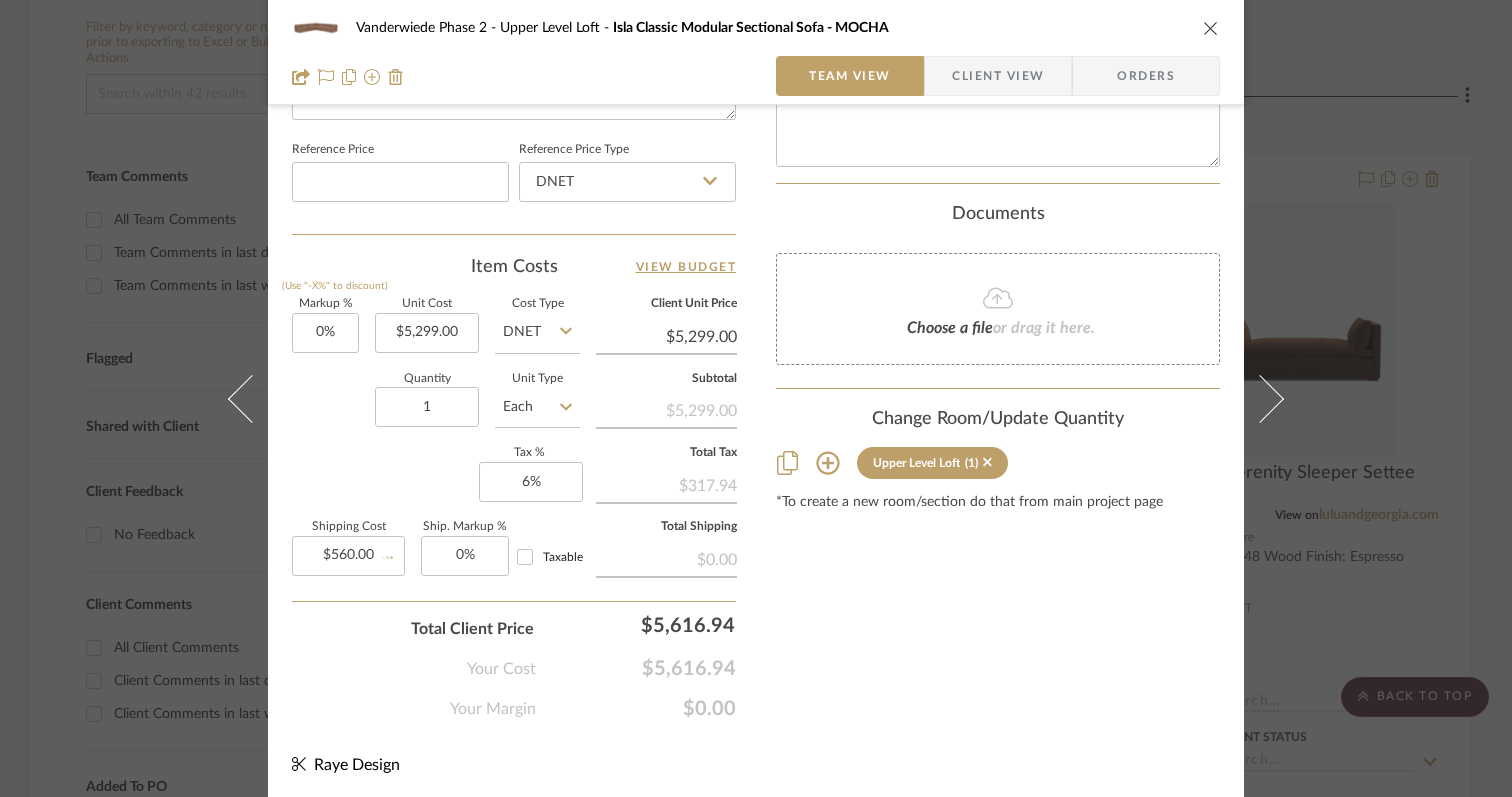 type 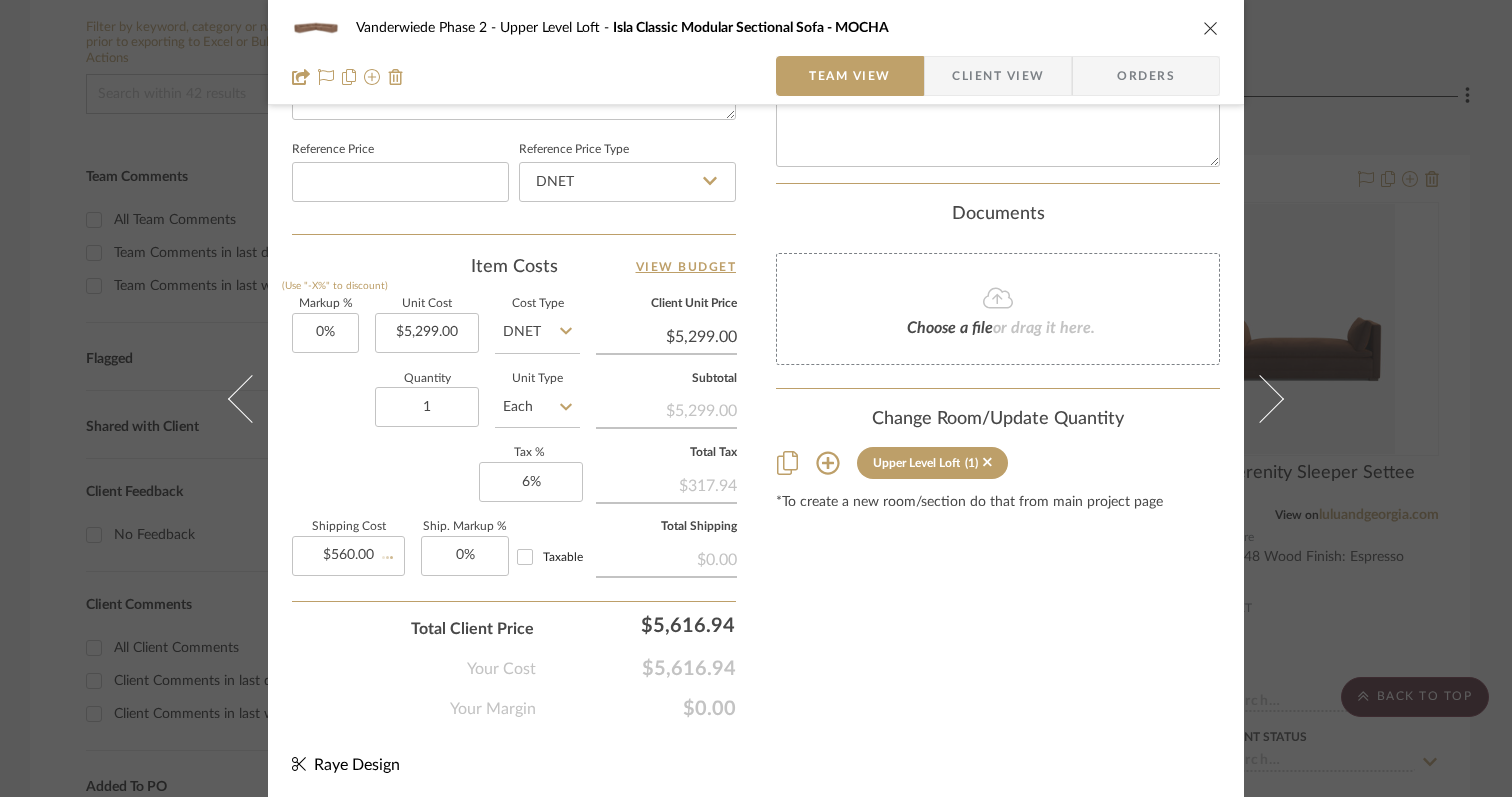 type 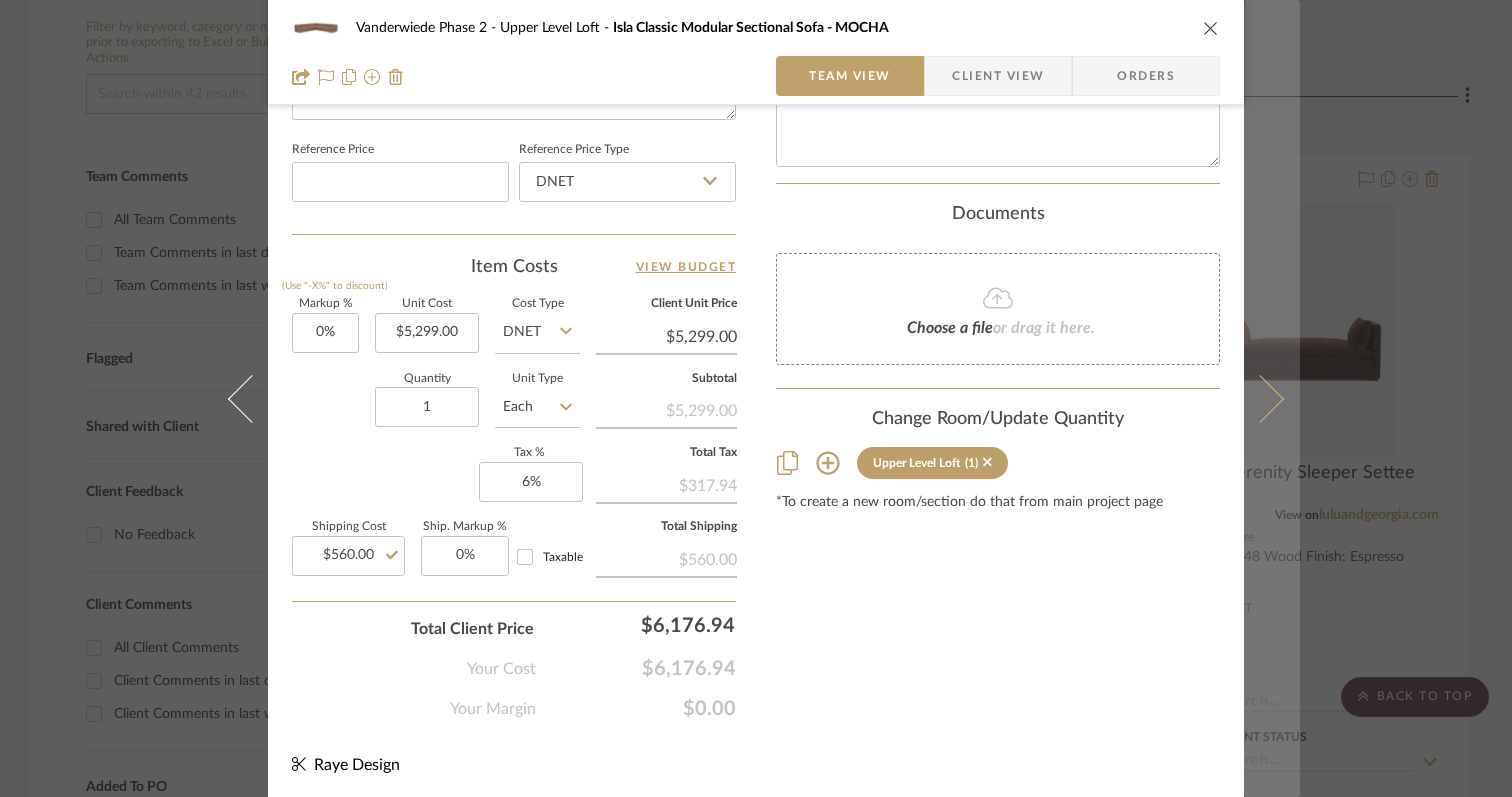 click at bounding box center (1260, 398) 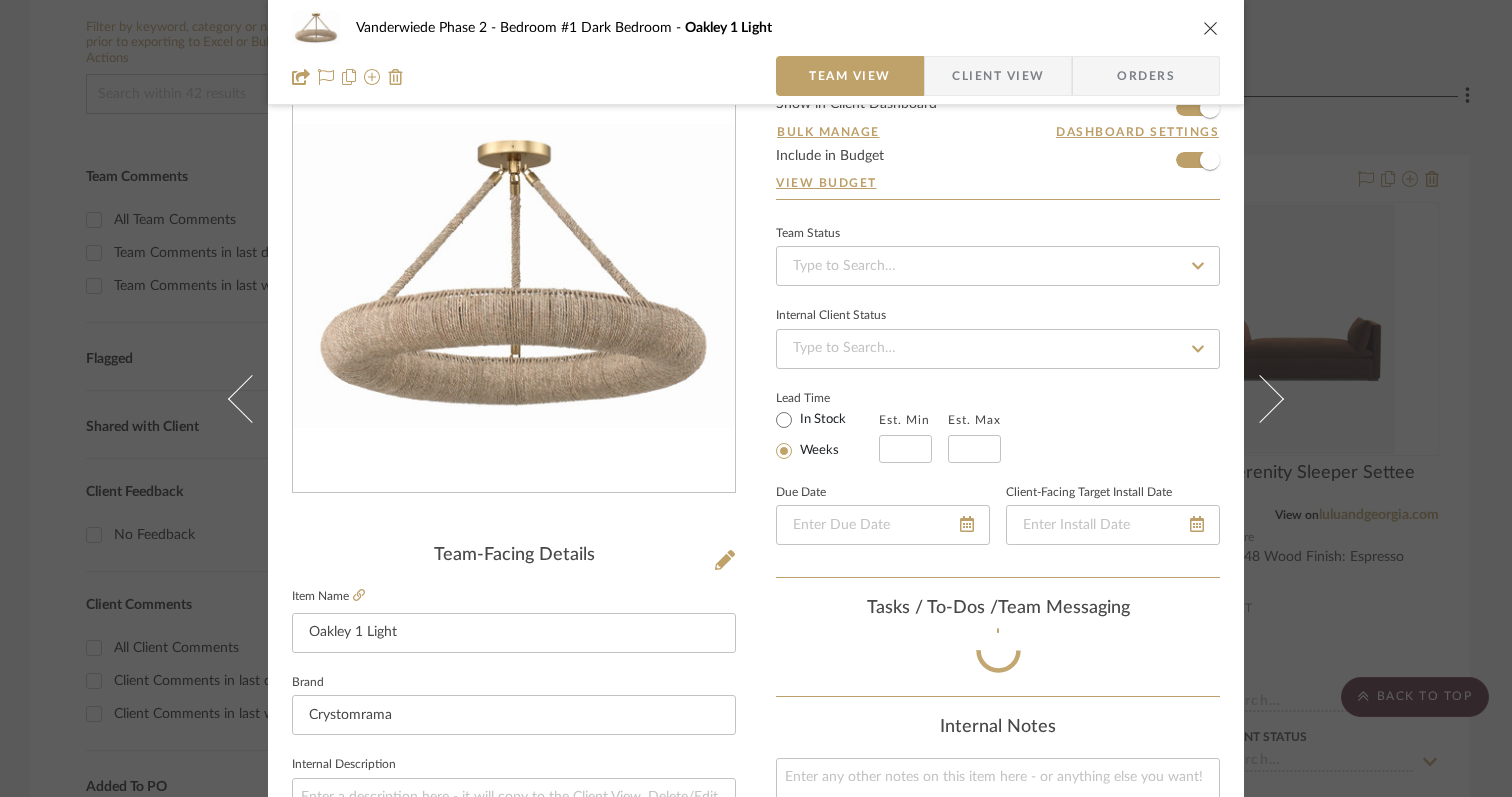 scroll, scrollTop: 1061, scrollLeft: 0, axis: vertical 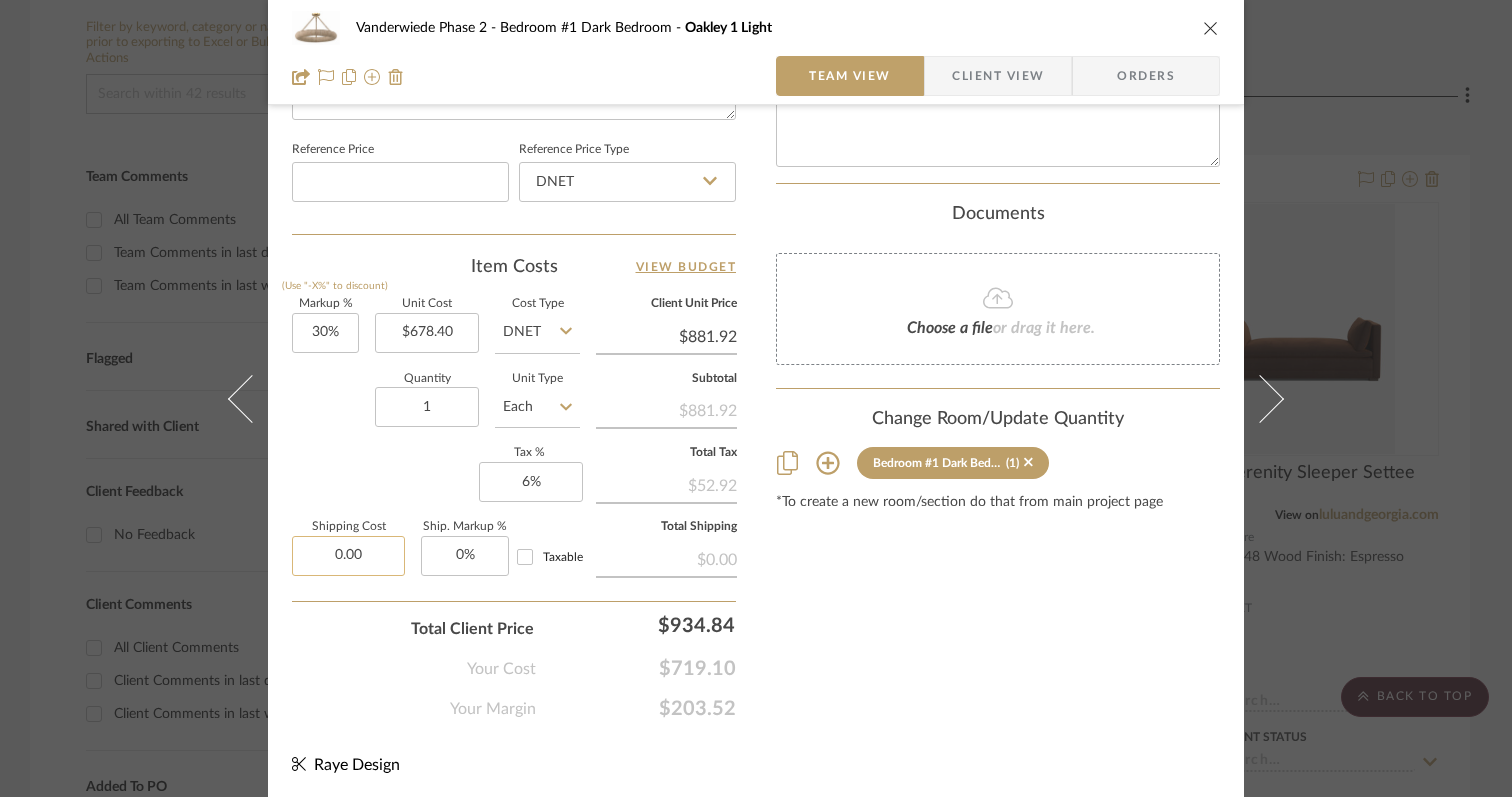 click on "0.00" 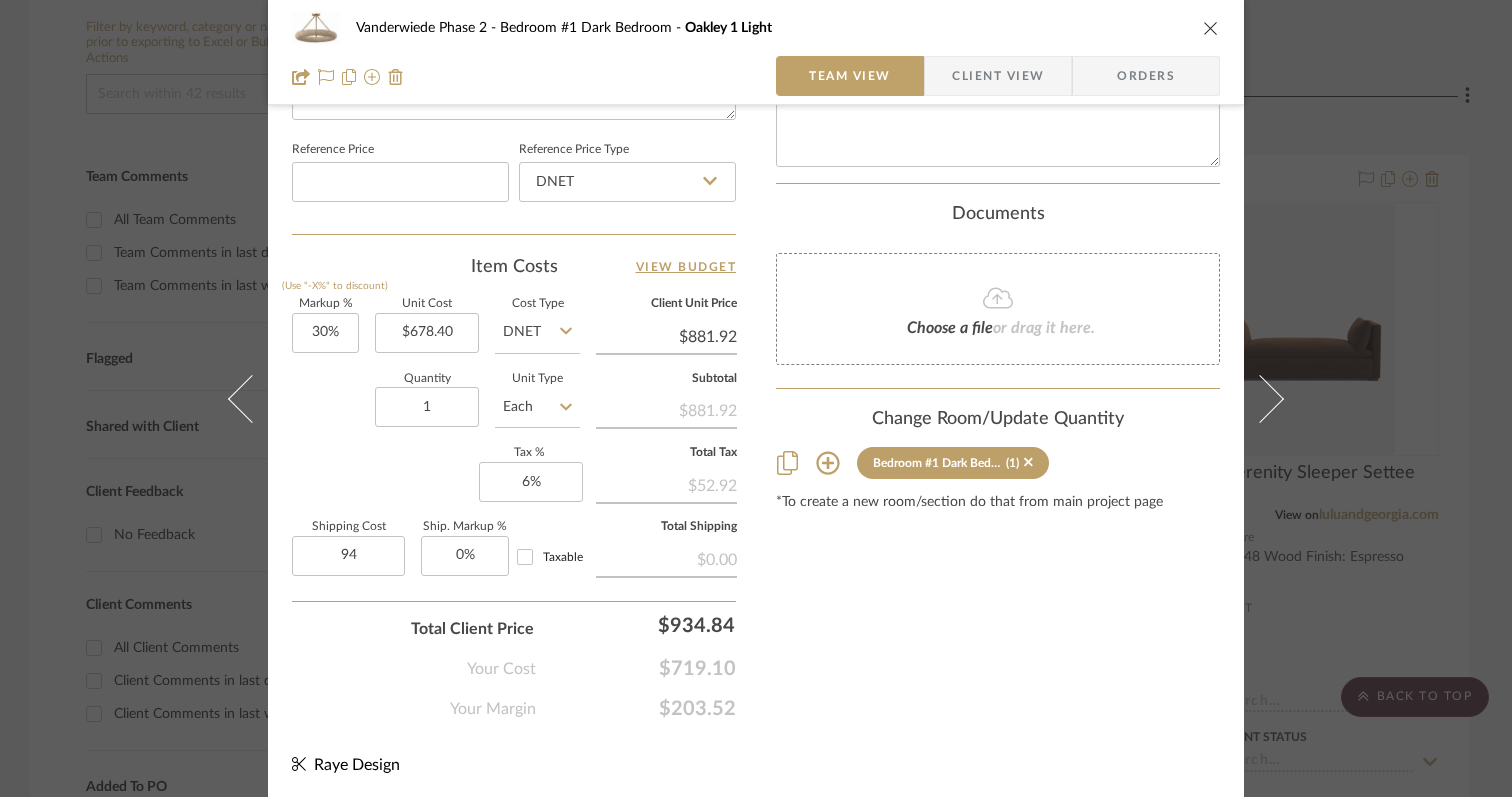 type on "$94.00" 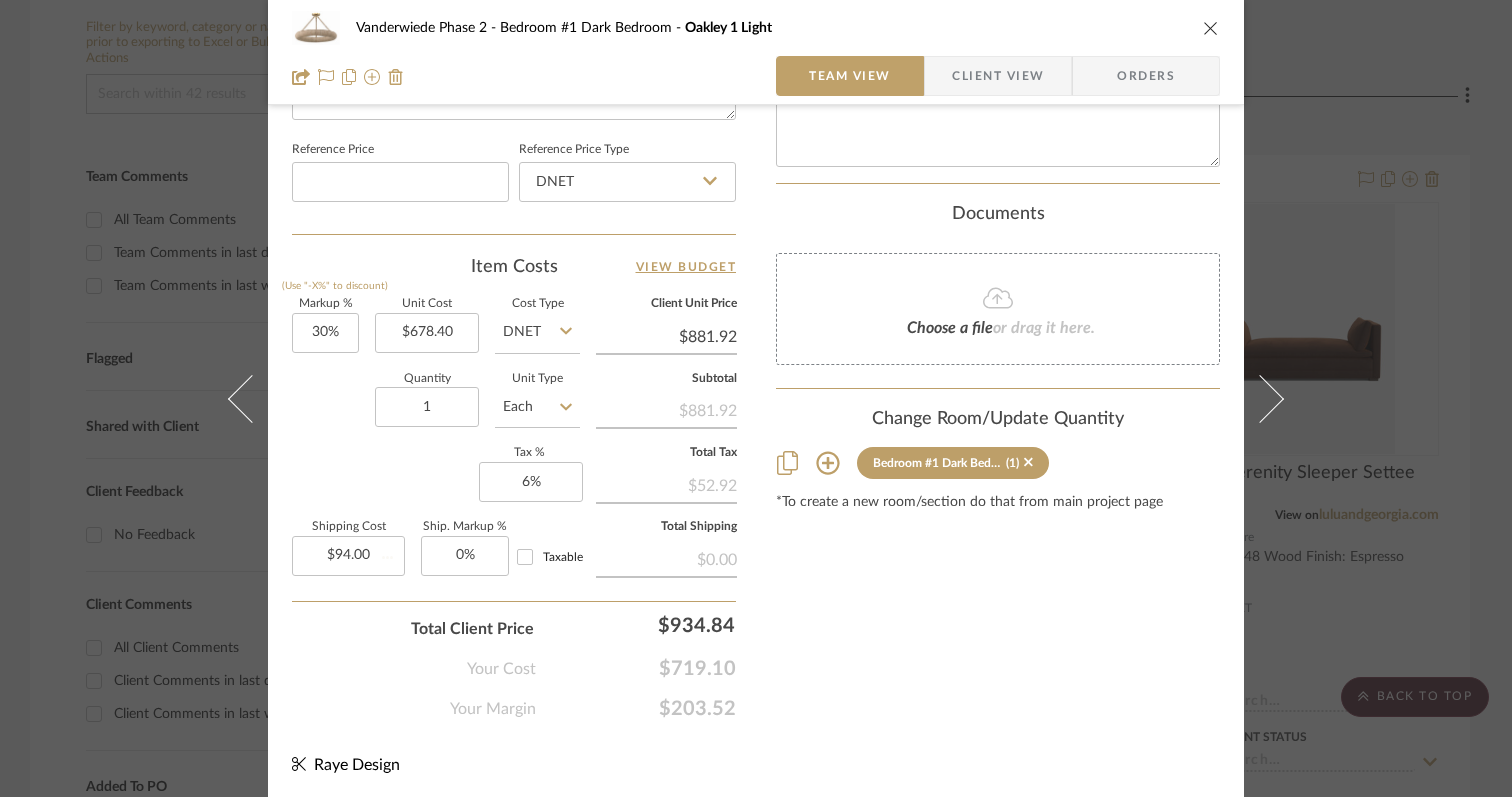 click on "Your Cost  $719.10" 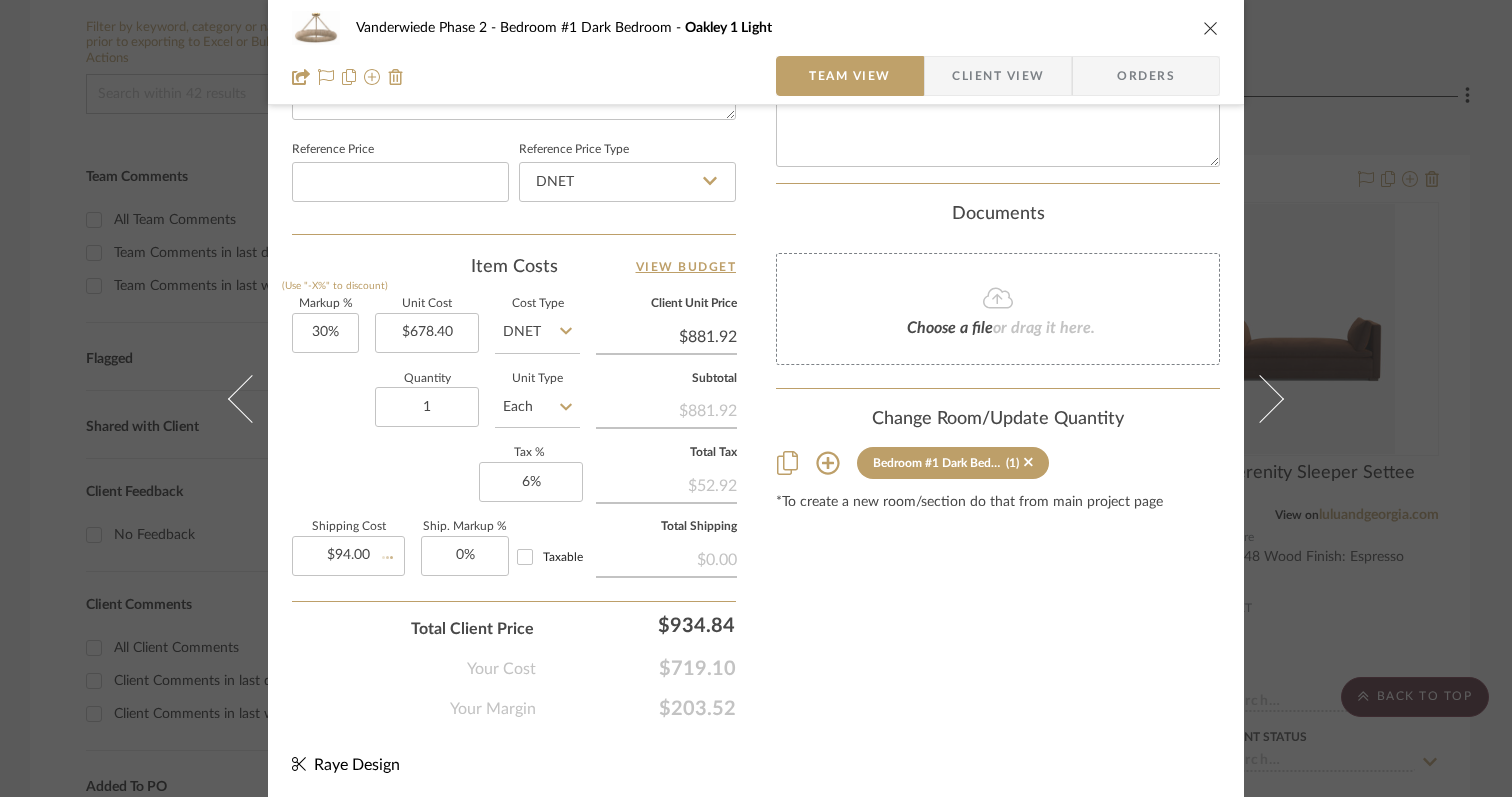 type 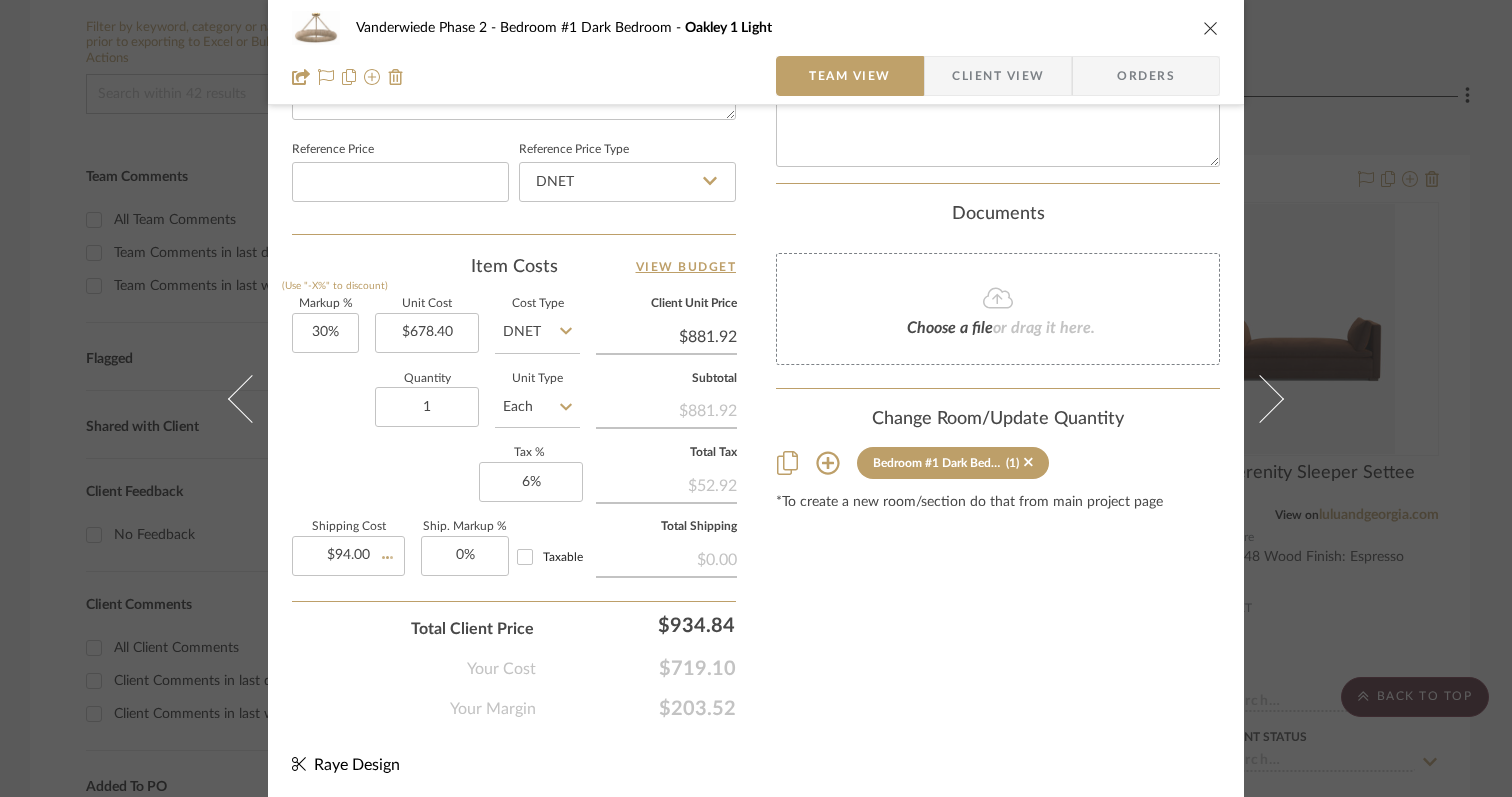 type 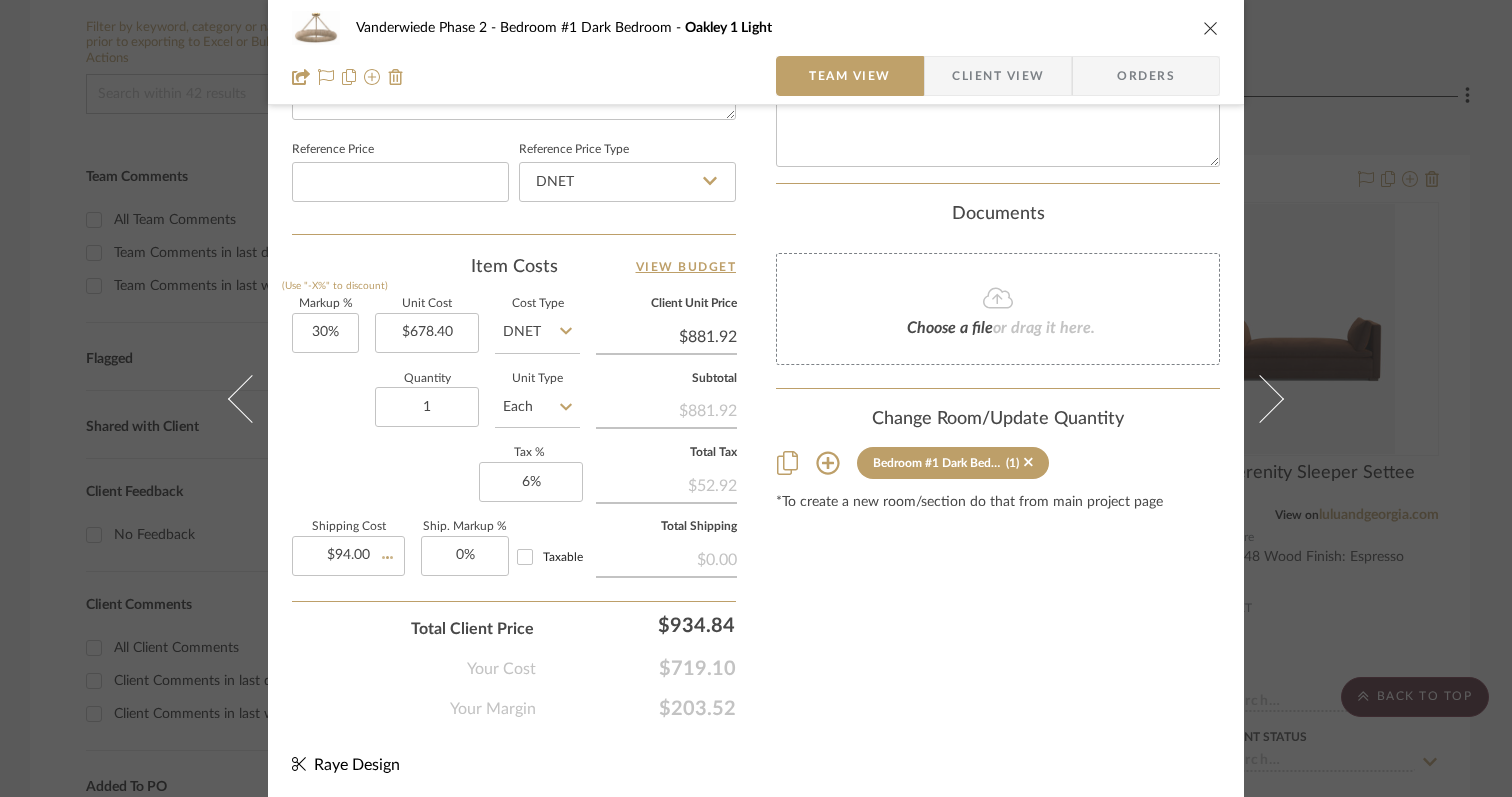 type 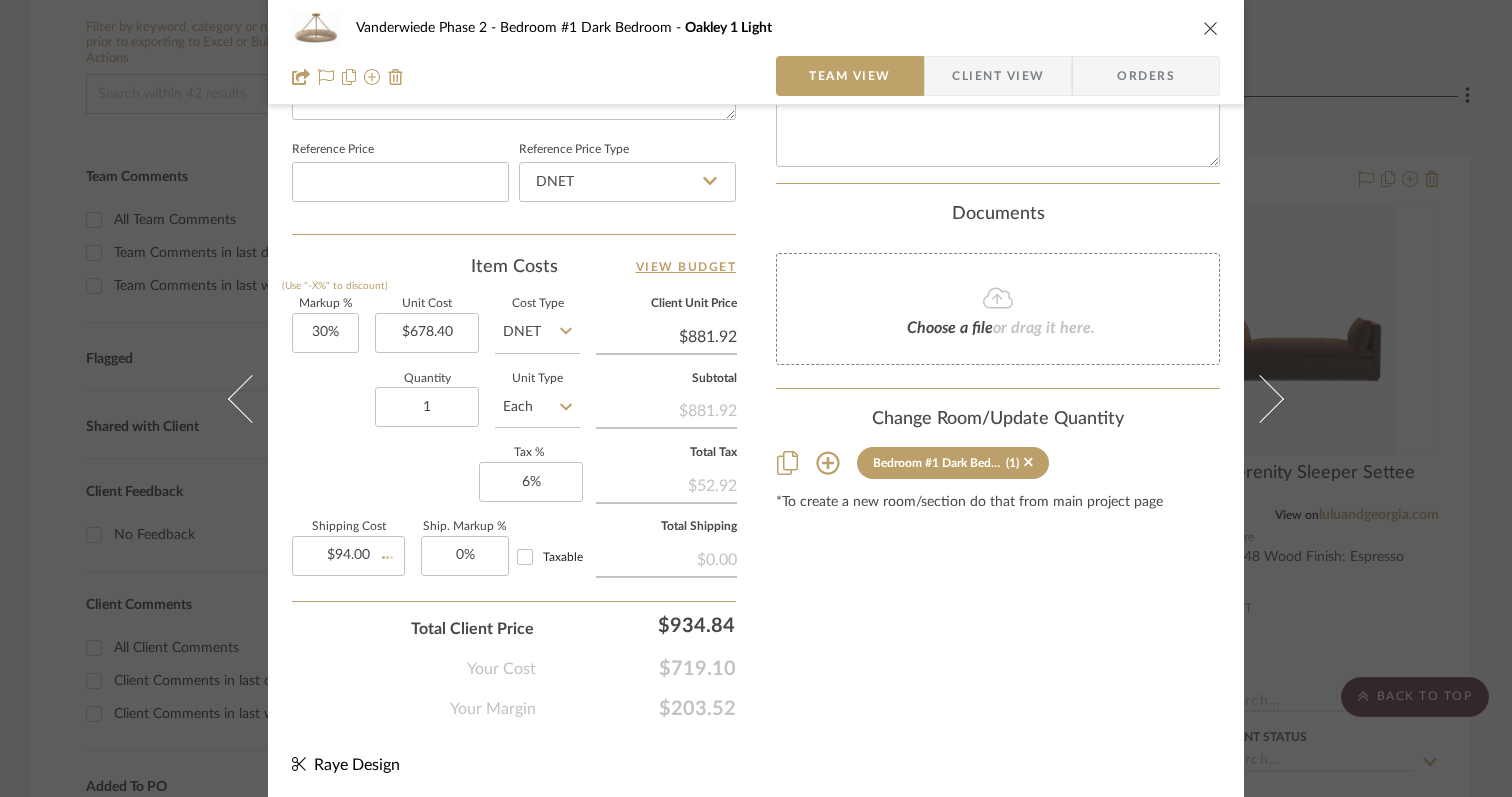 type 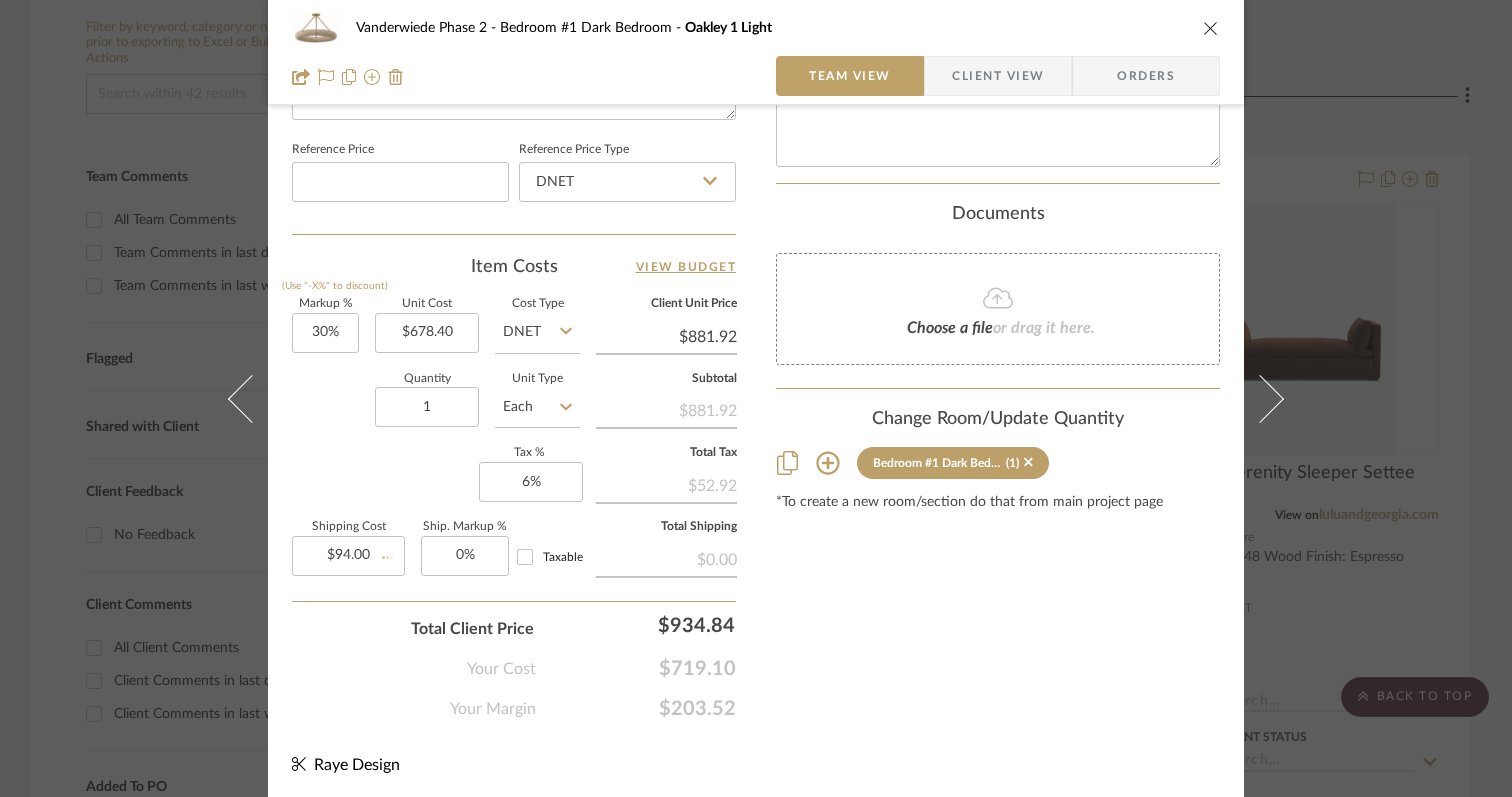 type 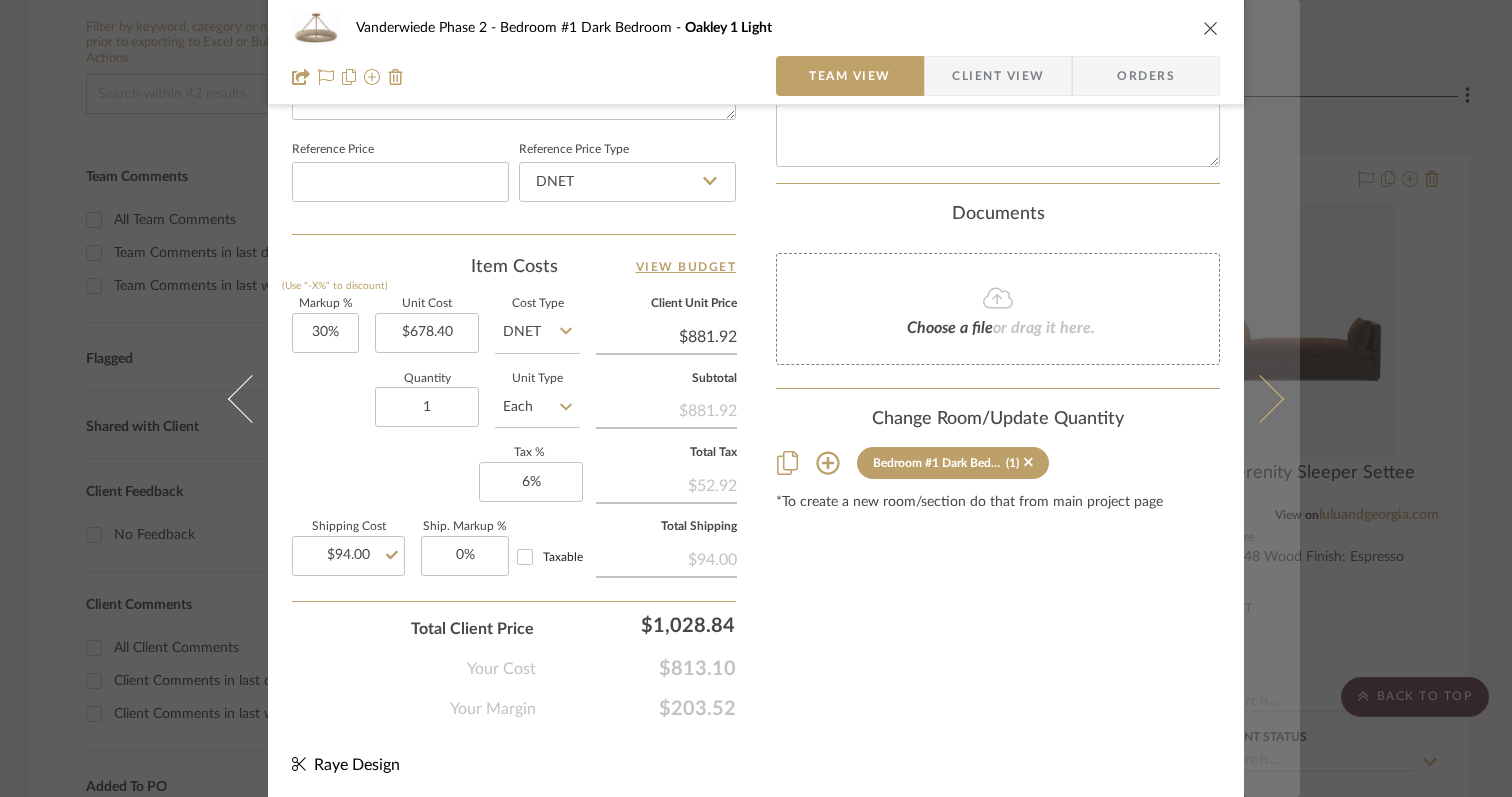 click at bounding box center (1272, 398) 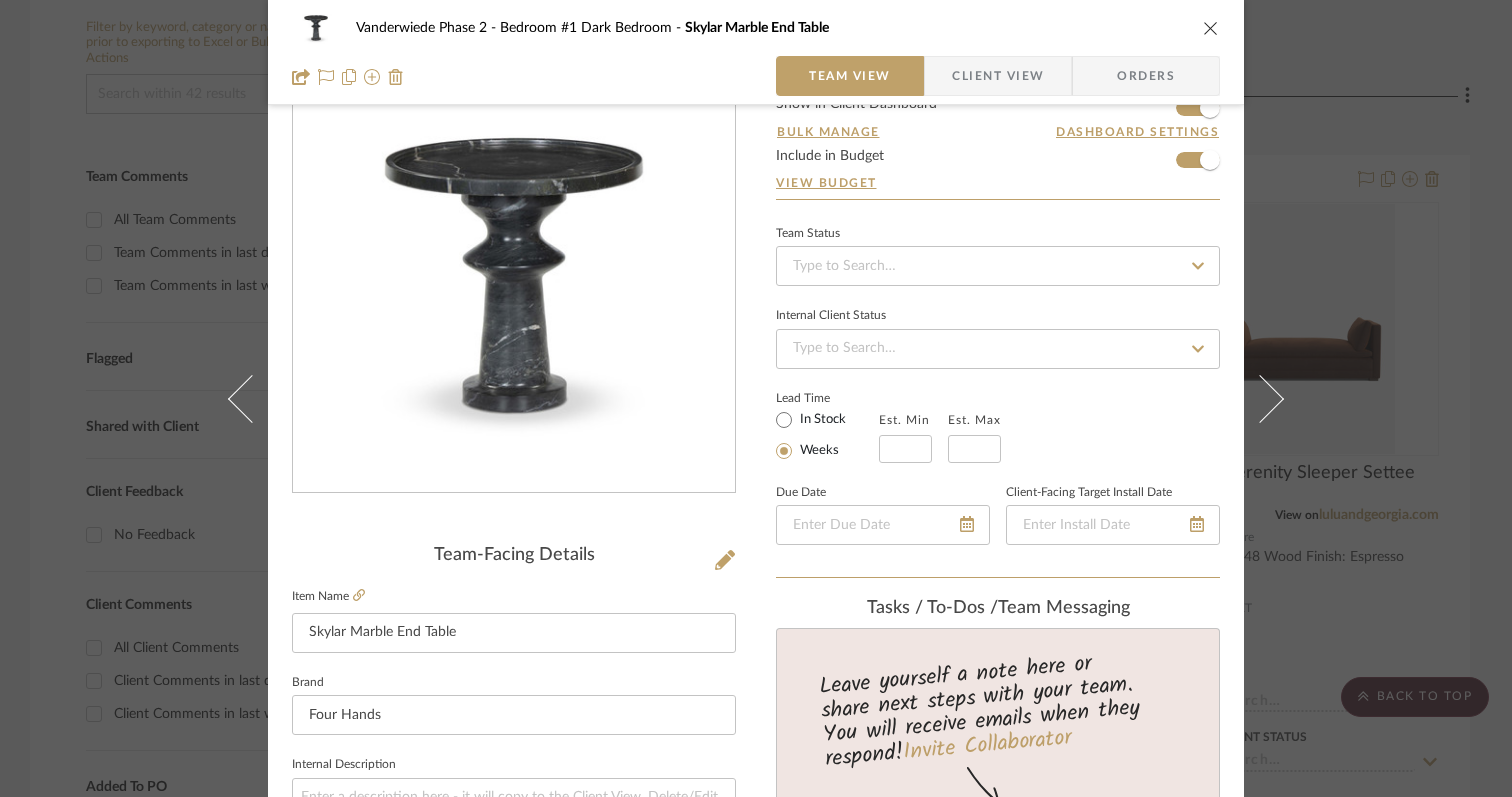scroll, scrollTop: 1061, scrollLeft: 0, axis: vertical 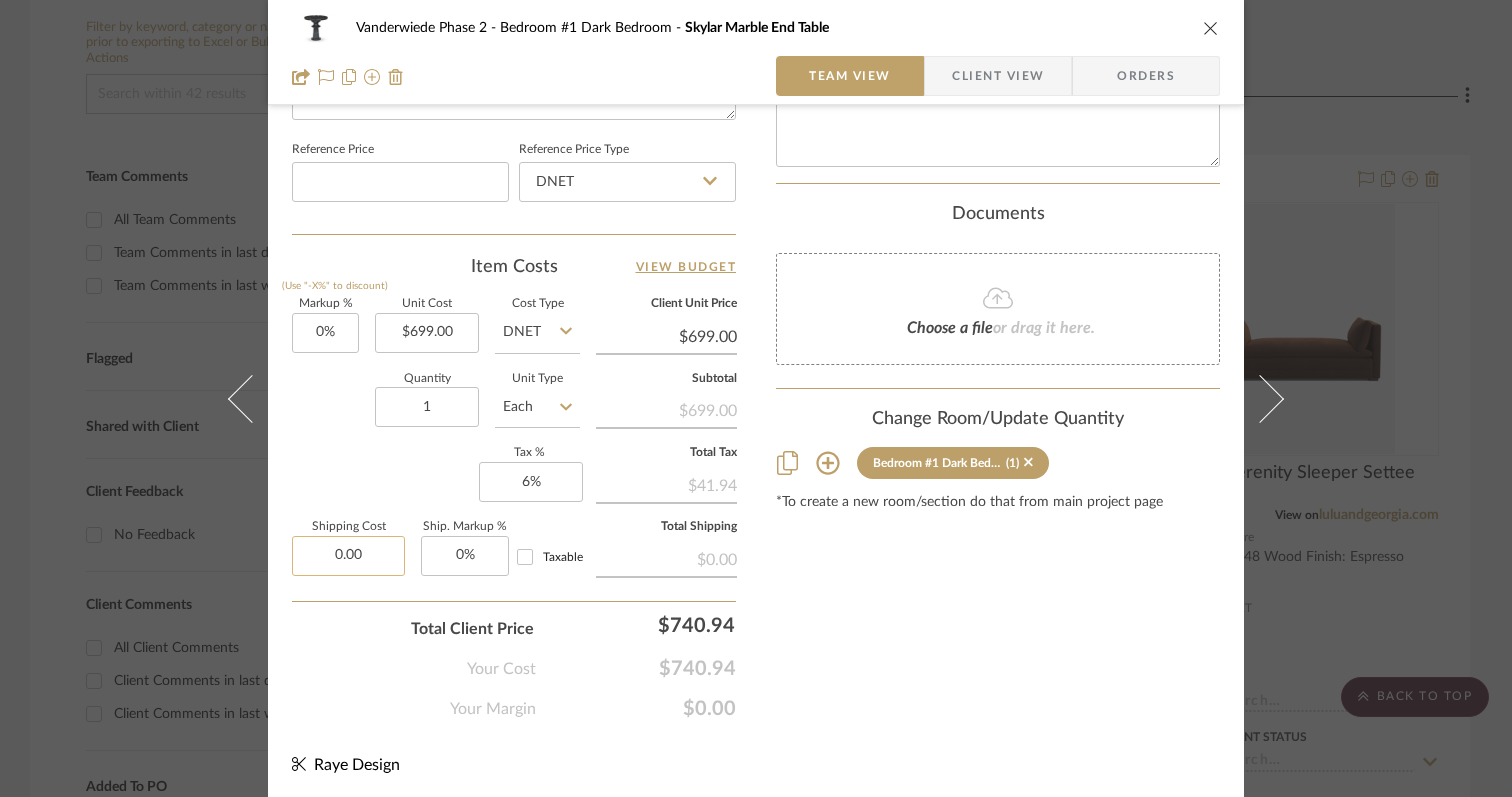 click on "0.00" 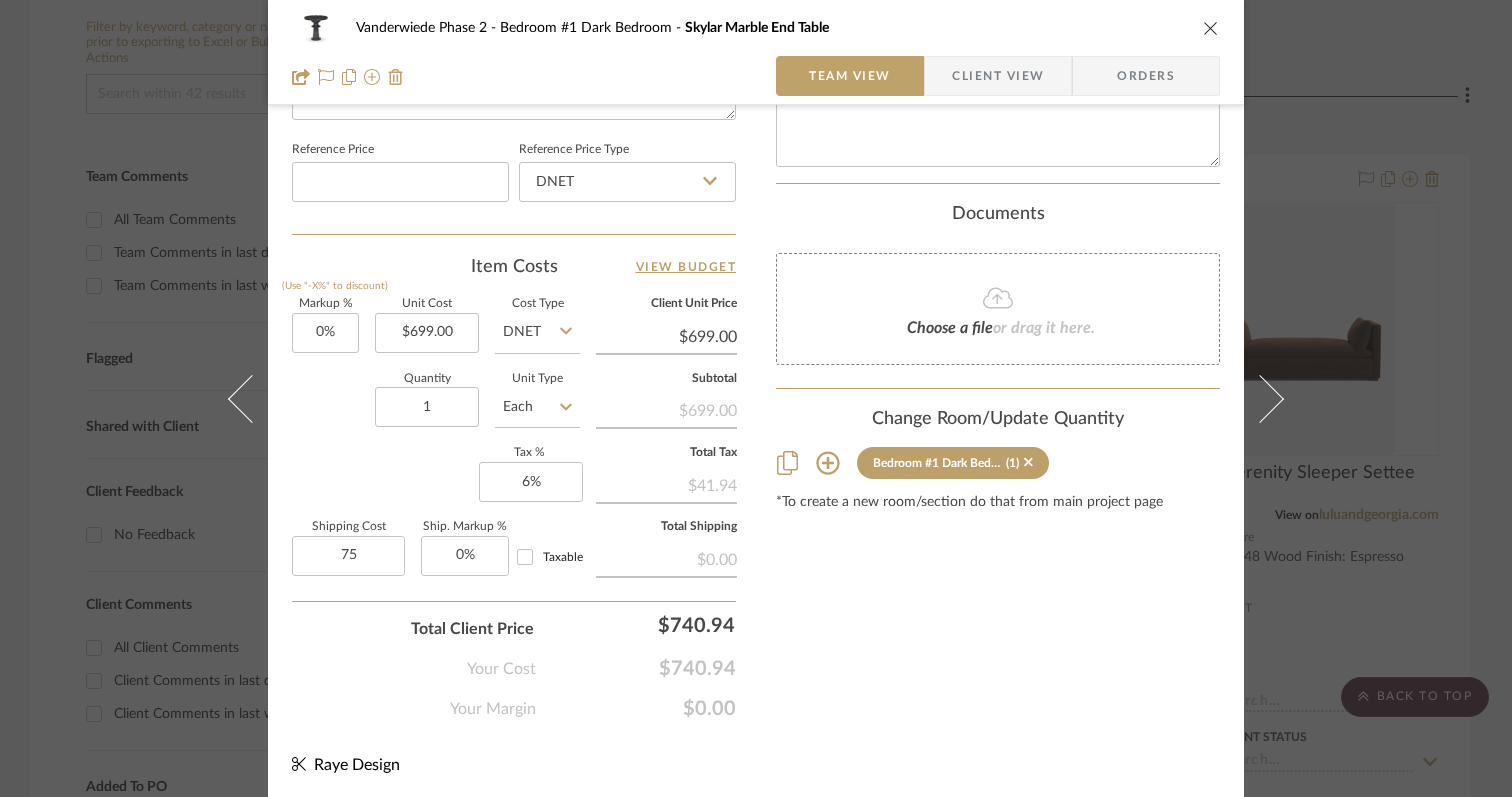 type on "$75.00" 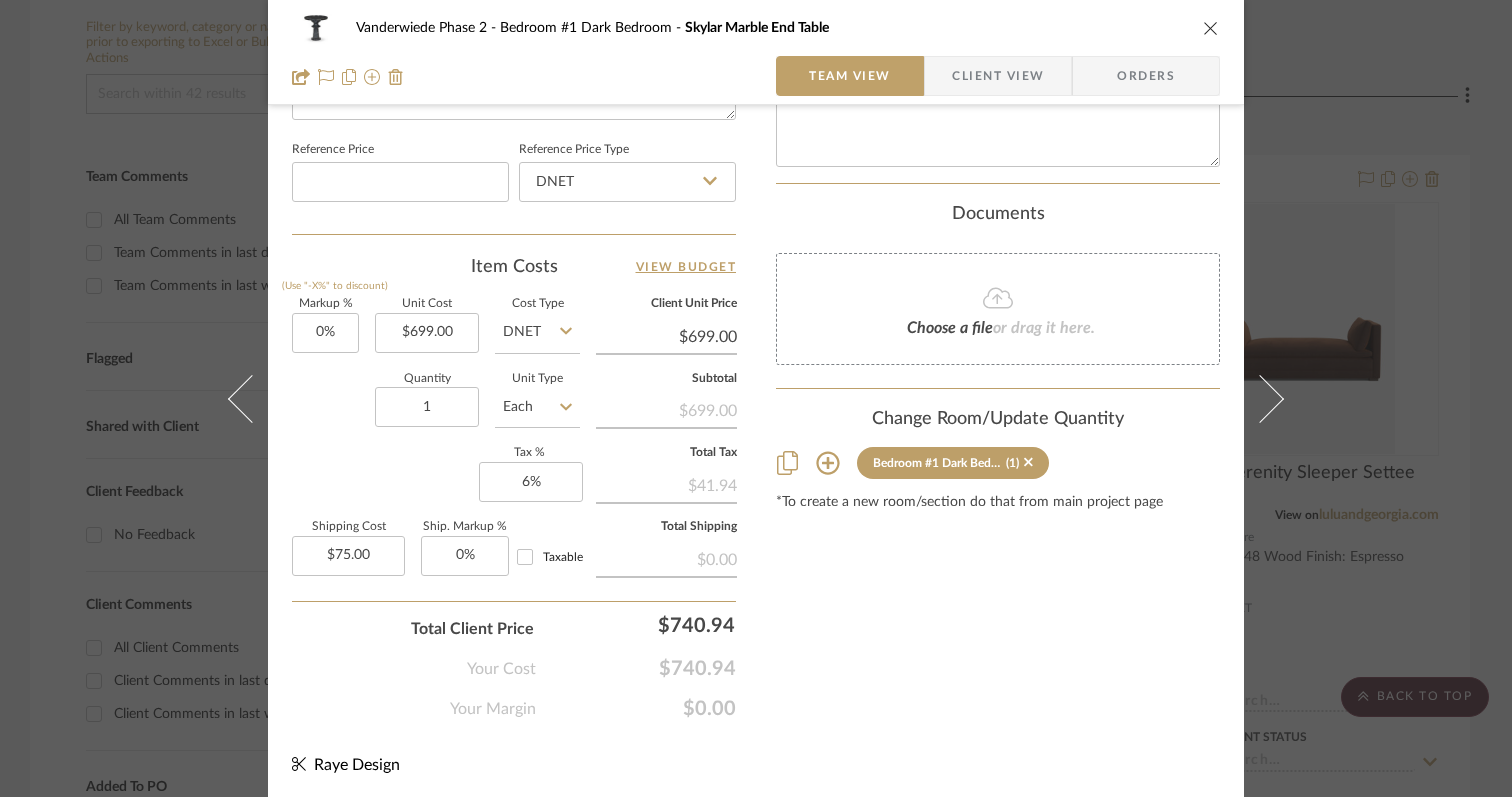 click on "Your Cost  $740.94" 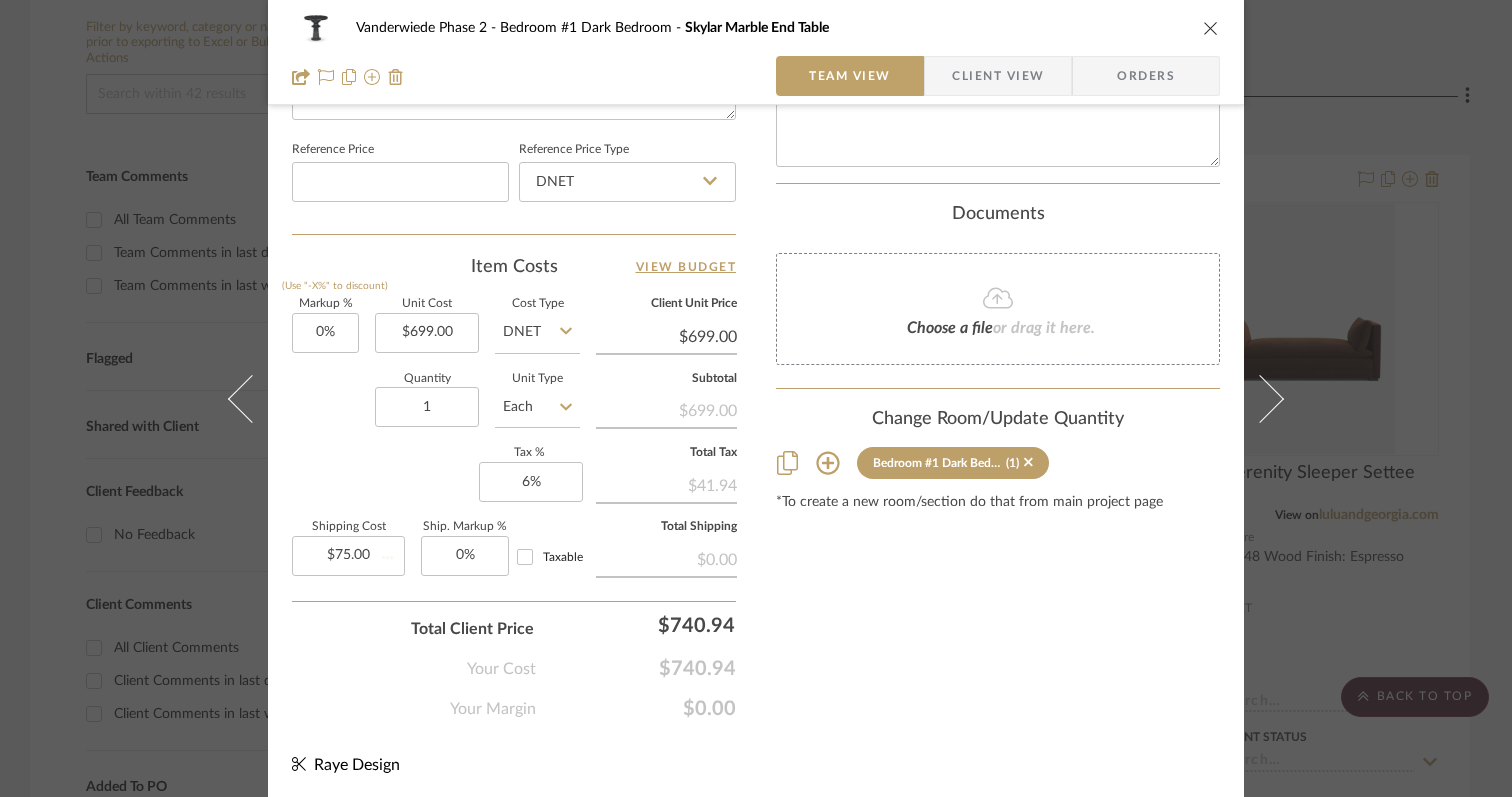 type 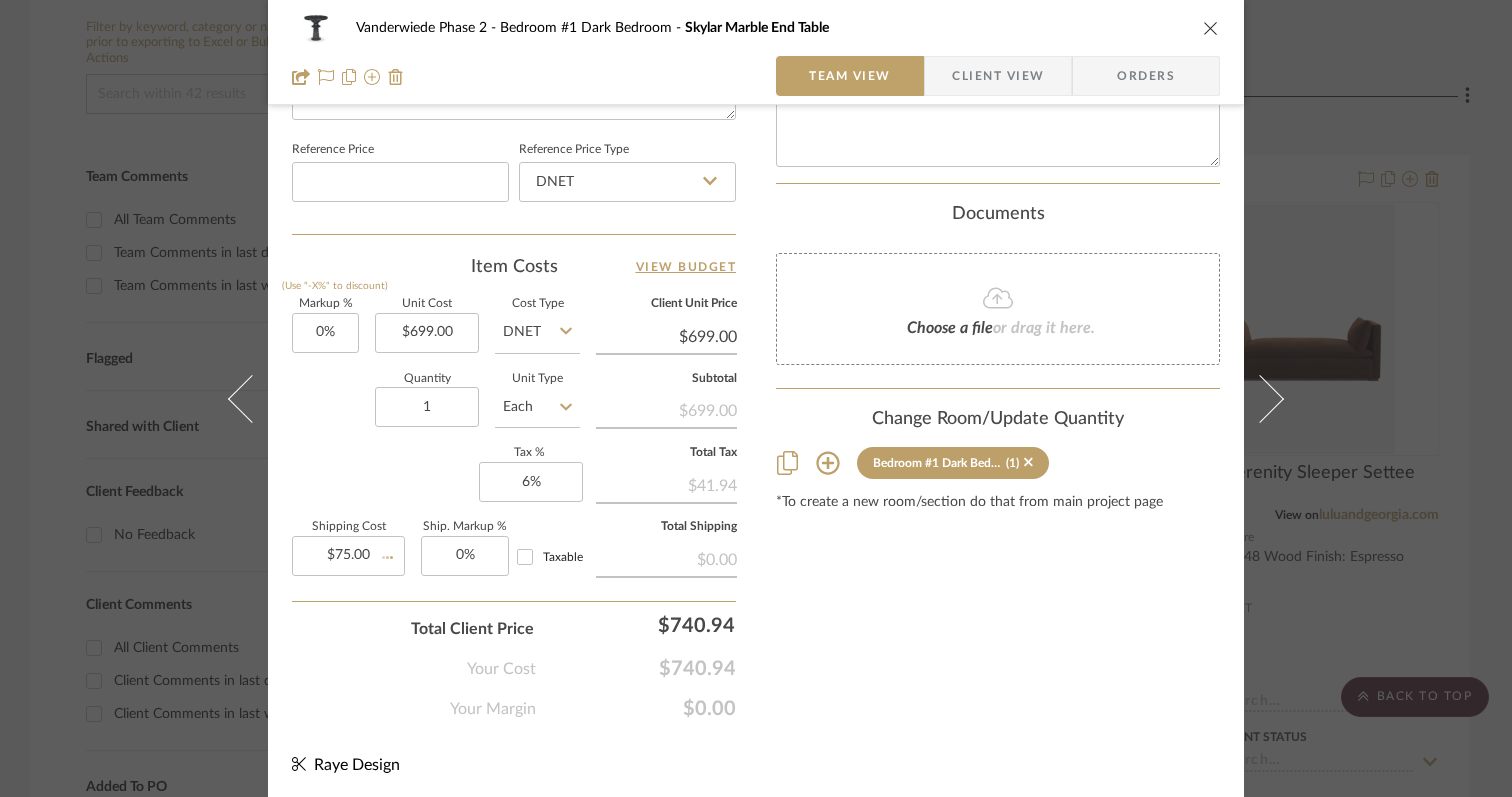 type 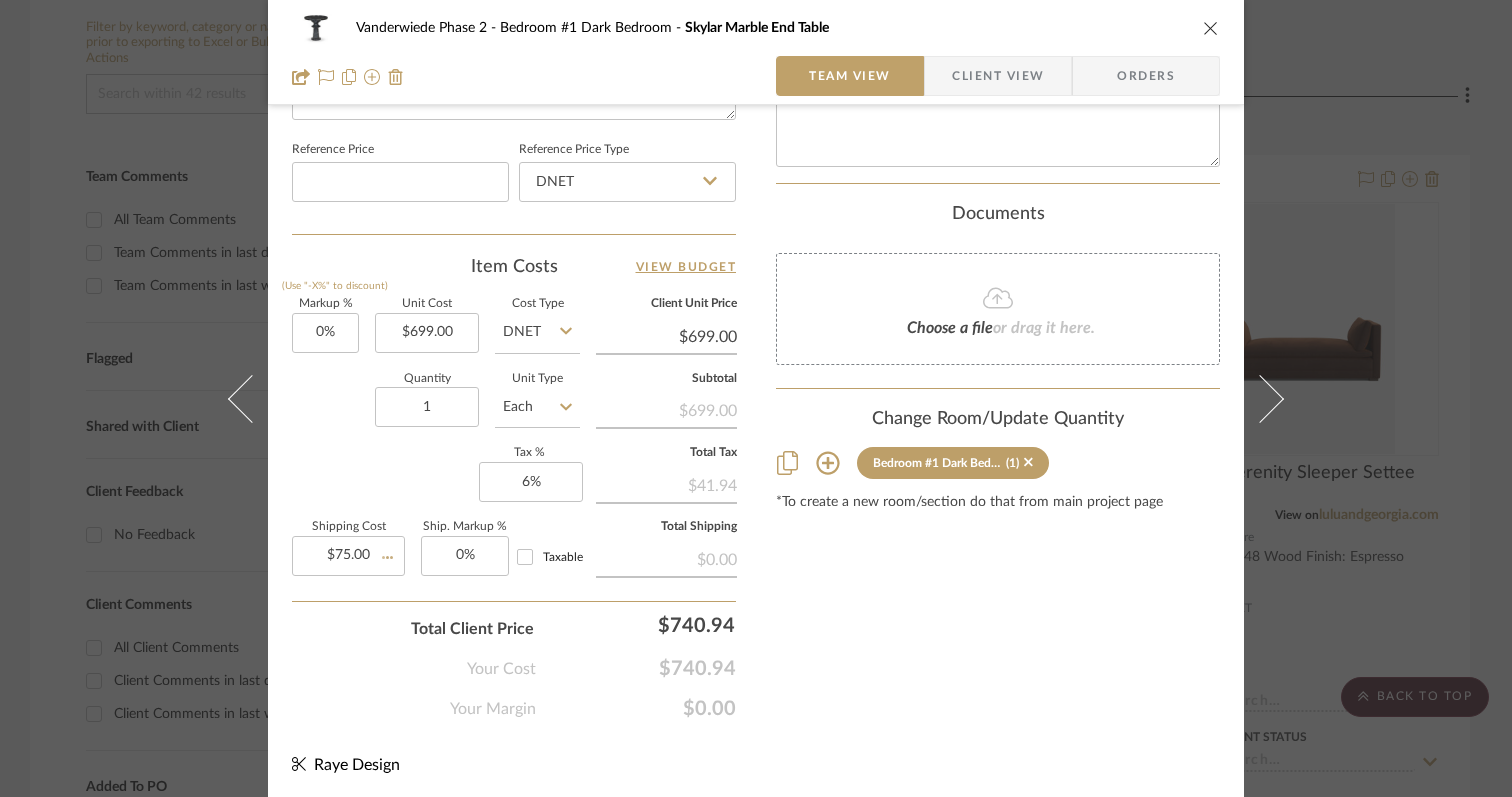 type 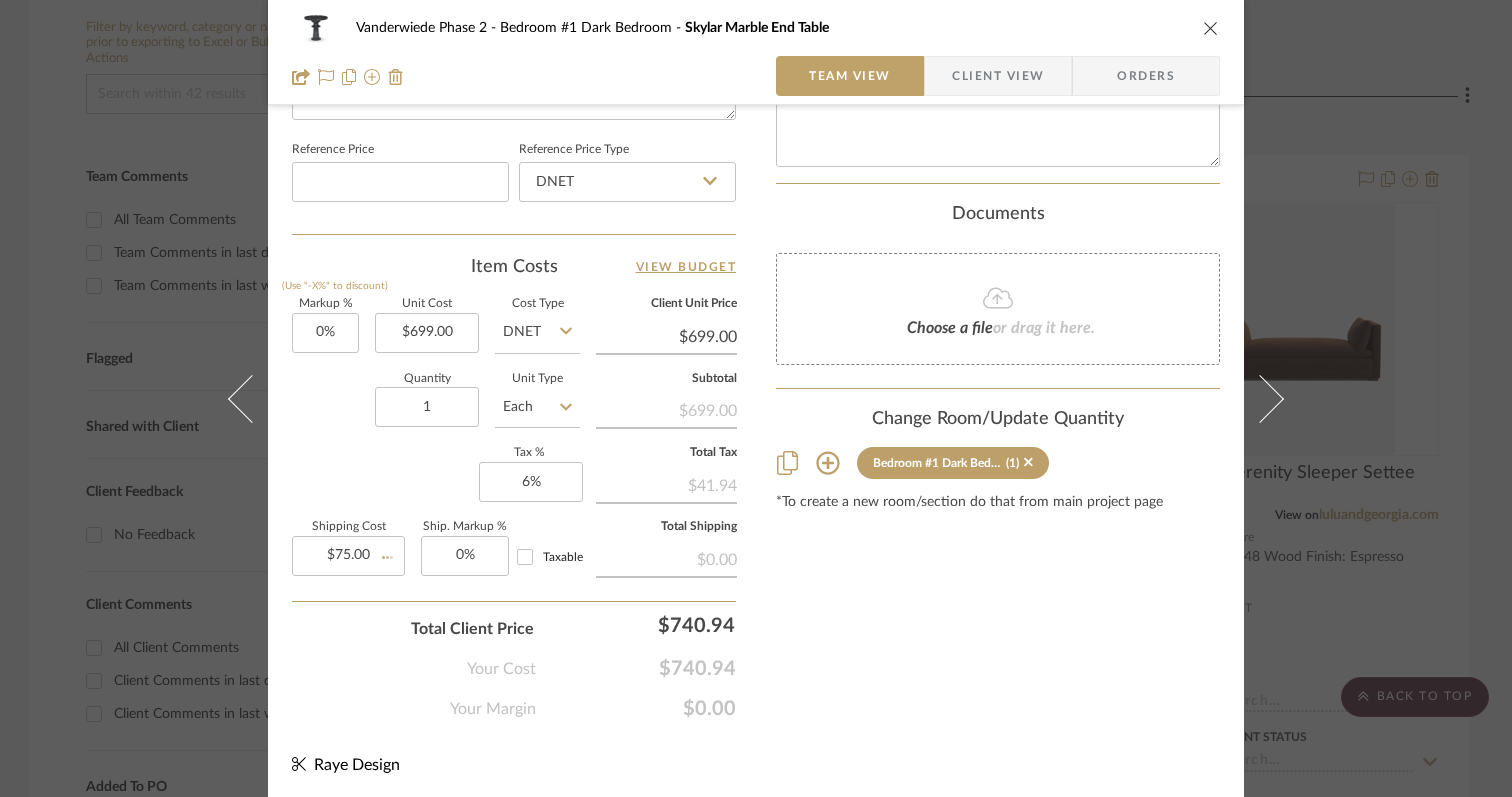 type 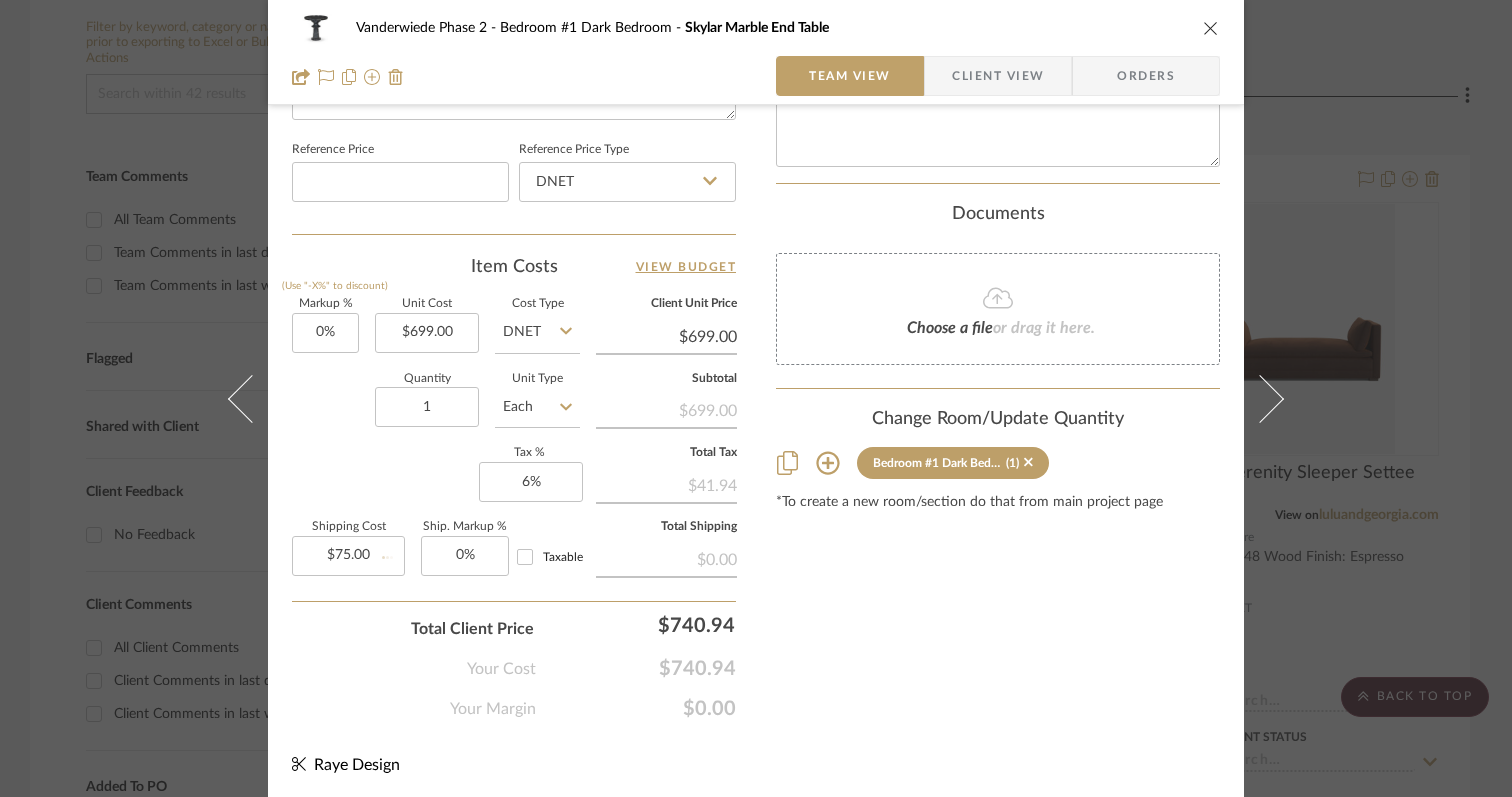 type 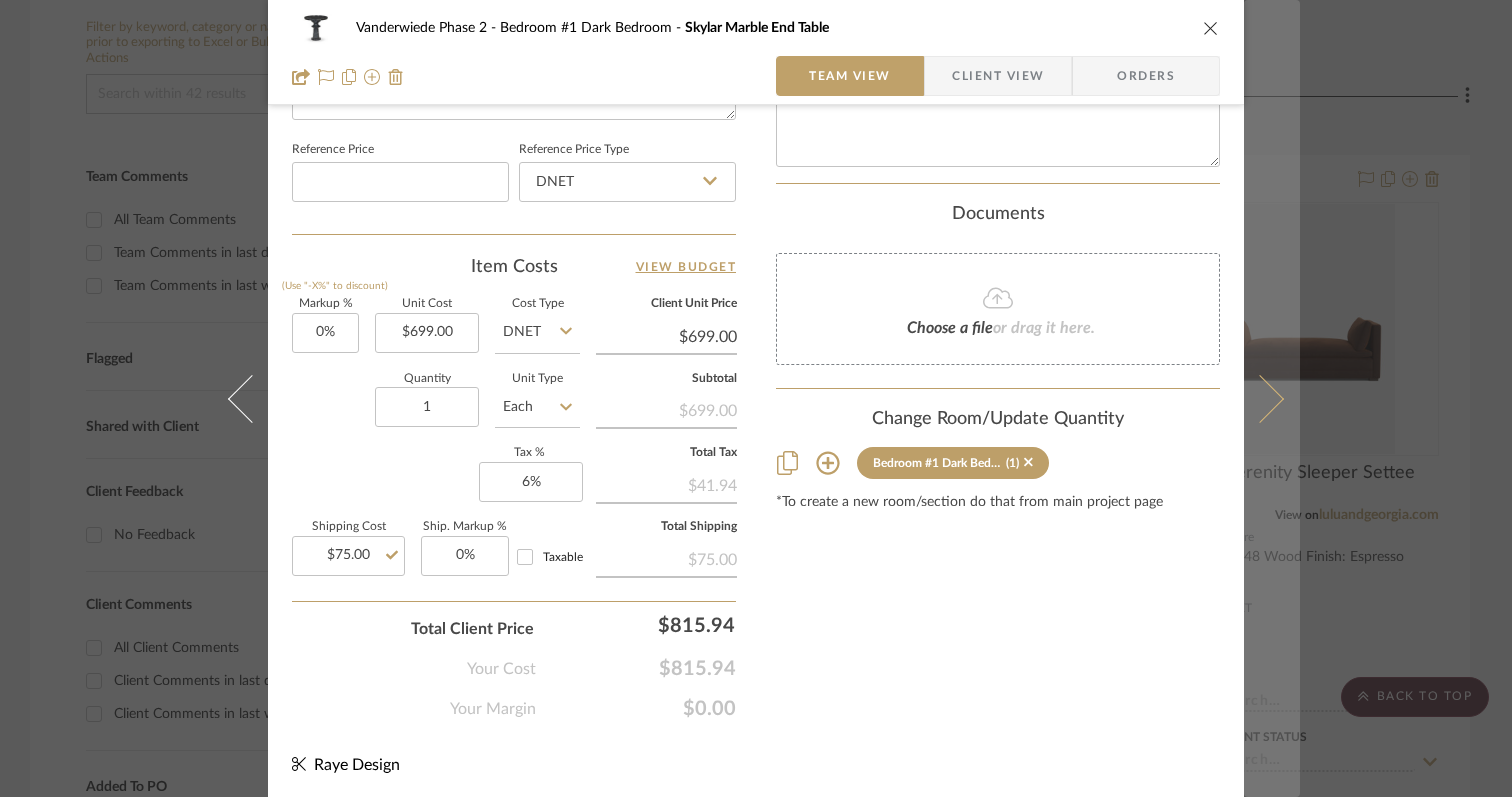 click at bounding box center (1260, 398) 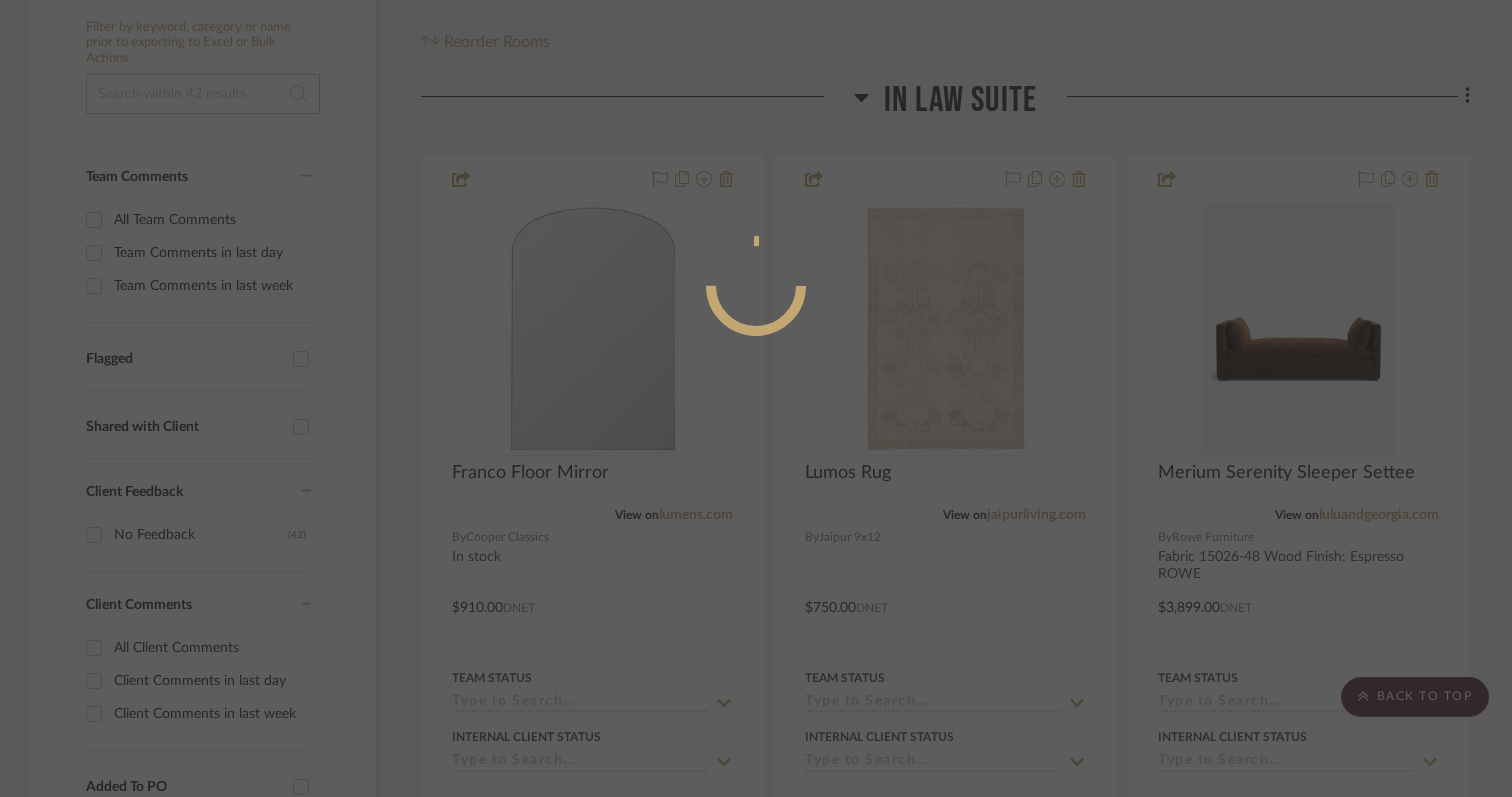 scroll, scrollTop: 1061, scrollLeft: 0, axis: vertical 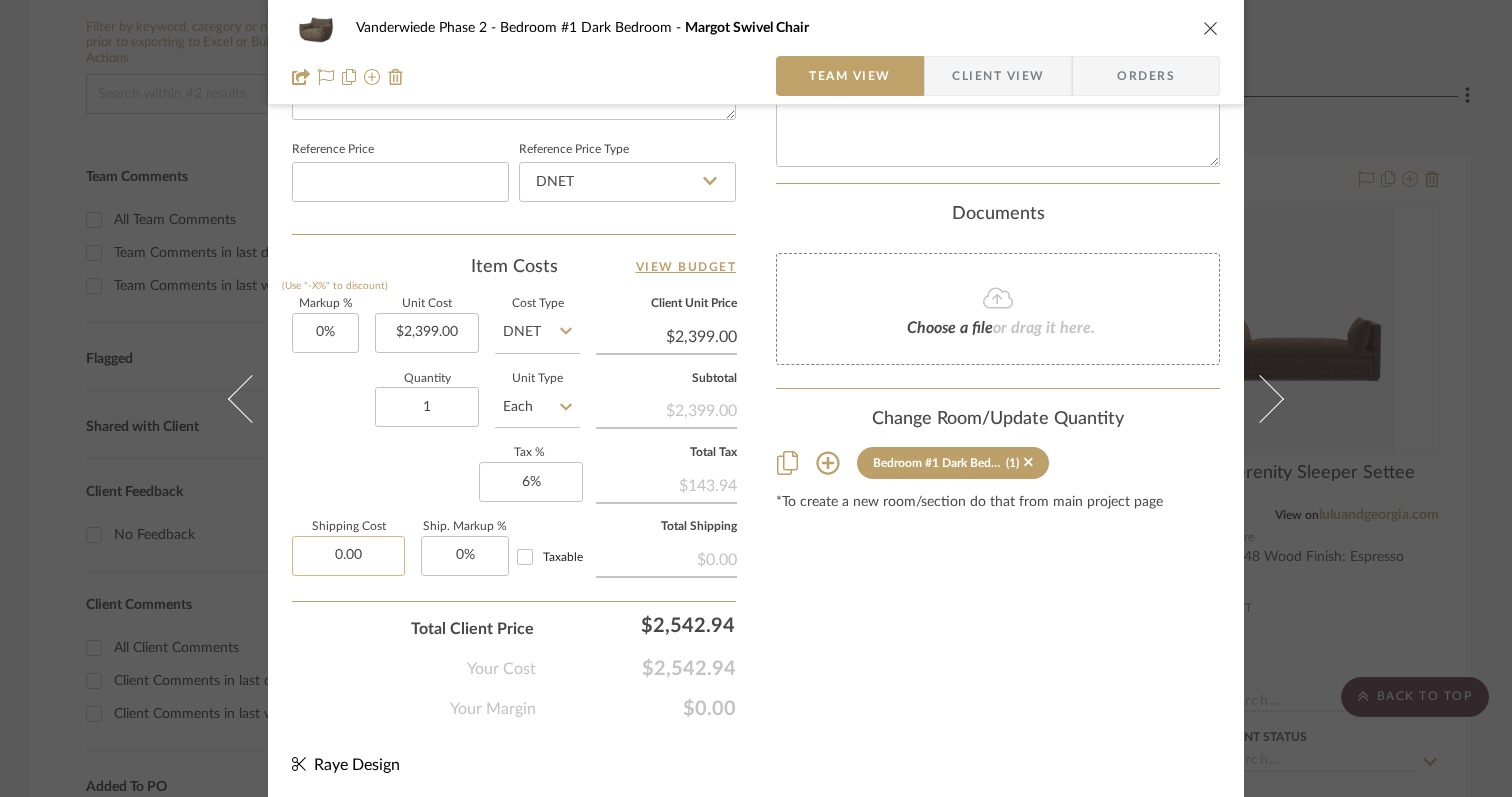 click on "0.00" 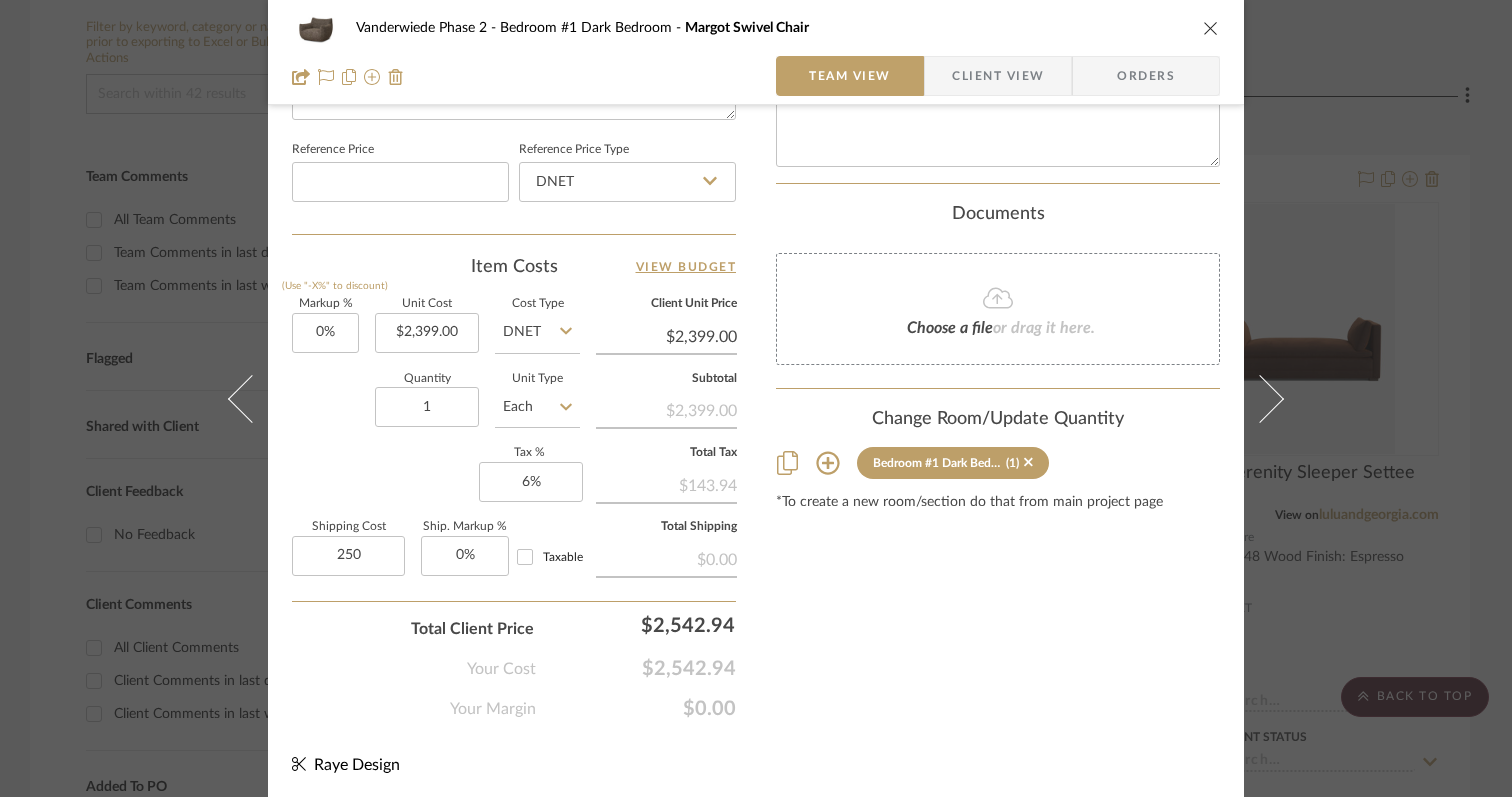 type on "$250.00" 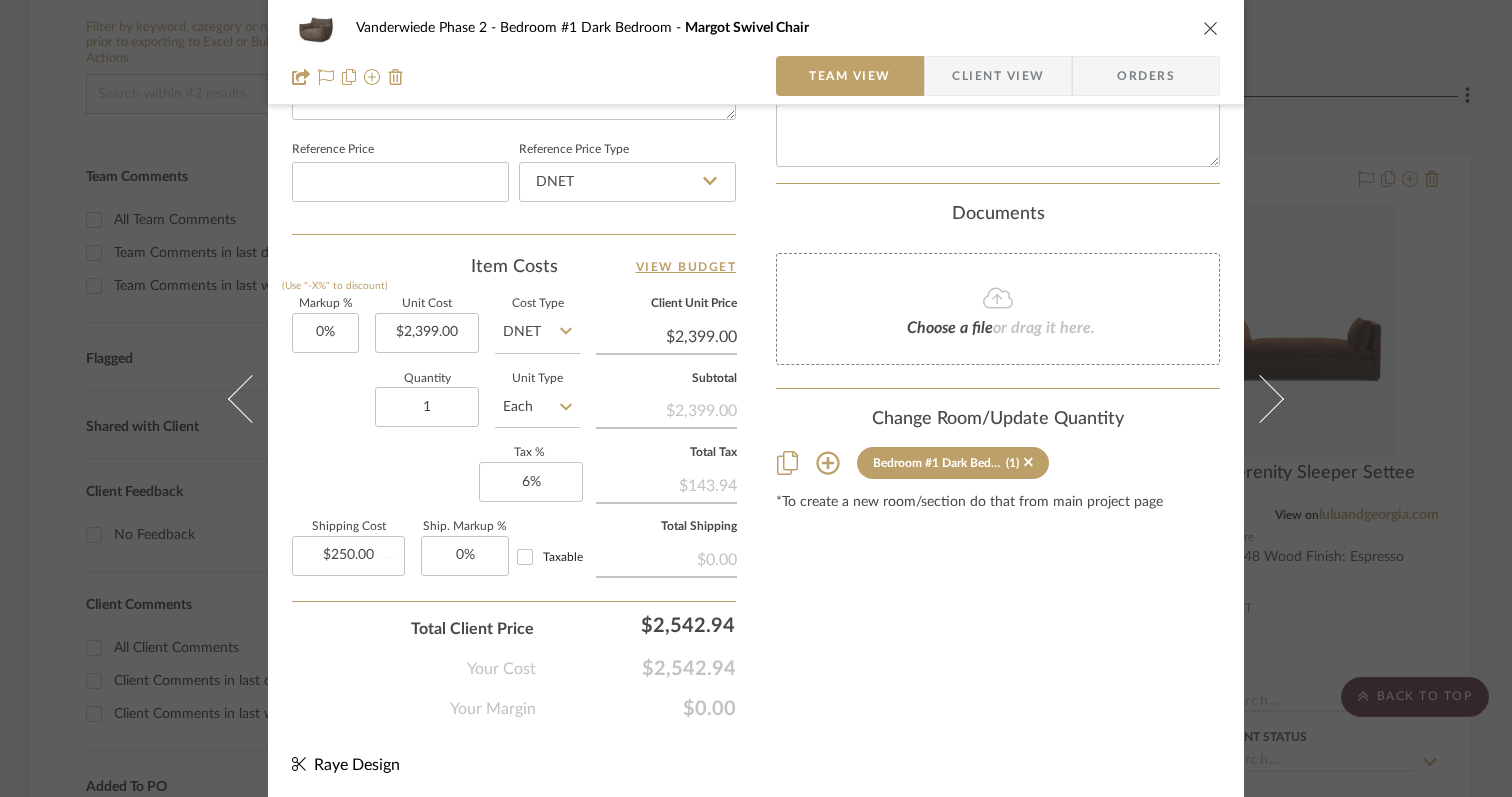 click on "Total Client Price  $2,542.94" 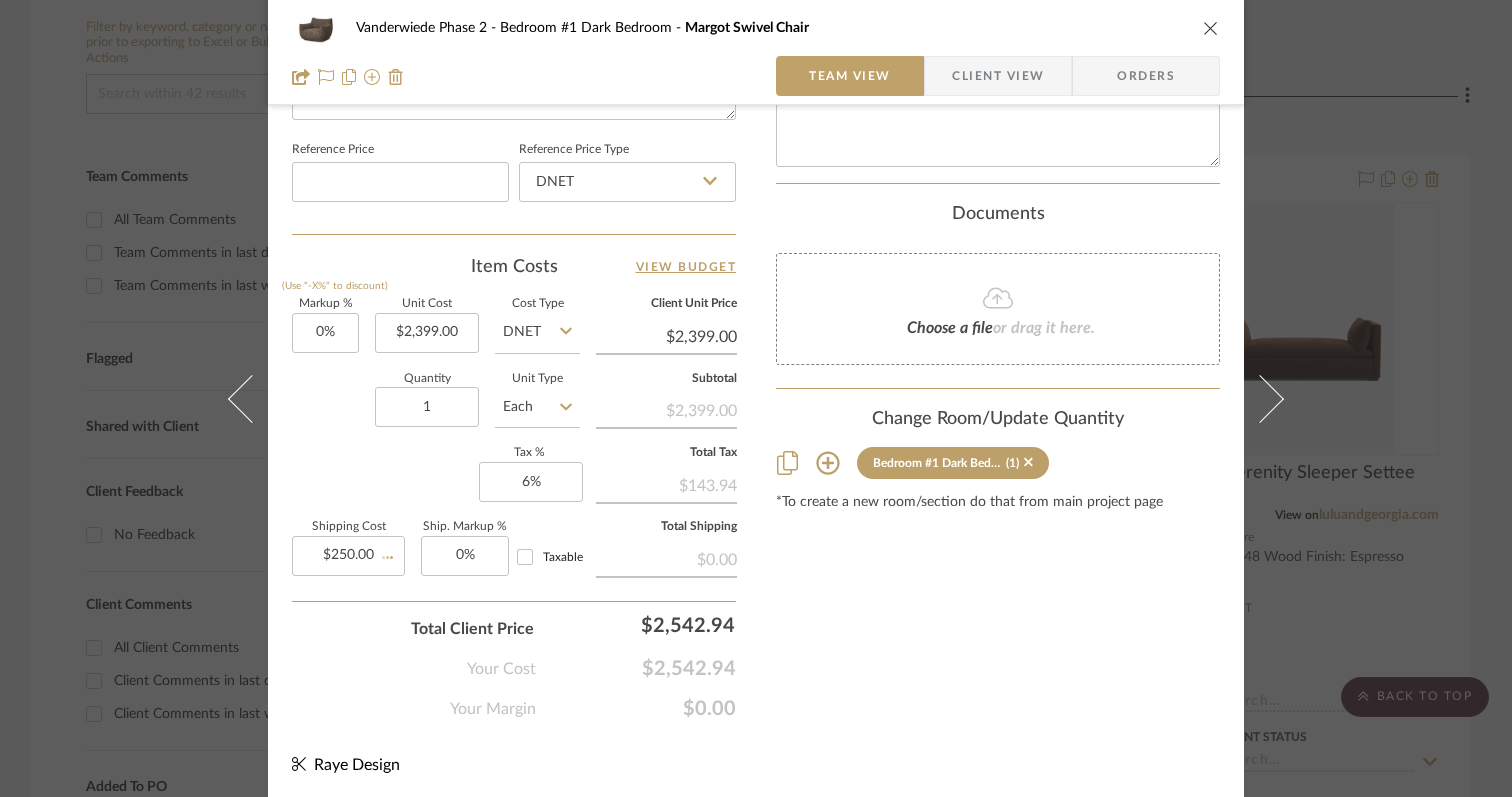 type 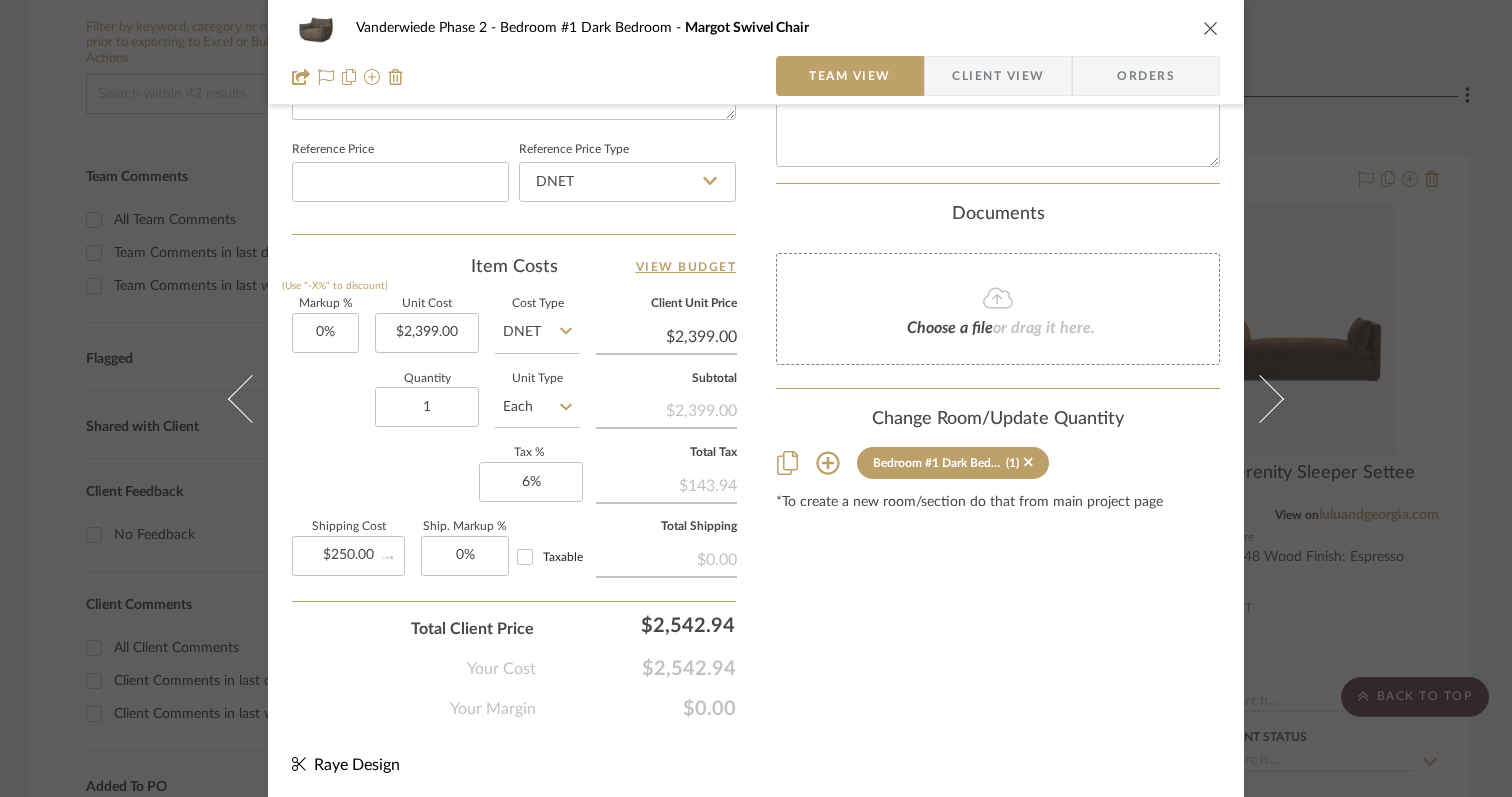 type 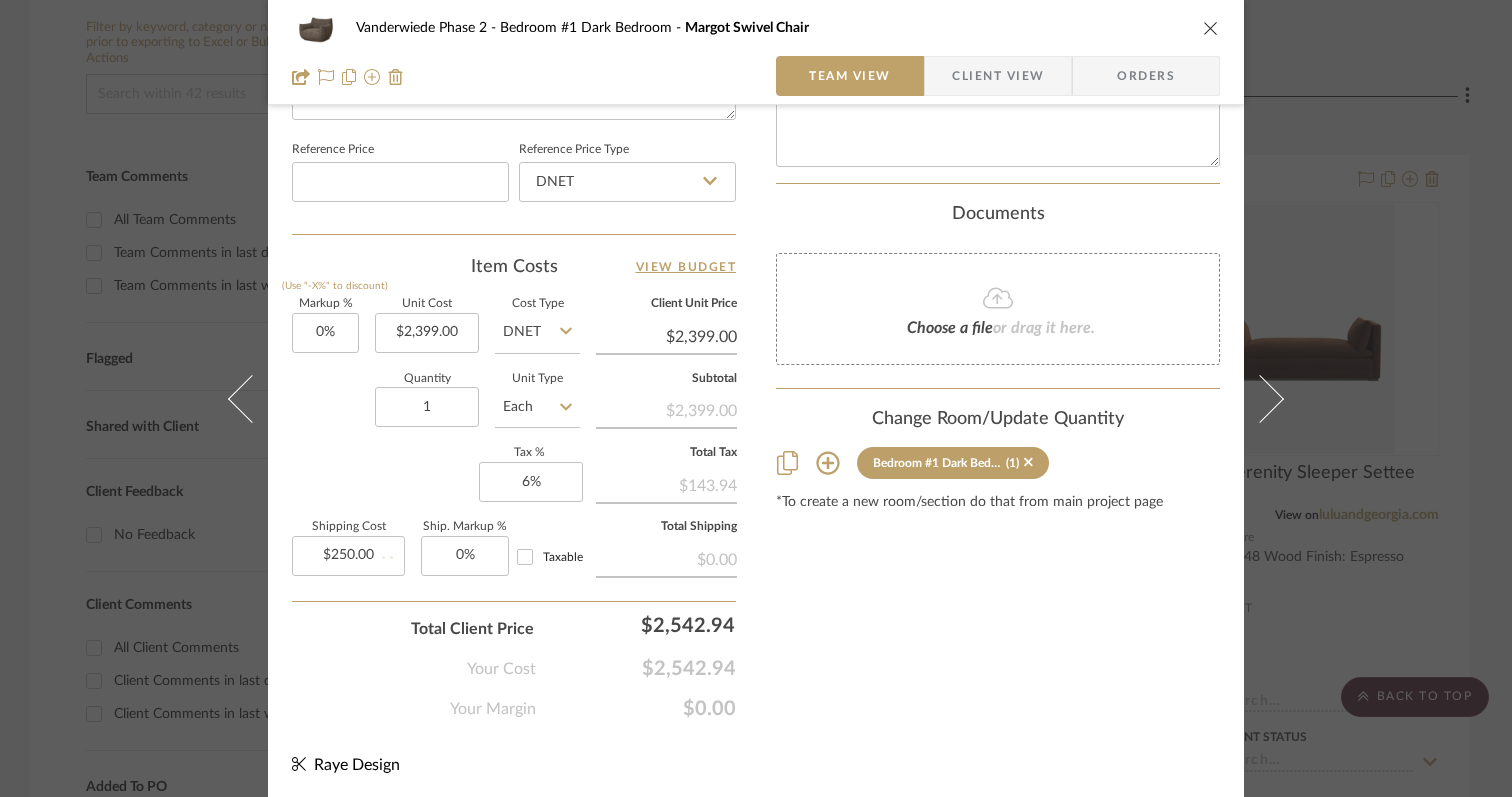 type 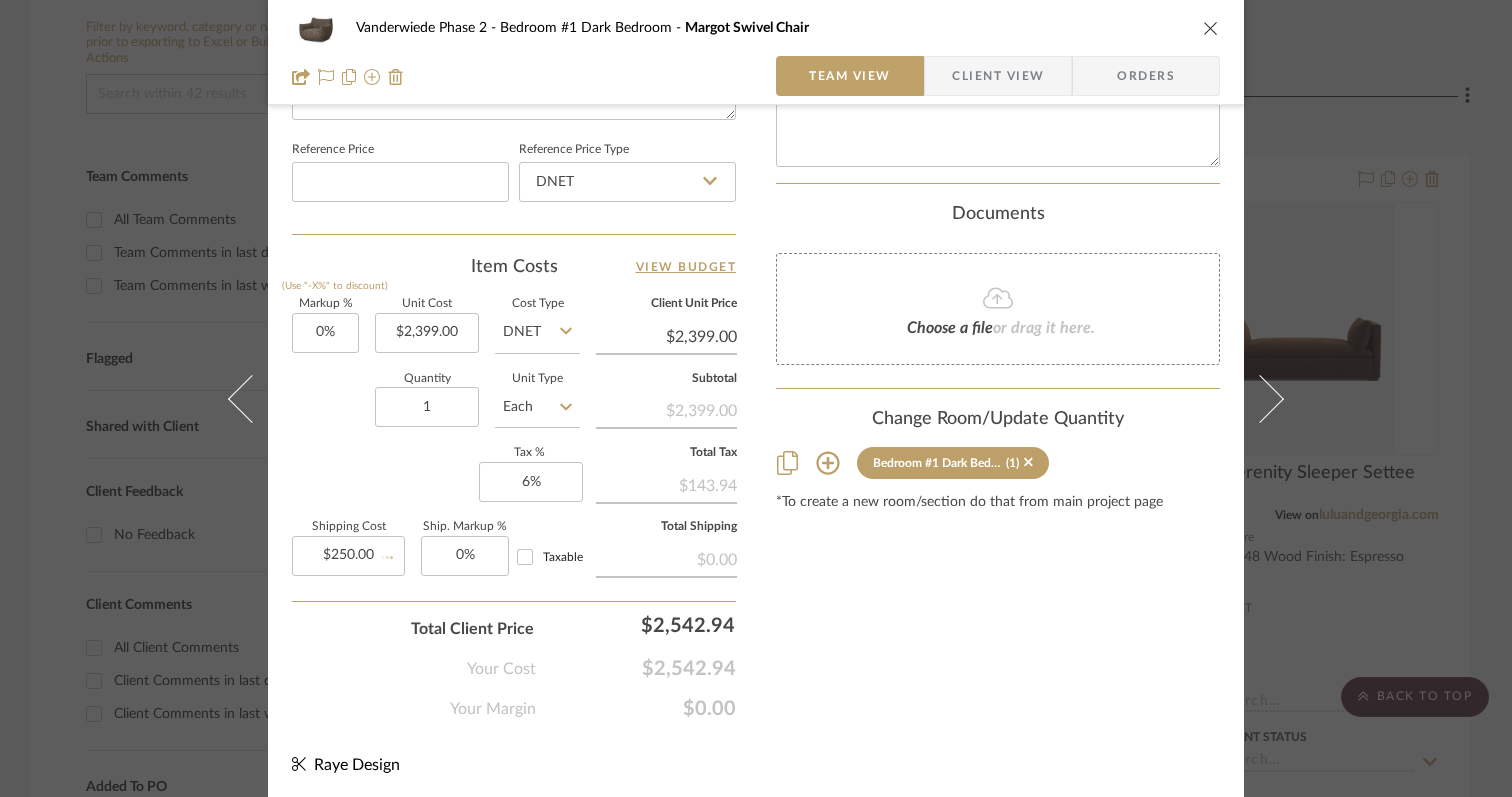 type 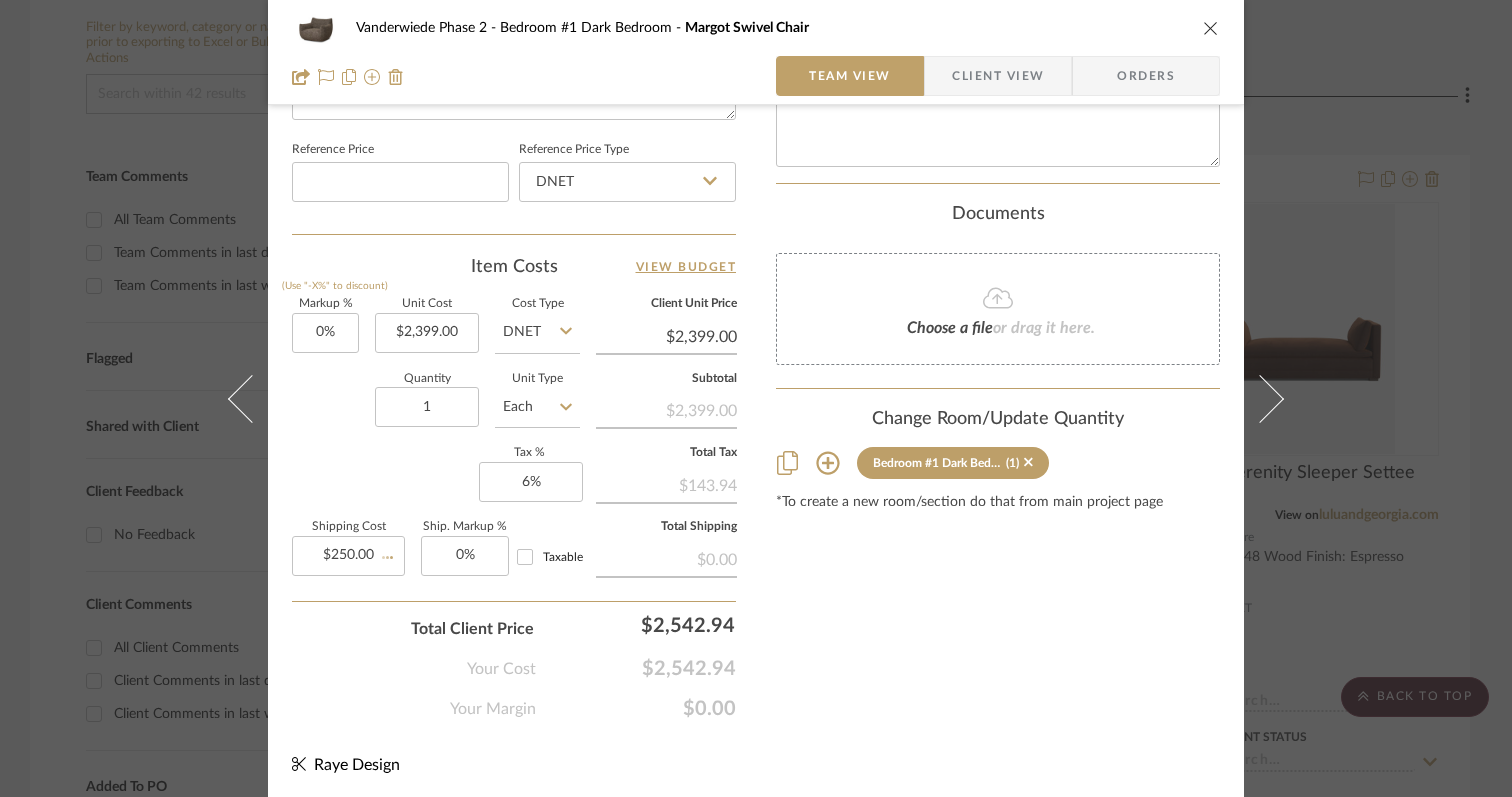 type 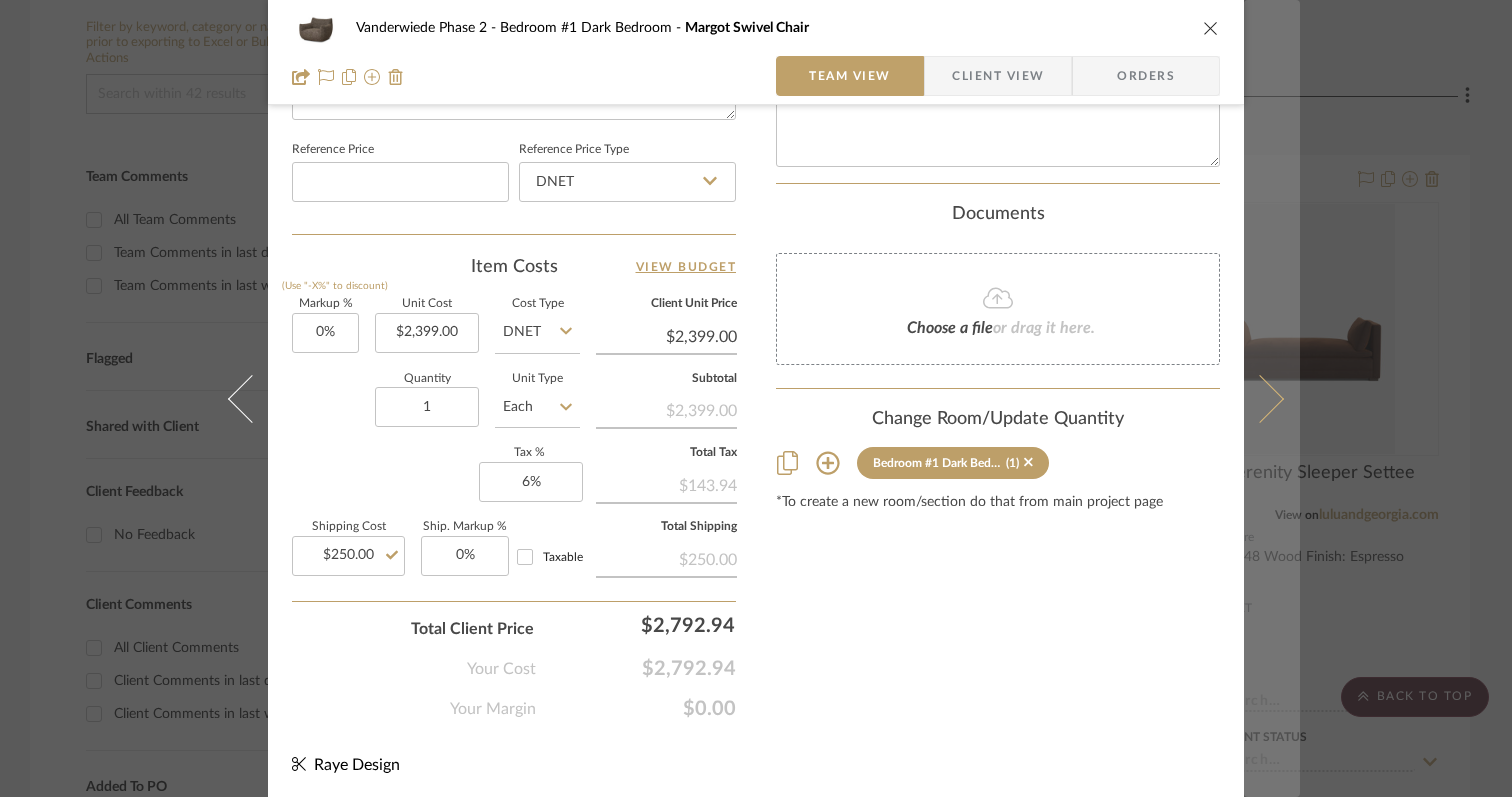 click at bounding box center [1272, 398] 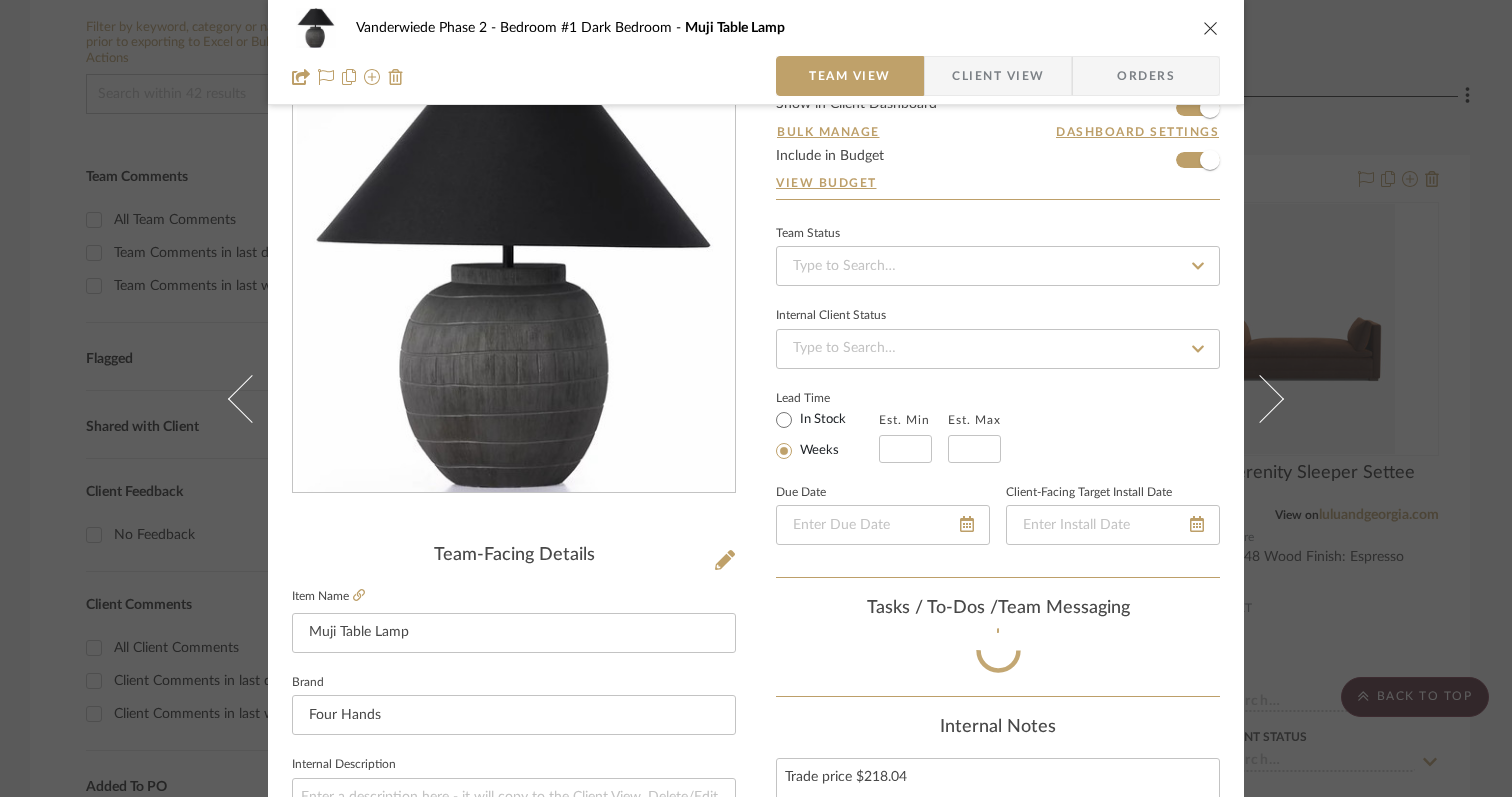 scroll, scrollTop: 1061, scrollLeft: 0, axis: vertical 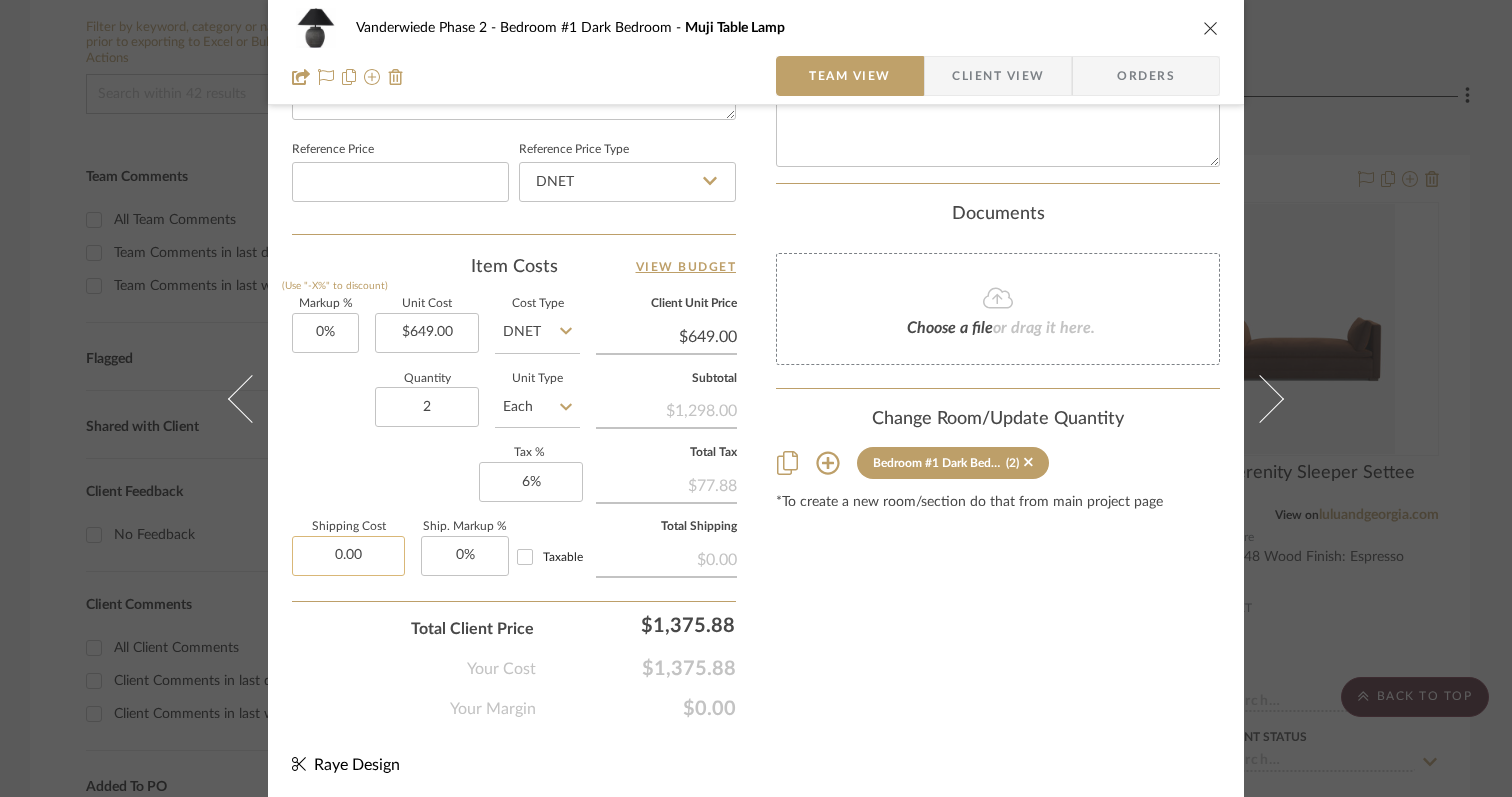 click on "0.00" 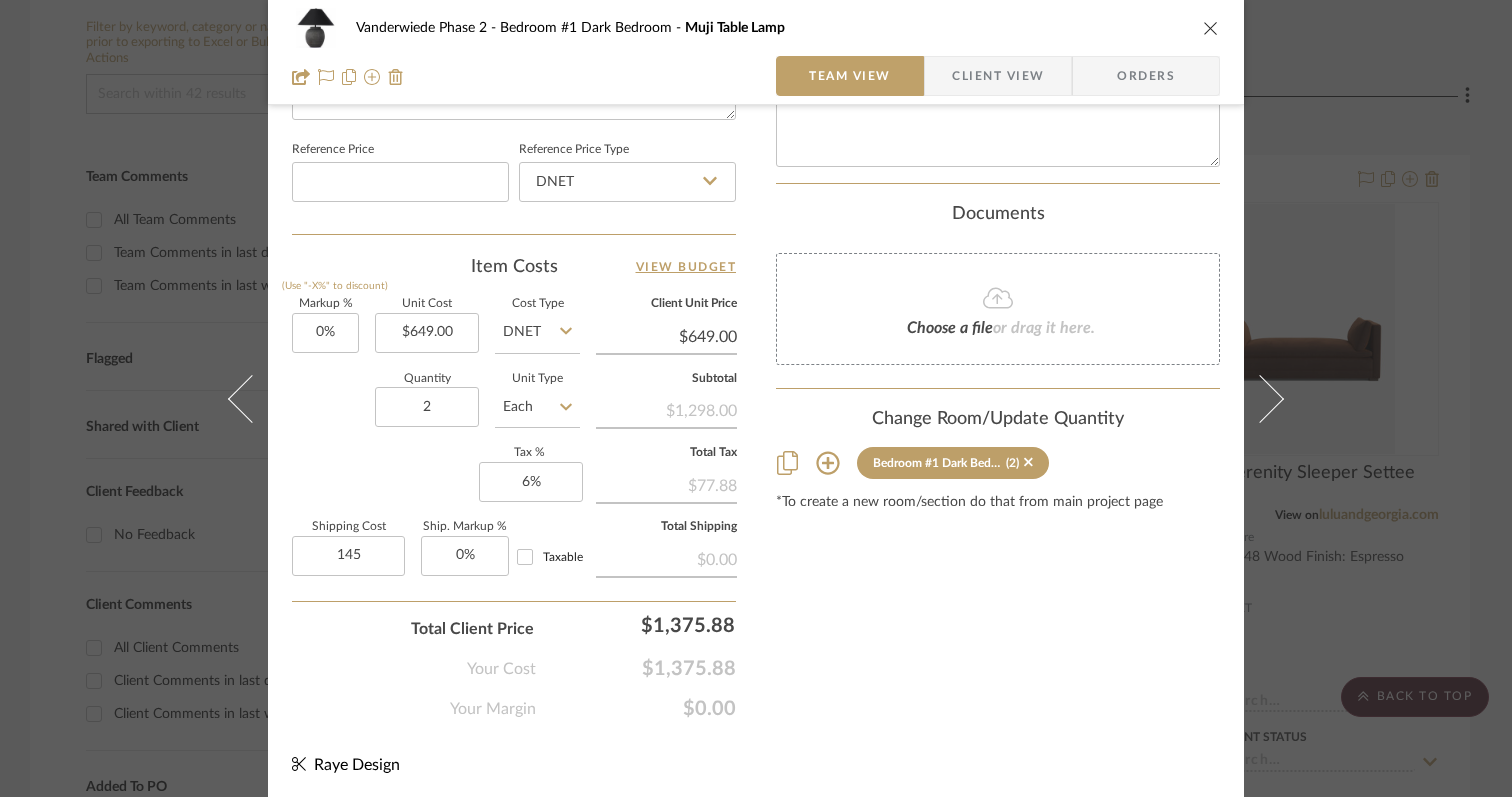 type on "$145.00" 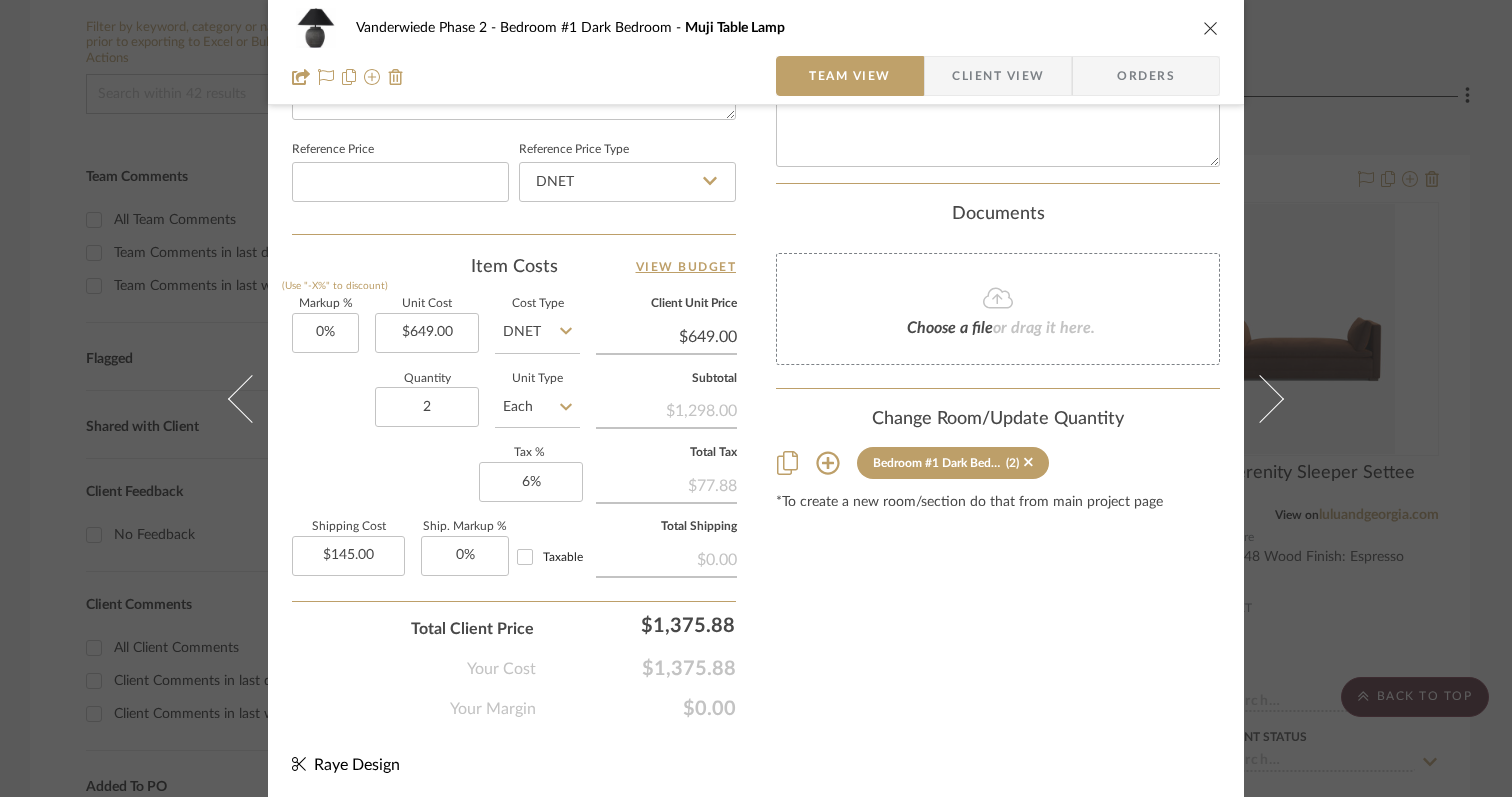 click on "Total Client Price  $1,375.88" 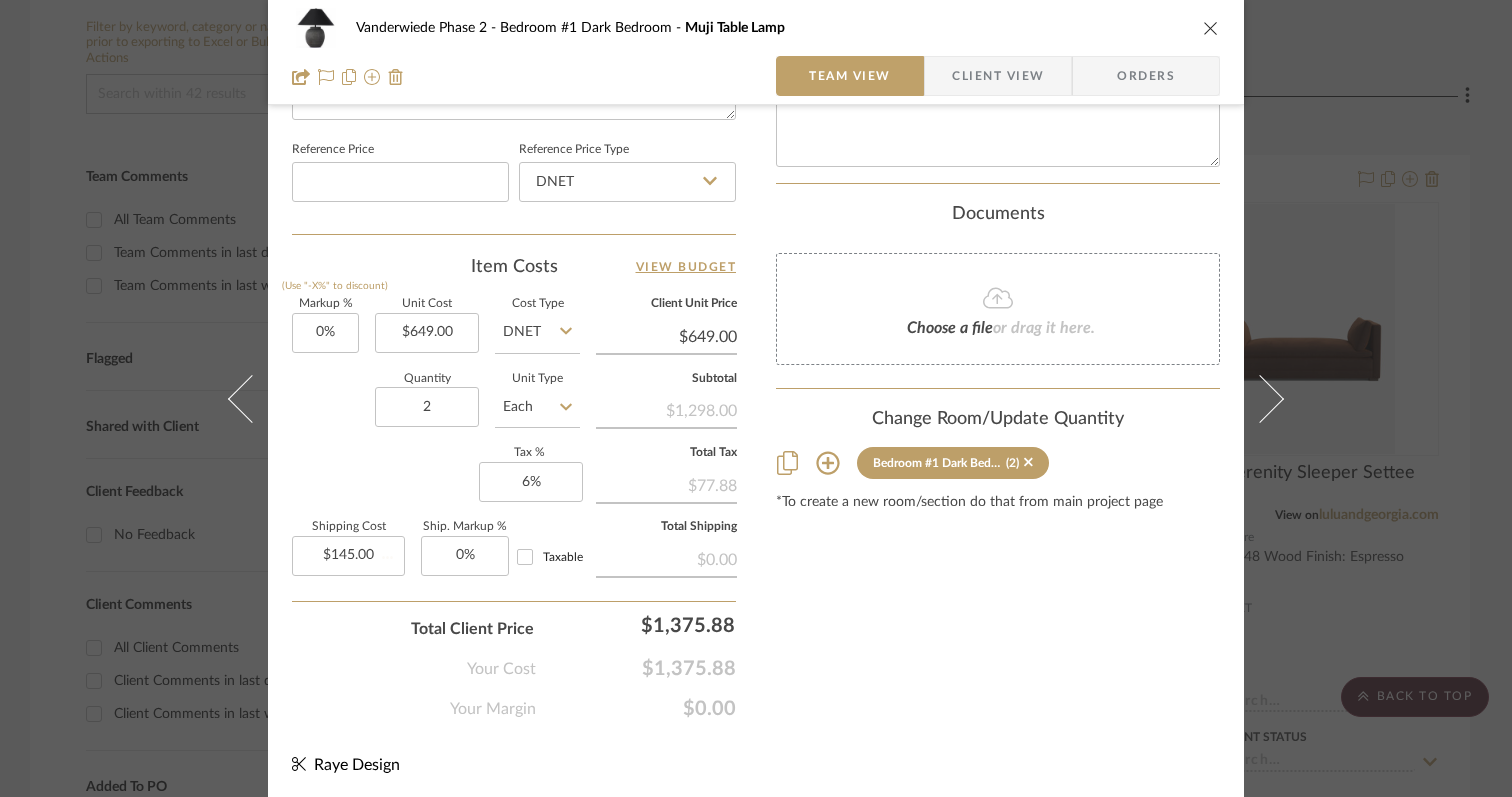 type 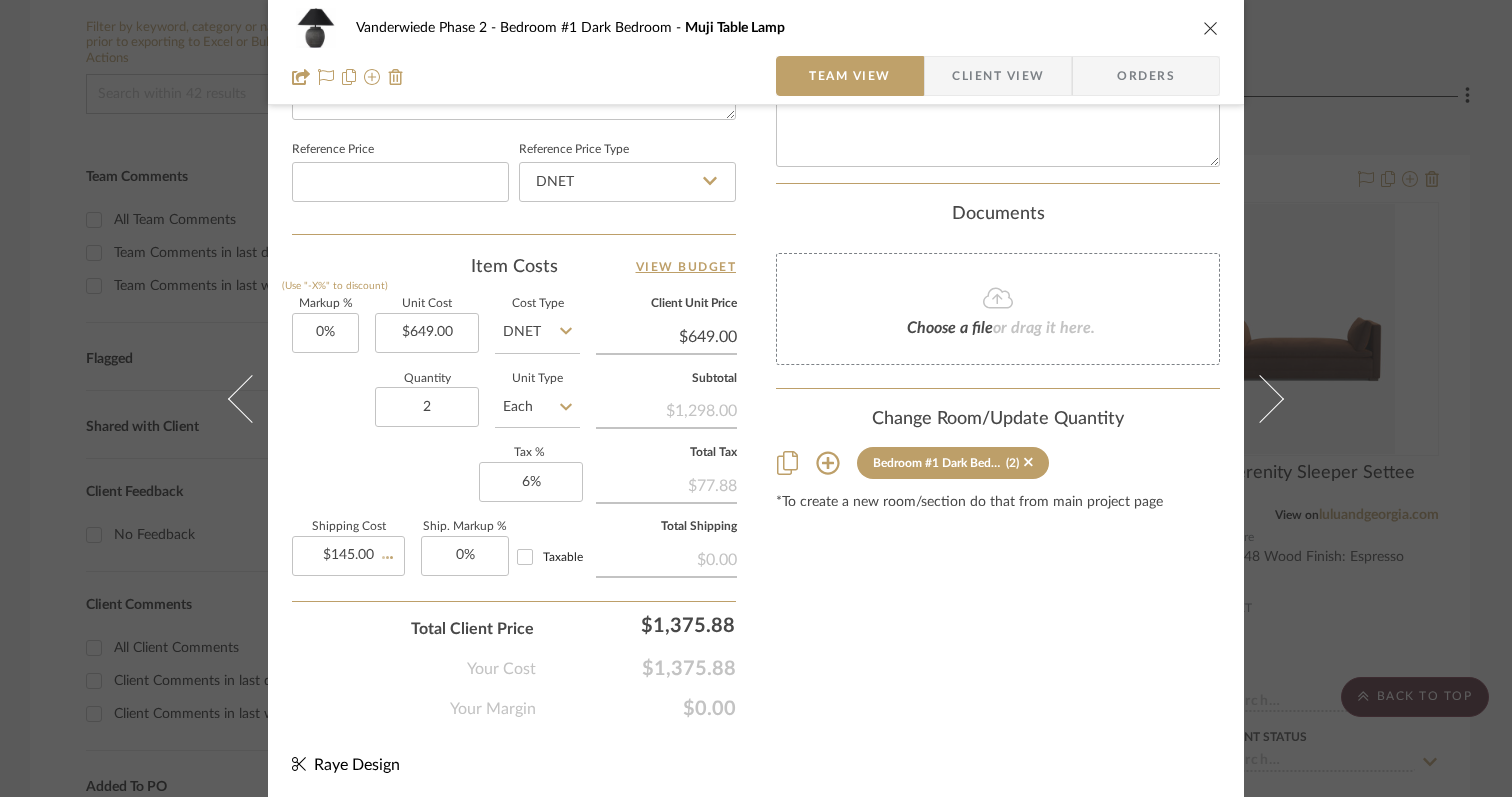 type 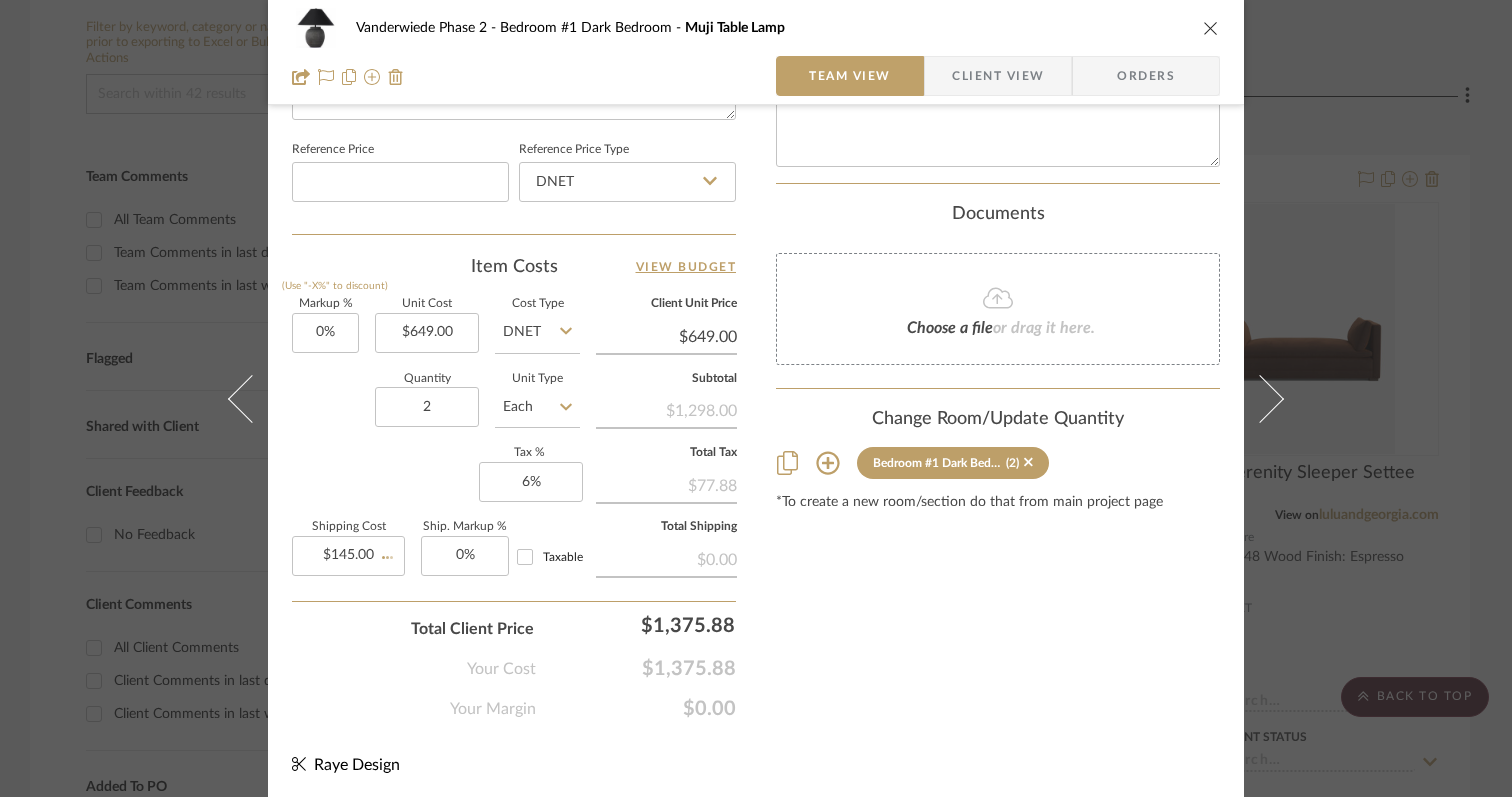 type 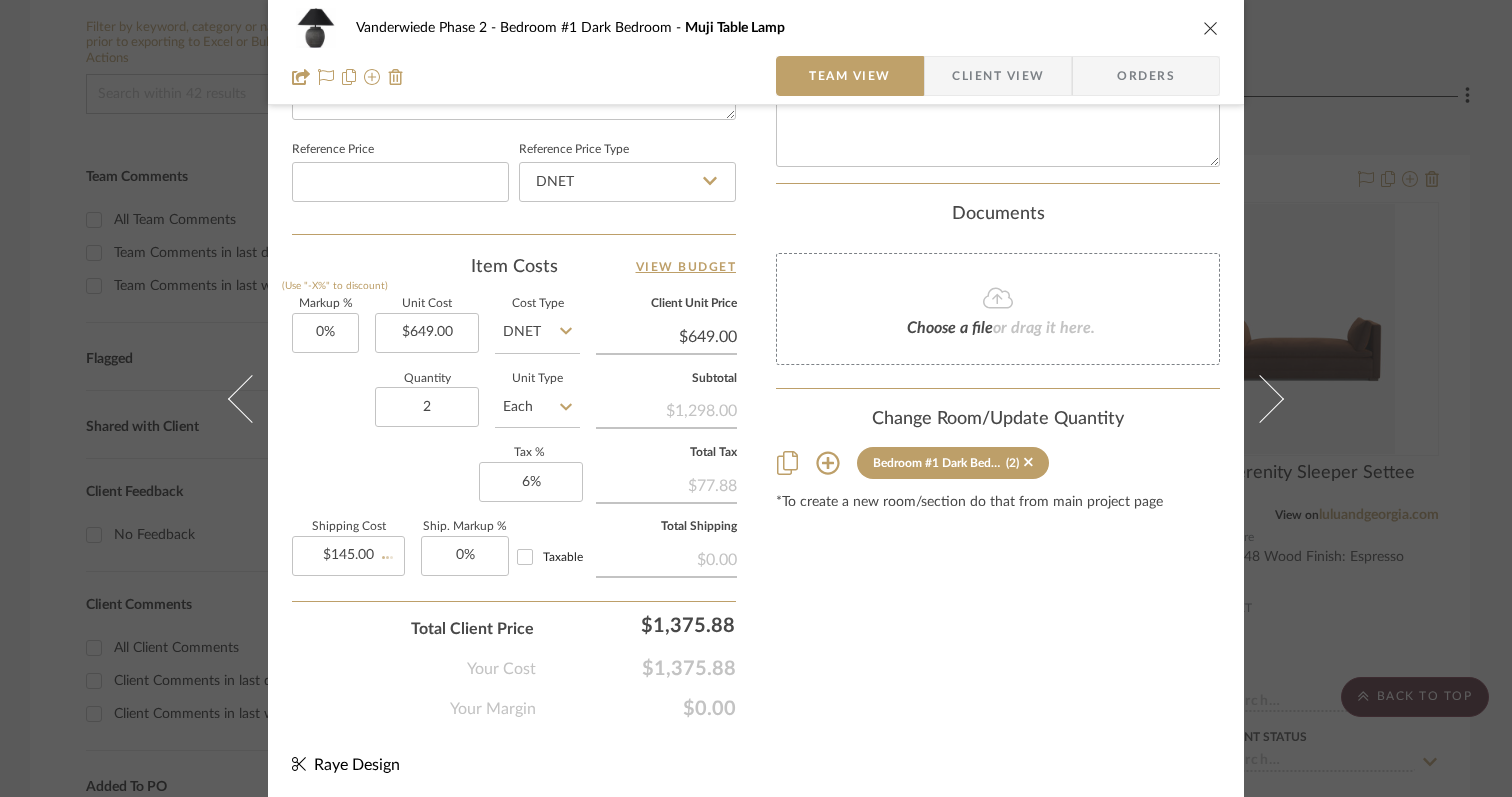 type 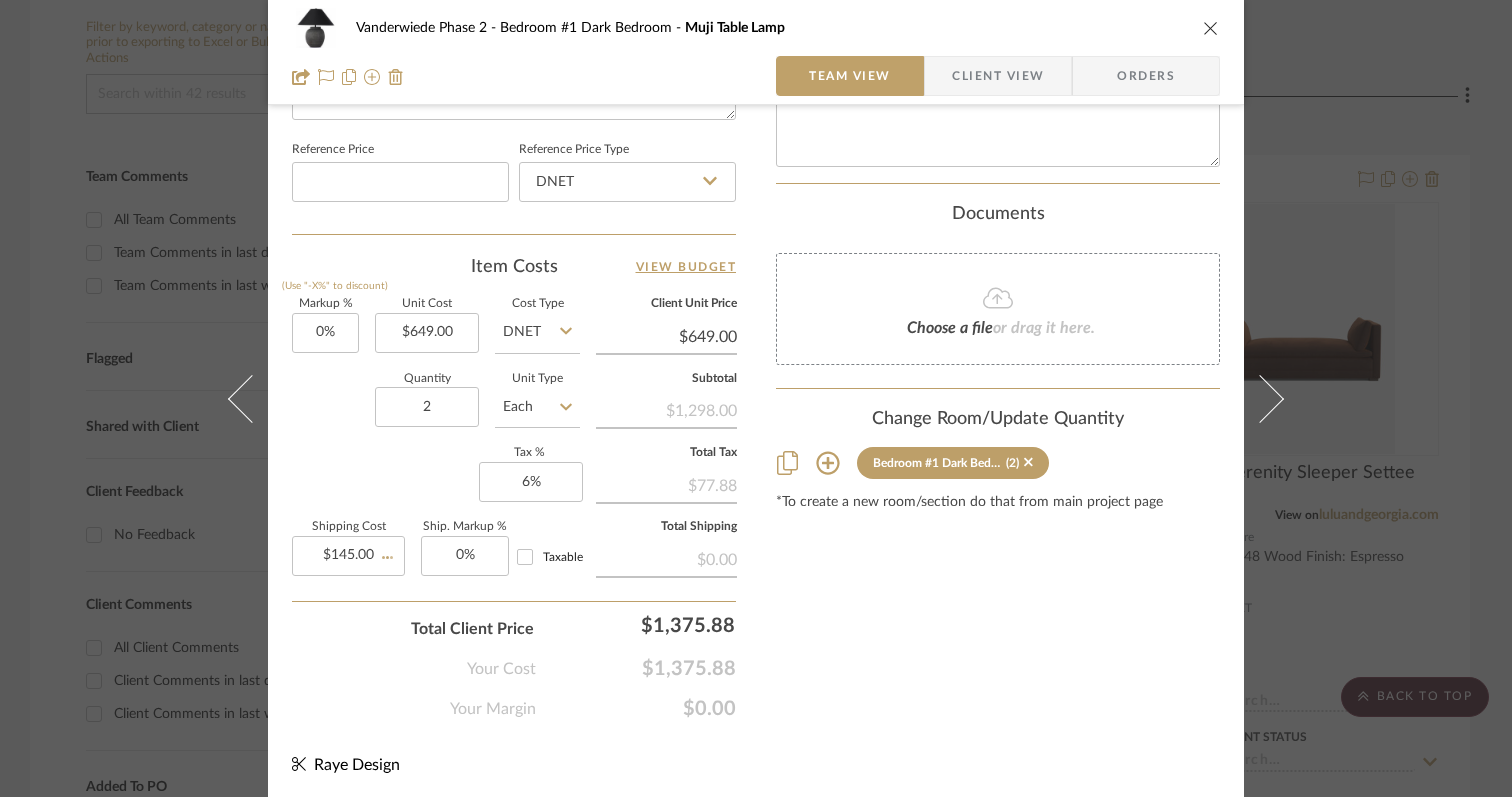type 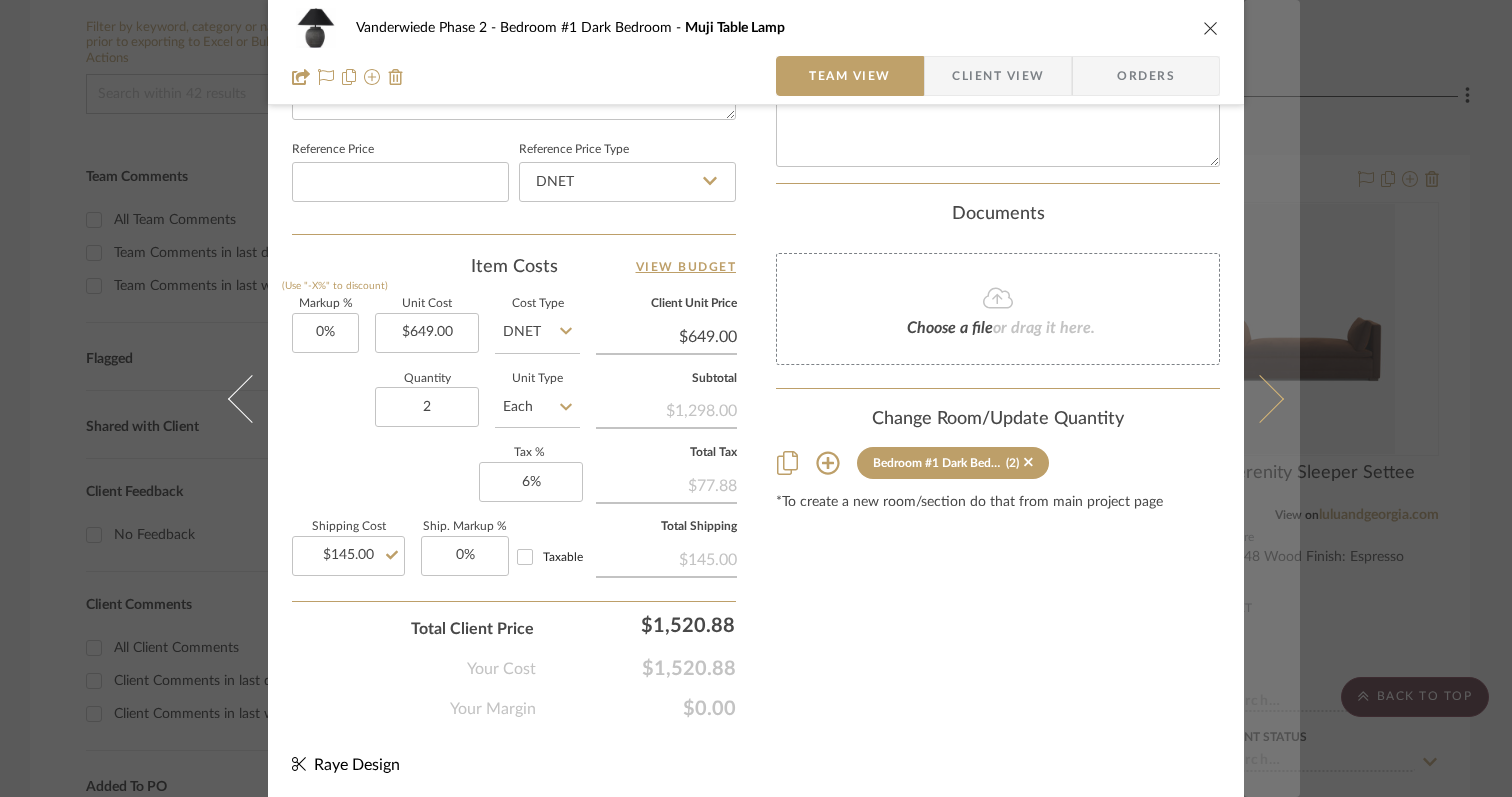 click at bounding box center (1260, 398) 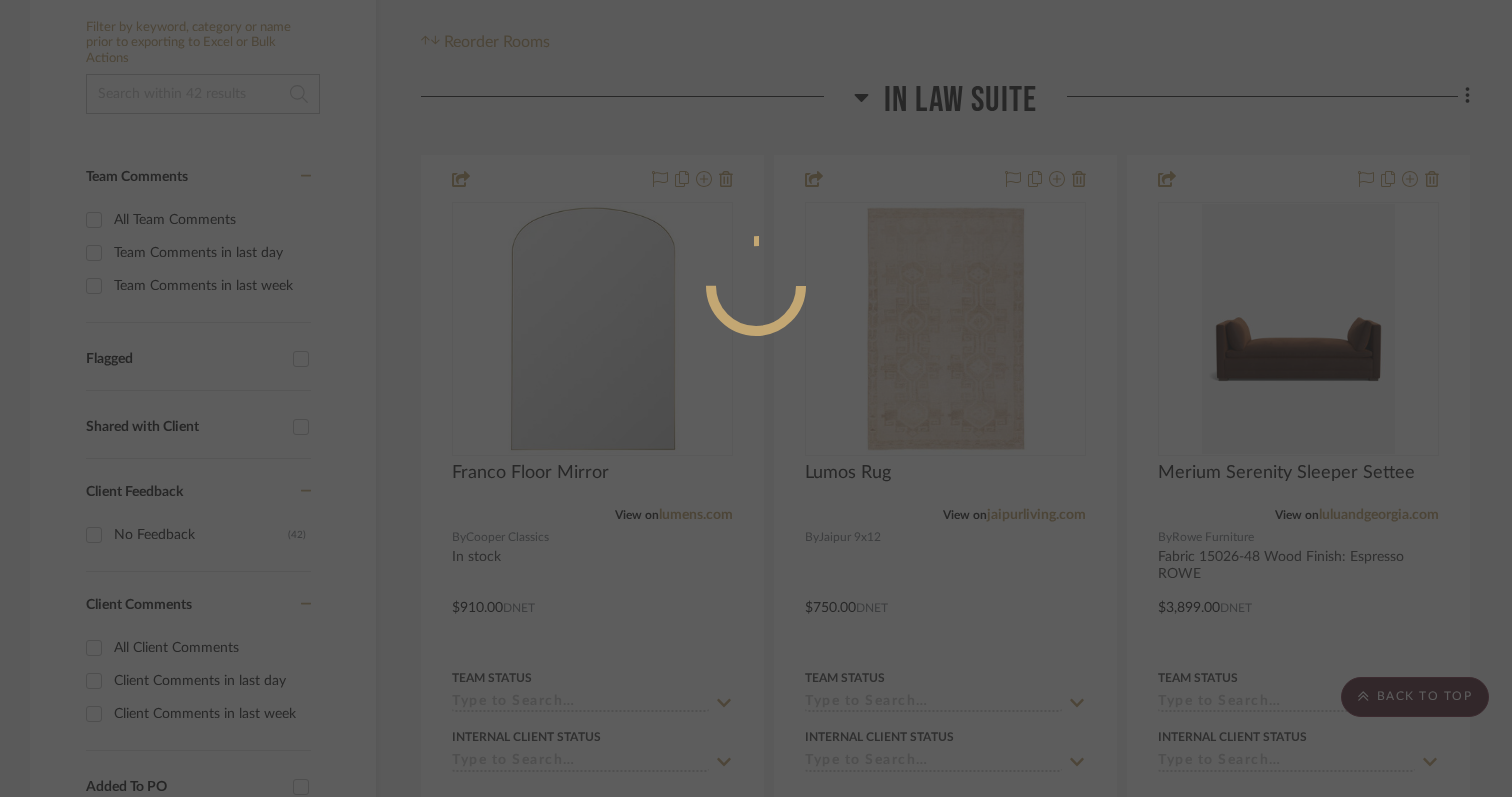 scroll, scrollTop: 1061, scrollLeft: 0, axis: vertical 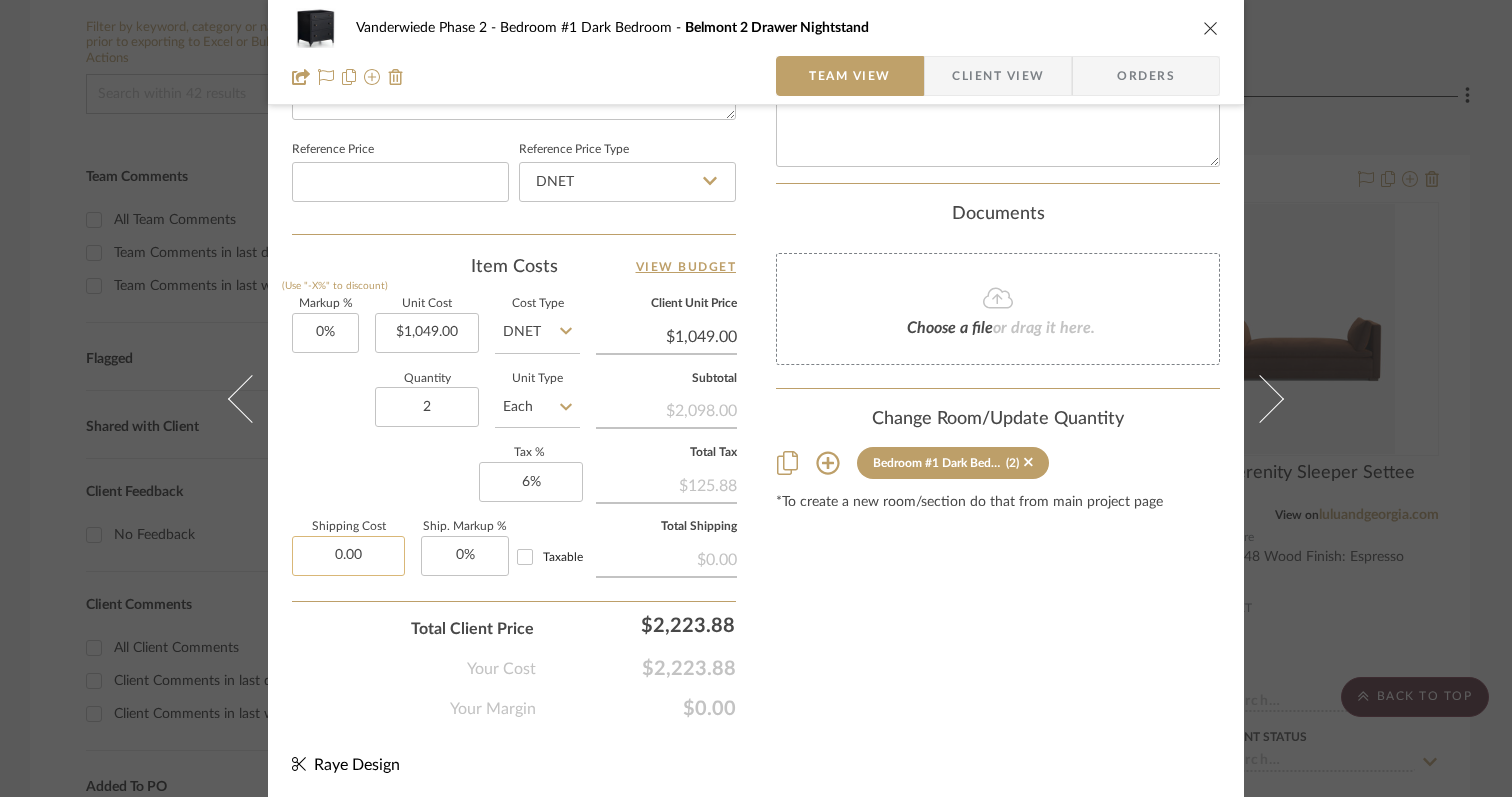 click on "0.00" 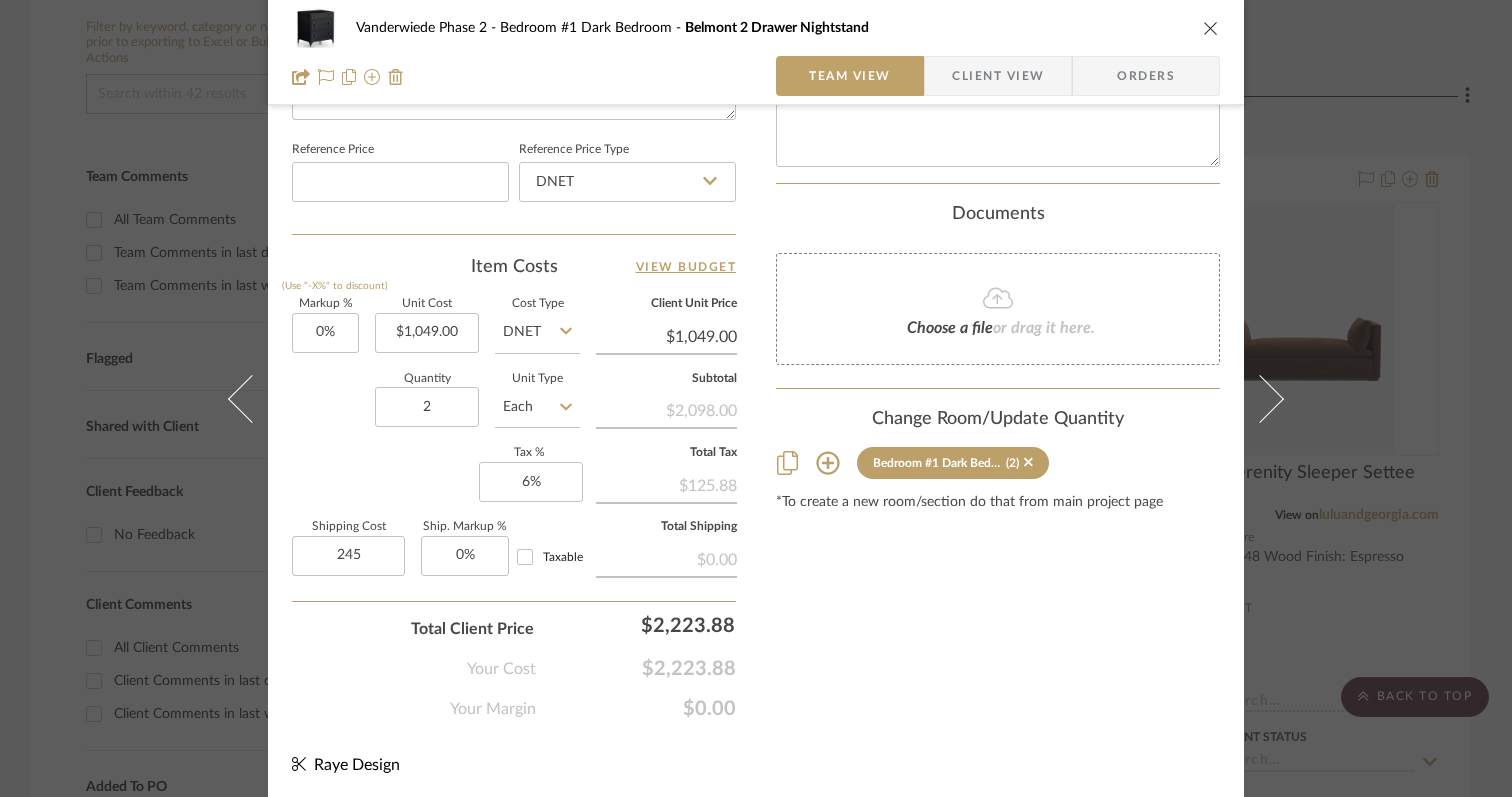 type on "$245.00" 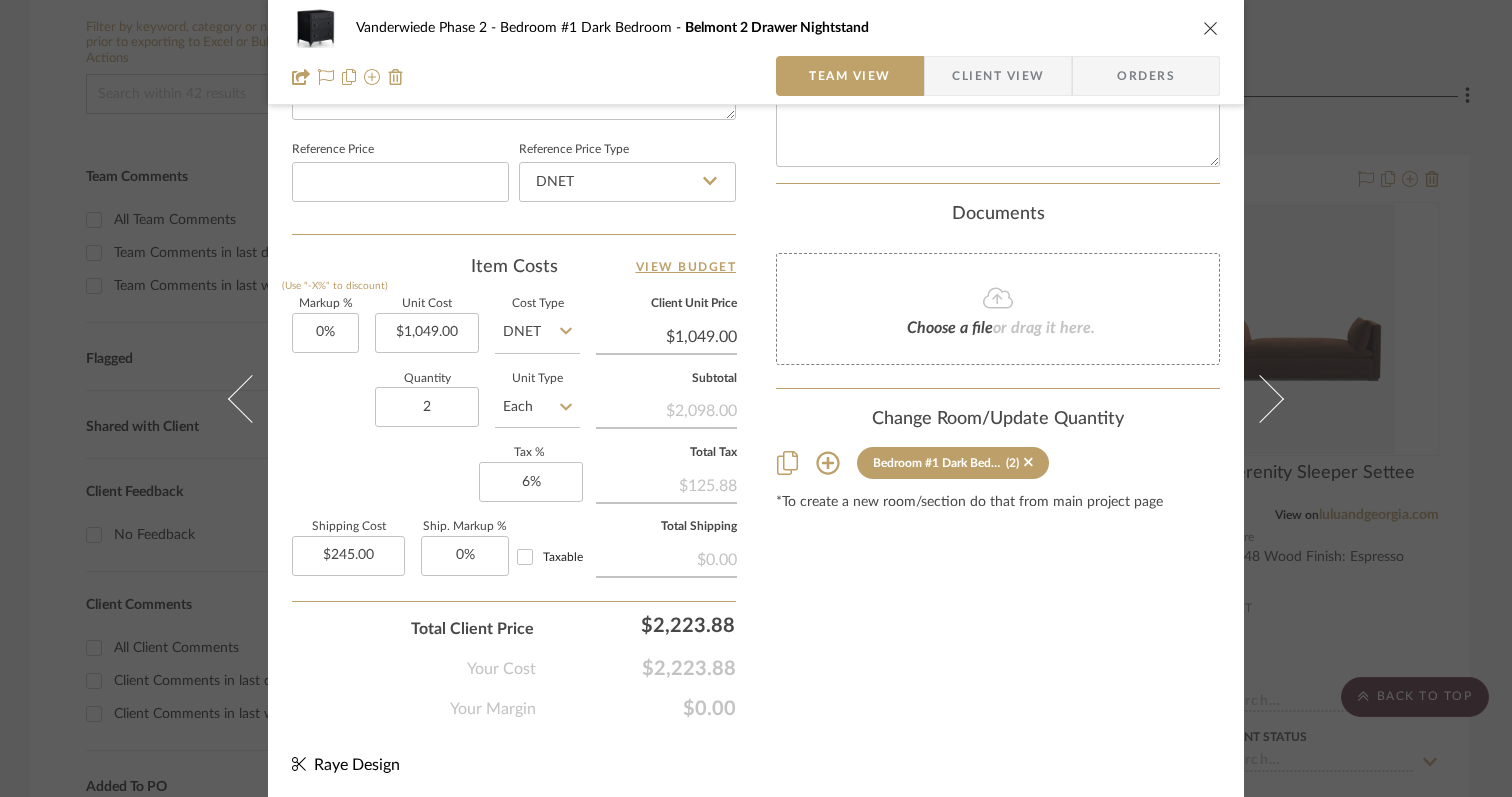 click on "Total Client Price  $2,223.88" 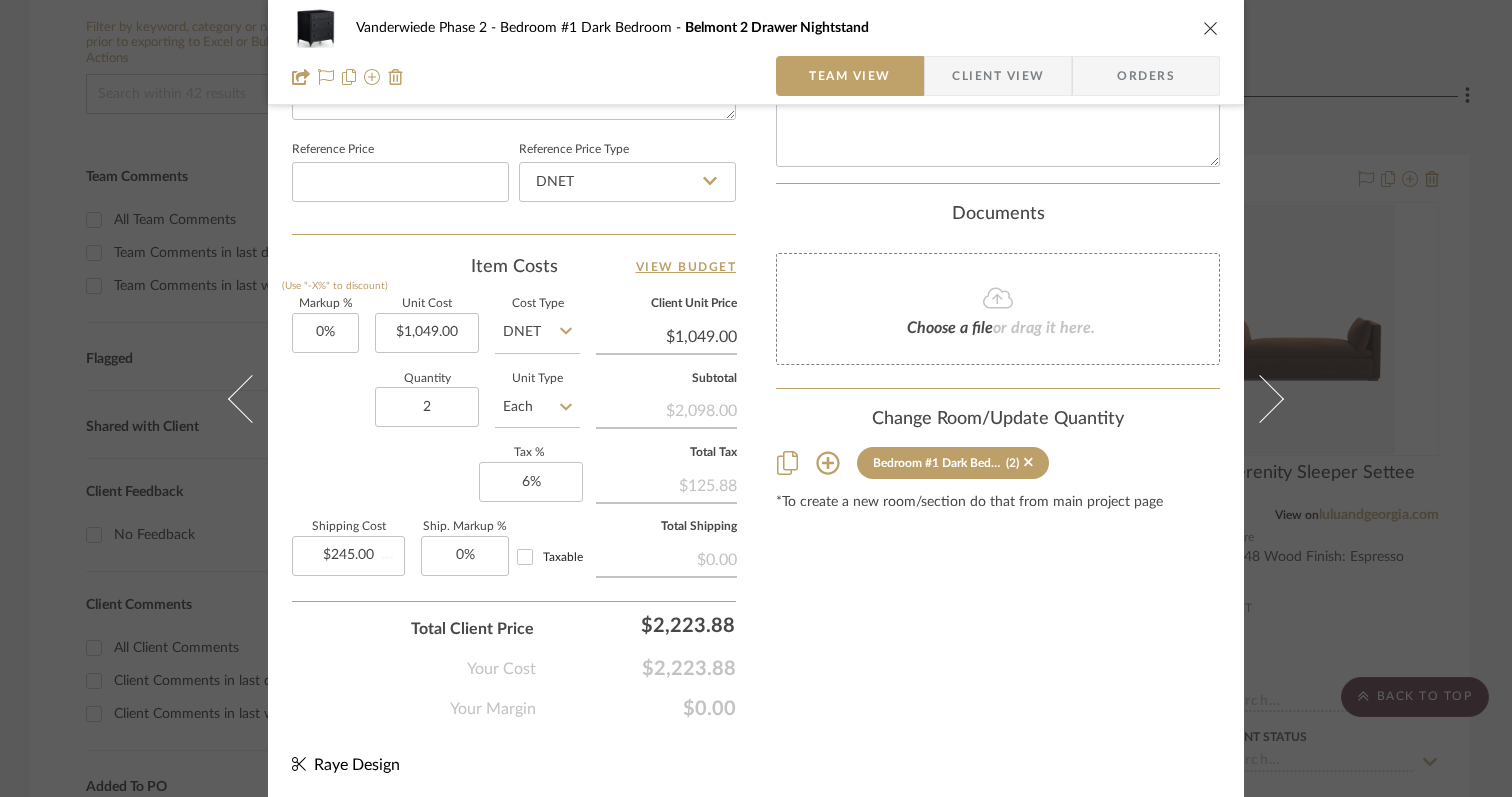 type 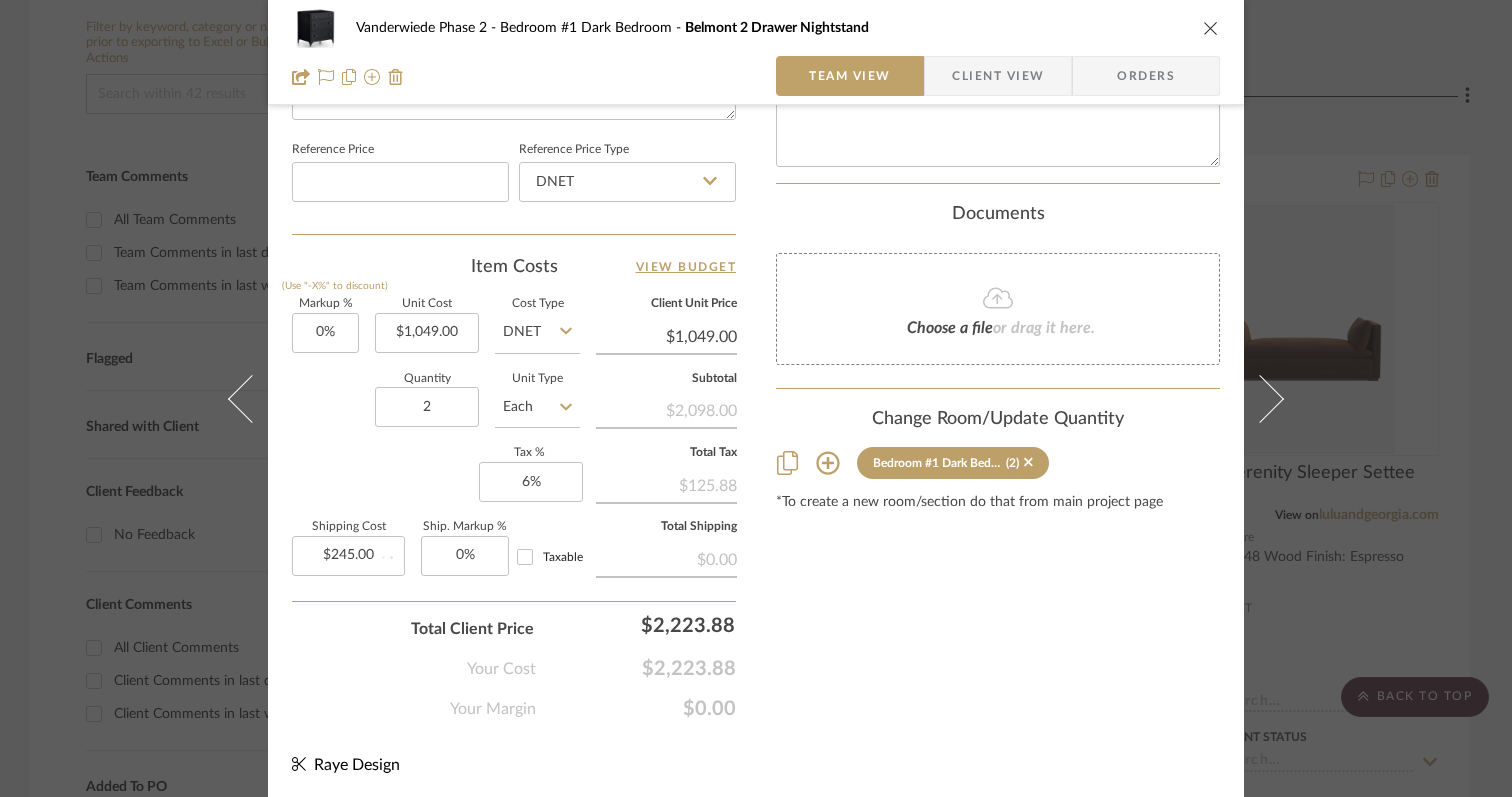 type 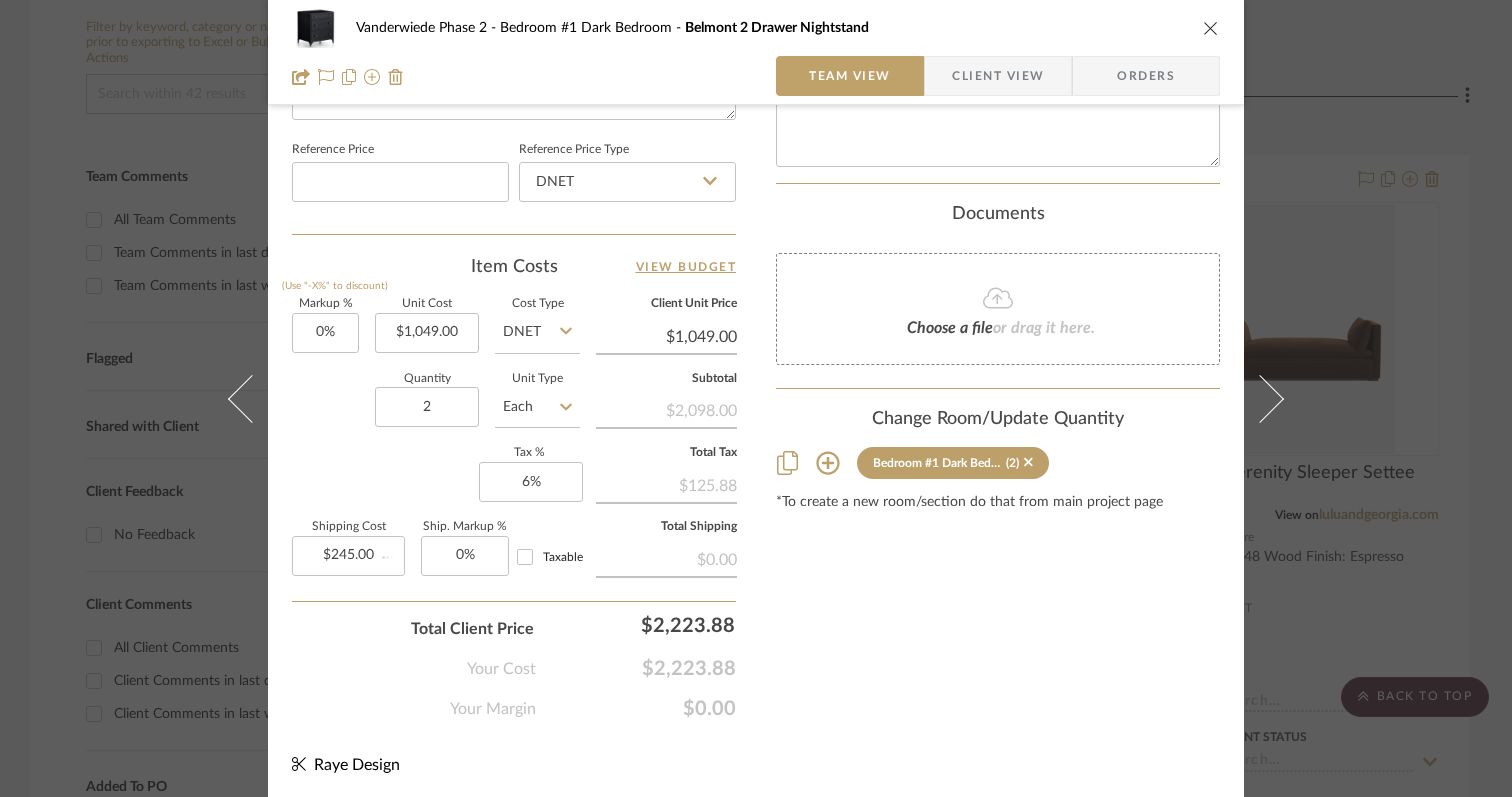 type 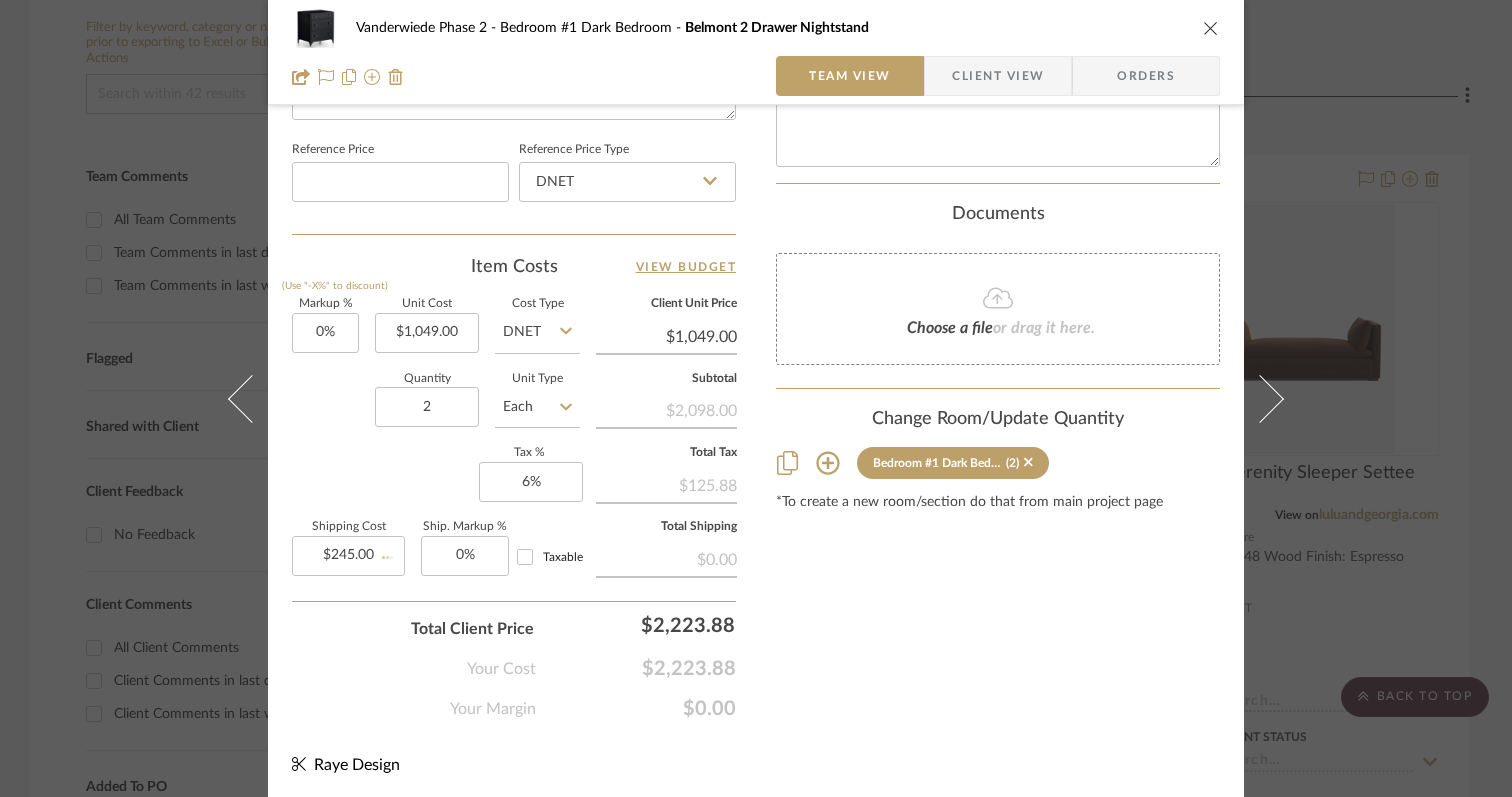 type 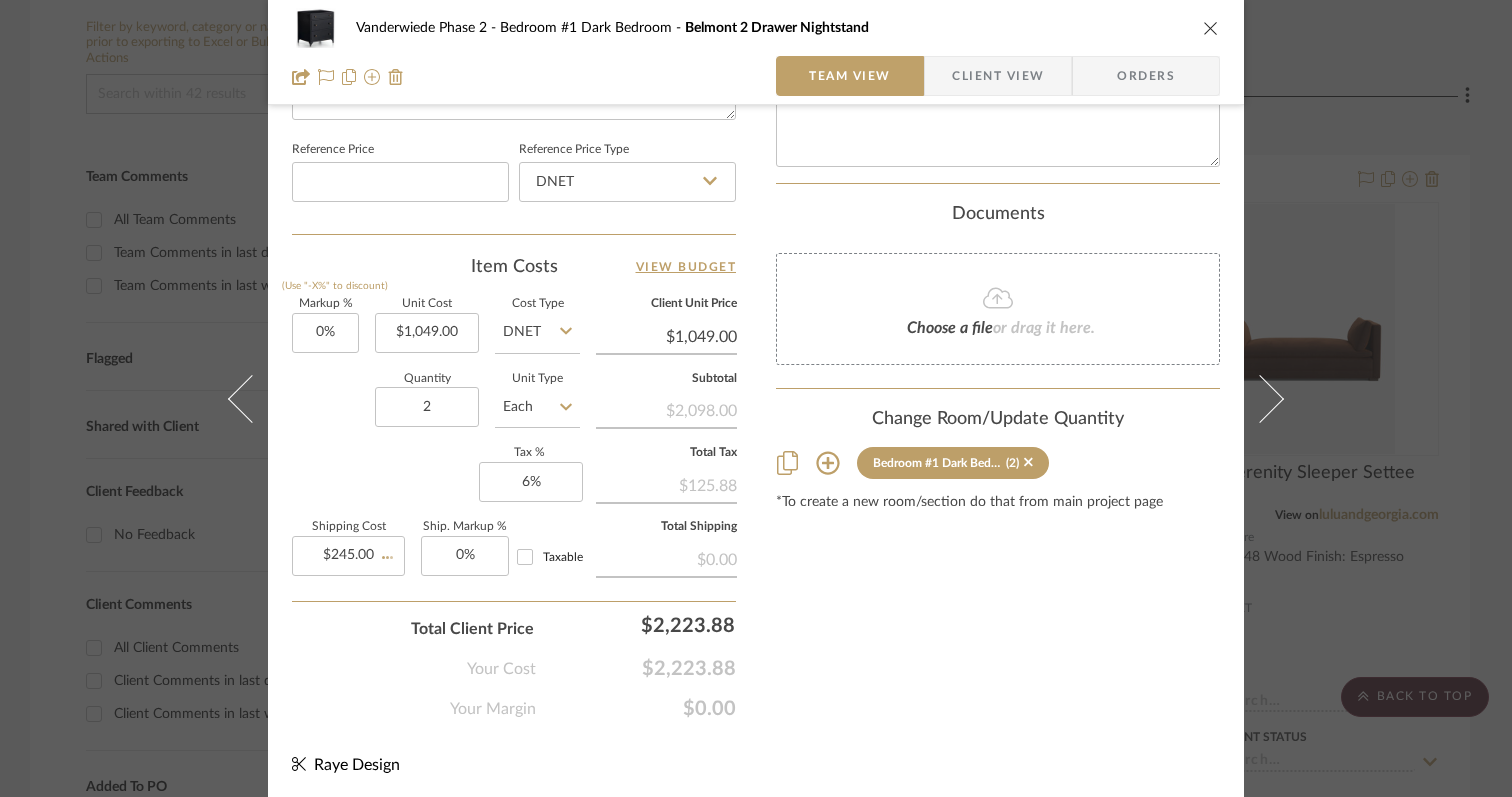 type 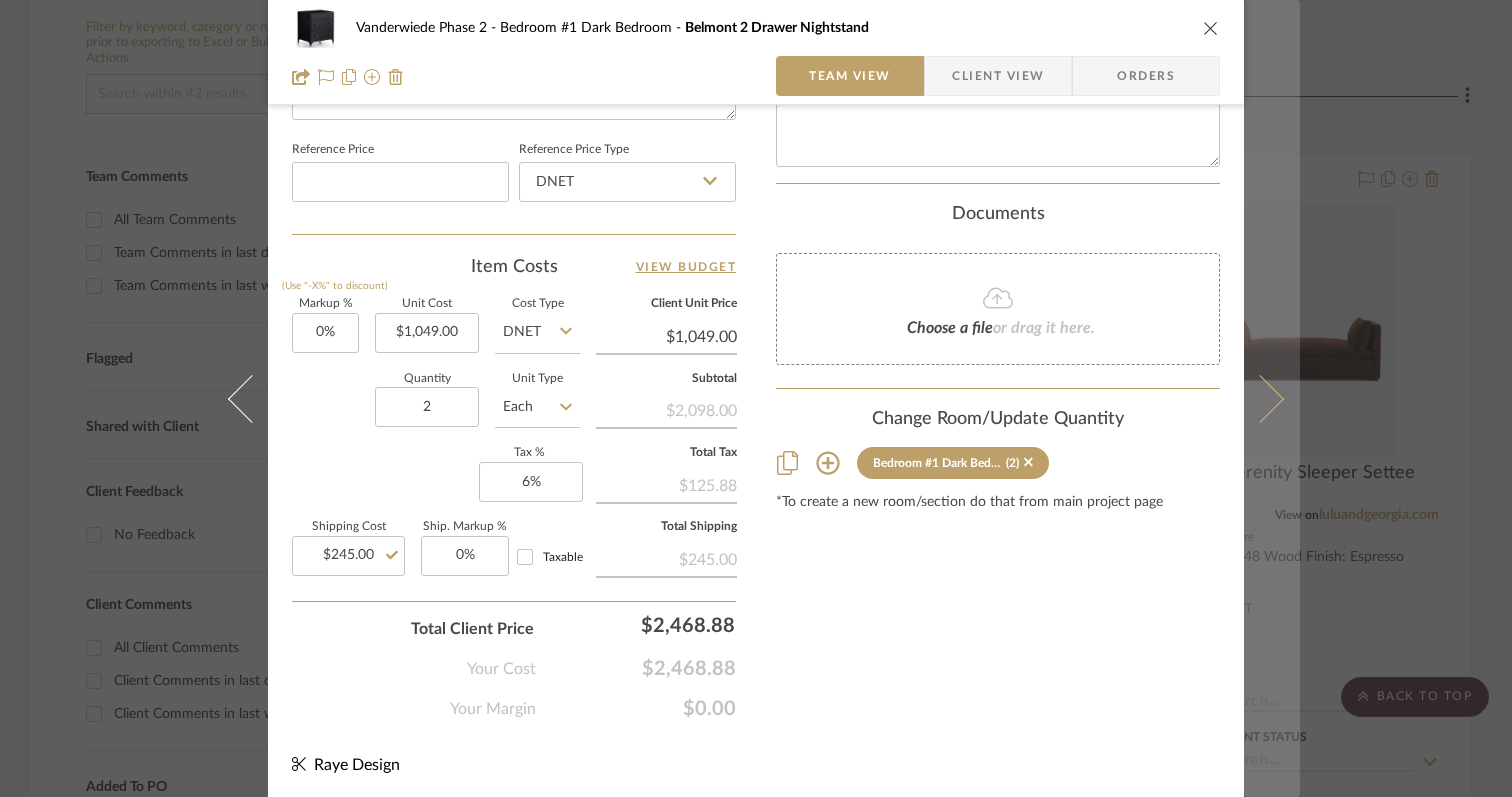 click at bounding box center [1272, 398] 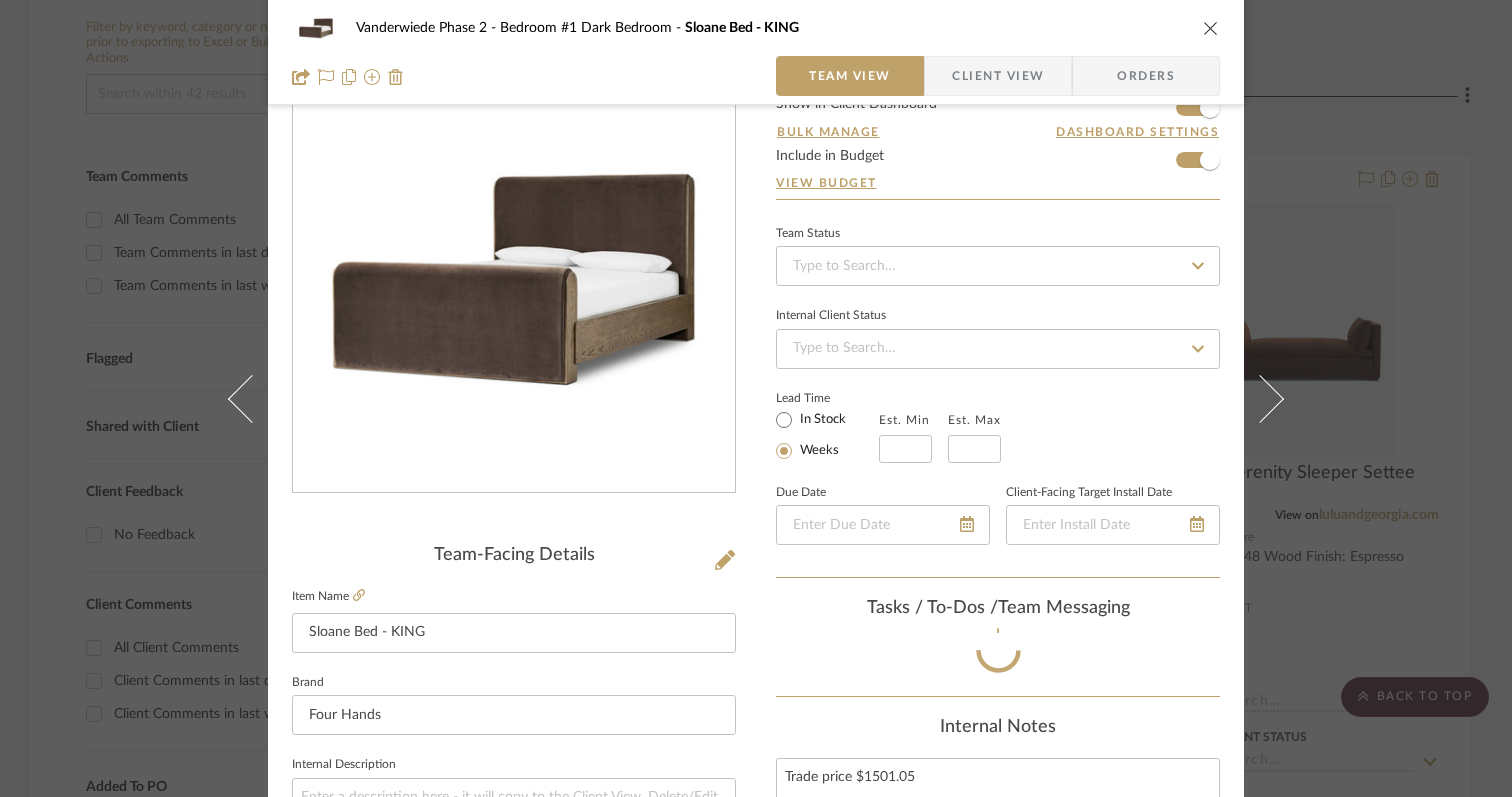 scroll, scrollTop: 1061, scrollLeft: 0, axis: vertical 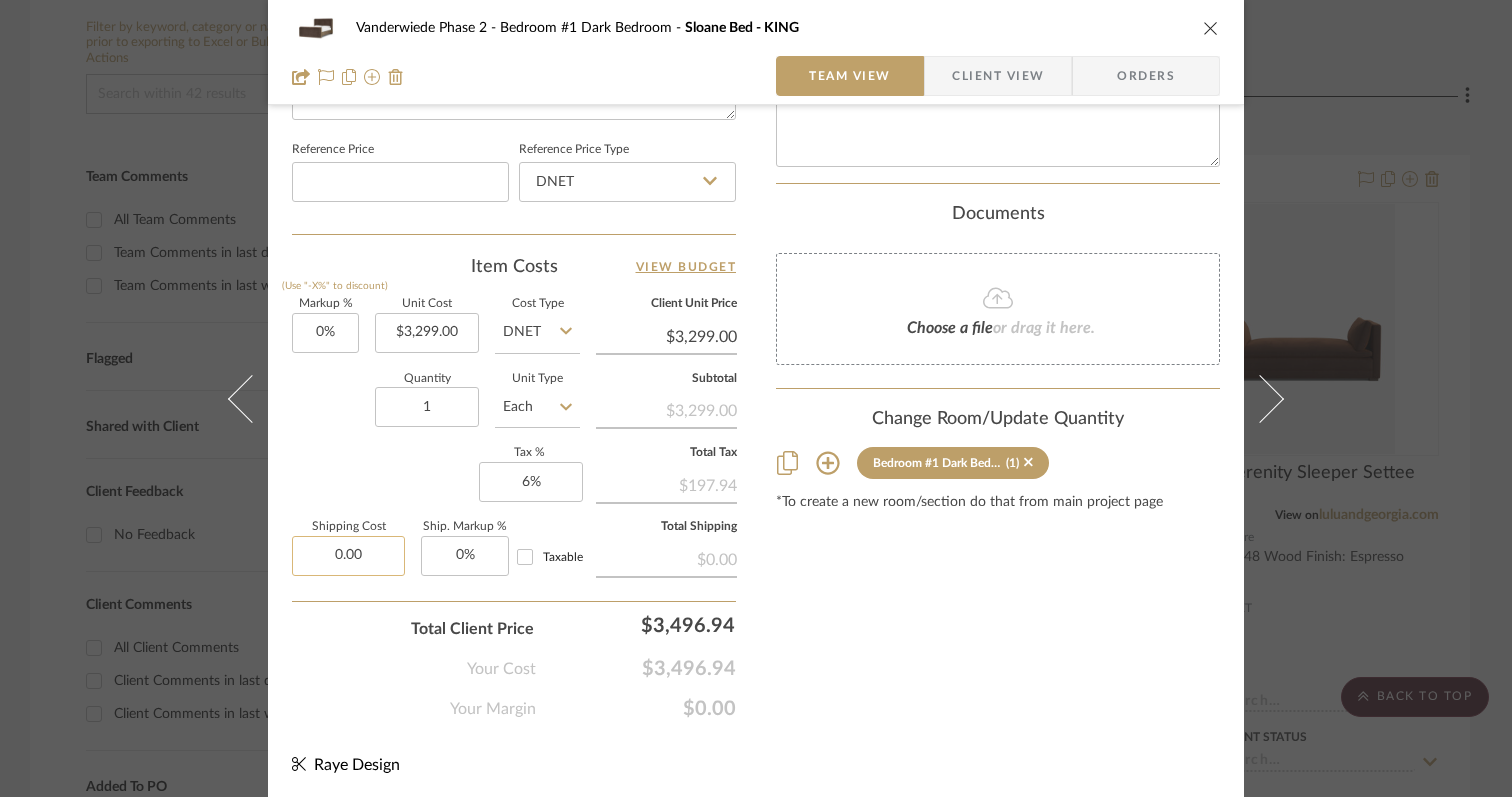 click on "0.00" 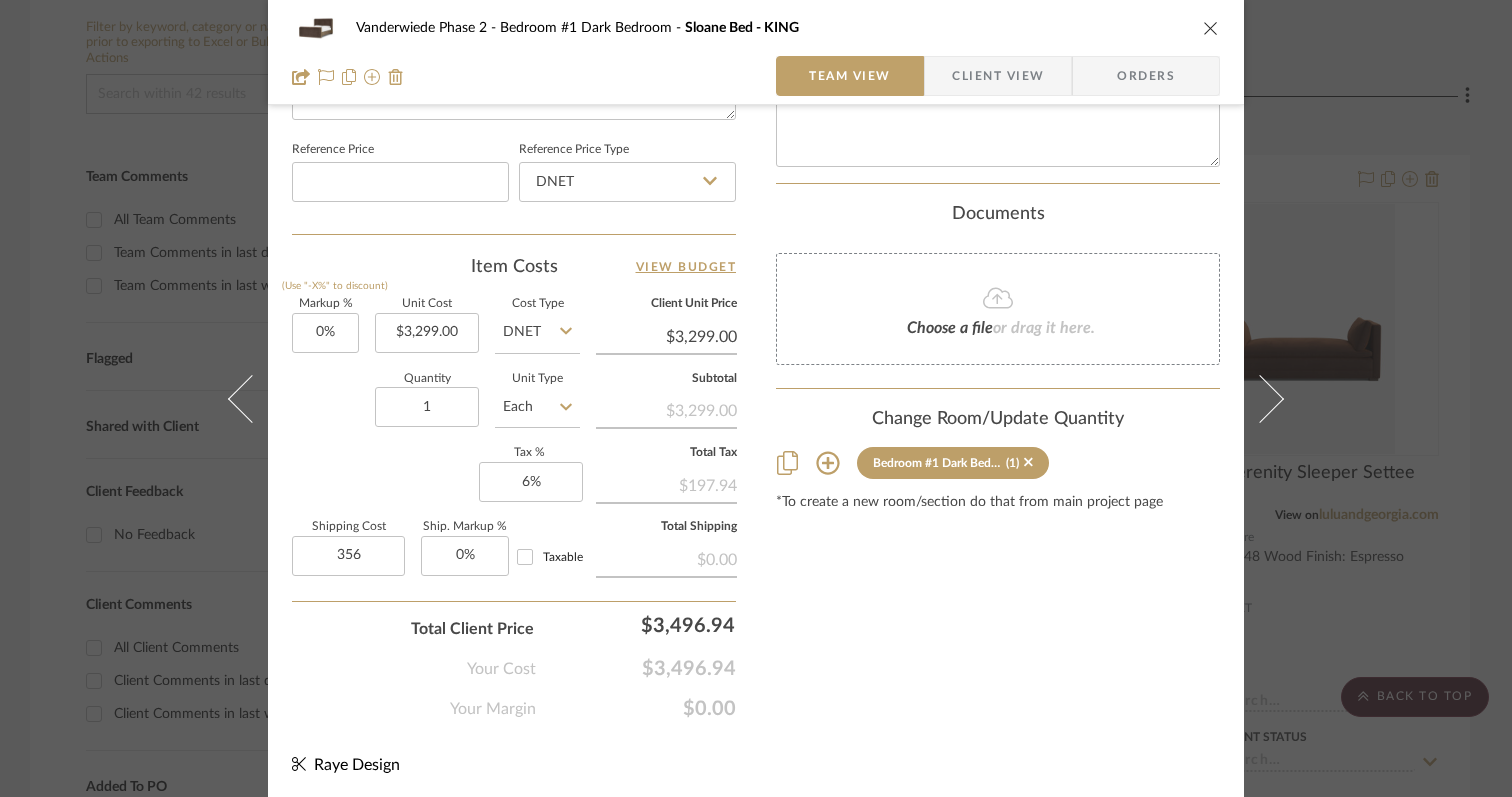 type on "$356.00" 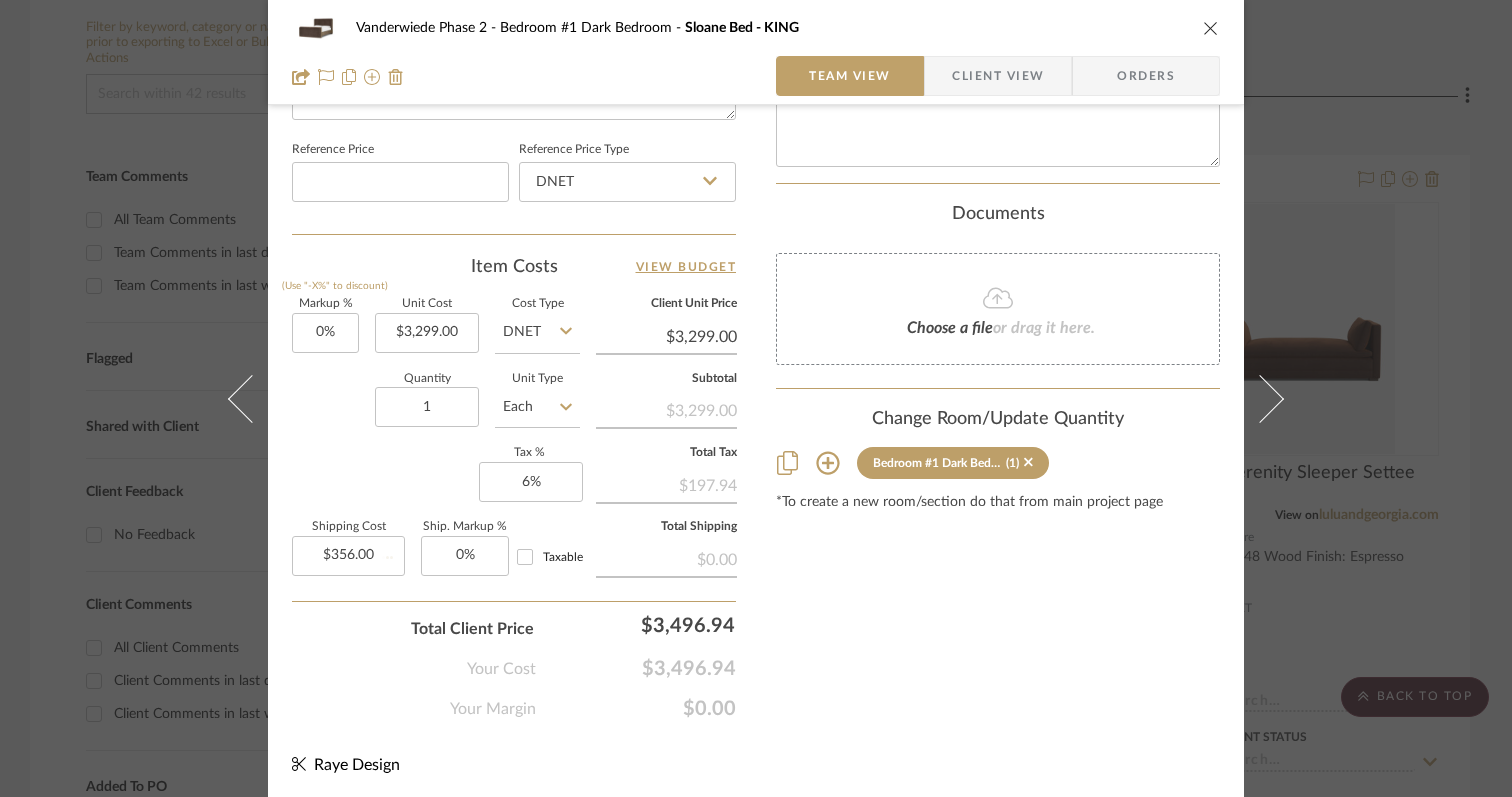 click on "Your Cost  $3,496.94" 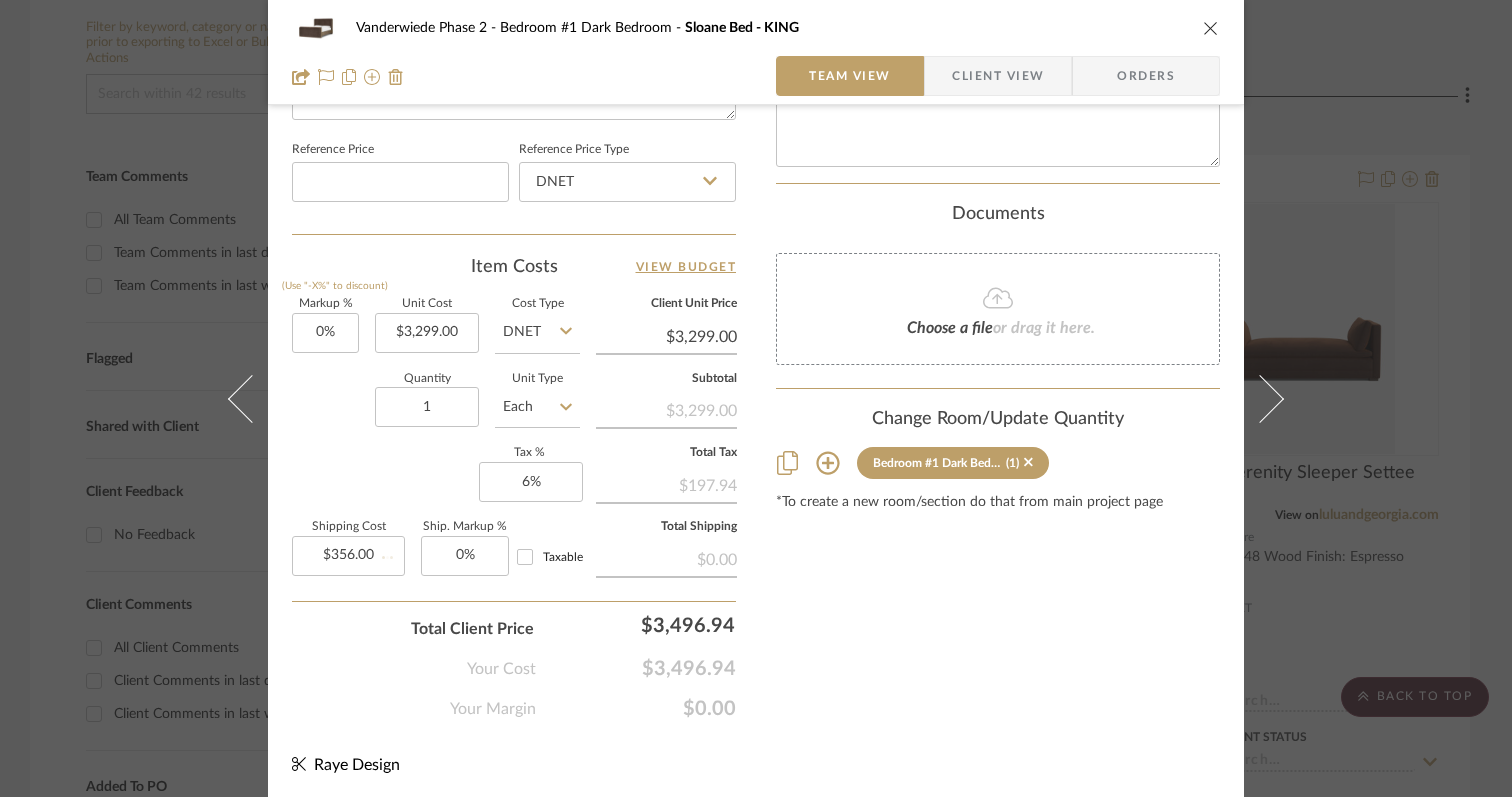 type 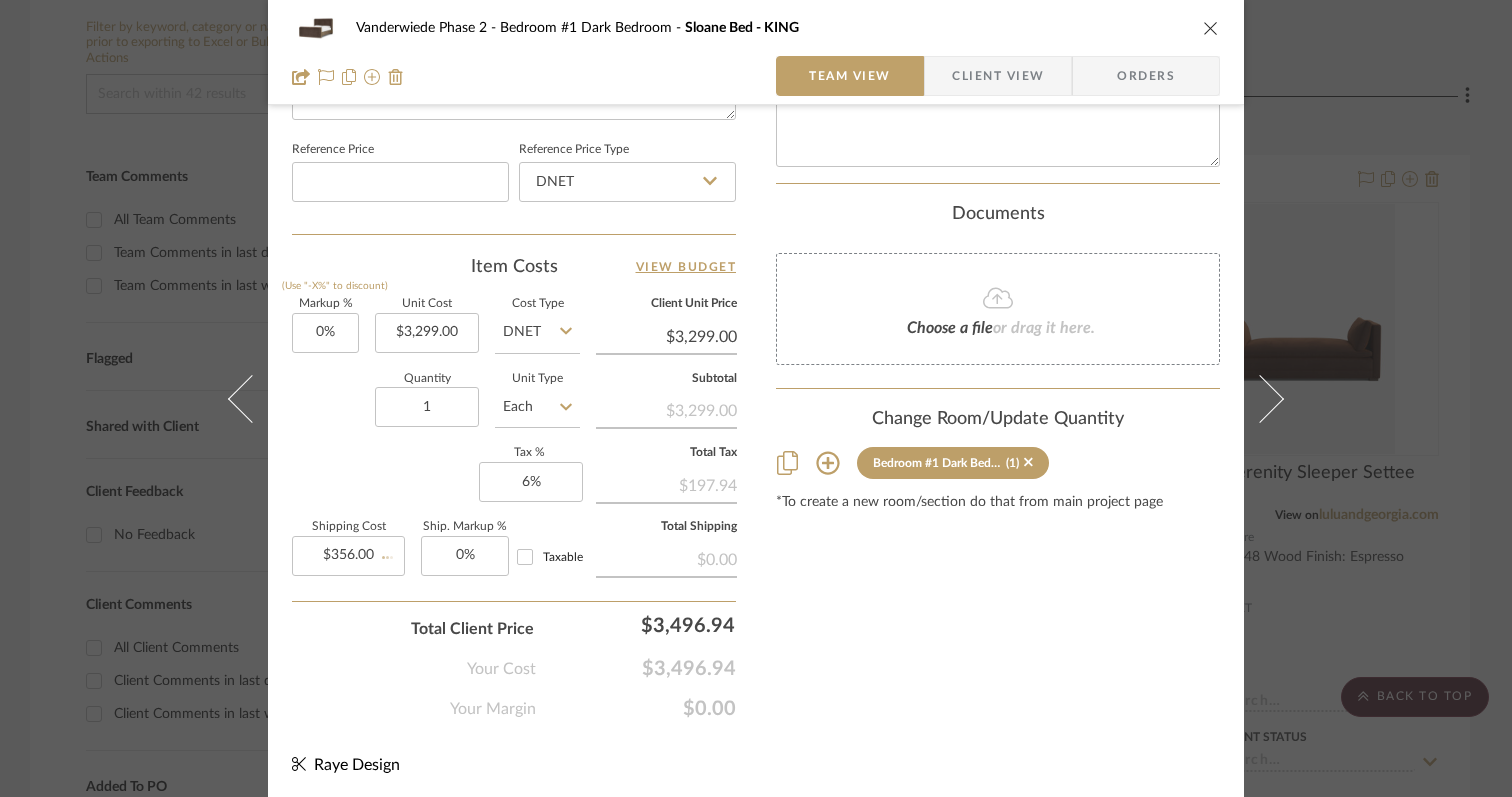 type 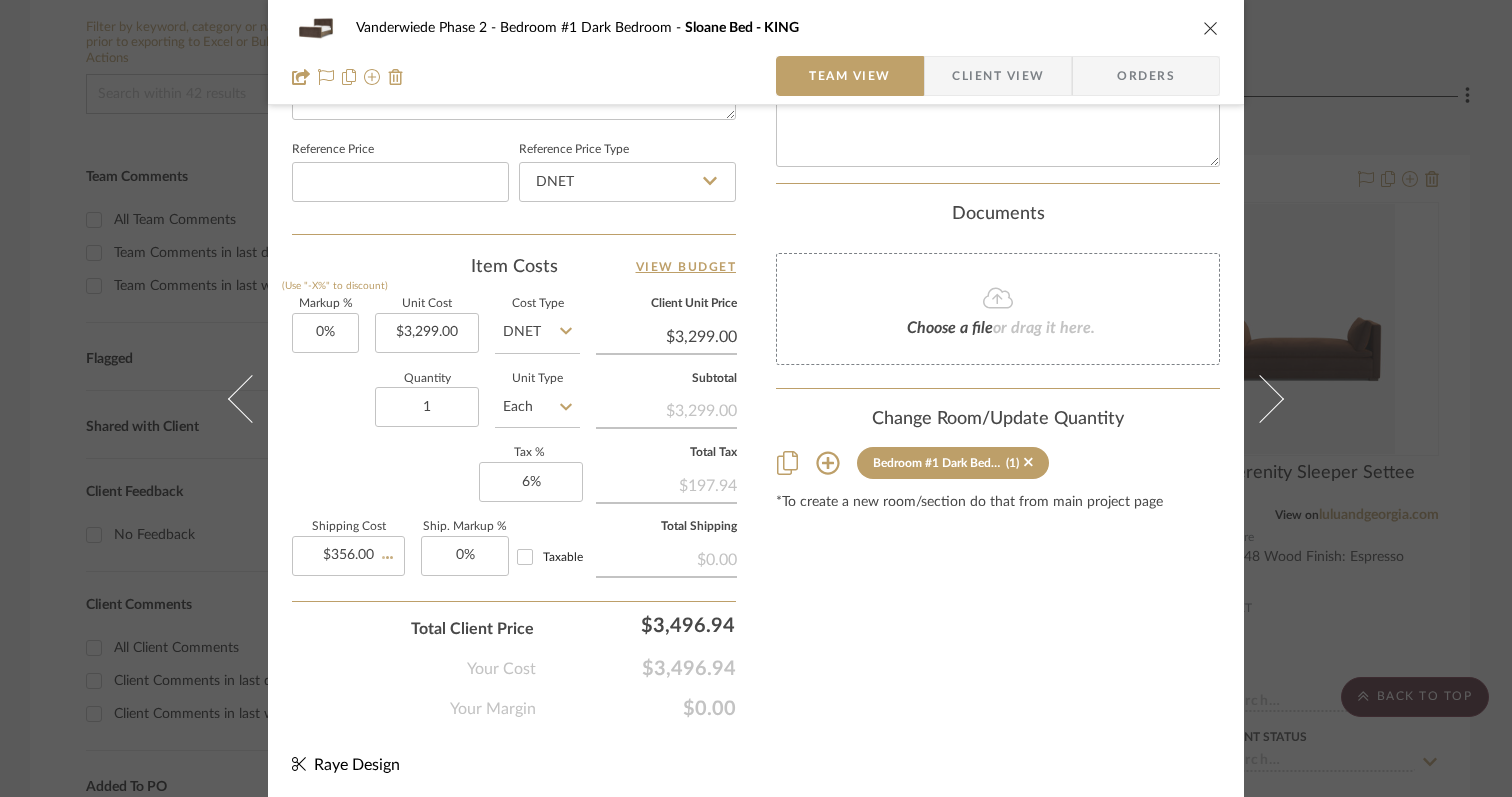 type 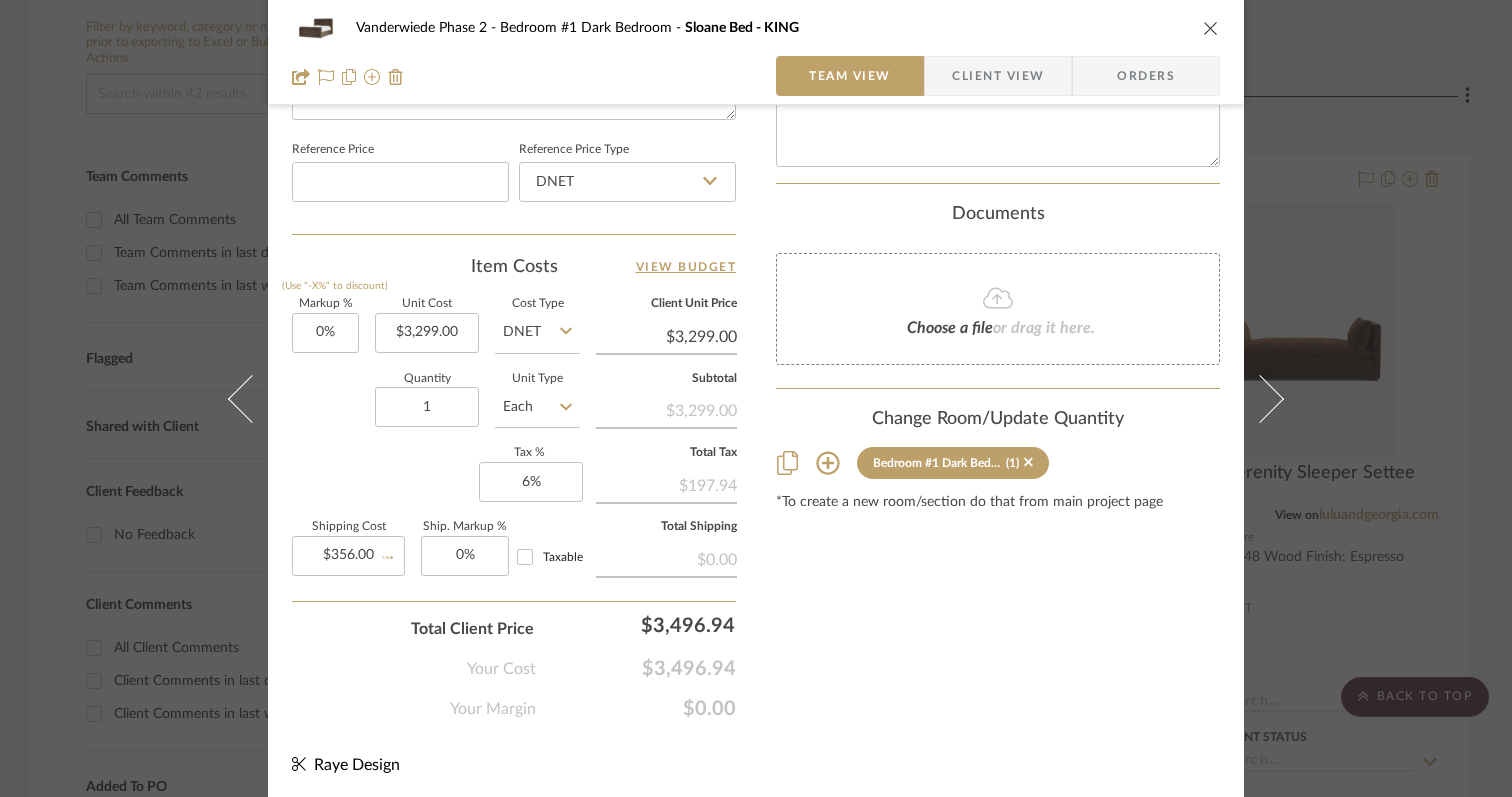 type 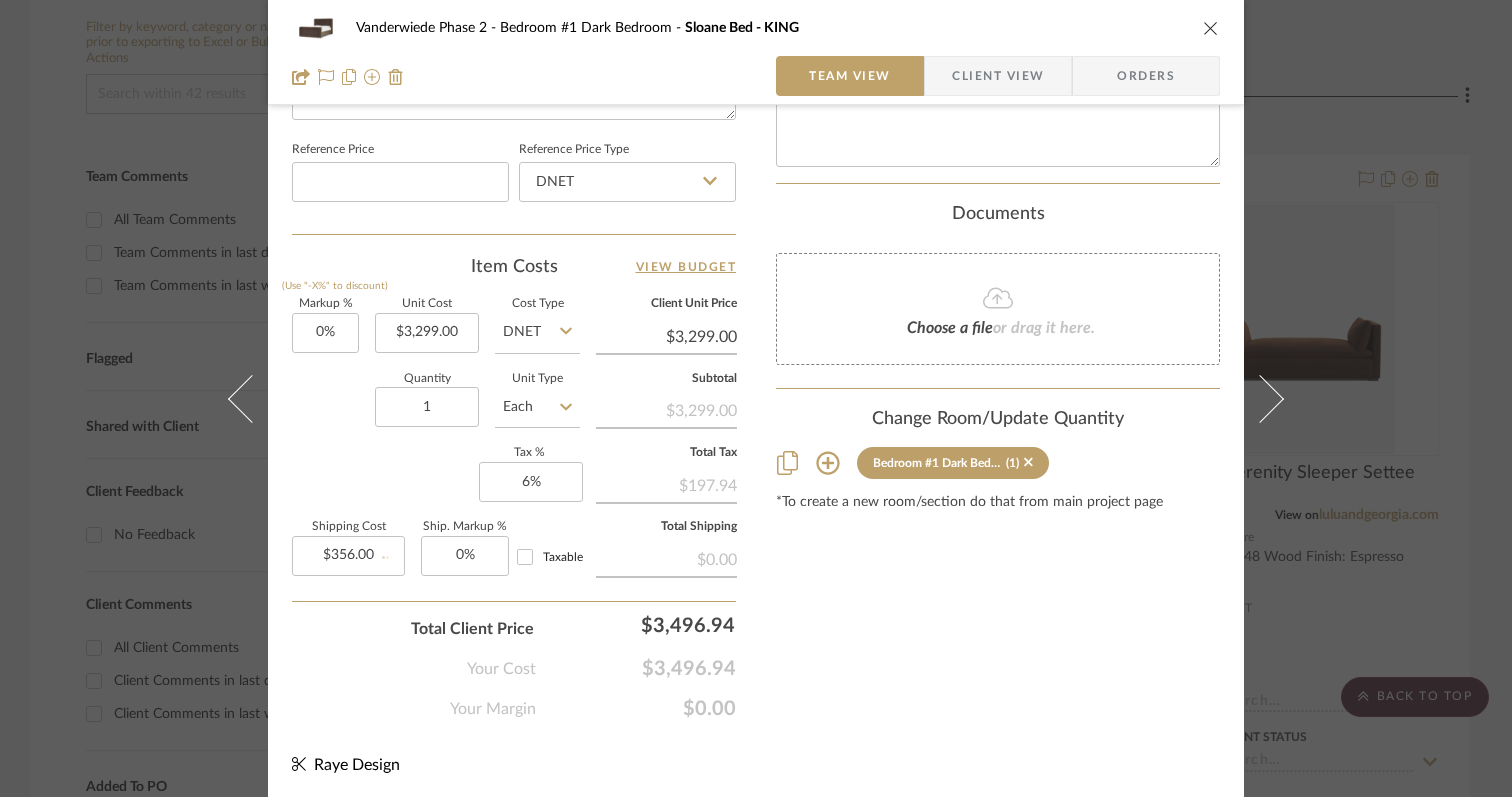 type 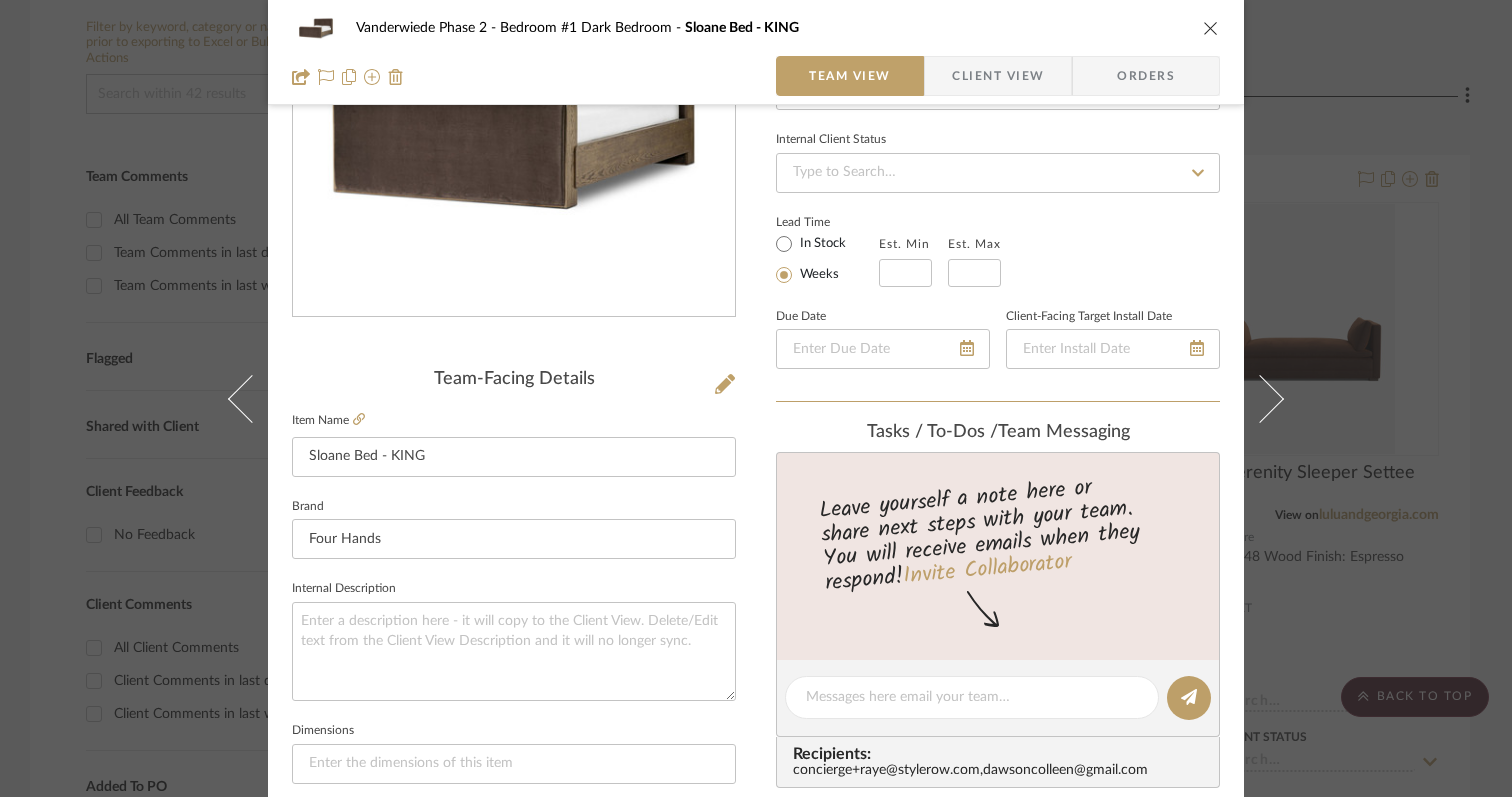scroll, scrollTop: 357, scrollLeft: 0, axis: vertical 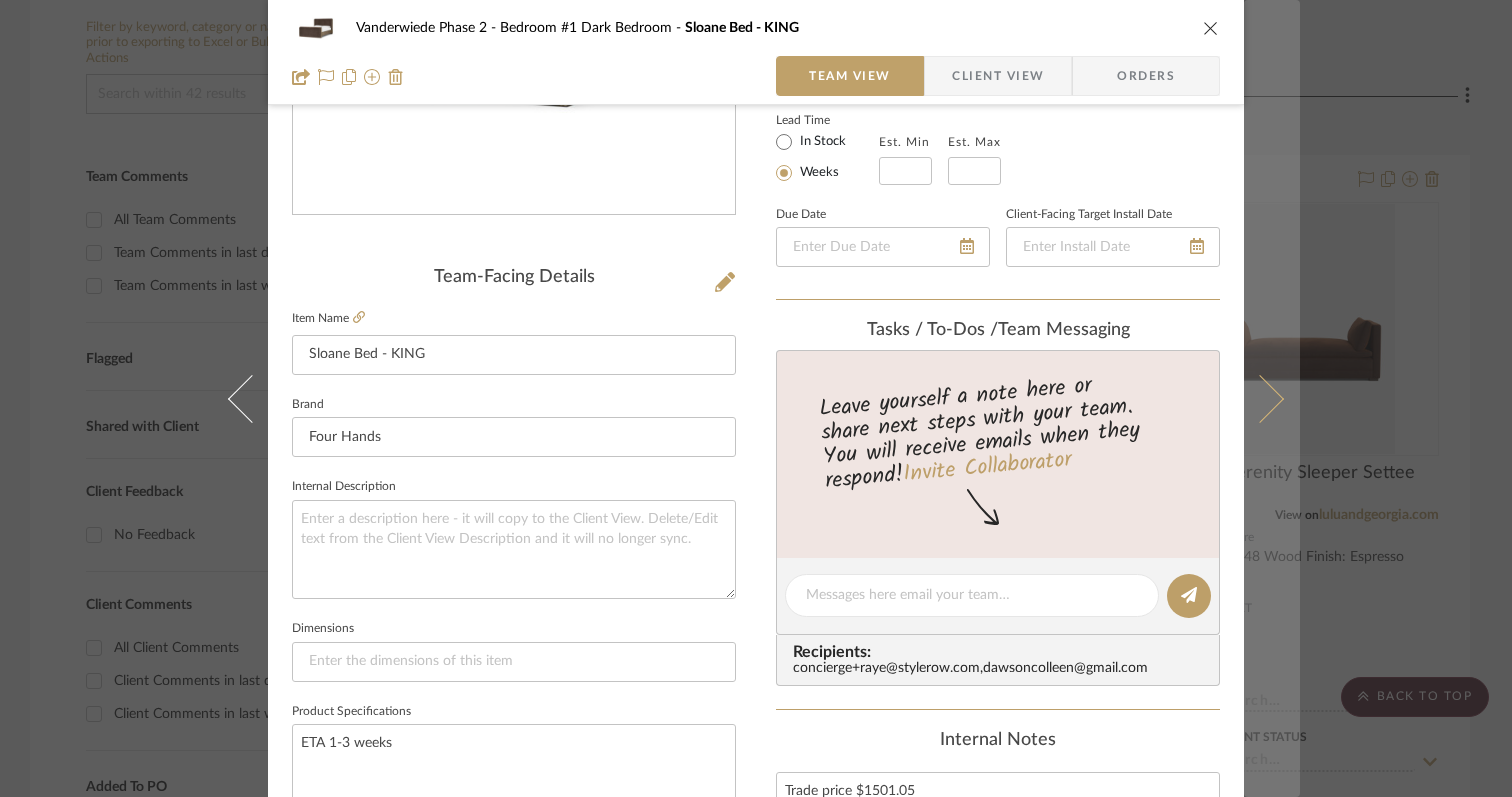 click at bounding box center (1260, 398) 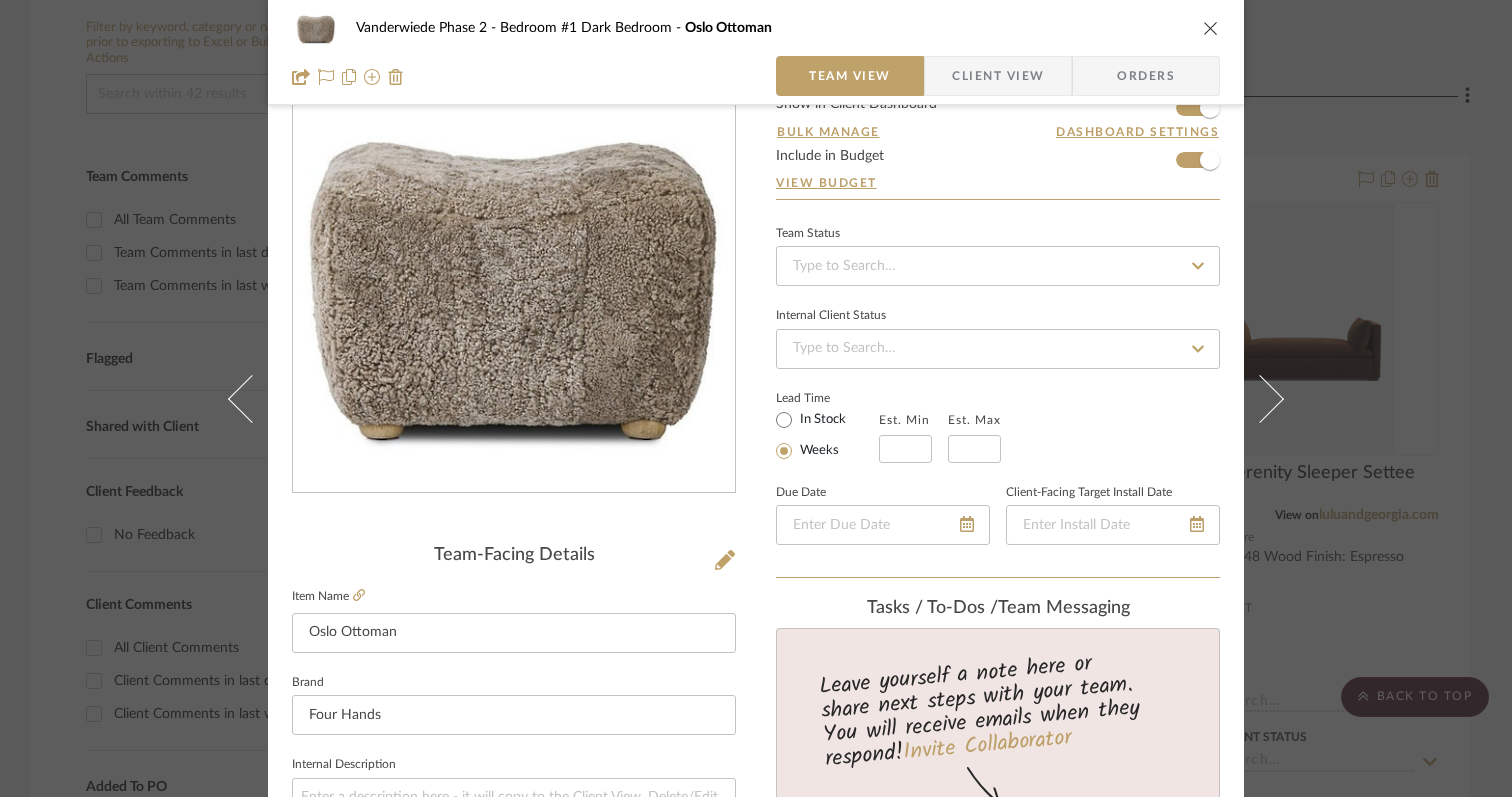 scroll, scrollTop: 357, scrollLeft: 0, axis: vertical 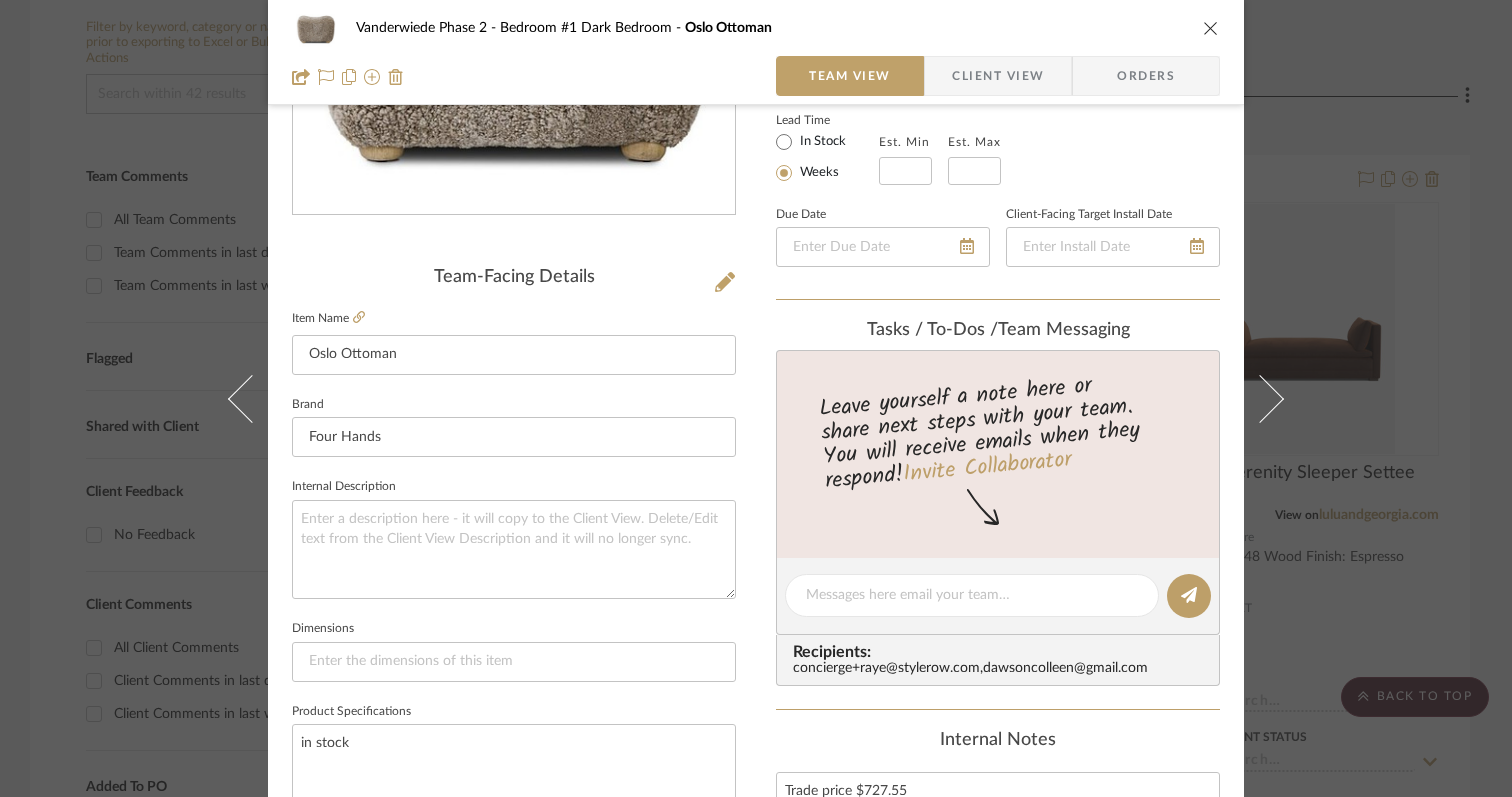 click at bounding box center (1260, 398) 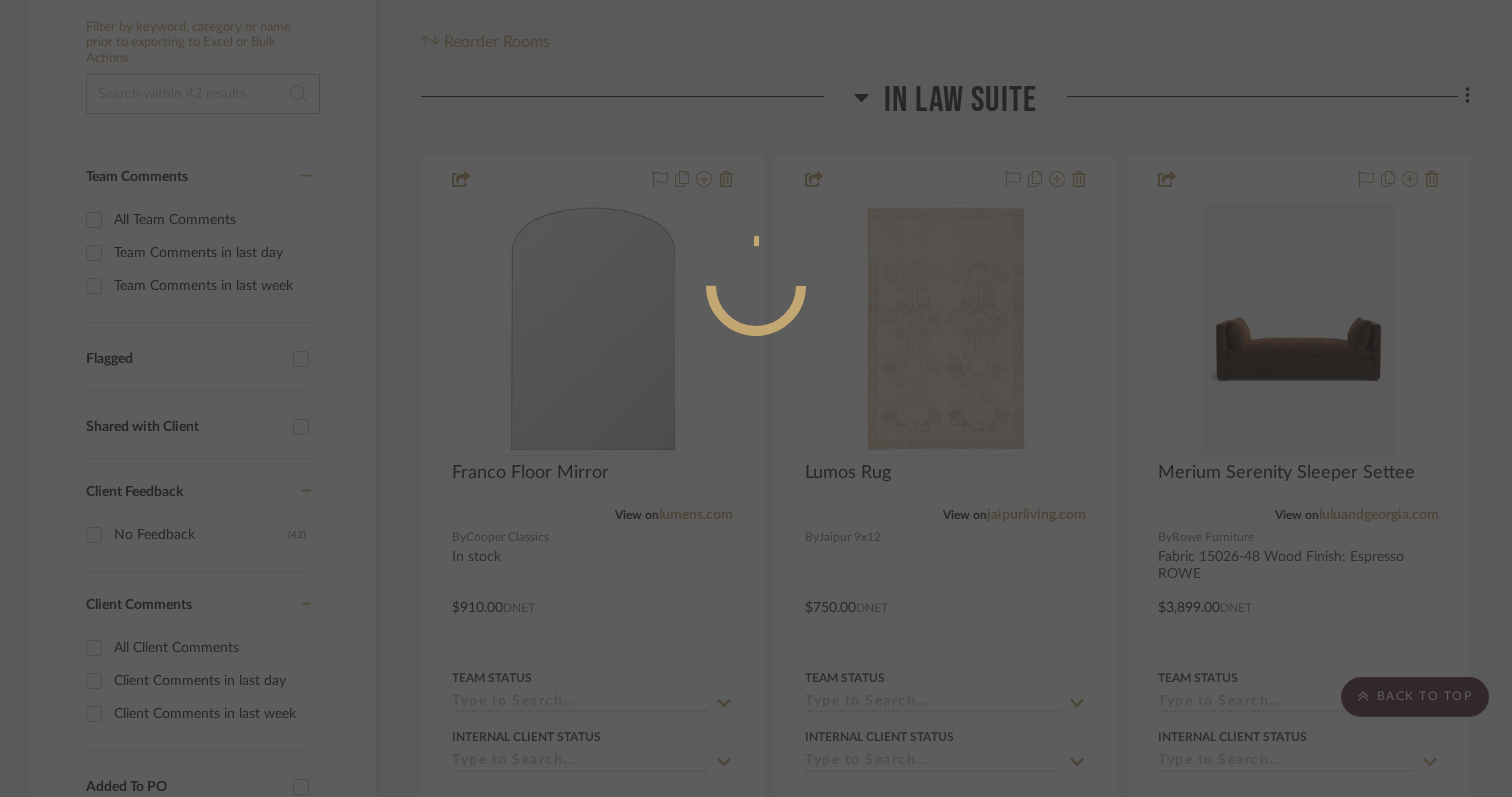 scroll, scrollTop: 357, scrollLeft: 0, axis: vertical 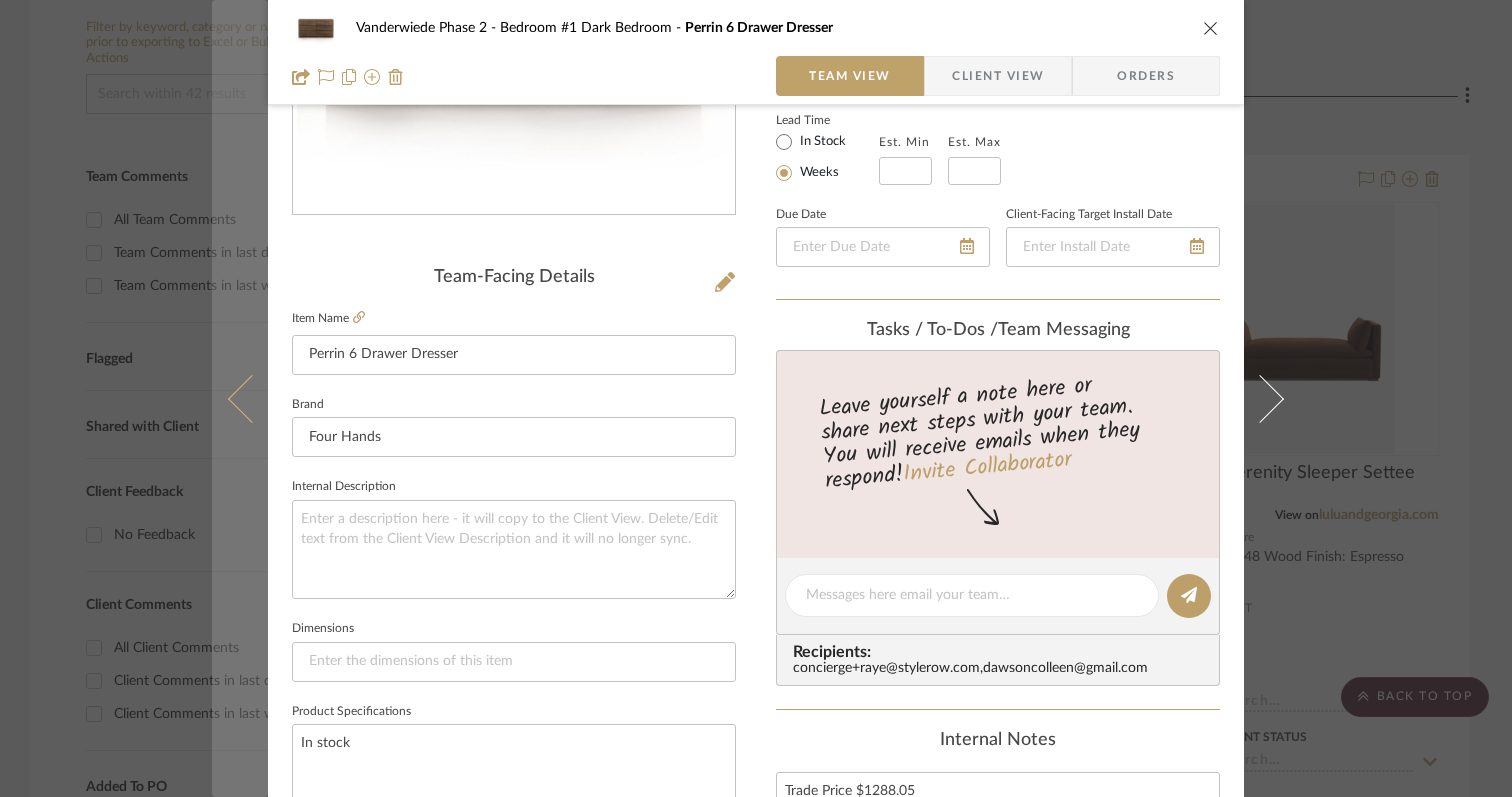 click at bounding box center (240, 398) 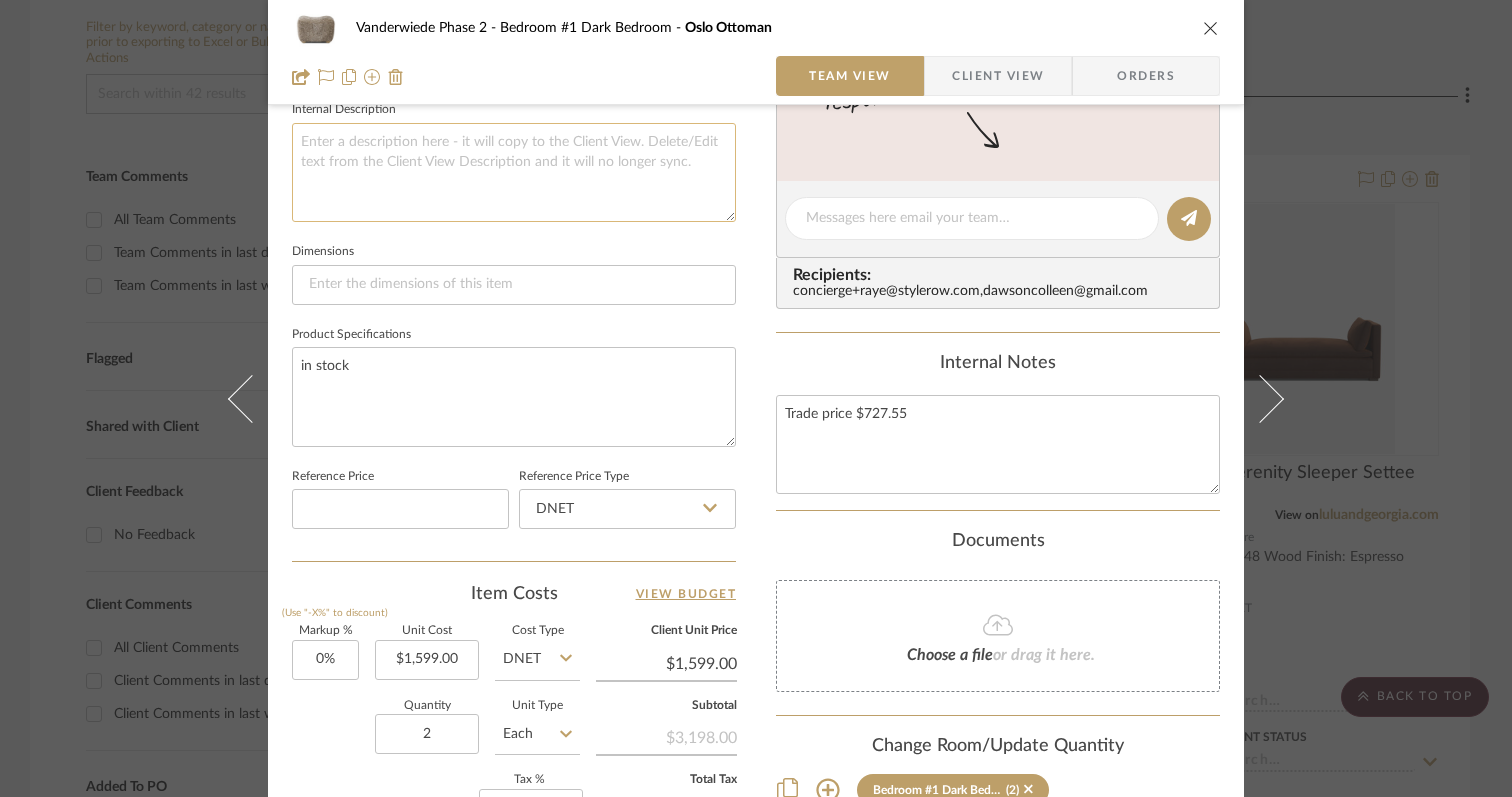 scroll, scrollTop: 1061, scrollLeft: 0, axis: vertical 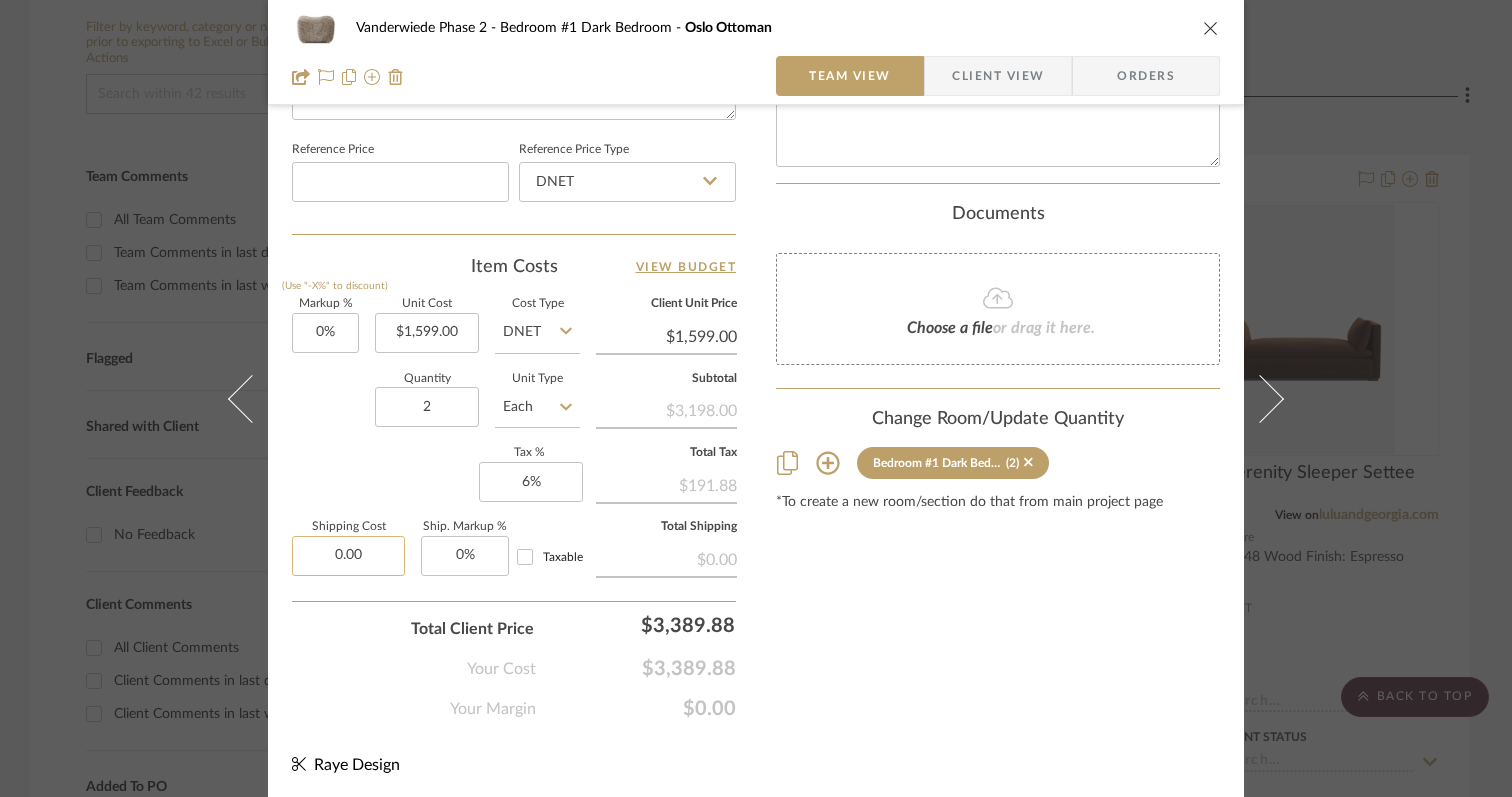 click on "0.00" 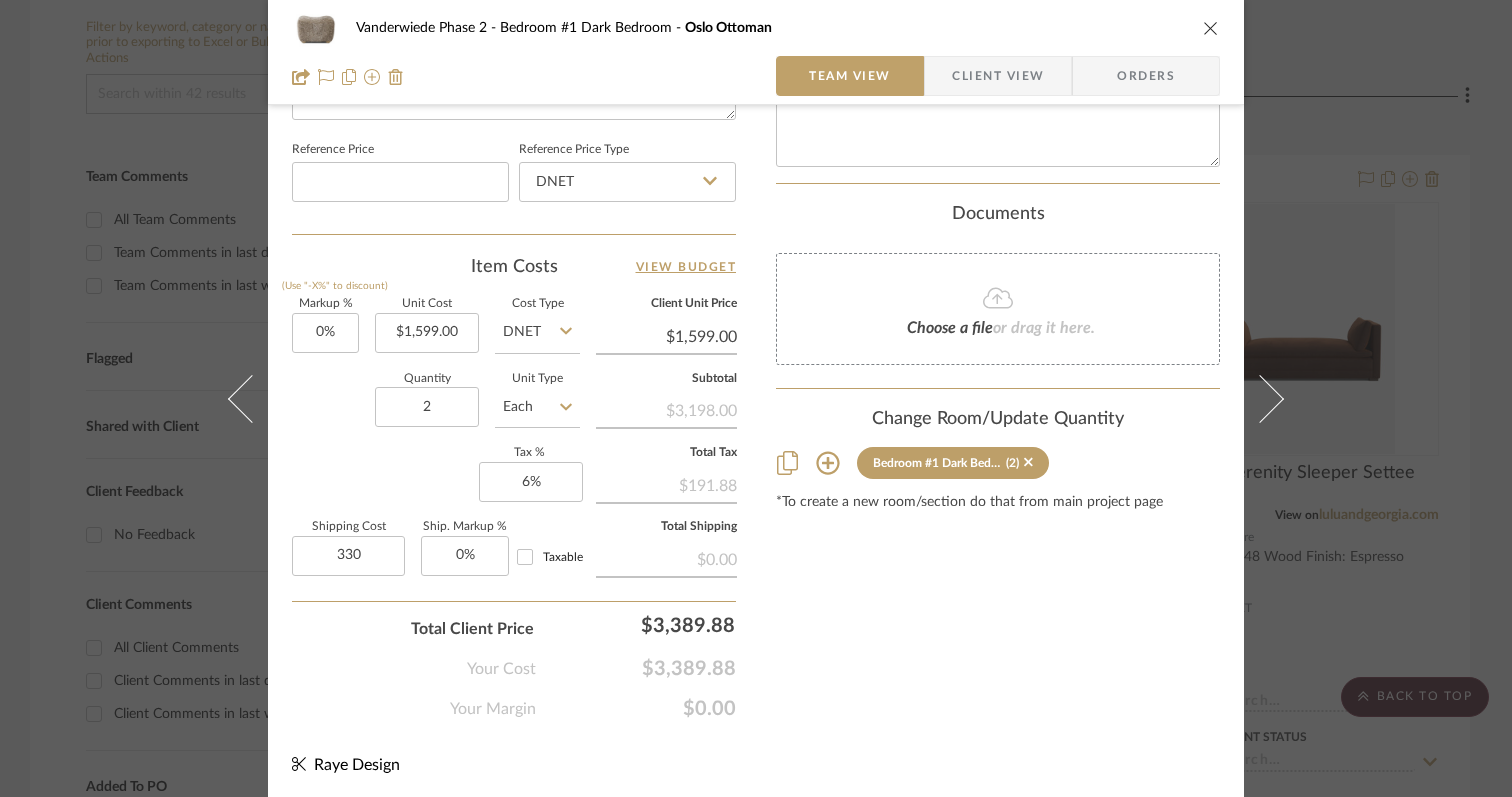 type on "$330.00" 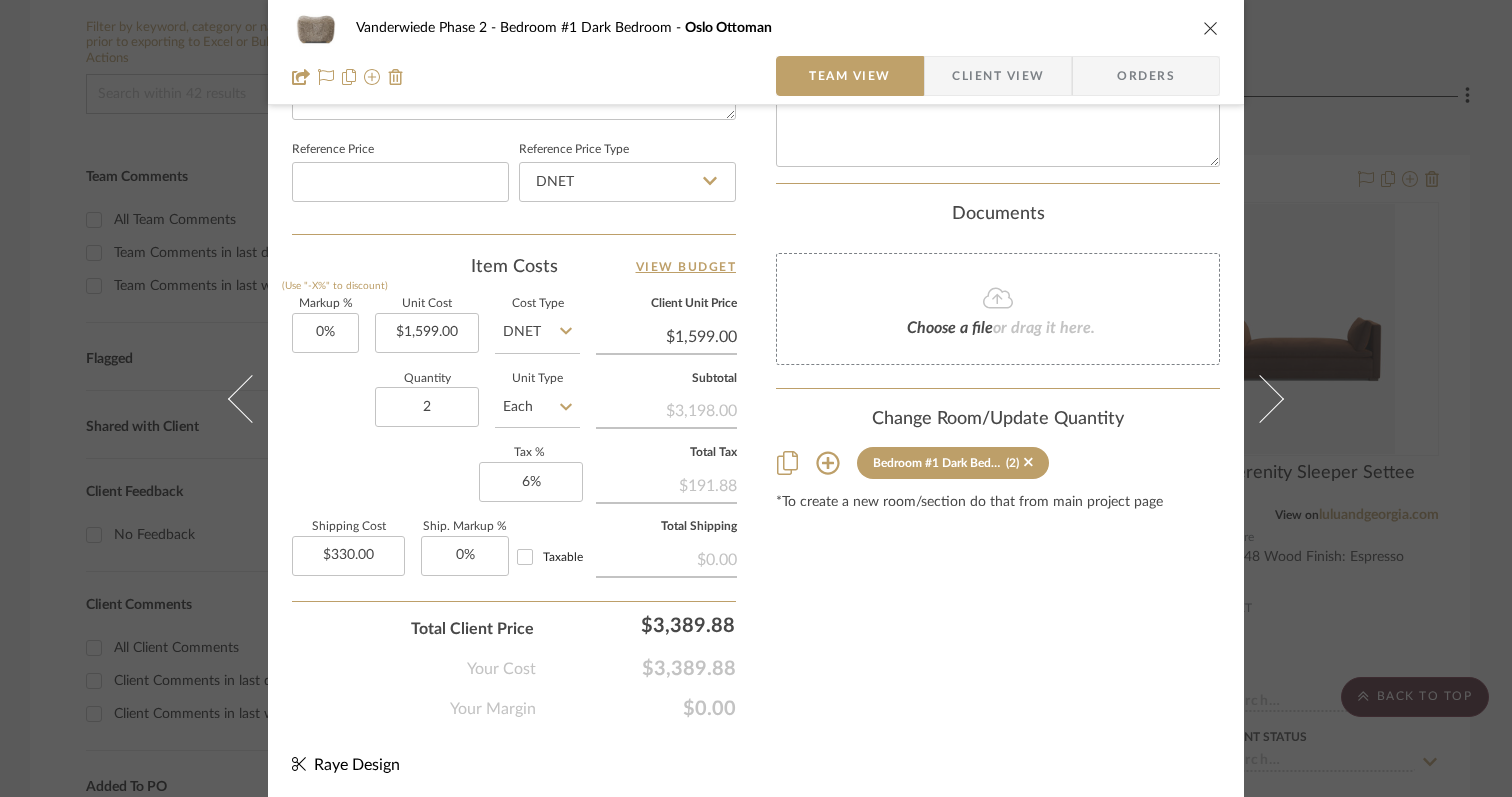 click on "Total Client Price  $3,389.88" 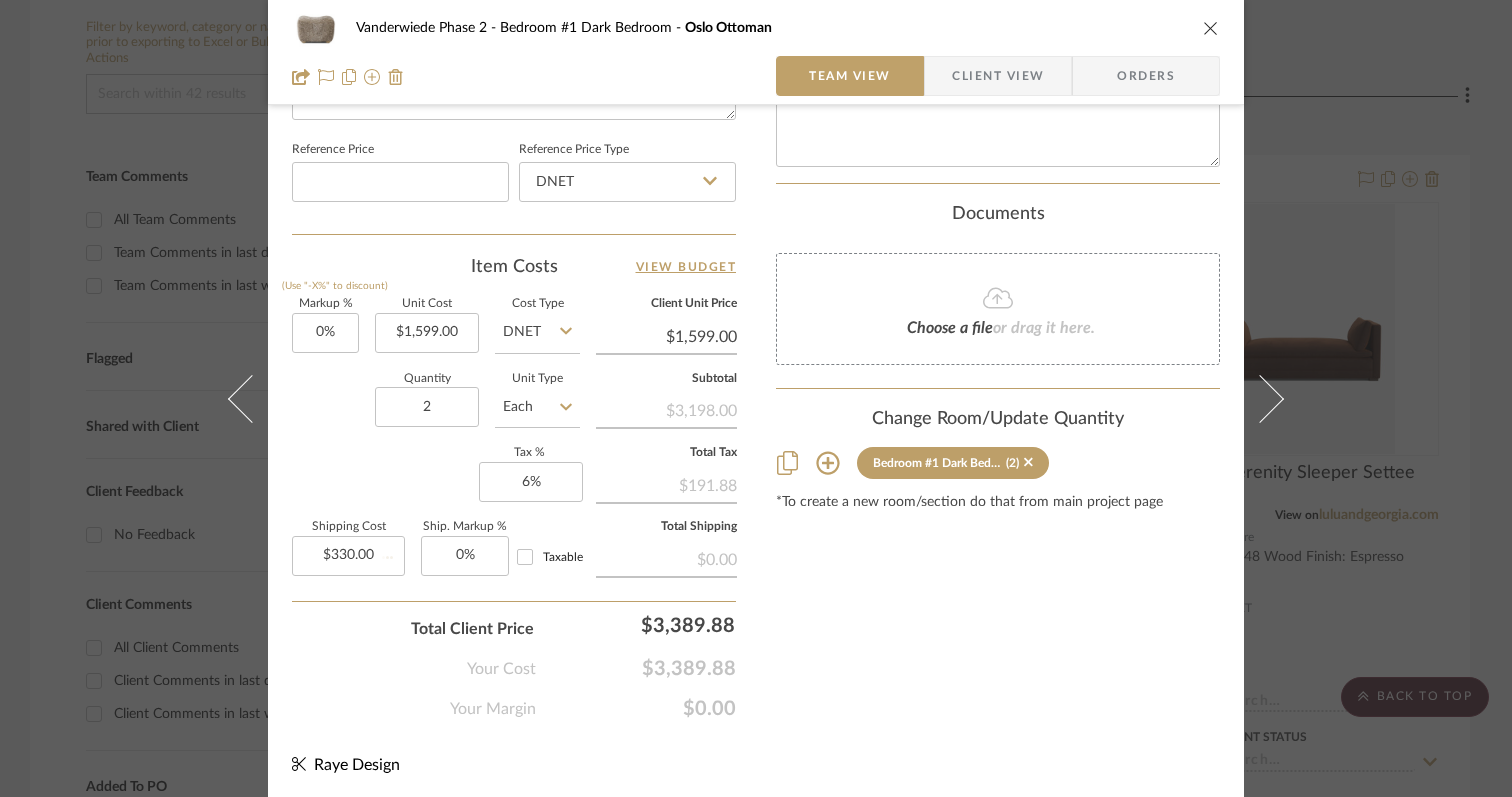 type 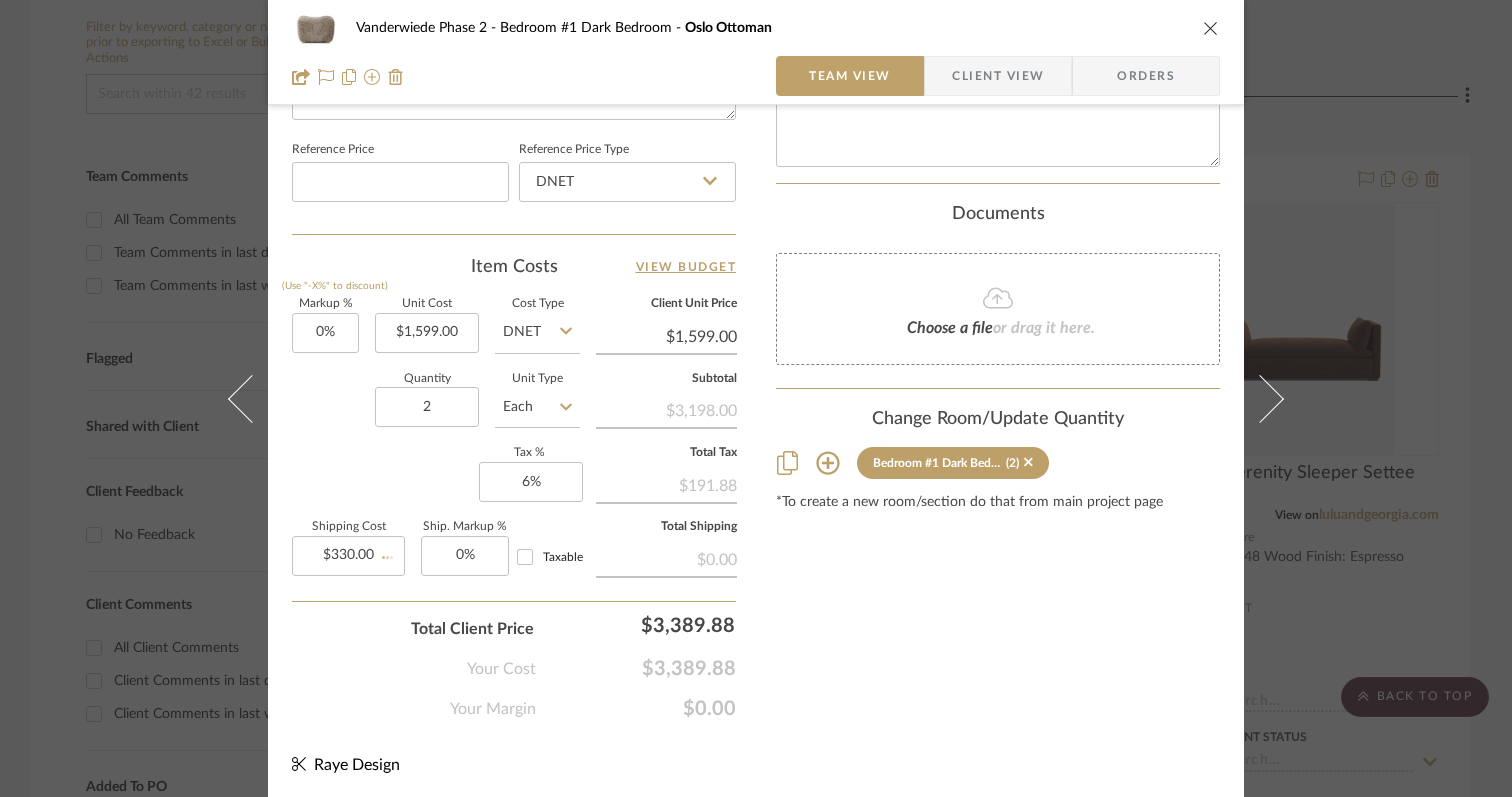 type 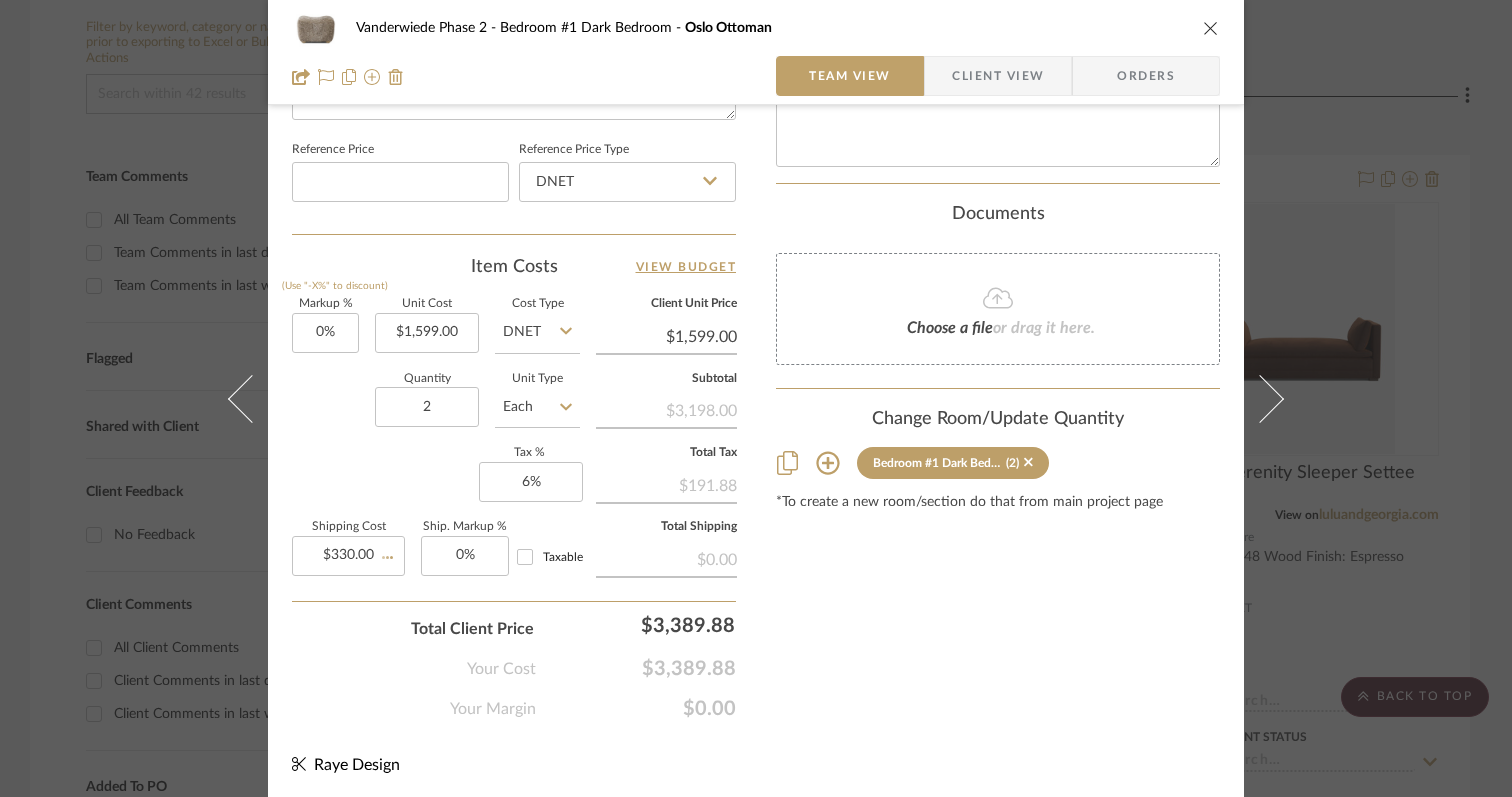 type 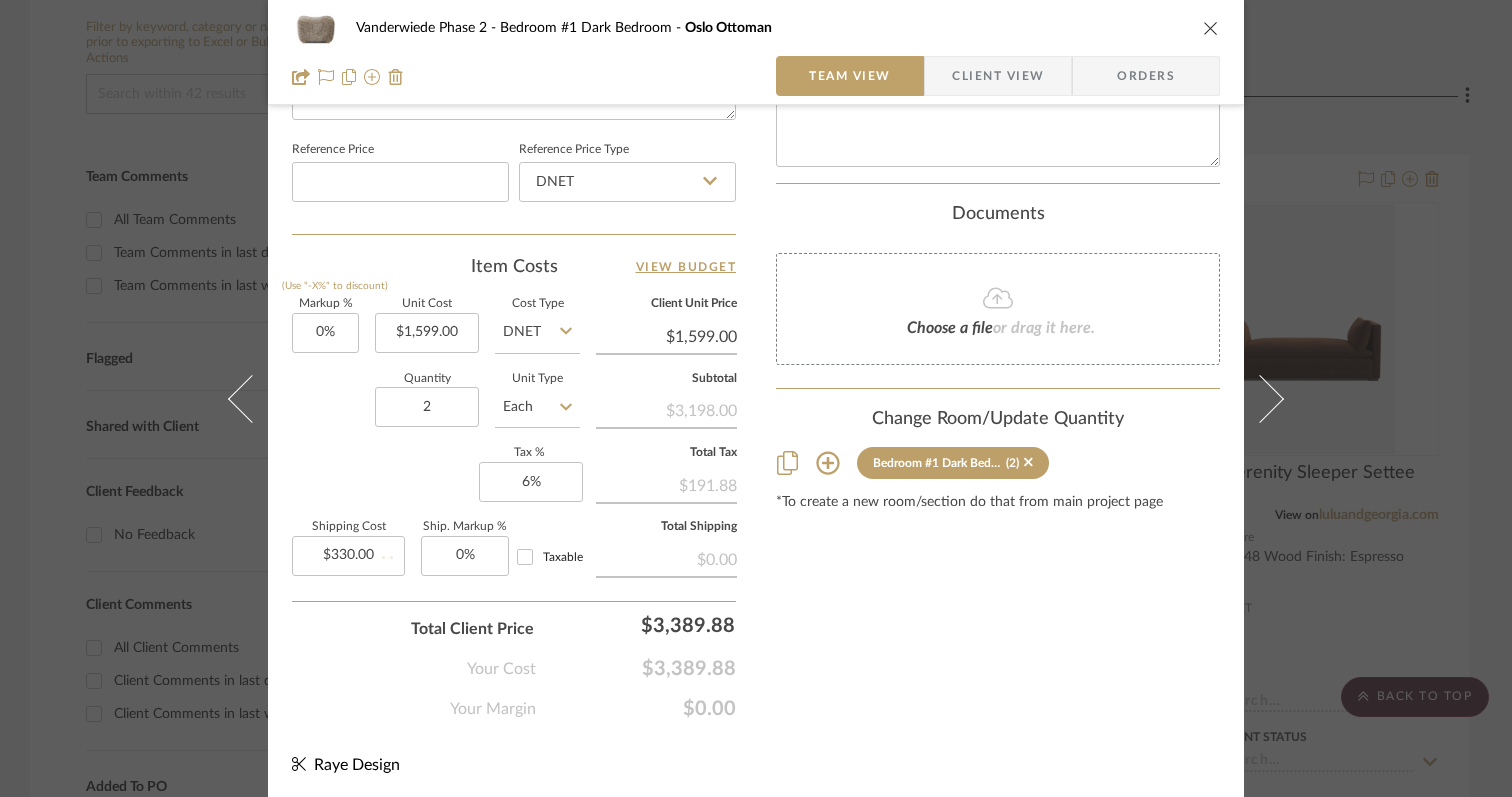 type 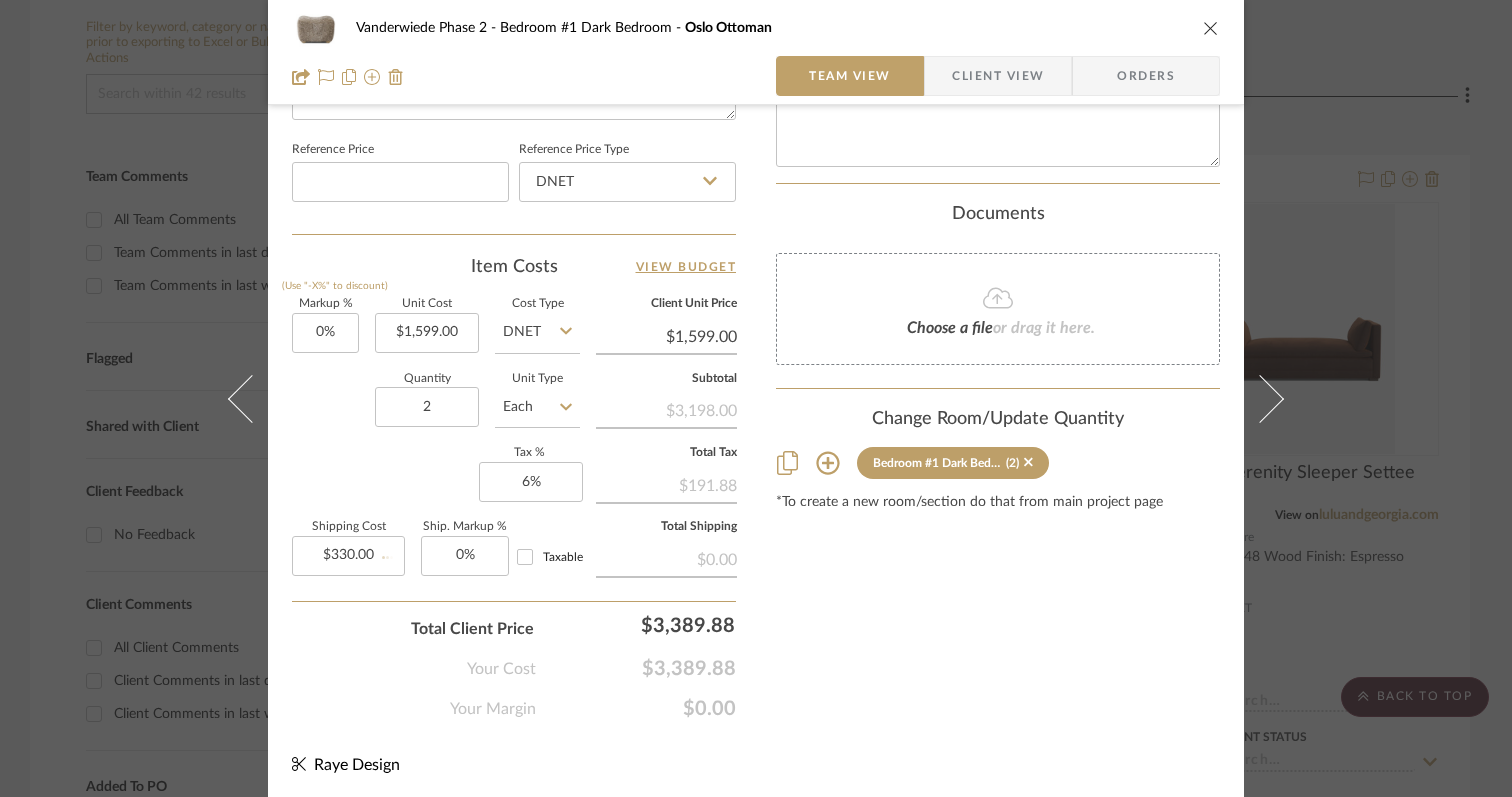 type 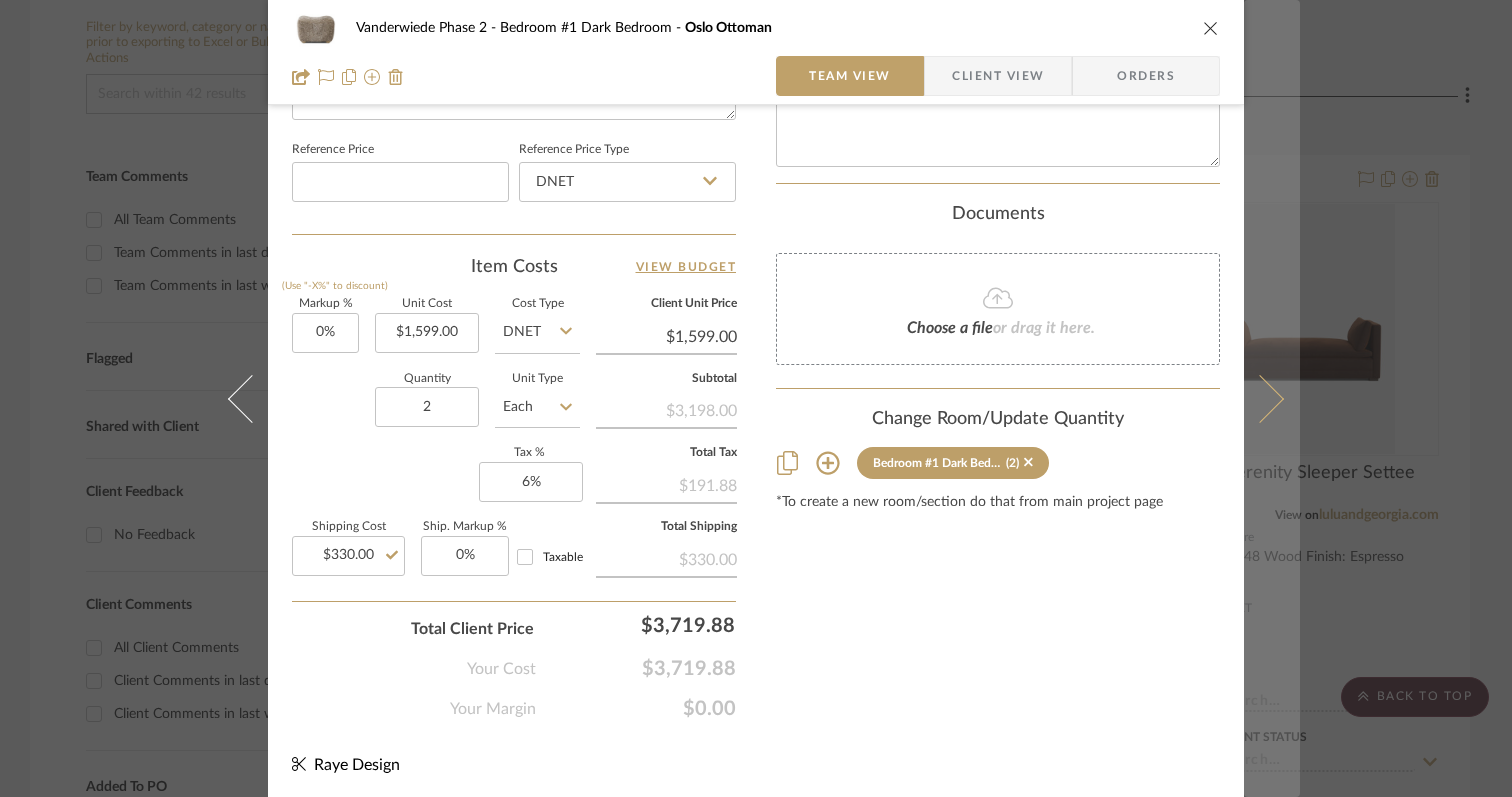 click at bounding box center (1260, 398) 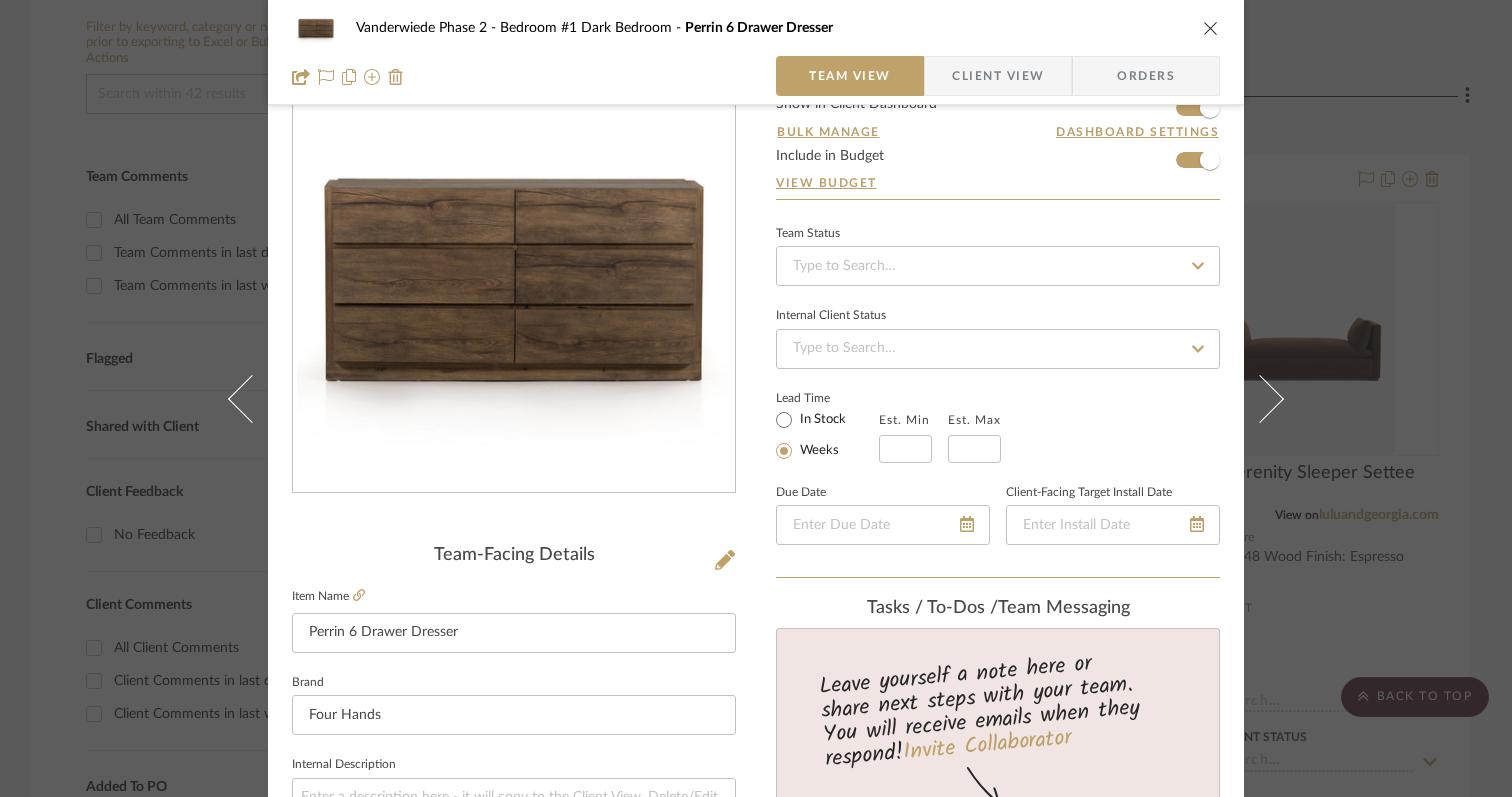 scroll, scrollTop: 1061, scrollLeft: 0, axis: vertical 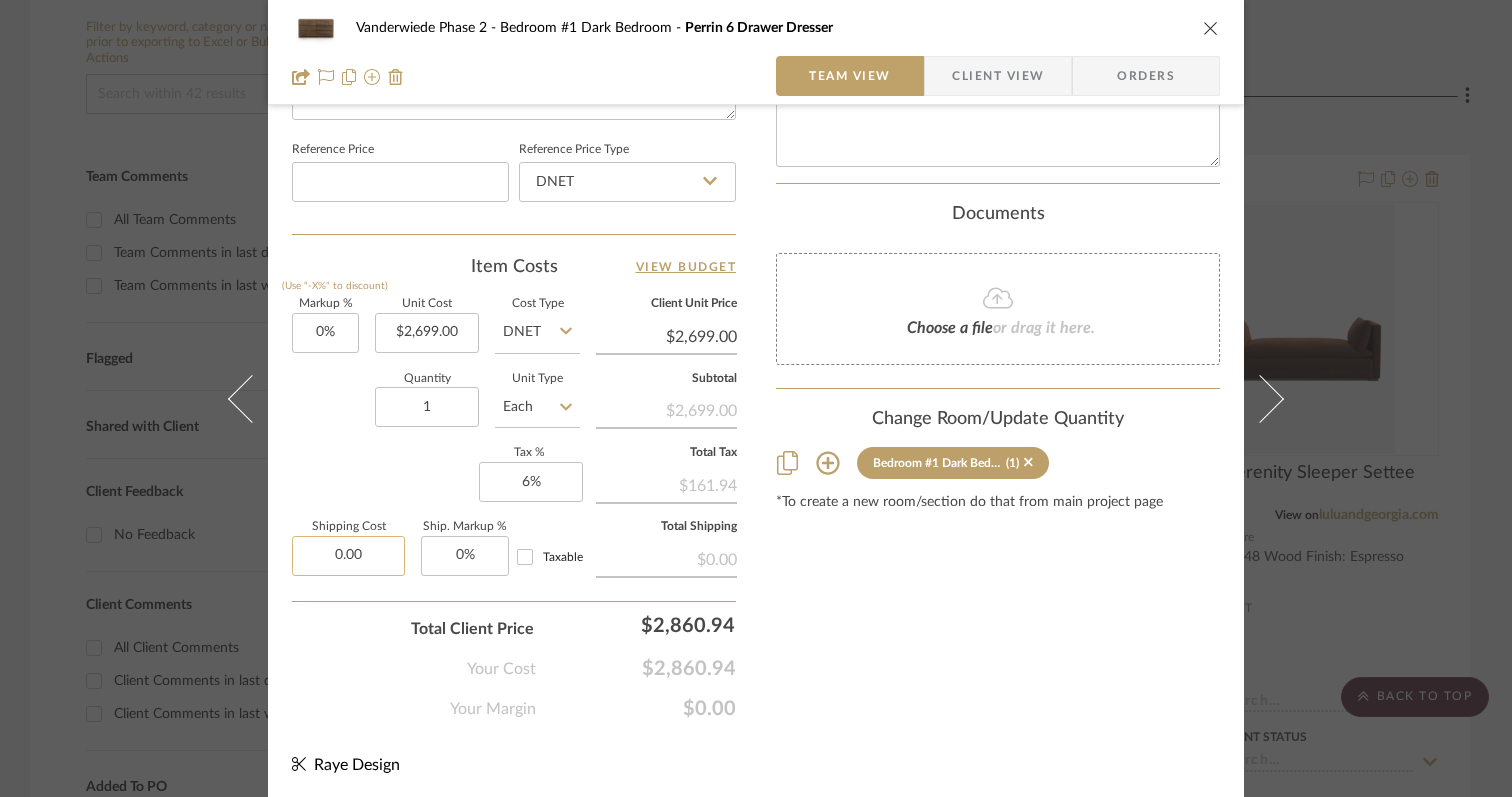 click on "0.00" 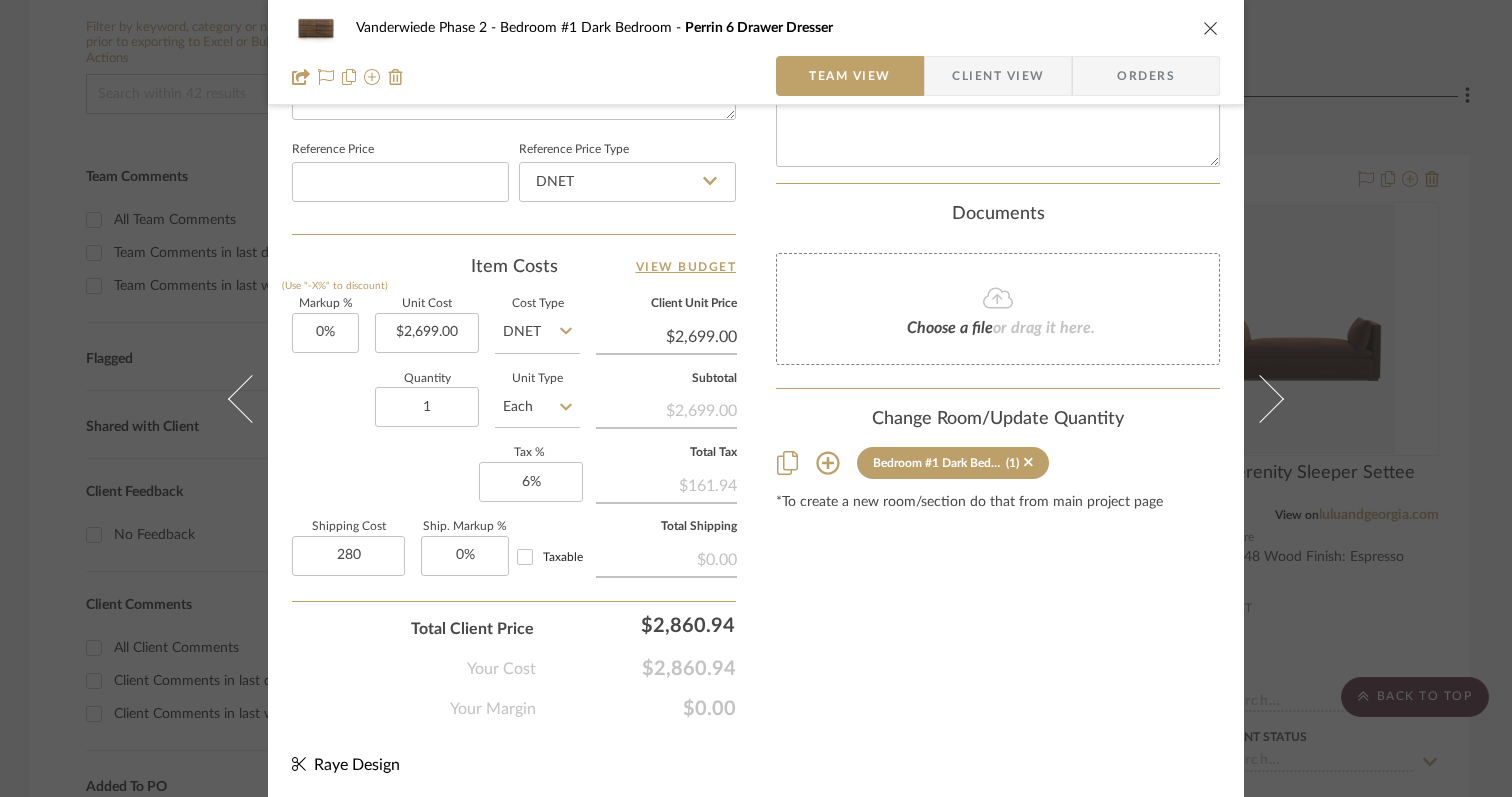type on "$280.00" 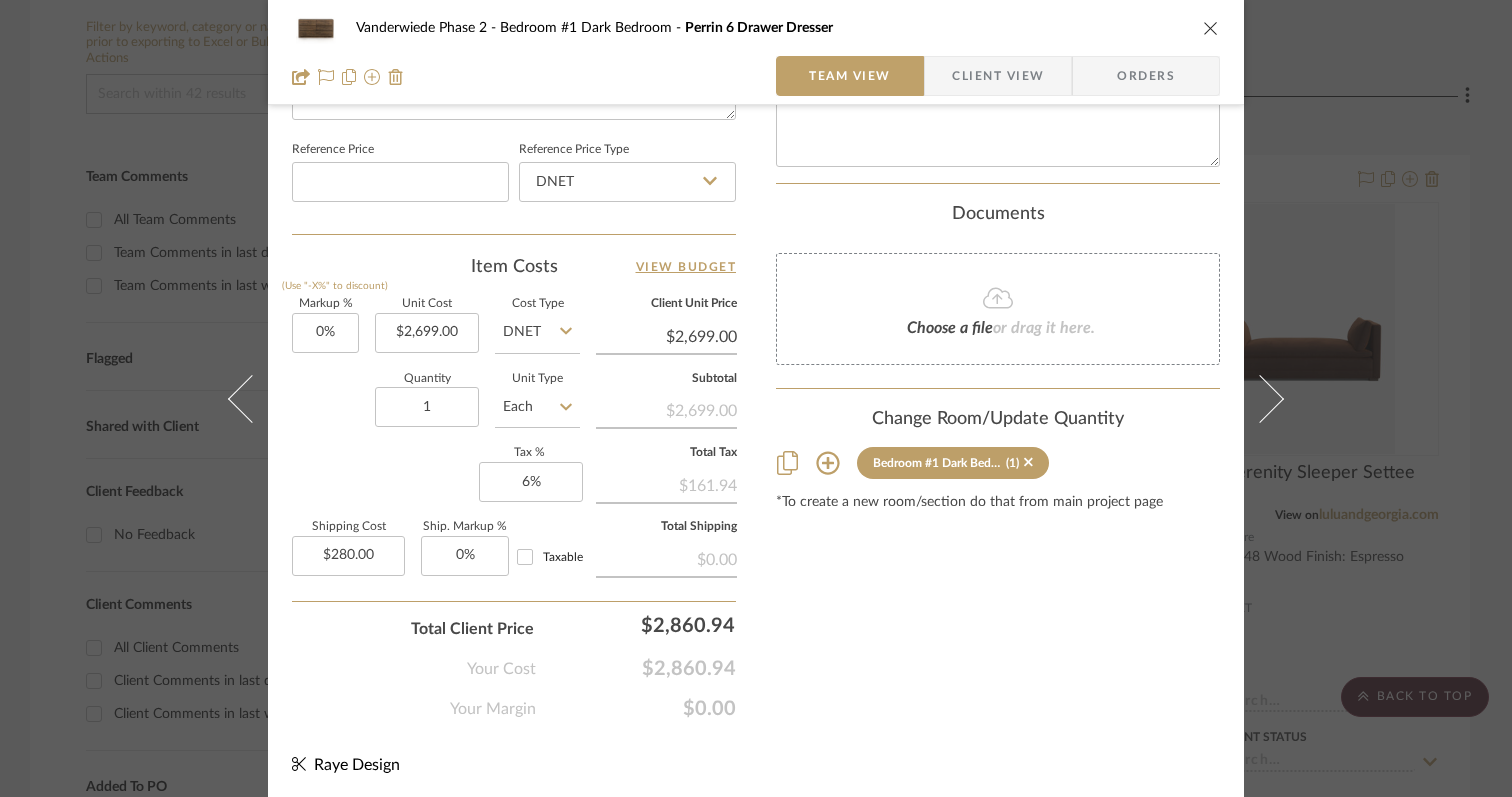 click on "Your Cost  $2,860.94" 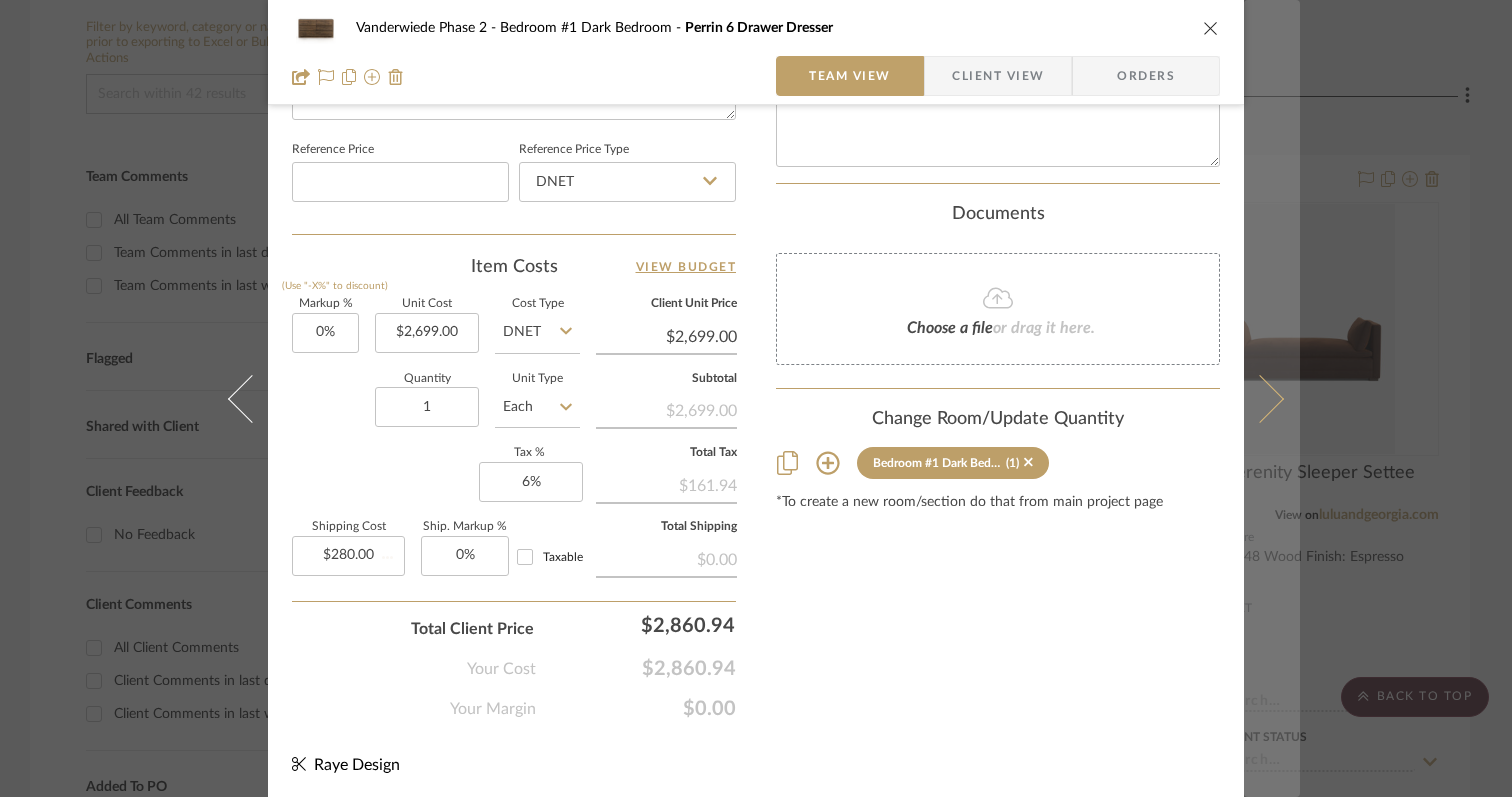 type 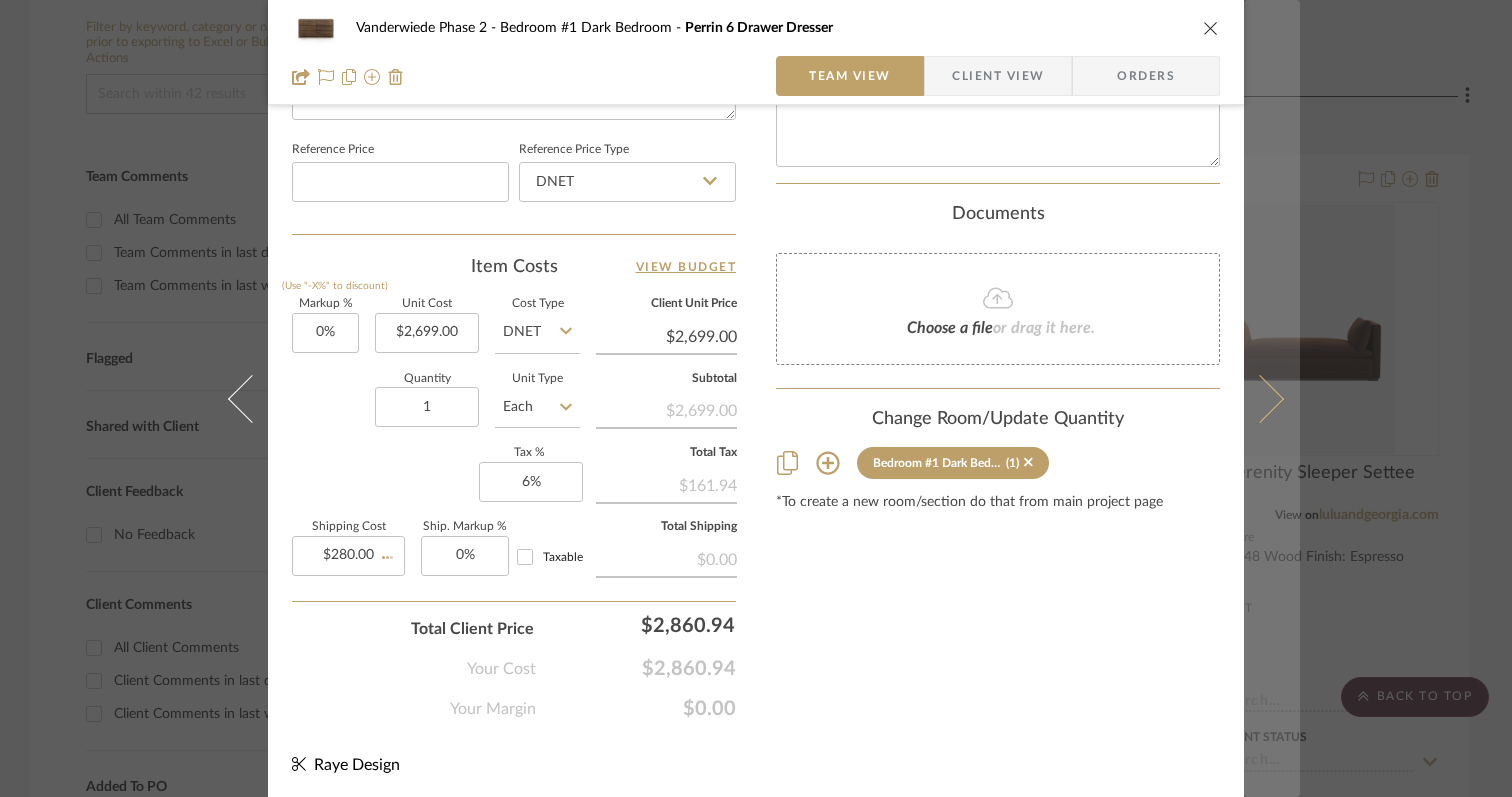 type 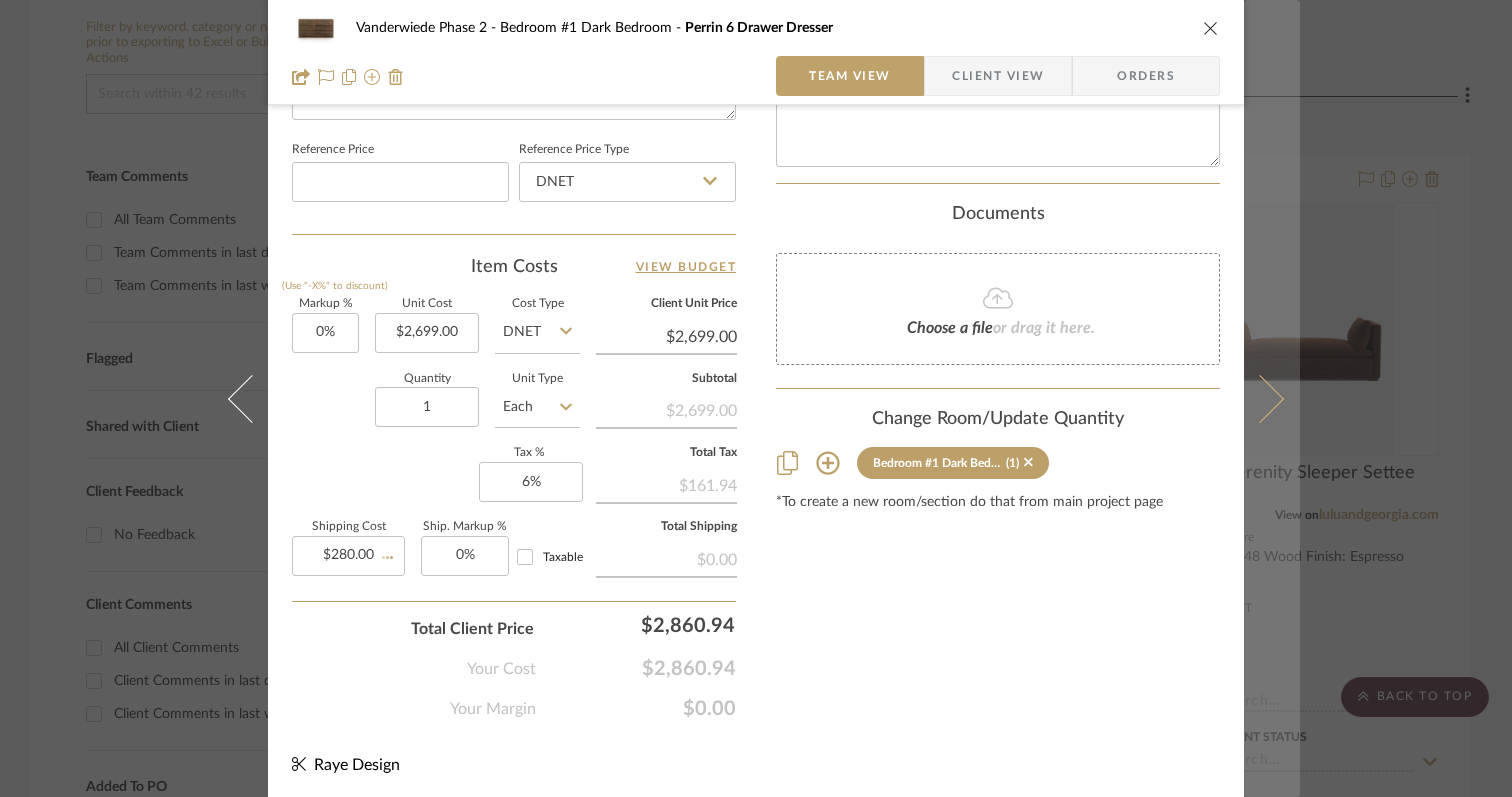 type 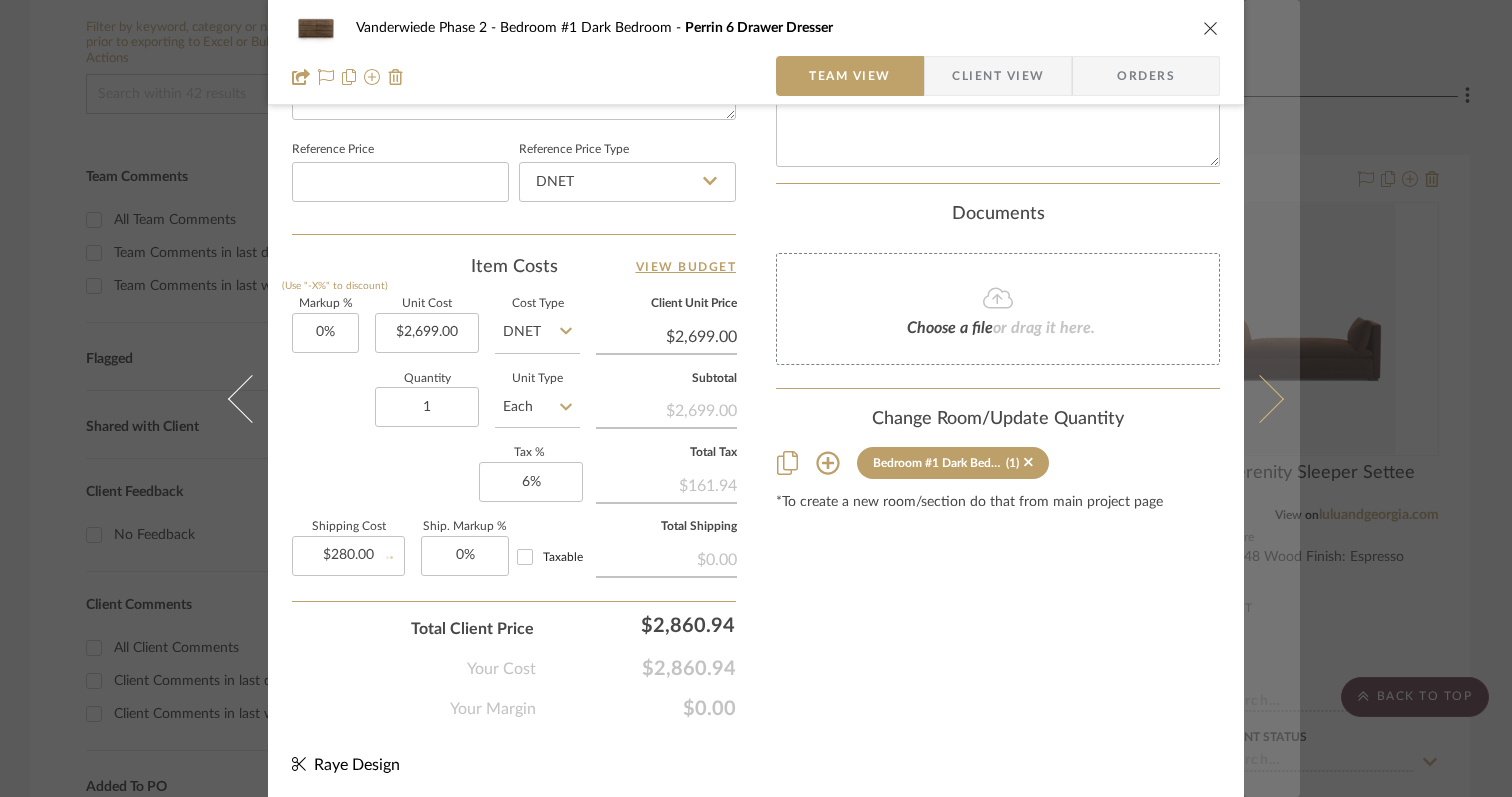 type 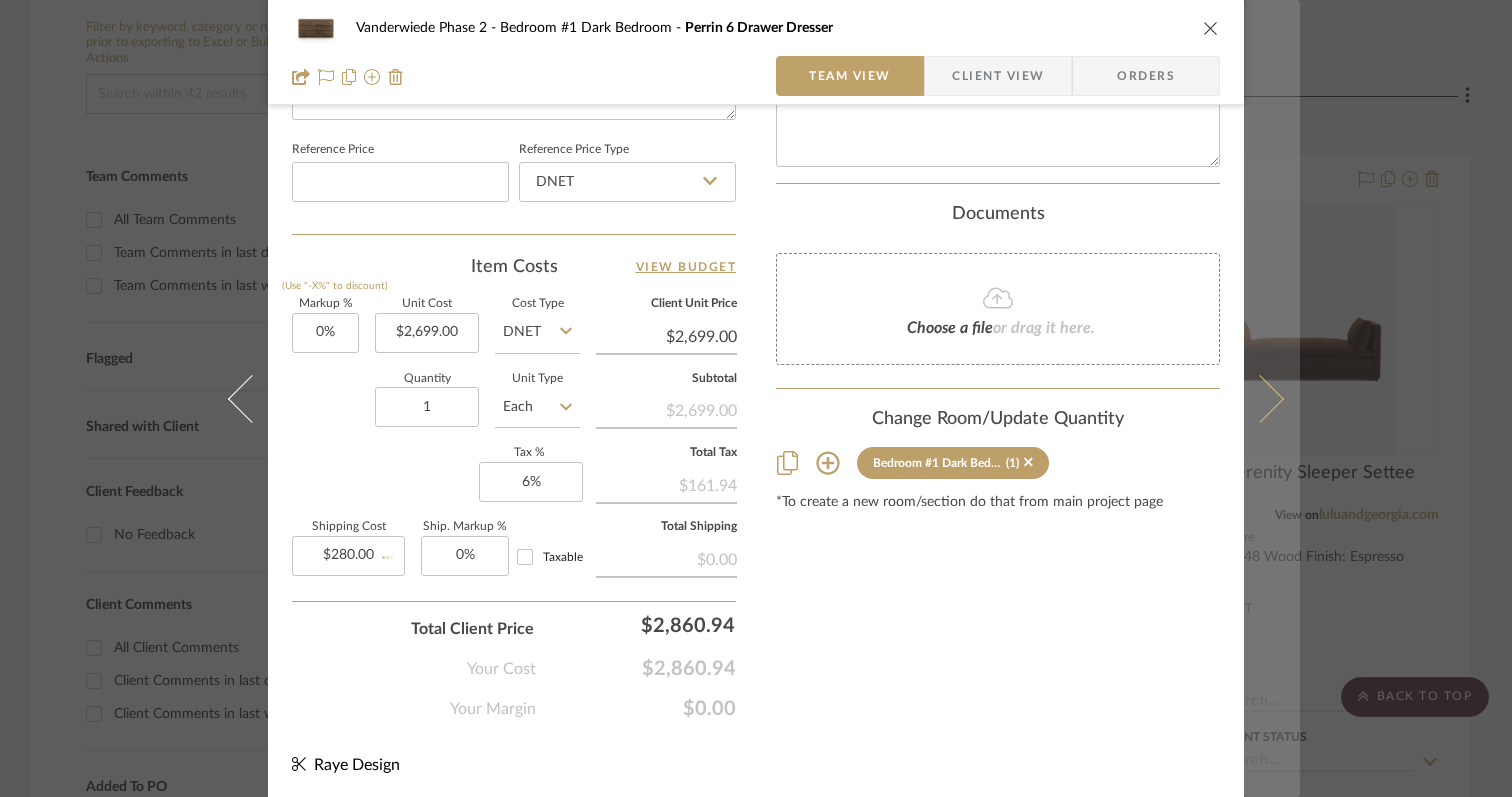 type 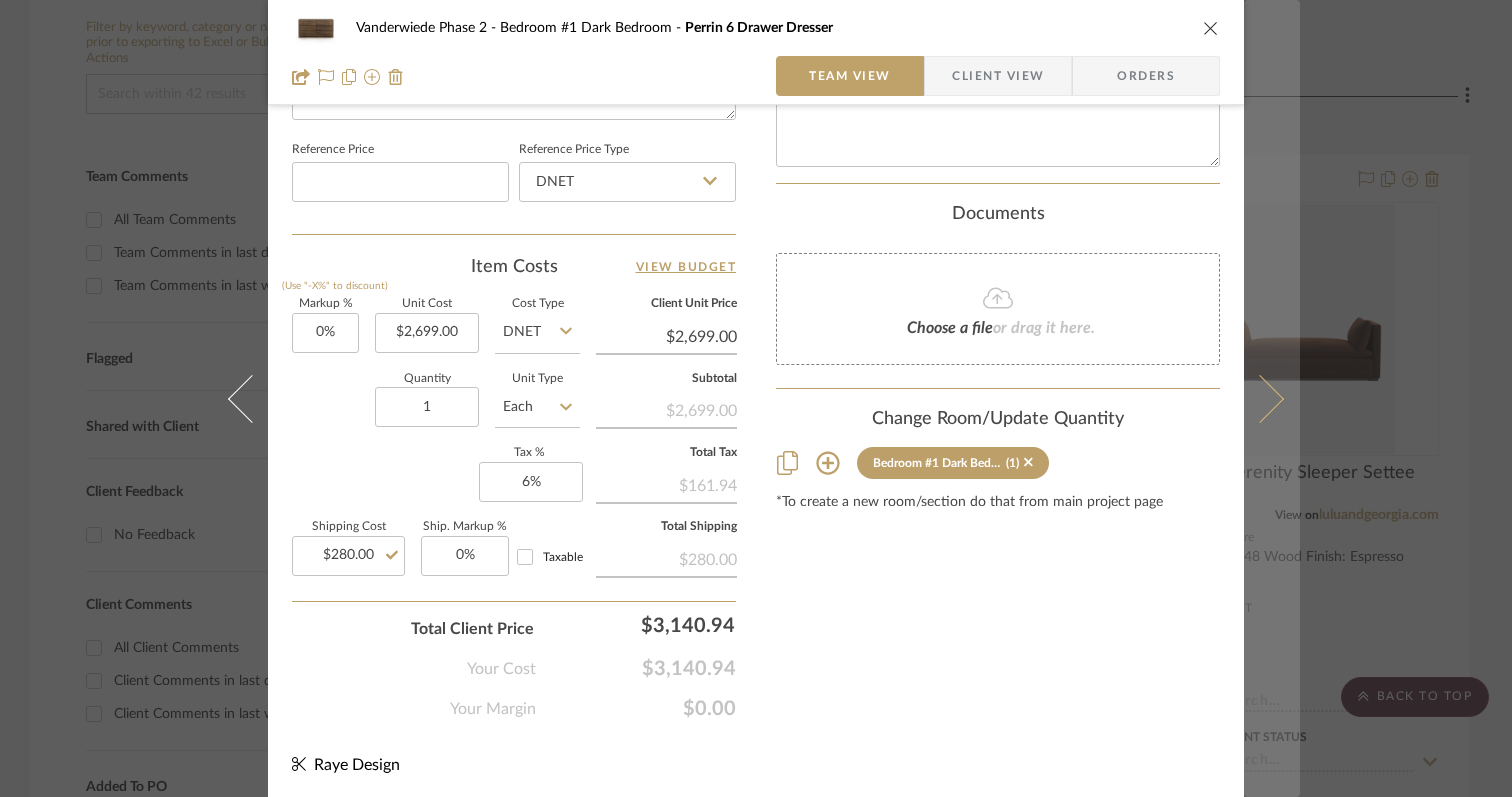 click at bounding box center [1260, 398] 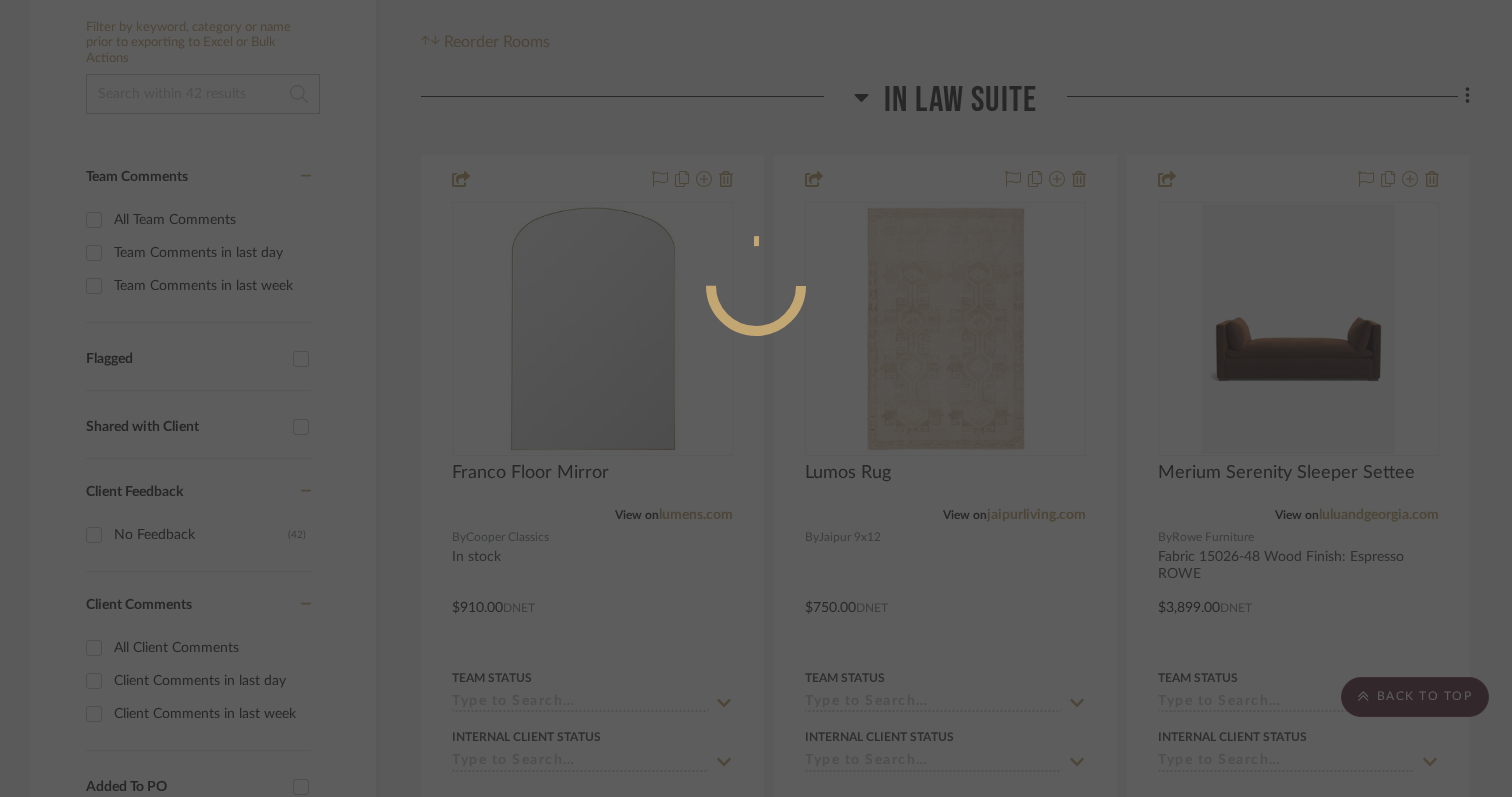 scroll, scrollTop: 1061, scrollLeft: 0, axis: vertical 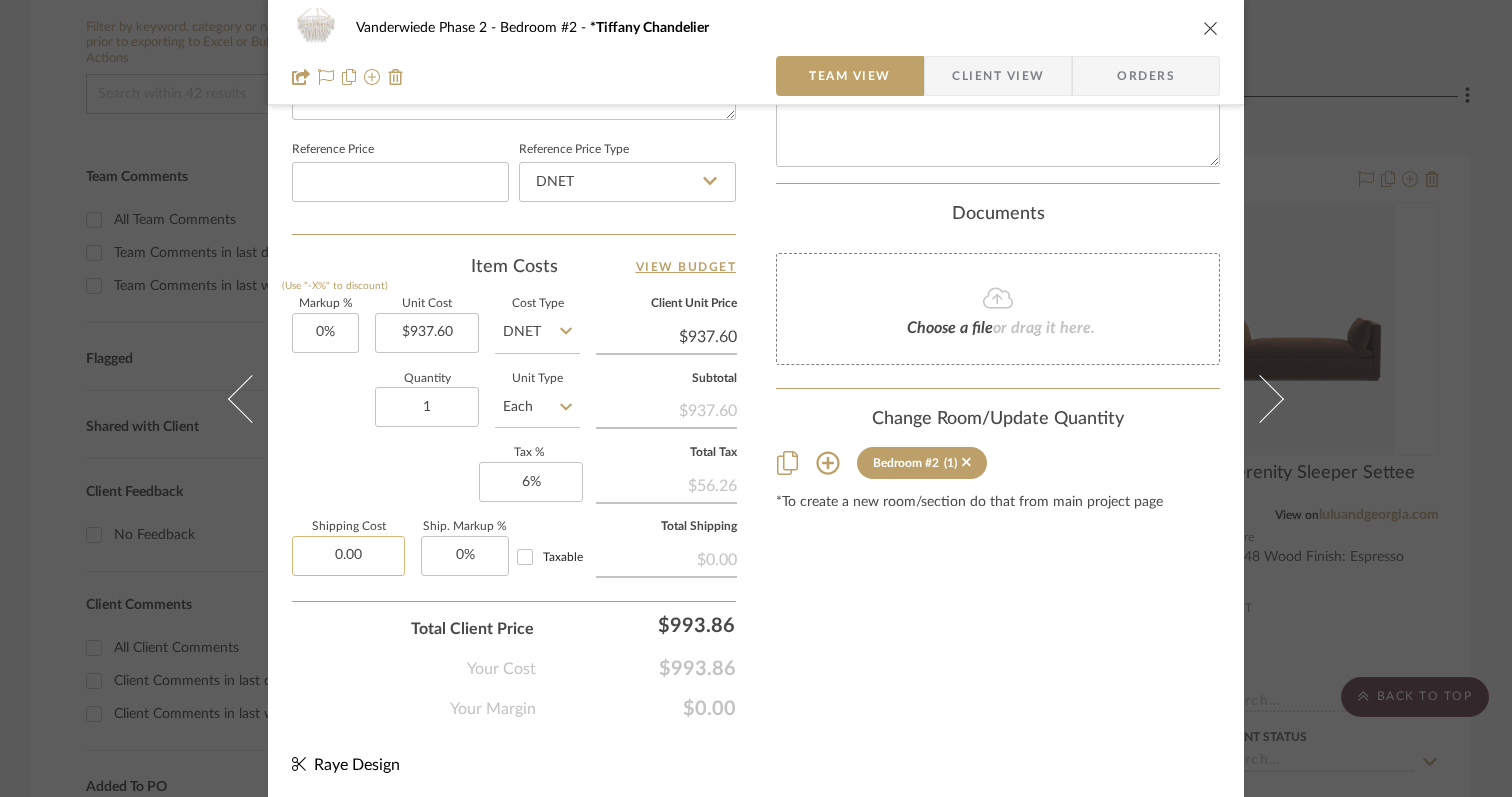 click on "0.00" 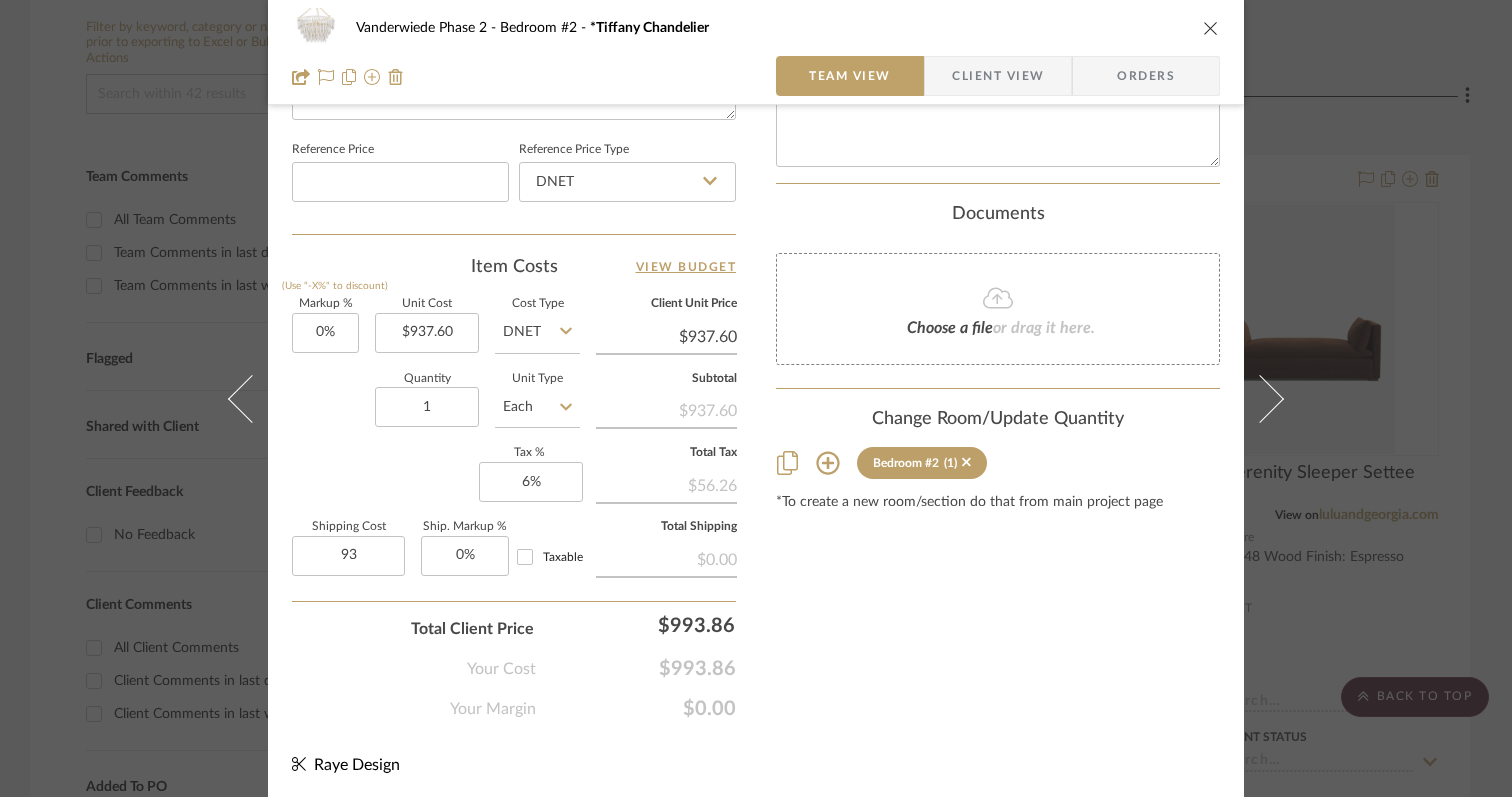 type on "$93.00" 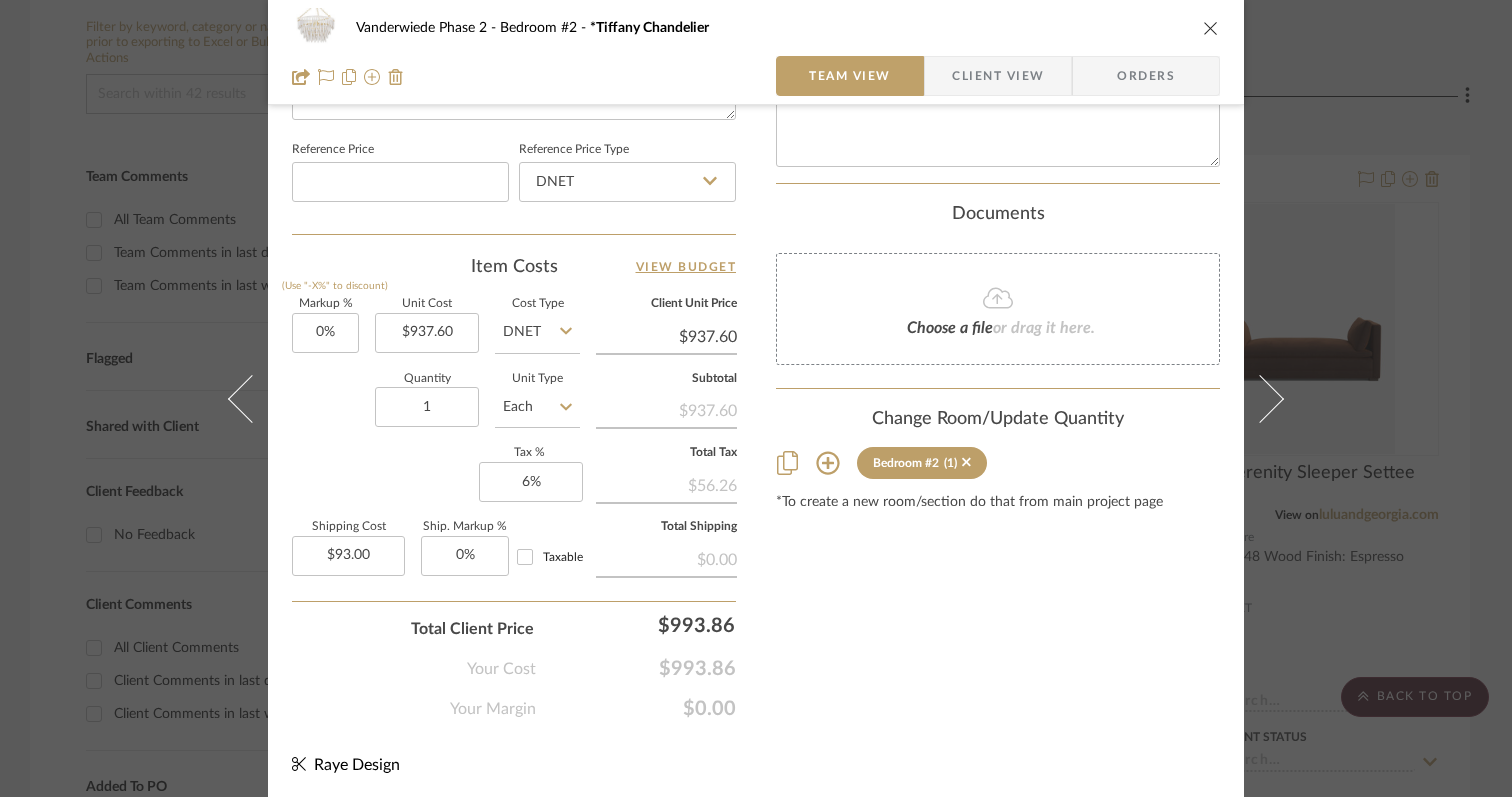 click on "Total Client Price  $993.86" 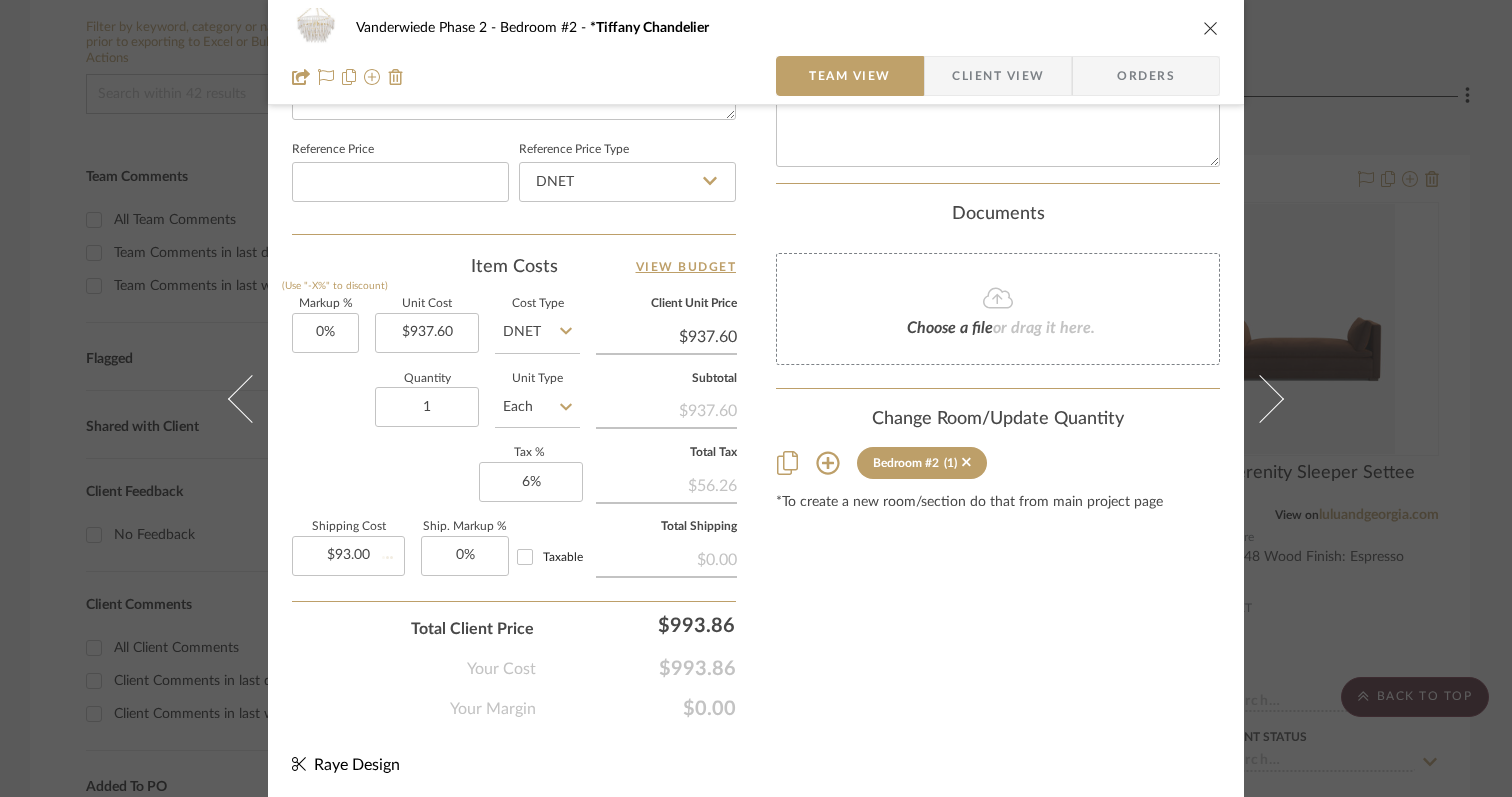 type 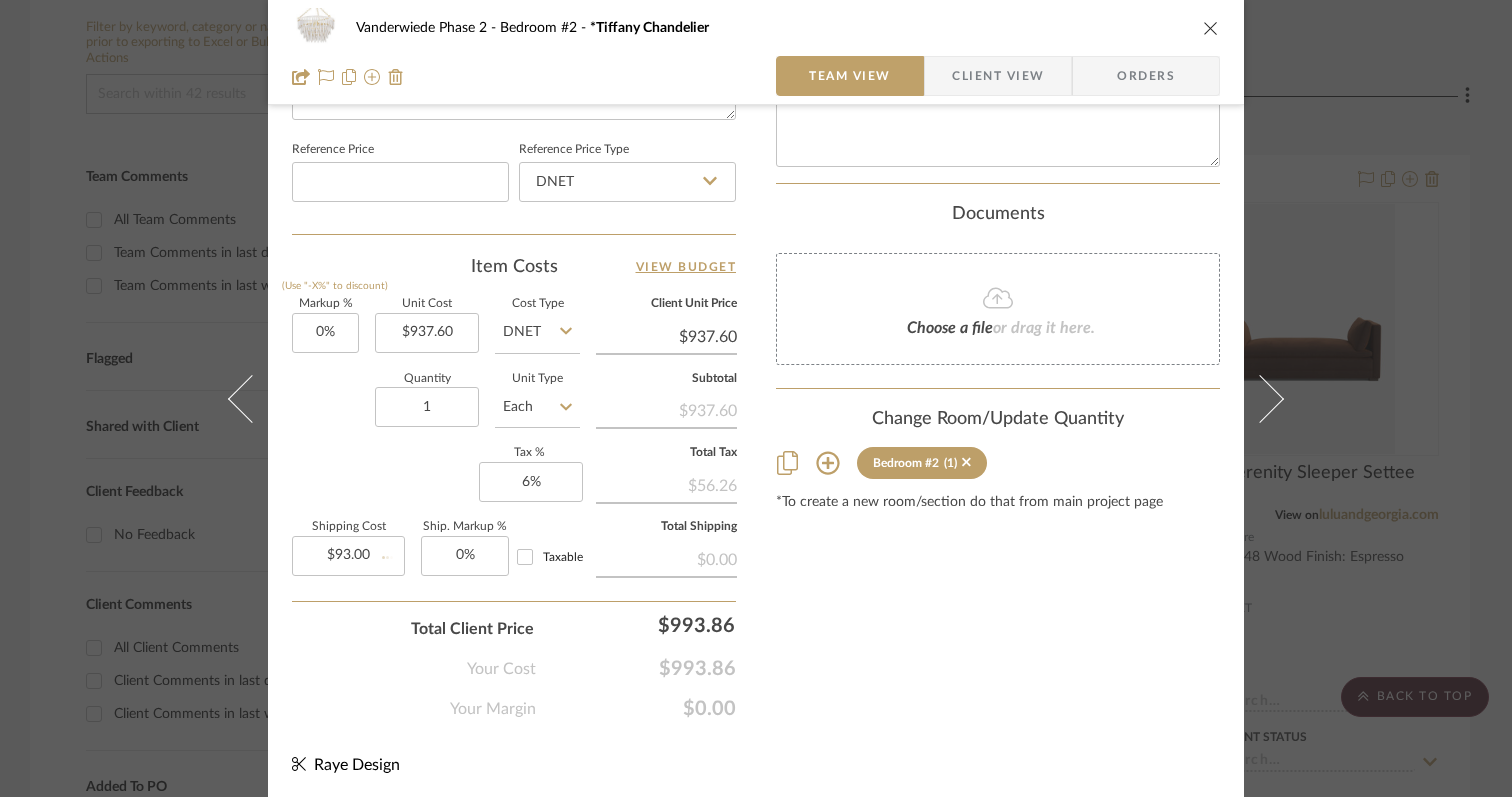 type 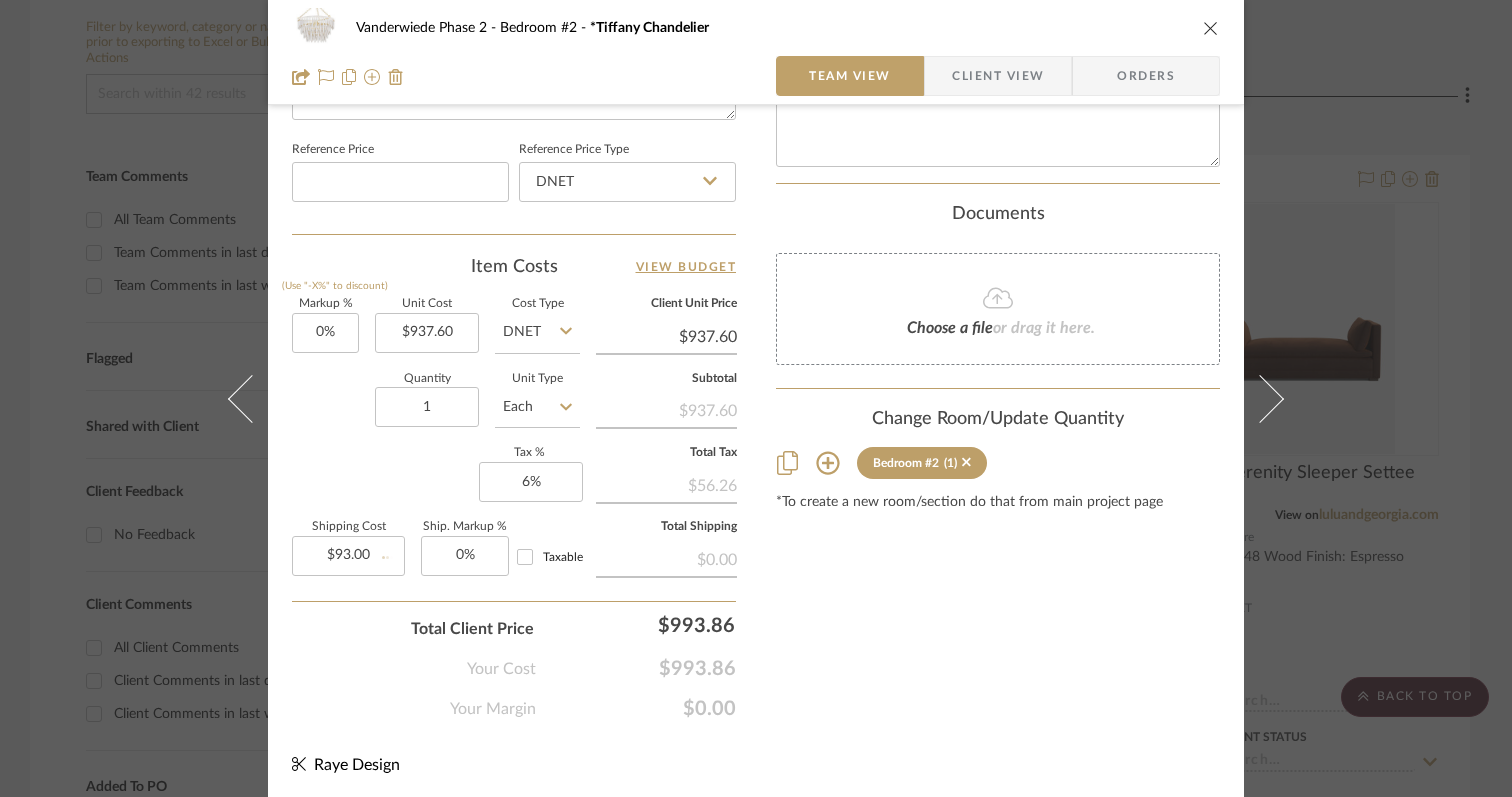 type 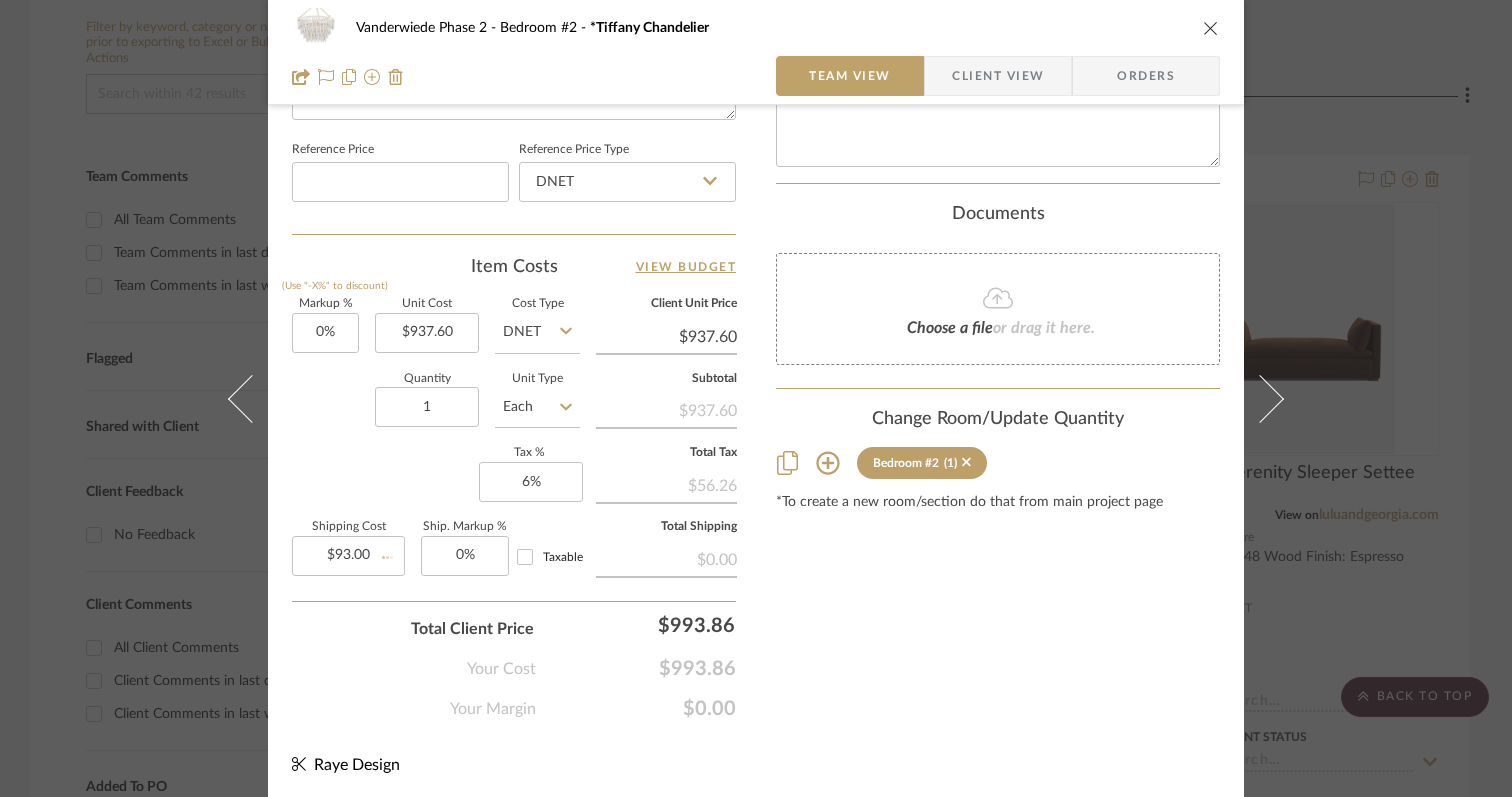 type 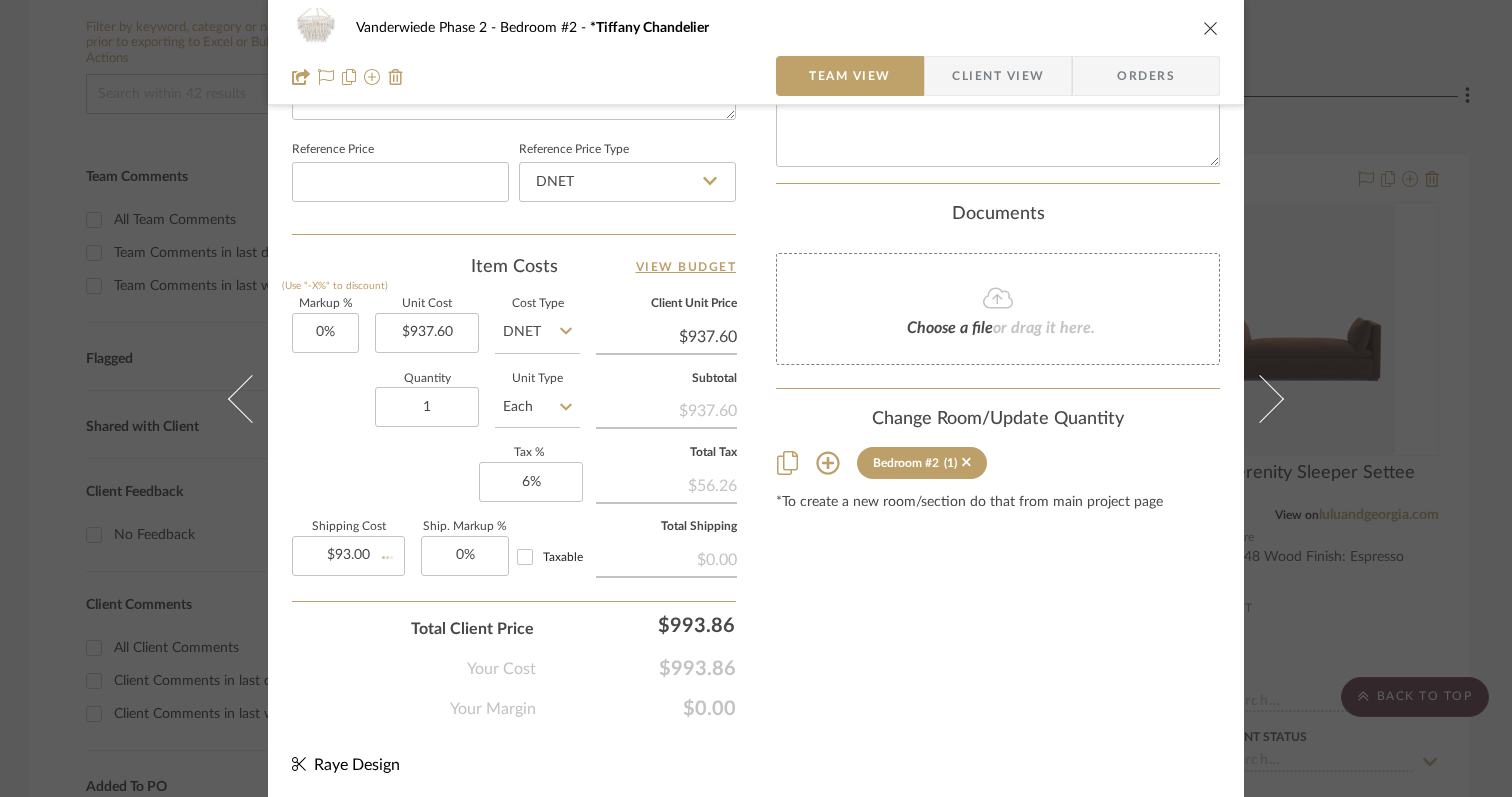 type 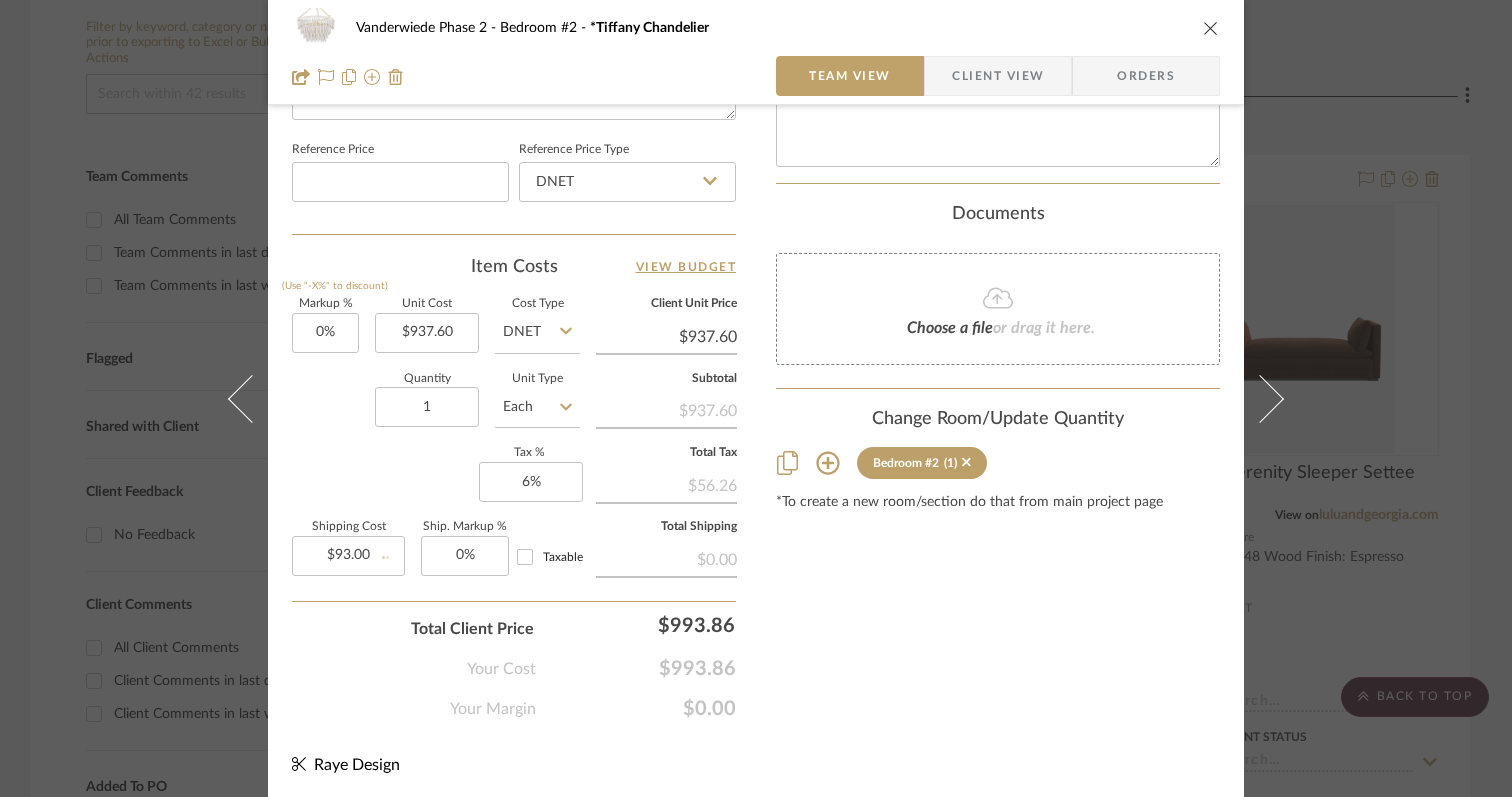 type 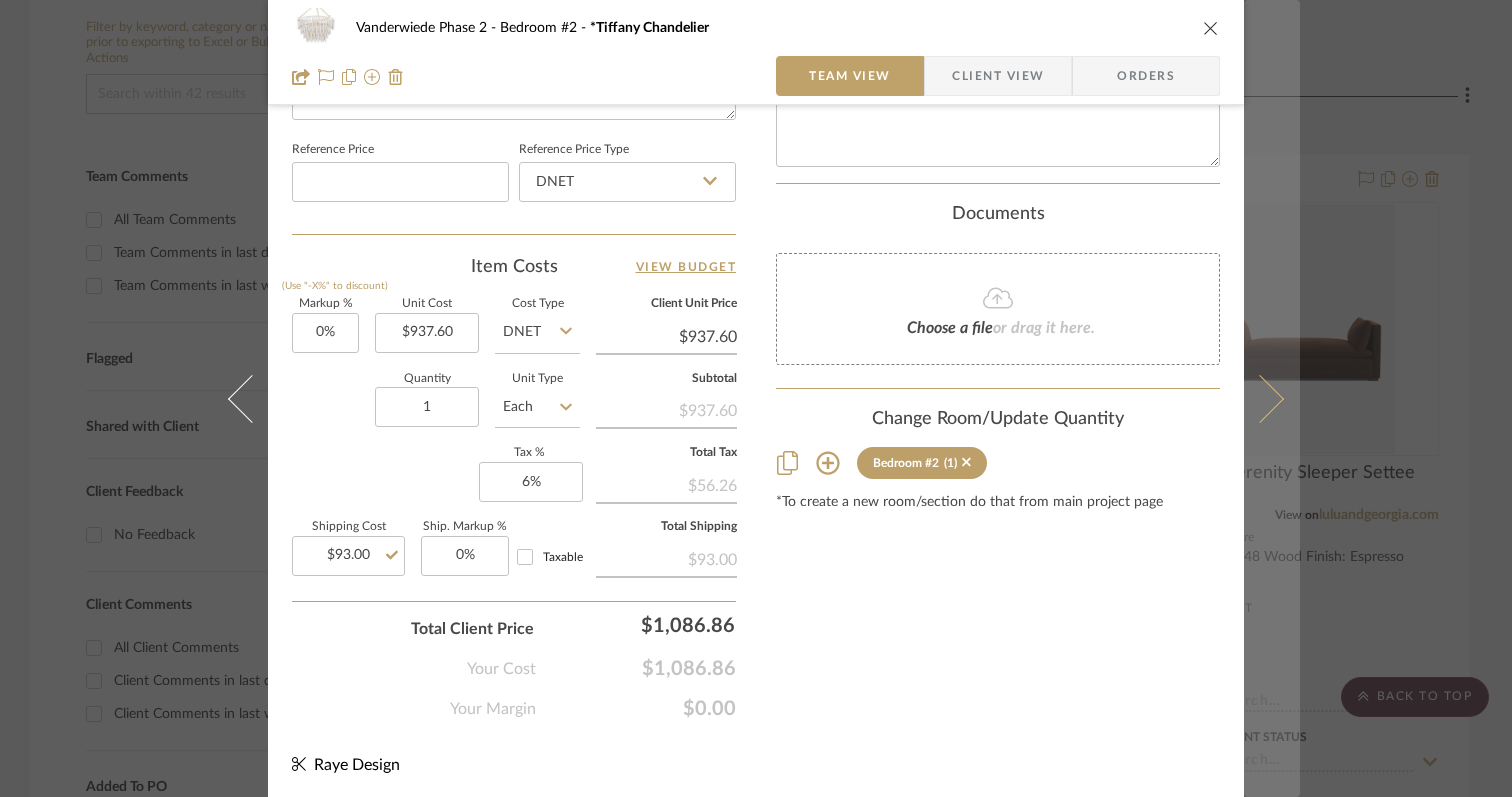 click at bounding box center (1260, 398) 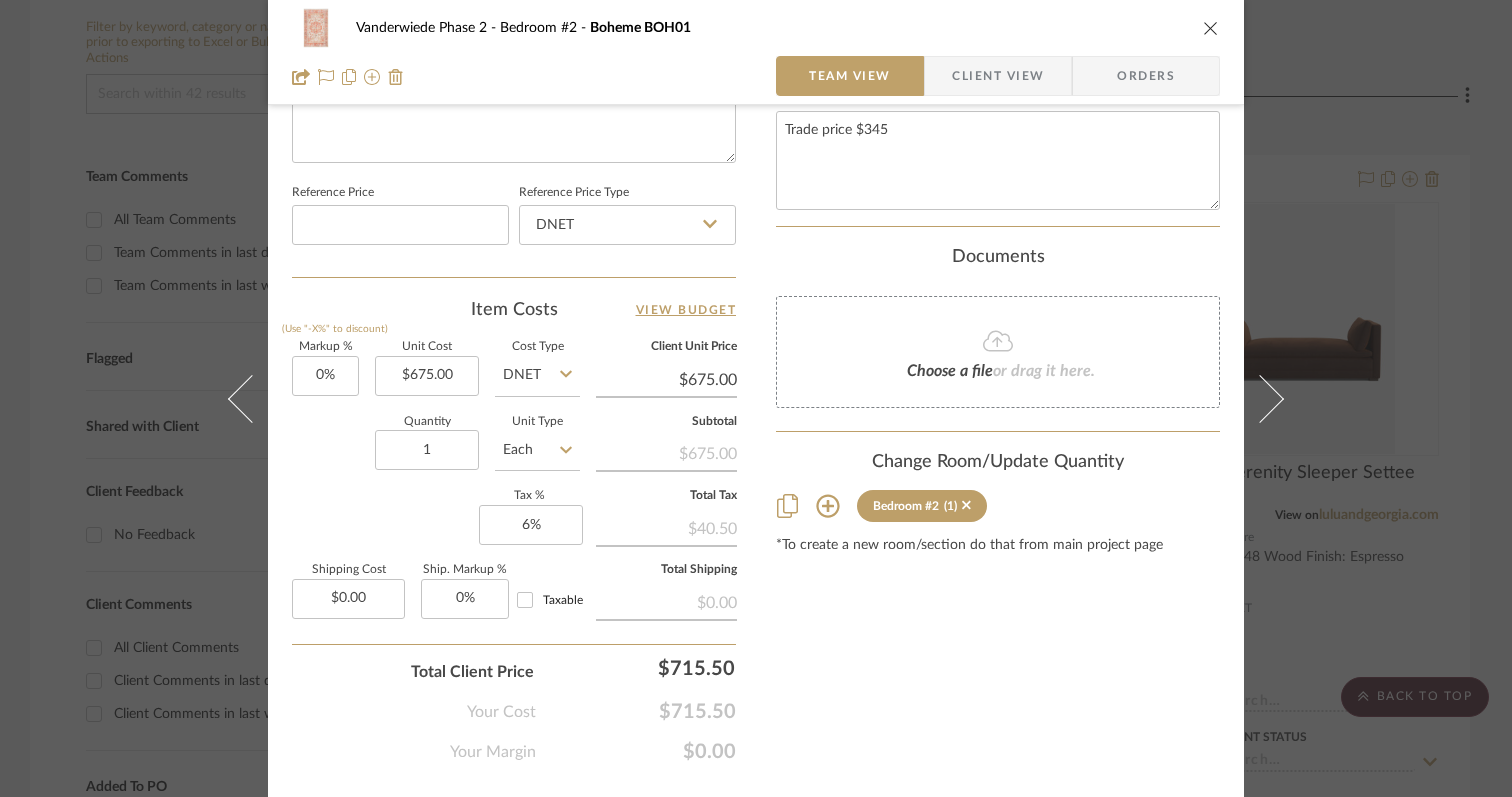 scroll, scrollTop: 1061, scrollLeft: 0, axis: vertical 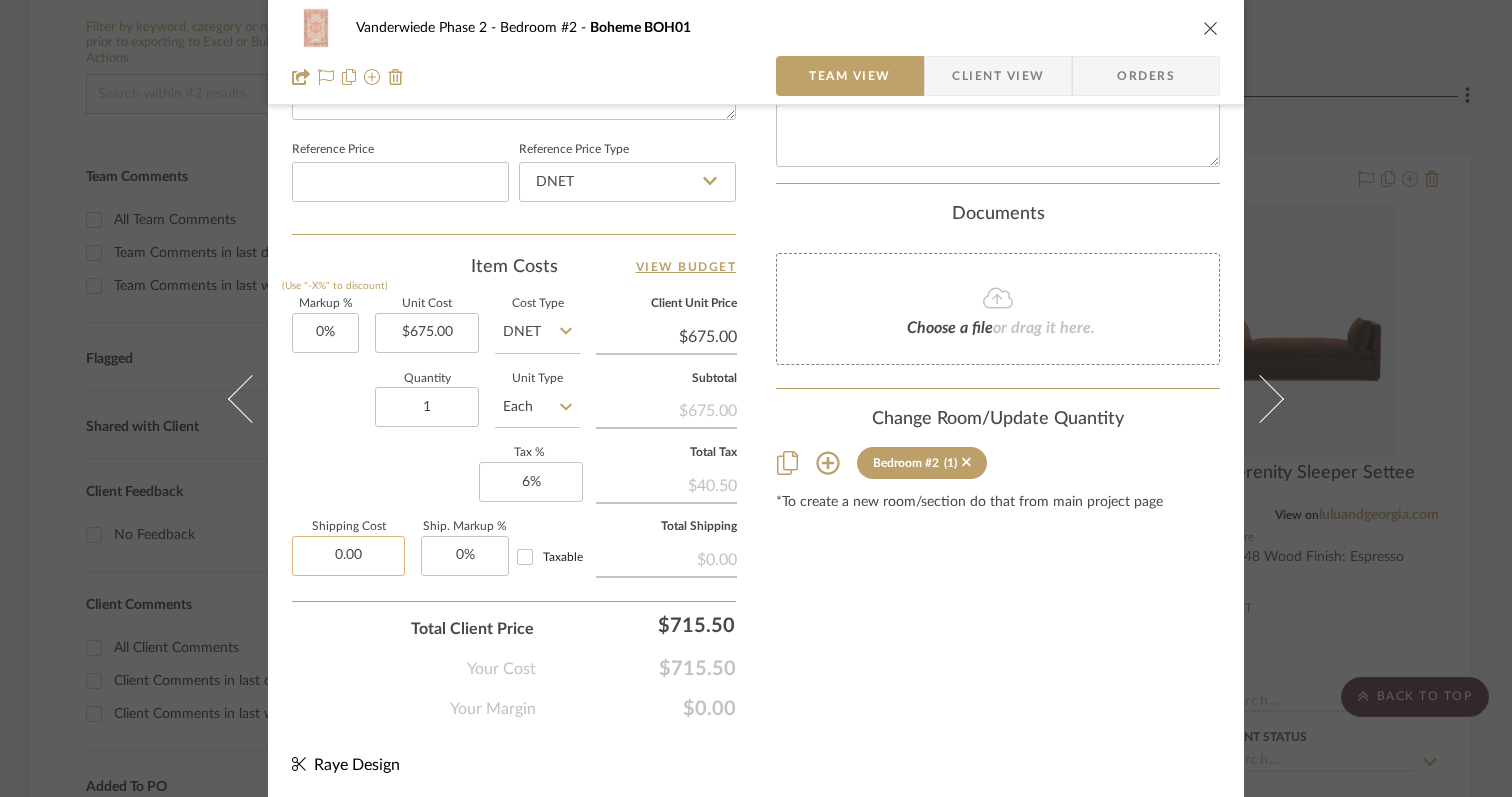 click on "0.00" 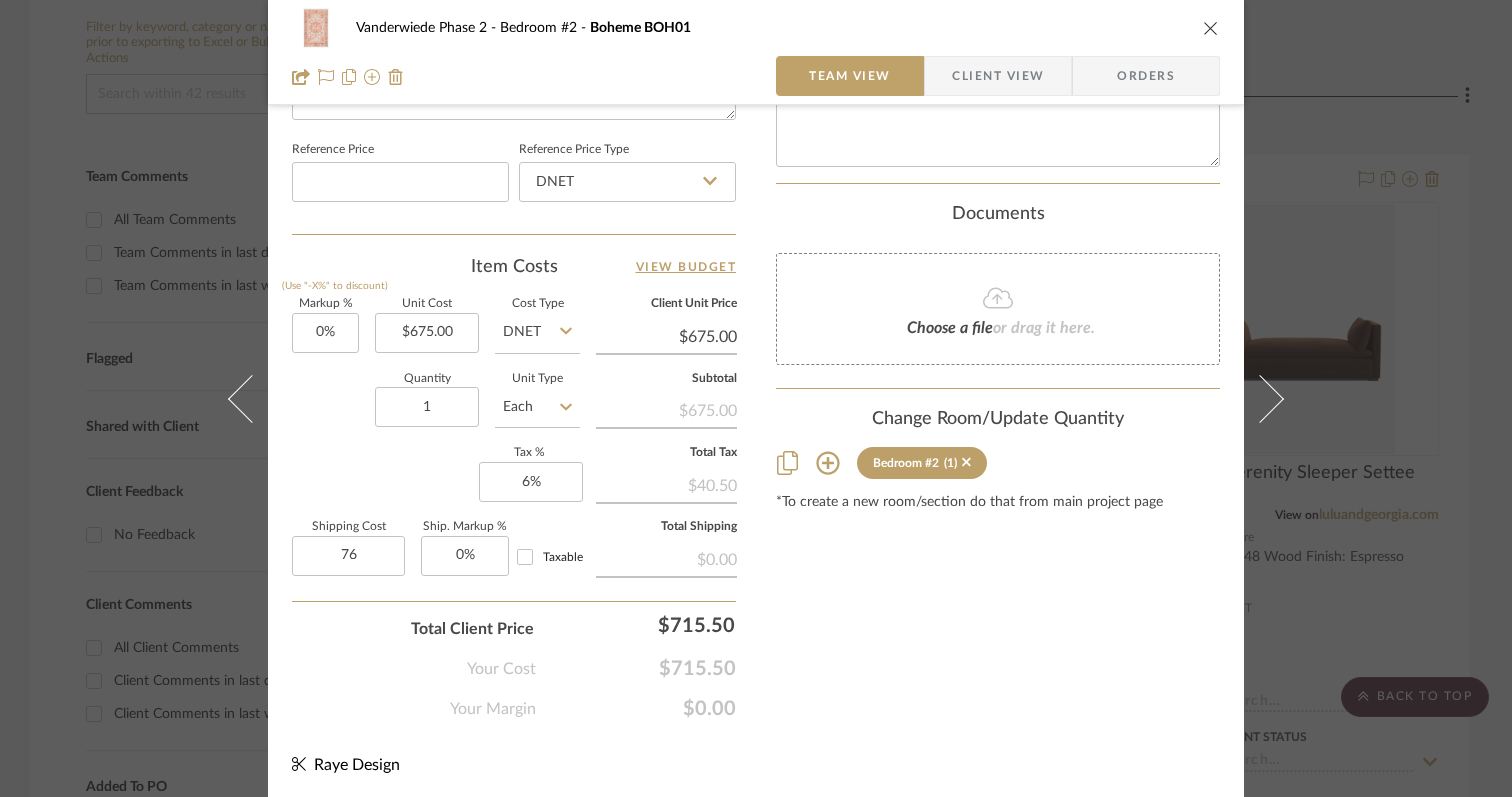 type on "$76.00" 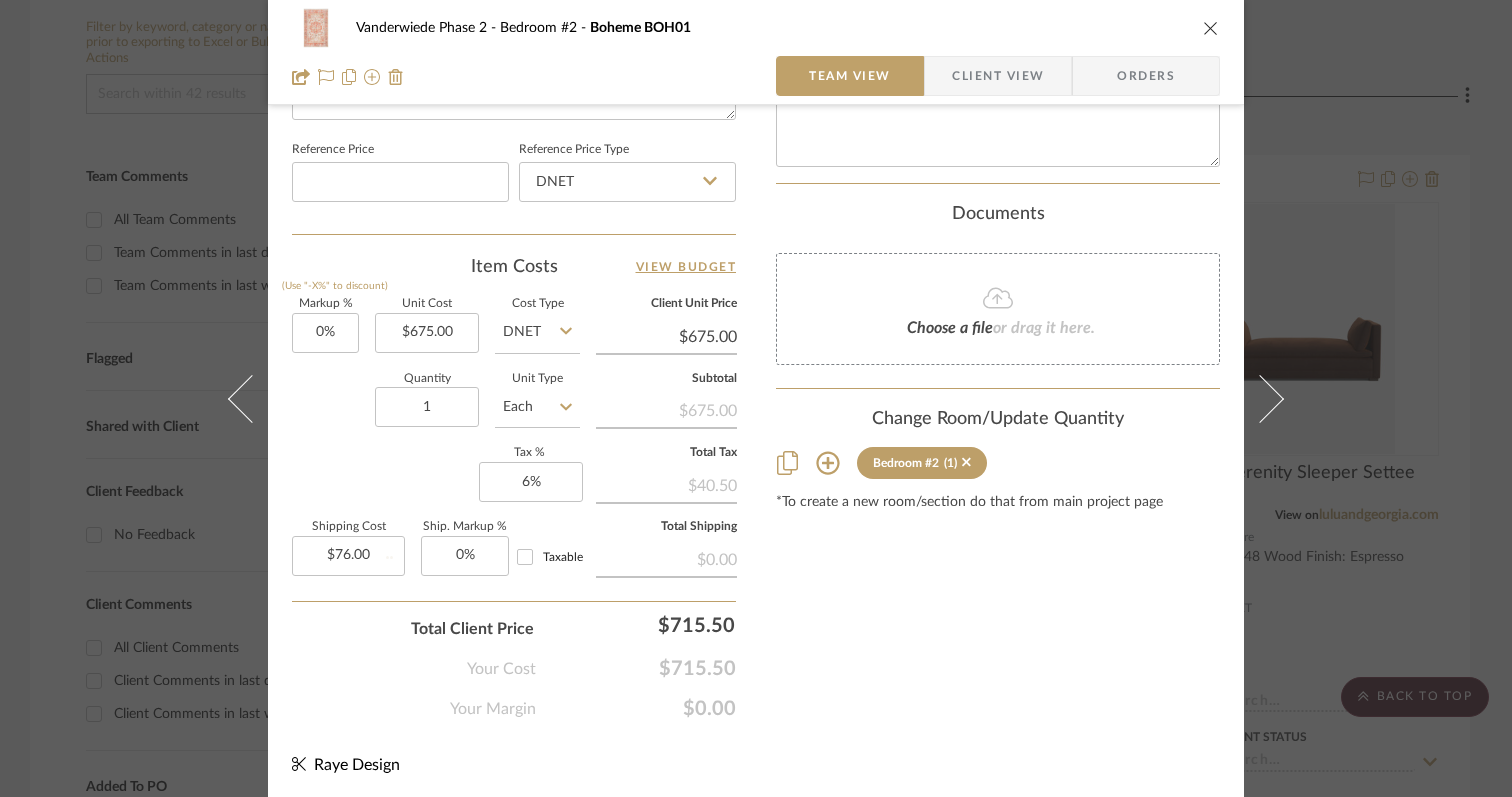 click on "Your Cost  $715.50" 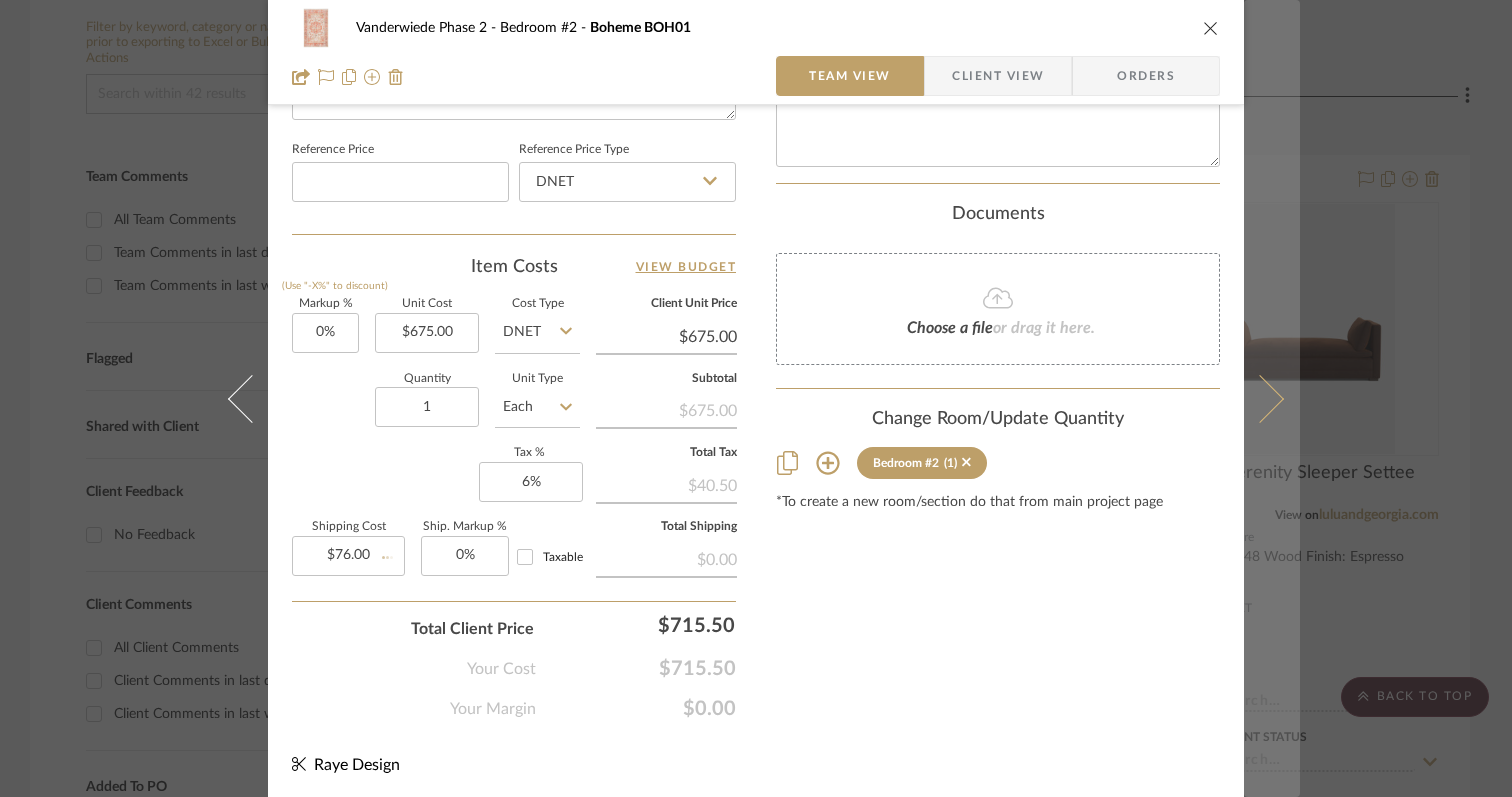 type 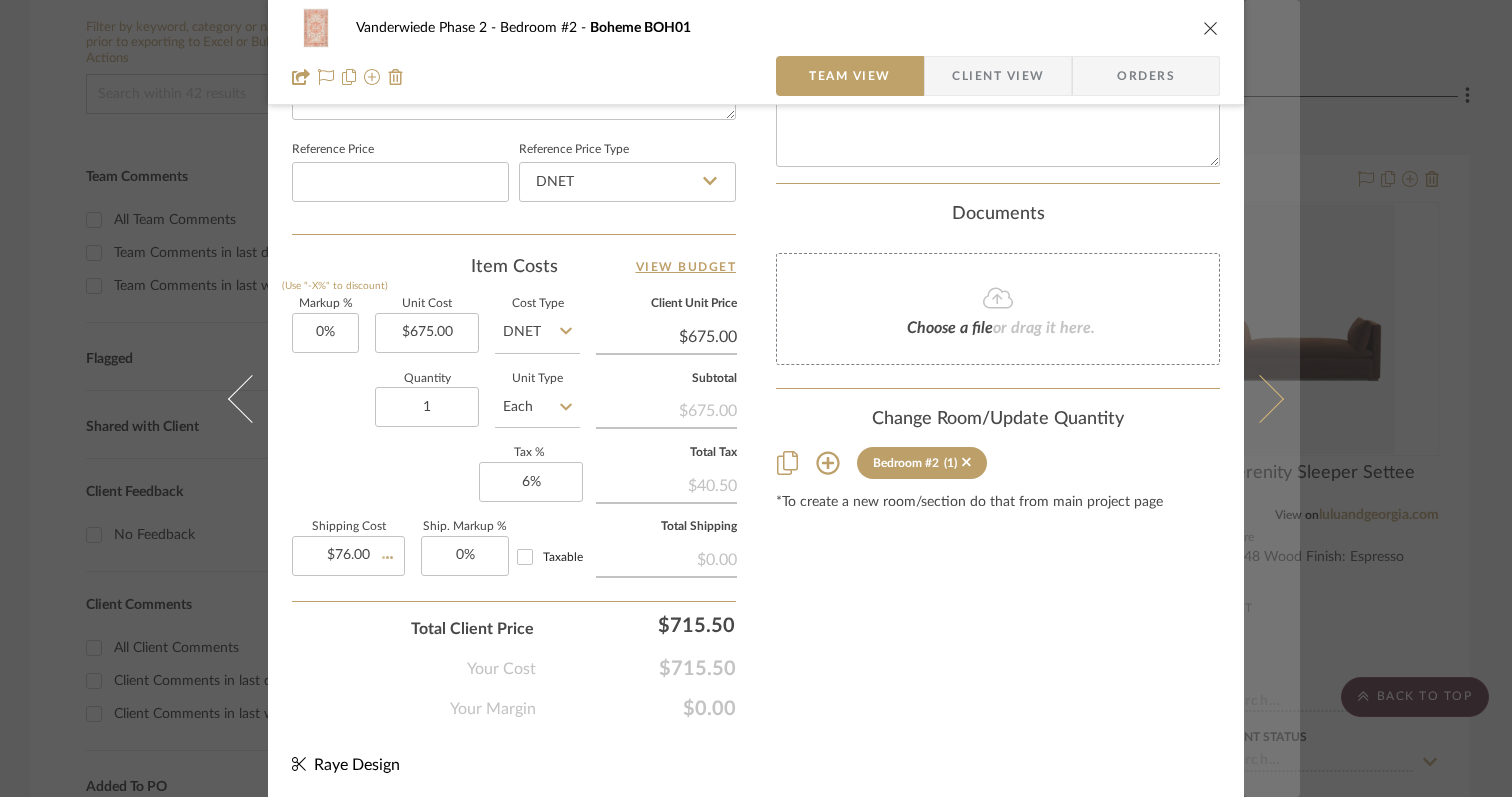 type 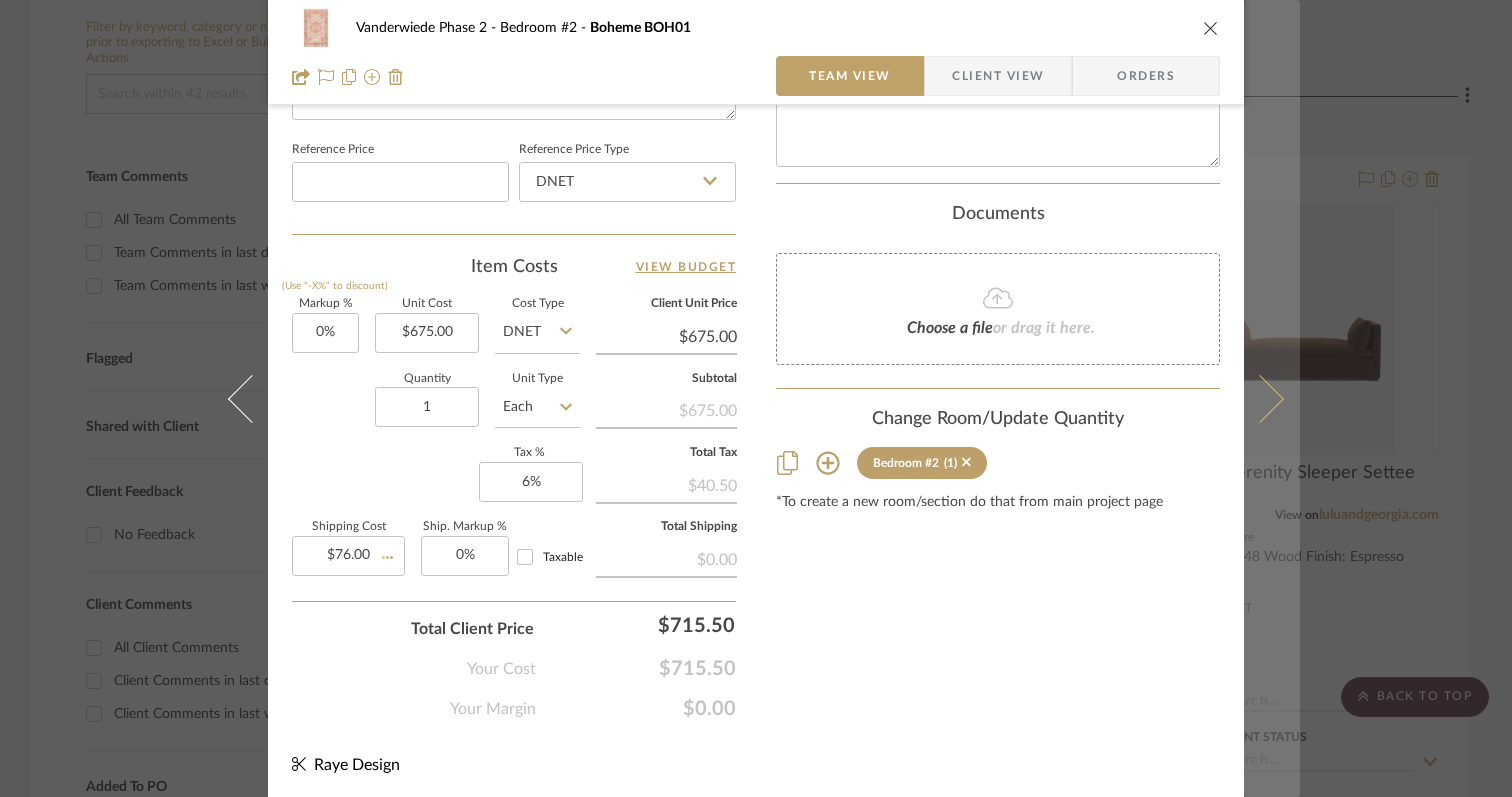 type 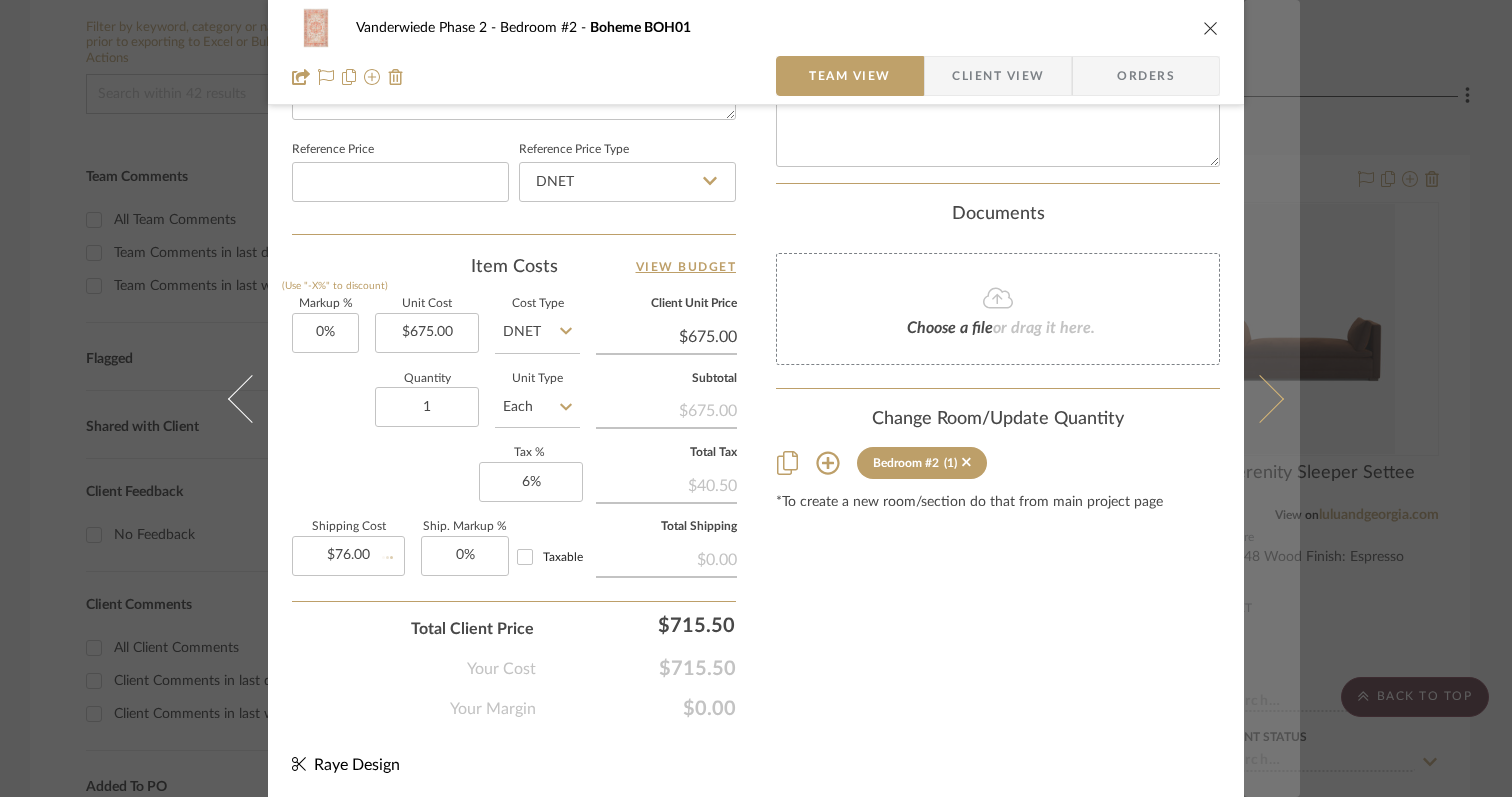 type 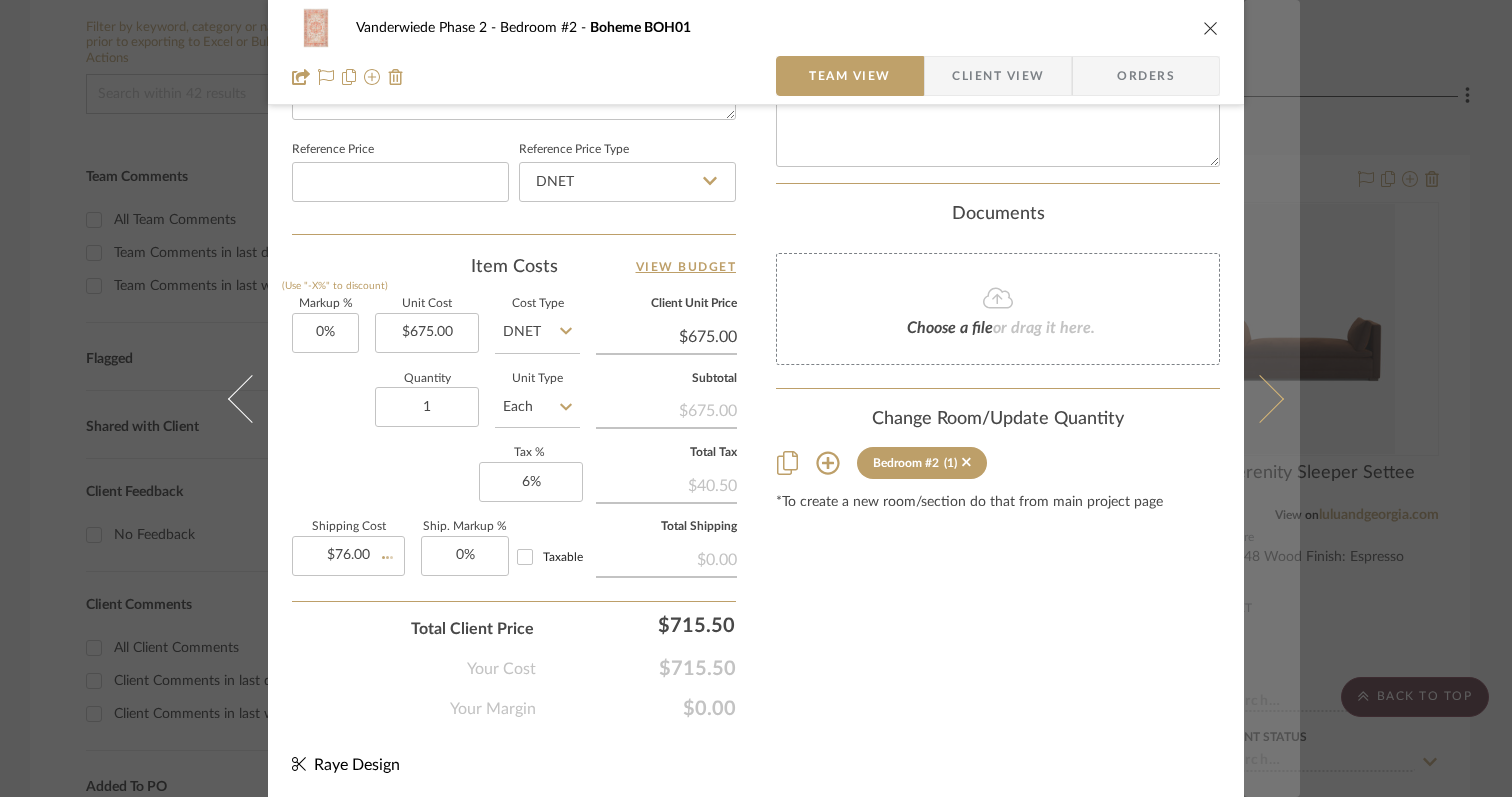 type 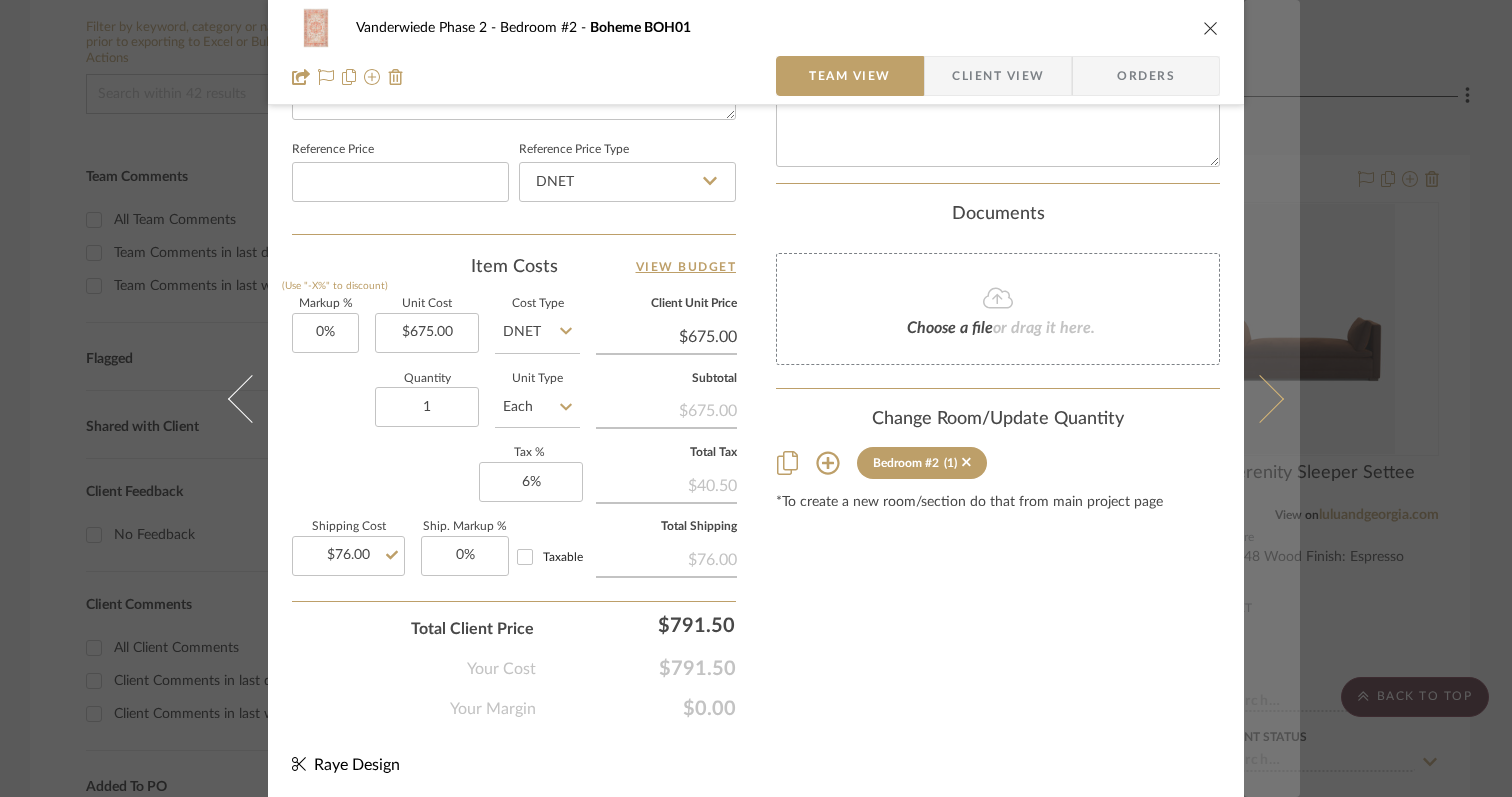 click at bounding box center [1272, 398] 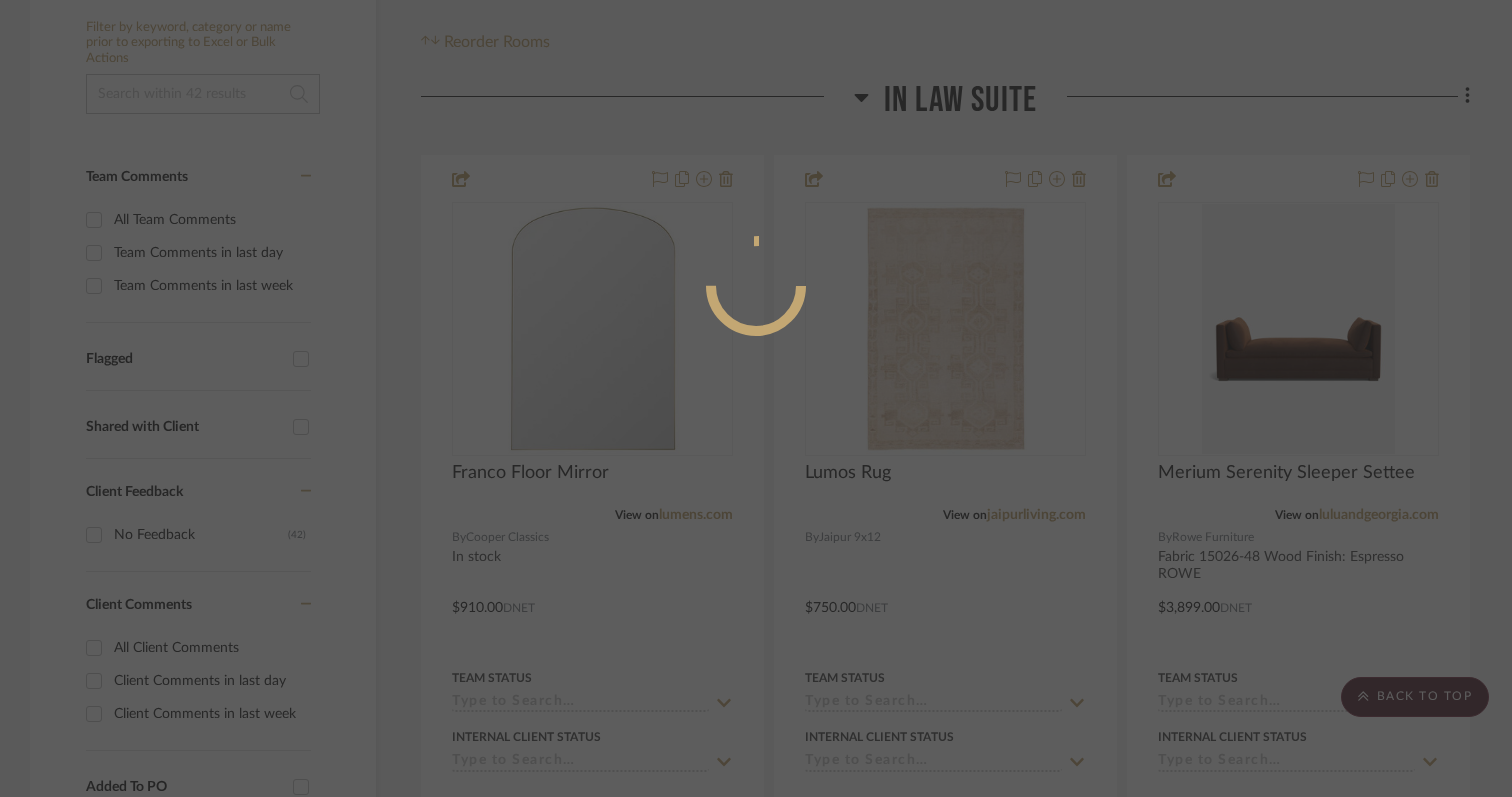 scroll, scrollTop: 1061, scrollLeft: 0, axis: vertical 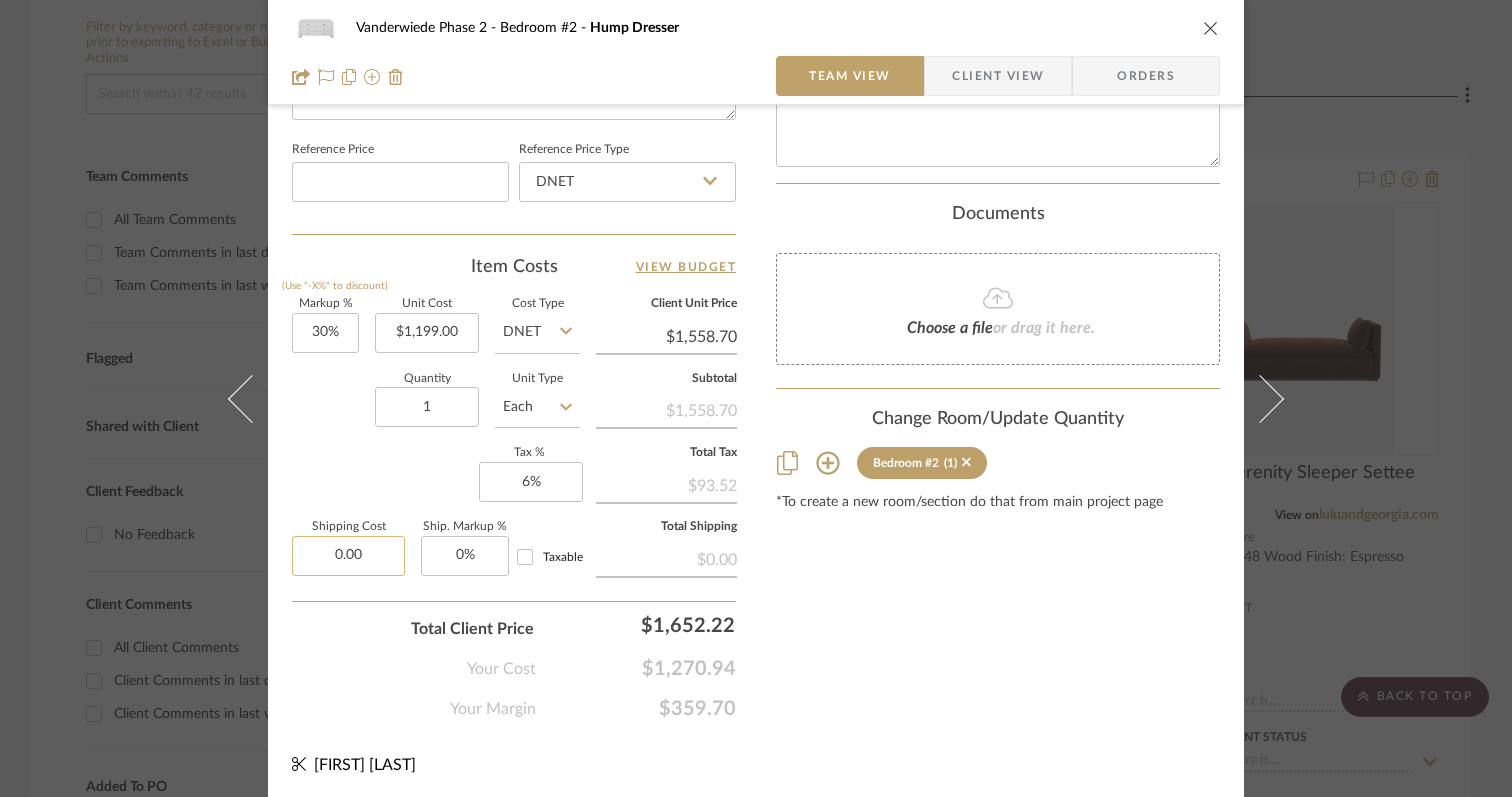 click on "0.00" 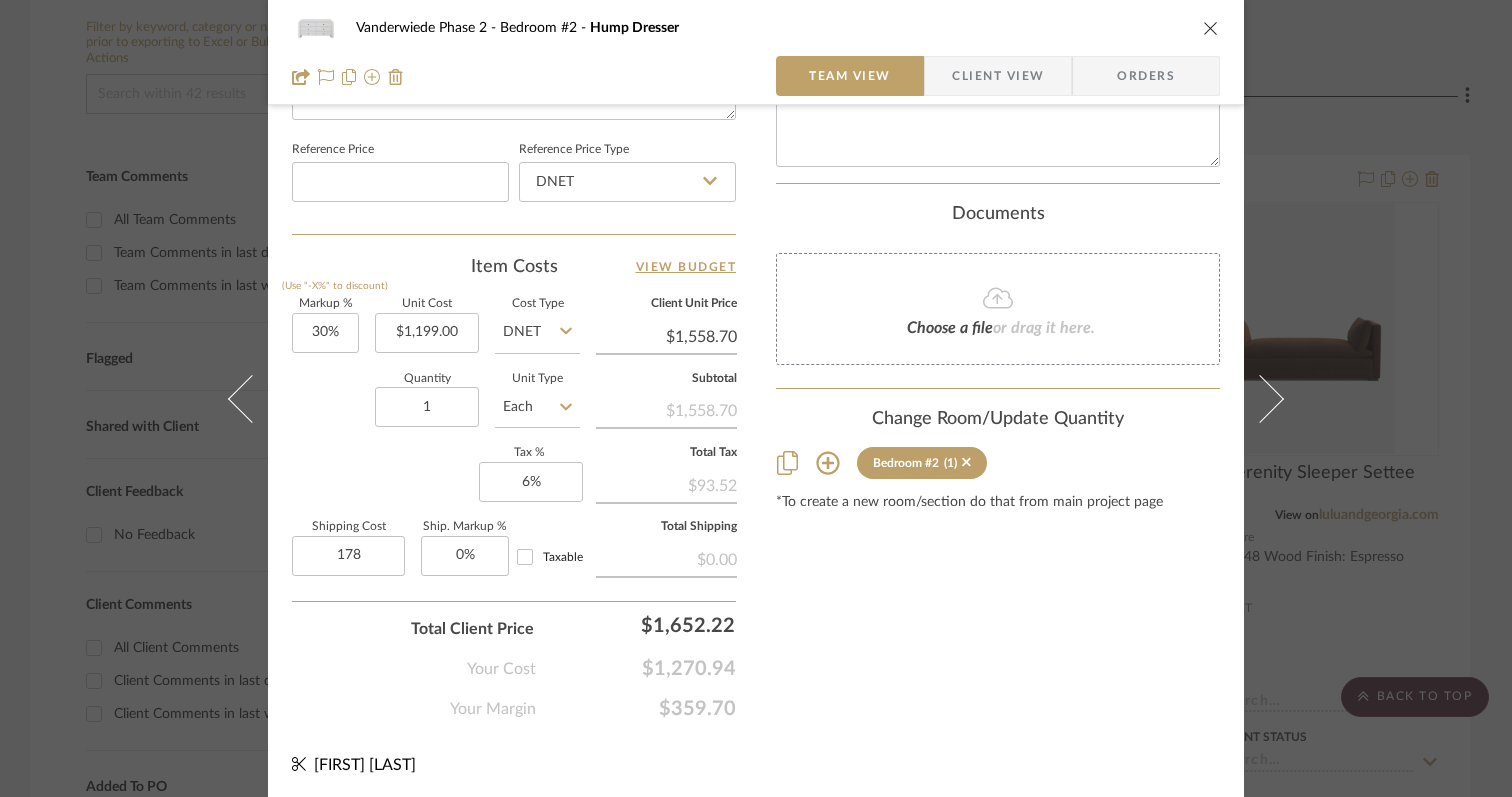 type on "$178.00" 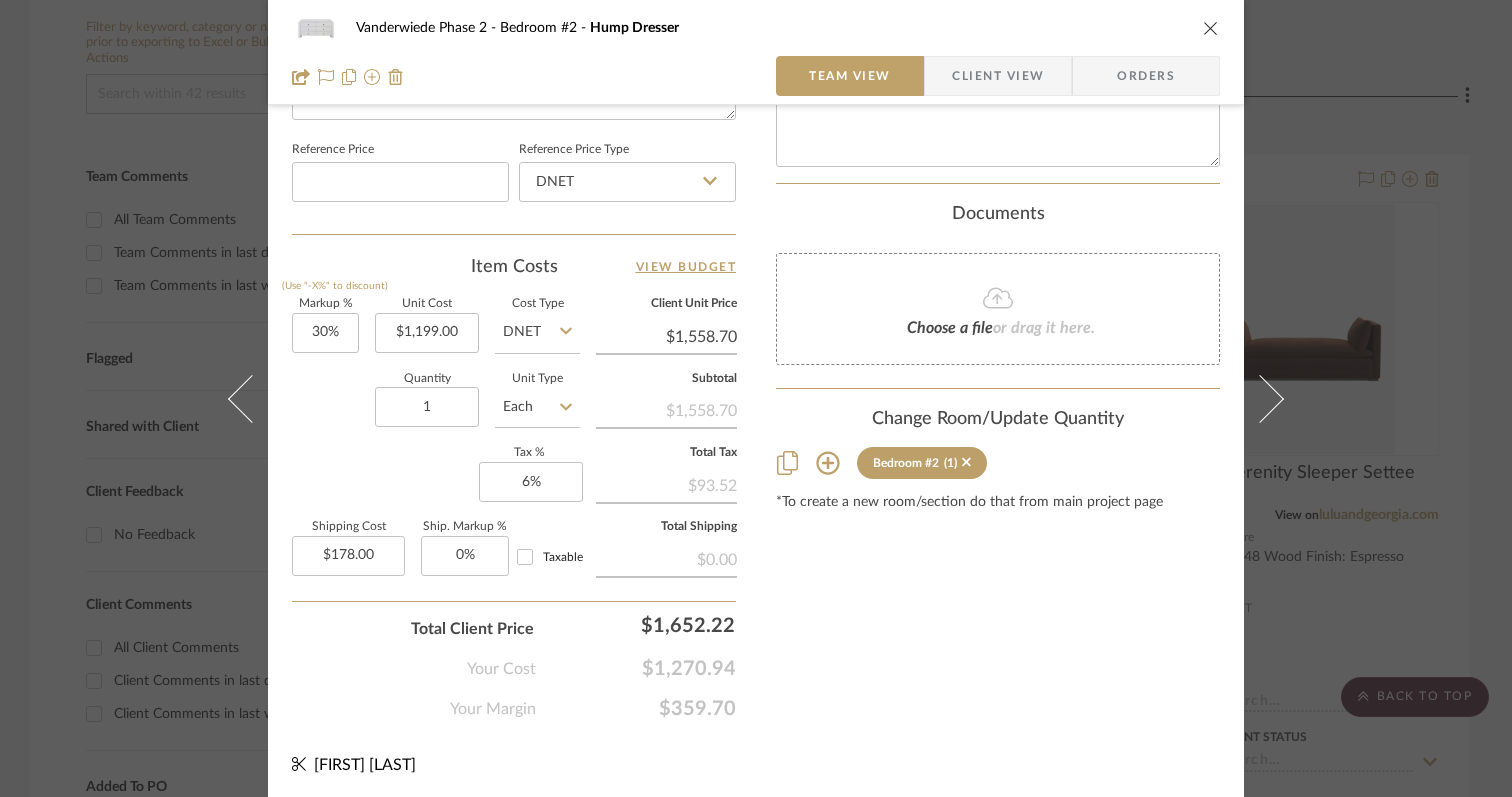click on "Your Cost  $1,270.94" 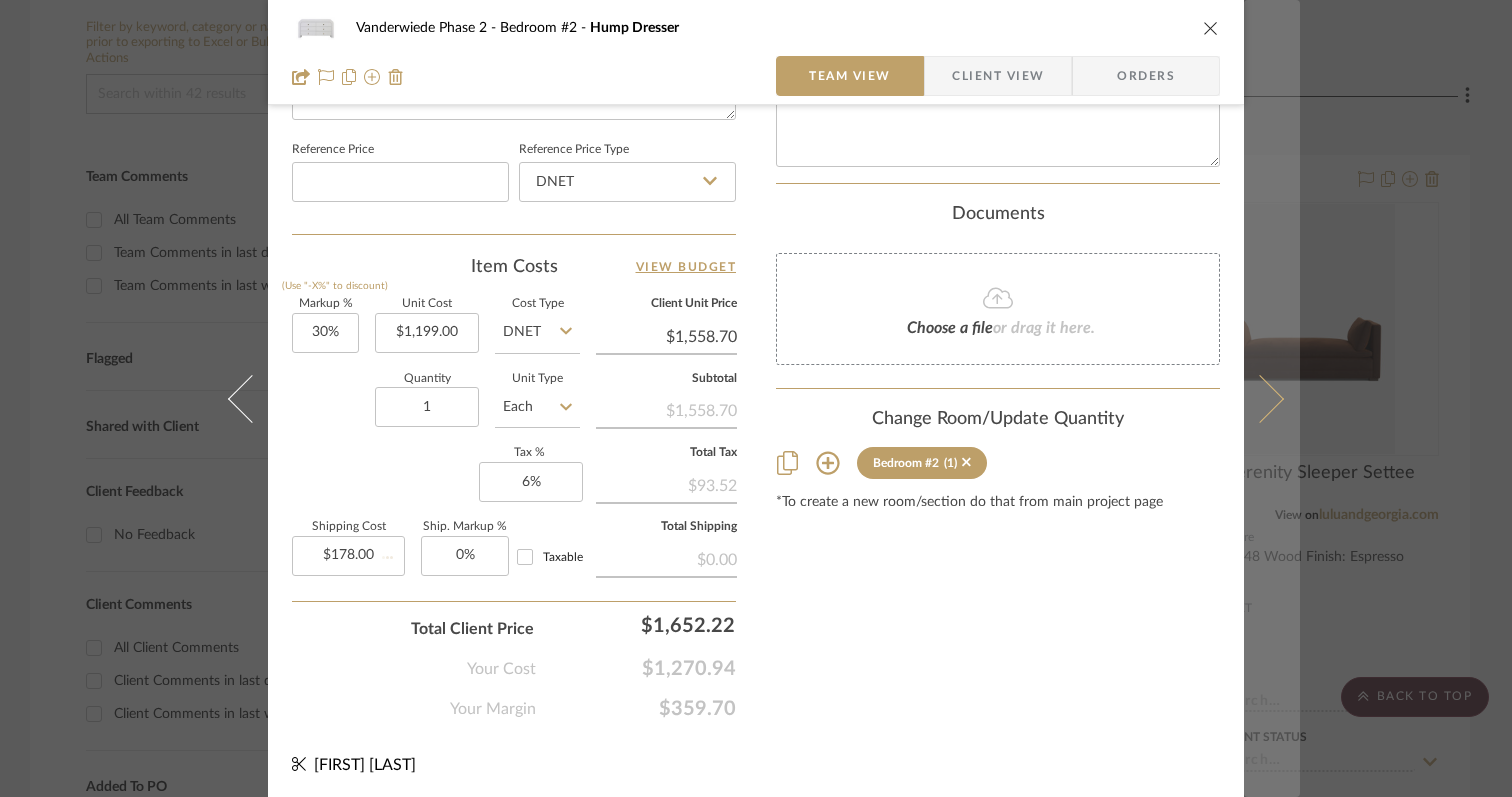 type 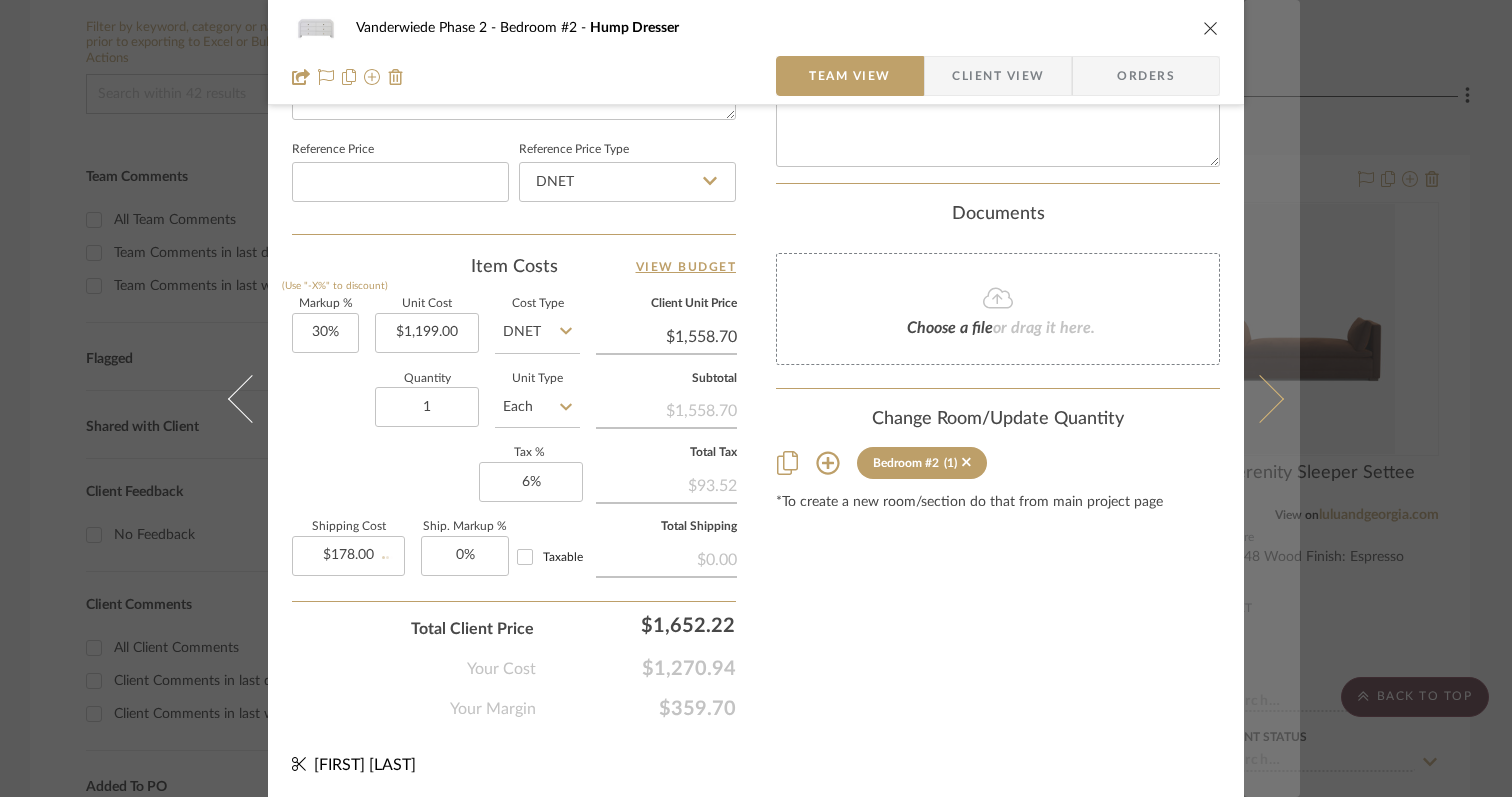 type 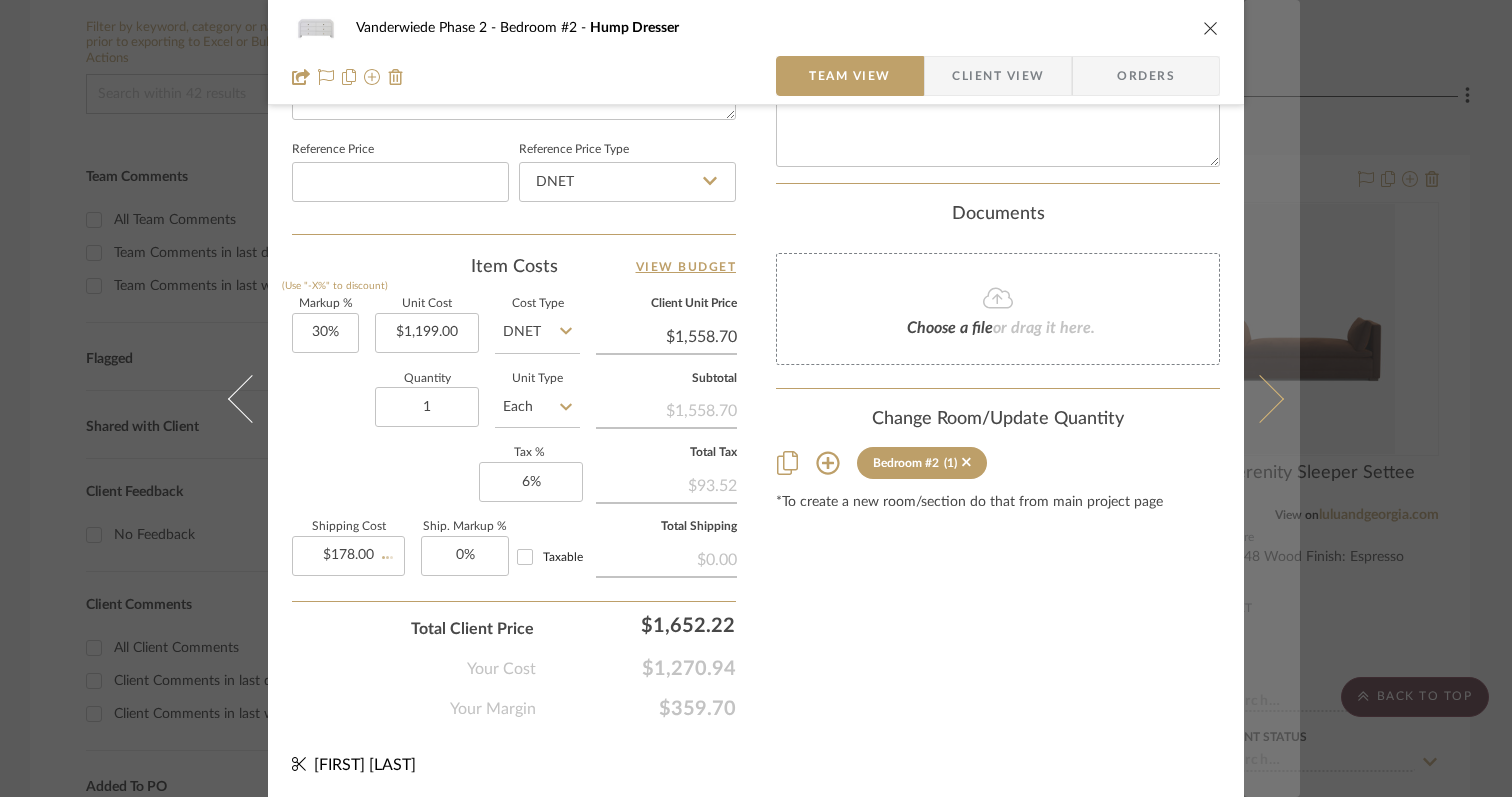 type 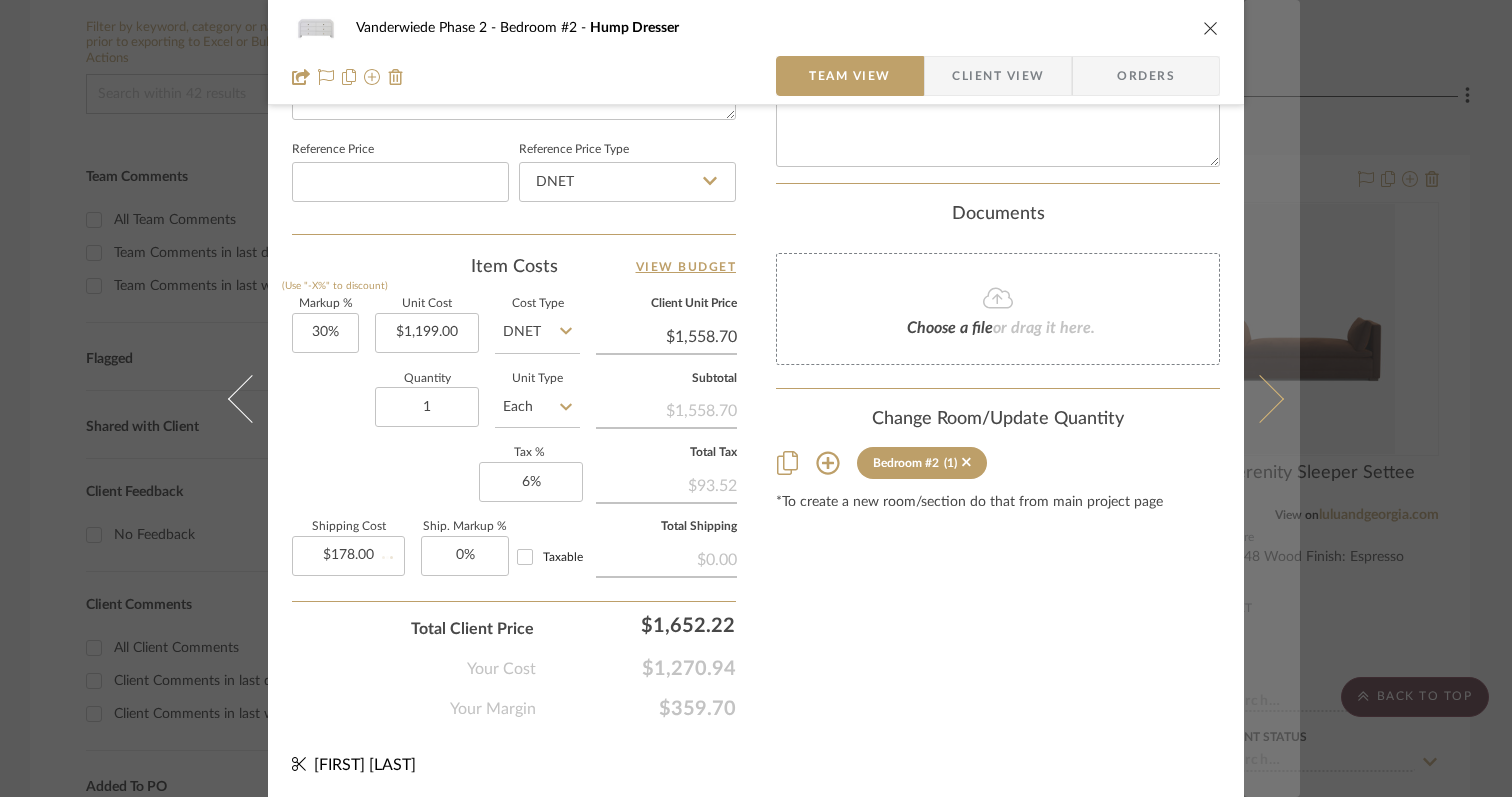 type 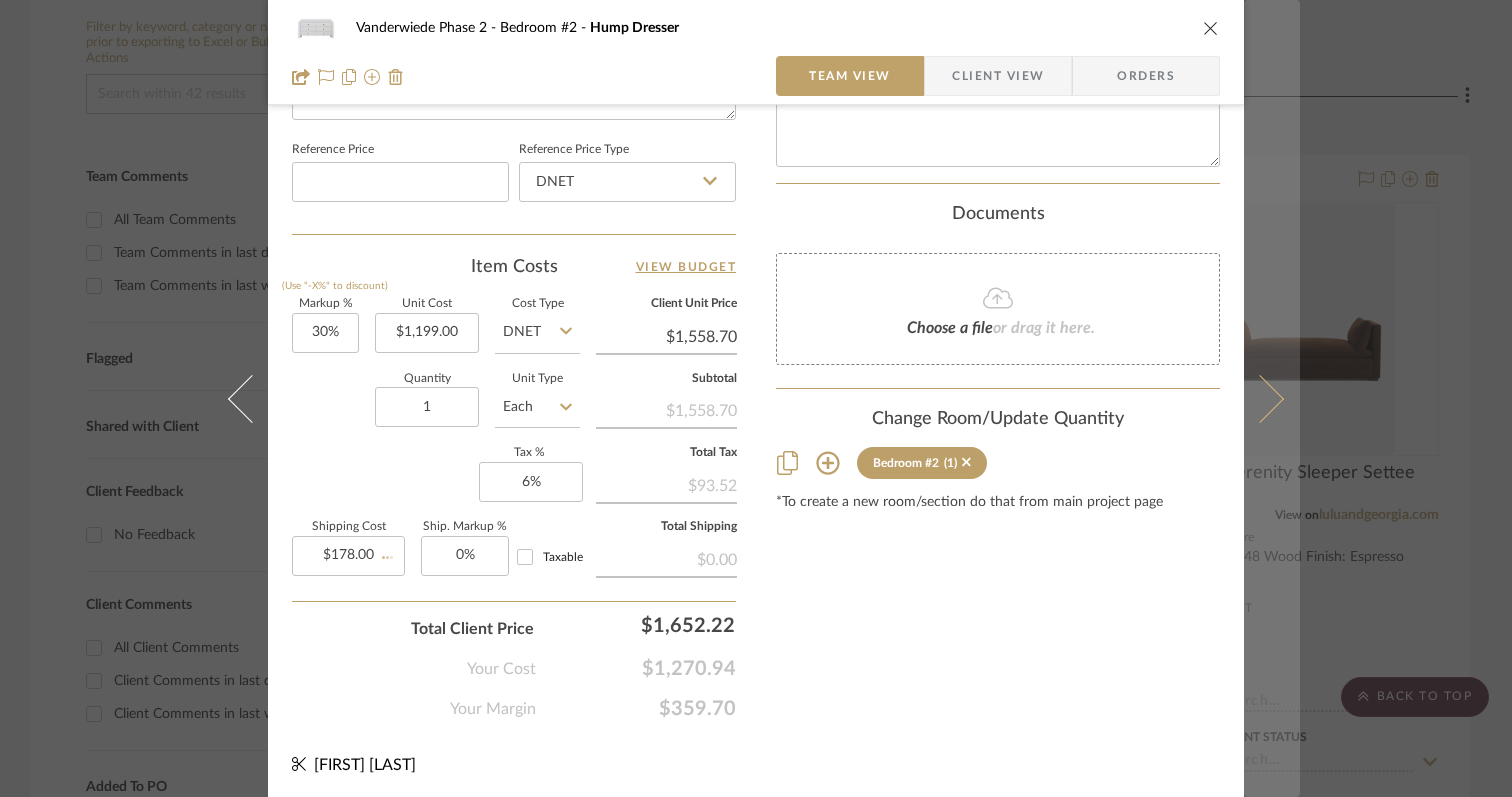 type 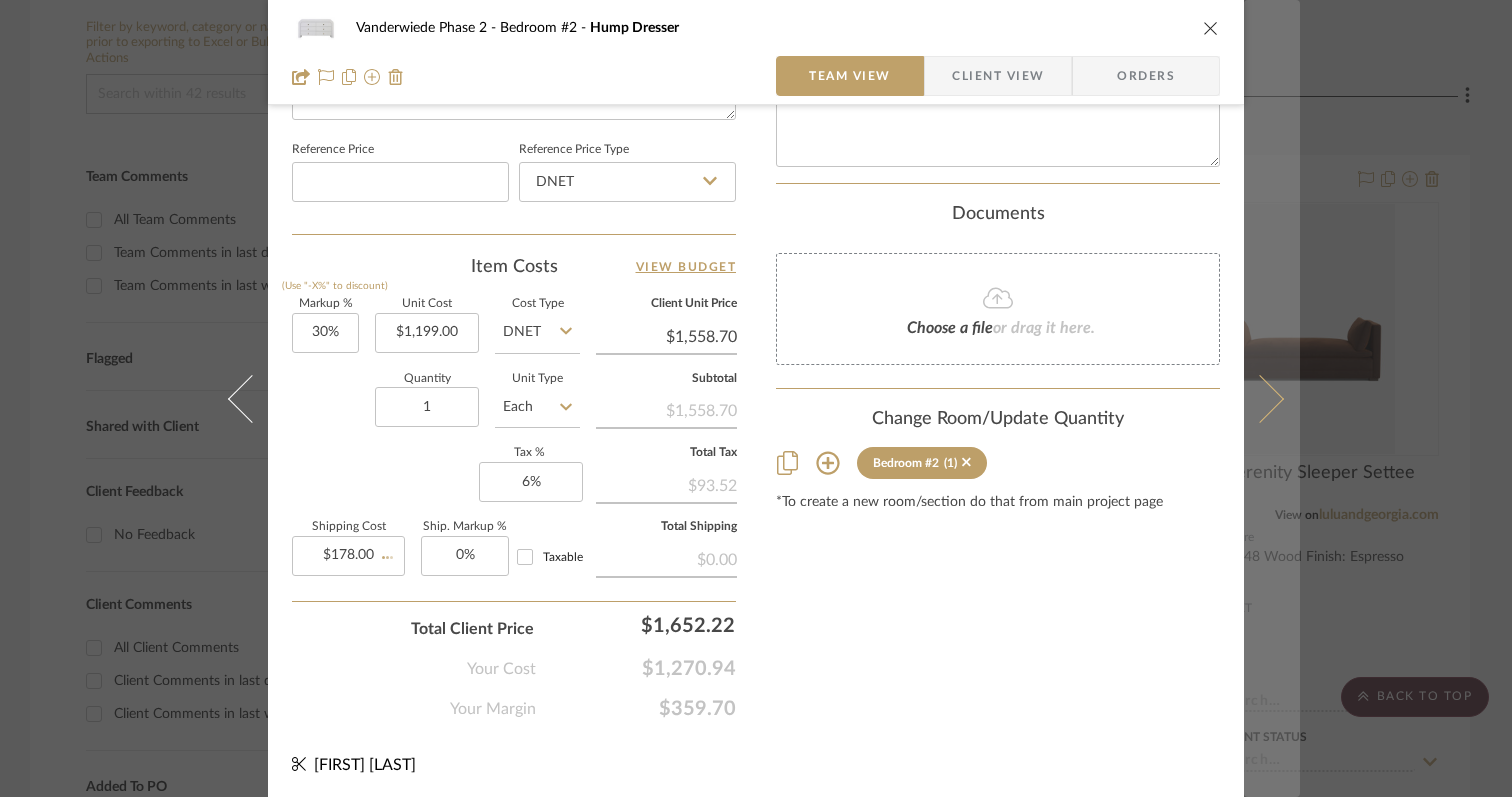 type 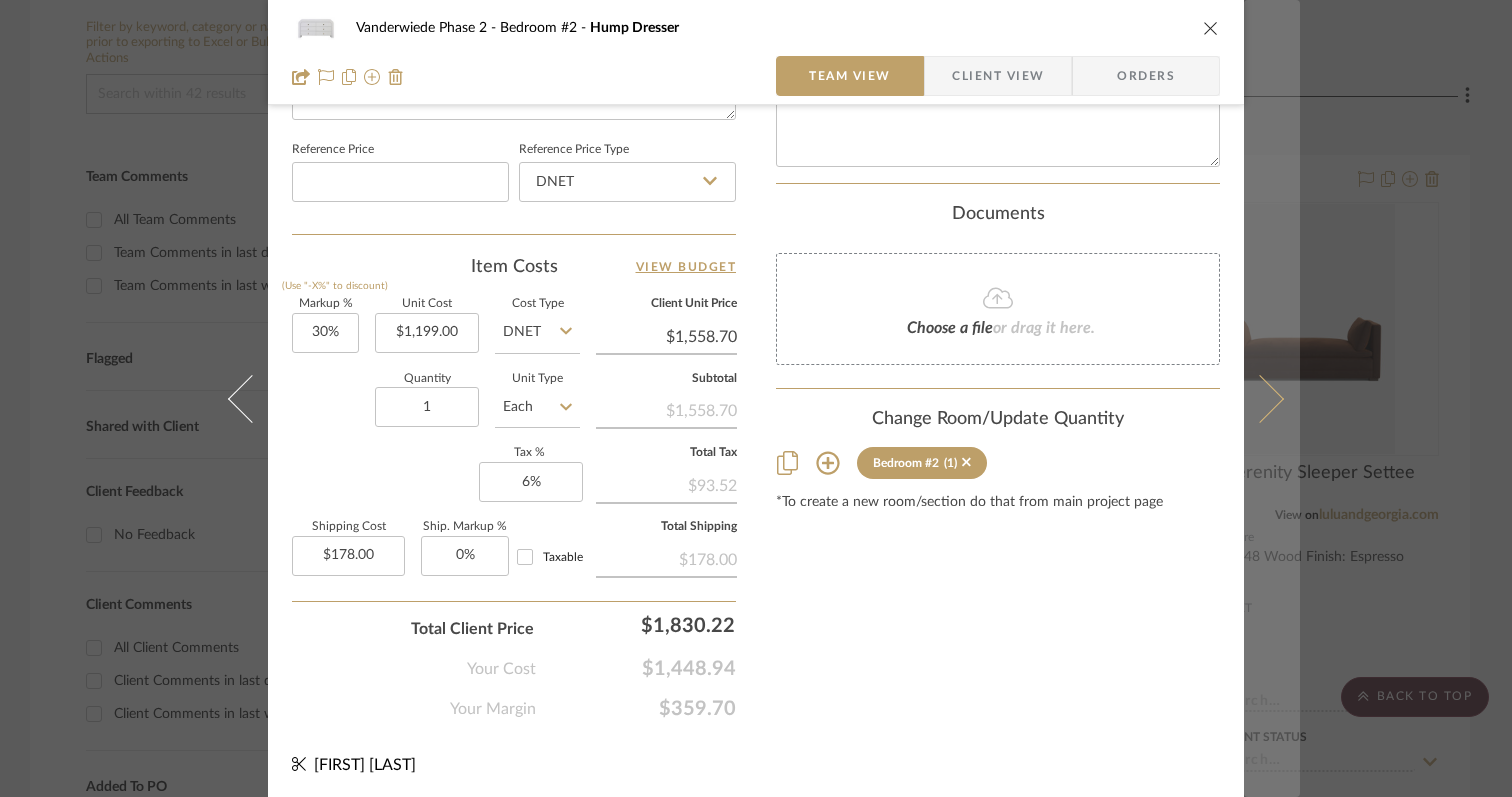 click at bounding box center (1272, 398) 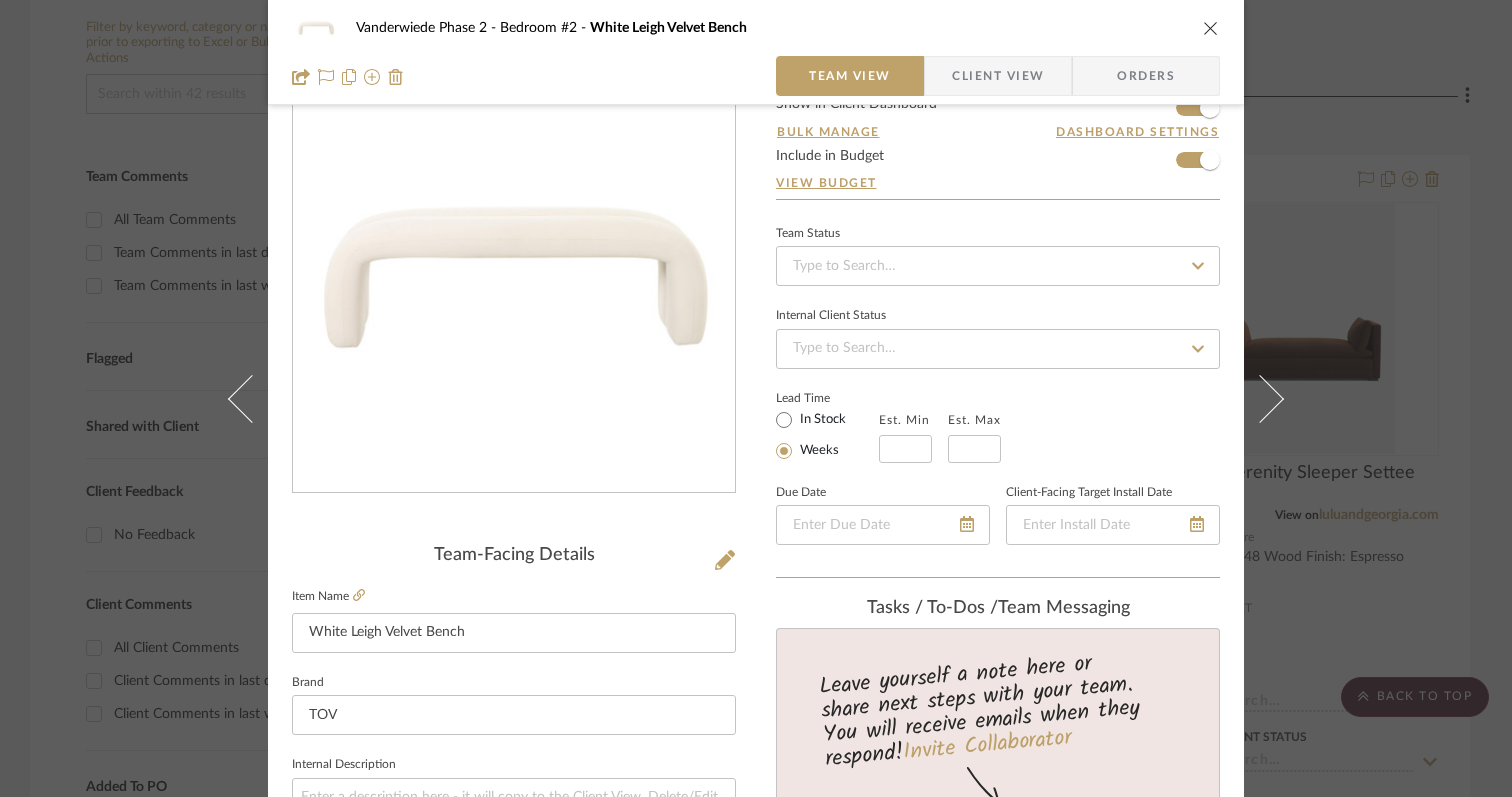 scroll, scrollTop: 1061, scrollLeft: 0, axis: vertical 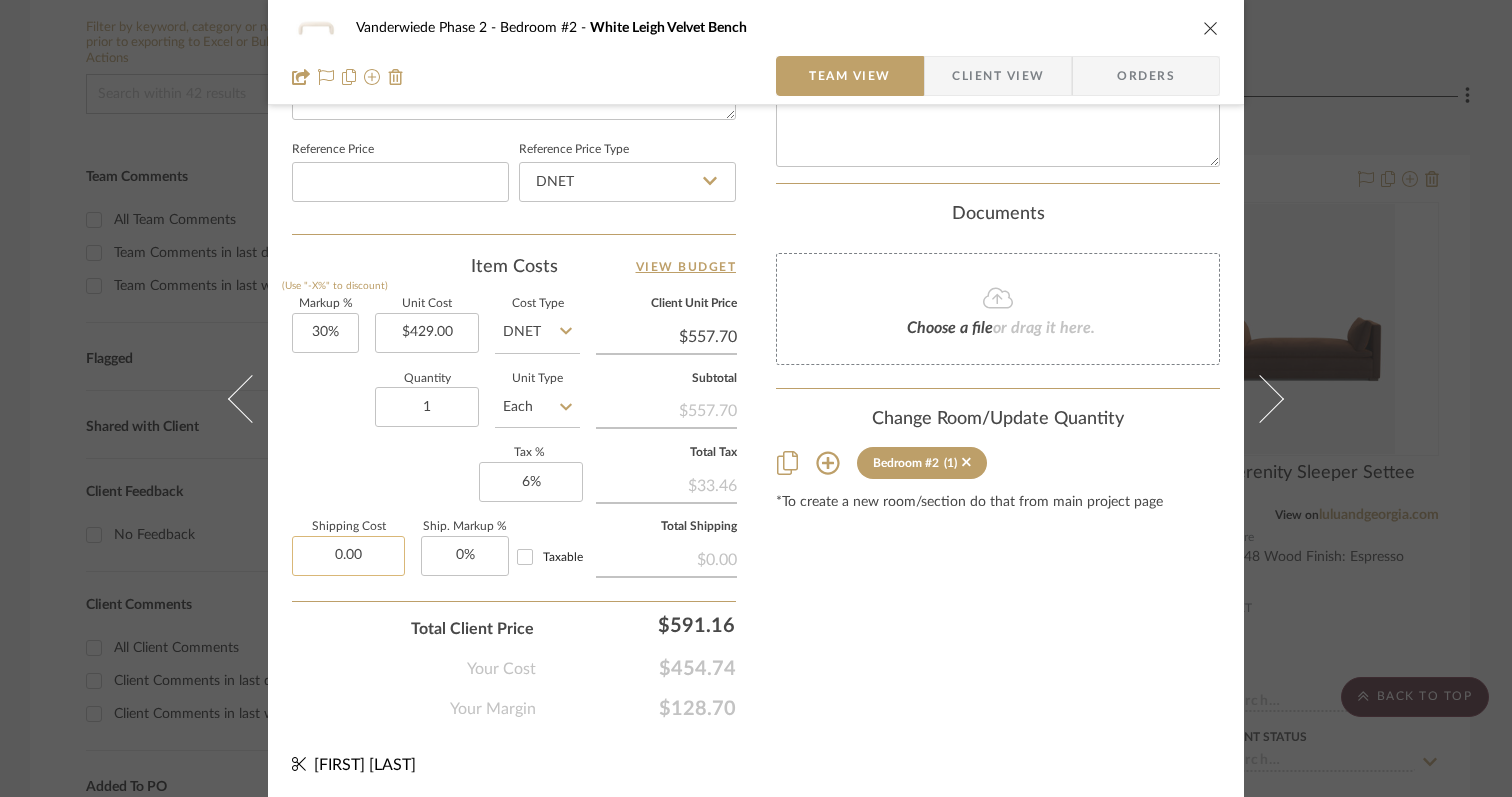 click on "0.00" 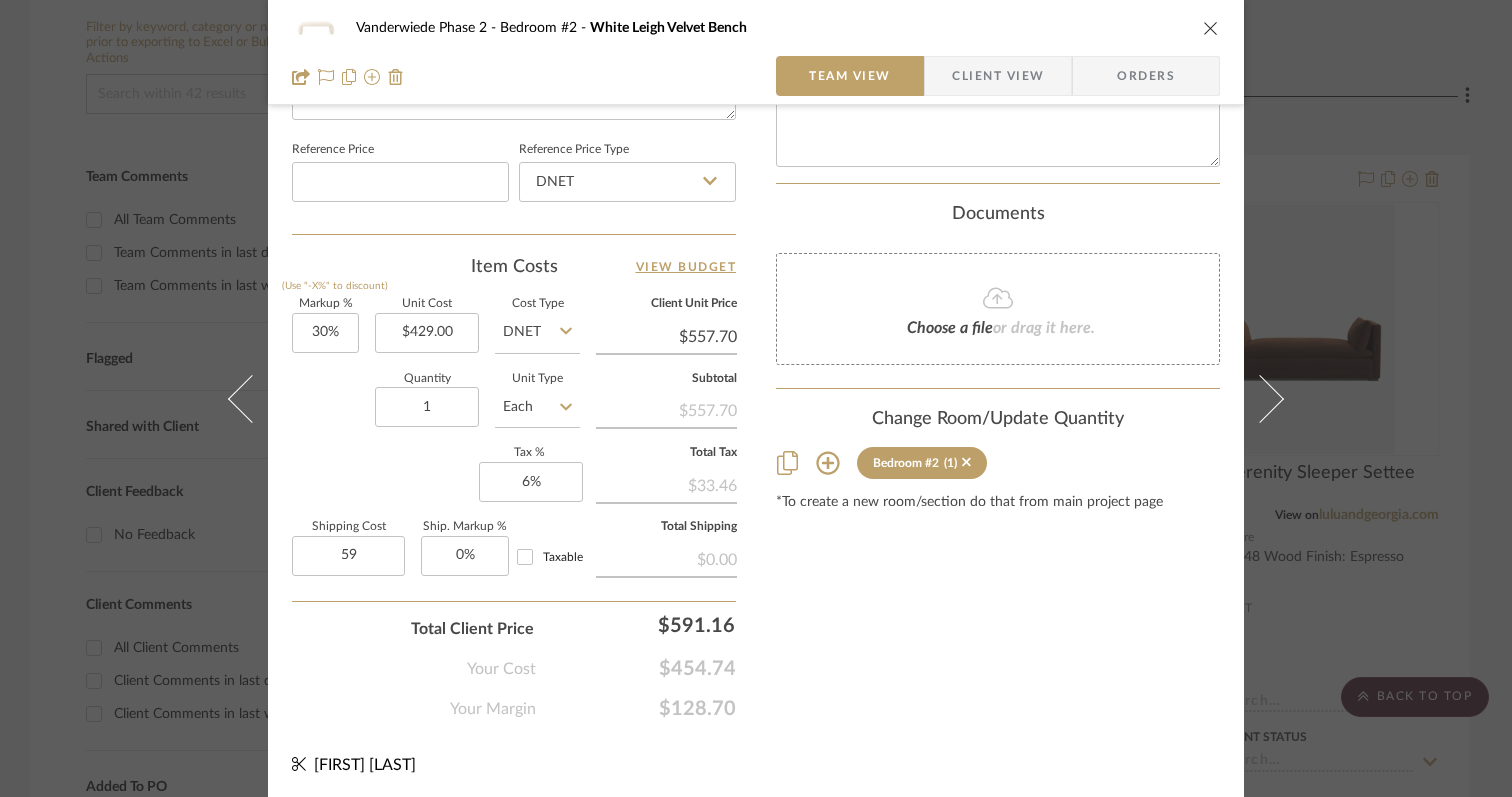 type on "$59.00" 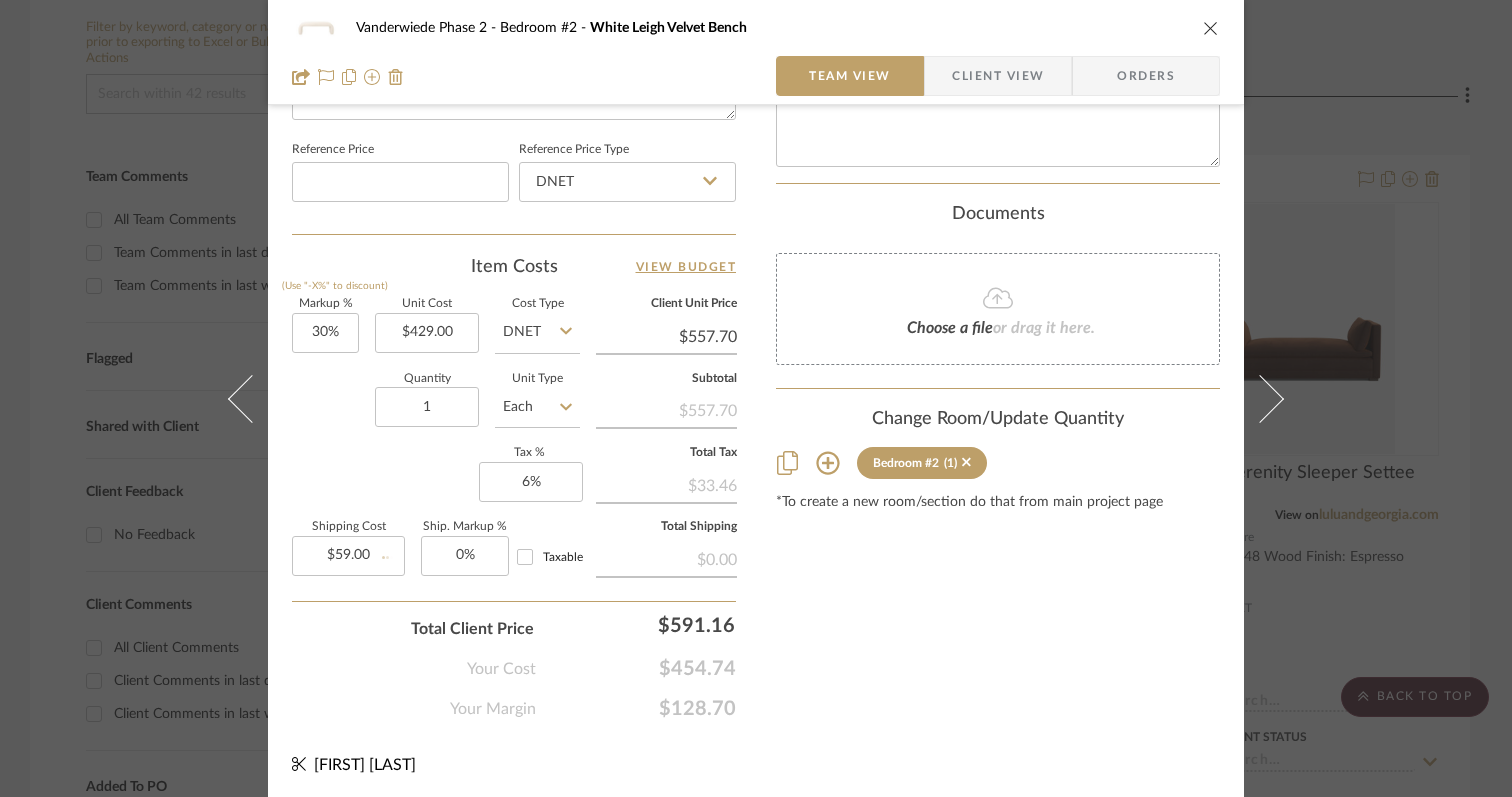 click on "Your Margin  $128.70" 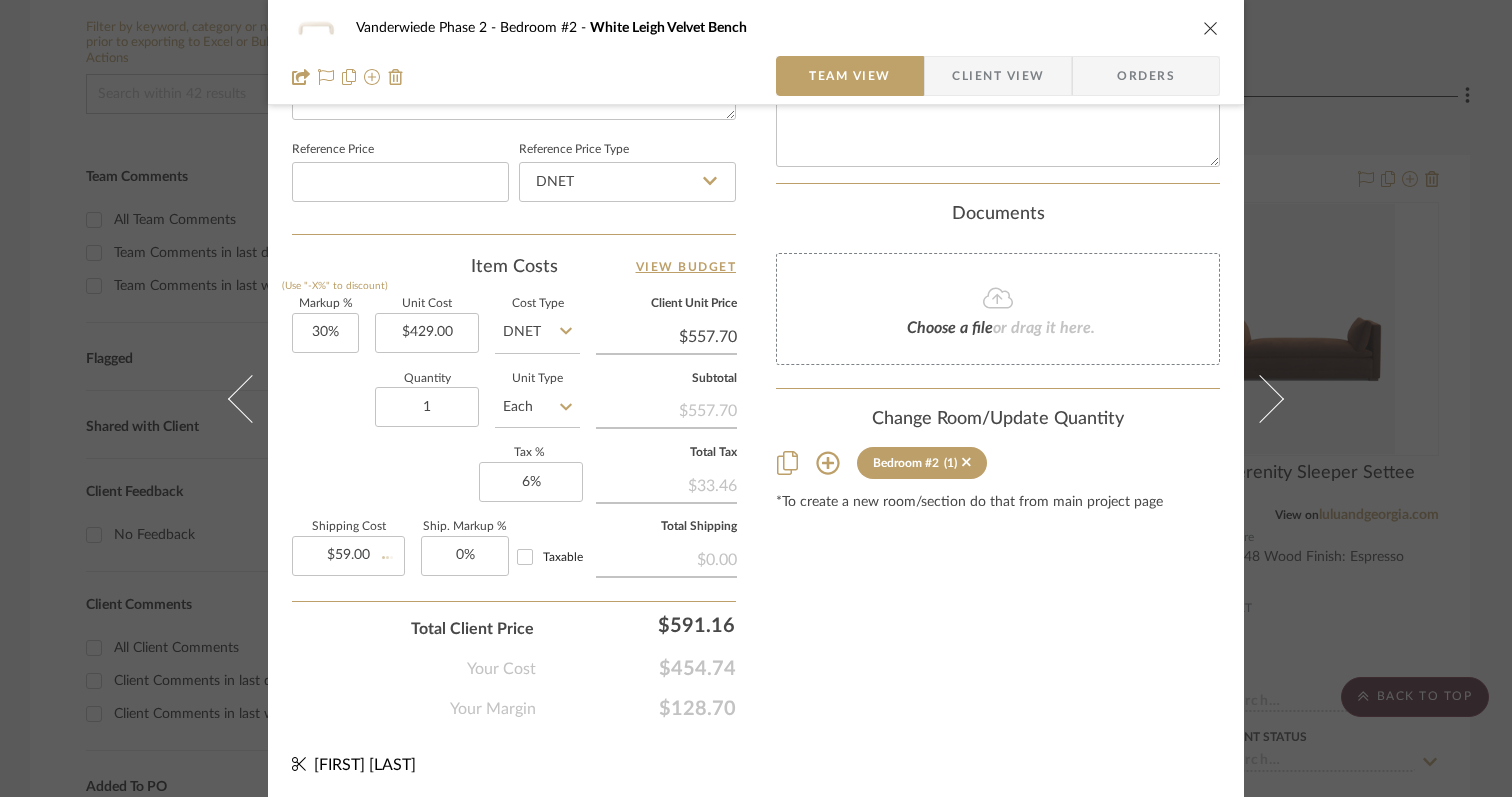 type 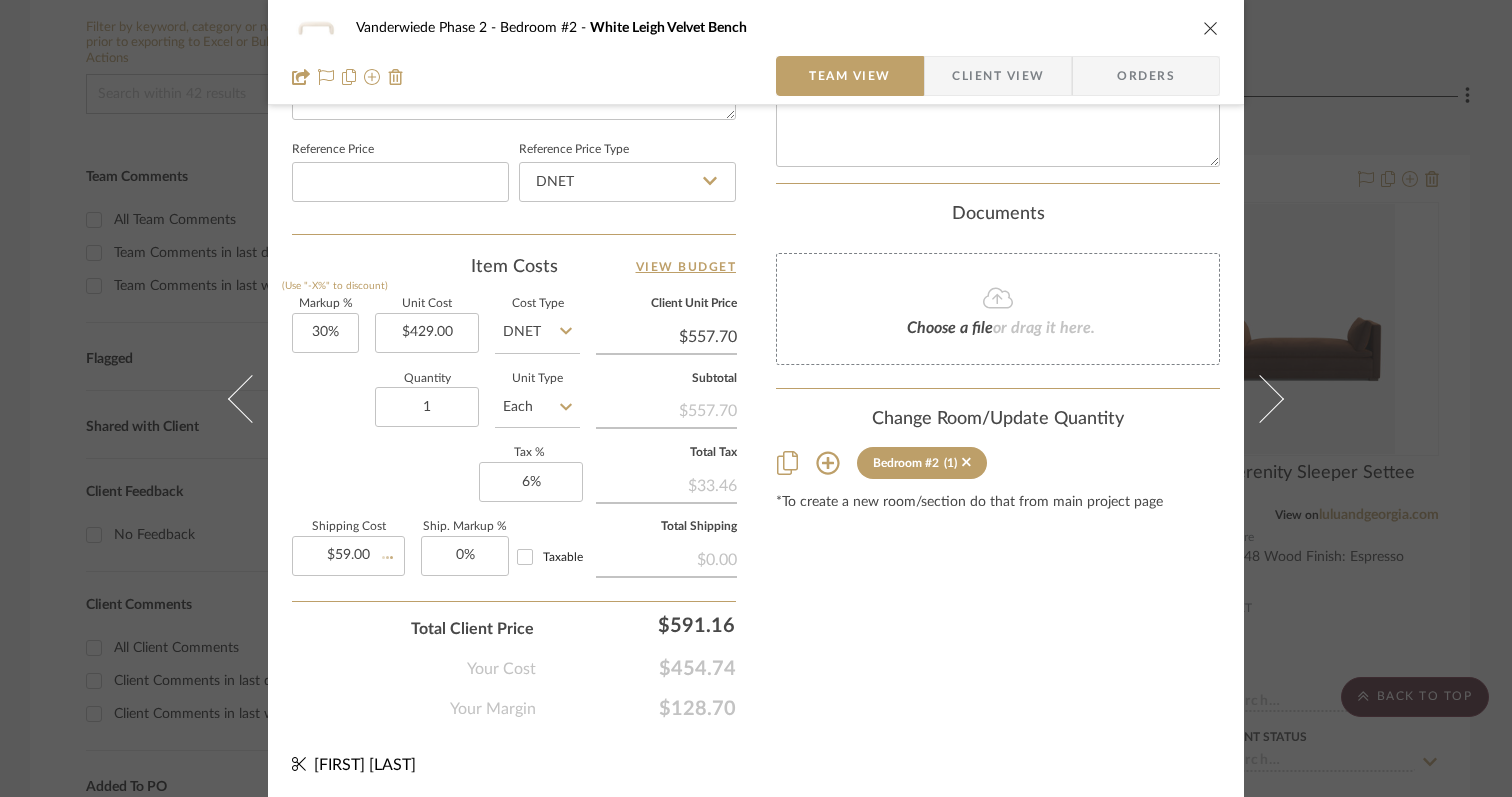 type 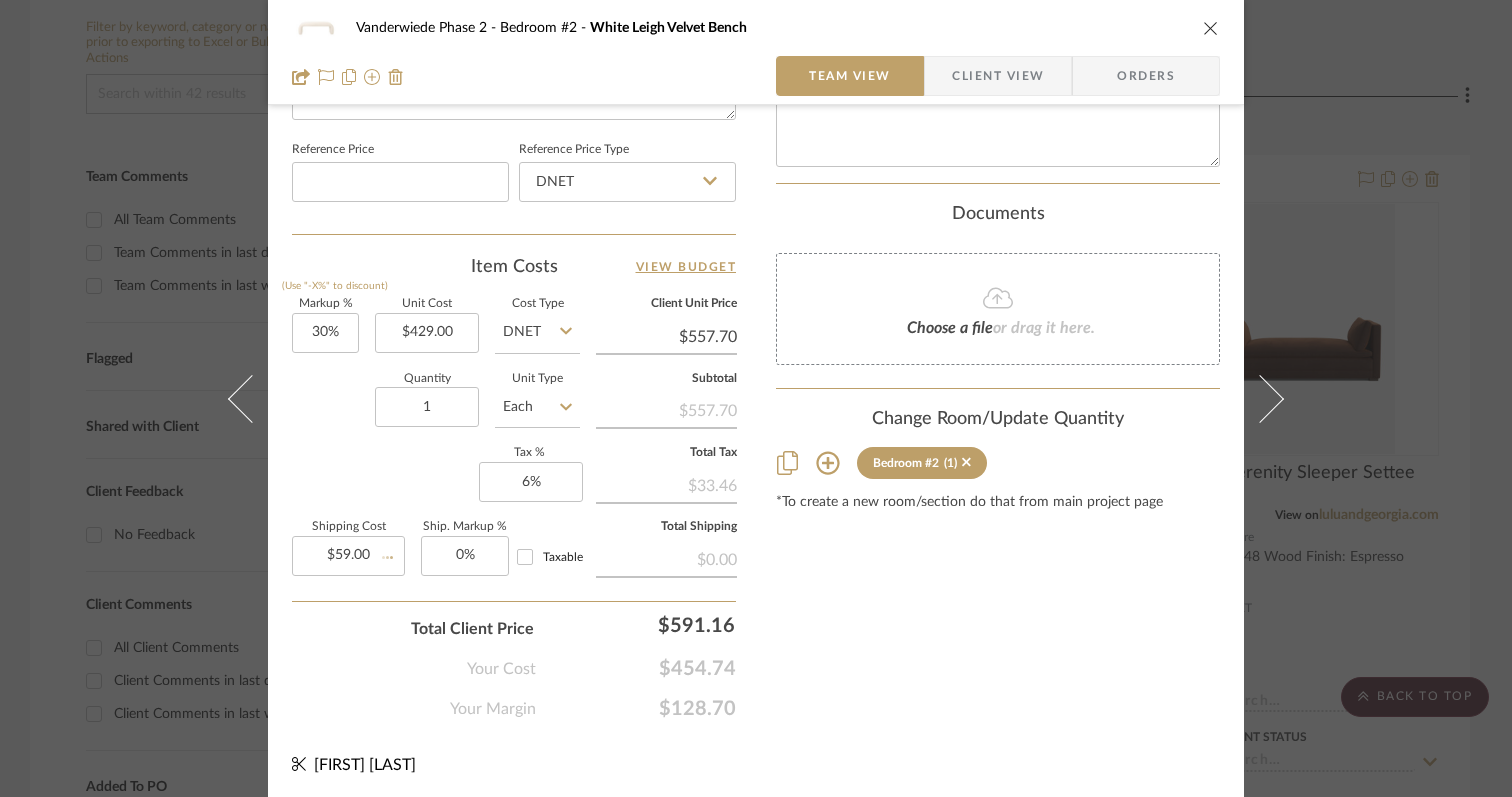 type 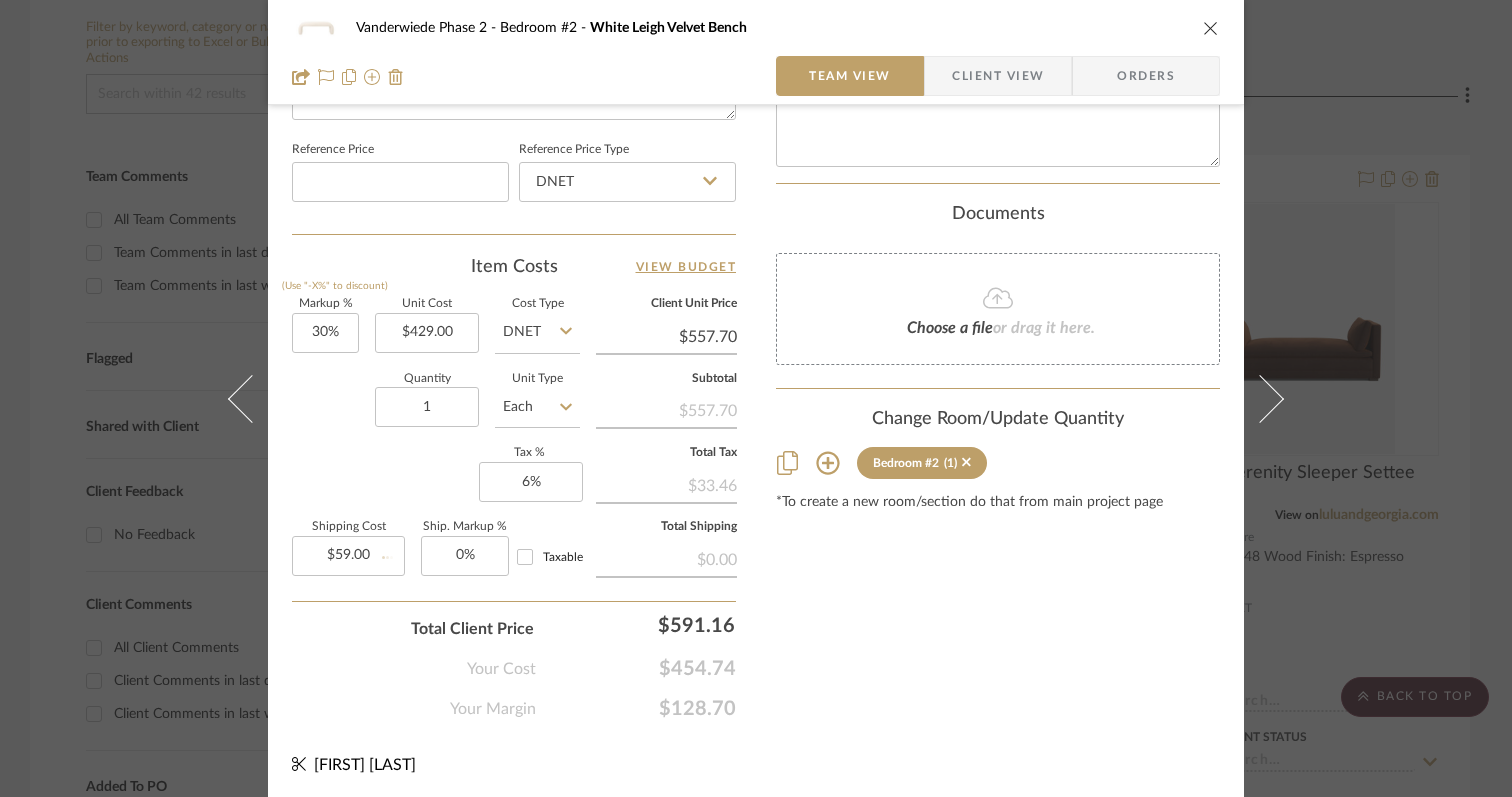 type 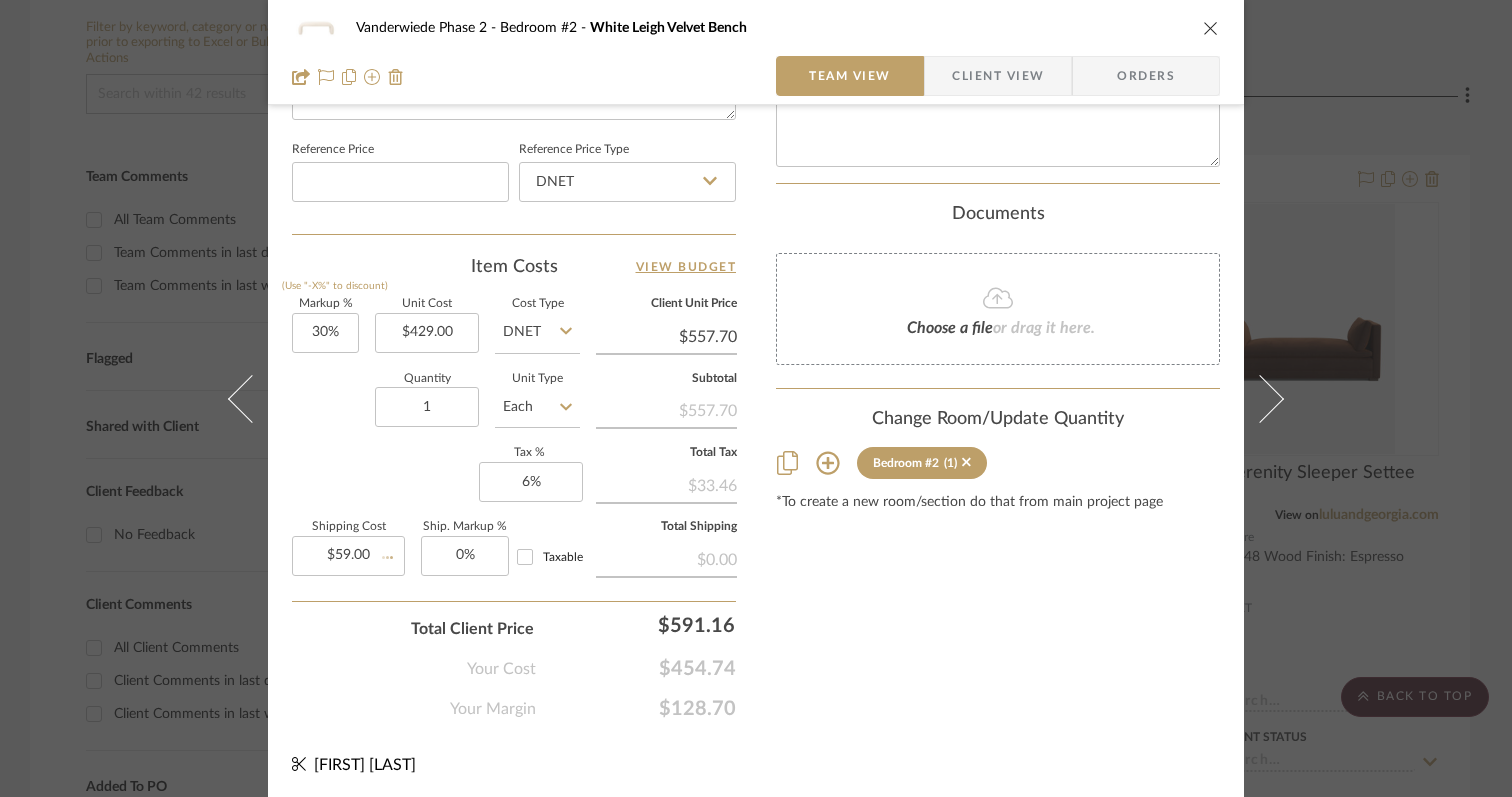 type 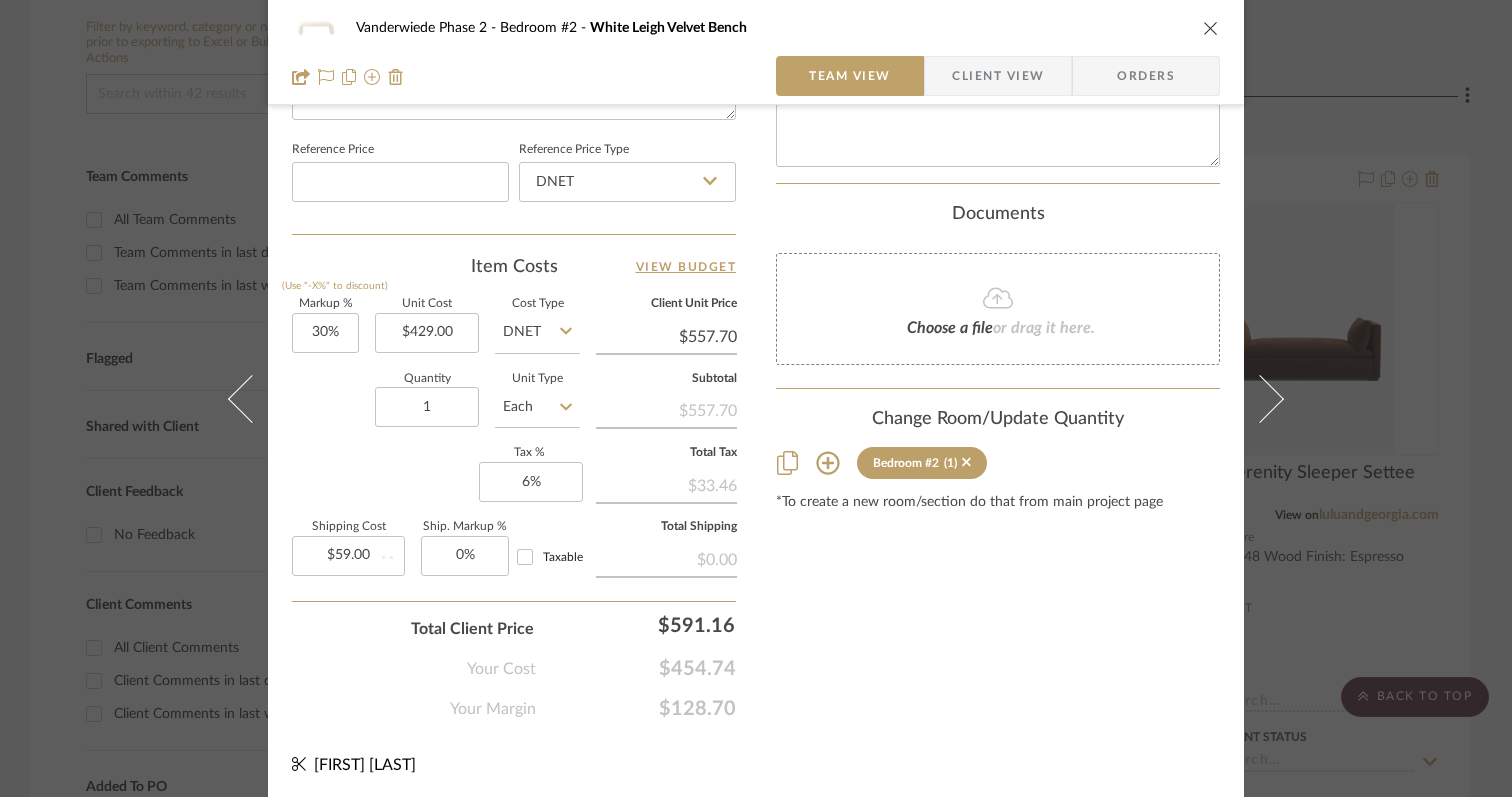 type 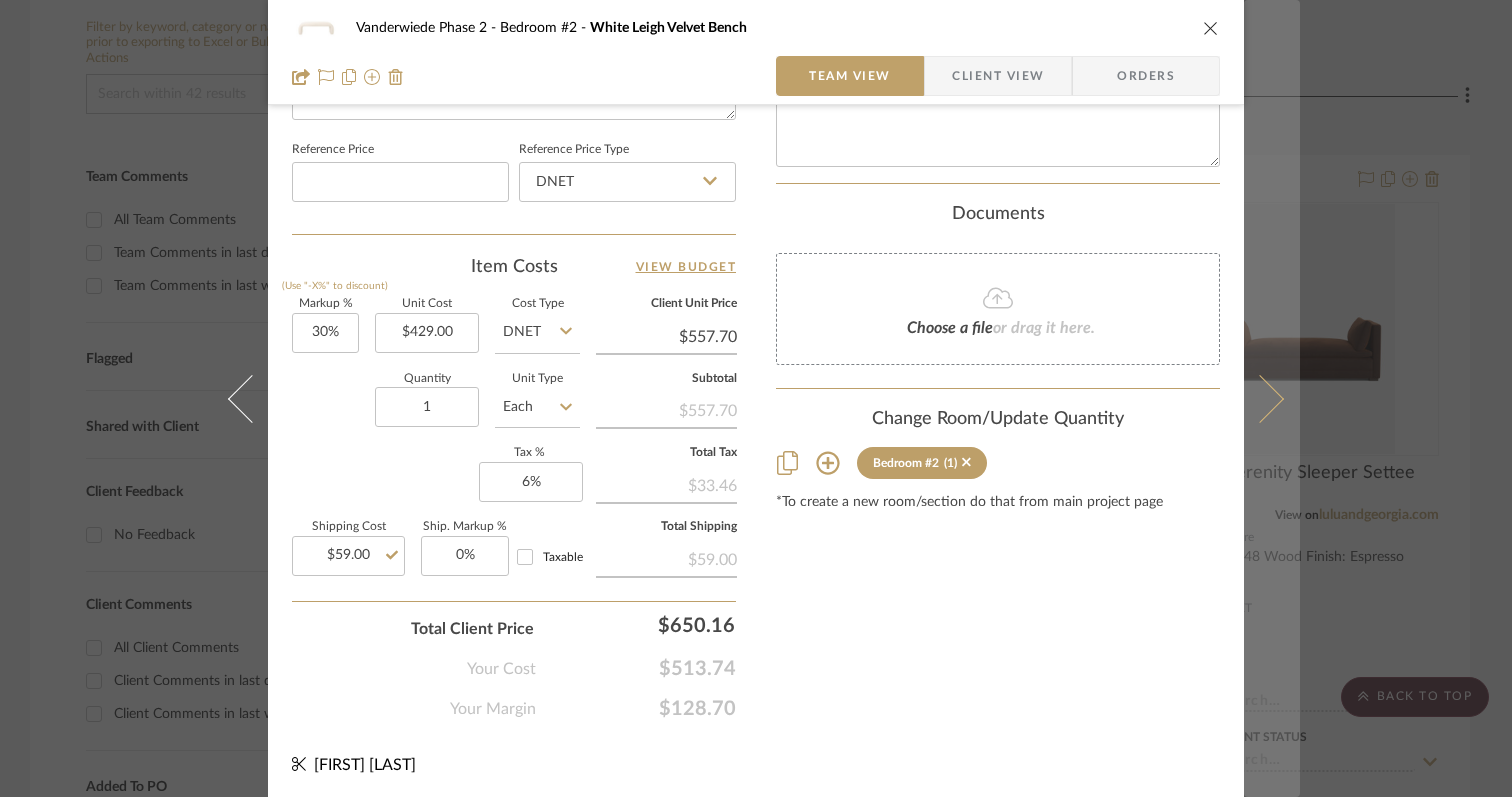 click at bounding box center (1260, 398) 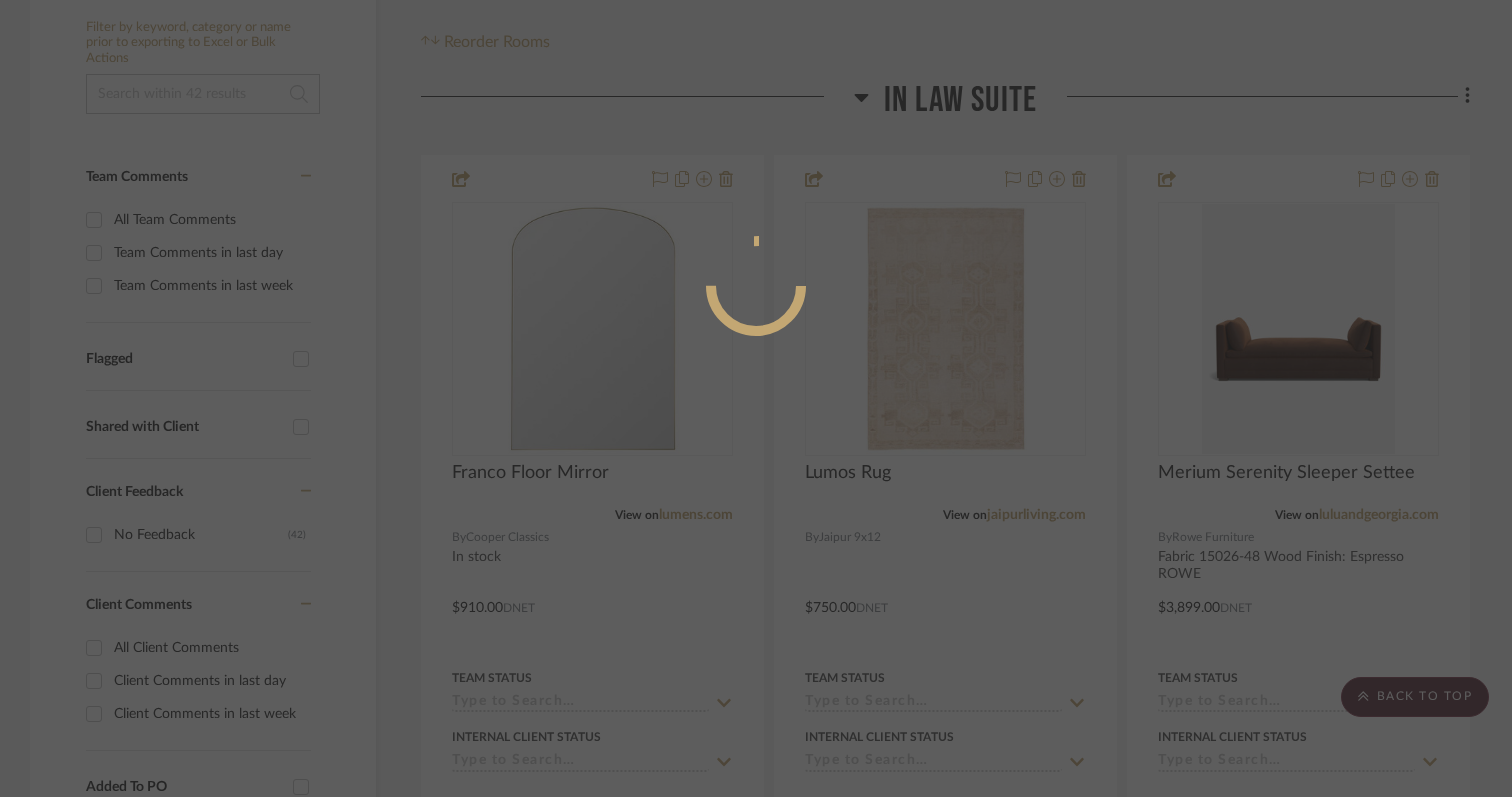 scroll, scrollTop: 1061, scrollLeft: 0, axis: vertical 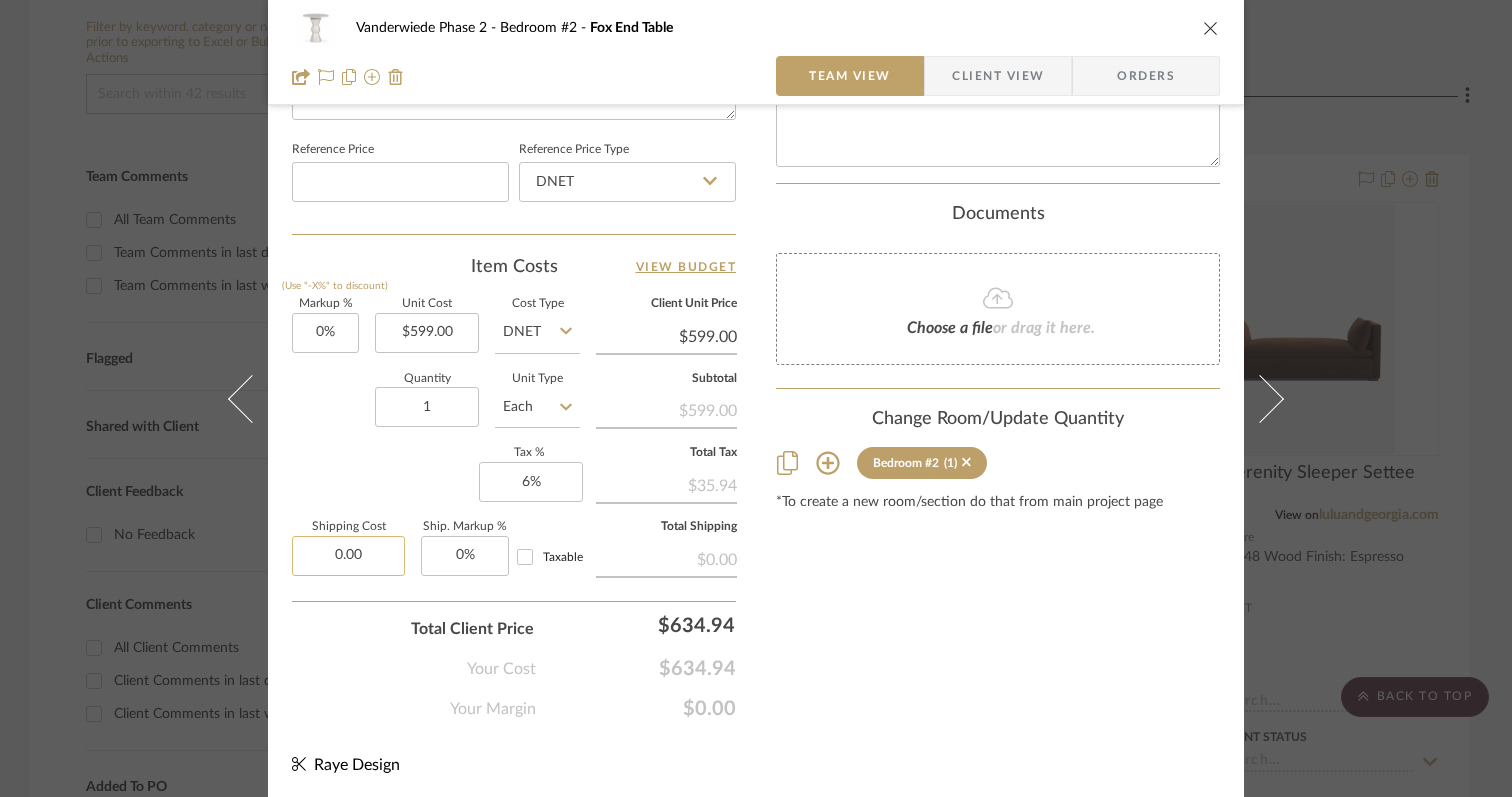 click on "0.00" 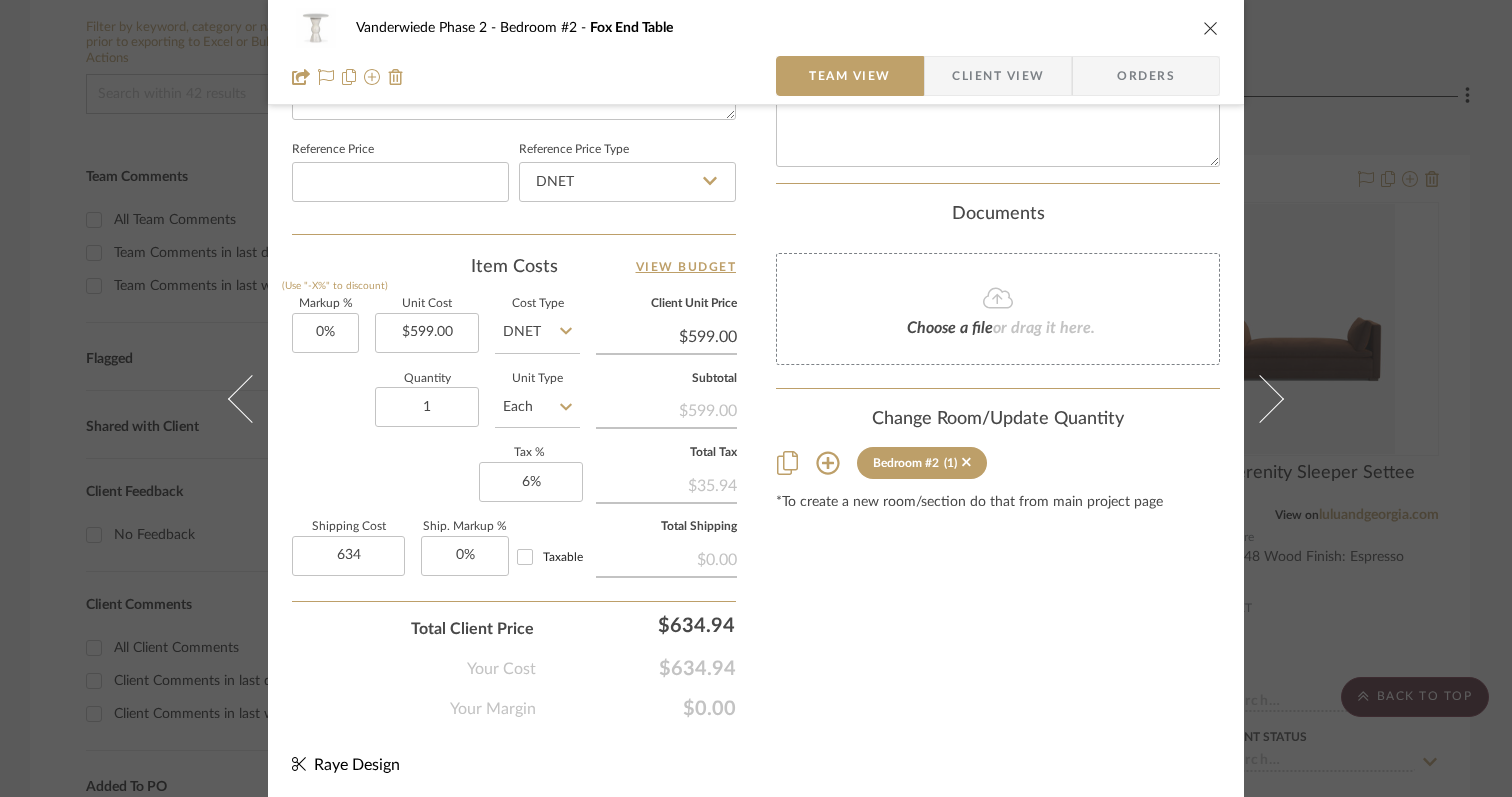 type on "$634.00" 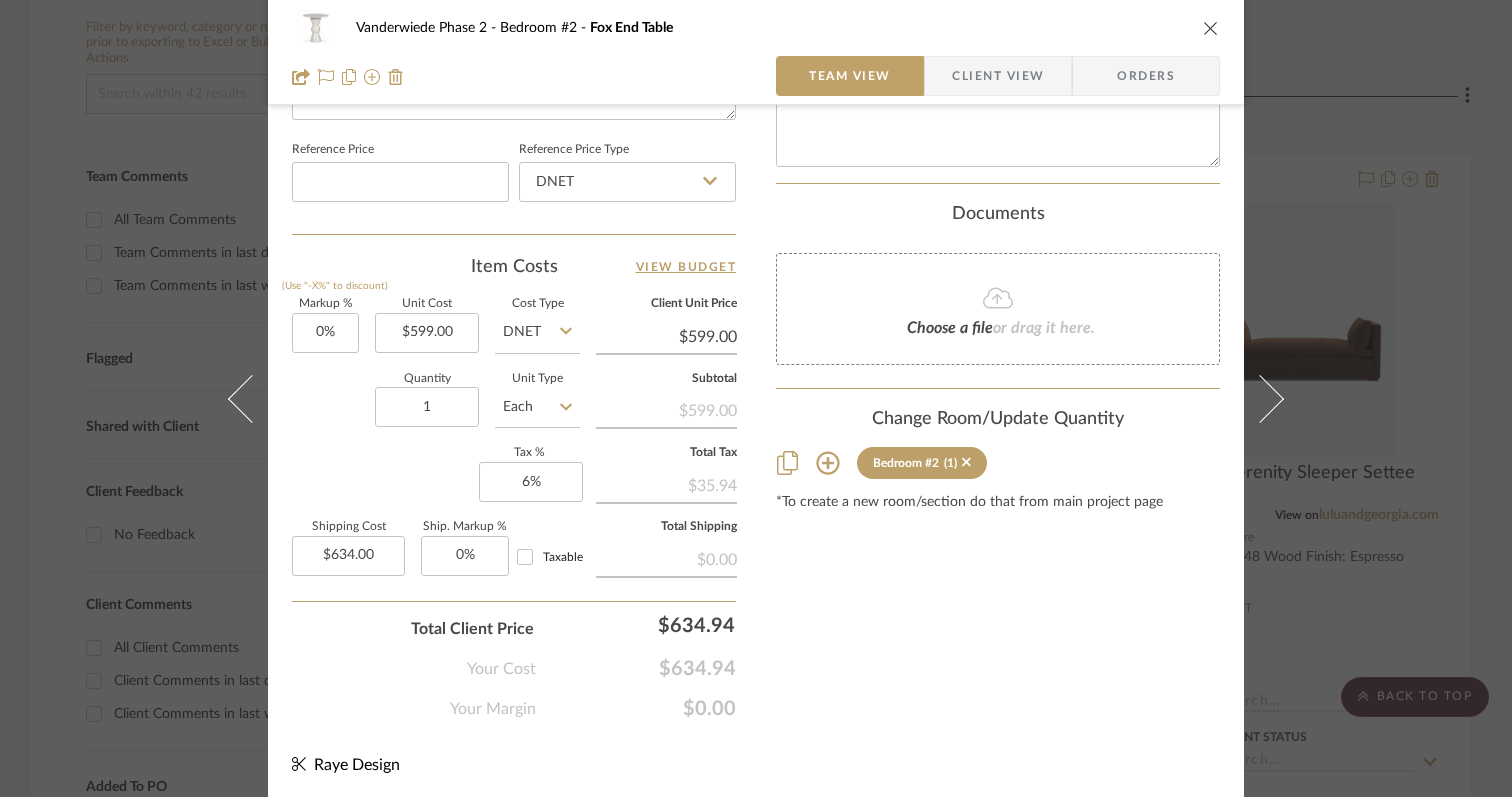 click on "Total Client Price  $634.94" 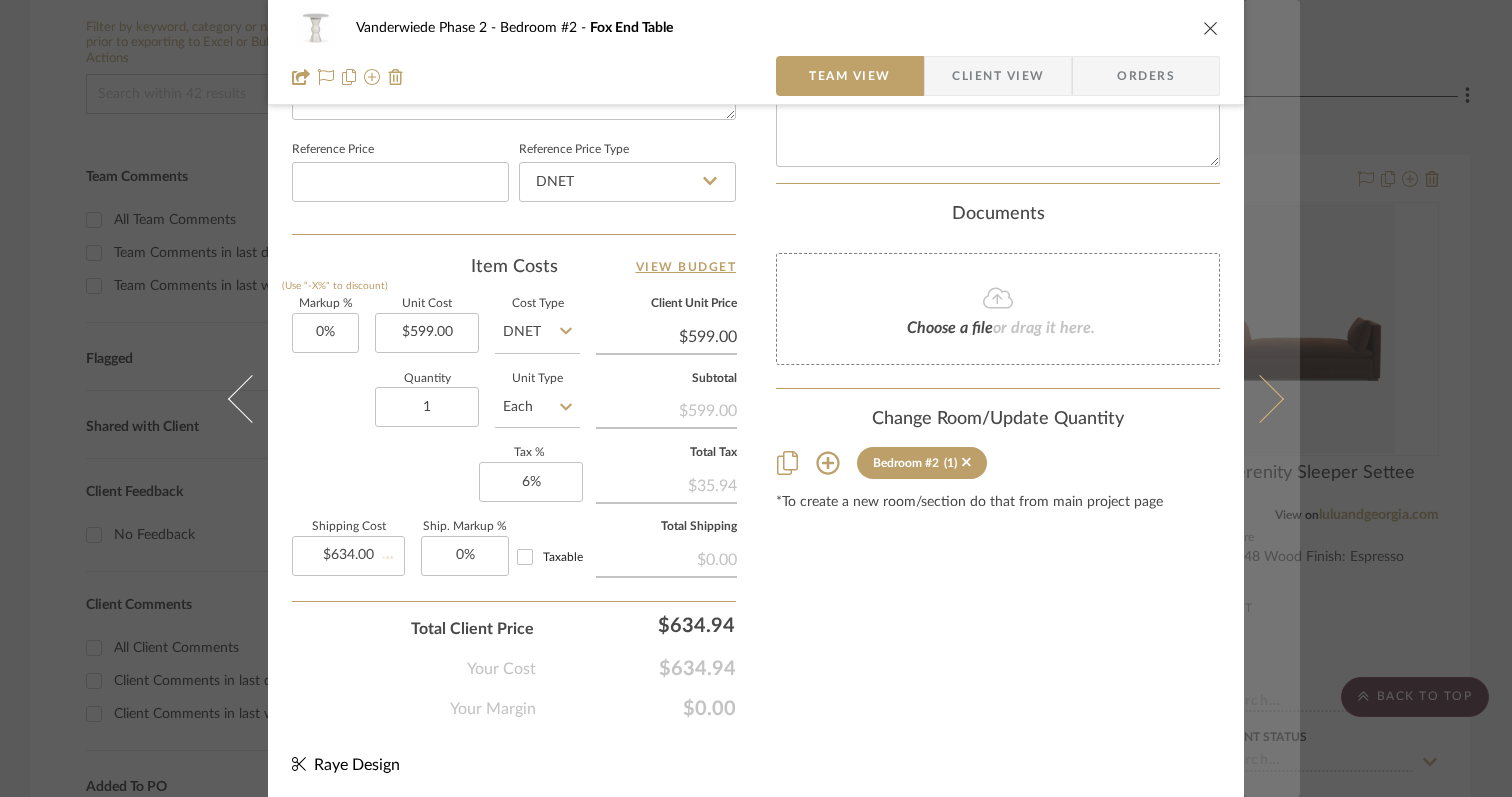 type 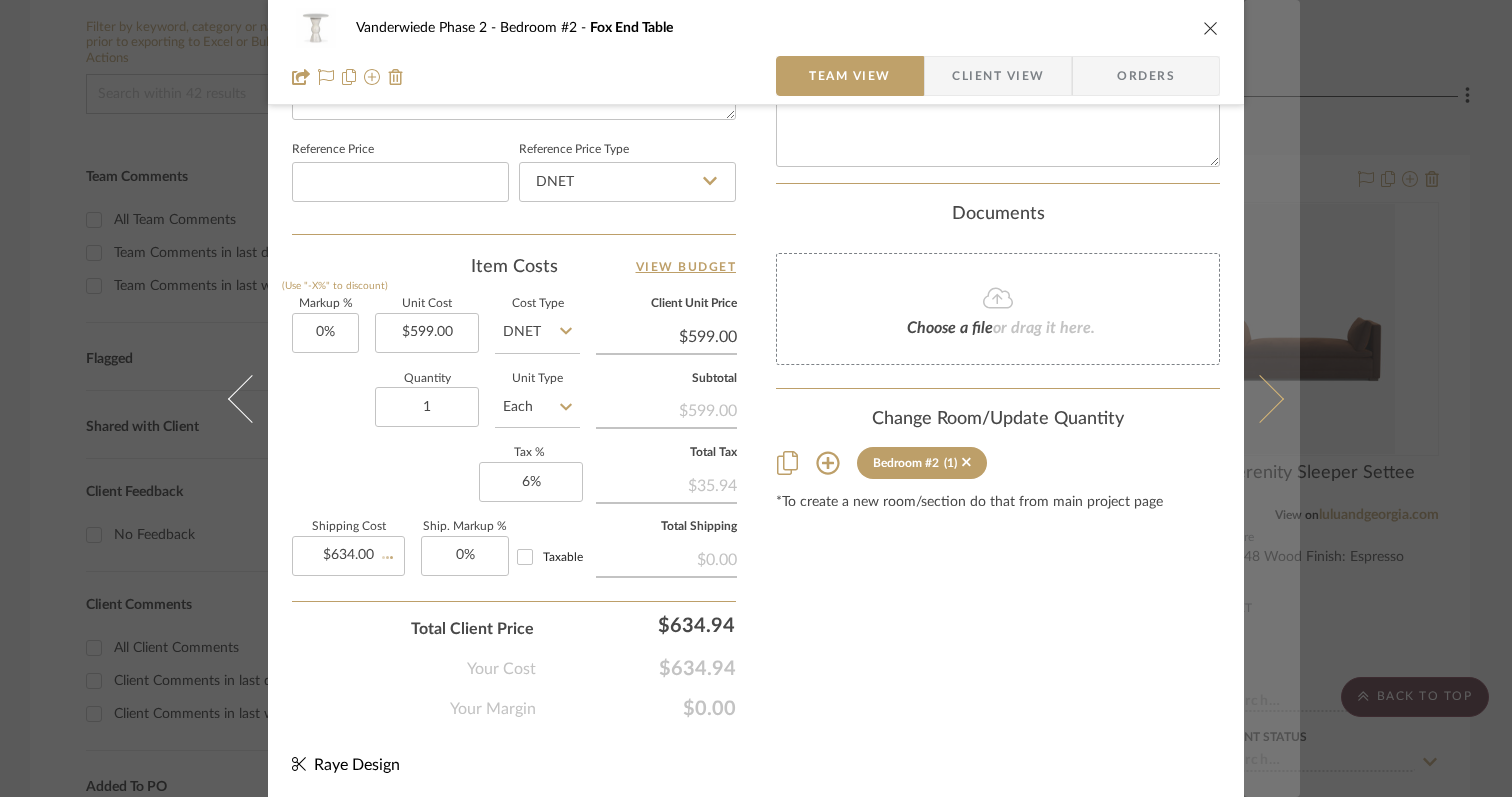 type 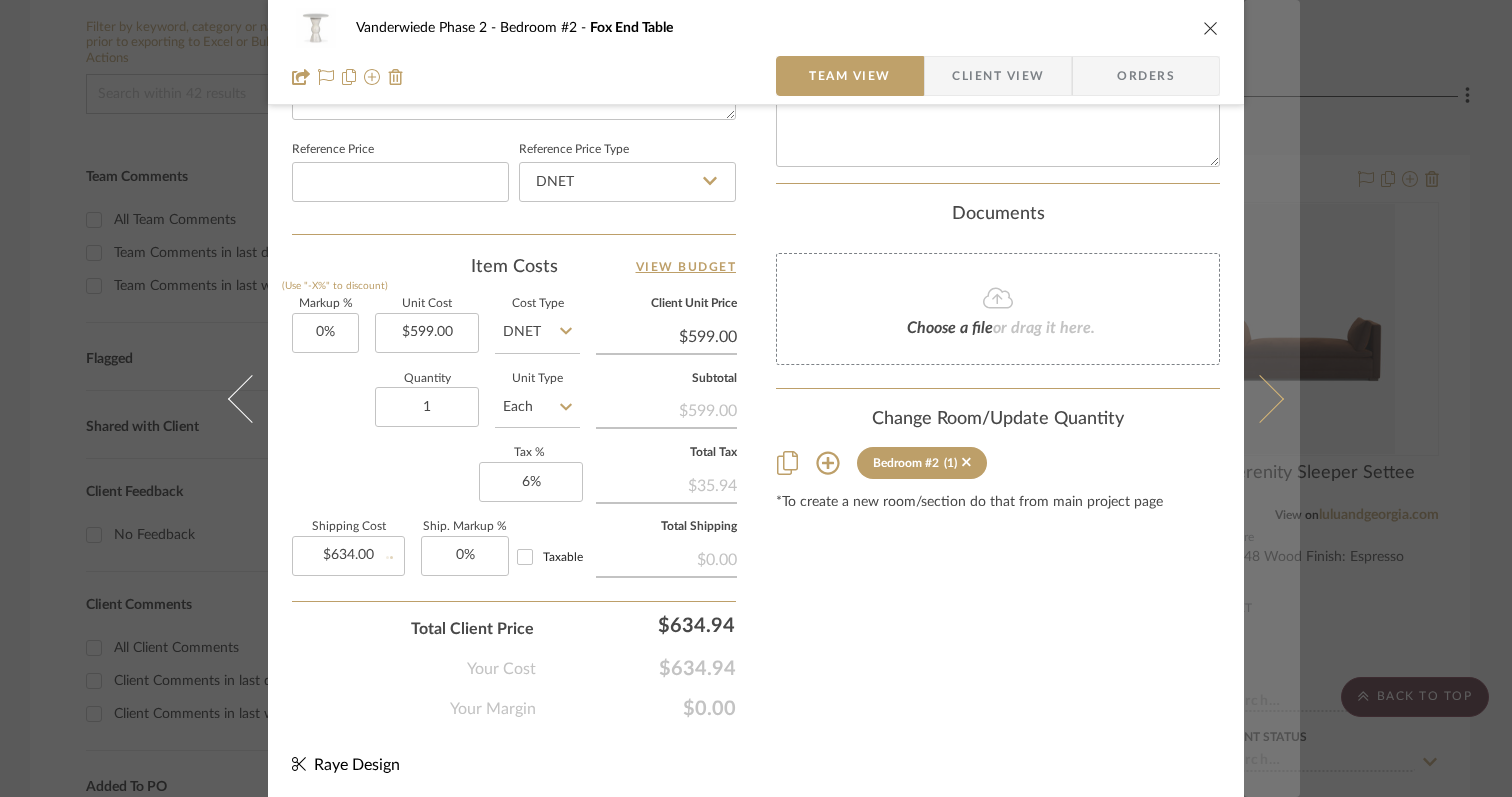 type 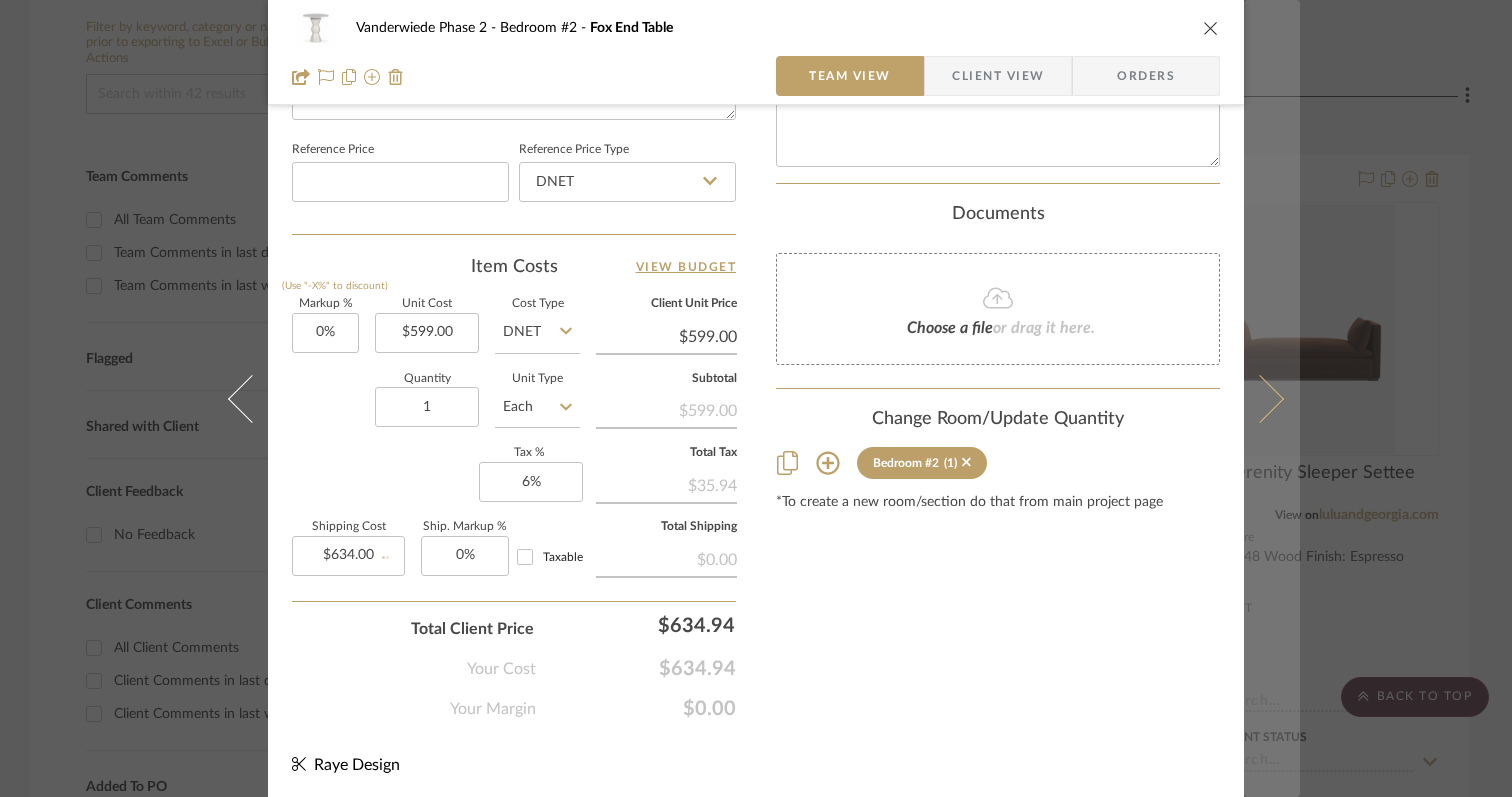 type 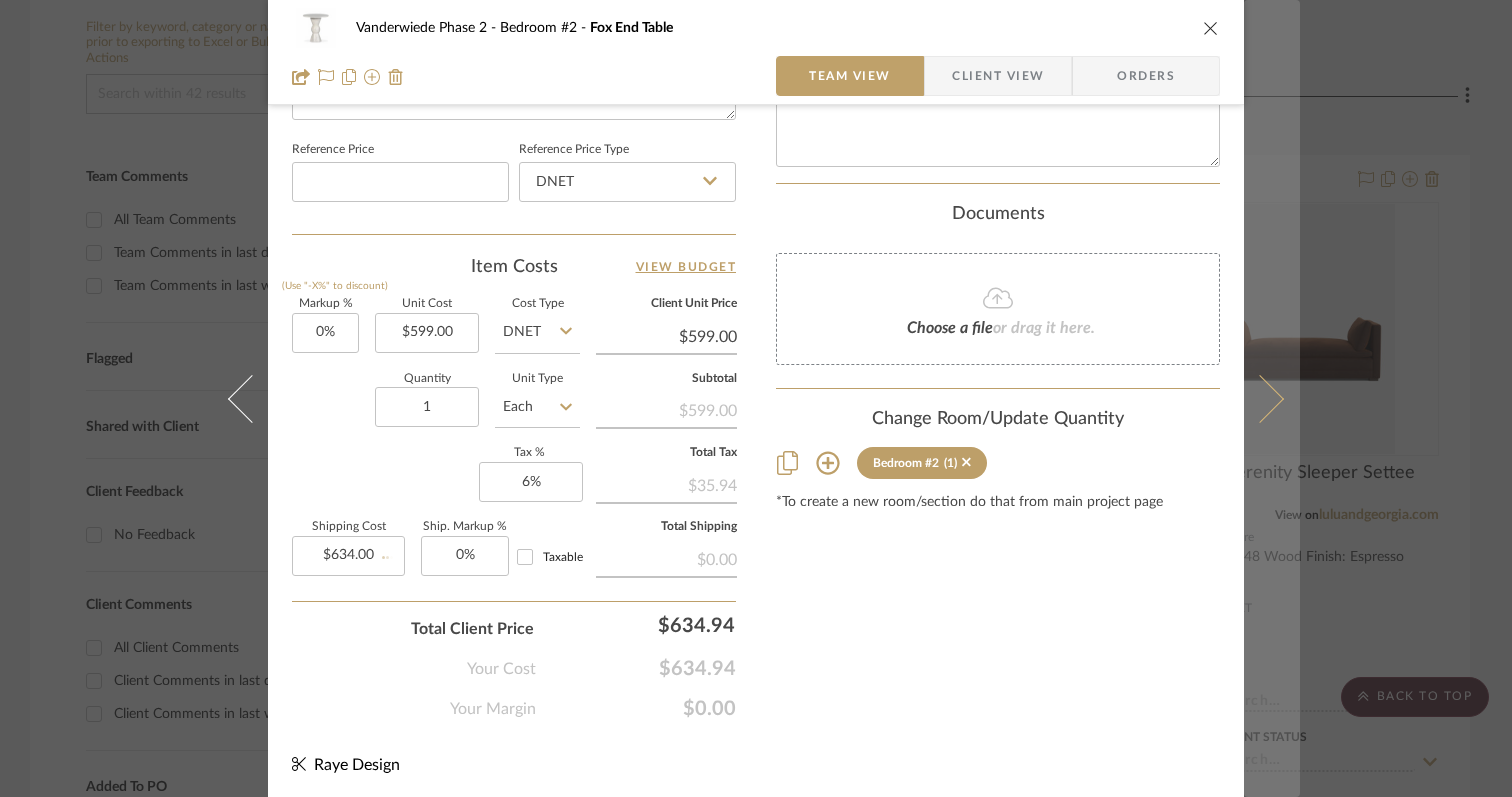 type 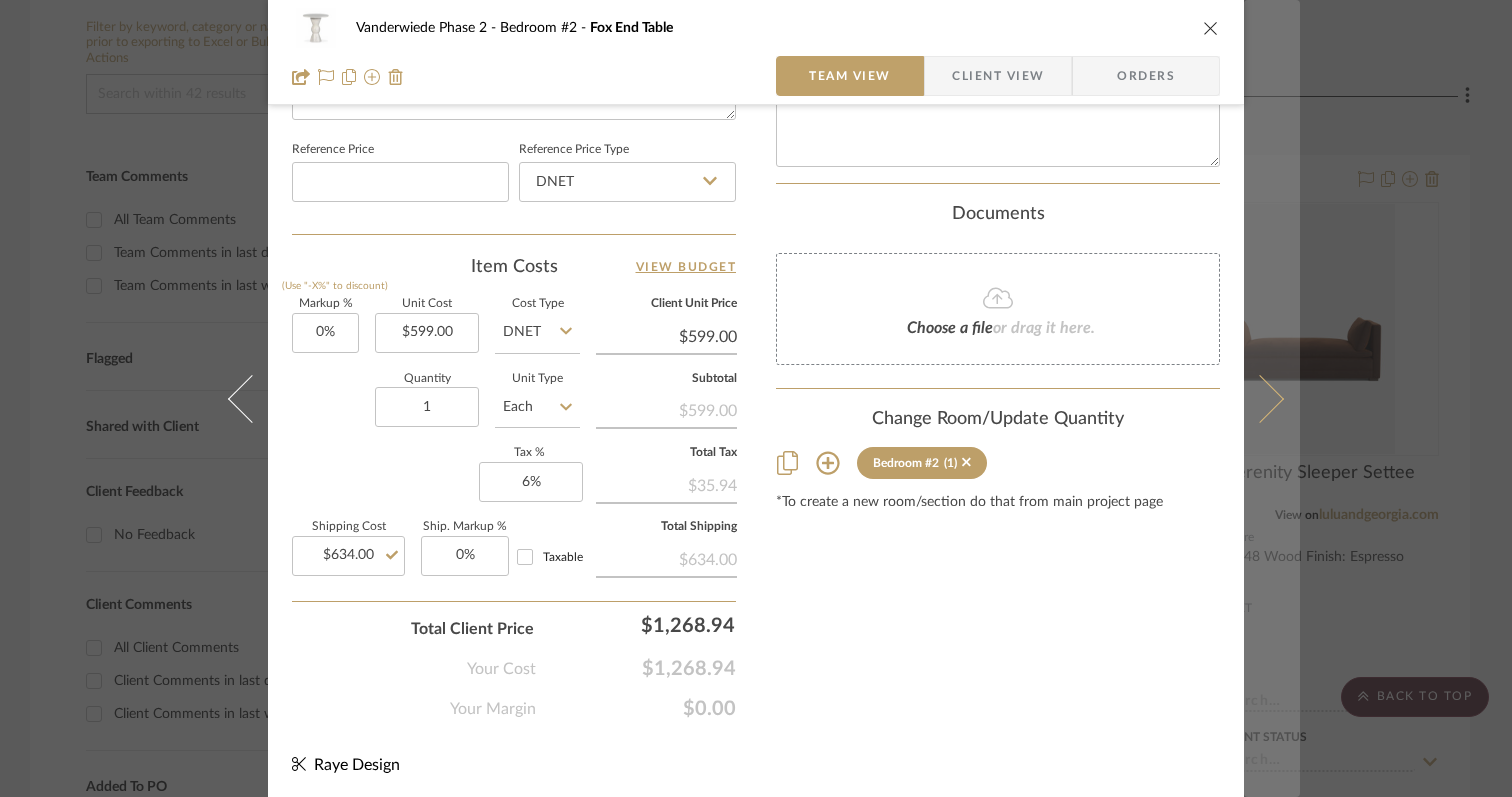 click at bounding box center (1260, 398) 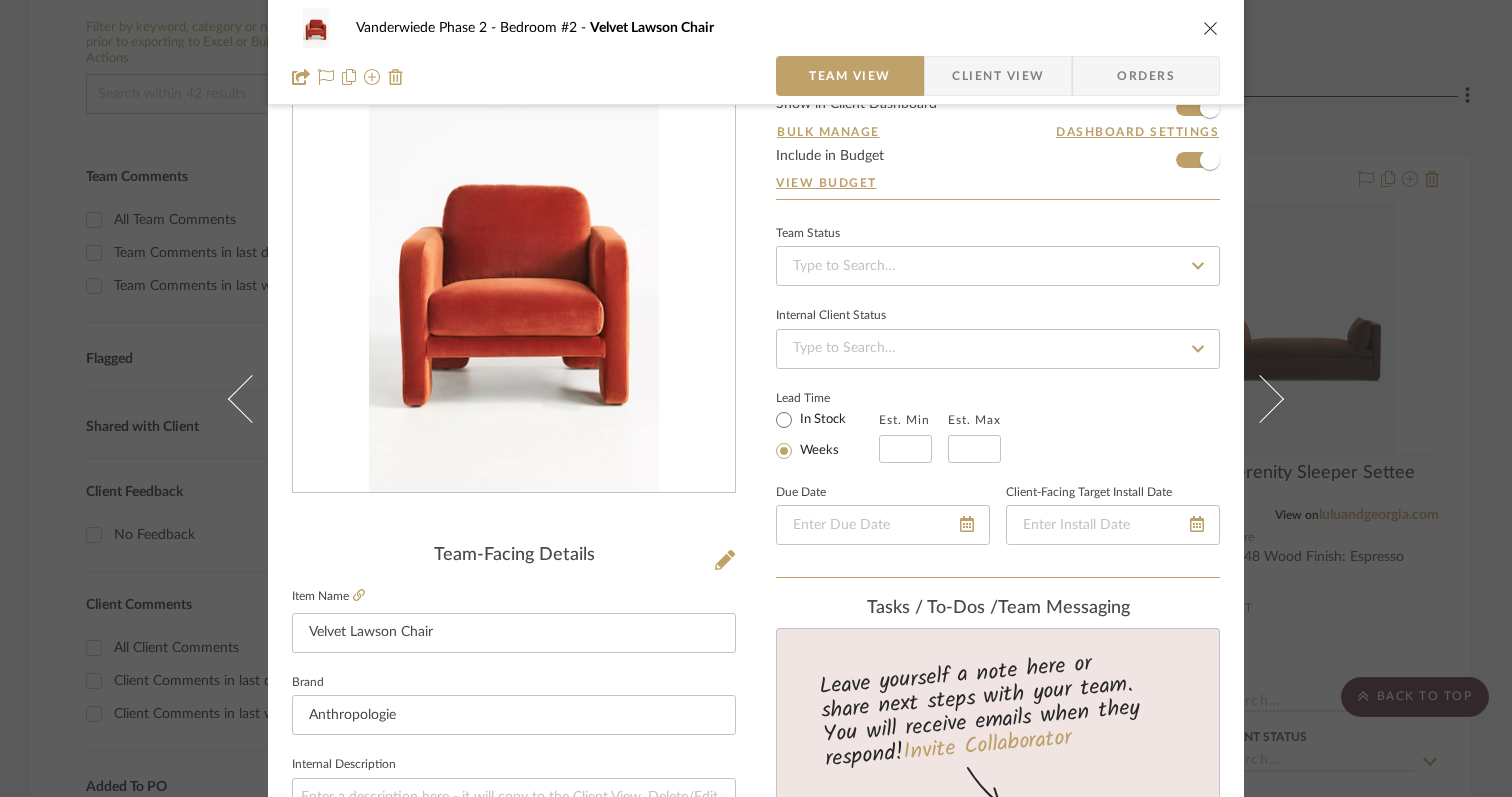 scroll, scrollTop: 1061, scrollLeft: 0, axis: vertical 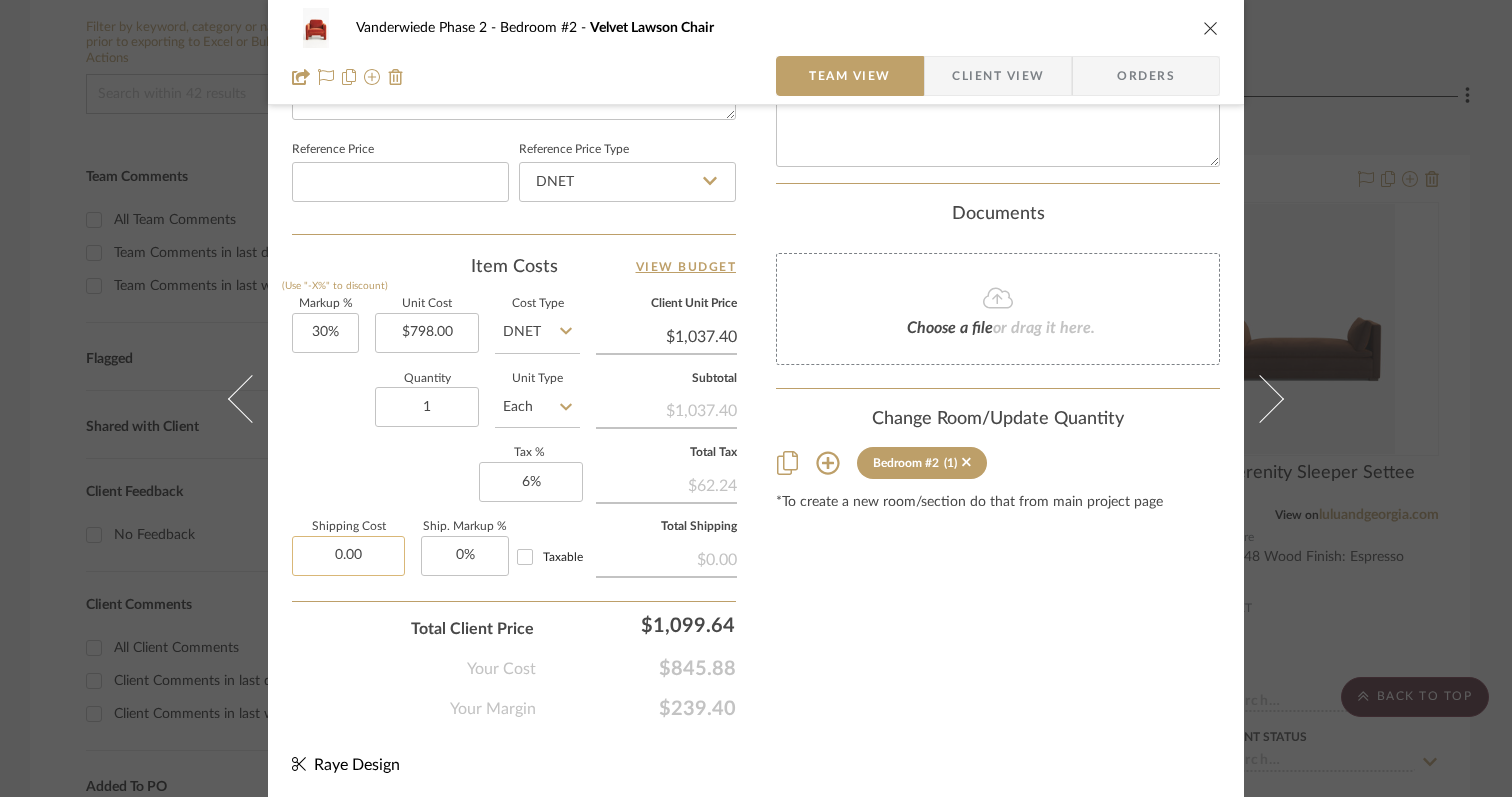 click on "0.00" 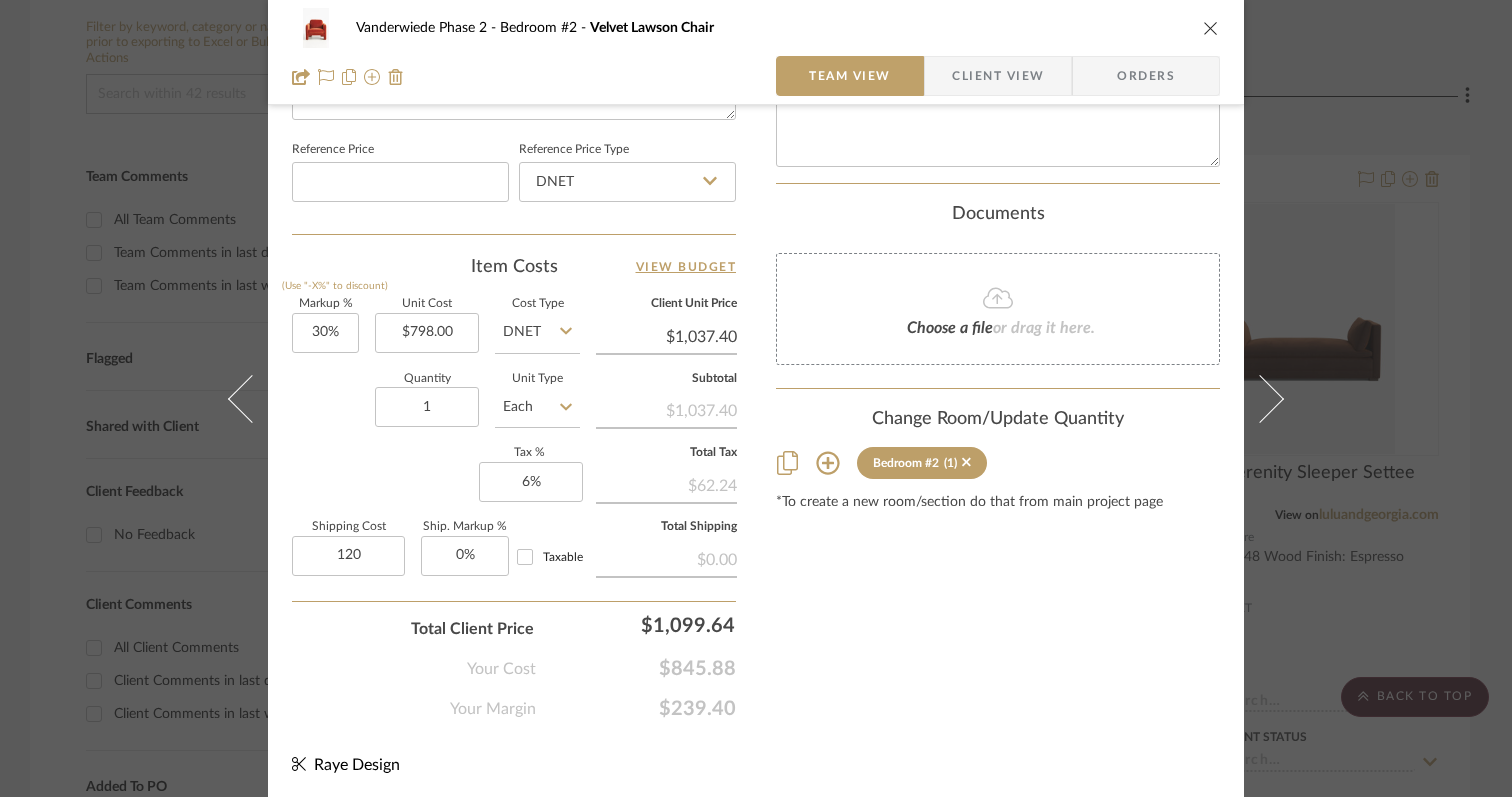 type on "$120.00" 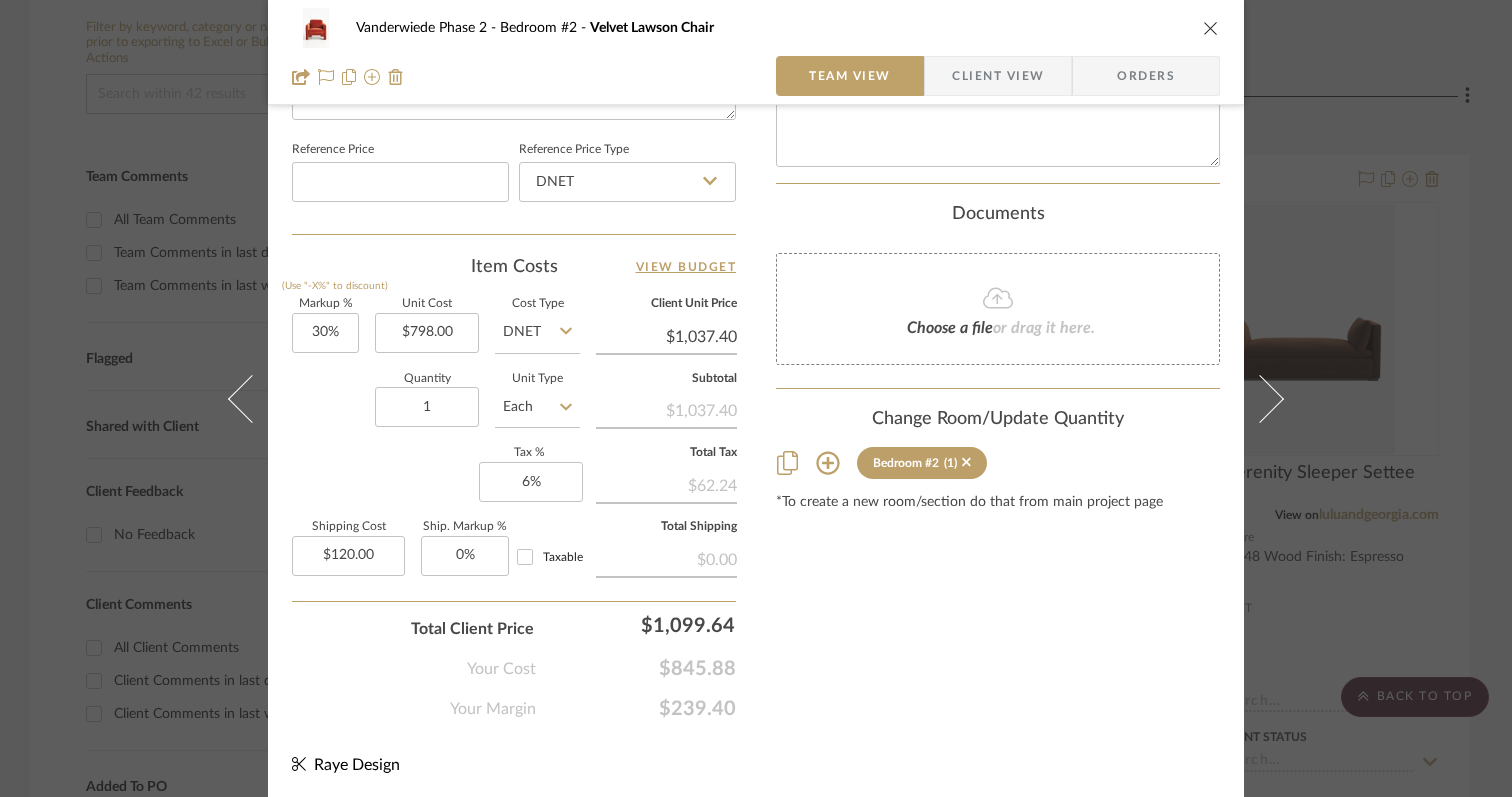 click on "Your Cost  $845.88" 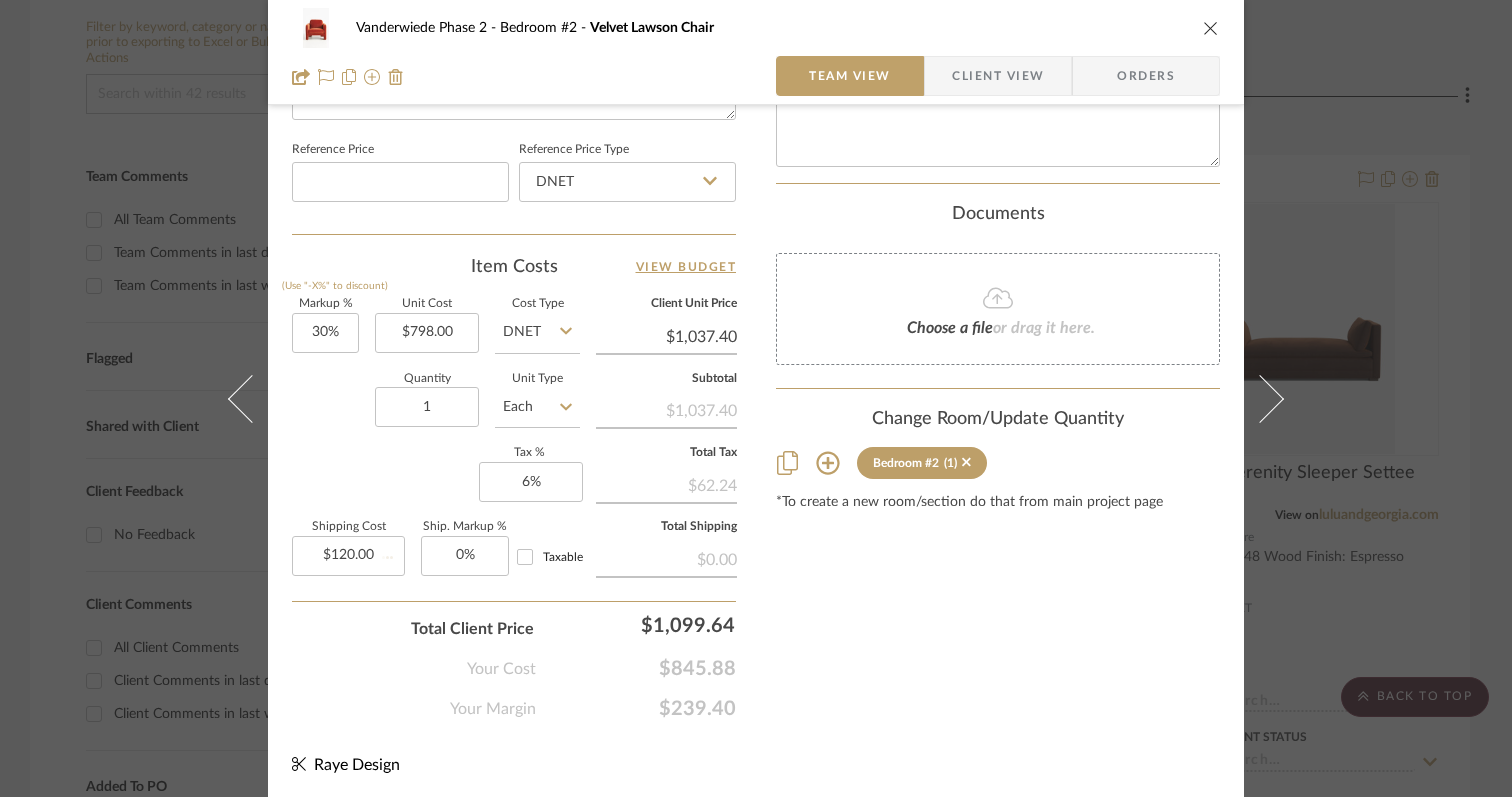 type 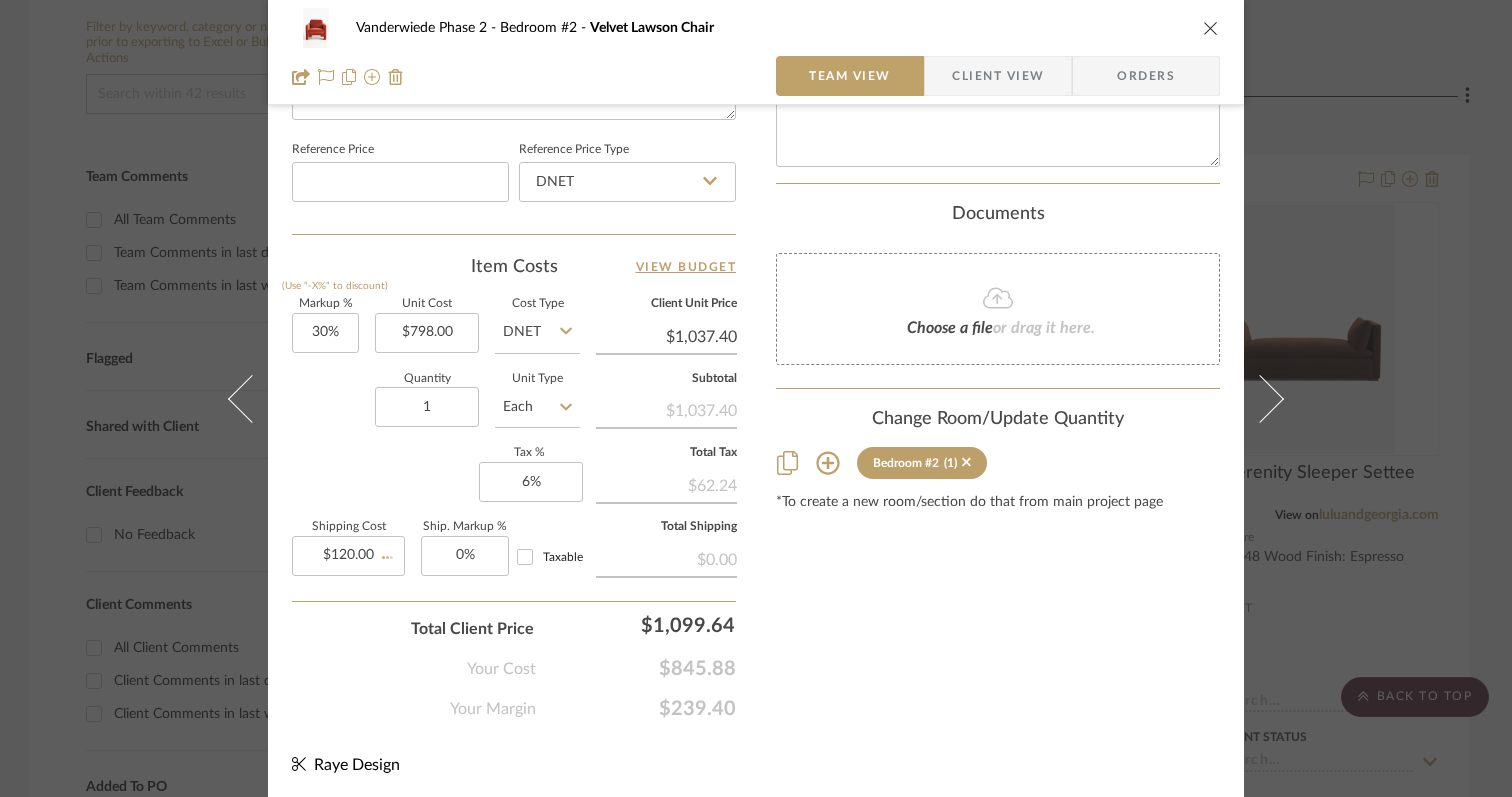 type 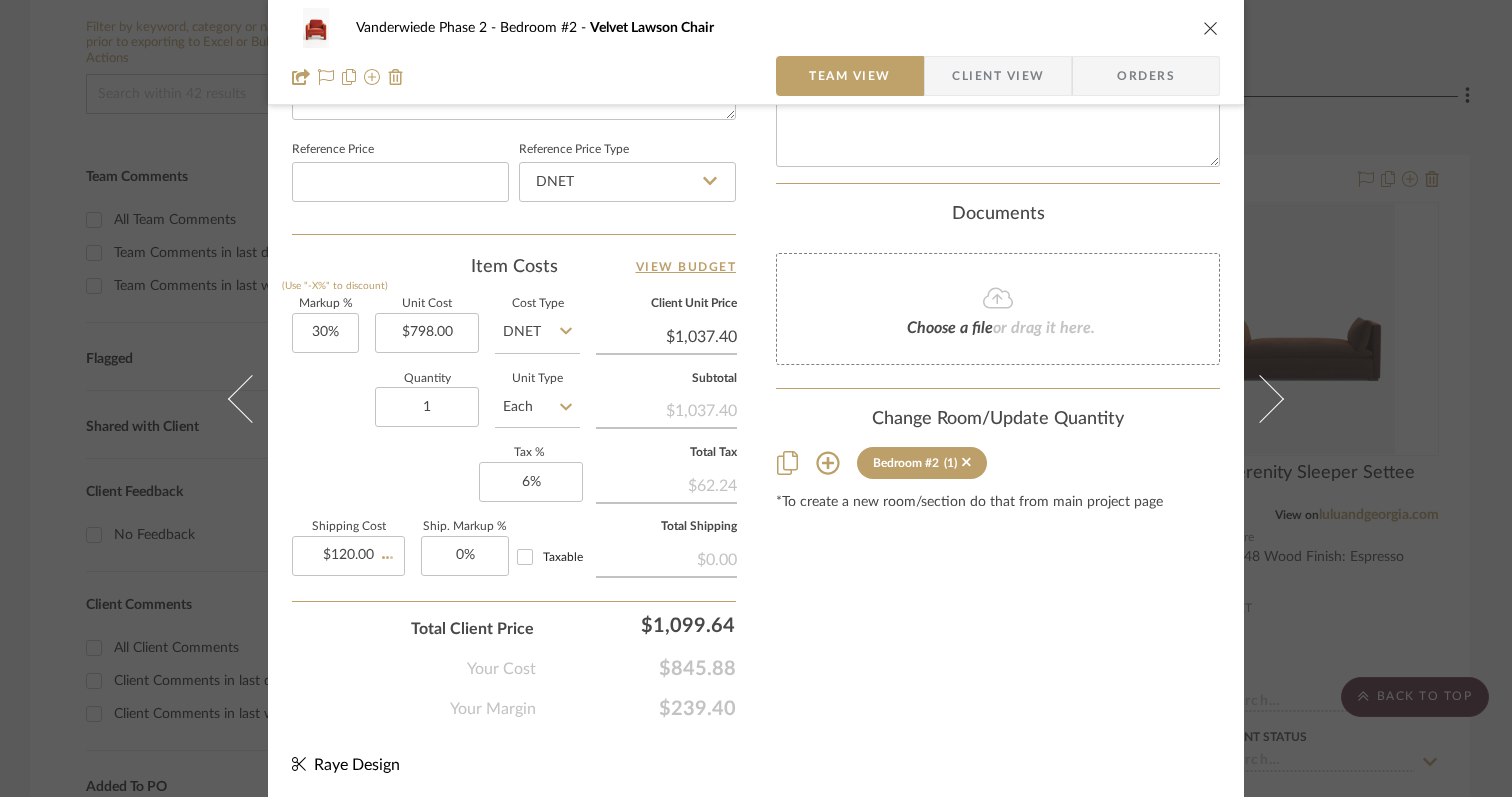 type 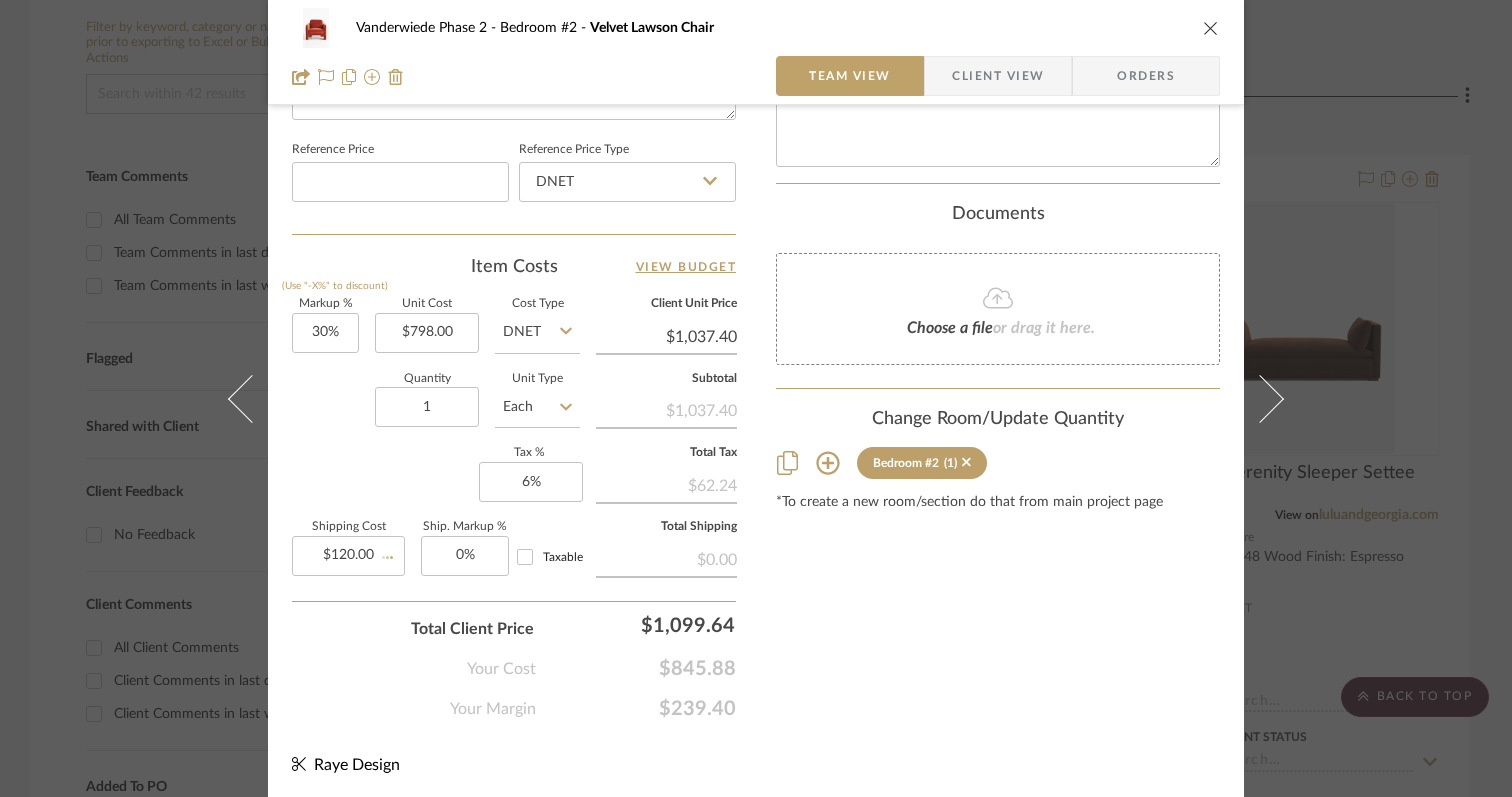 type 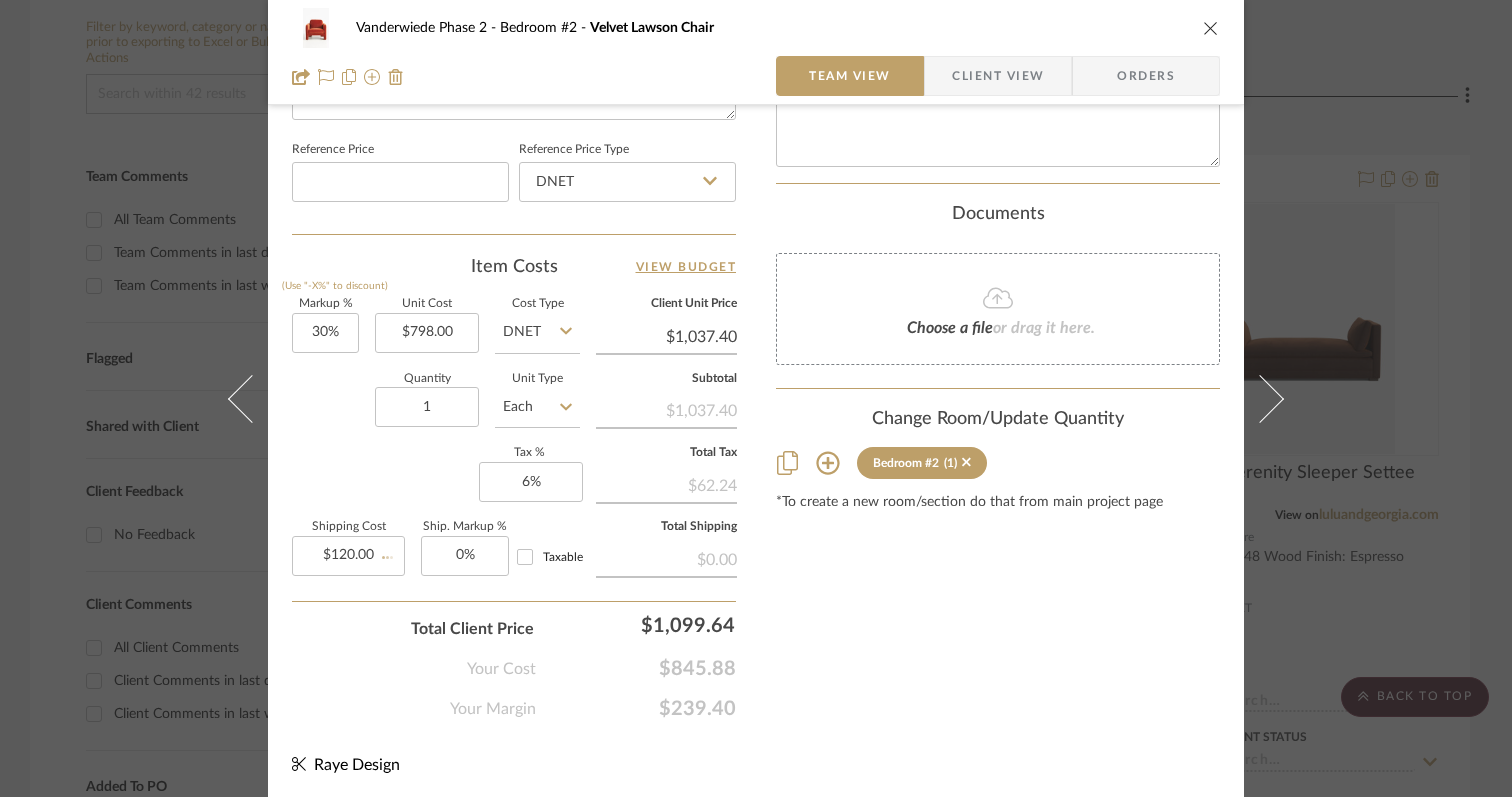 type 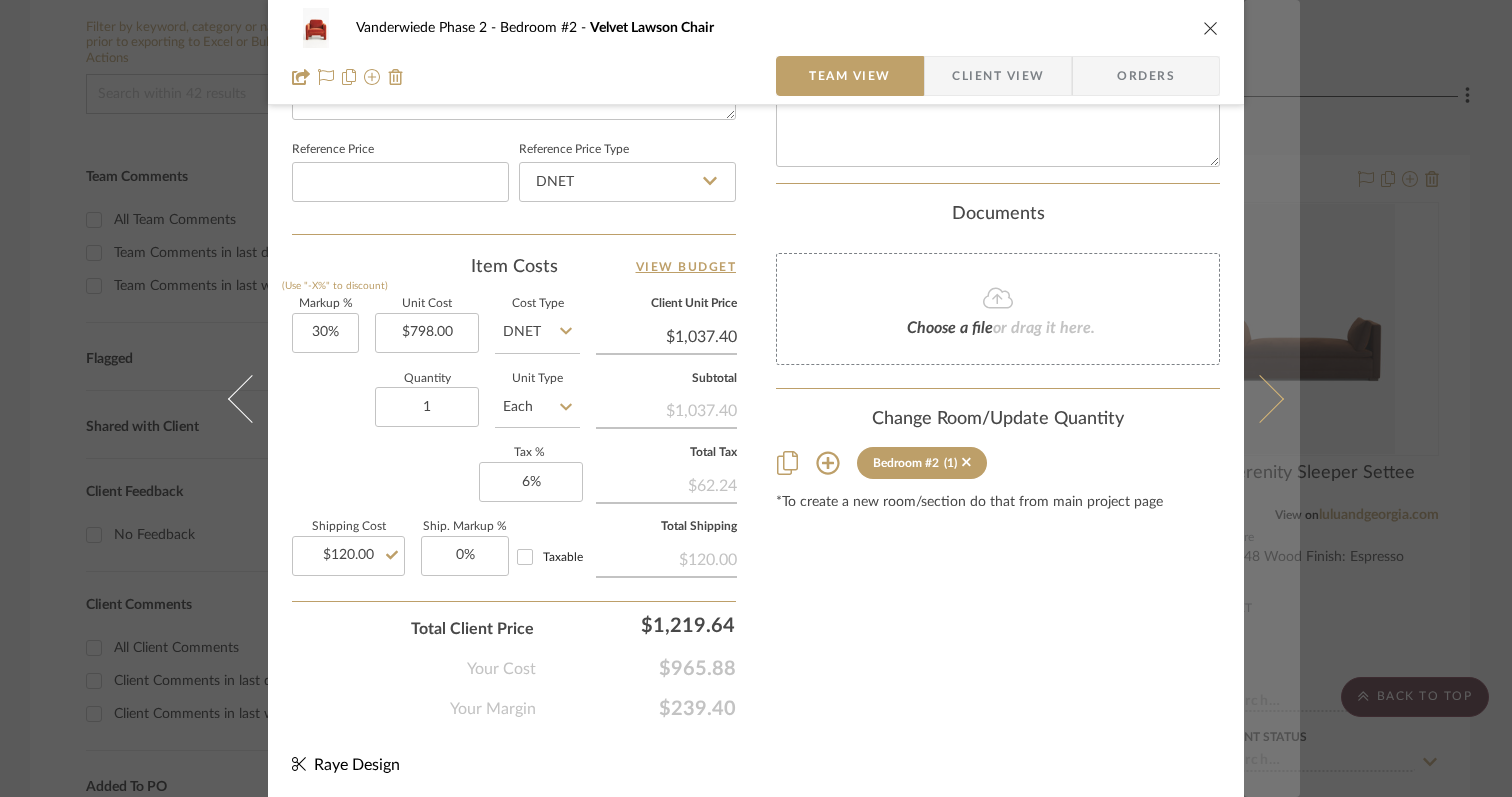 click at bounding box center (1260, 398) 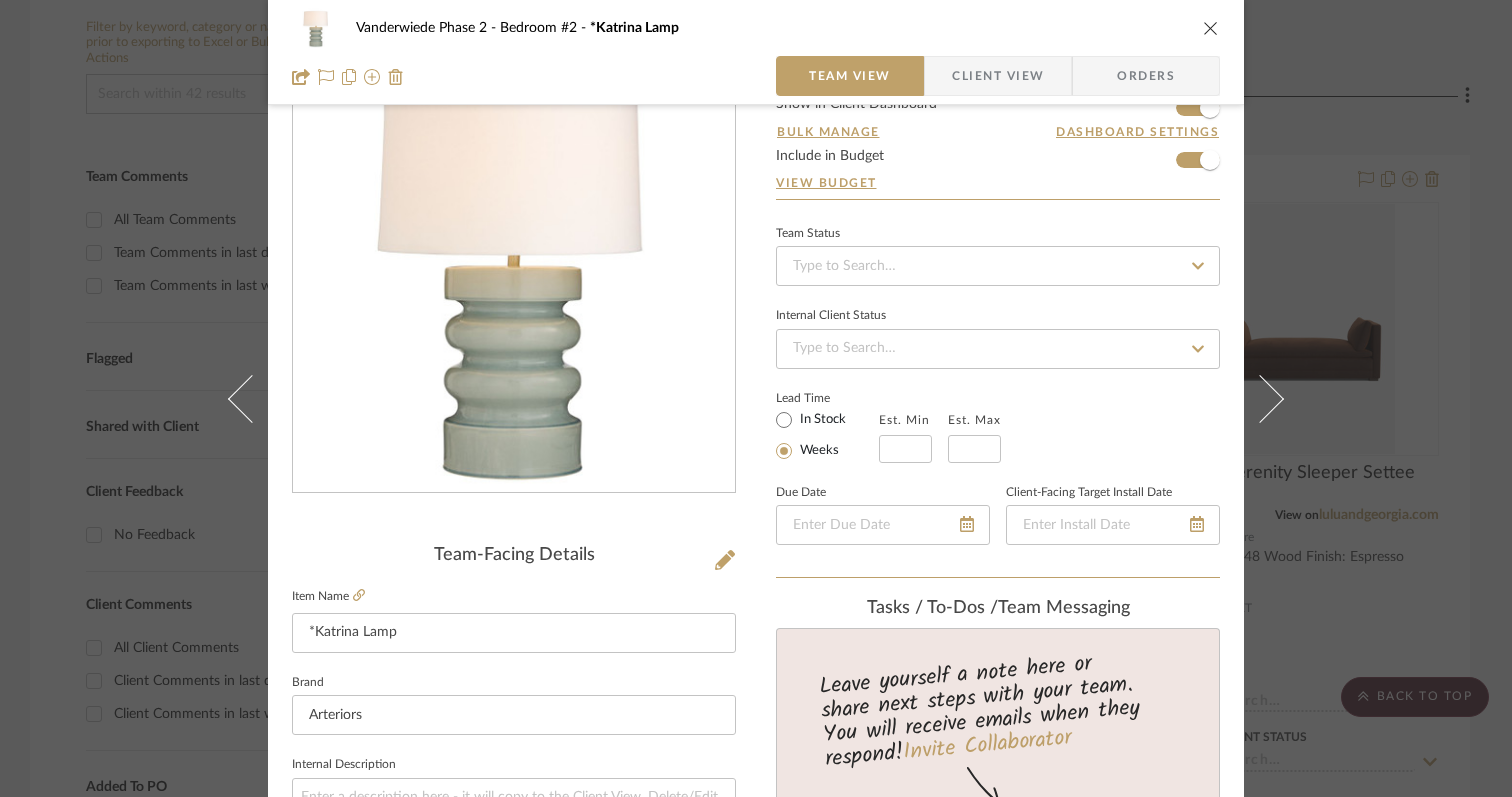 scroll, scrollTop: 1061, scrollLeft: 0, axis: vertical 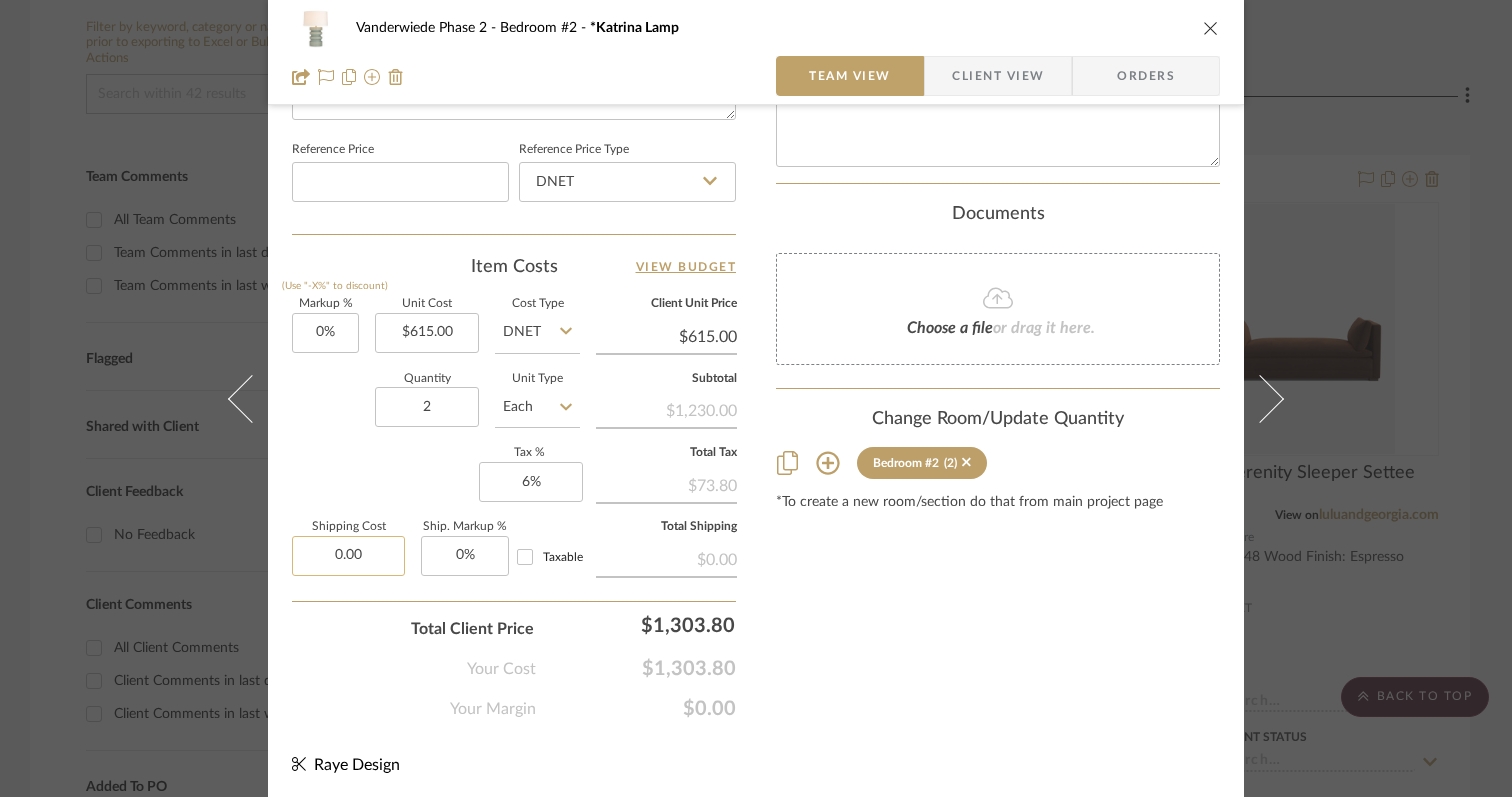 click on "0.00" 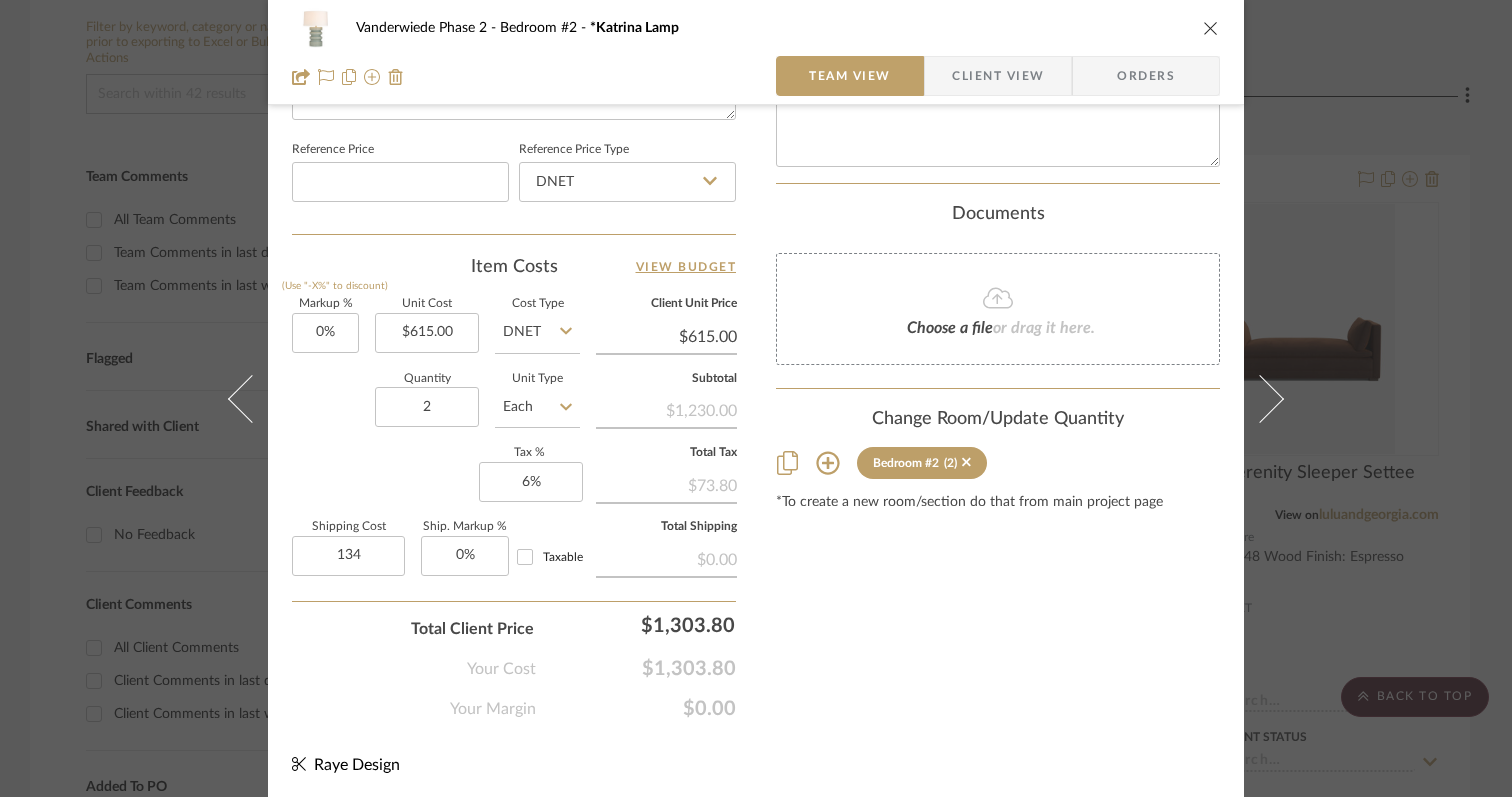 type on "$134.00" 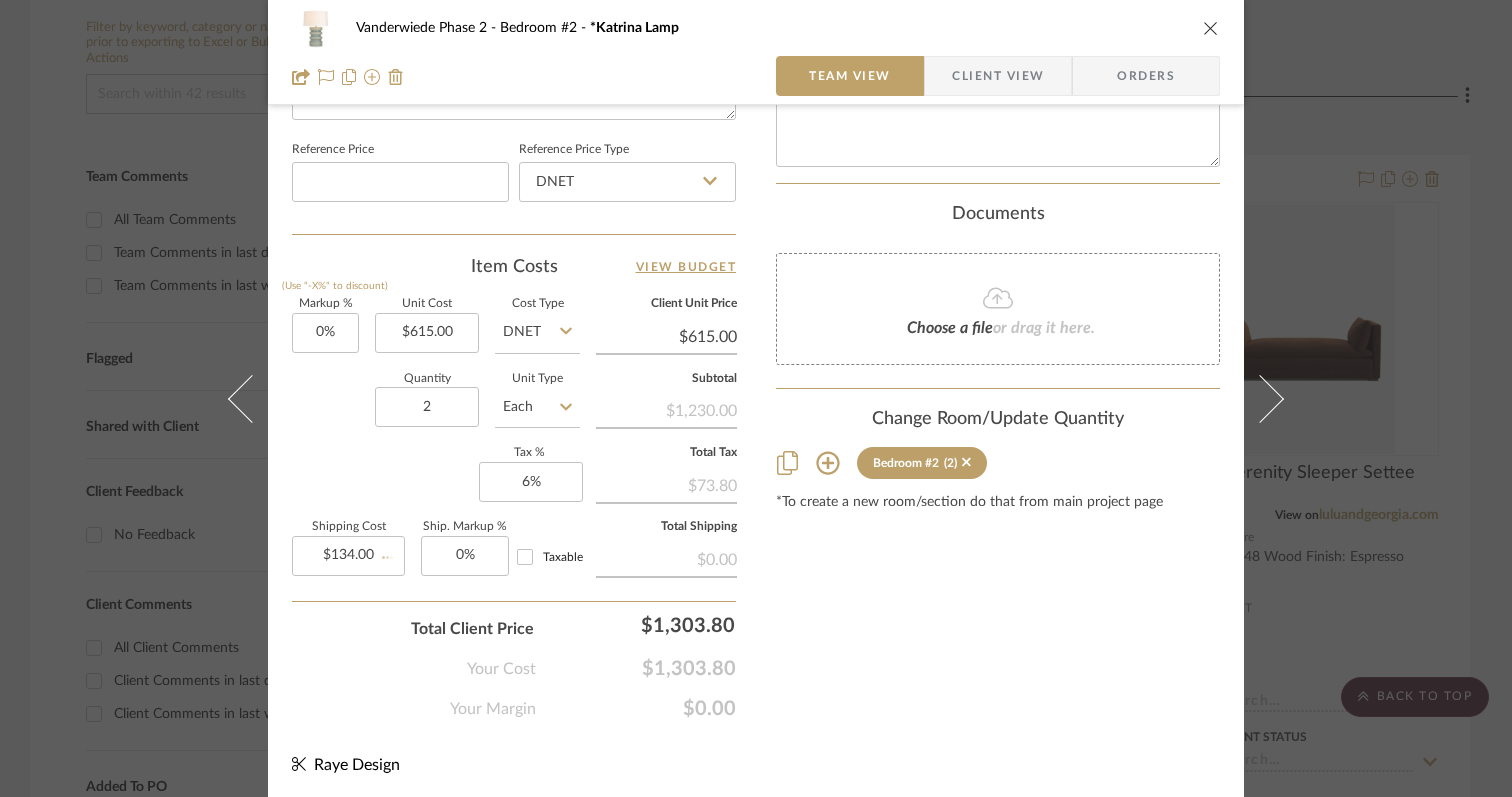 click on "Your Cost  $1,303.80" 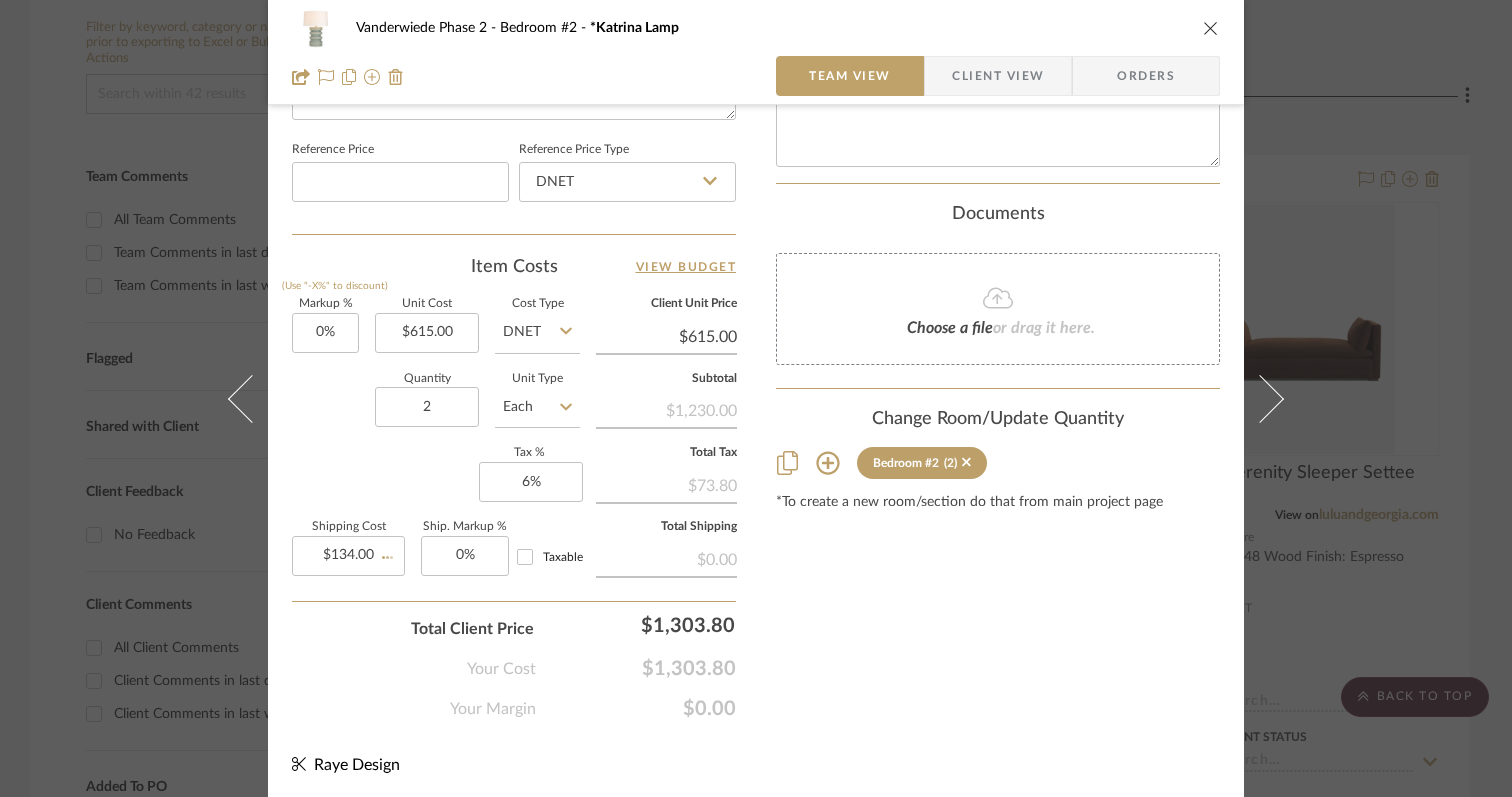 type 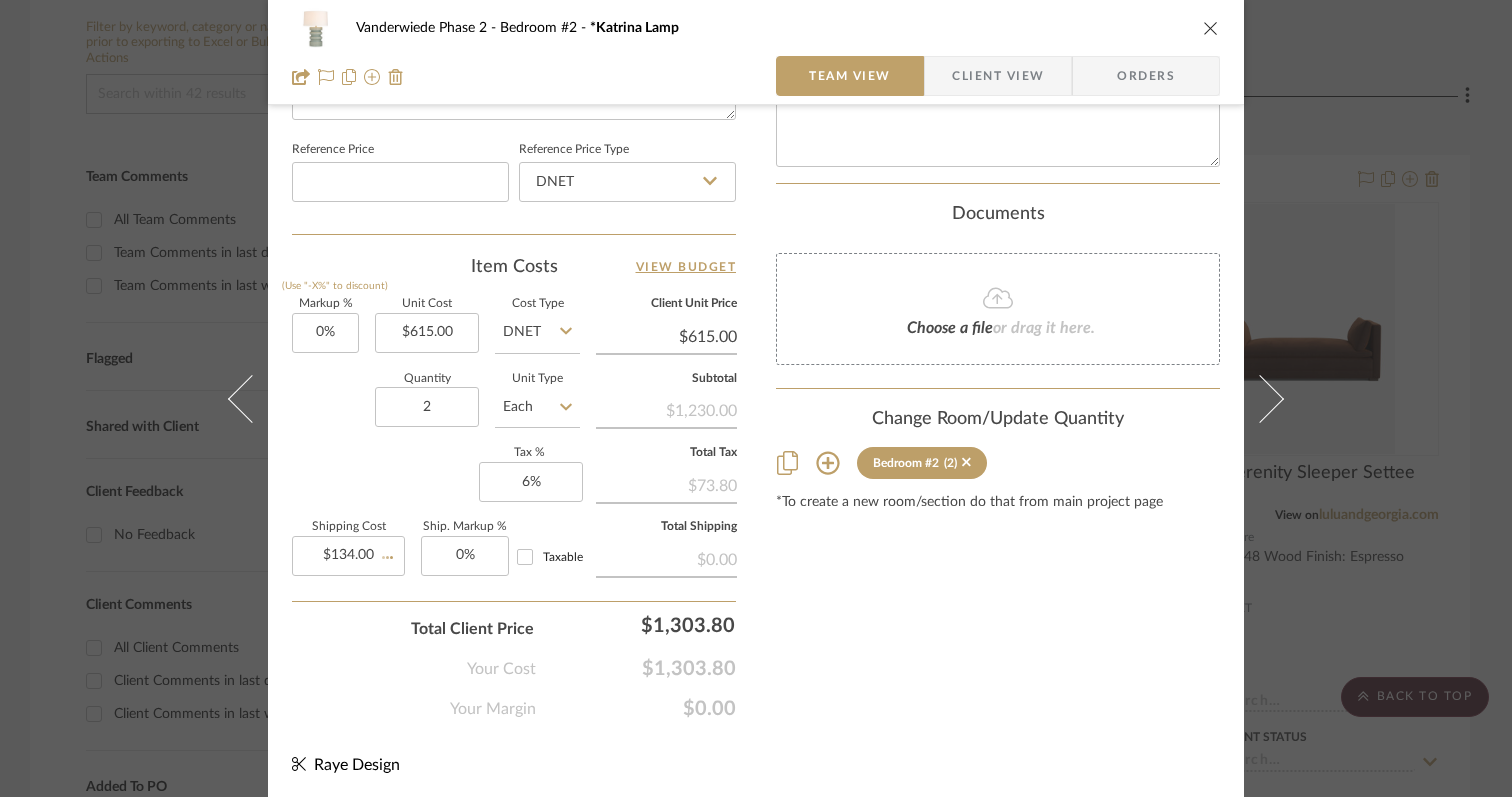type 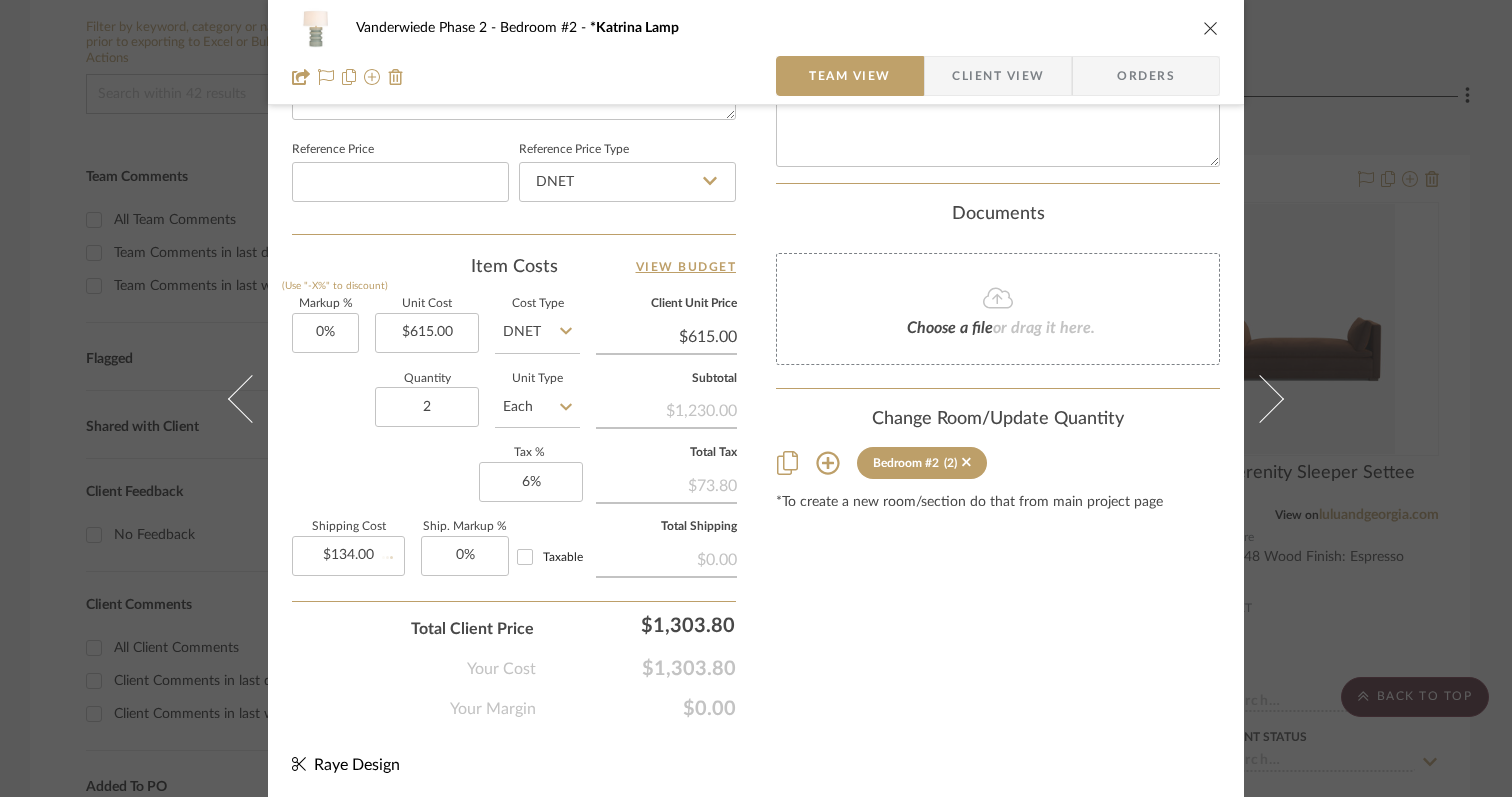 type 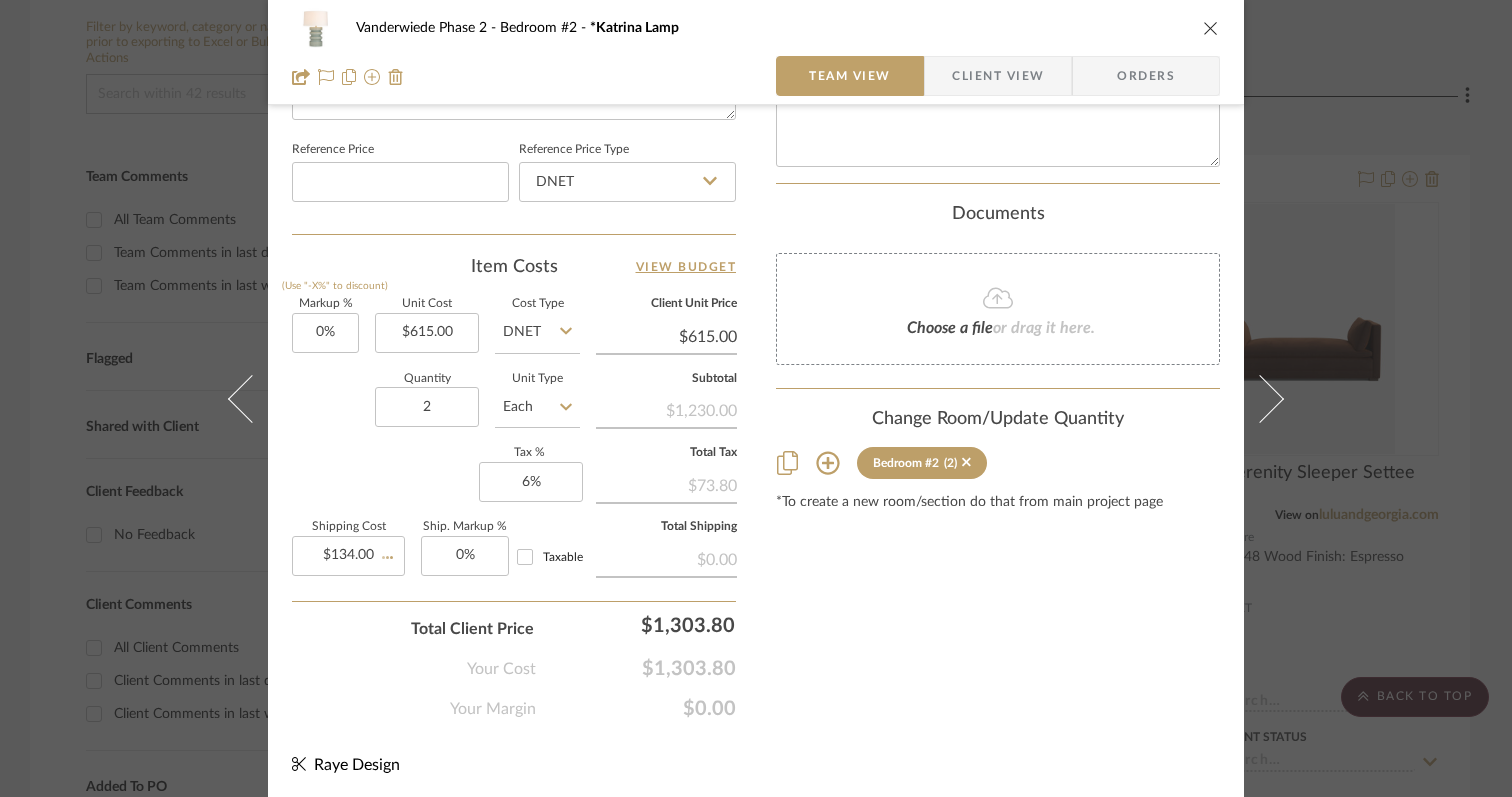 type 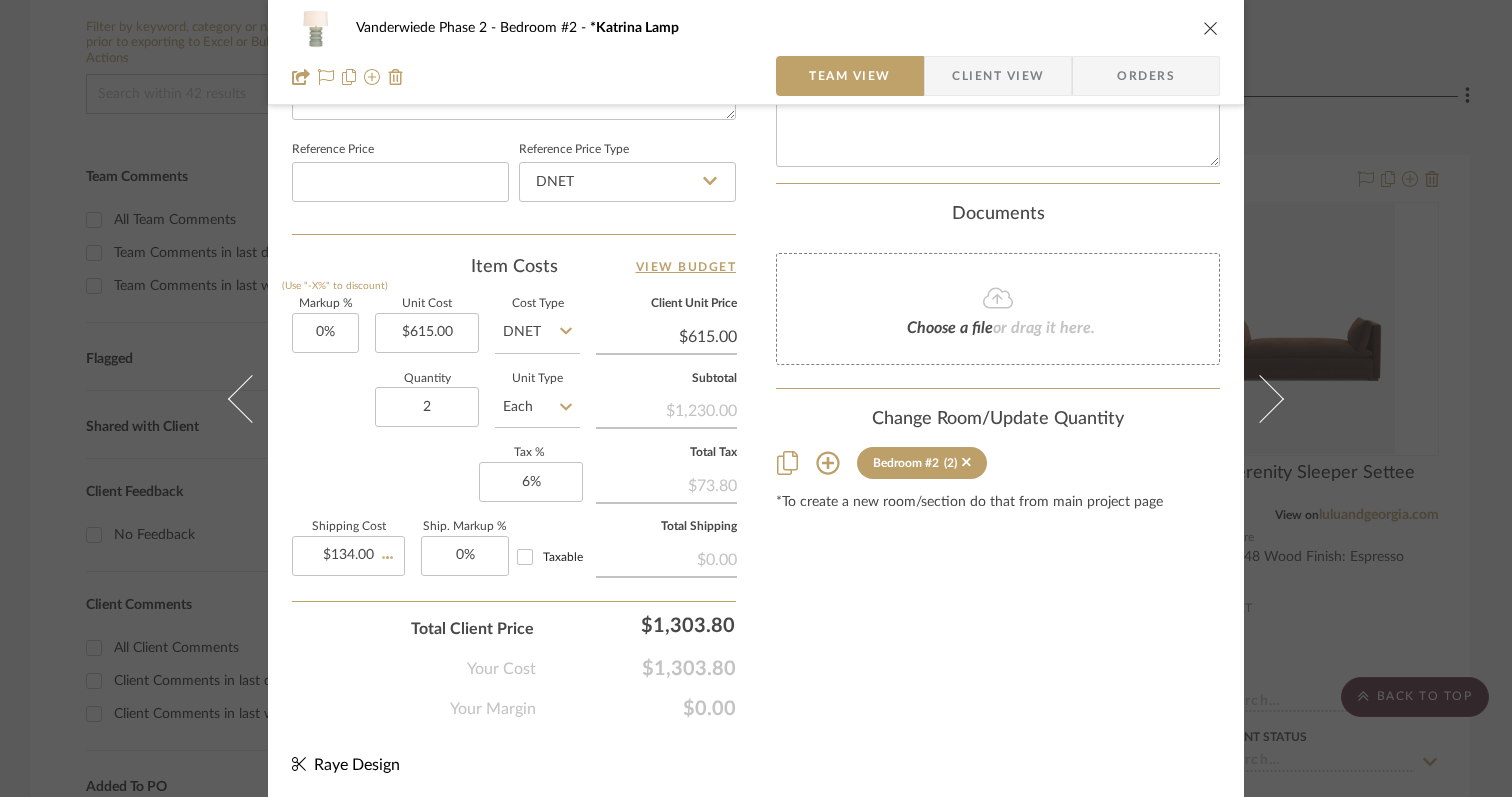 type 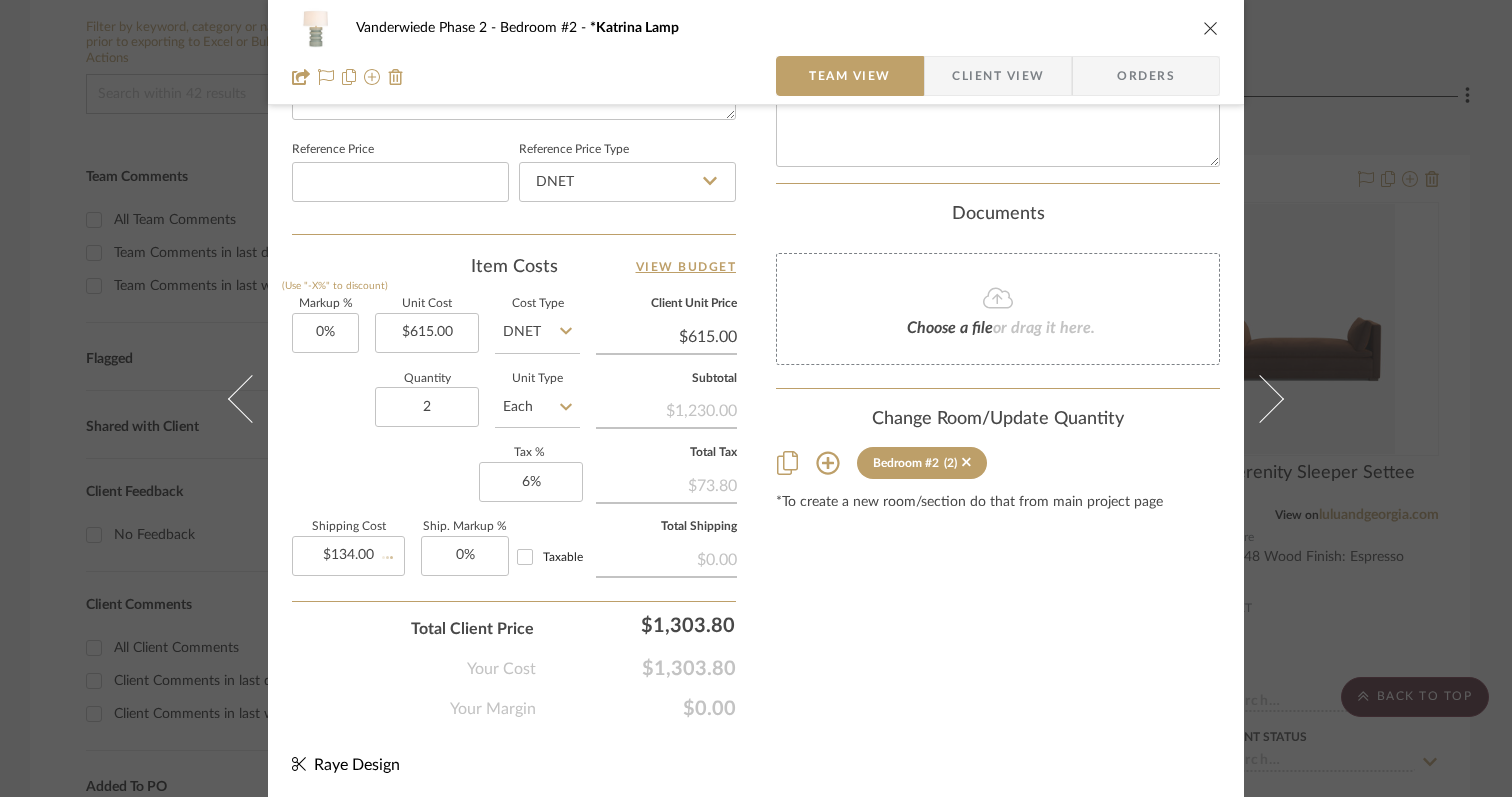 type 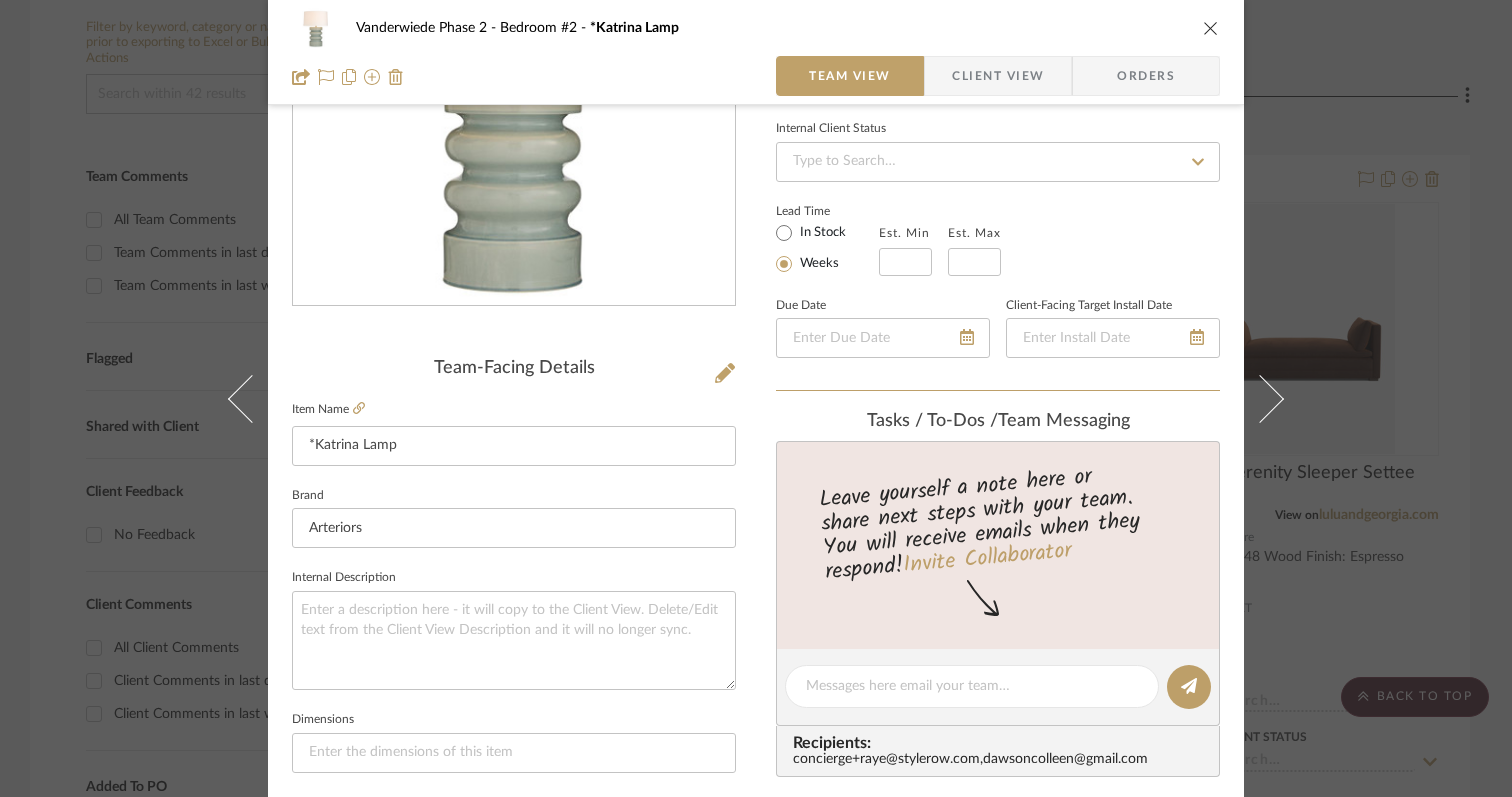 scroll, scrollTop: 114, scrollLeft: 0, axis: vertical 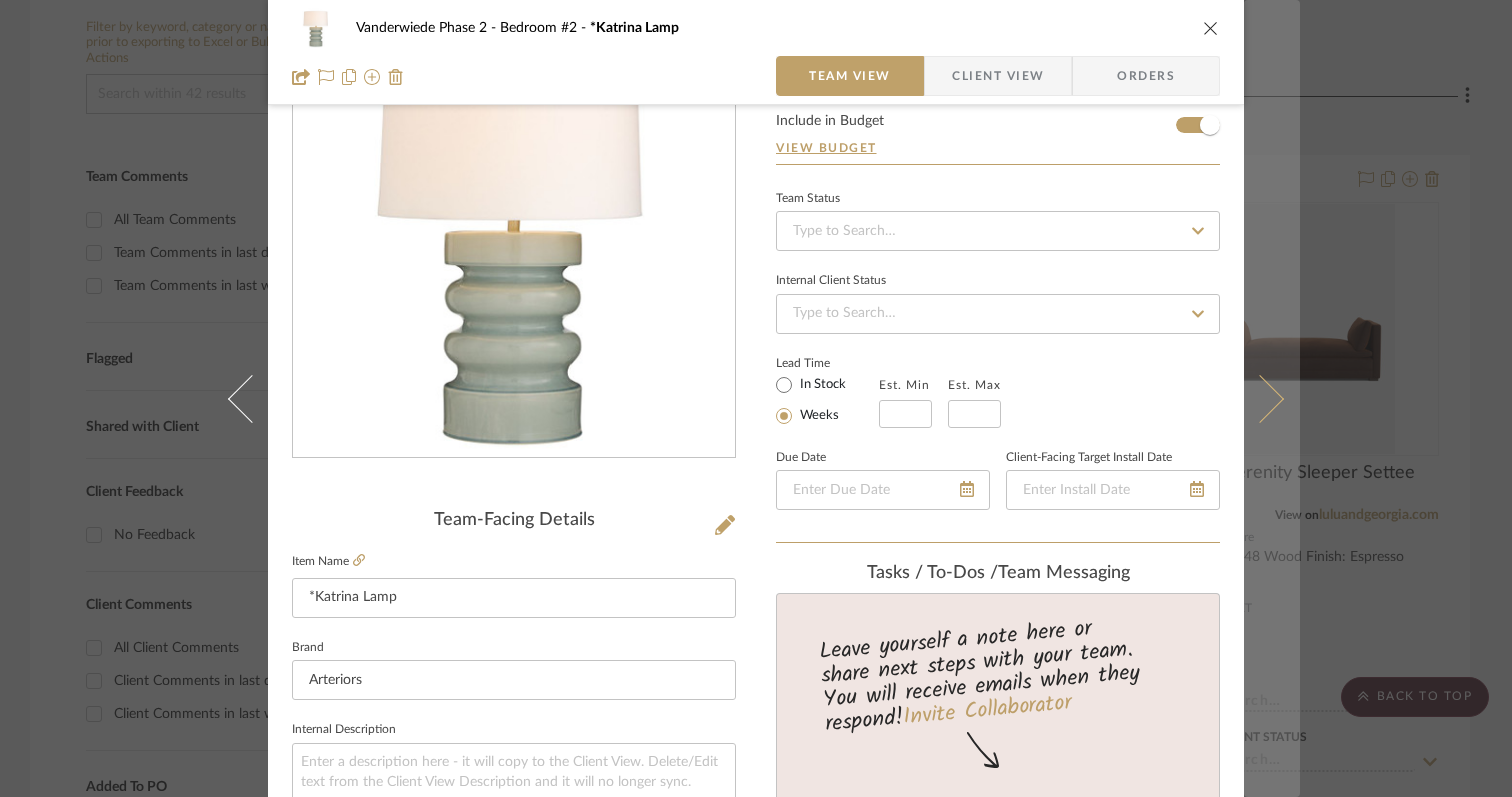 click at bounding box center (1260, 398) 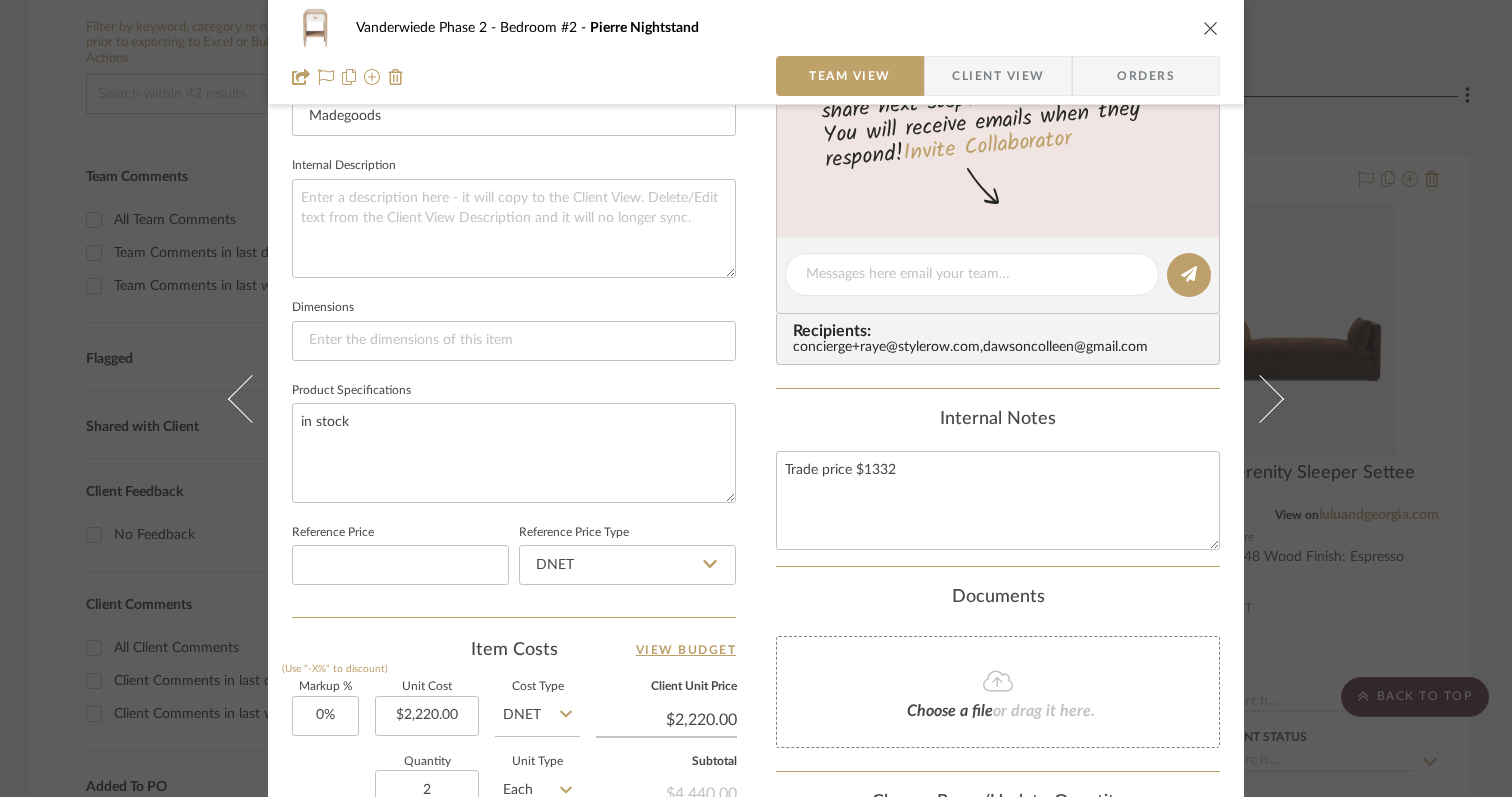scroll, scrollTop: 1013, scrollLeft: 0, axis: vertical 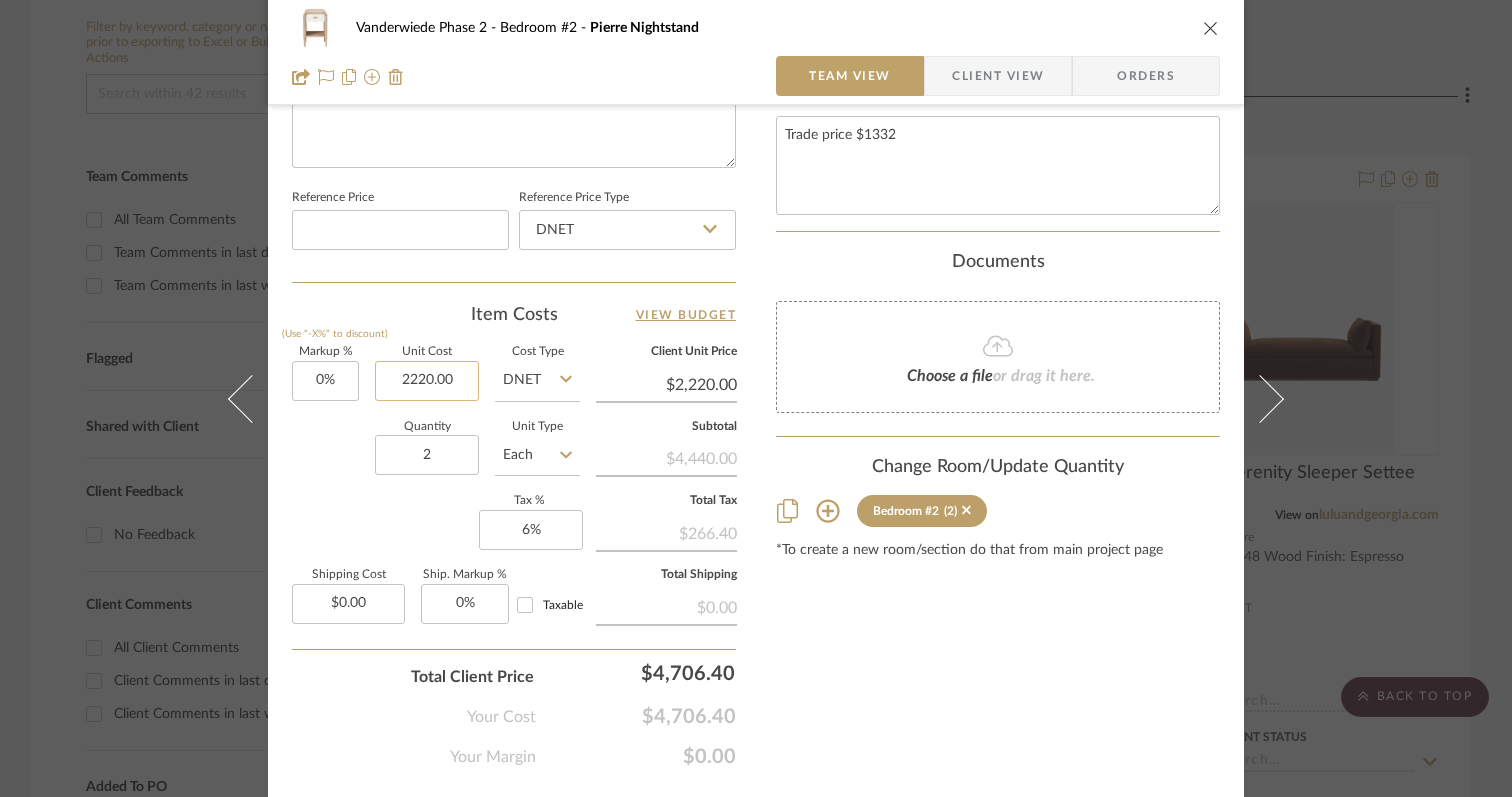 click on "2220.00" 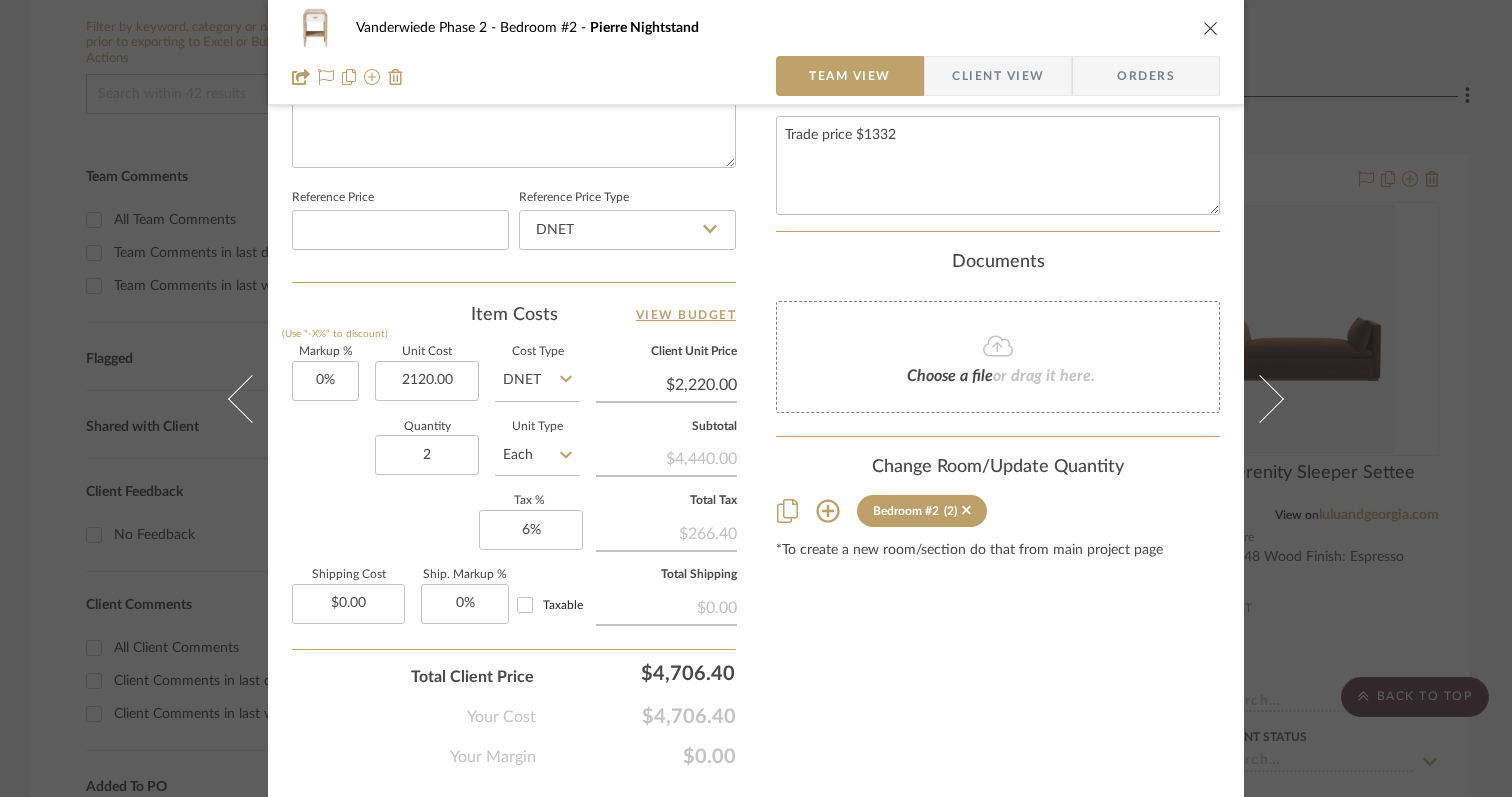 type on "$2,120.00" 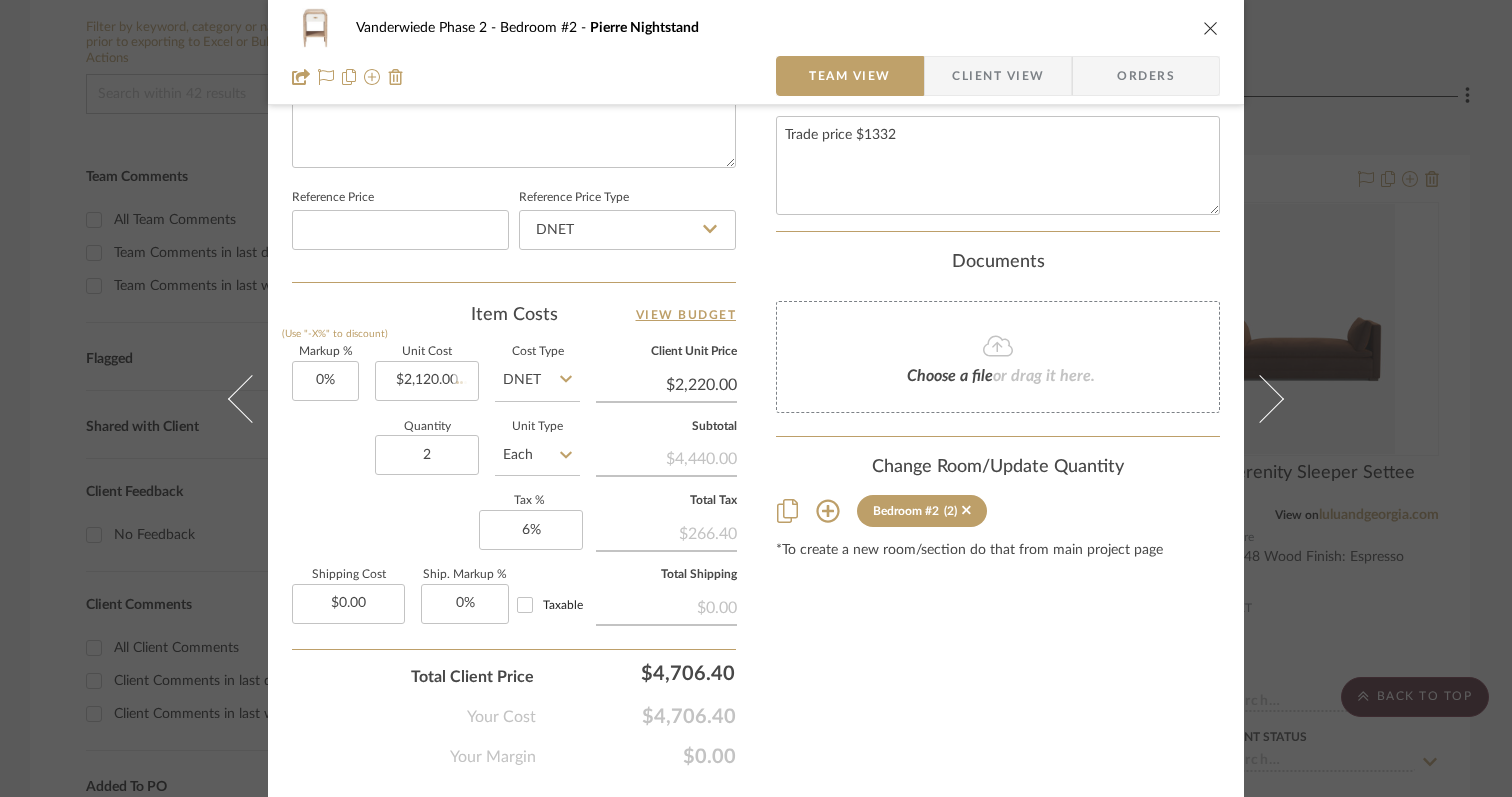 click on "Markup %  (Use "-X%" to discount) 0%  Unit Cost  $2,120.00  Cost Type  DNET  Client Unit Price  $2,220.00  Quantity  2  Unit Type  Each  Subtotal   $4,440.00   Tax %  6%  Total Tax   $266.40   Shipping Cost  $0.00  Ship. Markup %  0% Taxable  Total Shipping   $0.00" 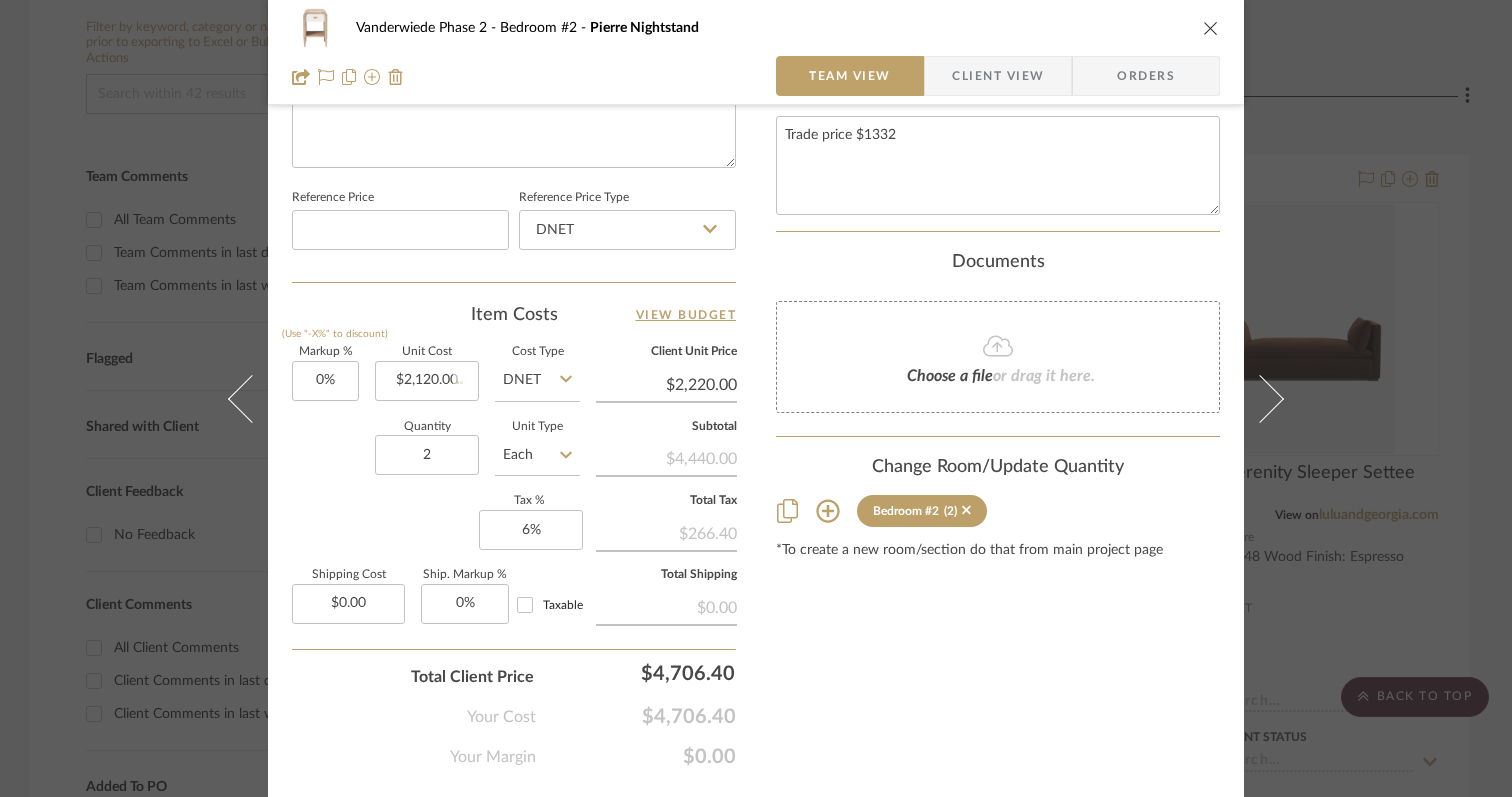 type 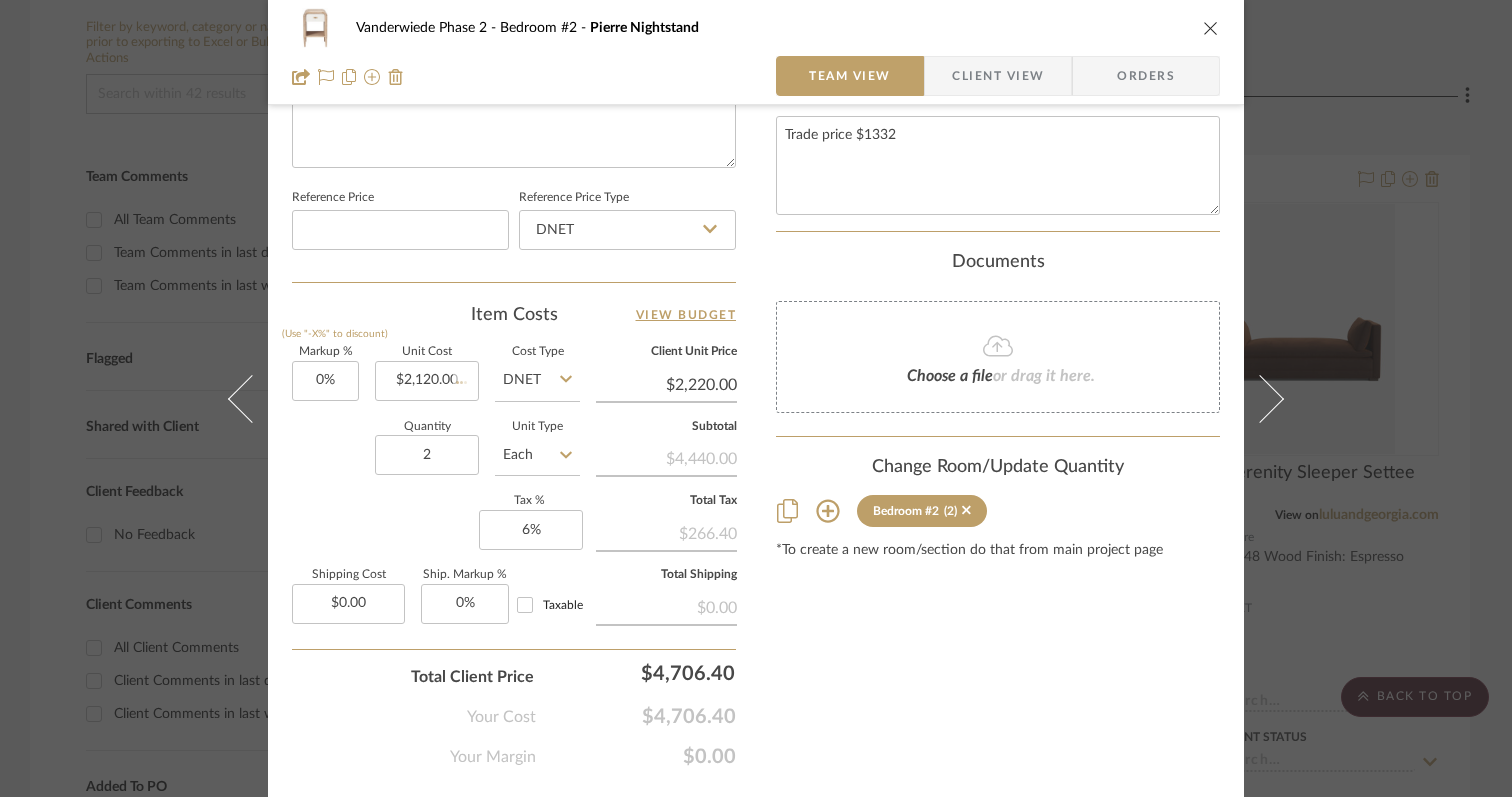 type 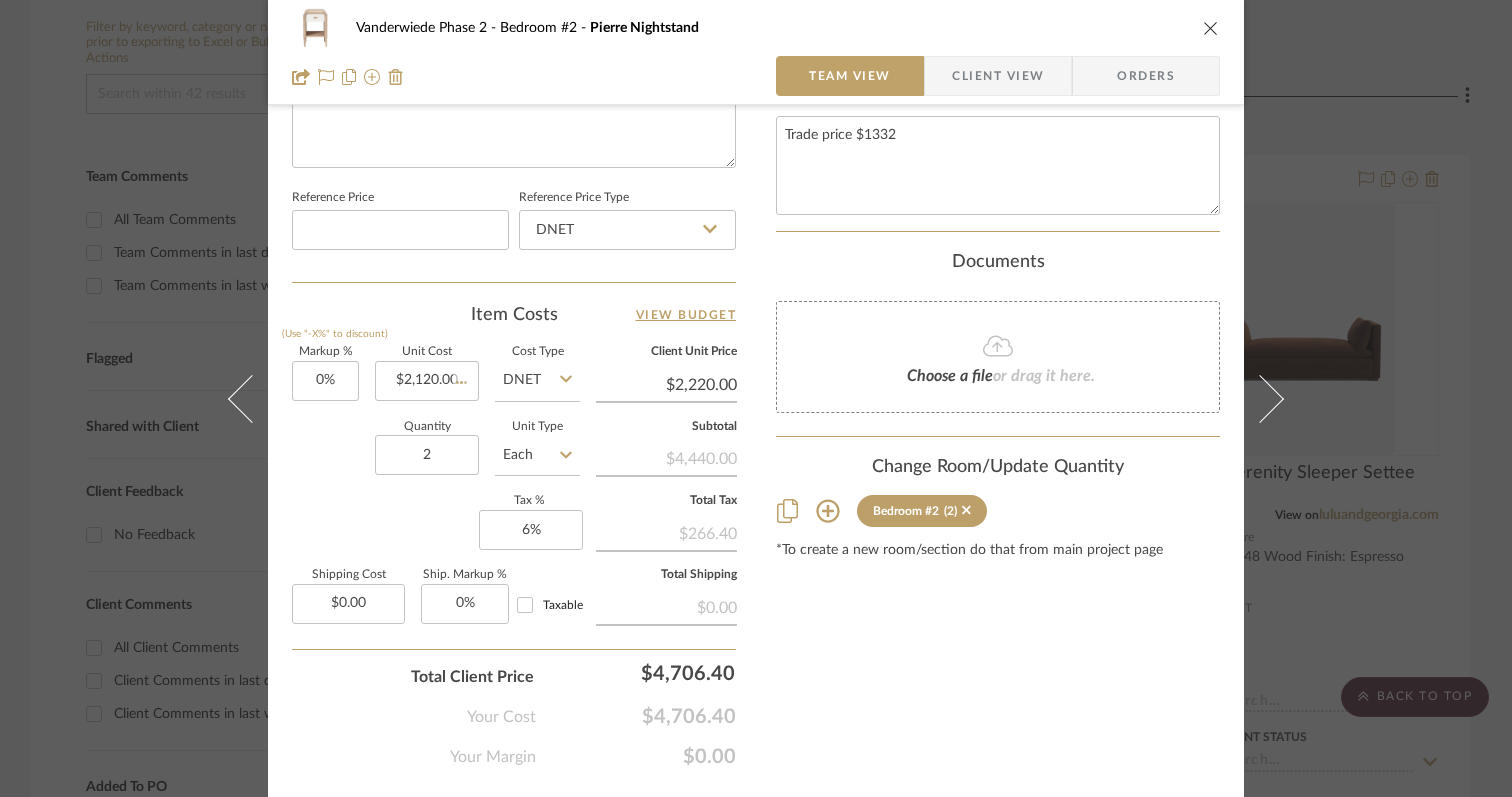 type on "$2,120.00" 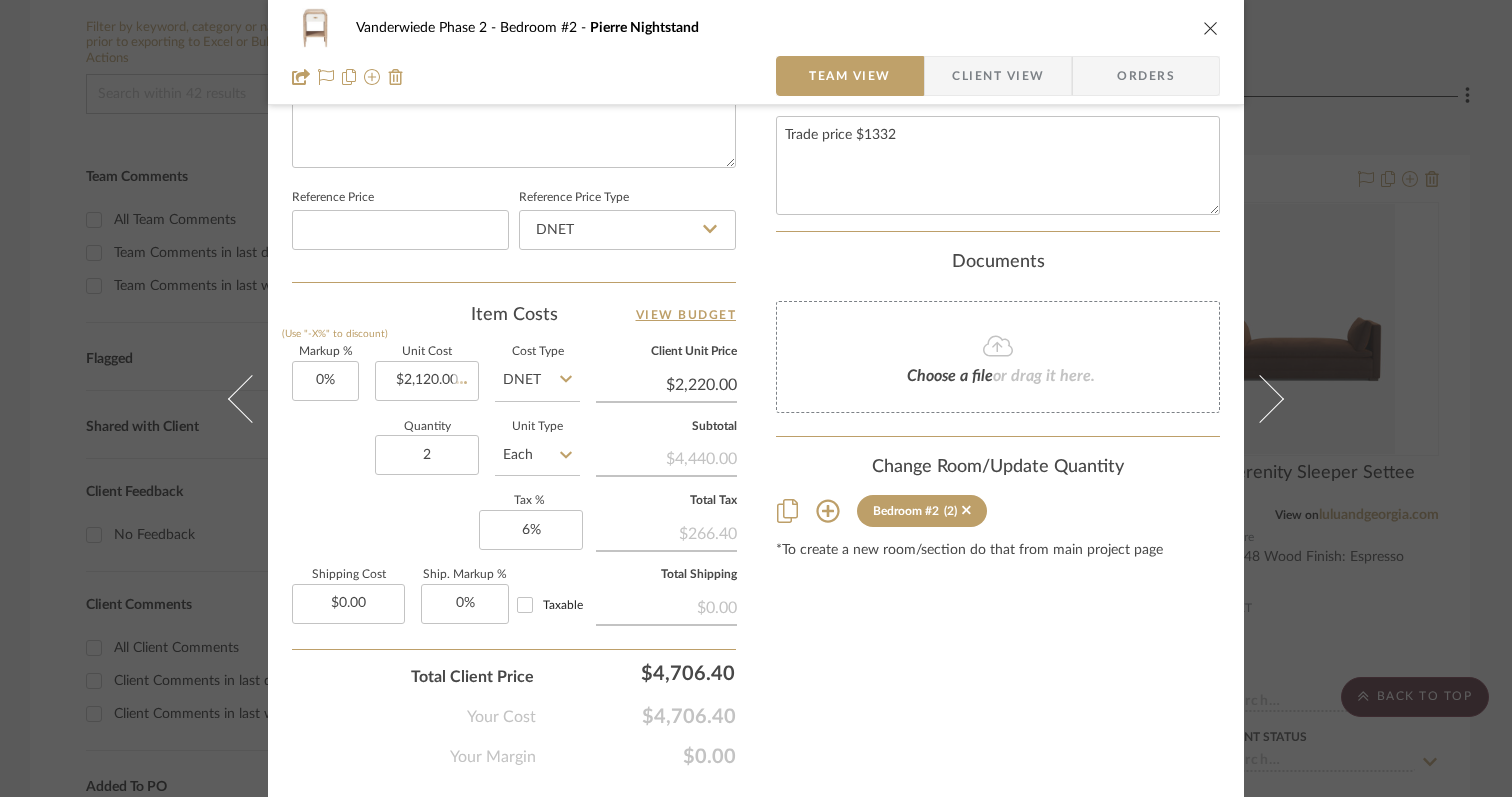 type 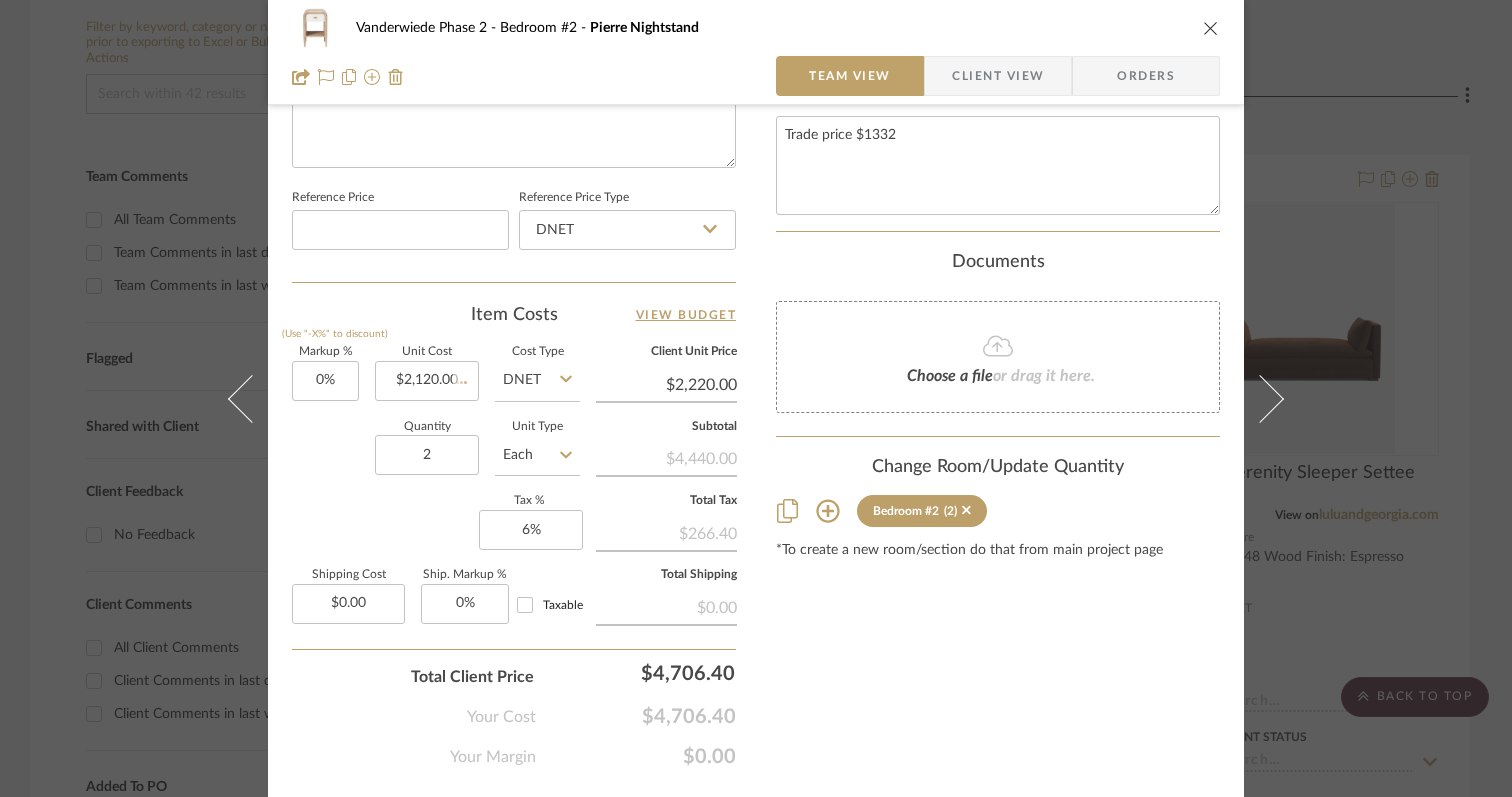 type 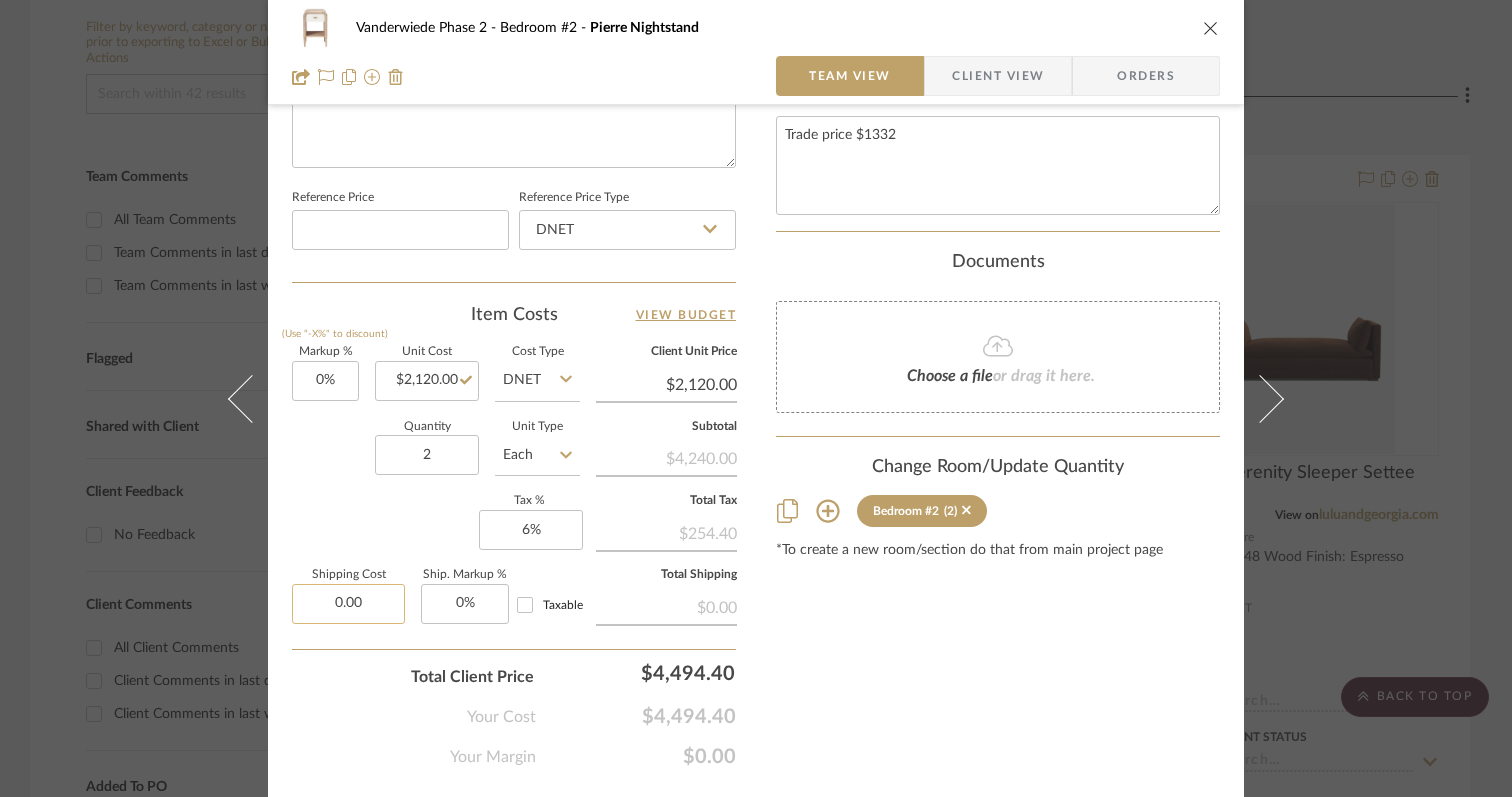 click on "0.00" 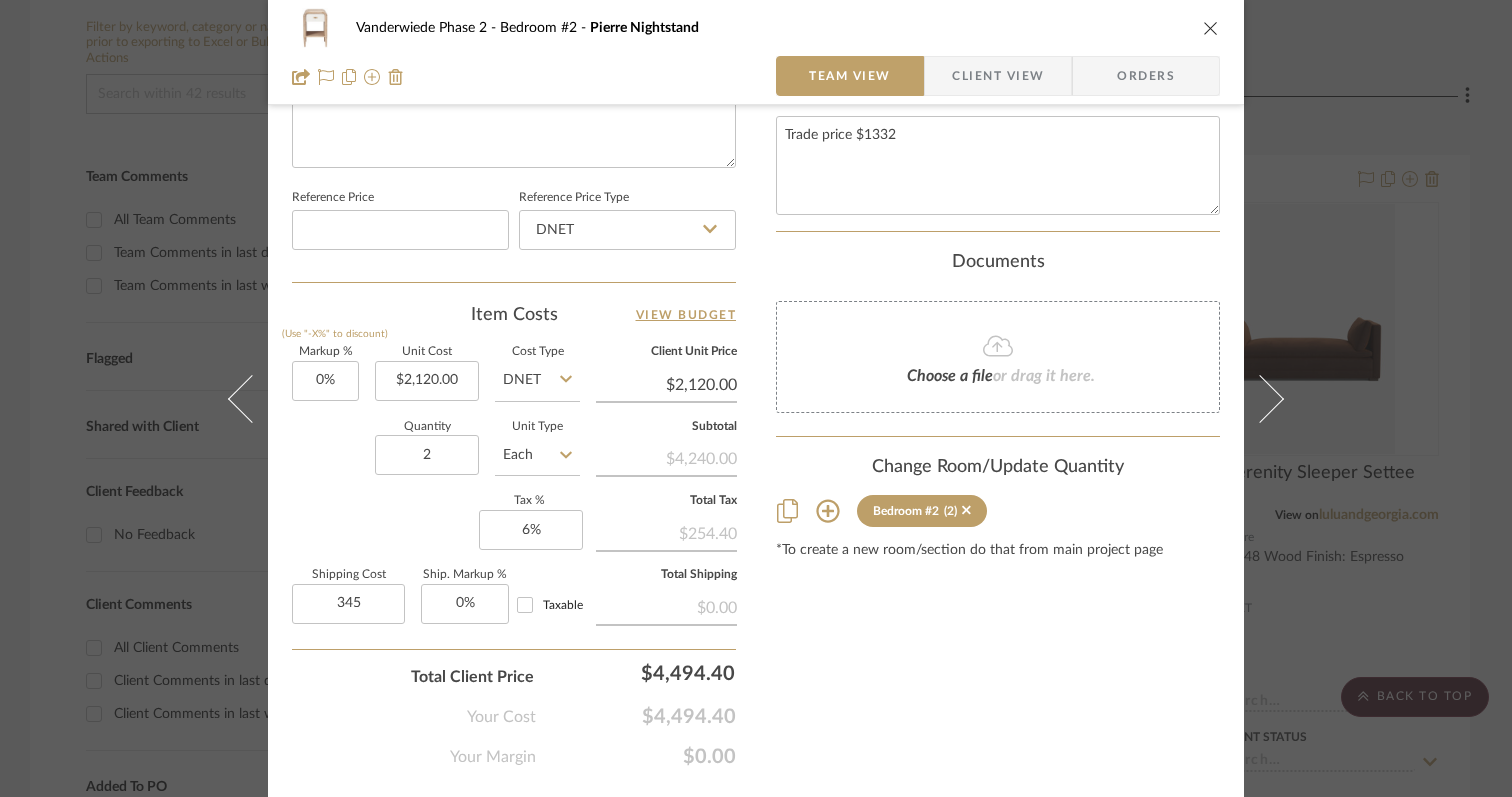 type on "$345.00" 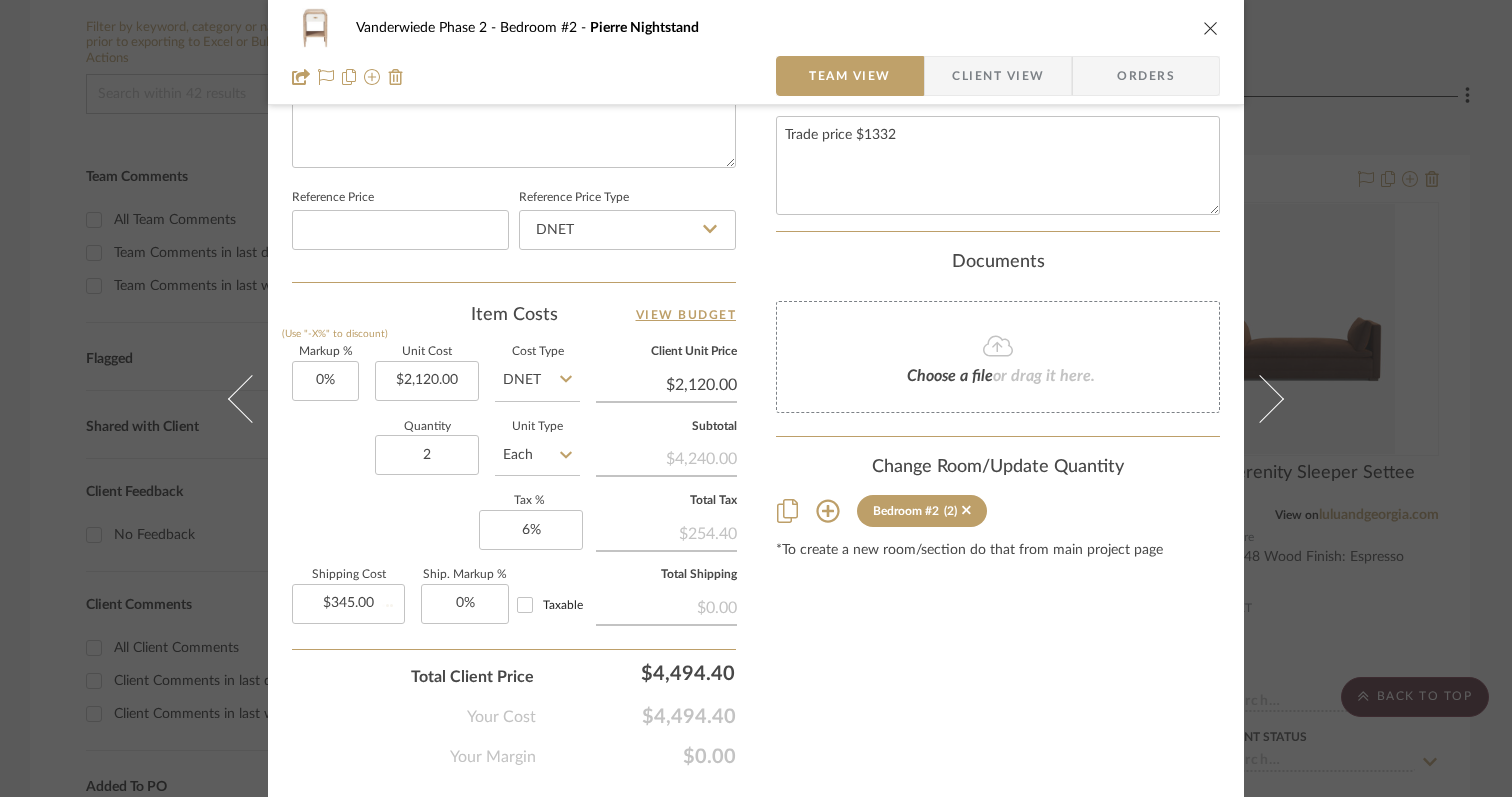 click on "Total Client Price  $4,494.40" 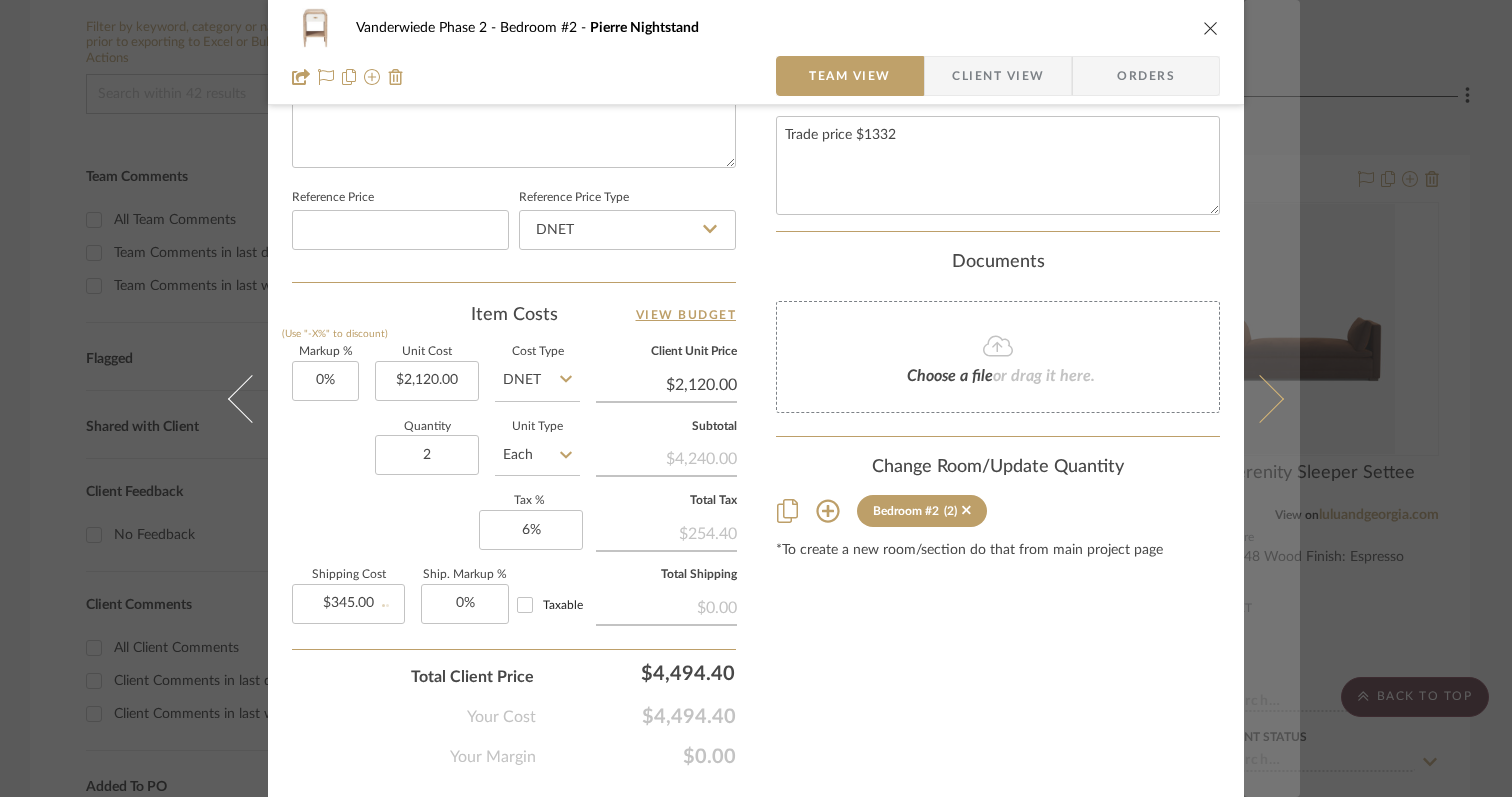 click at bounding box center [1260, 398] 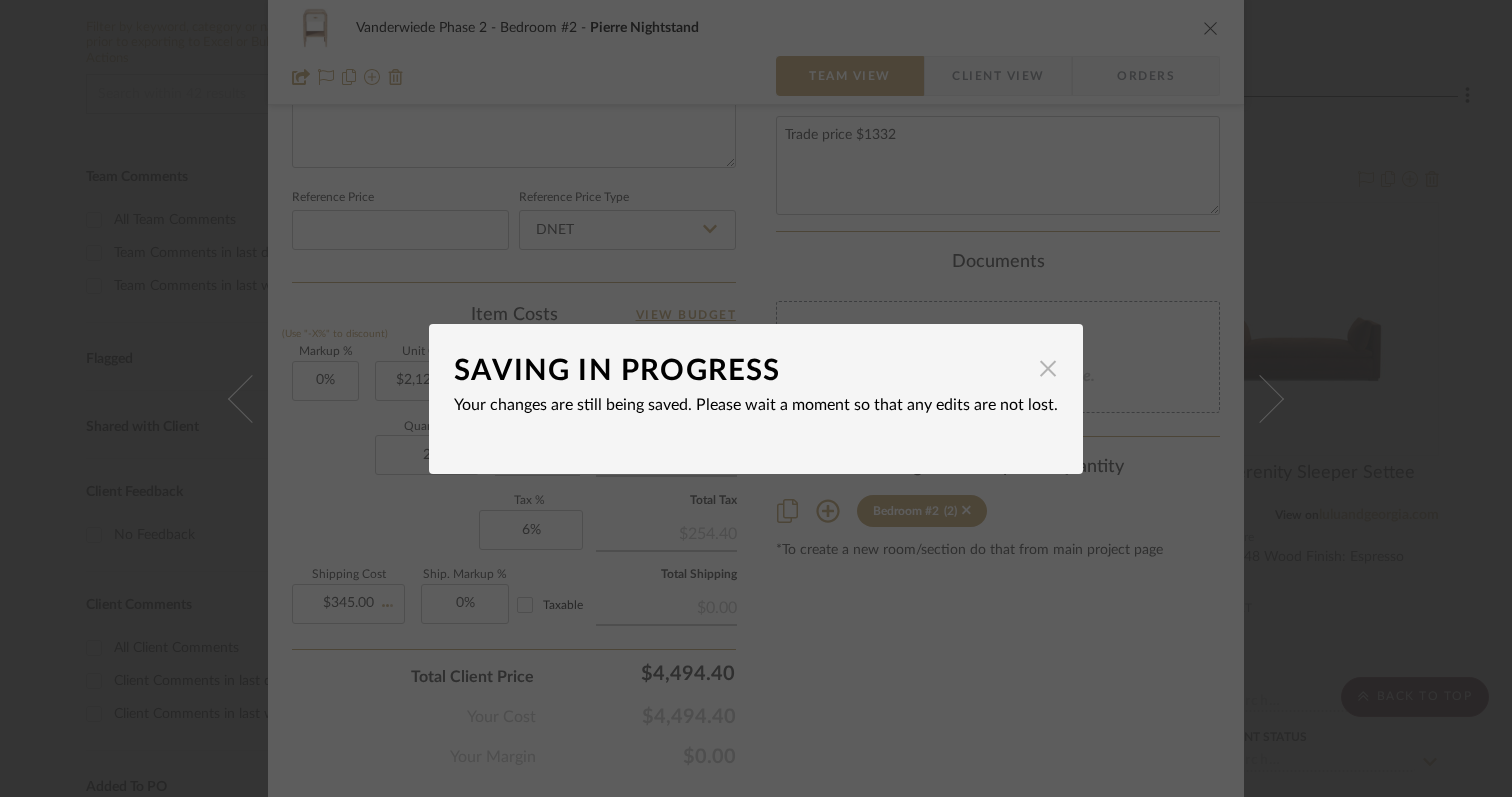 click at bounding box center (1048, 369) 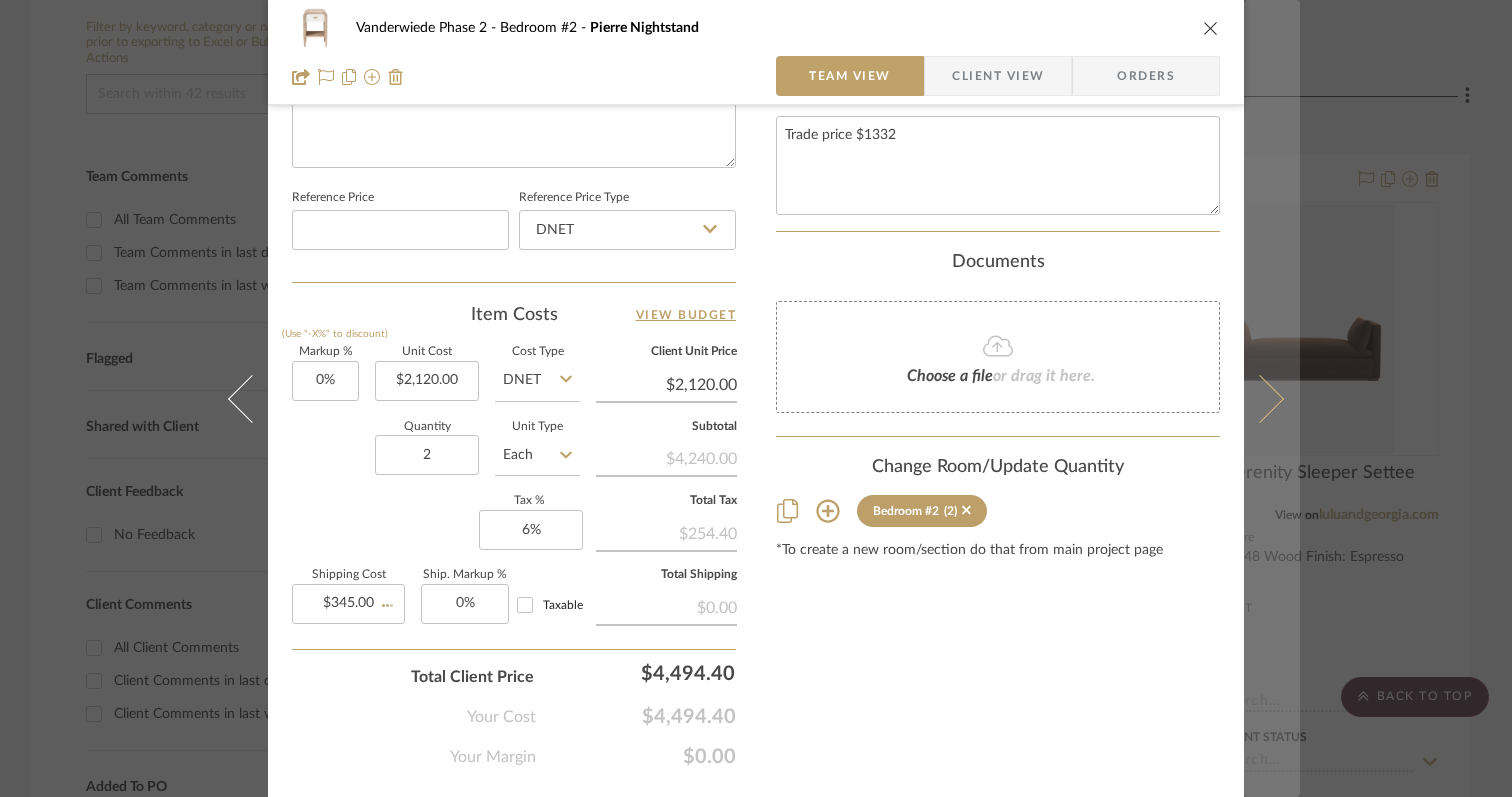 click at bounding box center (1260, 398) 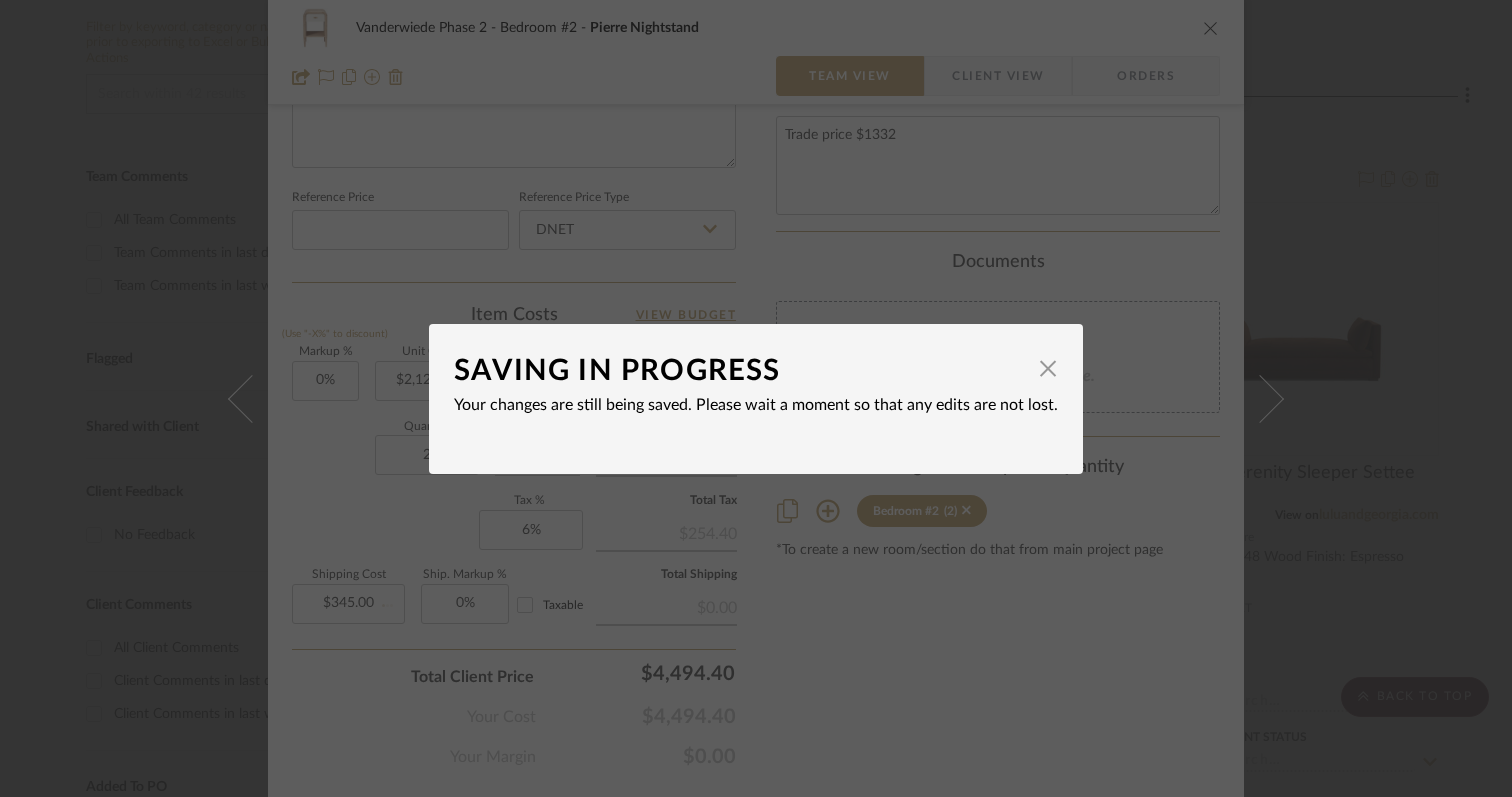 type 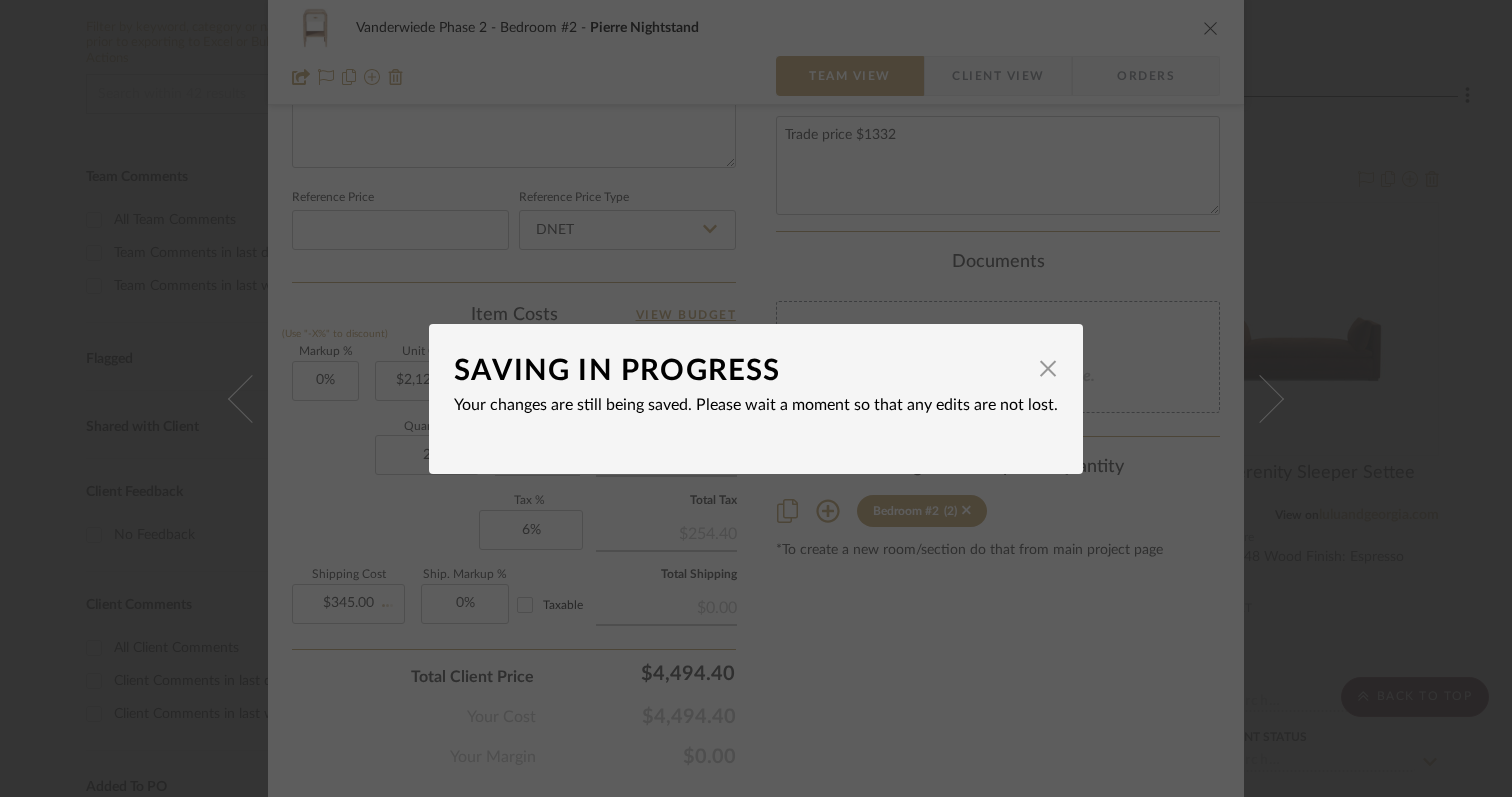 type 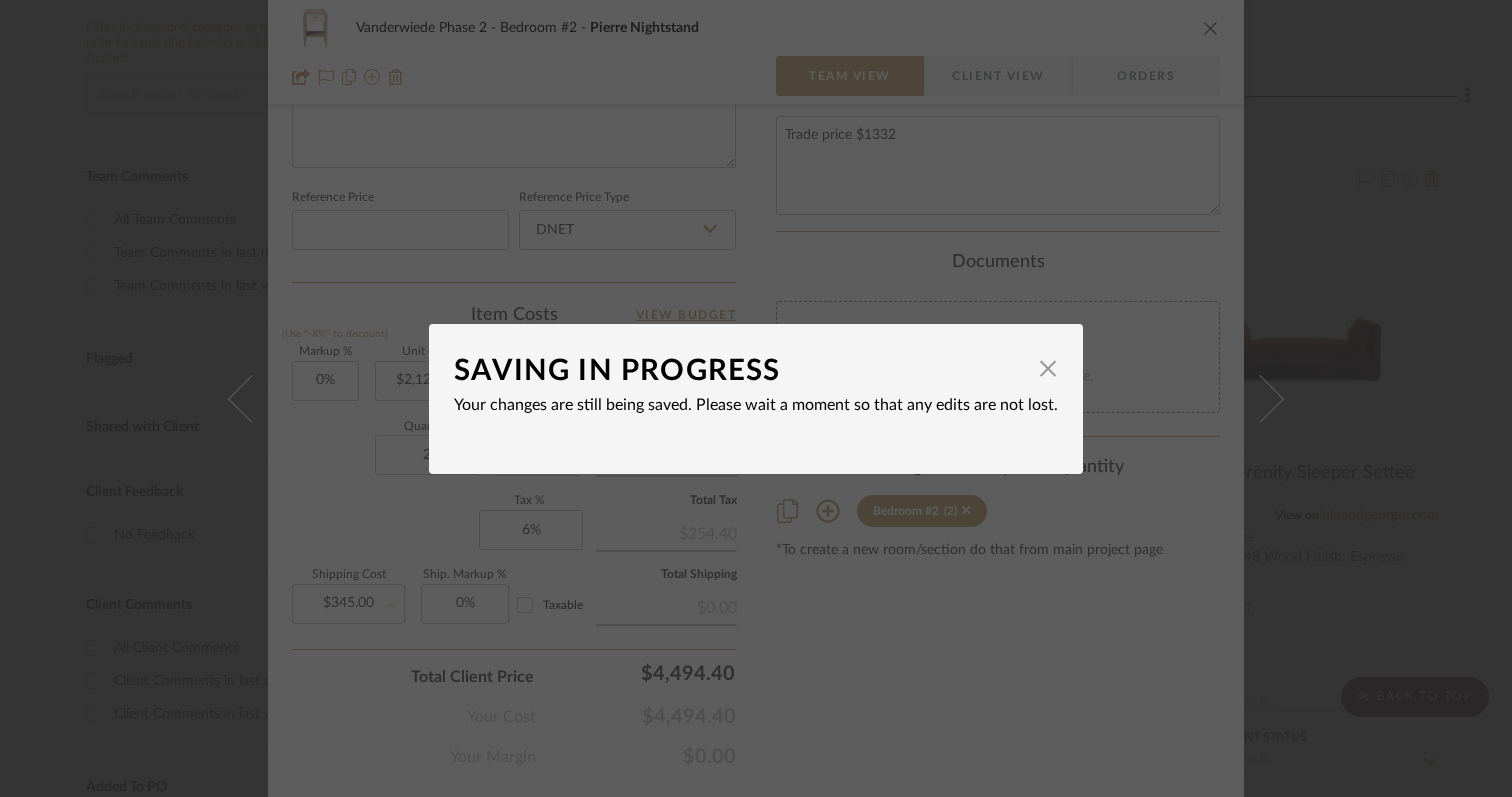 type 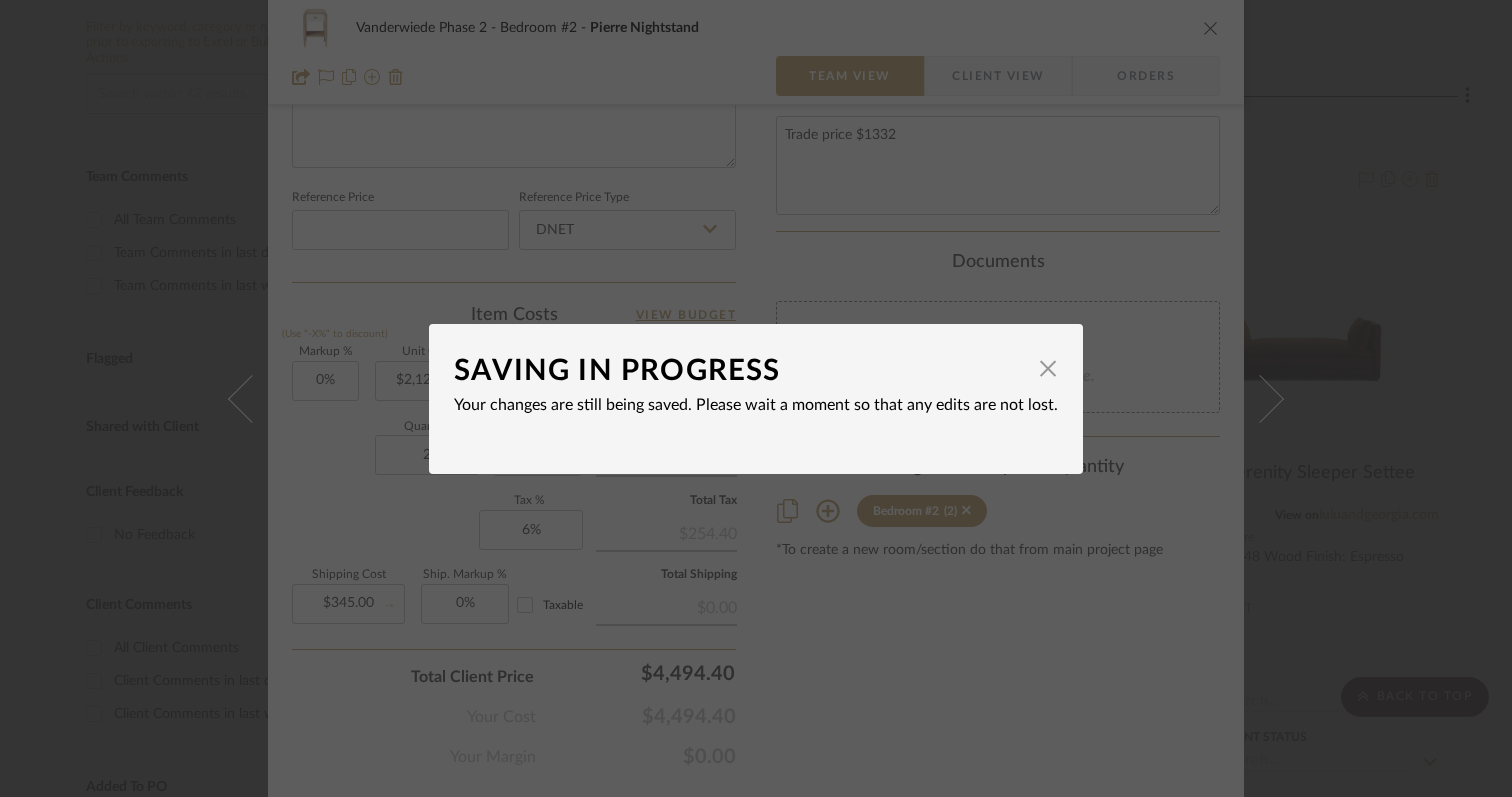 type 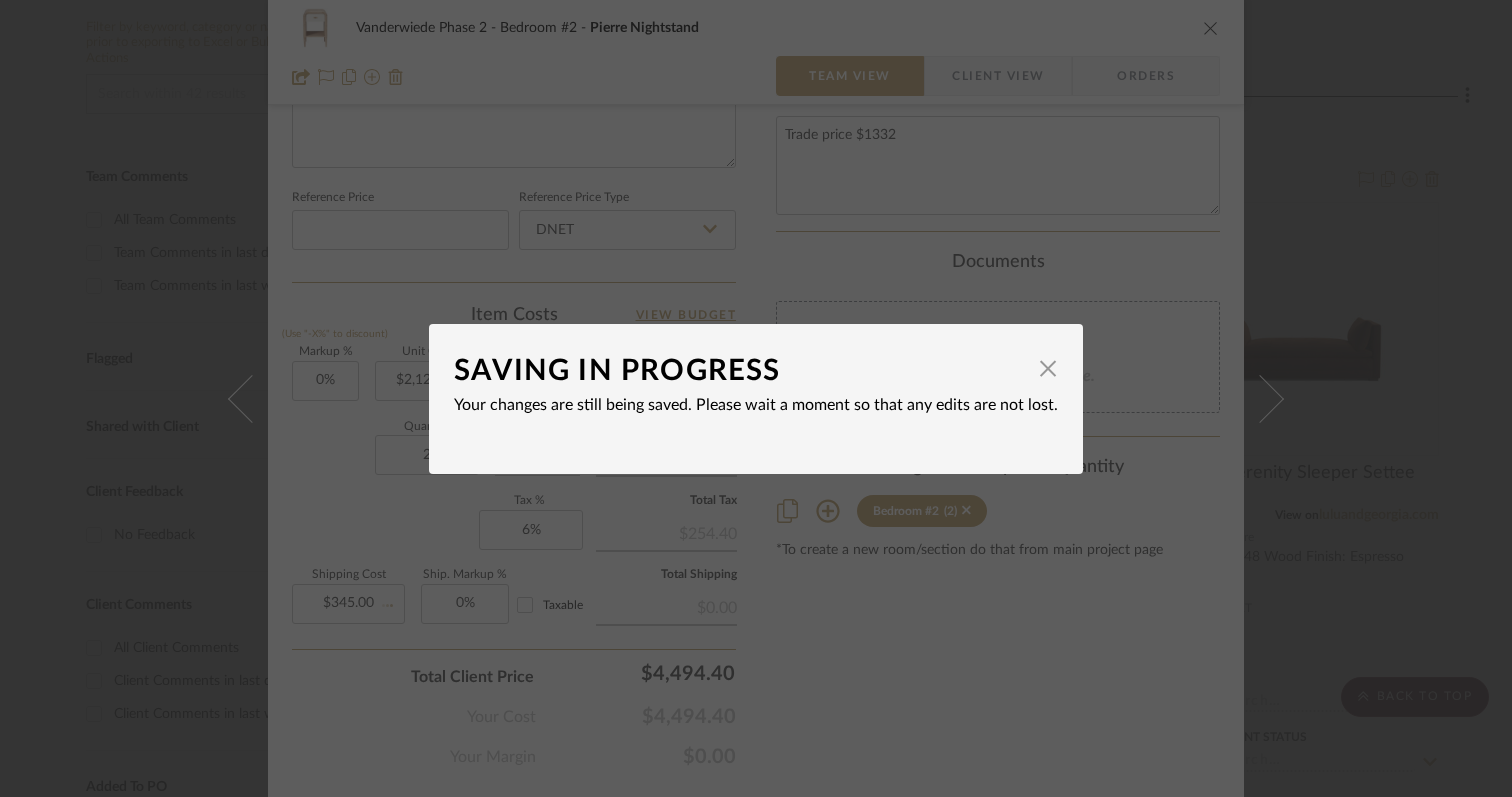 type 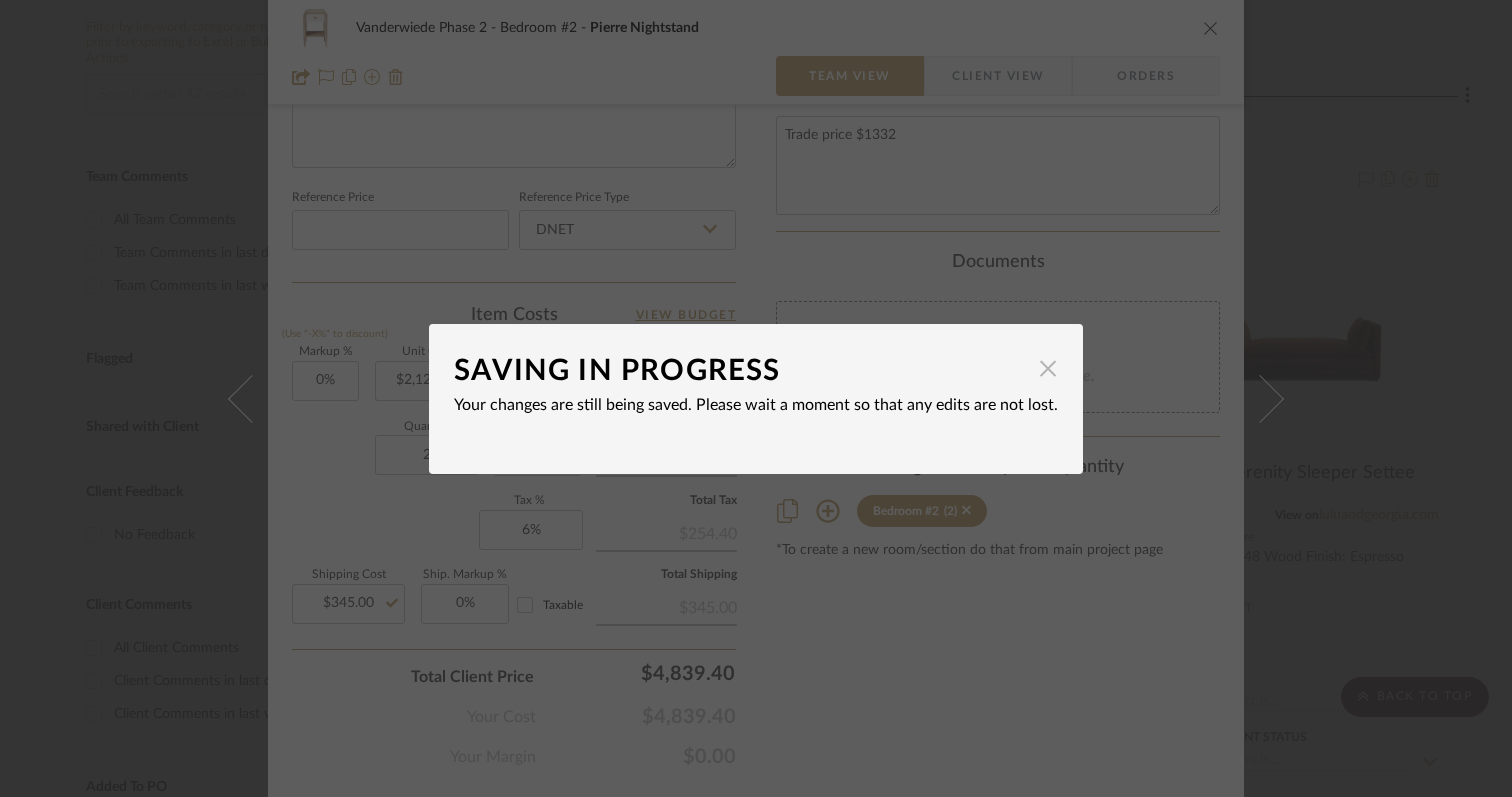 click at bounding box center (1048, 369) 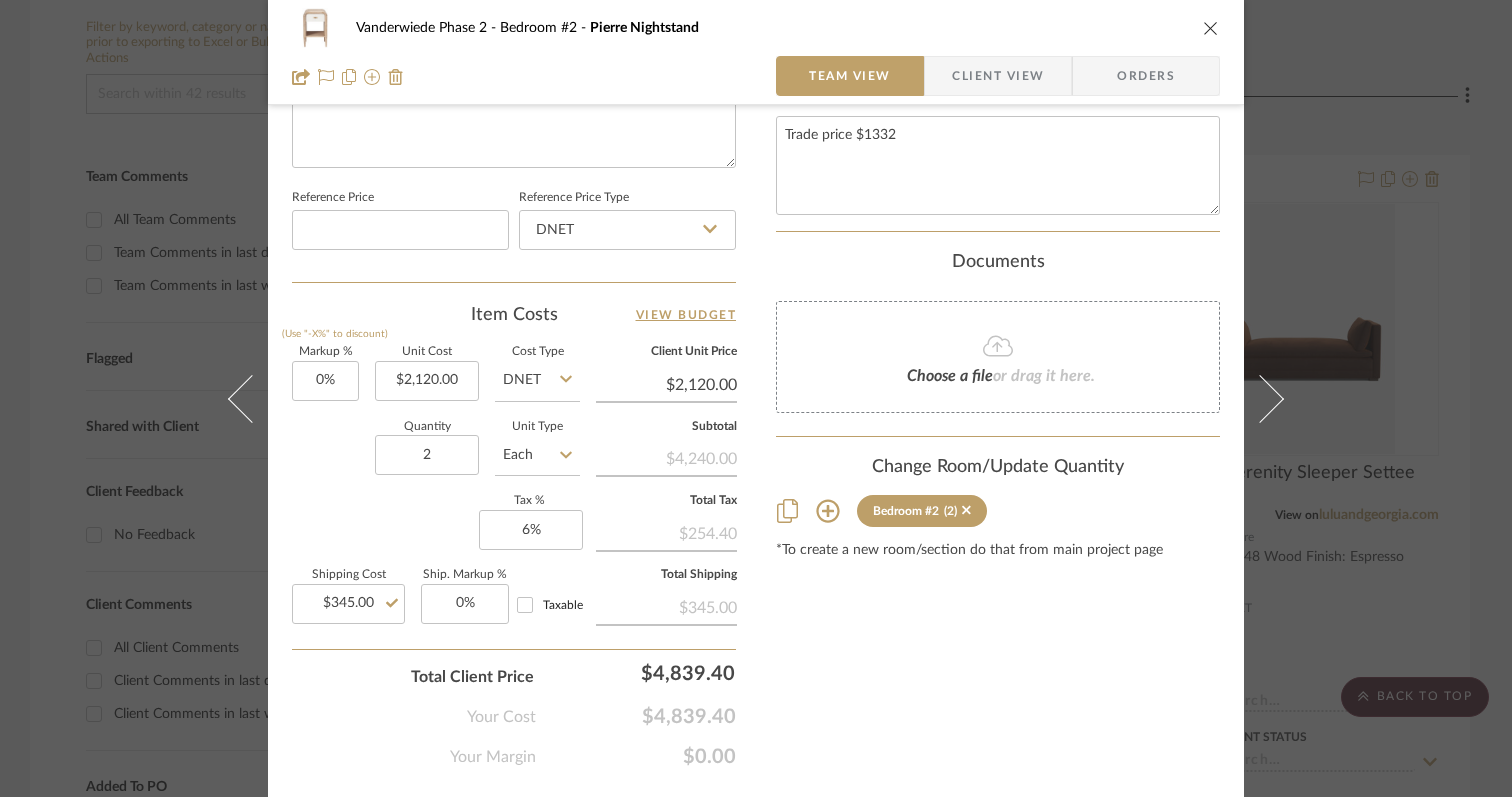click on "Content here copies to Client View - confirm visibility there.  Show in Client Dashboard  Bulk Manage Dashboard Settings  Include in Budget   View Budget  Team Status Internal Client Status  Lead Time  In Stock Weeks  Est. Min   Est. Max   Due Date   Client-Facing Target Install Date  Tasks / To-Dos /  team Messaging  Leave yourself a note here or share next steps with your team. You will receive emails when they
respond!  Invite Collaborator Recipients:  concierge+raye@stylerow.com ,   dawsoncolleen@gmail.com Internal Notes Trade price $1332  Documents  Choose a file  or drag it here. Change Room/Update Quantity  Bedroom #2  (2) *To create a new room/section do that from main project page" at bounding box center [998, -54] 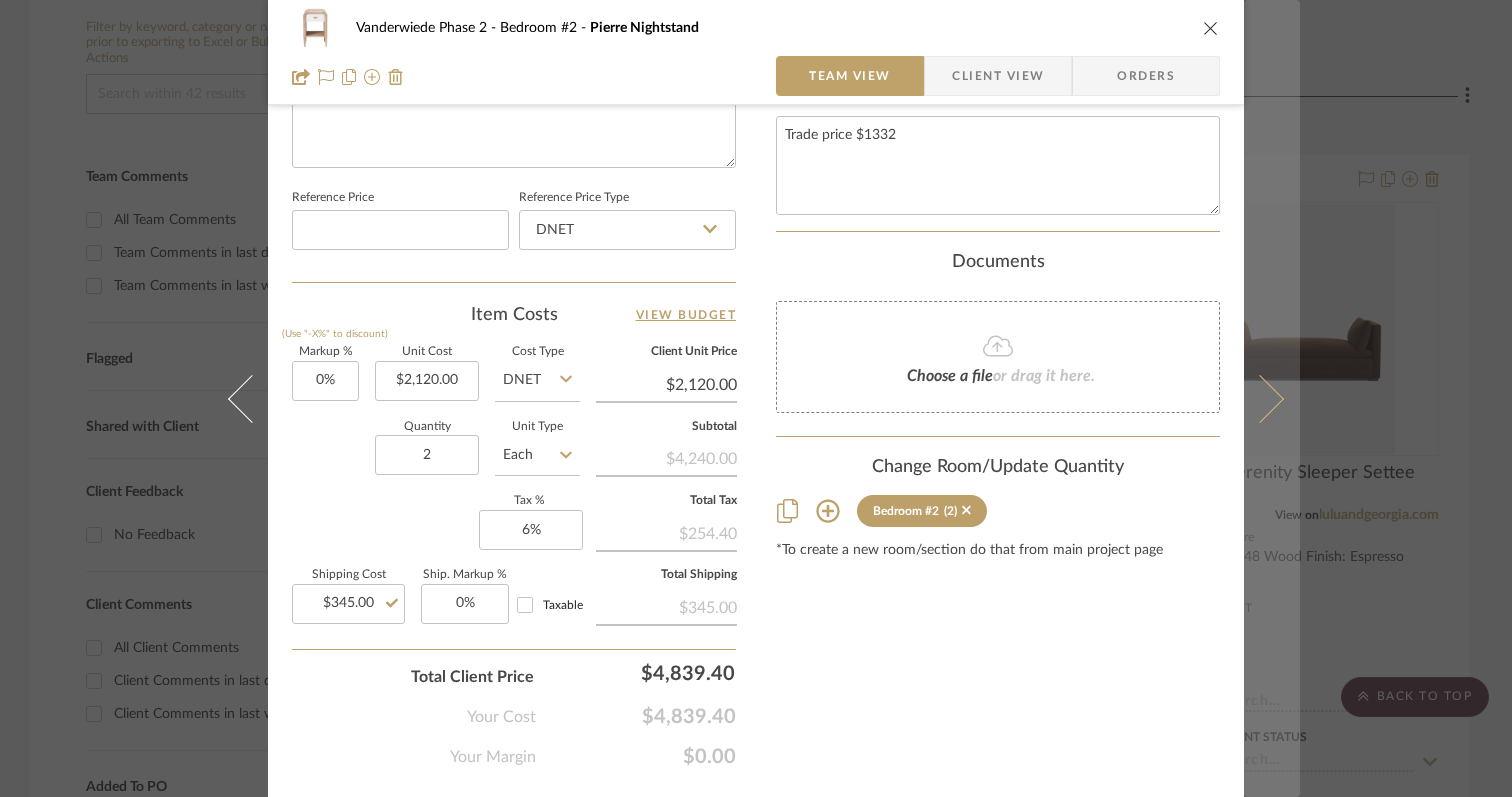 click at bounding box center (1260, 398) 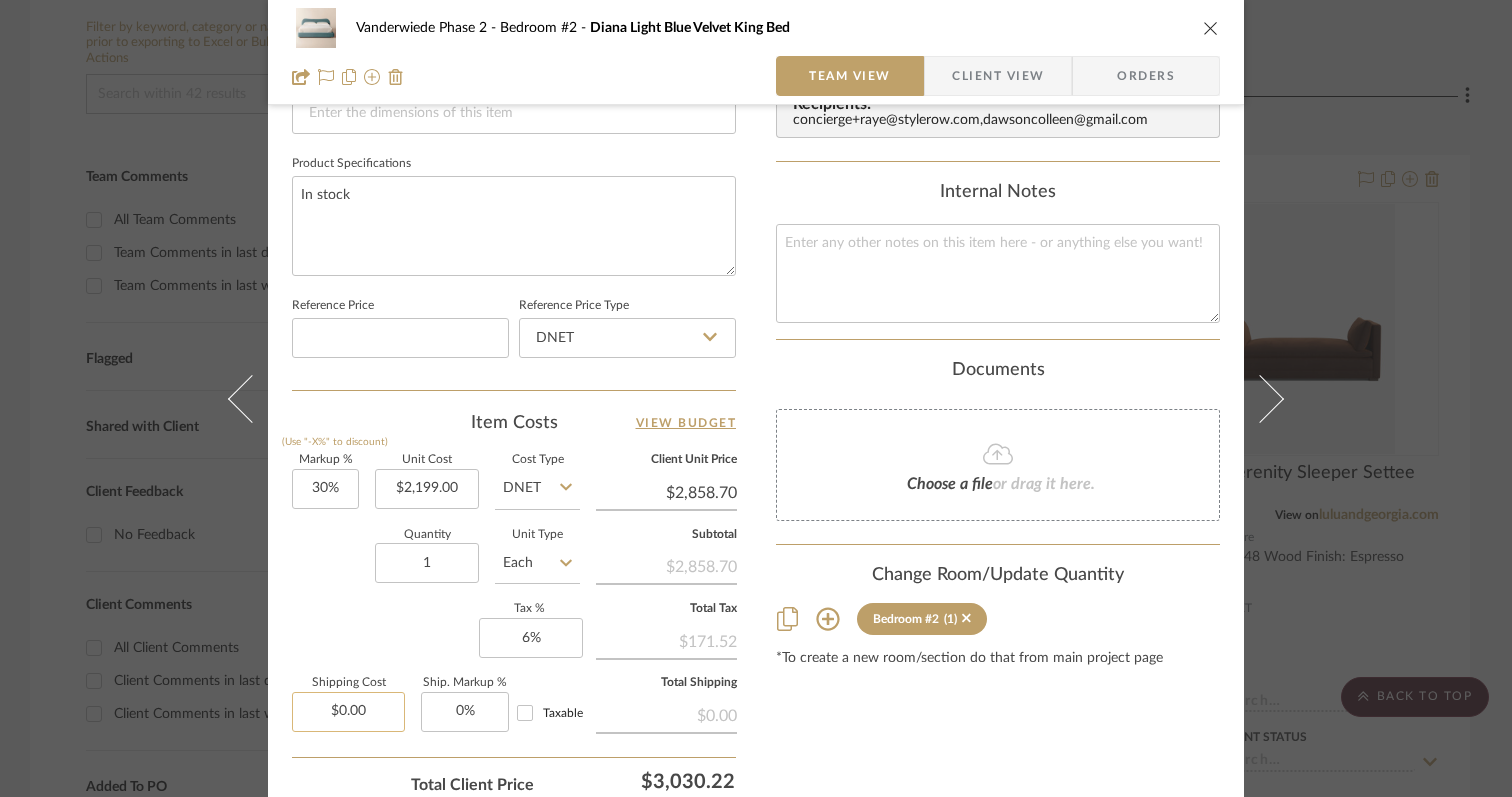scroll, scrollTop: 1061, scrollLeft: 0, axis: vertical 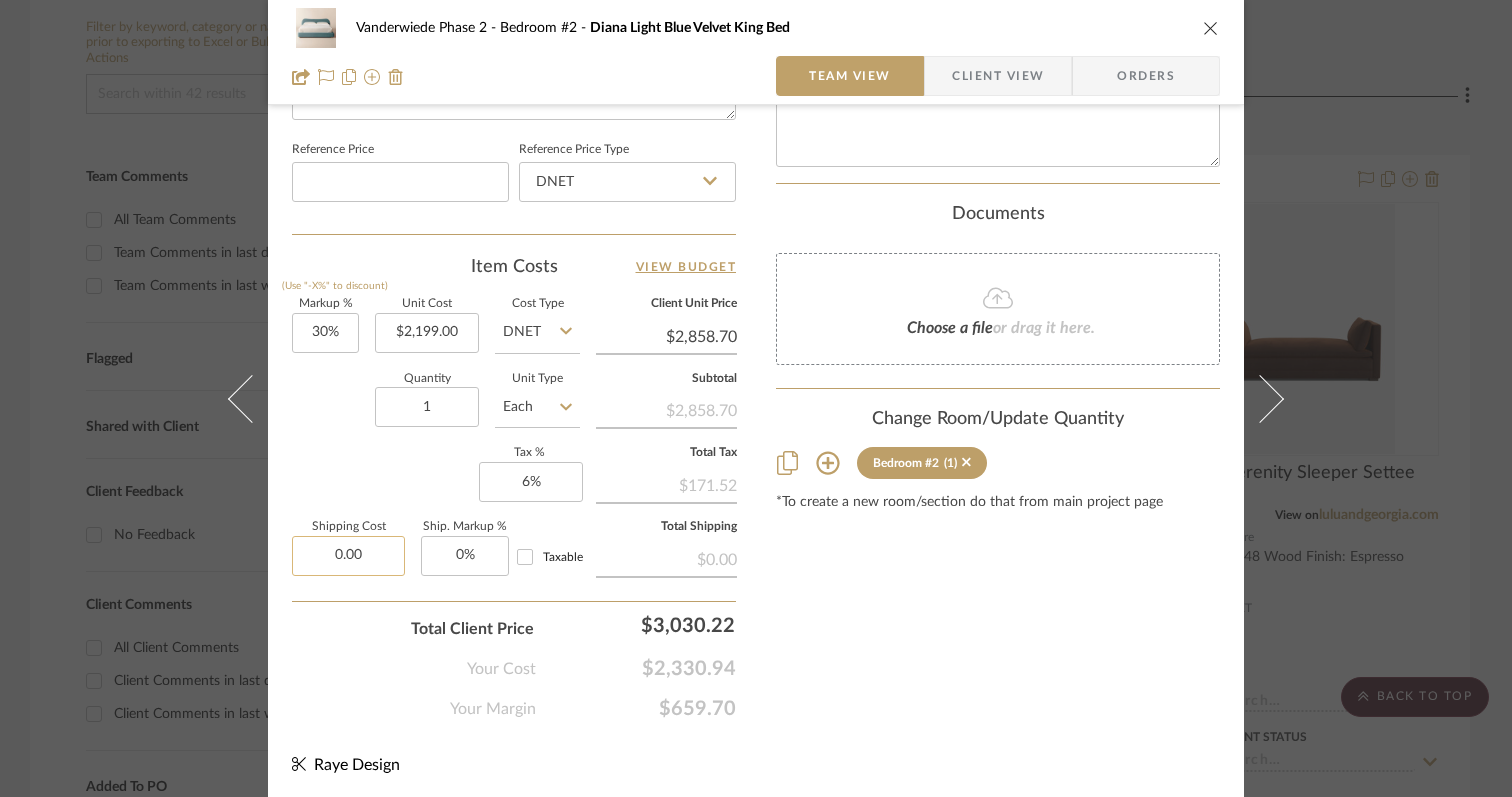 click on "0.00" 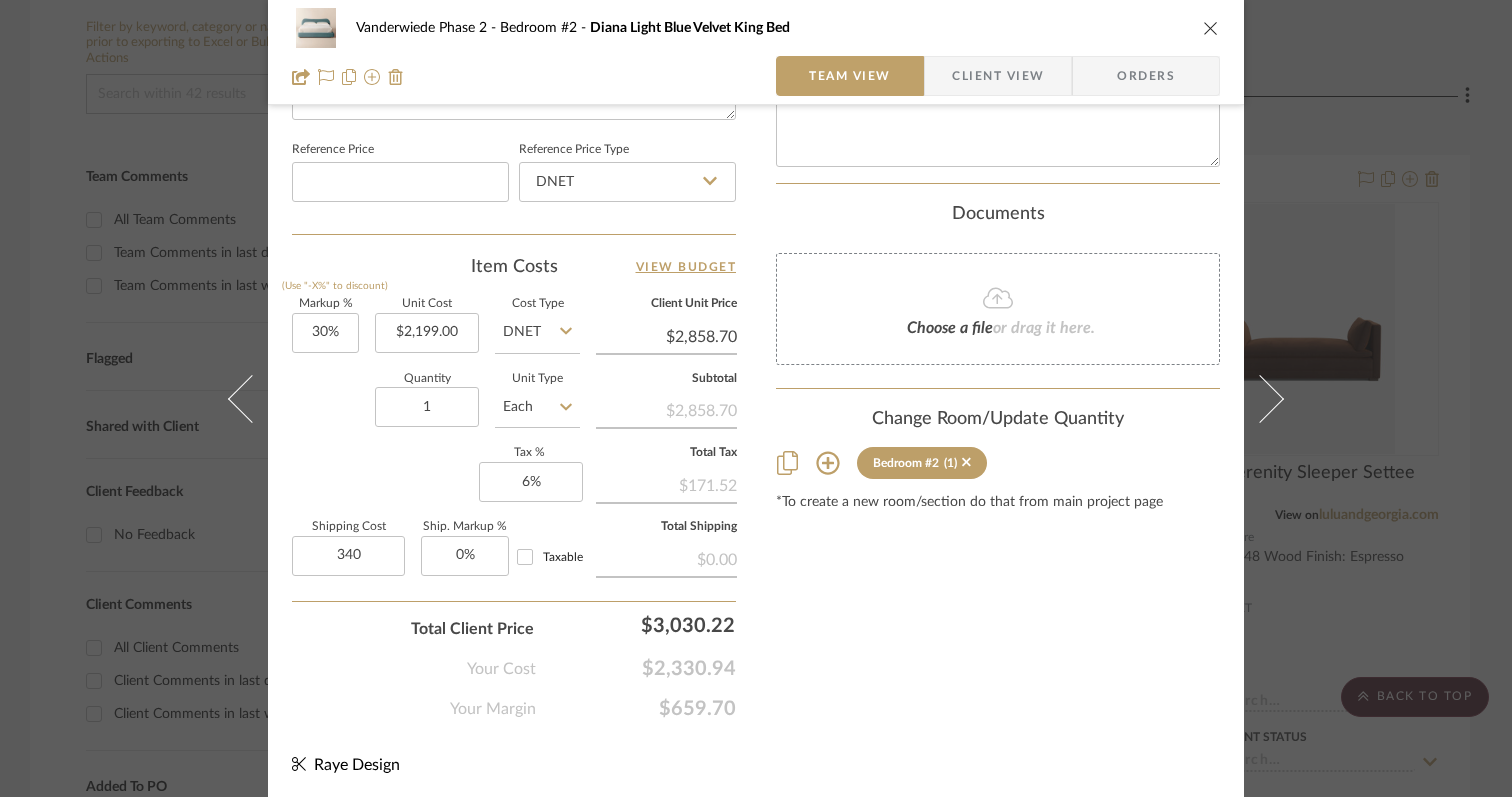 type on "$340.00" 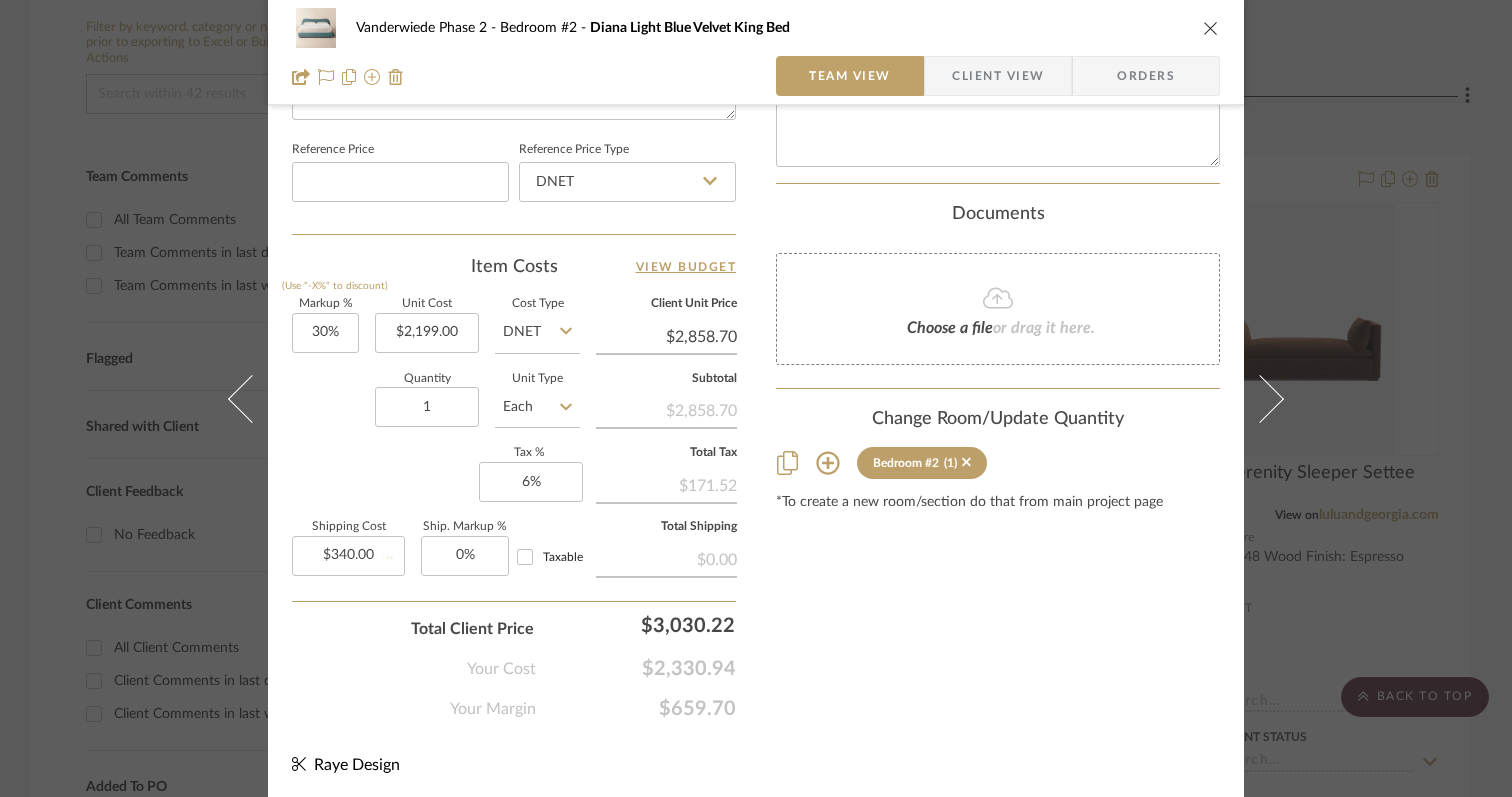 click on "Your Cost  $2,330.94" 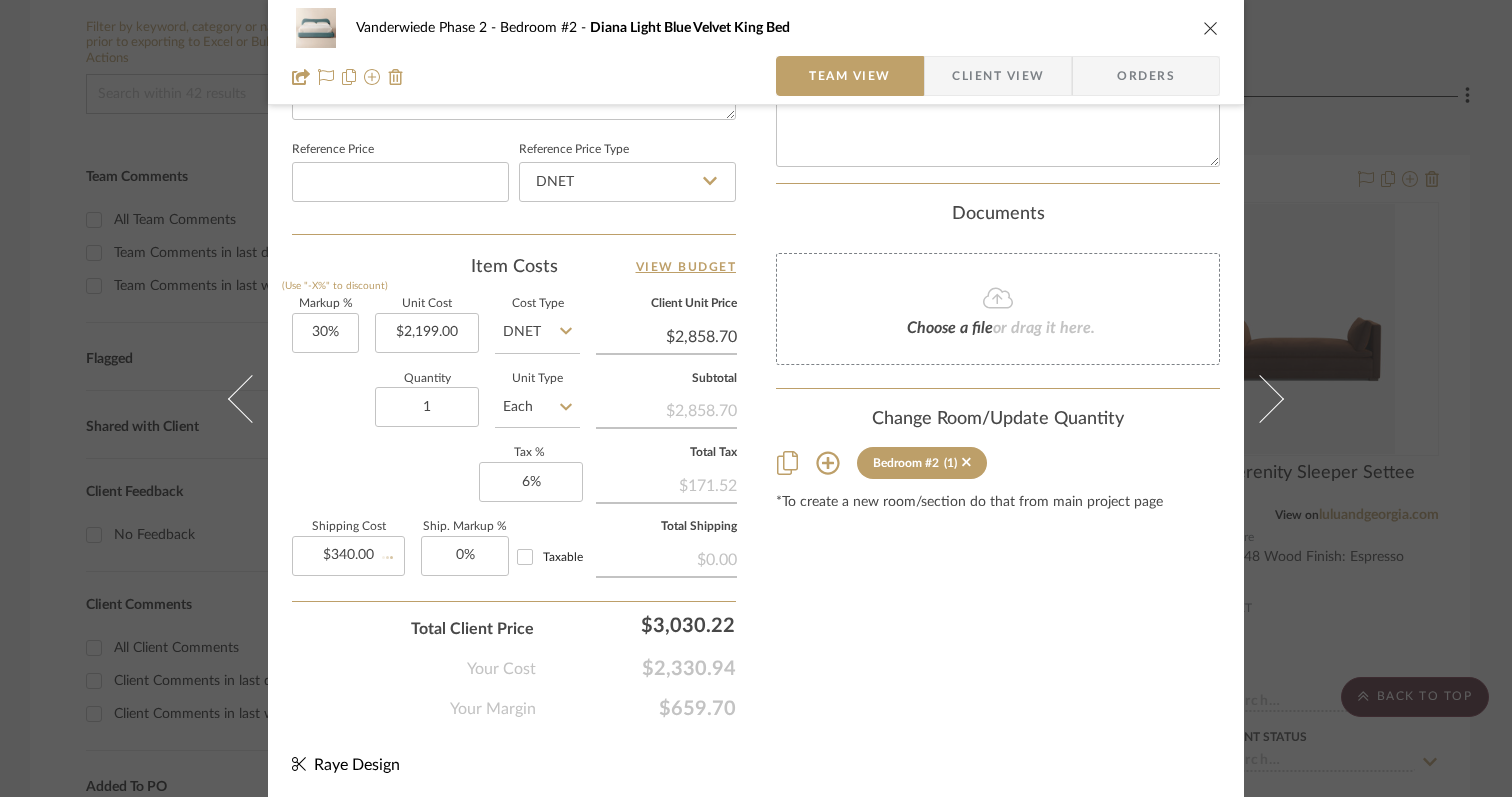 type 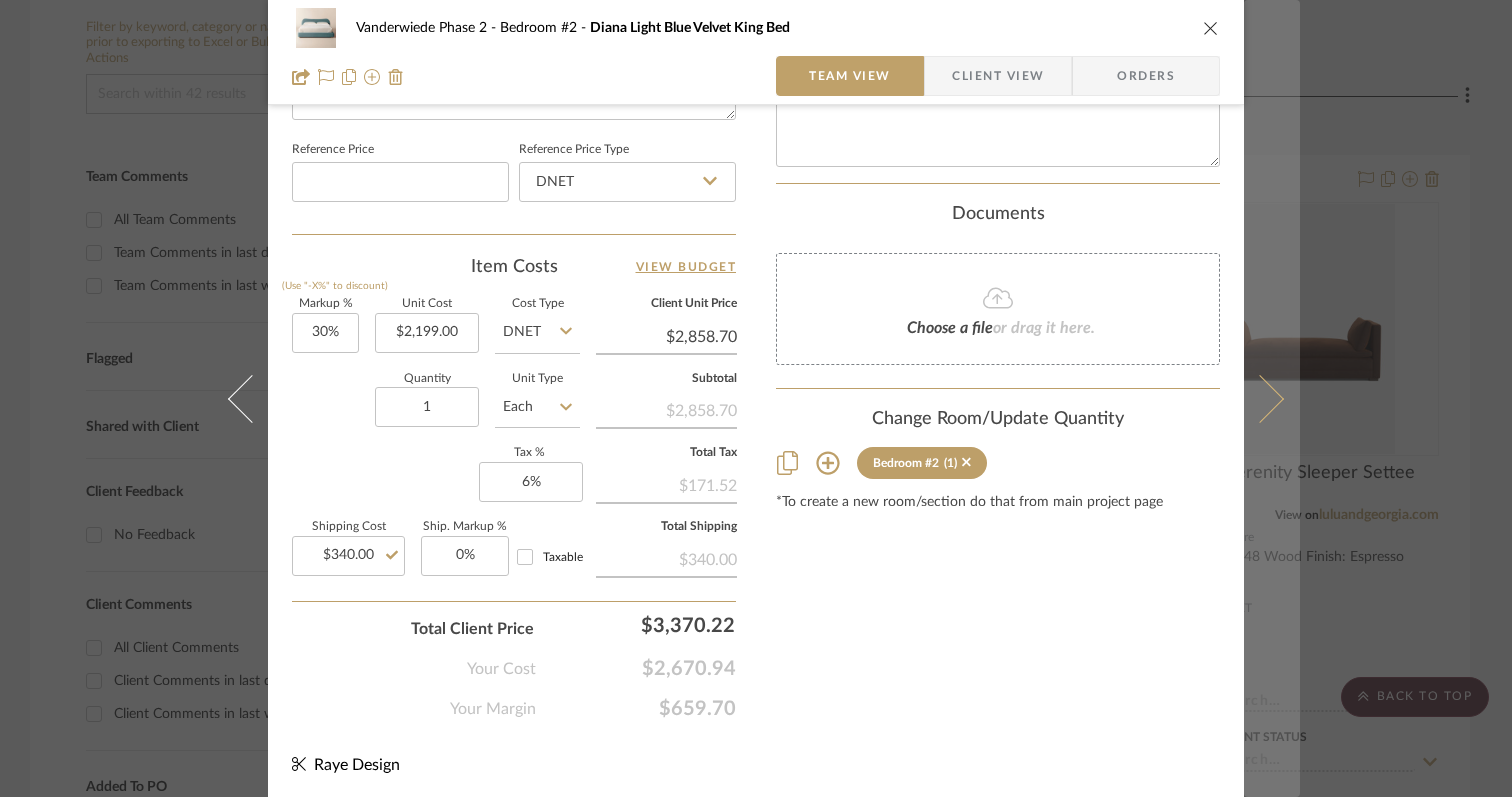 click at bounding box center (1260, 398) 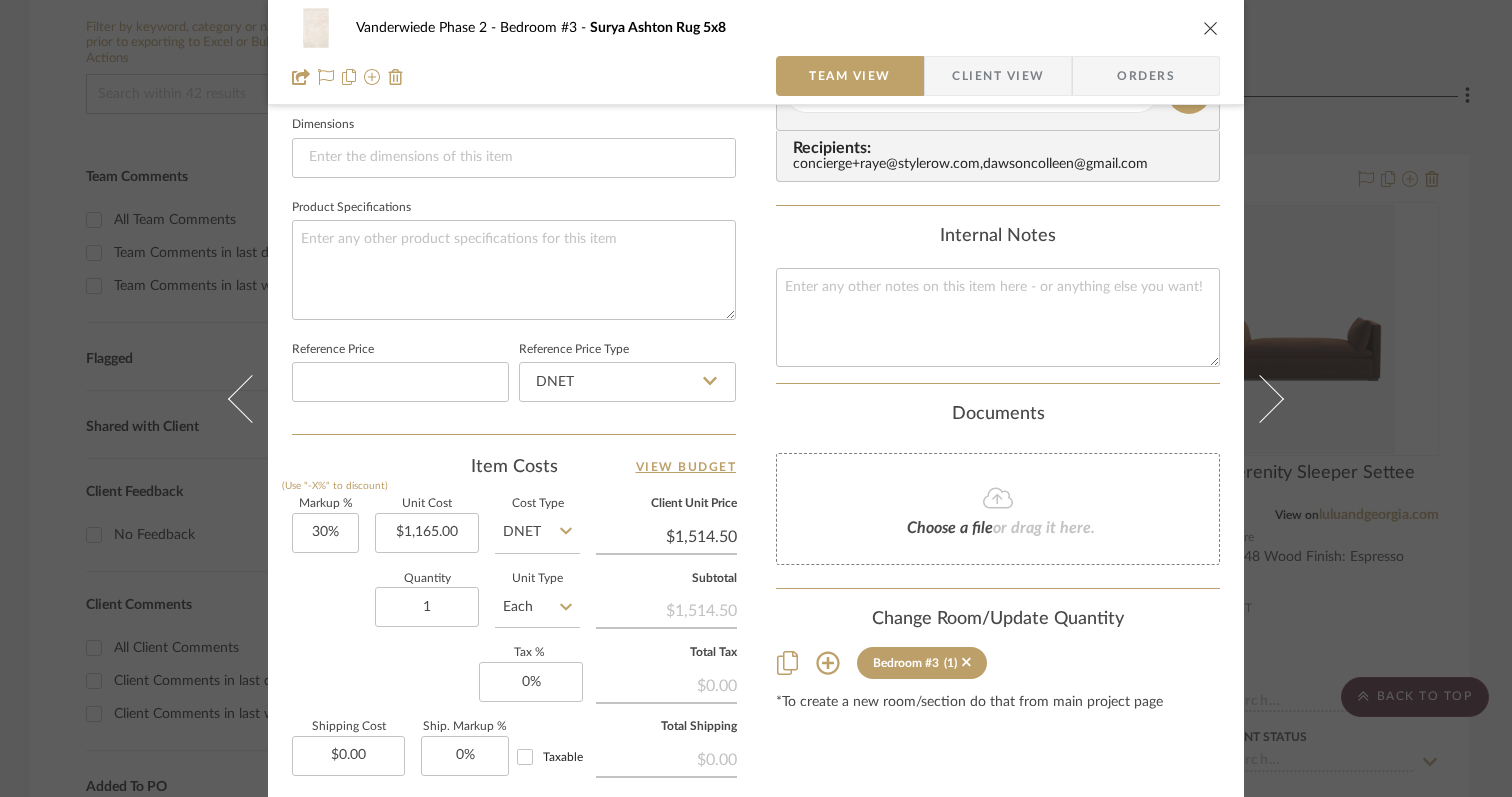 scroll, scrollTop: 1061, scrollLeft: 0, axis: vertical 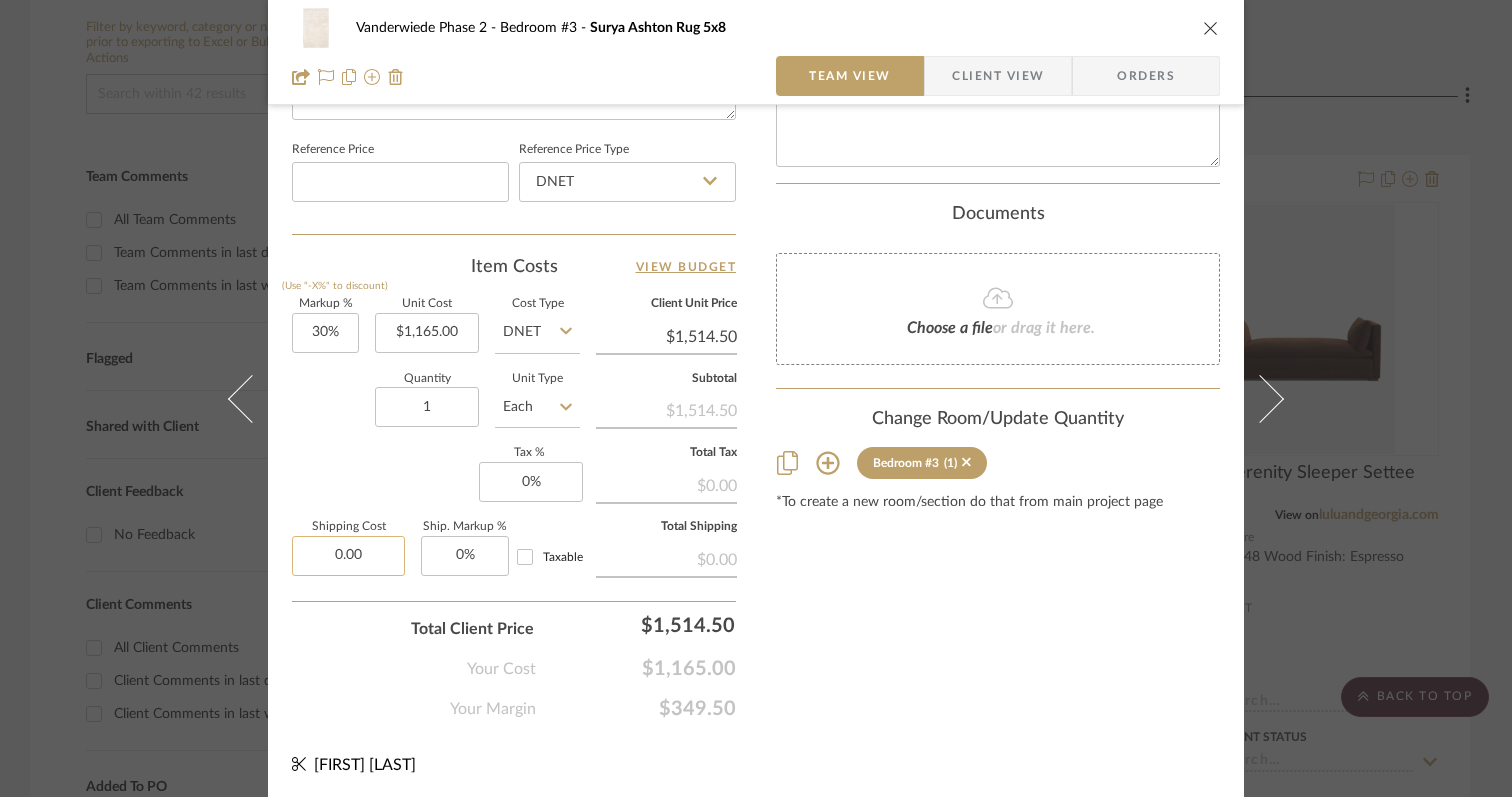 click on "0.00" 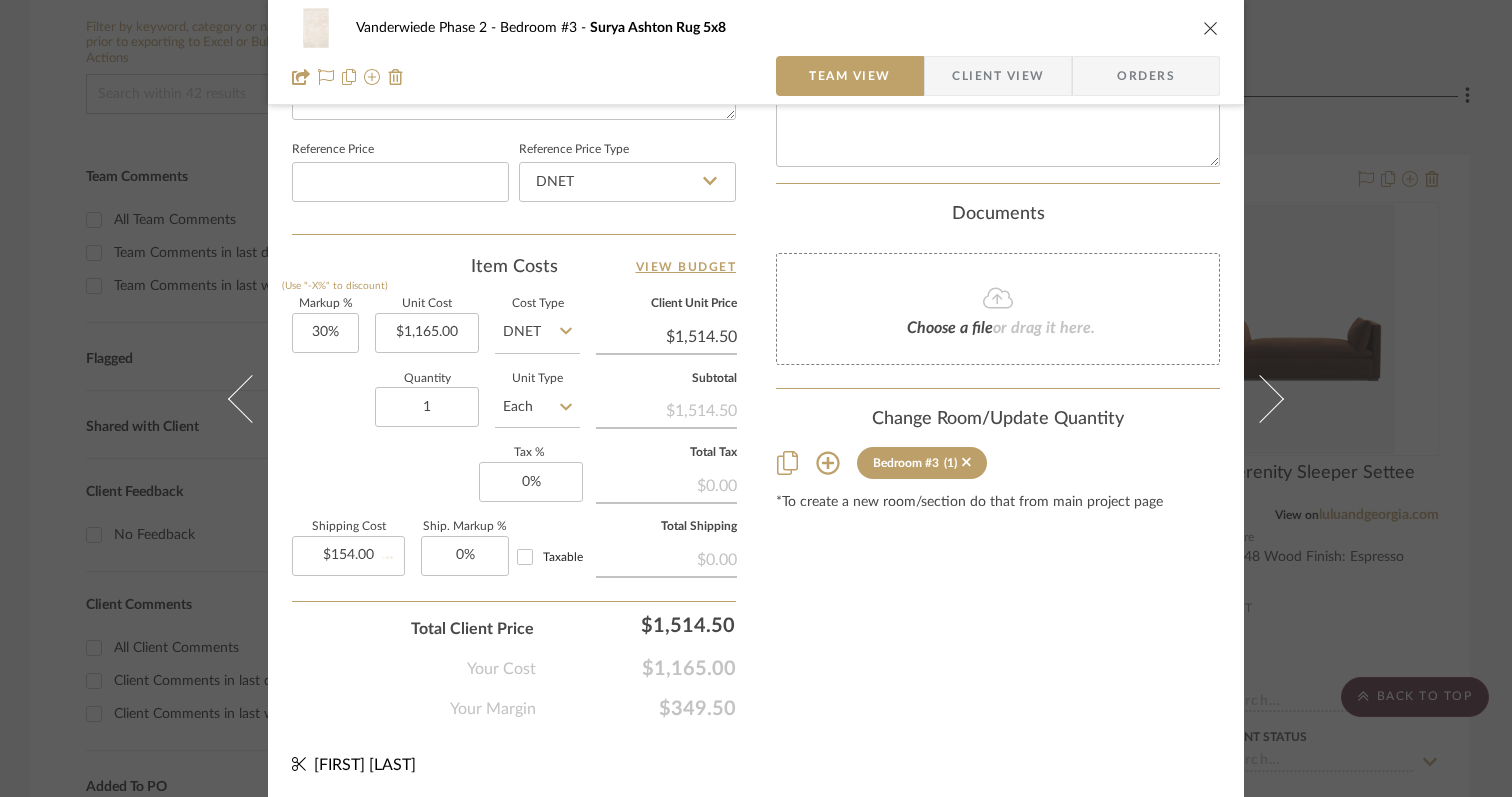 click on "Your Cost  $1,165.00" 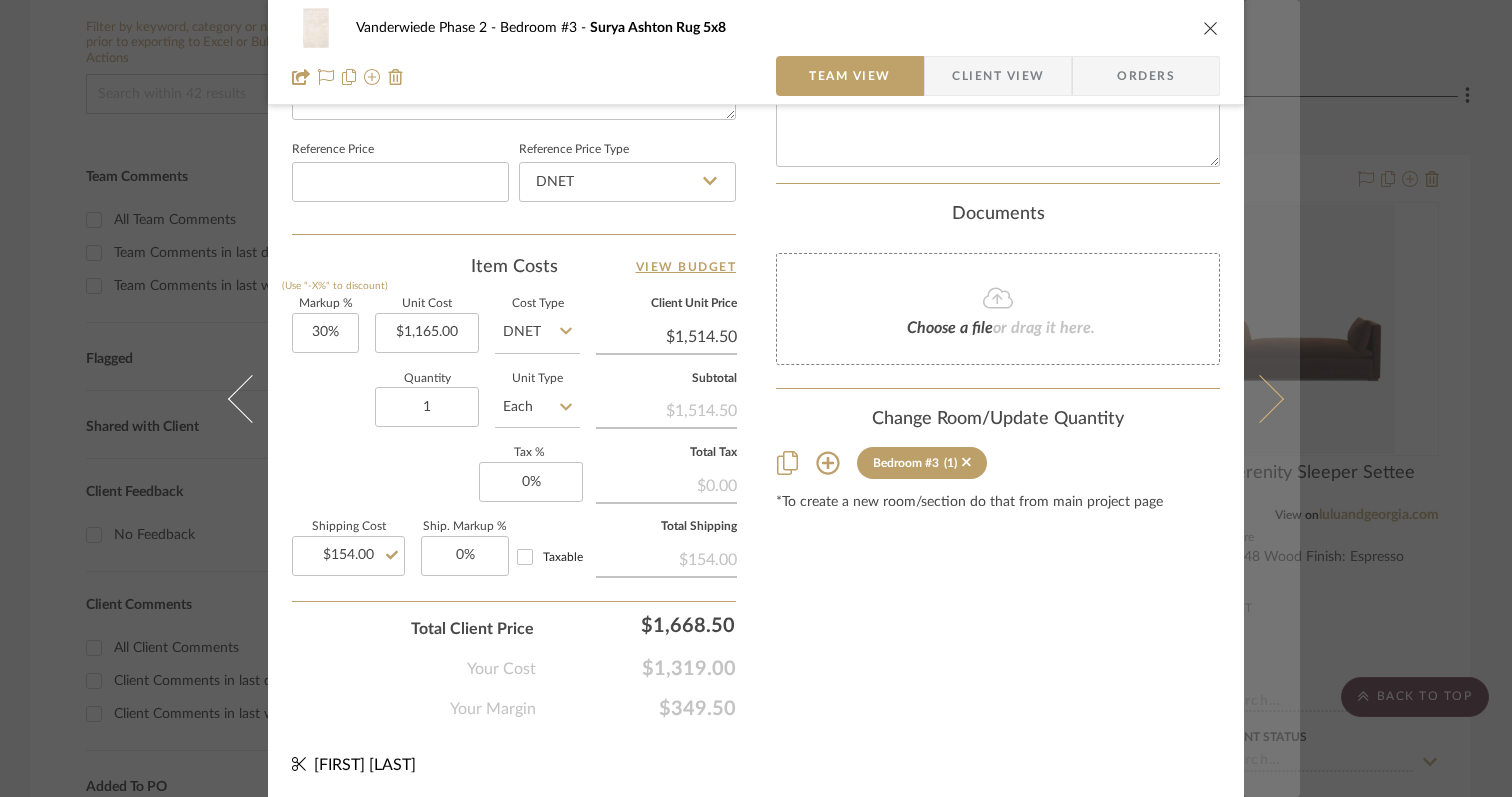 click at bounding box center (1272, 398) 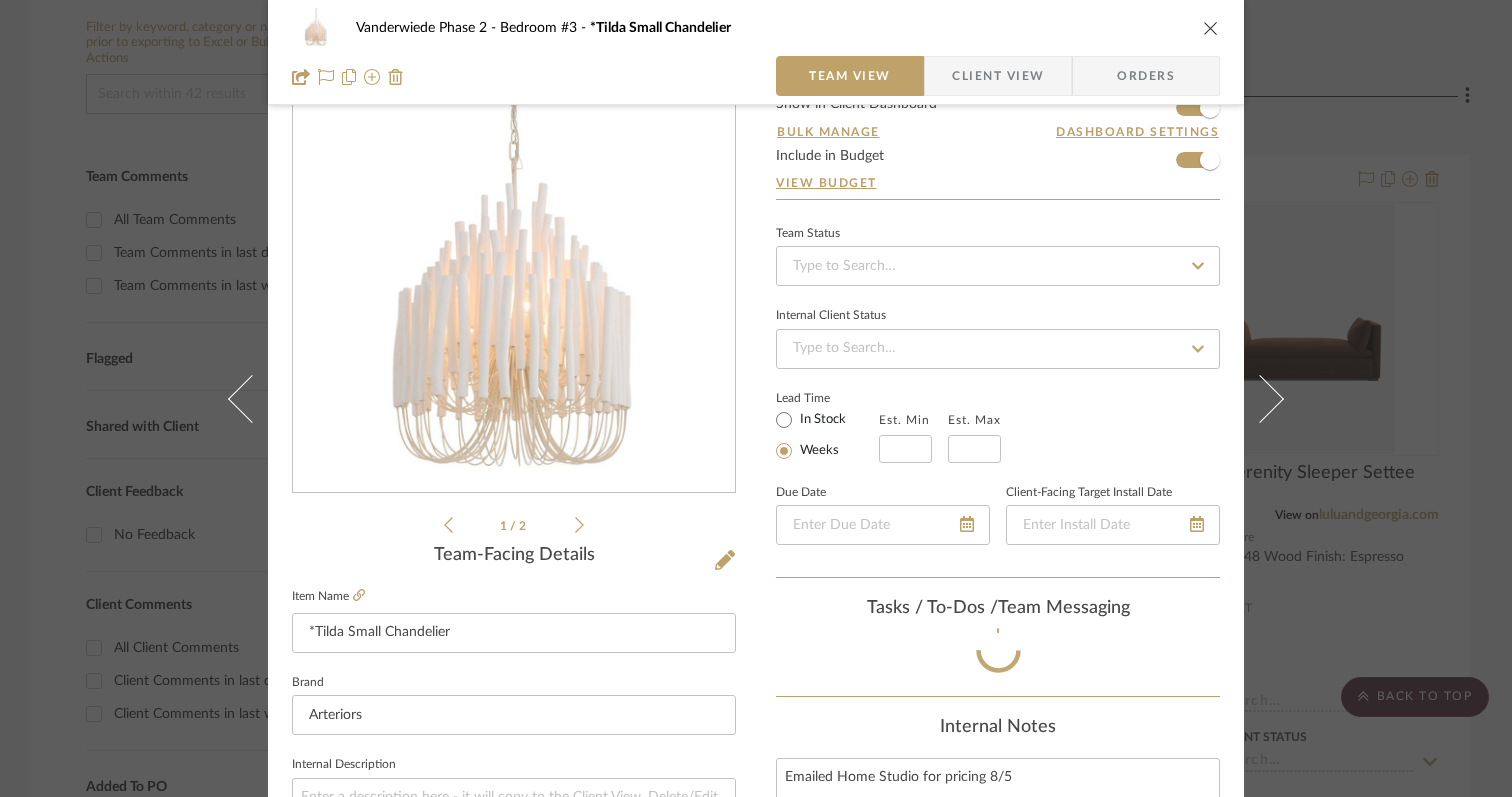 scroll, scrollTop: 1061, scrollLeft: 0, axis: vertical 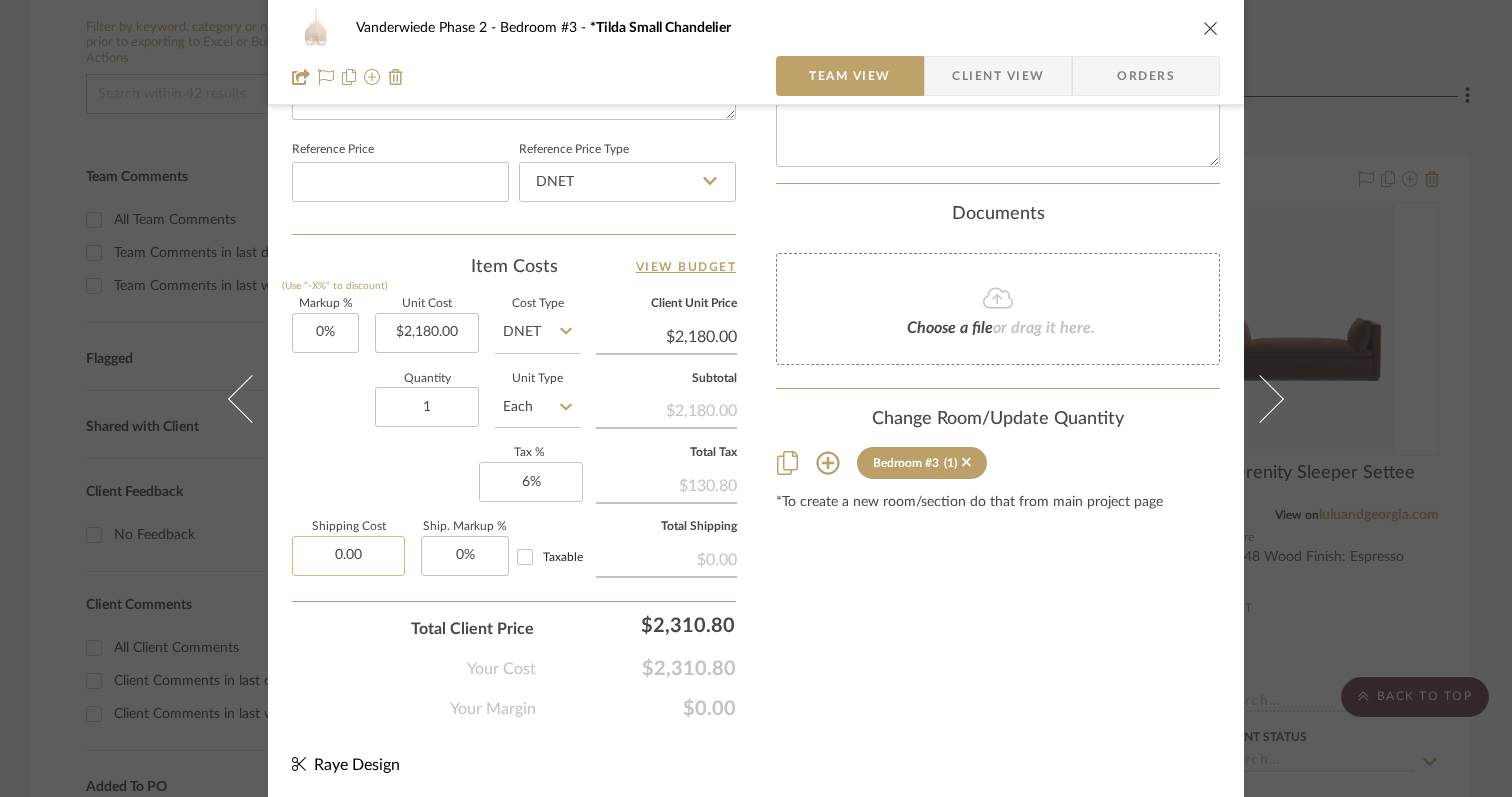 click on "0.00" 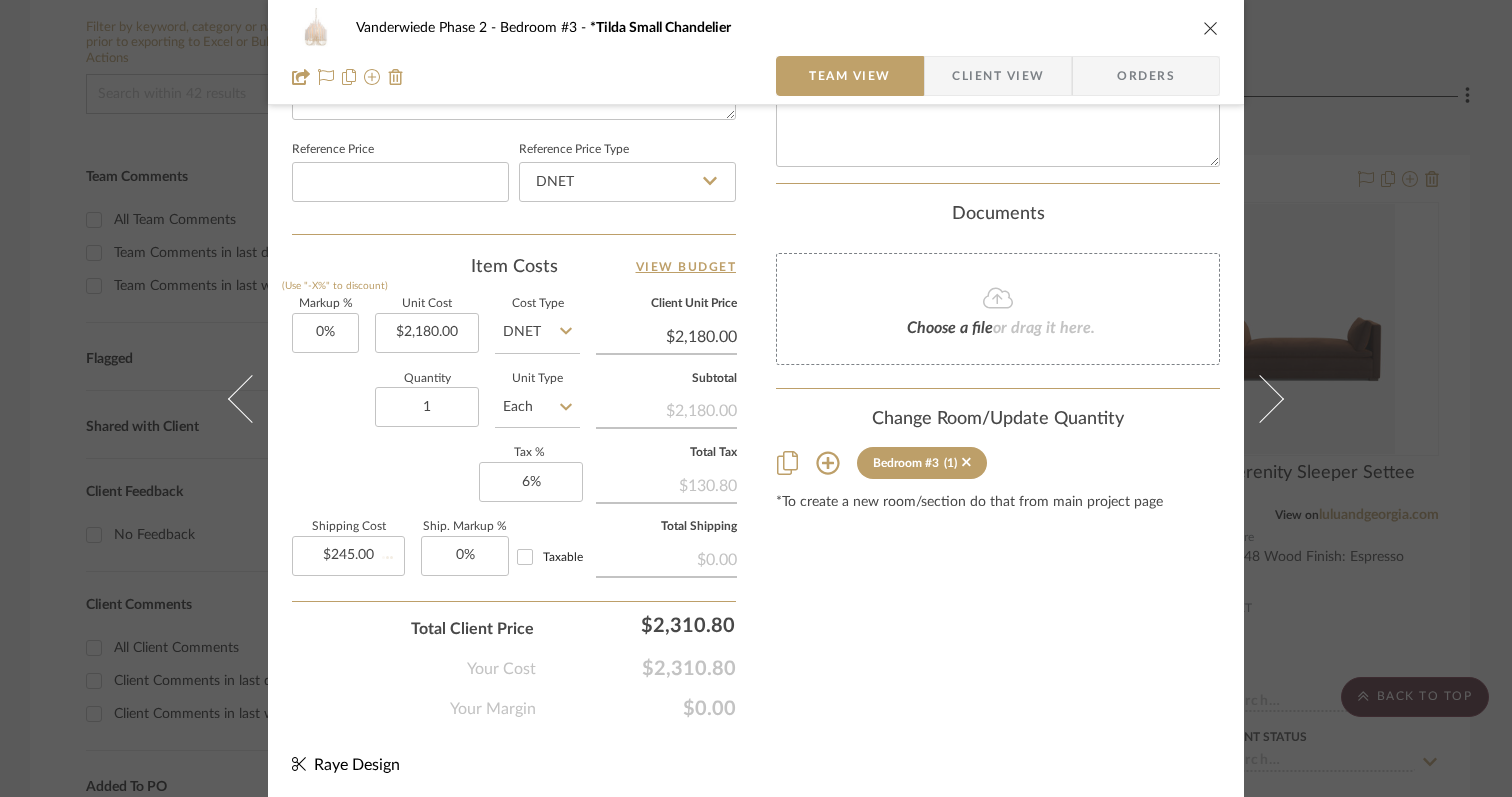 click on "Your Margin  $0.00" 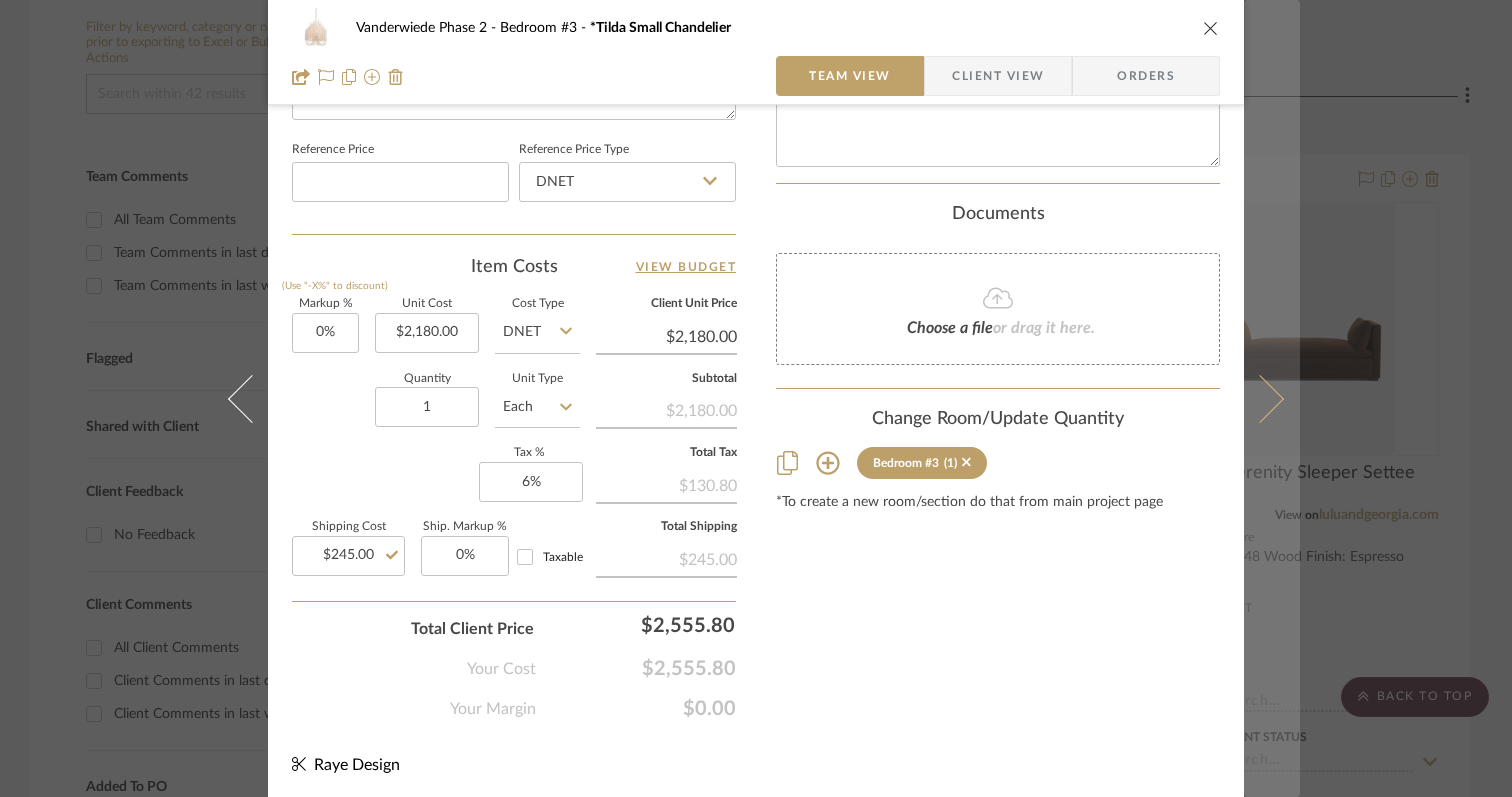 click at bounding box center [1272, 398] 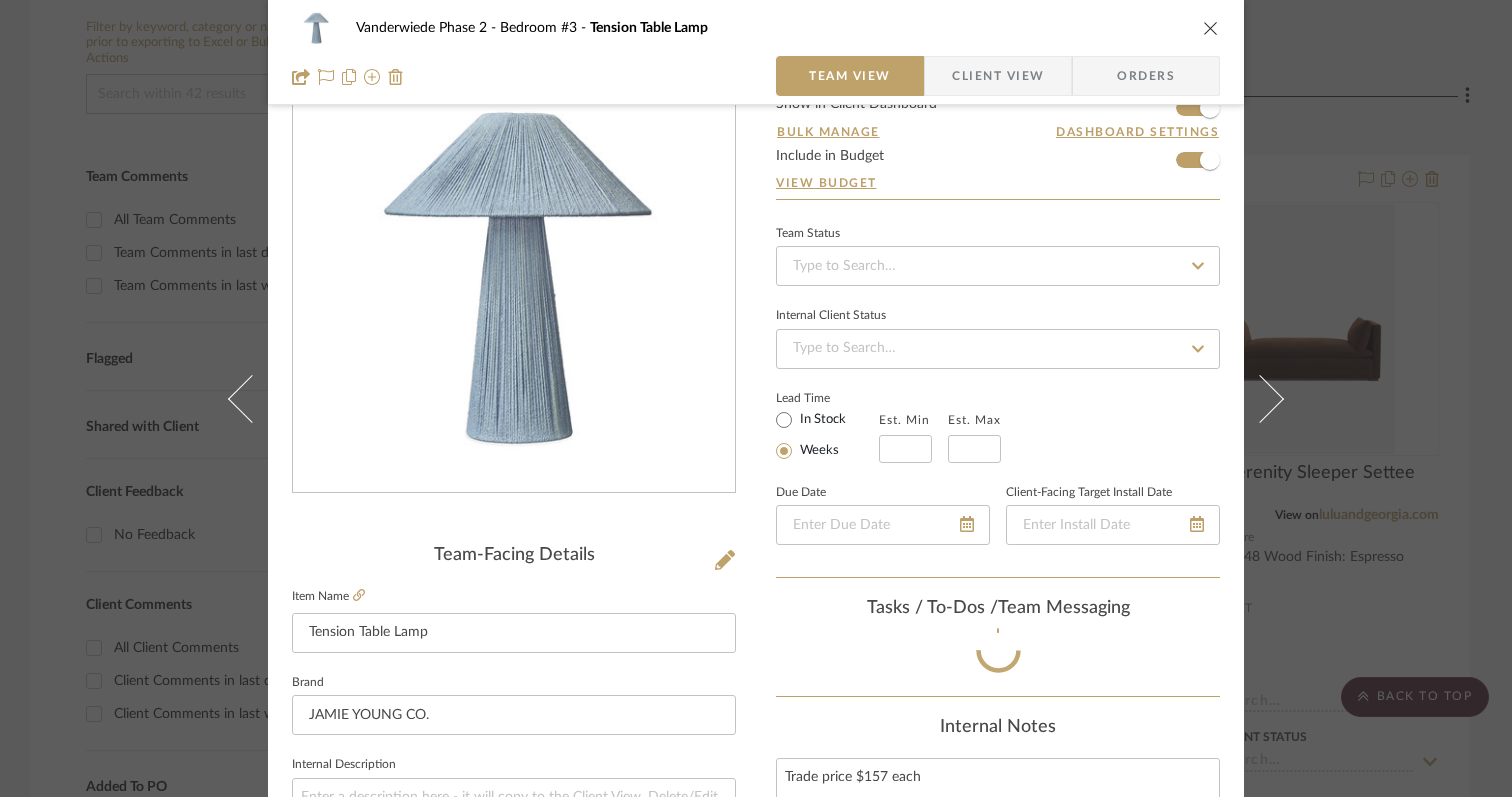 scroll, scrollTop: 1061, scrollLeft: 0, axis: vertical 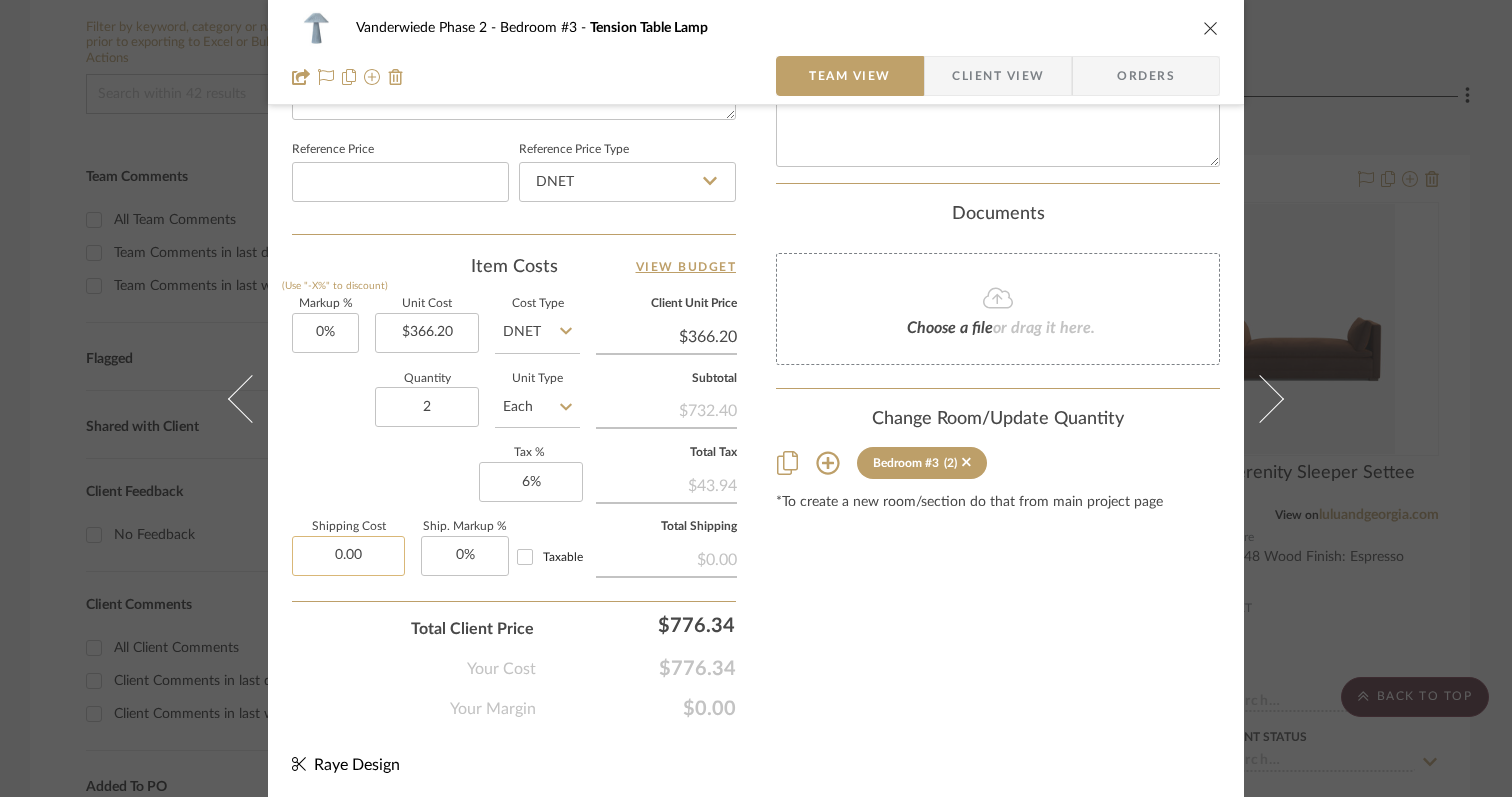 click on "0.00" 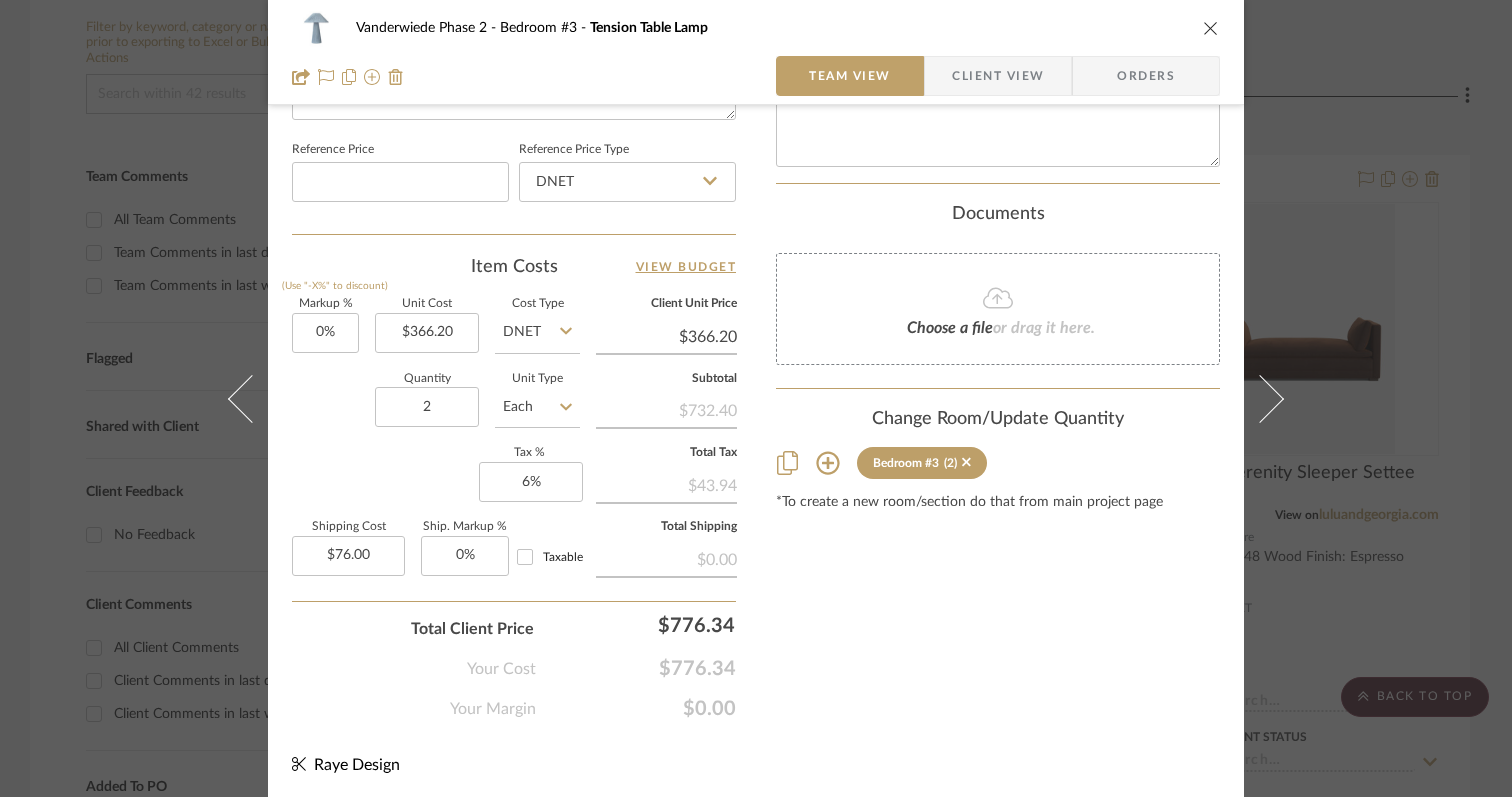 click on "Your Cost  $776.34" 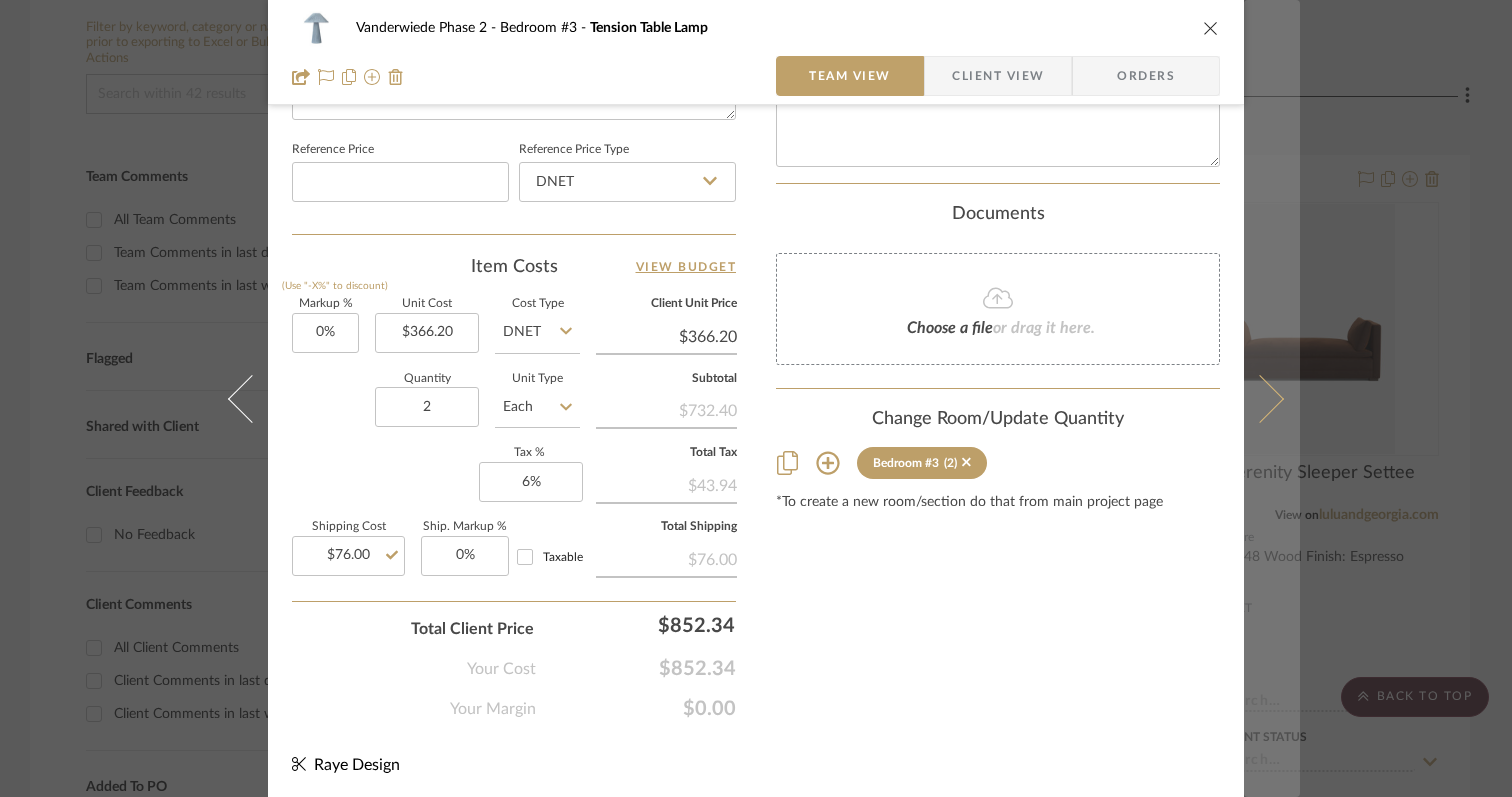 click at bounding box center [1260, 398] 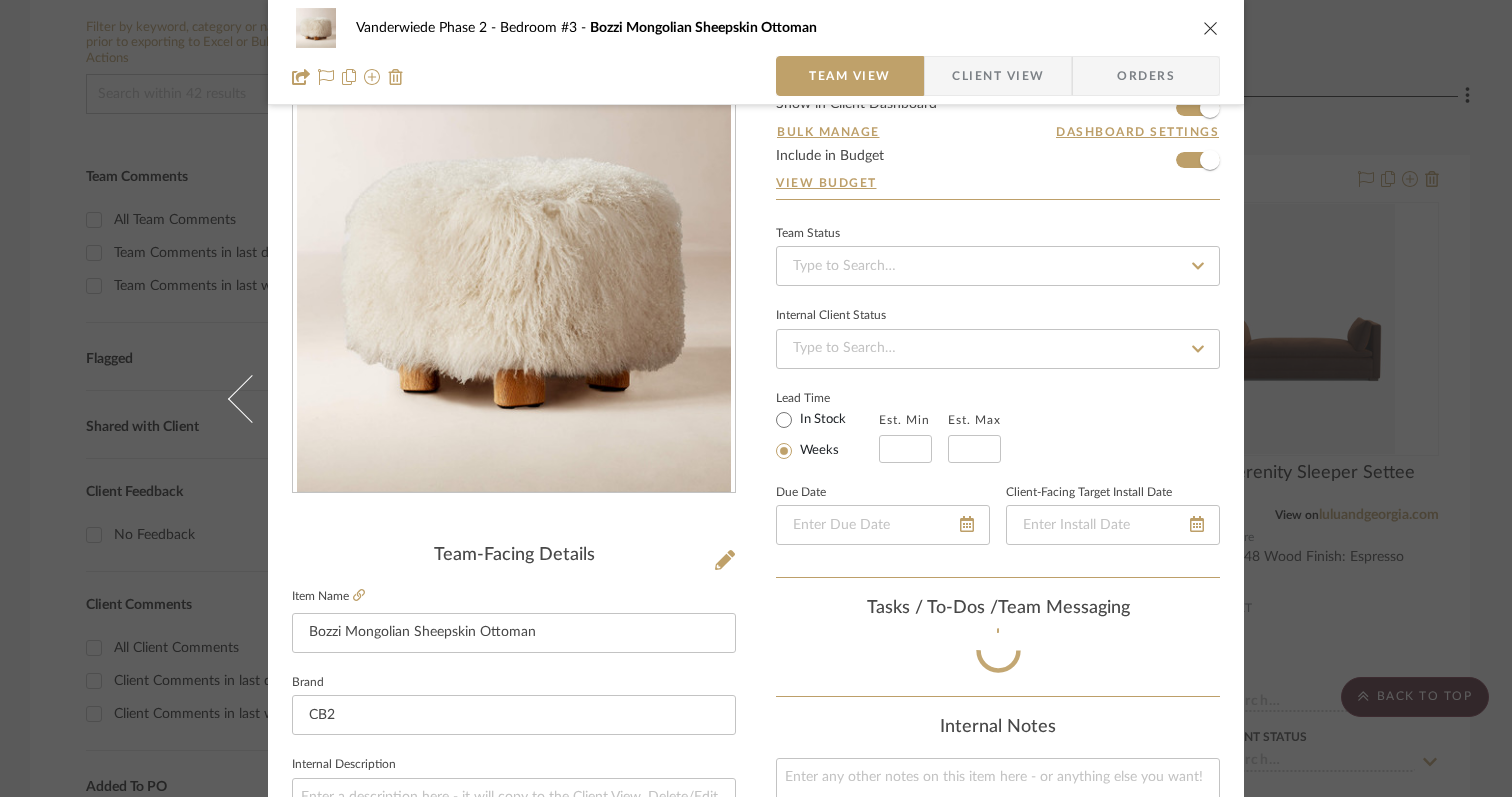 scroll, scrollTop: 1061, scrollLeft: 0, axis: vertical 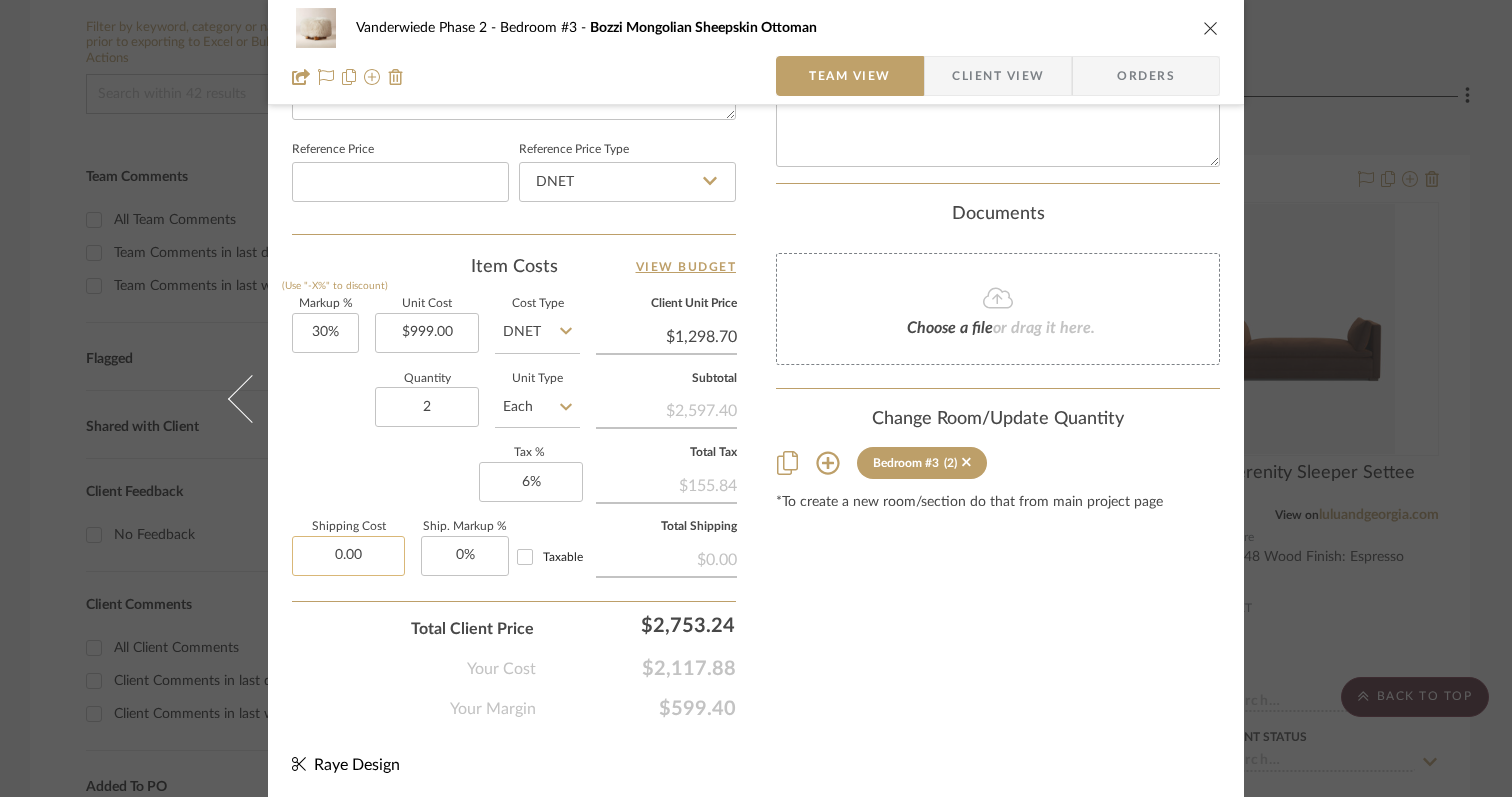 click on "0.00" 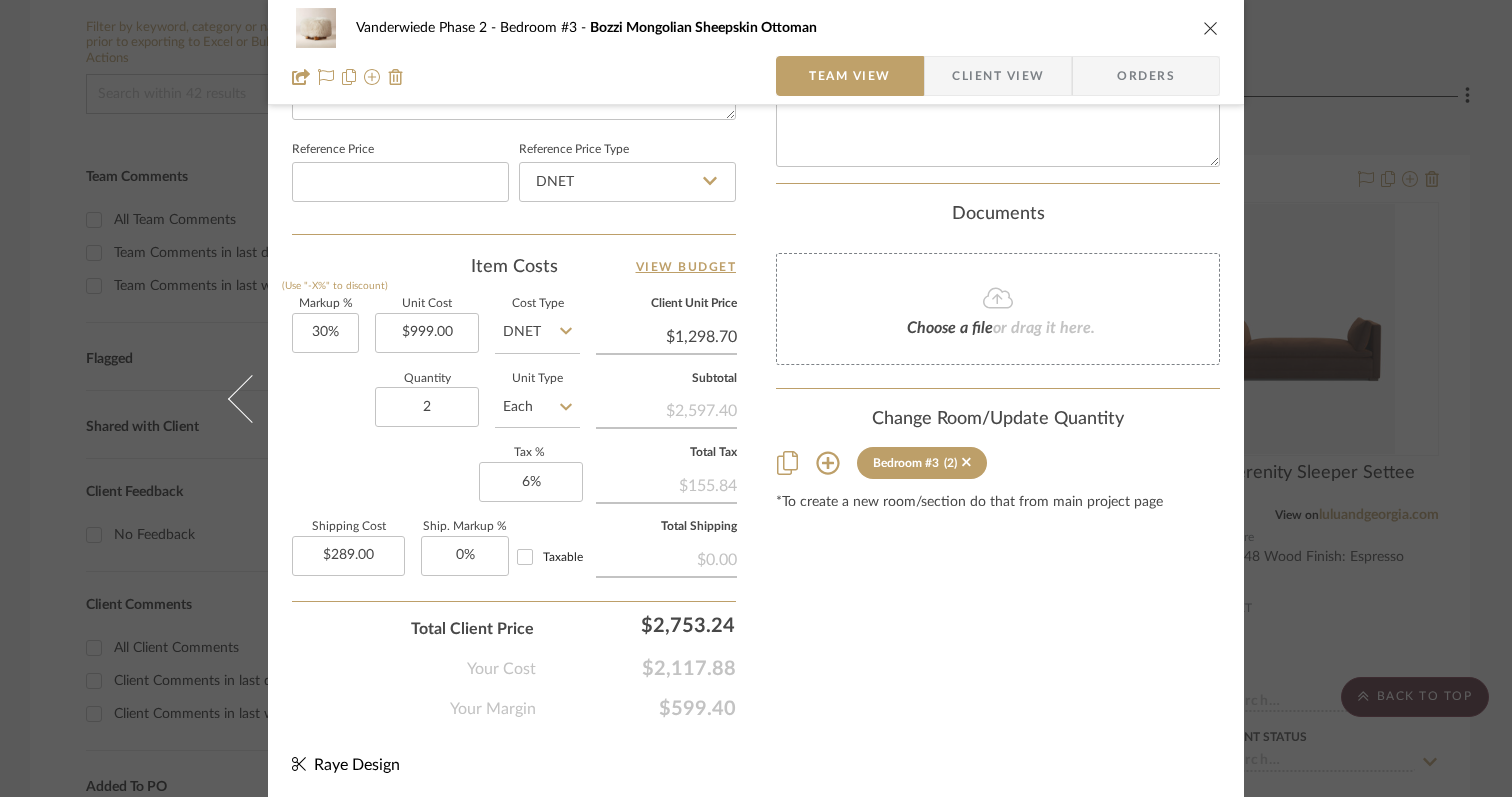 click on "Your Cost  $2,117.88" 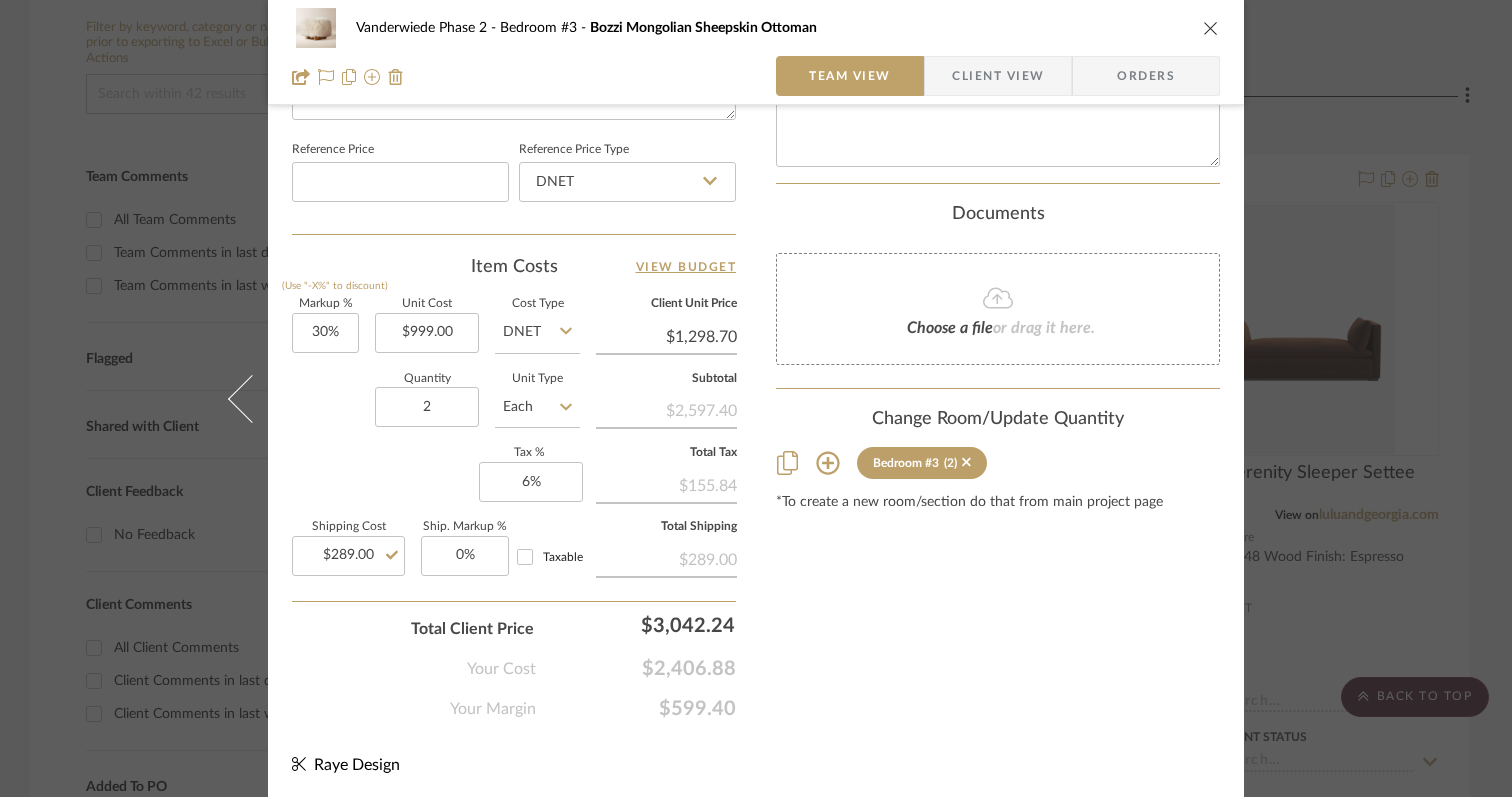 click on "Vanderwiede Phase 2 Bedroom #3 Bozzi Mongolian Sheepskin Ottoman Team View Client View Orders  Team-Facing Details   Item Name  Bozzi Mongolian Sheepskin Ottoman  Brand  CB2  Internal Description   Dimensions   Product Specifications  ETA, early August  Reference Price   Reference Price Type  DNET  Item Costs   View Budget   Markup %  (Use "-X%" to discount) 30%  Unit Cost  $999.00  Cost Type  DNET  Client Unit Price  $1,298.70  Quantity  2  Unit Type  Each  Subtotal   $2,597.40   Tax %  6%  Total Tax   $155.84   Shipping Cost  $289.00  Ship. Markup %  0% Taxable  Total Shipping   $289.00  Total Client Price  $3,042.24  Your Cost  $2,406.88  Your Margin  $599.40  Content here copies to Client View - confirm visibility there.  Show in Client Dashboard  Bulk Manage Dashboard Settings  Include in Budget   View Budget  Team Status Internal Client Status  Lead Time  In Stock Weeks  Est. Min   Est. Max   Due Date   Client-Facing Target Install Date  Tasks / To-Dos /  team Messaging Invite Collaborator Recipients:" at bounding box center [756, 398] 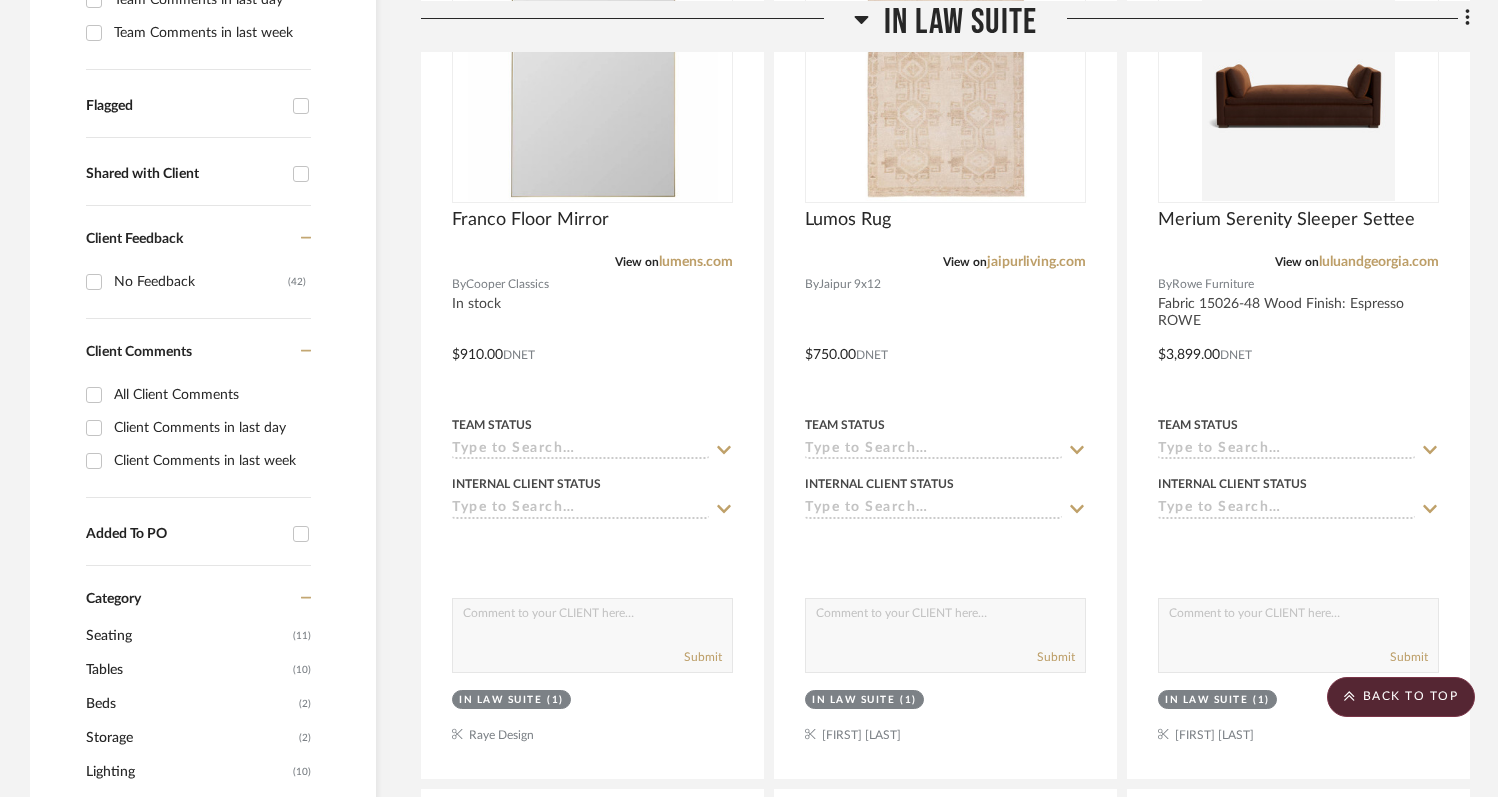 scroll, scrollTop: 0, scrollLeft: 0, axis: both 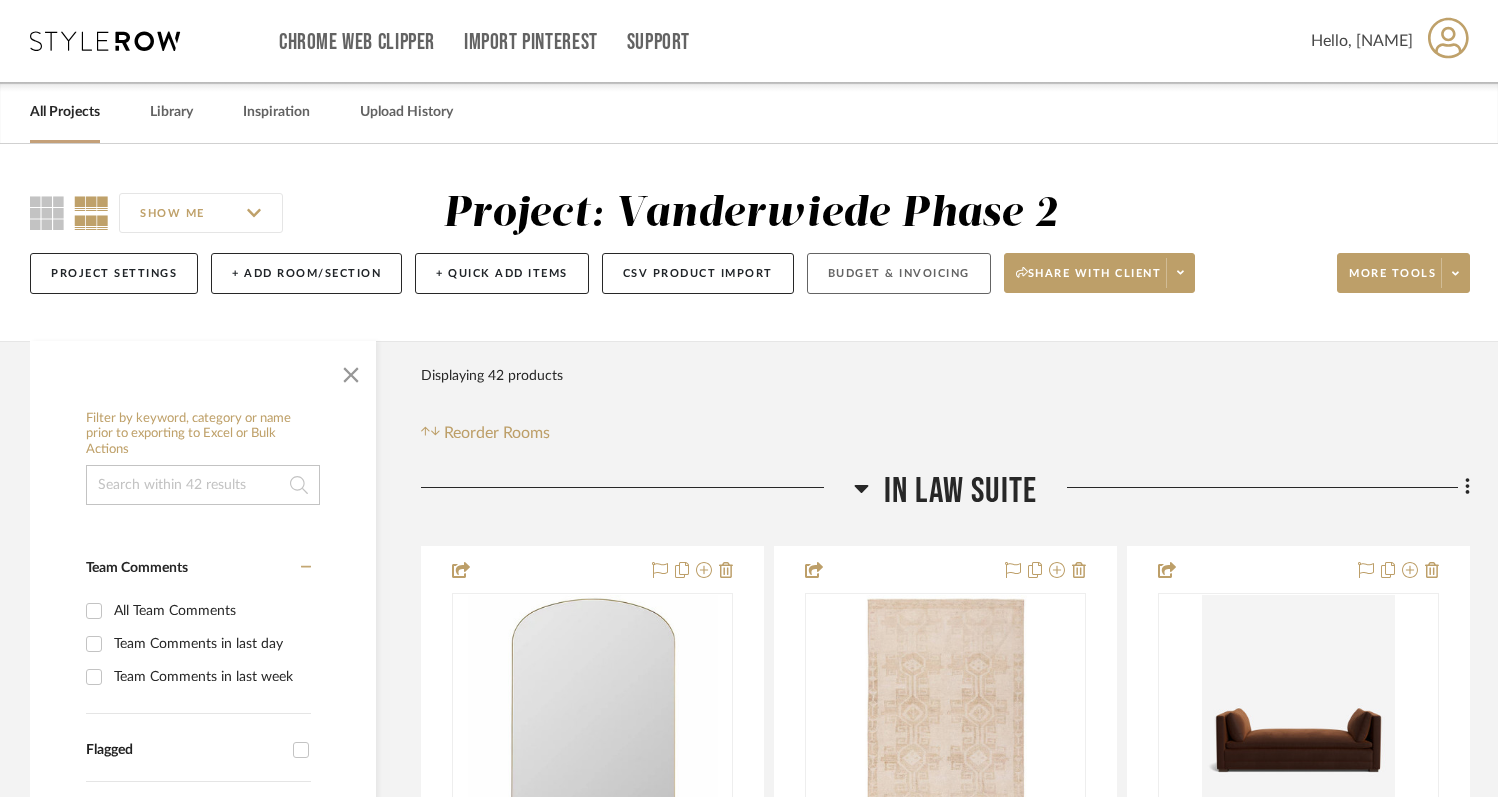 click on "Budget & Invoicing" 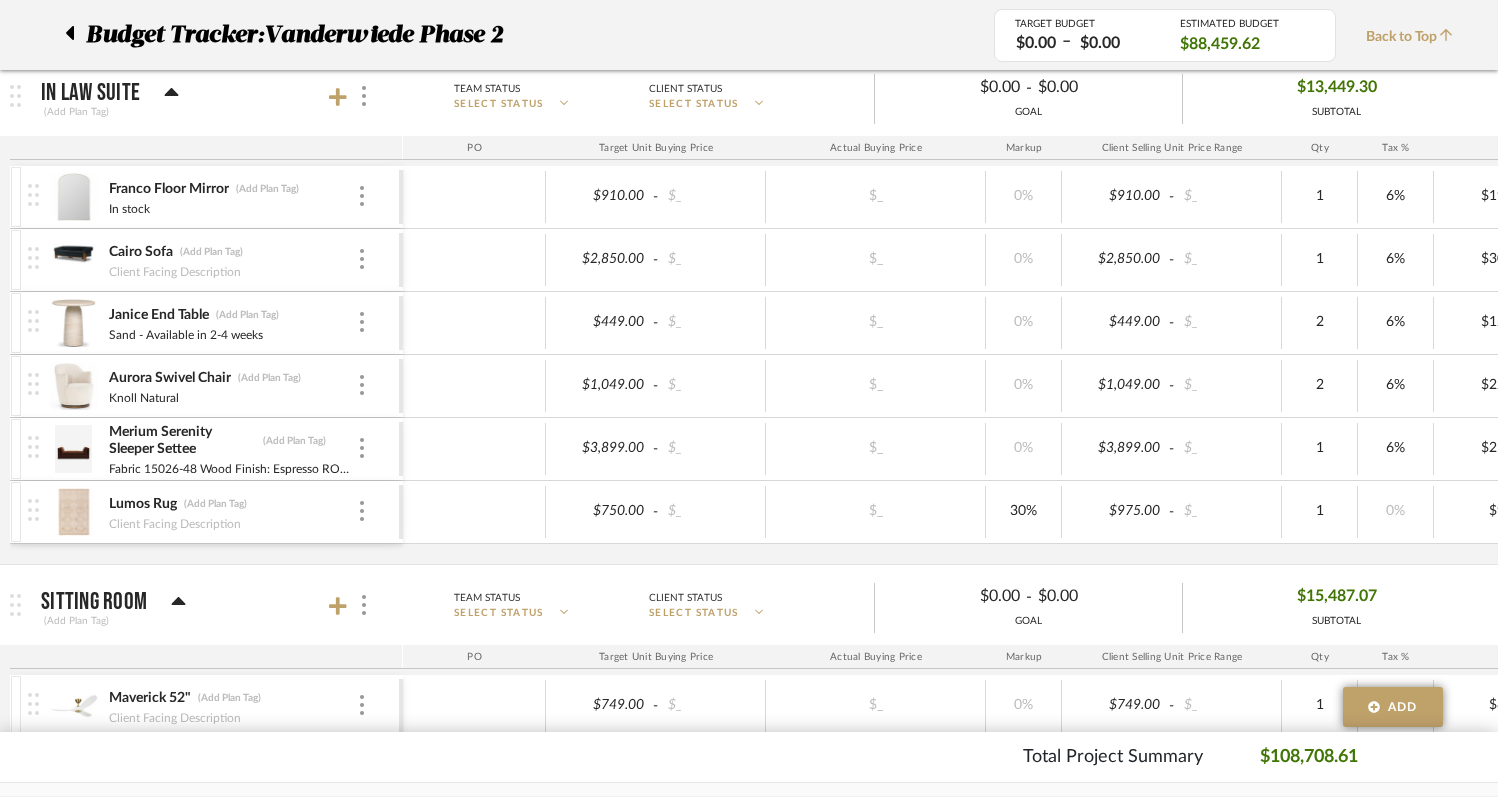 scroll, scrollTop: 335, scrollLeft: 0, axis: vertical 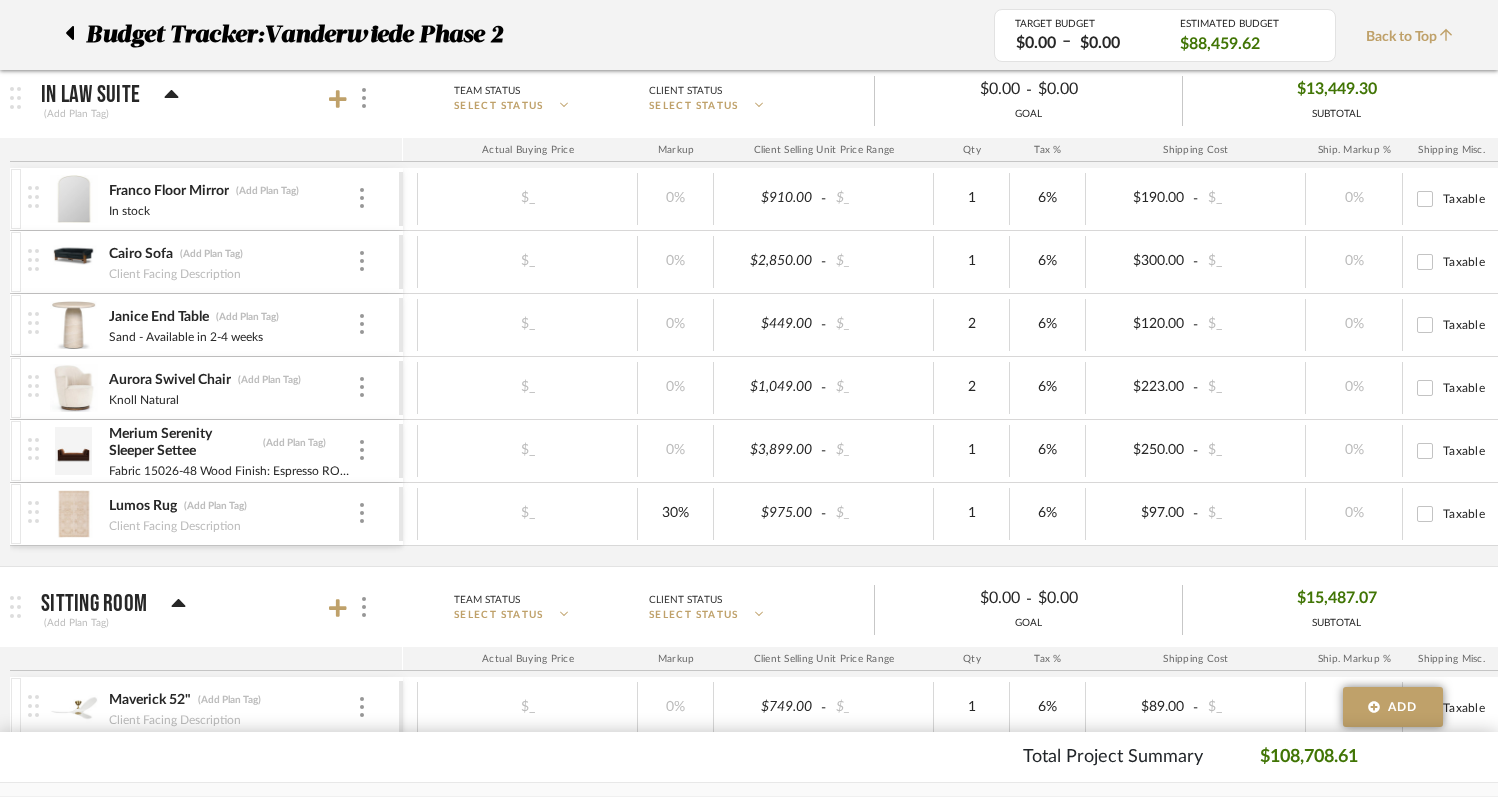 click on "$750.00  -  $_   $_   30%   $975.00  -  $_   1   6%   $97.00  -  $_   0%  Taxable  $1,072.00" at bounding box center (887, 514) 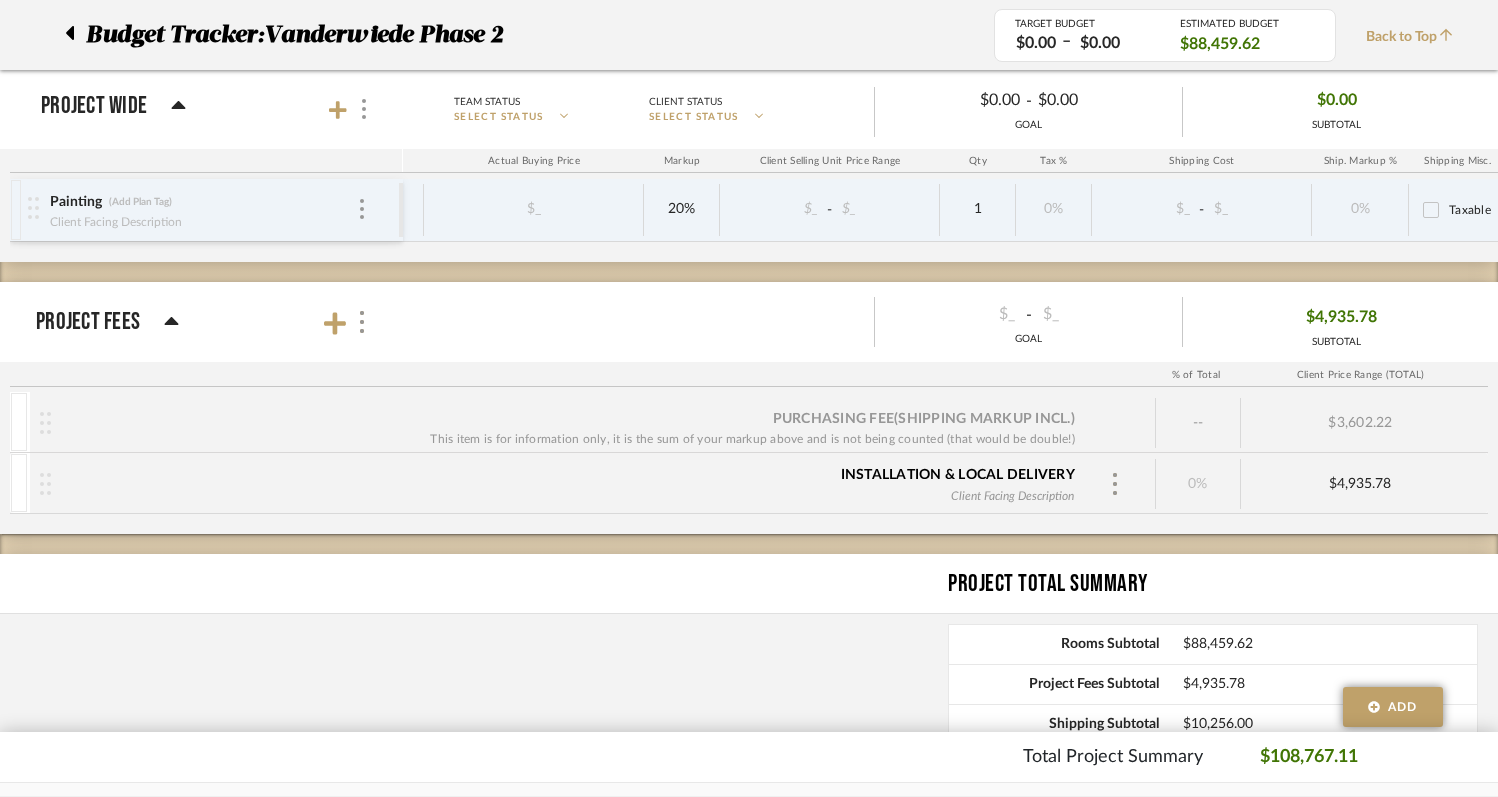 click on "Purchasing Fee   (Shipping markup incl.)   This item is for information only, it is the sum of your markup above and is not being counted (that would be double!)  --  $3,602.22   Installation & Local Delivery   Client Facing Description   0%   $4,935.78" at bounding box center [749, 463] 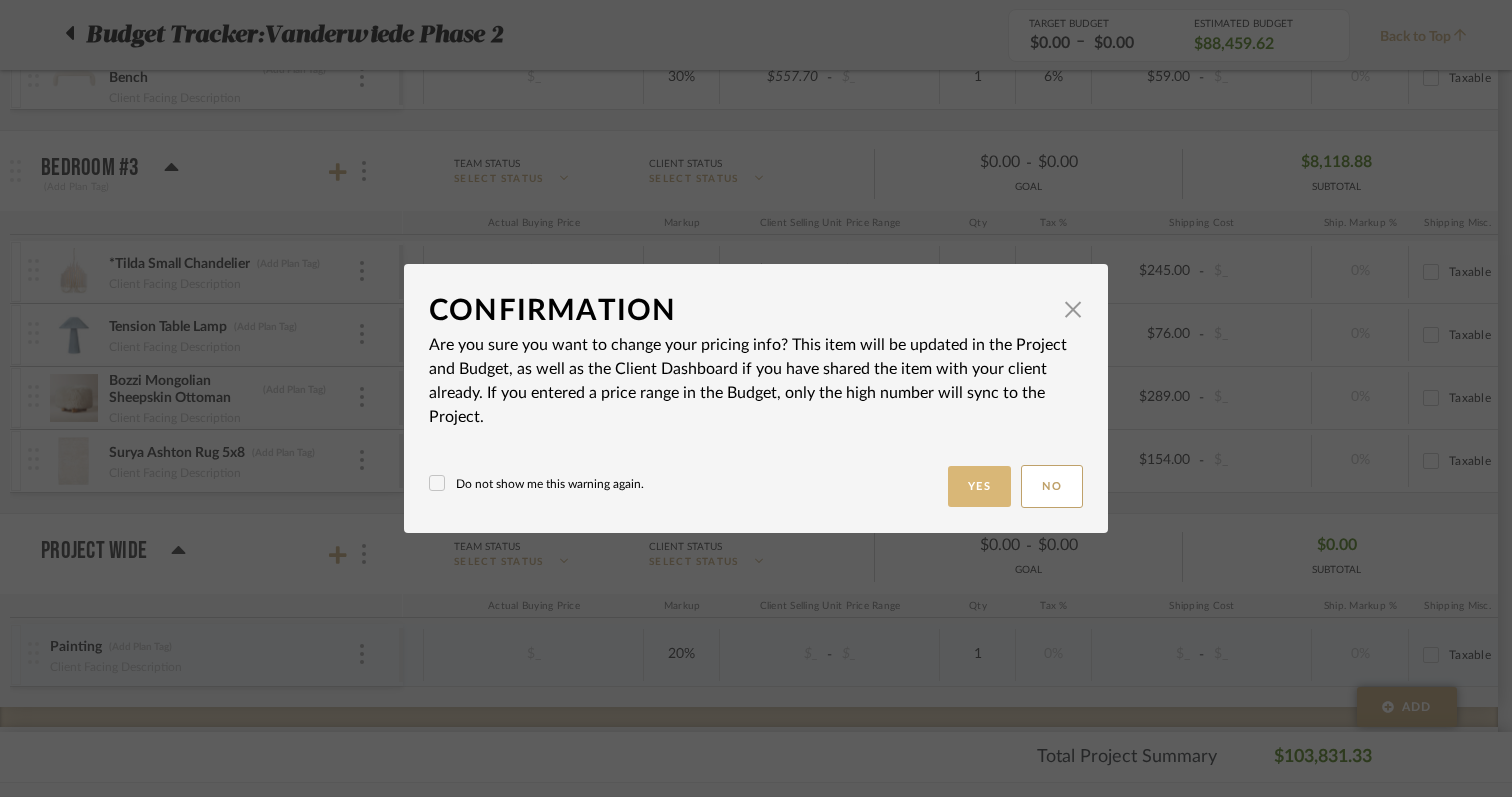 click on "Yes" at bounding box center [980, 486] 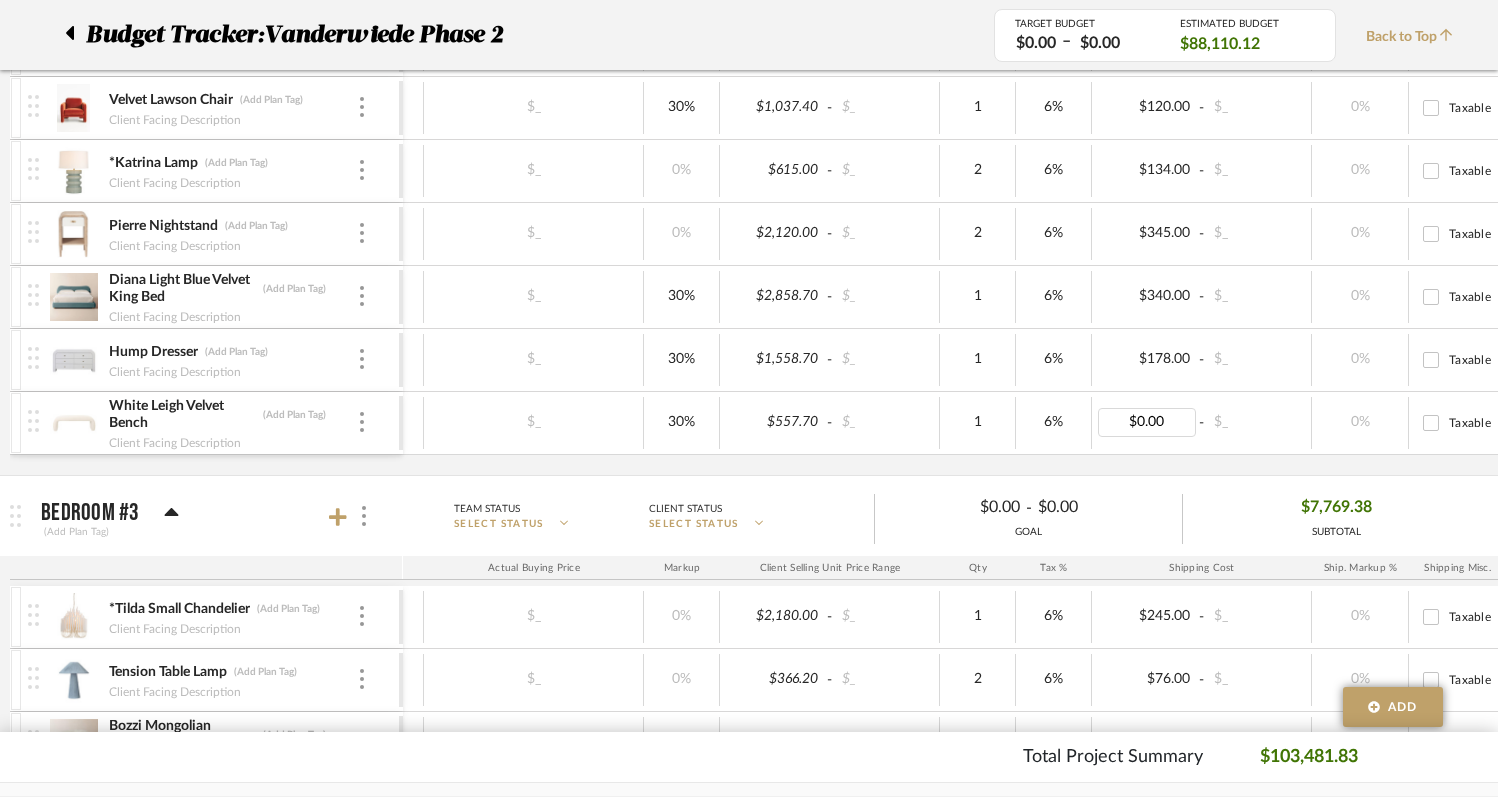 click on "Boheme BOH01   (Add Plan Tag)   Client Facing Description   $675.00  -  $_   $_   0%   $675.00  -  $_   1   6%   $76.00  -  $_   0%  Taxable  $791.50   *Tiffany Chandelier   (Add Plan Tag)   Client Facing Description   $937.60  -  $_   $_   0%   $937.60  -  $_   1   6%   $93.00  -  $_   0%  Taxable  $1,086.86   Fox End Table   (Add Plan Tag)   Client Facing Description   $599.00  -  $_   $_   0%   $599.00  -  $_   1   6%   $634.00  -  $_   0%  Taxable  $1,268.94   Velvet Lawson Chair   (Add Plan Tag)   Client Facing Description   $798.00  -  $_   $_   30%   $1,037.40  -  $_   1   6%   $120.00  -  $_   0%  Taxable  $1,219.64   *Katrina Lamp   (Add Plan Tag)   Client Facing Description   $615.00  -  $_   $_   0%   $615.00  -  $_   2   6%   $134.00  -  $_   0%  Taxable  $1,437.80   Pierre Nightstand   (Add Plan Tag)   Client Facing Description   $2,120.00  -  $_   $_   0%   $2,120.00  -  $_   2   6%   $345.00  -  $_   0%  Taxable  $4,839.40   Diana Light Blue Velvet King Bed   (Add Plan Tag)   $2,199.00  -  $_" at bounding box center (702, 181) 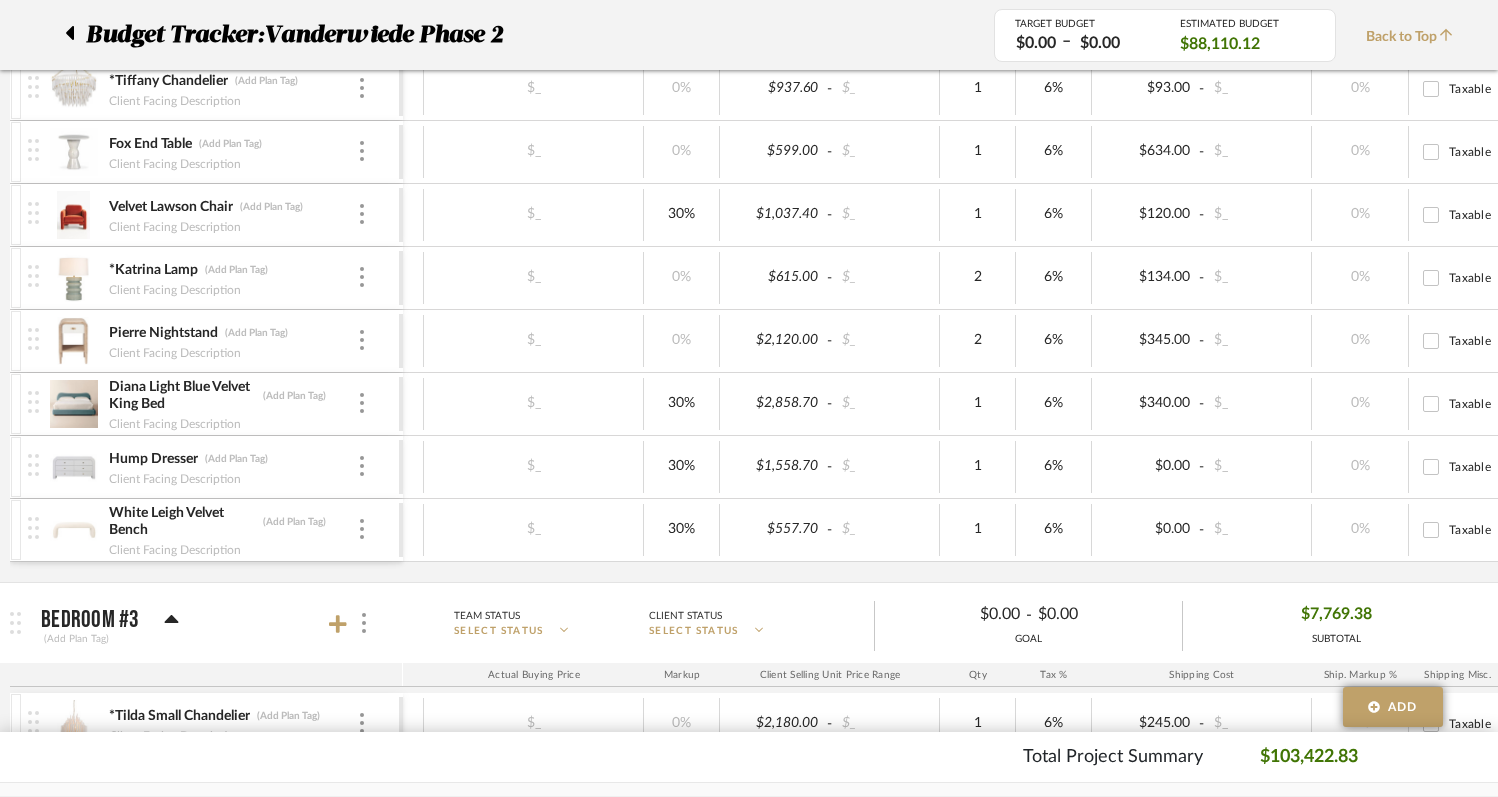 click on "$0.00  -  $_" at bounding box center (1202, 530) 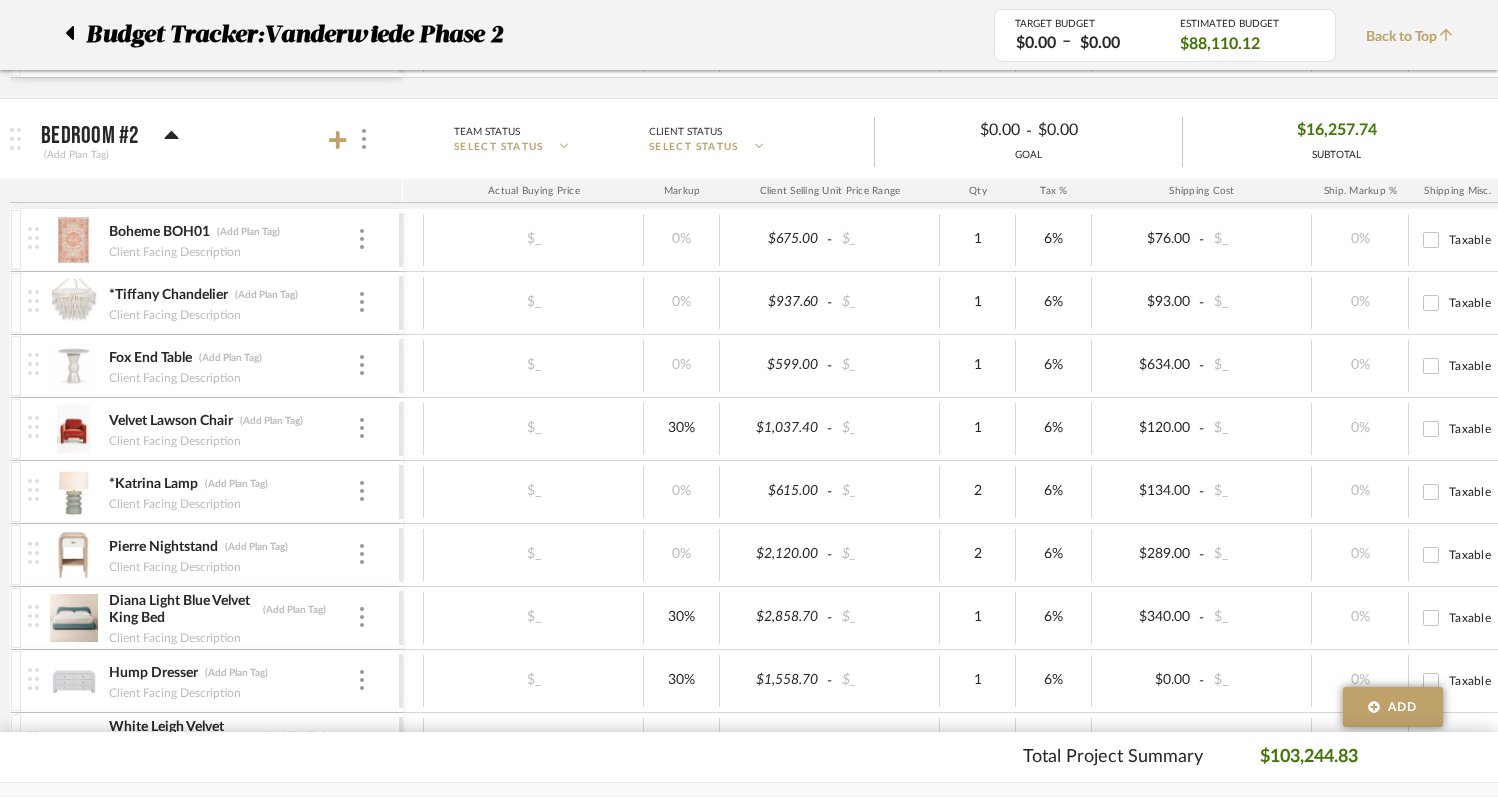 click on "$2,120.00  -  $_   $_   0%   $2,120.00  -  $_   2   6%   $289.00  -  $_   0%  Taxable  $4,839.40" at bounding box center [893, 555] 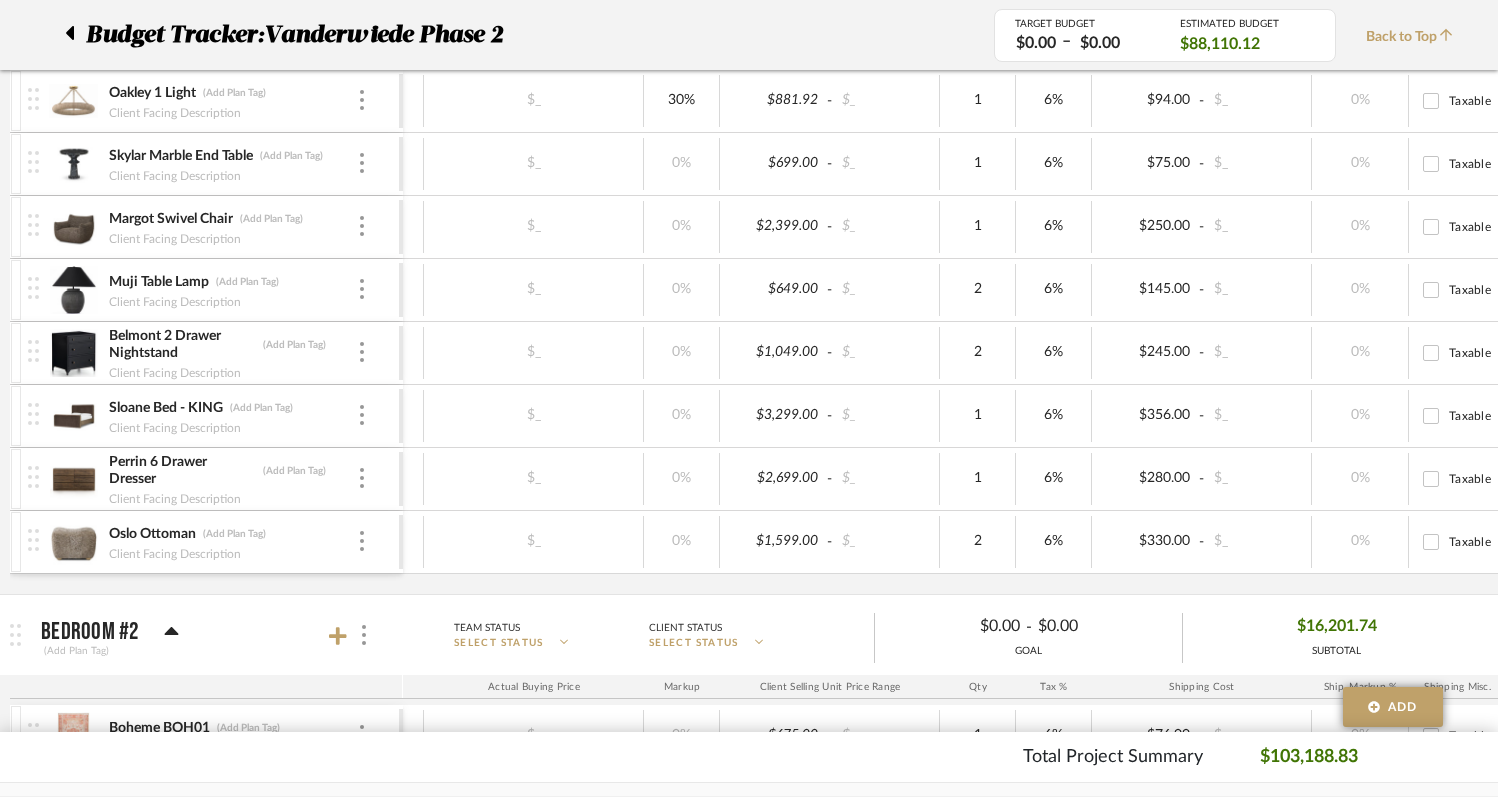 scroll, scrollTop: 2145, scrollLeft: 0, axis: vertical 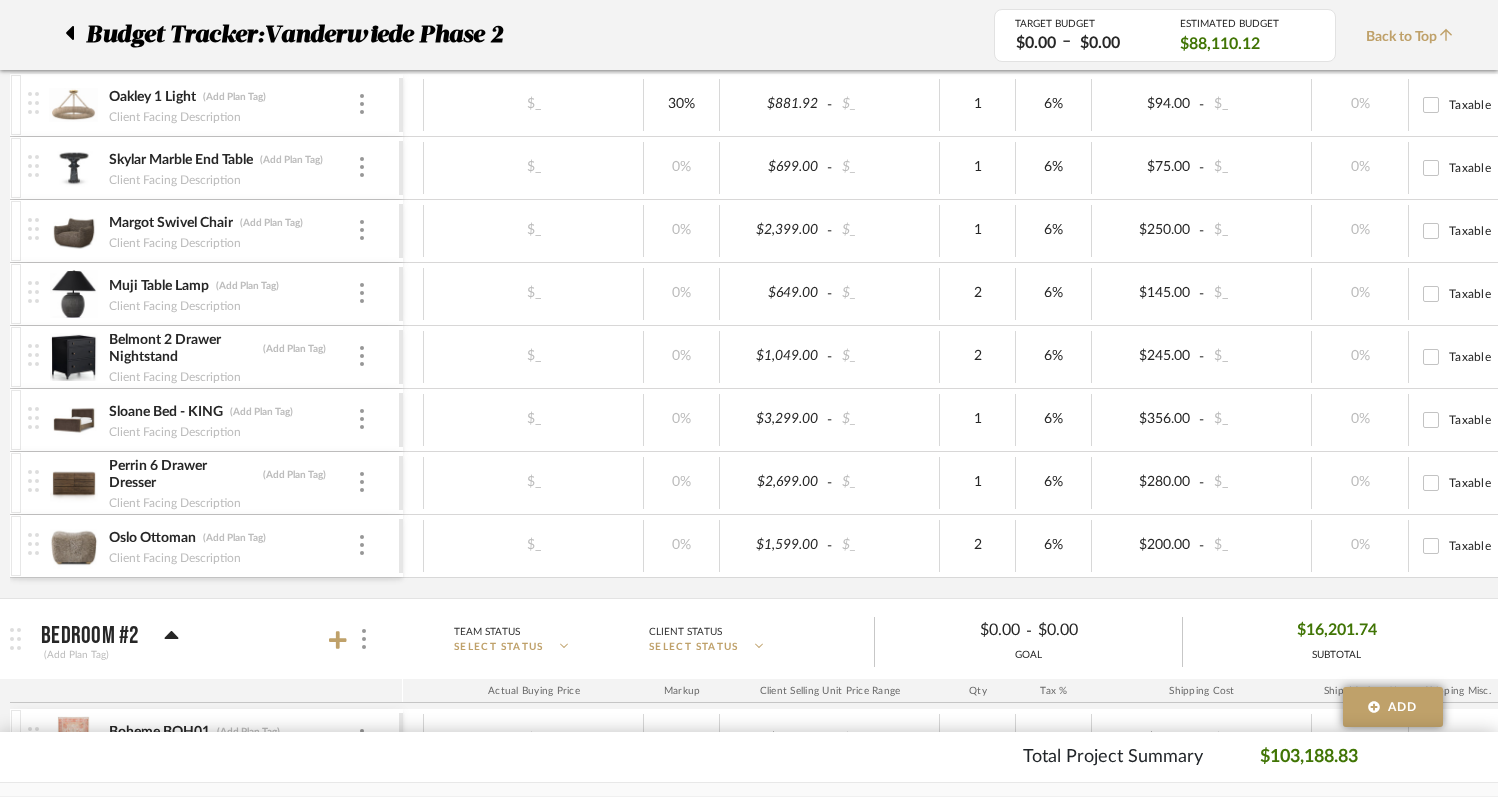 click on "$1,599.00  -  $_   $_   0%   $1,599.00  -  $_   2   6%   $200.00  -  $_   0%  Taxable  $3,719.88" at bounding box center [893, 546] 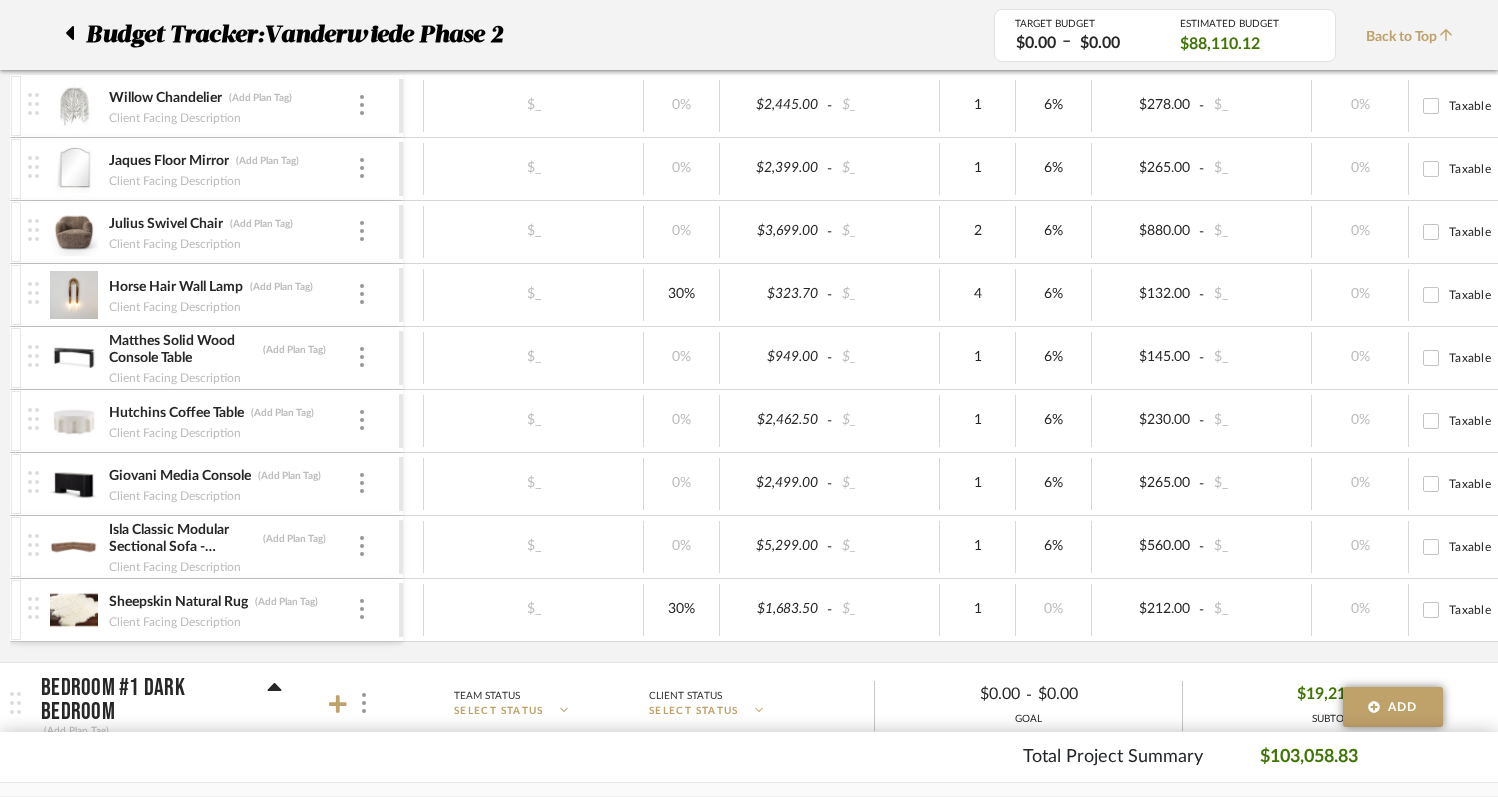 scroll, scrollTop: 1436, scrollLeft: 0, axis: vertical 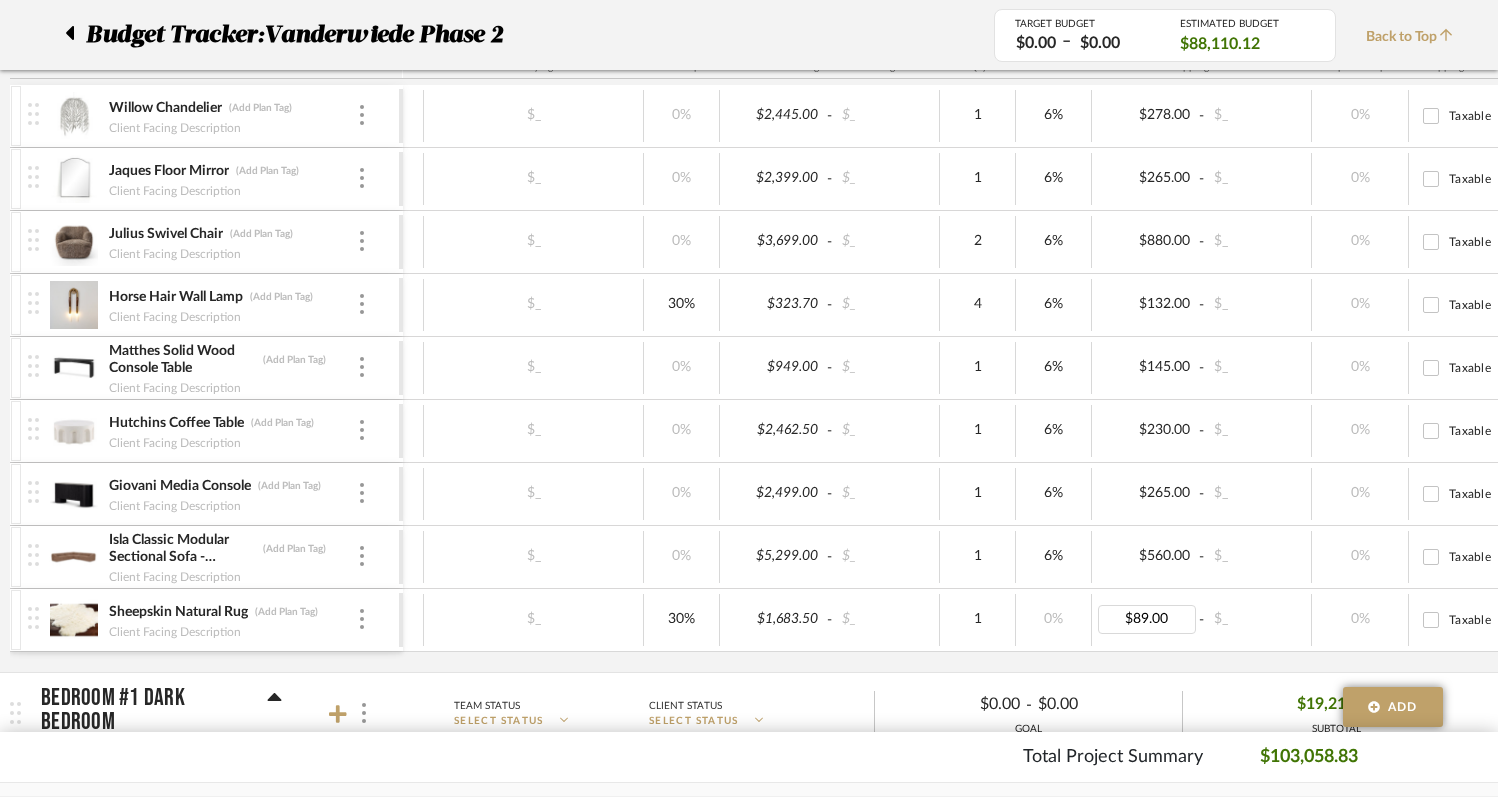 click on "$1,295.00  -  $_   $_   30%   $1,683.50  -  $_   1   0%  $89.00 -  $_   0%  Taxable  $1,895.50" at bounding box center [893, 620] 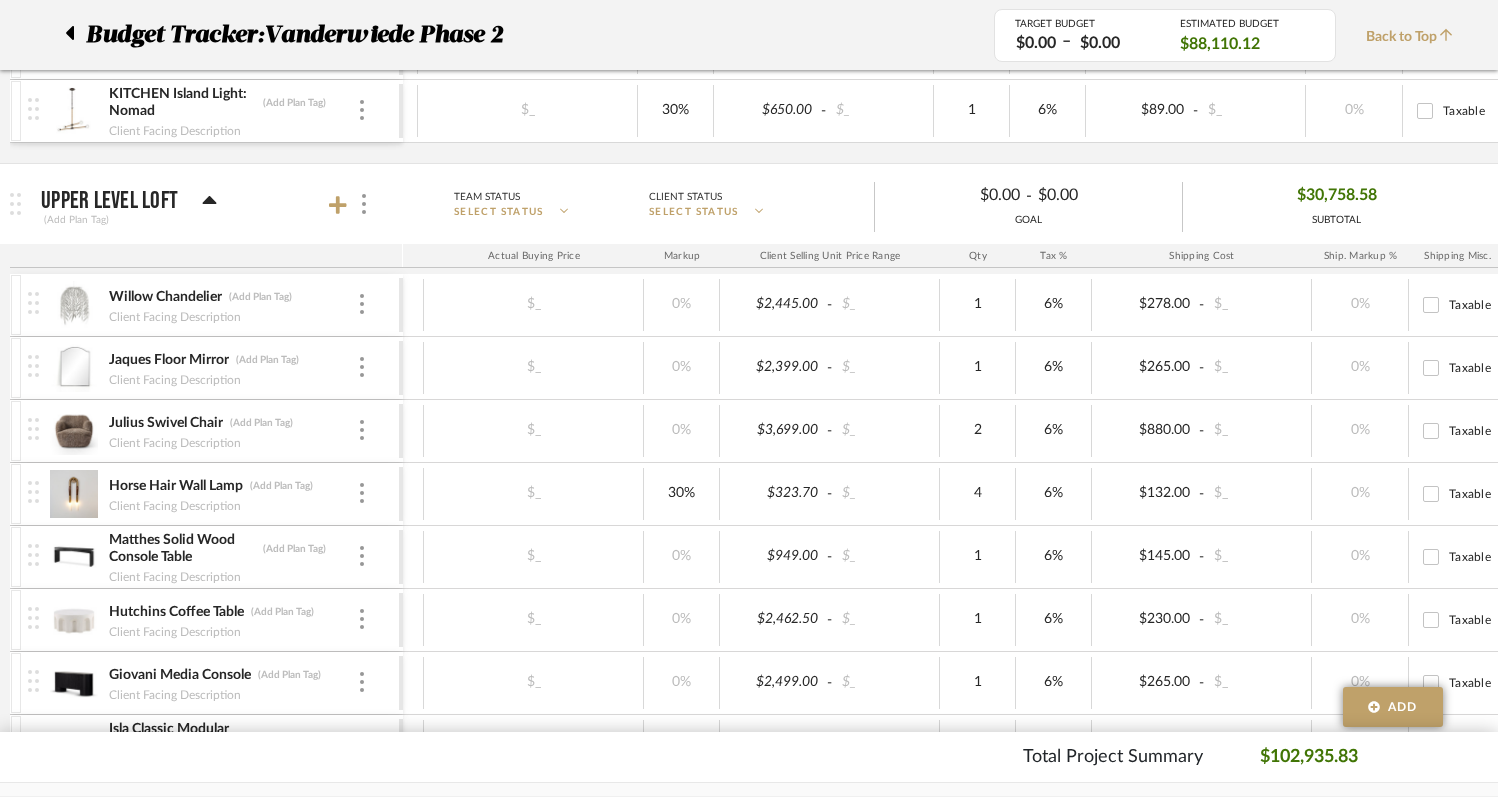 scroll, scrollTop: 1245, scrollLeft: 0, axis: vertical 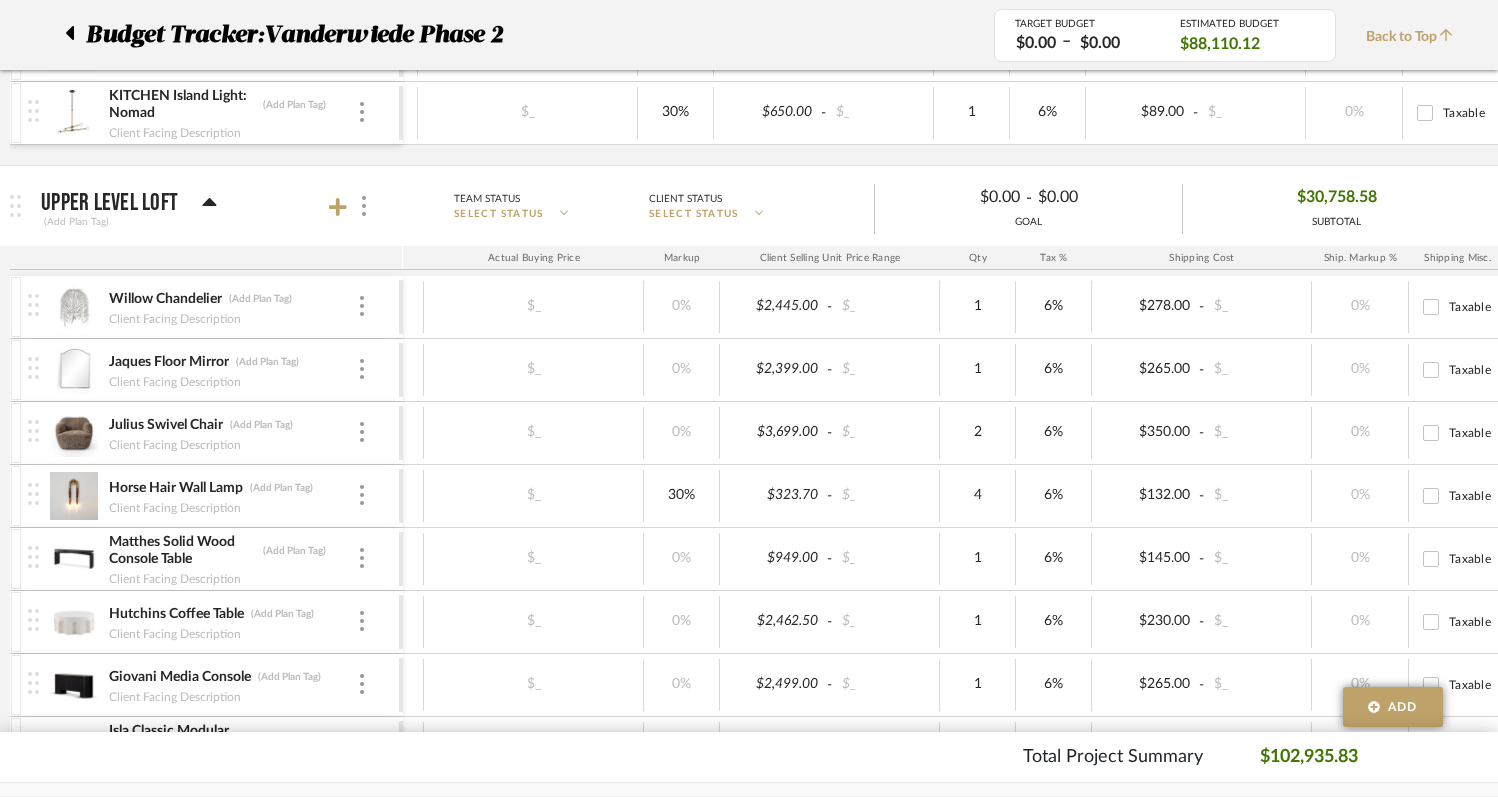 click on "$350.00  -  $_" at bounding box center [1202, 433] 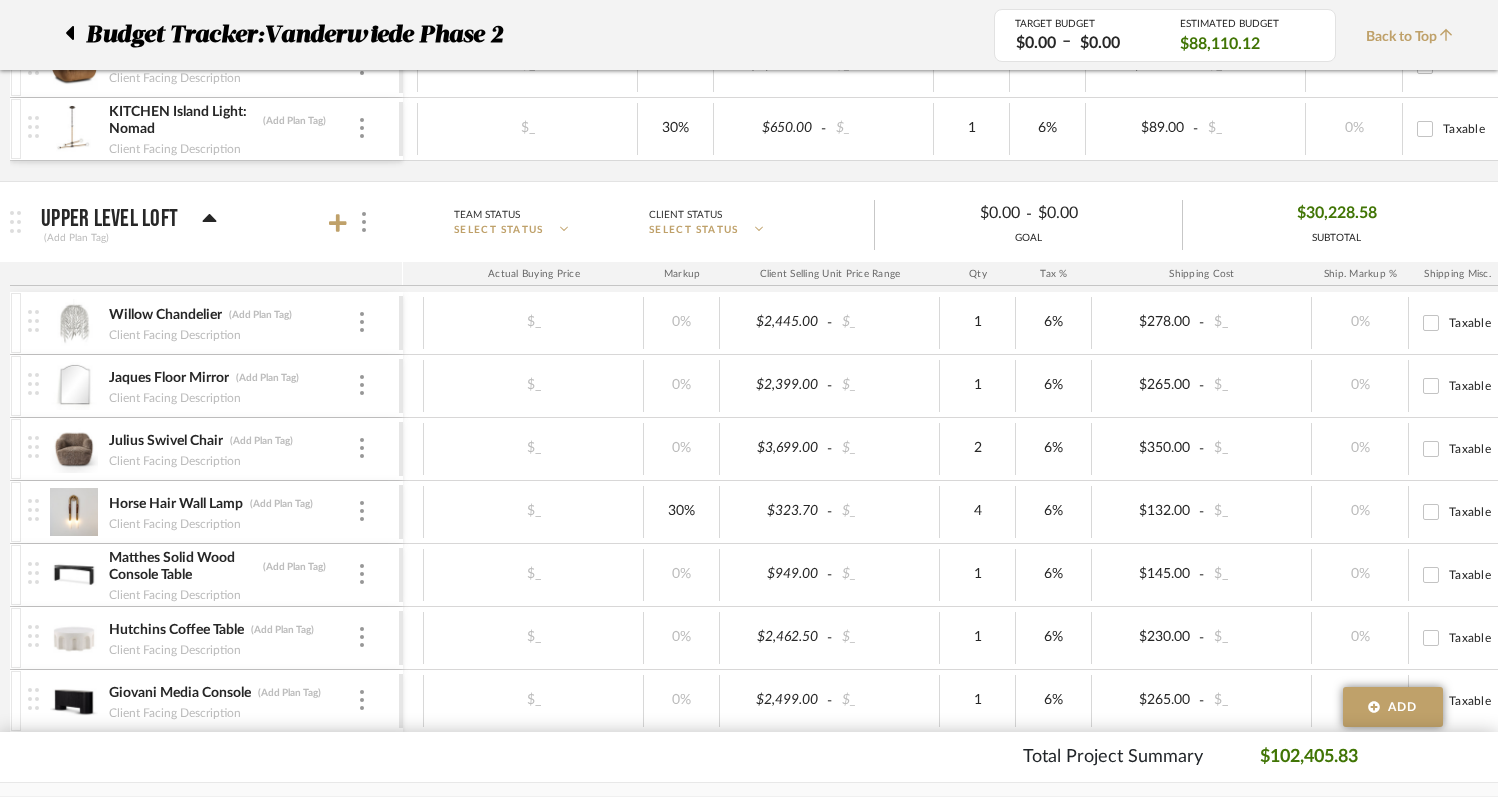 scroll, scrollTop: 1223, scrollLeft: 0, axis: vertical 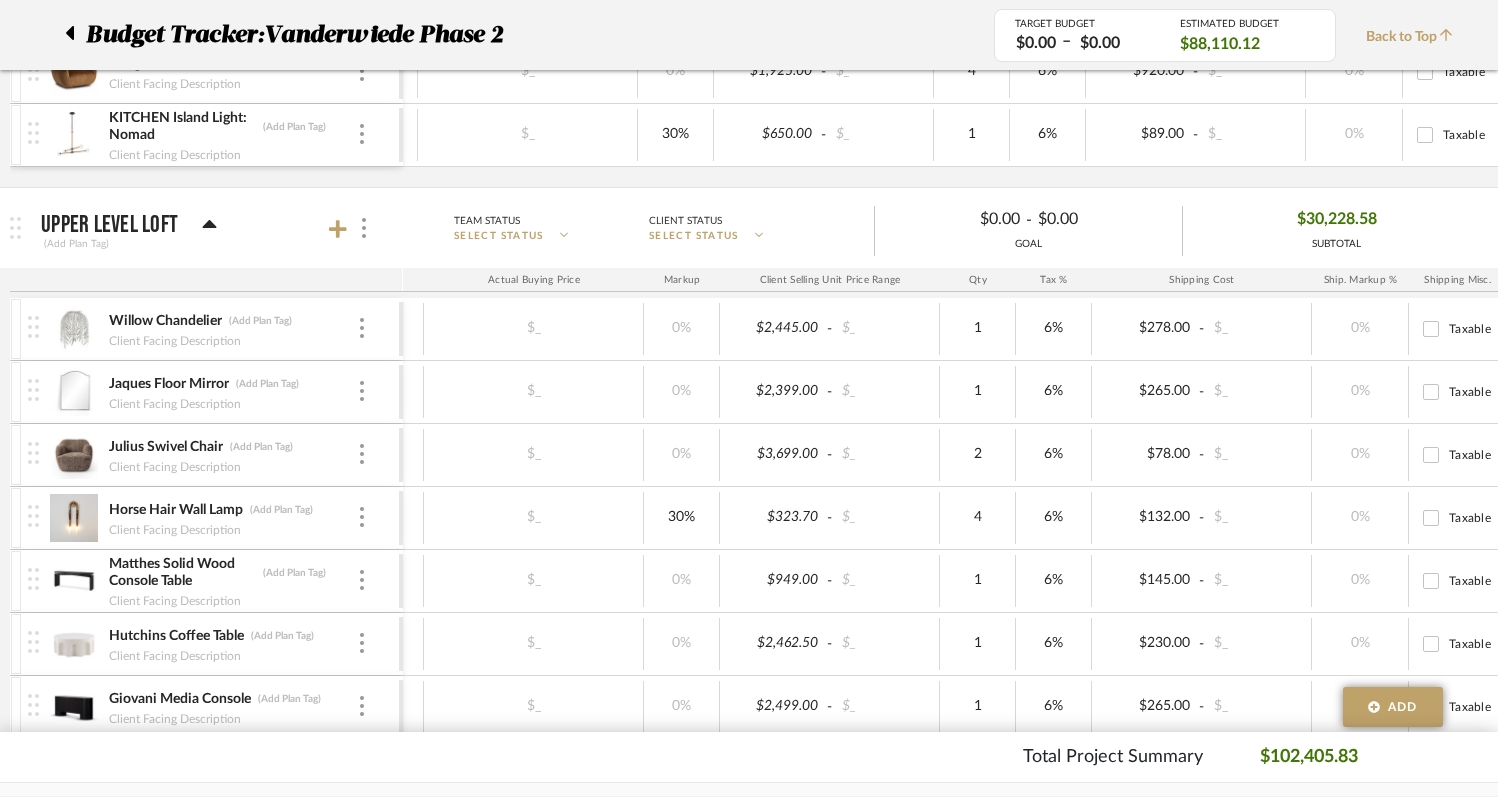 click on "$78.00  -  $_" at bounding box center (1202, 455) 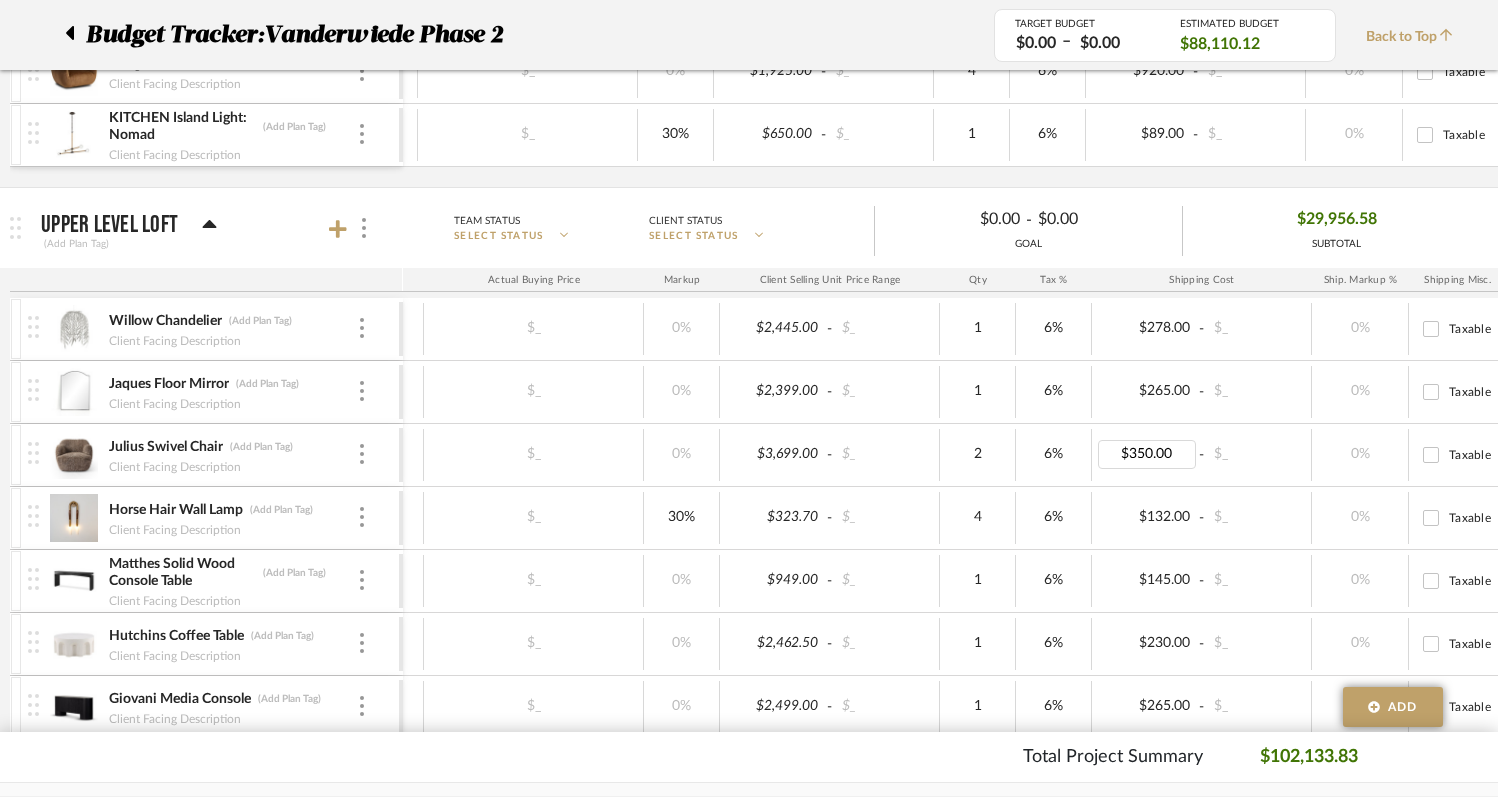 click on "$350.00 -  $_" at bounding box center [1202, 455] 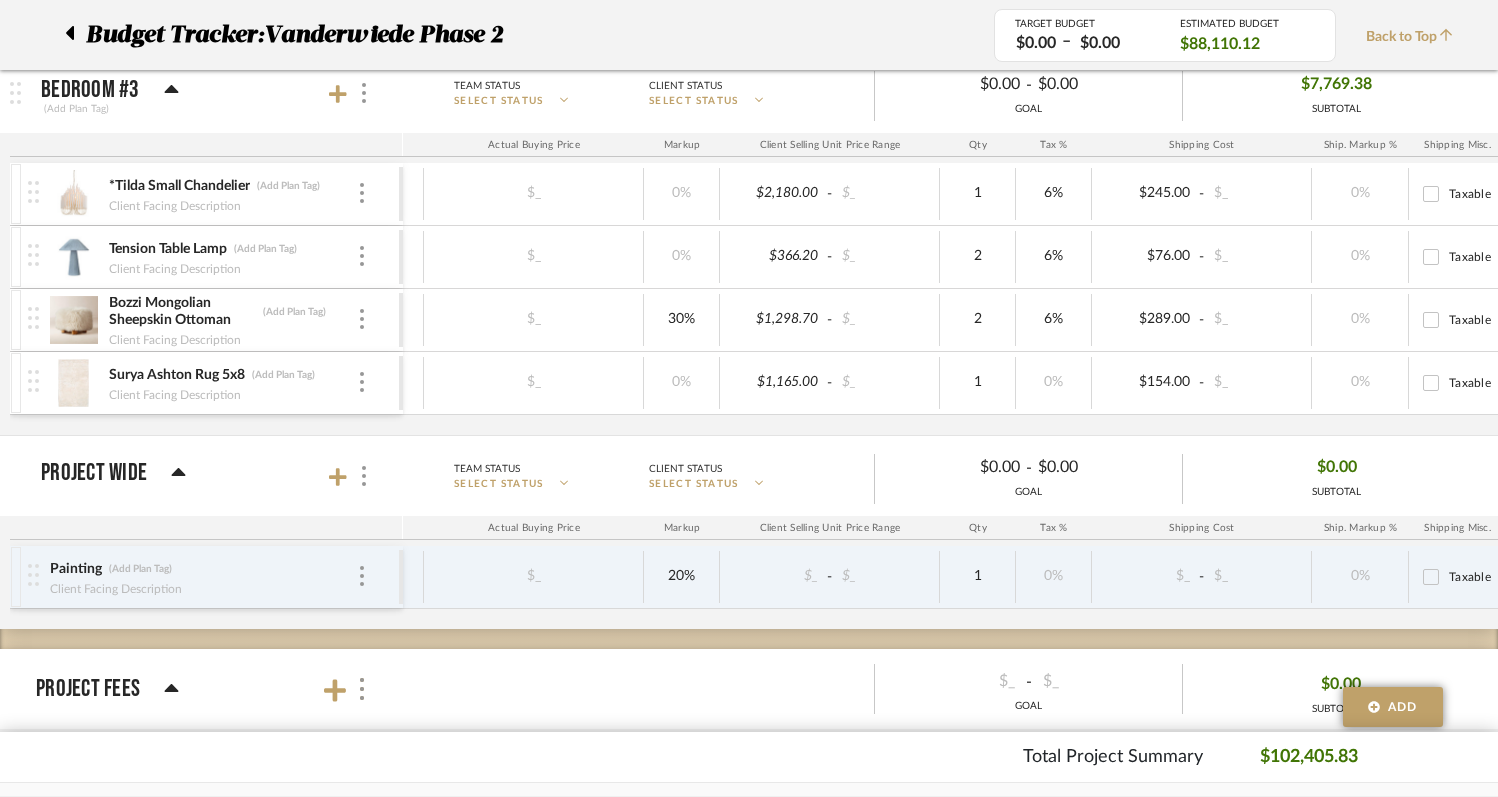 scroll, scrollTop: 3390, scrollLeft: 0, axis: vertical 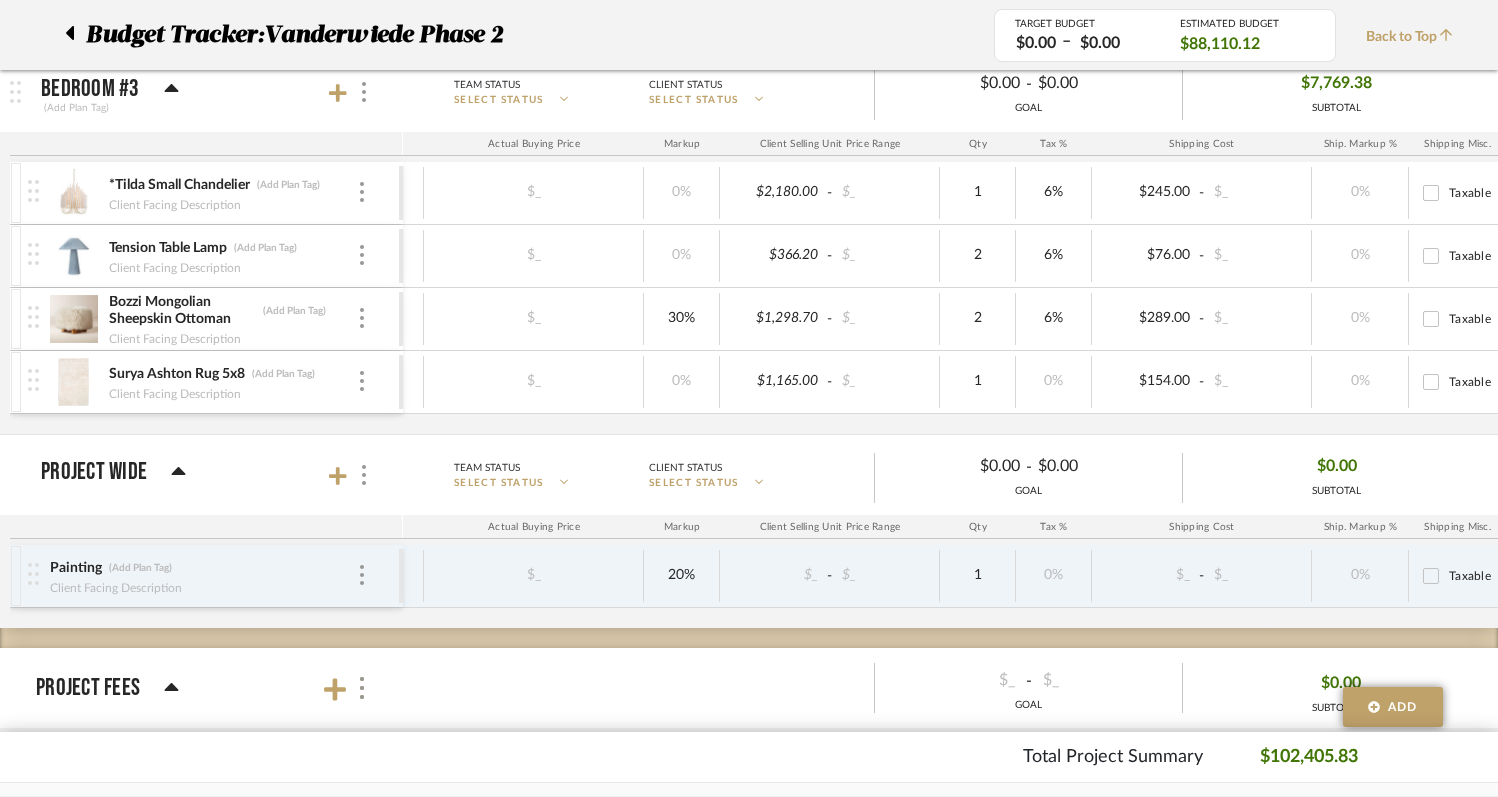 click at bounding box center (33, 574) 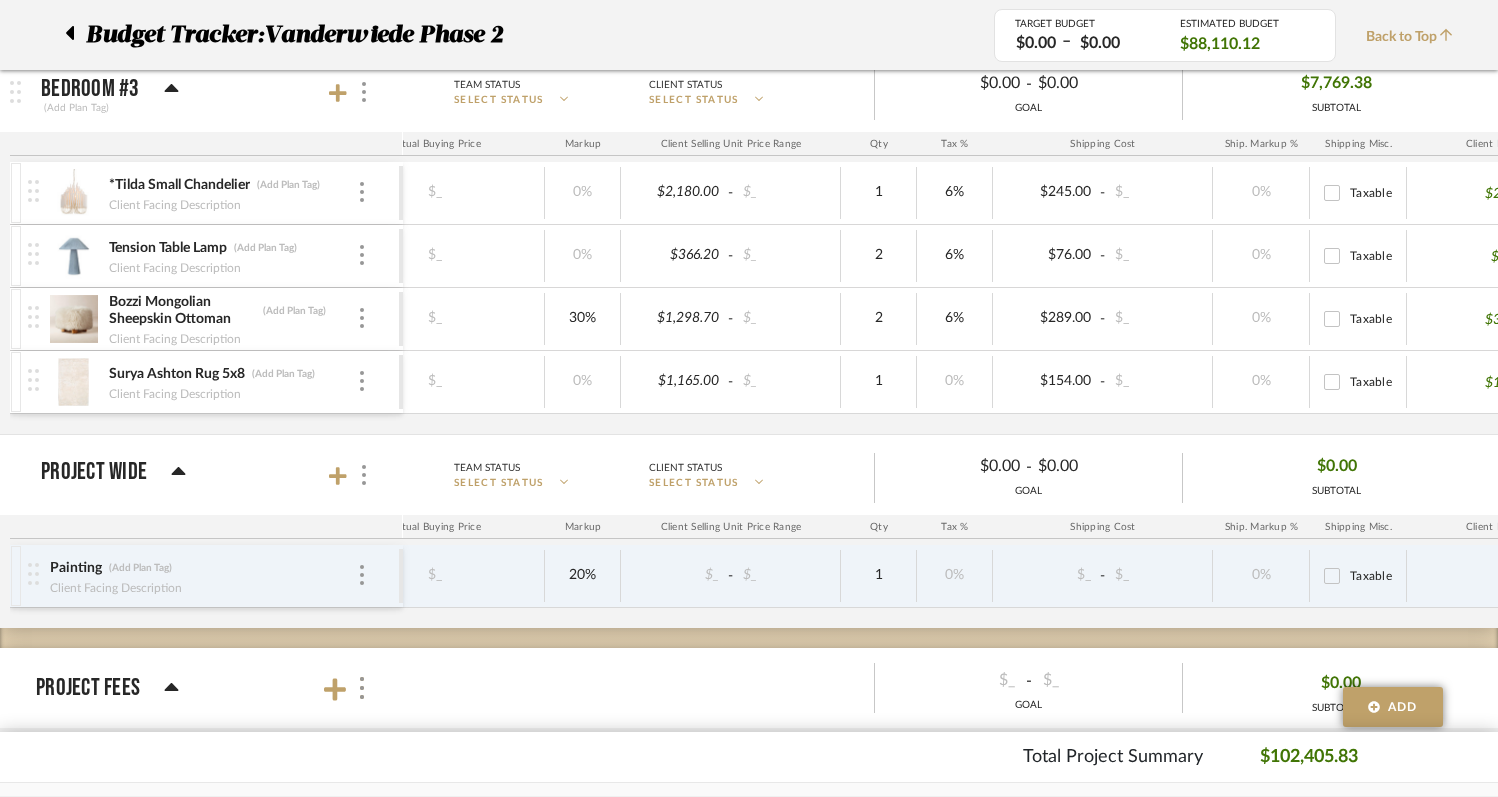 scroll, scrollTop: 0, scrollLeft: 493, axis: horizontal 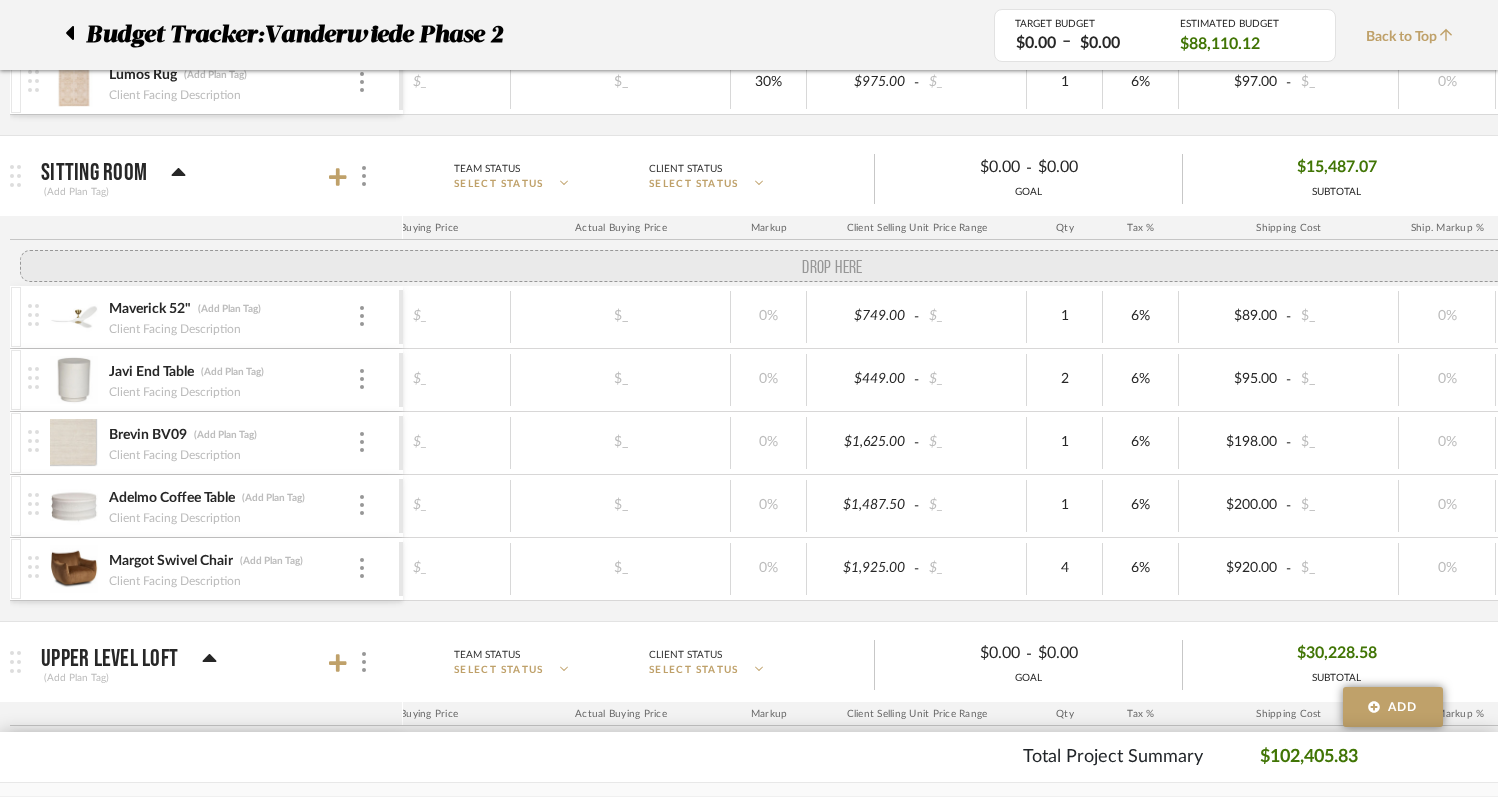 drag, startPoint x: 32, startPoint y: 596, endPoint x: 24, endPoint y: 283, distance: 313.10223 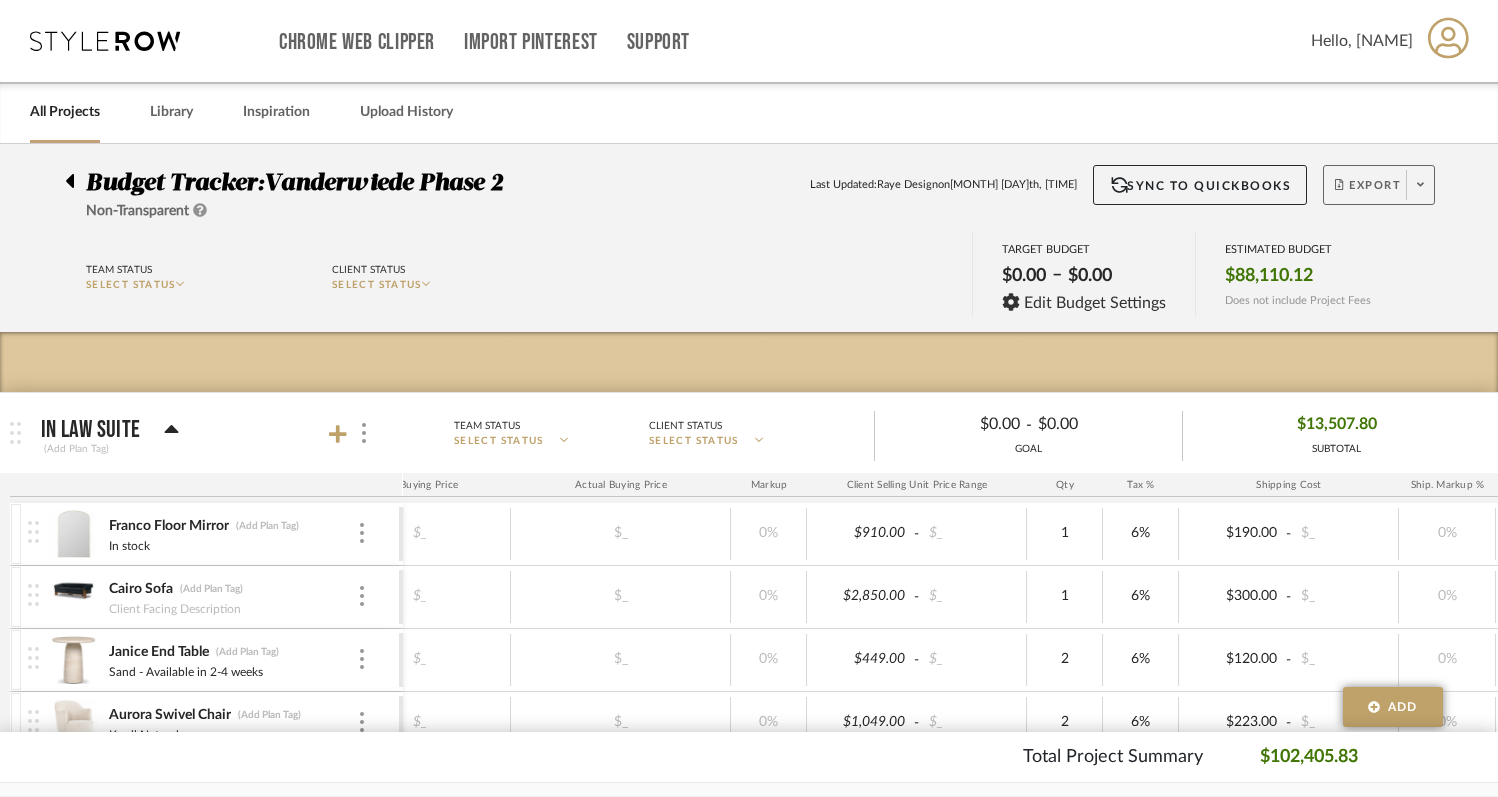 click 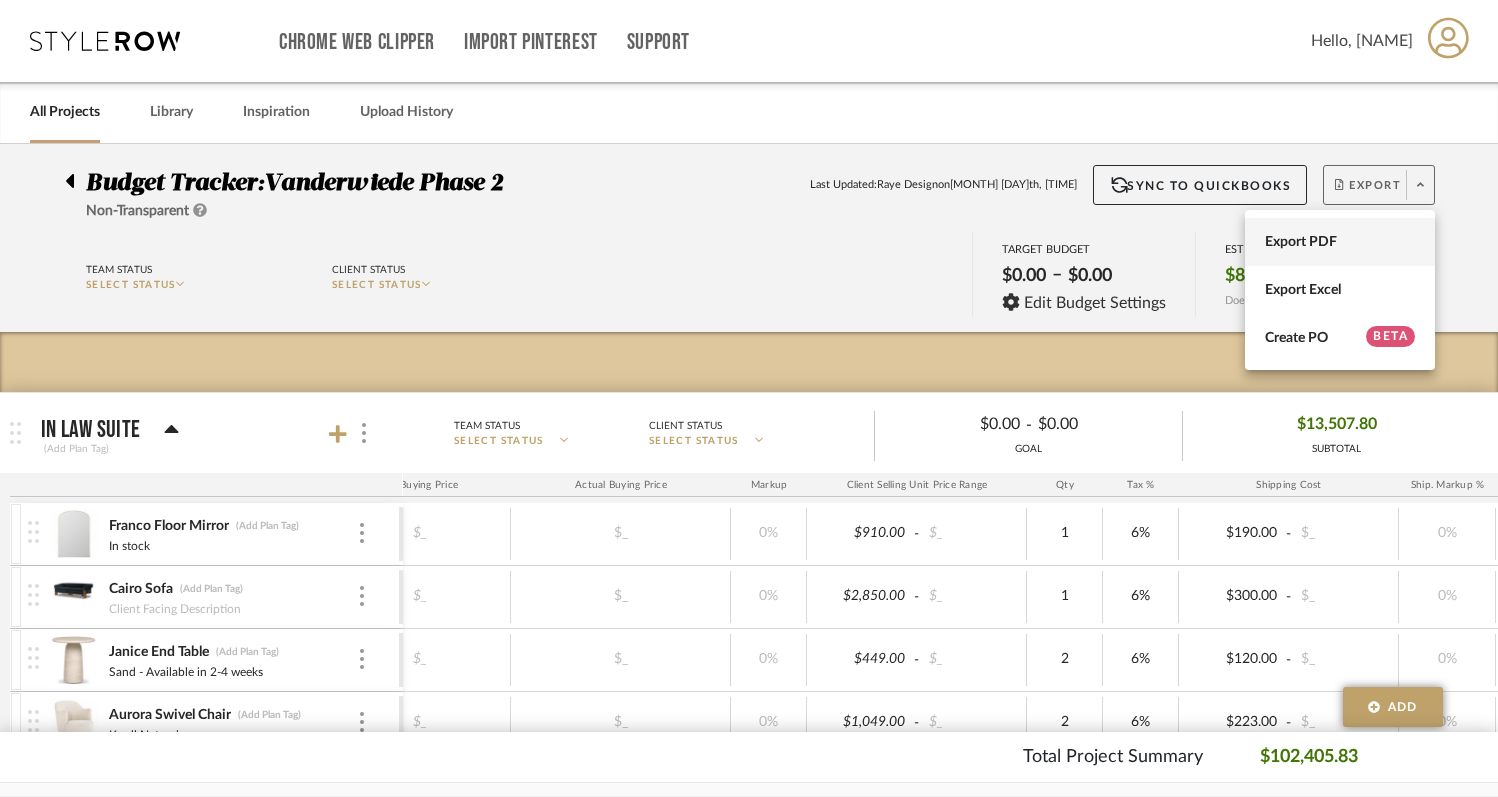 click on "Export PDF" at bounding box center (1340, 242) 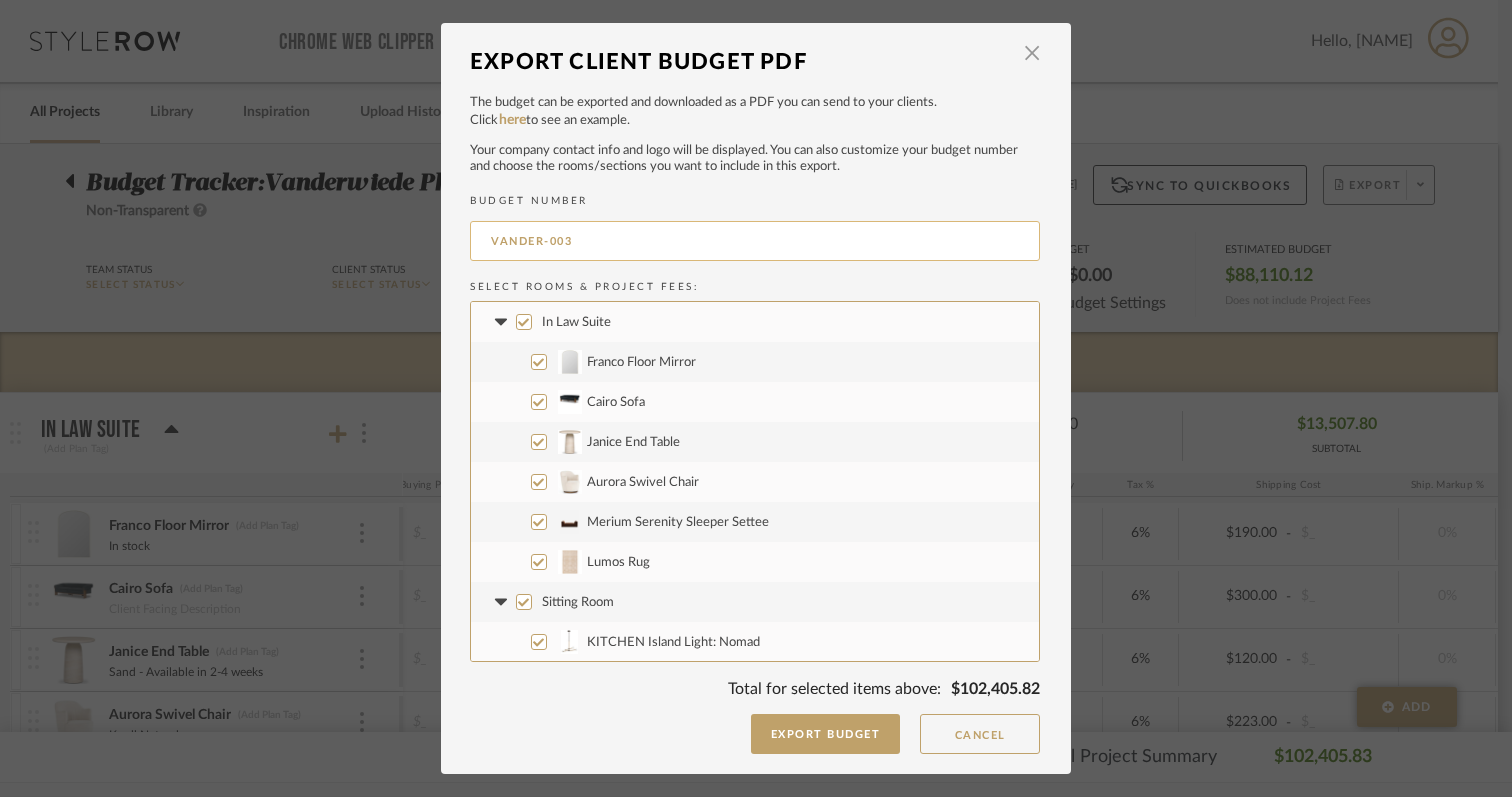 click on "VANDER-003" at bounding box center [755, 241] 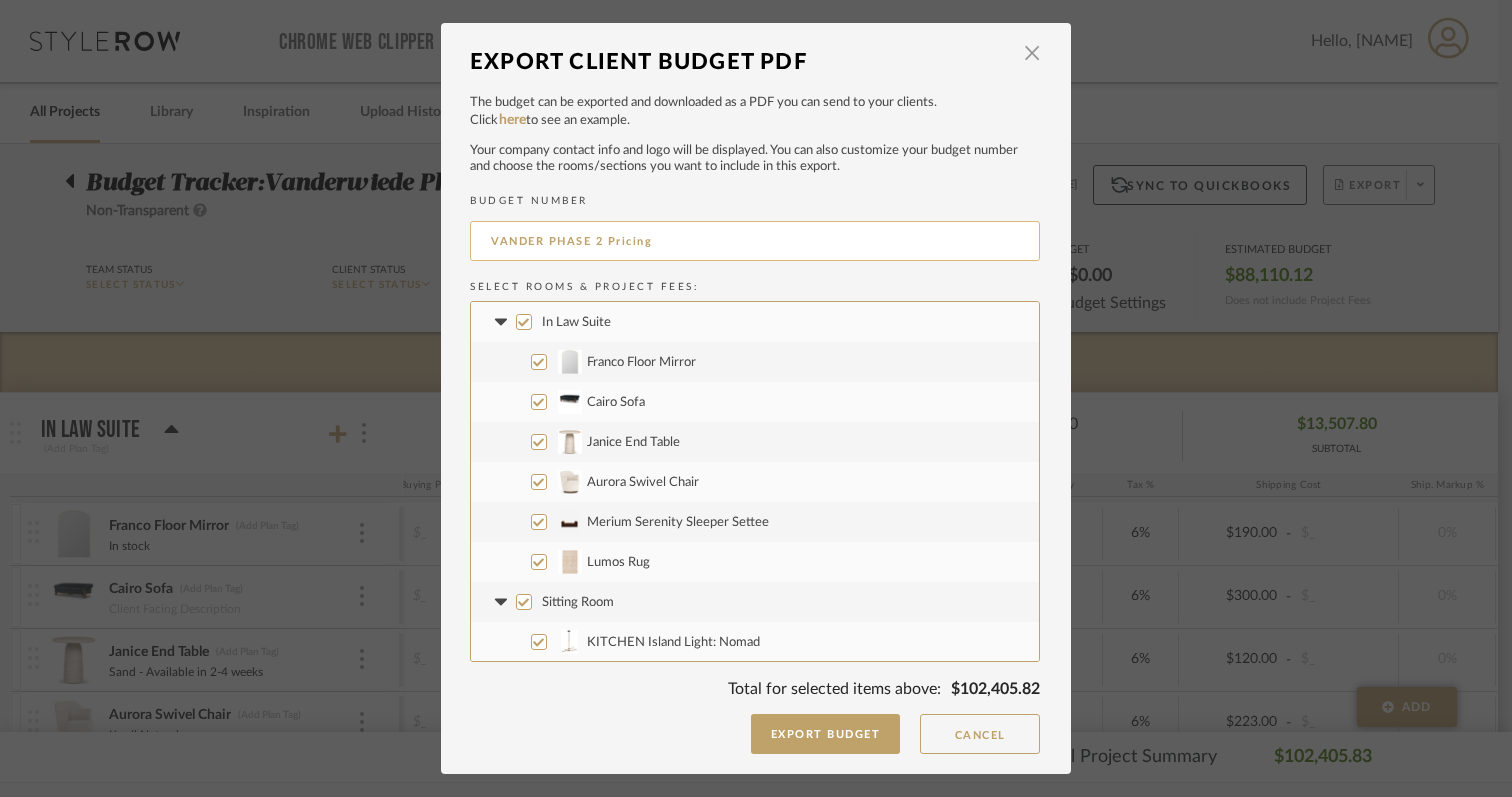 click on "VANDER PHASE 2 Pricing" at bounding box center [755, 241] 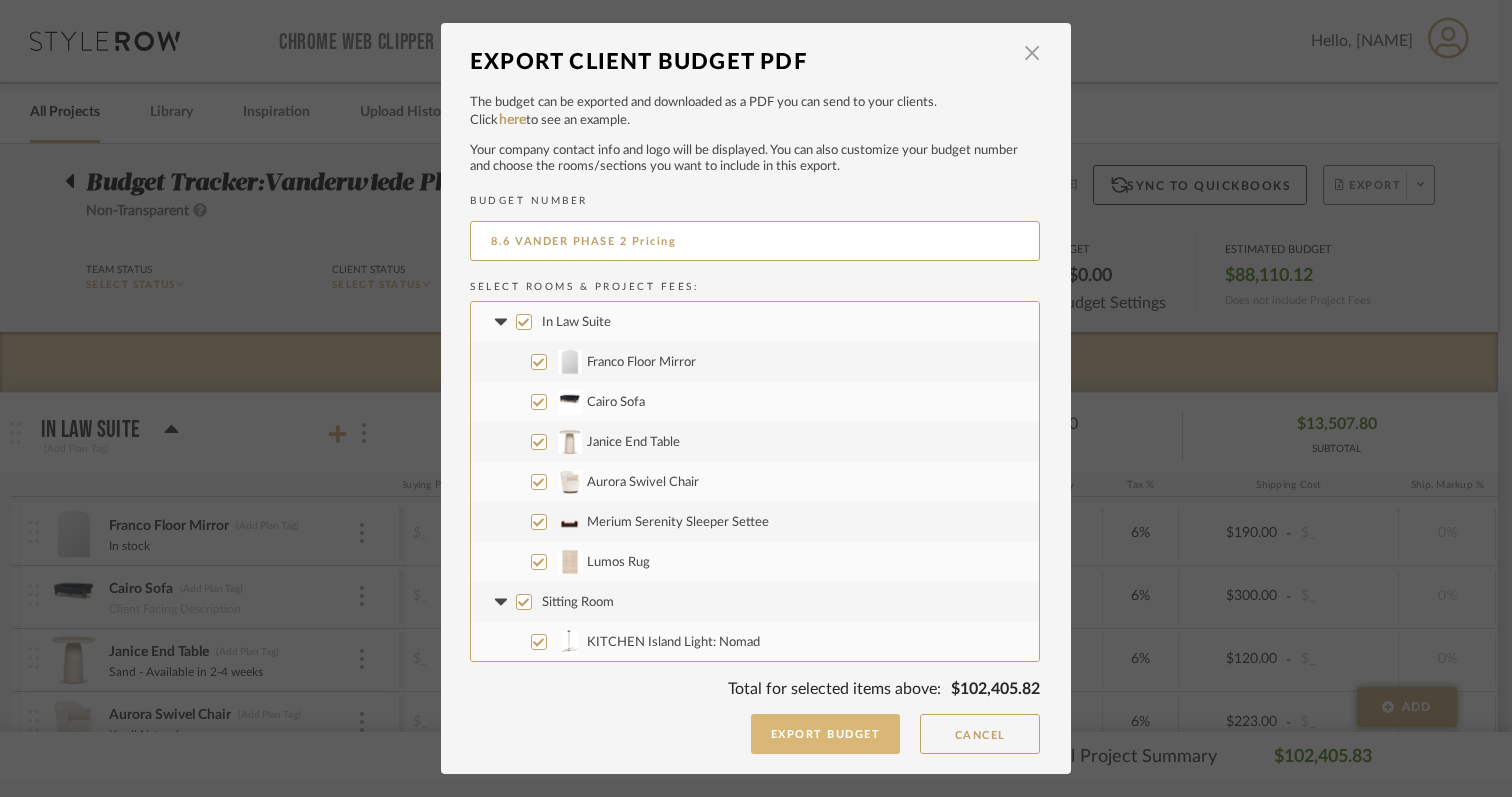 click on "Export Budget" at bounding box center [826, 734] 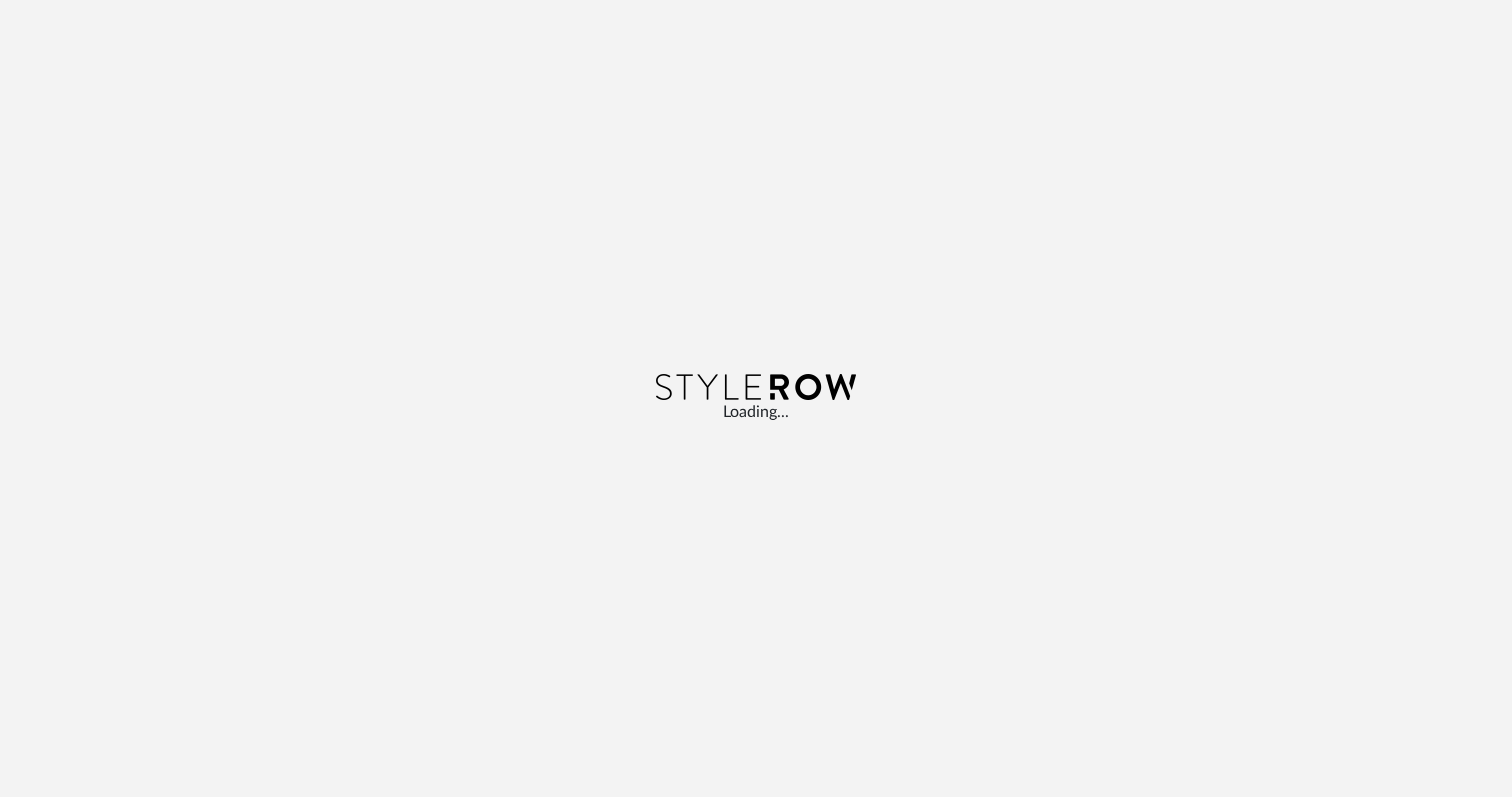 scroll, scrollTop: 0, scrollLeft: 0, axis: both 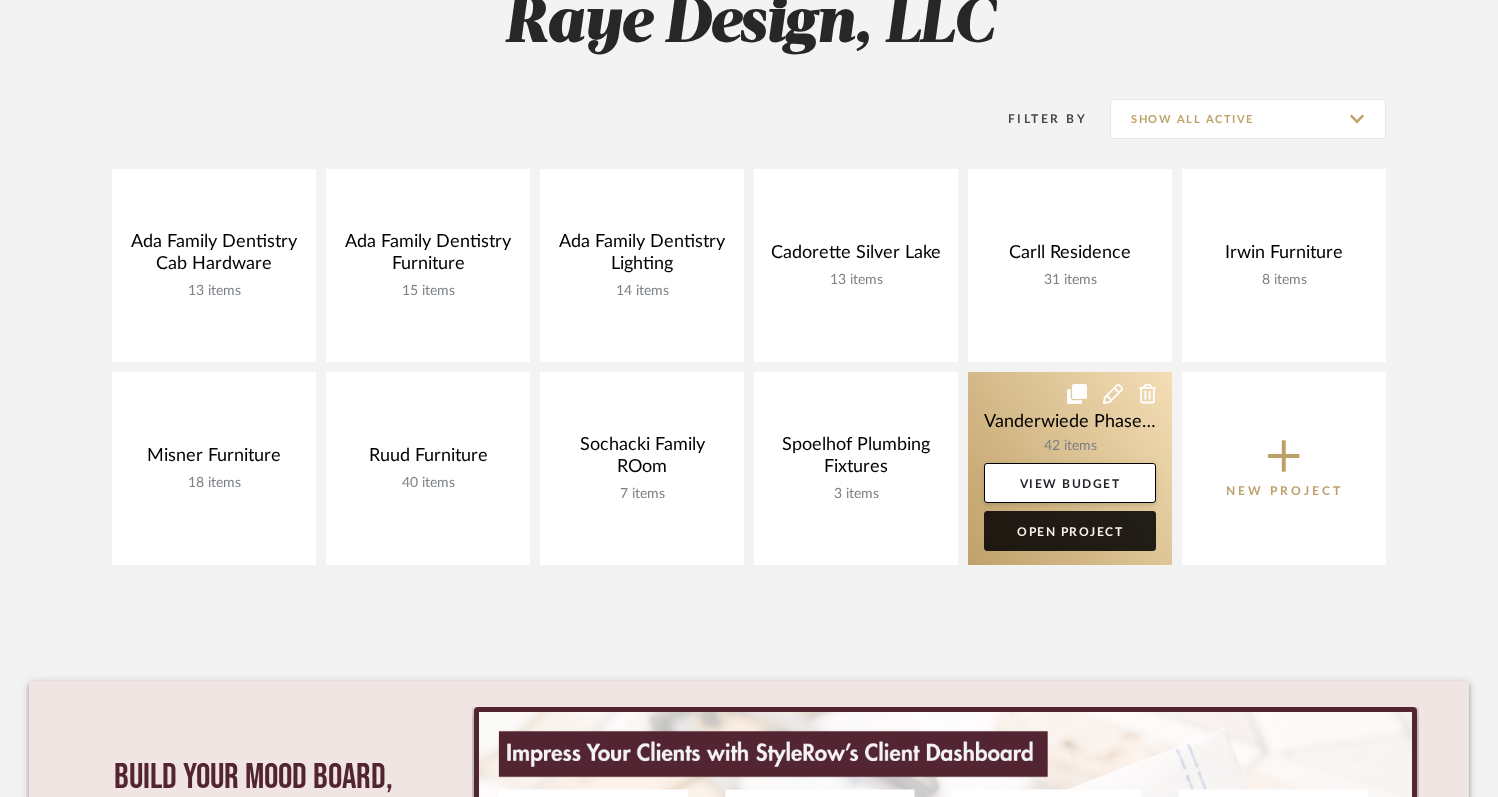 click on "Open Project" 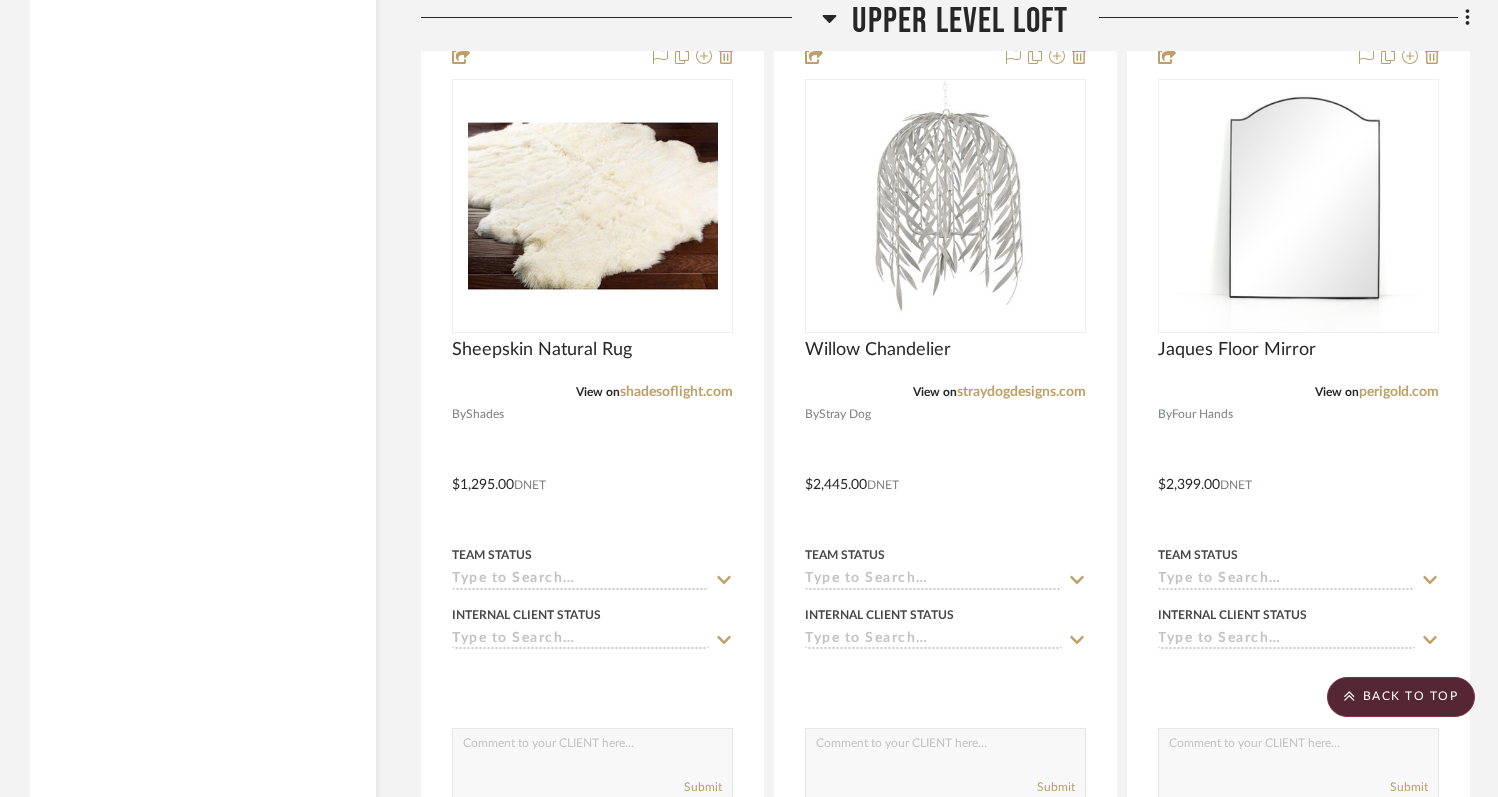 scroll, scrollTop: 4241, scrollLeft: 0, axis: vertical 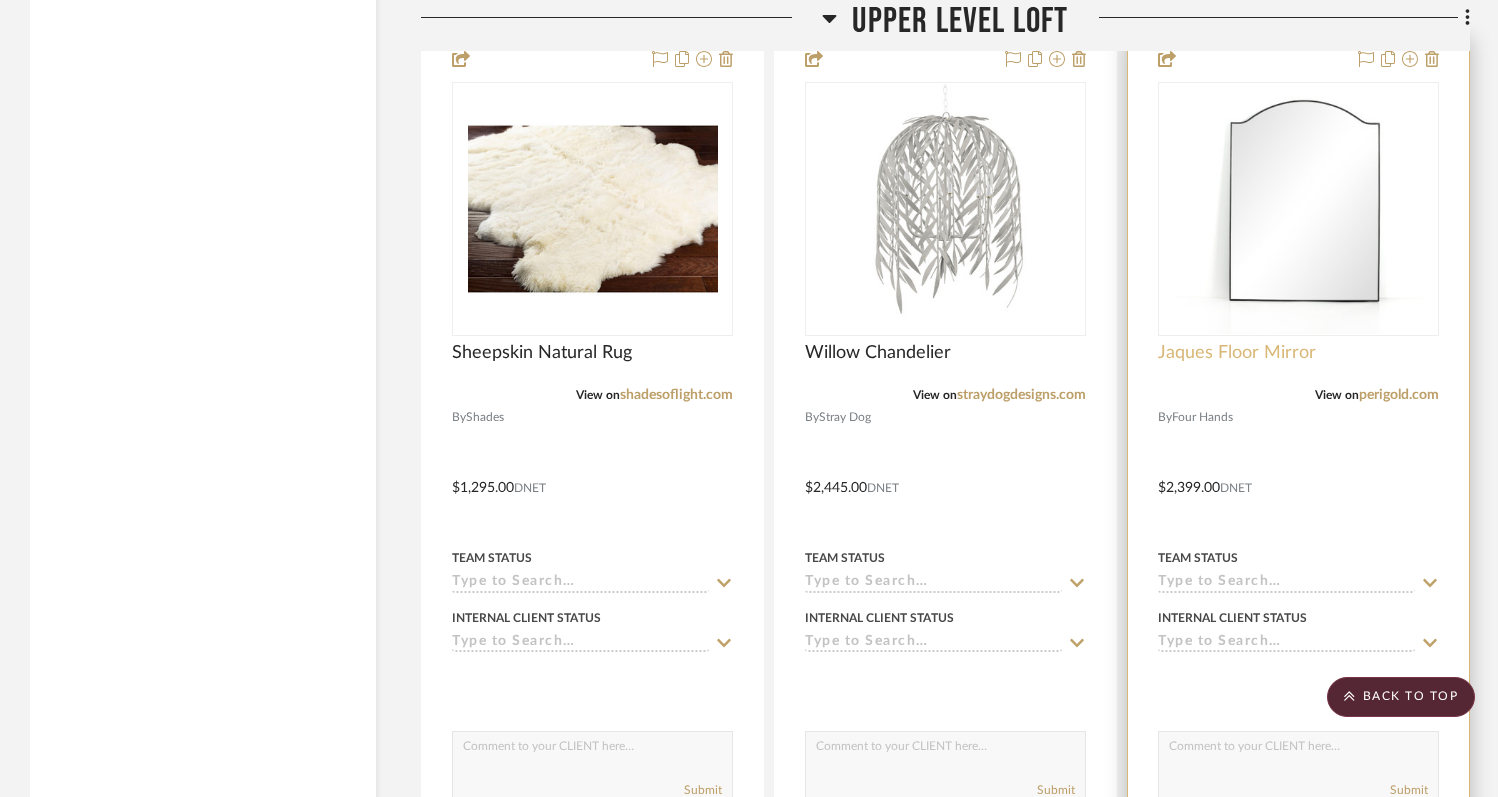 click on "Jaques Floor Mirror" at bounding box center [1237, 353] 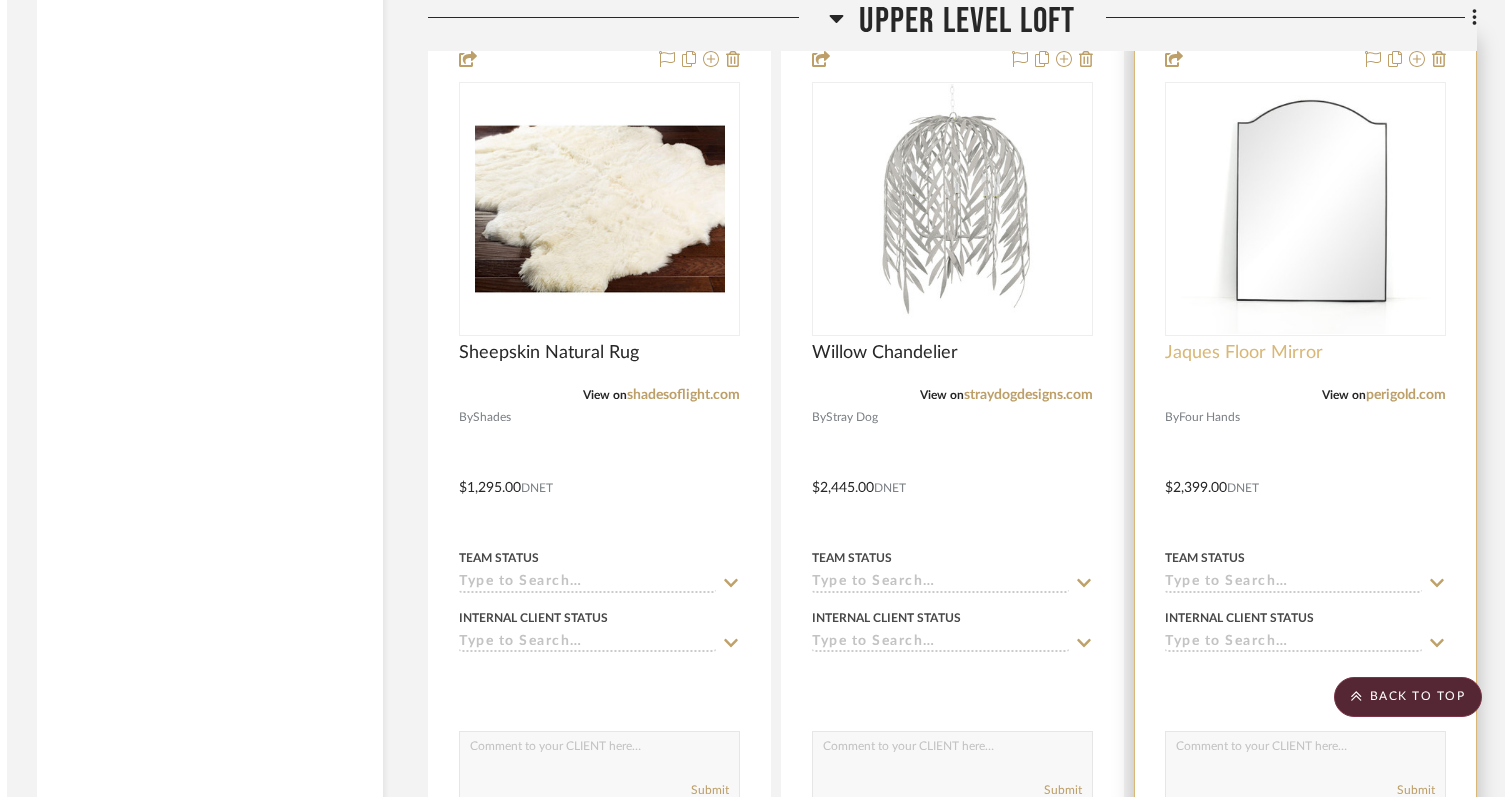 scroll, scrollTop: 0, scrollLeft: 0, axis: both 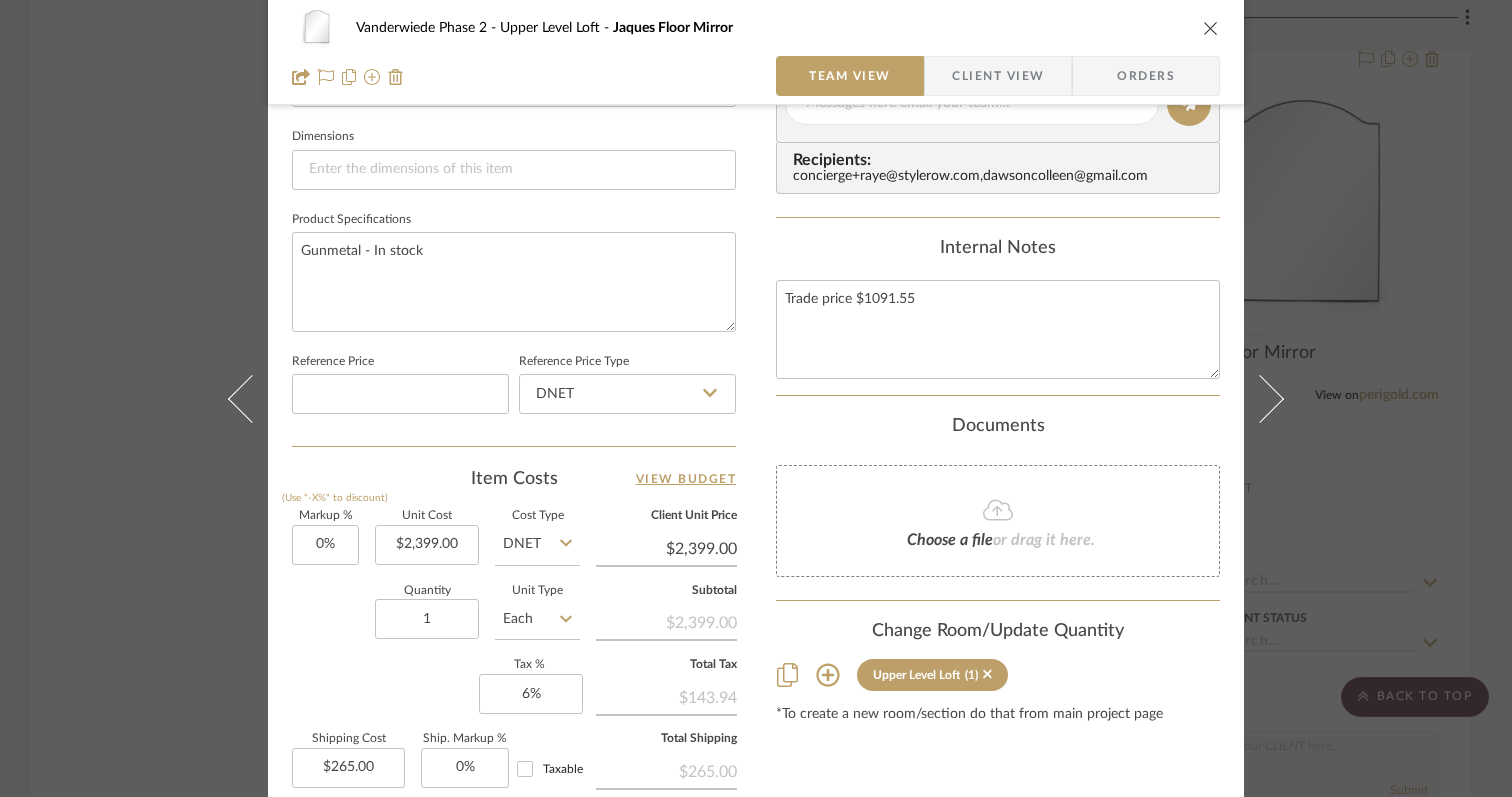 click at bounding box center (1211, 28) 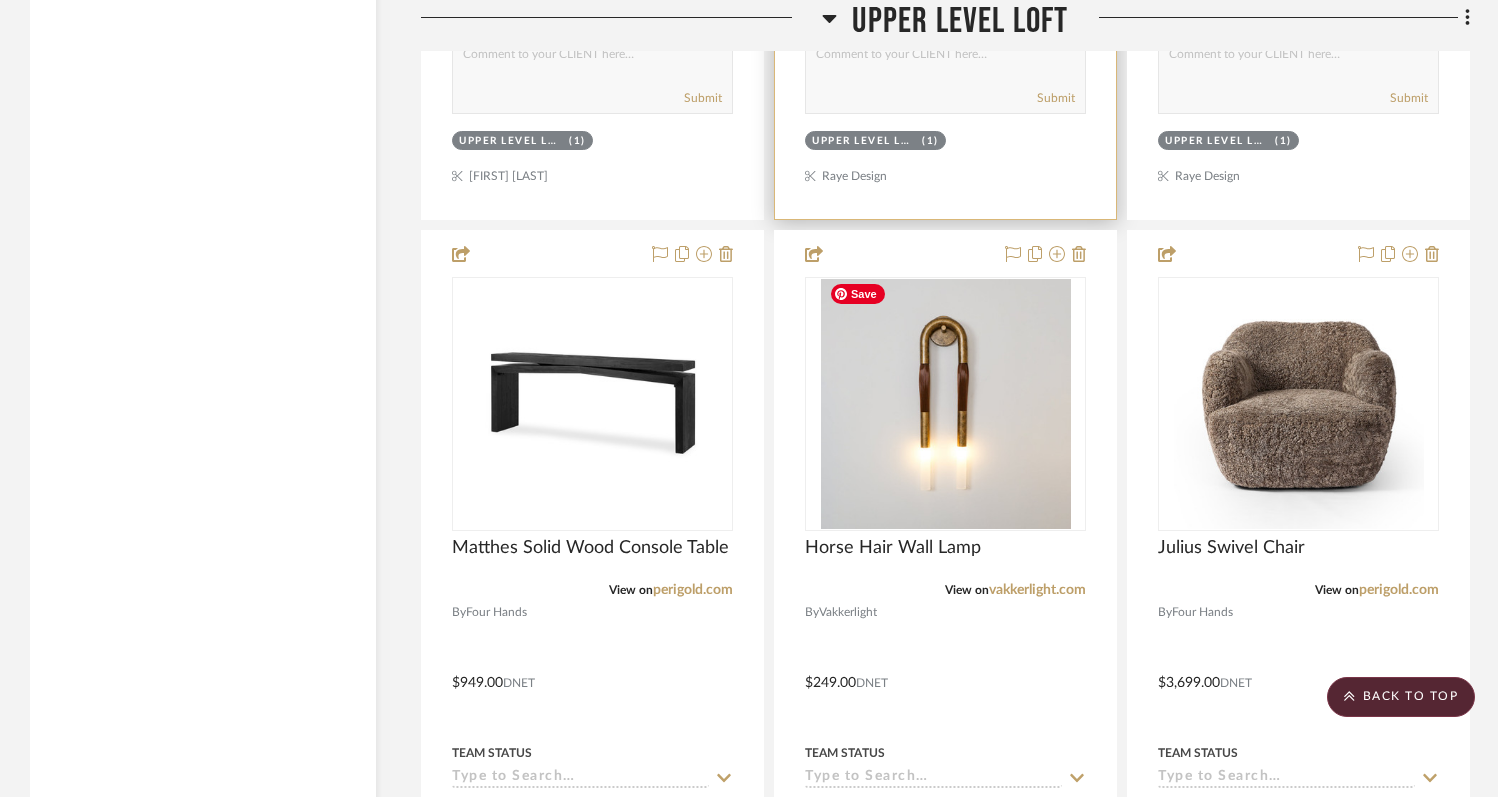 scroll, scrollTop: 4932, scrollLeft: 0, axis: vertical 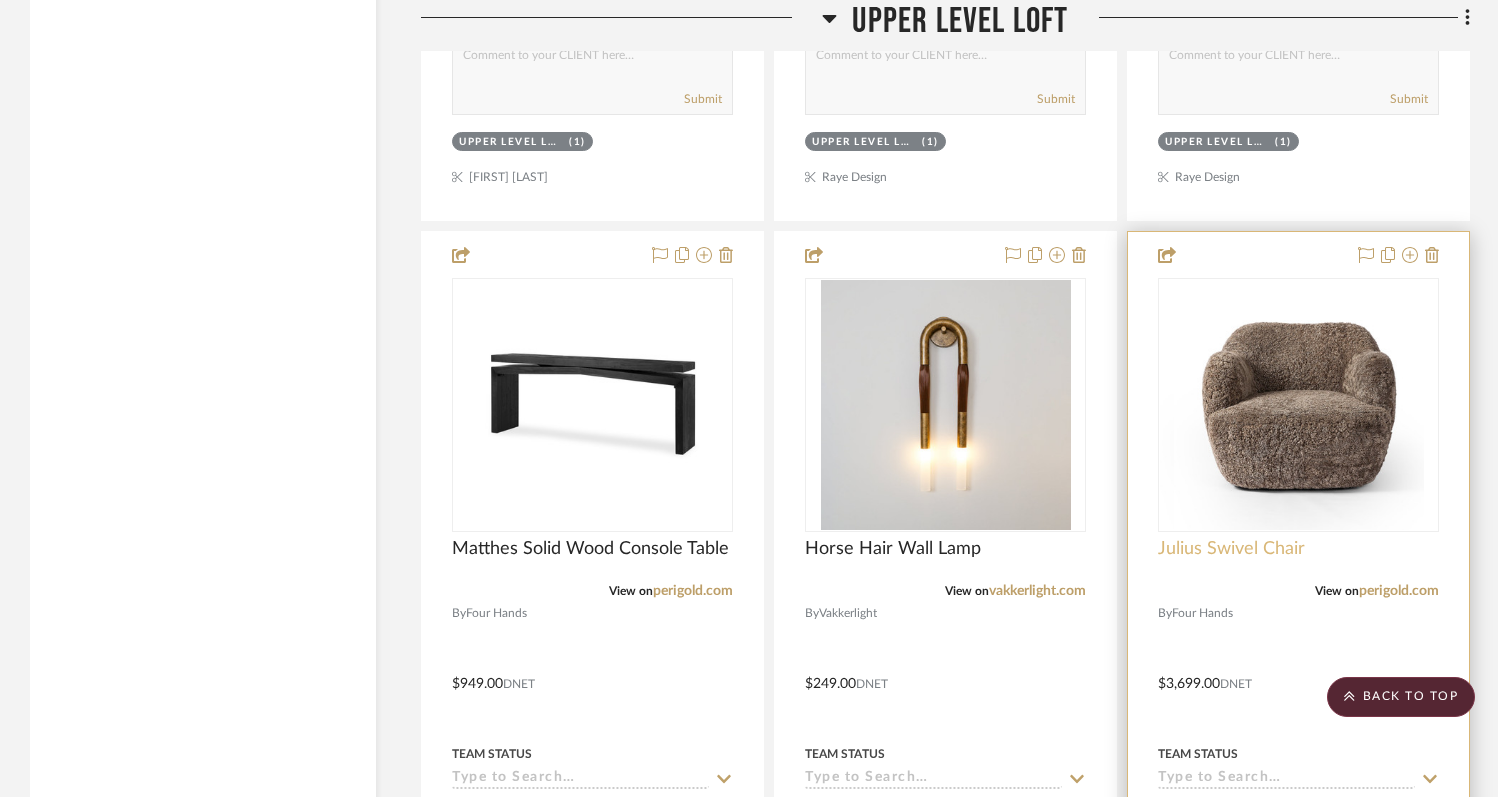 click on "Julius Swivel Chair" at bounding box center [1231, 549] 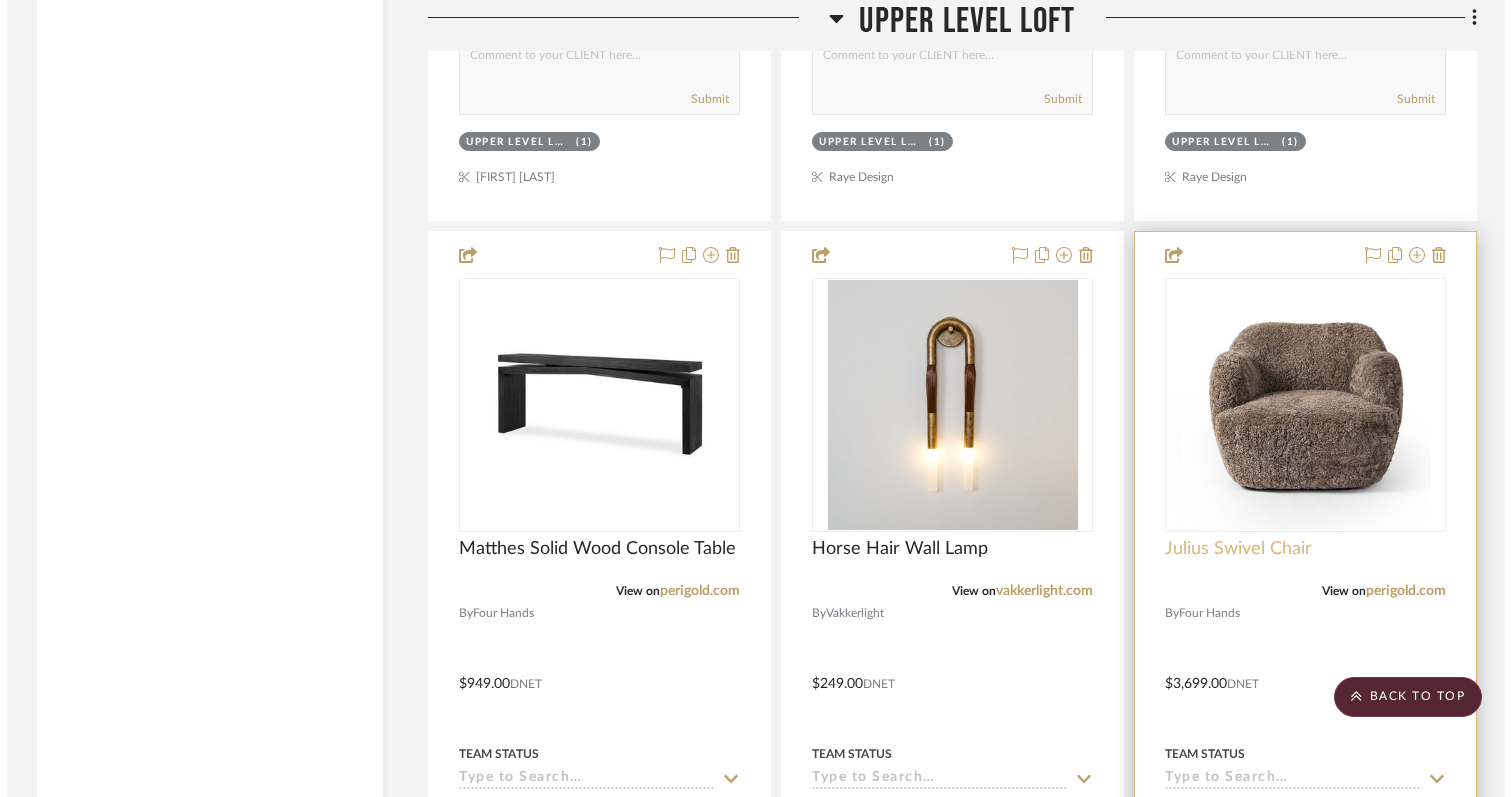 scroll, scrollTop: 0, scrollLeft: 0, axis: both 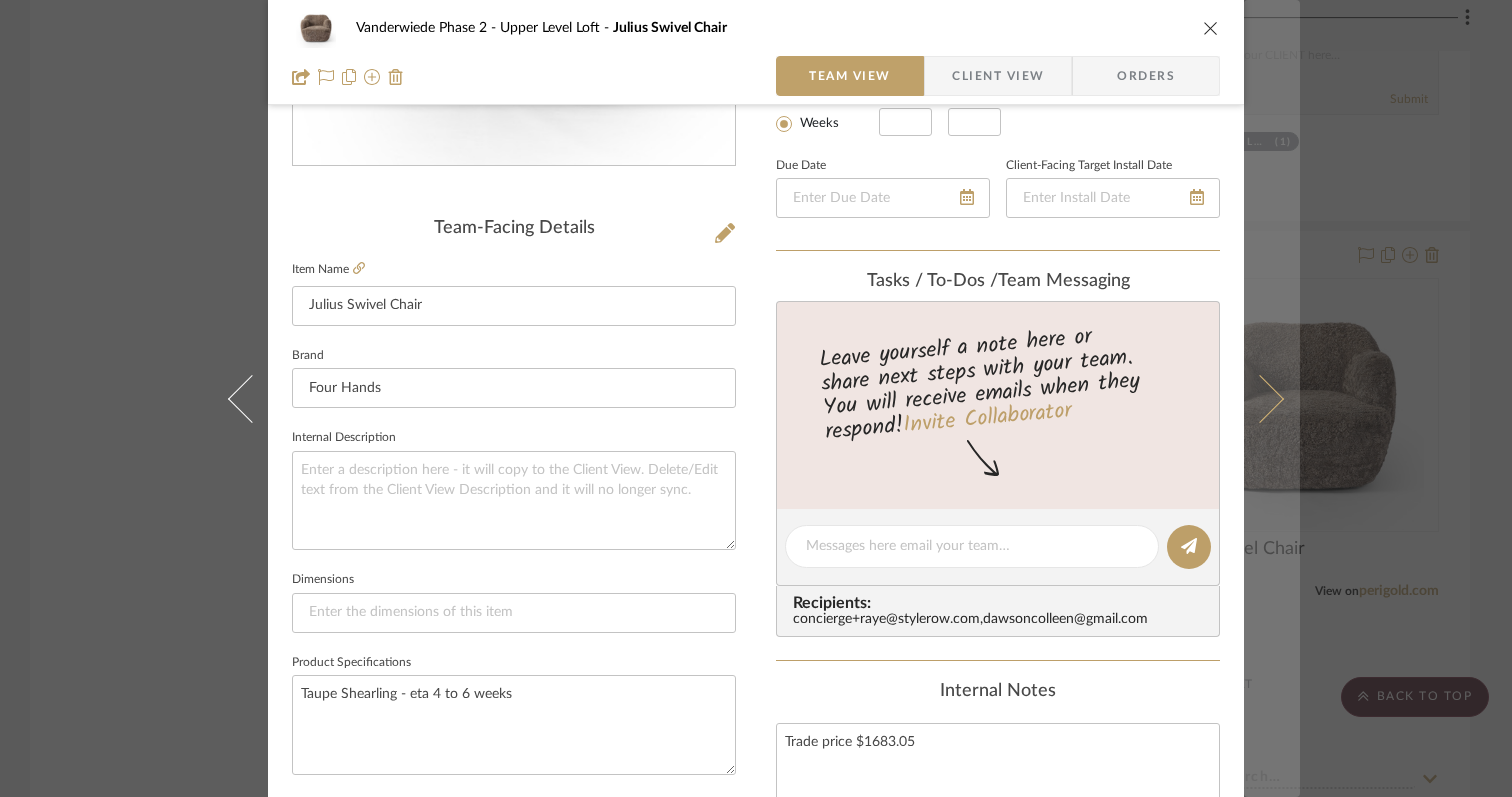 click at bounding box center [1260, 398] 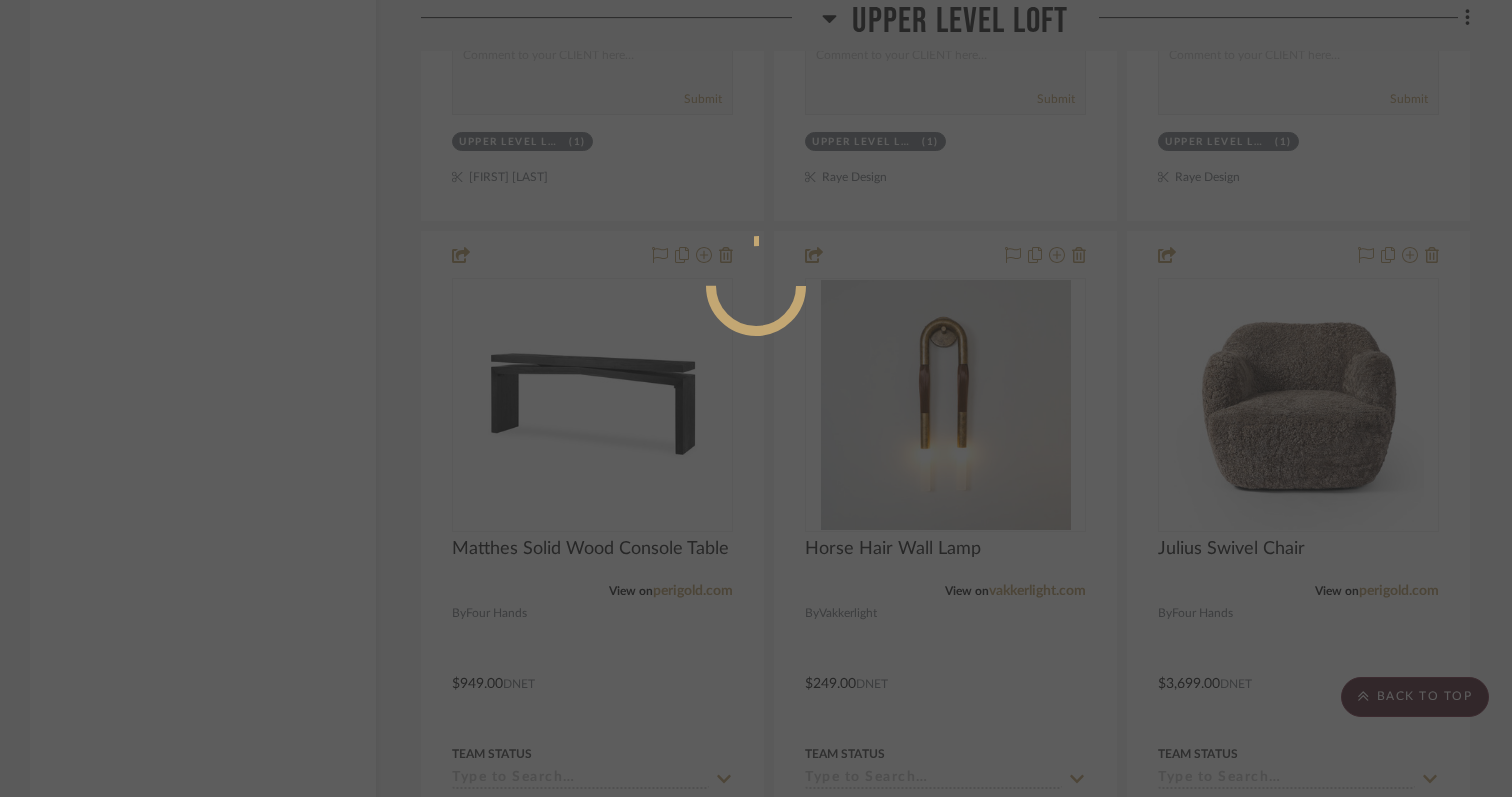 scroll, scrollTop: 406, scrollLeft: 0, axis: vertical 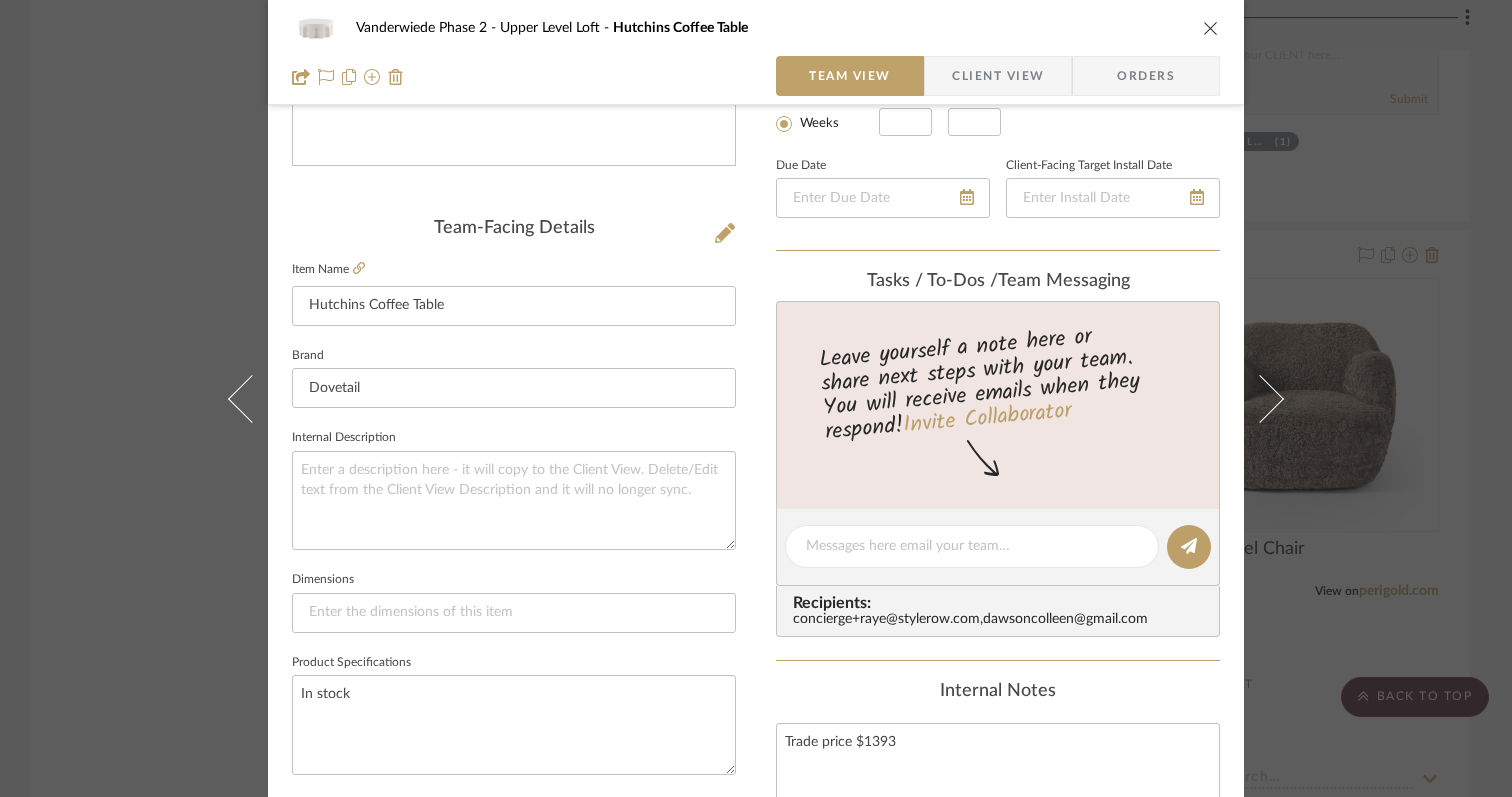 click at bounding box center (1211, 28) 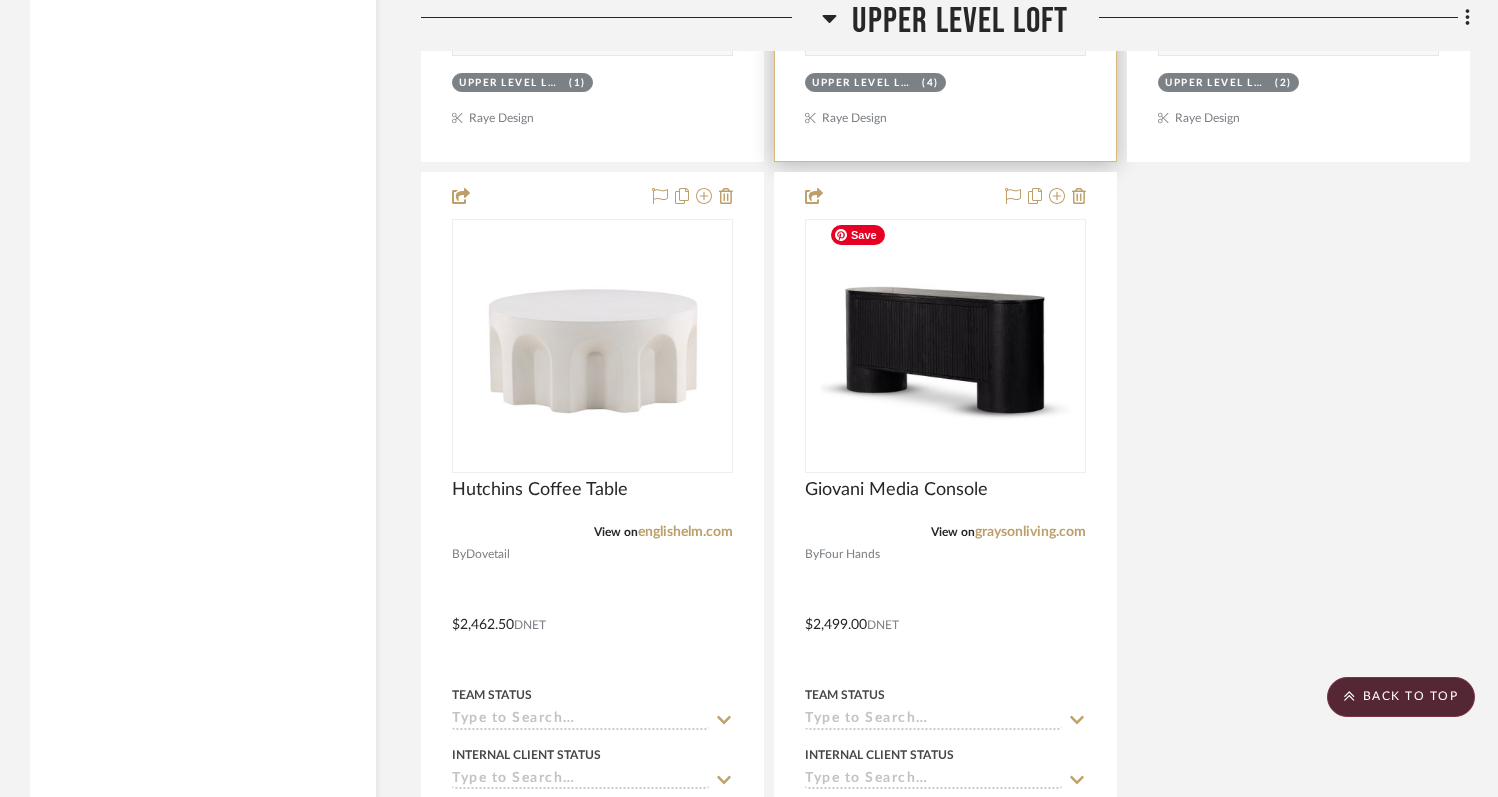 scroll, scrollTop: 5879, scrollLeft: 0, axis: vertical 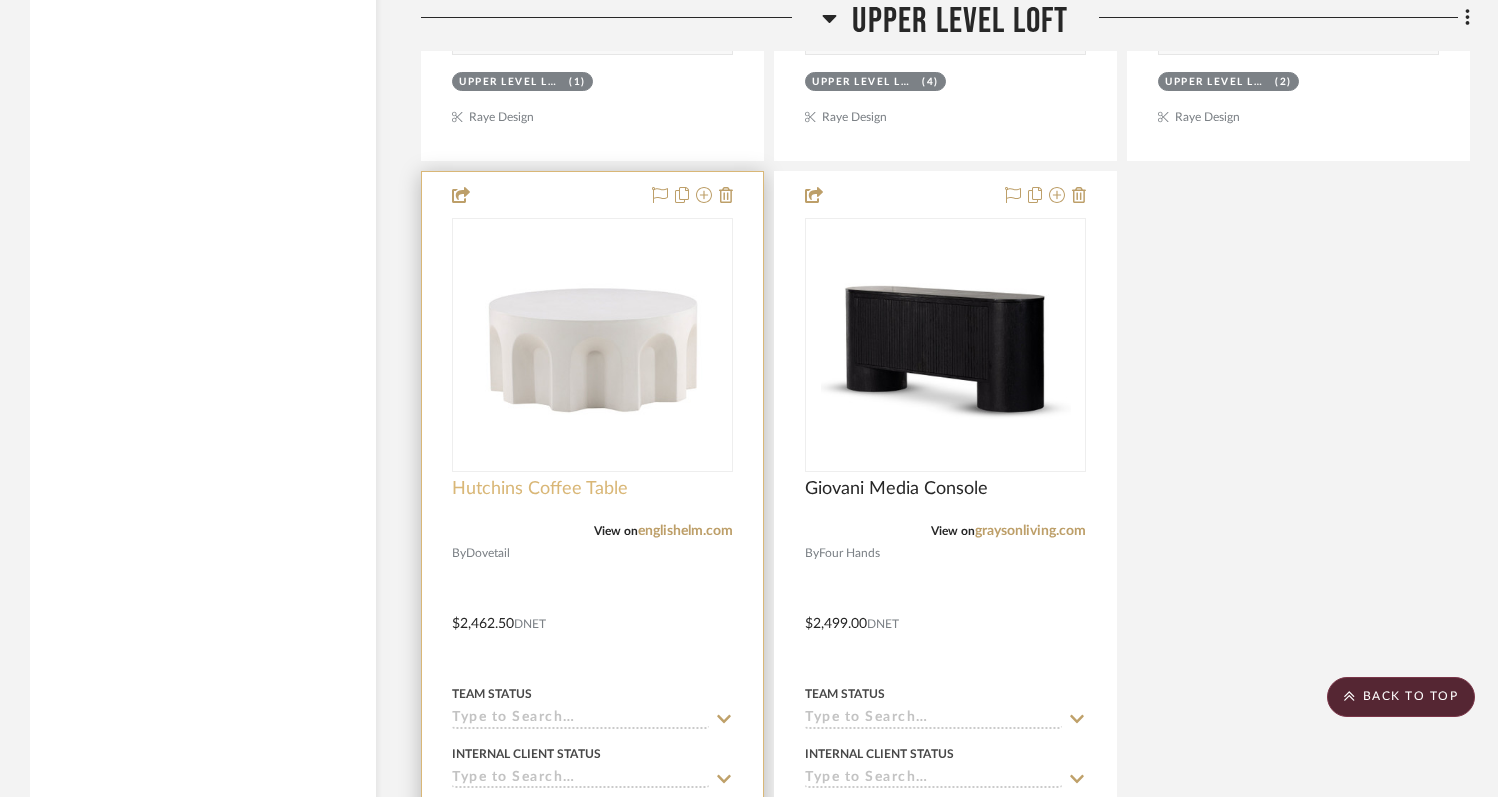 click on "Hutchins Coffee Table" at bounding box center (540, 489) 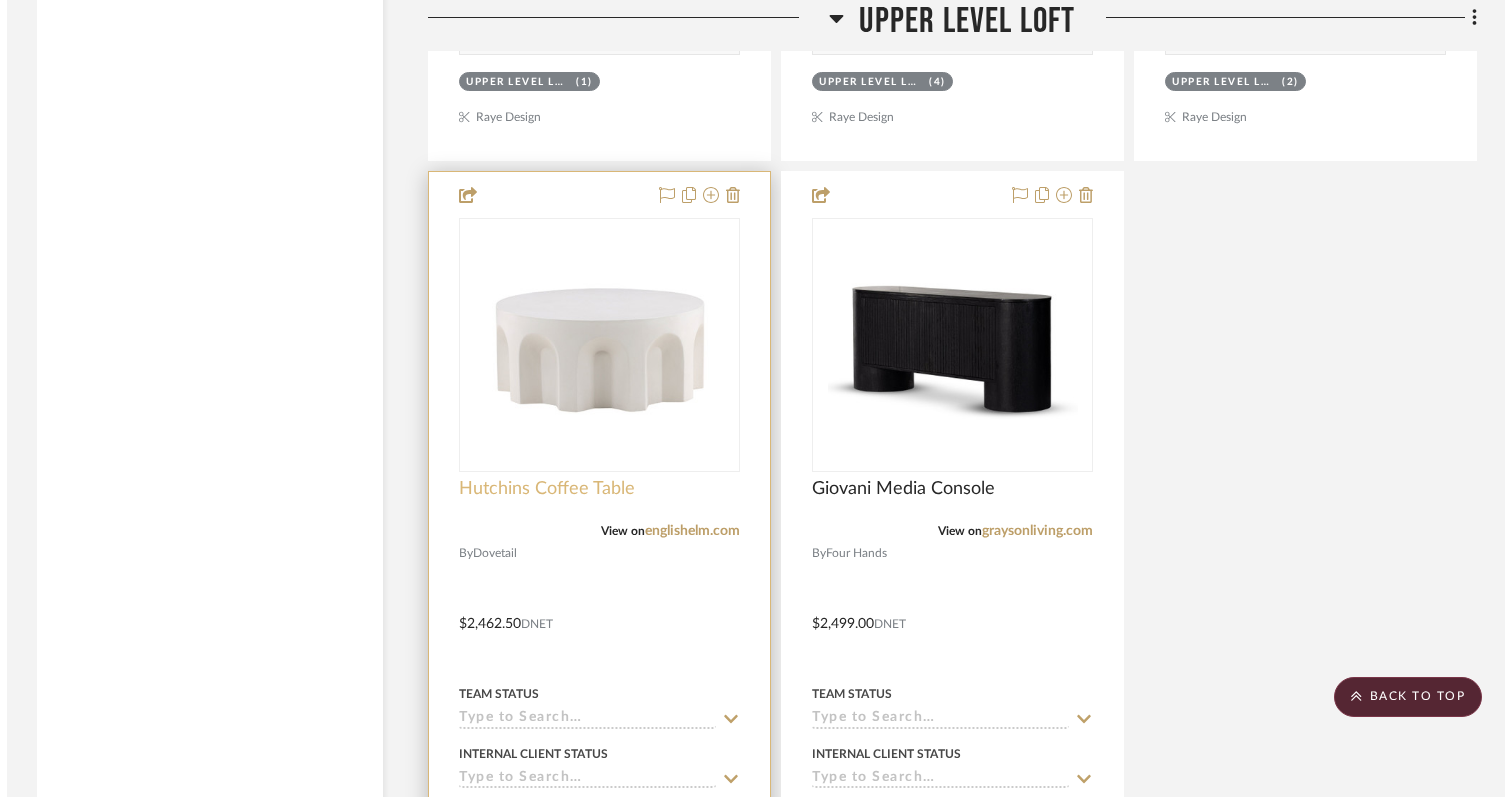 scroll, scrollTop: 0, scrollLeft: 0, axis: both 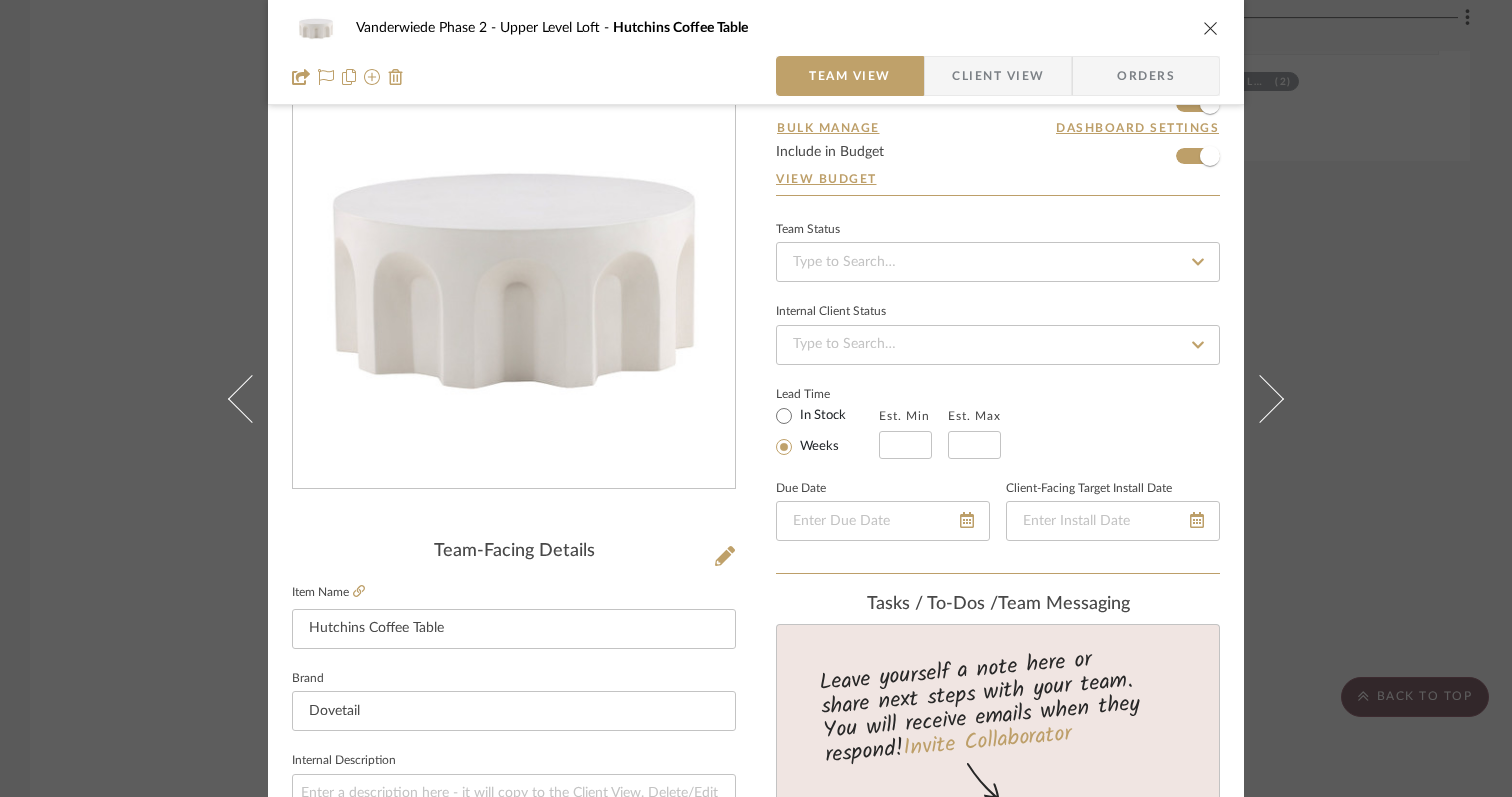 click at bounding box center [1211, 28] 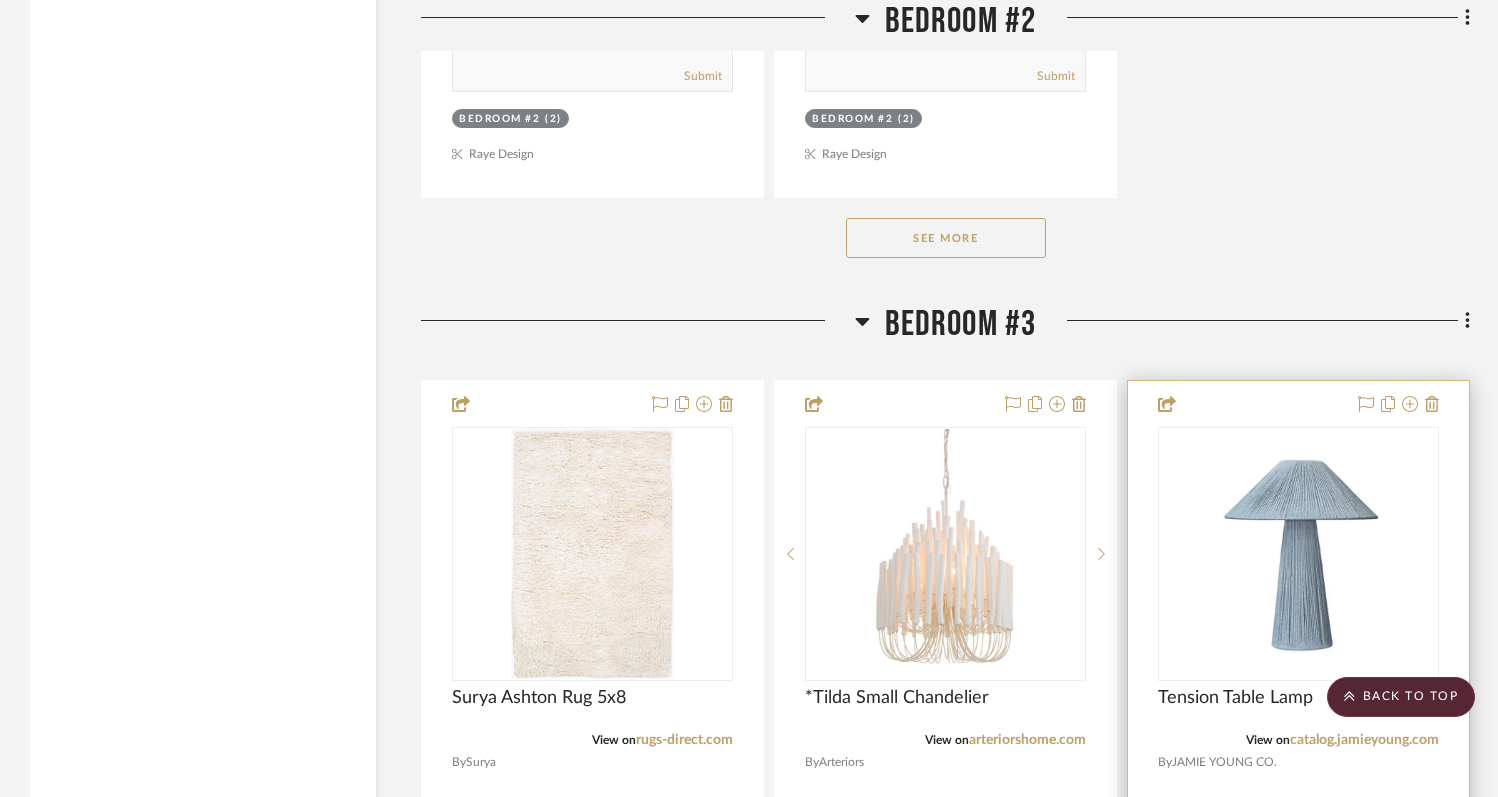 scroll, scrollTop: 11422, scrollLeft: 0, axis: vertical 